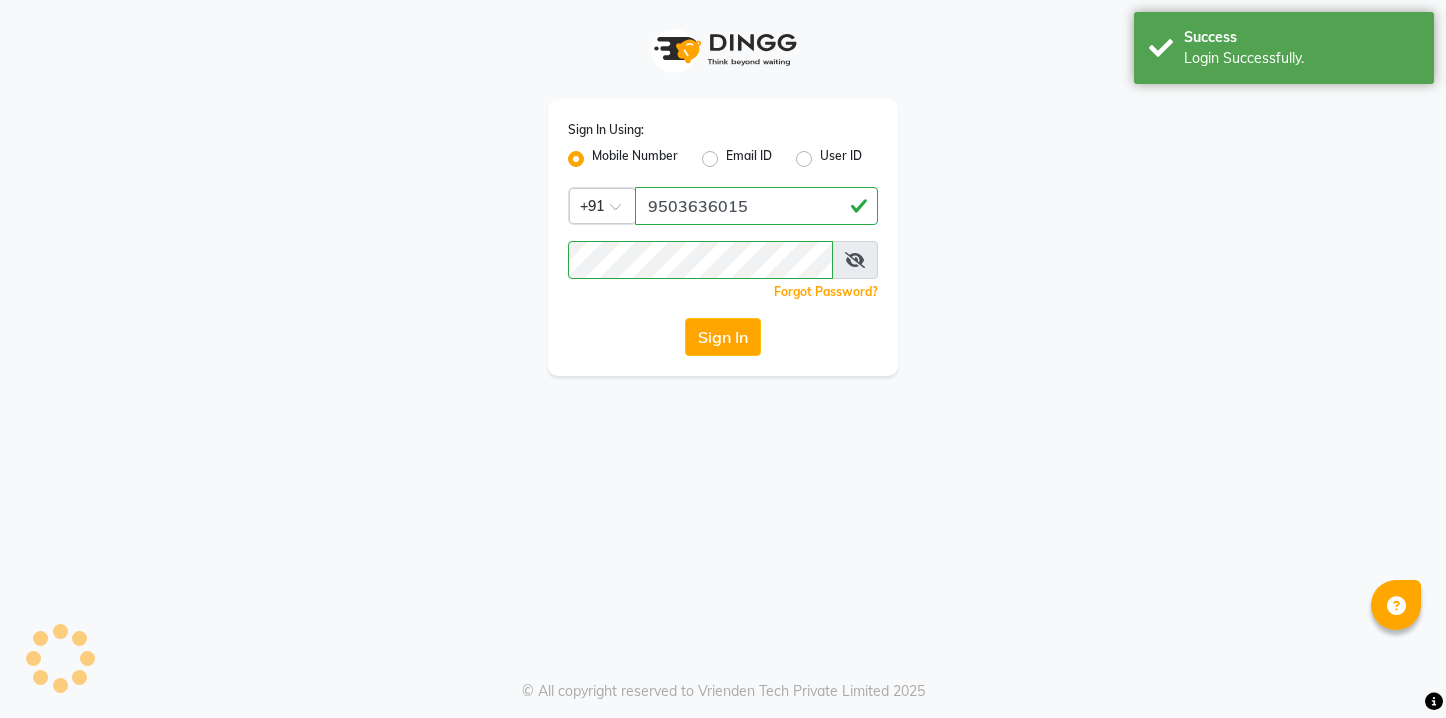 scroll, scrollTop: 0, scrollLeft: 0, axis: both 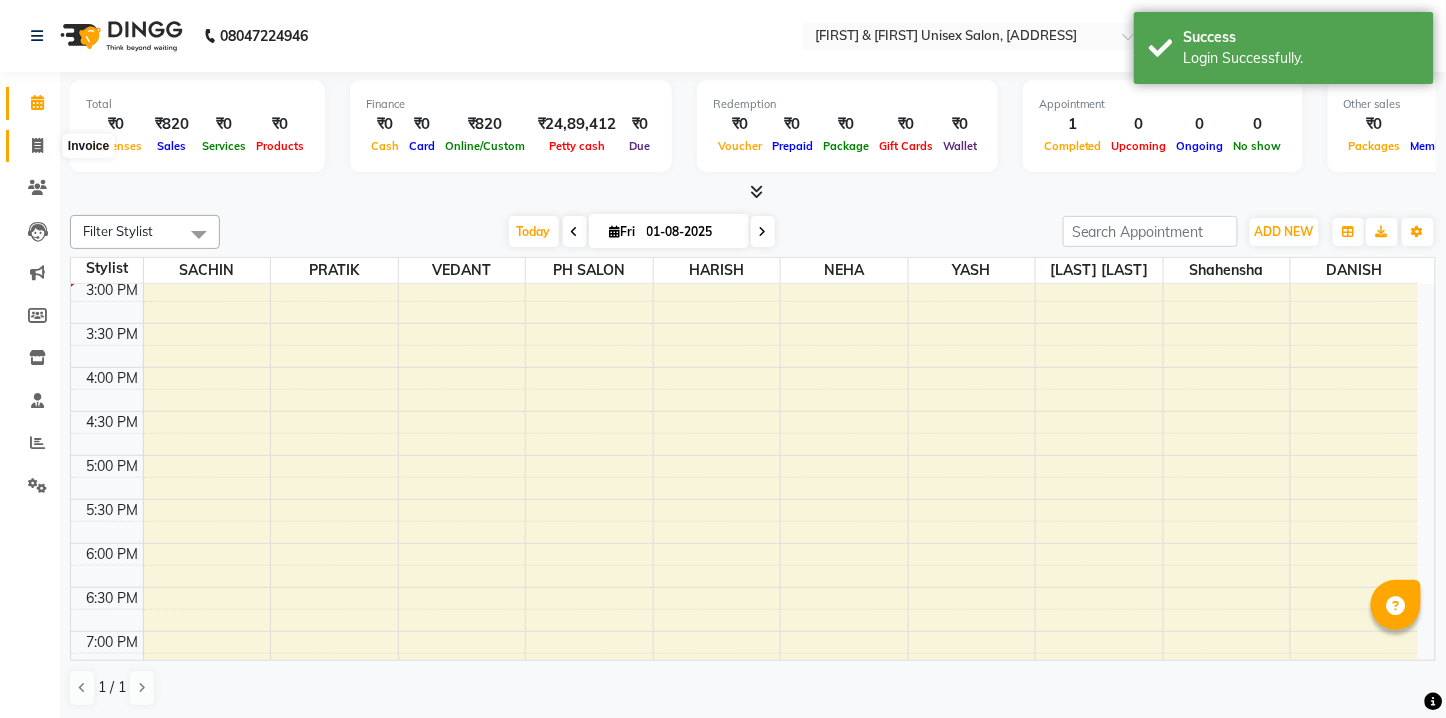 click 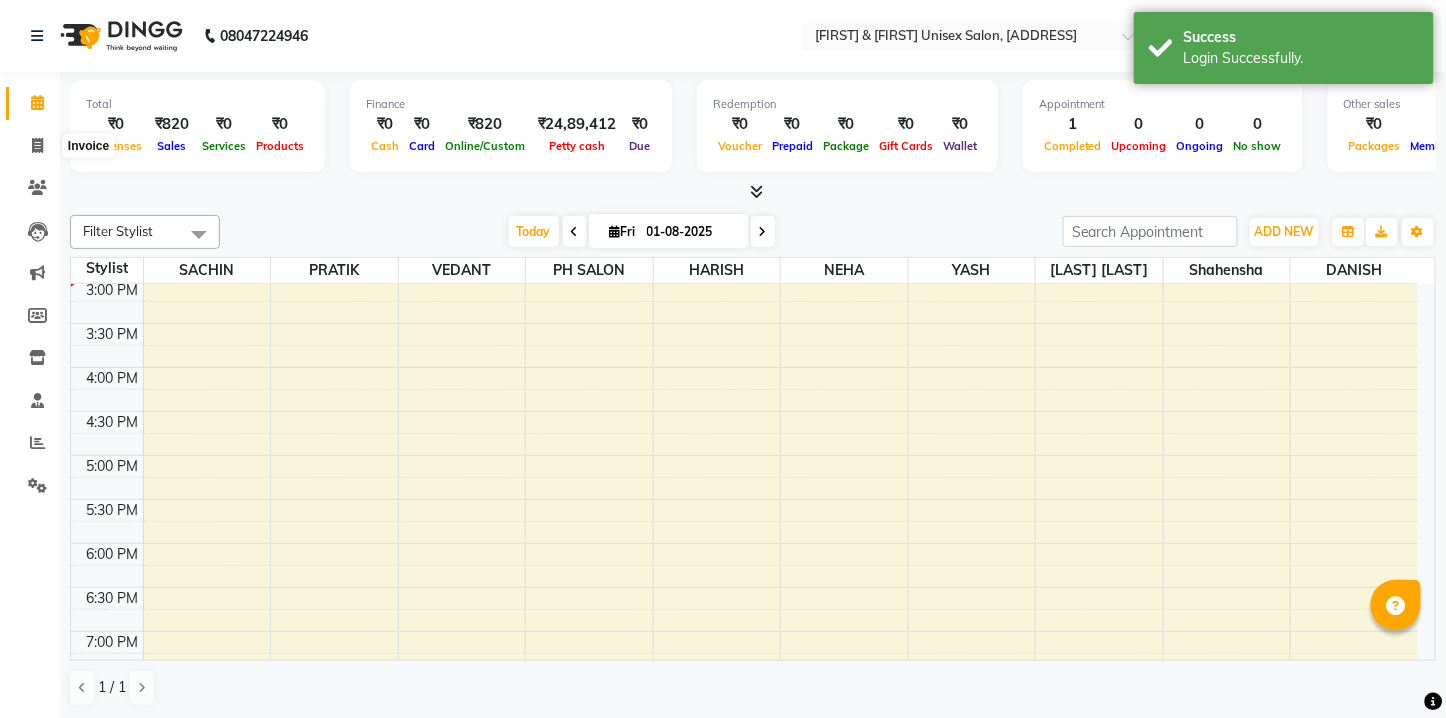 select on "service" 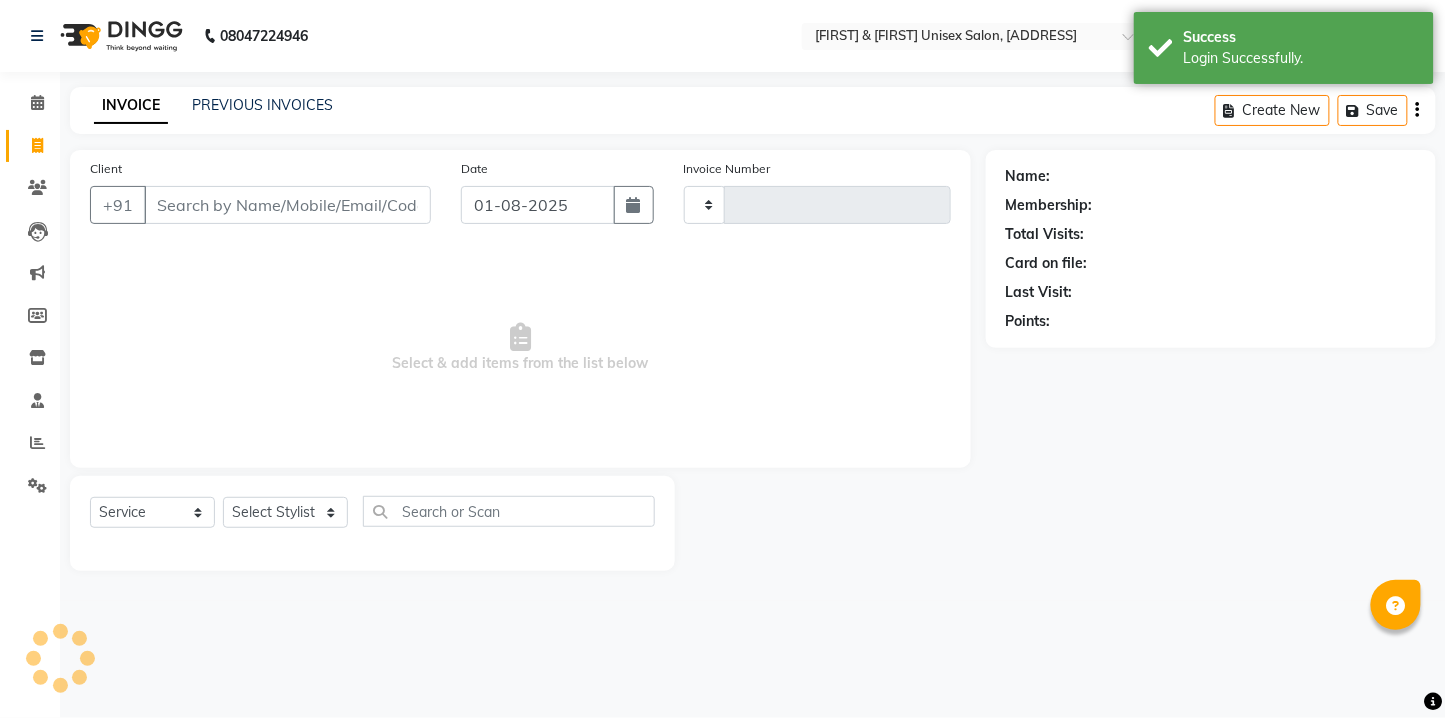 type on "4318" 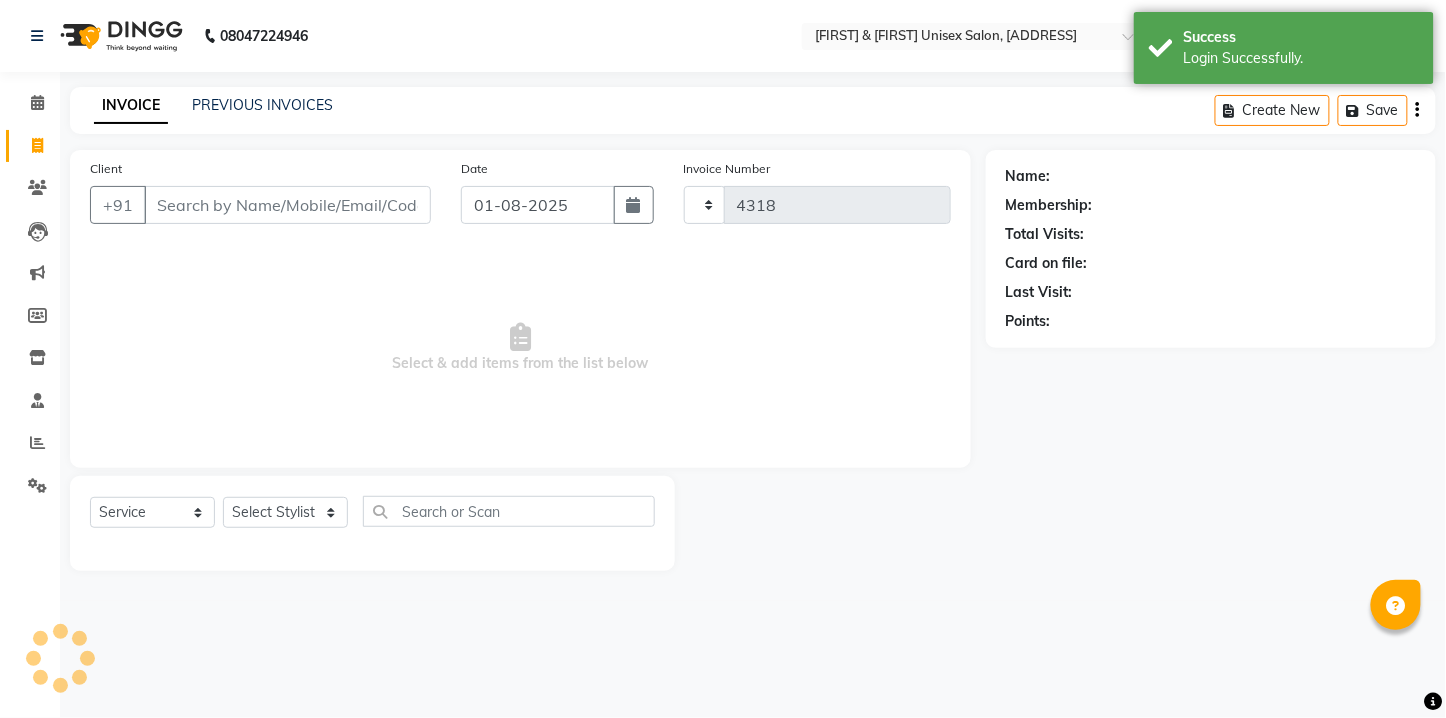 select on "6770" 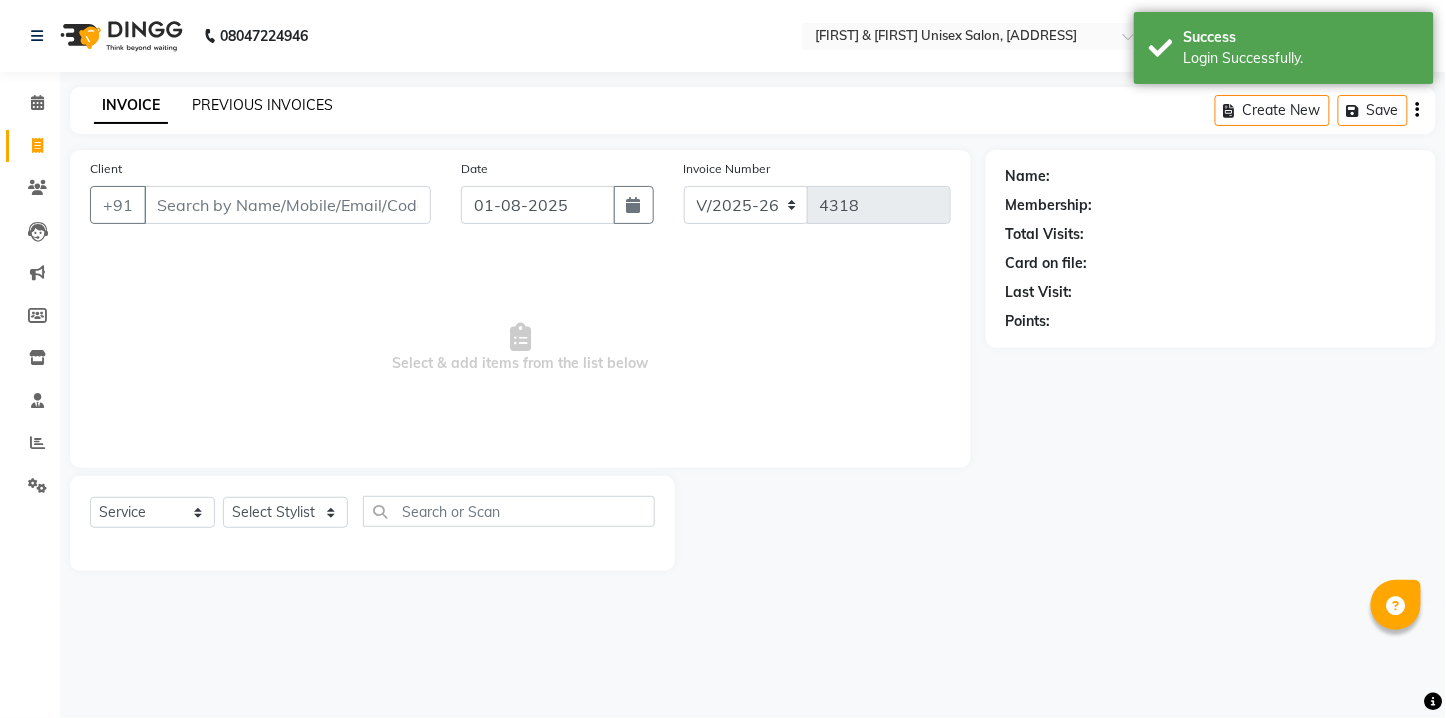 click on "PREVIOUS INVOICES" 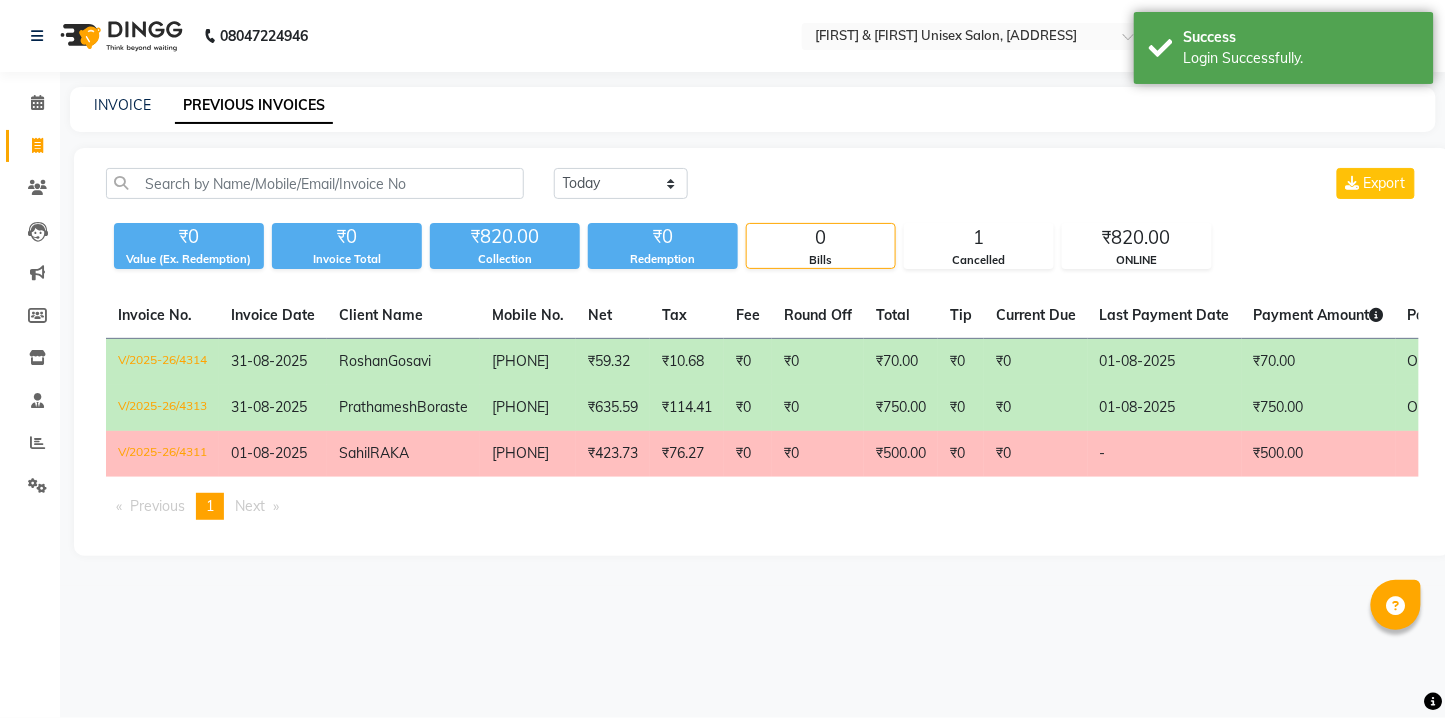 click on "₹10.68" 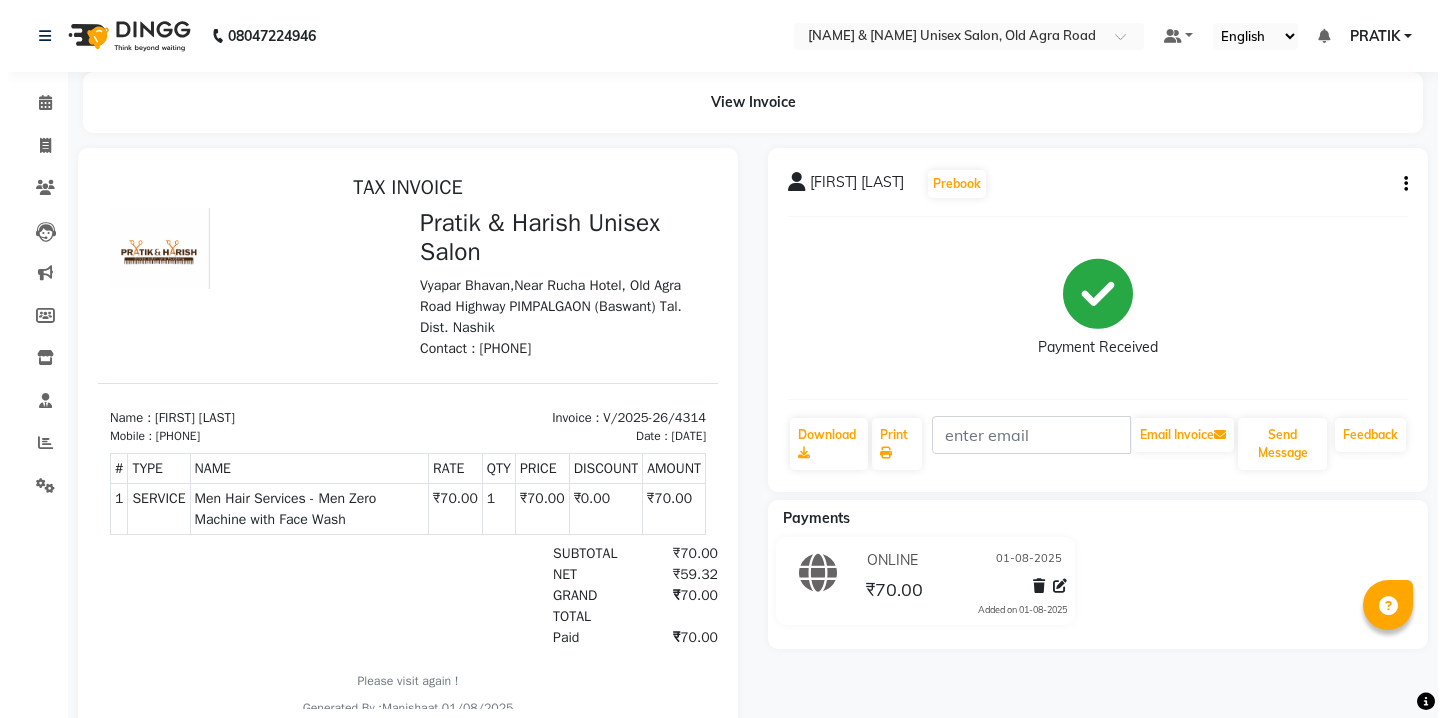 scroll, scrollTop: 0, scrollLeft: 0, axis: both 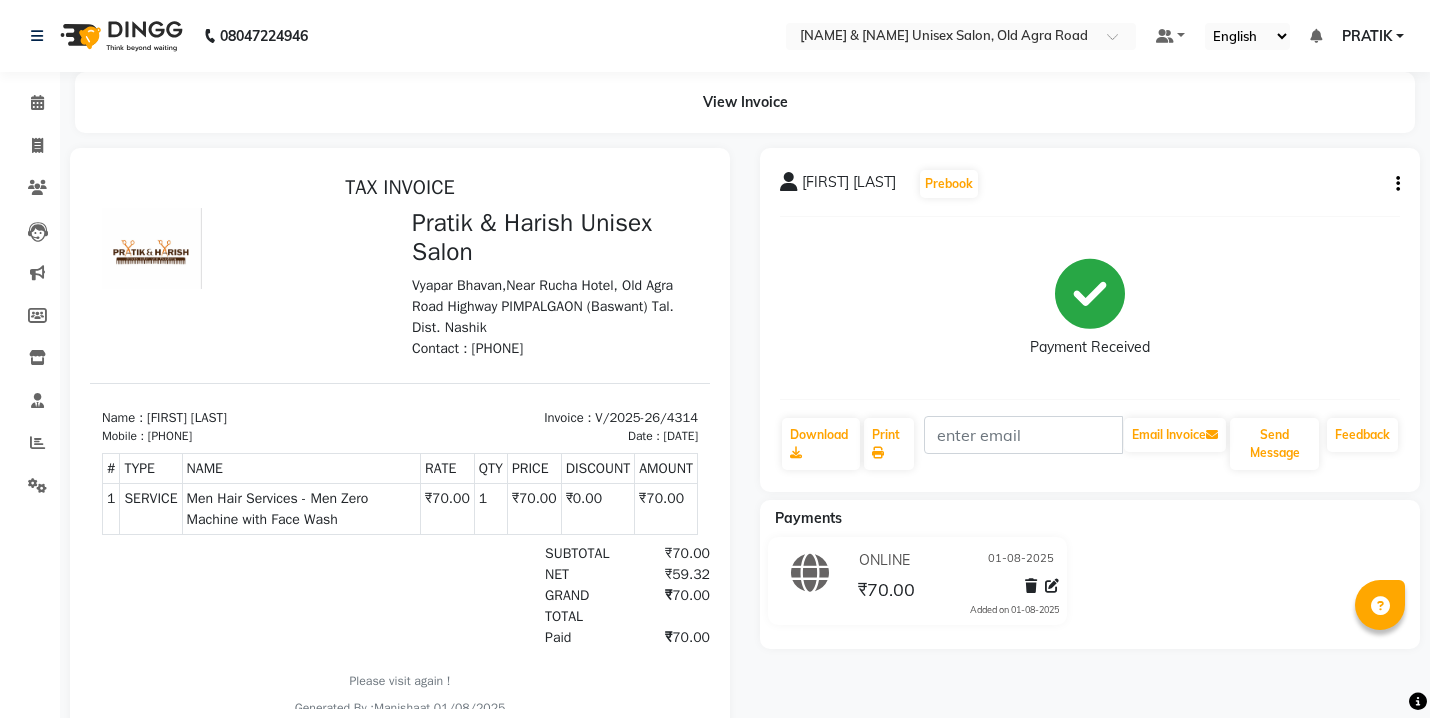 click 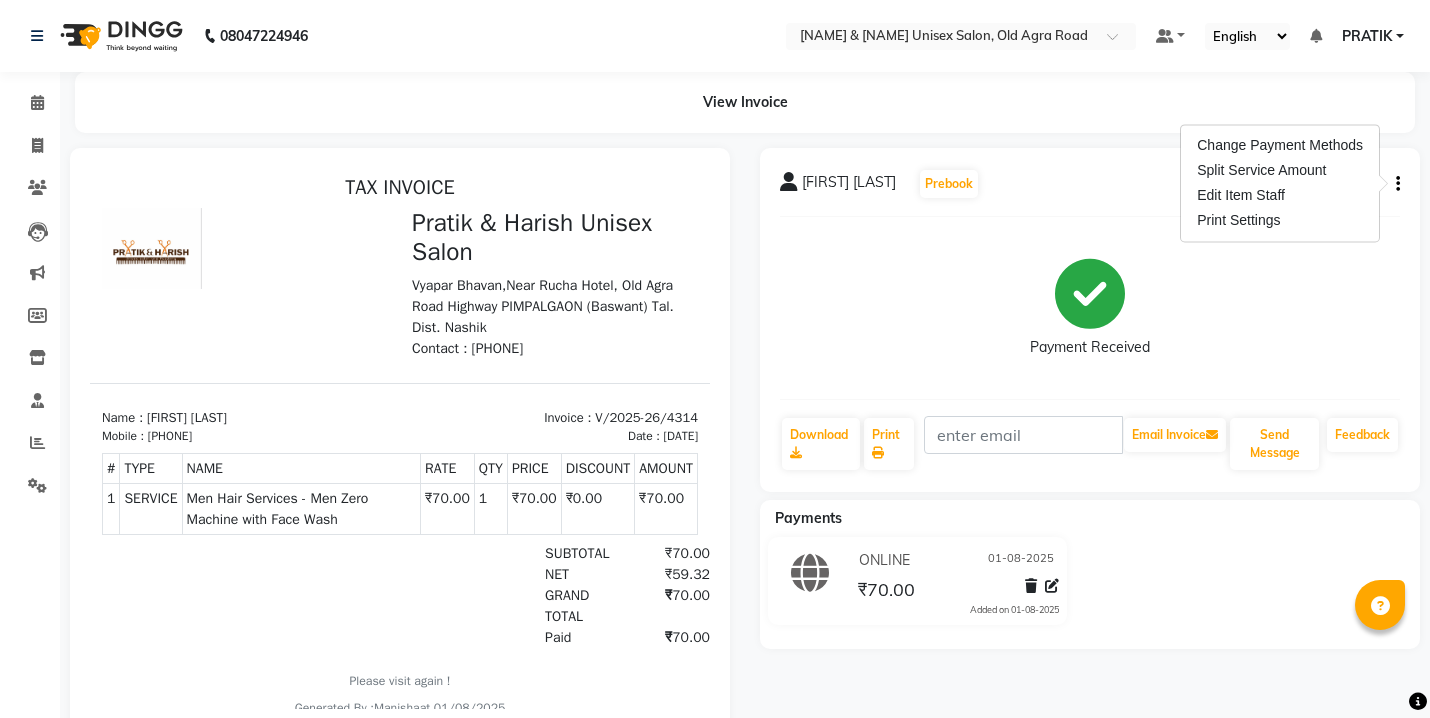 drag, startPoint x: 1361, startPoint y: 314, endPoint x: 1313, endPoint y: 315, distance: 48.010414 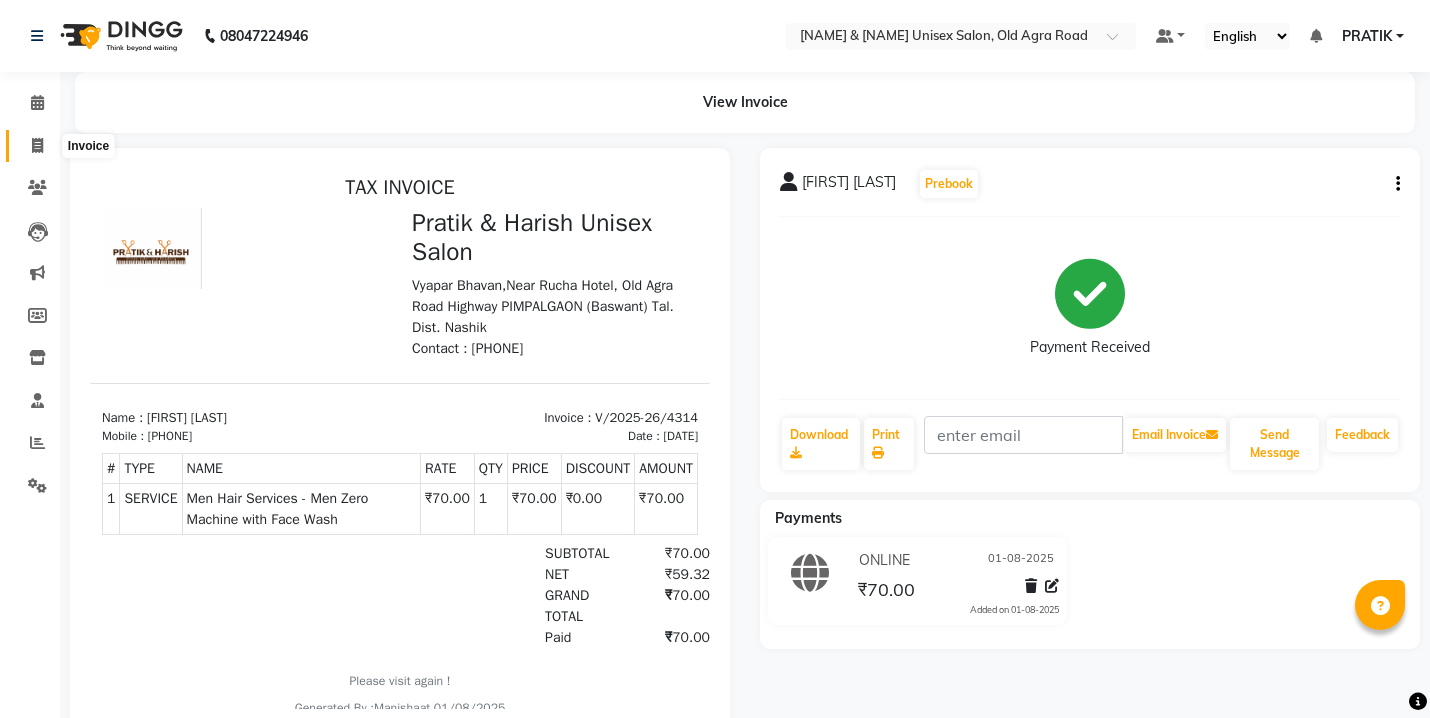 click 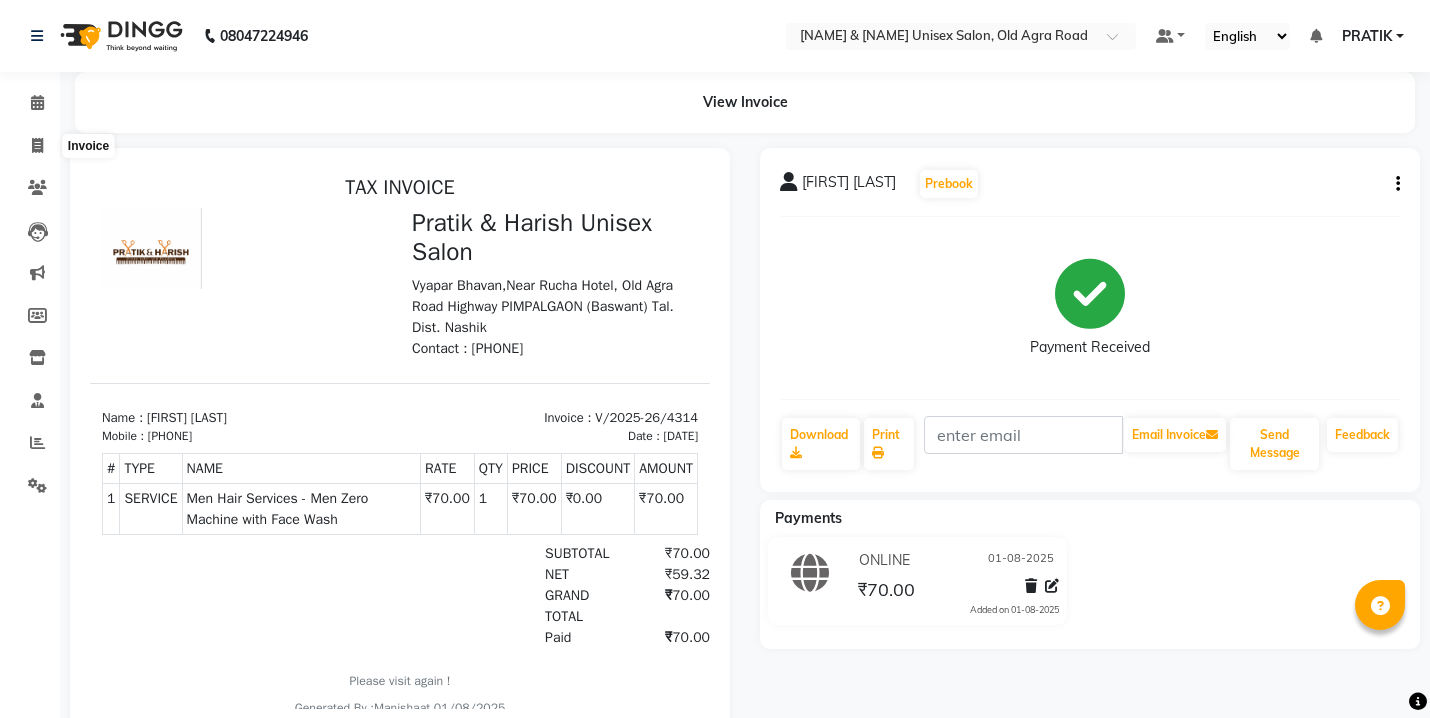 select on "service" 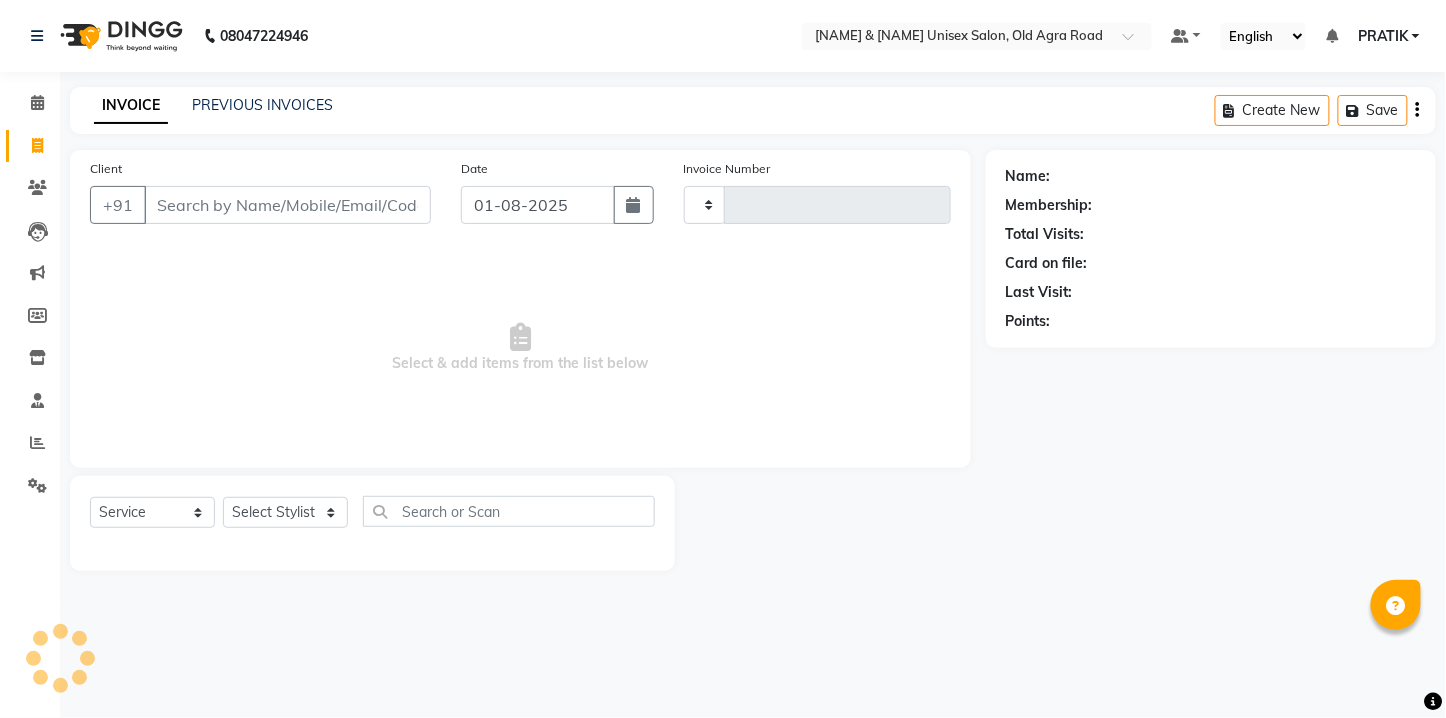 type on "4318" 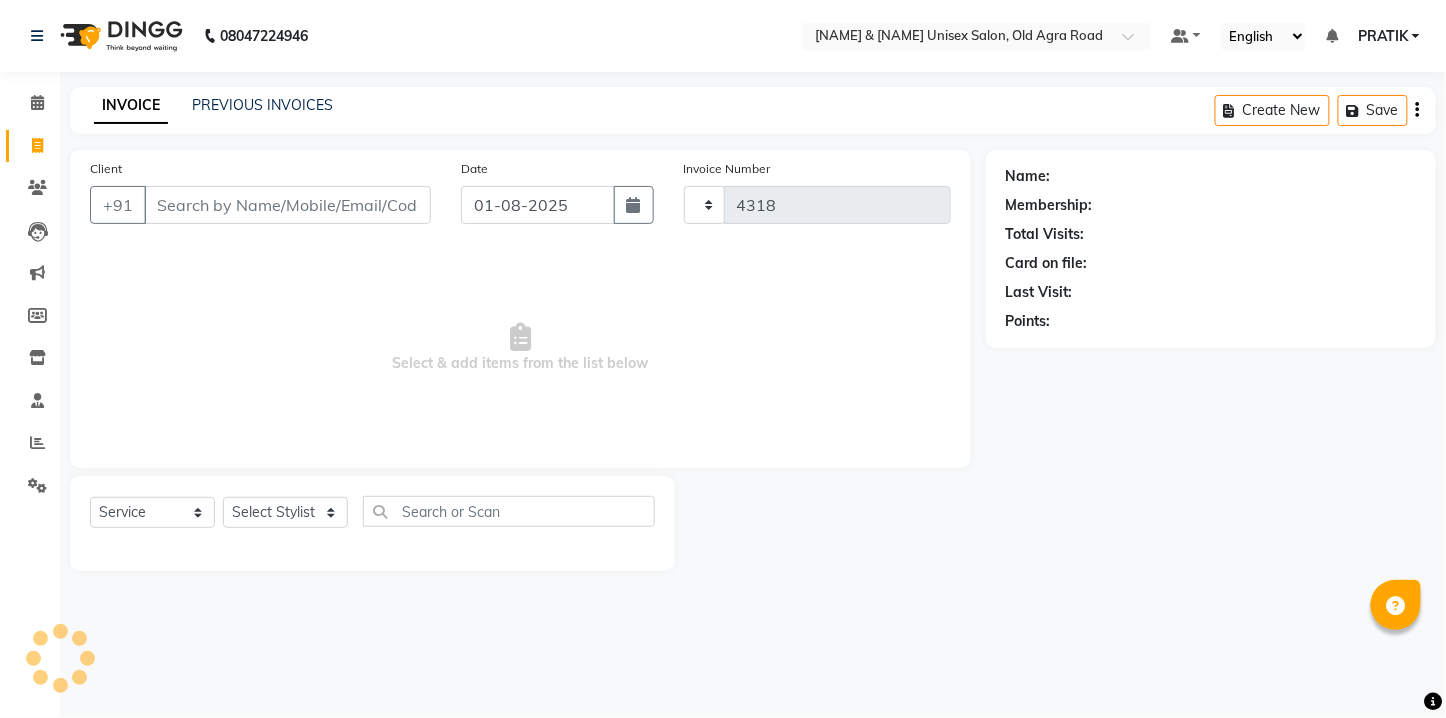 select on "6770" 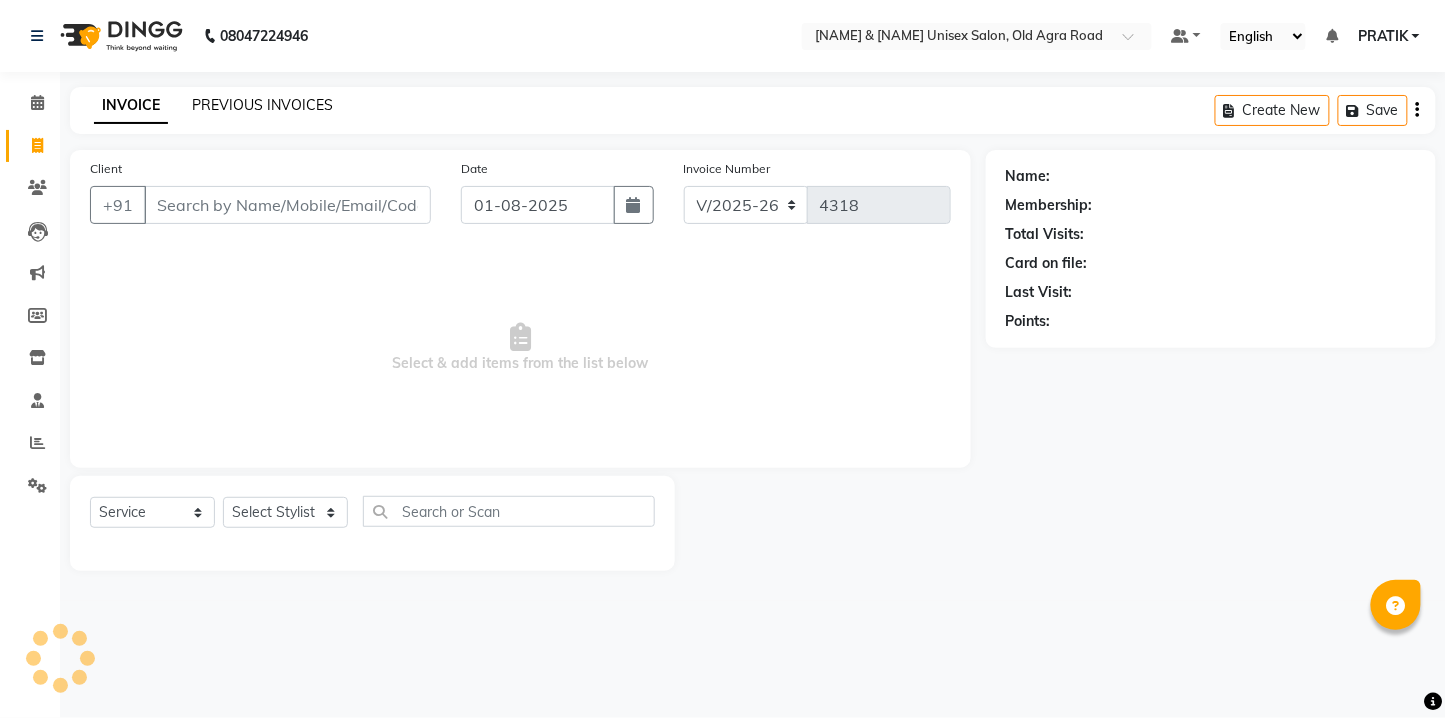 click on "PREVIOUS INVOICES" 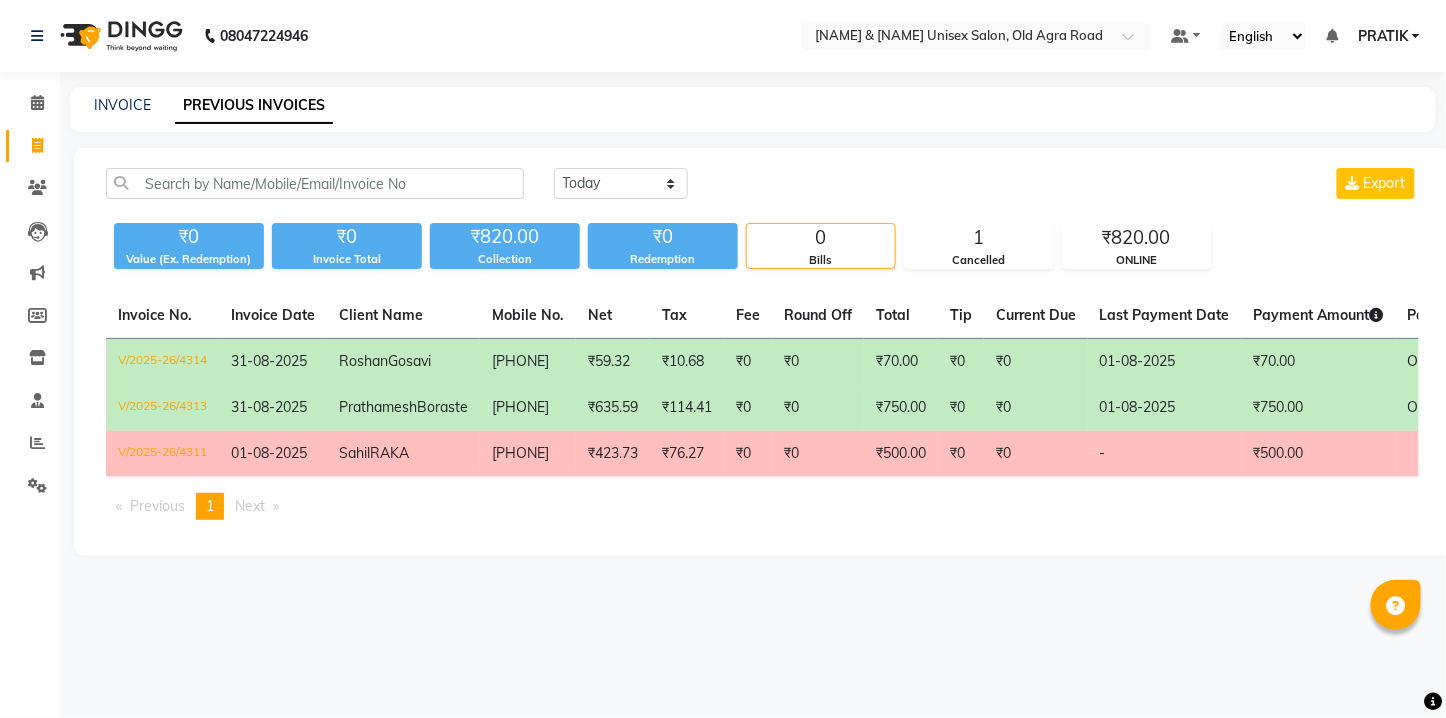 click on "₹0" 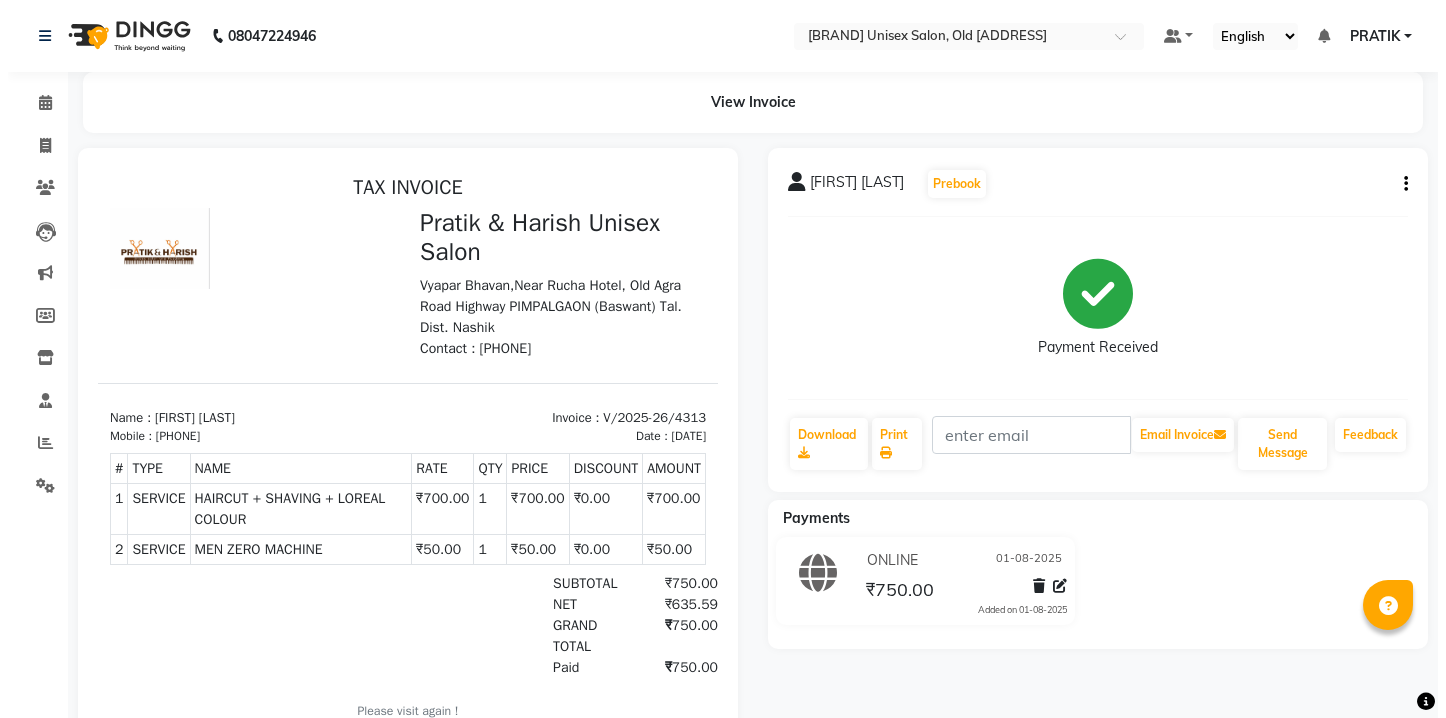 scroll, scrollTop: 0, scrollLeft: 0, axis: both 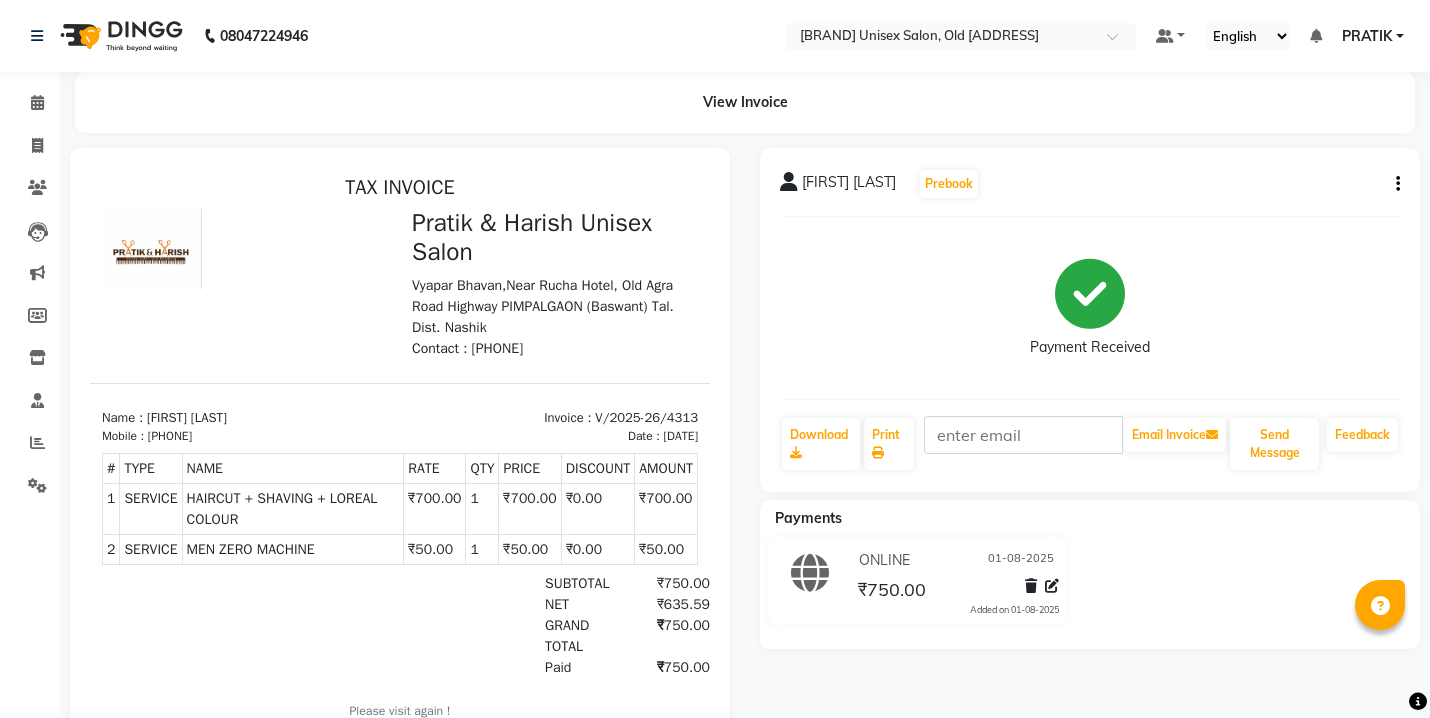 click 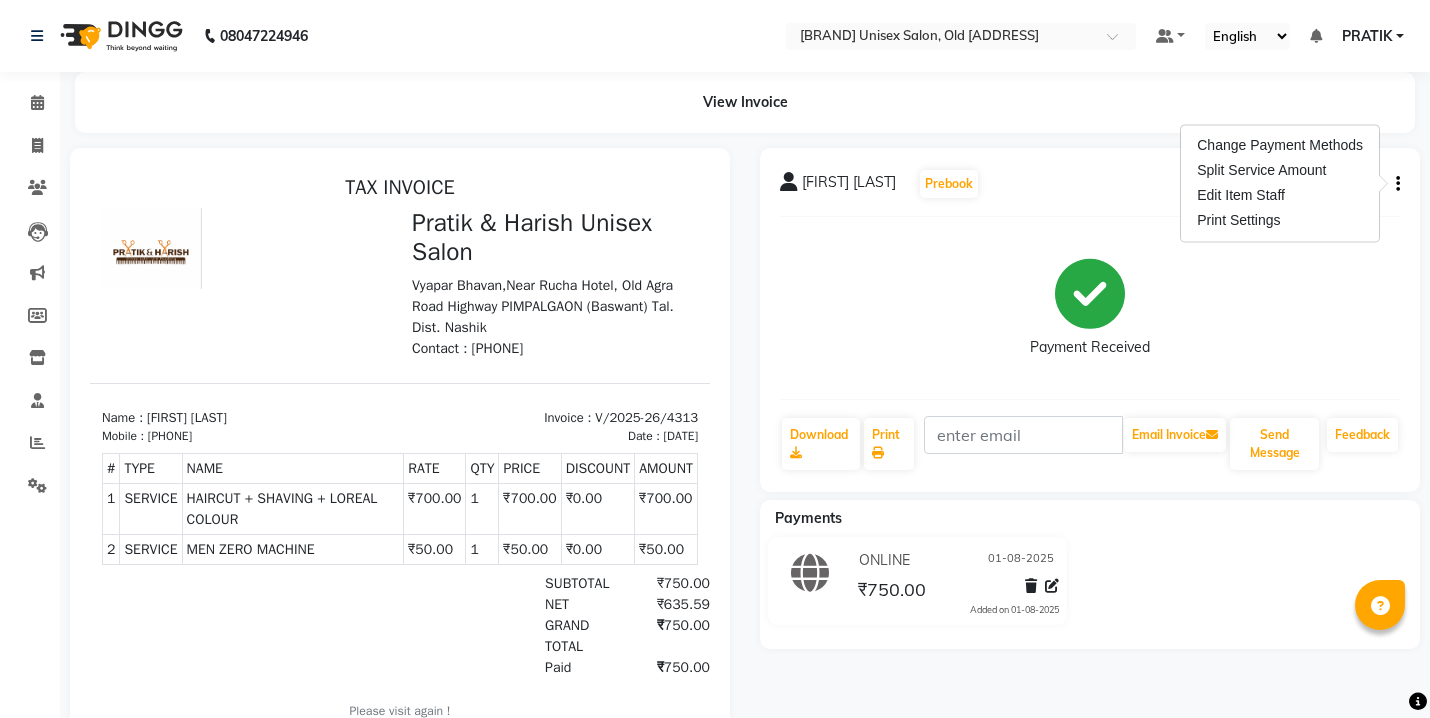 click on "Payment Received" 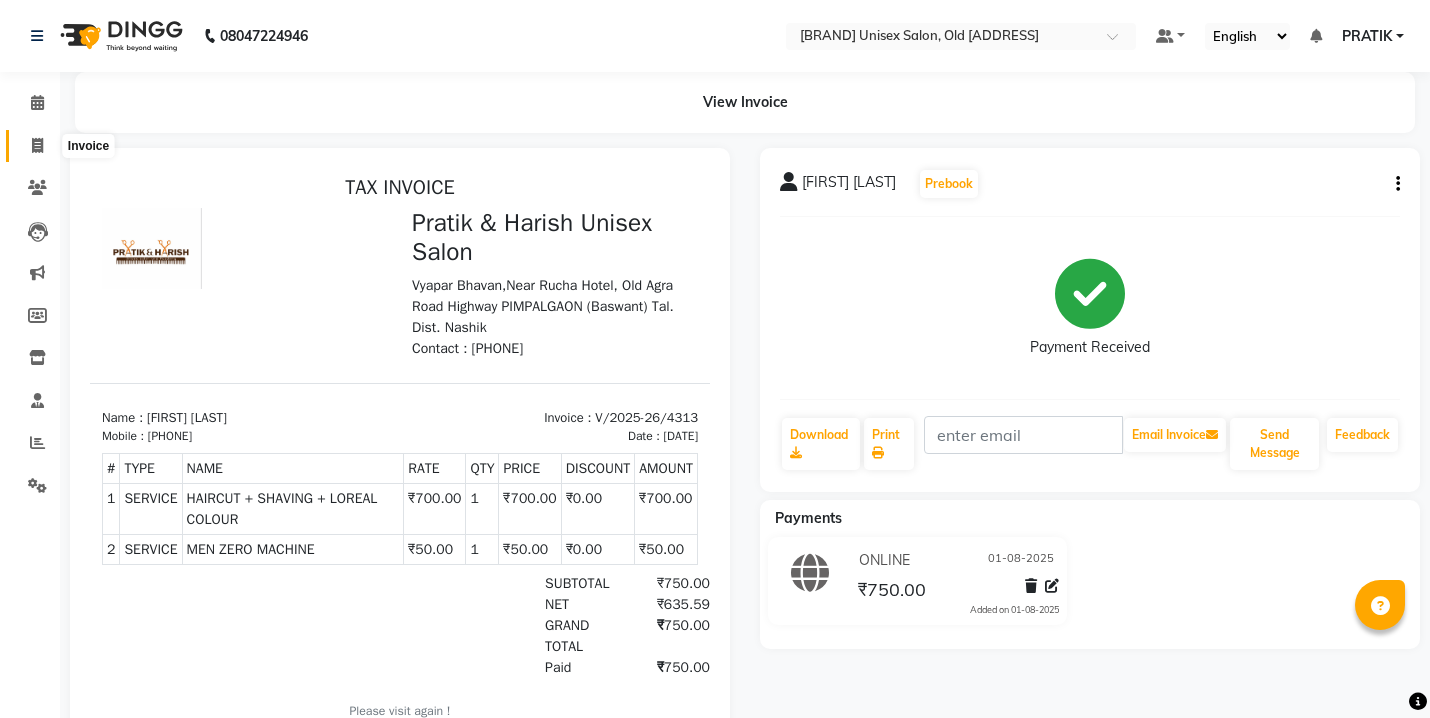 click 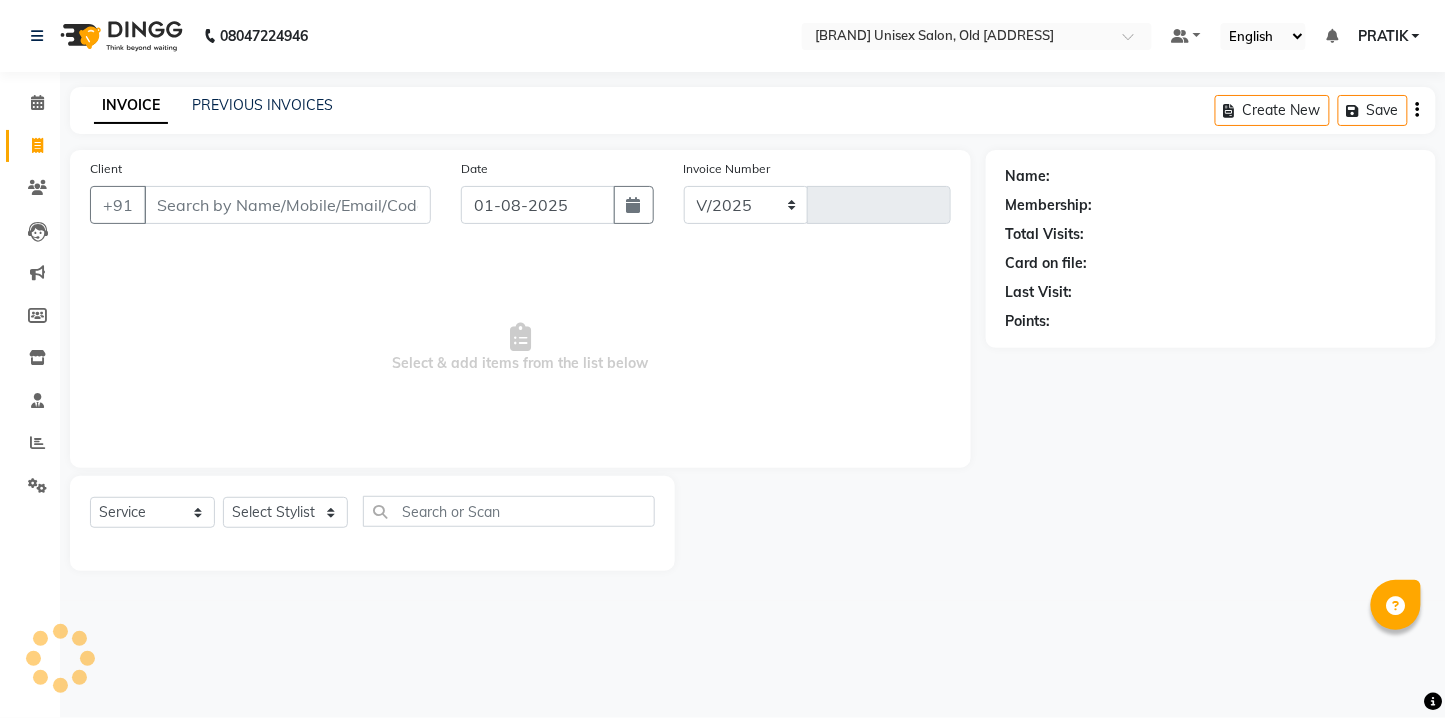 select on "6770" 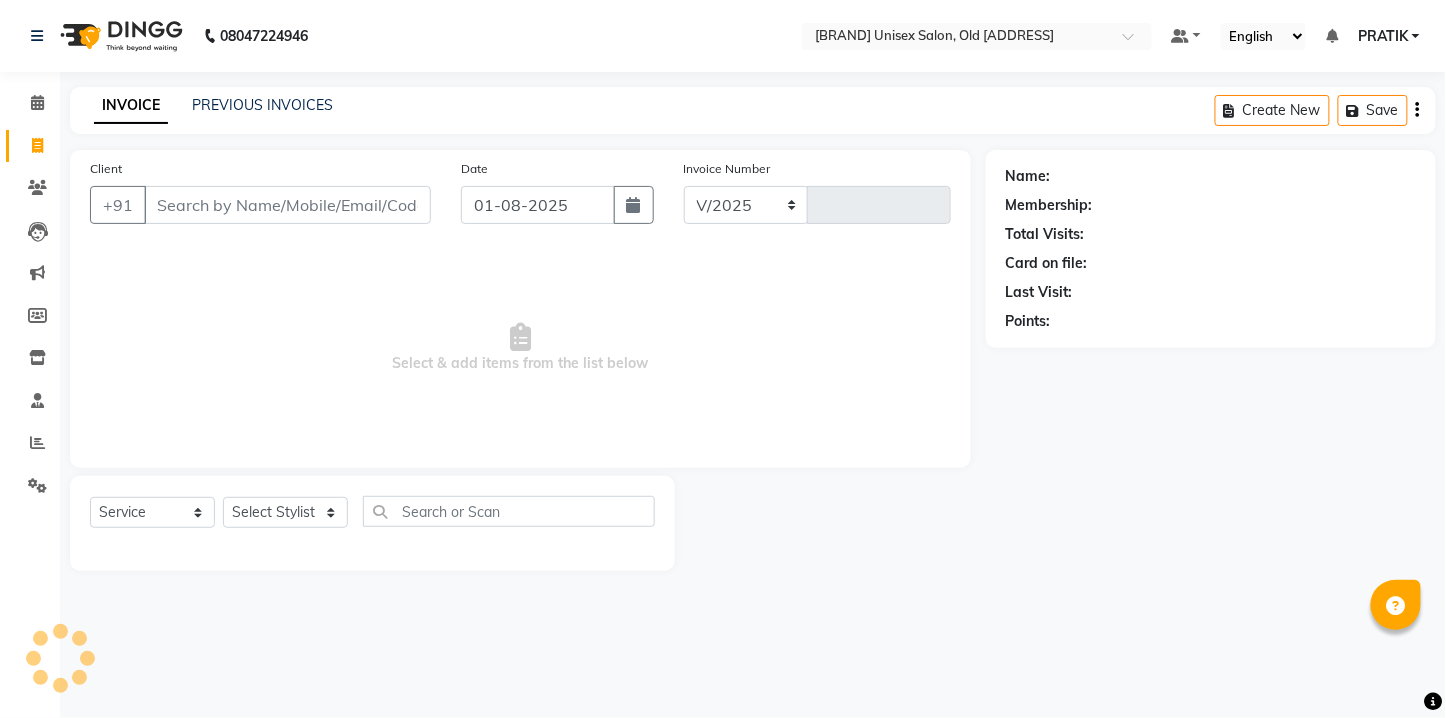 type on "4318" 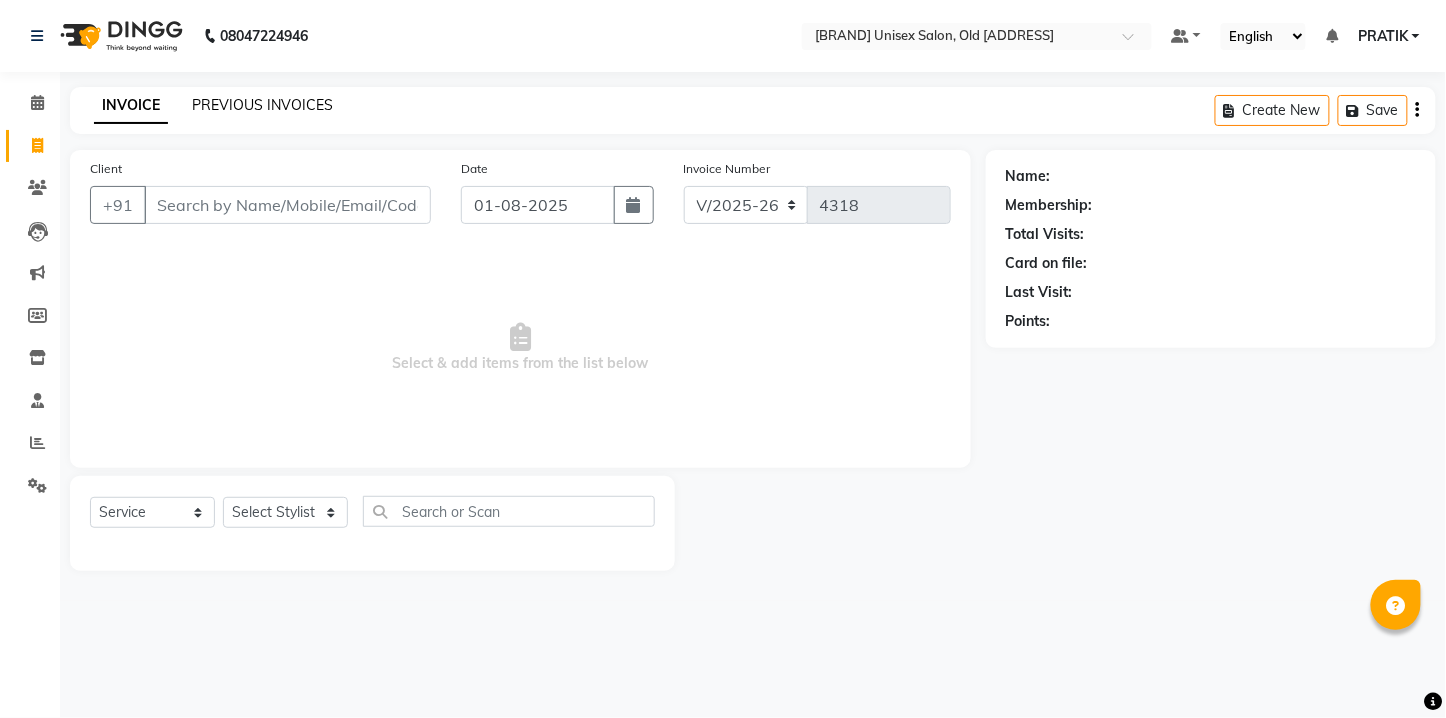 click on "PREVIOUS INVOICES" 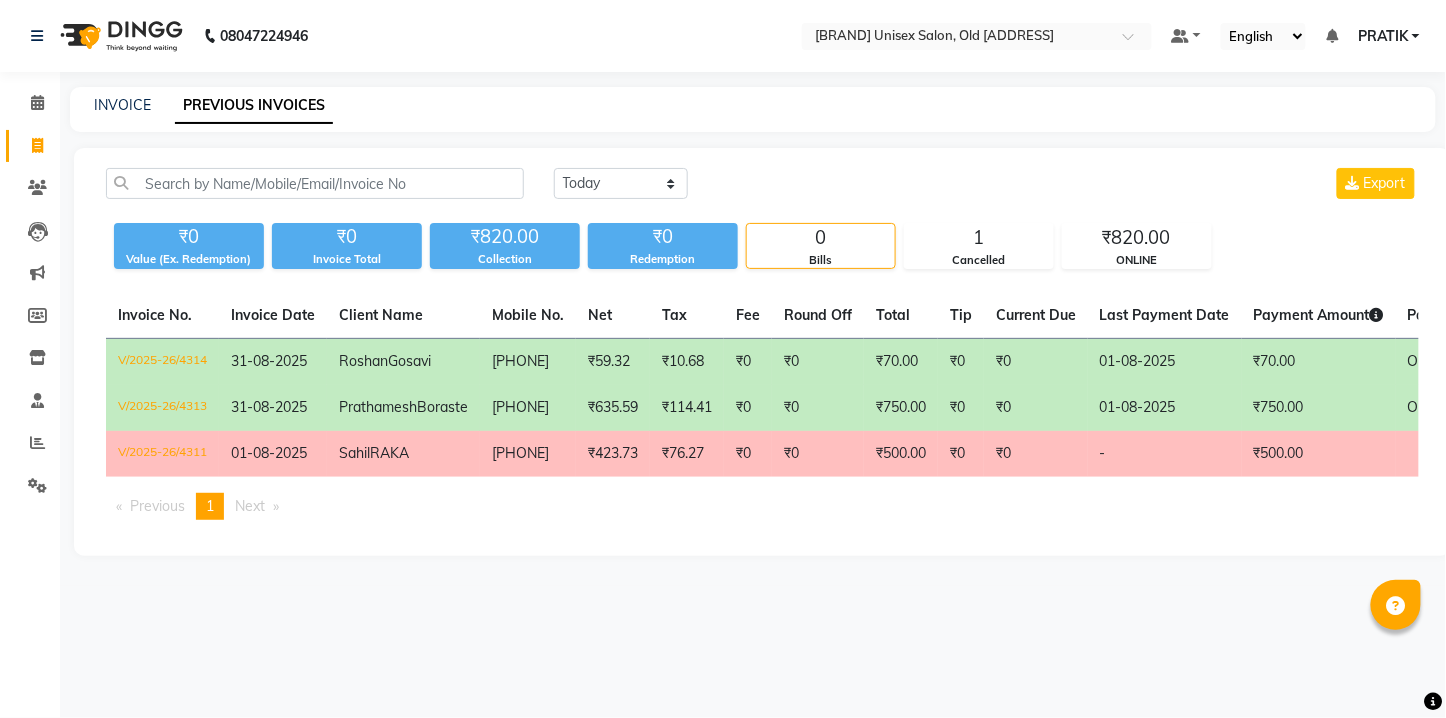 click on "[PHONE]" 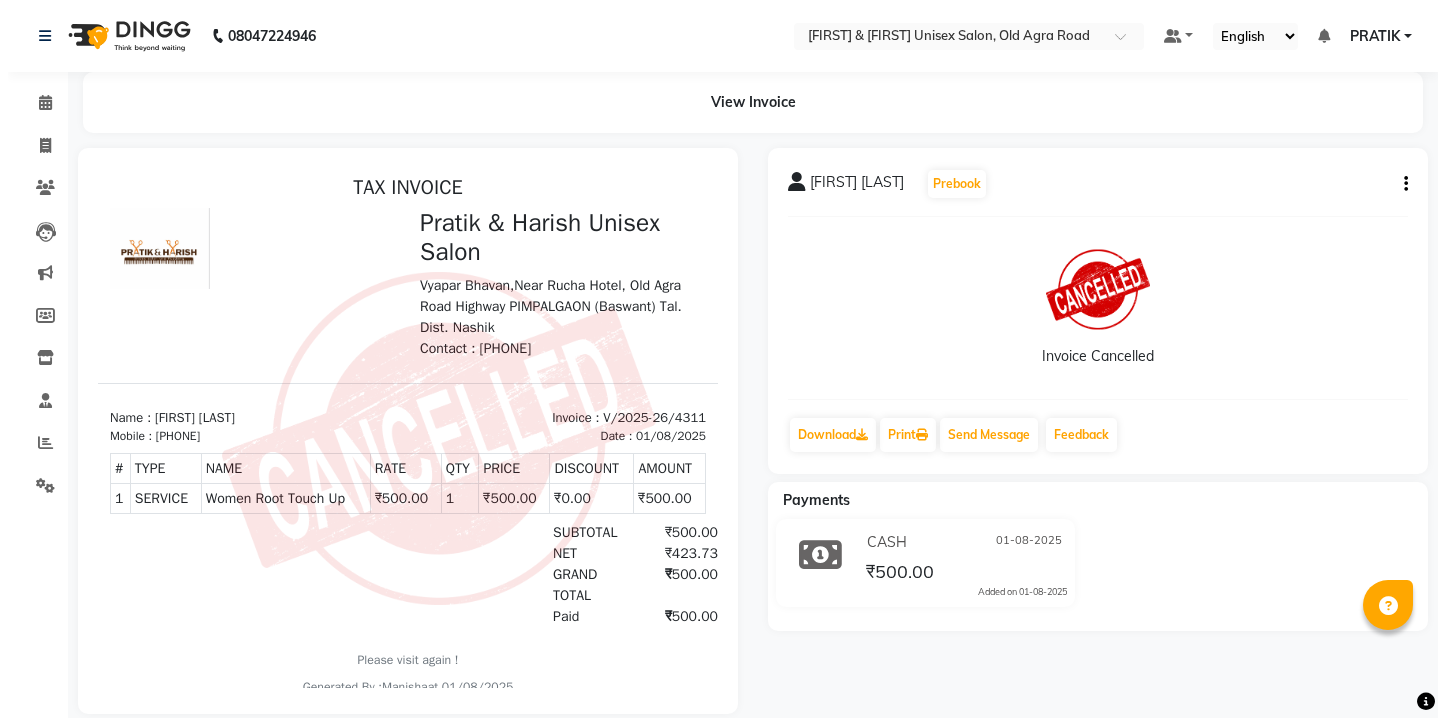 scroll, scrollTop: 0, scrollLeft: 0, axis: both 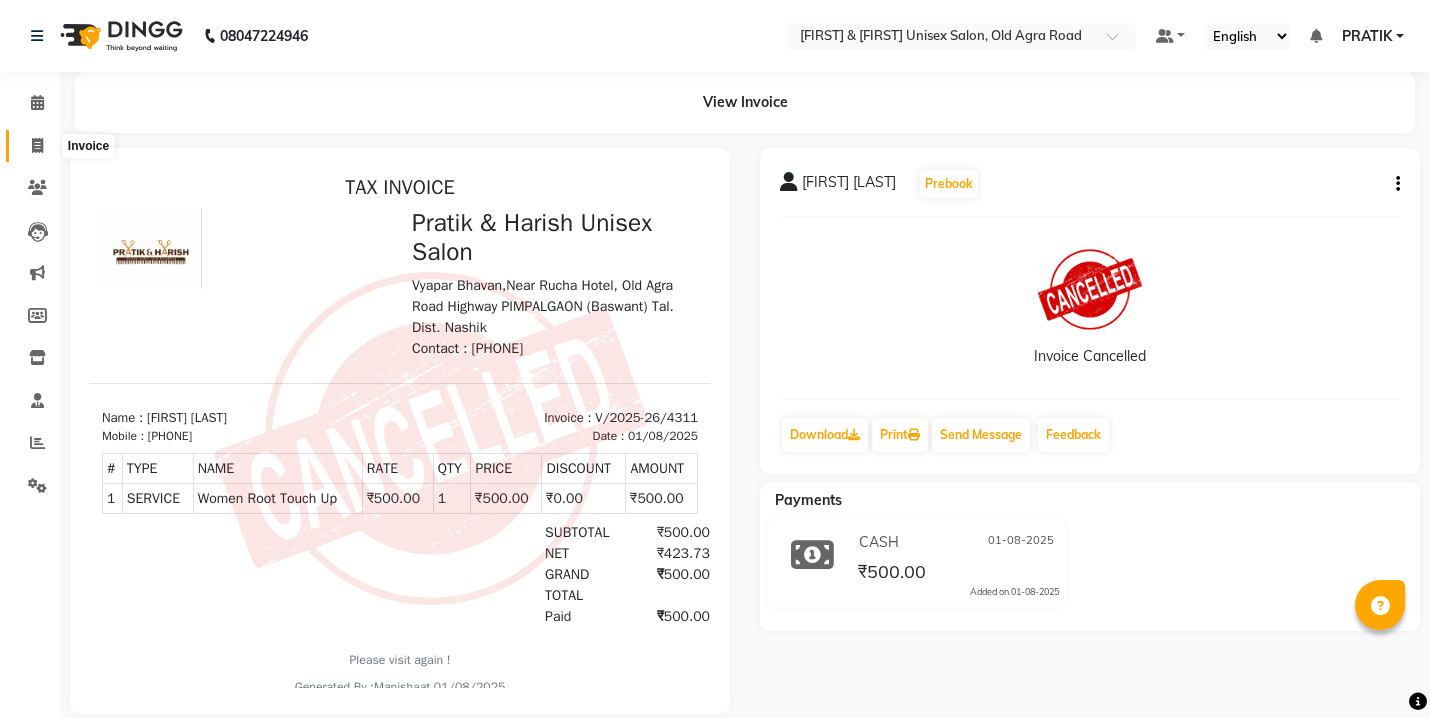 click 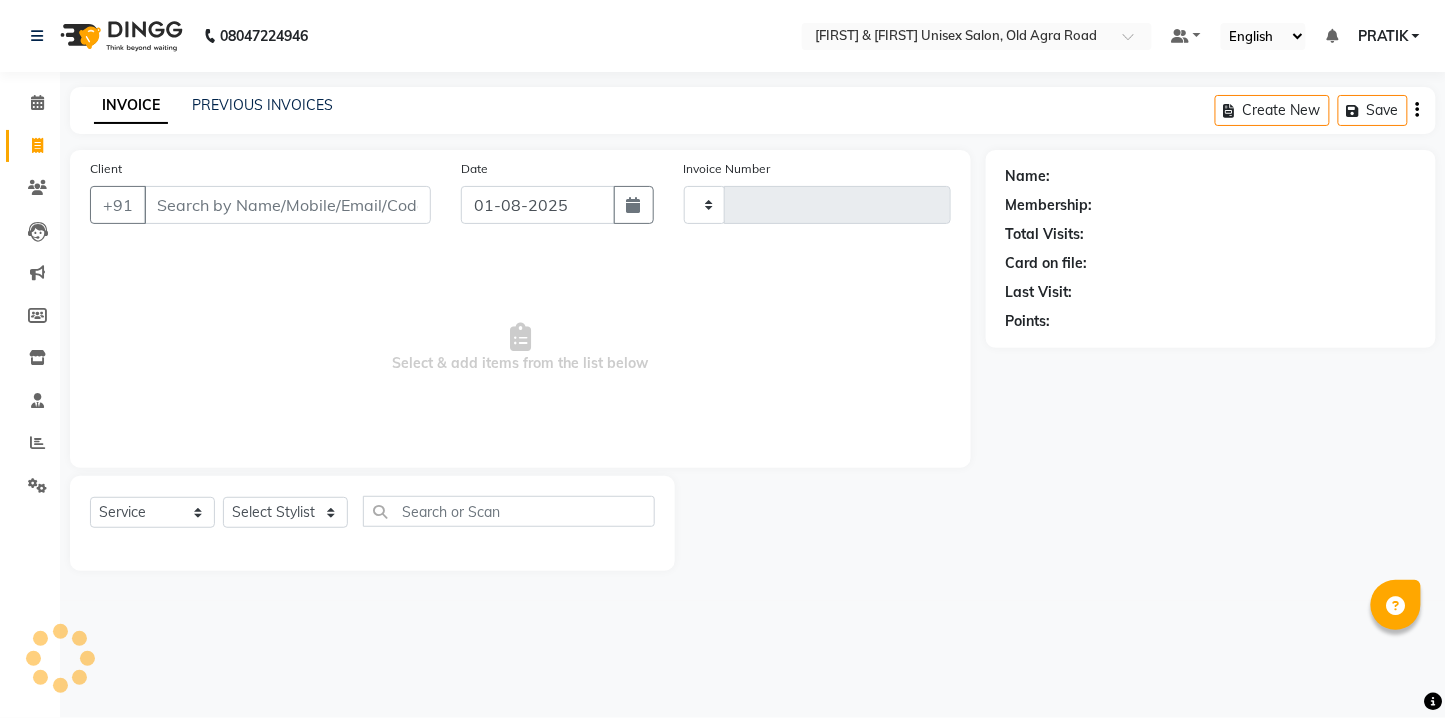 type on "4318" 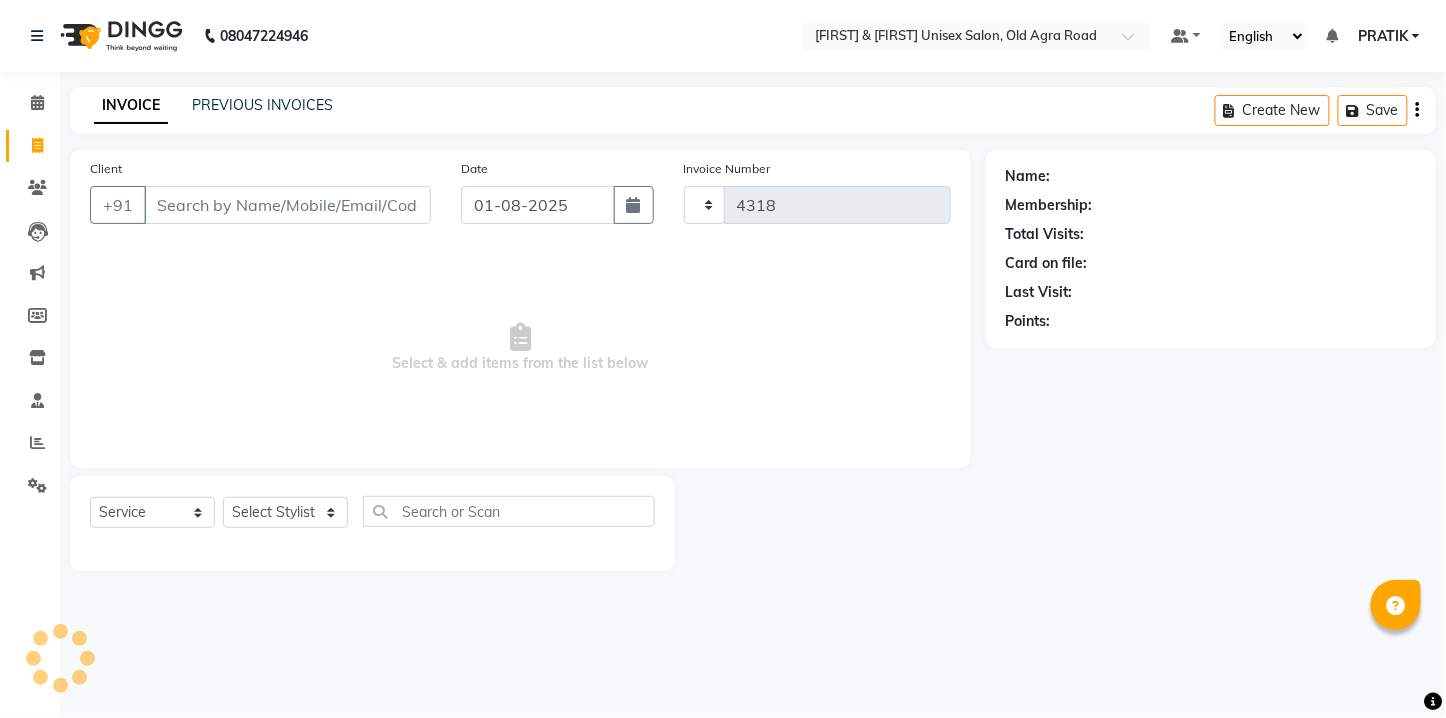 select on "6770" 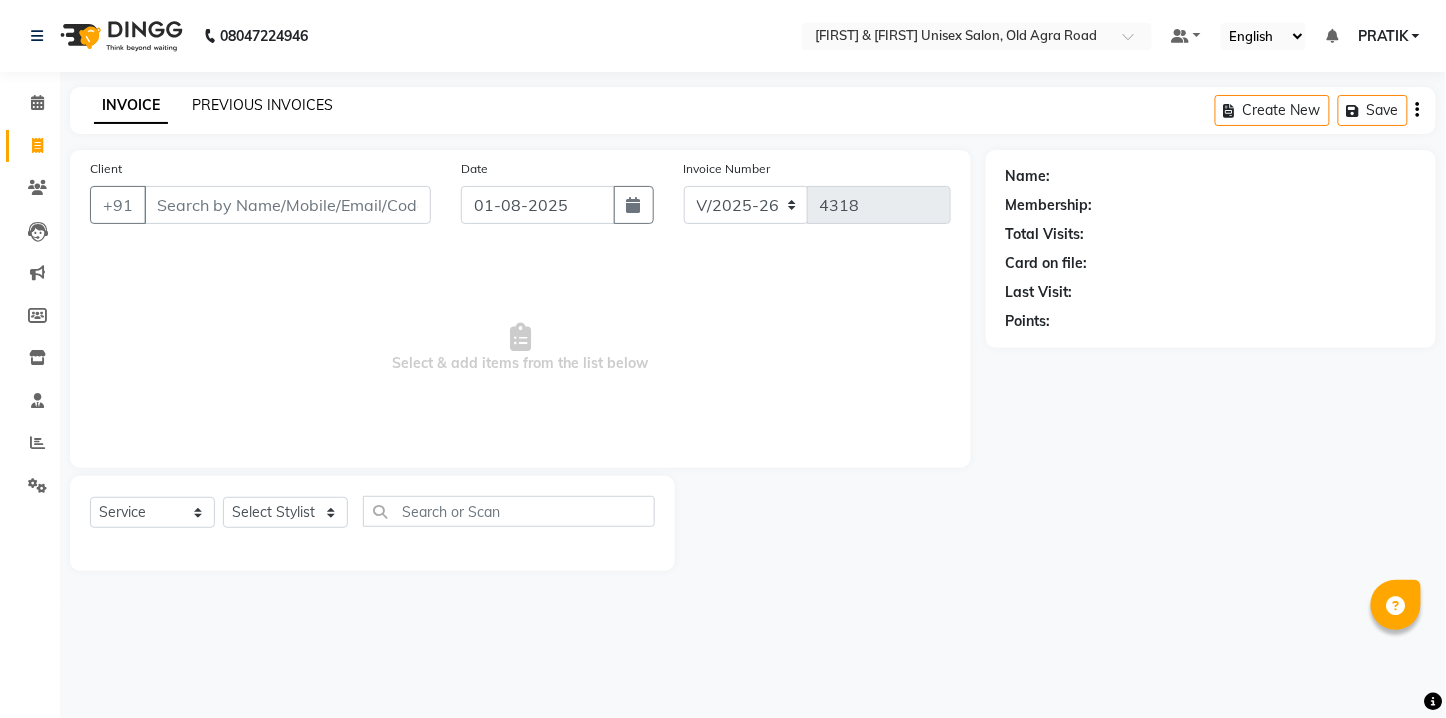 click on "PREVIOUS INVOICES" 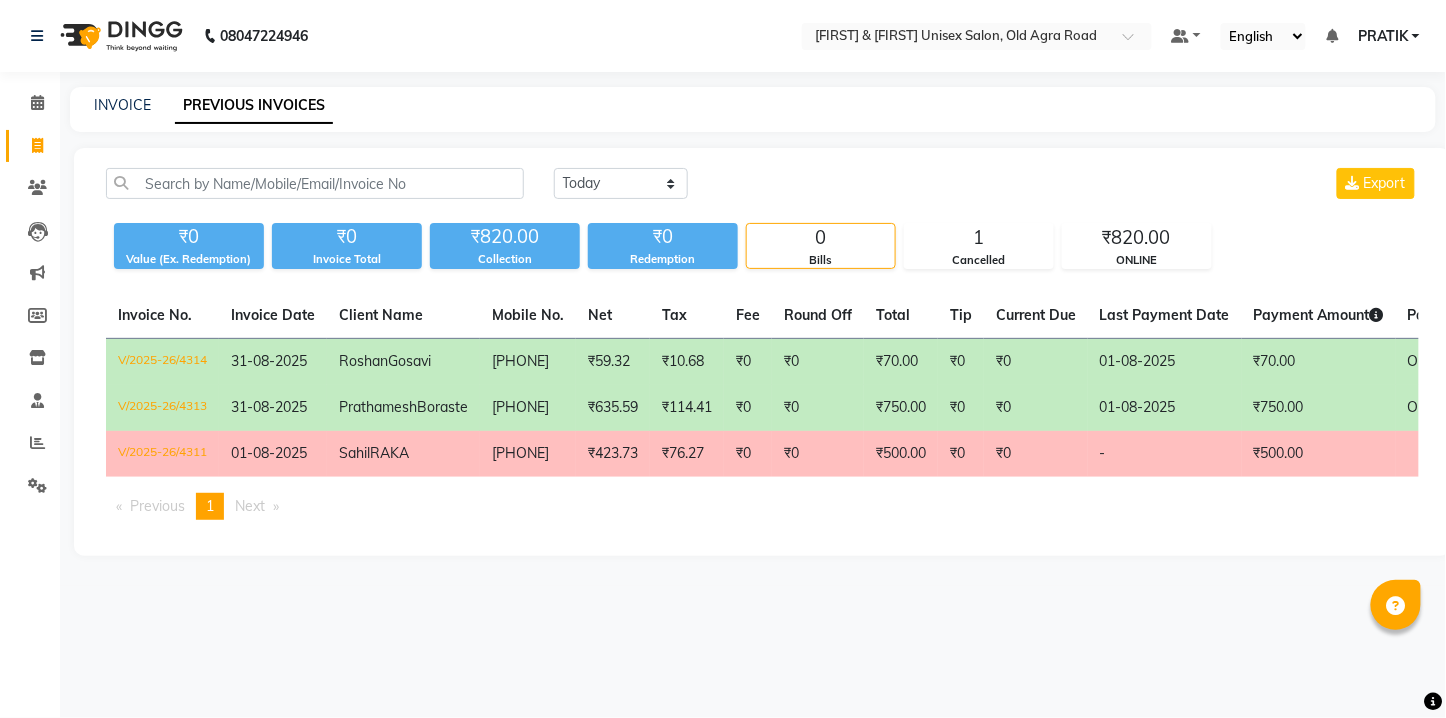 click on "₹0" 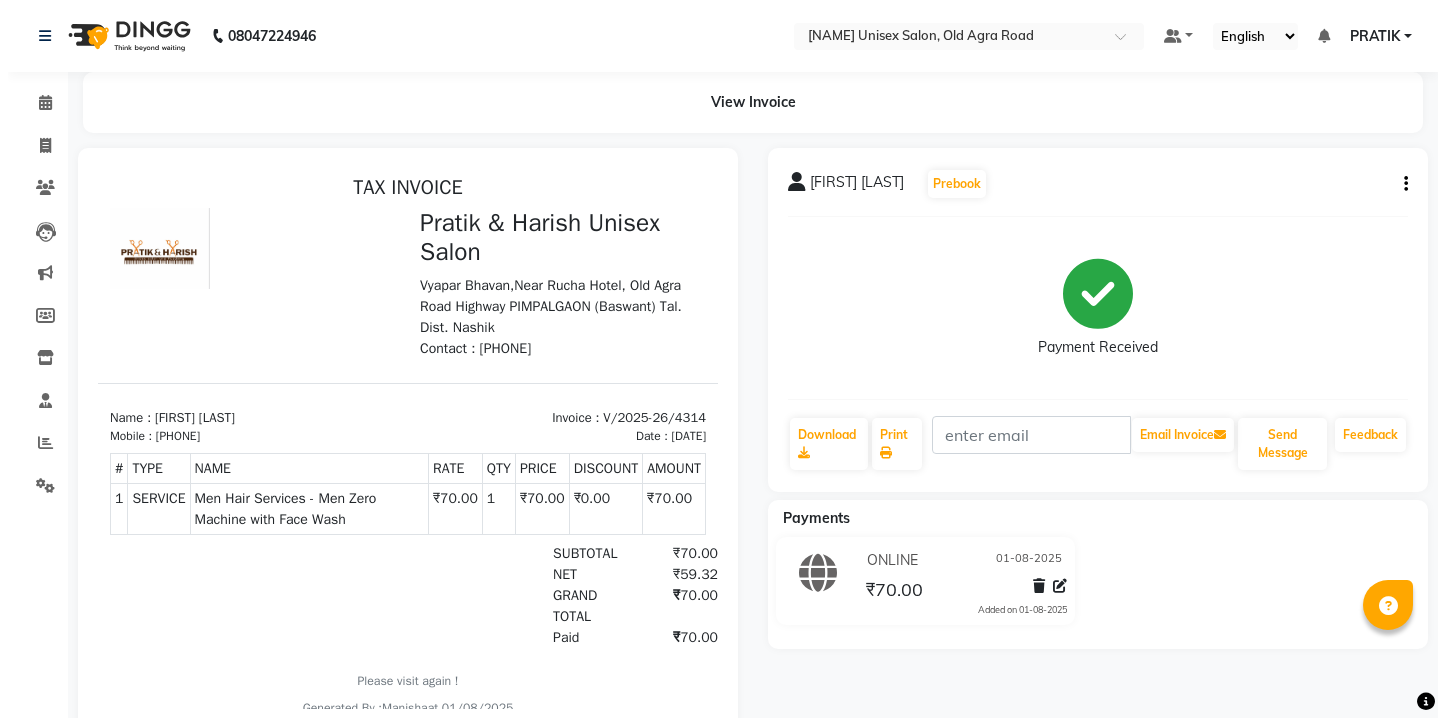 scroll, scrollTop: 0, scrollLeft: 0, axis: both 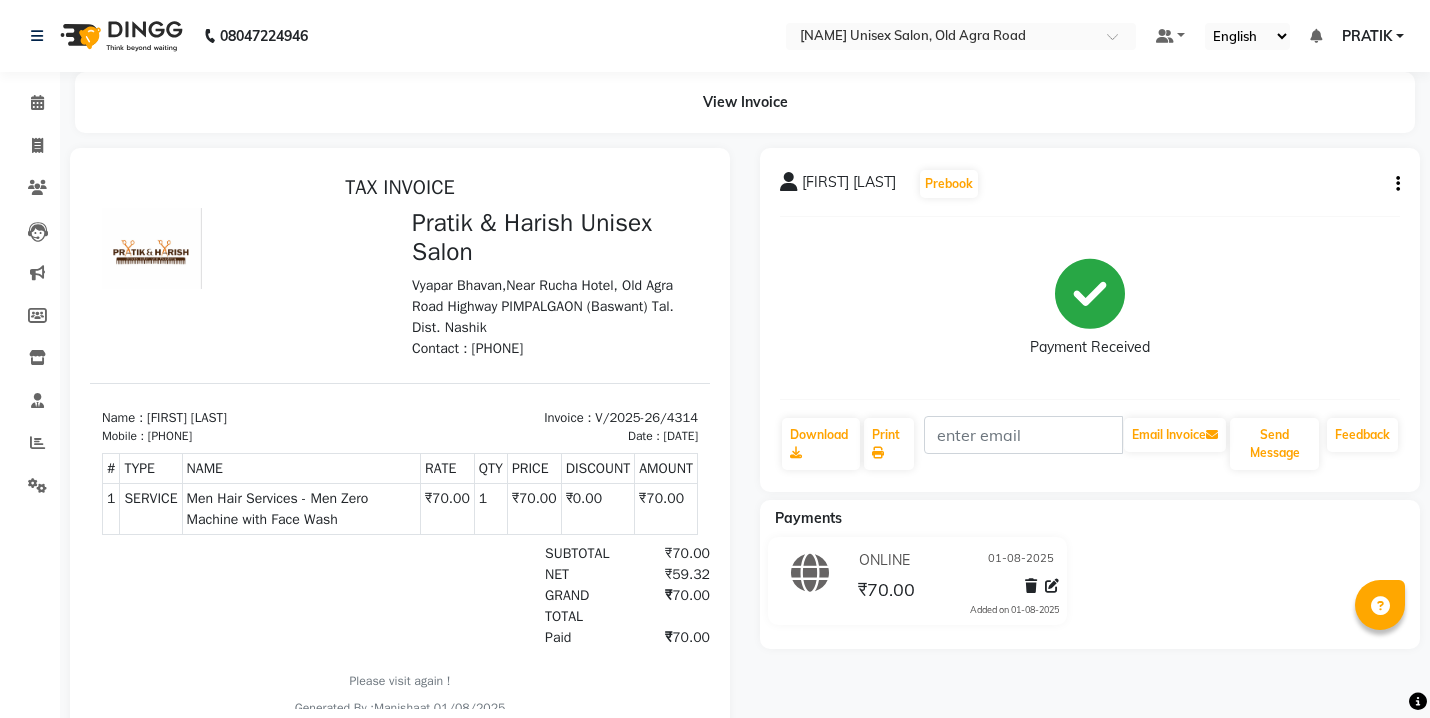click 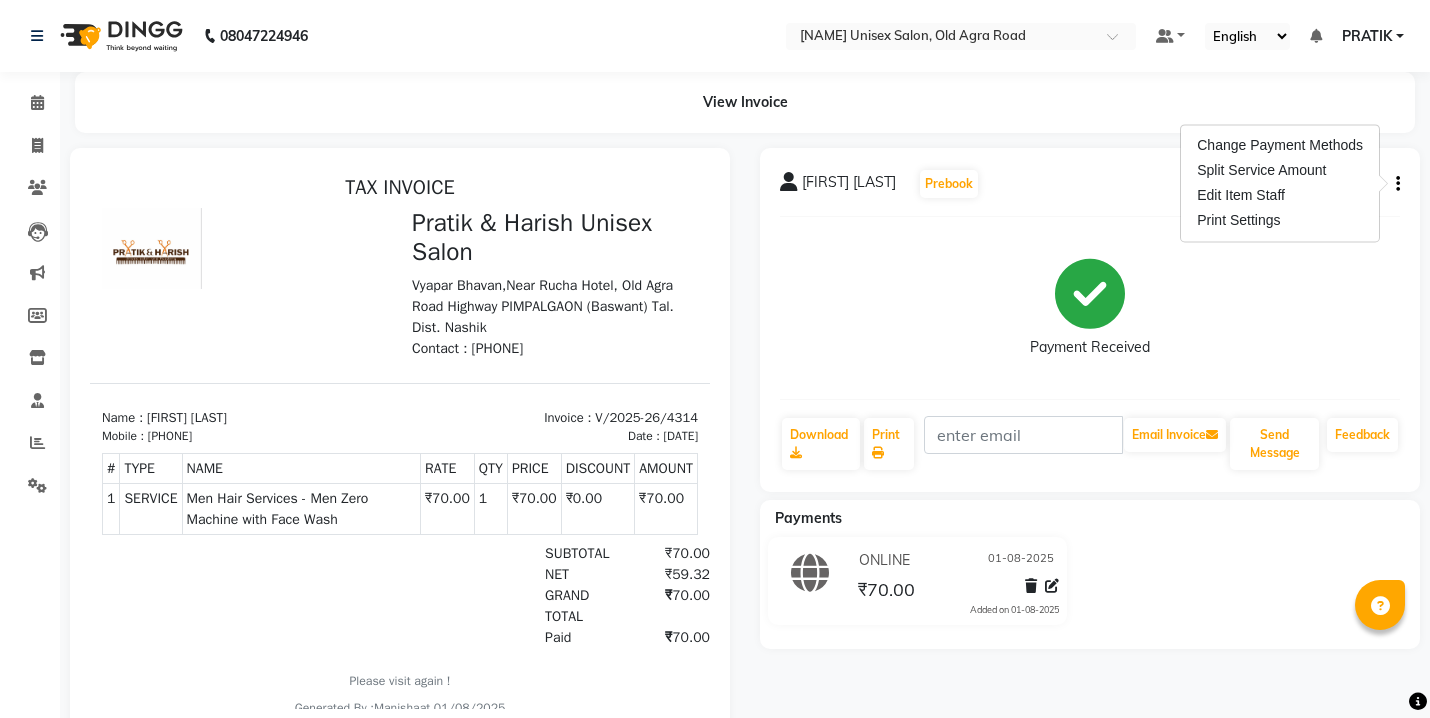 click on "Payment Received" 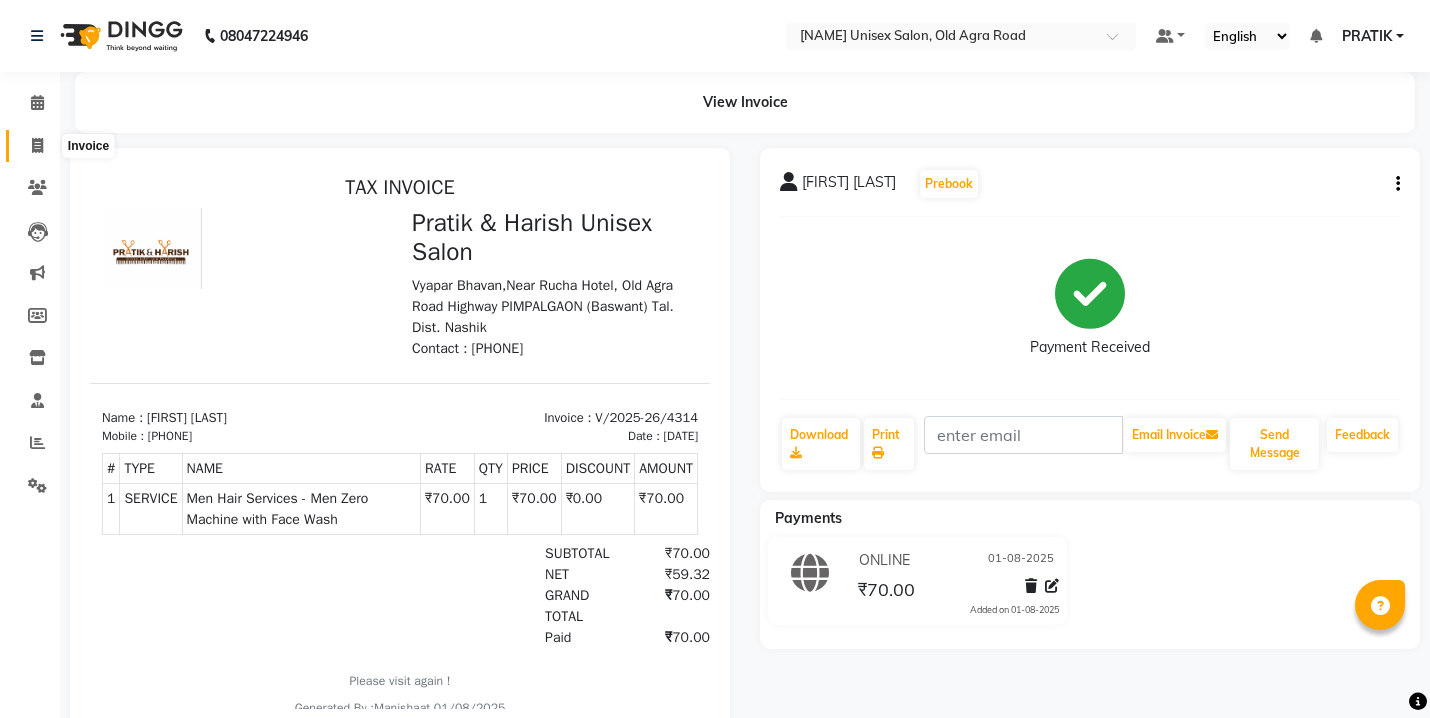 click 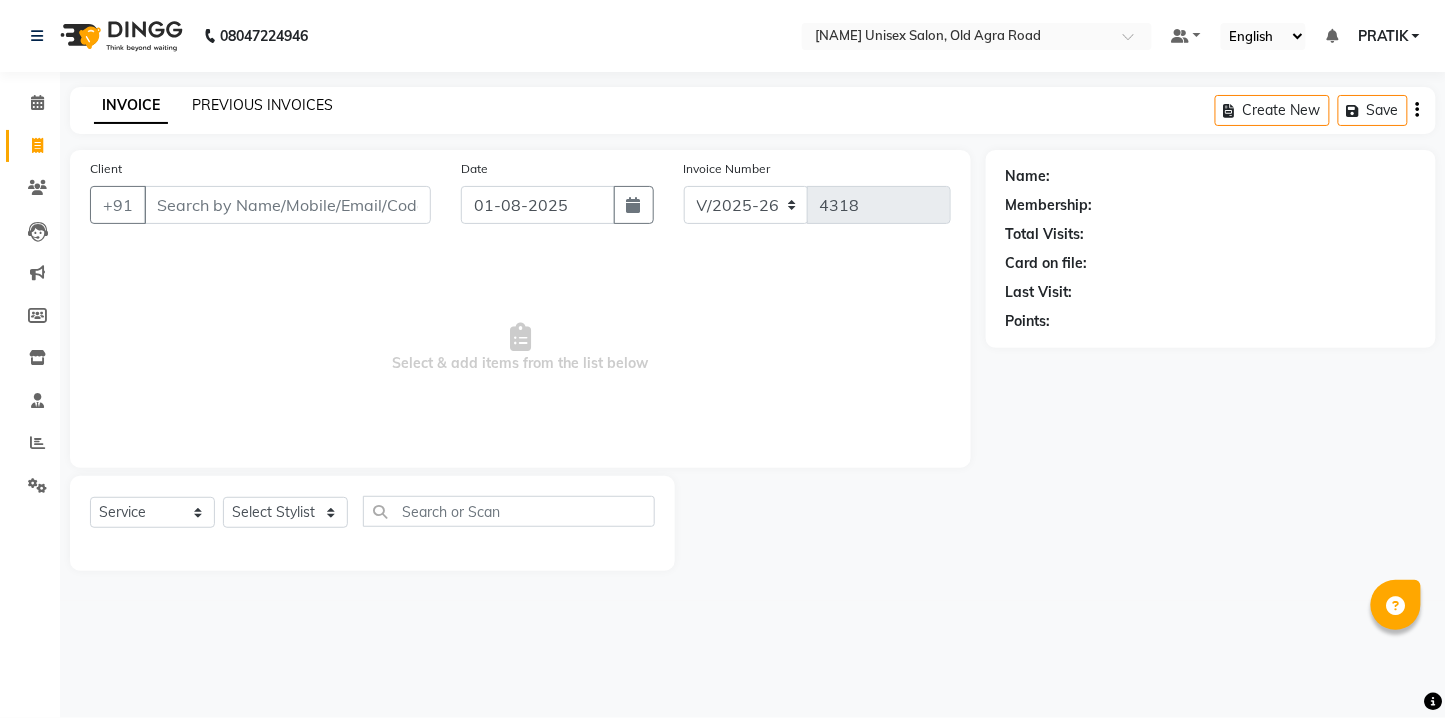 click on "PREVIOUS INVOICES" 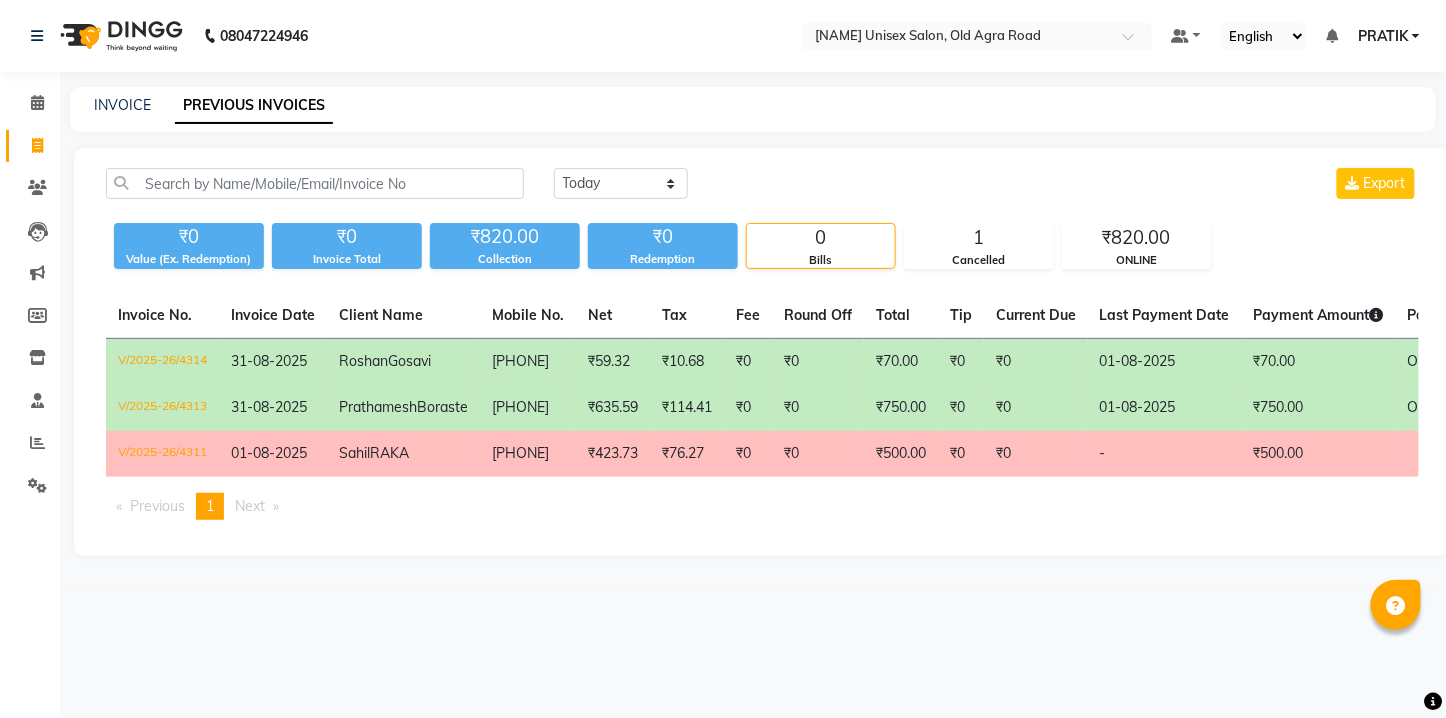 click on "₹0" 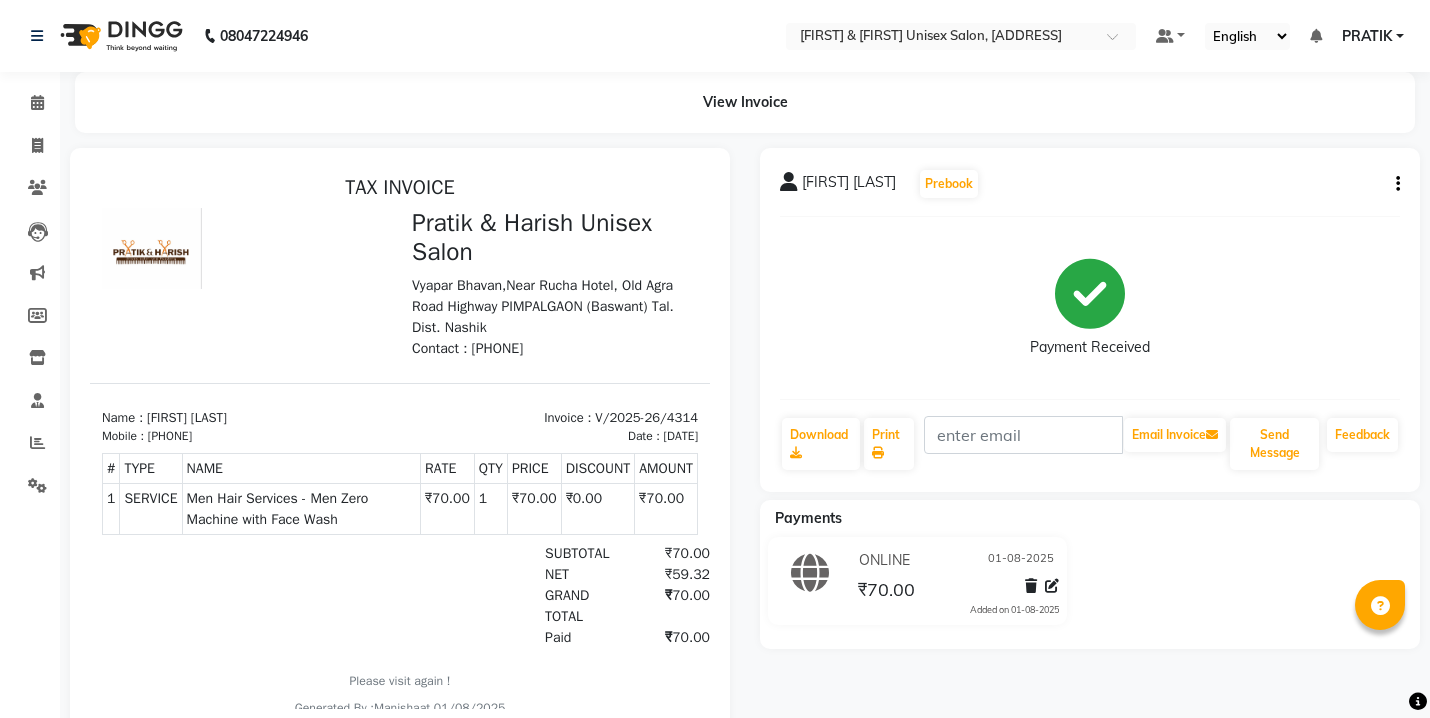 scroll, scrollTop: 0, scrollLeft: 0, axis: both 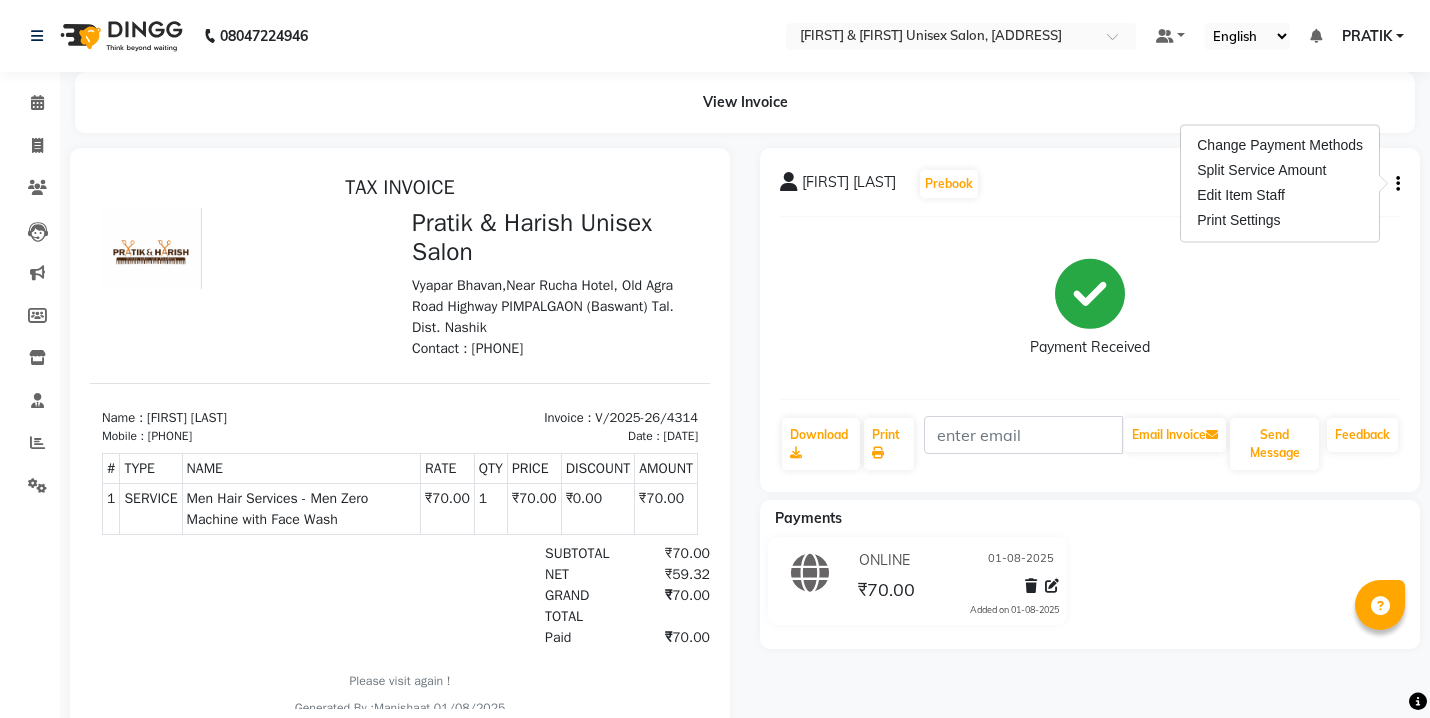 click on "Payment Received" 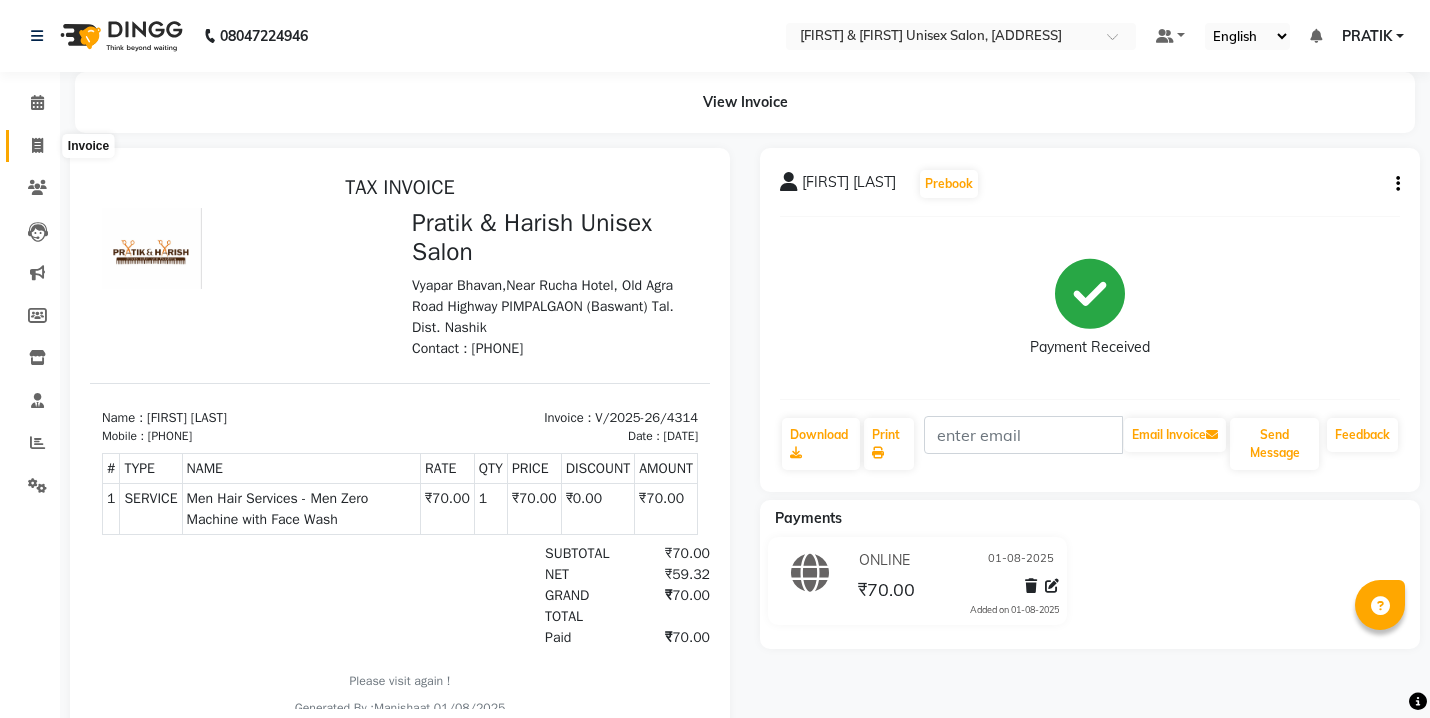 click 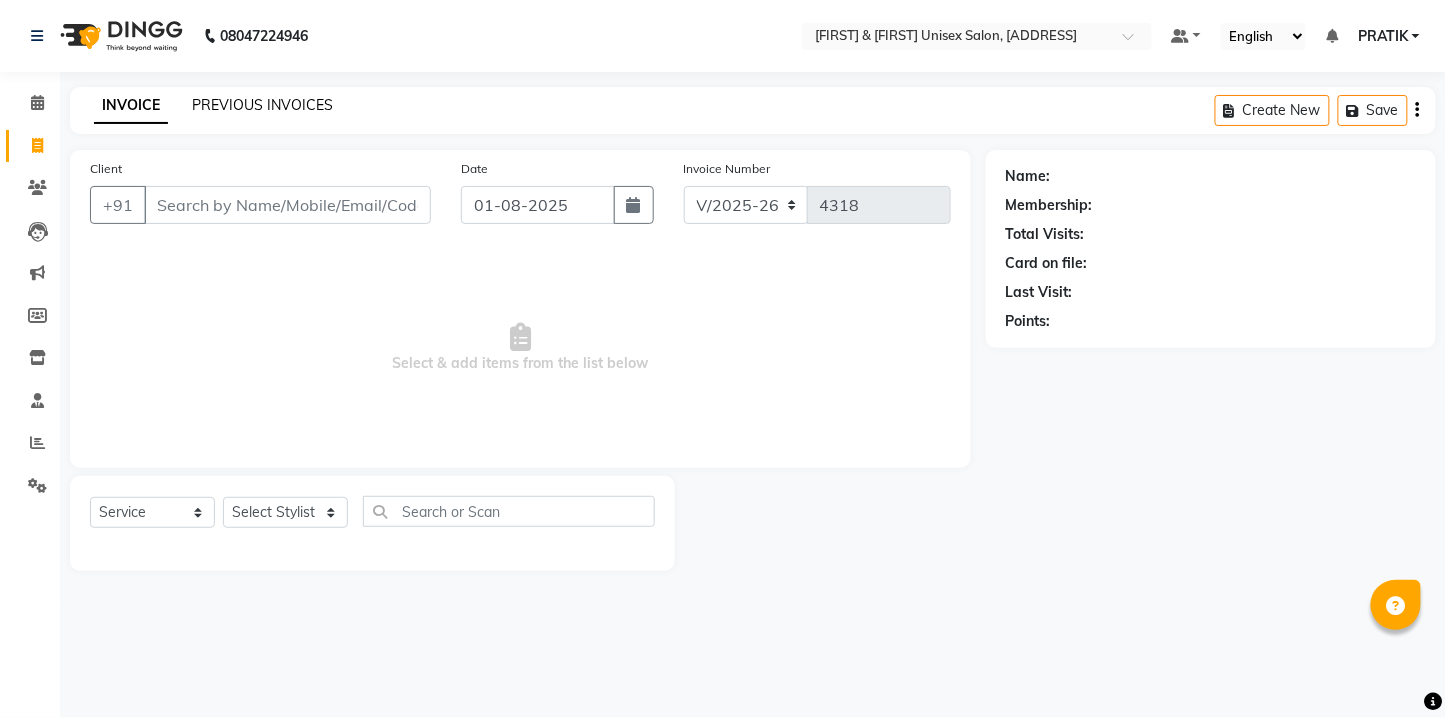 click on "PREVIOUS INVOICES" 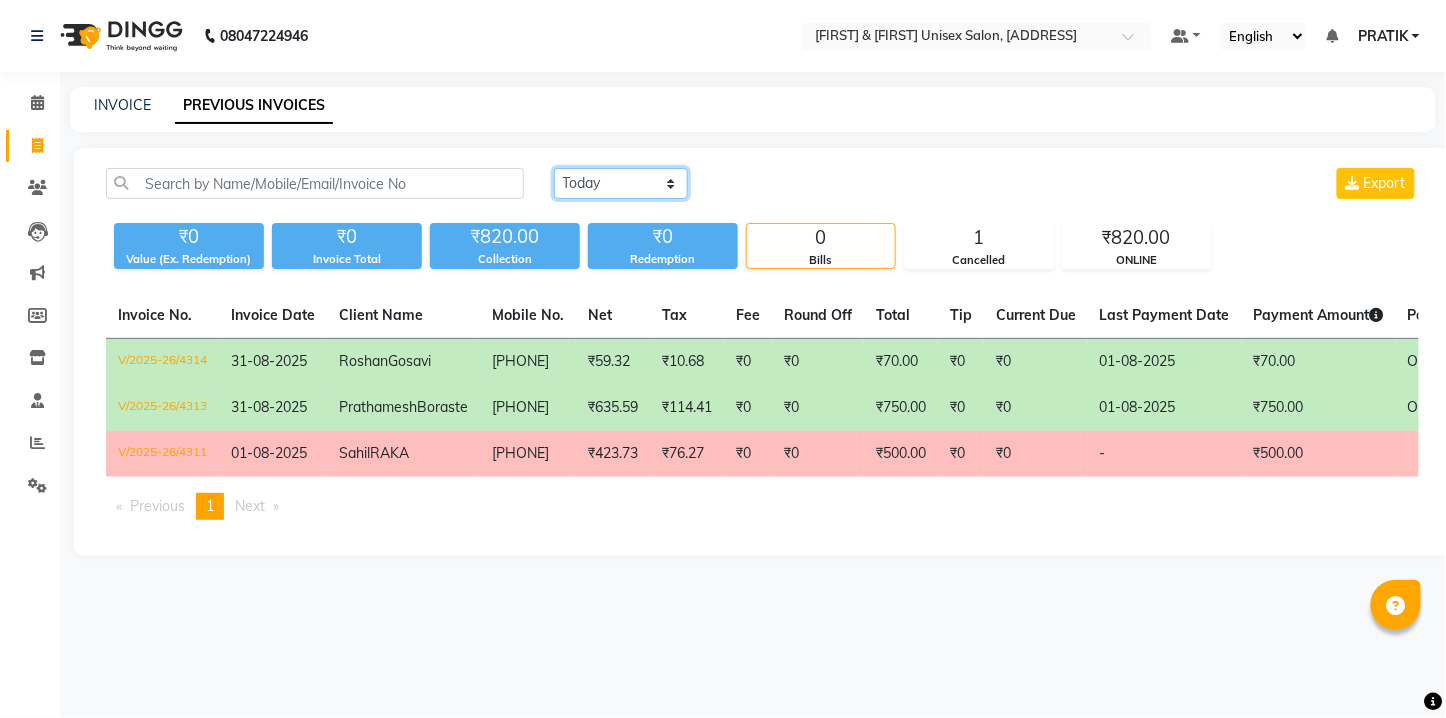 click on "Today Yesterday Custom Range" 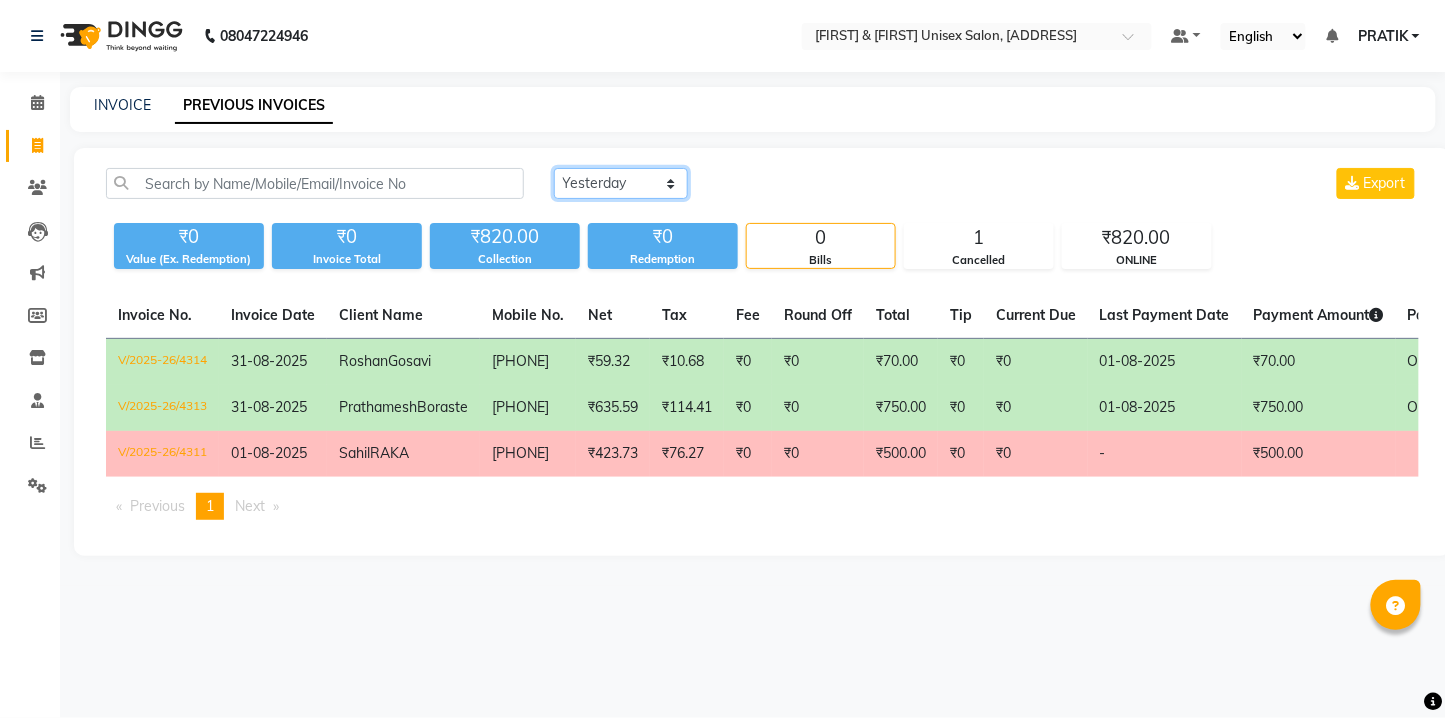 click on "Today Yesterday Custom Range" 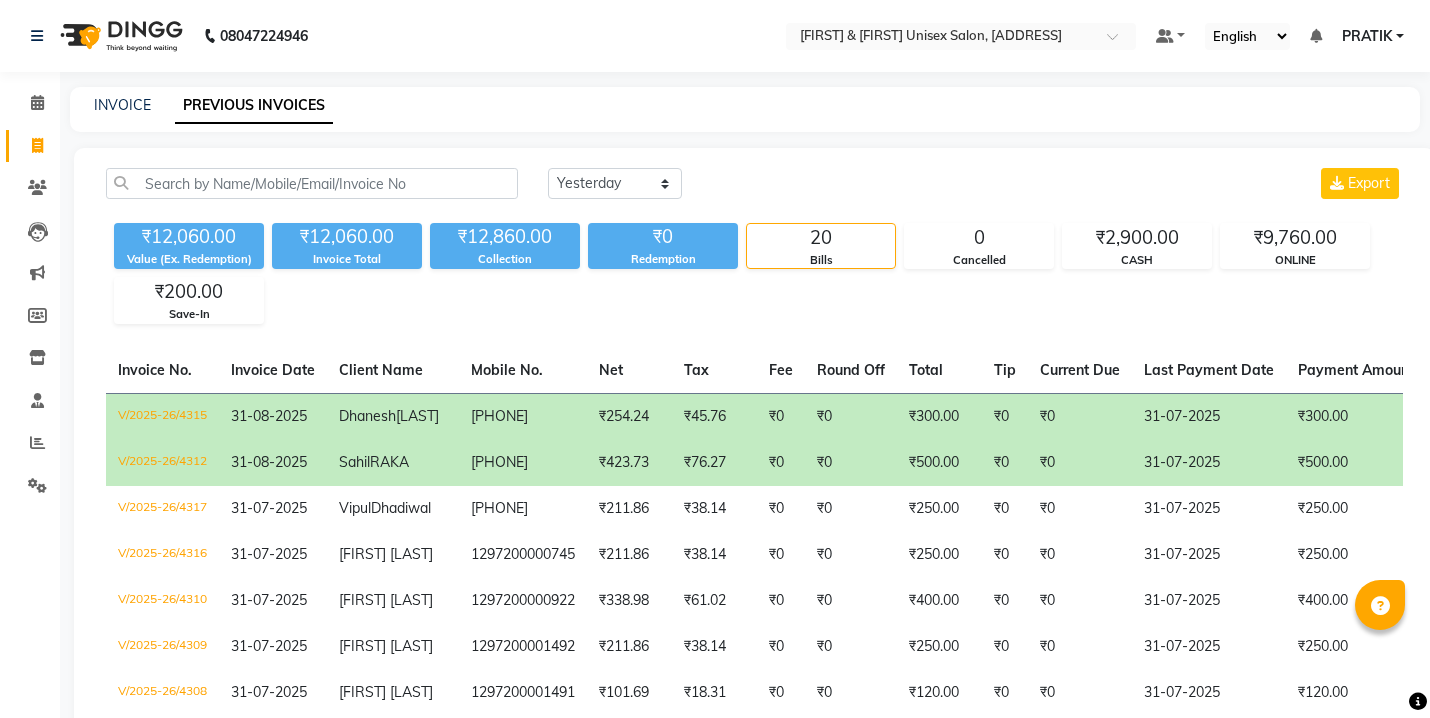 click on "31-08-2025" 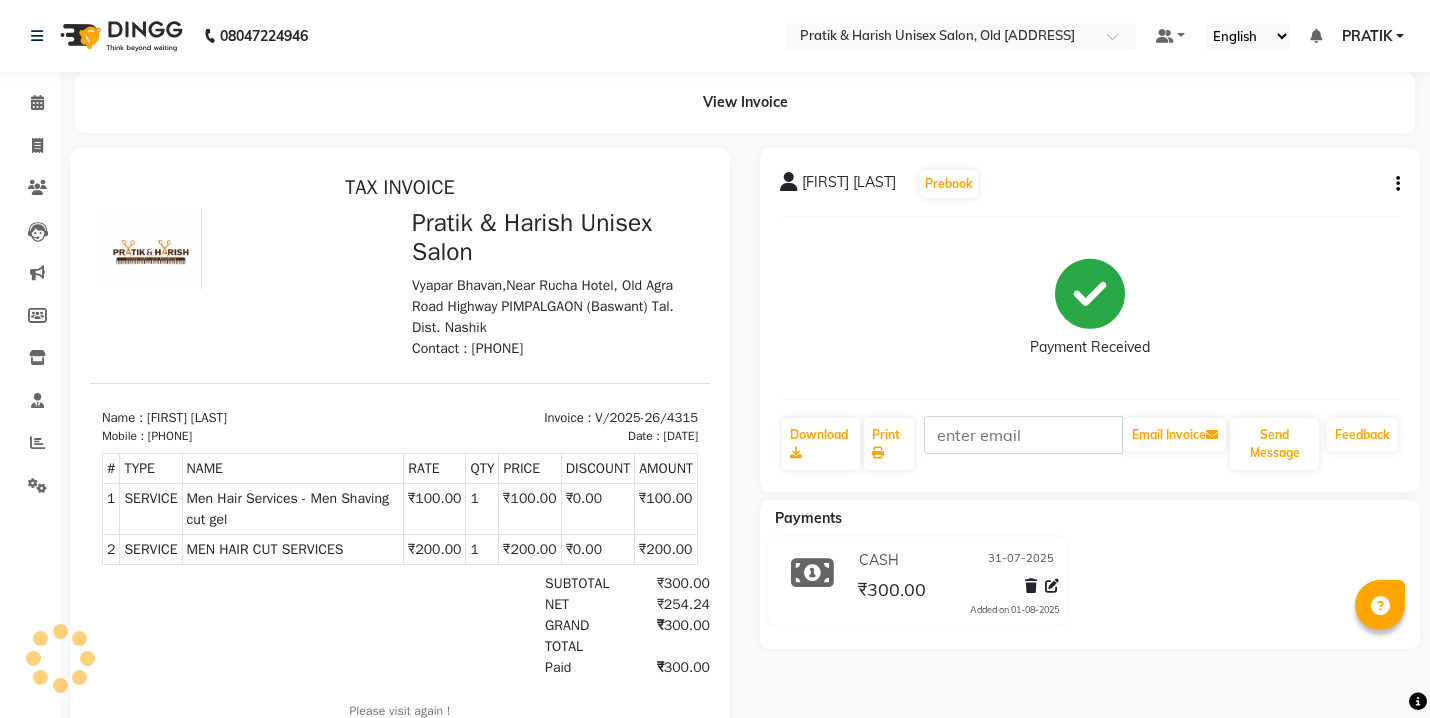 scroll, scrollTop: 0, scrollLeft: 0, axis: both 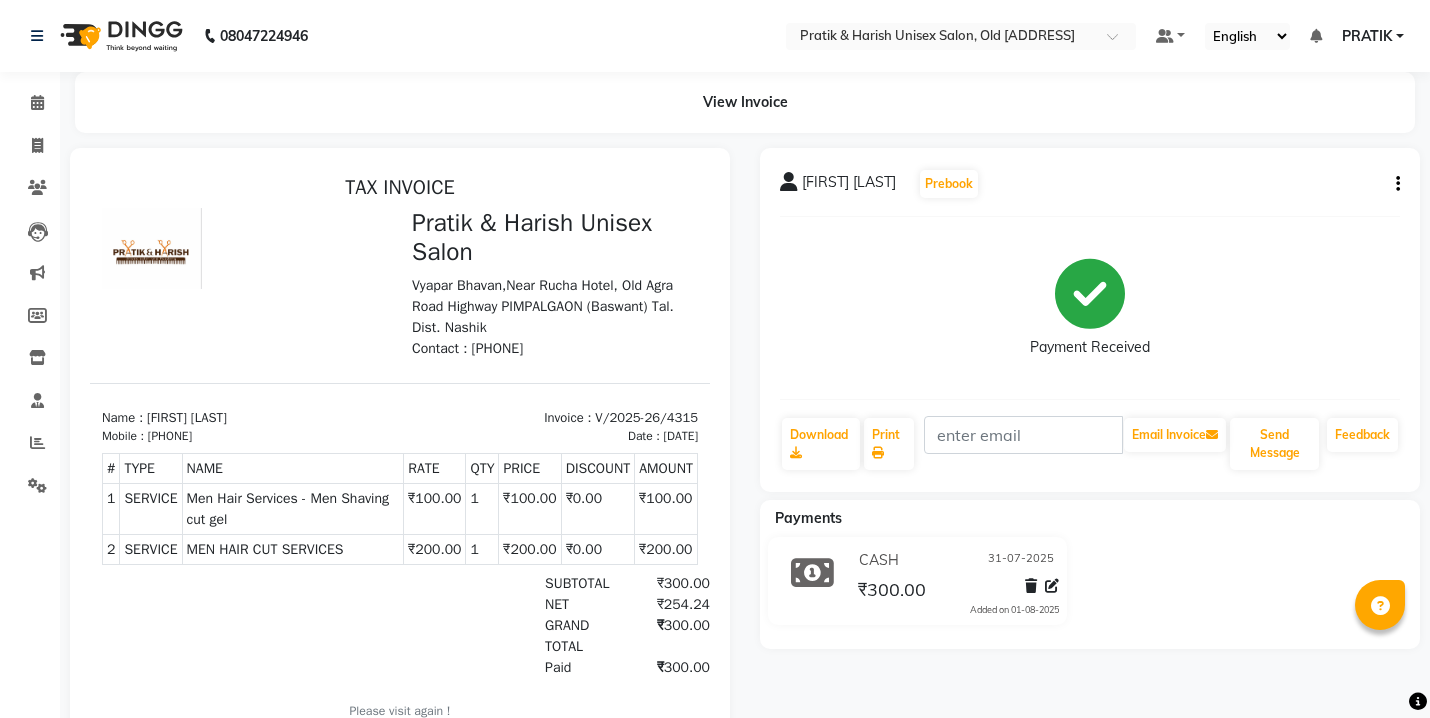 click on "[DATE]" at bounding box center [680, 436] 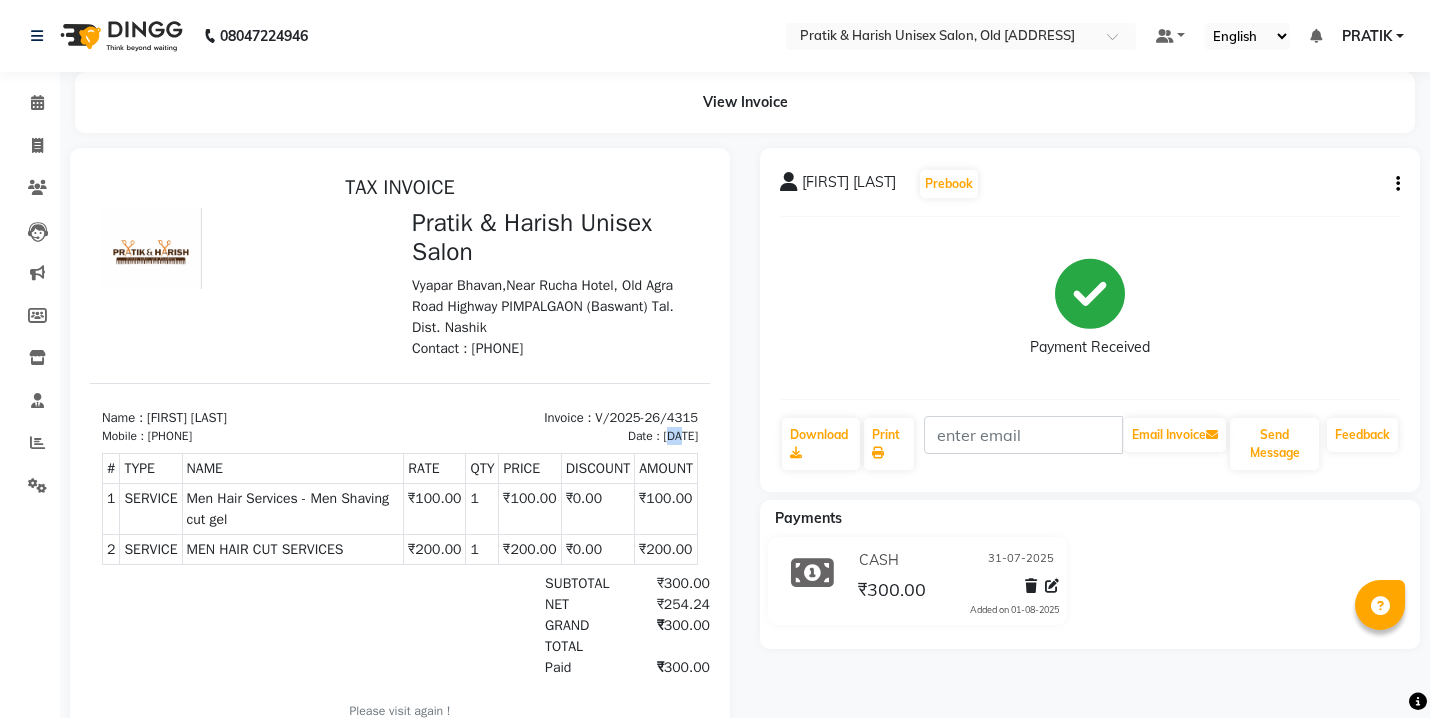 click on "[DATE]" at bounding box center [680, 436] 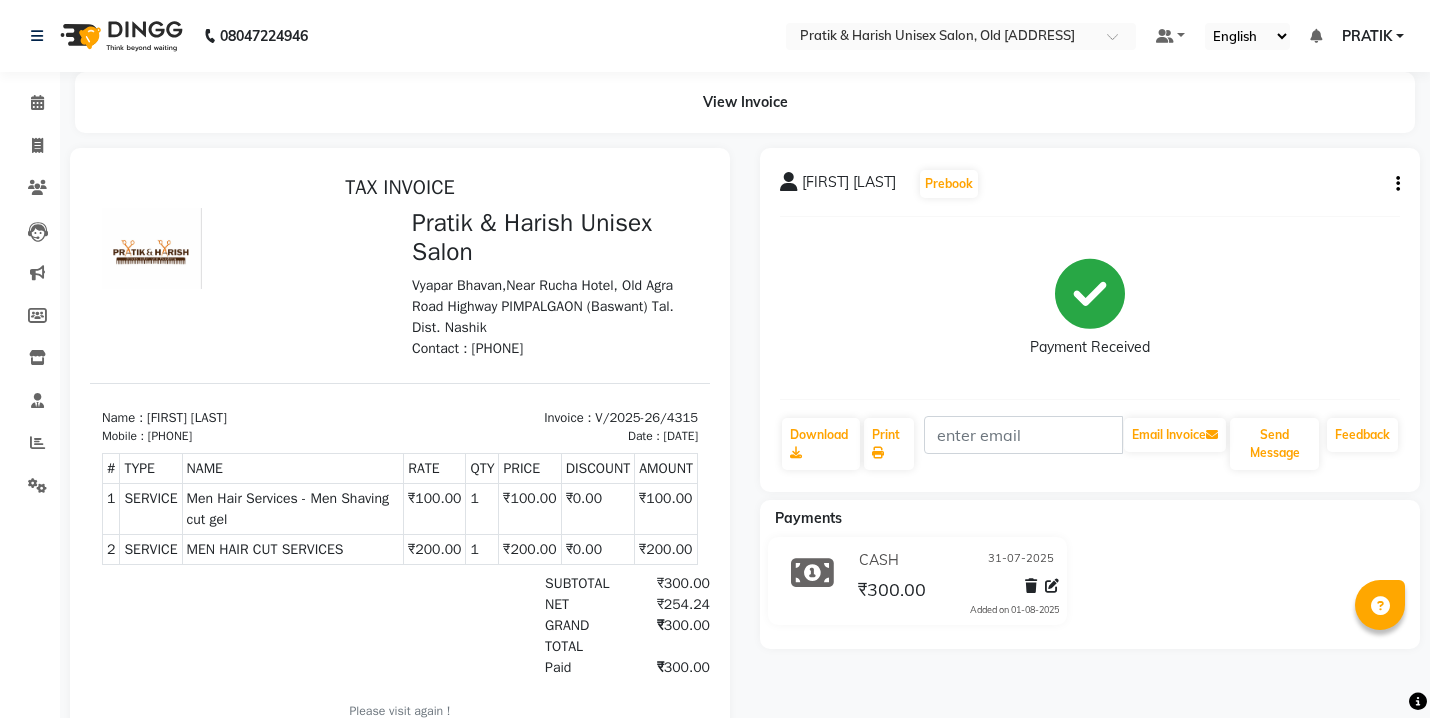 drag, startPoint x: 605, startPoint y: 437, endPoint x: 463, endPoint y: 648, distance: 254.33246 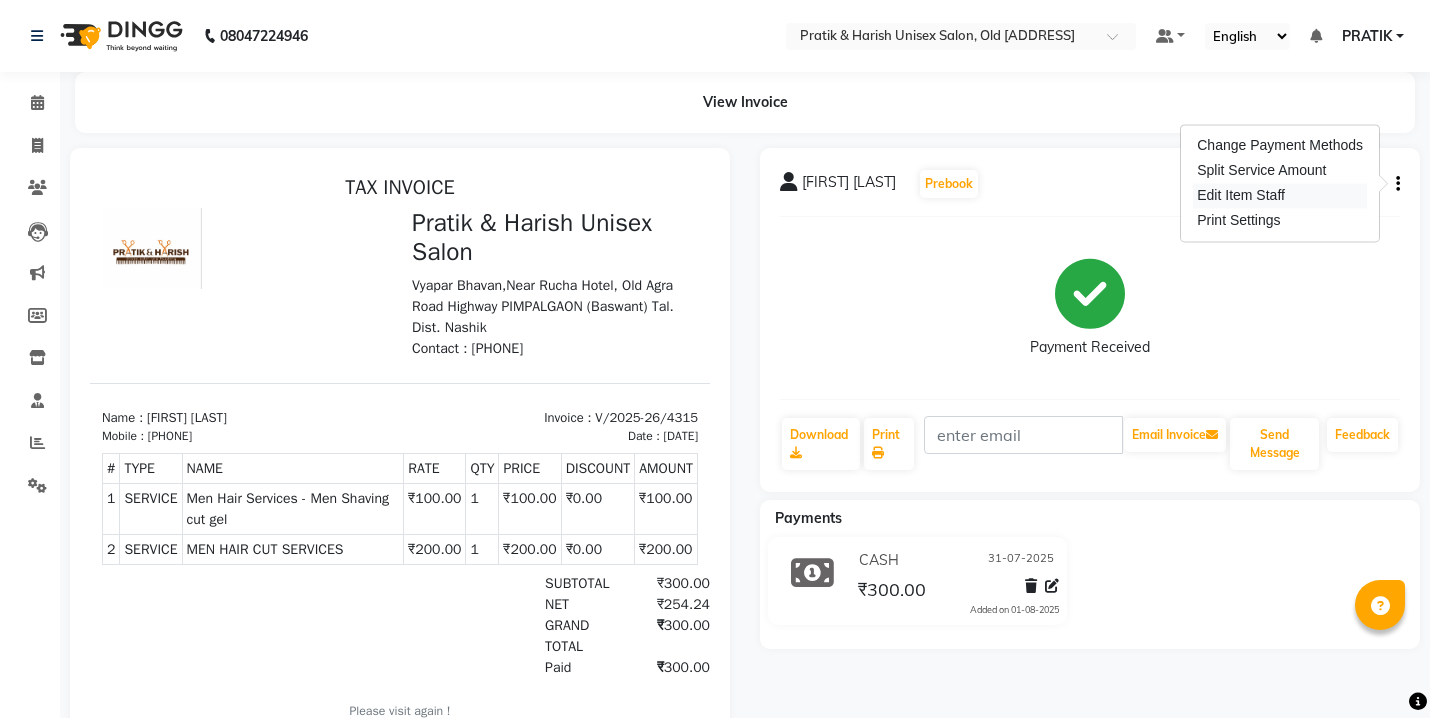 click on "Edit Item Staff" at bounding box center (1280, 195) 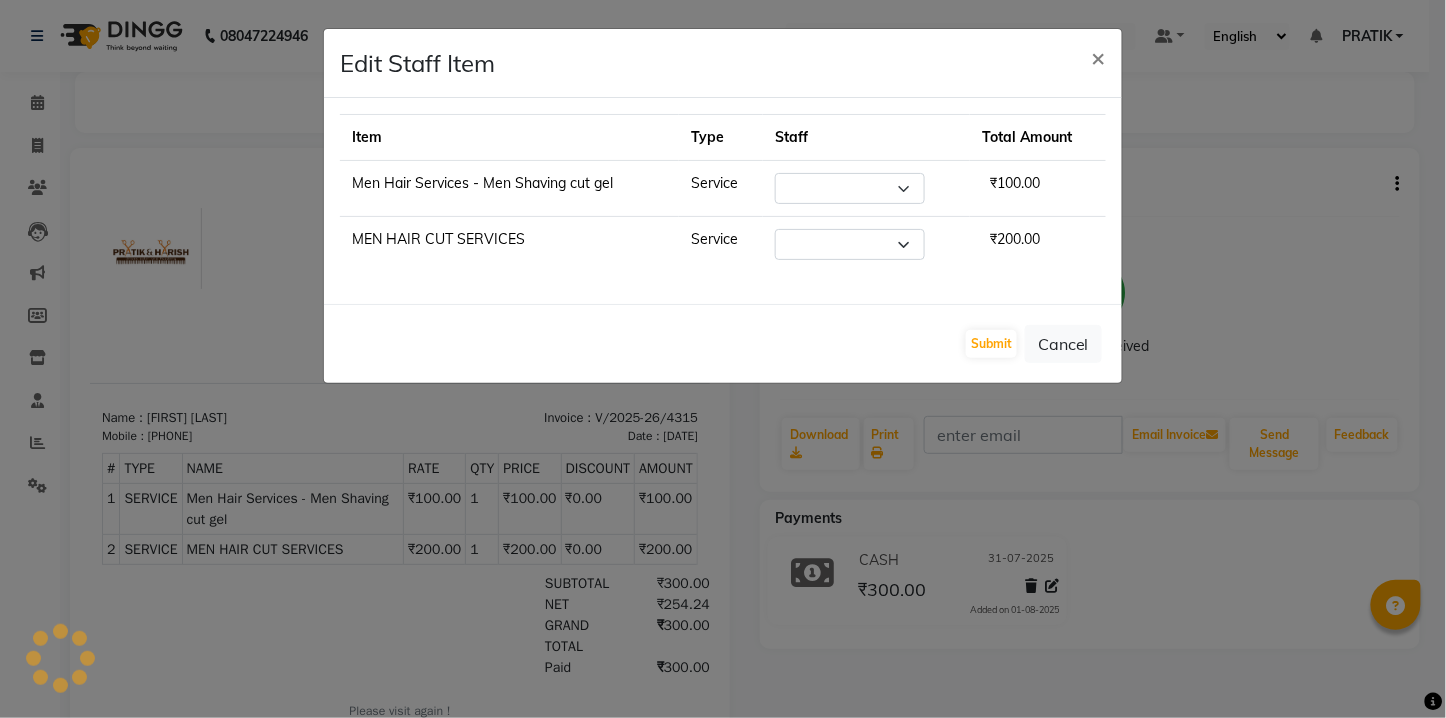select on "53015" 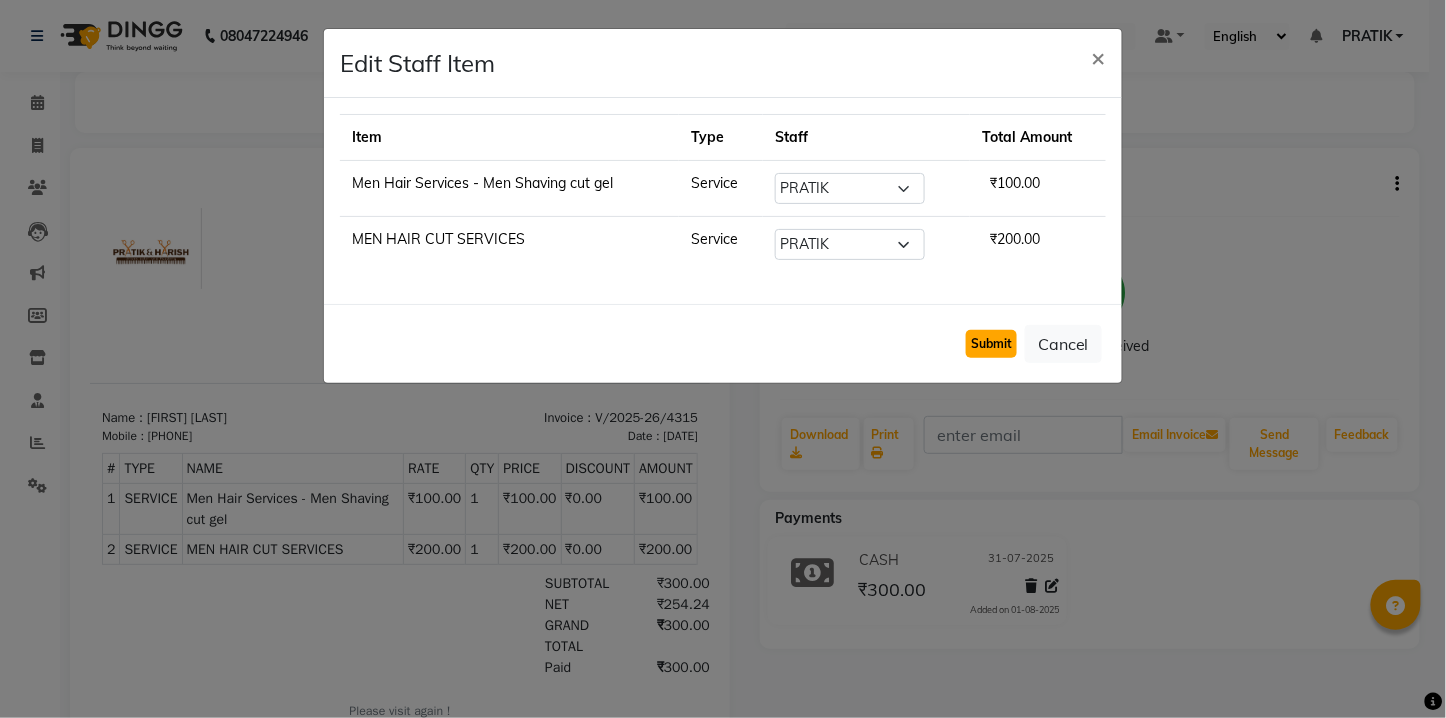click on "Submit" 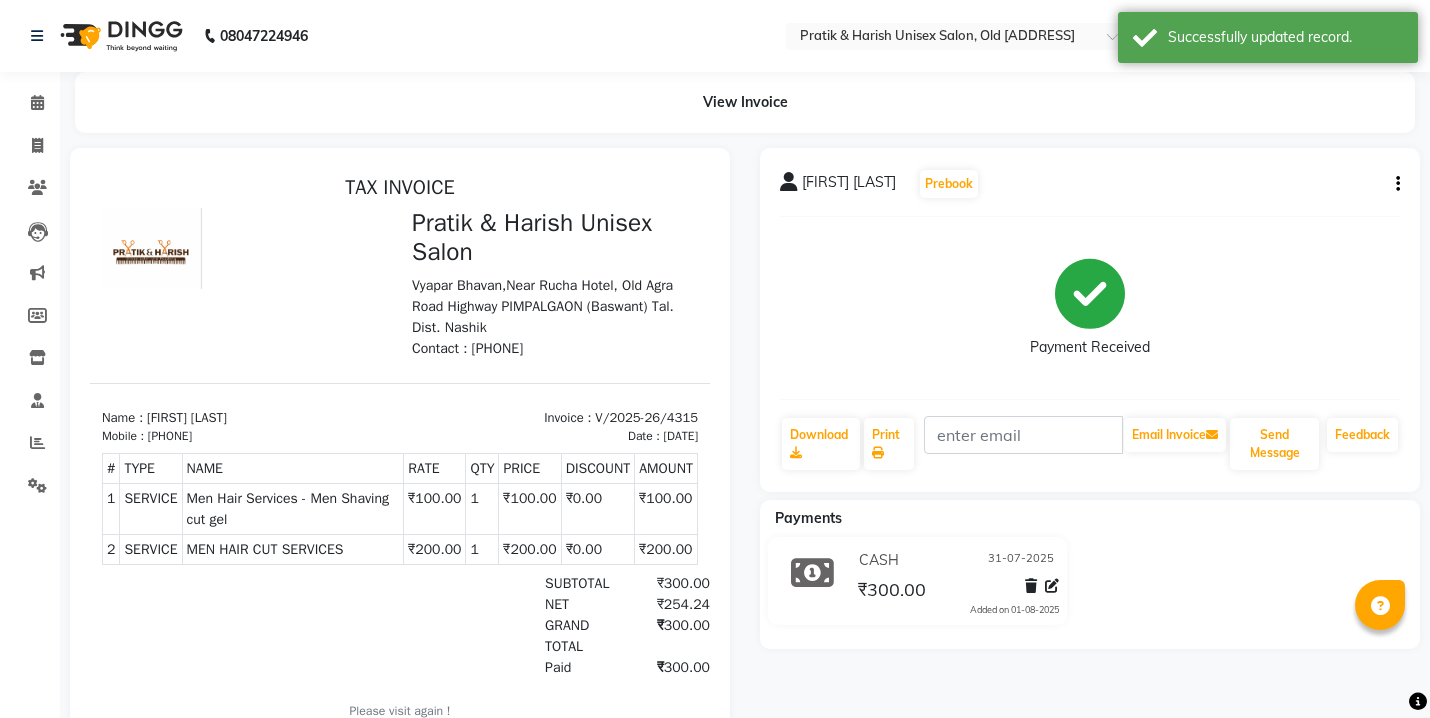 click 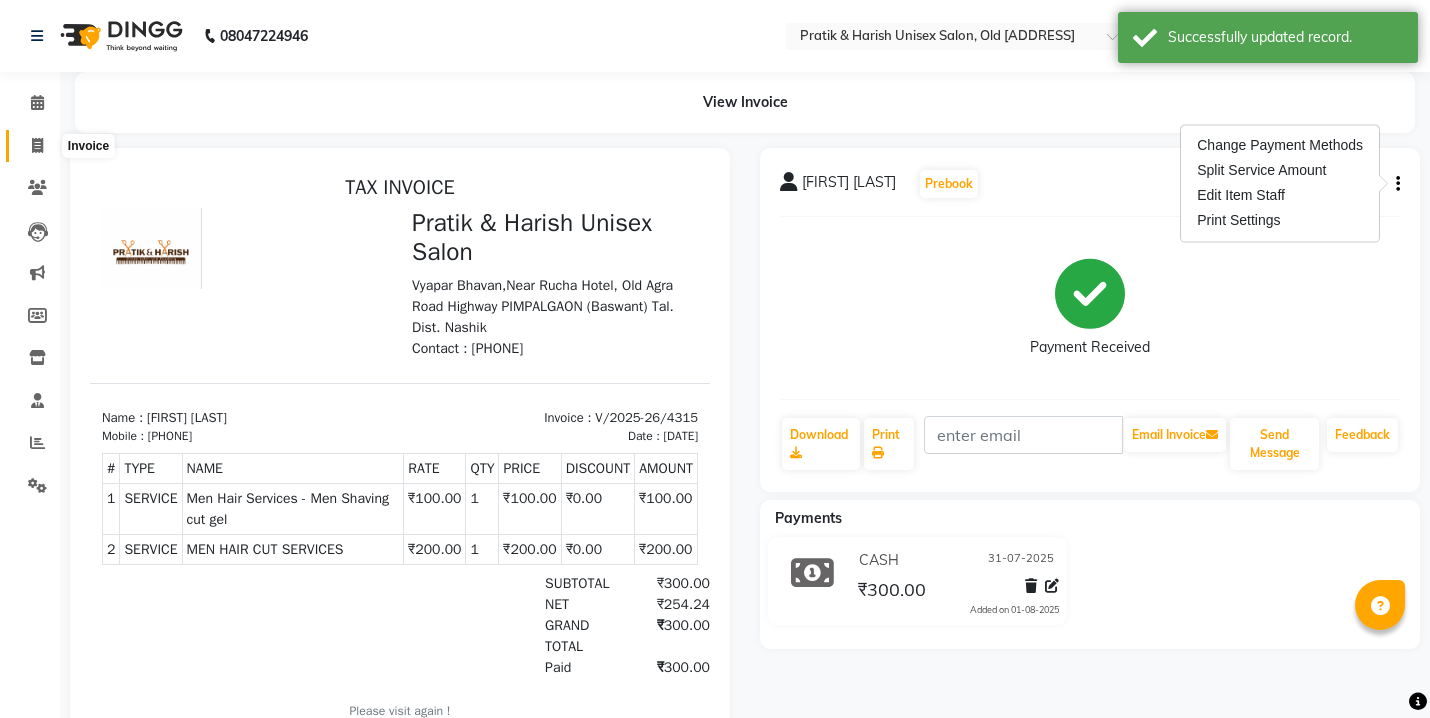 click 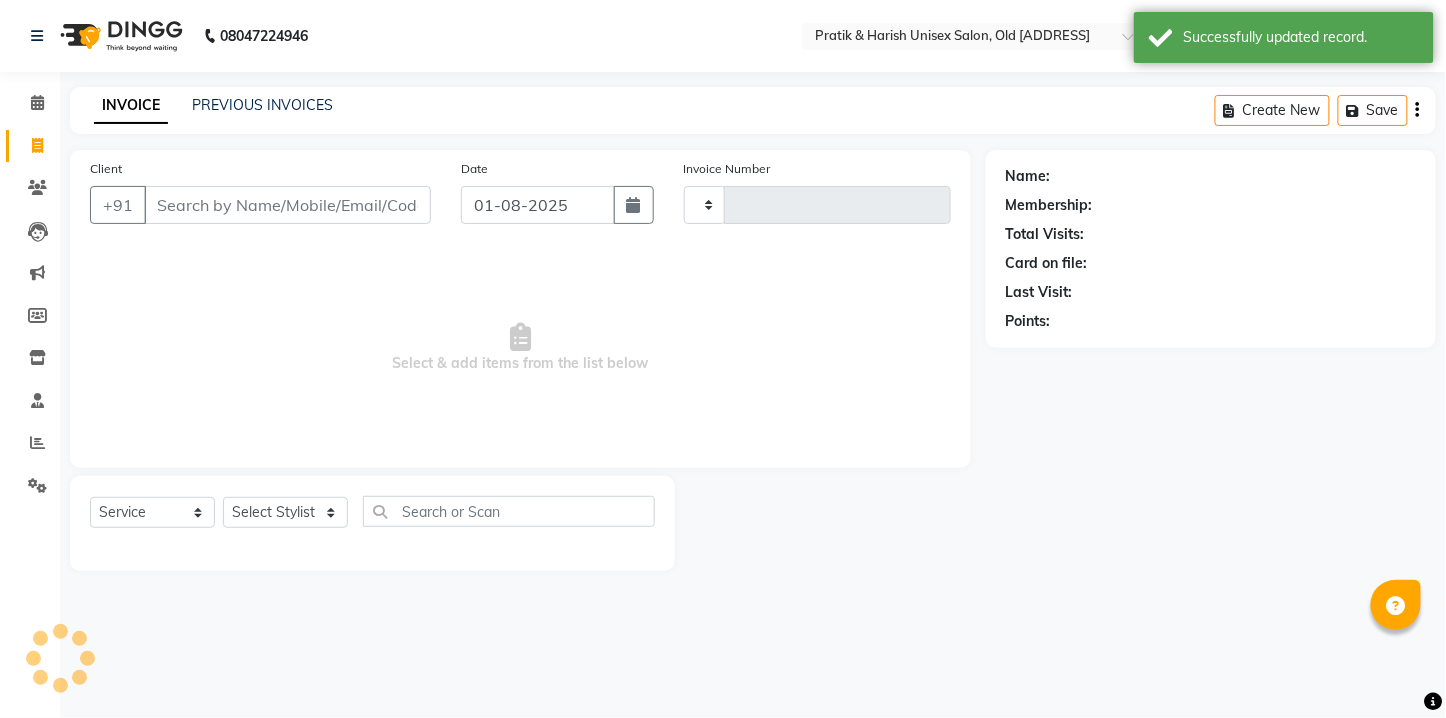 type on "4318" 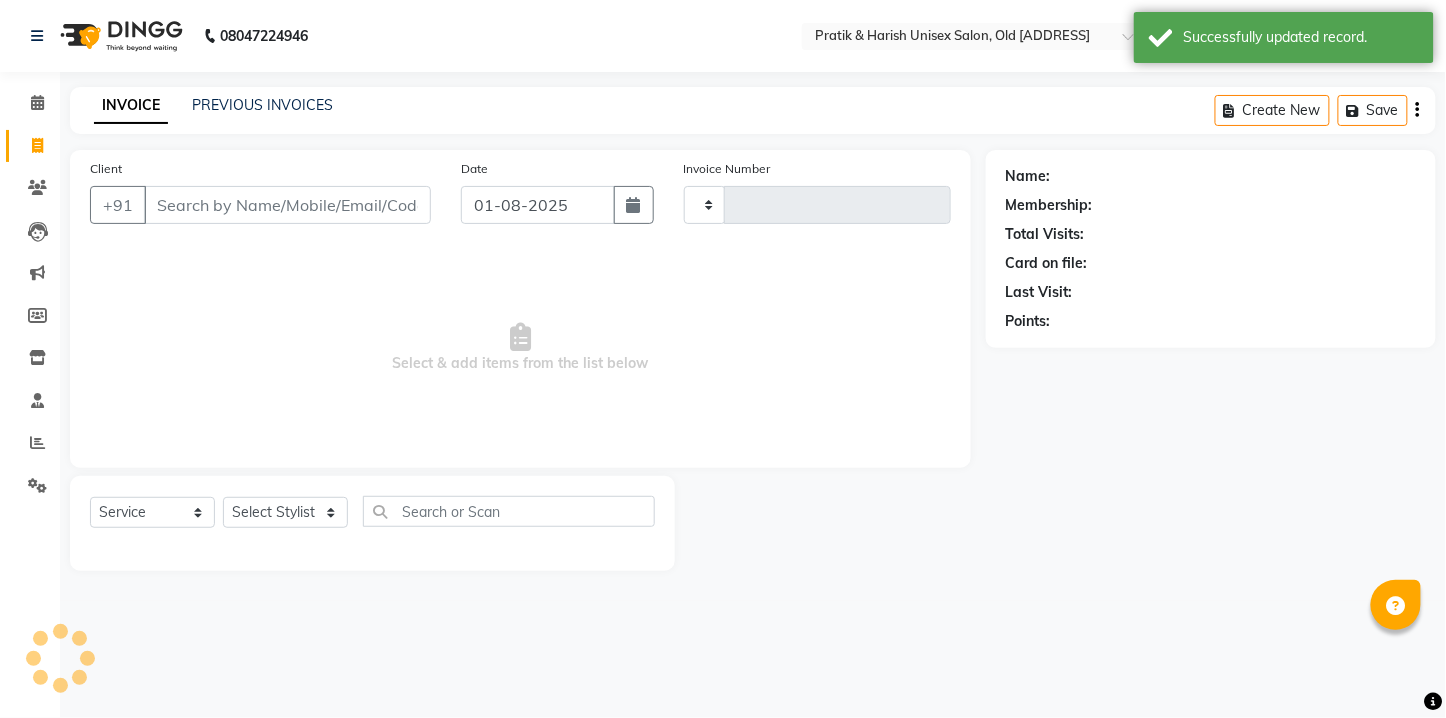 select on "6770" 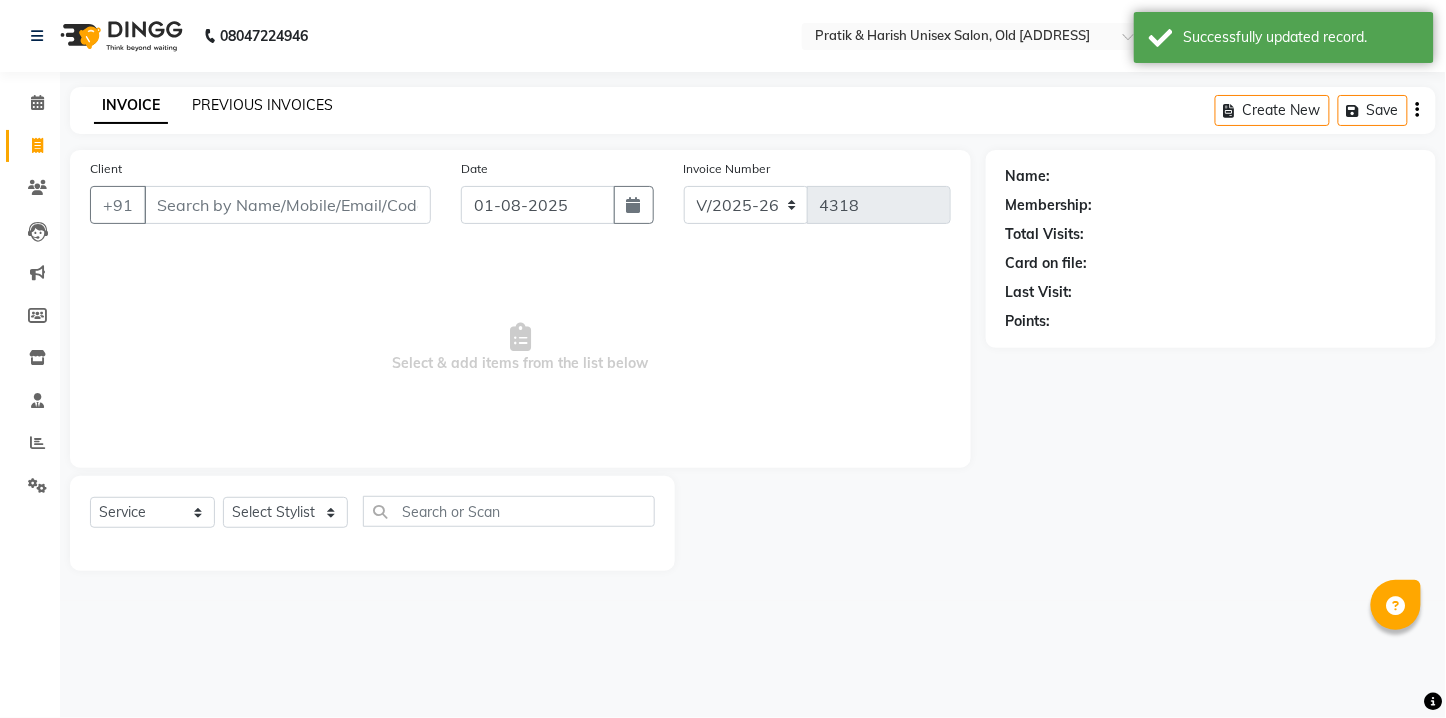 click on "PREVIOUS INVOICES" 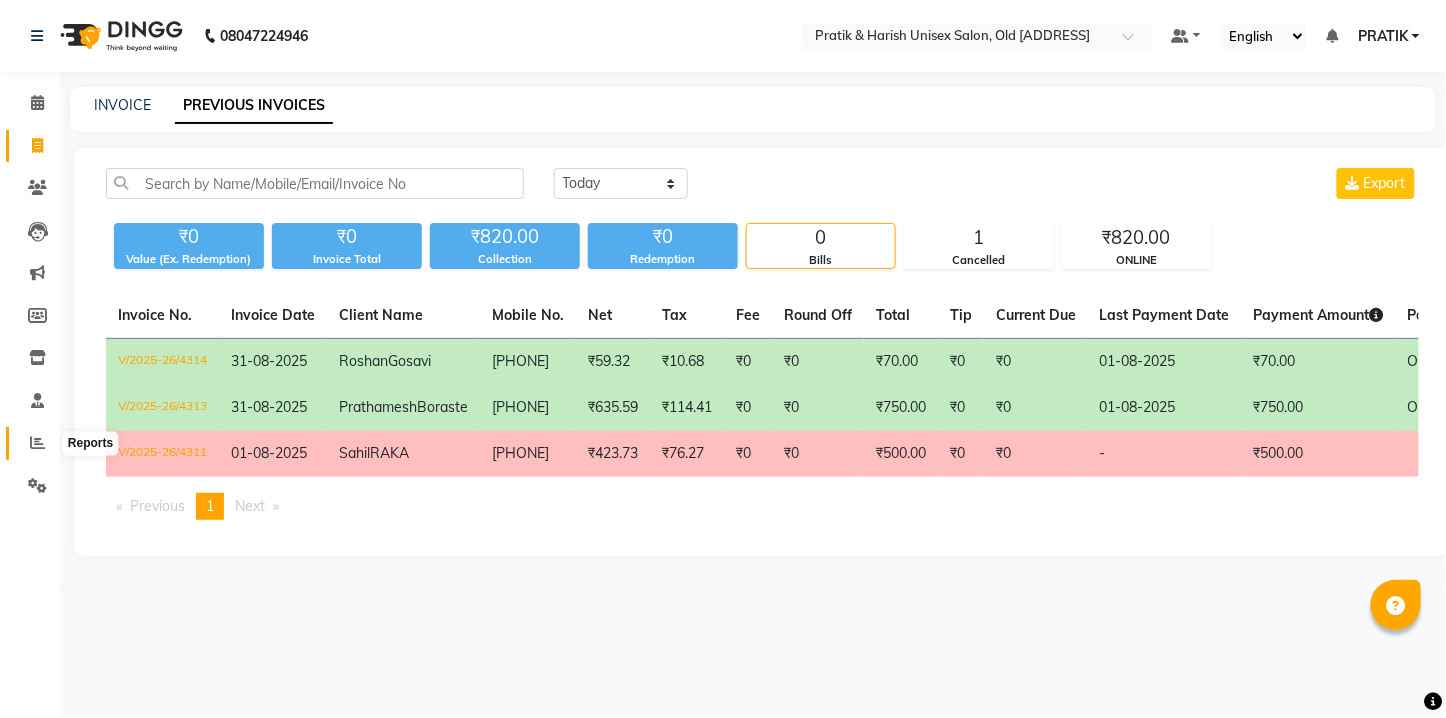 click 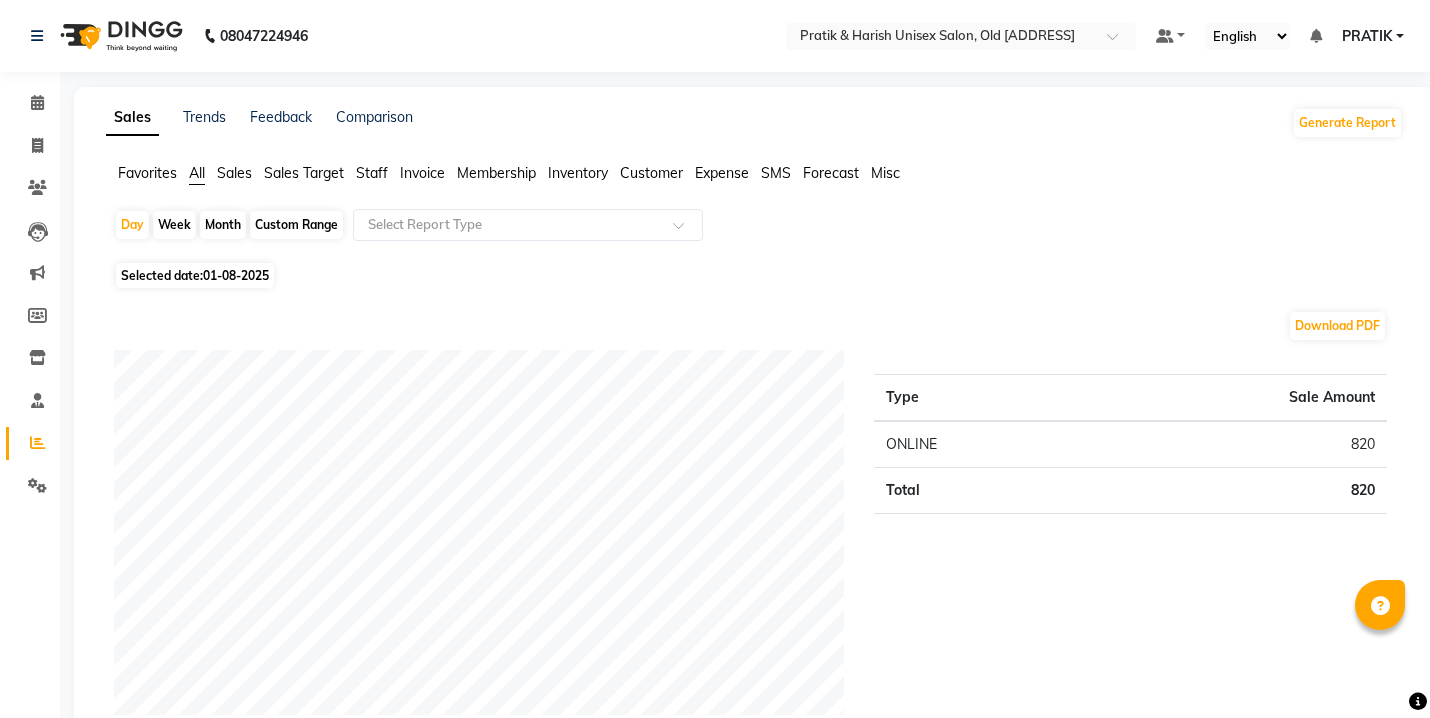 click on "01-08-2025" 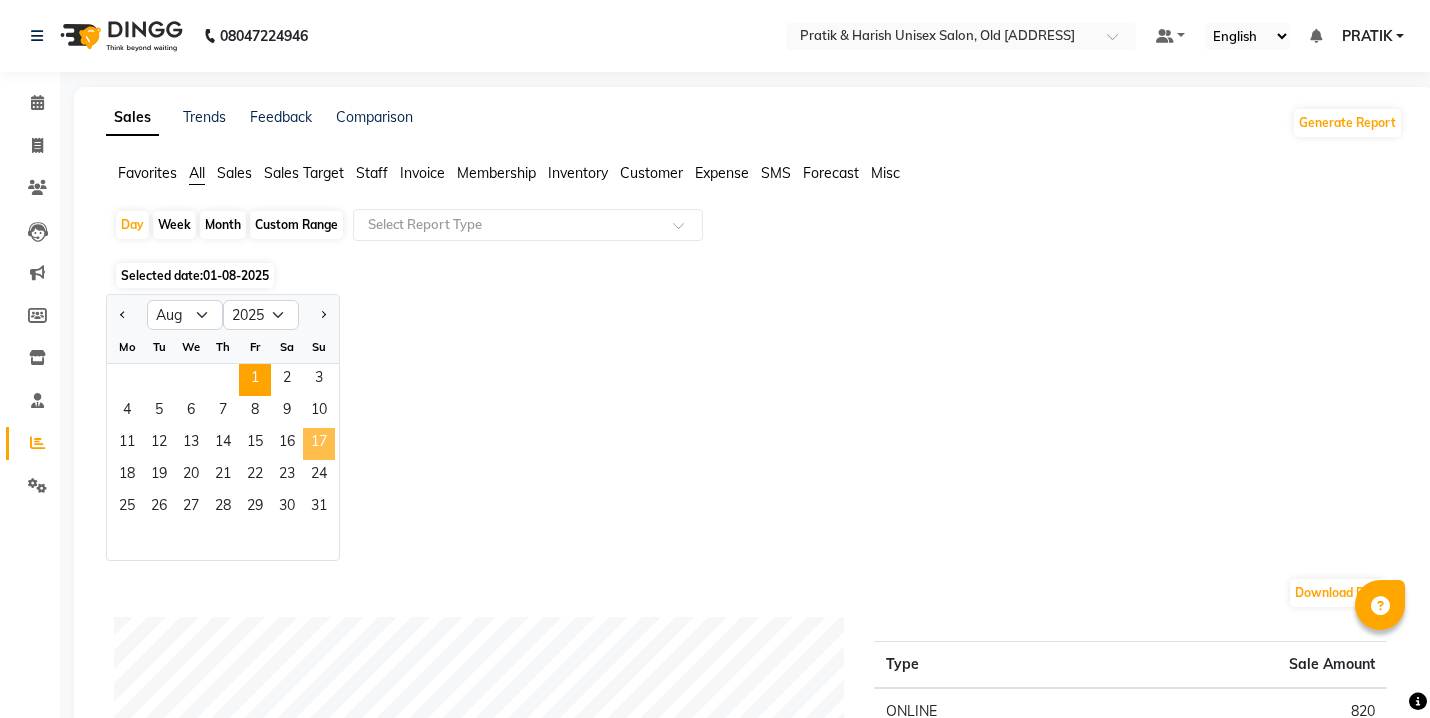 click on "17" 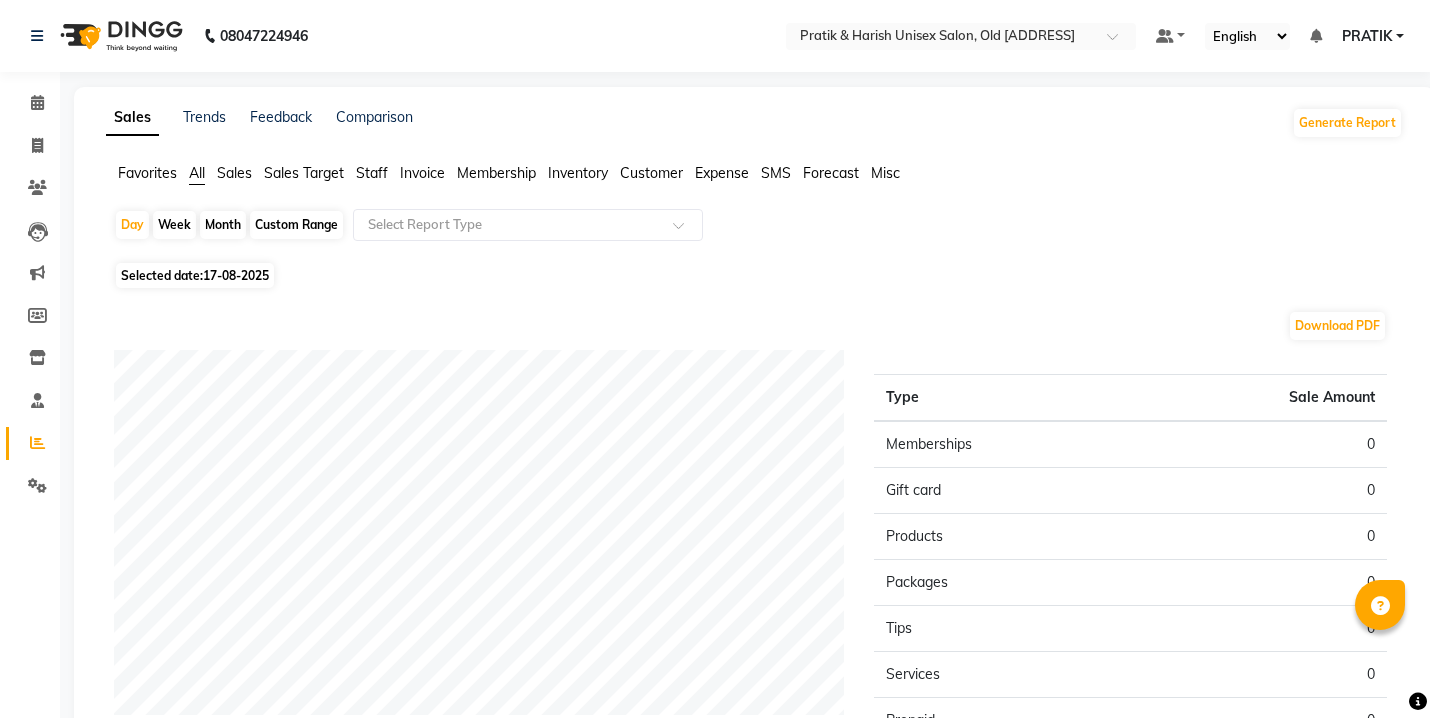 click on "Staff" 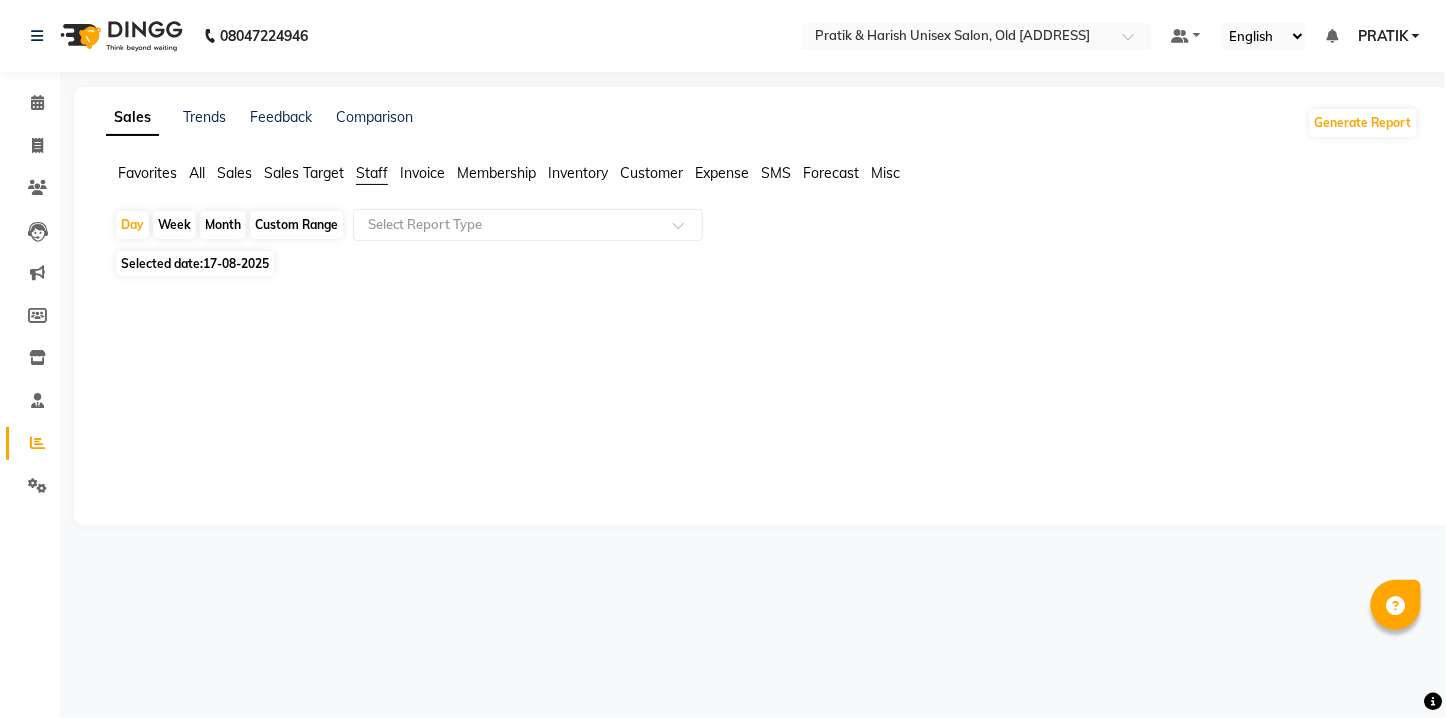 click on "17-08-2025" 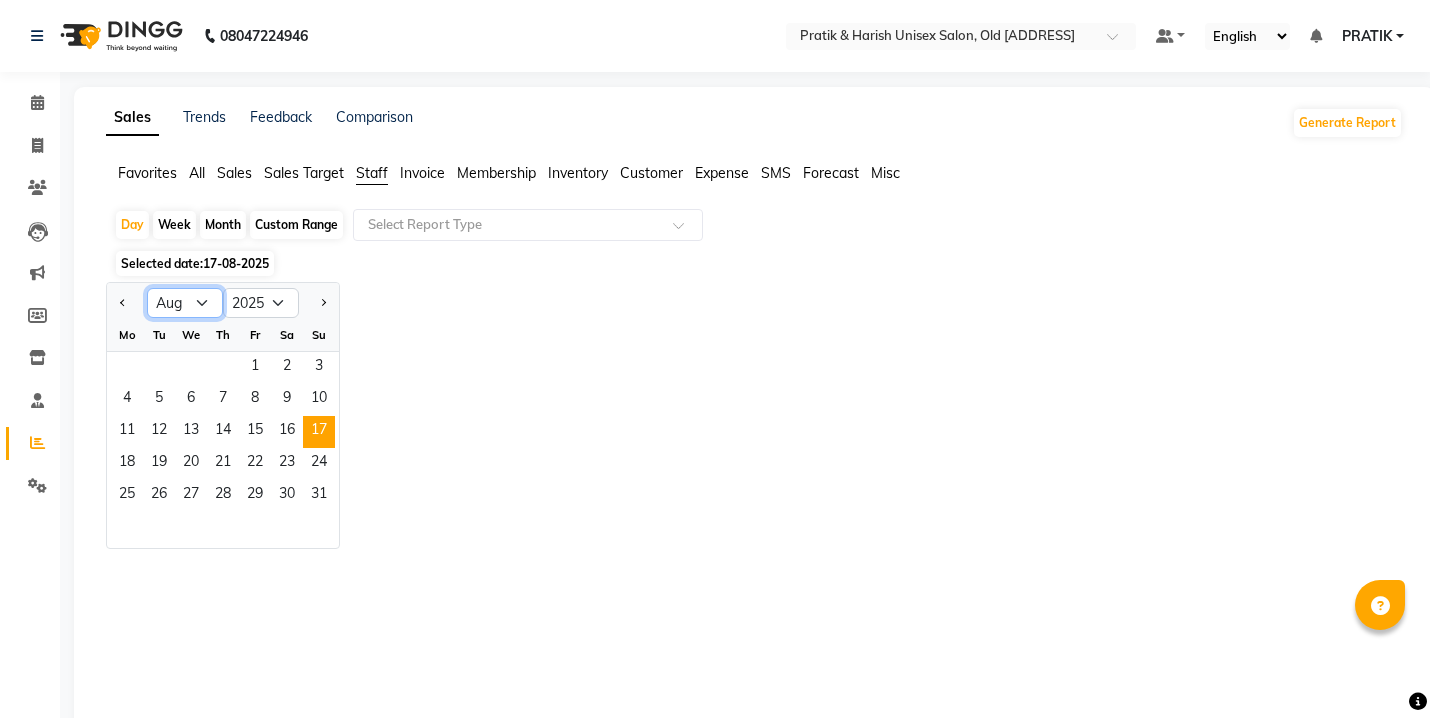 click on "Jan Feb Mar Apr May Jun Jul Aug Sep Oct Nov Dec" 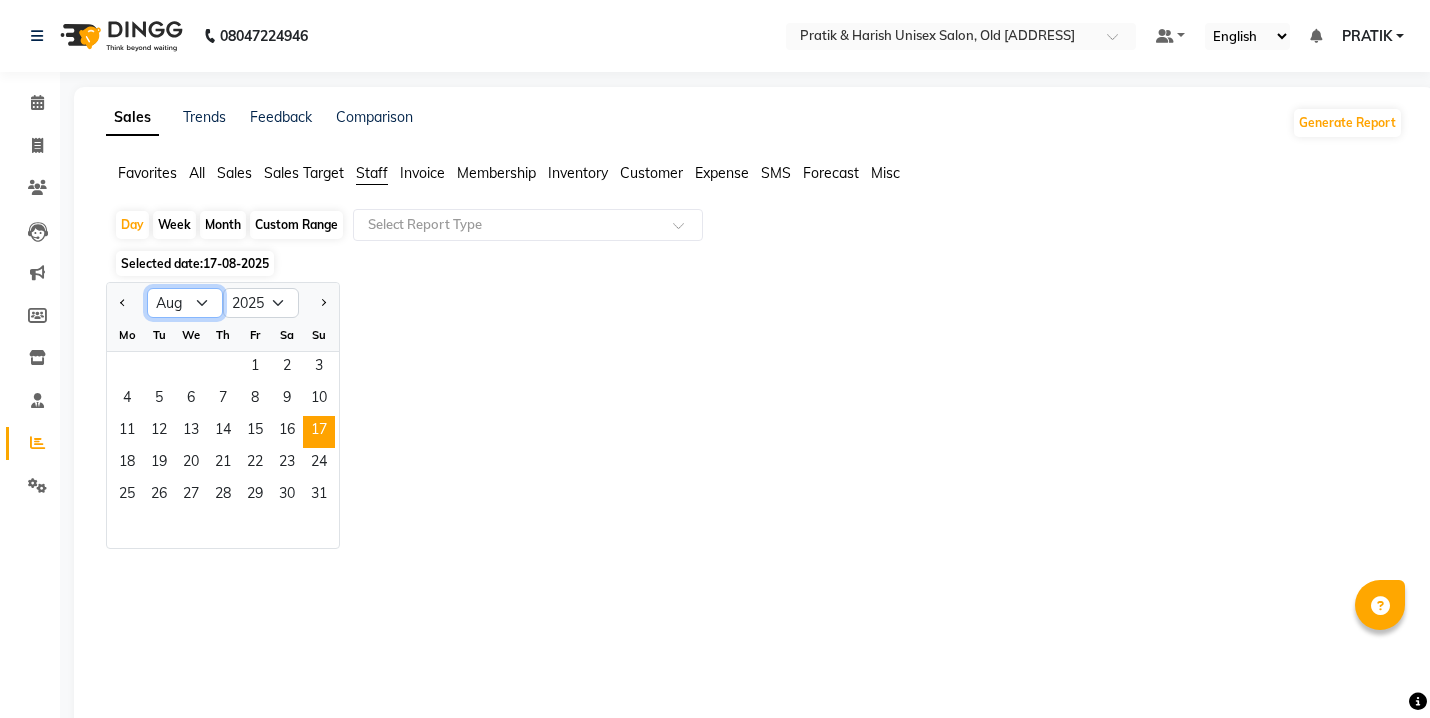 select on "7" 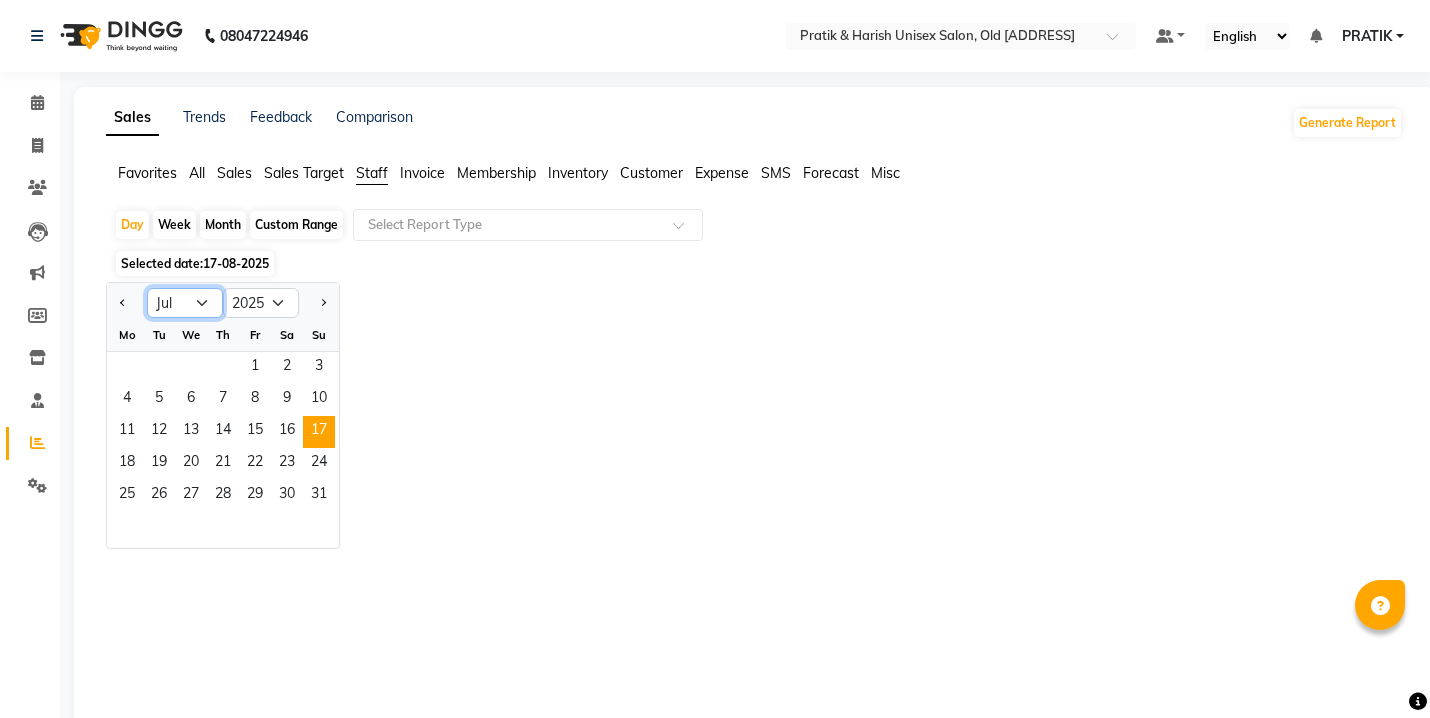 click on "Jan Feb Mar Apr May Jun Jul Aug Sep Oct Nov Dec" 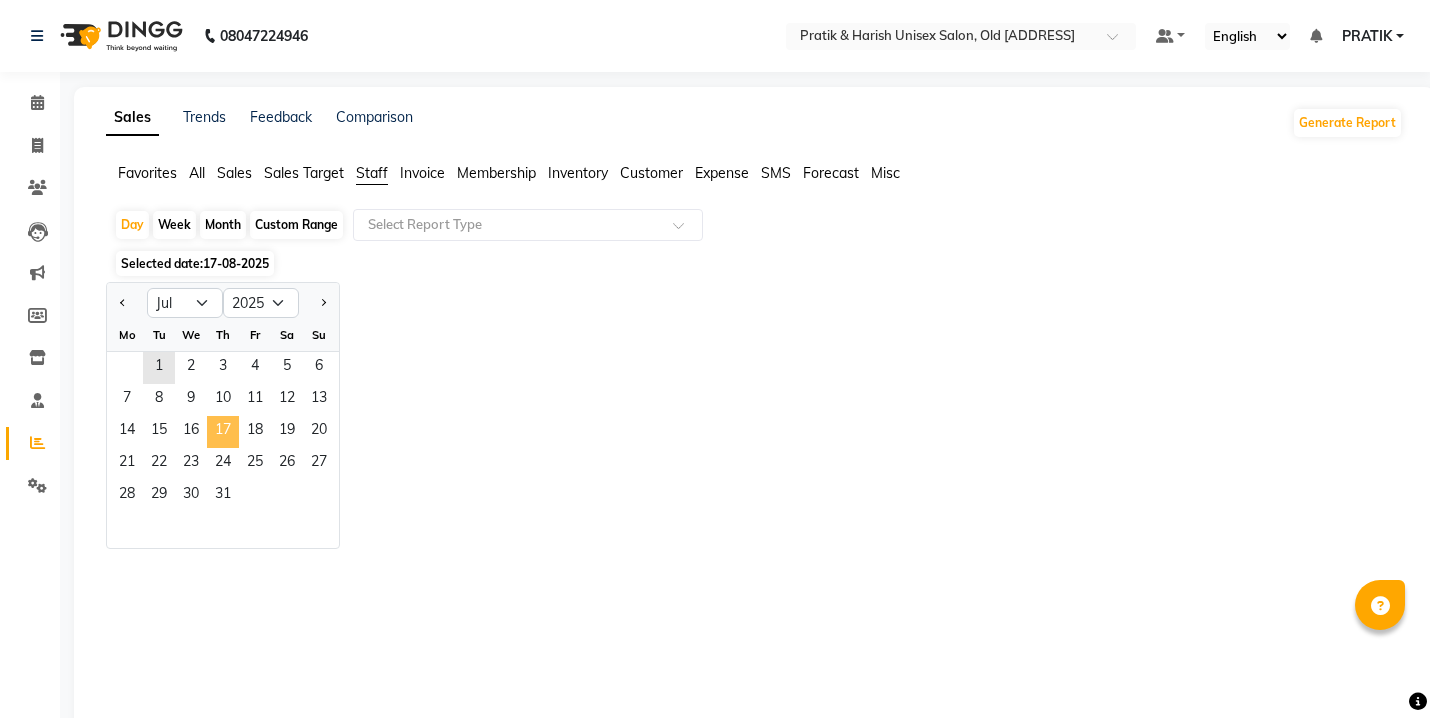 click on "17" 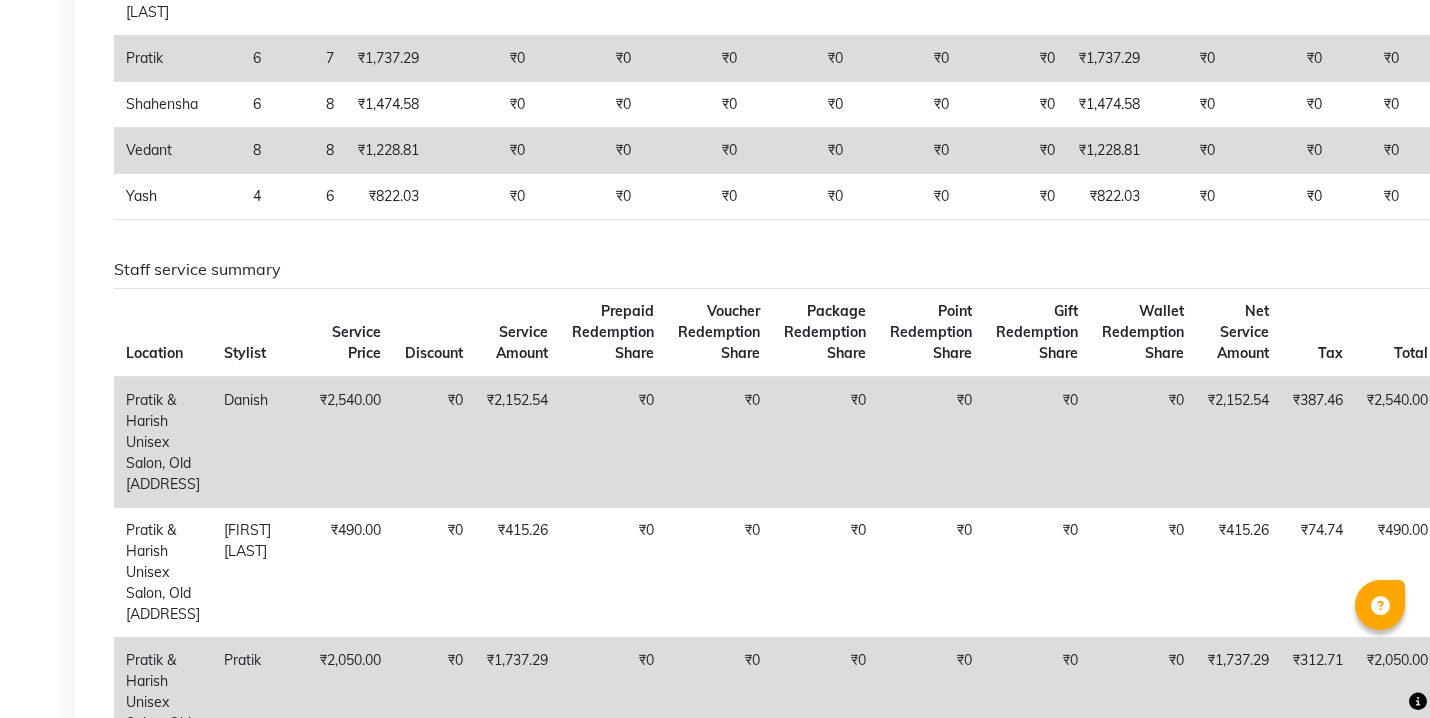 scroll, scrollTop: 555, scrollLeft: 0, axis: vertical 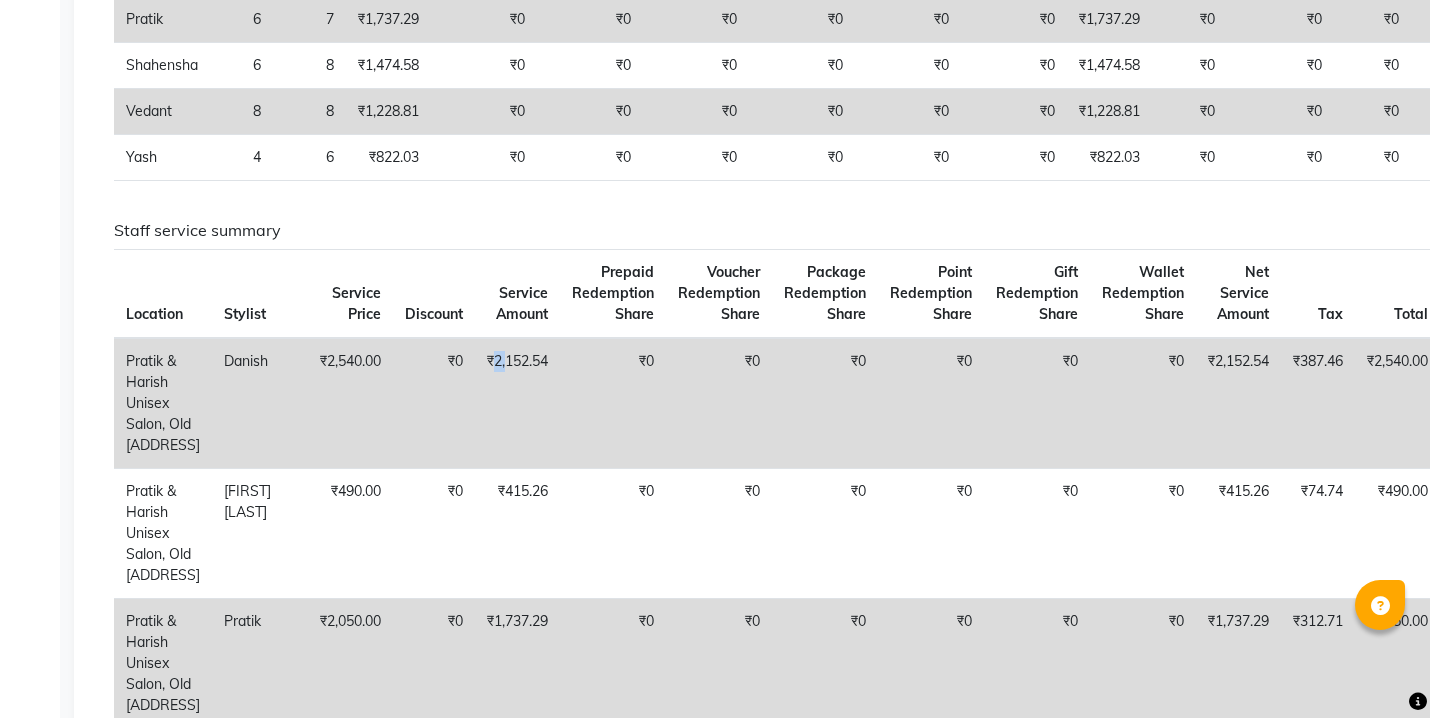 drag, startPoint x: 495, startPoint y: 343, endPoint x: 480, endPoint y: 346, distance: 15.297058 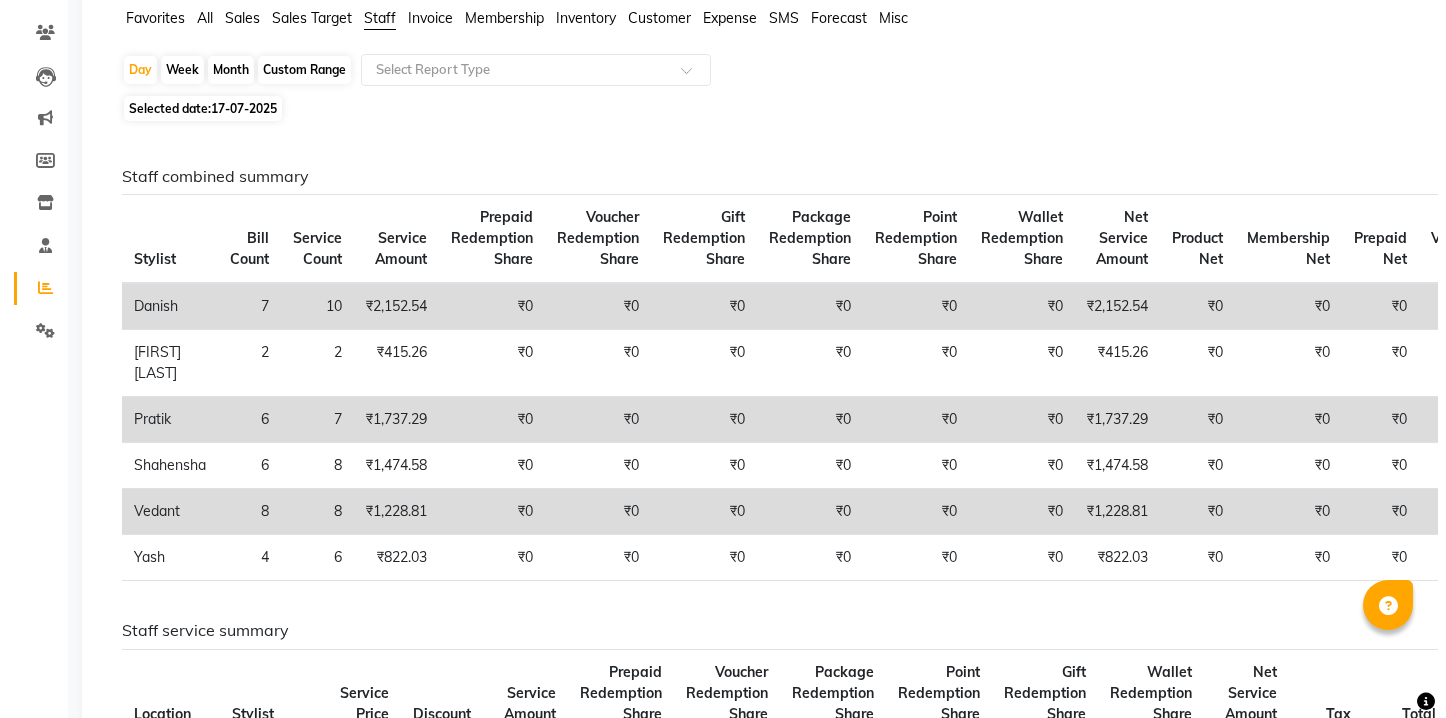 scroll, scrollTop: 0, scrollLeft: 0, axis: both 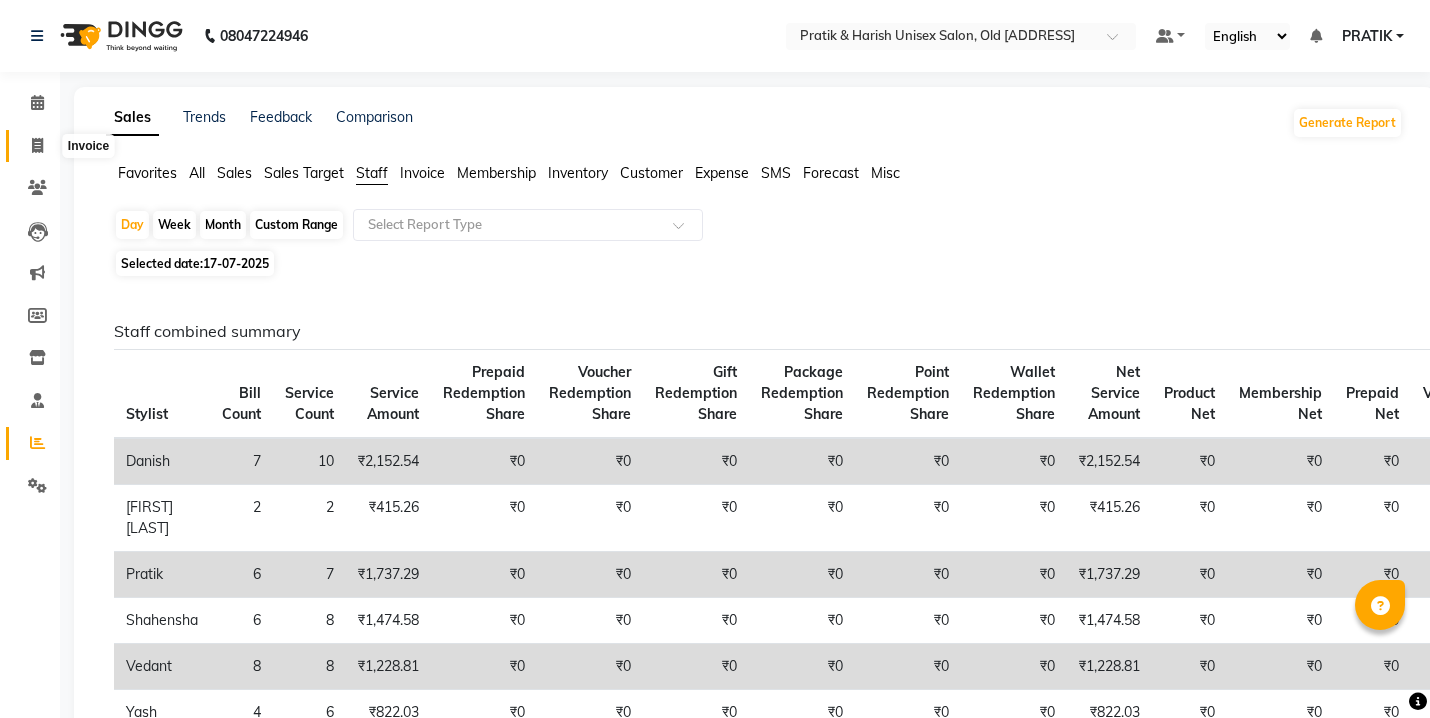 click 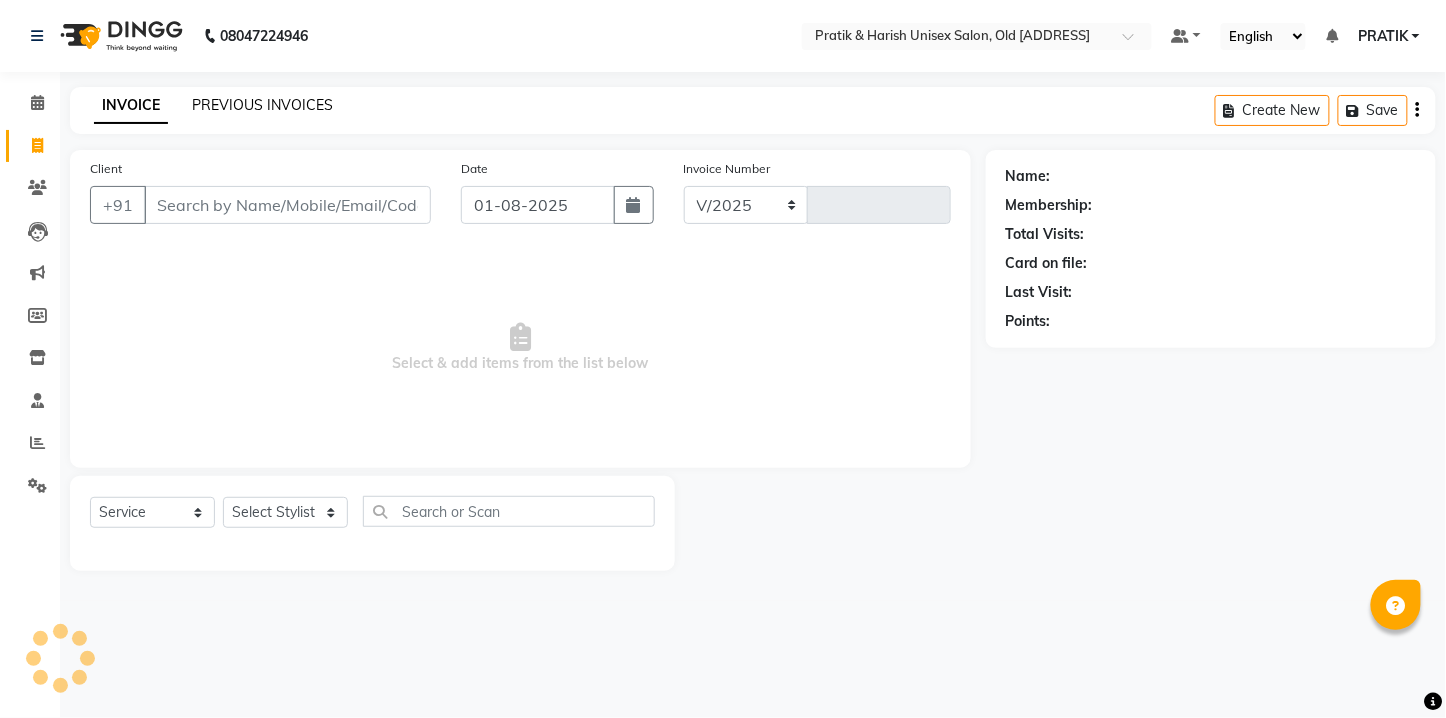 select on "6770" 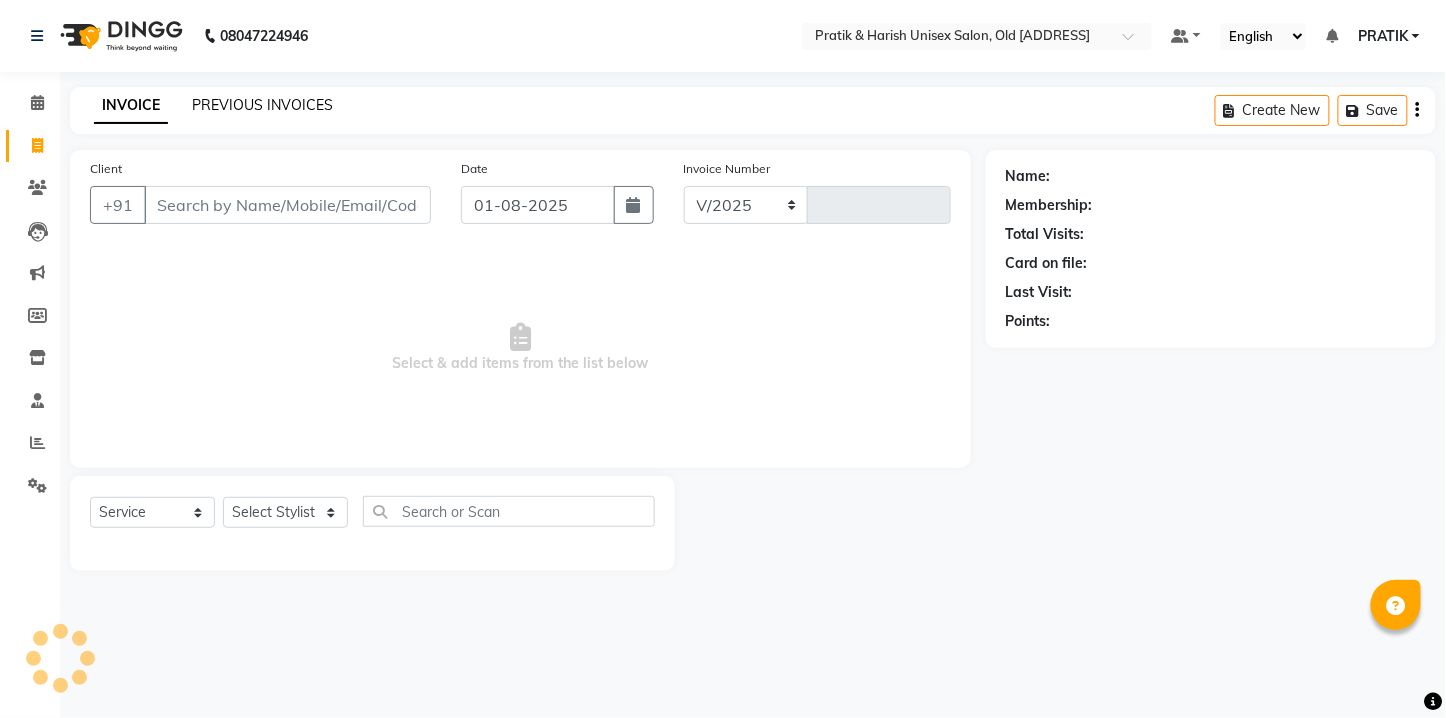 type on "4318" 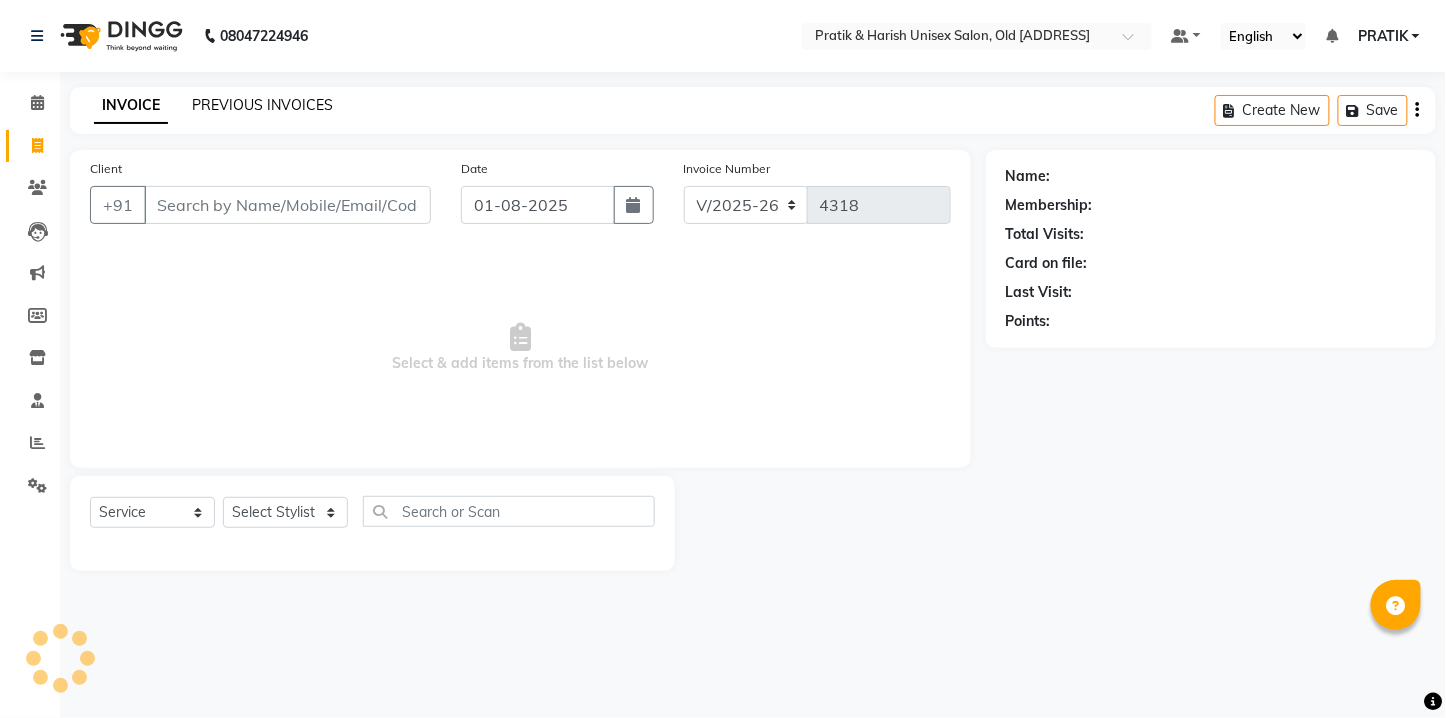 click on "PREVIOUS INVOICES" 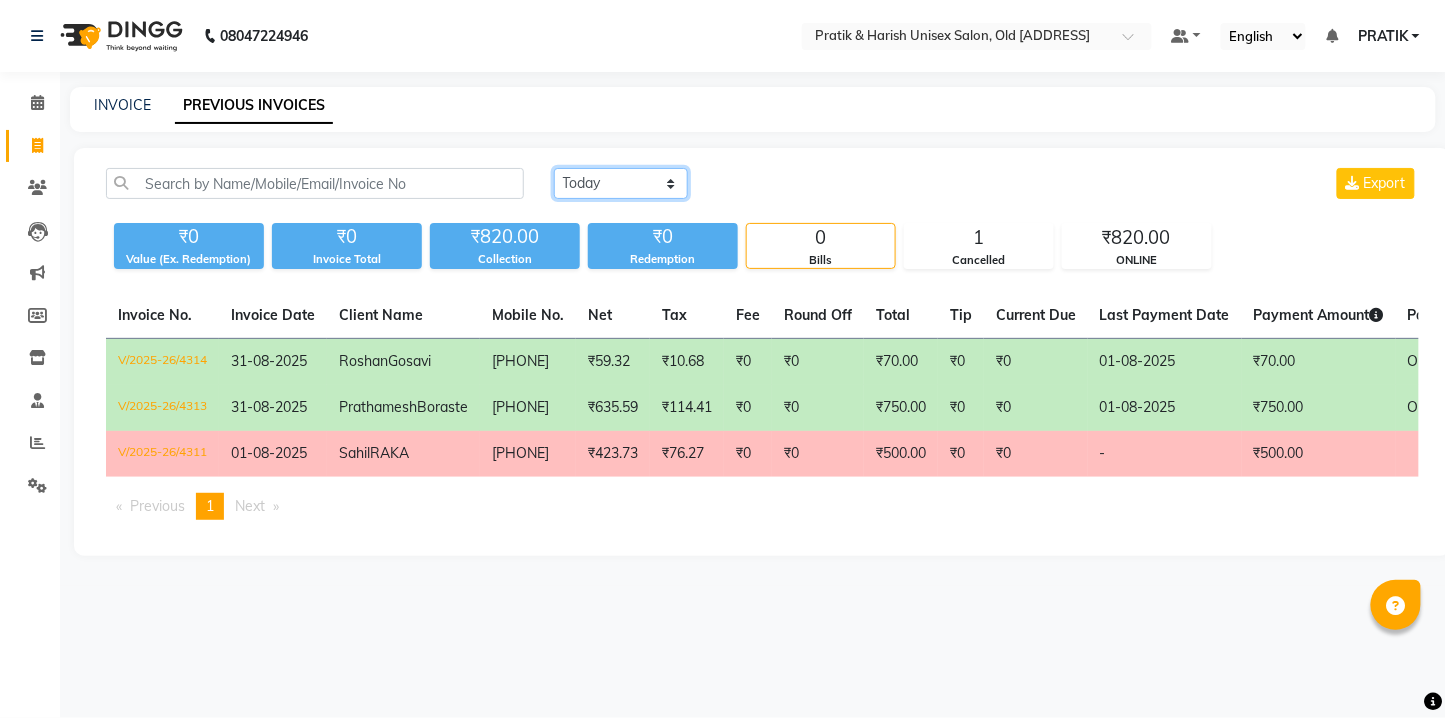 click on "Today Yesterday Custom Range" 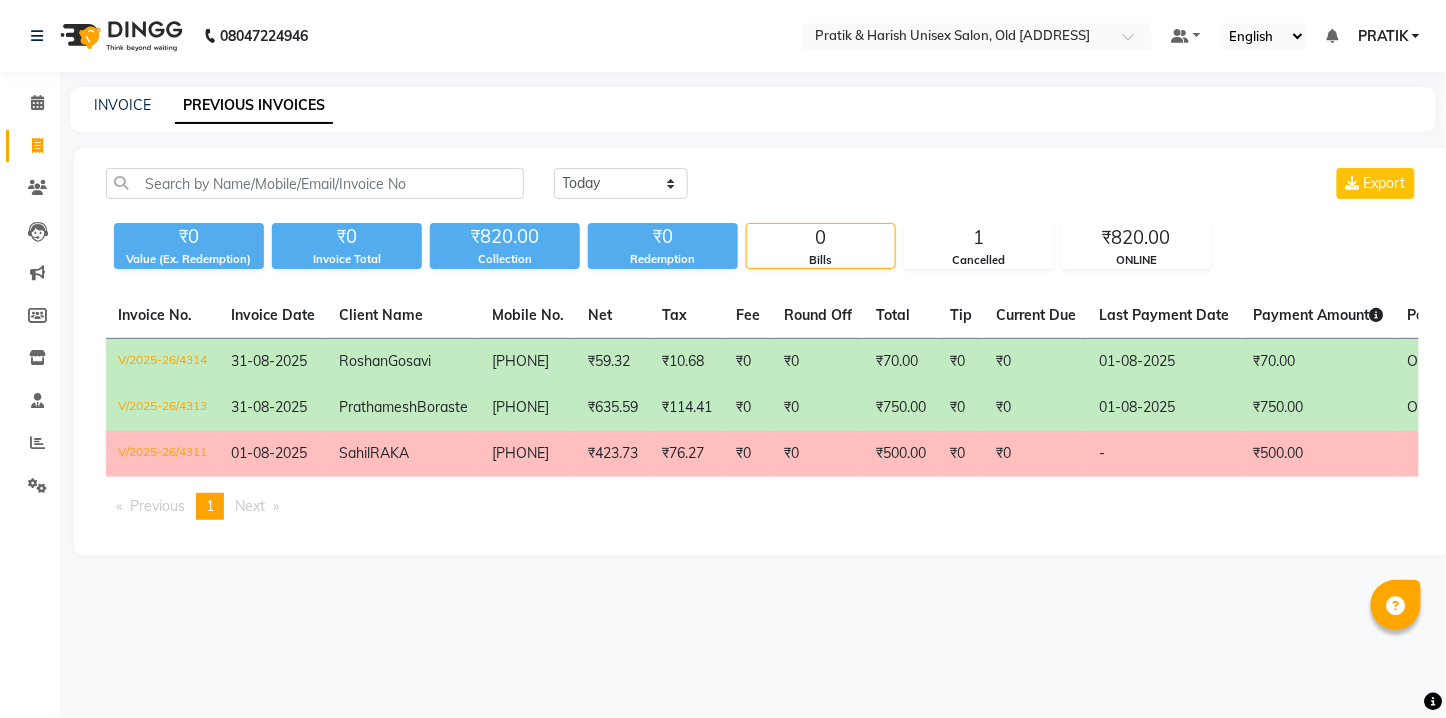 click on "₹0" 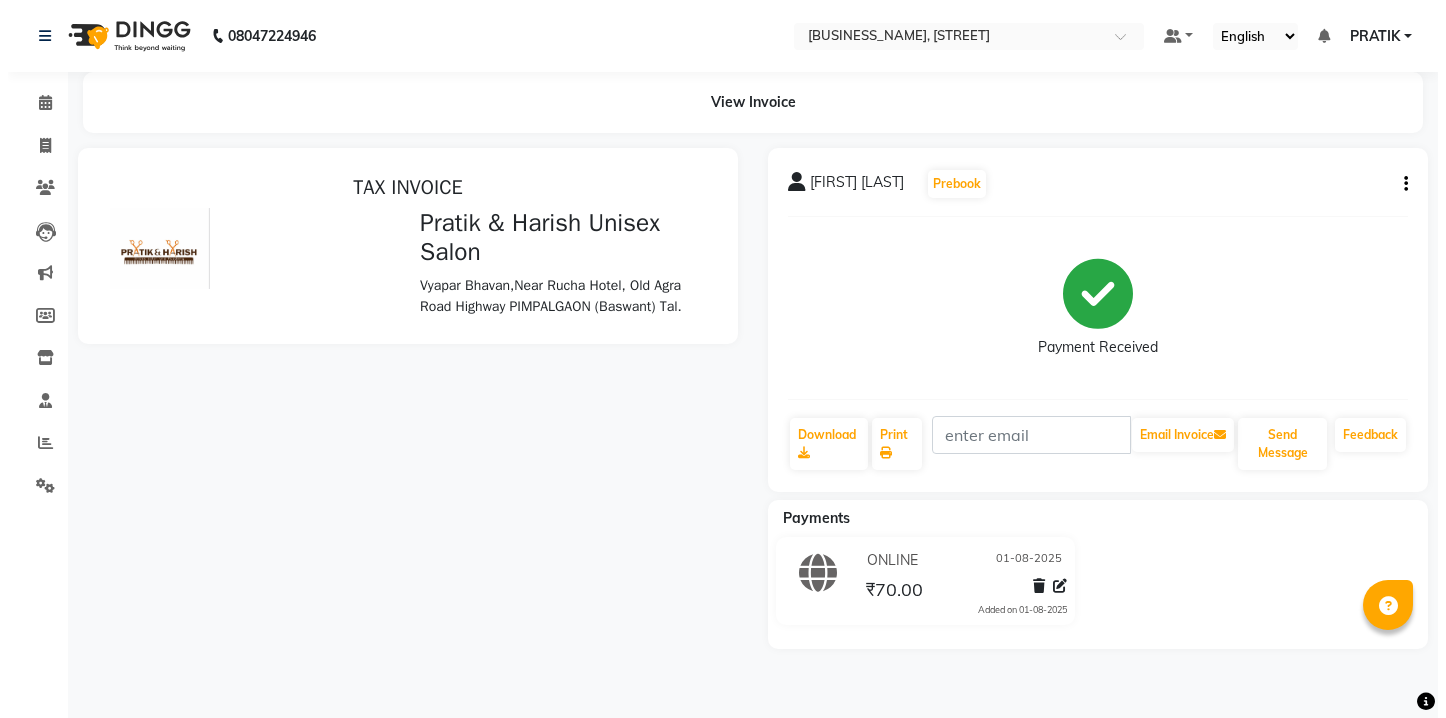 scroll, scrollTop: 0, scrollLeft: 0, axis: both 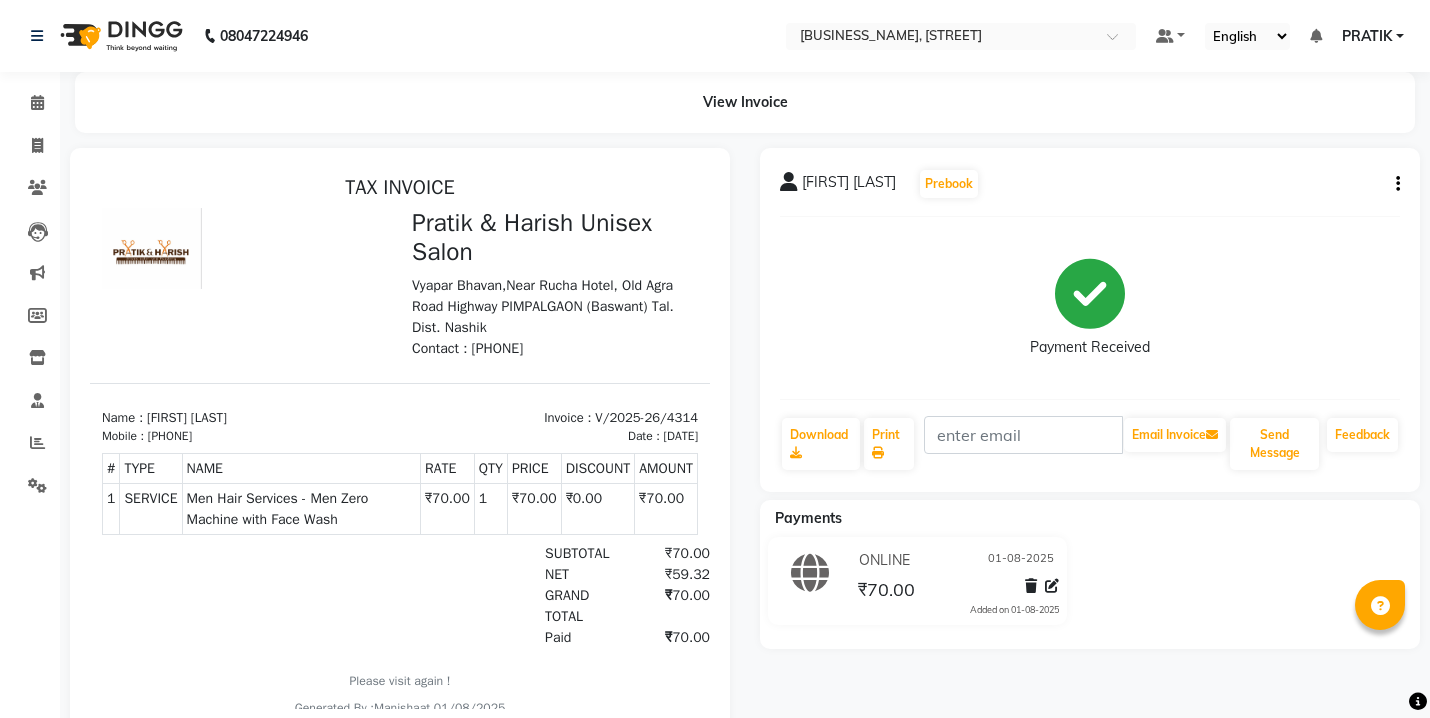 click 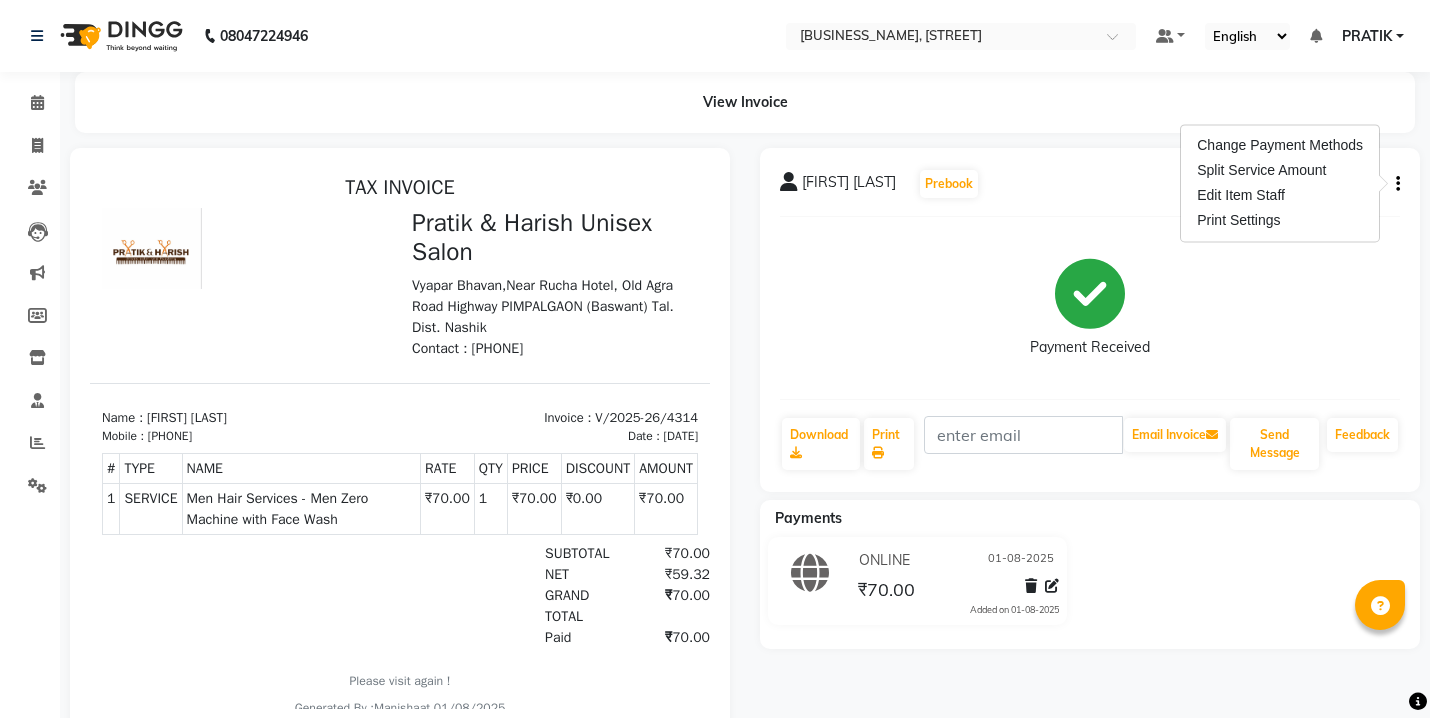 click on "Payment Received" 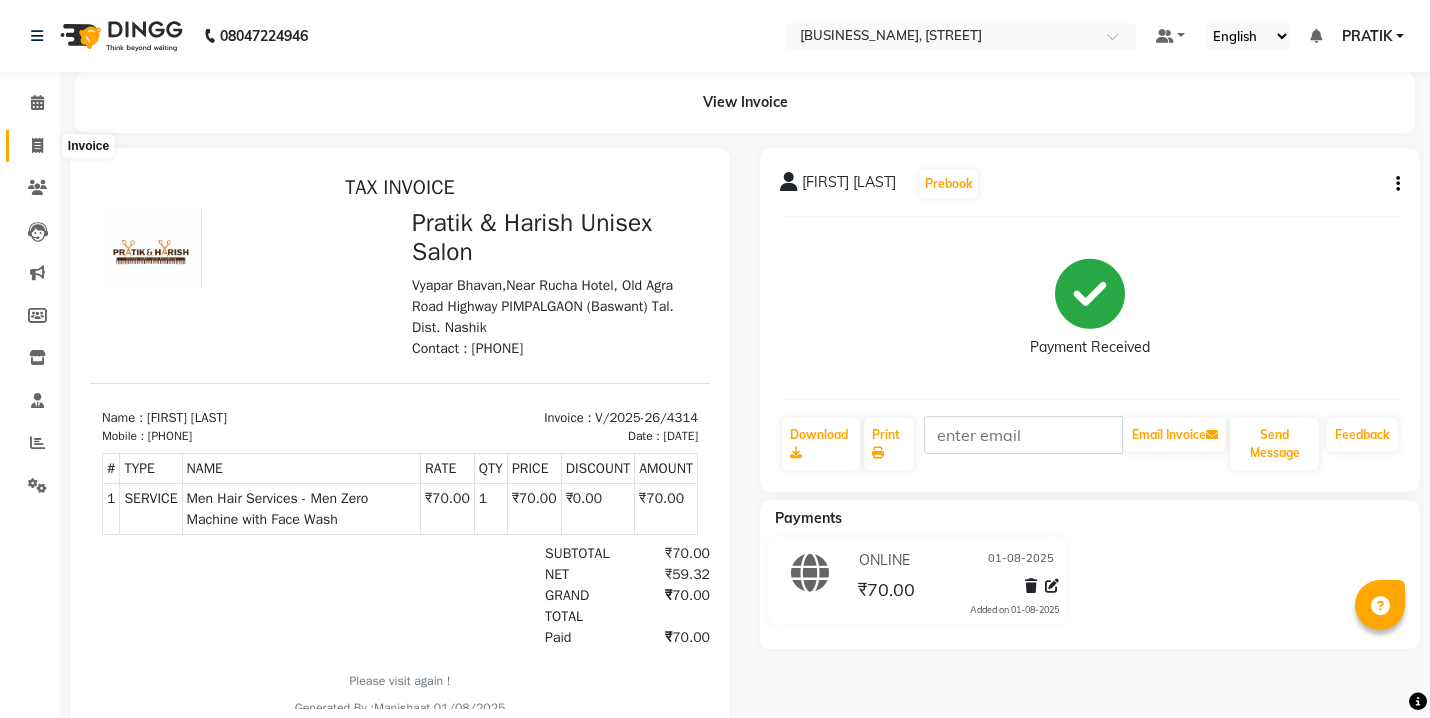 click 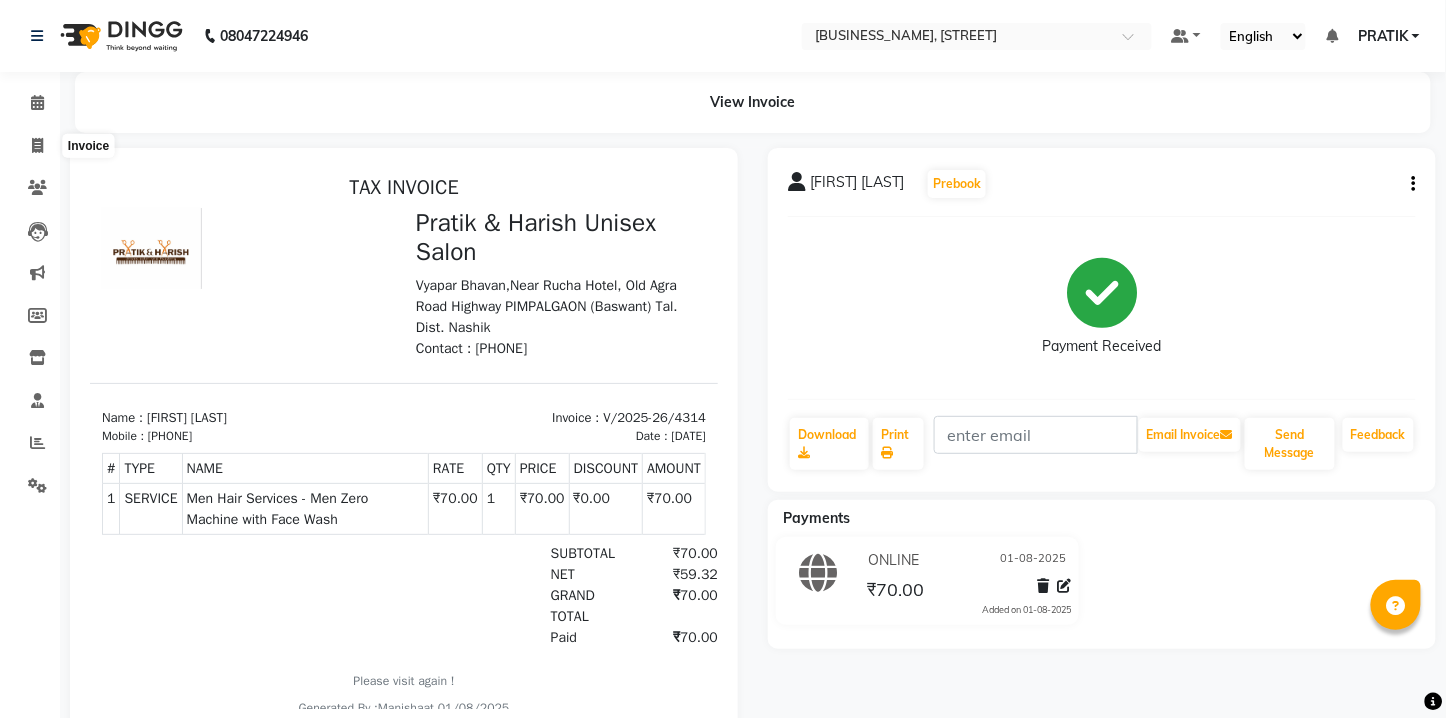 select on "service" 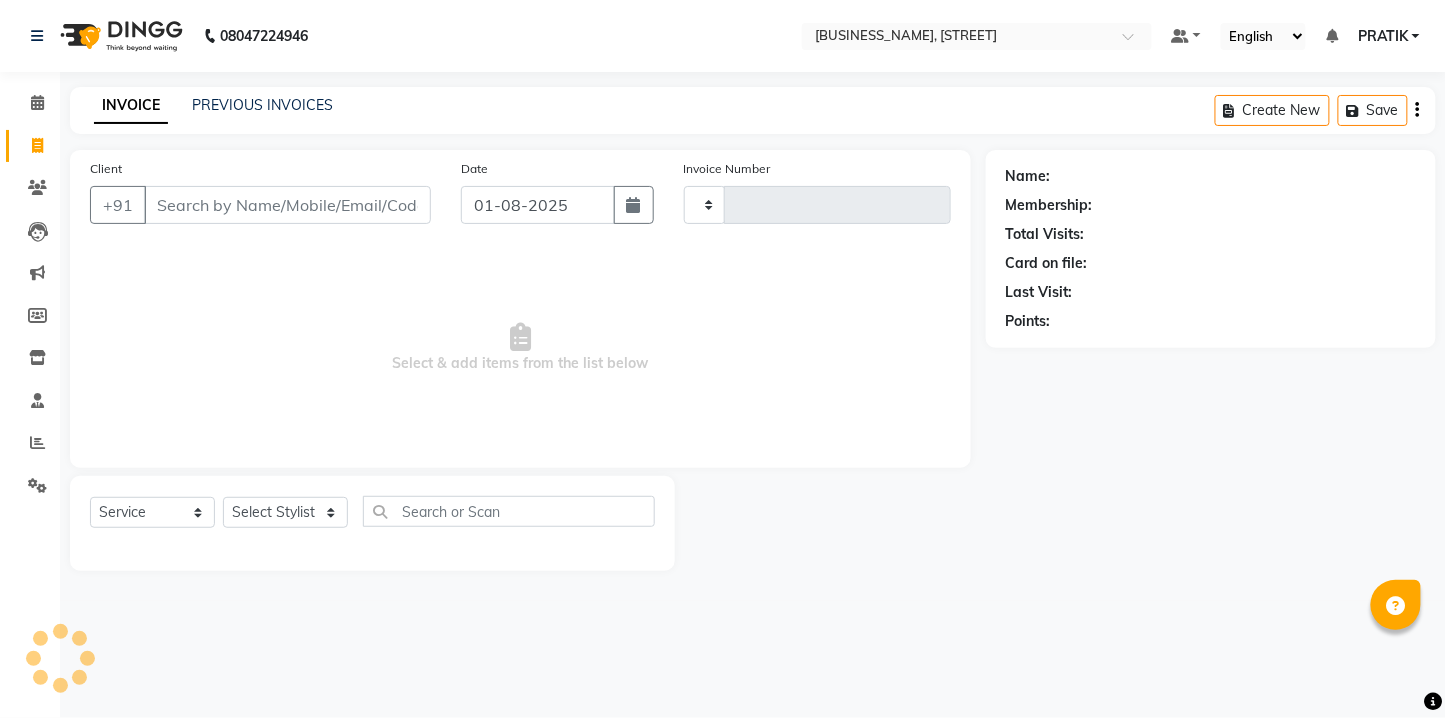 type on "4318" 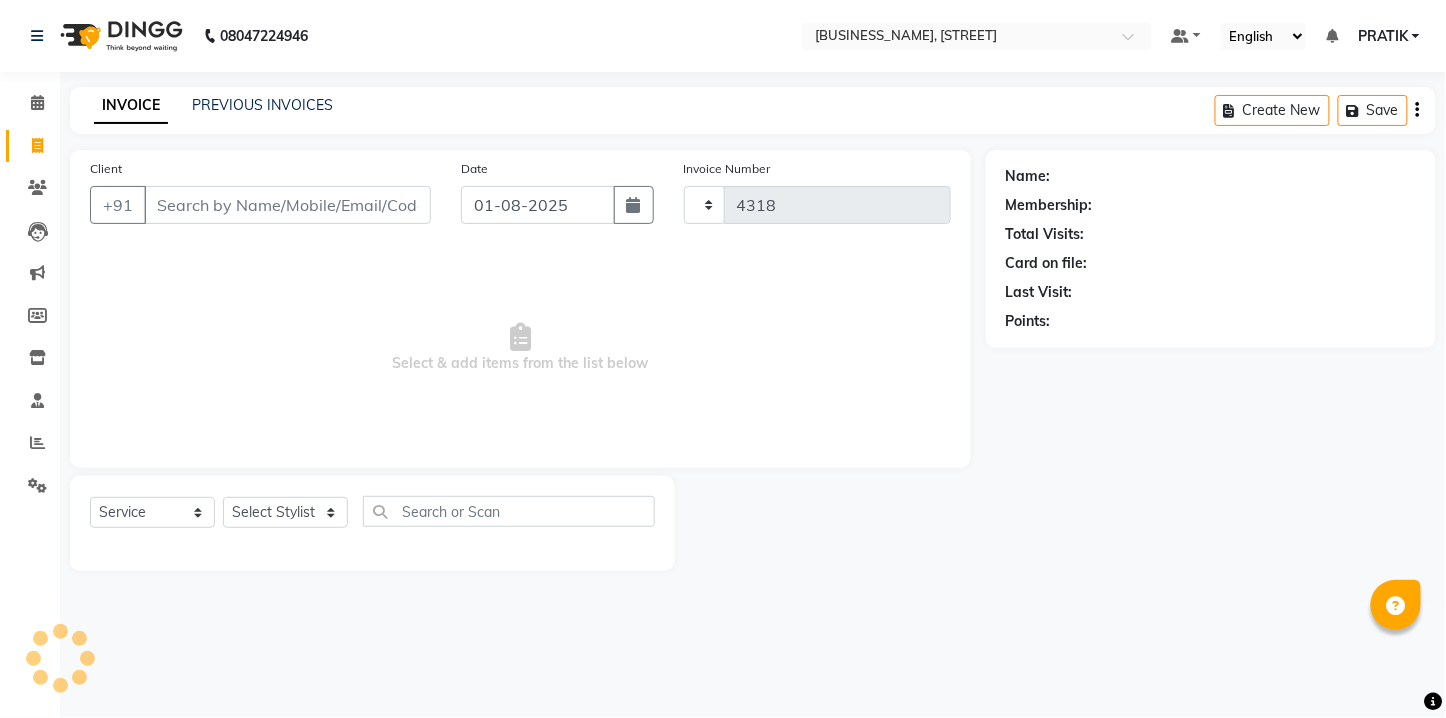 select on "6770" 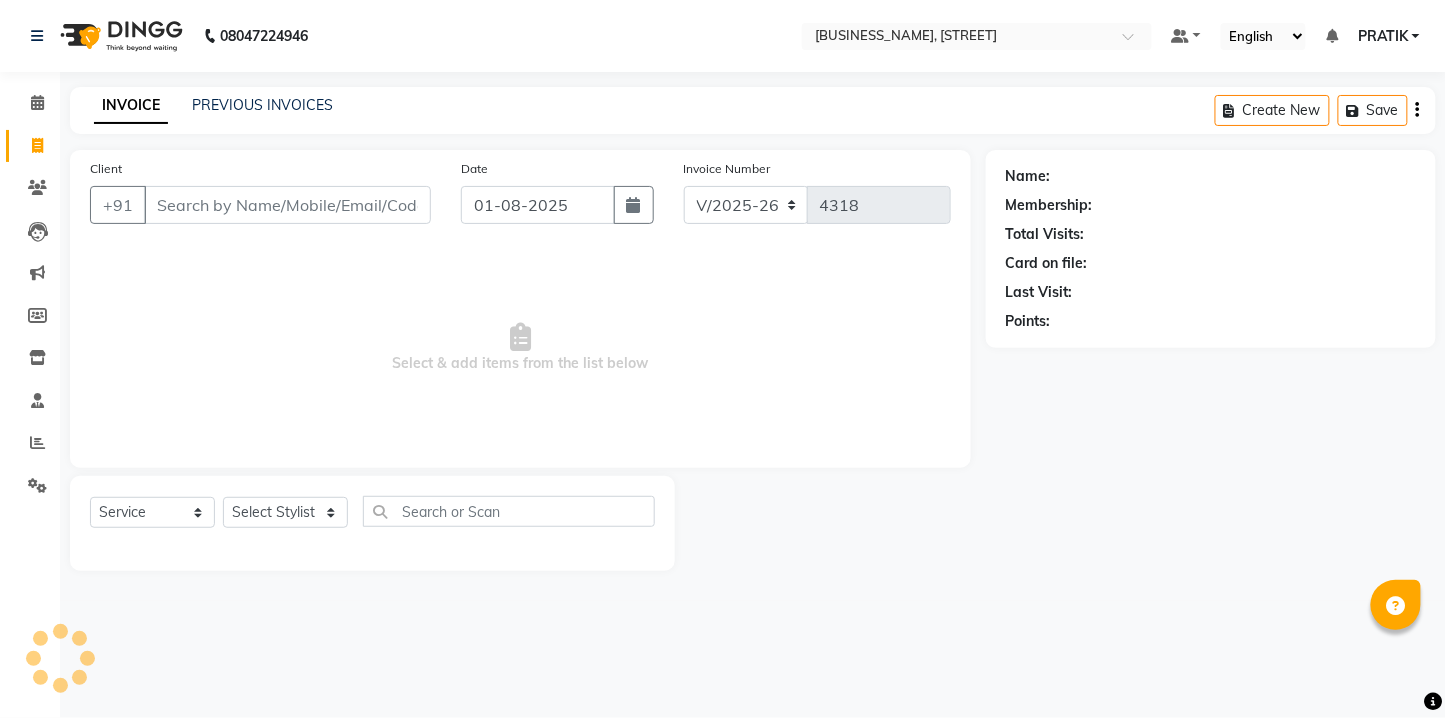 click on "INVOICE PREVIOUS INVOICES Create New   Save" 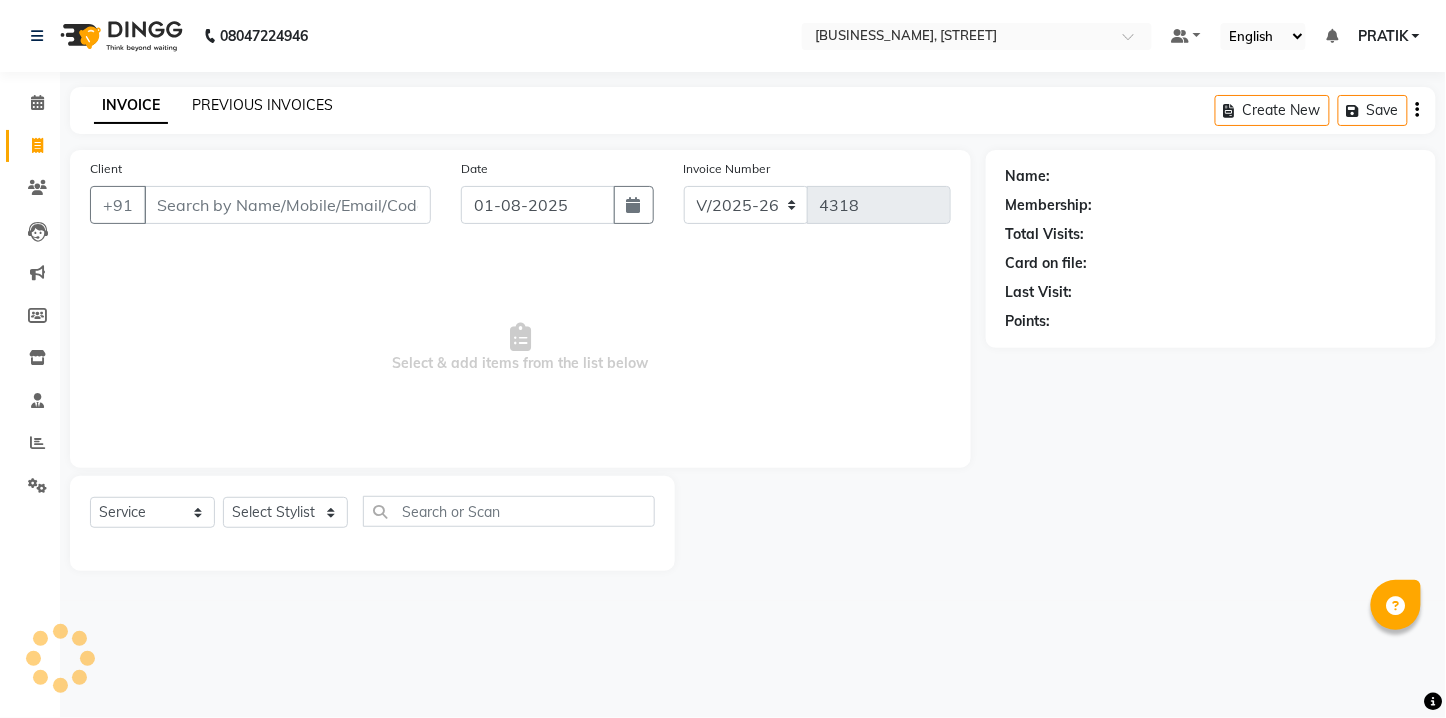 click on "PREVIOUS INVOICES" 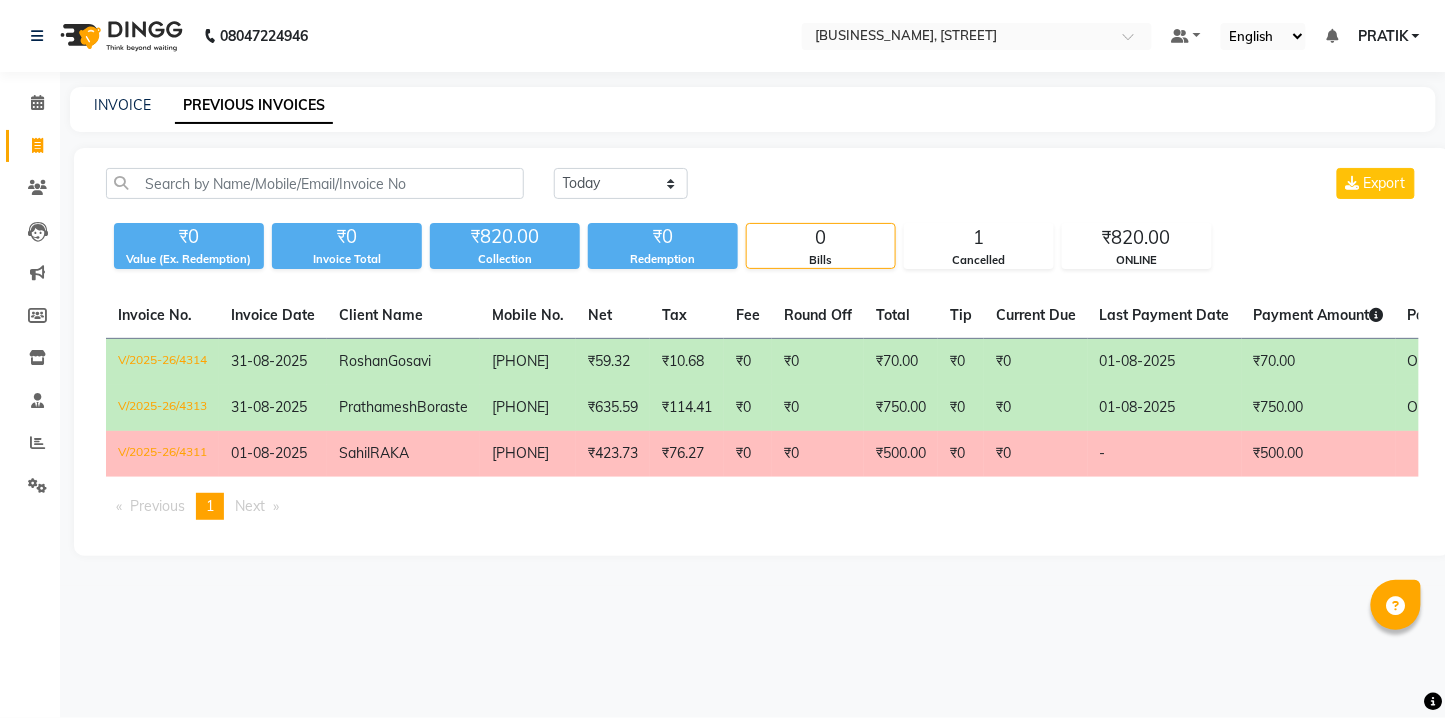 drag, startPoint x: 1202, startPoint y: 360, endPoint x: 1331, endPoint y: 610, distance: 281.3201 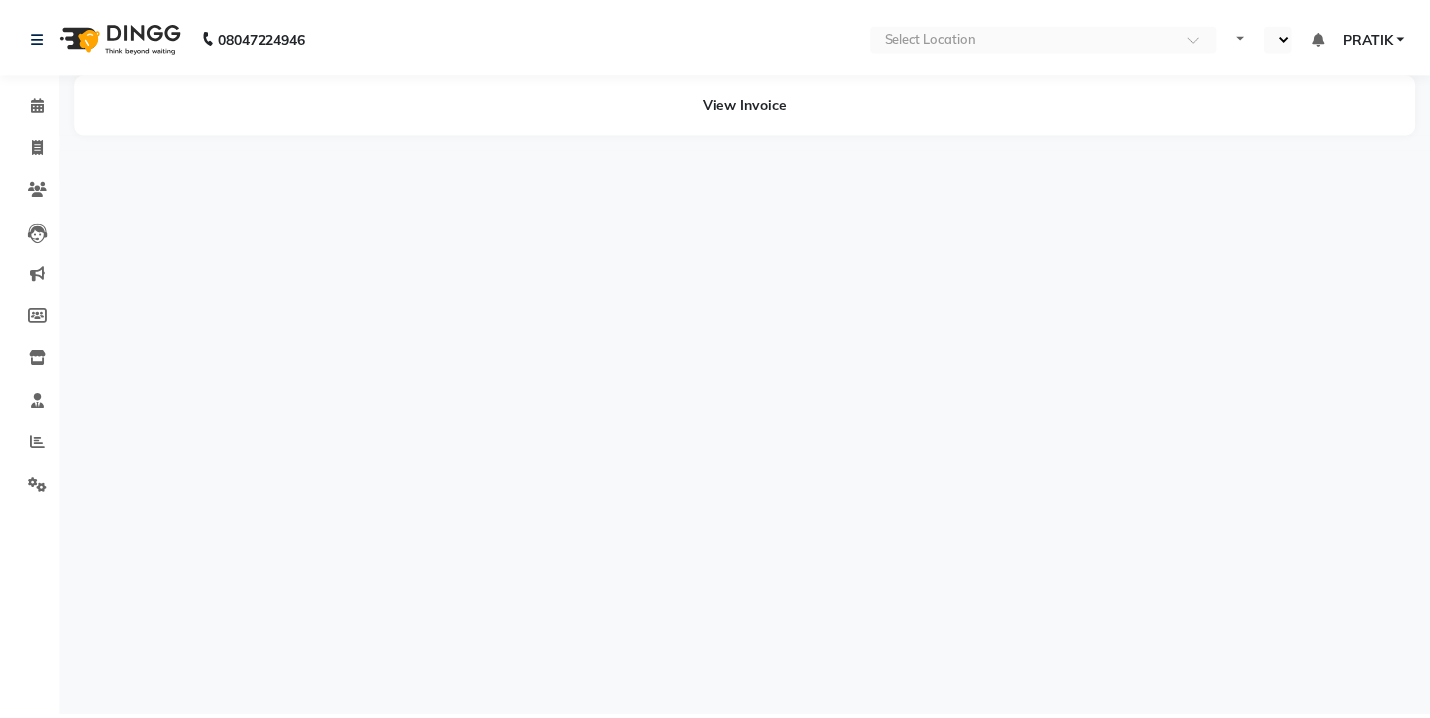 scroll, scrollTop: 0, scrollLeft: 0, axis: both 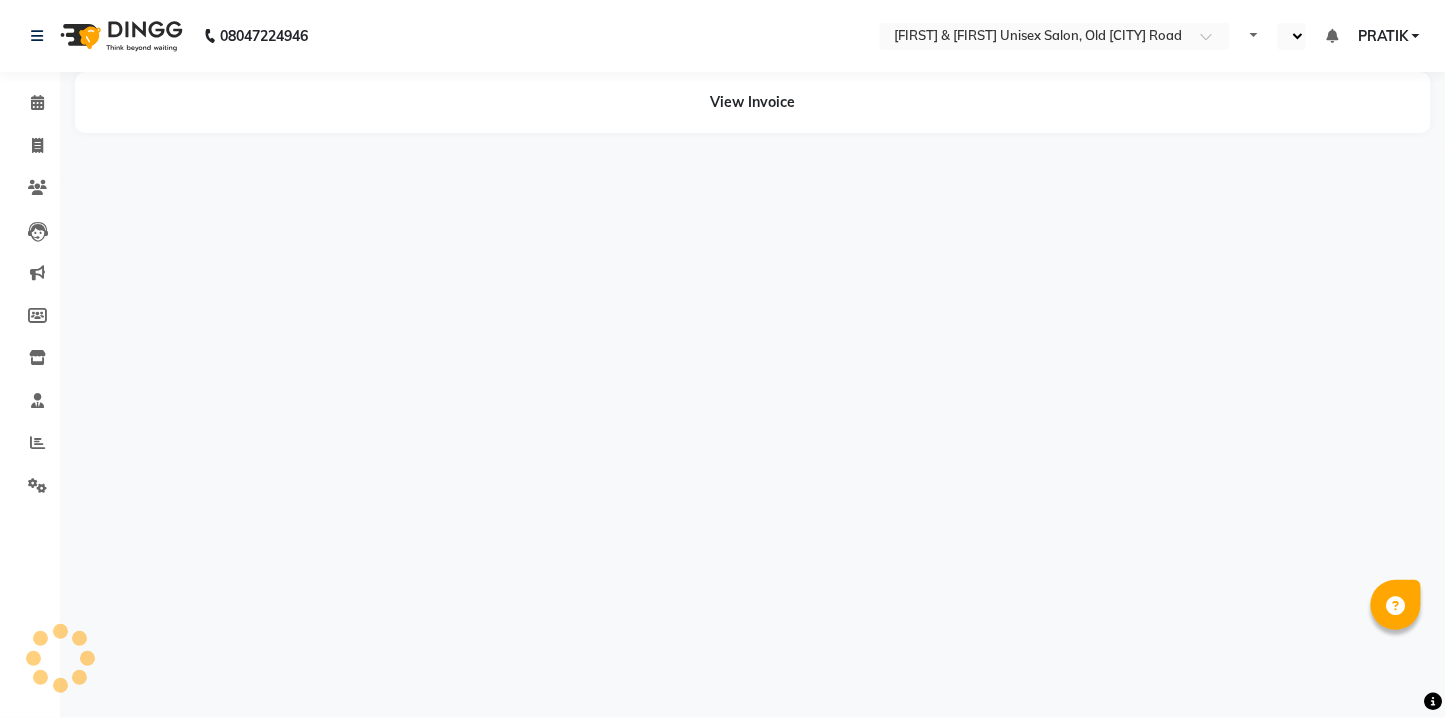 select on "en" 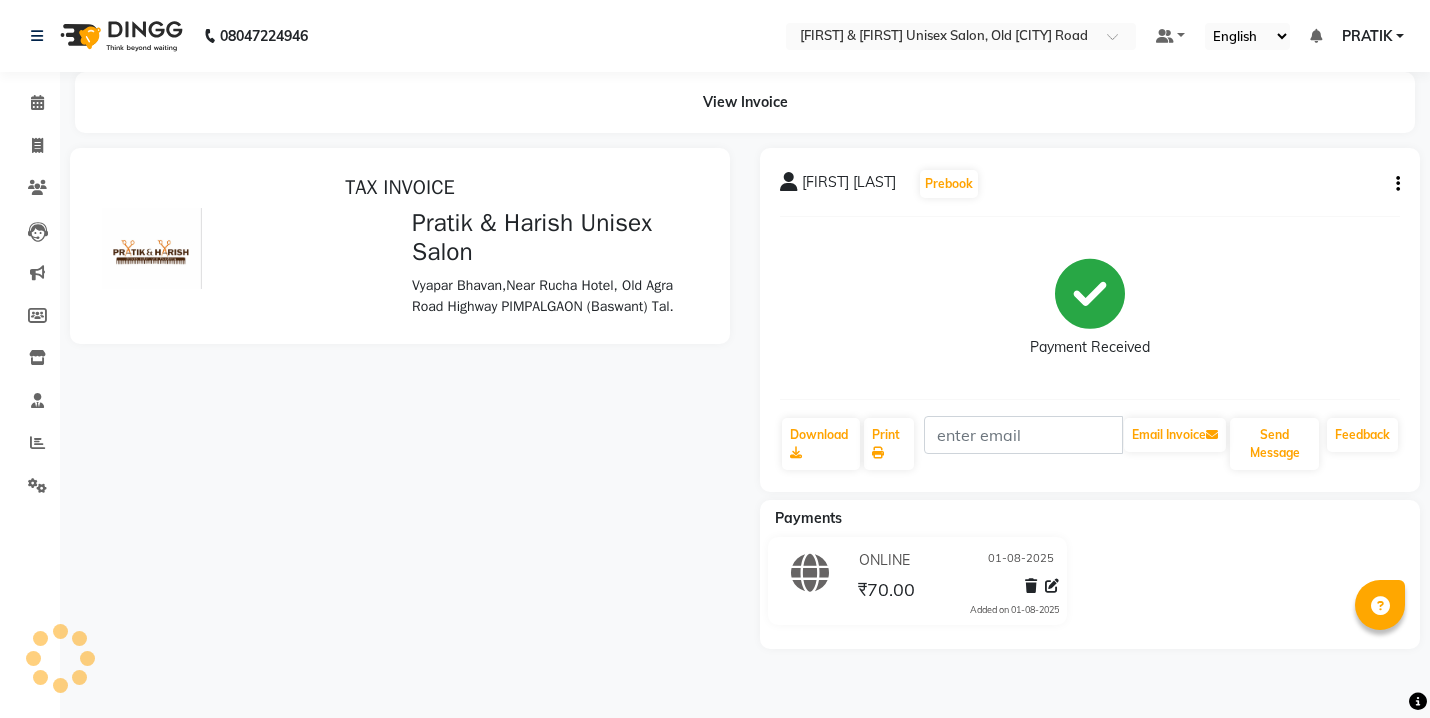 scroll, scrollTop: 0, scrollLeft: 0, axis: both 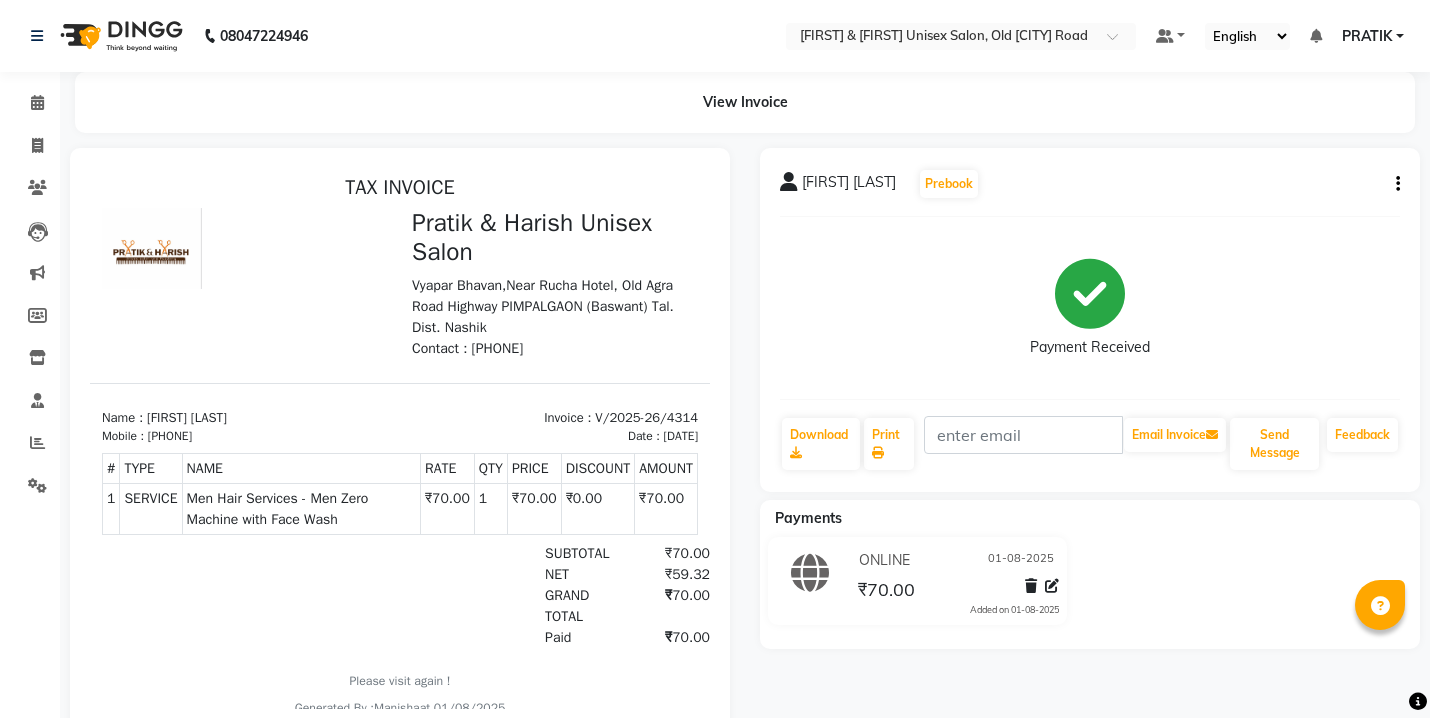 click 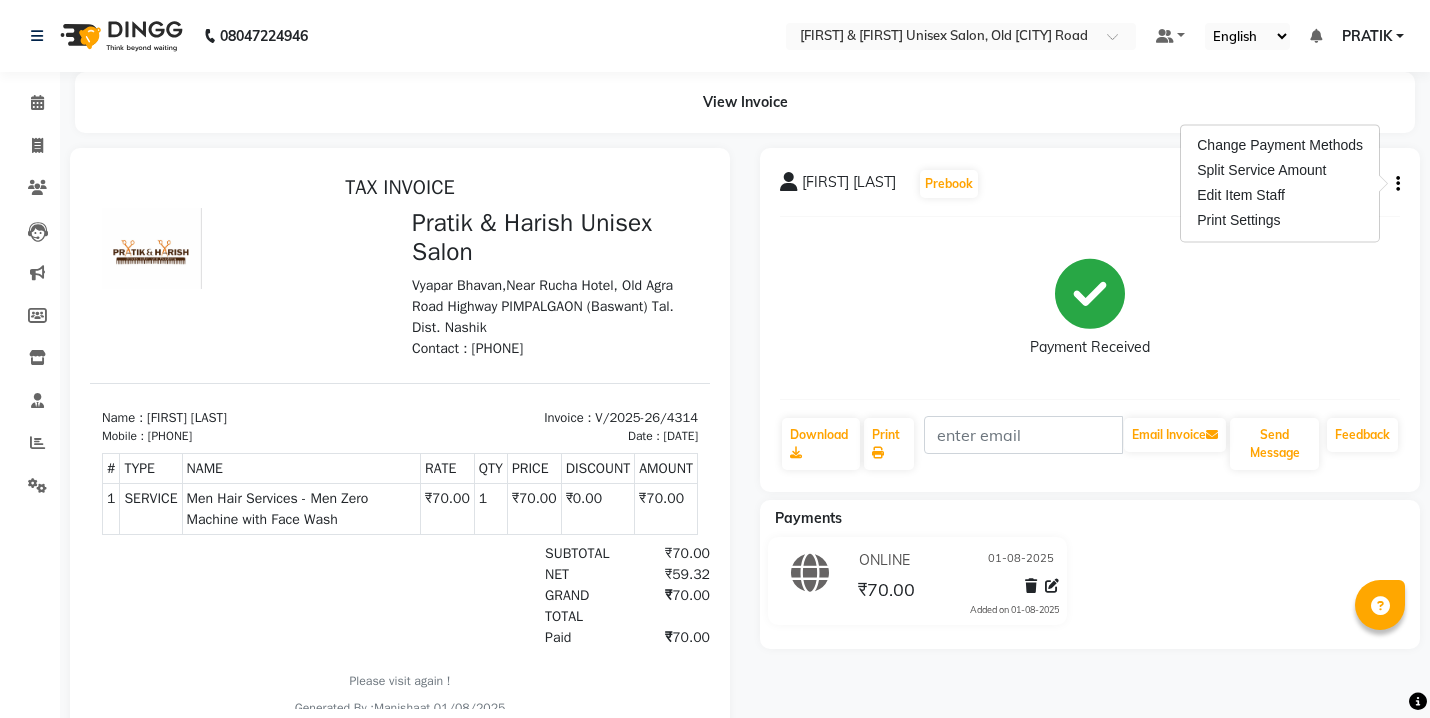 click 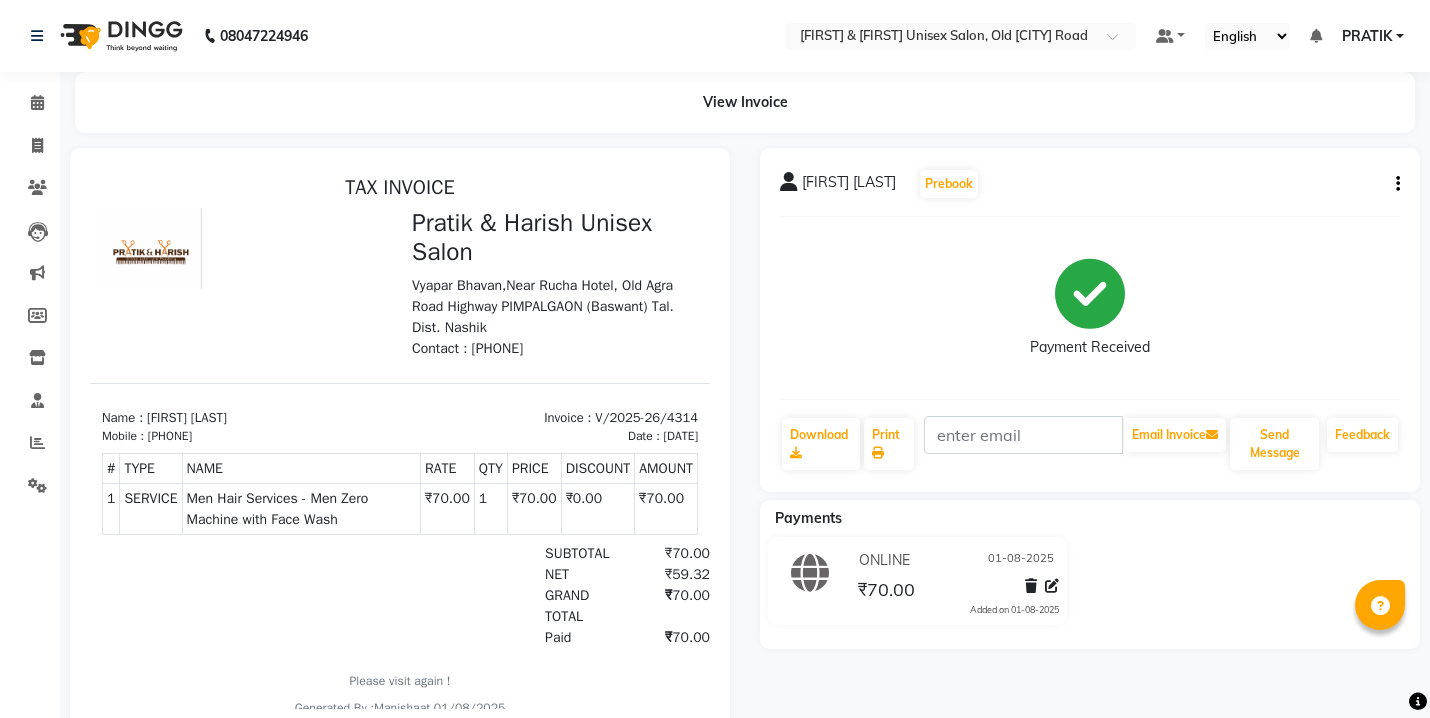 click 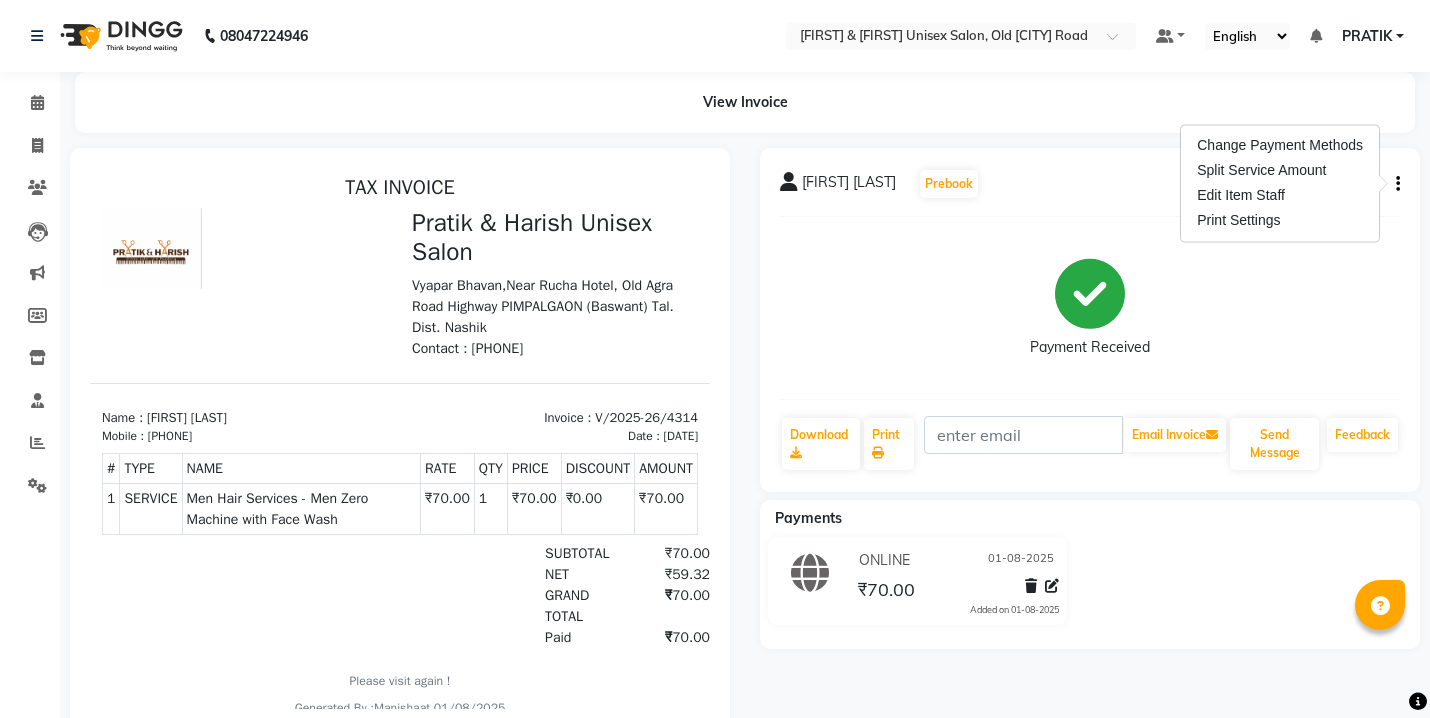 click on "Payment Received" 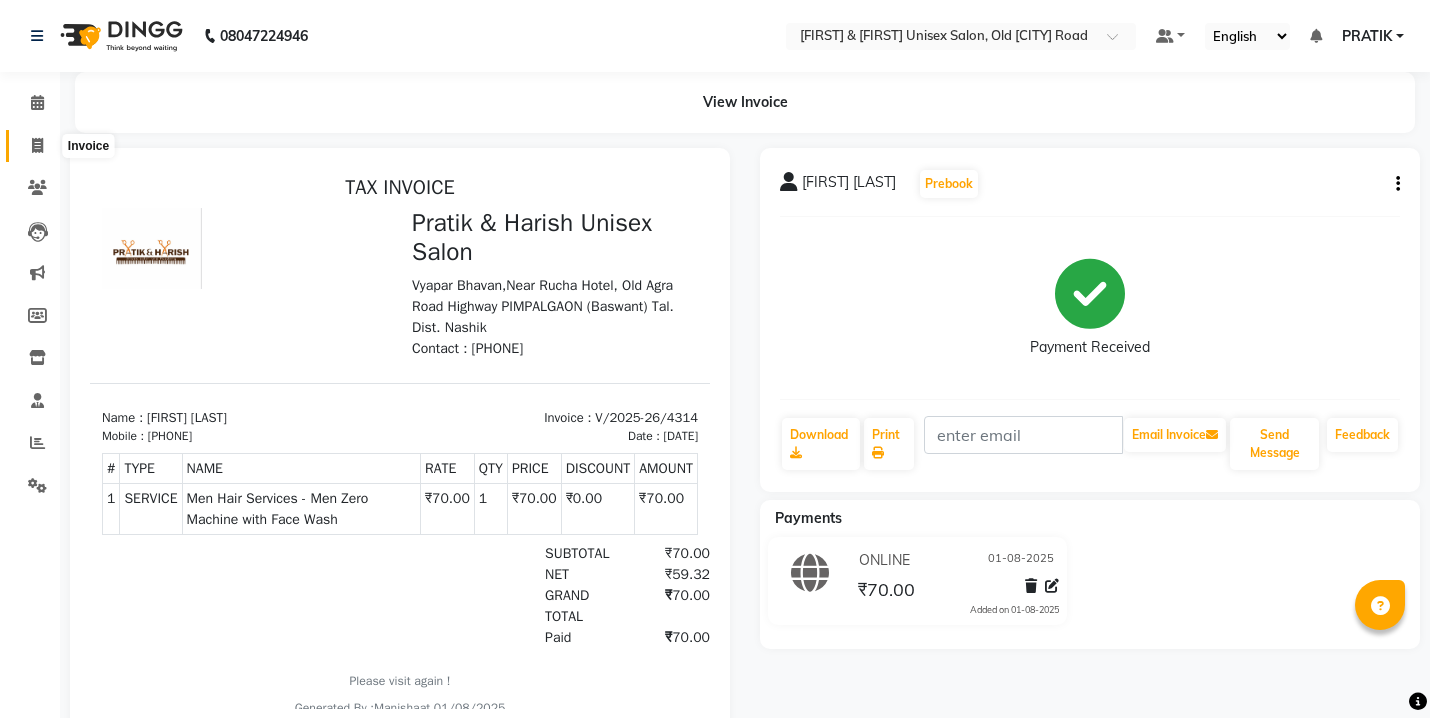 click 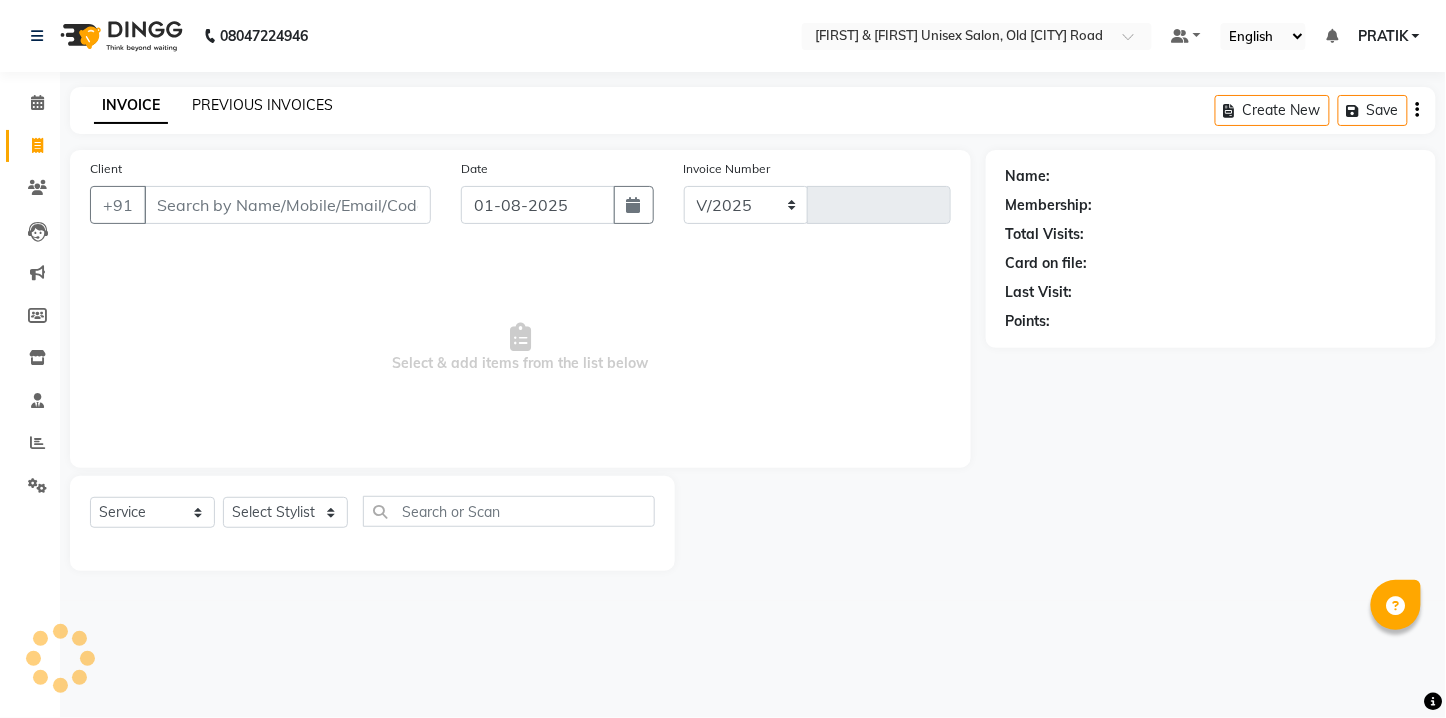 select on "6770" 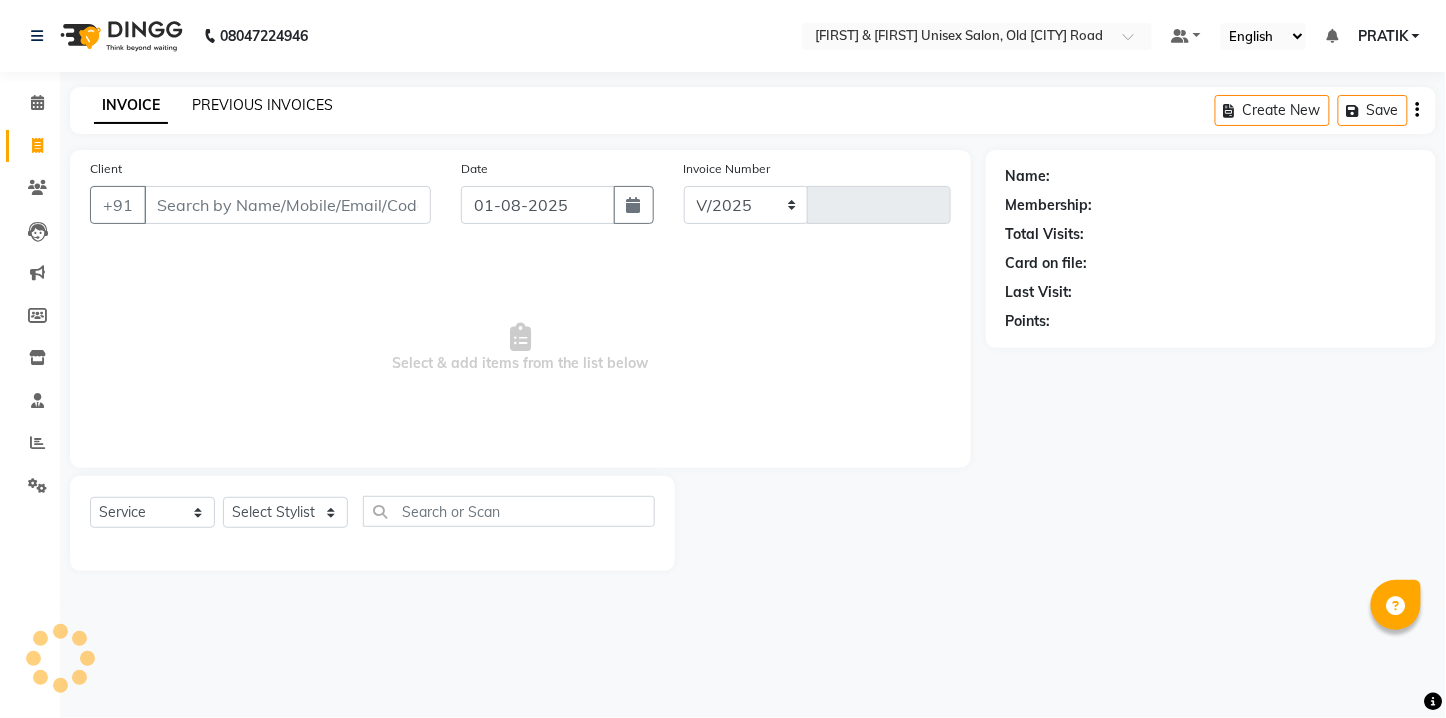 type on "4318" 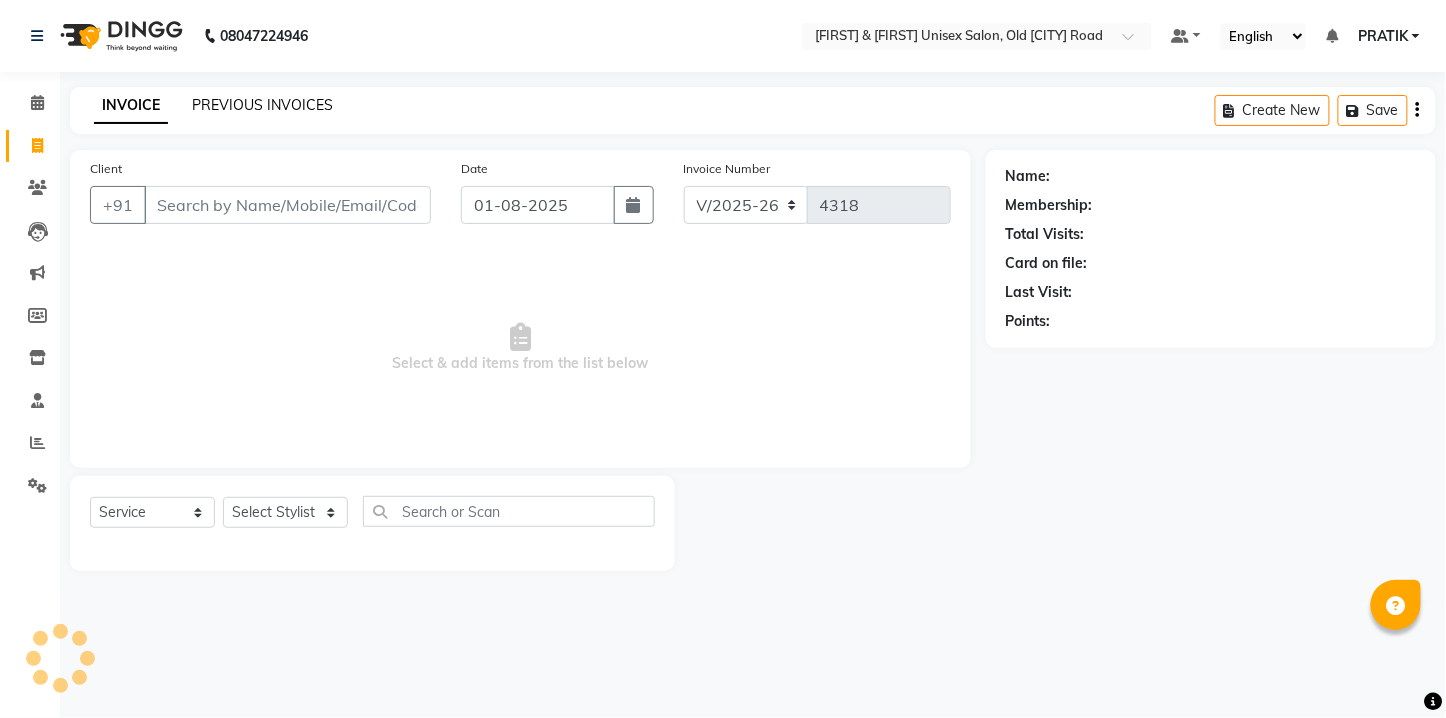 click on "PREVIOUS INVOICES" 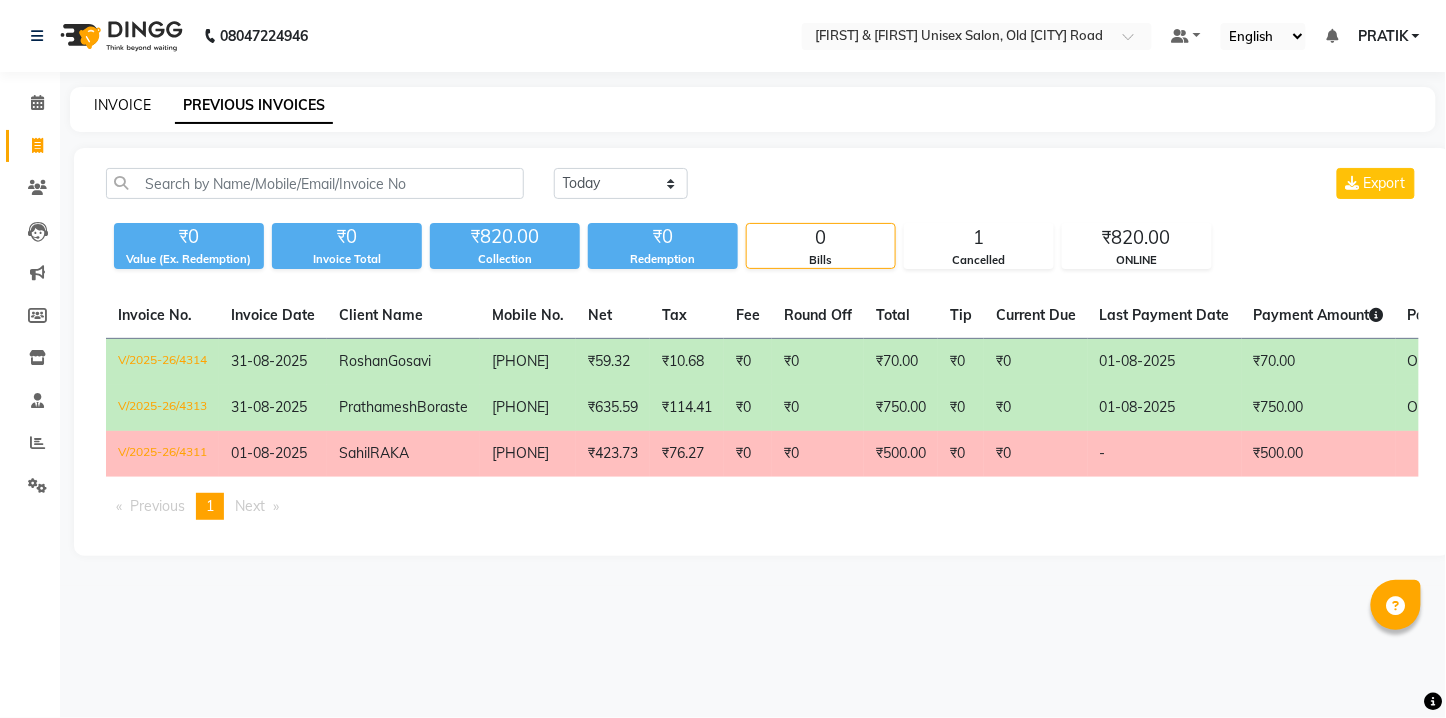 click on "INVOICE" 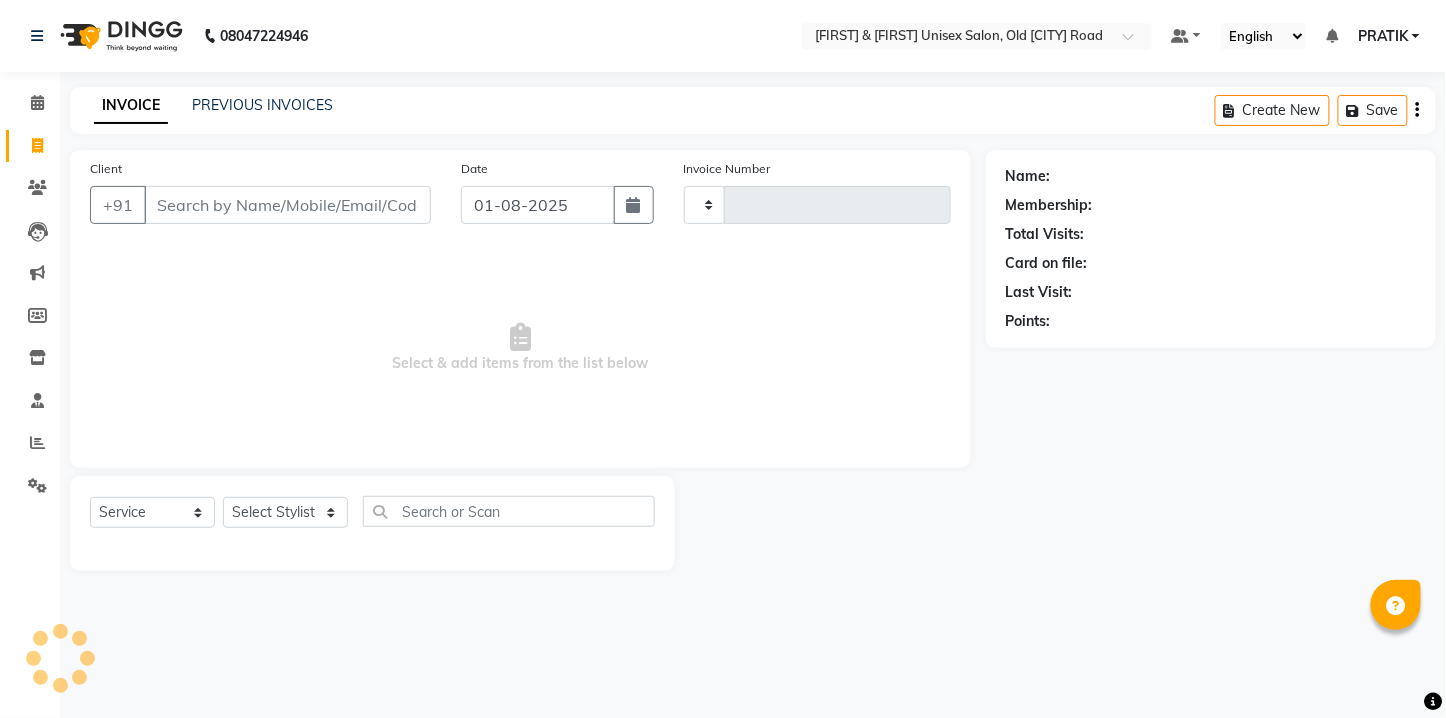 type on "4318" 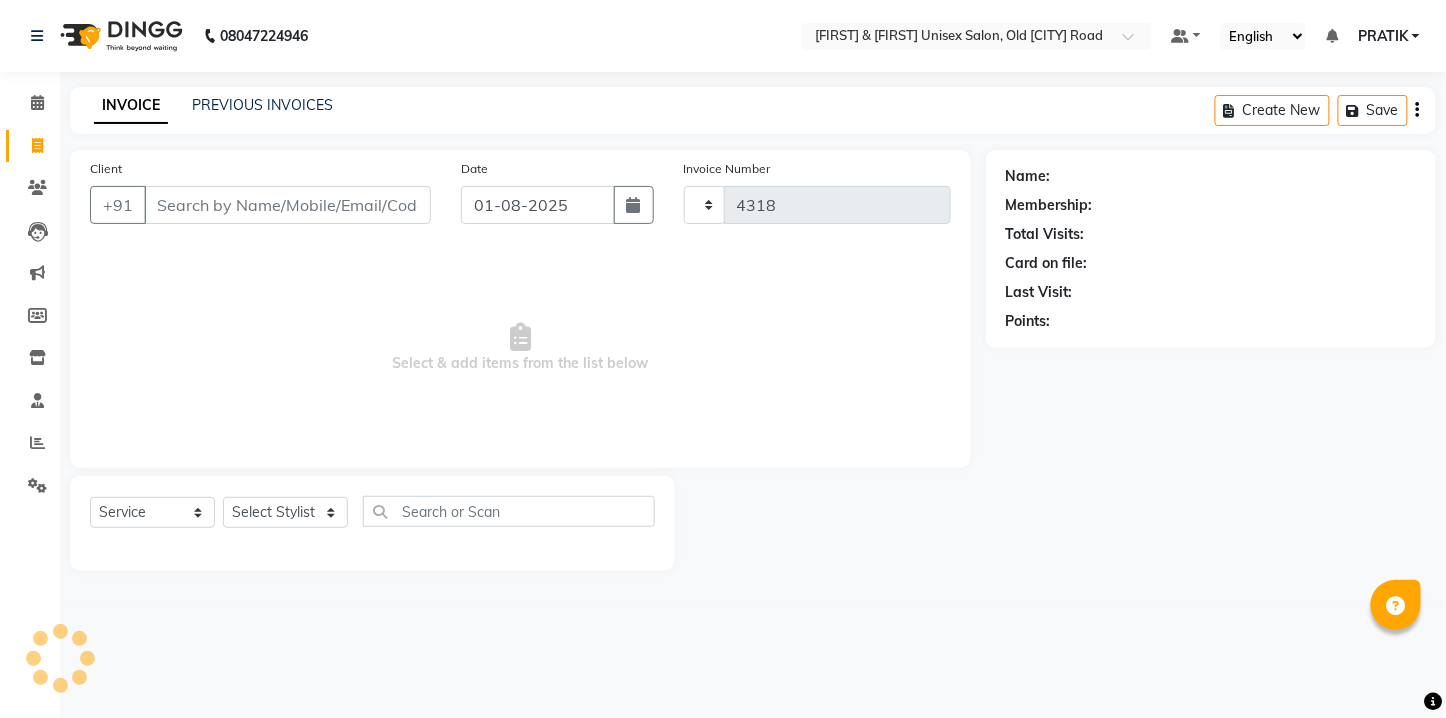 select on "6770" 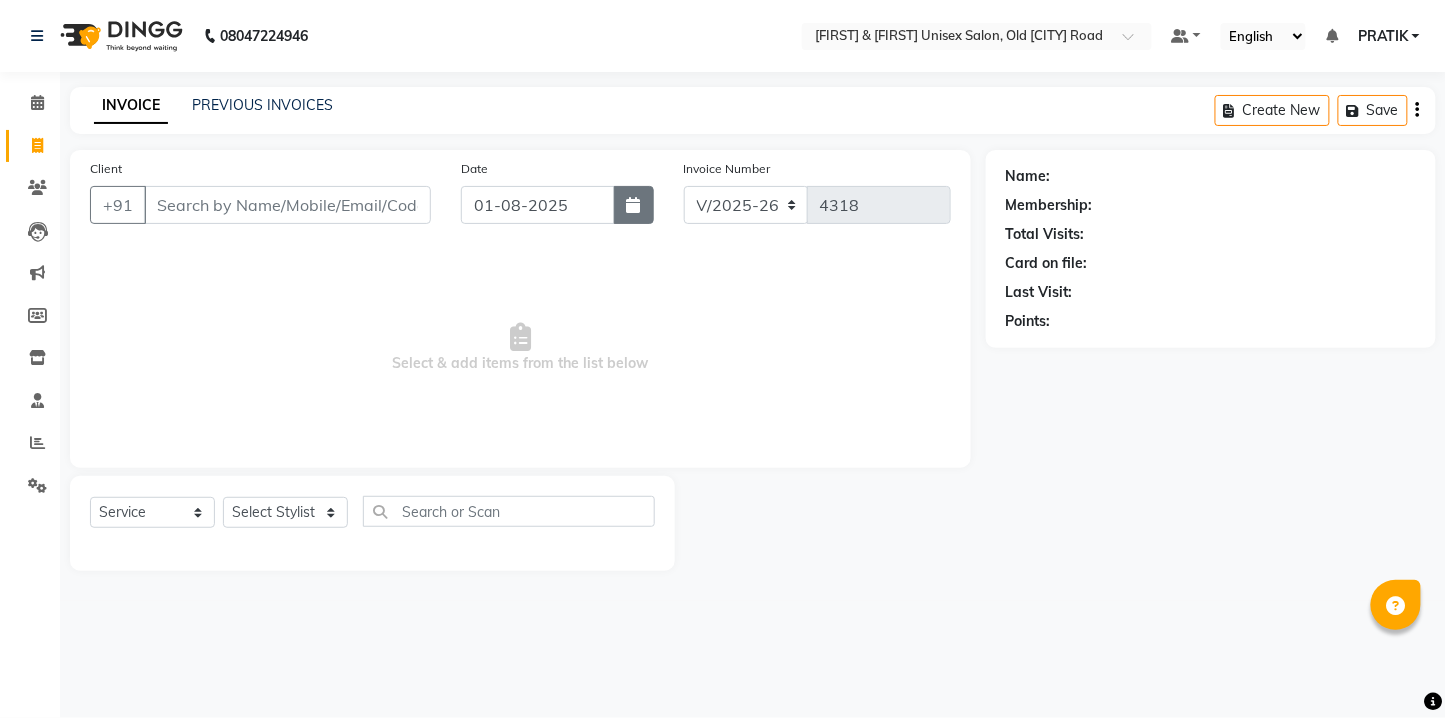 click 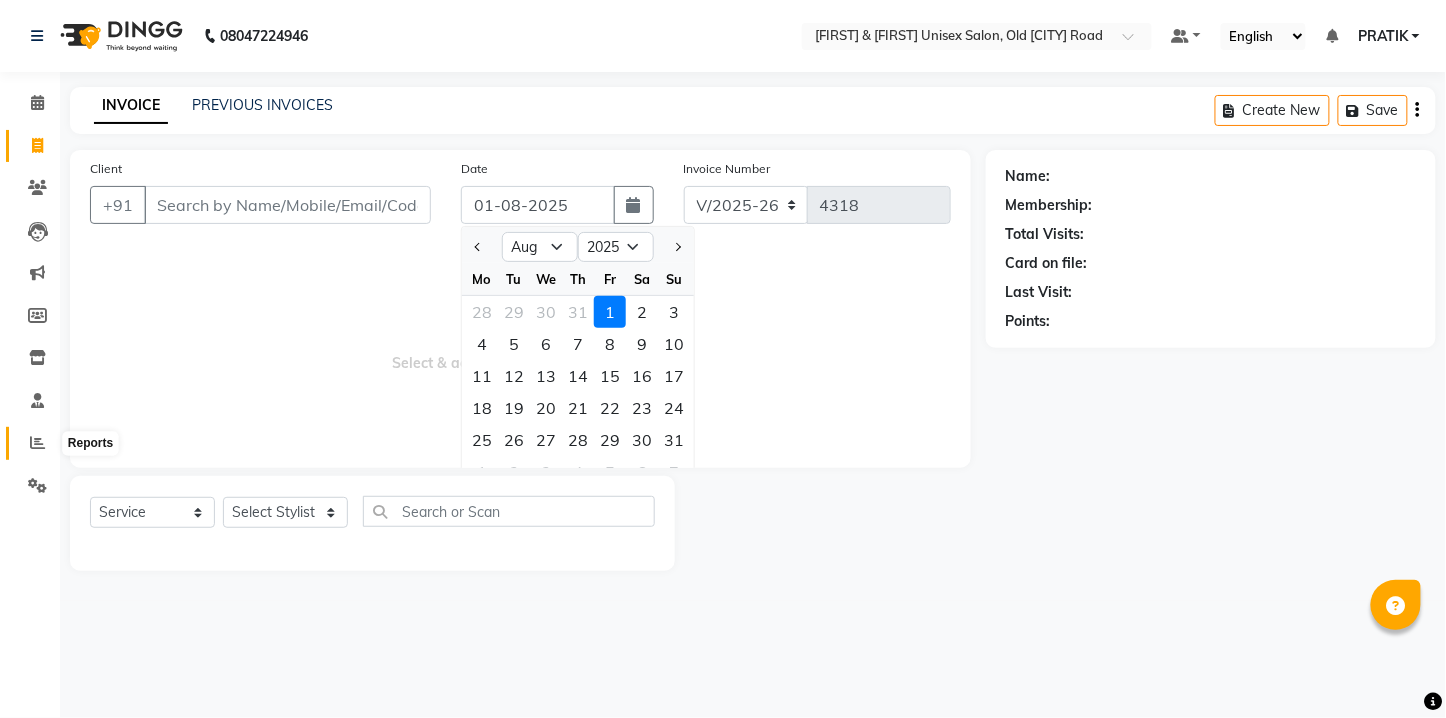 click 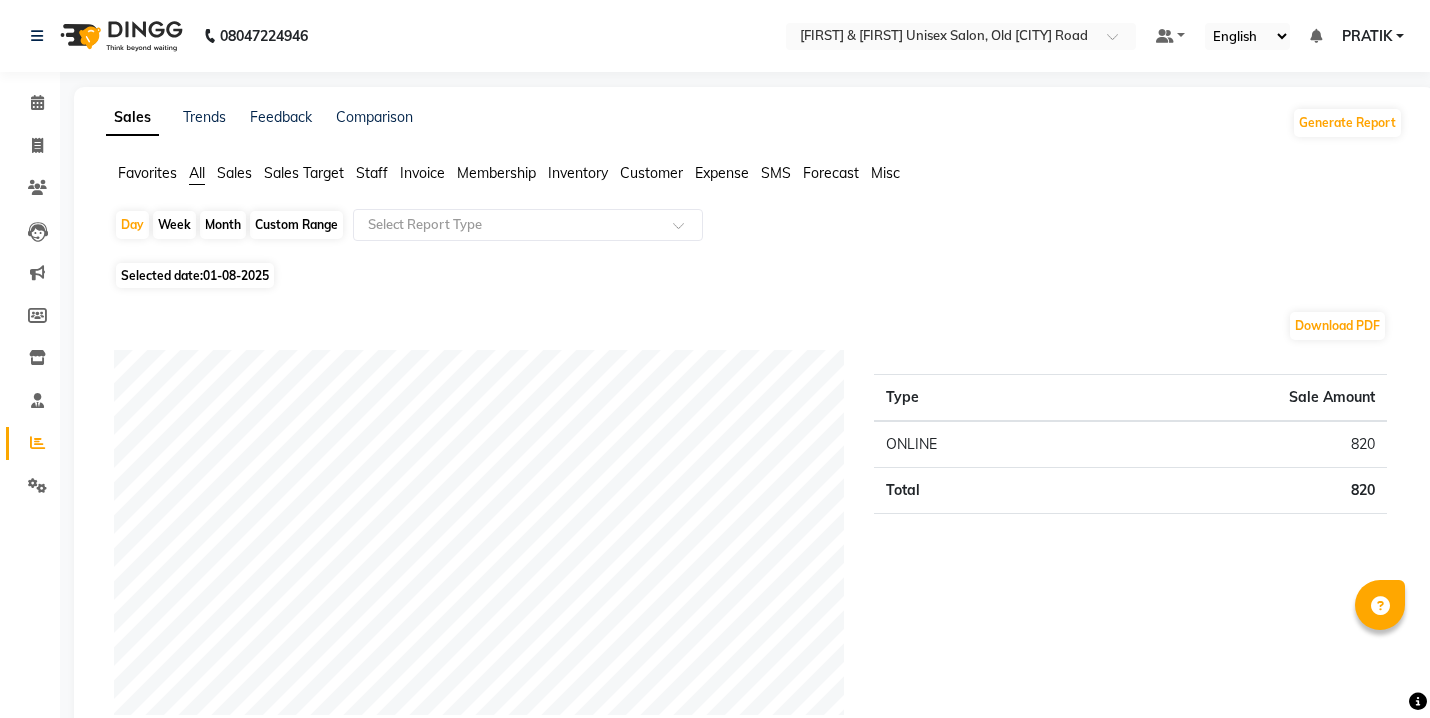 click on "01-08-2025" 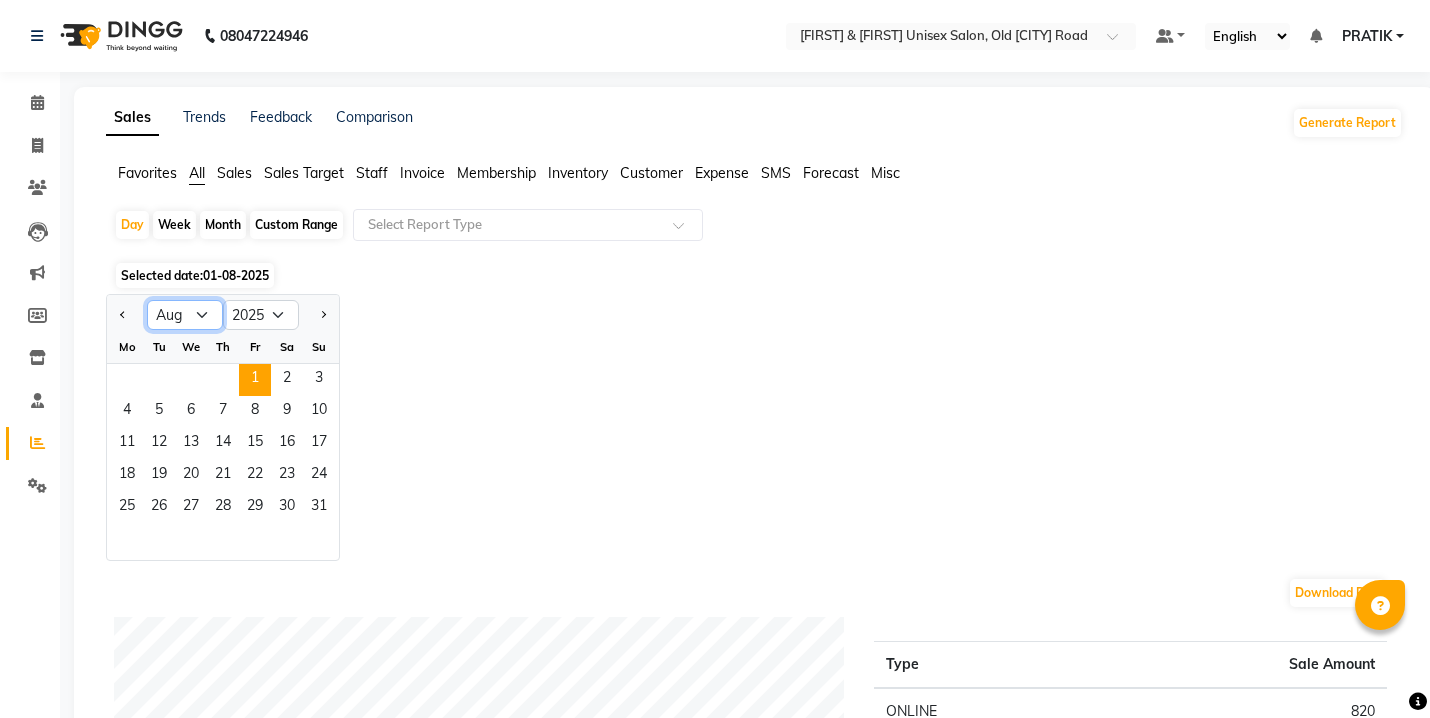 click on "Jan Feb Mar Apr May Jun Jul Aug Sep Oct Nov Dec" 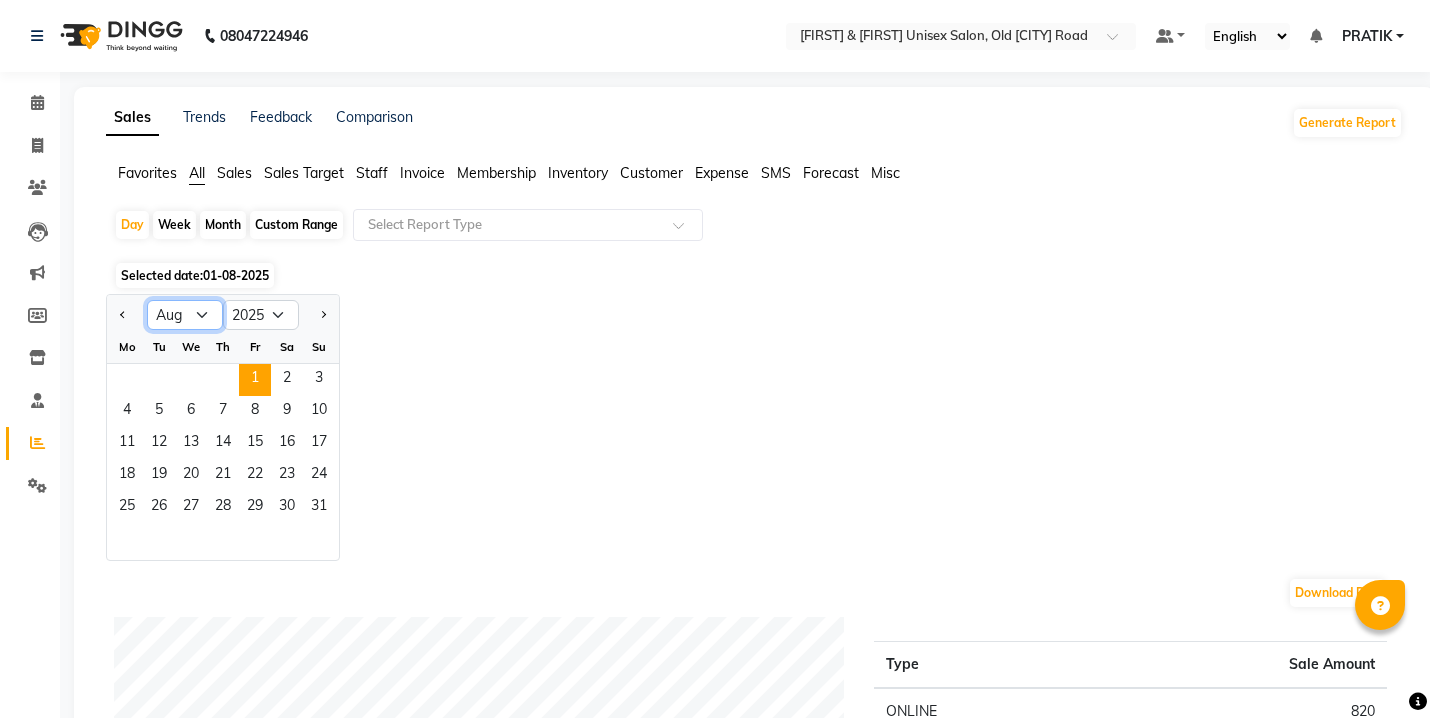 select on "7" 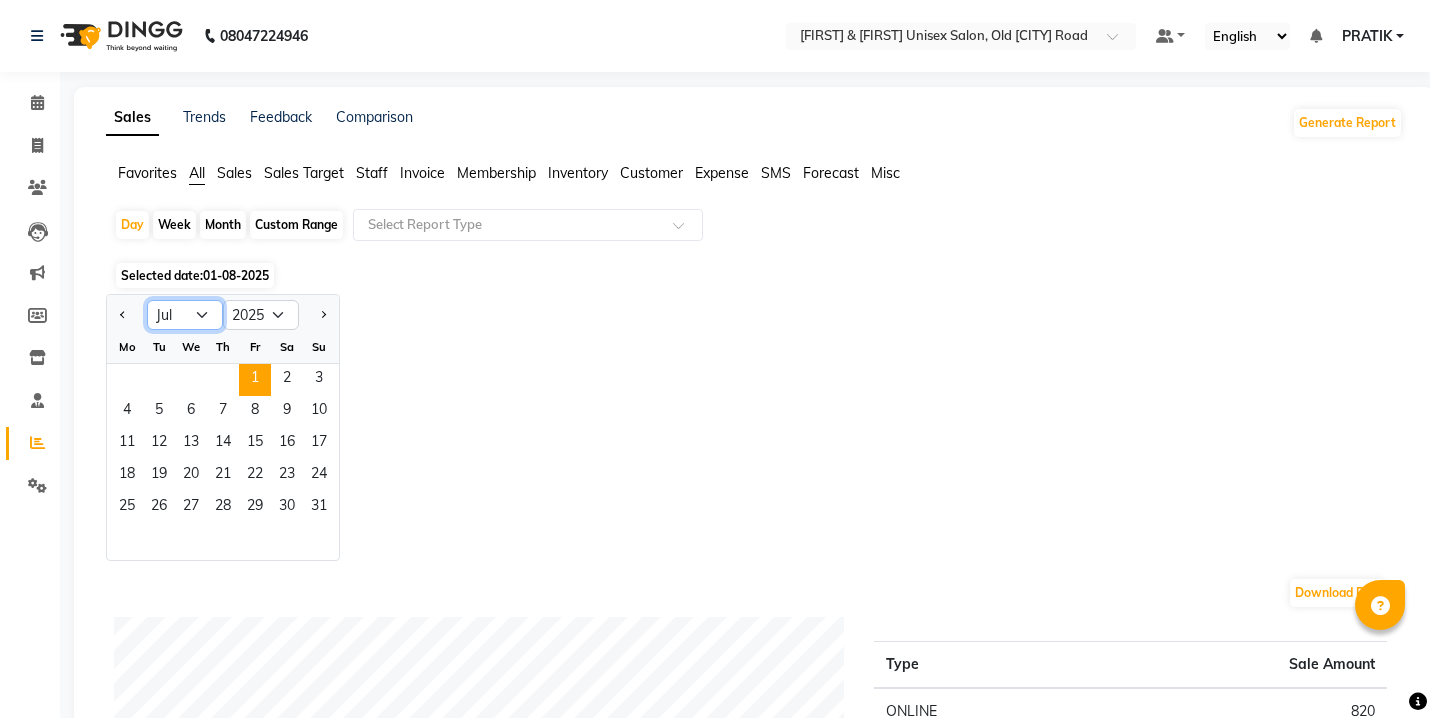 click on "Jan Feb Mar Apr May Jun Jul Aug Sep Oct Nov Dec" 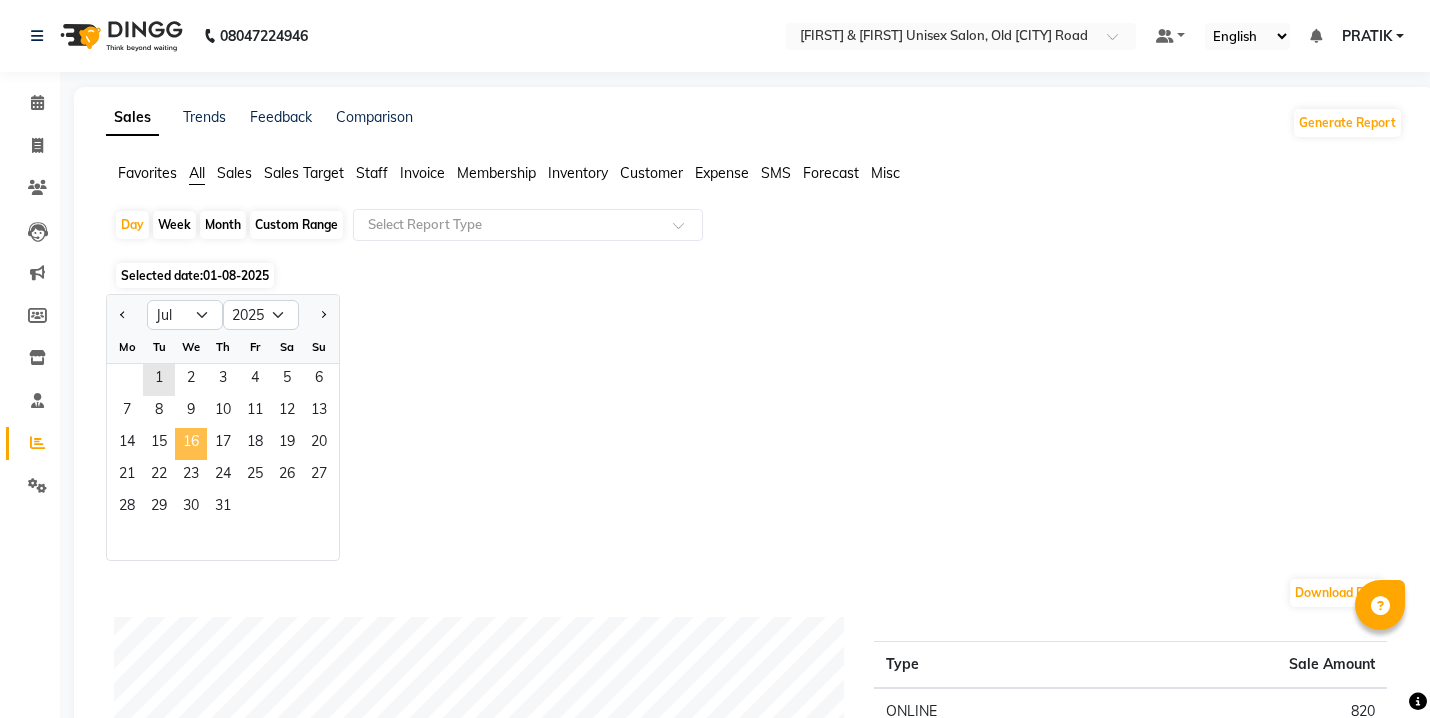 click on "16" 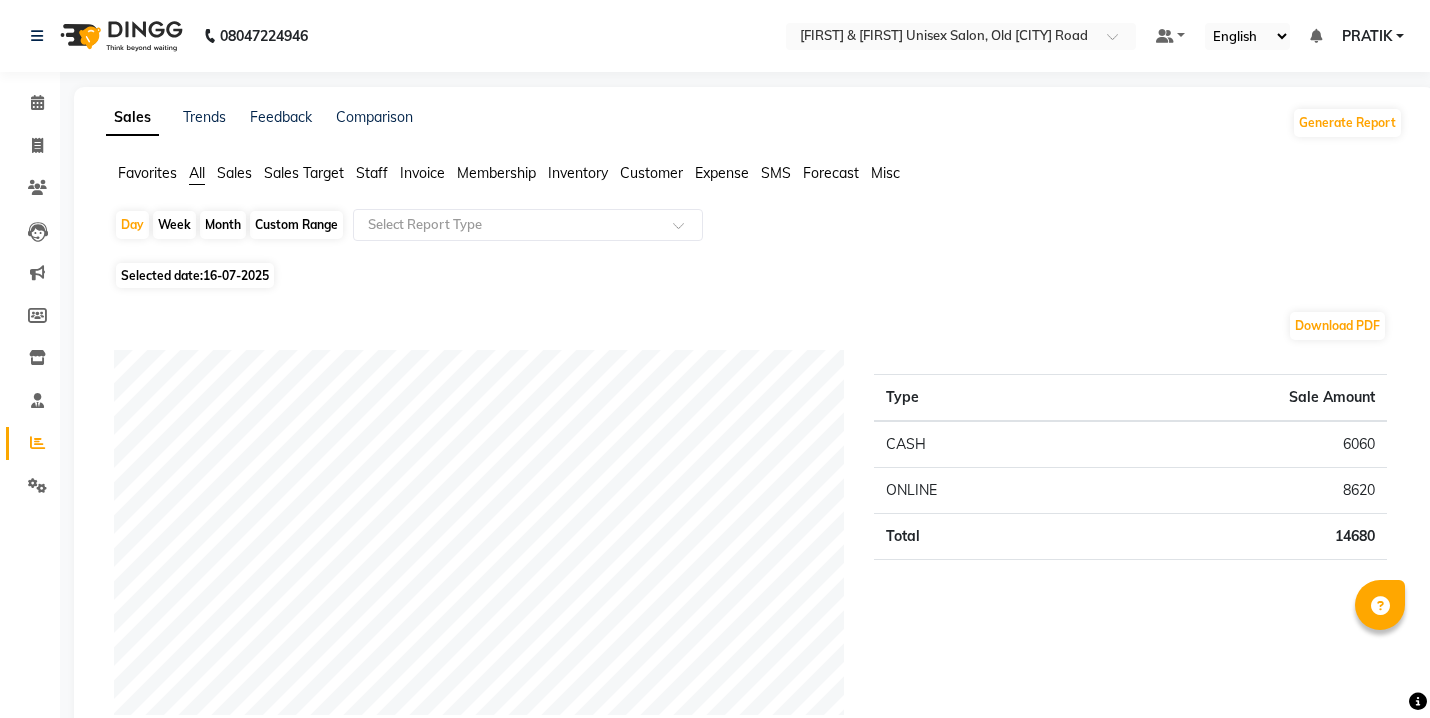 click on "Staff" 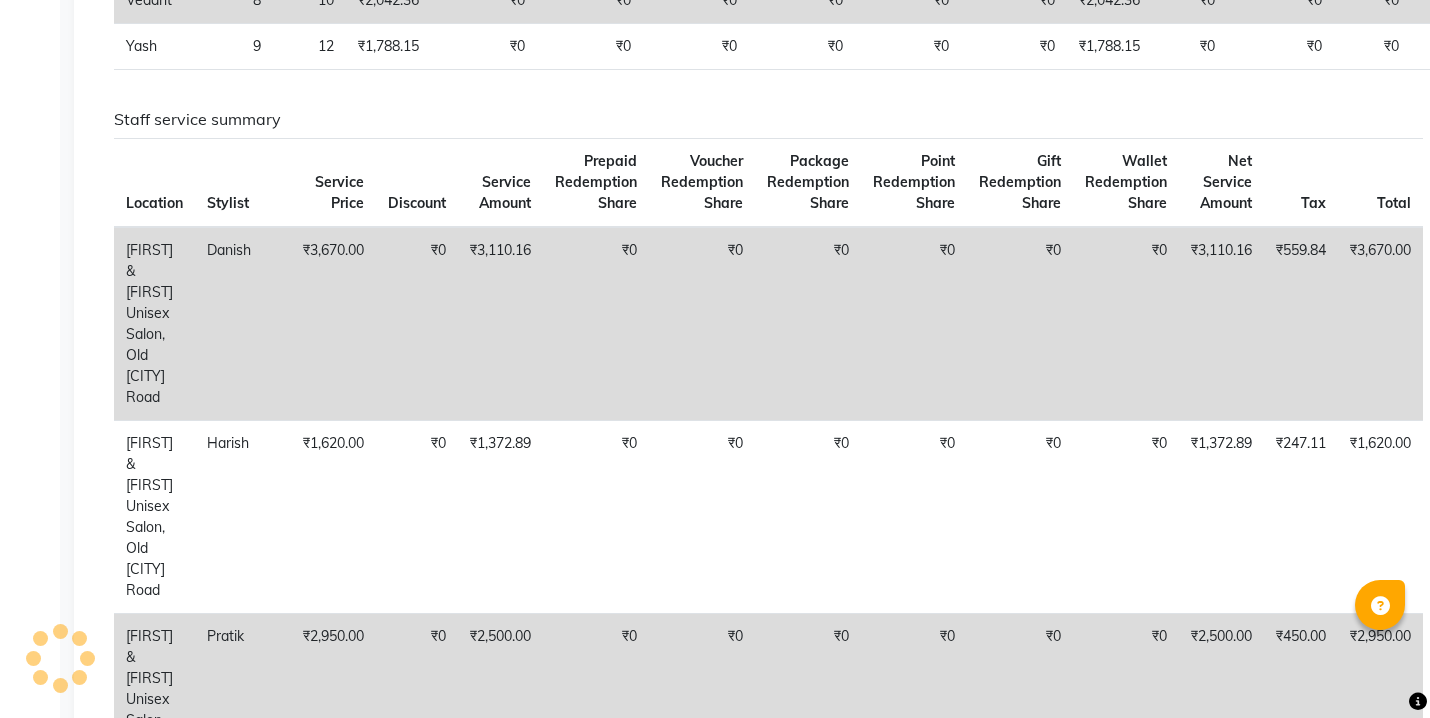 scroll, scrollTop: 666, scrollLeft: 0, axis: vertical 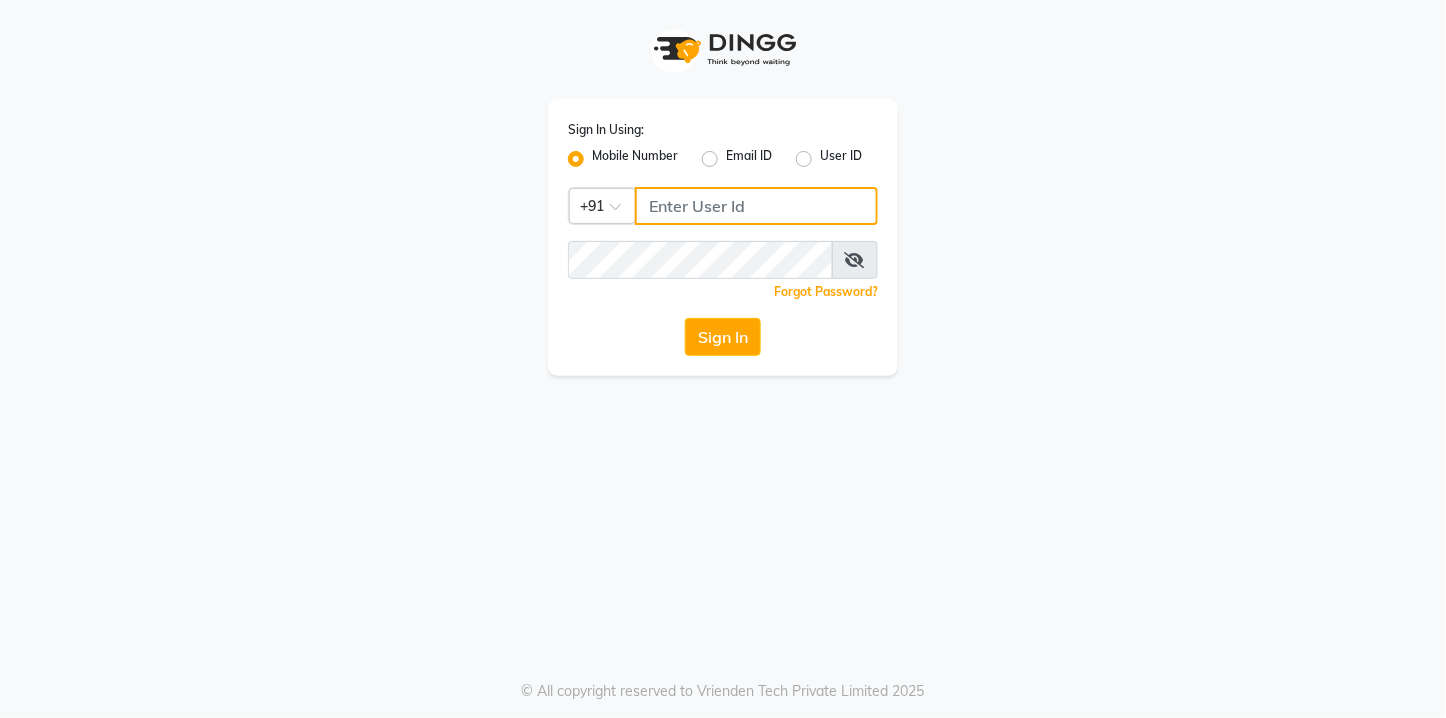 type on "[PHONE]" 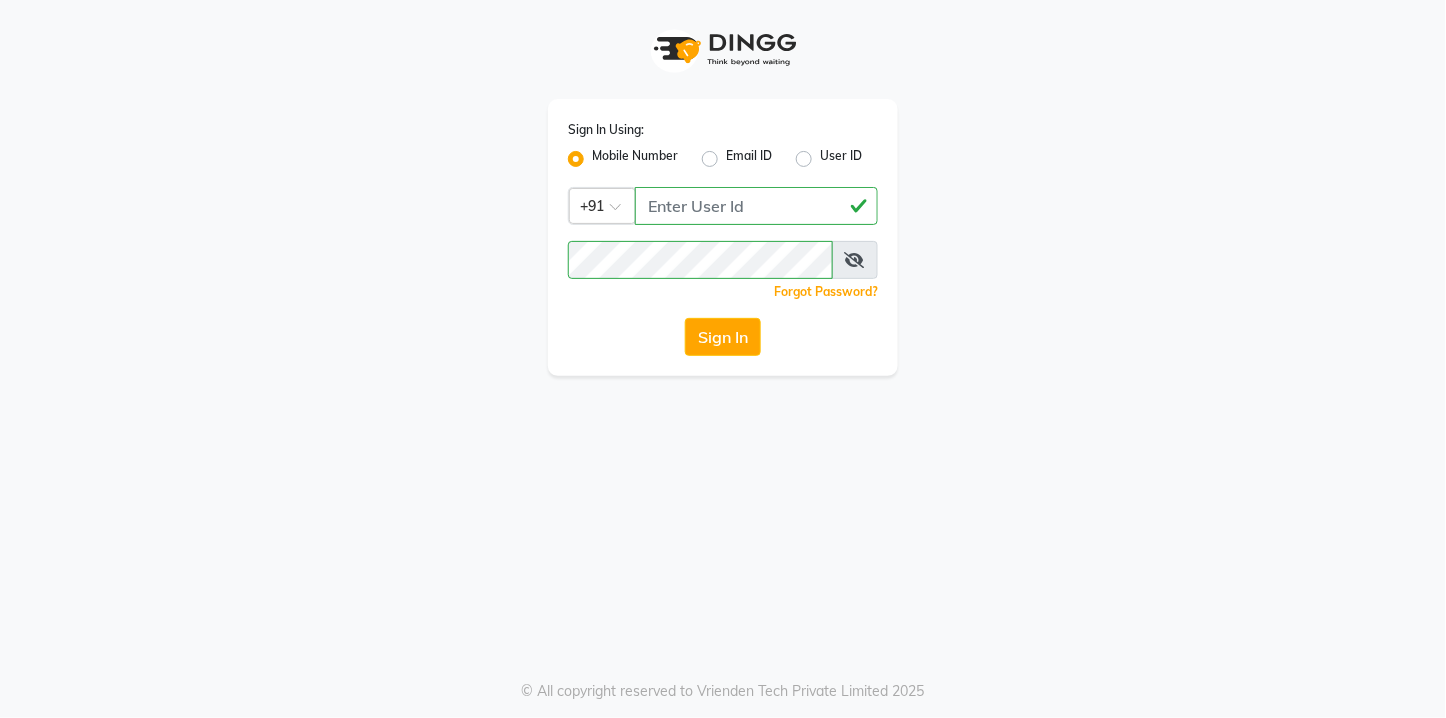 click on "Email ID" 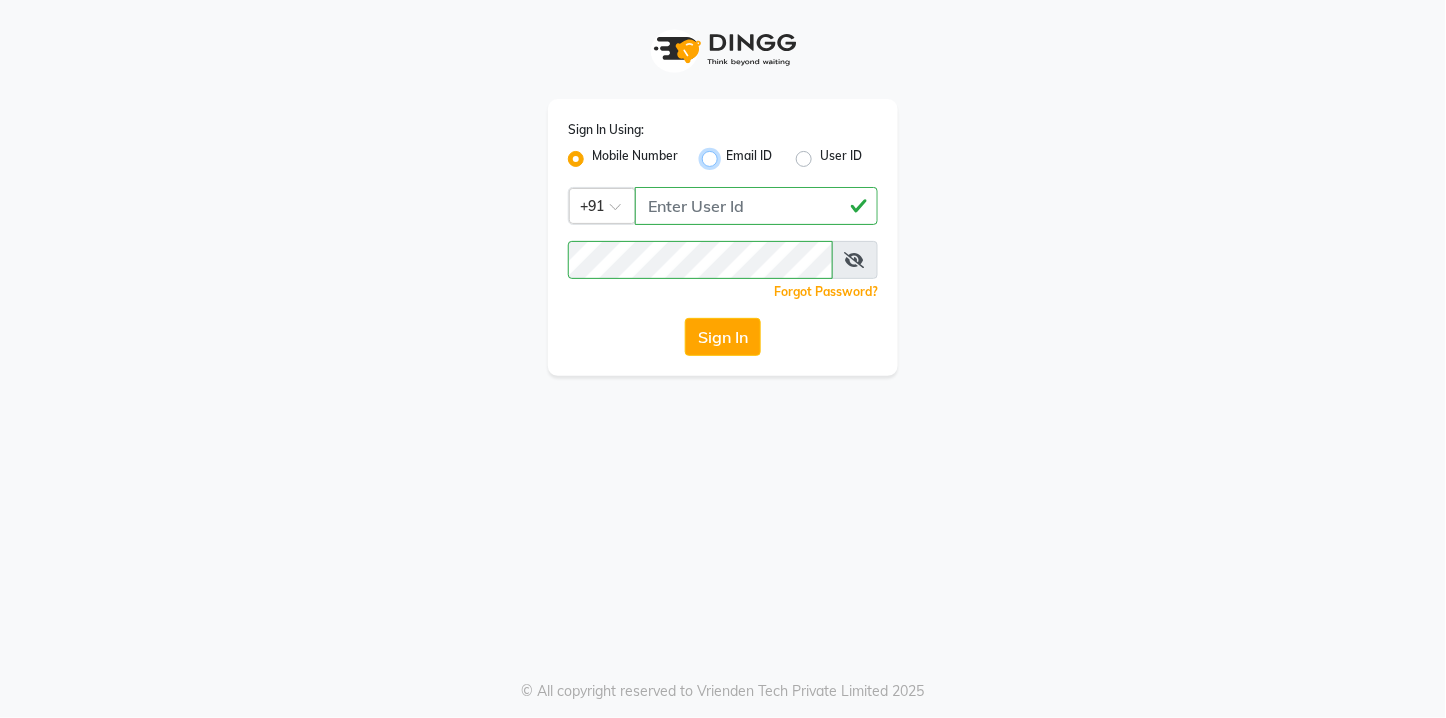 click on "Email ID" at bounding box center (732, 153) 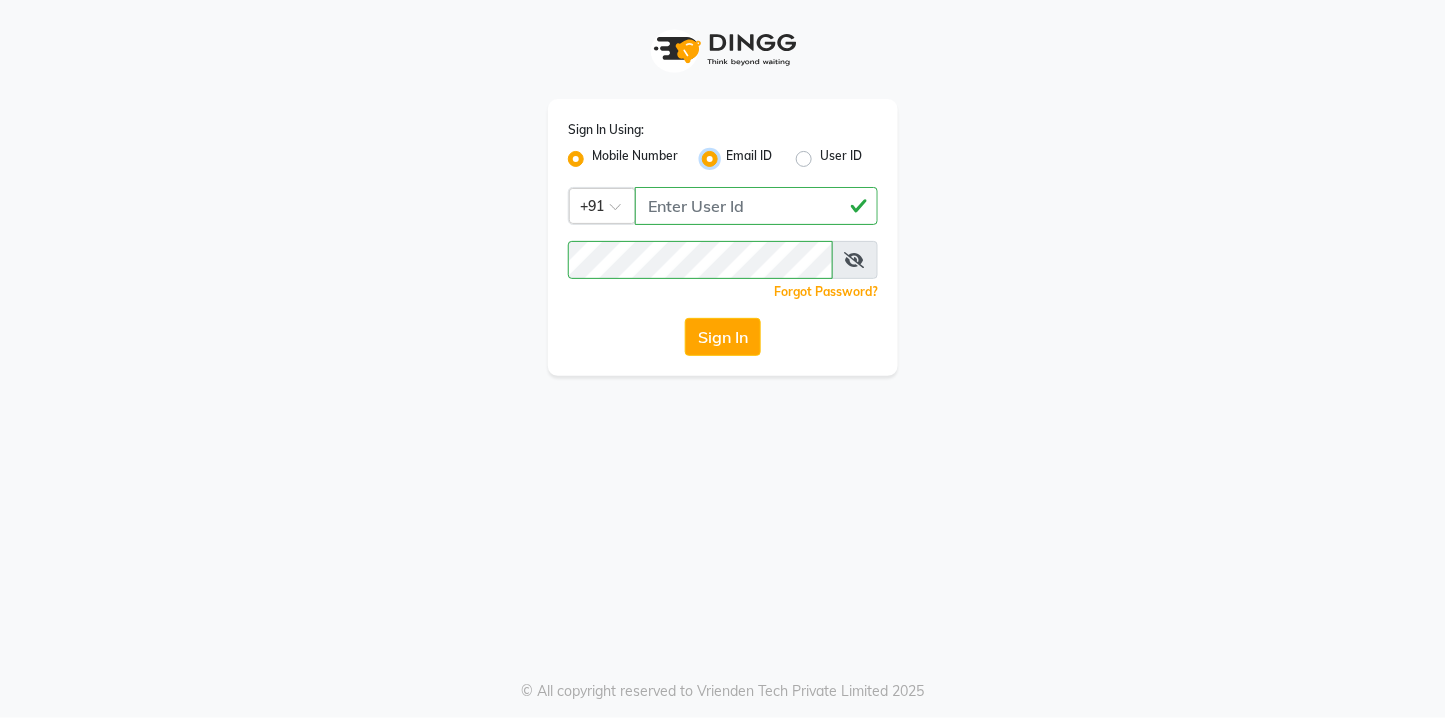 radio on "false" 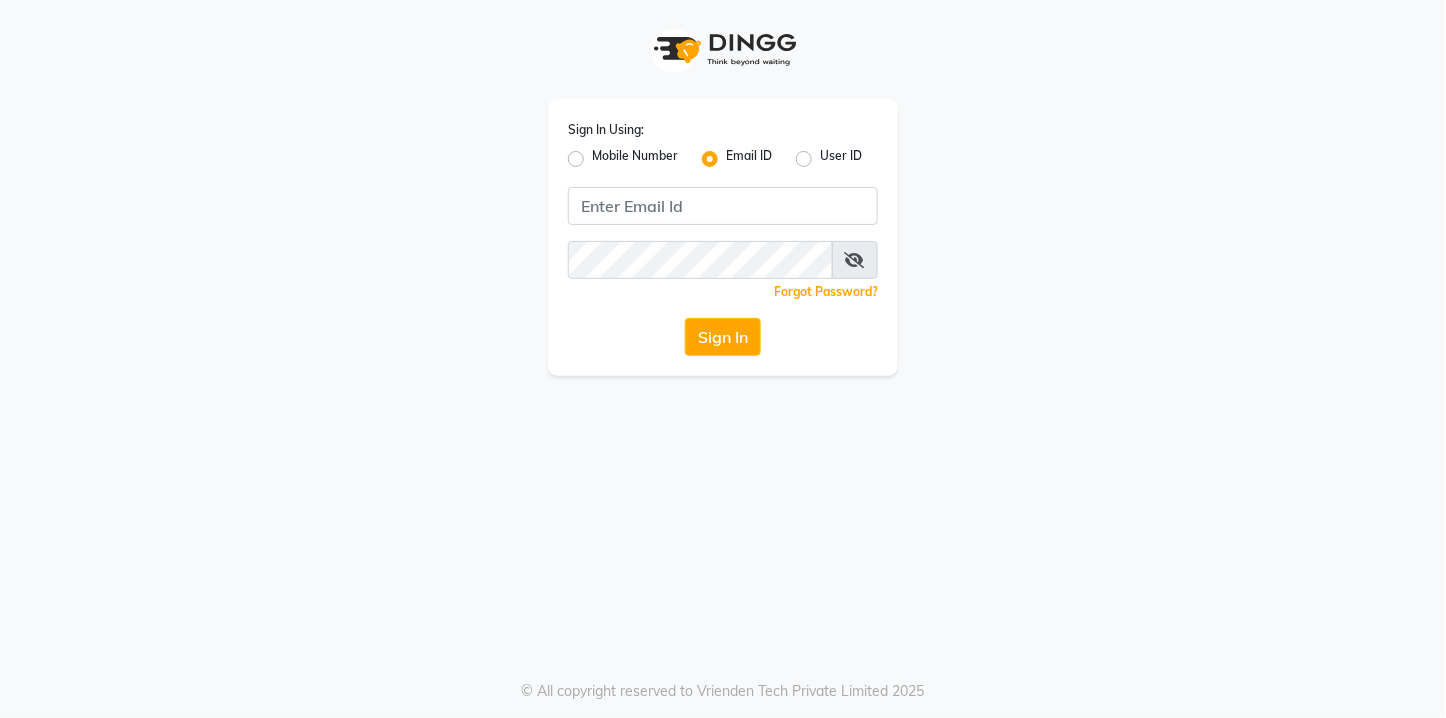 click on "Mobile Number" 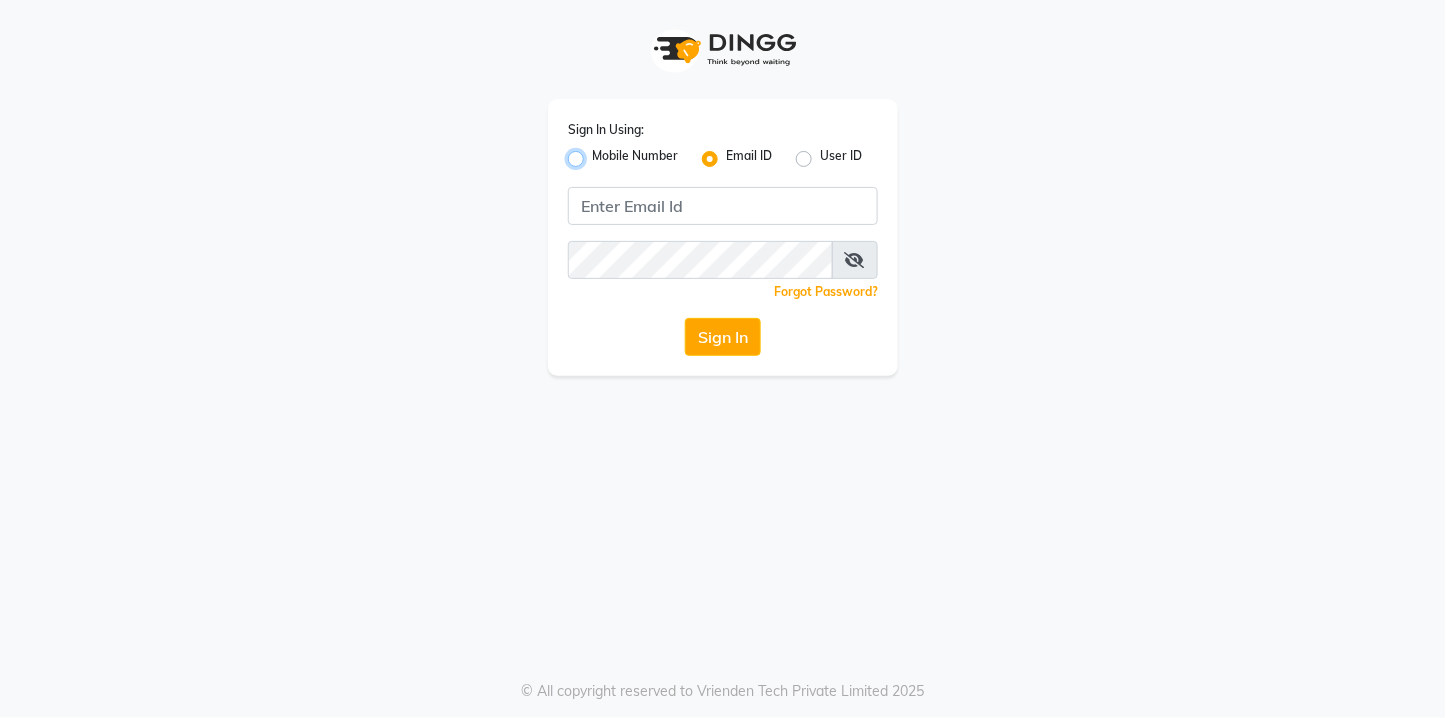 click on "Mobile Number" at bounding box center (598, 153) 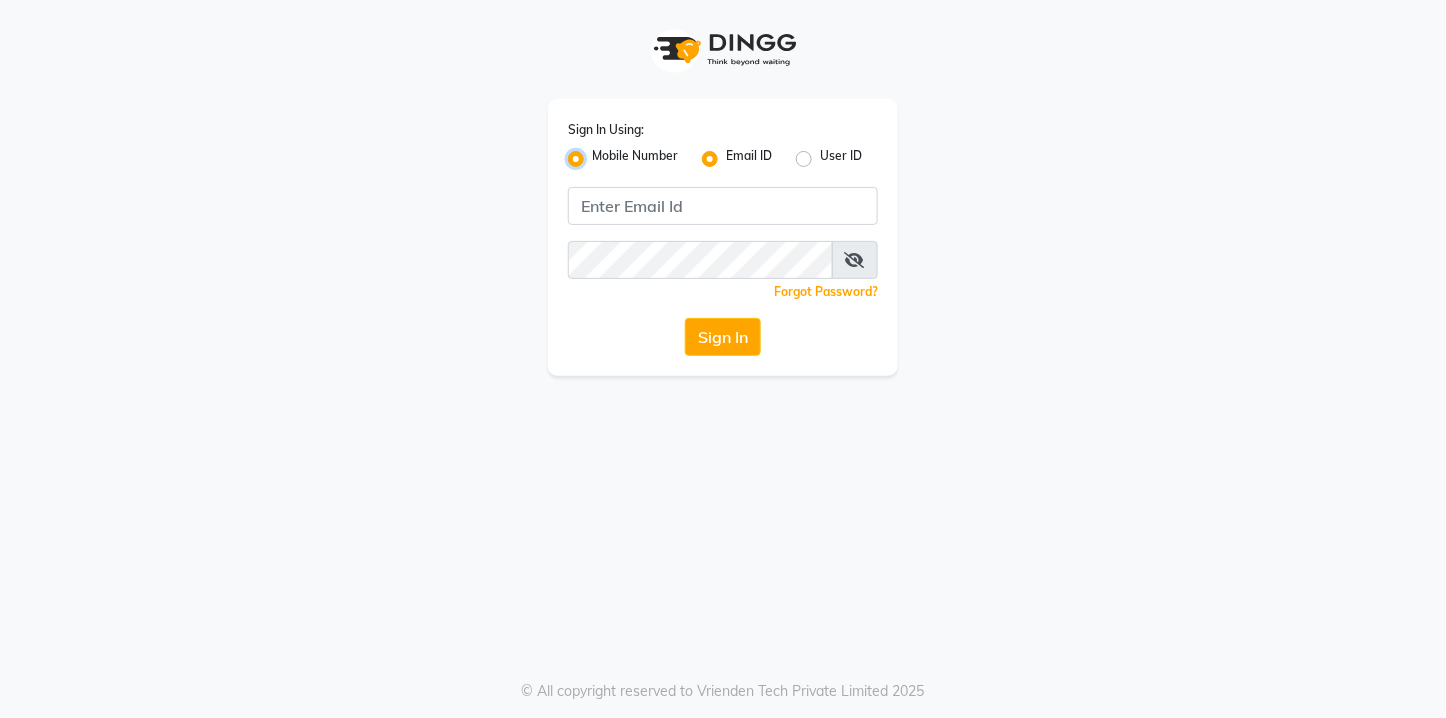 radio on "false" 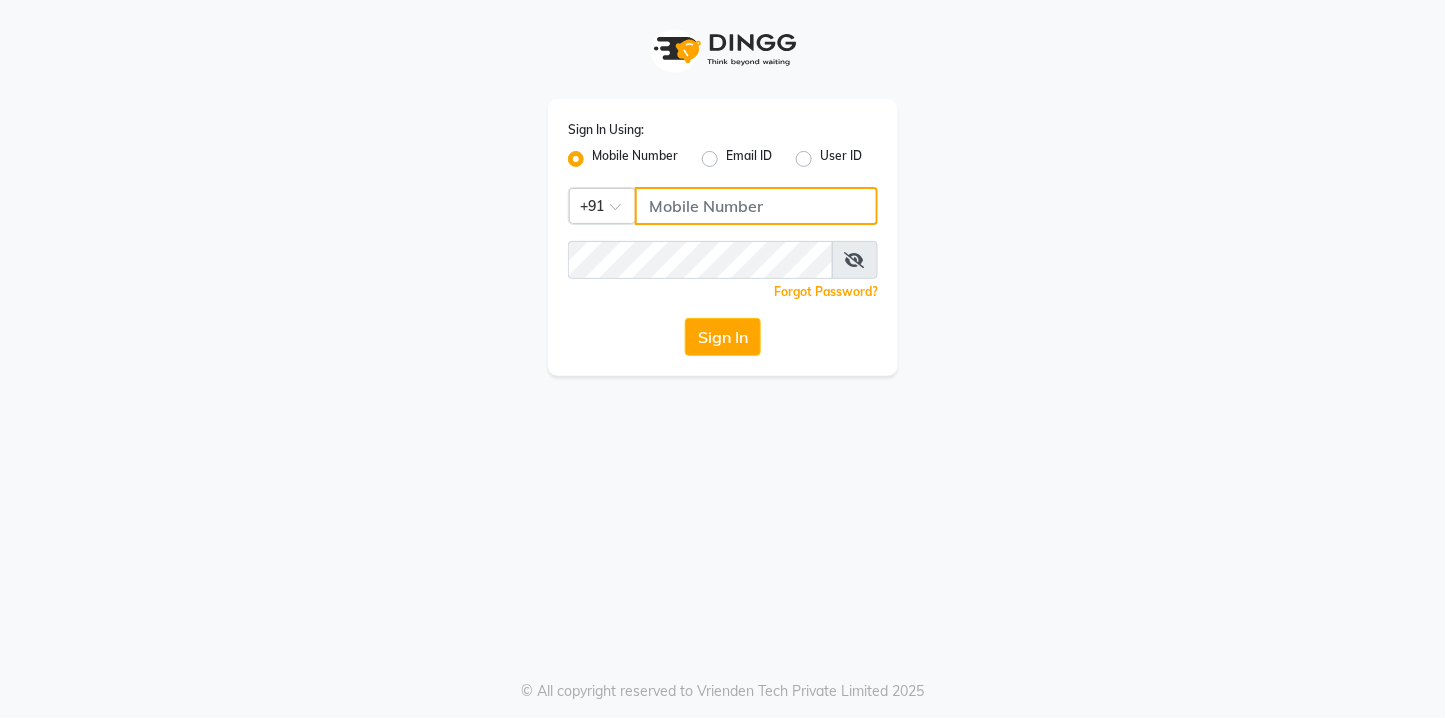 click 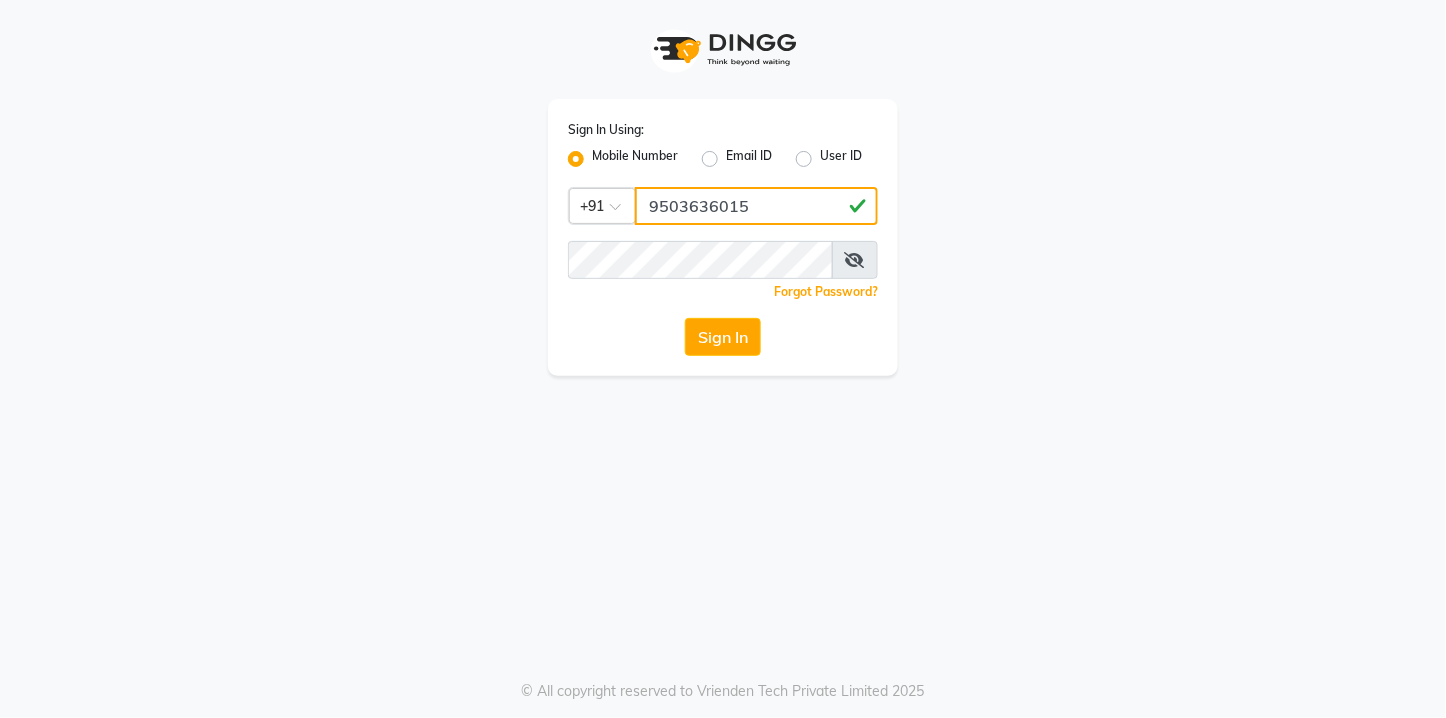 drag, startPoint x: 648, startPoint y: 205, endPoint x: 765, endPoint y: 203, distance: 117.01709 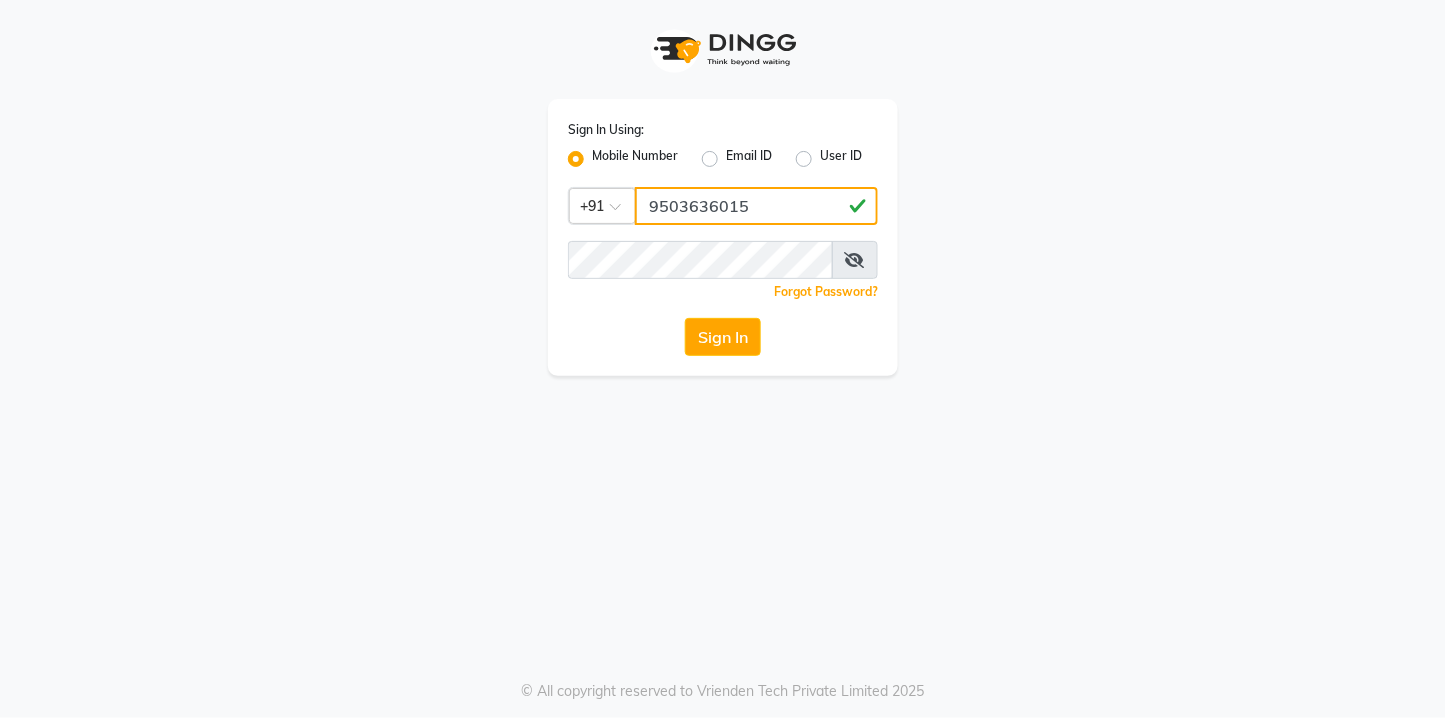 type on "9503636015" 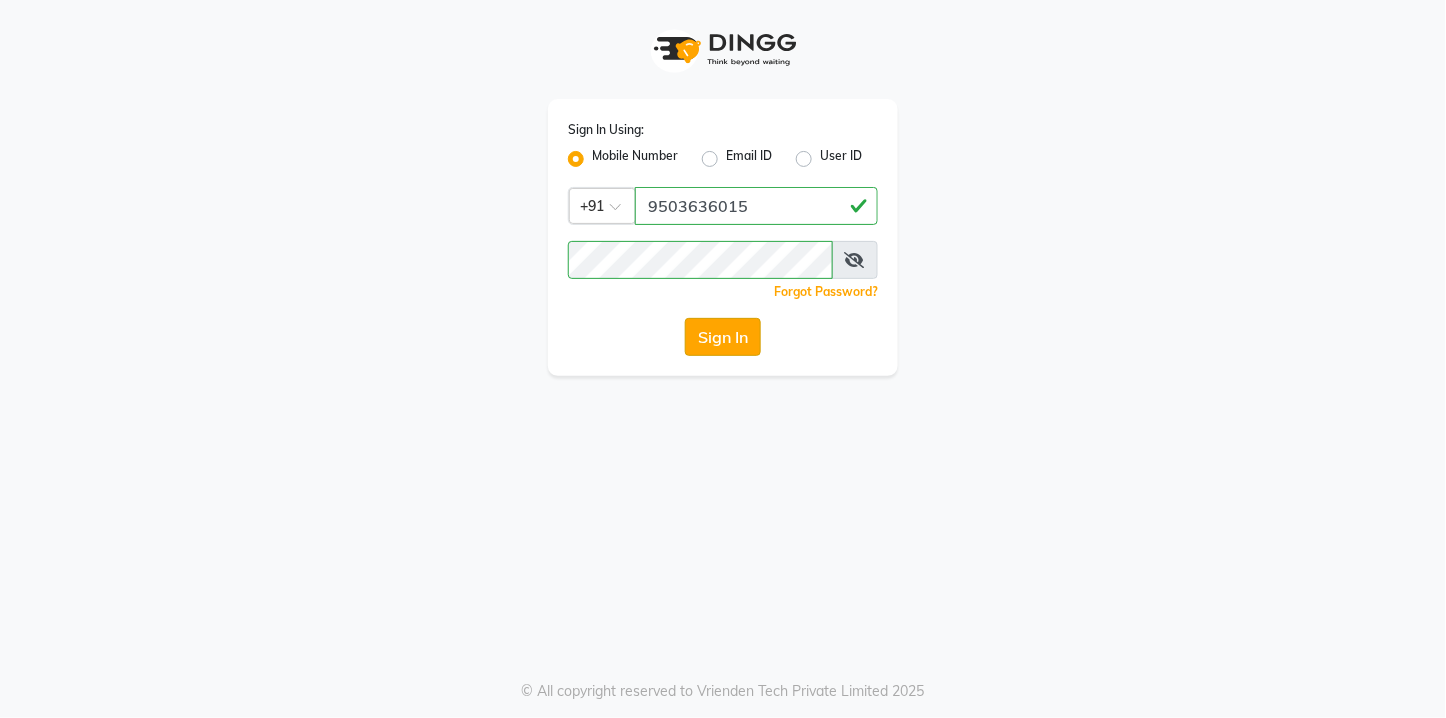 click on "Sign In" 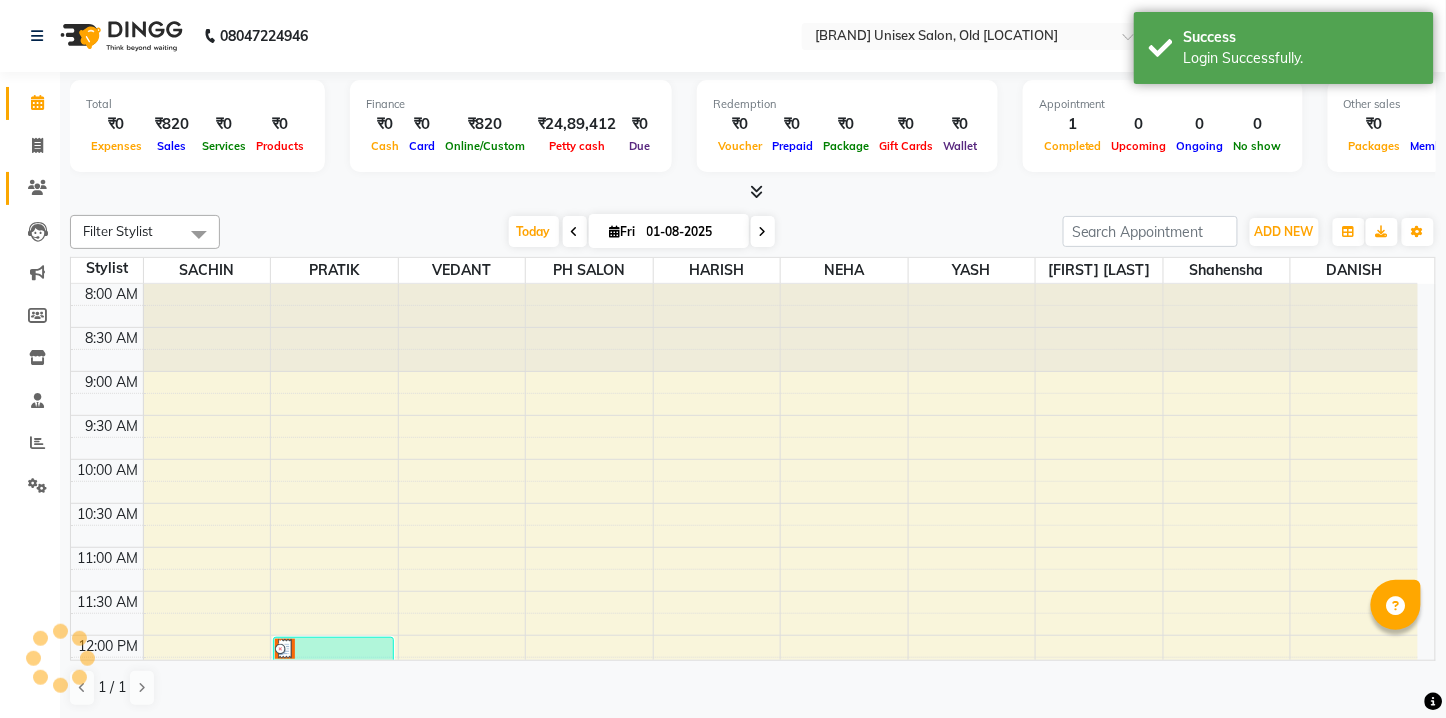 scroll, scrollTop: 0, scrollLeft: 0, axis: both 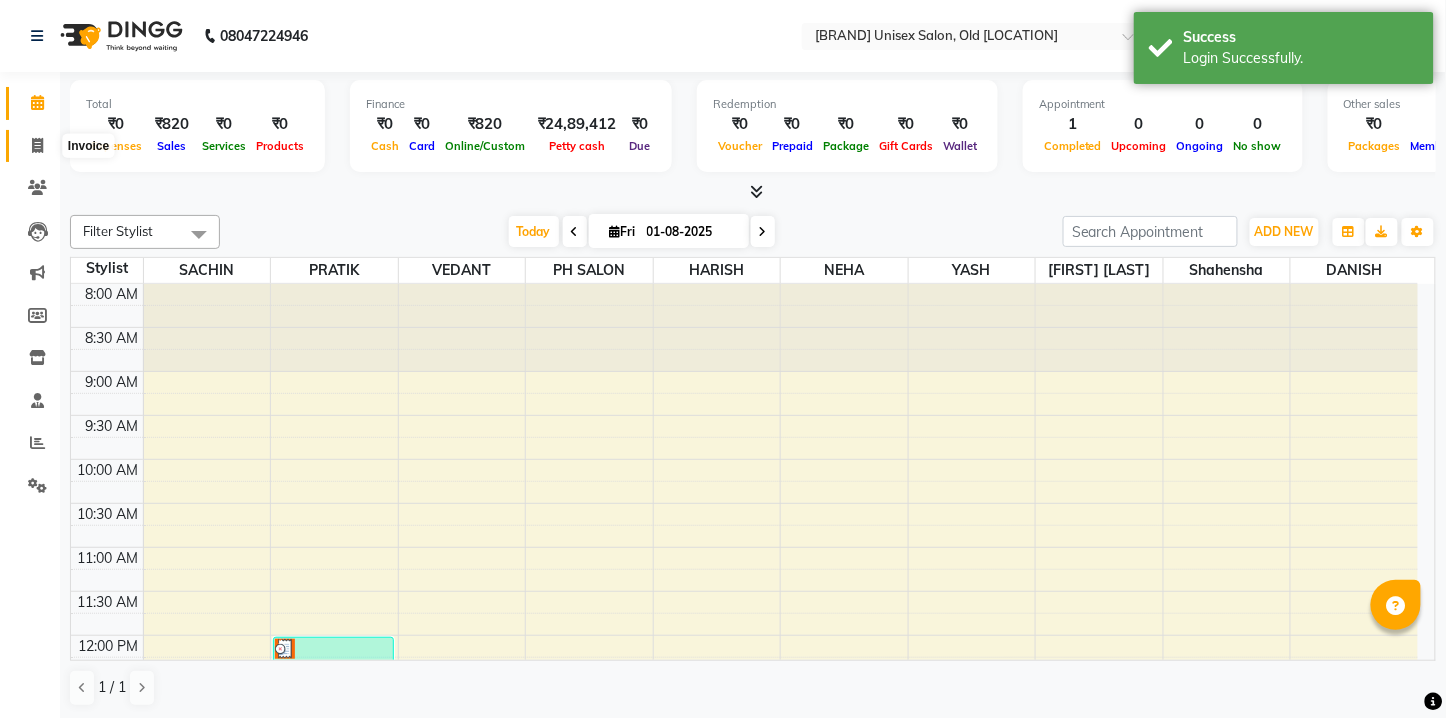 click 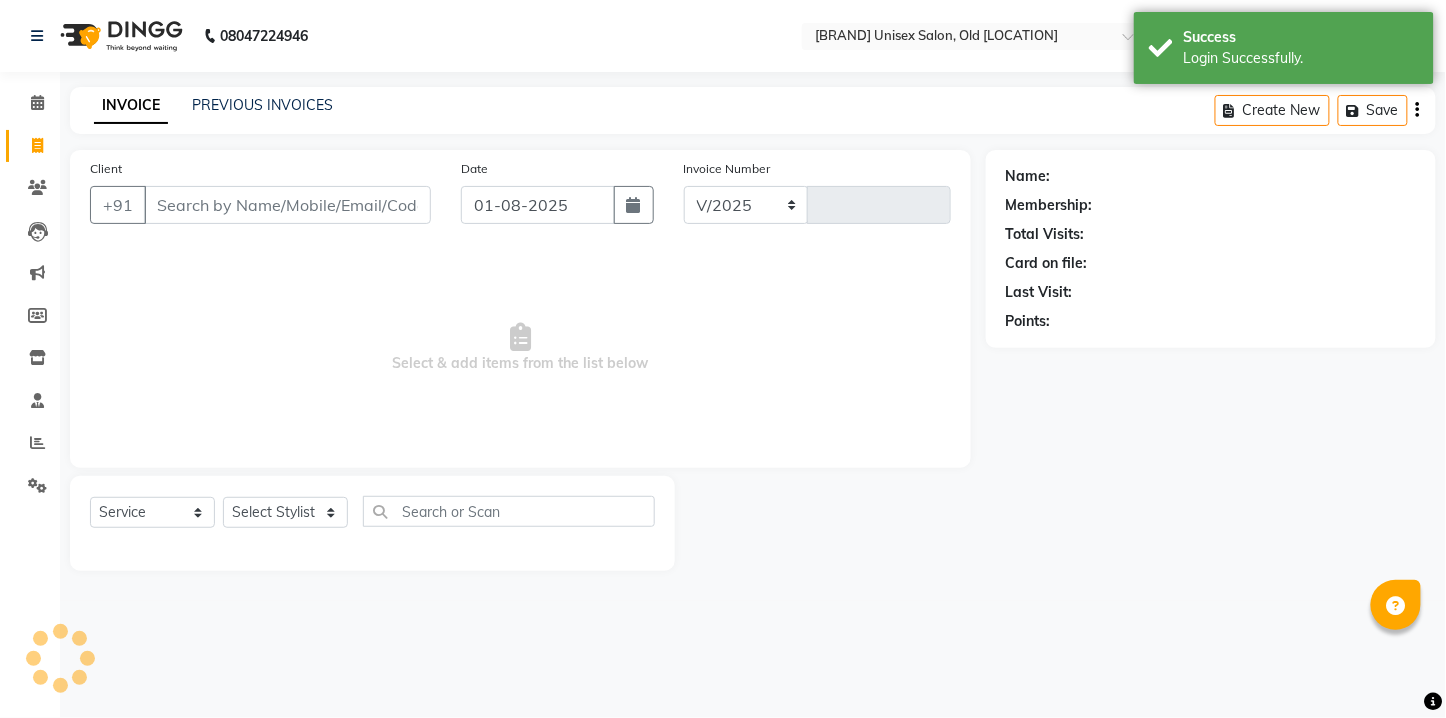 select on "6770" 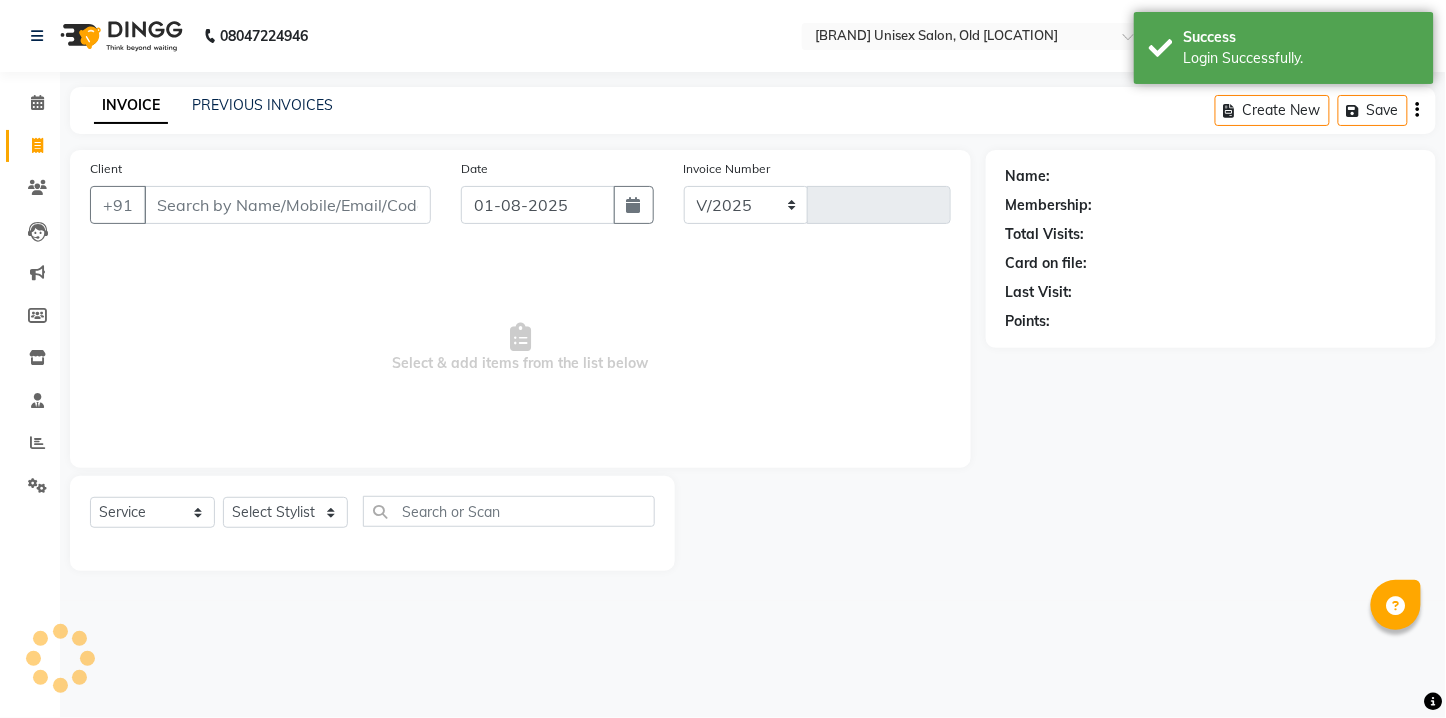 type on "4318" 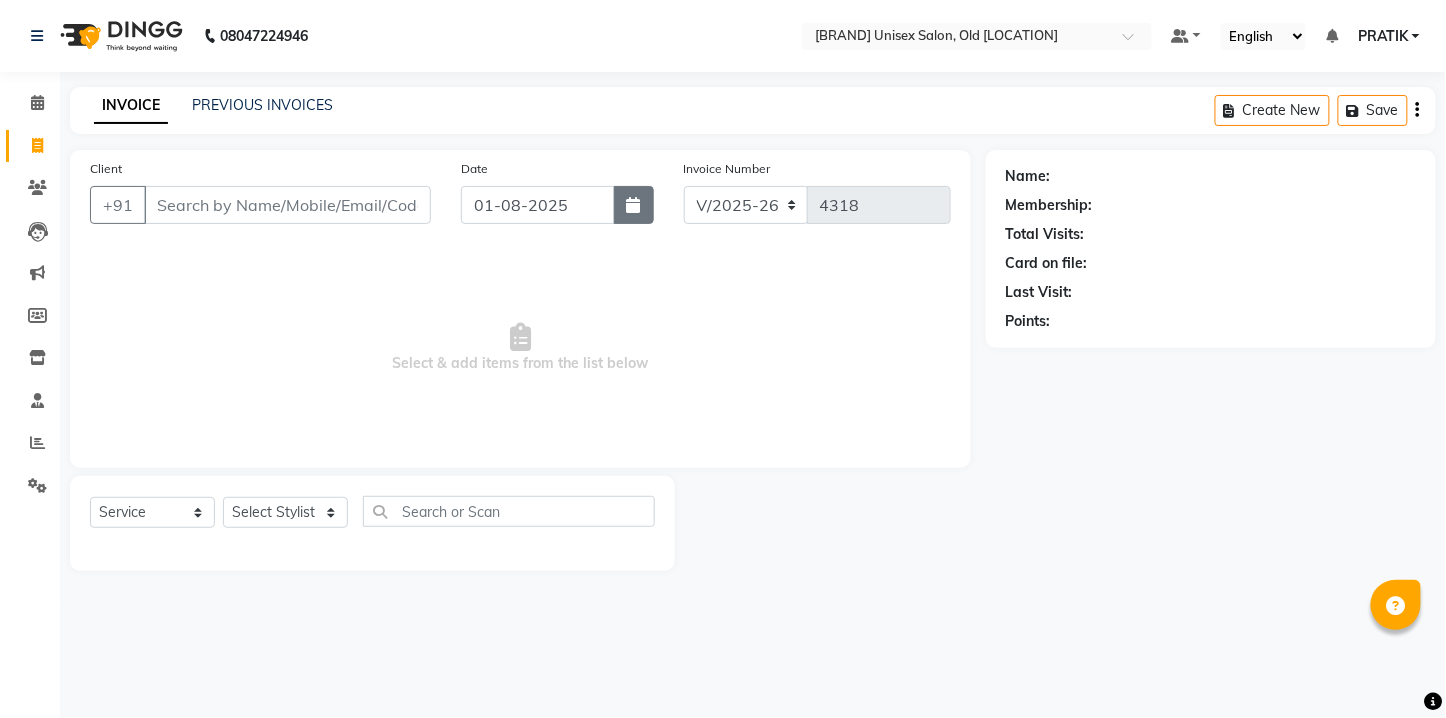 click 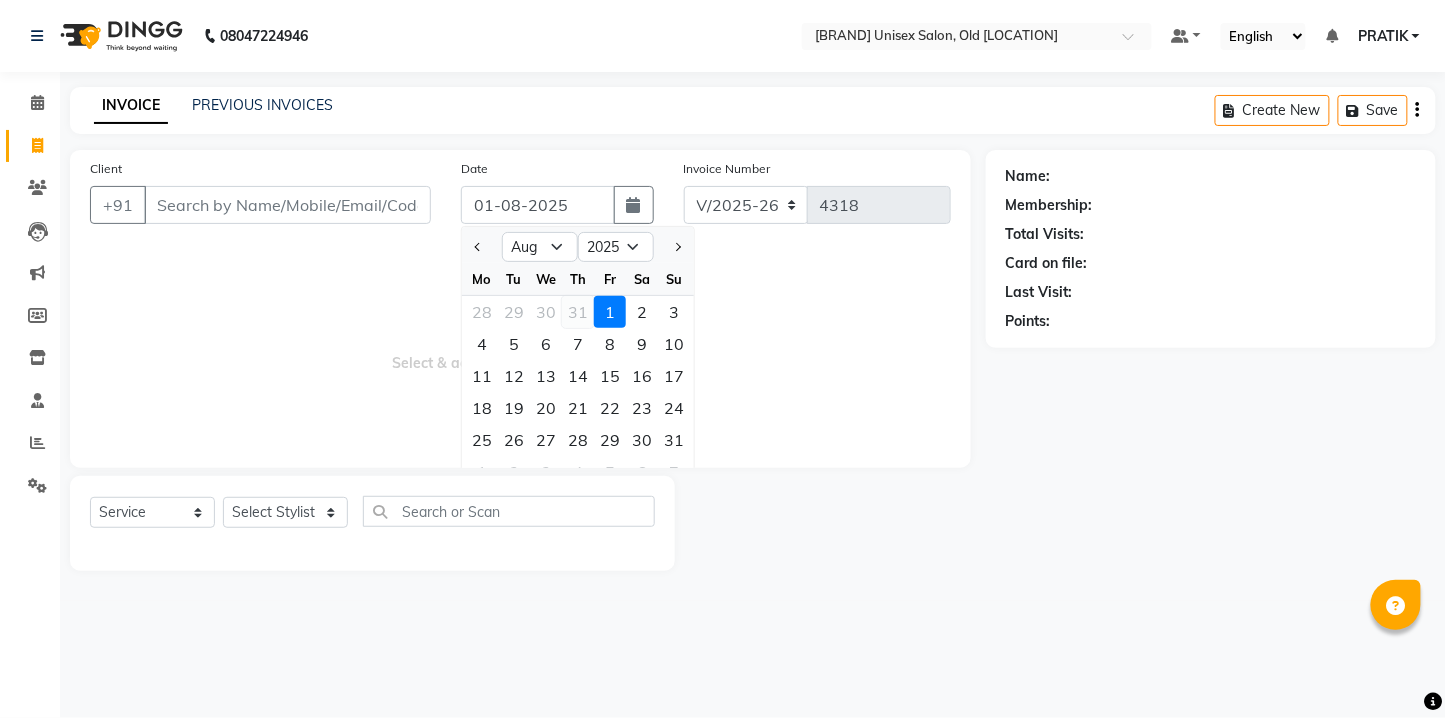 click on "31" 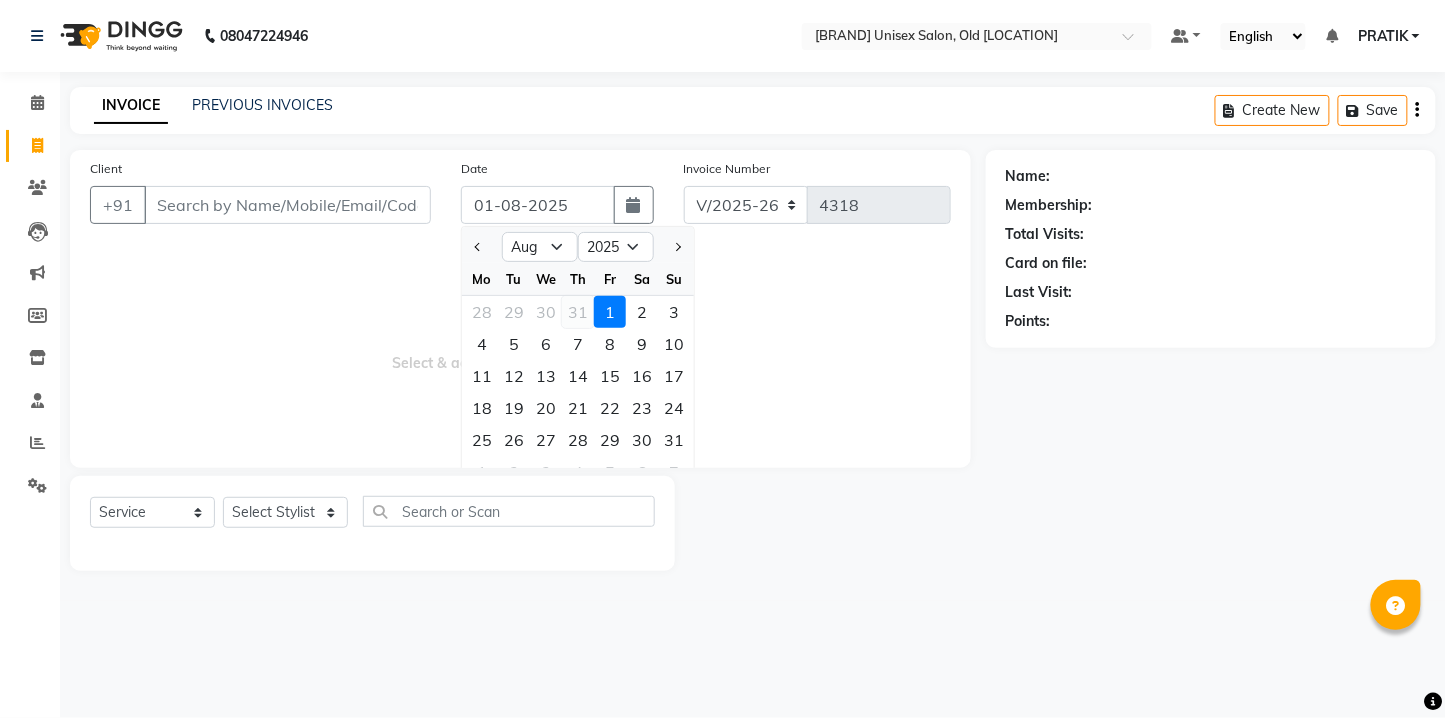 type on "31-07-2025" 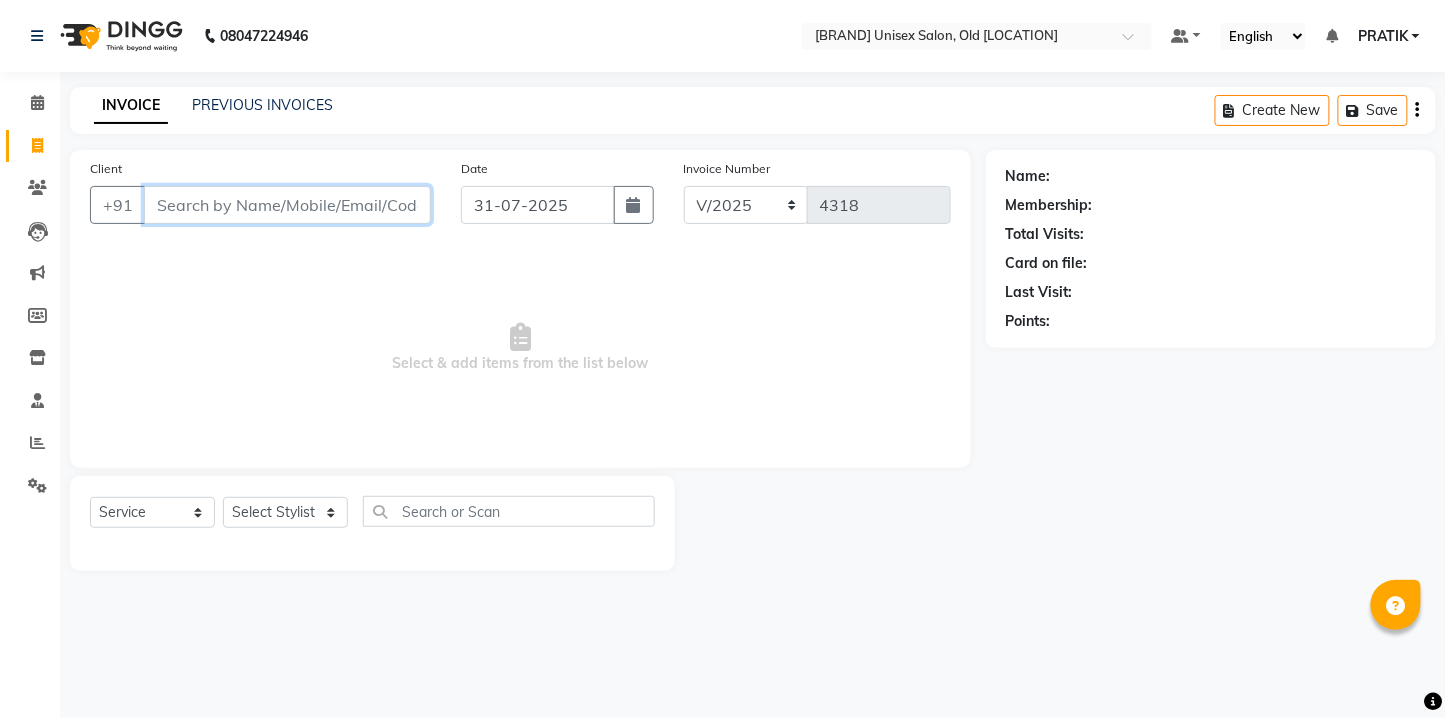 click on "Client" at bounding box center (287, 205) 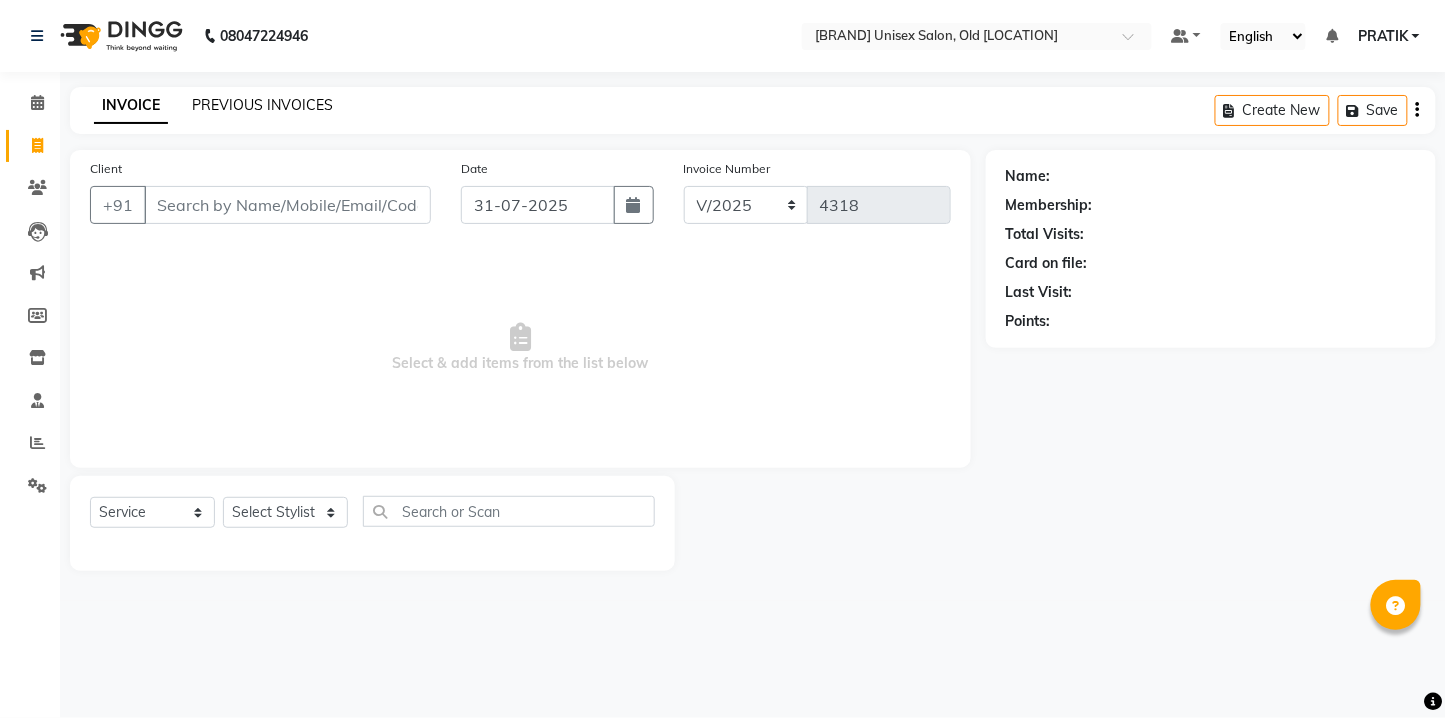 click on "PREVIOUS INVOICES" 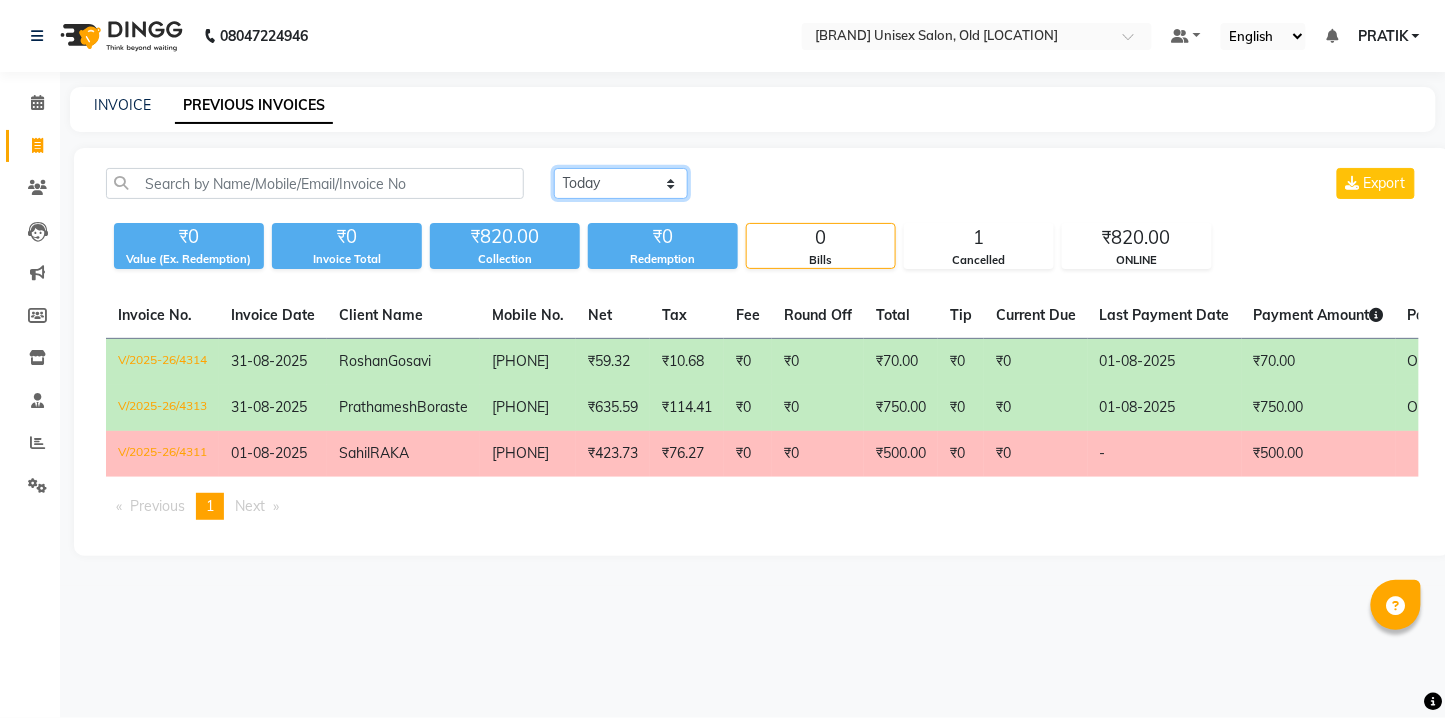 click on "Today Yesterday Custom Range" 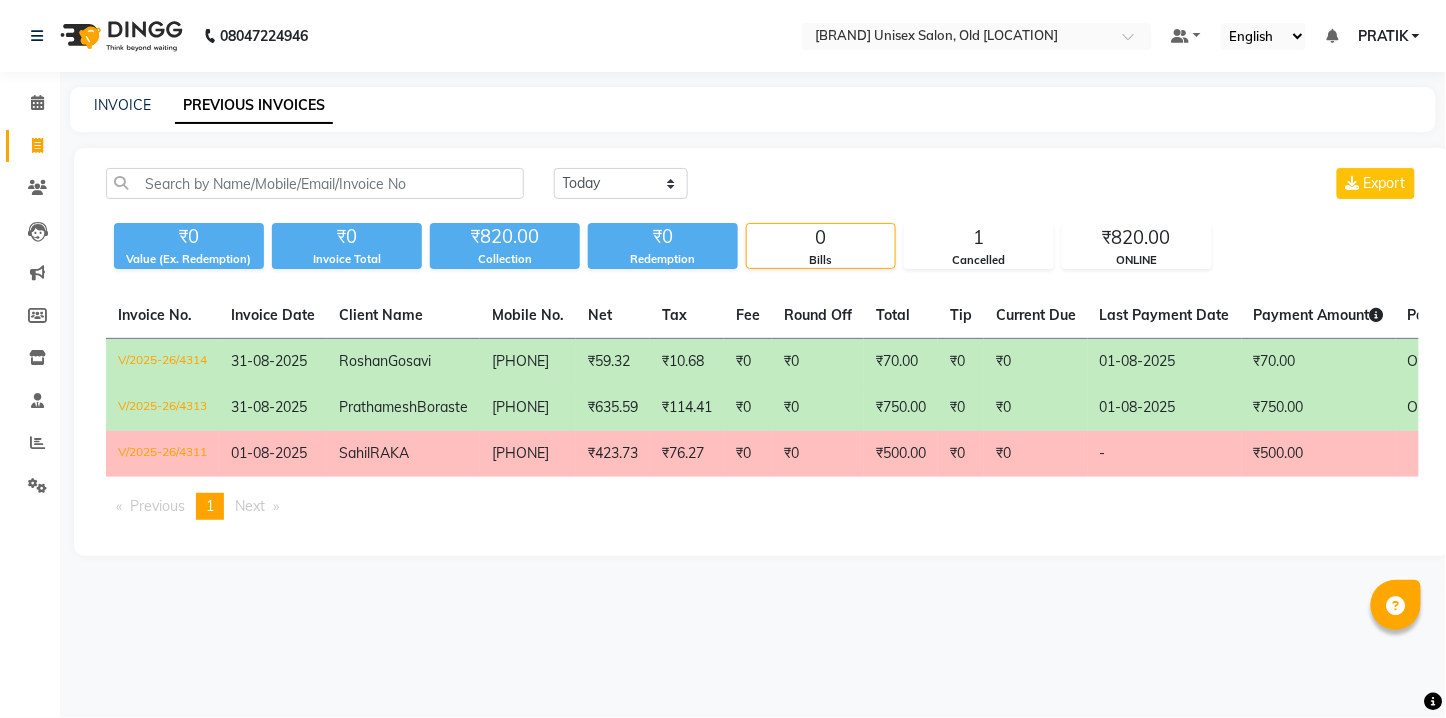 click on "₹10.68" 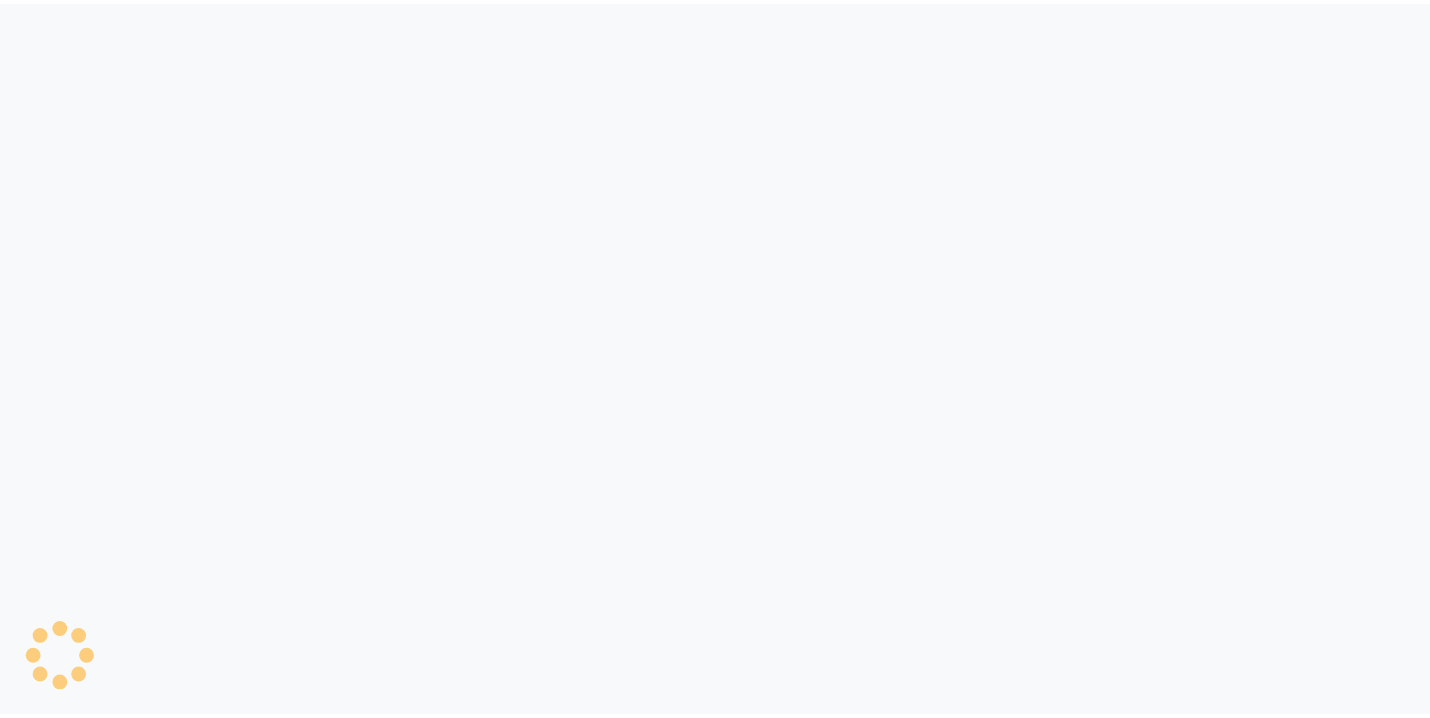 scroll, scrollTop: 0, scrollLeft: 0, axis: both 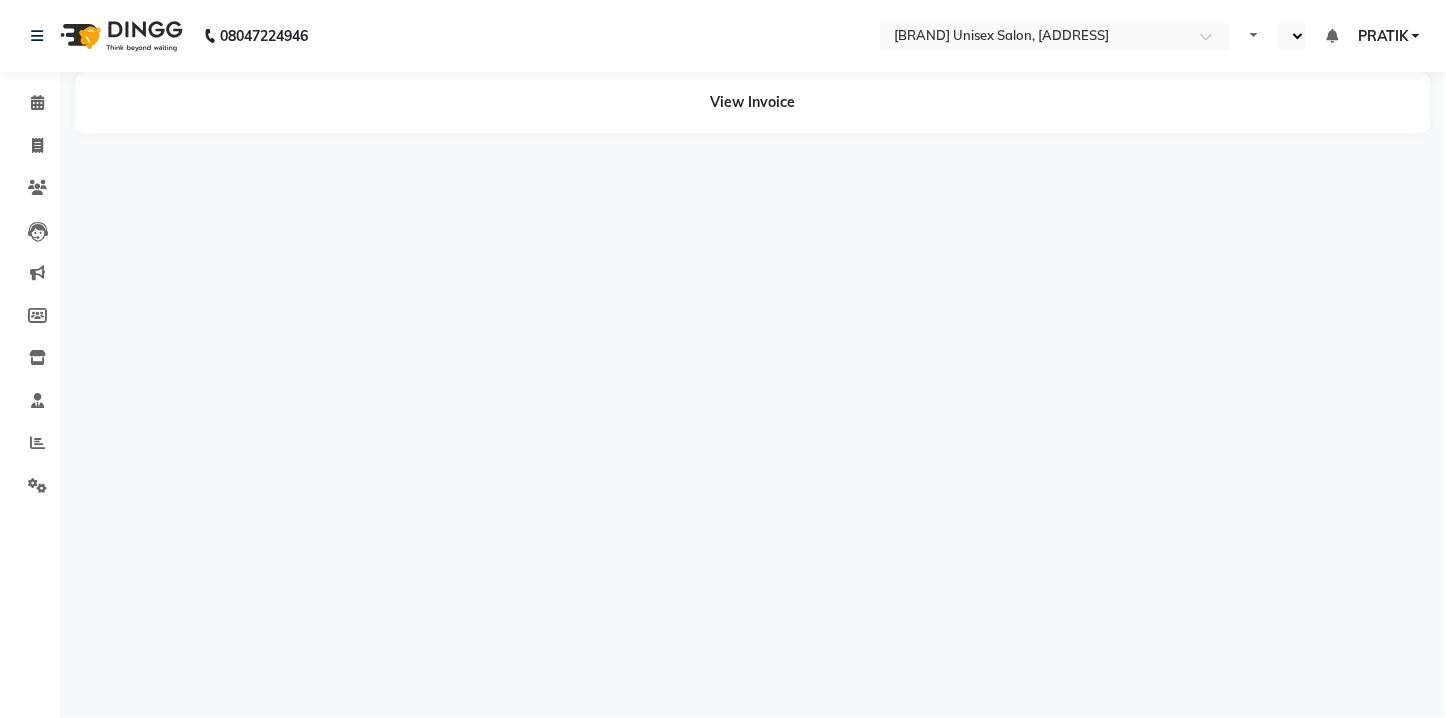 select on "en" 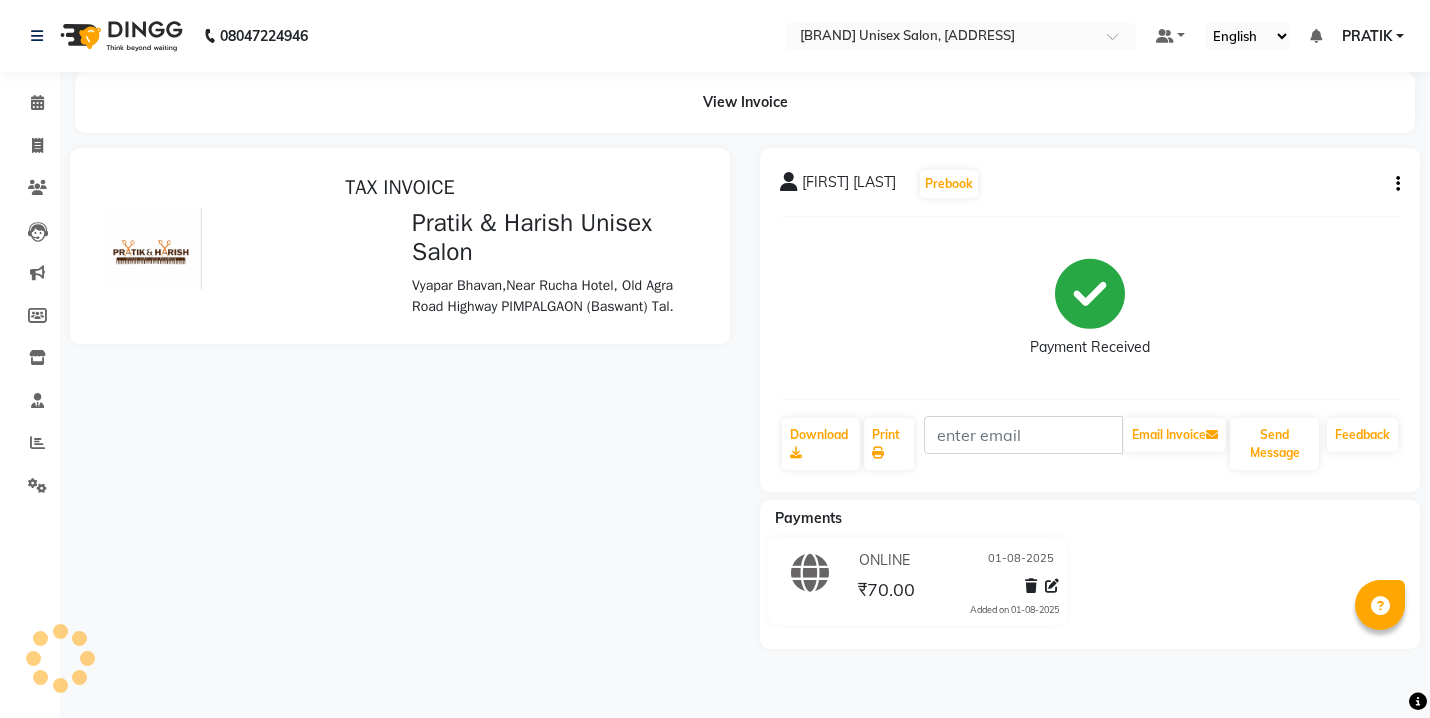 scroll, scrollTop: 0, scrollLeft: 0, axis: both 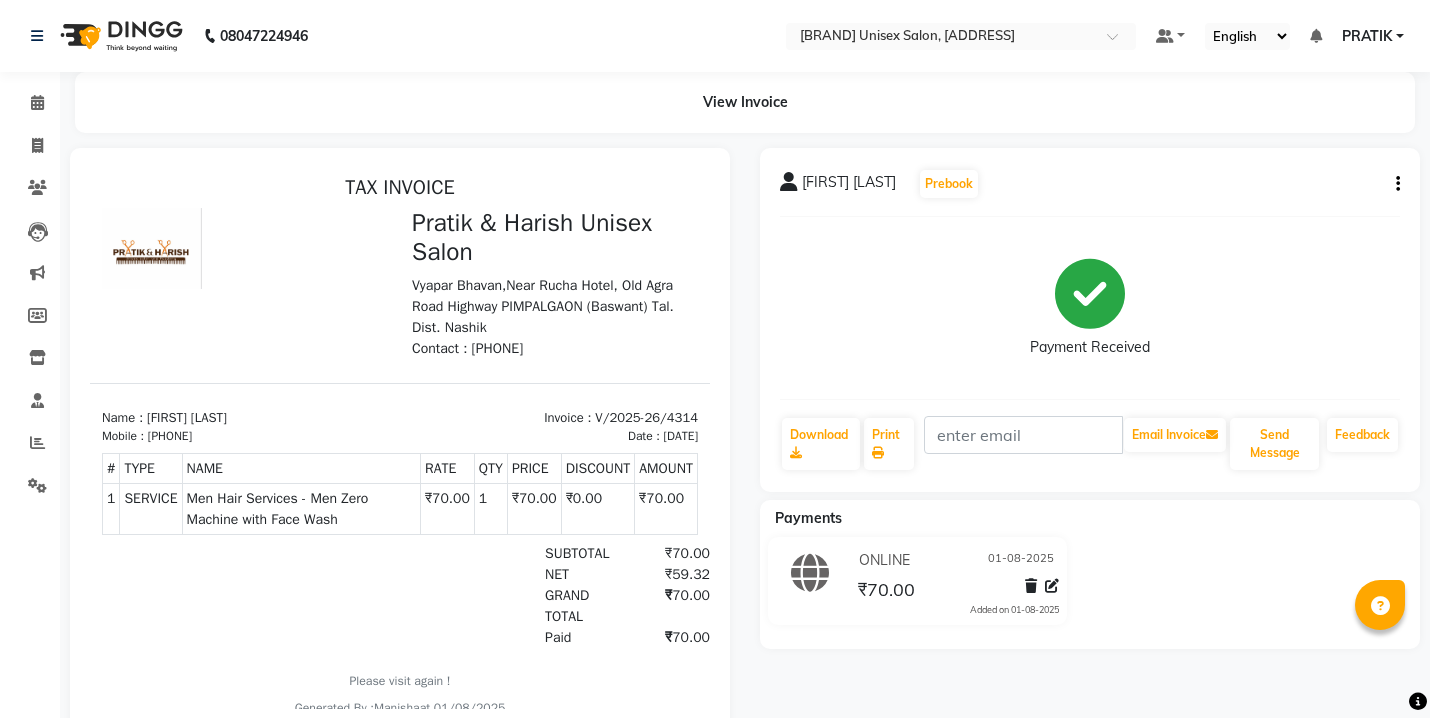 click 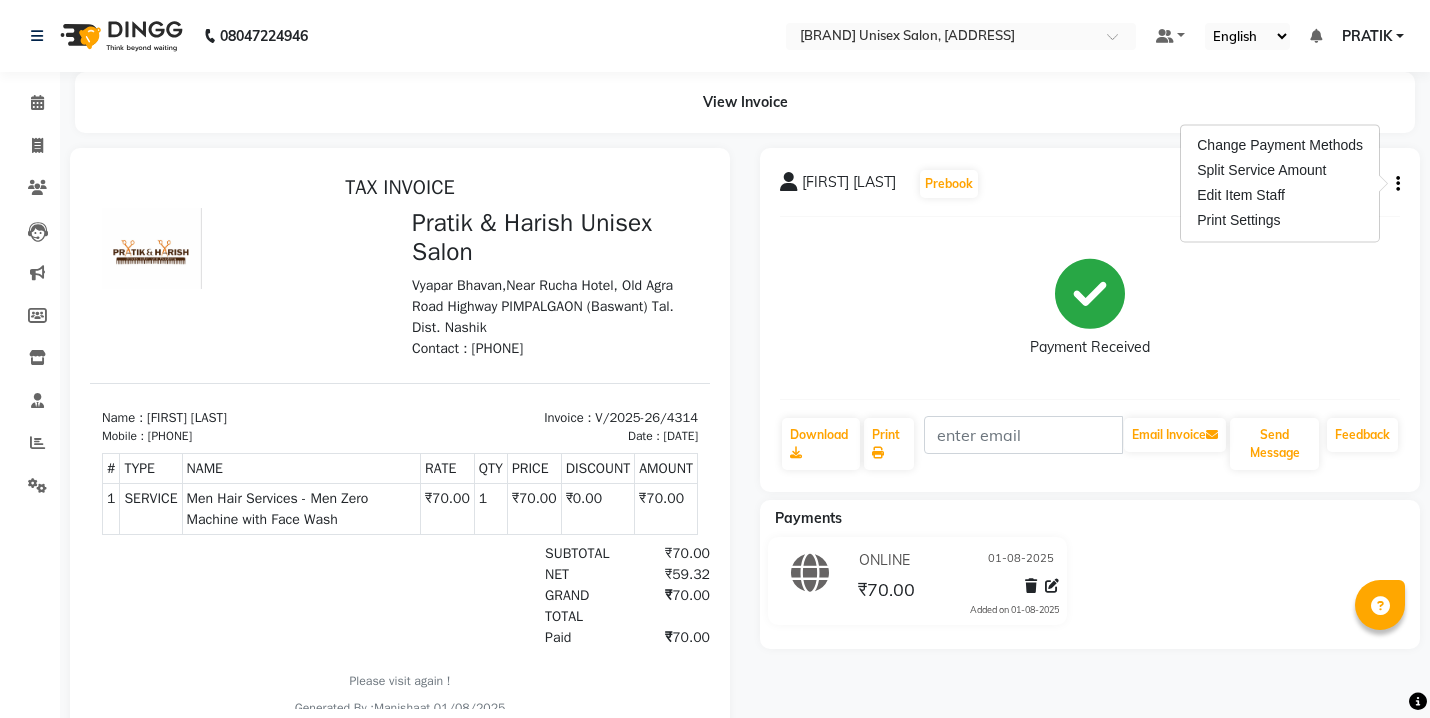 click on "Payment Received" 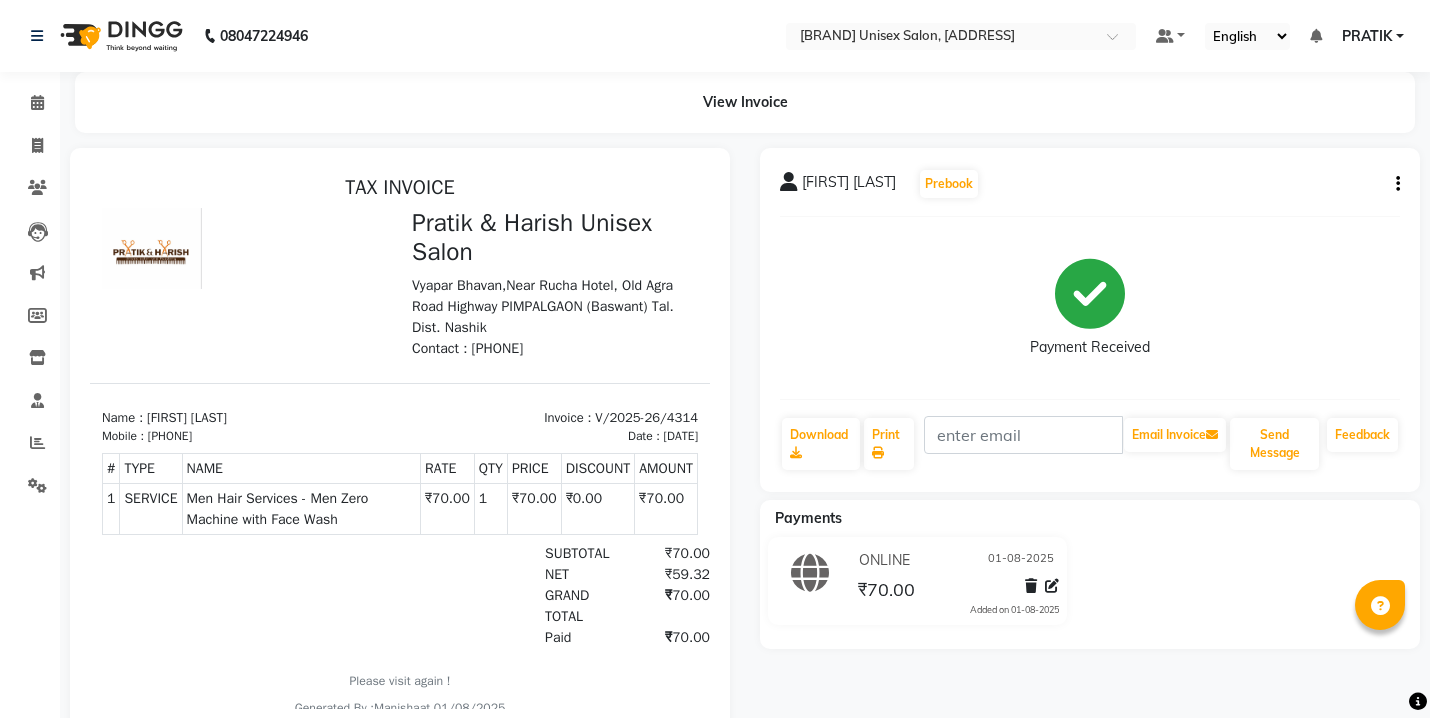 click 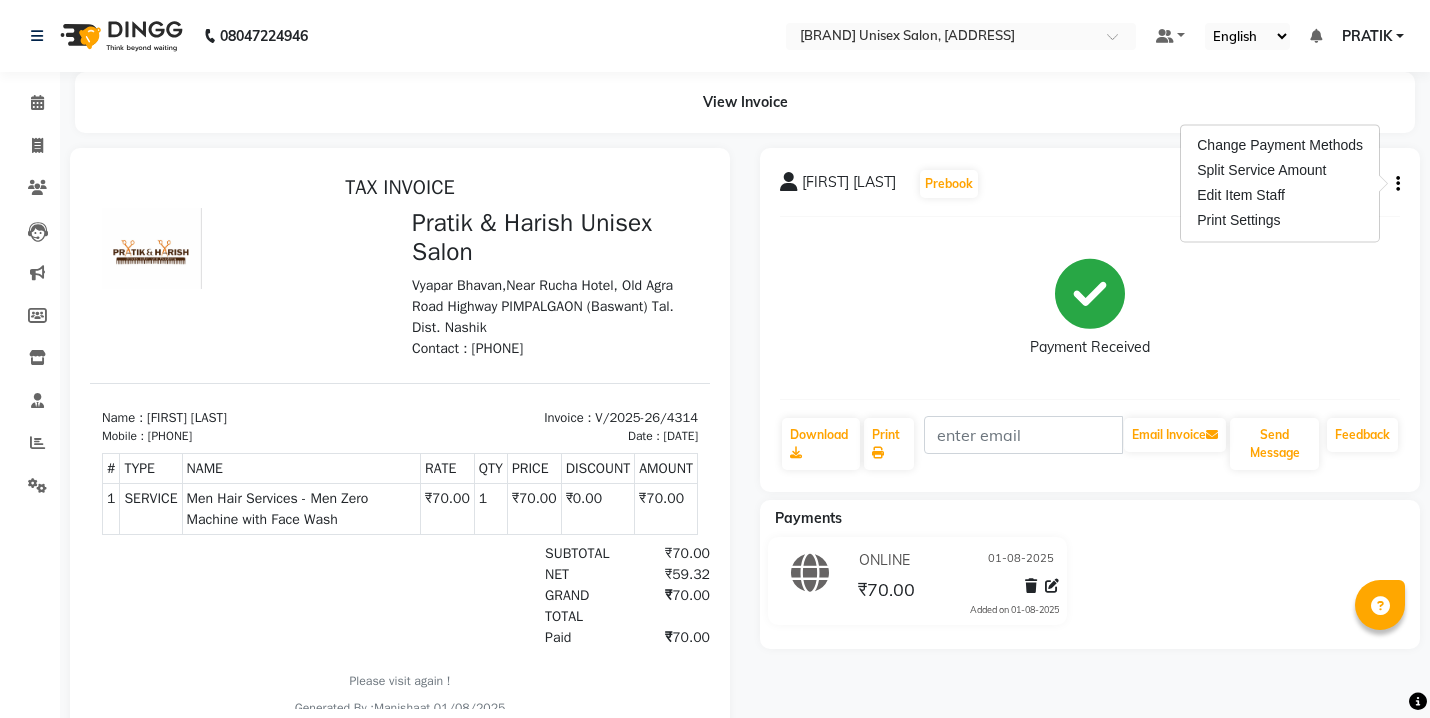 click on "Payment Received" 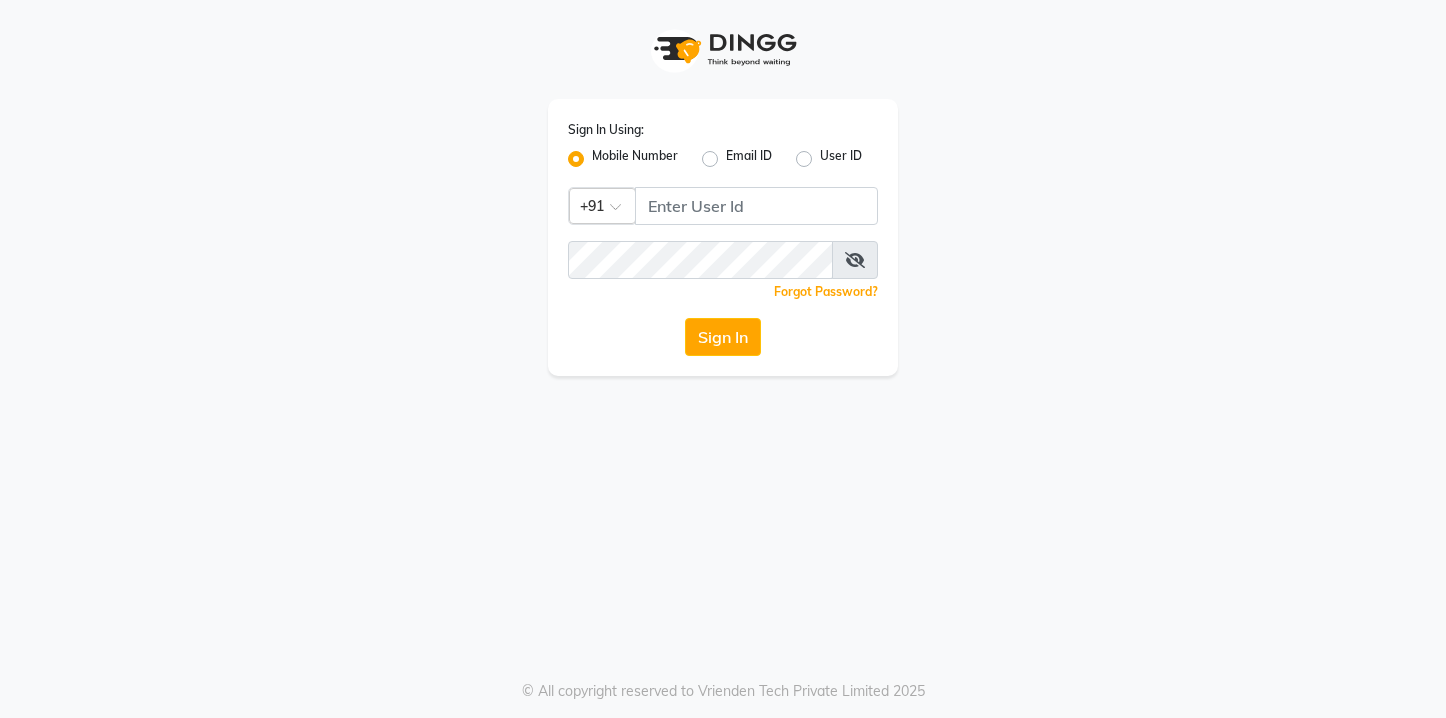 scroll, scrollTop: 0, scrollLeft: 0, axis: both 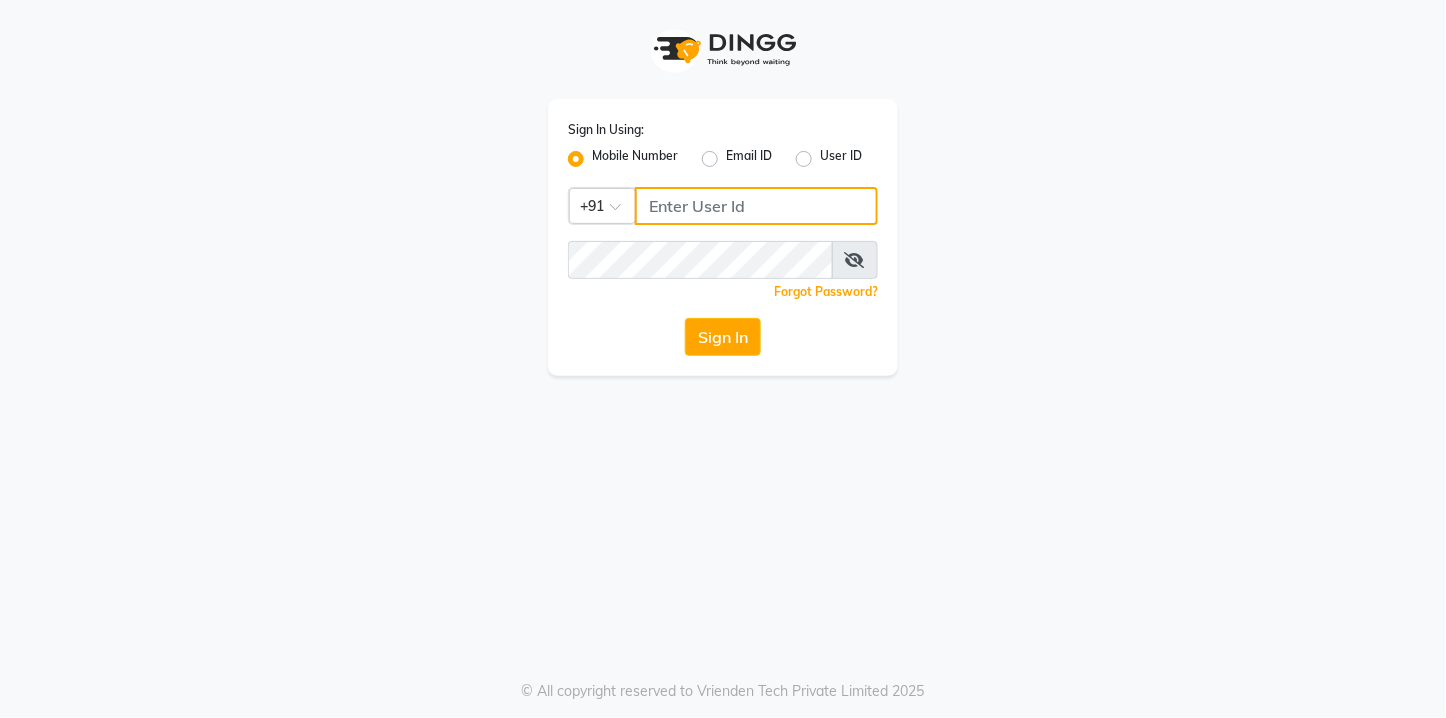 type on "[PHONE]" 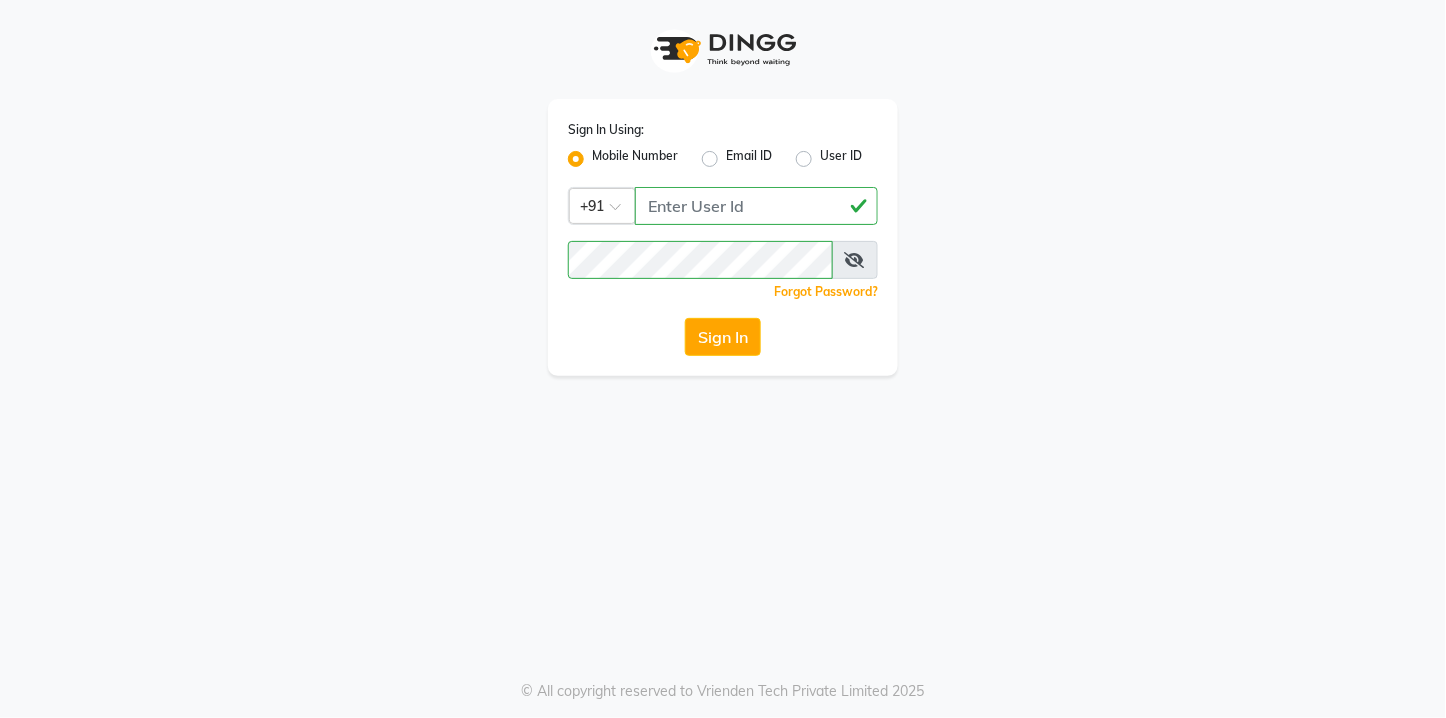 click on "Email ID" 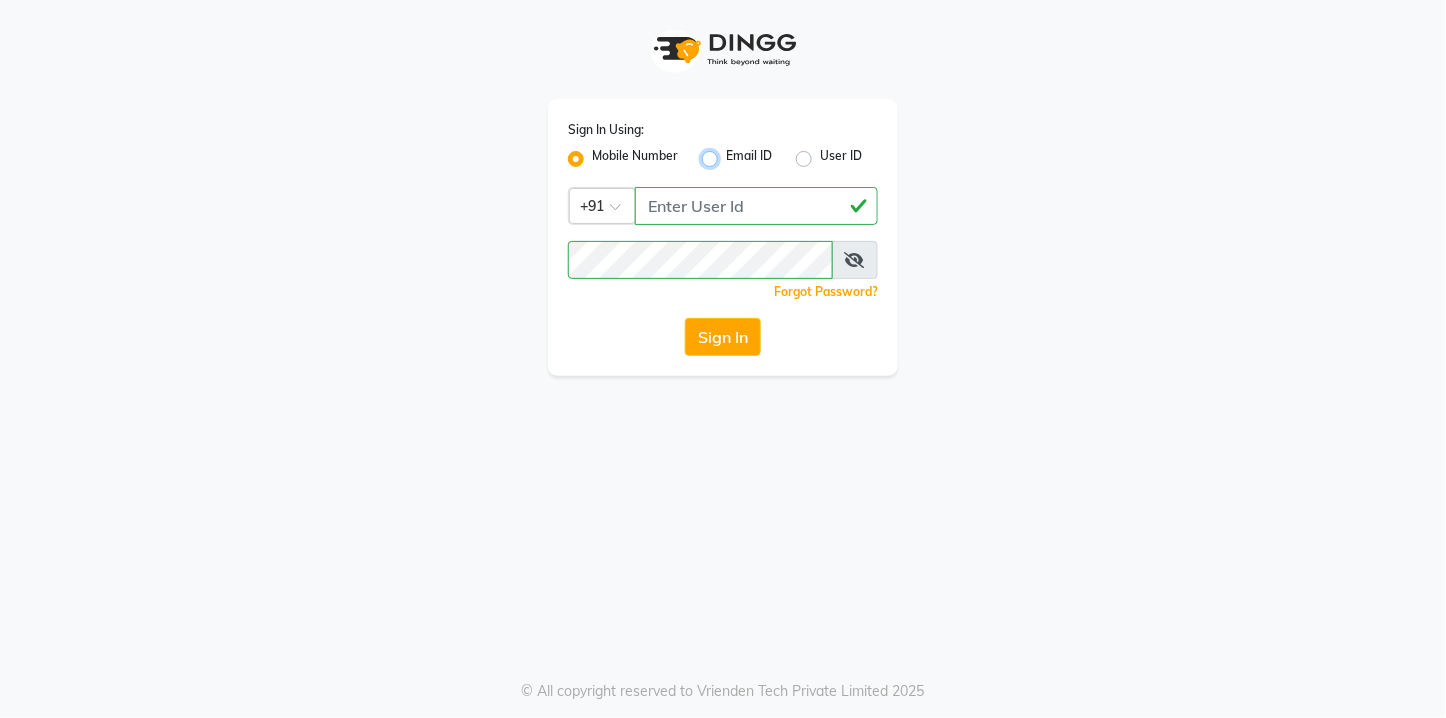 click on "Email ID" at bounding box center [732, 153] 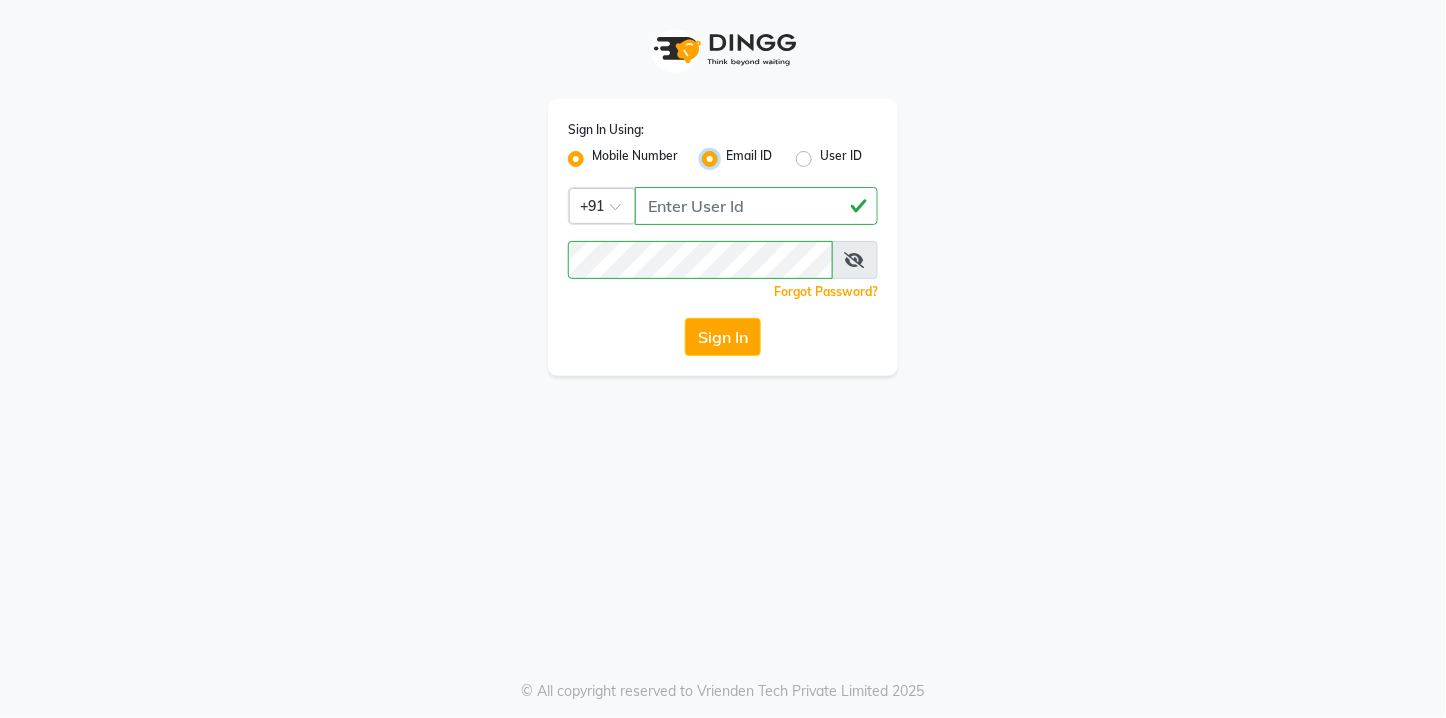 radio on "false" 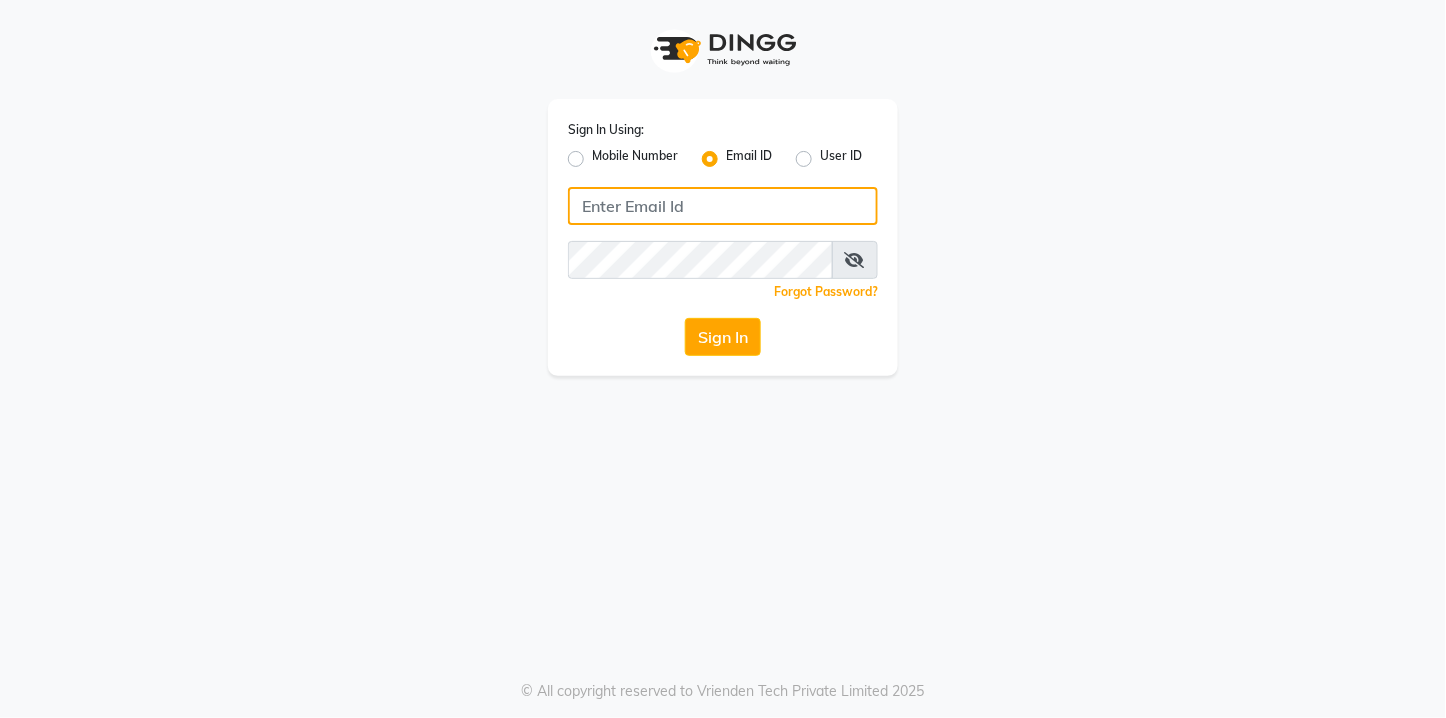 click 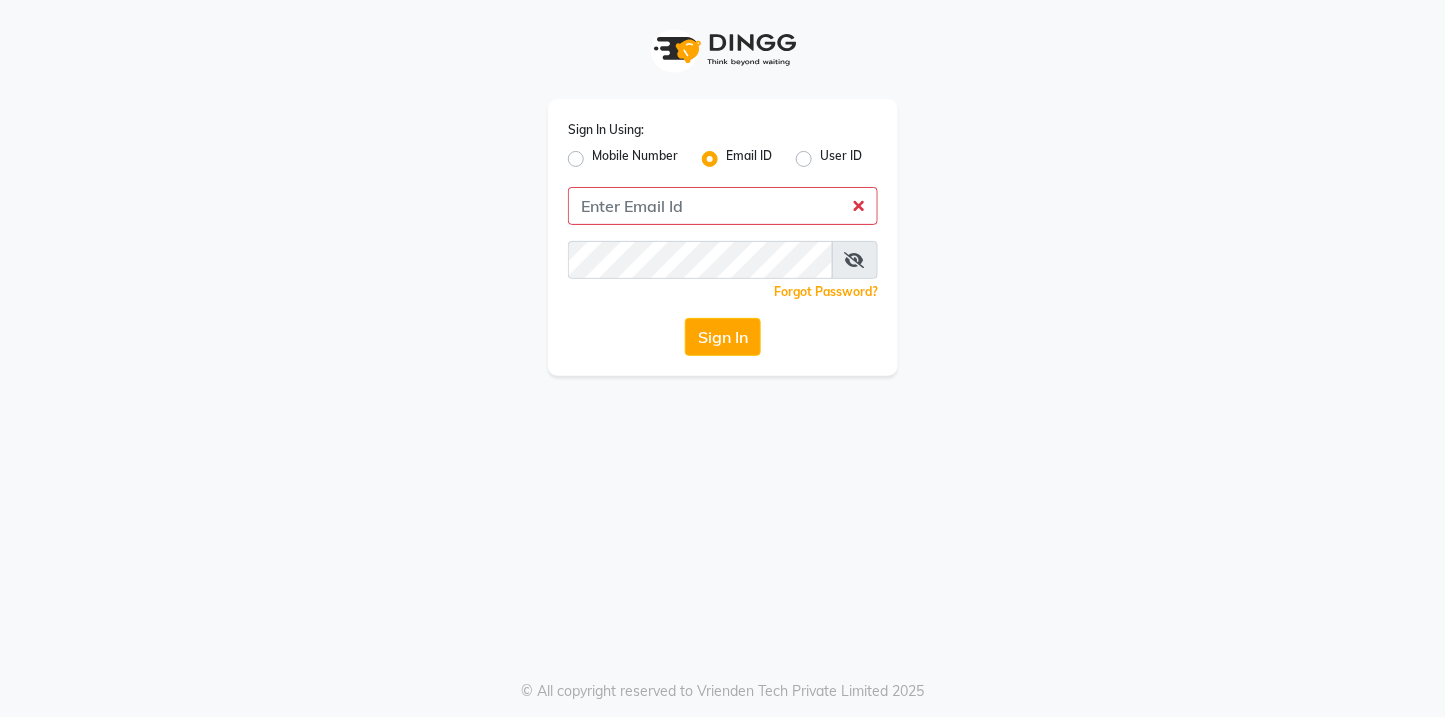click on "Mobile Number" 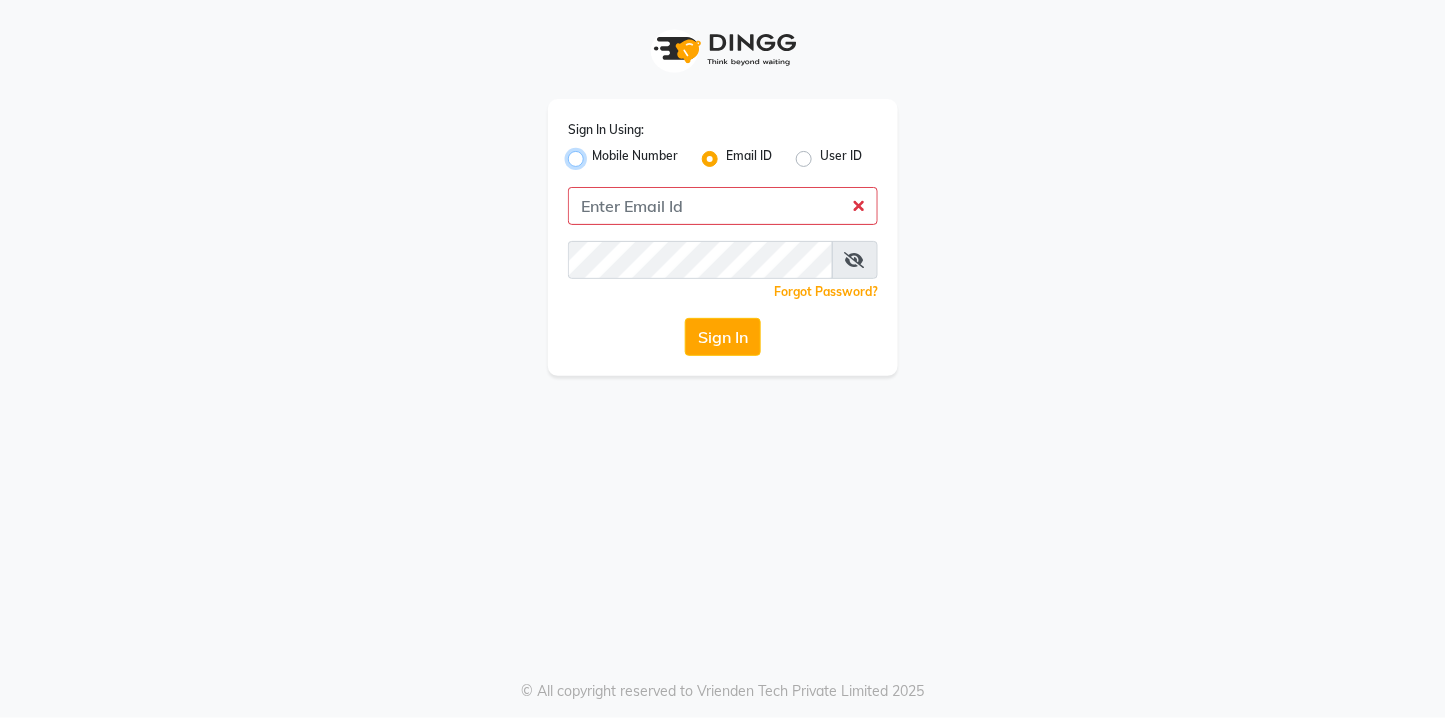 click on "Mobile Number" at bounding box center (598, 153) 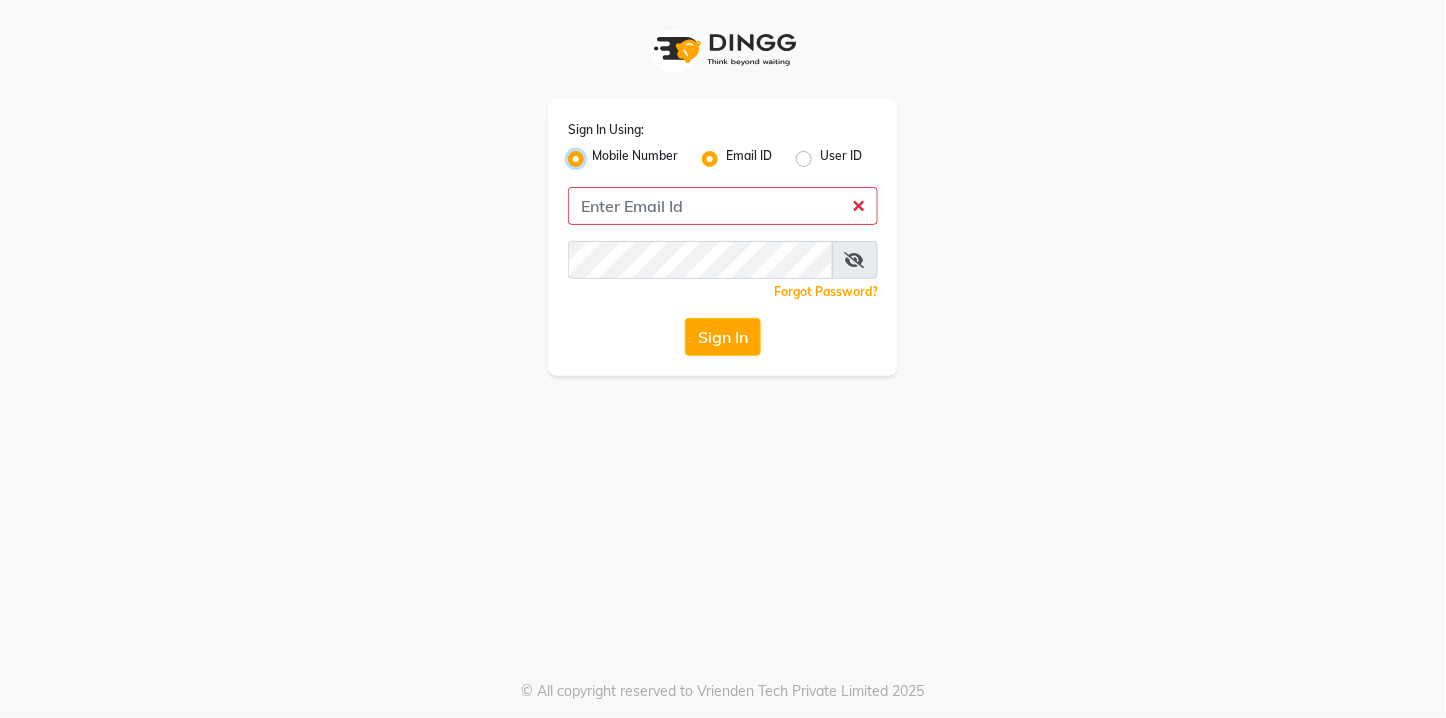 radio on "false" 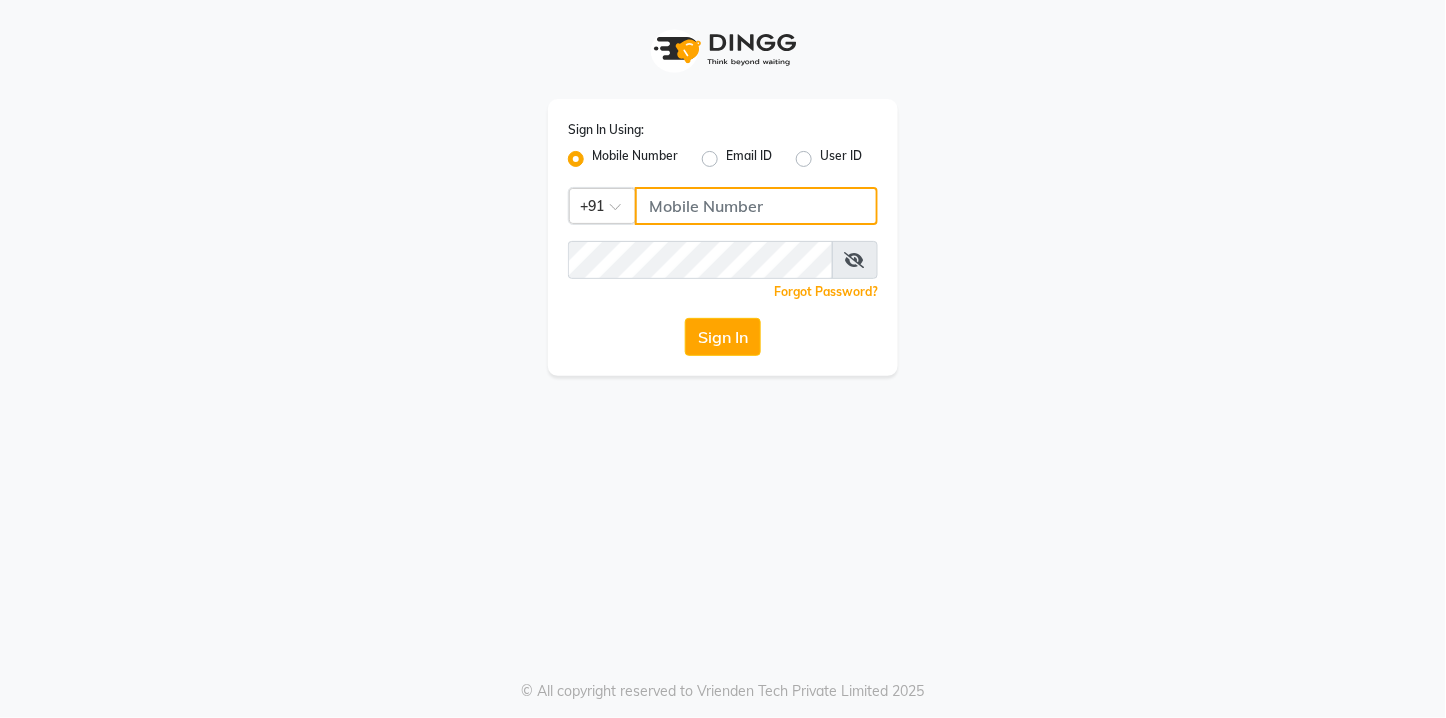 click 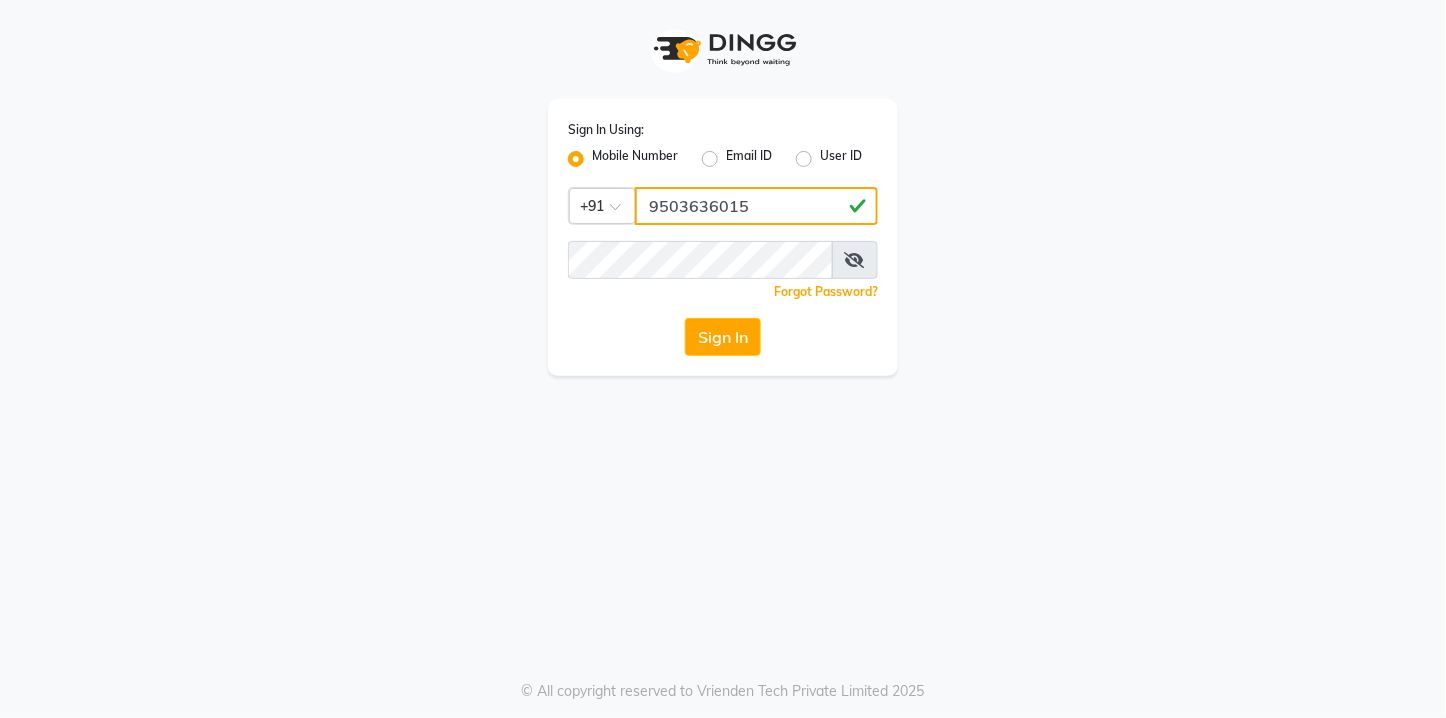 drag, startPoint x: 648, startPoint y: 204, endPoint x: 762, endPoint y: 211, distance: 114.21471 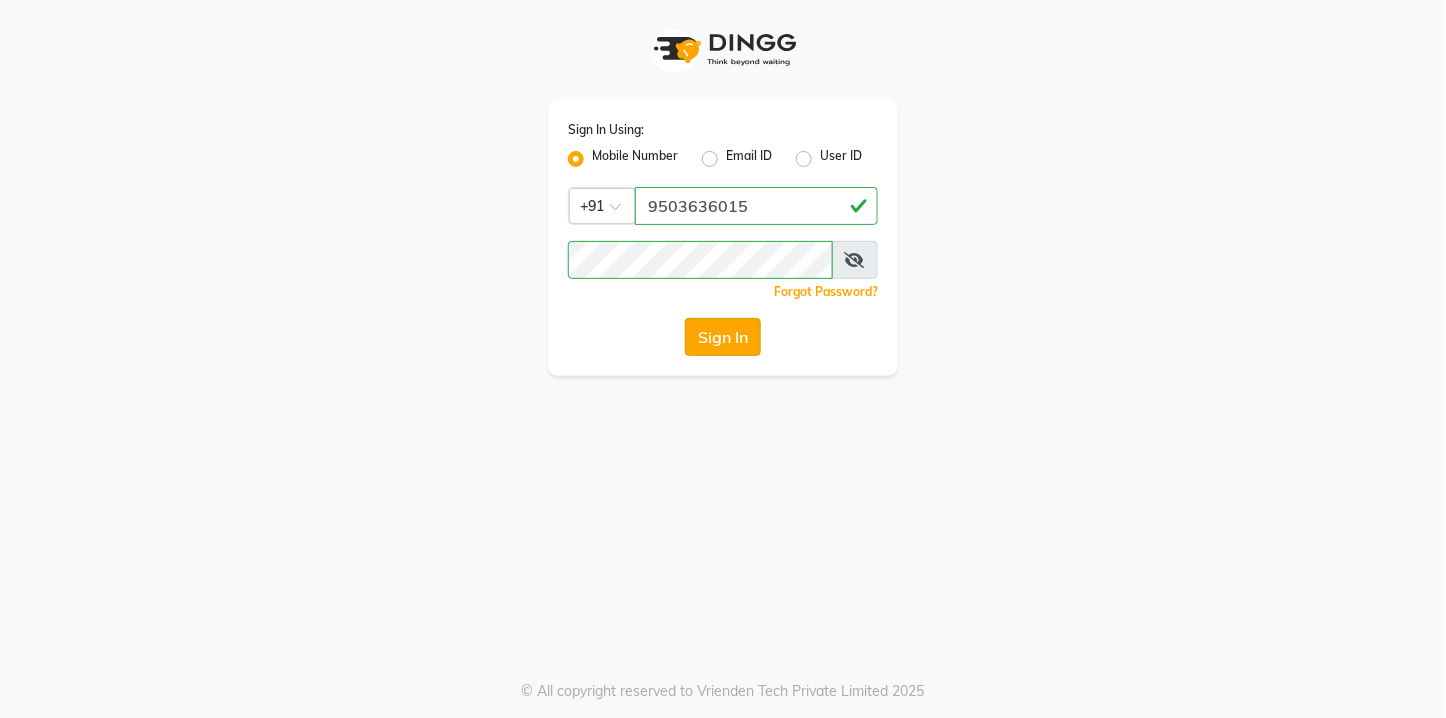 click on "Sign In" 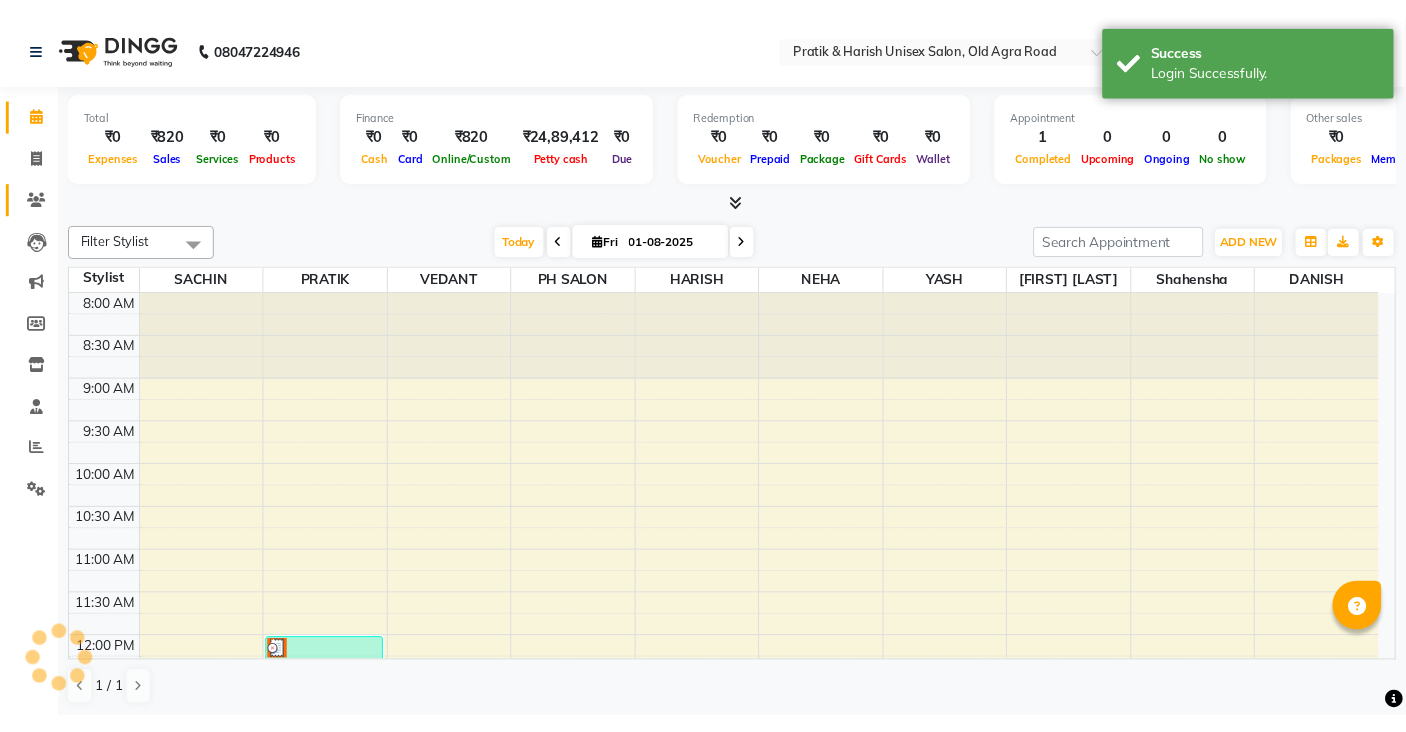 scroll, scrollTop: 0, scrollLeft: 0, axis: both 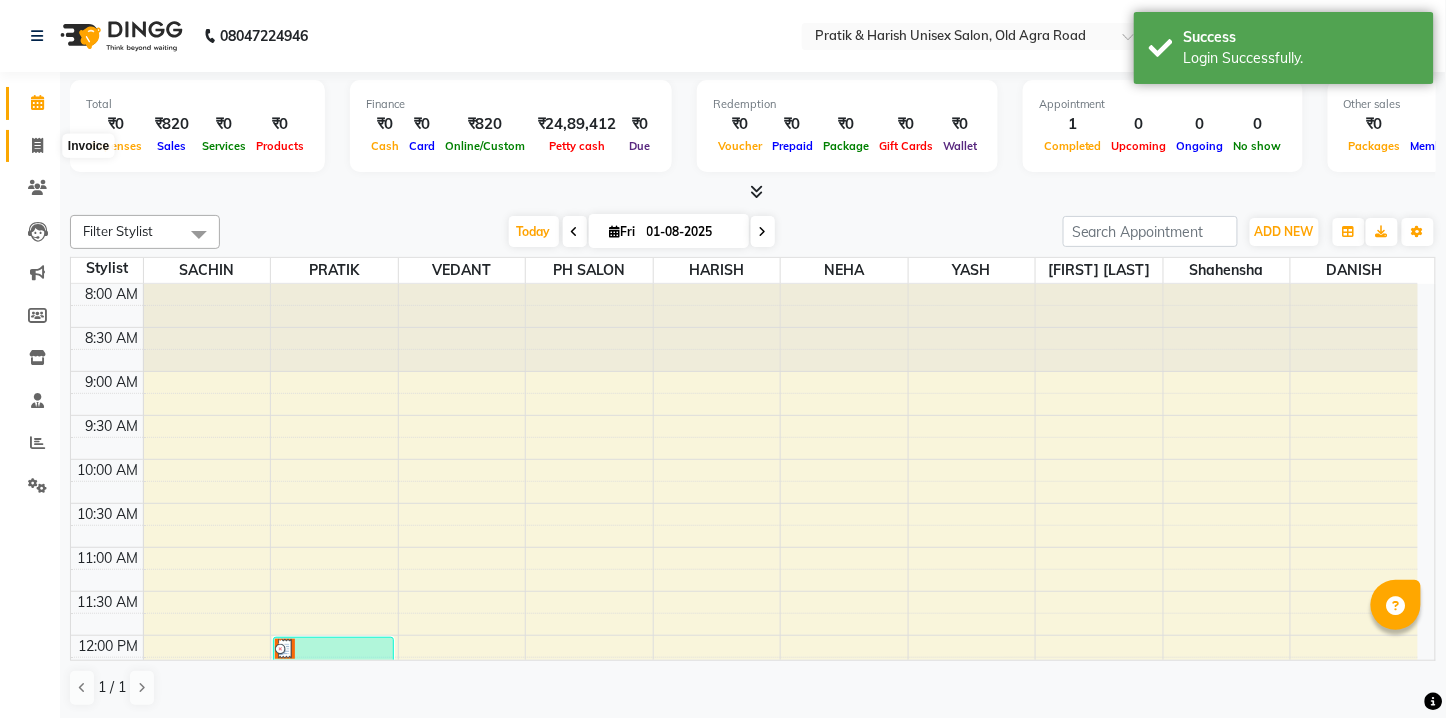 click 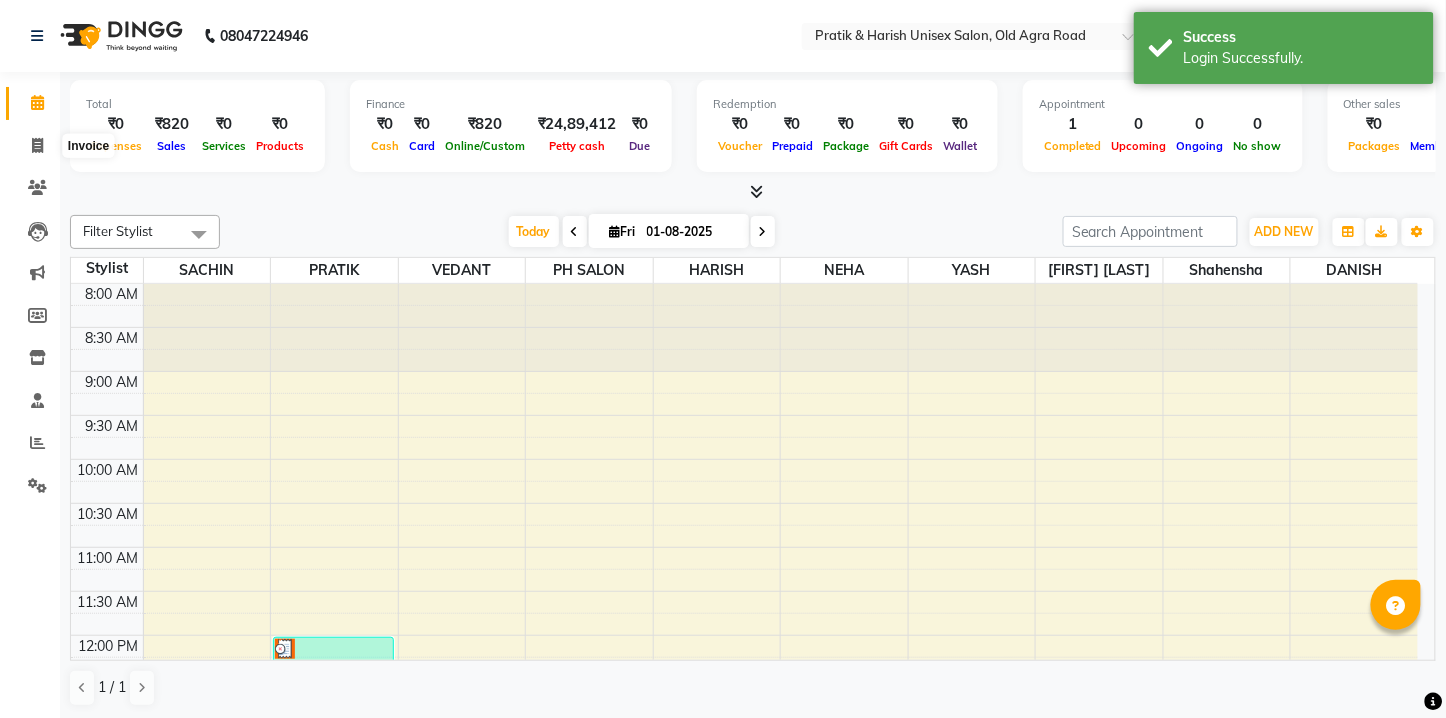 select on "service" 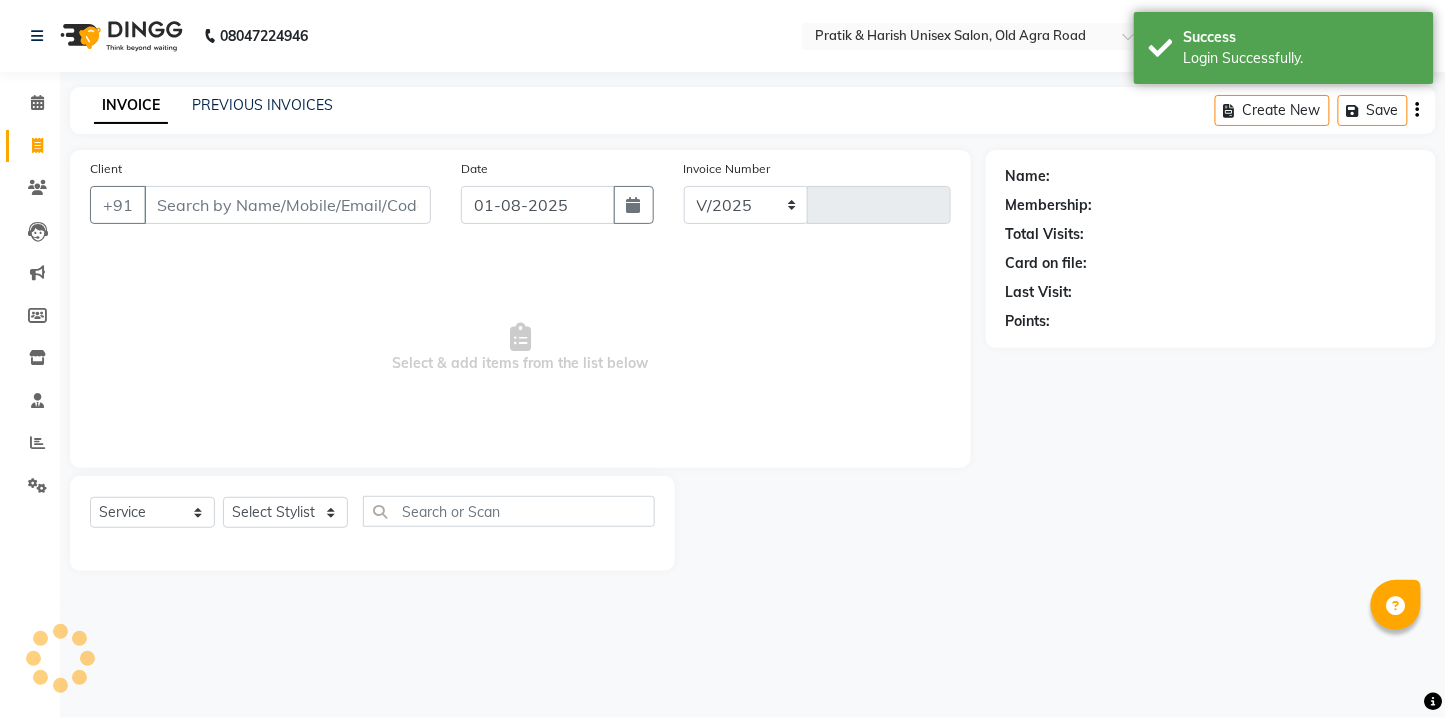 select on "6770" 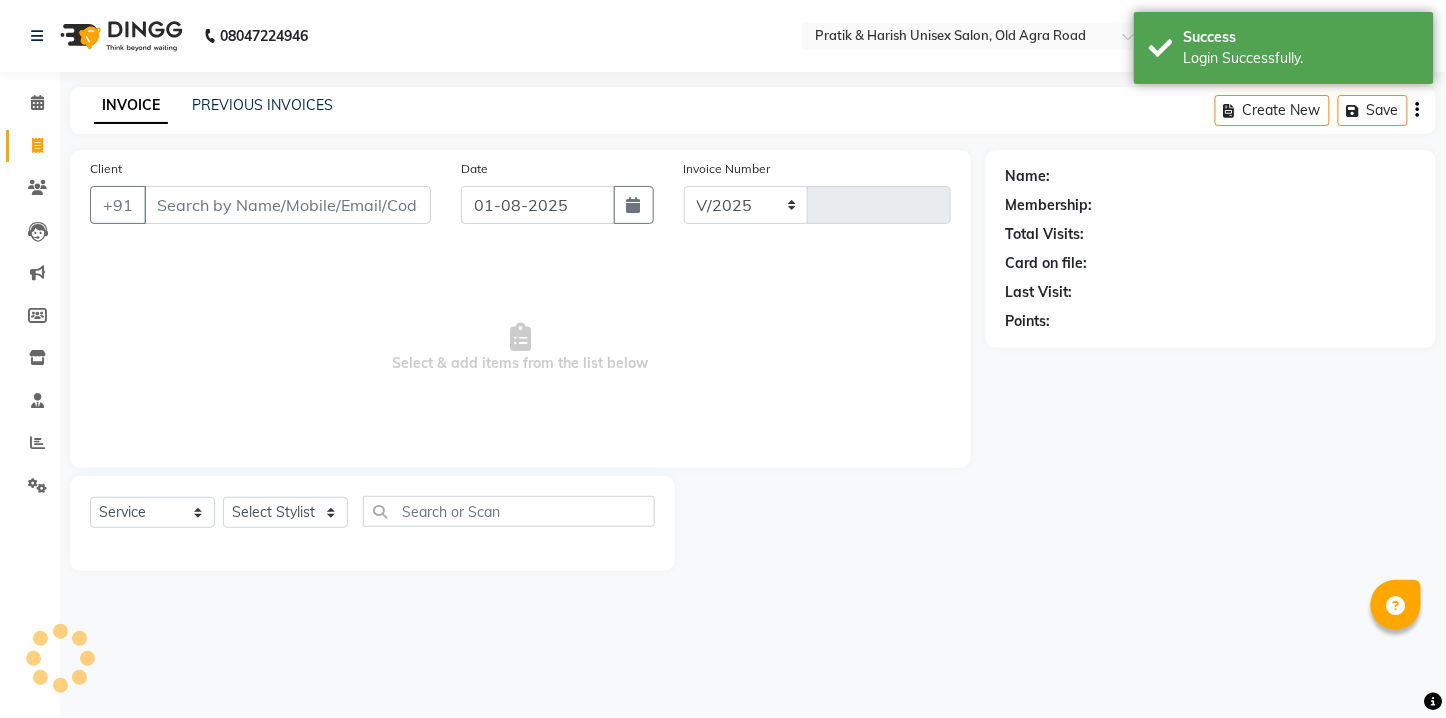 type on "4318" 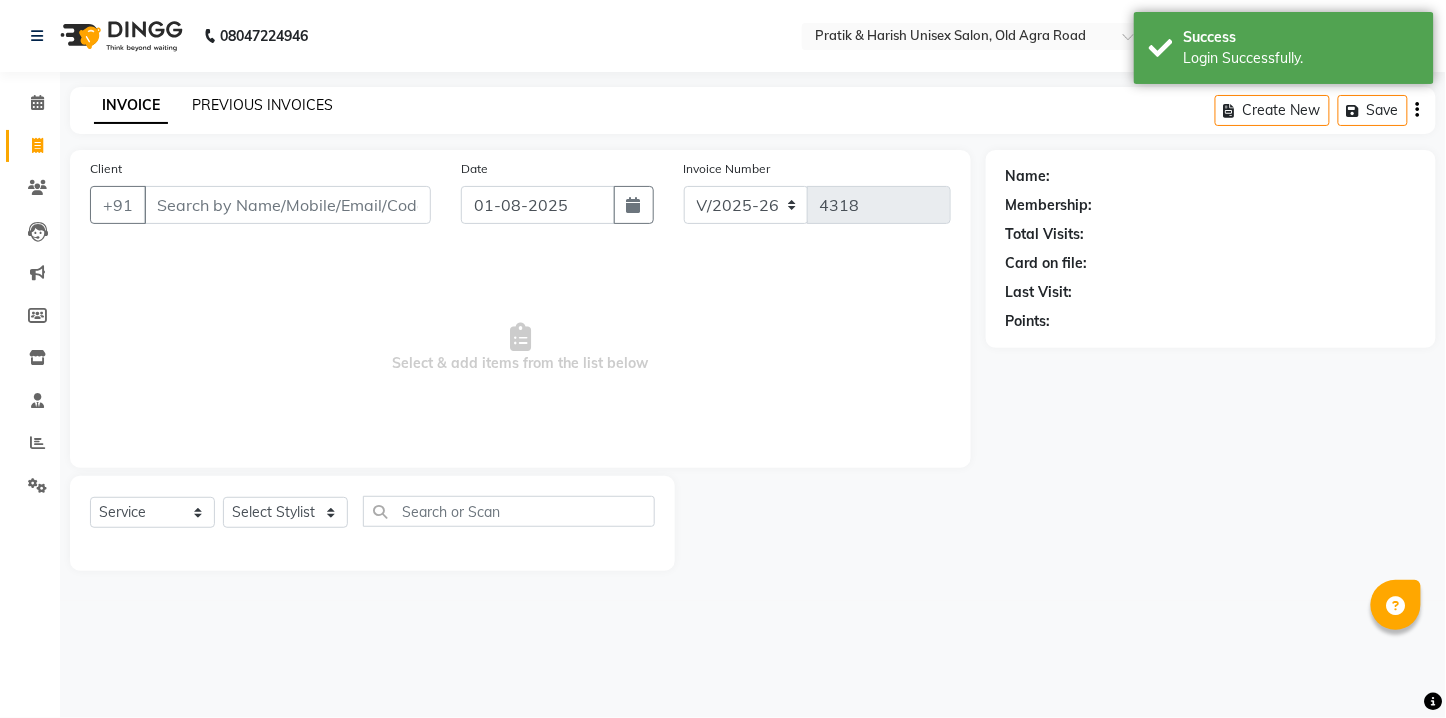 click on "PREVIOUS INVOICES" 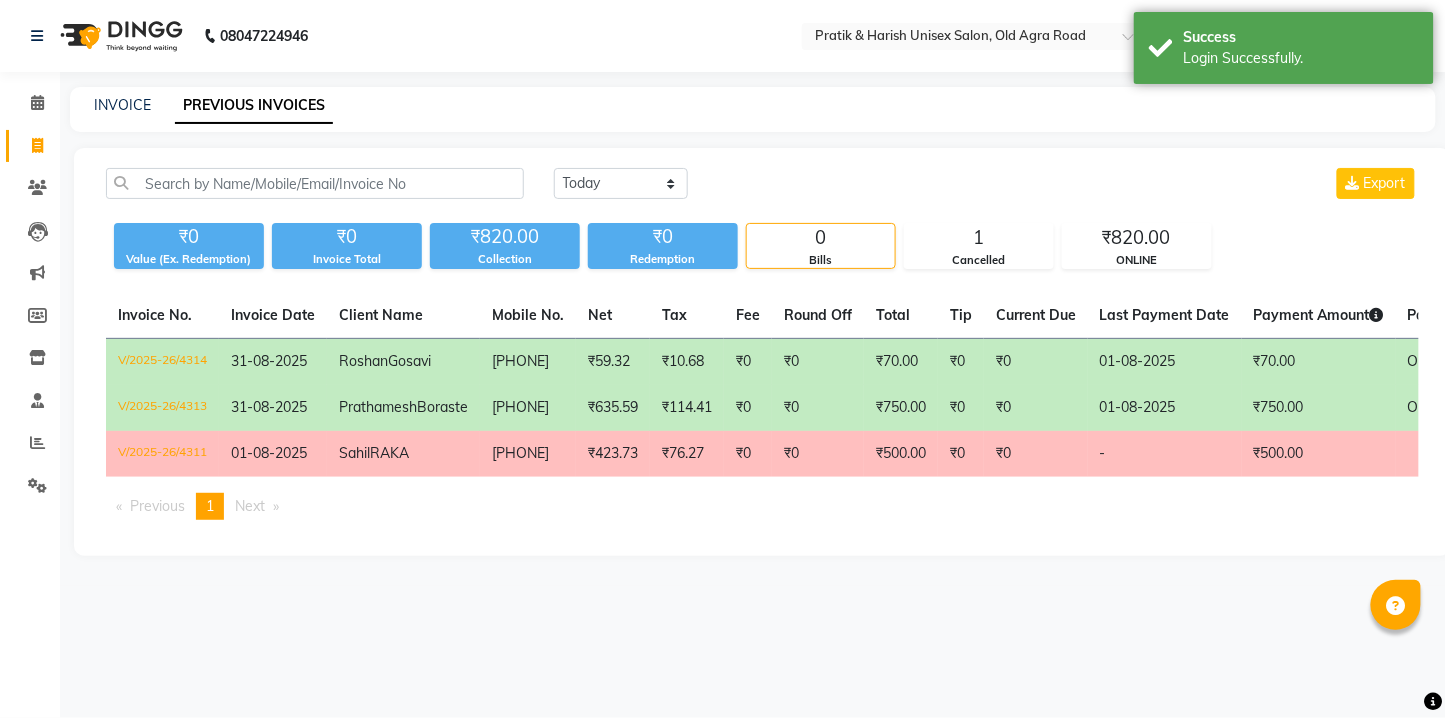 click on "₹10.68" 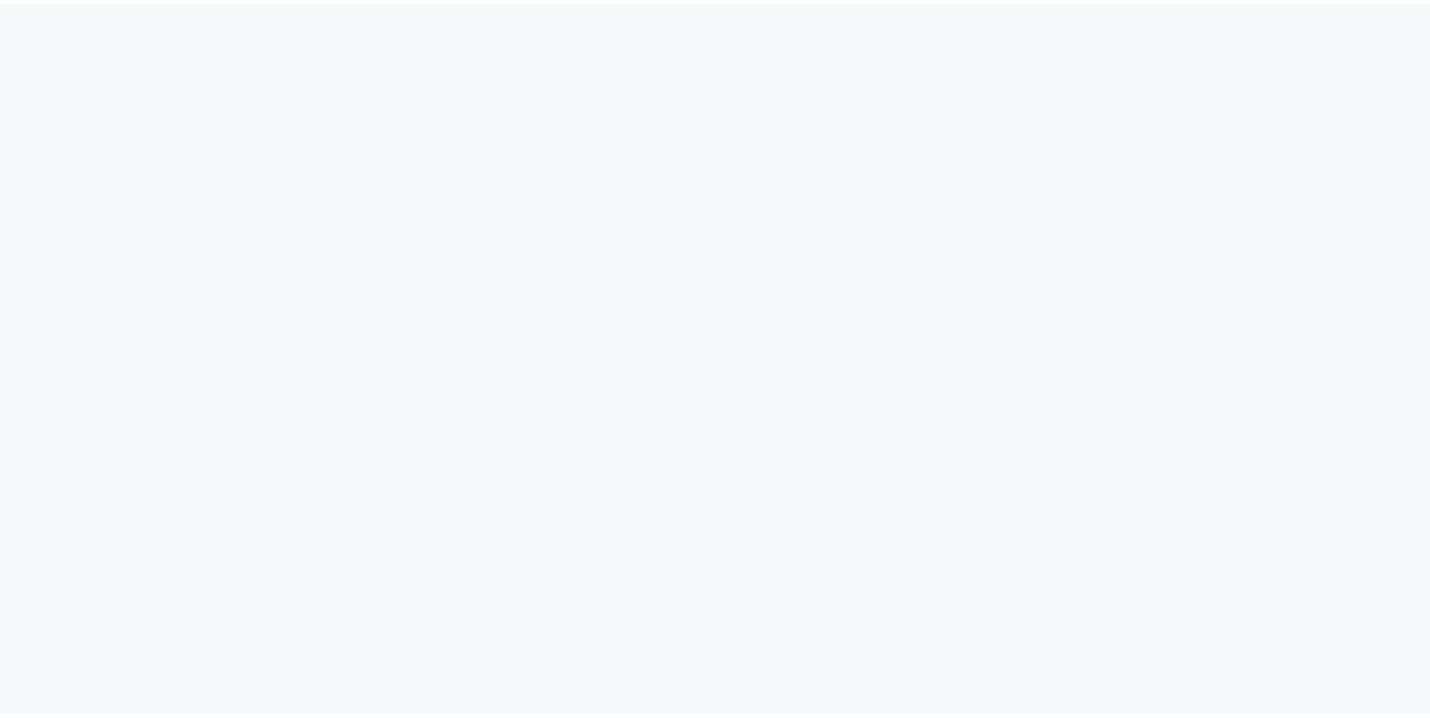 scroll, scrollTop: 0, scrollLeft: 0, axis: both 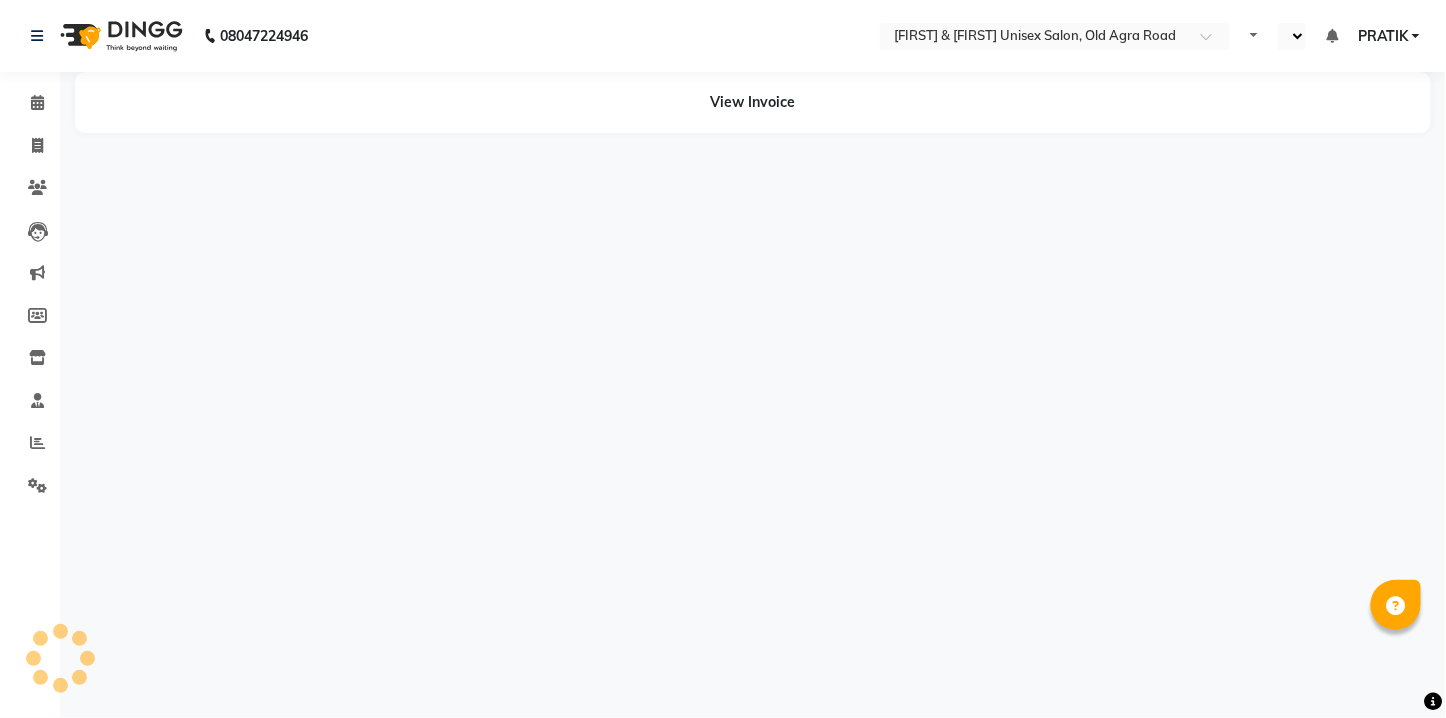 select on "en" 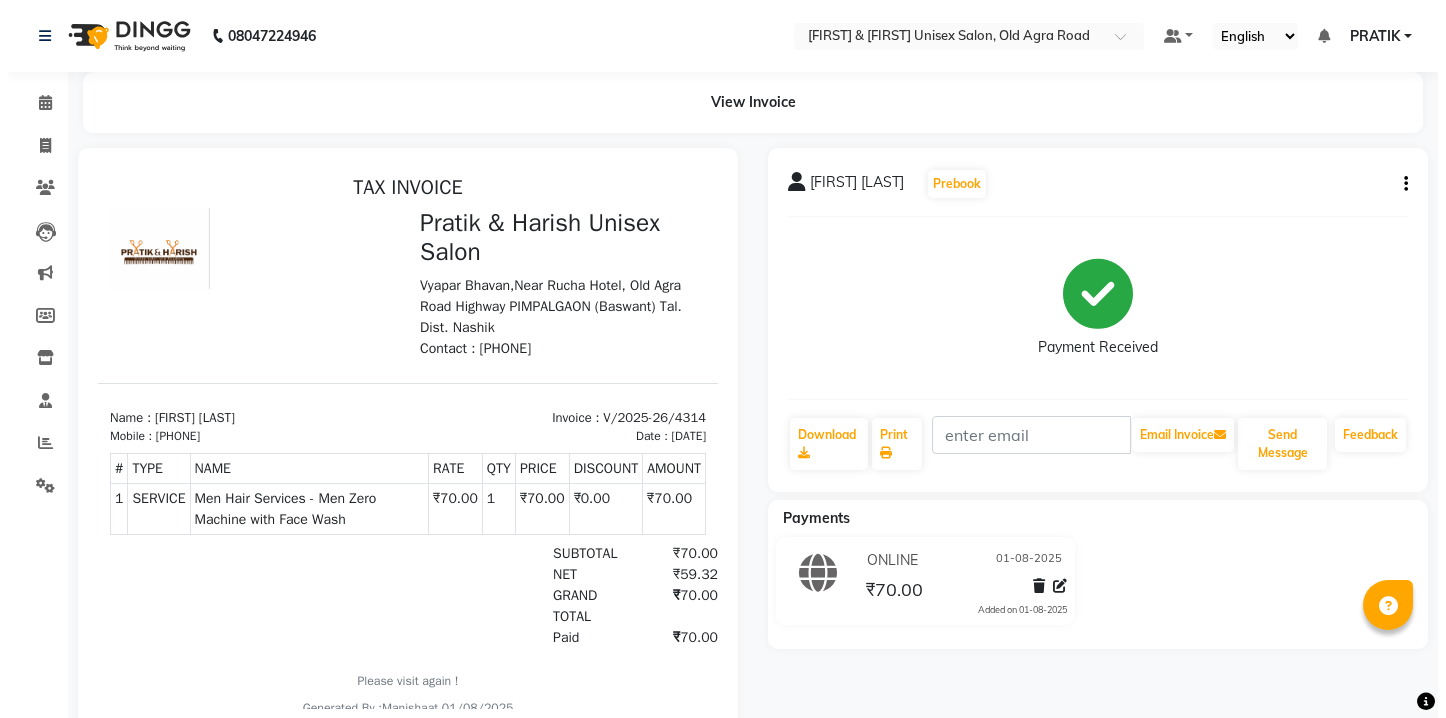 scroll, scrollTop: 0, scrollLeft: 0, axis: both 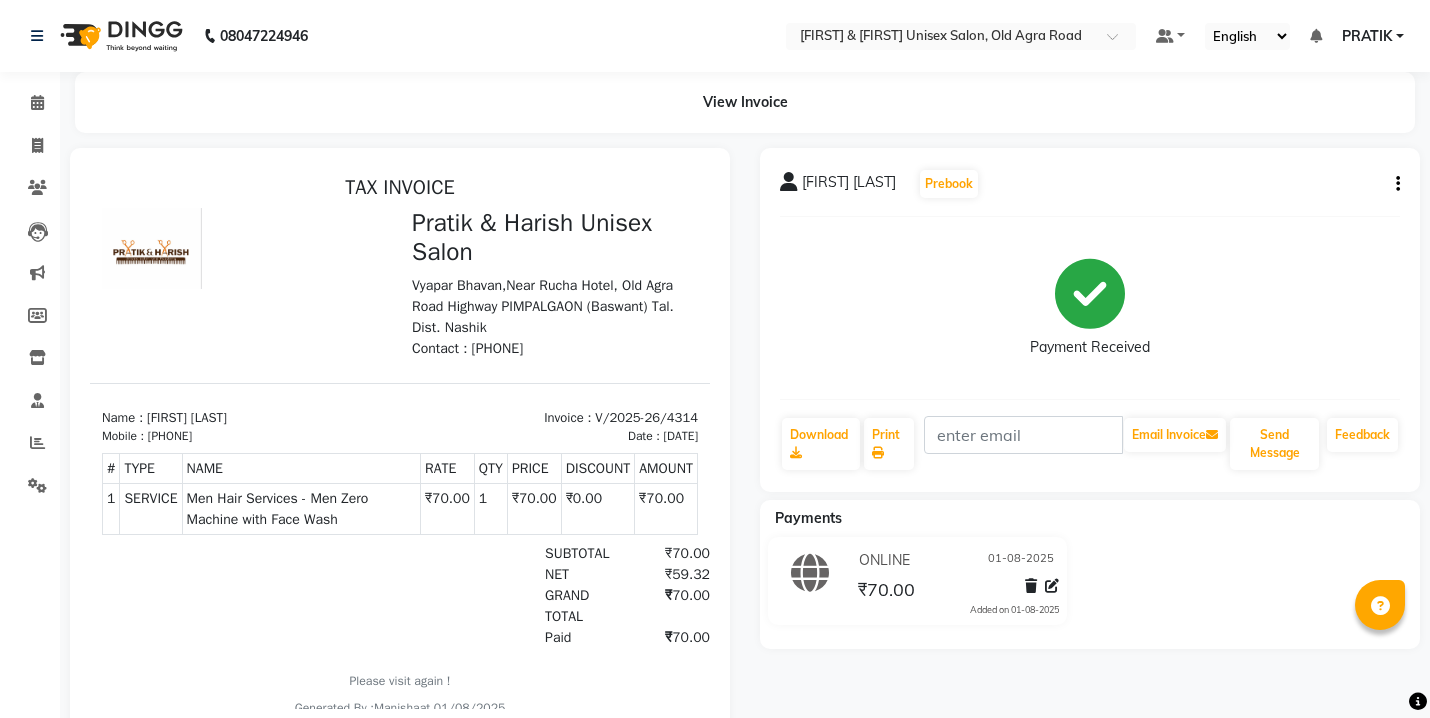click 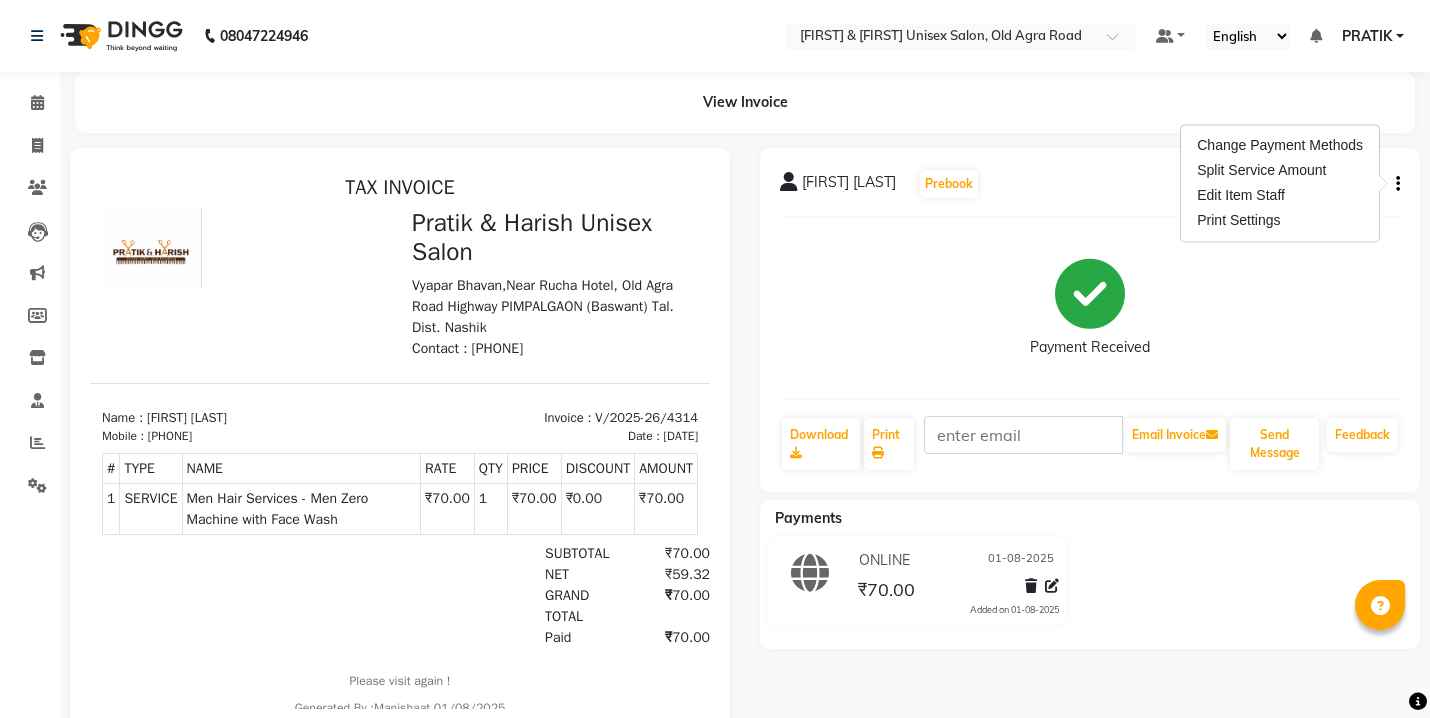 click on "Payment Received" 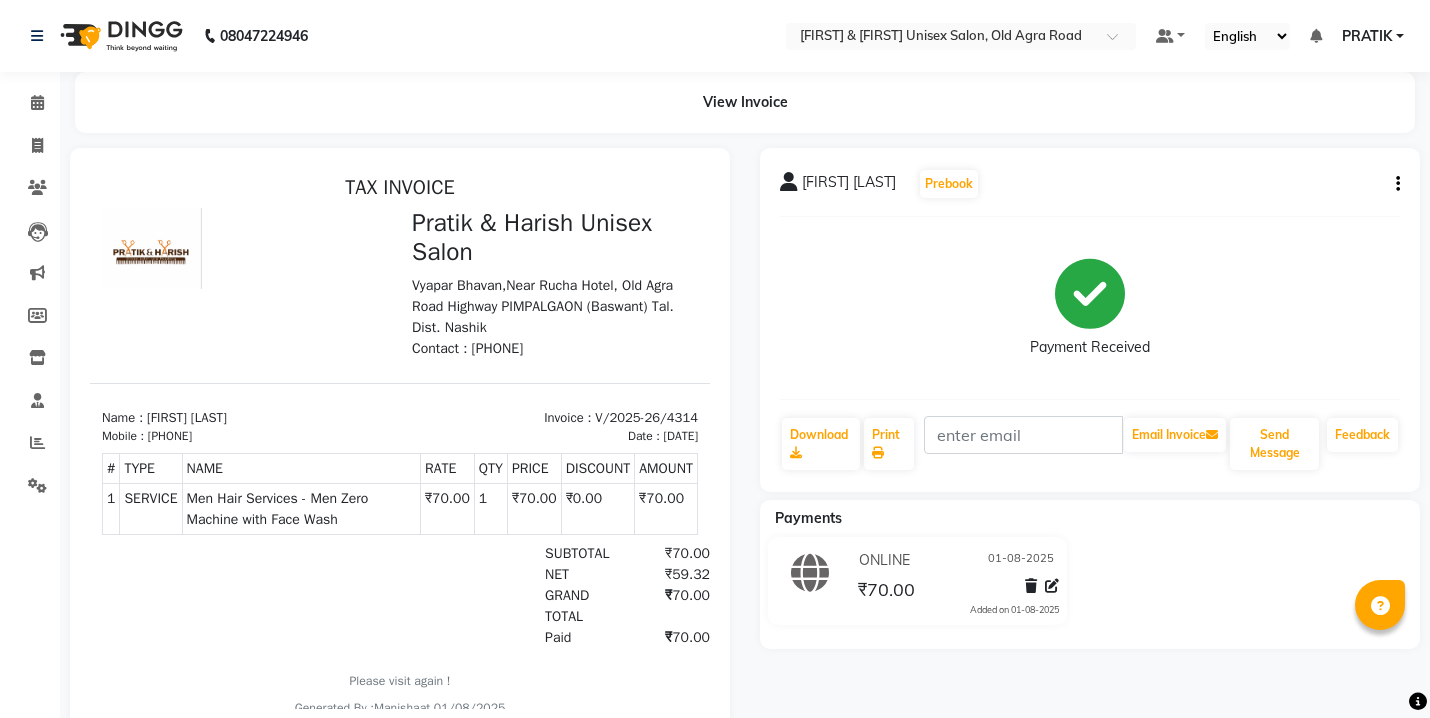 click on "Payment Received" 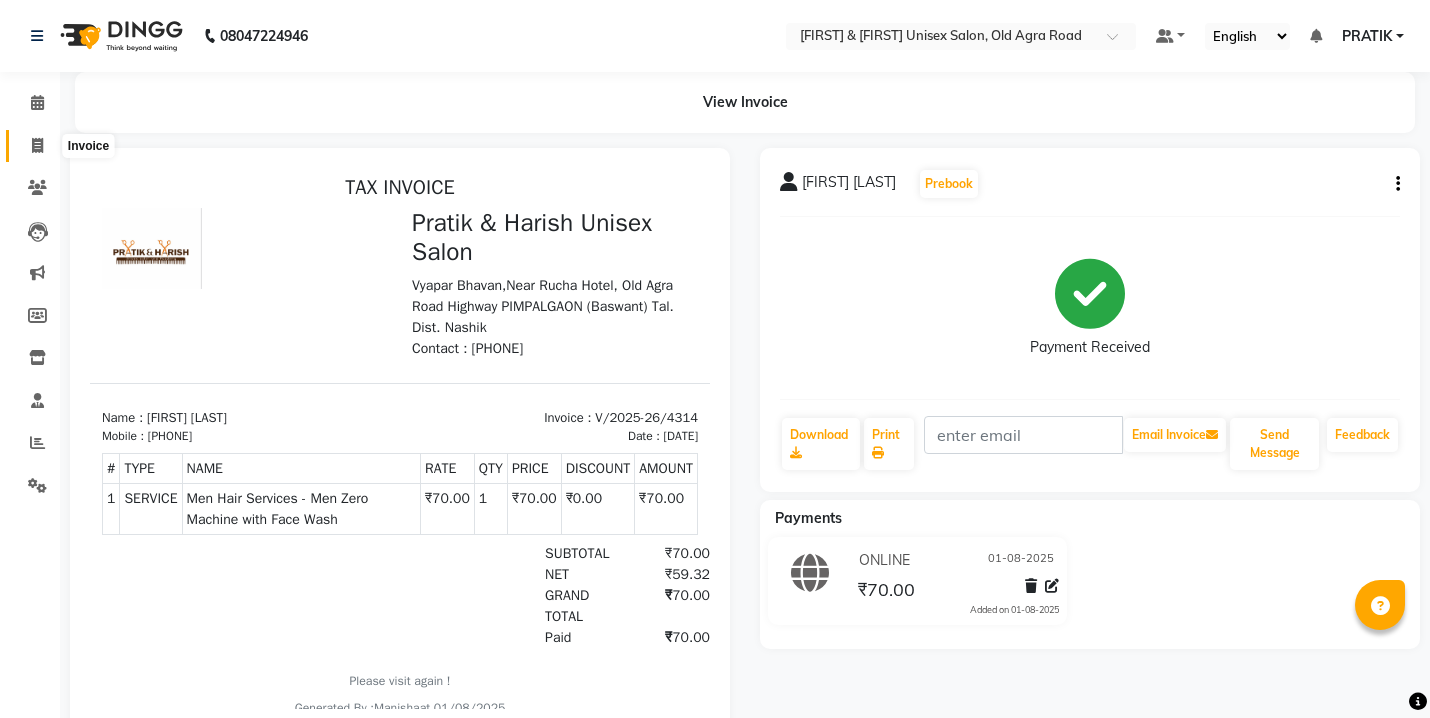 click 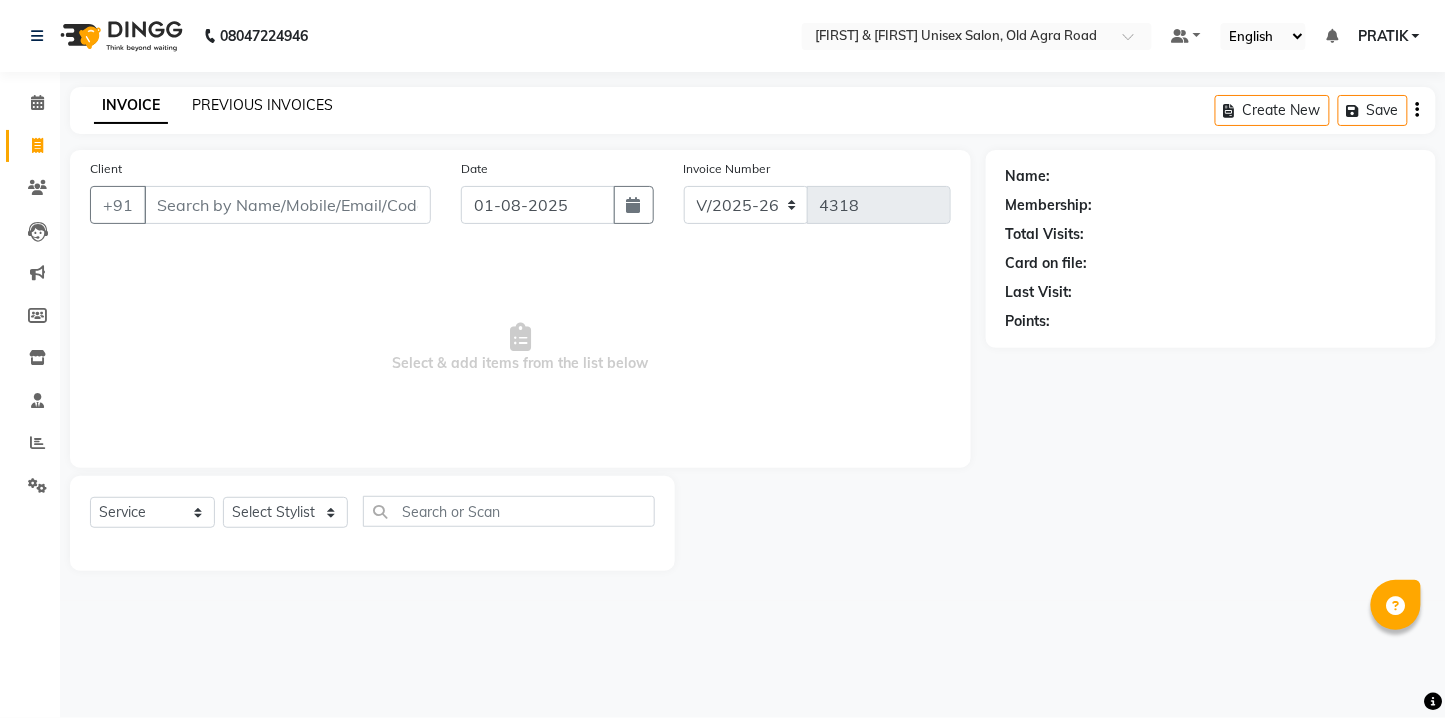 click on "PREVIOUS INVOICES" 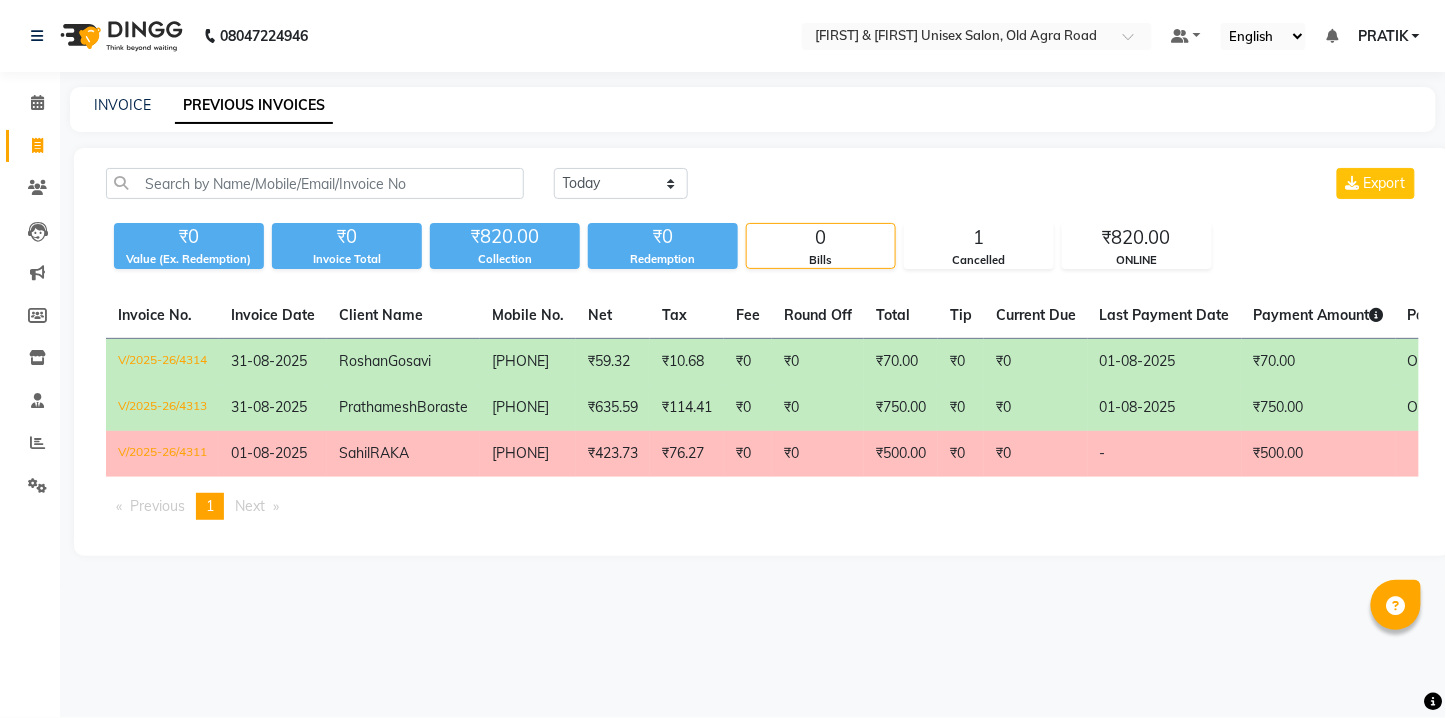 click on "₹114.41" 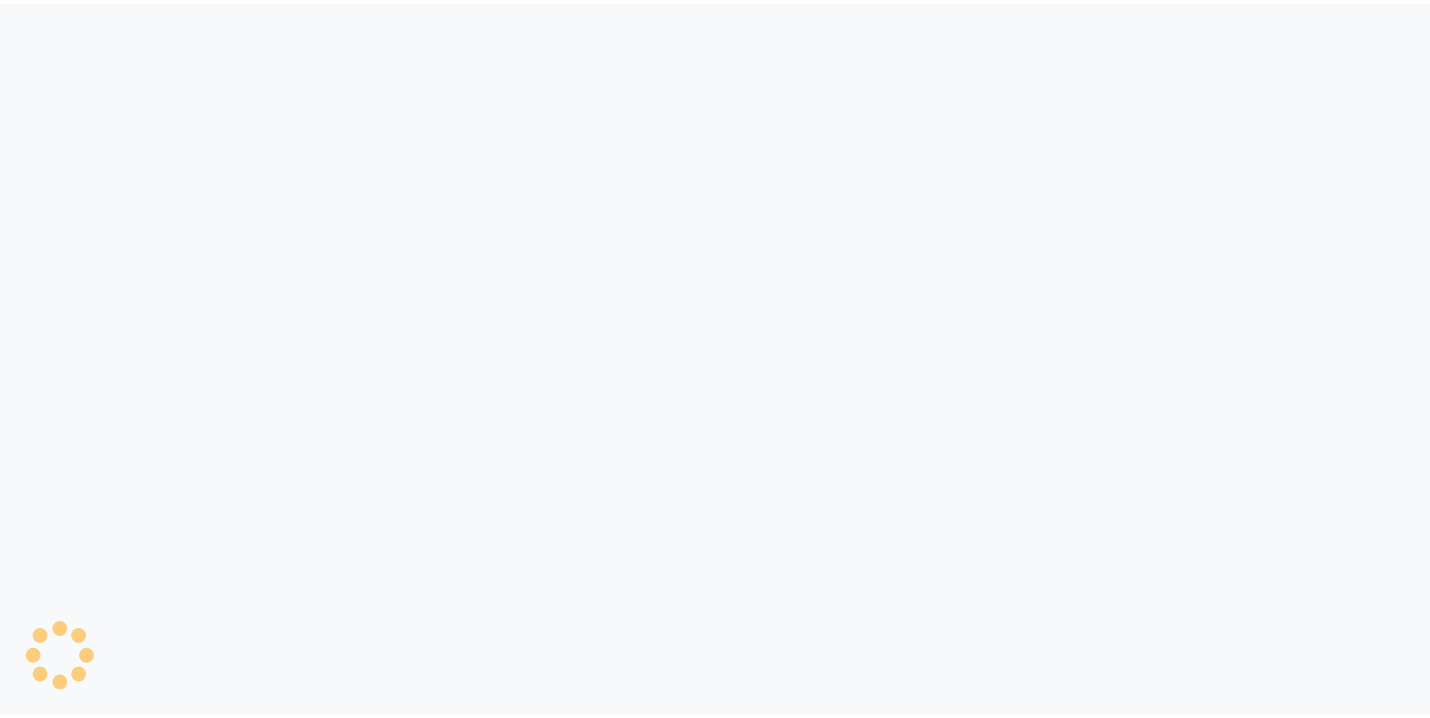 scroll, scrollTop: 0, scrollLeft: 0, axis: both 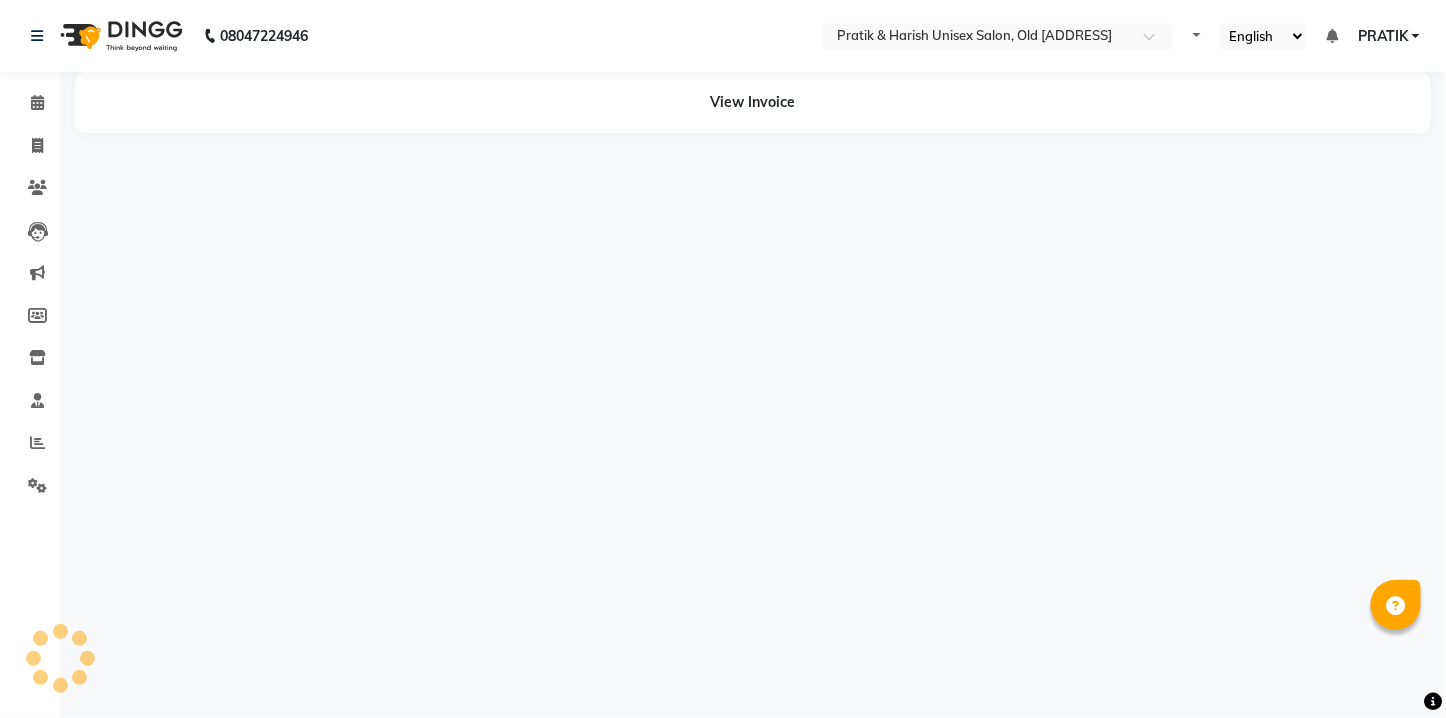 select on "en" 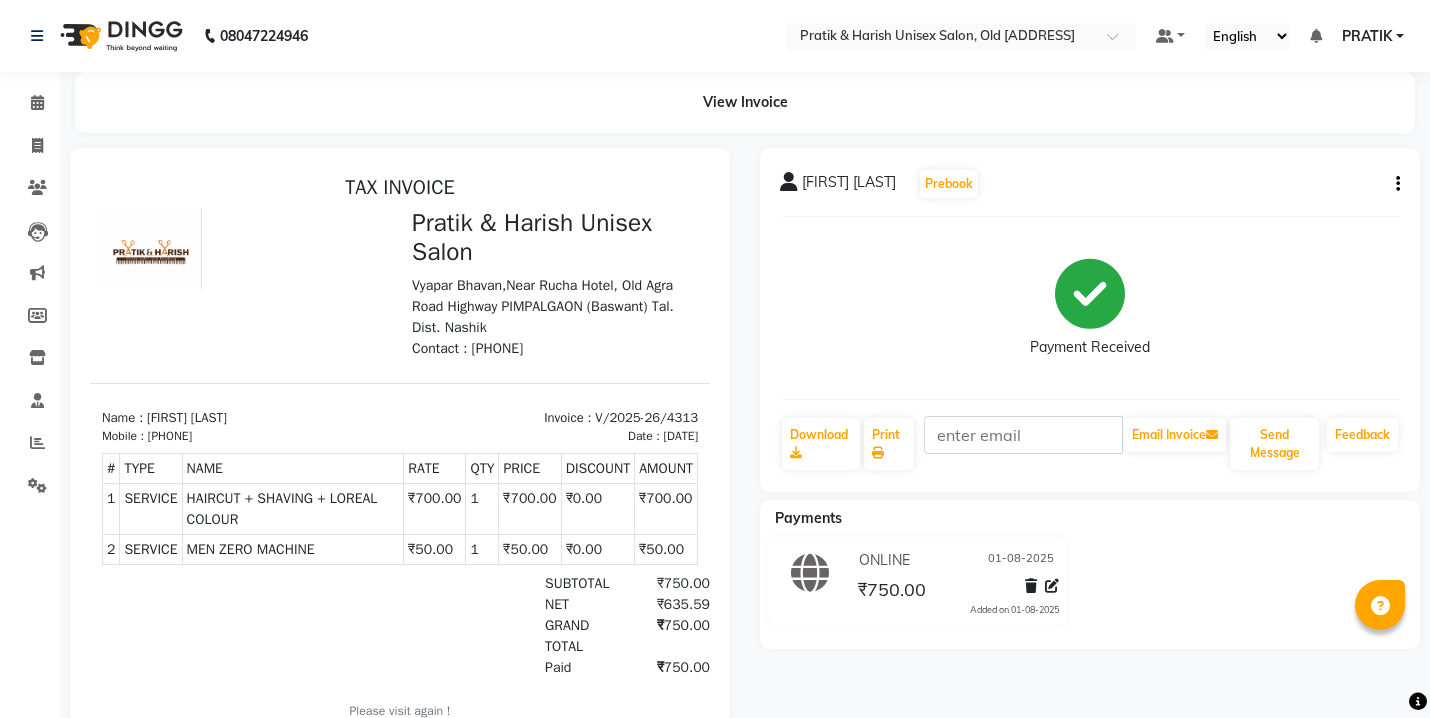 scroll, scrollTop: 0, scrollLeft: 0, axis: both 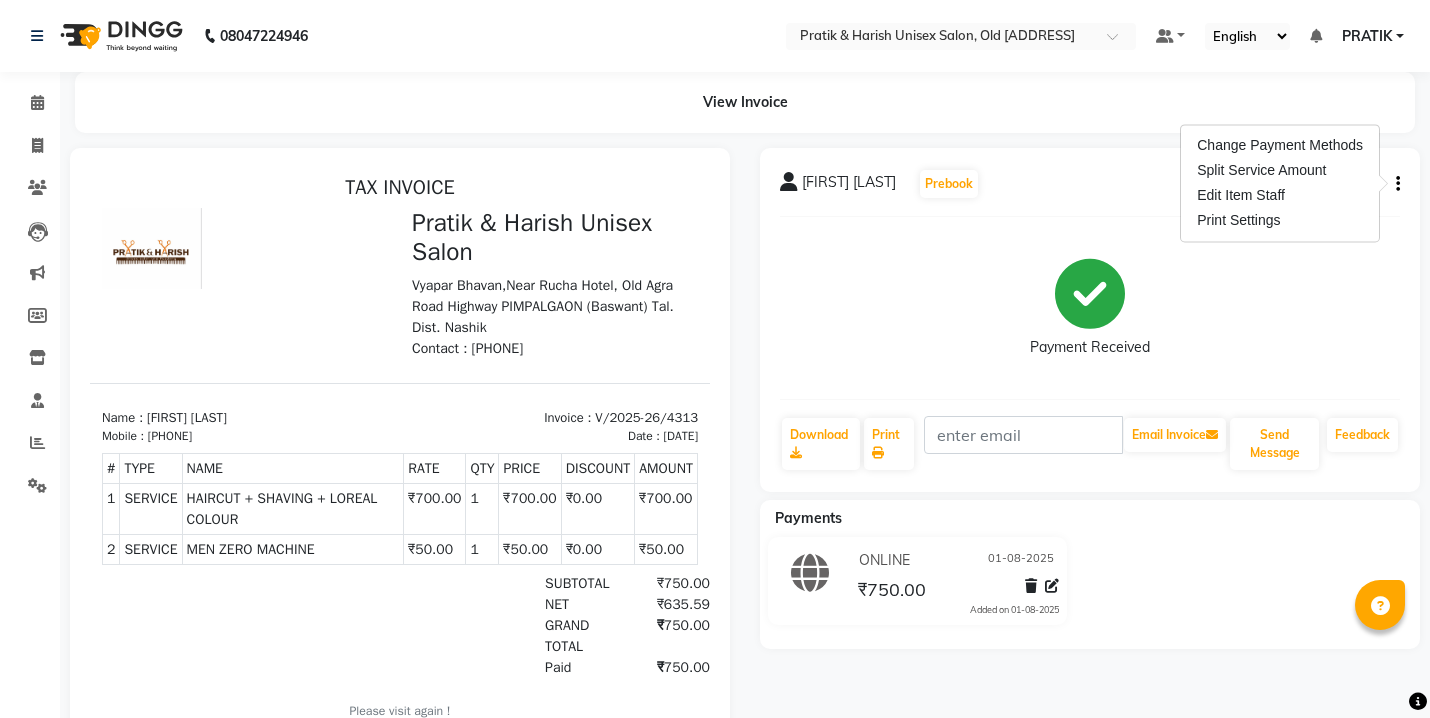 click on "Payment Received" 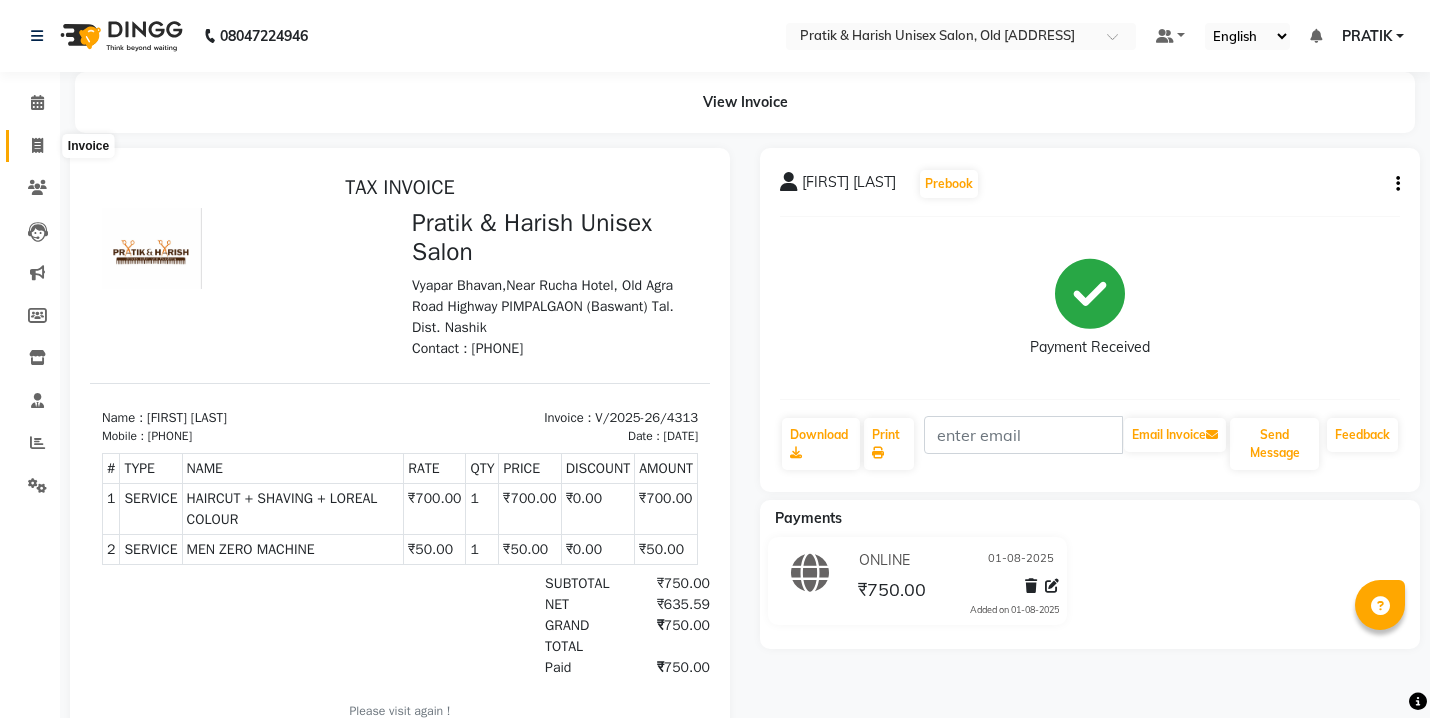 click 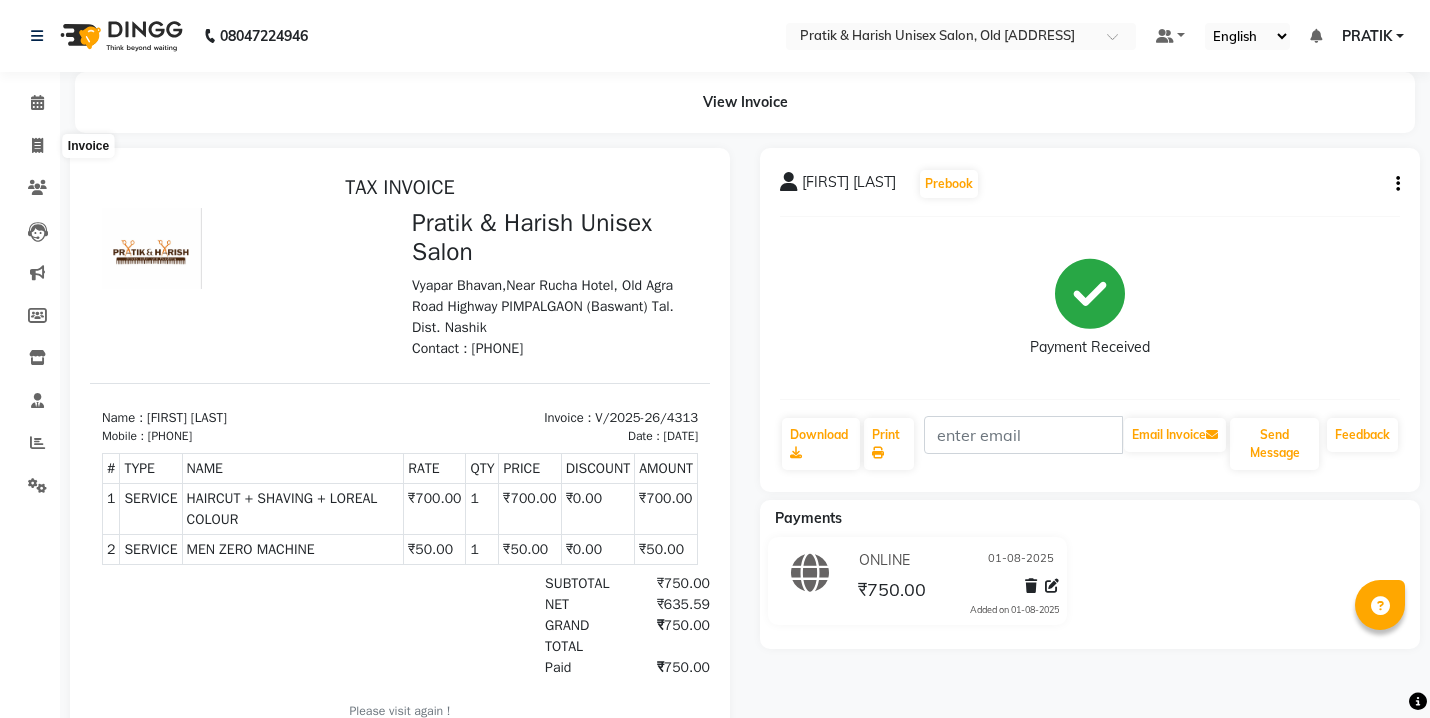 select on "service" 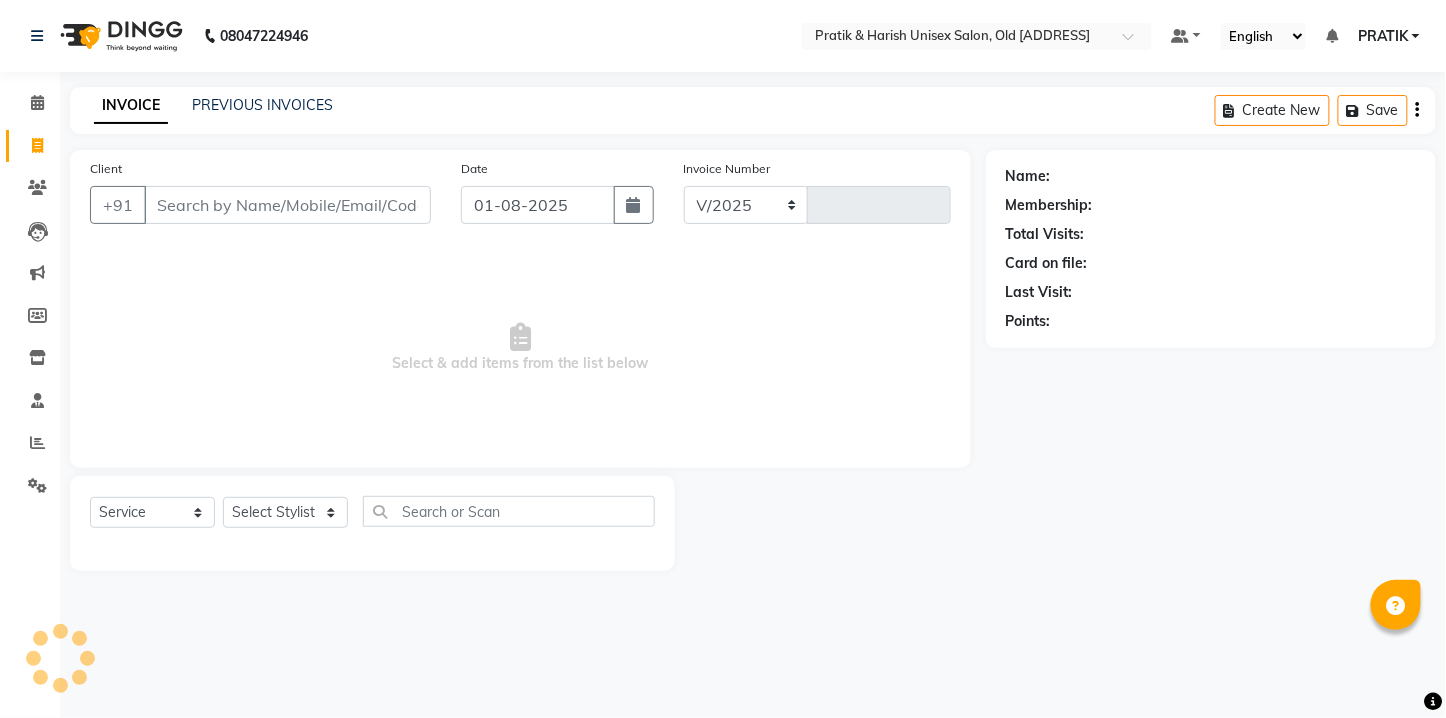 select on "6770" 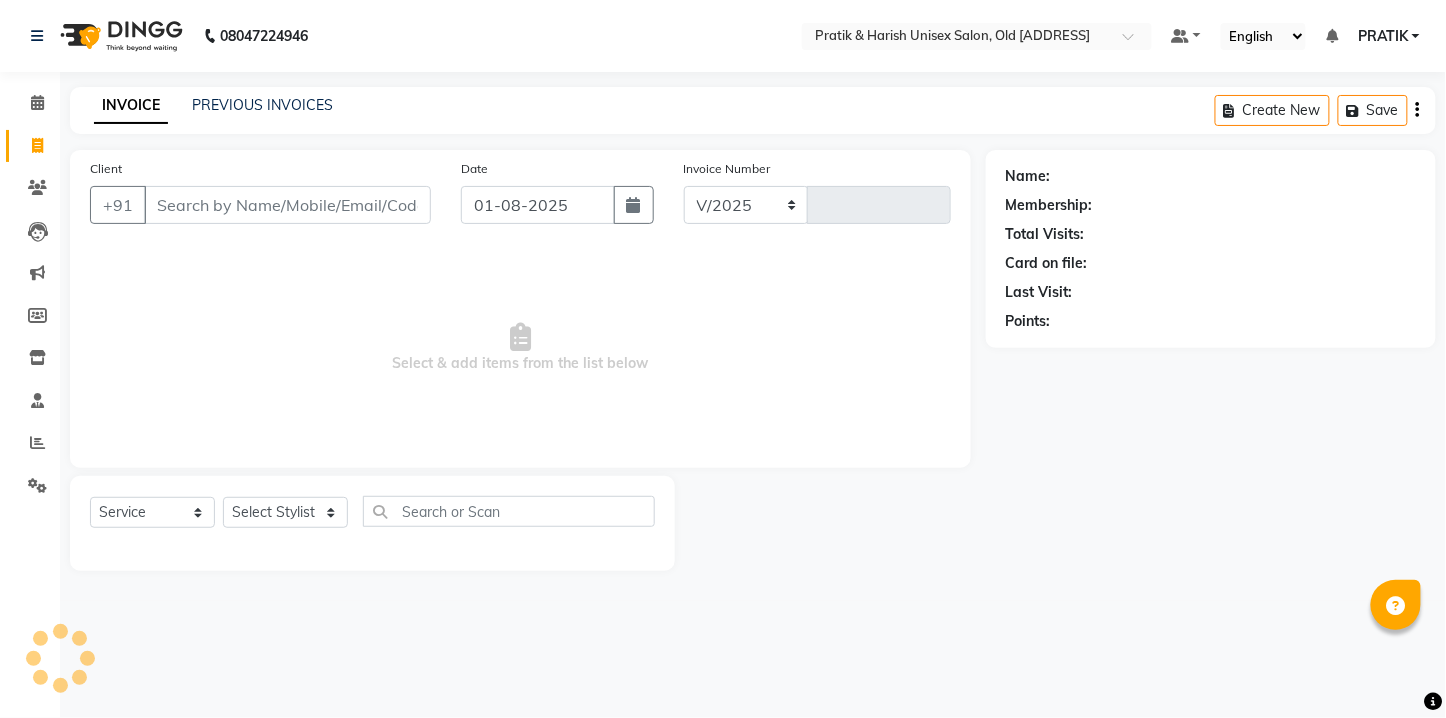 type on "4318" 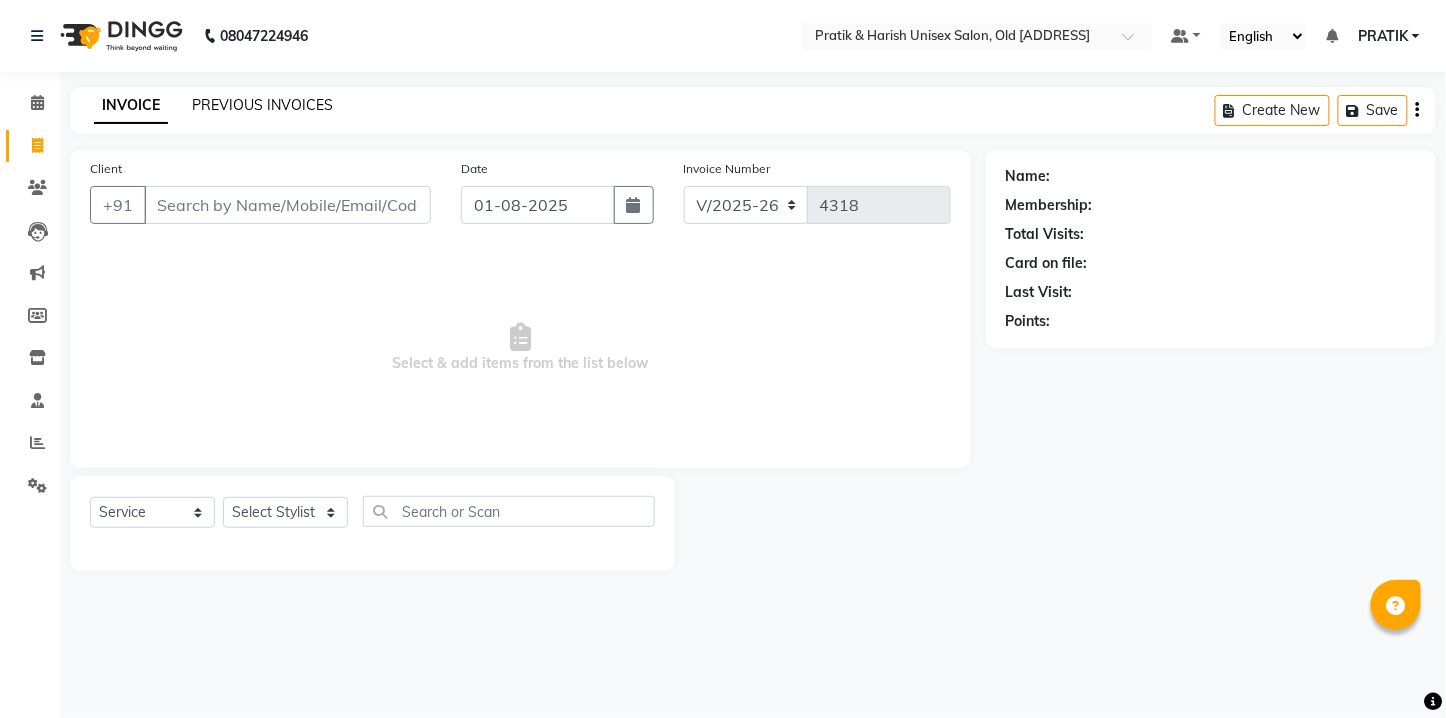click on "PREVIOUS INVOICES" 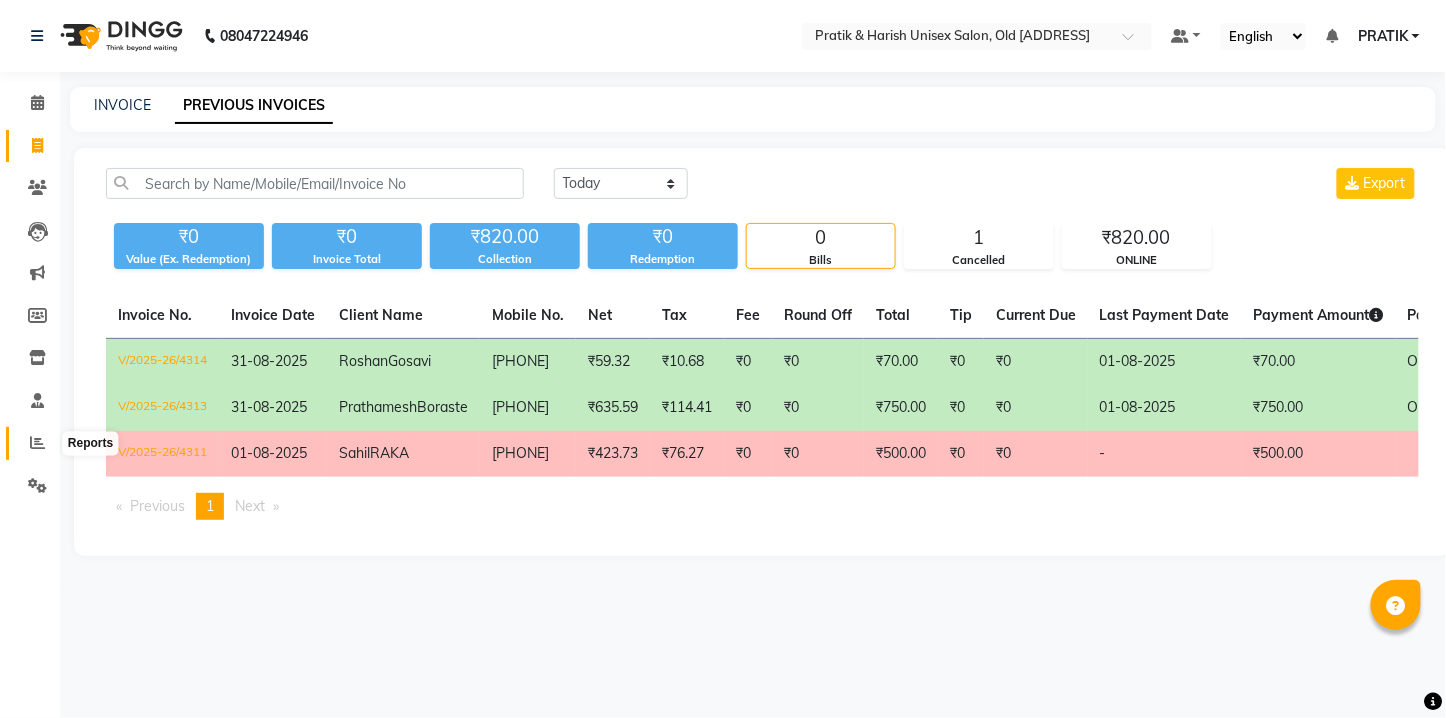 click 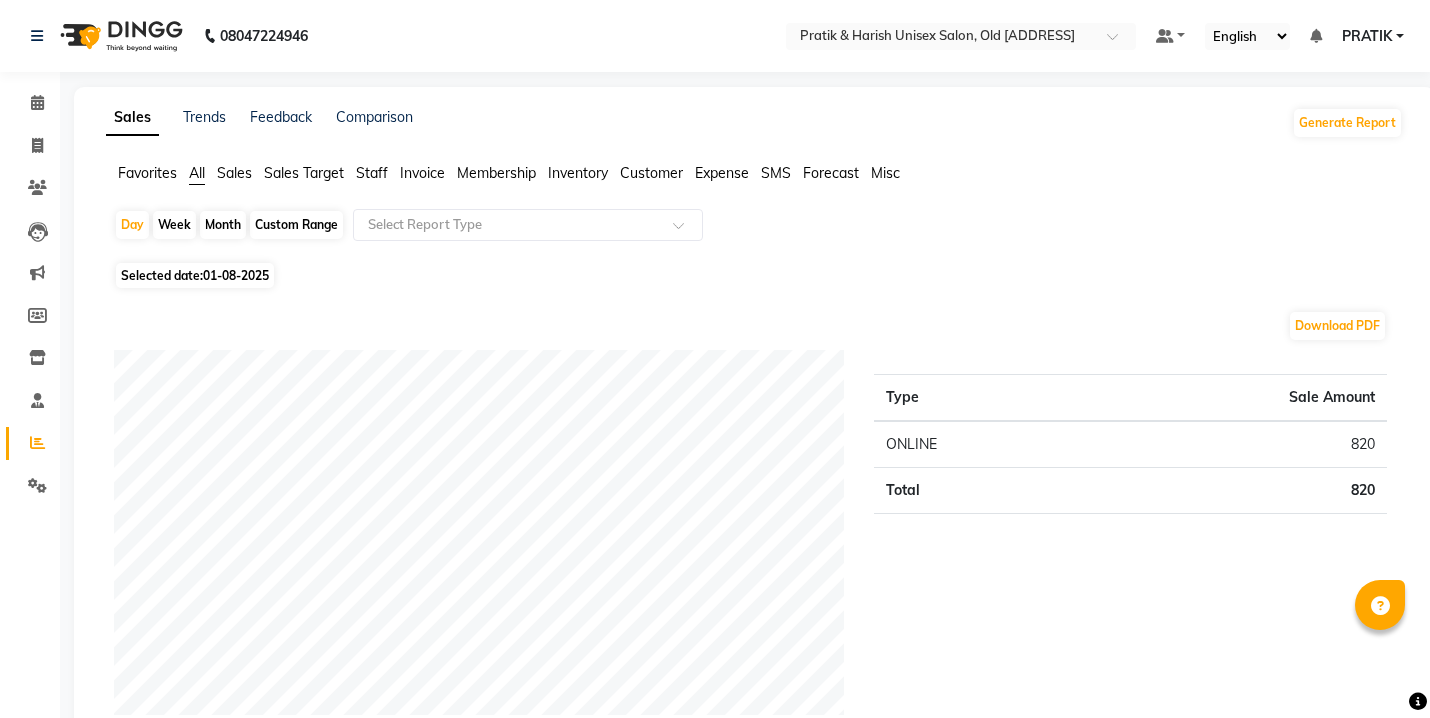 click on "01-08-2025" 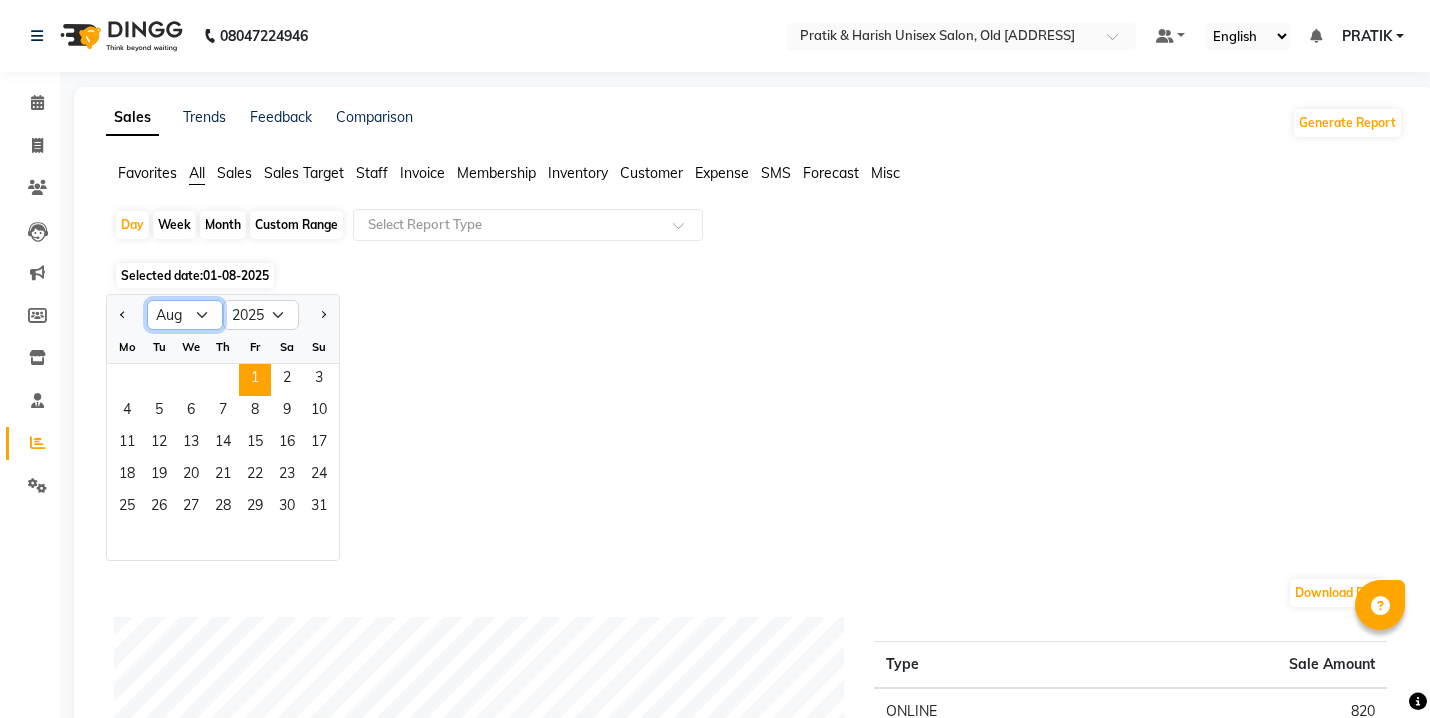 click on "Jan Feb Mar Apr May Jun Jul Aug Sep Oct Nov Dec" 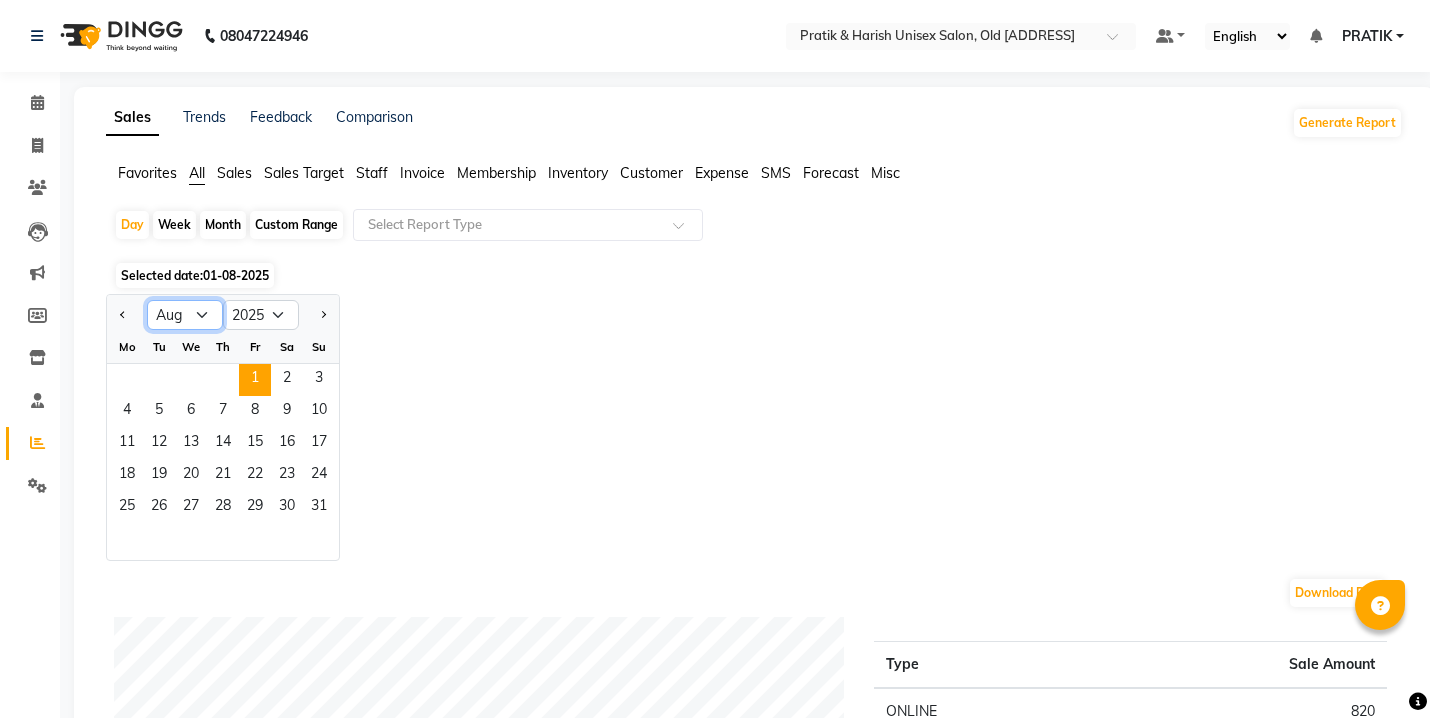 select on "7" 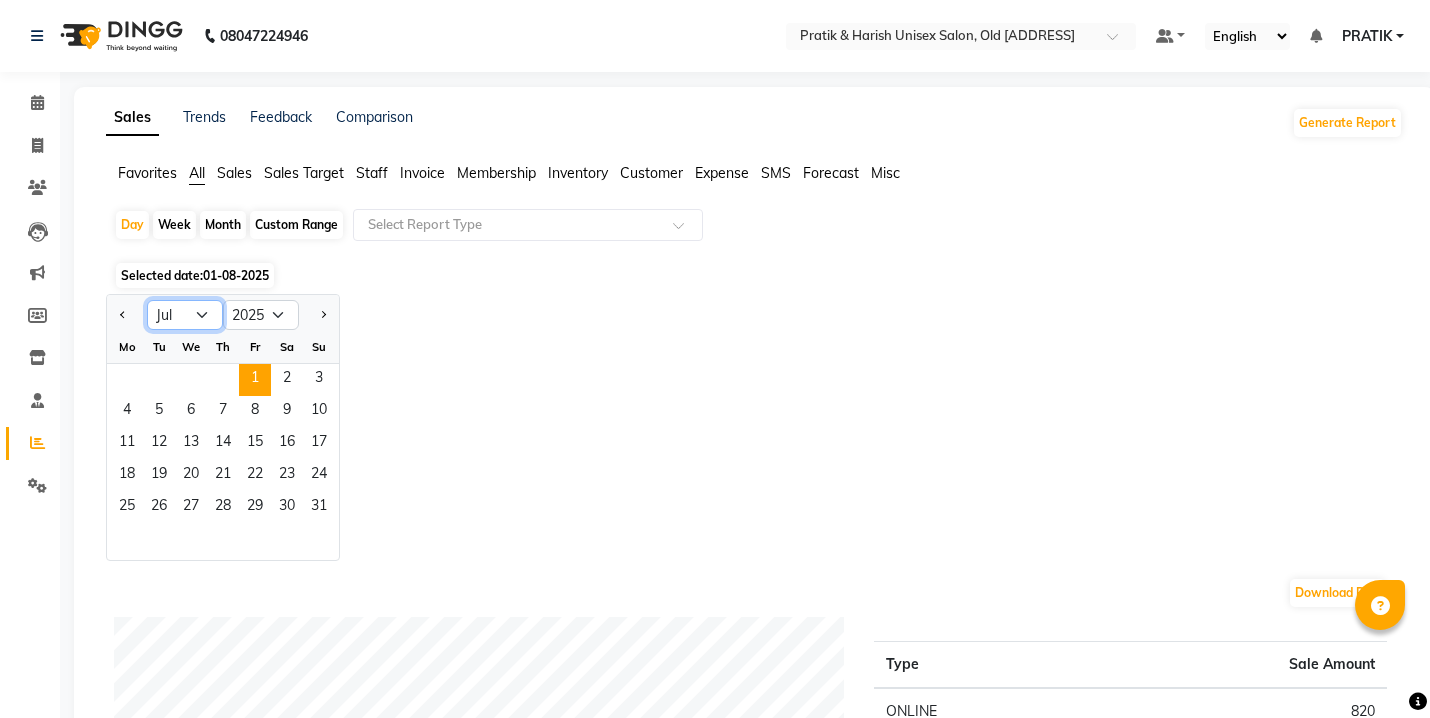 click on "Jan Feb Mar Apr May Jun Jul Aug Sep Oct Nov Dec" 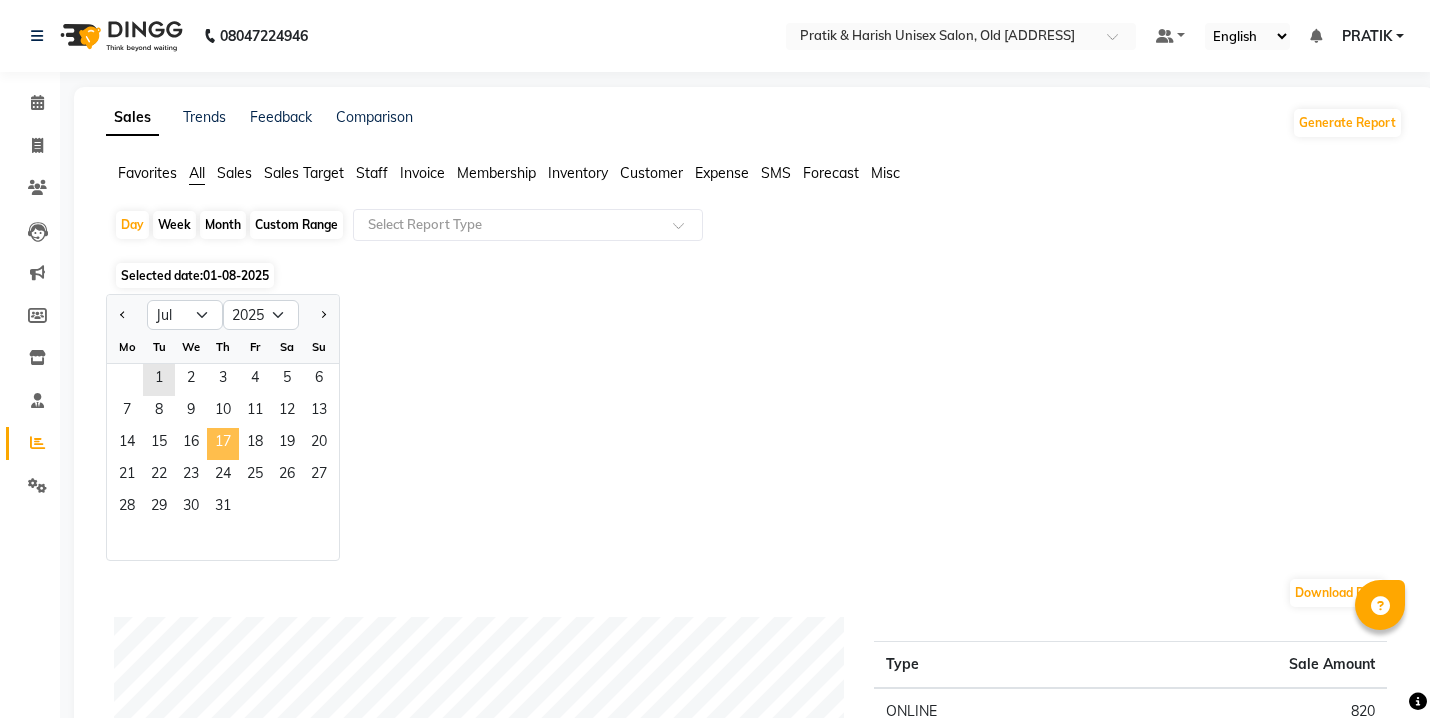 click on "17" 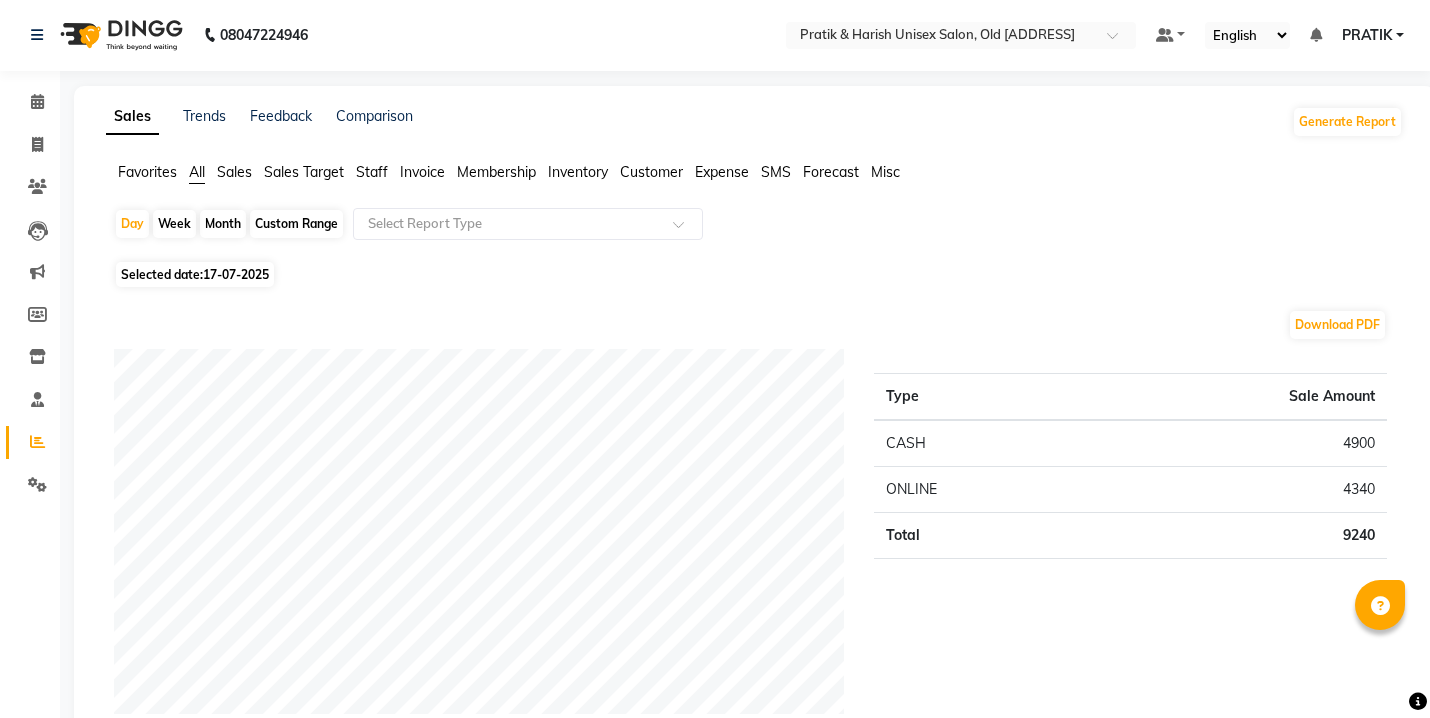scroll, scrollTop: 0, scrollLeft: 0, axis: both 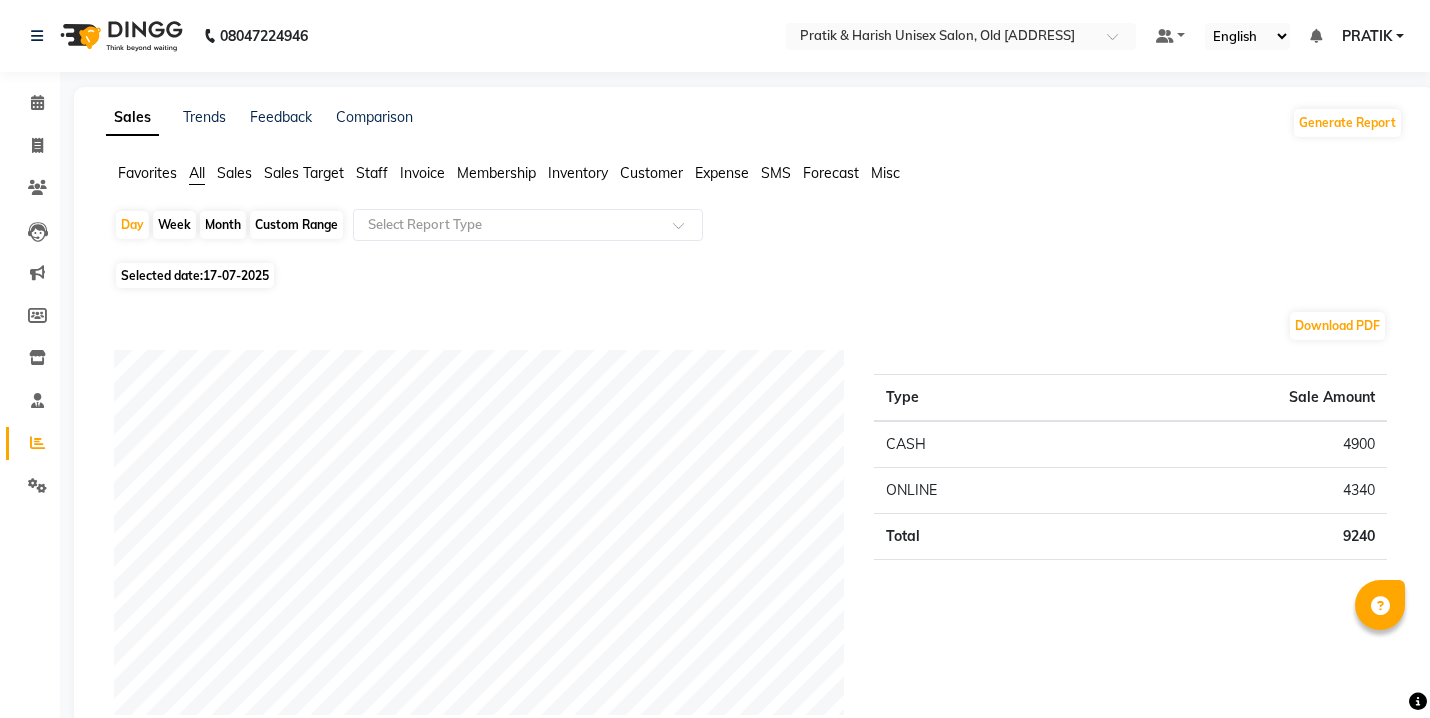 click on "Staff" 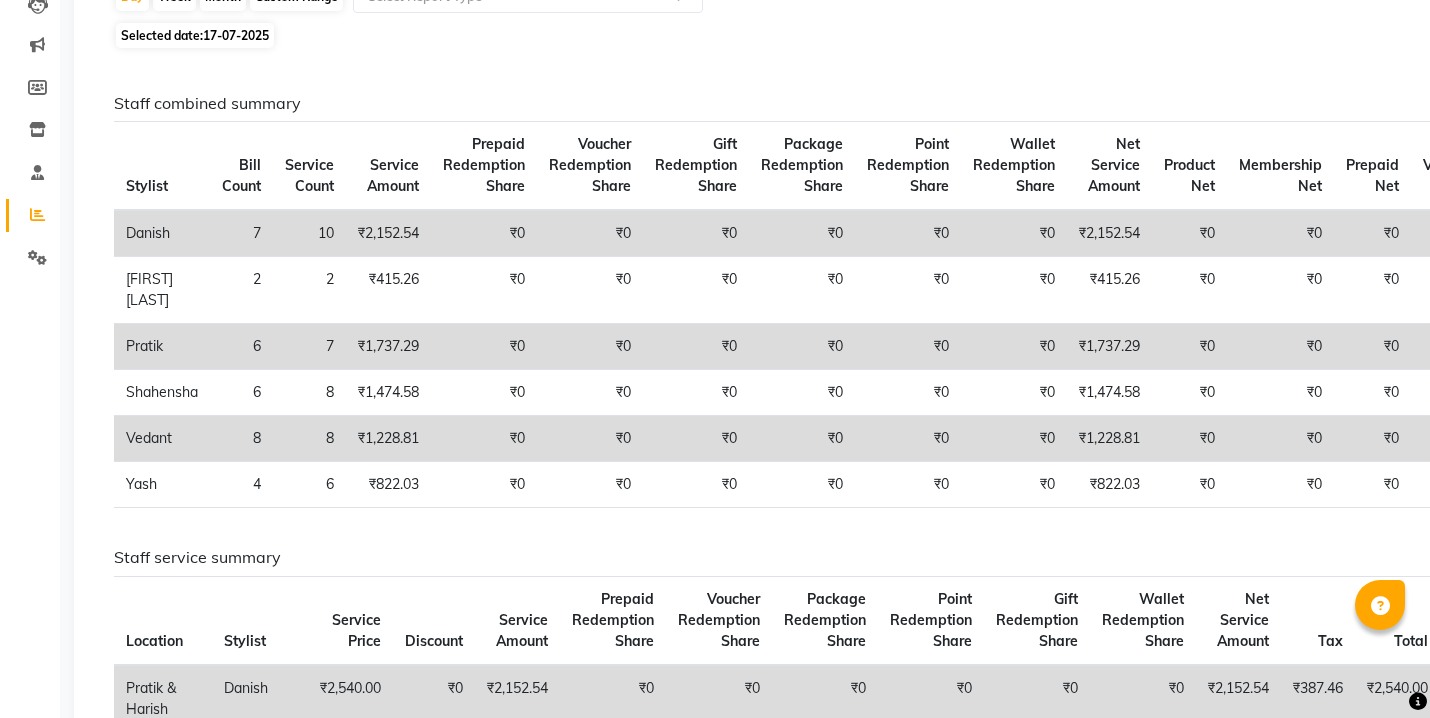 scroll, scrollTop: 0, scrollLeft: 0, axis: both 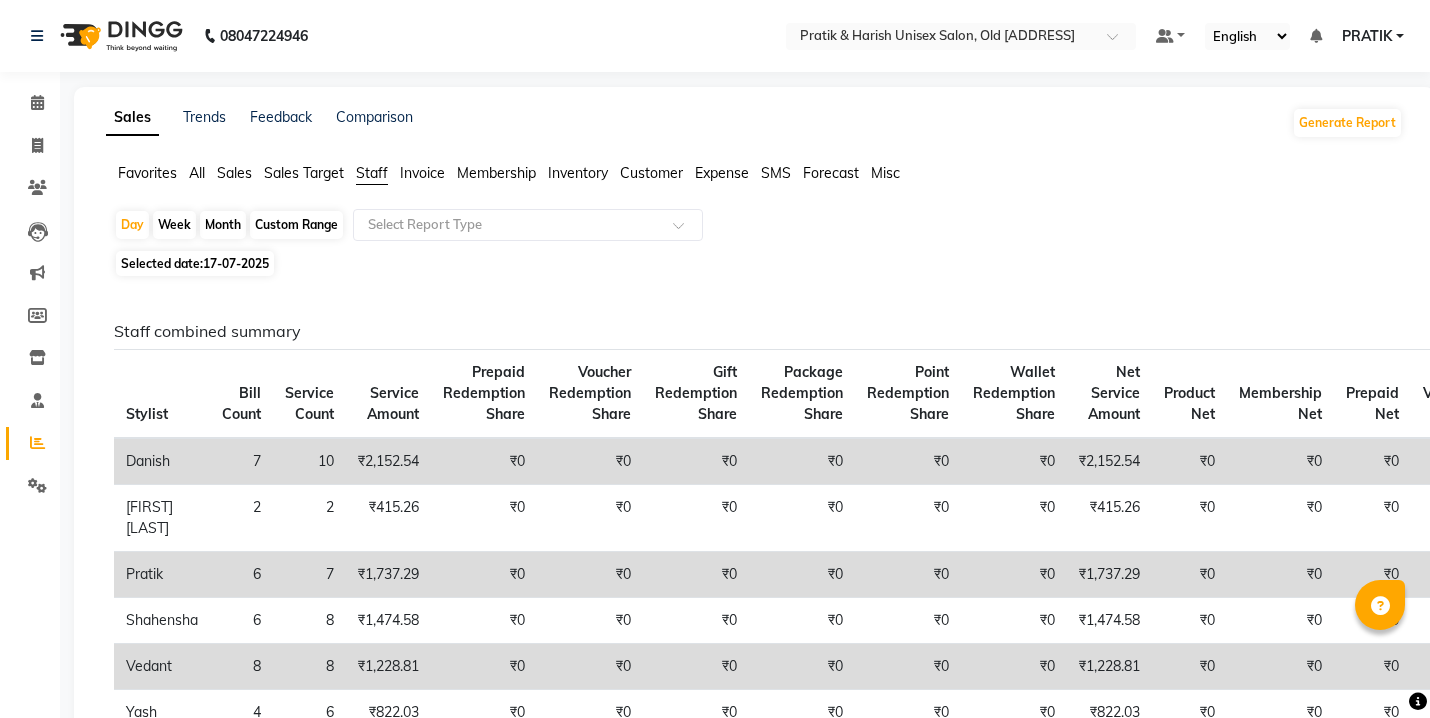 click on "17-07-2025" 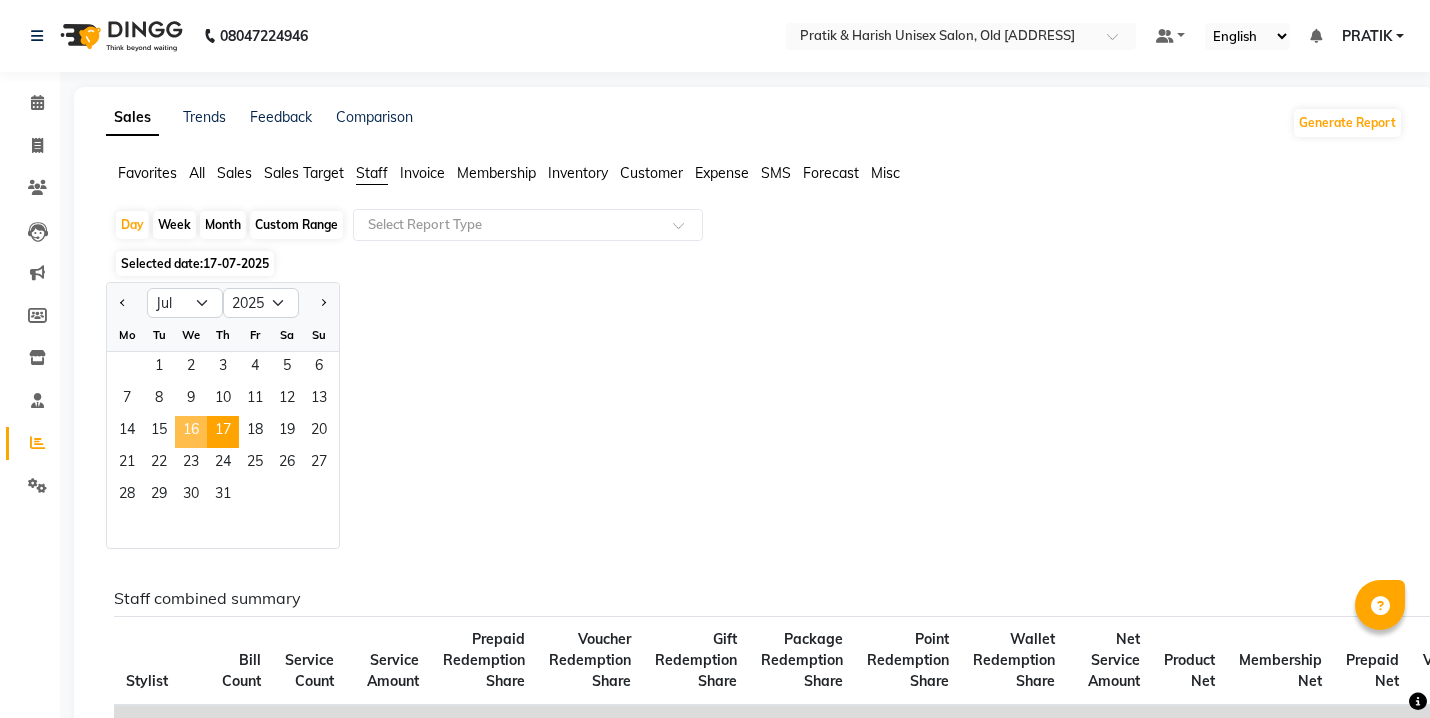 click on "16" 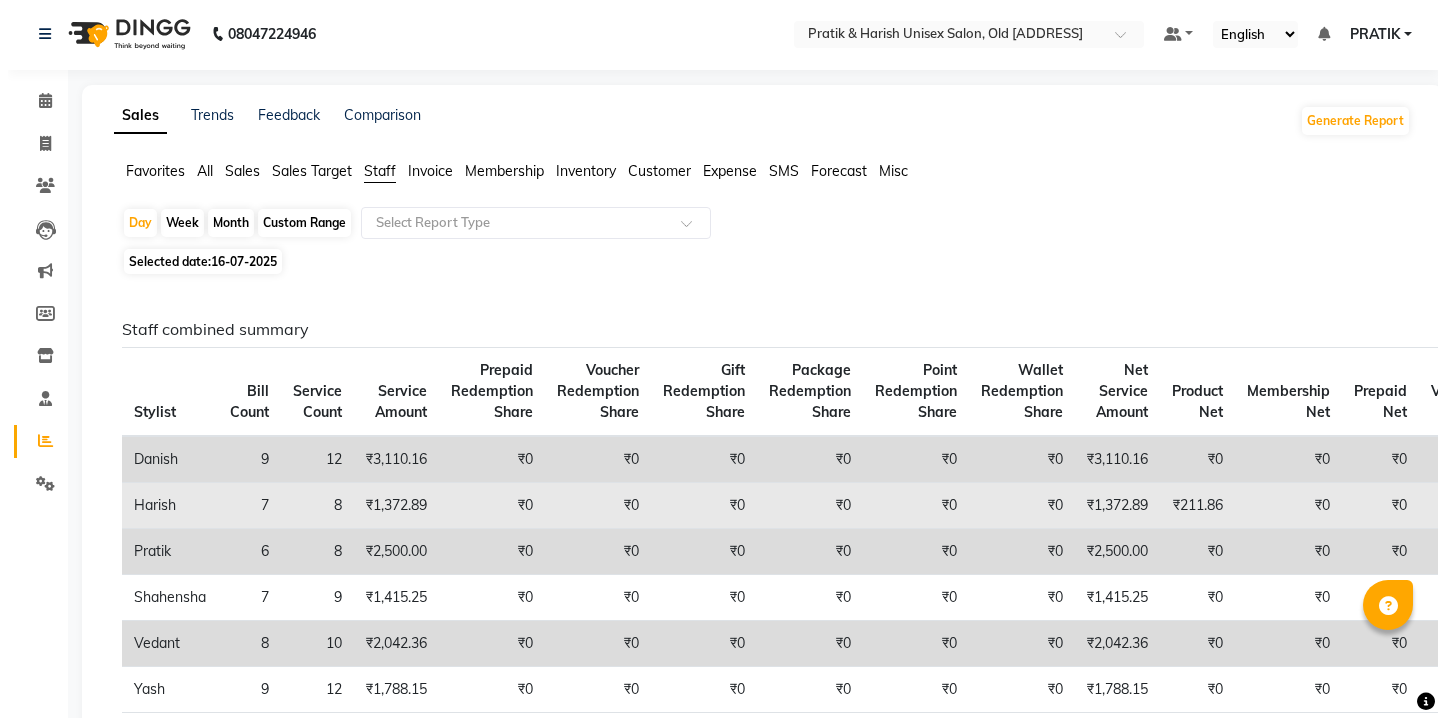 scroll, scrollTop: 0, scrollLeft: 0, axis: both 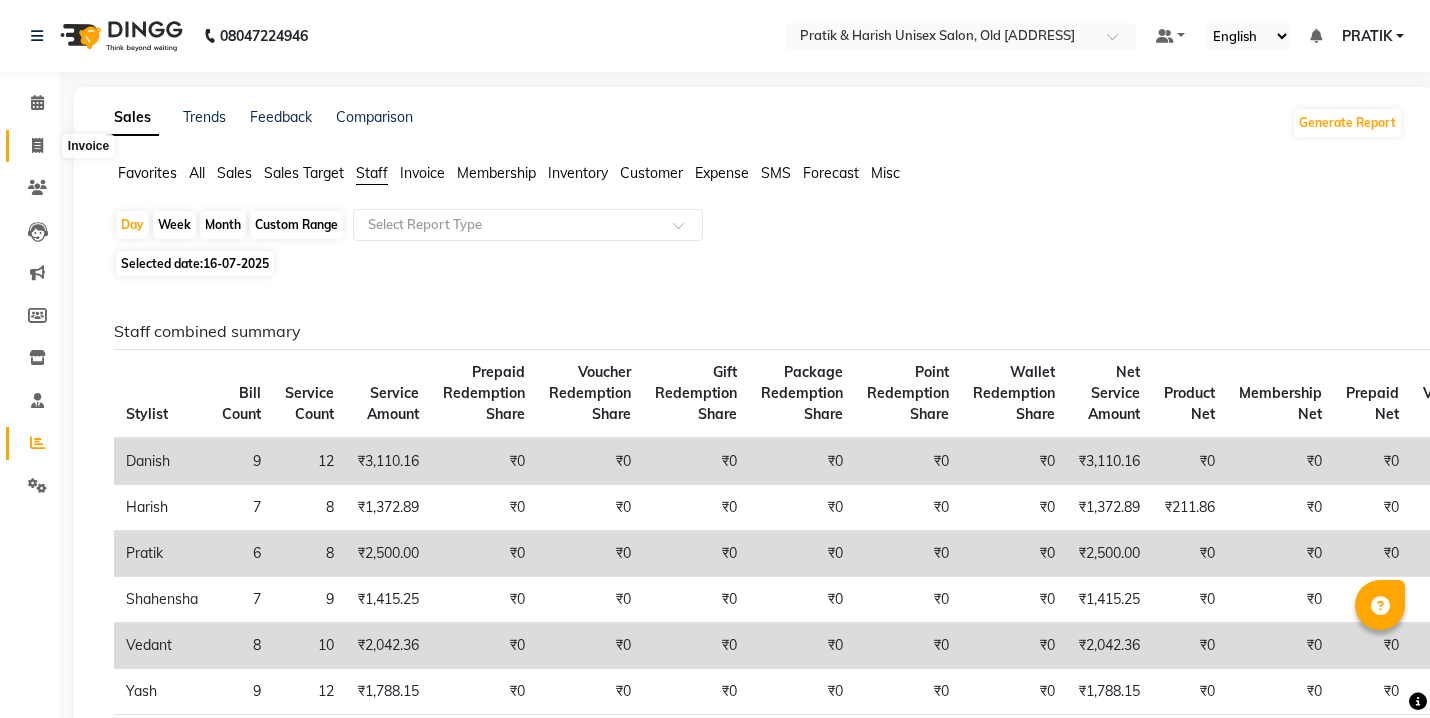 click 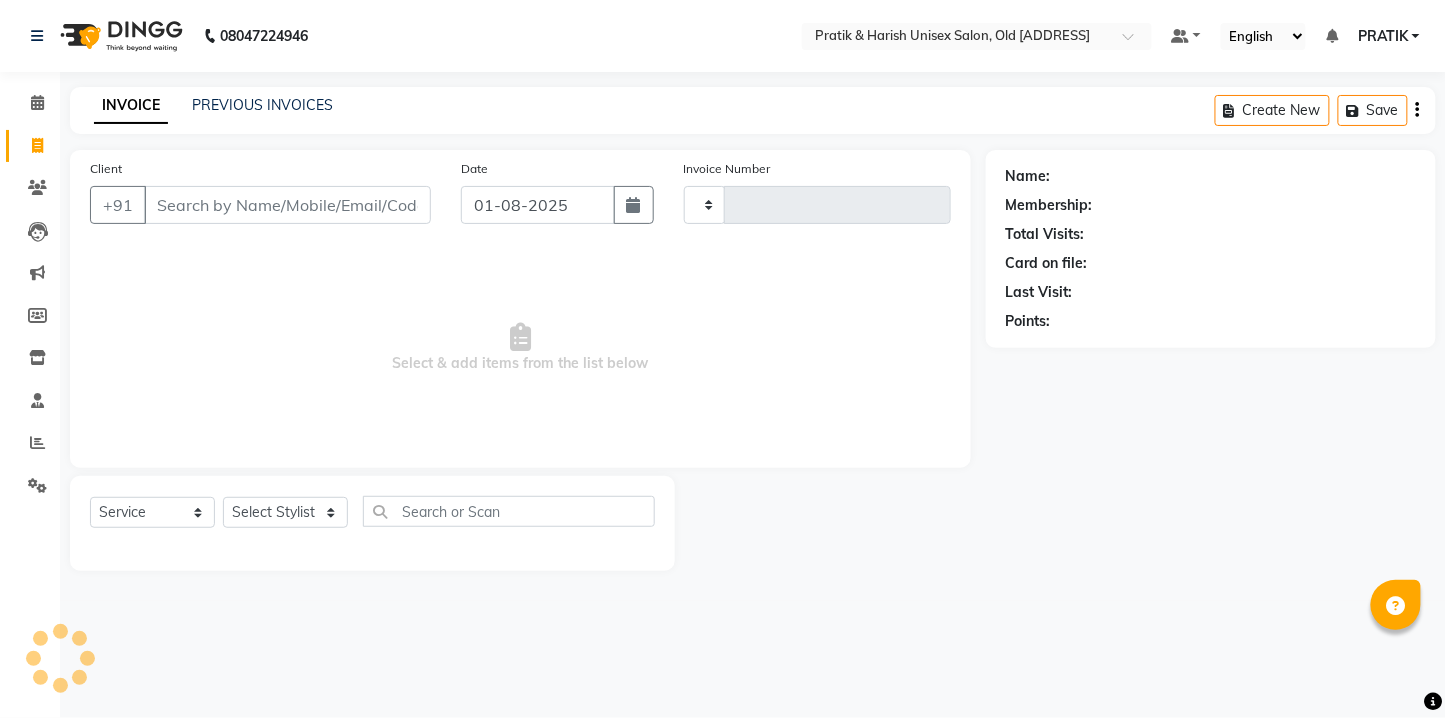 type on "4318" 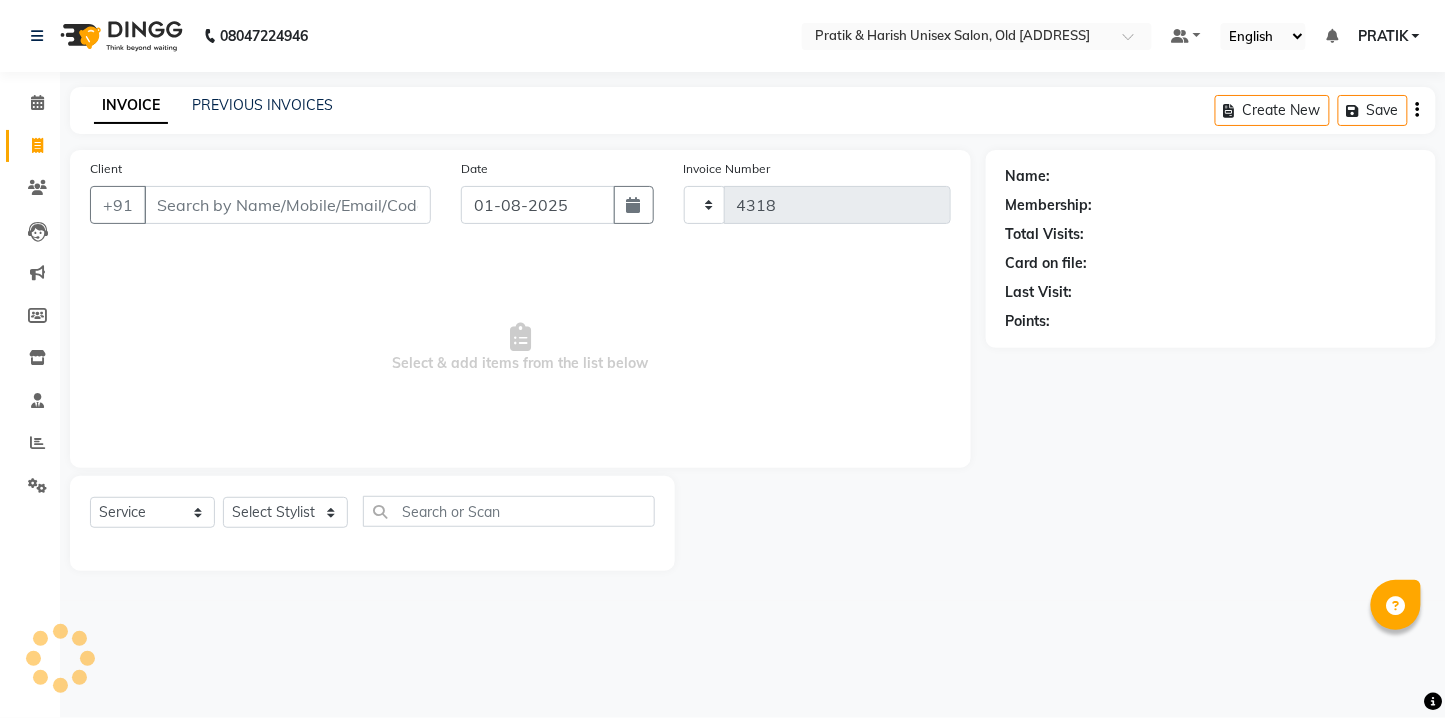 select on "6770" 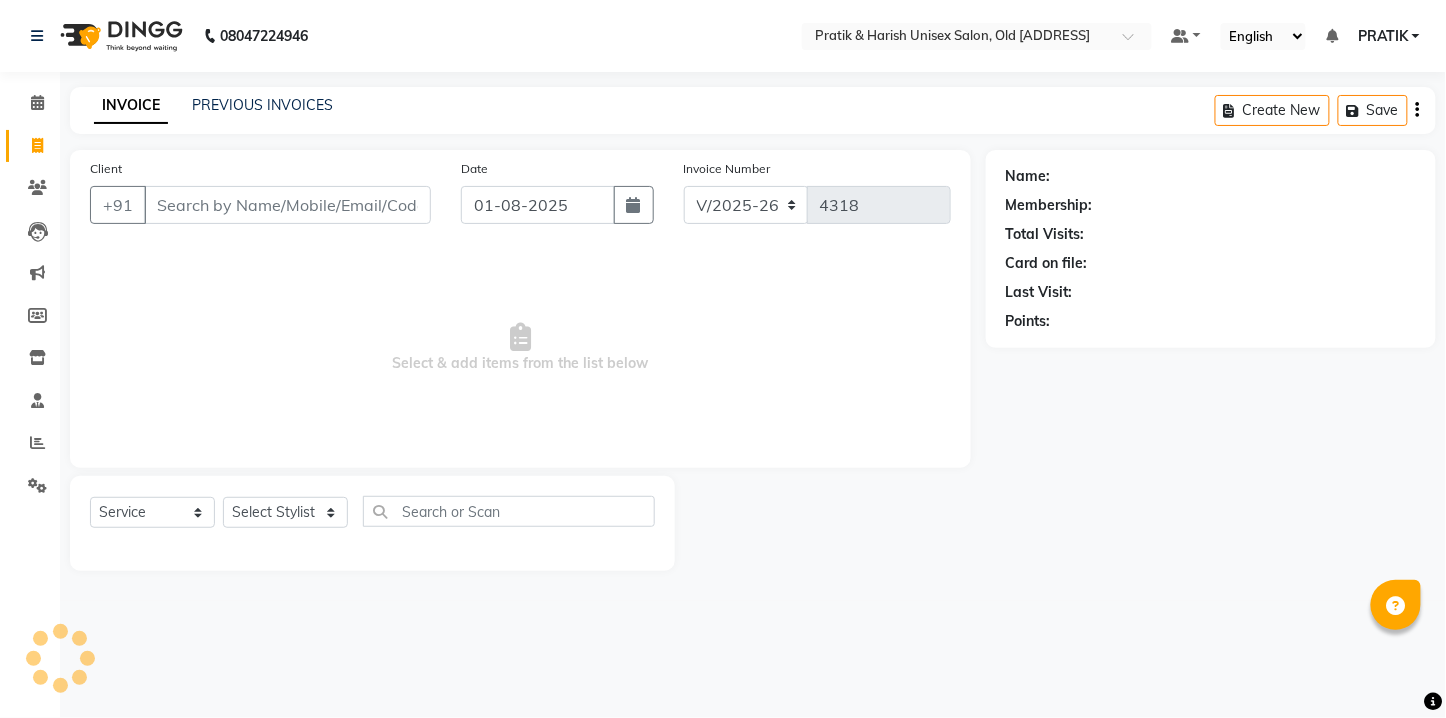click on "INVOICE PREVIOUS INVOICES Create New   Save" 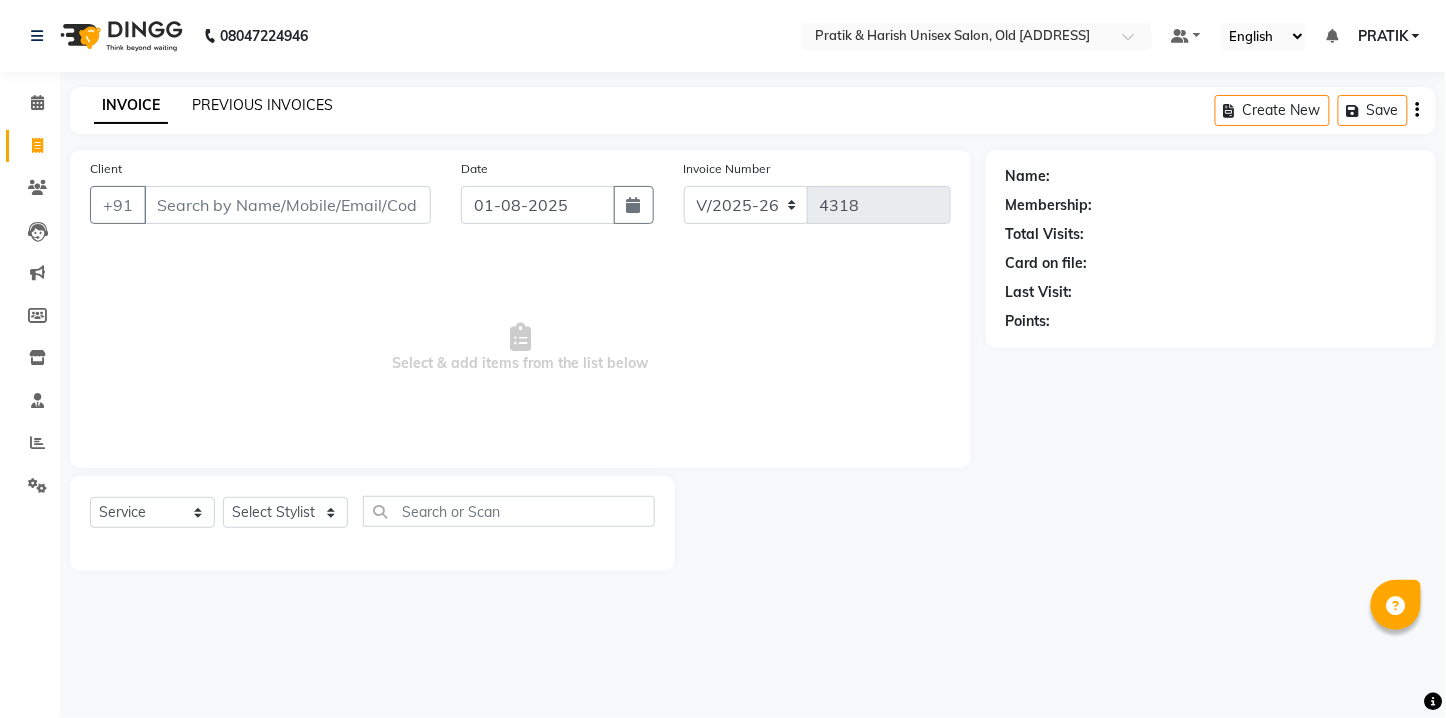 click on "PREVIOUS INVOICES" 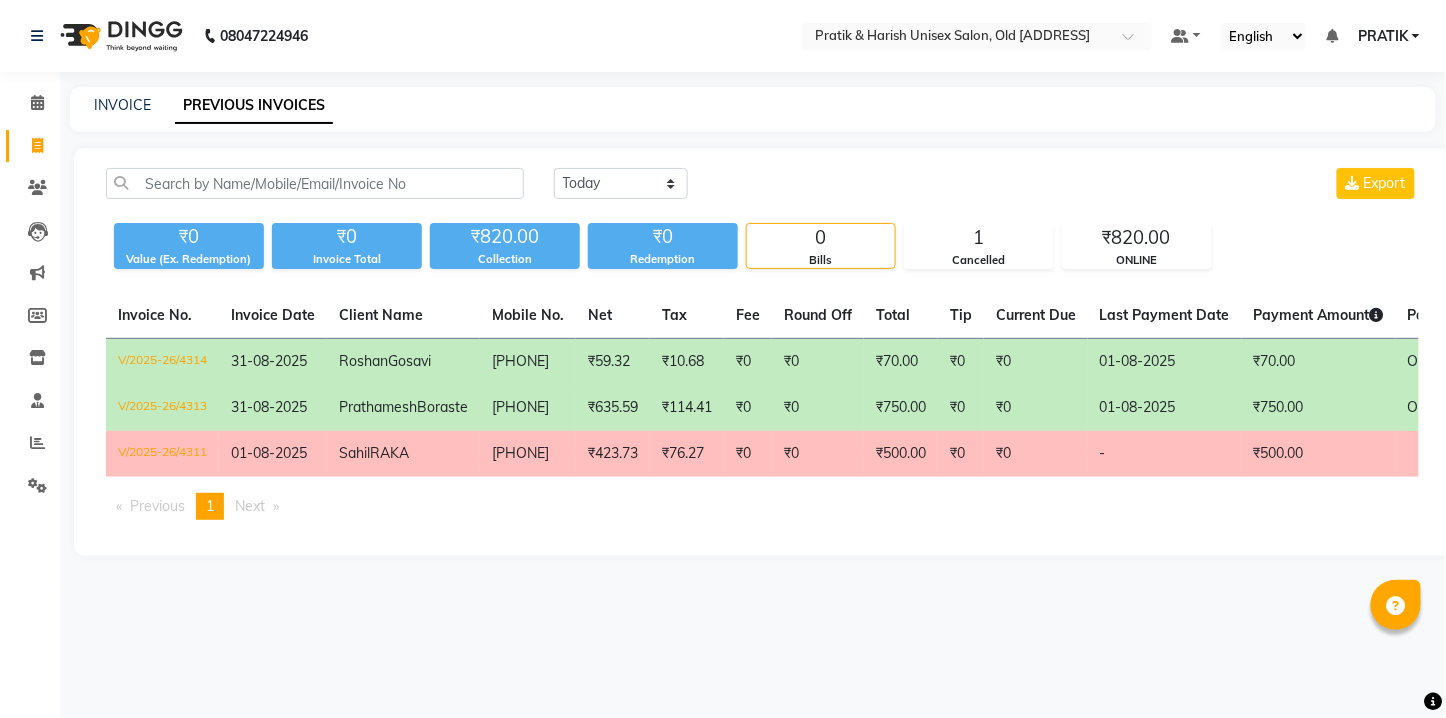 click on "₹59.32" 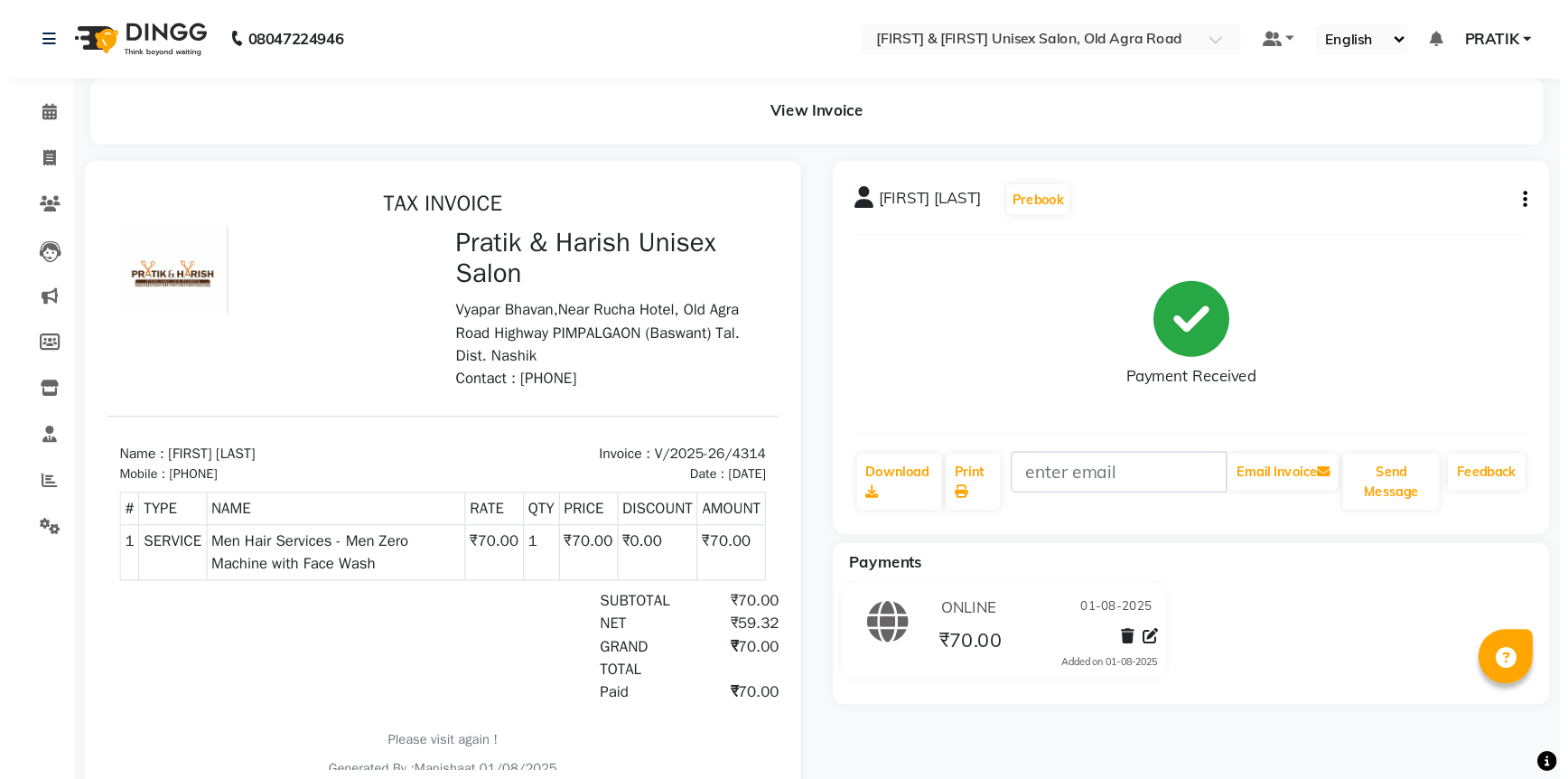 scroll, scrollTop: 0, scrollLeft: 0, axis: both 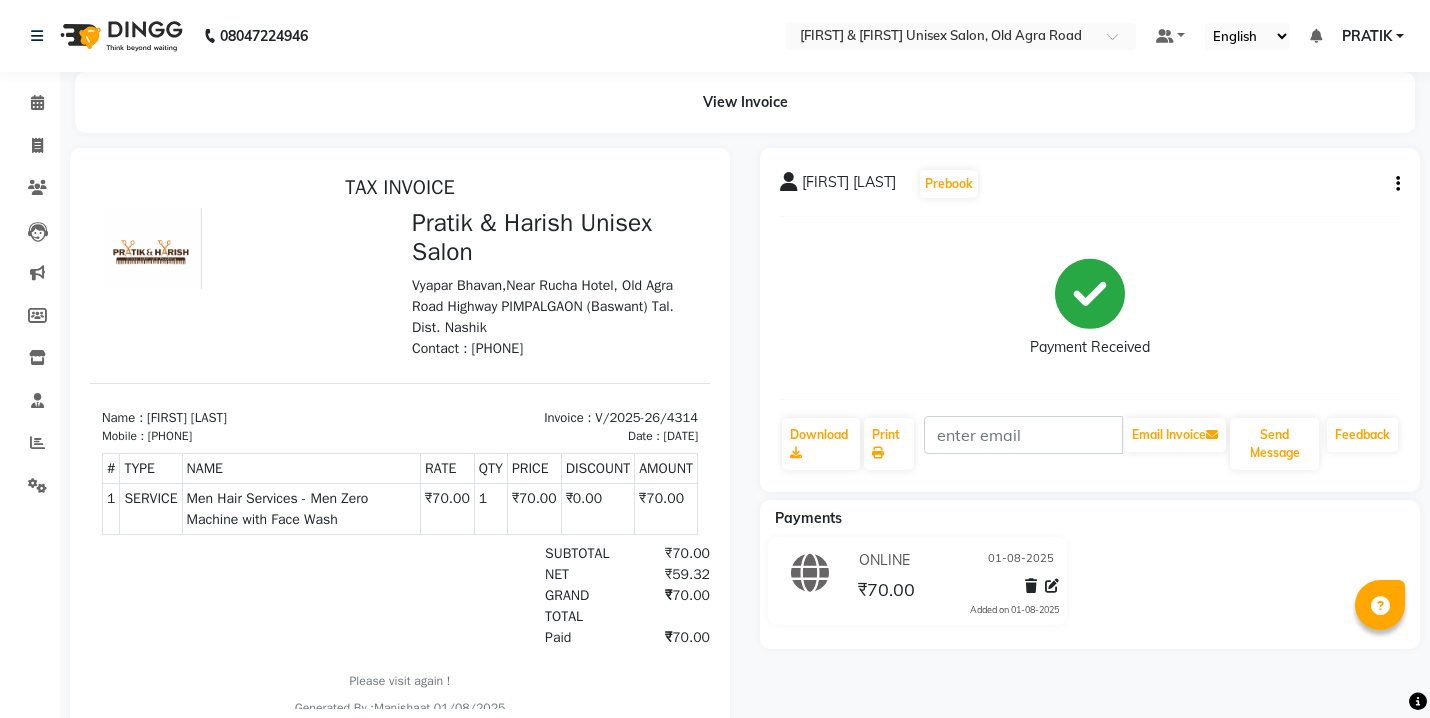 click 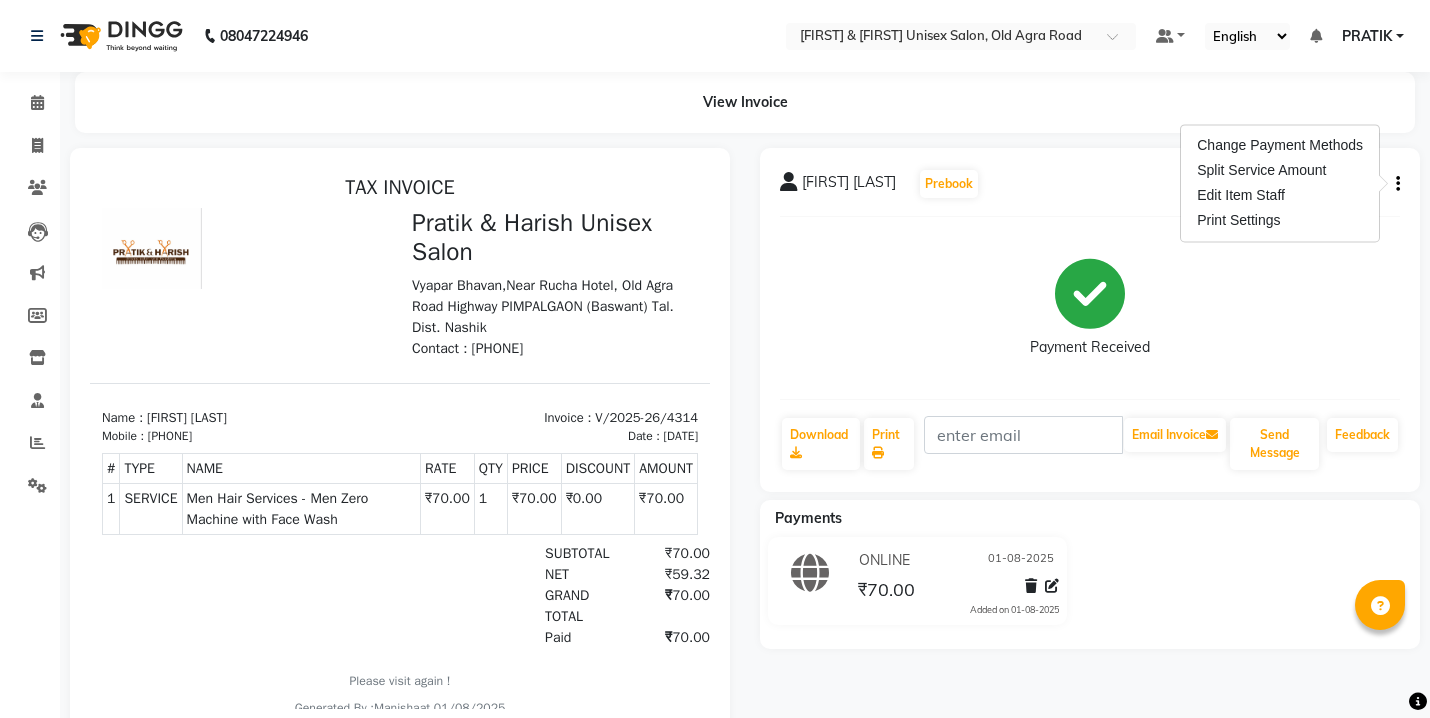click on "Payment Received" 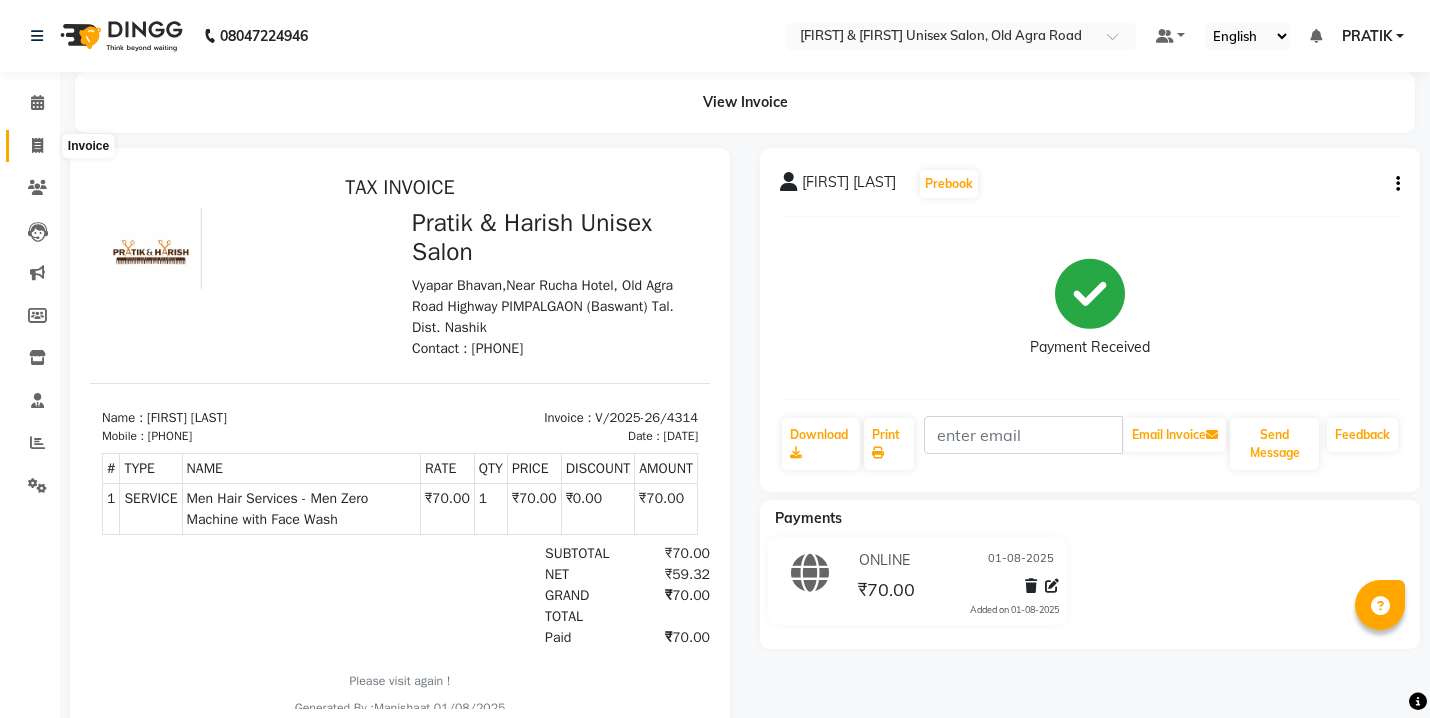 click 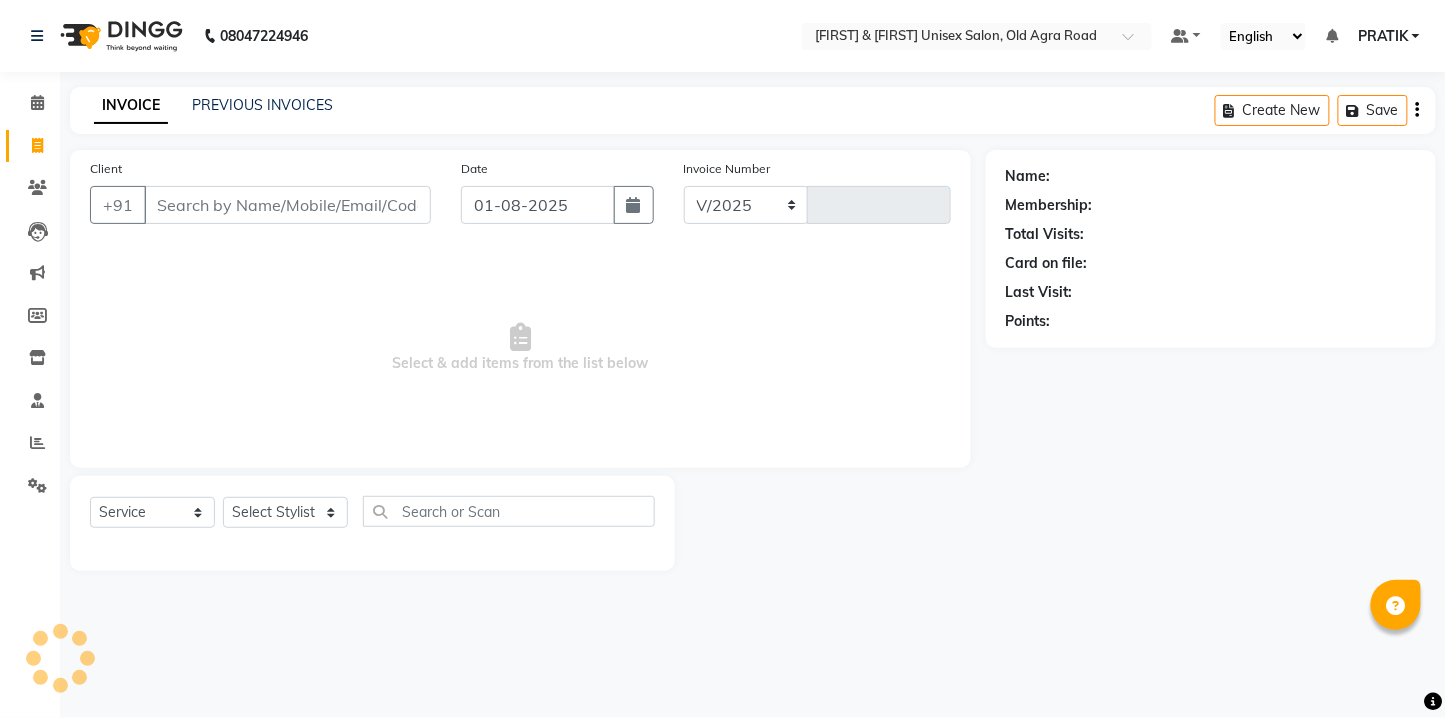 select on "6770" 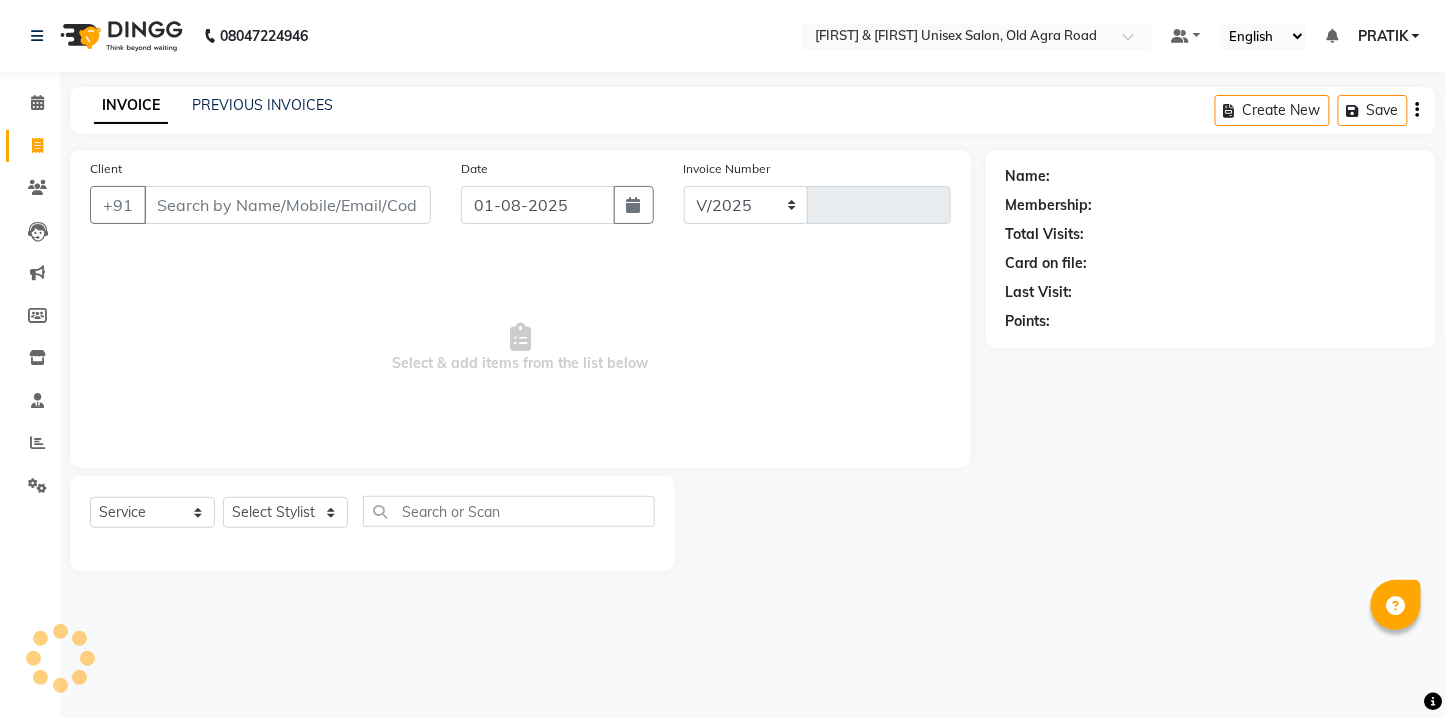 type on "4318" 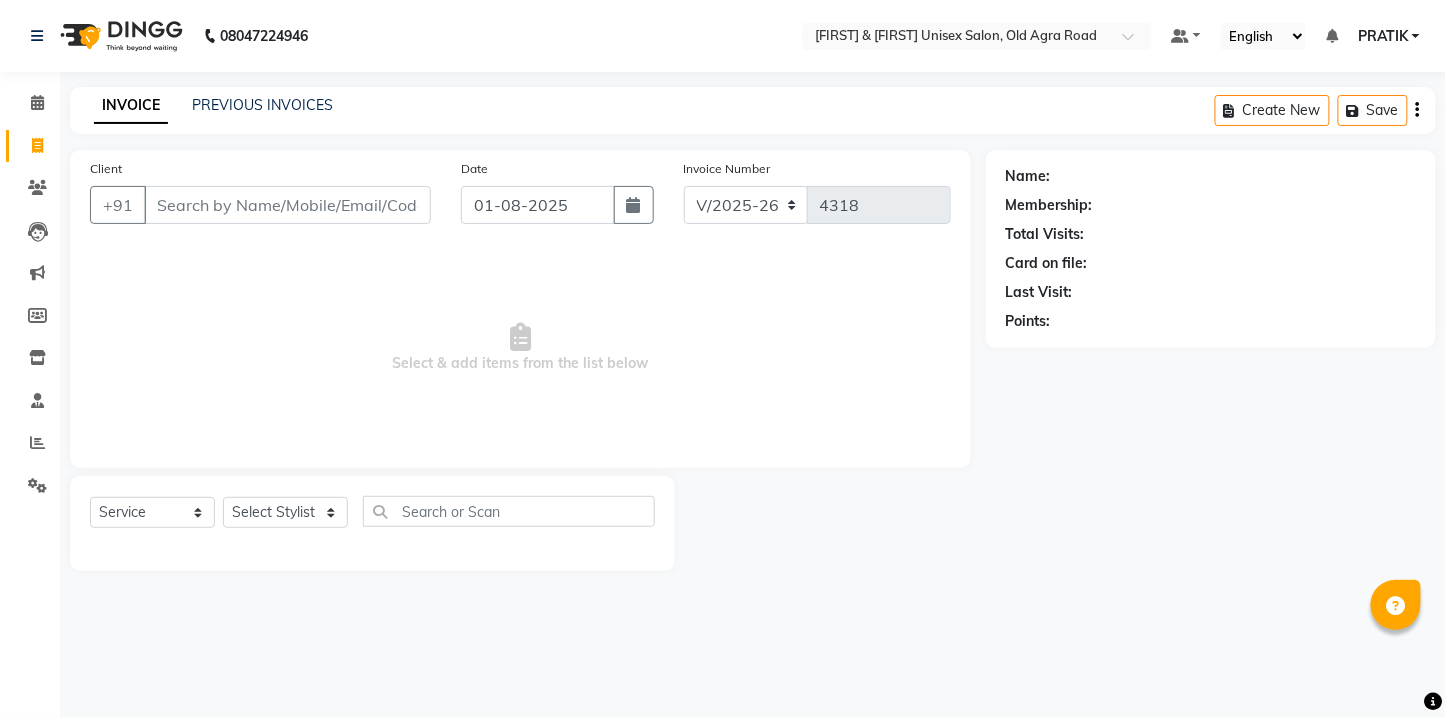 click on "PREVIOUS INVOICES" 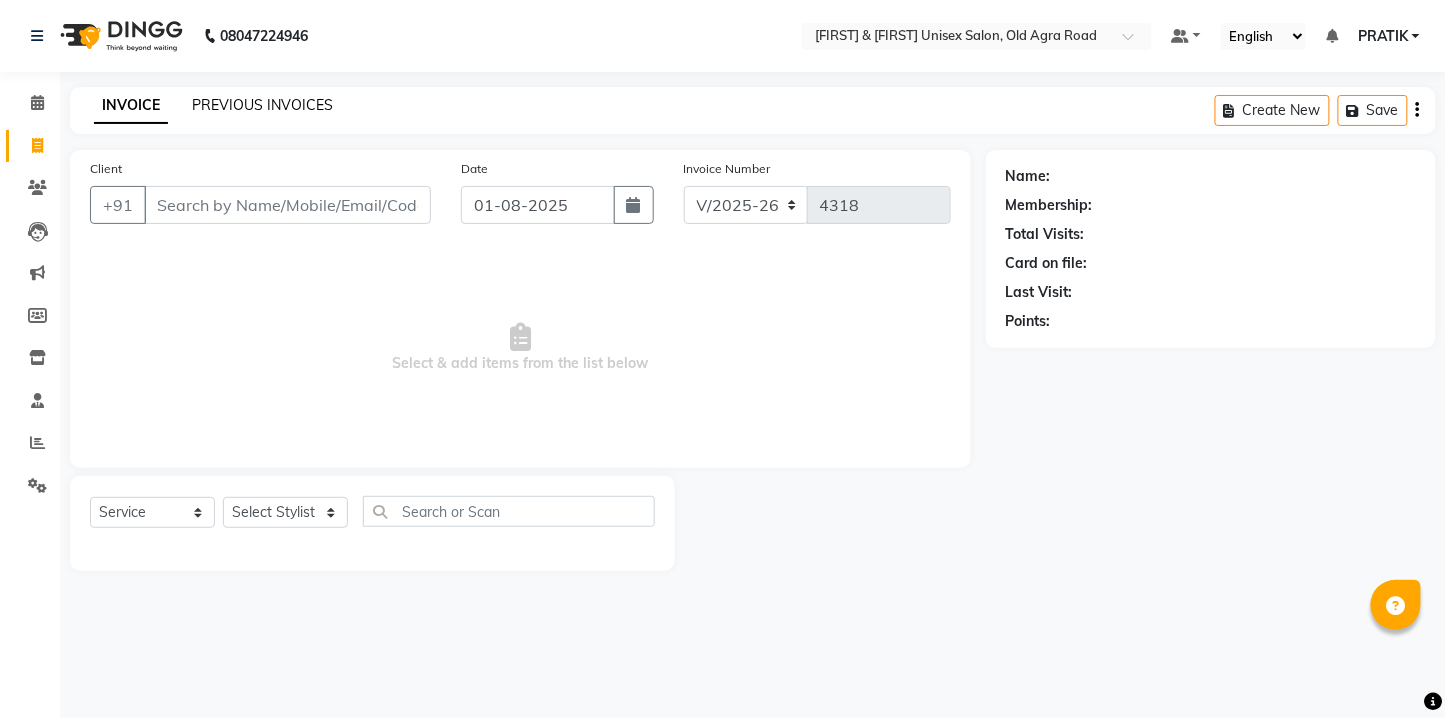 click on "PREVIOUS INVOICES" 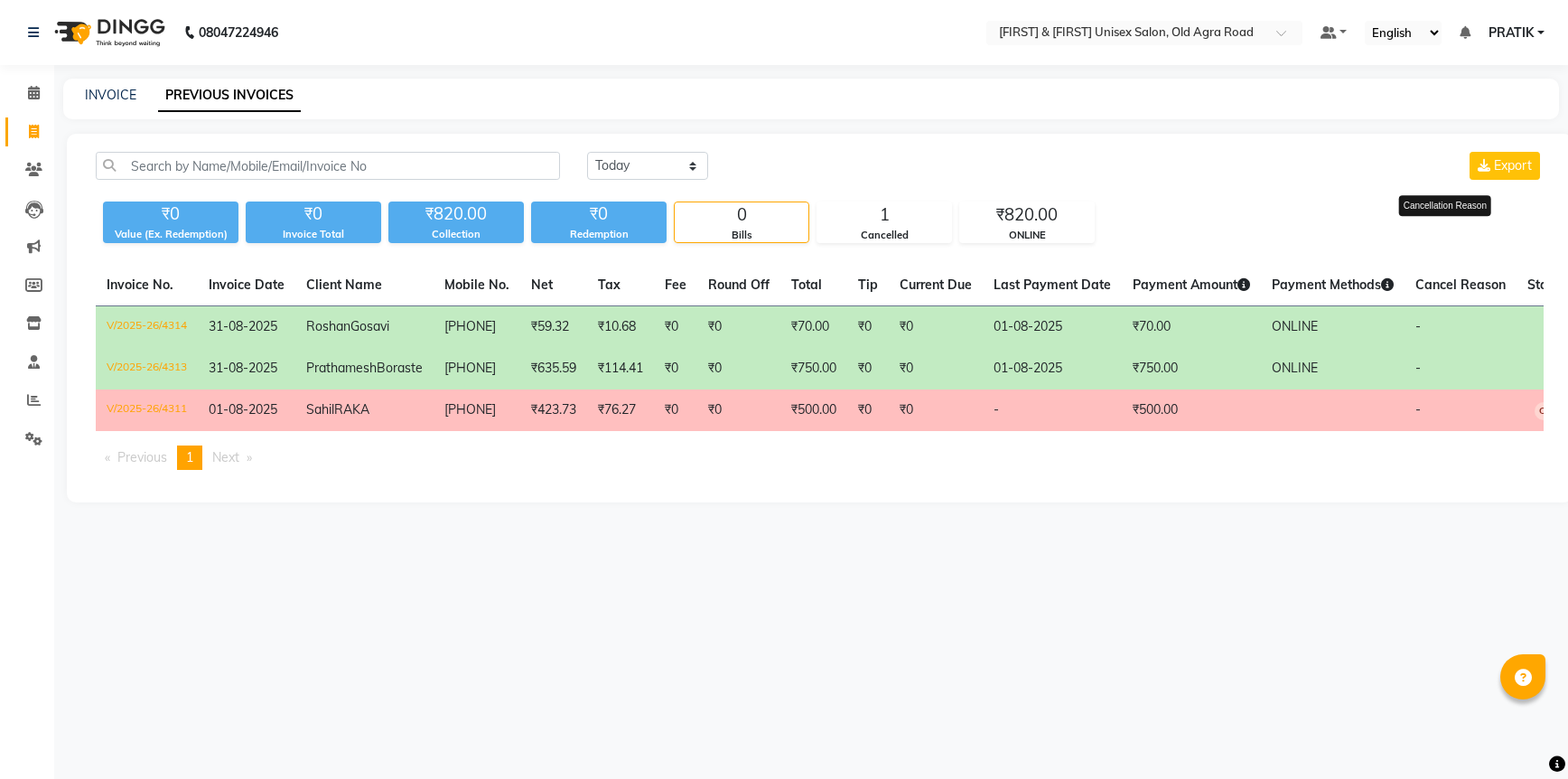 click on "Cancel Reason" 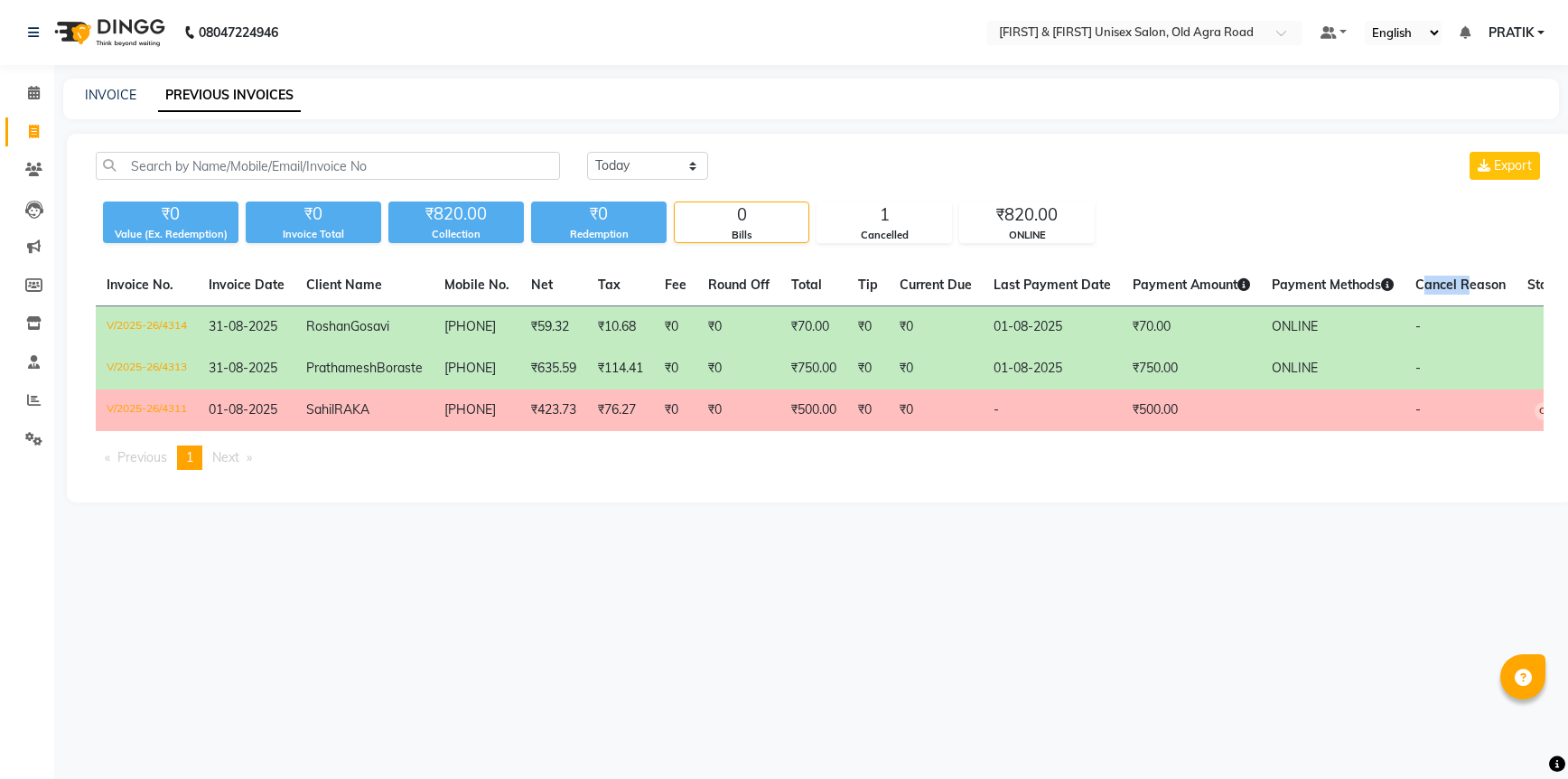 click on "Cancel Reason" 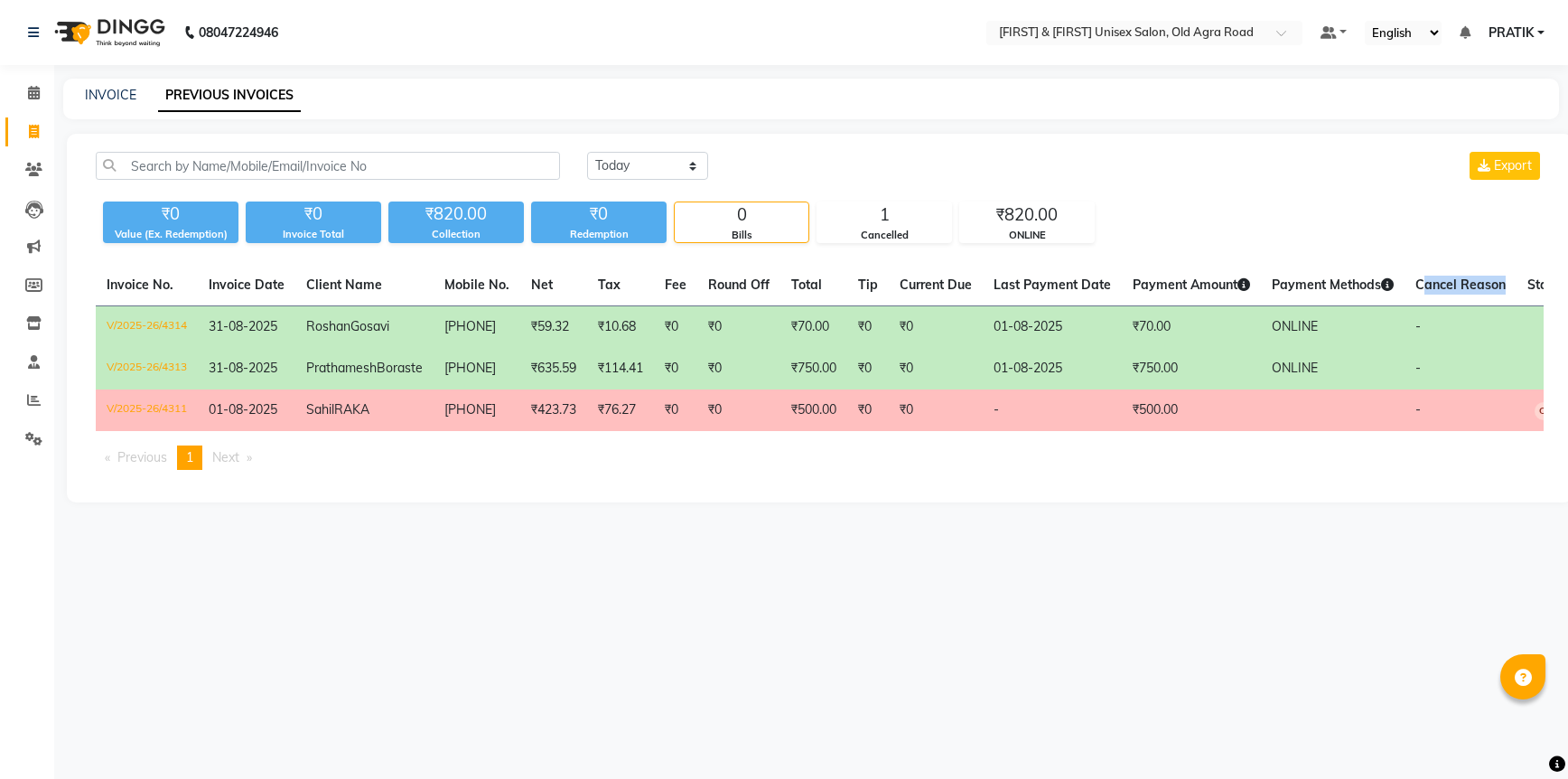 click on "Cancel Reason" 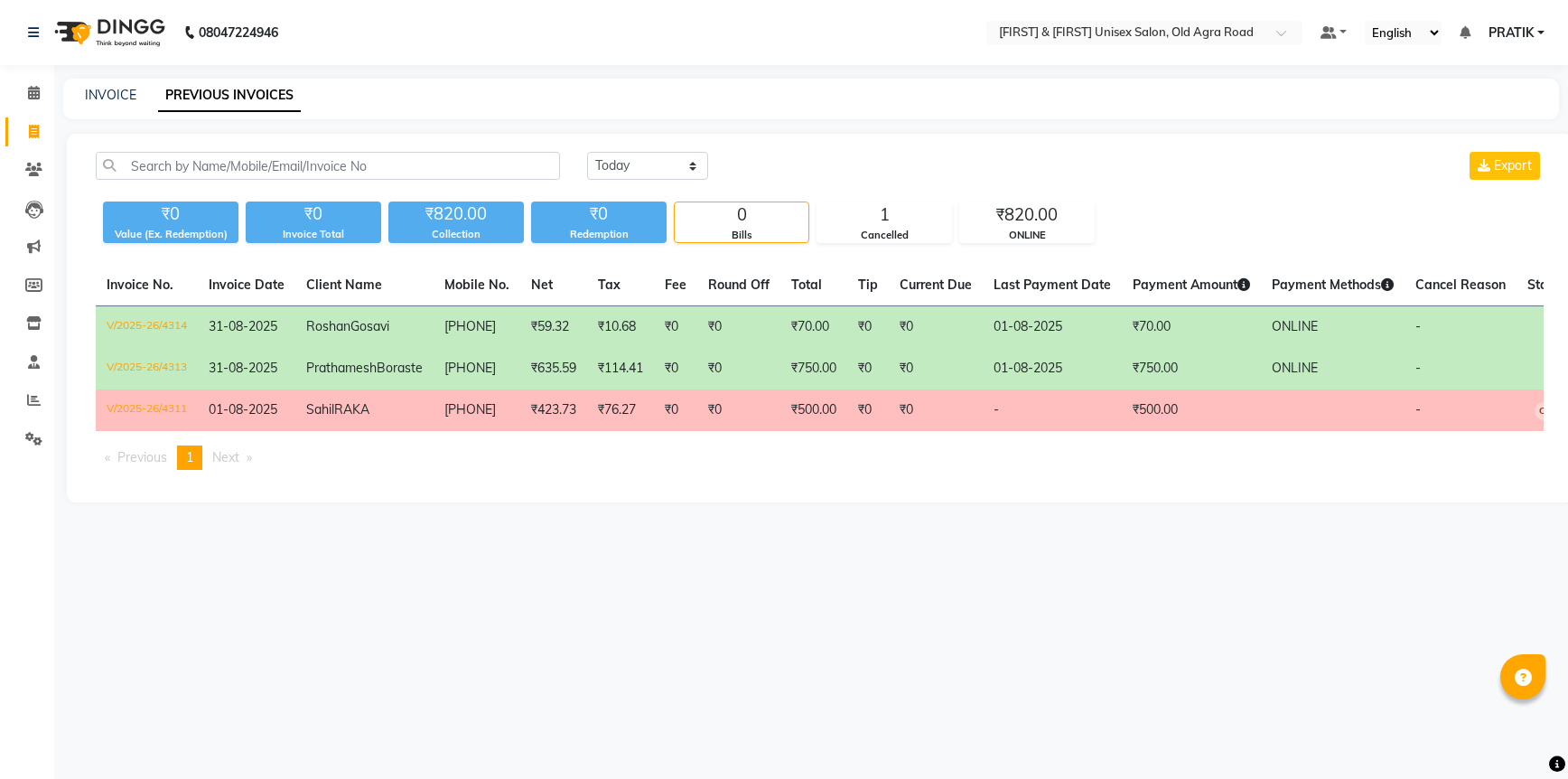 click on "Cancel Reason" 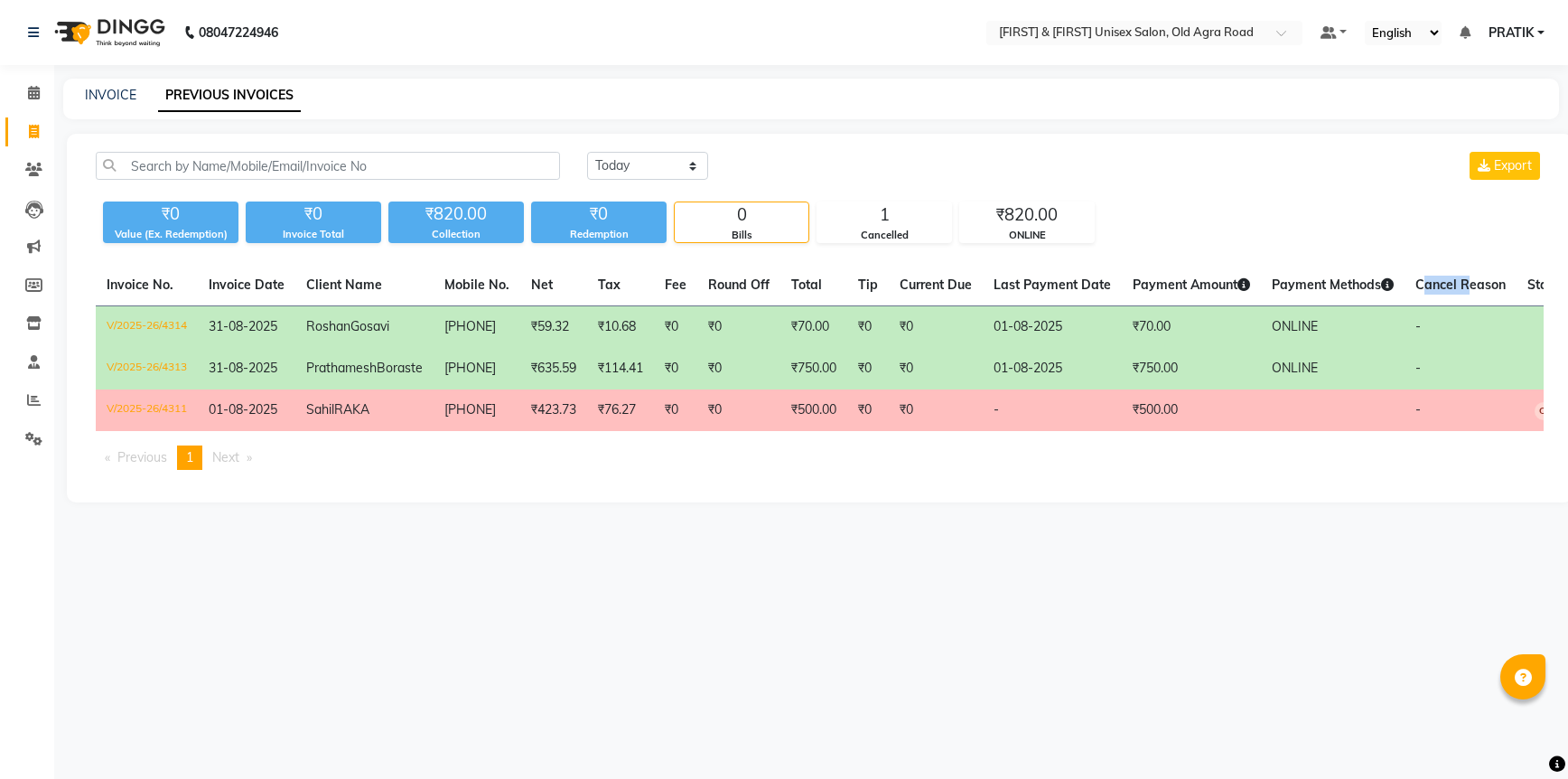 click on "Cancel Reason" 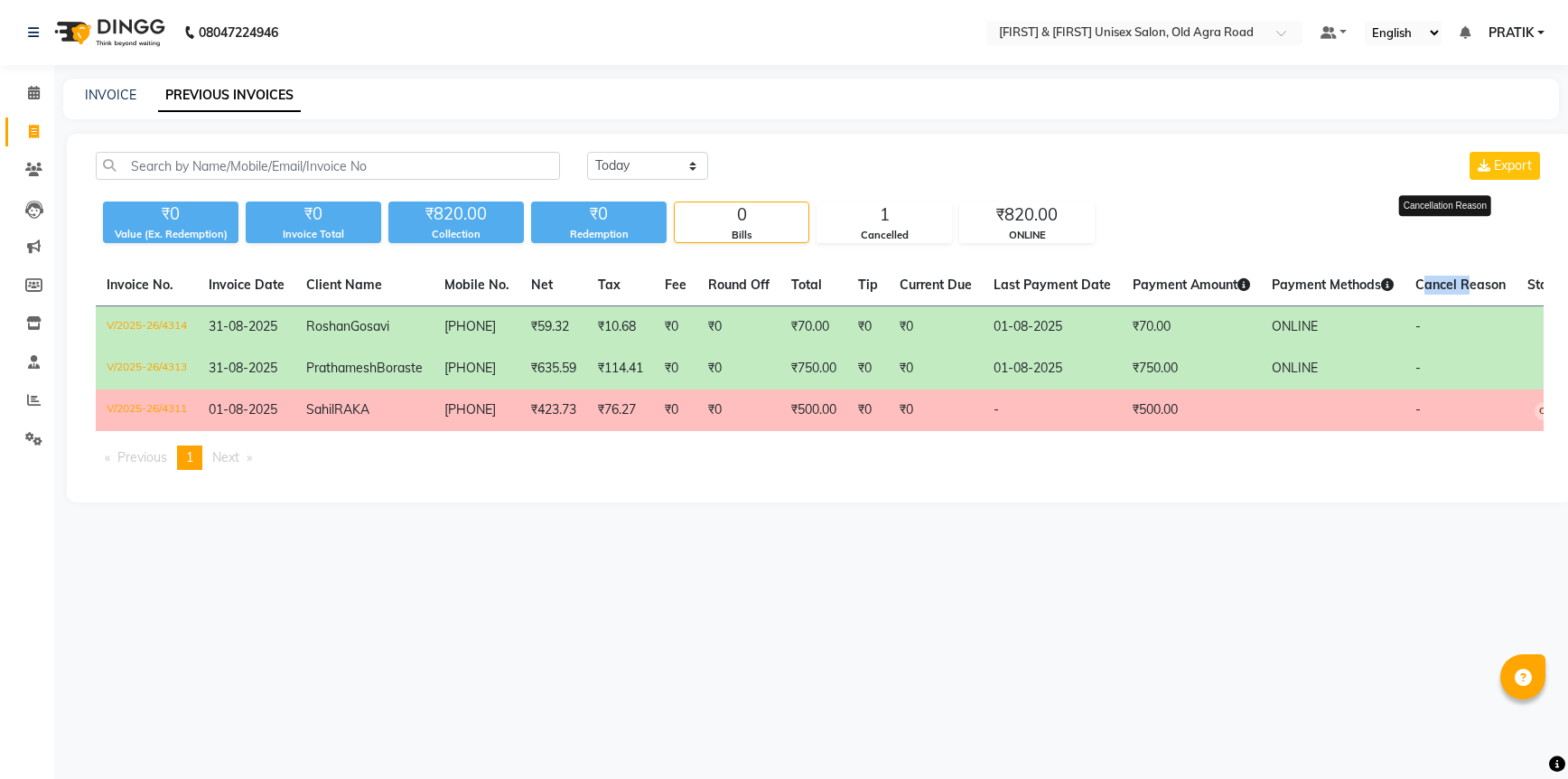click on "Cancel Reason" 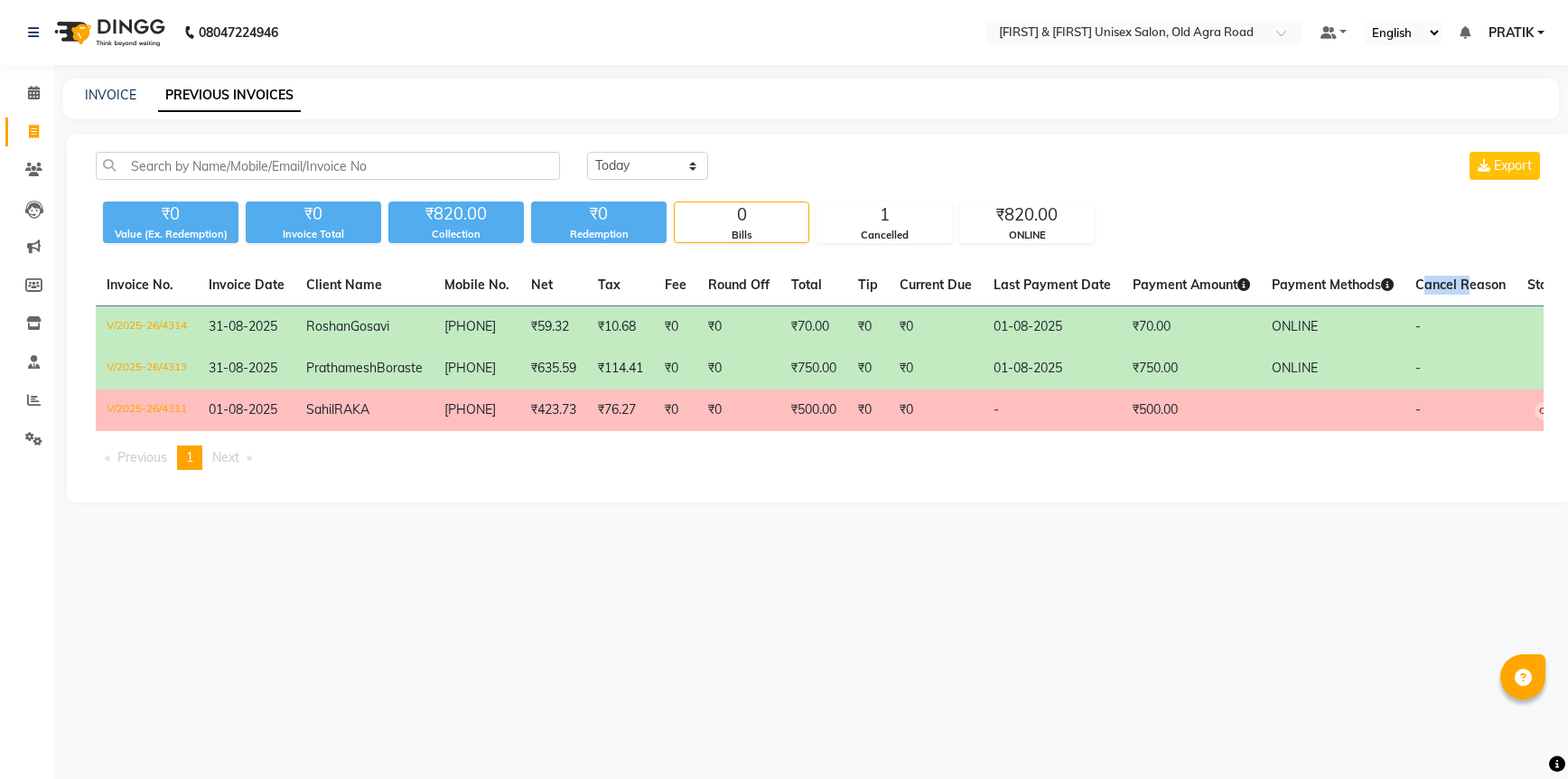click on "Cancel Reason" 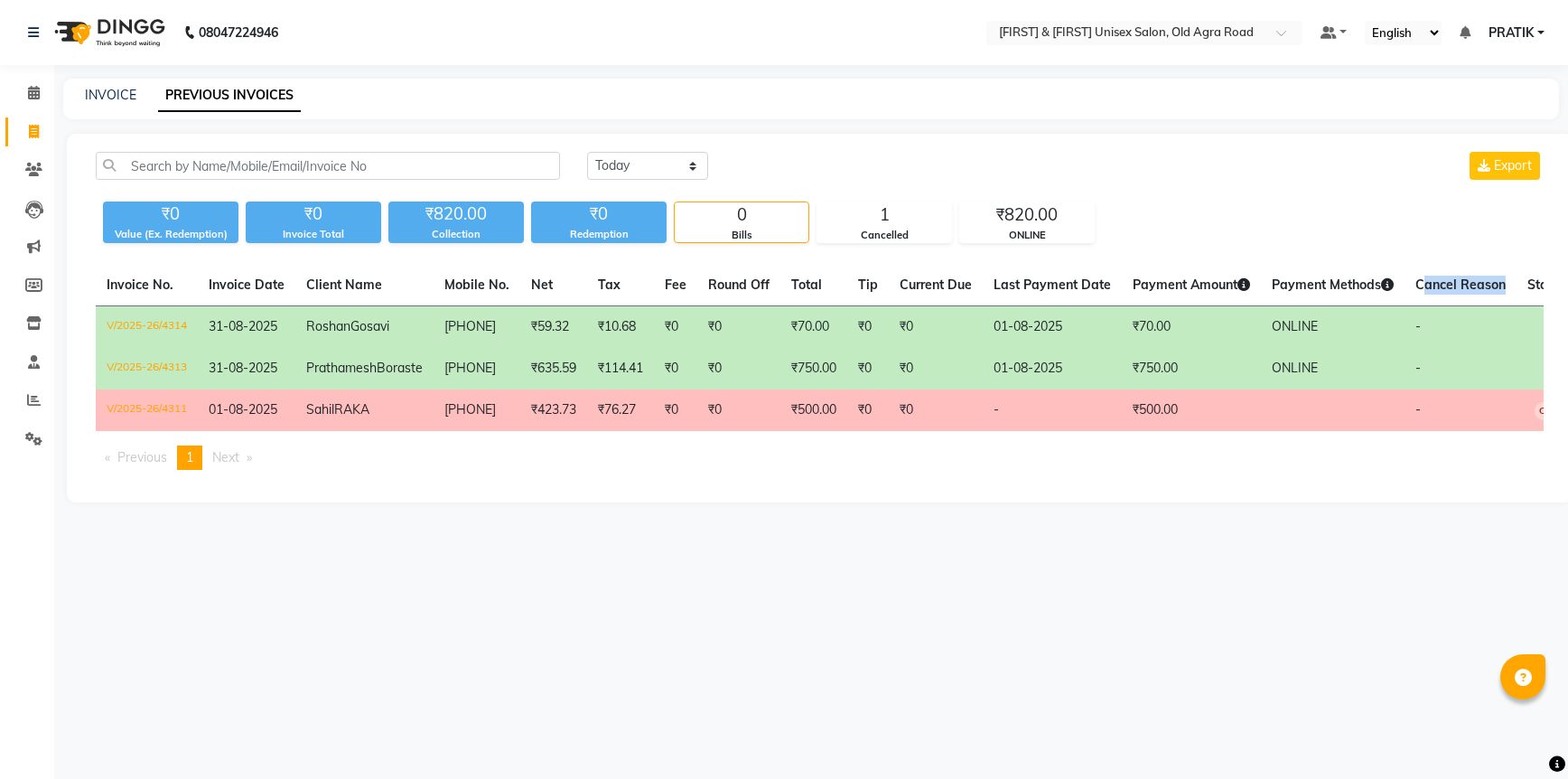 click on "Cancel Reason" 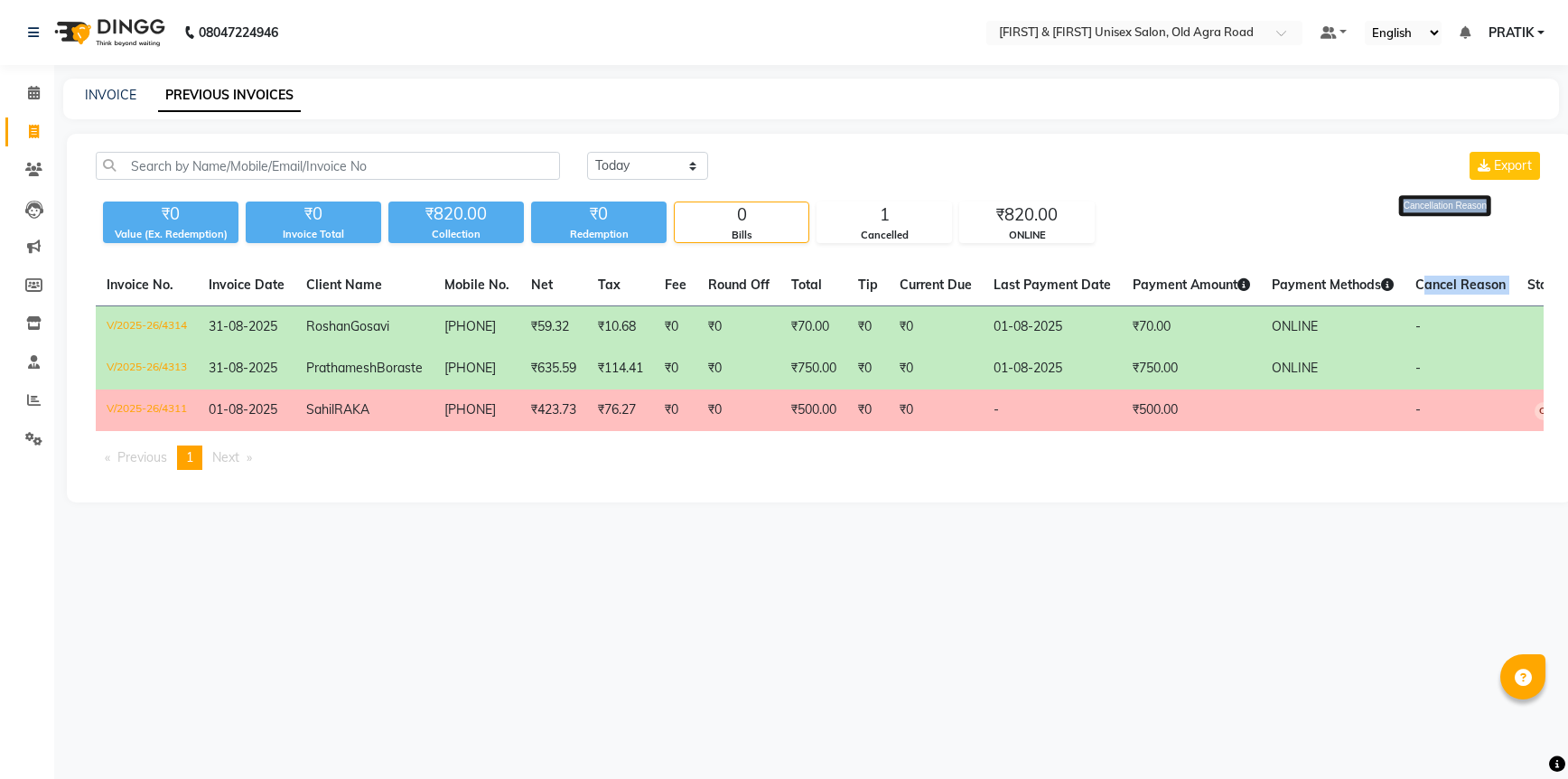 click on "Cancel Reason" 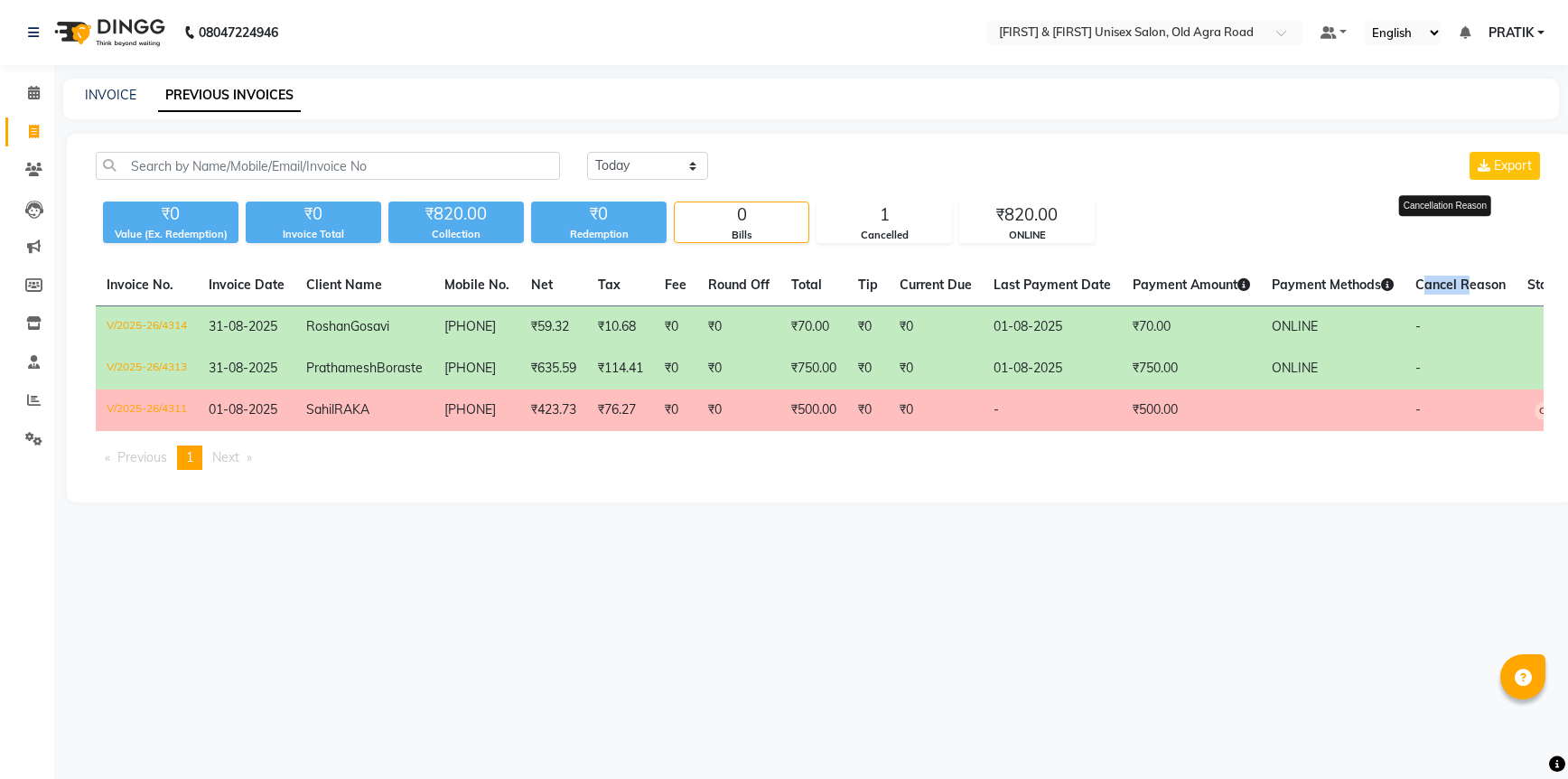 click on "Cancel Reason" 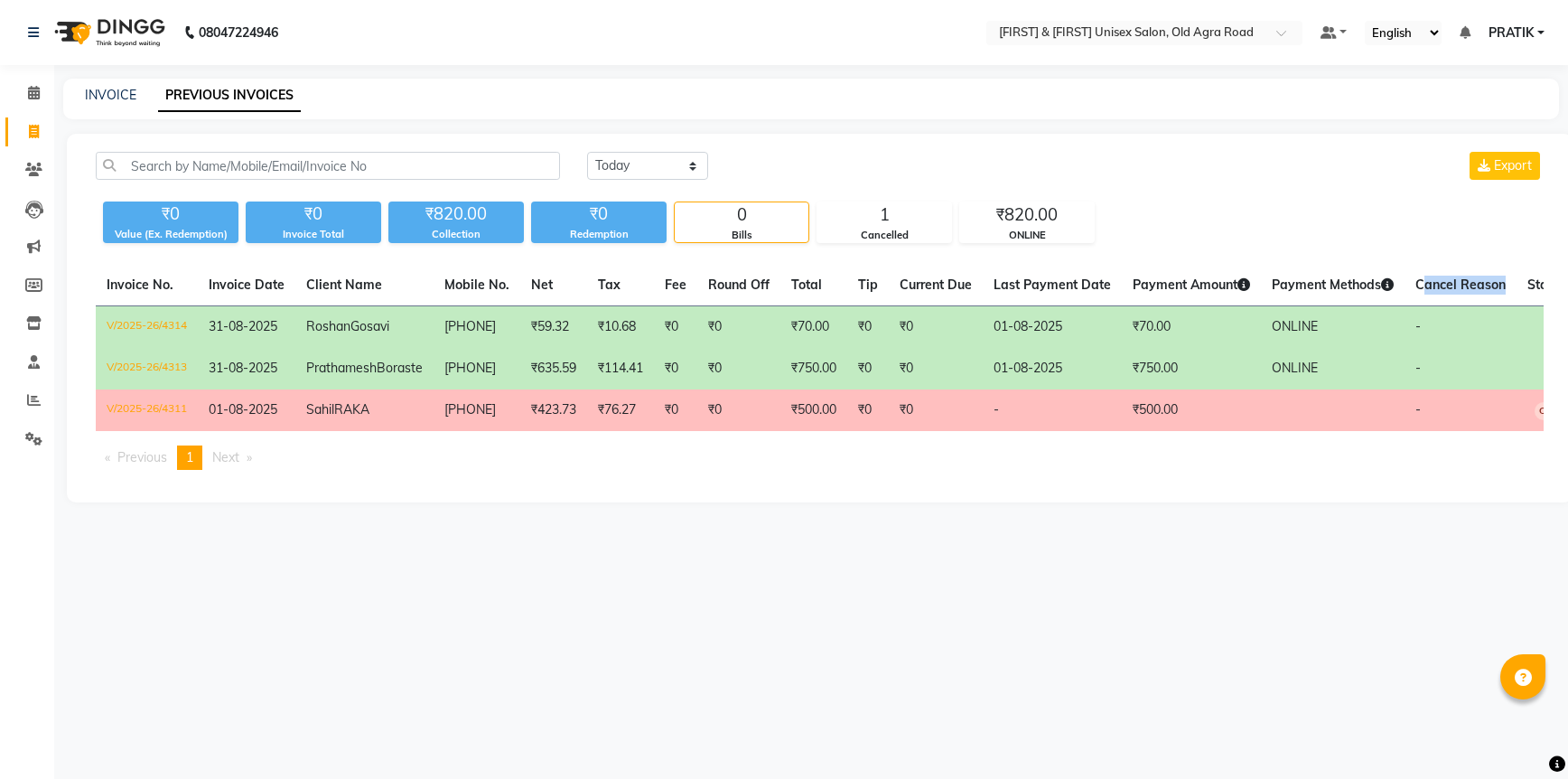 click on "Cancel Reason" 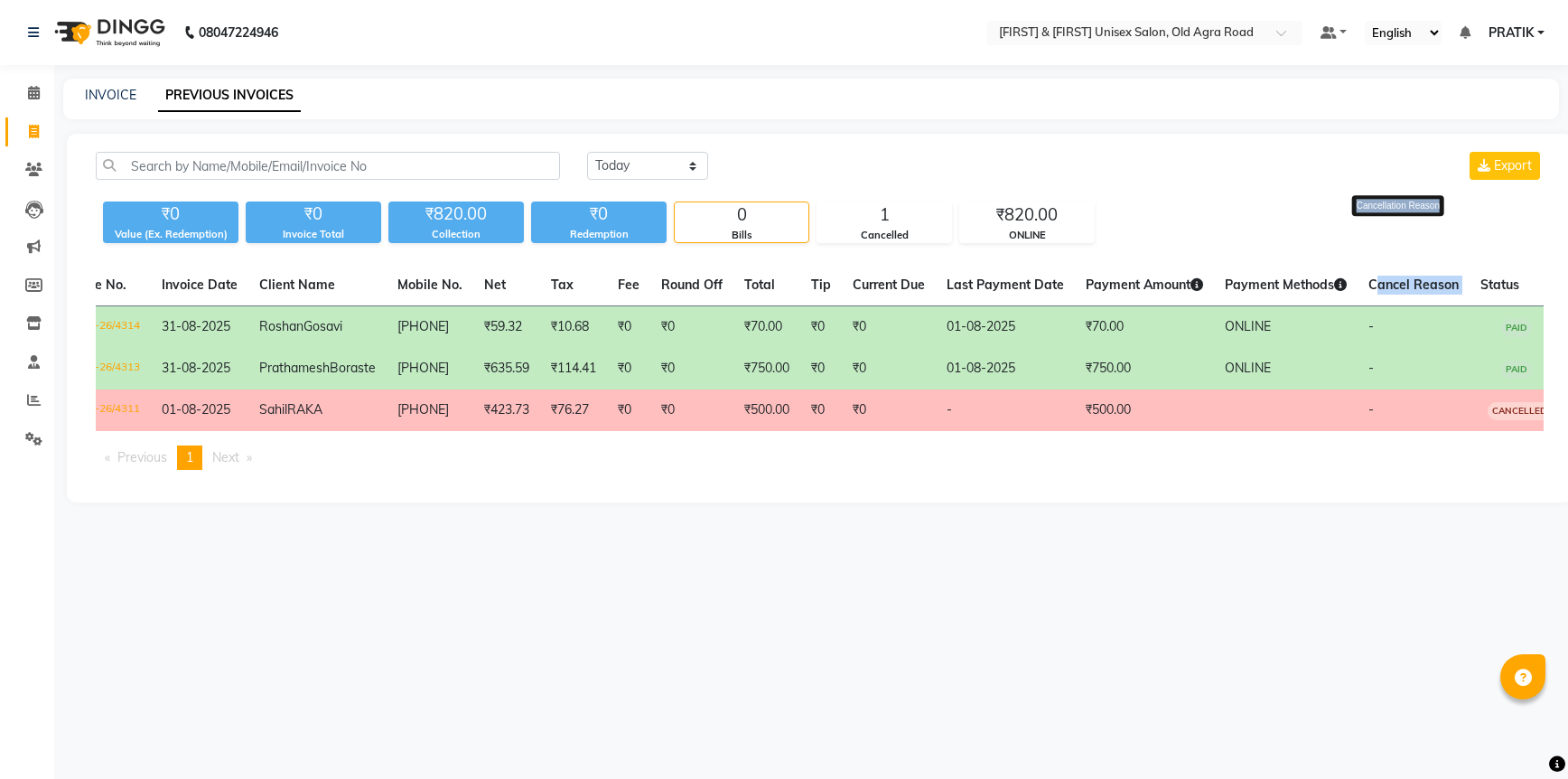 click on "Cancel Reason" 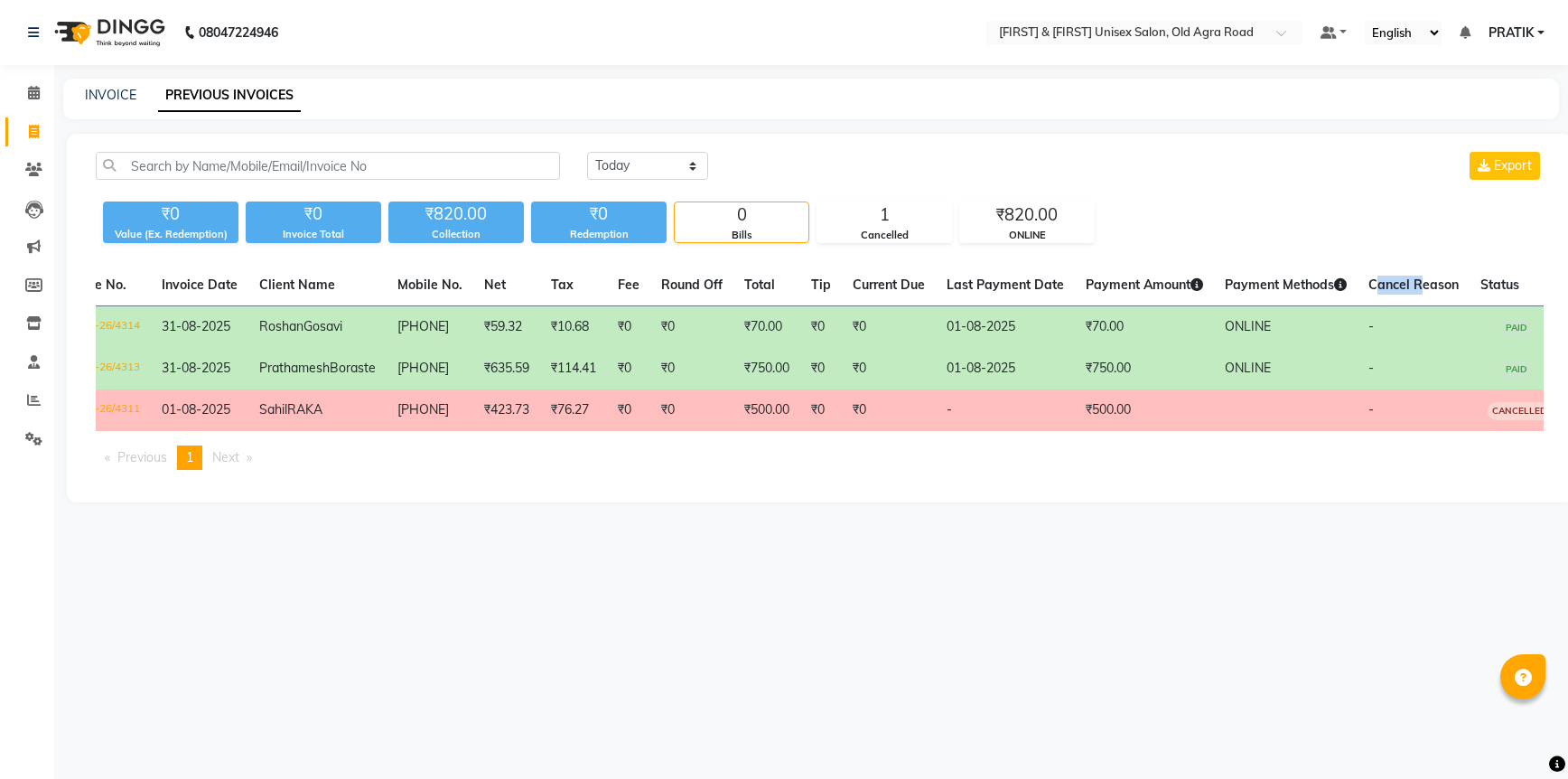 click on "Cancel Reason" 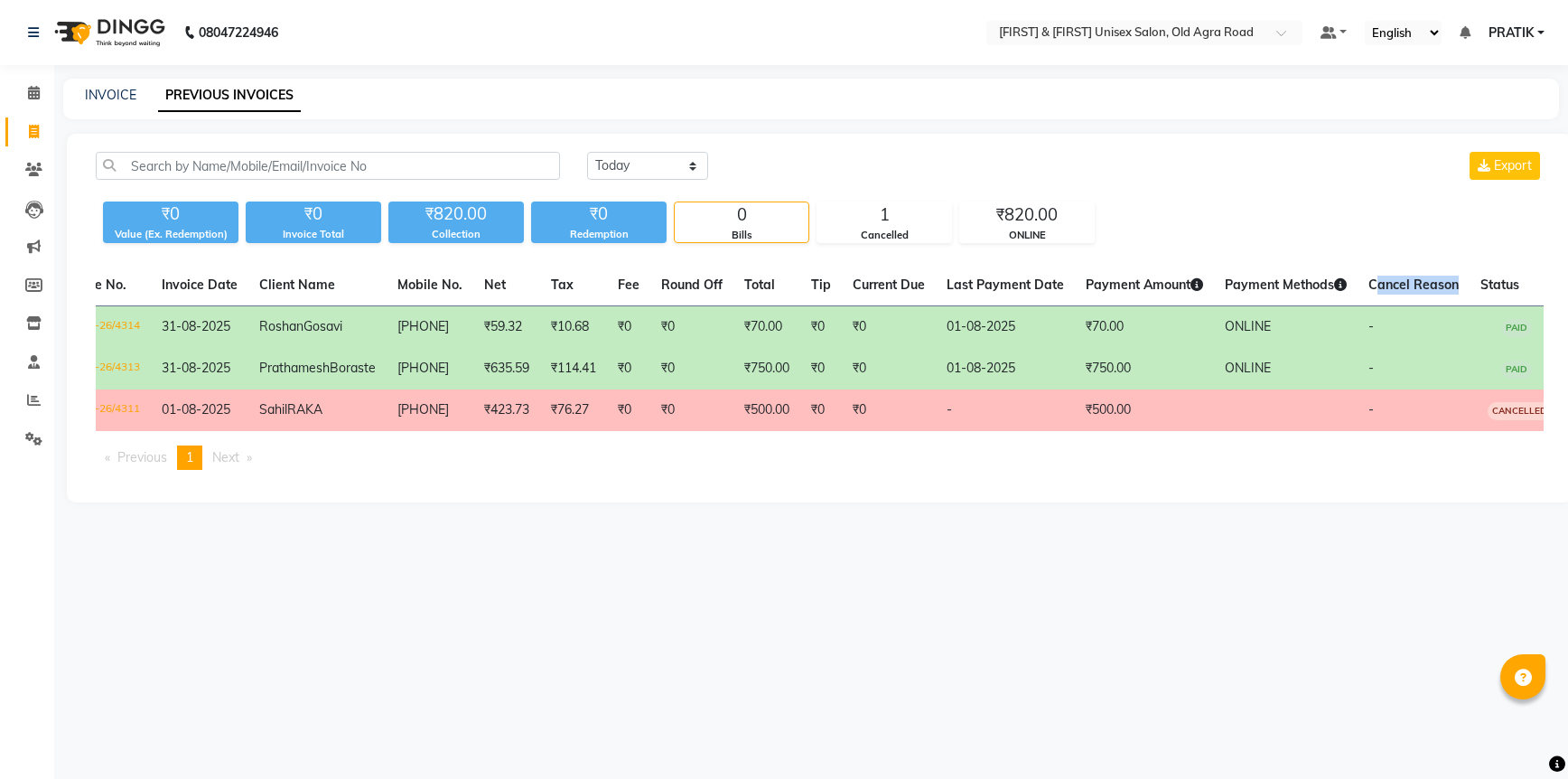 click on "Cancel Reason" 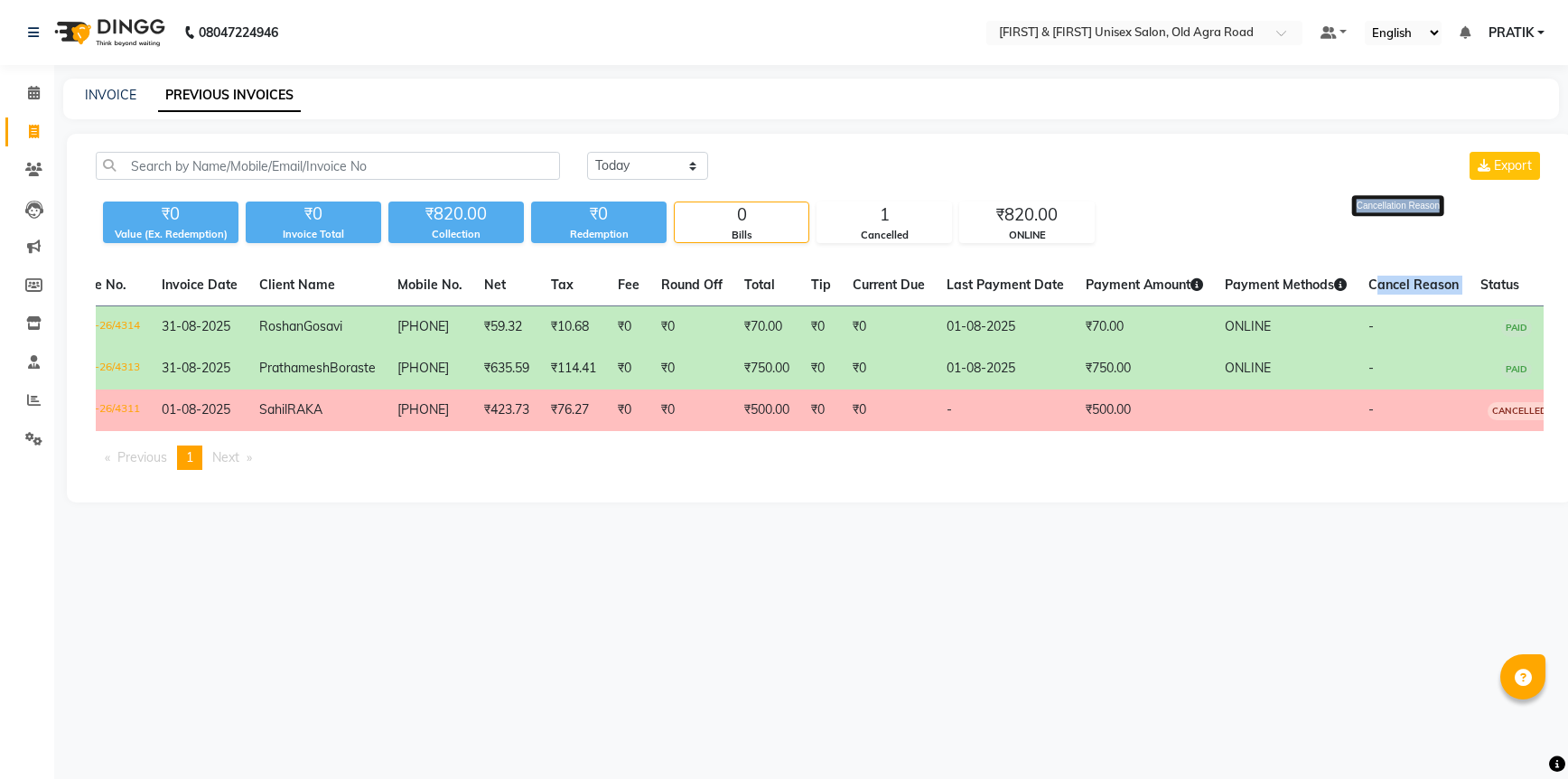 click on "Cancel Reason" 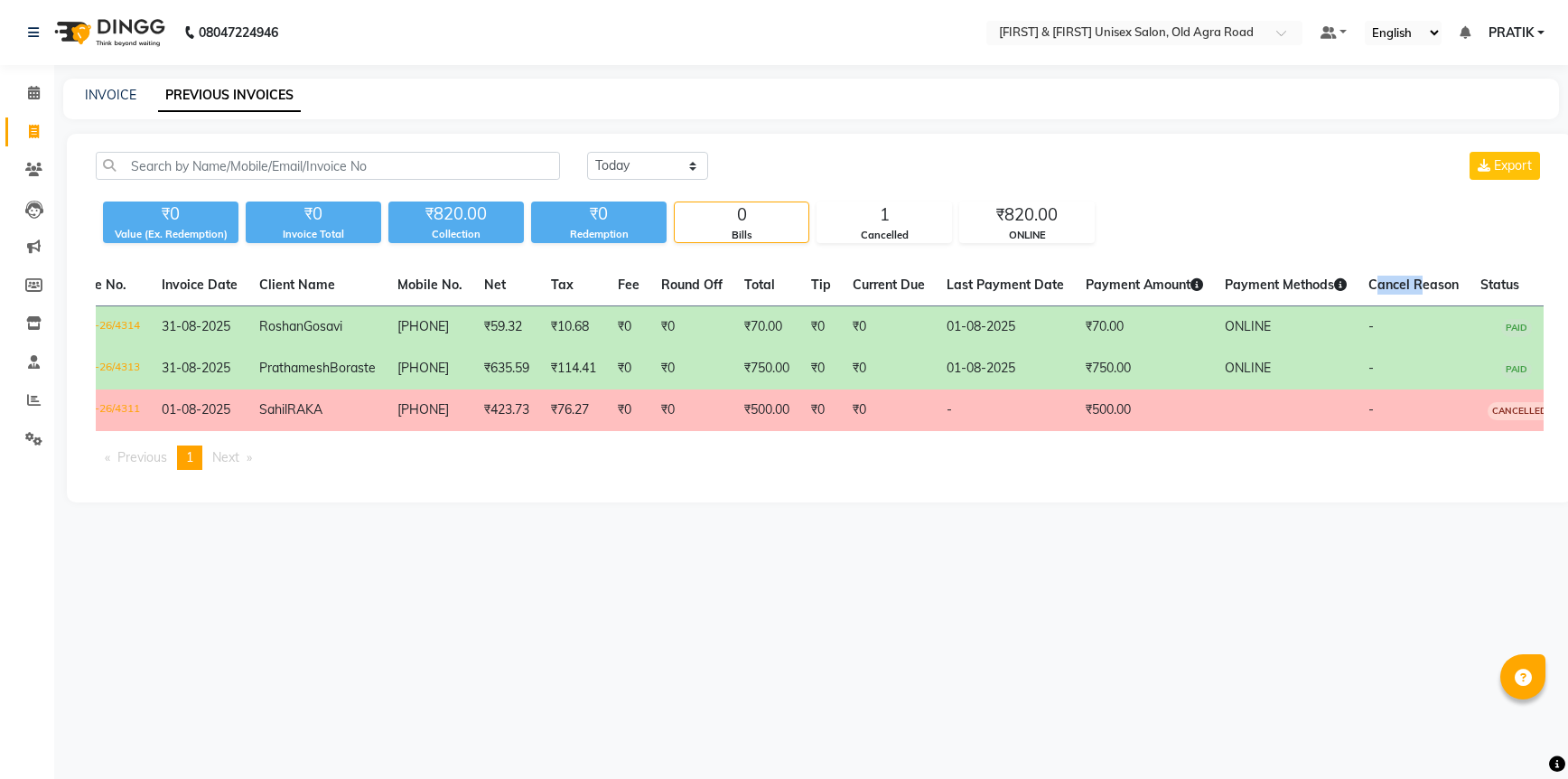 click on "Cancel Reason" 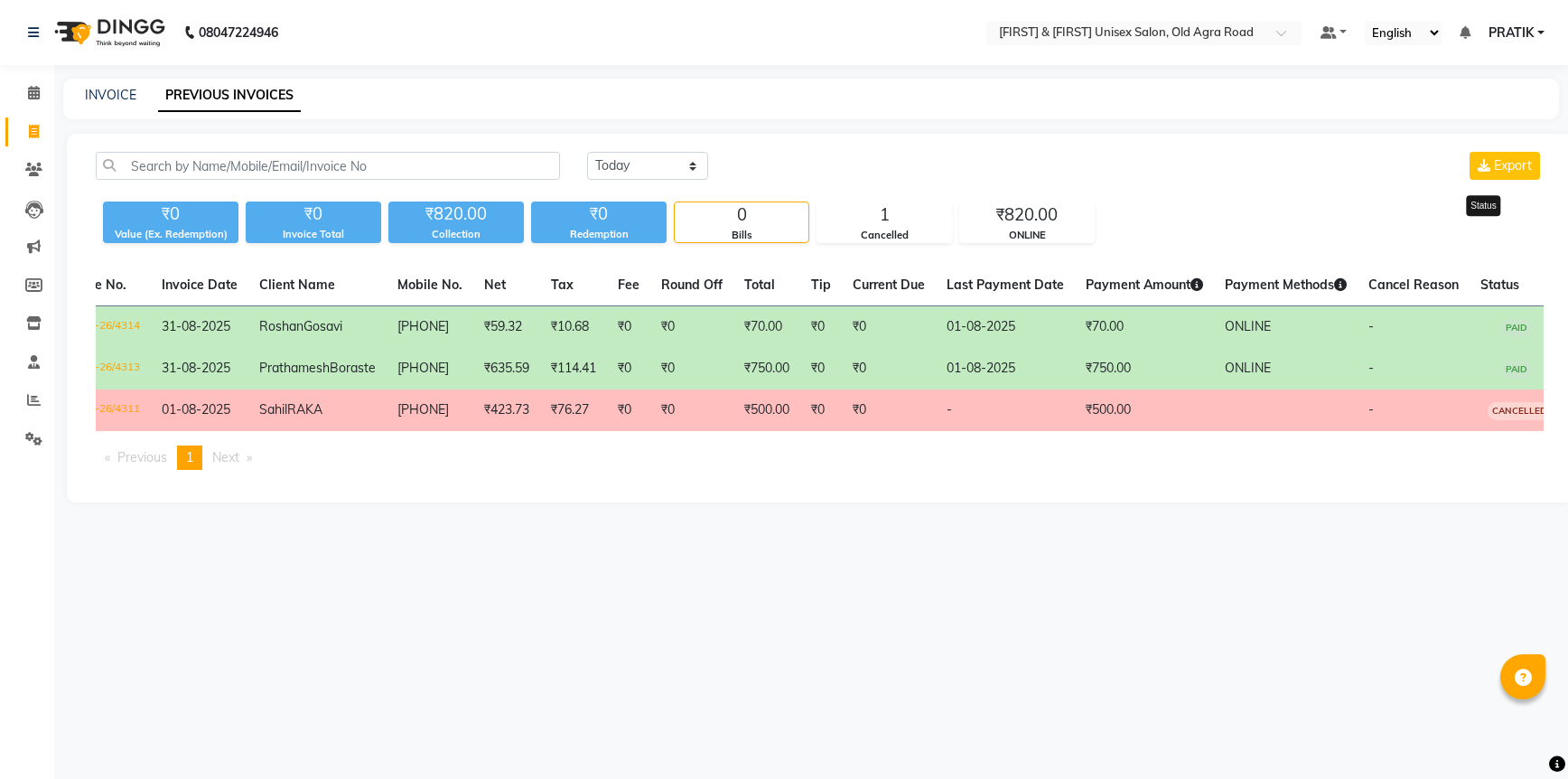 click on "Status" 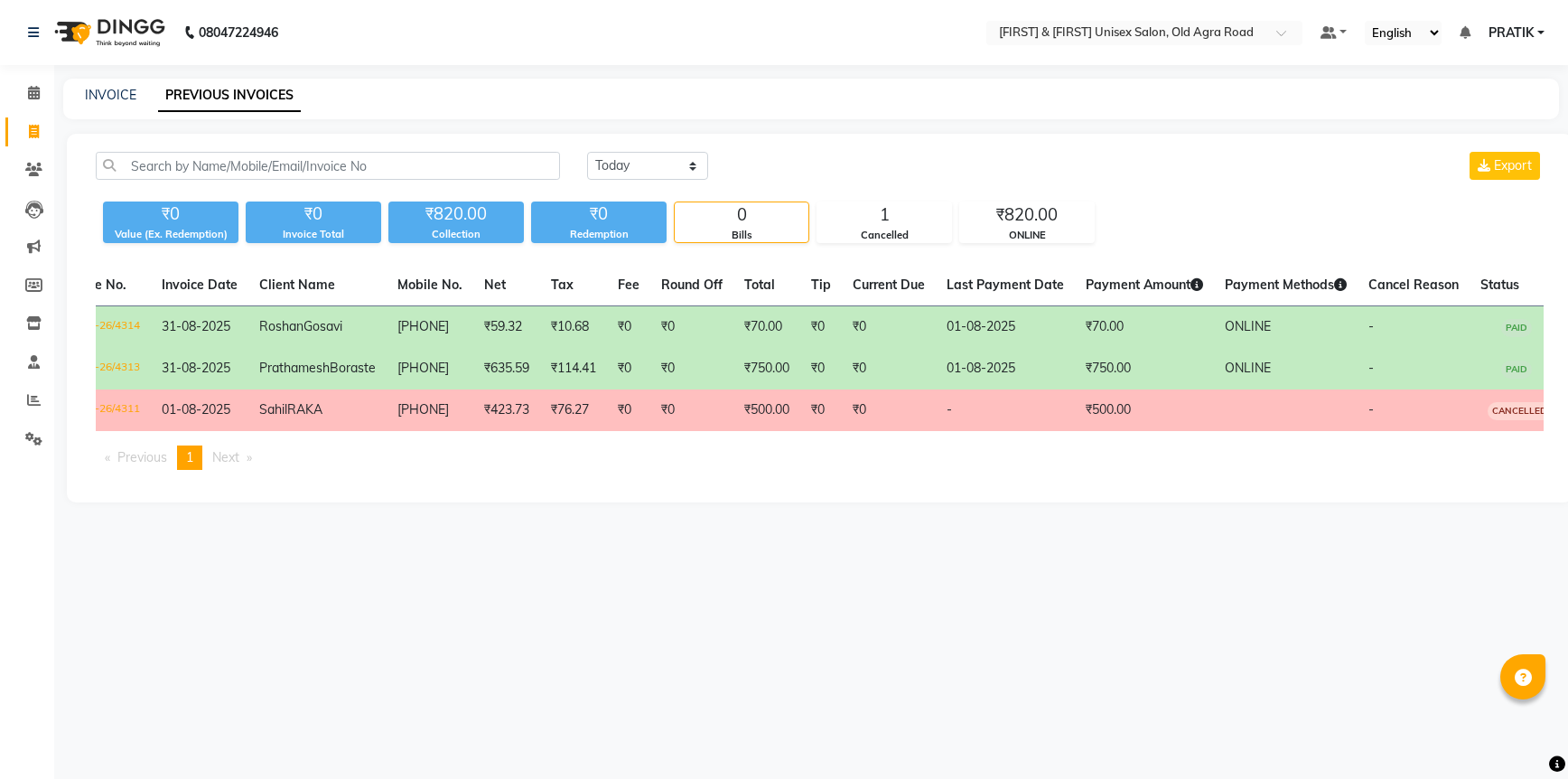 click on "Payment Methods" 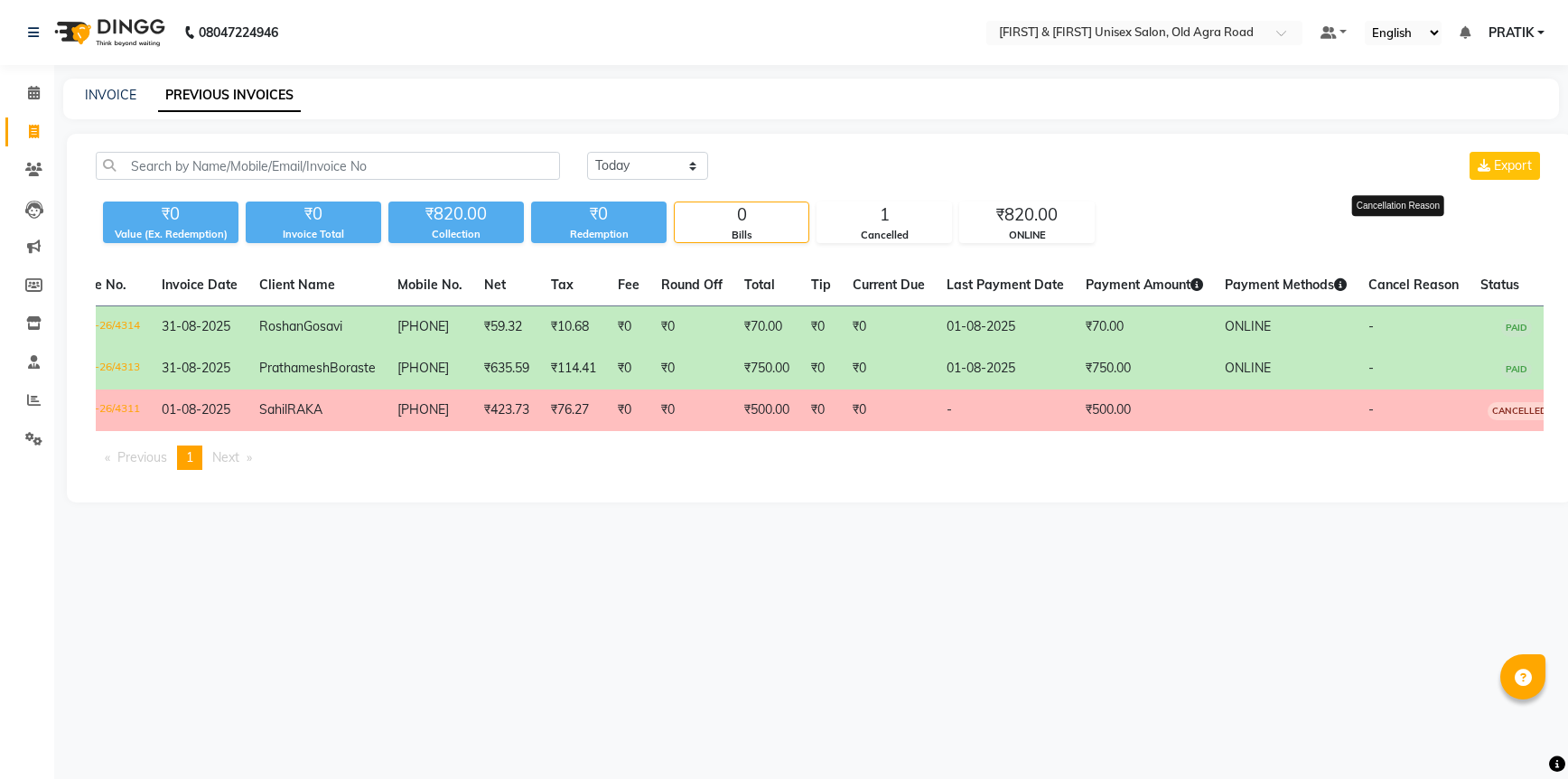 click on "Cancel Reason" 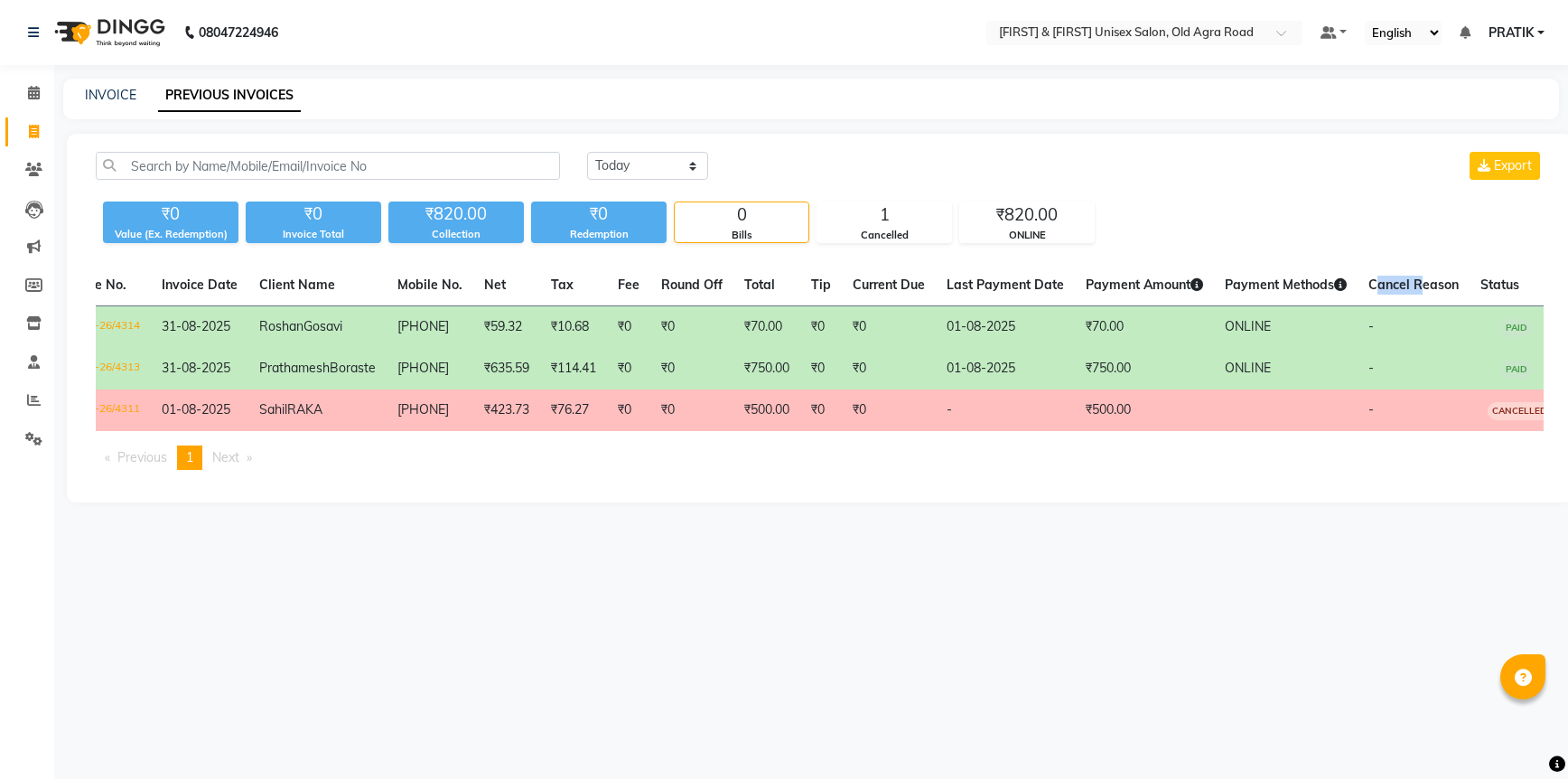 click on "Cancel Reason" 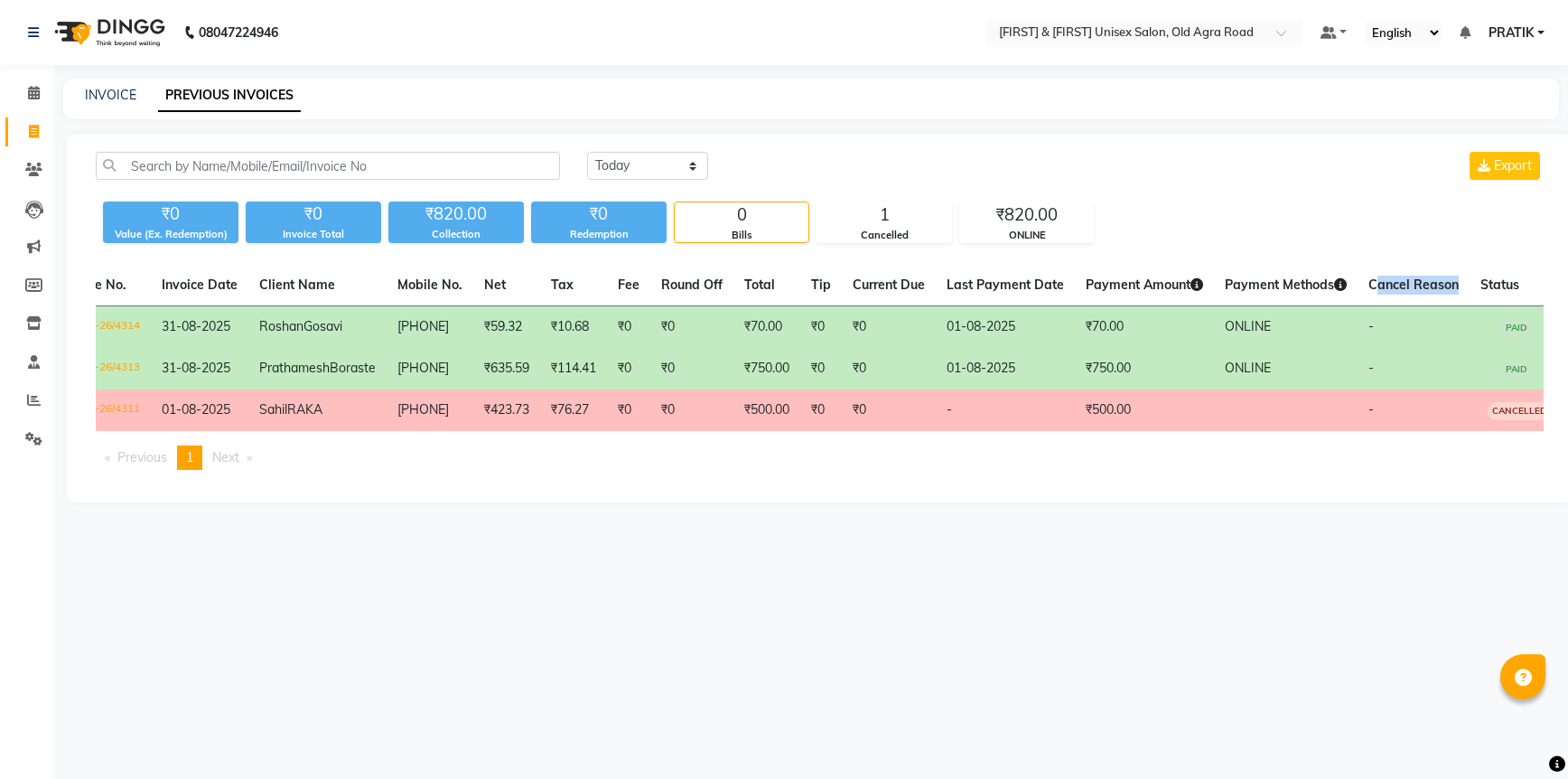 click on "Cancel Reason" 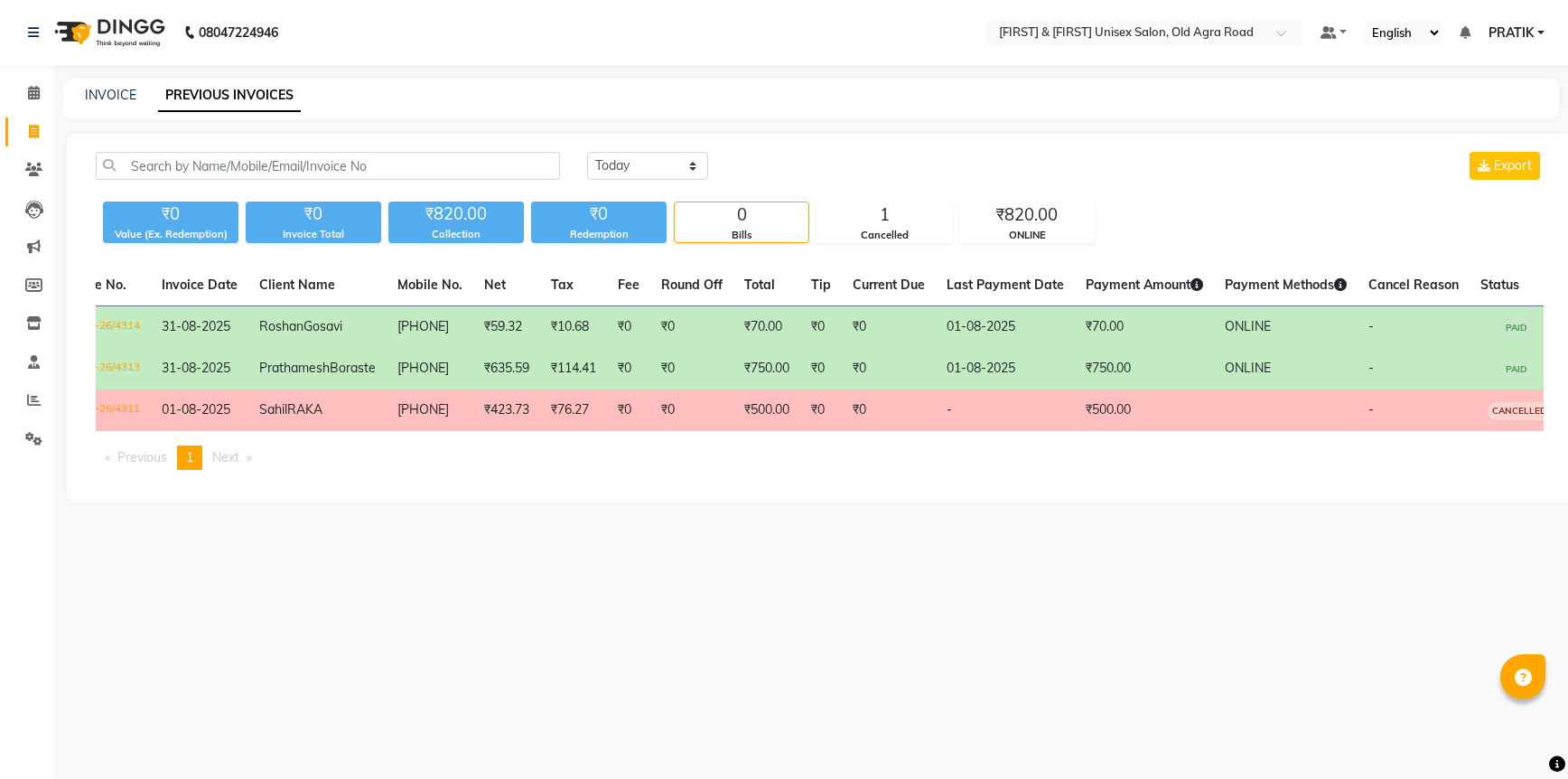 click on "Payment Methods" 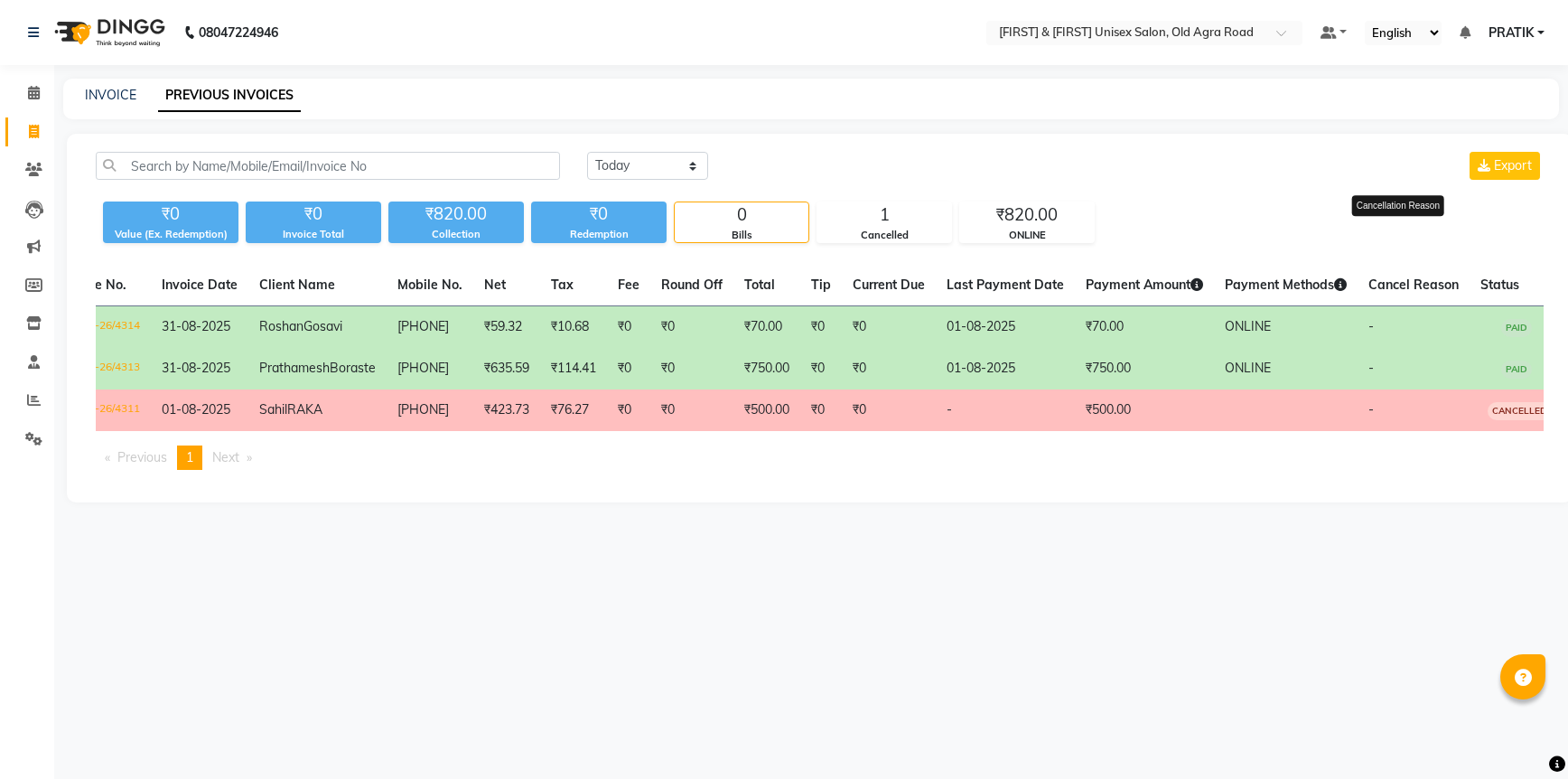 click on "Cancel Reason" 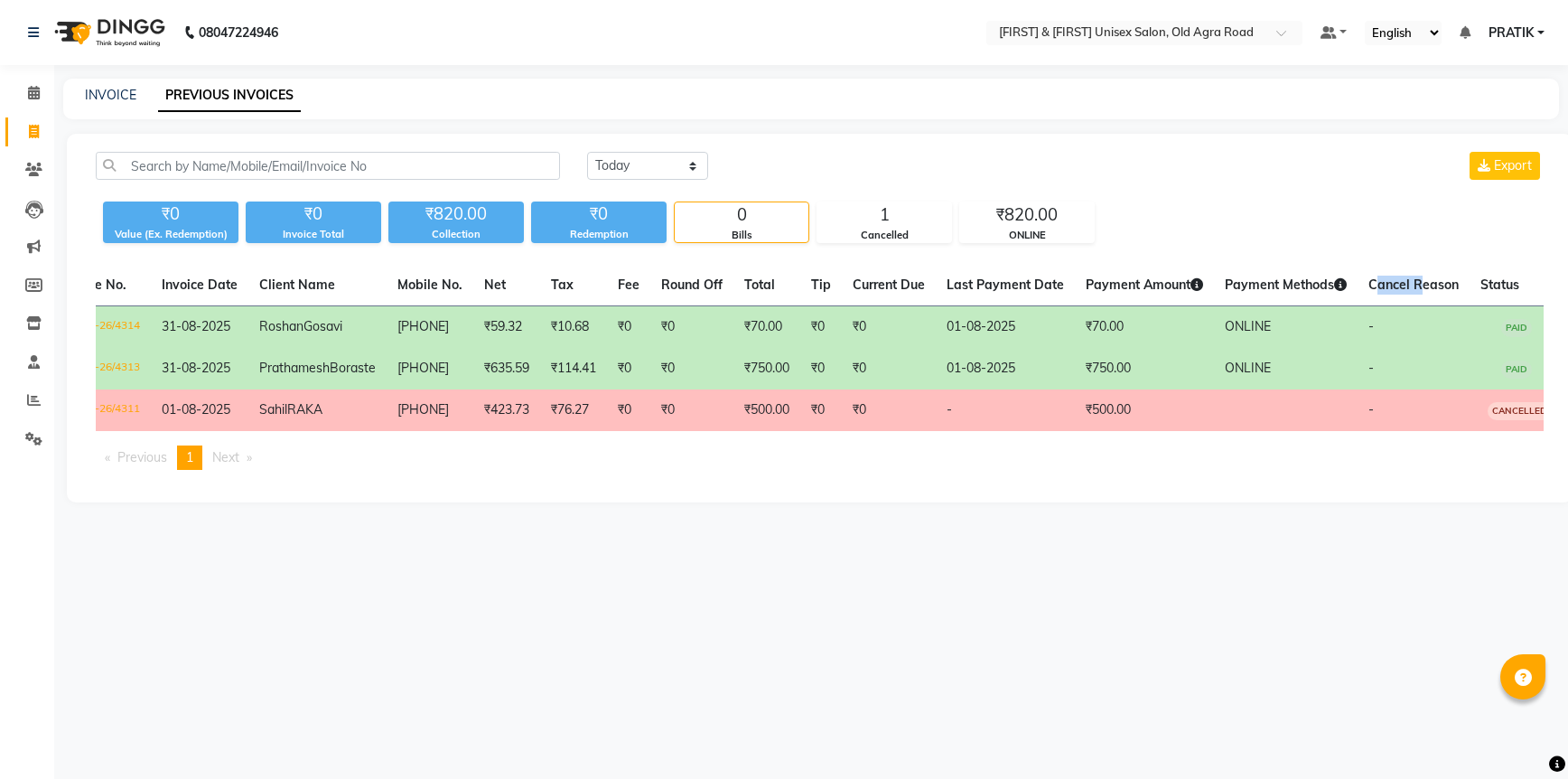 click on "Cancel Reason" 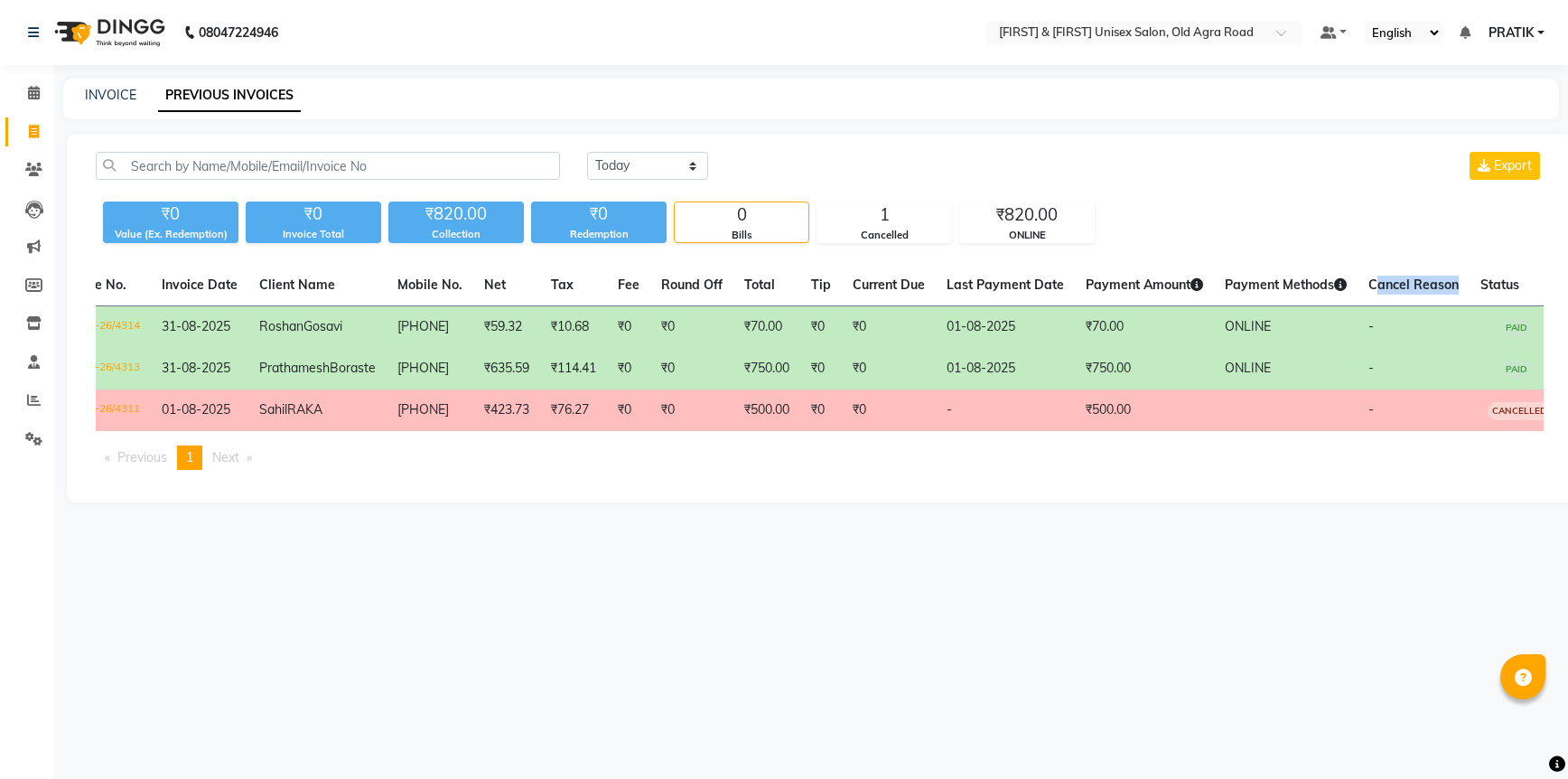 click on "Cancel Reason" 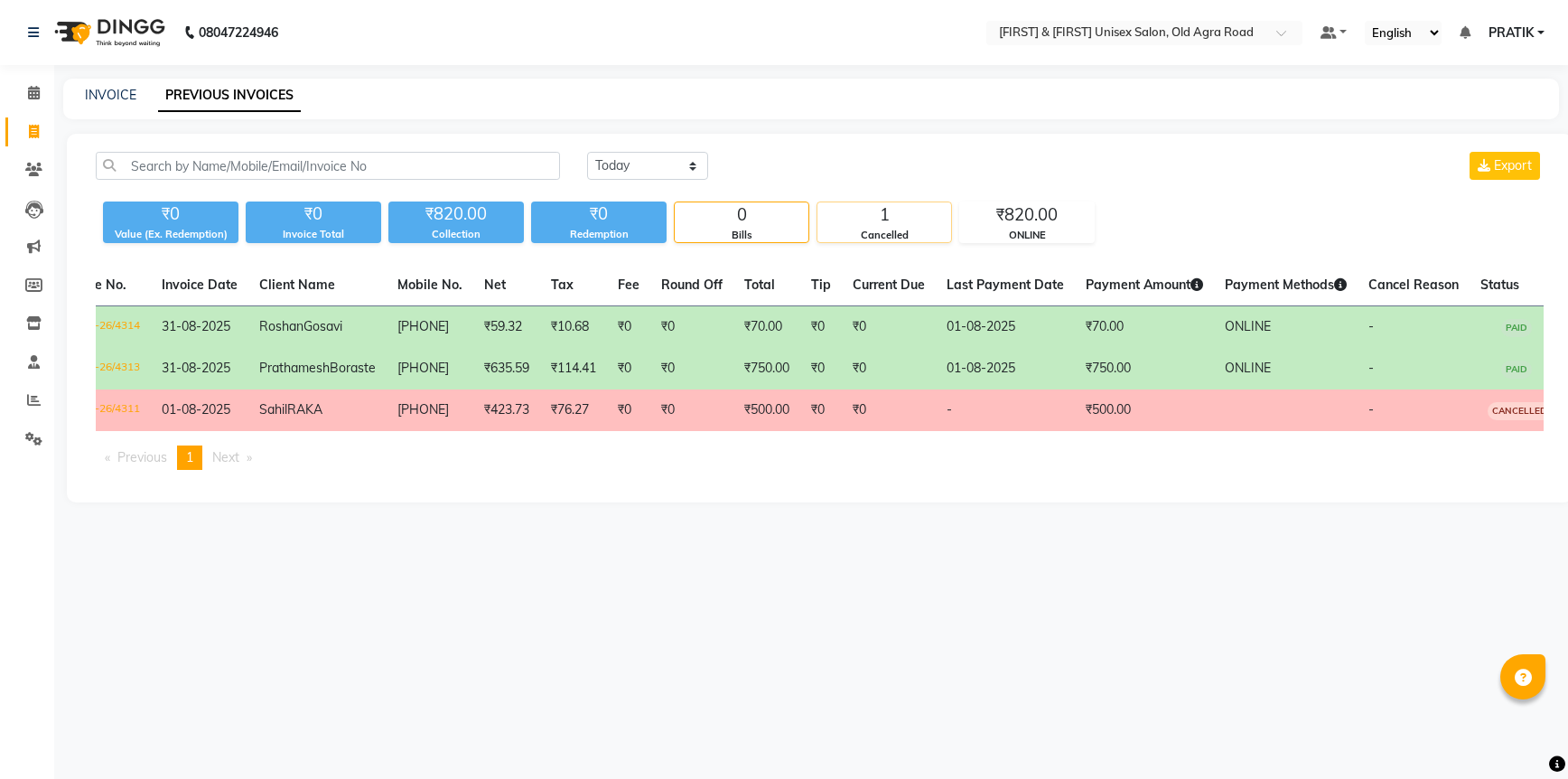 click on "Cancelled" 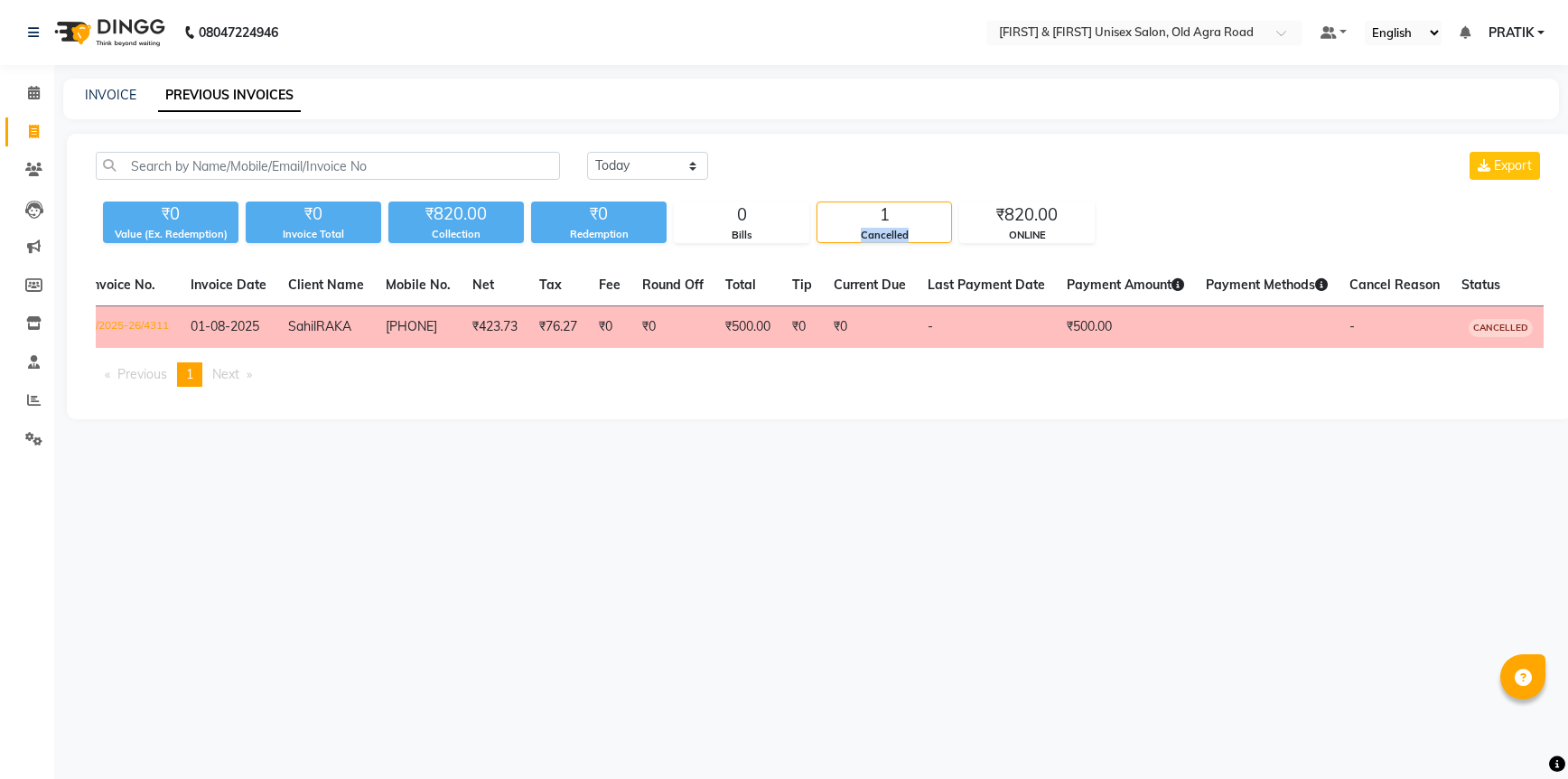 click on "Cancelled" 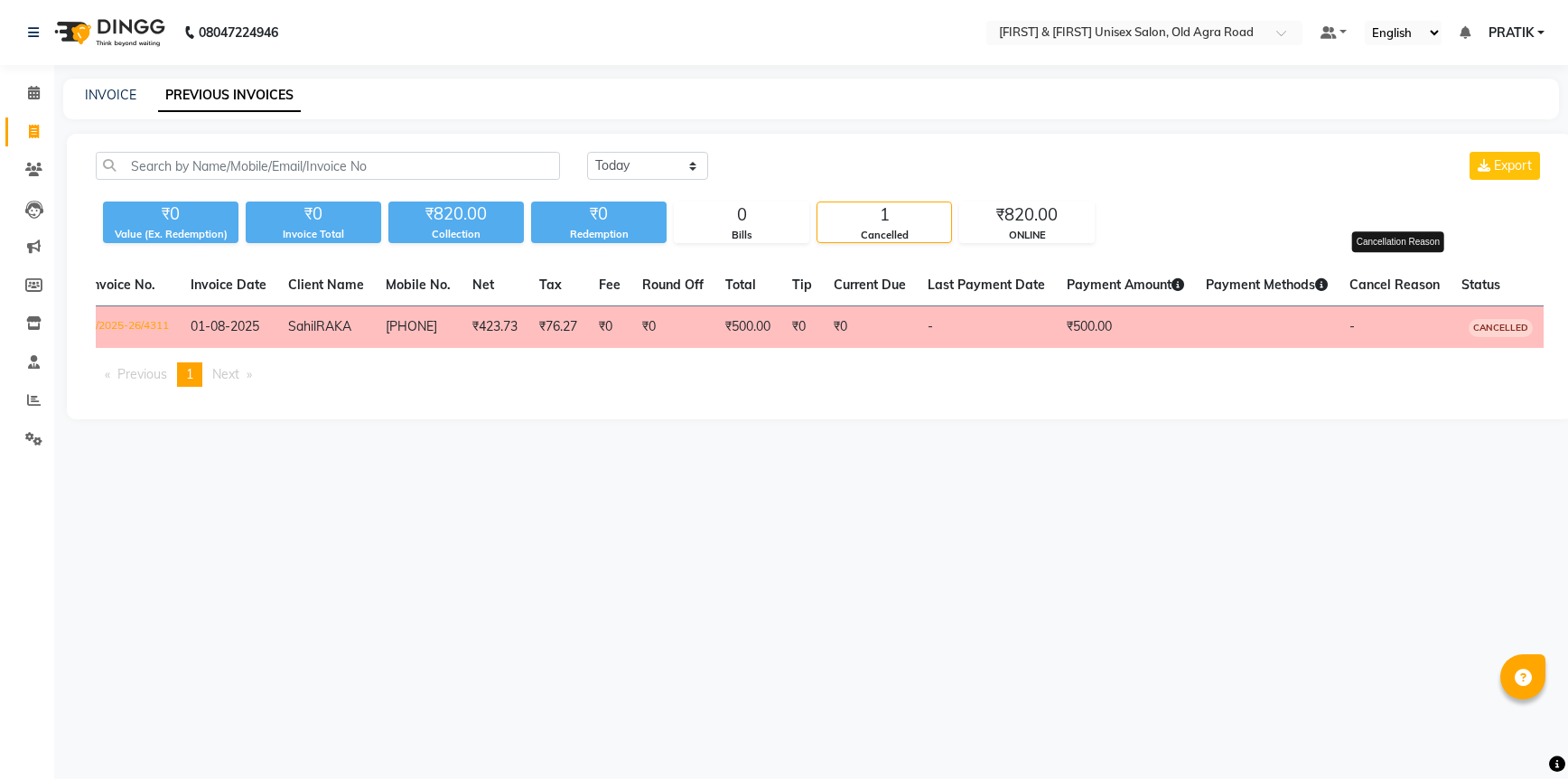 click on "Cancel Reason" 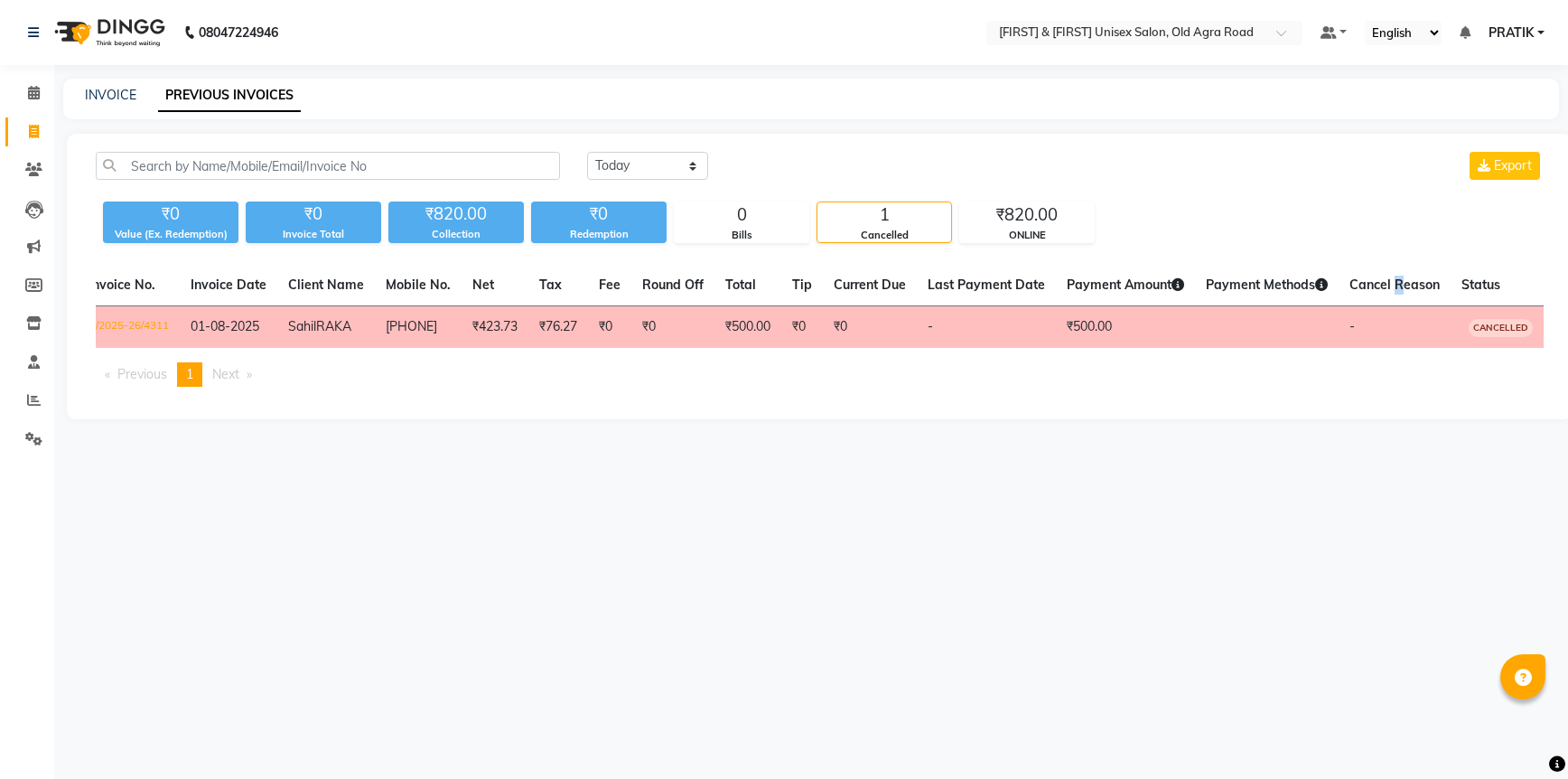 click on "Cancel Reason" 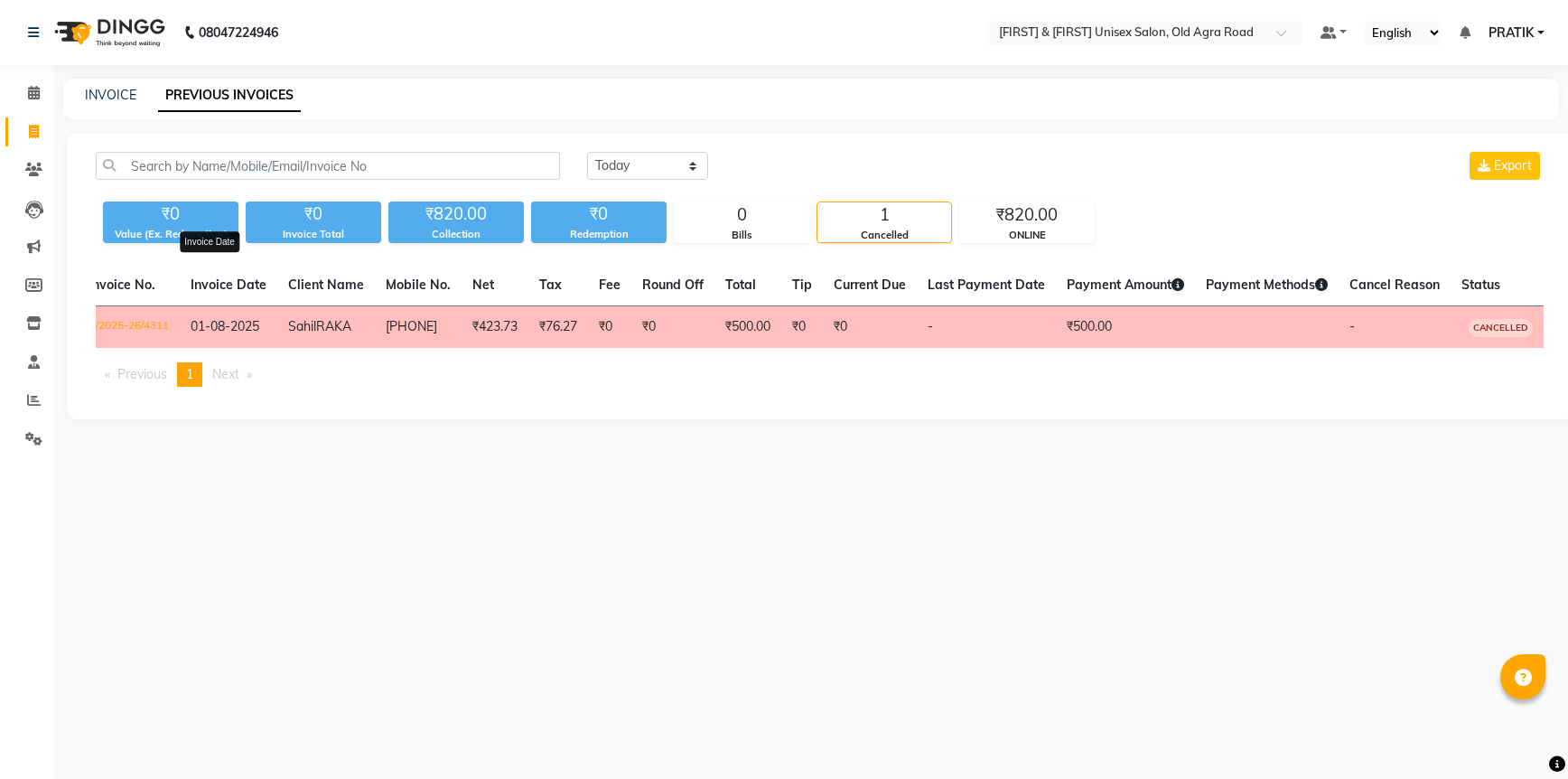 click on "Invoice Date" 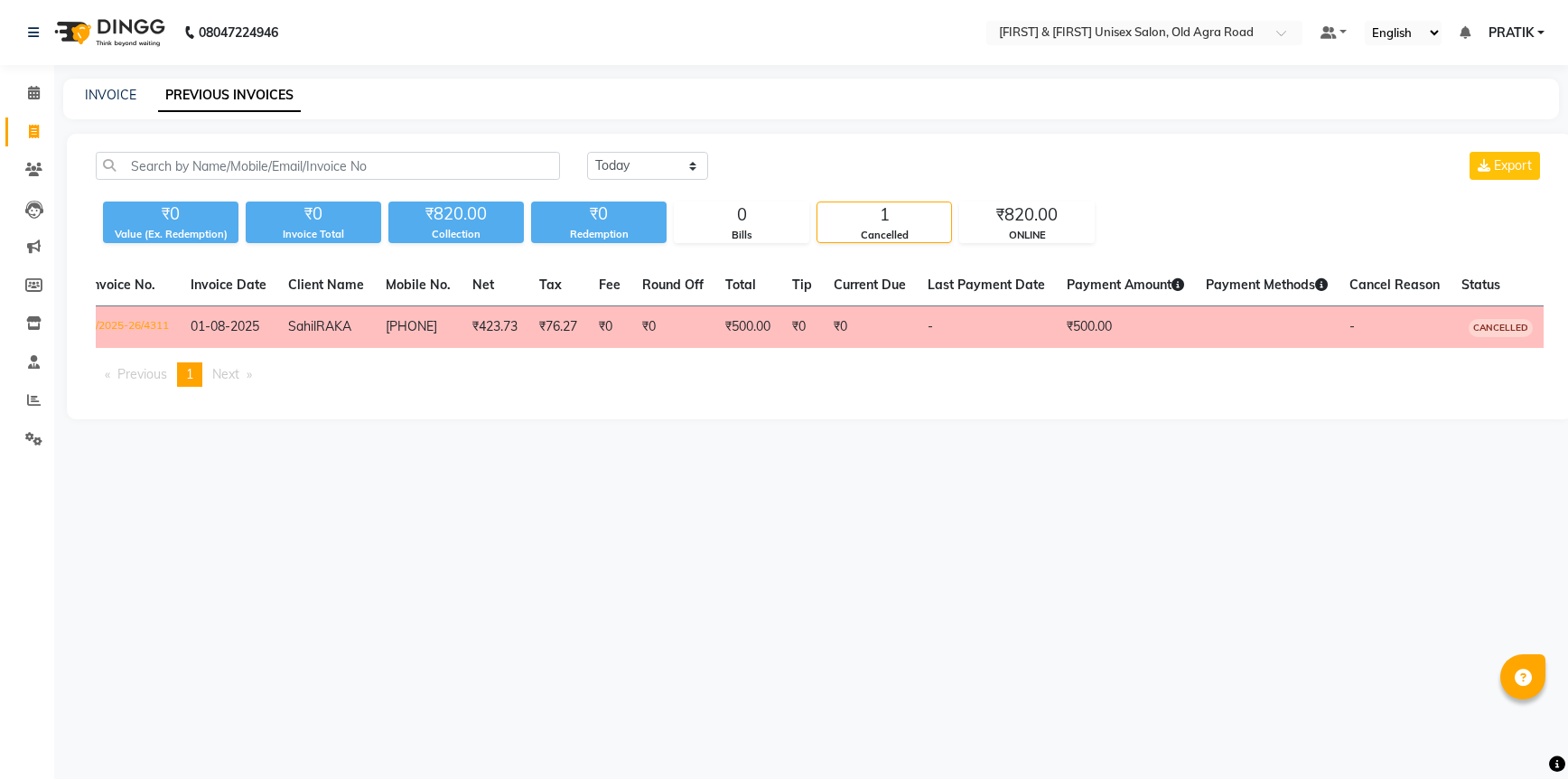 click on "Invoice Date" 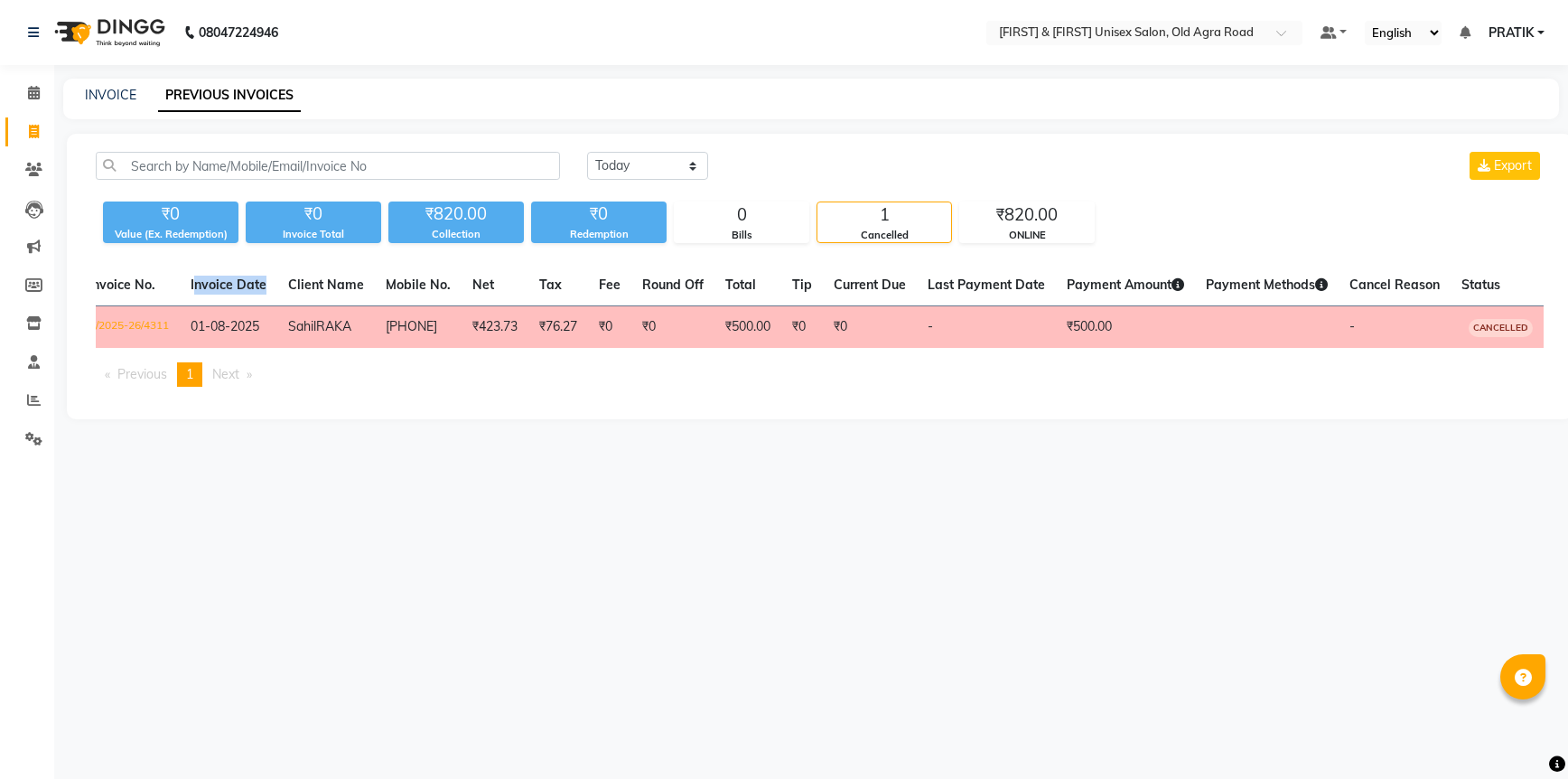 click on "Invoice Date" 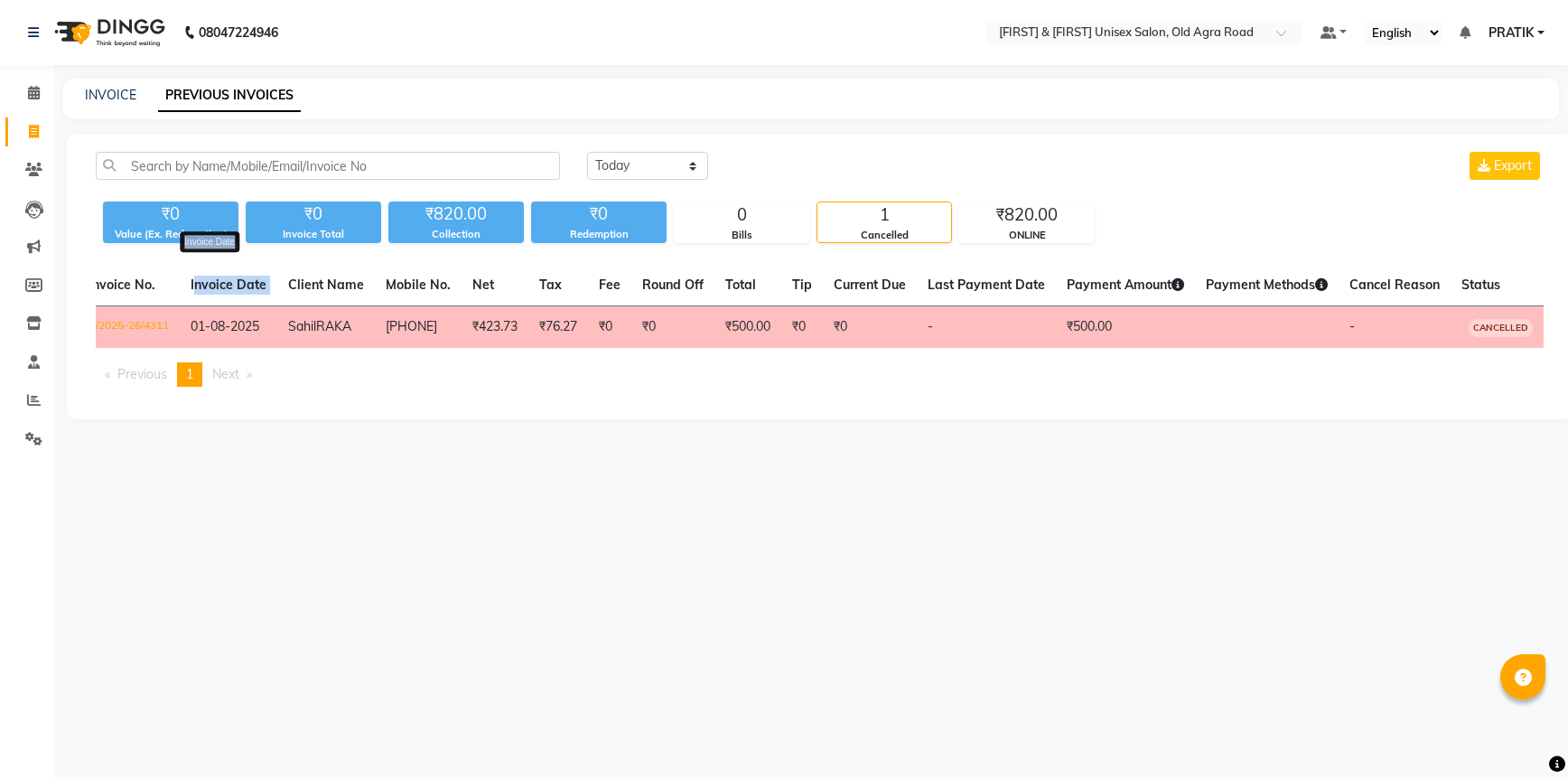 click on "Invoice Date" 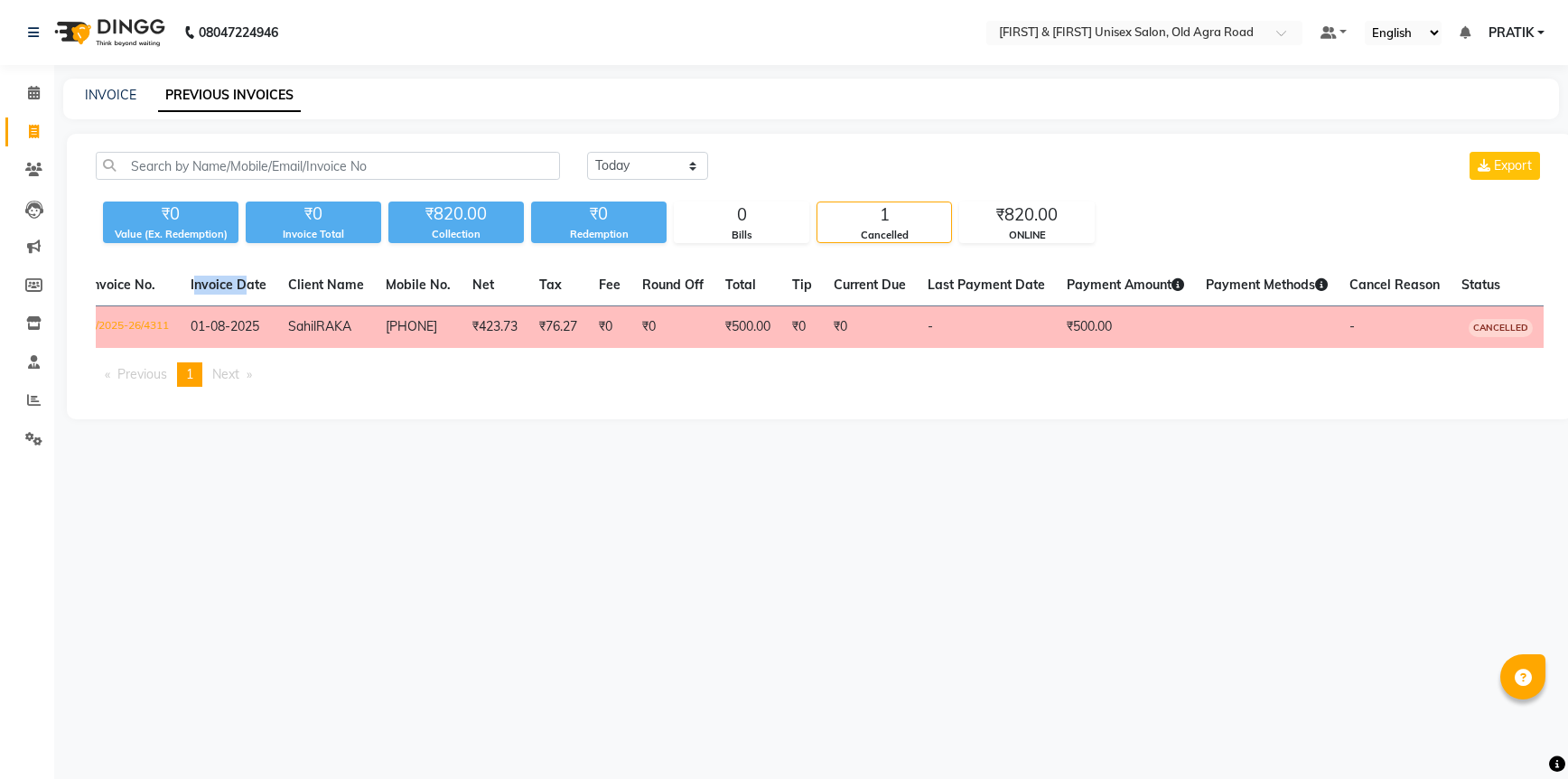 click on "Invoice Date" 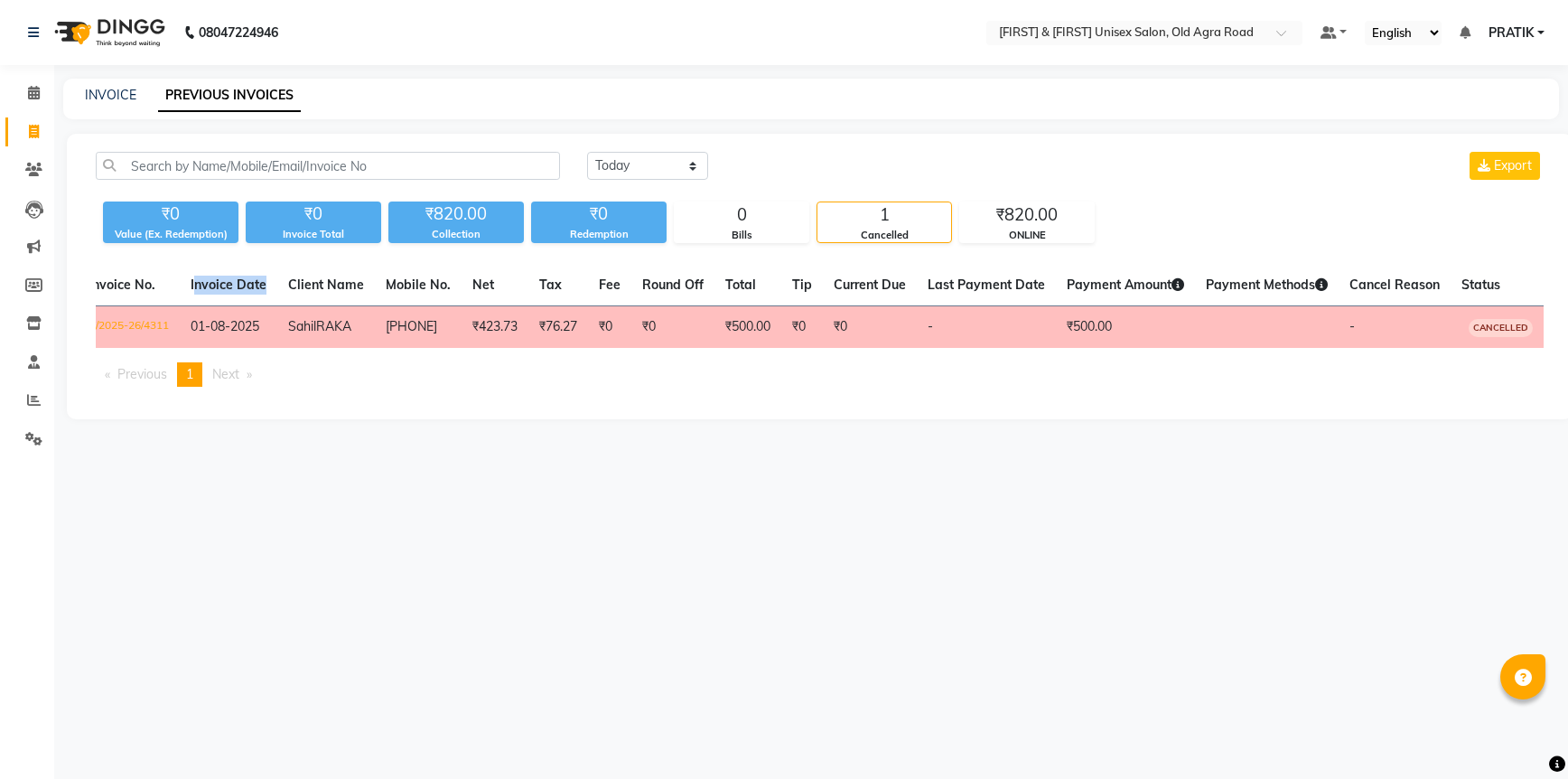 click on "Invoice Date" 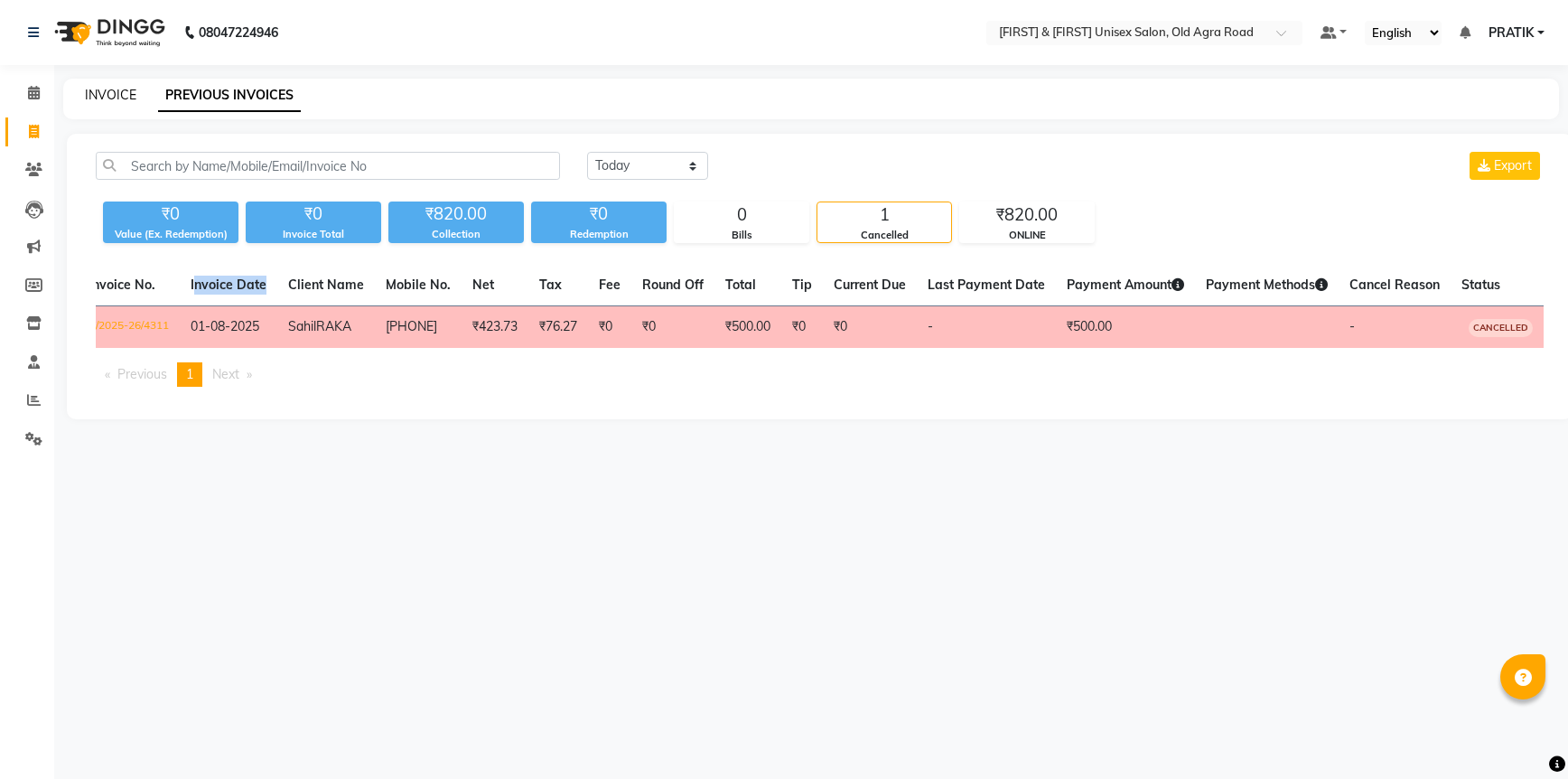 click on "INVOICE" 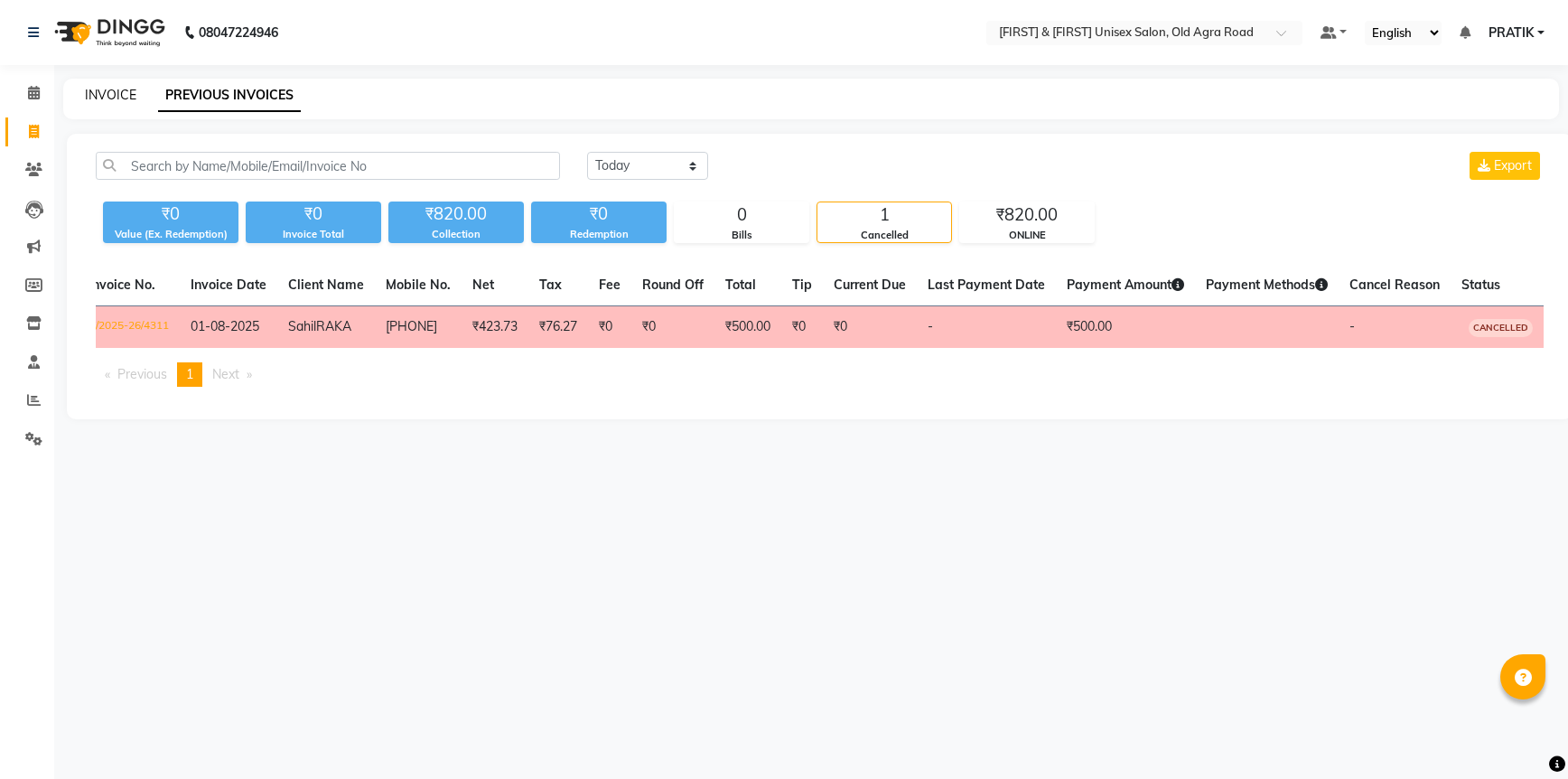 select on "service" 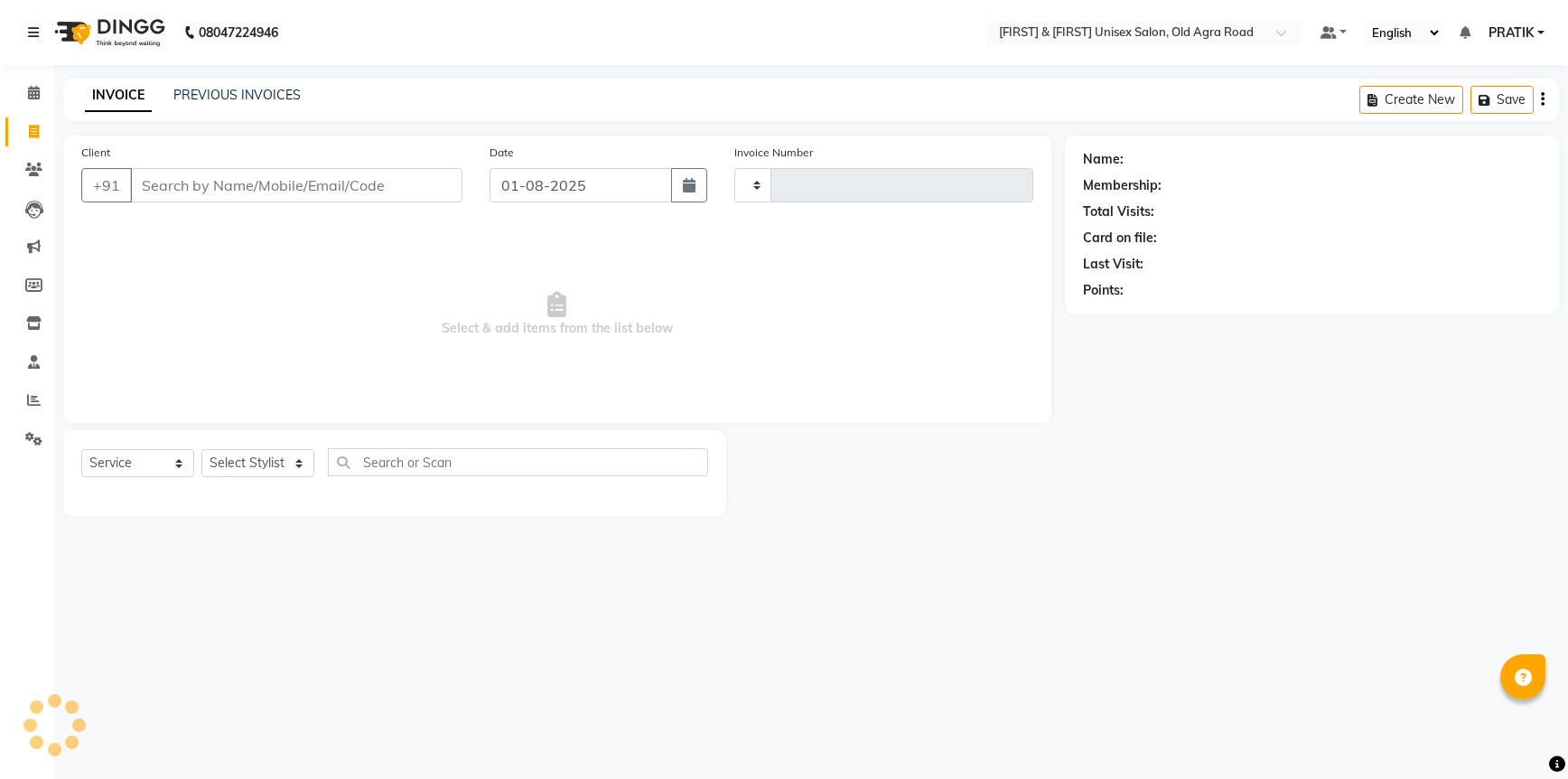 type on "4318" 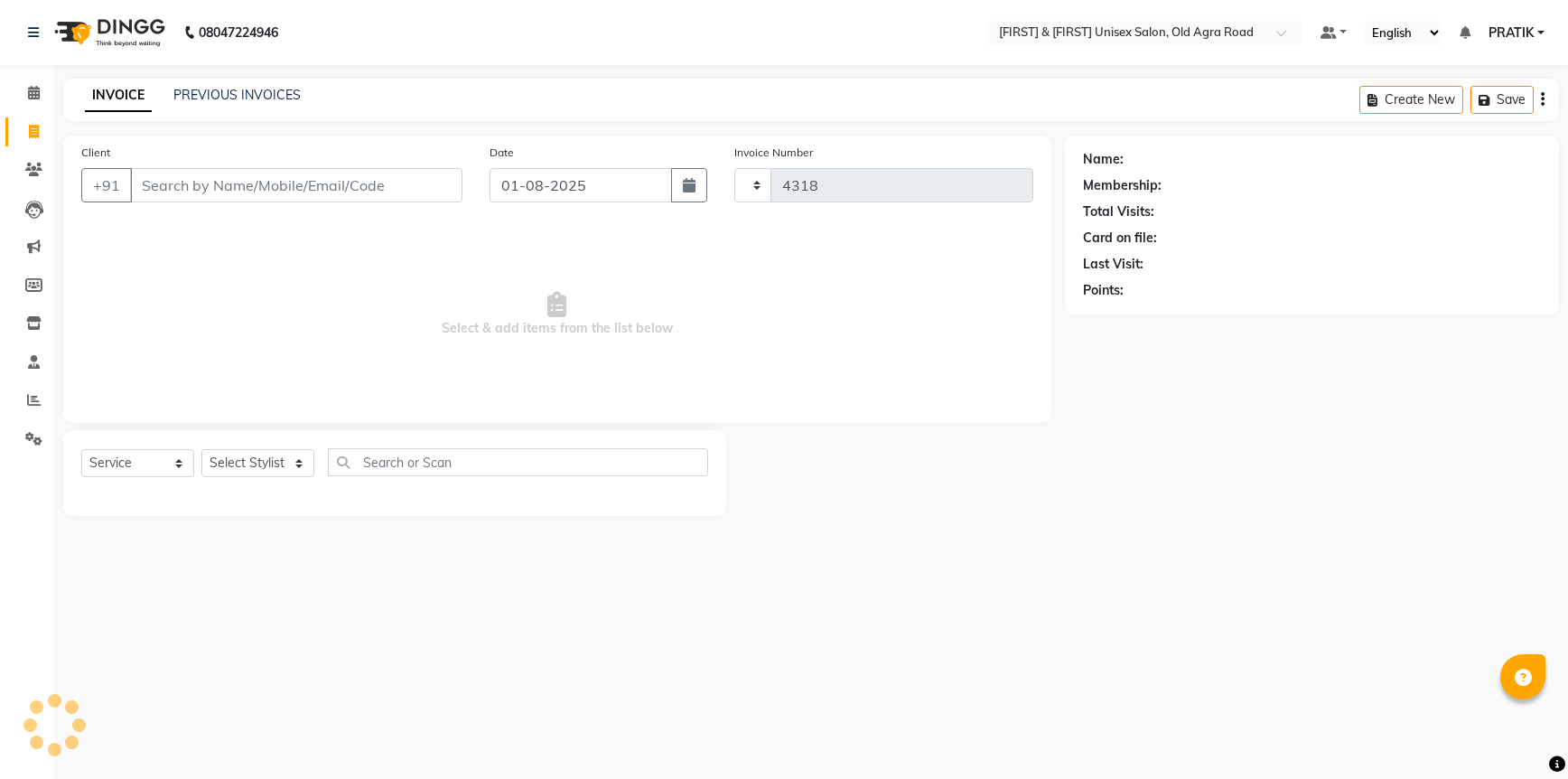 select on "6770" 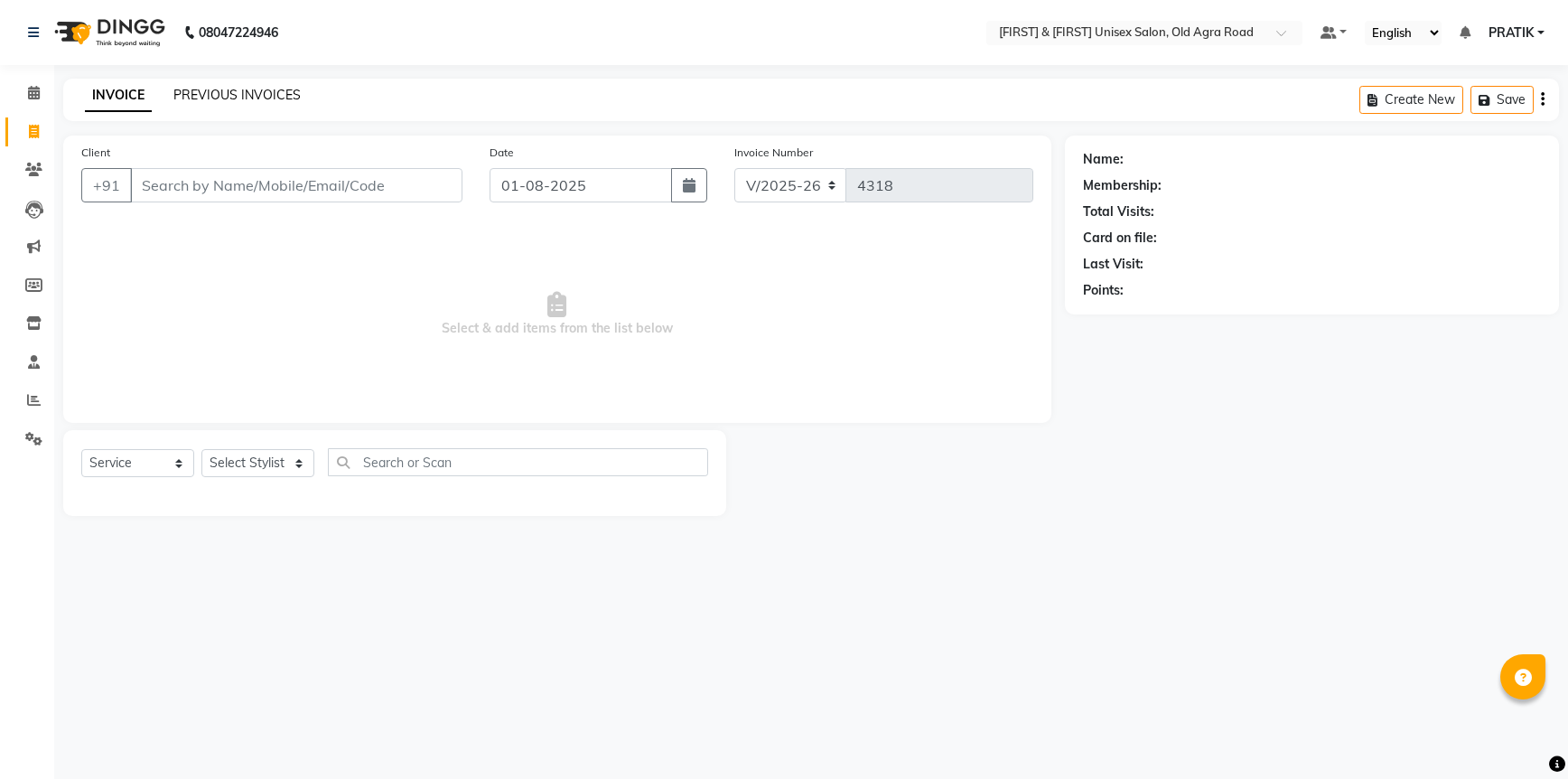 click on "PREVIOUS INVOICES" 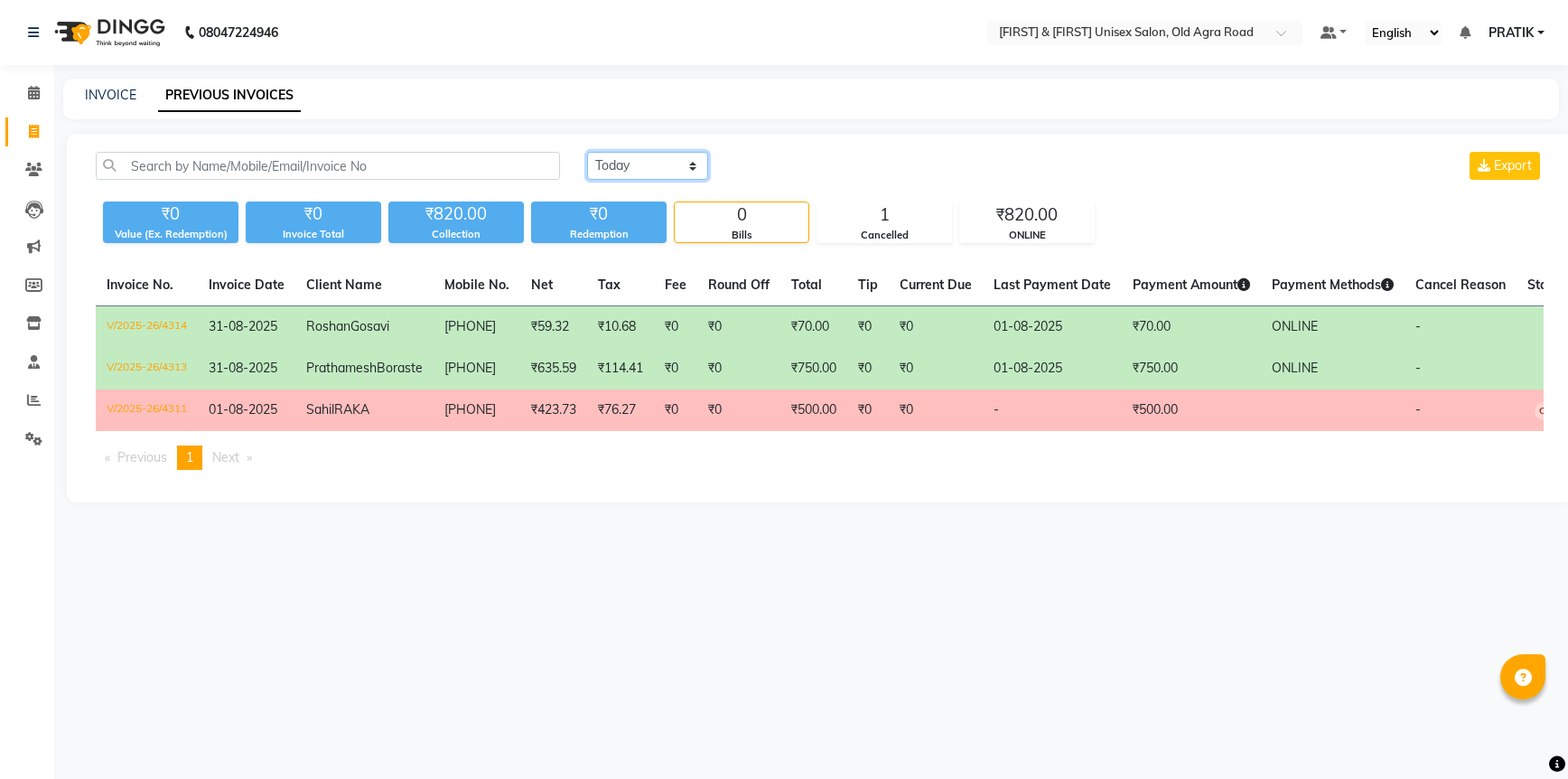 click on "Today Yesterday Custom Range" 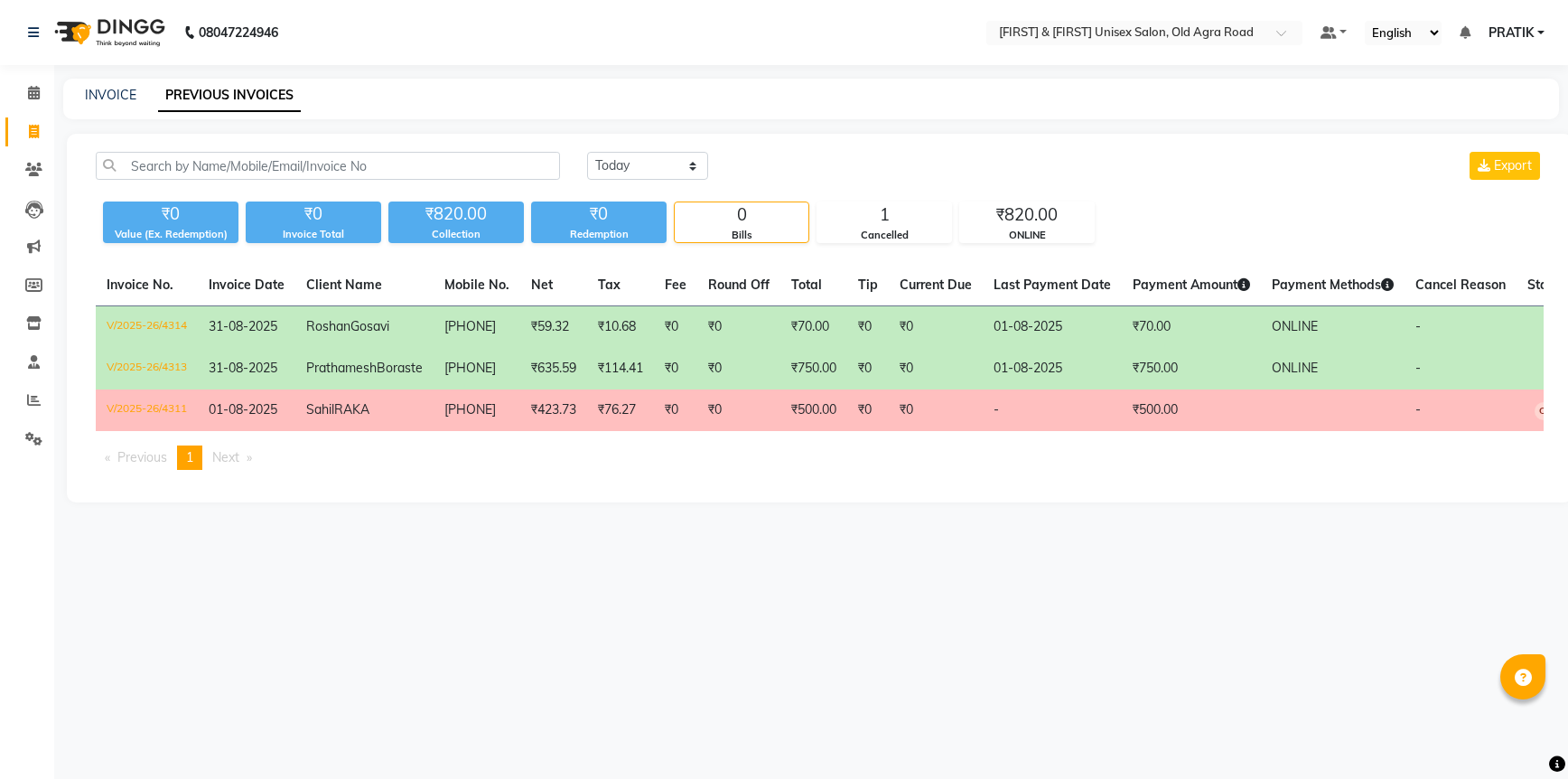 click on "₹0" 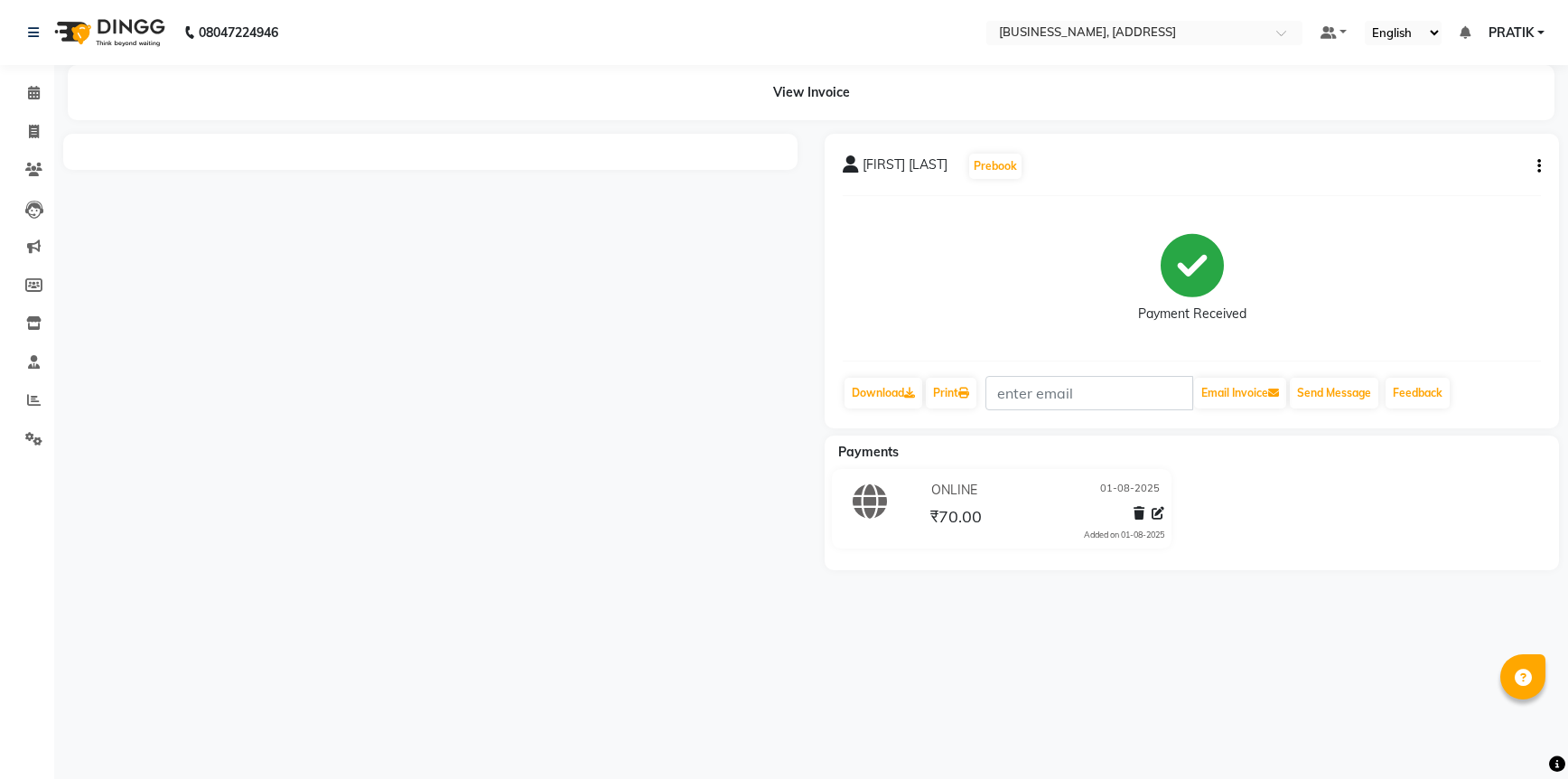 select on "en" 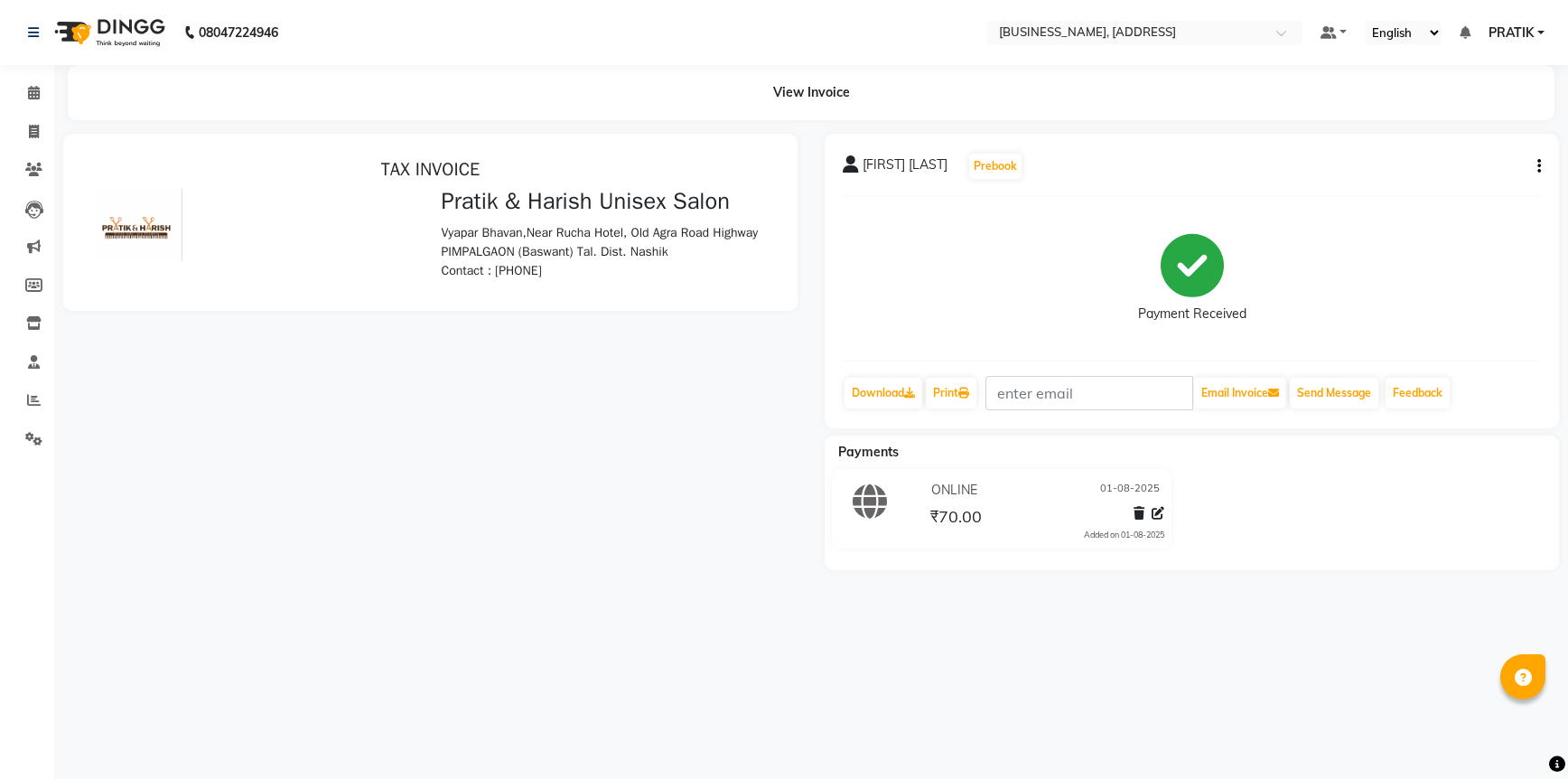 scroll, scrollTop: 0, scrollLeft: 0, axis: both 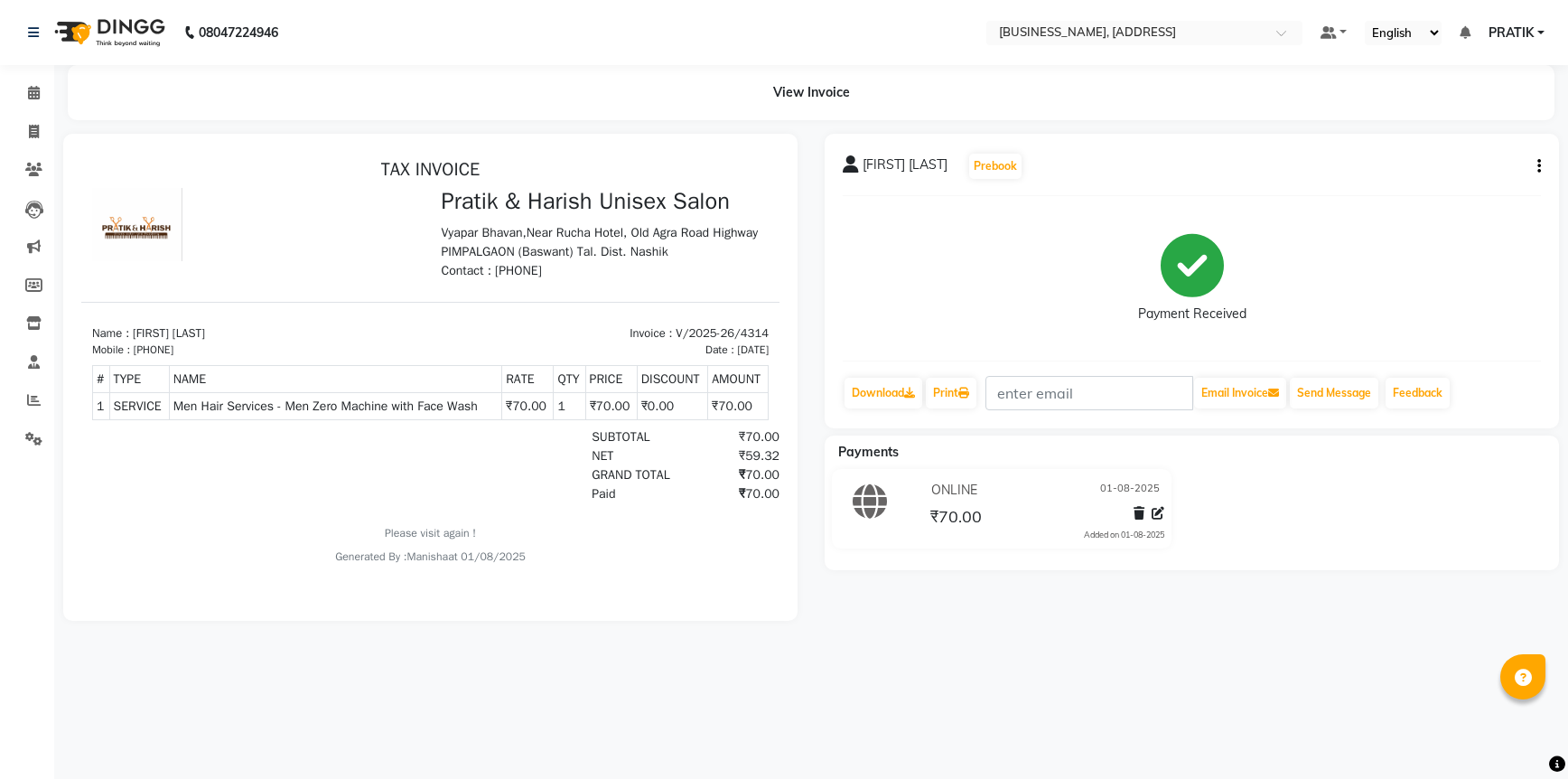 click 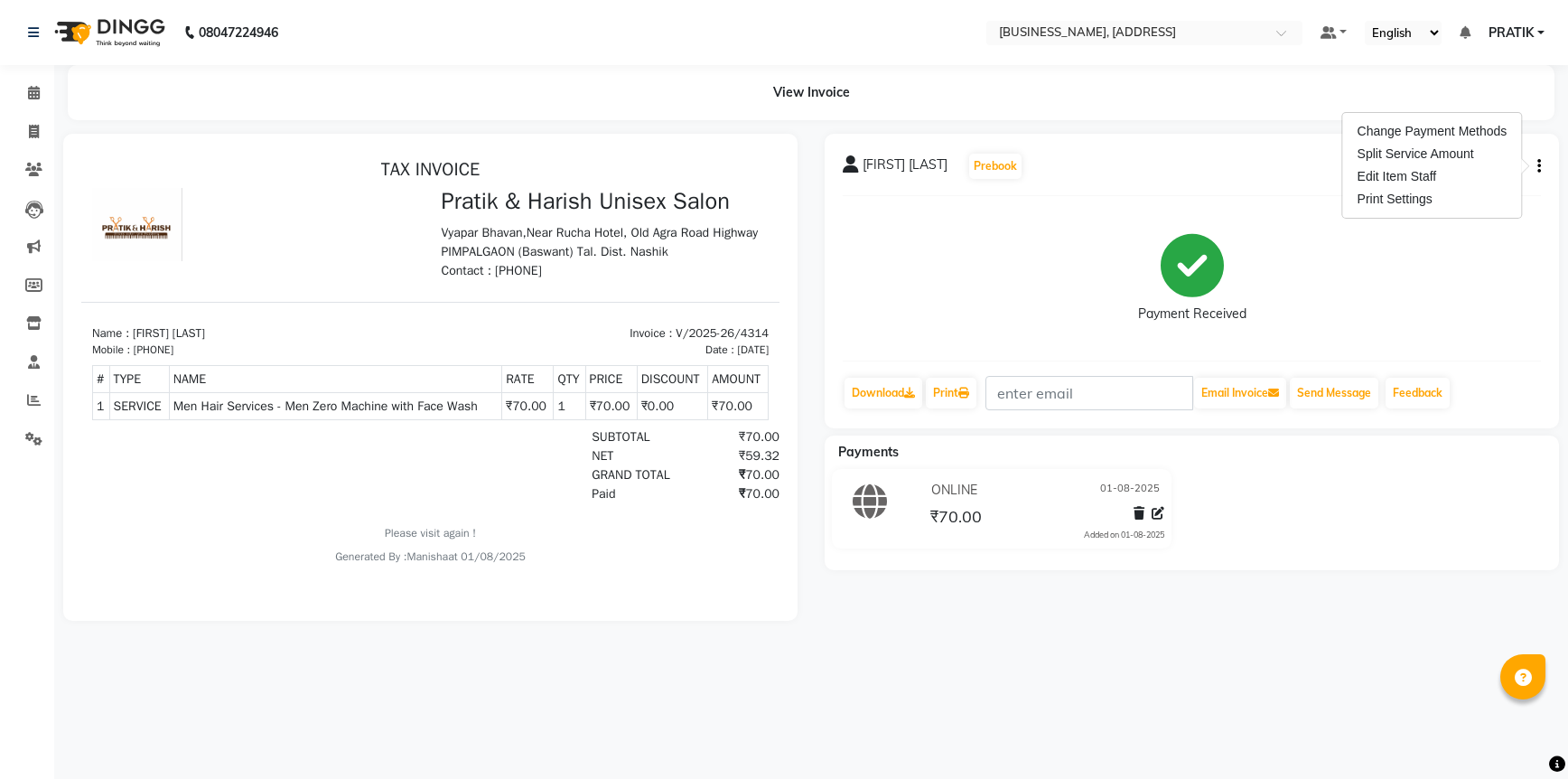 click 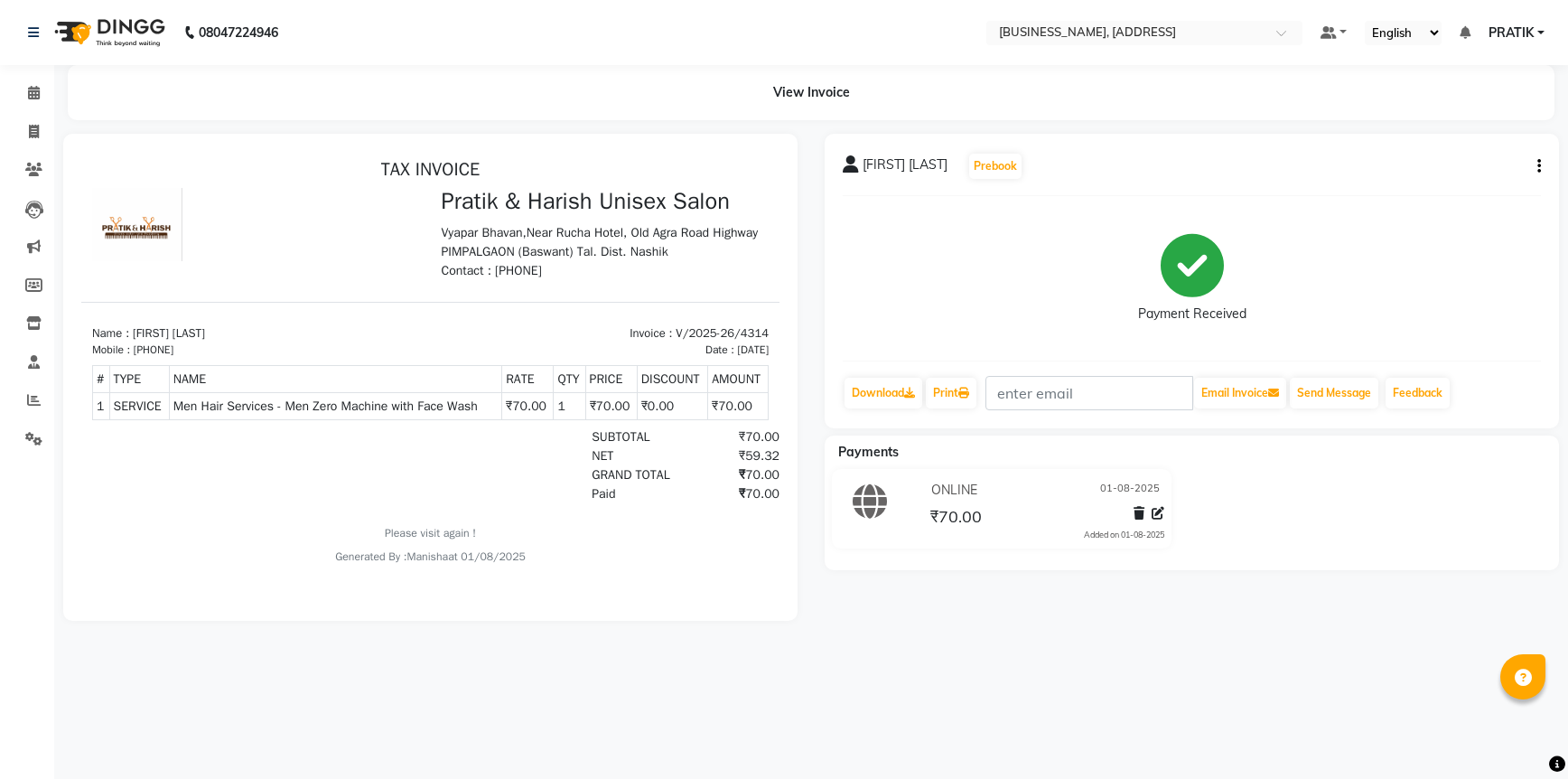 drag, startPoint x: 1323, startPoint y: 300, endPoint x: 618, endPoint y: 713, distance: 817.0643 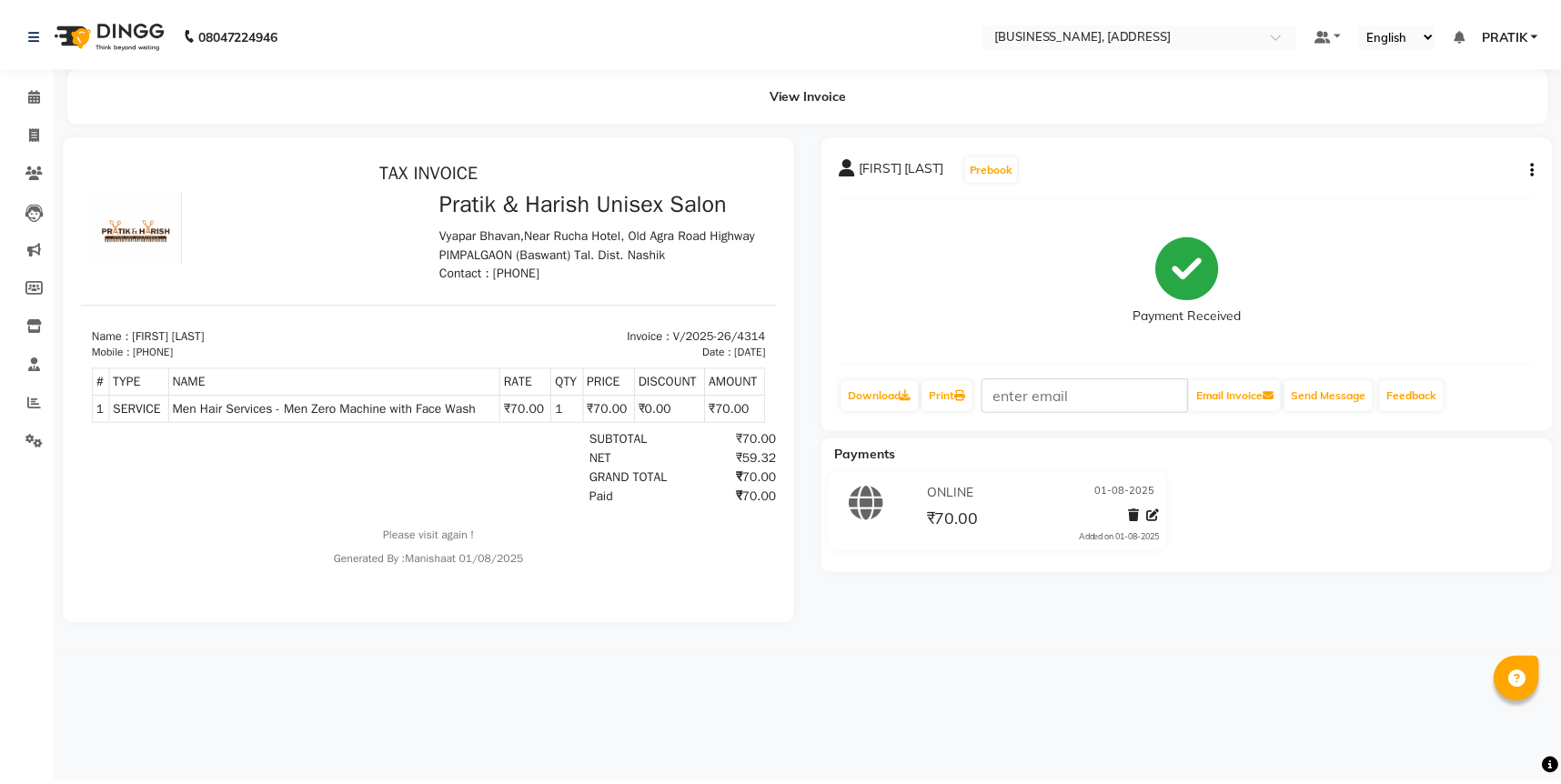 scroll, scrollTop: 15, scrollLeft: 0, axis: vertical 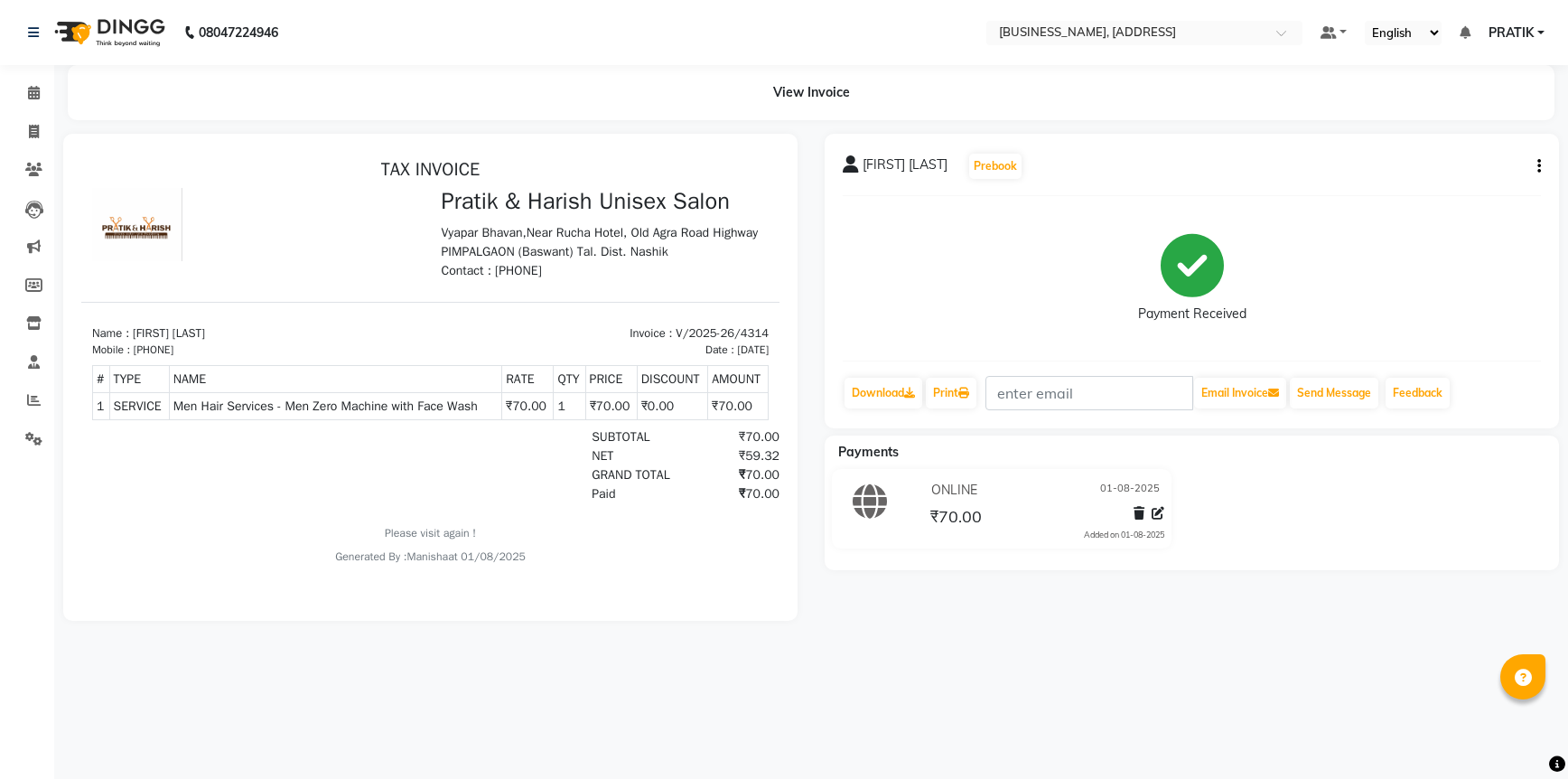 click 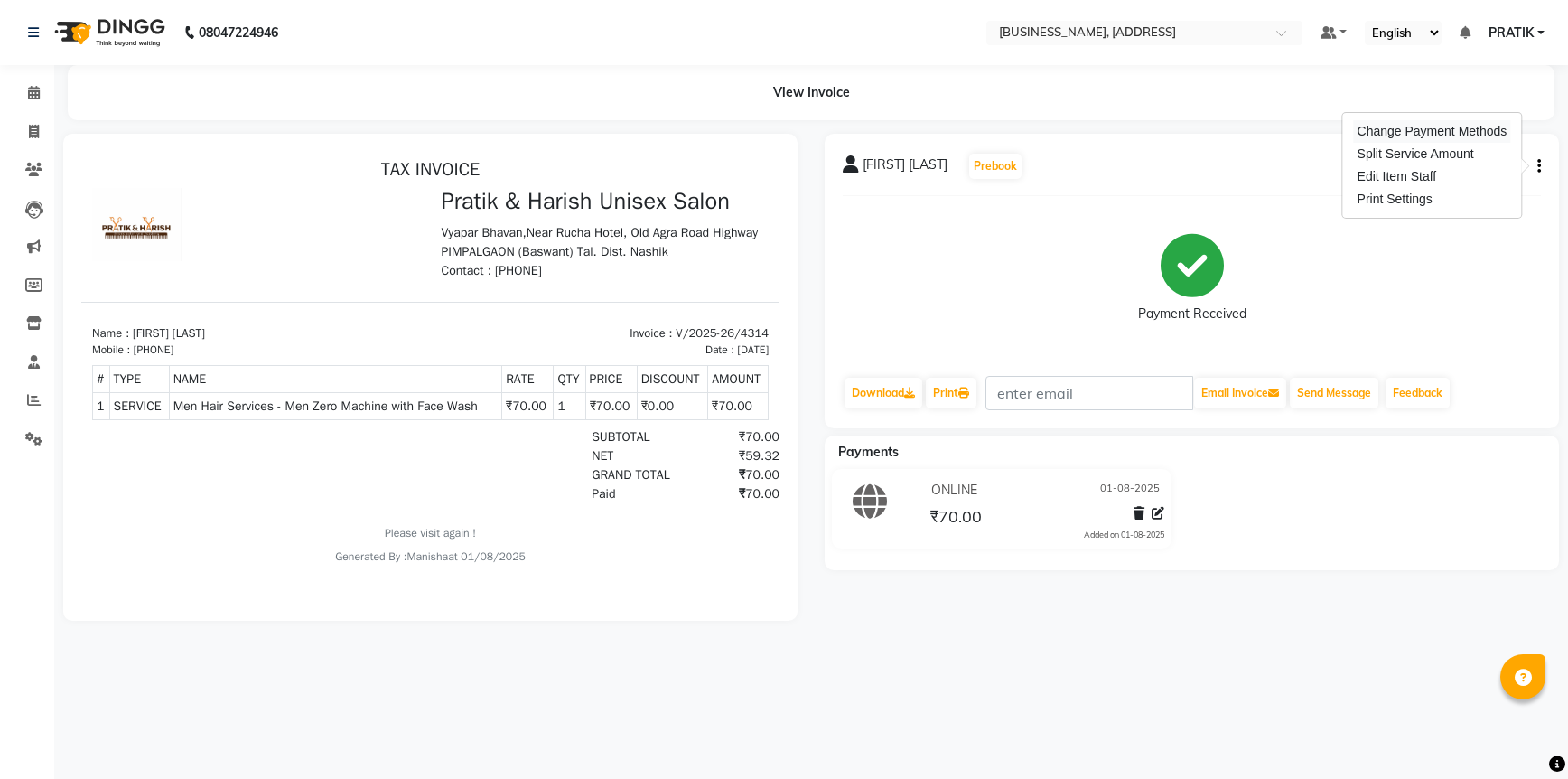 click on "Change Payment Methods" at bounding box center [1433, 131] 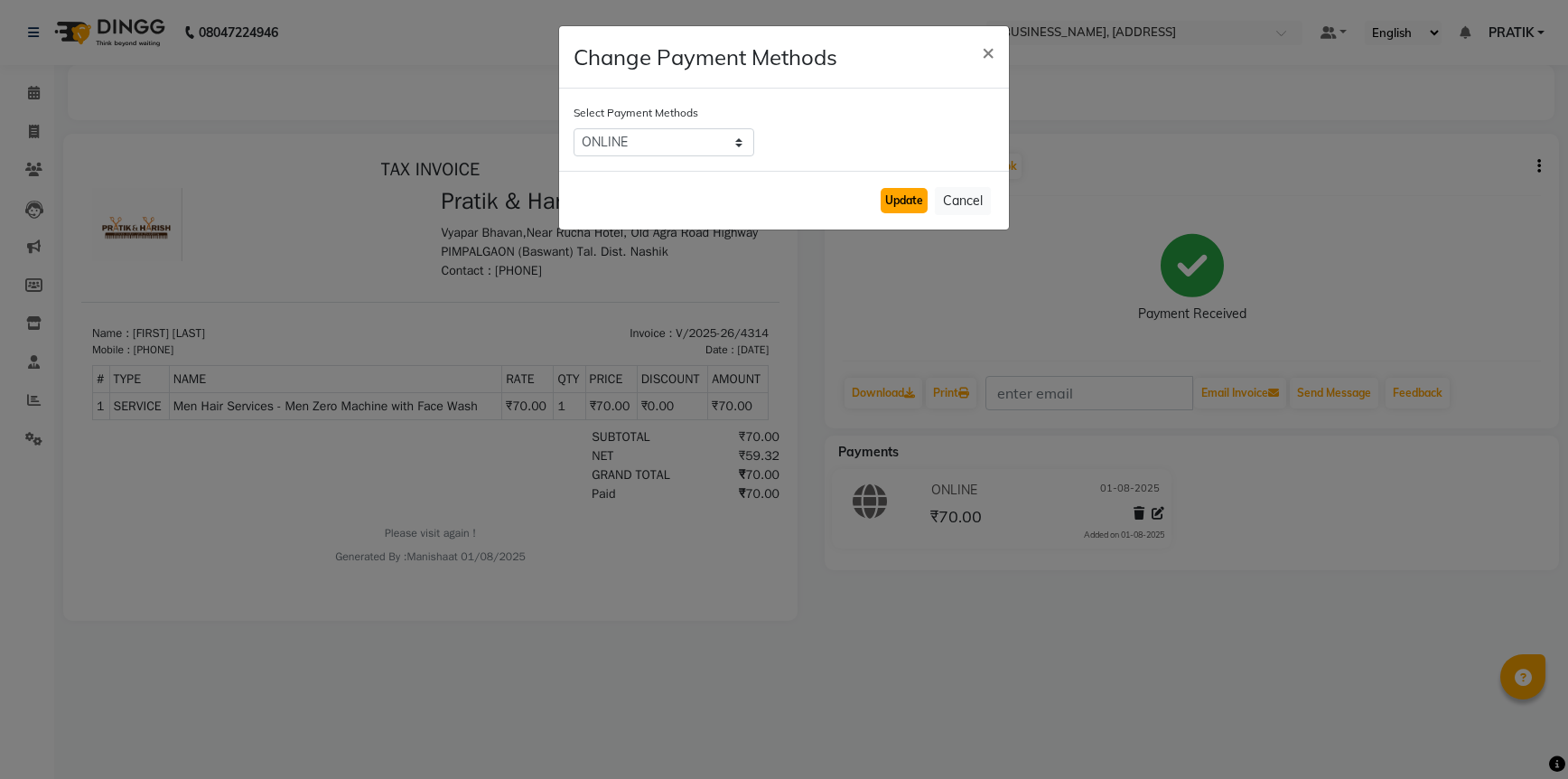 click on "Update" 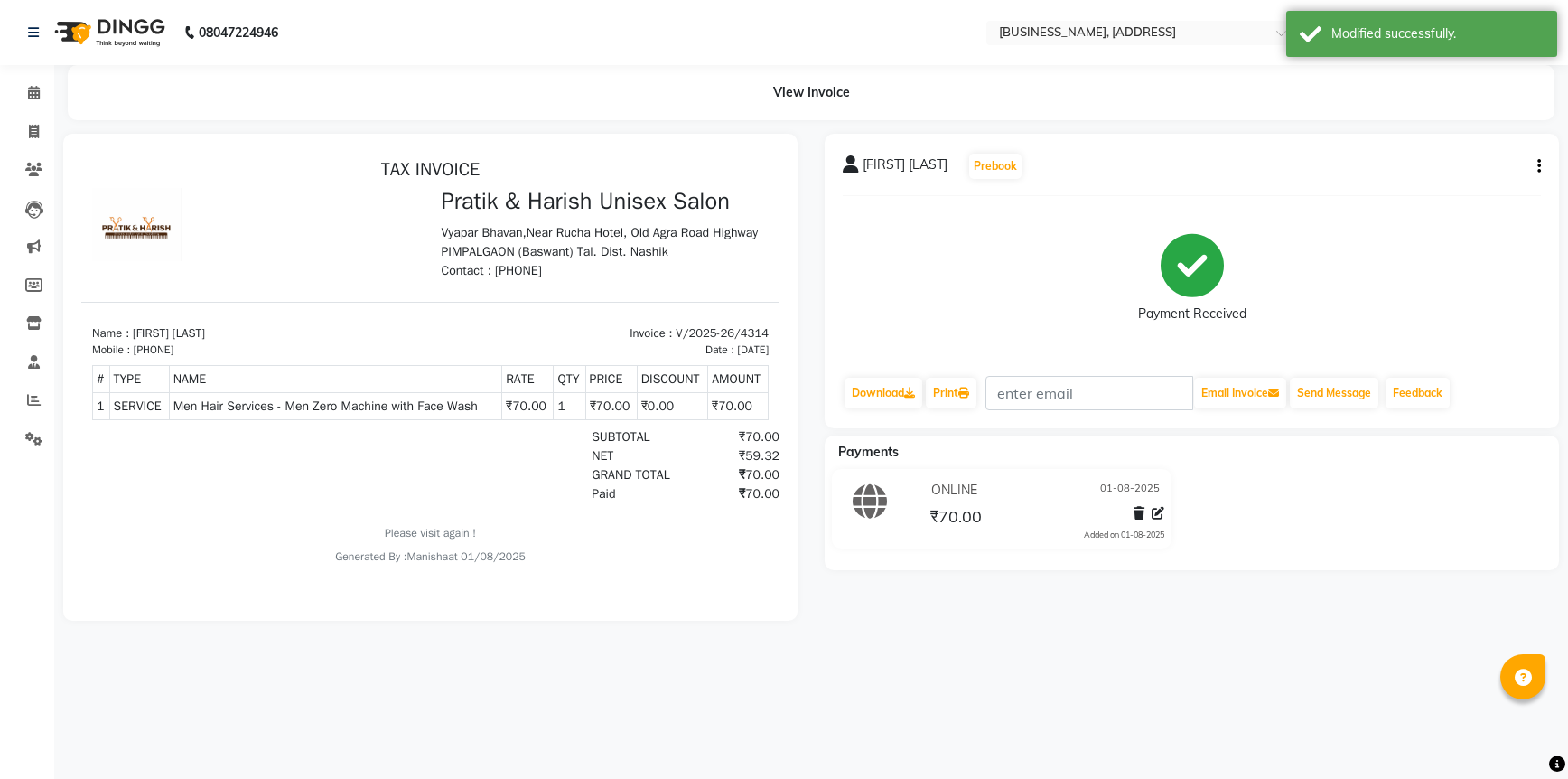 click 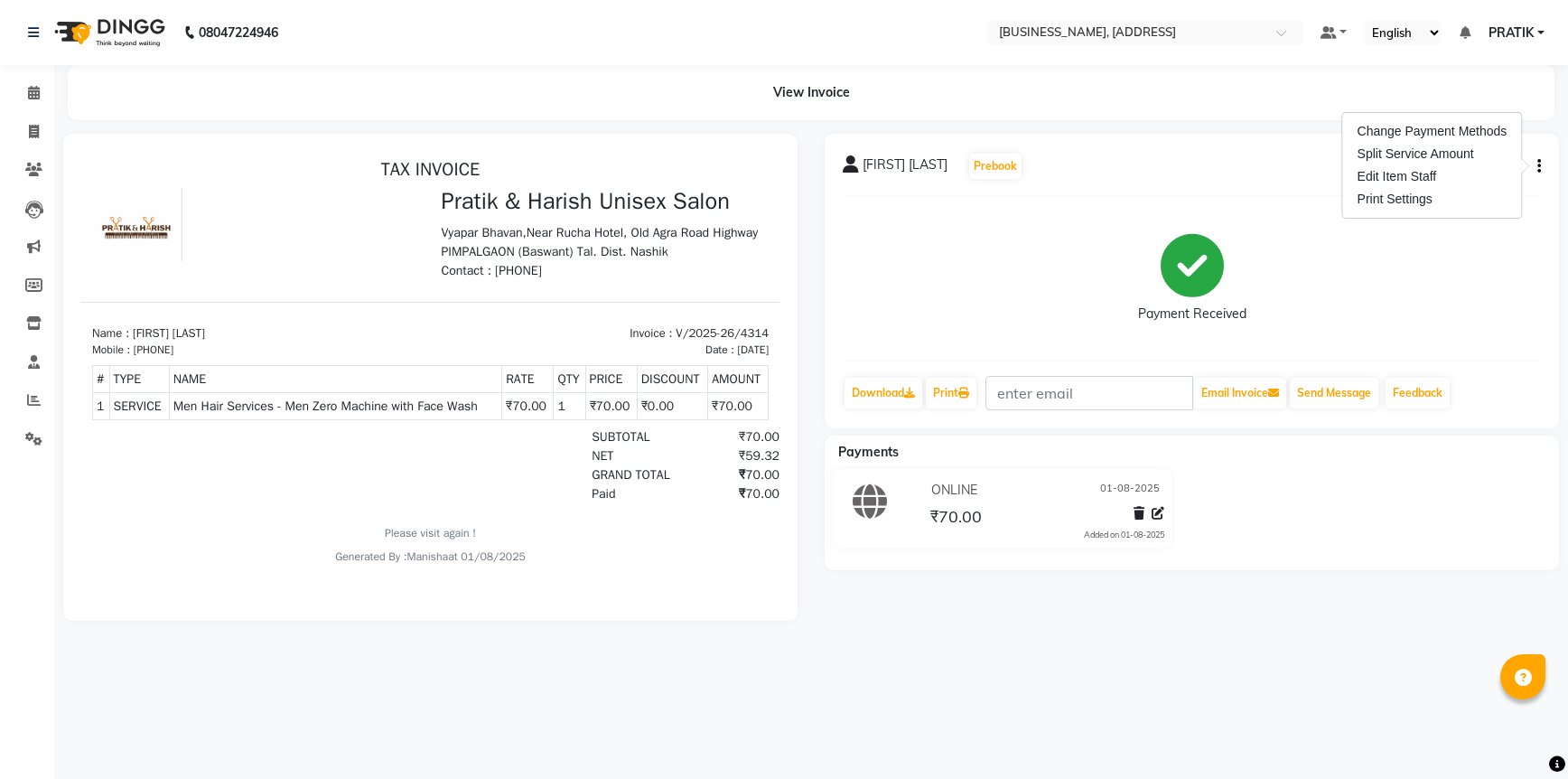 drag, startPoint x: 1539, startPoint y: 164, endPoint x: 919, endPoint y: 688, distance: 811.77337 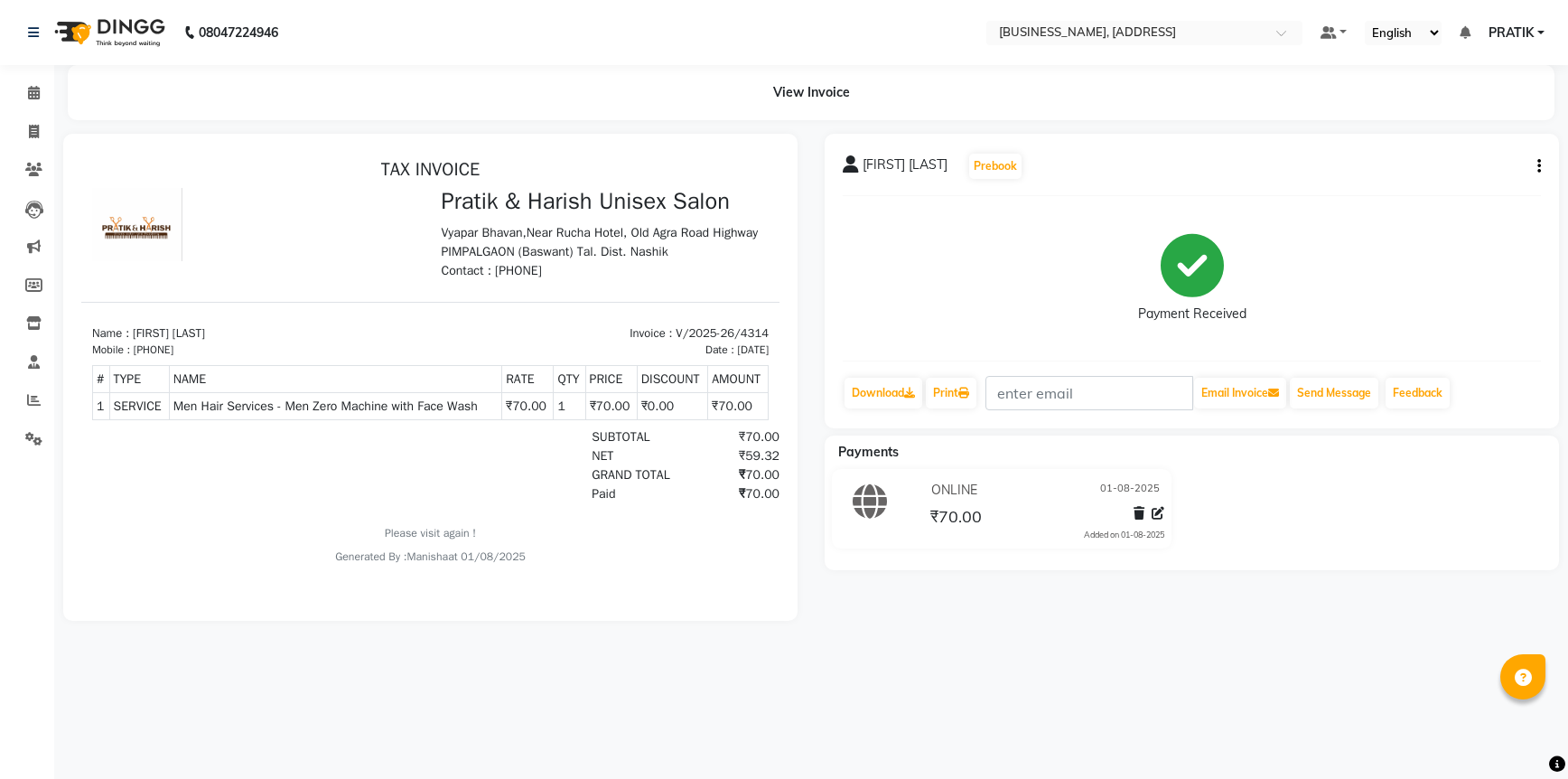 click 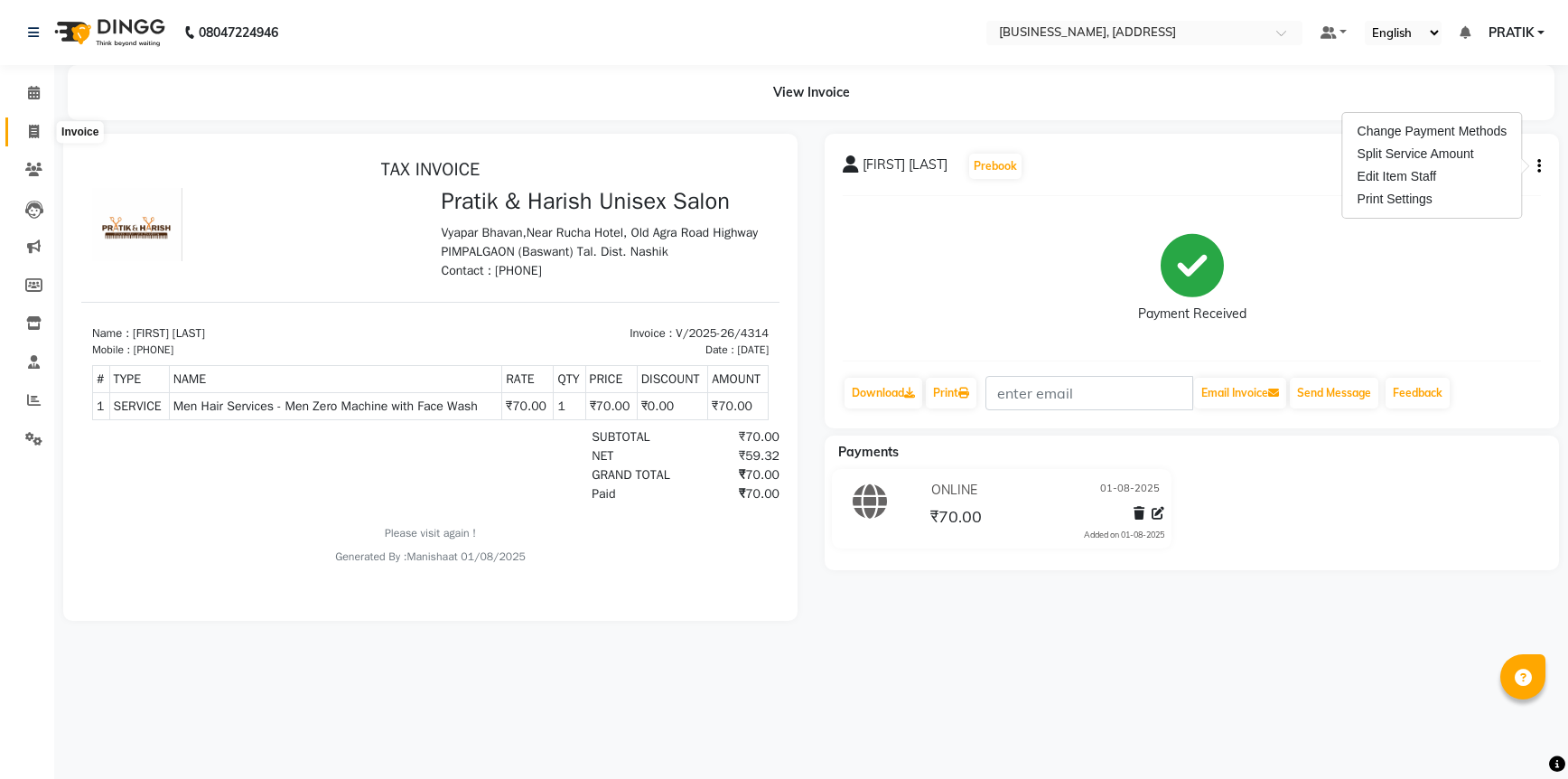 click 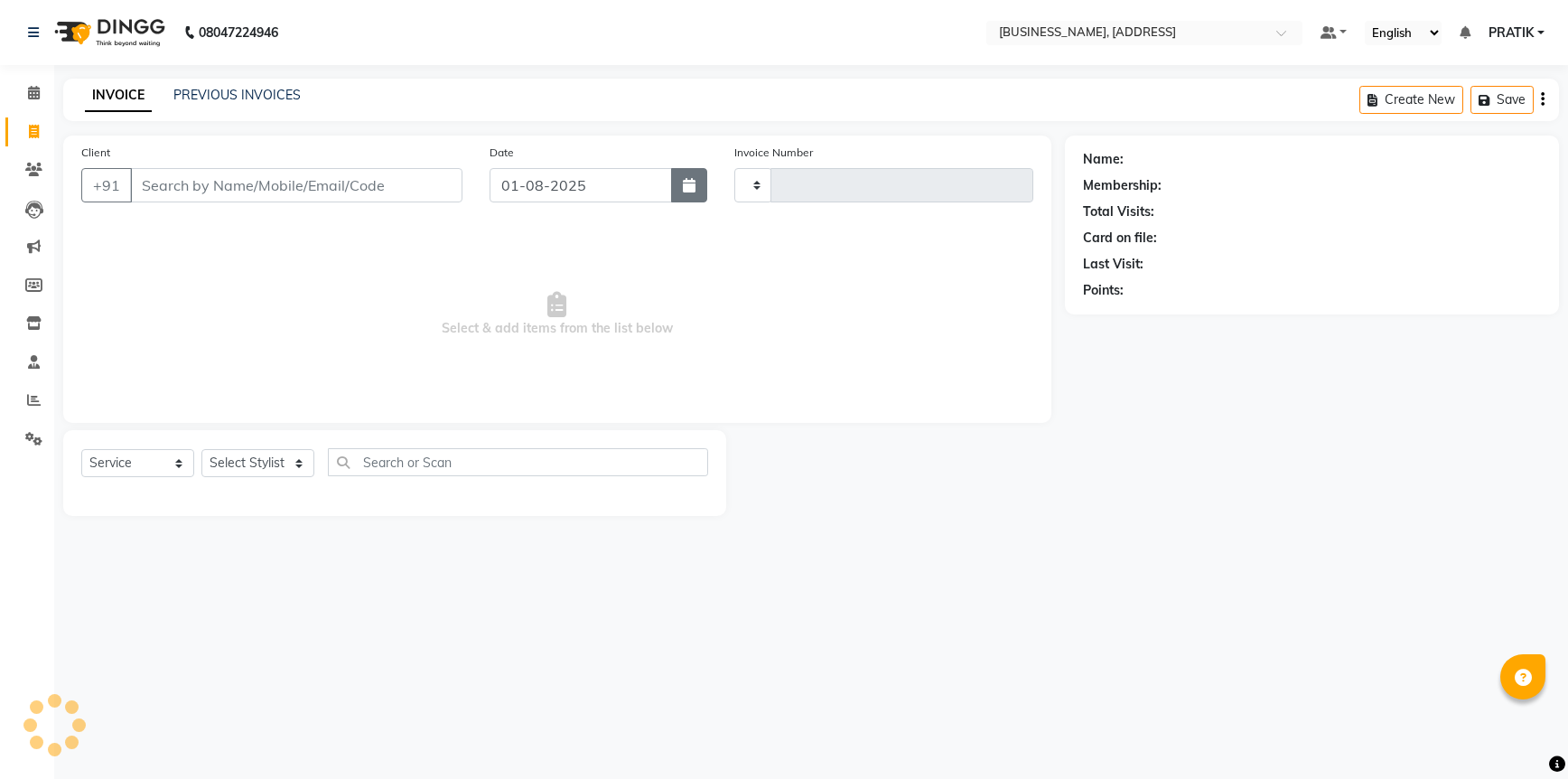 type on "4318" 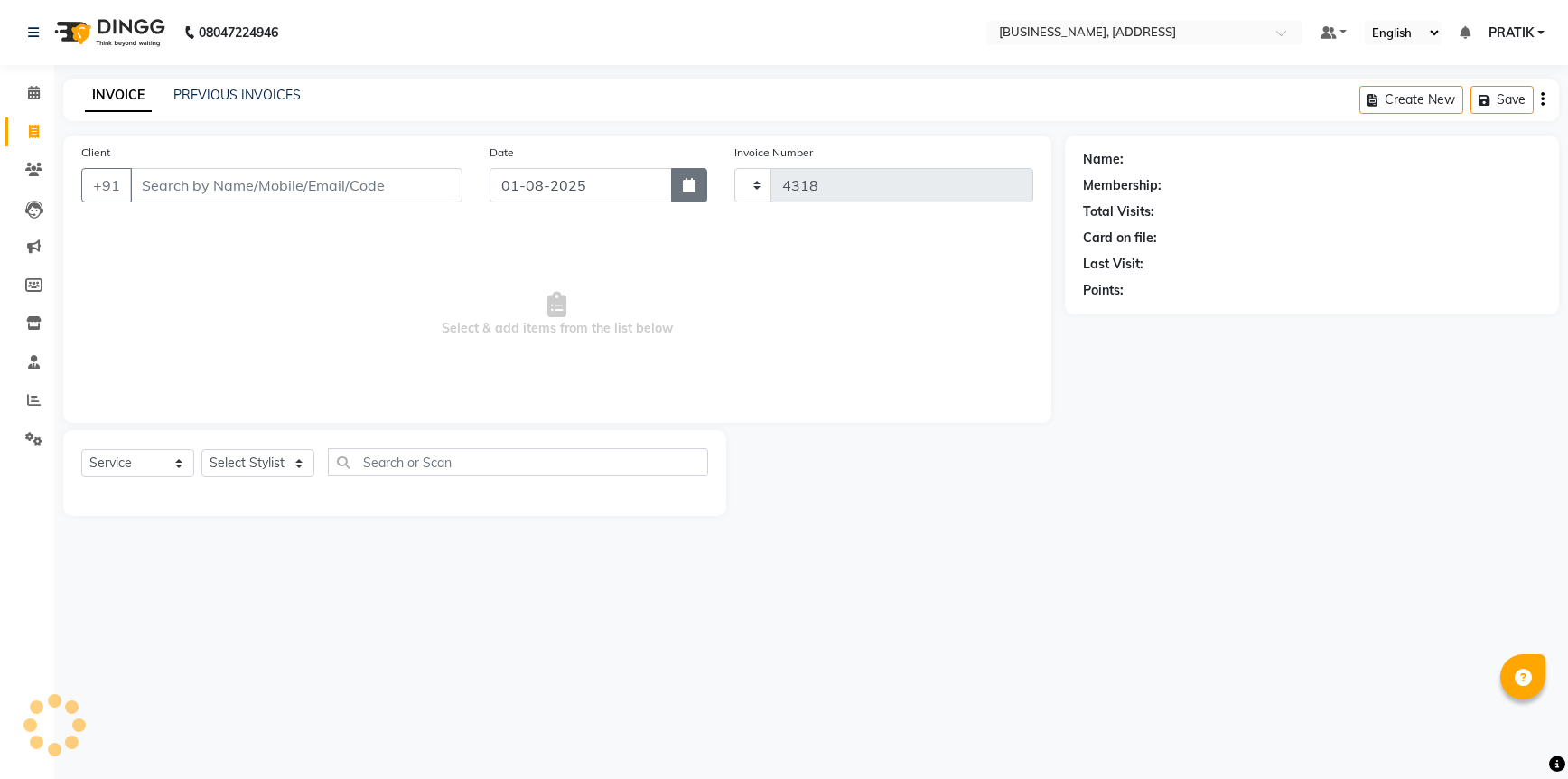 select on "6770" 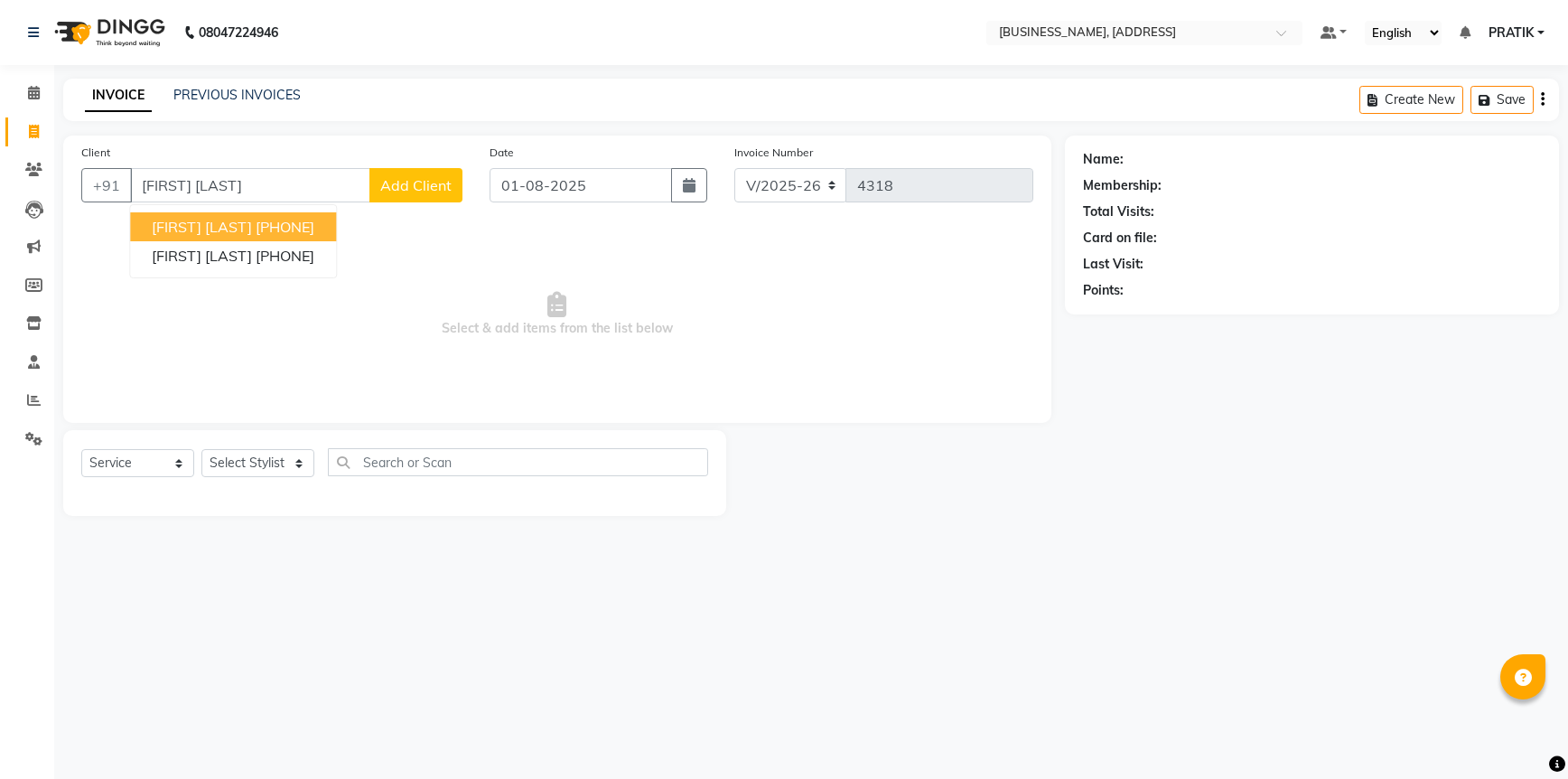 click on "[FIRST] [LAST] [PHONE]" at bounding box center (233, 227) 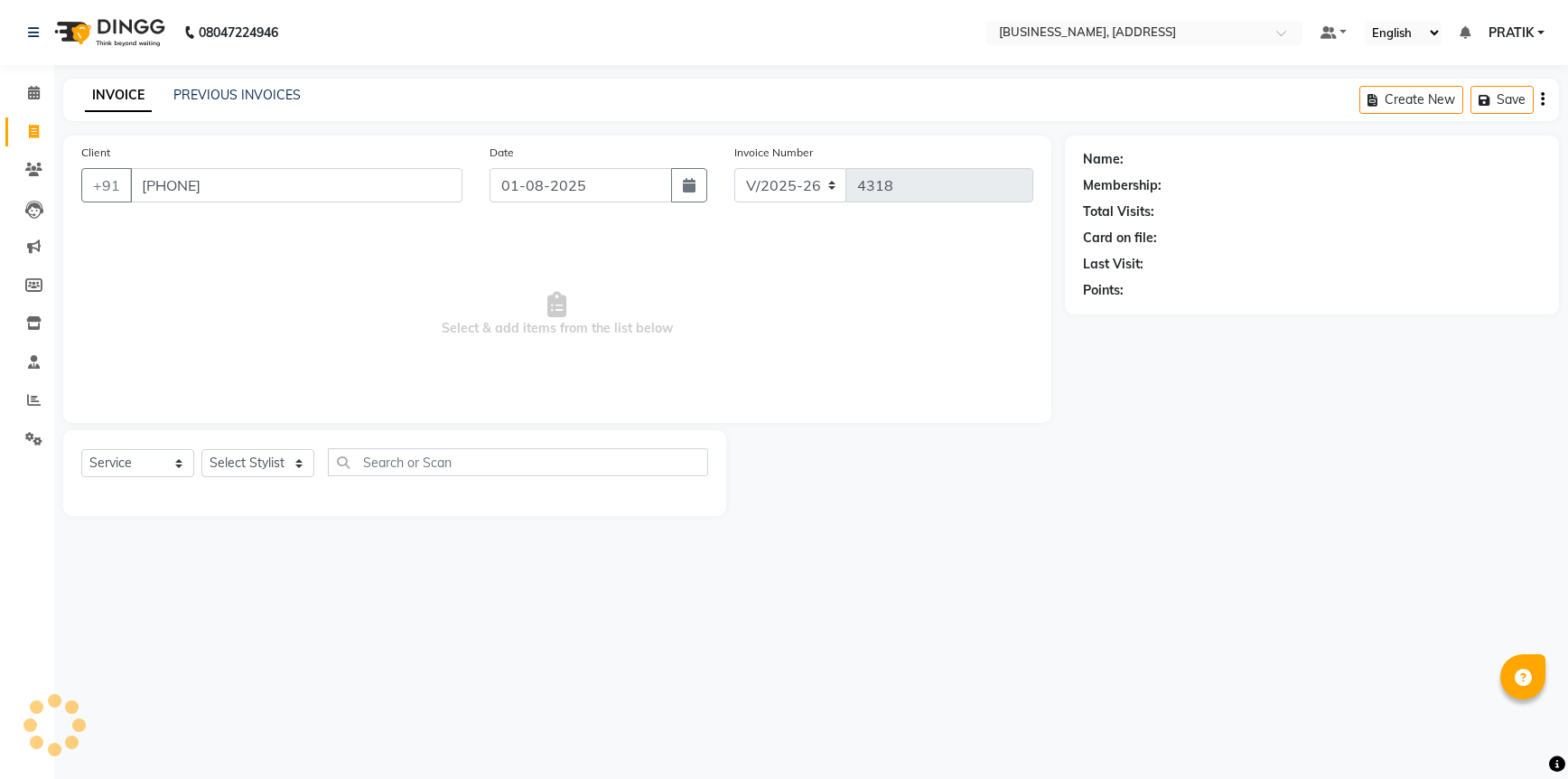 type on "[PHONE]" 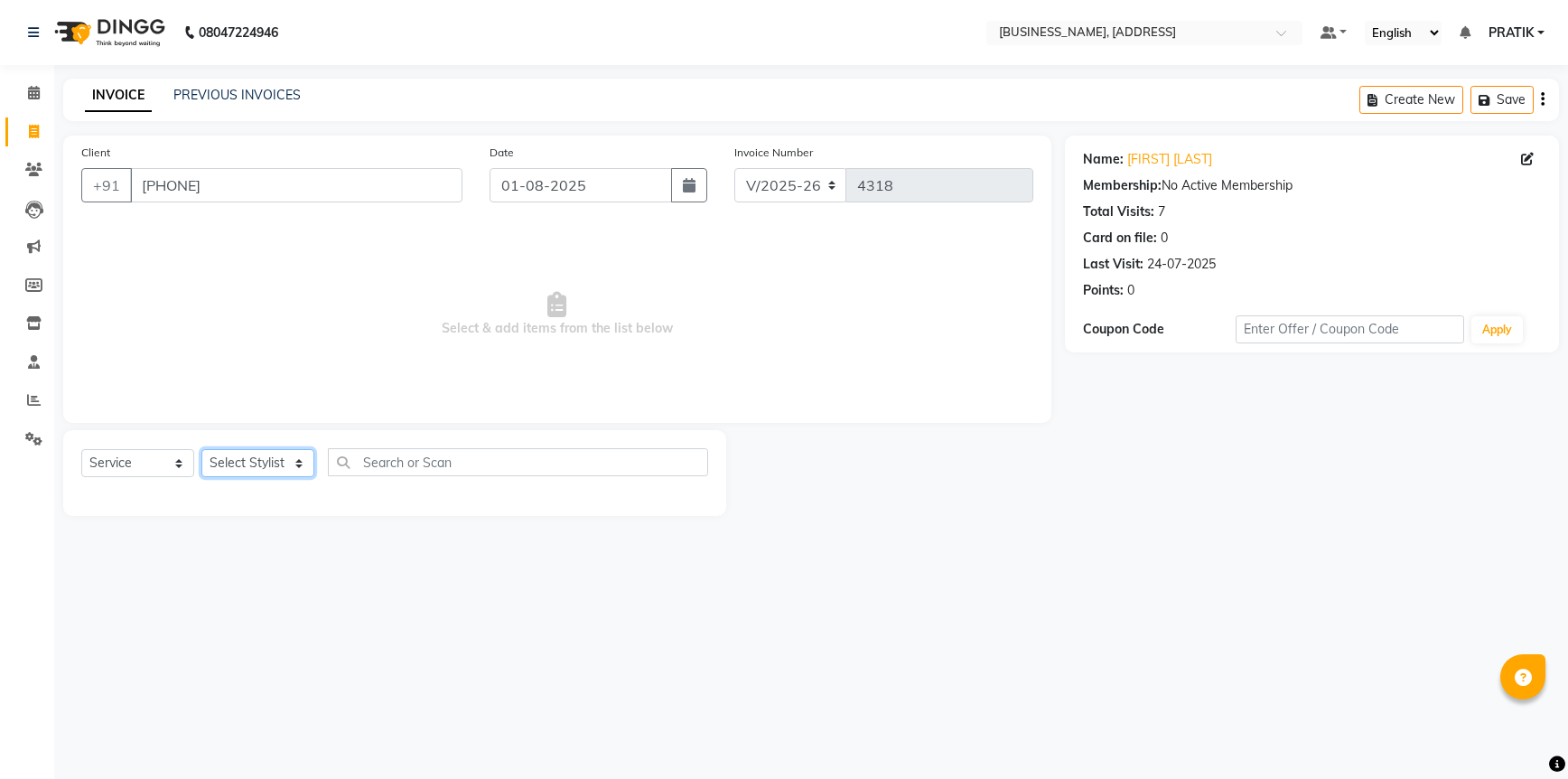 click on "Select Stylist [NAME] [NAME] [FIRST] [LAST] [NAME] [NAME] [BUSINESS_NAME] [NAME] [NAME] [NAME] [NAME] [NAME] [NAME] [NAME]" 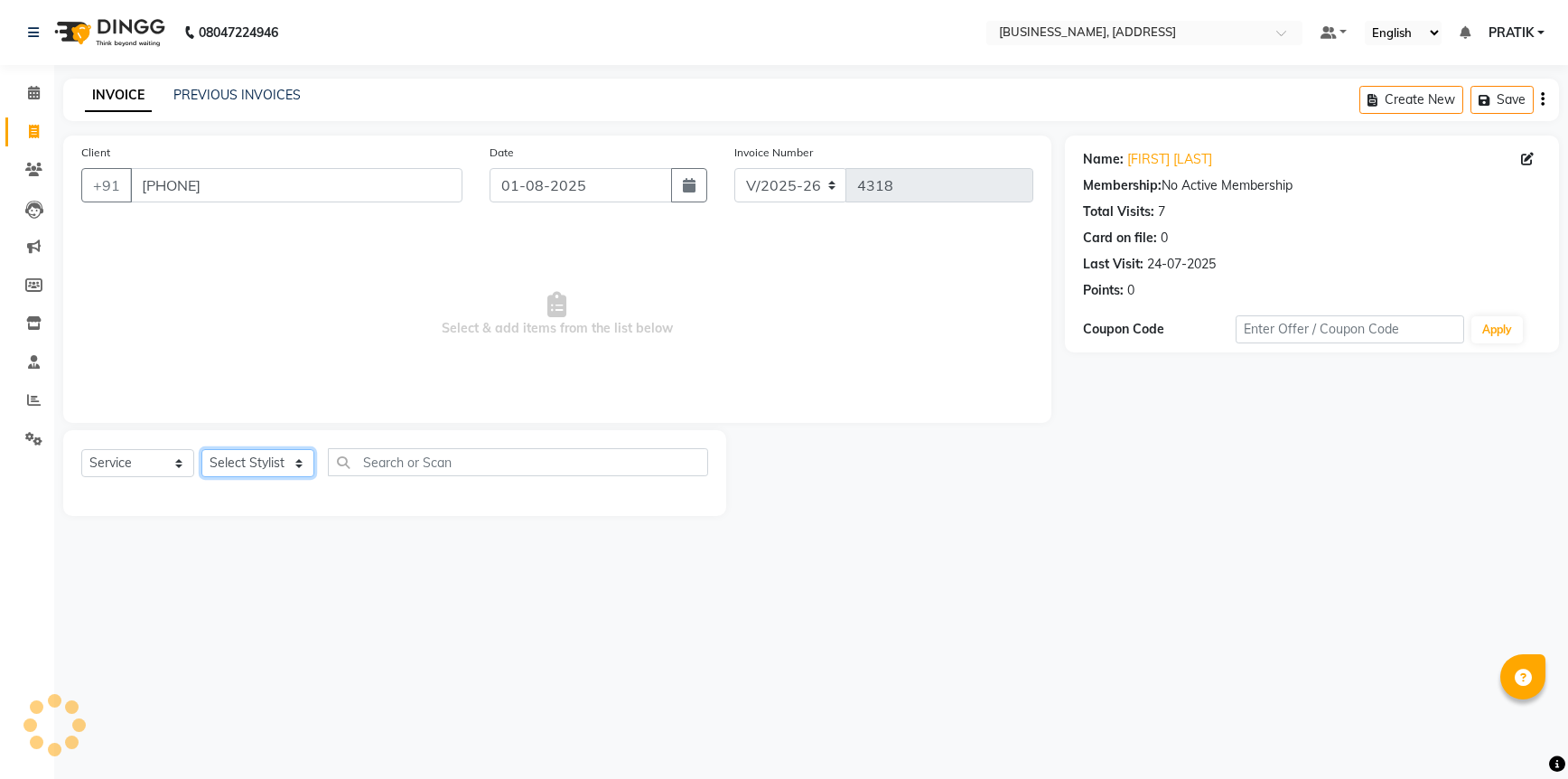 select on "86141" 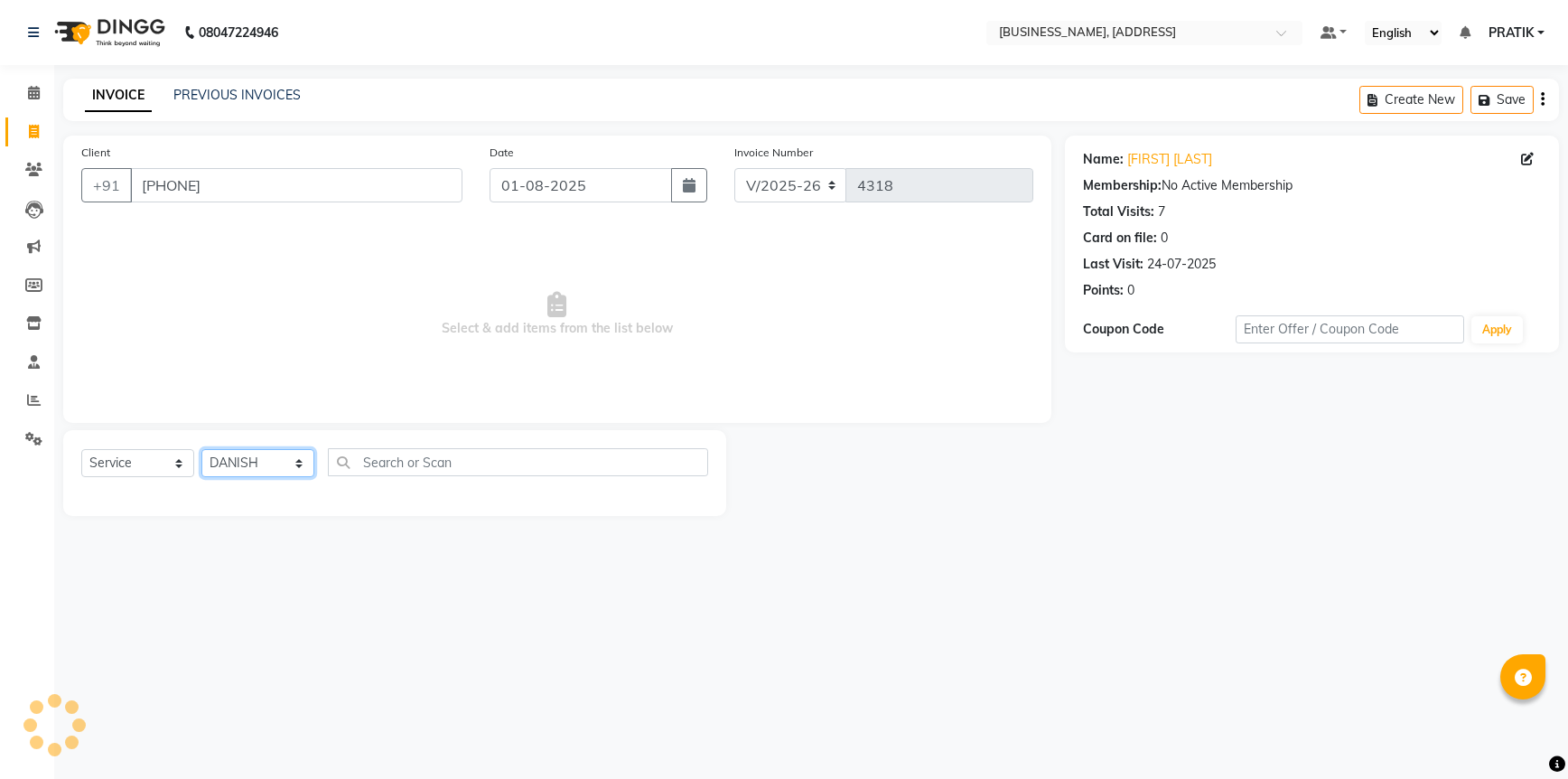 click on "Select Stylist [NAME] [NAME] [FIRST] [LAST] [NAME] [NAME] [BUSINESS_NAME] [NAME] [NAME] [NAME] [NAME] [NAME] [NAME] [NAME]" 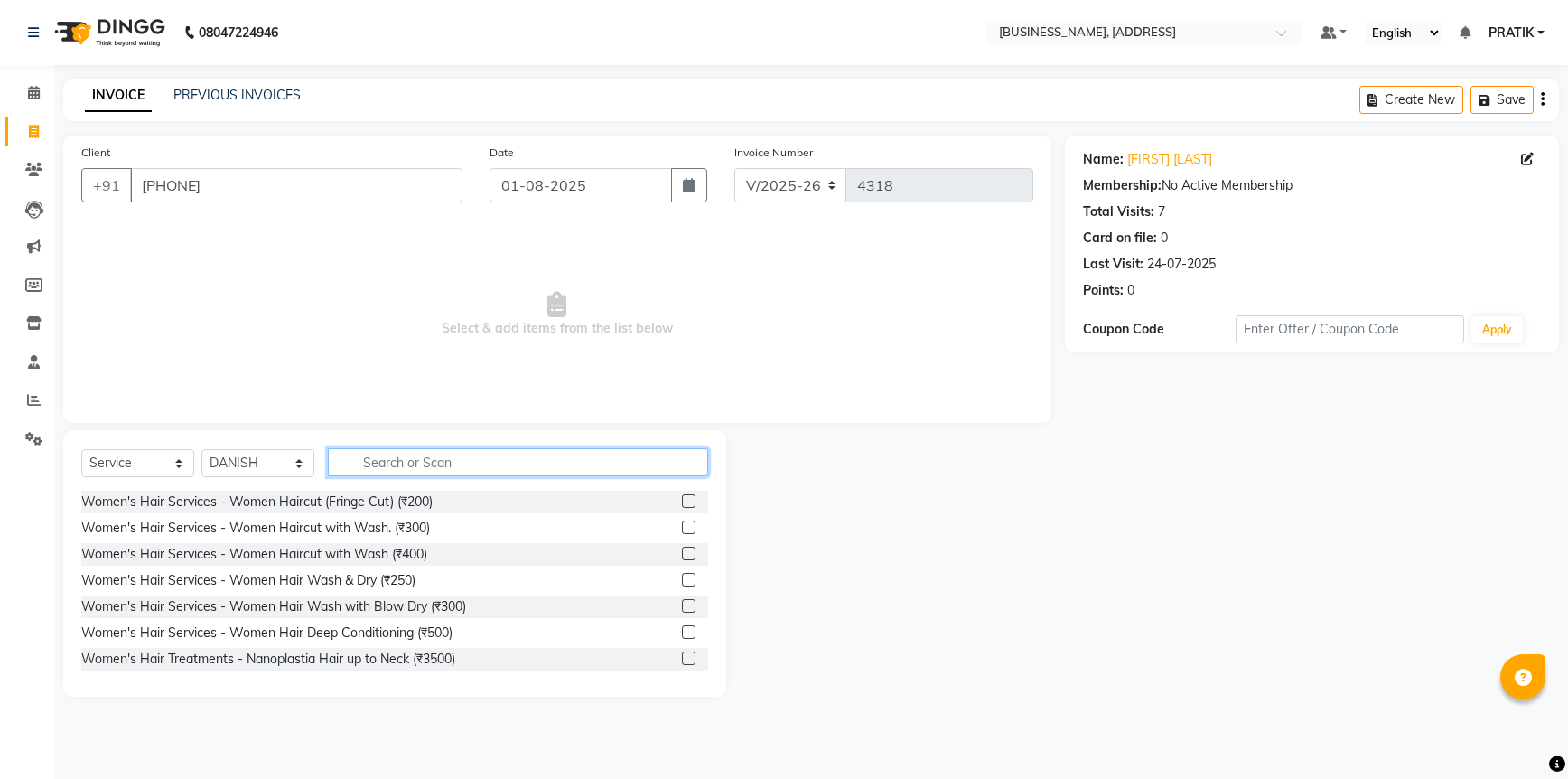 click 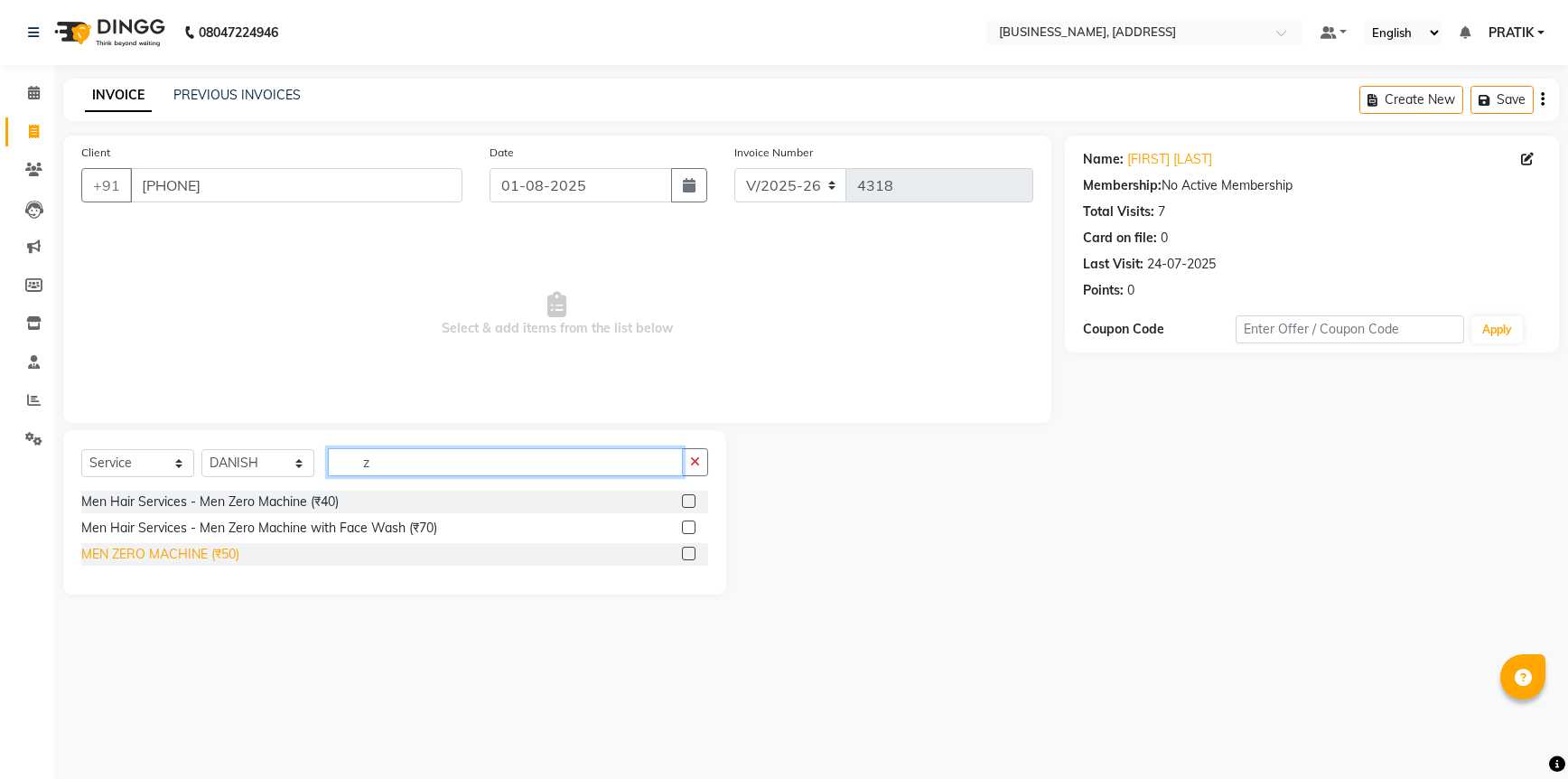 type on "z" 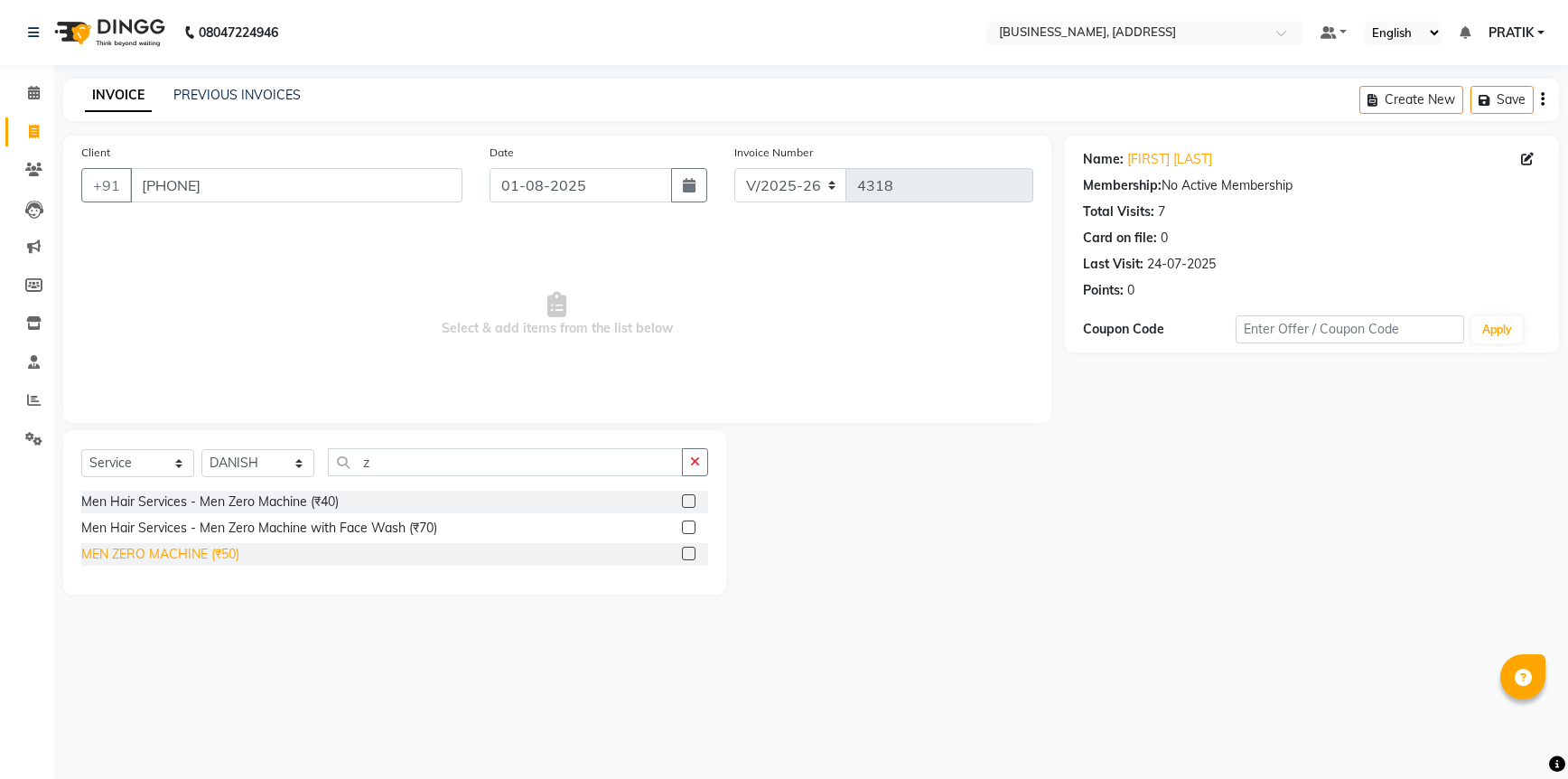 click on "MEN ZERO MACHINE (₹50)" 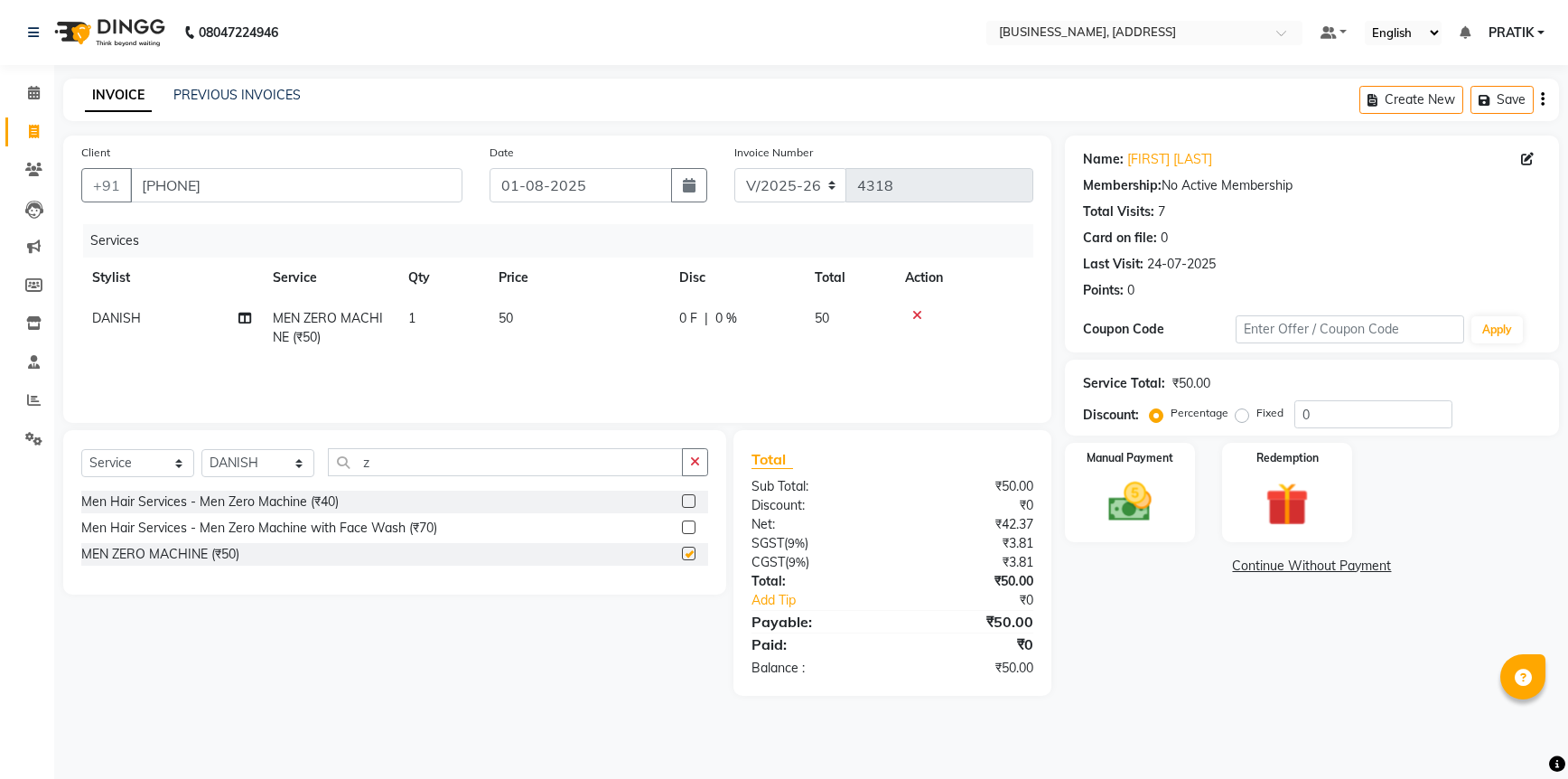 checkbox on "false" 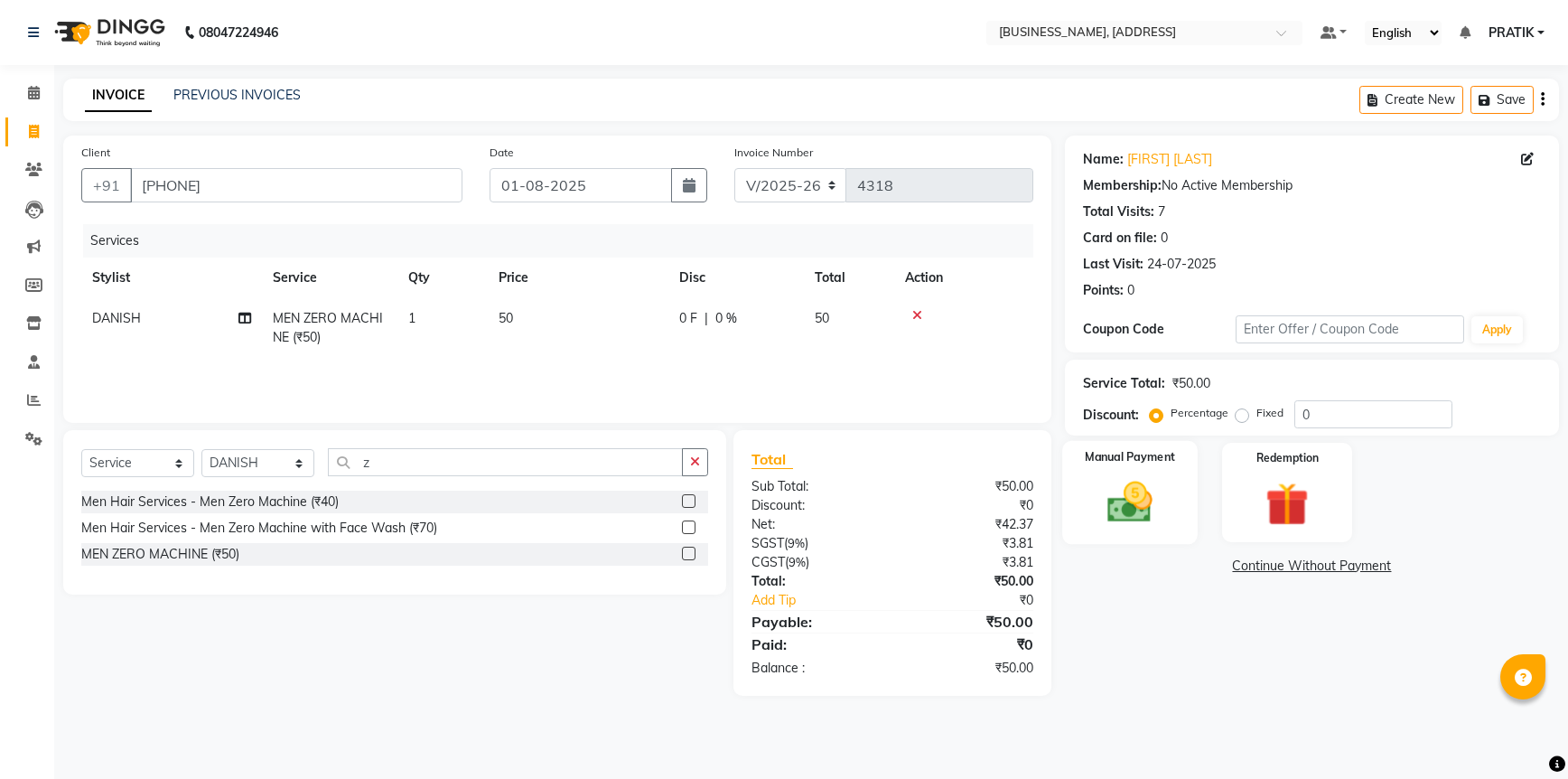 click 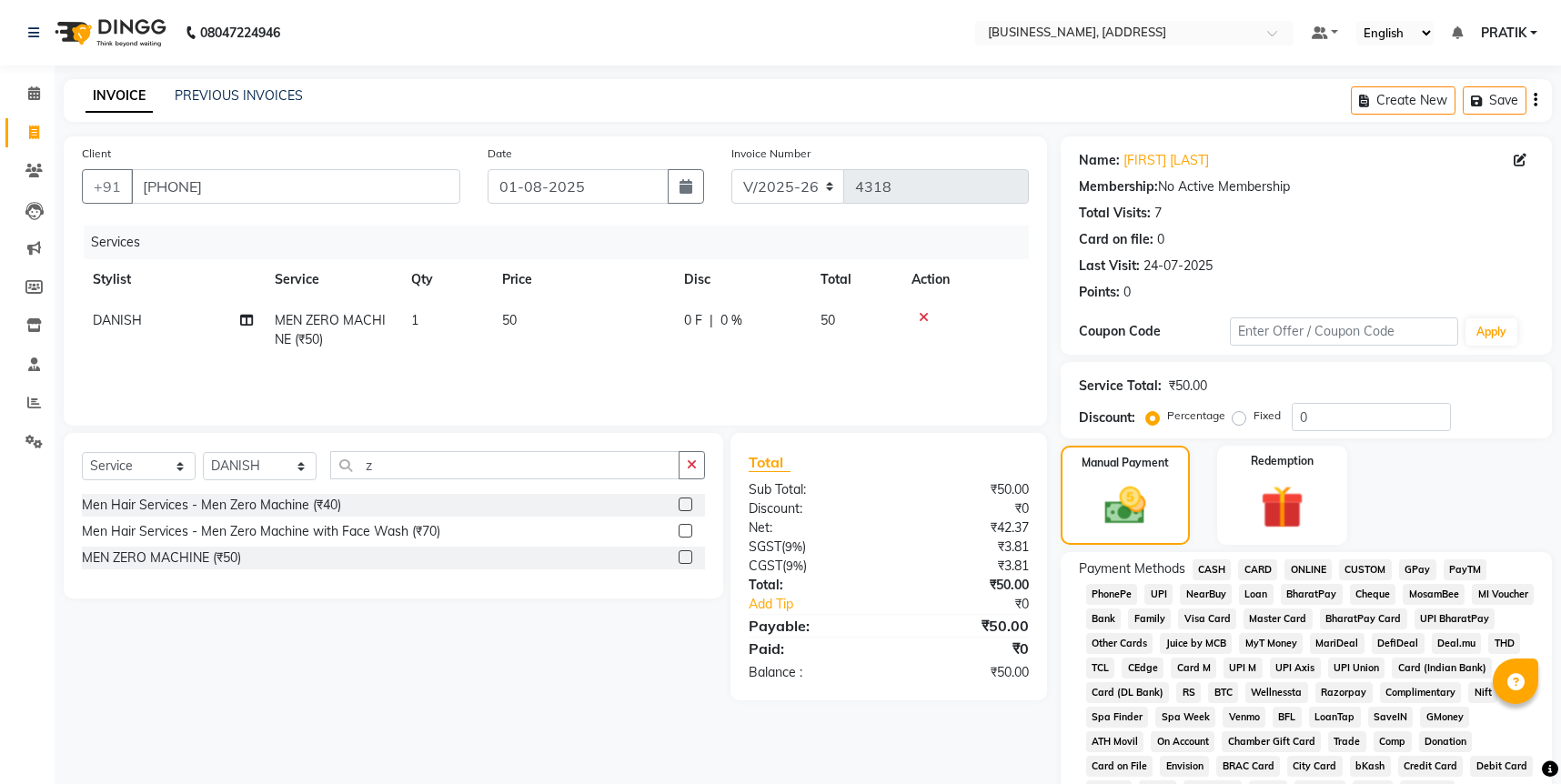 click on "ONLINE" 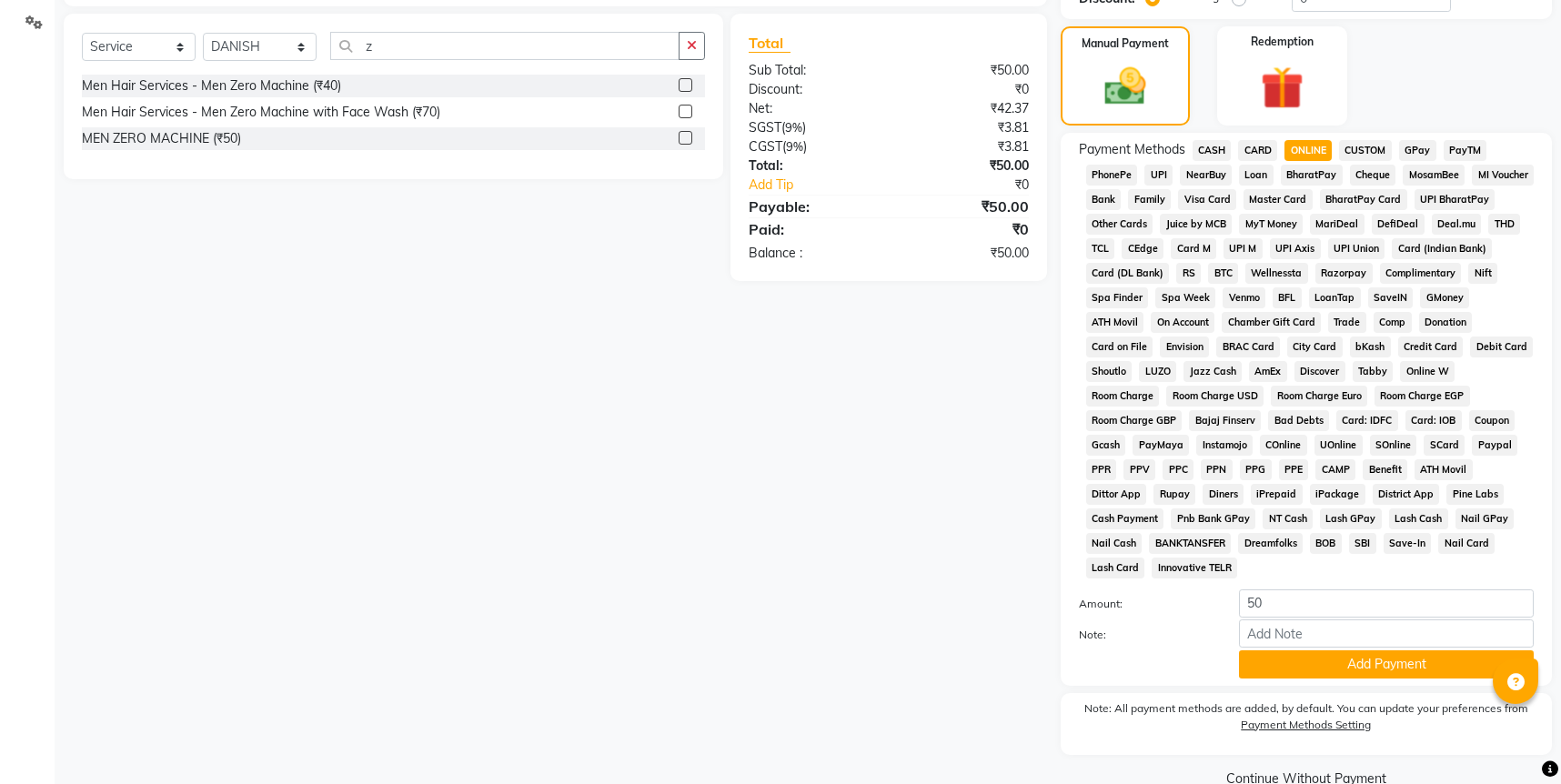 scroll, scrollTop: 435, scrollLeft: 0, axis: vertical 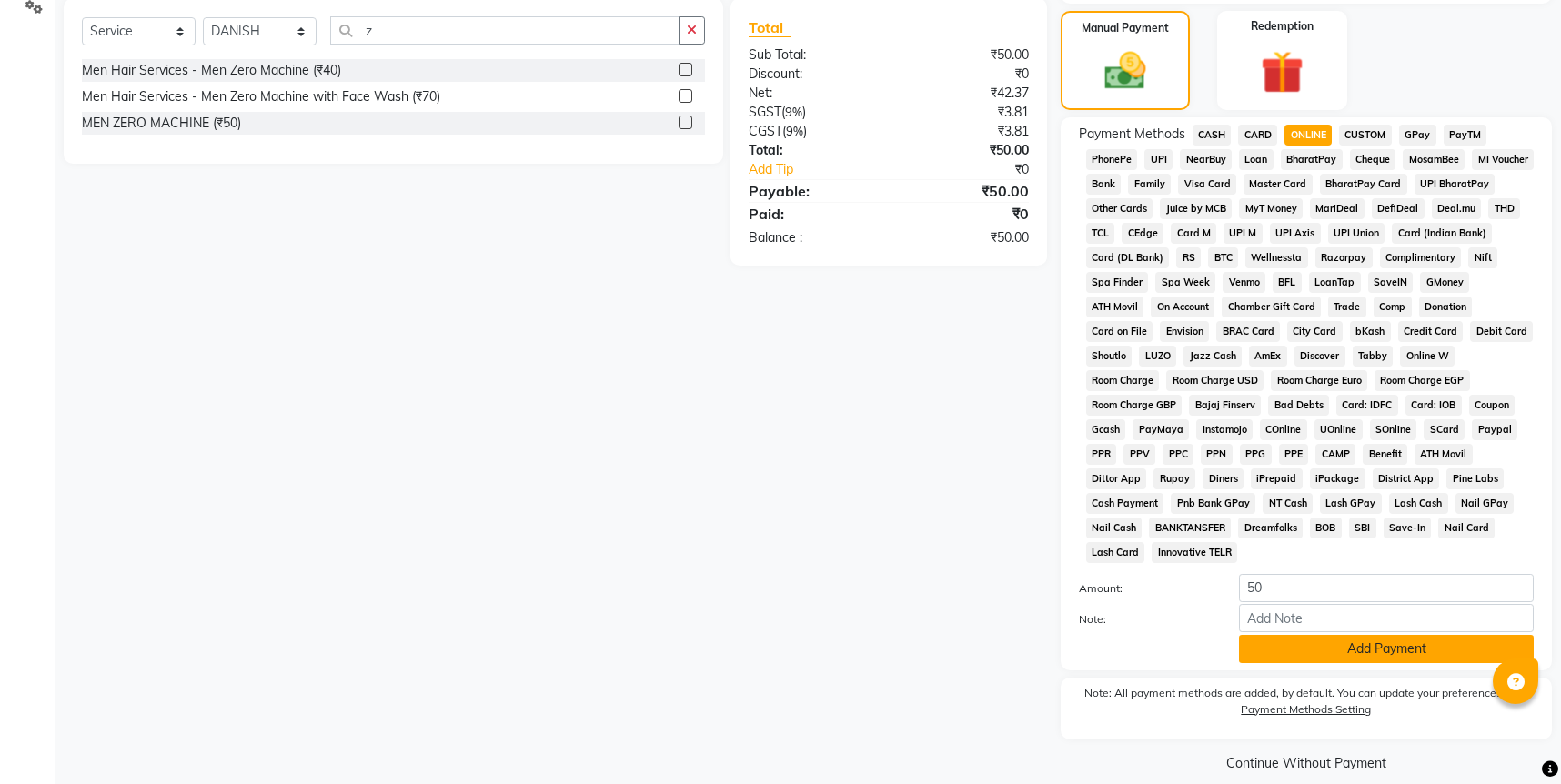 click on "Add Payment" 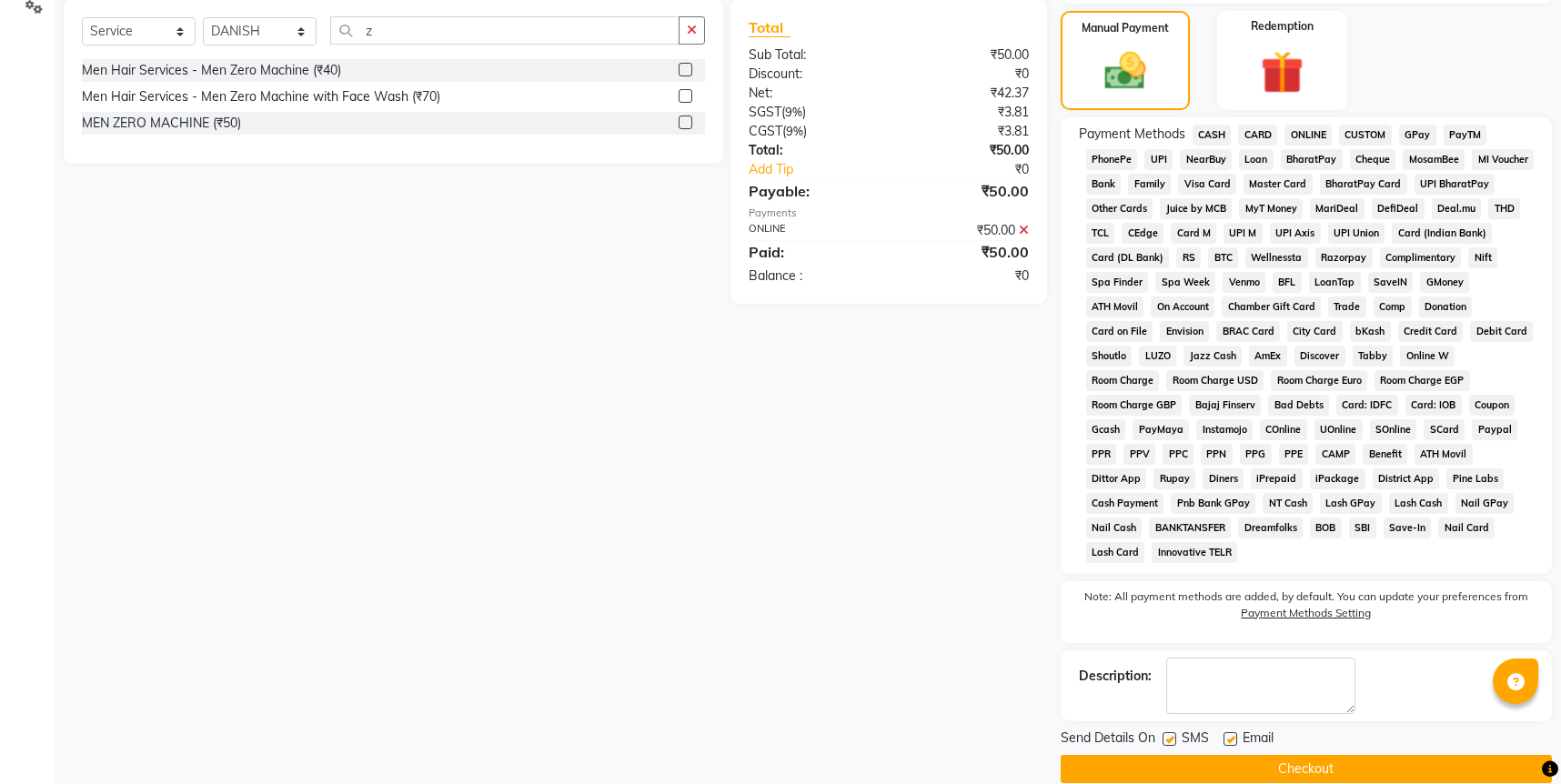 drag, startPoint x: 1384, startPoint y: 746, endPoint x: 1387, endPoint y: 759, distance: 13.34166 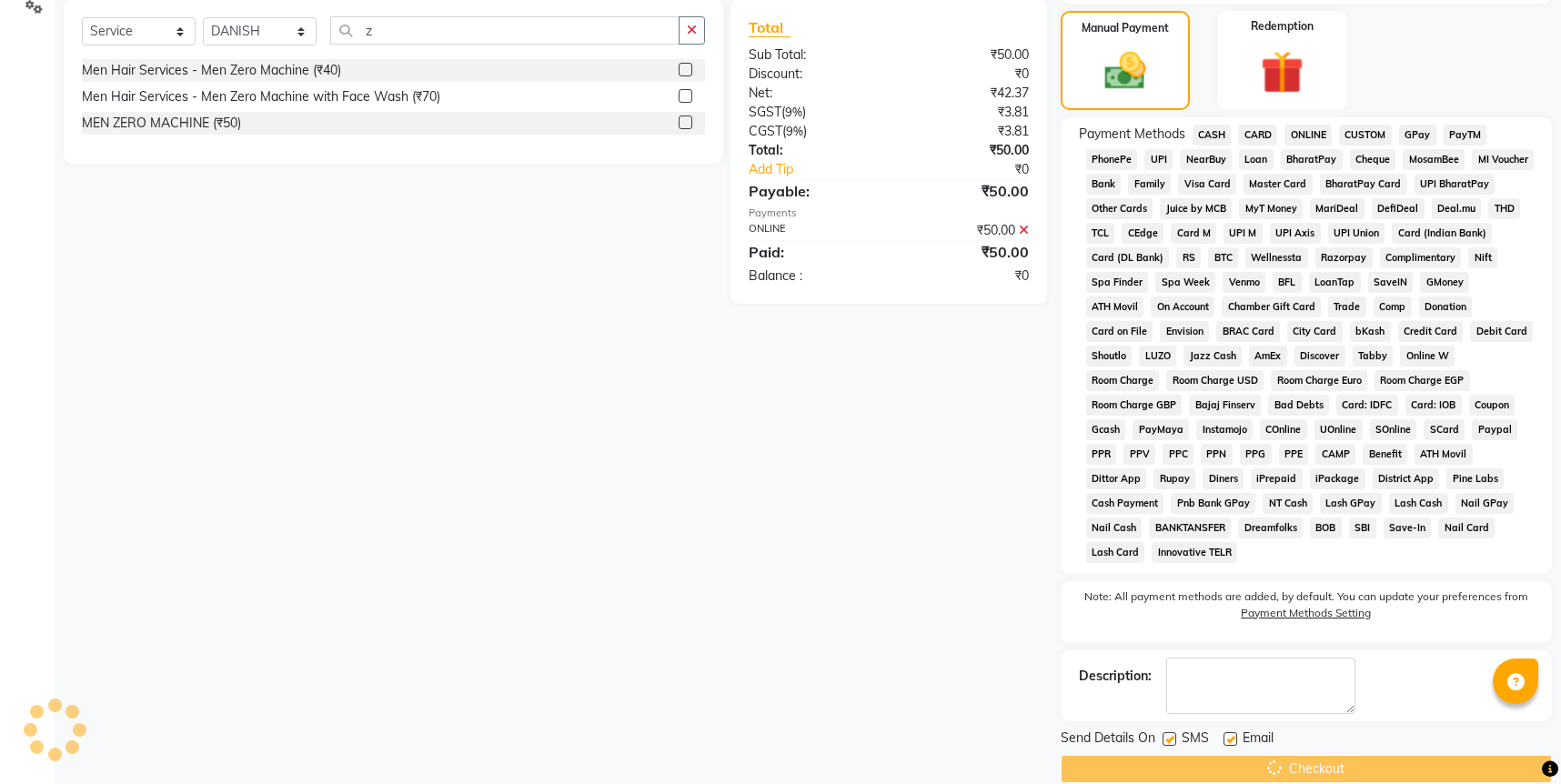 click on "Checkout" 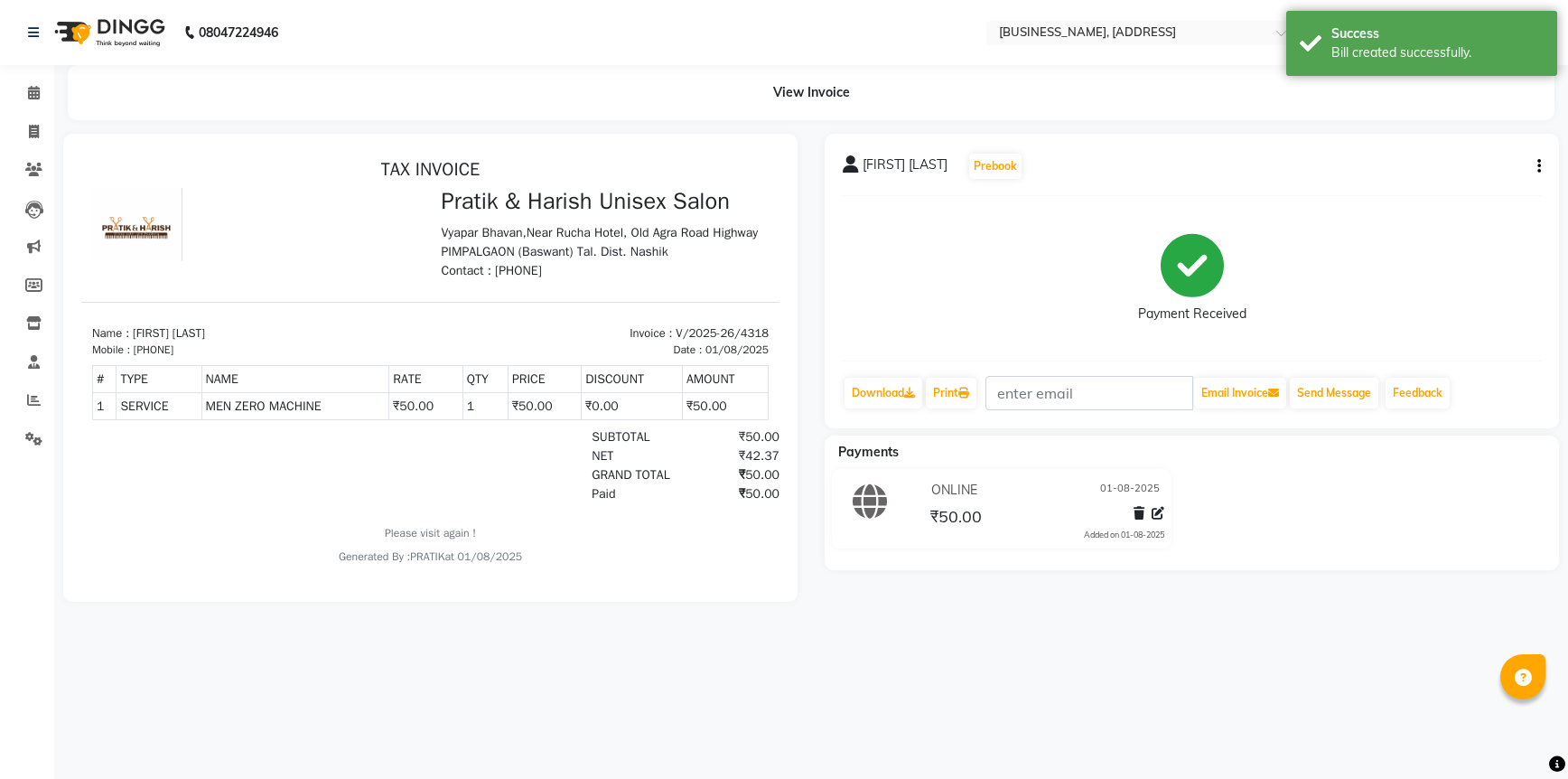 scroll, scrollTop: 0, scrollLeft: 0, axis: both 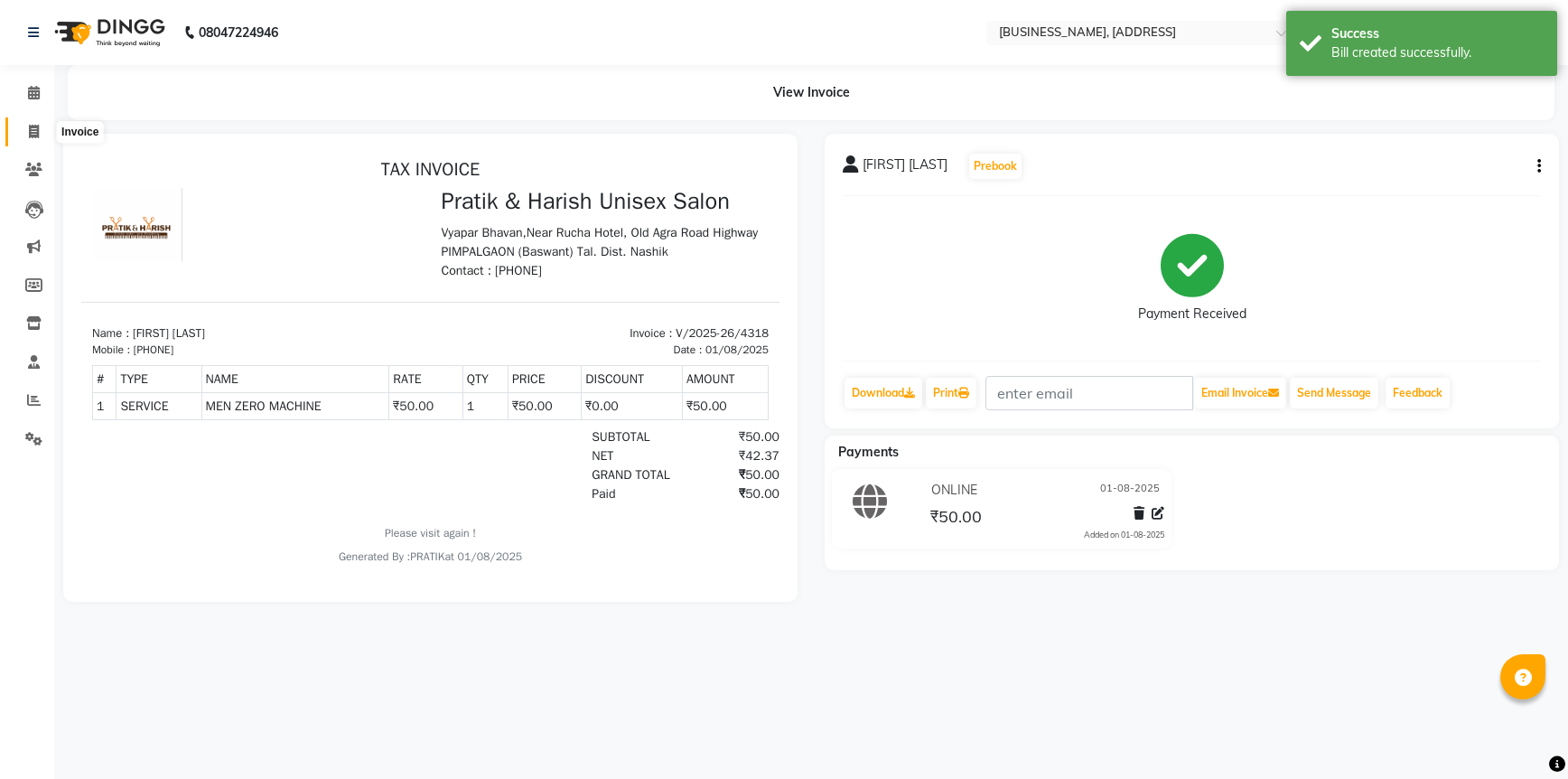 click 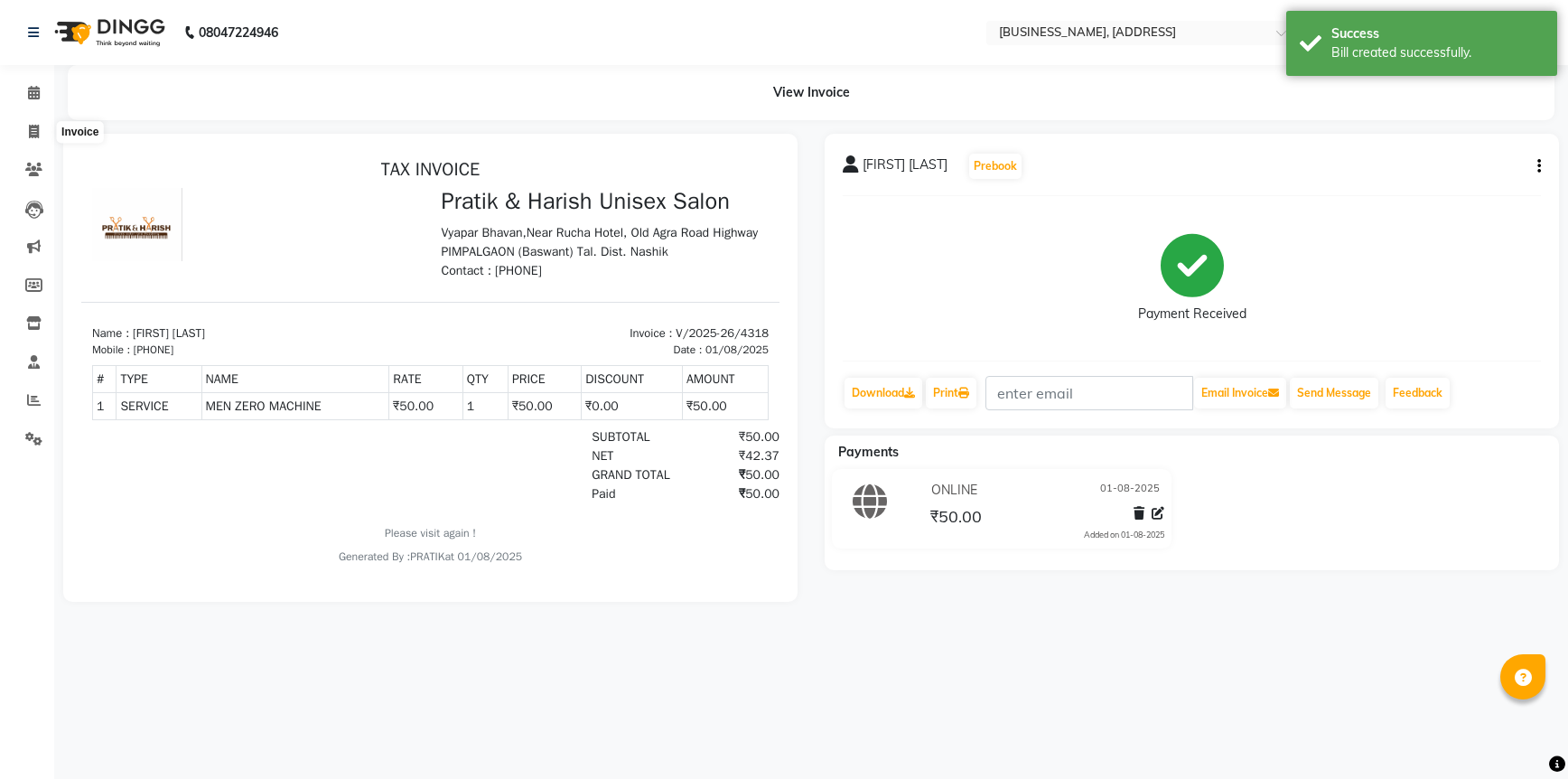 select on "service" 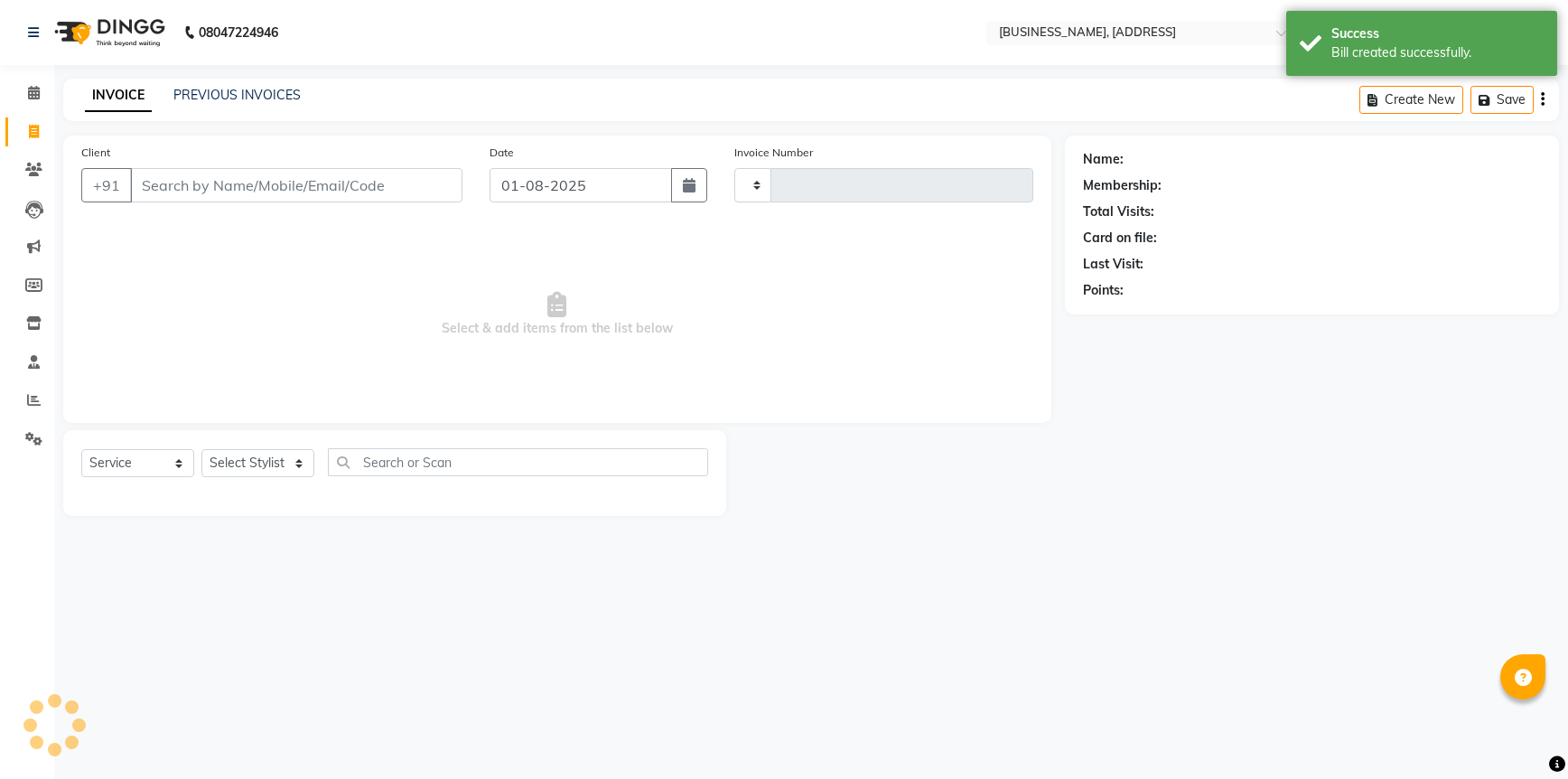type on "4319" 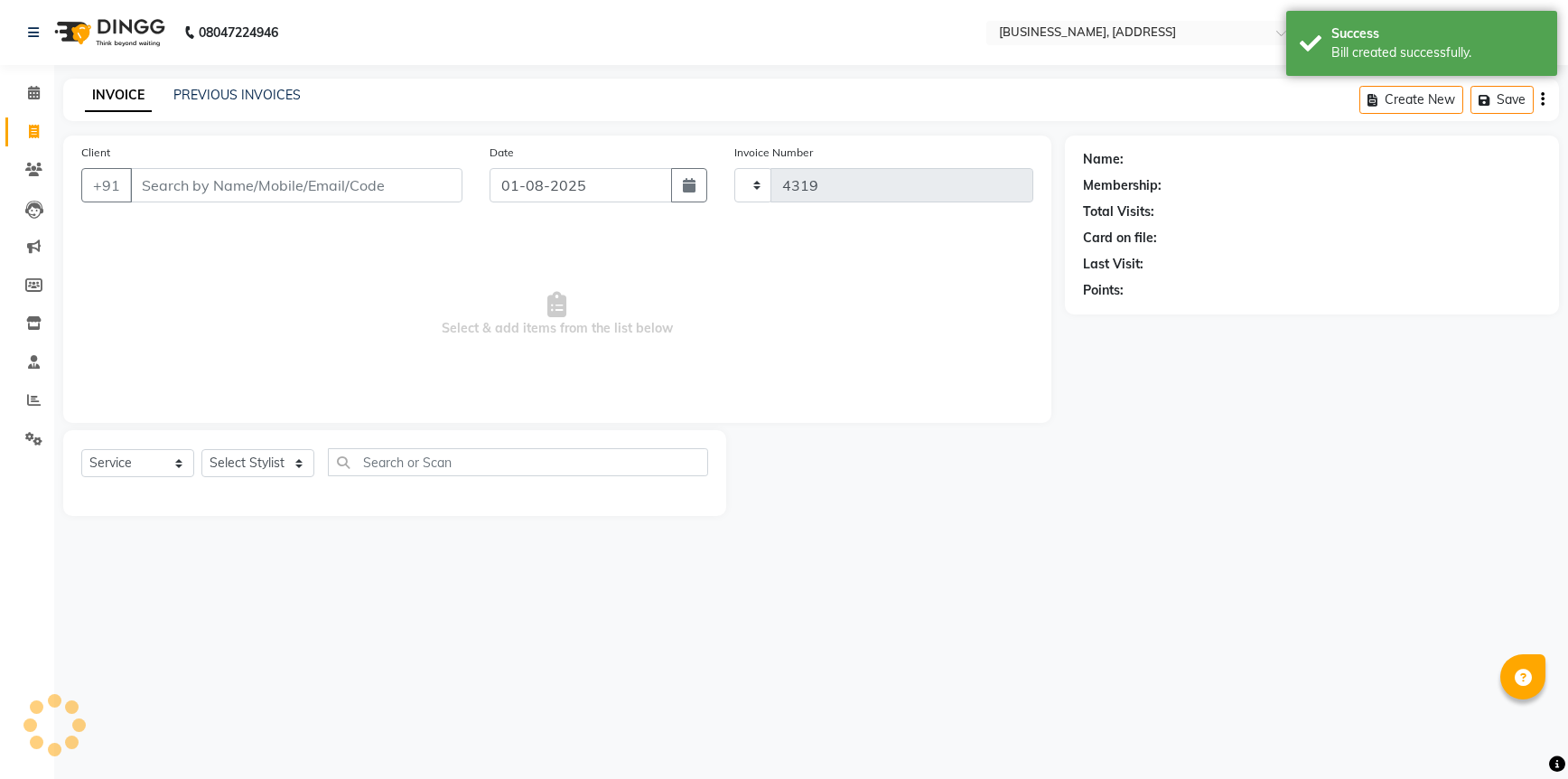 select on "6770" 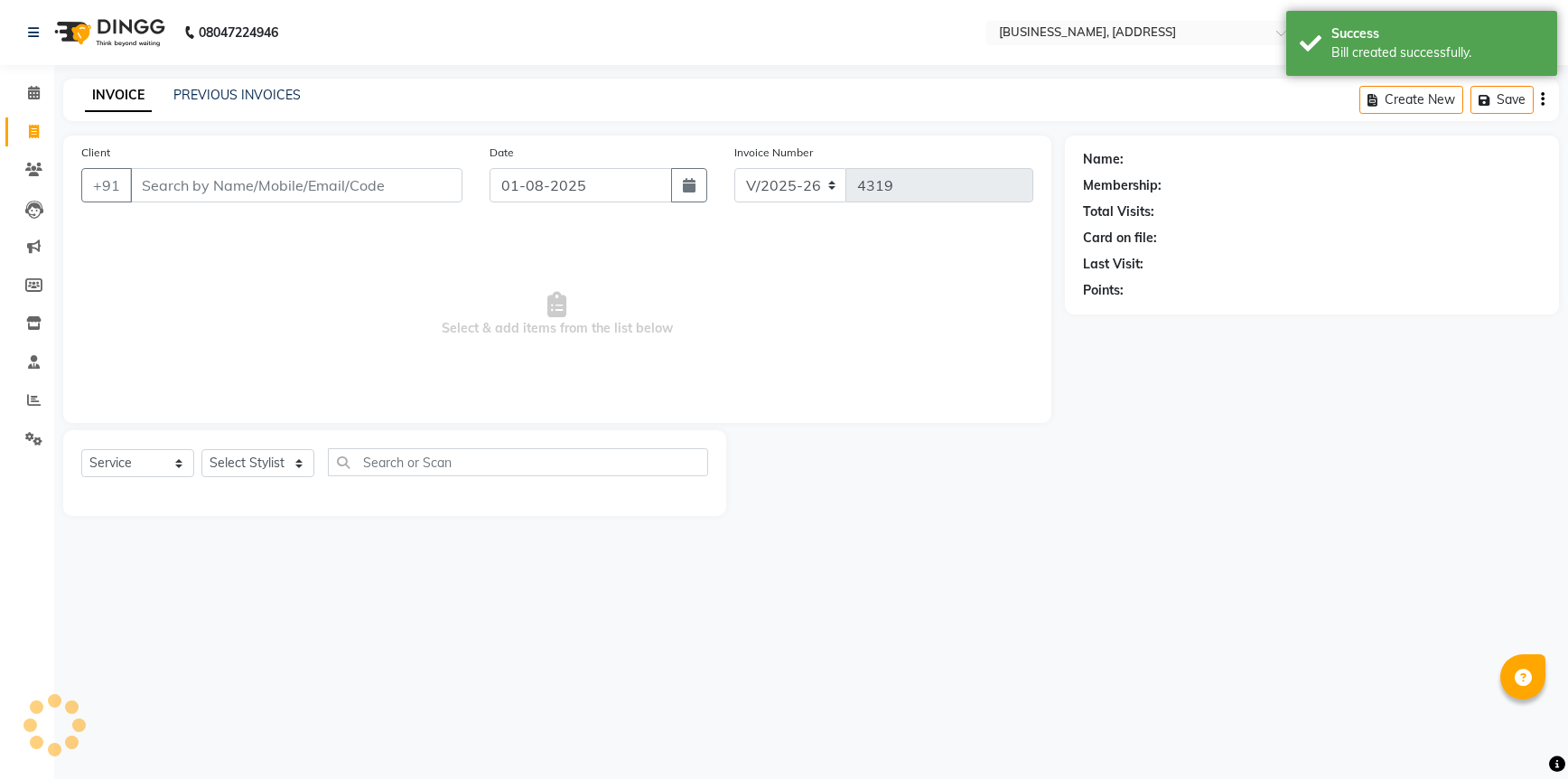 click on "Client" at bounding box center (296, 185) 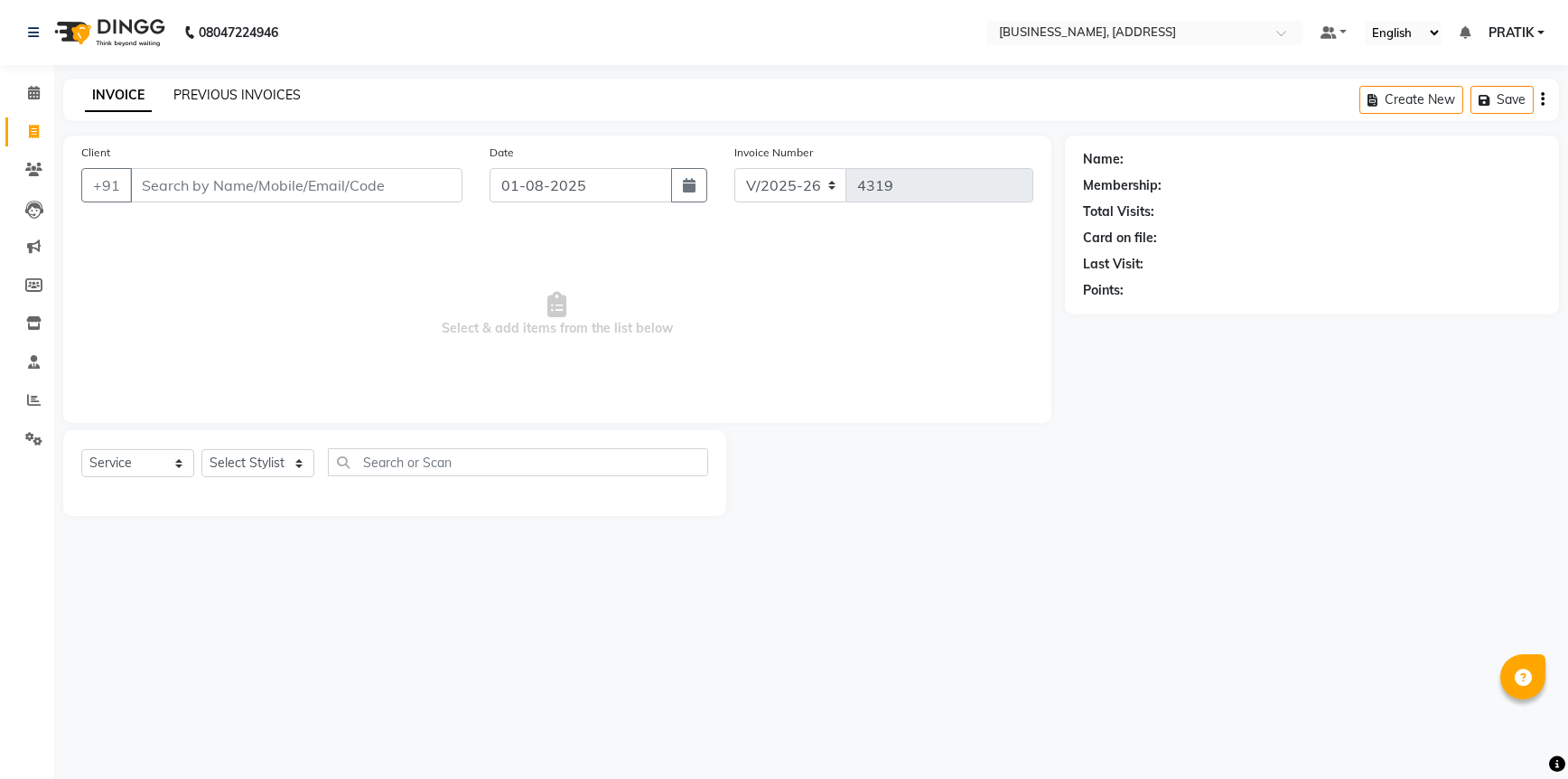 click on "PREVIOUS INVOICES" 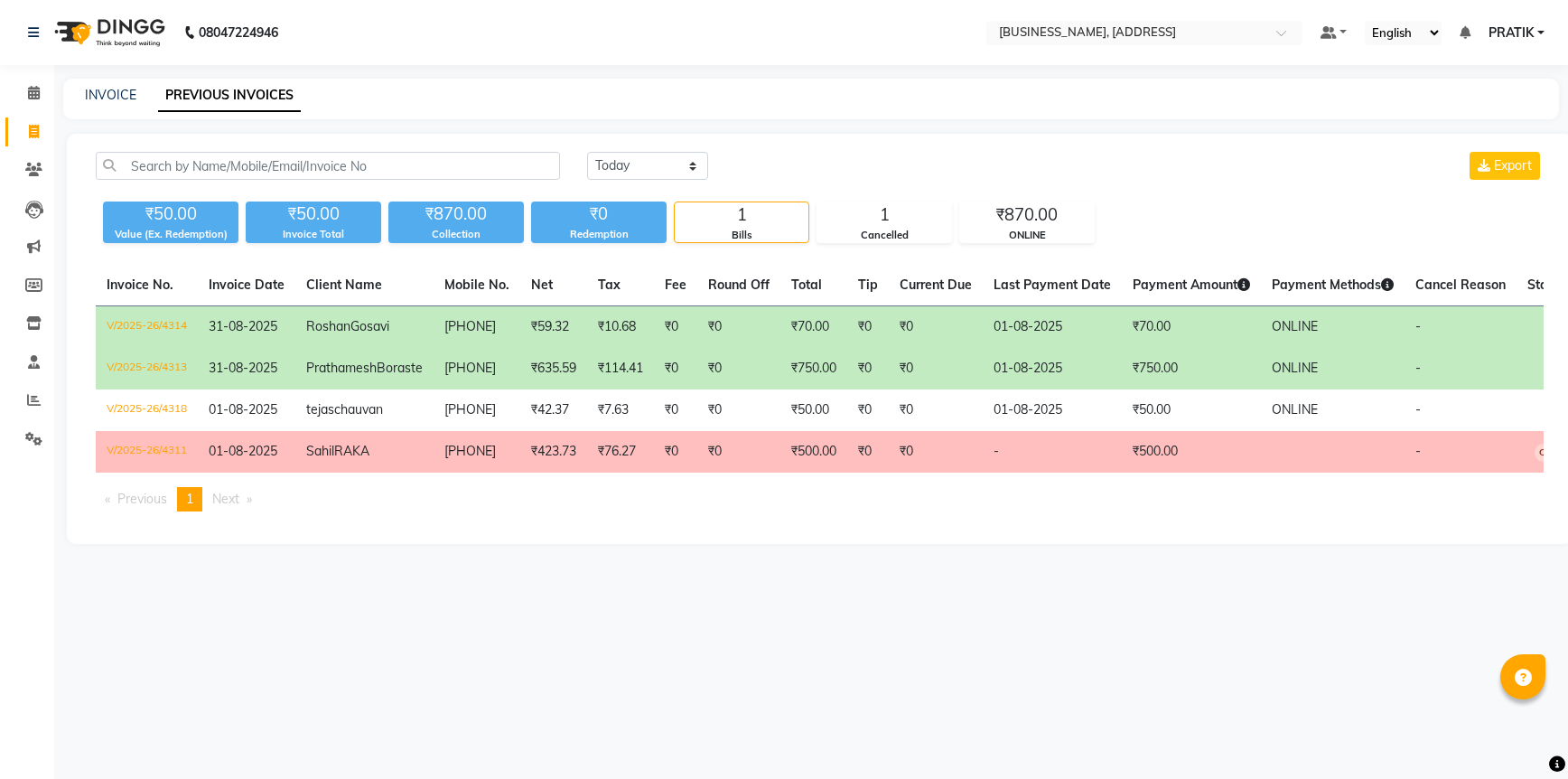 click on "[PHONE]" 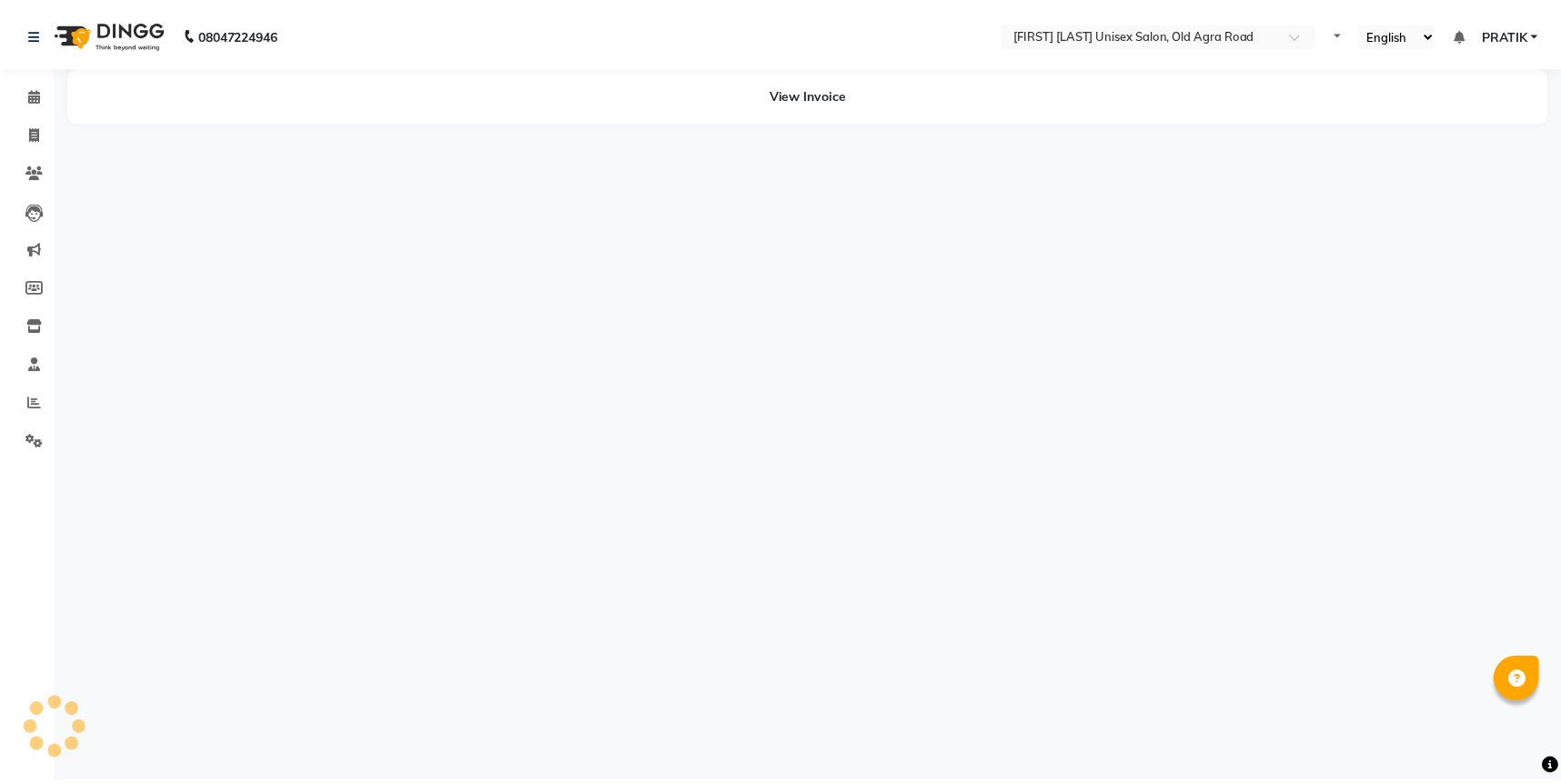 scroll, scrollTop: 0, scrollLeft: 0, axis: both 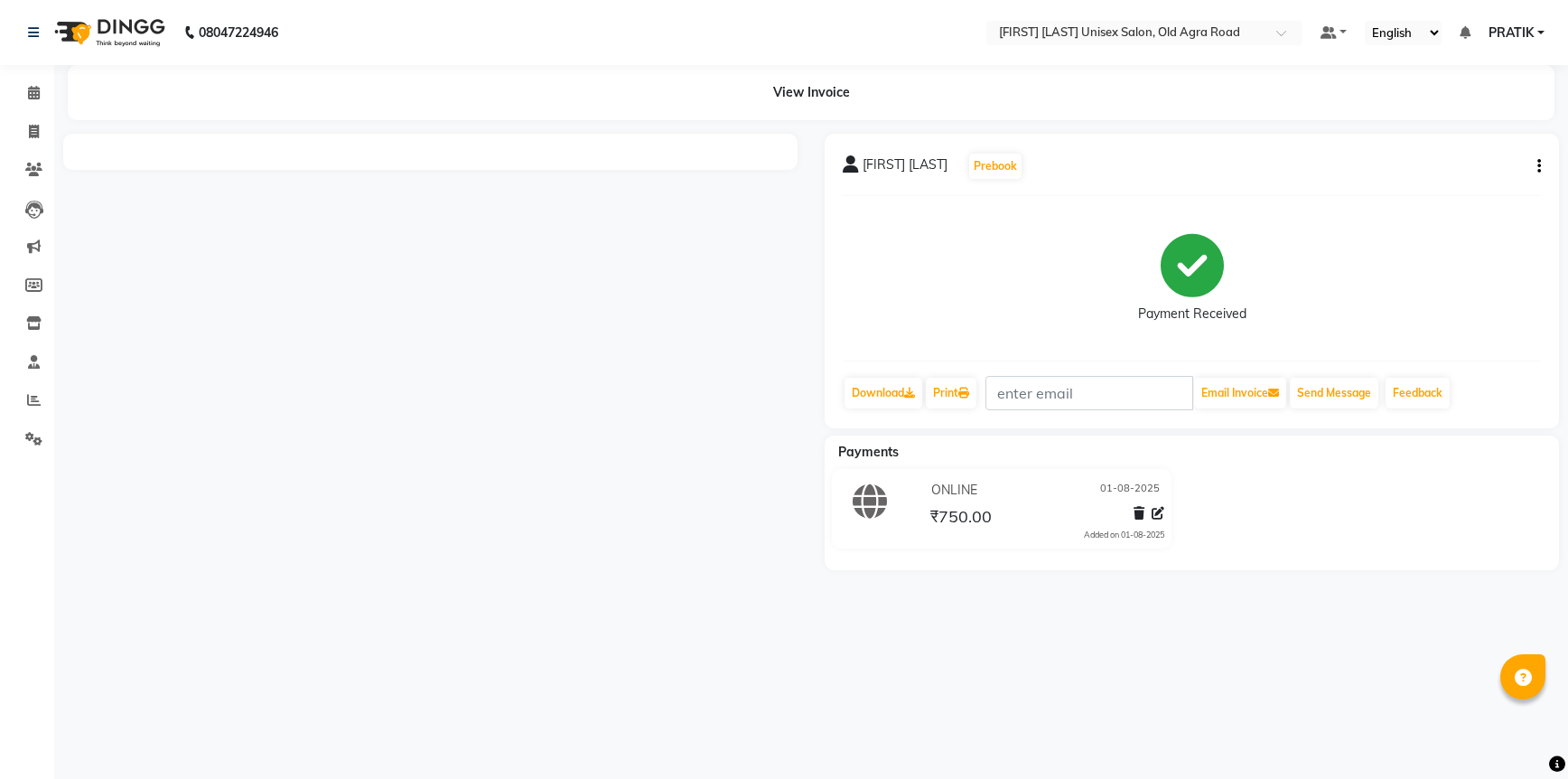 click 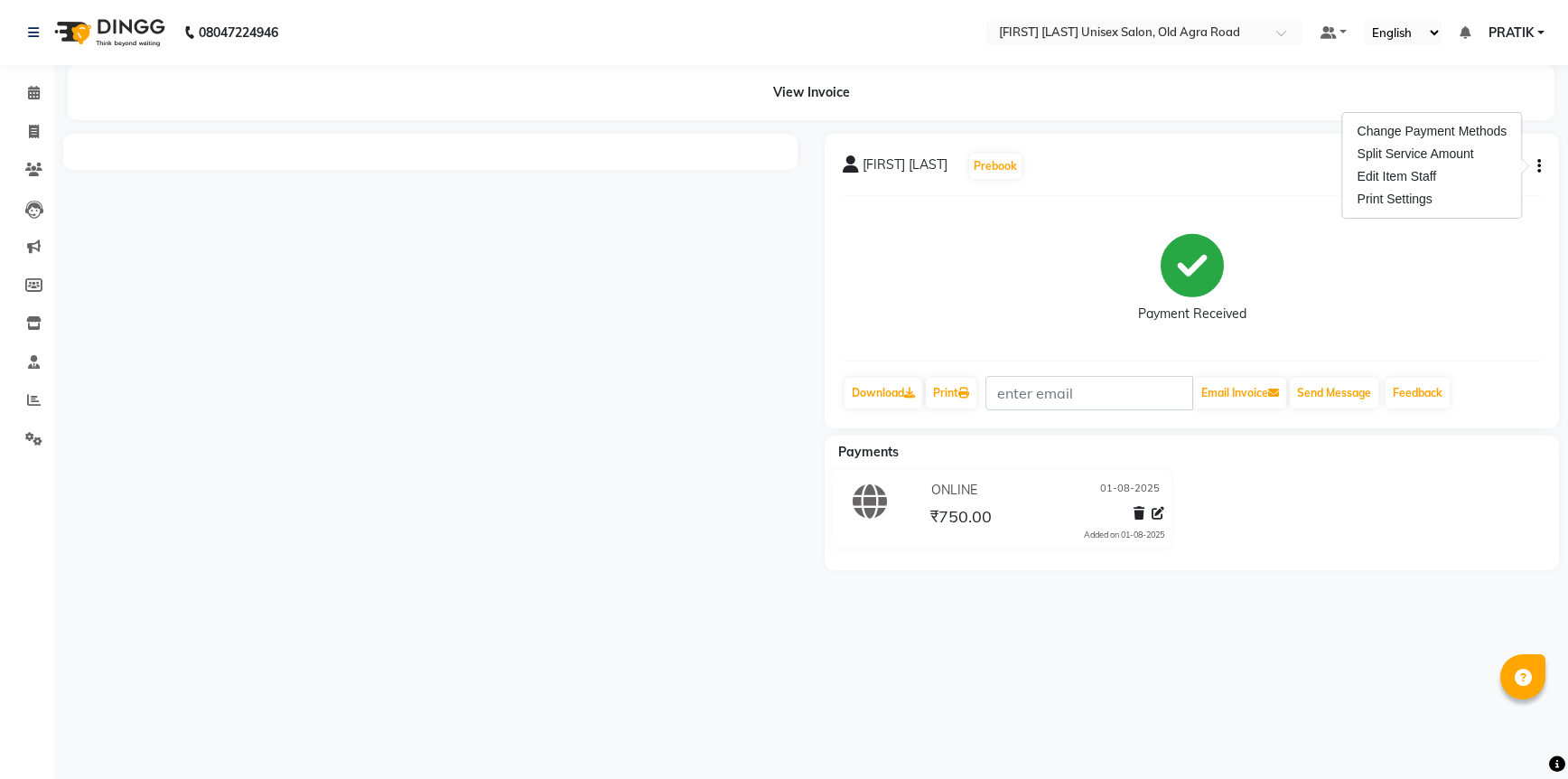 click on "Contact : [PHONE] Select Location × [FIRST] & [FIRST] Salon, Old Agra Road Default Panel My Panel English ENGLISH Español العربية मराठी हिंदी ગુજરાતી தமிழ் 中文 Notifications nothing to show [FIRST] Manage Profile Change Password Sign out Version:3.15.11 ☀ [FIRST] & [FIRST] Salon, Old Agra Road Calendar Invoice Clients Leads Marketing Members Inventory Staff Reports Settings Completed InProgress Upcoming Dropped Tentative Check-In Confirm Bookings Generate Report Segments Page Builder View Invoice   [FIRST] [LAST] Prebook Payment Received Download Print Email Invoice Send Message Feedback Payments ONLINE 01-08-2025 ₹750.00 Added on 01-08-2025" at bounding box center [784, 390] 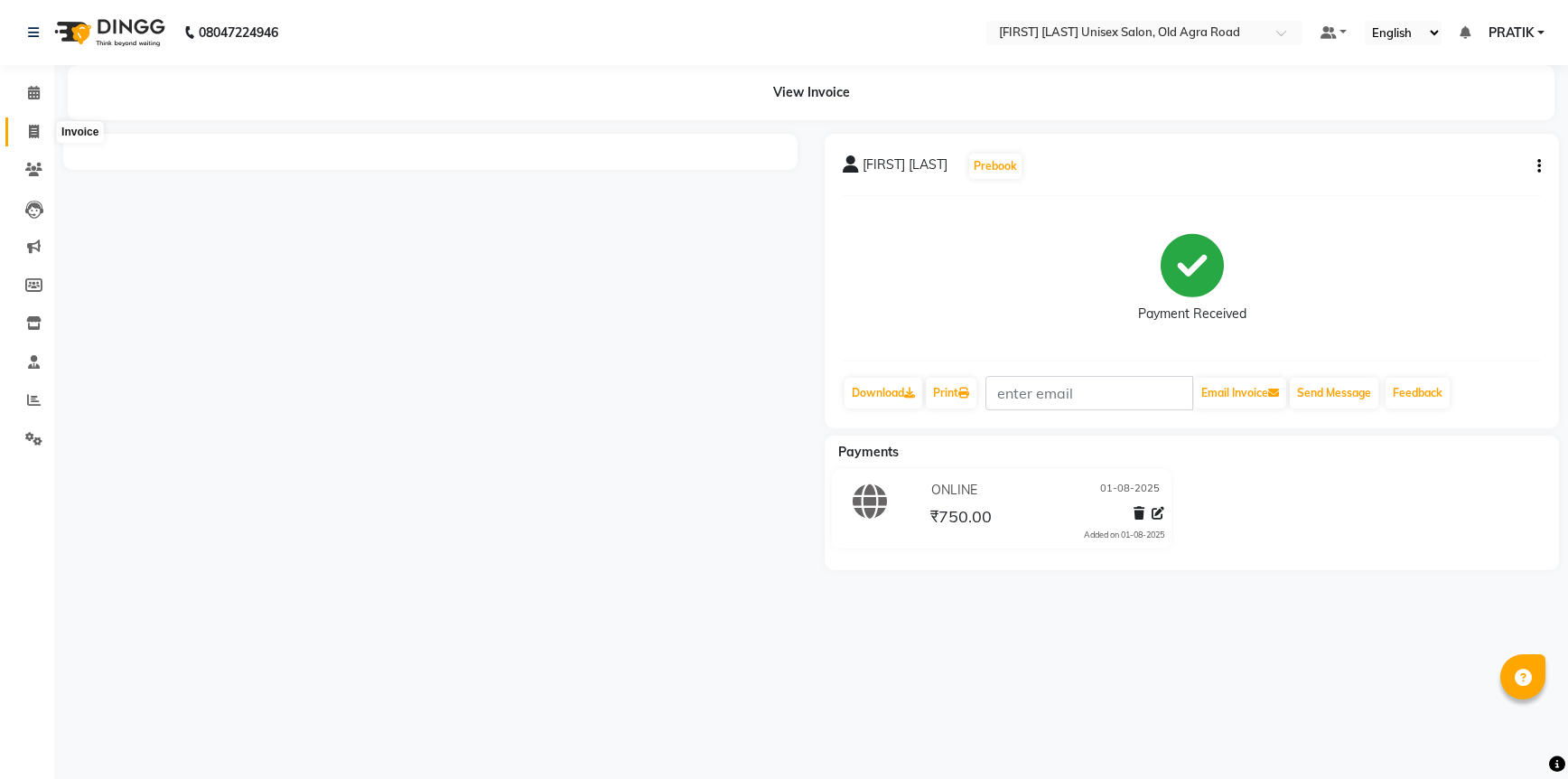 click 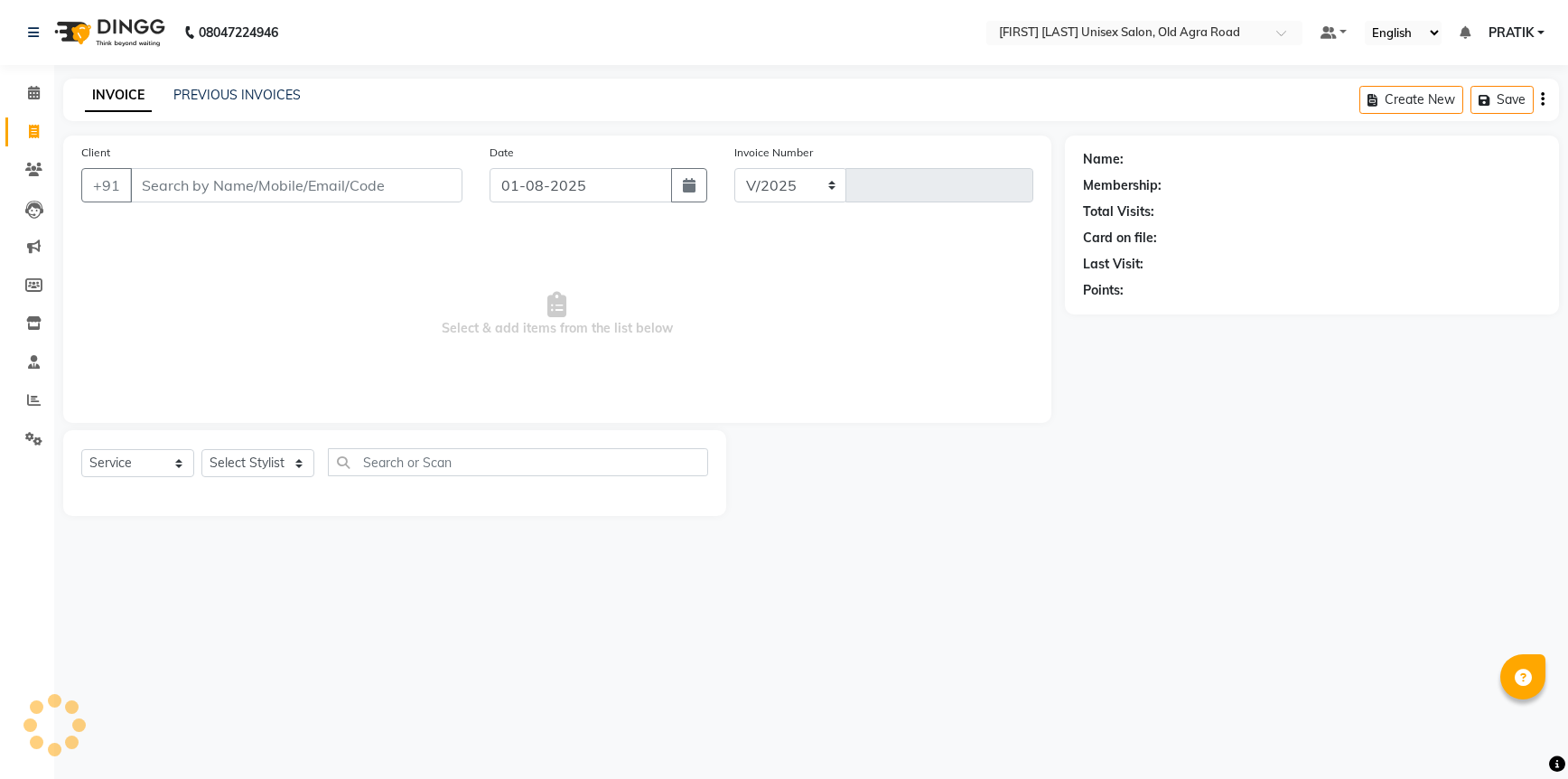 select on "6770" 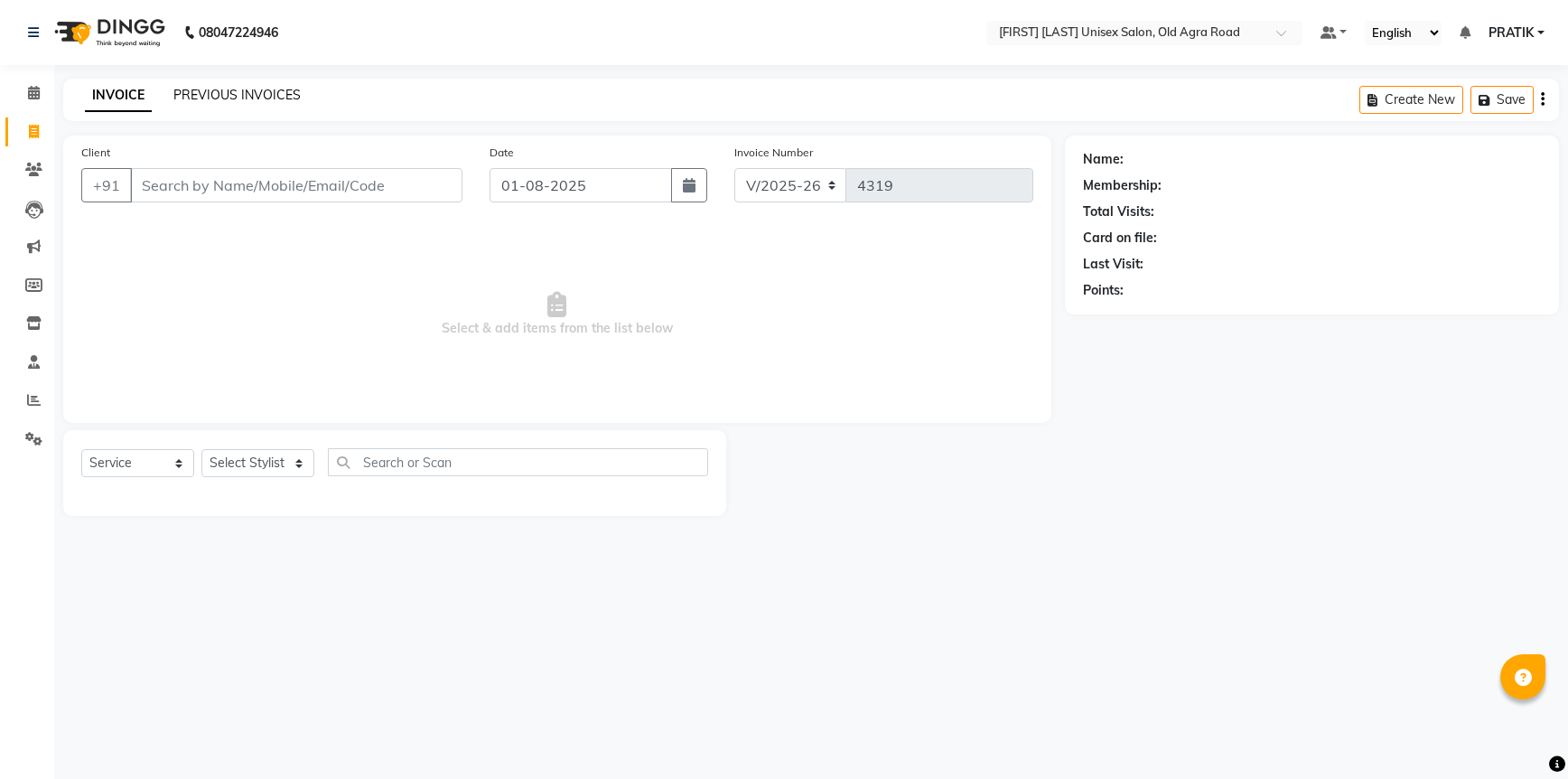 click on "PREVIOUS INVOICES" 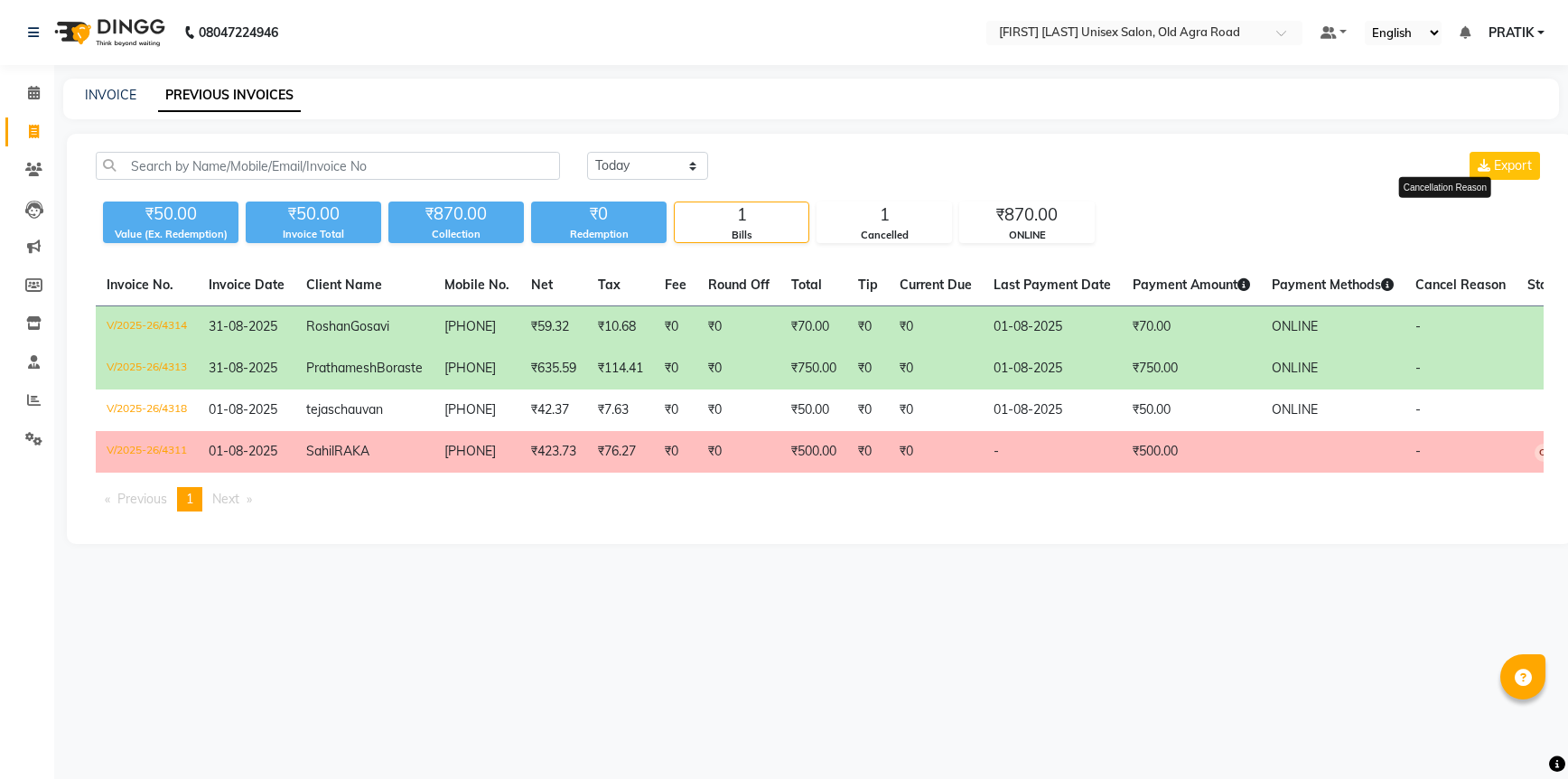 click on "Cancel Reason" 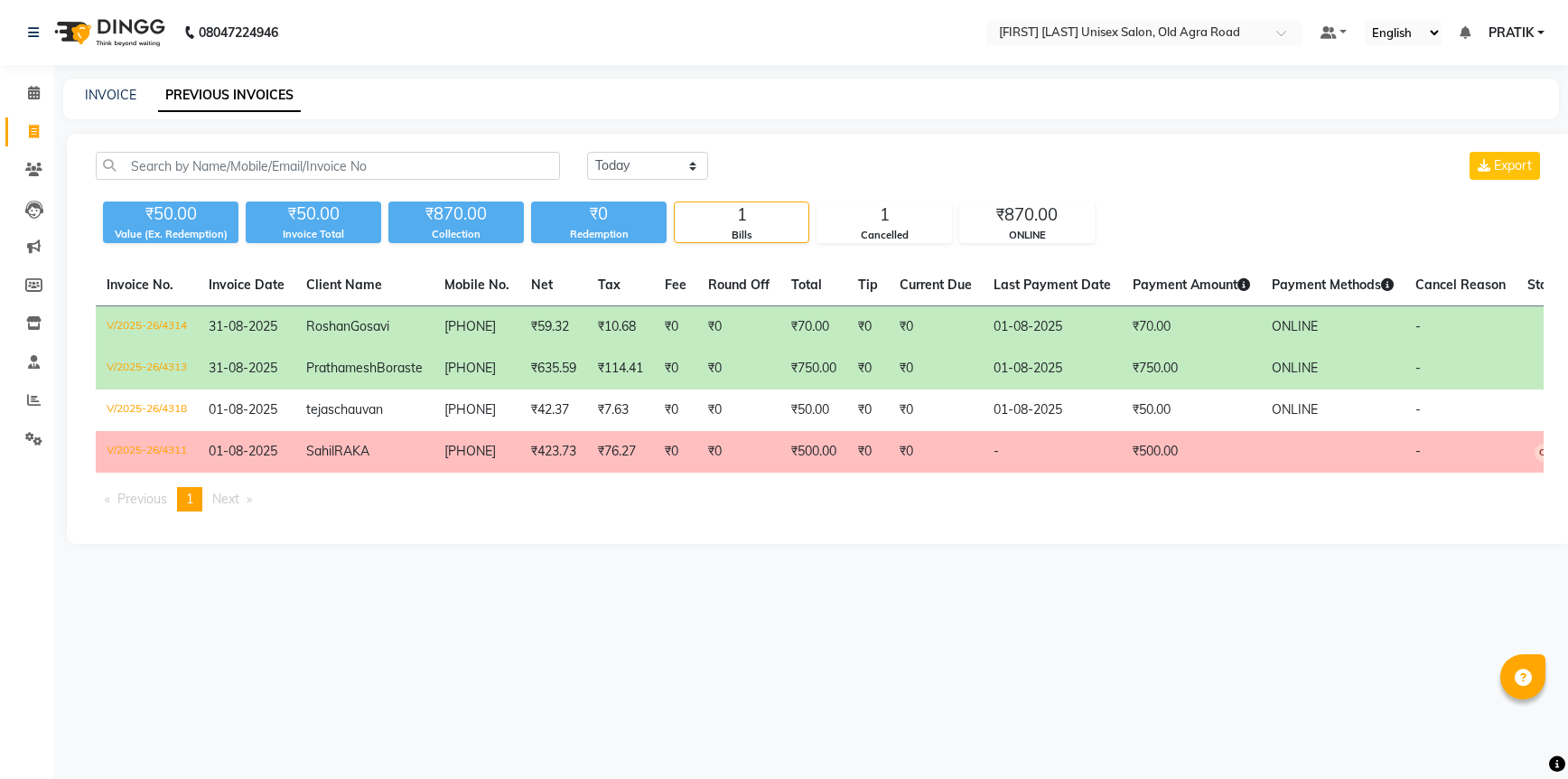click on "Cancel Reason" 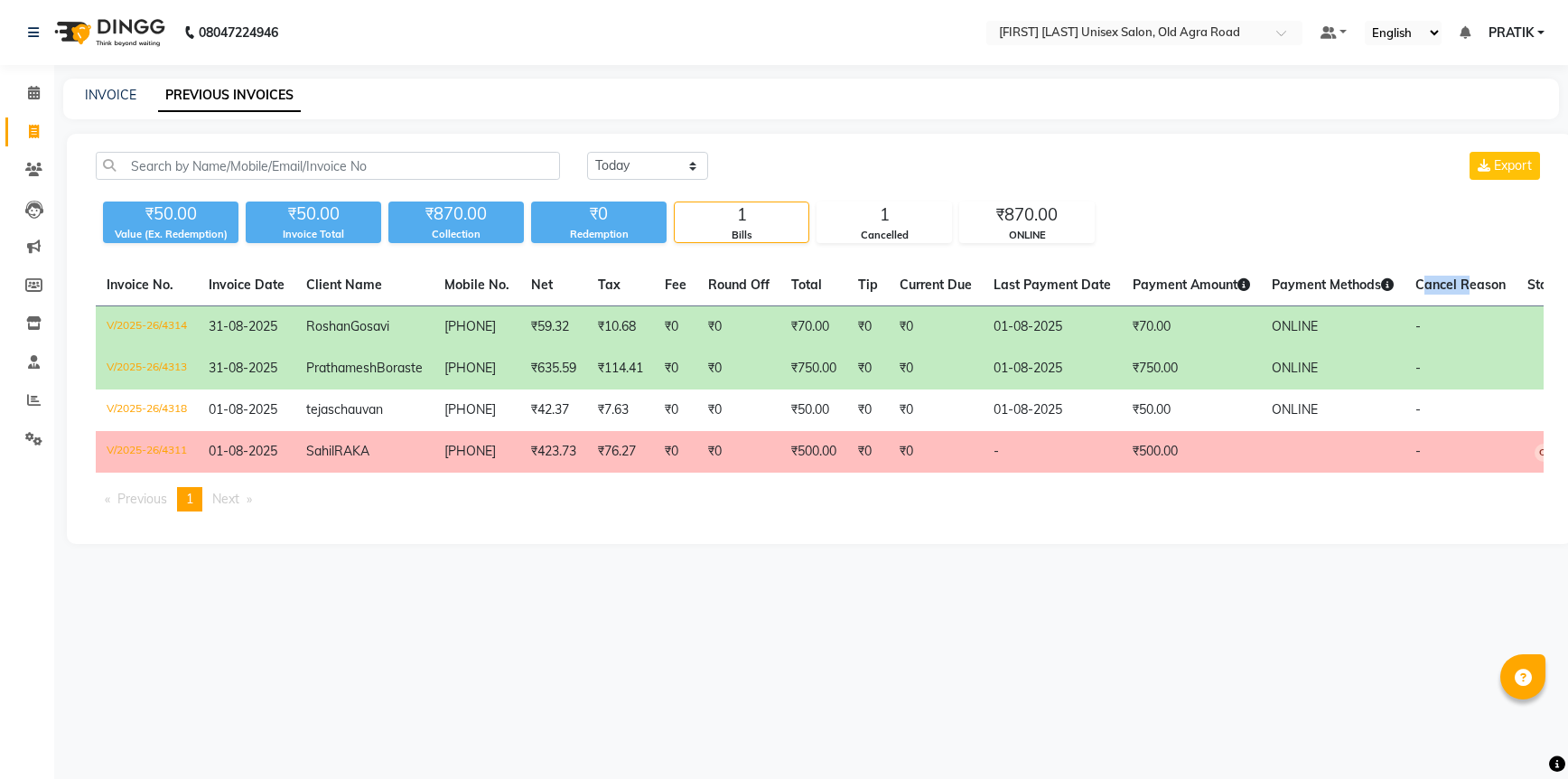 click on "Cancel Reason" 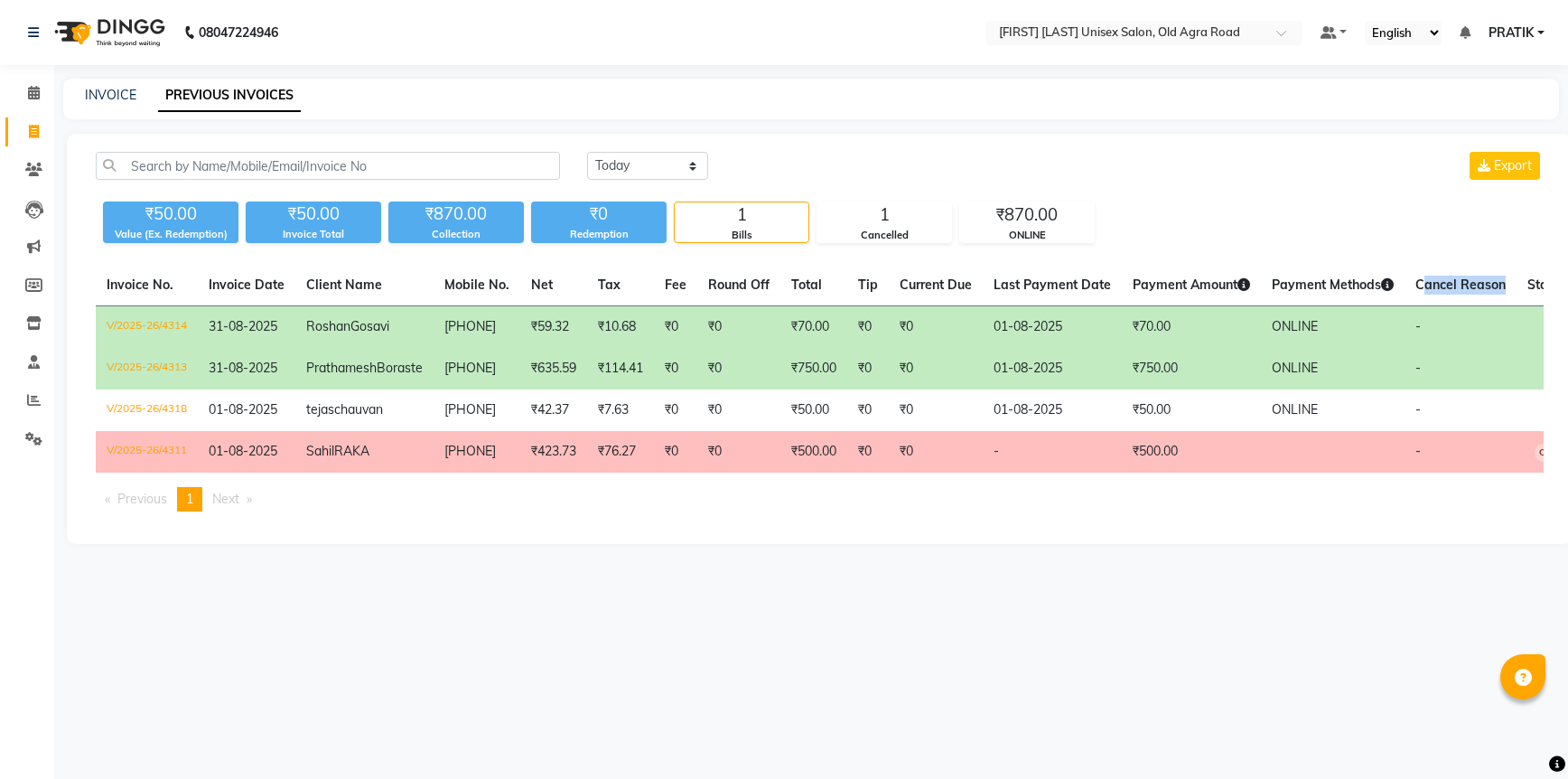click on "Cancel Reason" 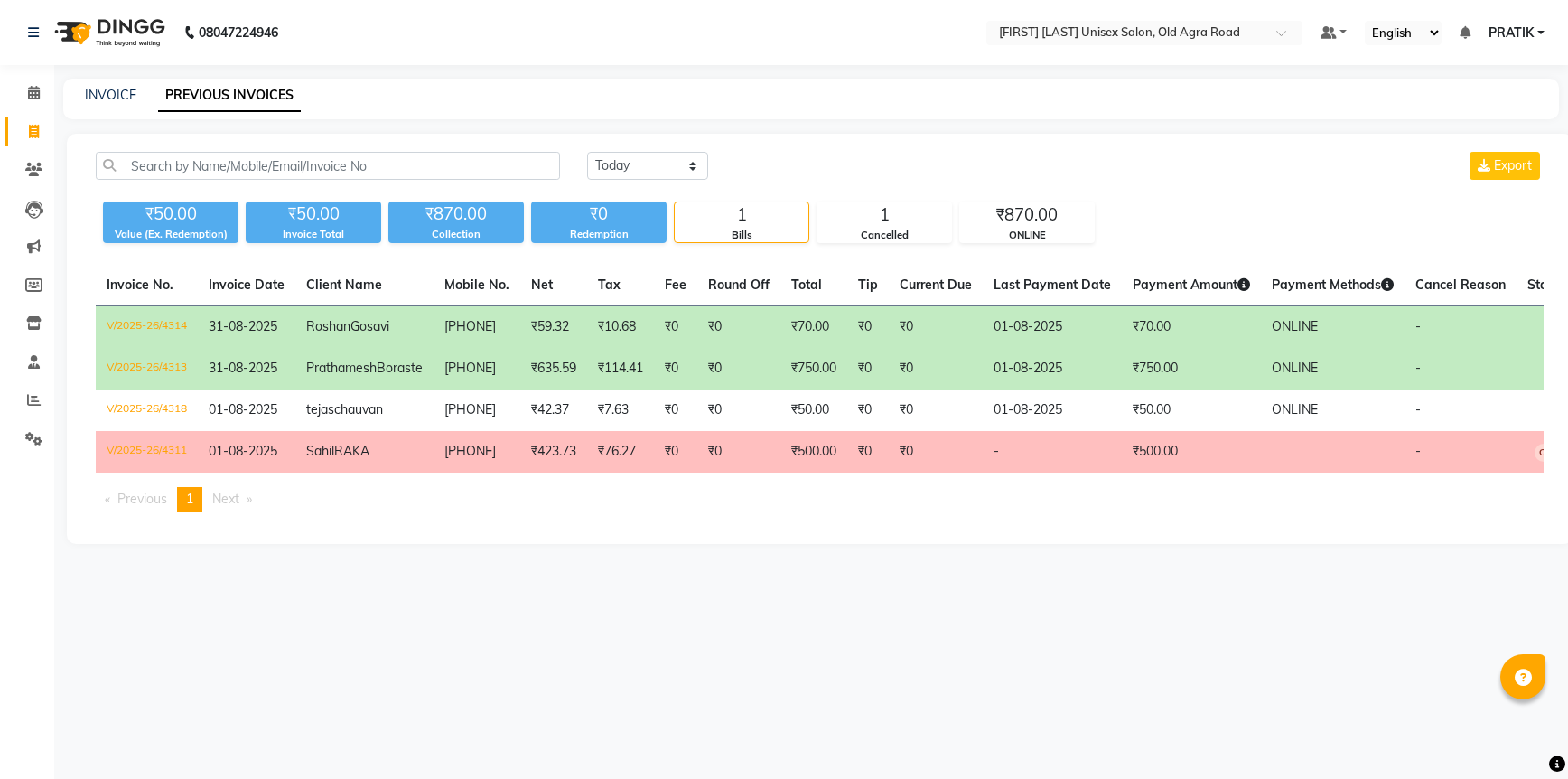 drag, startPoint x: 1435, startPoint y: 289, endPoint x: 1093, endPoint y: 649, distance: 496.5521 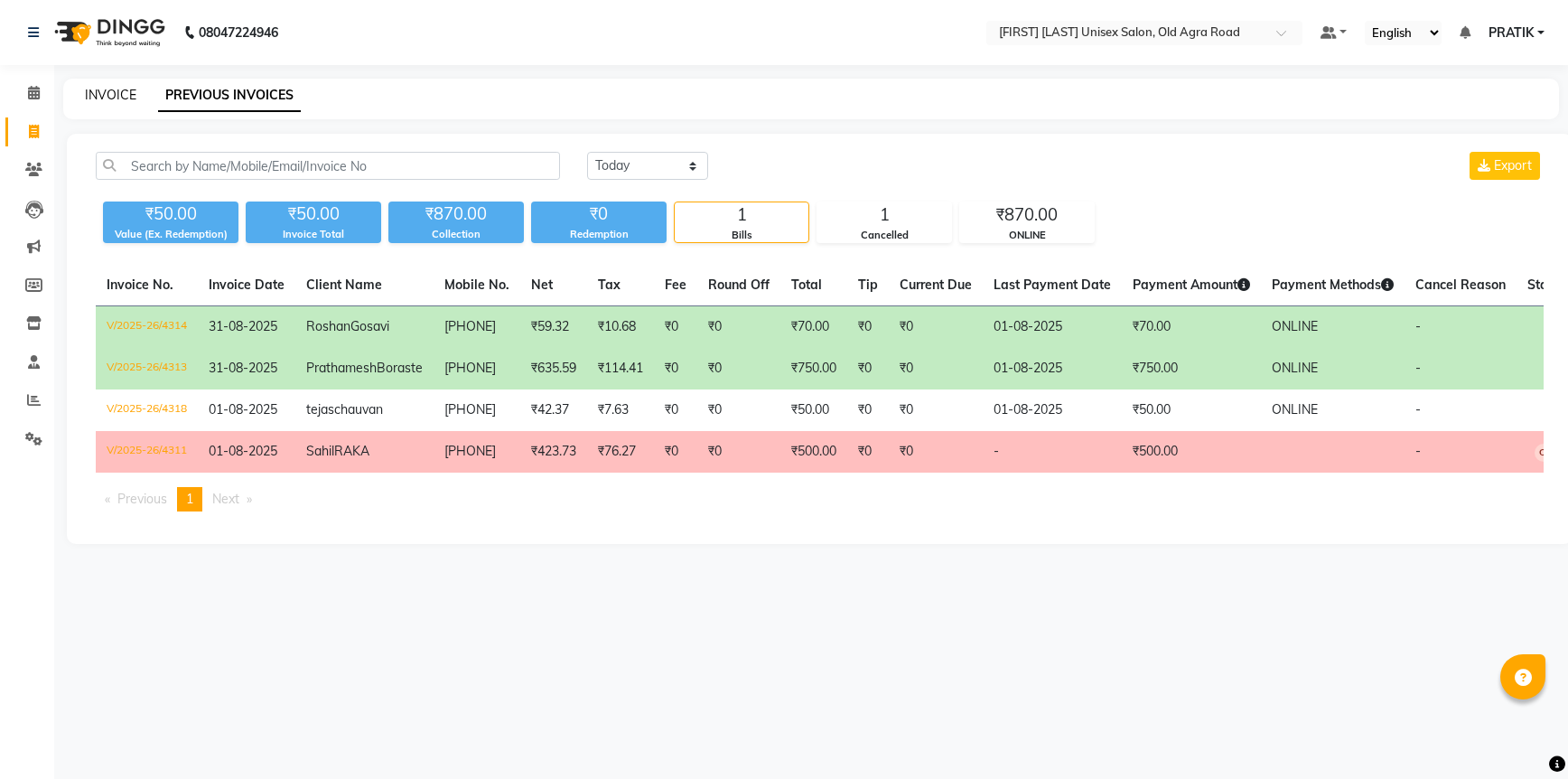click on "INVOICE" 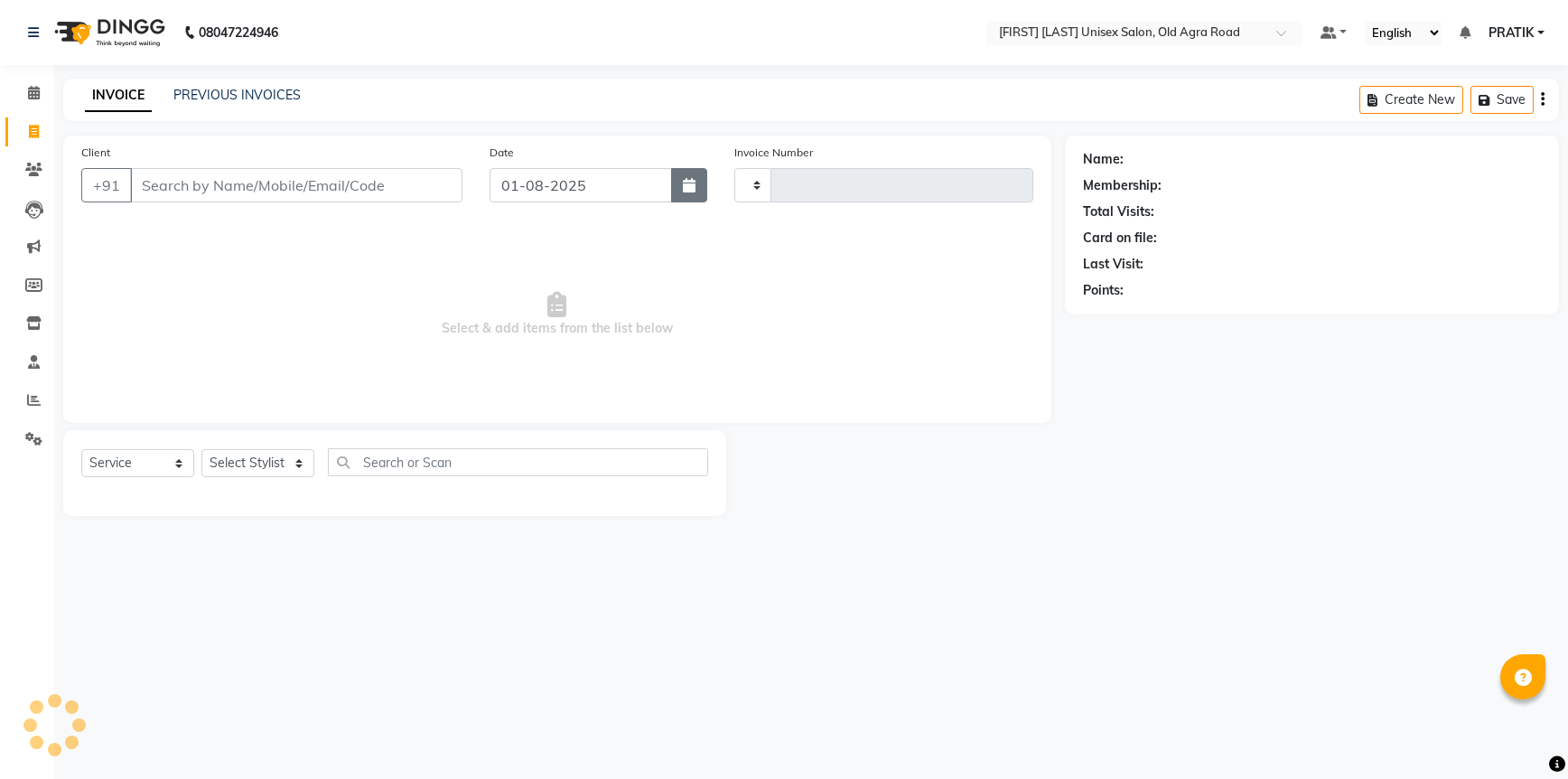 type on "4319" 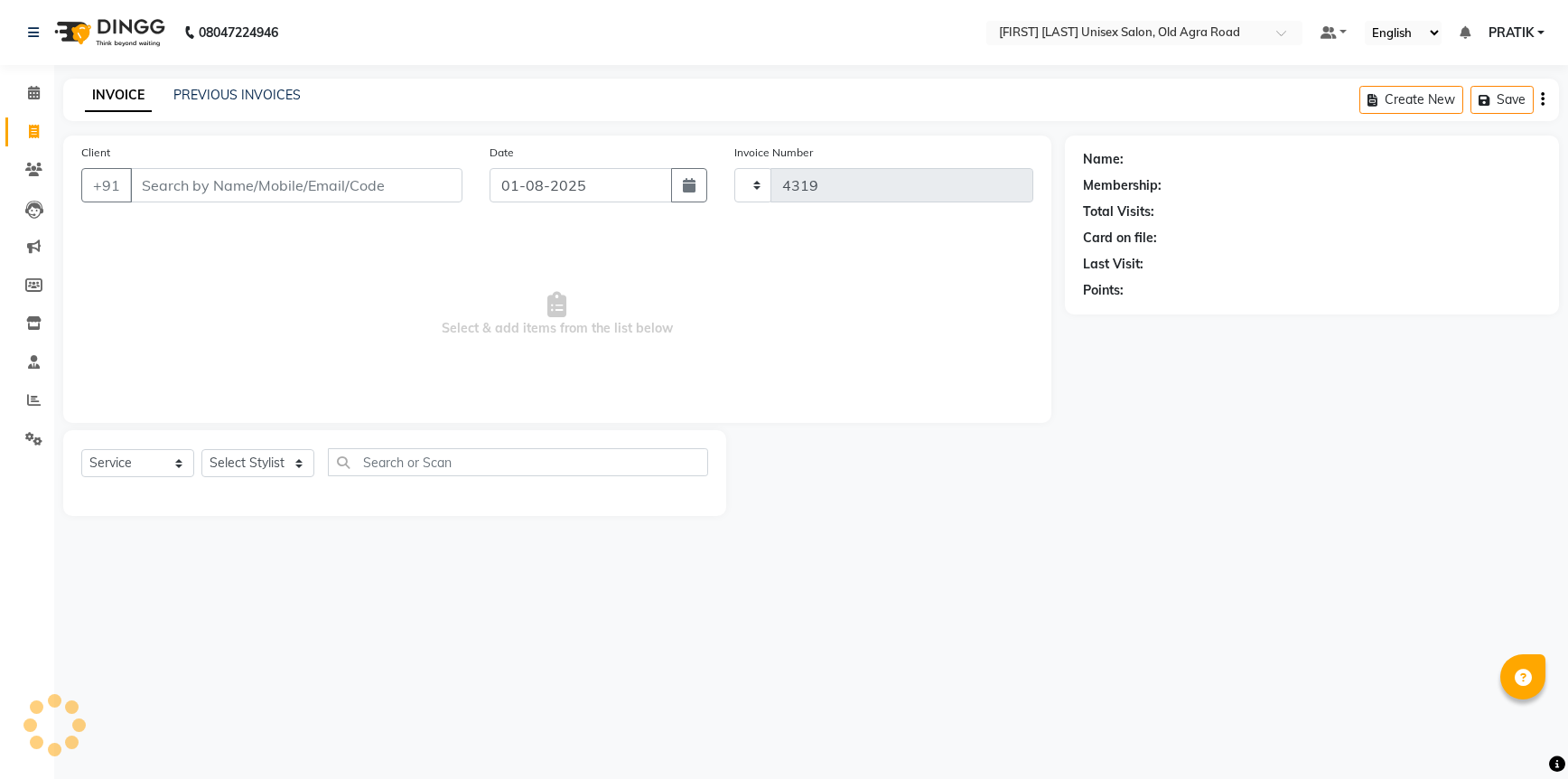 select on "6770" 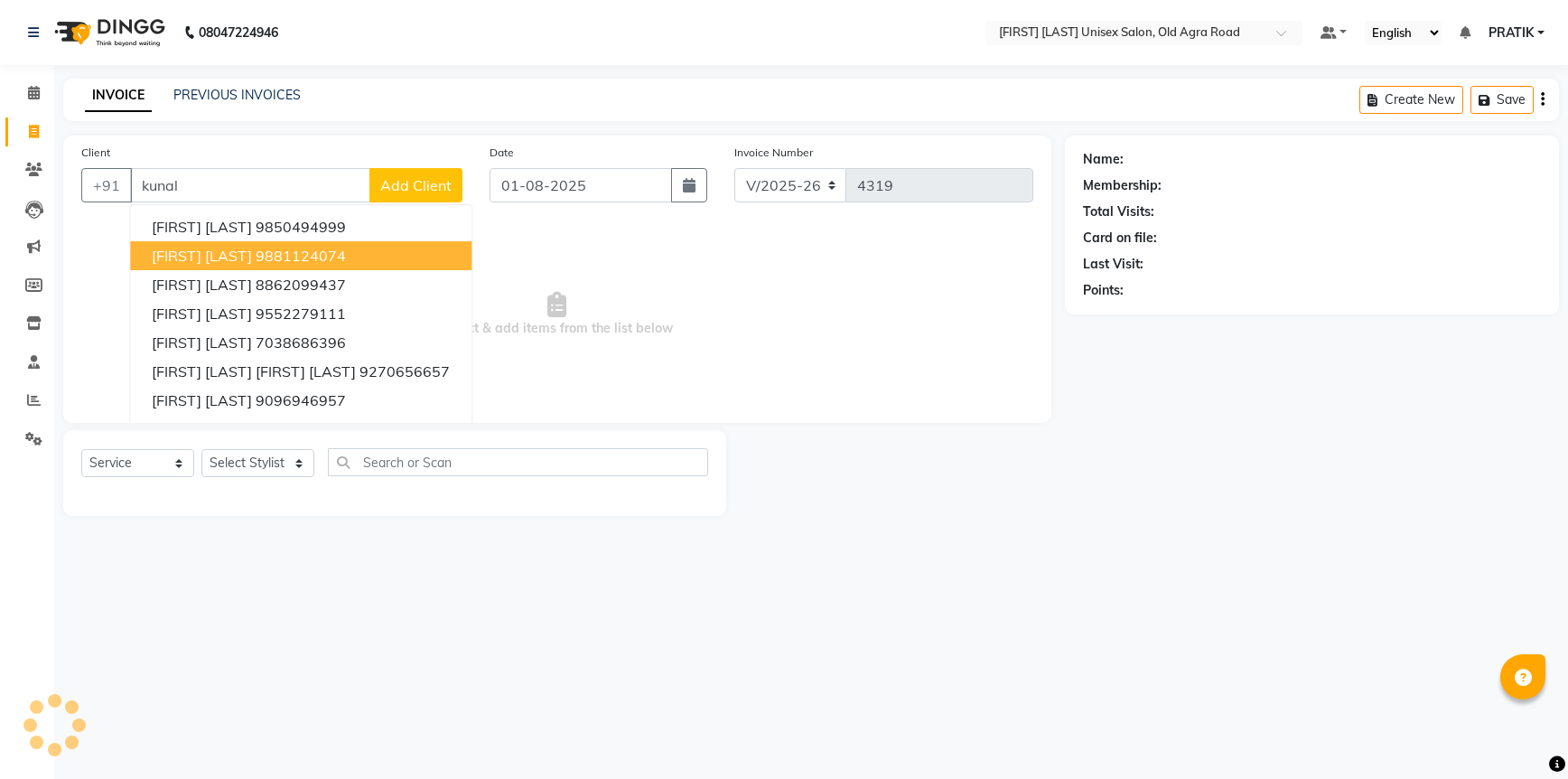 click on "[FIRST] [LAST]" at bounding box center (201, 256) 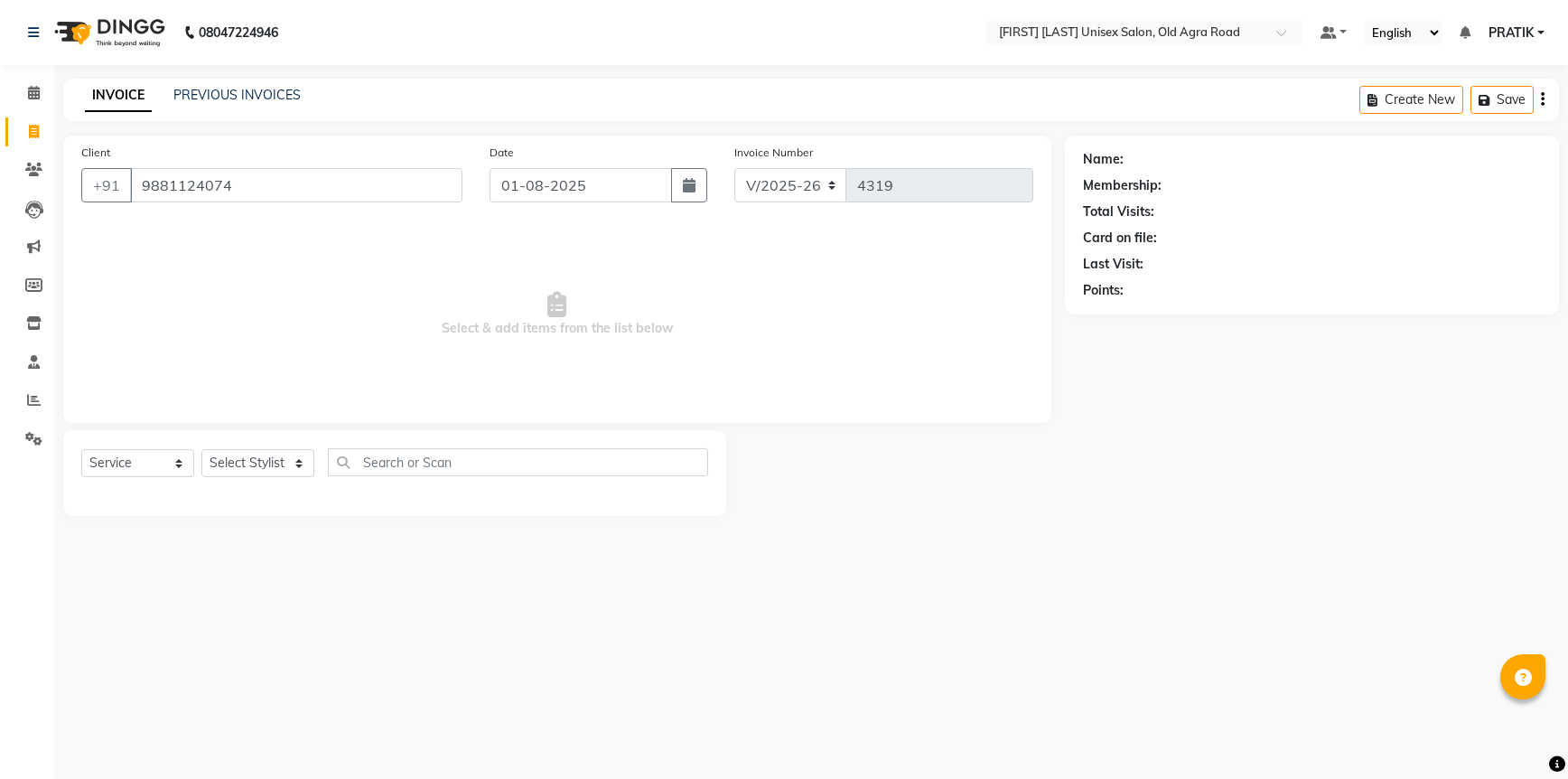 type on "9881124074" 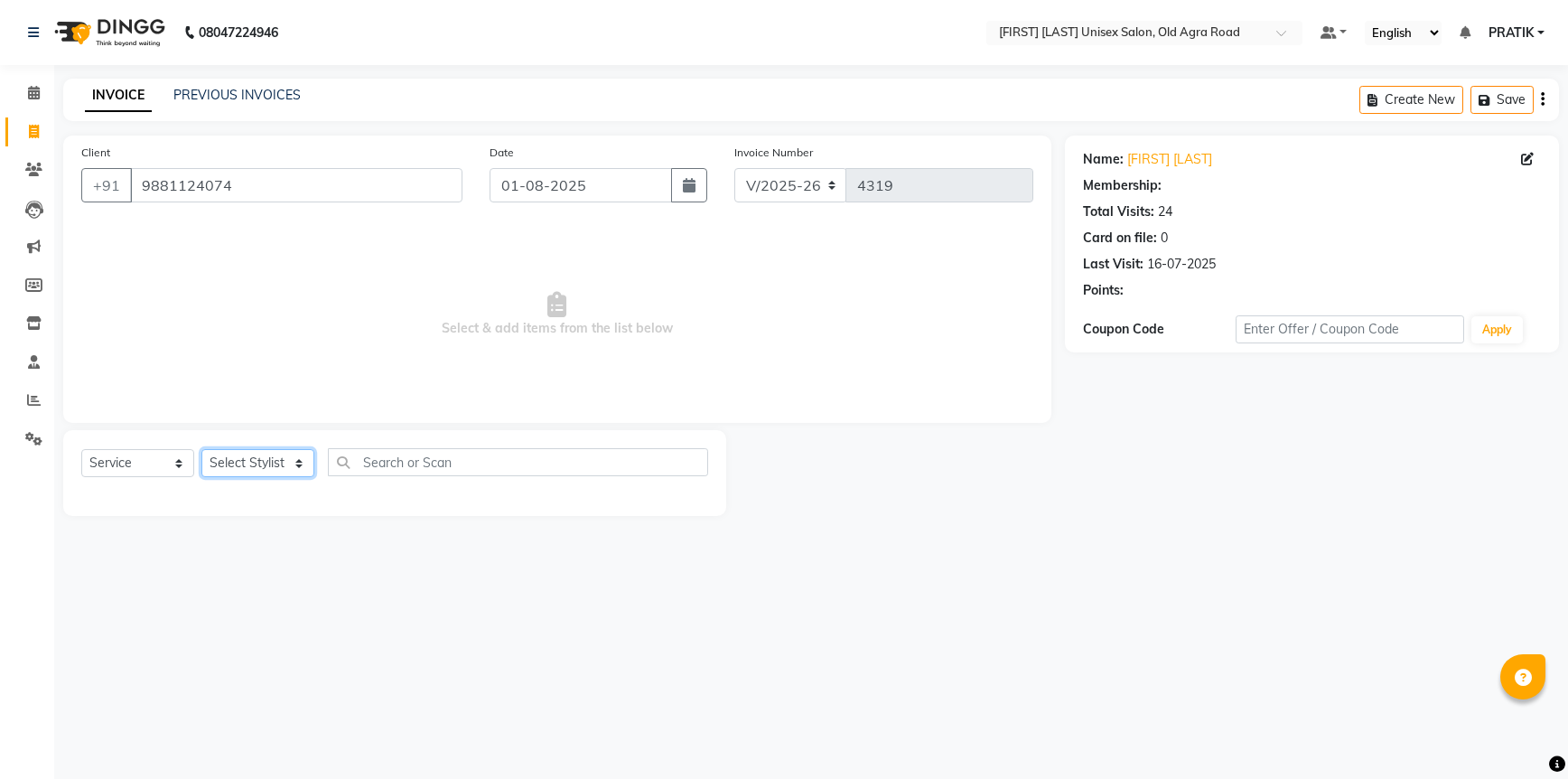 click on "Select Stylist [FIRST] [LAST] [FIRST] [LAST] [FIRST] [LAST] [FIRST] [LAST] [FIRST] [LAST] [FIRST] [LAST] [FIRST] [LAST] [FIRST] [LAST] [FIRST] [LAST] [FIRST] [LAST] [FIRST] [LAST] [FIRST] [LAST]" 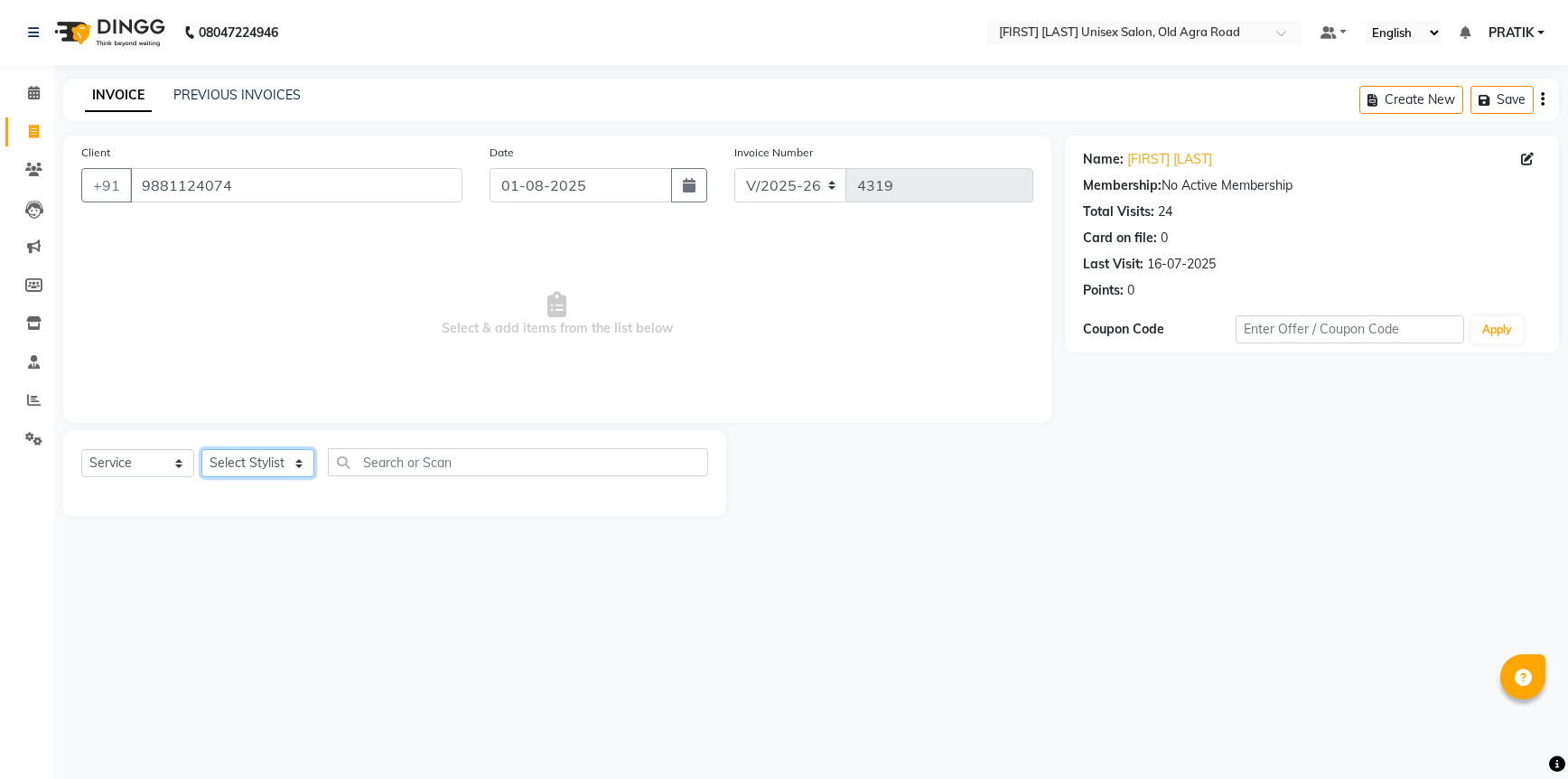 select on "53015" 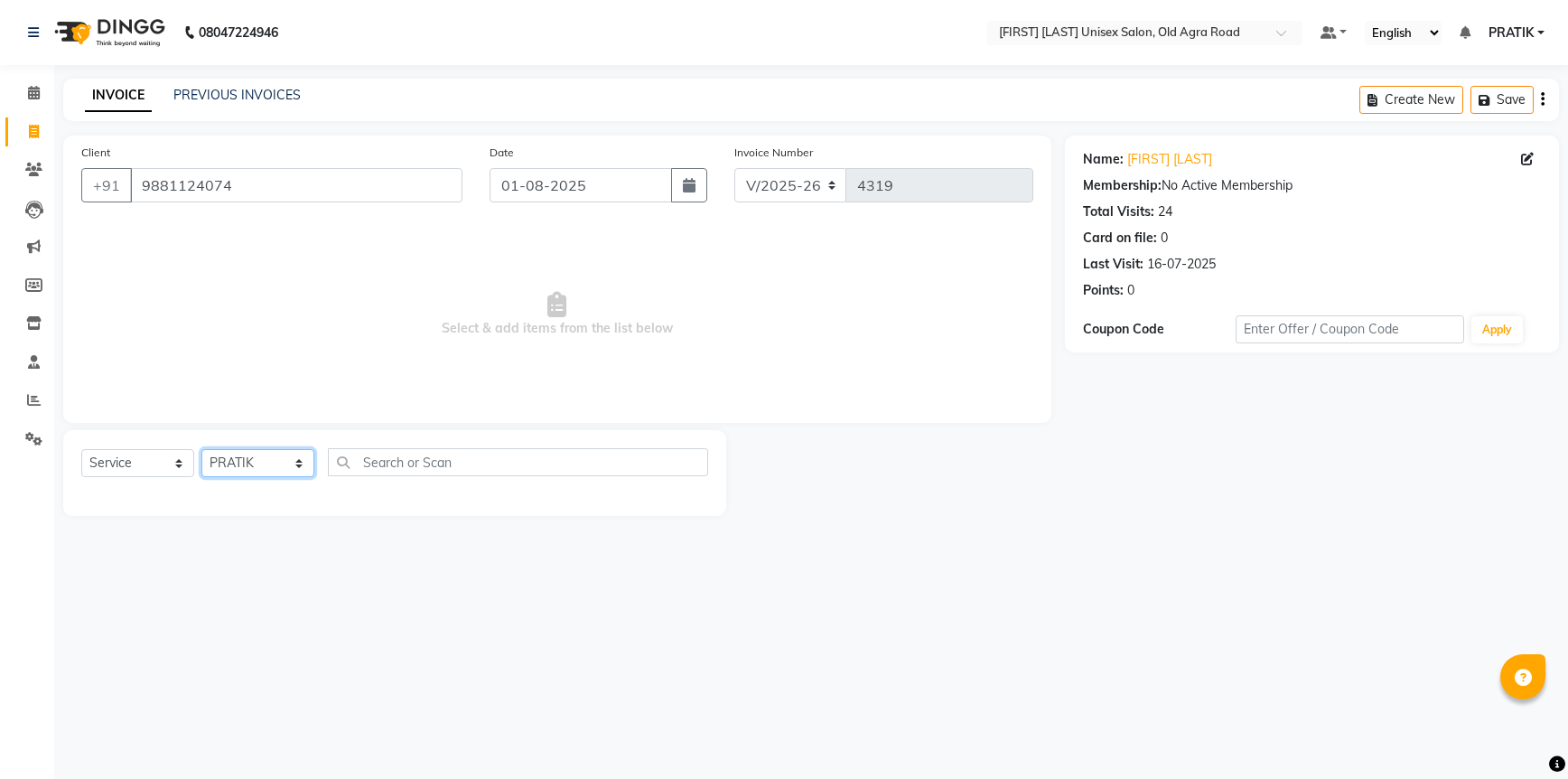 click on "Select Stylist [FIRST] [LAST] [FIRST] [LAST] [FIRST] [LAST] [FIRST] [LAST] [FIRST] [LAST] [FIRST] [LAST] [FIRST] [LAST] [FIRST] [LAST] [FIRST] [LAST] [FIRST] [LAST] [FIRST] [LAST] [FIRST] [LAST]" 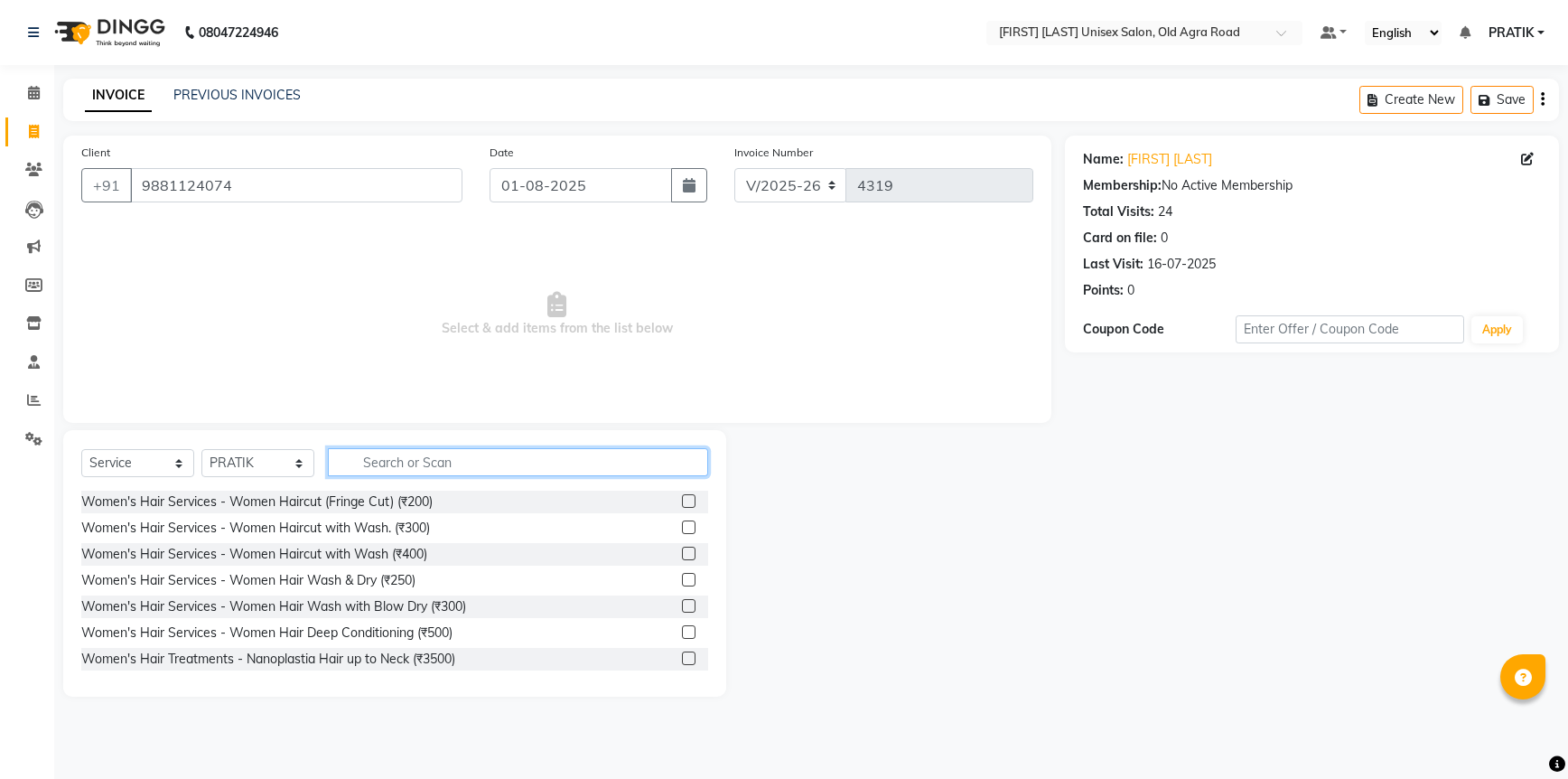 click 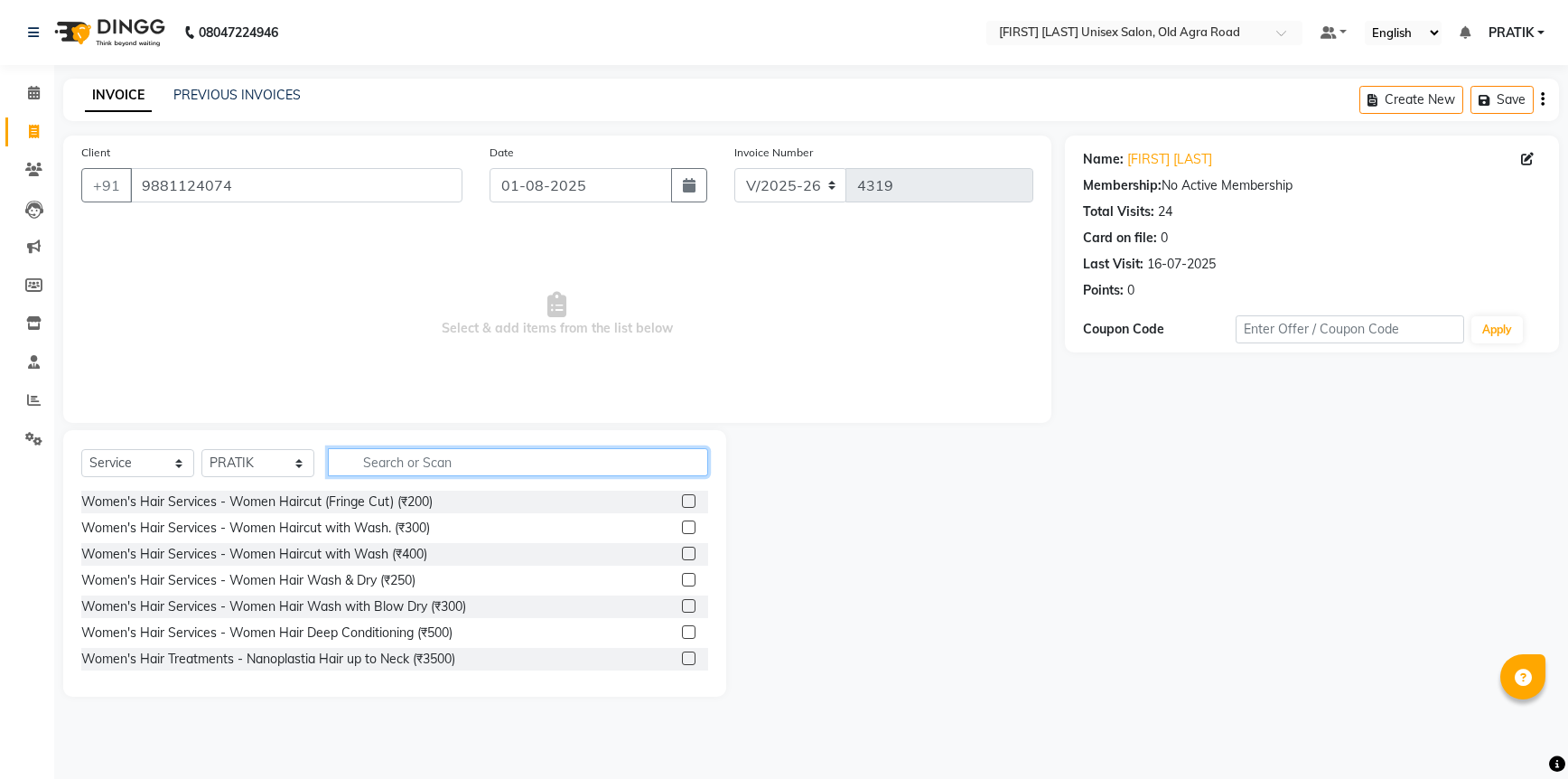 click 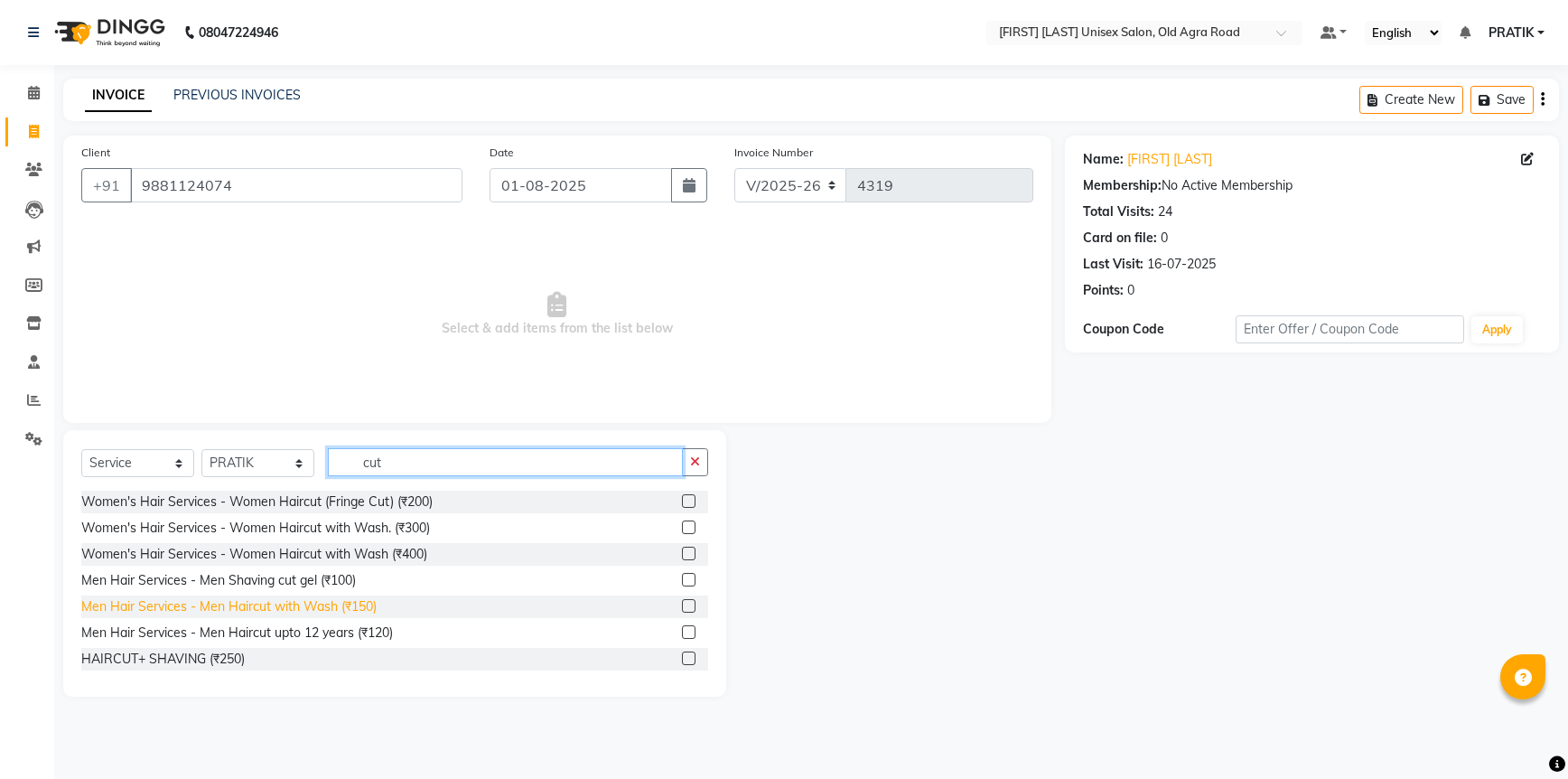 type on "cut" 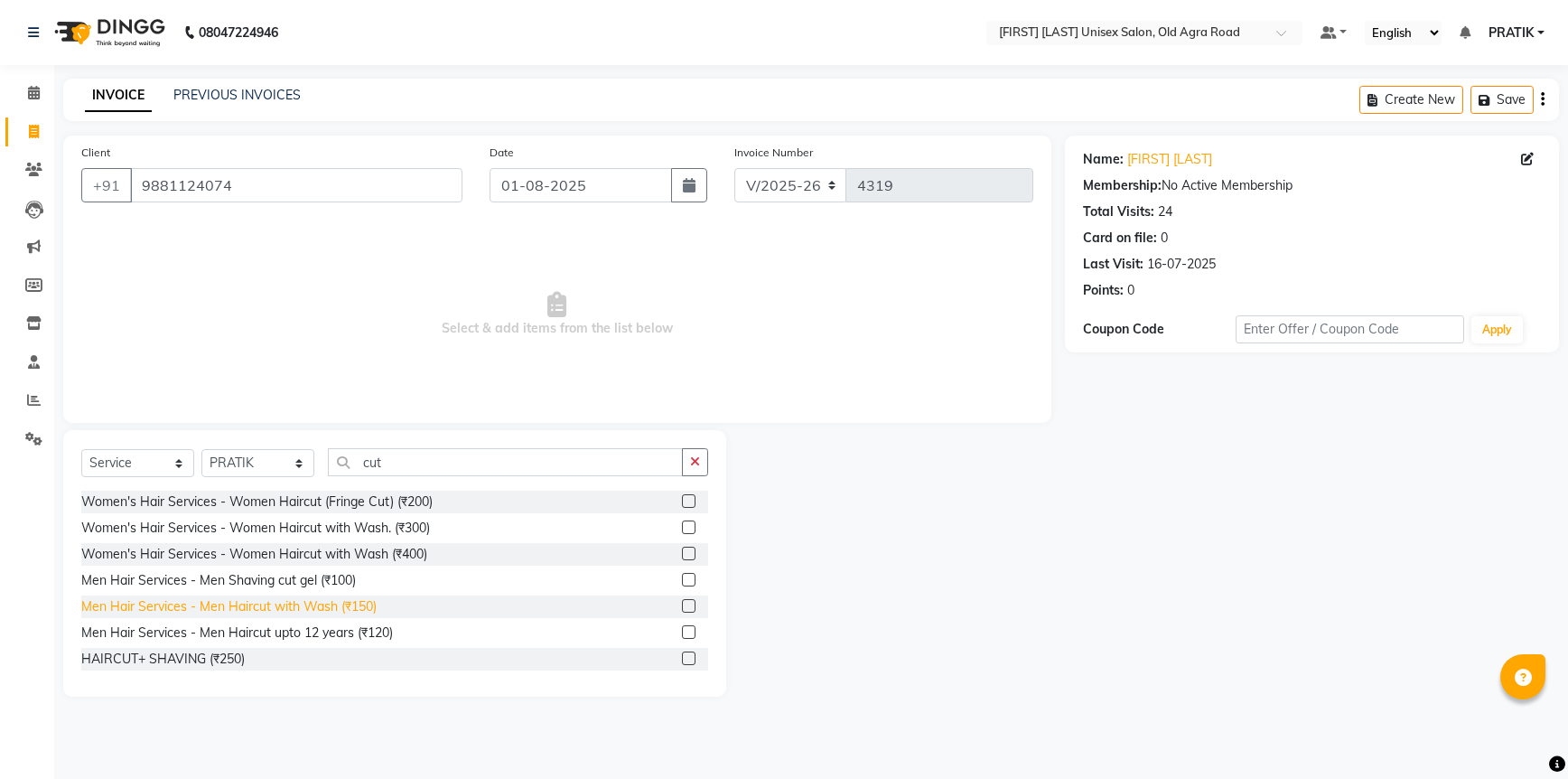 click on "Men Hair Services - Men Haircut with Wash (₹150)" 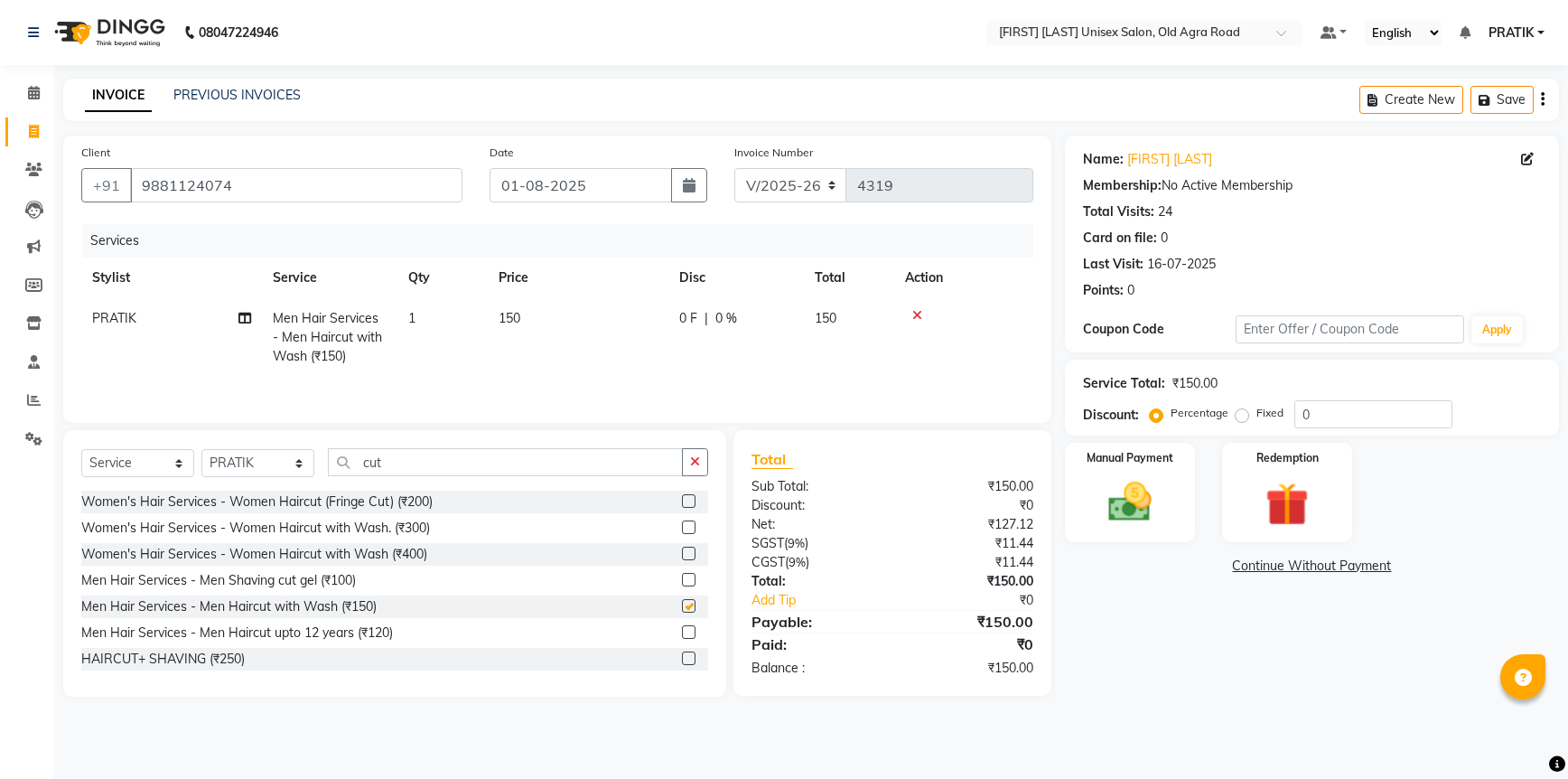 checkbox on "false" 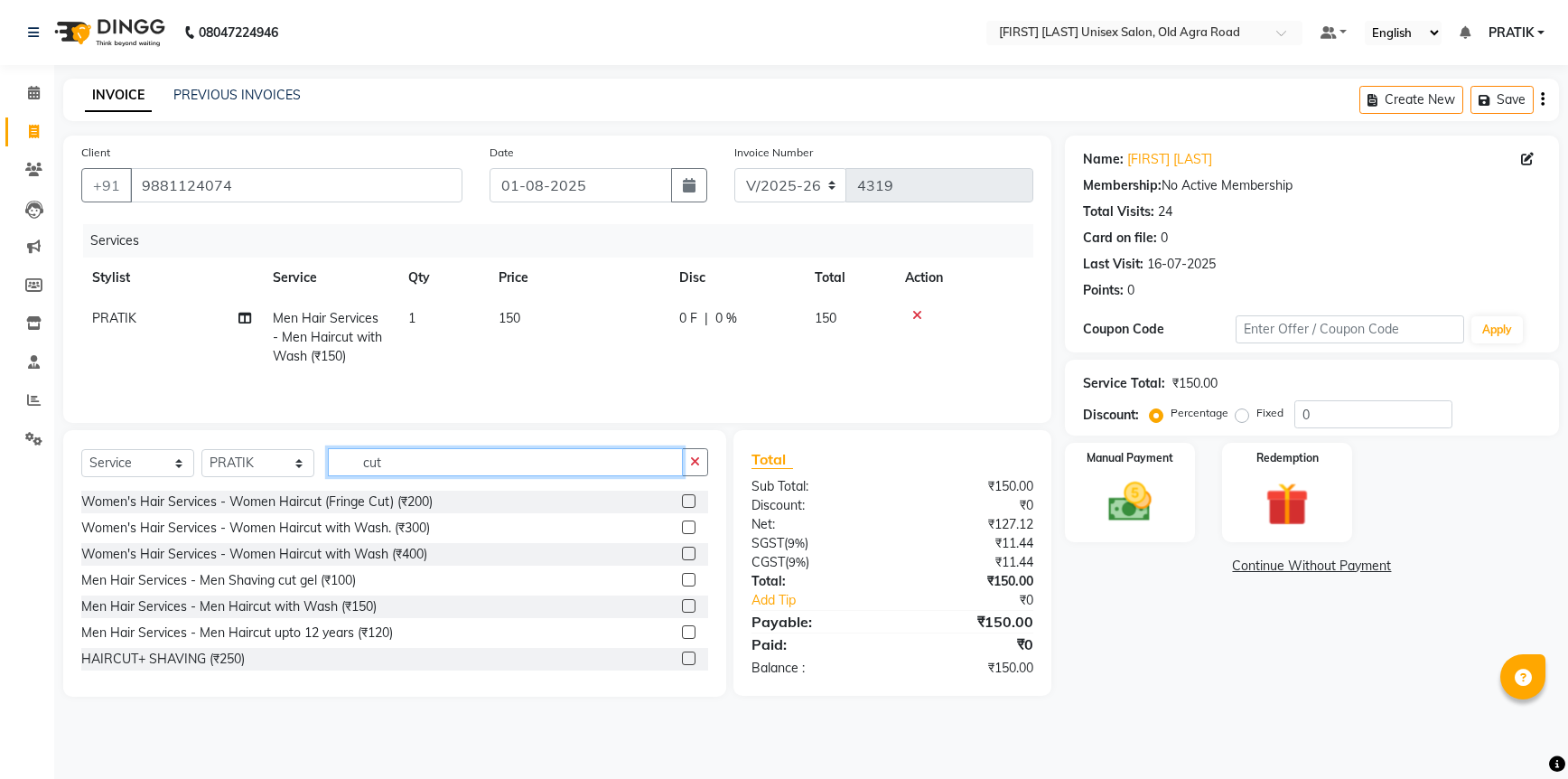 click on "cut" 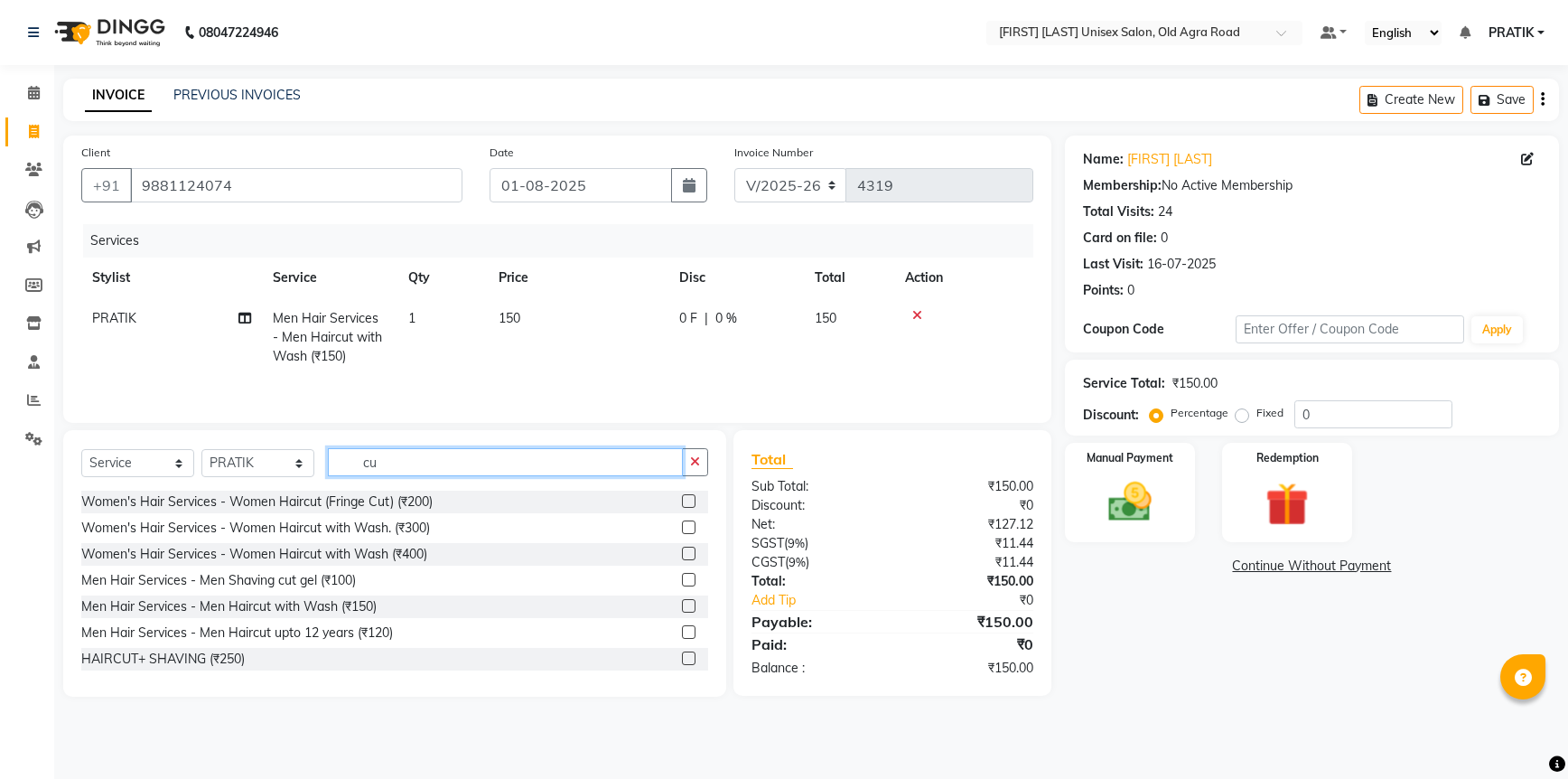 type on "c" 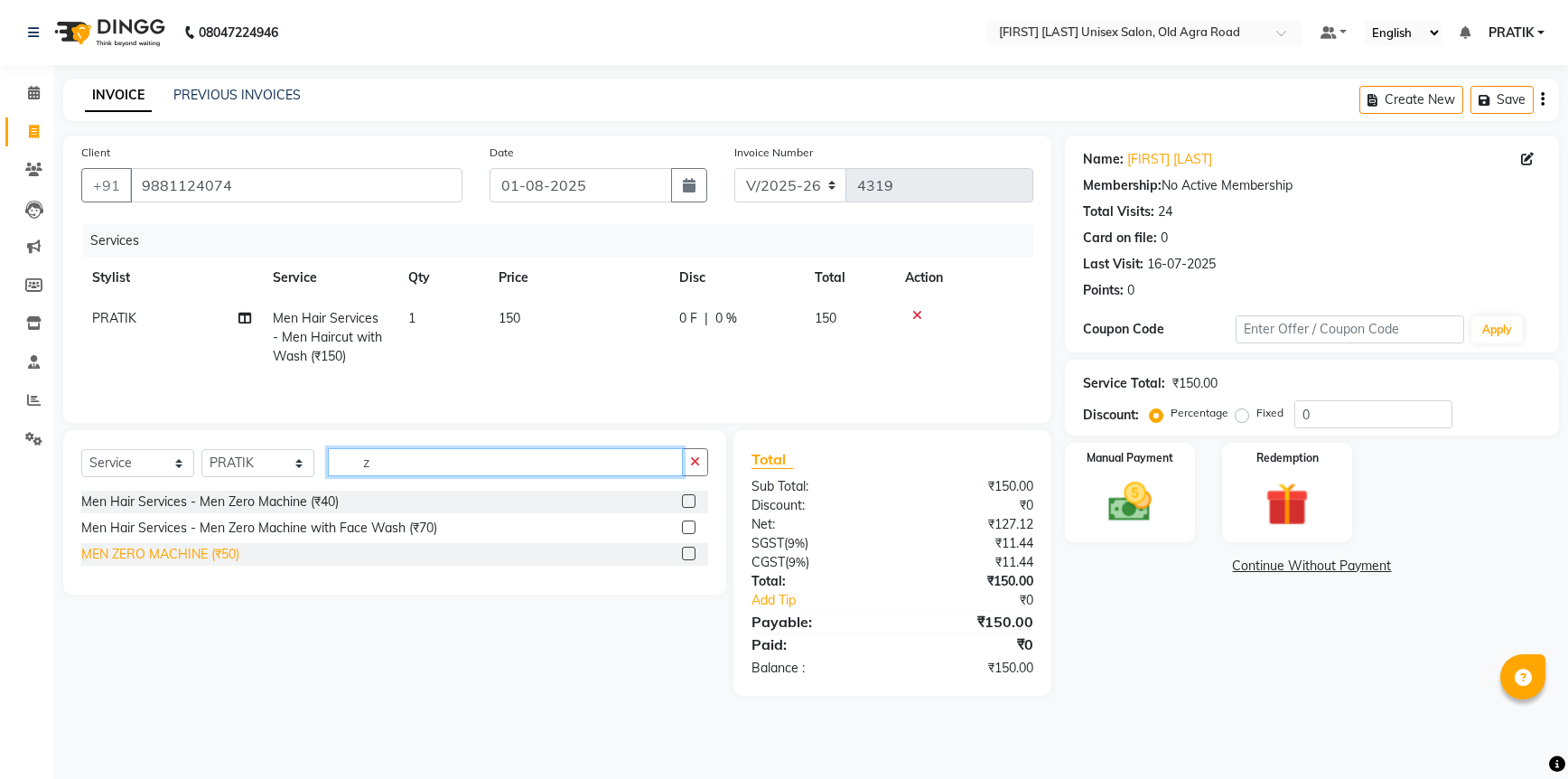 type on "z" 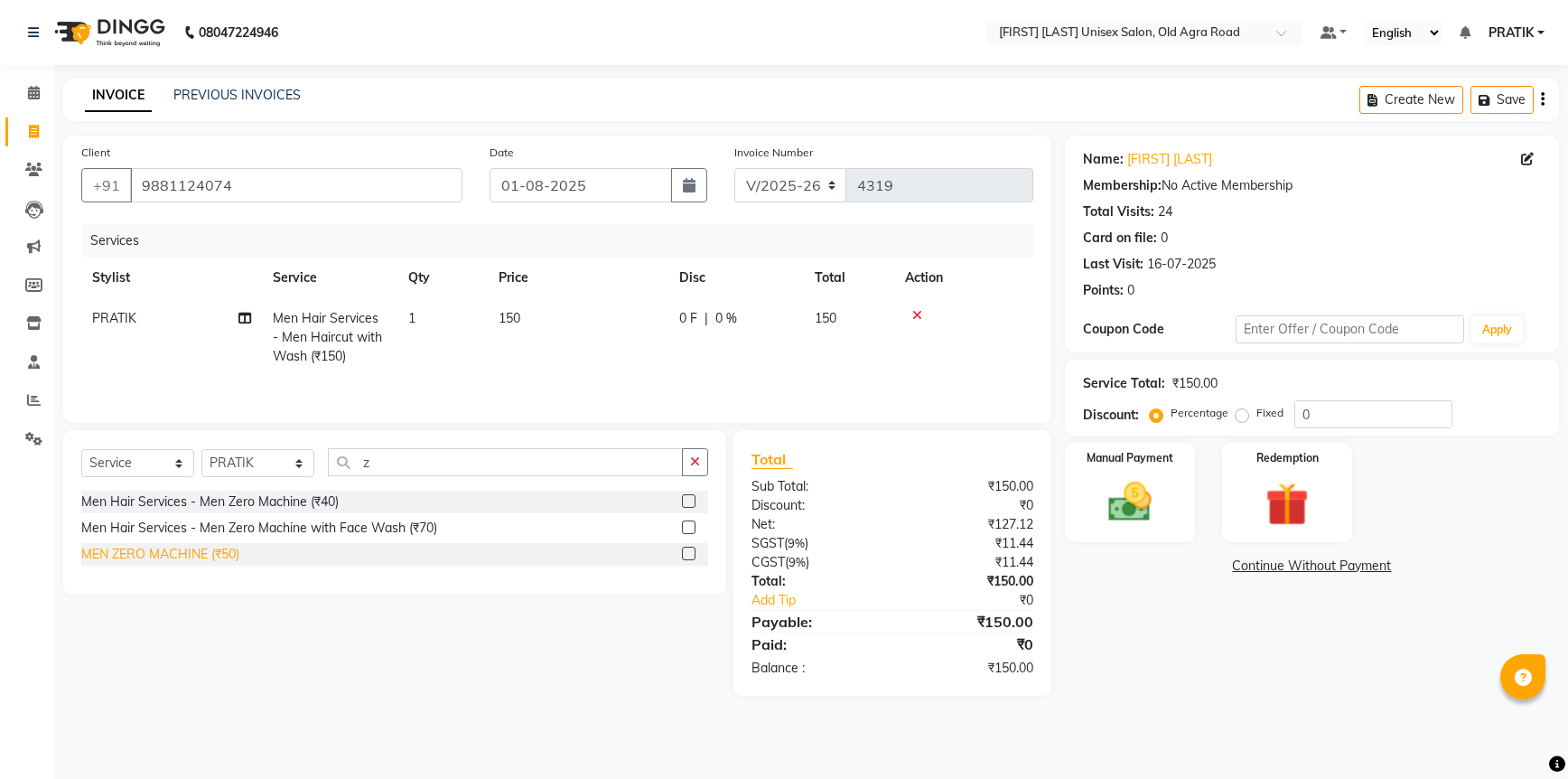 click on "MEN ZERO MACHINE (₹50)" 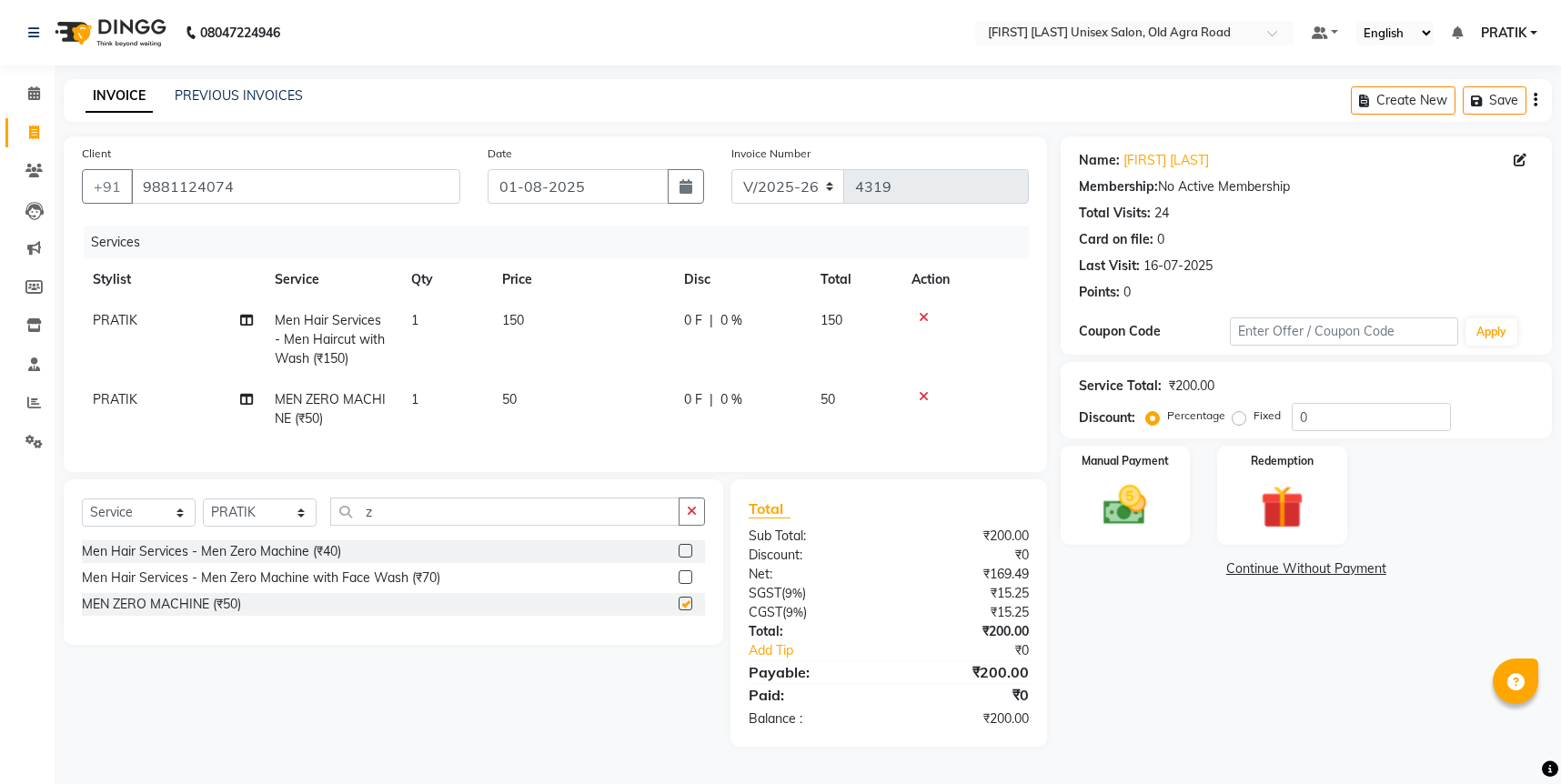 checkbox on "false" 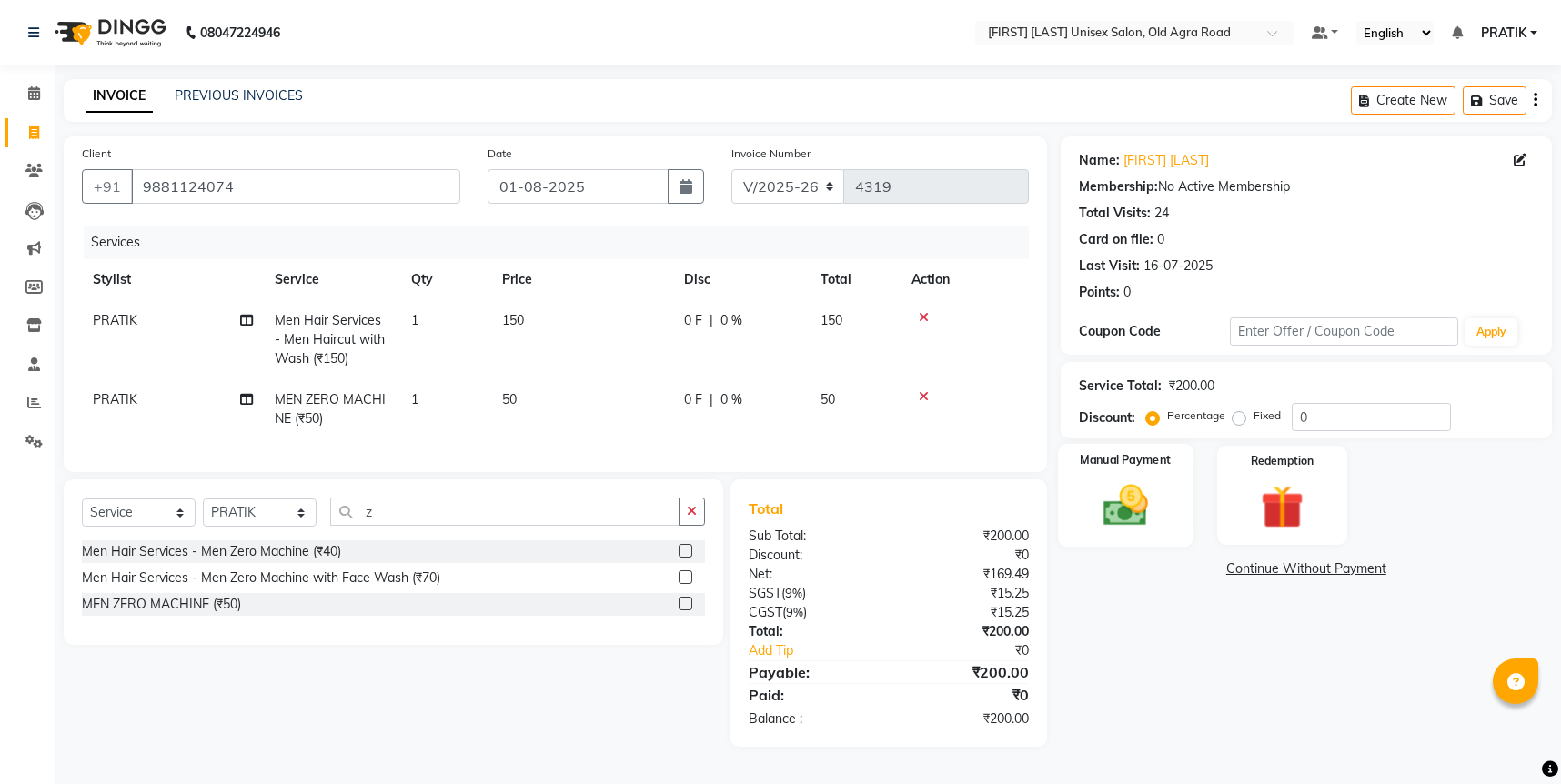 click on "Manual Payment" 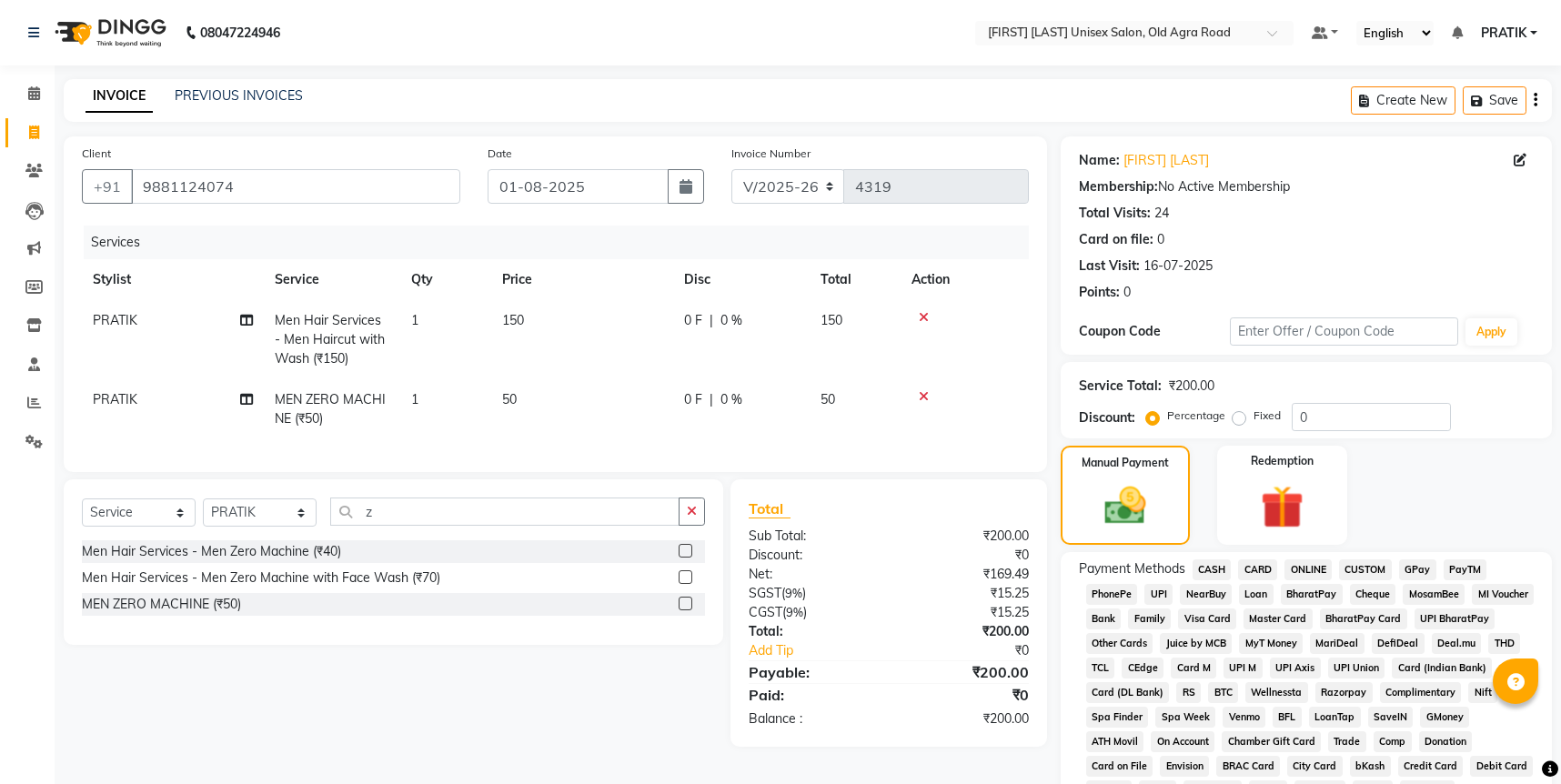 click on "CASH" 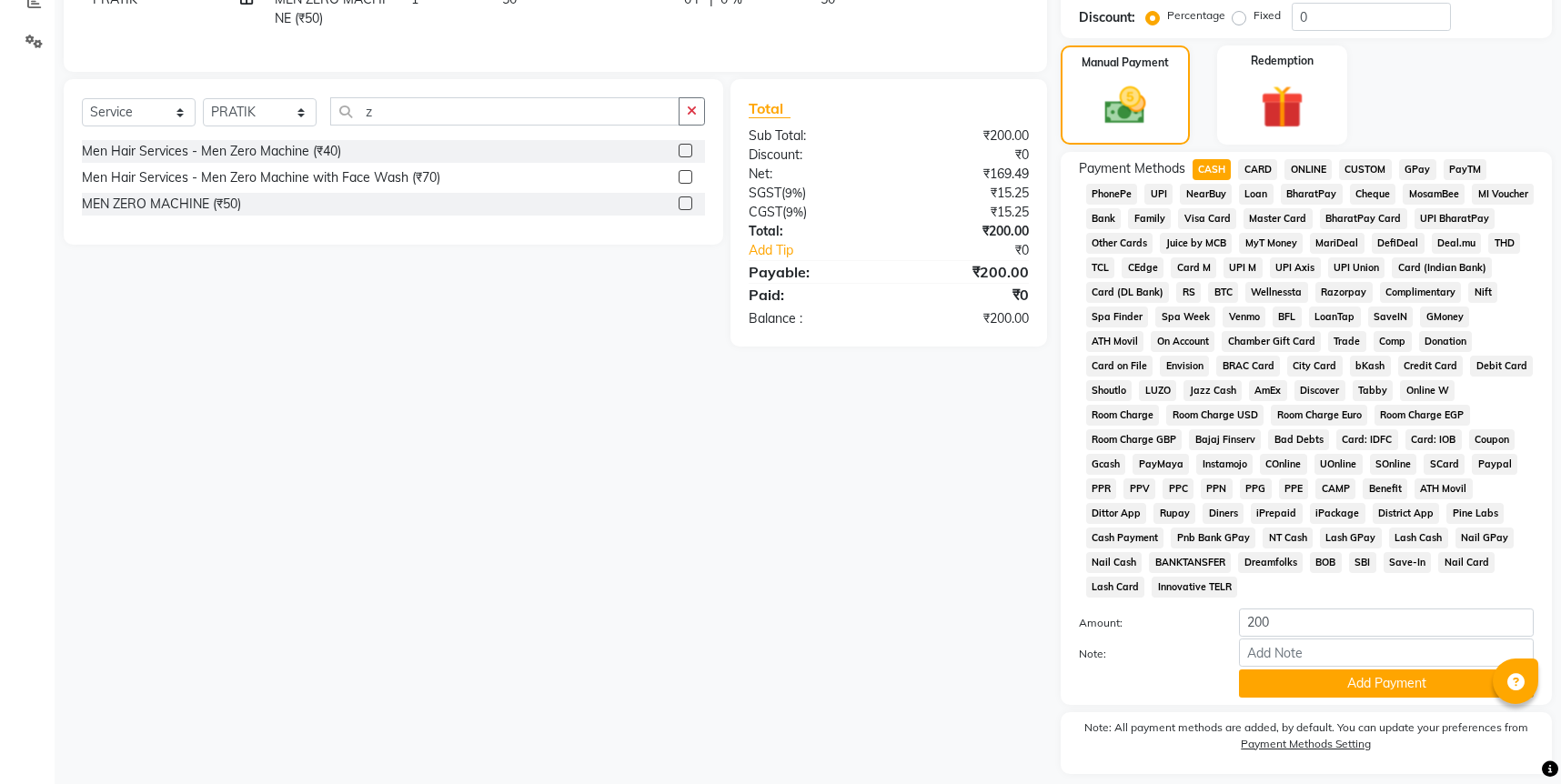 scroll, scrollTop: 435, scrollLeft: 0, axis: vertical 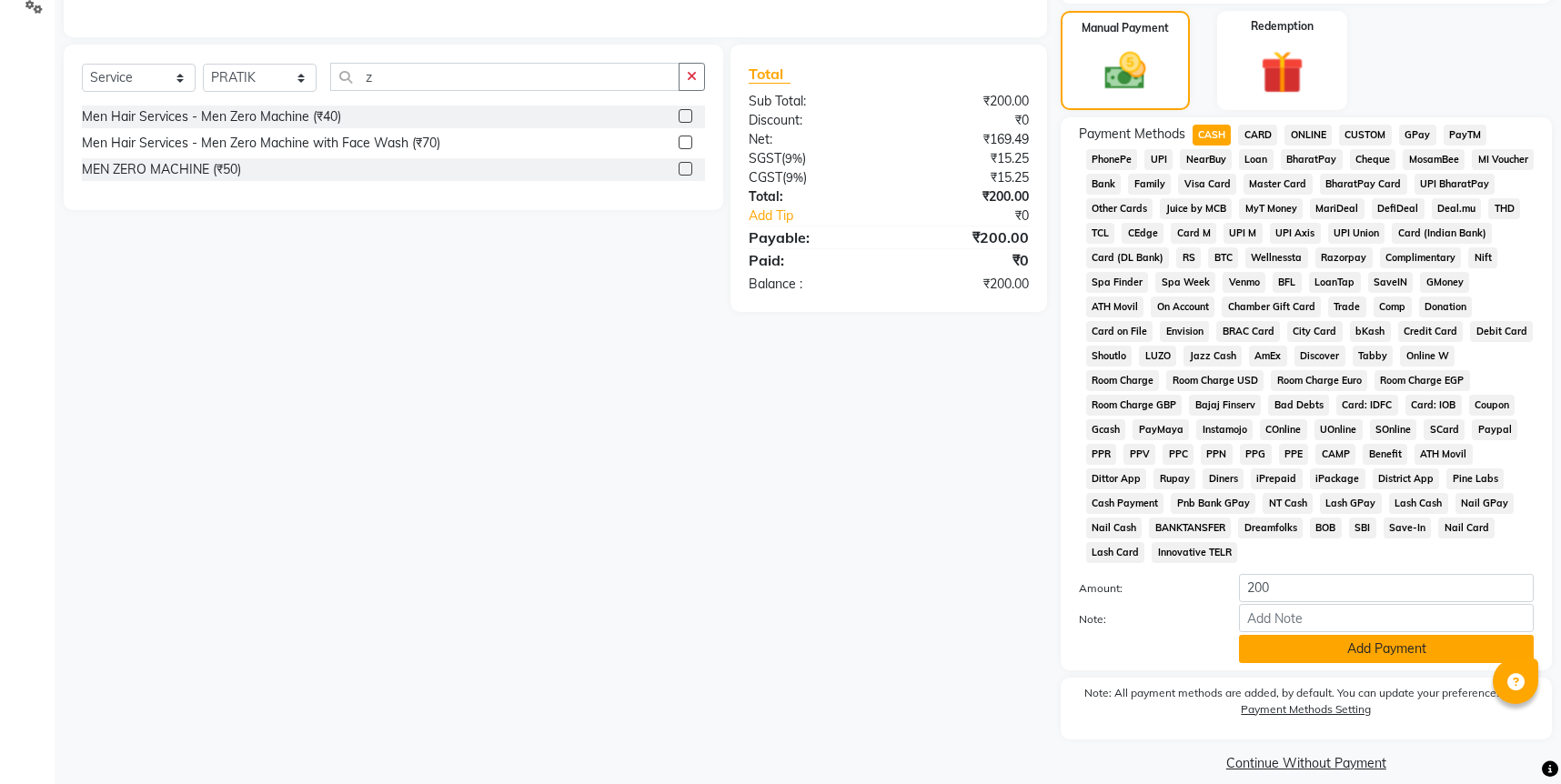 click on "Add Payment" 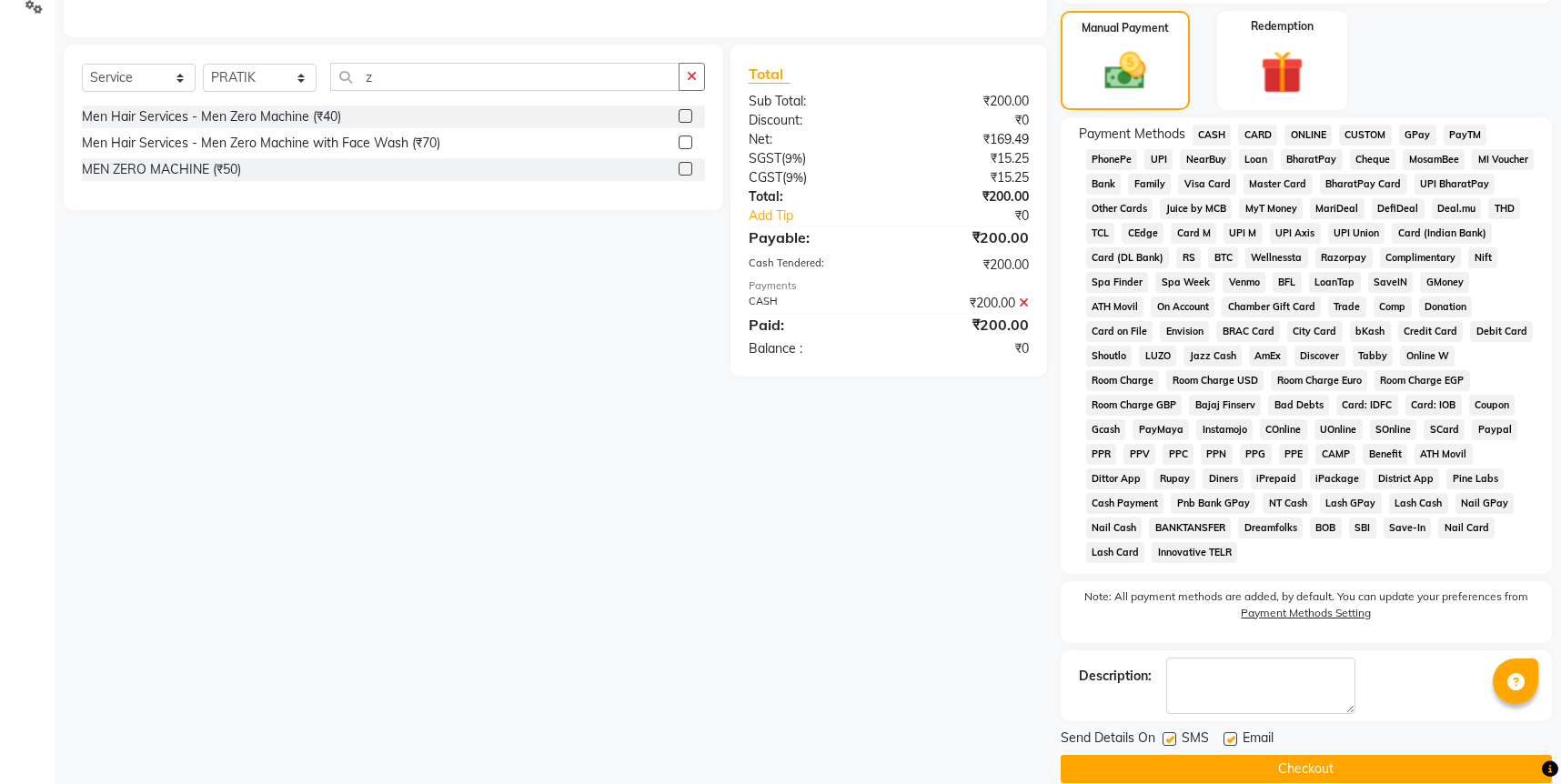 click on "Checkout" 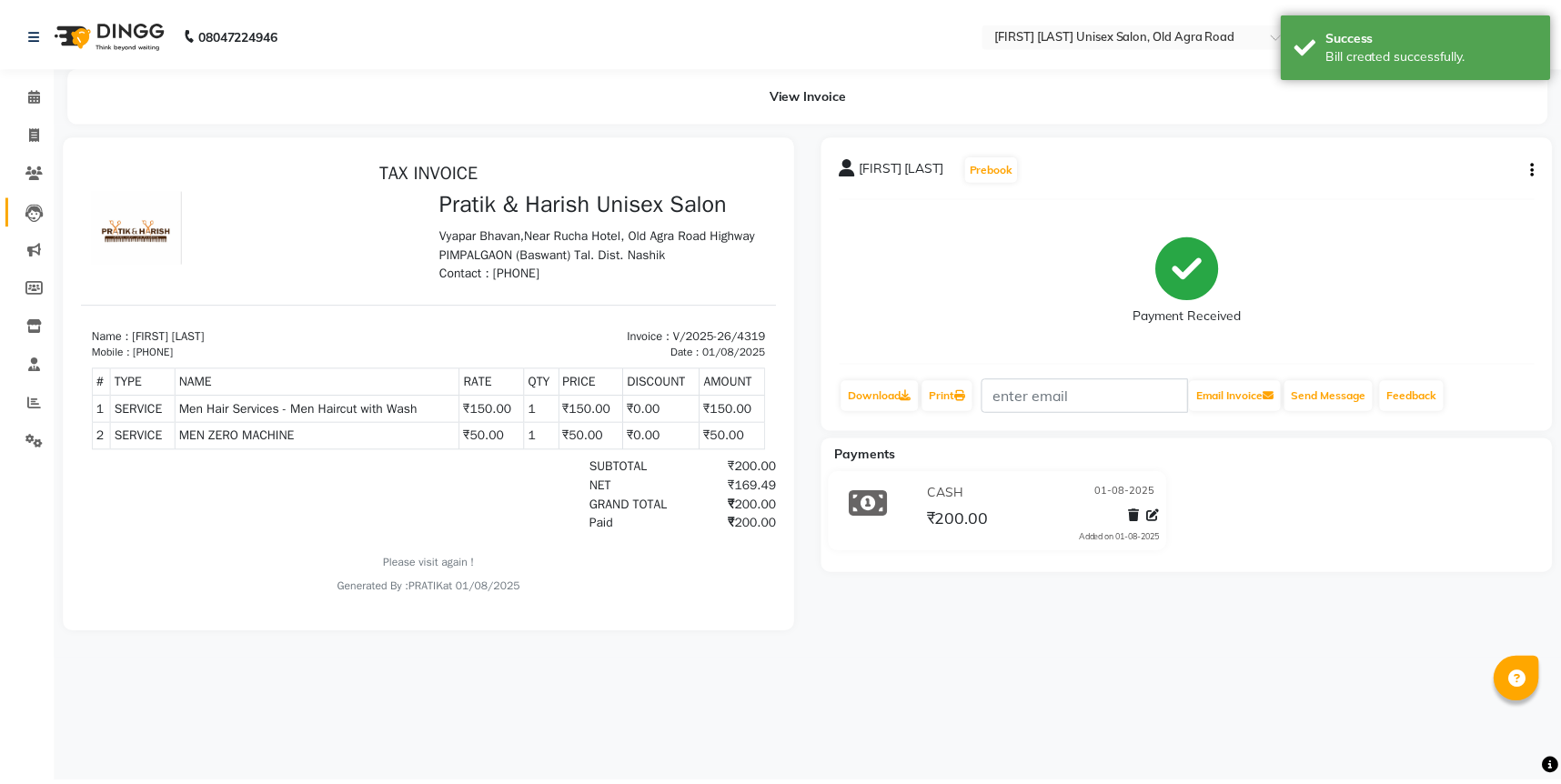 scroll, scrollTop: 0, scrollLeft: 0, axis: both 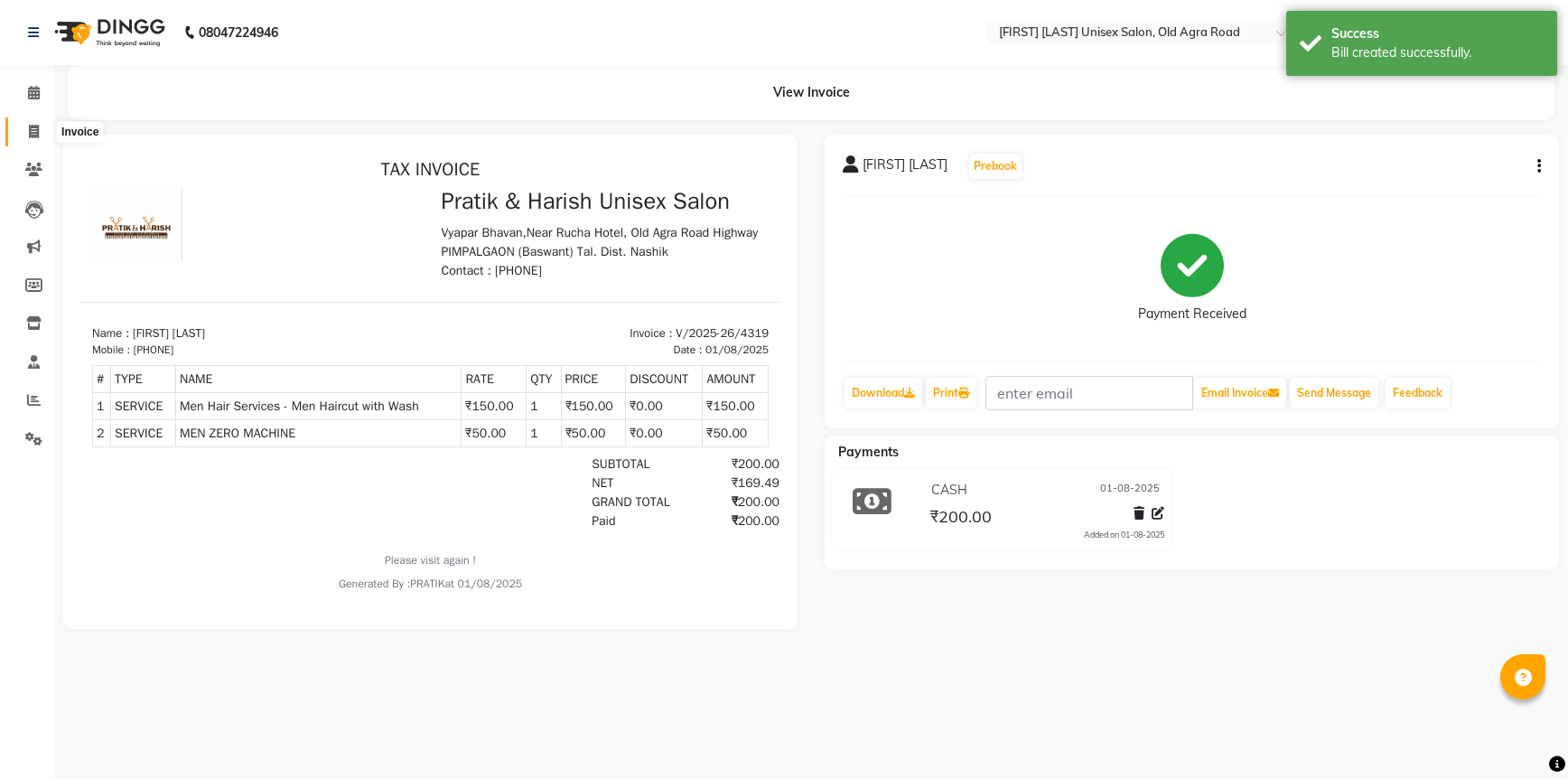 click 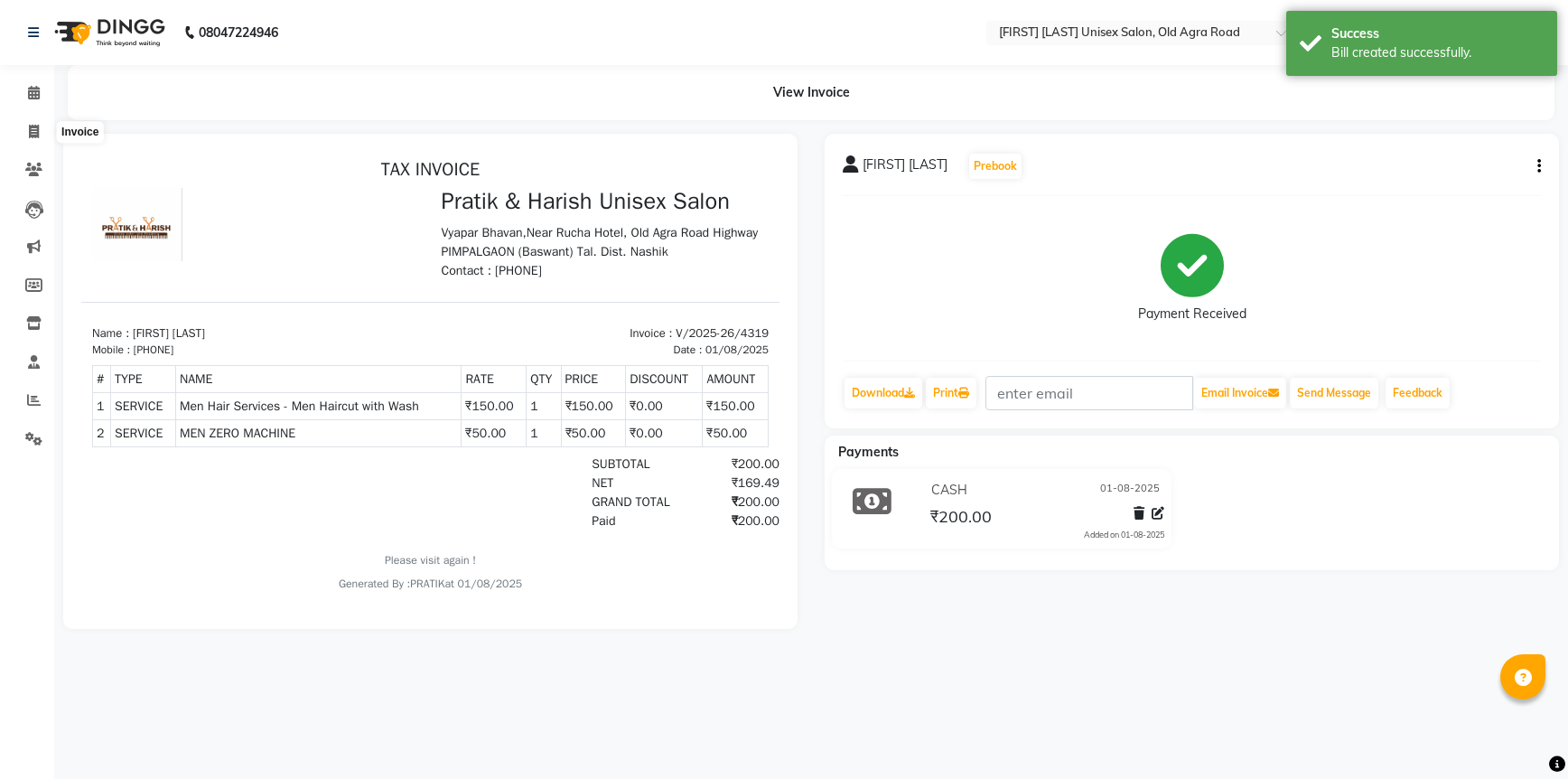 select on "6770" 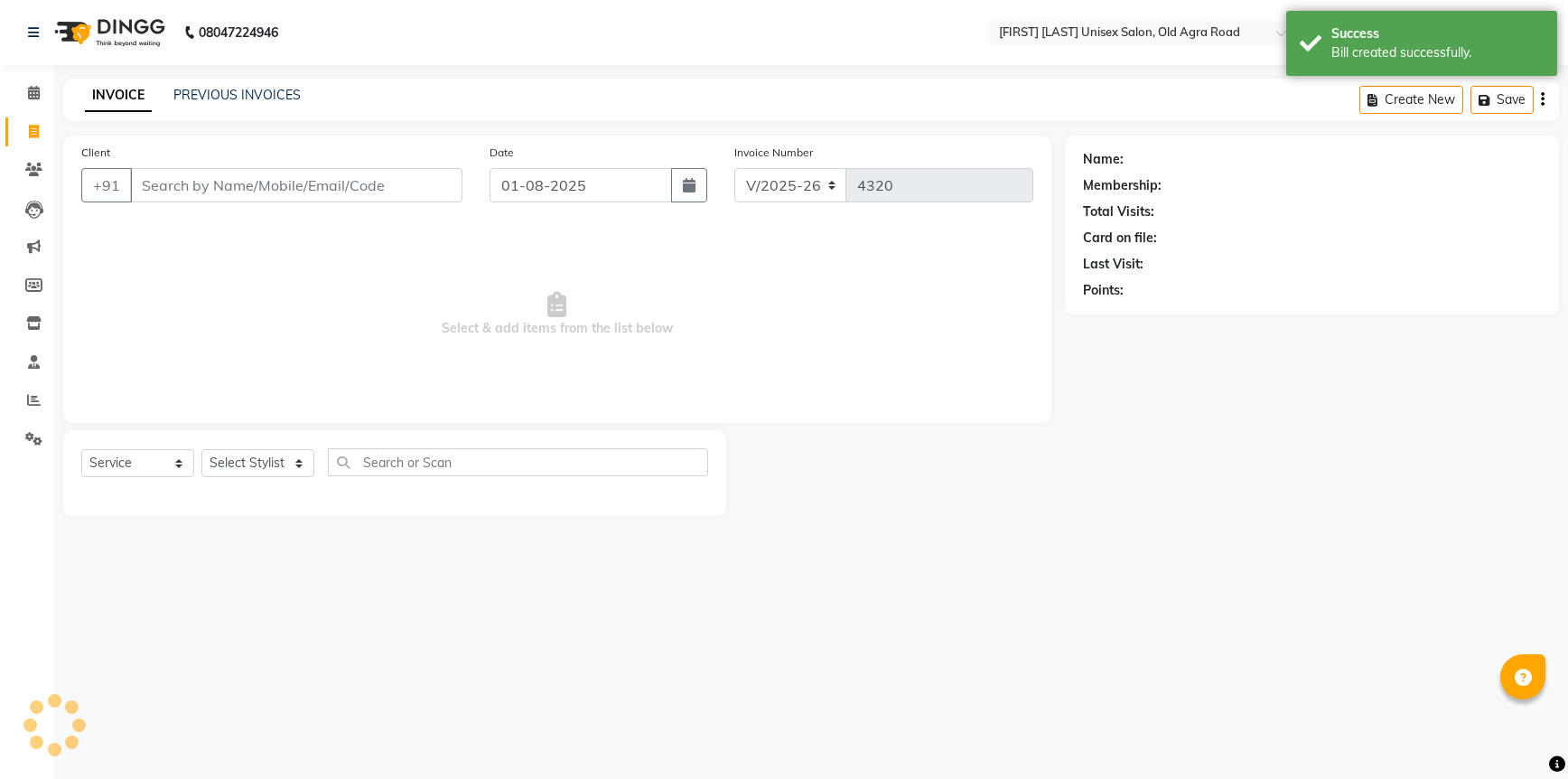 click on "Client" at bounding box center [296, 185] 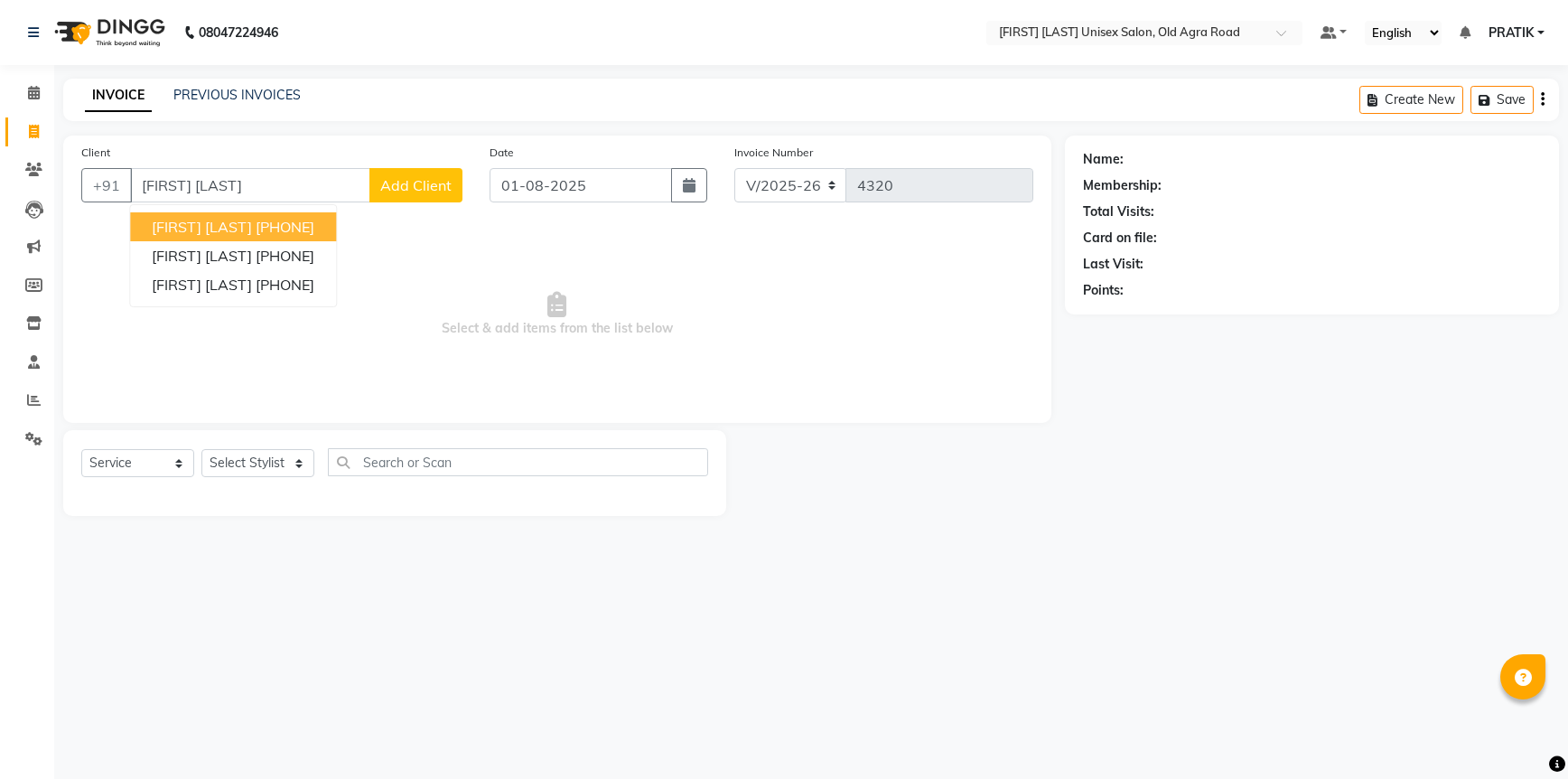 click on "[PHONE]" at bounding box center (285, 227) 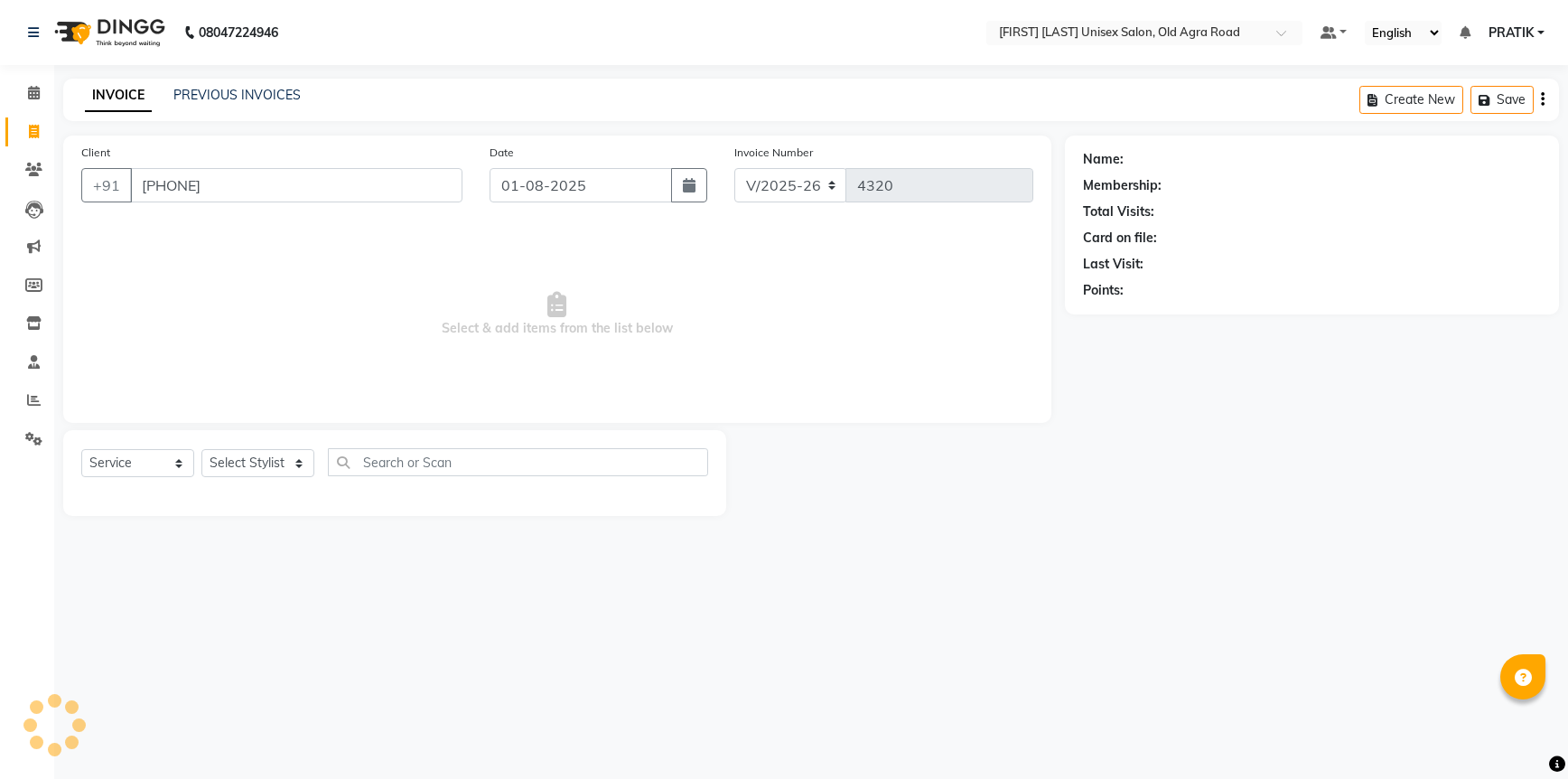 type on "[PHONE]" 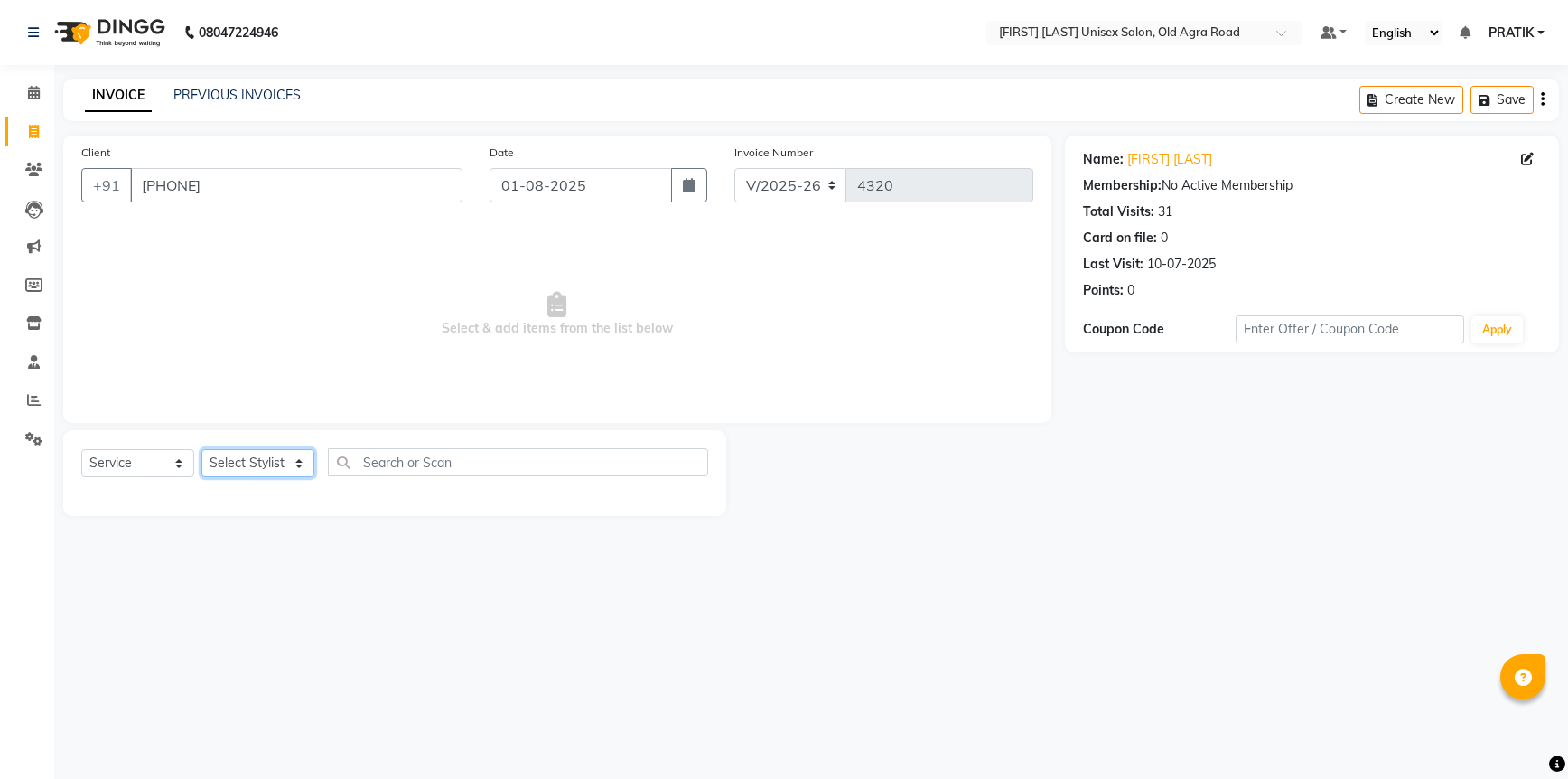 click on "Select Stylist [FIRST] [LAST] [FIRST] [LAST] [FIRST] [LAST] [FIRST] [LAST] [FIRST] [LAST] [FIRST] [LAST] [FIRST] [LAST] [FIRST] [LAST] [FIRST] [LAST] [FIRST] [LAST] [FIRST] [LAST] [FIRST] [LAST]" 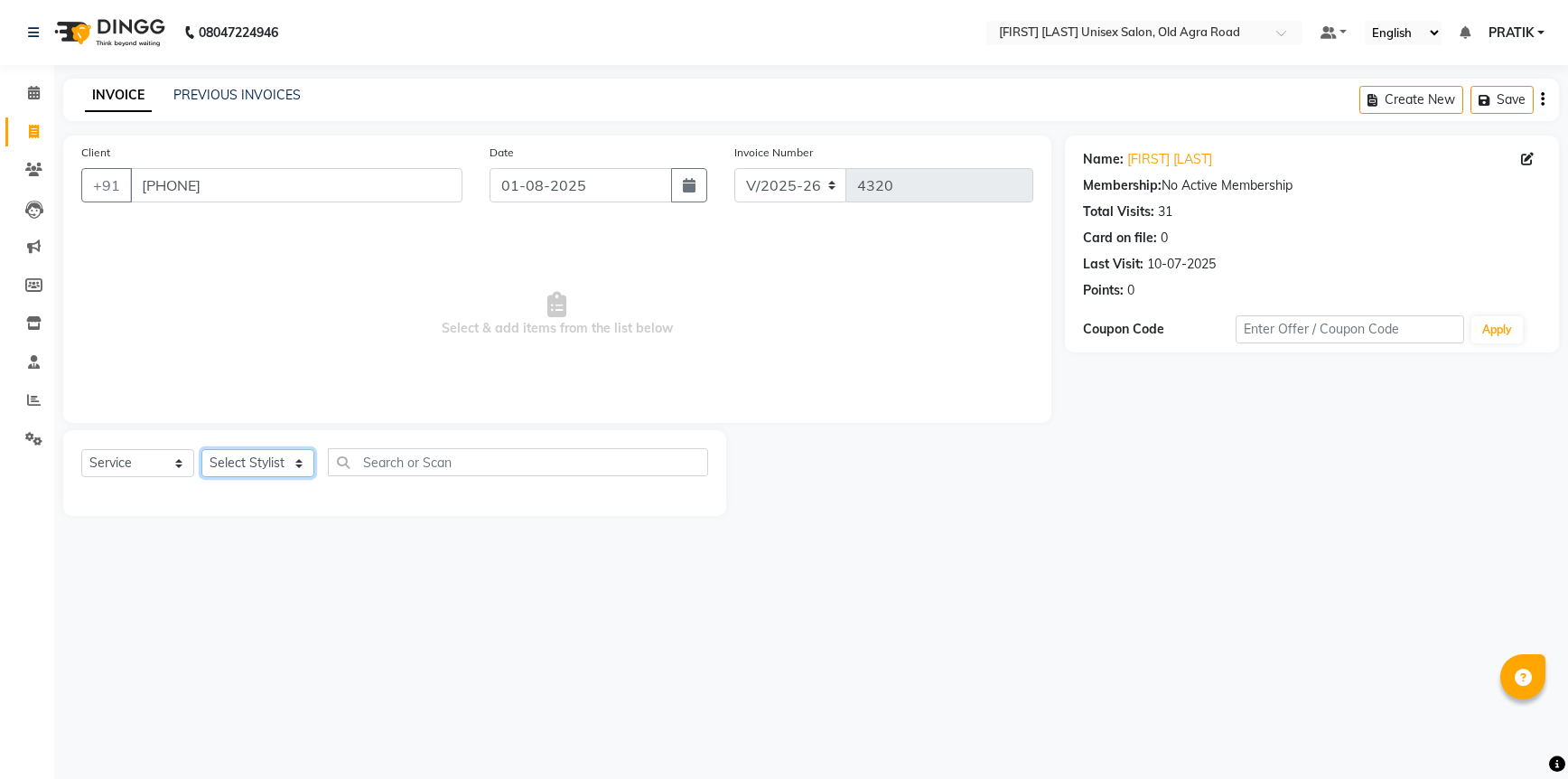 select on "60226" 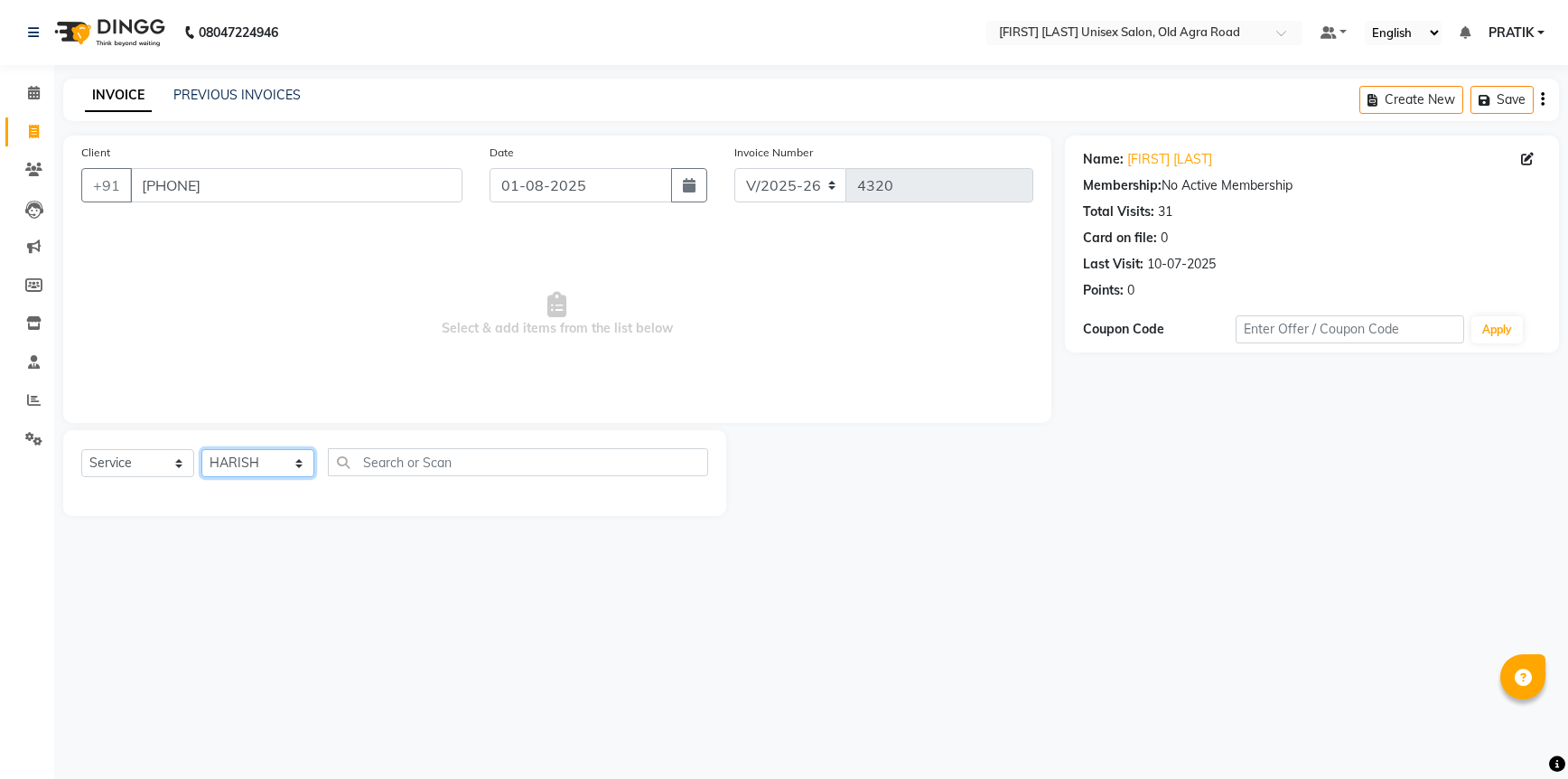 click on "Select Stylist [FIRST] [LAST] [FIRST] [LAST] [FIRST] [LAST] [FIRST] [LAST] [FIRST] [LAST] [FIRST] [LAST] [FIRST] [LAST] [FIRST] [LAST] [FIRST] [LAST] [FIRST] [LAST] [FIRST] [LAST] [FIRST] [LAST]" 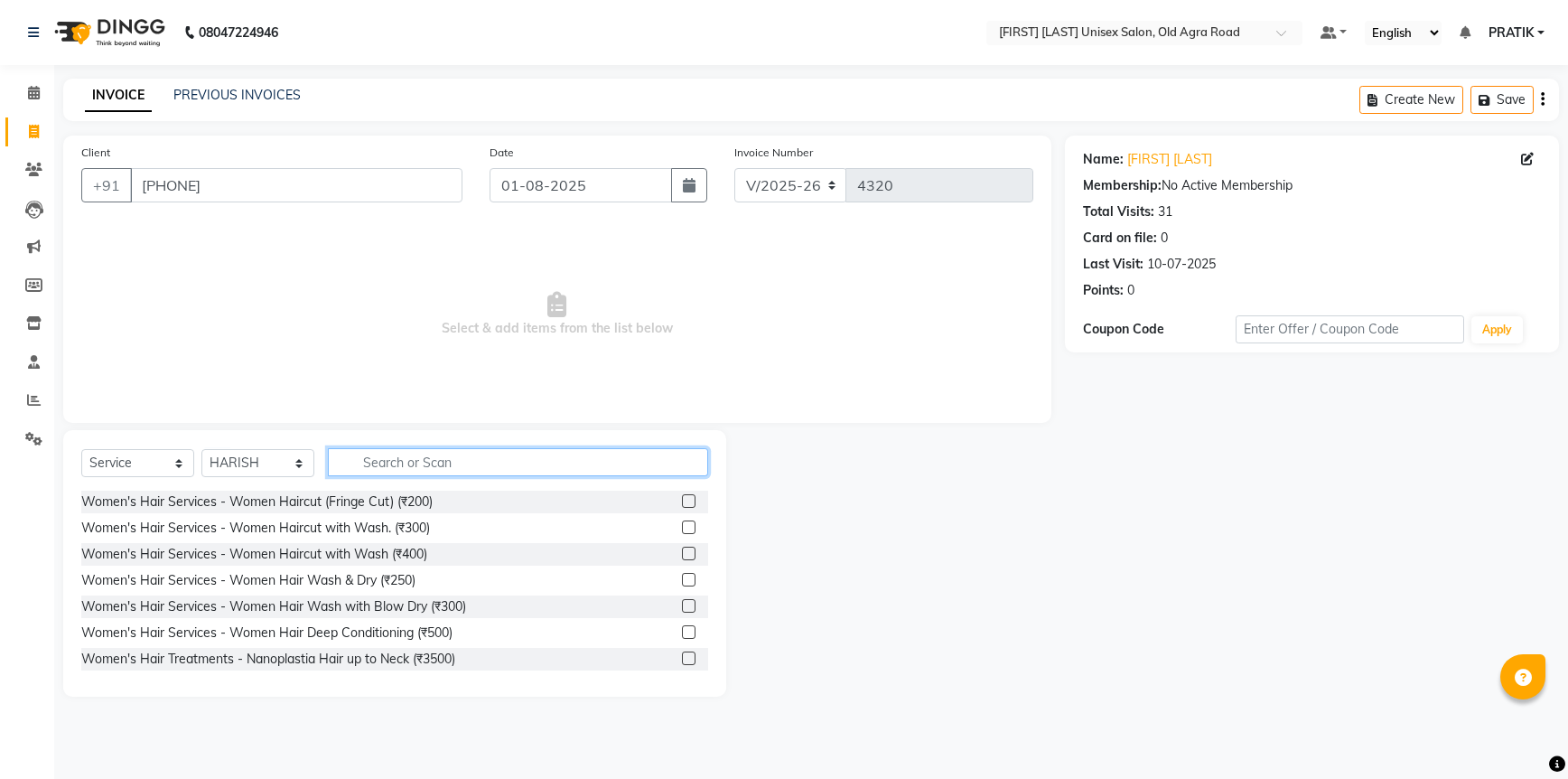 click 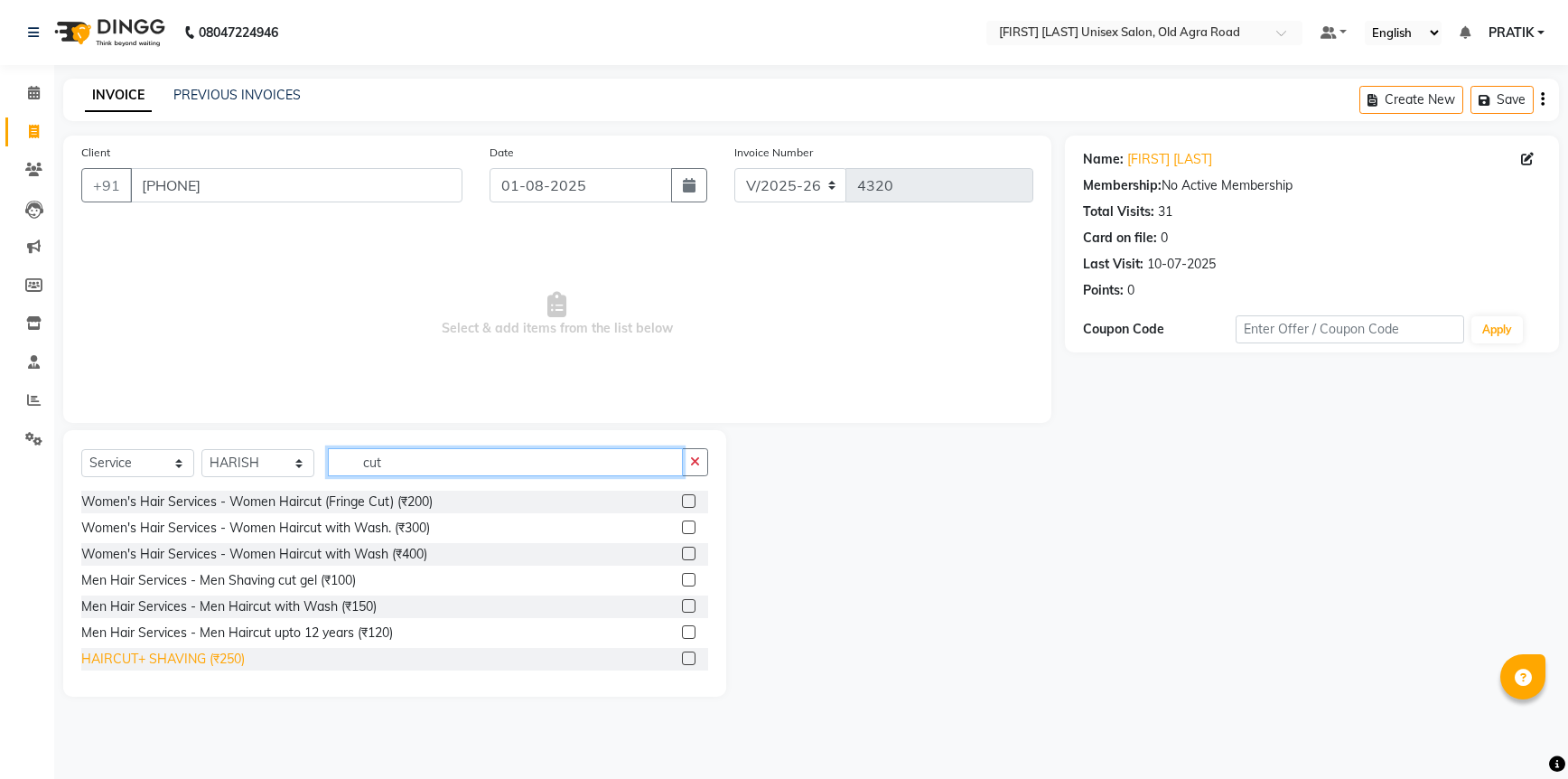 type on "cut" 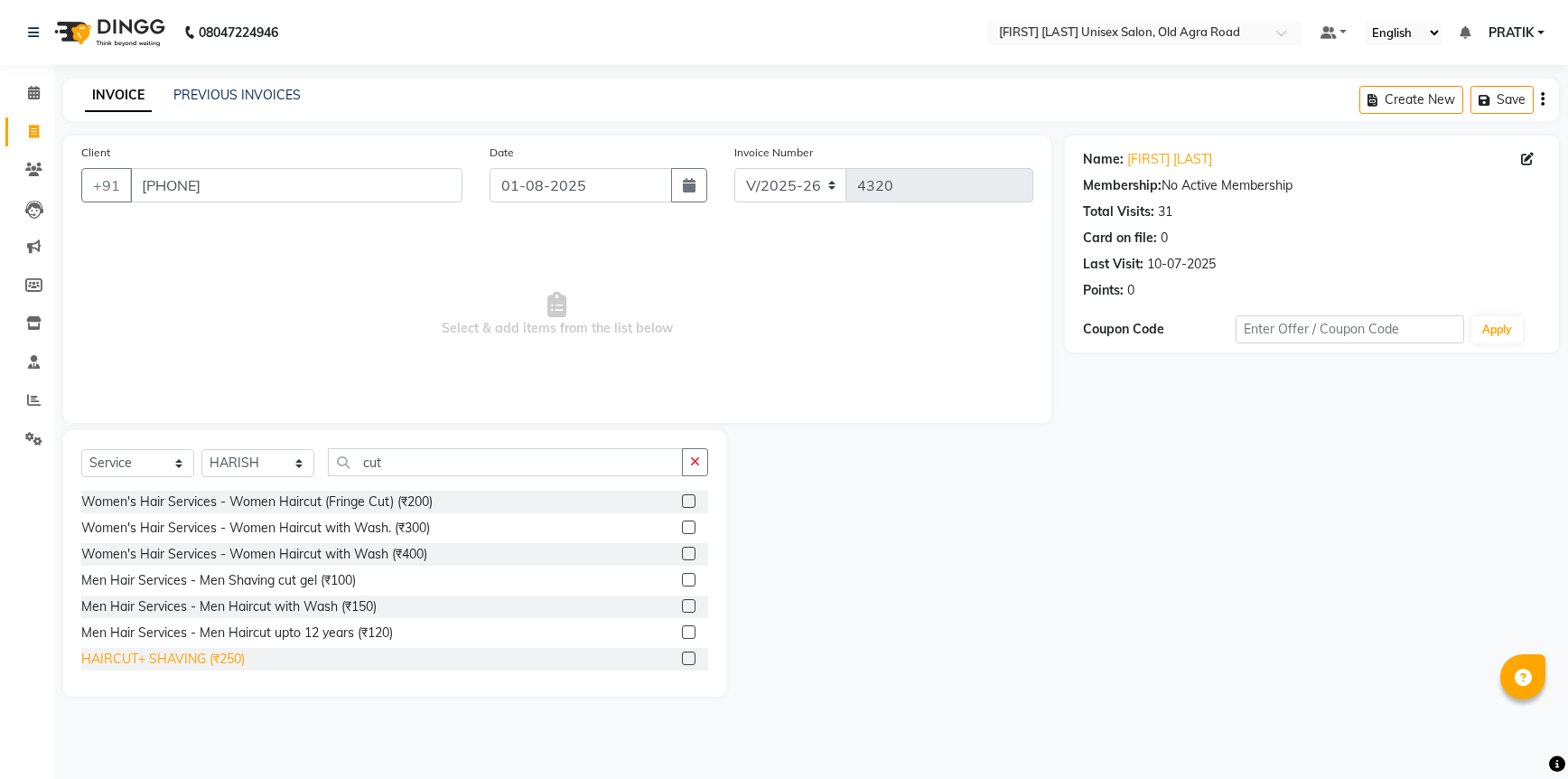 click on "HAIRCUT+ SHAVING (₹250)" 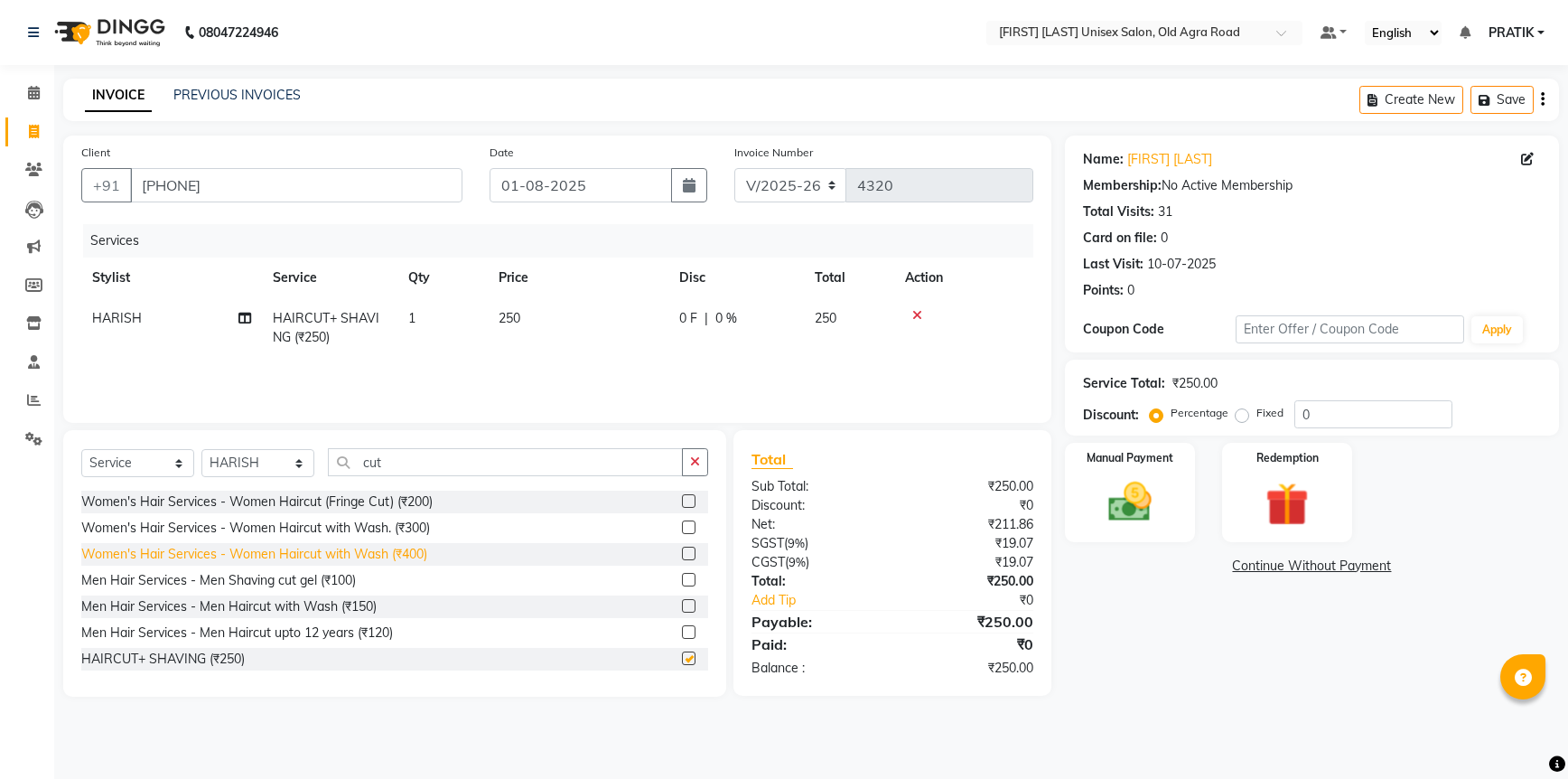 checkbox on "false" 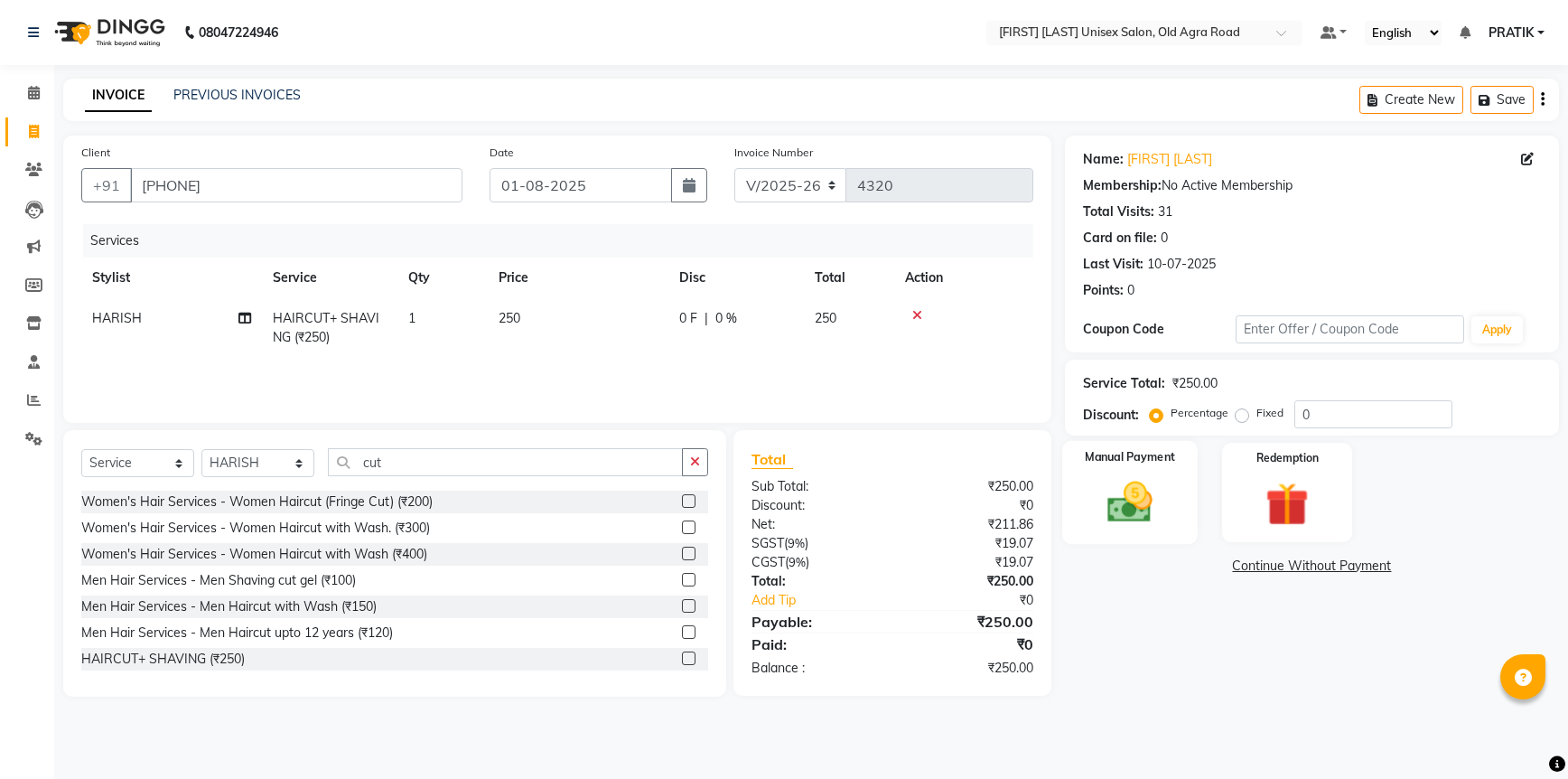 click 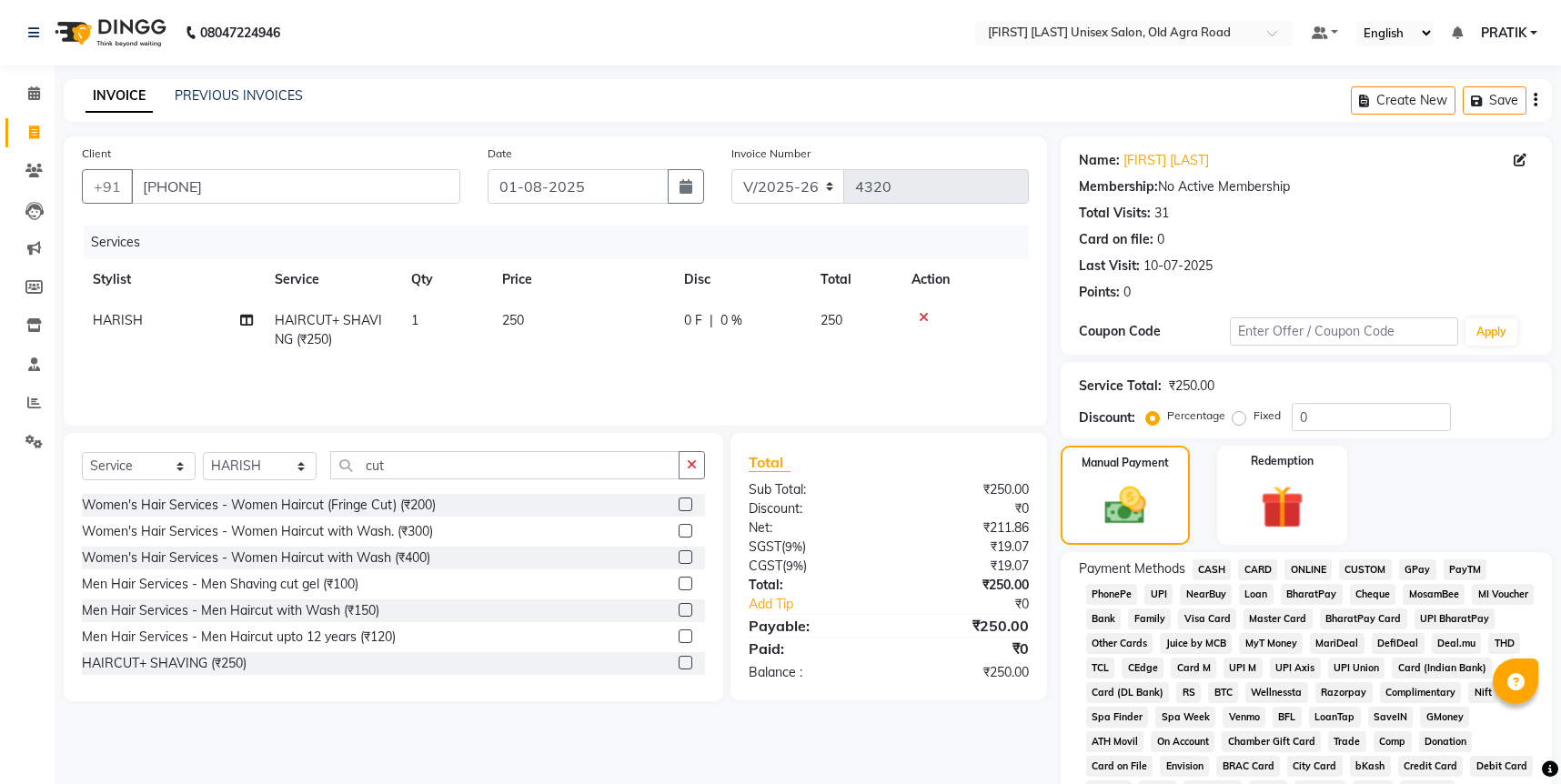 click on "CASH" 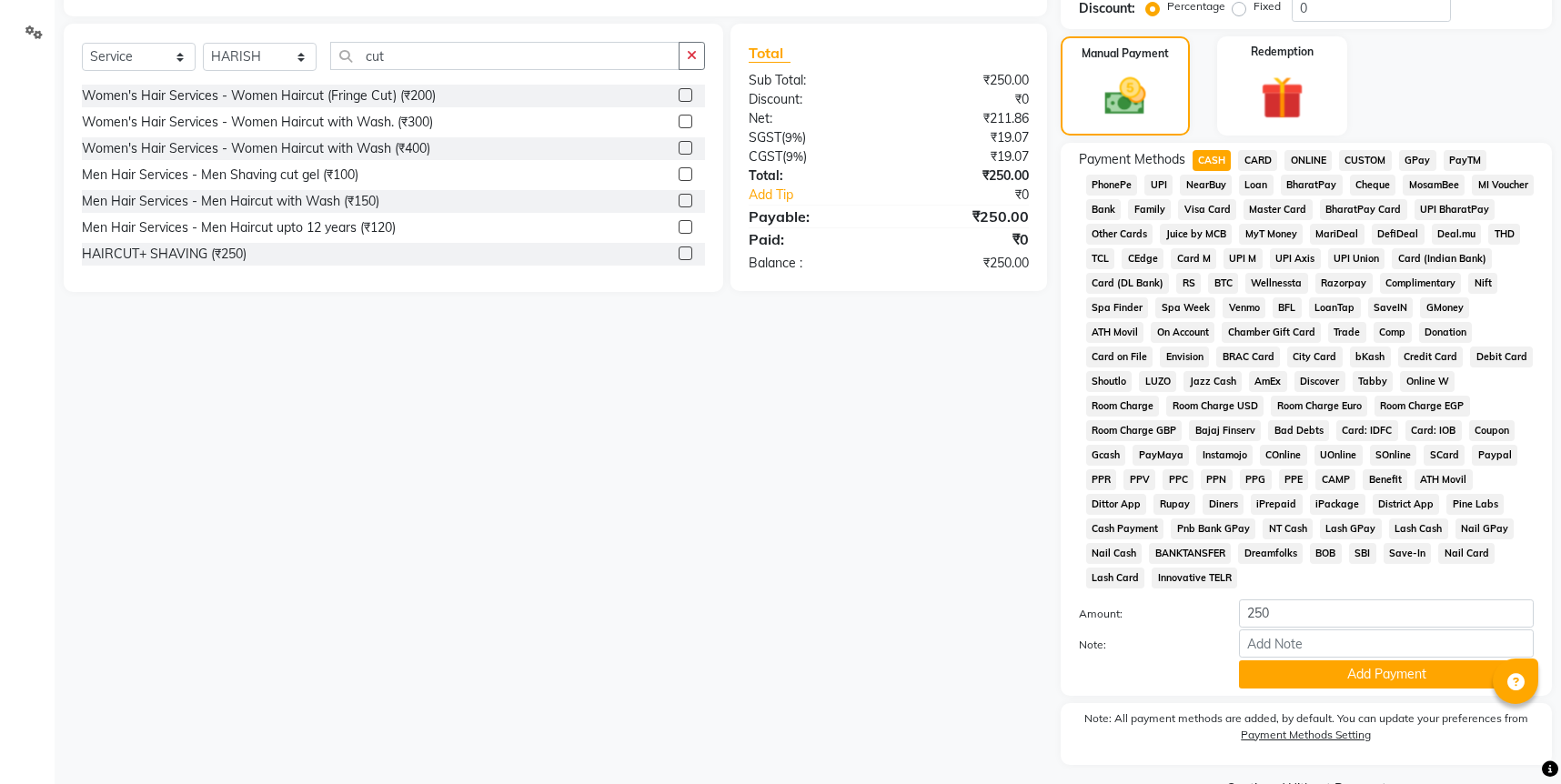 scroll, scrollTop: 435, scrollLeft: 0, axis: vertical 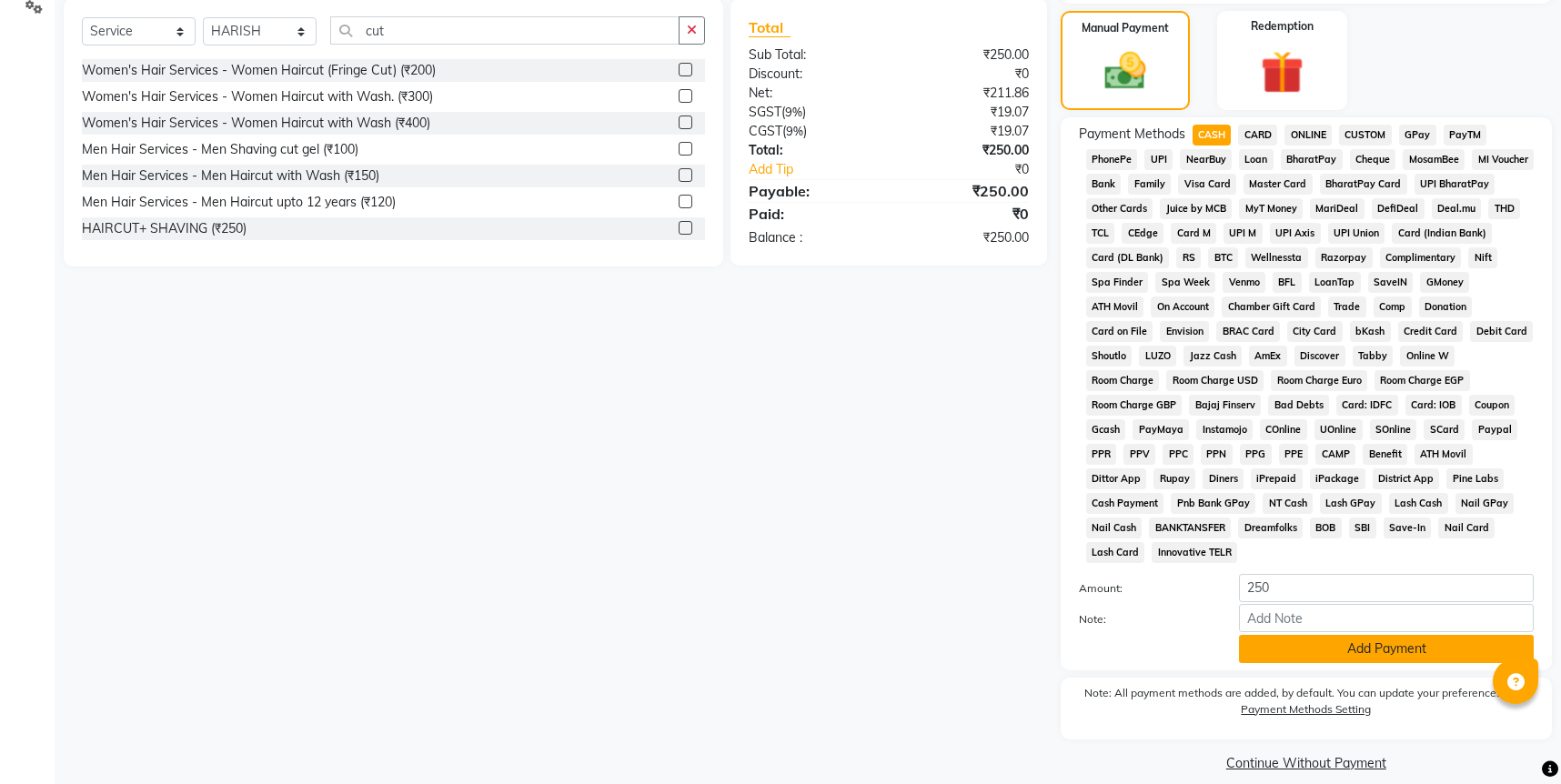 click on "Add Payment" 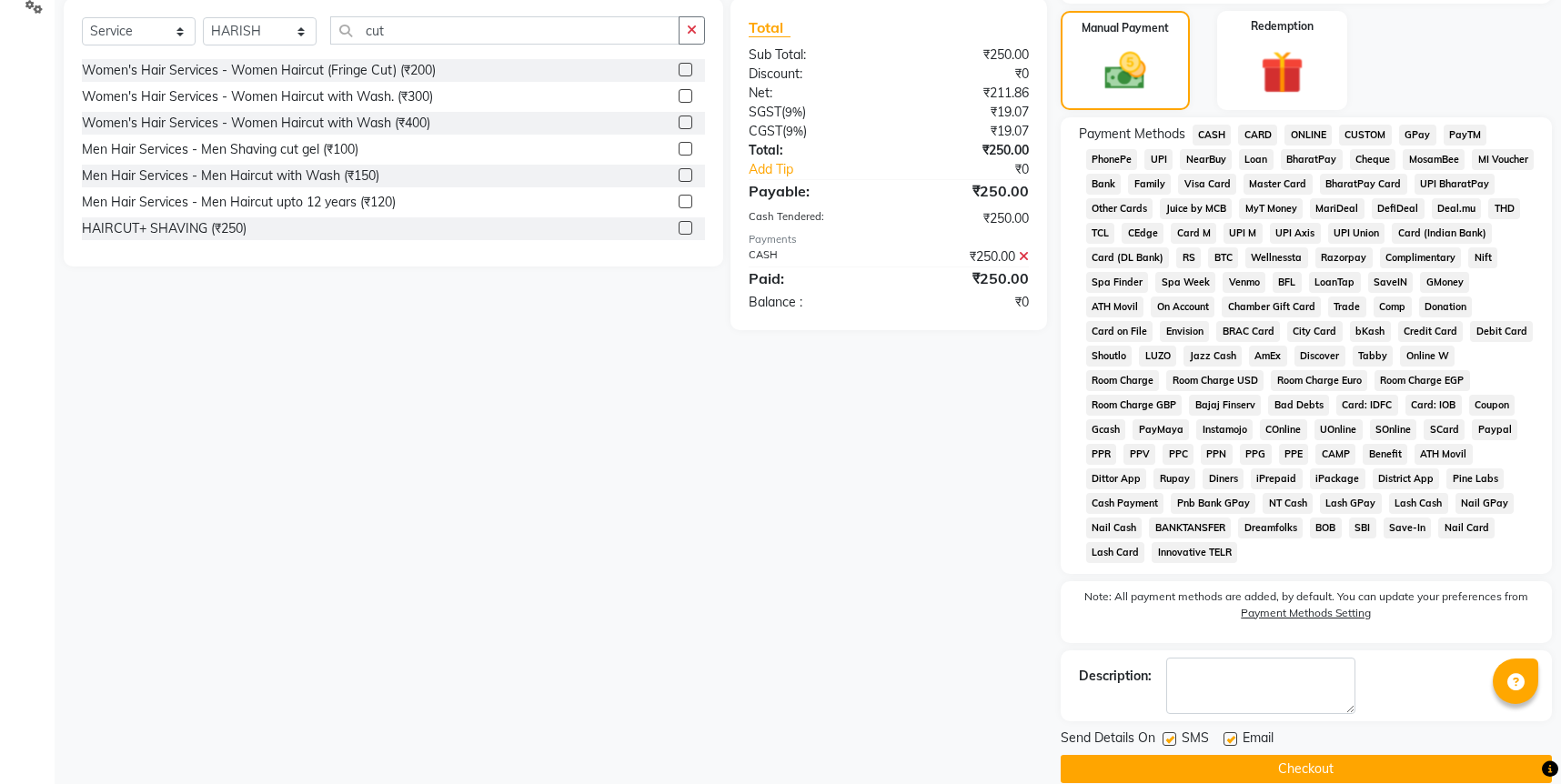 click on "Checkout" 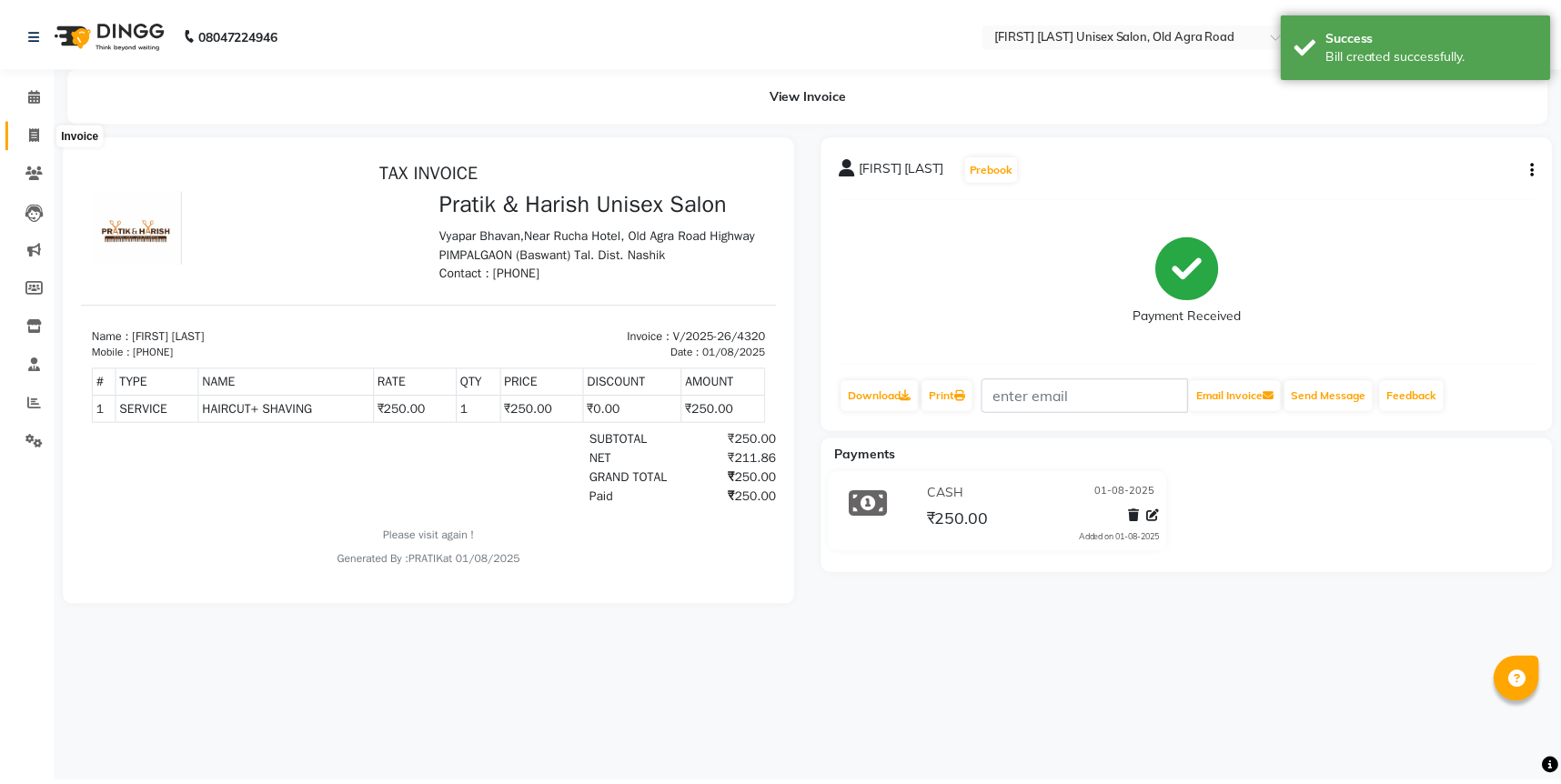 scroll, scrollTop: 0, scrollLeft: 0, axis: both 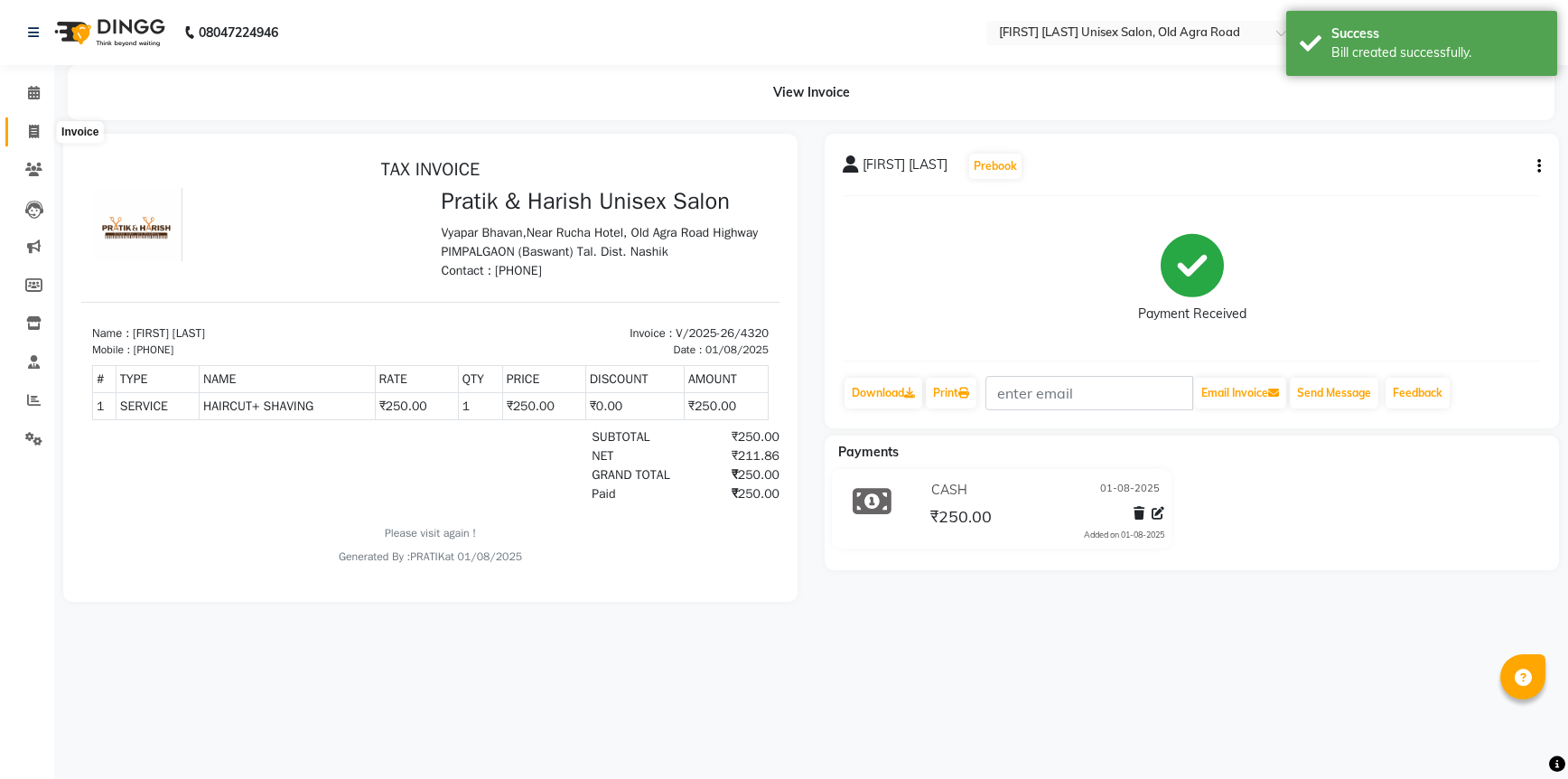 click 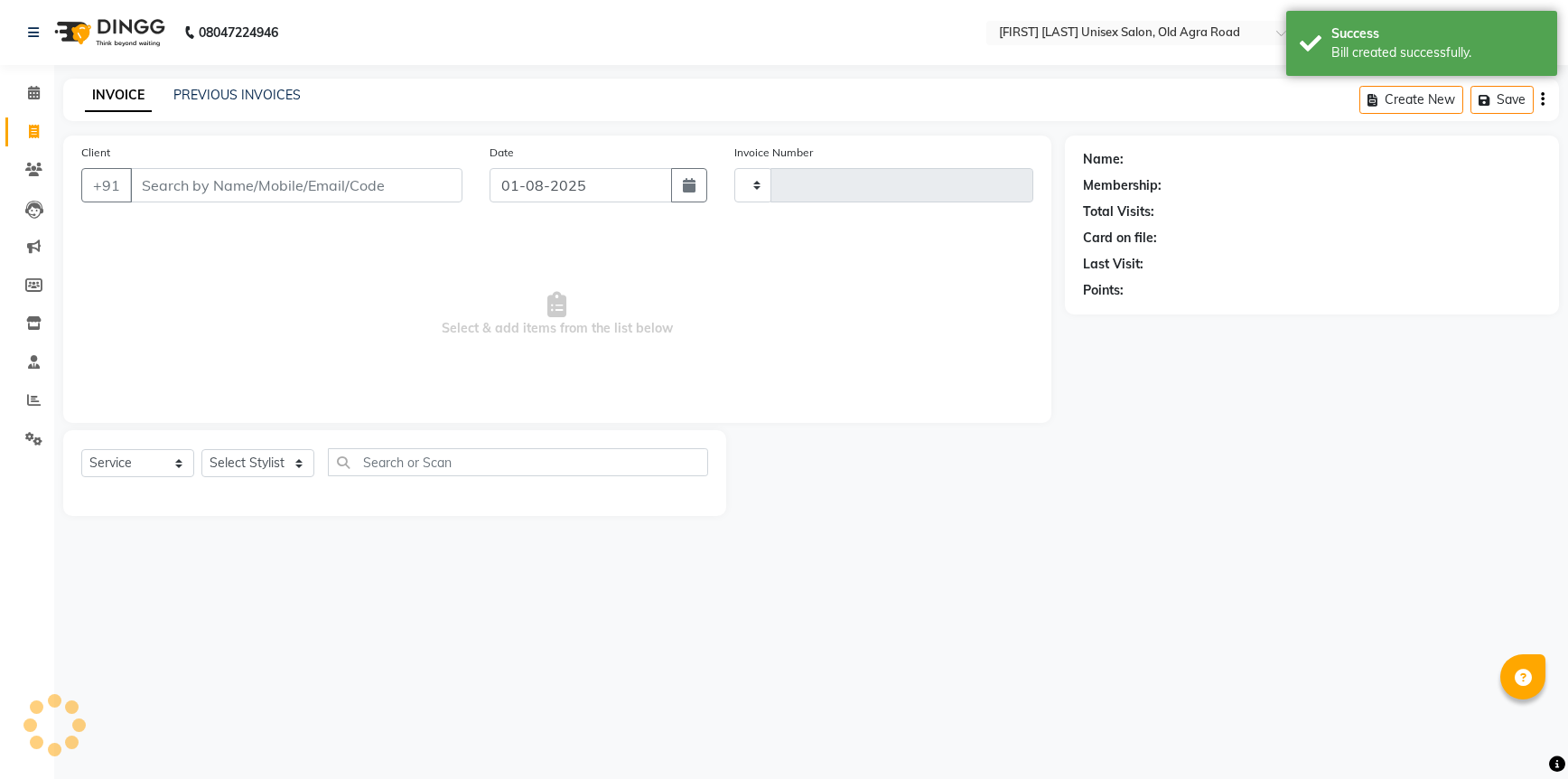 type on "4321" 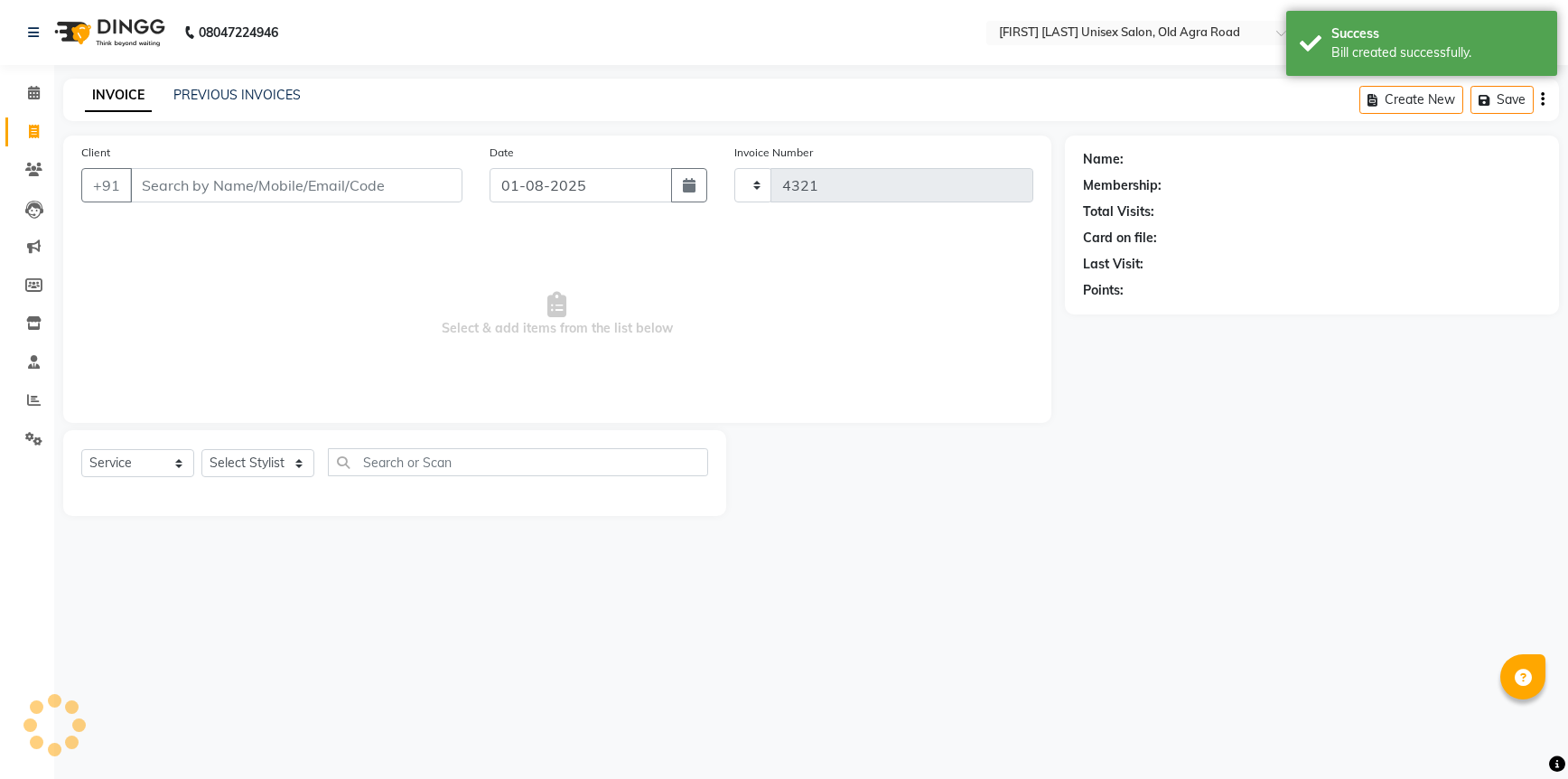 select on "6770" 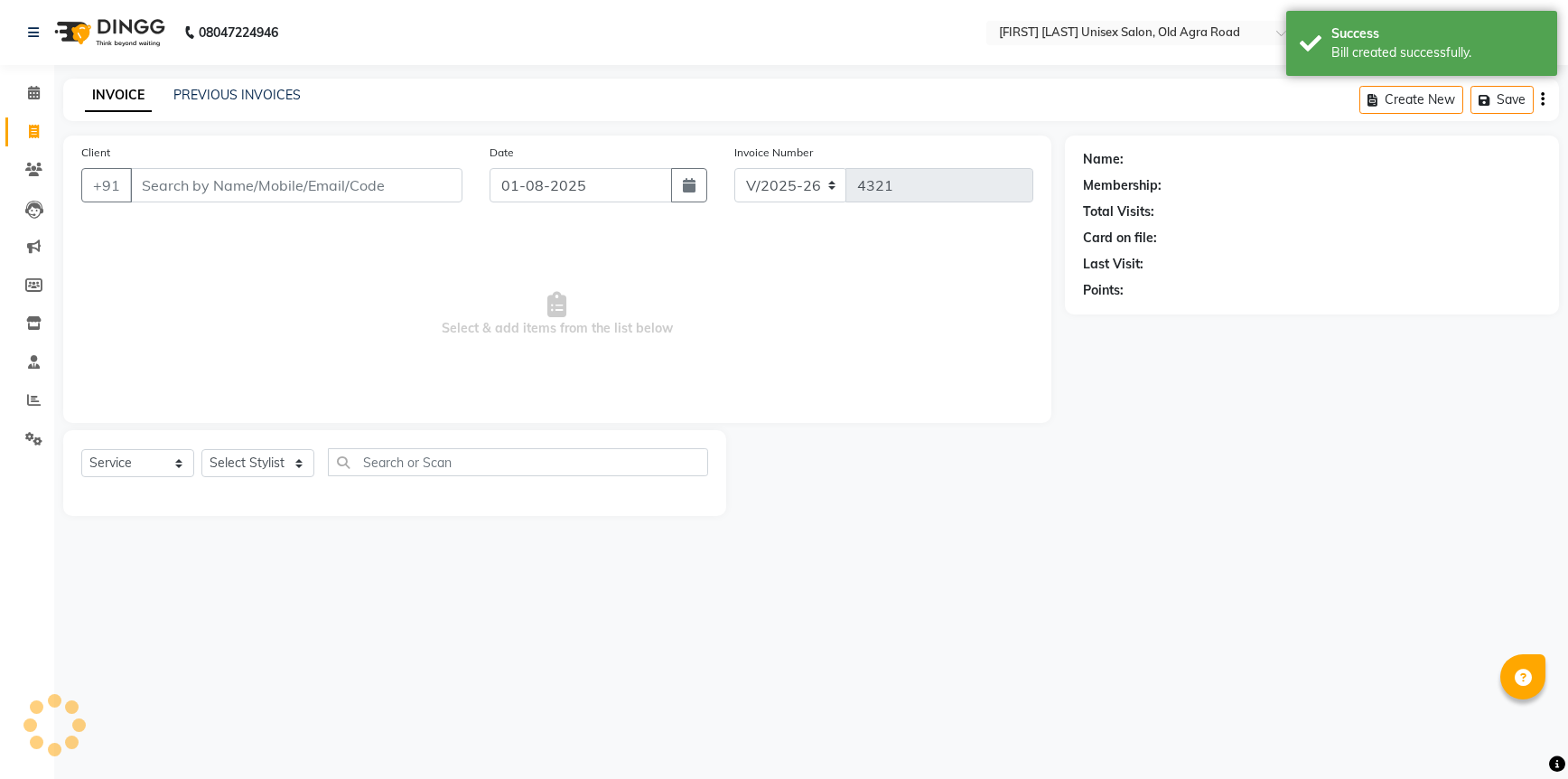 click on "Client" at bounding box center [296, 185] 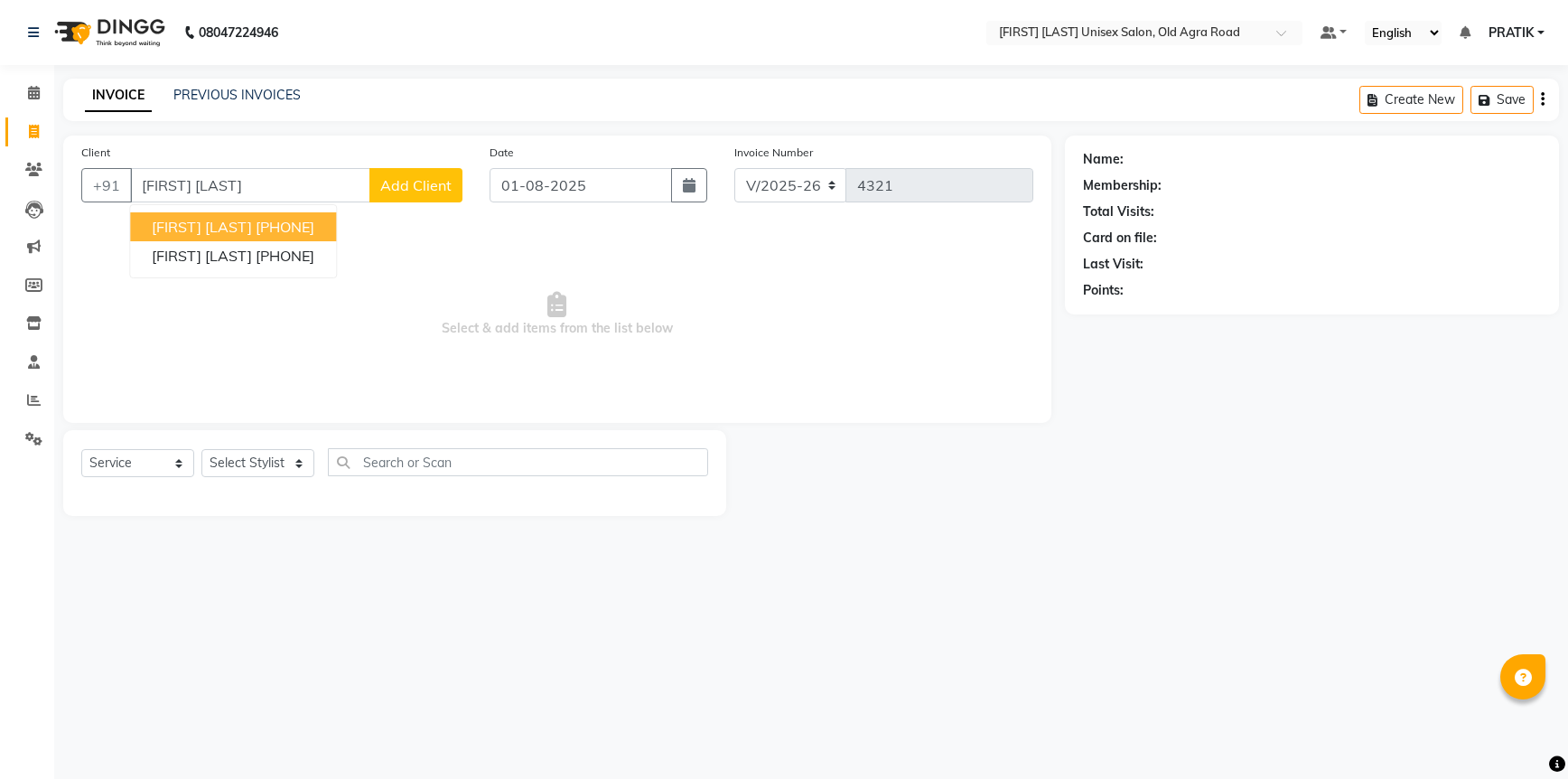 click on "[PHONE]" at bounding box center [285, 227] 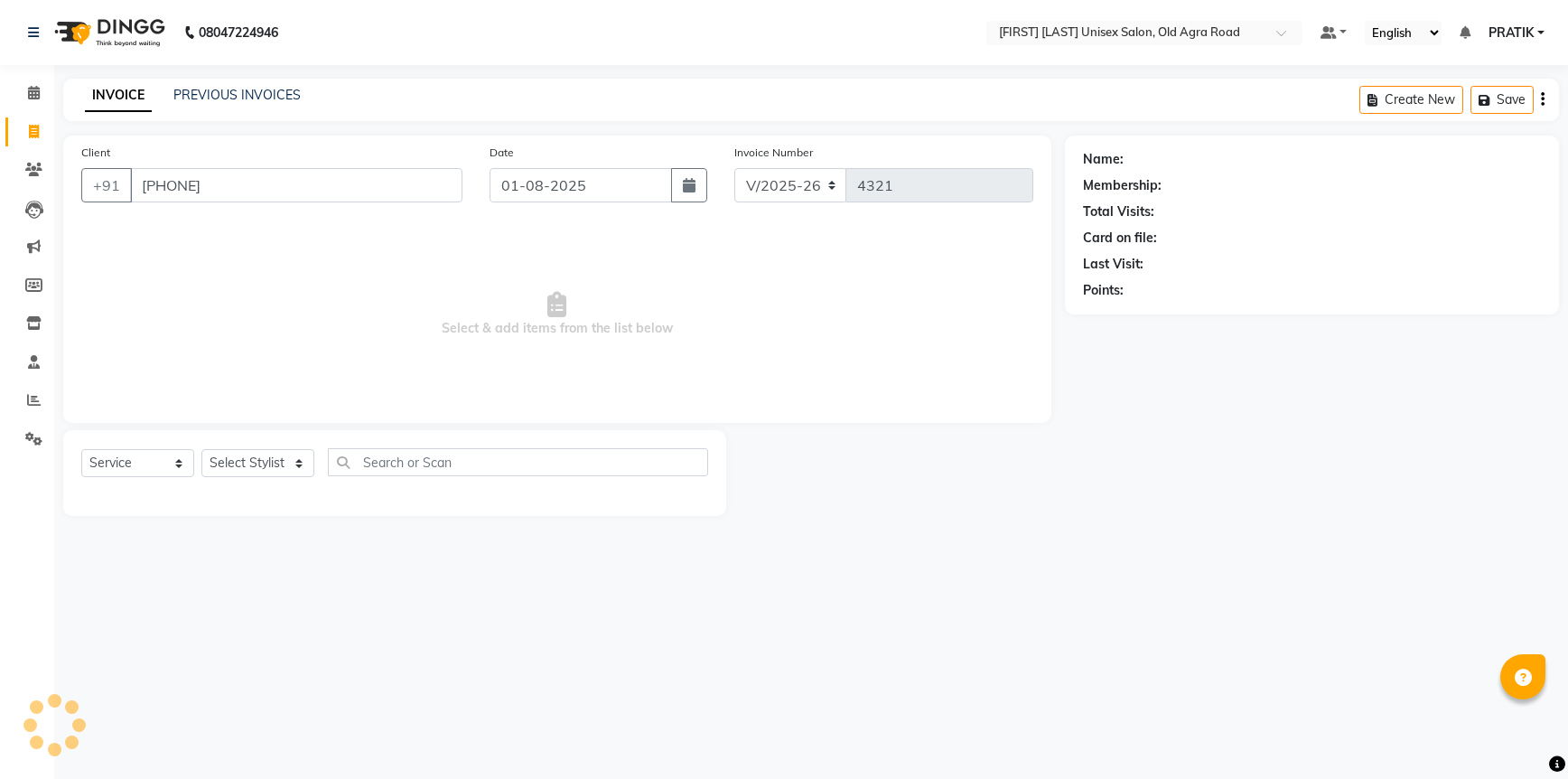 type on "[PHONE]" 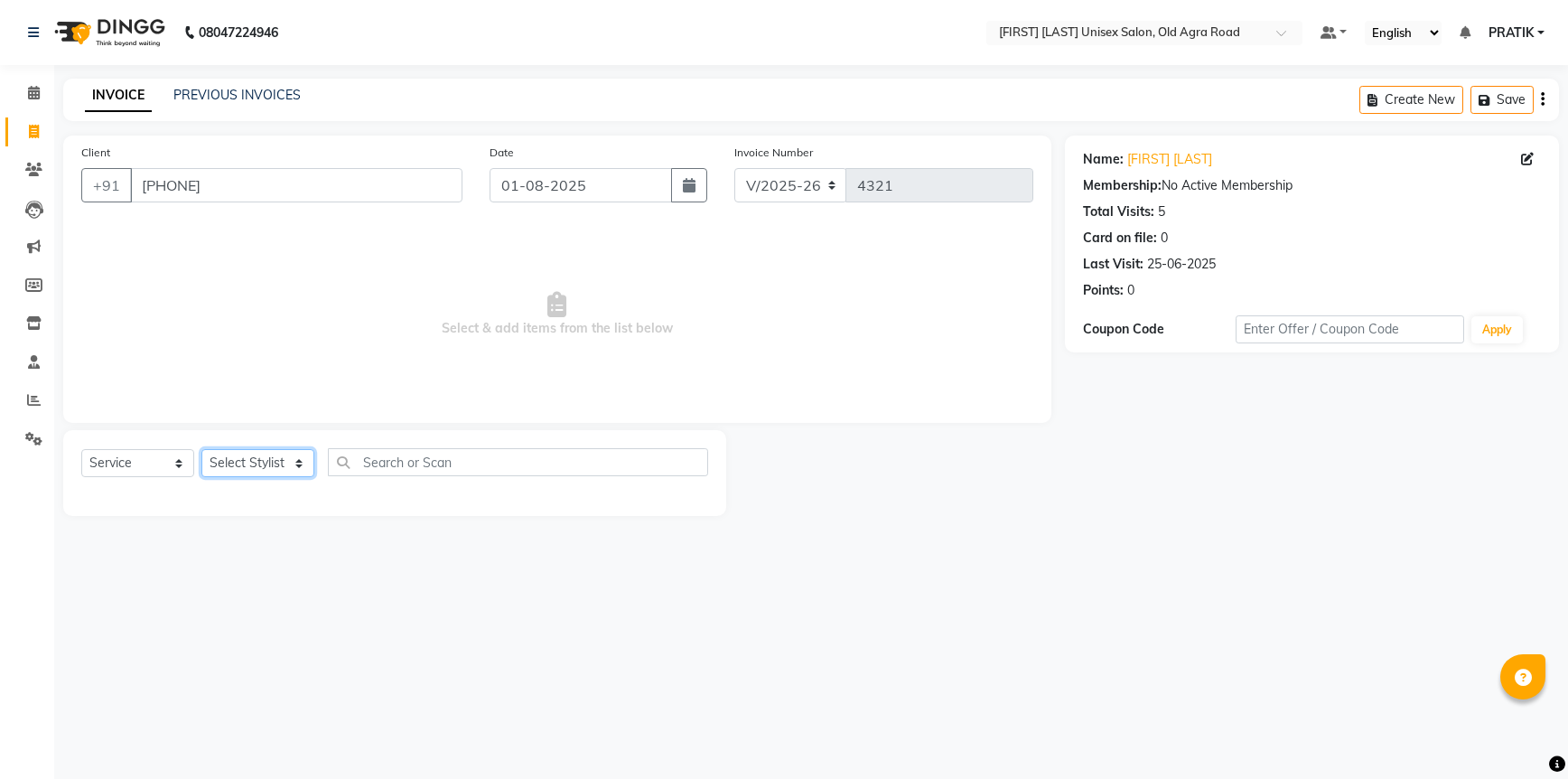 click on "Select Stylist [FIRST] [LAST] [FIRST] [LAST] [FIRST] [LAST] [FIRST] [LAST] [FIRST] [LAST] [FIRST] [LAST] [FIRST] [LAST] [FIRST] [LAST] [FIRST] [LAST] [FIRST] [LAST] [FIRST] [LAST] [FIRST] [LAST]" 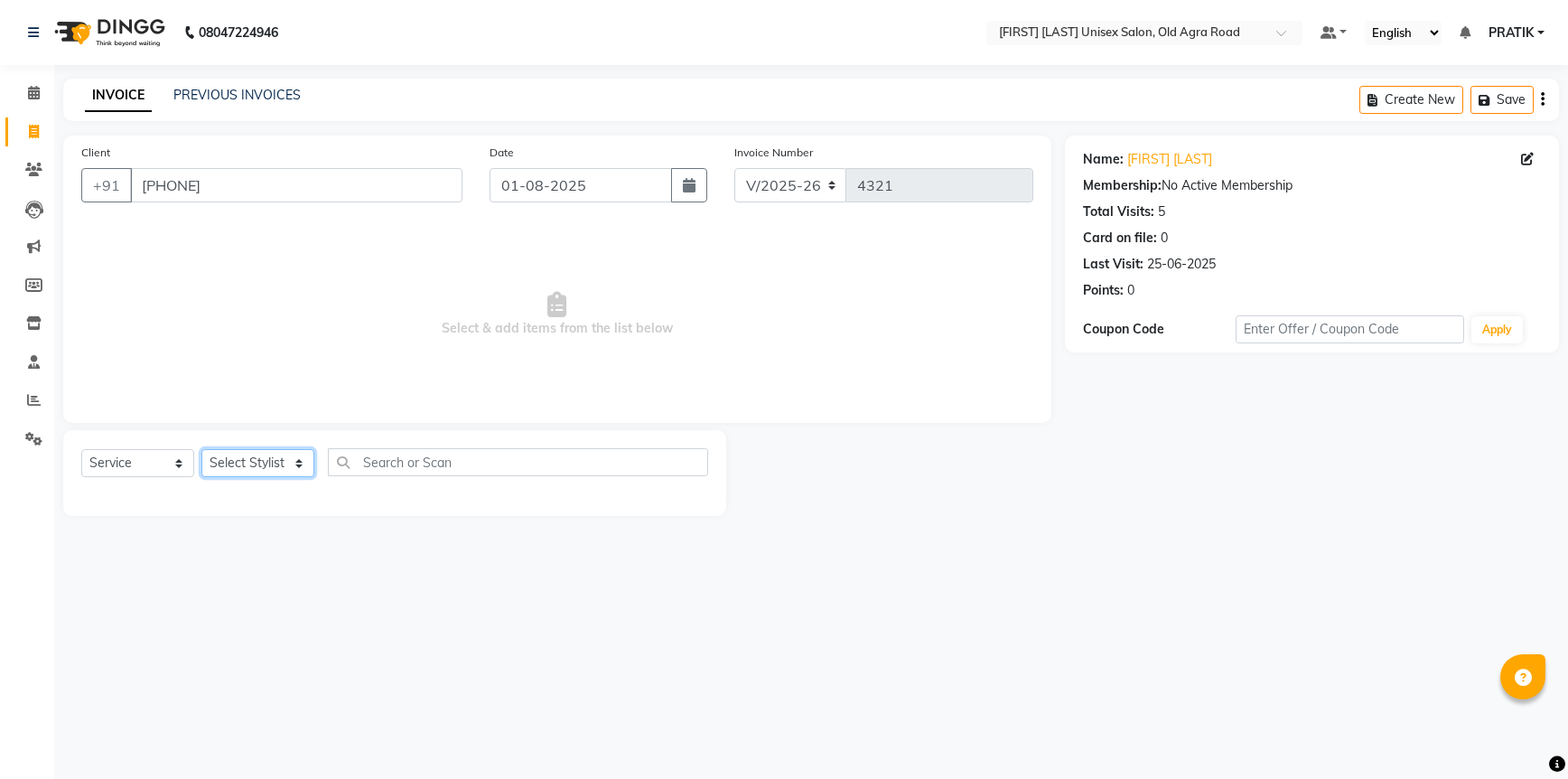 select on "86141" 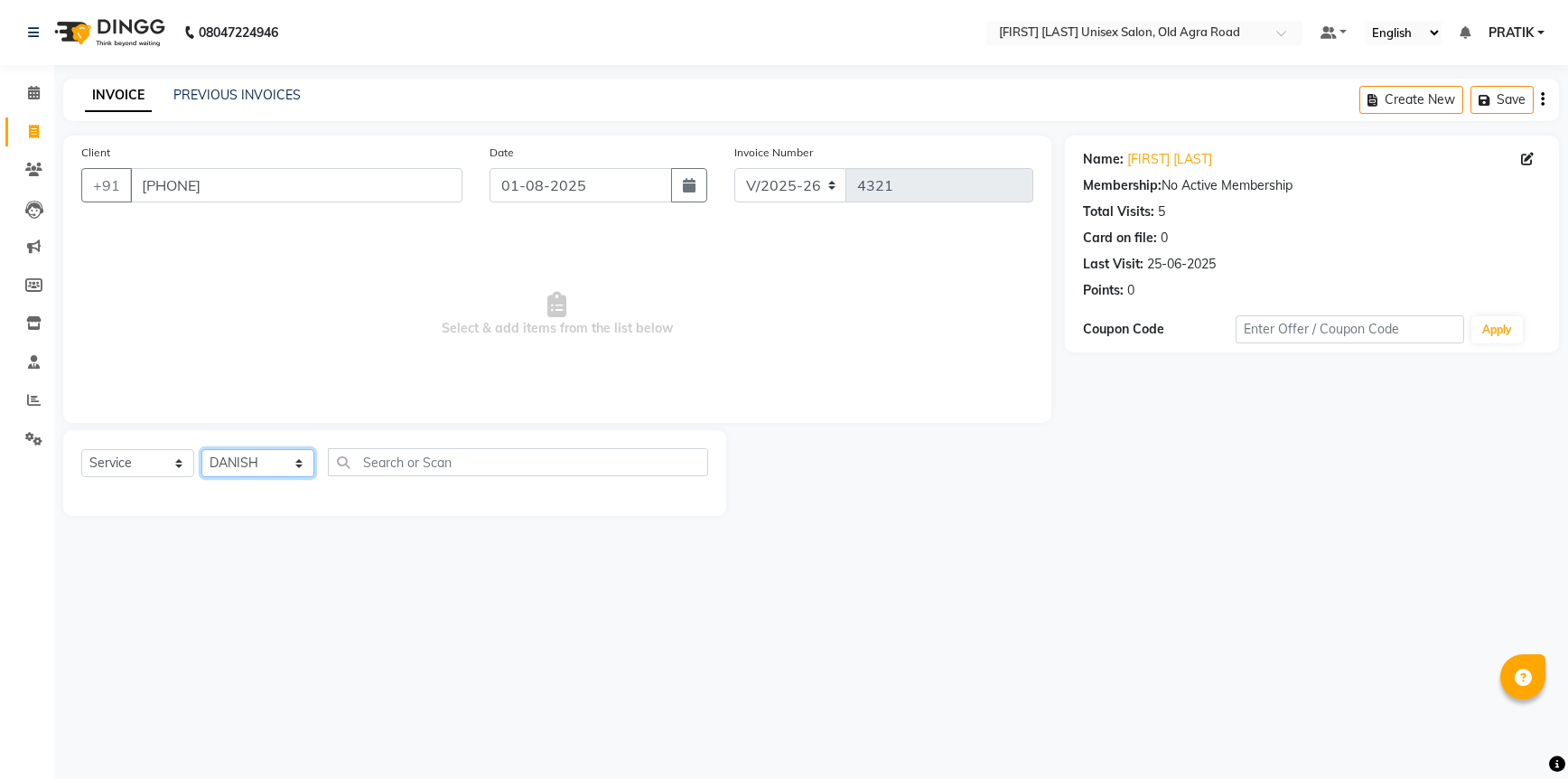 click on "Select Stylist [FIRST] [LAST] [FIRST] [LAST] [FIRST] [LAST] [FIRST] [LAST] [FIRST] [LAST] [FIRST] [LAST] [FIRST] [LAST] [FIRST] [LAST] [FIRST] [LAST] [FIRST] [LAST] [FIRST] [LAST] [FIRST] [LAST]" 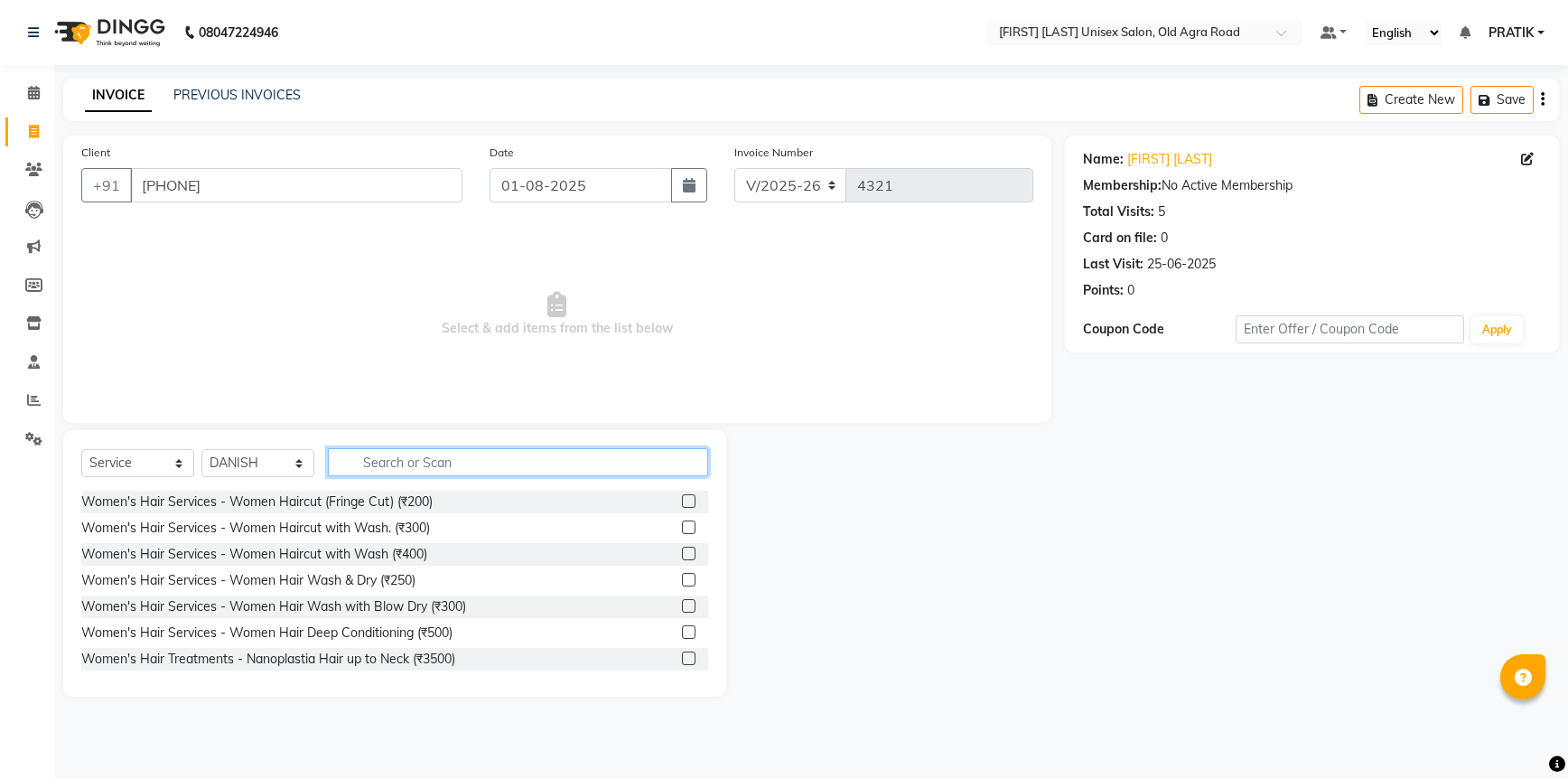 click 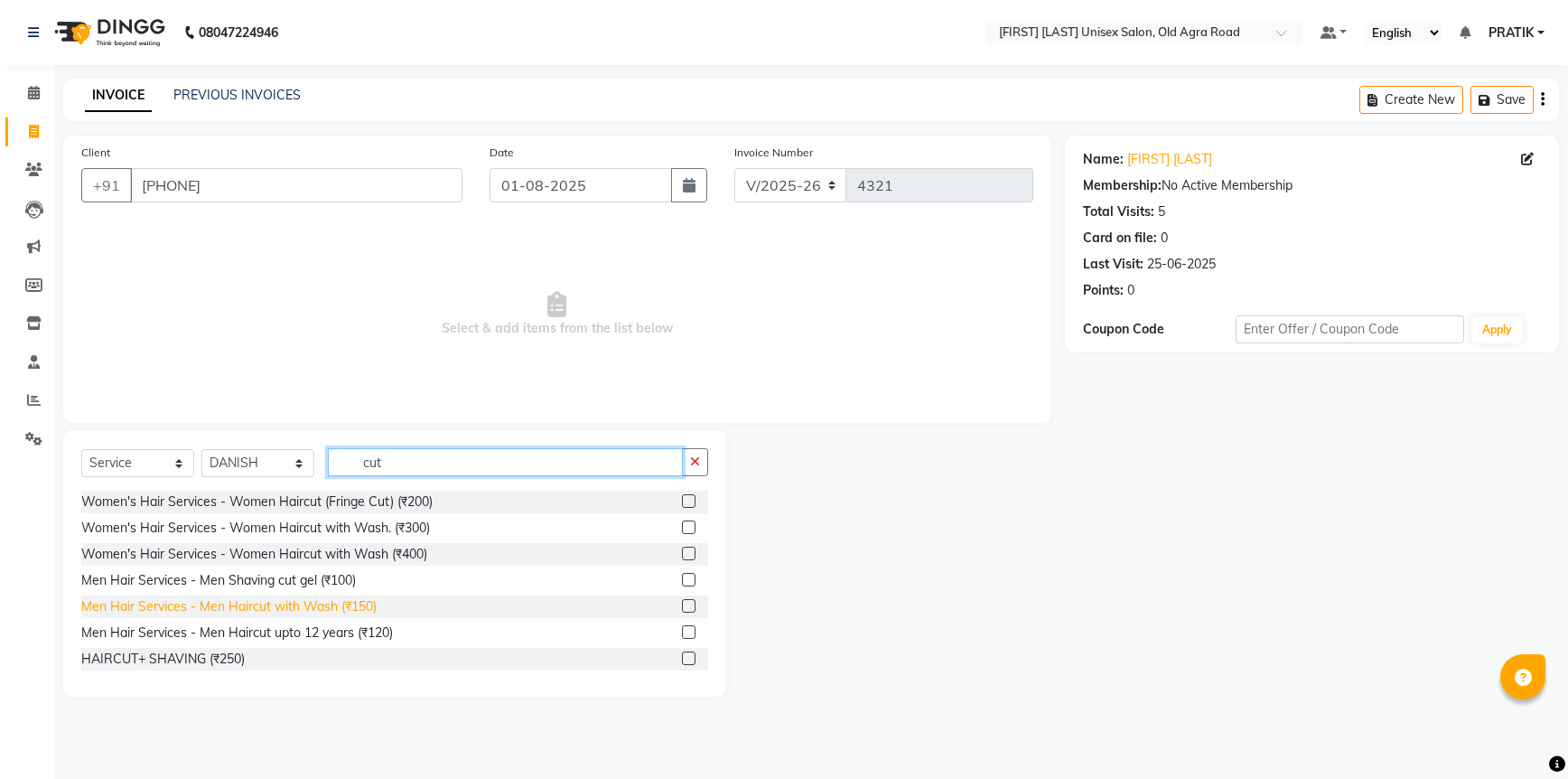 type on "cut" 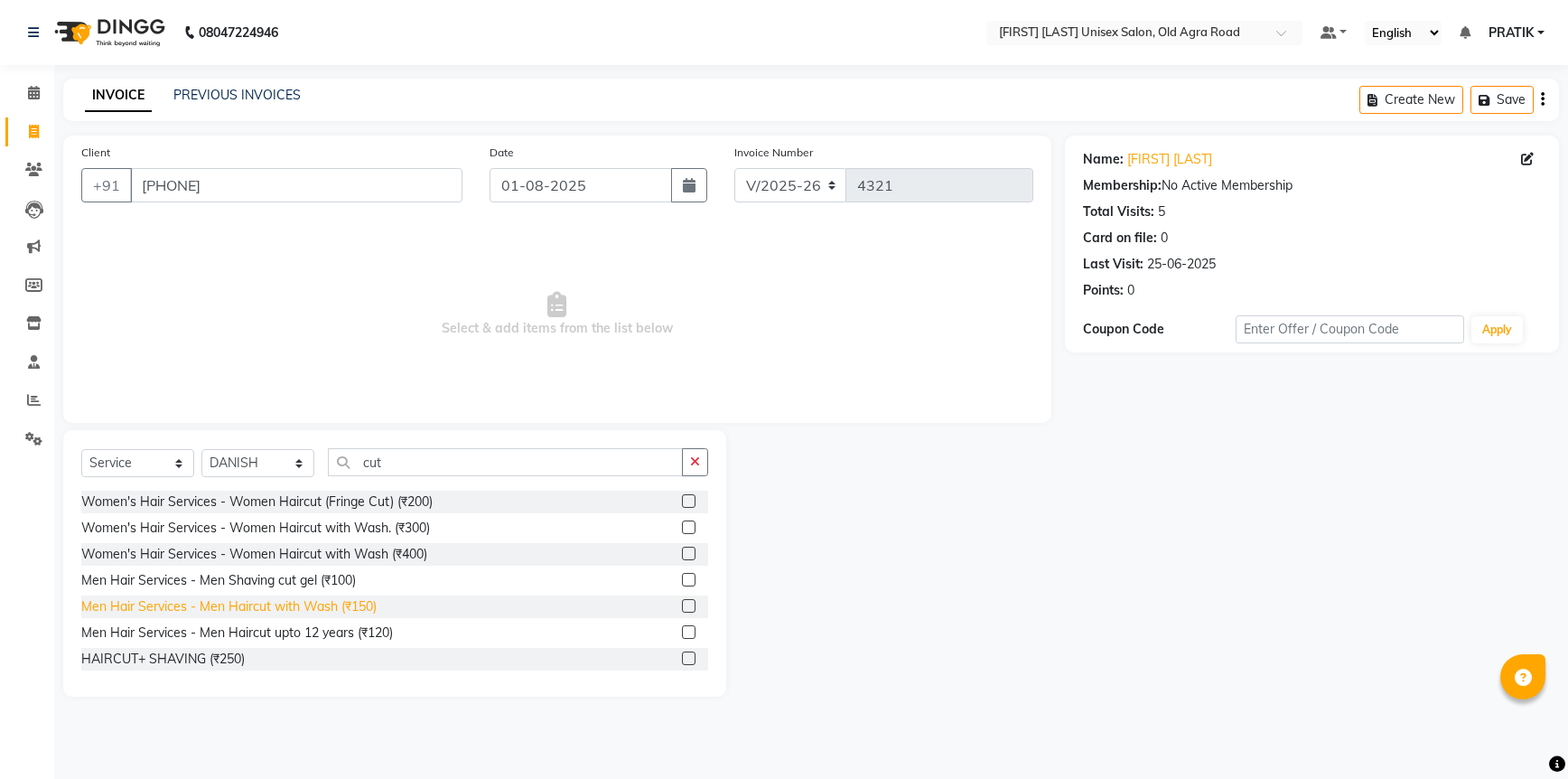 click on "Men Hair Services - Men Haircut with Wash (₹150)" 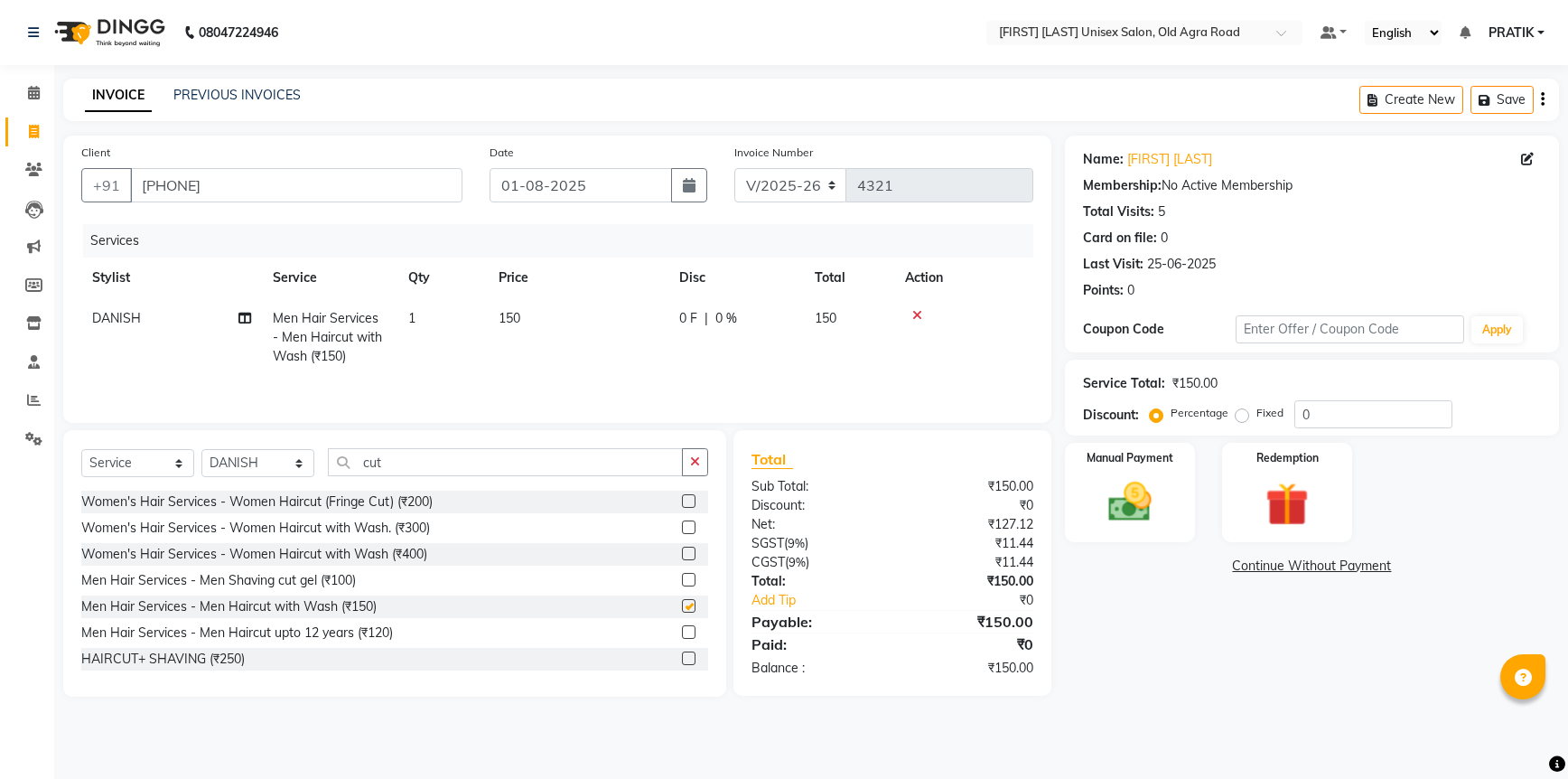 checkbox on "false" 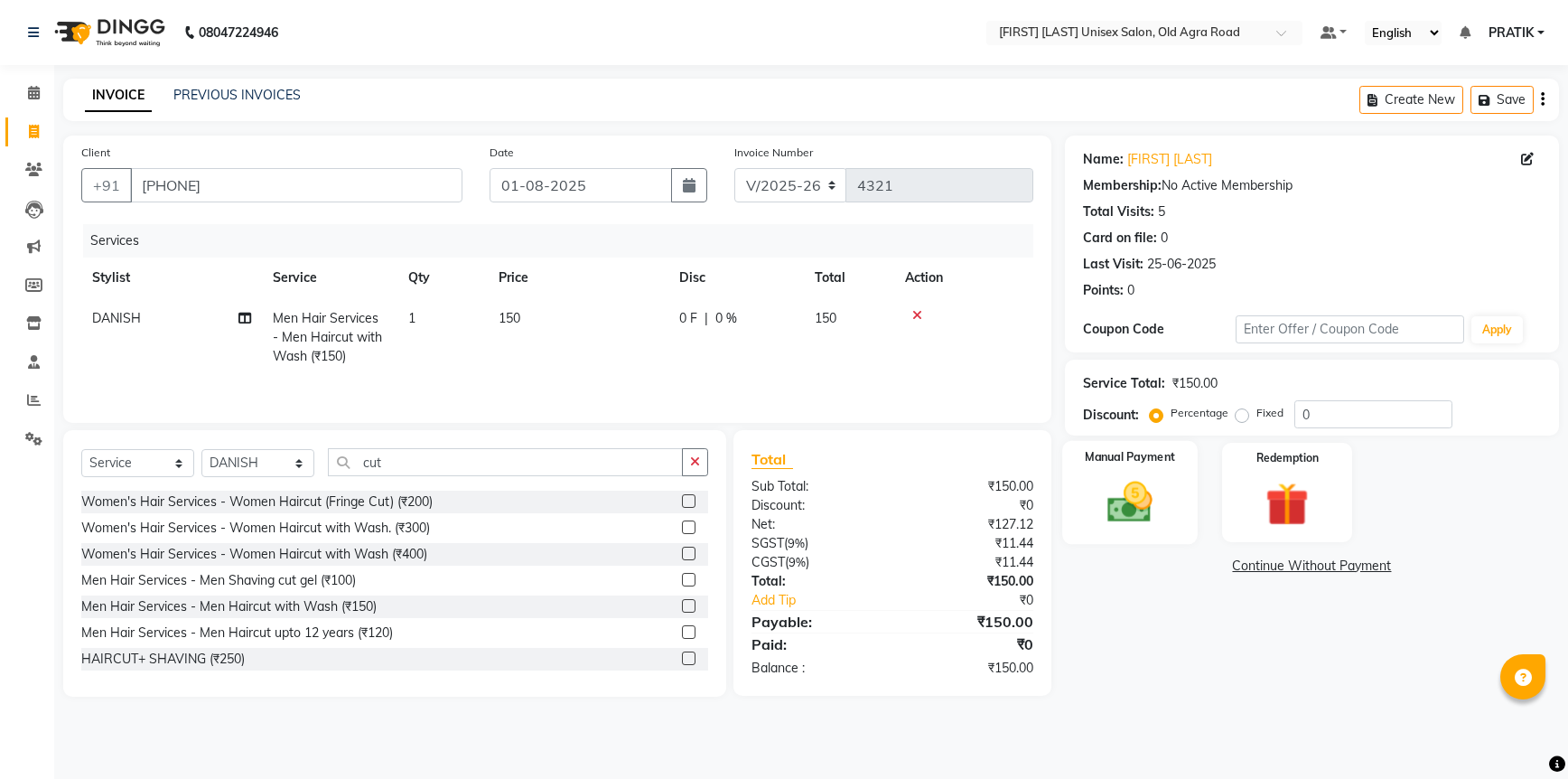 click 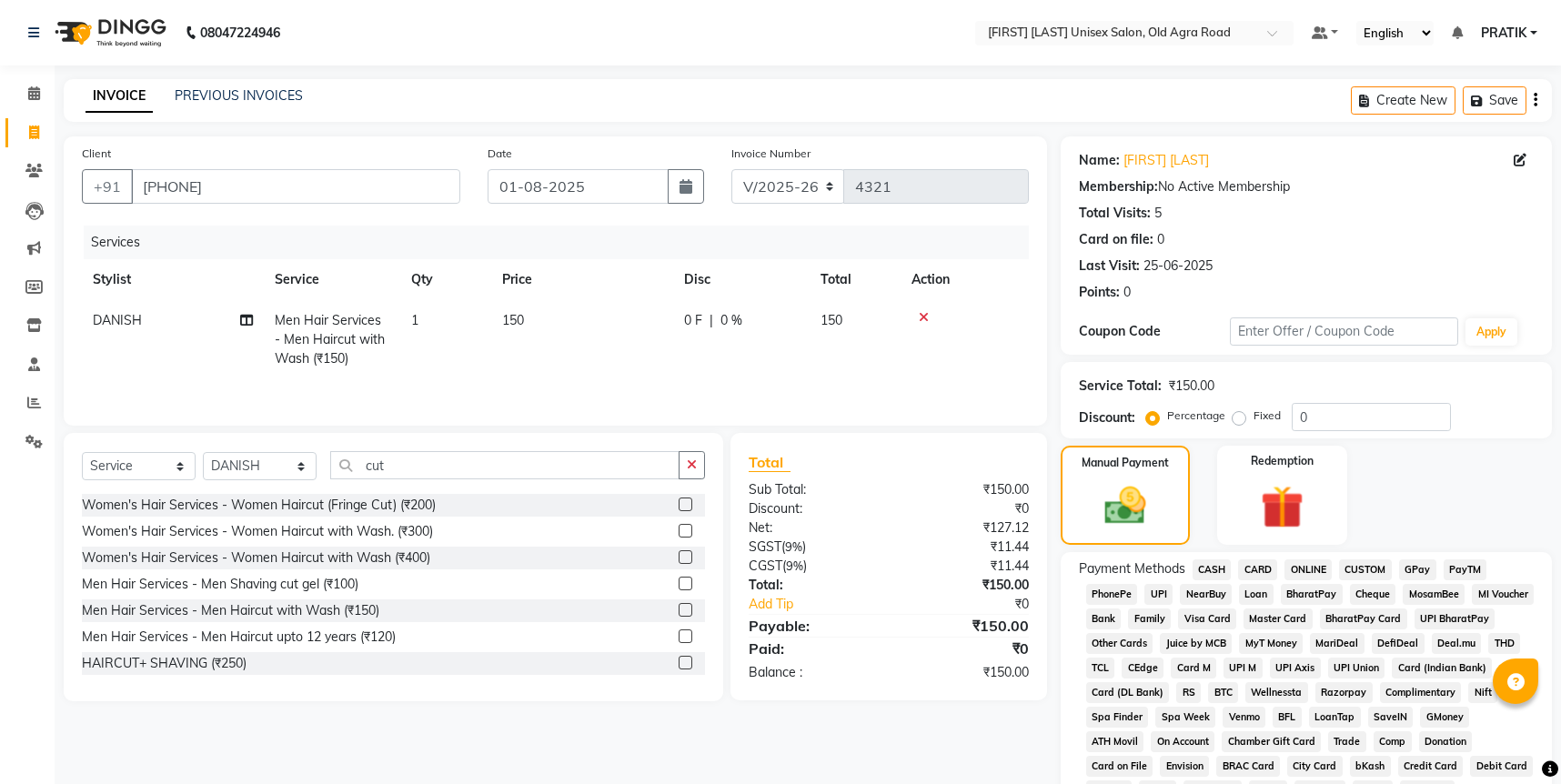 click on "ONLINE" 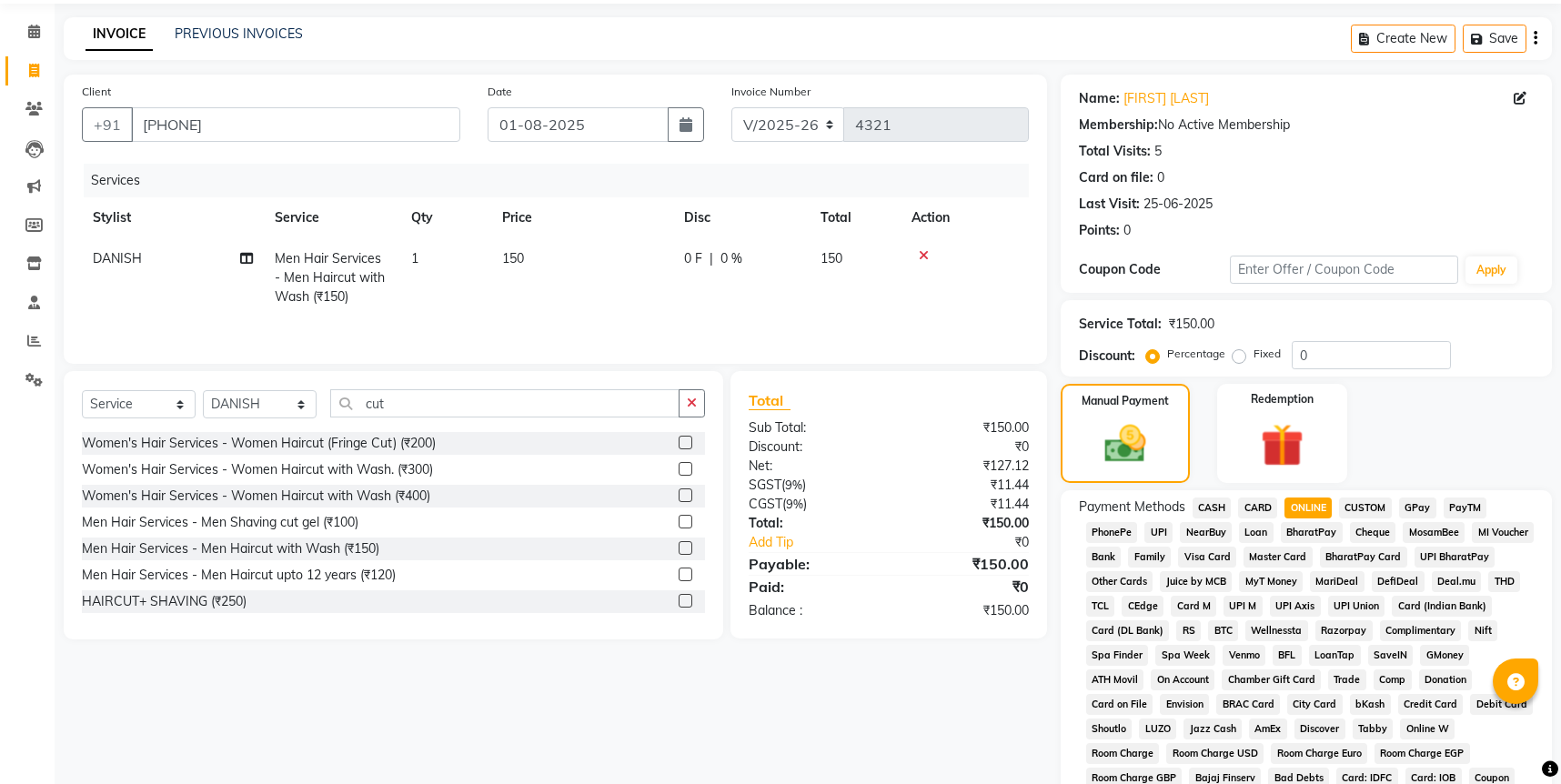 scroll, scrollTop: 435, scrollLeft: 0, axis: vertical 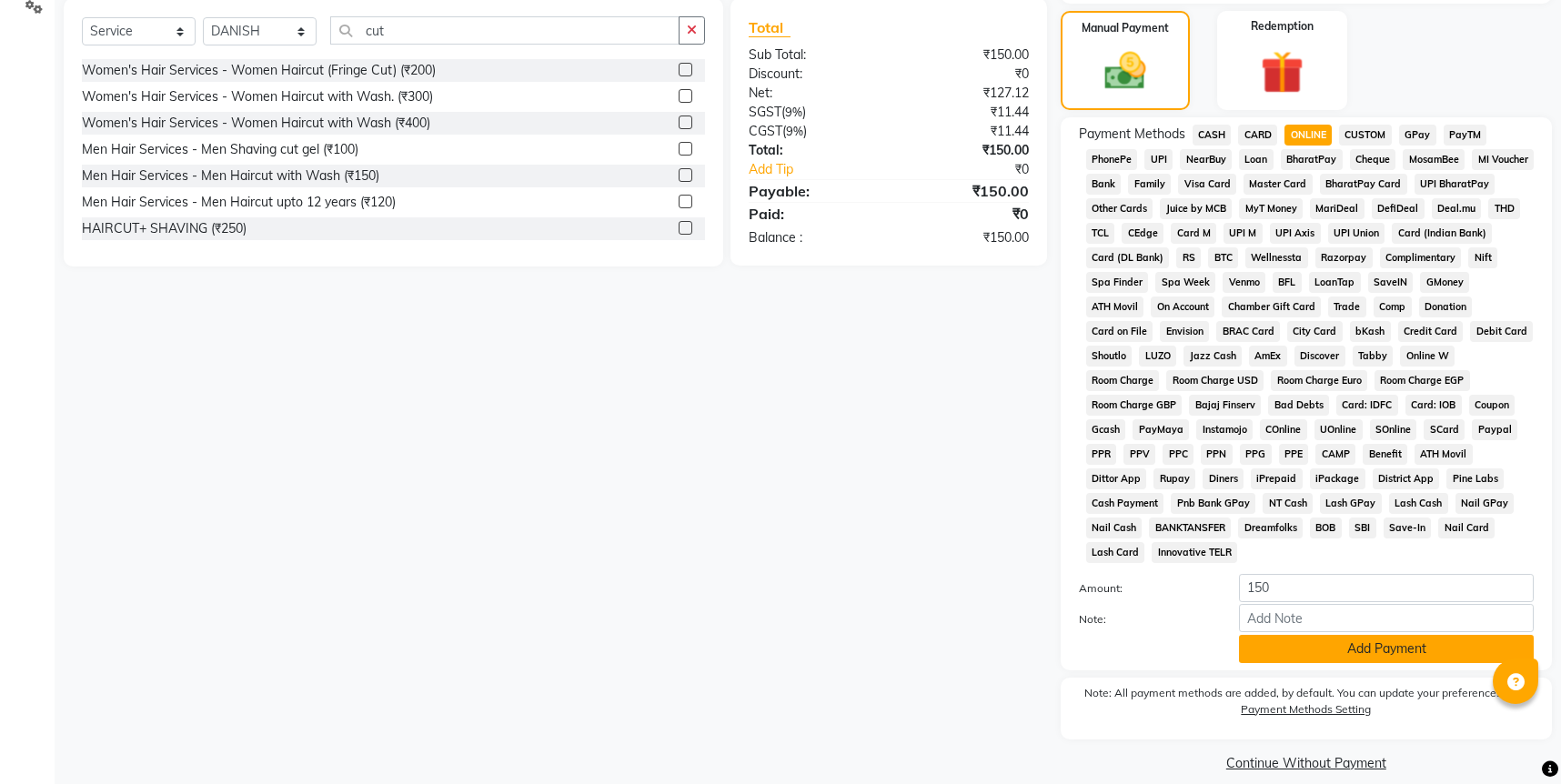 click on "Add Payment" 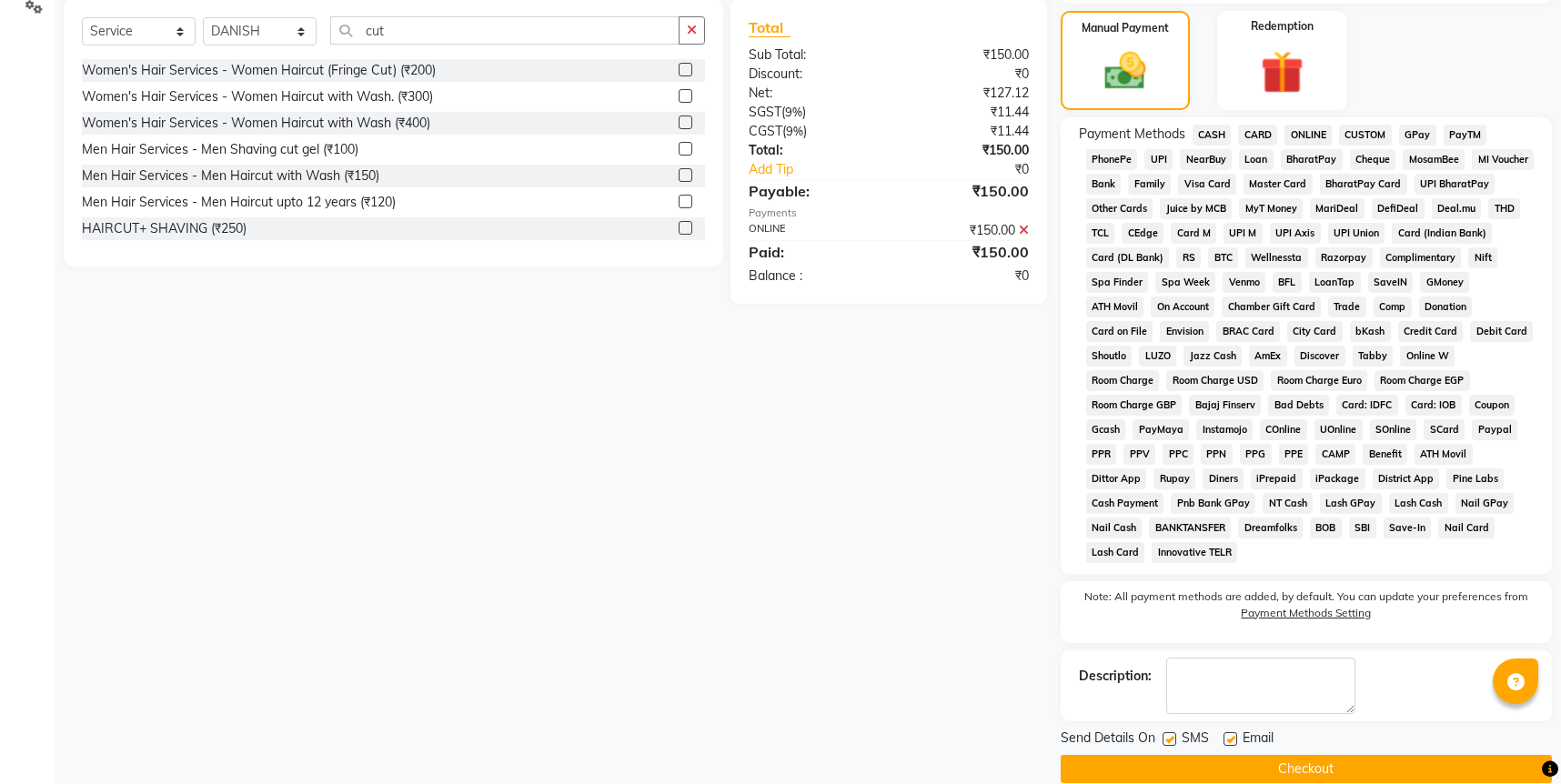 click on "Checkout" 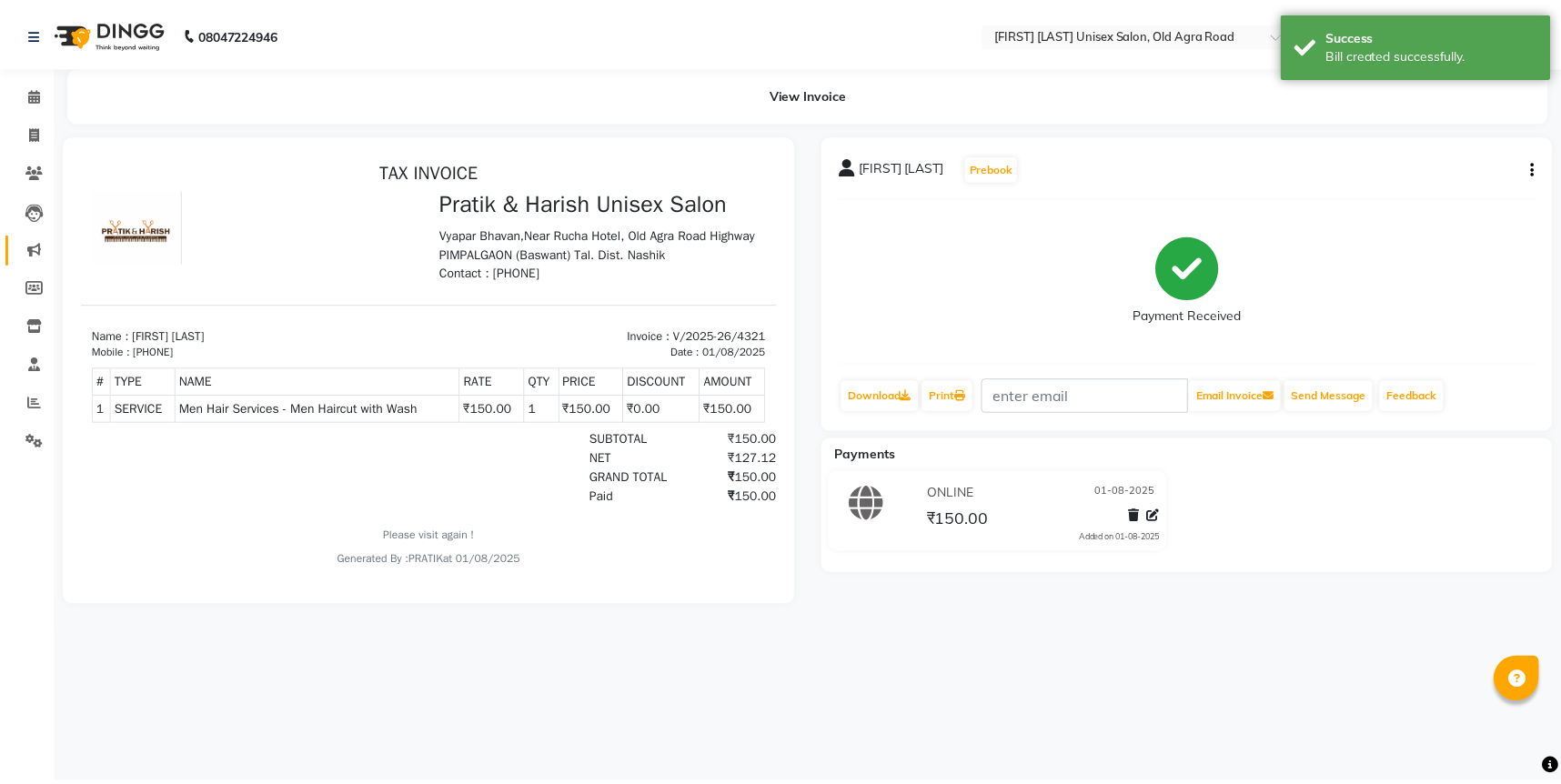 scroll, scrollTop: 0, scrollLeft: 0, axis: both 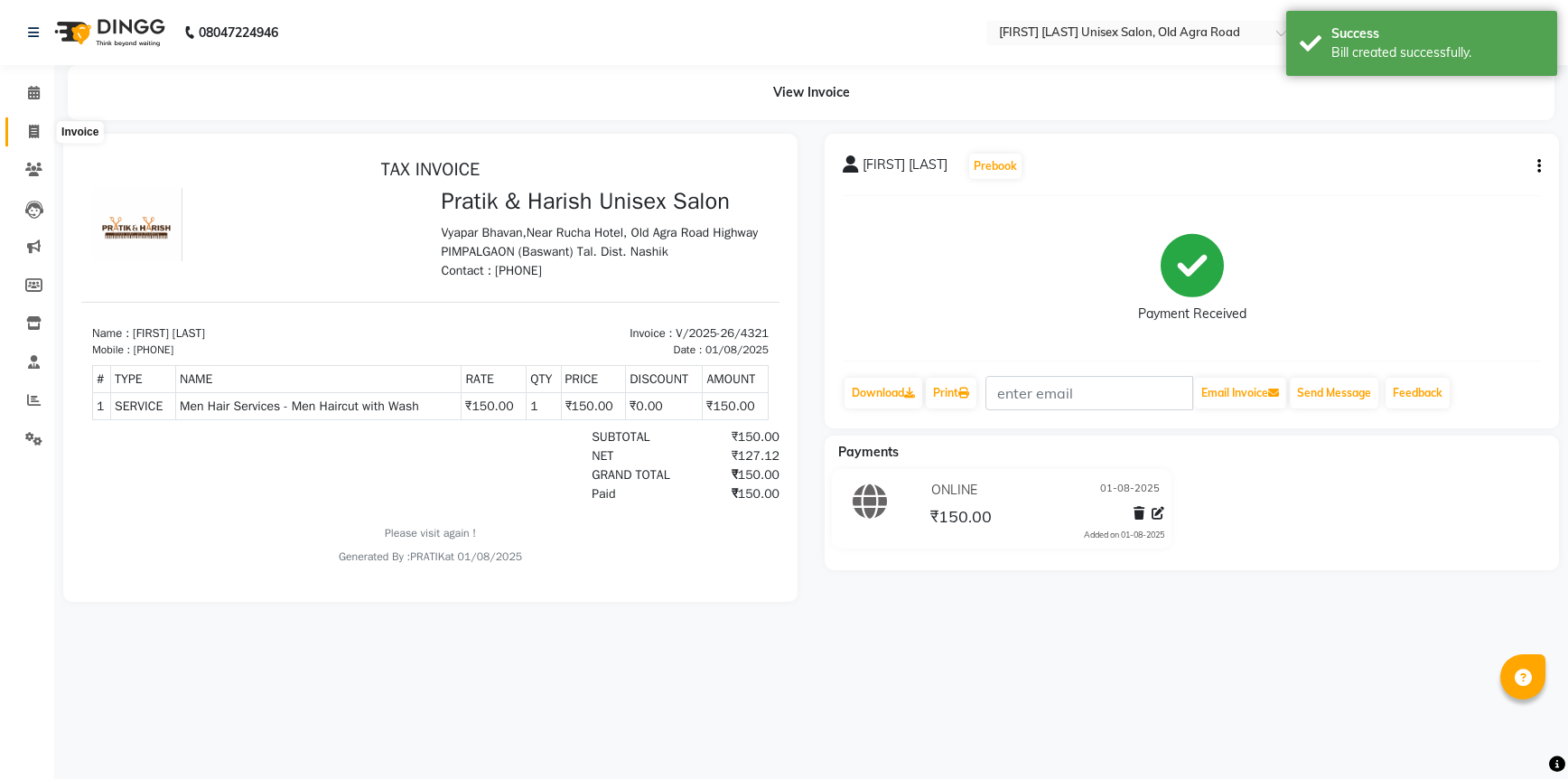 click 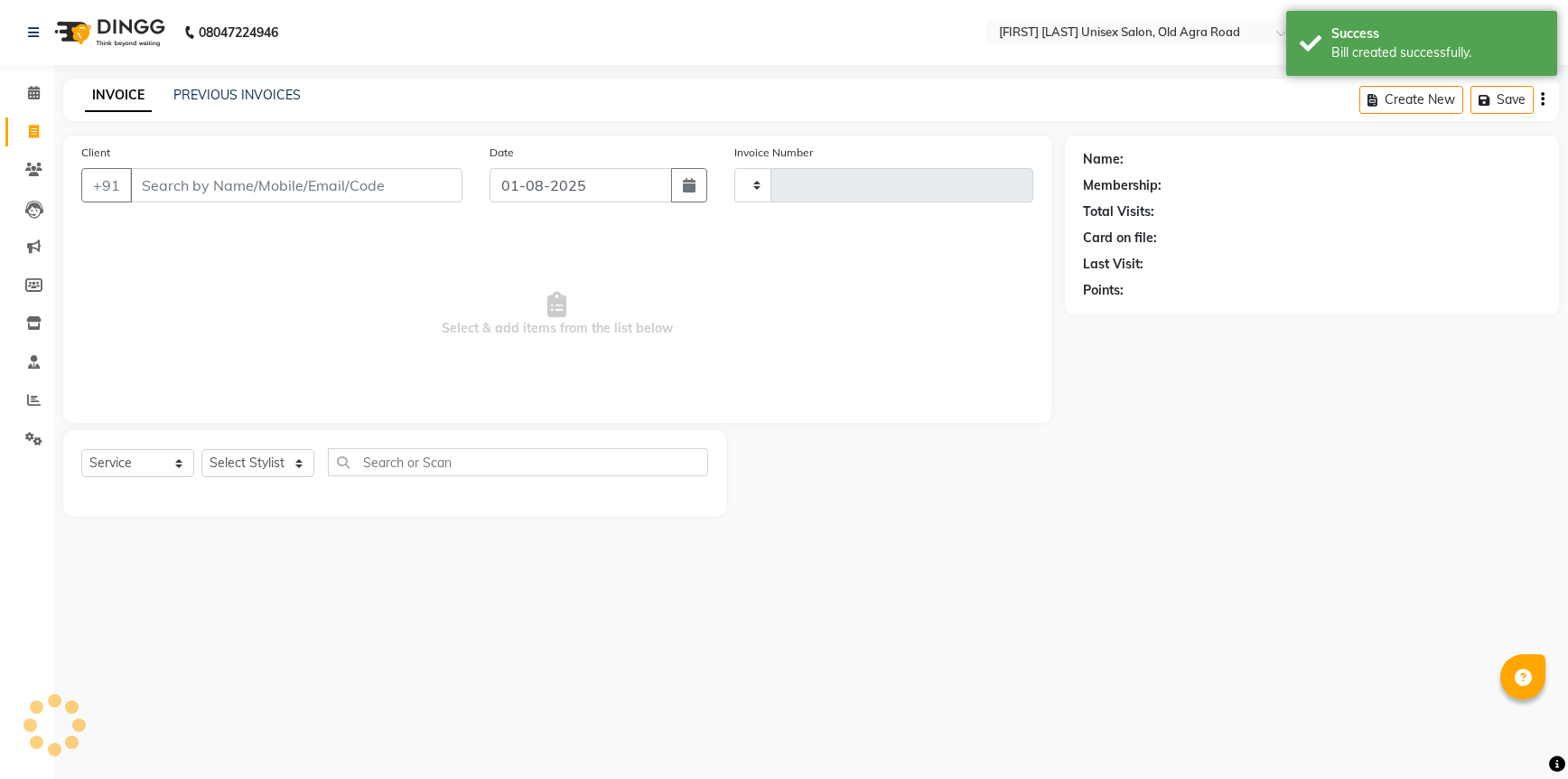 type on "4322" 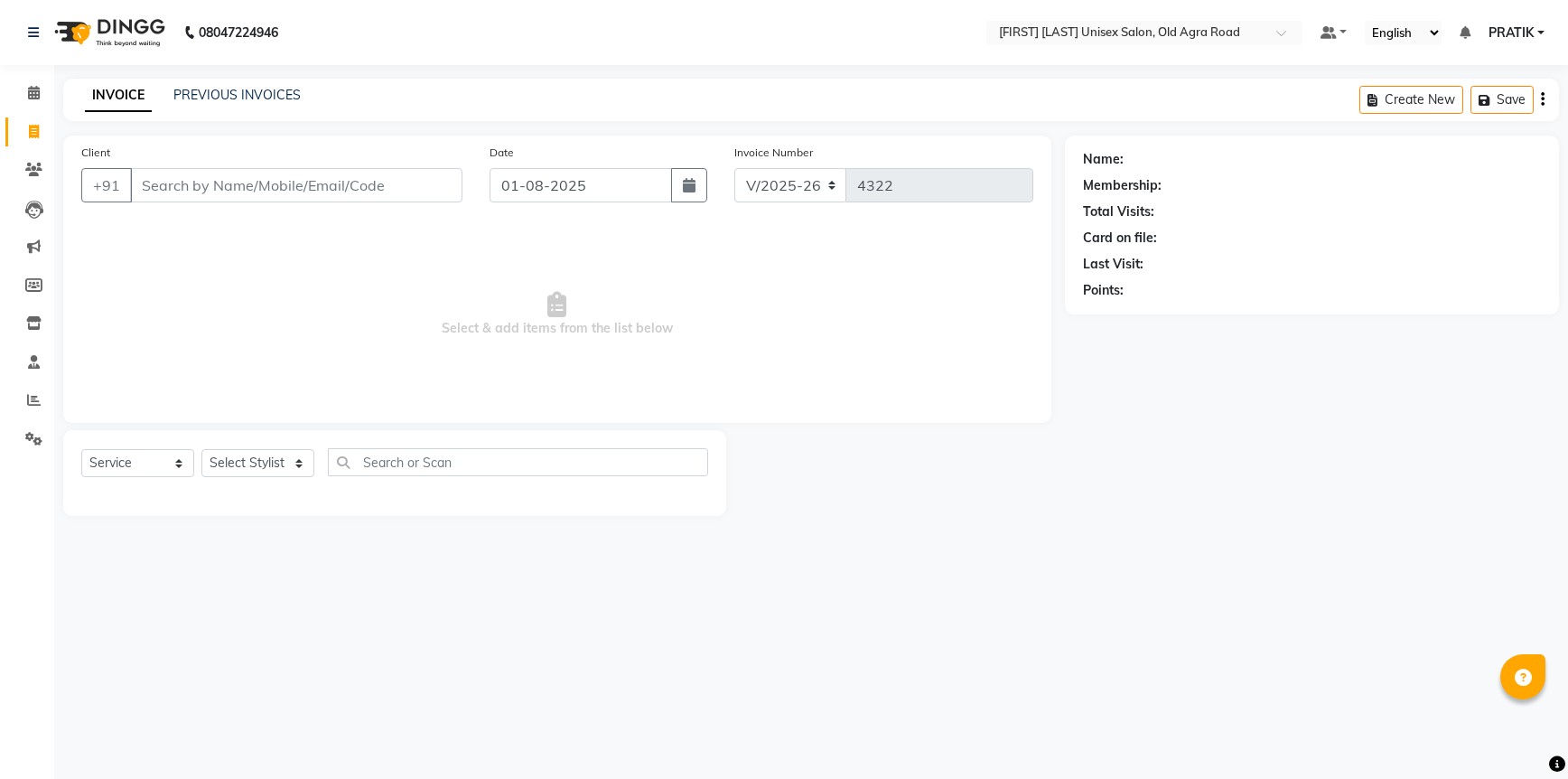 click on "Client" at bounding box center (296, 185) 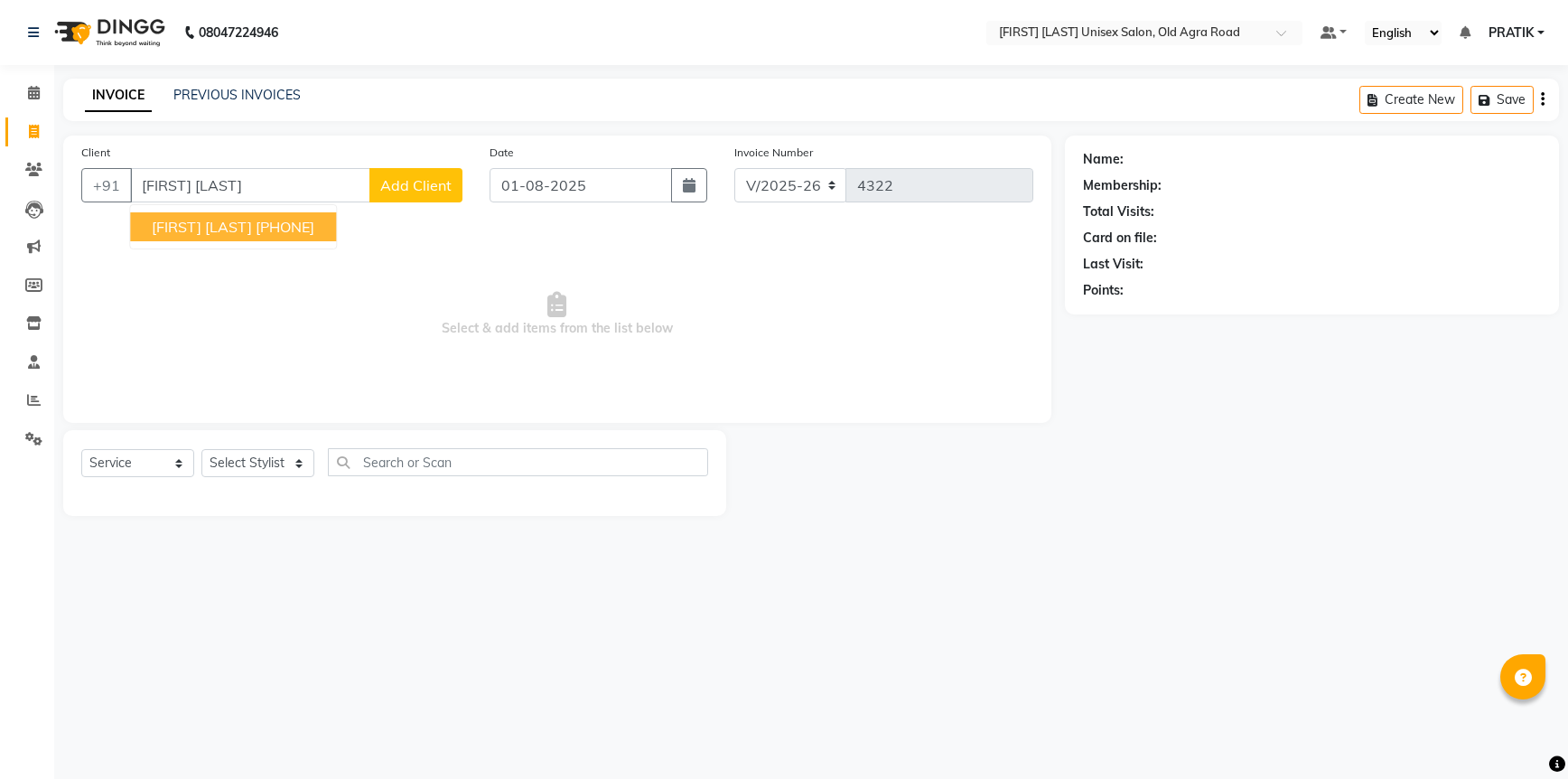 click on "[PHONE]" at bounding box center (285, 227) 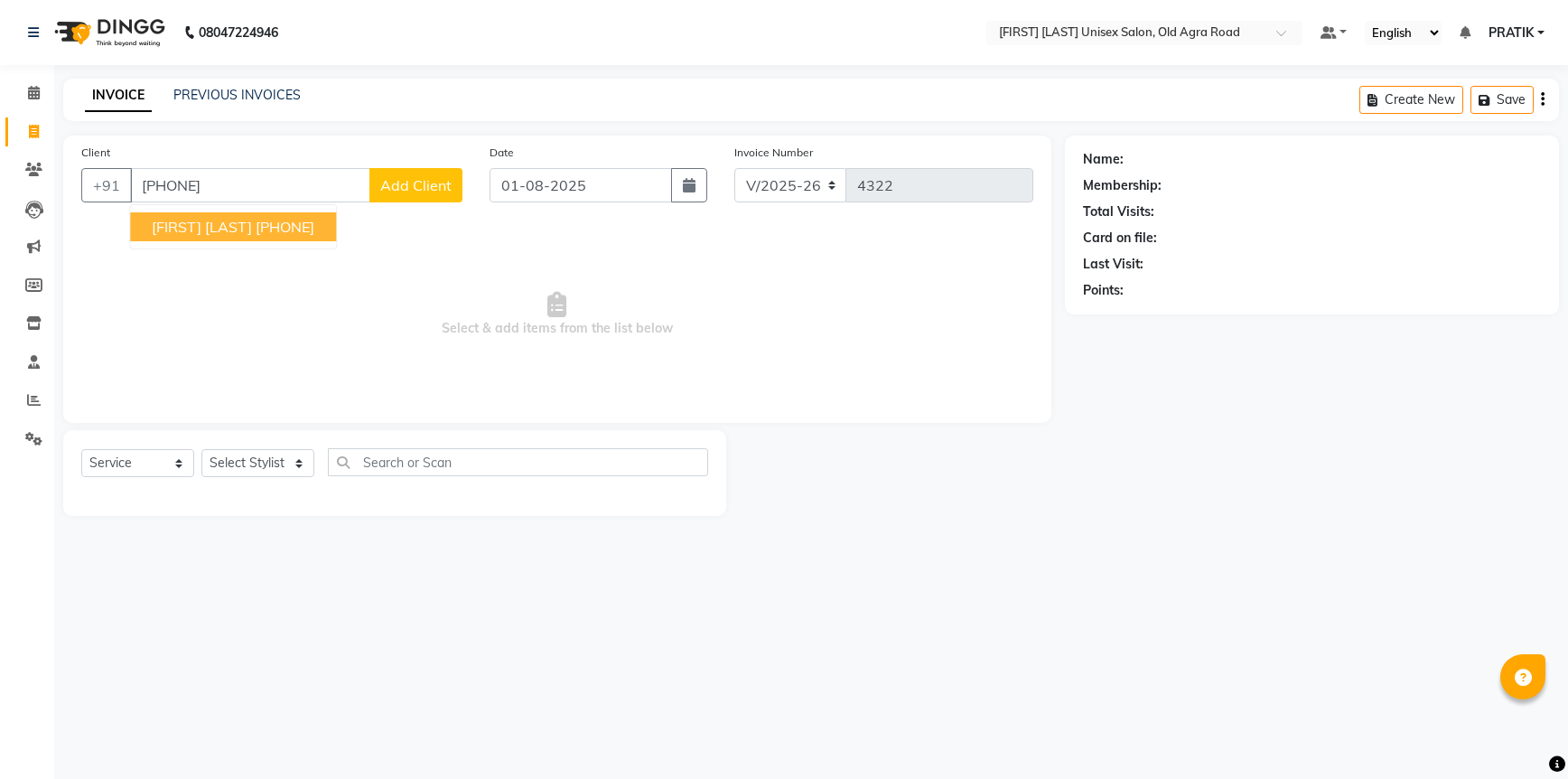 type on "[PHONE]" 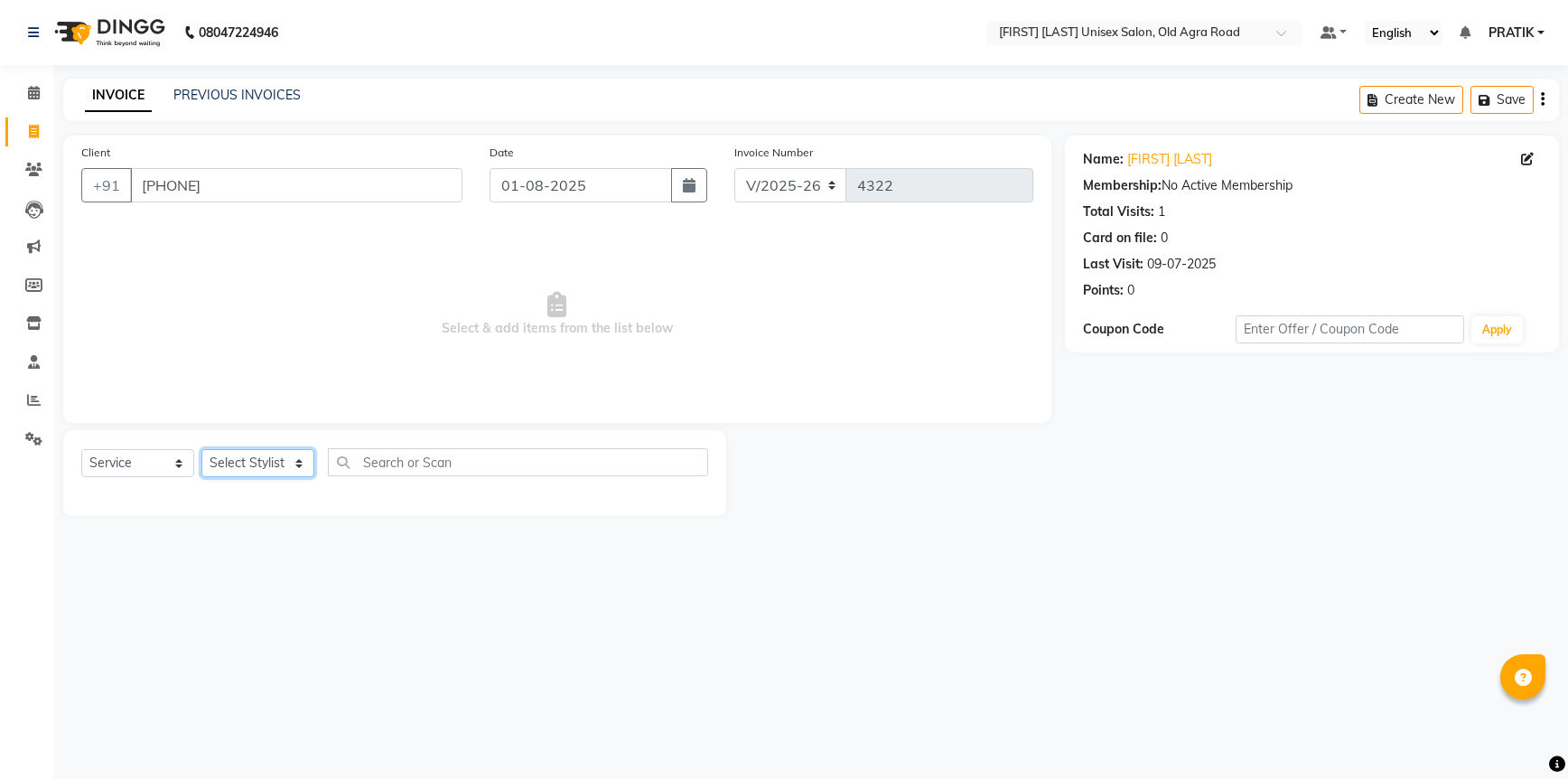 click on "Select Stylist [FIRST] [LAST] [FIRST] [LAST] [FIRST] [LAST] [FIRST] [LAST] [FIRST] [LAST] [FIRST] [LAST] [FIRST] [LAST] [FIRST] [LAST] [FIRST] [LAST] [FIRST] [LAST] [FIRST] [LAST] [FIRST] [LAST]" 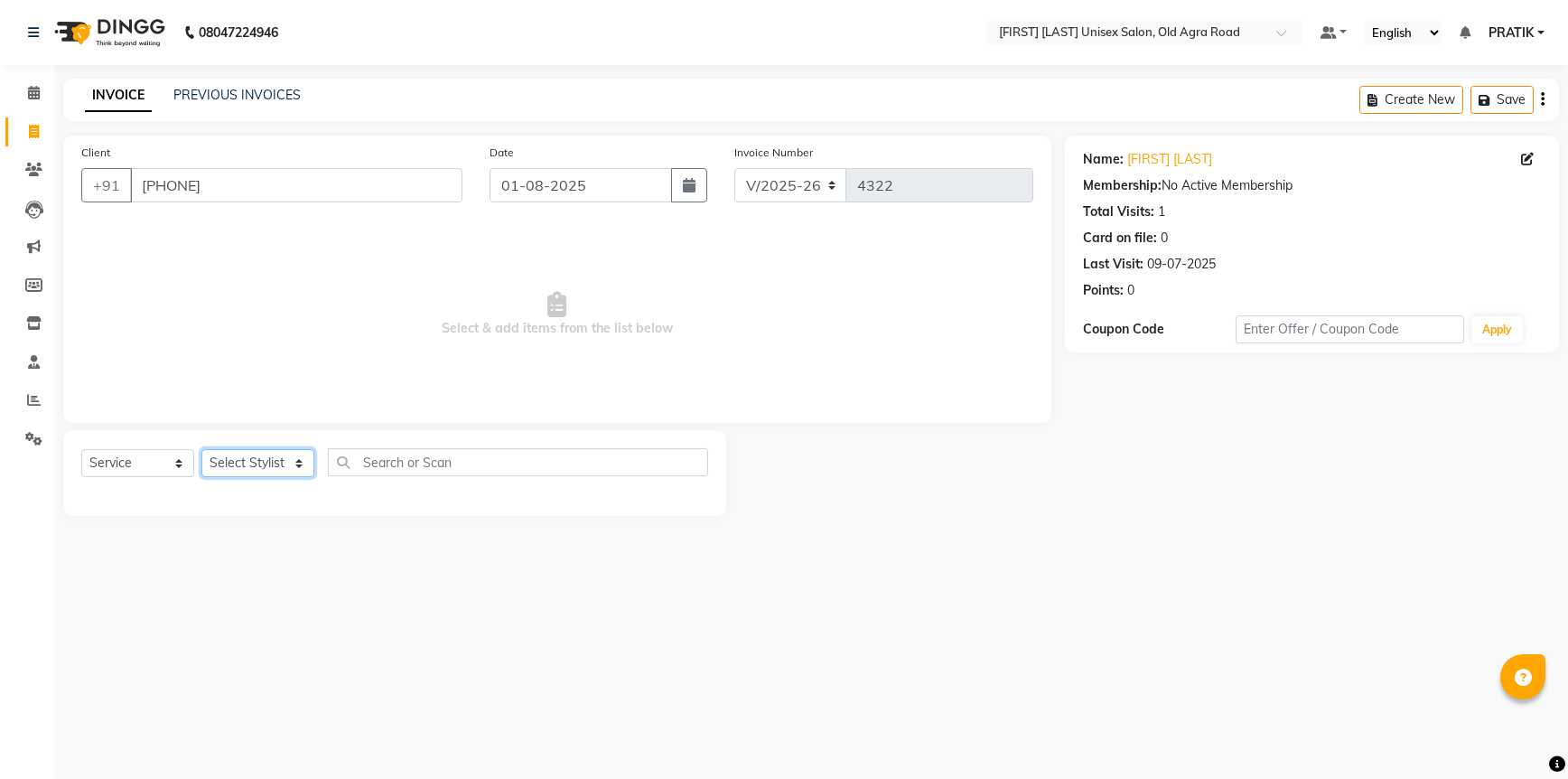 select on "53015" 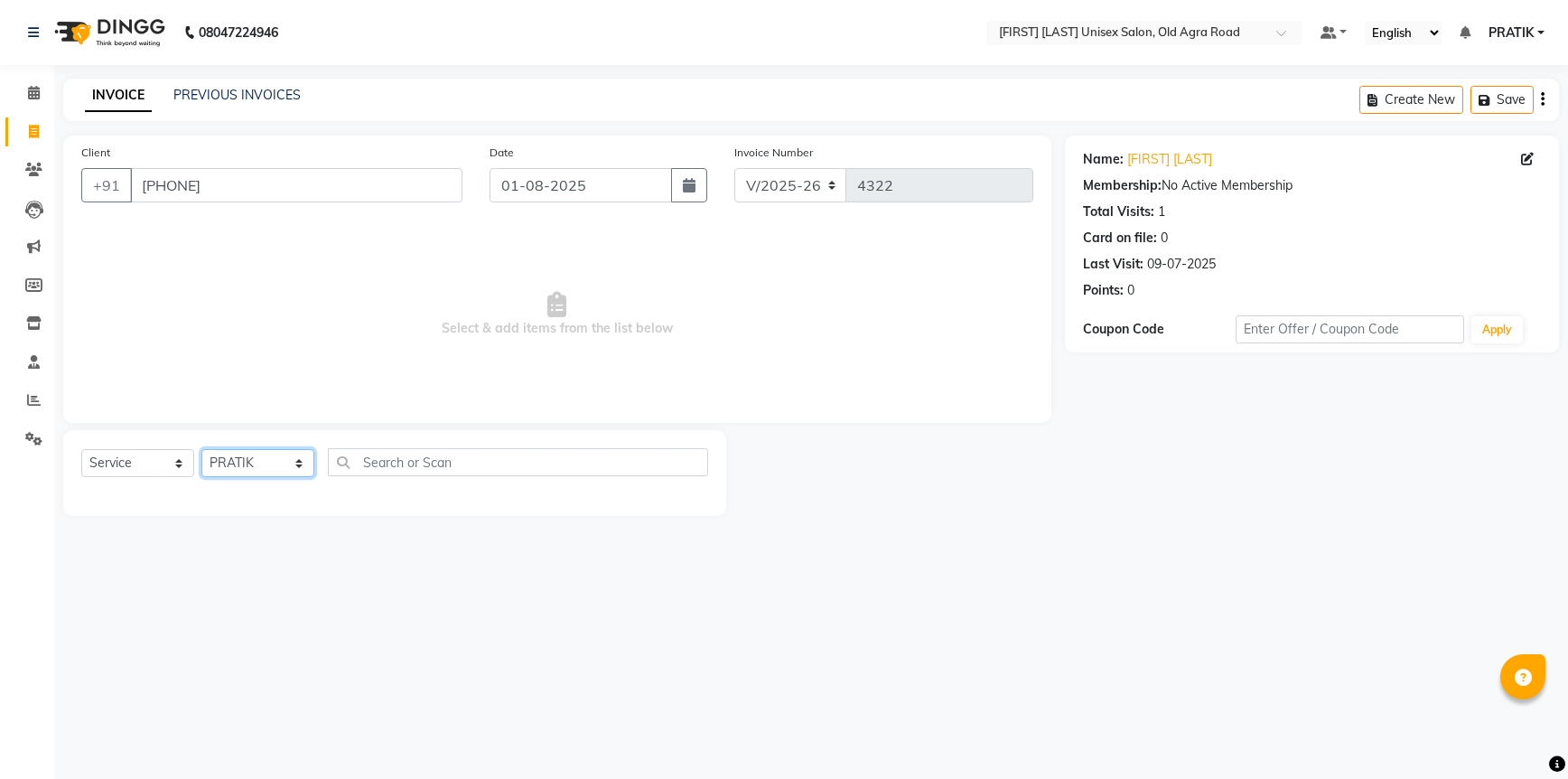 click on "Select Stylist [FIRST]  [FIRST] [FIRST] [FIRST] [FIRST] [FIRST] [FIRST] [FIRST]  [FIRST] [FIRST]" 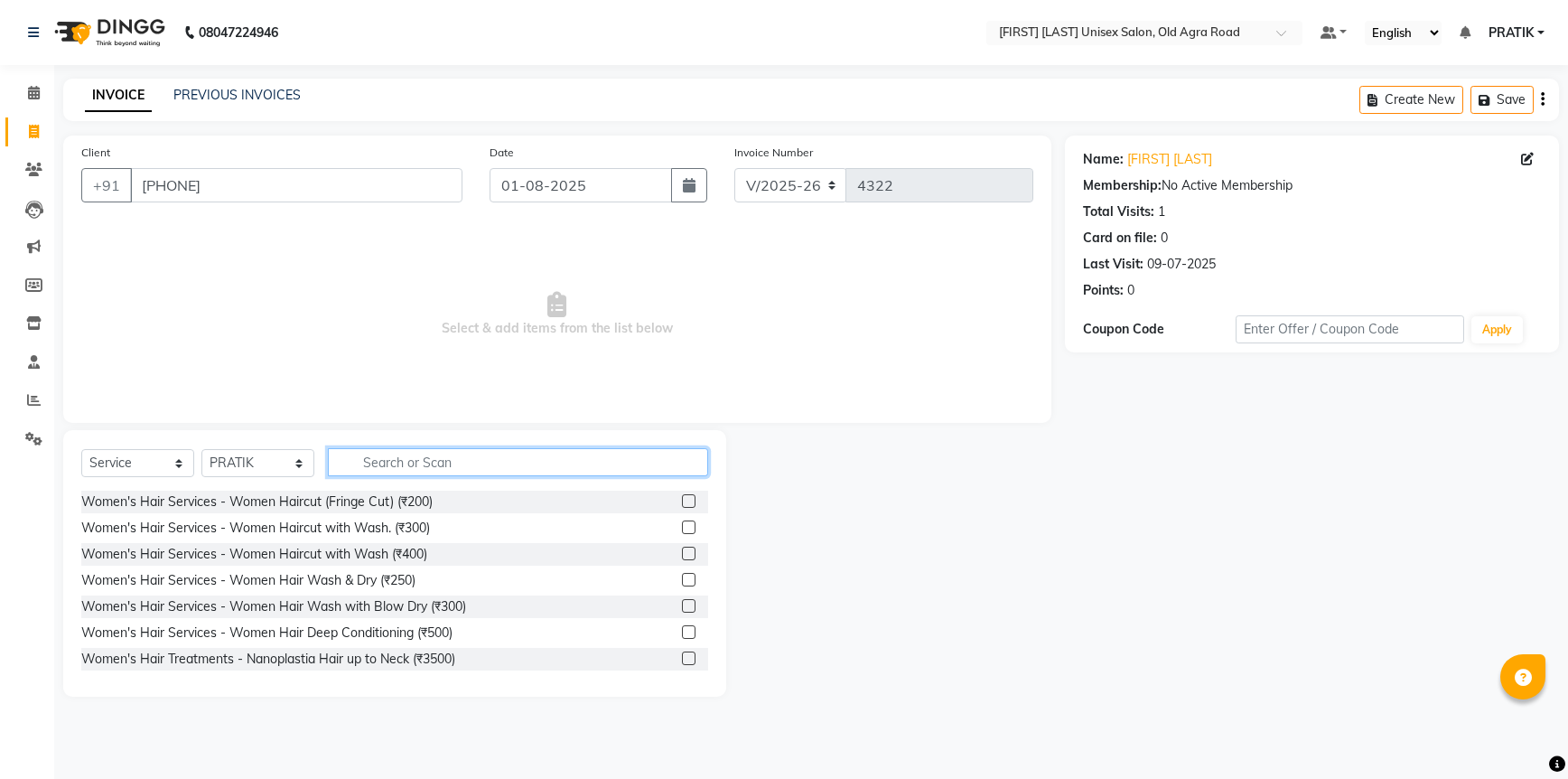 click 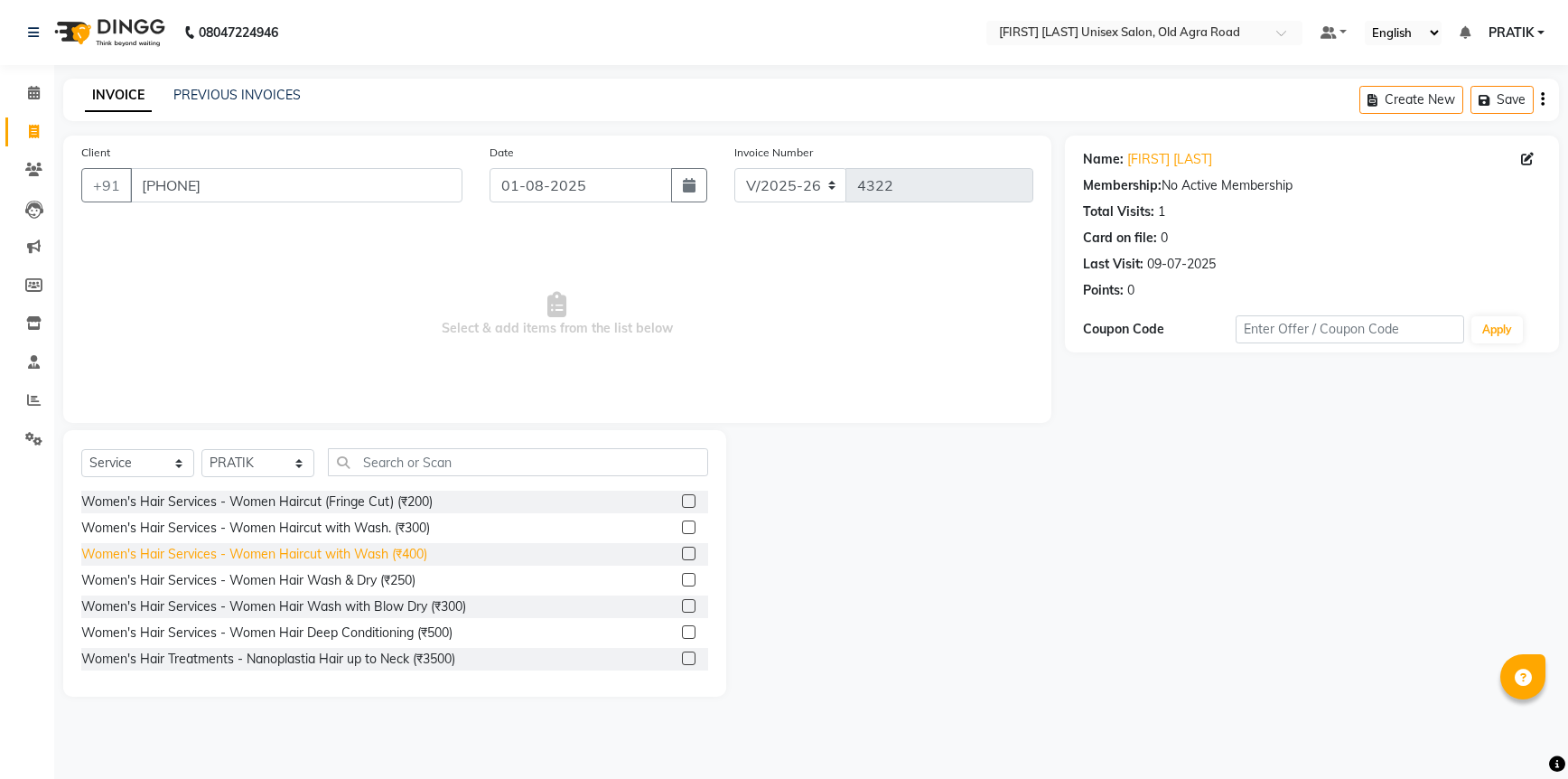 click on "Women's Hair Services  - Women Haircut with Wash (₹400)" 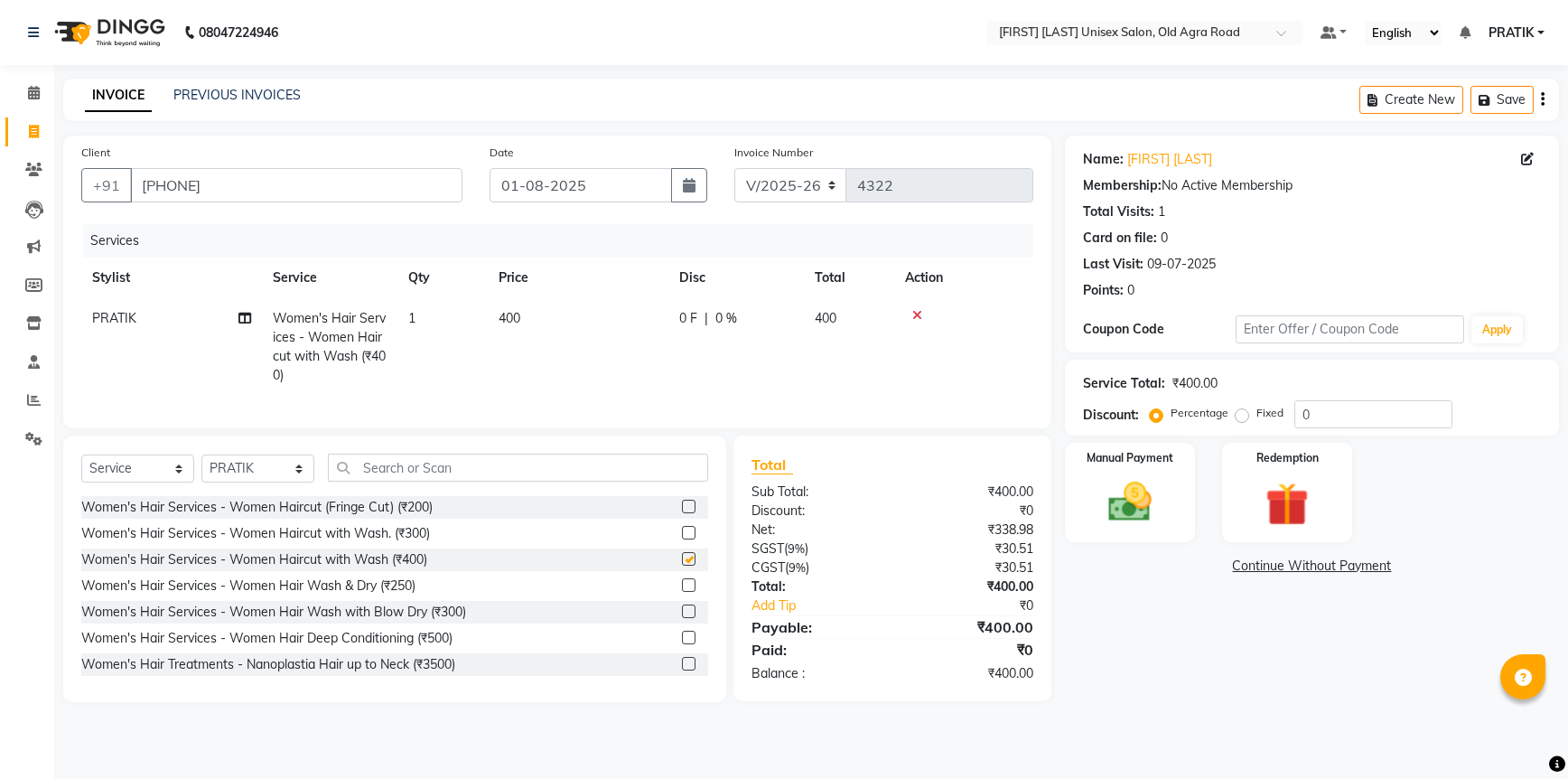 checkbox on "false" 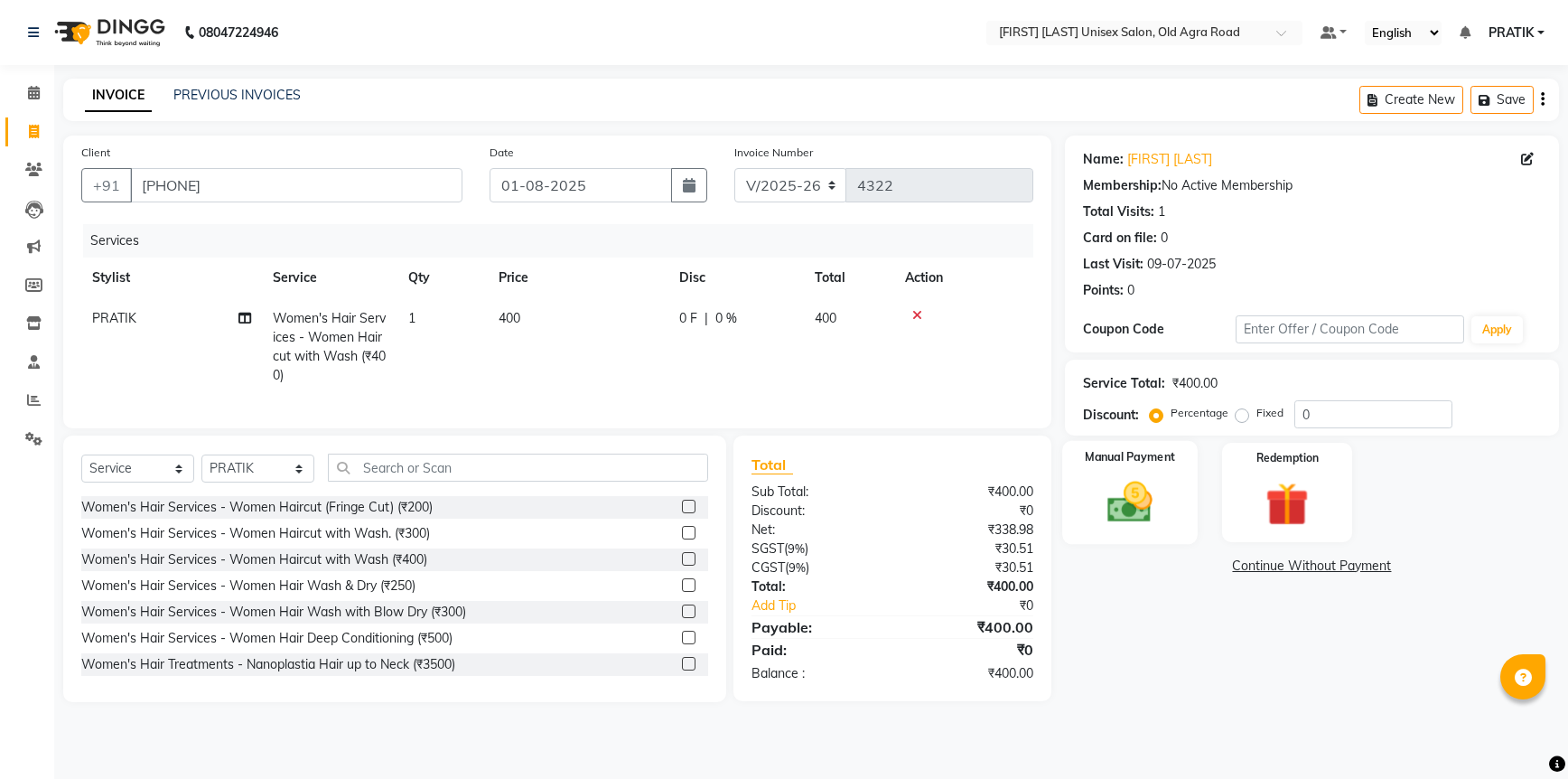 click 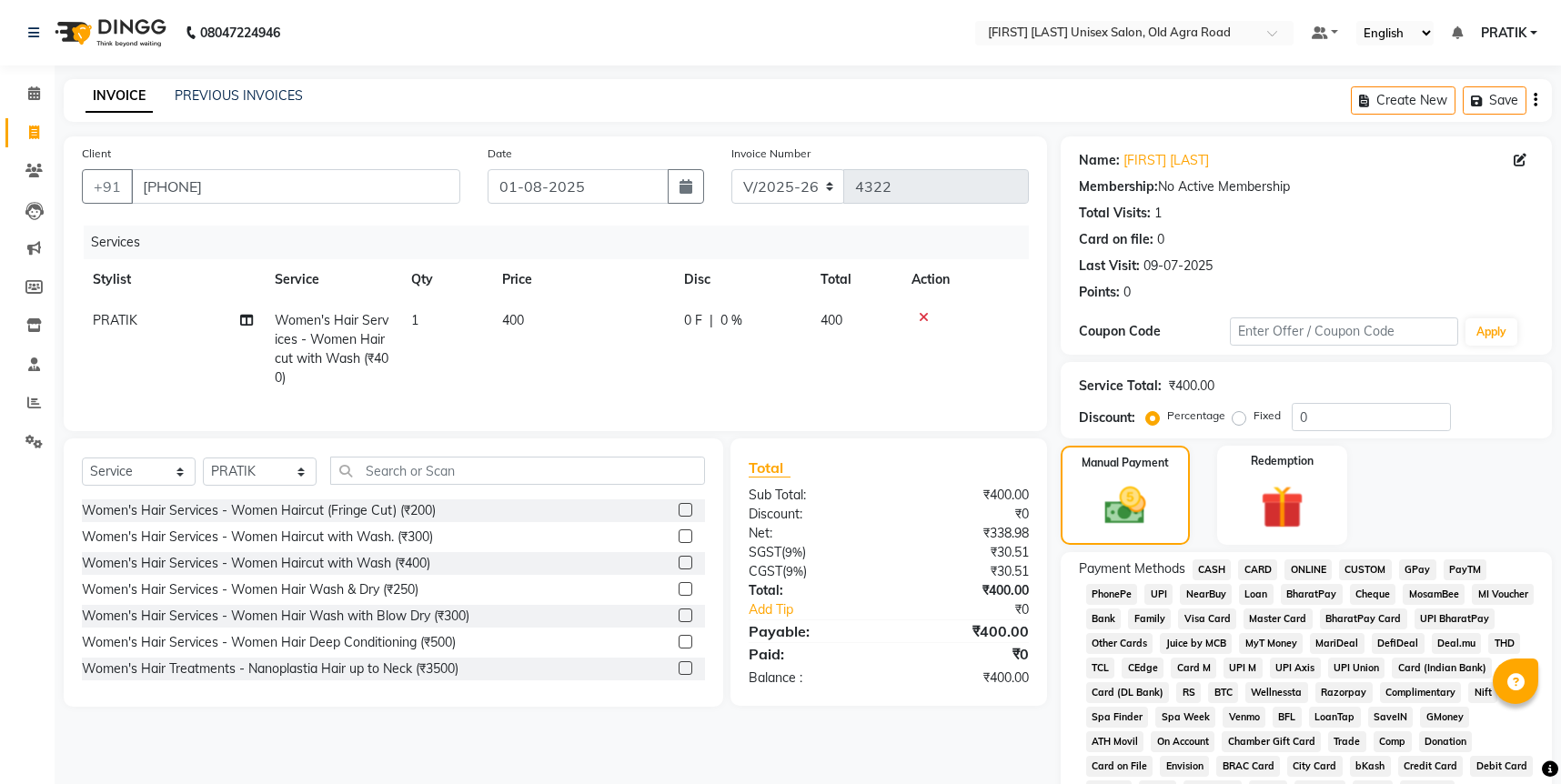 click on "CASH" 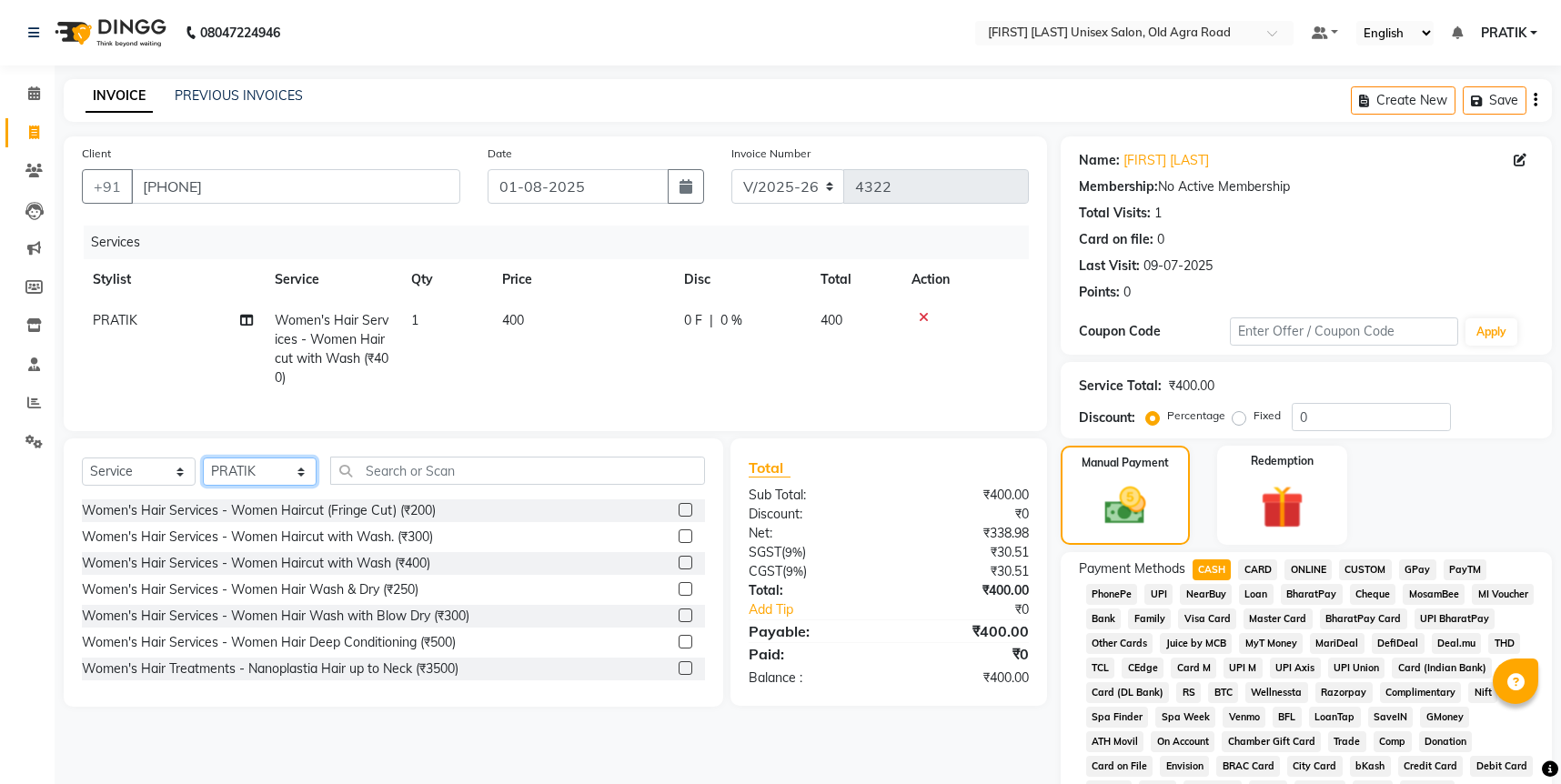 click on "Select Stylist [FIRST]  [FIRST] [FIRST] [FIRST] [FIRST] [FIRST] [FIRST] [FIRST]  [FIRST] [FIRST]" 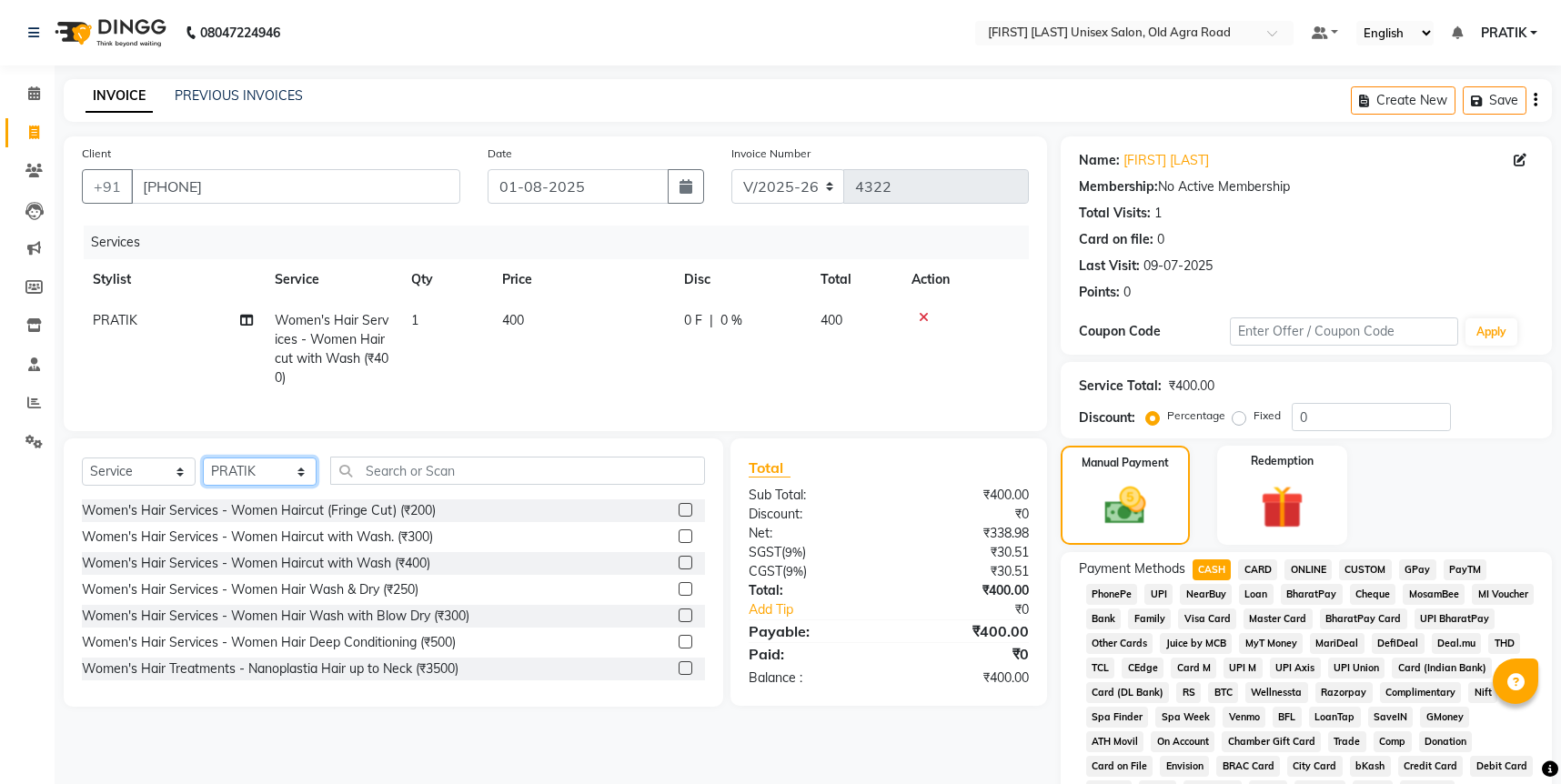 select on "83081" 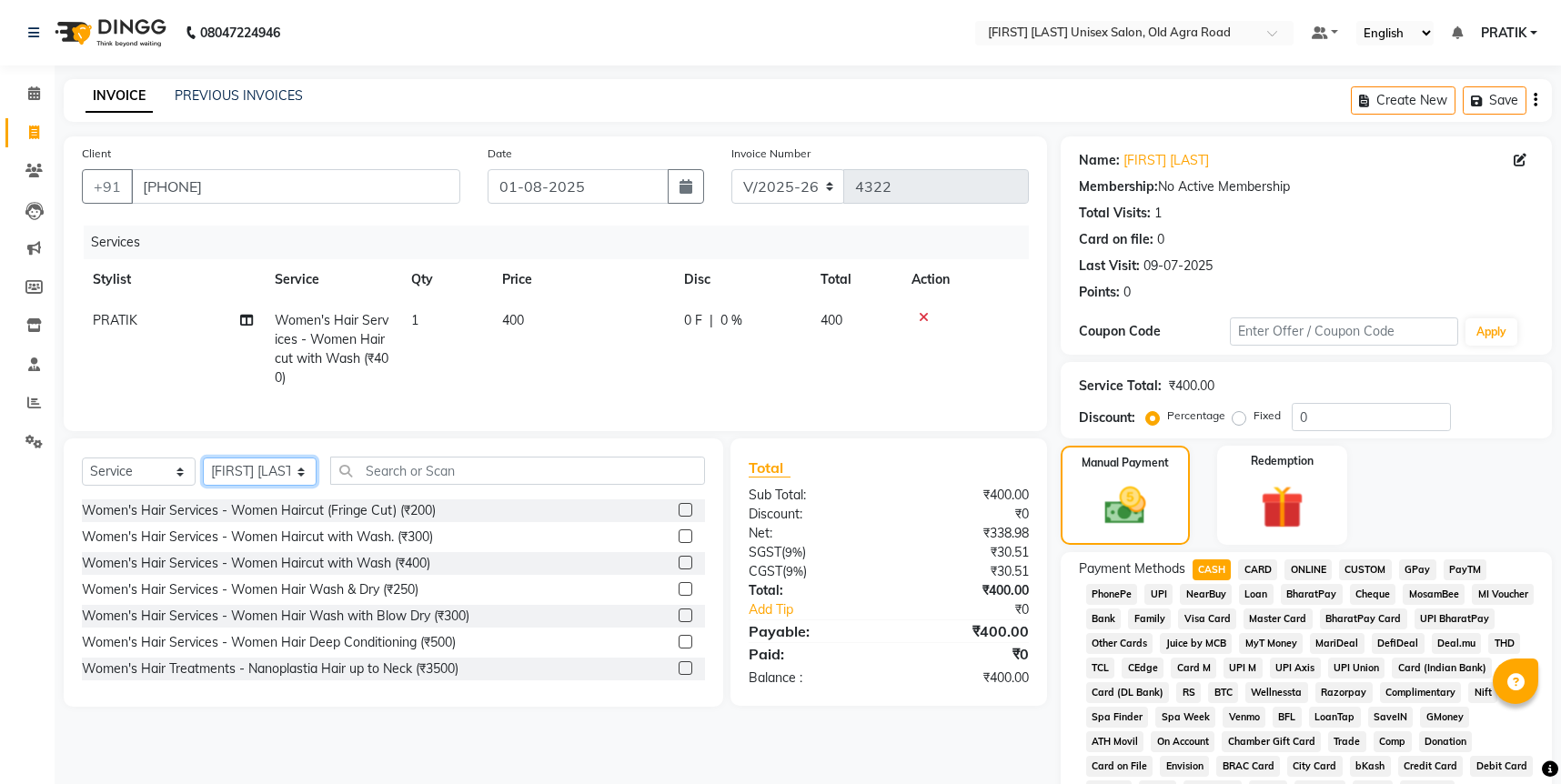click on "Select Stylist [FIRST]  [FIRST] [FIRST] [FIRST] [FIRST] [FIRST] [FIRST] [FIRST]  [FIRST] [FIRST]" 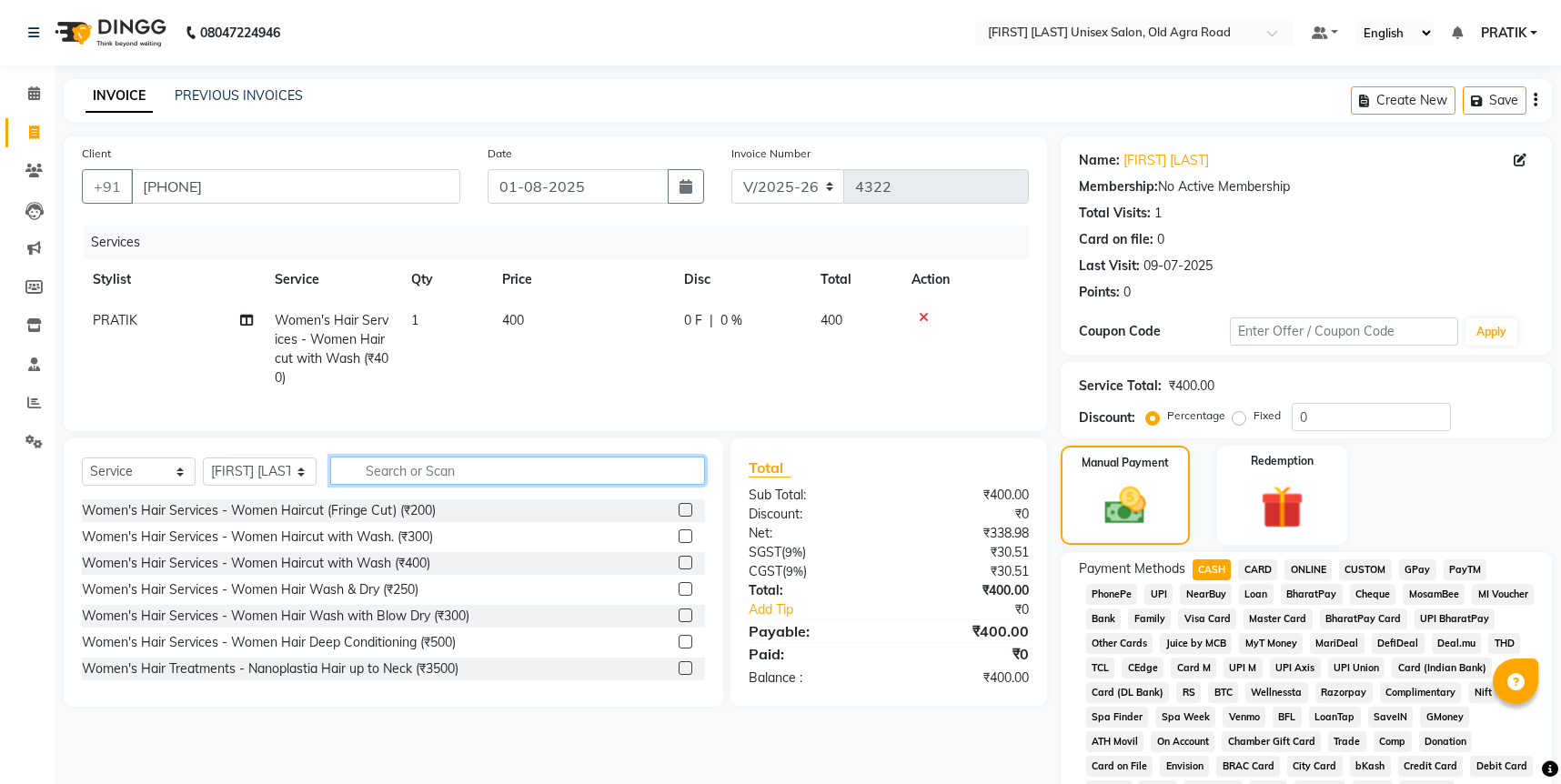 click 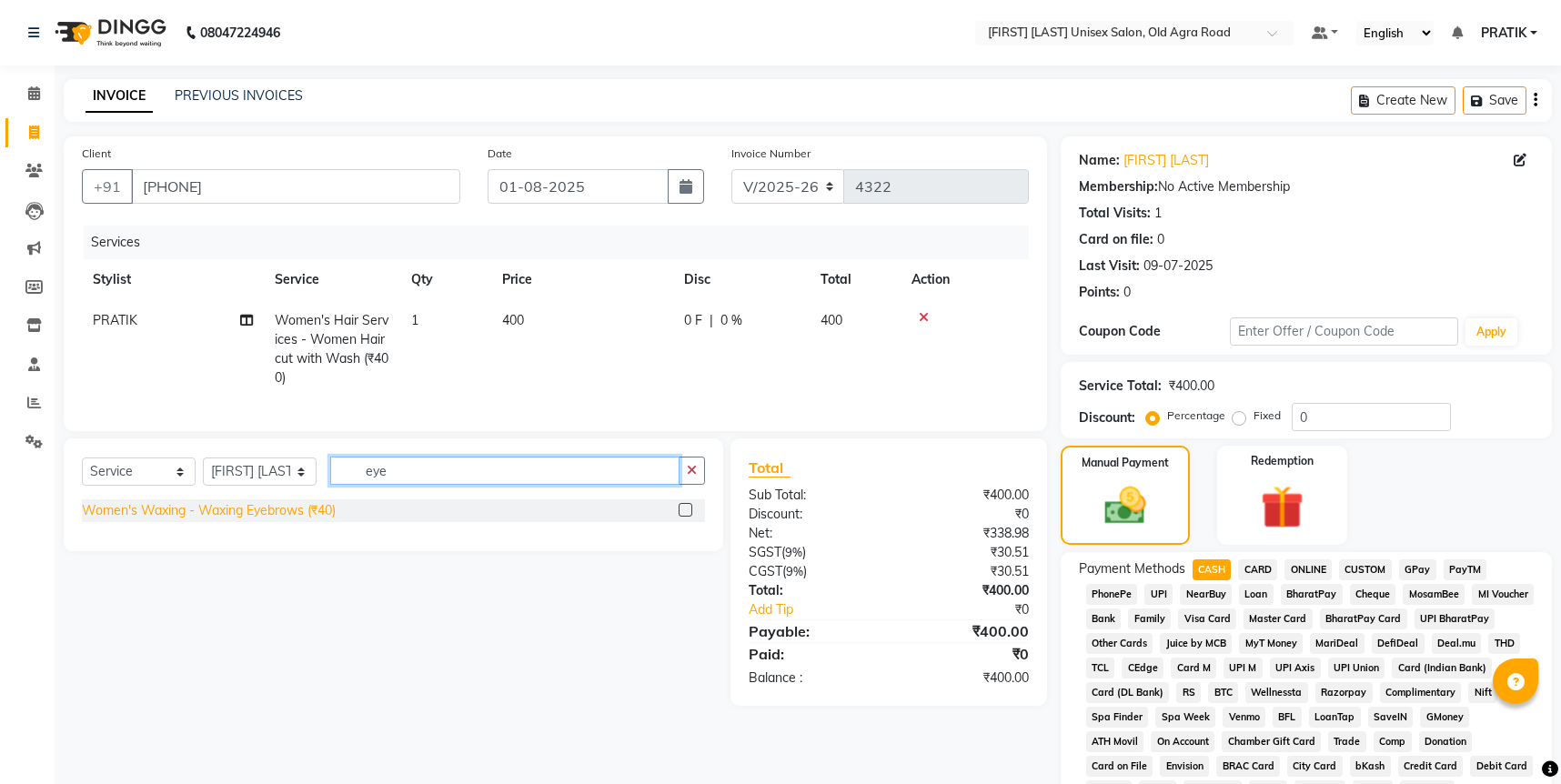 type on "eye" 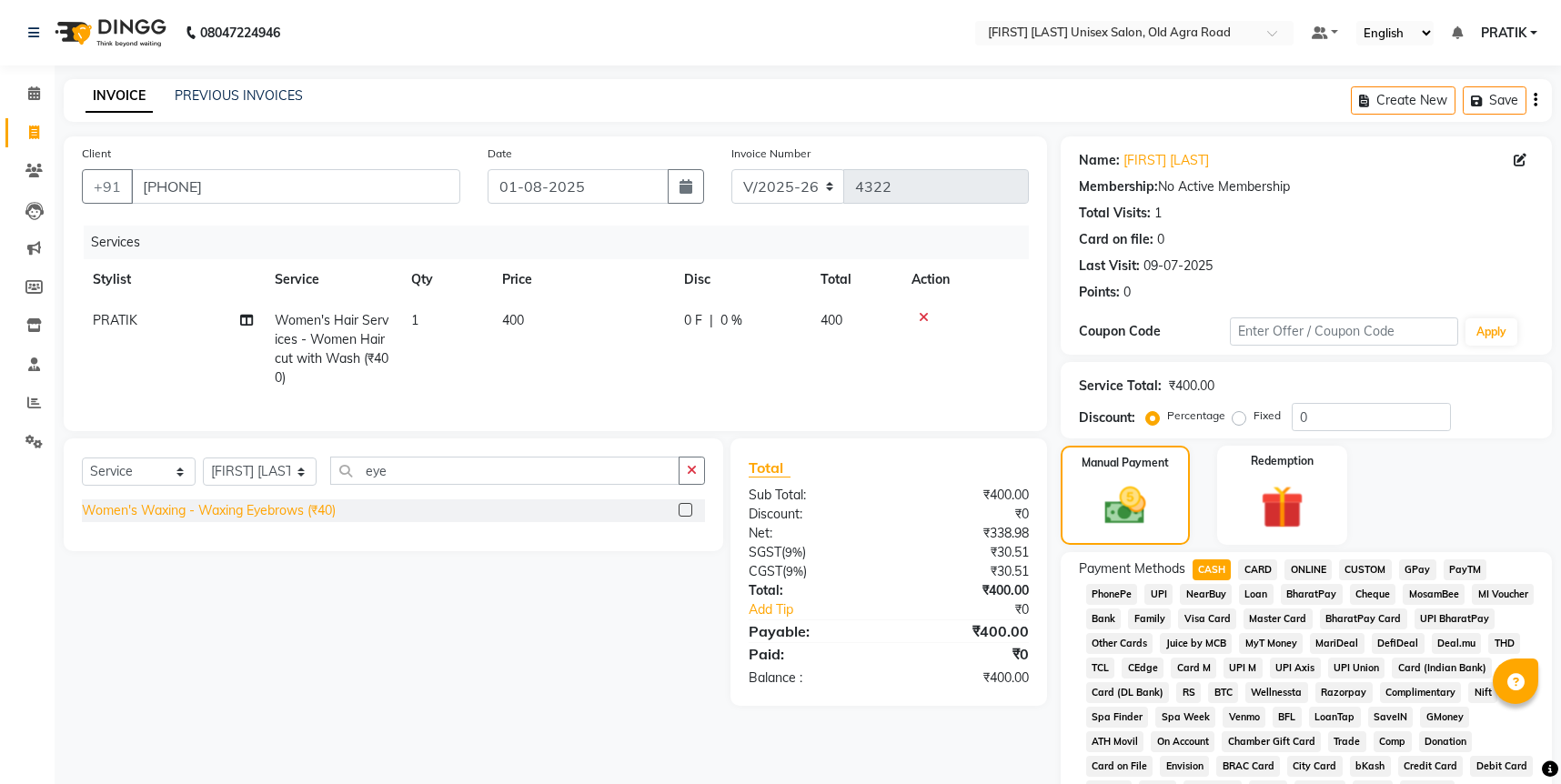 click on "Women's Waxing  - Waxing Eyebrows (₹40)" 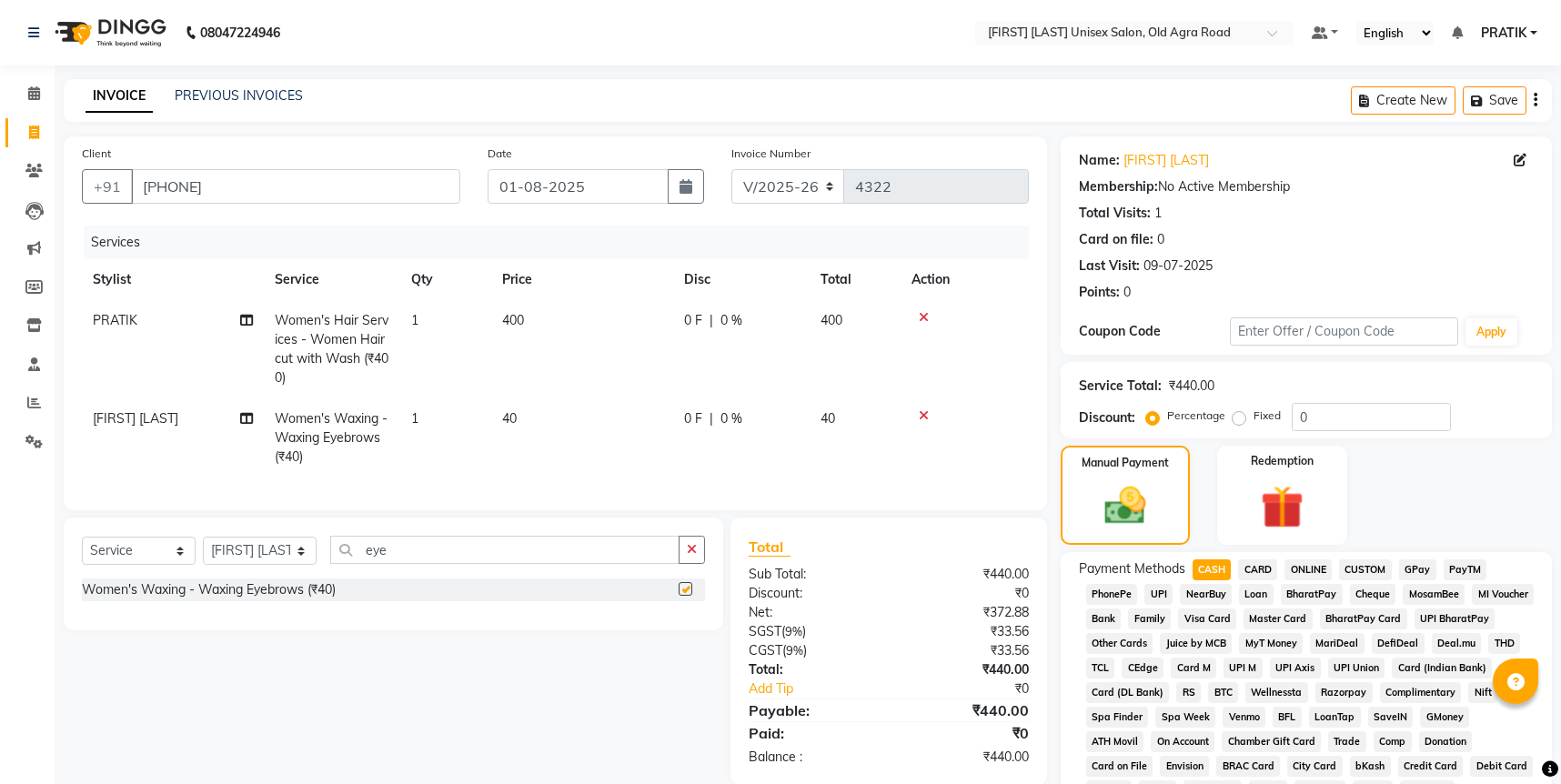 checkbox on "false" 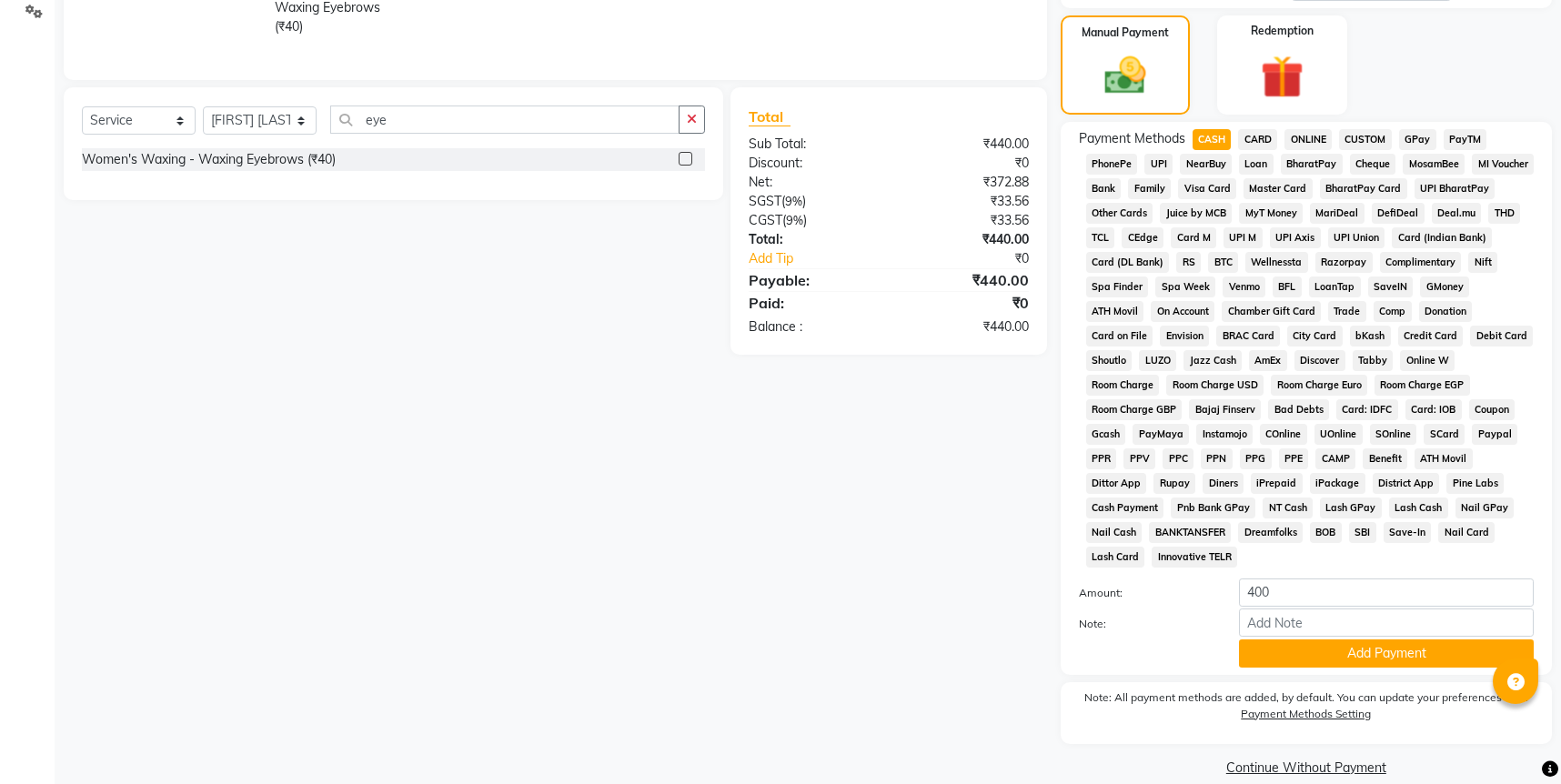 scroll, scrollTop: 435, scrollLeft: 0, axis: vertical 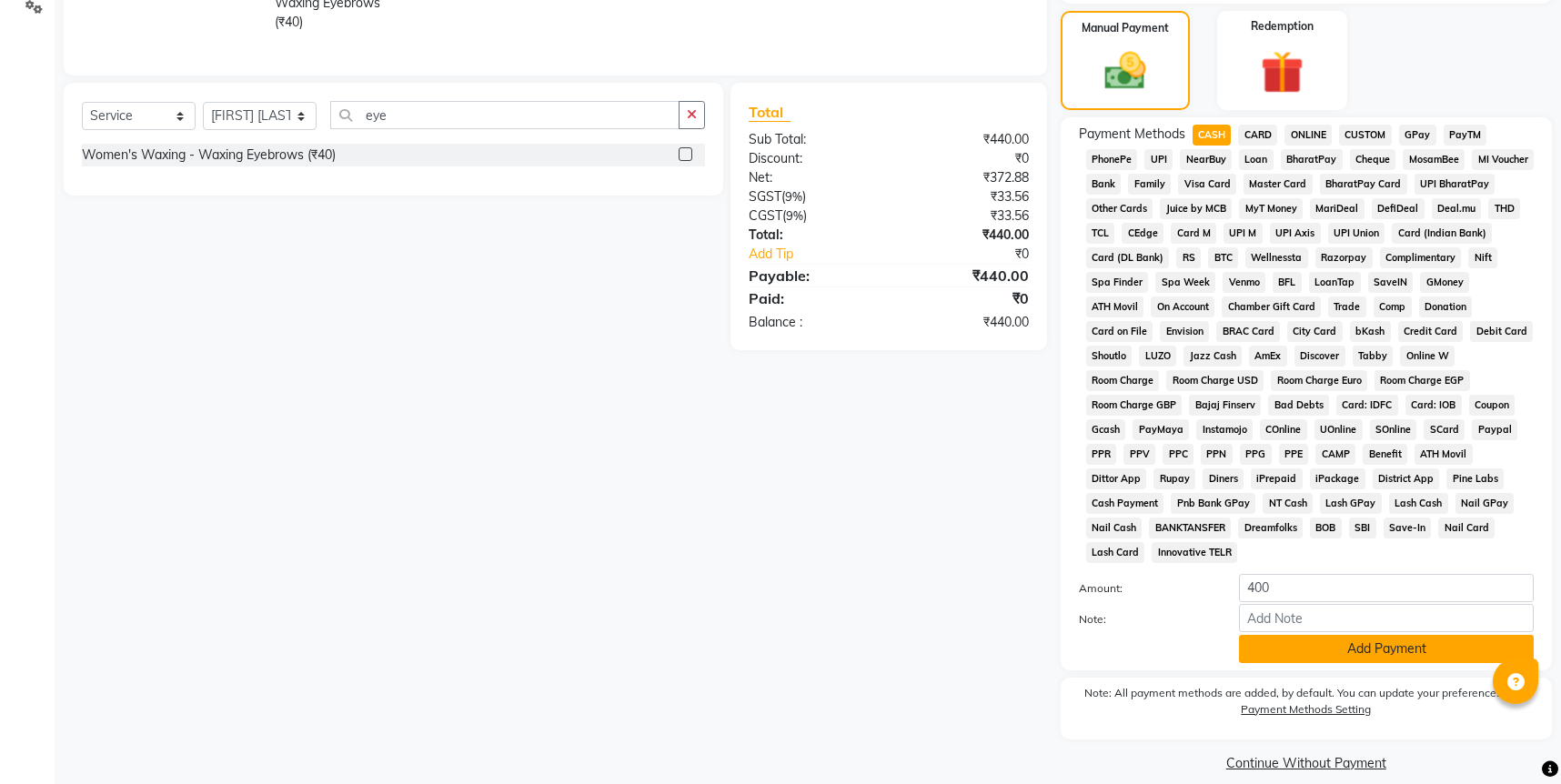 click on "Add Payment" 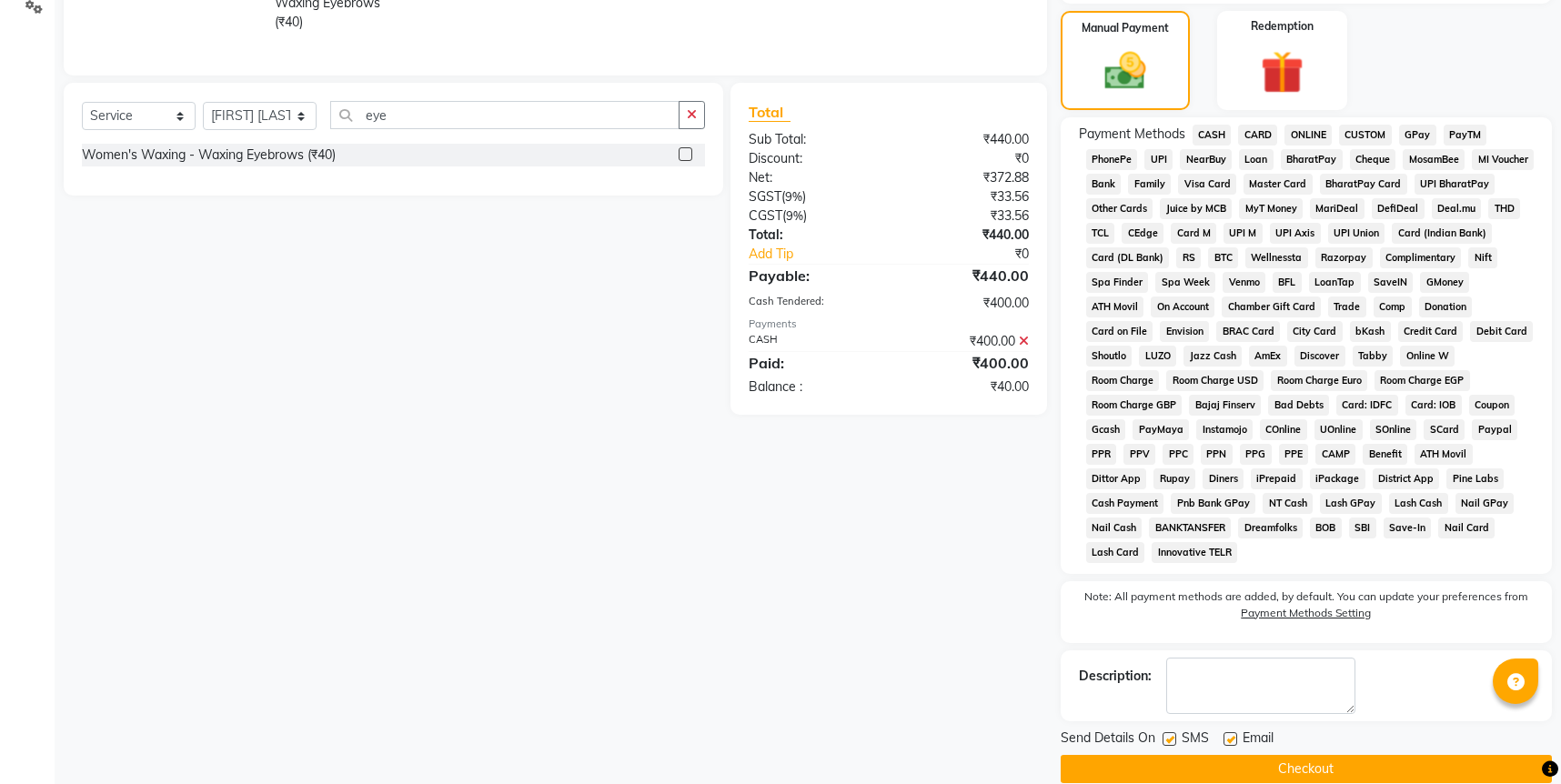 click on "CASH" 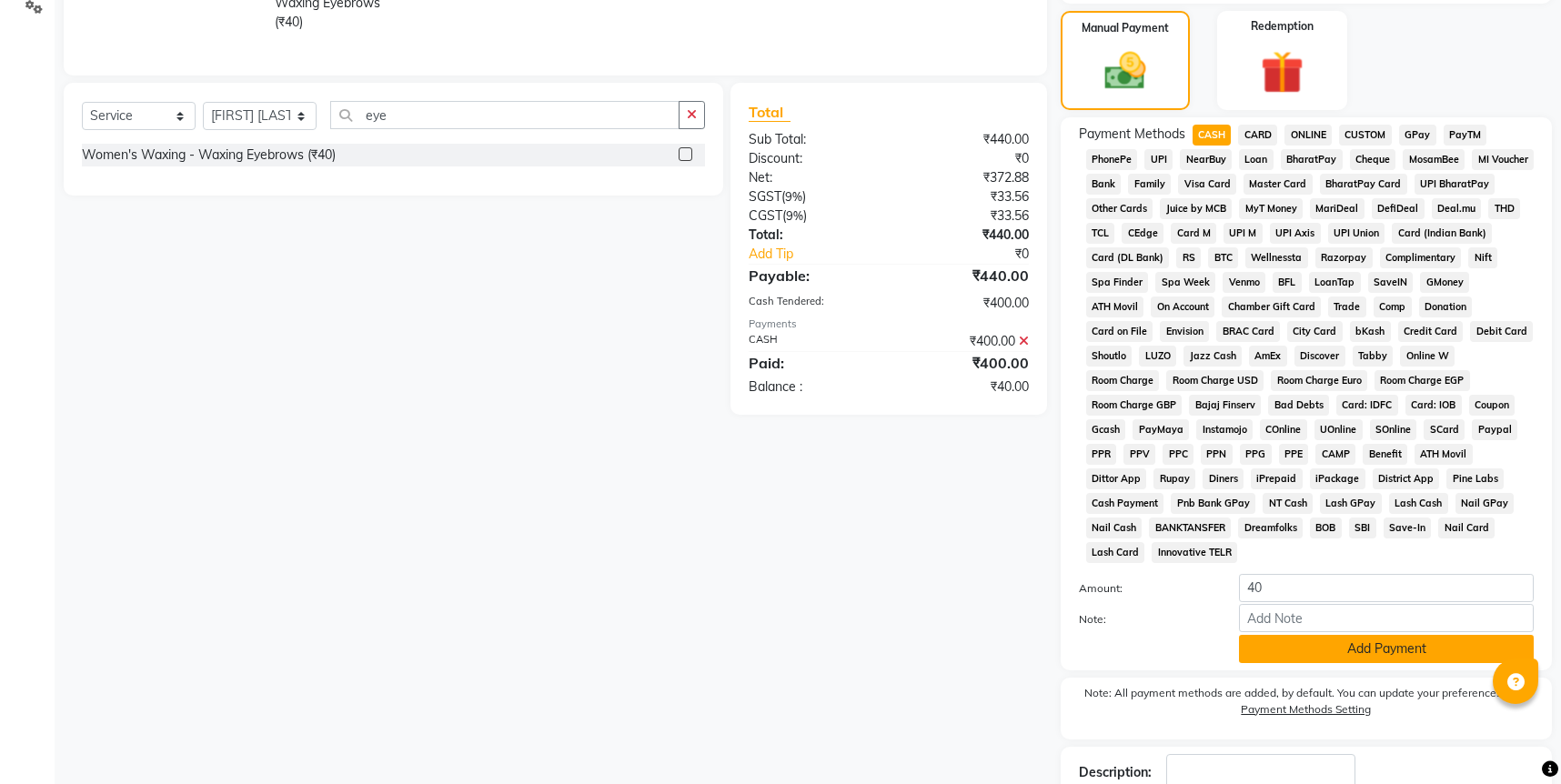 click on "Add Payment" 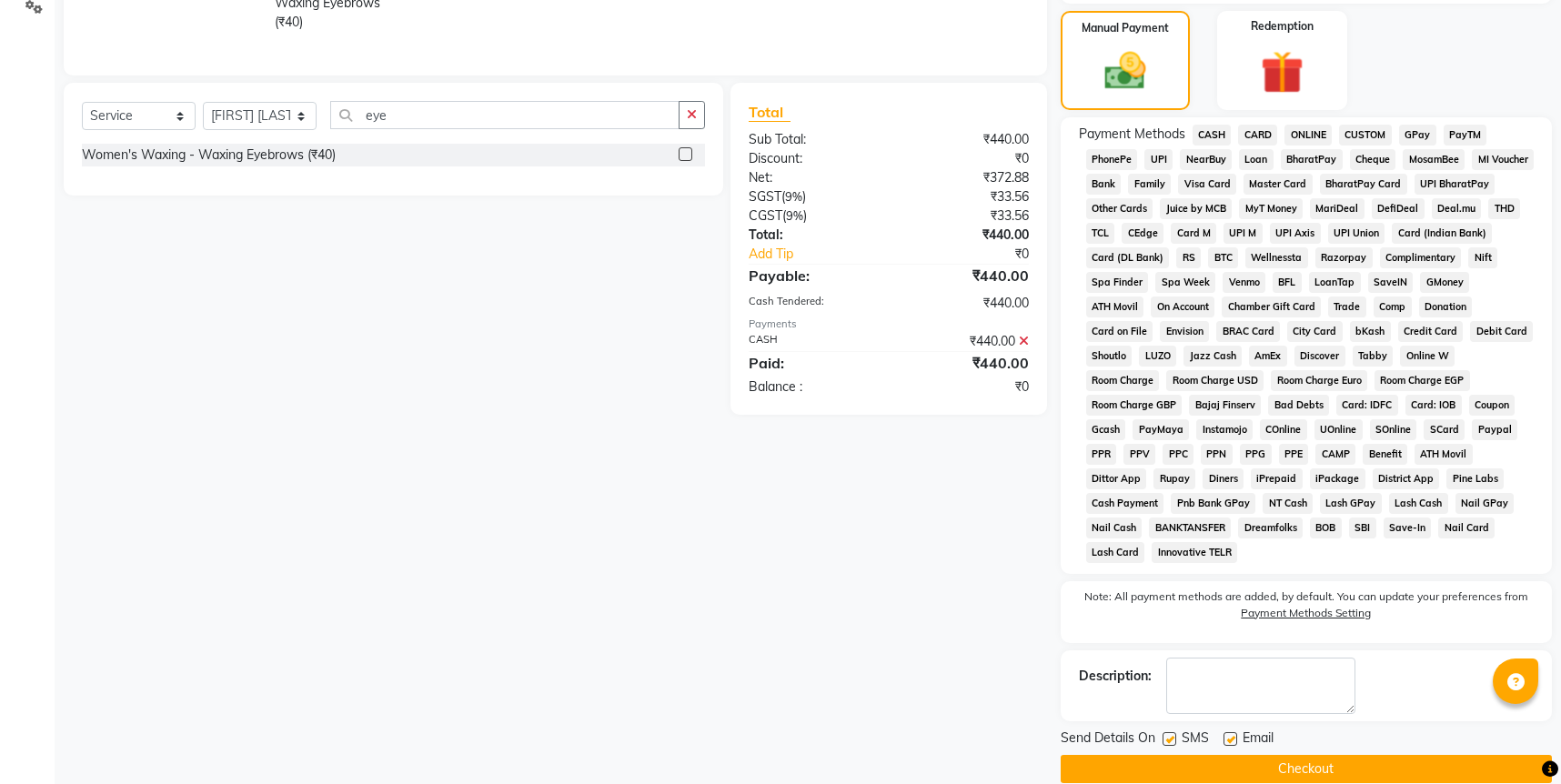 click on "Checkout" 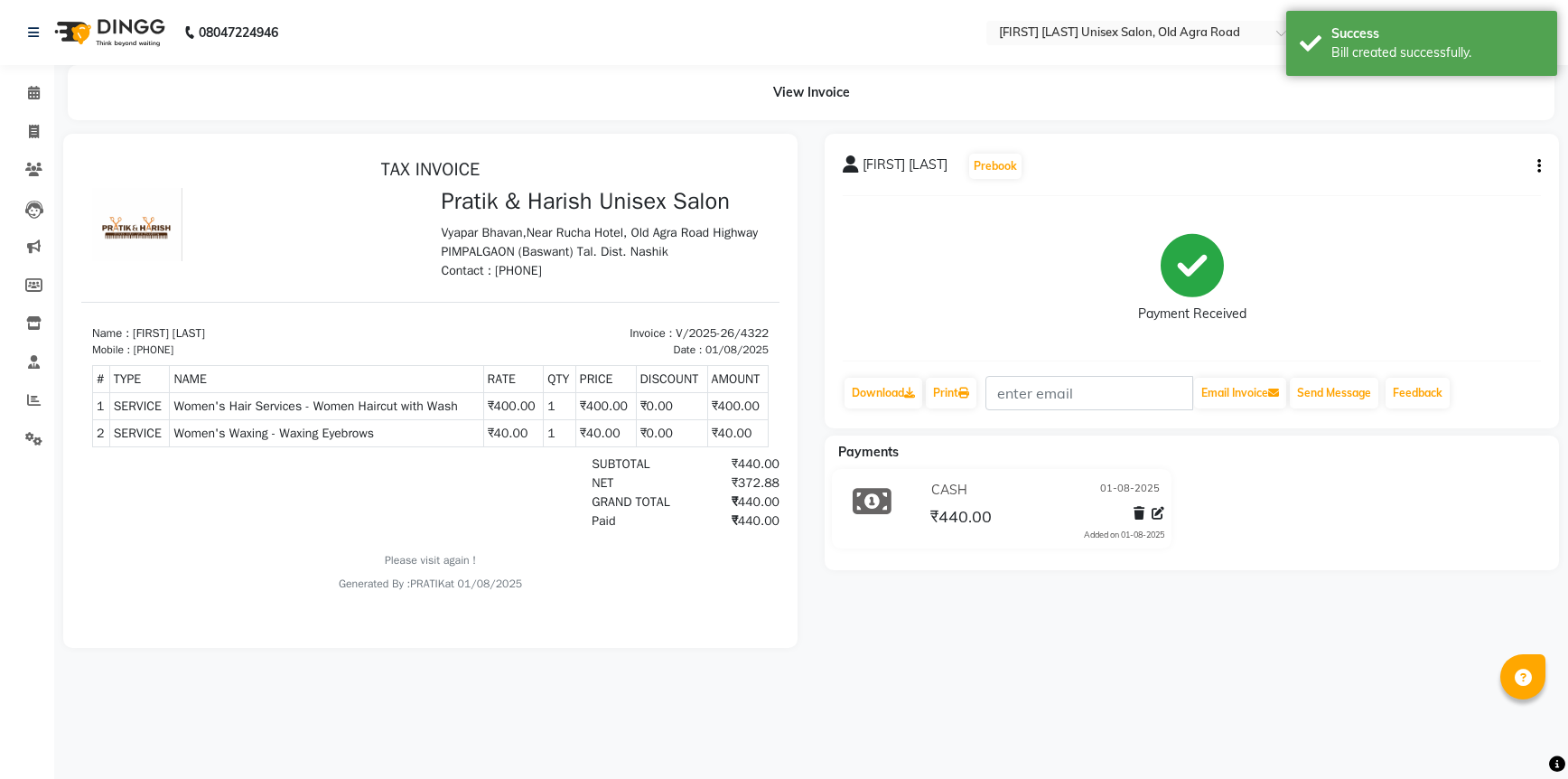 scroll, scrollTop: 0, scrollLeft: 0, axis: both 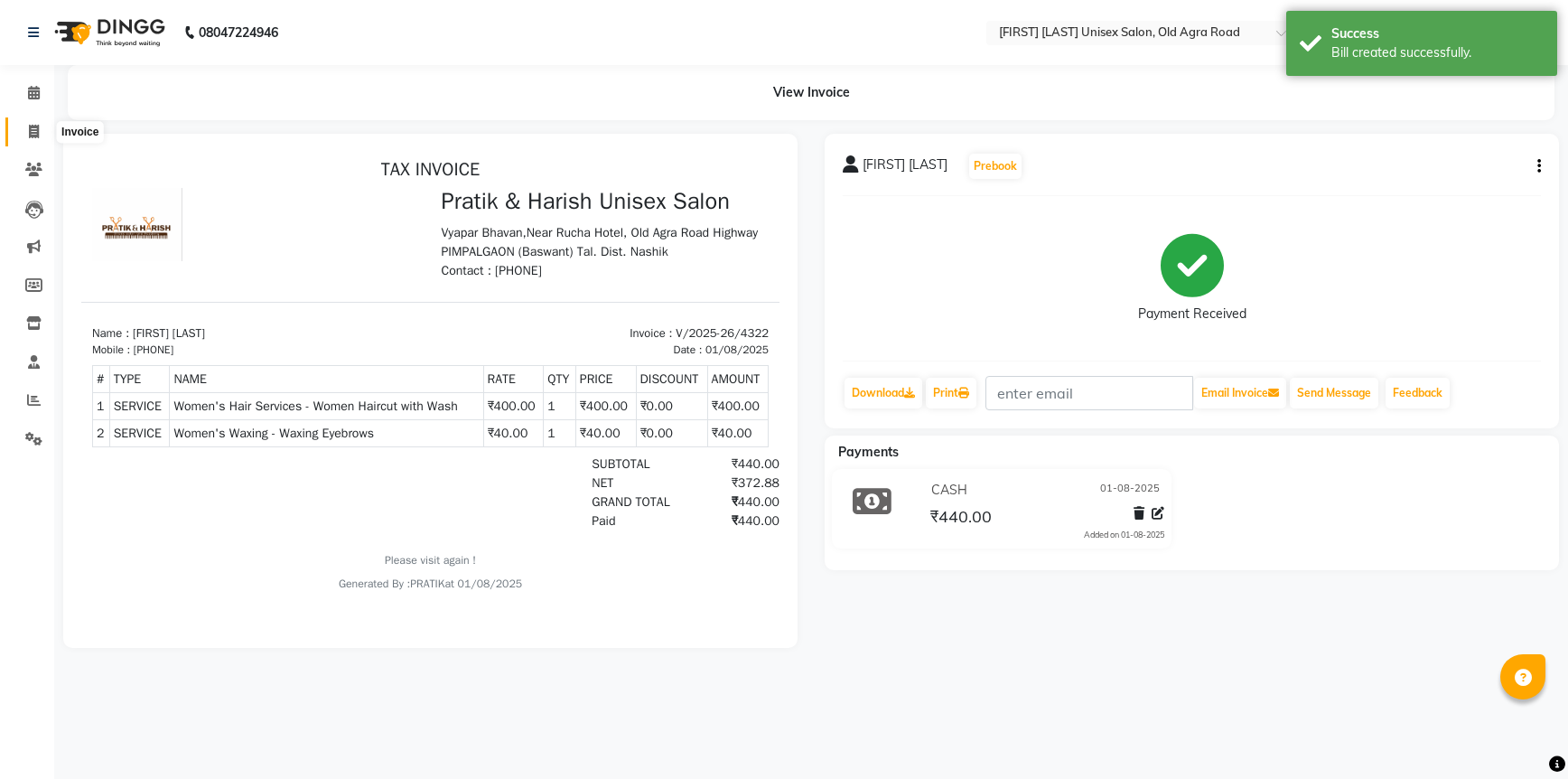 click 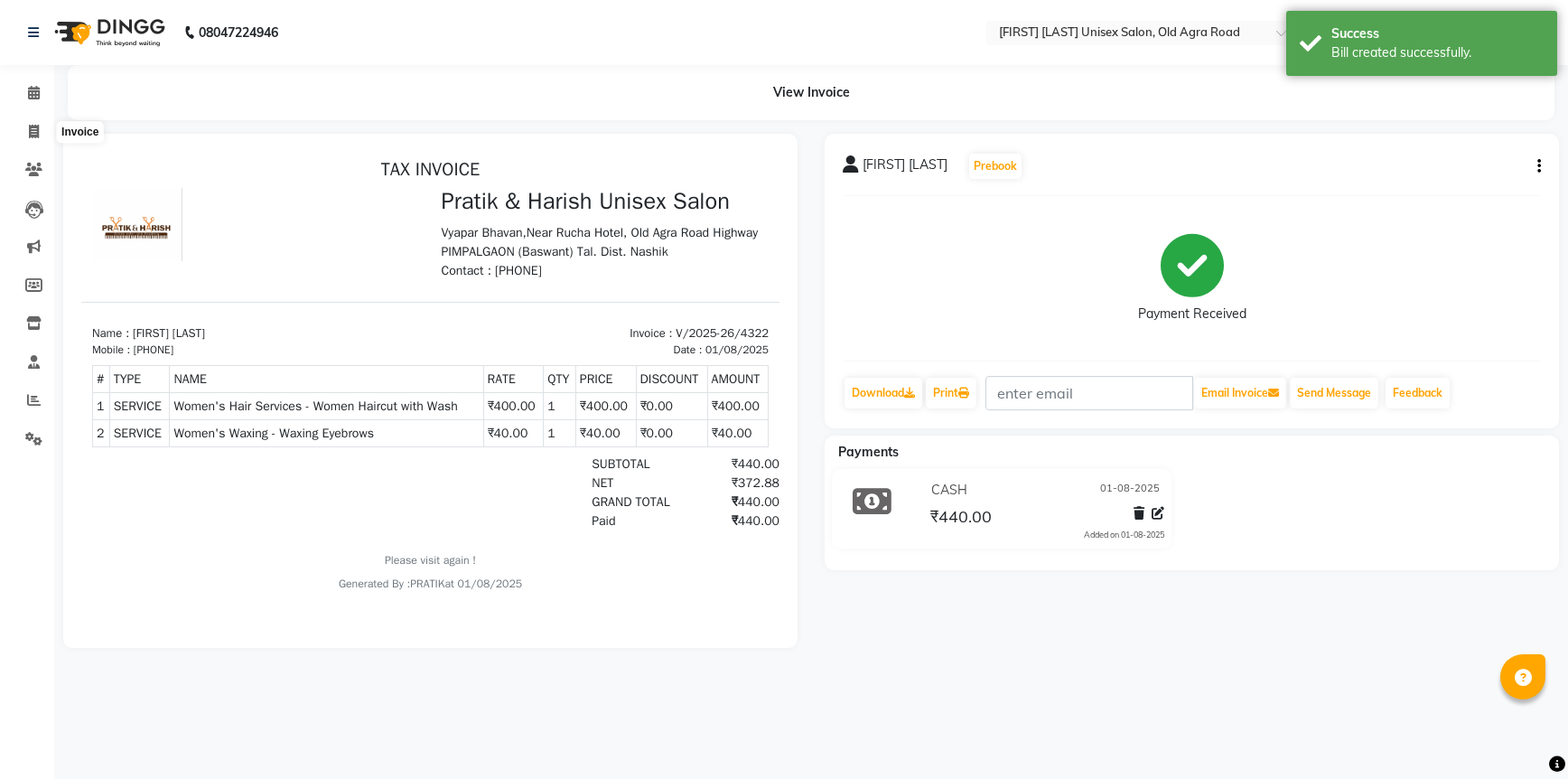 select on "service" 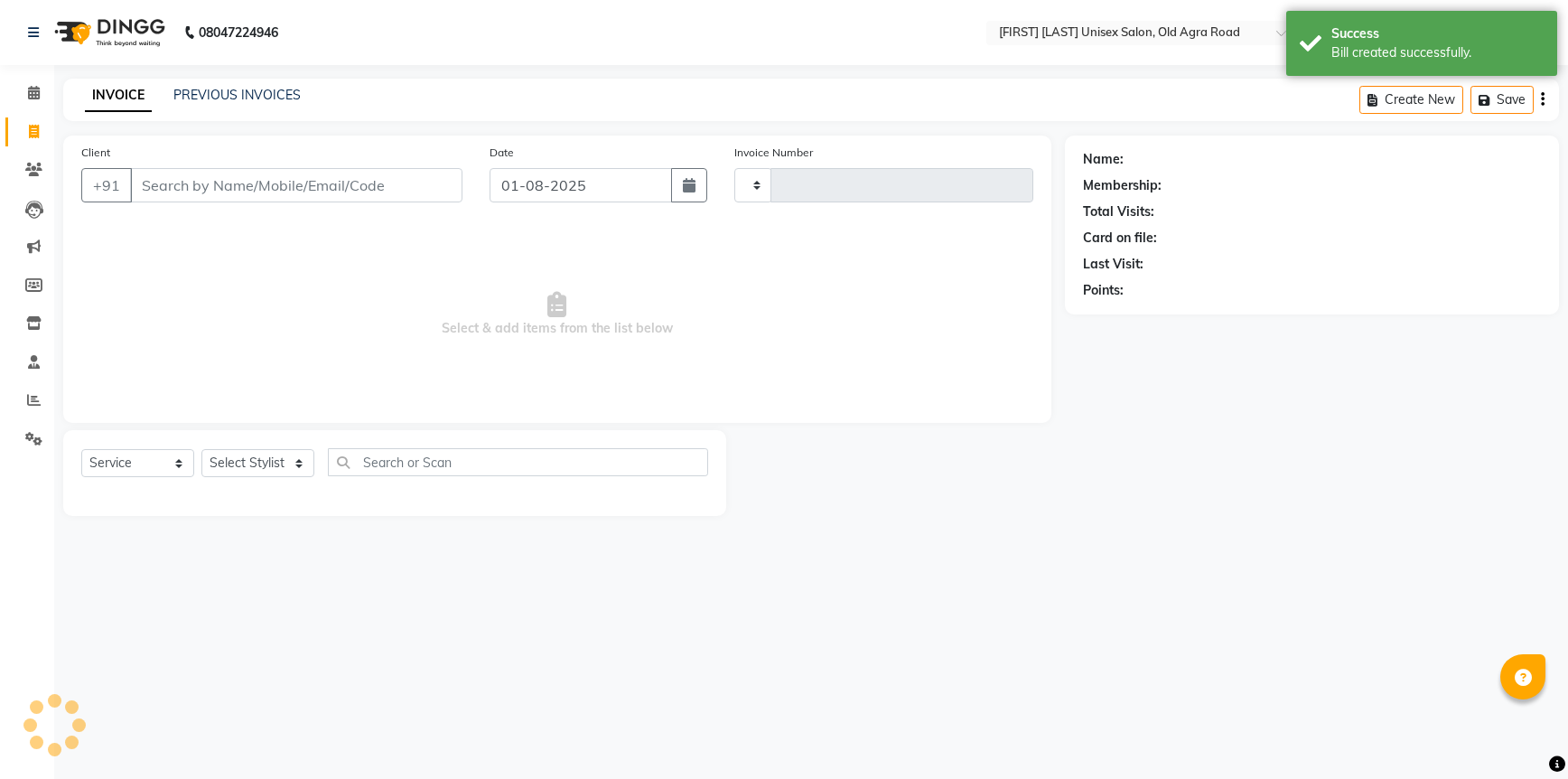 type on "4323" 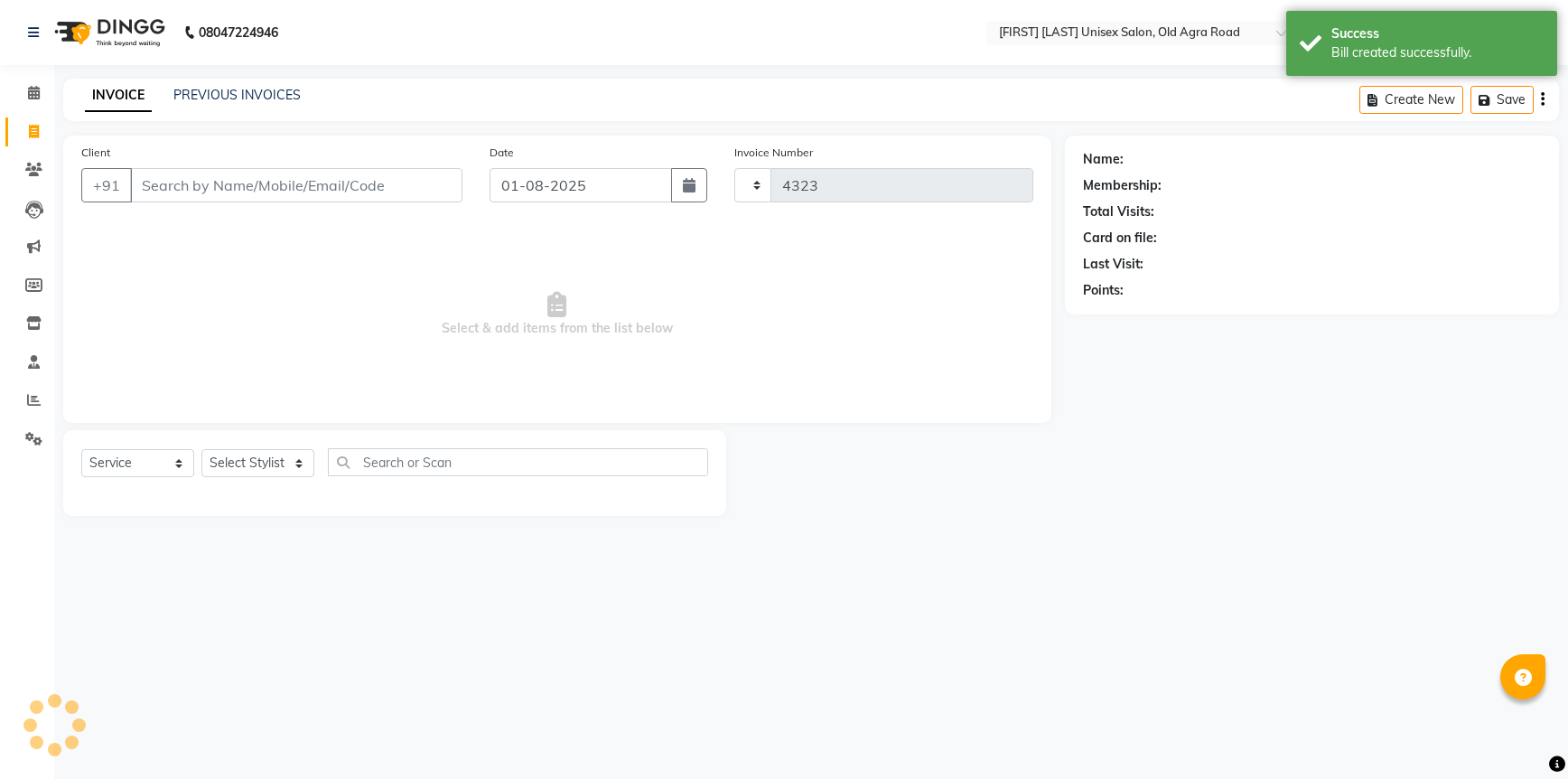 select on "6770" 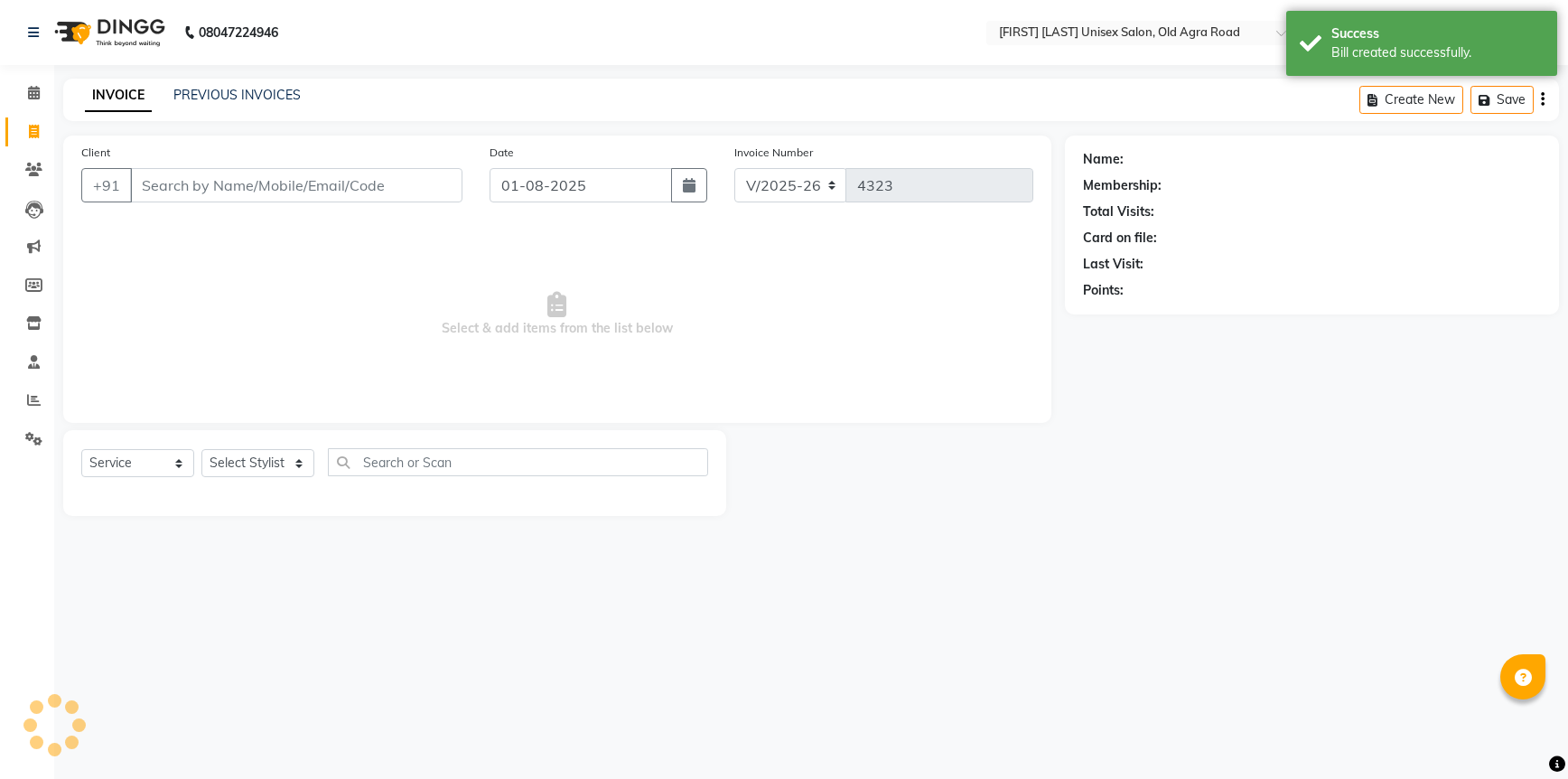 click on "Client" at bounding box center (296, 185) 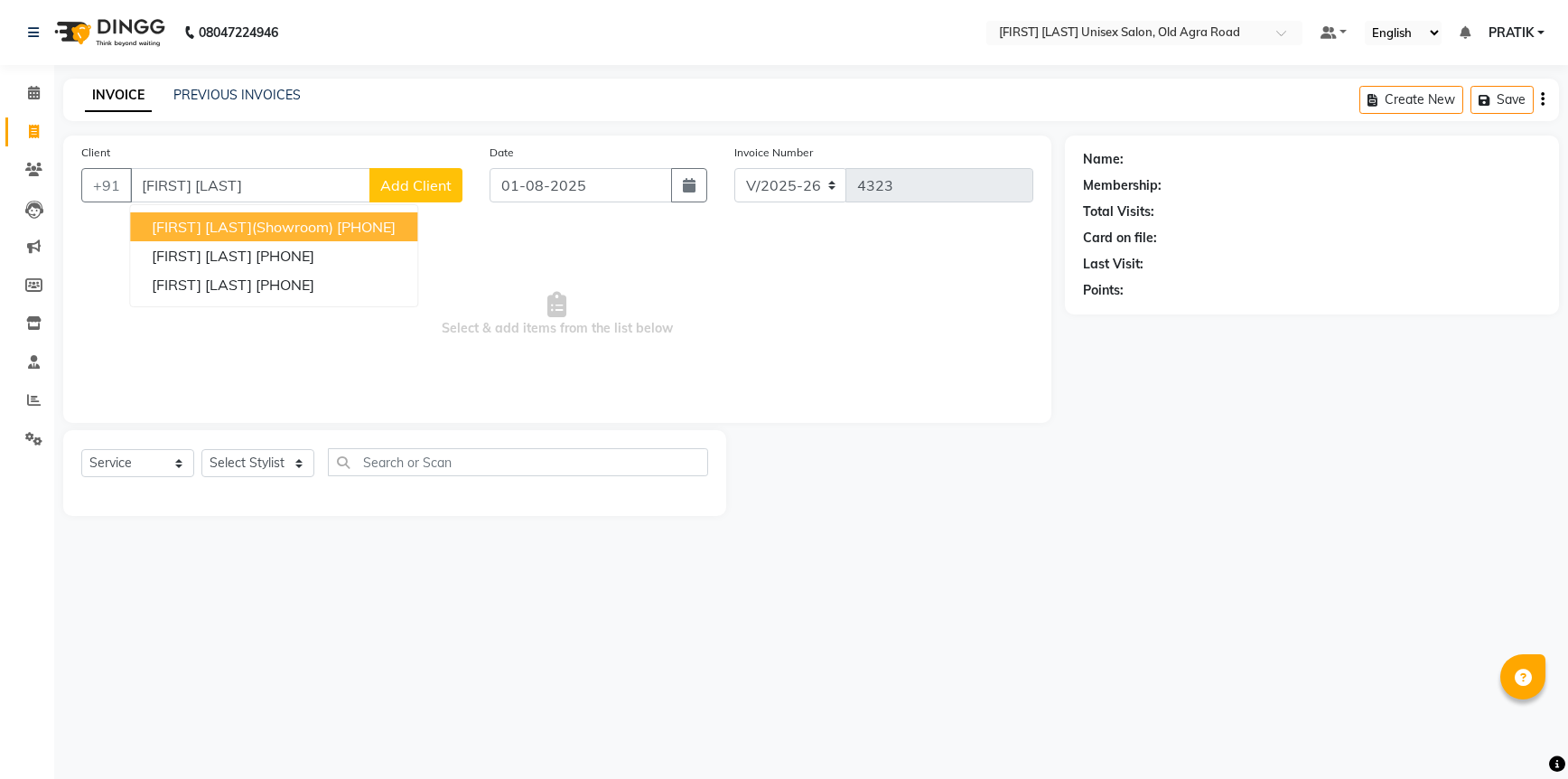 click on "[PHONE]" at bounding box center [366, 227] 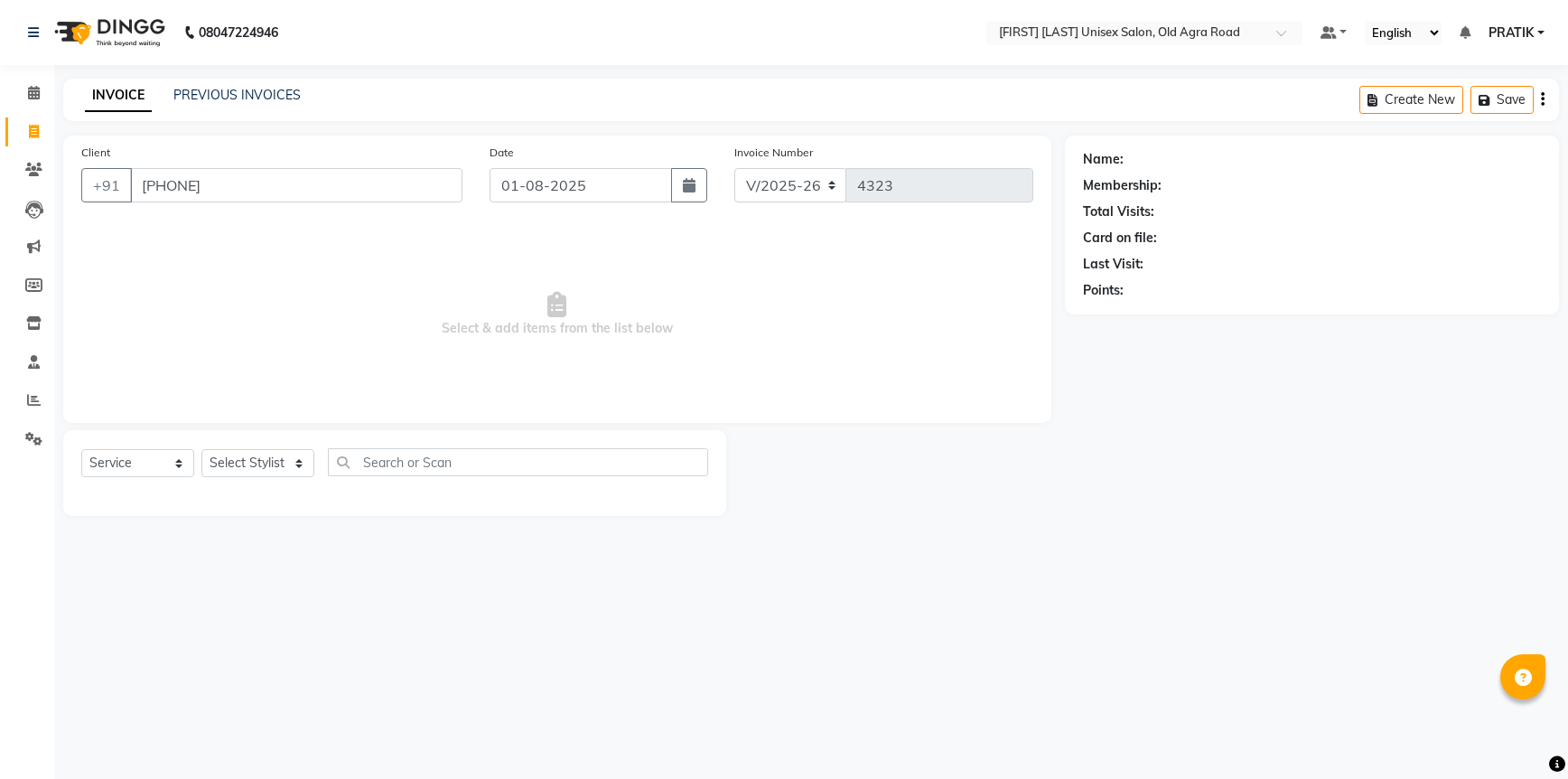 type on "[PHONE]" 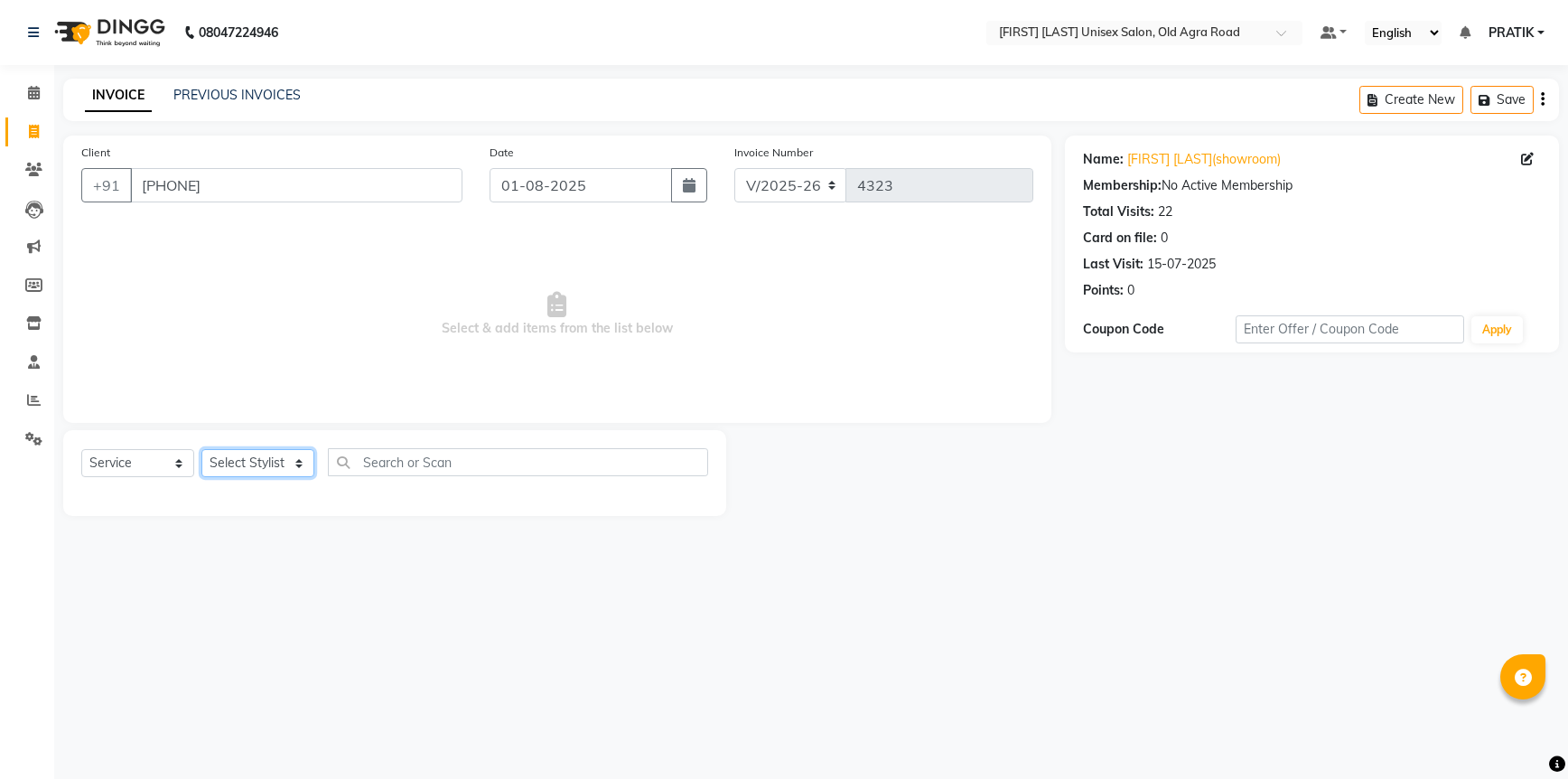 click on "Select Stylist [NAME] [NAME] [NAME] [NAME] [NAME] [NAME] [NAME] [NAME] [NAME] [NAME] [NAME]" 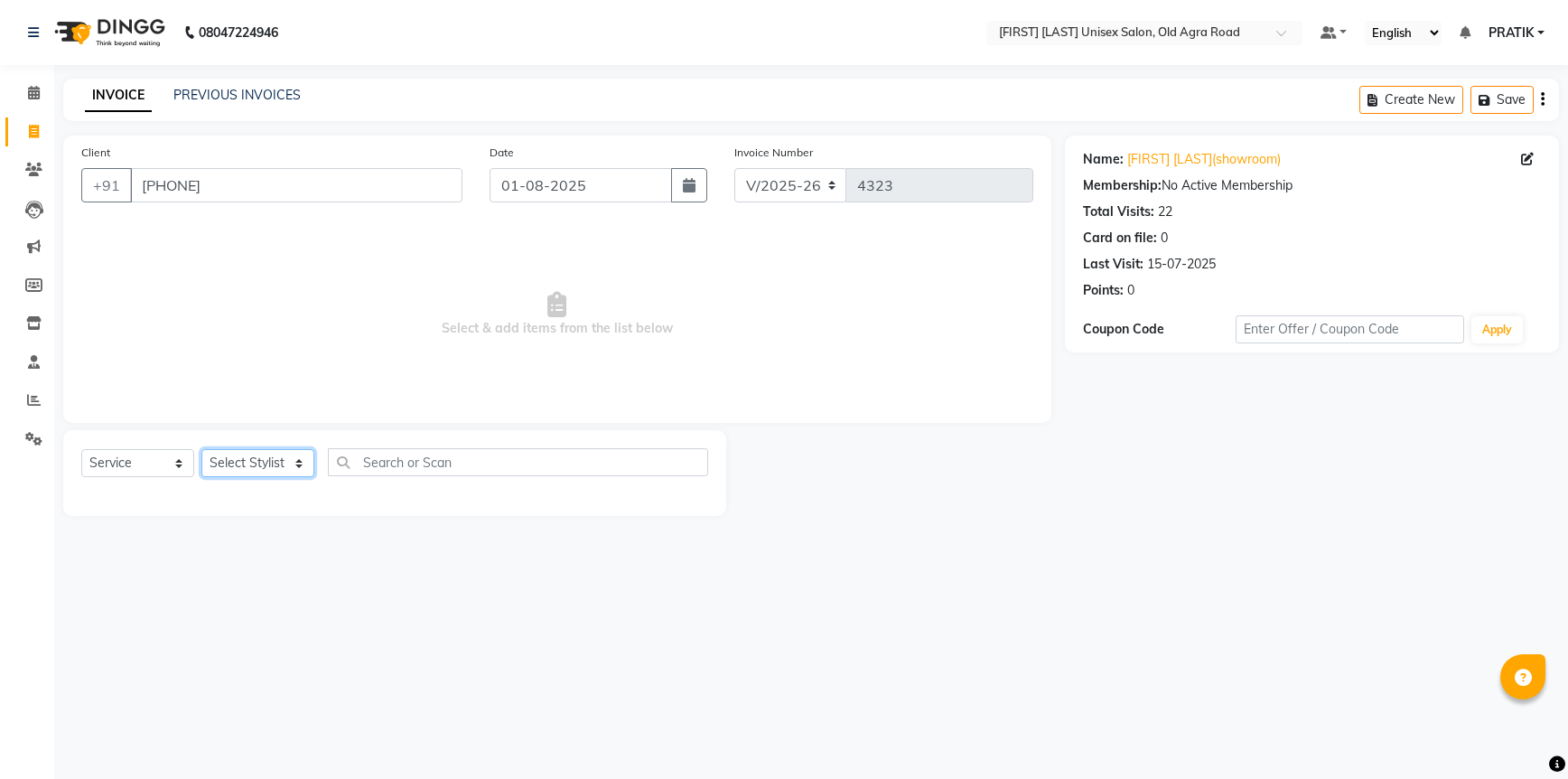 select on "85154" 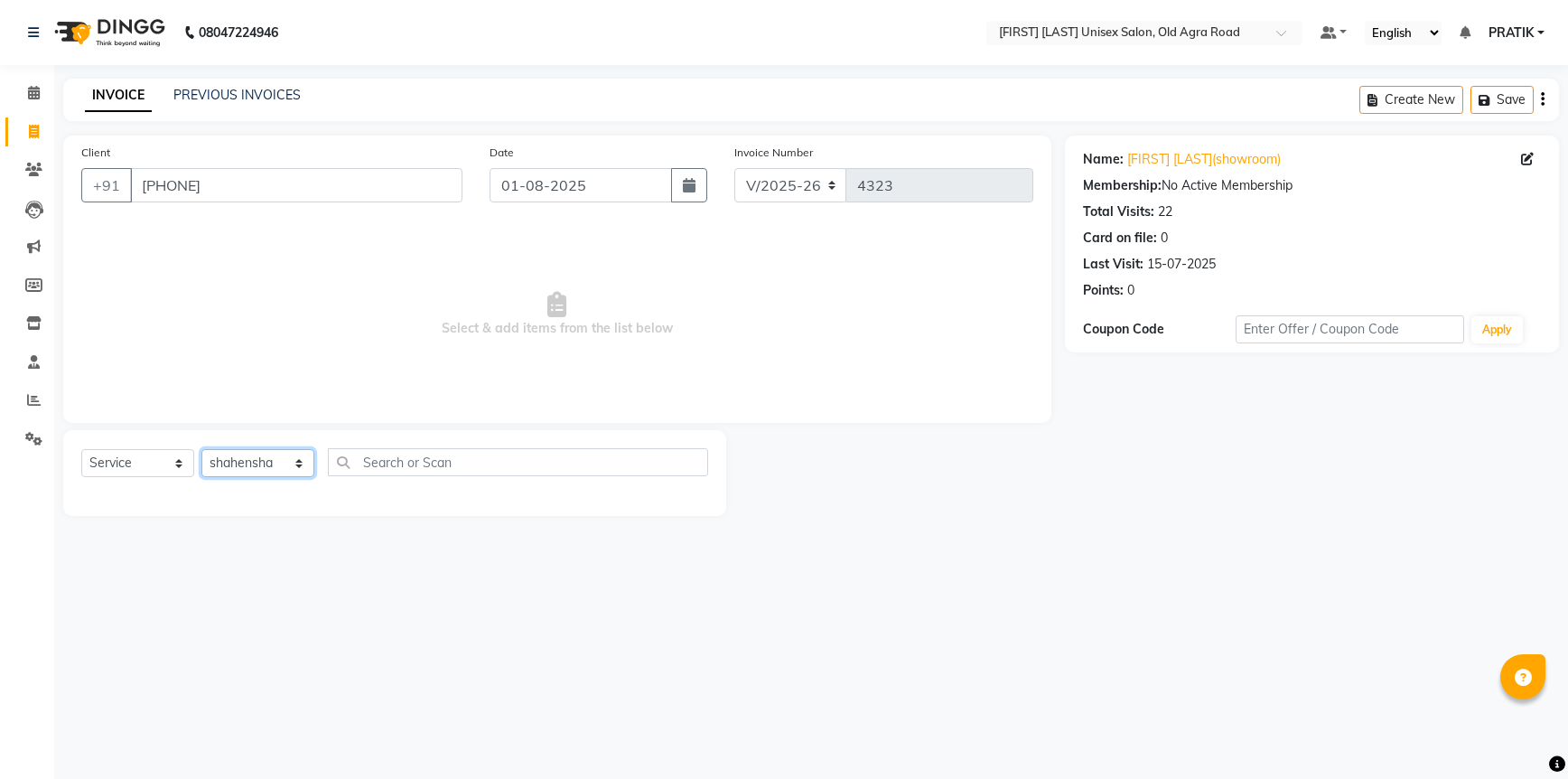click on "Select Stylist [NAME] [NAME] [NAME] [NAME] [NAME] [NAME] [NAME] [NAME] [NAME] [NAME] [NAME]" 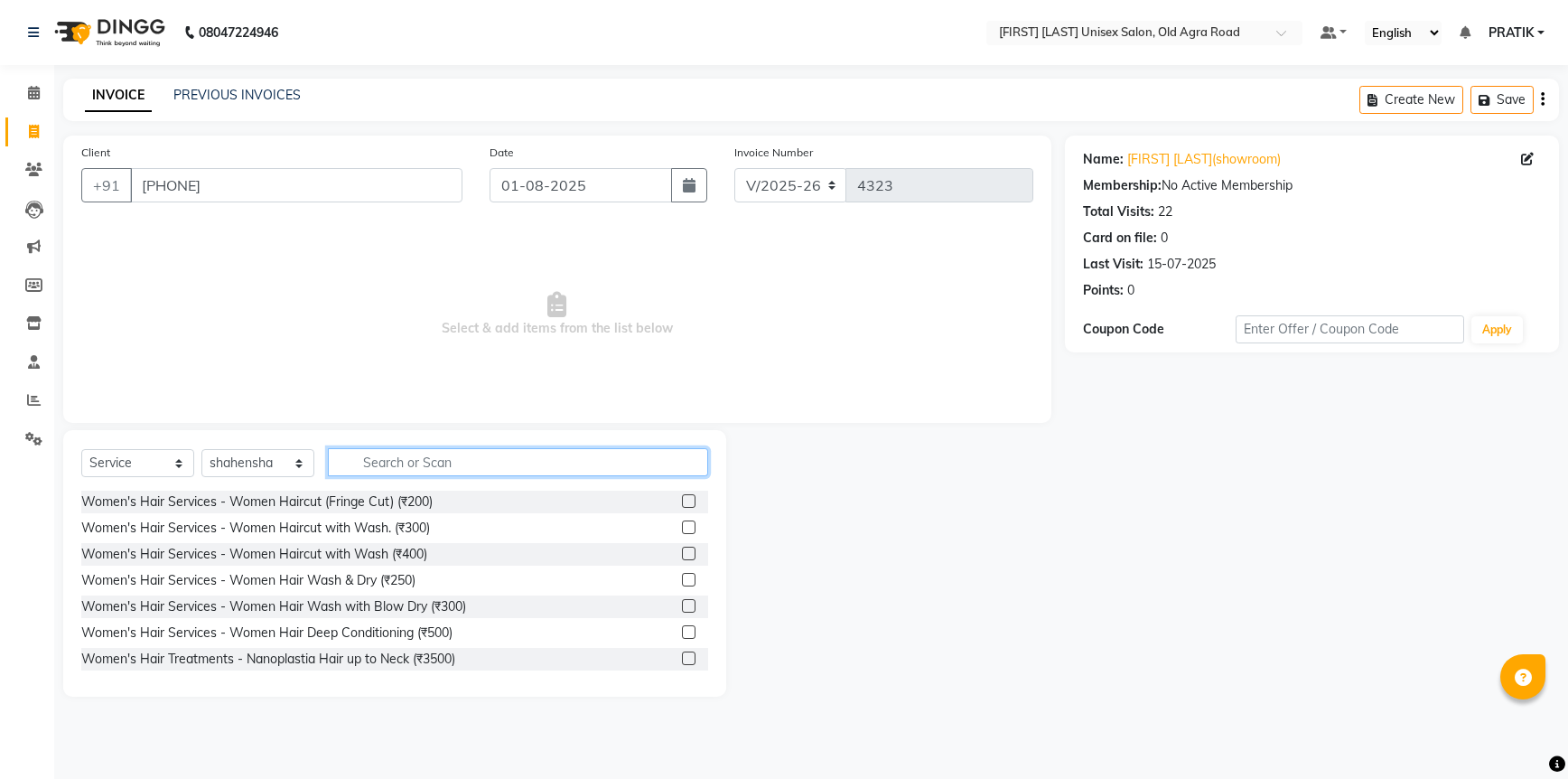 click 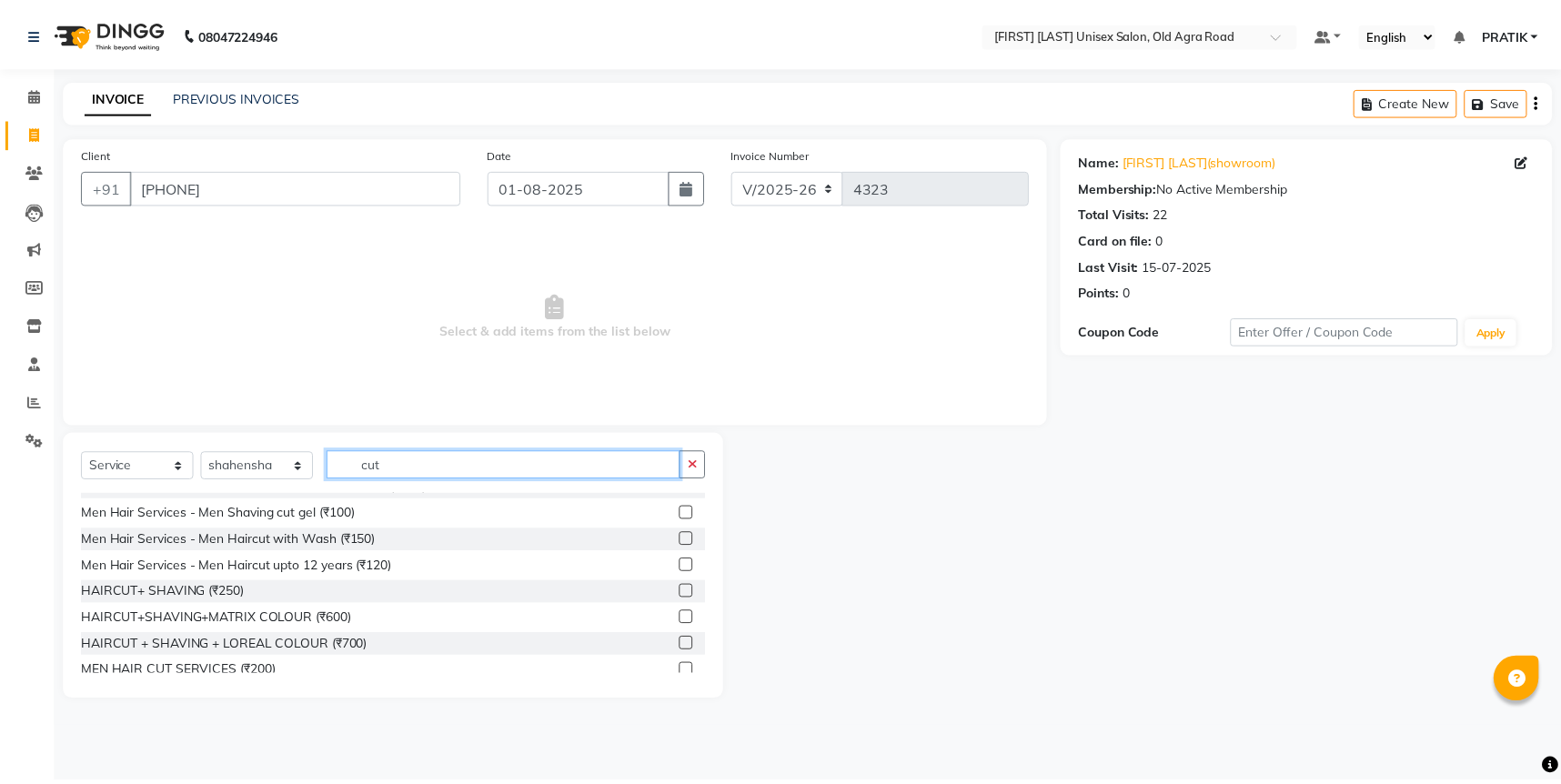 scroll, scrollTop: 107, scrollLeft: 0, axis: vertical 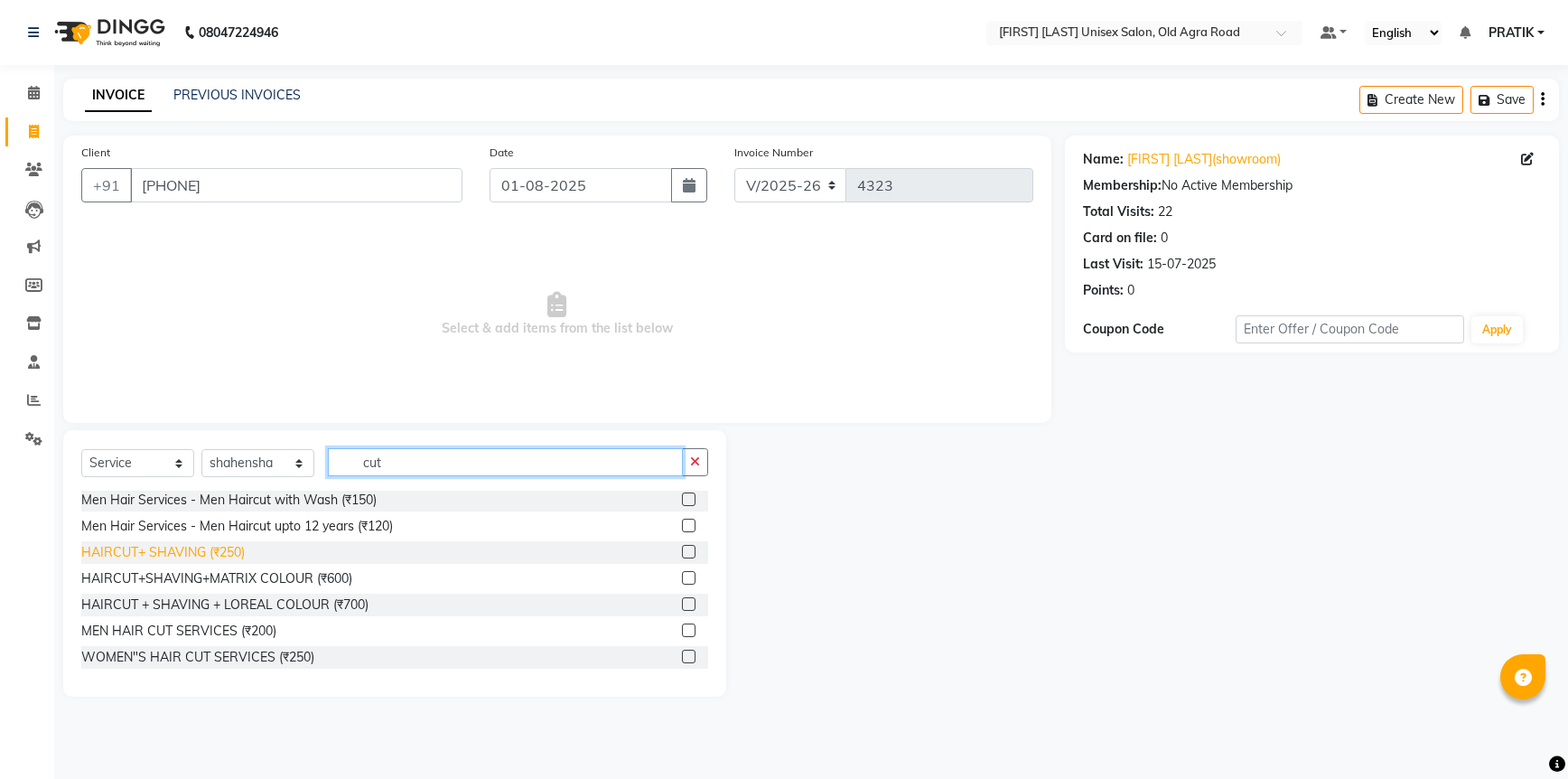 type on "cut" 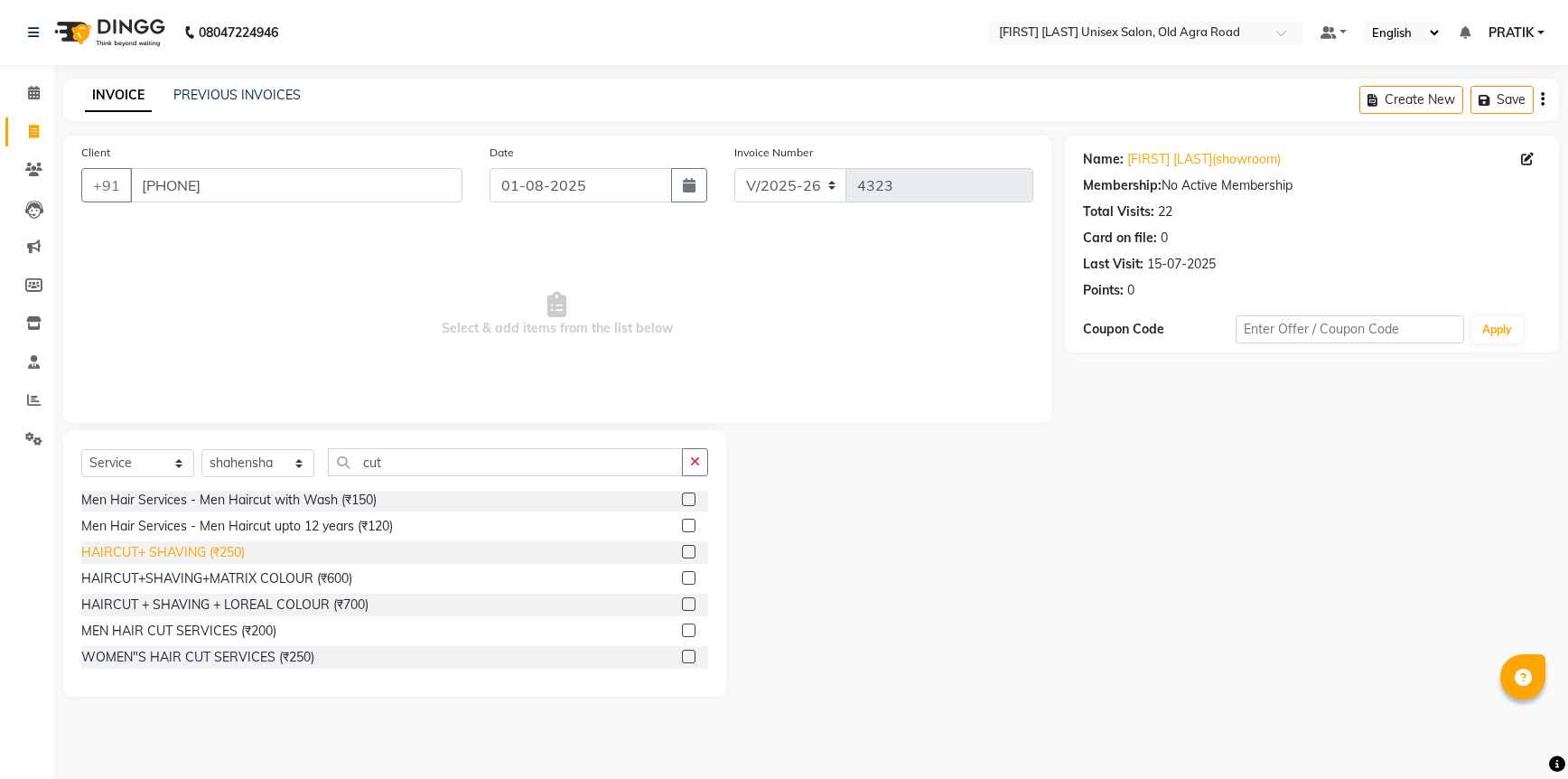click on "HAIRCUT+ SHAVING (₹250)" 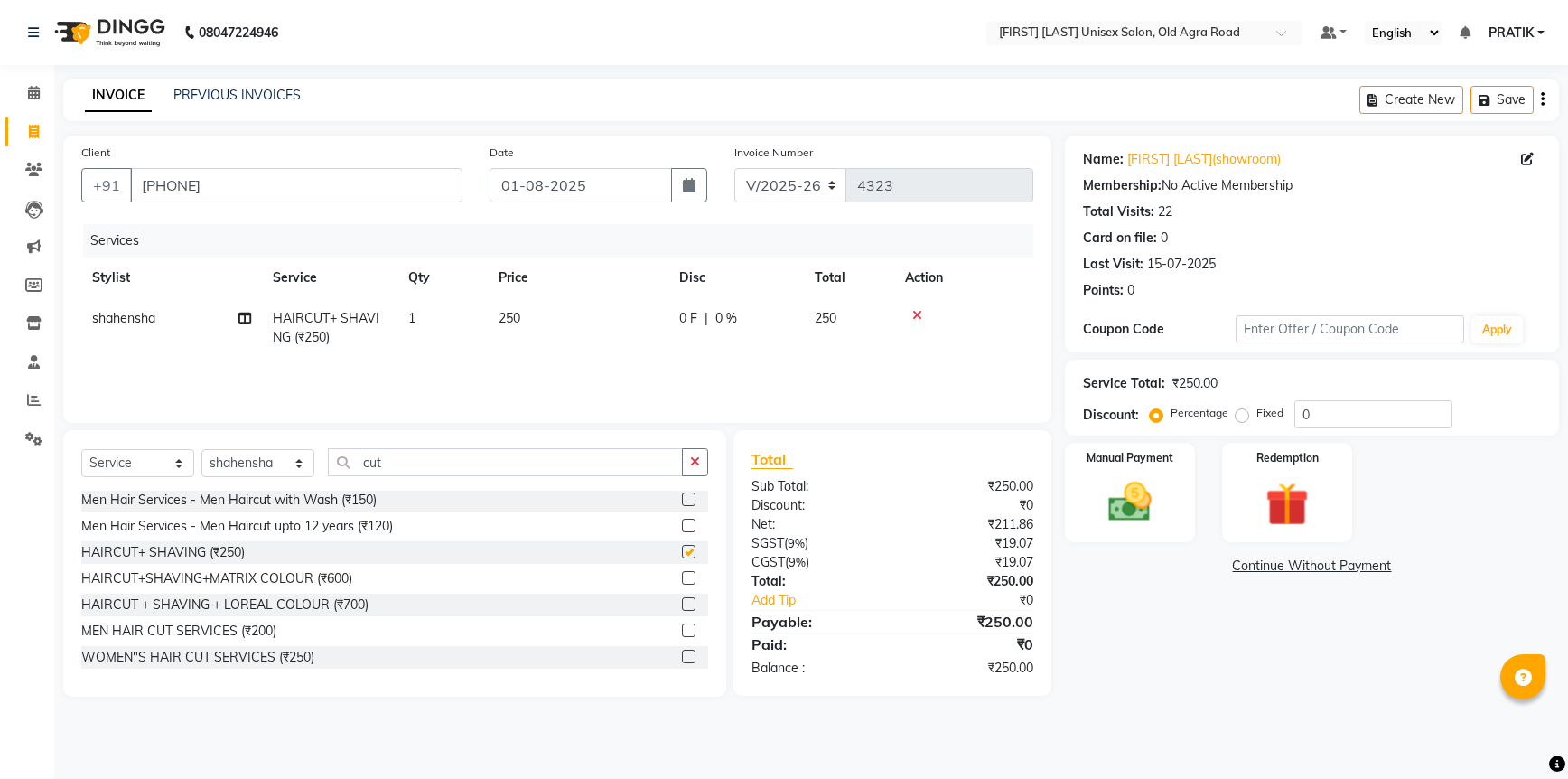 checkbox on "false" 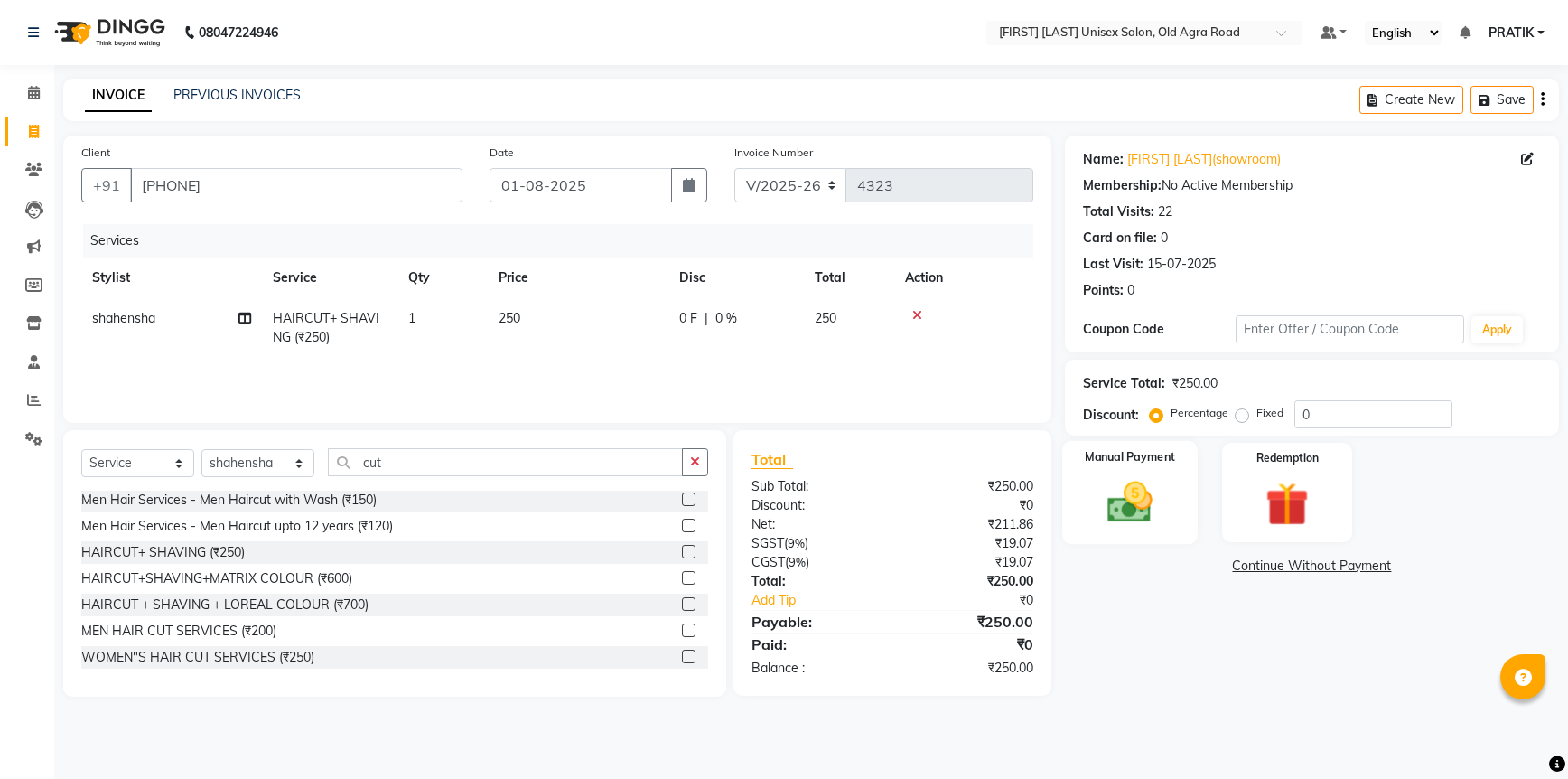 click on "Manual Payment" 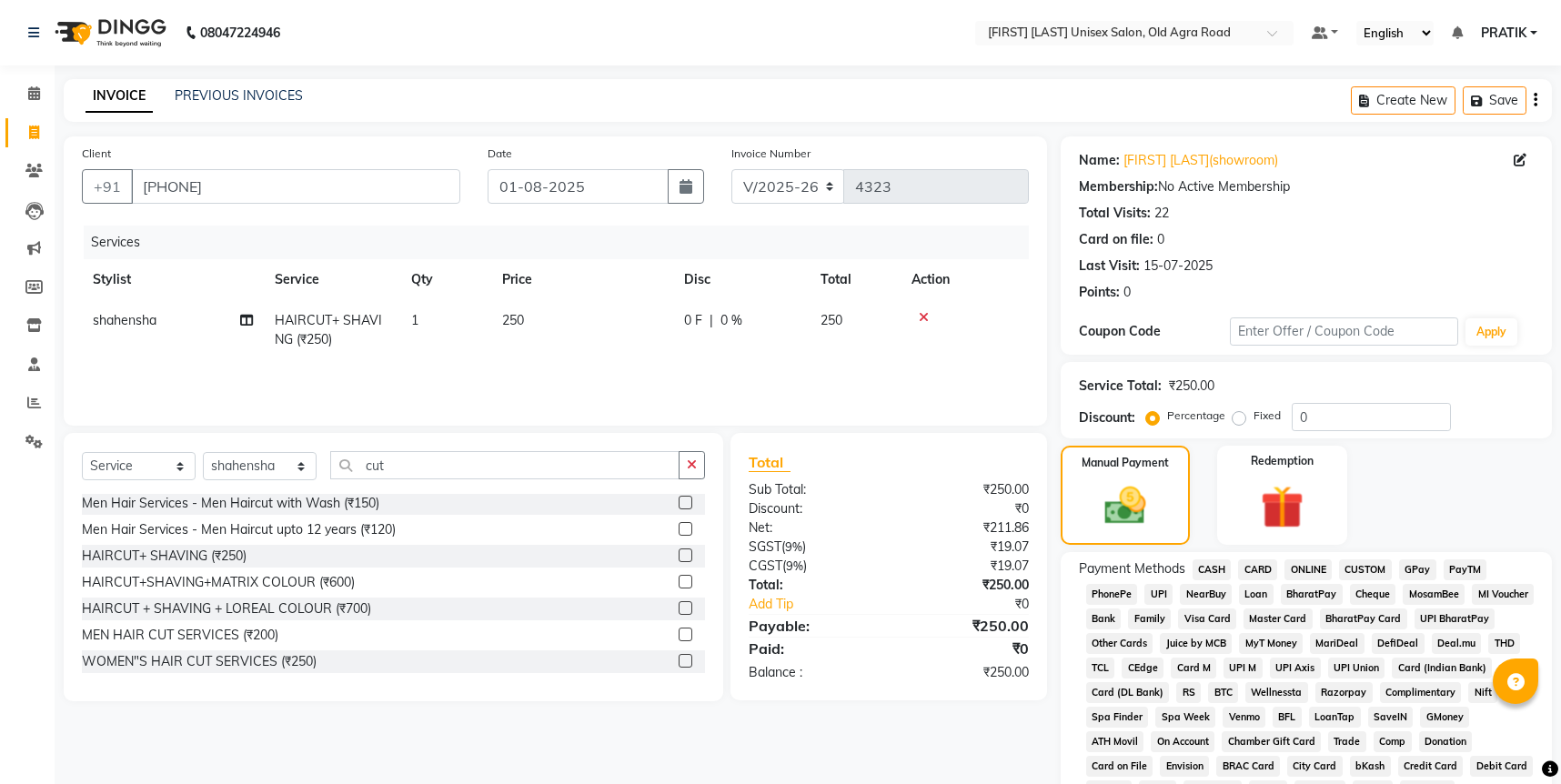 click on "CASH" 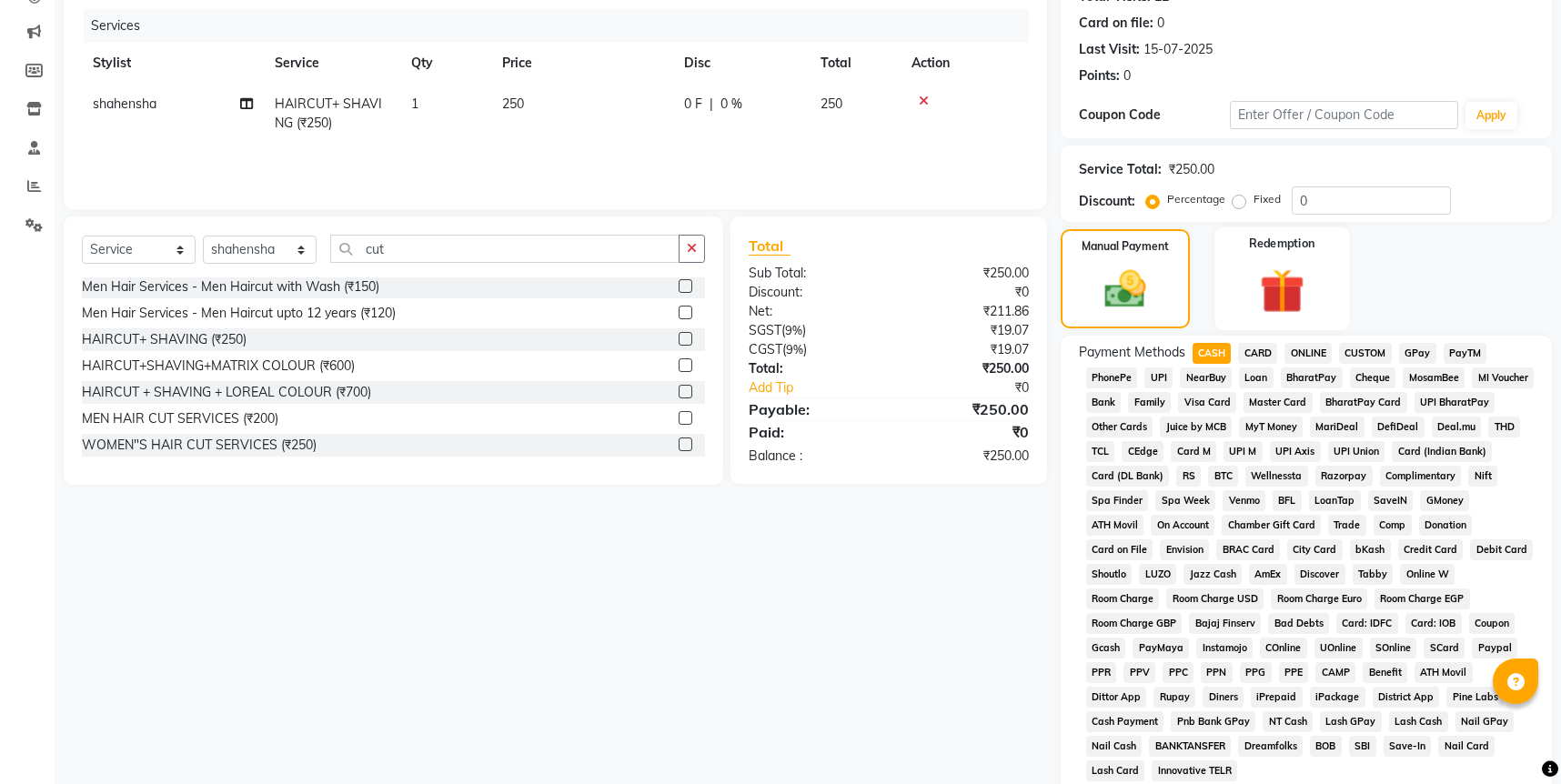 scroll, scrollTop: 435, scrollLeft: 0, axis: vertical 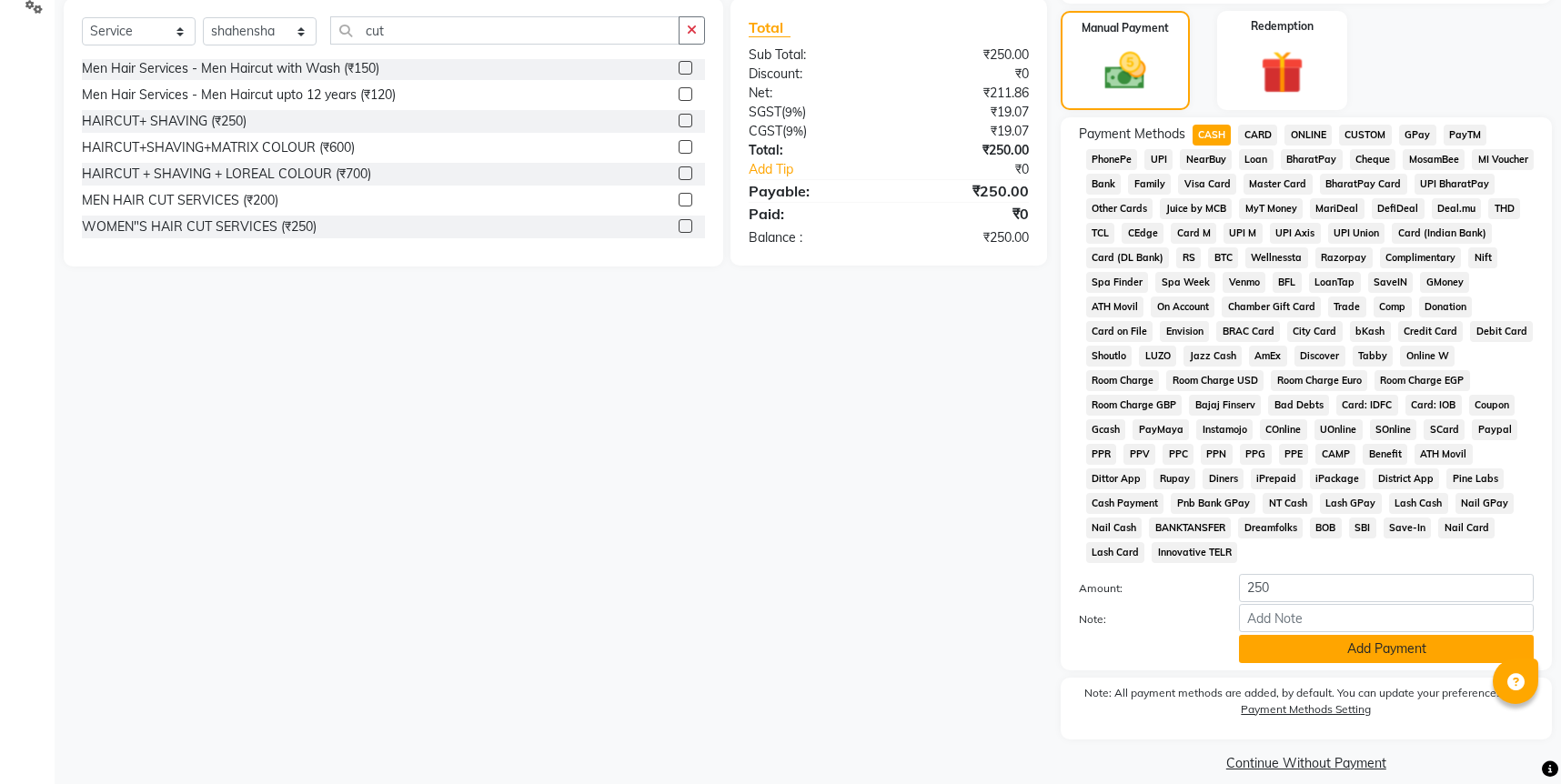 click on "Add Payment" 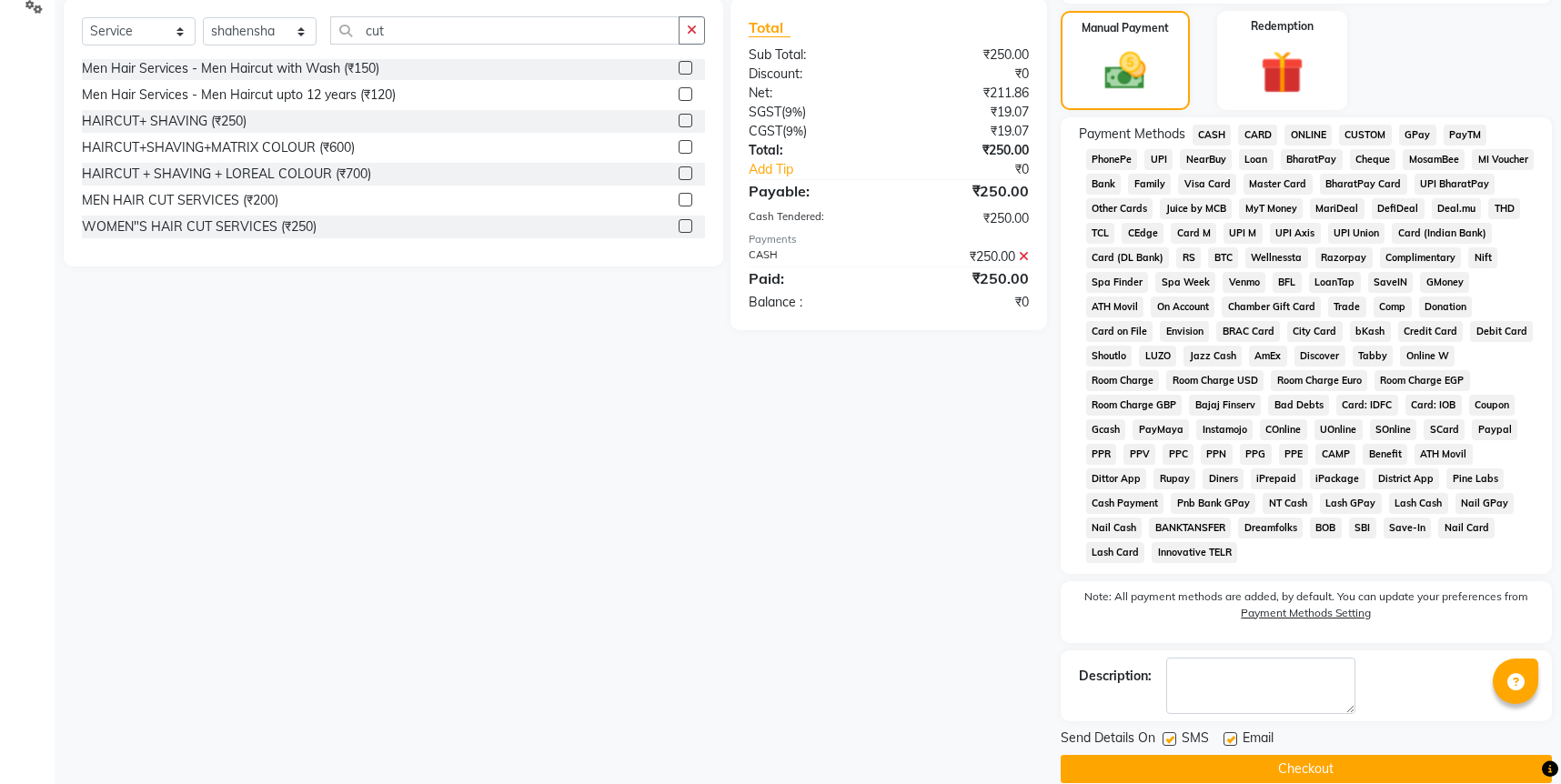 click on "Checkout" 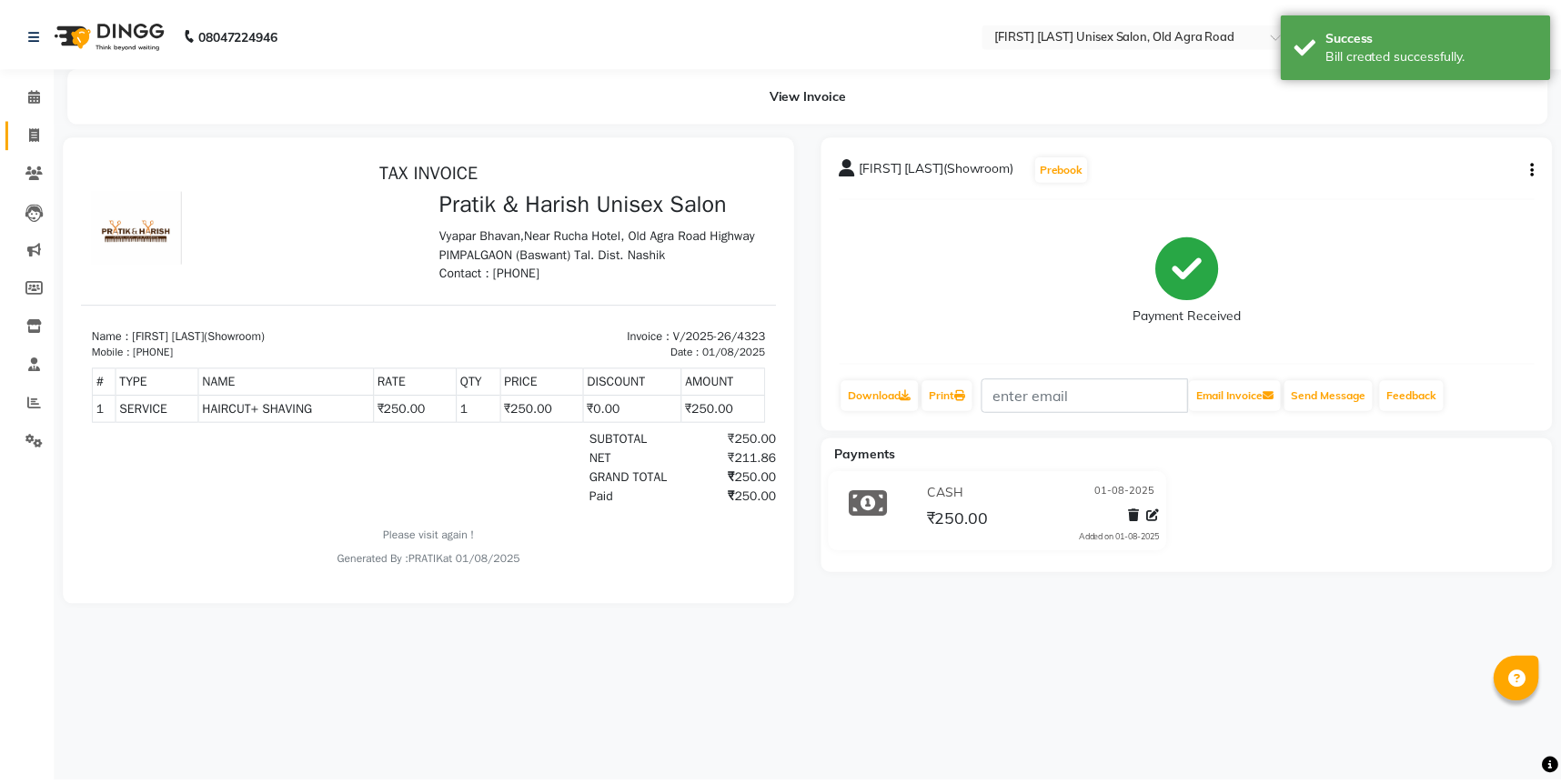 scroll, scrollTop: 0, scrollLeft: 0, axis: both 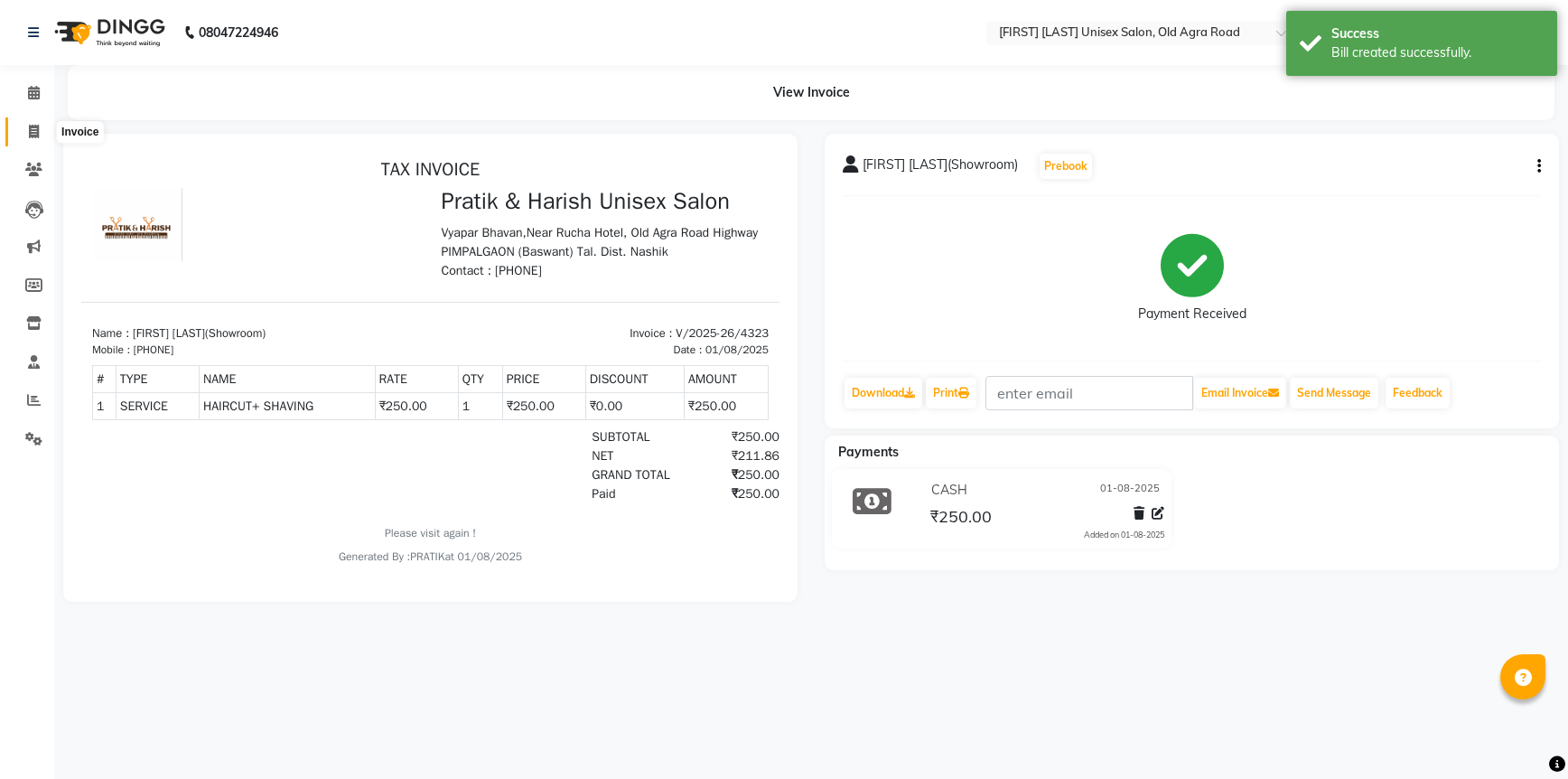 click 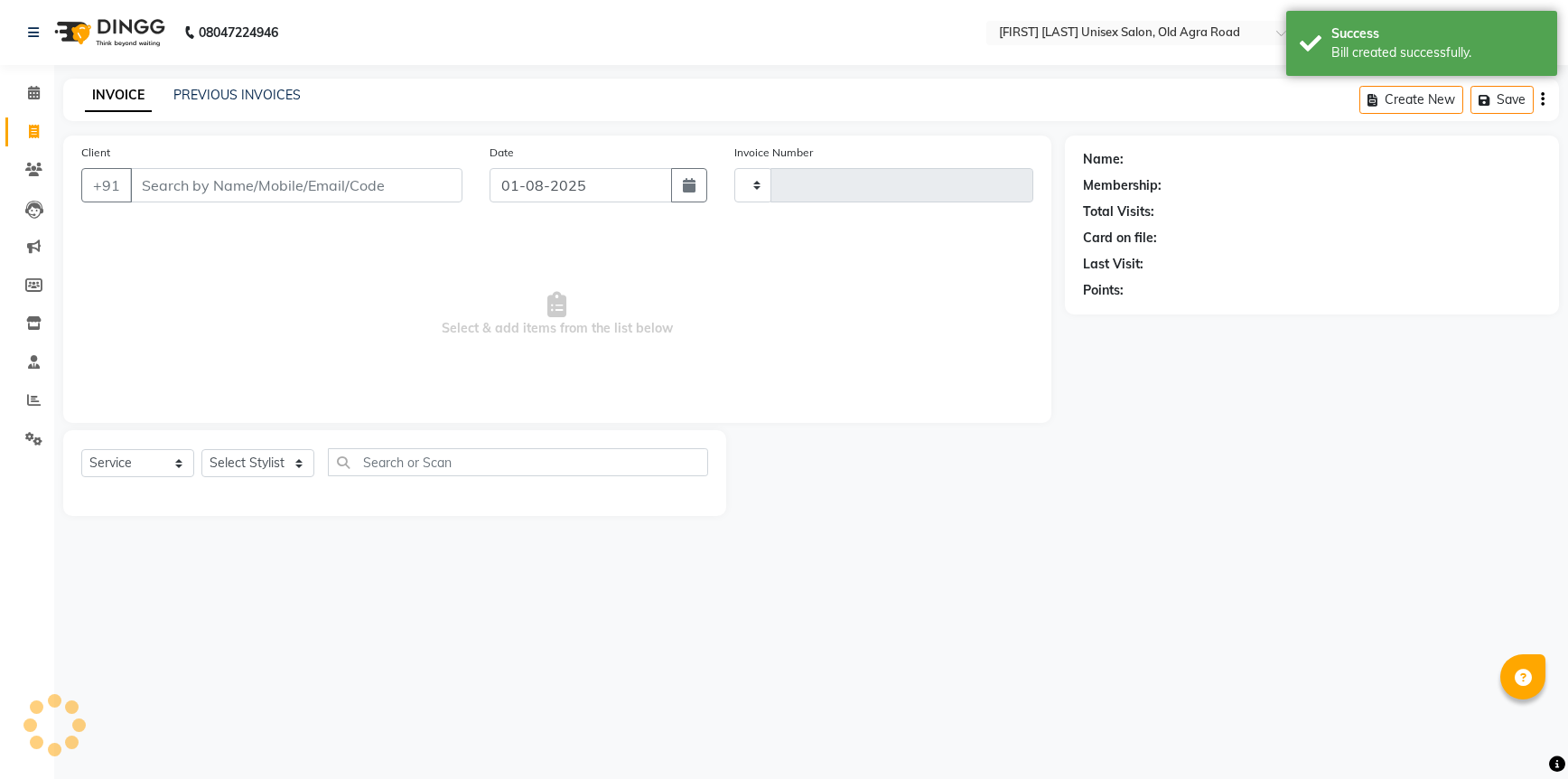 click on "Client" at bounding box center [296, 185] 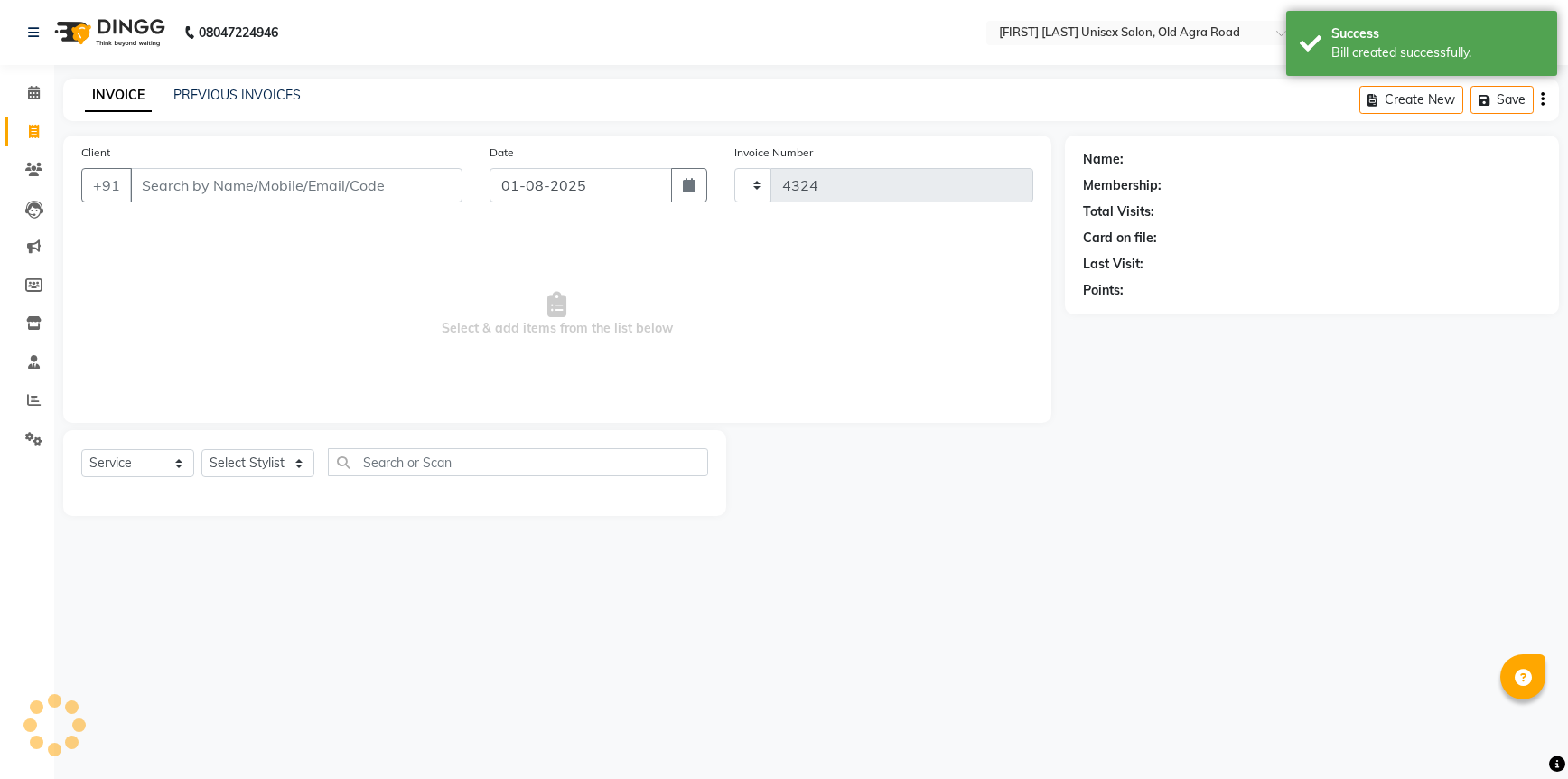 select on "6770" 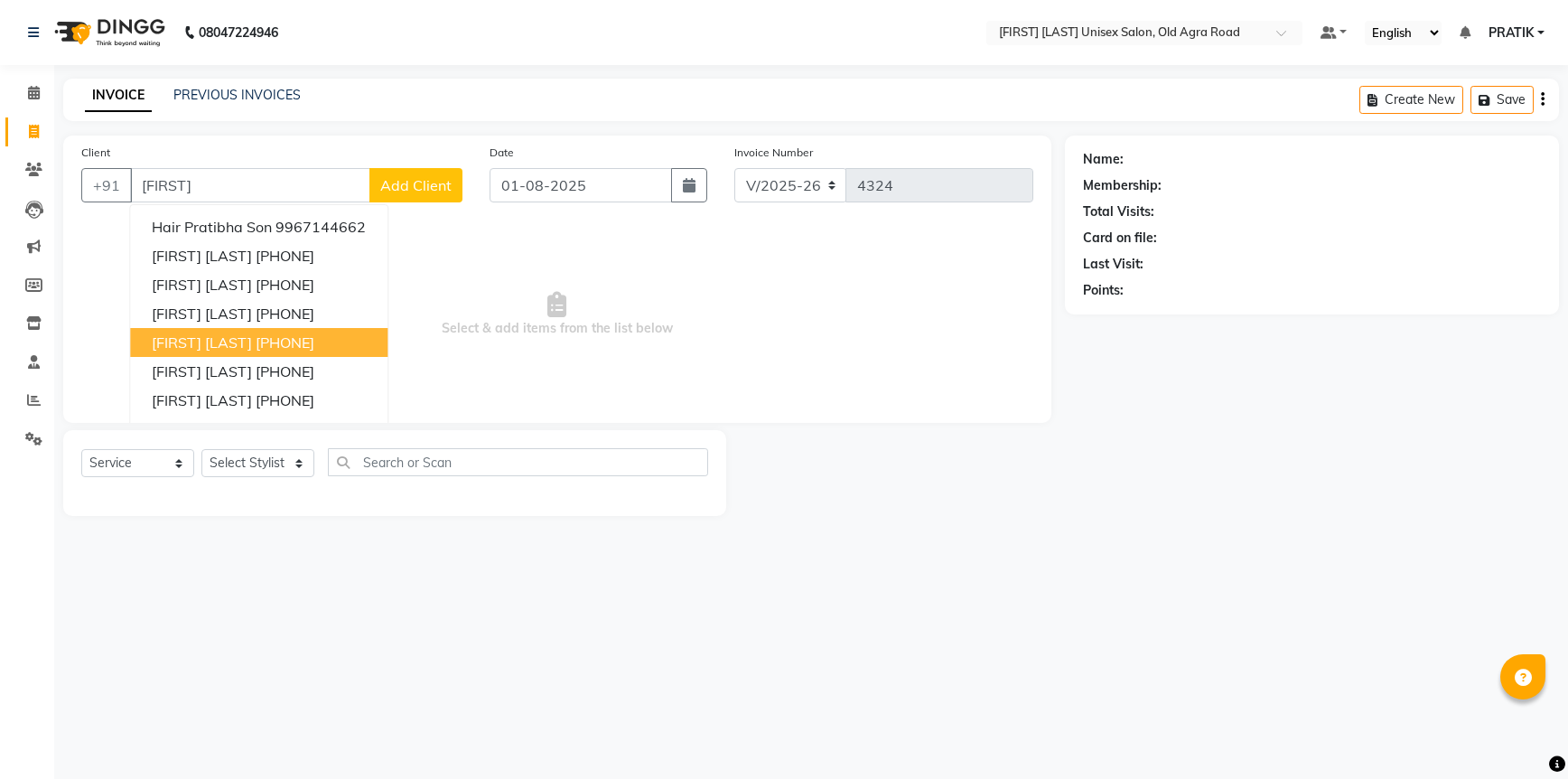 click on "[PHONE]" at bounding box center [285, 343] 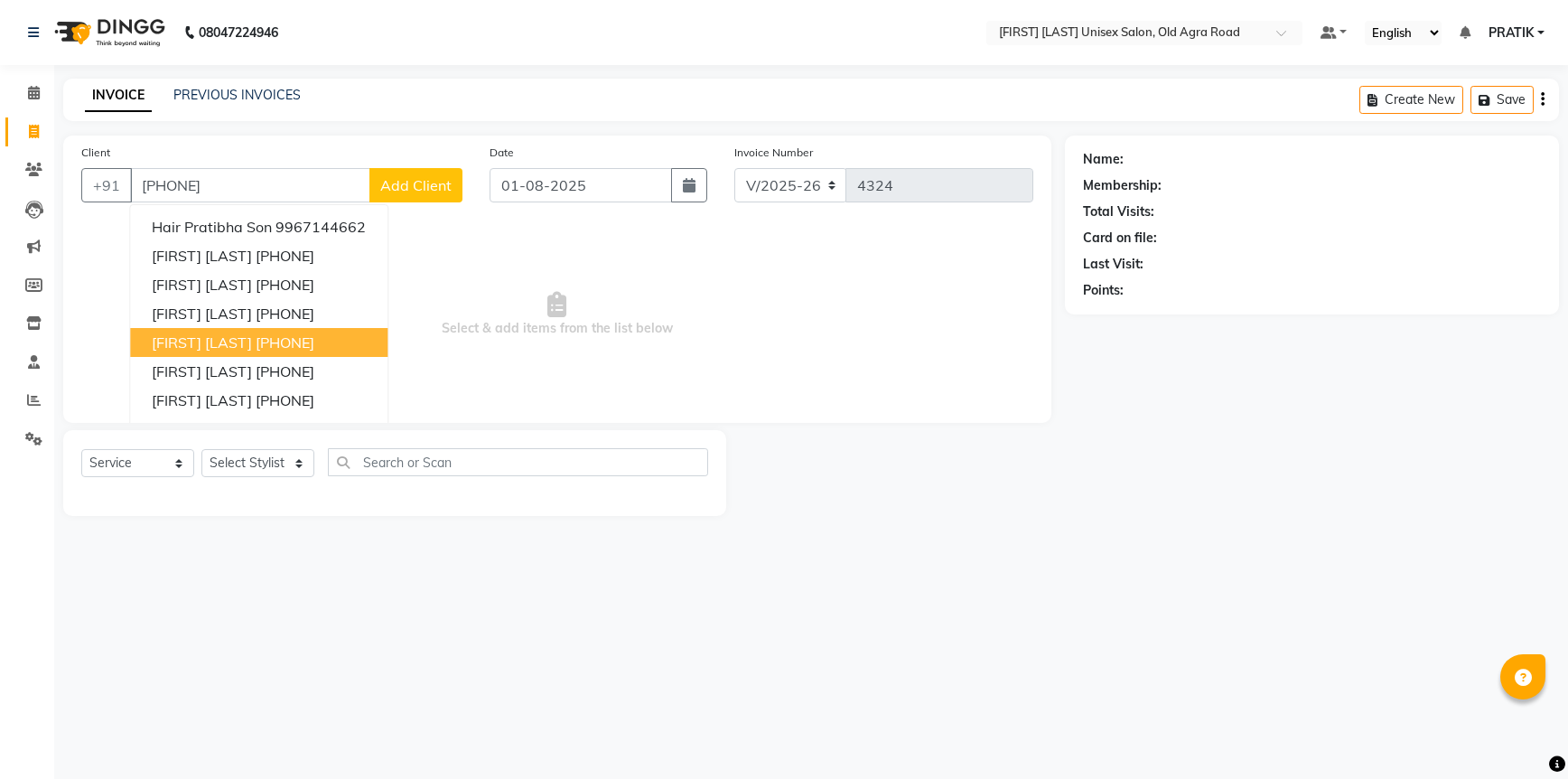 type on "[PHONE]" 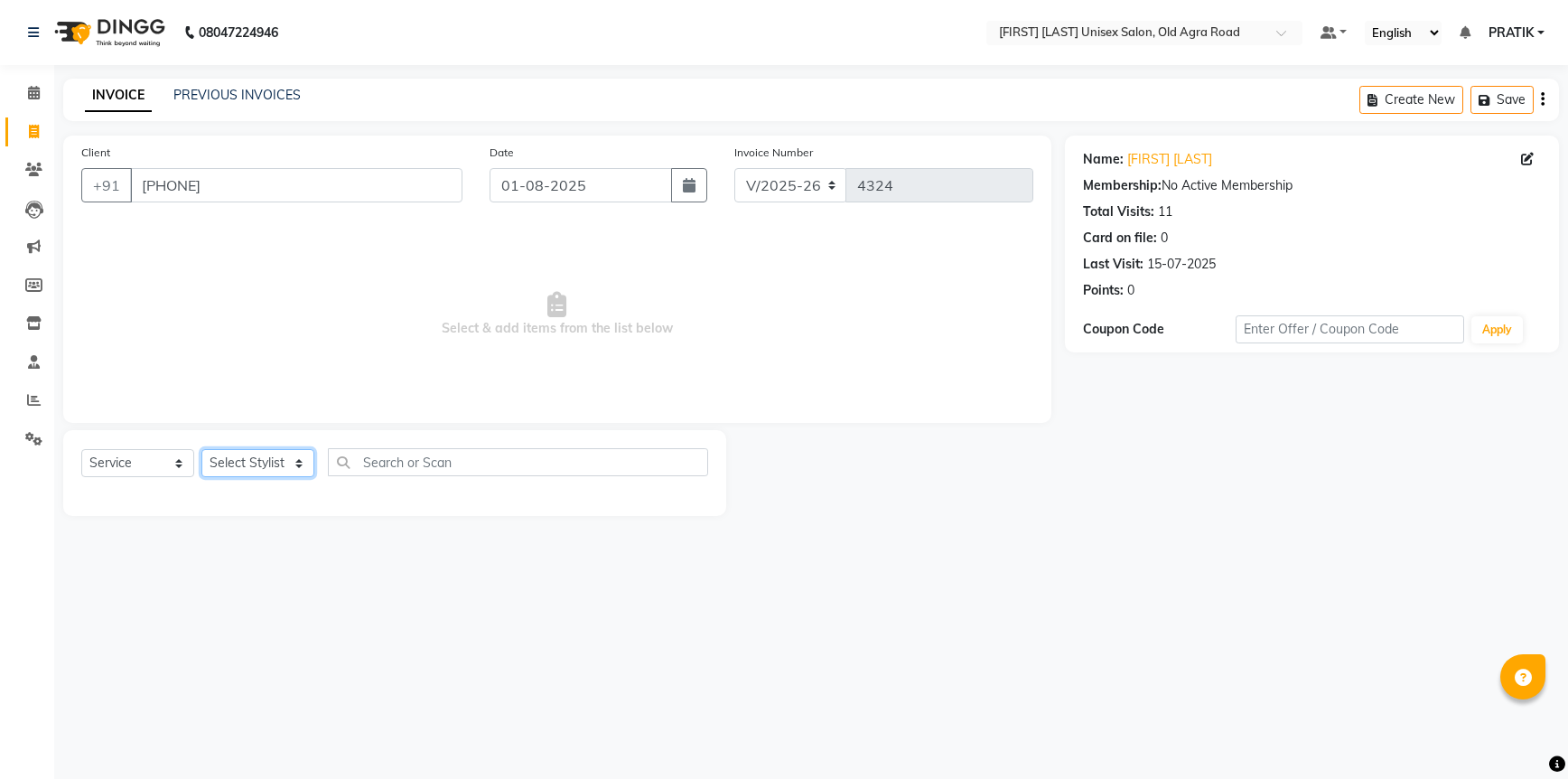 click on "Select Stylist [NAME] [NAME] [NAME] [NAME] [NAME] [NAME] [NAME] [NAME] [NAME] [NAME] [NAME]" 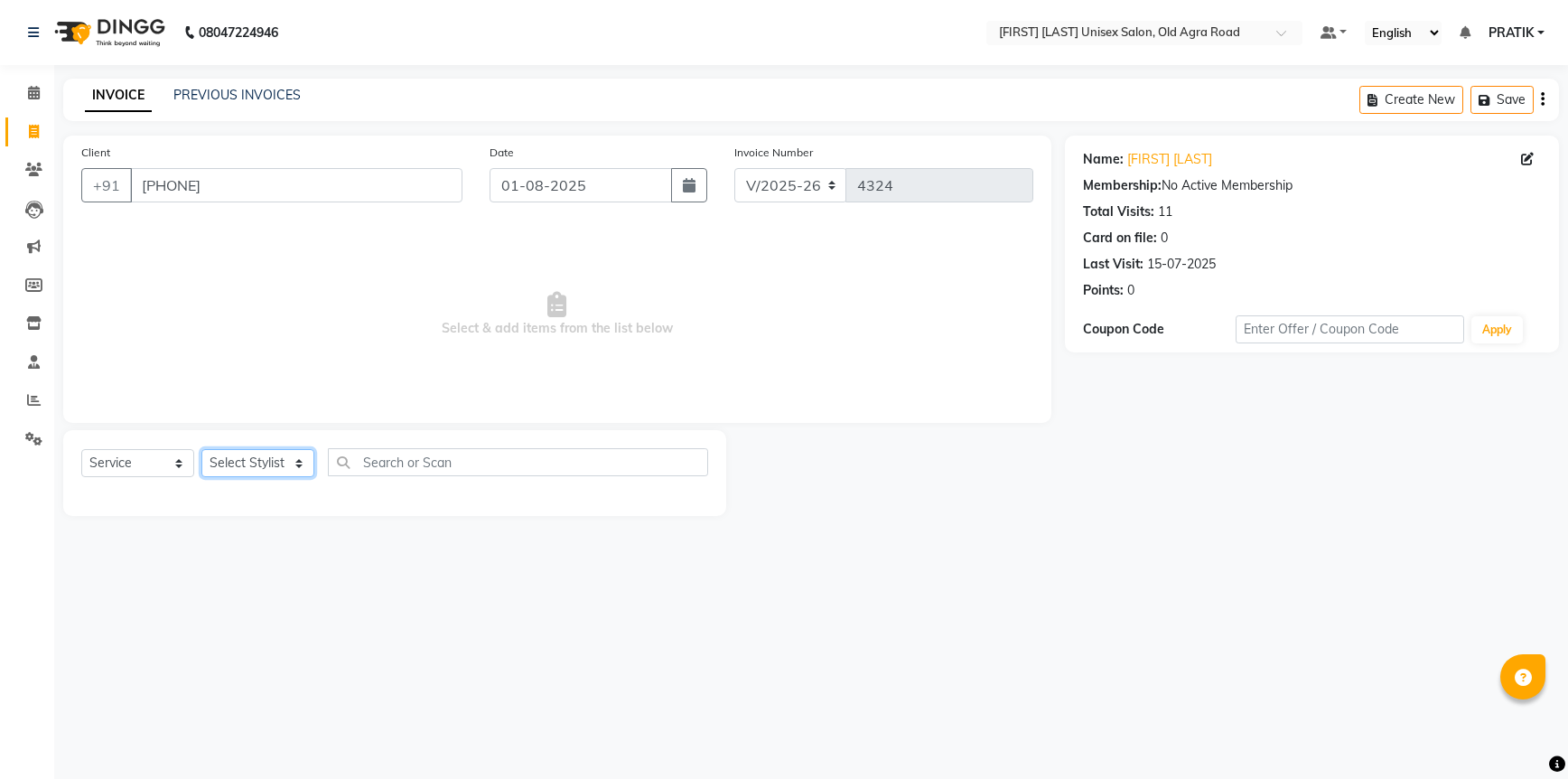 select on "62709" 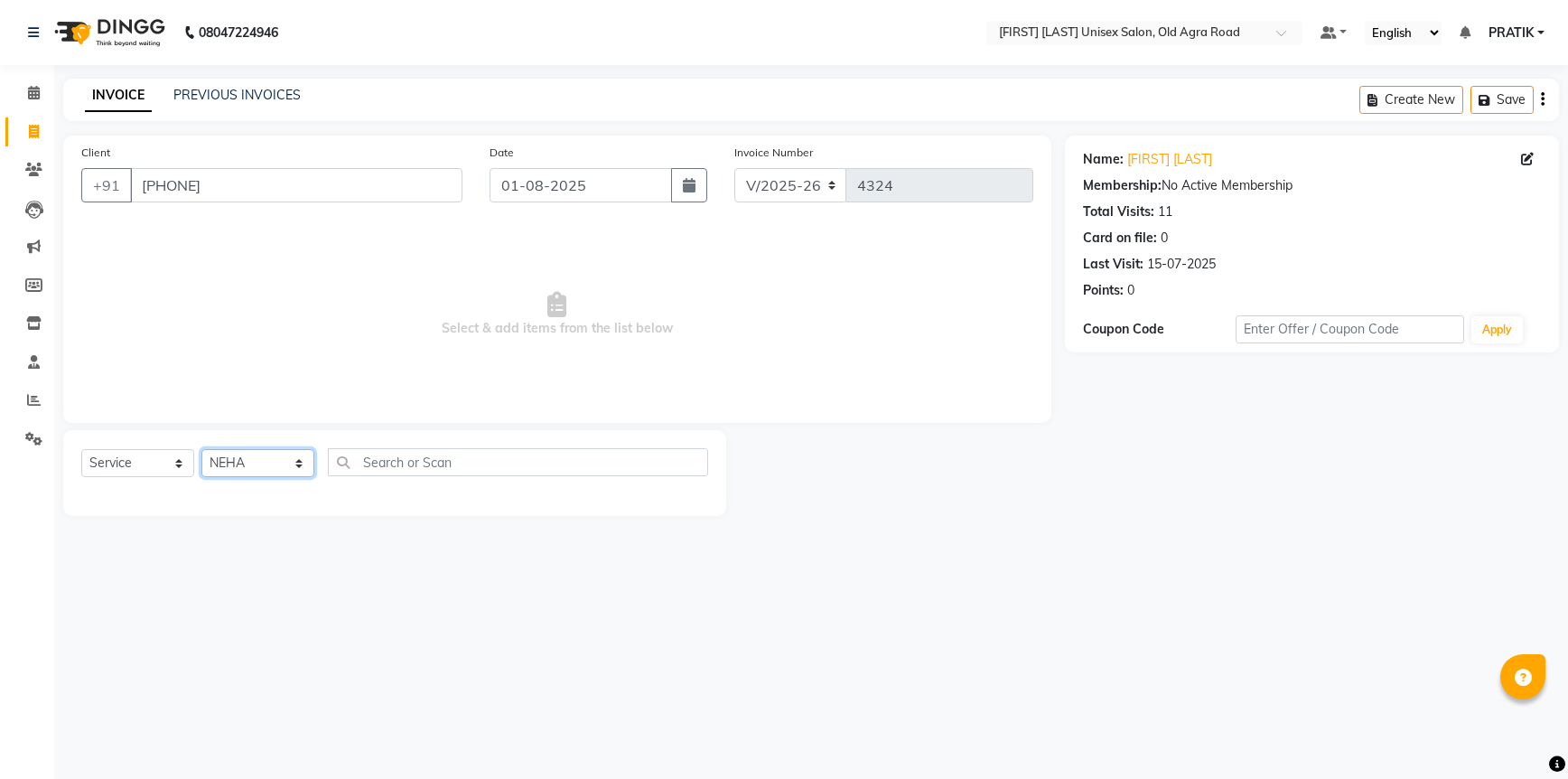 click on "Select Stylist [NAME] [NAME] [NAME] [NAME] [NAME] [NAME] [NAME] [NAME] [NAME] [NAME] [NAME]" 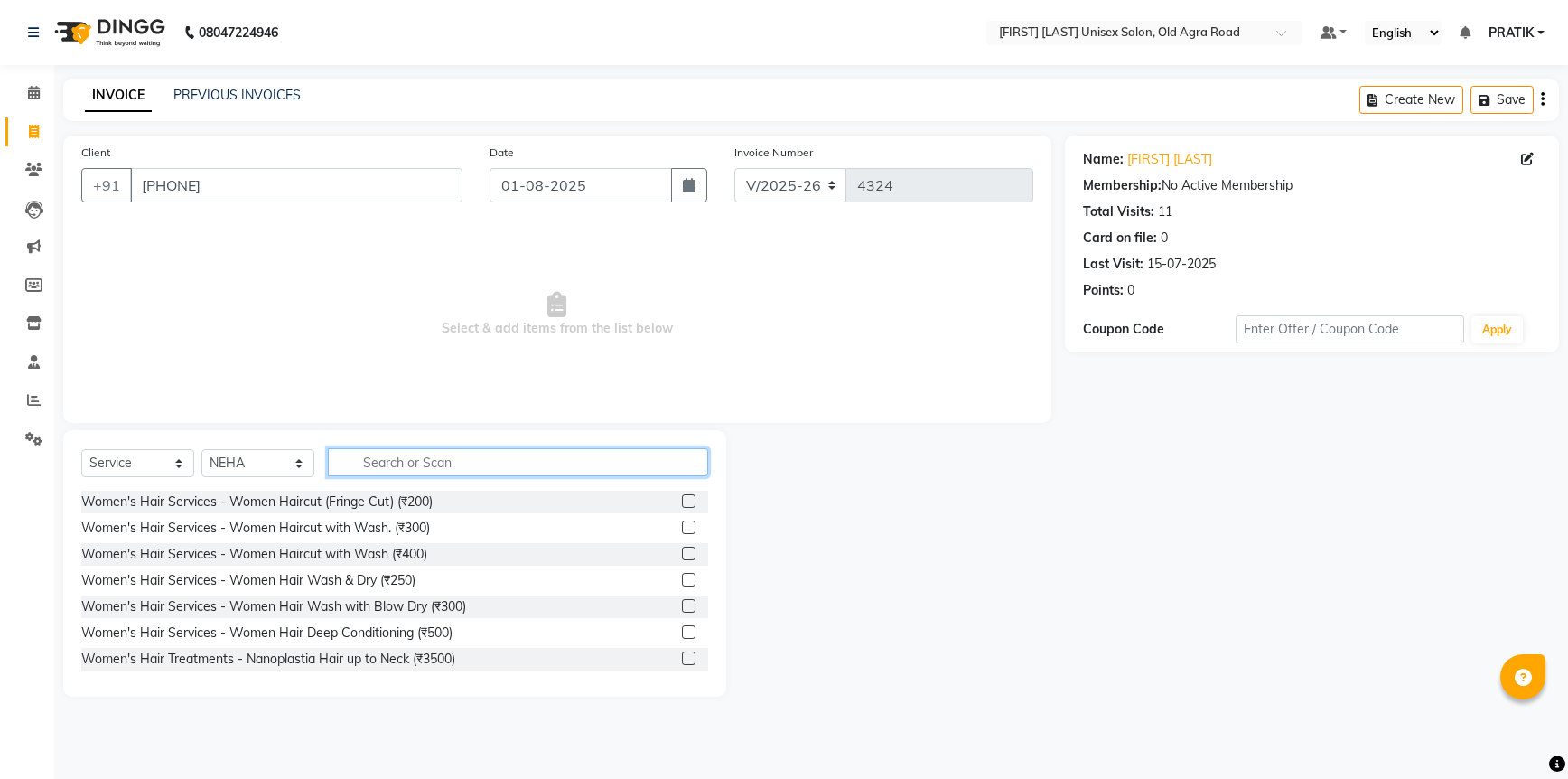 click 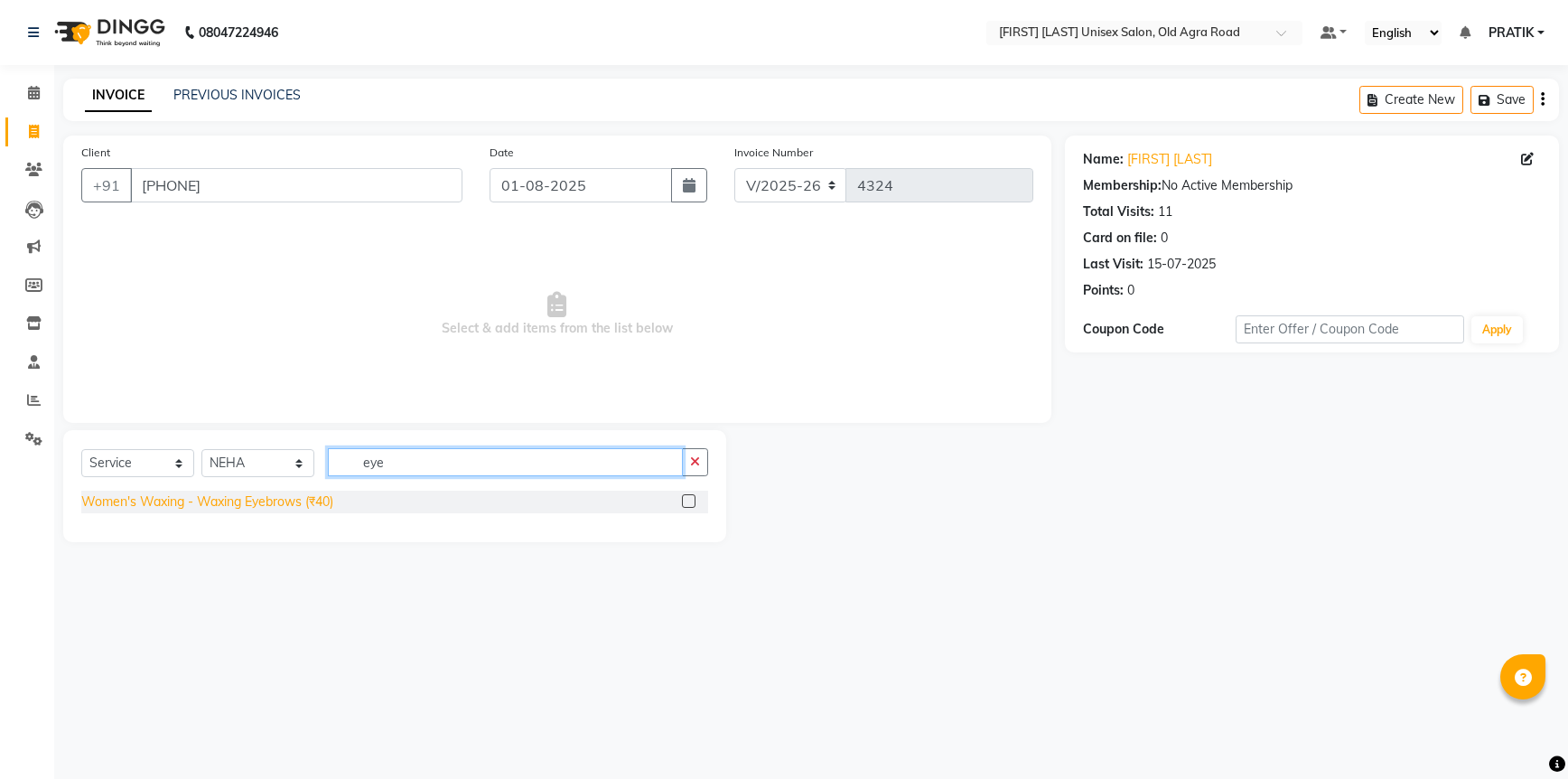 type on "eye" 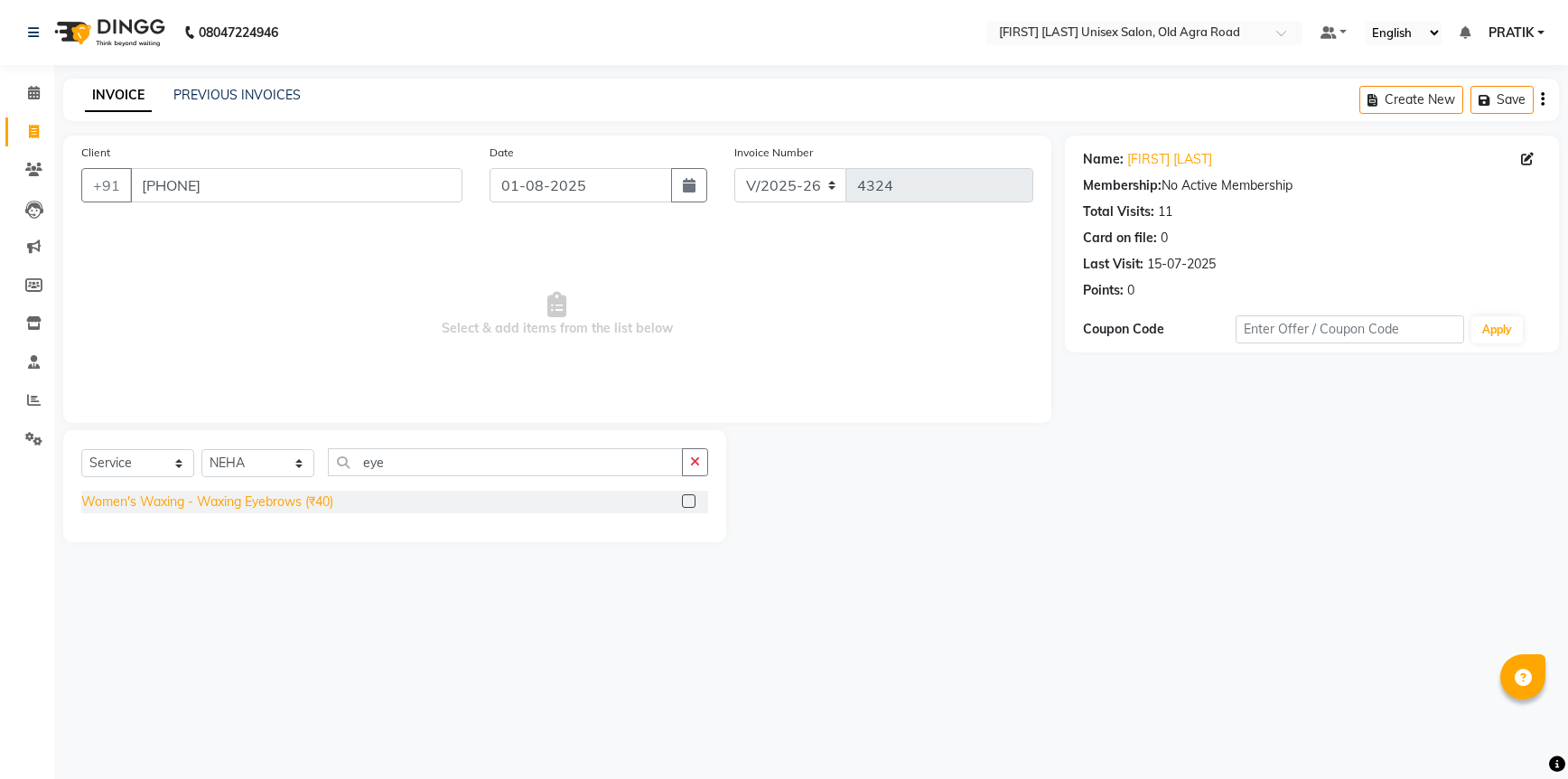 click on "Women's Waxing  - Waxing Eyebrows (₹40)" 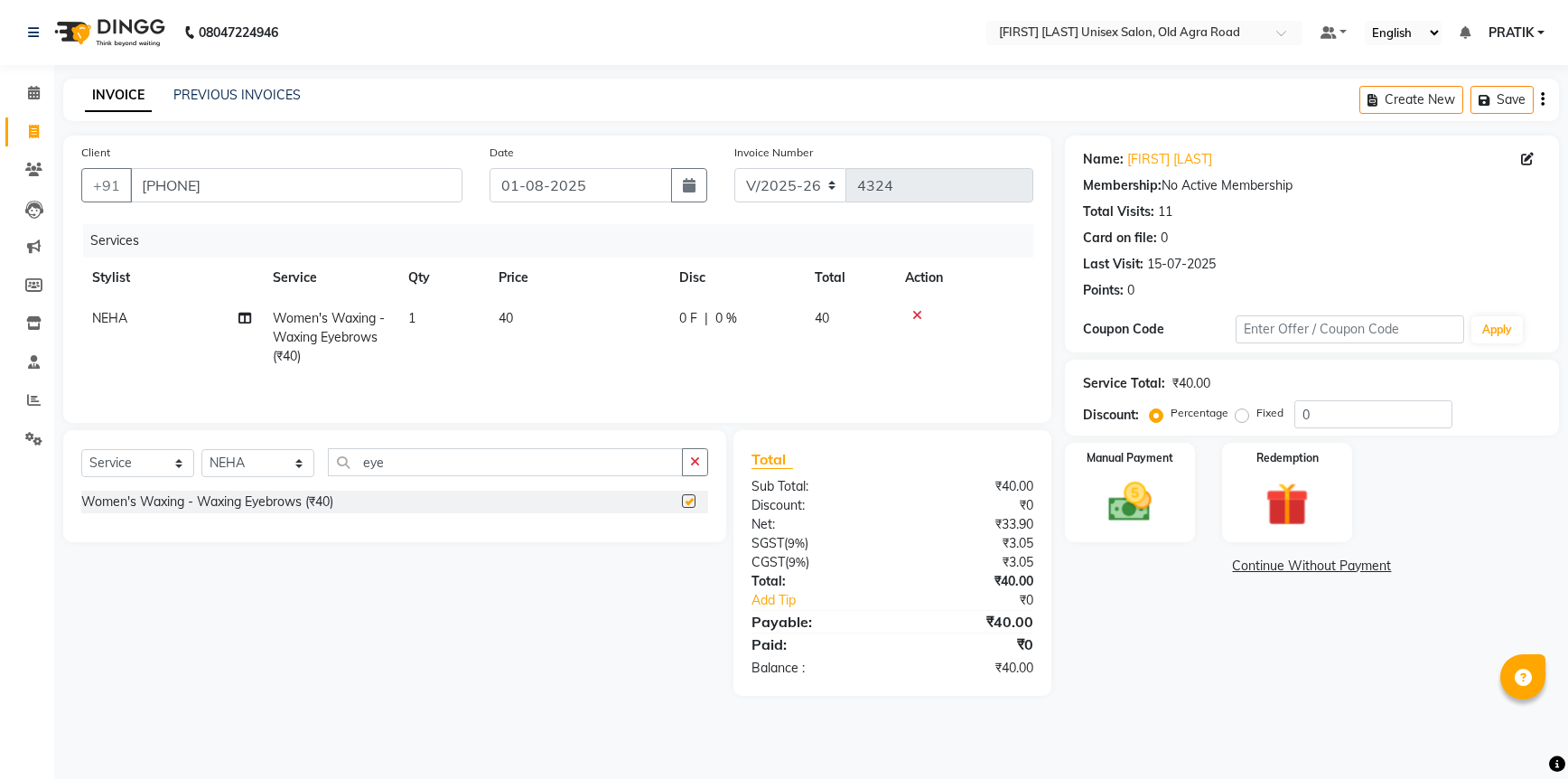 checkbox on "false" 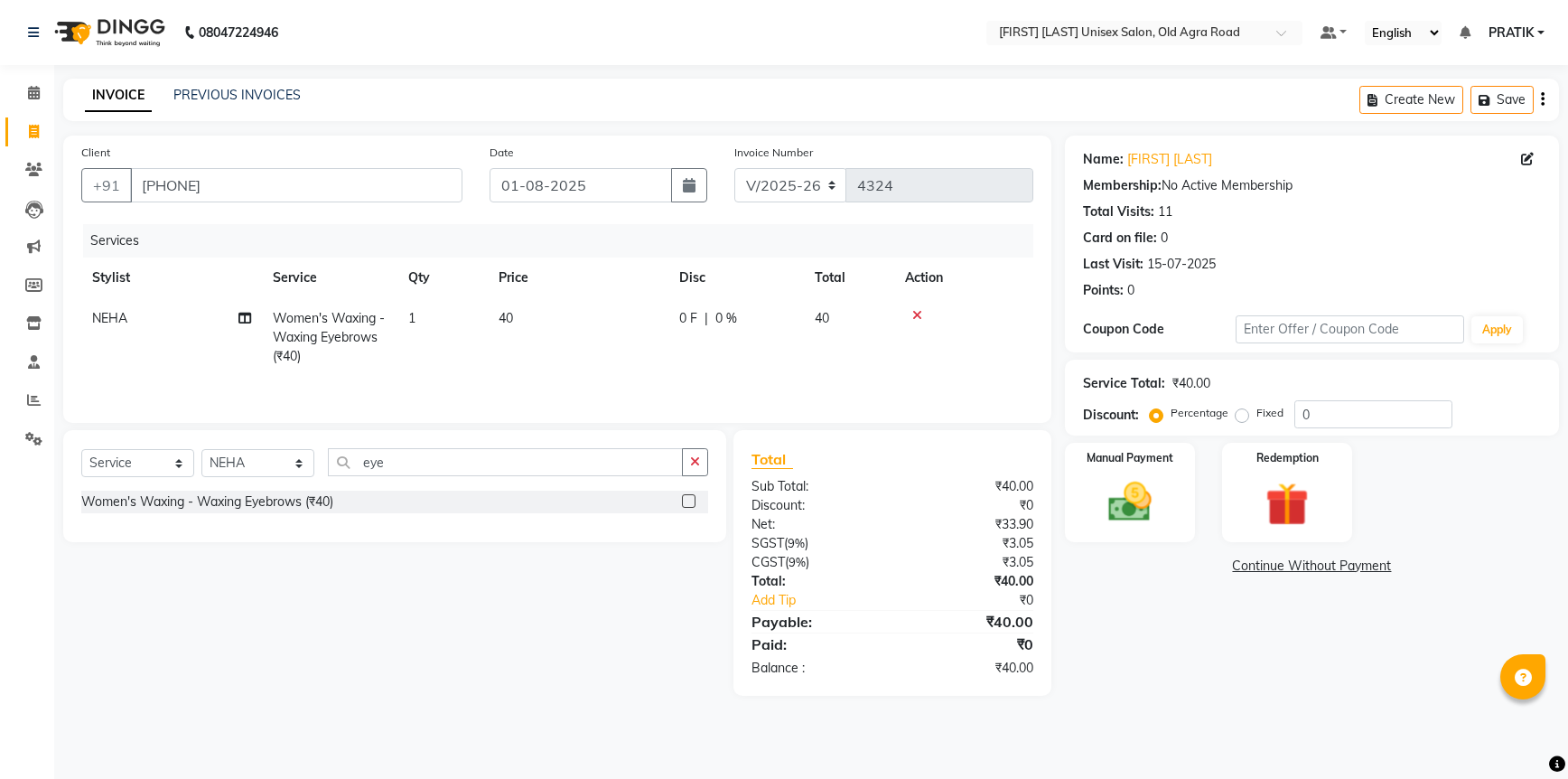 click on "40" 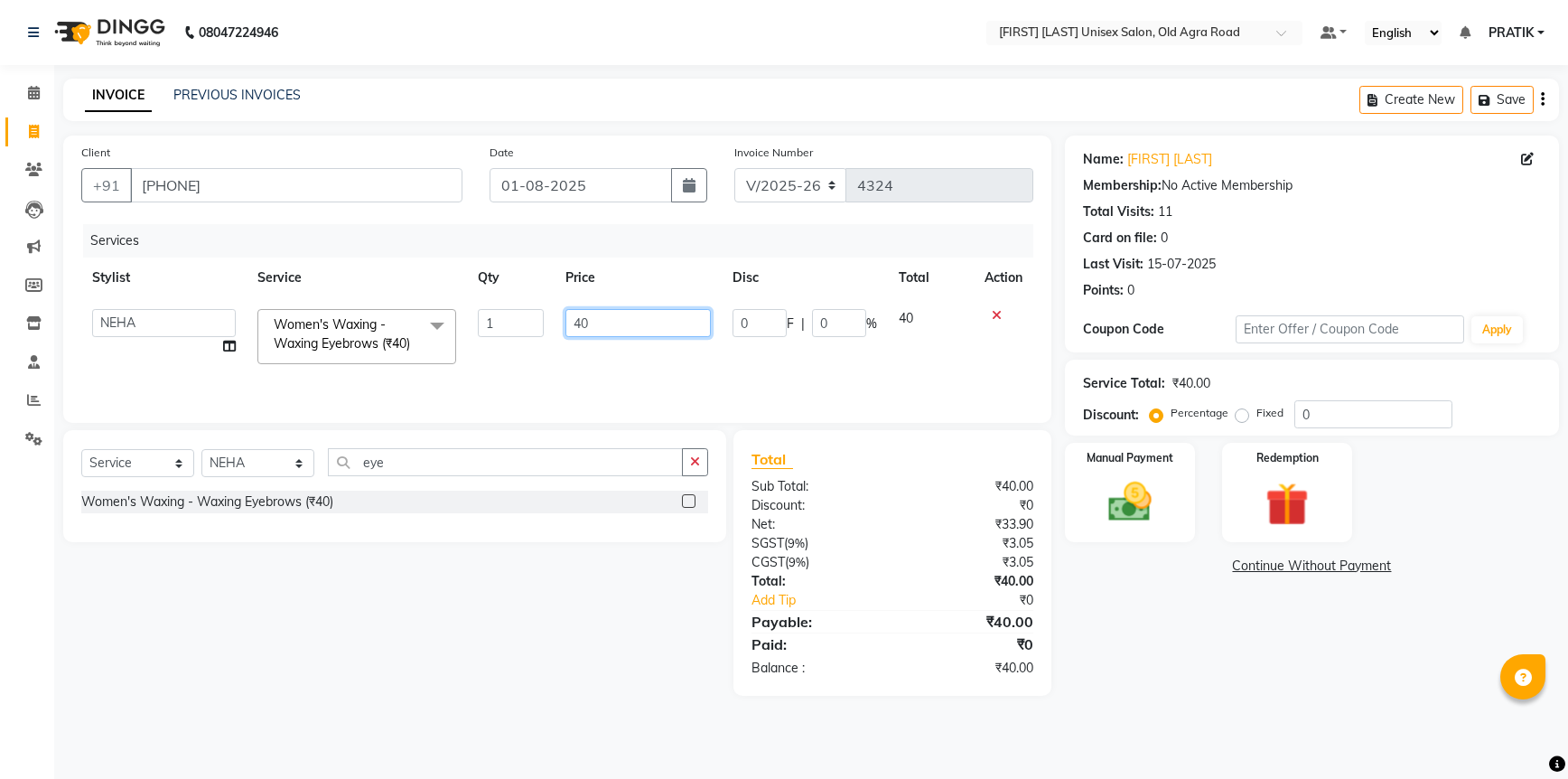 click on "40" 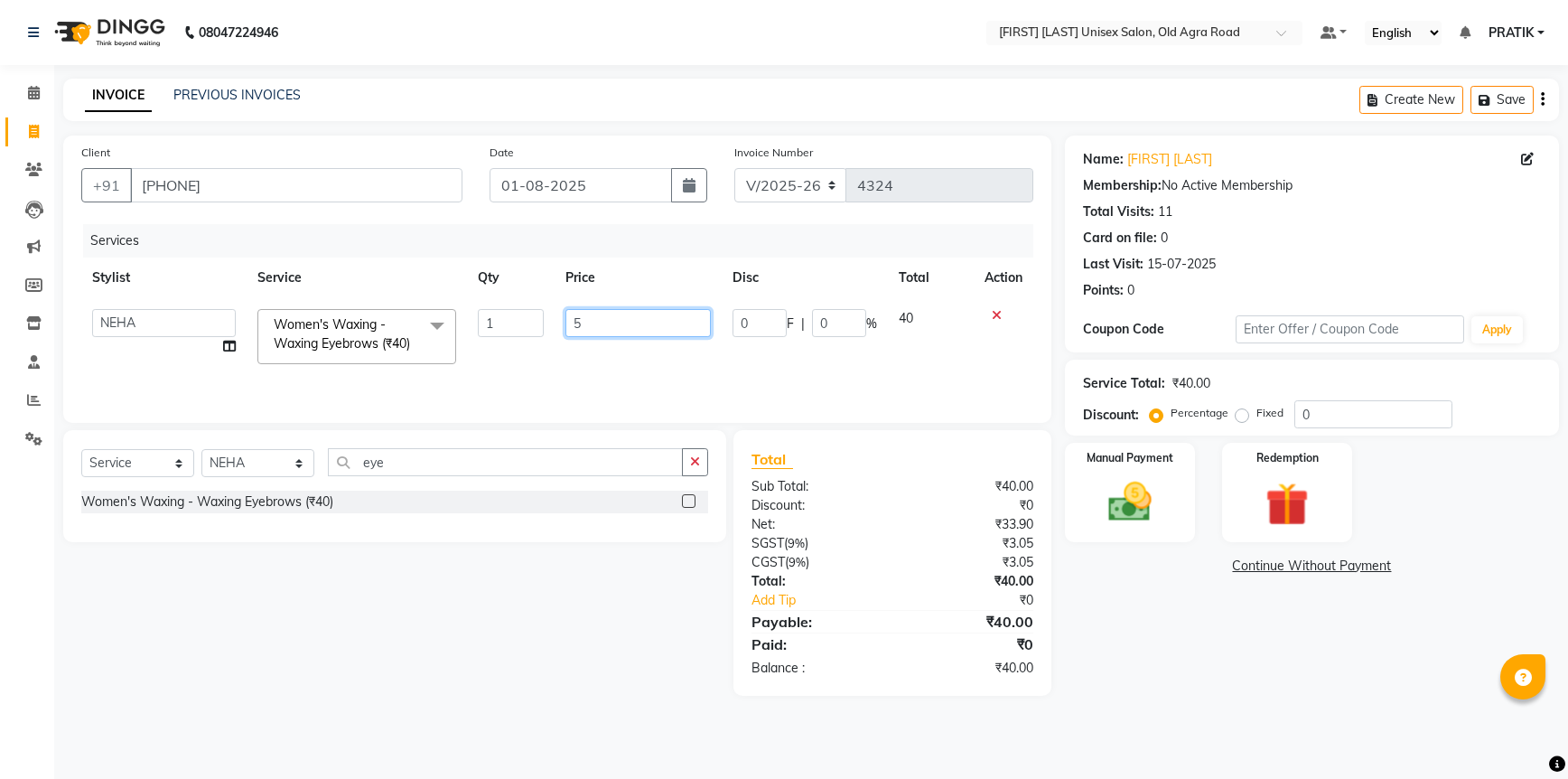 type on "50" 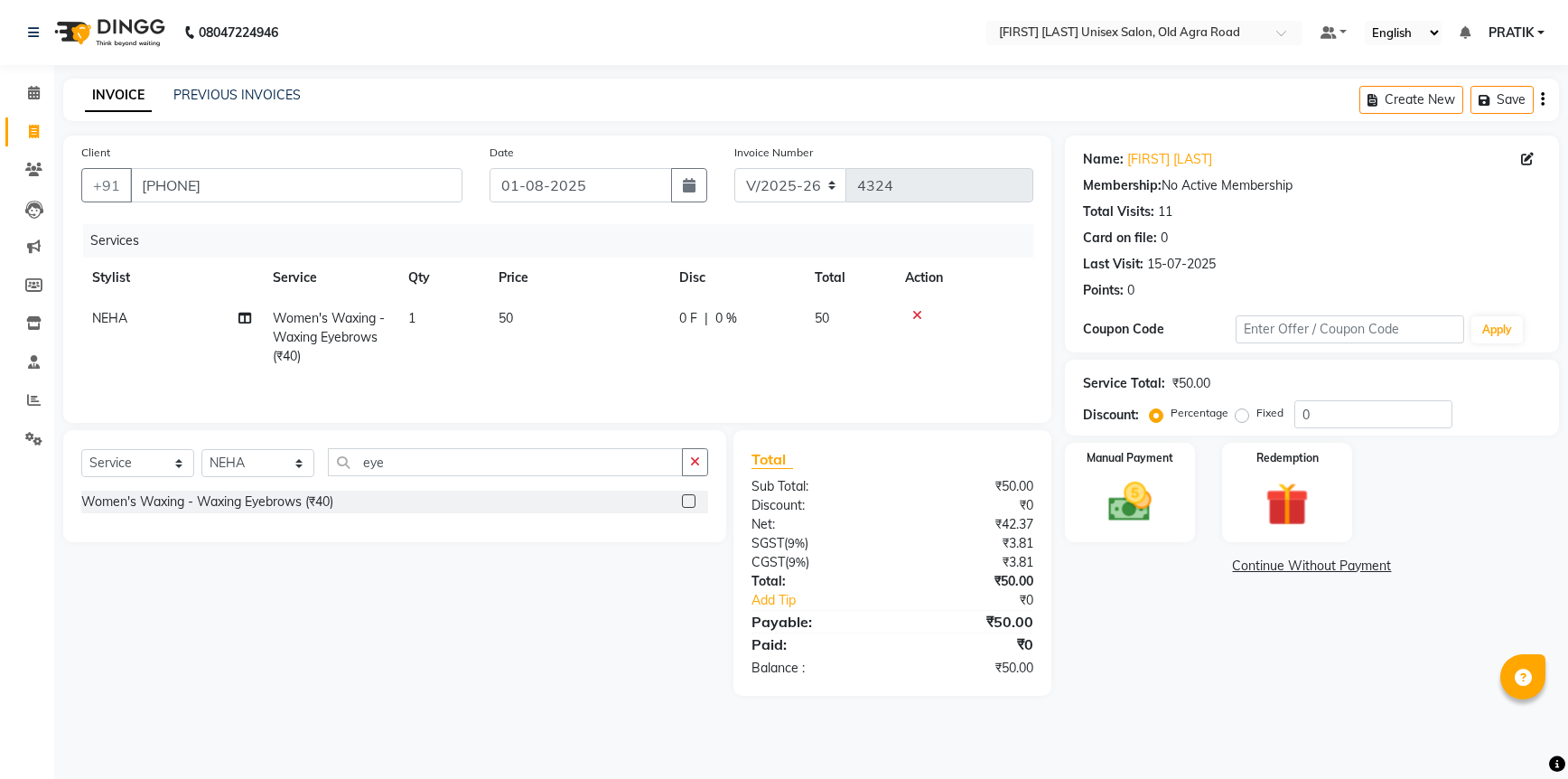 click on "Services Stylist Service Qty Price Disc Total Action NEHA Women's Waxing  - Waxing Eyebrows (₹40) 1 50 0 F | 0 % 50" 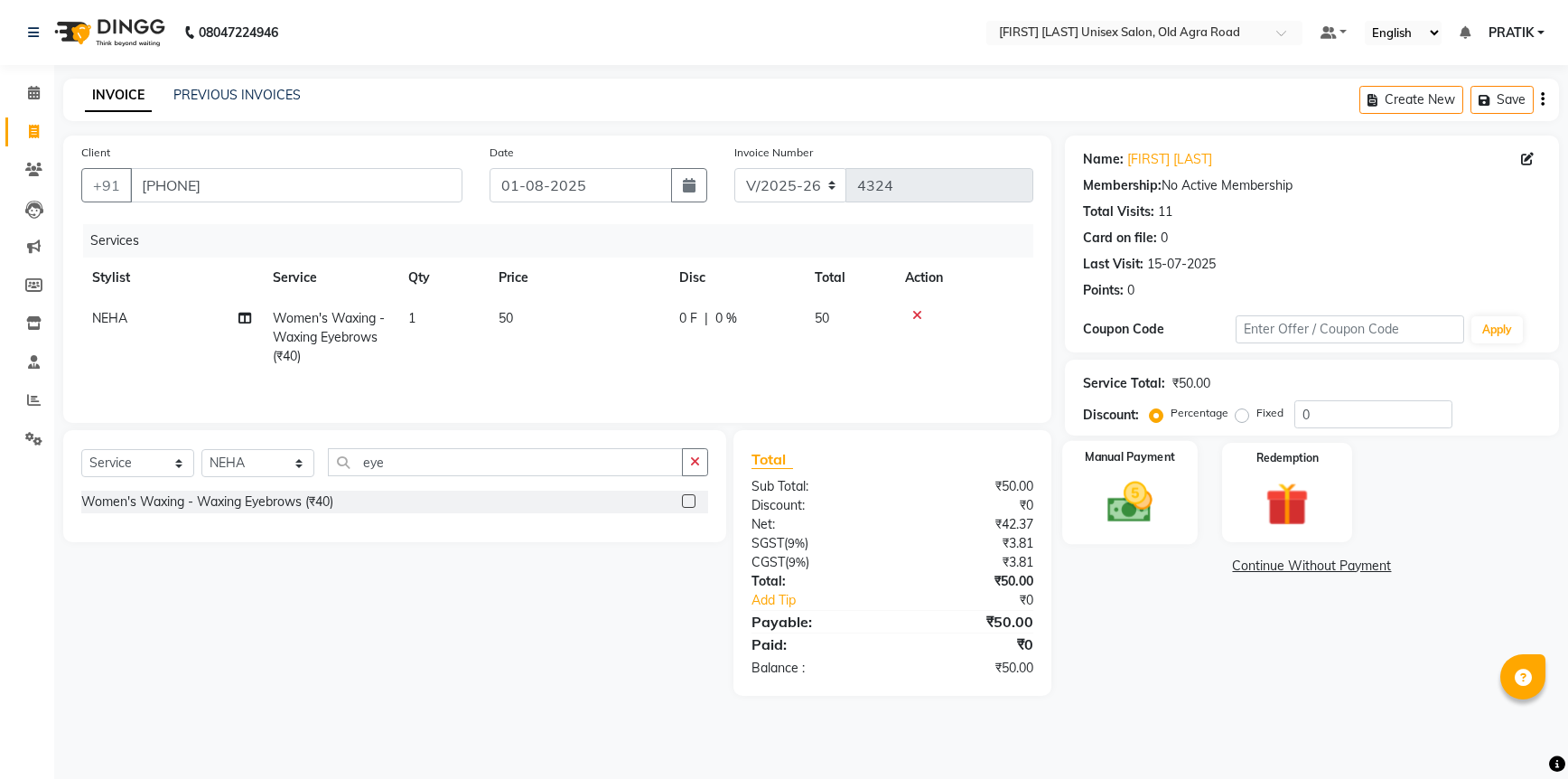 click 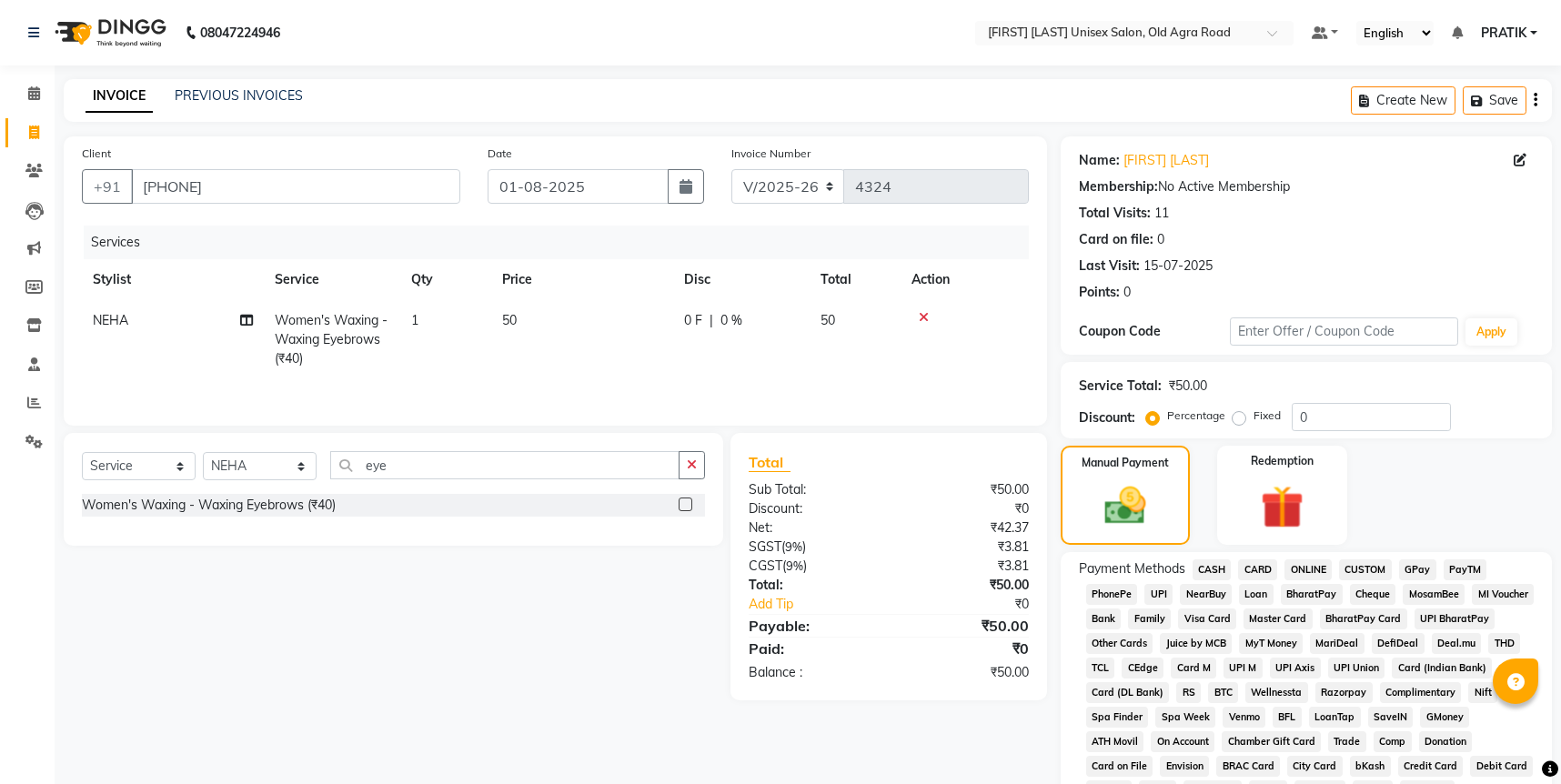 click on "CASH" 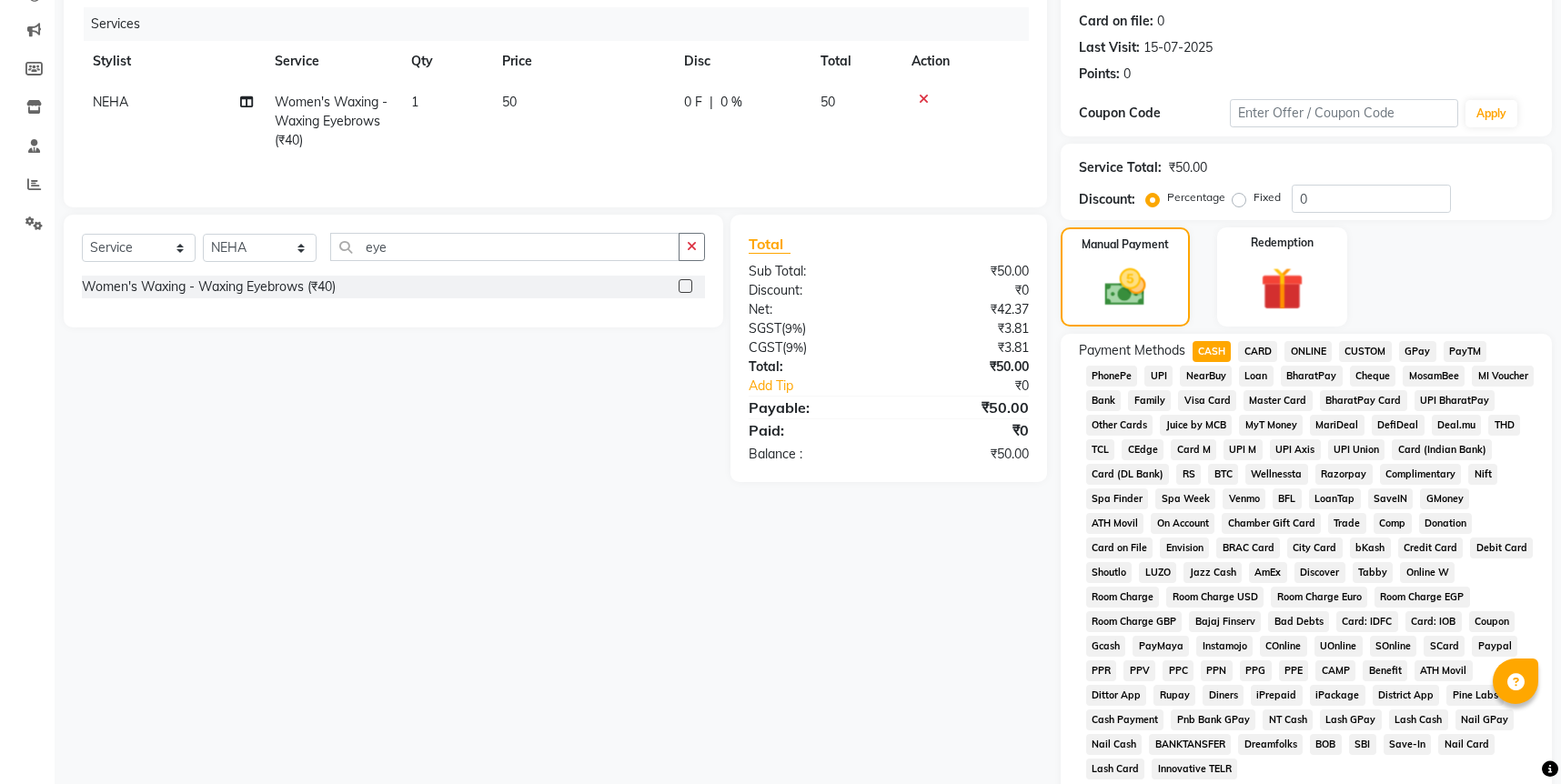 scroll, scrollTop: 435, scrollLeft: 0, axis: vertical 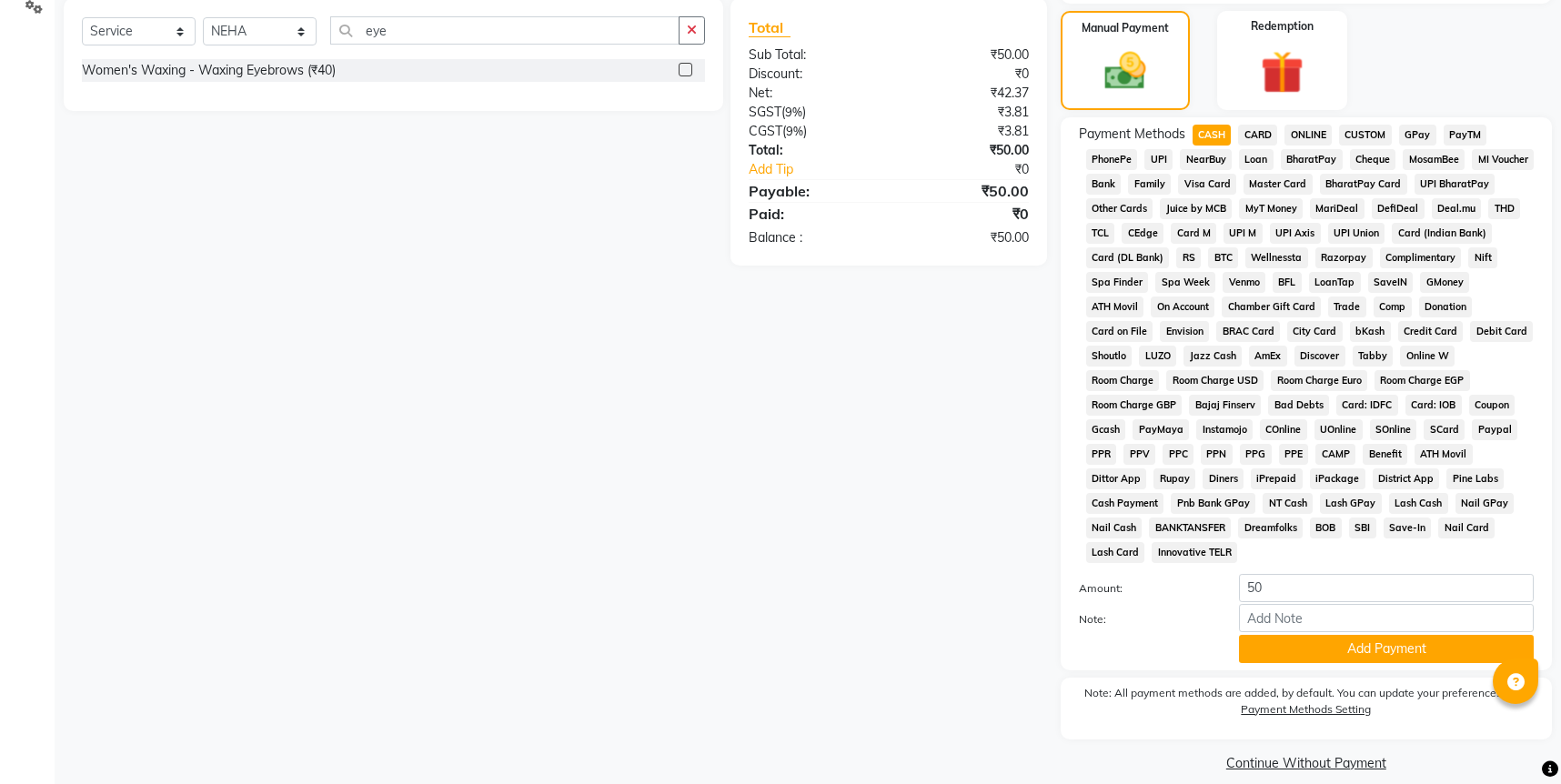 click on "ONLINE" 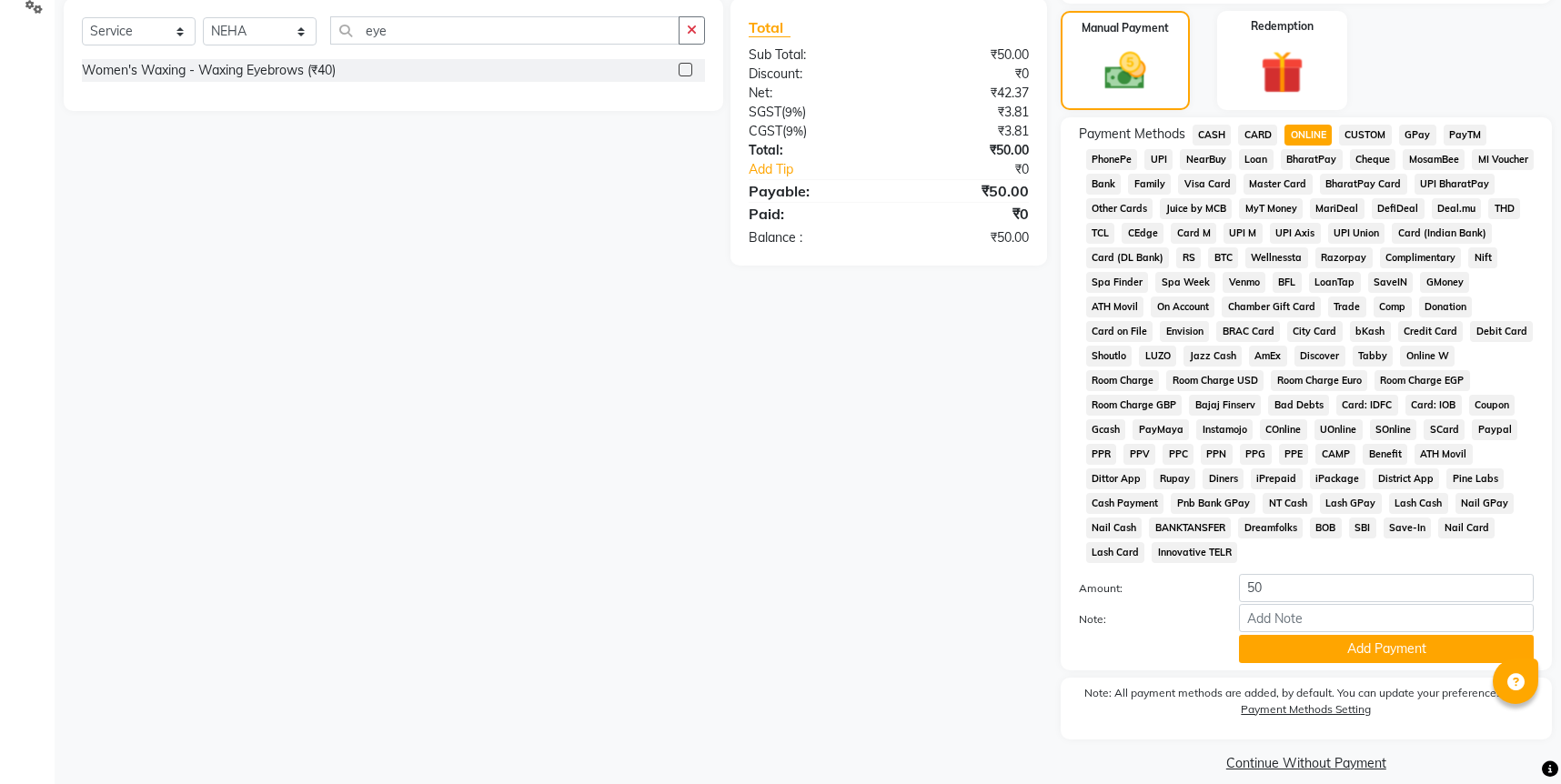 click on "Payment Methods  CASH   CARD   ONLINE   CUSTOM   GPay   PayTM   PhonePe   UPI   NearBuy   Loan   BharatPay   Cheque   MosamBee   MI Voucher   Bank   Family   Visa Card   Master Card   BharatPay Card   UPI BharatPay   Other Cards   Juice by MCB   MyT Money   MariDeal   DefiDeal   Deal.mu   THD   TCL   CEdge   Card M   UPI M   UPI Axis   UPI Union   Card (Indian Bank)   Card (DL Bank)   RS   BTC   Wellnessta   Razorpay   Complimentary   Nift   Spa Finder   Spa Week   Venmo   BFL   LoanTap   SaveIN   GMoney   ATH Movil   On Account   Chamber Gift Card   Trade   Comp   Donation   Card on File   Envision   BRAC Card   City Card   bKash   Credit Card   Debit Card   Shoutlo   LUZO   Jazz Cash   AmEx   Discover   Tabby   Online W   Room Charge   Room Charge USD   Room Charge Euro   Room Charge EGP   Room Charge GBP   Bajaj Finserv   Bad Debts   Card: IDFC   Card: IOB   Coupon   Gcash   PayMaya   Instamojo   COnline   UOnline   SOnline   SCard   Paypal   PPR   PPV   PPC   PPN   PPG   PPE   CAMP   Benefit   ATH Movil" 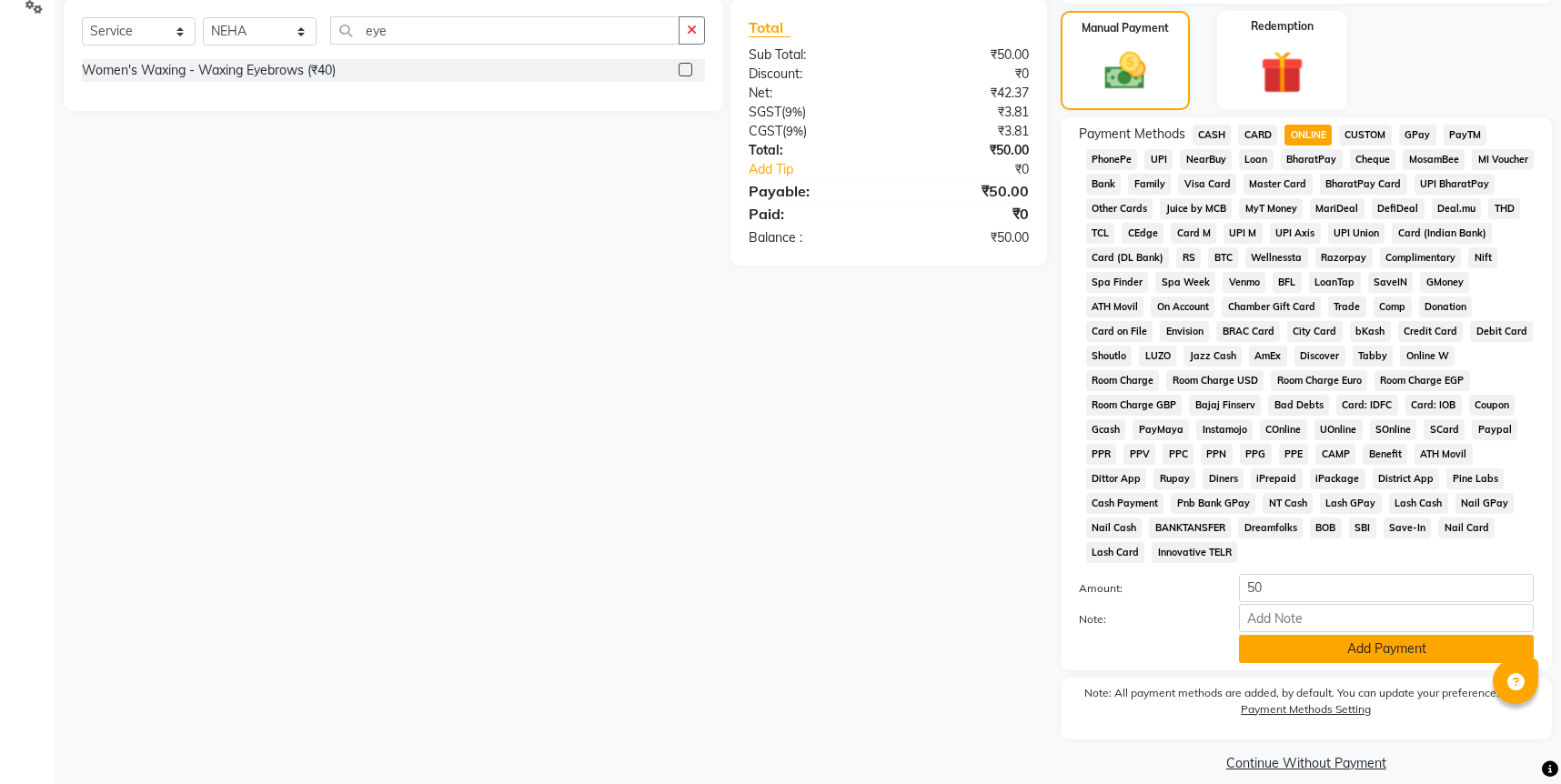 click on "Add Payment" 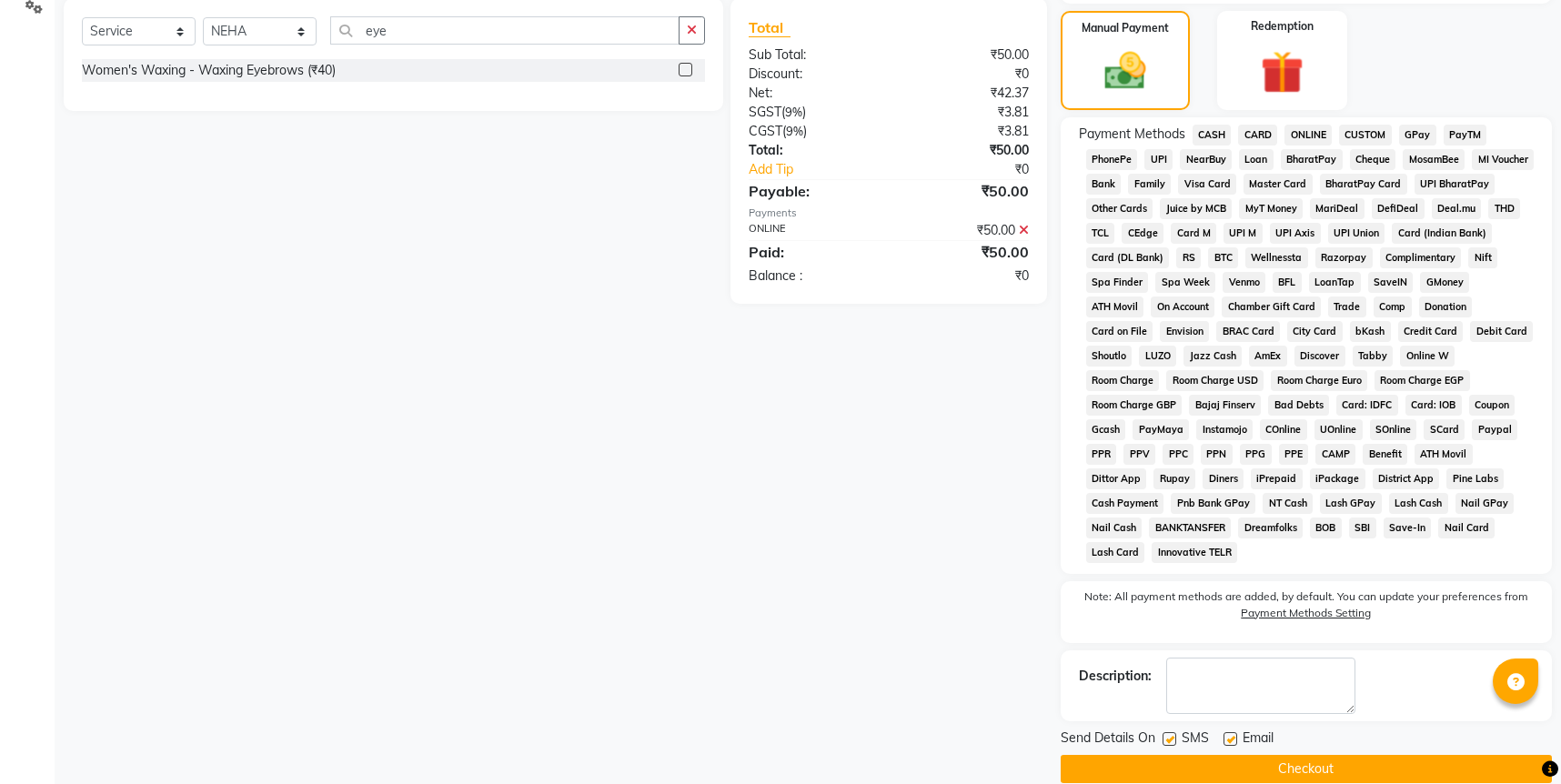 click on "Checkout" 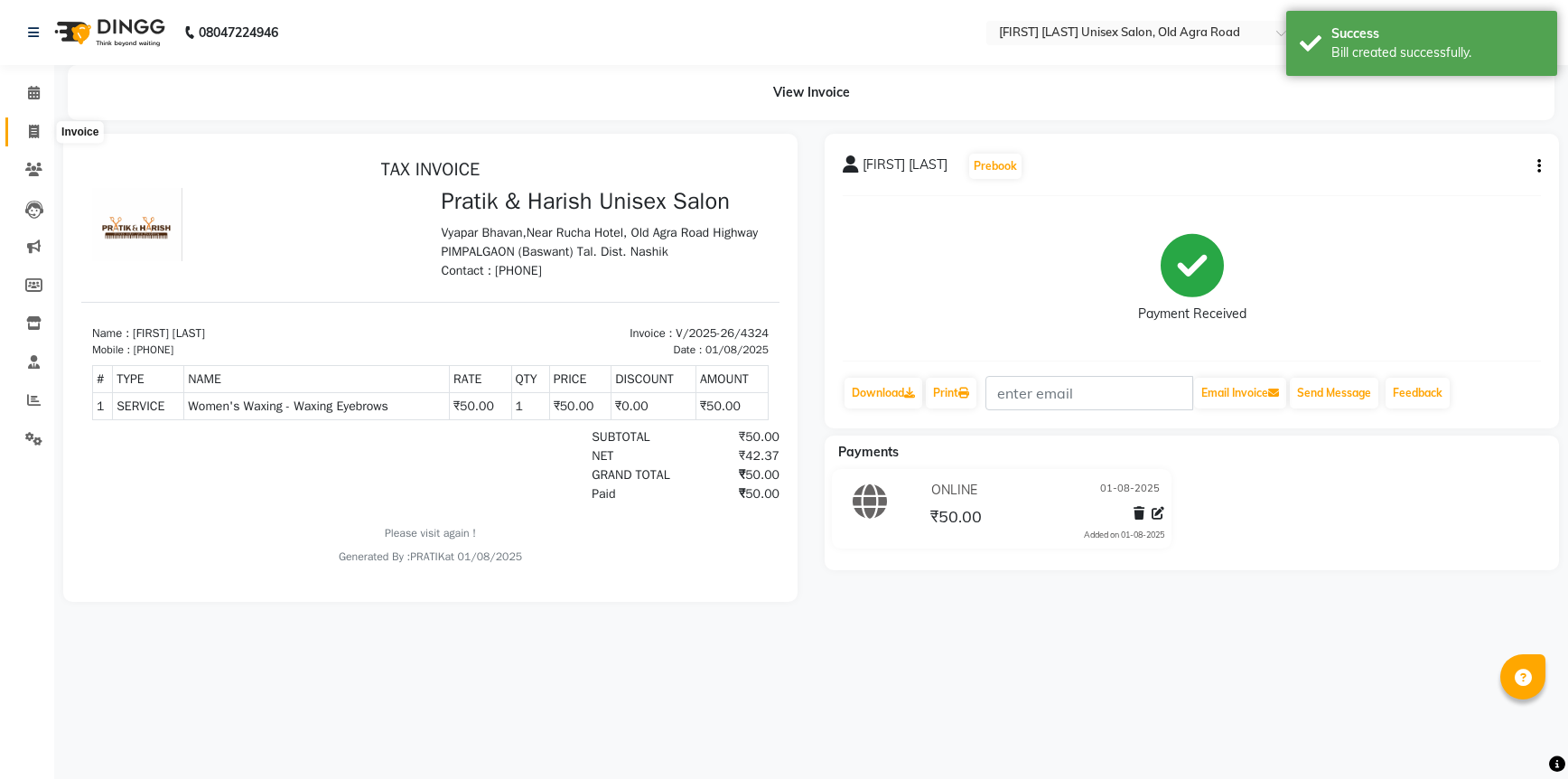 scroll, scrollTop: 0, scrollLeft: 0, axis: both 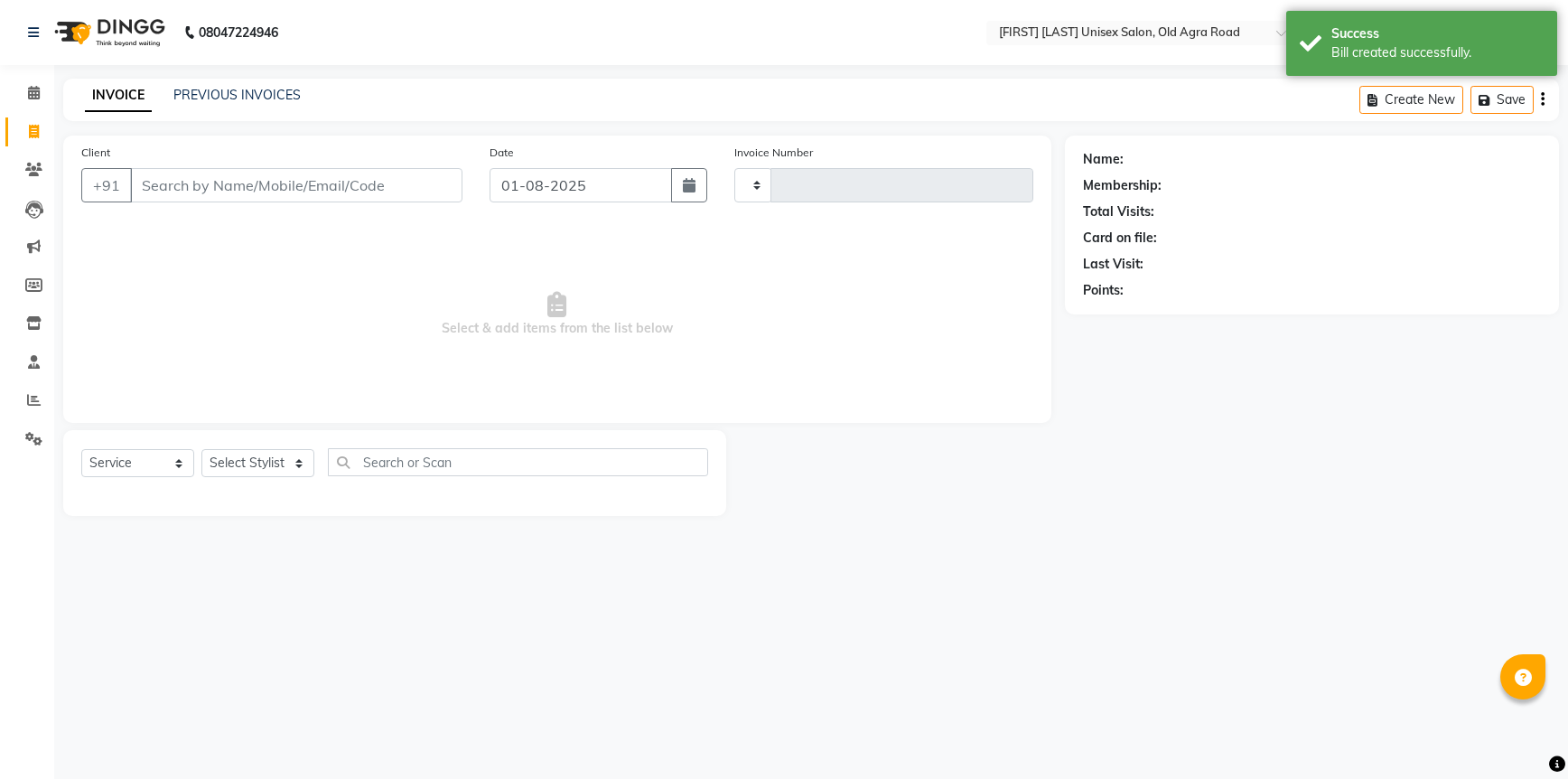 type on "4325" 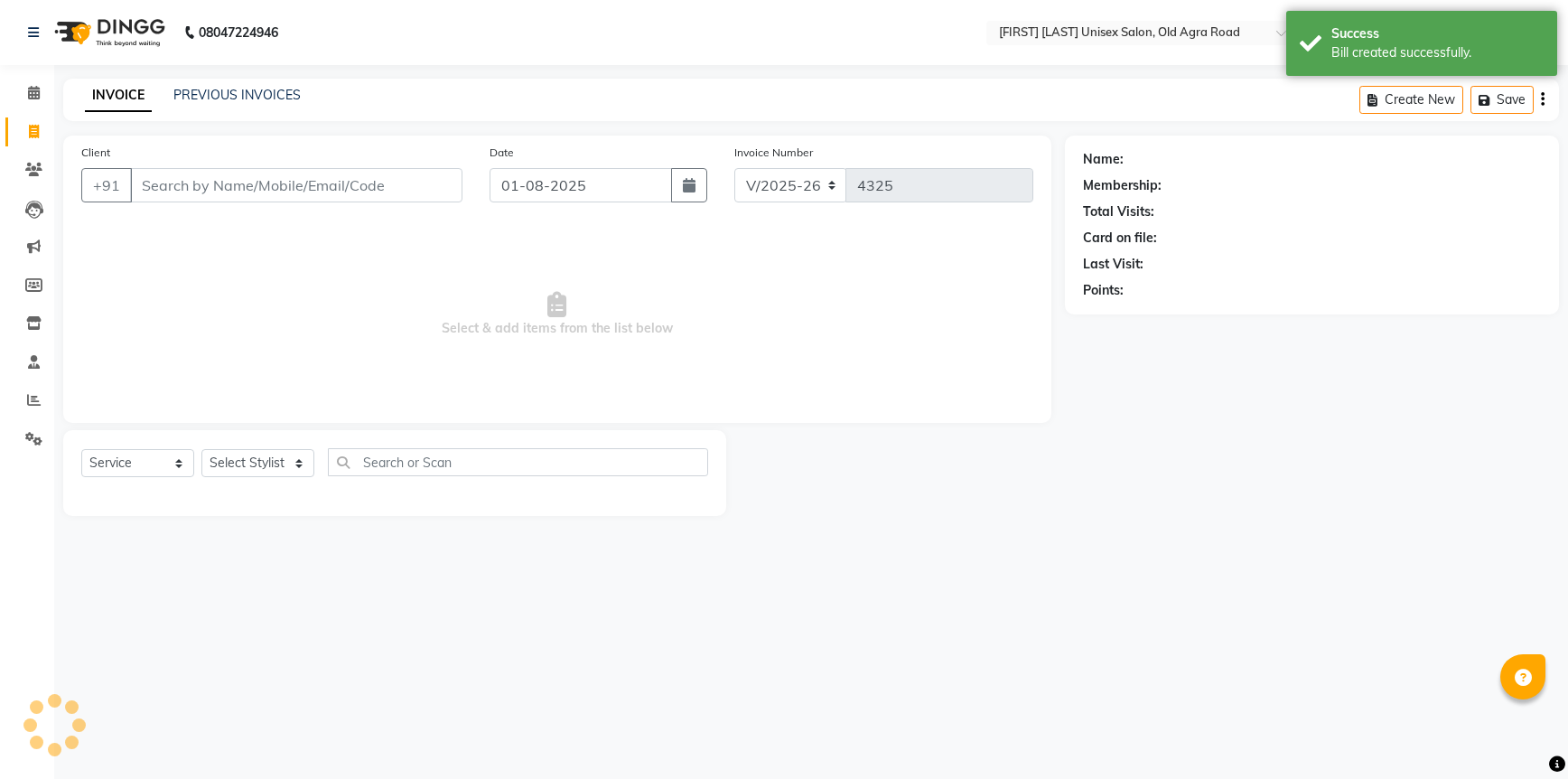 click on "Client" at bounding box center [296, 185] 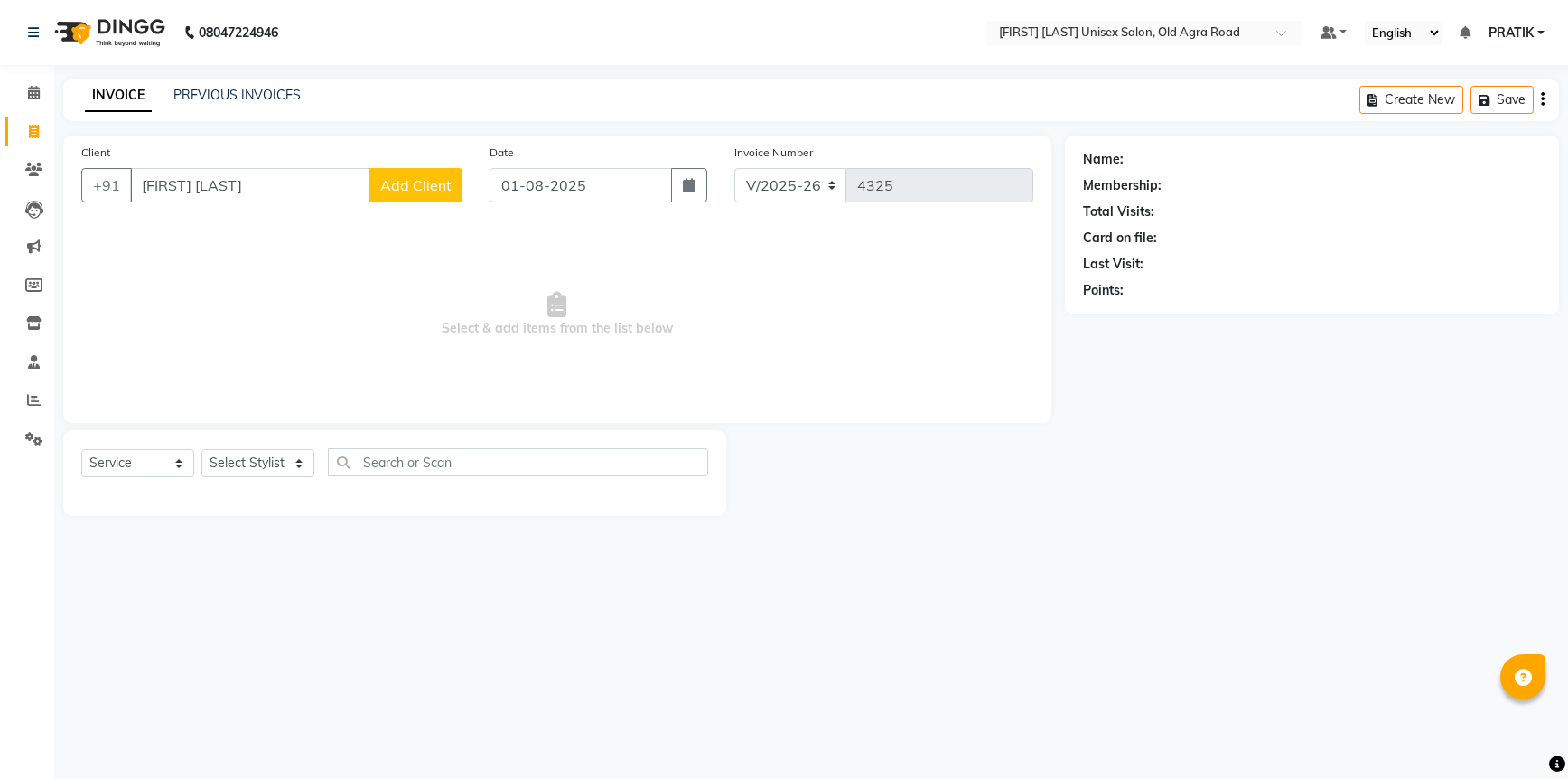 type on "[FIRST] [LAST]" 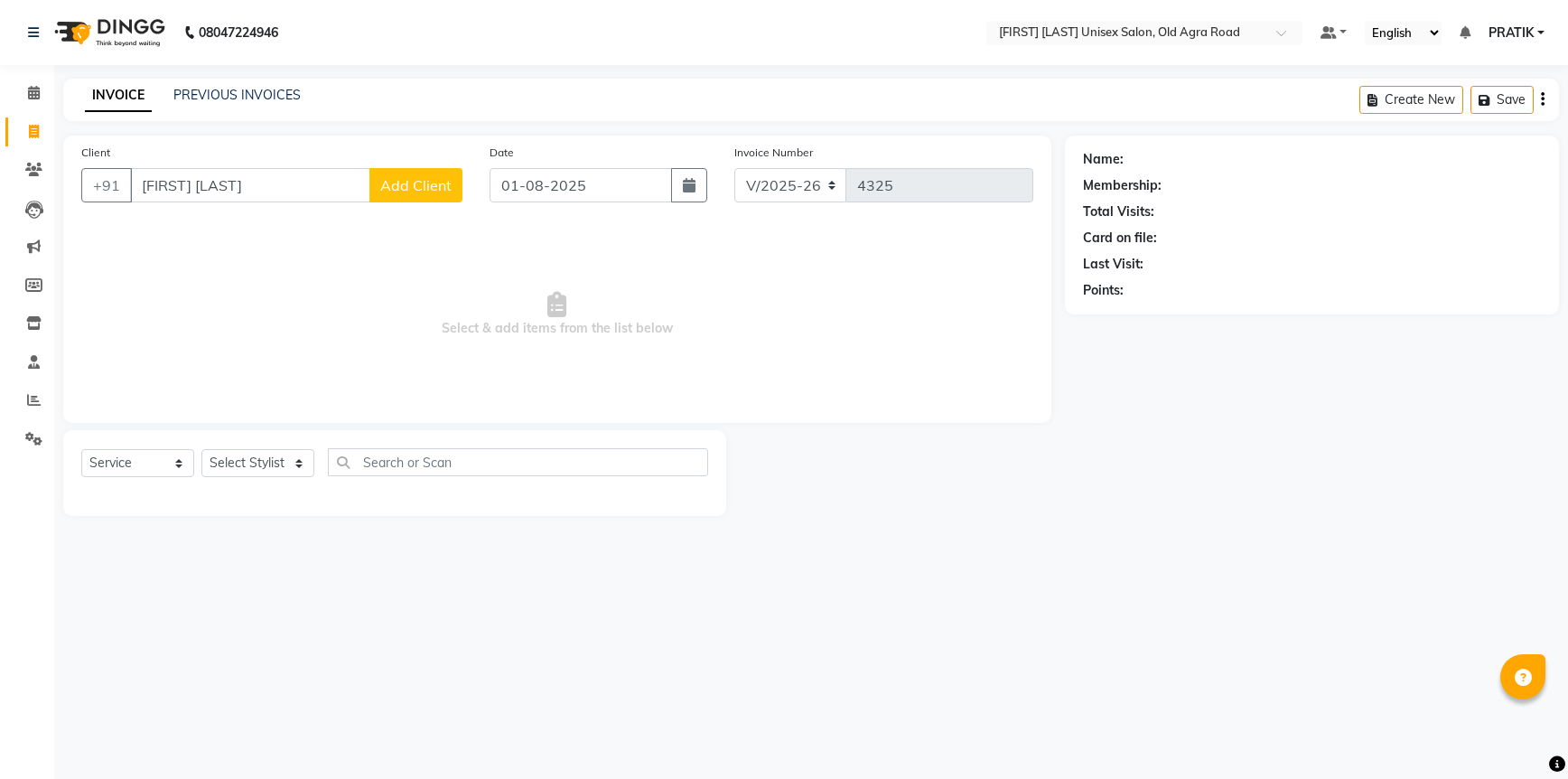 click on "Add Client" 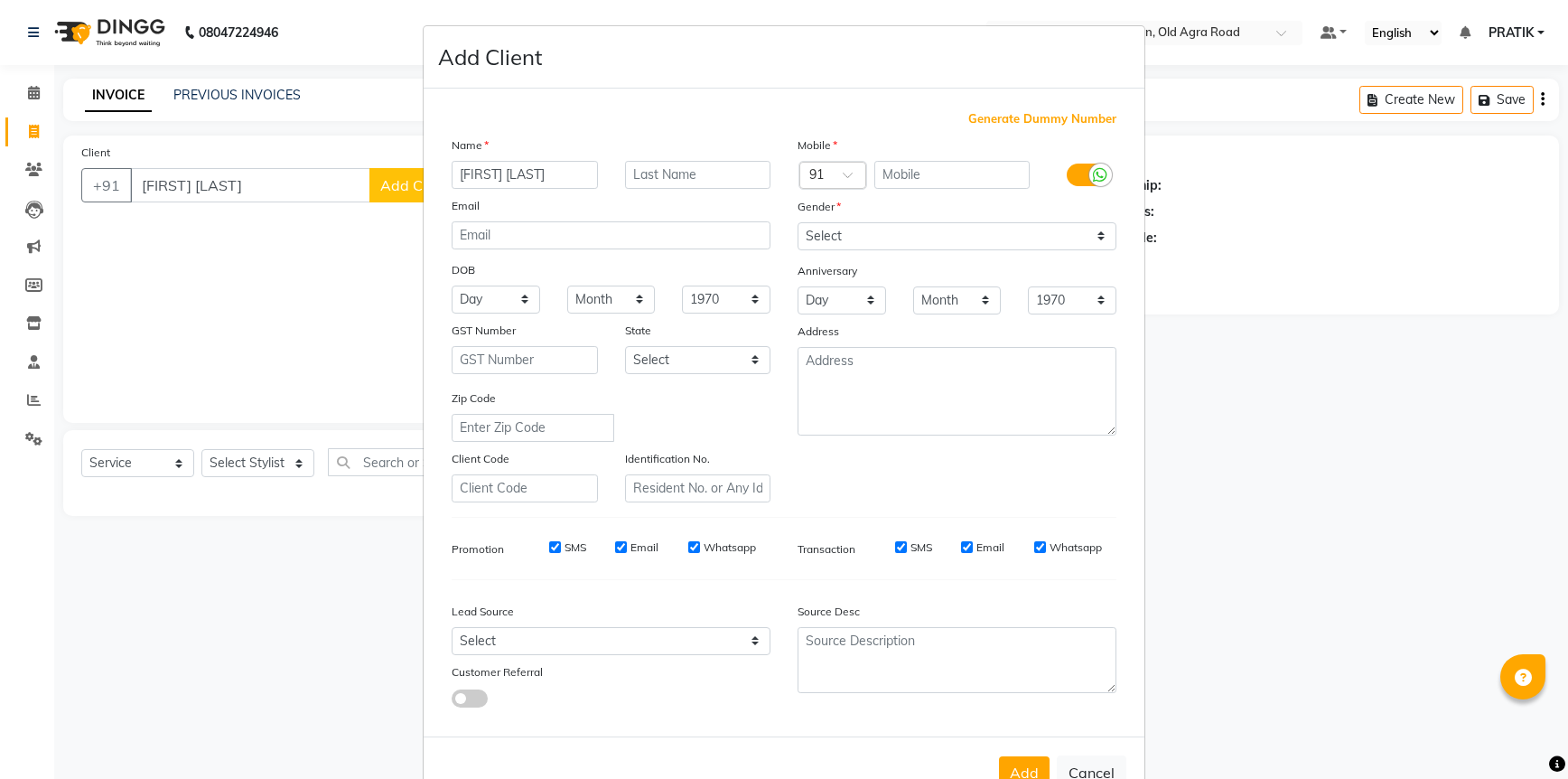 click on "Generate Dummy Number" at bounding box center [1042, 119] 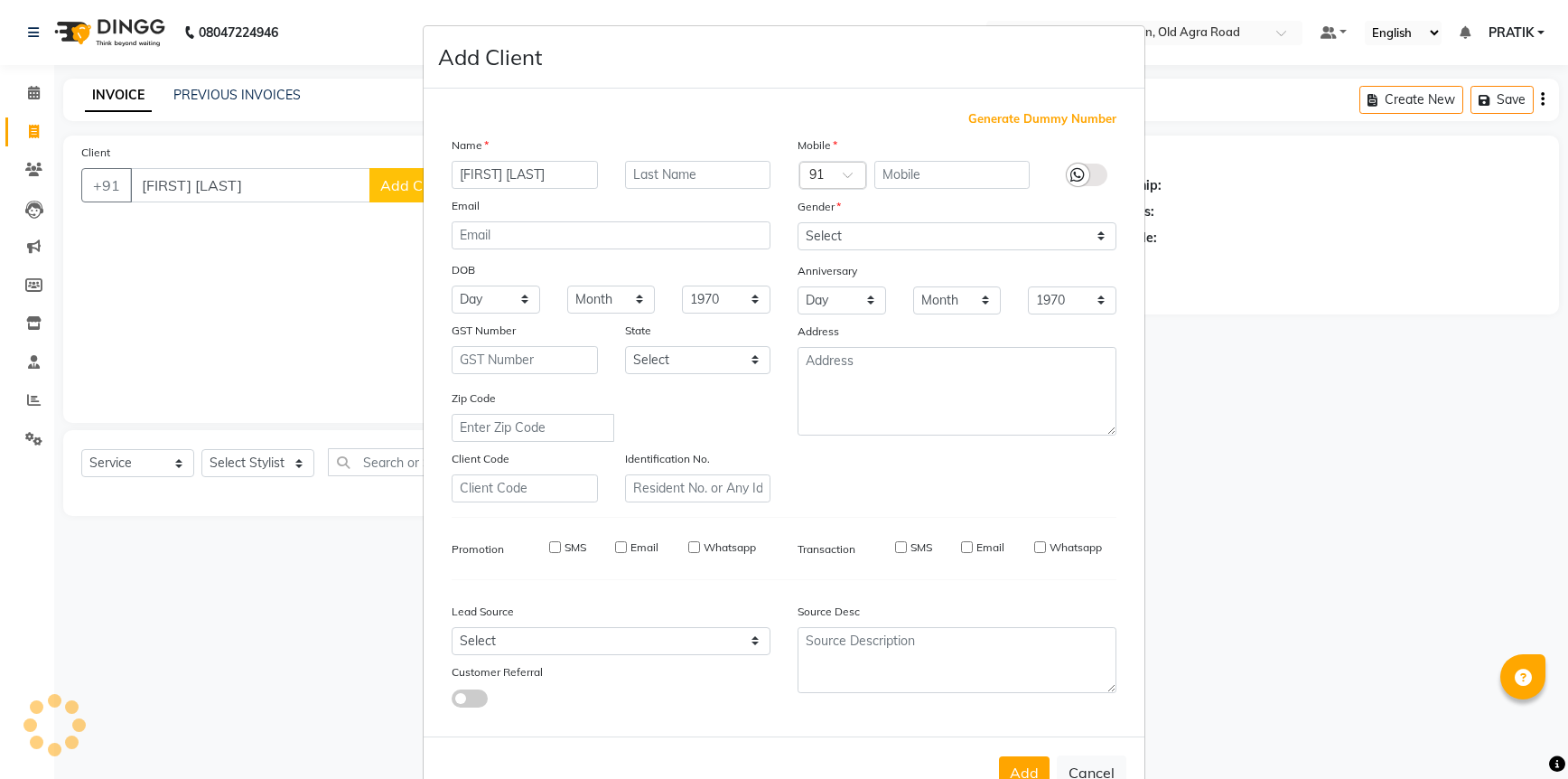 type on "1297200001493" 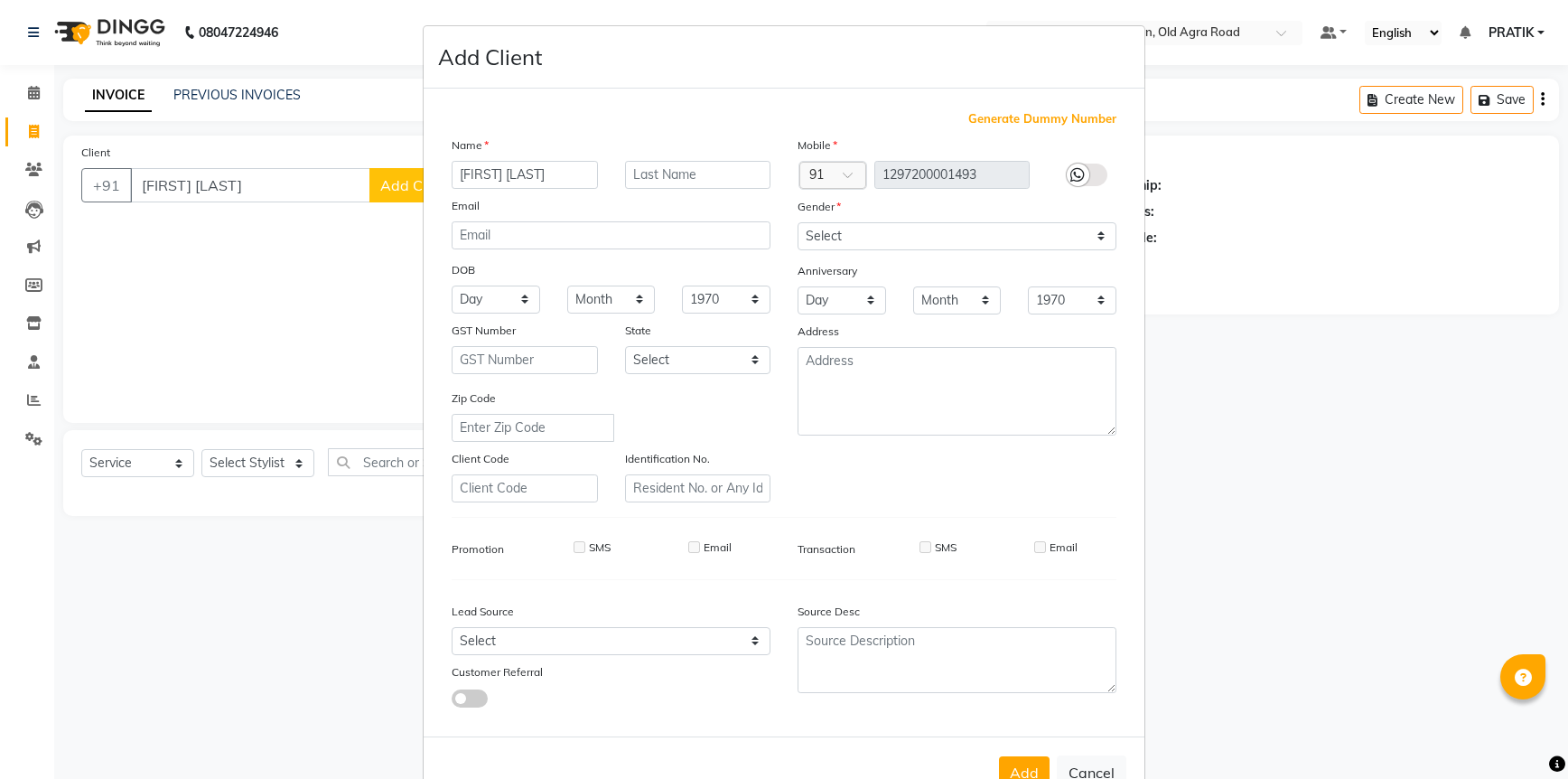 click on "Generate Dummy Number Name harshvardhan patil Email DOB Day 01 02 03 04 05 06 07 08 09 10 11 12 13 14 15 16 17 18 19 20 21 22 23 24 25 26 27 28 29 30 31 Month January February March April May June July August September October November December 1940 1941 1942 1943 1944 1945 1946 1947 1948 1949 1950 1951 1952 1953 1954 1955 1956 1957 1958 1959 1960 1961 1962 1963 1964 1965 1966 1967 1968 1969 1970 1971 1972 1973 1974 1975 1976 1977 1978 1979 1980 1981 1982 1983 1984 1985 1986 1987 1988 1989 1990 1991 1992 1993 1994 1995 1996 1997 1998 1999 2000 2001 2002 2003 2004 2005 2006 2007 2008 2009 2010 2011 2012 2013 2014 2015 2016 2017 2018 2019 2020 2021 2022 2023 2024 GST Number State Select Andaman and Nicobar Islands Andhra Pradesh Arunachal Pradesh Assam Bihar Chandigarh Chhattisgarh Dadra and Nagar Haveli Daman and Diu Delhi Goa Gujarat Haryana Himachal Pradesh Jammu and Kashmir Jharkhand Karnataka Kerala Lakshadweep Madhya Pradesh Maharashtra Manipur Meghalaya Mizoram Nagaland Odisha Pondicherry Punjab Sikkim" at bounding box center (784, 412) 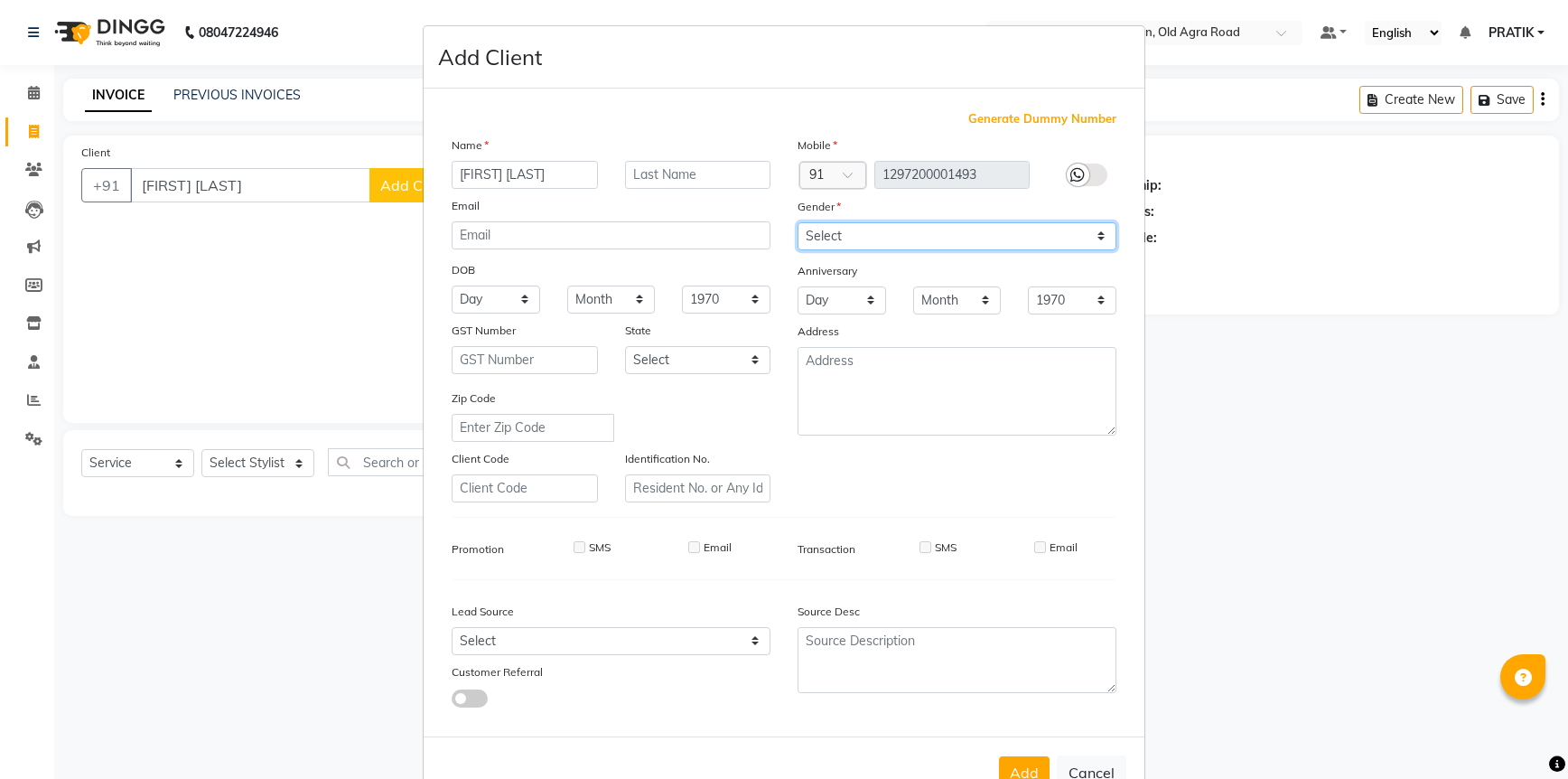 click on "Select Male Female Other Prefer Not To Say" at bounding box center [957, 236] 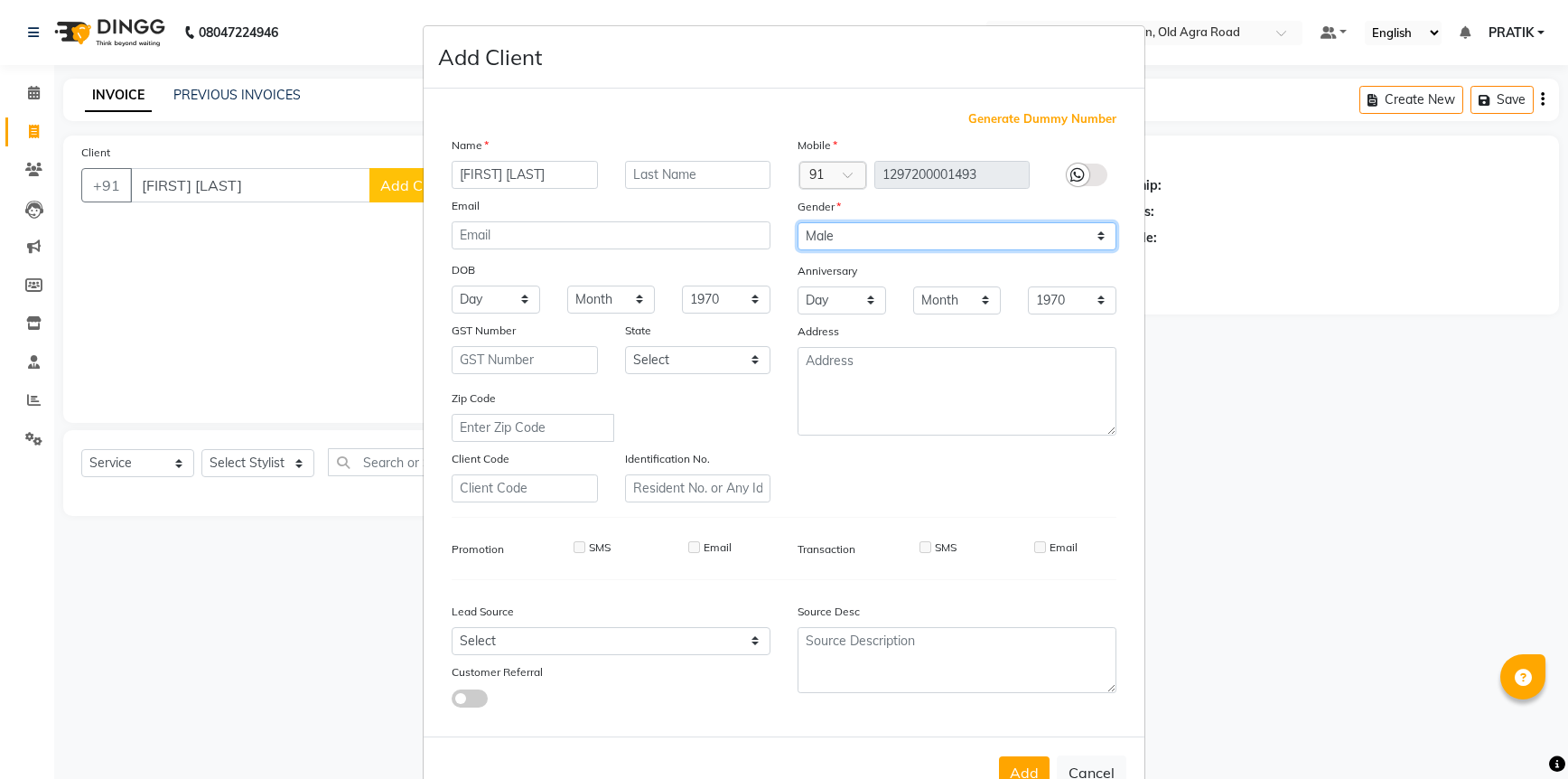 click on "Select Male Female Other Prefer Not To Say" at bounding box center (957, 236) 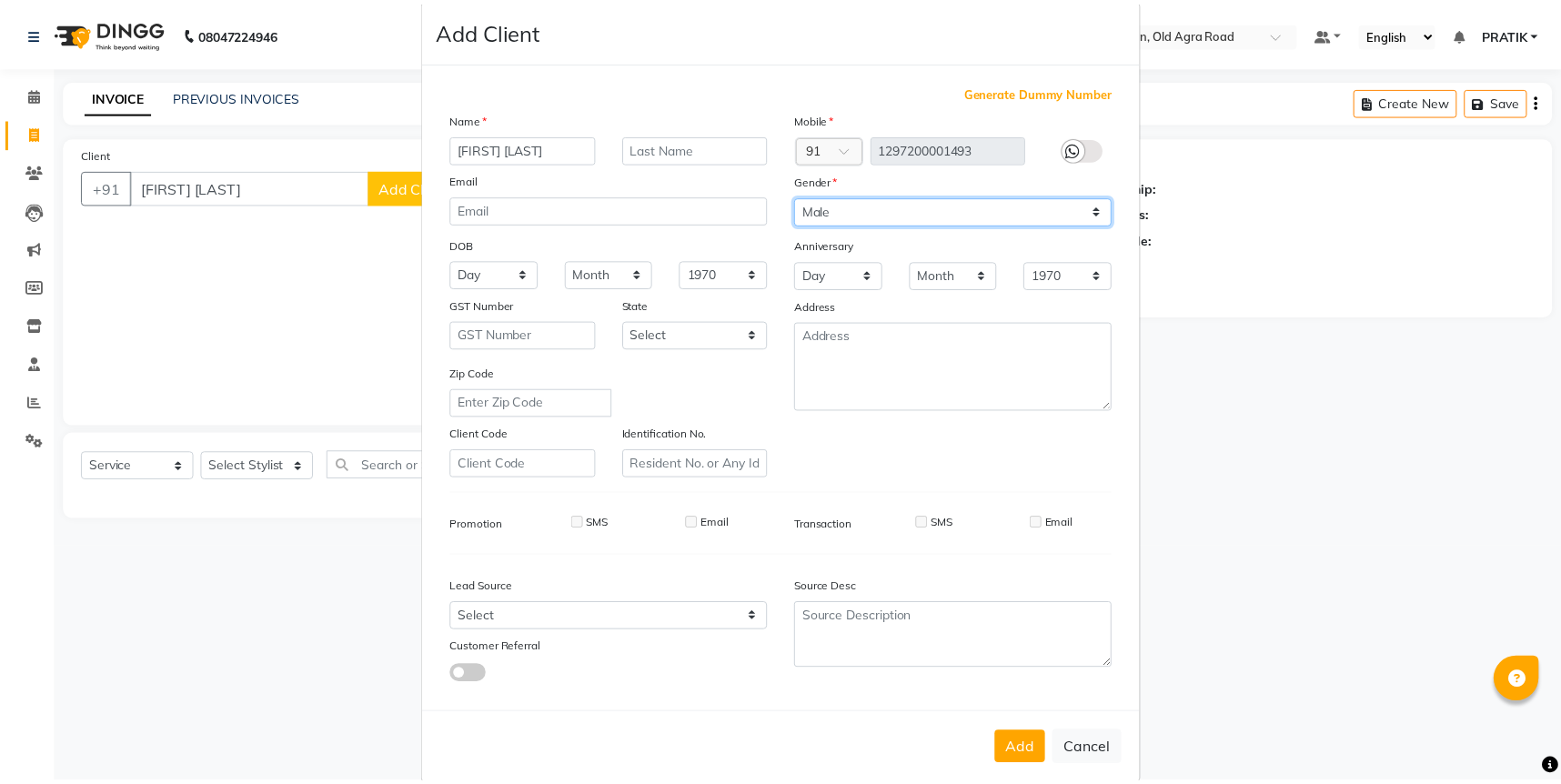 scroll, scrollTop: 51, scrollLeft: 0, axis: vertical 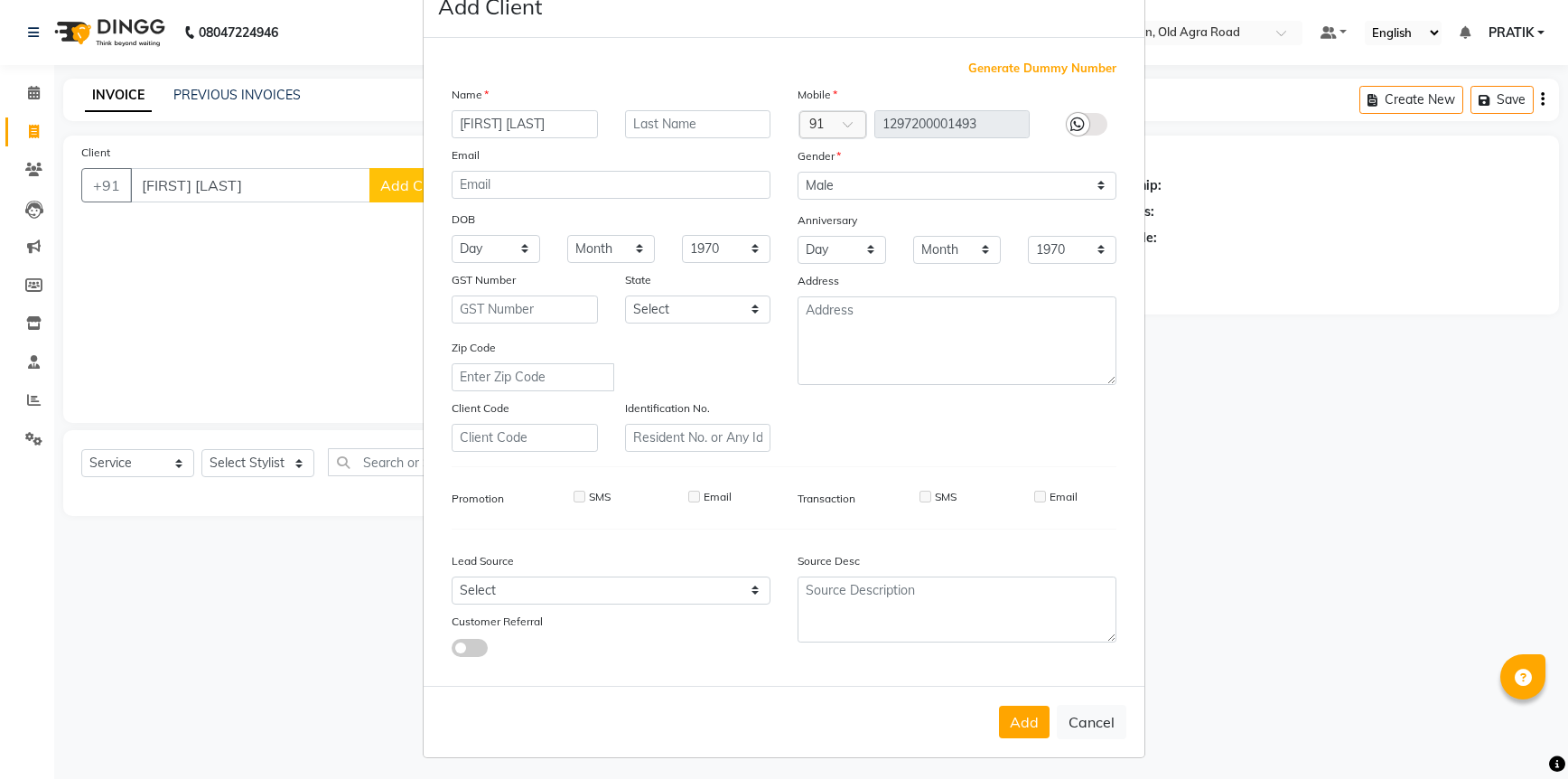 click on "Add   Cancel" at bounding box center (784, 721) 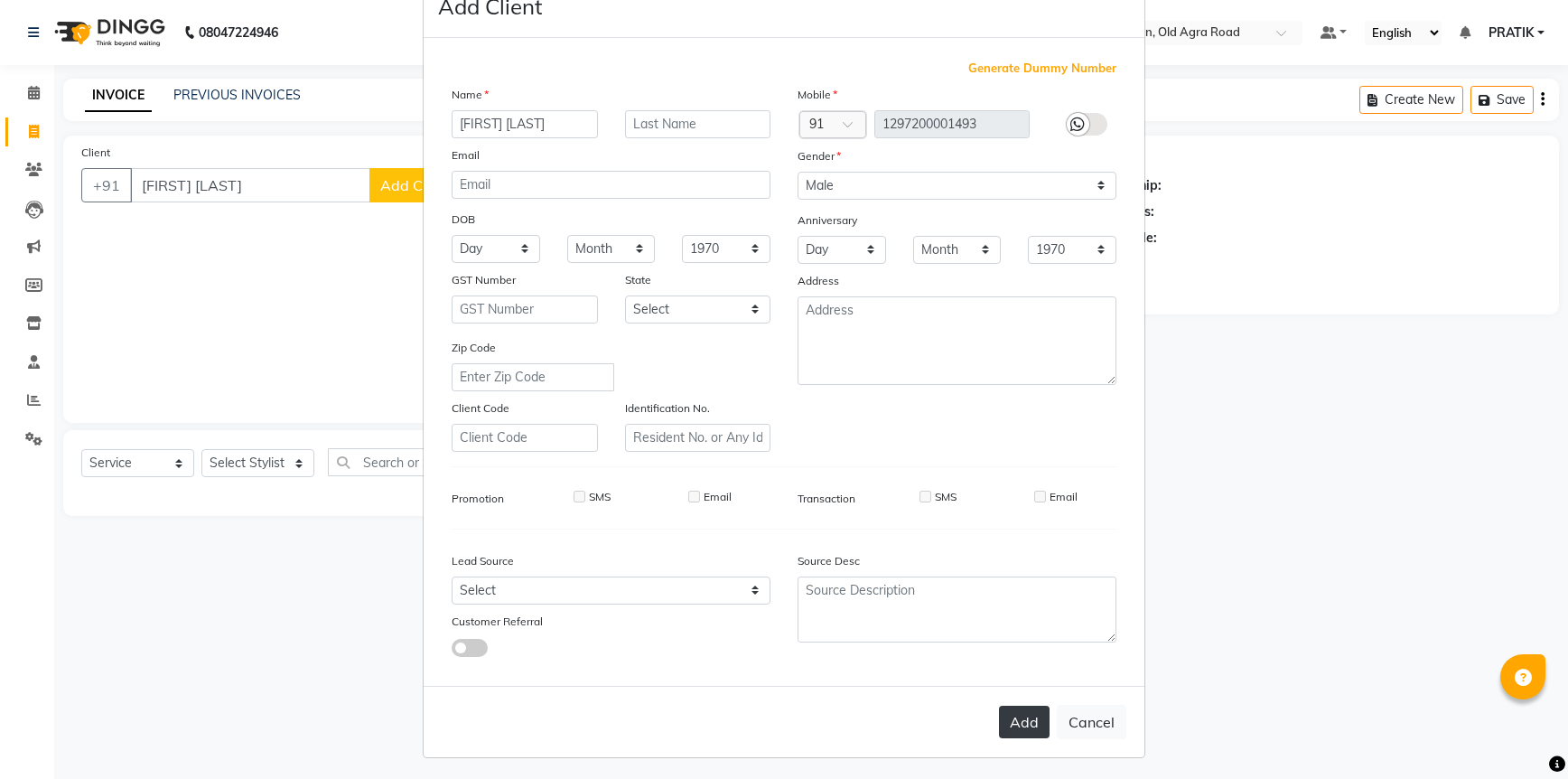 click on "Add" at bounding box center (1024, 722) 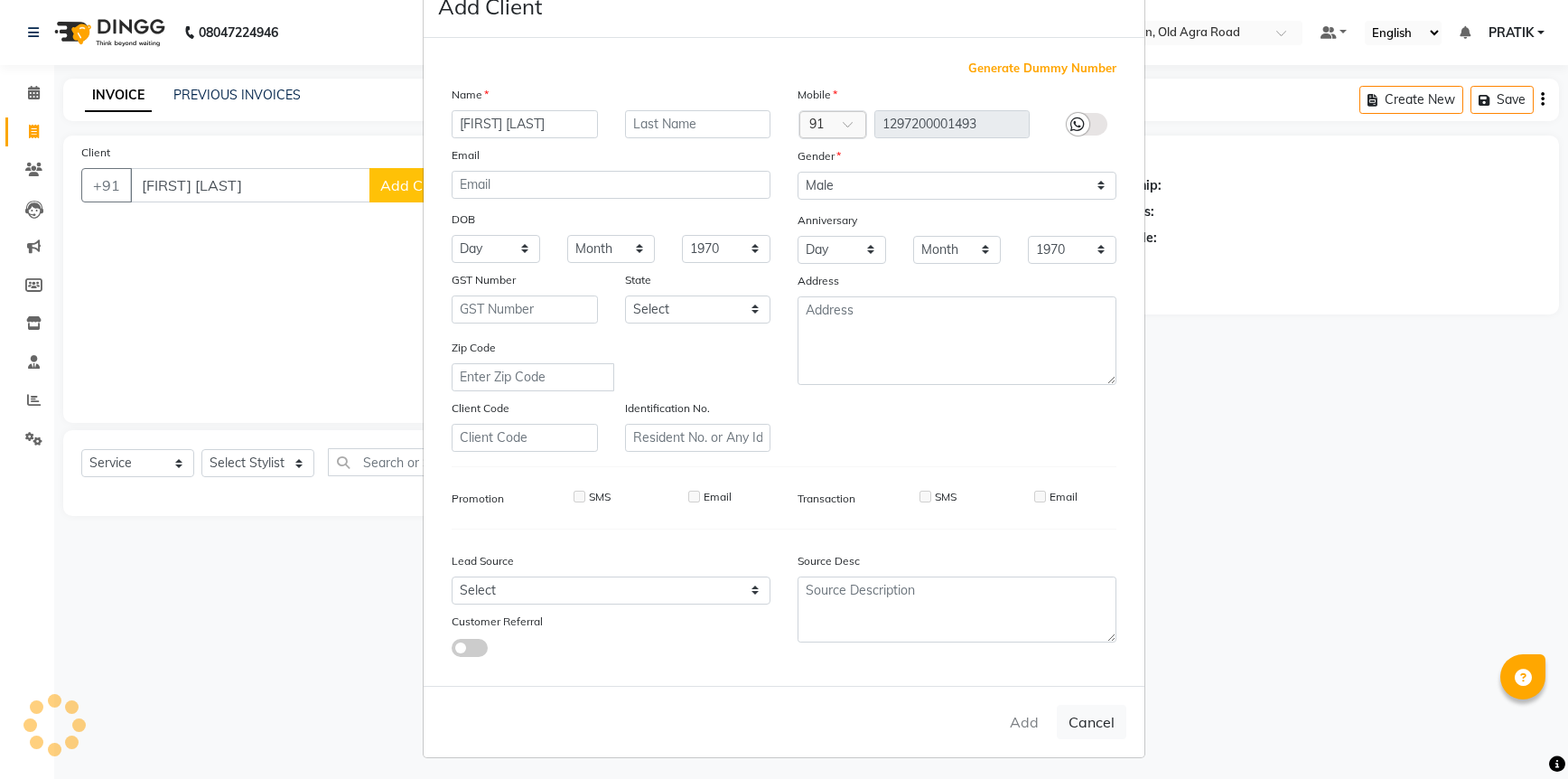 type on "1297200001493" 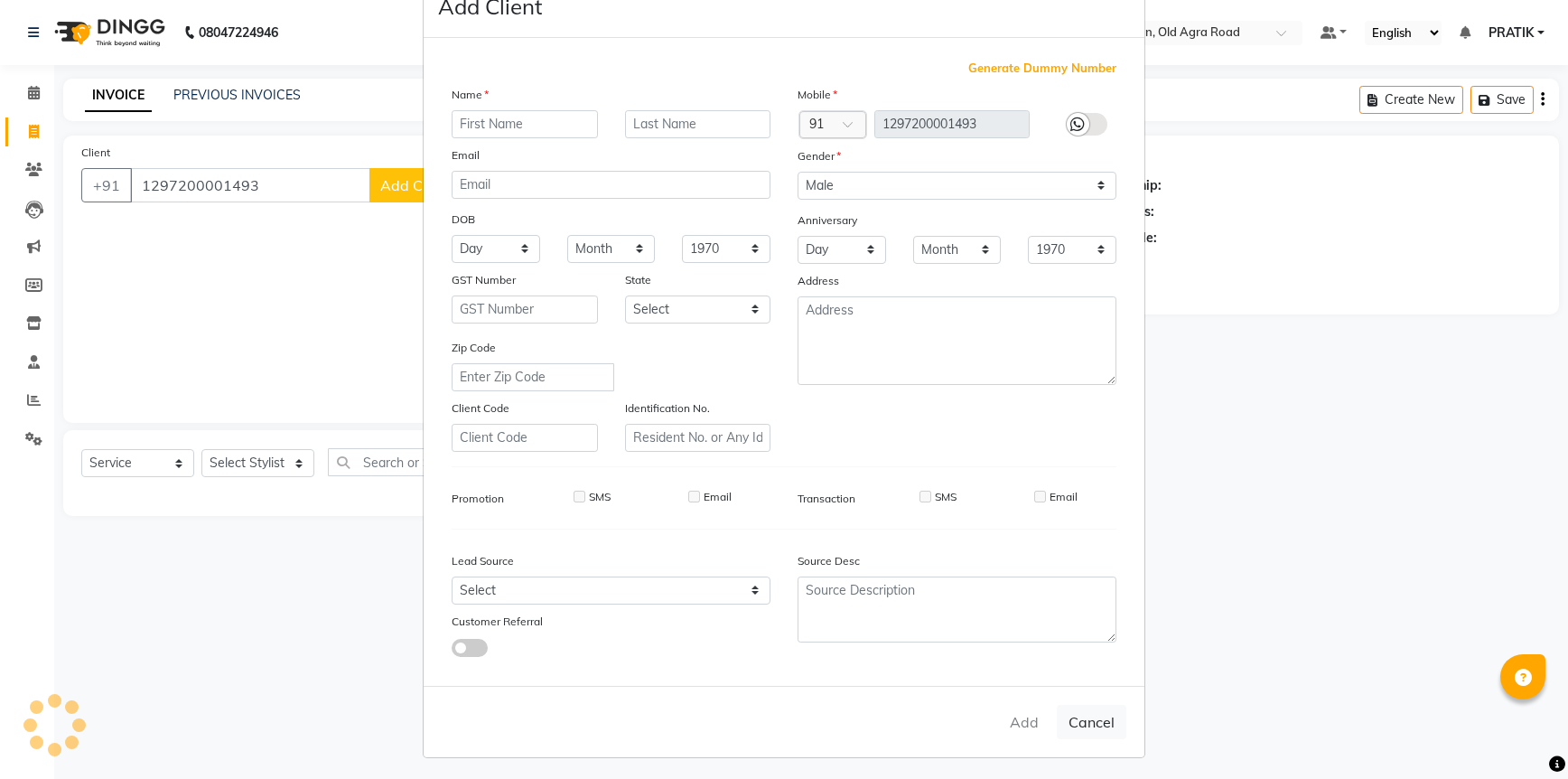 select 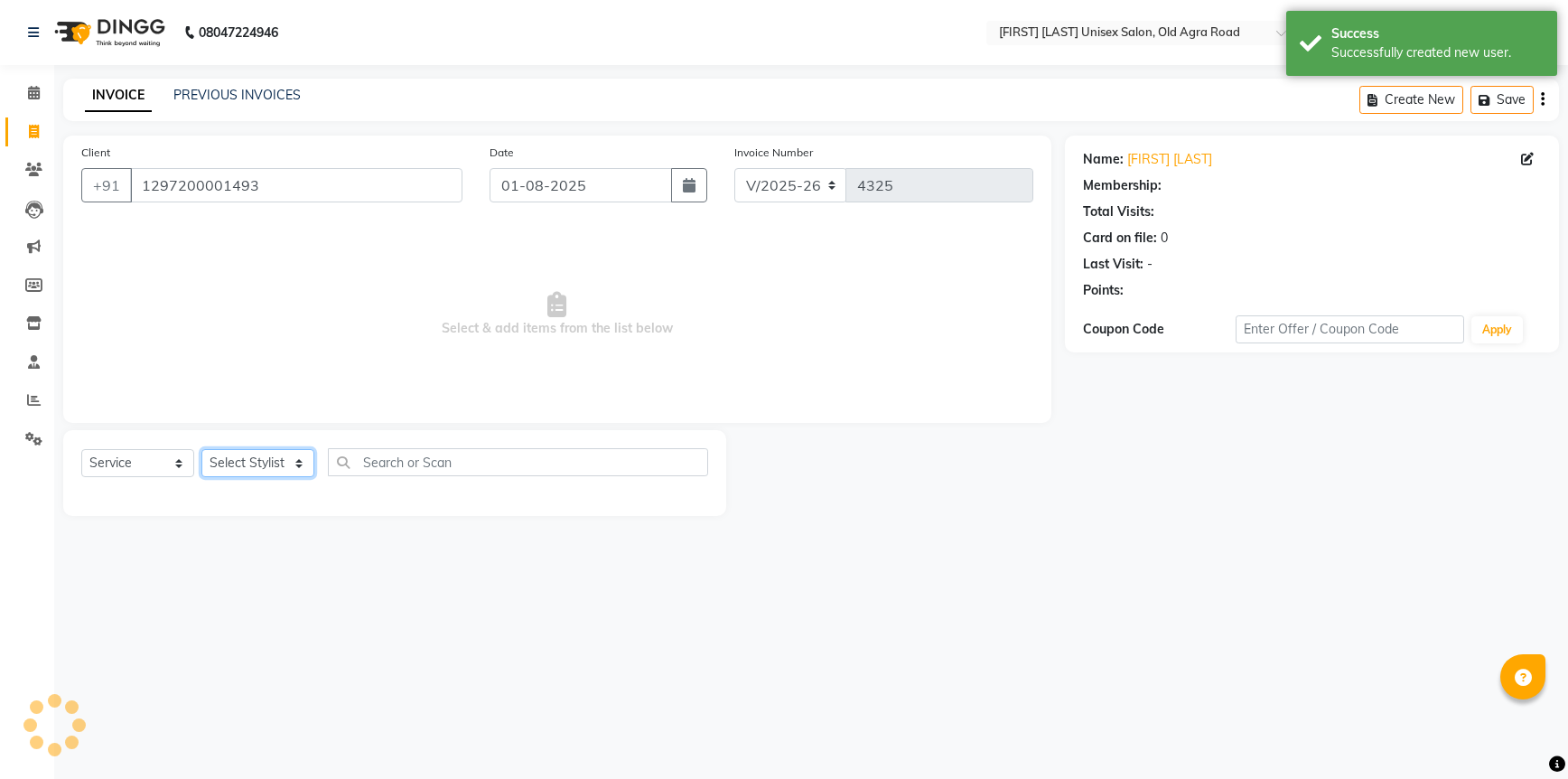 click on "Select Stylist [NAME] [NAME] [NAME] [NAME] [NAME] [NAME] [NAME] [NAME] [NAME] [NAME] [NAME]" 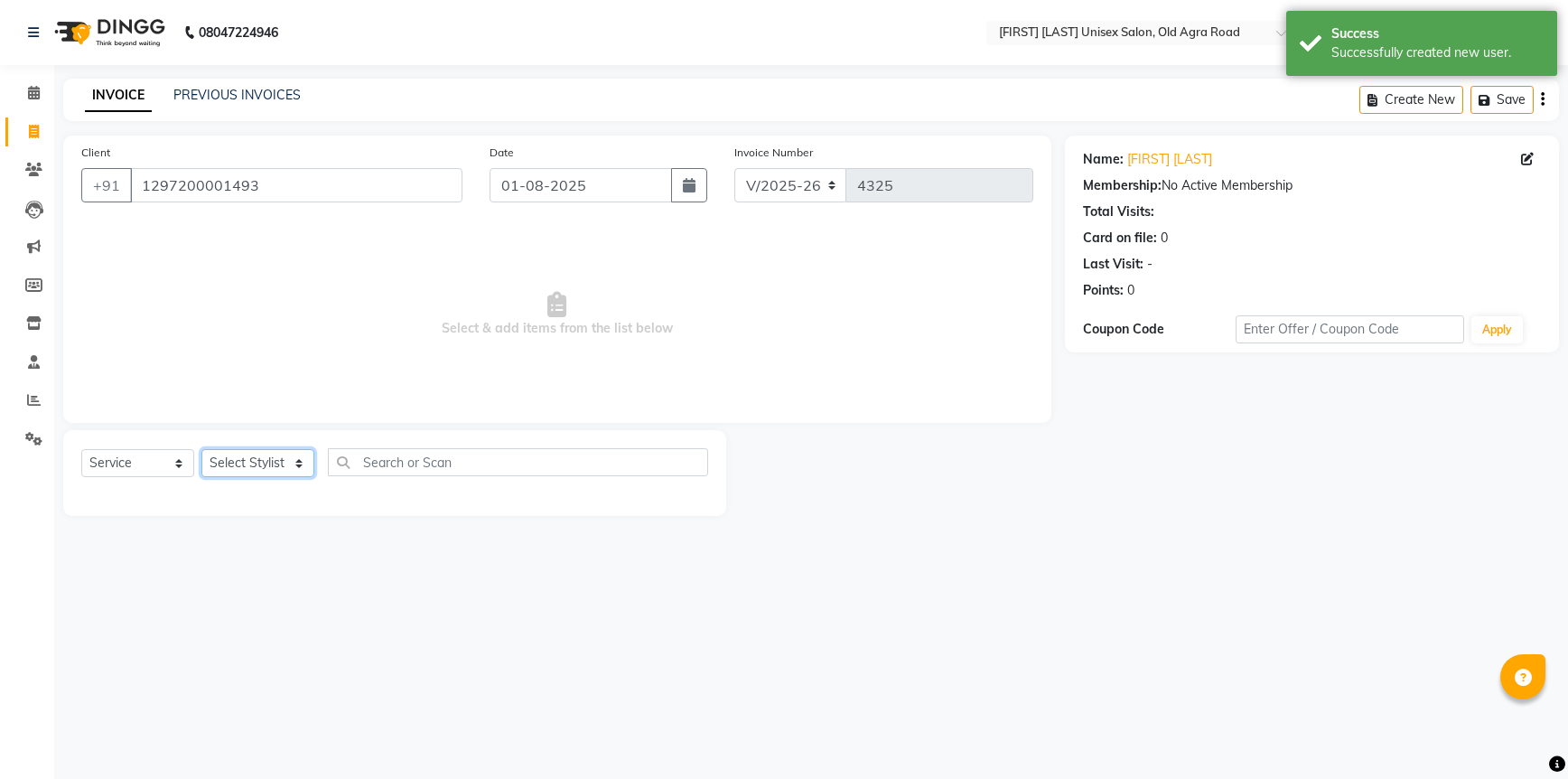select on "86141" 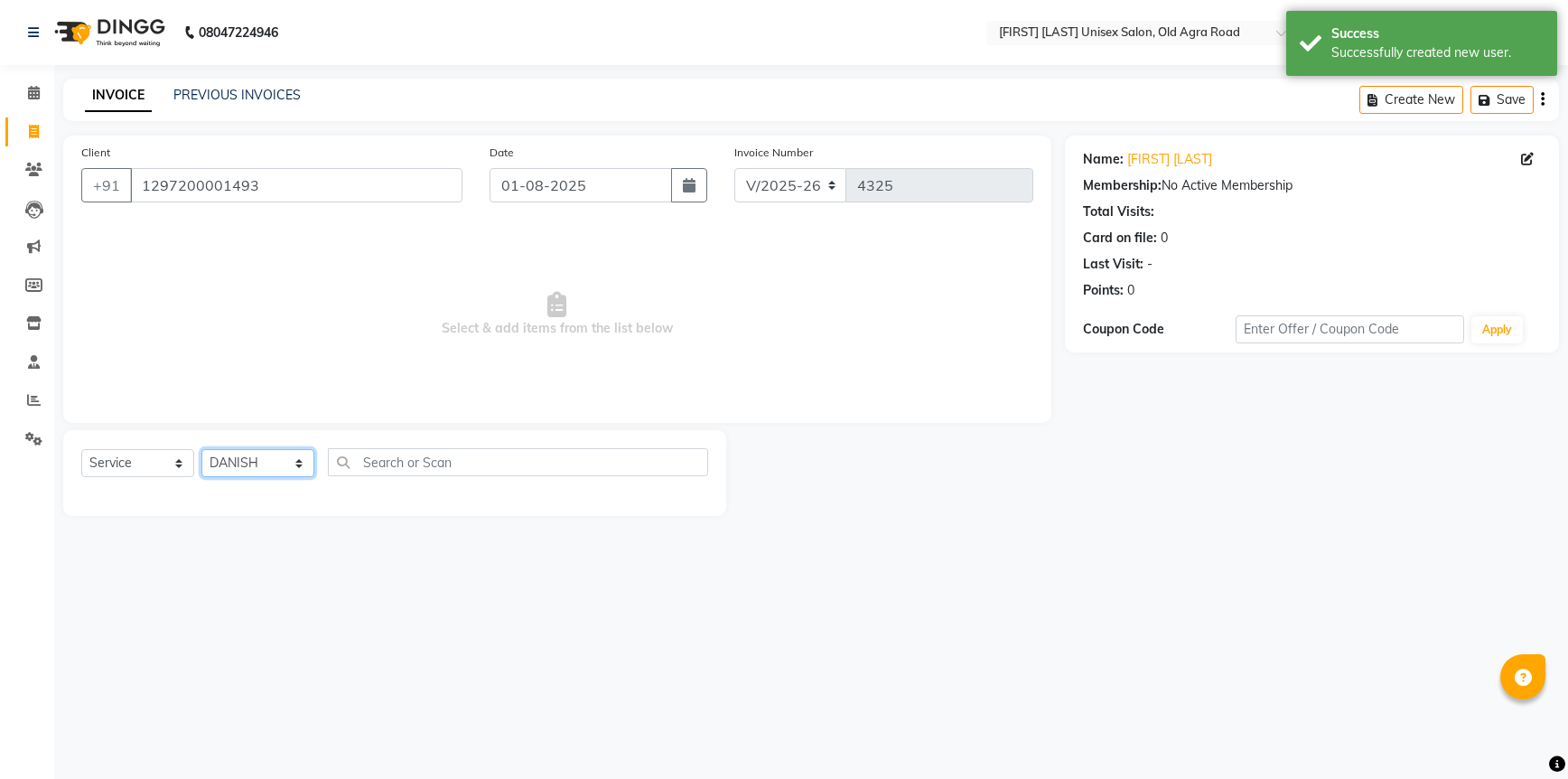 click on "Select Stylist [NAME] [NAME] [NAME] [NAME] [NAME] [NAME] [NAME] [NAME] [NAME] [NAME] [NAME]" 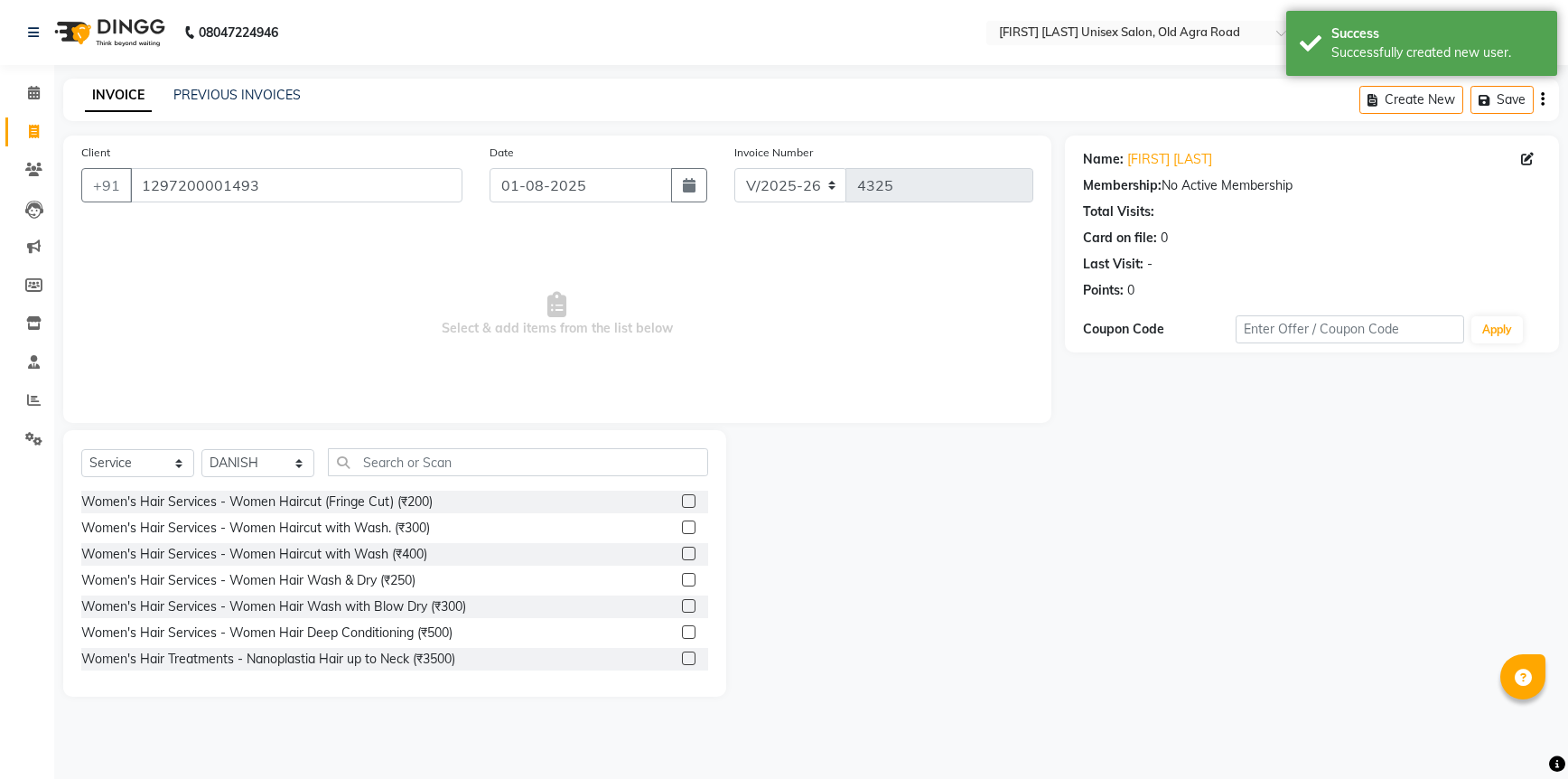 click on "Select  Service  Product  Membership  Package Voucher Prepaid Gift Card  Select Stylist DANISH  HARISH HARSHADA GANORE Kishor Tongare Manisha NEHA PH SALON PRATIK SACHIN  shahensha VEDANT YASH Women's Hair Services  - Women Haircut (Fringe Cut) (₹200)  Women's Hair Services  - Women Haircut with Wash. (₹300)  Women's Hair Services  - Women Haircut with Wash (₹400)  Women's Hair Services  - Women Hair Wash & Dry (₹250)  Women's Hair Services  - Women Hair Wash with Blow Dry (₹300)  Women's Hair Services  - Women Hair Deep Conditioning (₹500)  Women's Hair Treatments - Nanoplastia Hair up to Neck (₹3500)  Women Hair Treatments - Nanoplastia Hair up to Shoulder (₹4500)  WIG SERVICING (₹700)  women hairspa (₹700)  Women Root Touch Up (₹700)  Women Hair Global Colour (₹150090)  Blow Dry  - Blow Dry Hair upto Shoulder (₹300)  Blow Dry  - Blow Dry Hair Wash without Curly (₹400)  Blow Dry  - Blow Dry Hair Wash with Straight Dry (₹350)  MEN'S HAIR COLOR  - Men Hair Color Loreal (₹450)" 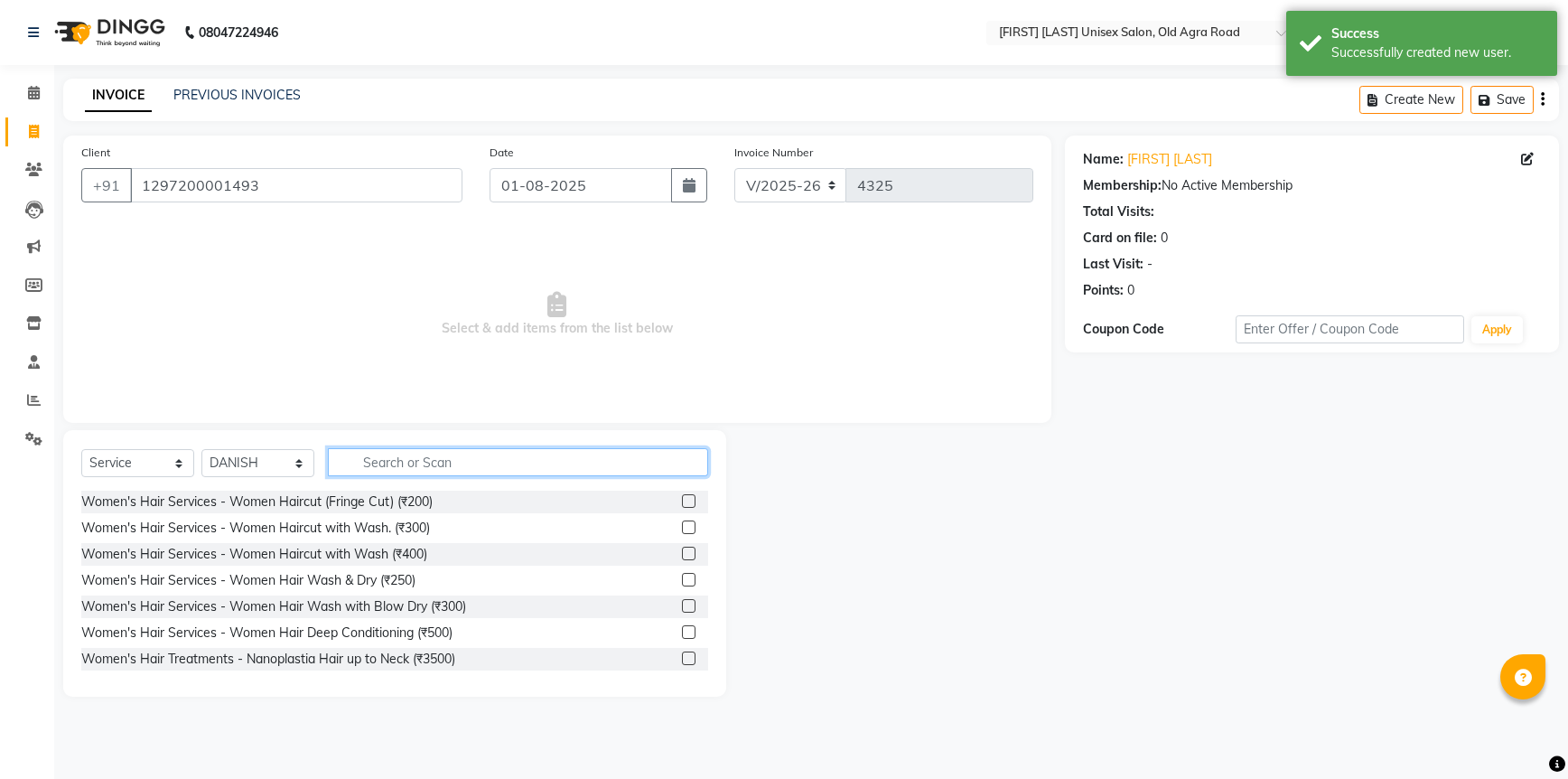 click 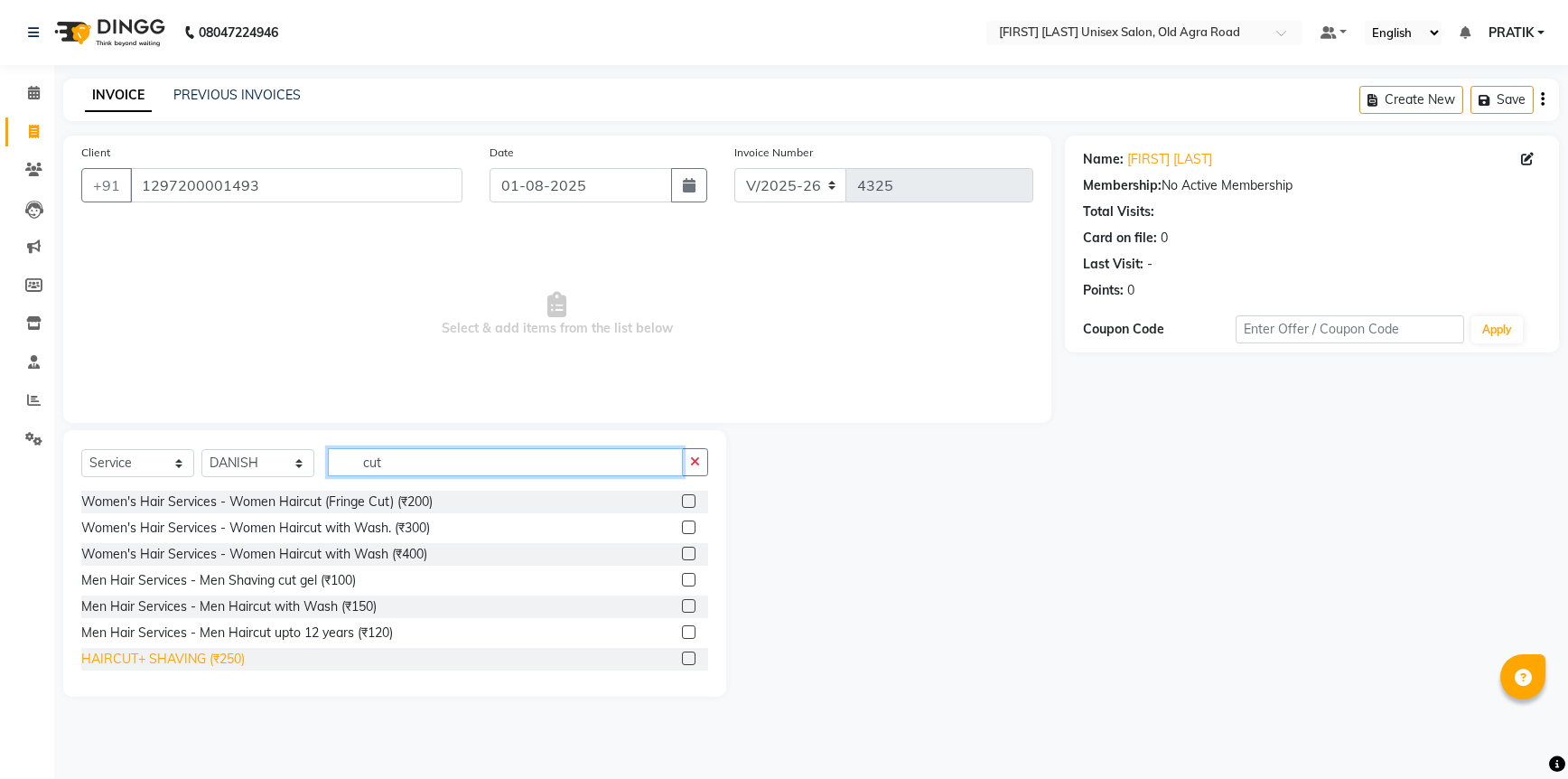 type on "cut" 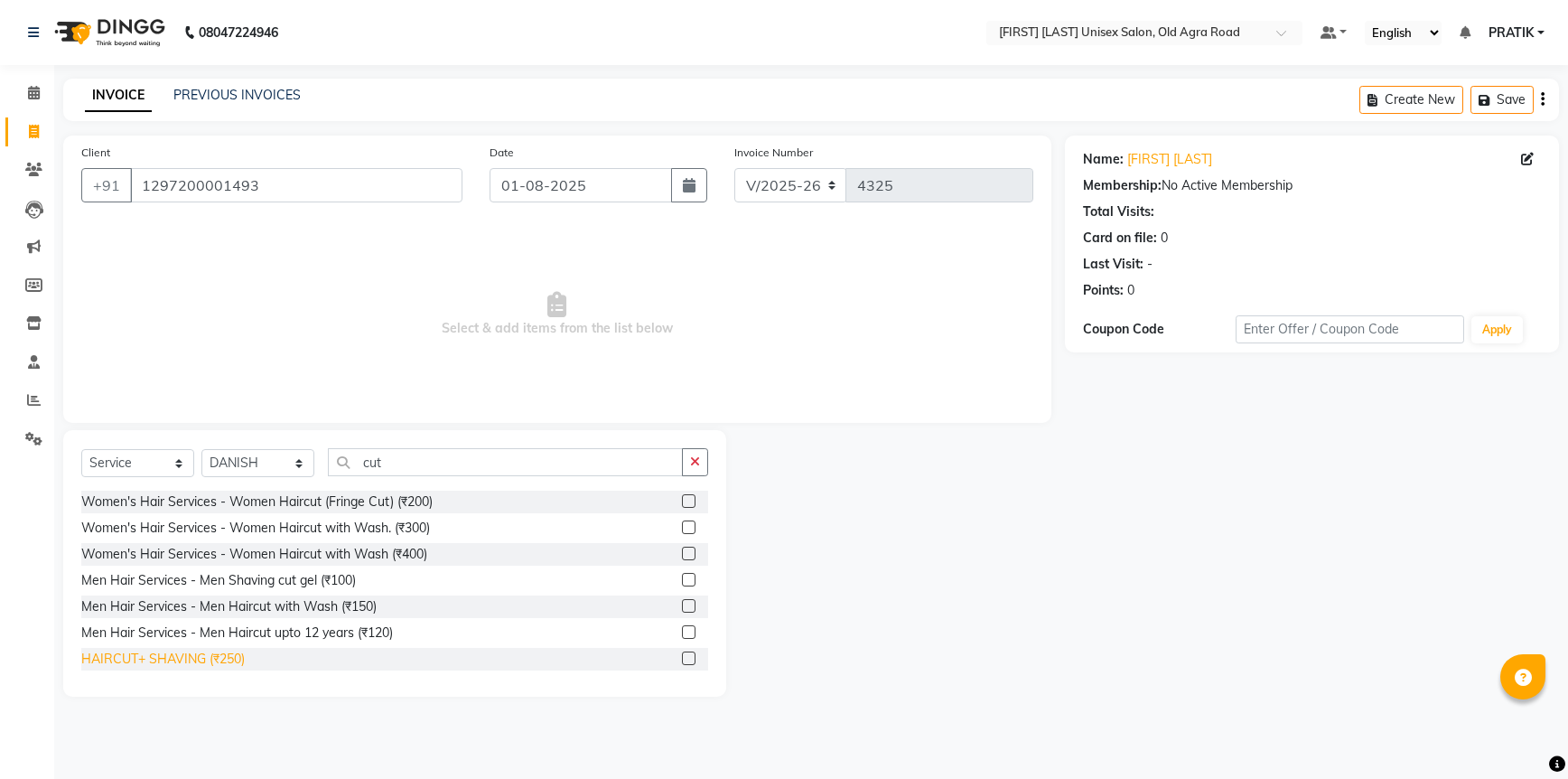 click on "HAIRCUT+ SHAVING (₹250)" 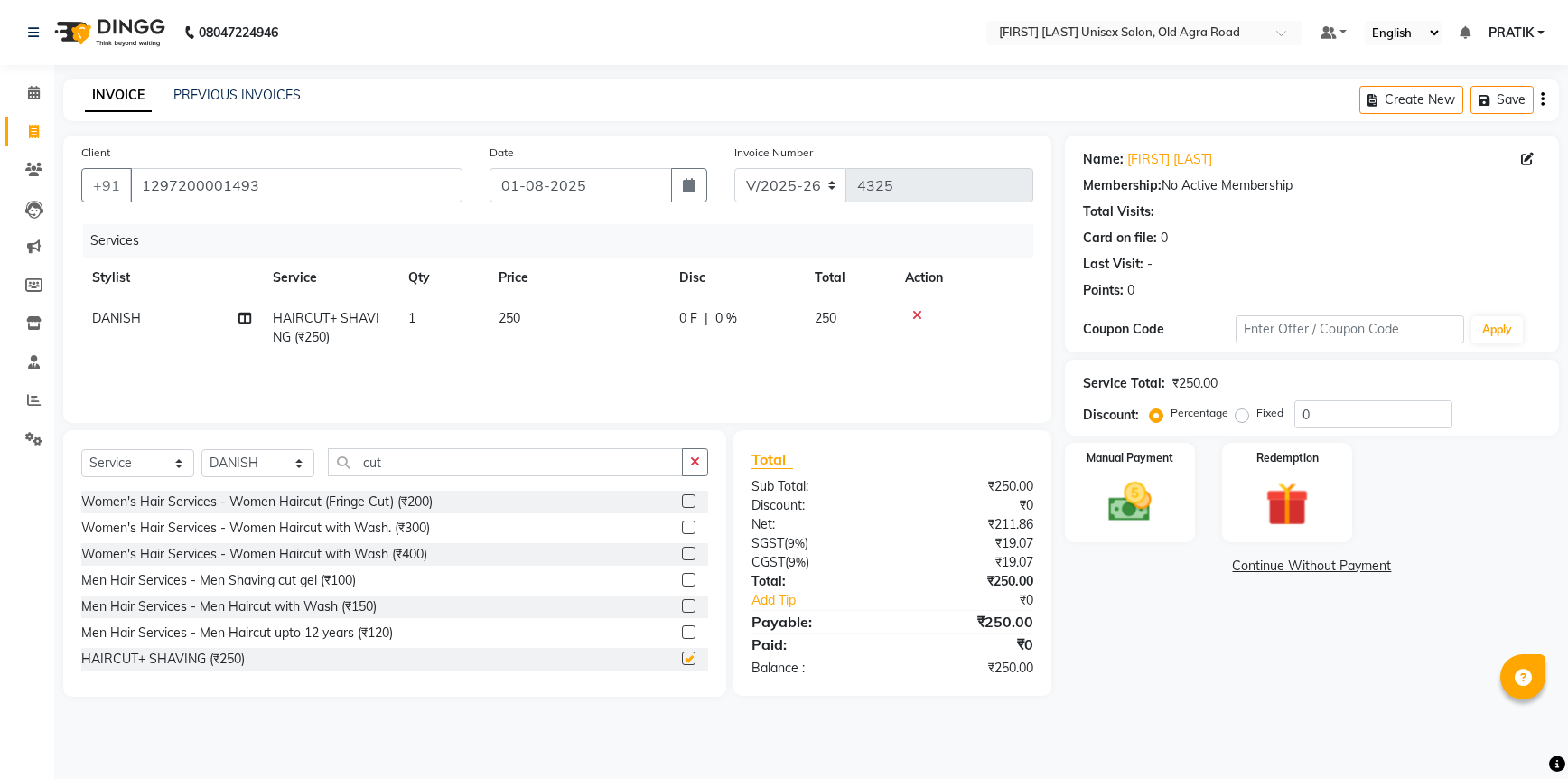checkbox on "false" 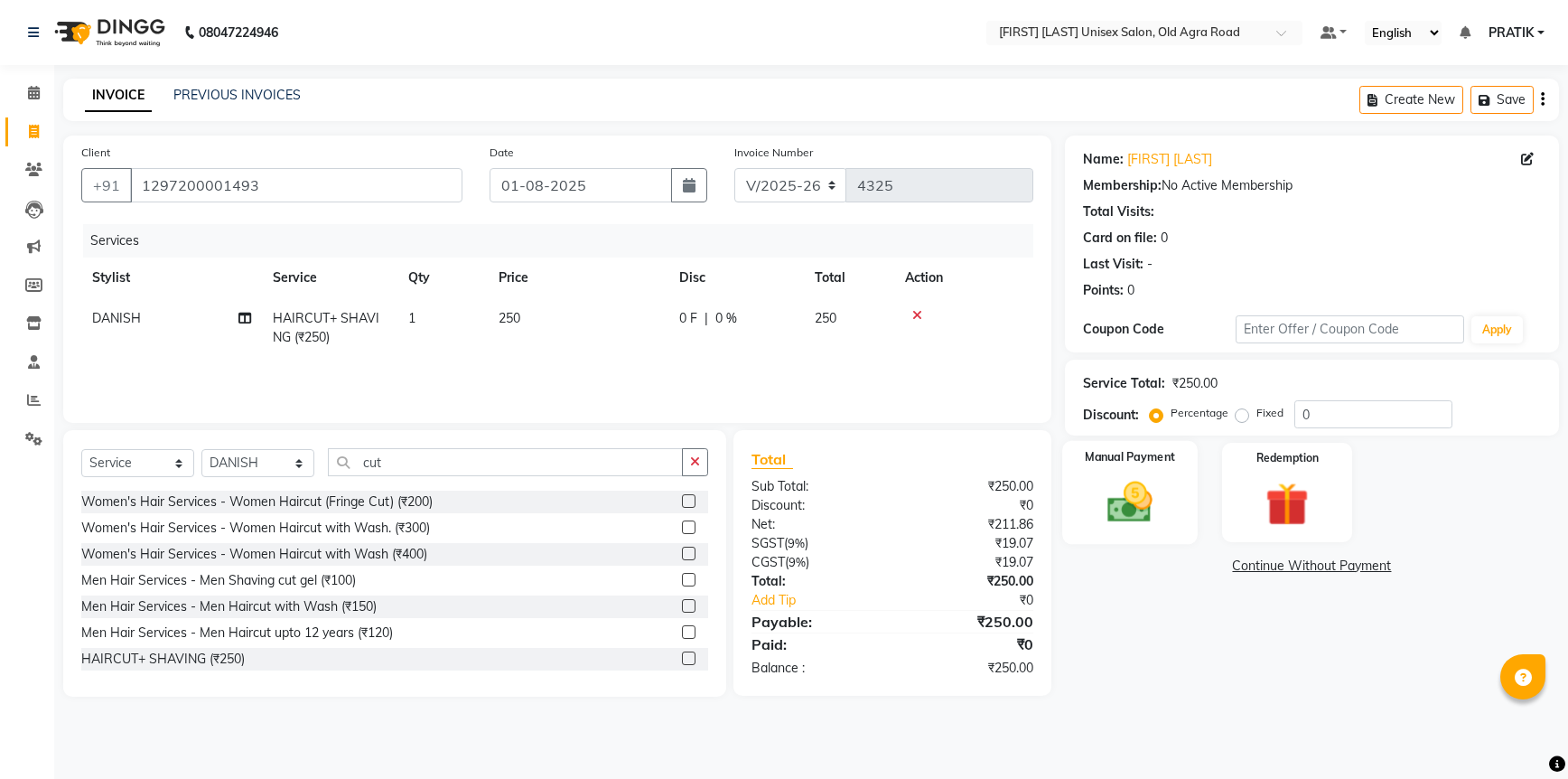 click 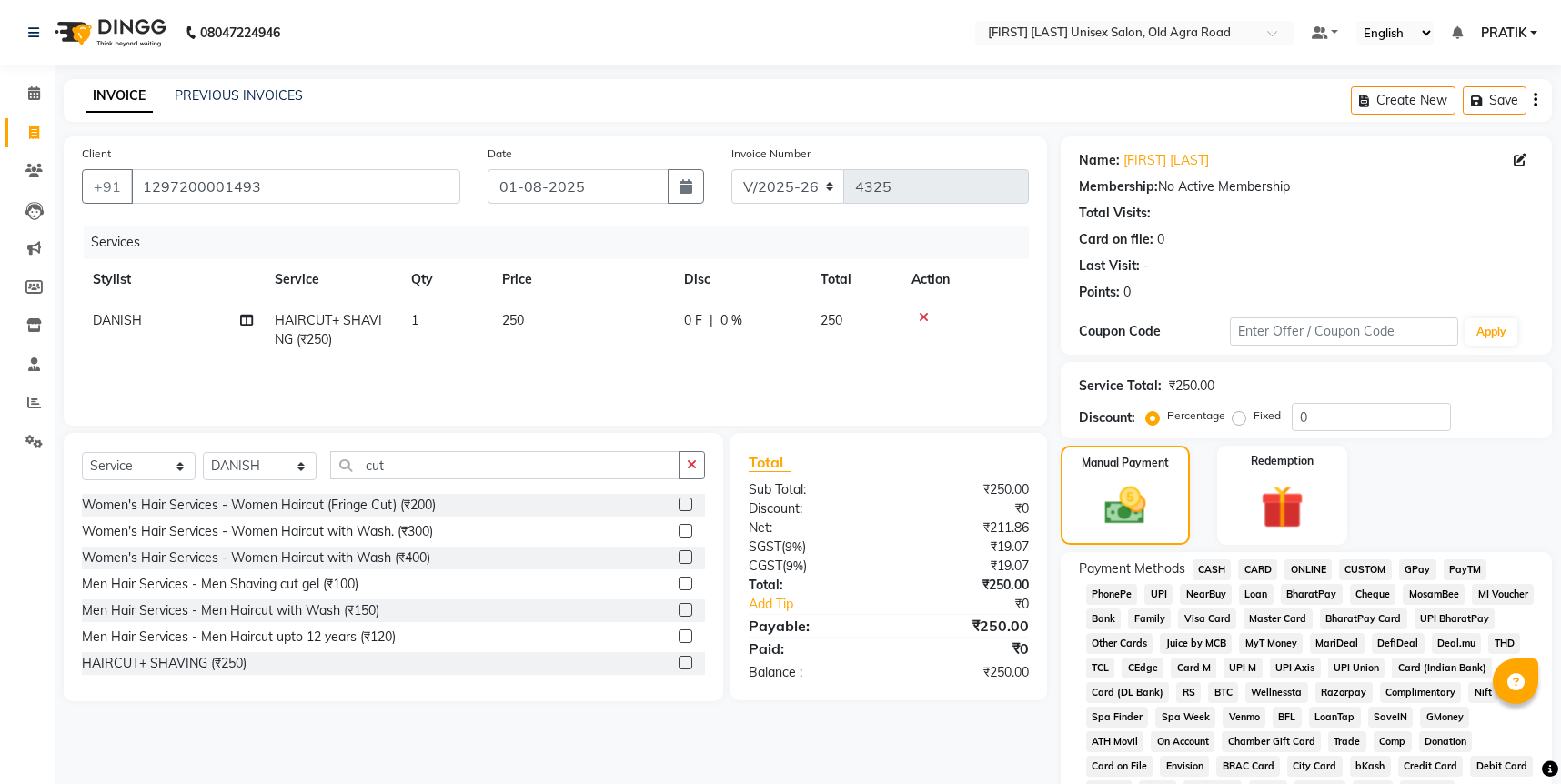 click on "ONLINE" 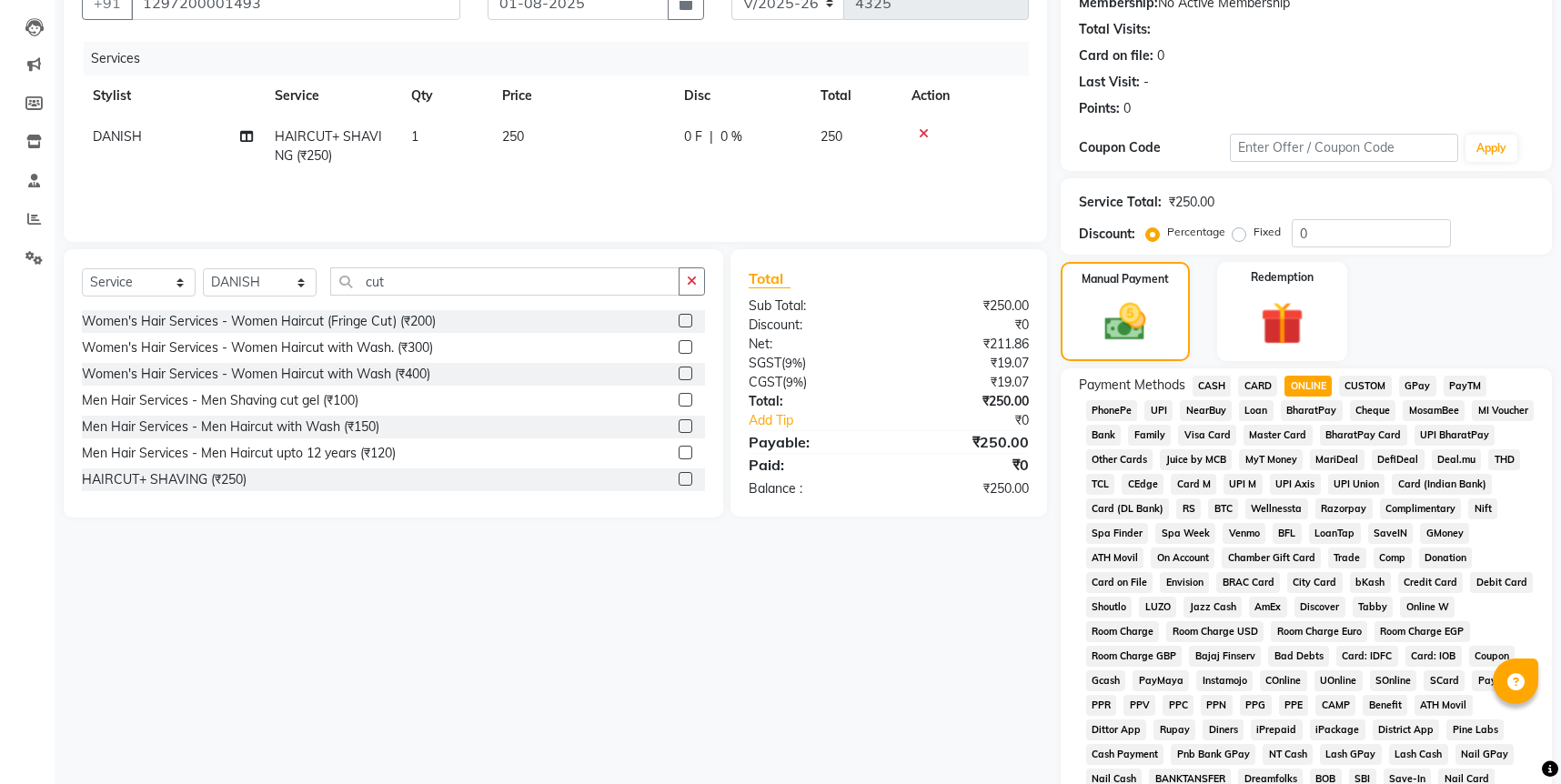 scroll, scrollTop: 435, scrollLeft: 0, axis: vertical 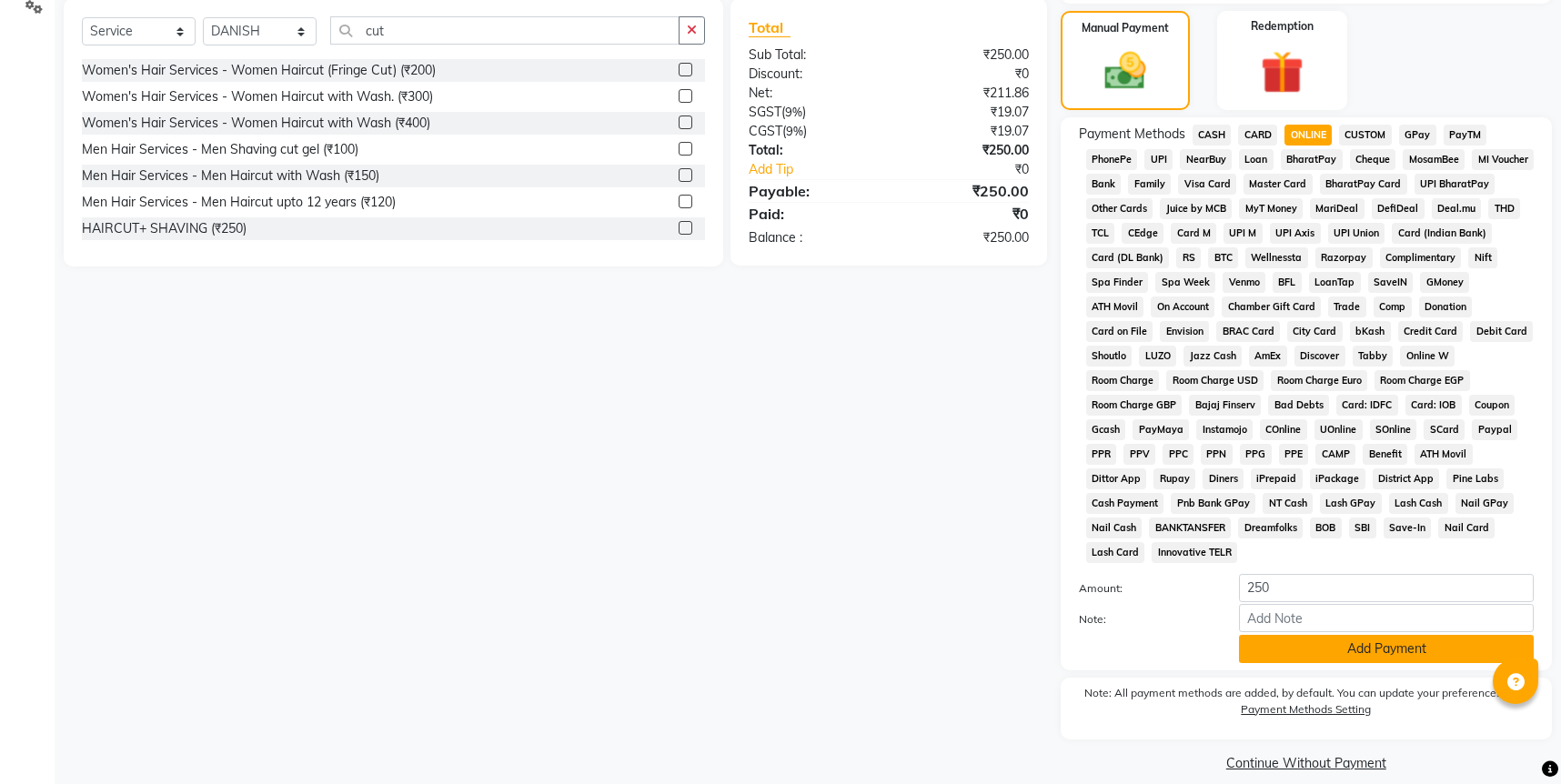 click on "Add Payment" 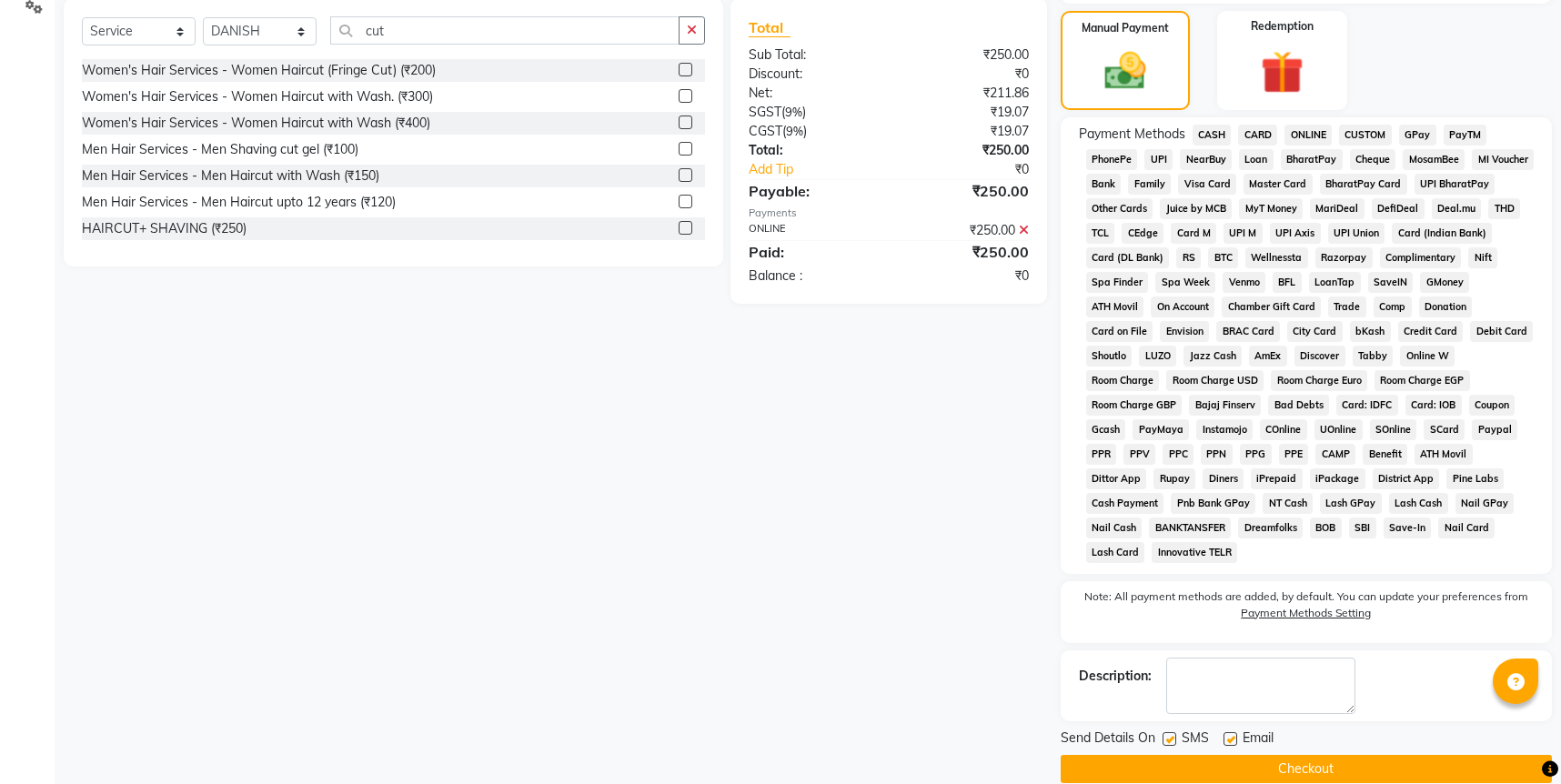 click on "Checkout" 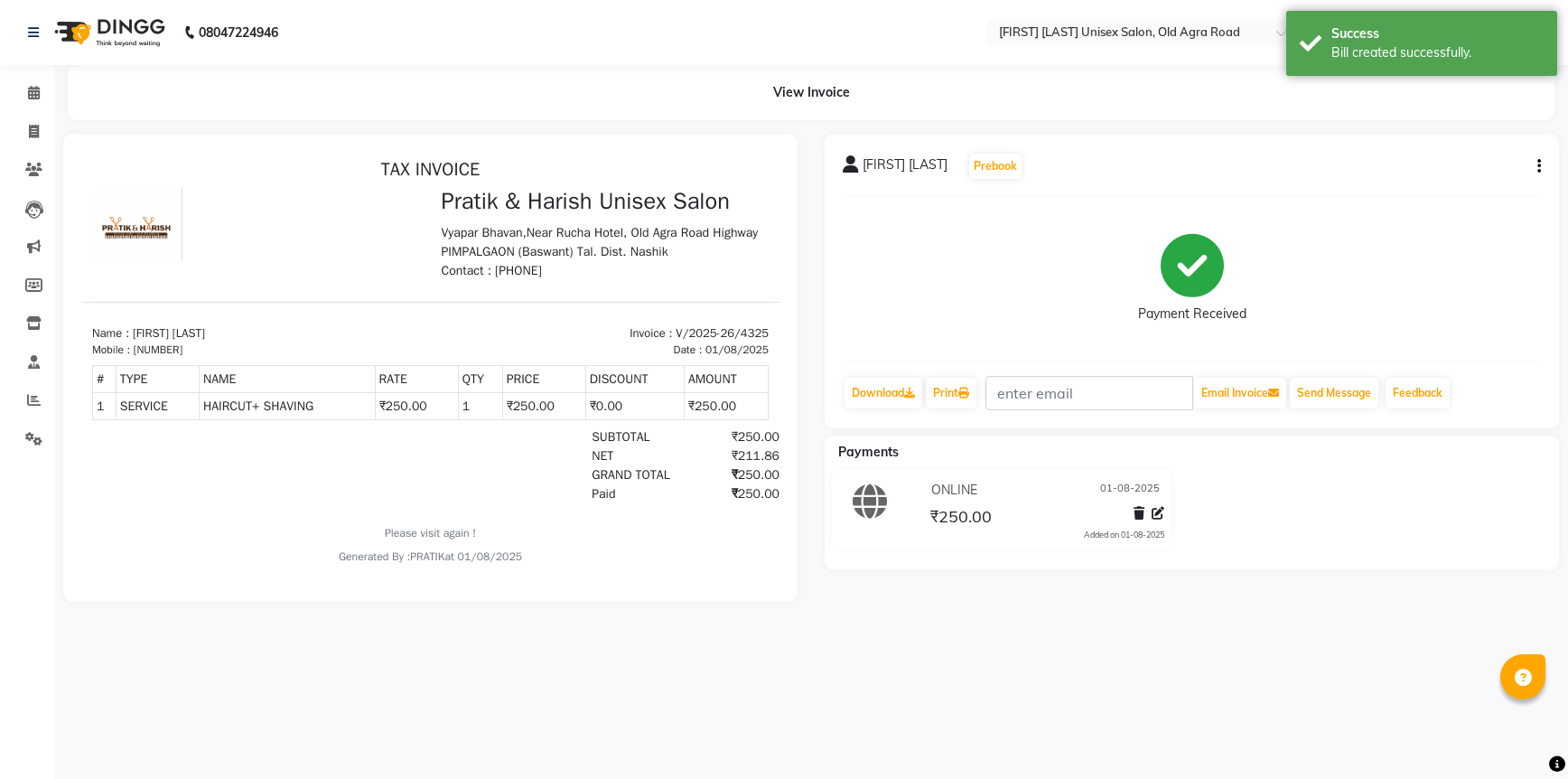 scroll, scrollTop: 0, scrollLeft: 0, axis: both 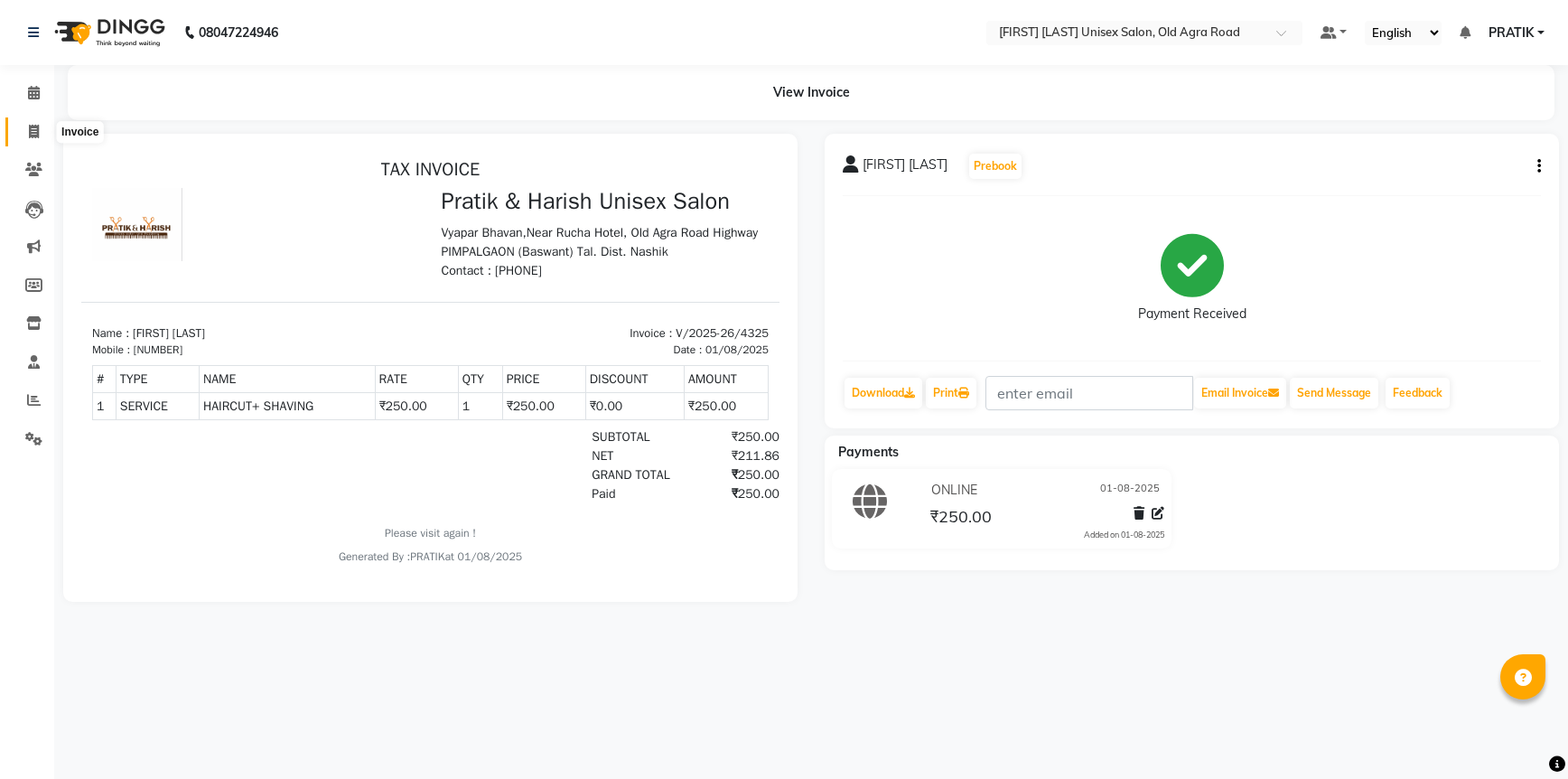 click 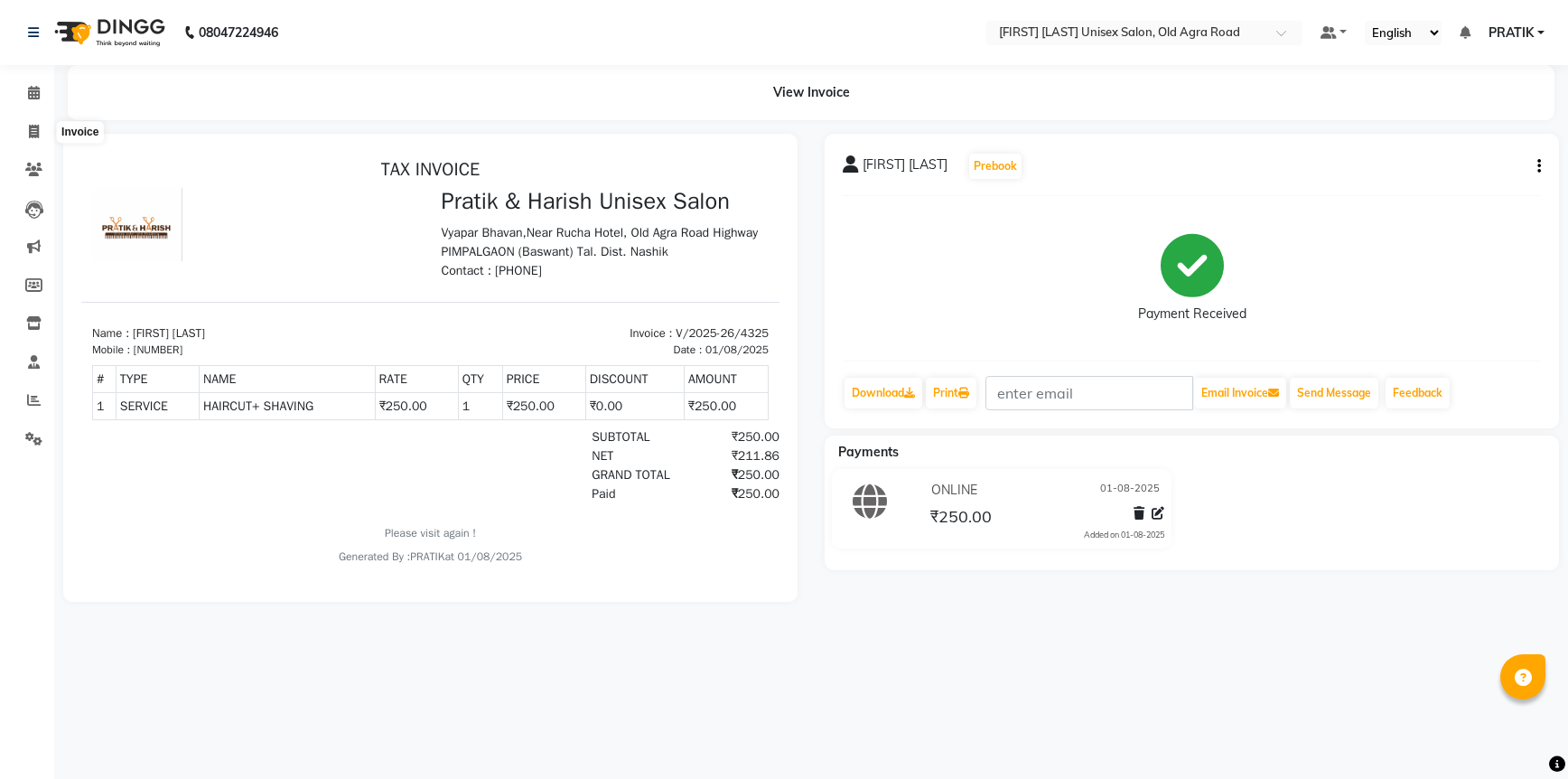 select on "service" 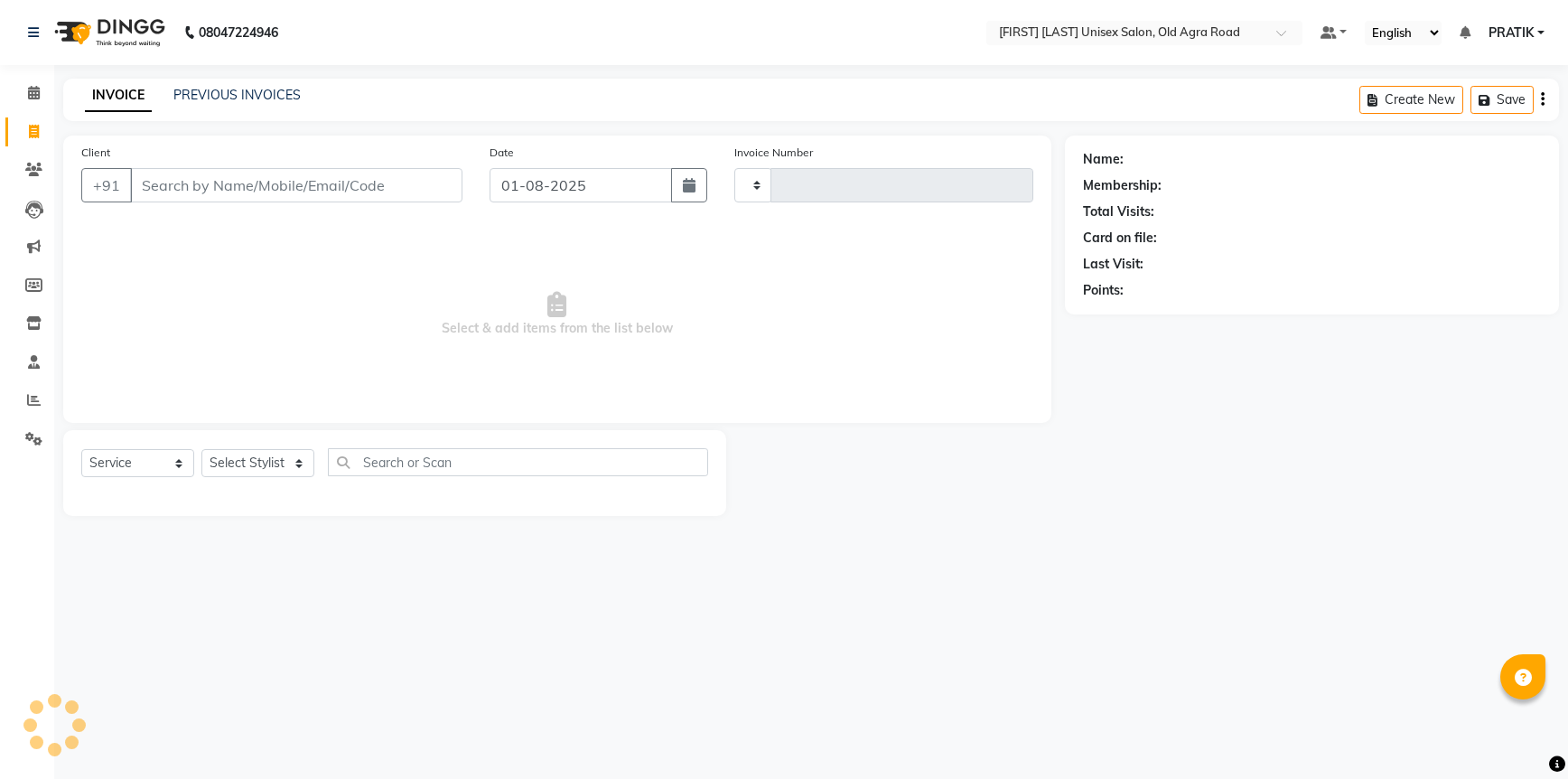 type on "4326" 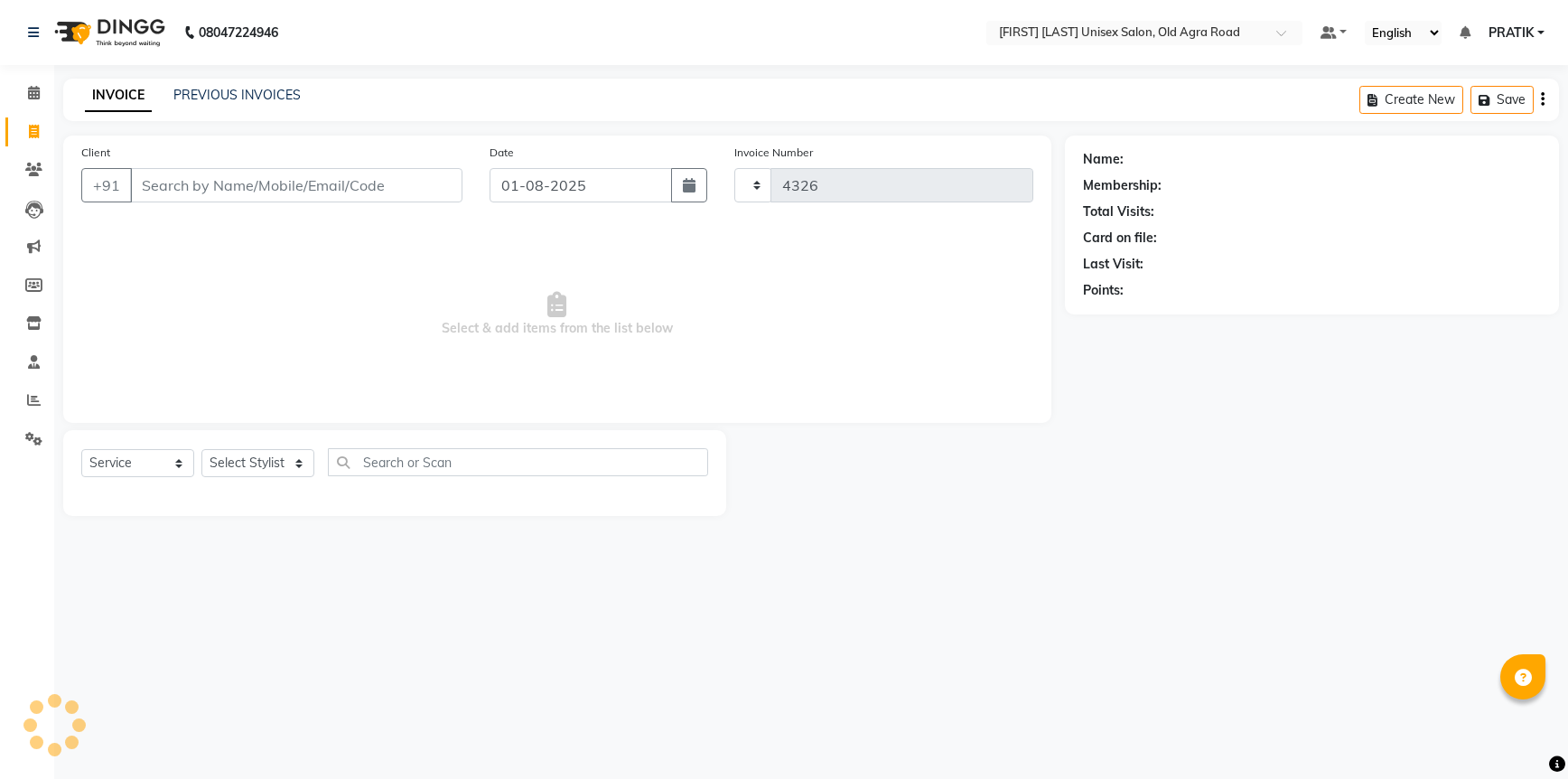select on "6770" 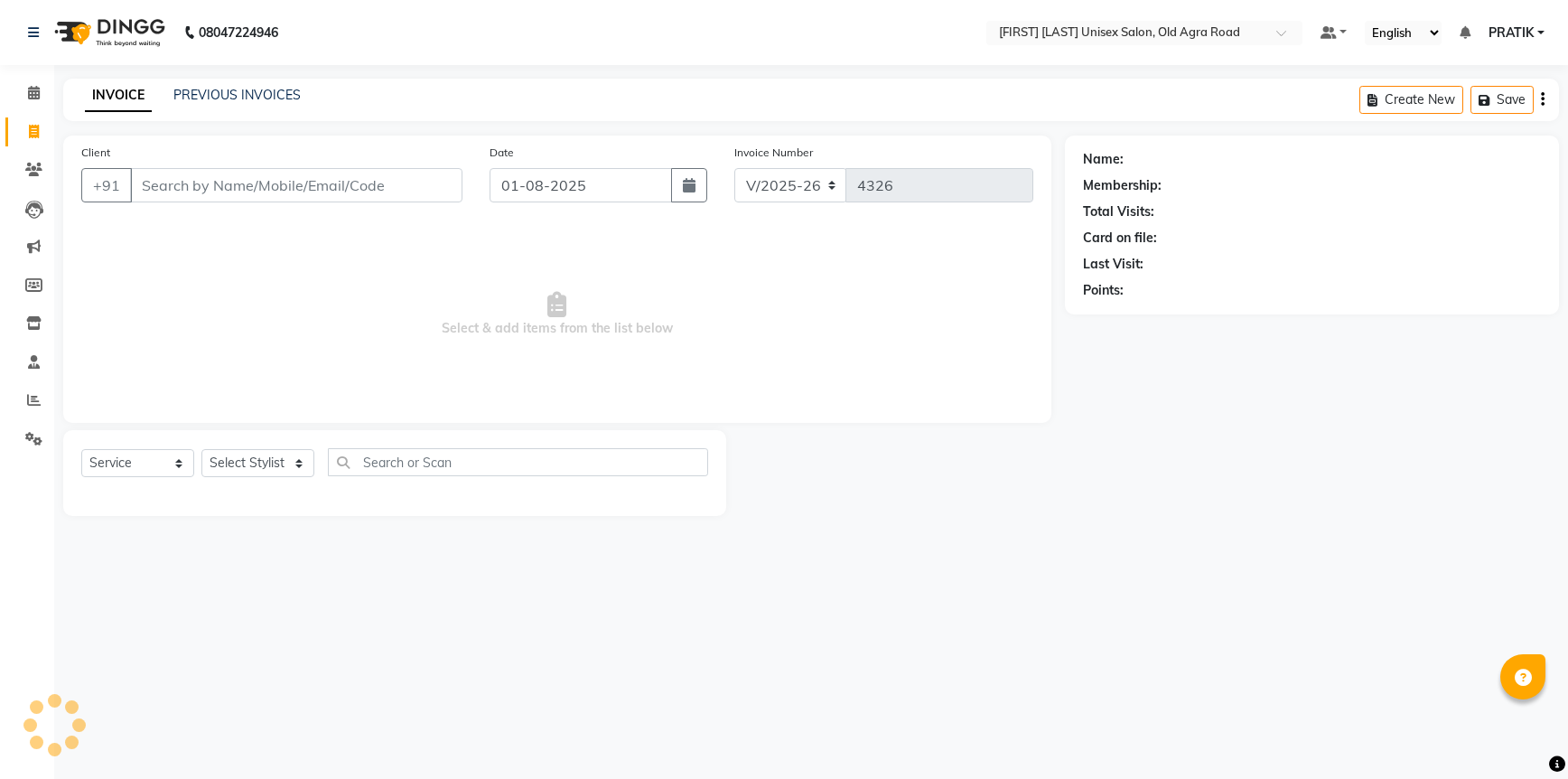 click on "Client" at bounding box center [296, 185] 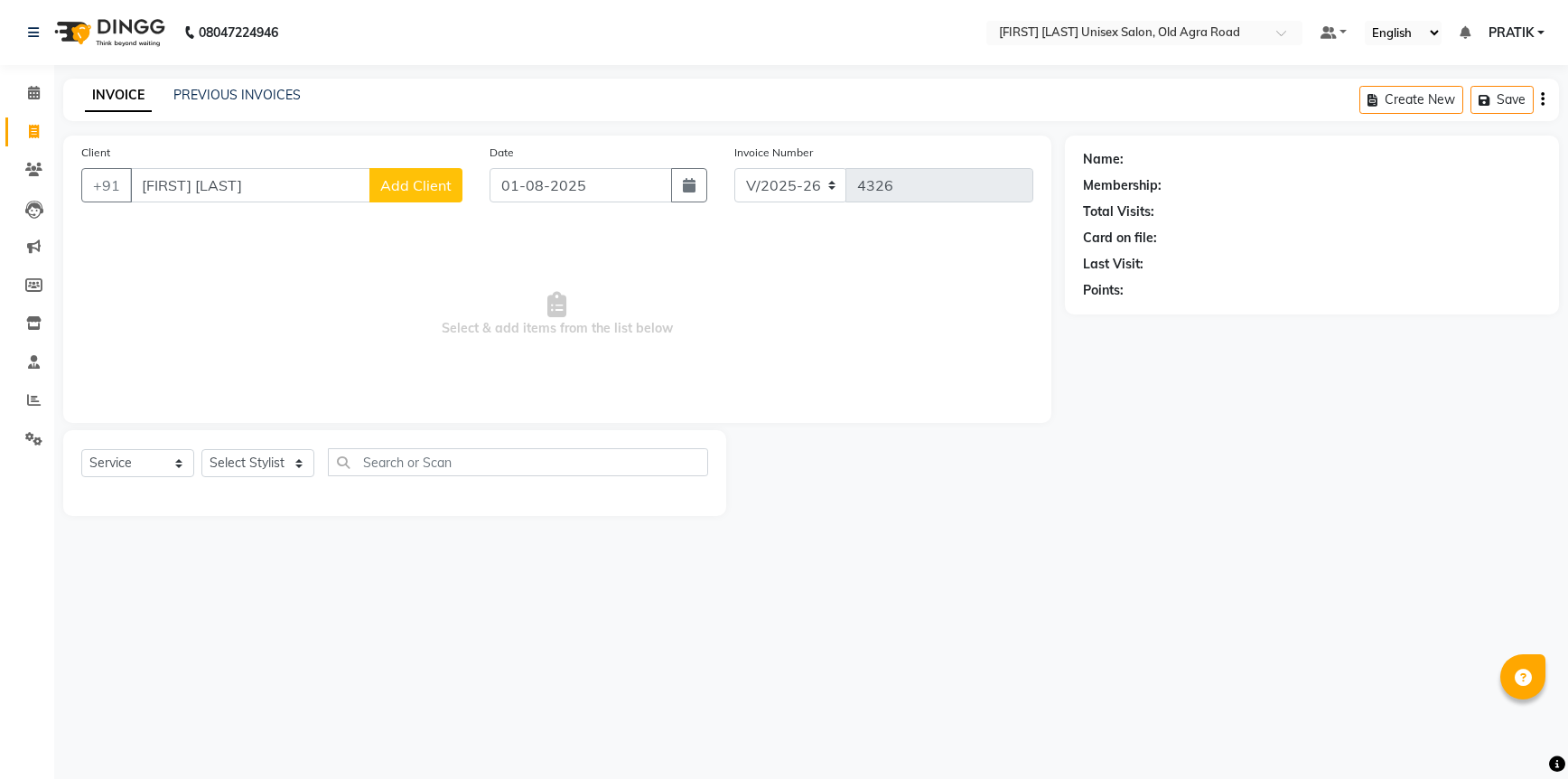 type on "[FIRST] [LAST]" 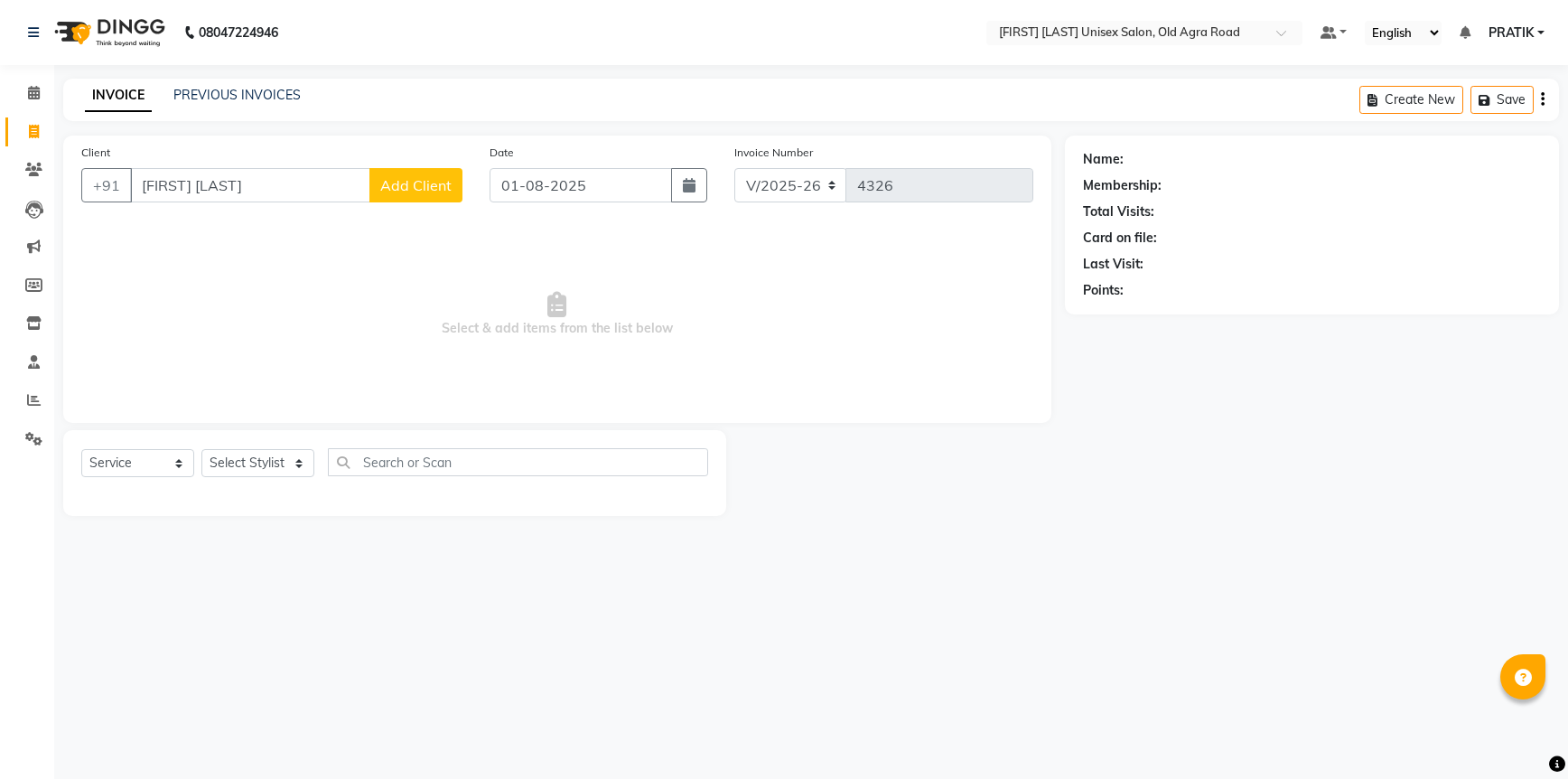 click on "Add Client" 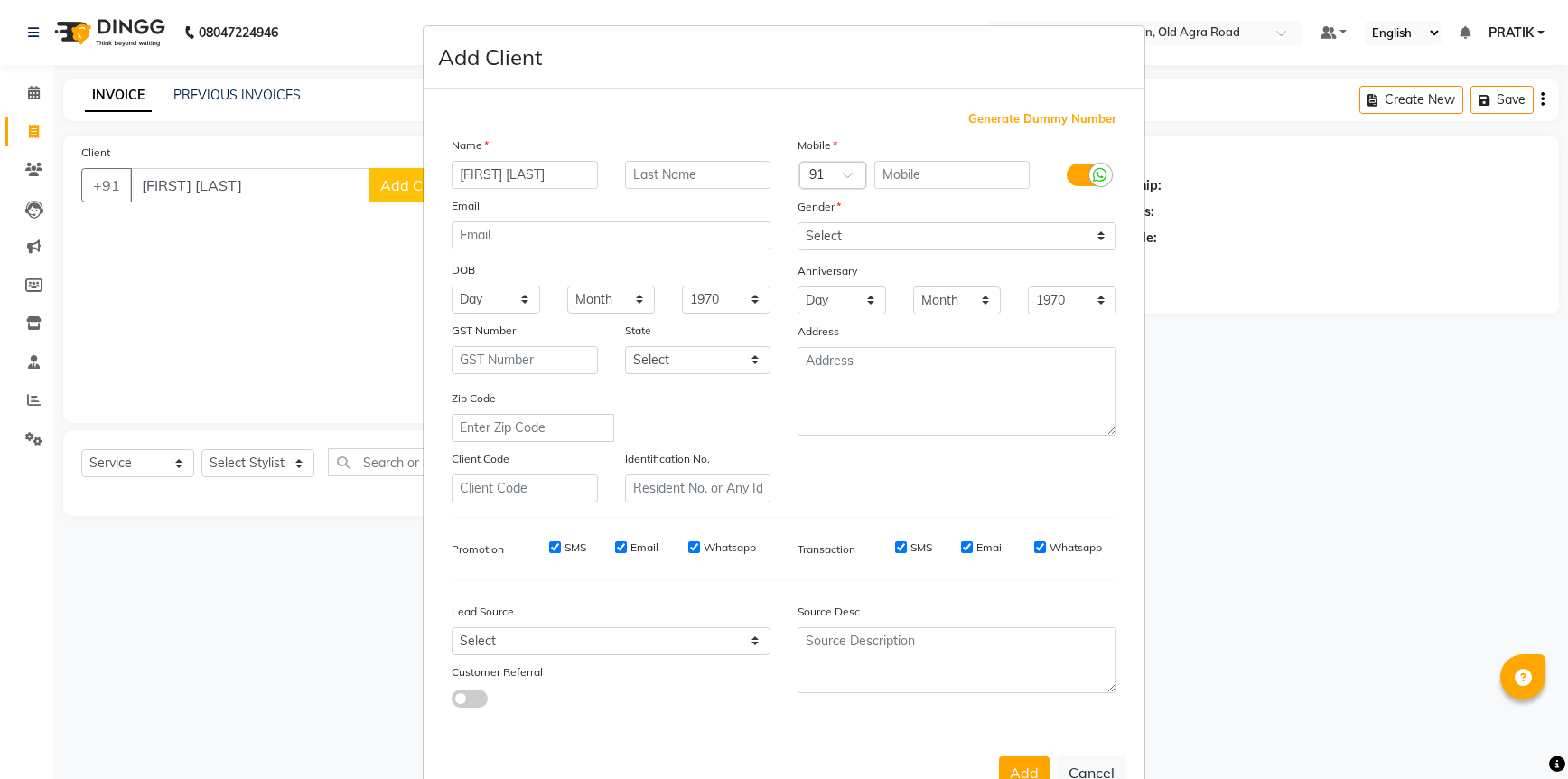 click on "Generate Dummy Number" at bounding box center (1042, 119) 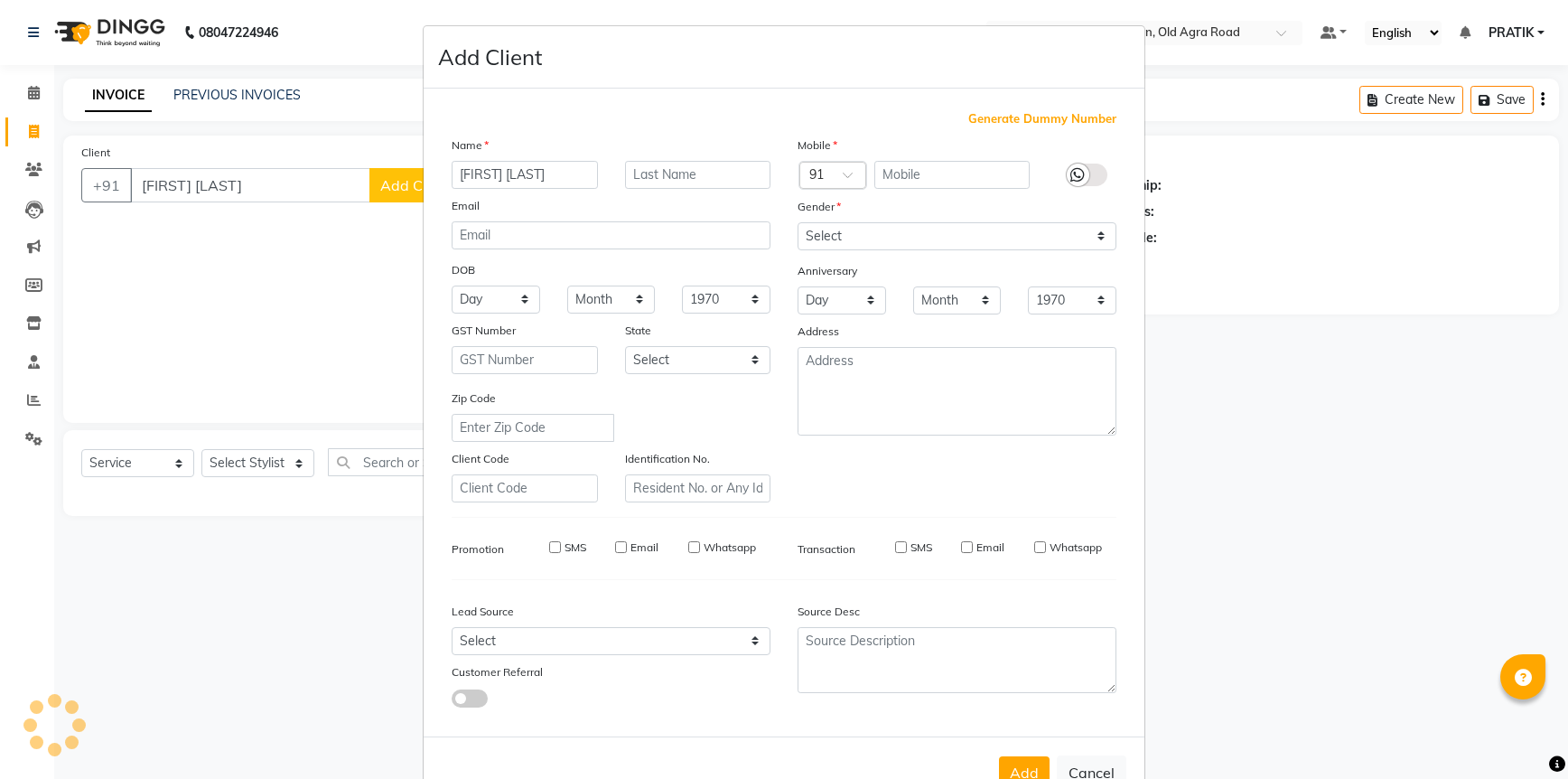 type on "1297200001494" 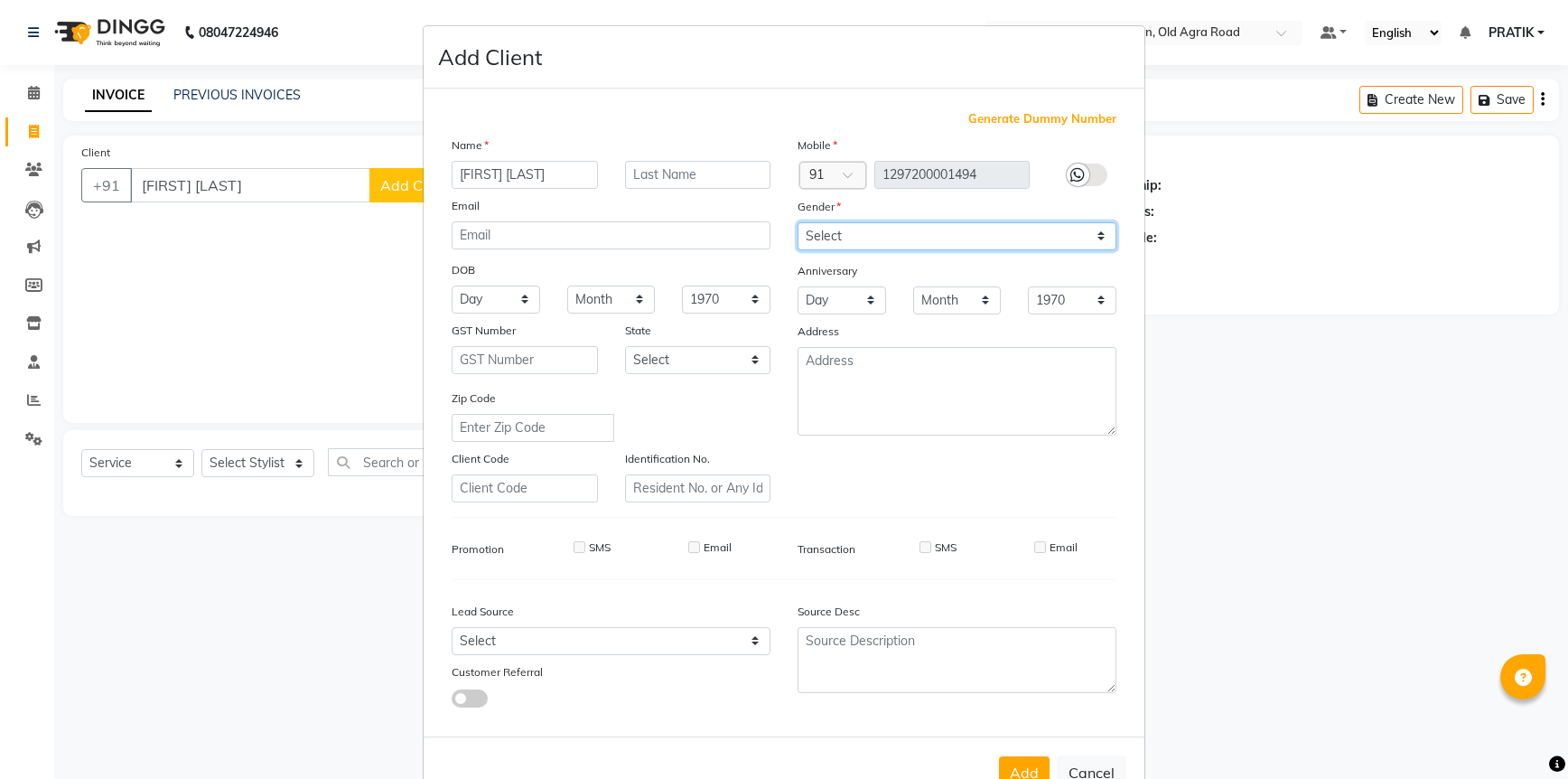 click on "Select Male Female Other Prefer Not To Say" at bounding box center [957, 236] 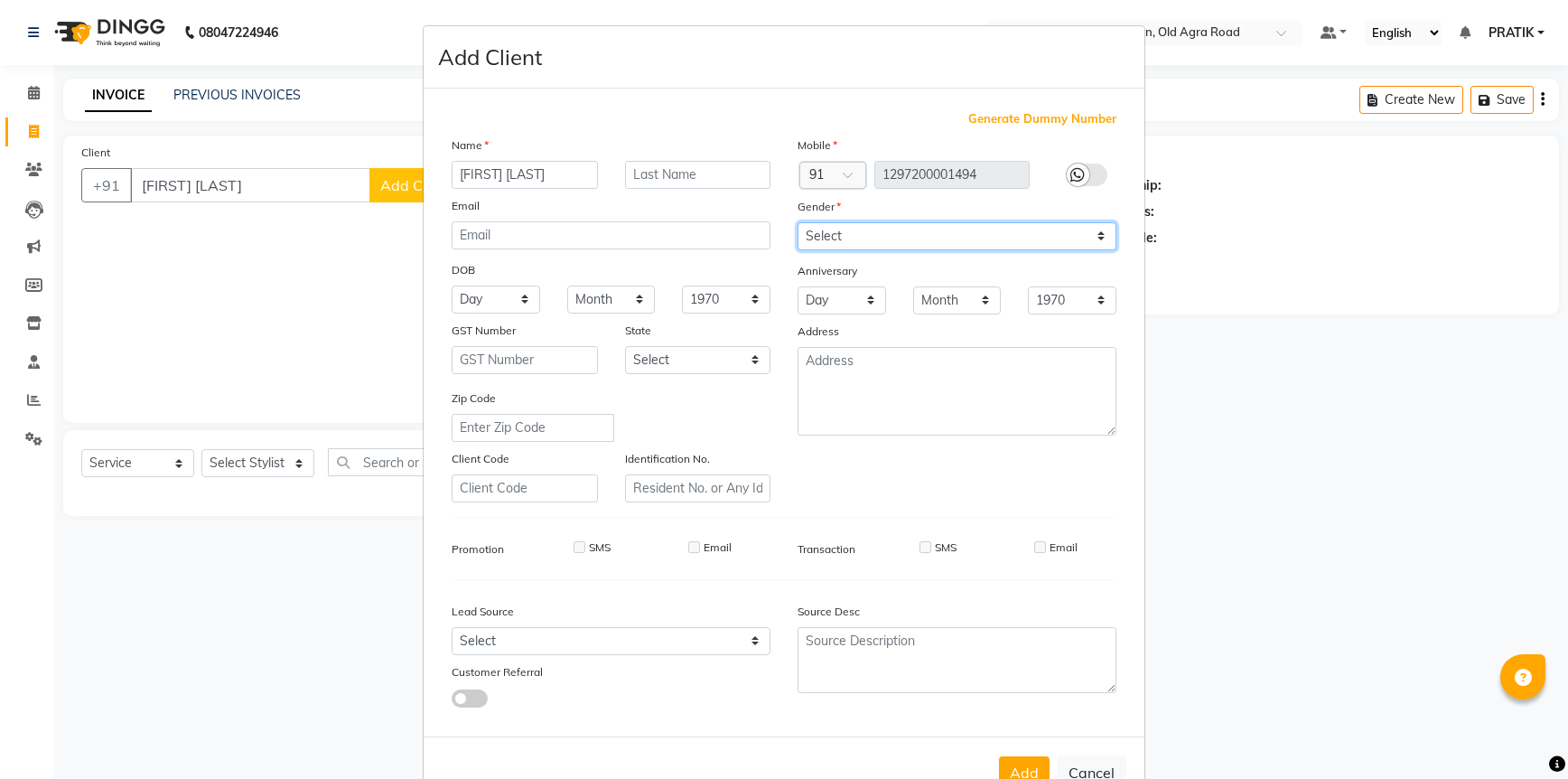 select on "male" 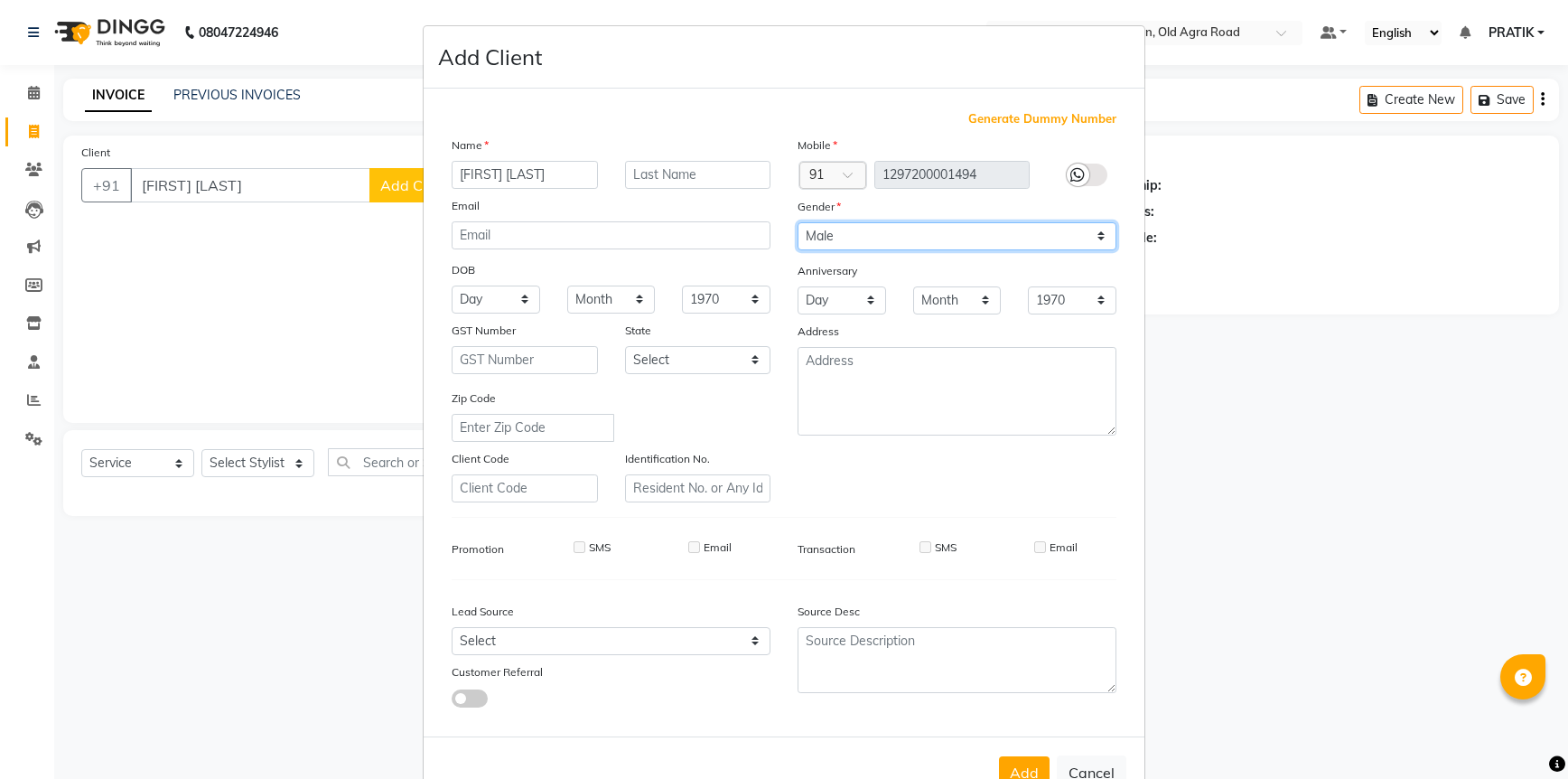 click on "Select Male Female Other Prefer Not To Say" at bounding box center (957, 236) 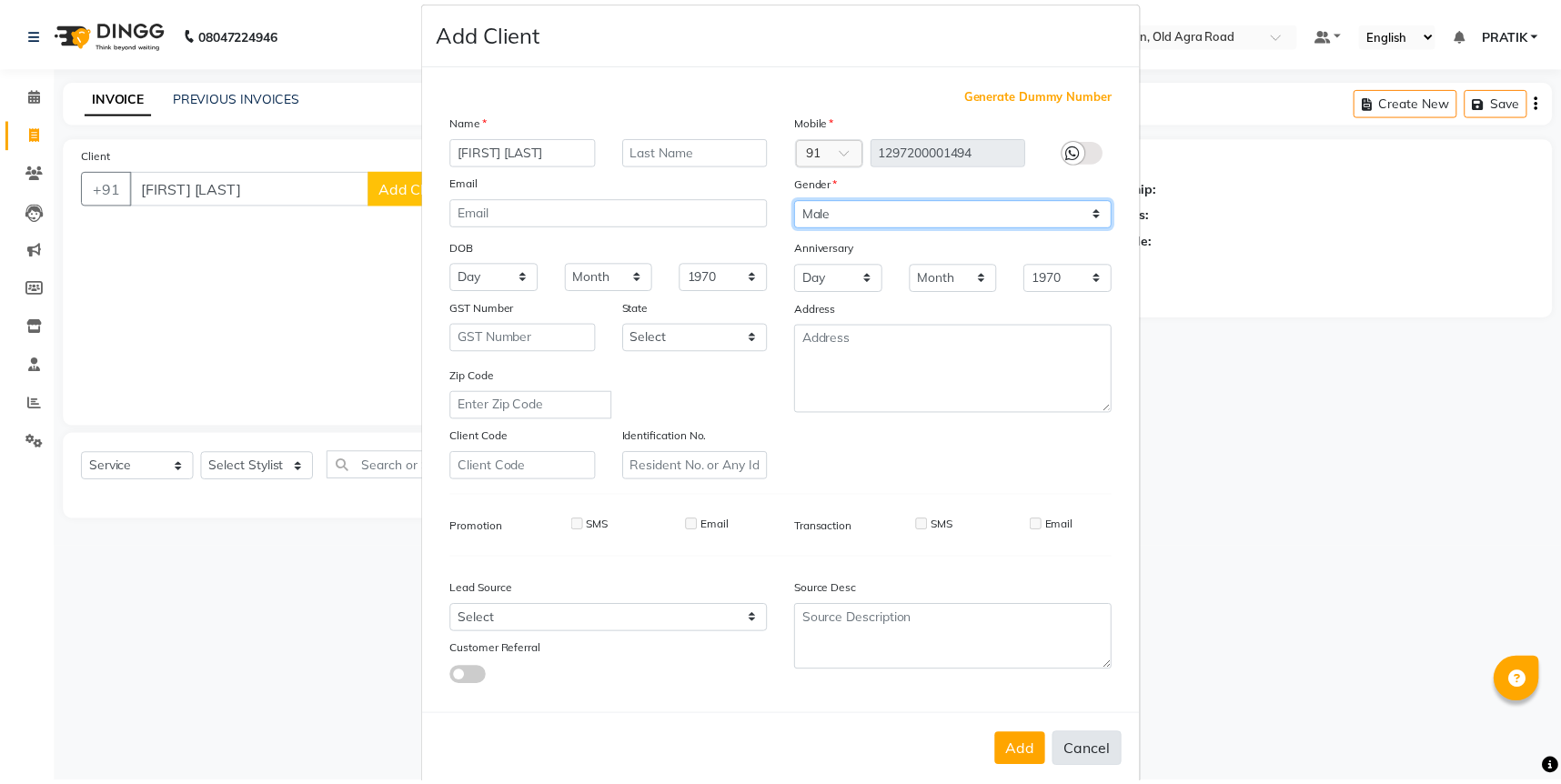 scroll, scrollTop: 51, scrollLeft: 0, axis: vertical 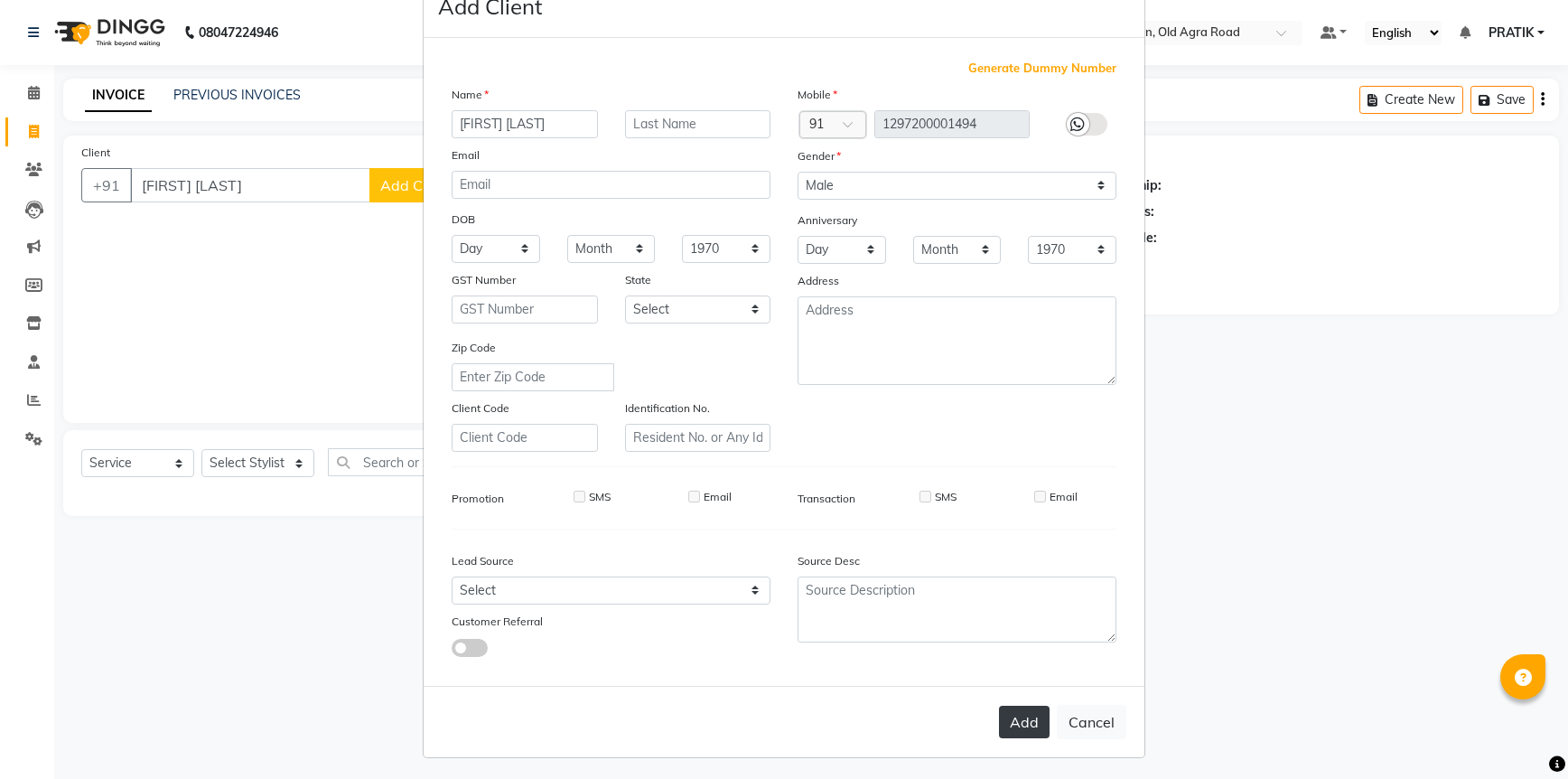 click on "Add" at bounding box center [1024, 722] 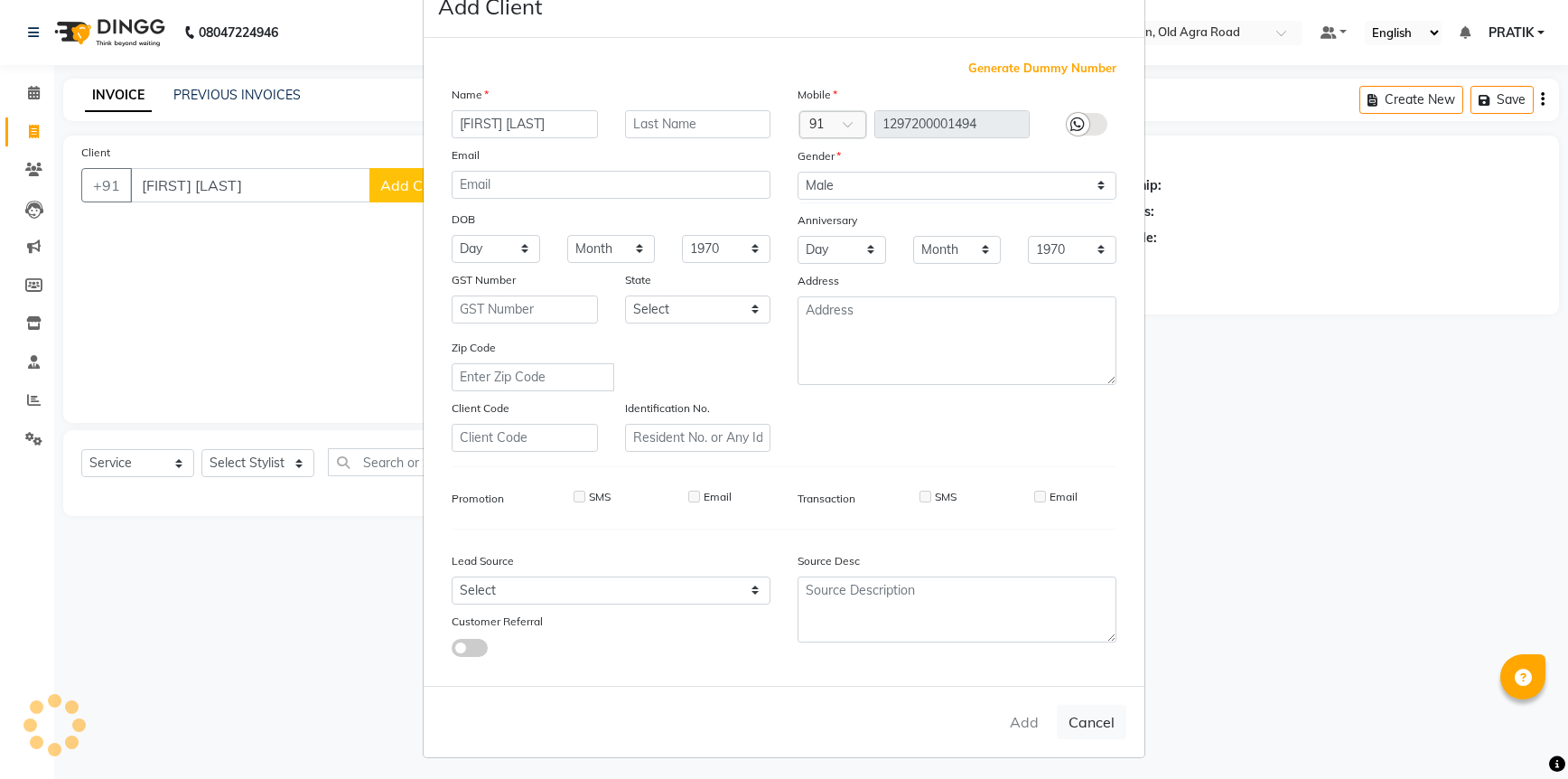 type on "1297200001494" 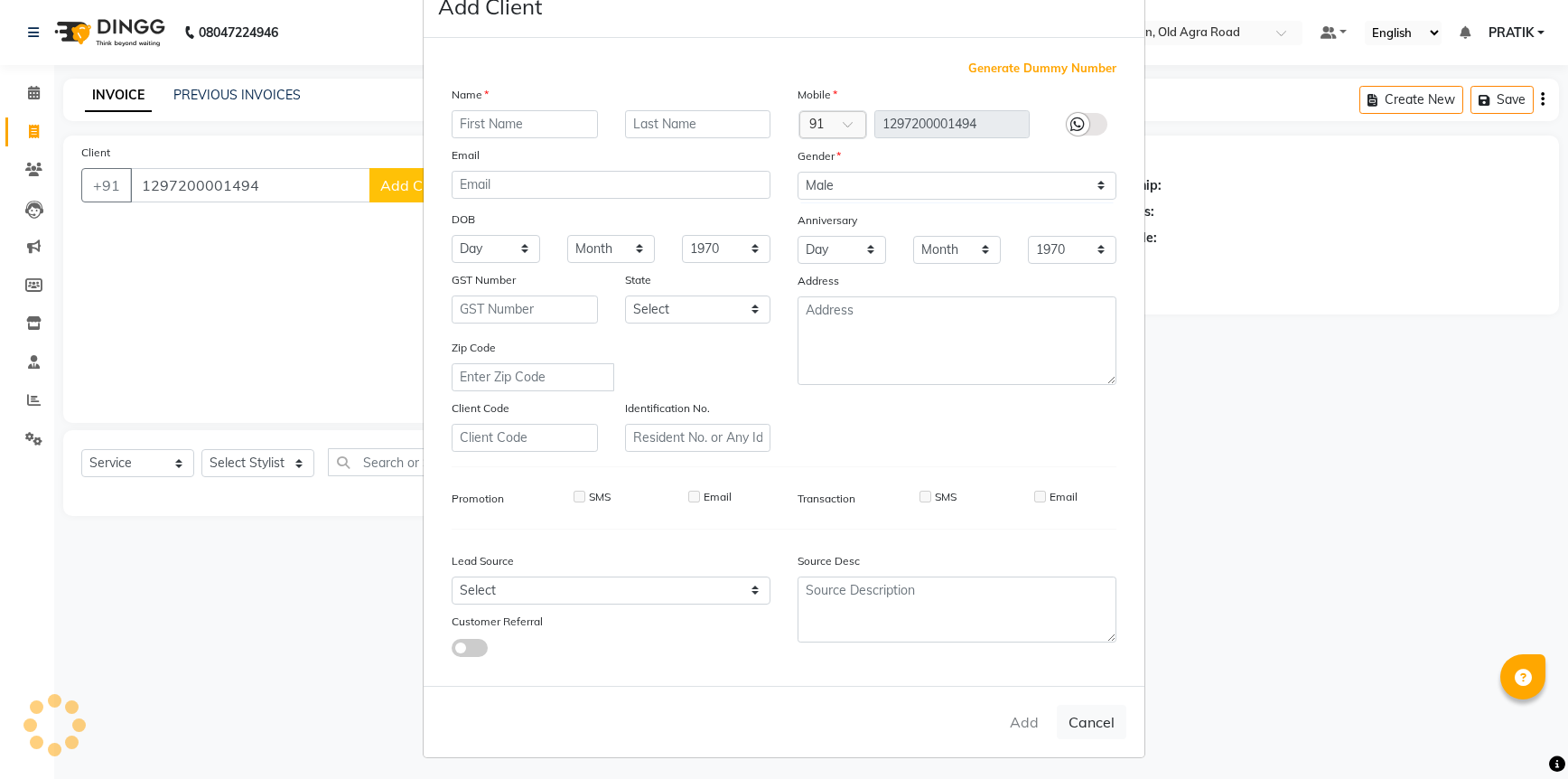 select 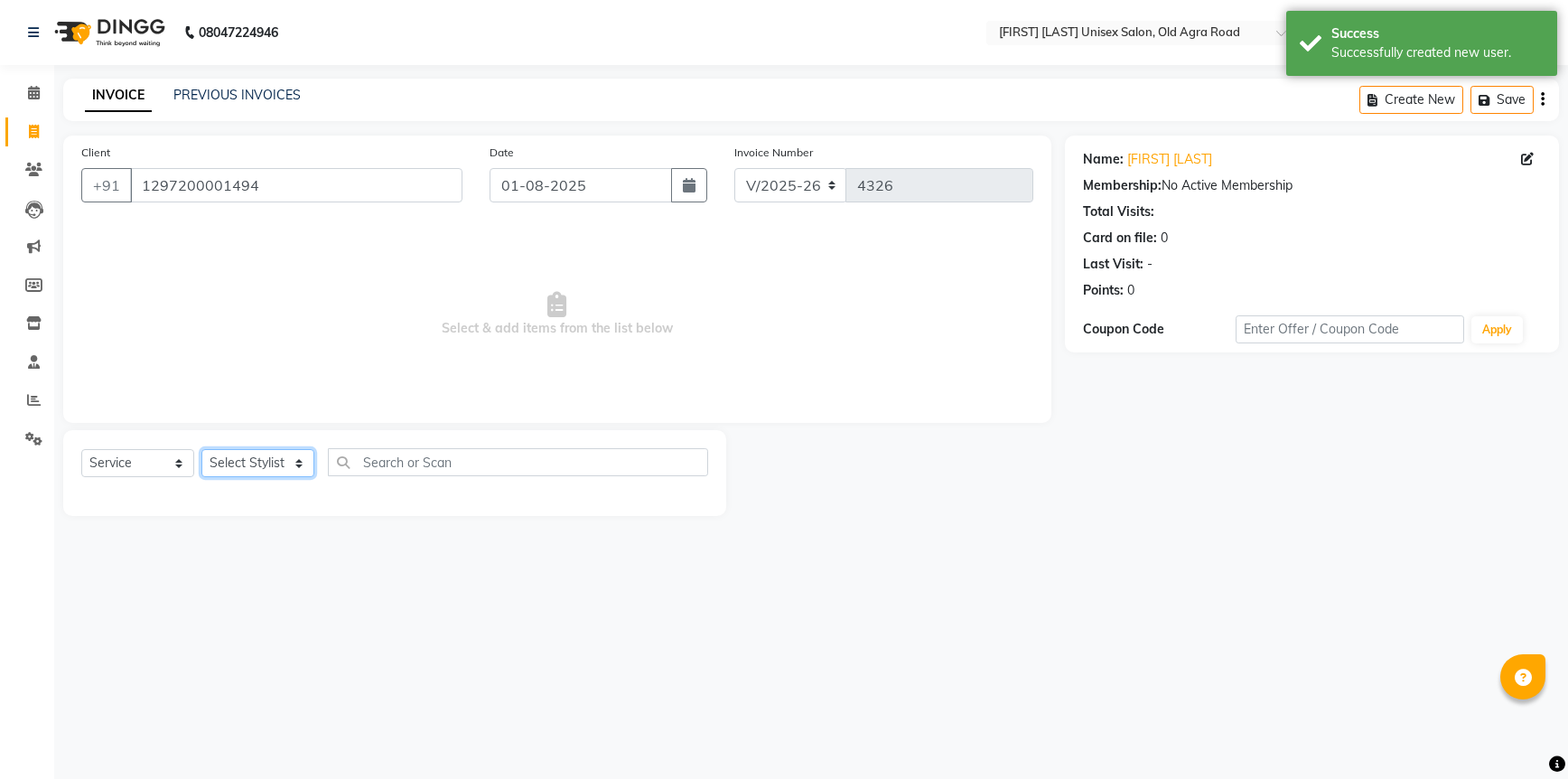 click on "Select Stylist [NAME] [NAME] [NAME] [NAME] [NAME] [NAME] [NAME] [NAME] [NAME] [NAME] [NAME]" 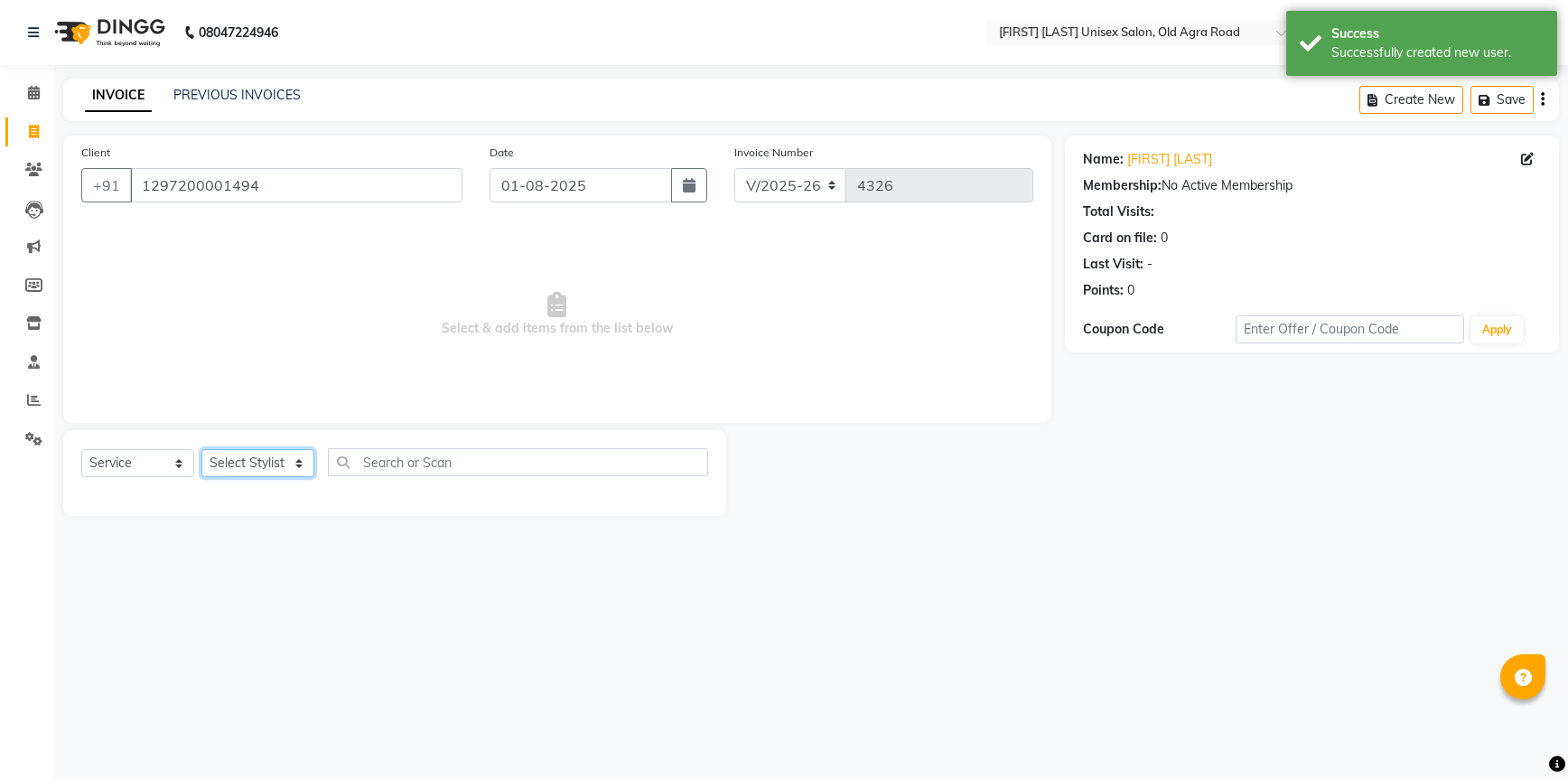select on "83080" 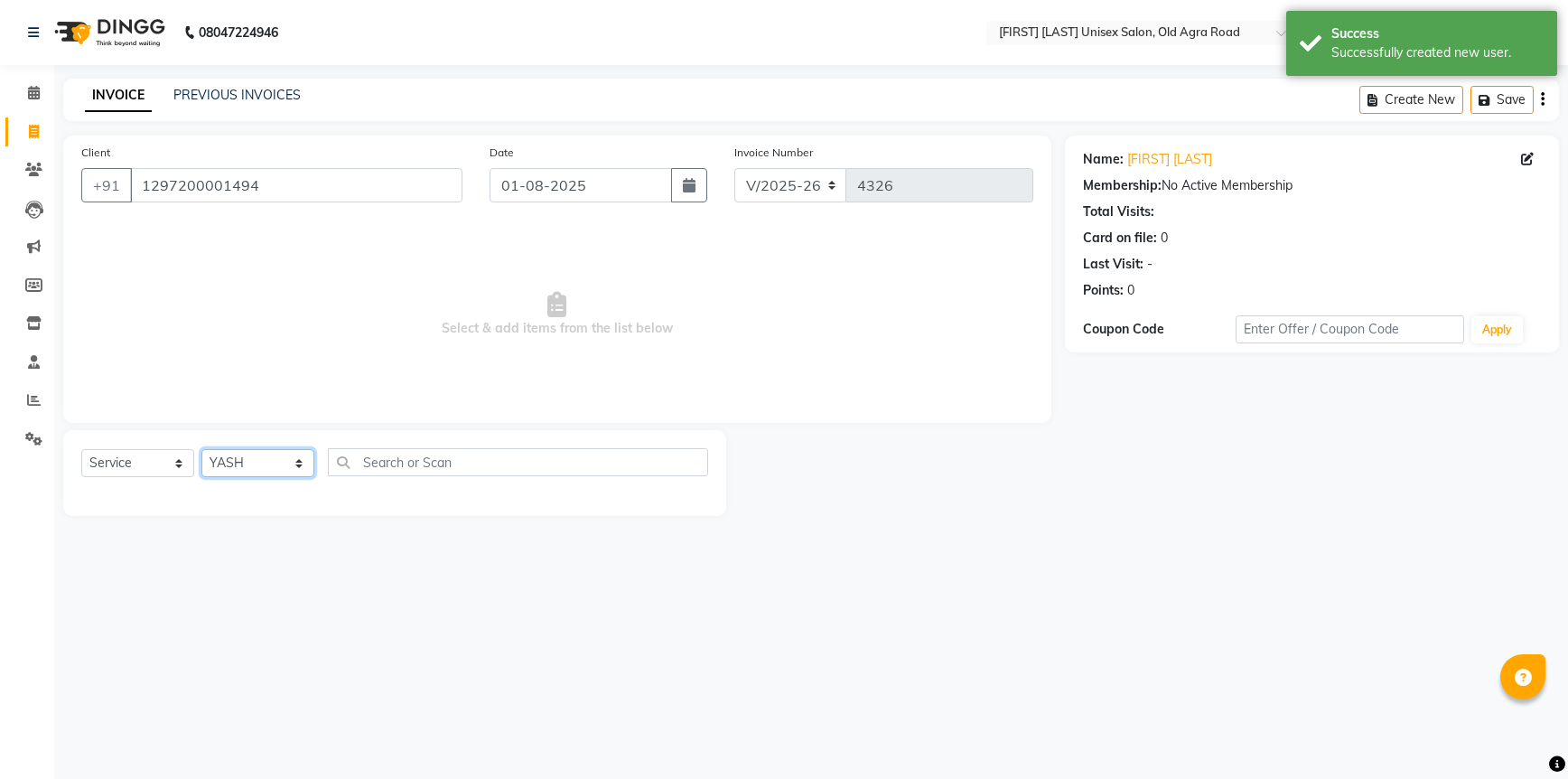 click on "Select Stylist [NAME] [NAME] [NAME] [NAME] [NAME] [NAME] [NAME] [NAME] [NAME] [NAME] [NAME]" 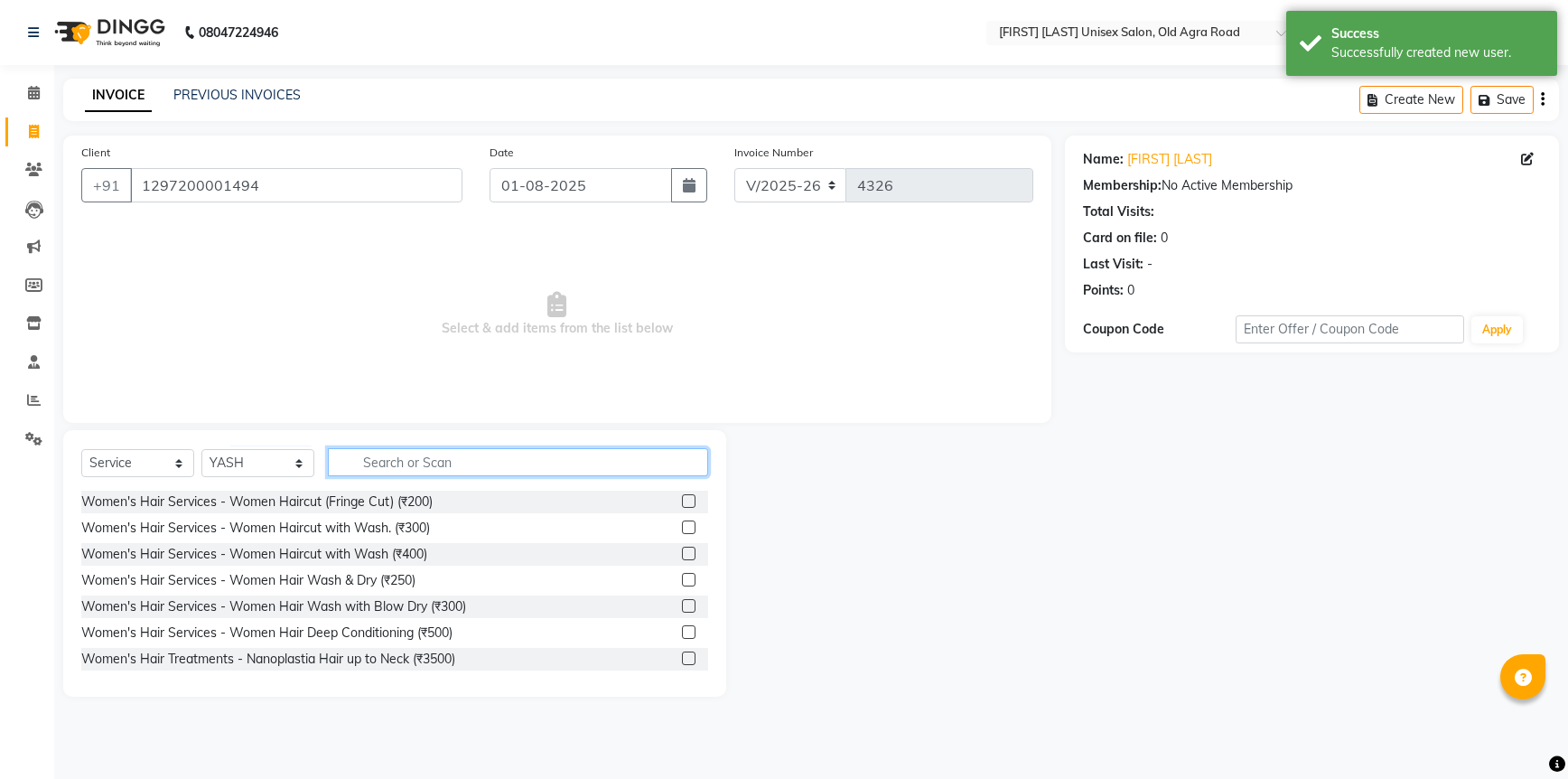 click 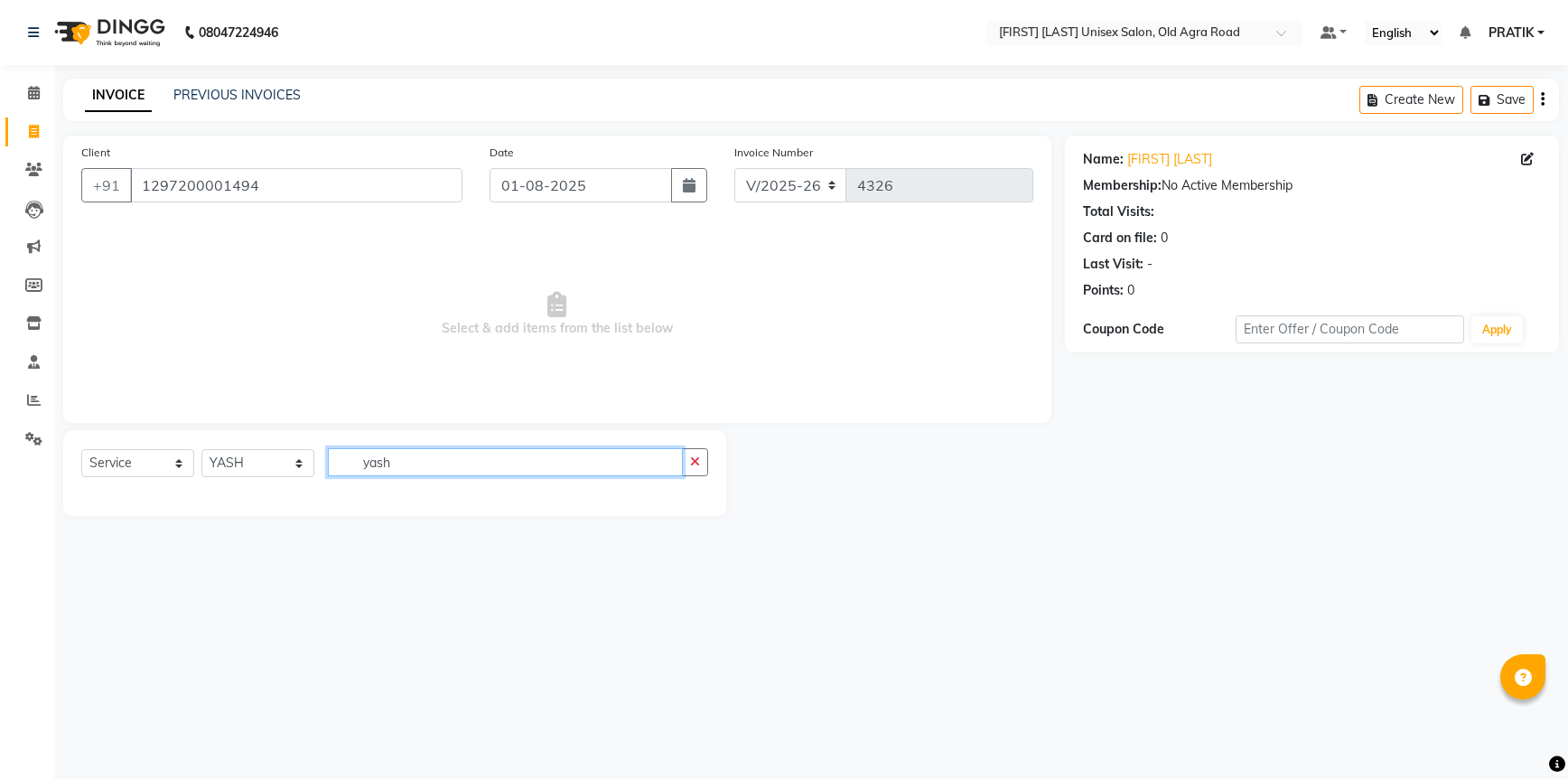 click on "yash" 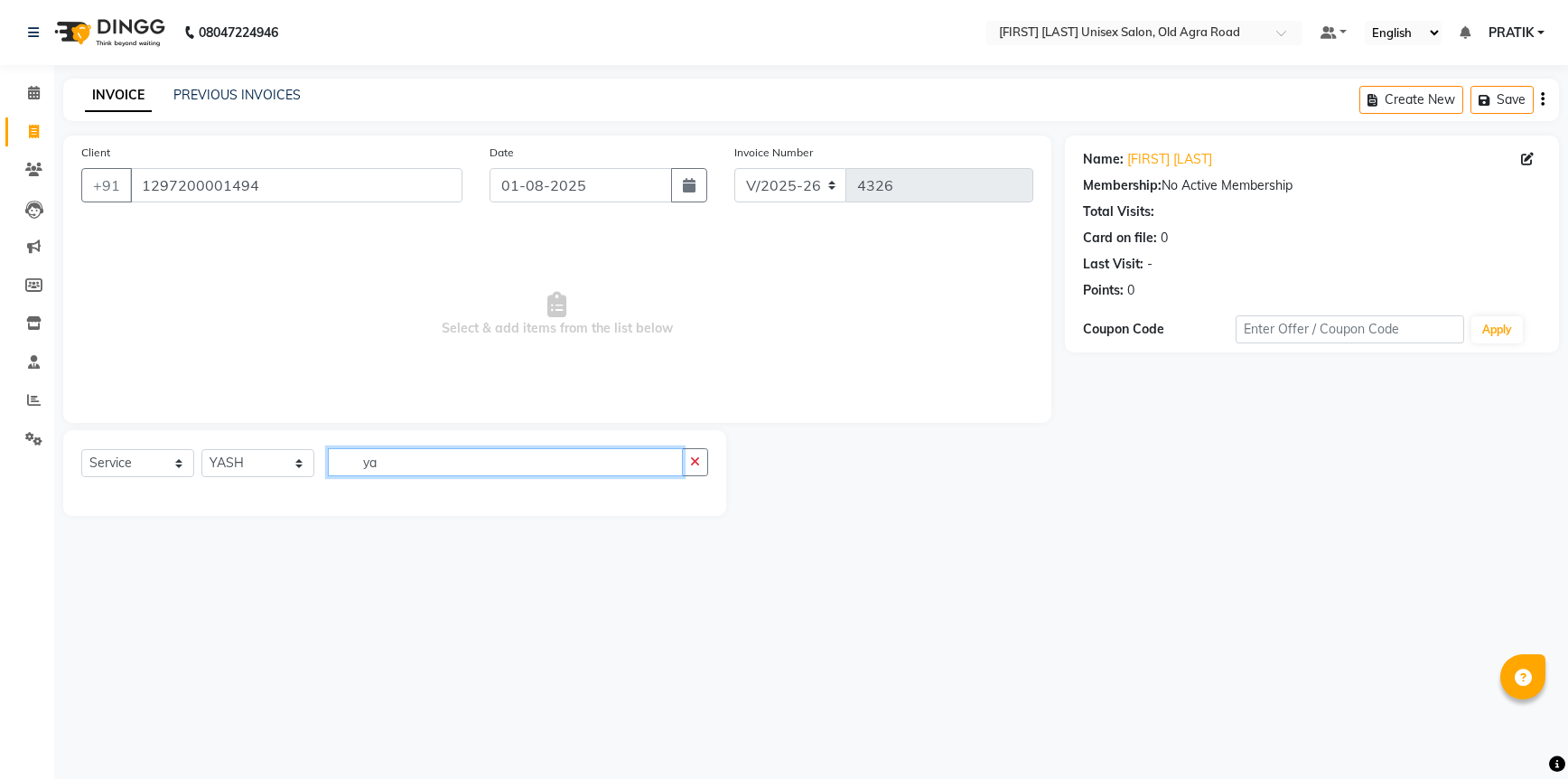 type on "y" 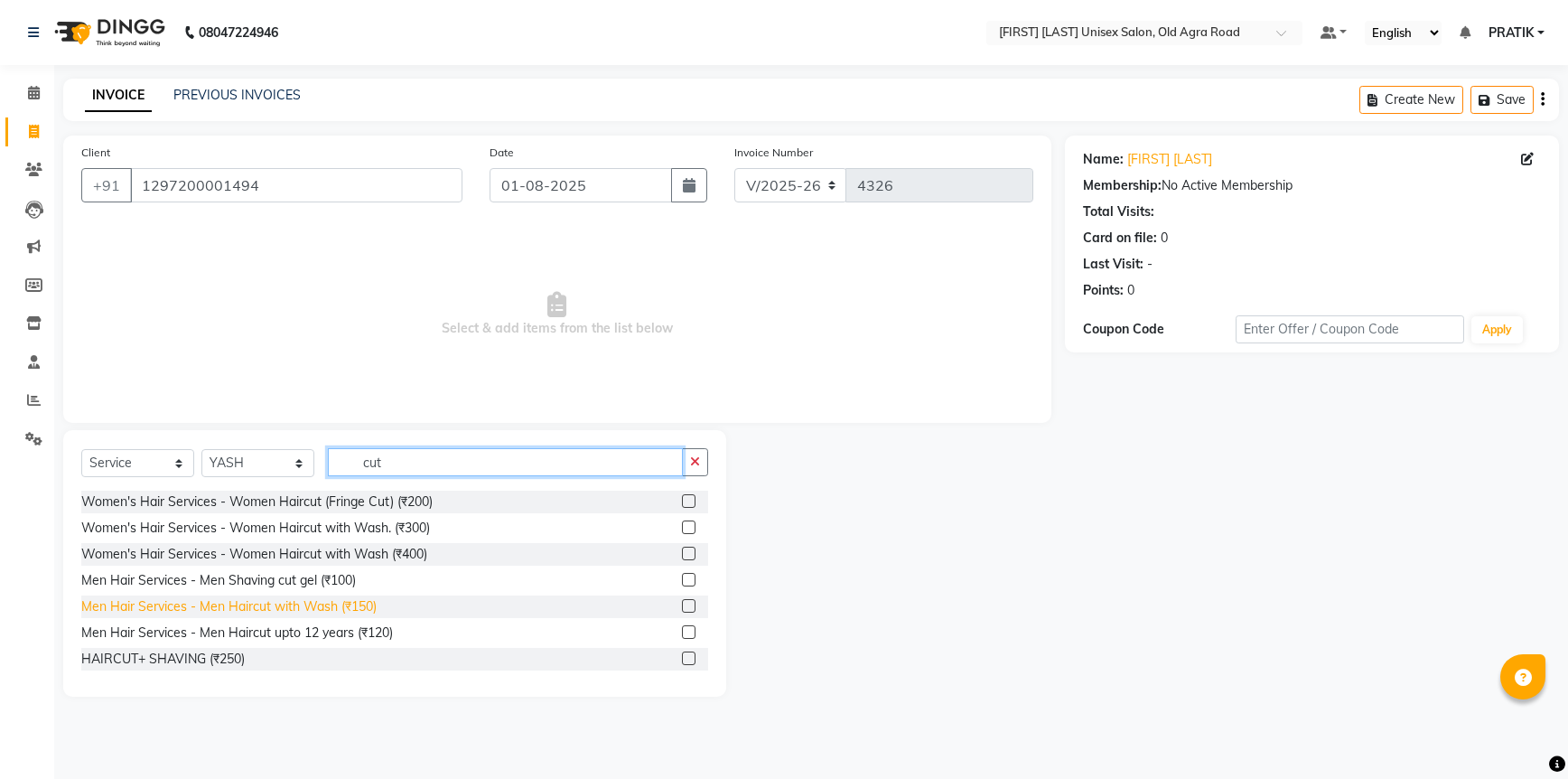 type on "cut" 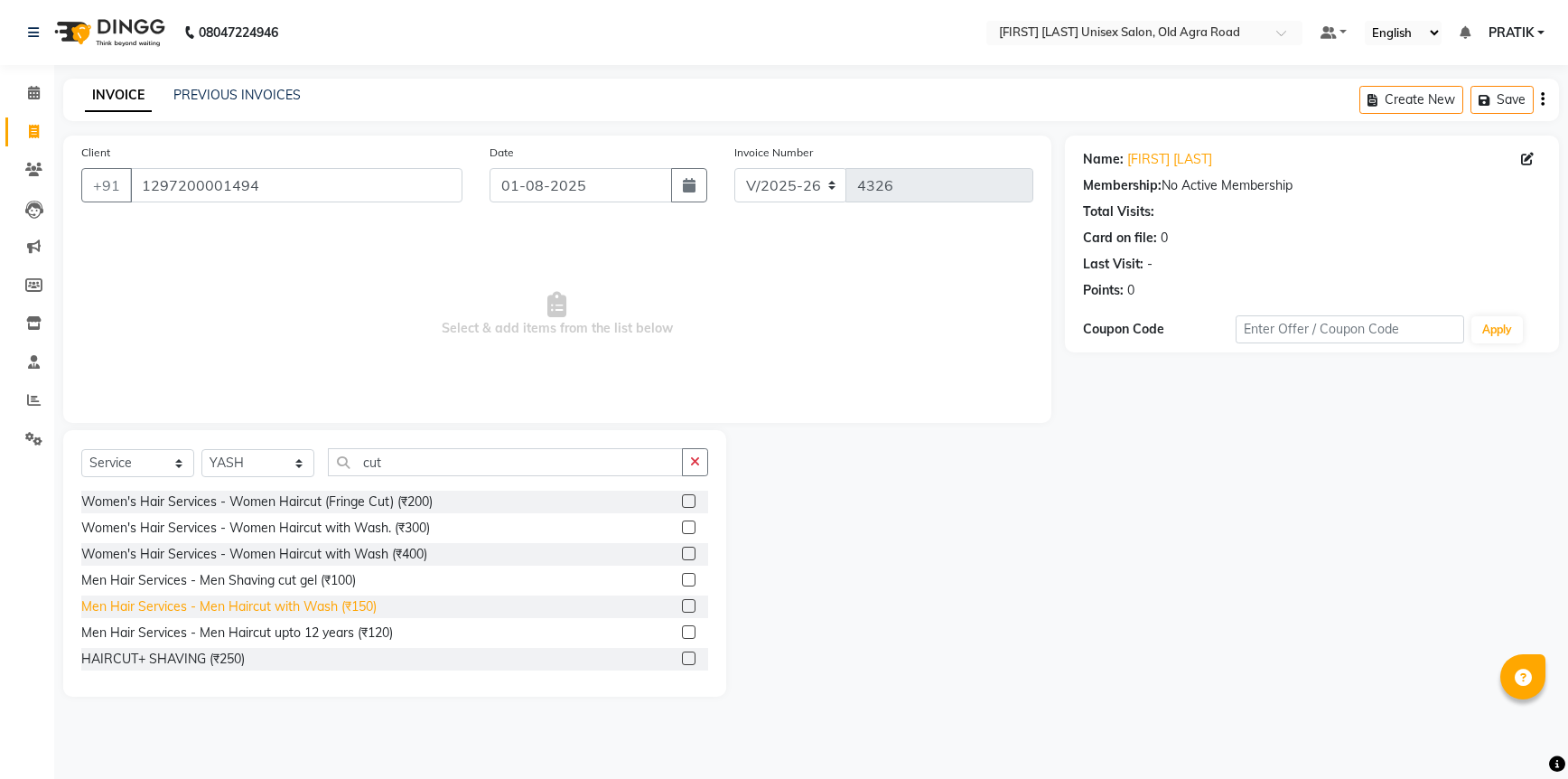 click on "Men Hair Services - Men Haircut with Wash (₹150)" 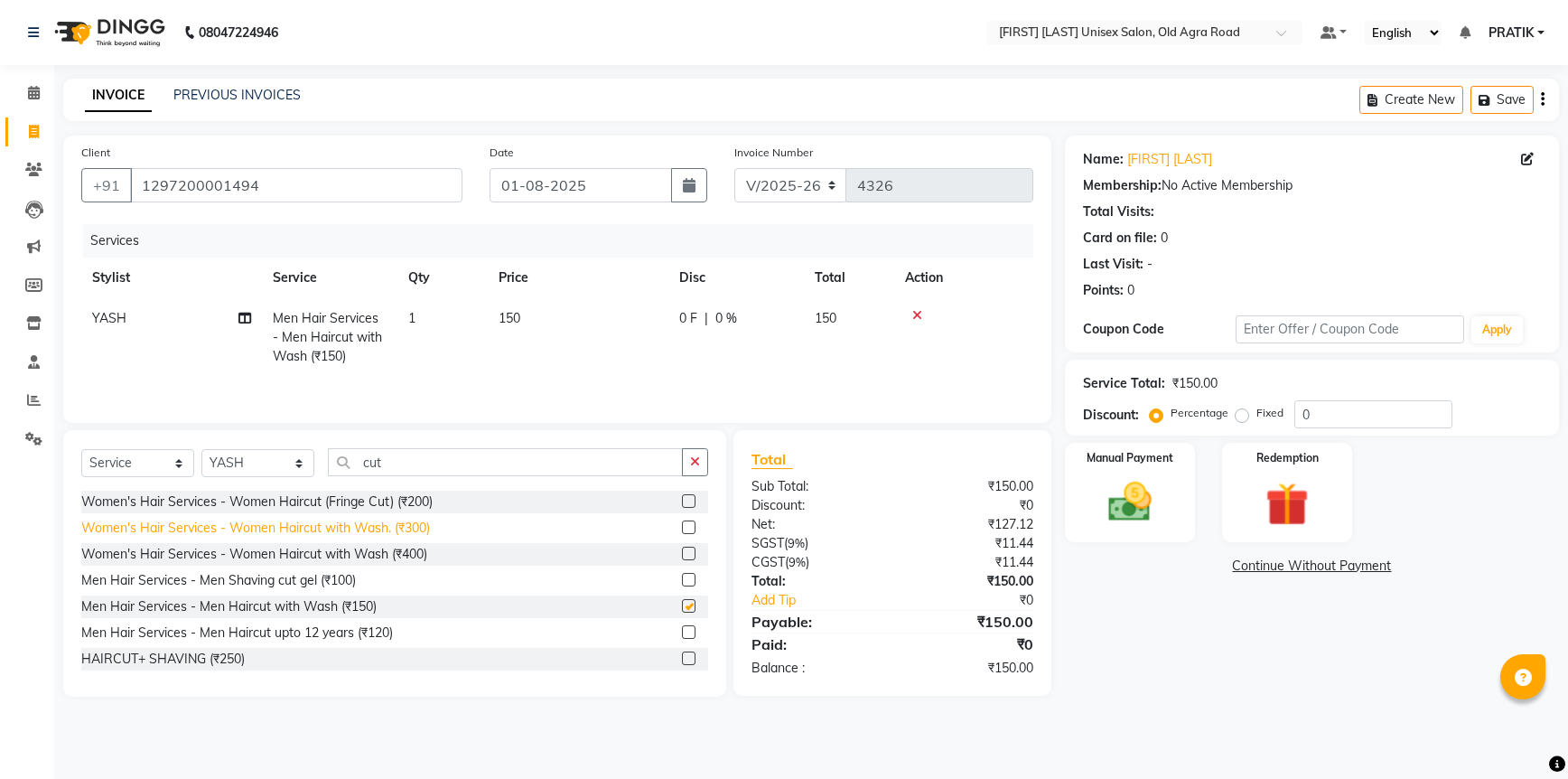 checkbox on "false" 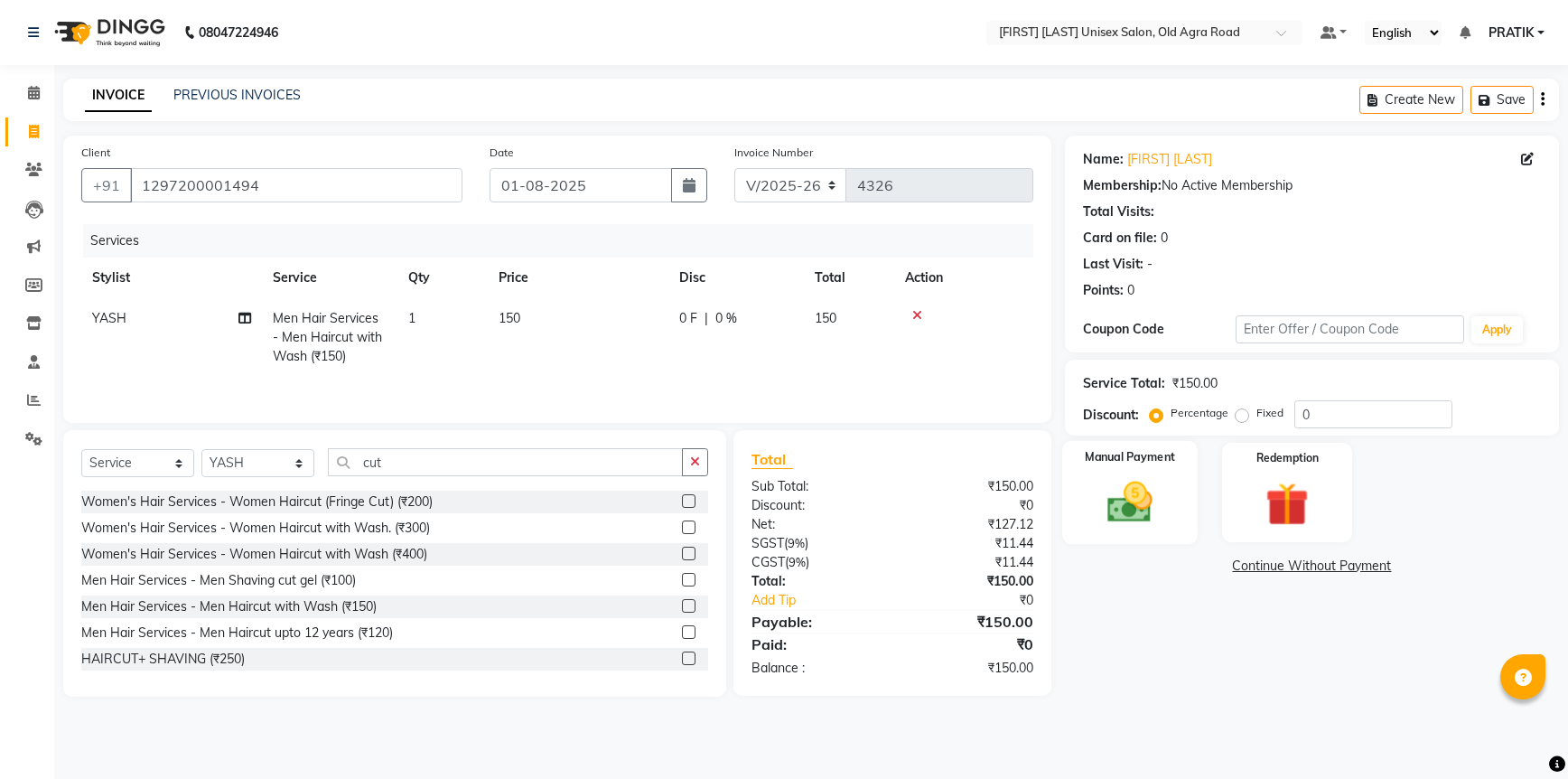 click 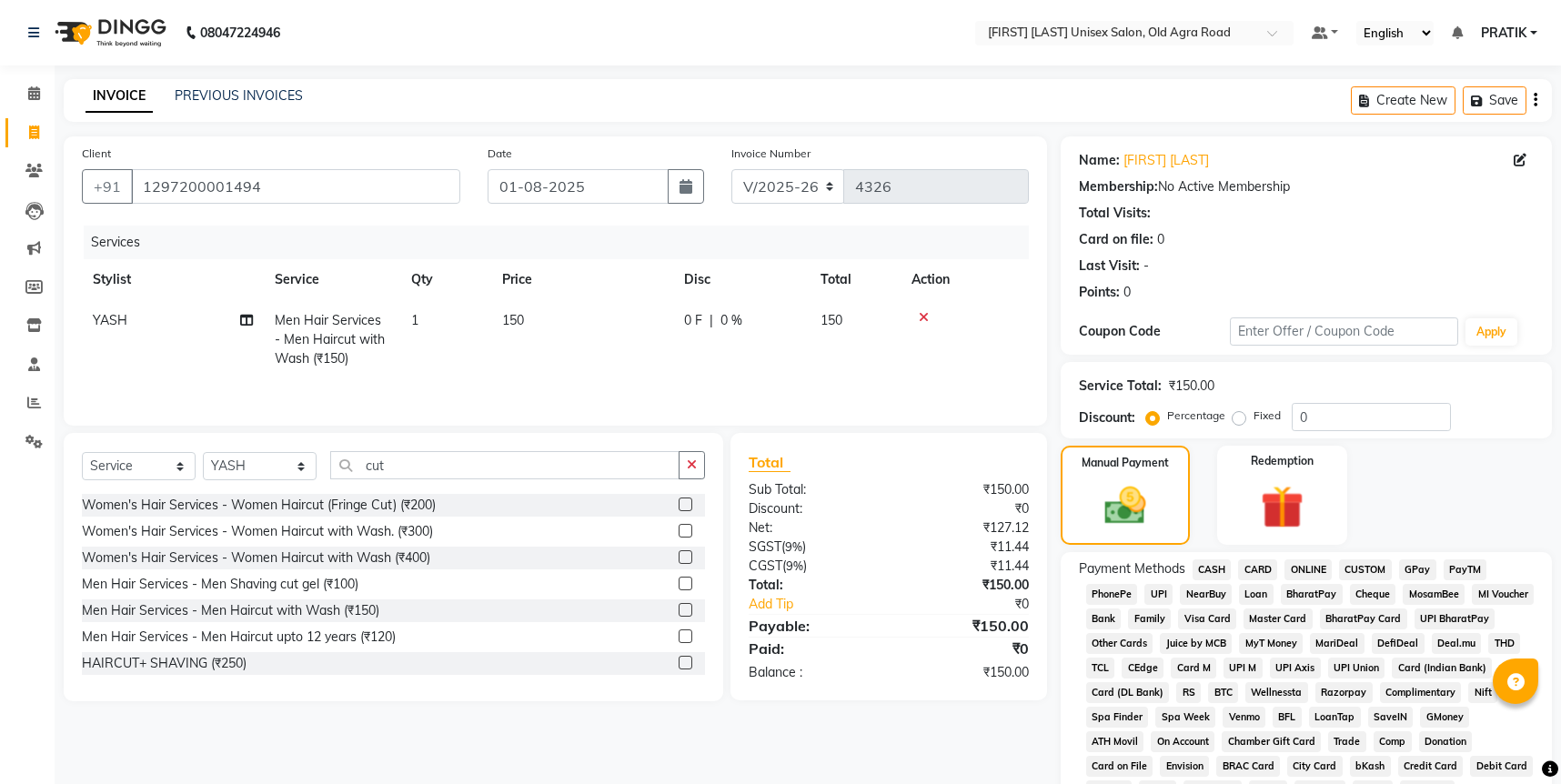 click on "ONLINE" 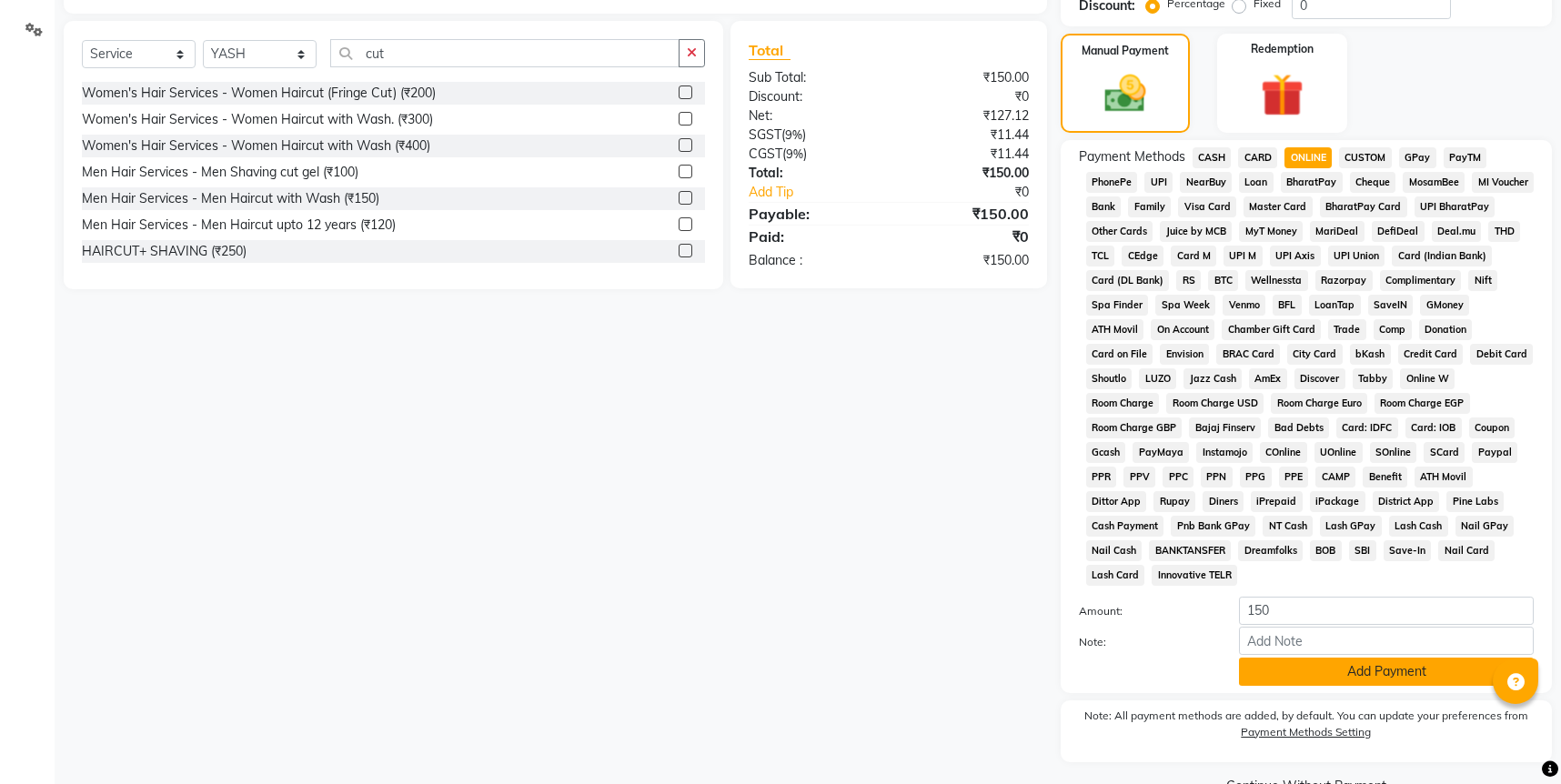 scroll, scrollTop: 435, scrollLeft: 0, axis: vertical 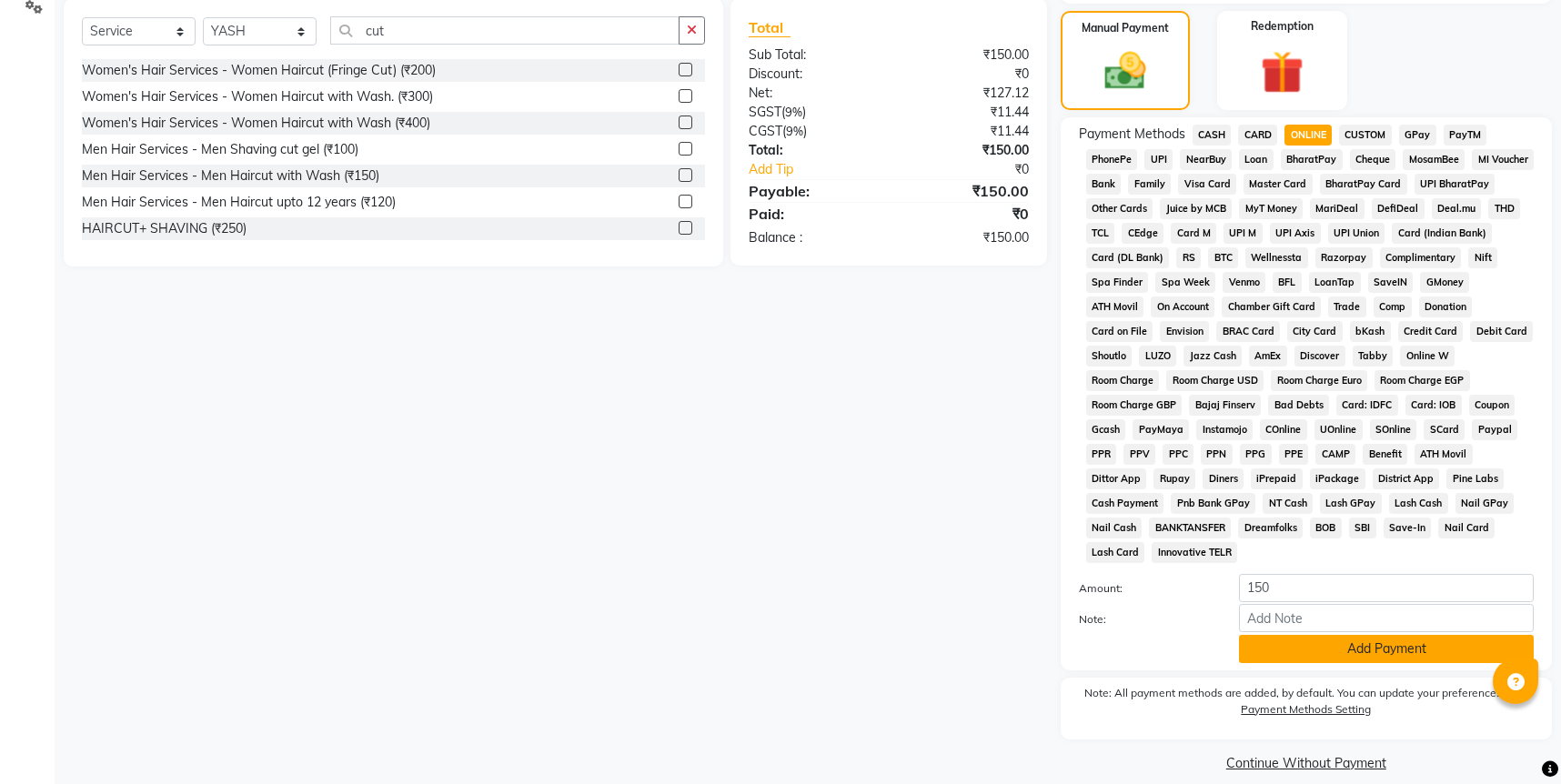 click on "Add Payment" 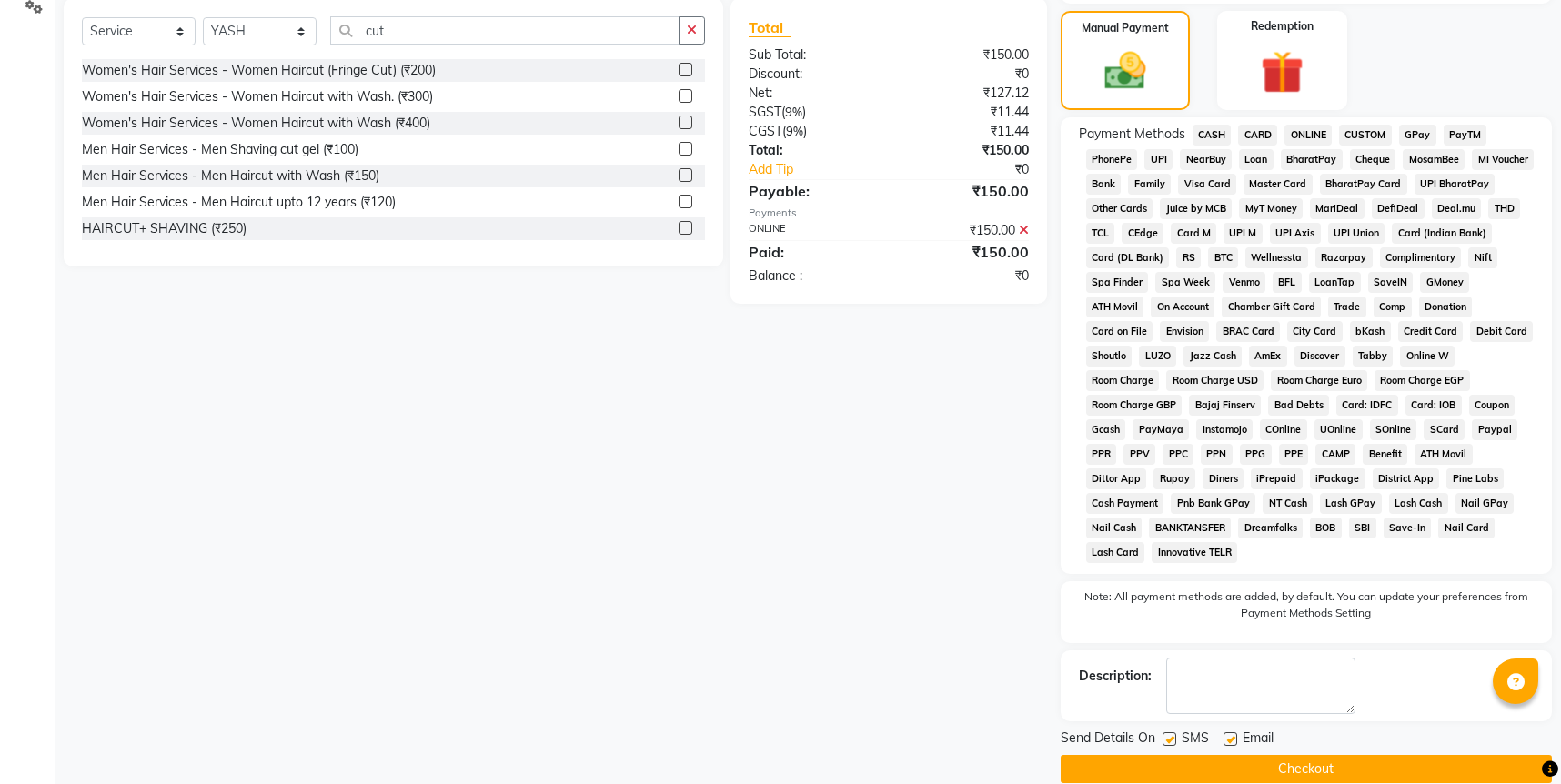 click on "Checkout" 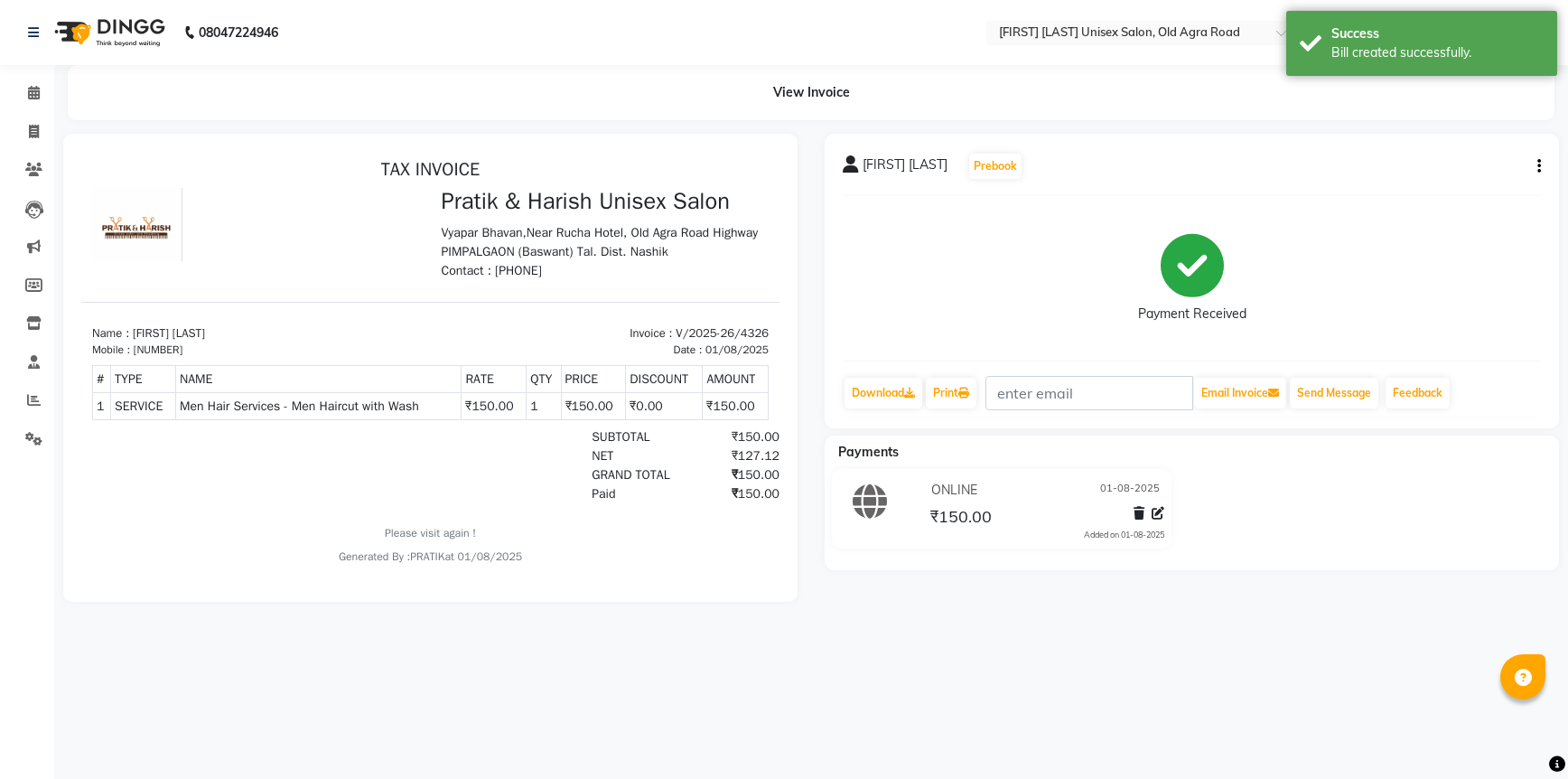 scroll, scrollTop: 0, scrollLeft: 0, axis: both 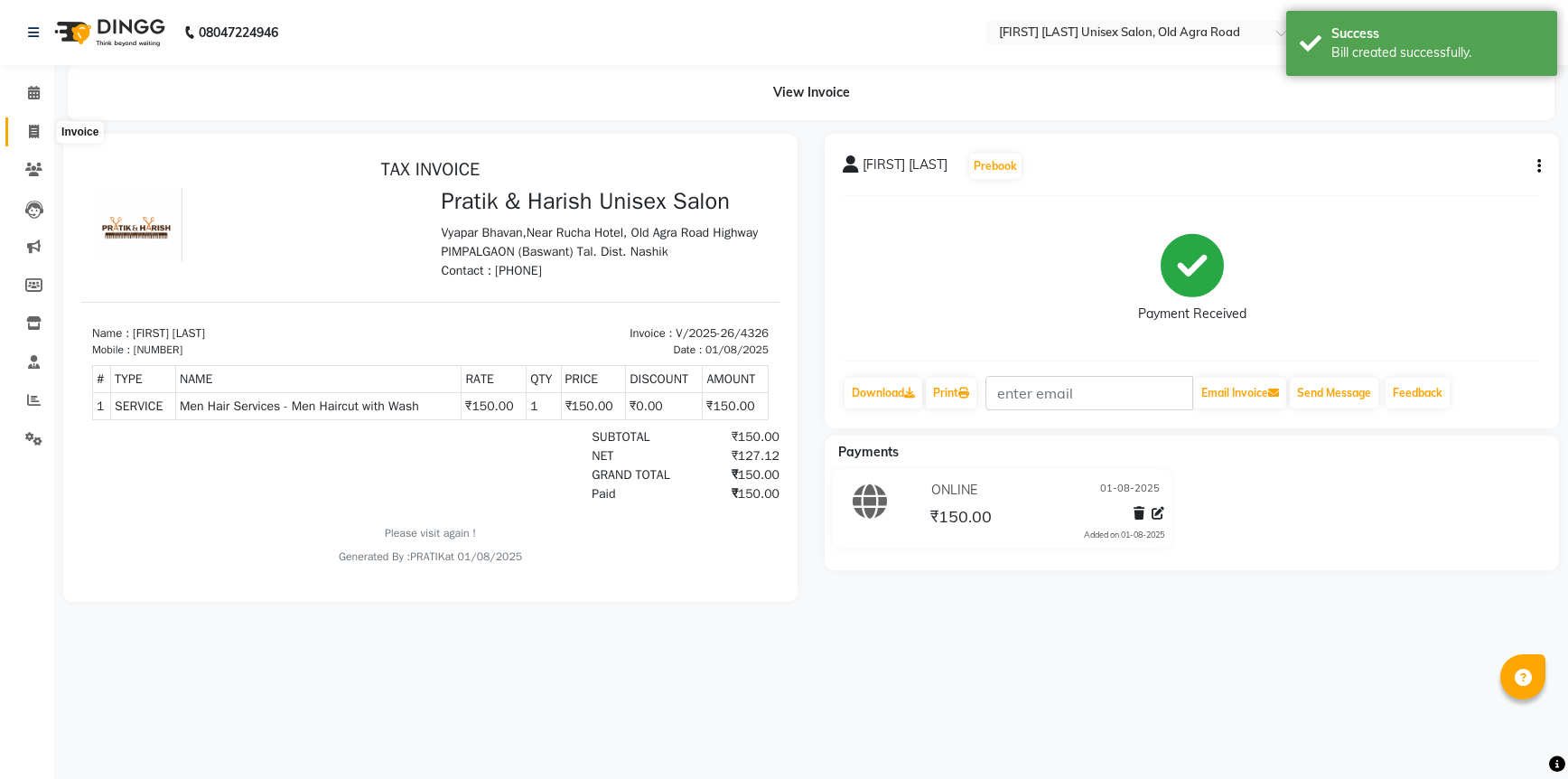click 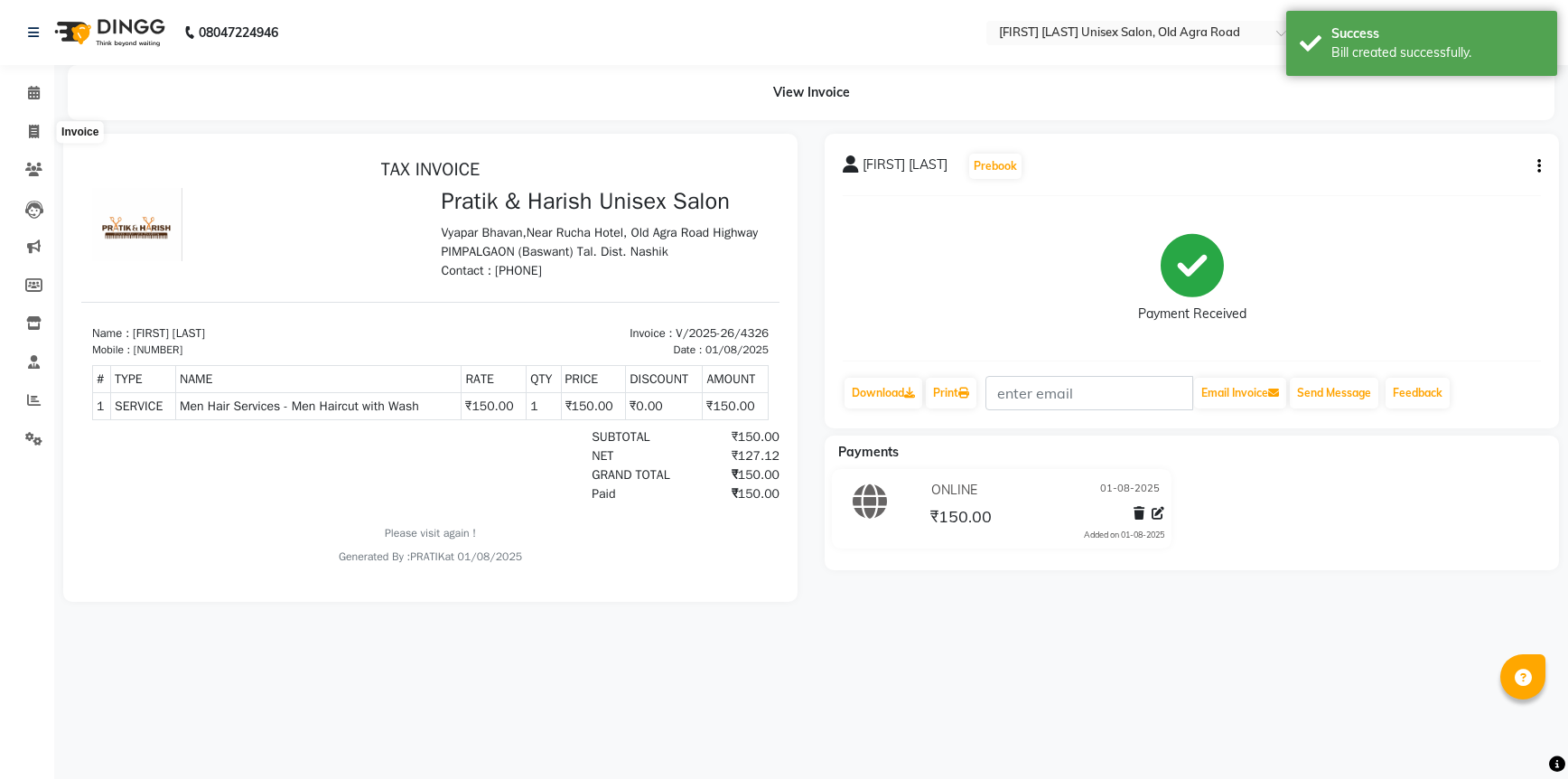 select on "service" 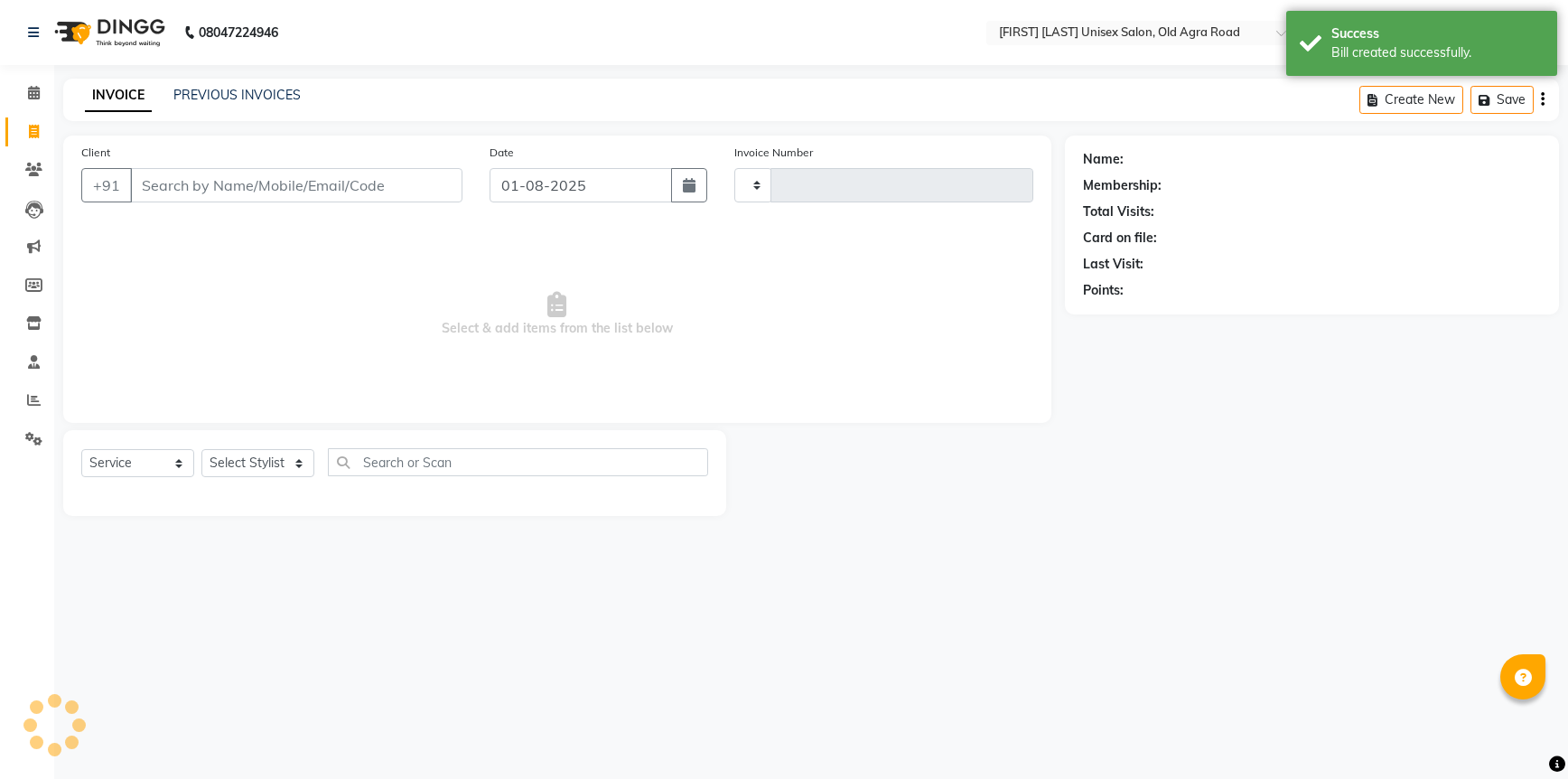 type on "4327" 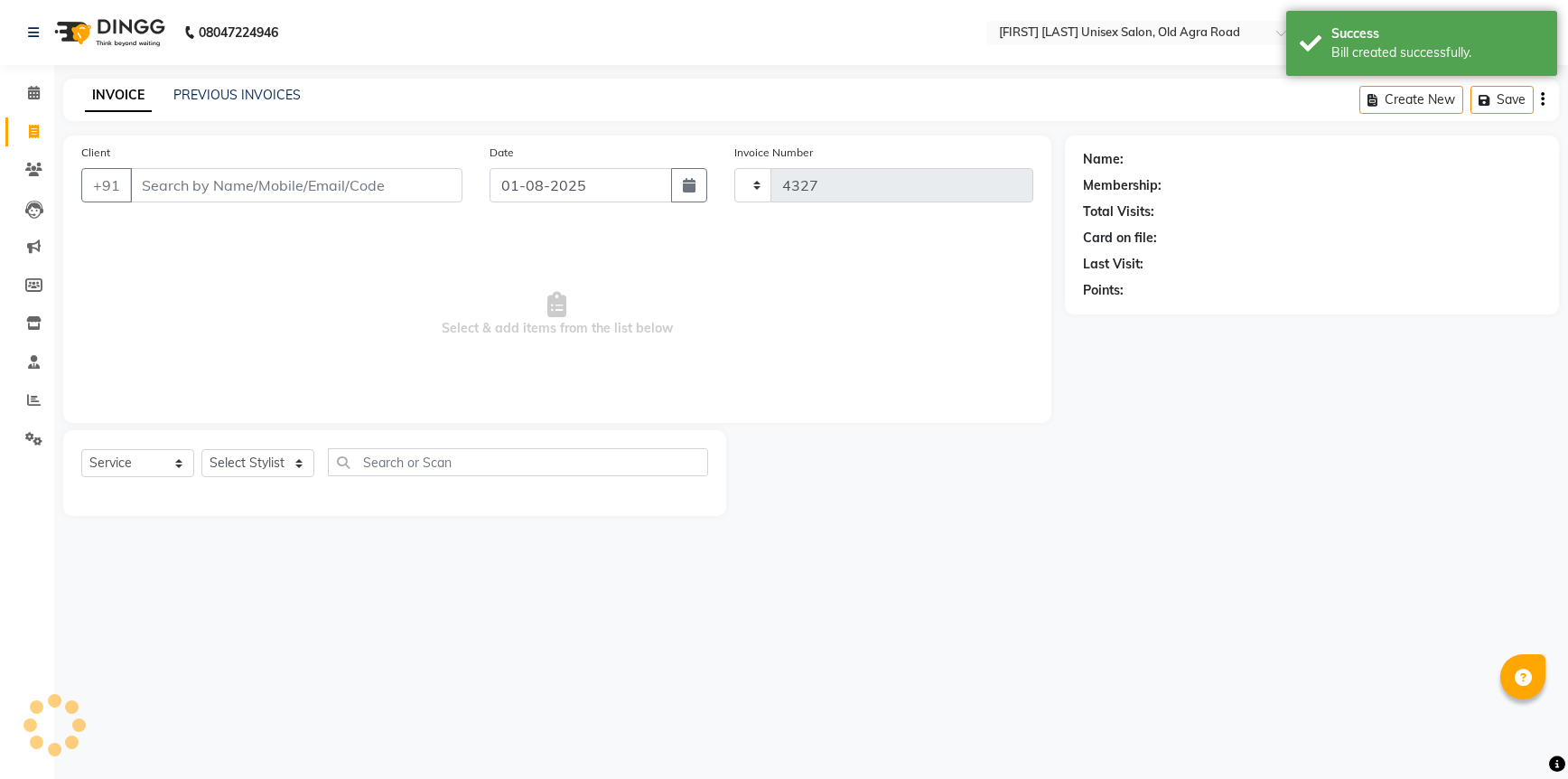 select on "6770" 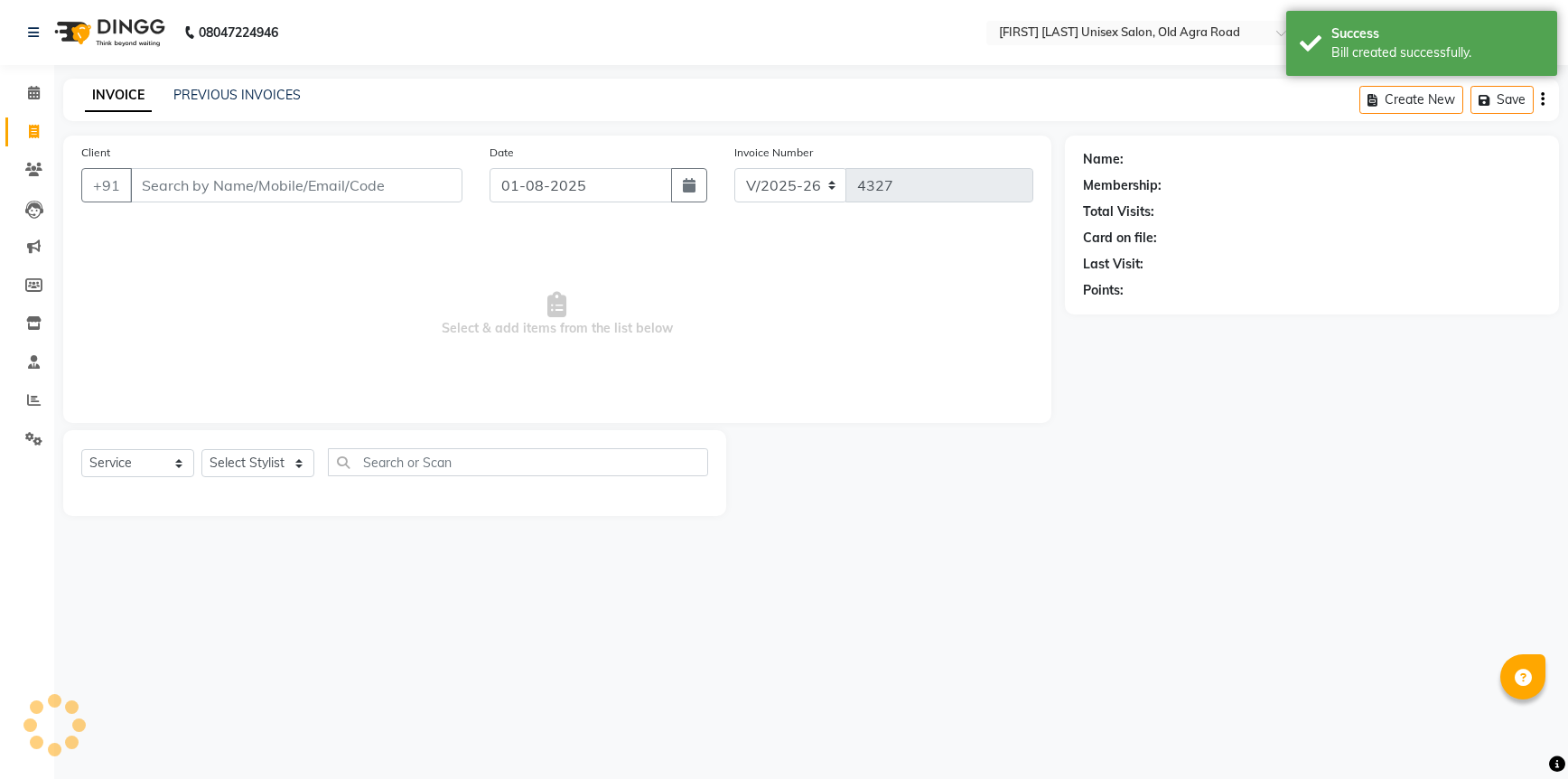 click on "Client" at bounding box center [296, 185] 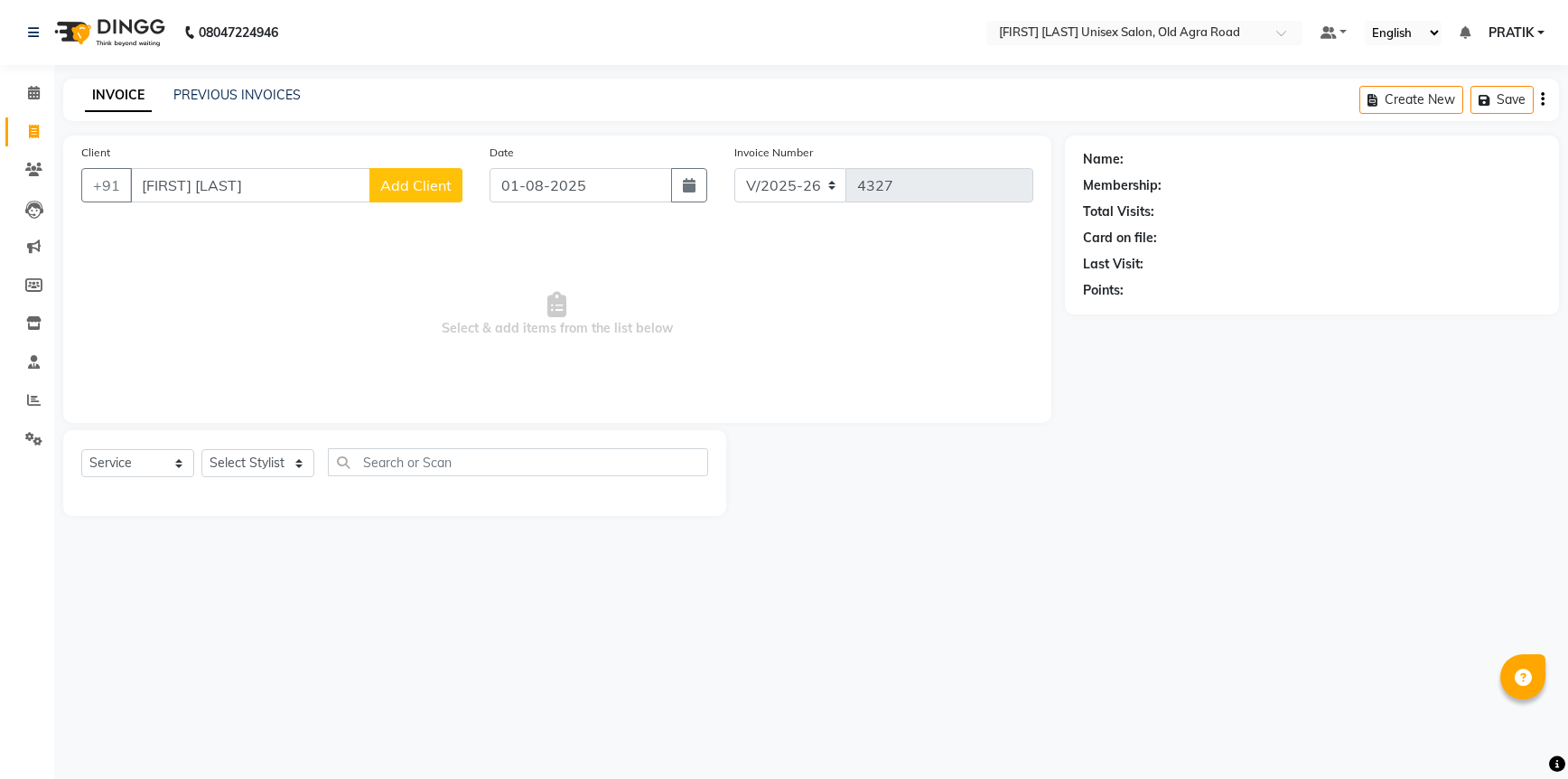 type on "[FIRST] [LAST]" 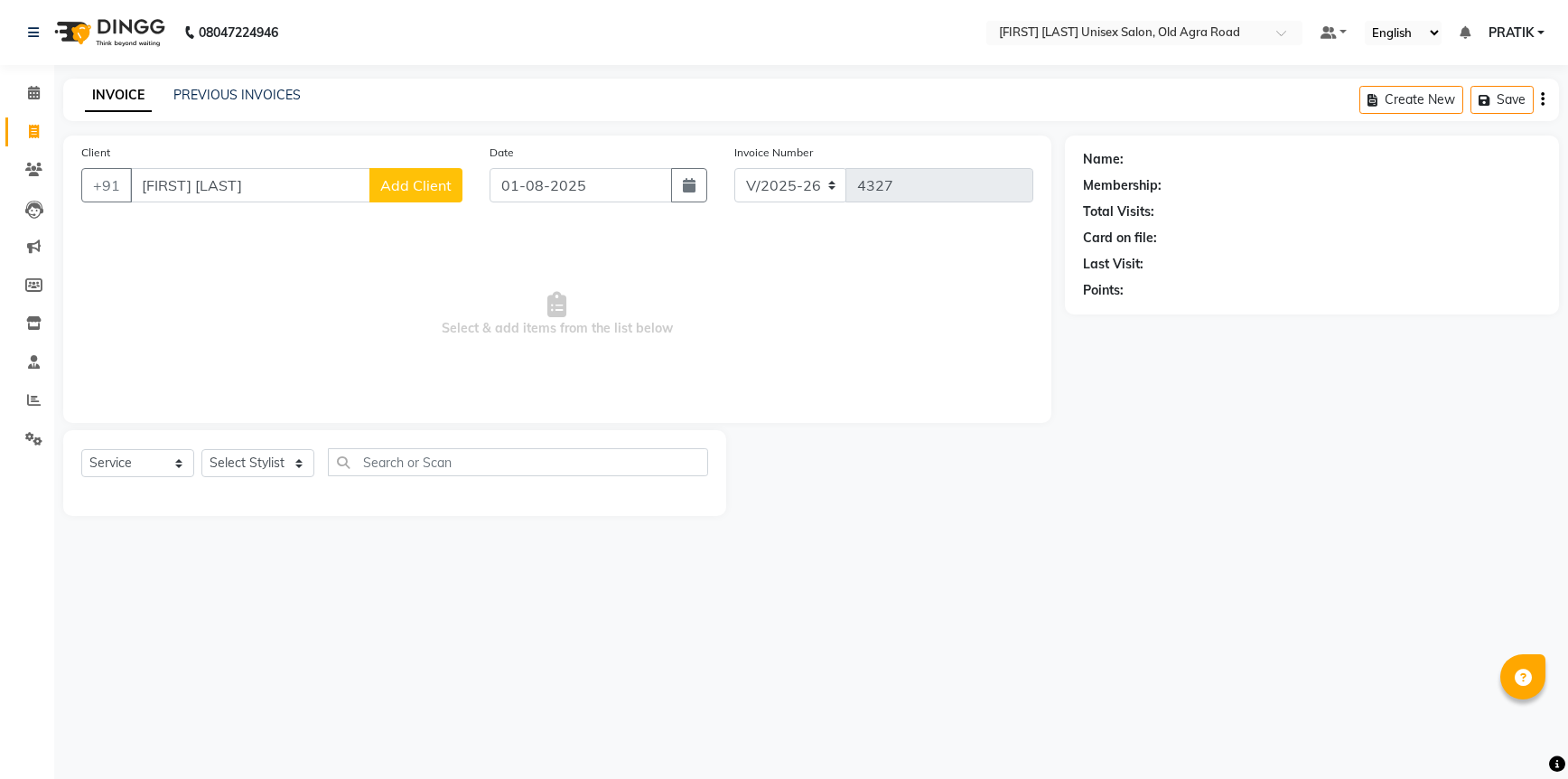 click on "Add Client" 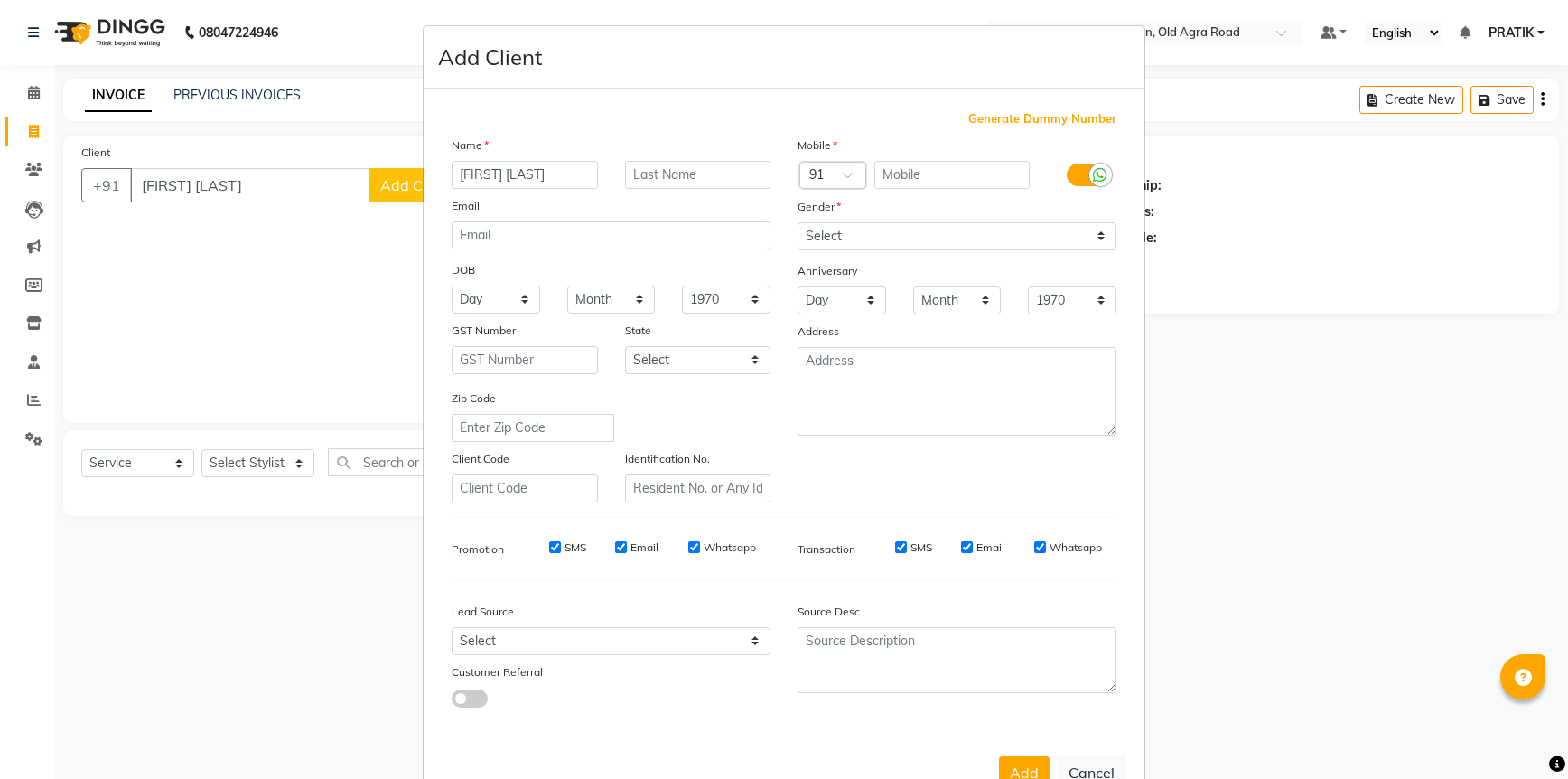 click on "Generate Dummy Number" at bounding box center (1042, 119) 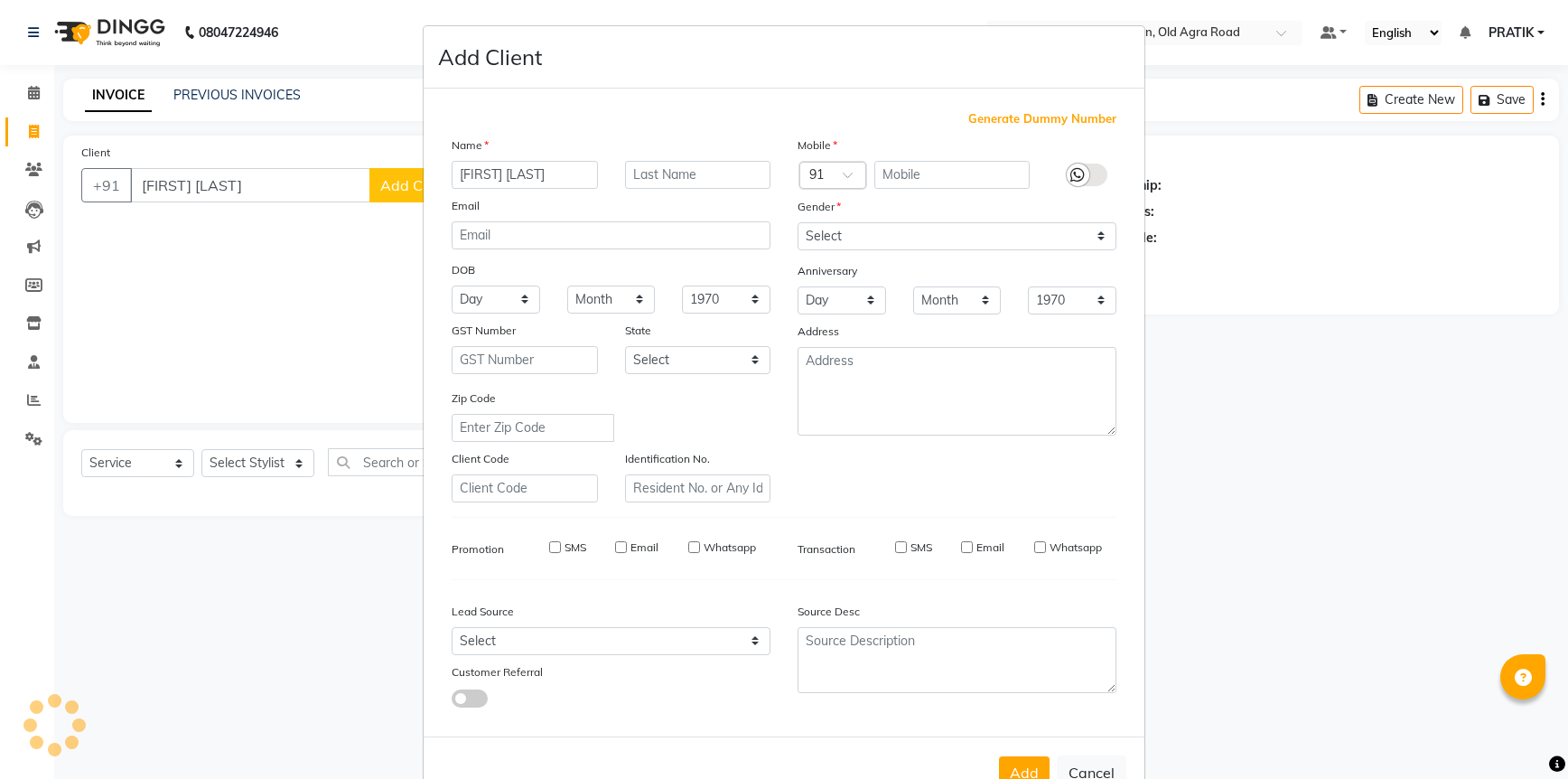 type on "1297200001495" 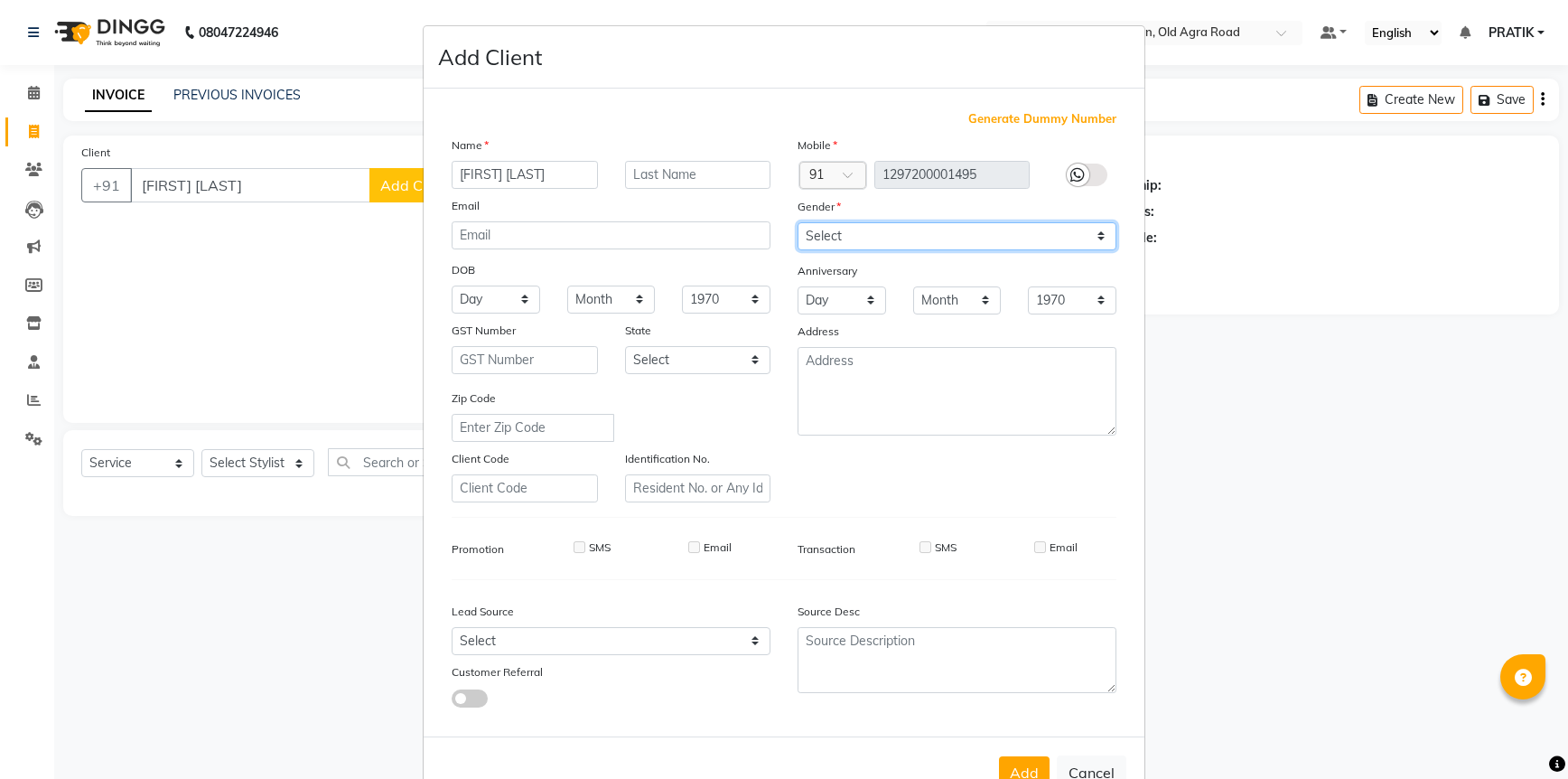 click on "Select Male Female Other Prefer Not To Say" at bounding box center [957, 236] 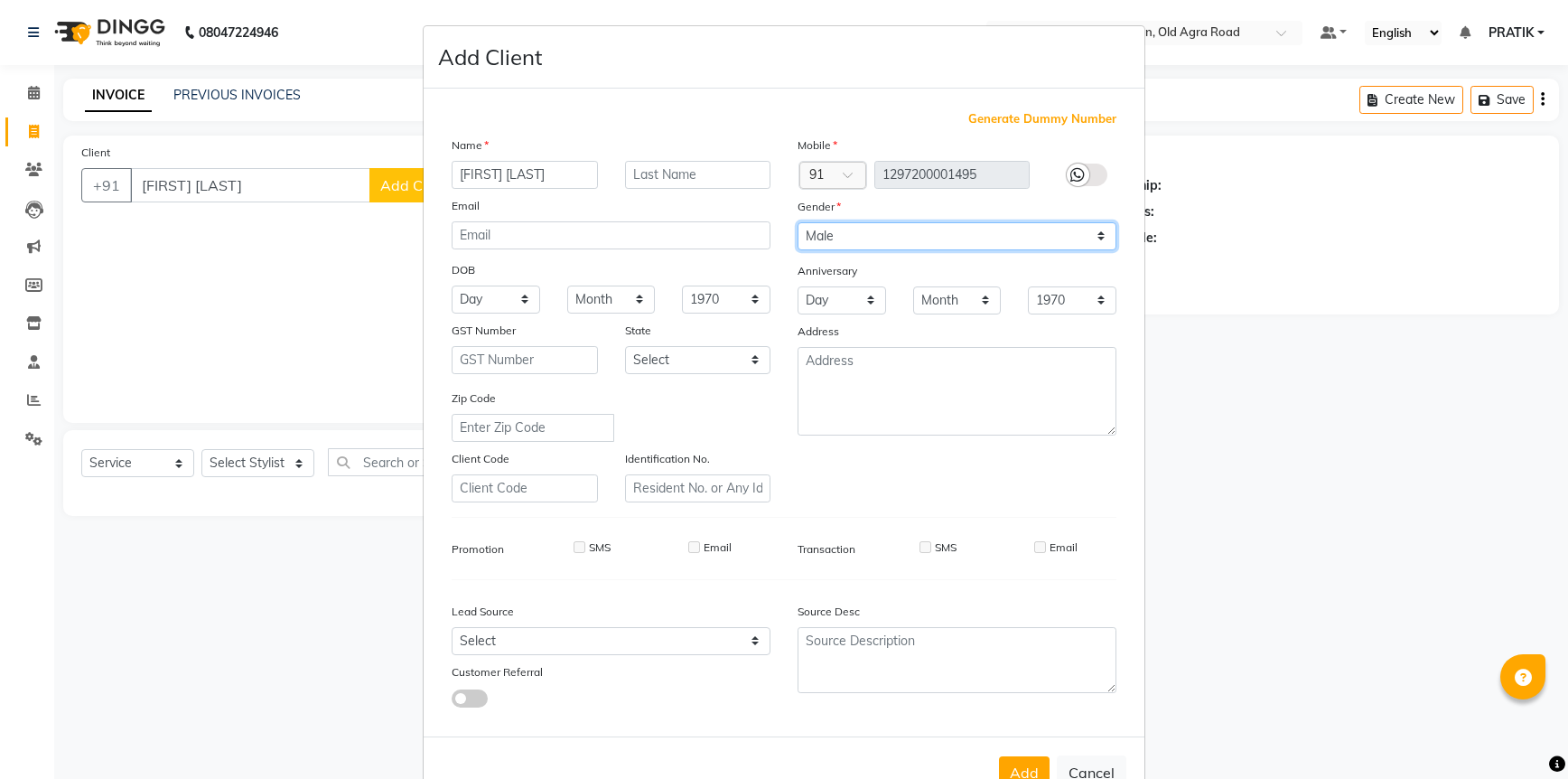 click on "Select Male Female Other Prefer Not To Say" at bounding box center [957, 236] 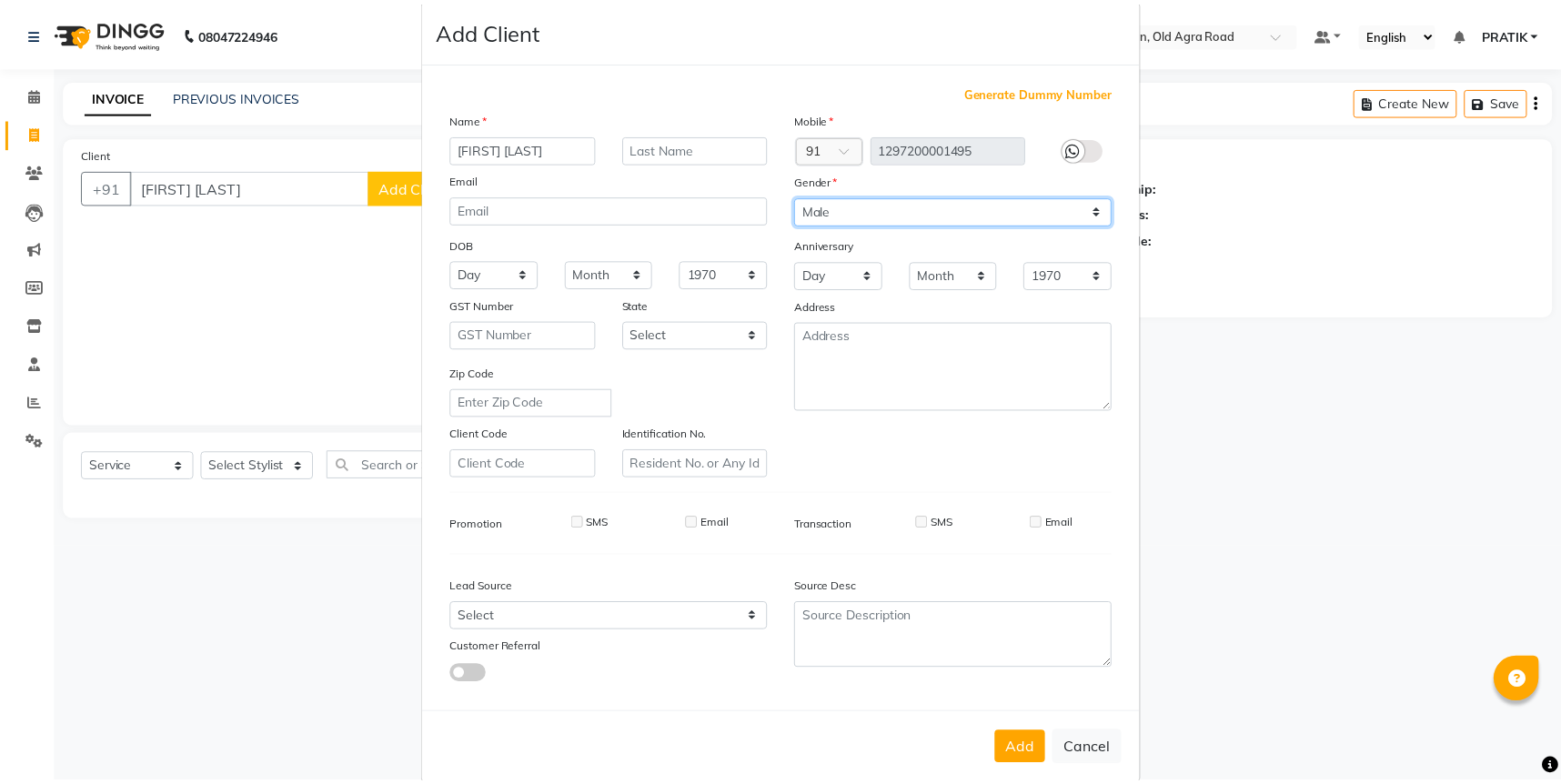 scroll, scrollTop: 51, scrollLeft: 0, axis: vertical 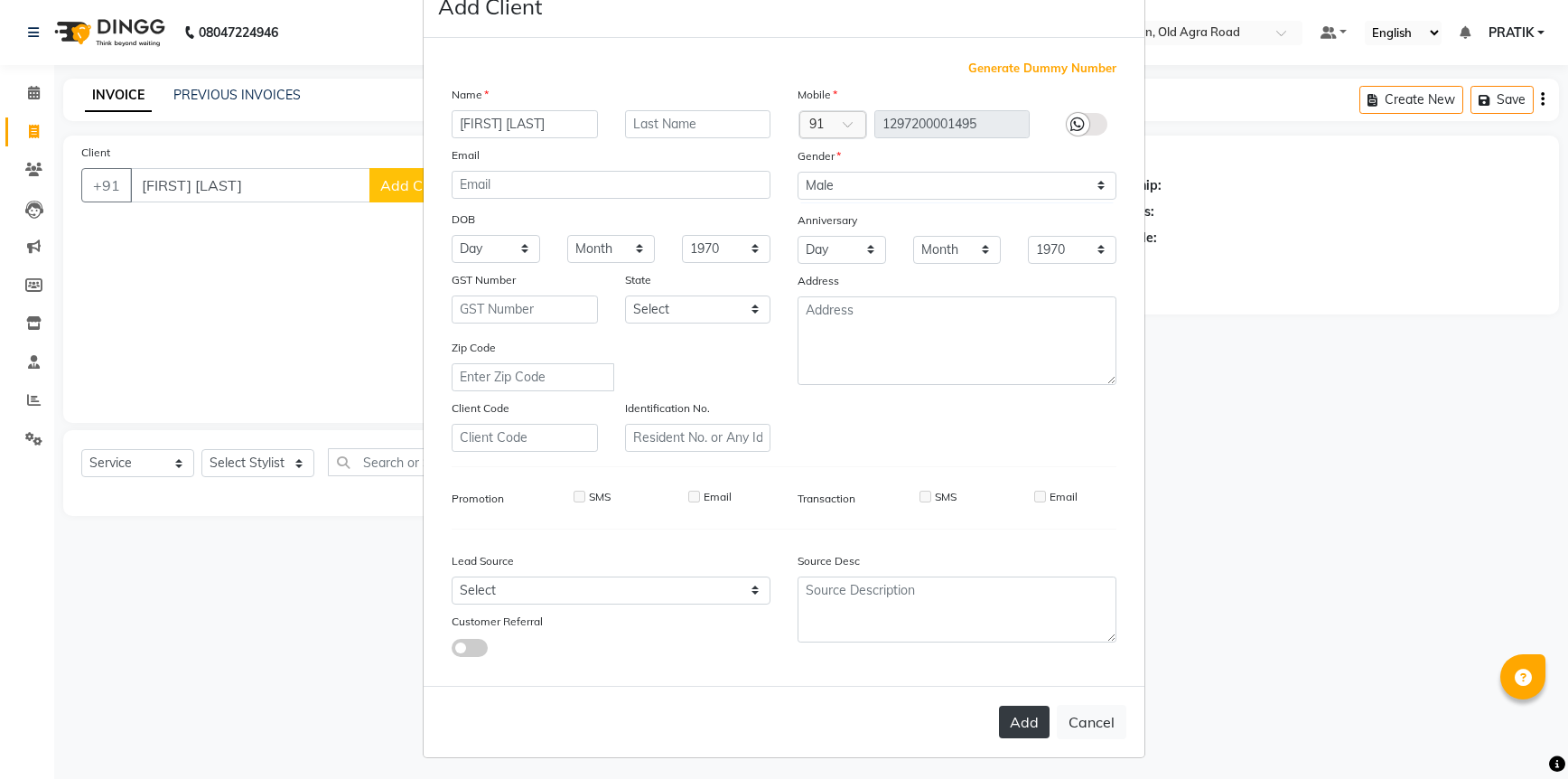 click on "Add" at bounding box center [1024, 722] 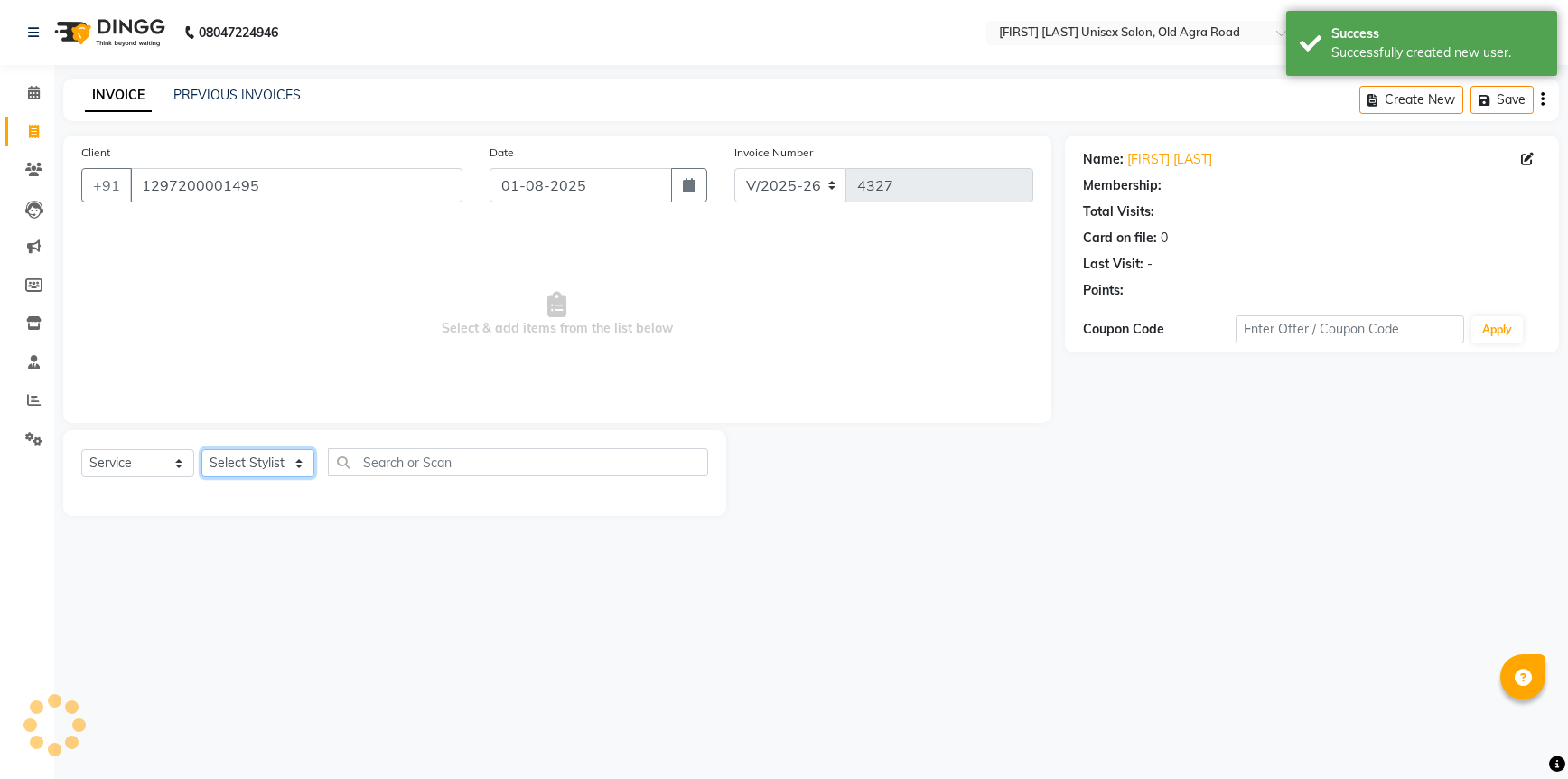 click on "Select Stylist DANISH HARISH [FIRST] [LAST] Kishor Tongare Manisha NEHA PH SALON PRATIK SACHIN shahensha VEDANT YASH" 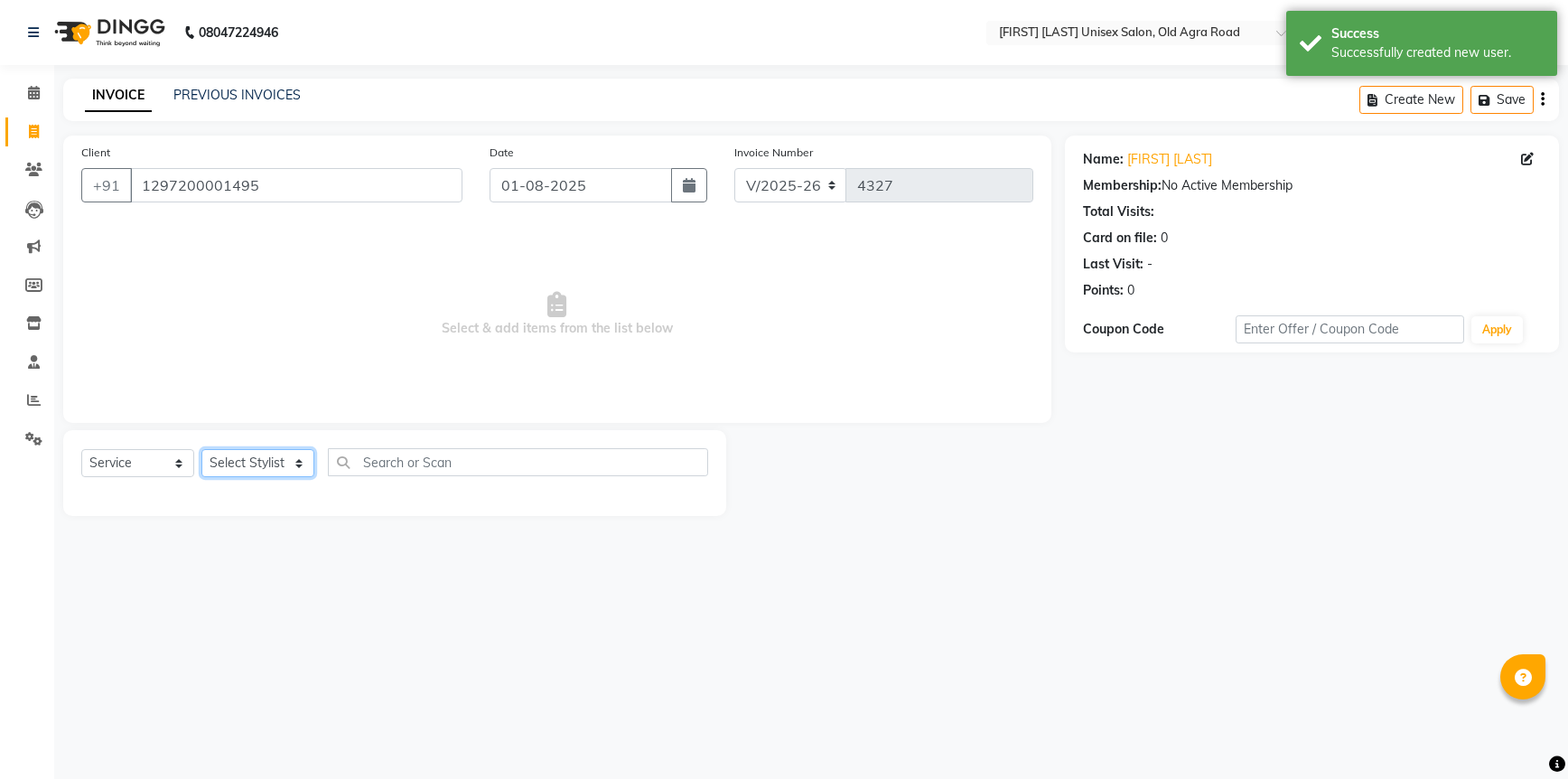 select on "60226" 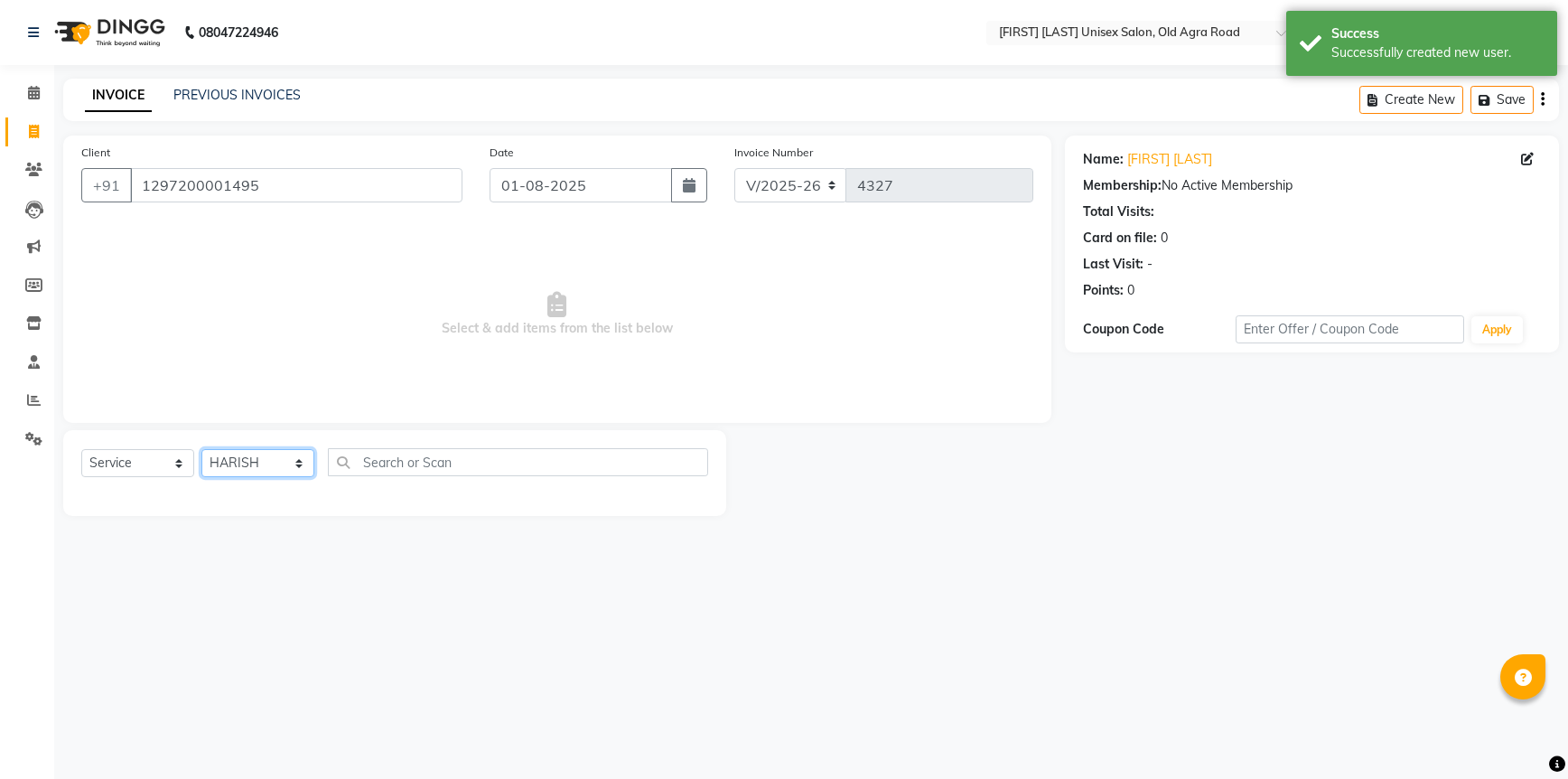 click on "Select Stylist DANISH HARISH [FIRST] [LAST] Kishor Tongare Manisha NEHA PH SALON PRATIK SACHIN shahensha VEDANT YASH" 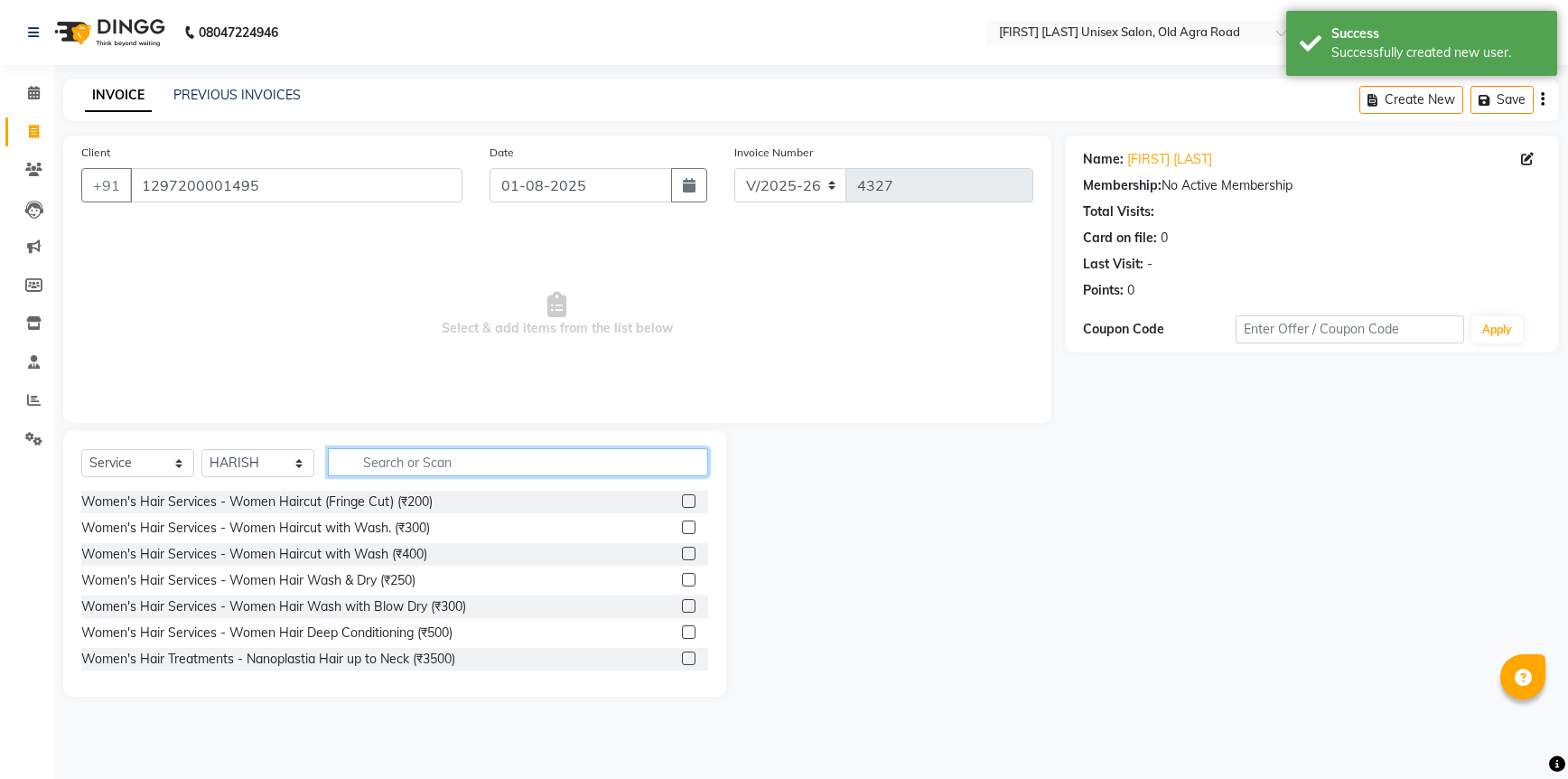 click 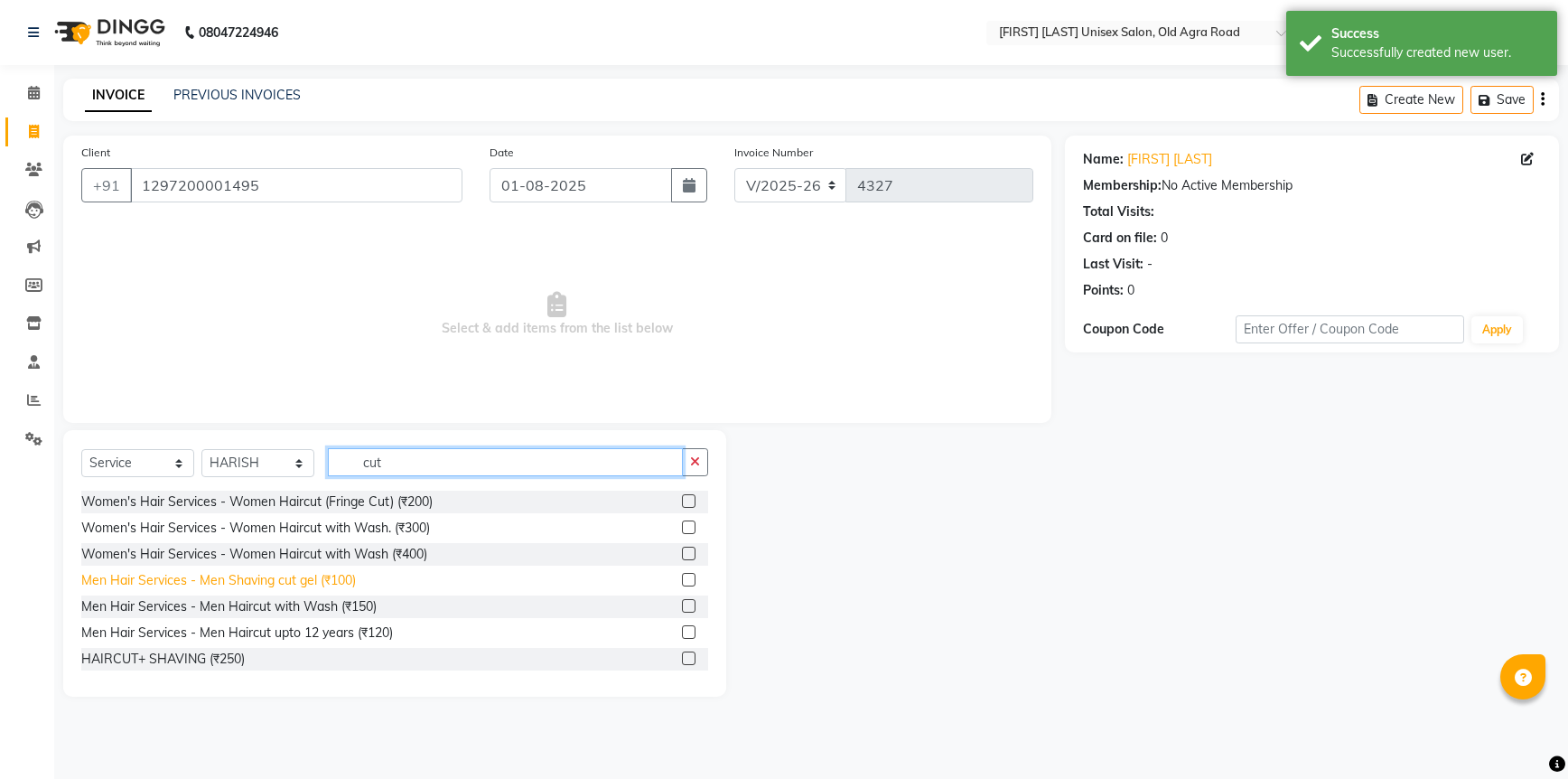 type on "cut" 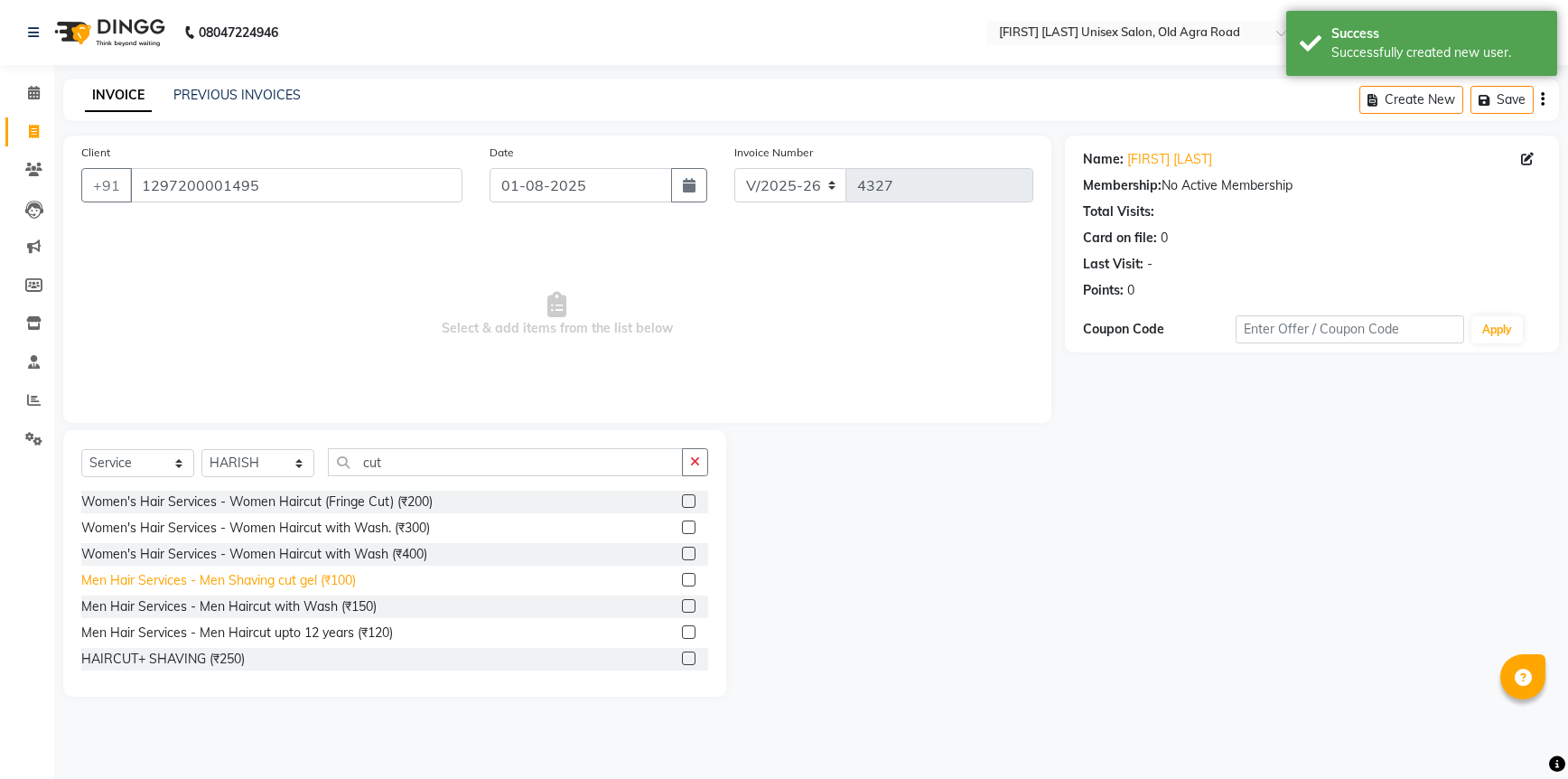 click on "Men Hair Services - Men Shaving cut gel (₹100)" 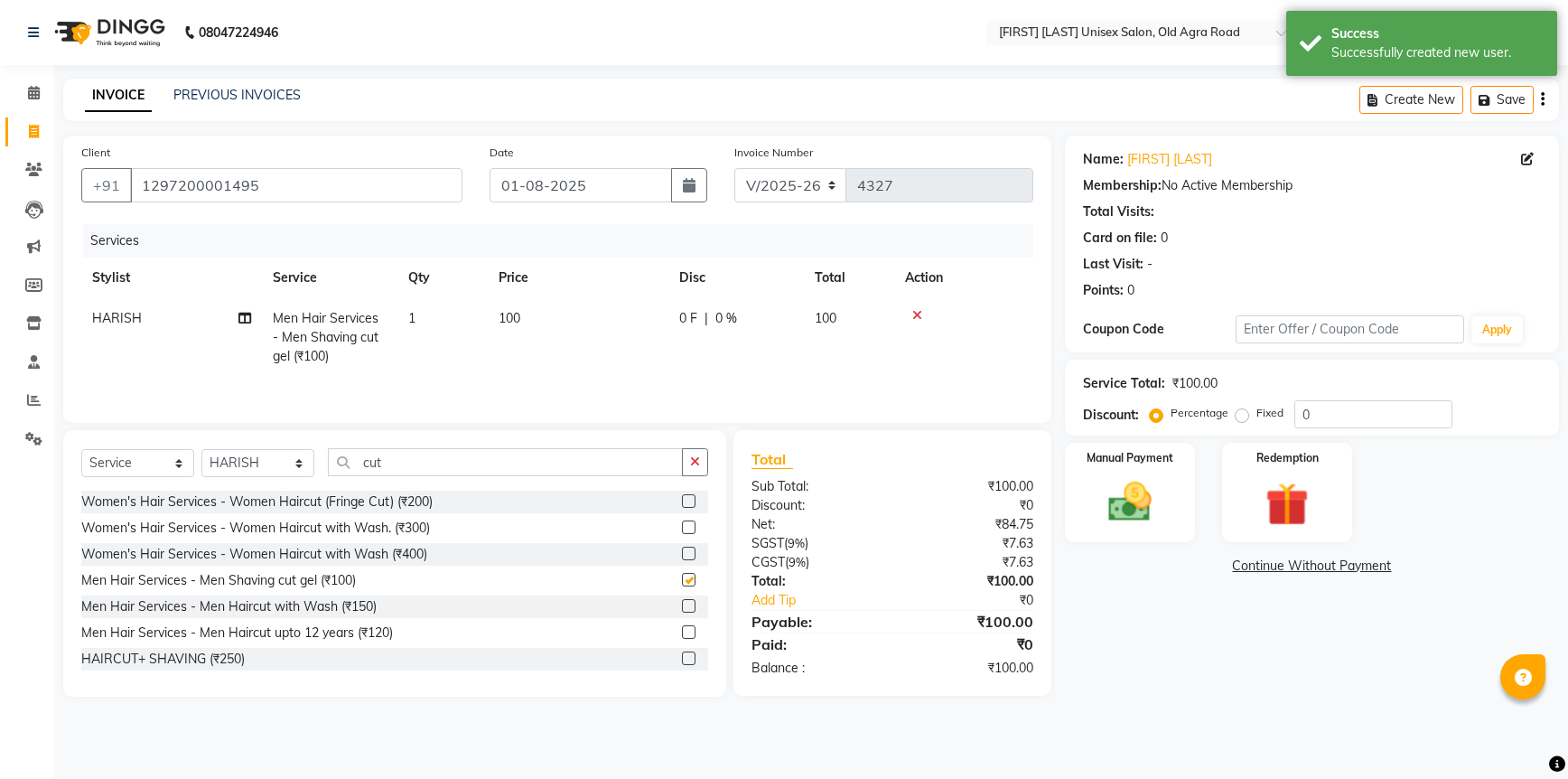 checkbox on "false" 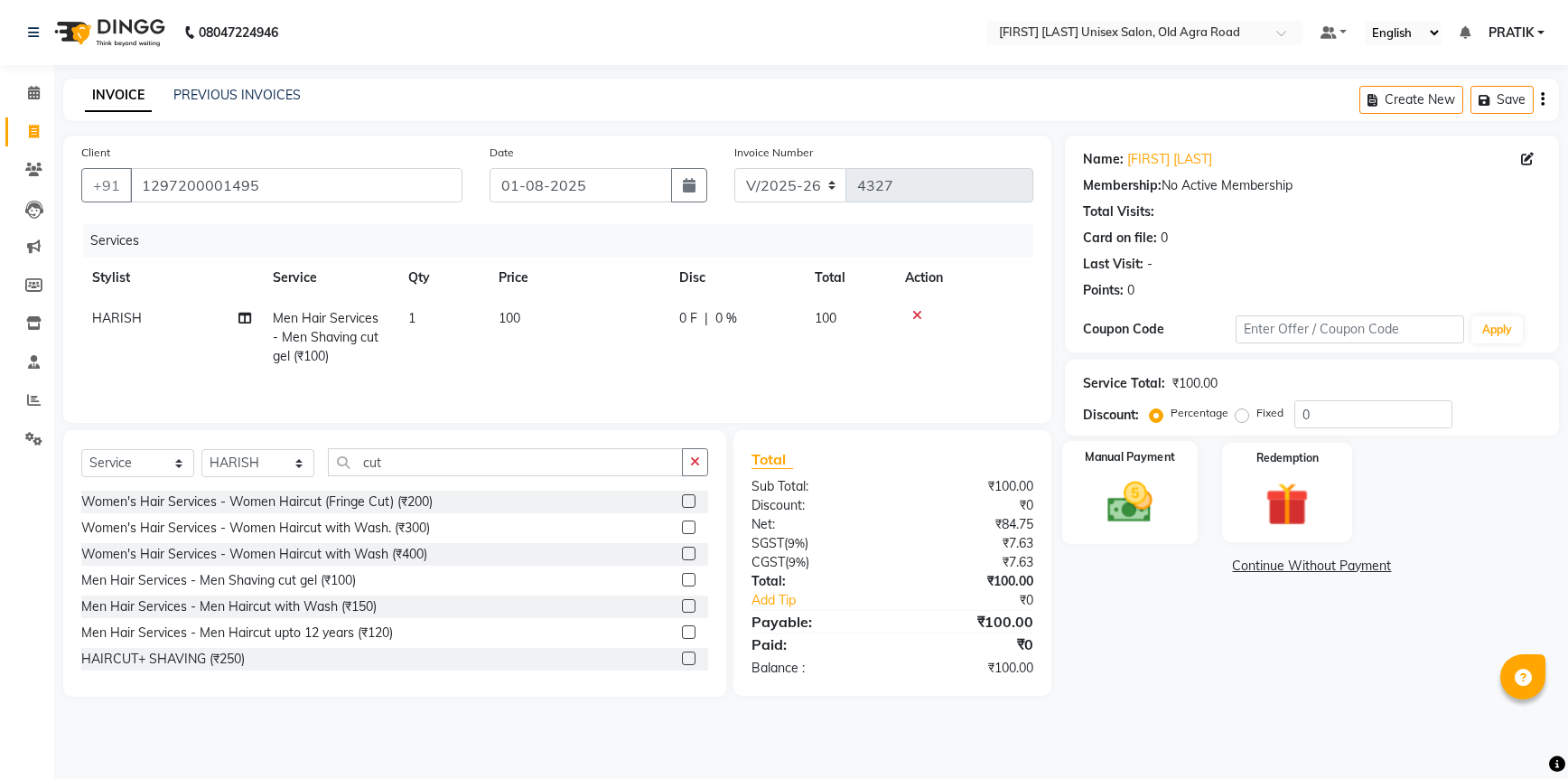 click 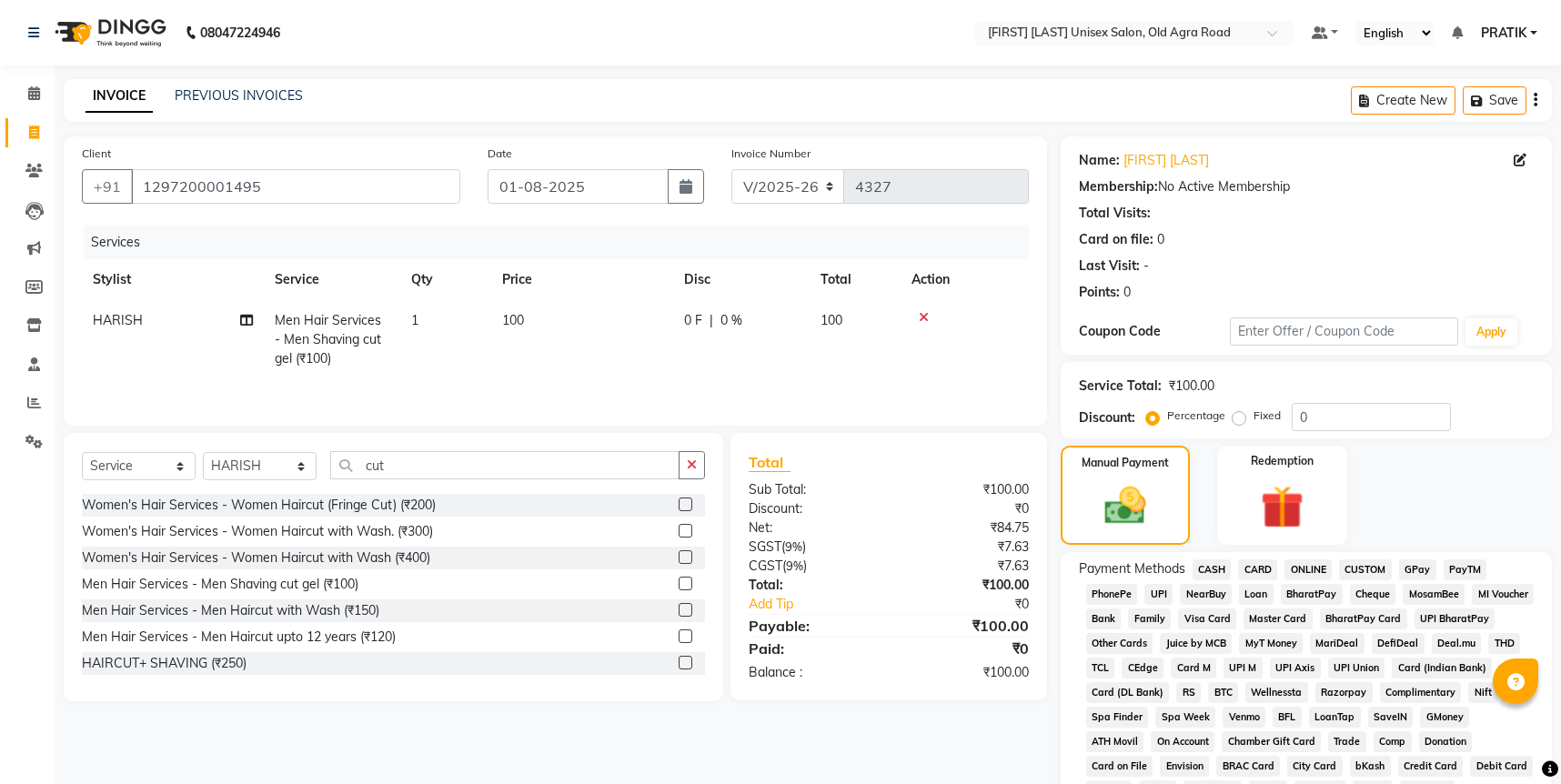 click on "CASH" 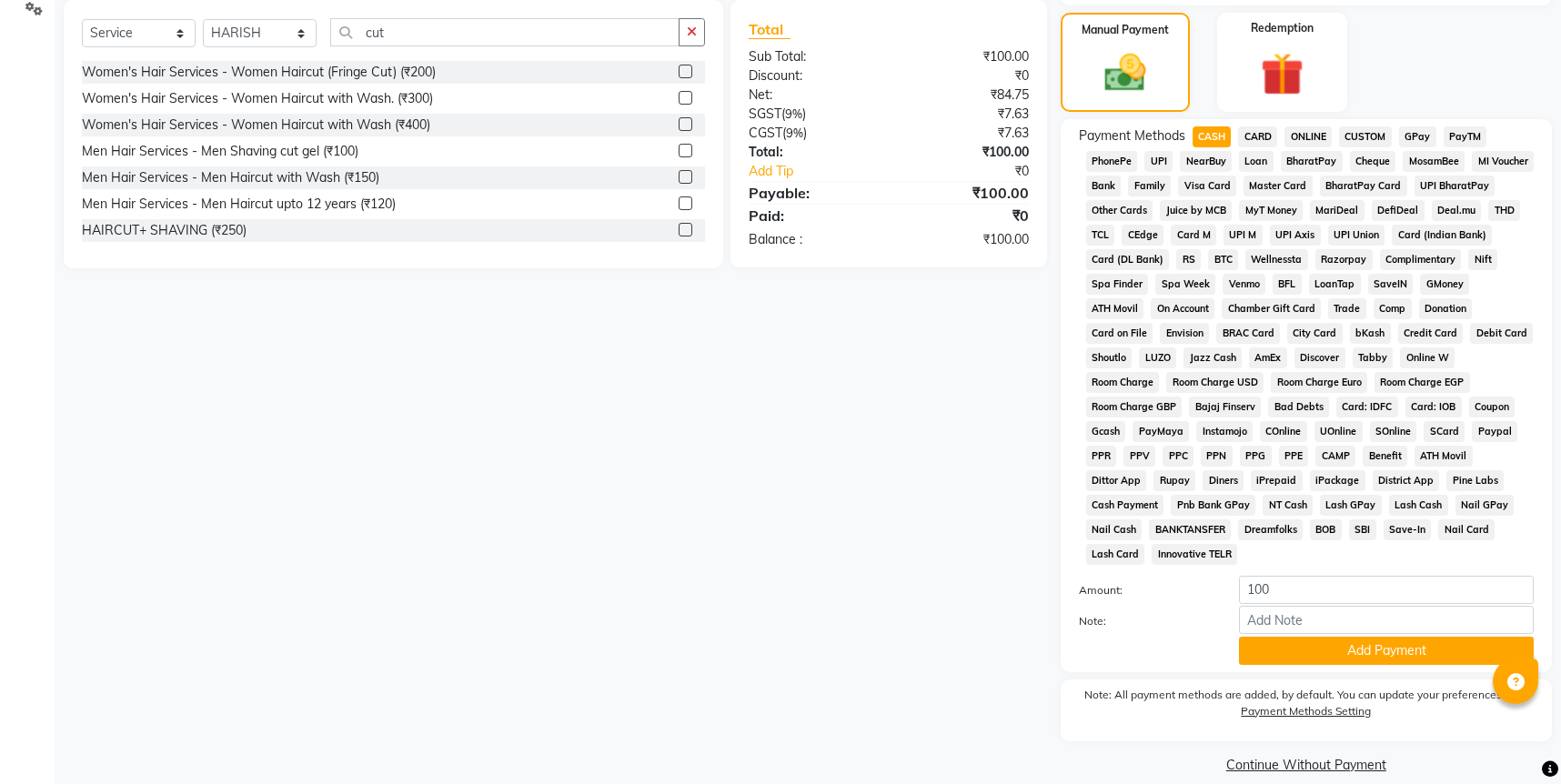 scroll, scrollTop: 435, scrollLeft: 0, axis: vertical 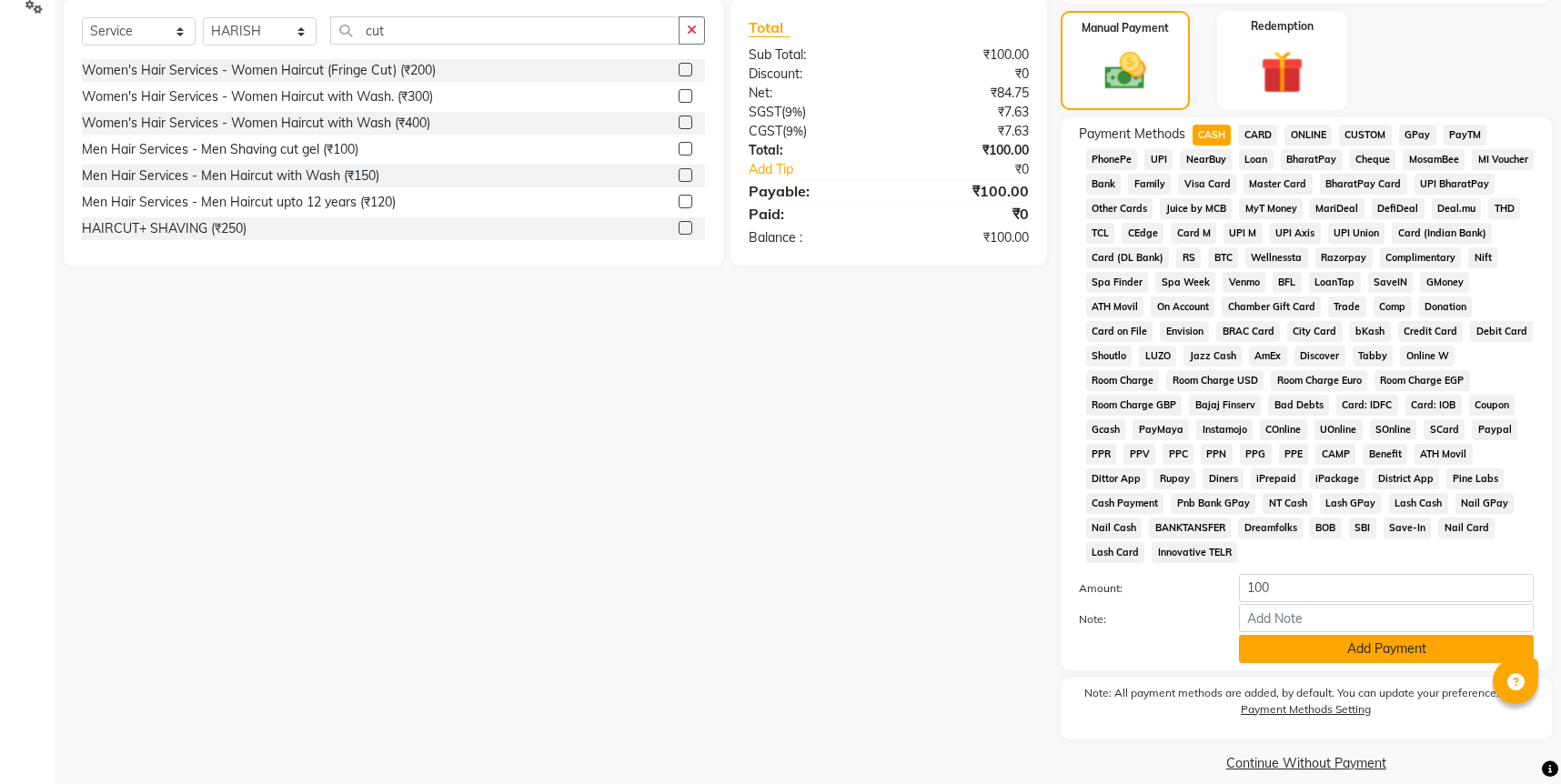 click on "Add Payment" 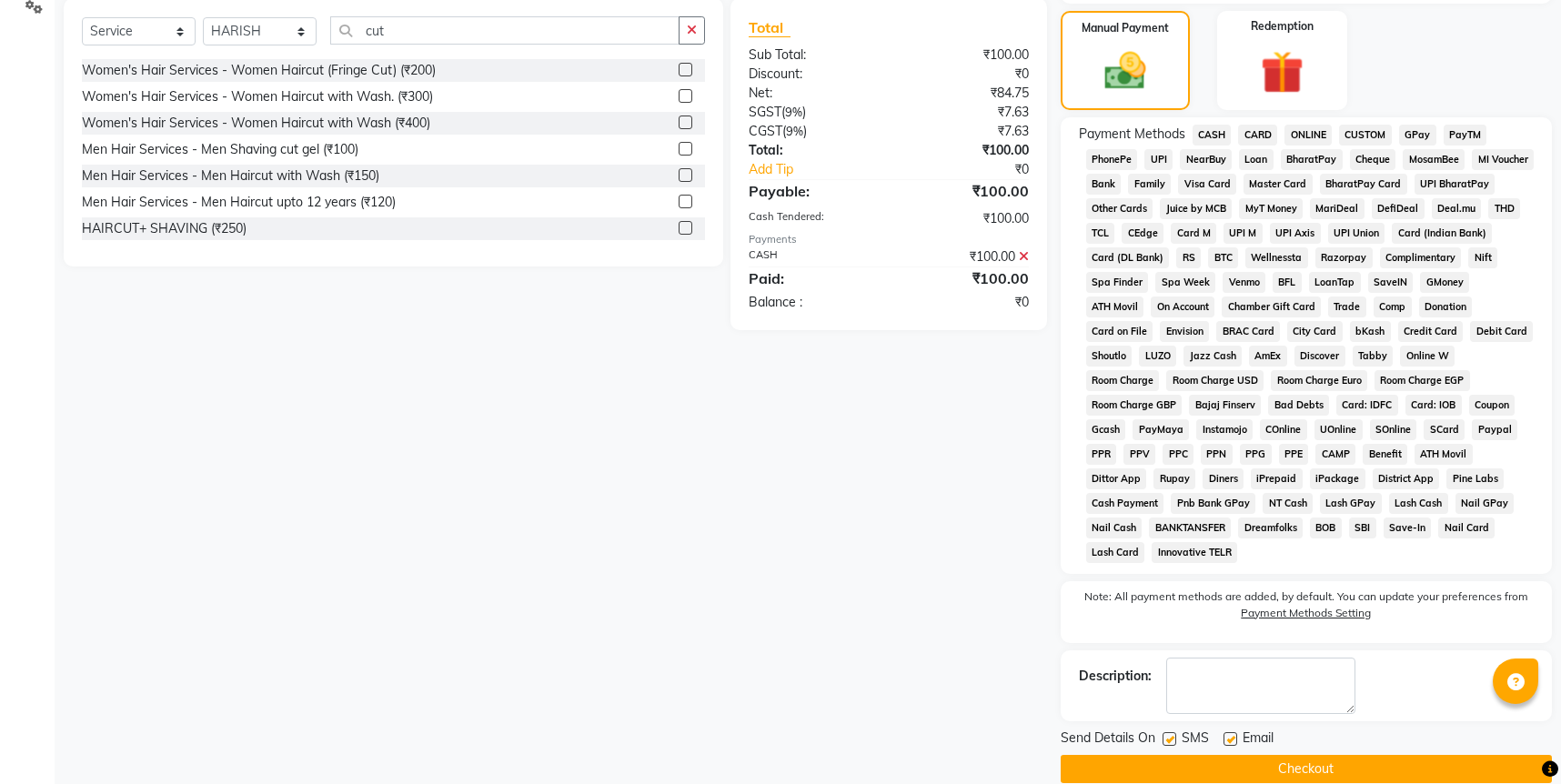 click on "Checkout" 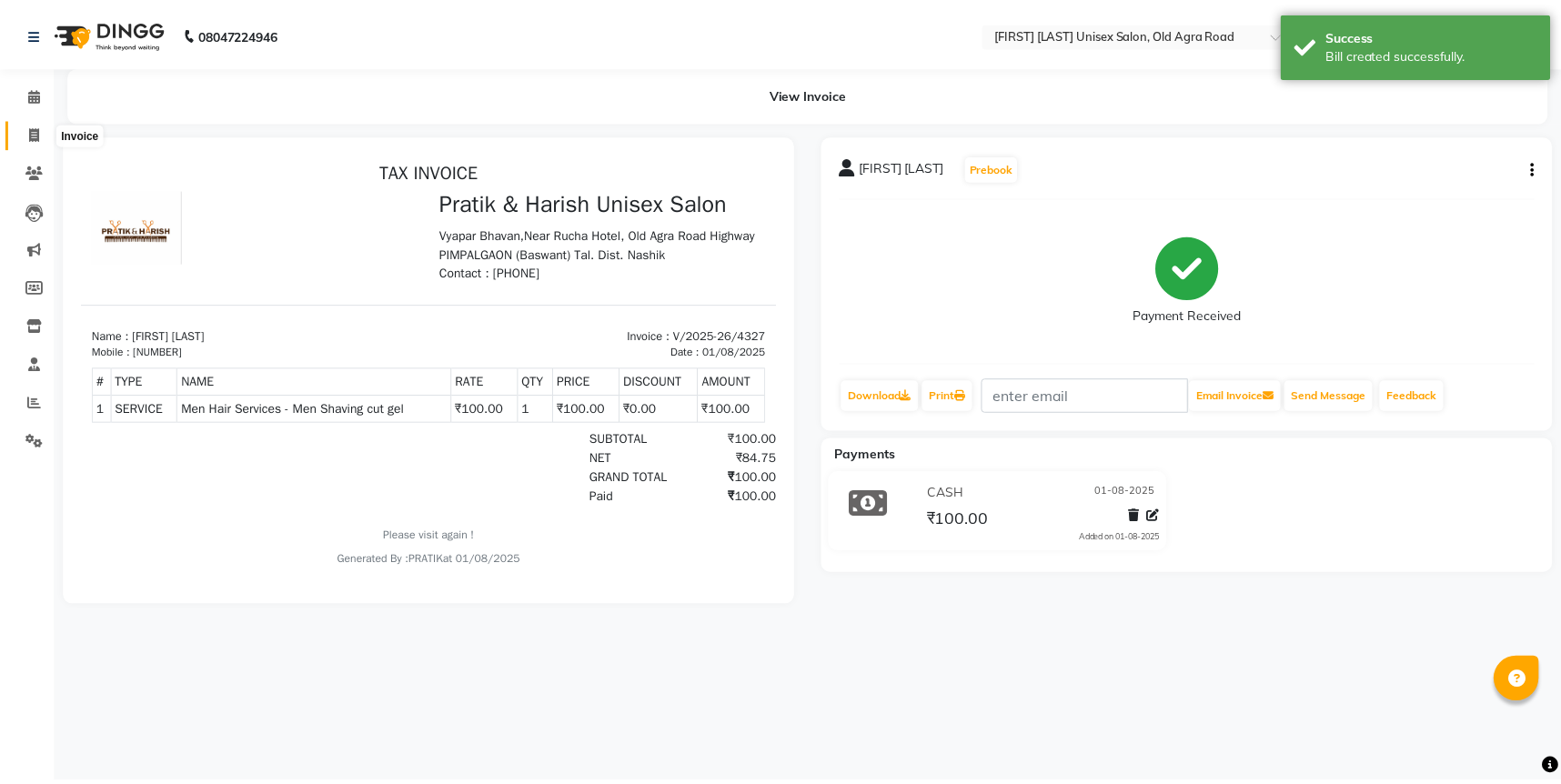 scroll, scrollTop: 0, scrollLeft: 0, axis: both 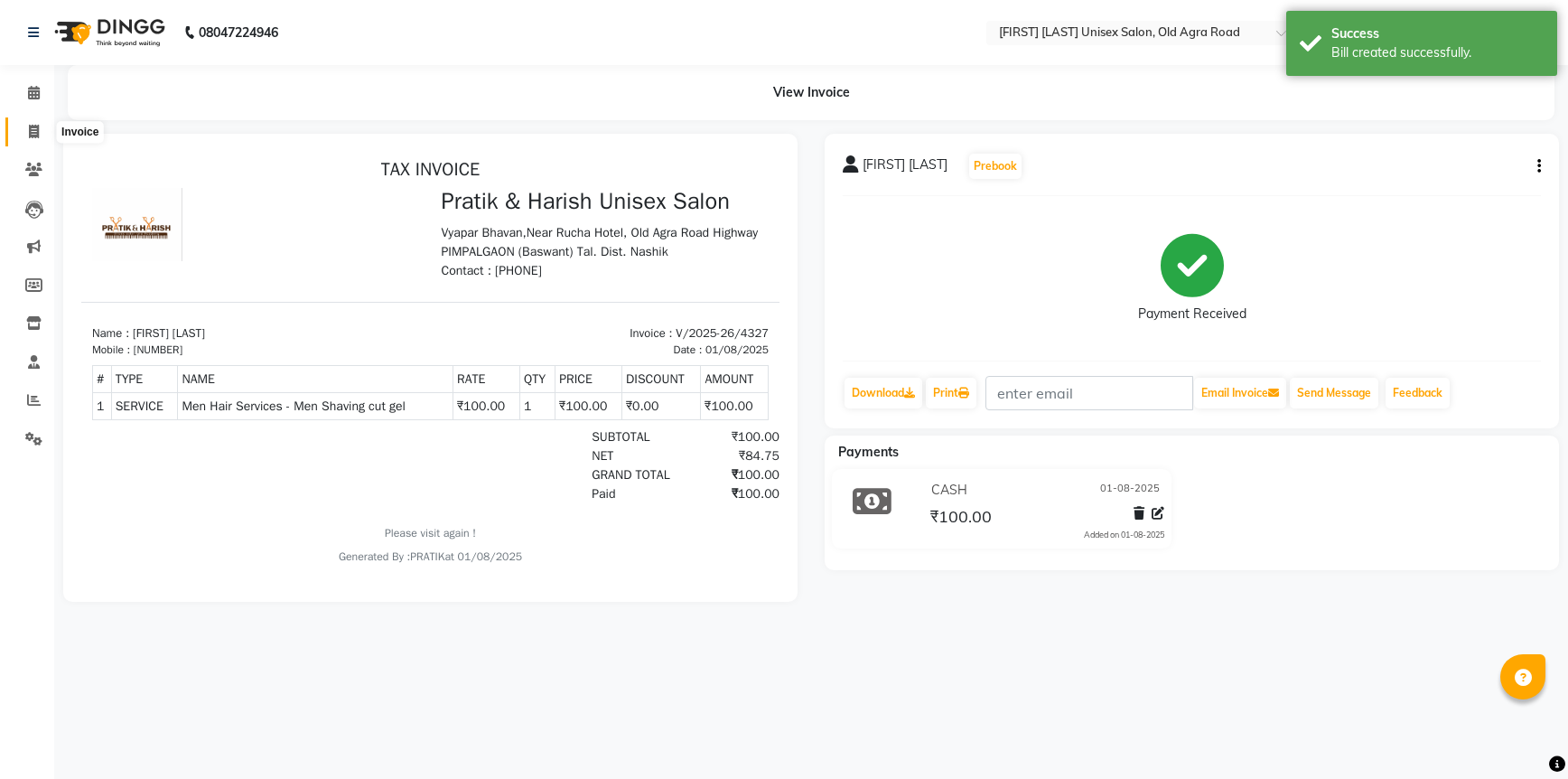 click 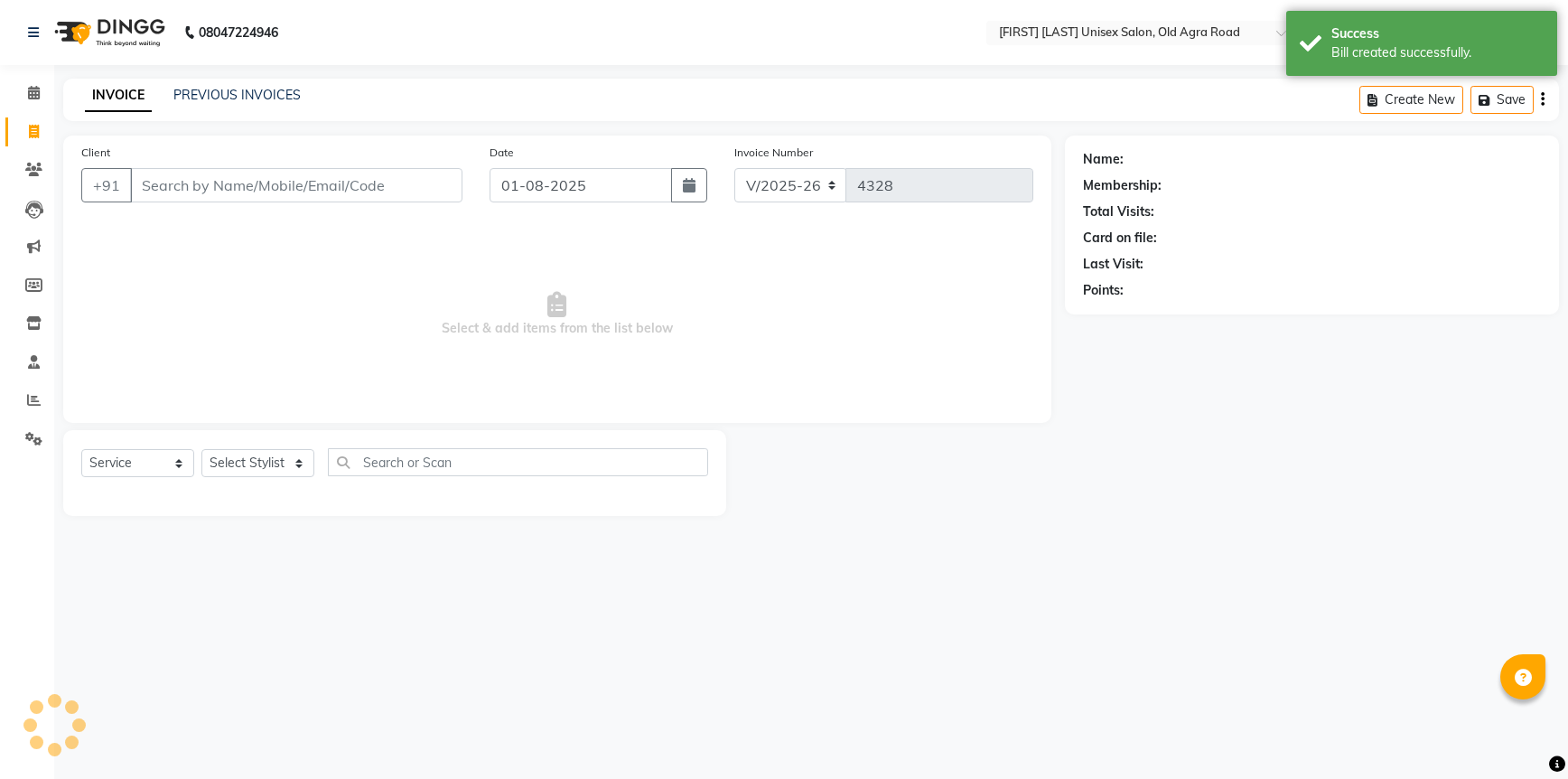 click on "Client" at bounding box center [296, 185] 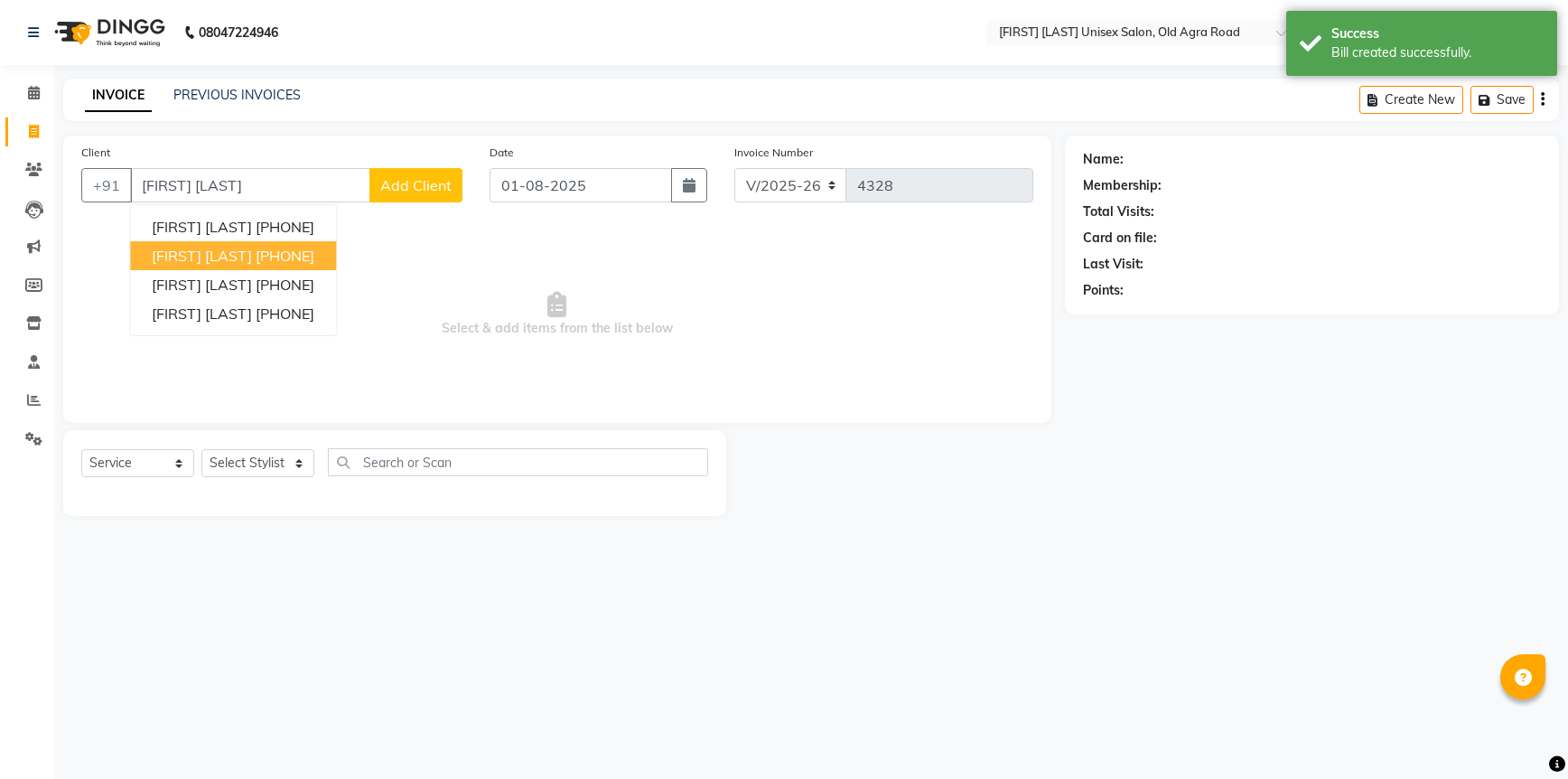 click on "Vaibhav Kawale" at bounding box center [201, 256] 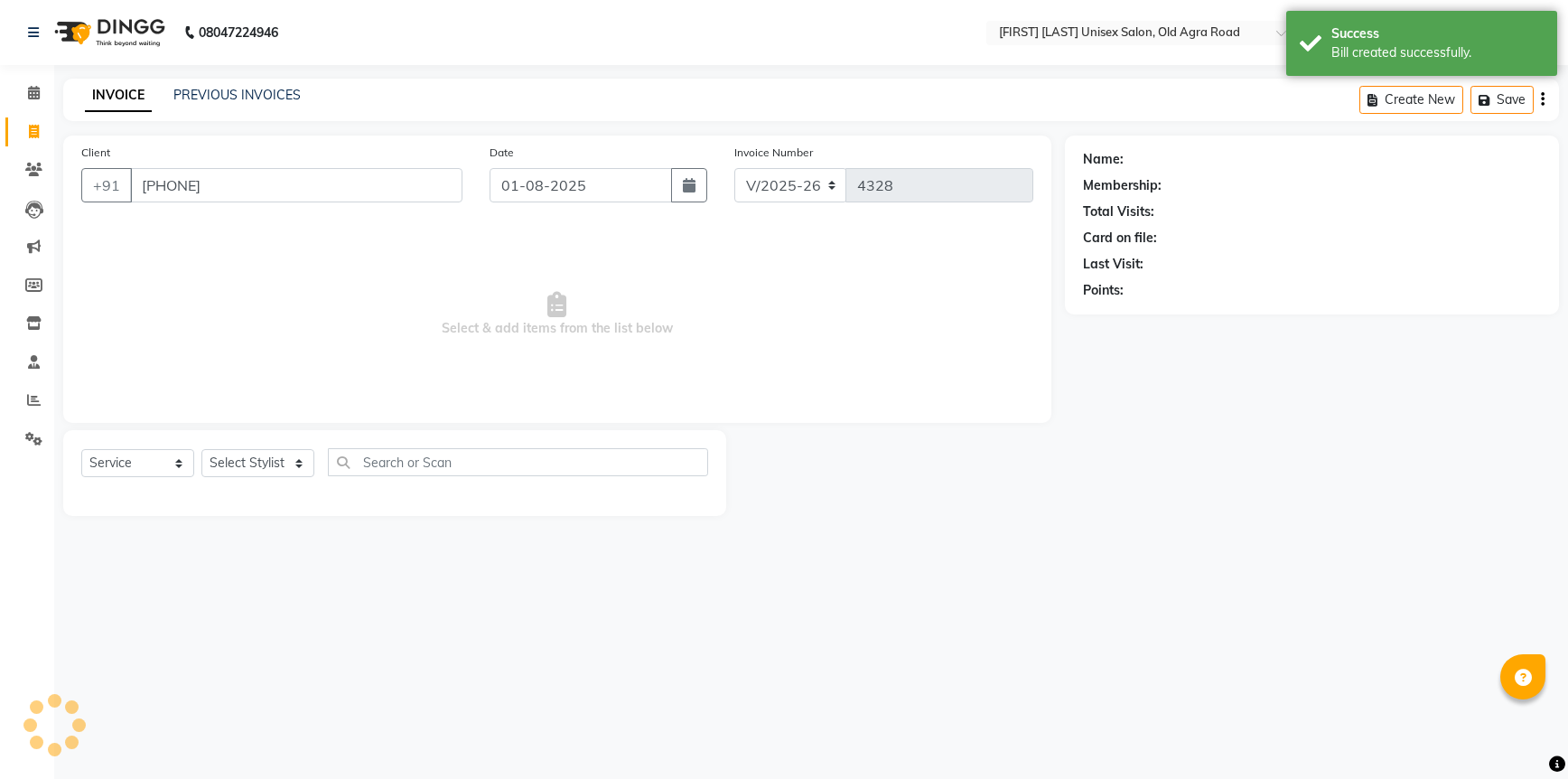 type on "[PHONE]" 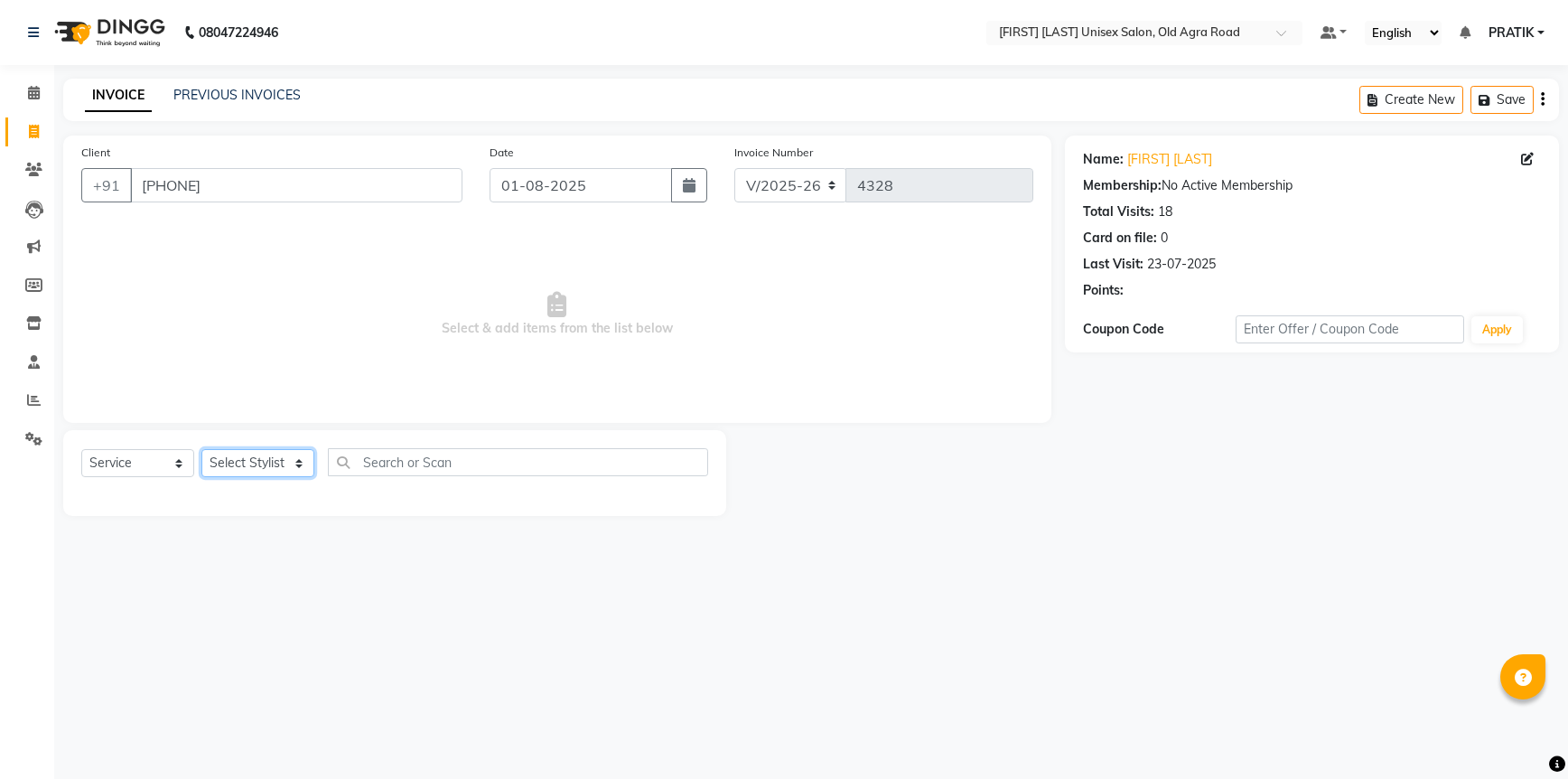 click on "Select Stylist DANISH HARISH [FIRST] [LAST] Kishor Tongare Manisha NEHA PH SALON PRATIK SACHIN shahensha VEDANT YASH" 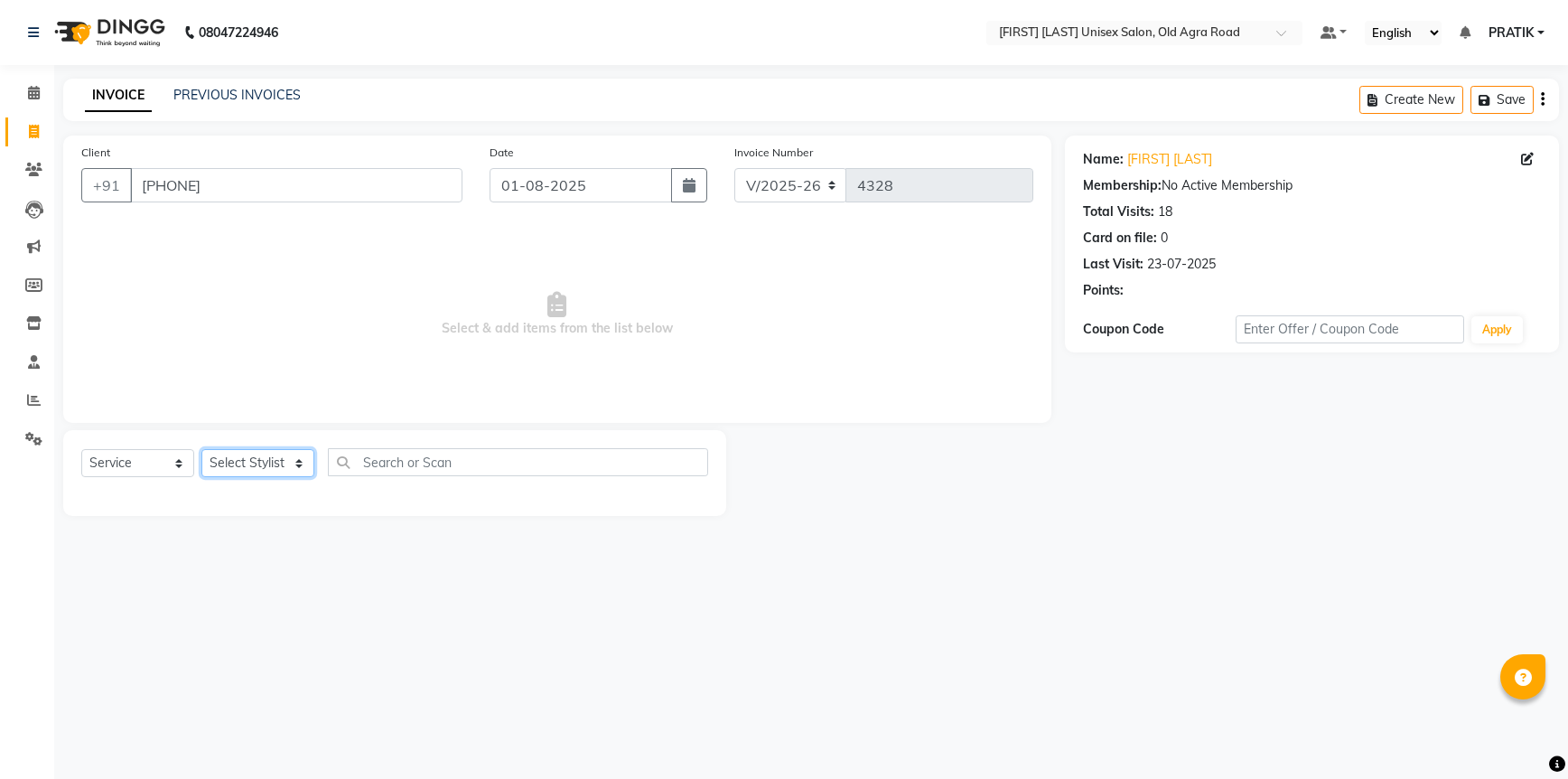 select on "60226" 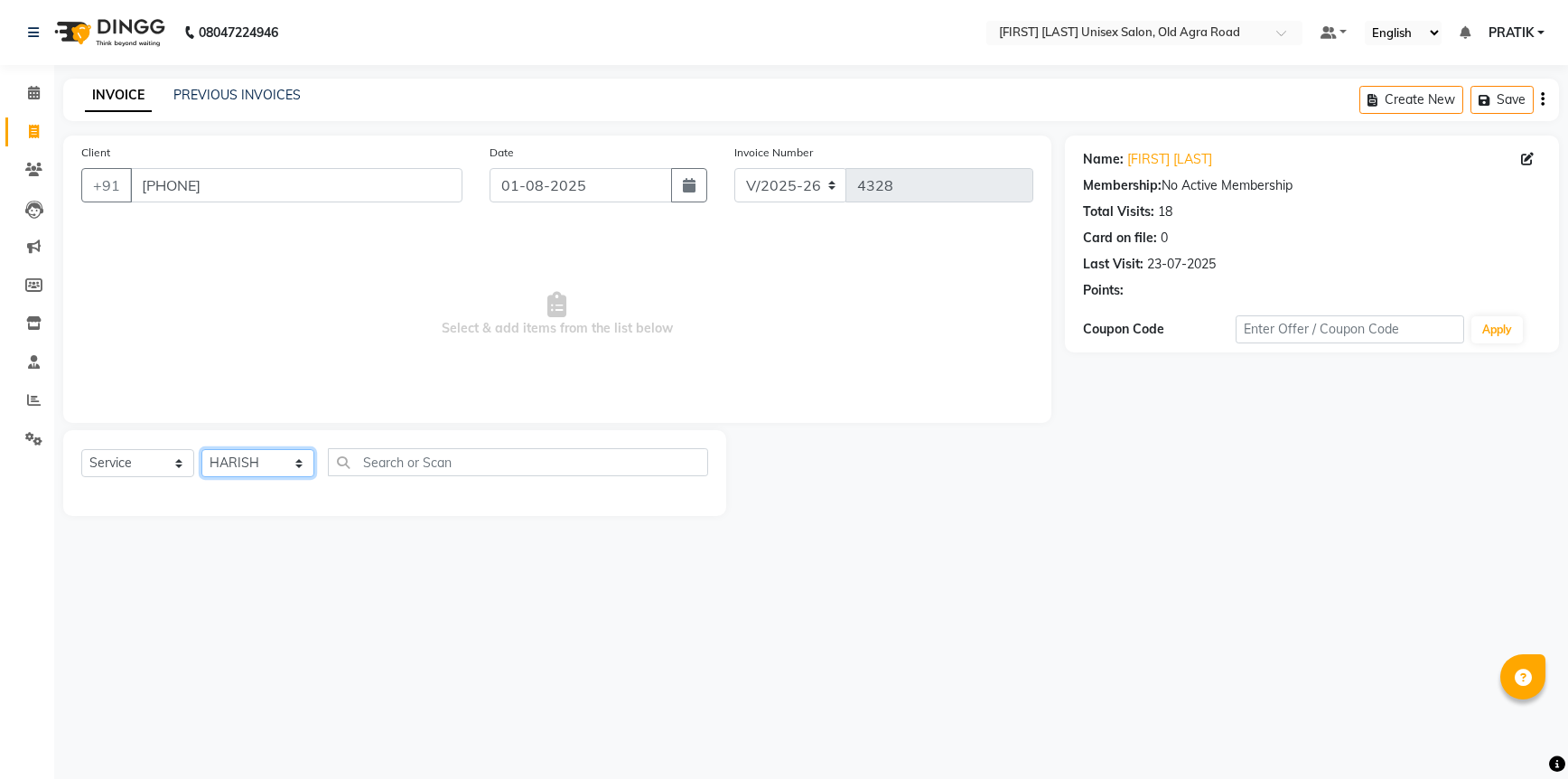 click on "Select Stylist DANISH HARISH [FIRST] [LAST] Kishor Tongare Manisha NEHA PH SALON PRATIK SACHIN shahensha VEDANT YASH" 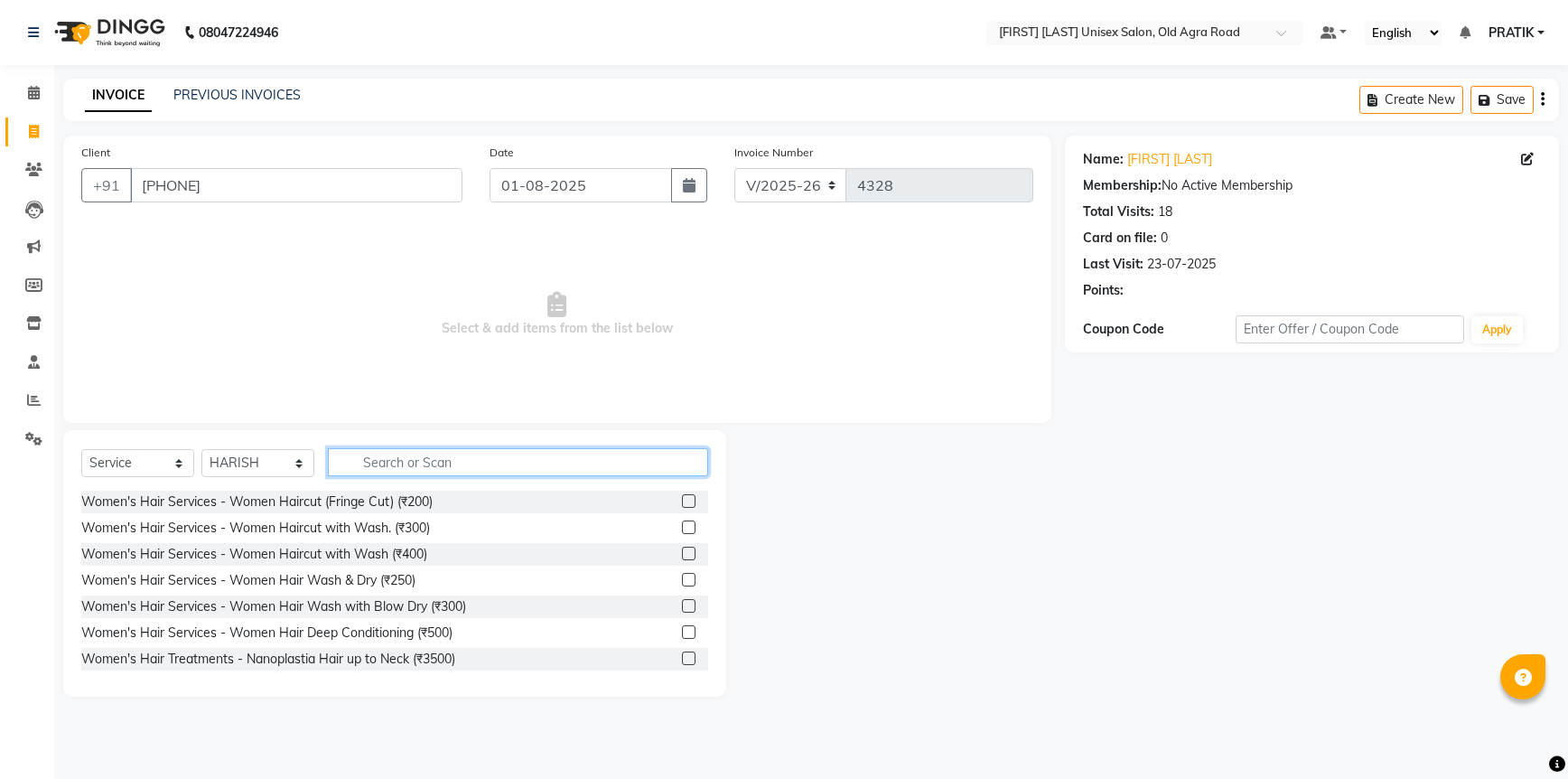 click 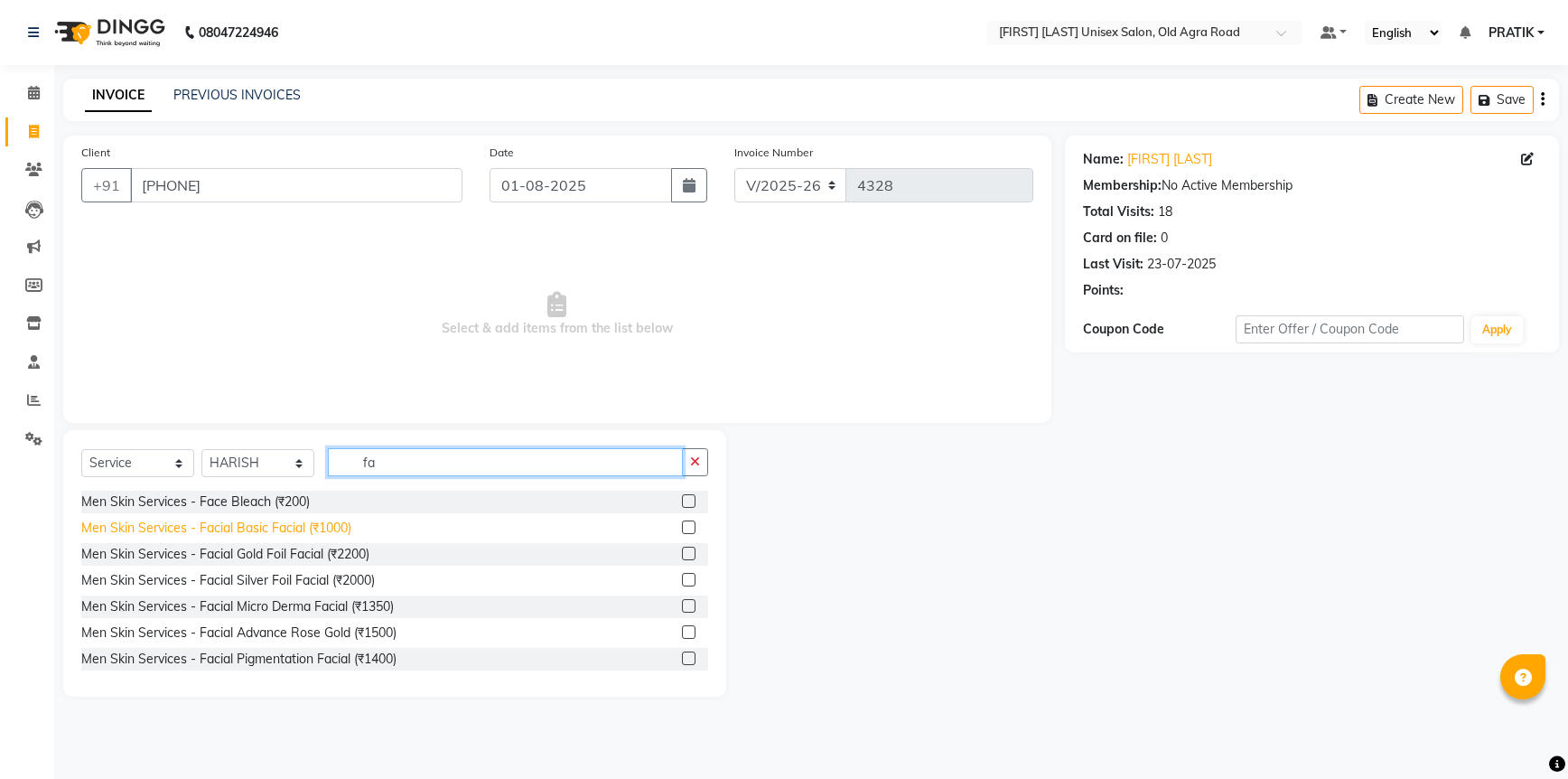 type on "fa" 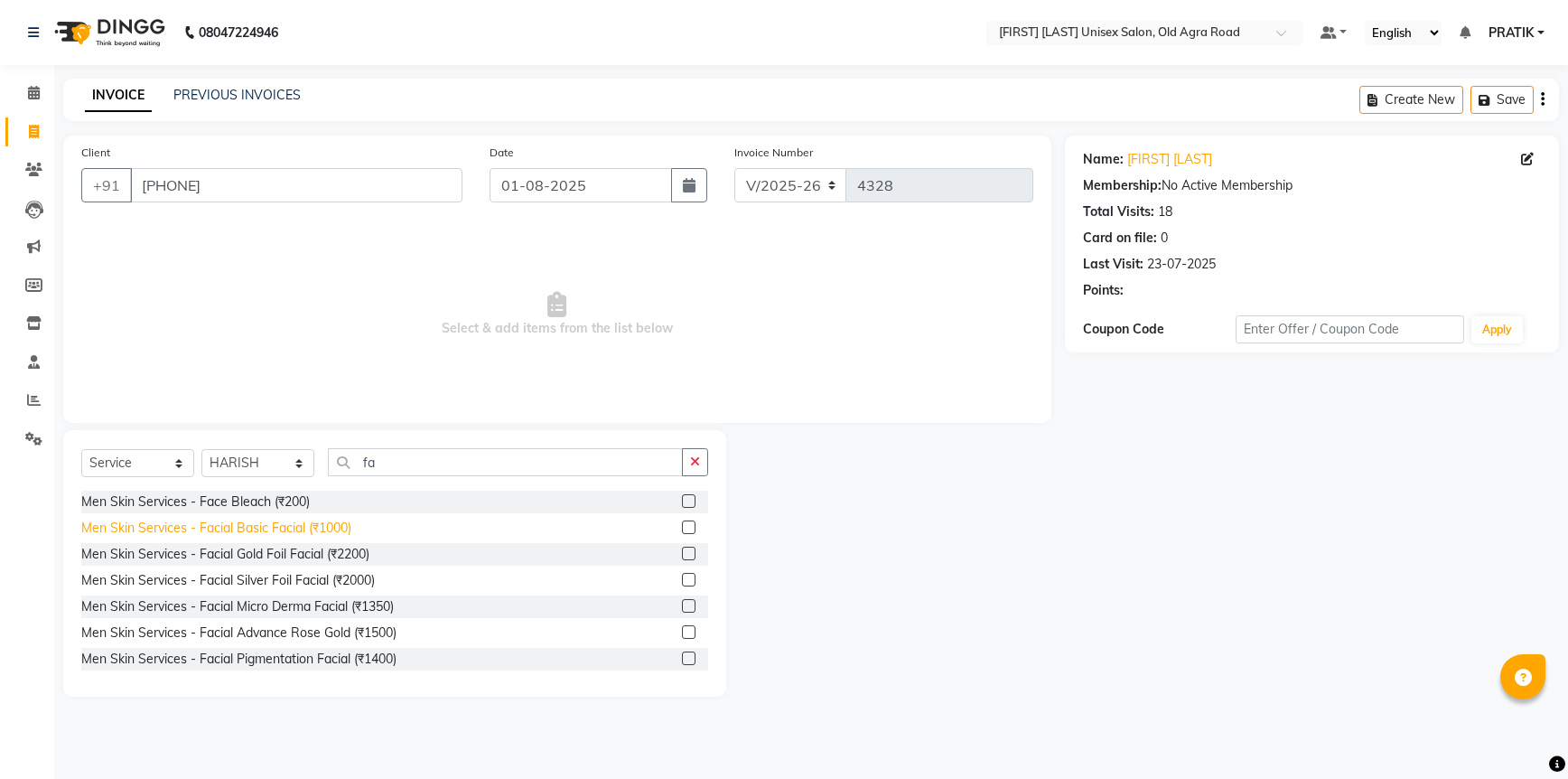 click on "Men Skin Services - Facial Basic Facial (₹1000)" 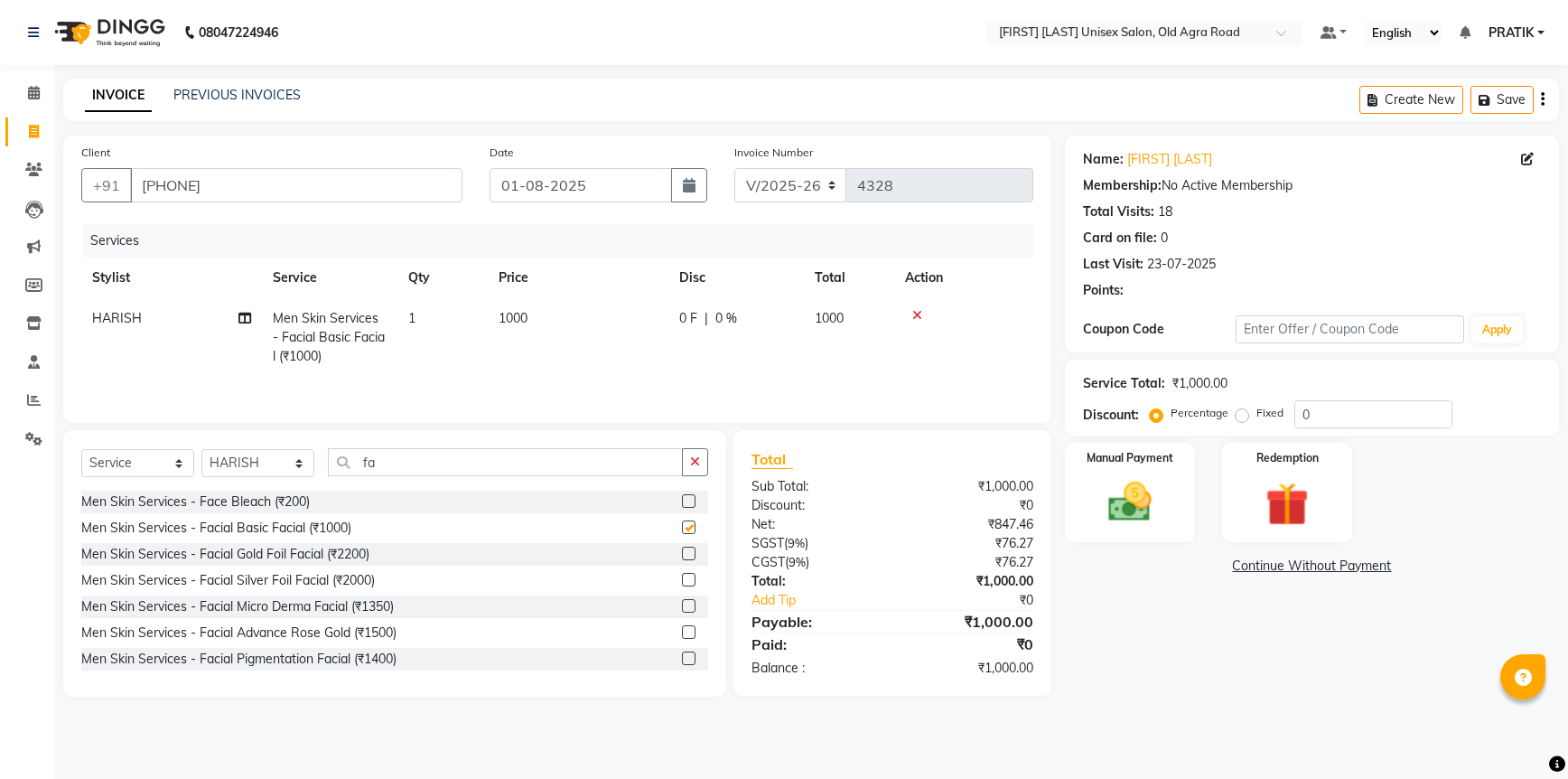 checkbox on "false" 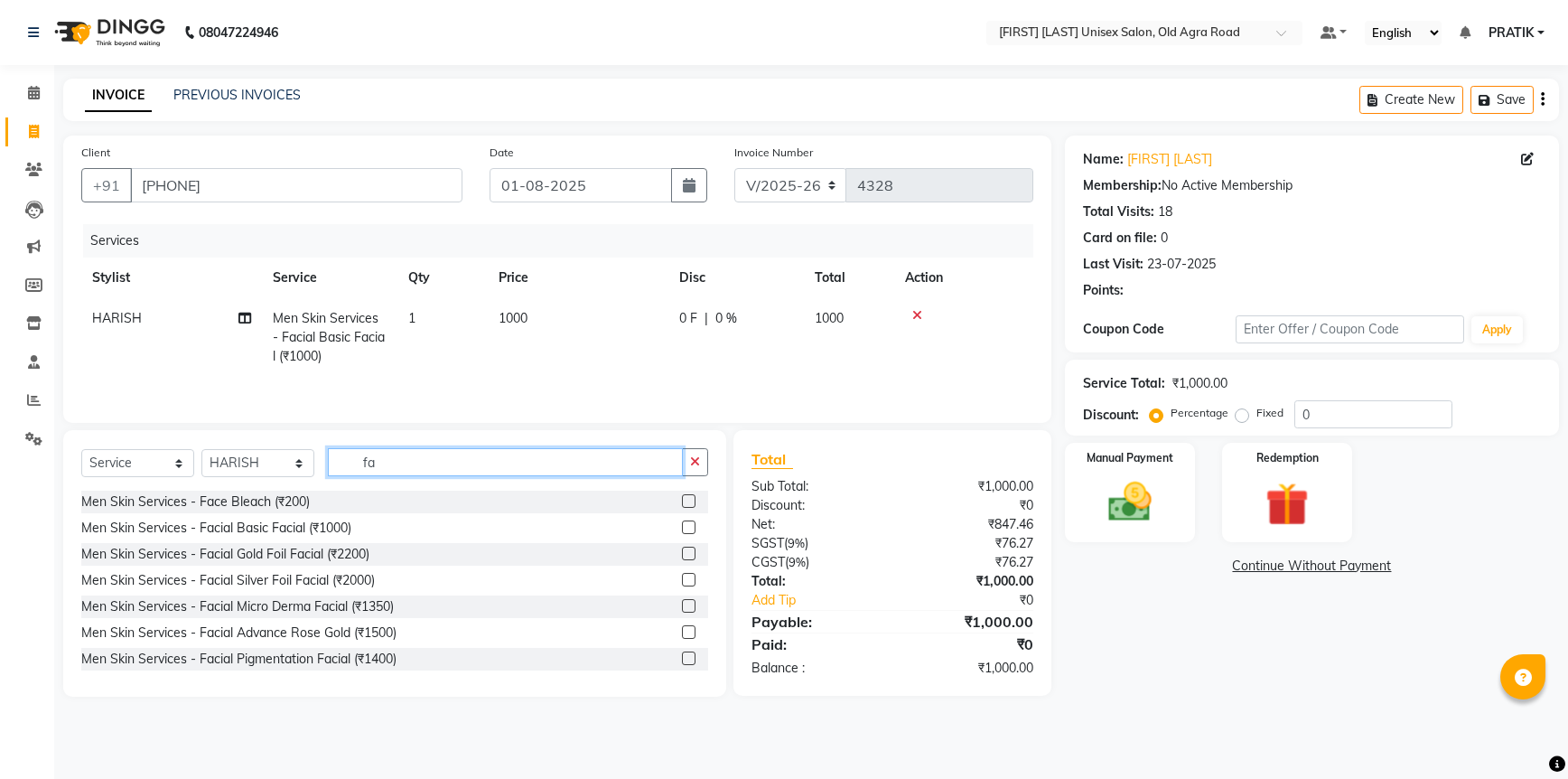 click on "fa" 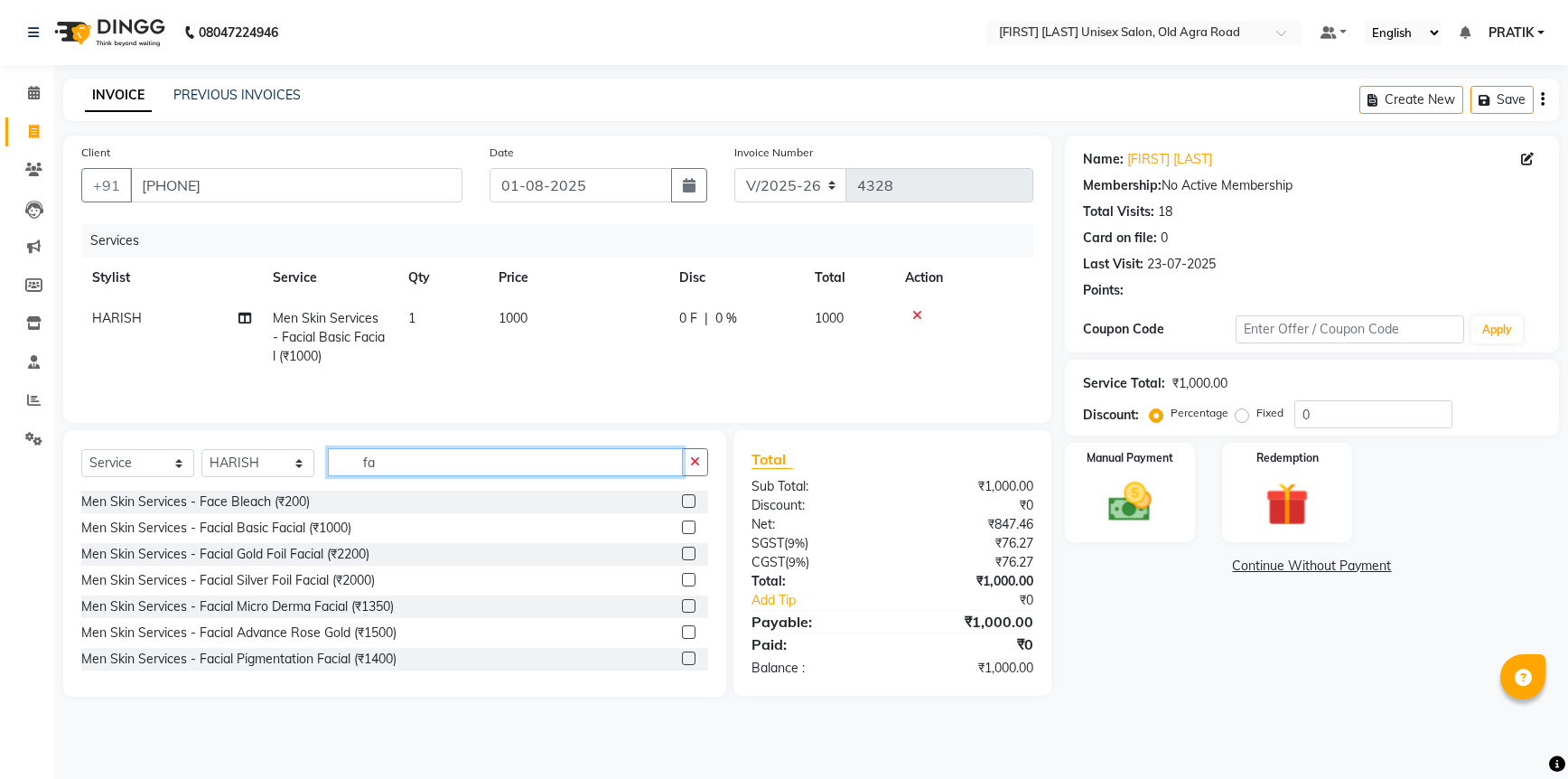 type on "f" 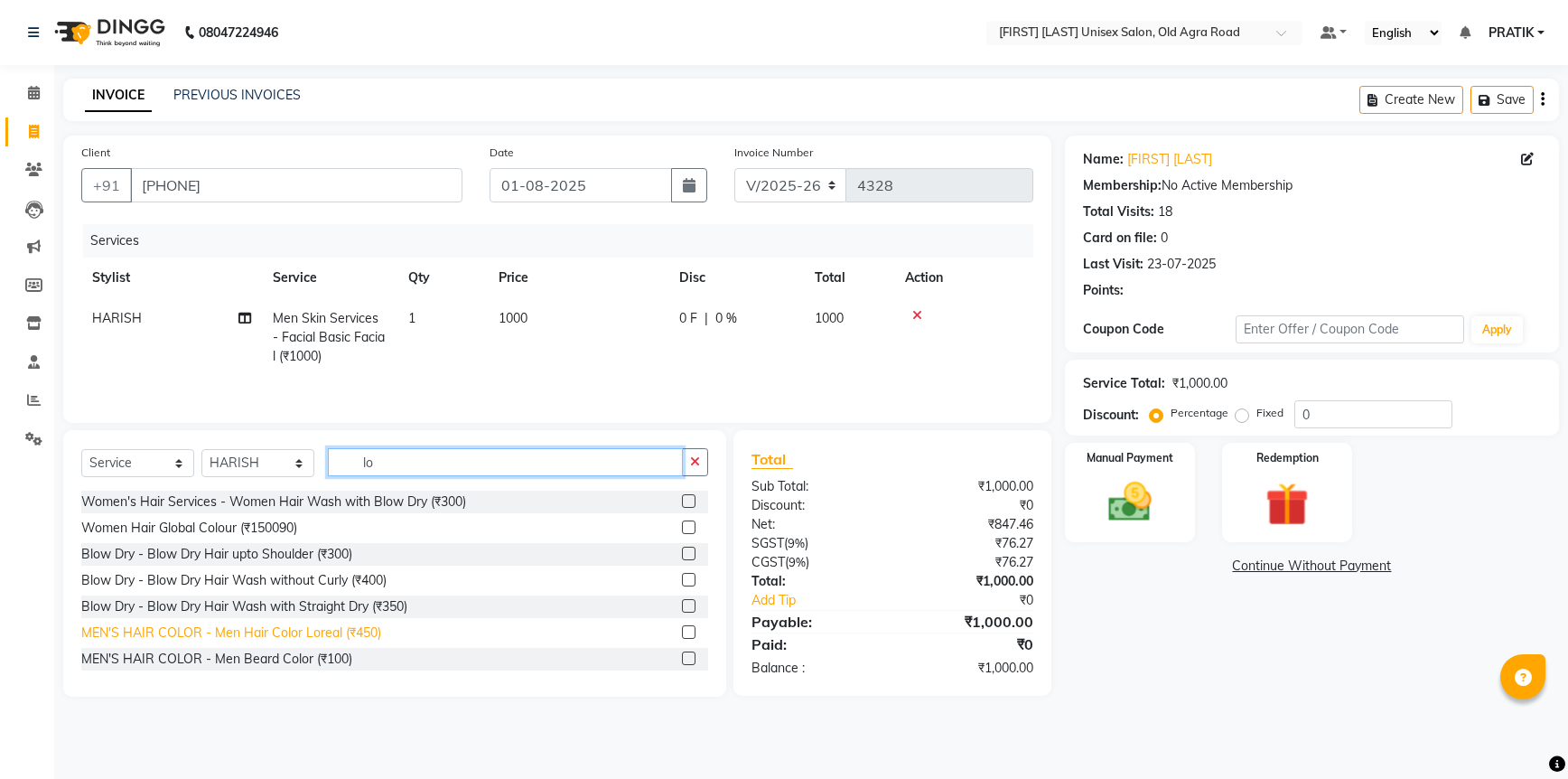 type on "lo" 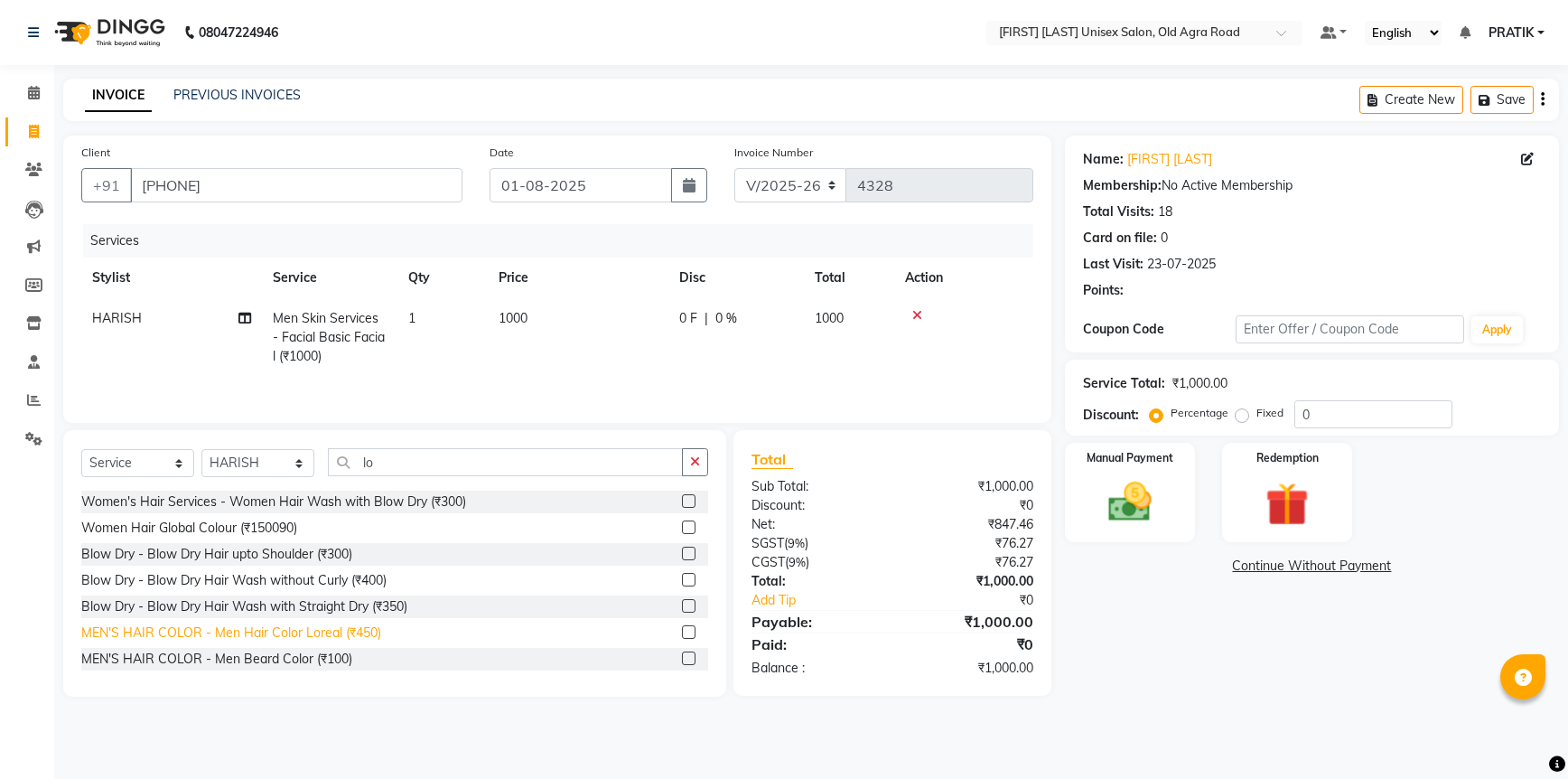 click on "MEN'S HAIR COLOR  - Men Hair Color Loreal (₹450)" 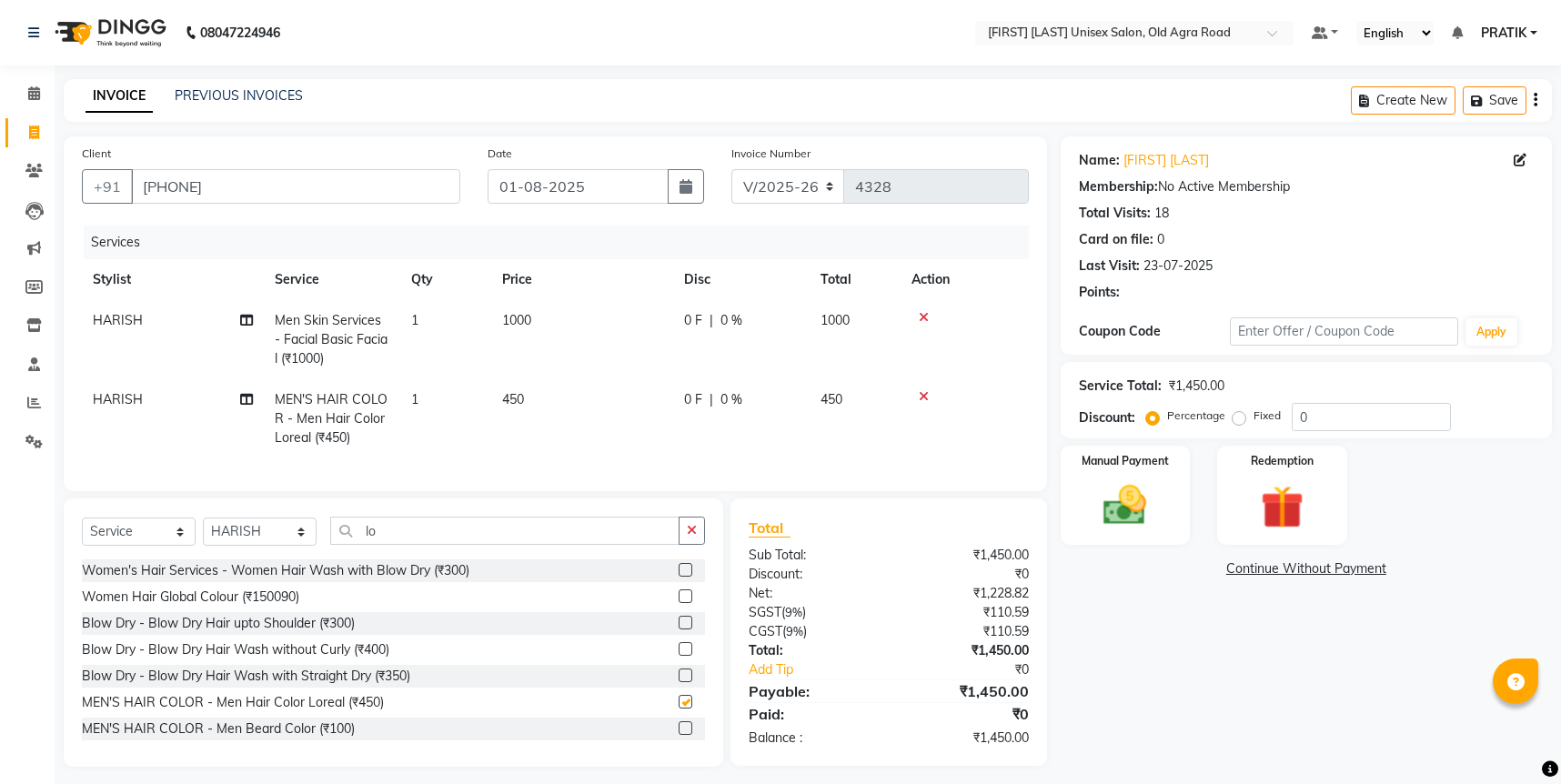 checkbox on "false" 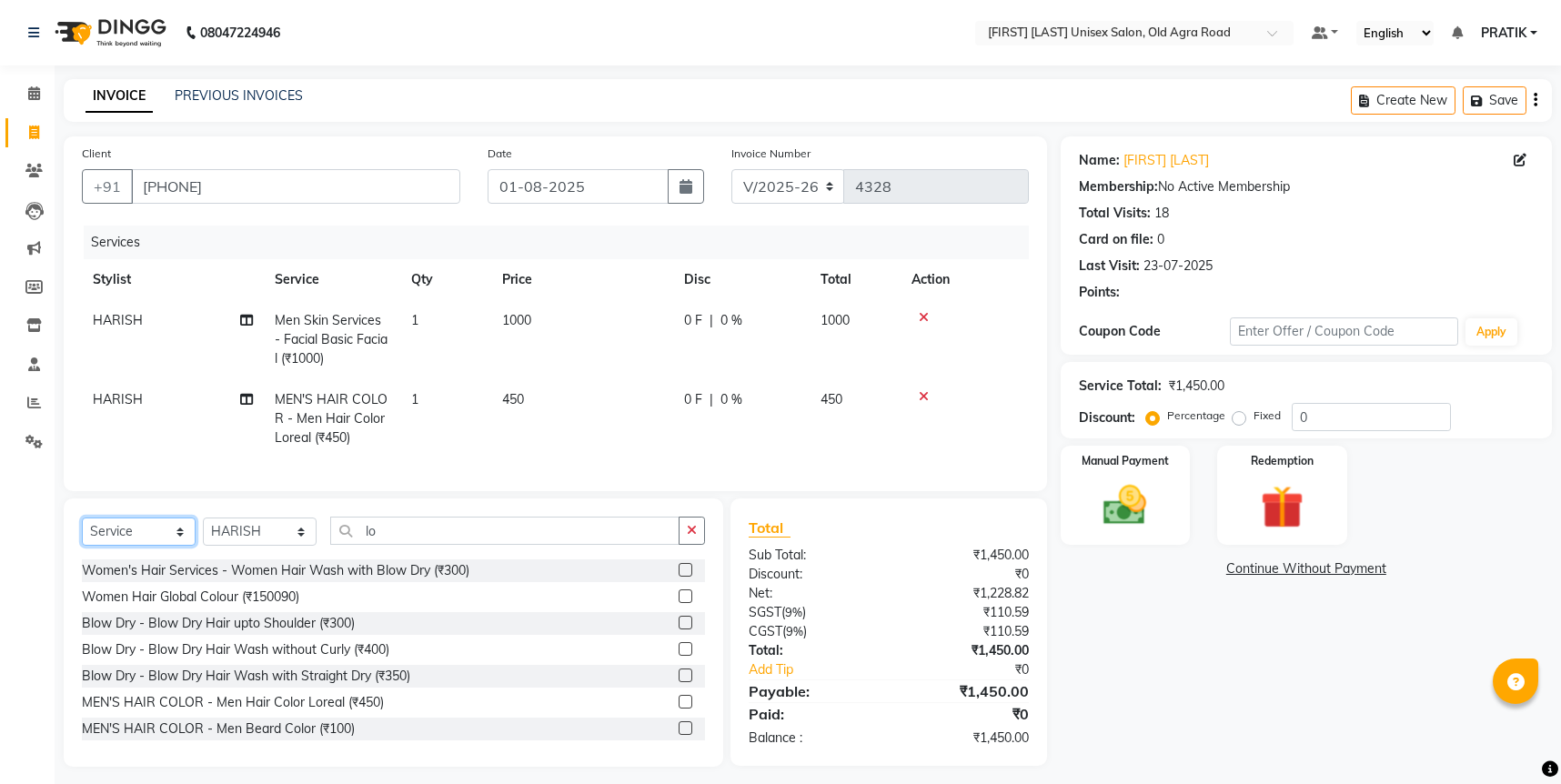click on "Select  Service  Product  Membership  Package Voucher Prepaid Gift Card" 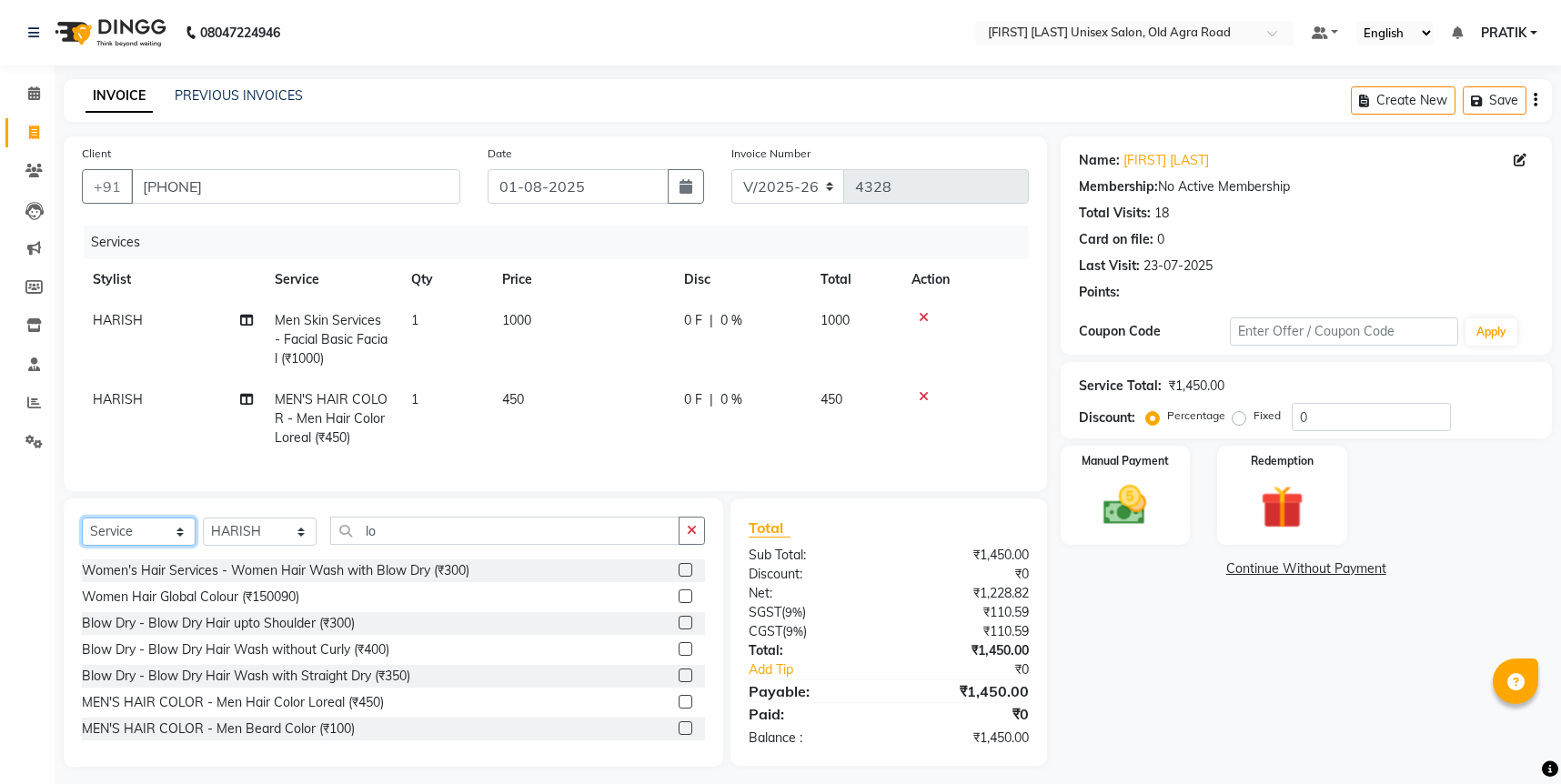 select on "product" 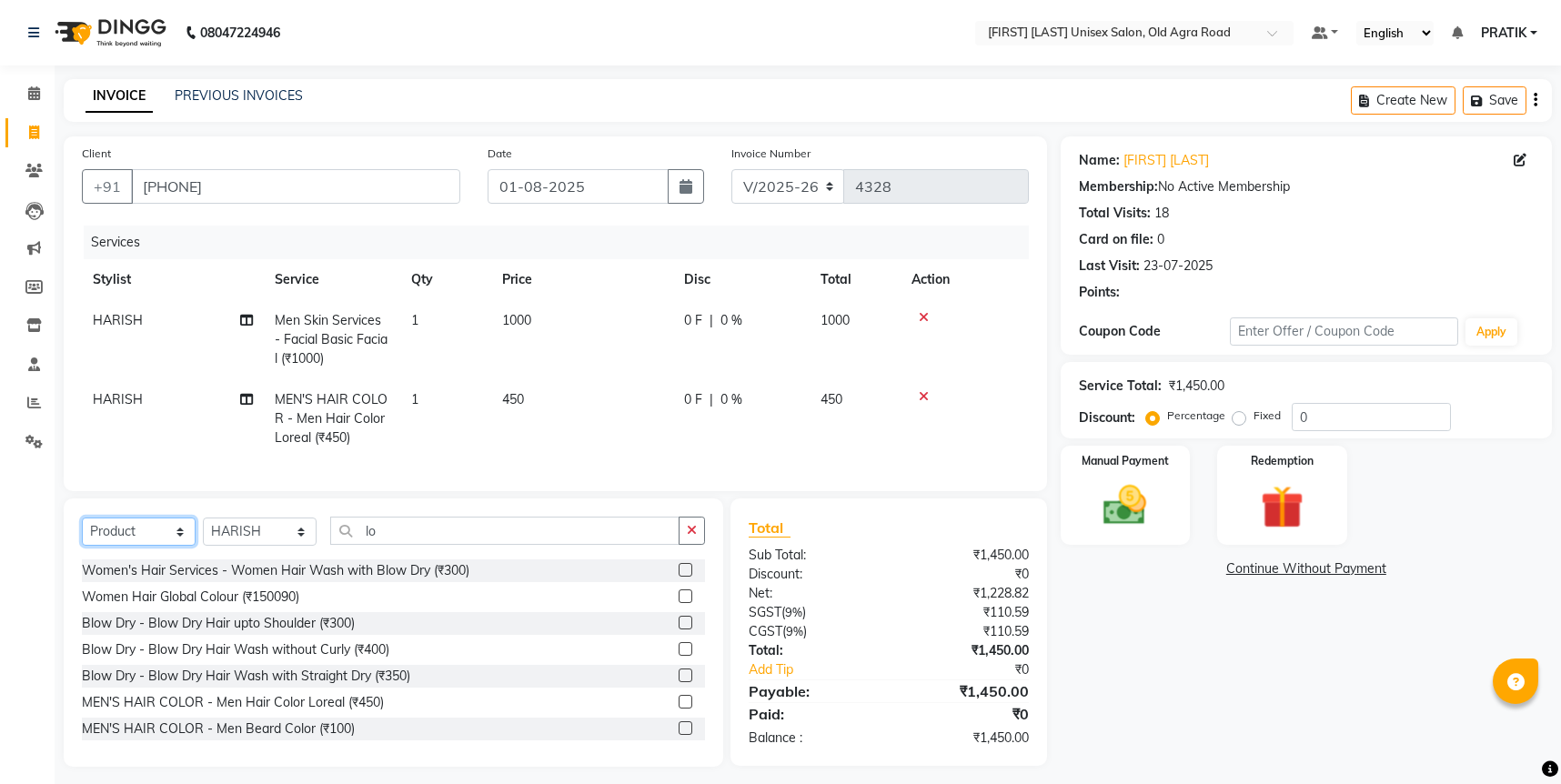 click on "Select  Service  Product  Membership  Package Voucher Prepaid Gift Card" 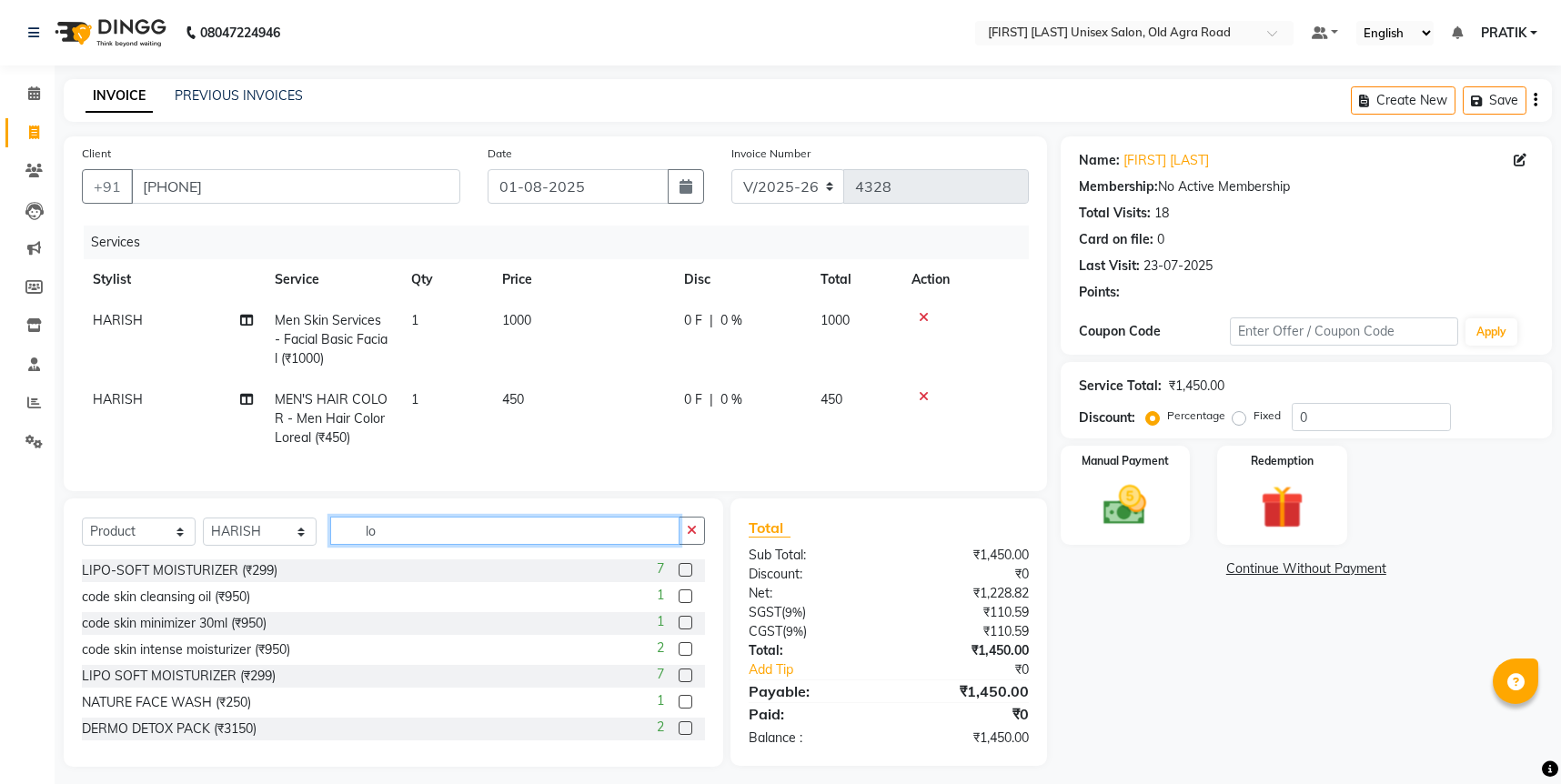 click on "lo" 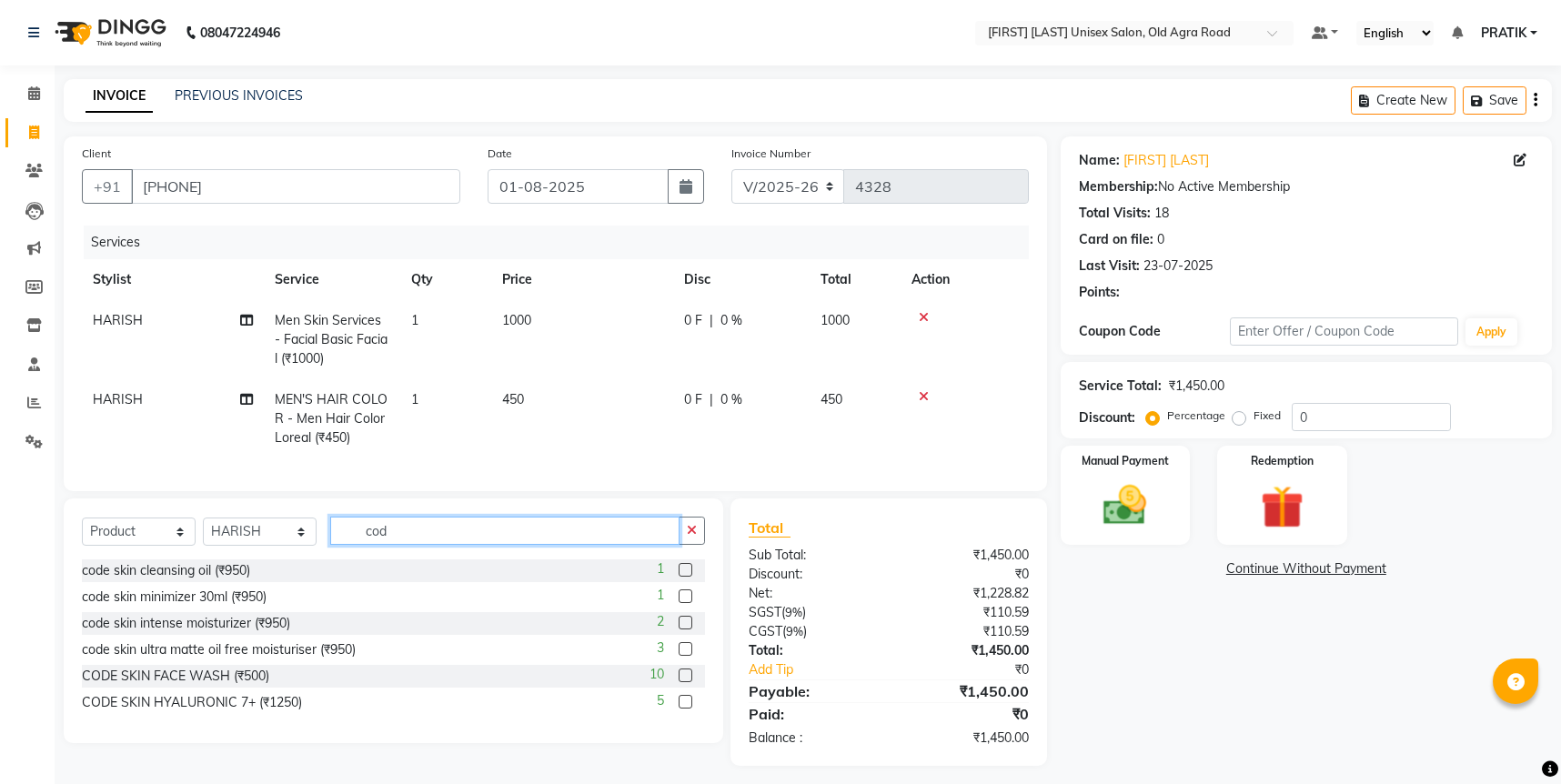 scroll, scrollTop: 27, scrollLeft: 0, axis: vertical 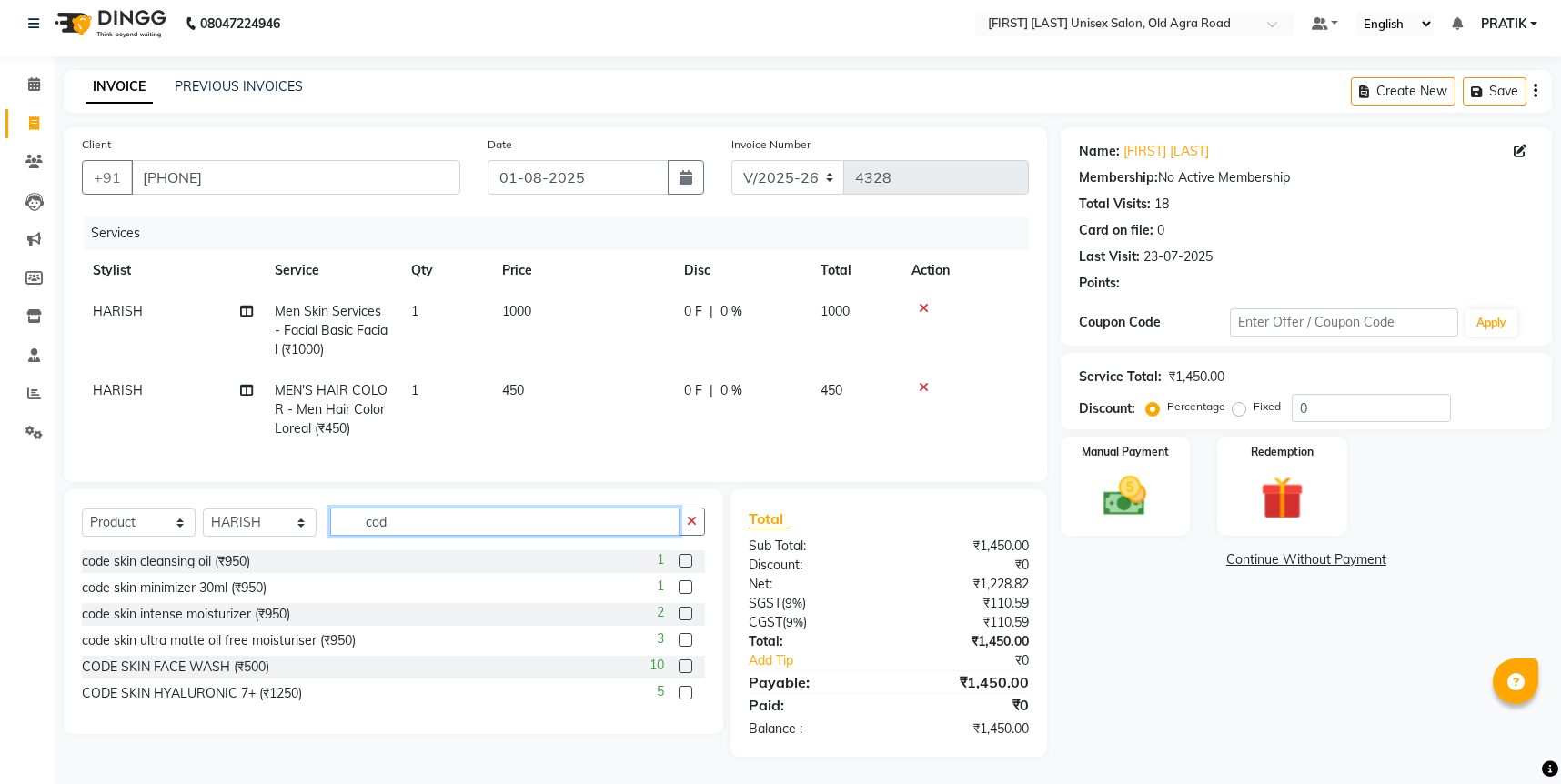 type on "cod" 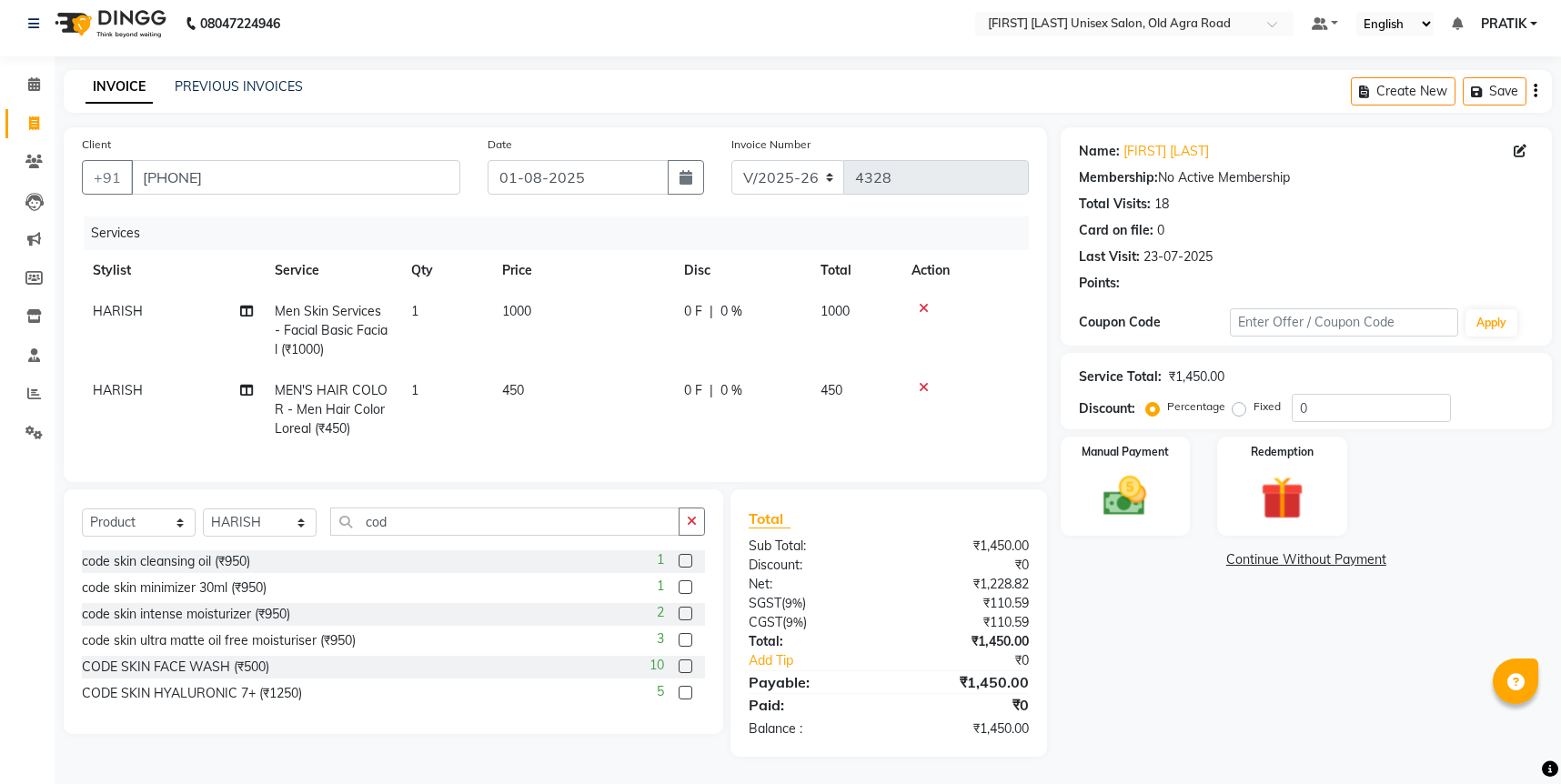 click 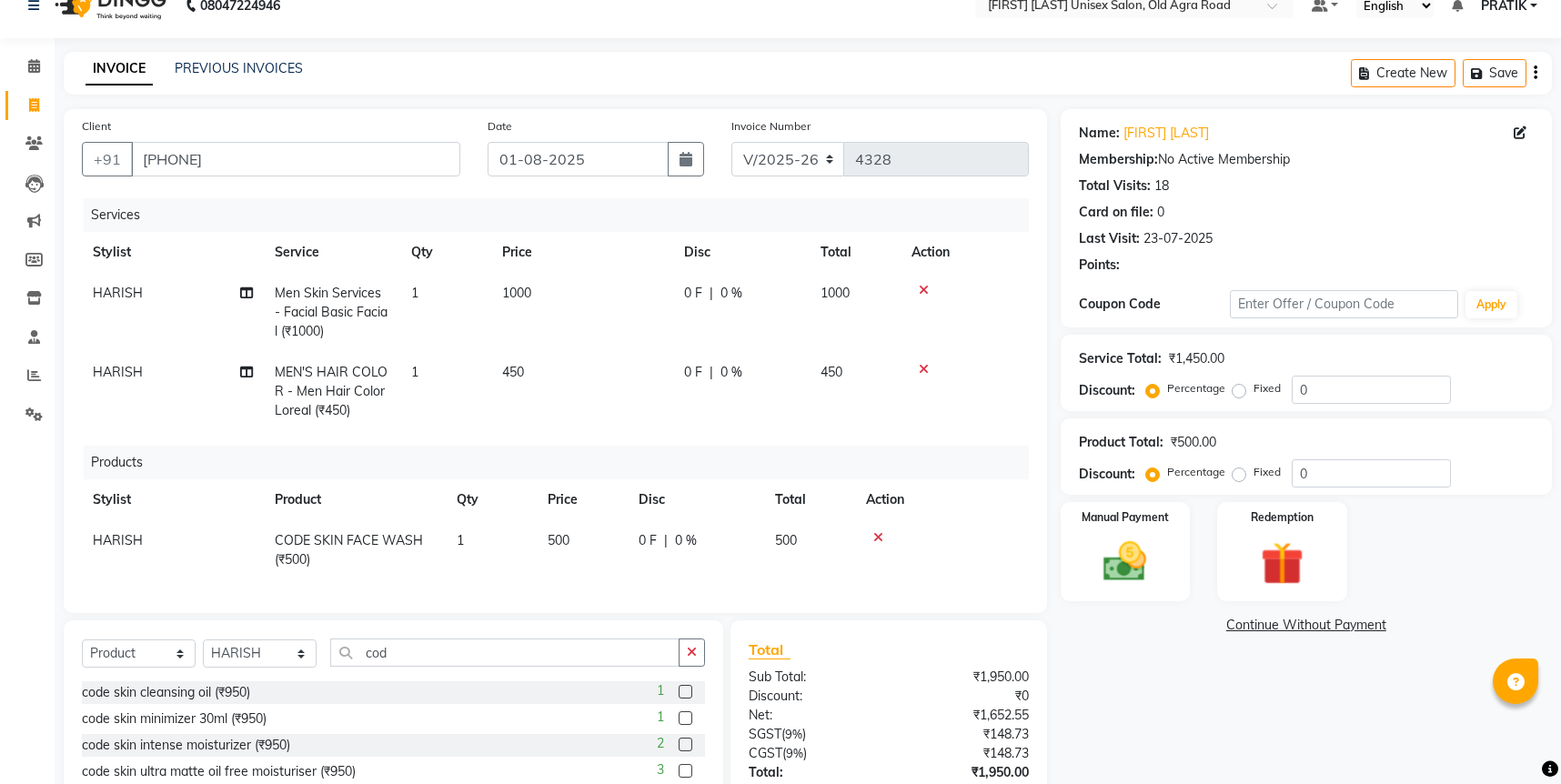 checkbox on "false" 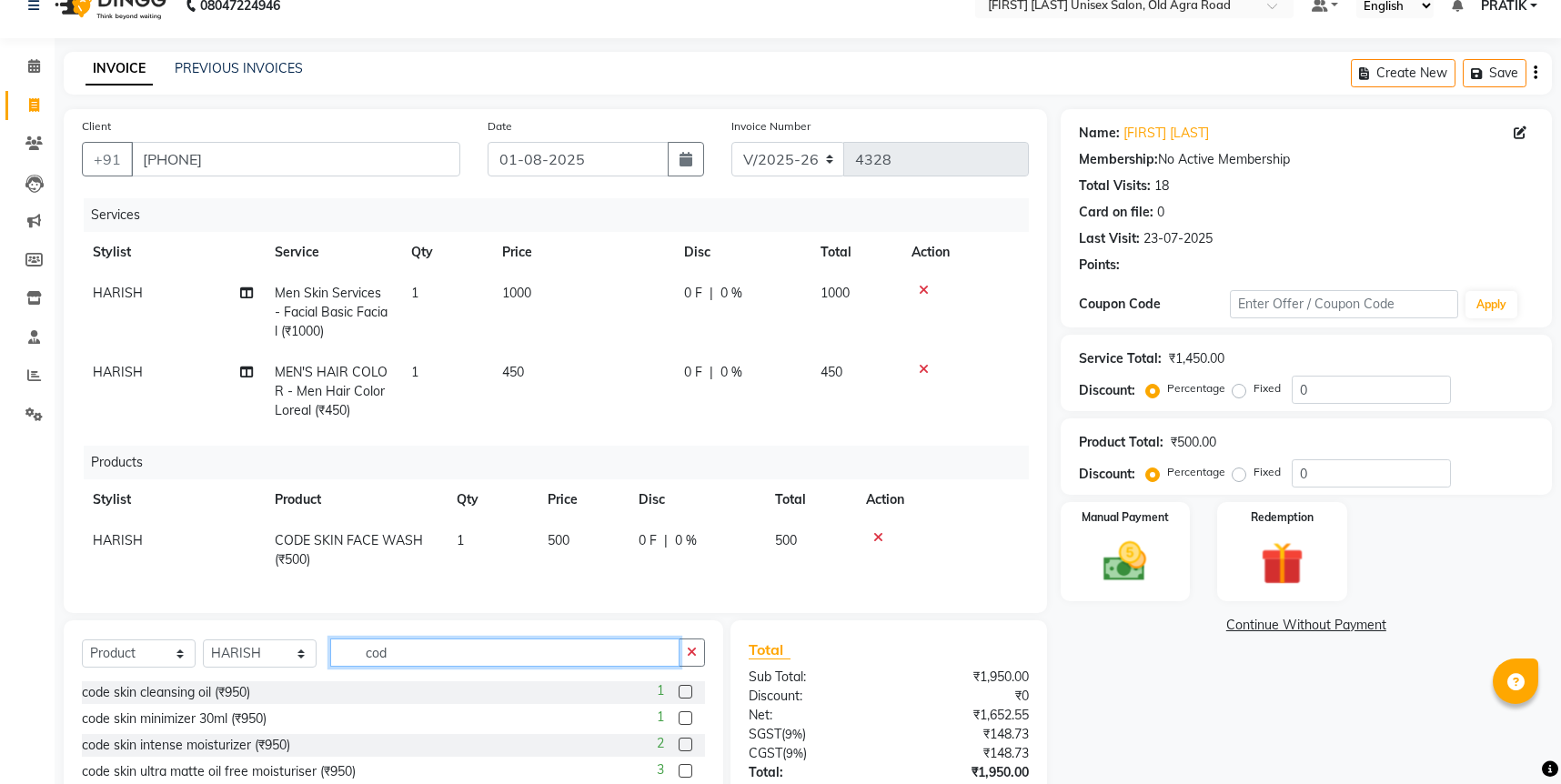 click on "cod" 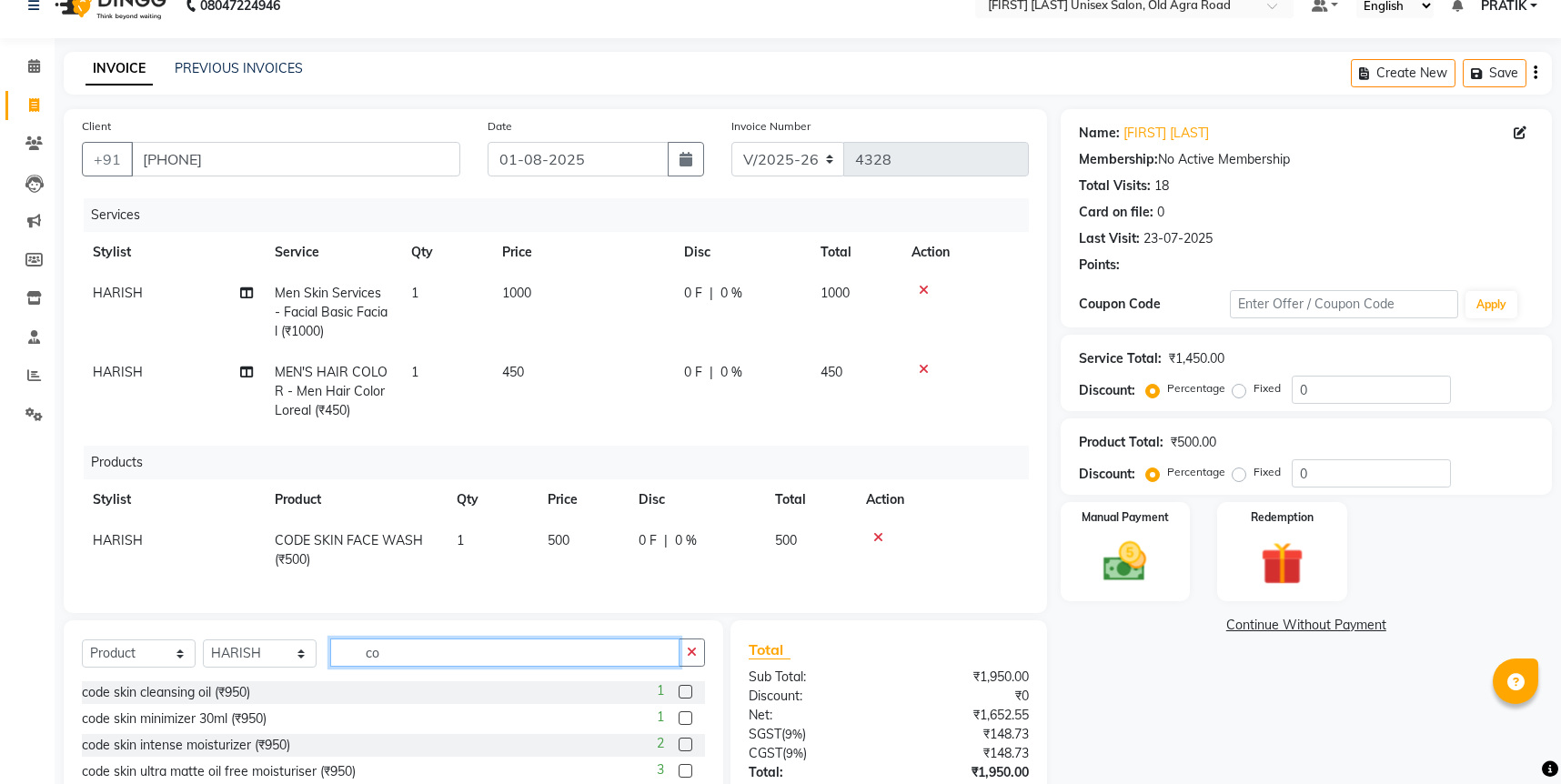 type on "c" 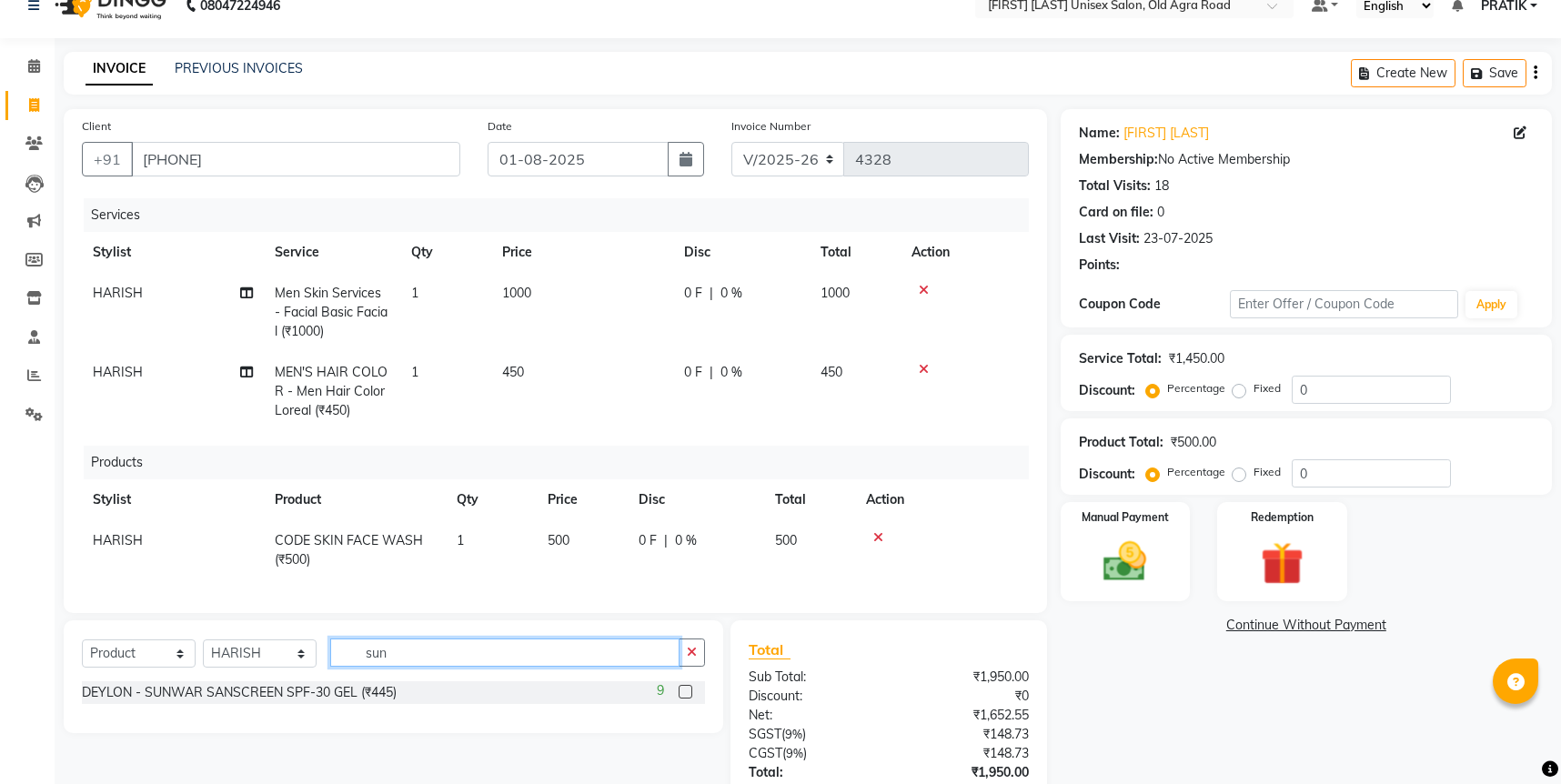 type on "sun" 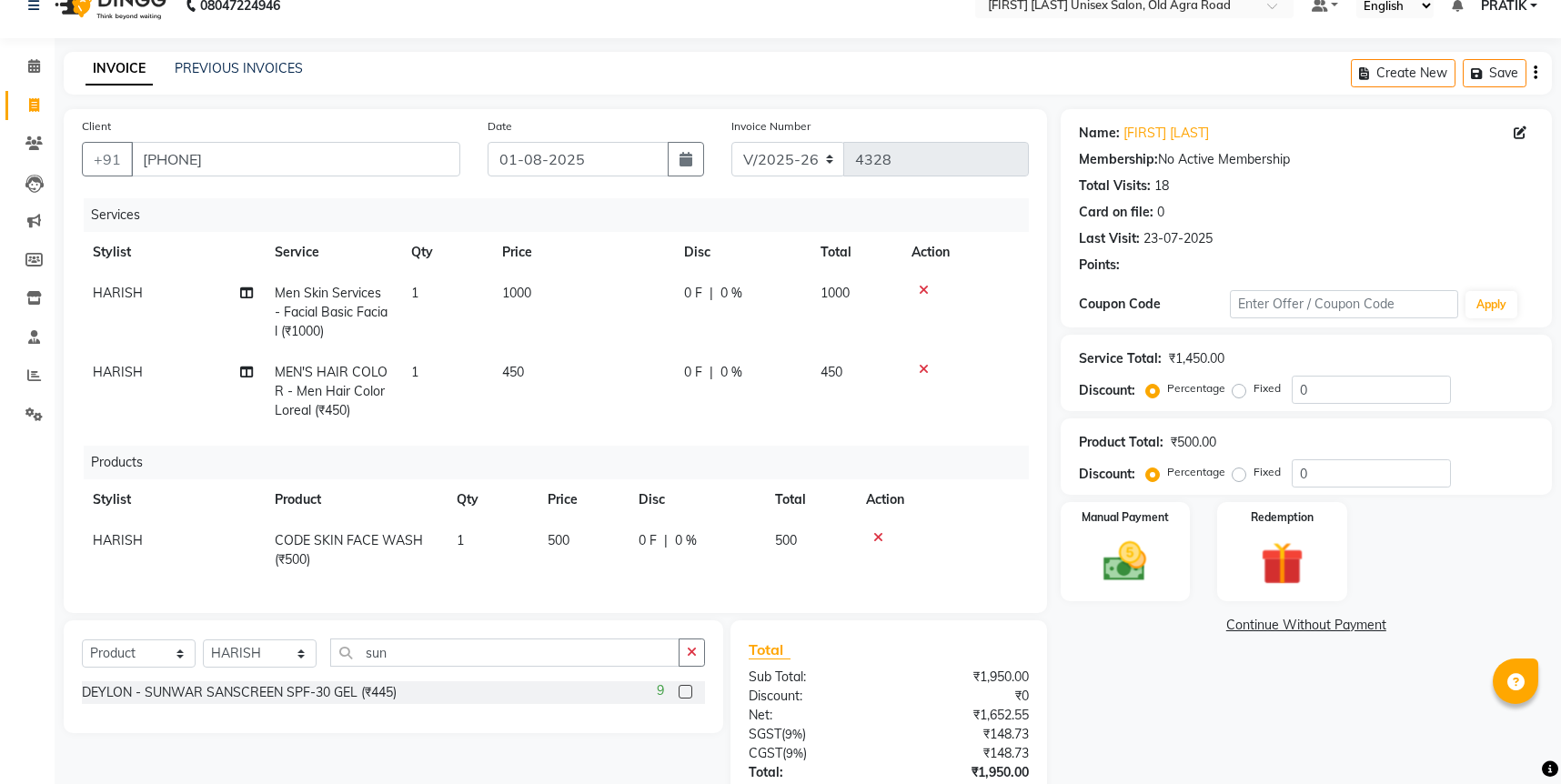 click 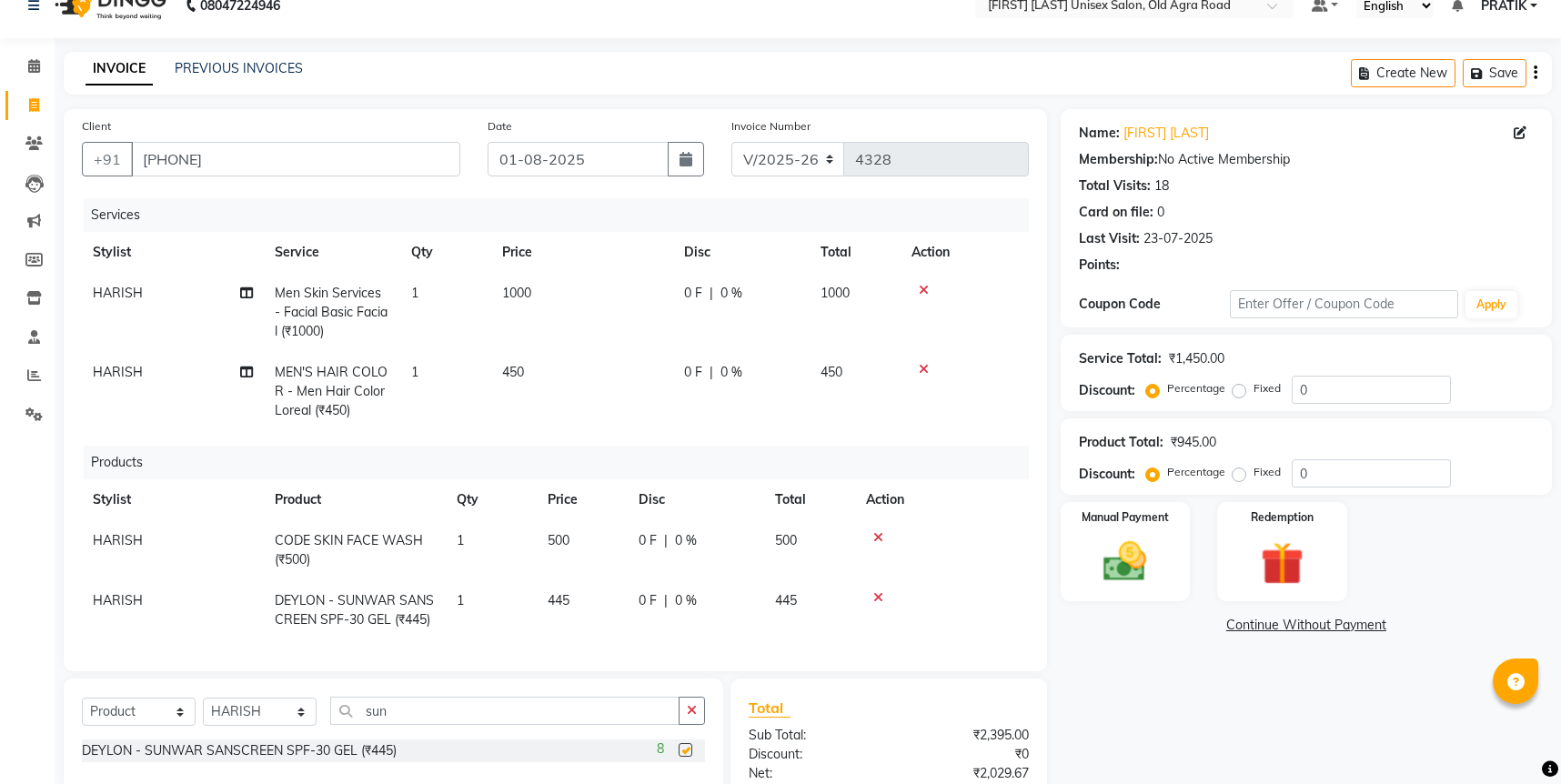 checkbox on "false" 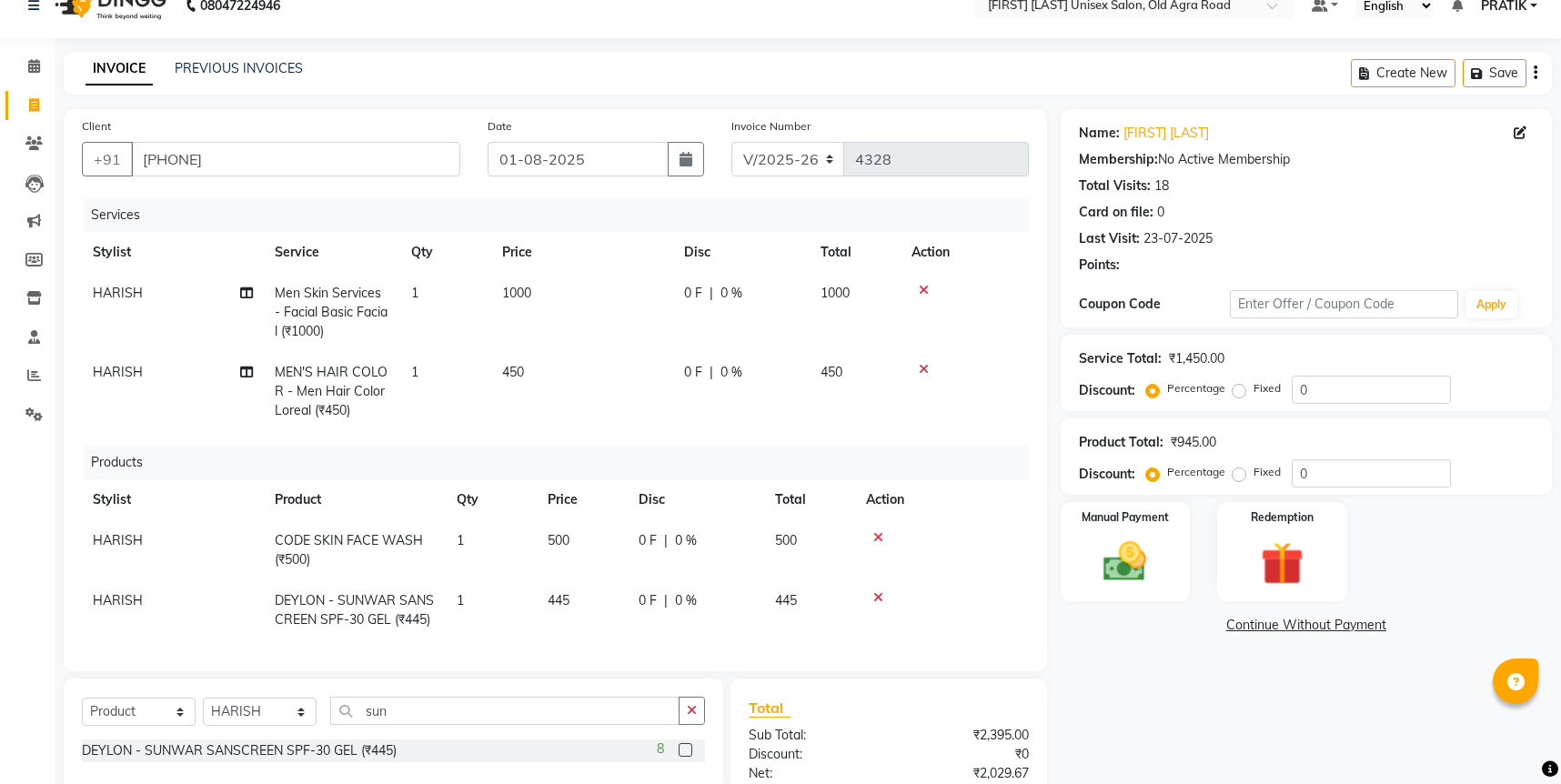 scroll, scrollTop: 20, scrollLeft: 0, axis: vertical 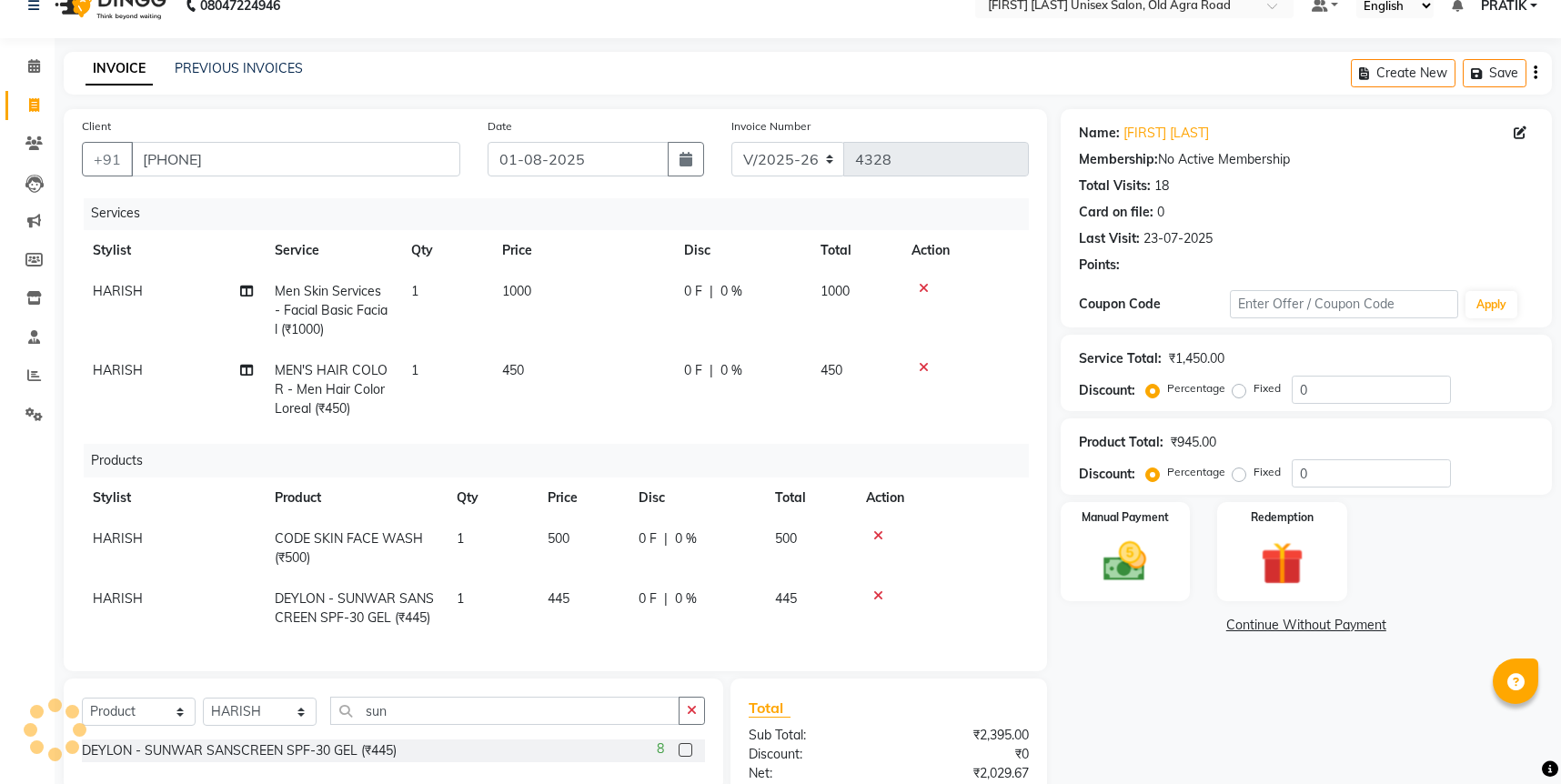 click on "445" 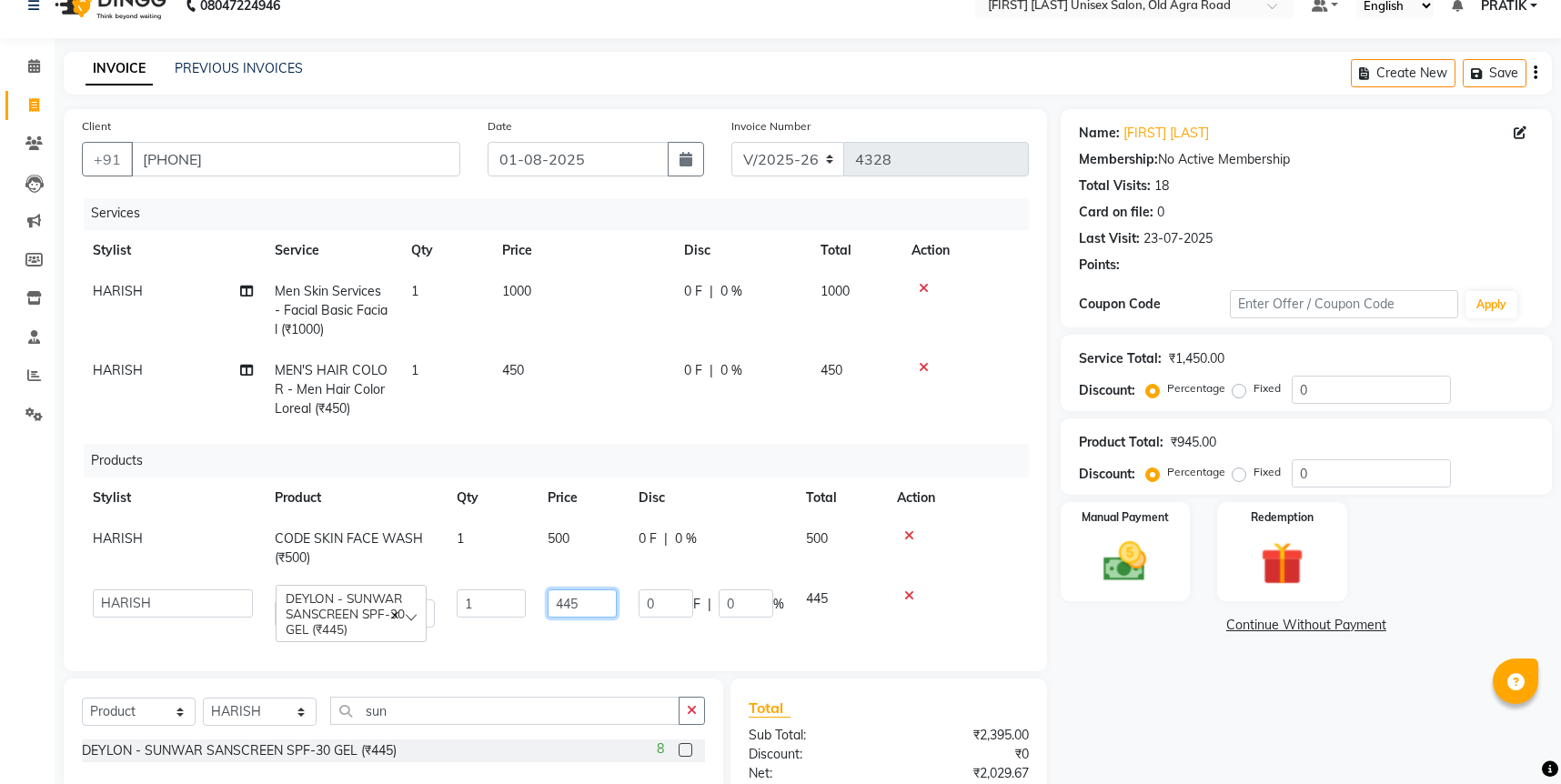 click on "445" 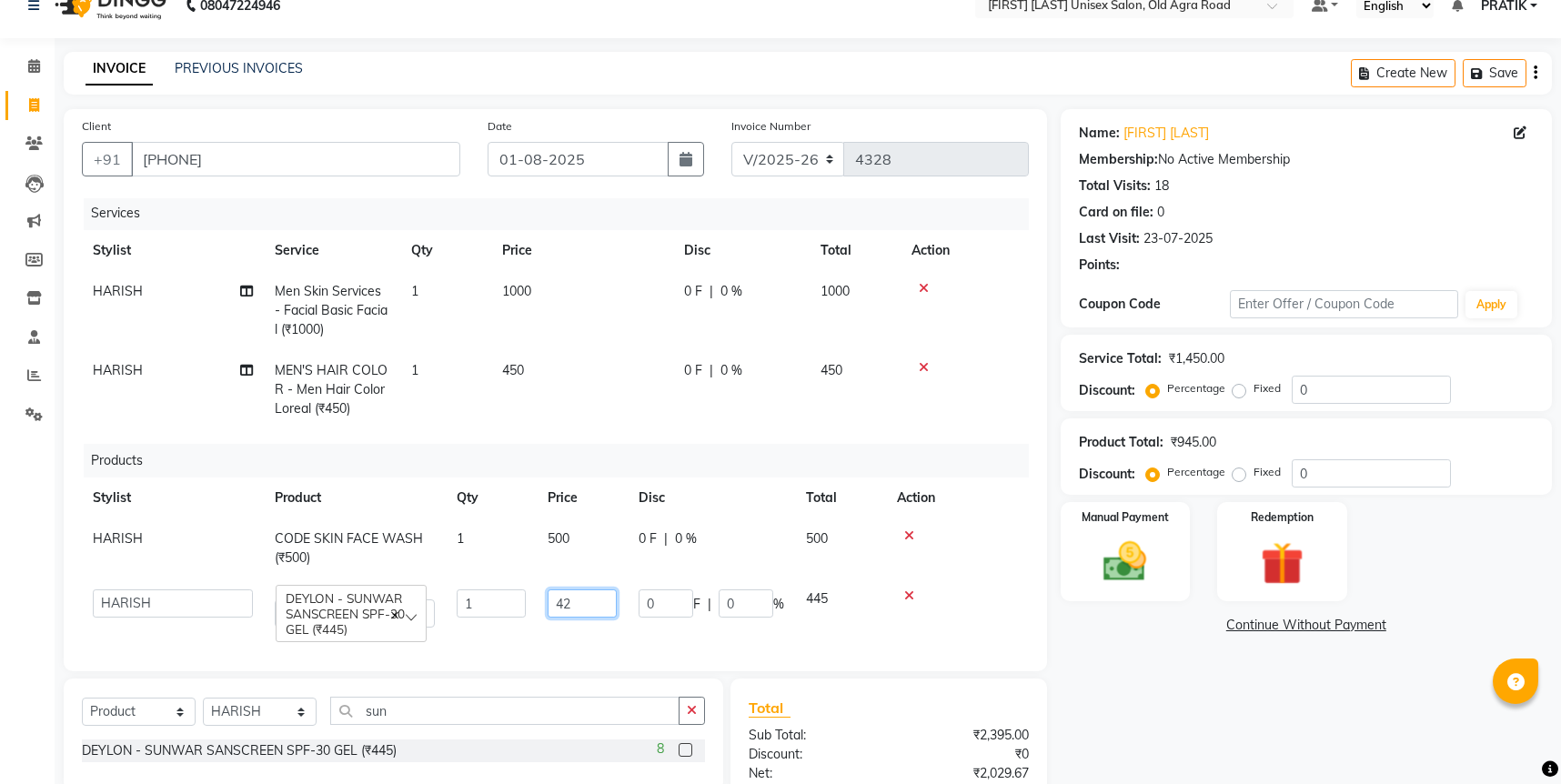 type on "420" 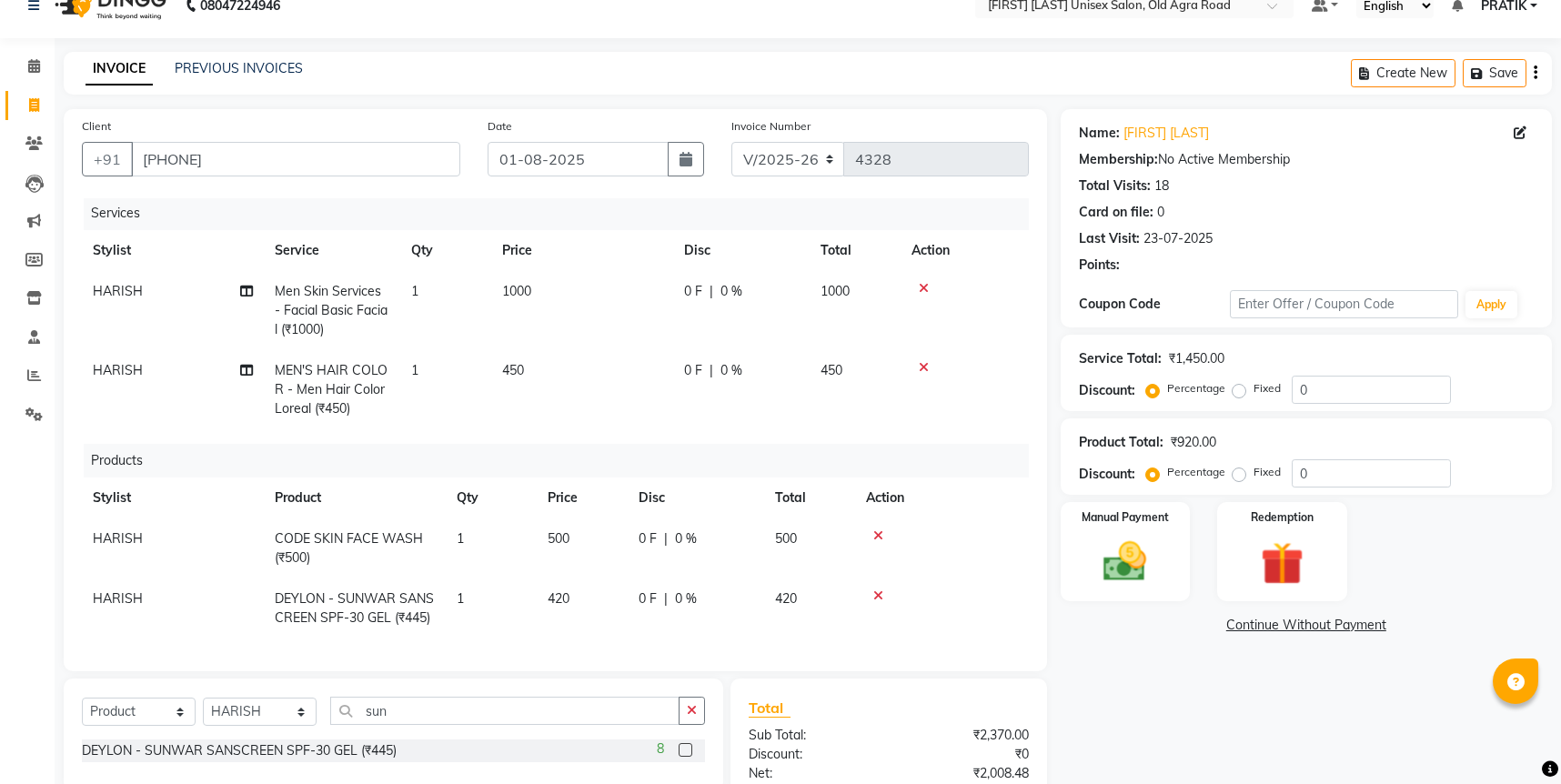 click on "450" 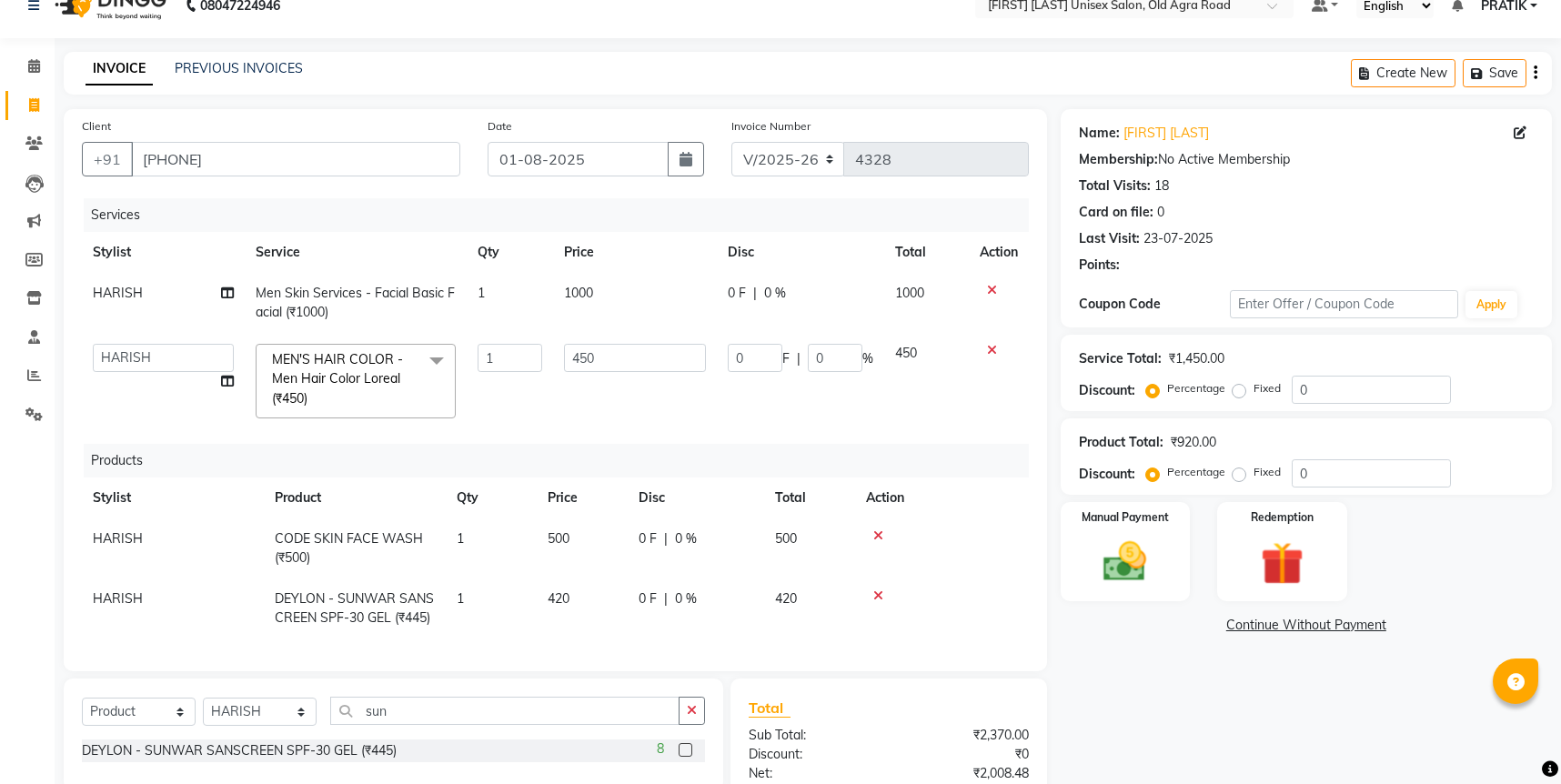 scroll, scrollTop: 19, scrollLeft: 0, axis: vertical 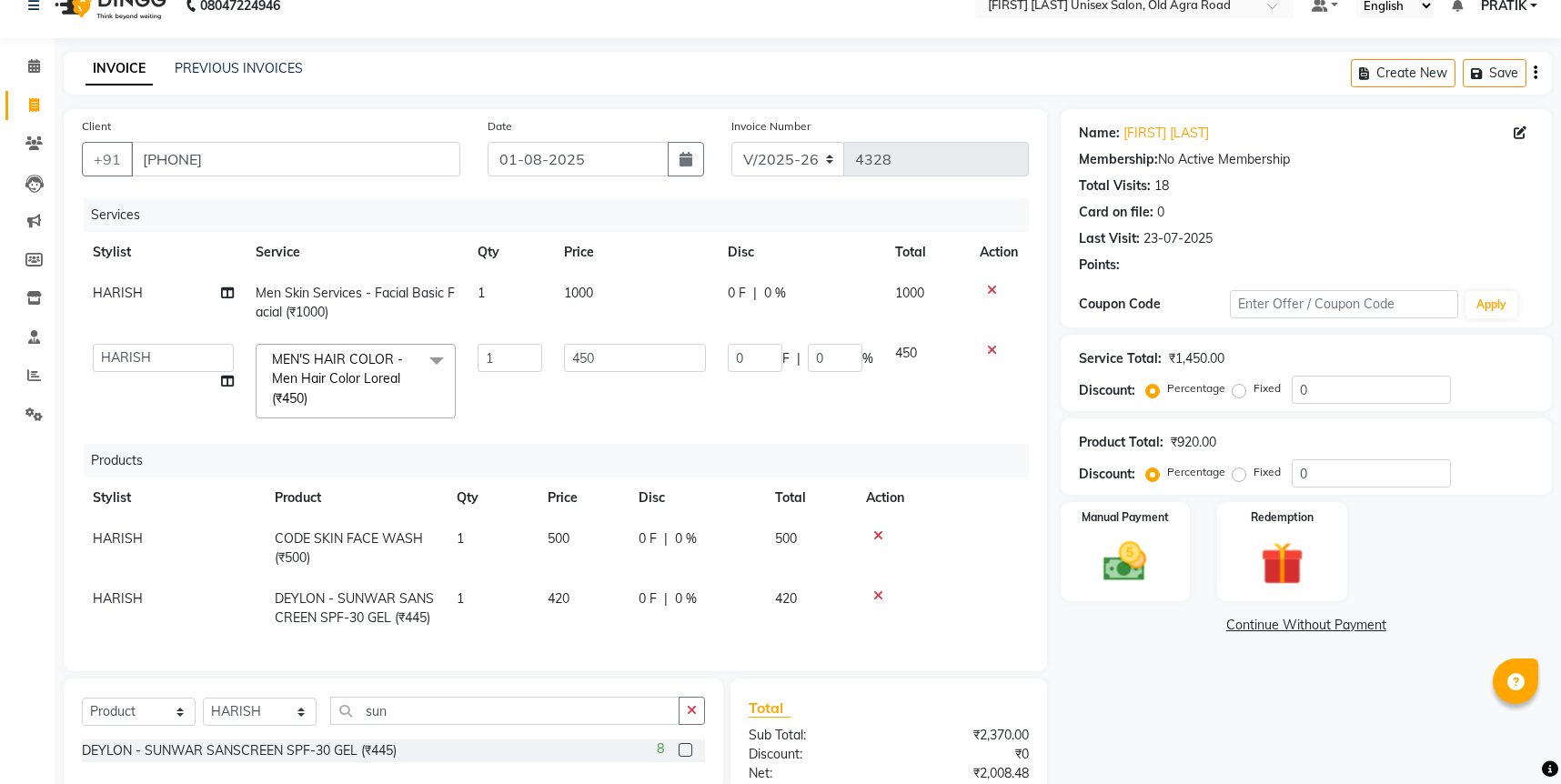 click on "500" 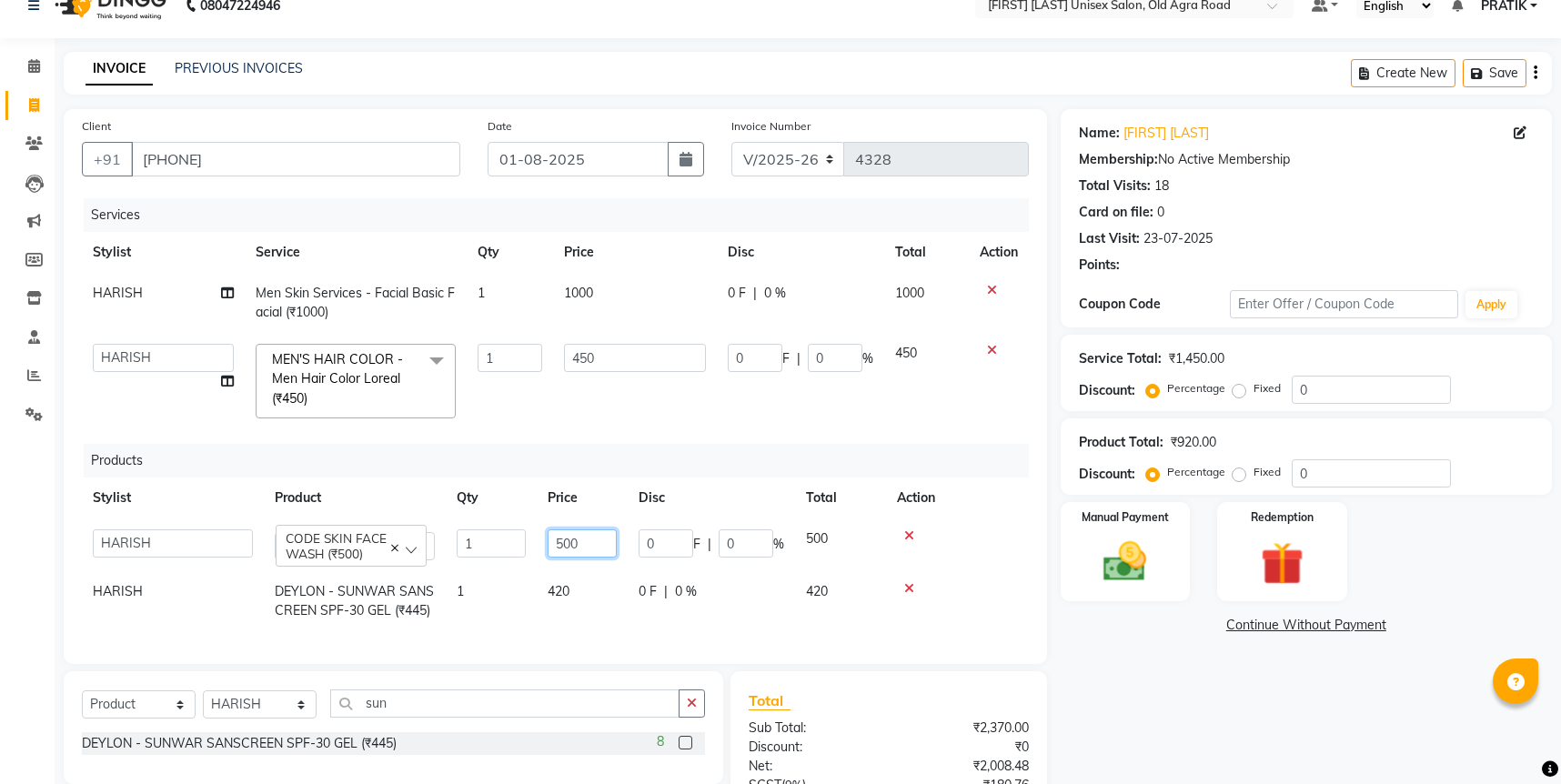click on "500" 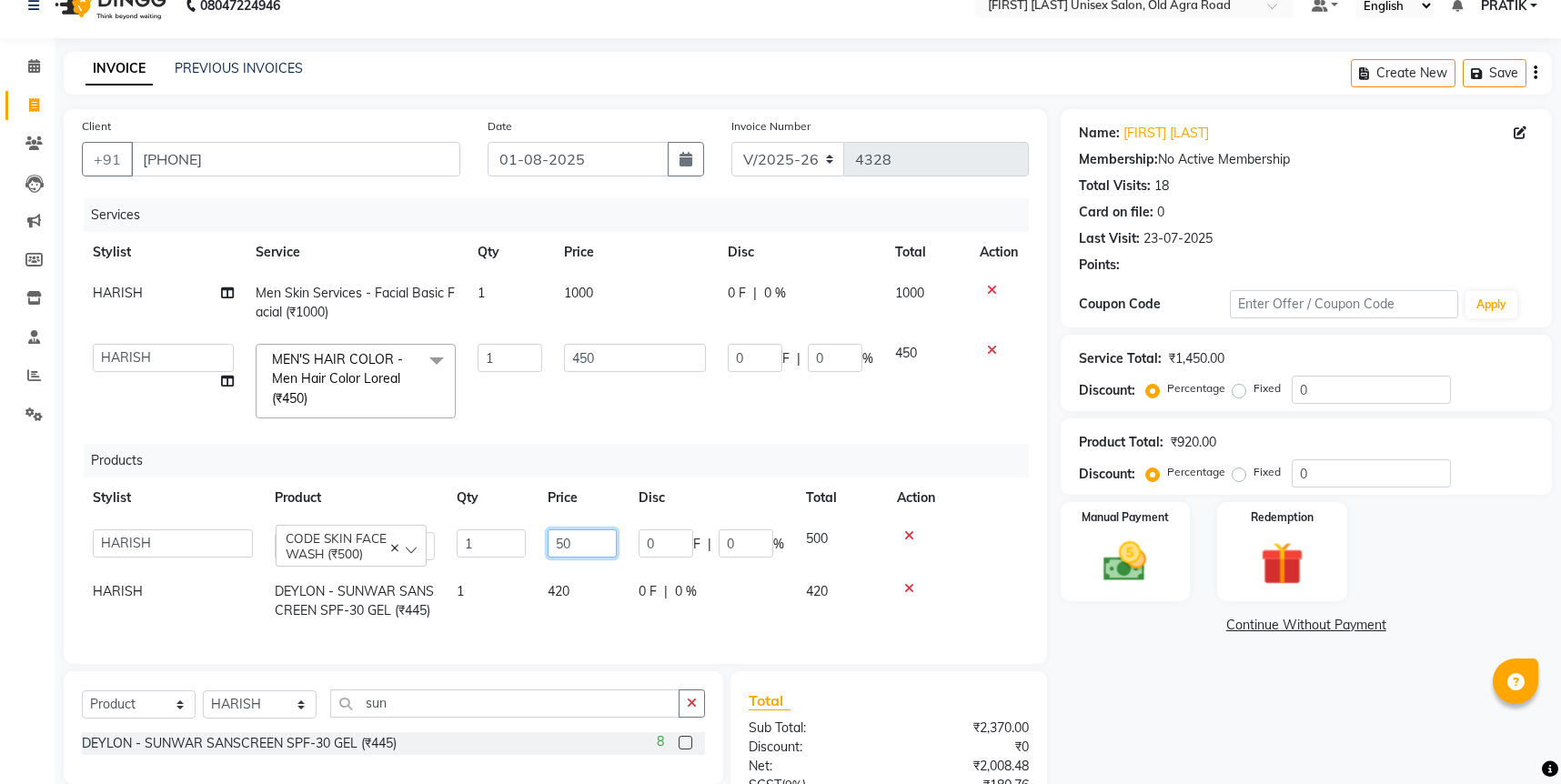 type on "5" 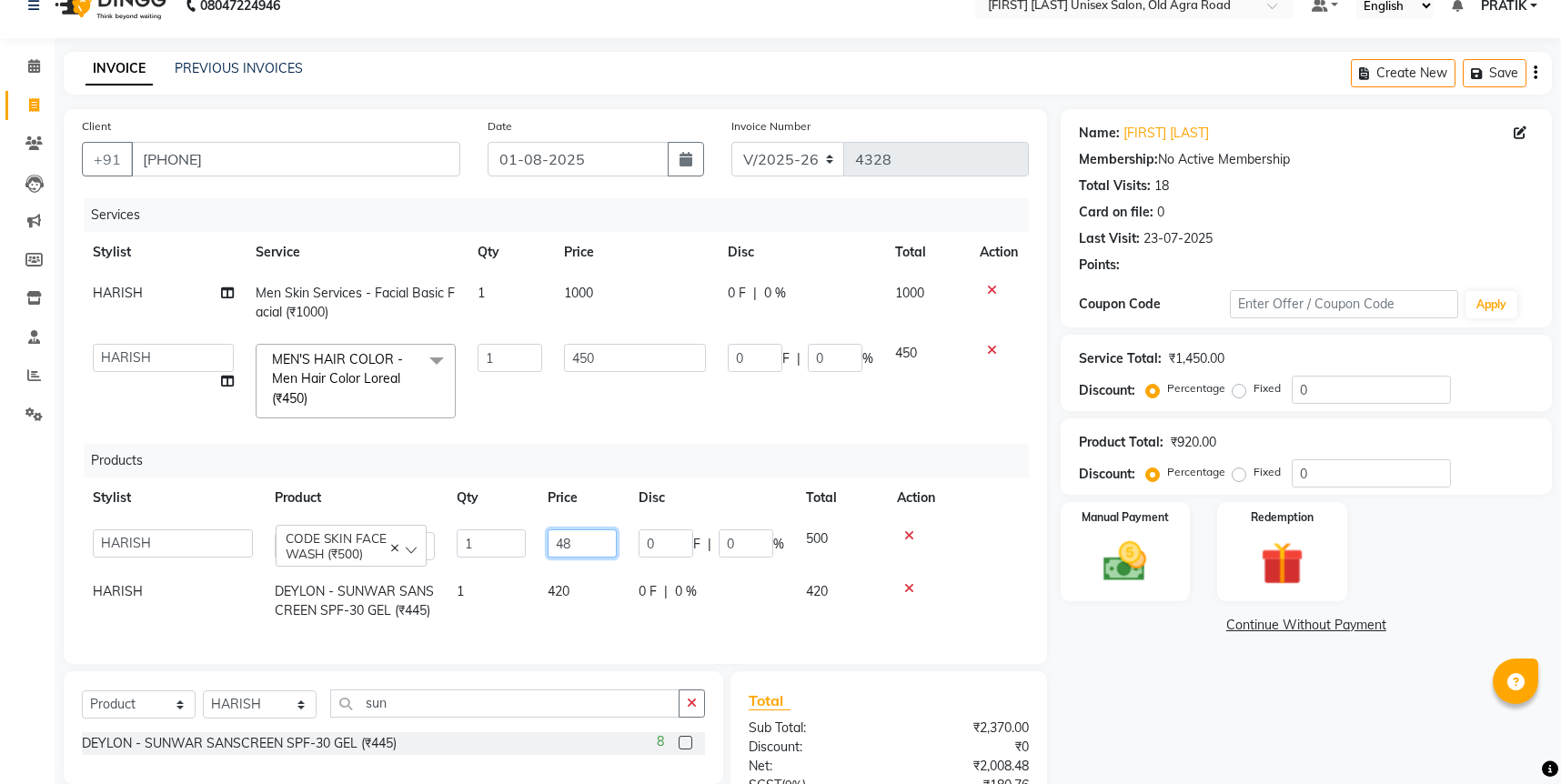 type on "480" 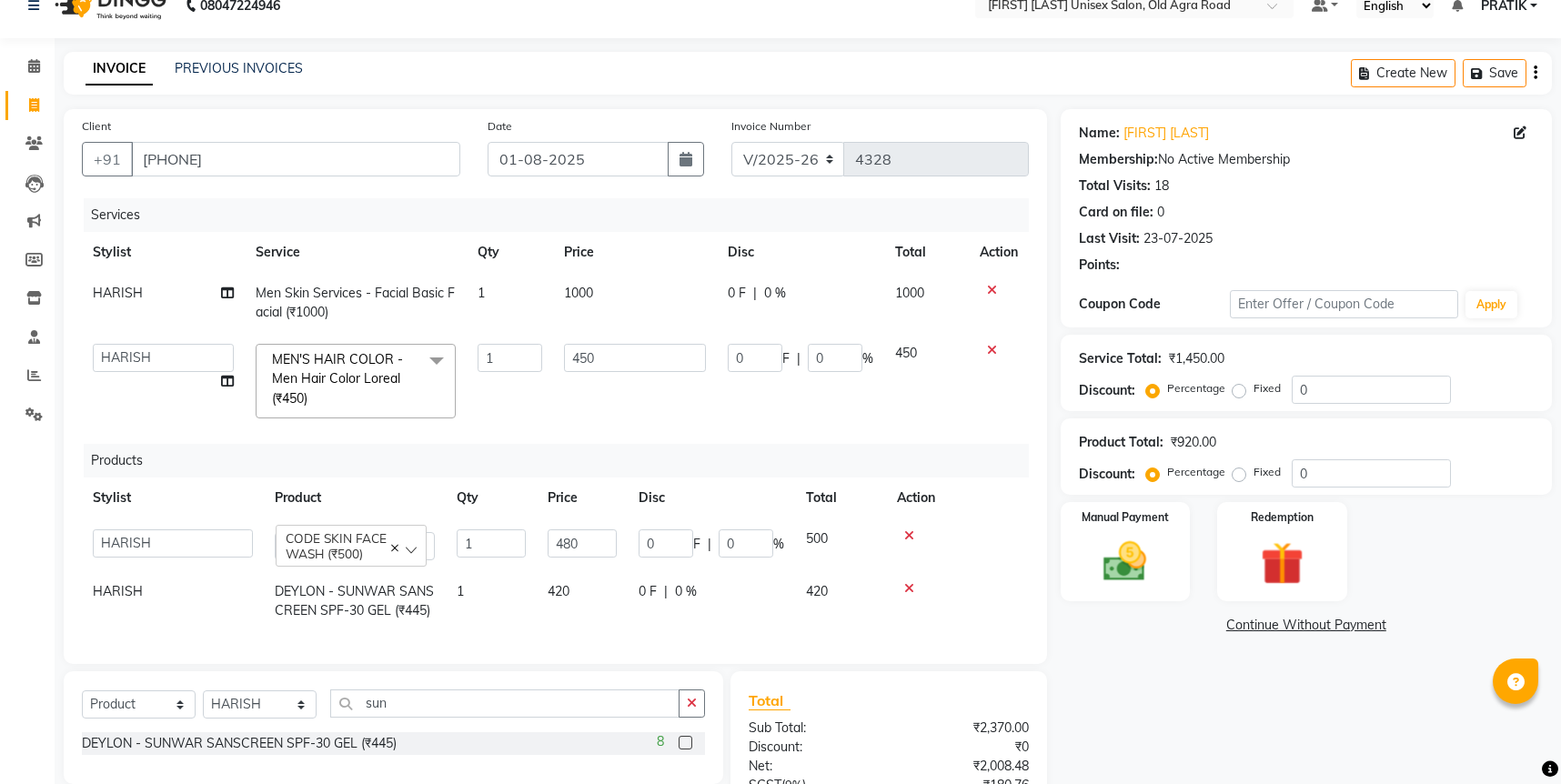 click on "Products" 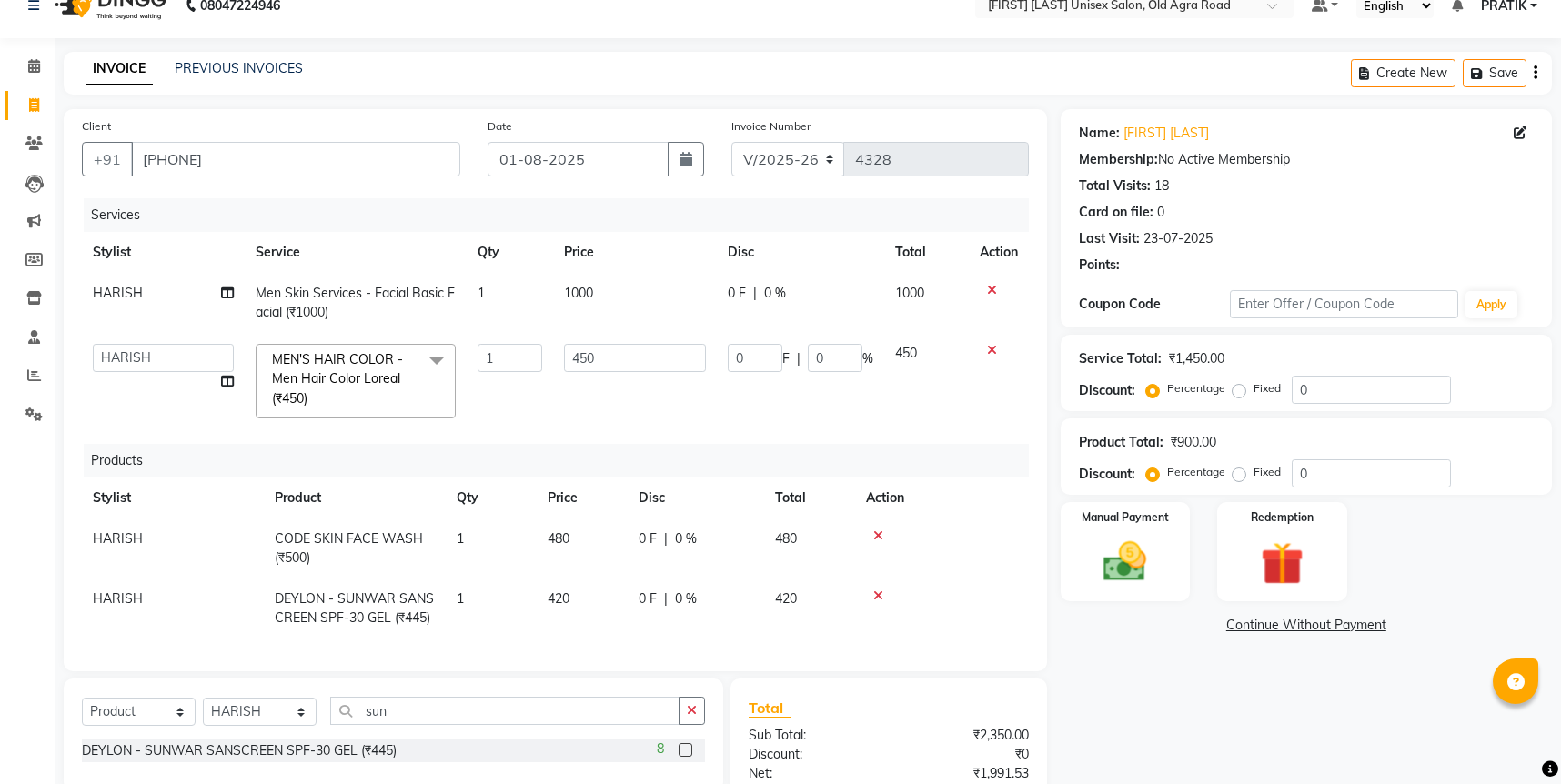 scroll, scrollTop: 19, scrollLeft: 0, axis: vertical 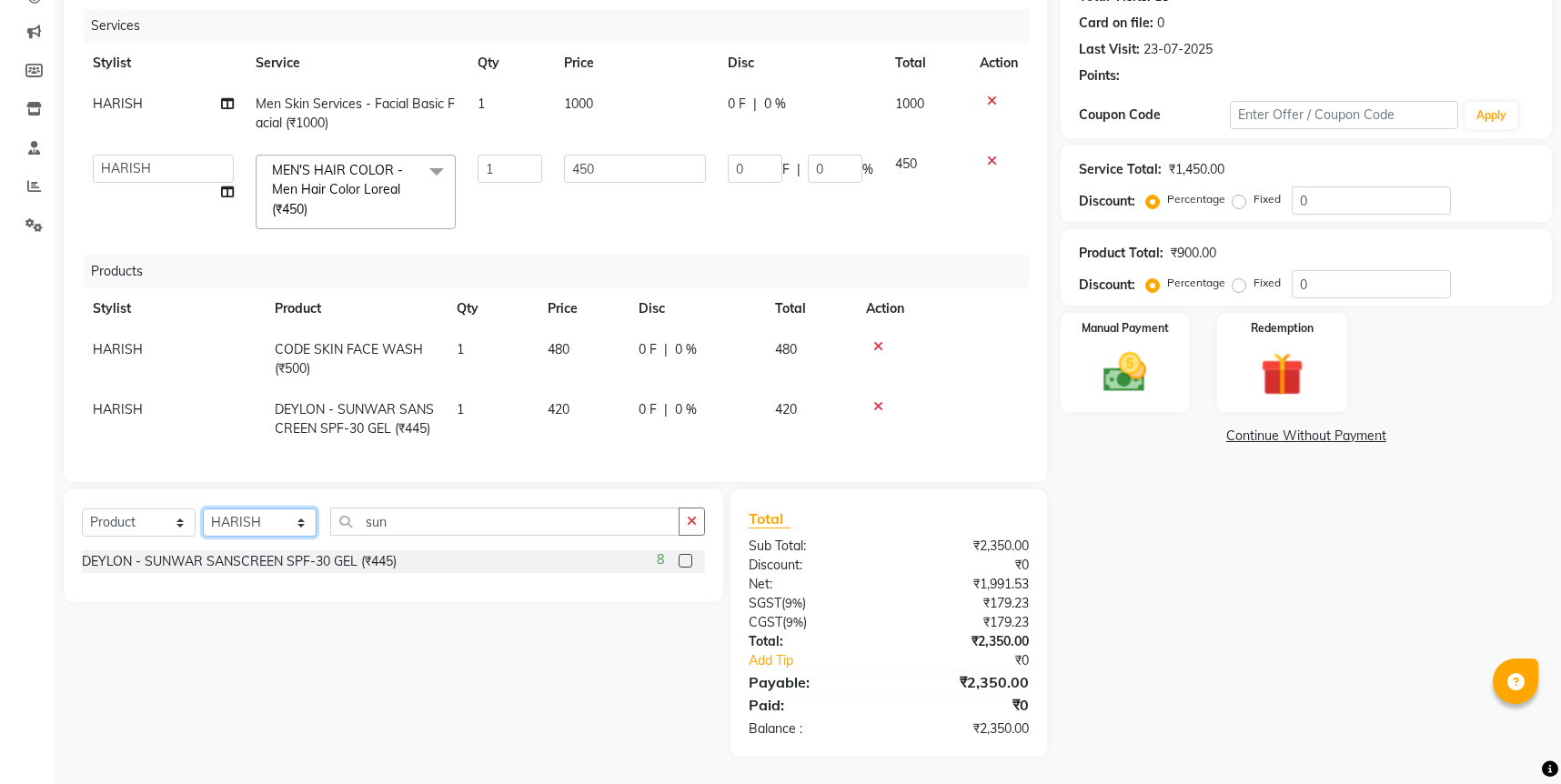 click on "Select Stylist DANISH HARISH [FIRST] [LAST] Kishor Tongare Manisha NEHA PH SALON PRATIK SACHIN shahensha VEDANT YASH" 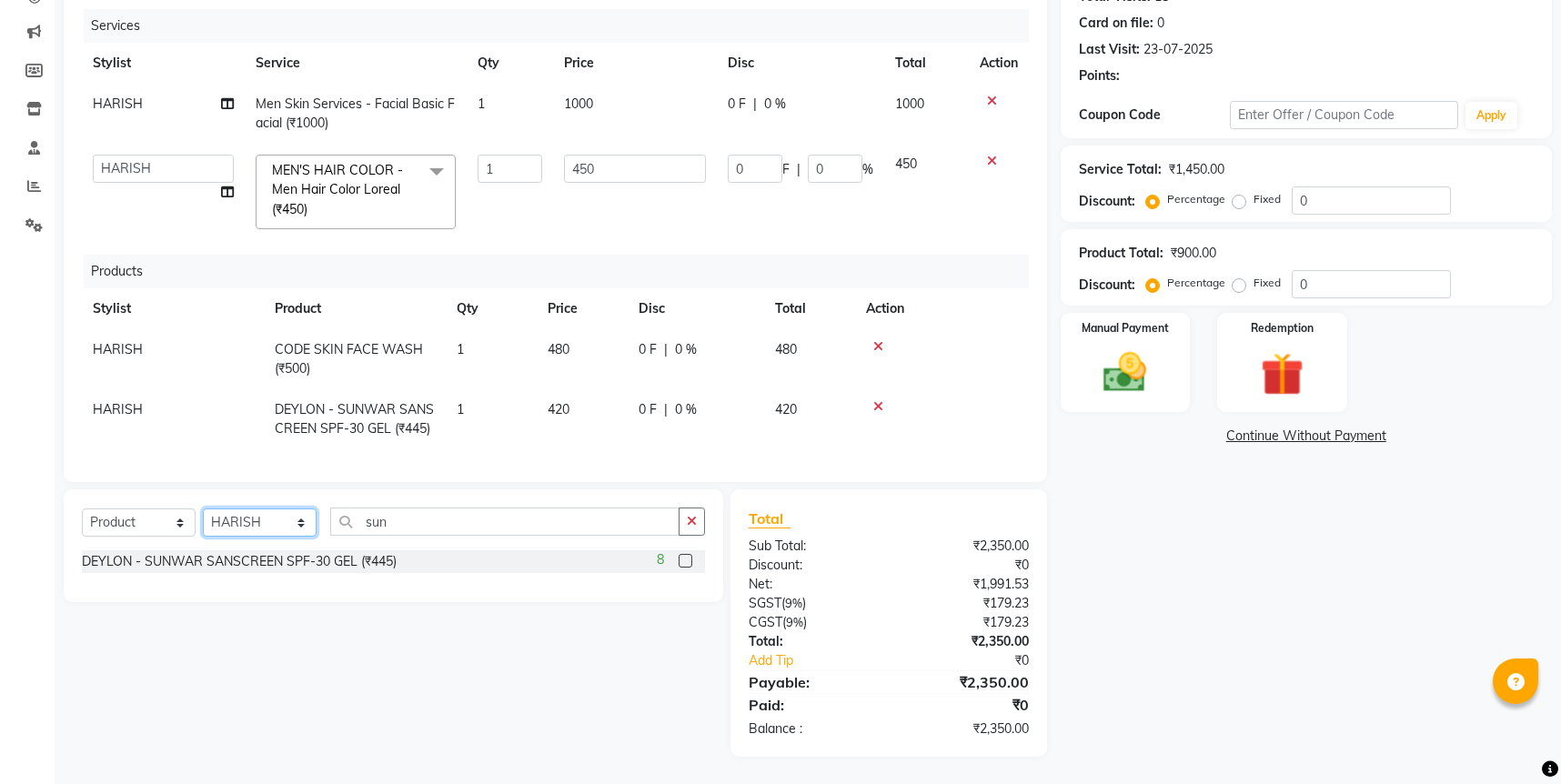 select on "53015" 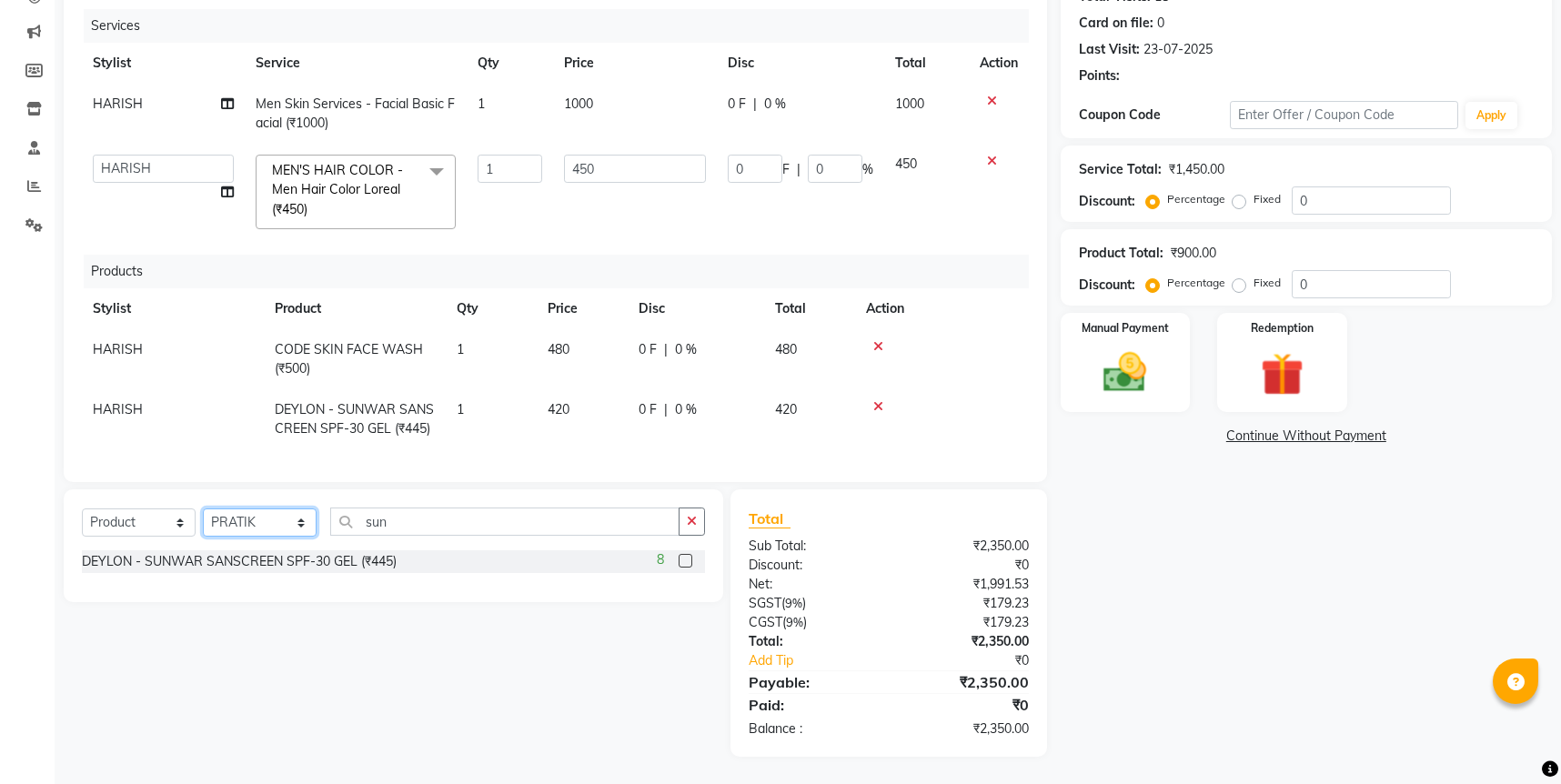 click on "Select Stylist DANISH HARISH [FIRST] [LAST] Kishor Tongare Manisha NEHA PH SALON PRATIK SACHIN shahensha VEDANT YASH" 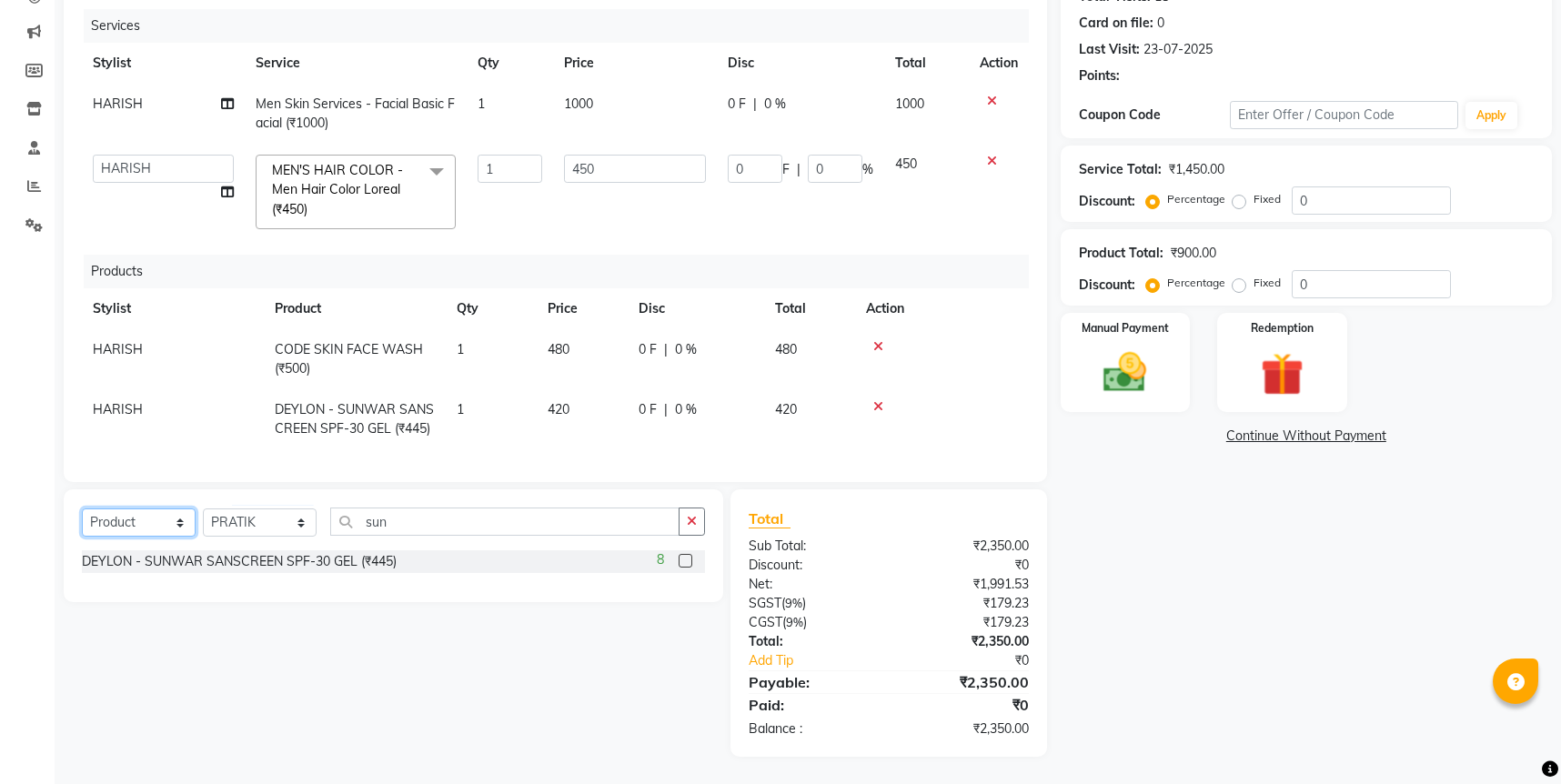 click on "Select  Service  Product  Membership  Package Voucher Prepaid Gift Card" 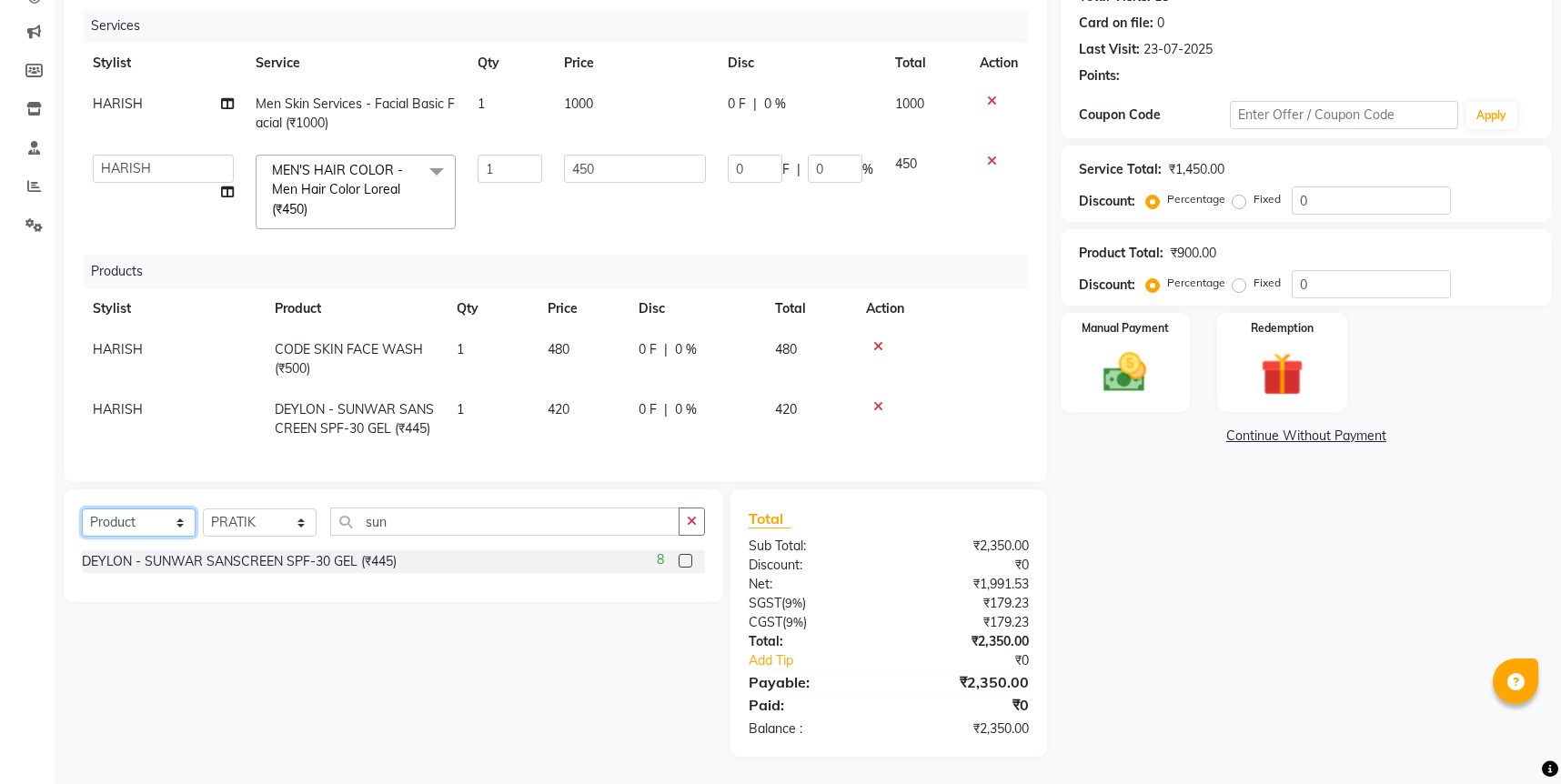 select on "service" 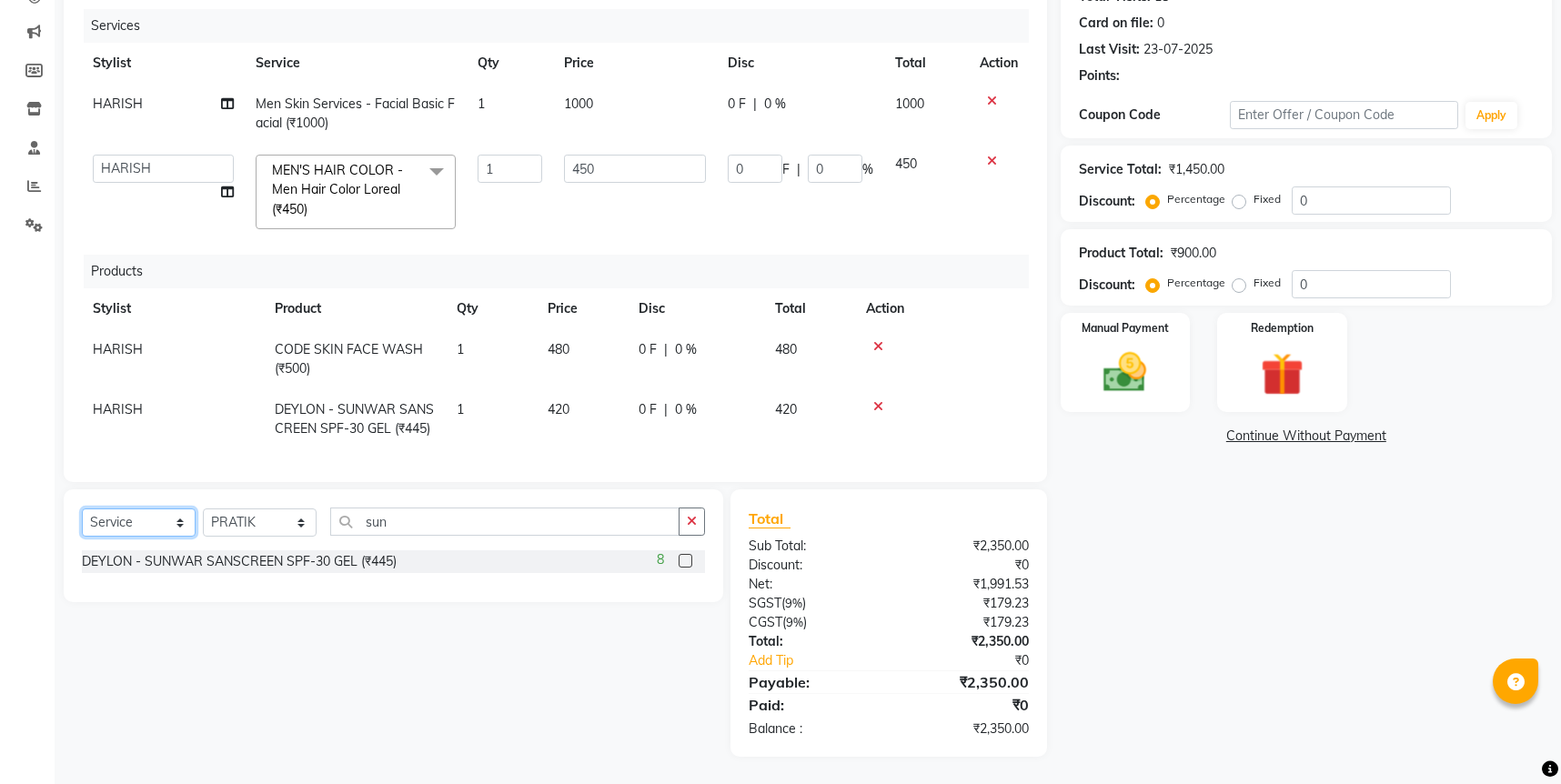 click on "Select  Service  Product  Membership  Package Voucher Prepaid Gift Card" 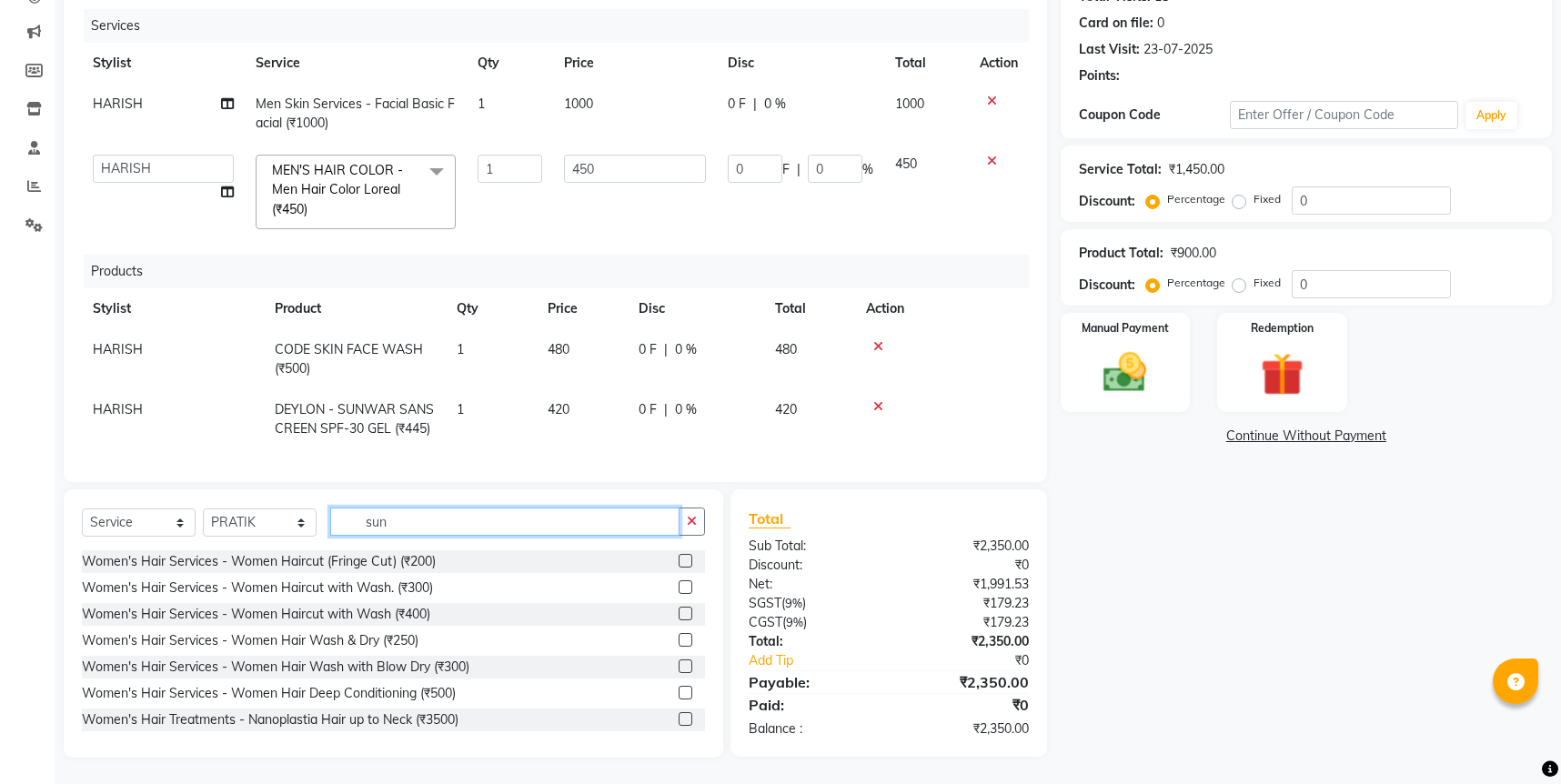 click on "sun" 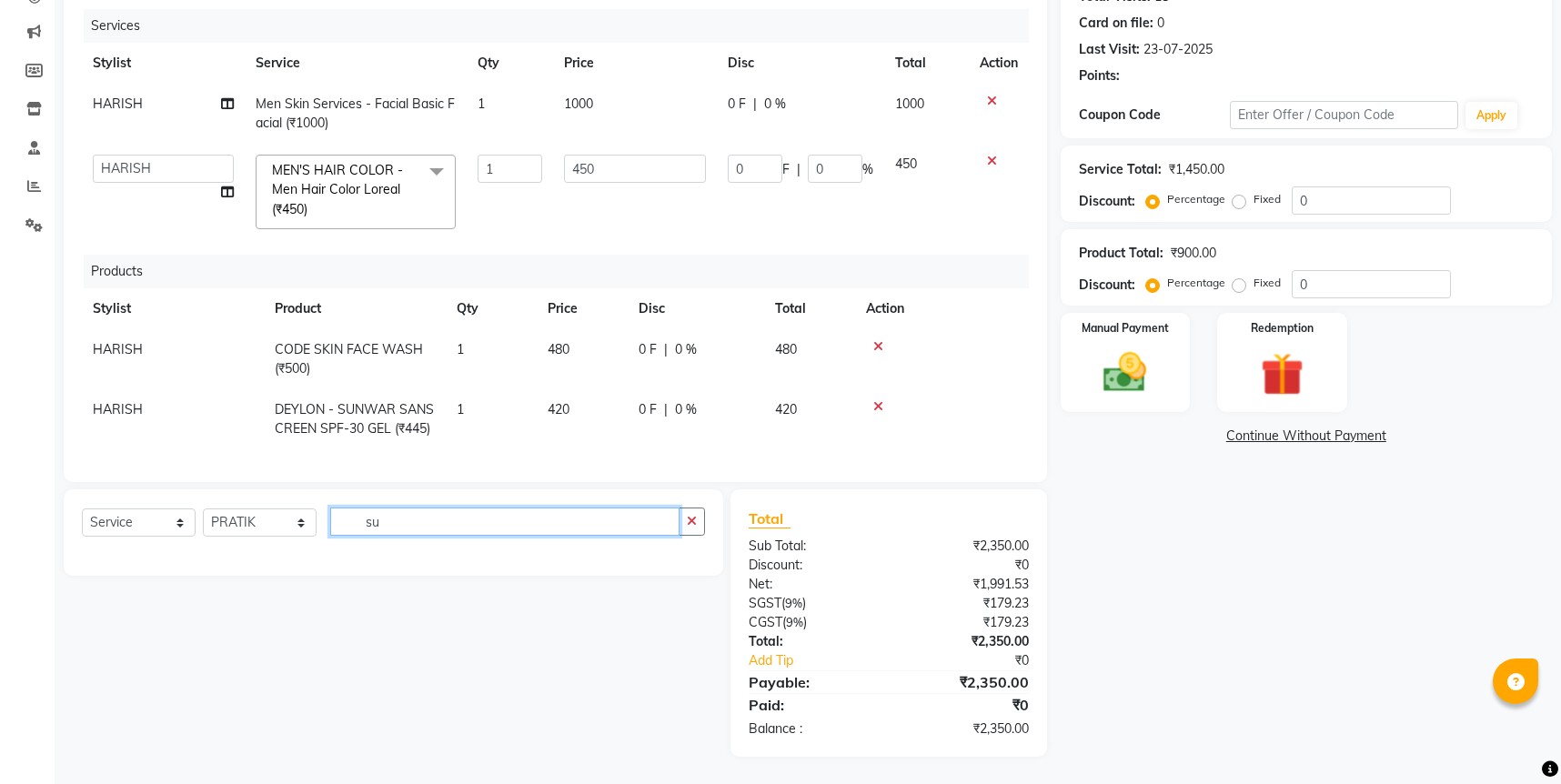 type on "s" 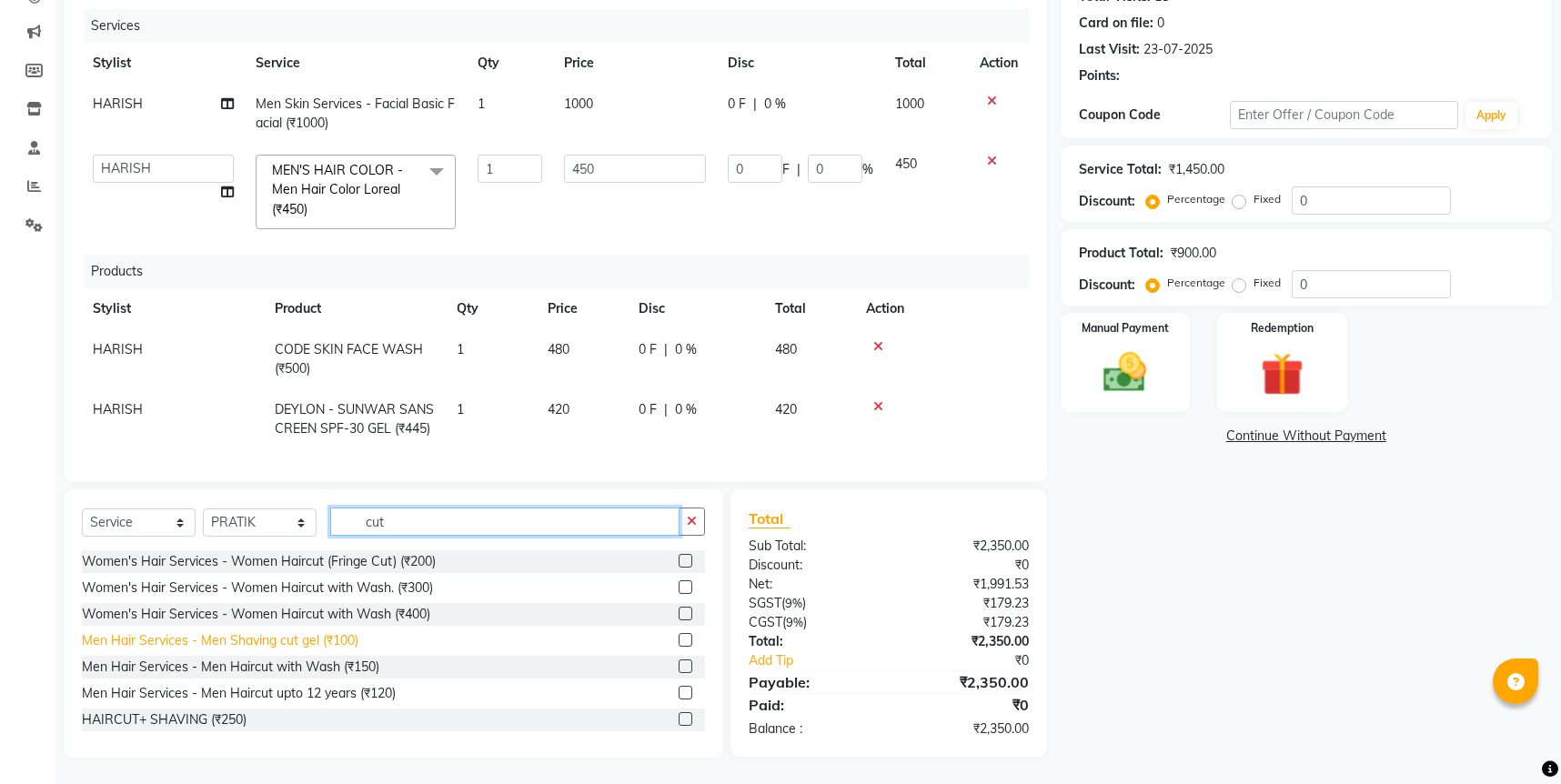 type on "cut" 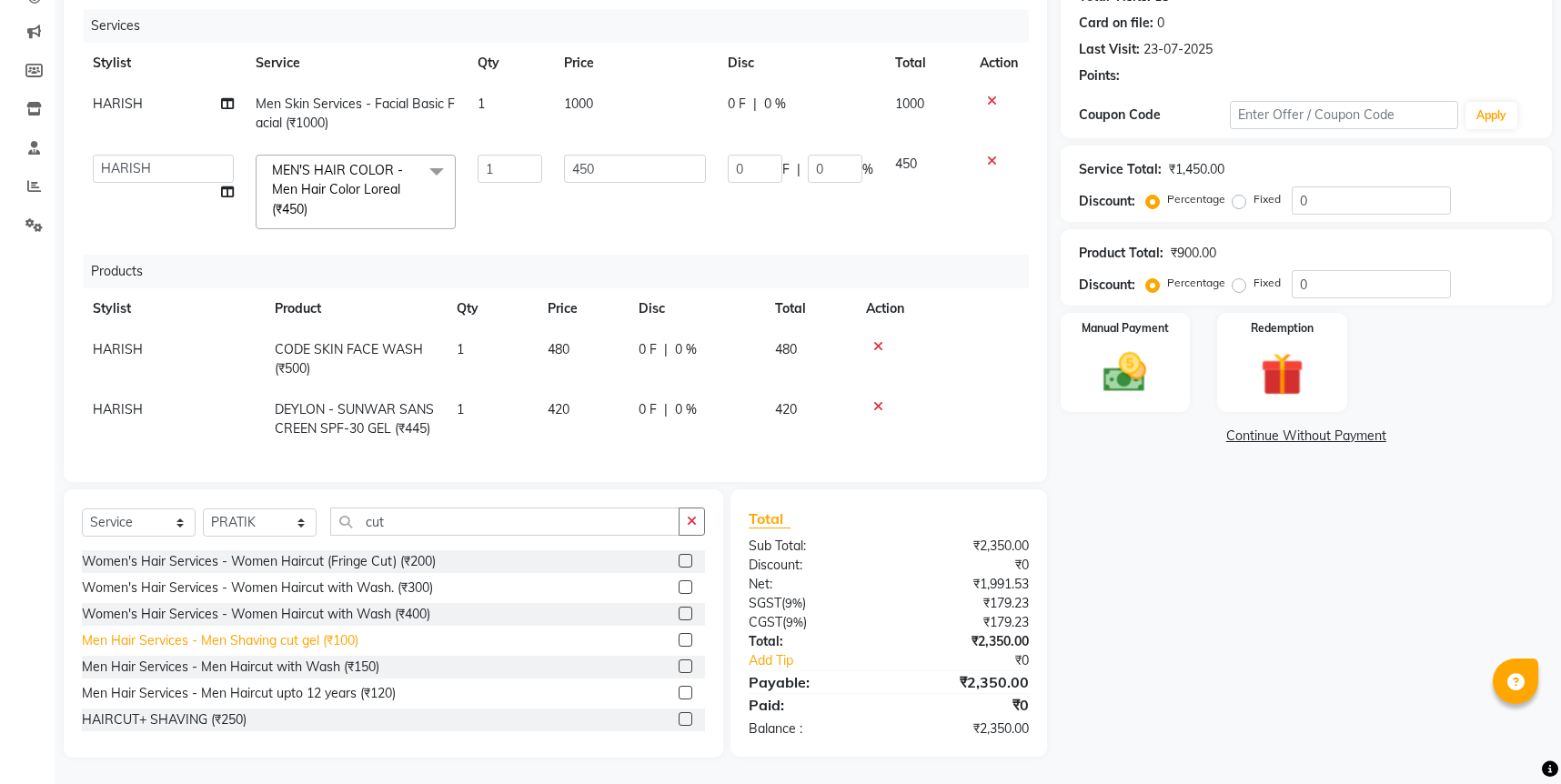 click on "Men Hair Services - Men Shaving cut gel (₹100)" 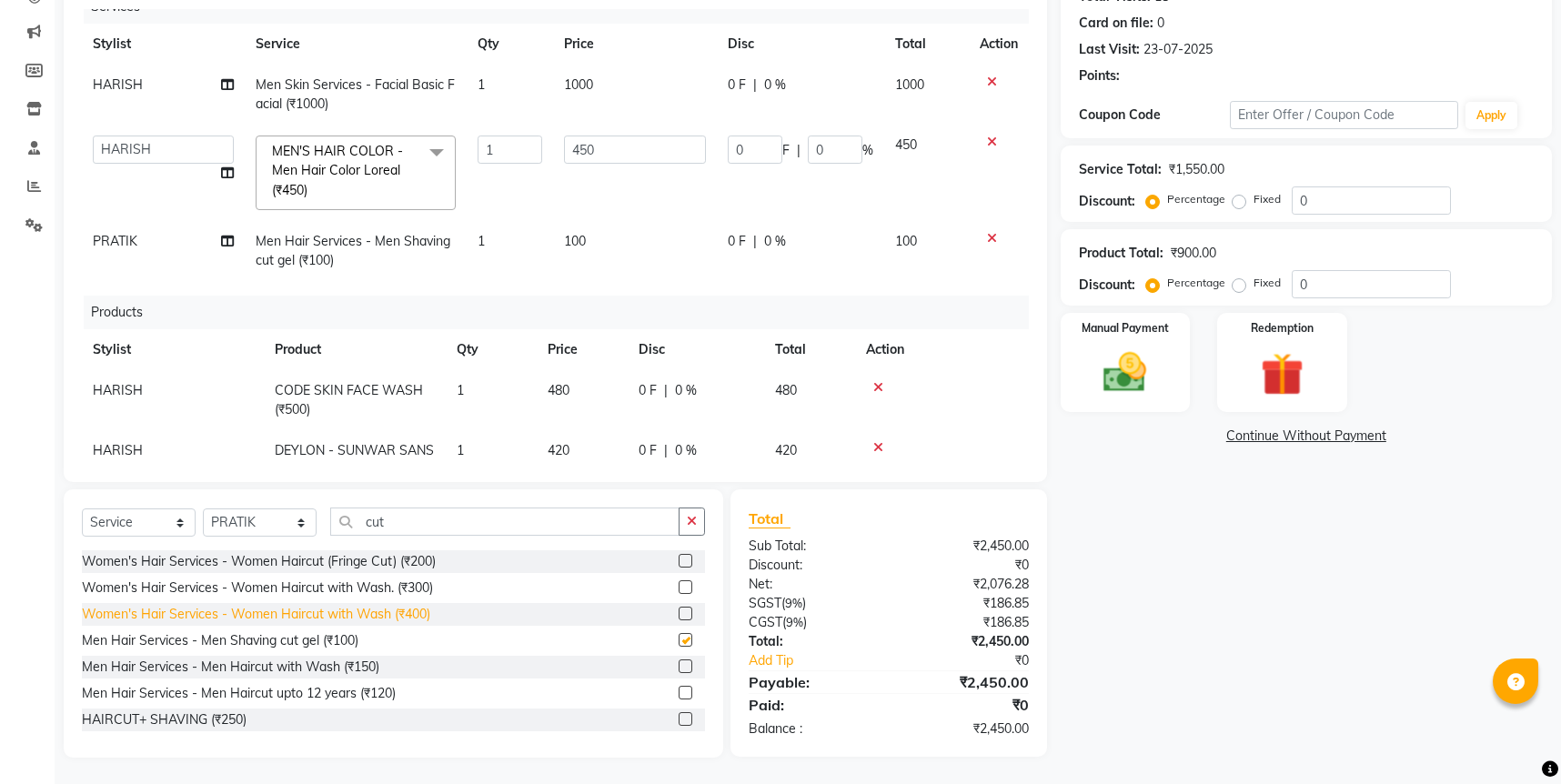 checkbox on "false" 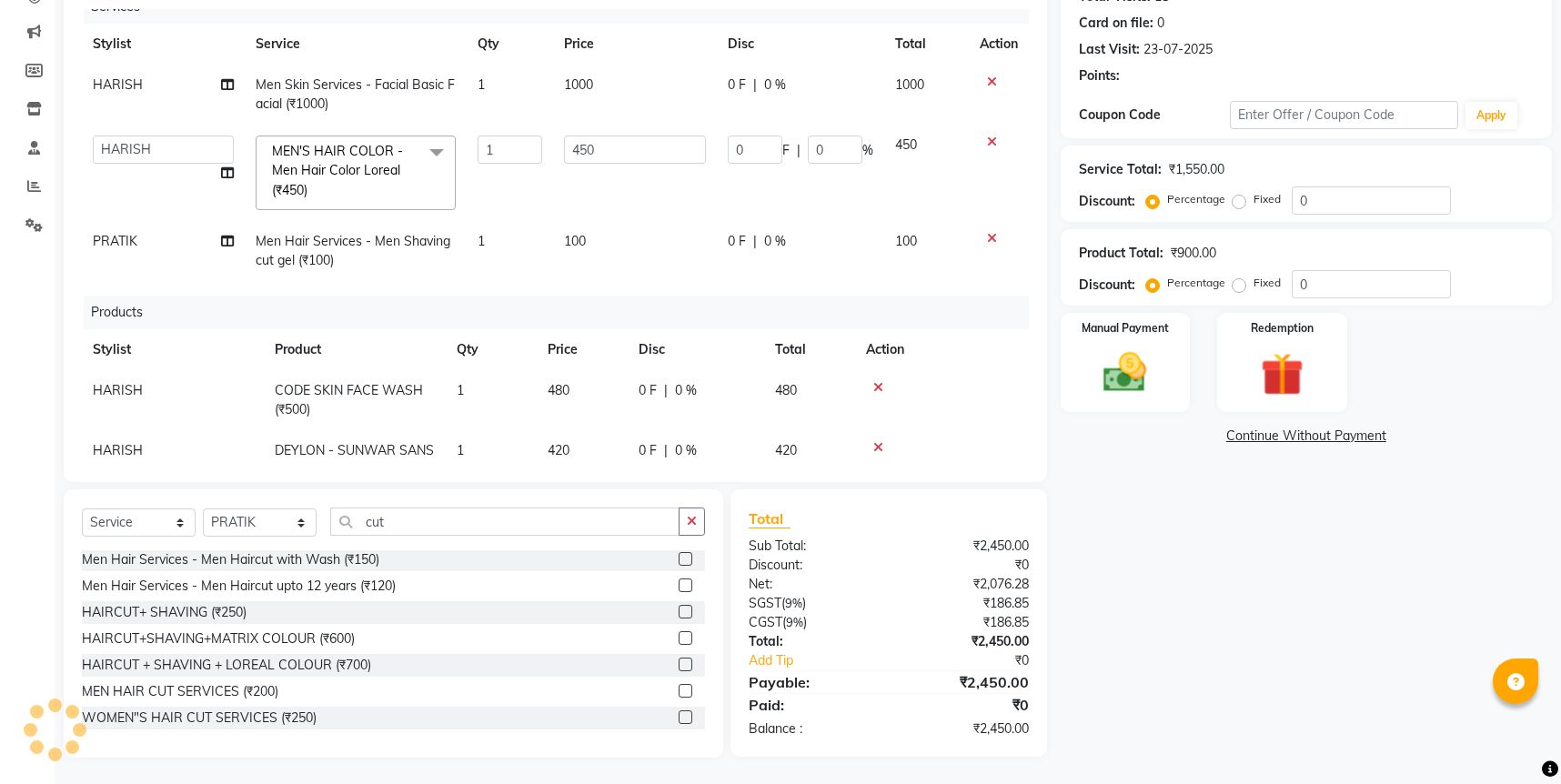 scroll, scrollTop: 0, scrollLeft: 0, axis: both 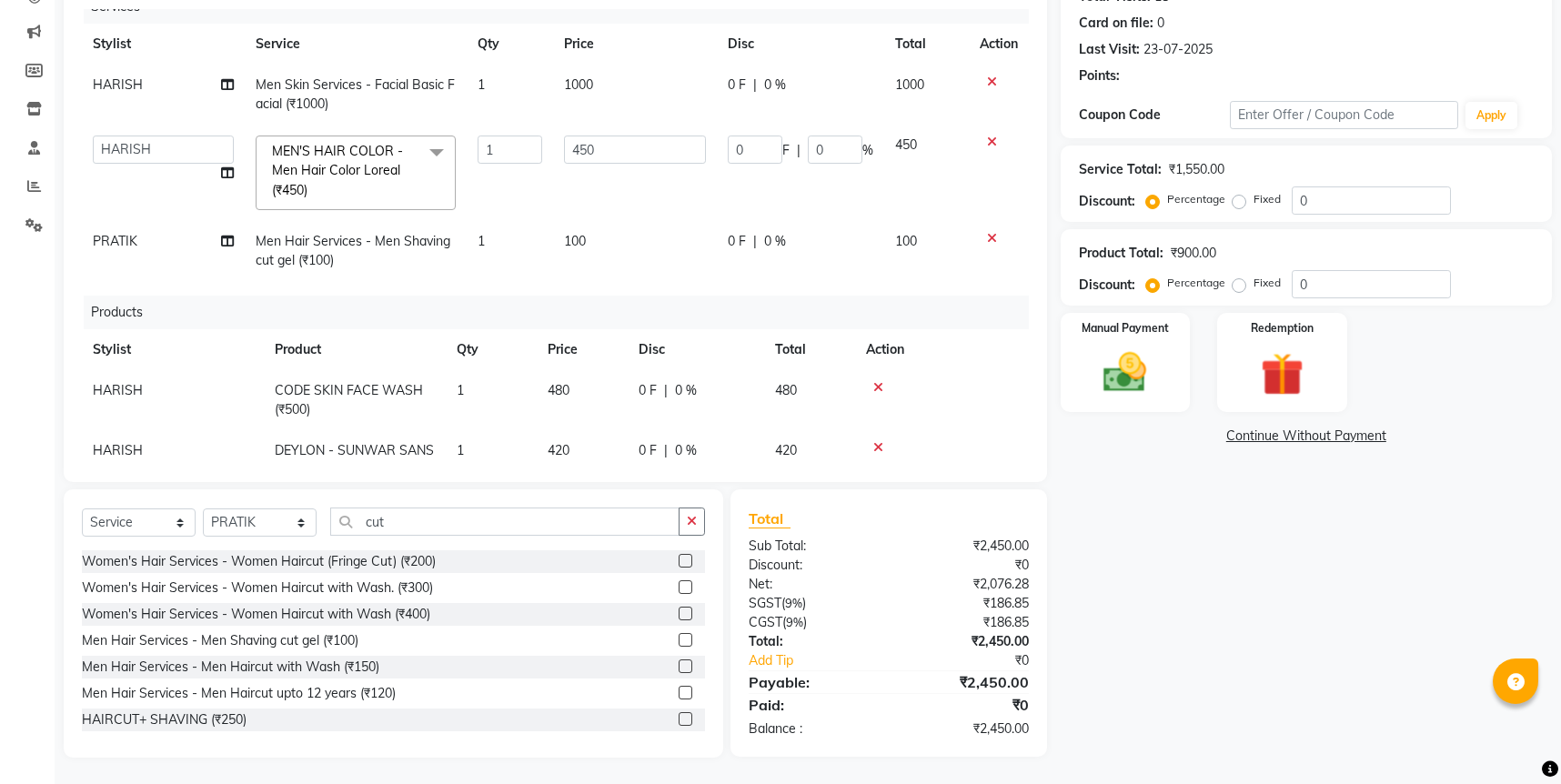 click 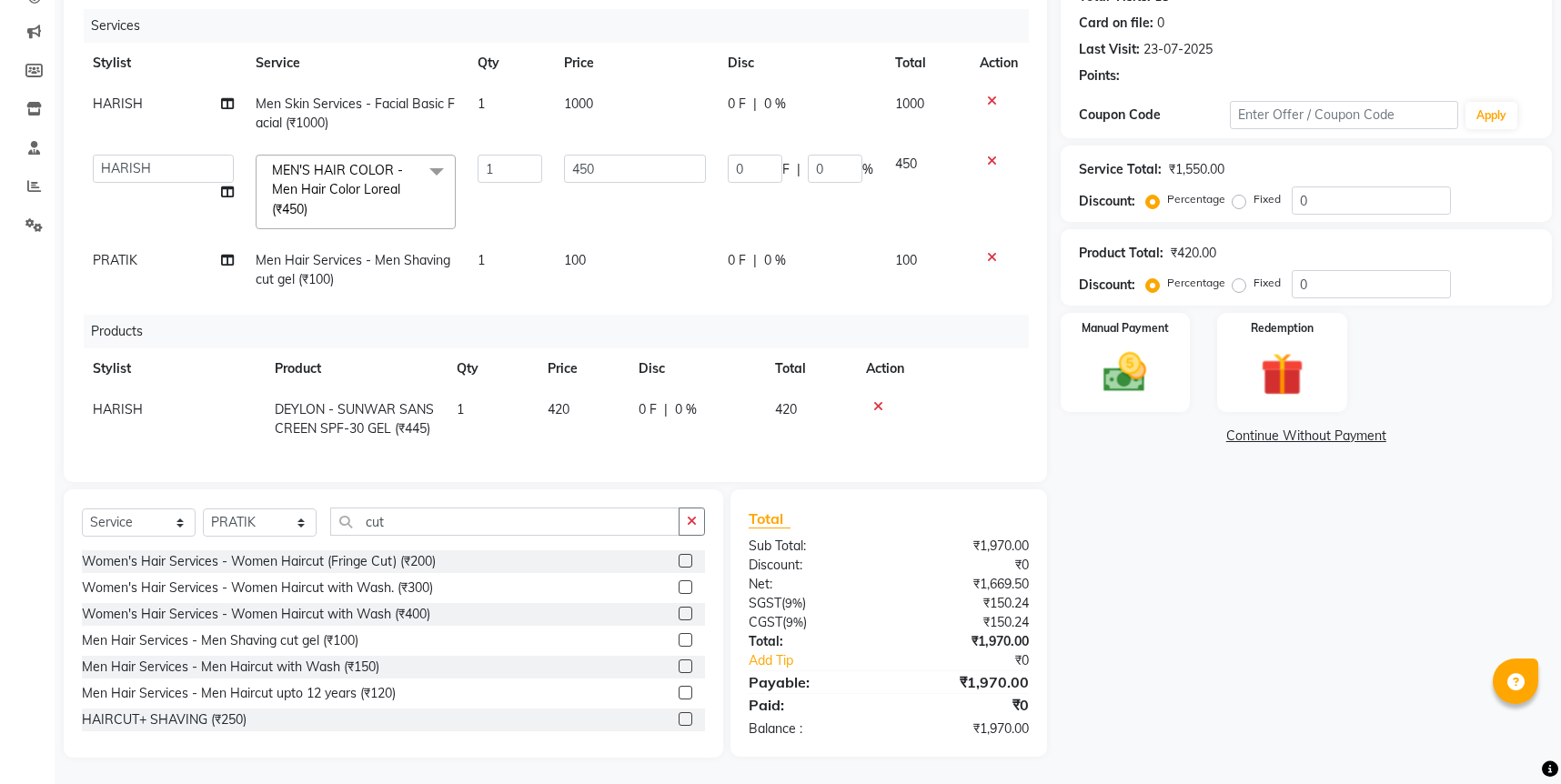 click 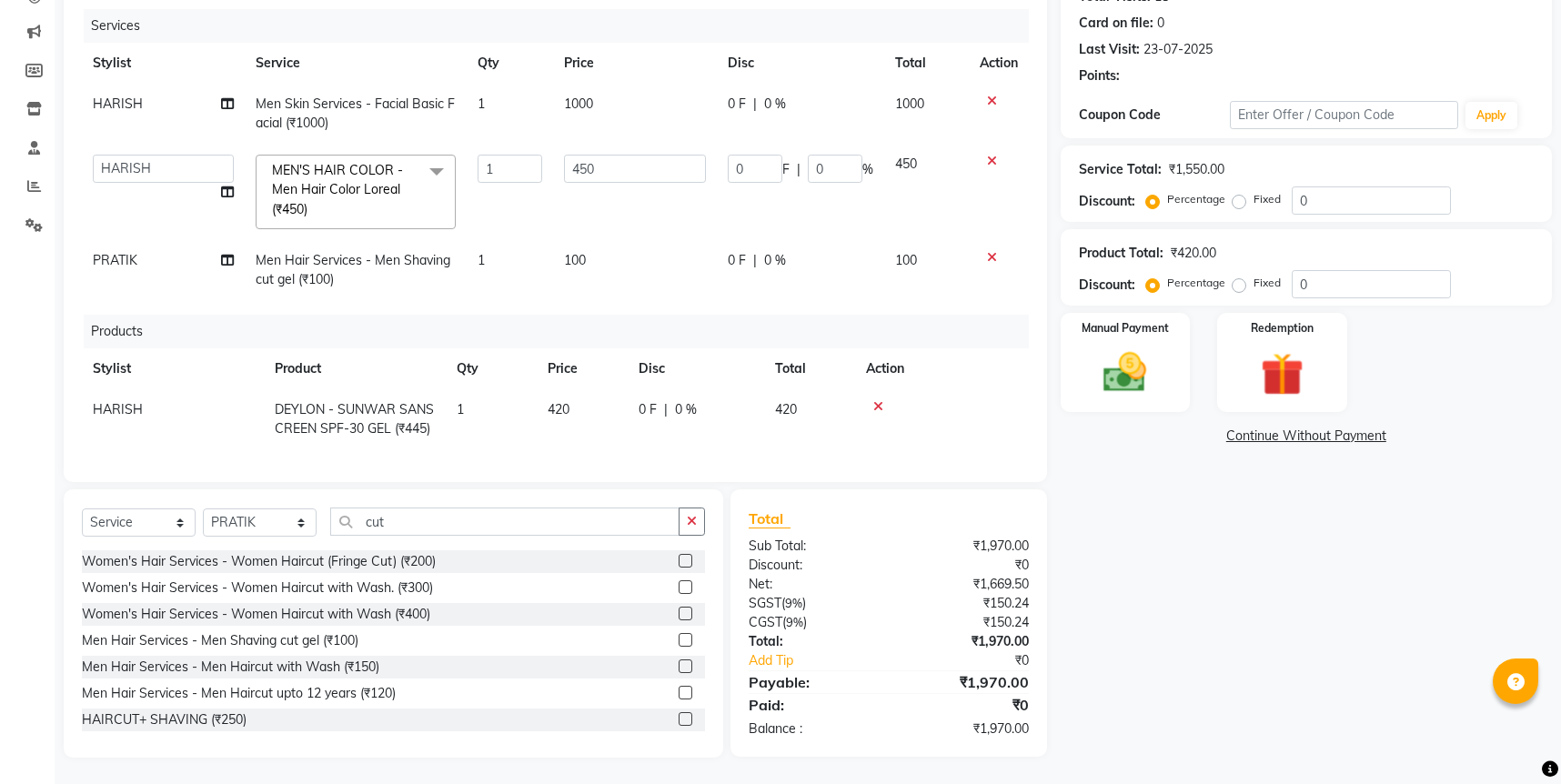 click 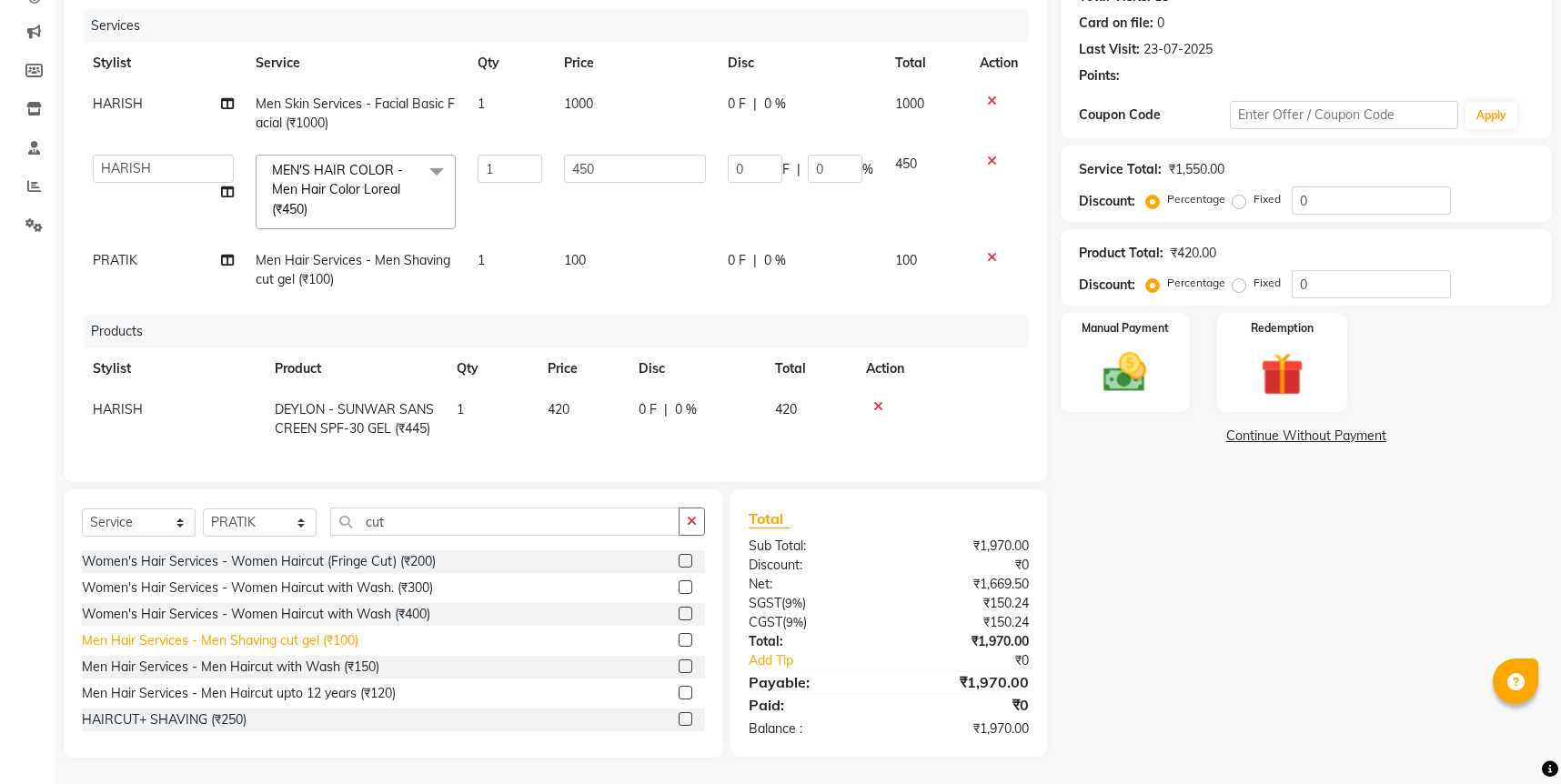 scroll, scrollTop: 107, scrollLeft: 0, axis: vertical 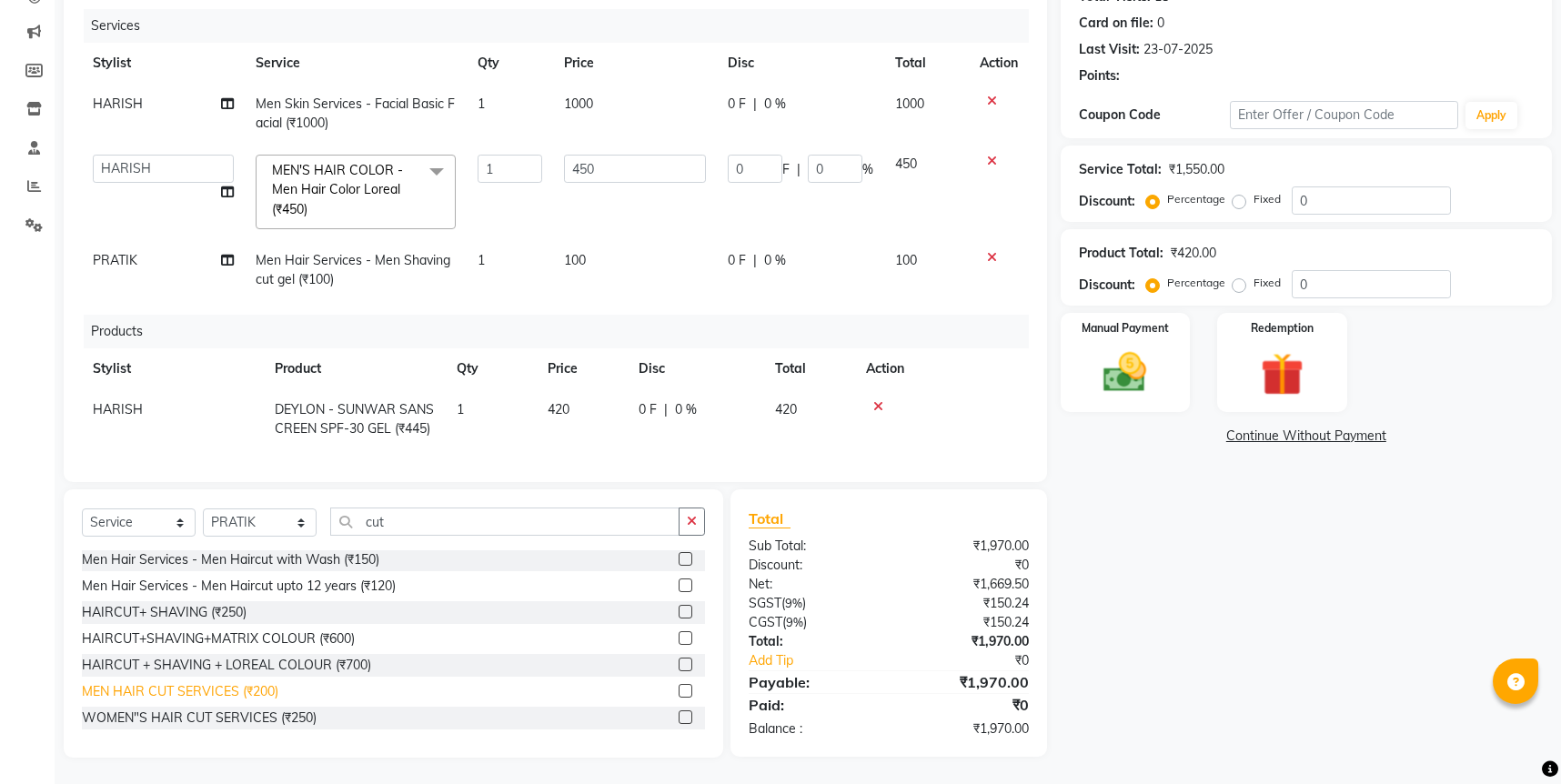 click on "MEN HAIR CUT SERVICES (₹200)" 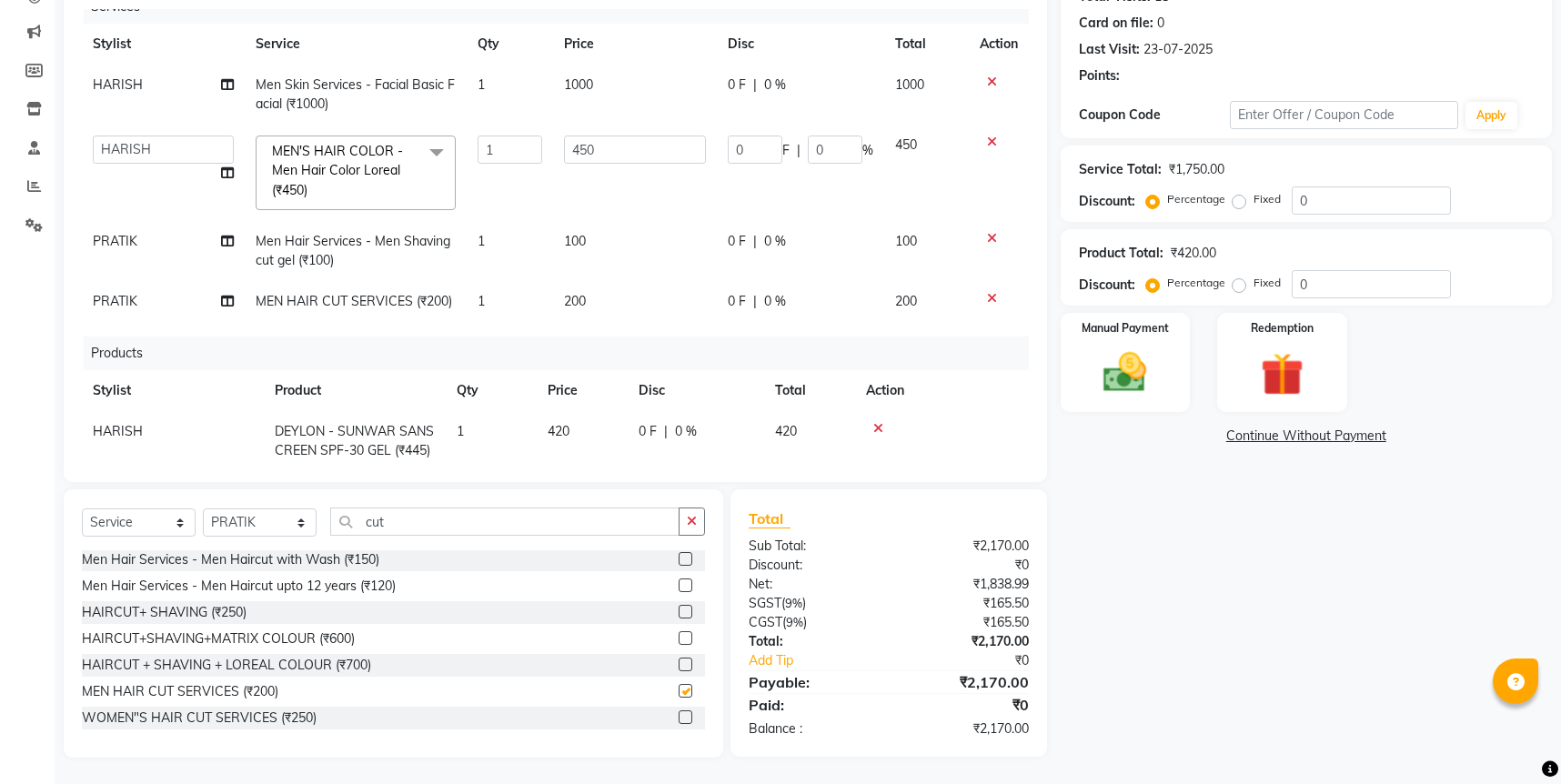 checkbox on "false" 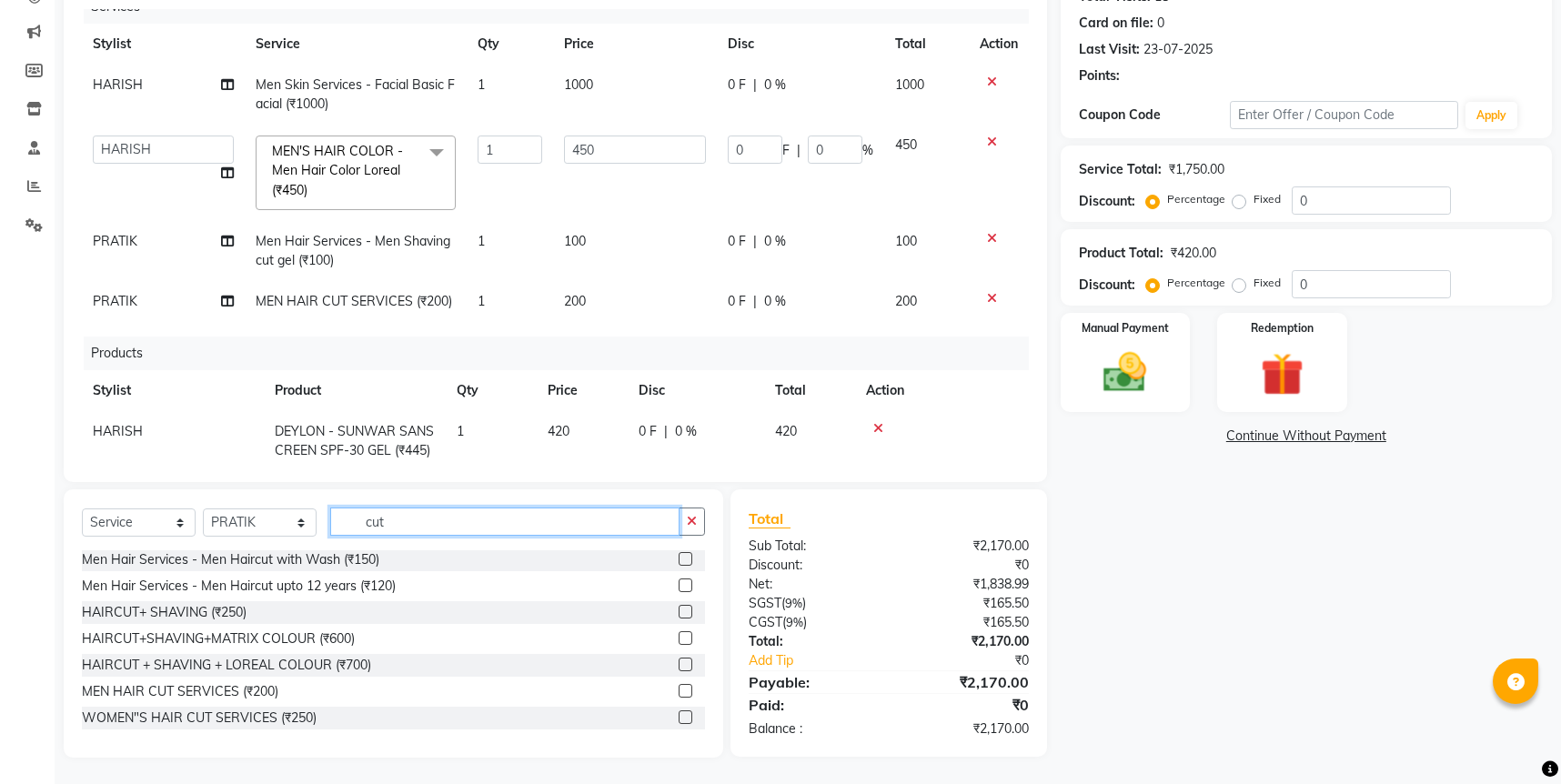 click on "cut" 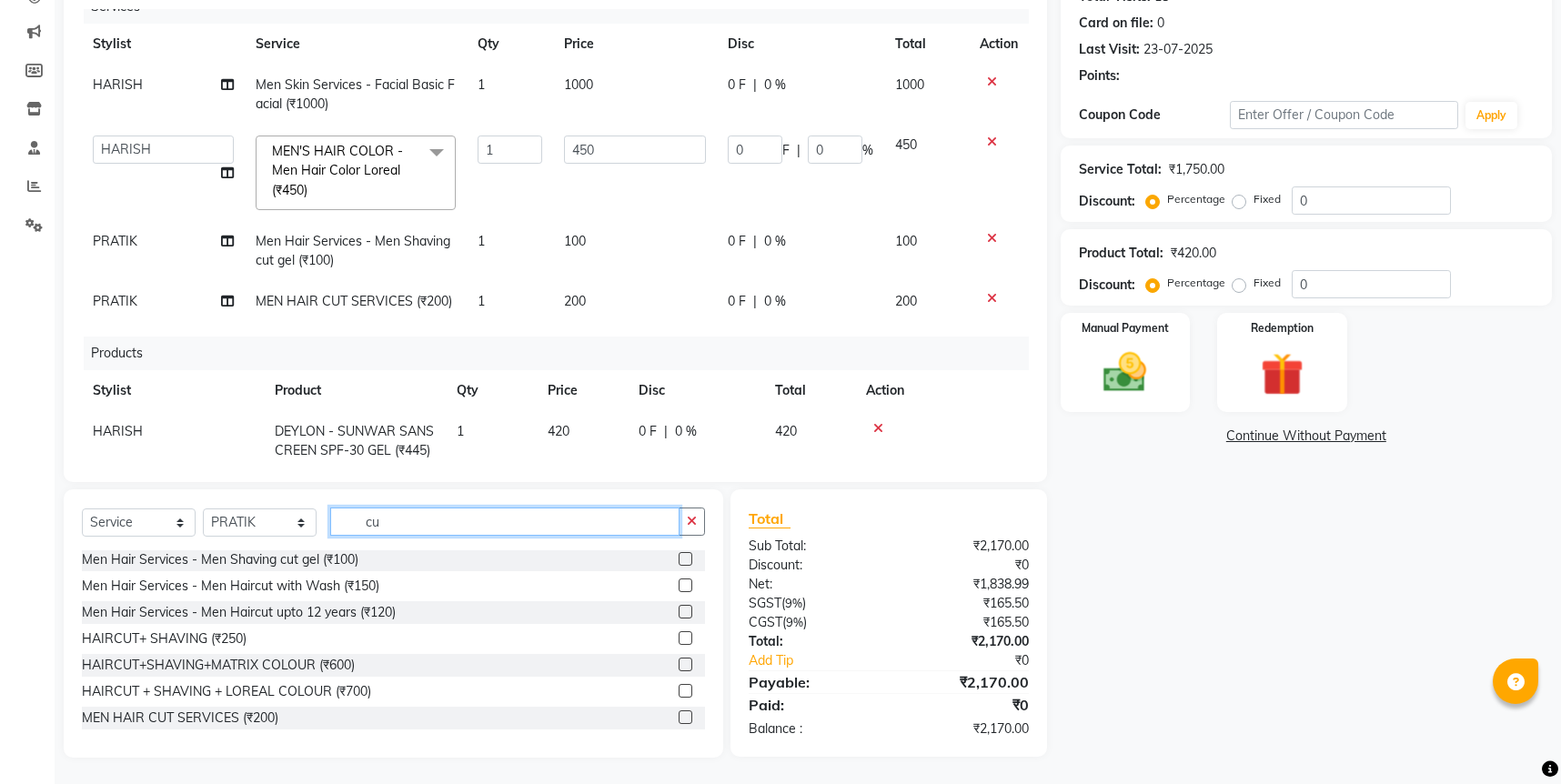 type on "c" 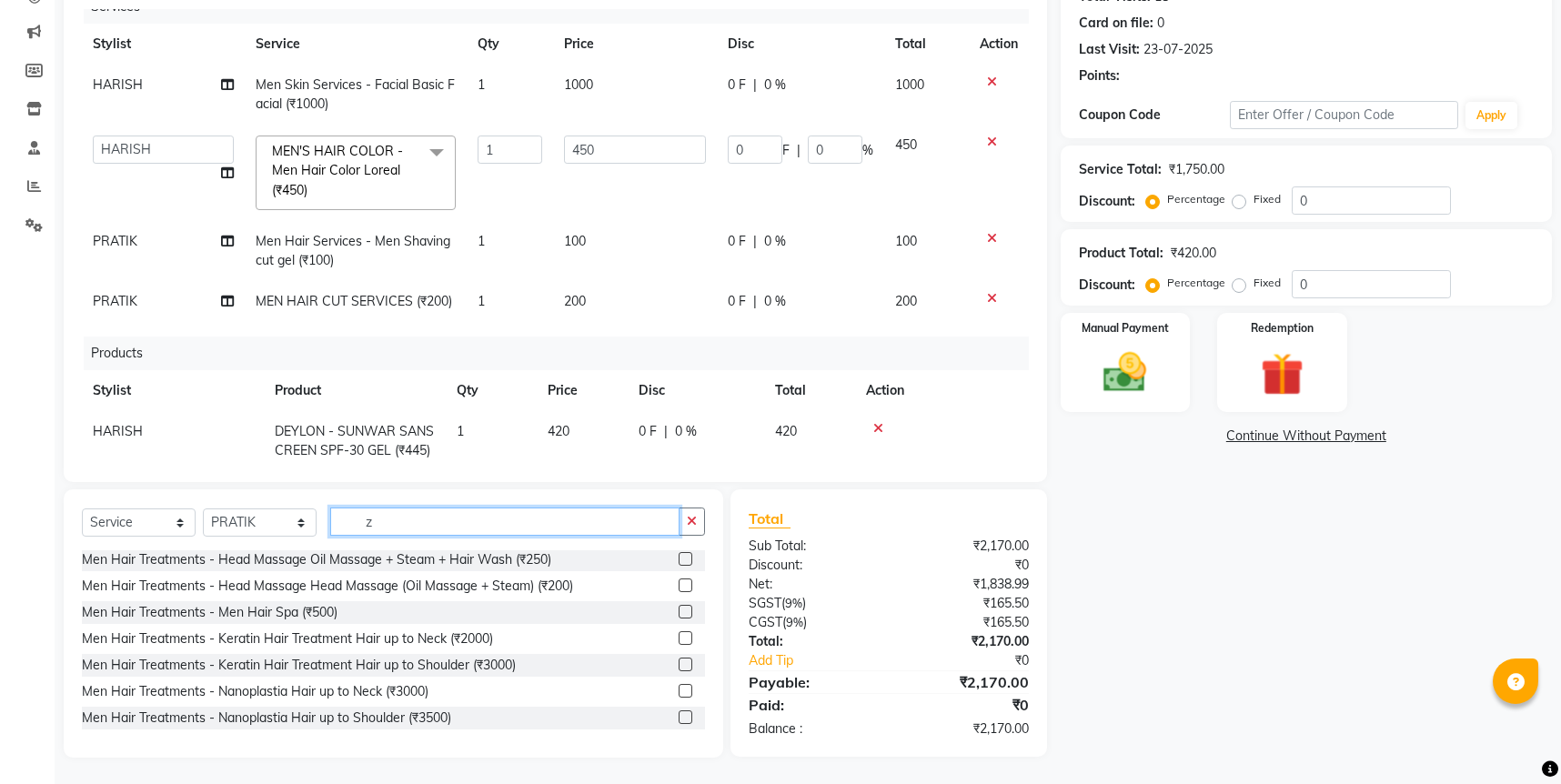 scroll, scrollTop: 0, scrollLeft: 0, axis: both 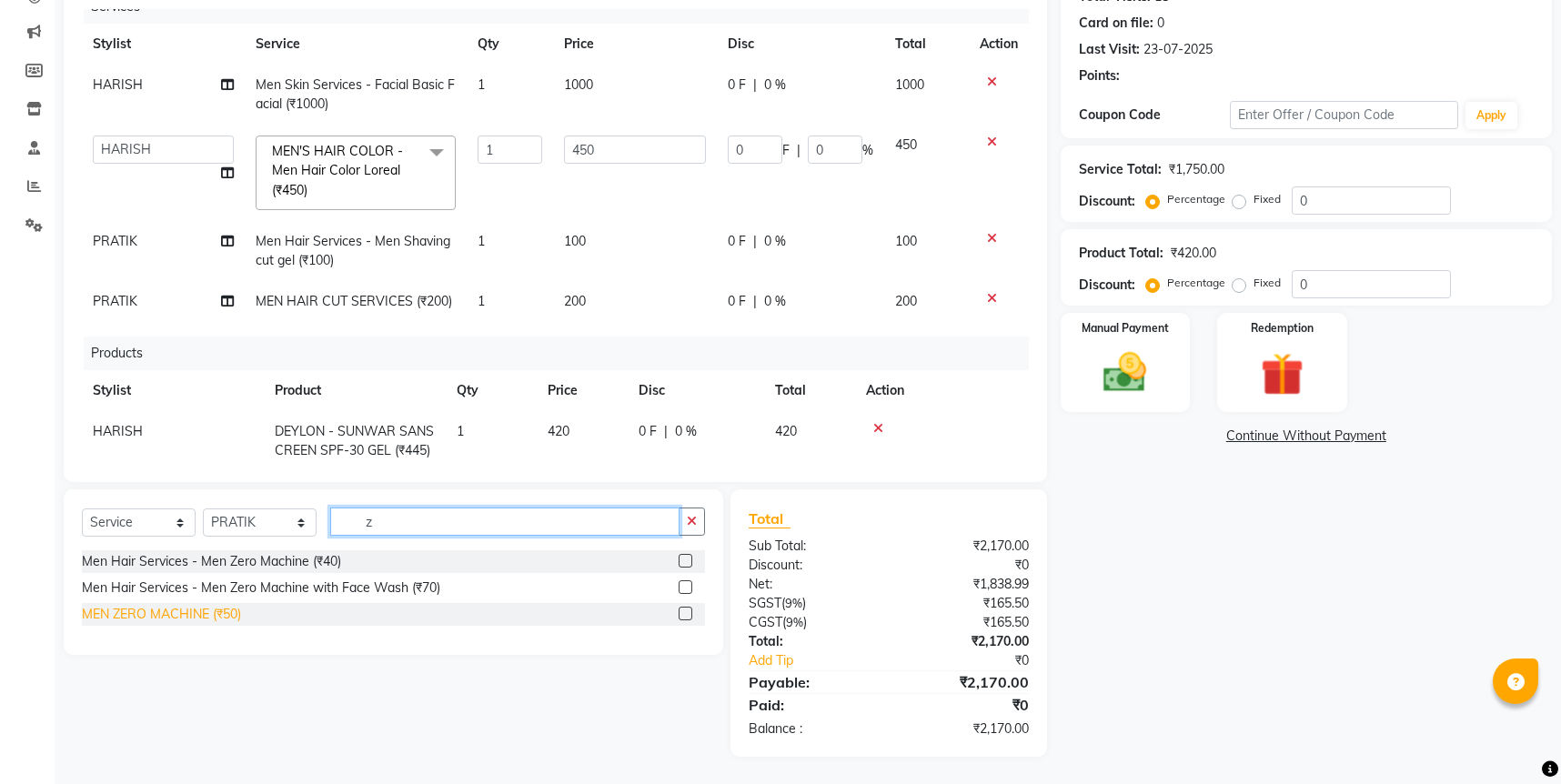type on "z" 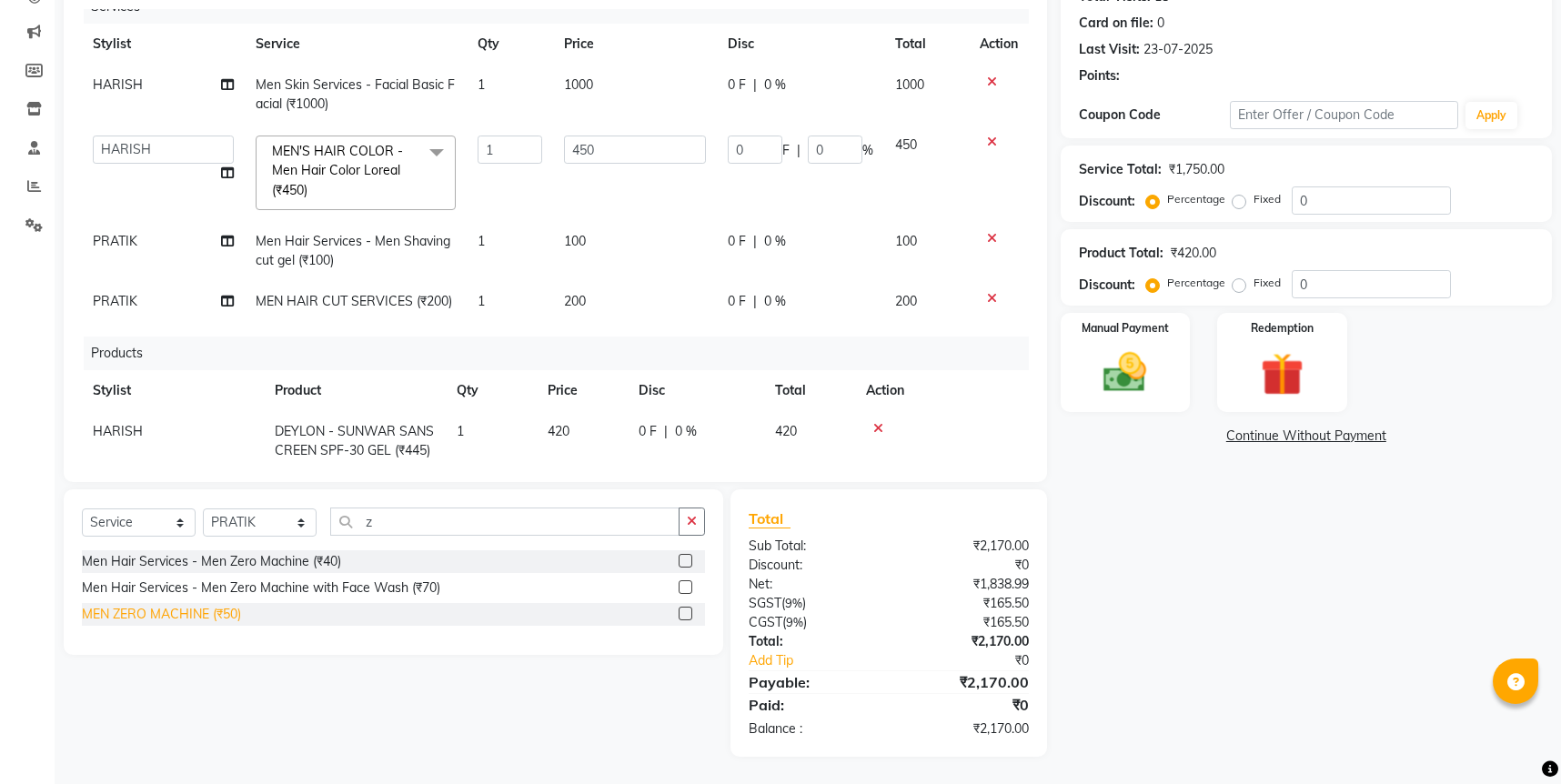 click on "MEN ZERO MACHINE (₹50)" 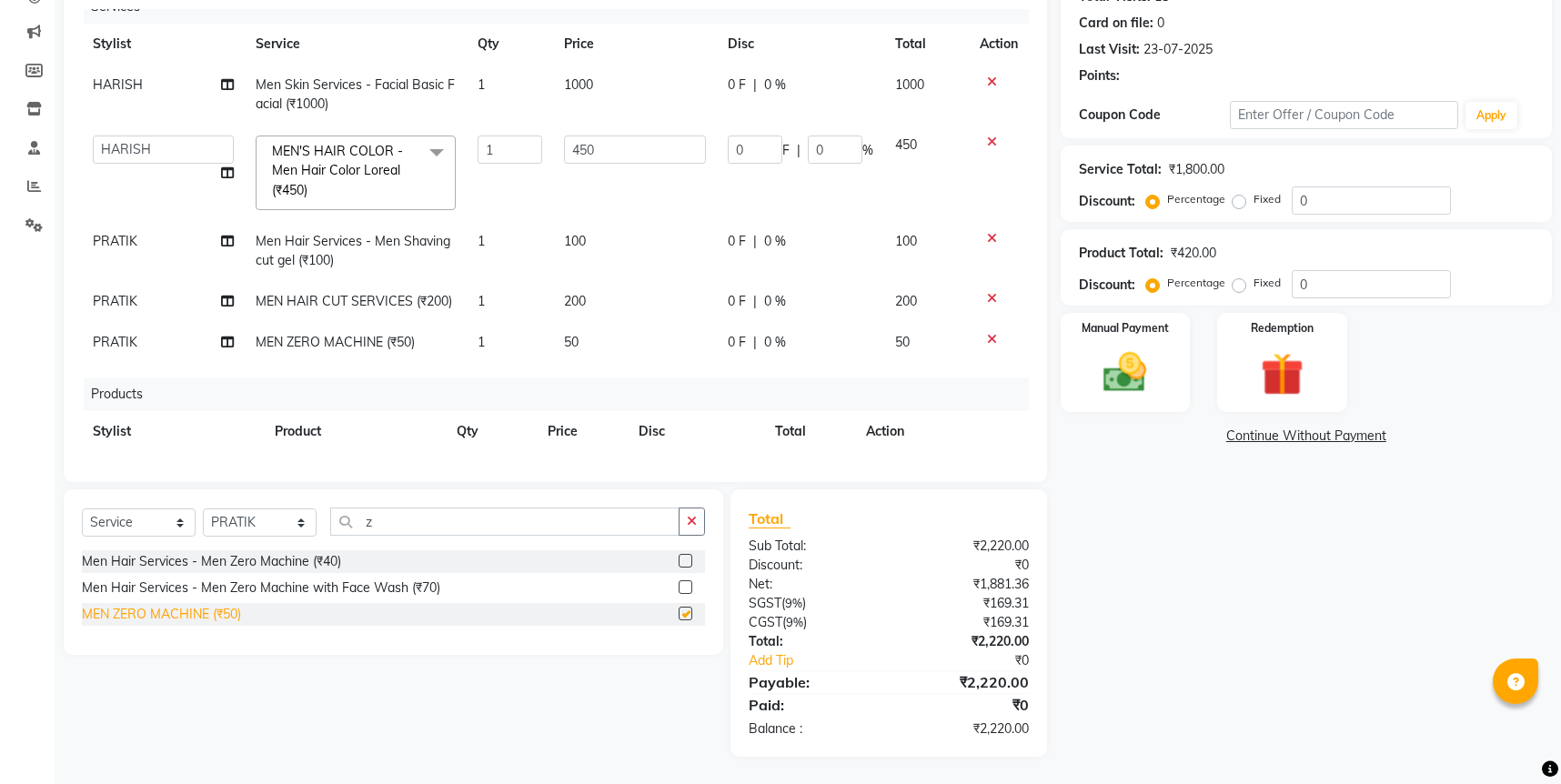 checkbox on "false" 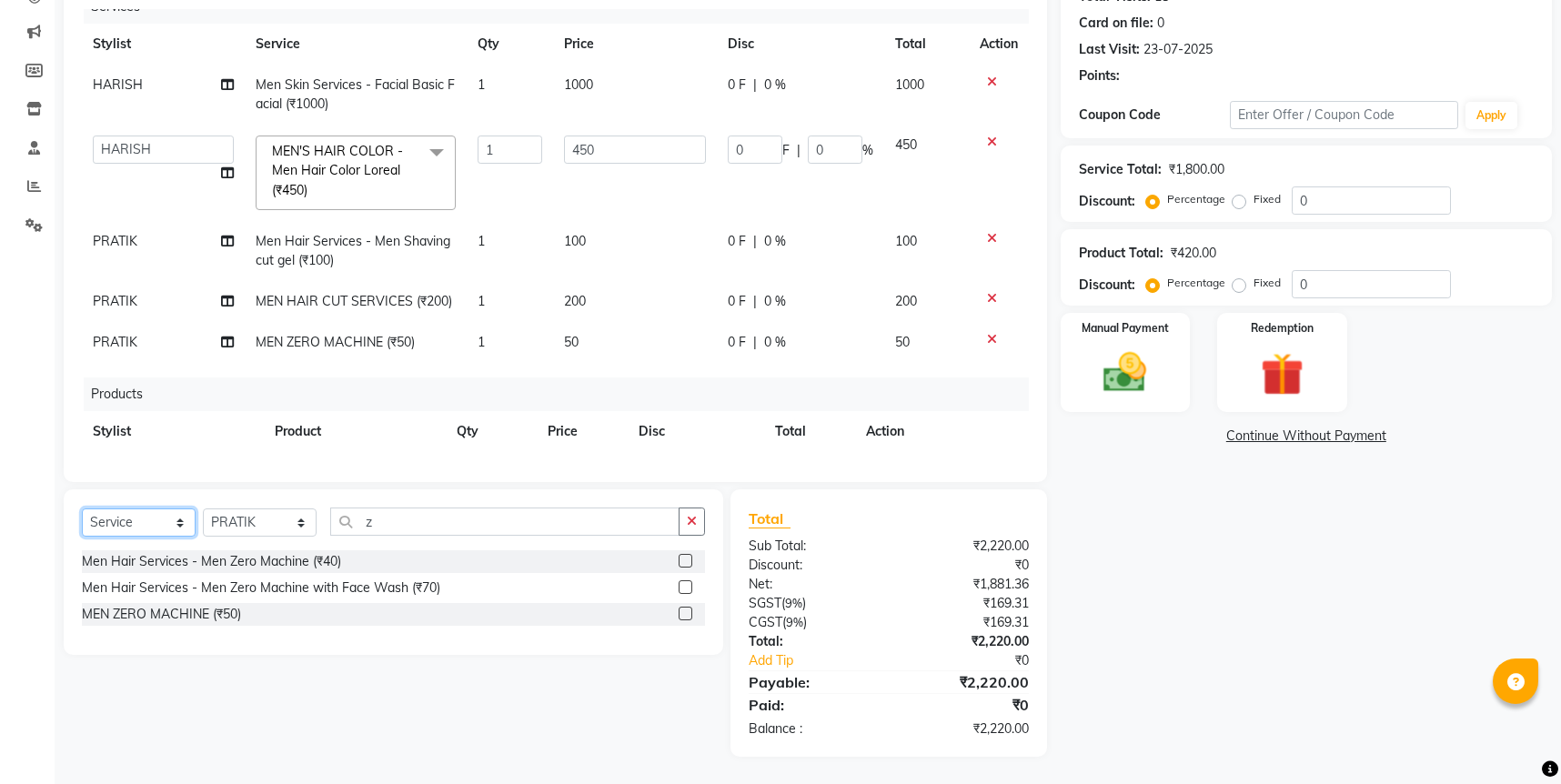 click on "Select  Service  Product  Membership  Package Voucher Prepaid Gift Card" 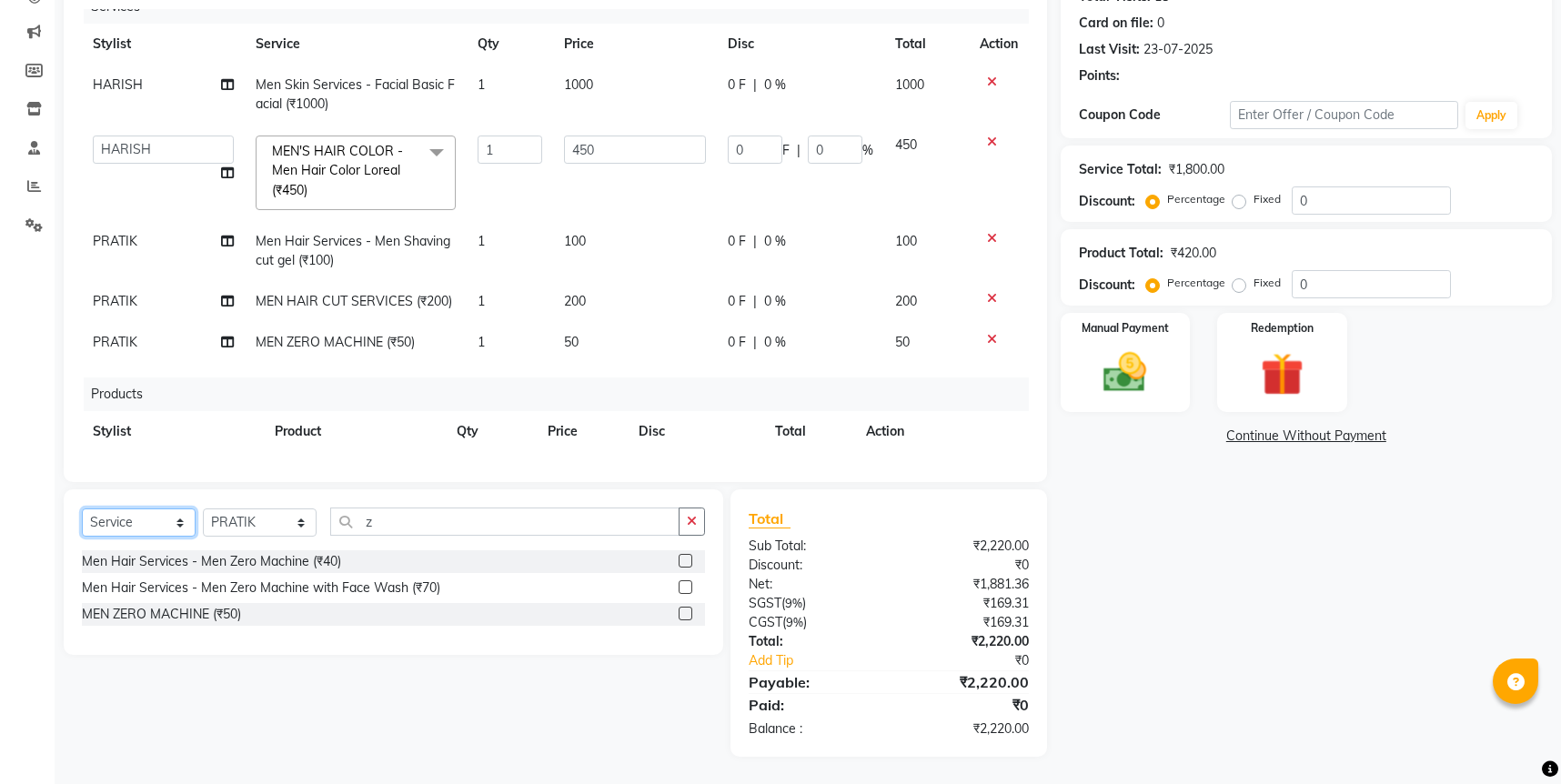 select on "product" 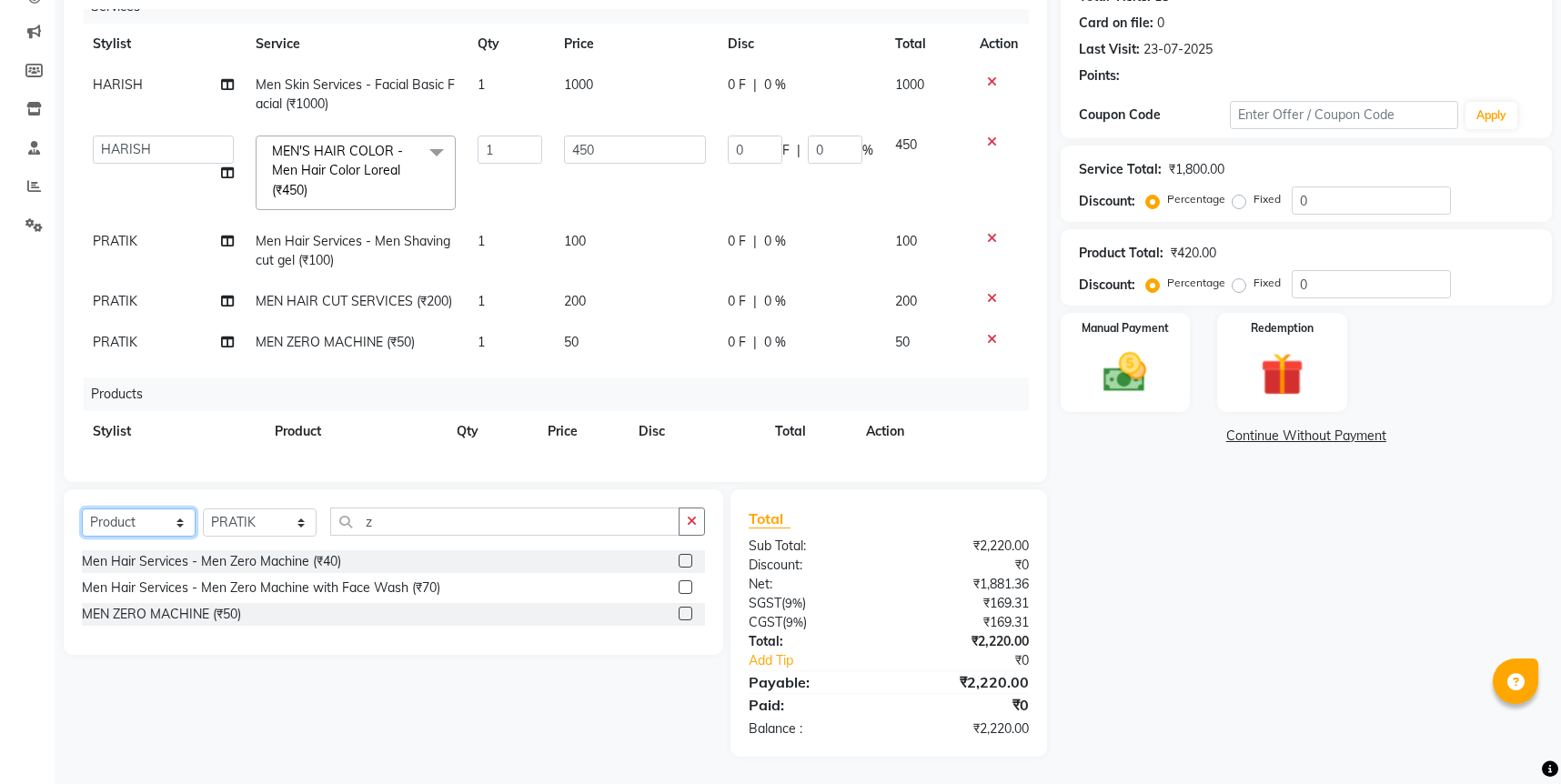 click on "Select  Service  Product  Membership  Package Voucher Prepaid Gift Card" 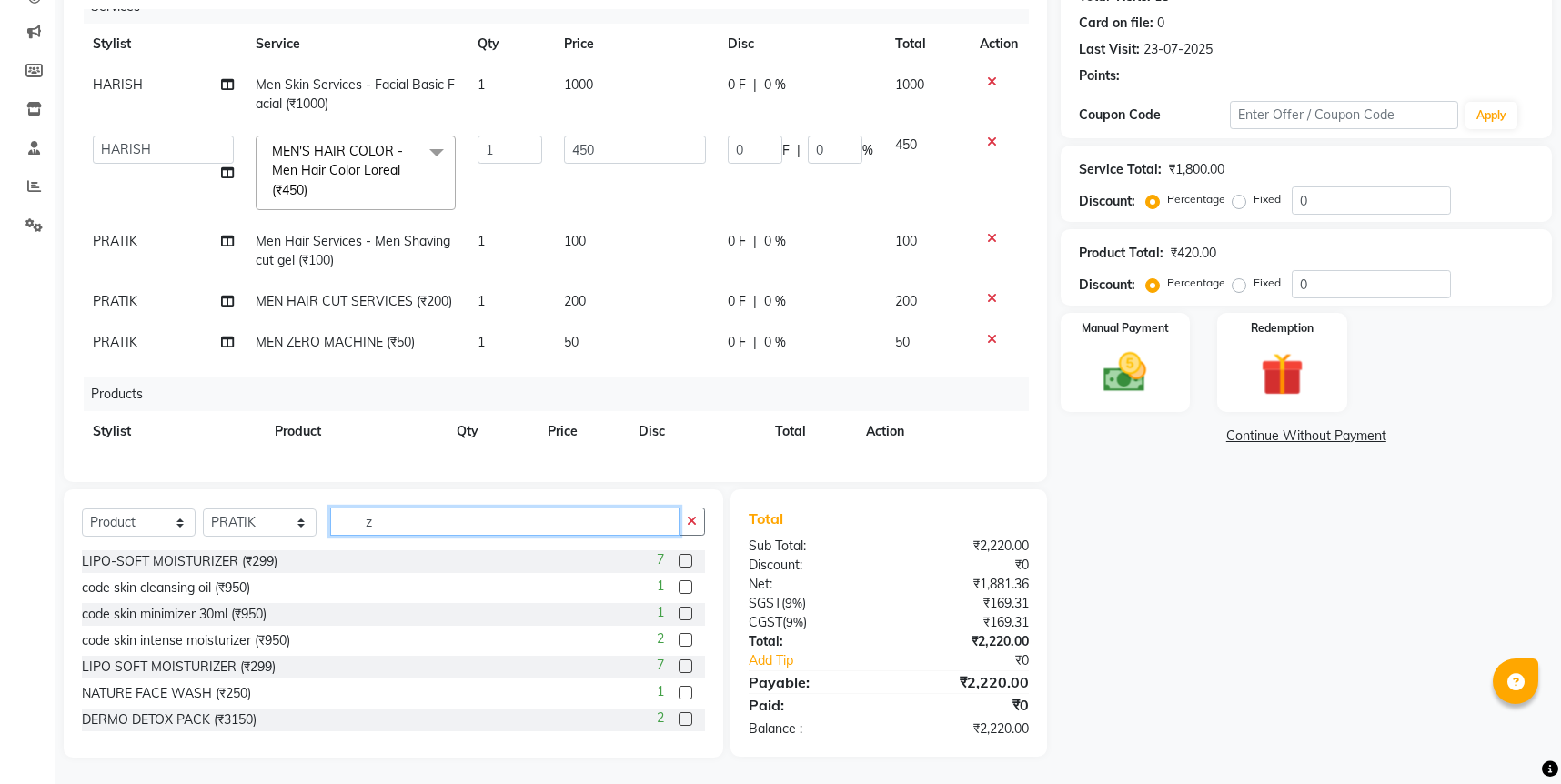 click on "z" 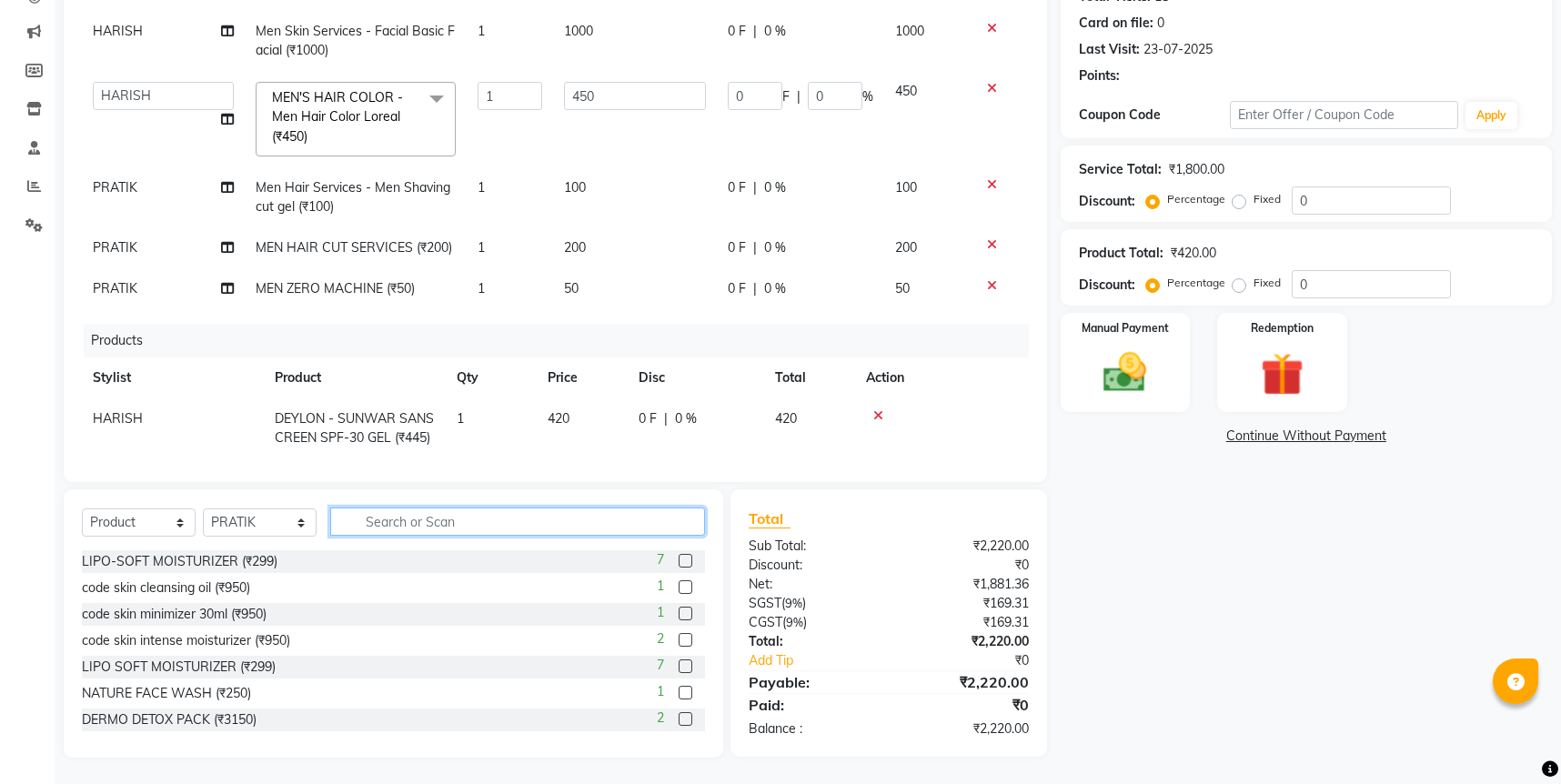 scroll, scrollTop: 100, scrollLeft: 0, axis: vertical 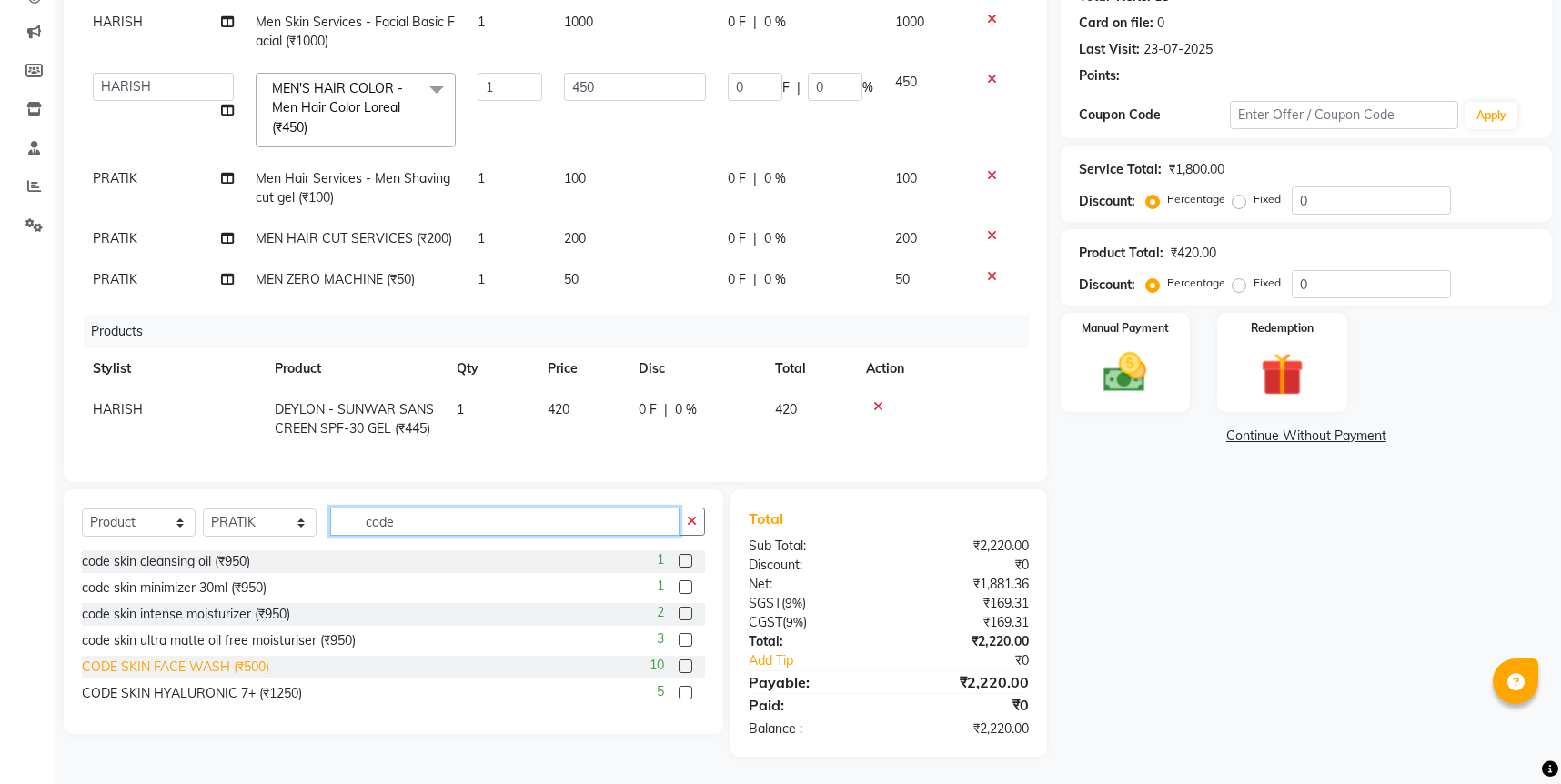 type on "code" 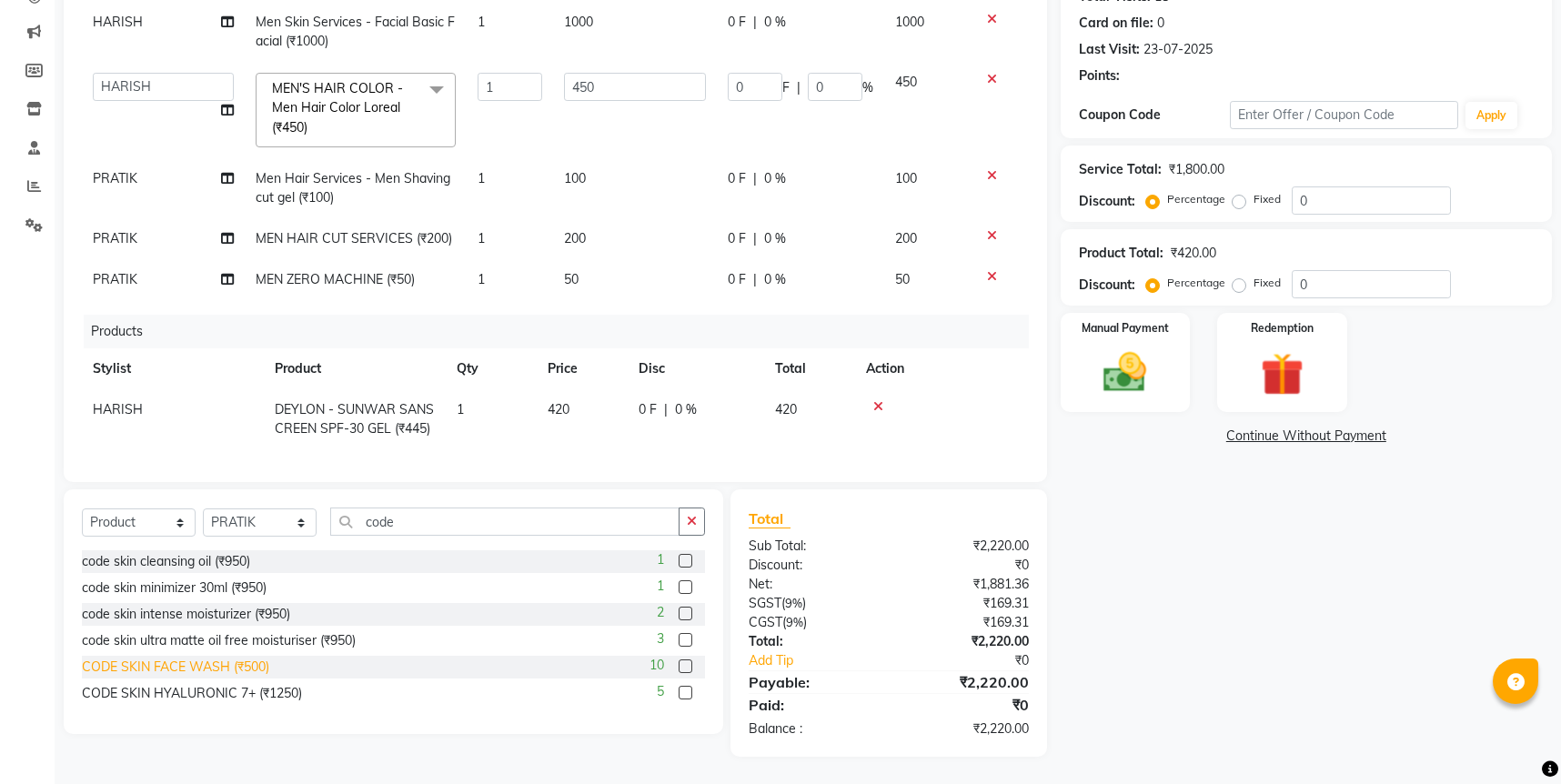 click on "CODE SKIN FACE WASH (₹500)" 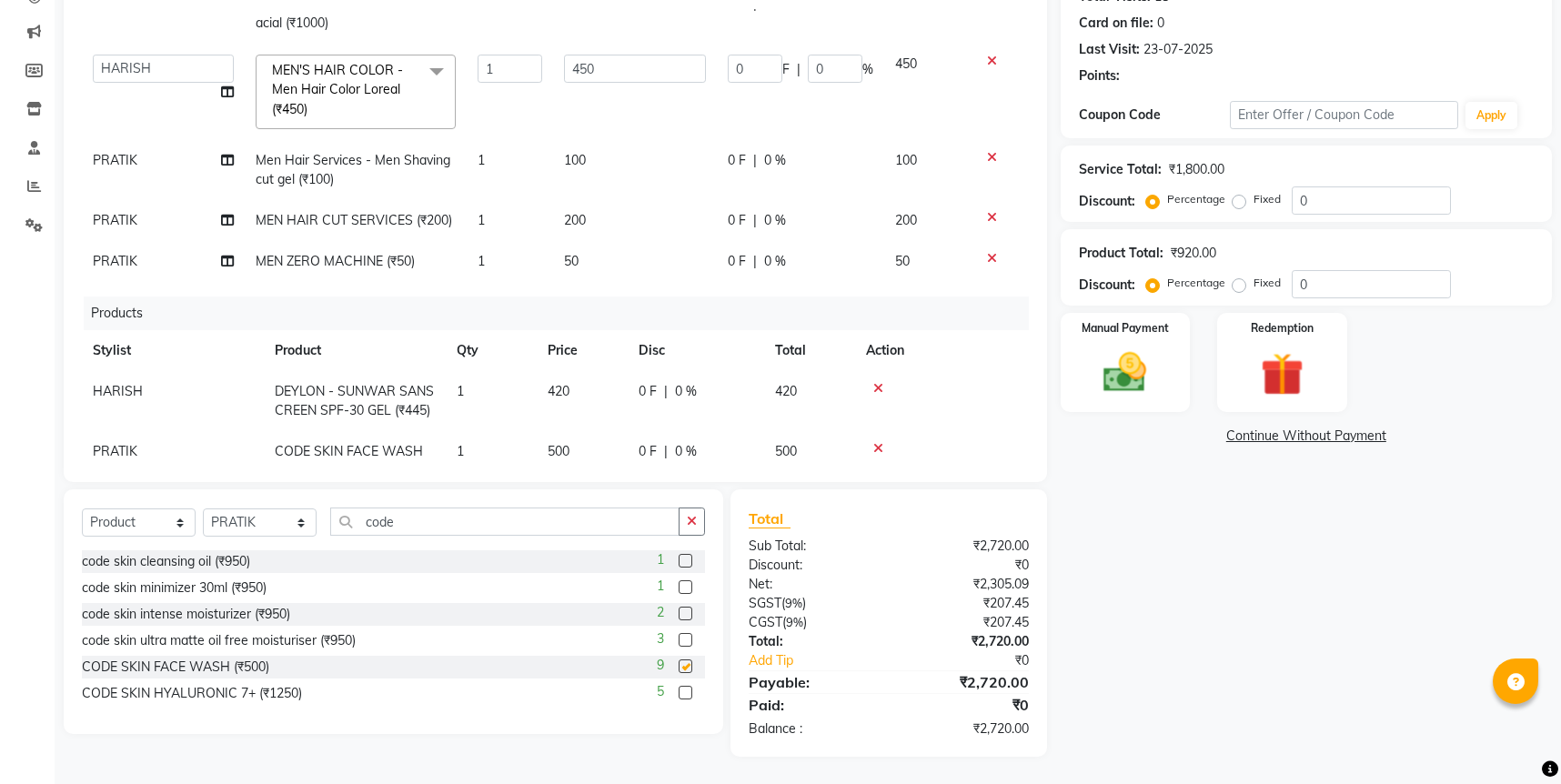 checkbox on "false" 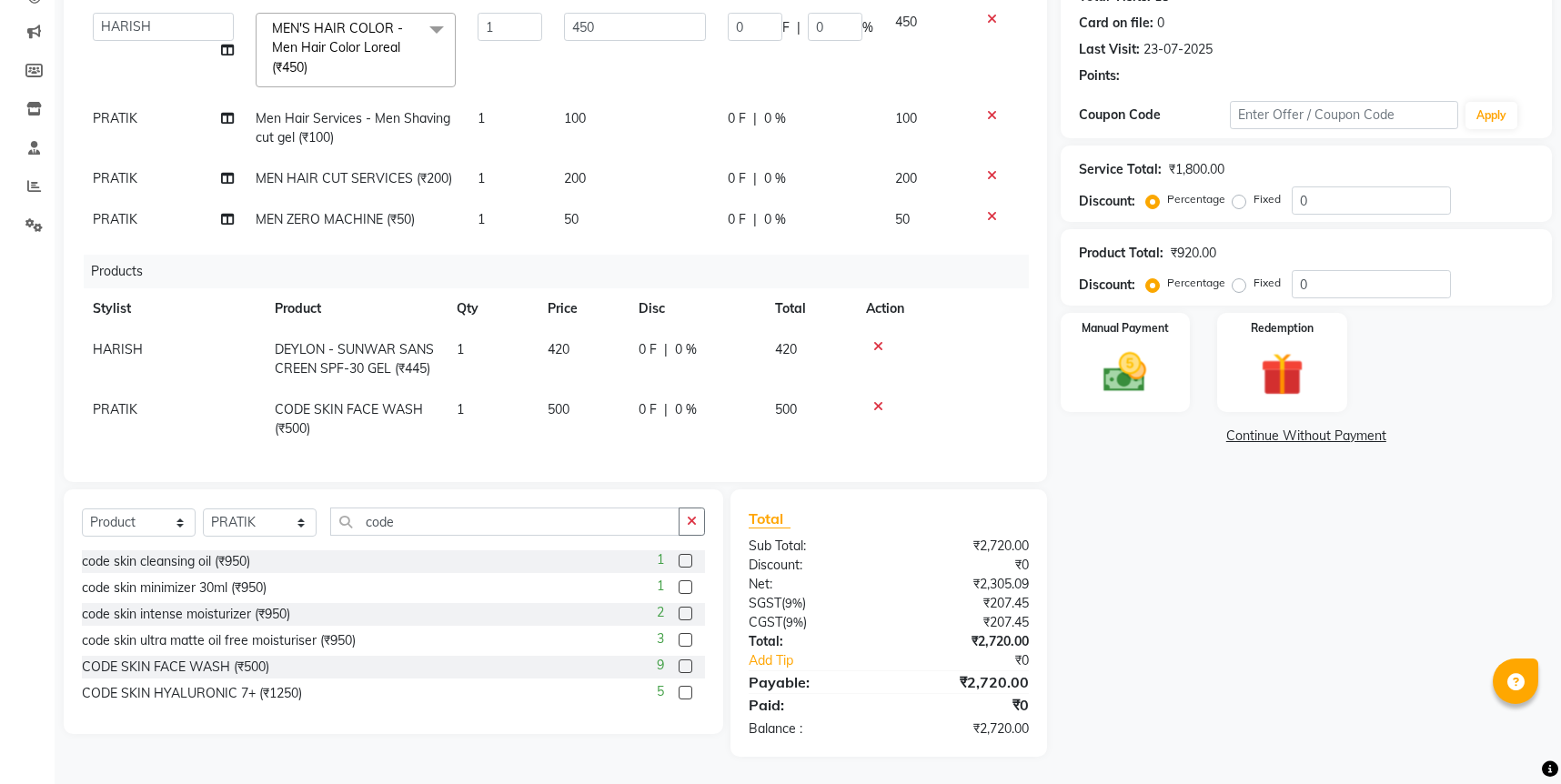 click on "500" 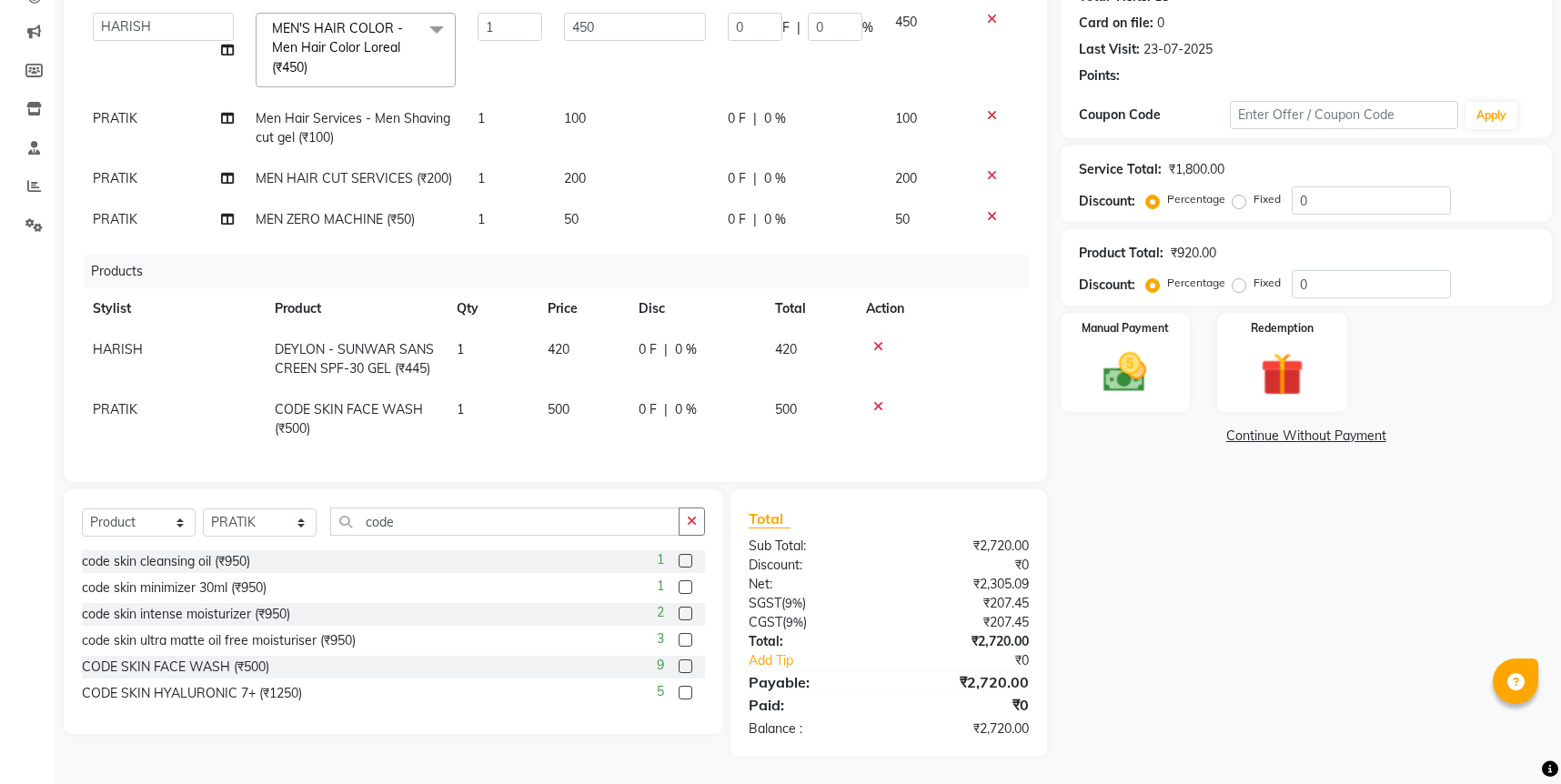 select on "53015" 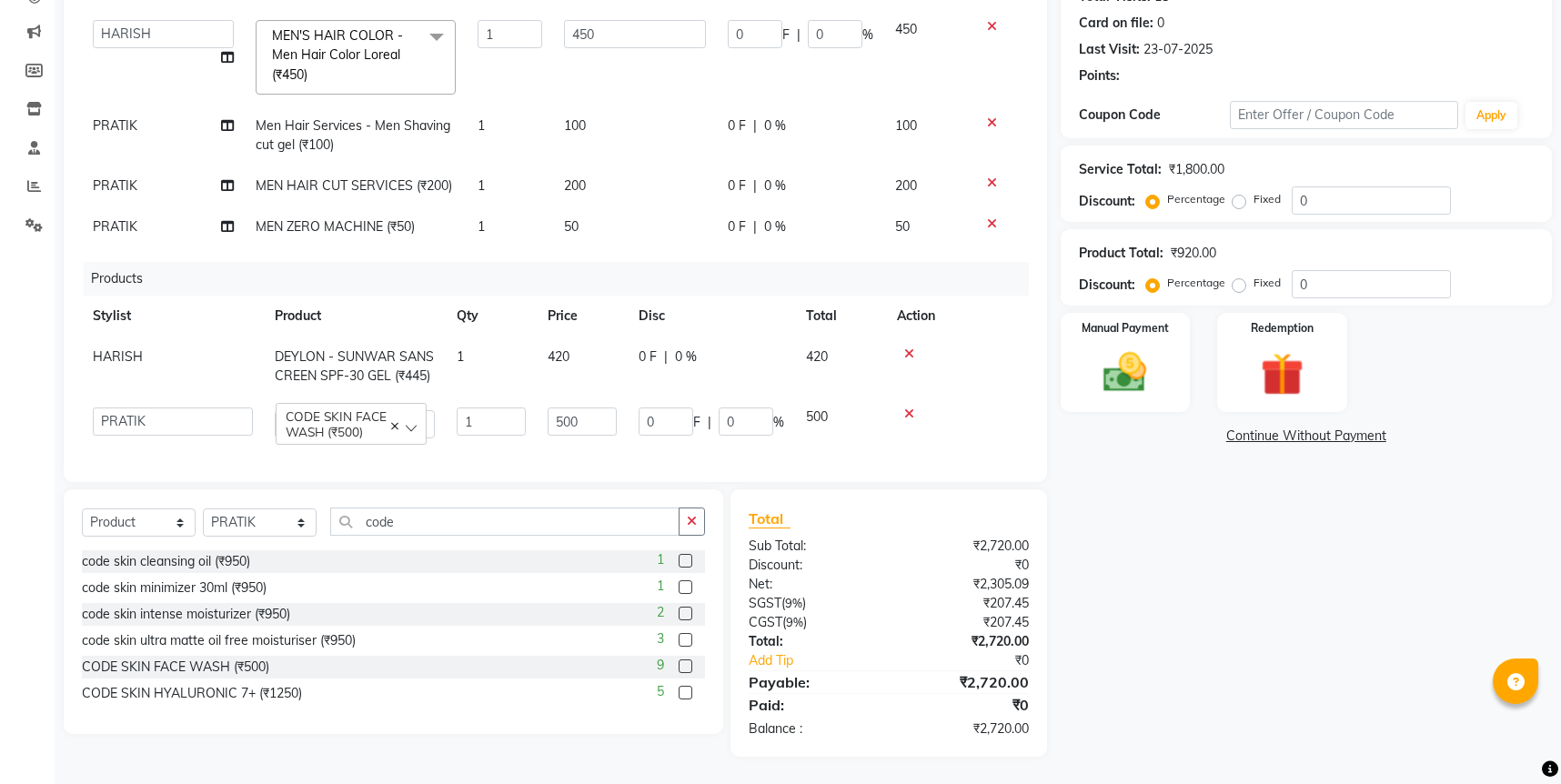 scroll, scrollTop: 155, scrollLeft: 0, axis: vertical 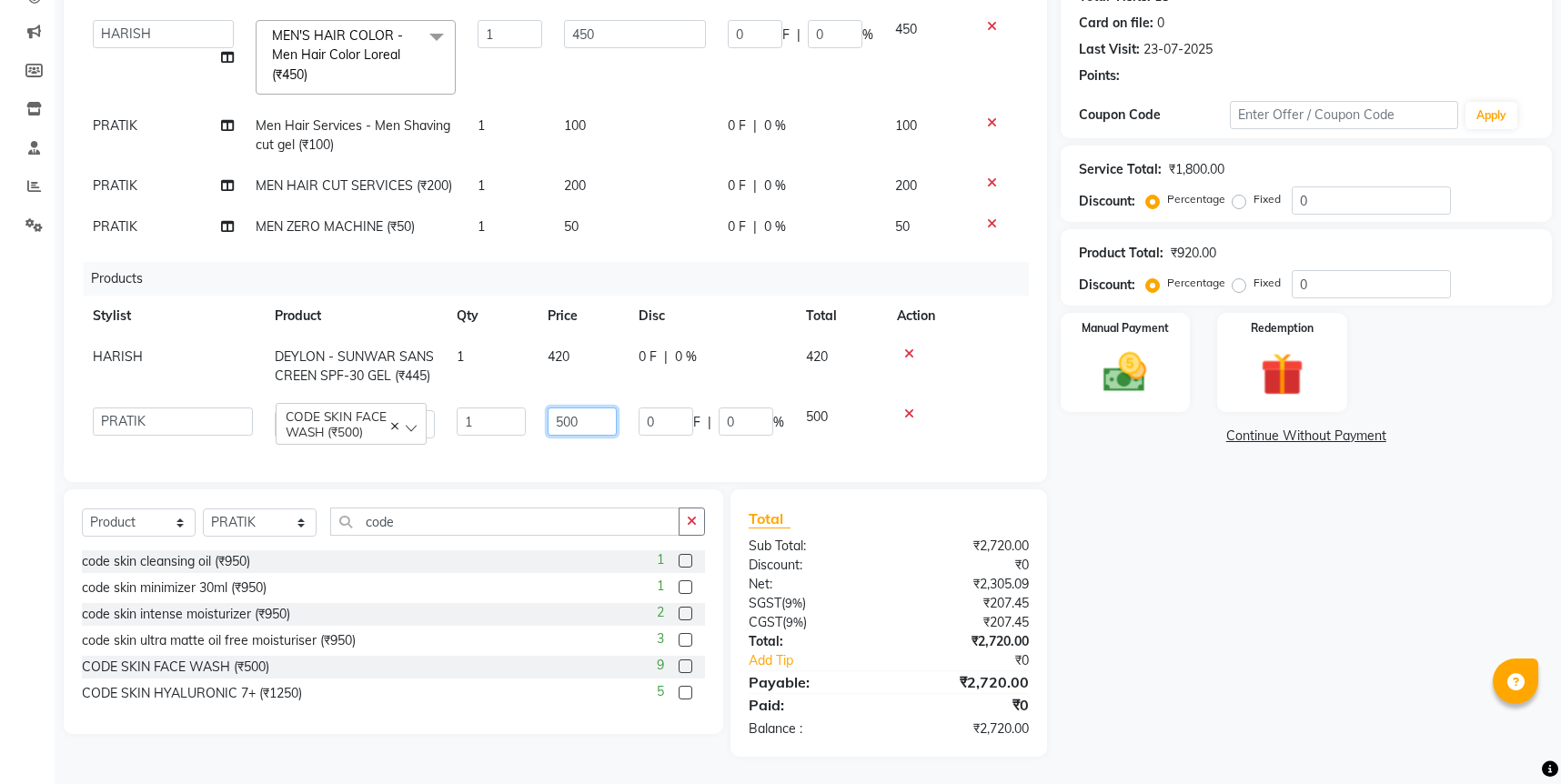 click on "500" 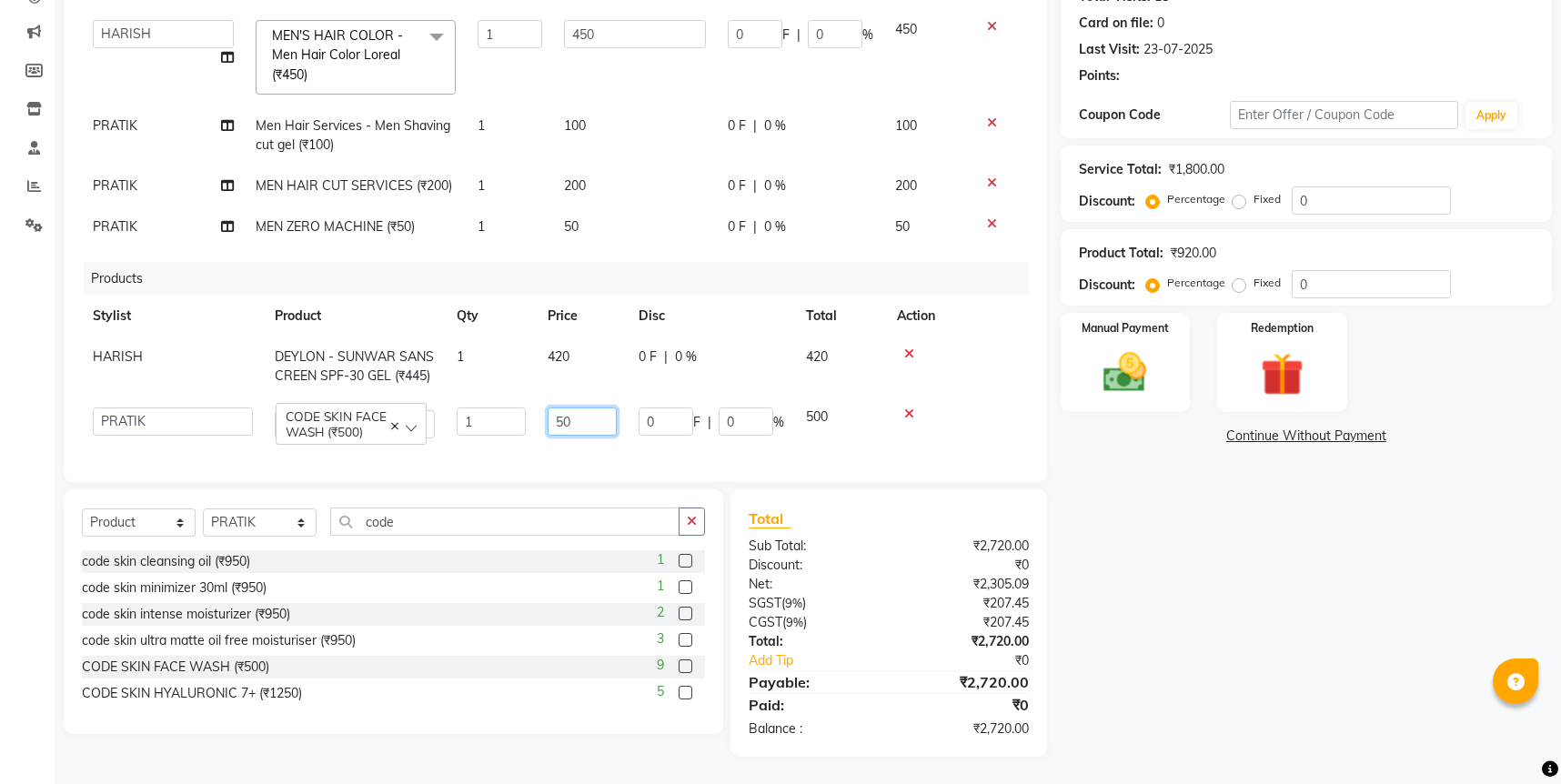 type on "5" 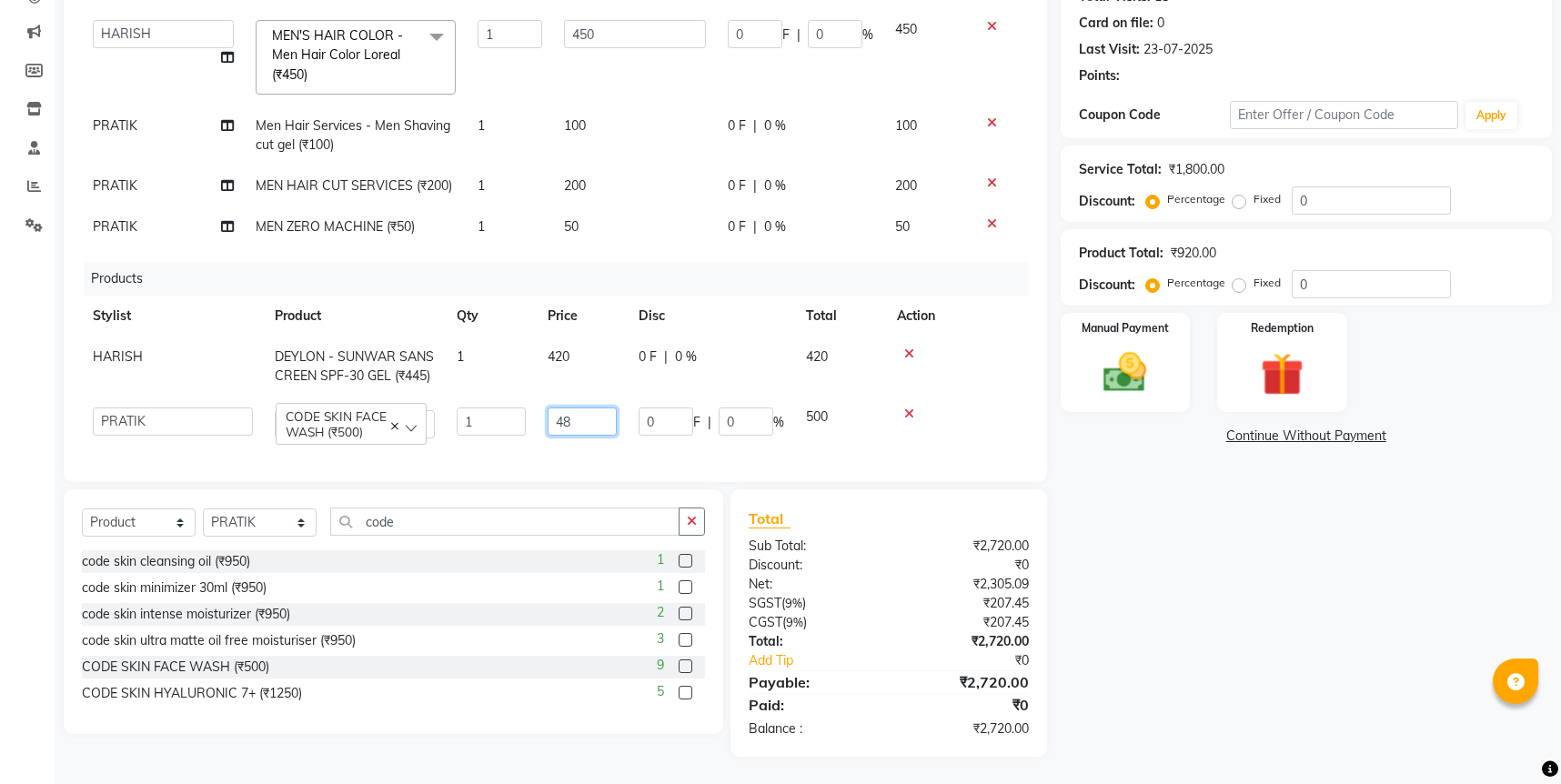 type on "480" 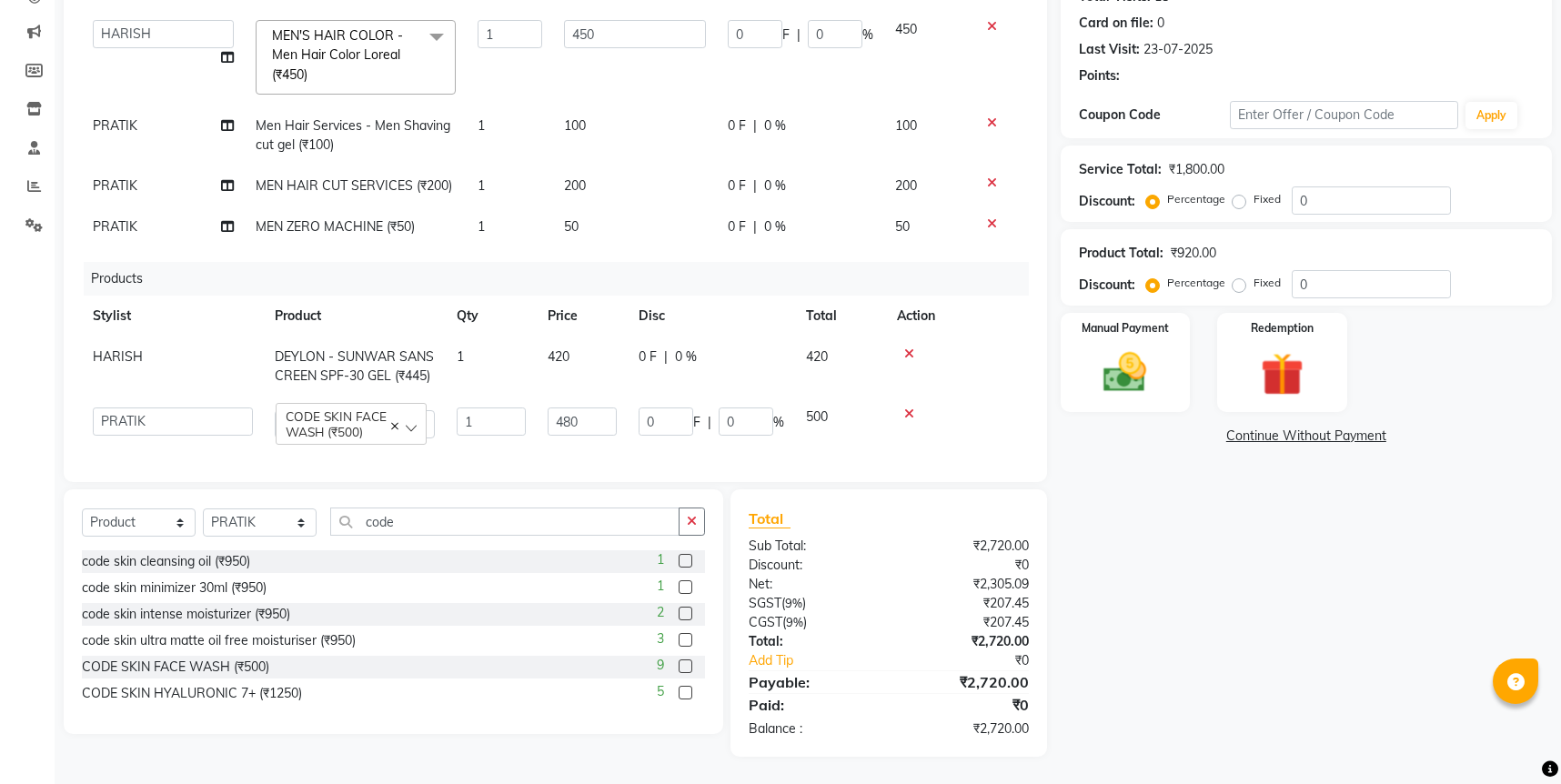 click on "420" 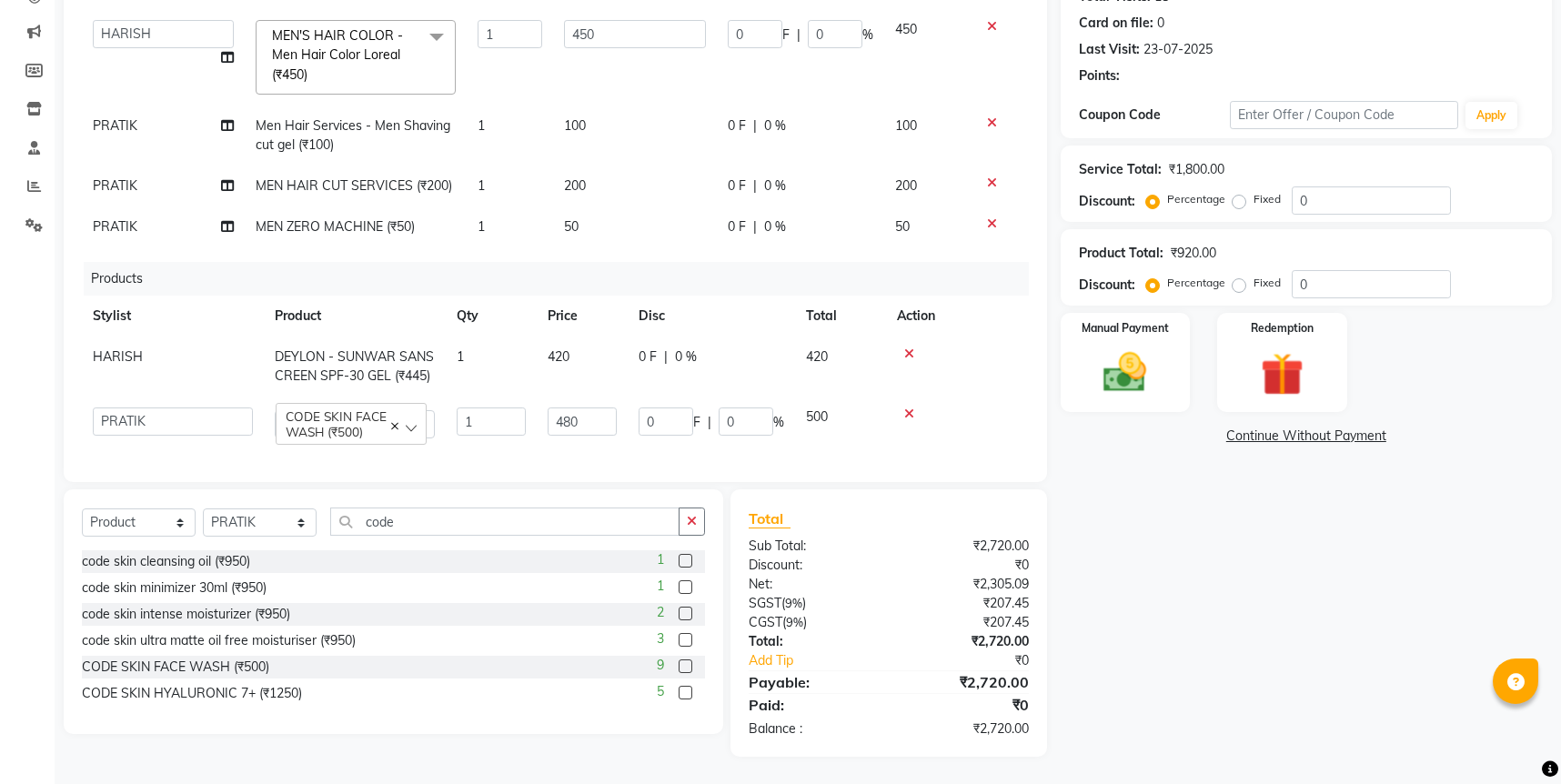select on "60226" 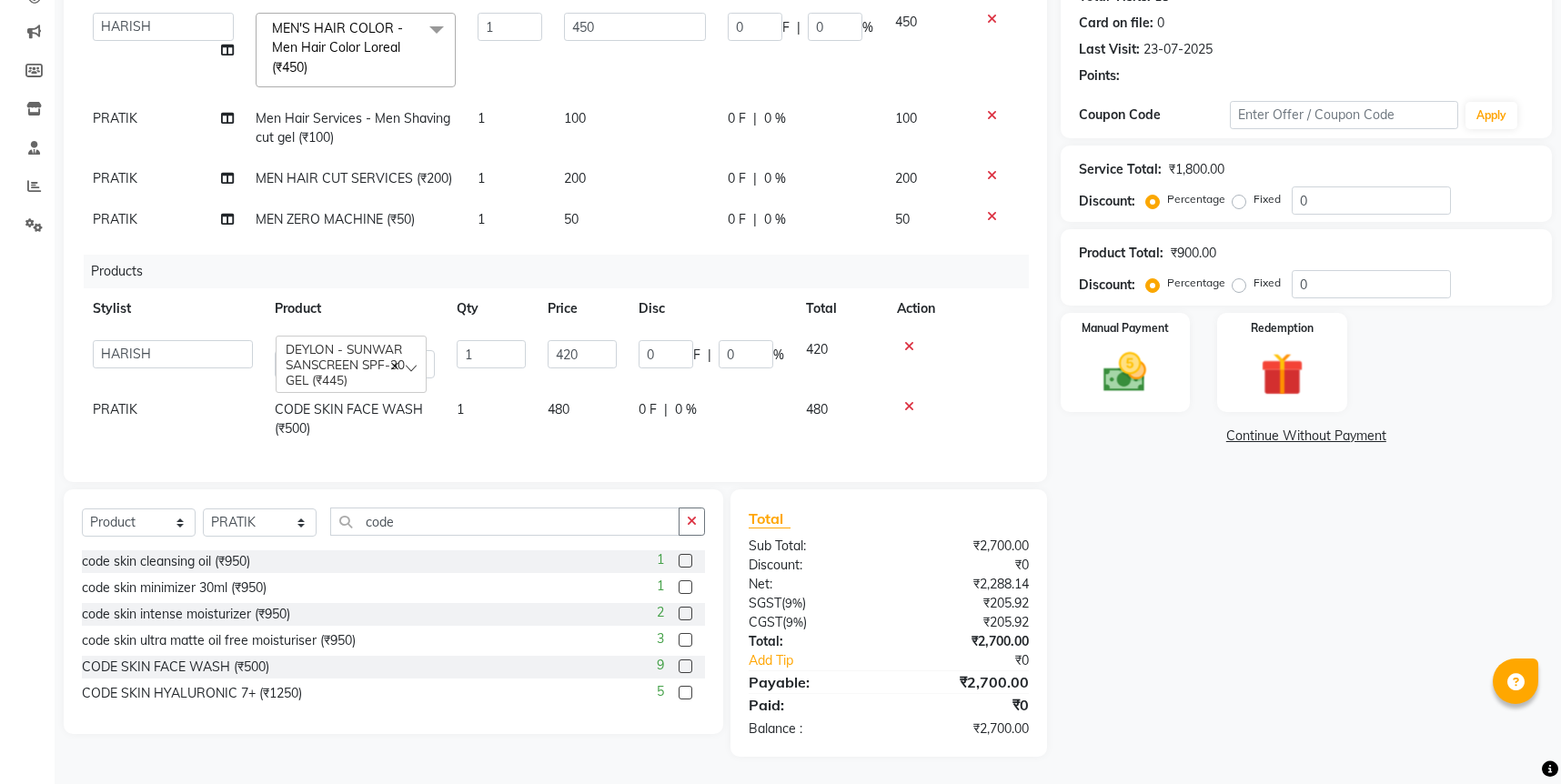 click on "PRATIK" 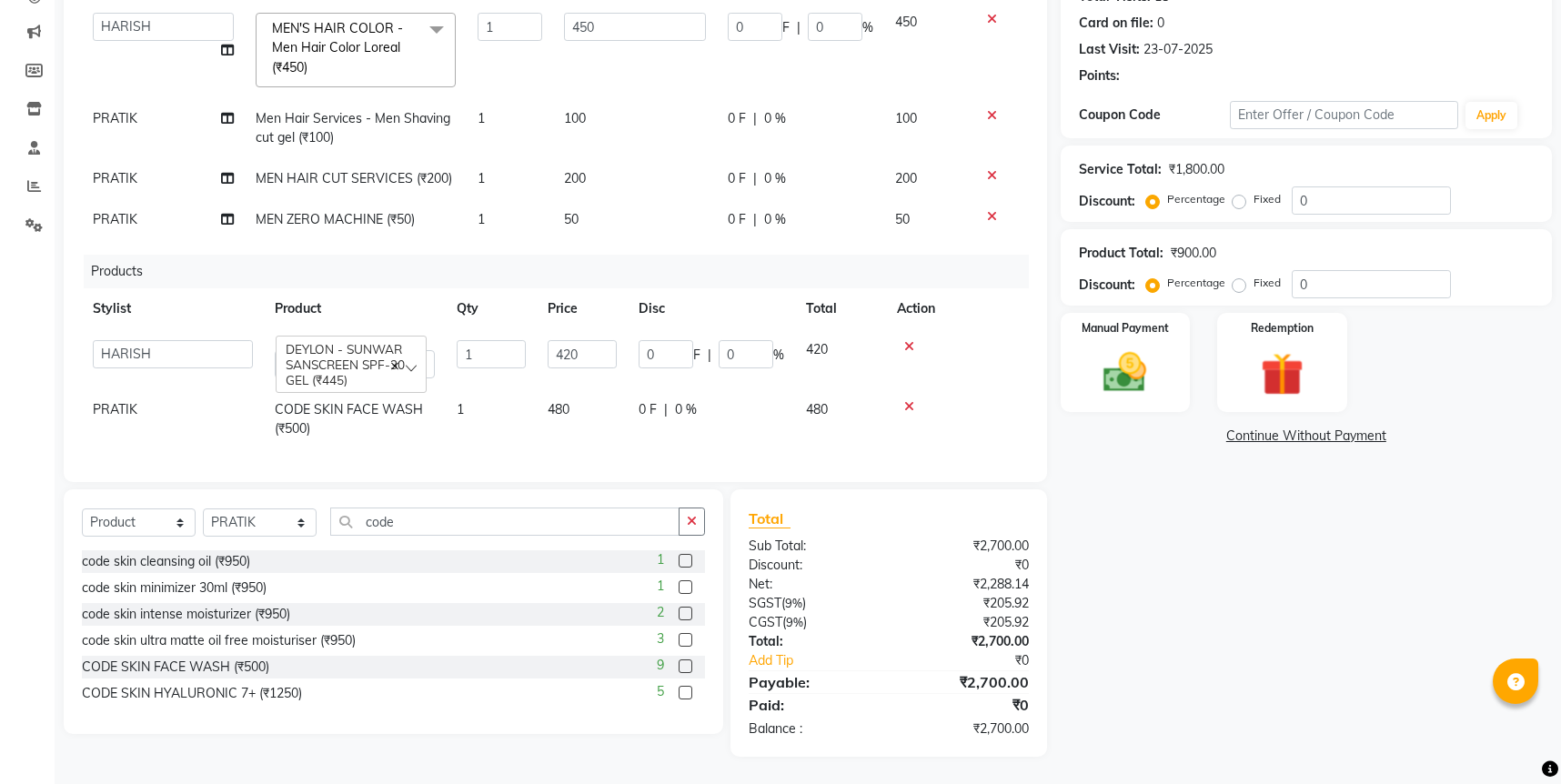 select on "53015" 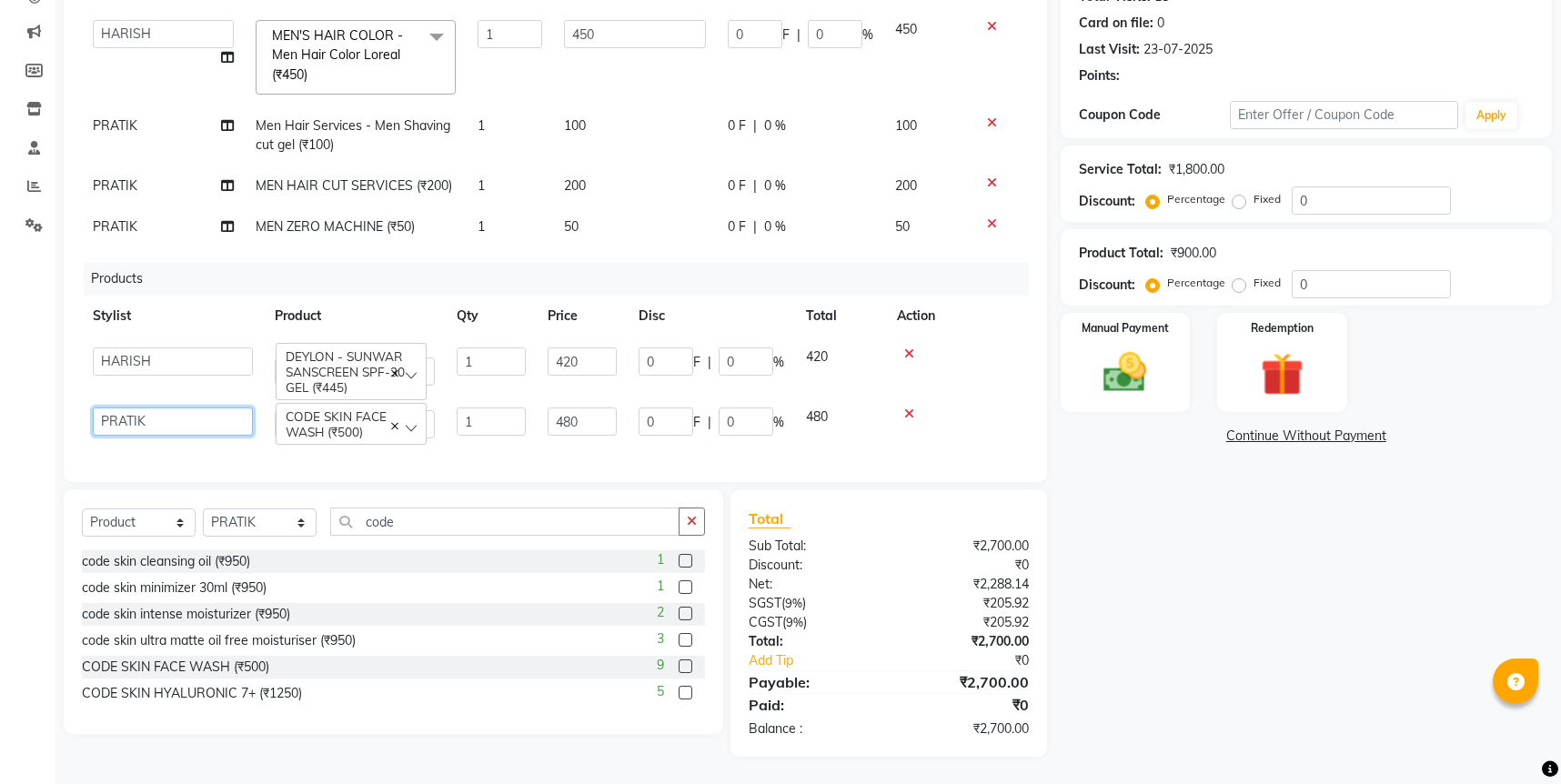 click on "DANISH    HARISH   HARSHADA GANORE   Kishor Tongare   Manisha   NEHA   PH SALON   PRATIK   SACHIN    shahensha   VEDANT   YASH" 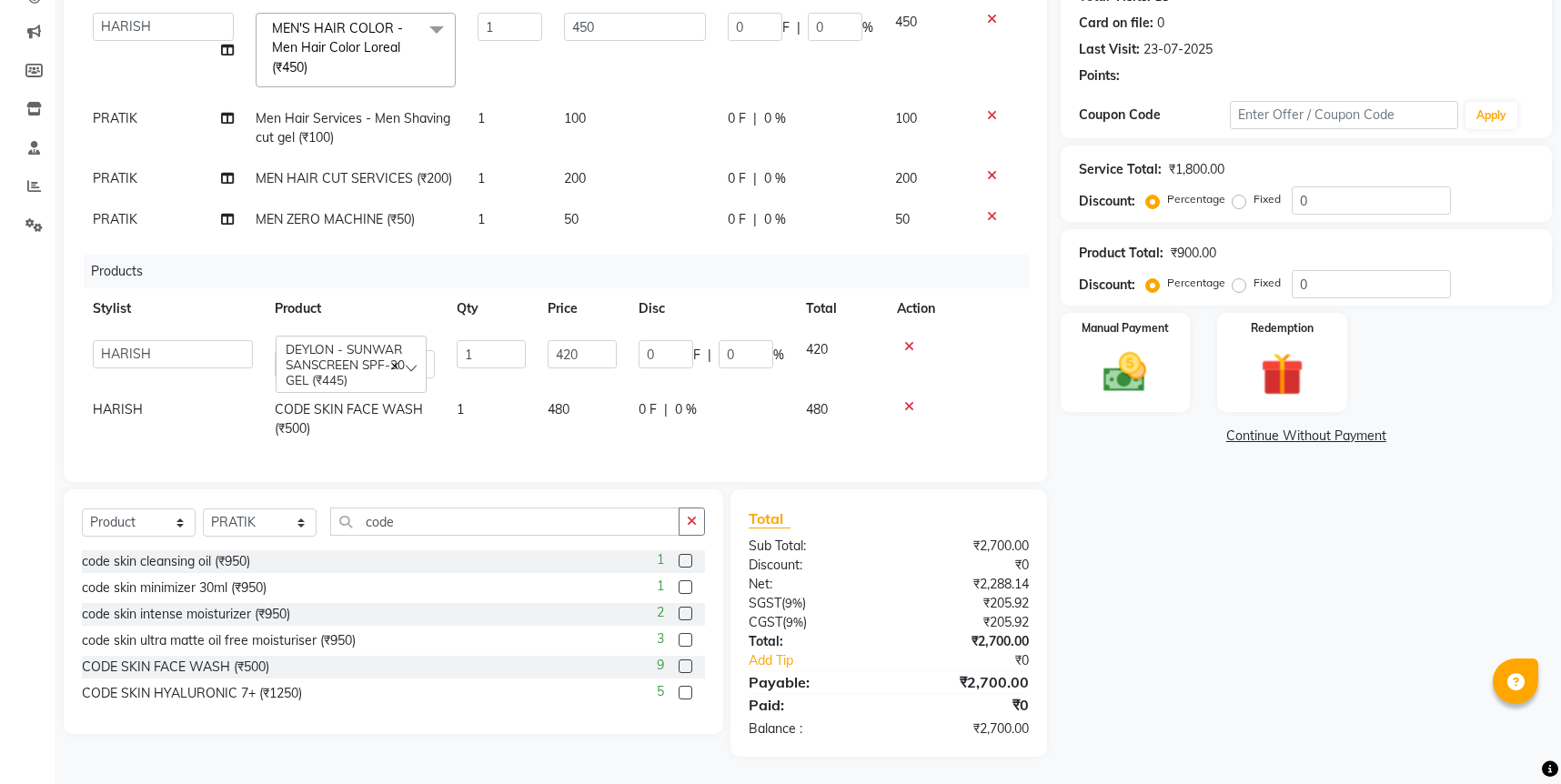scroll, scrollTop: 162, scrollLeft: 0, axis: vertical 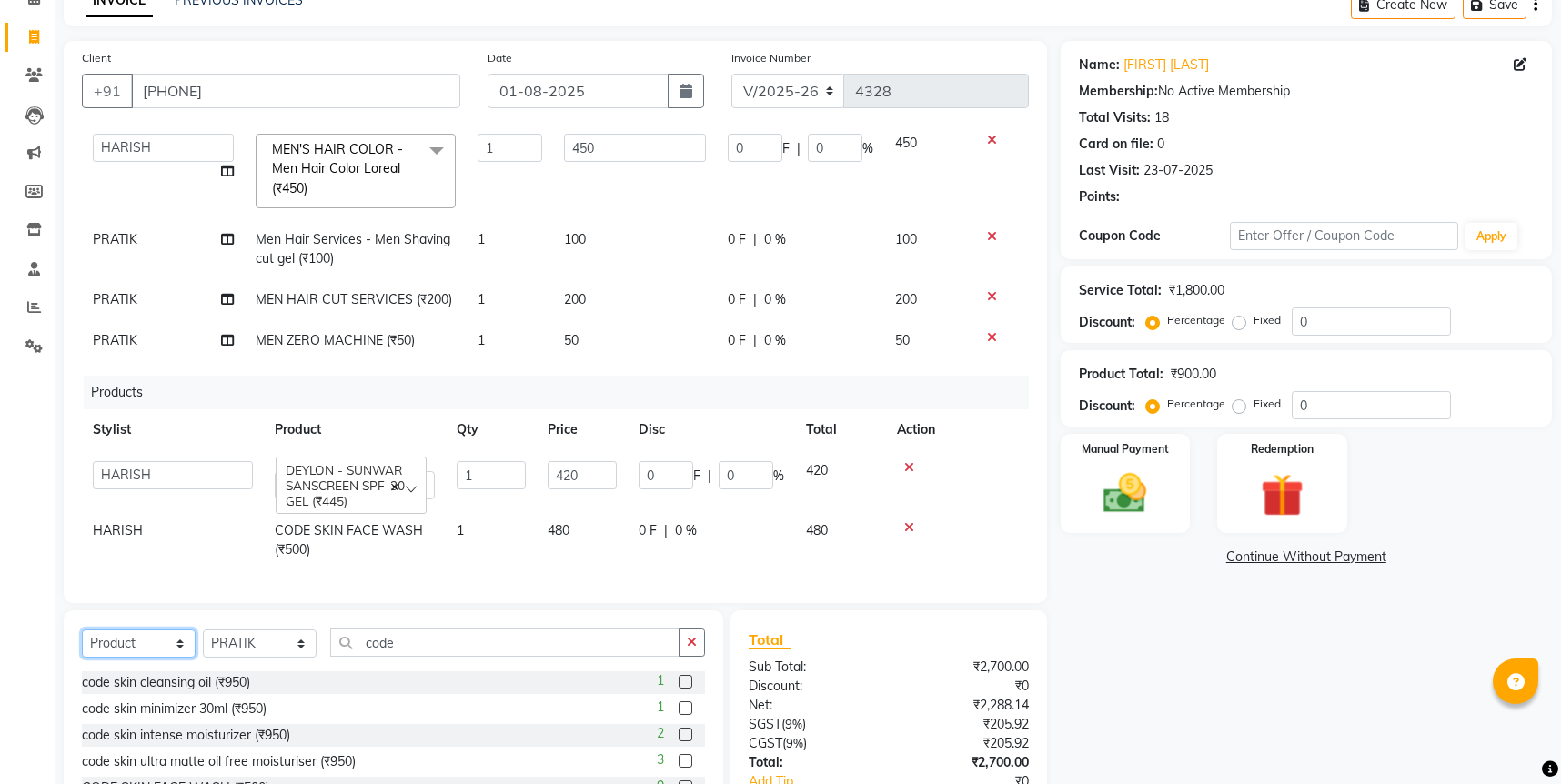 click on "Select  Service  Product  Membership  Package Voucher Prepaid Gift Card" 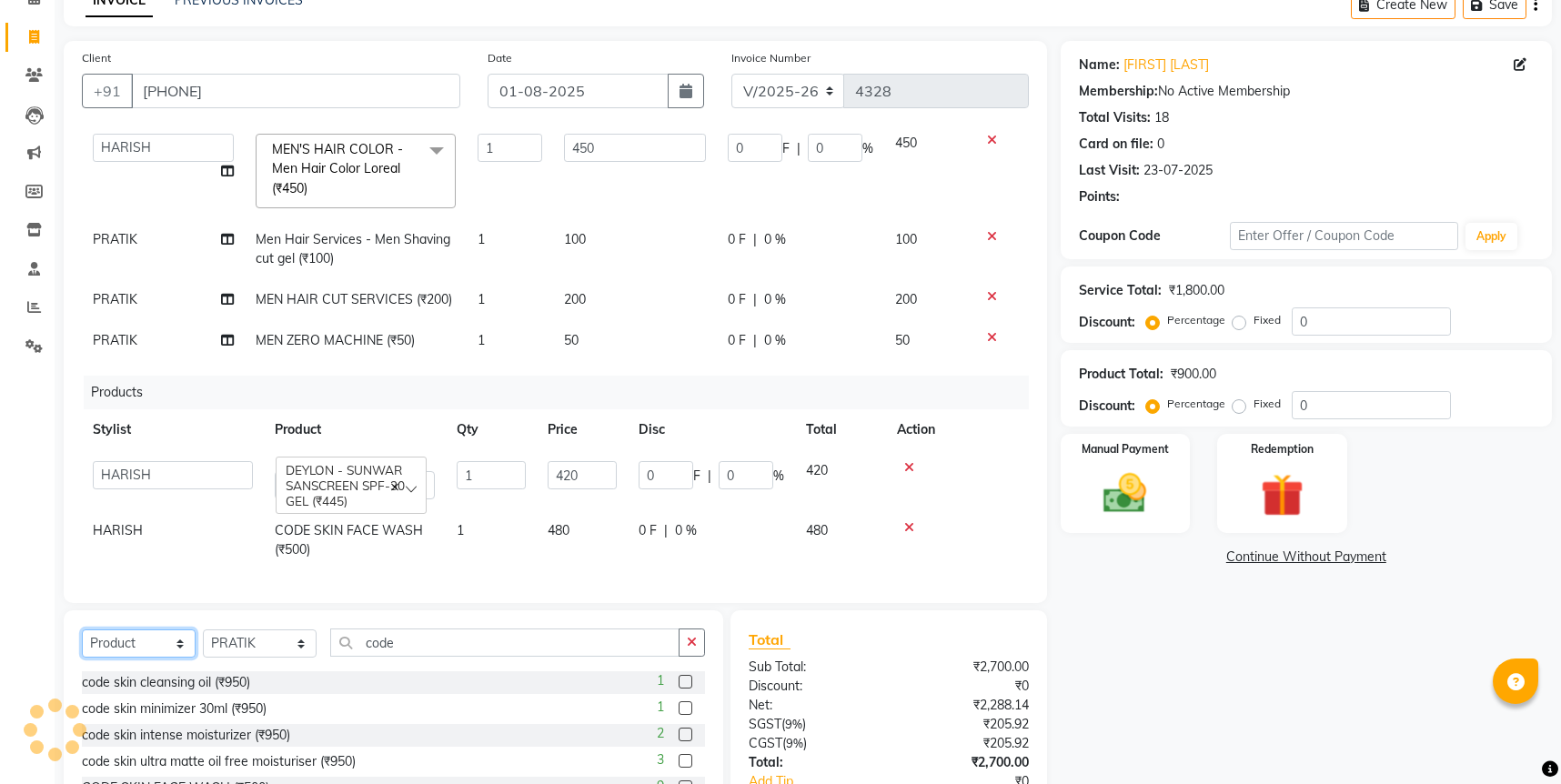 select on "service" 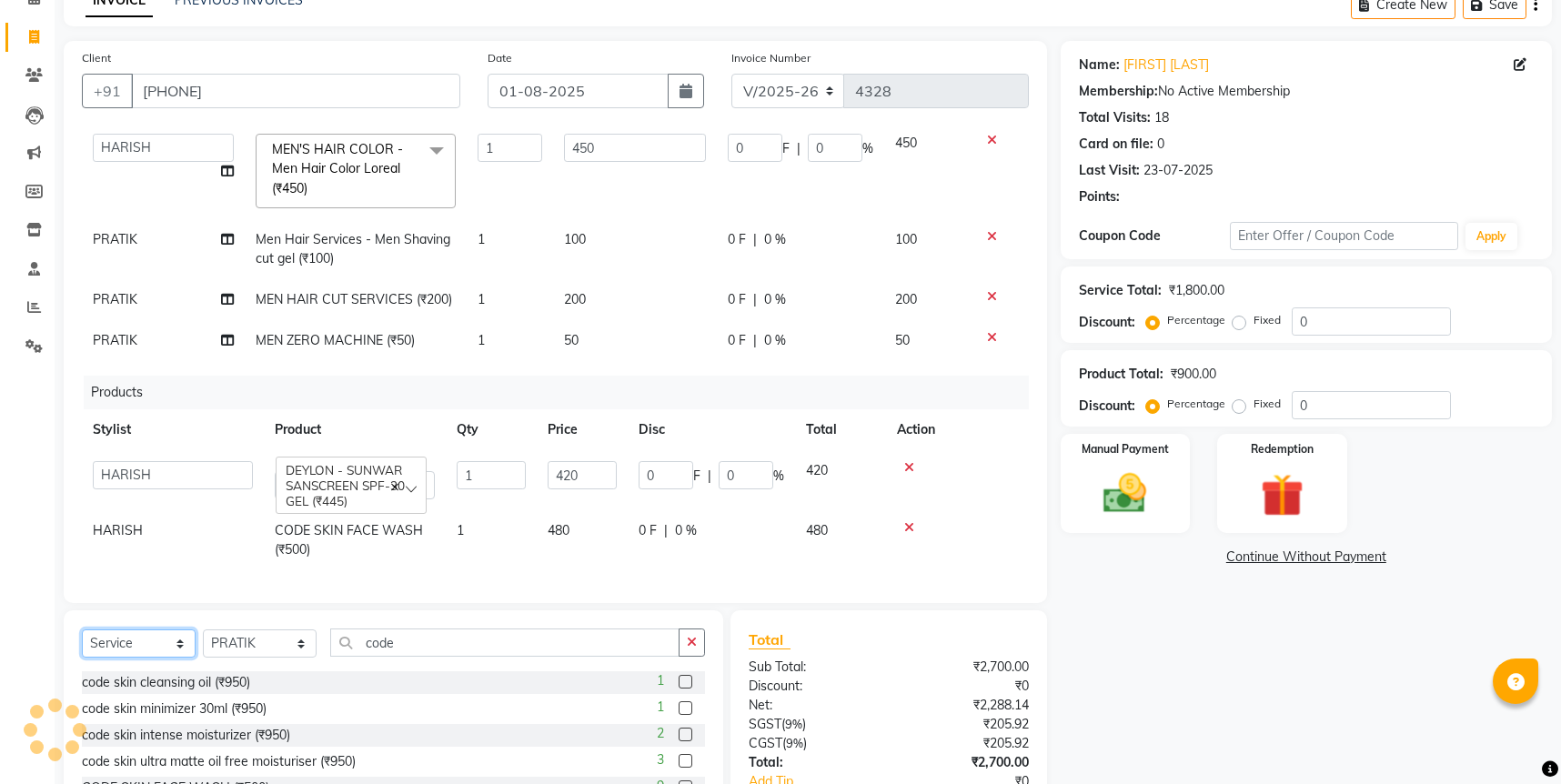 click on "Select  Service  Product  Membership  Package Voucher Prepaid Gift Card" 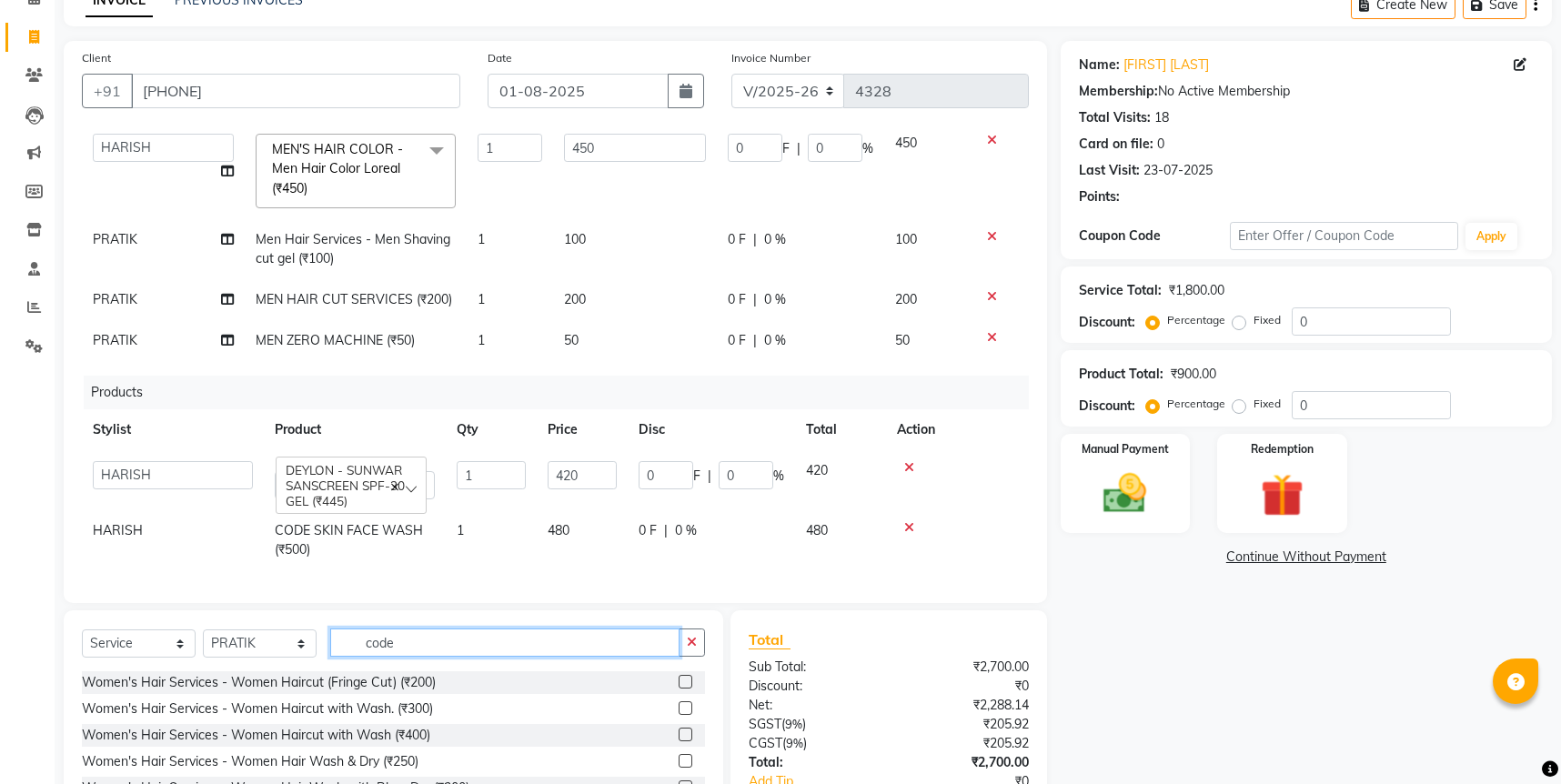 click on "code" 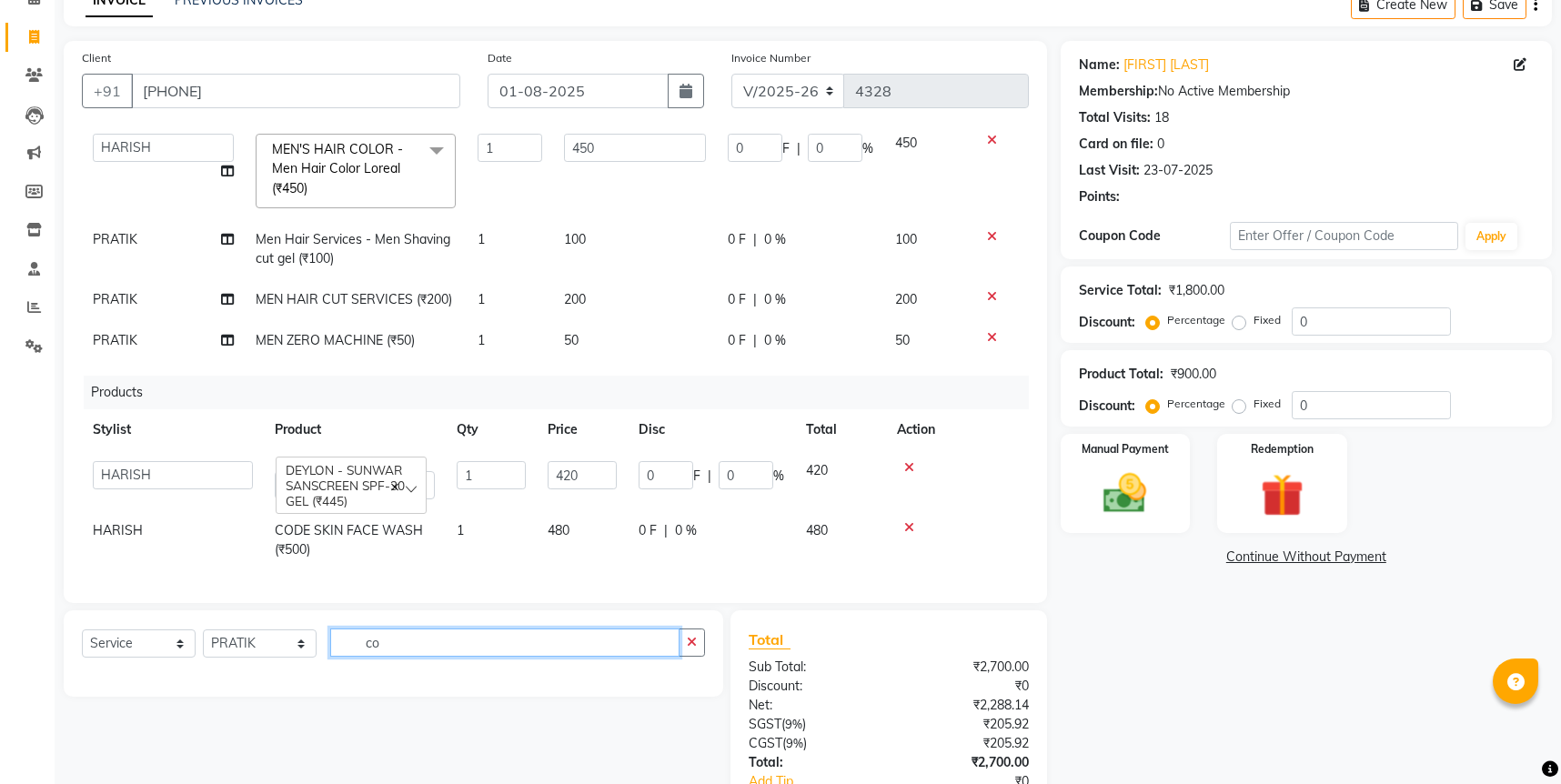 type on "c" 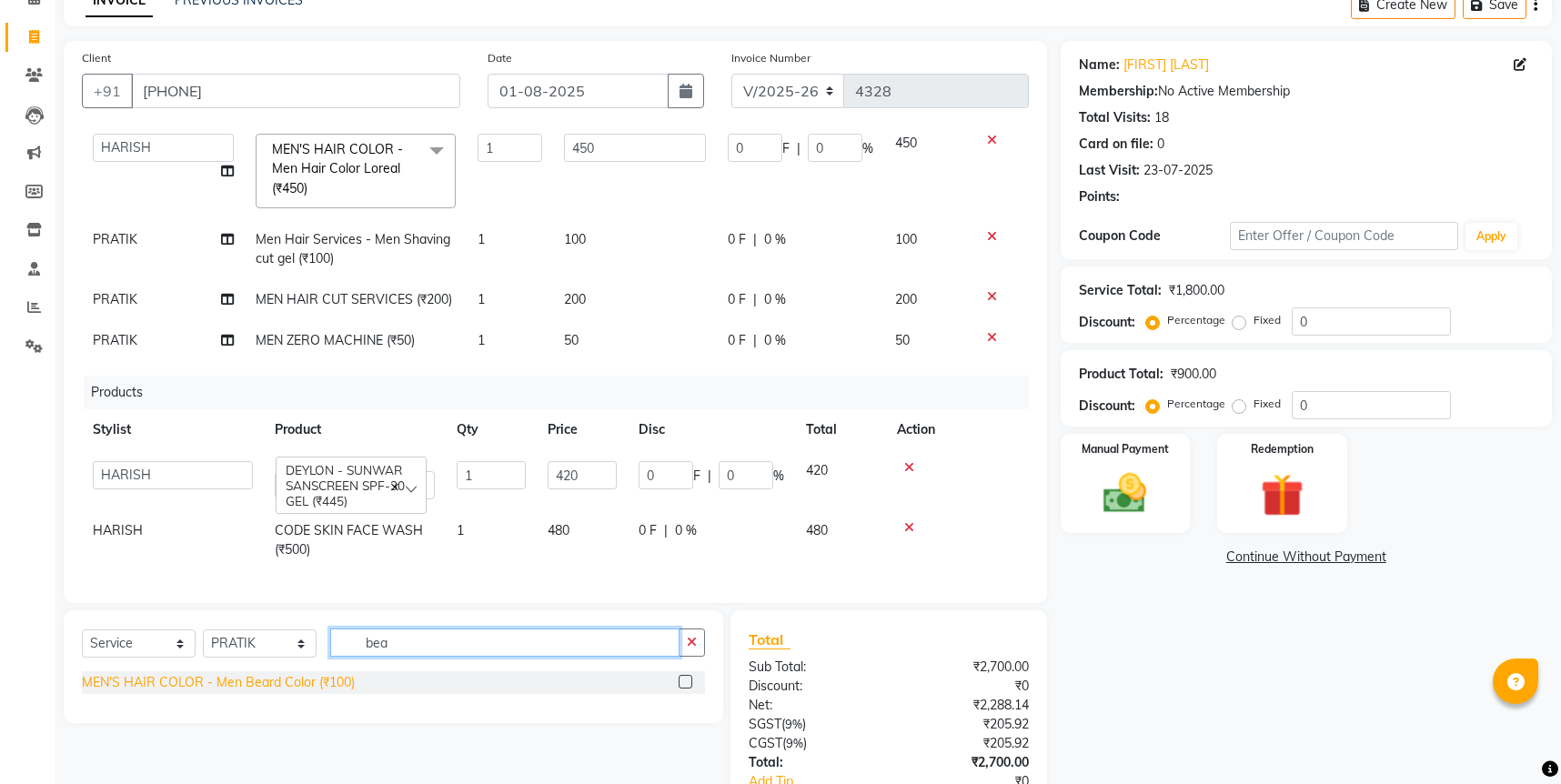 type on "bea" 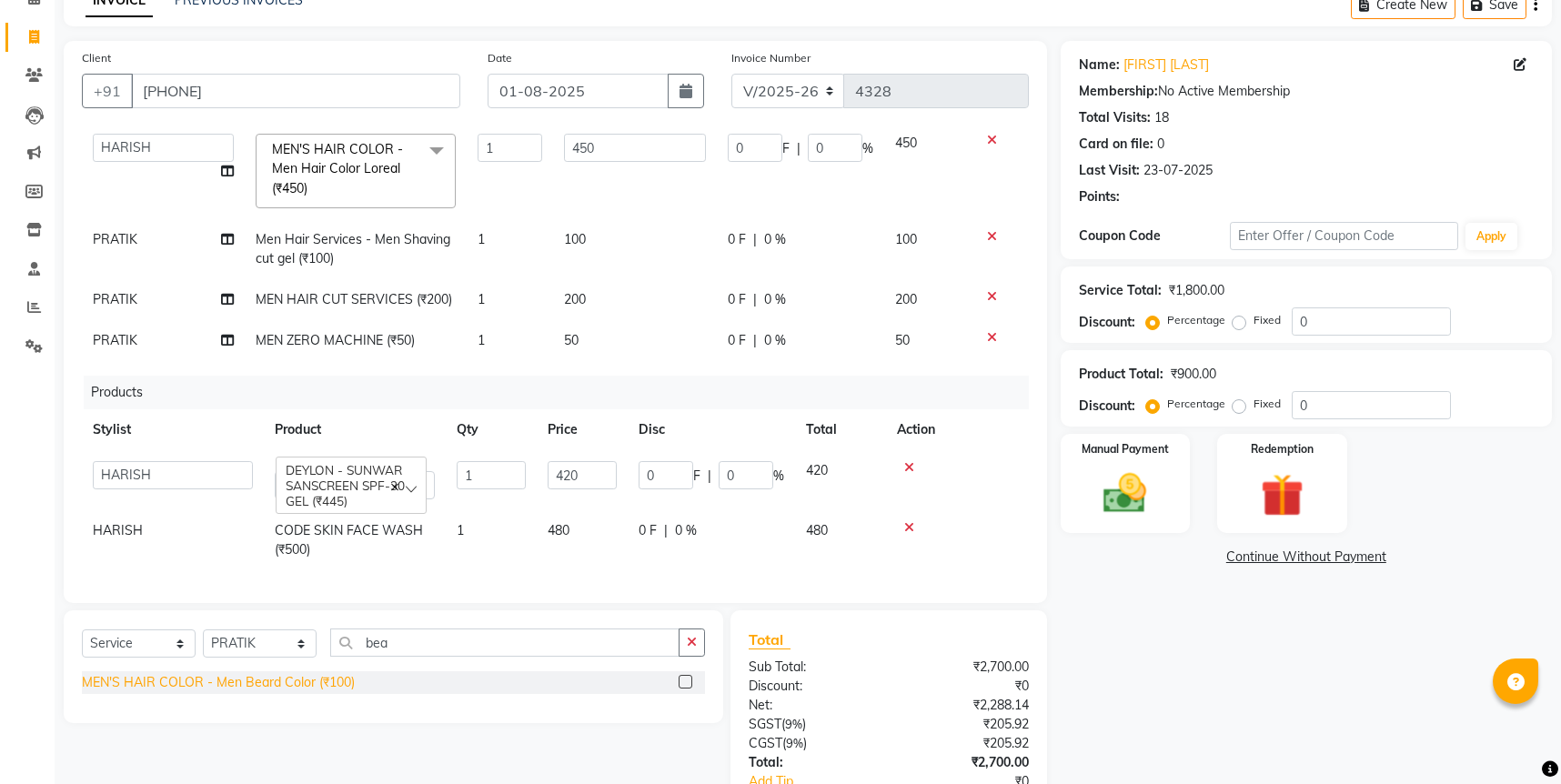 click on "MEN'S HAIR COLOR  - Men Beard Color (₹100)" 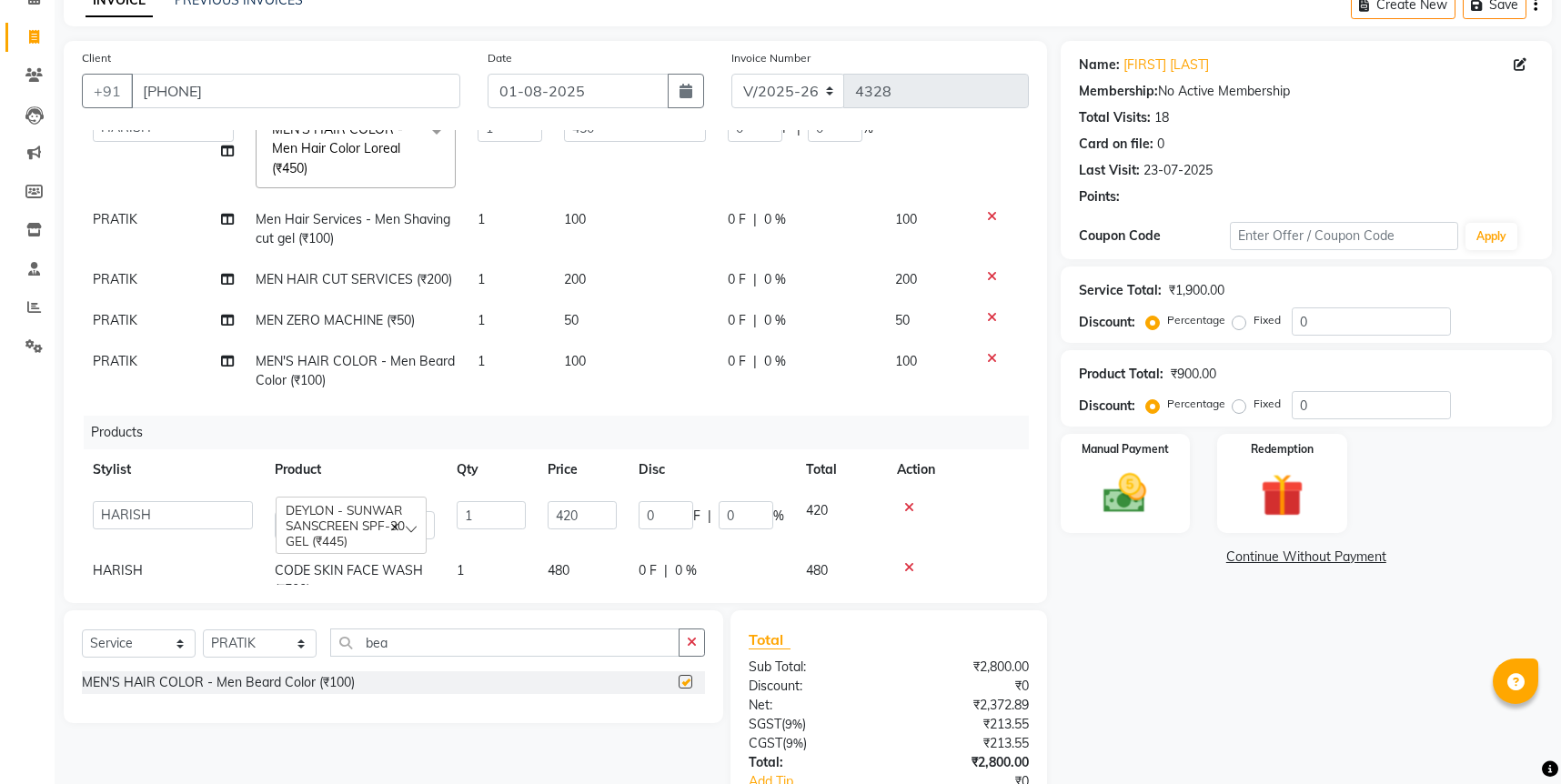 checkbox on "false" 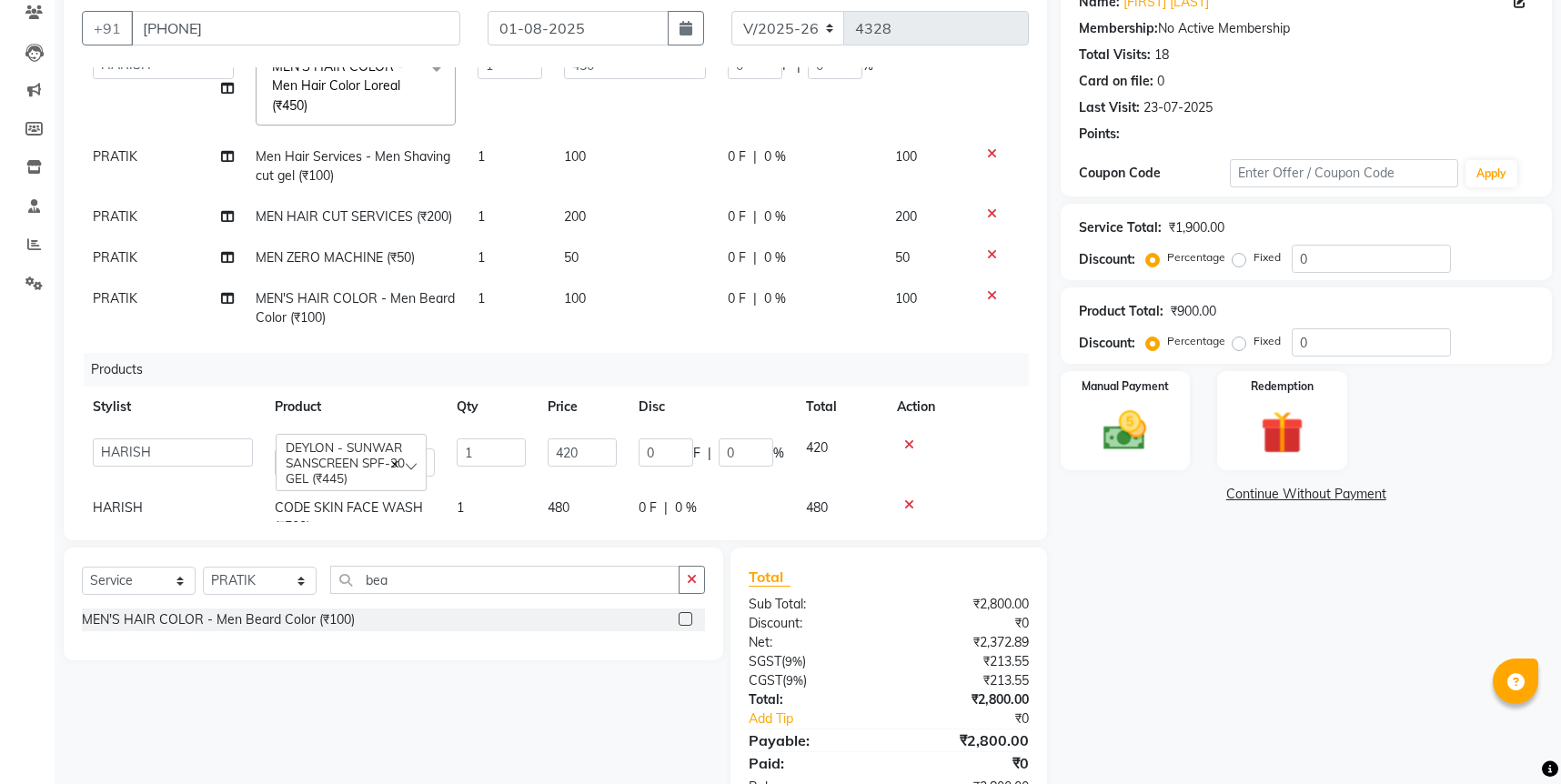 scroll, scrollTop: 216, scrollLeft: 0, axis: vertical 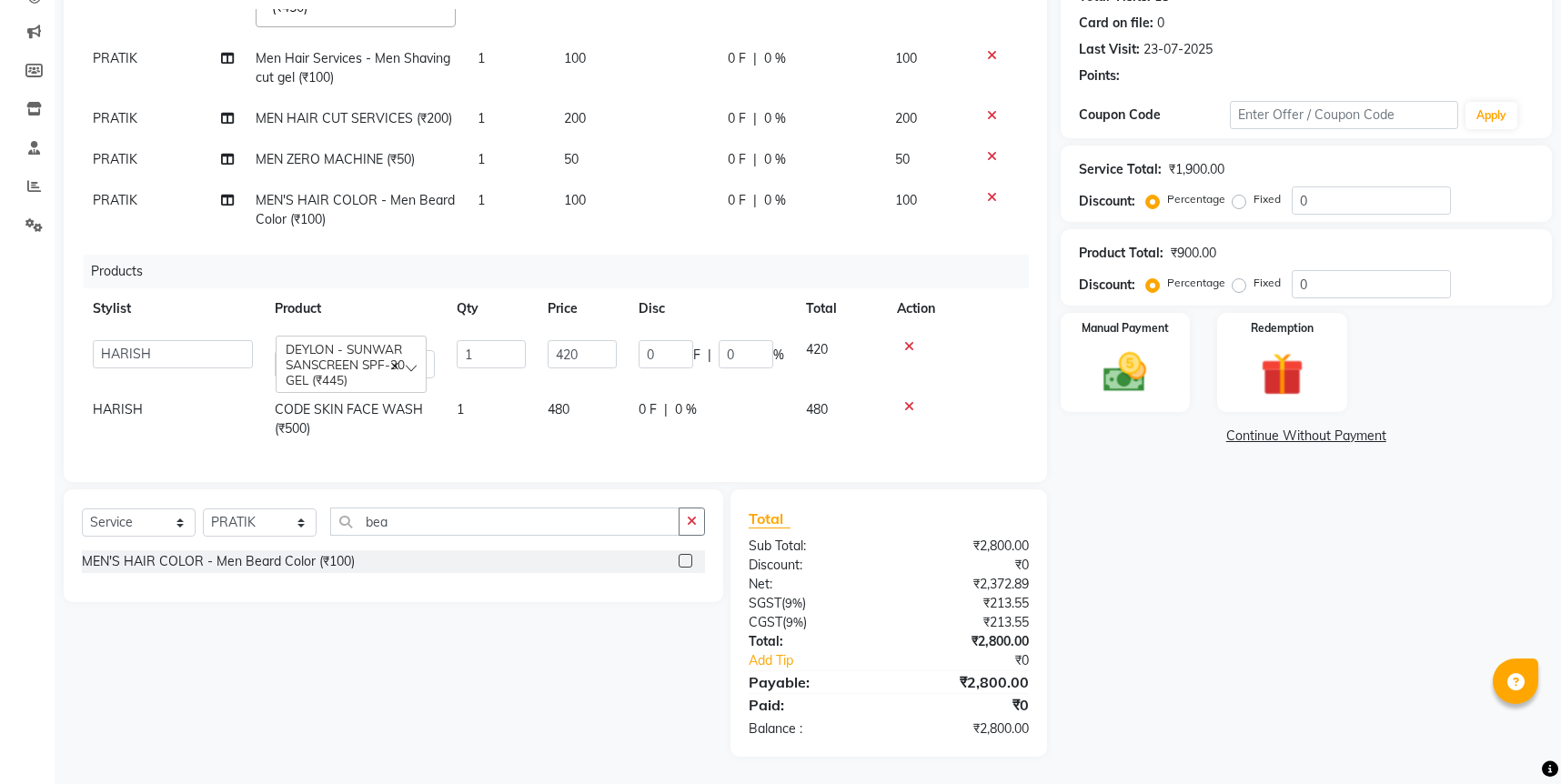 click 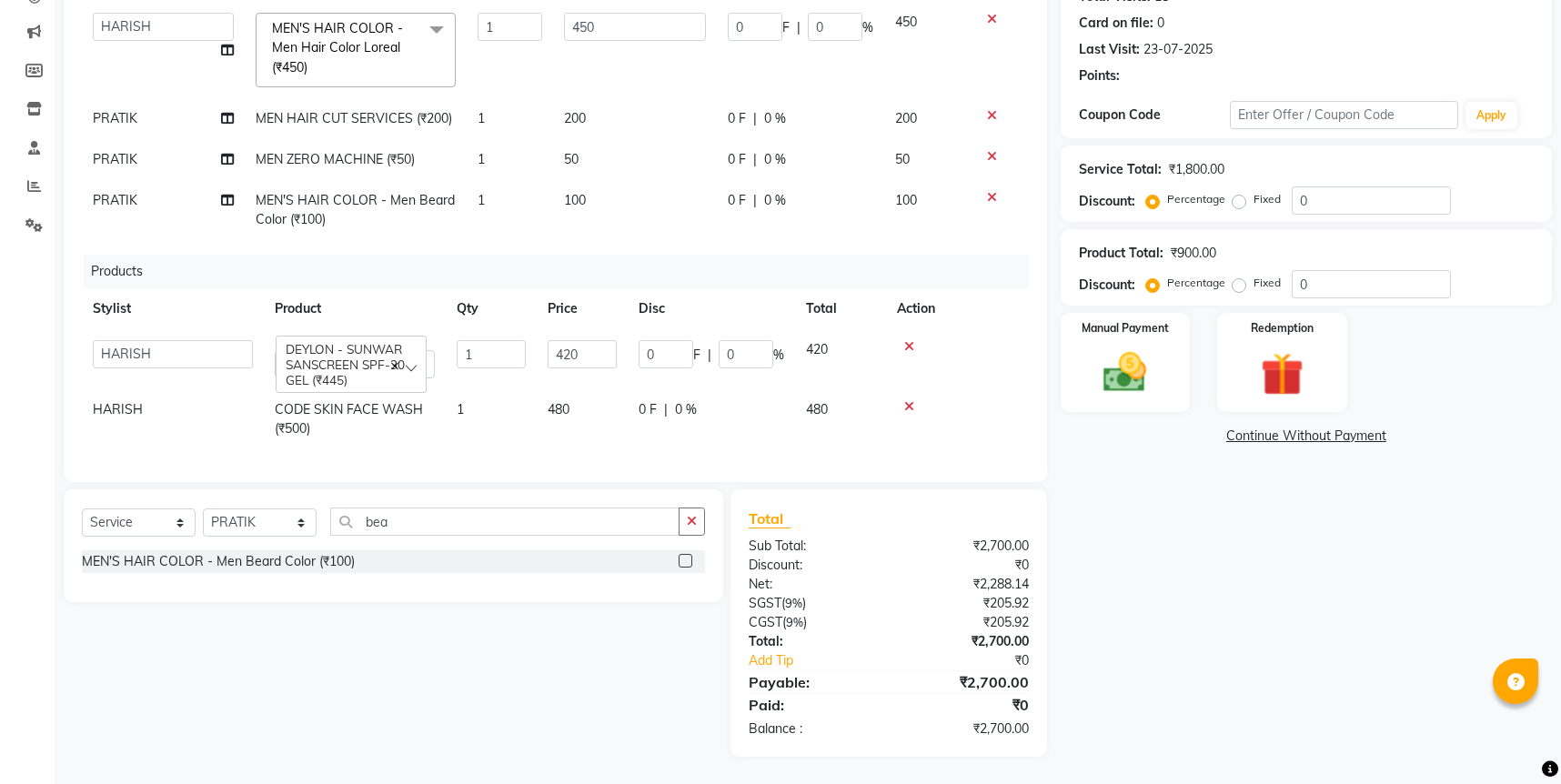 scroll, scrollTop: 162, scrollLeft: 0, axis: vertical 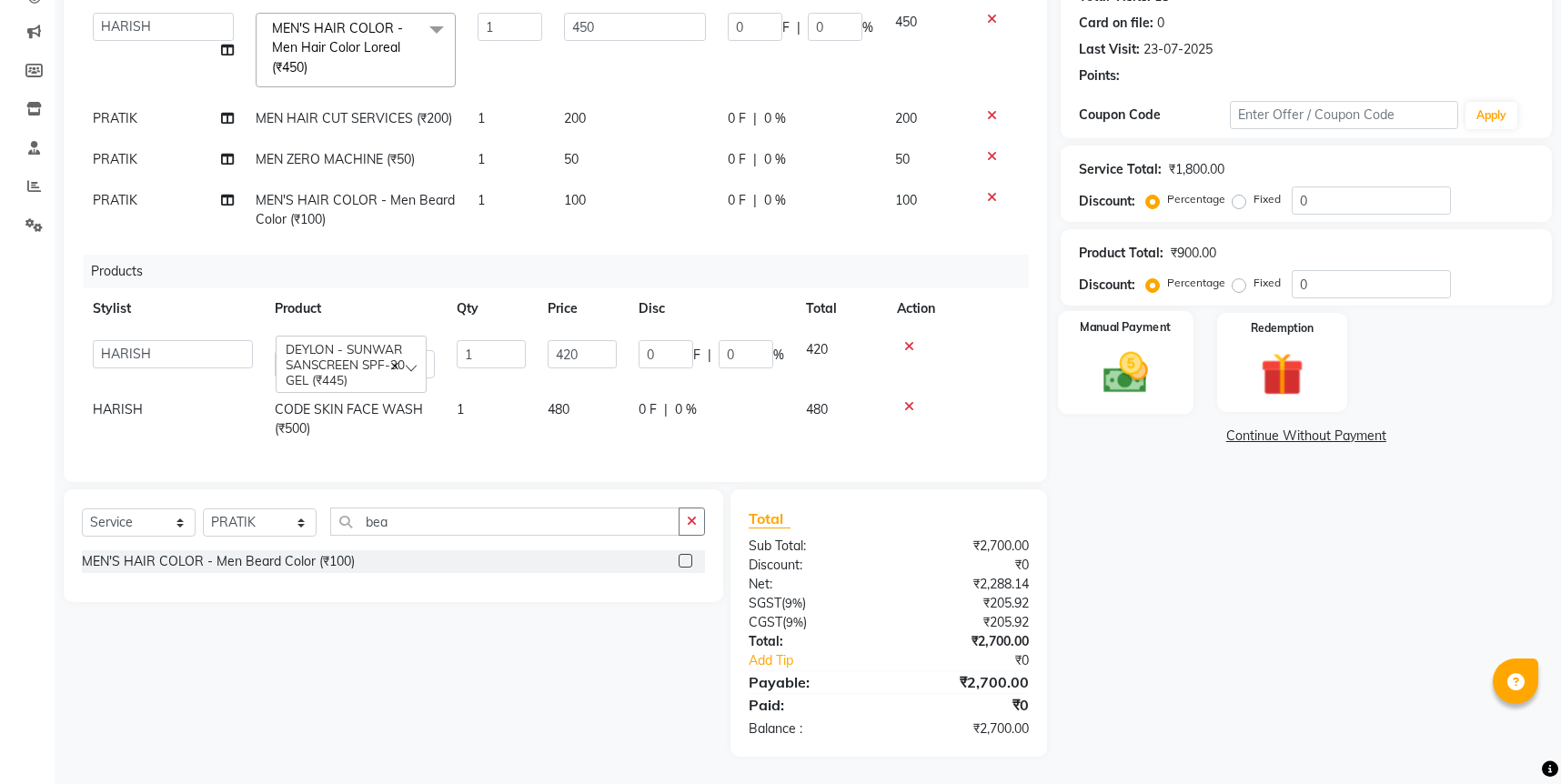 click 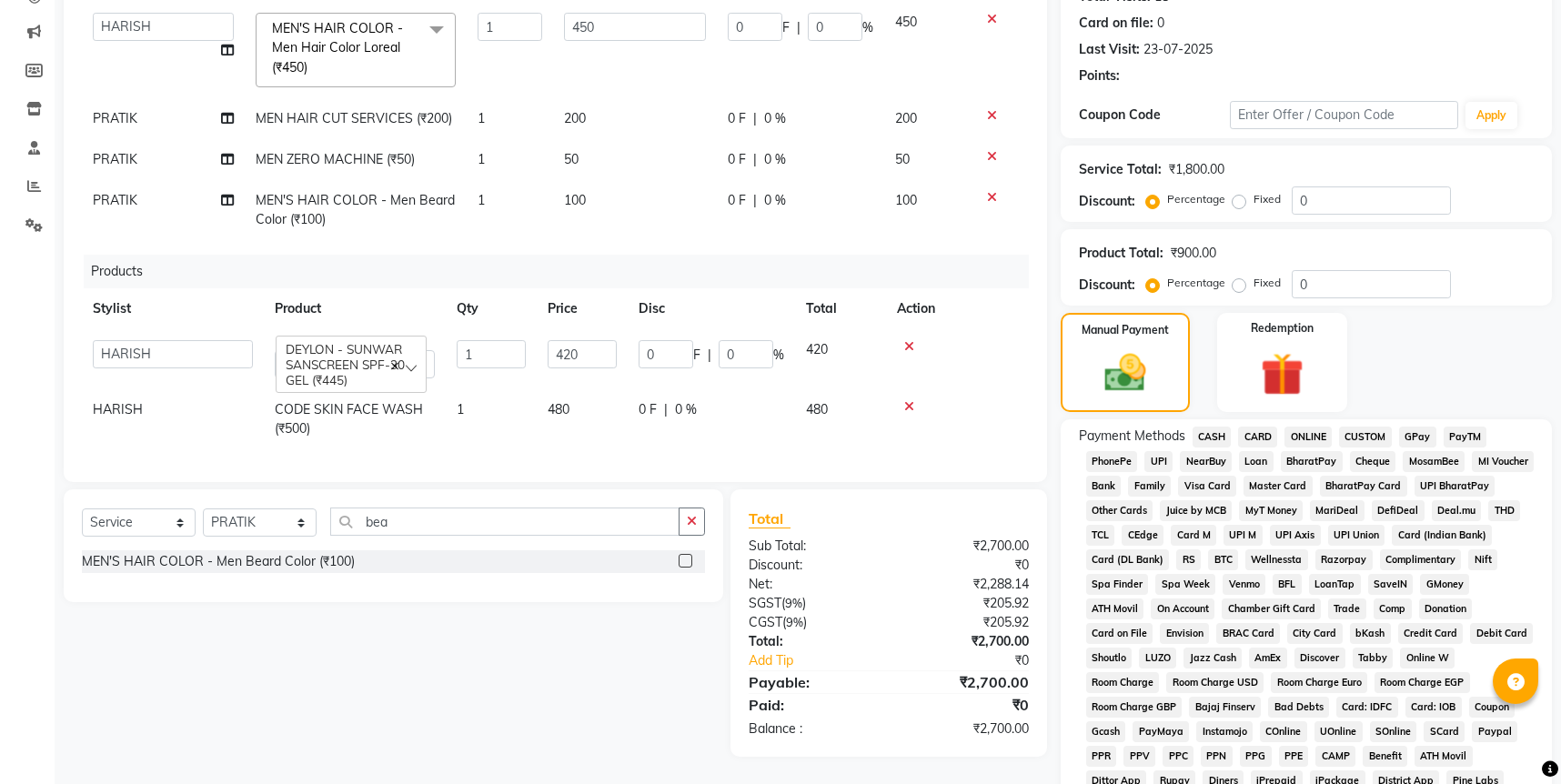 click on "ONLINE" 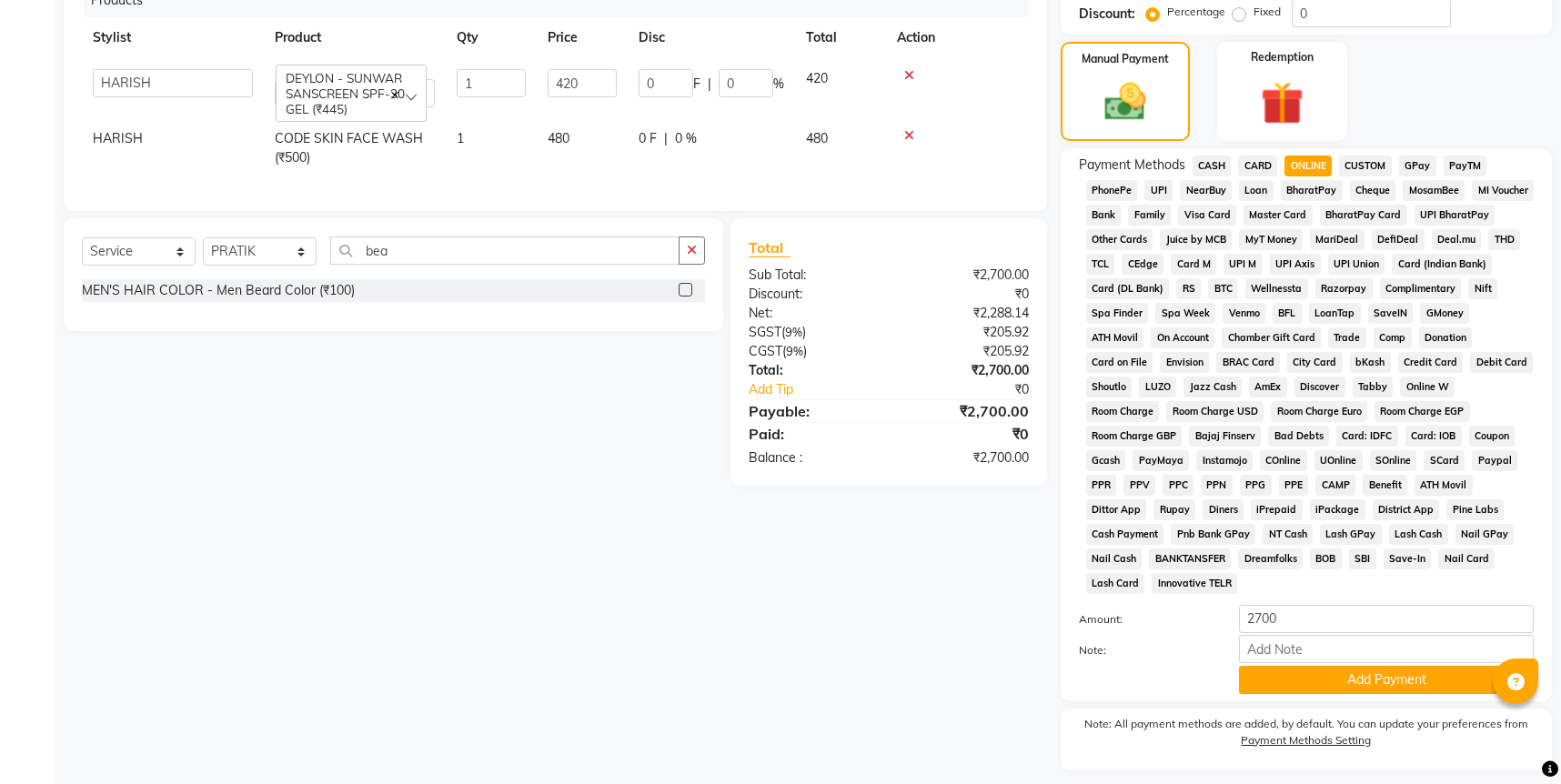 scroll, scrollTop: 518, scrollLeft: 0, axis: vertical 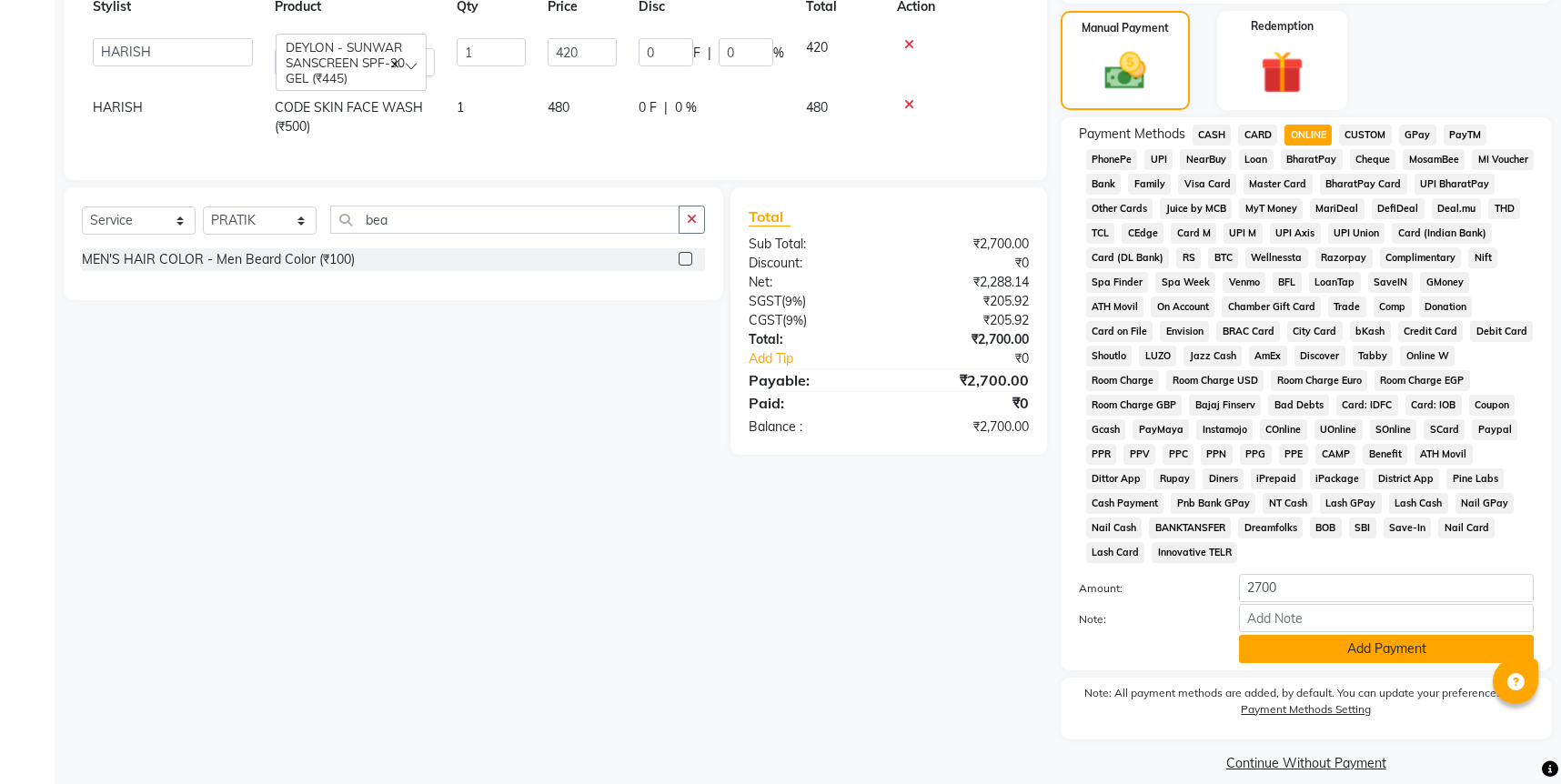 click on "Add Payment" 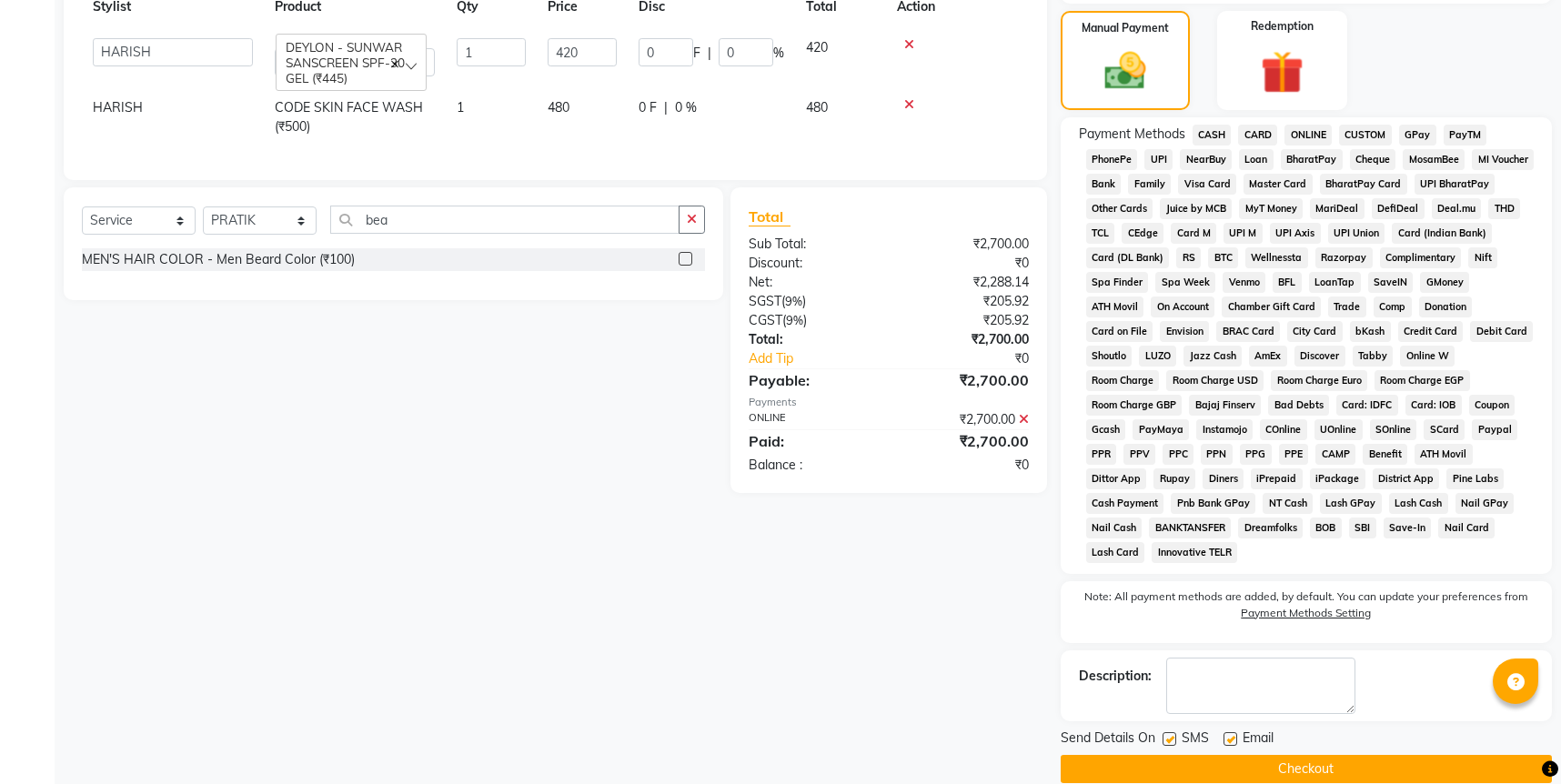 click on "Checkout" 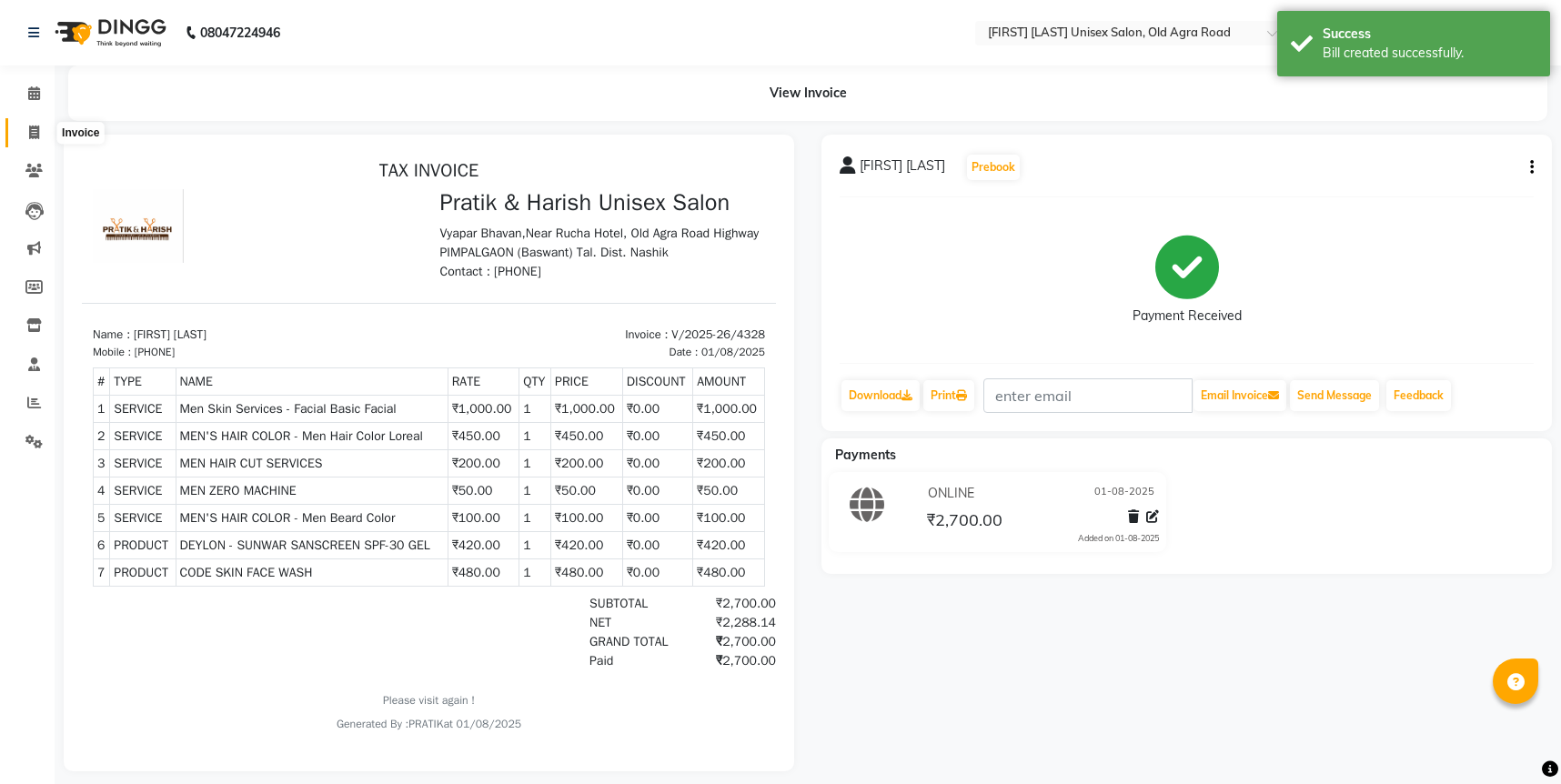 scroll, scrollTop: 0, scrollLeft: 0, axis: both 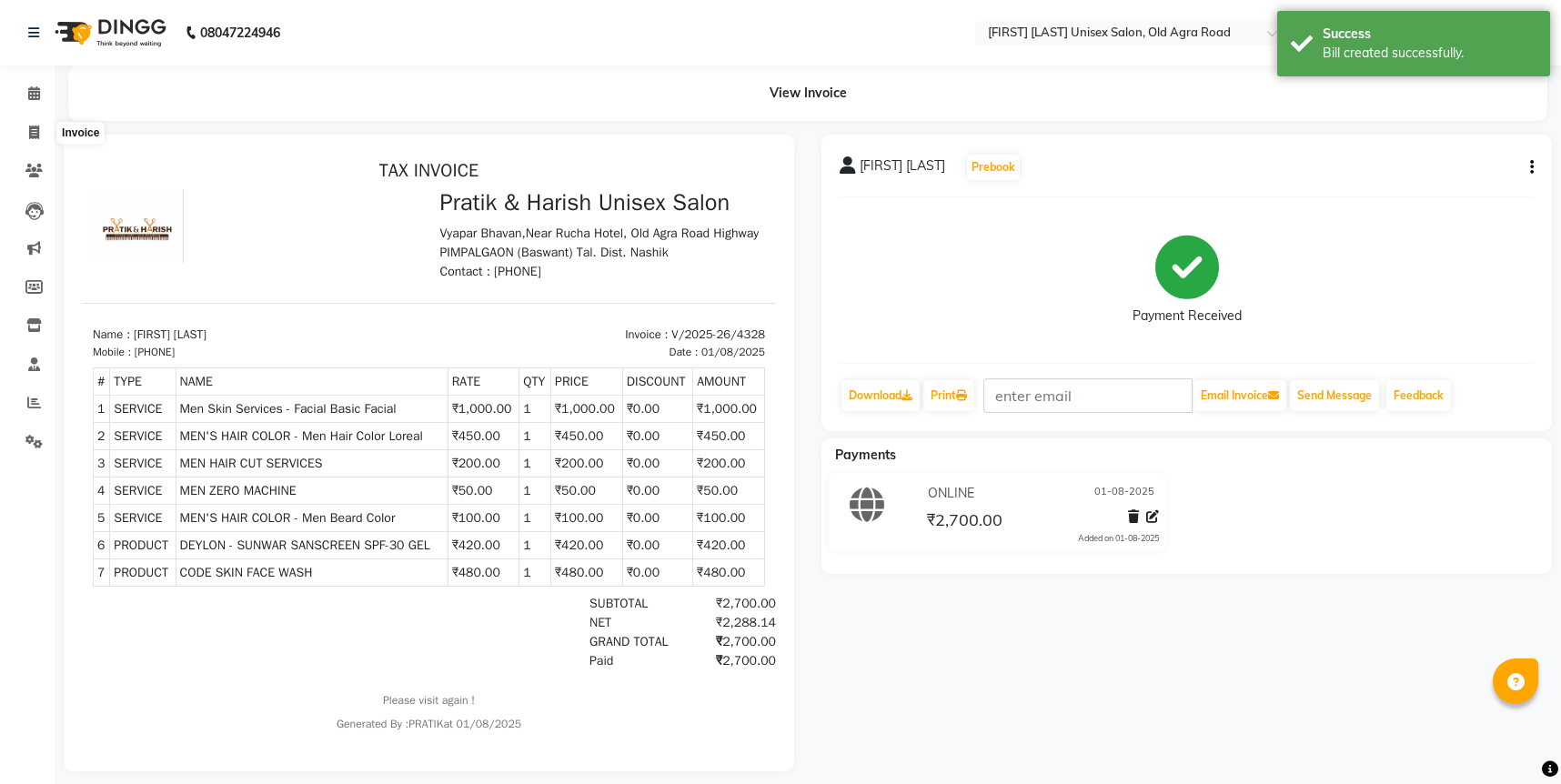 select on "service" 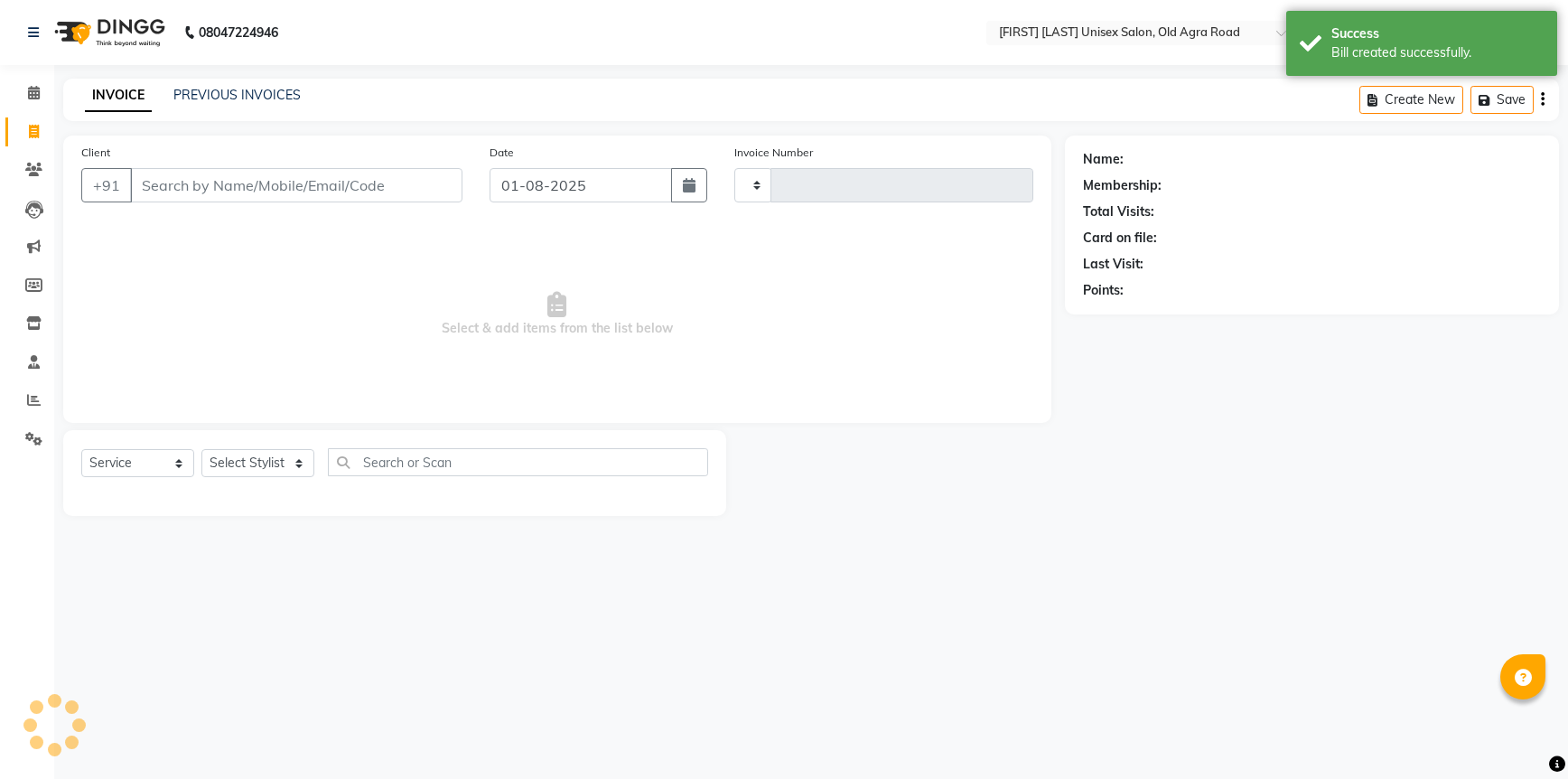 type on "4329" 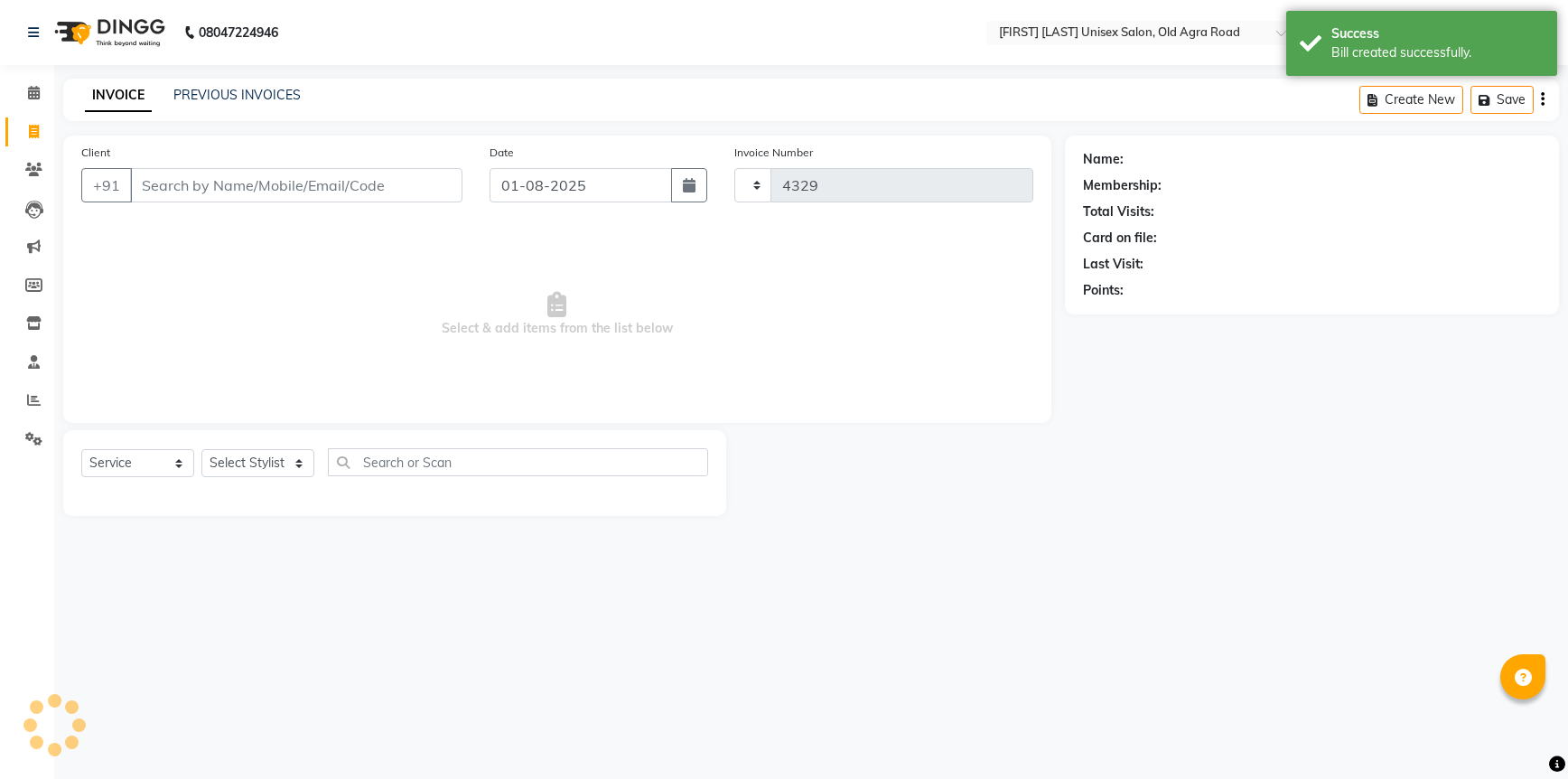 select on "6770" 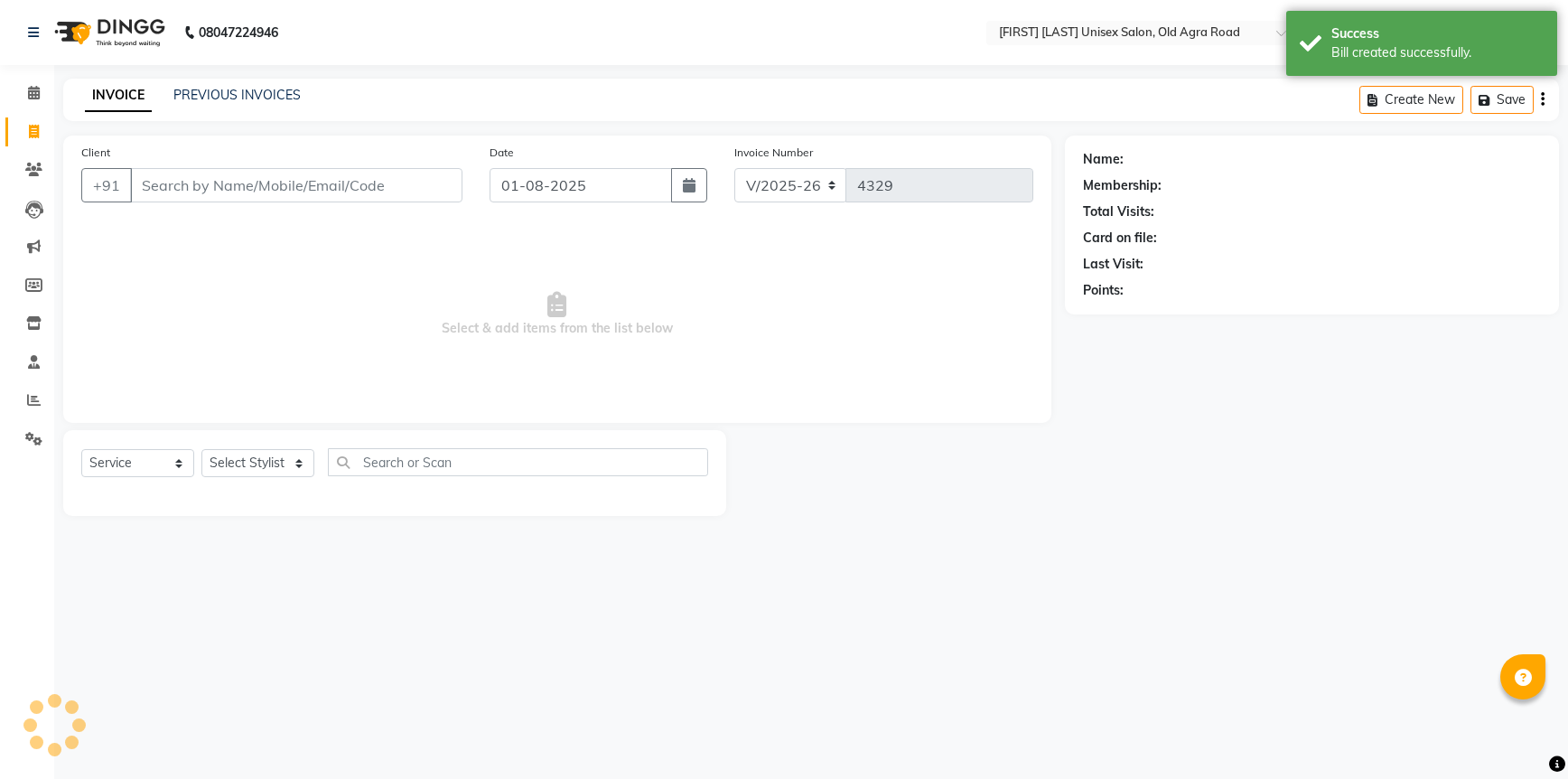 click on "Client" at bounding box center [296, 185] 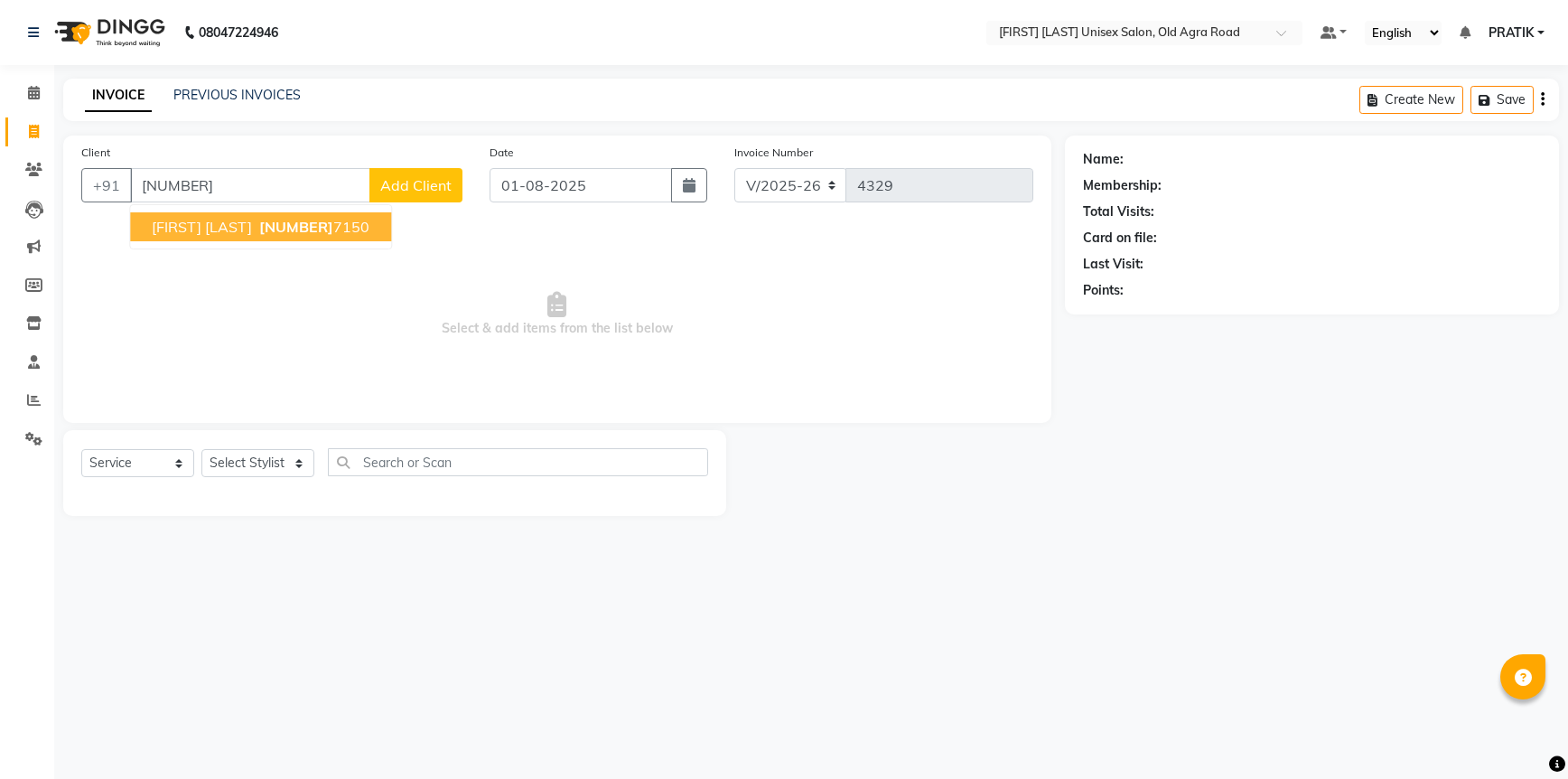 click on "jyoti thete" at bounding box center [201, 227] 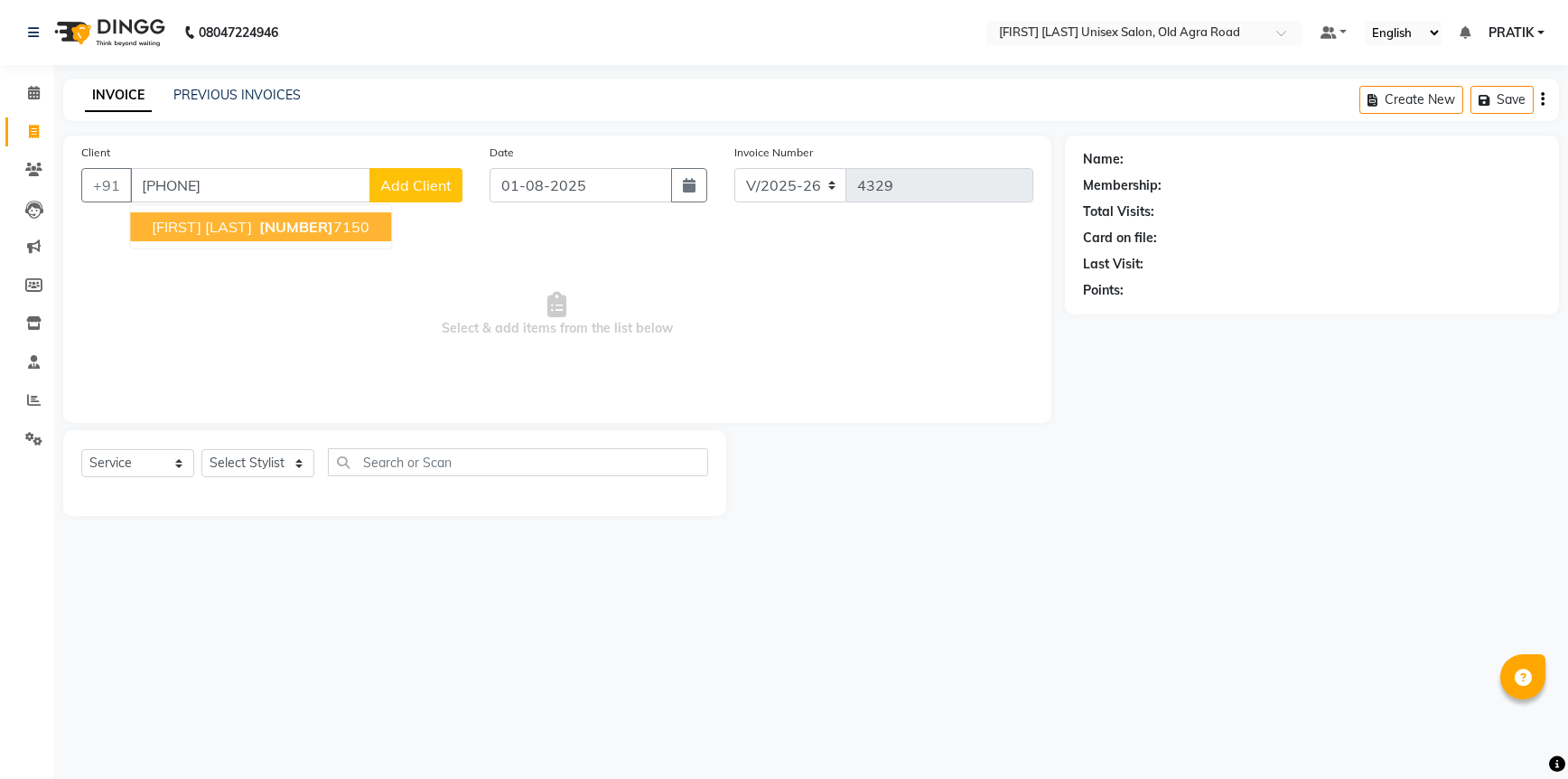 type on "[PHONE]" 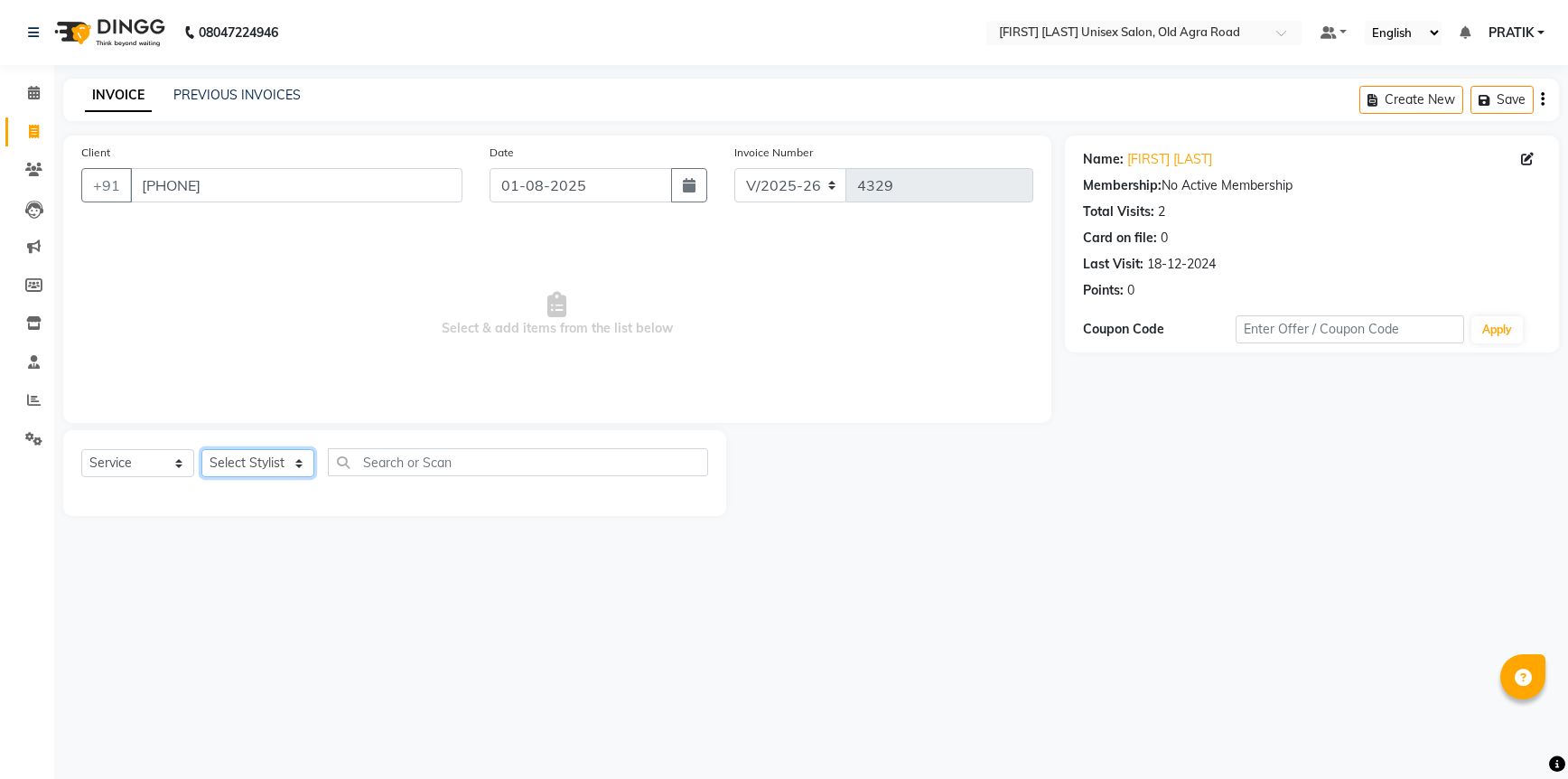 click on "Select Stylist DANISH  HARISH HARSHADA GANORE Kishor Tongare Manisha NEHA PH SALON PRATIK SACHIN  shahensha VEDANT YASH" 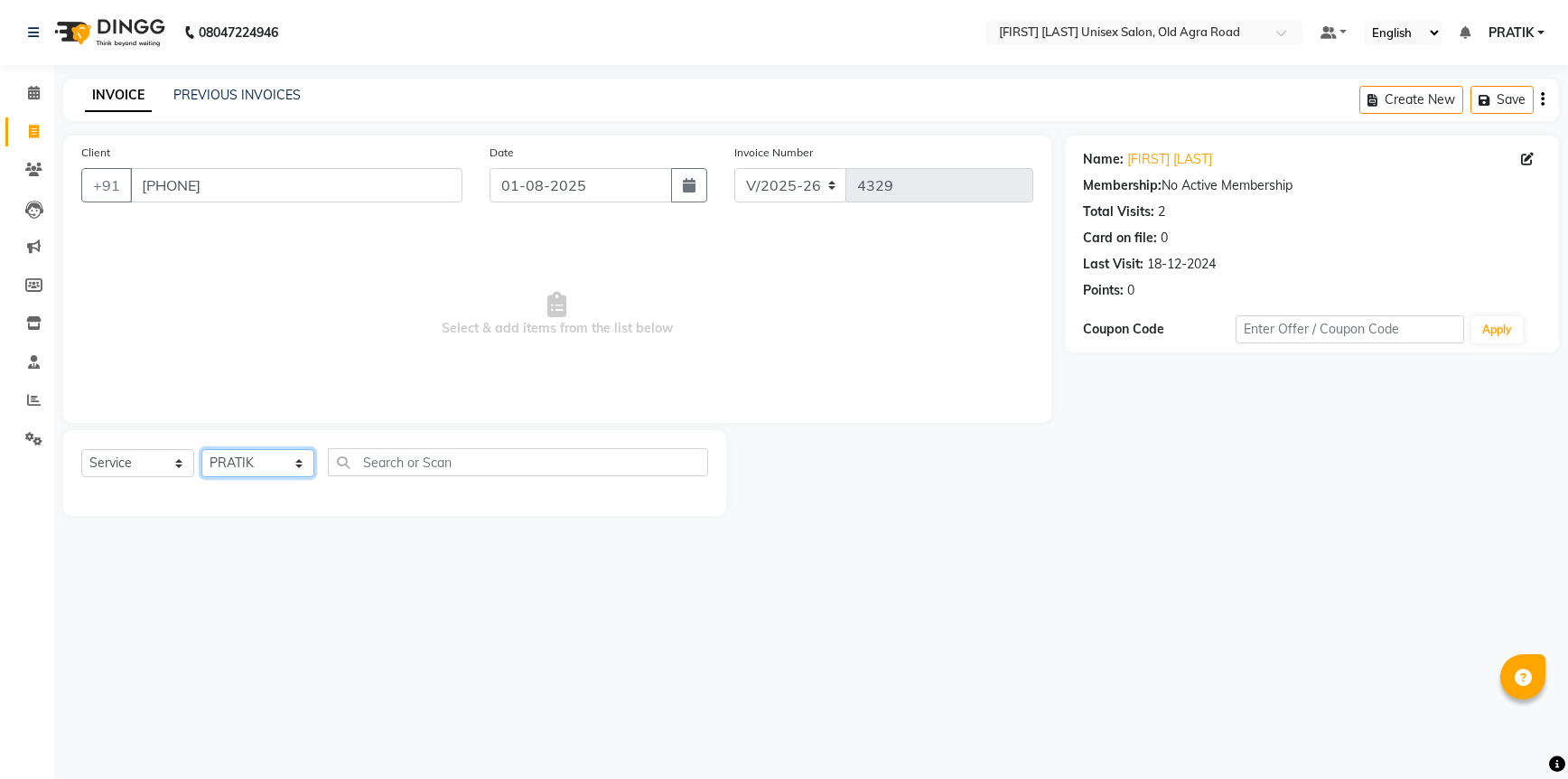 click on "Select Stylist DANISH  HARISH HARSHADA GANORE Kishor Tongare Manisha NEHA PH SALON PRATIK SACHIN  shahensha VEDANT YASH" 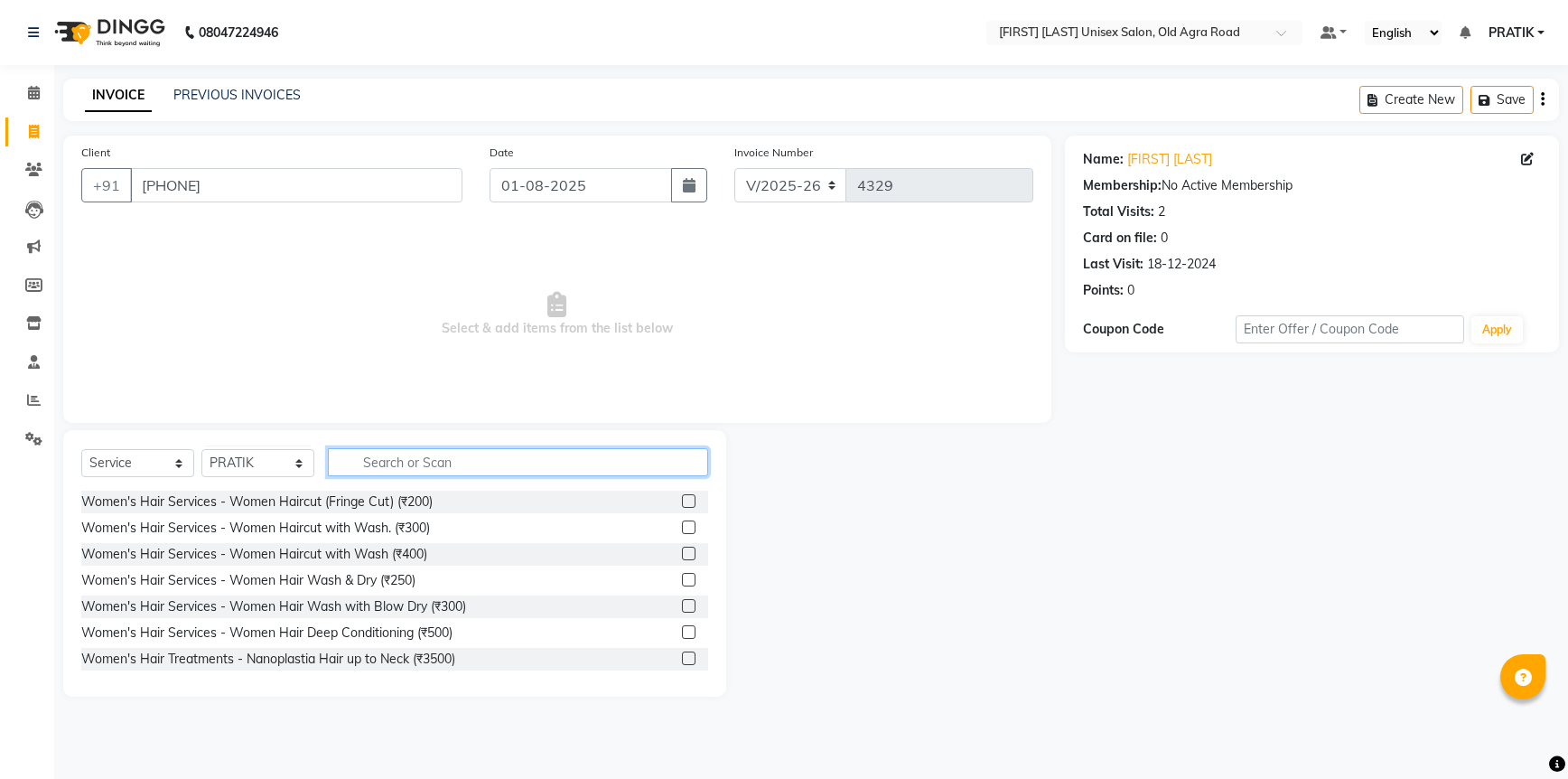 click 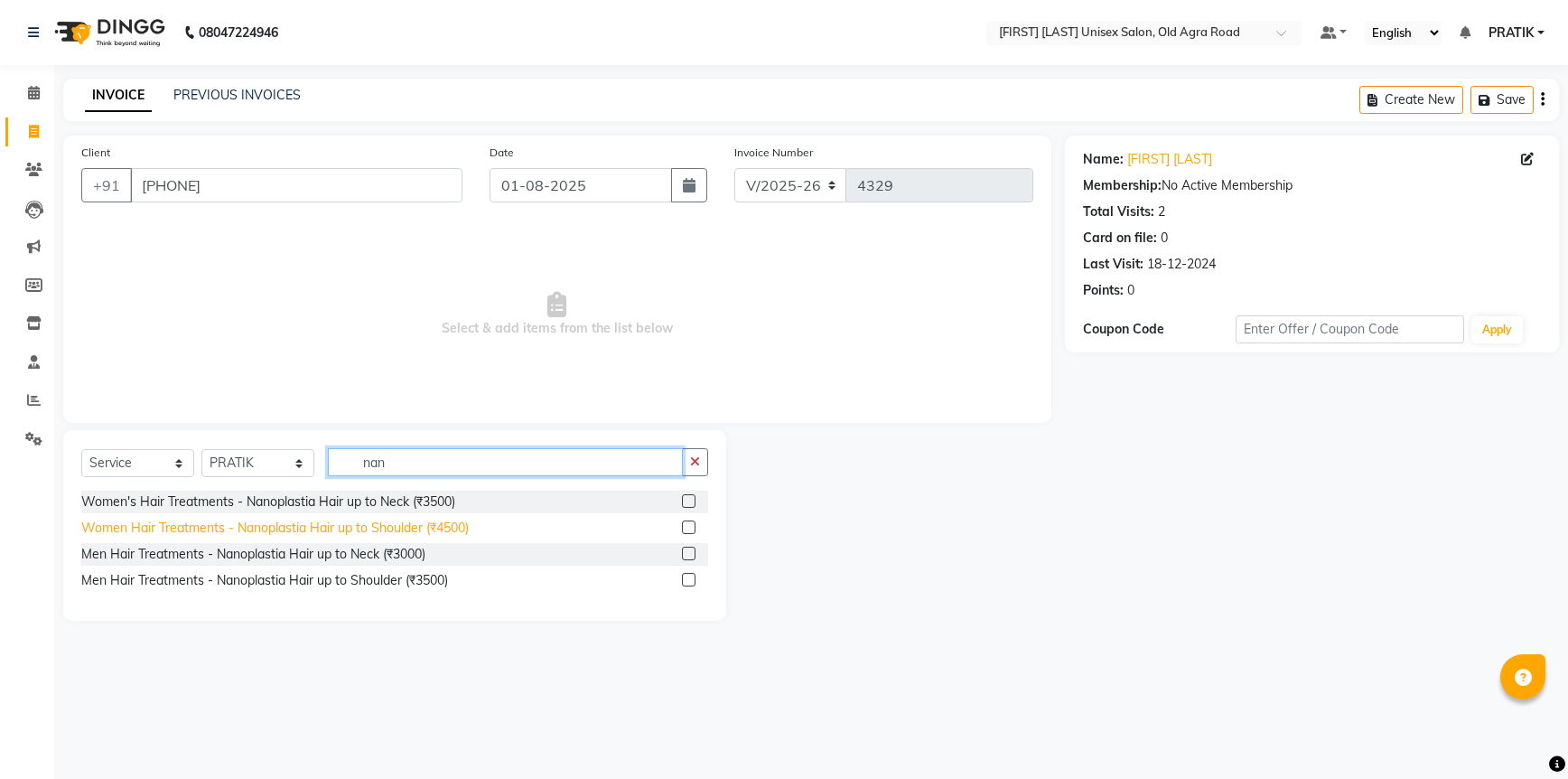 type on "nan" 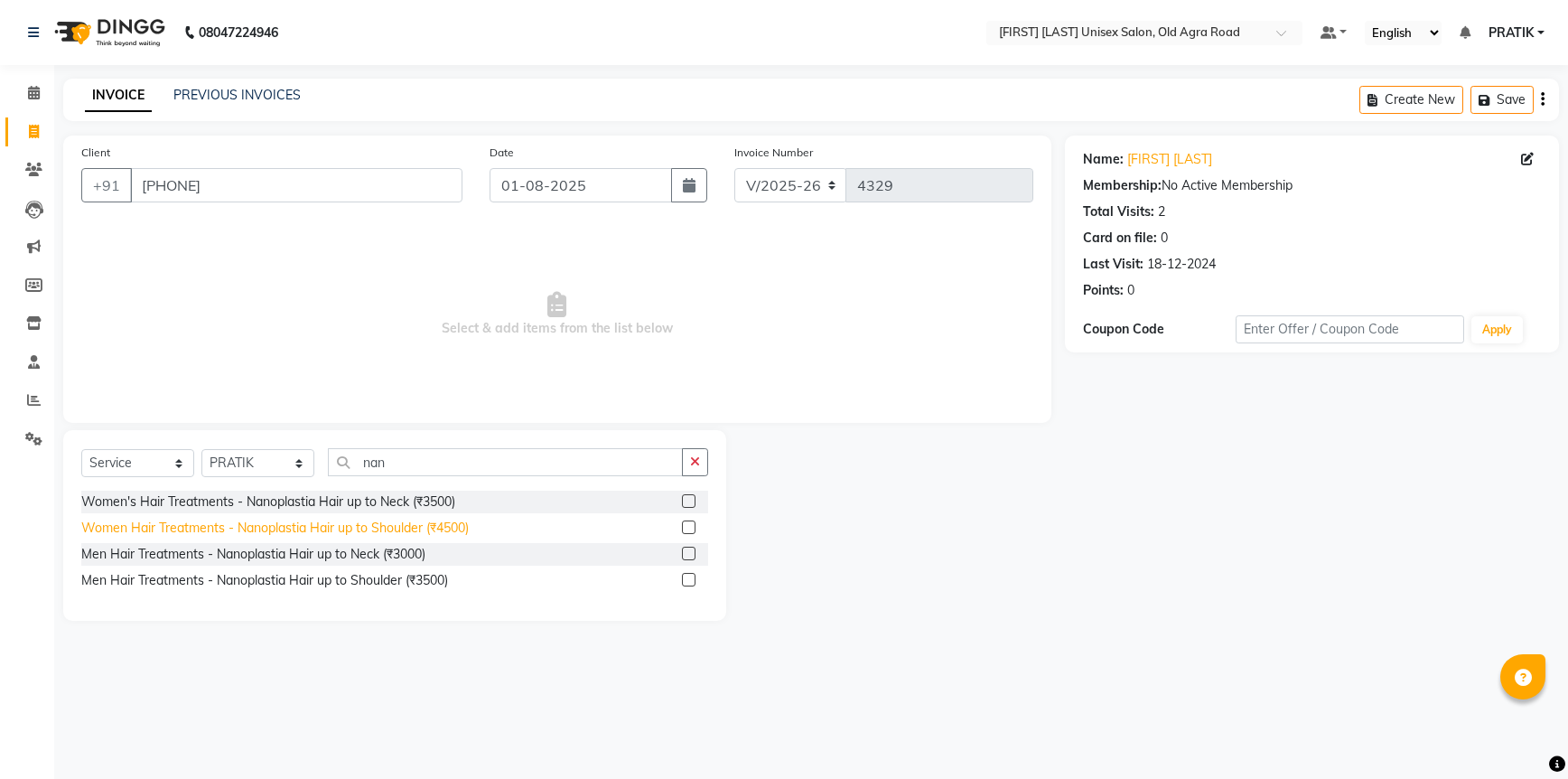 click on "Women Hair Treatments - Nanoplastia Hair up to Shoulder (₹4500)" 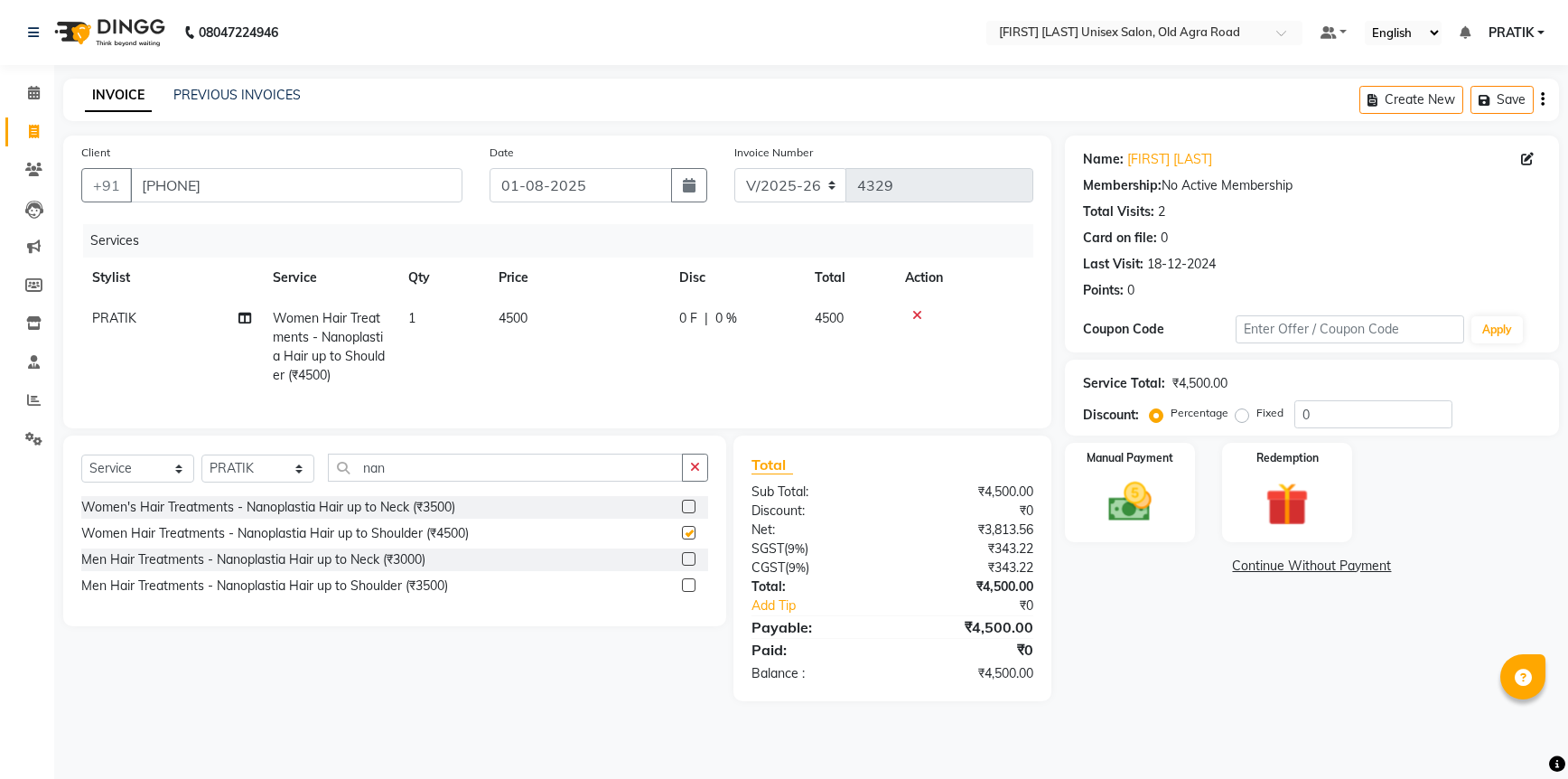 checkbox on "false" 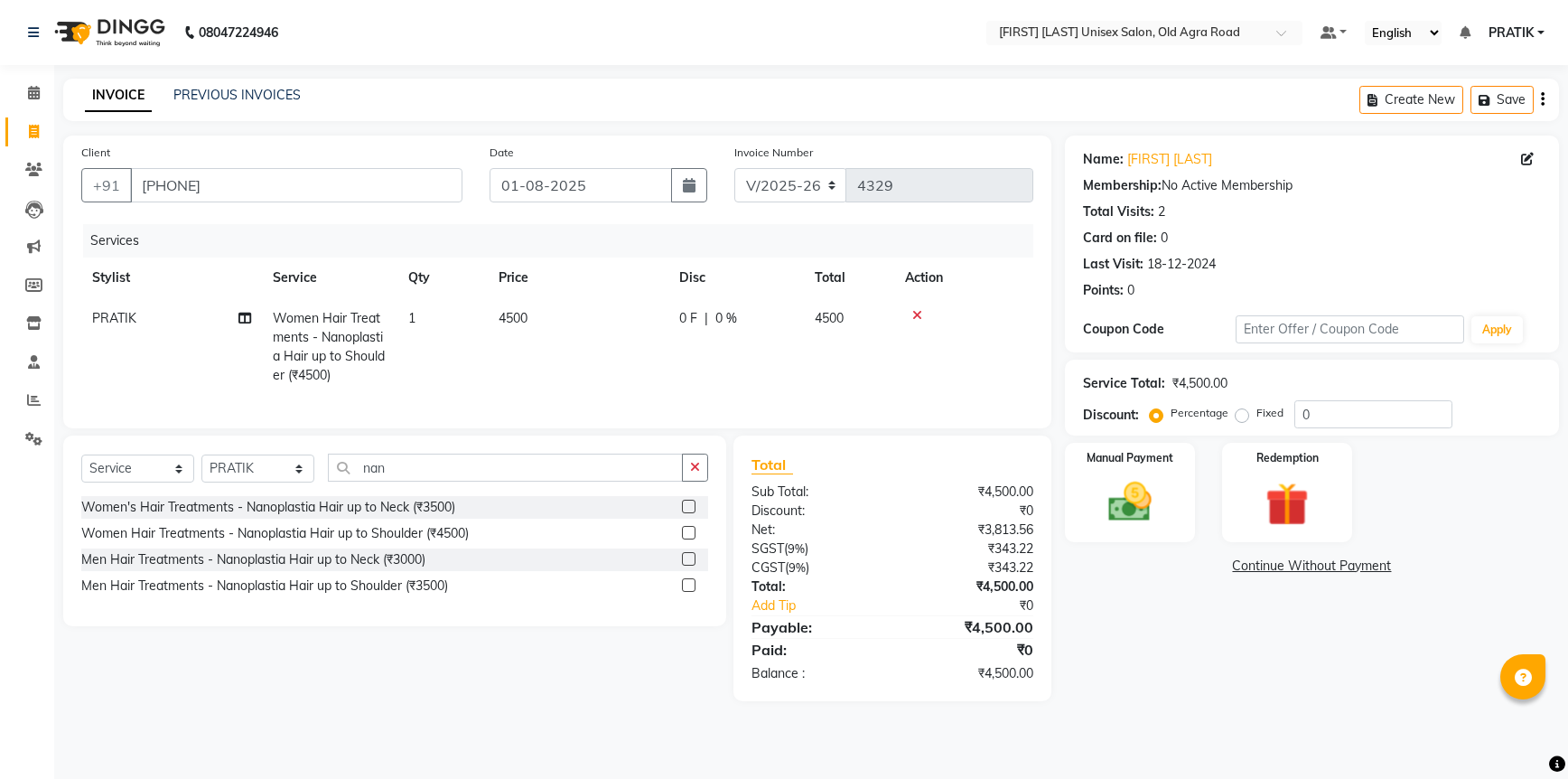 click on "4500" 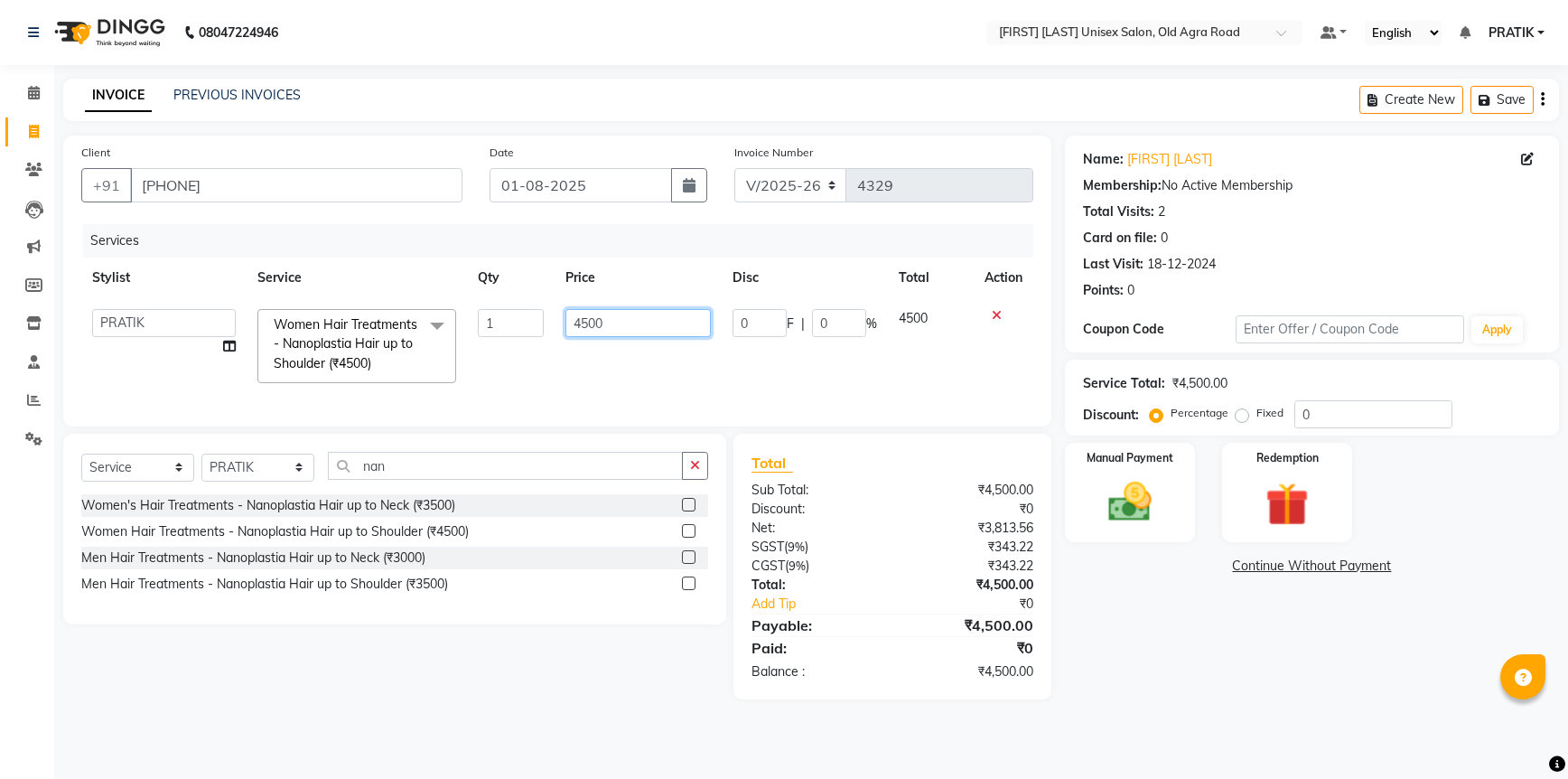 click on "4500" 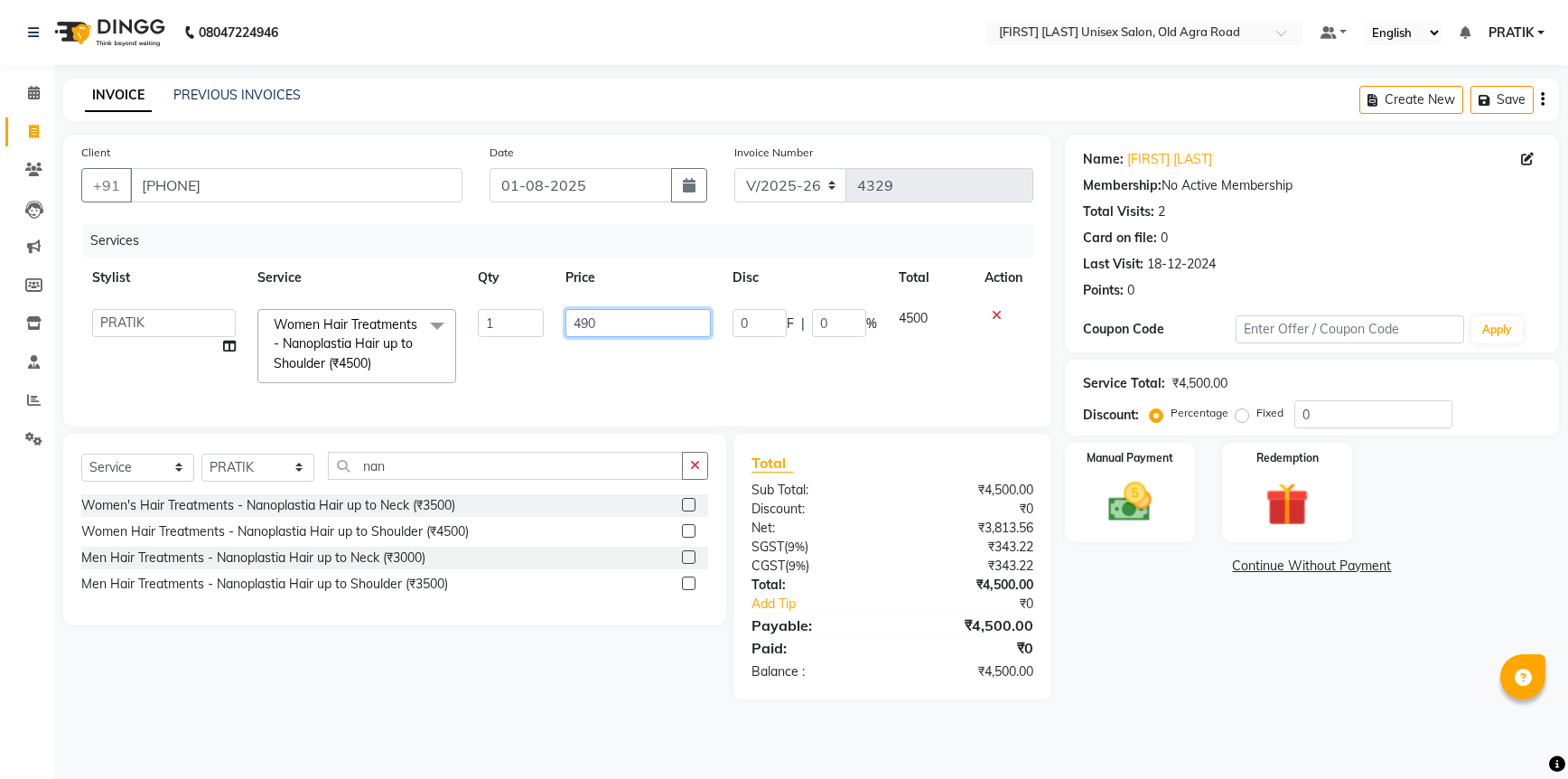type on "4900" 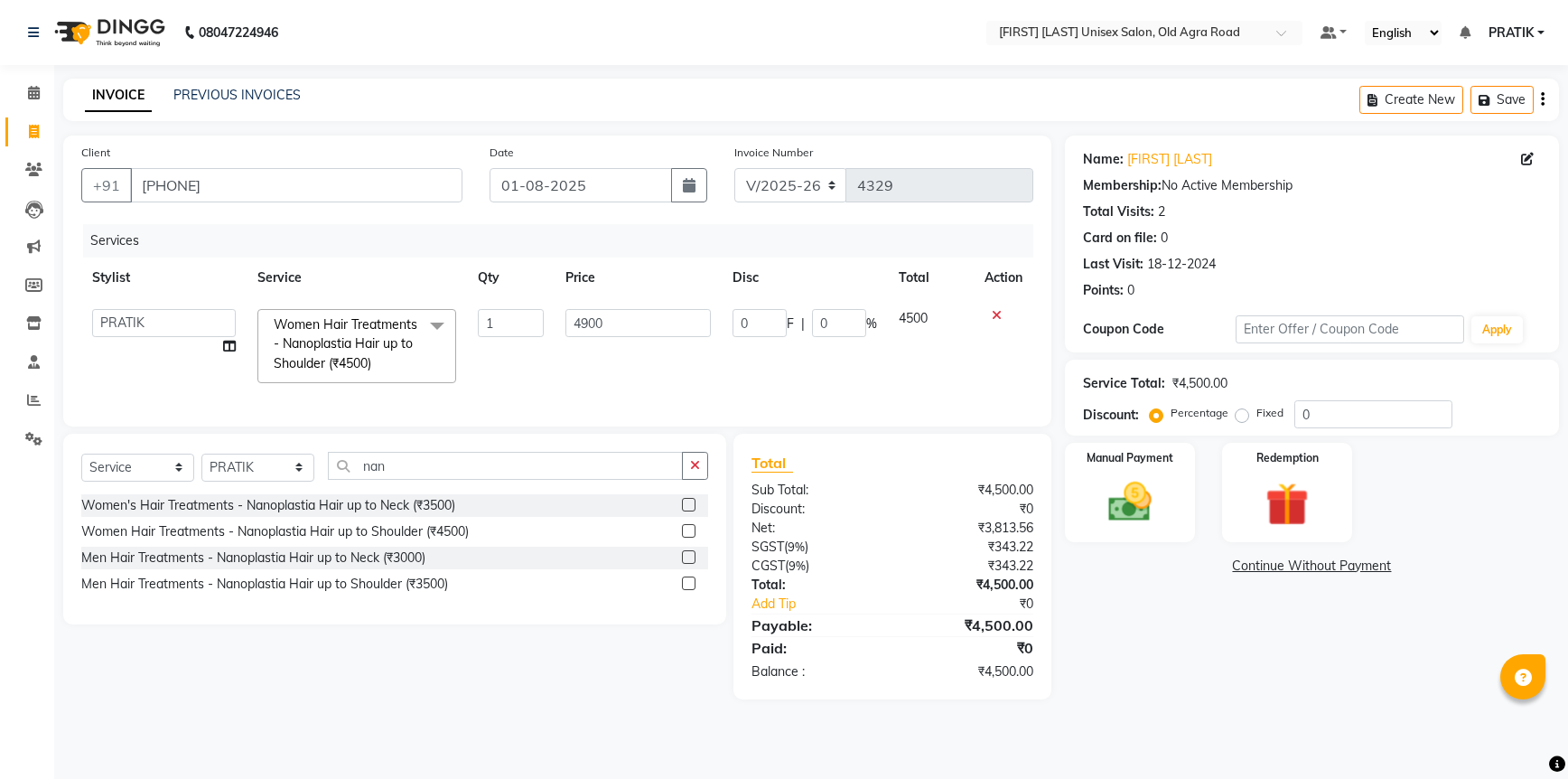 click on "4900" 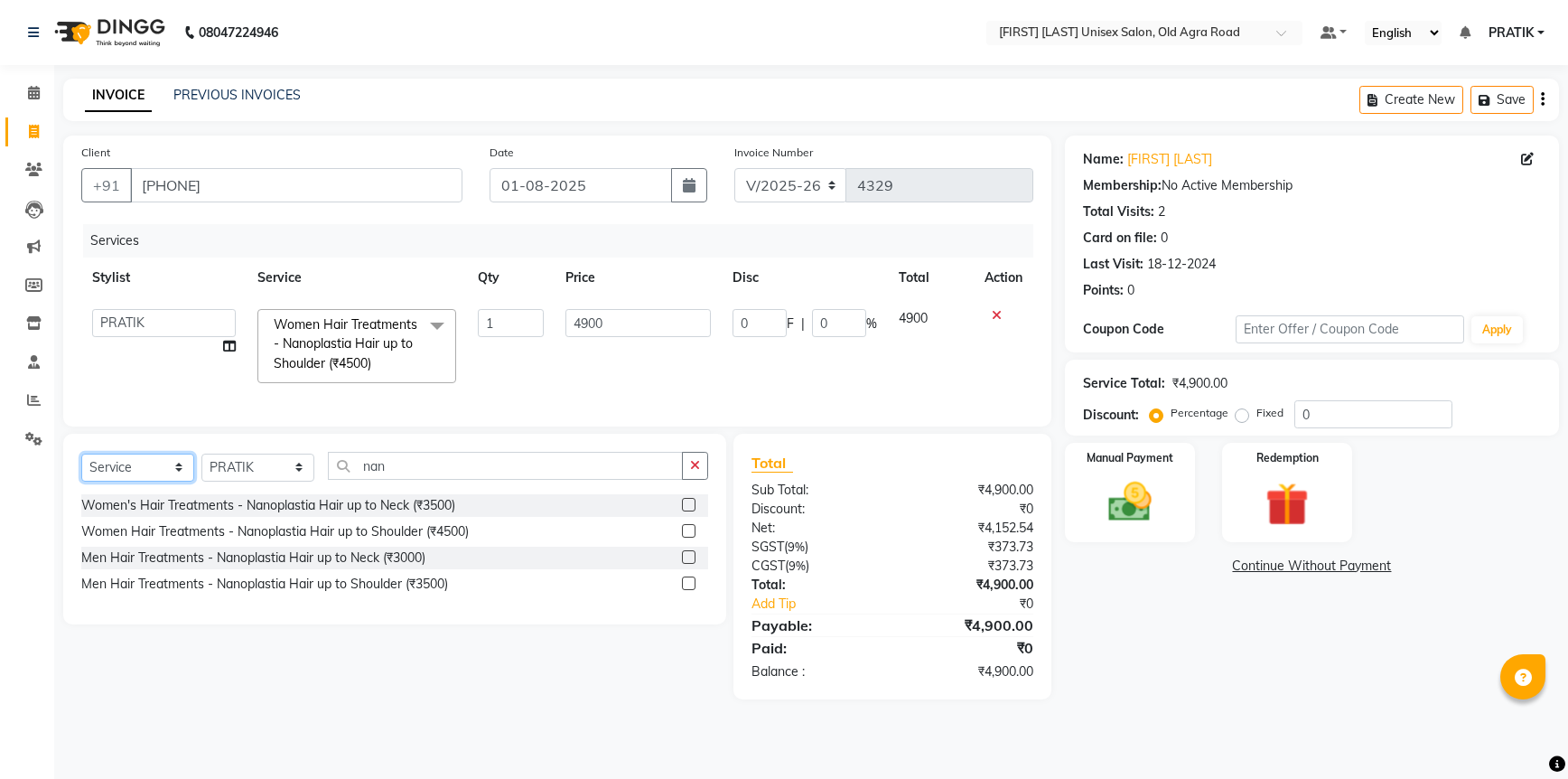 click on "Select  Service  Product  Membership  Package Voucher Prepaid Gift Card" 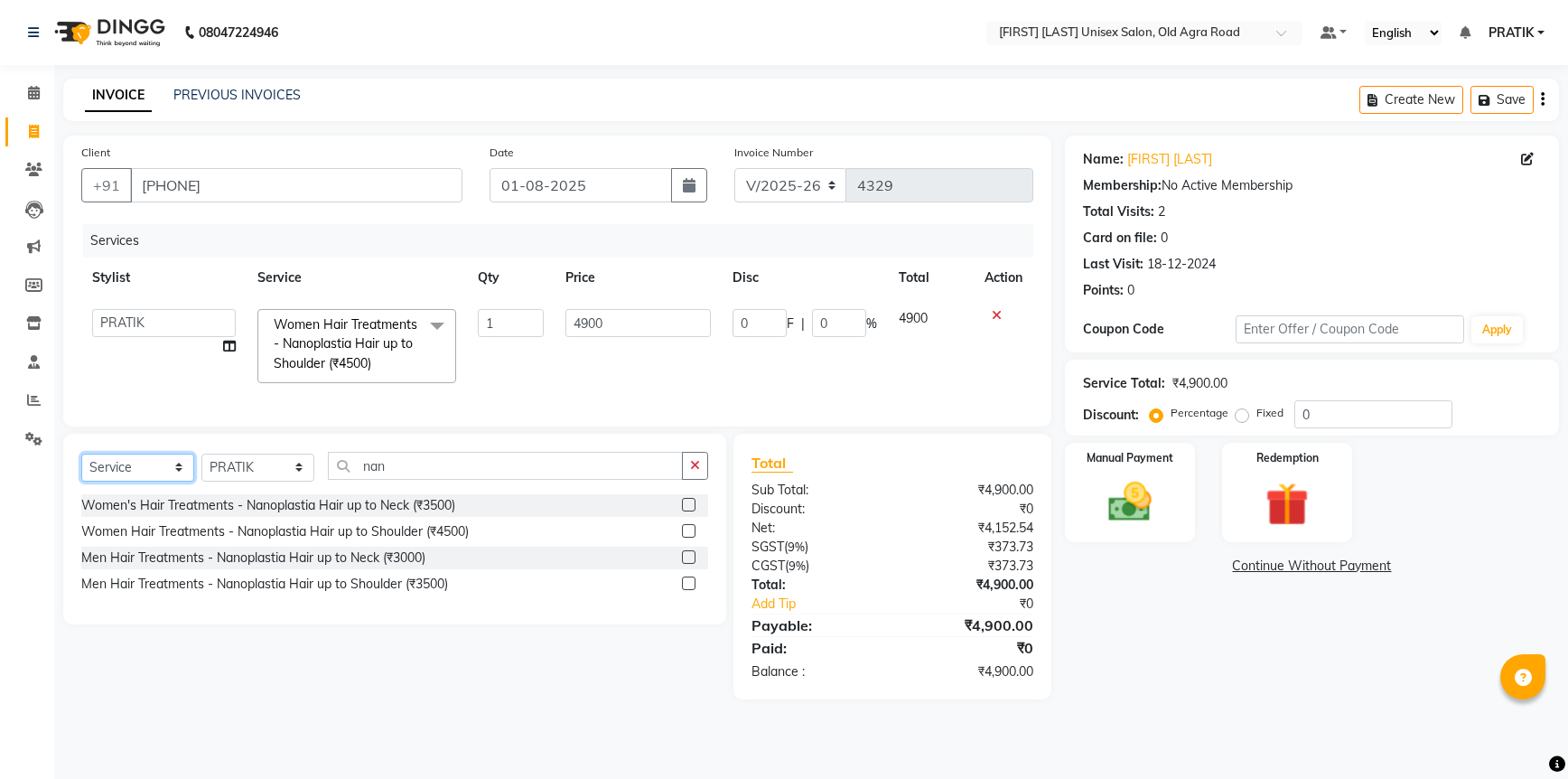 select on "product" 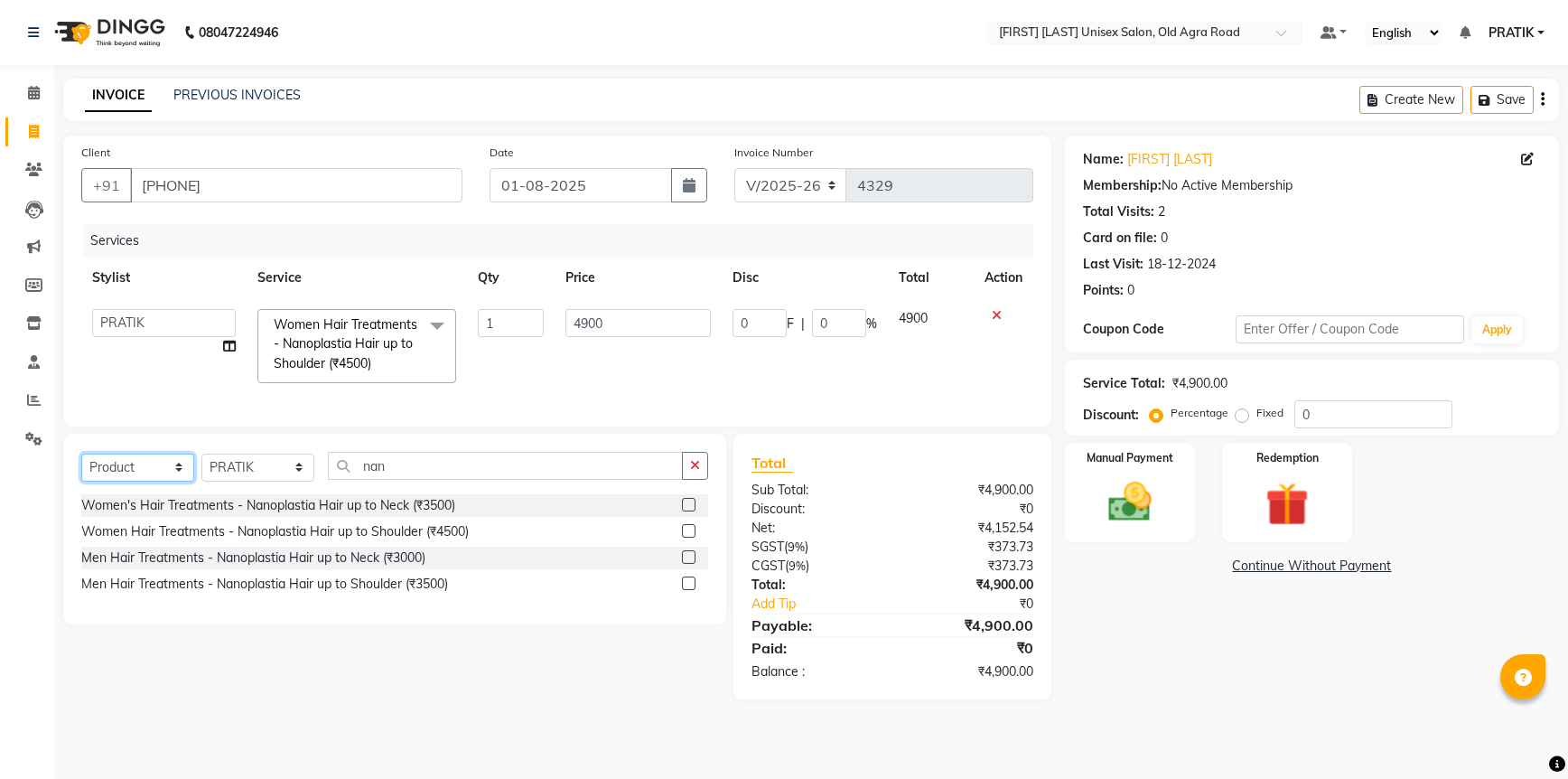 click on "Select  Service  Product  Membership  Package Voucher Prepaid Gift Card" 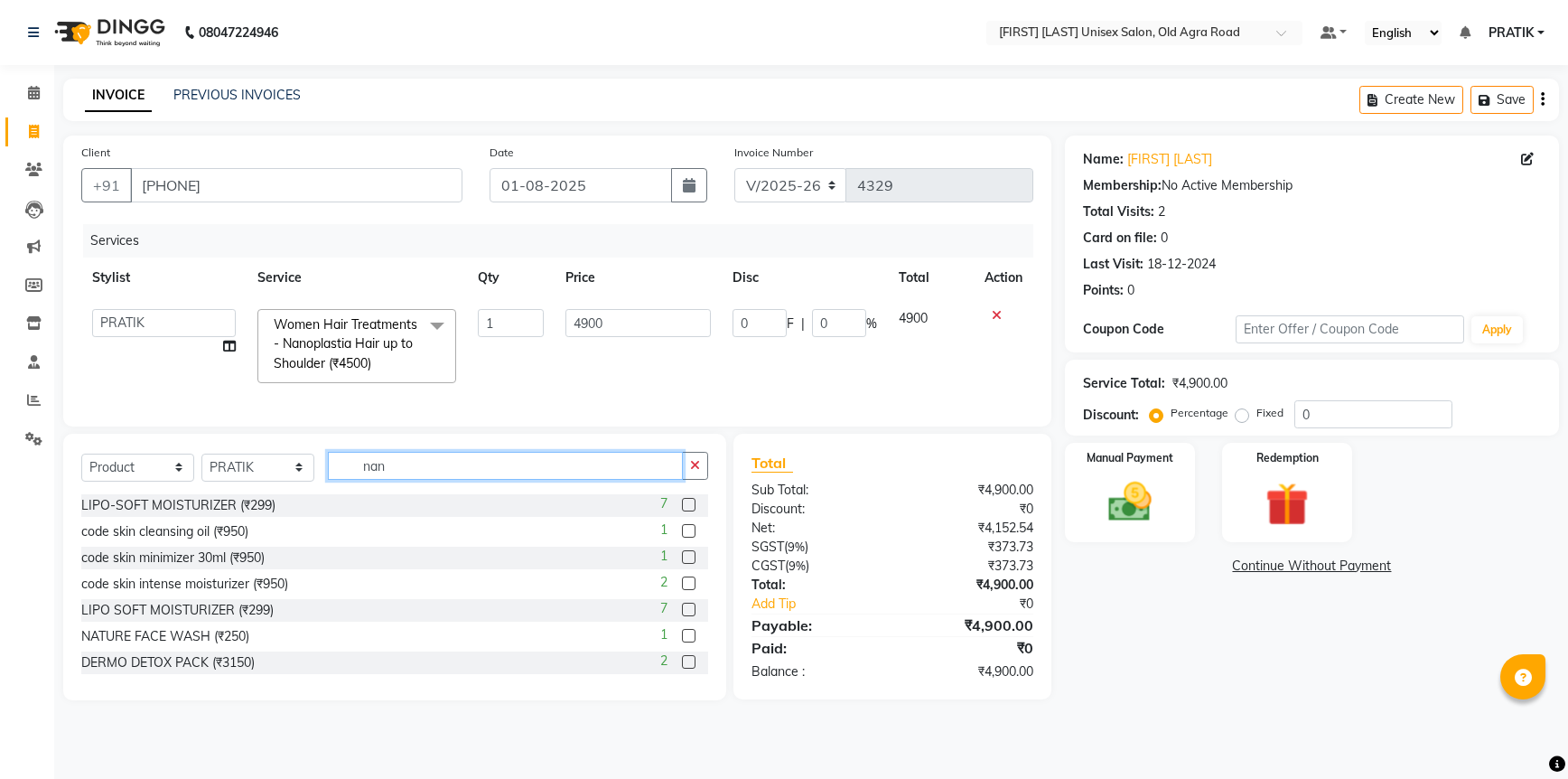click on "nan" 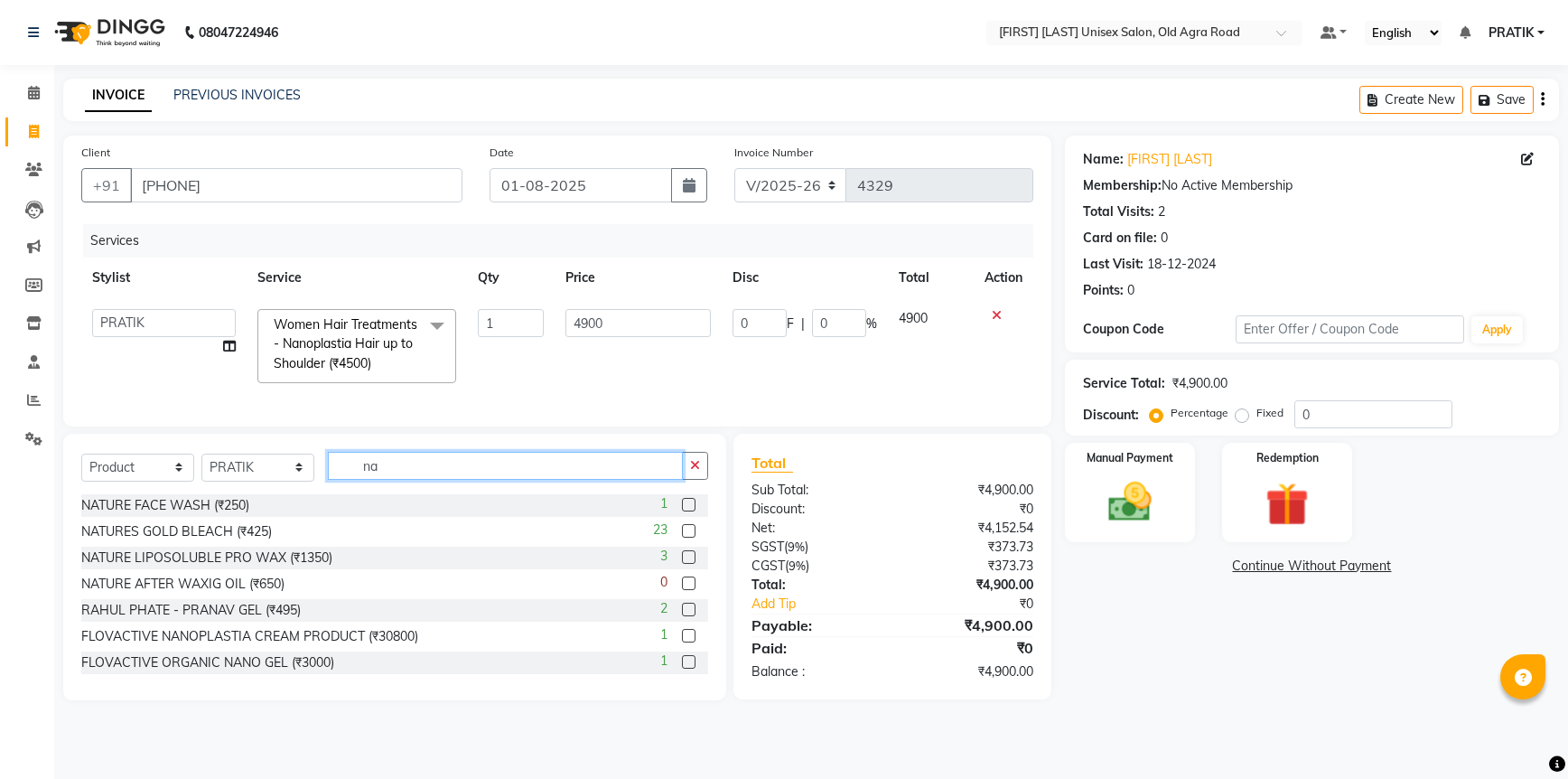 type on "n" 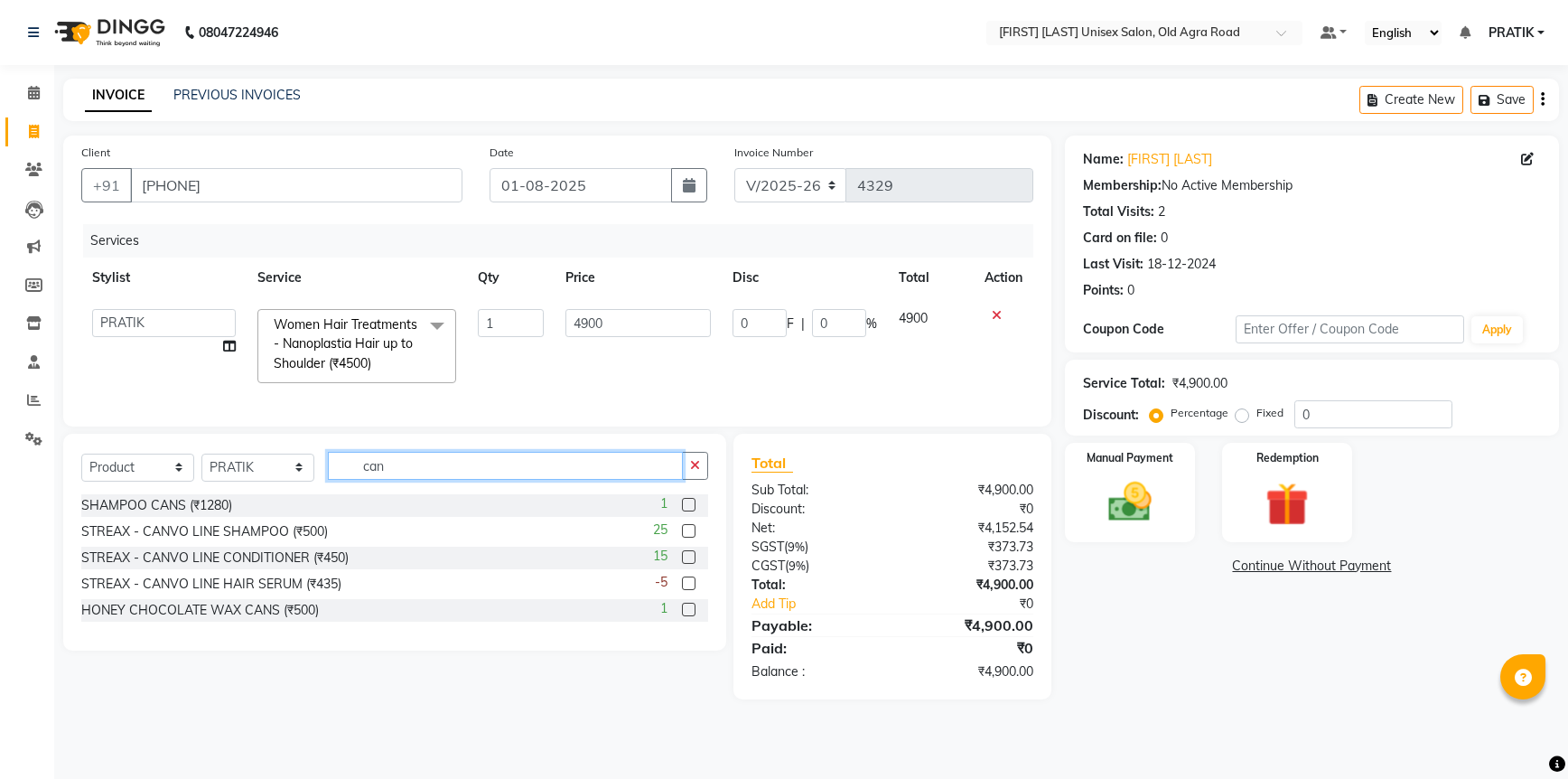 type on "can" 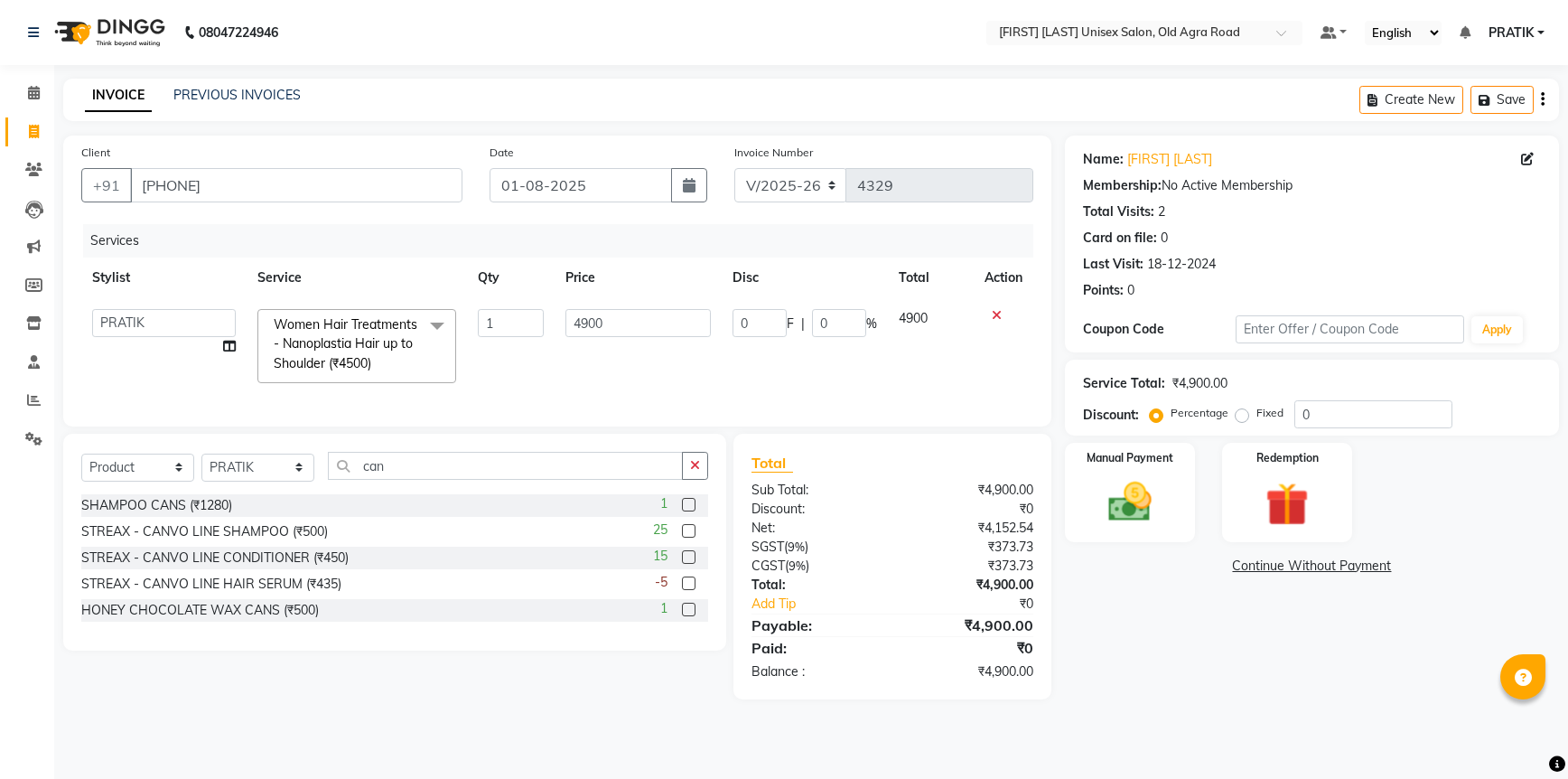 click 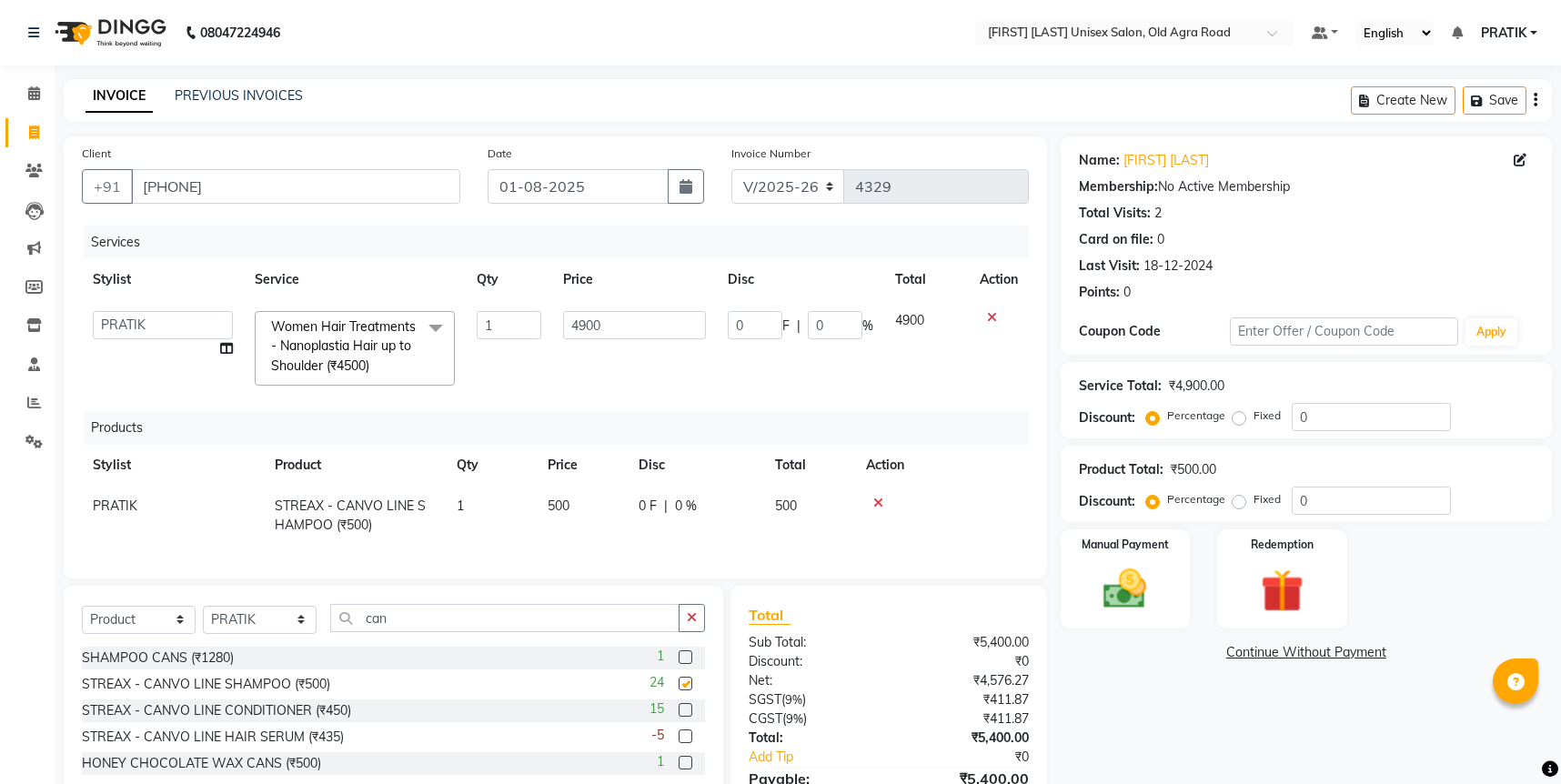 checkbox on "false" 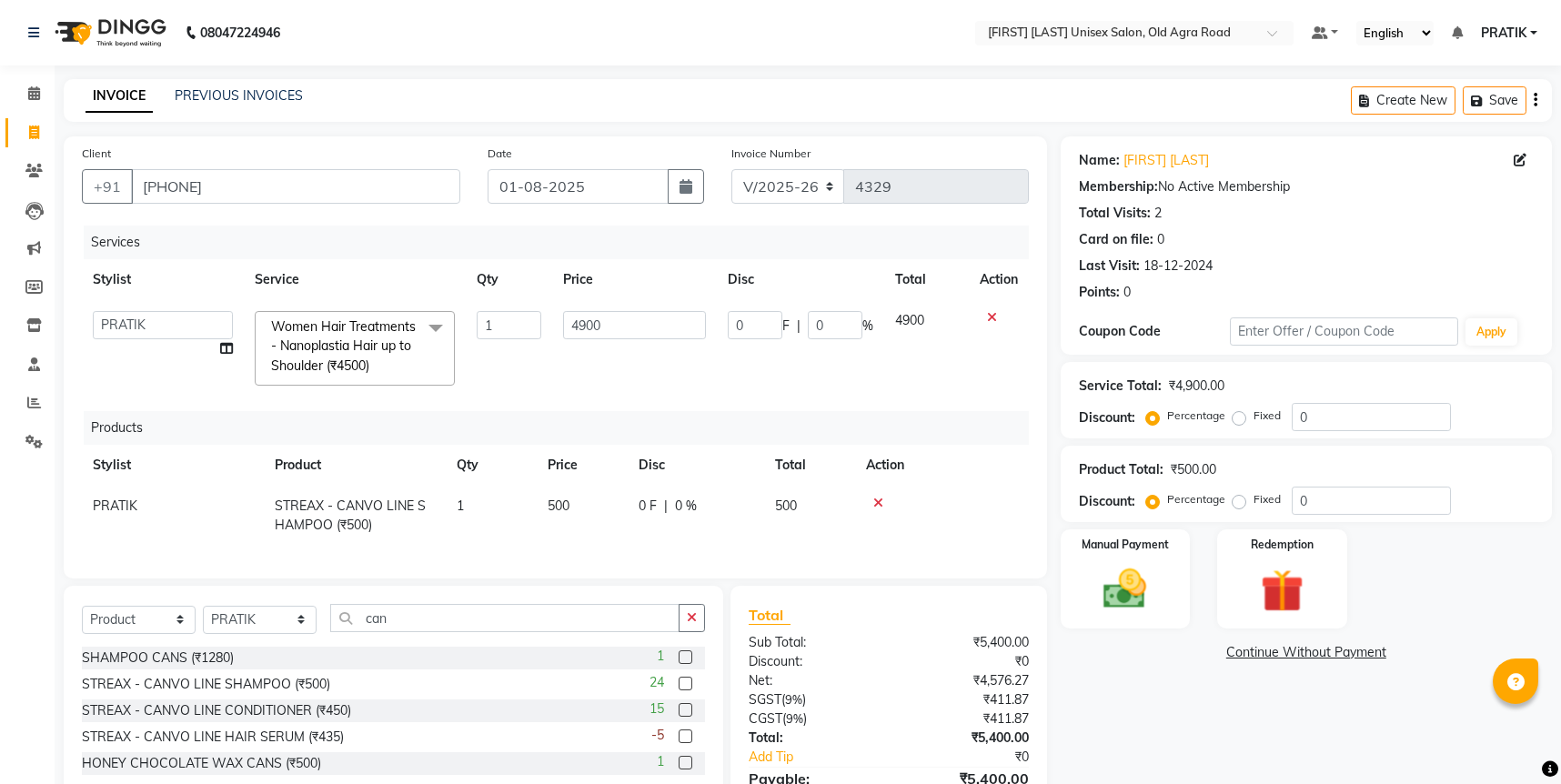click 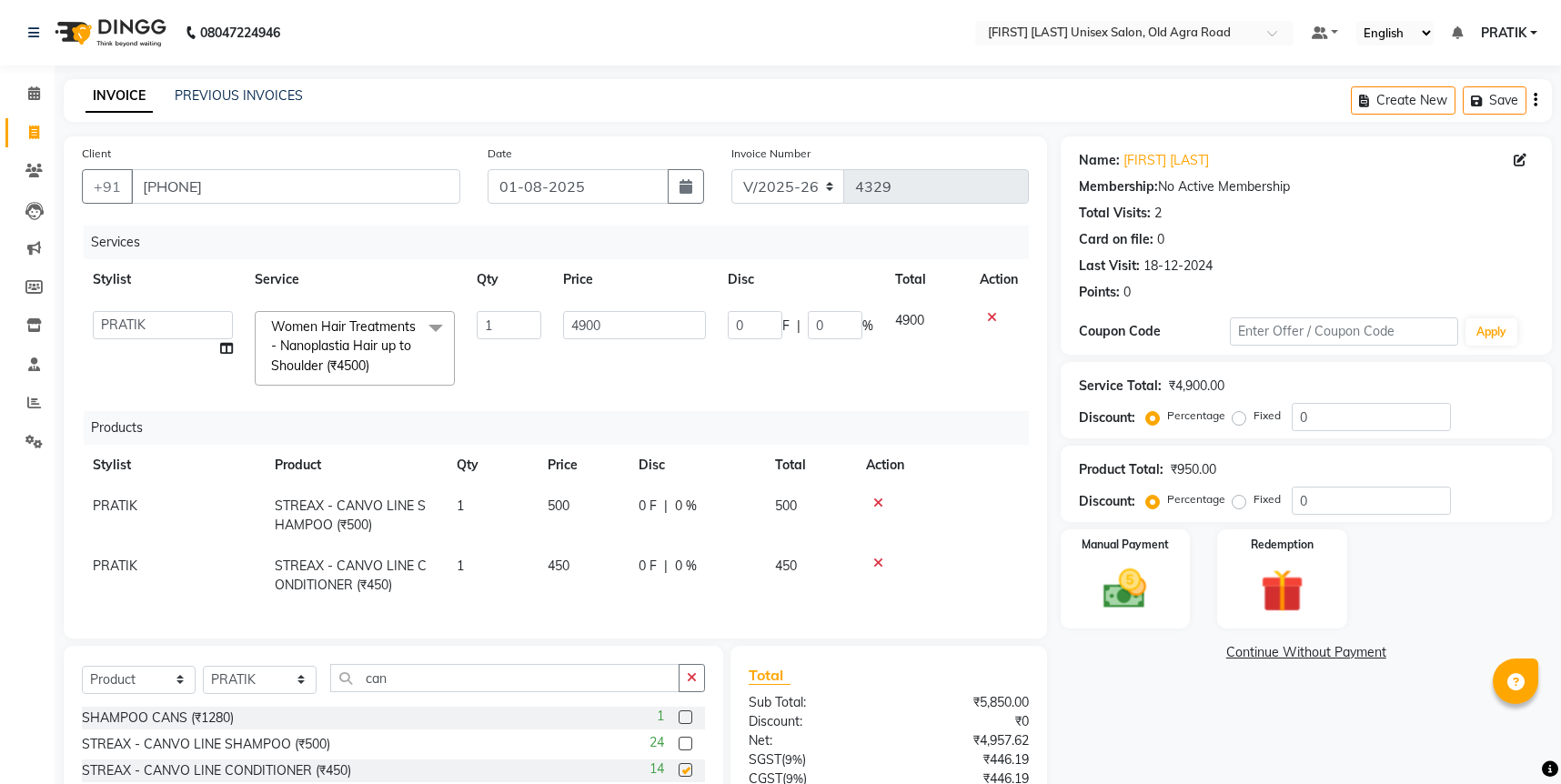 checkbox on "false" 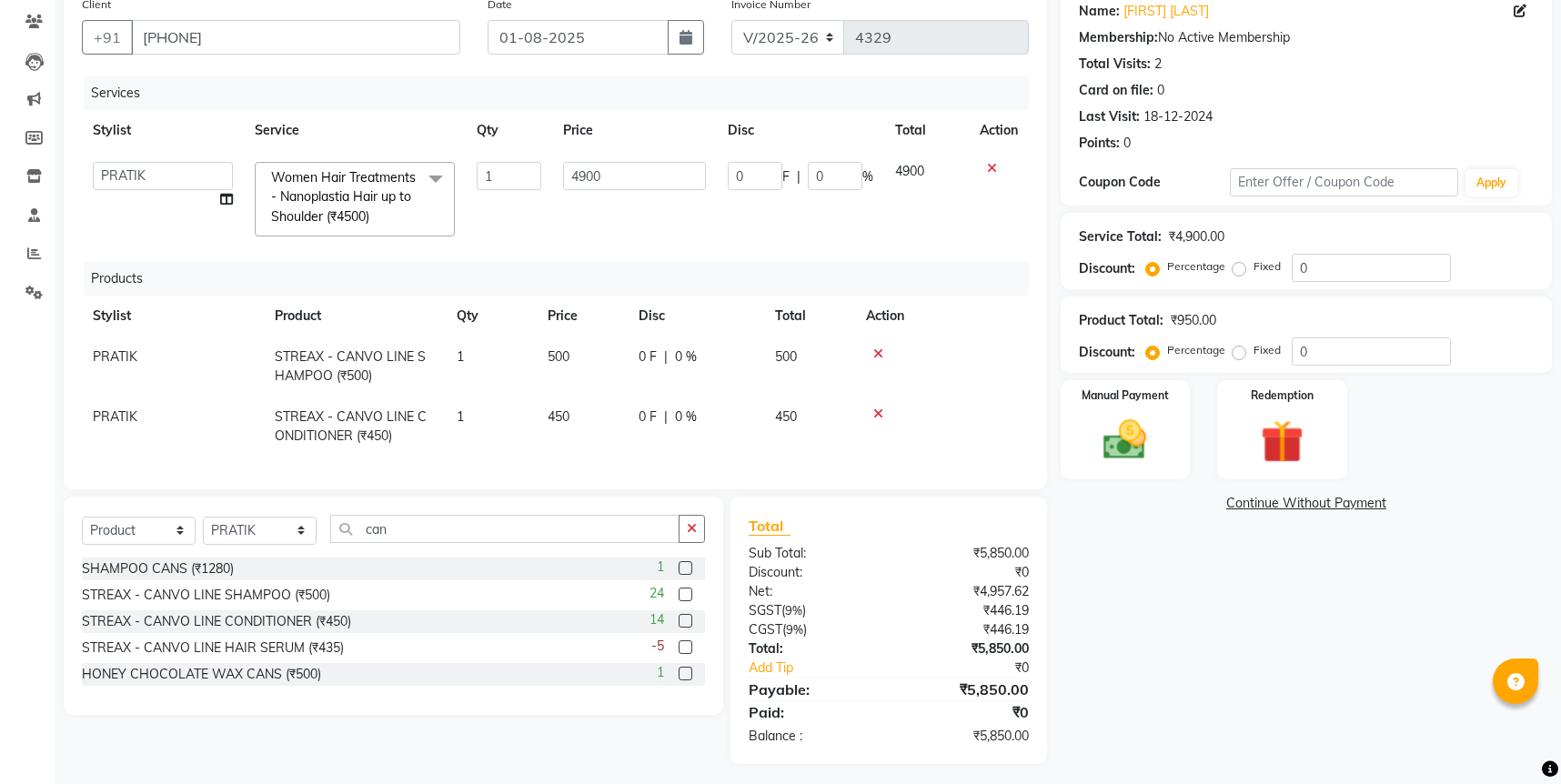 scroll, scrollTop: 176, scrollLeft: 0, axis: vertical 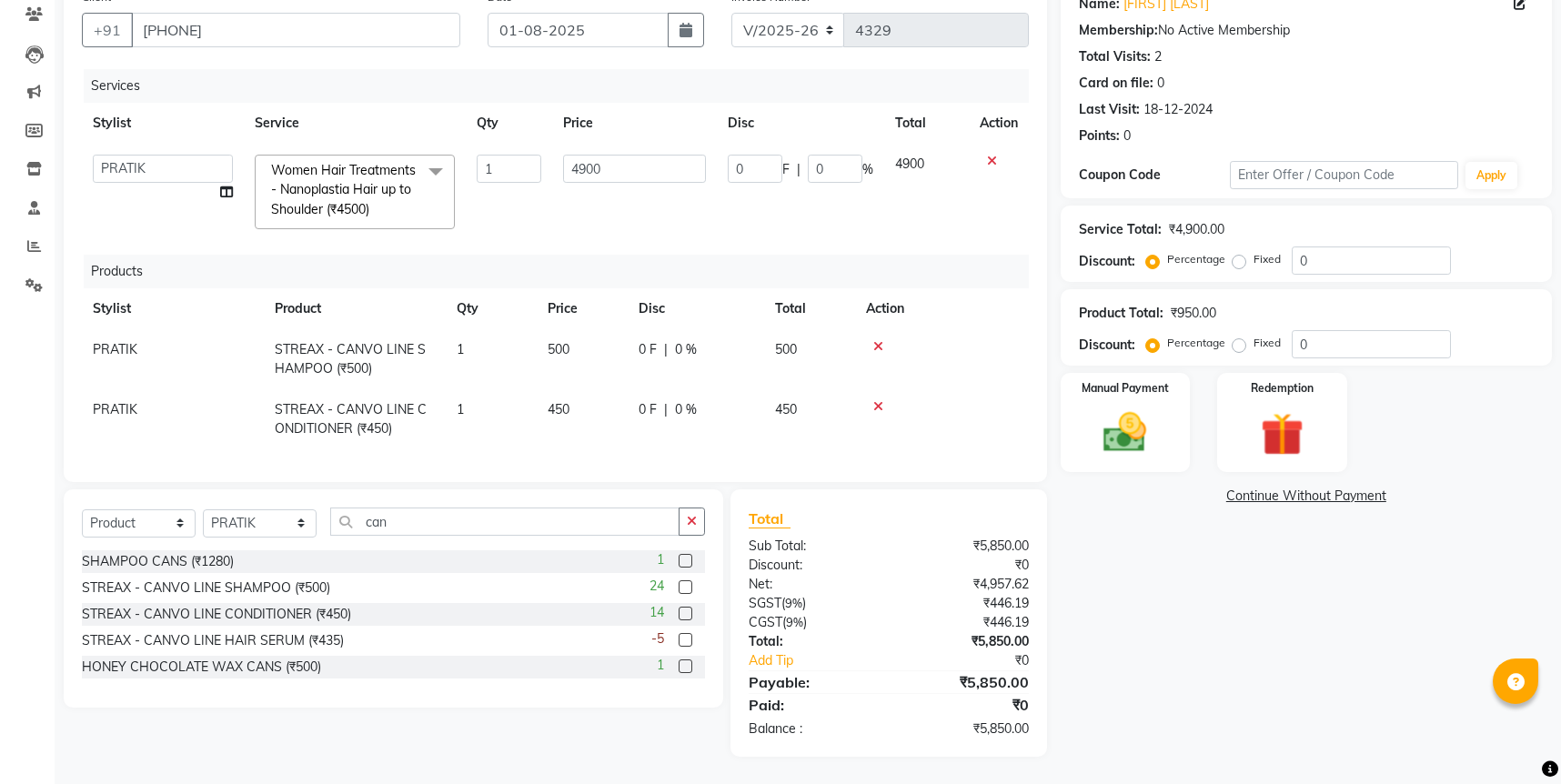 click on "500" 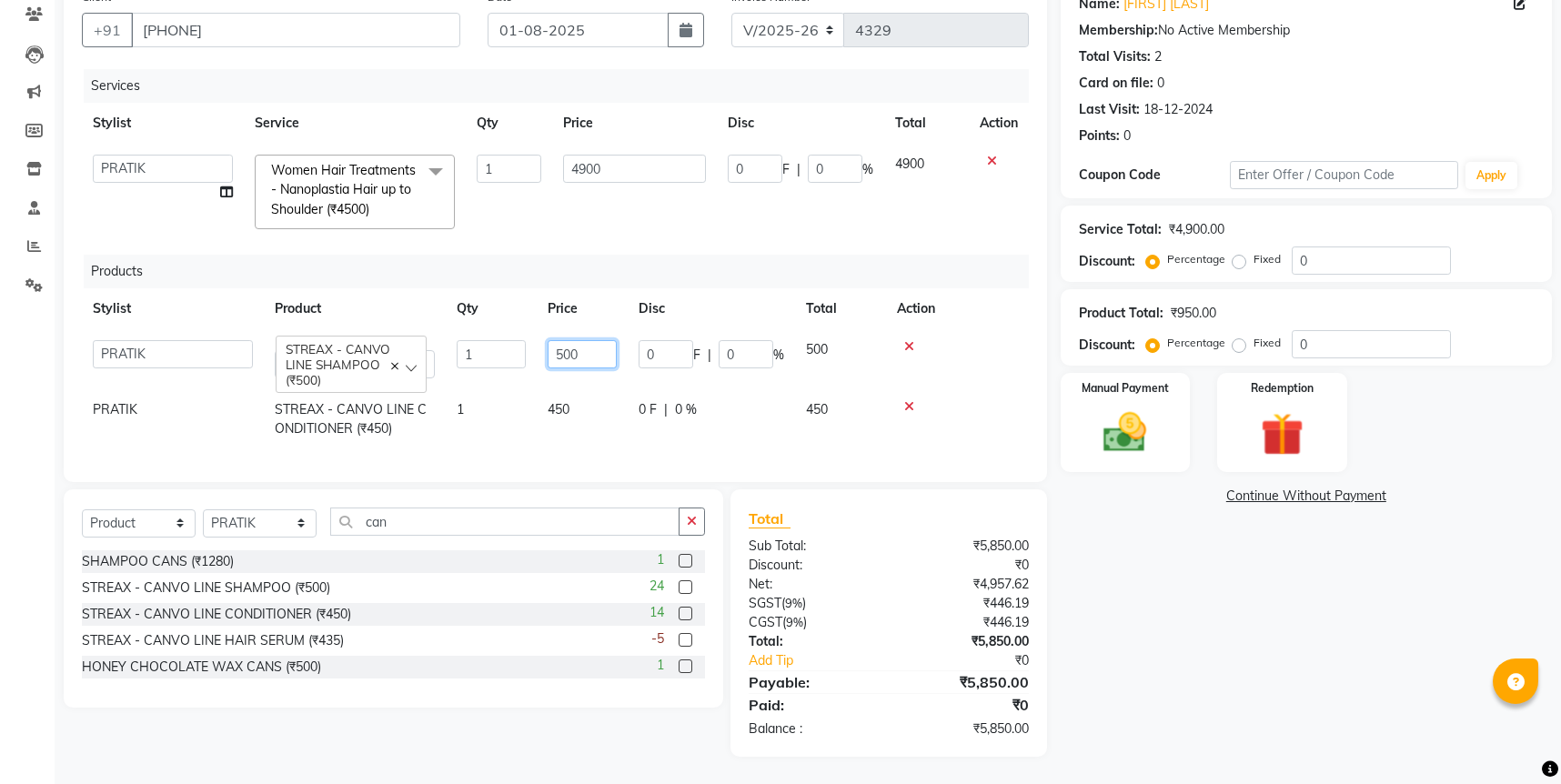 click on "500" 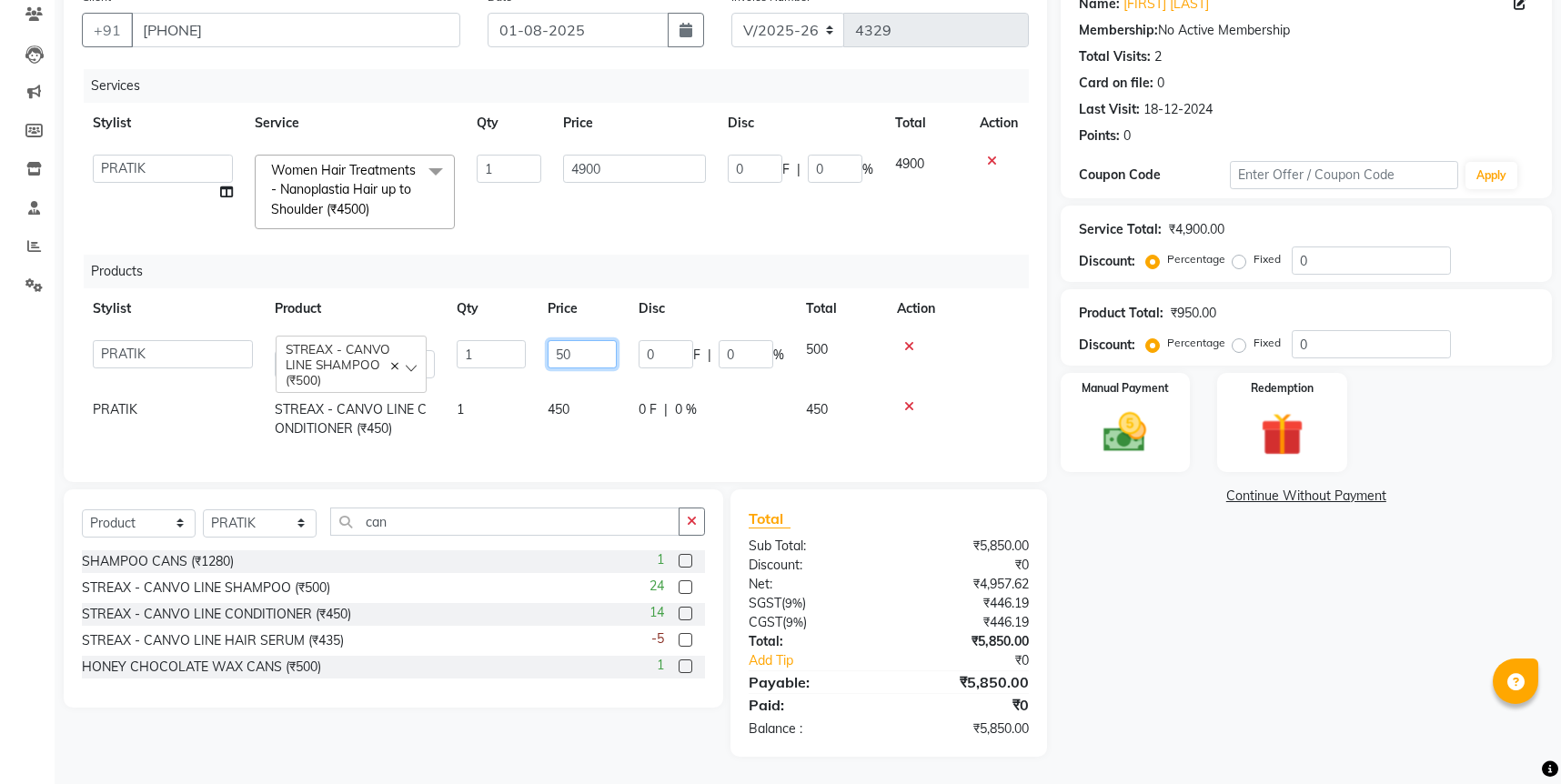 type on "5" 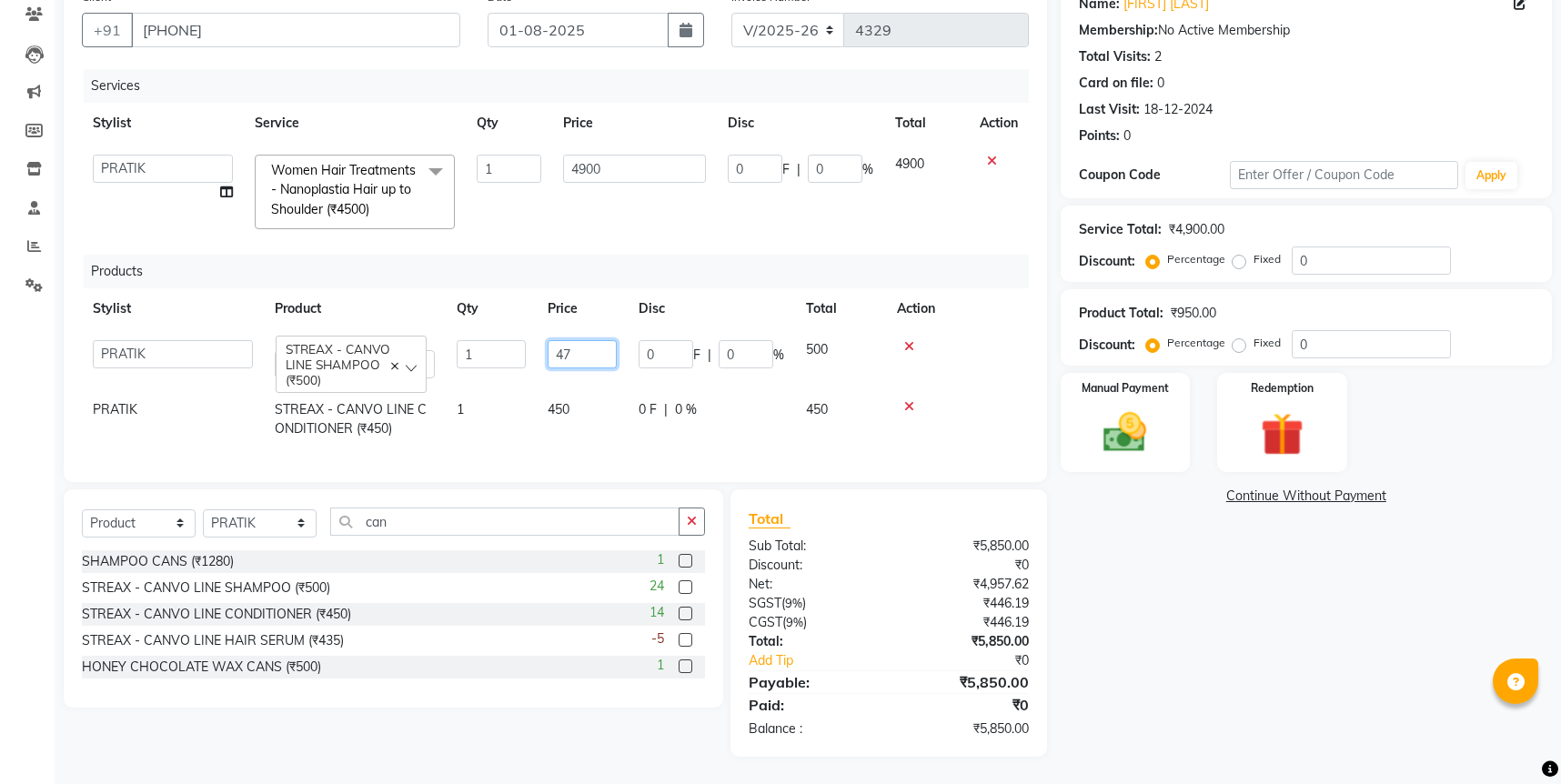 type on "470" 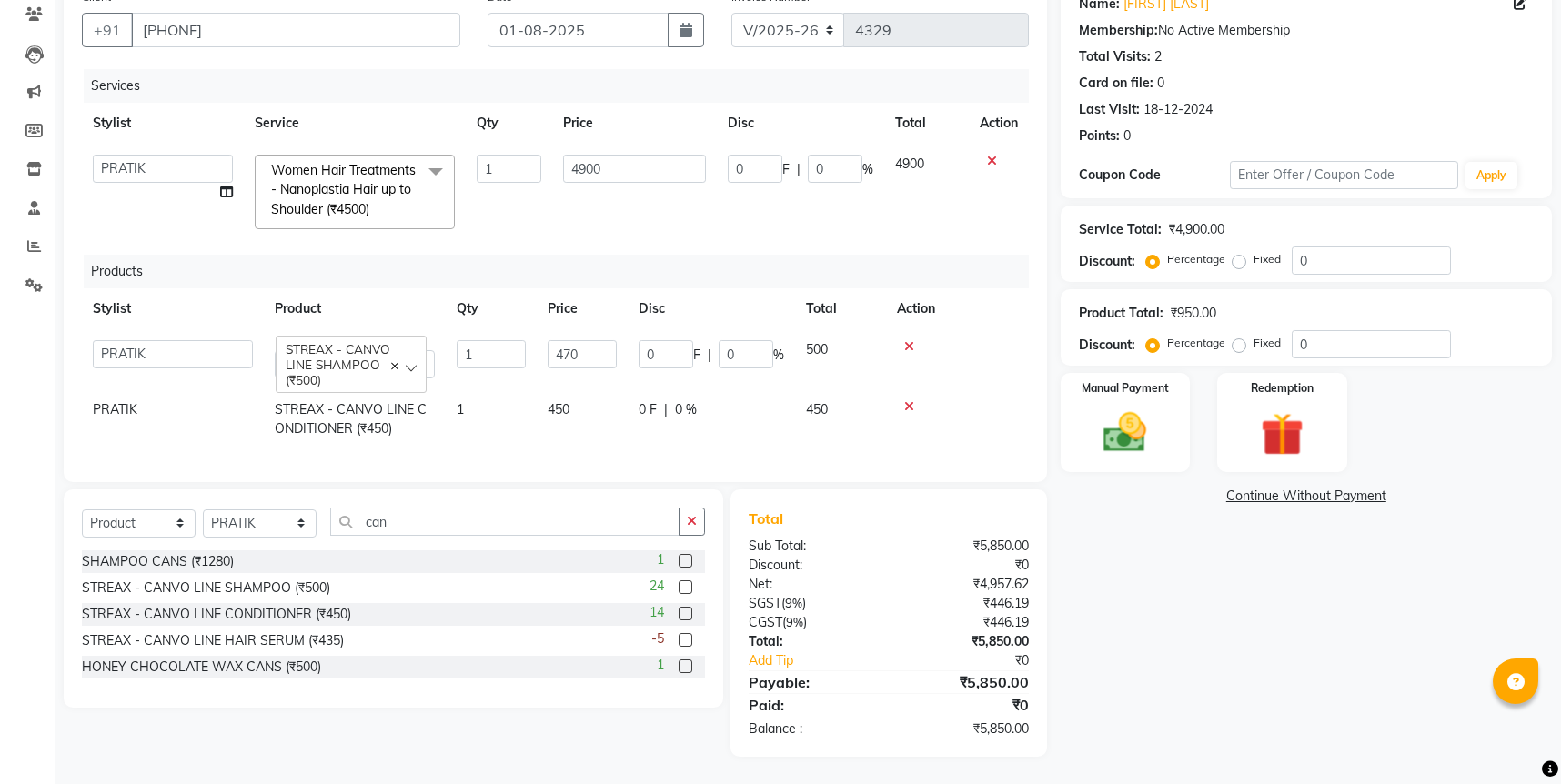 click on "Products" 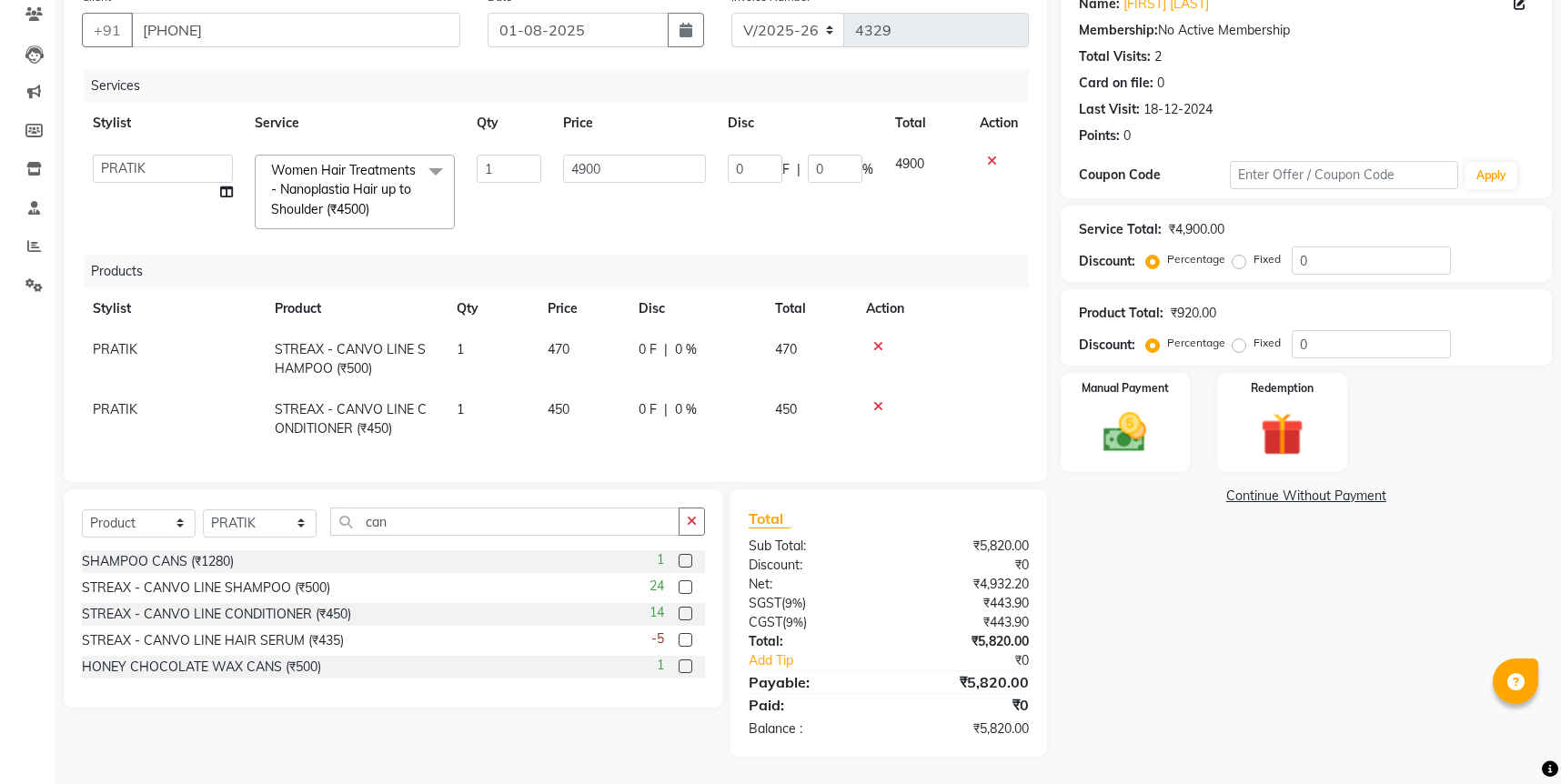click on "450" 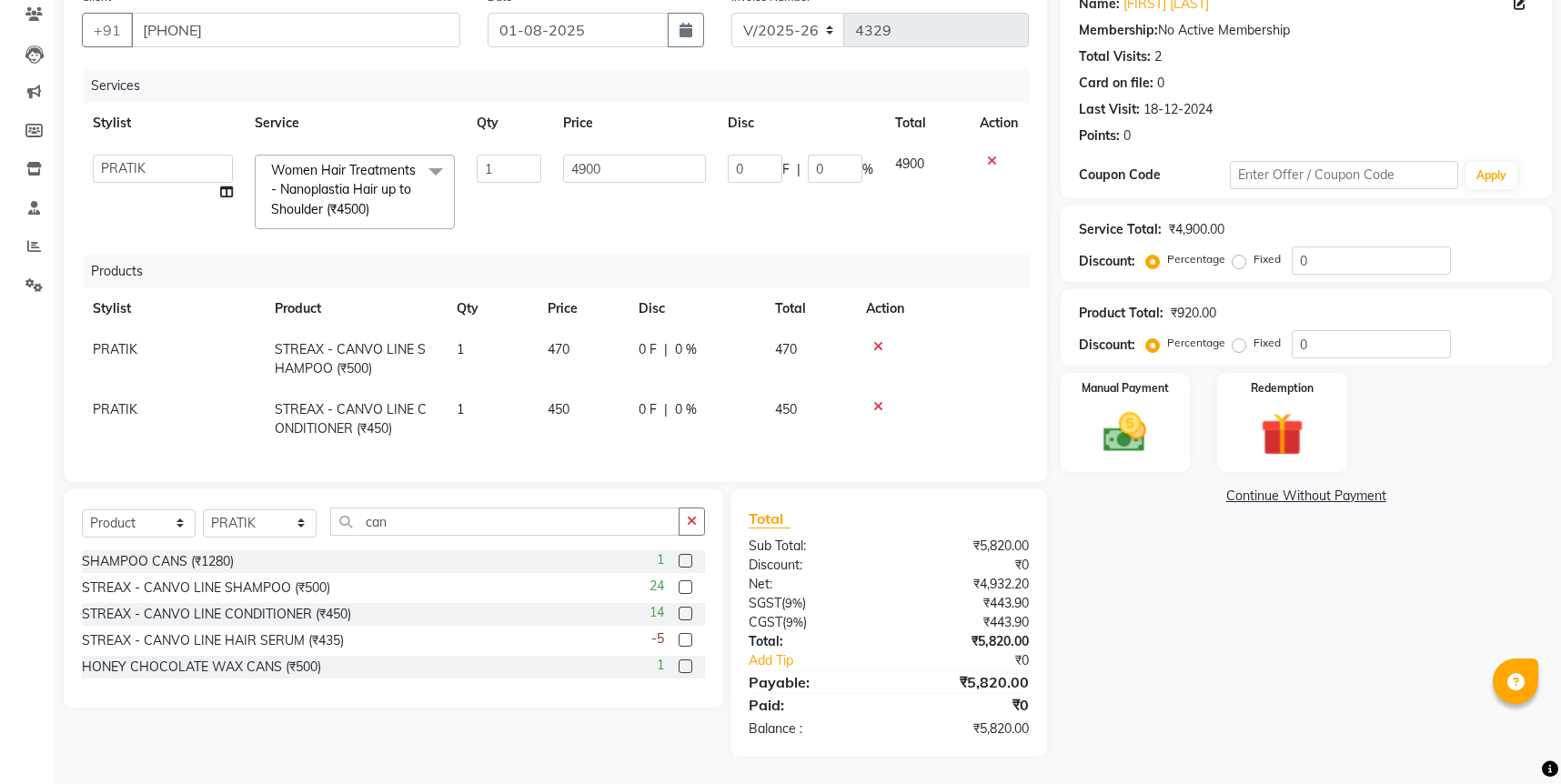 select on "53015" 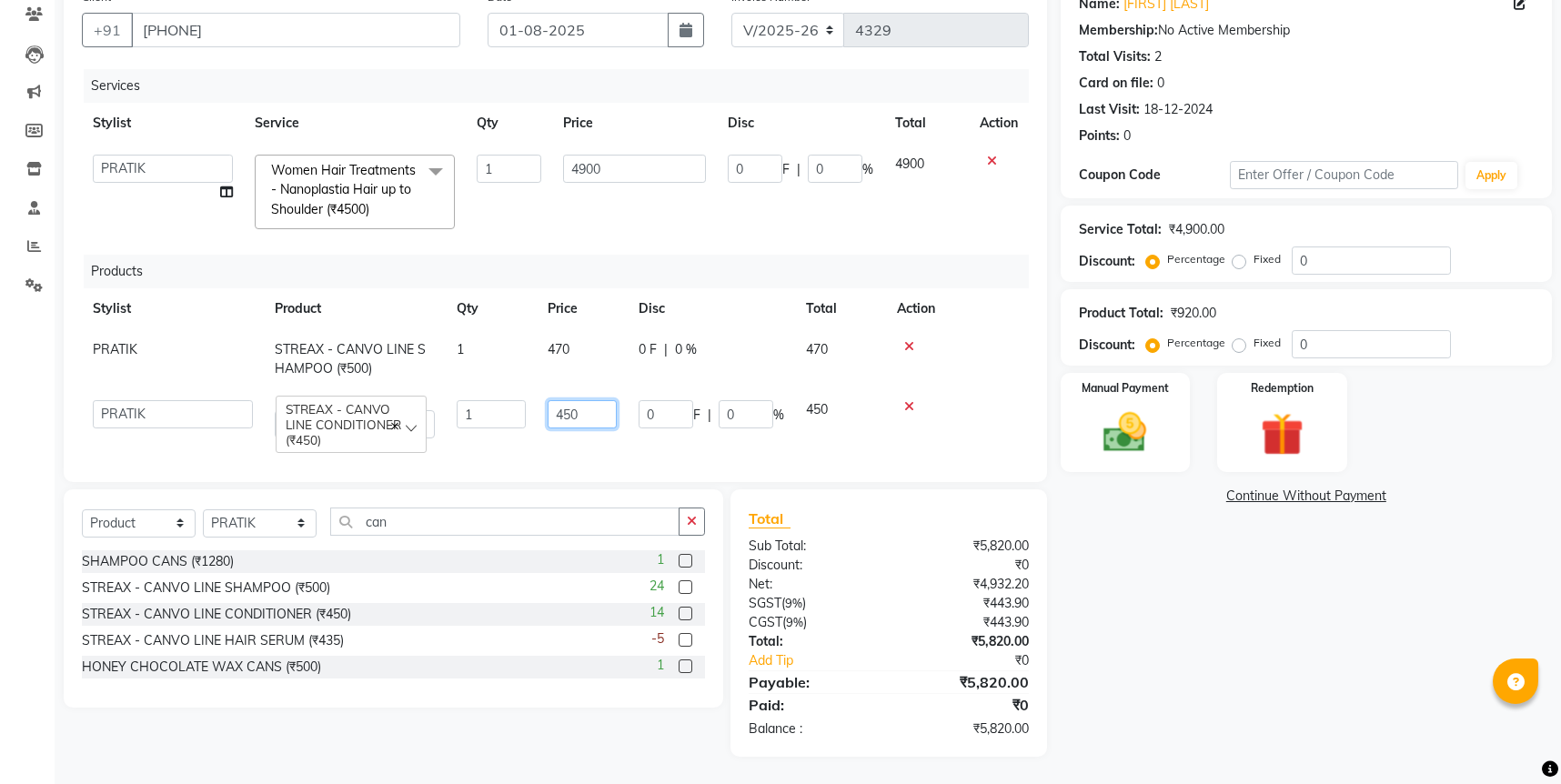 click on "450" 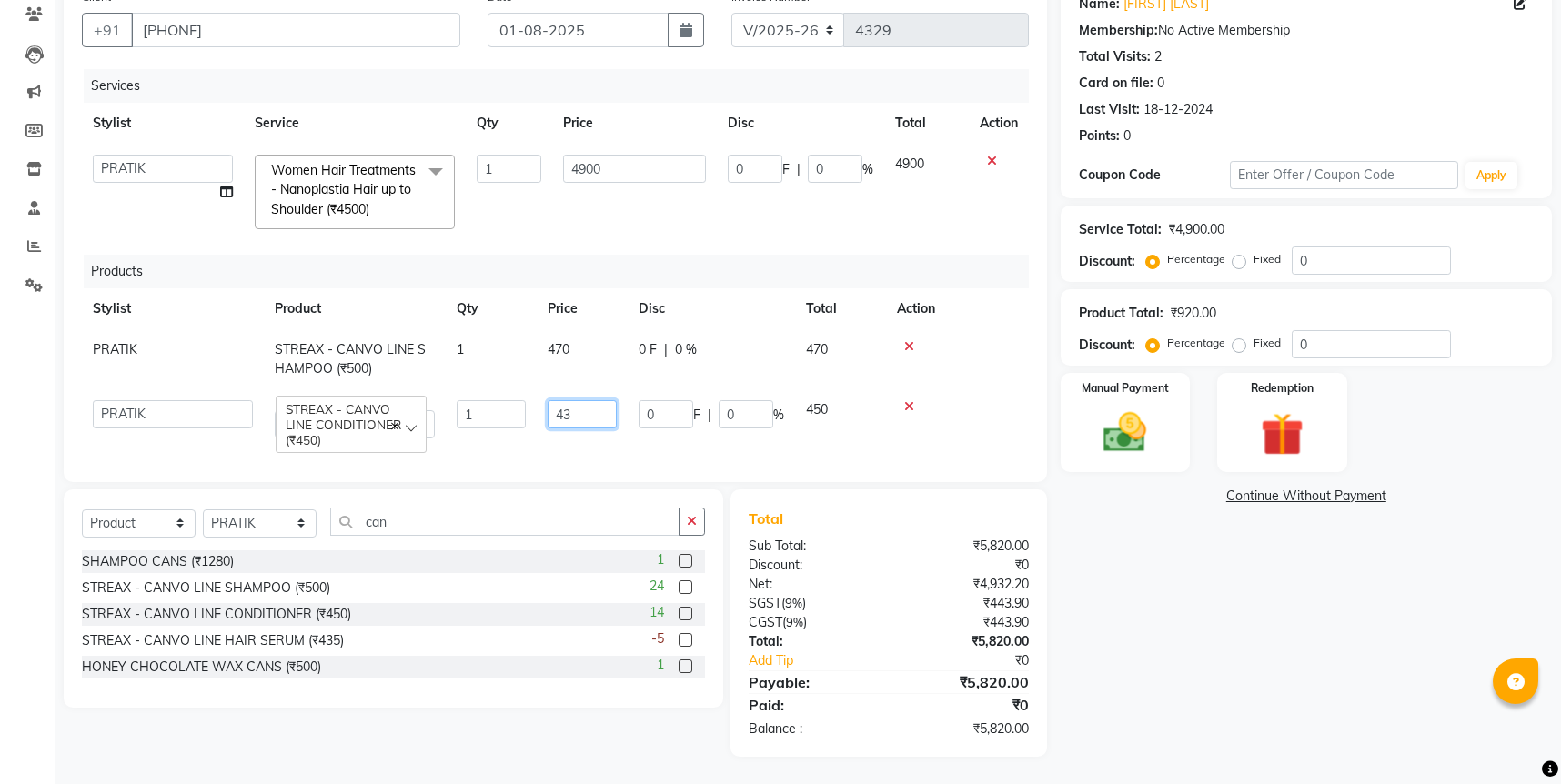 type on "430" 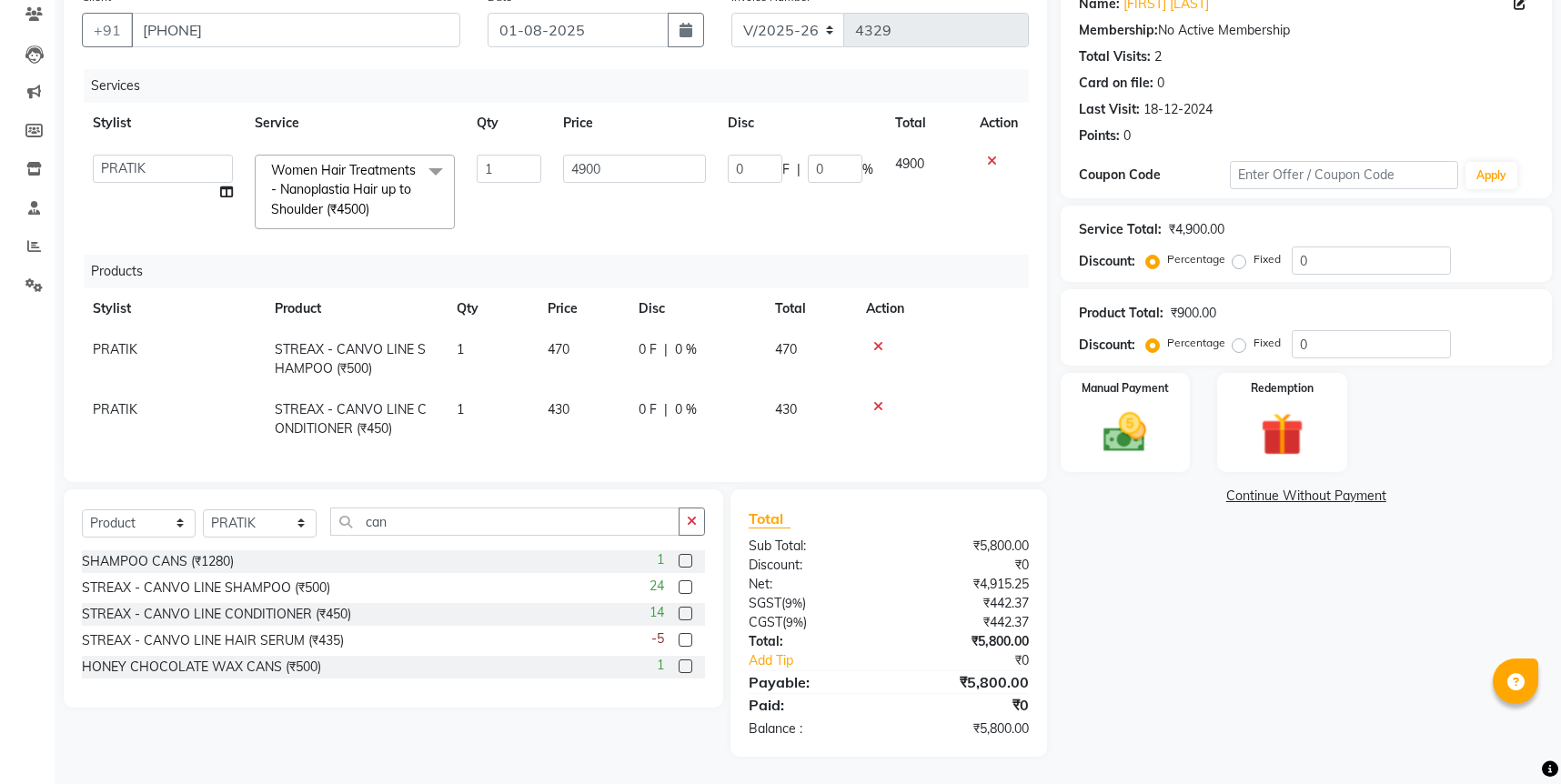 click on "Services Stylist Service Qty Price Disc Total Action  DANISH    HARISH   HARSHADA GANORE   Kishor Tongare   Manisha   NEHA   PH SALON   PRATIK   SACHIN    shahensha   VEDANT   YASH  Women Hair Treatments - Nanoplastia Hair up to Shoulder (₹4500)  x Women's Hair Services  - Women Haircut (Fringe Cut) (₹200) Women's Hair Services  - Women Haircut with Wash. (₹300) Women's Hair Services  - Women Haircut with Wash (₹400) Women's Hair Services  - Women Hair Wash & Dry (₹250) Women's Hair Services  - Women Hair Wash with Blow Dry (₹300) Women's Hair Services  - Women Hair Deep Conditioning (₹500) Women's Hair Treatments - Nanoplastia Hair up to Neck (₹3500) Women Hair Treatments - Nanoplastia Hair up to Shoulder (₹4500) WIG SERVICING (₹700) women hairspa (₹700) Women Root Touch Up (₹700) Women Hair Global Colour (₹150090) Blow Dry  - Blow Dry Hair upto Shoulder (₹300) Blow Dry  - Blow Dry Hair Wash without Curly (₹400) Blow Dry  - Blow Dry Hair Wash with Straight Dry (₹350) 1 4900 0" 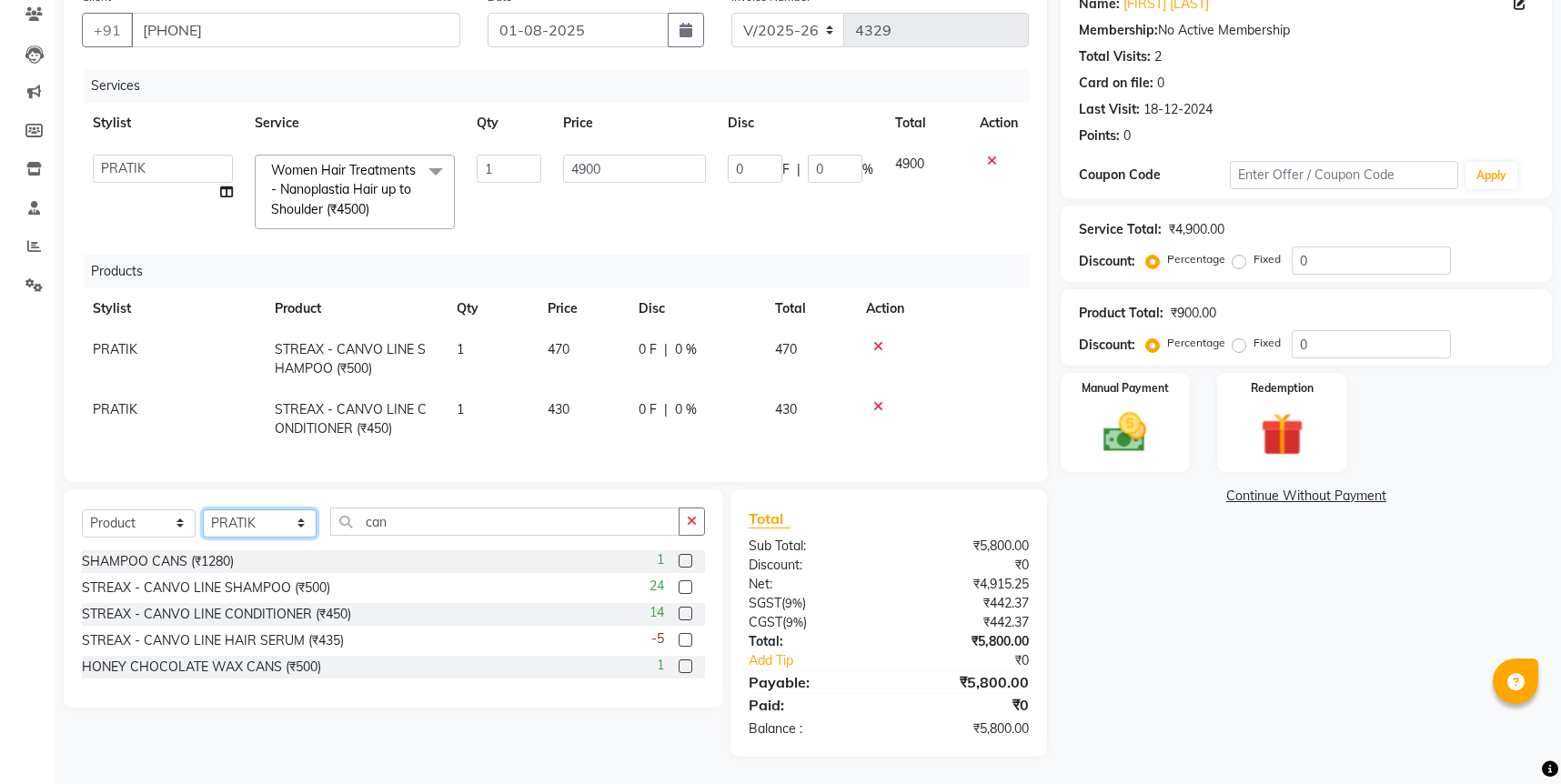 click on "Select Stylist [PERSON] [PERSON] [PERSON] [PERSON] [PERSON] [PERSON] [PERSON] [PERSON] [PERSON] [PERSON] [PERSON] [PERSON]" 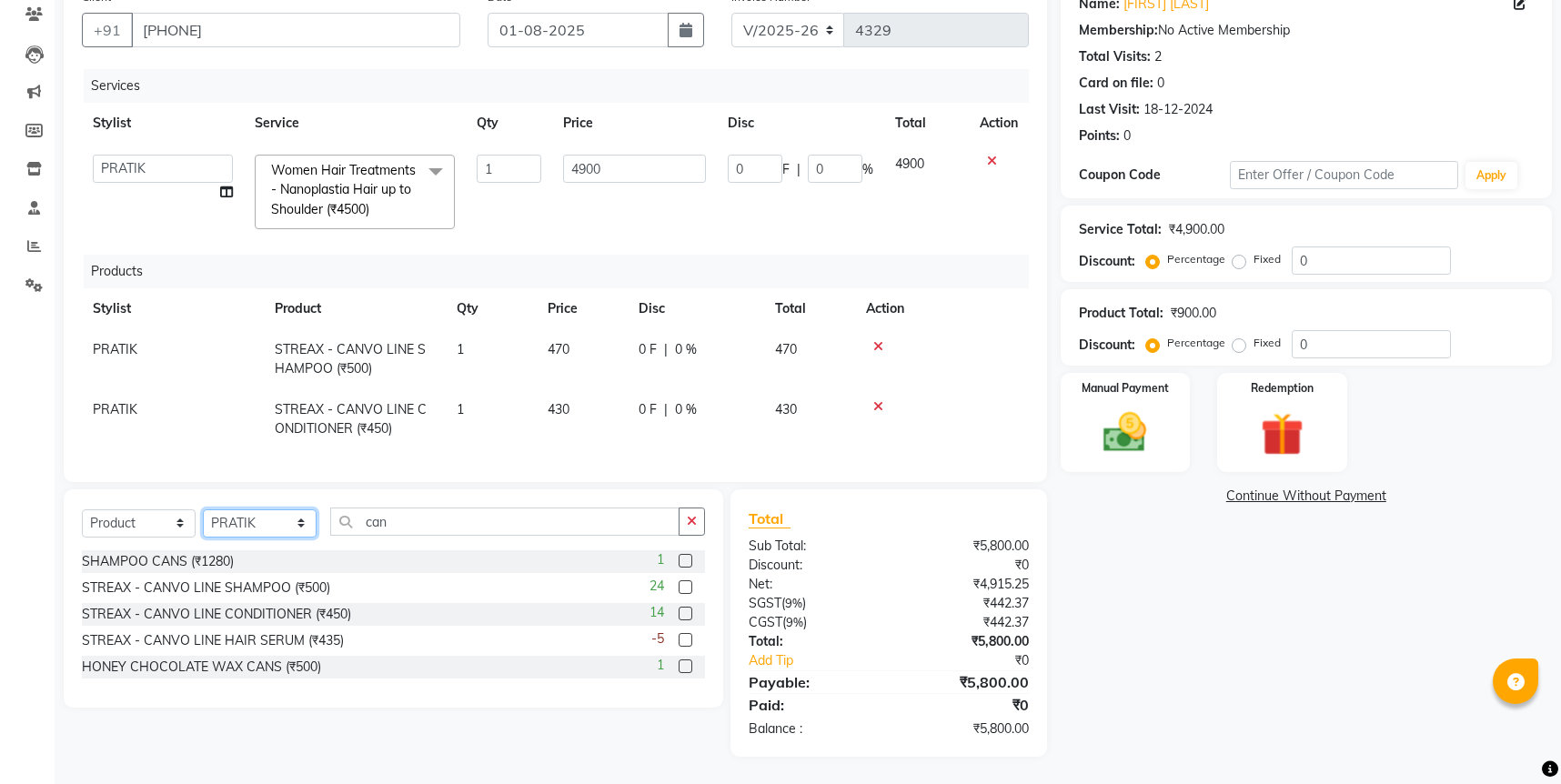 select on "83081" 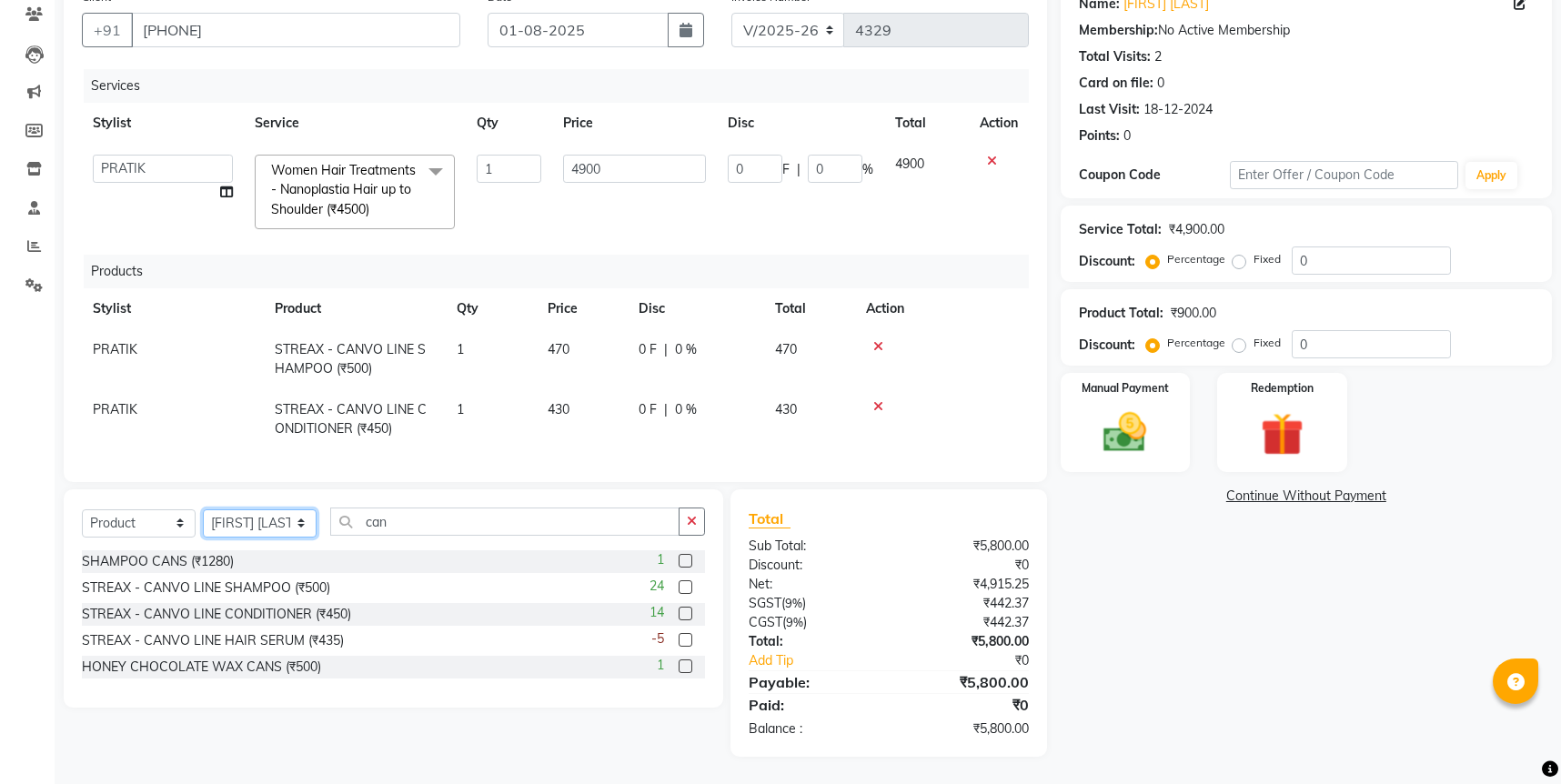 click on "Select Stylist [PERSON] [PERSON] [PERSON] [PERSON] [PERSON] [PERSON] [PERSON] [PERSON] [PERSON] [PERSON] [PERSON] [PERSON]" 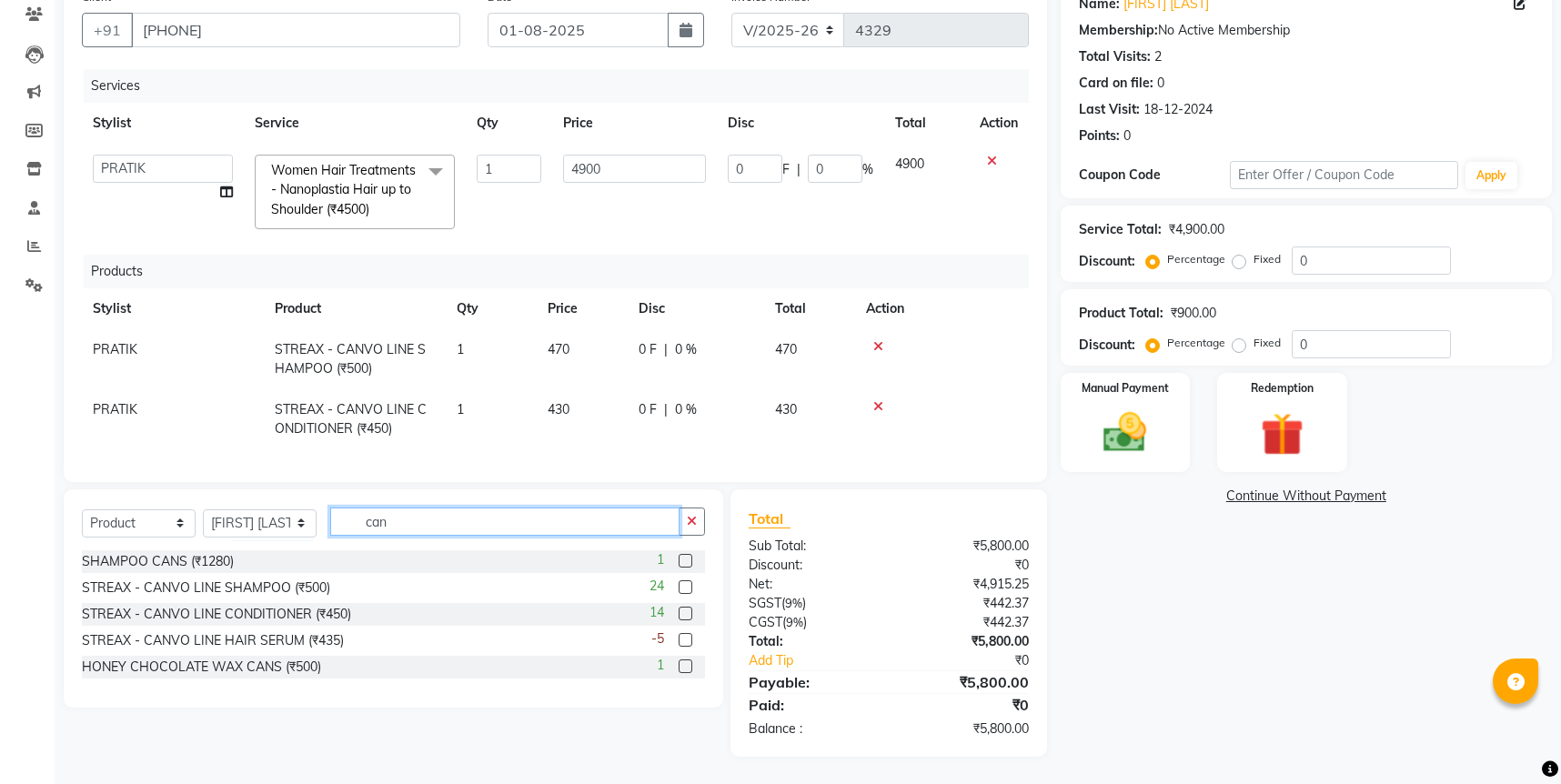 click on "can" 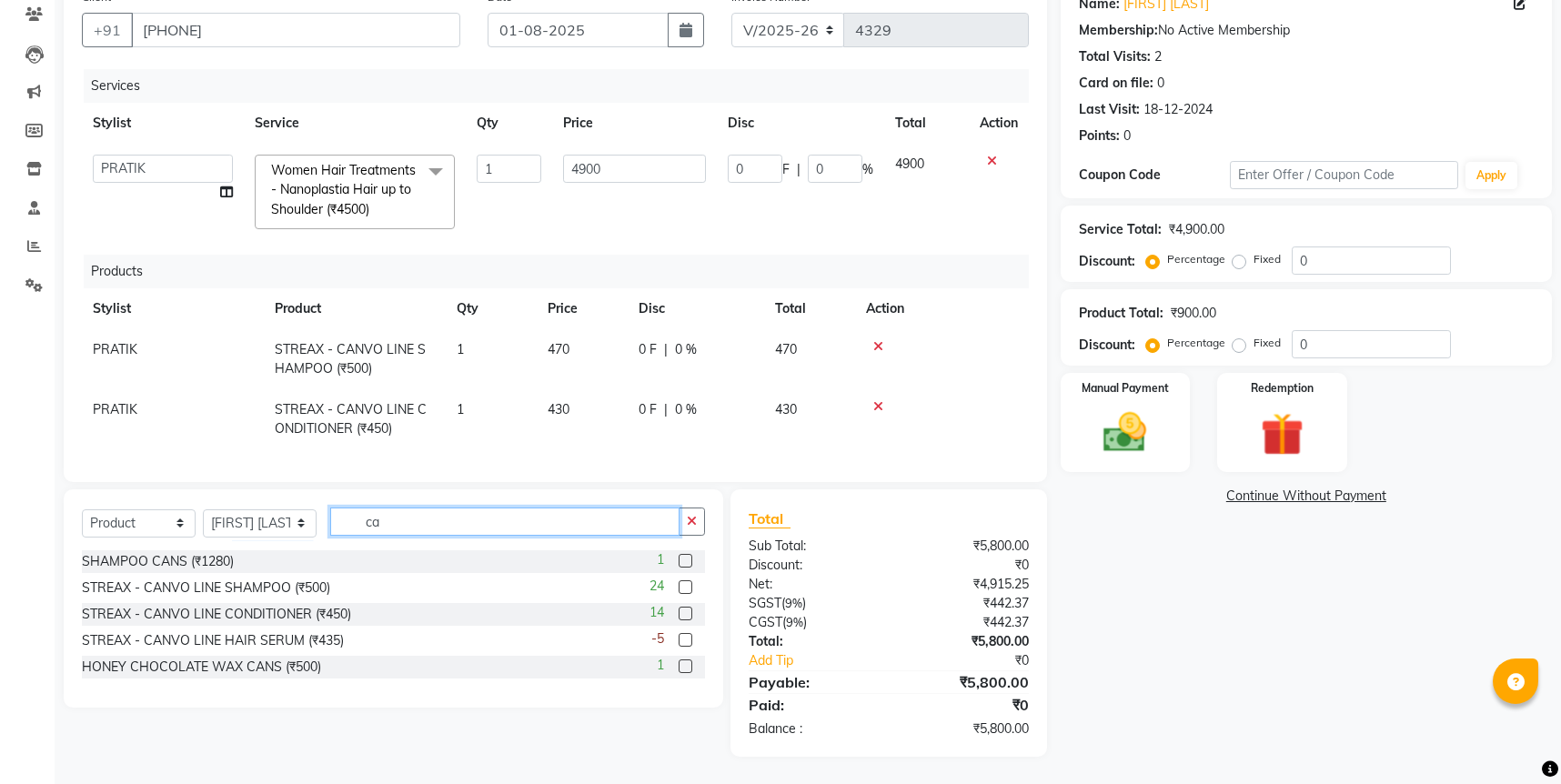 type on "c" 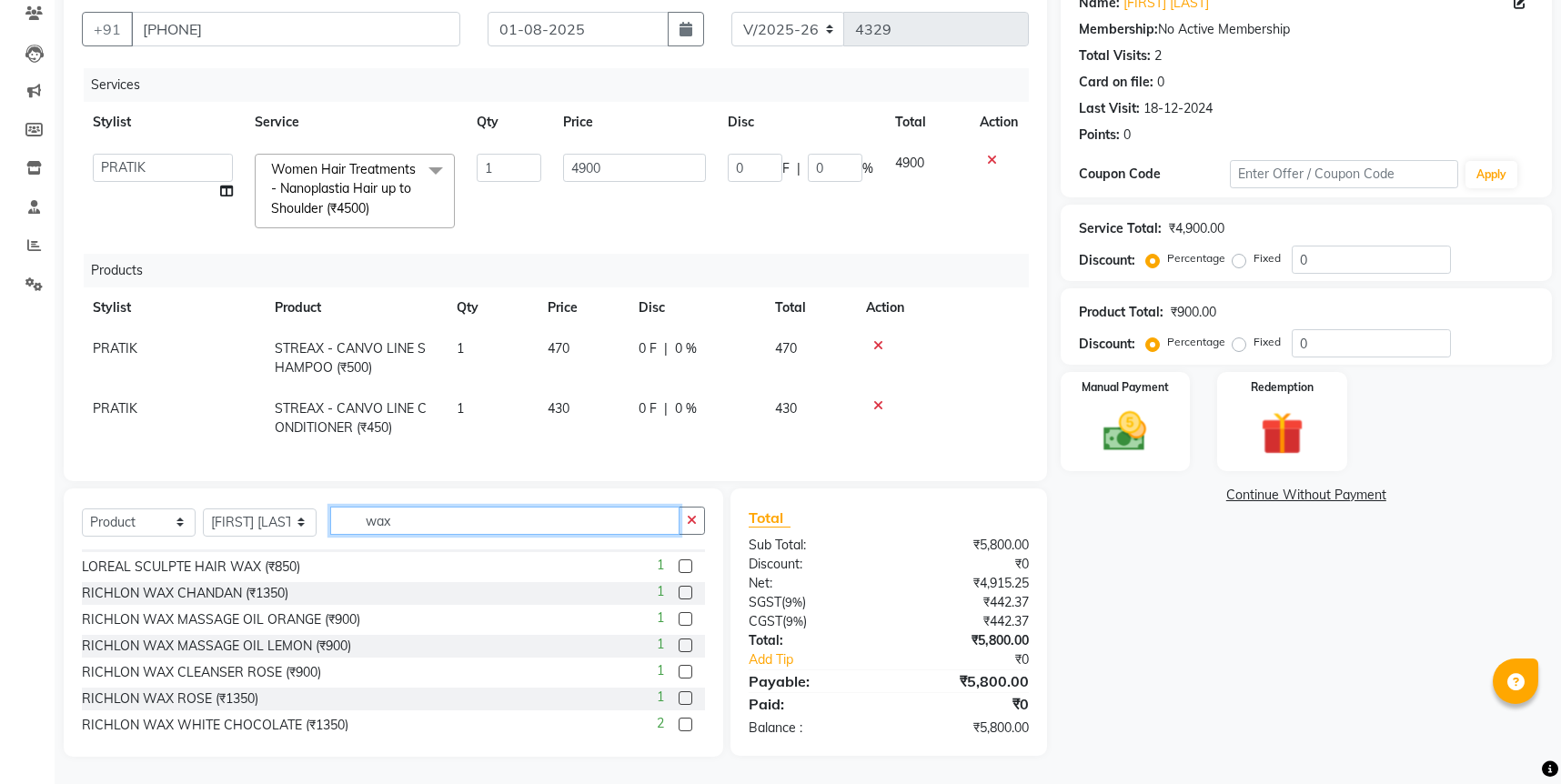 scroll, scrollTop: 81, scrollLeft: 0, axis: vertical 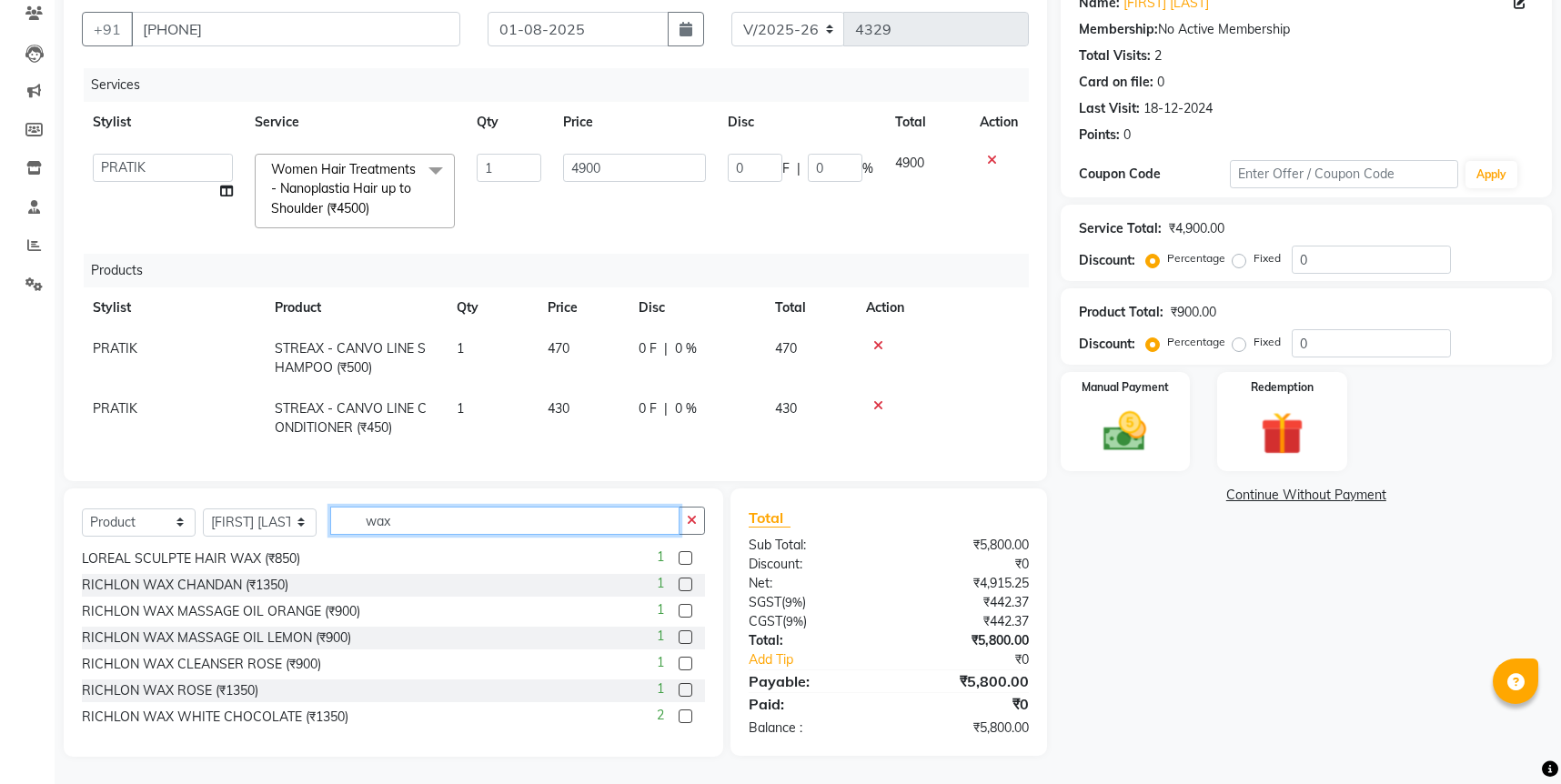 type on "wax" 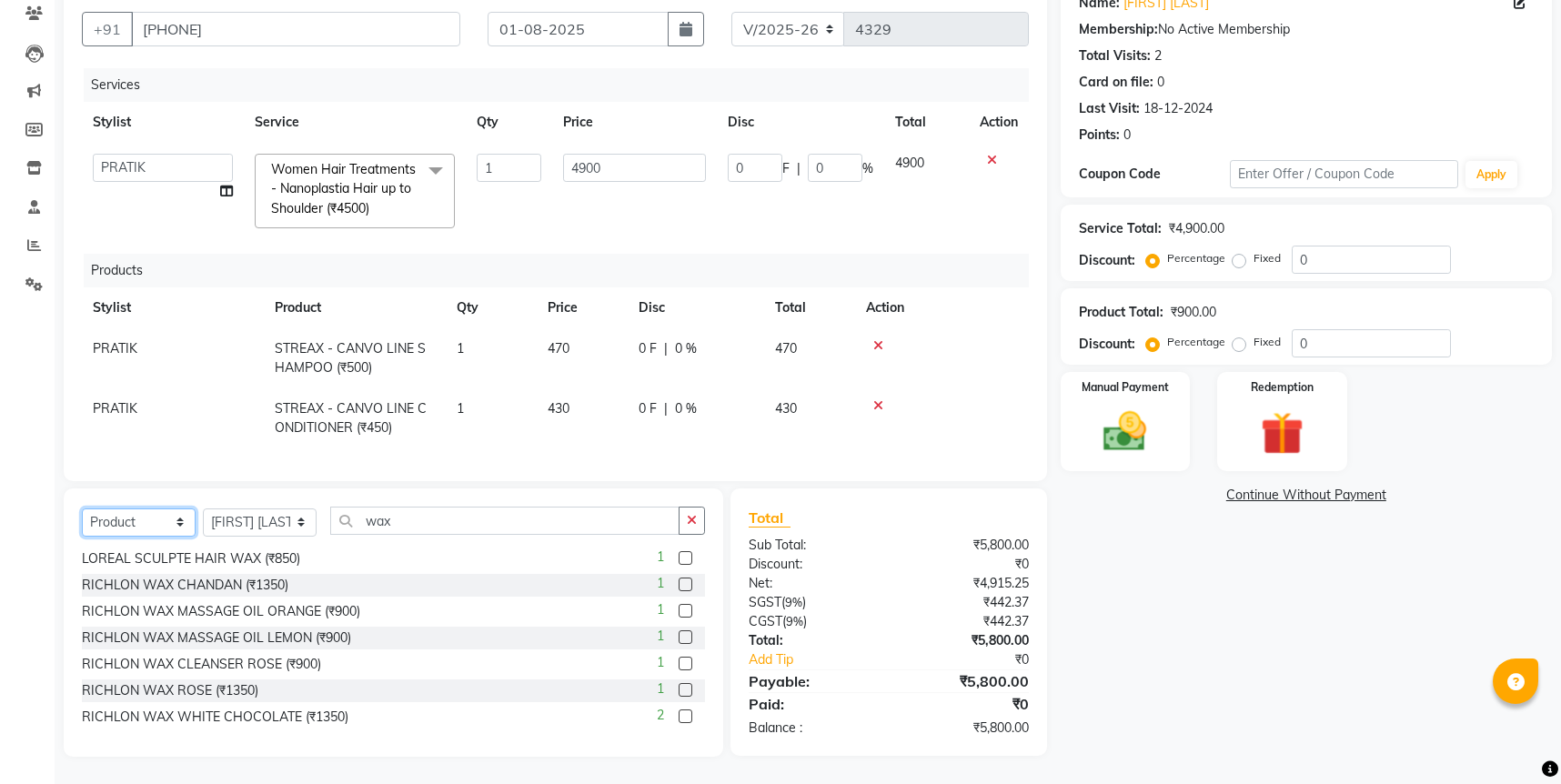 click on "Select  Service  Product  Membership  Package Voucher Prepaid Gift Card" 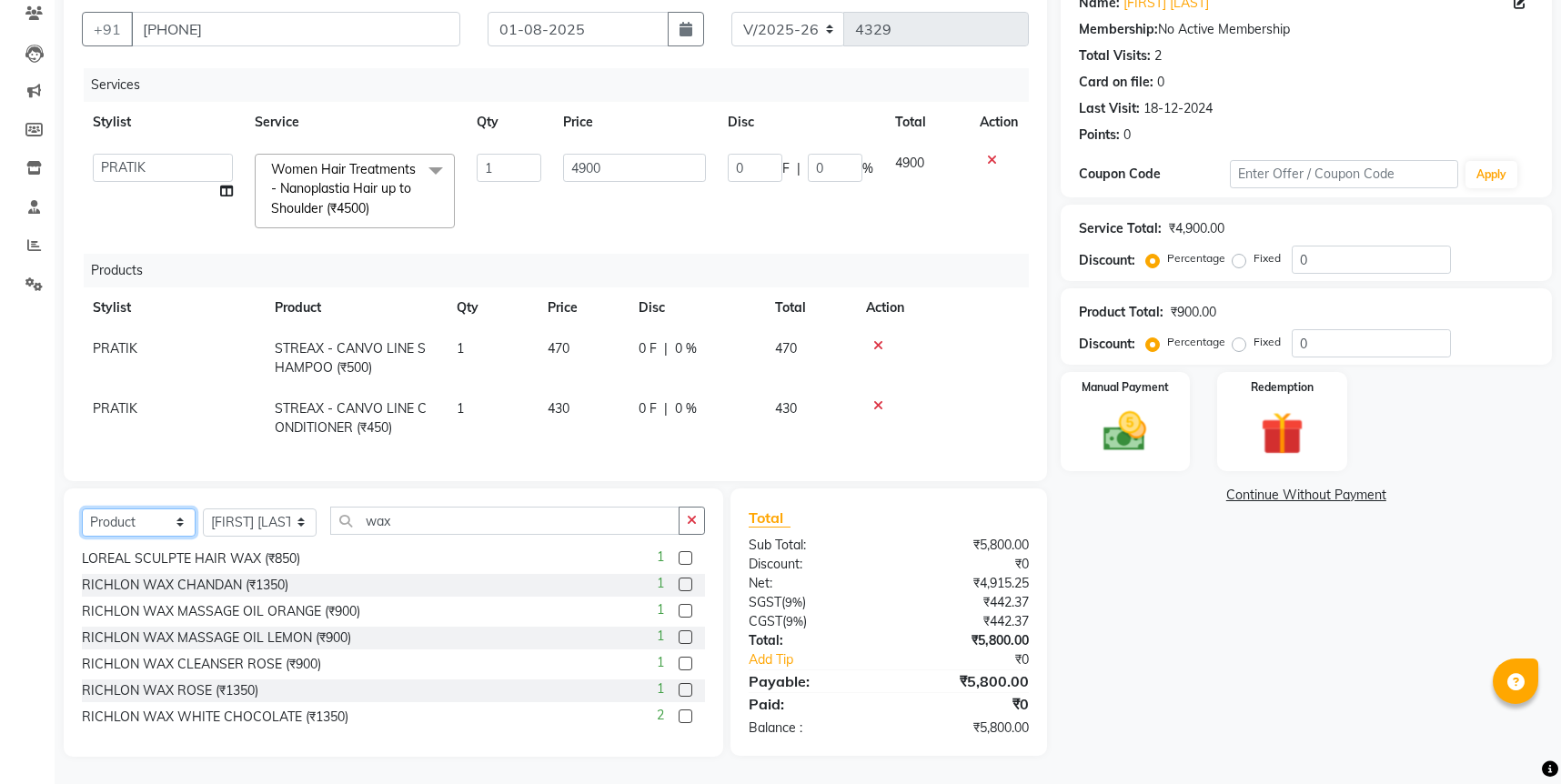 type 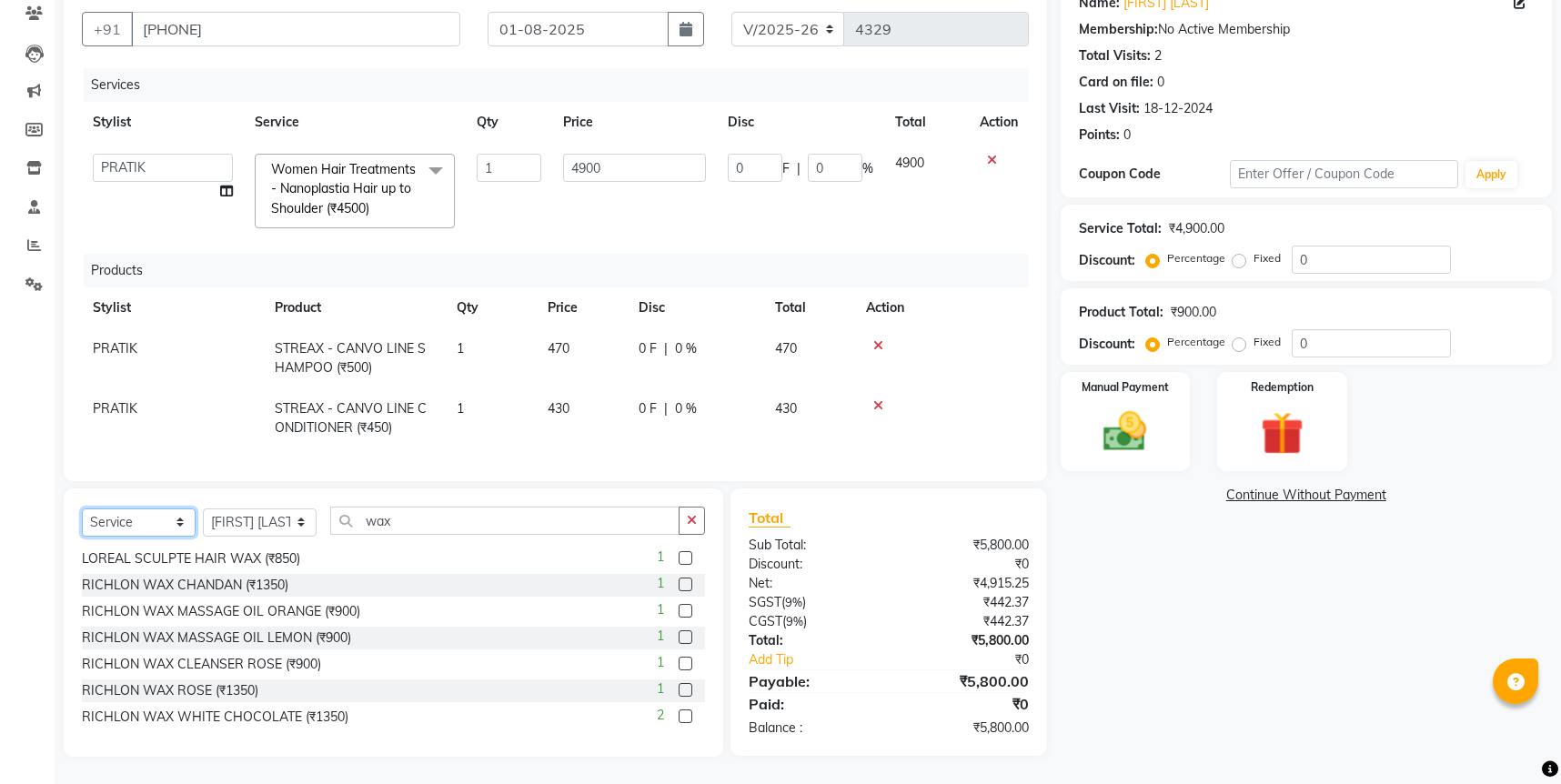 click on "Select  Service  Product  Membership  Package Voucher Prepaid Gift Card" 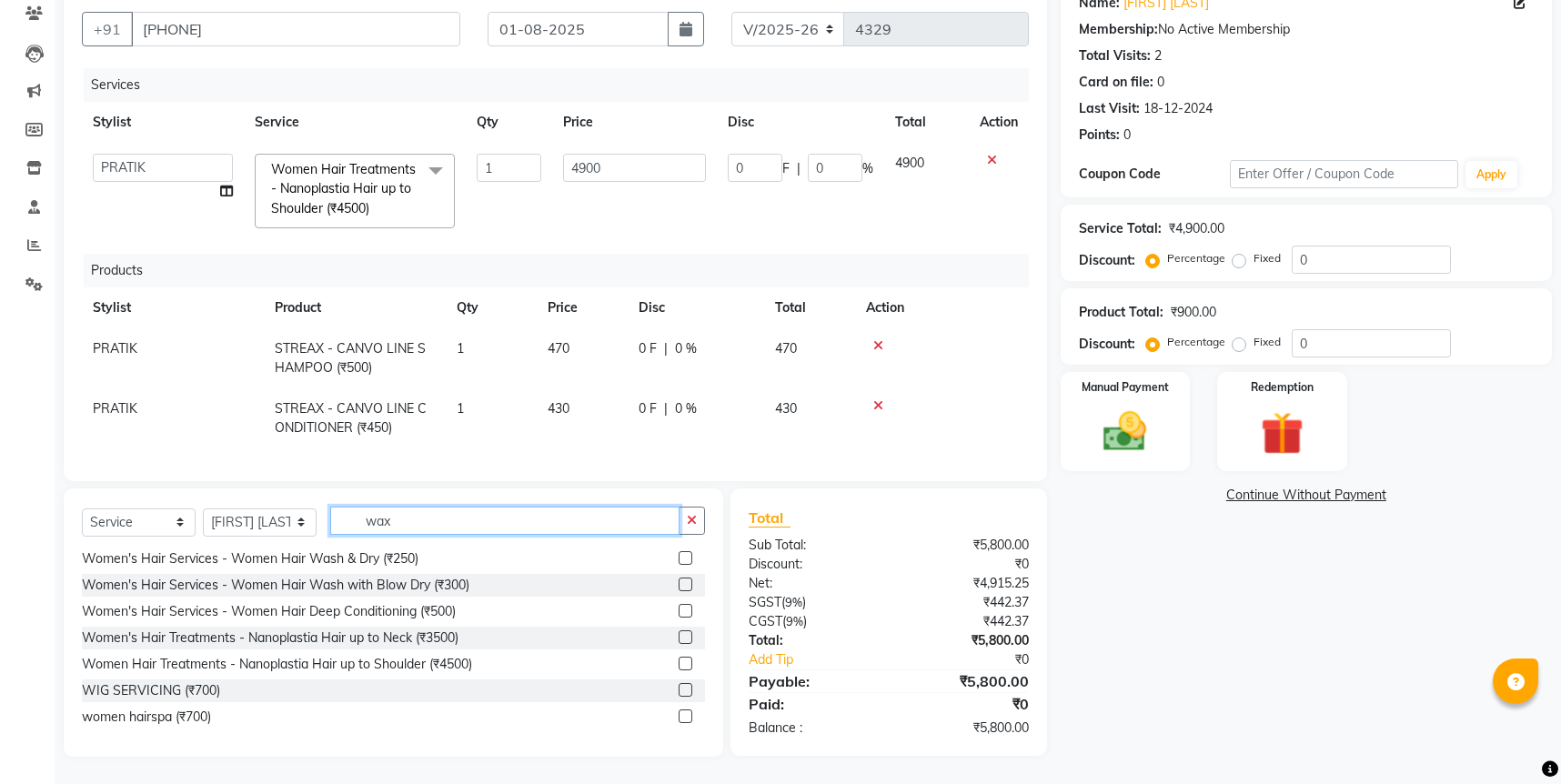 click on "wax" 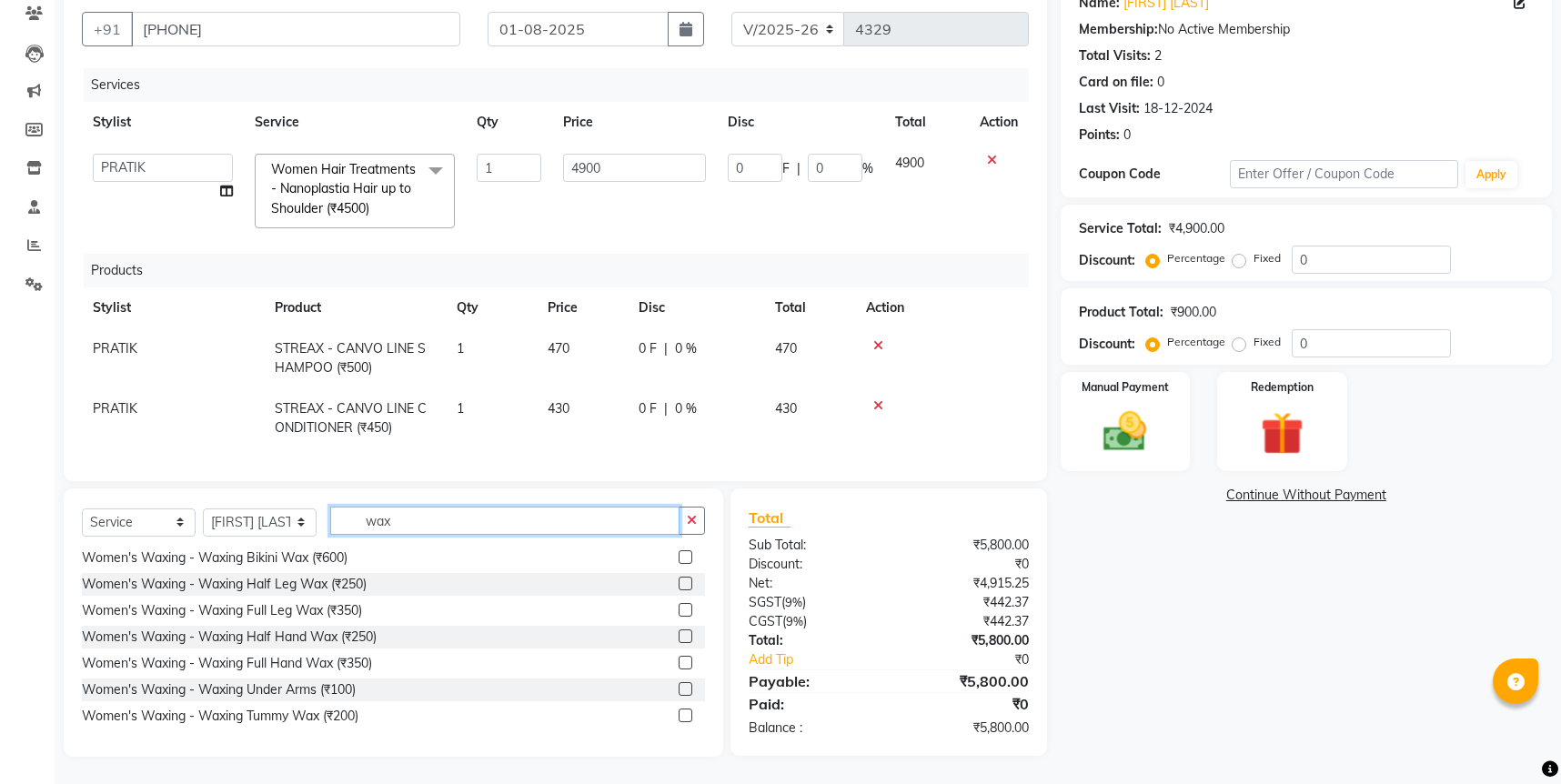 scroll, scrollTop: 176, scrollLeft: 0, axis: vertical 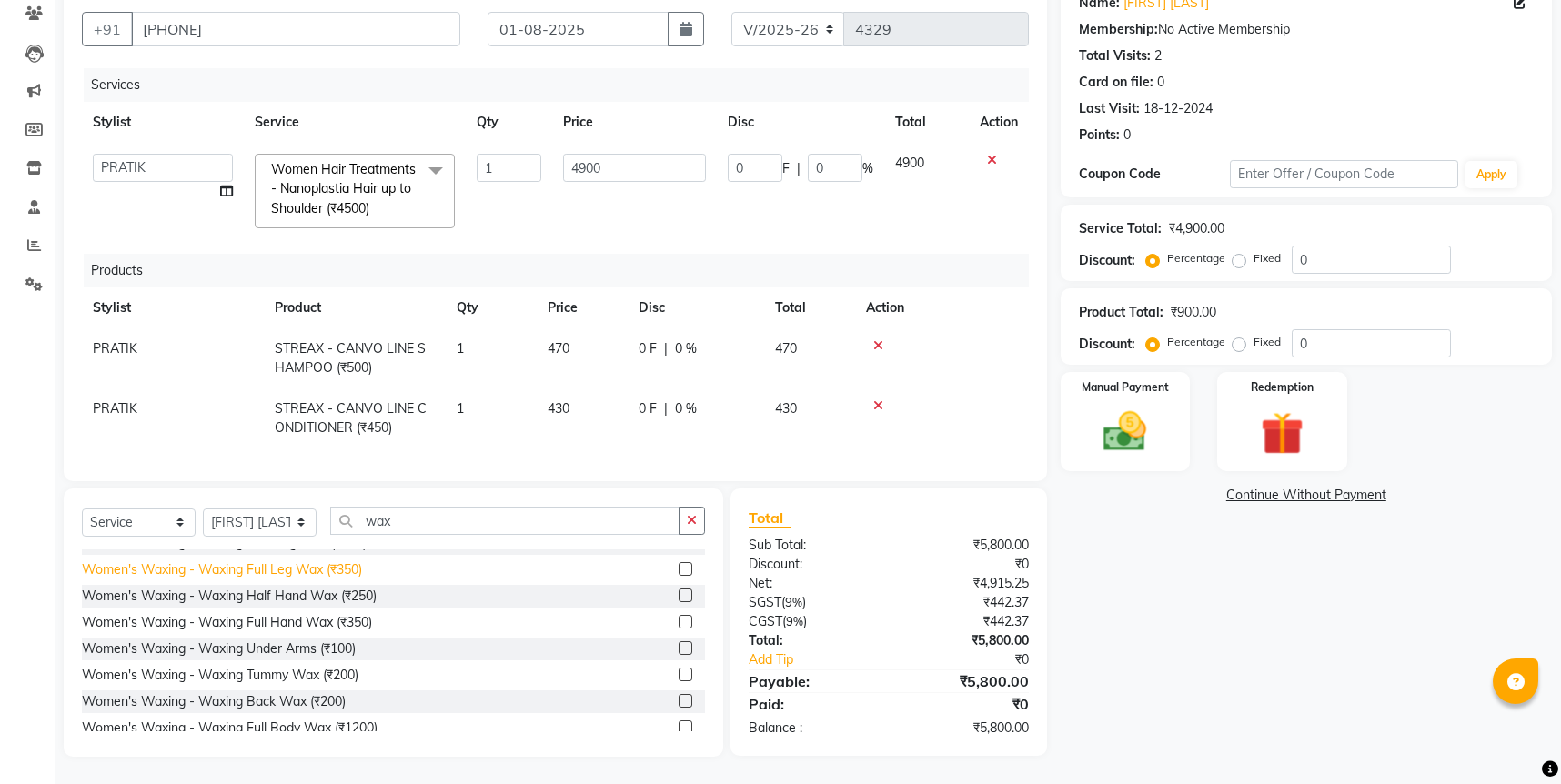 click on "Women's Waxing  - Waxing Full Leg Wax (₹350)" 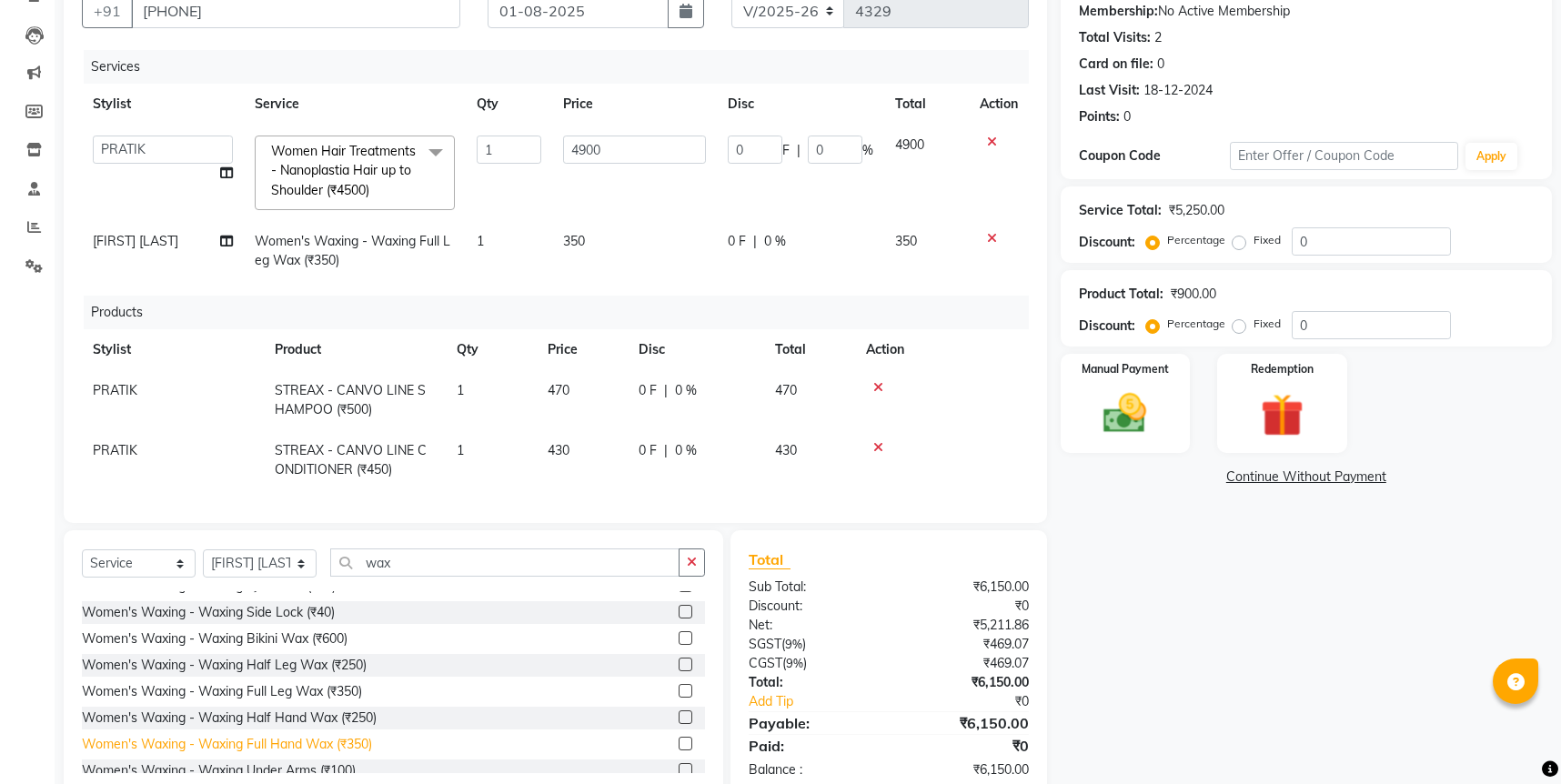 scroll, scrollTop: 55, scrollLeft: 0, axis: vertical 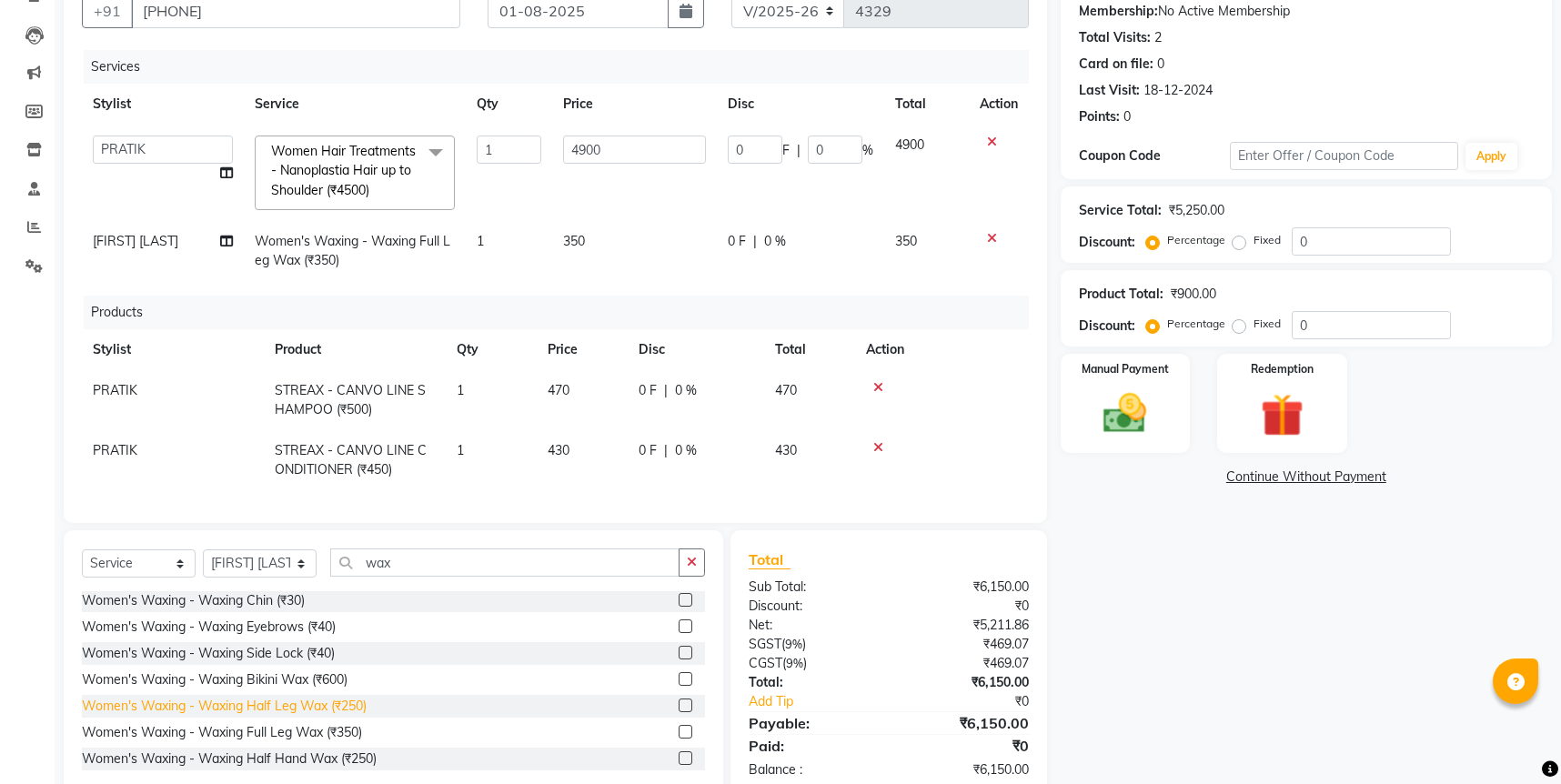 click on "Women's Waxing  - Waxing Half Leg Wax (₹250)" 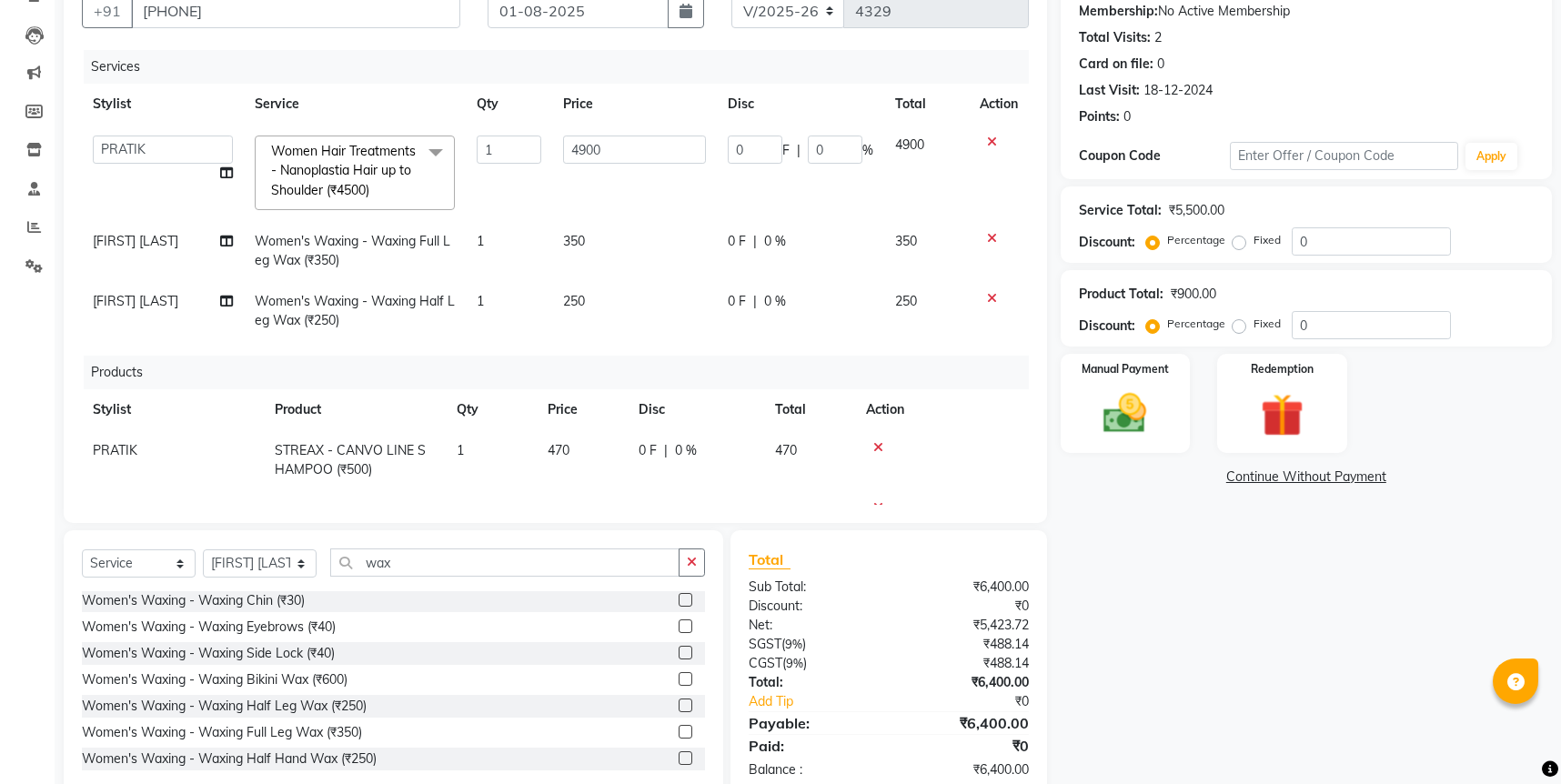 click 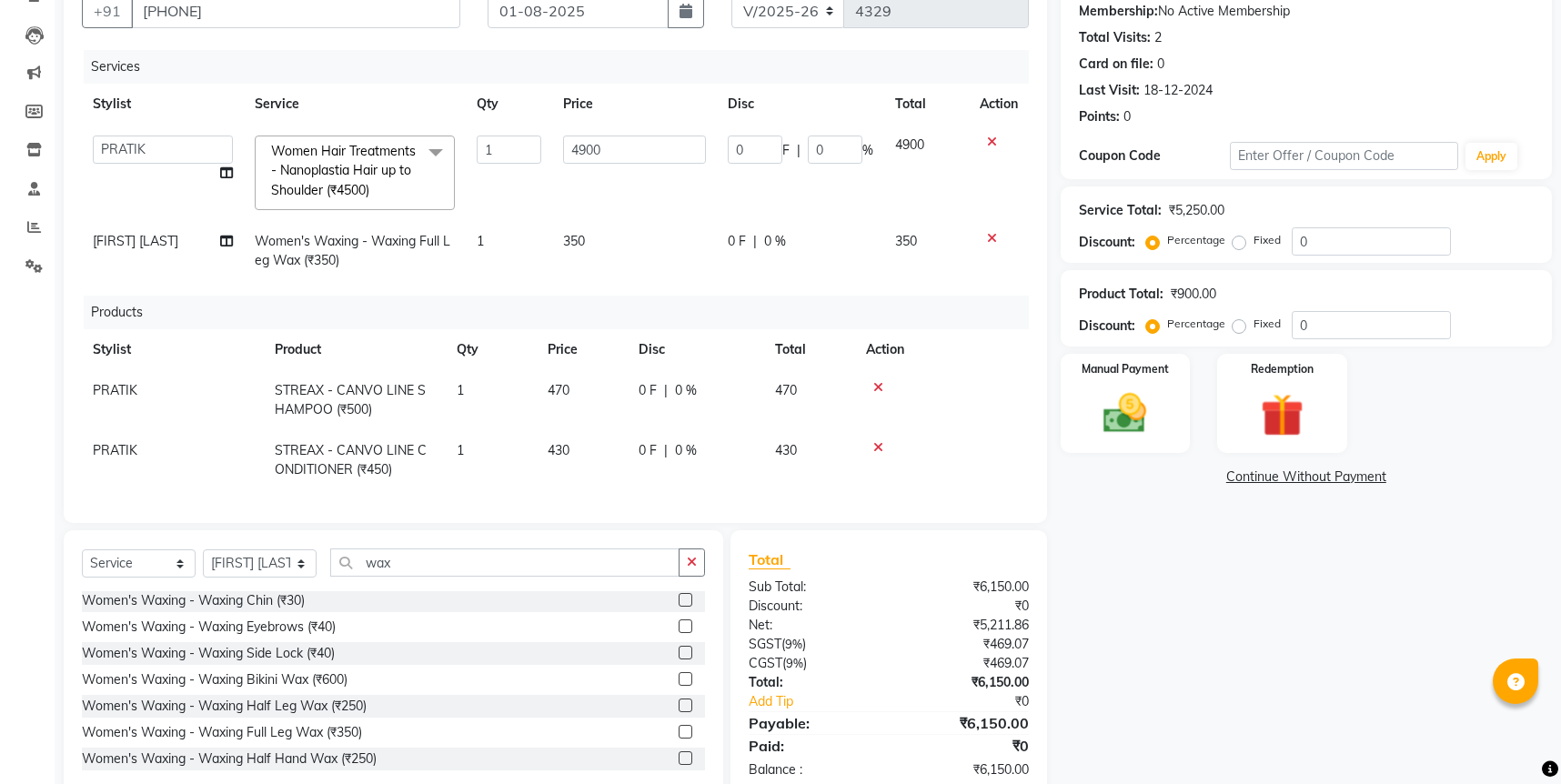 scroll, scrollTop: 216, scrollLeft: 0, axis: vertical 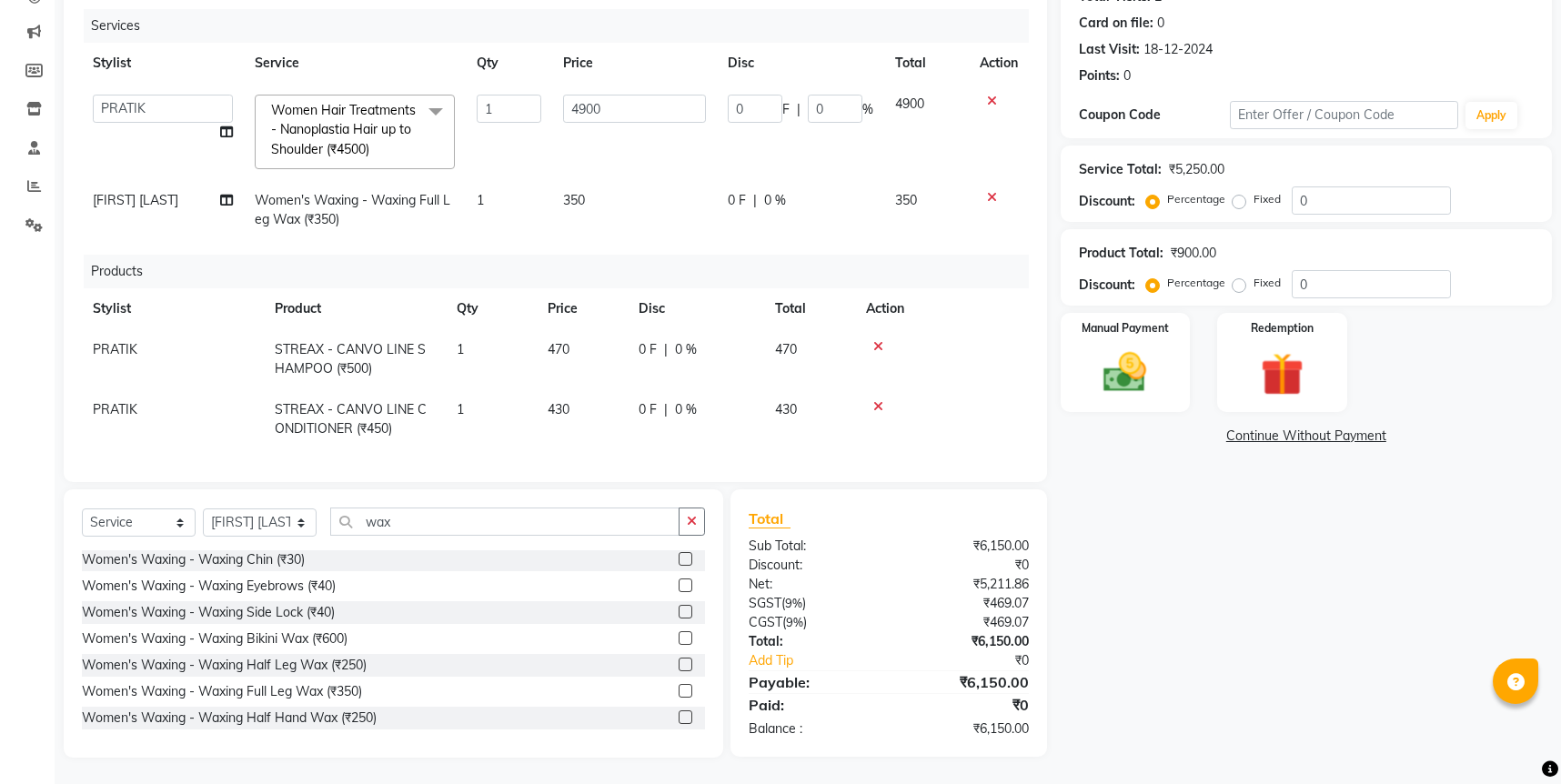 drag, startPoint x: 350, startPoint y: 721, endPoint x: 355, endPoint y: 702, distance: 19.646883 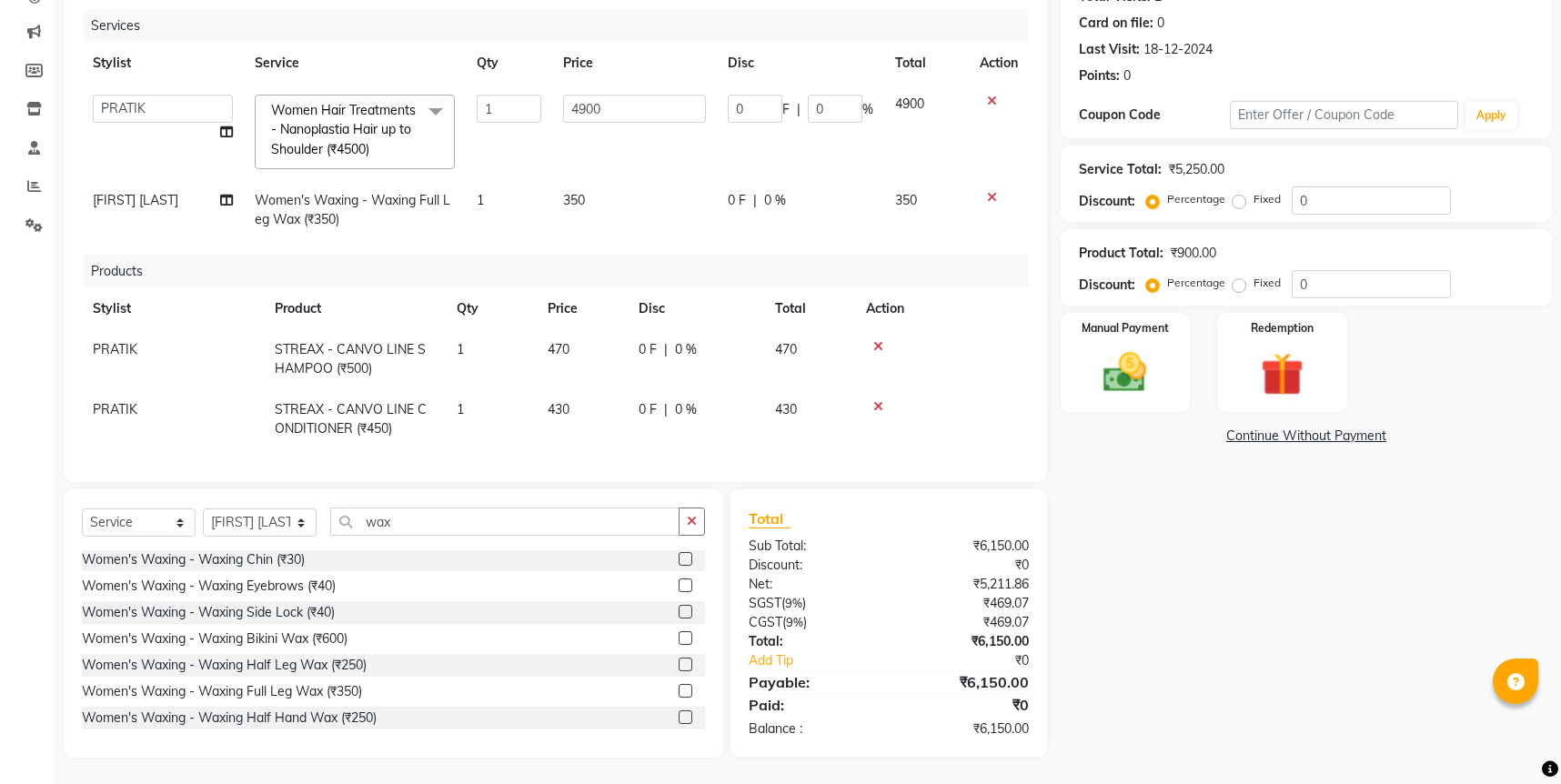 click on "Women's Waxing  - Waxing Half Hand Wax (₹250)" 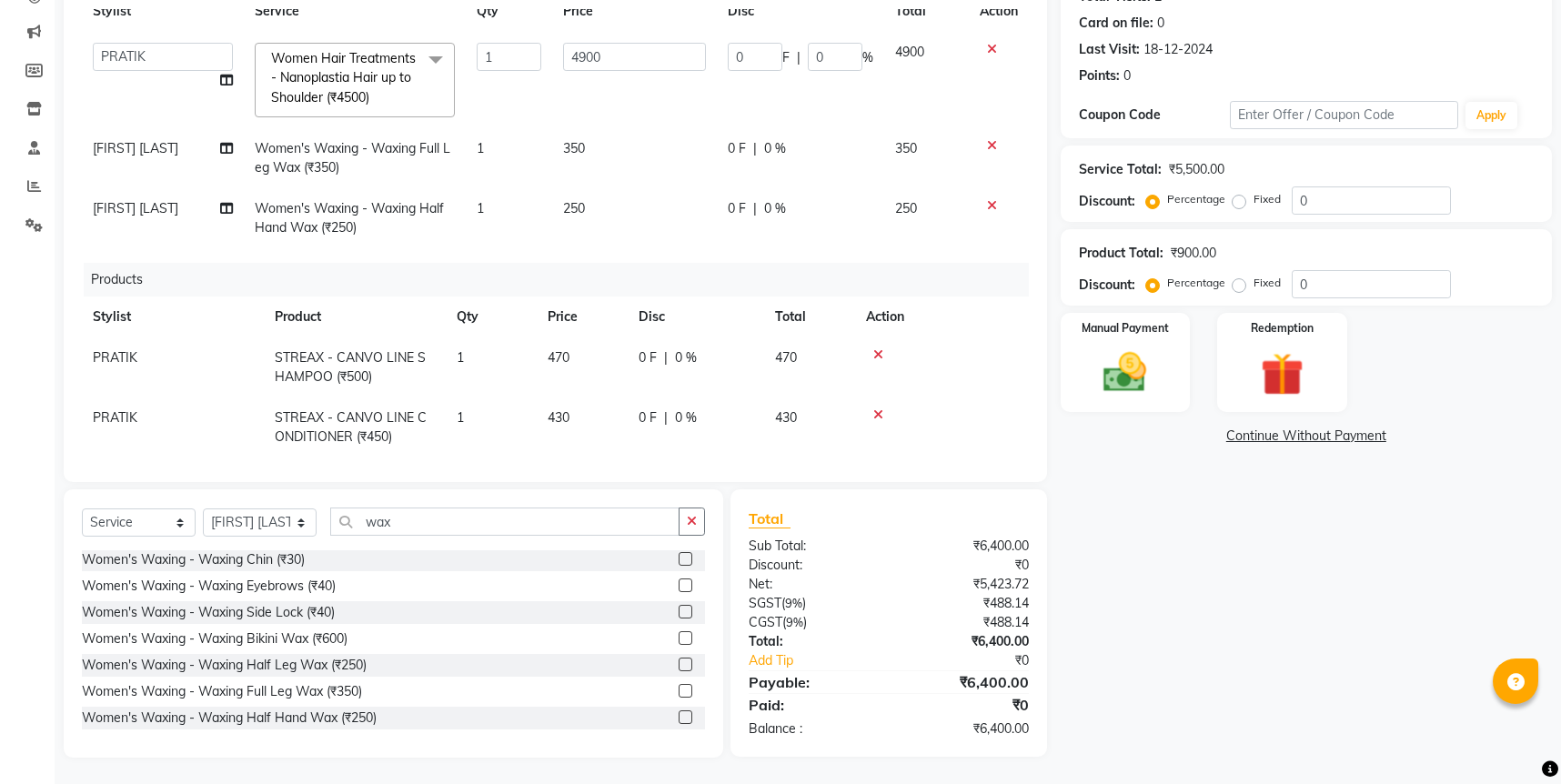 scroll, scrollTop: 78, scrollLeft: 0, axis: vertical 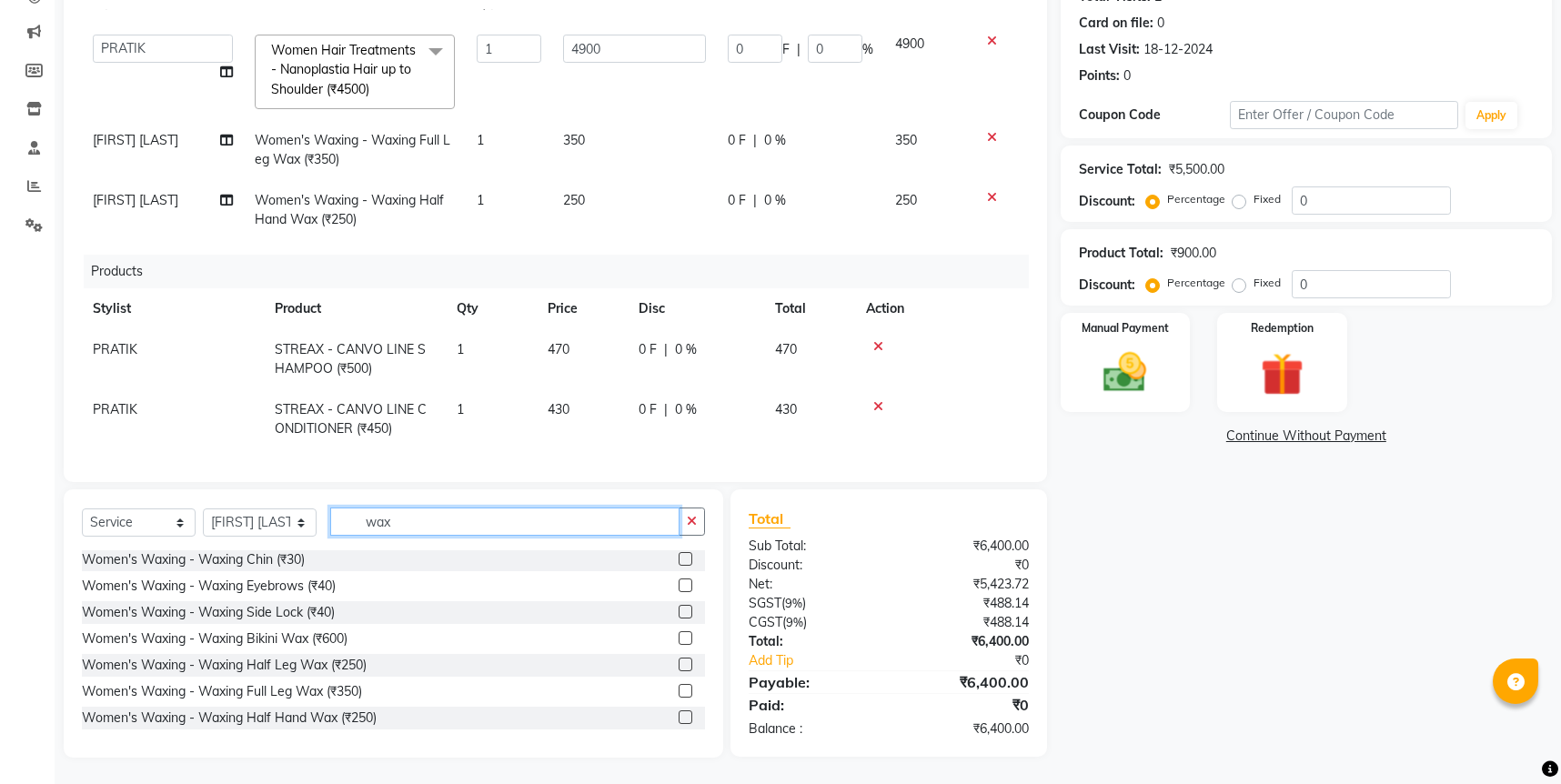 click on "wax" 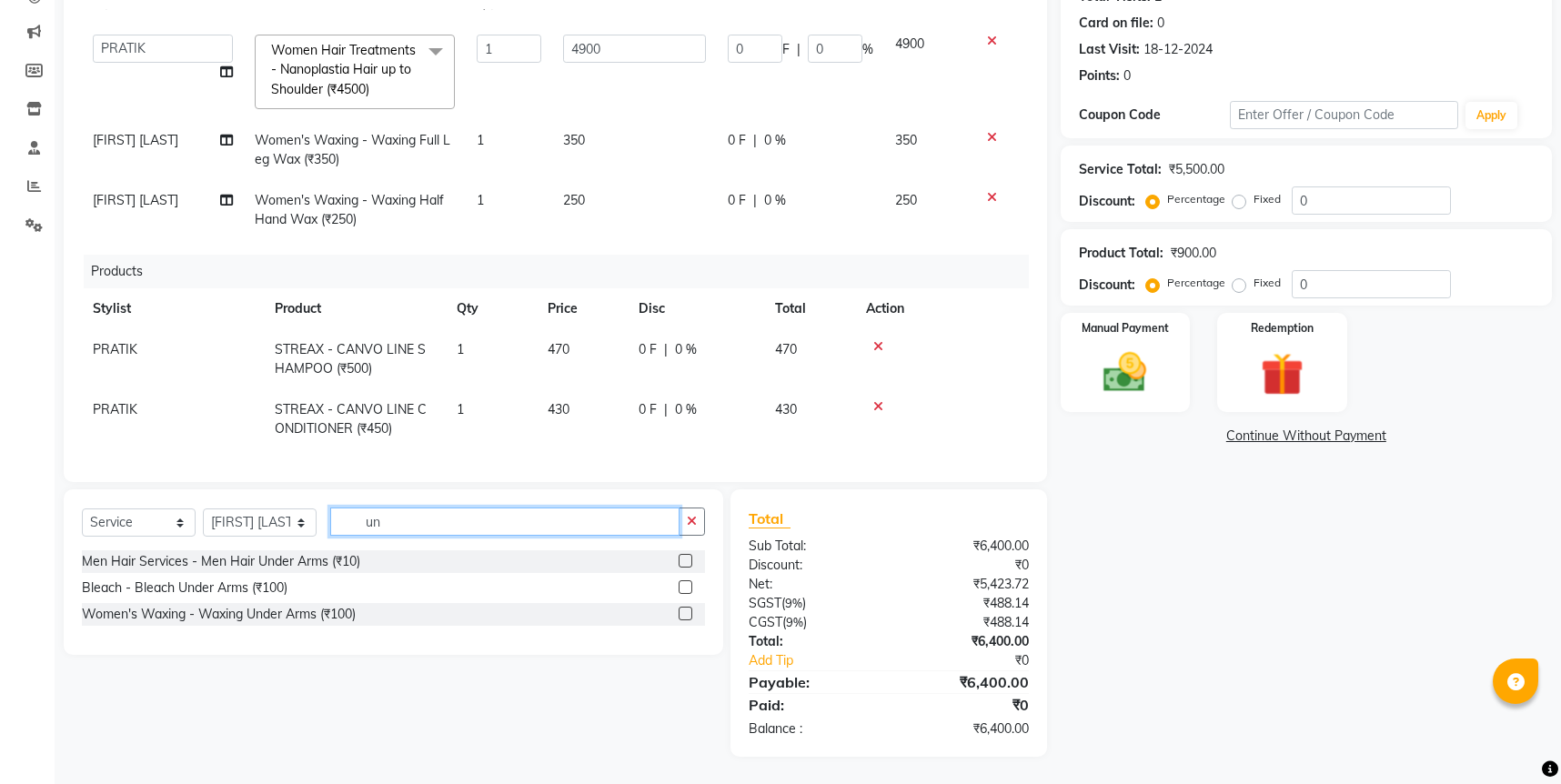 scroll, scrollTop: 0, scrollLeft: 0, axis: both 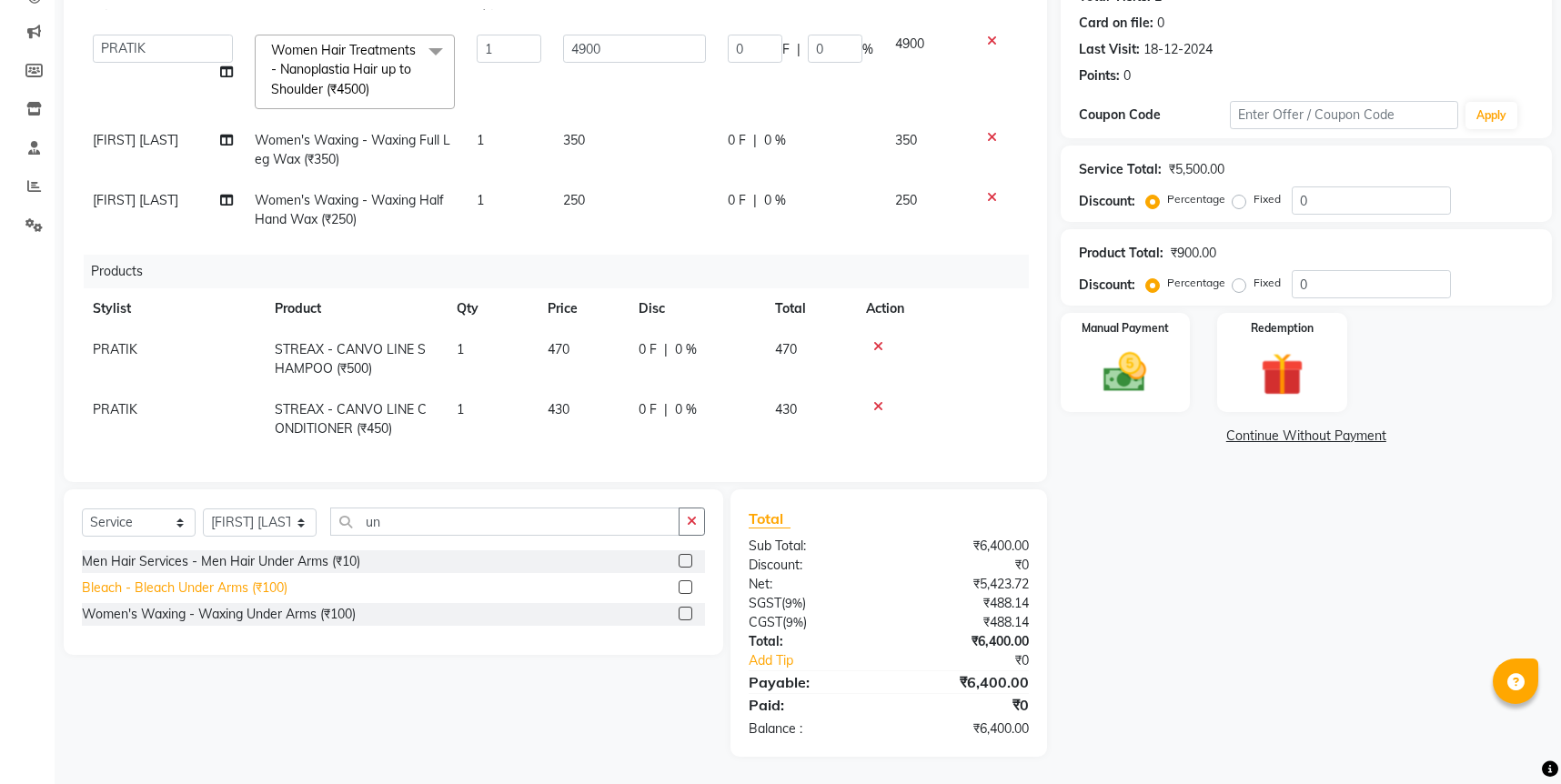 click on "Bleach  - Bleach Under Arms (₹100)" 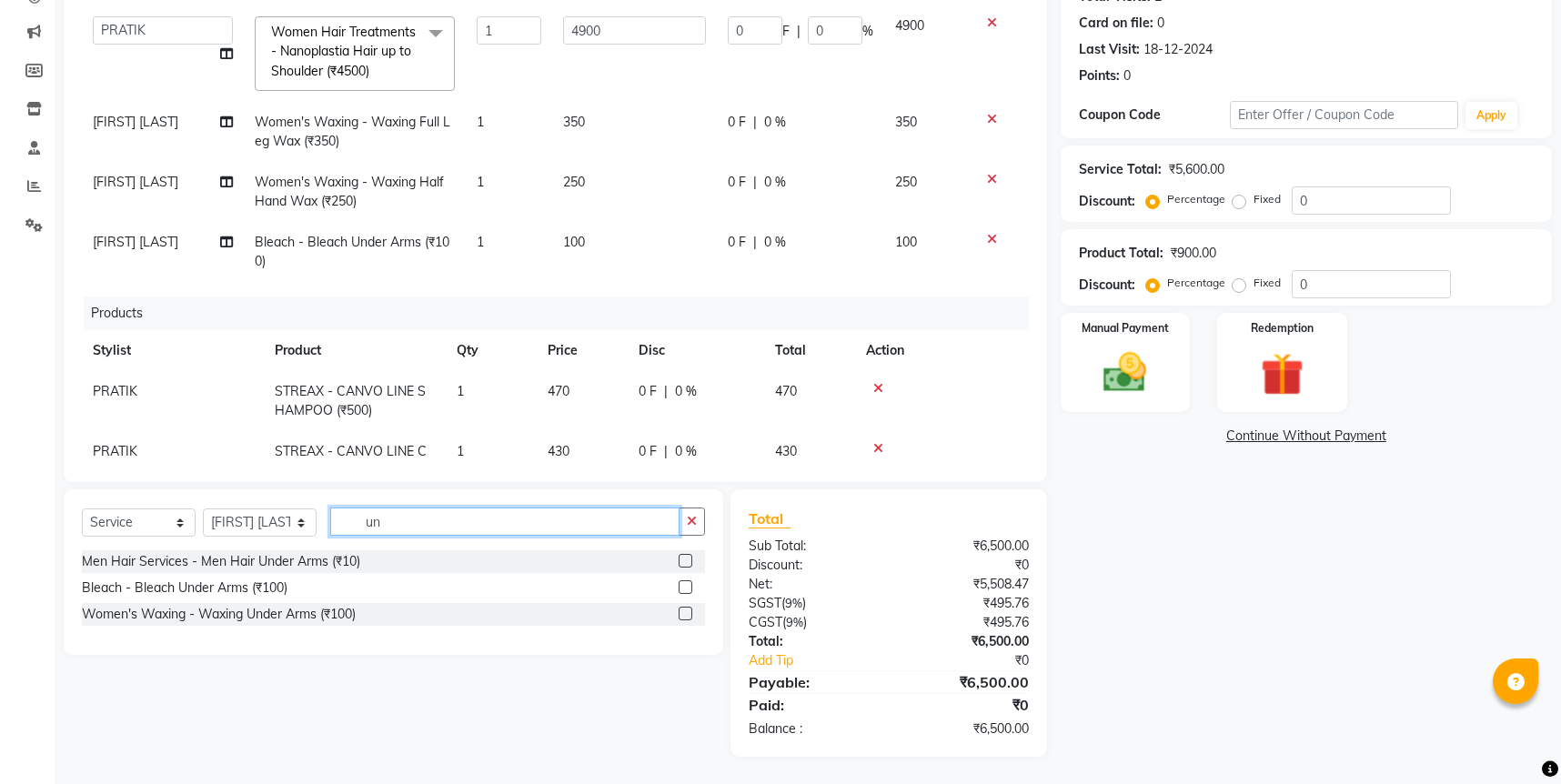 click on "un" 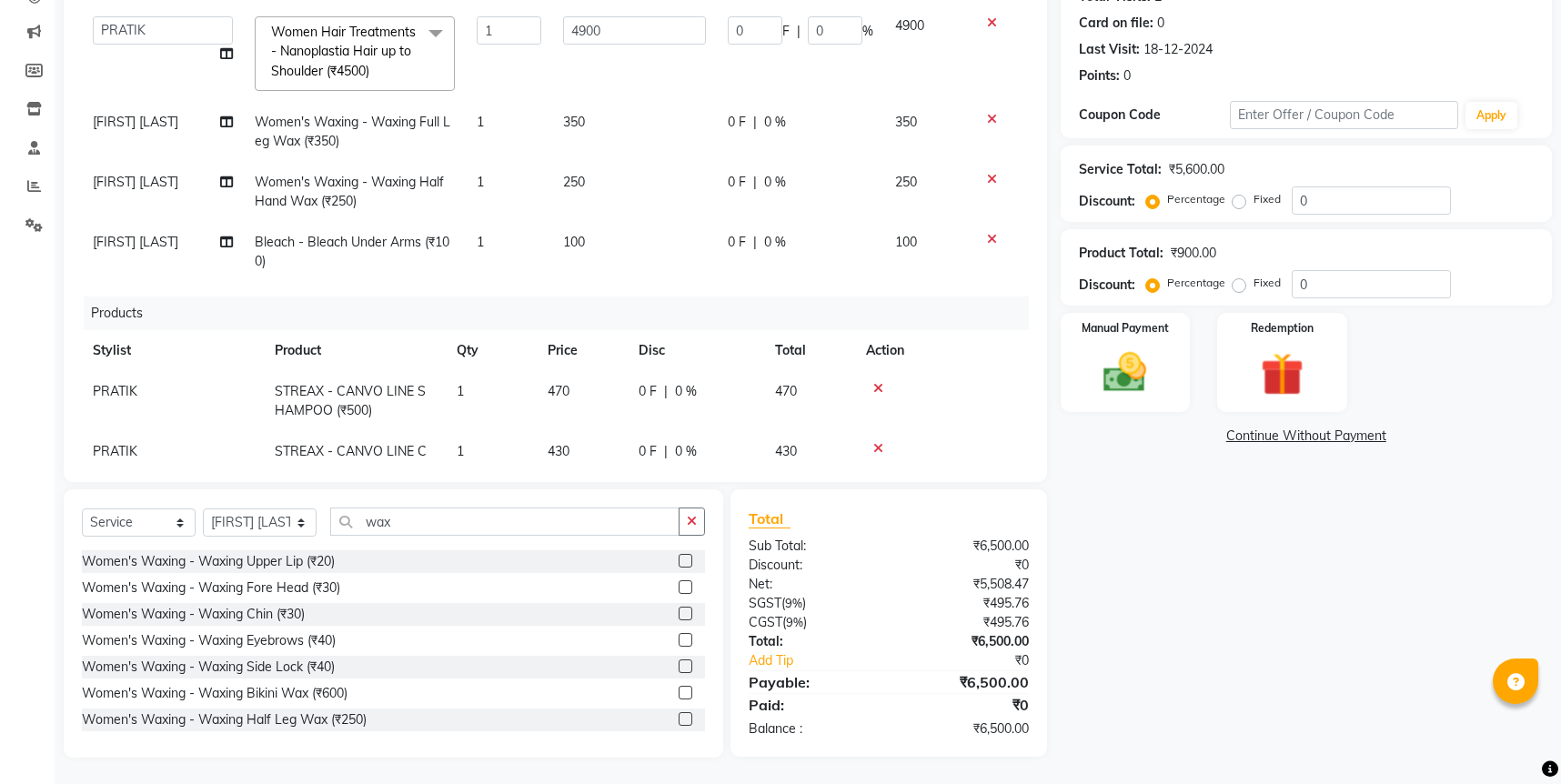 click 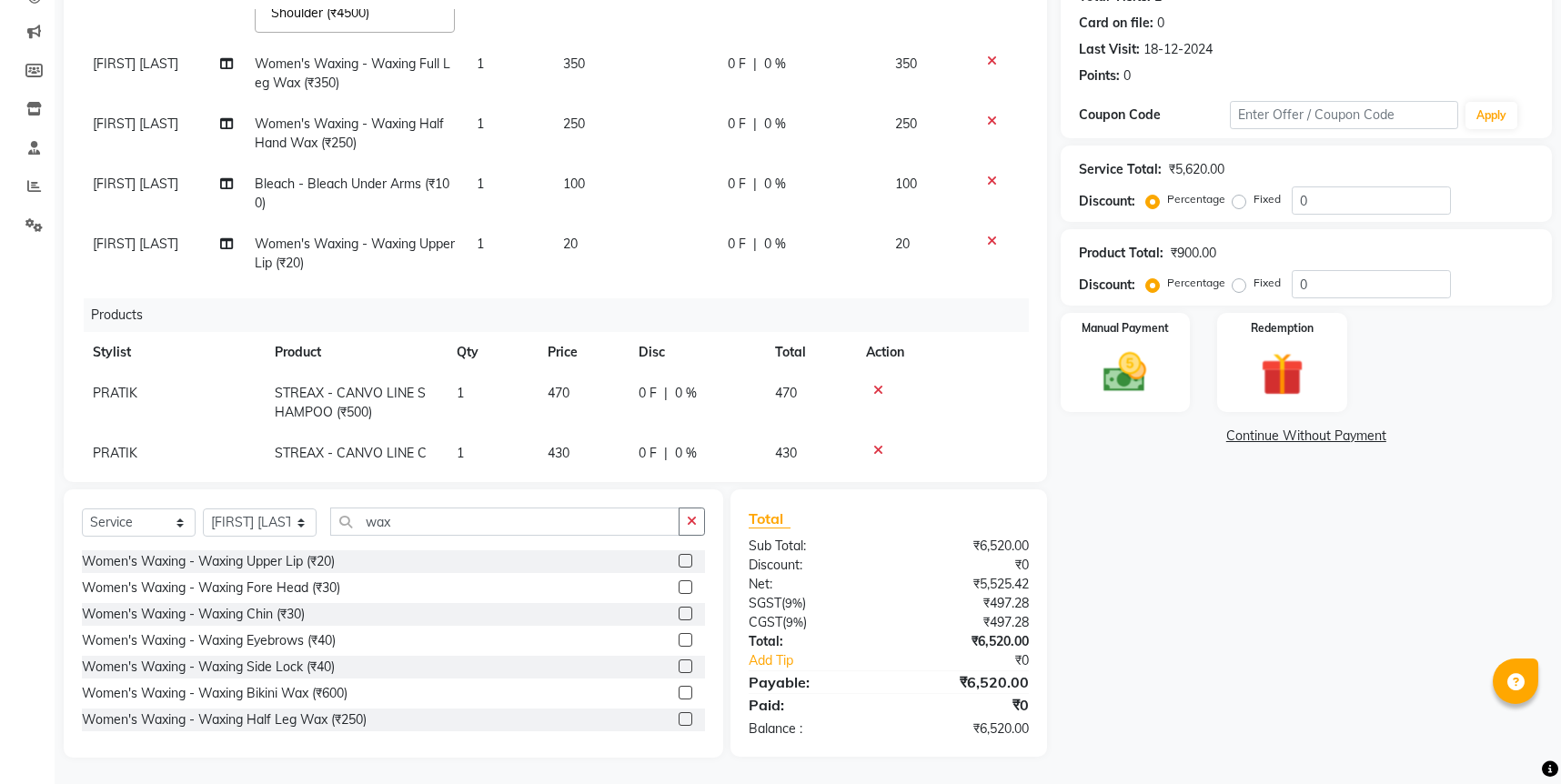 scroll, scrollTop: 77, scrollLeft: 0, axis: vertical 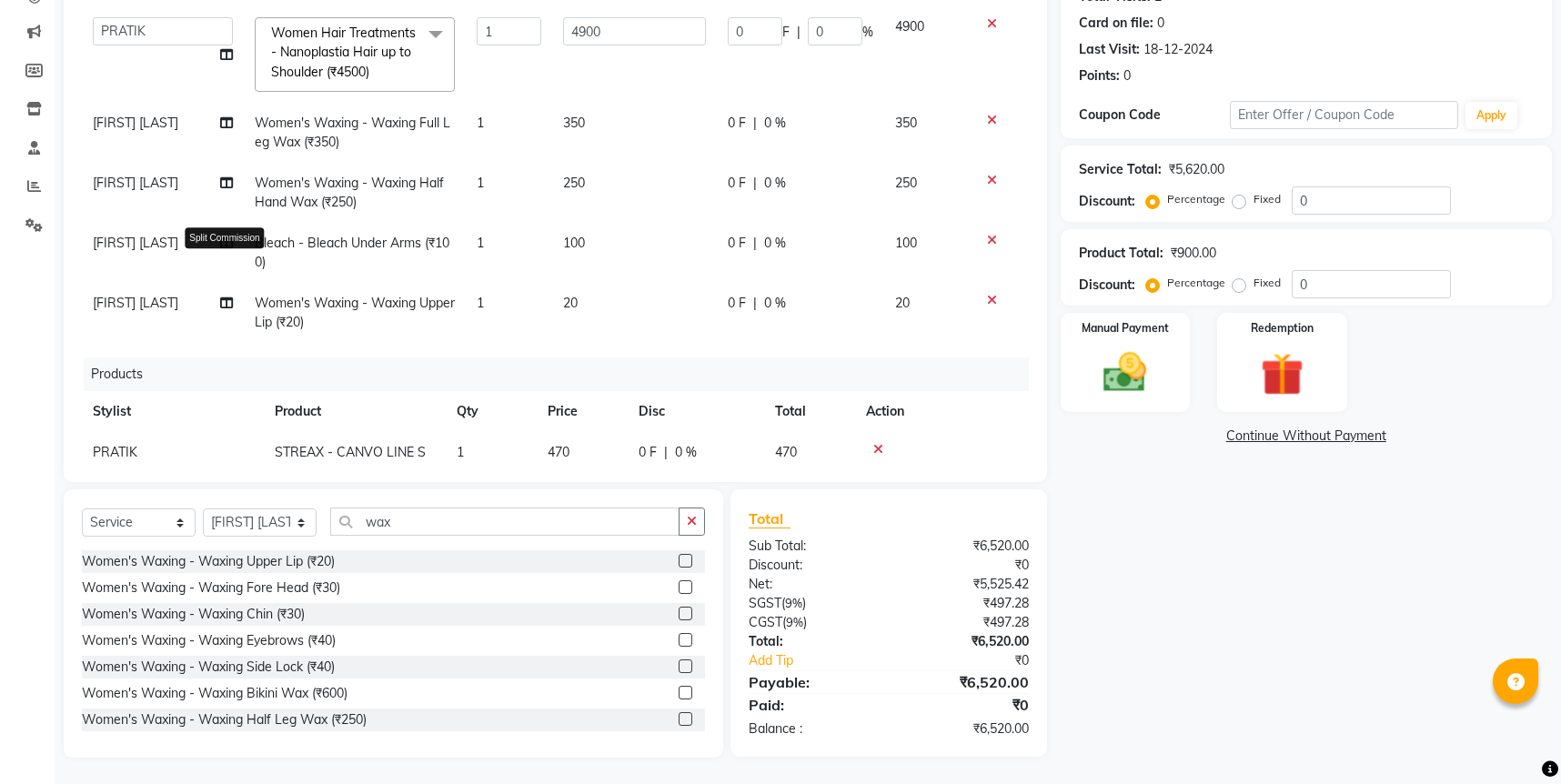click 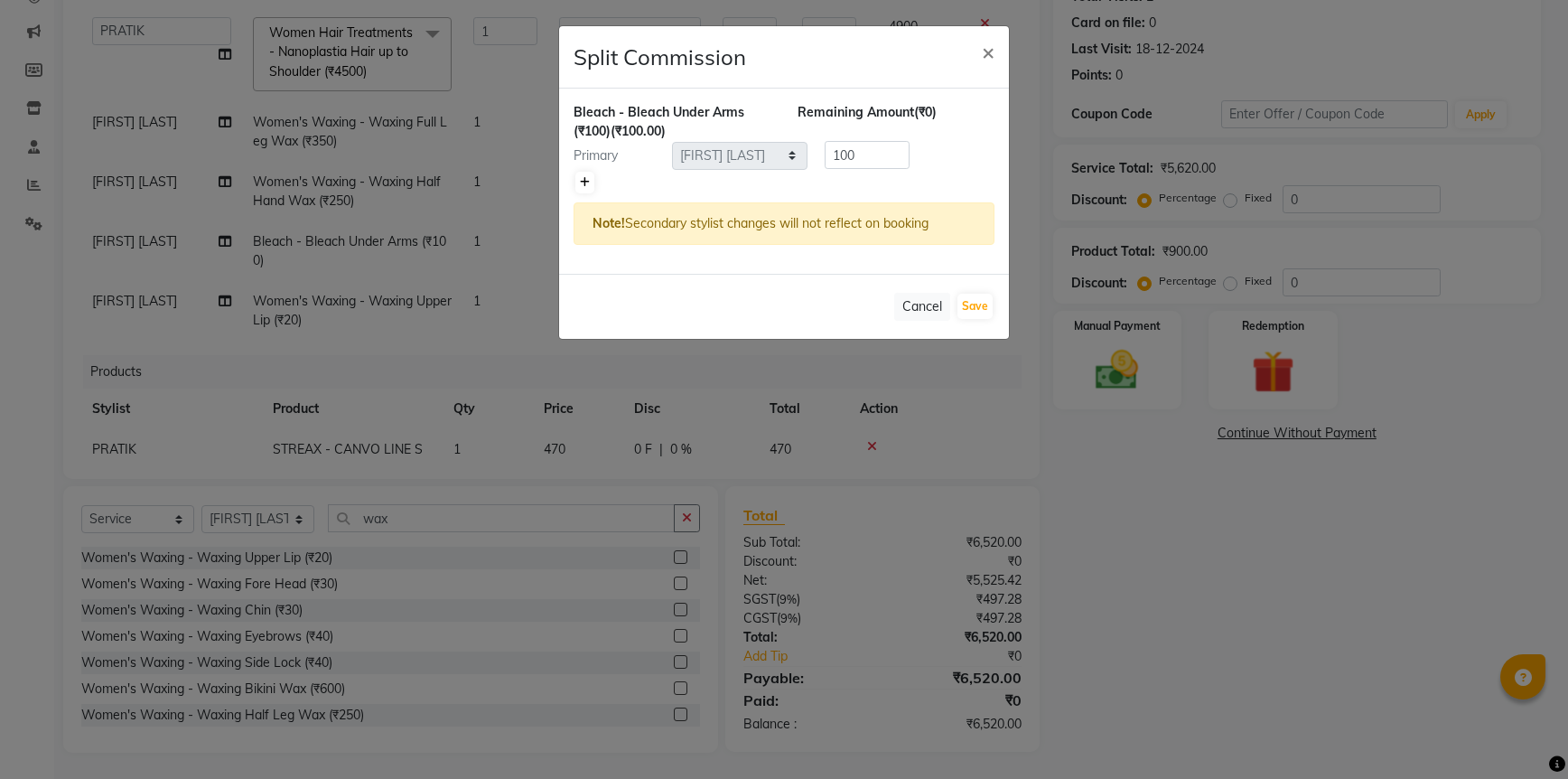 click 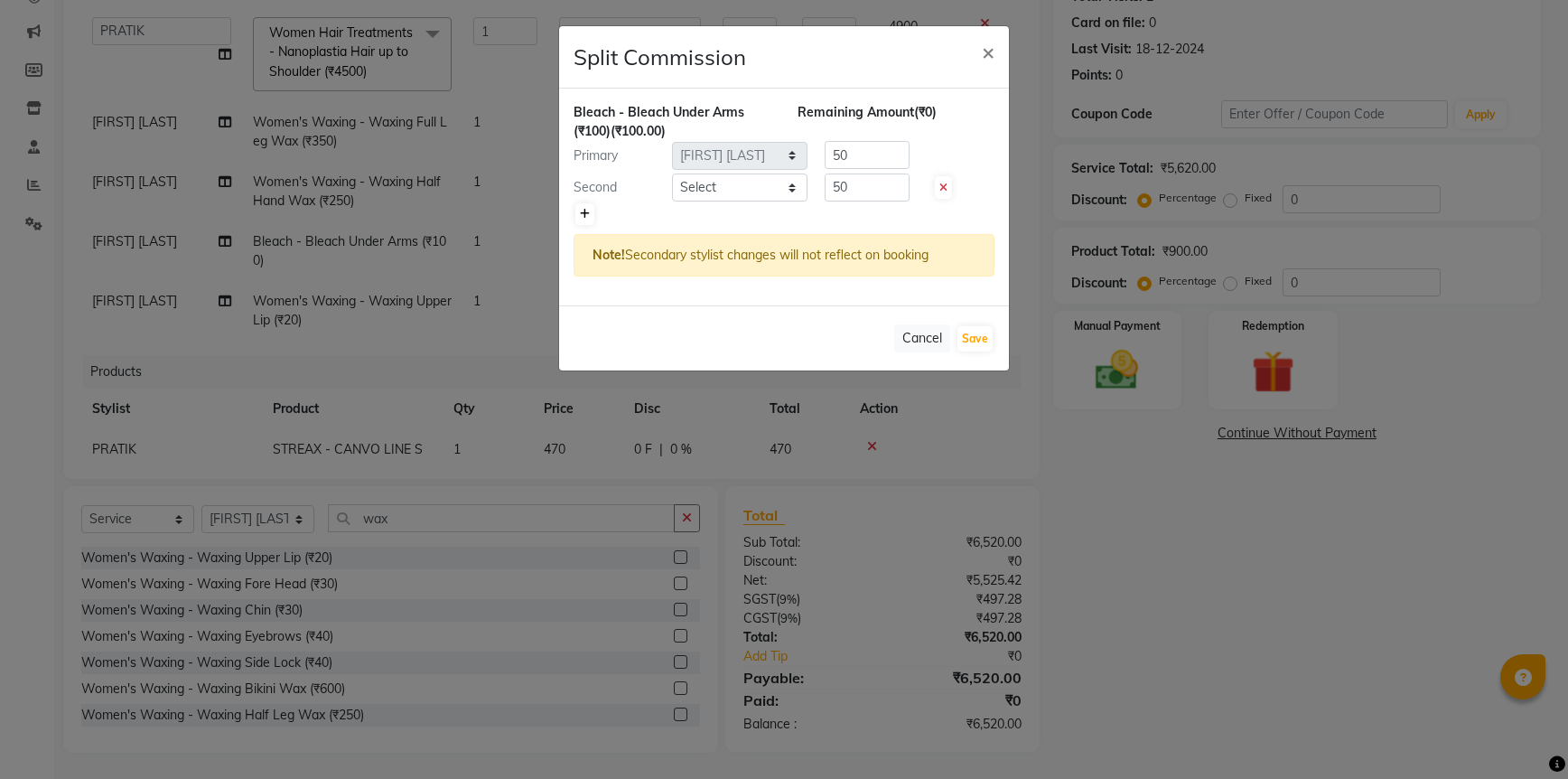 click 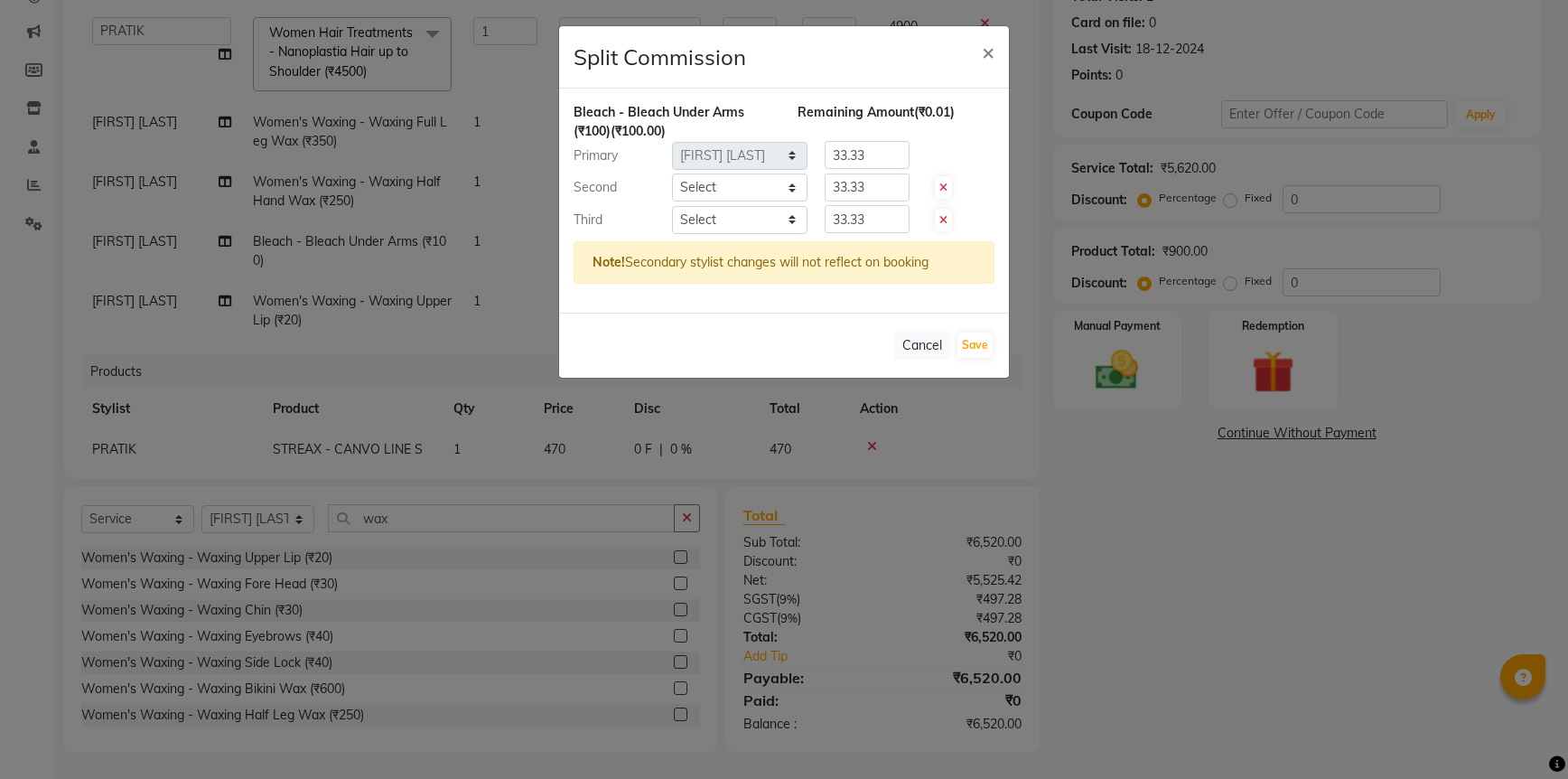 click 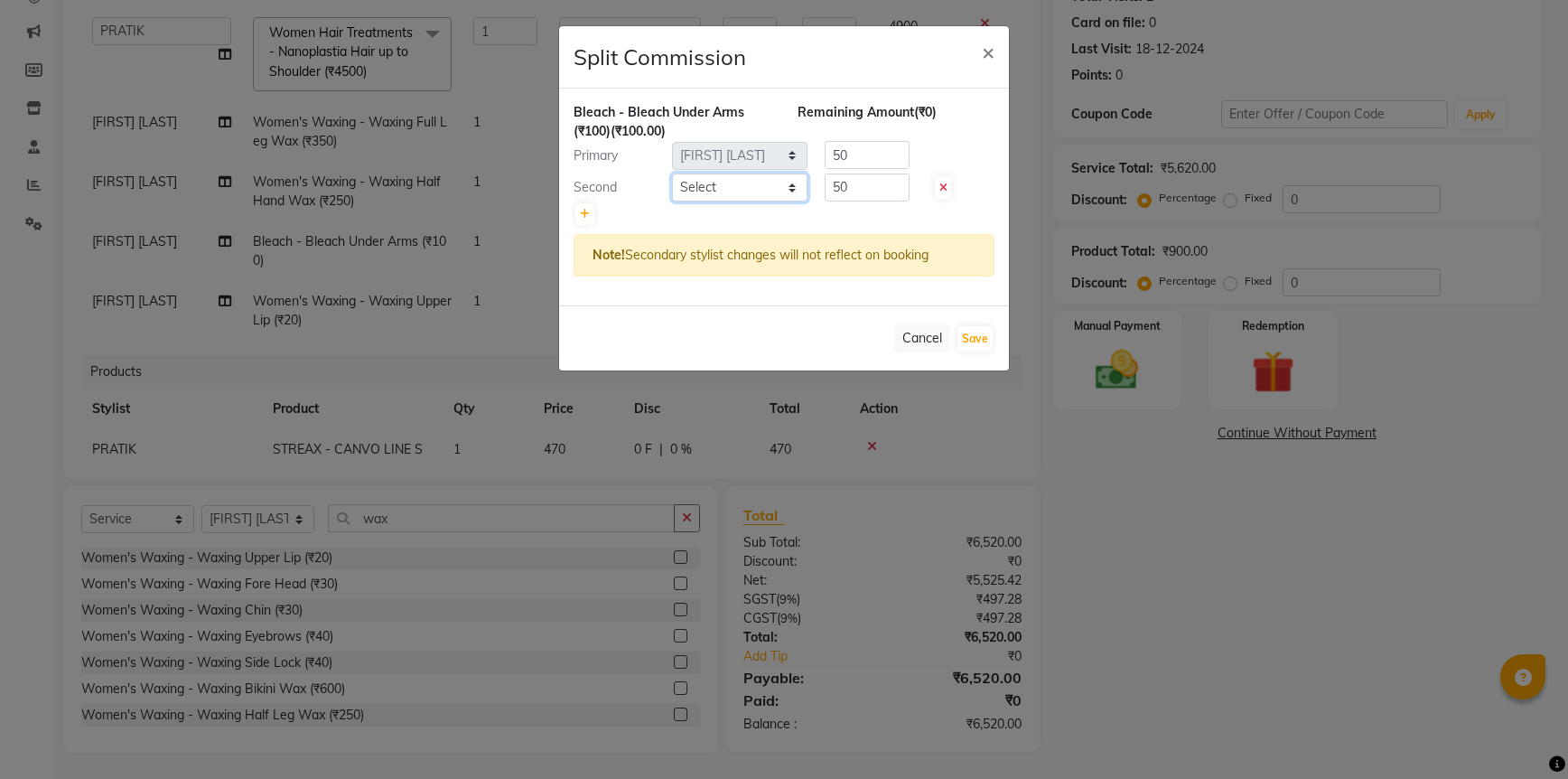 click on "Select  DANISH    HARISH   HARSHADA GANORE   Kishor Tongare   Manisha   NEHA   PH SALON   PRATIK   SACHIN    shahensha   VEDANT   YASH" 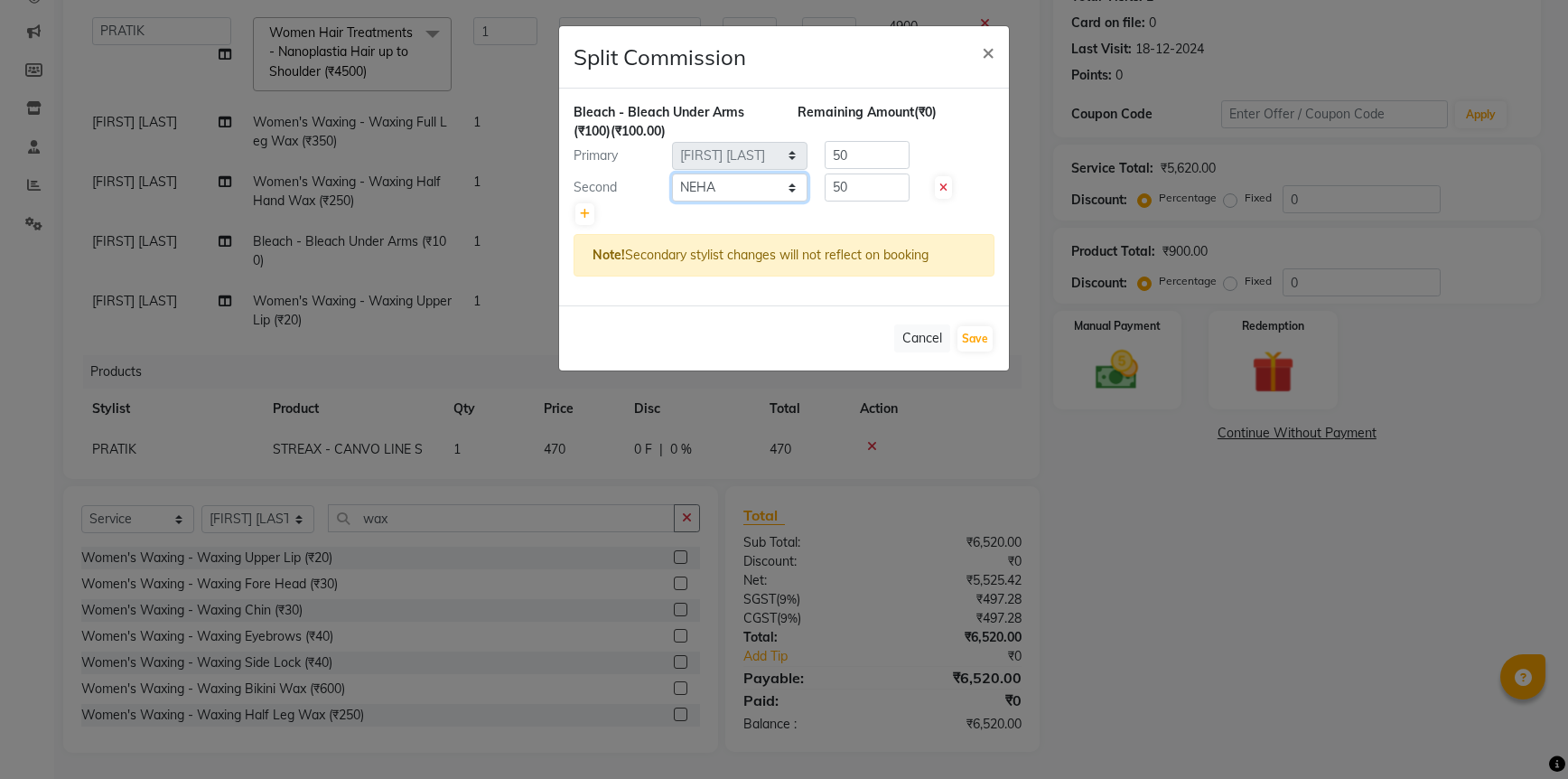 click on "Select  DANISH    HARISH   HARSHADA GANORE   Kishor Tongare   Manisha   NEHA   PH SALON   PRATIK   SACHIN    shahensha   VEDANT   YASH" 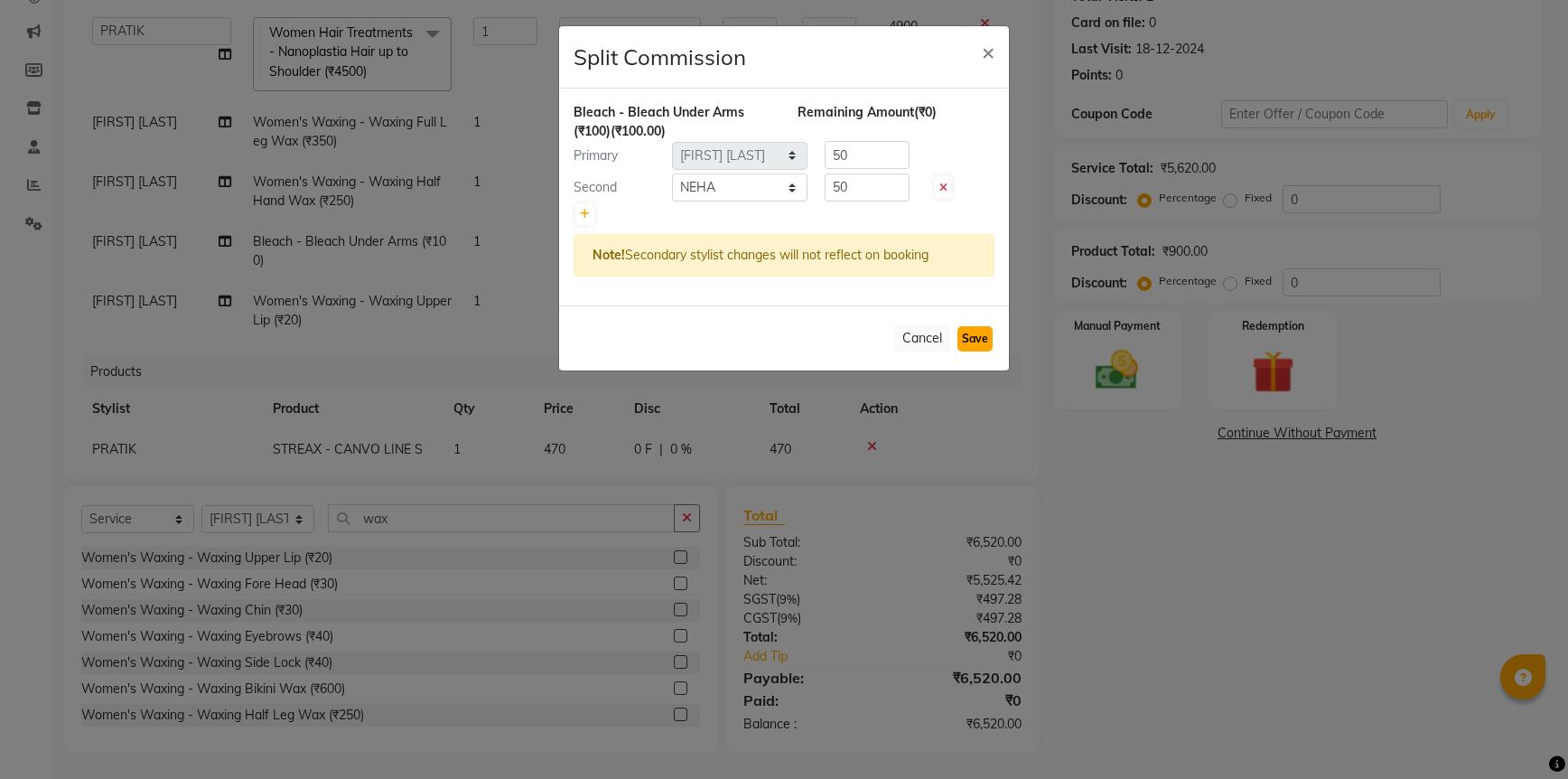 click on "Save" 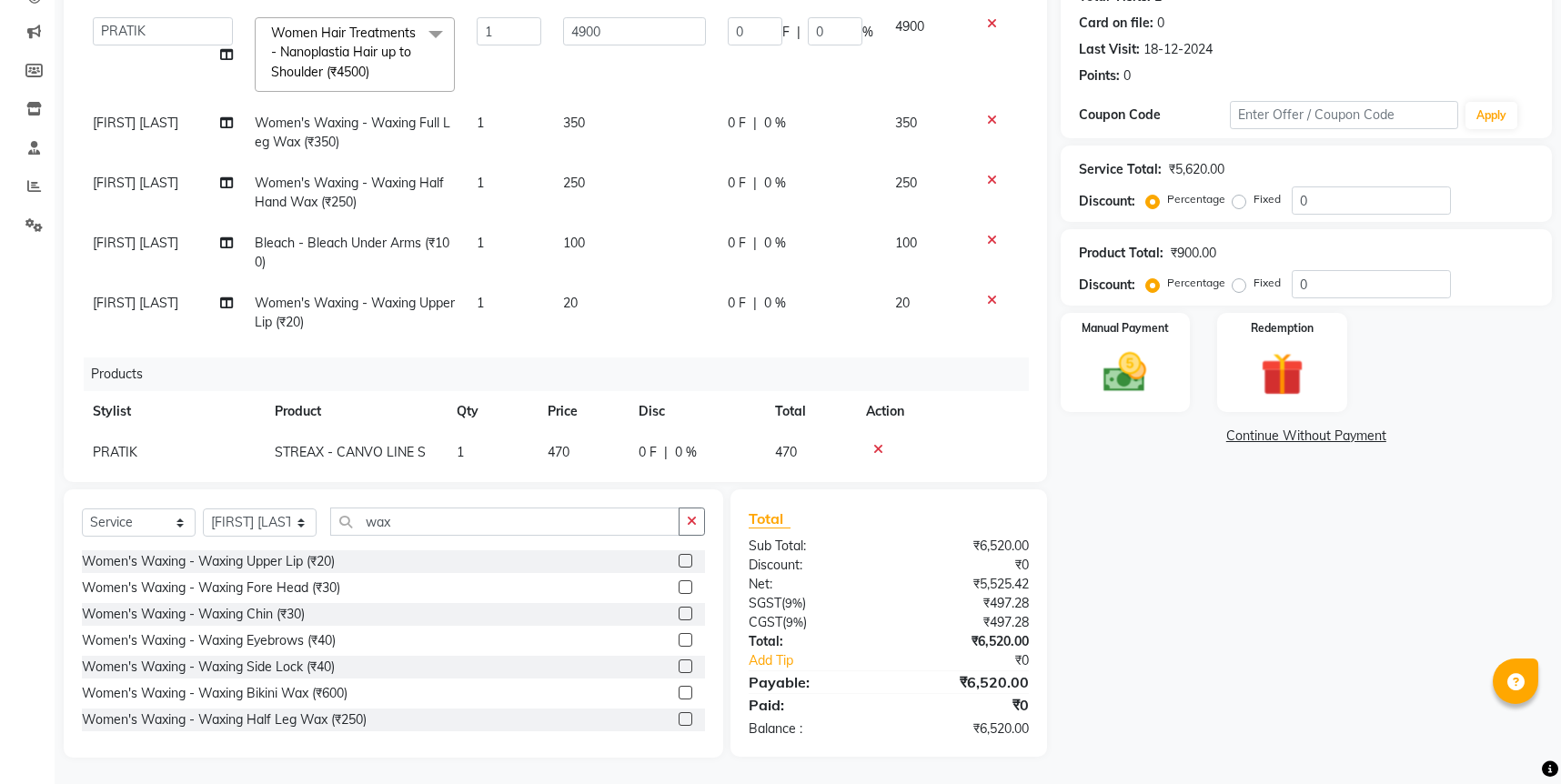click on "250" 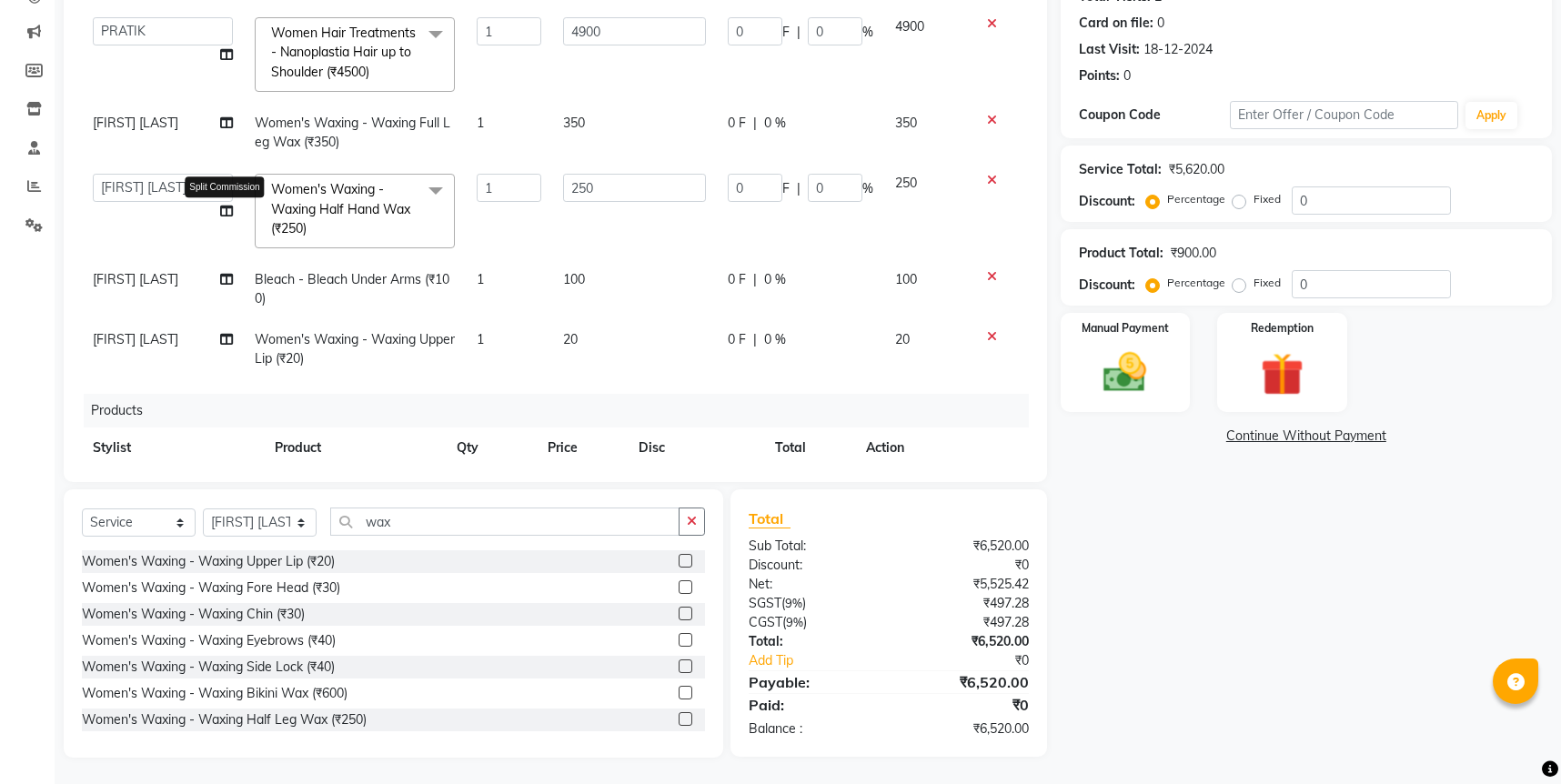 click 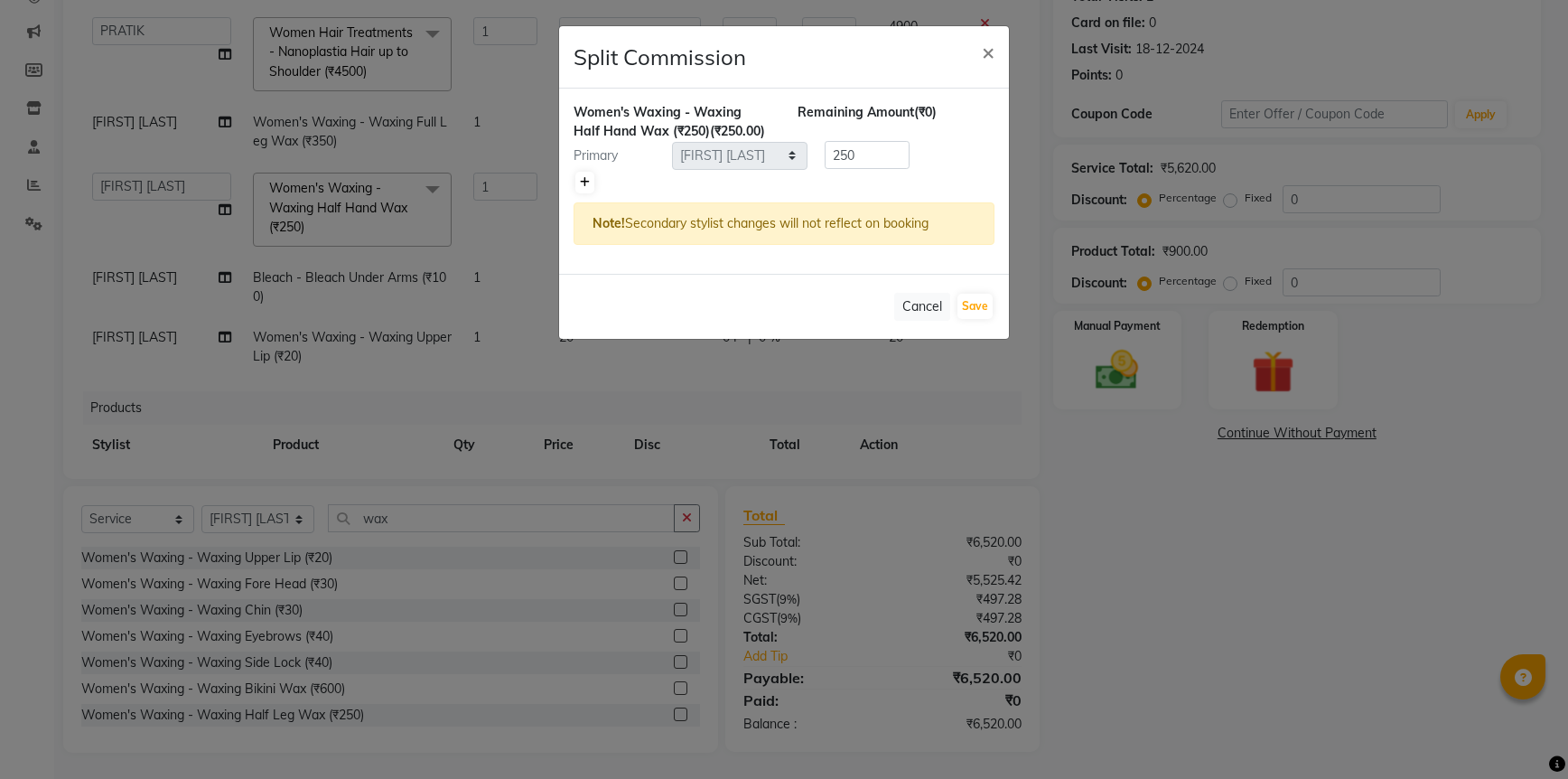 click 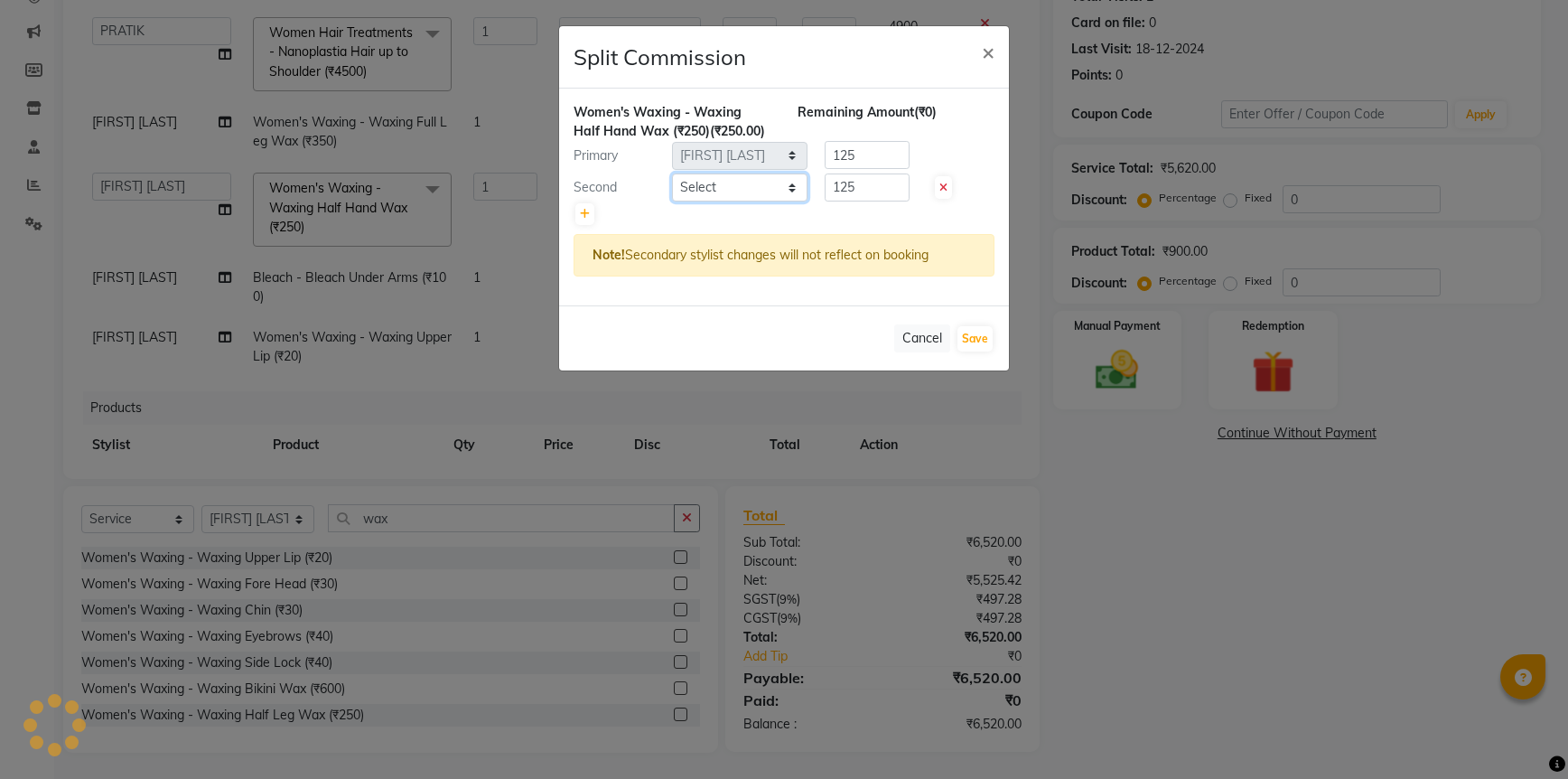 click on "Select  DANISH    HARISH   HARSHADA GANORE   Kishor Tongare   Manisha   NEHA   PH SALON   PRATIK   SACHIN    shahensha   VEDANT   YASH" 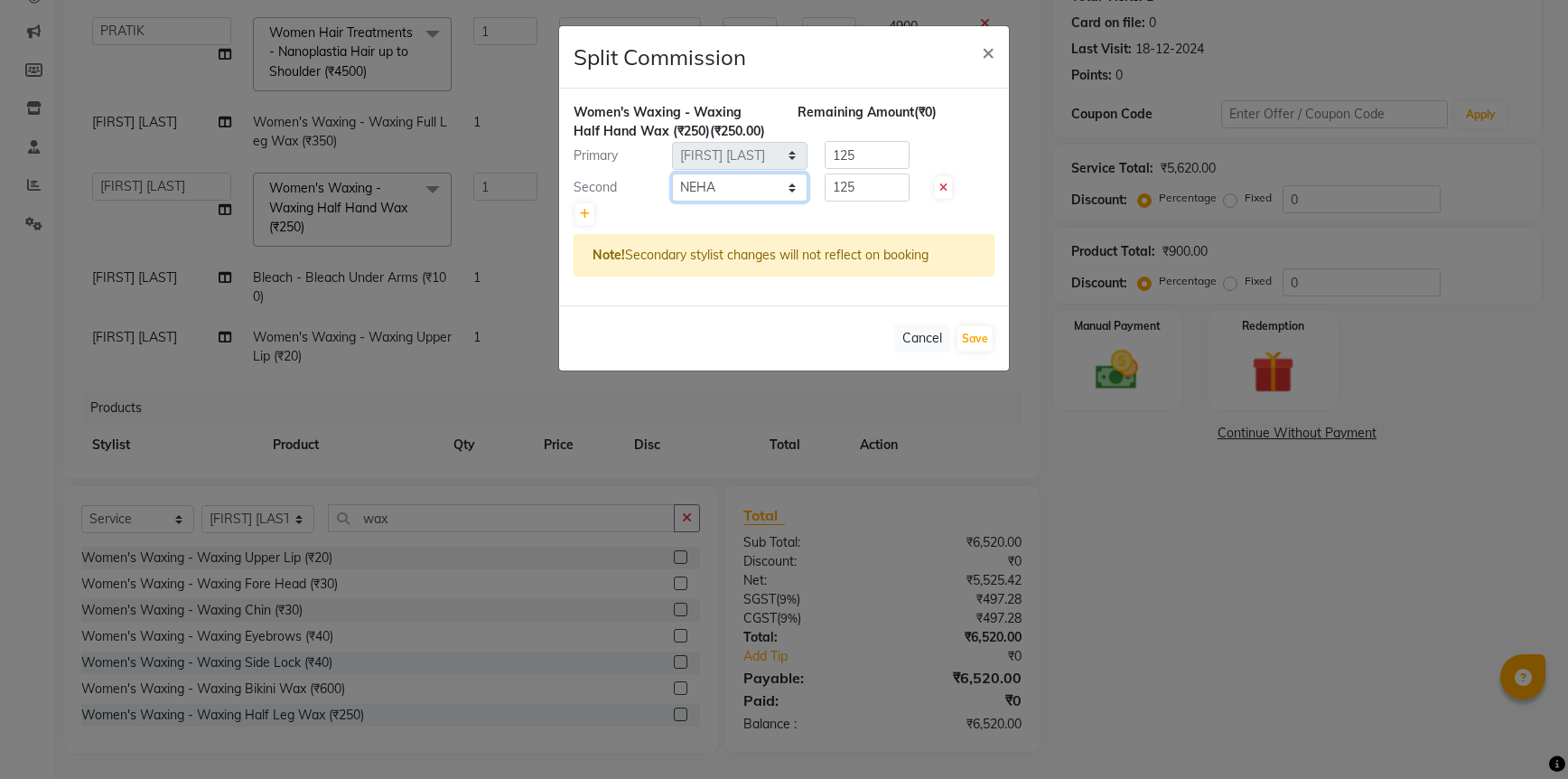 click on "Select  DANISH    HARISH   HARSHADA GANORE   Kishor Tongare   Manisha   NEHA   PH SALON   PRATIK   SACHIN    shahensha   VEDANT   YASH" 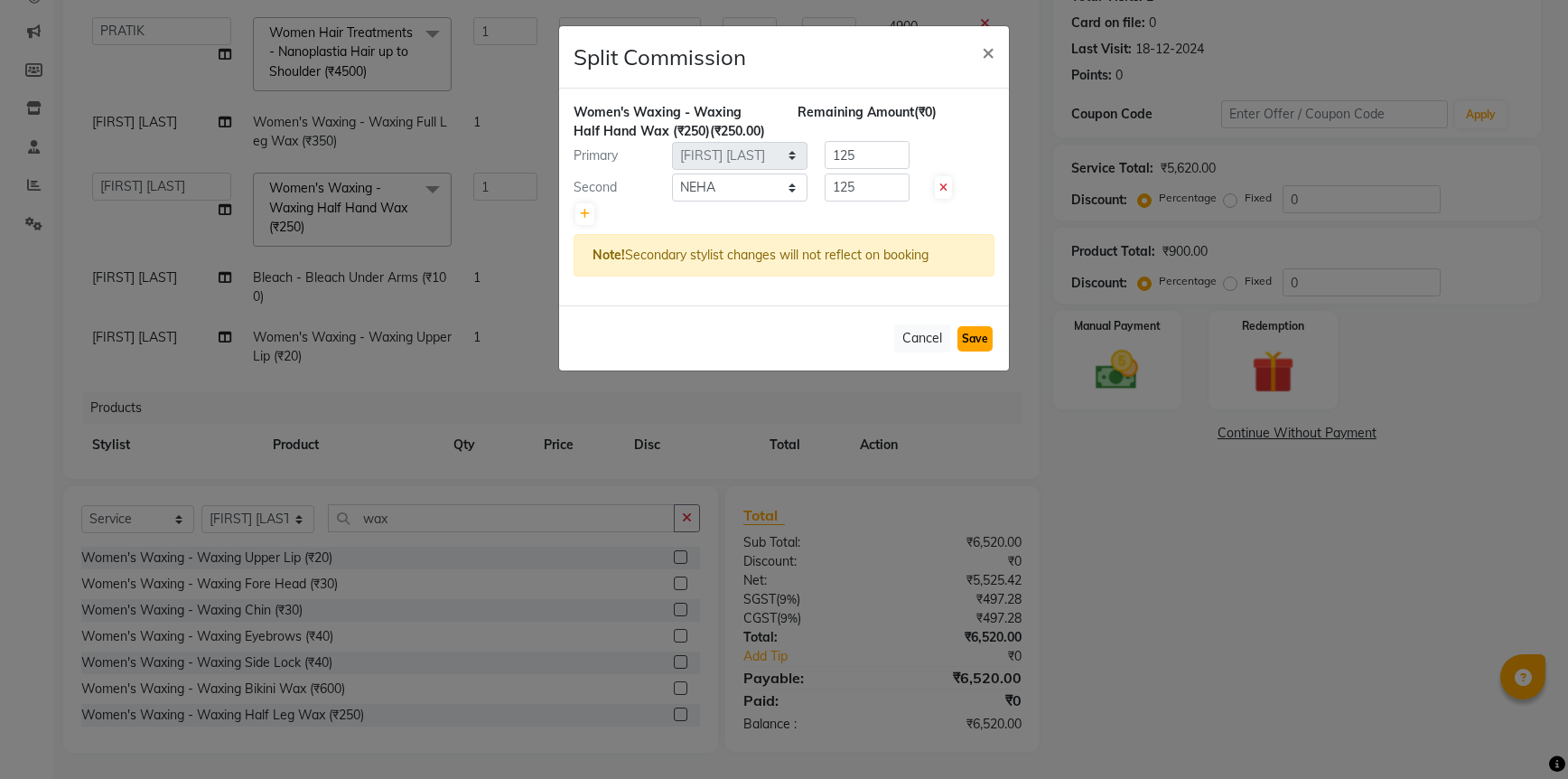 click on "Save" 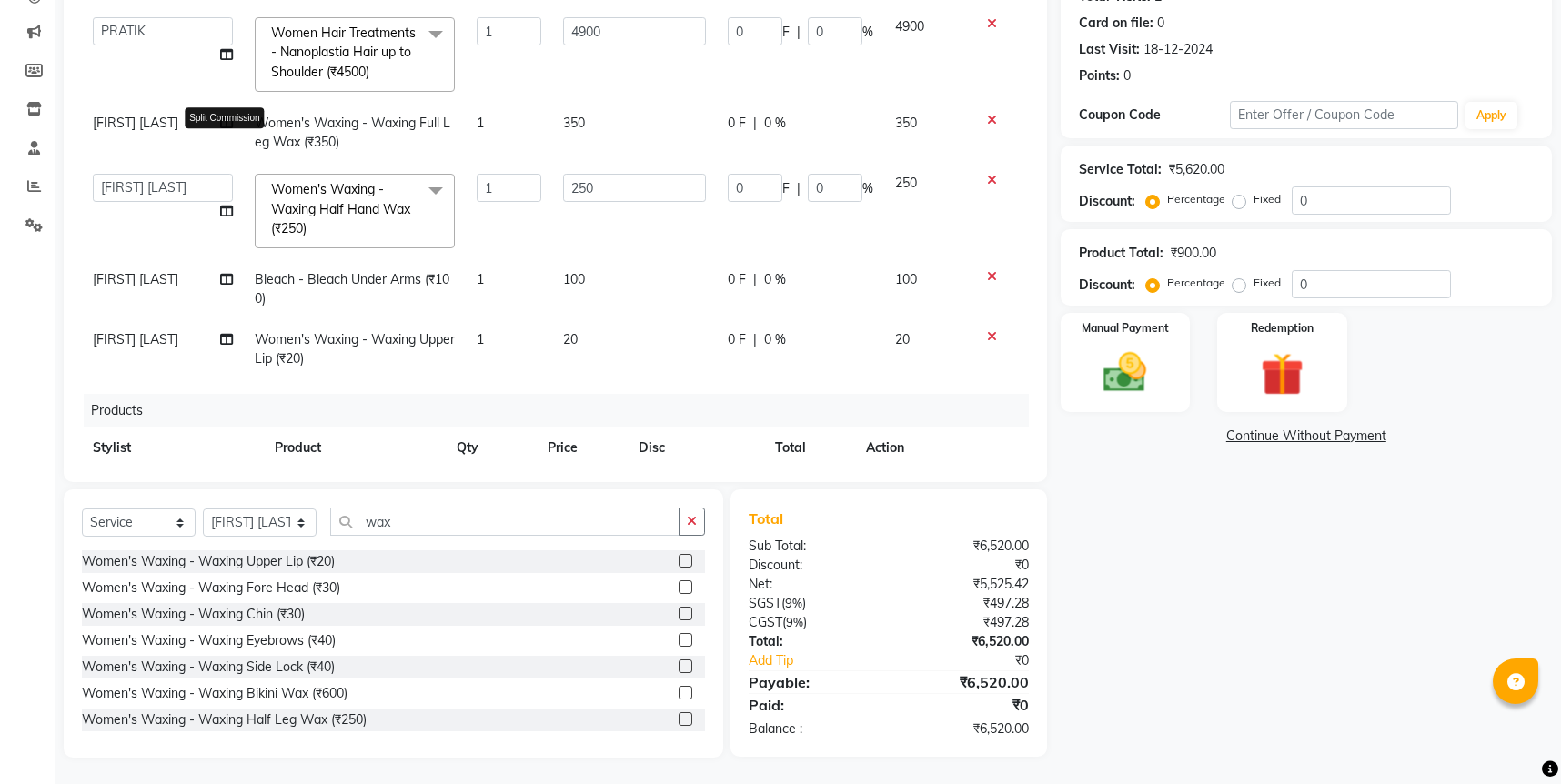 click 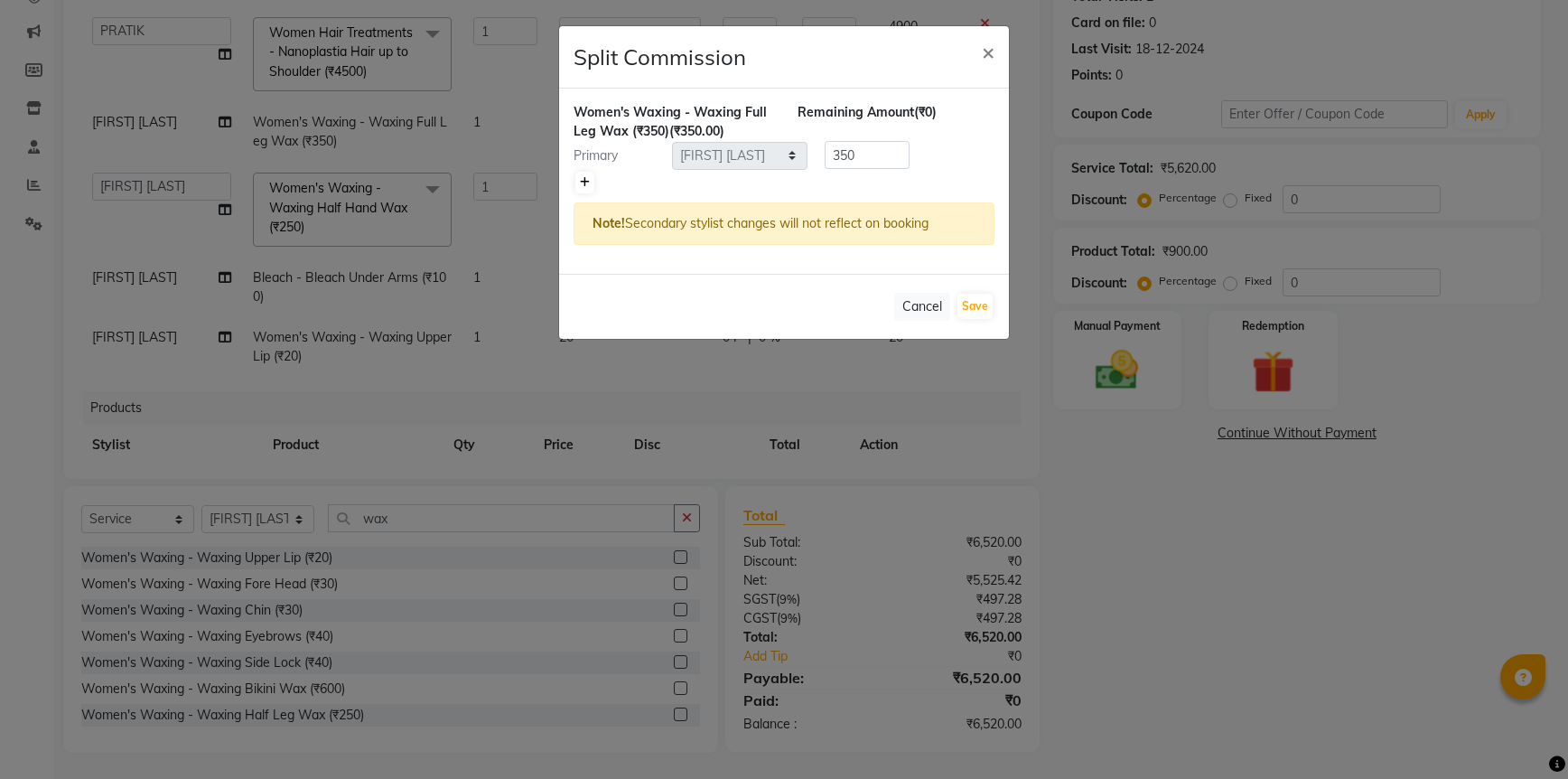 click 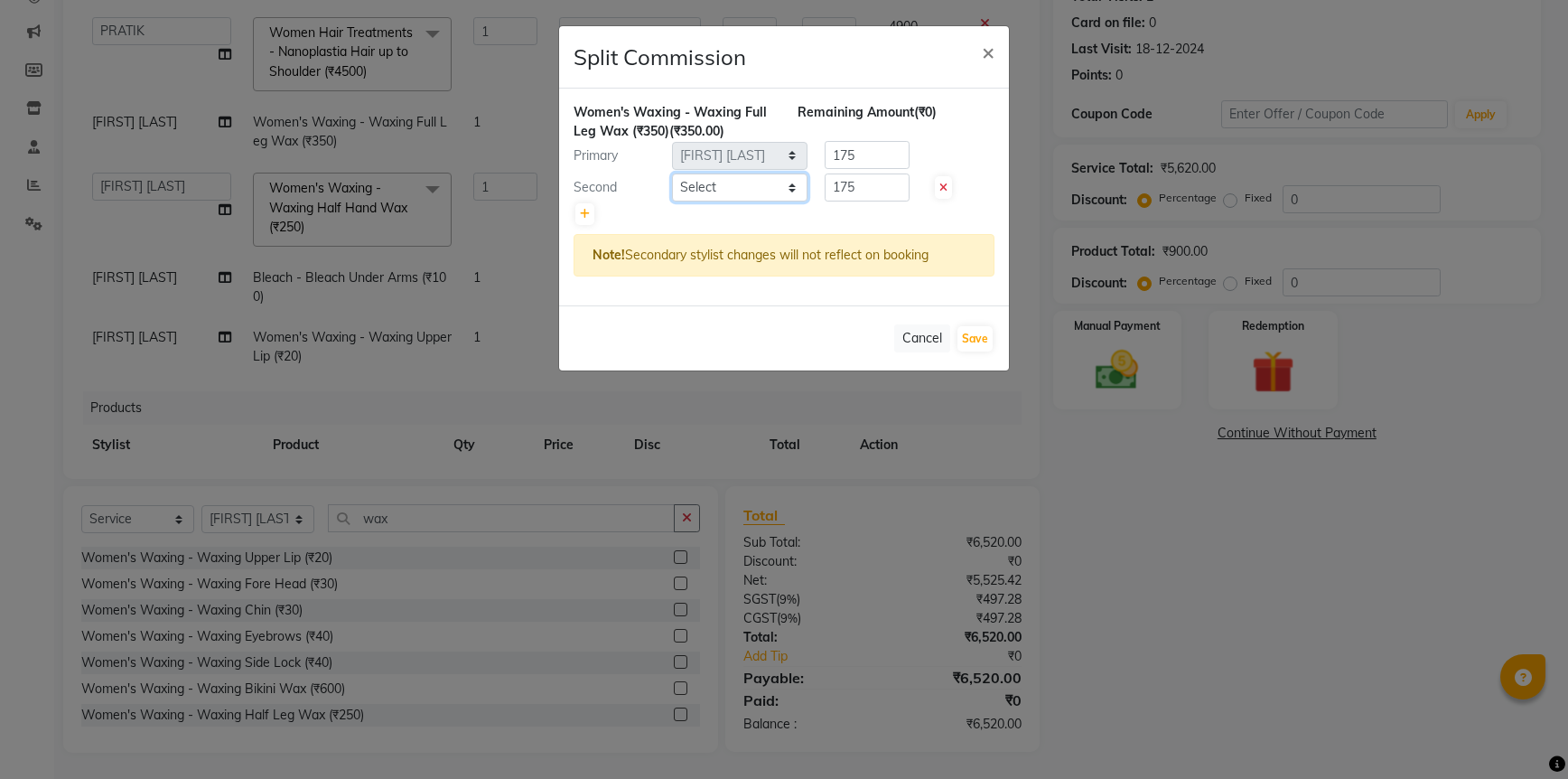 click on "Select  DANISH    HARISH   HARSHADA GANORE   Kishor Tongare   Manisha   NEHA   PH SALON   PRATIK   SACHIN    shahensha   VEDANT   YASH" 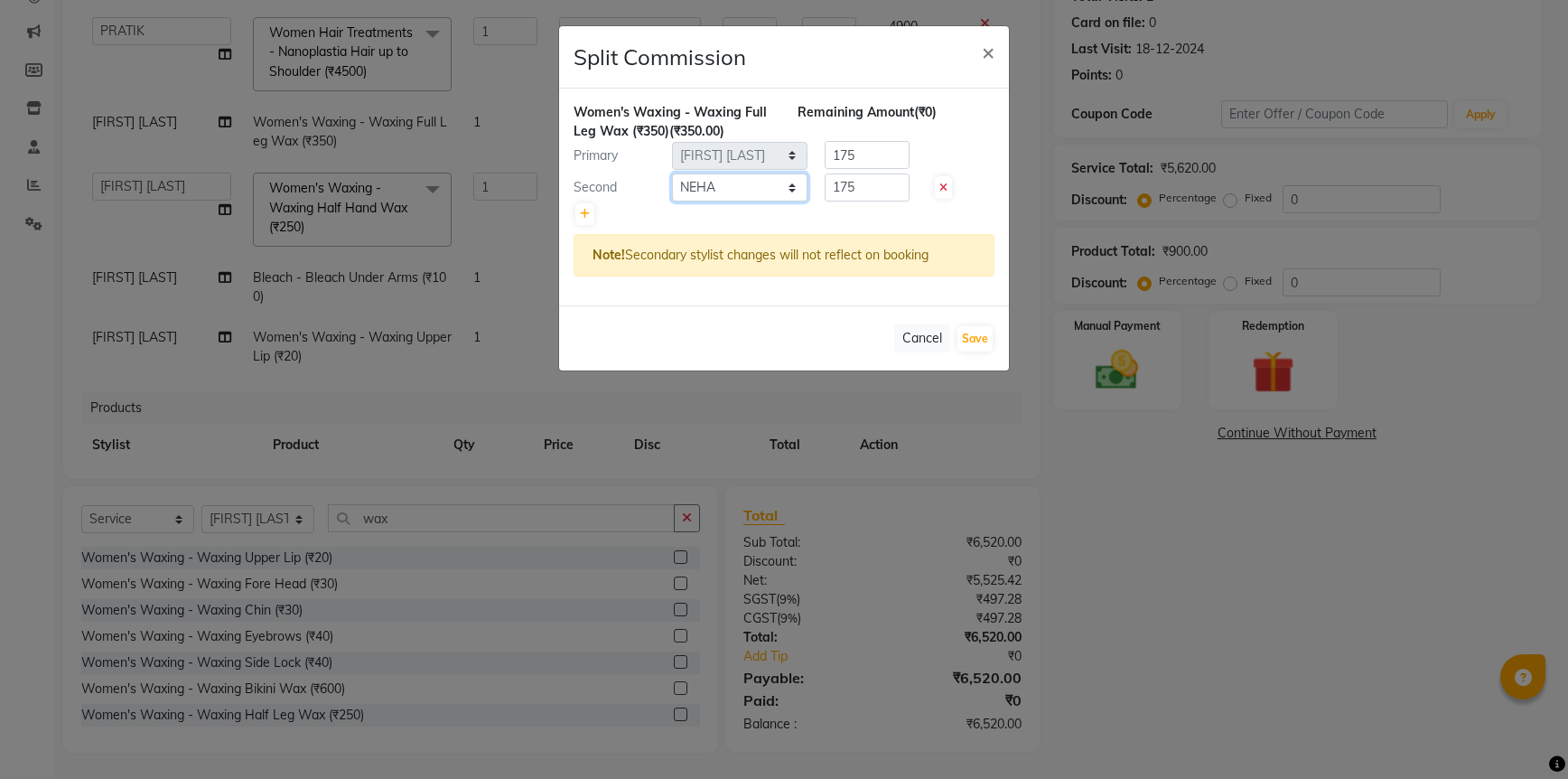 click on "Select  DANISH    HARISH   HARSHADA GANORE   Kishor Tongare   Manisha   NEHA   PH SALON   PRATIK   SACHIN    shahensha   VEDANT   YASH" 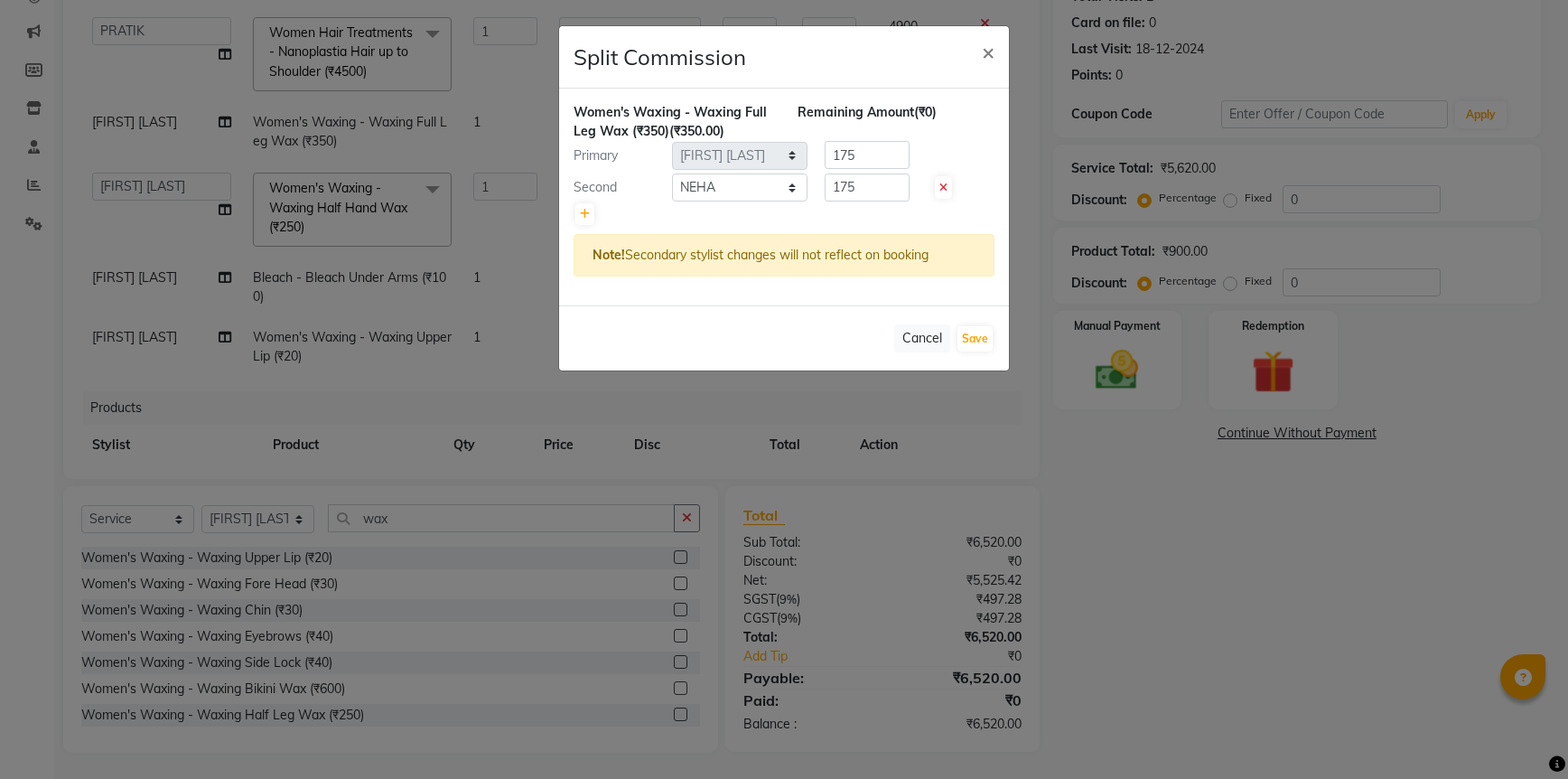 click on "Cancel   Save" 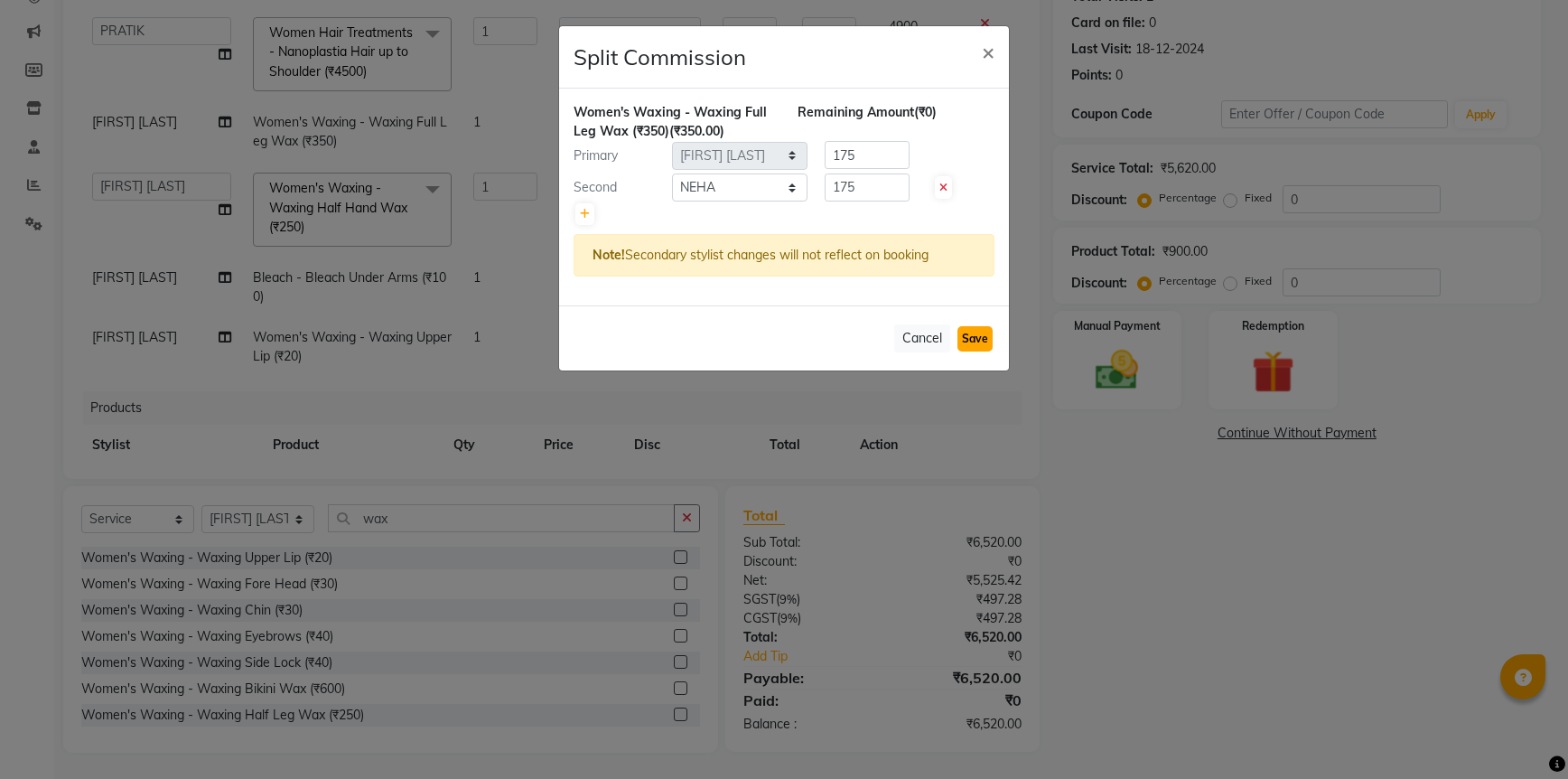 click on "Save" 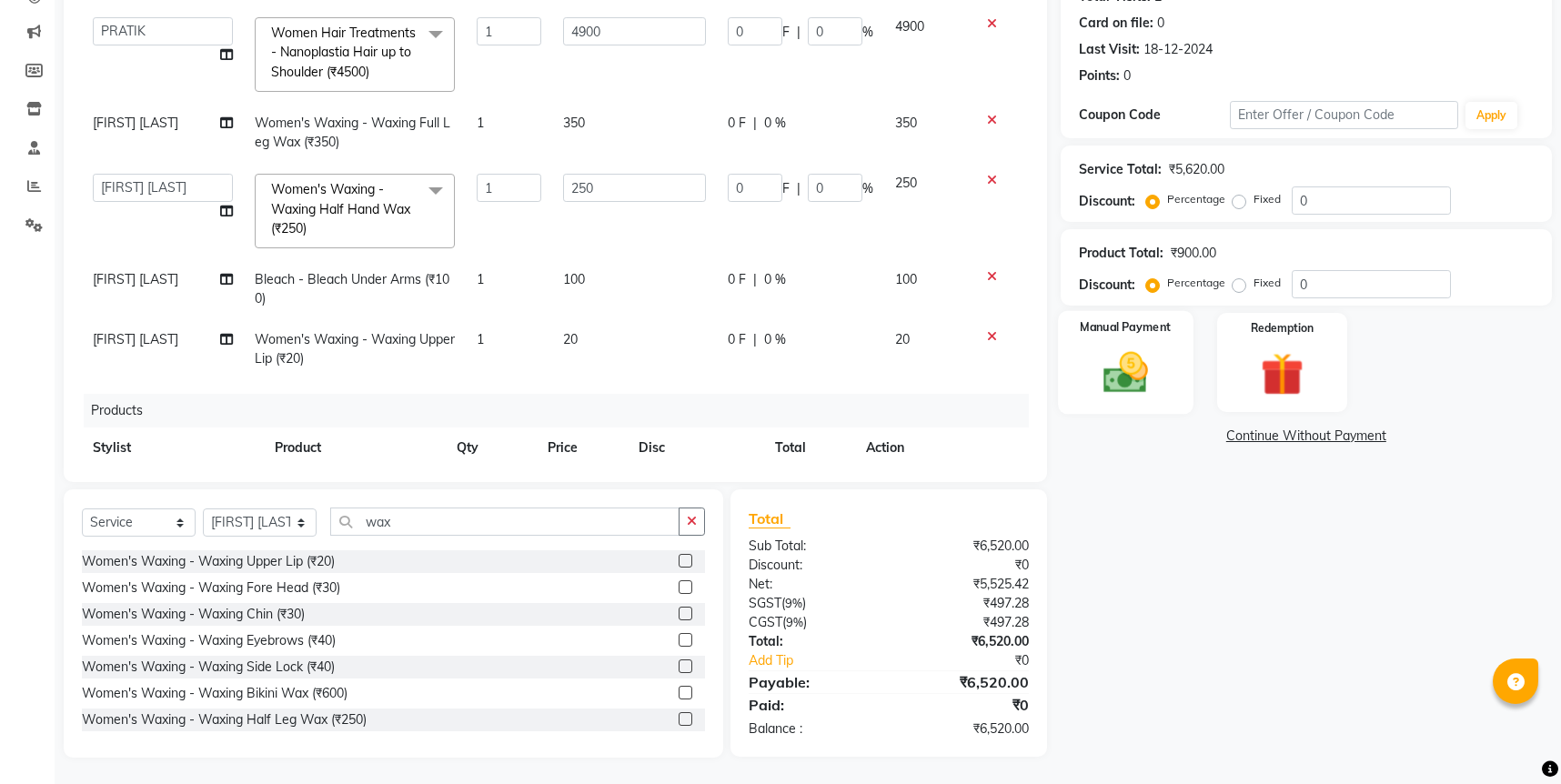 click 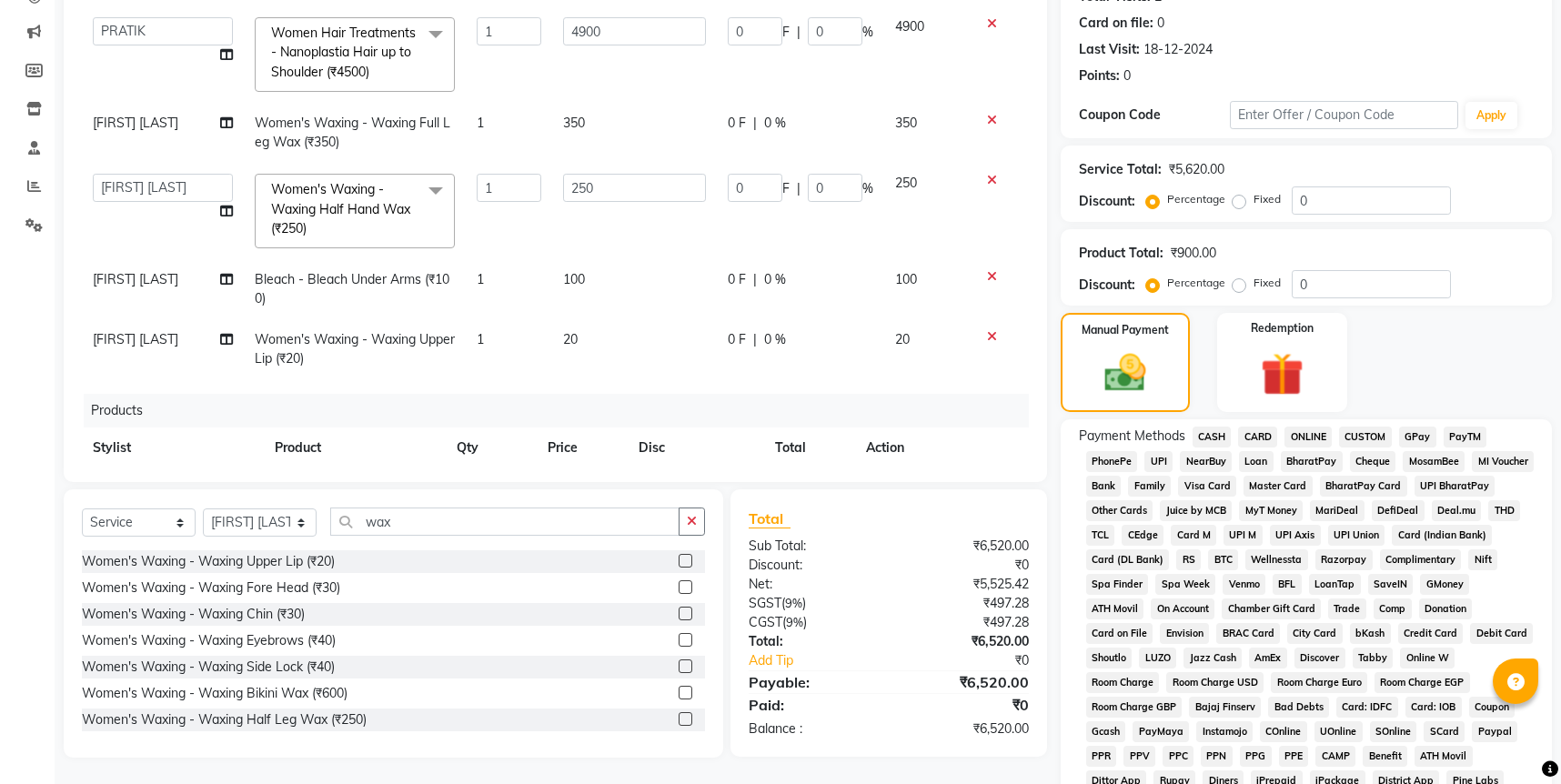 click on "ONLINE" 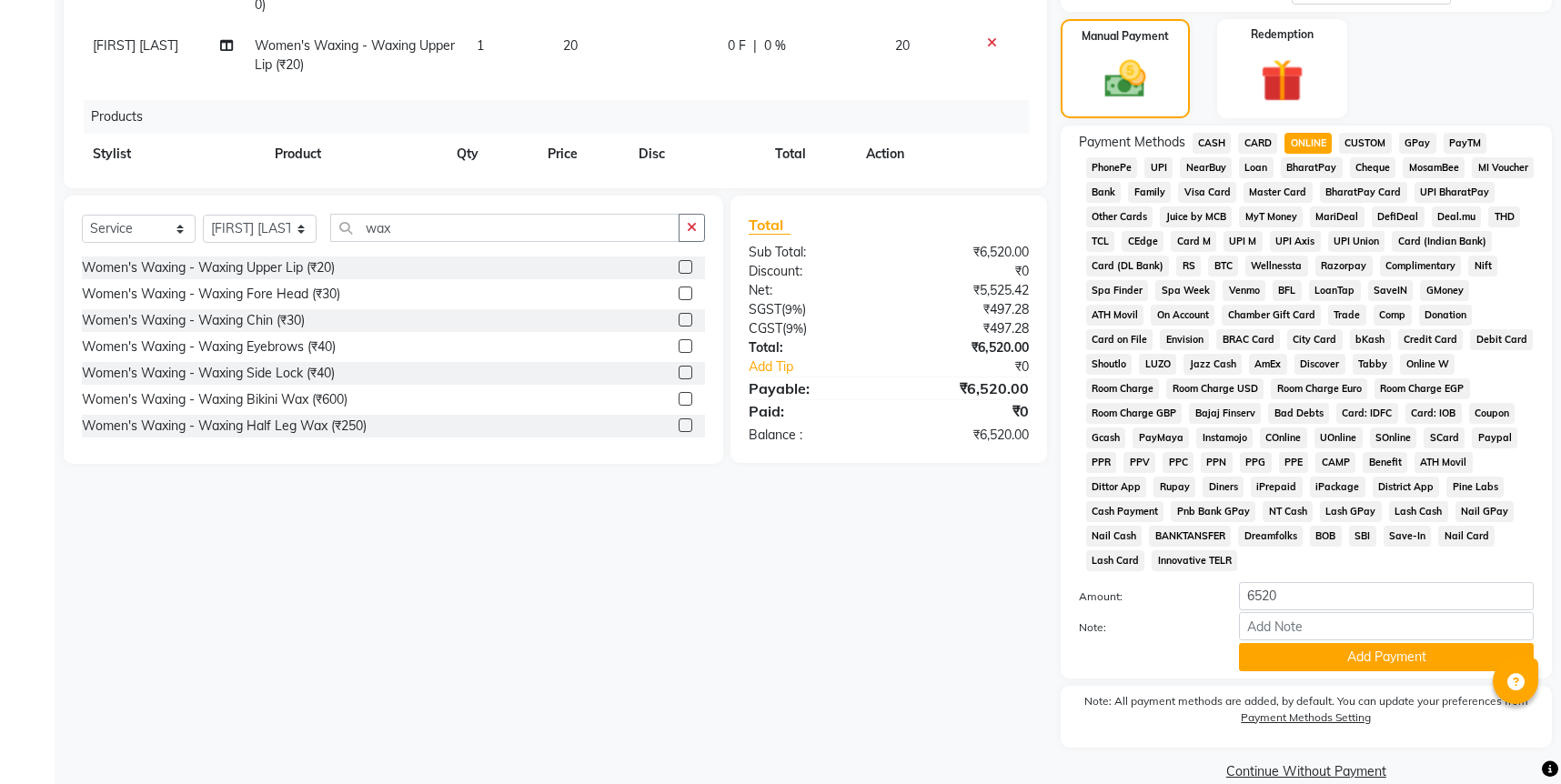 scroll, scrollTop: 518, scrollLeft: 0, axis: vertical 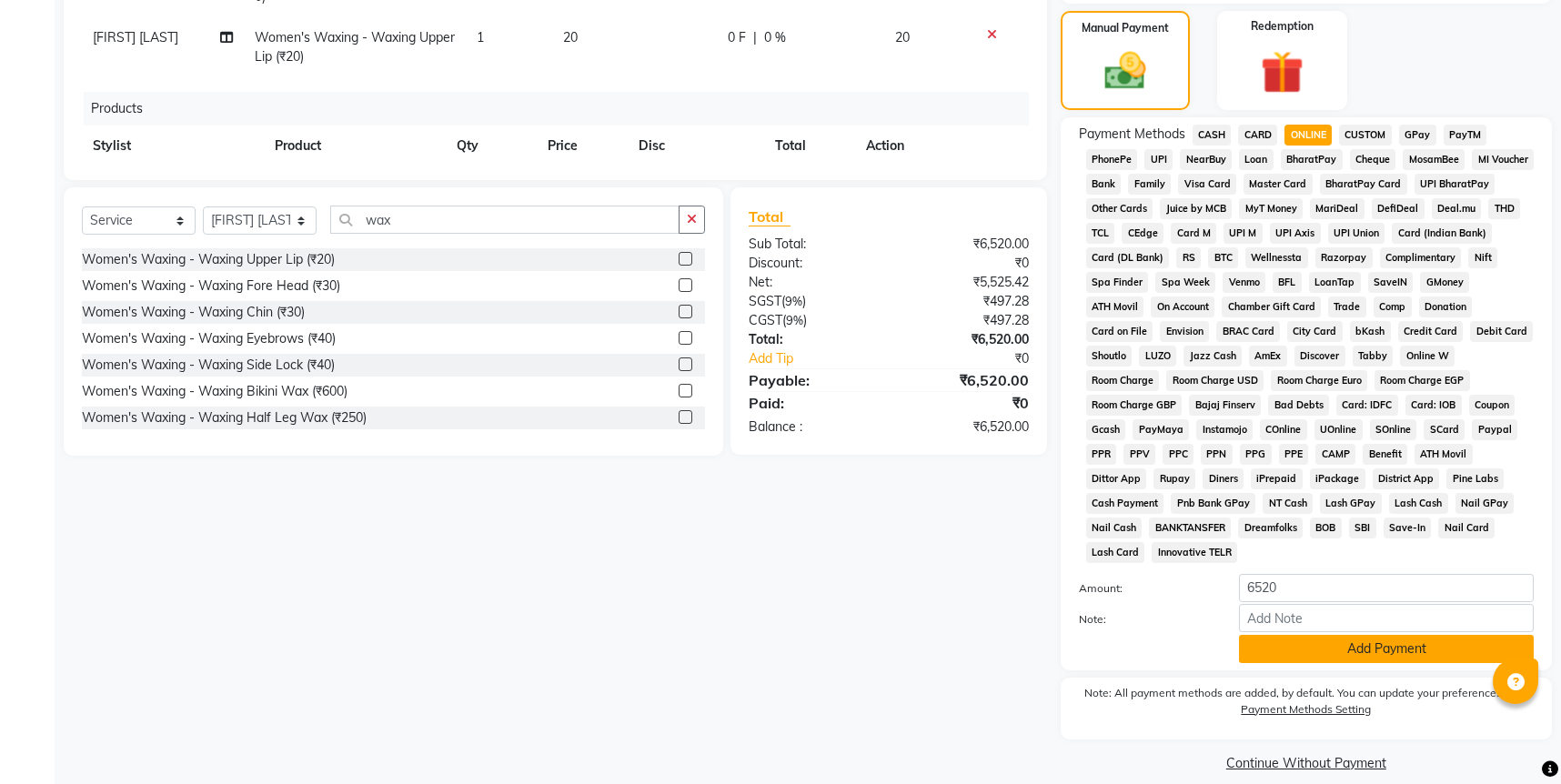 click on "Add Payment" 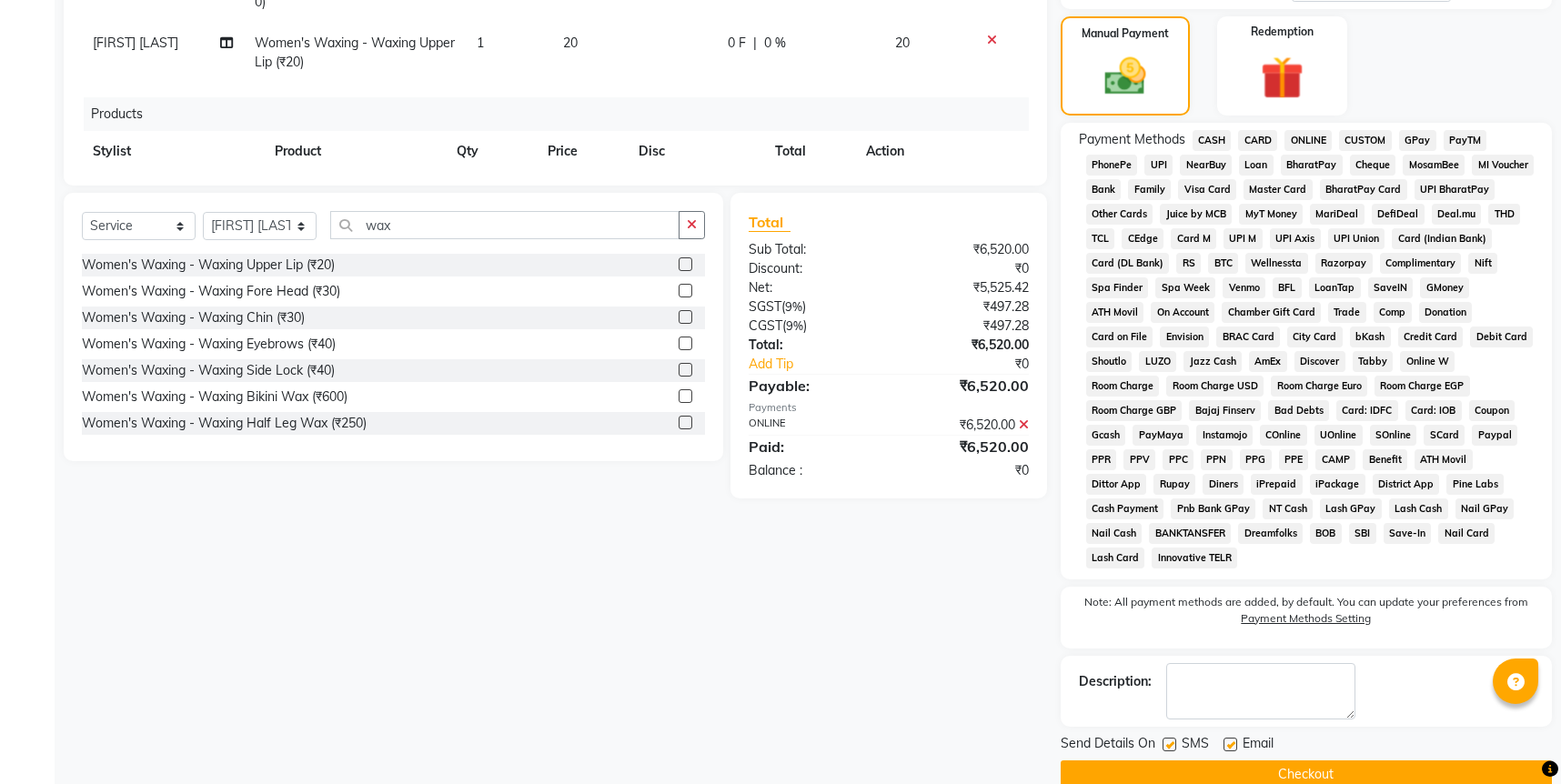 scroll, scrollTop: 525, scrollLeft: 0, axis: vertical 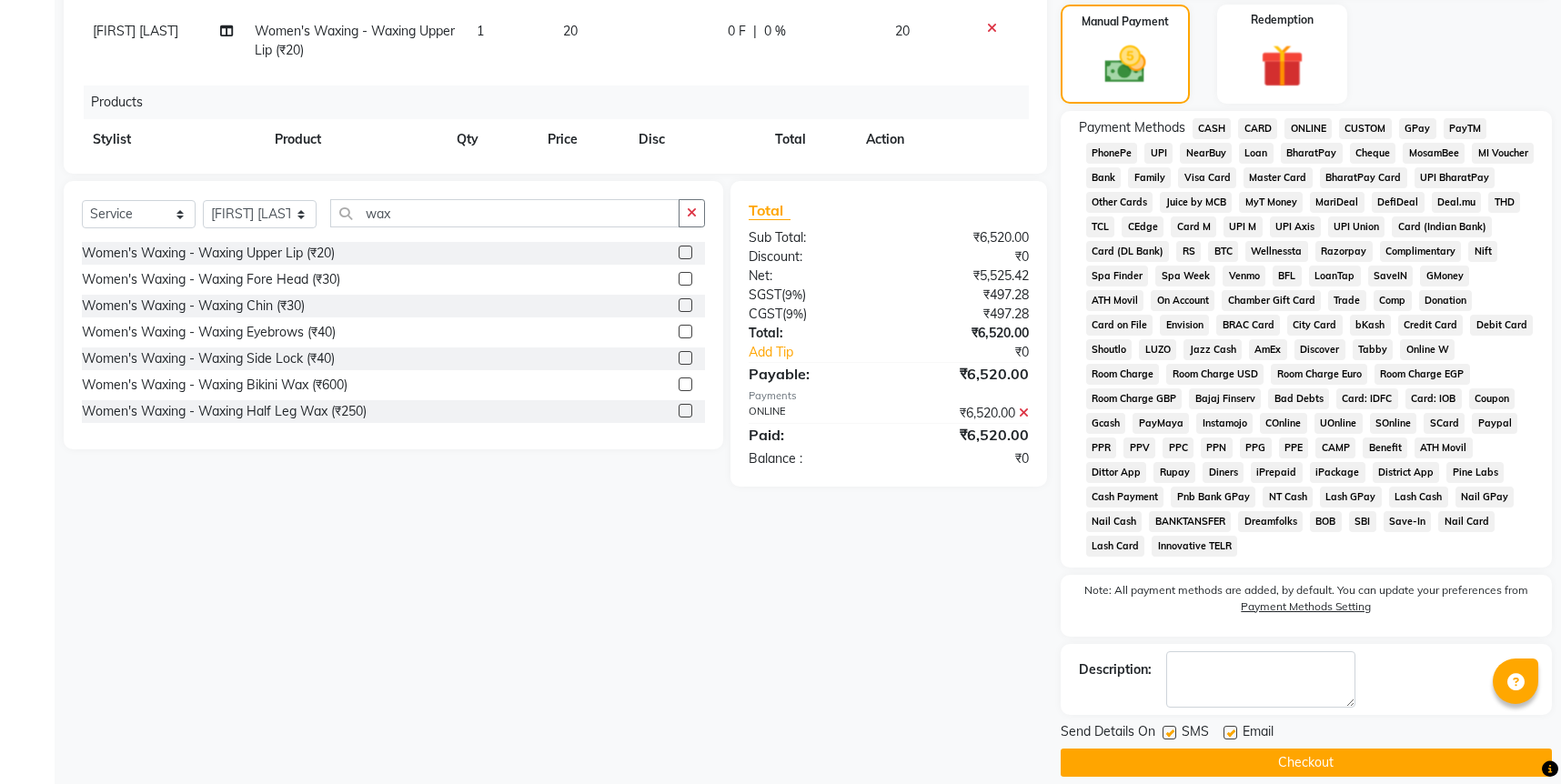 click on "Send Details On SMS Email  Checkout" 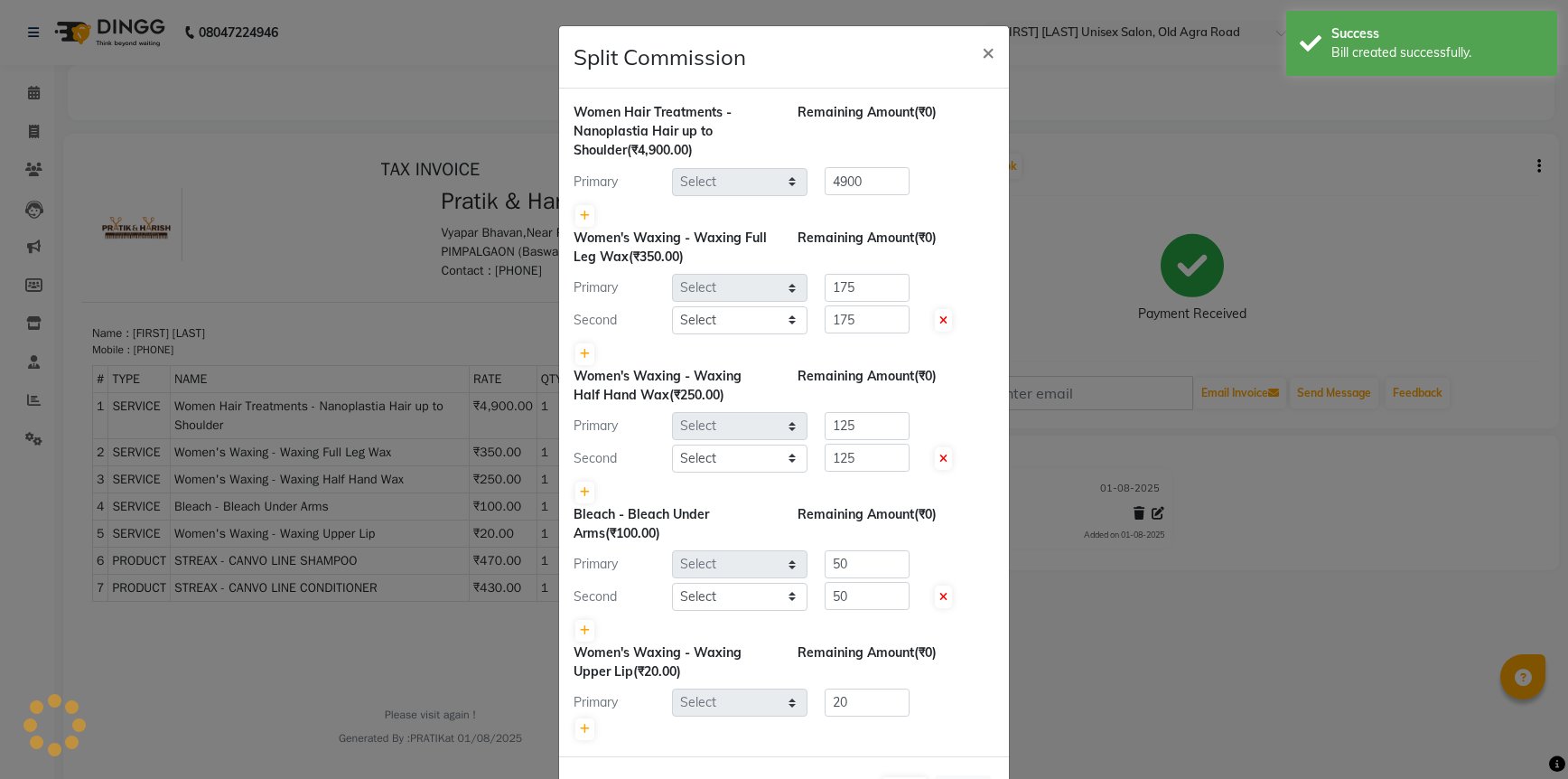 scroll, scrollTop: 0, scrollLeft: 0, axis: both 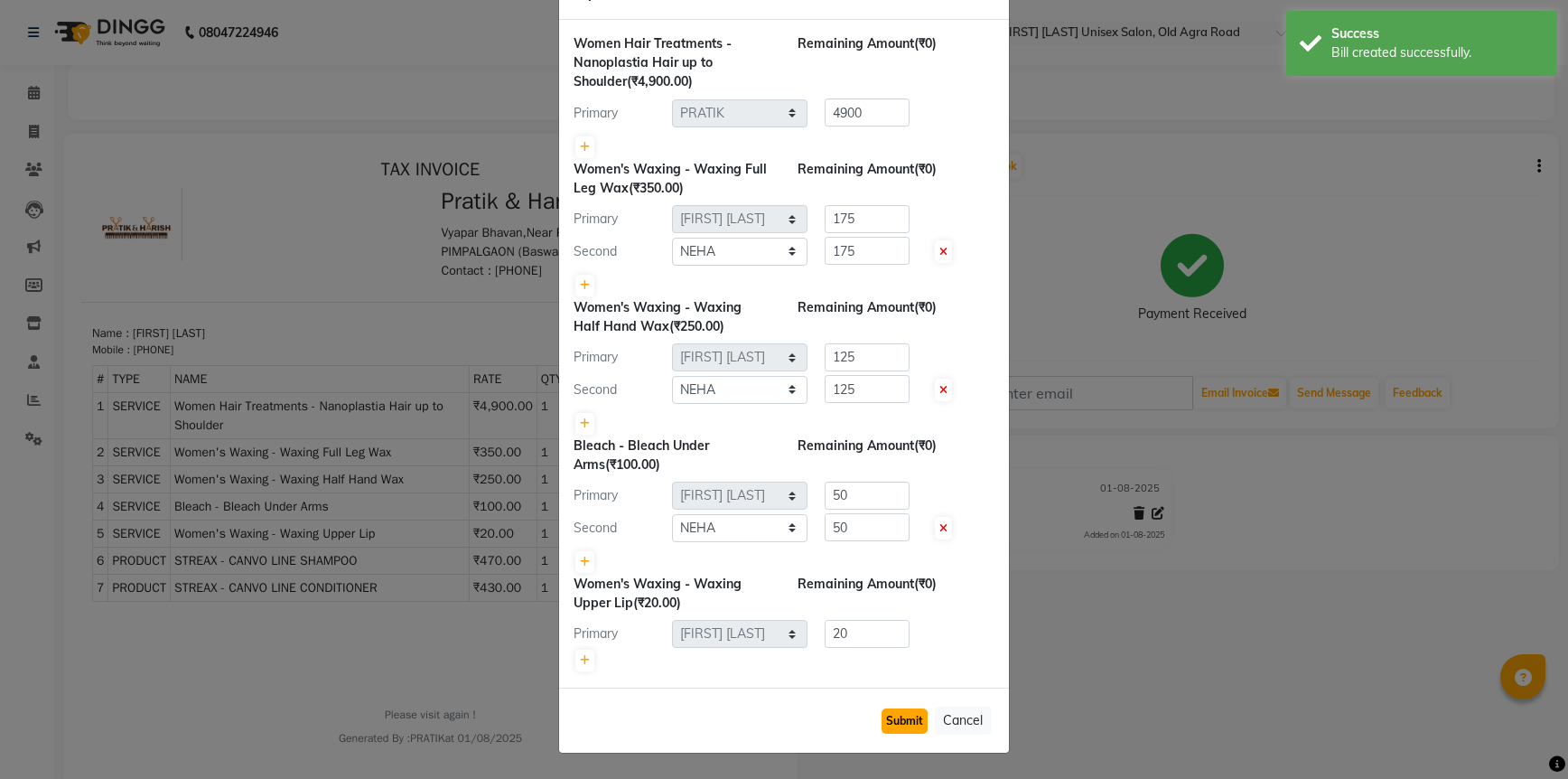 click on "Submit" 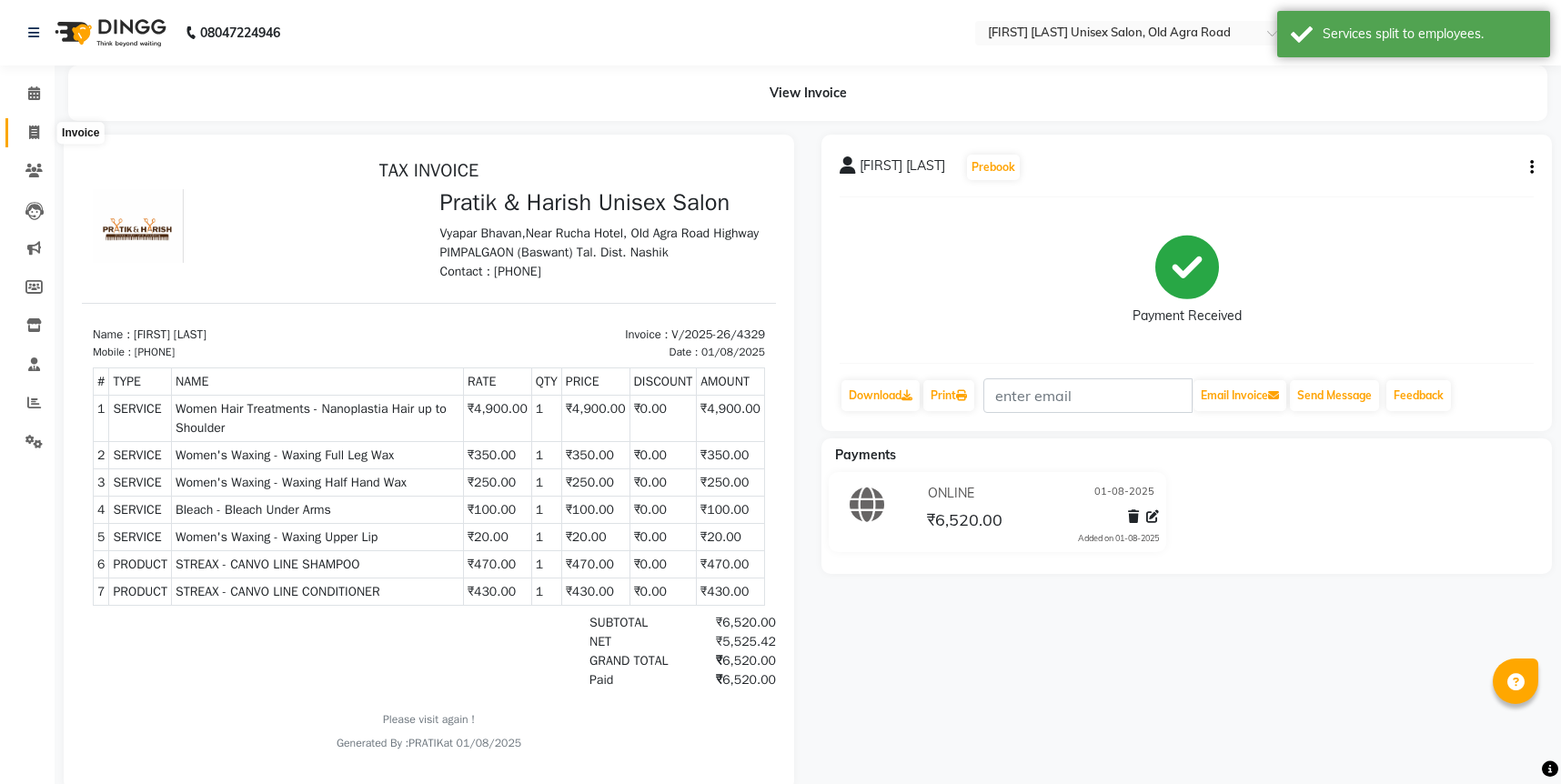 click 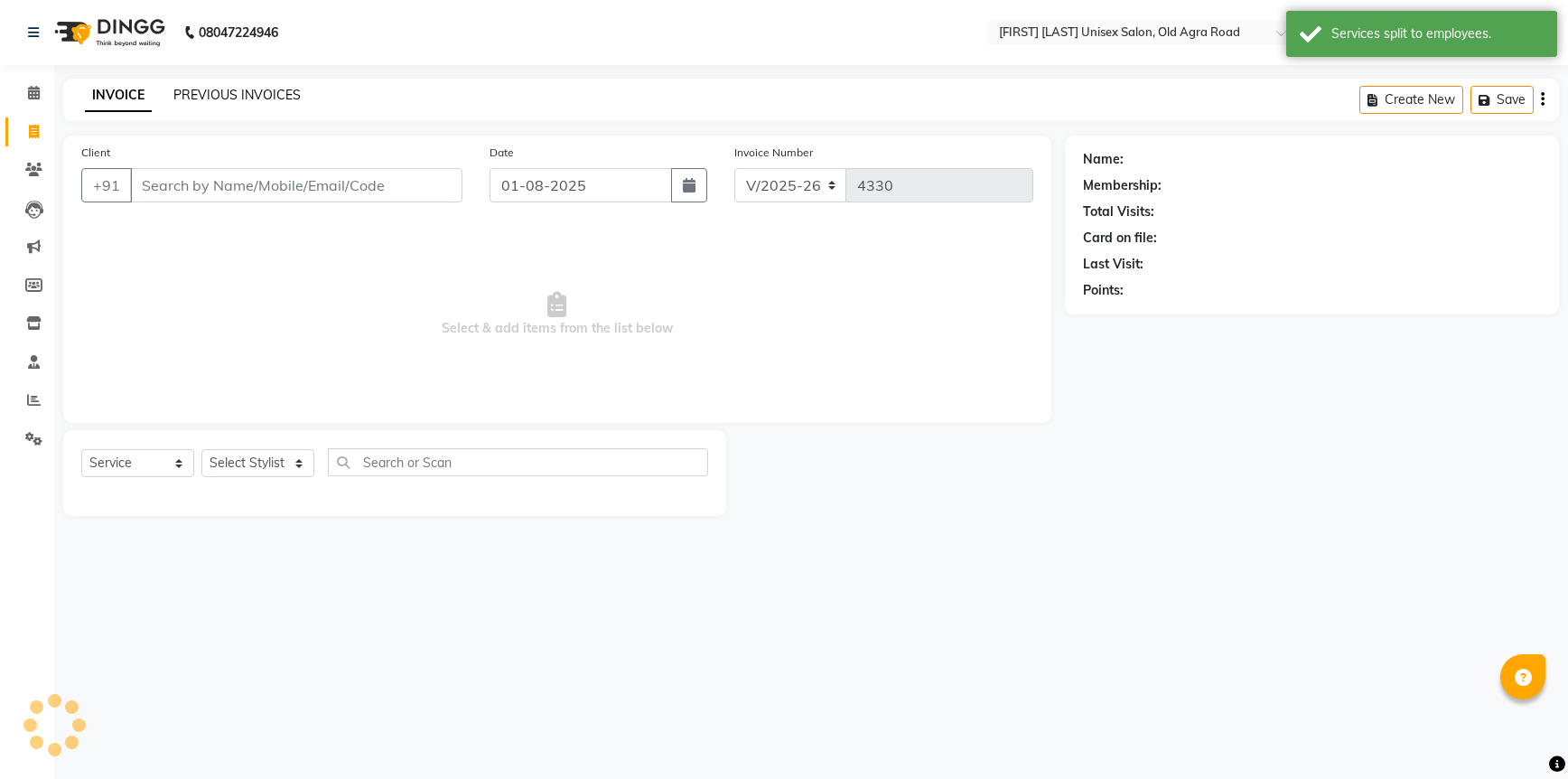 click on "PREVIOUS INVOICES" 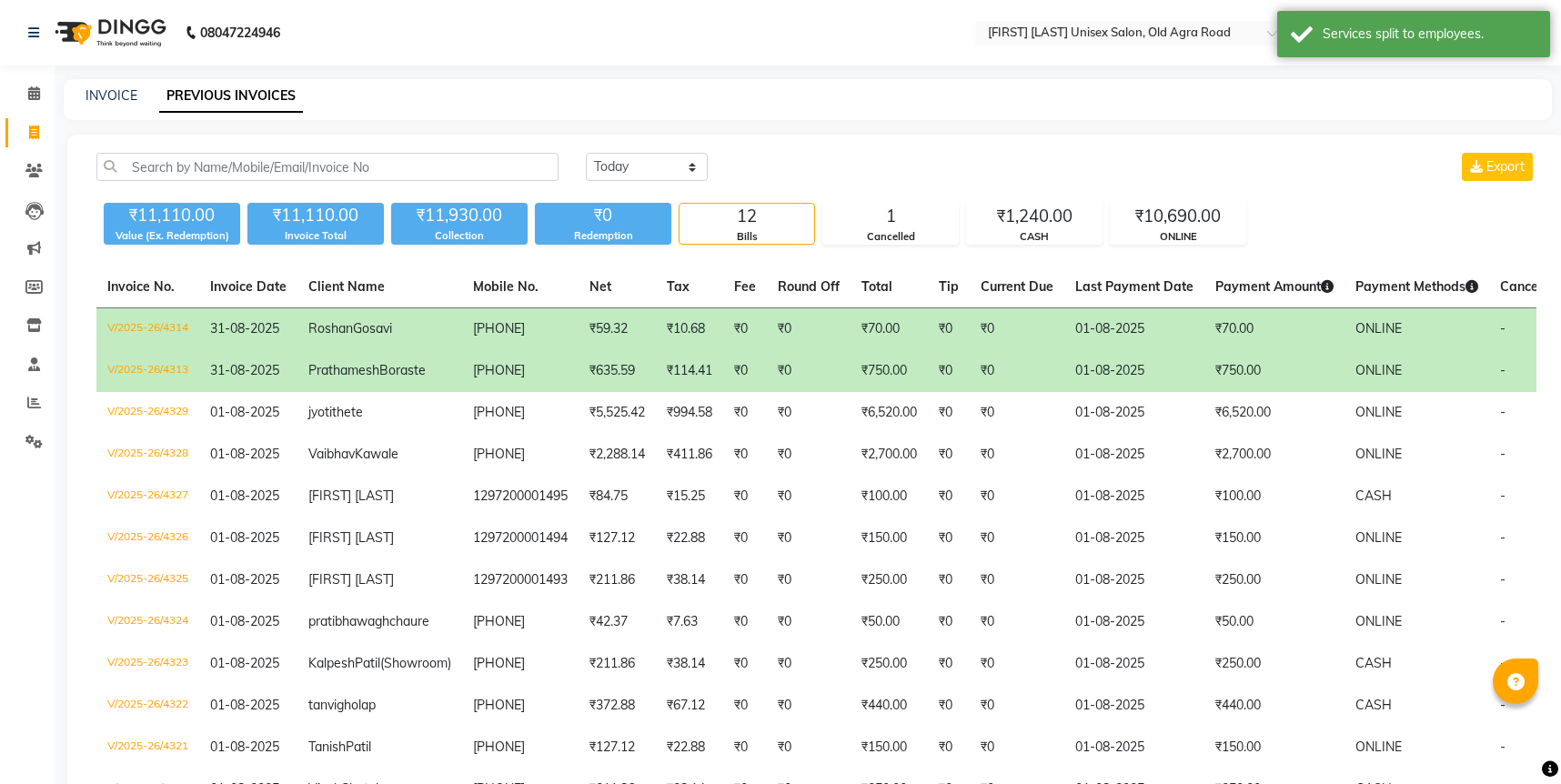 click on "₹70.00" 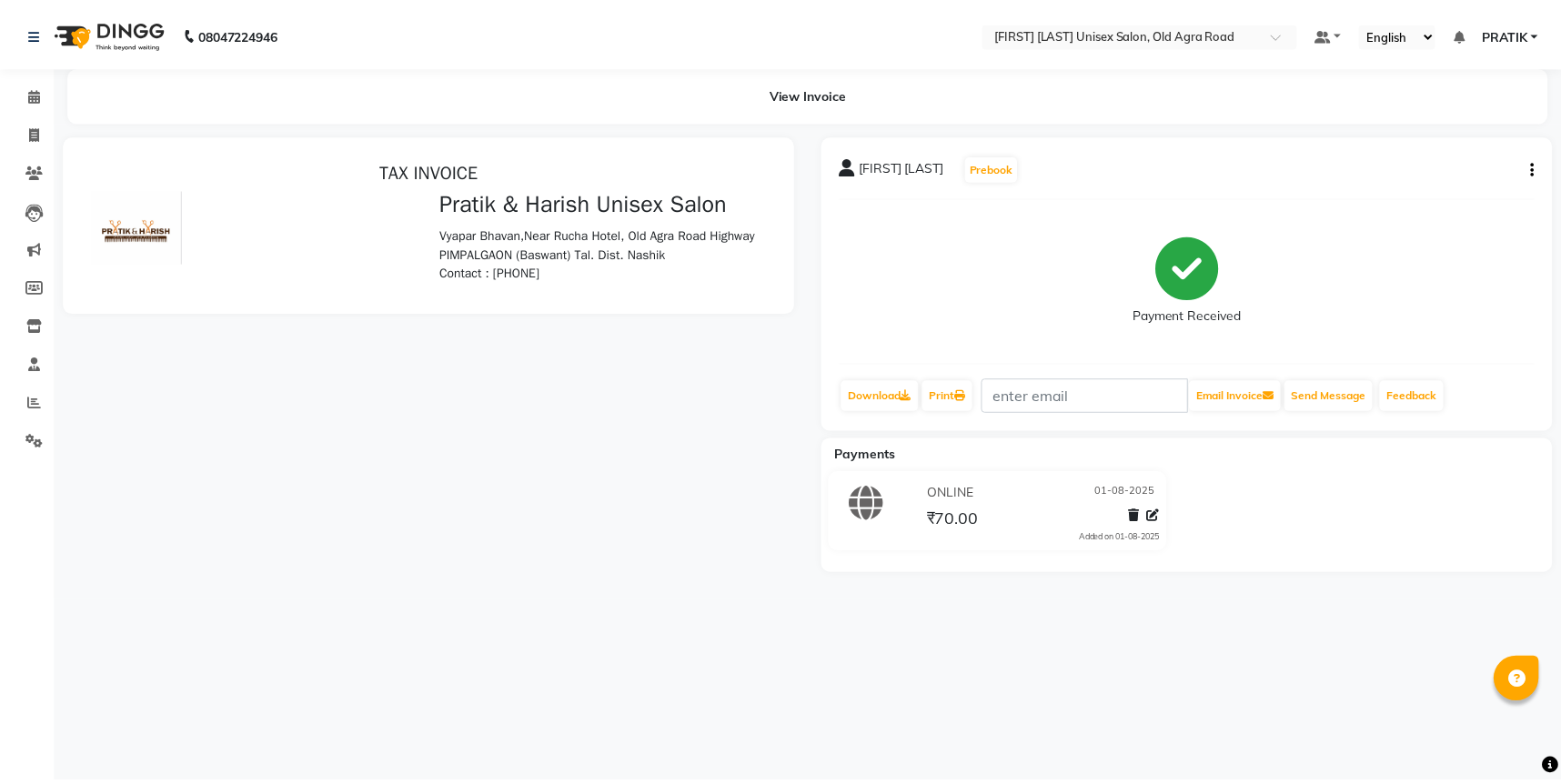 scroll, scrollTop: 0, scrollLeft: 0, axis: both 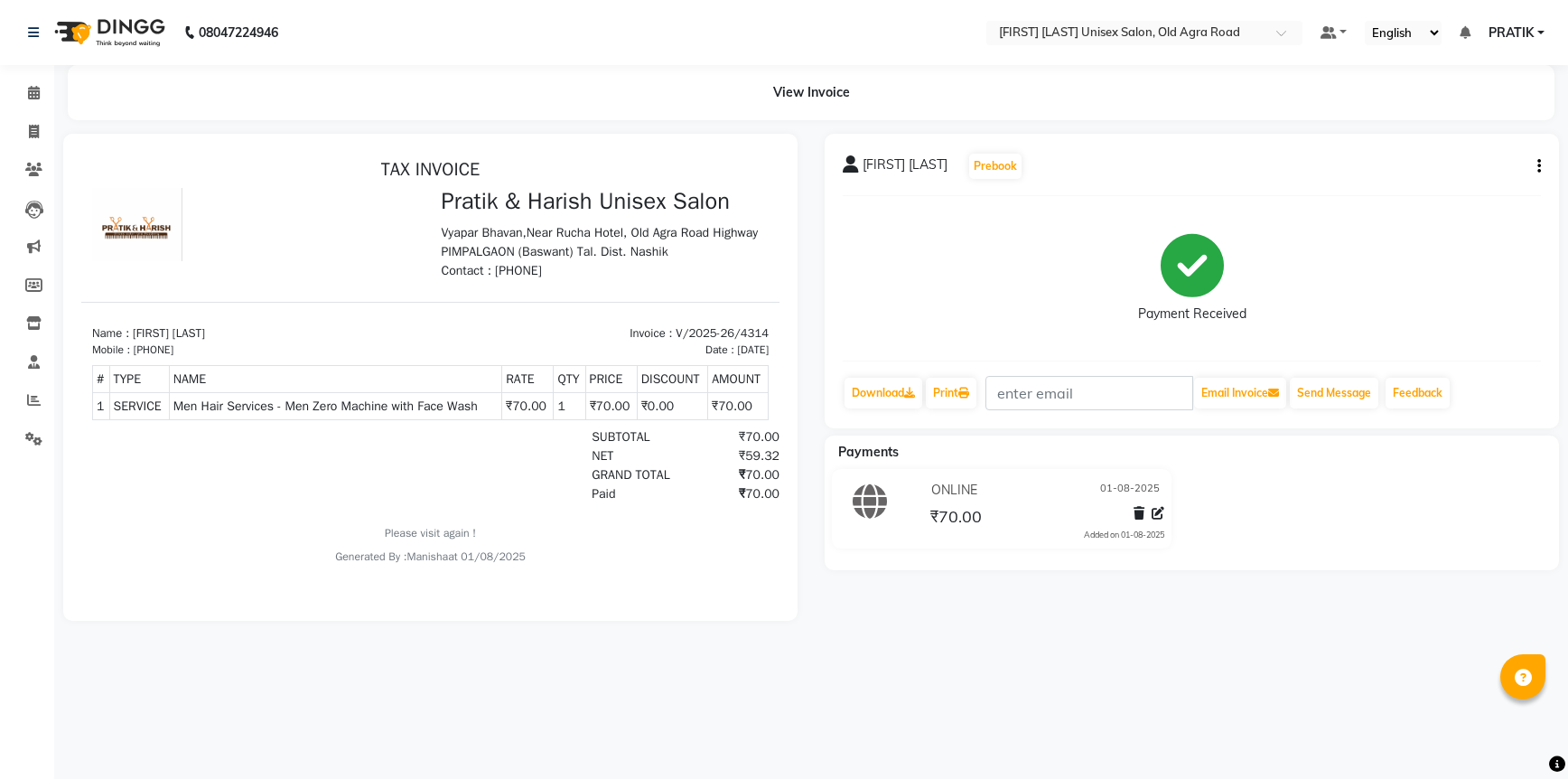 click 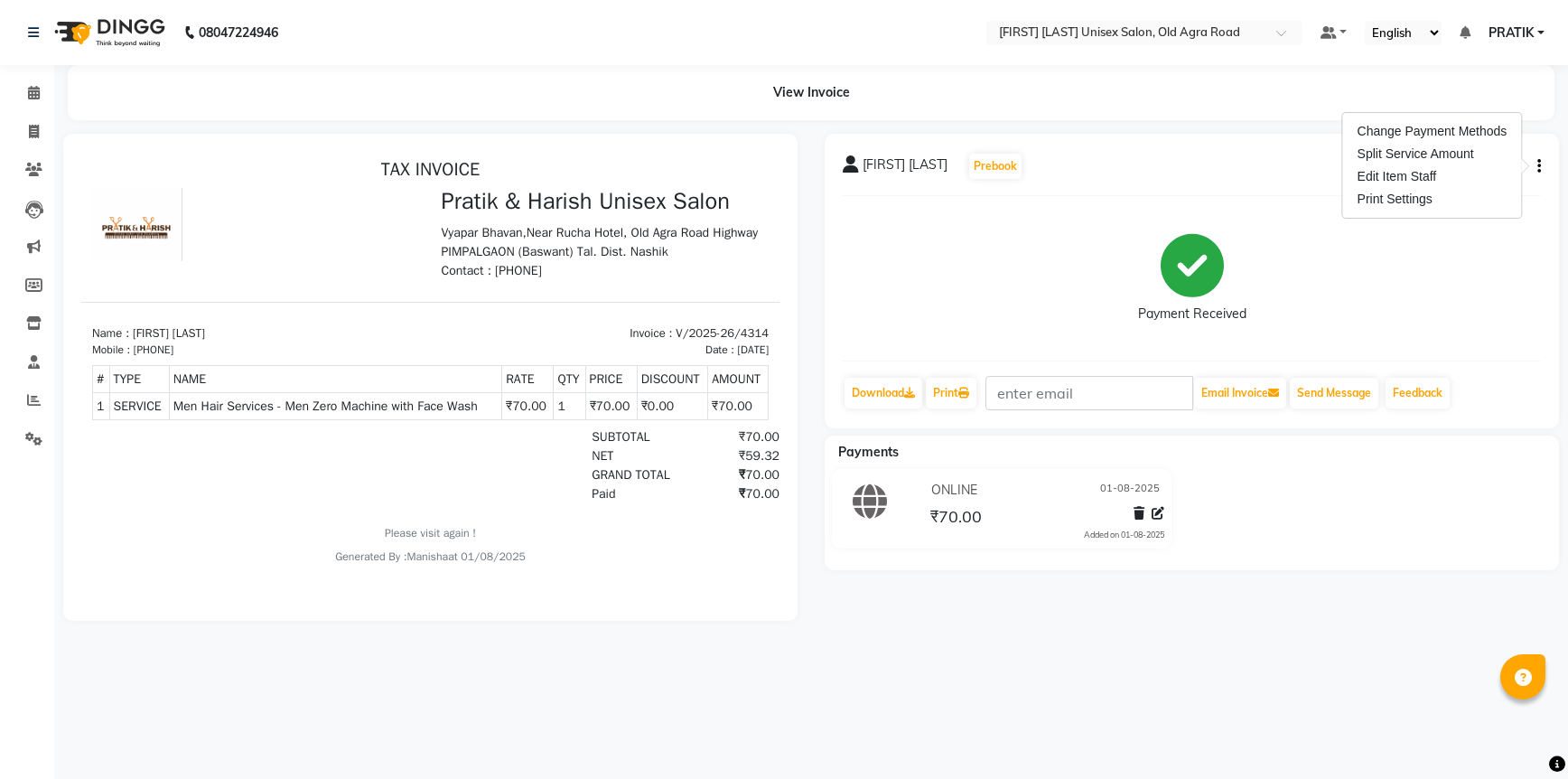 click on "Payment Received" 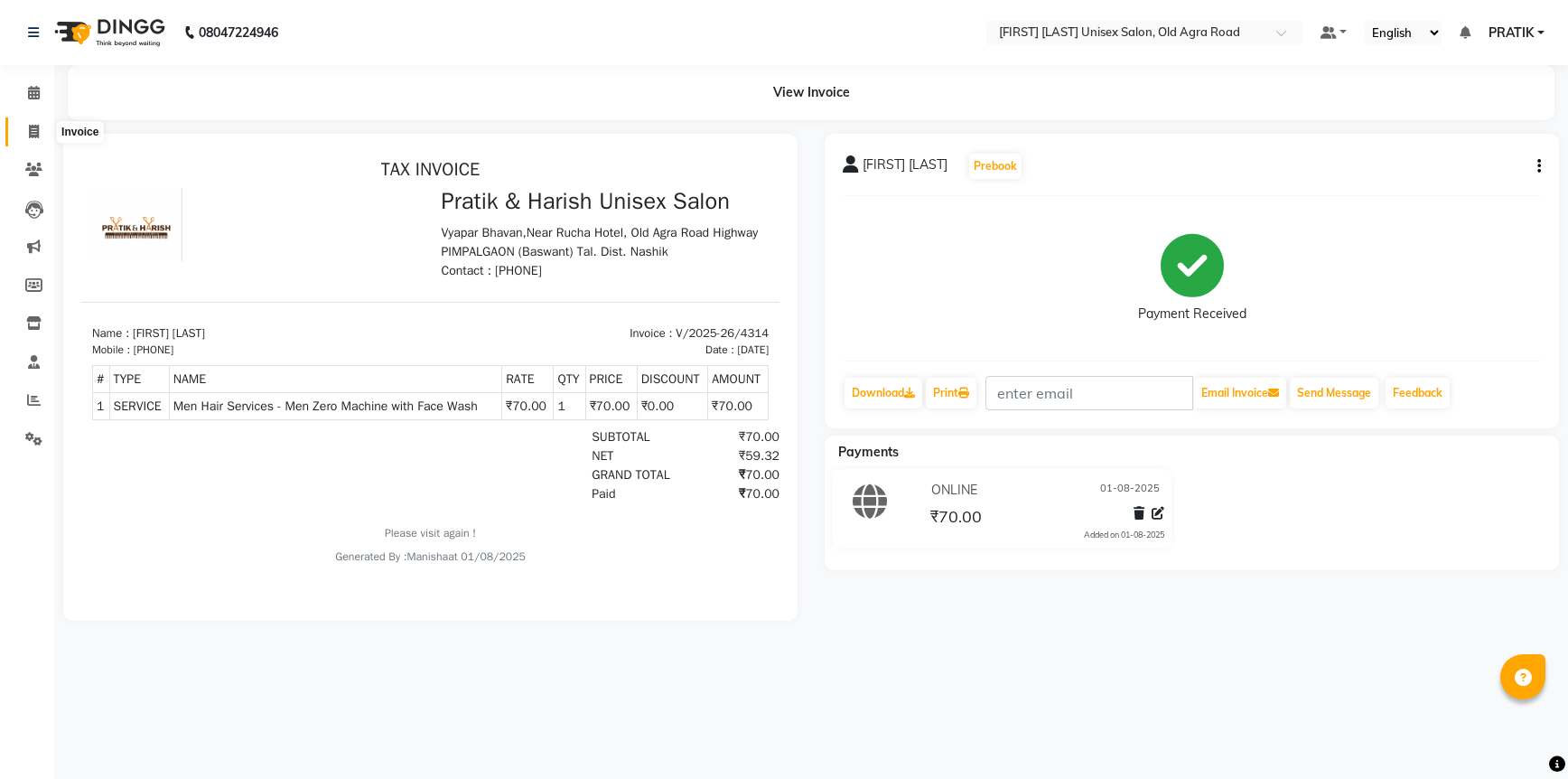 click 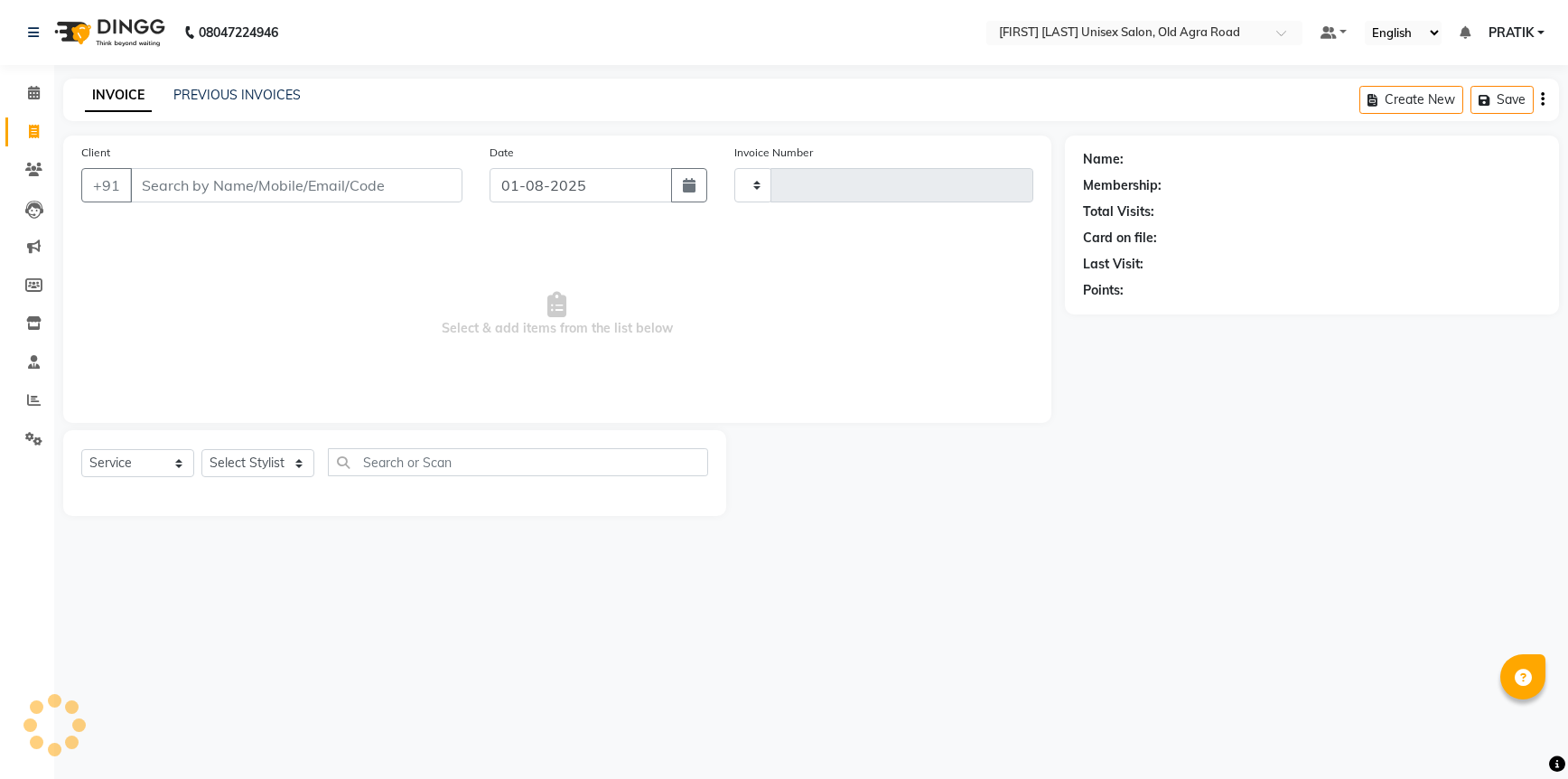 type on "4330" 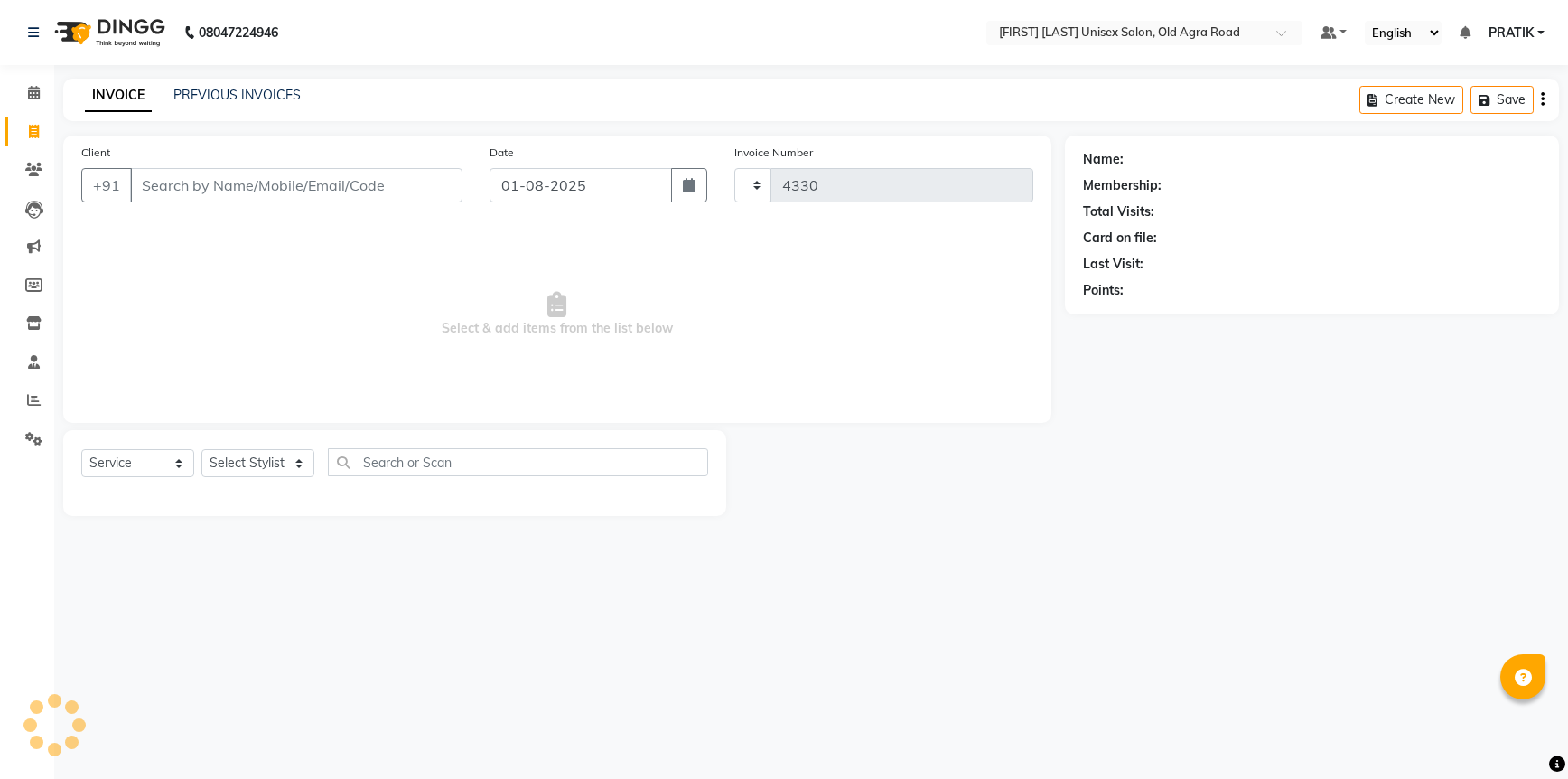 select on "6770" 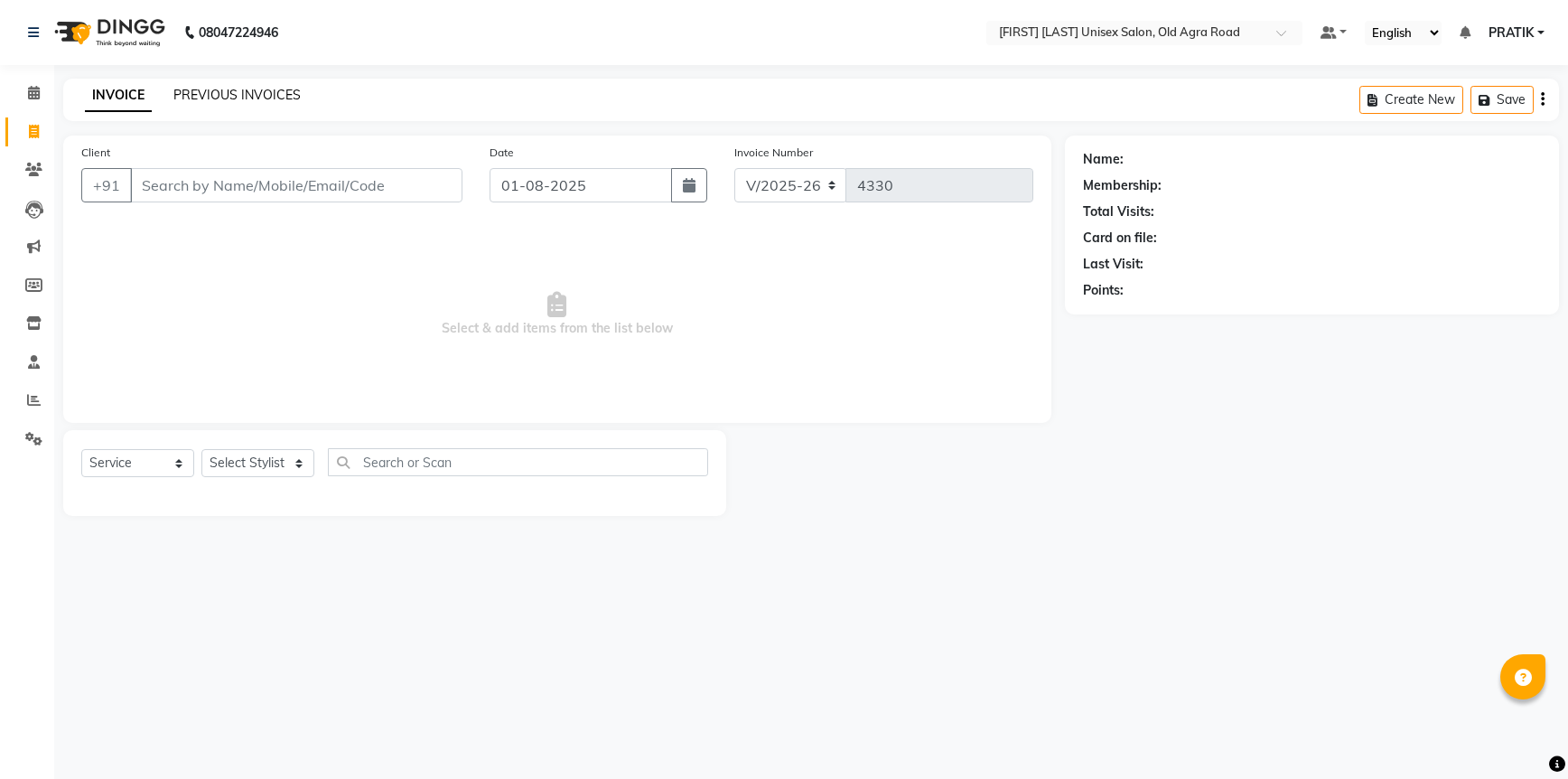 click on "PREVIOUS INVOICES" 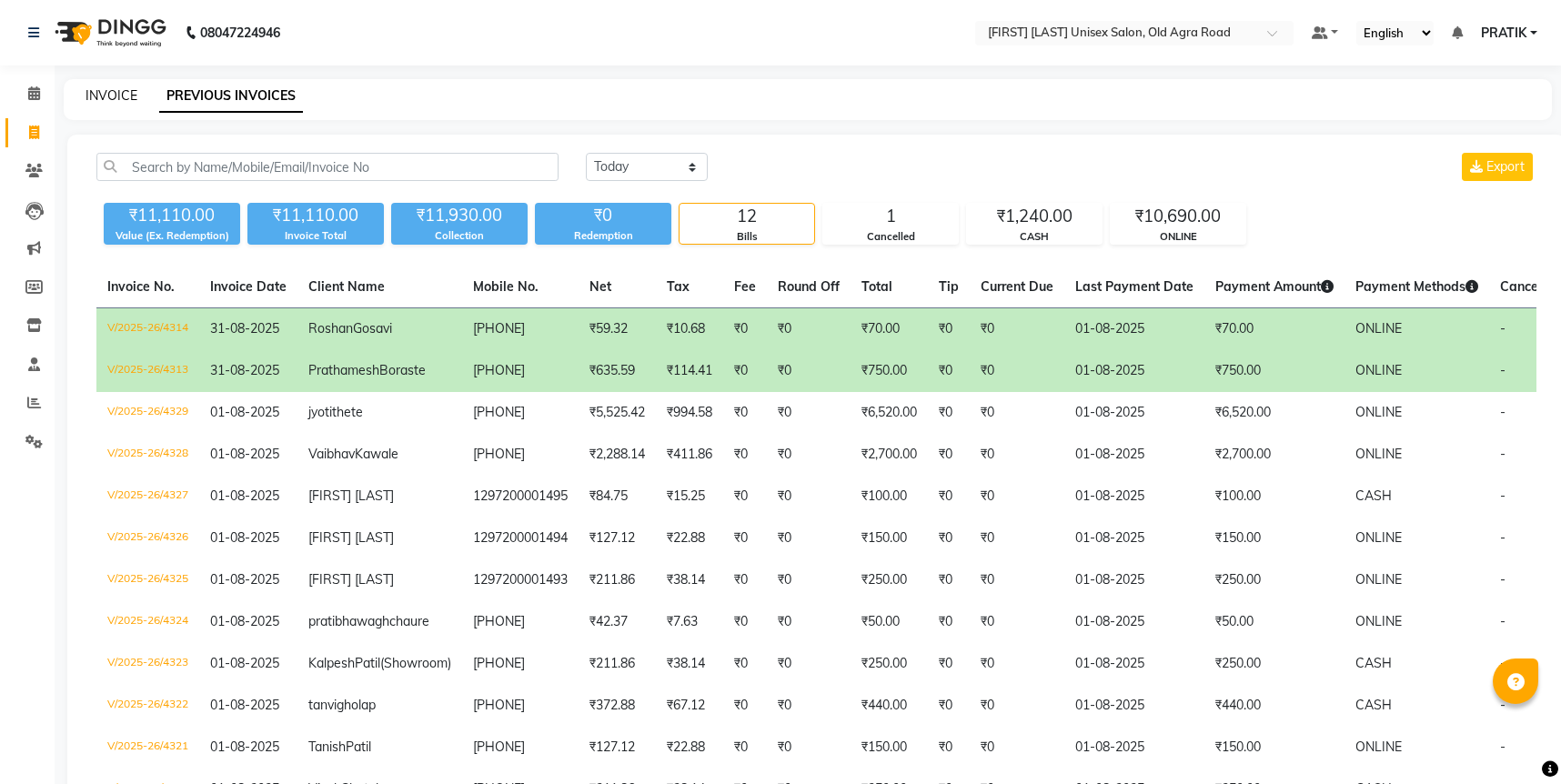 click on "INVOICE" 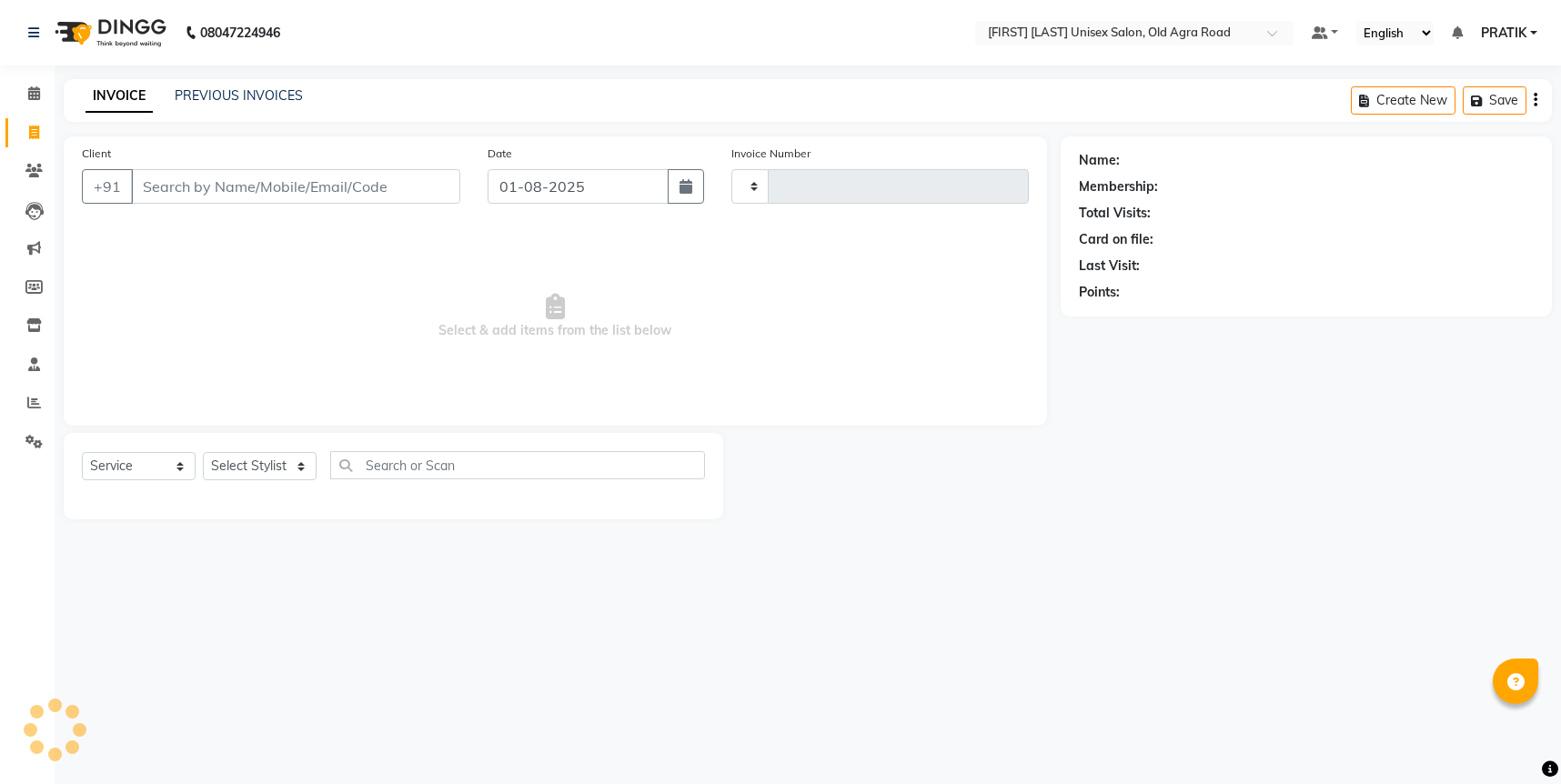 type on "4330" 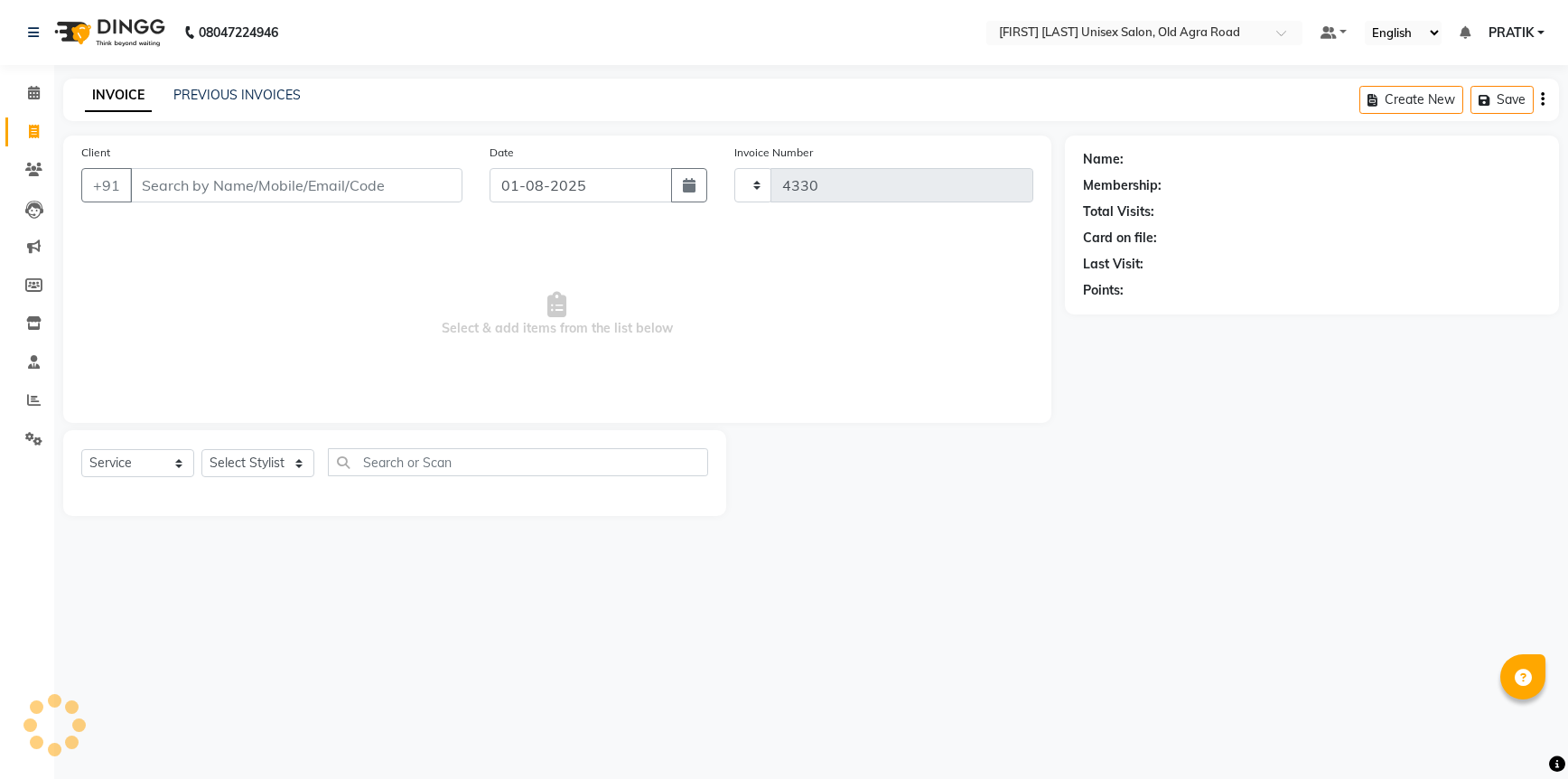 select on "6770" 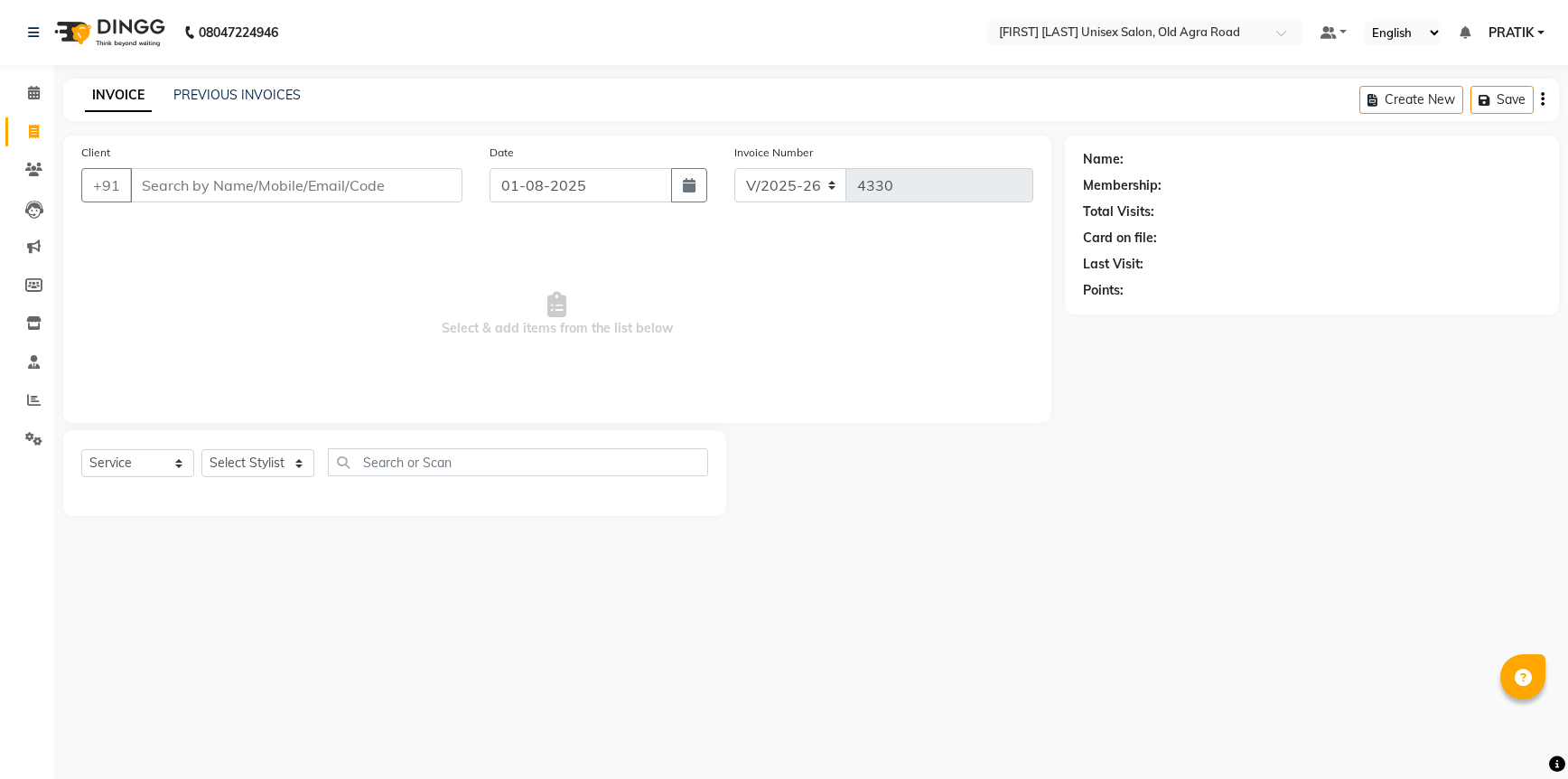 click on "Client" at bounding box center (296, 185) 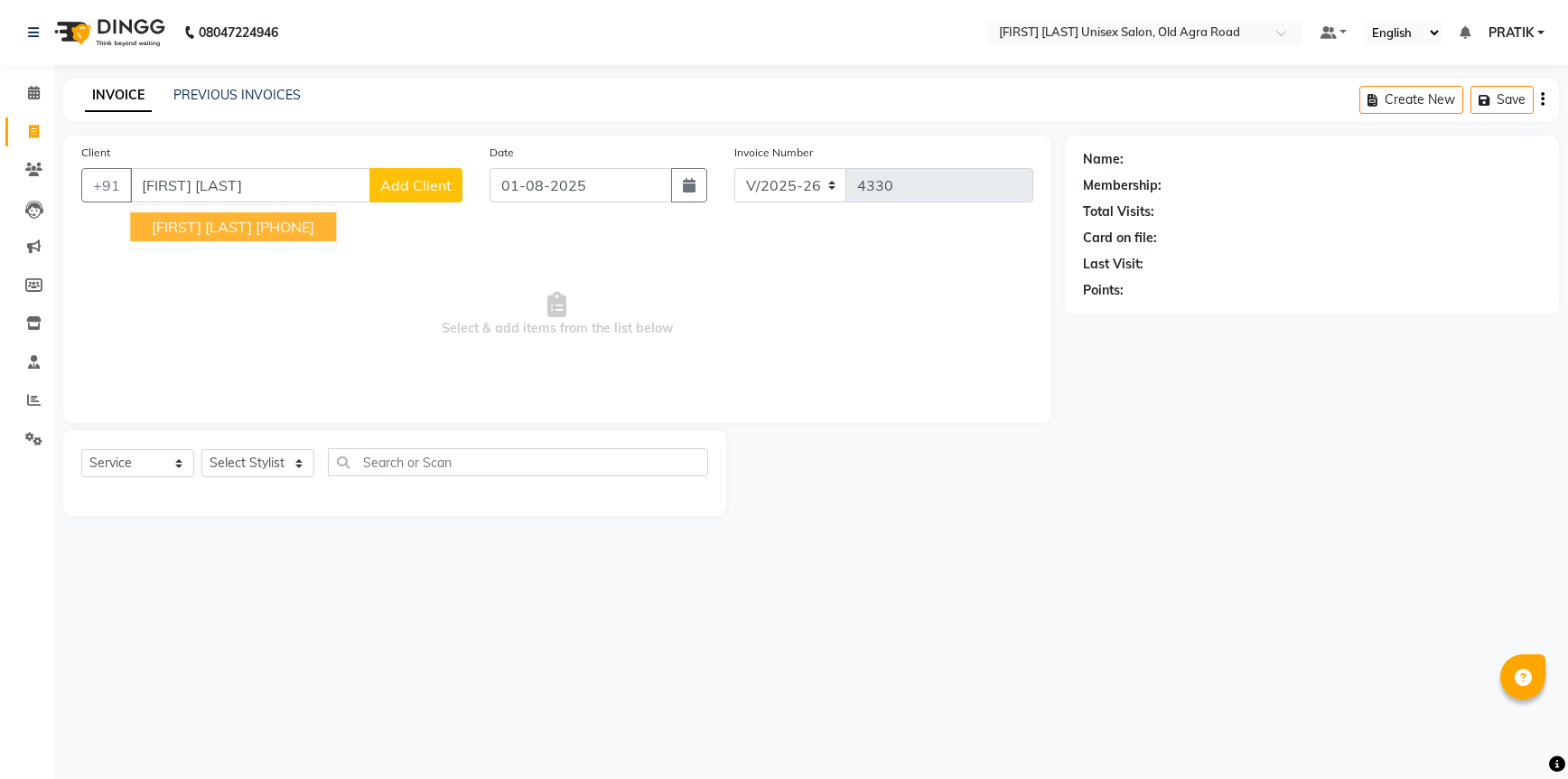click on "Krish Suryavanshi  9405593093" at bounding box center (233, 227) 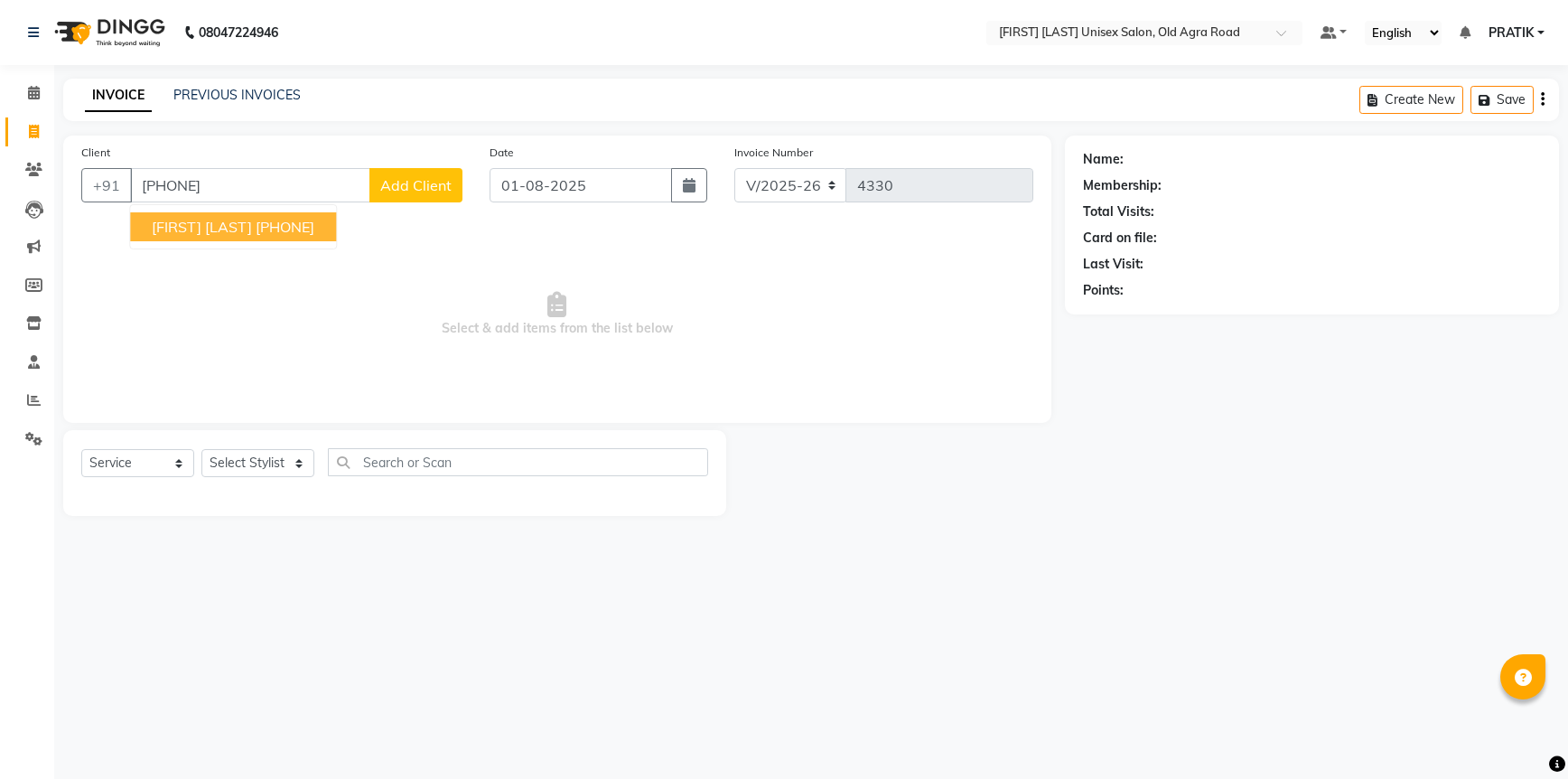 type on "[PHONE]" 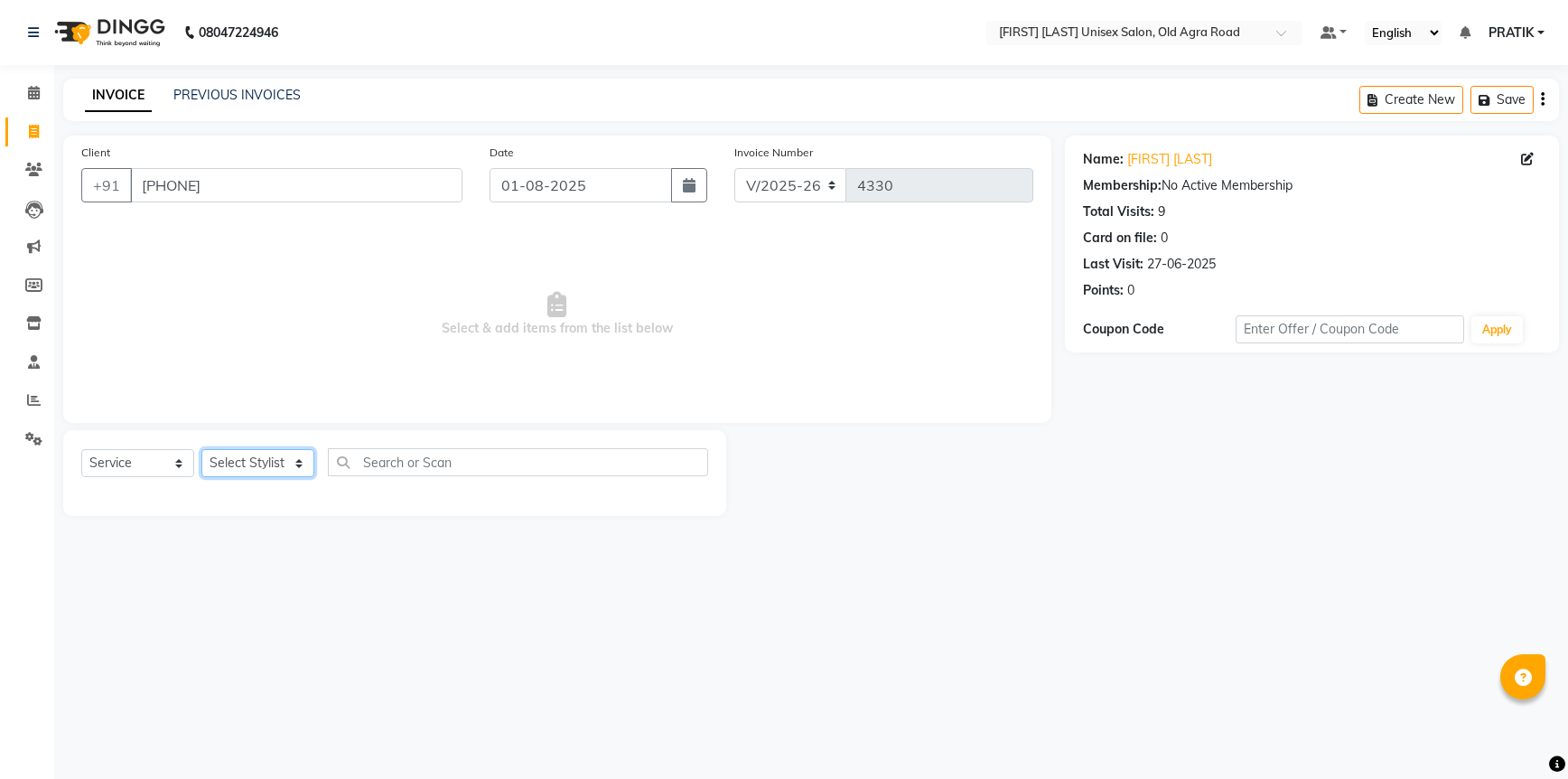 click on "Select Stylist [FIRST] [LAST] [FIRST] [LAST] [FIRST] [LAST] [FIRST] [LAST] [FIRST] [LAST] [FIRST] [LAST] [FIRST] [LAST] [FIRST] [LAST] [FIRST] [LAST] [FIRST] [LAST] [FIRST] [LAST] [FIRST] [LAST]" 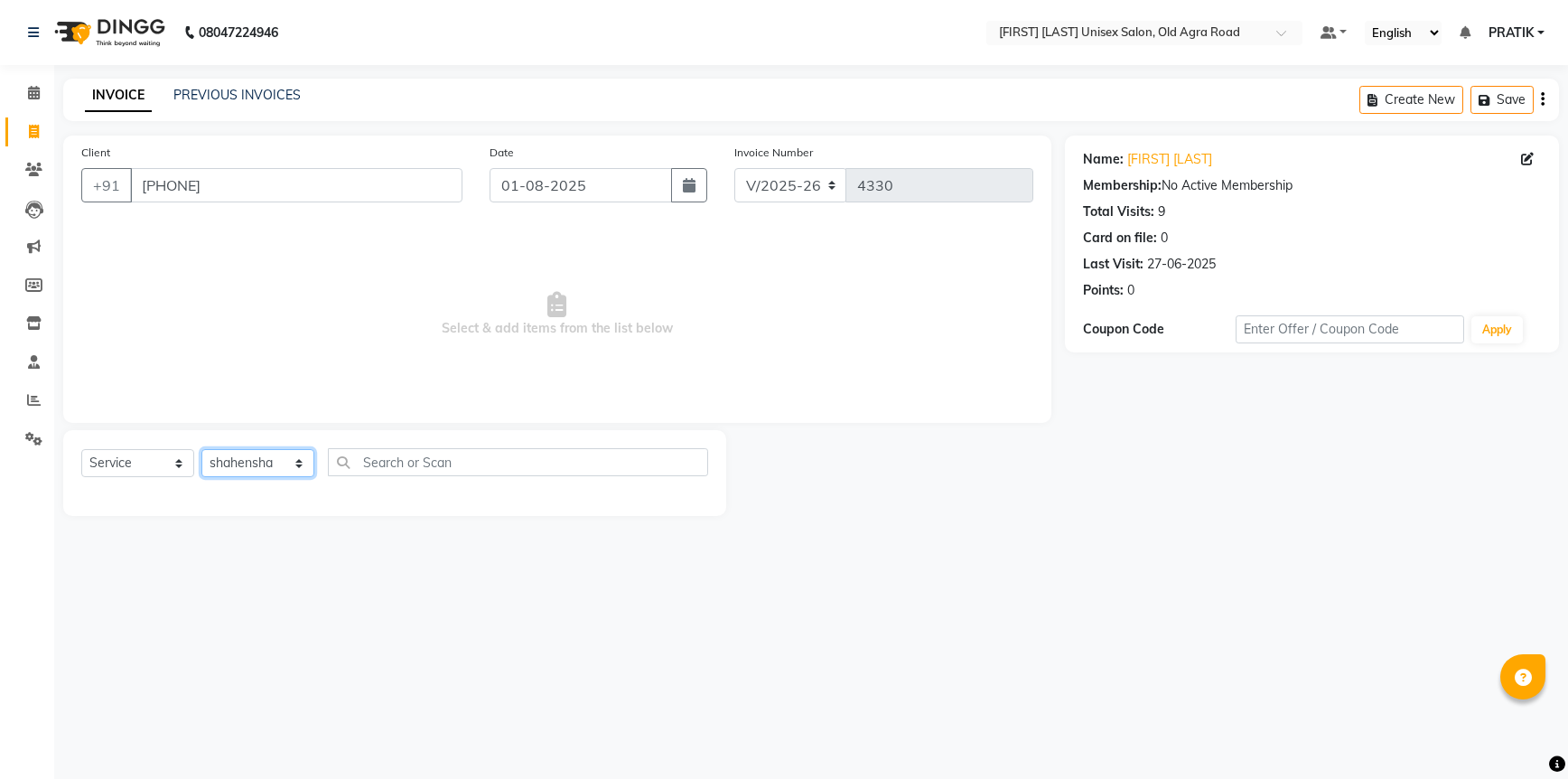 click on "Select Stylist [FIRST] [LAST] [FIRST] [LAST] [FIRST] [LAST] [FIRST] [LAST] [FIRST] [LAST] [FIRST] [LAST] [FIRST] [LAST] [FIRST] [LAST] [FIRST] [LAST] [FIRST] [LAST] [FIRST] [LAST] [FIRST] [LAST]" 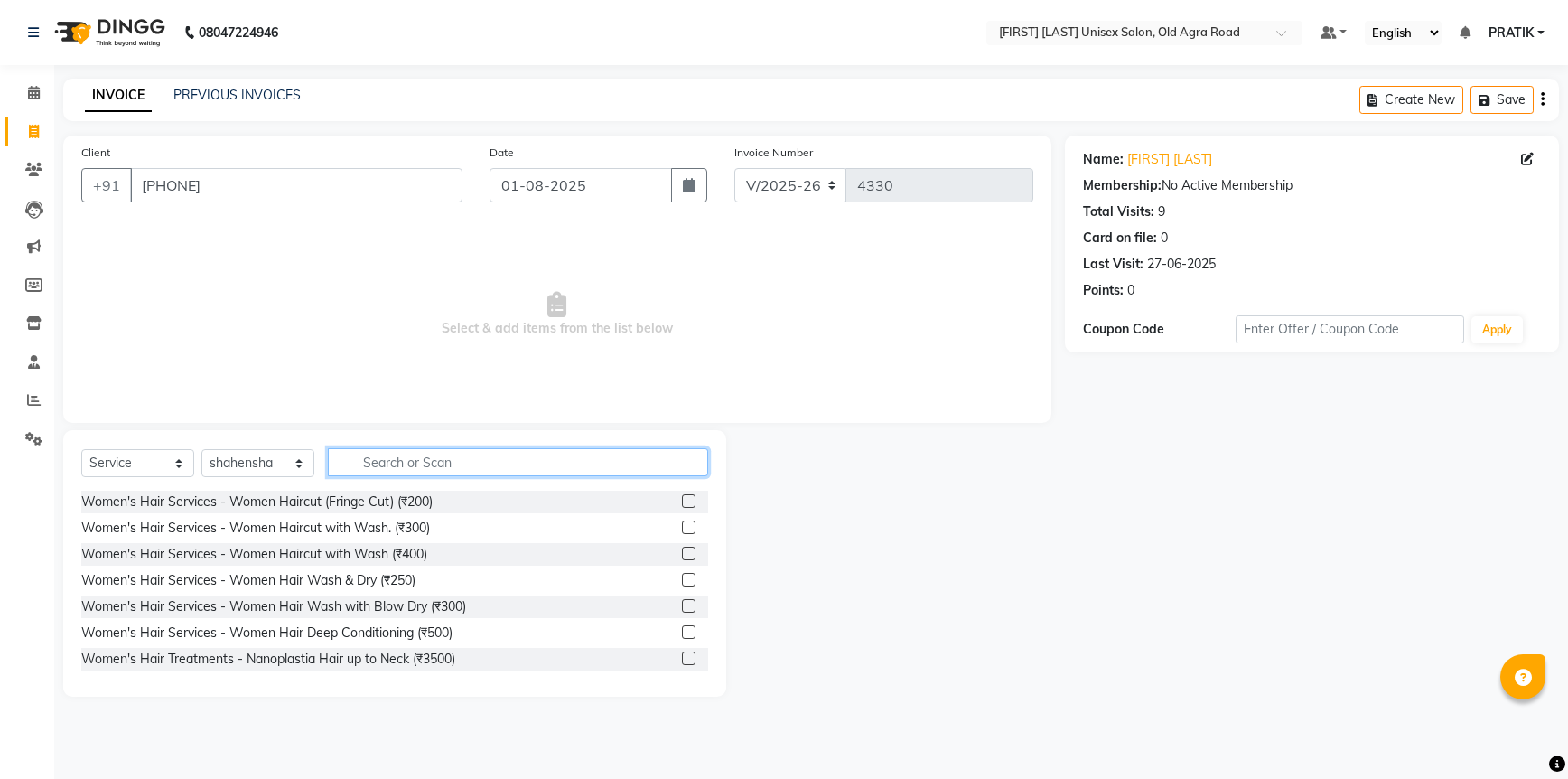 click 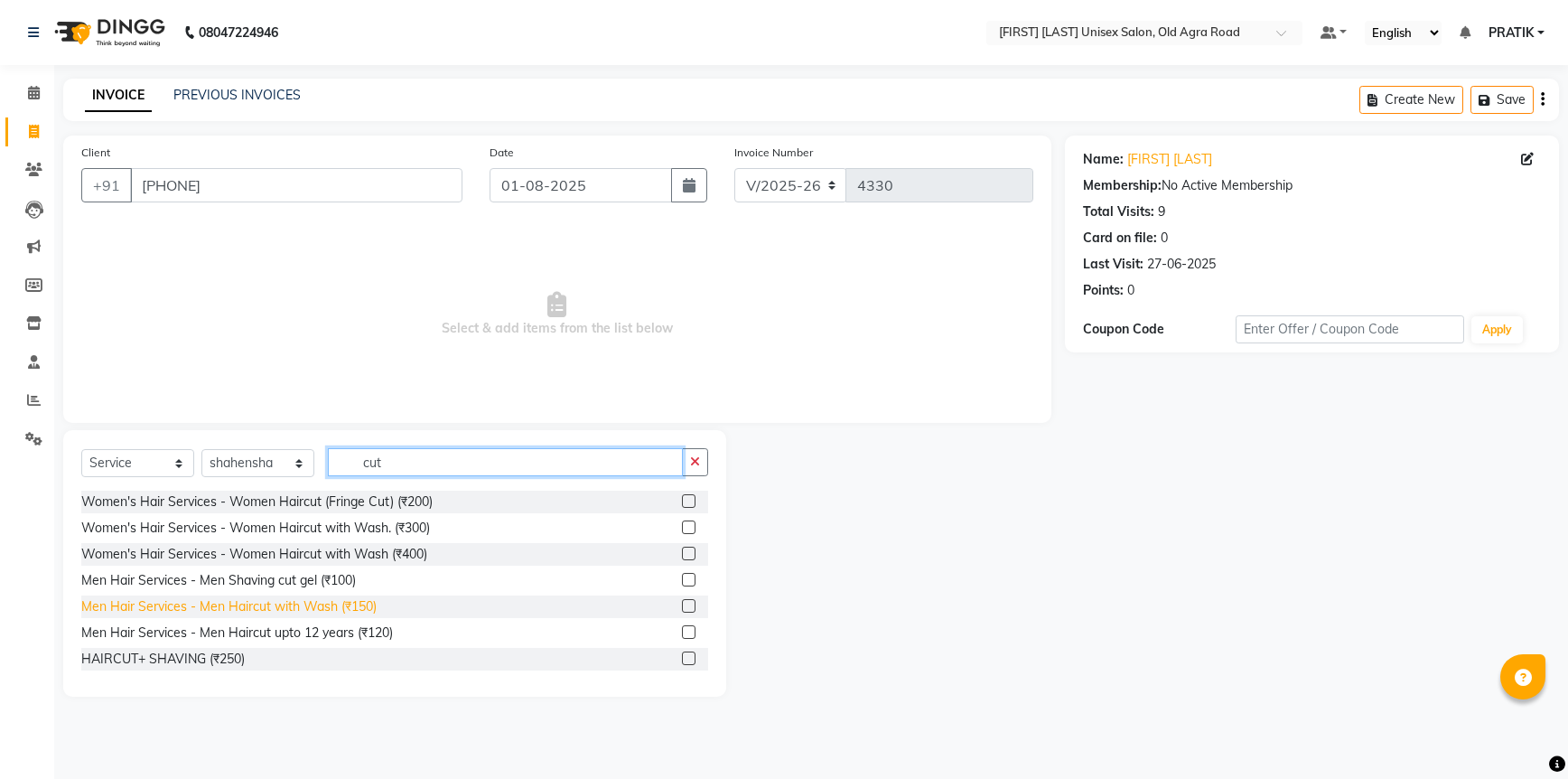 type on "cut" 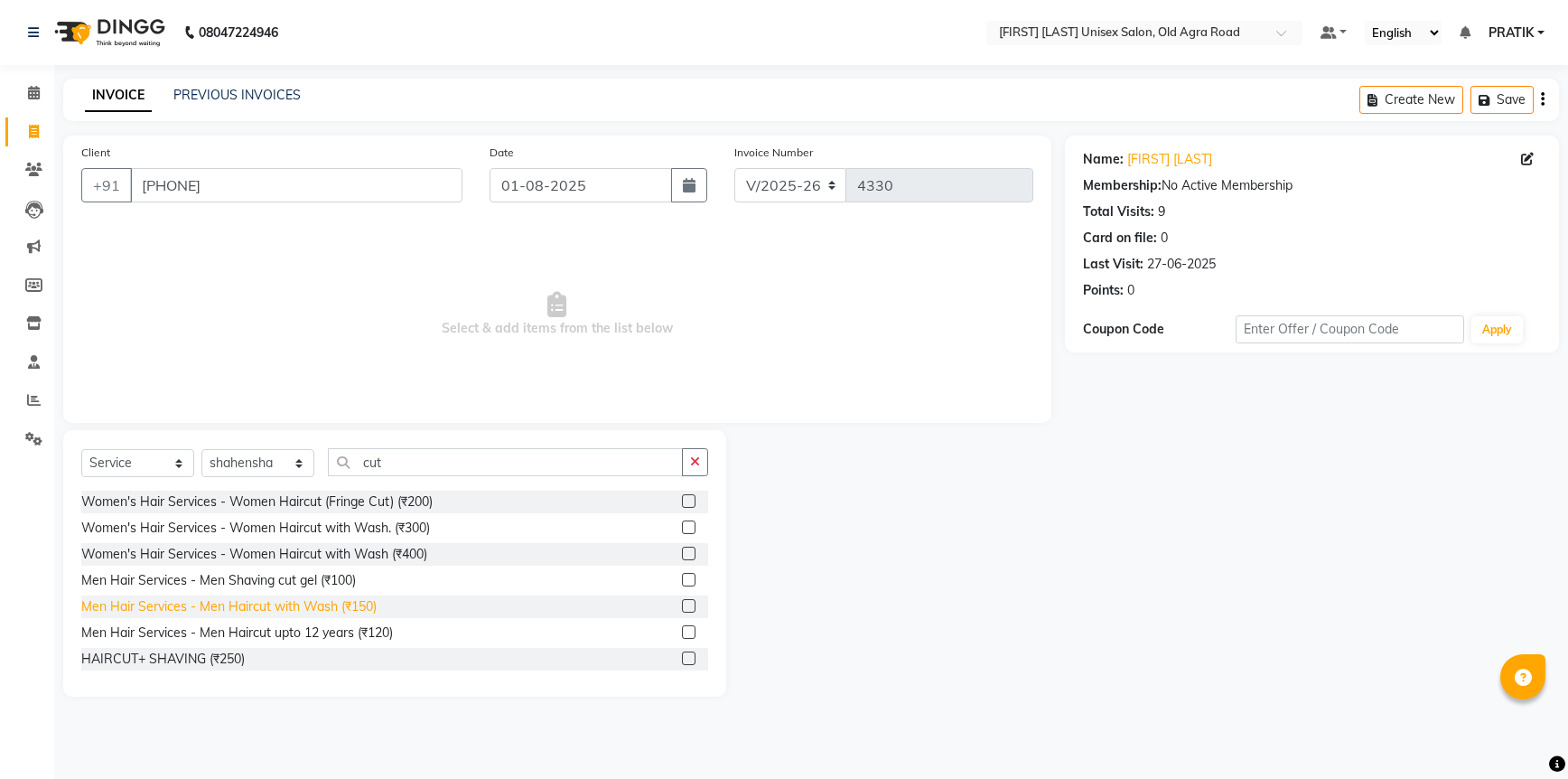 click on "Men Hair Services - Men Haircut with Wash (₹150)" 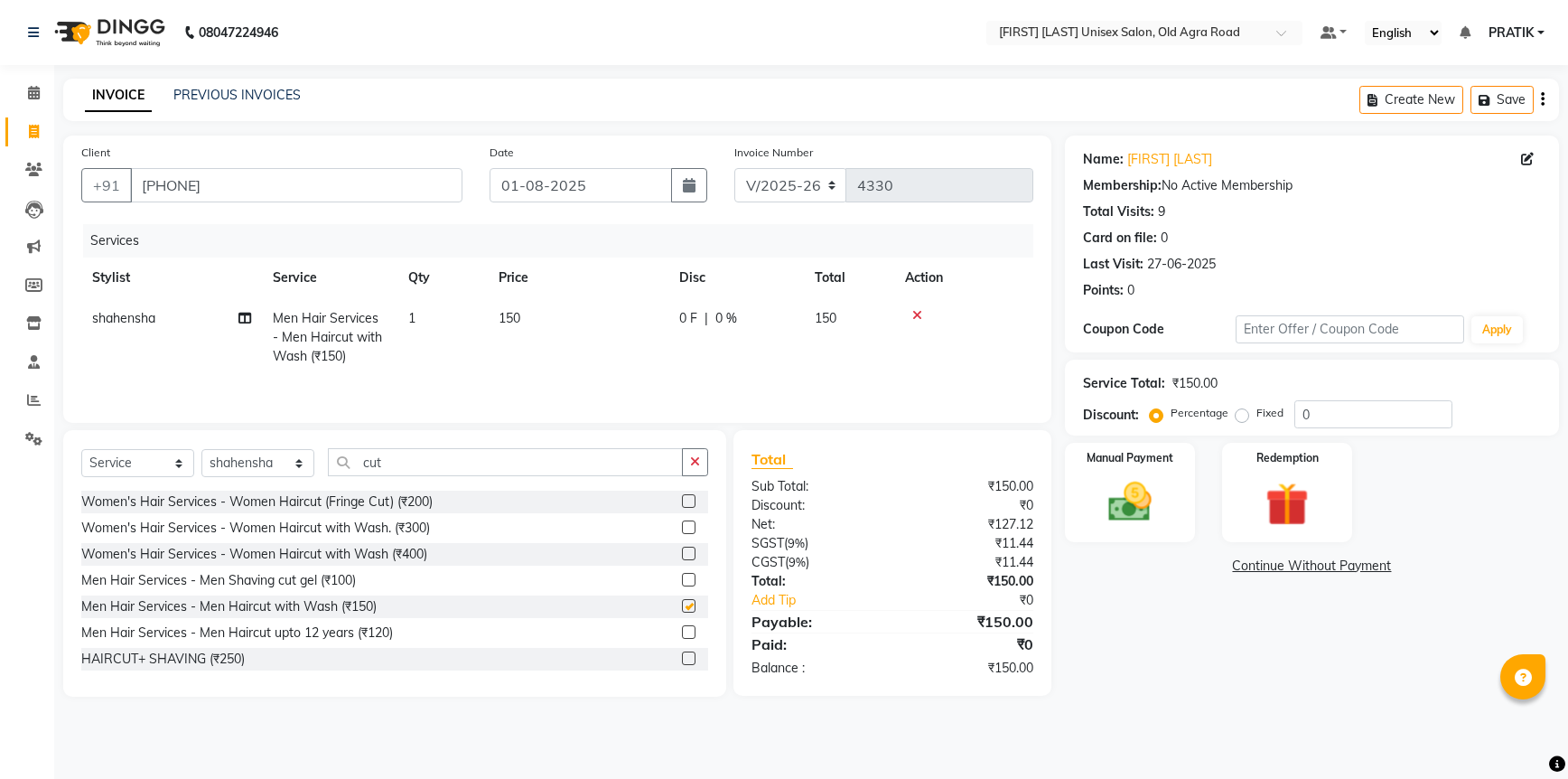 checkbox on "false" 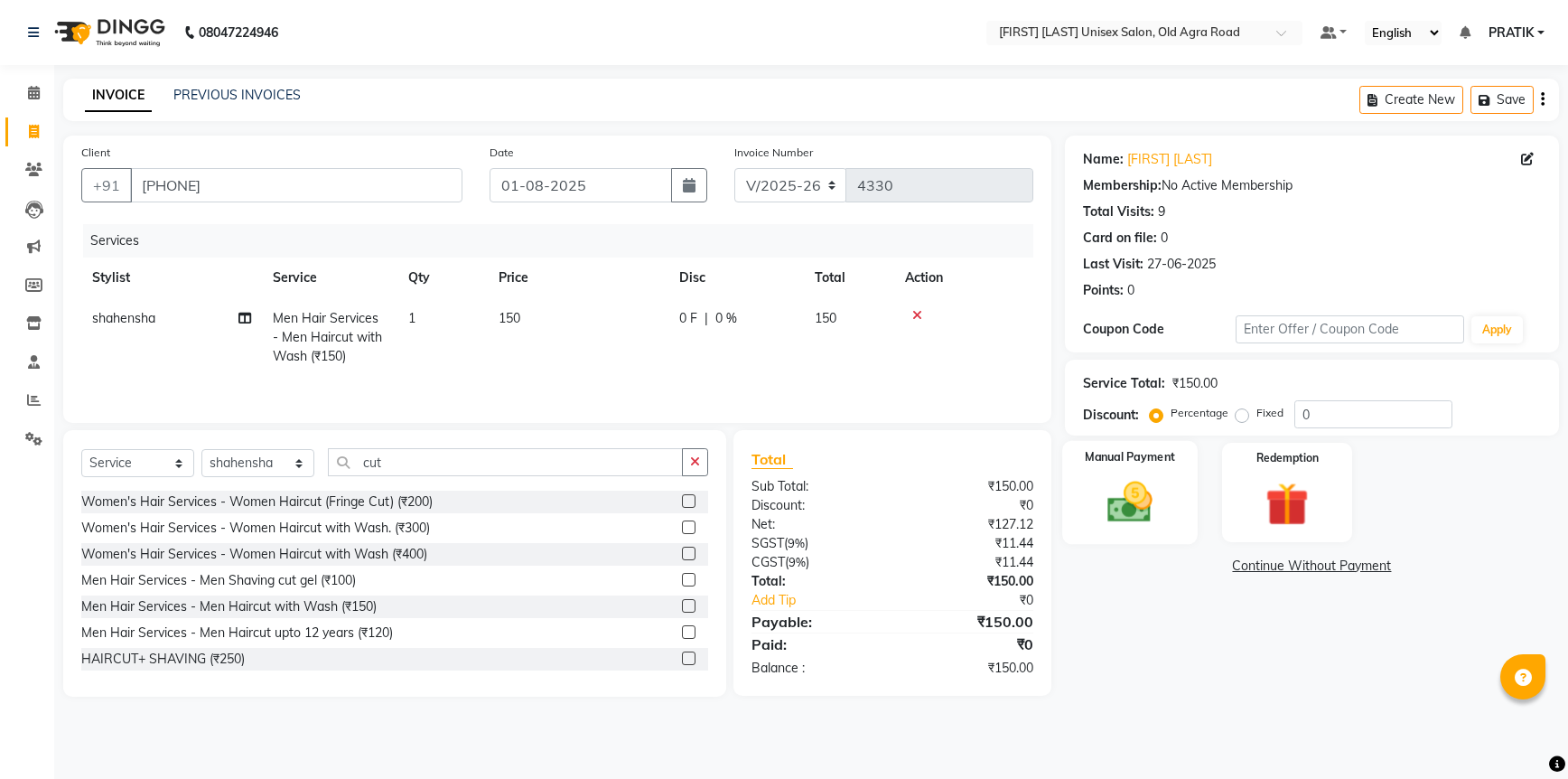 click 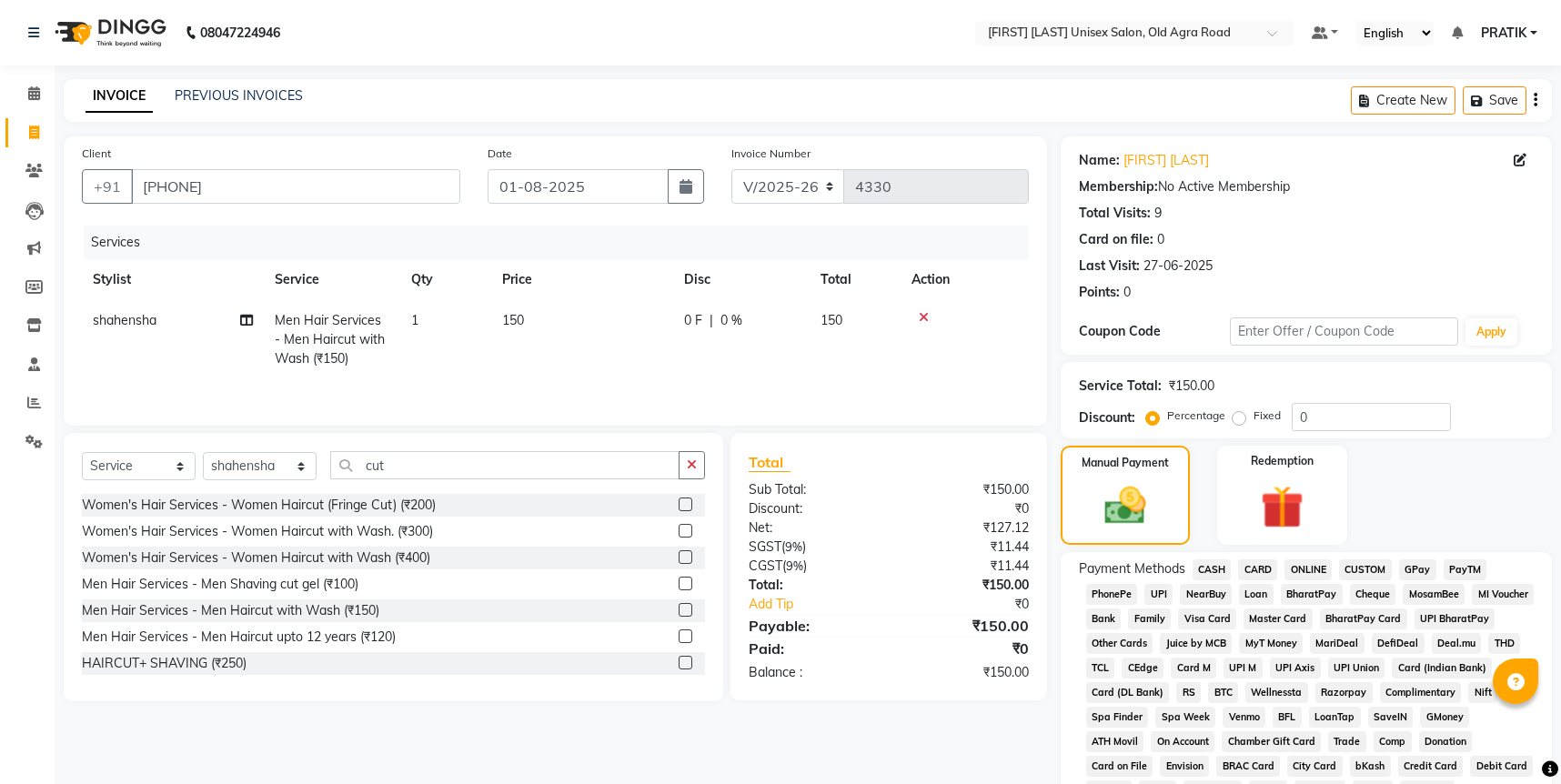 click on "ONLINE" 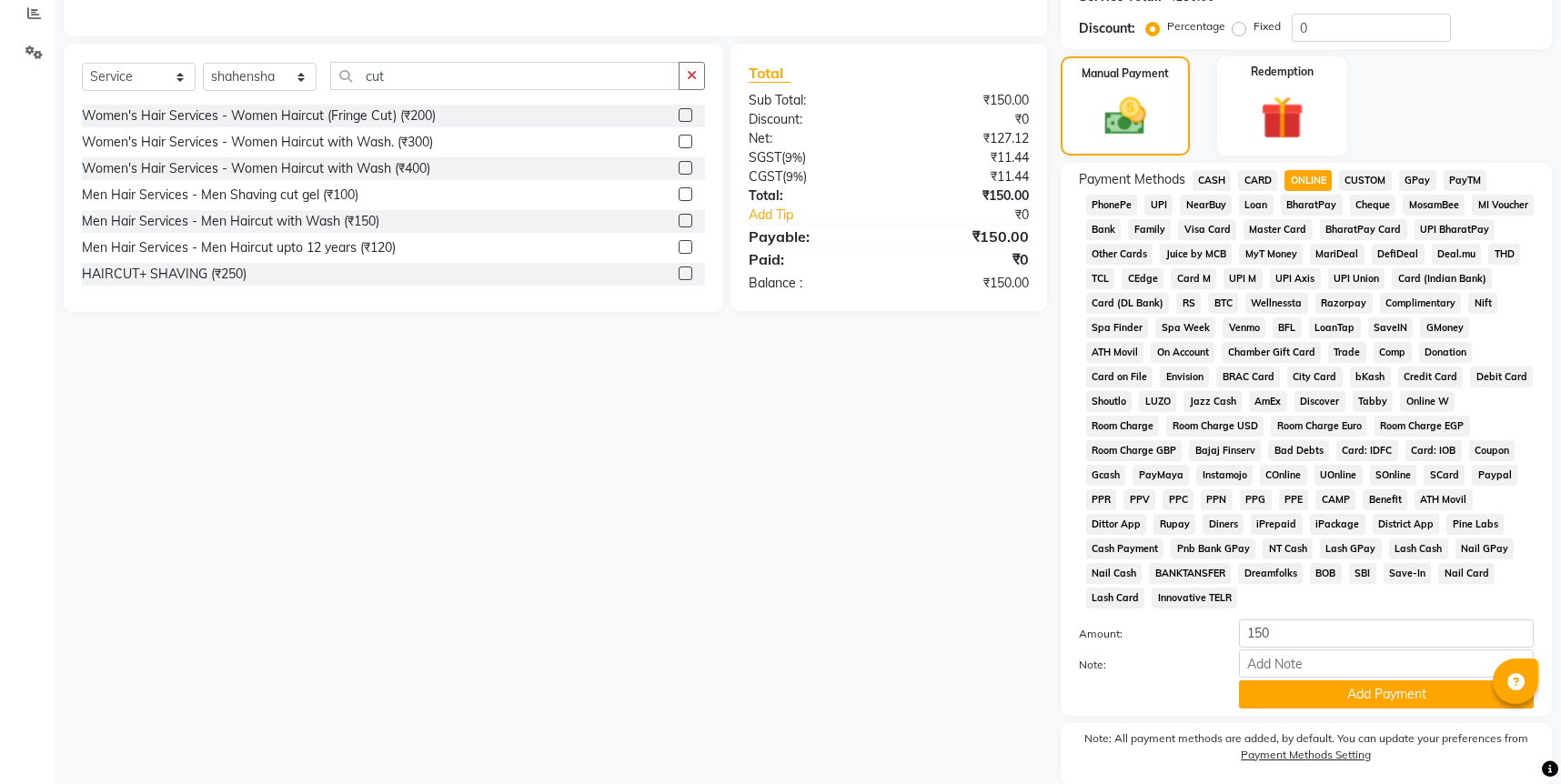 scroll, scrollTop: 435, scrollLeft: 0, axis: vertical 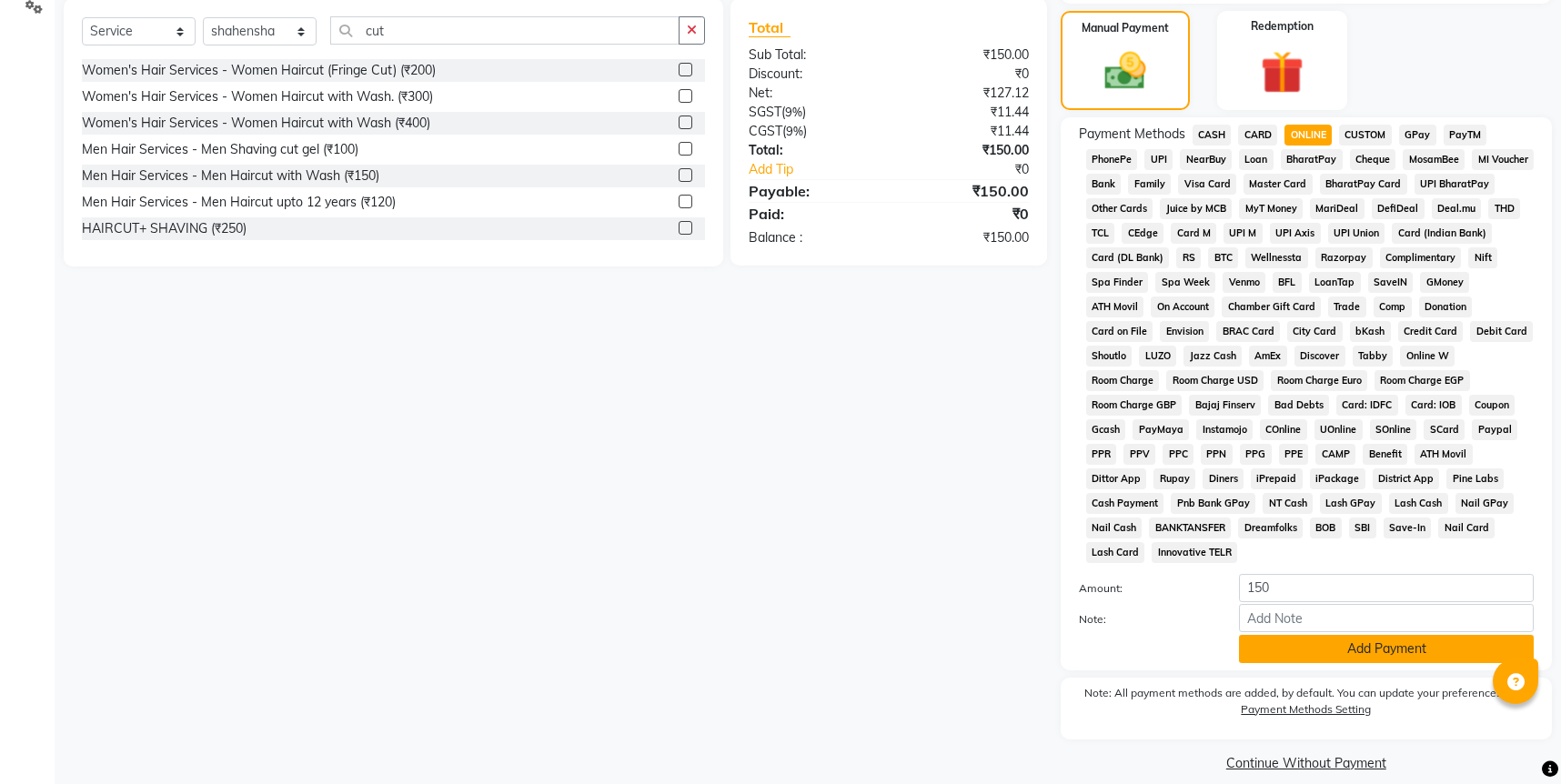click on "Add Payment" 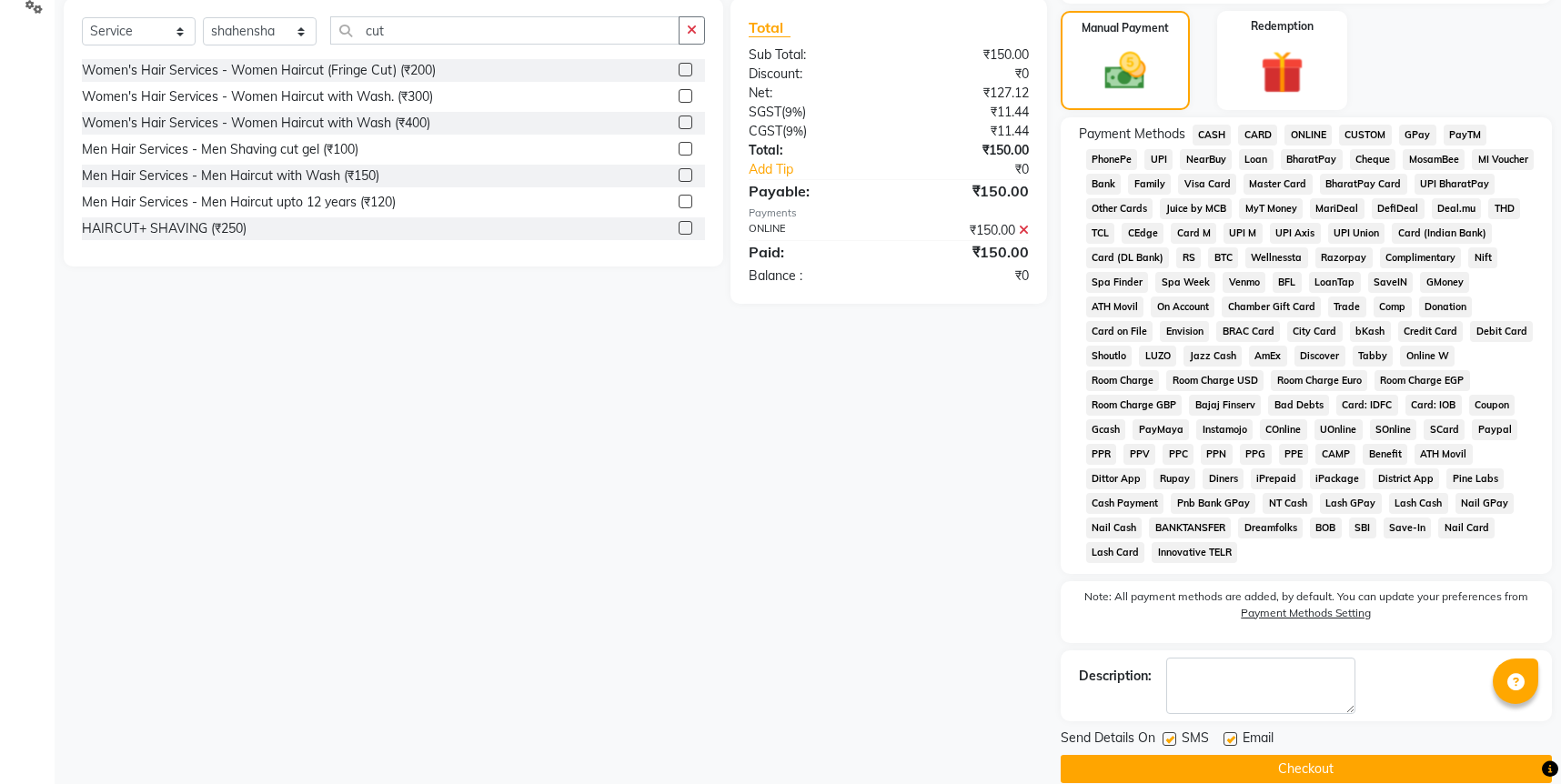 click on "Checkout" 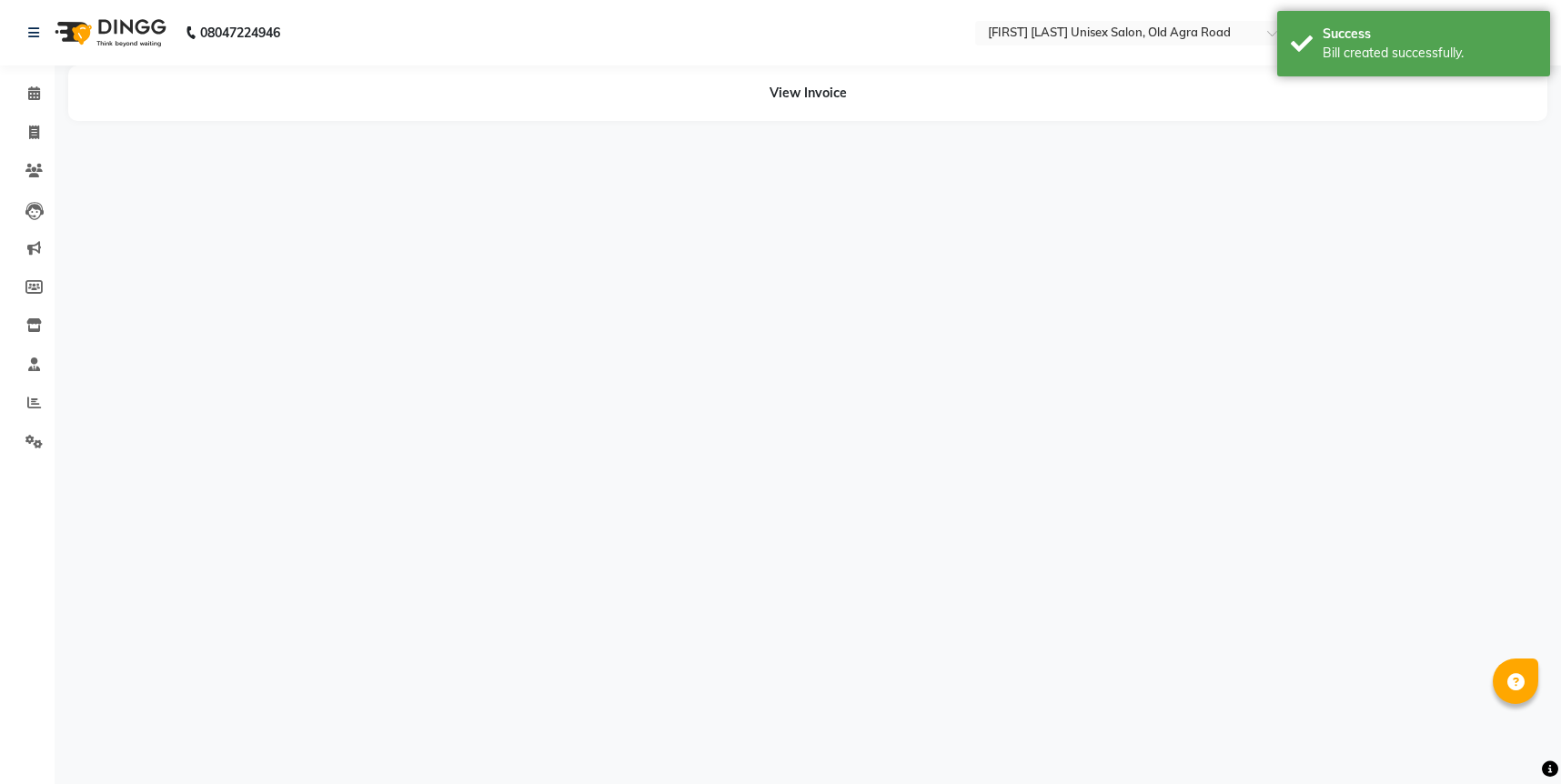 scroll, scrollTop: 0, scrollLeft: 0, axis: both 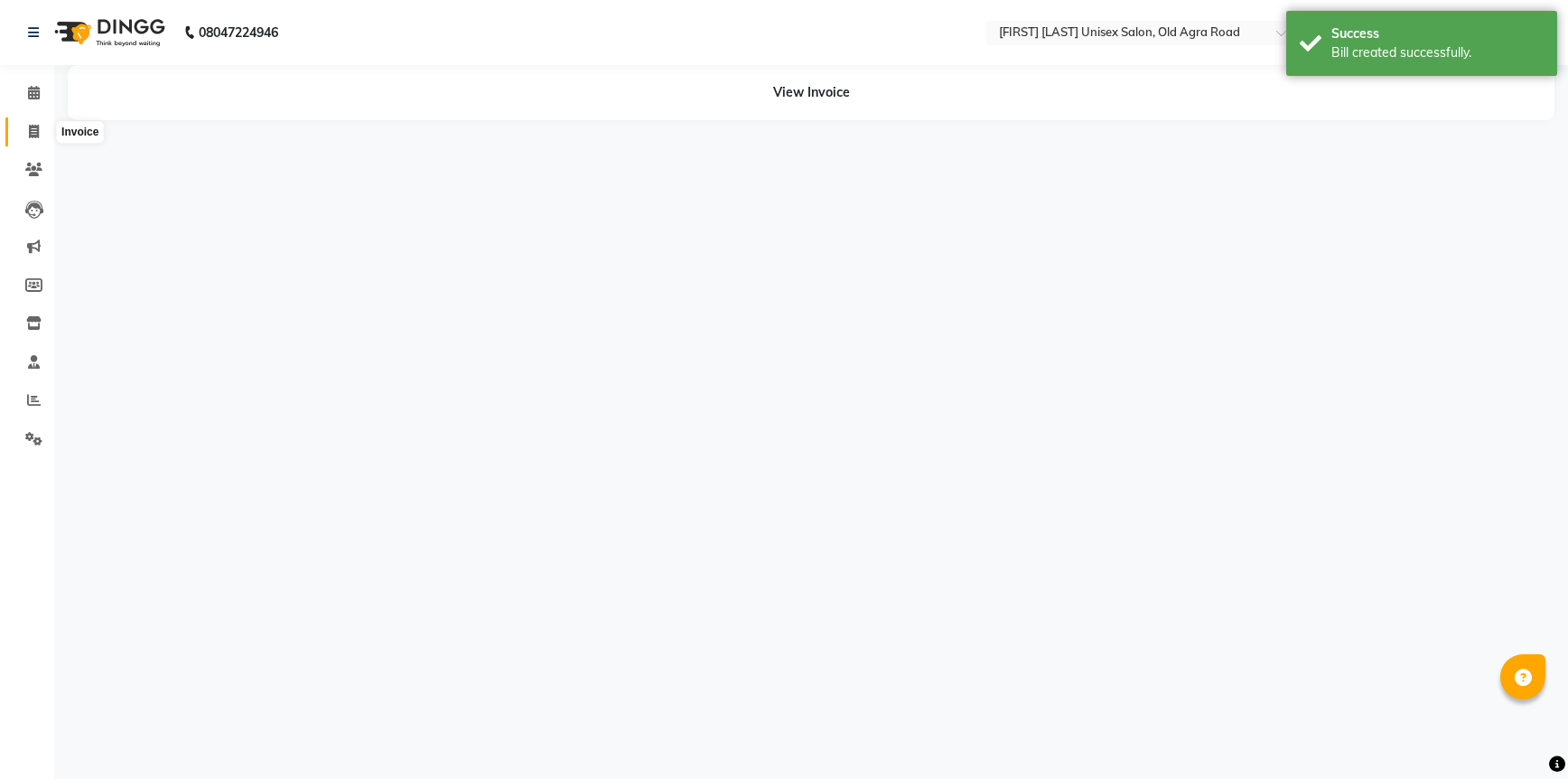 click 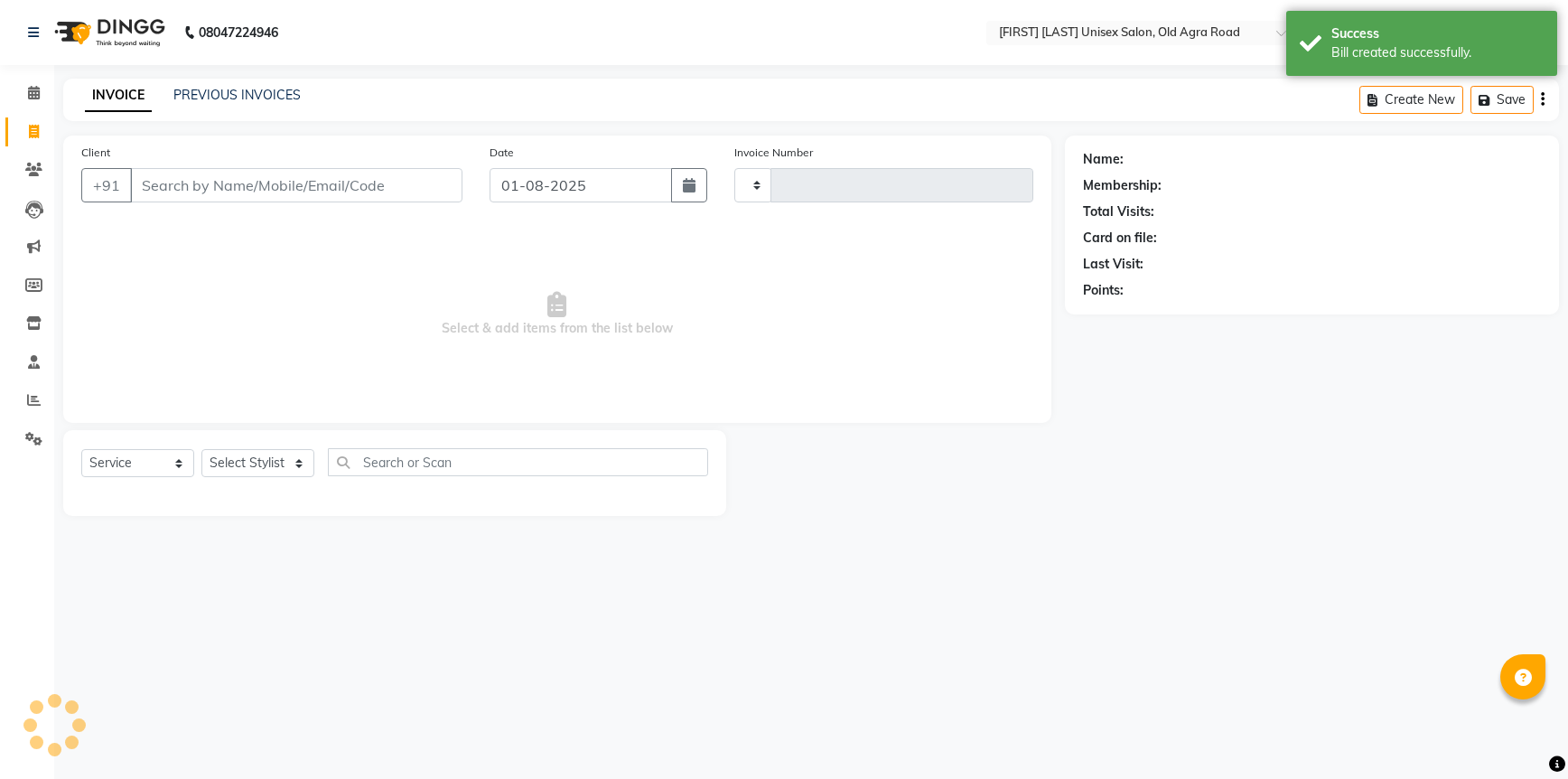 click on "Client" at bounding box center (296, 185) 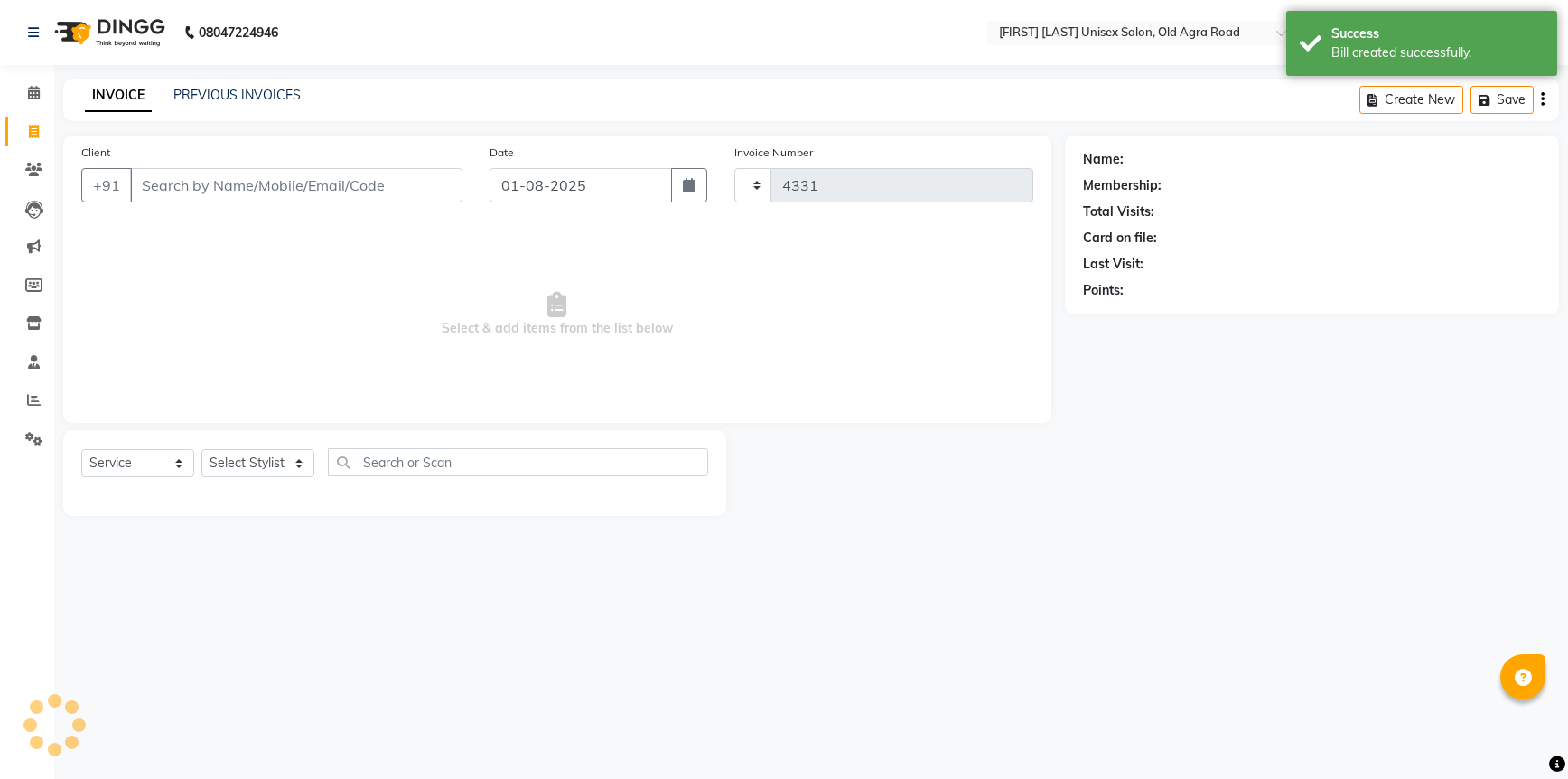 select on "6770" 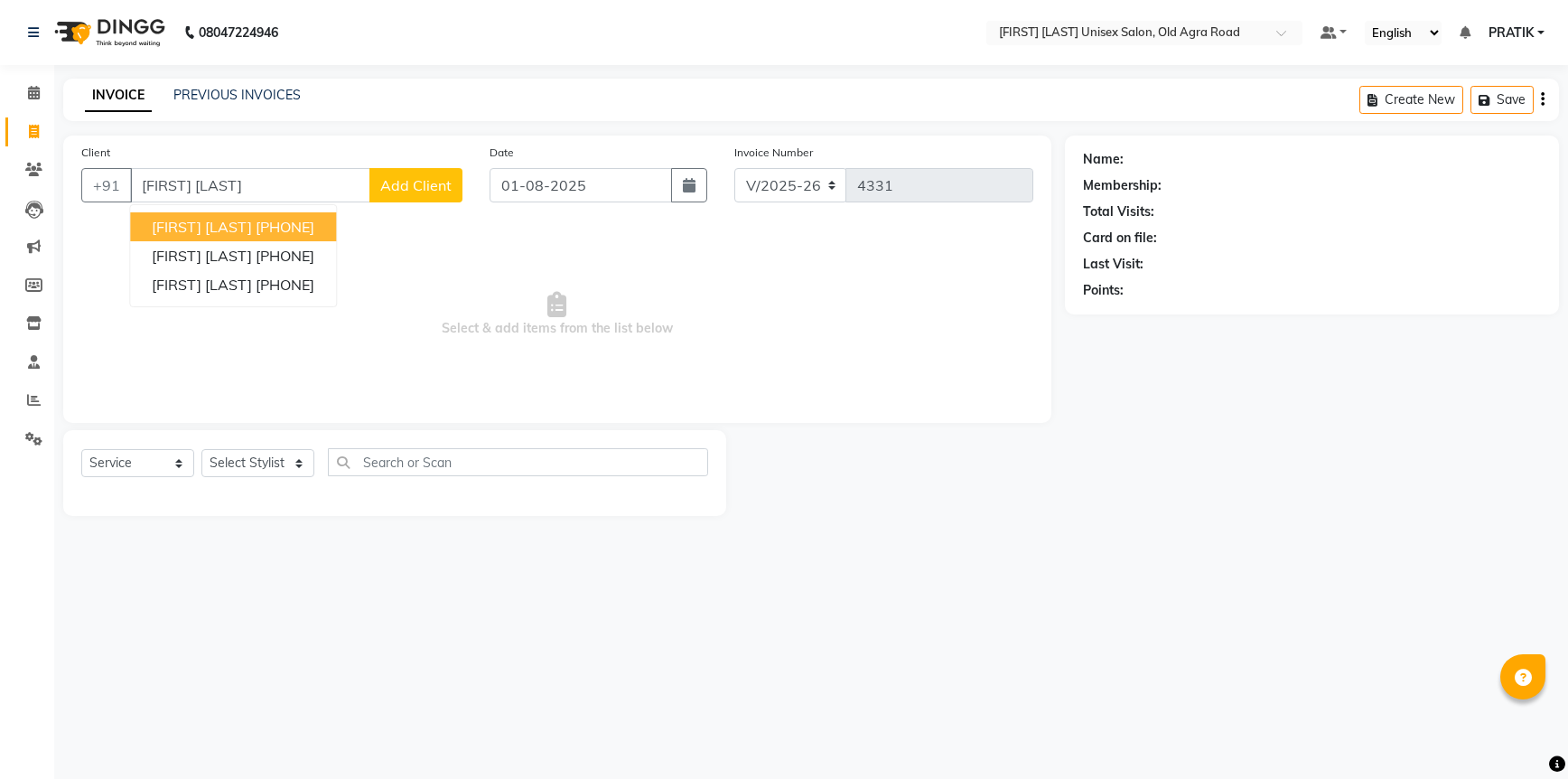 click on "[PHONE]" at bounding box center (285, 227) 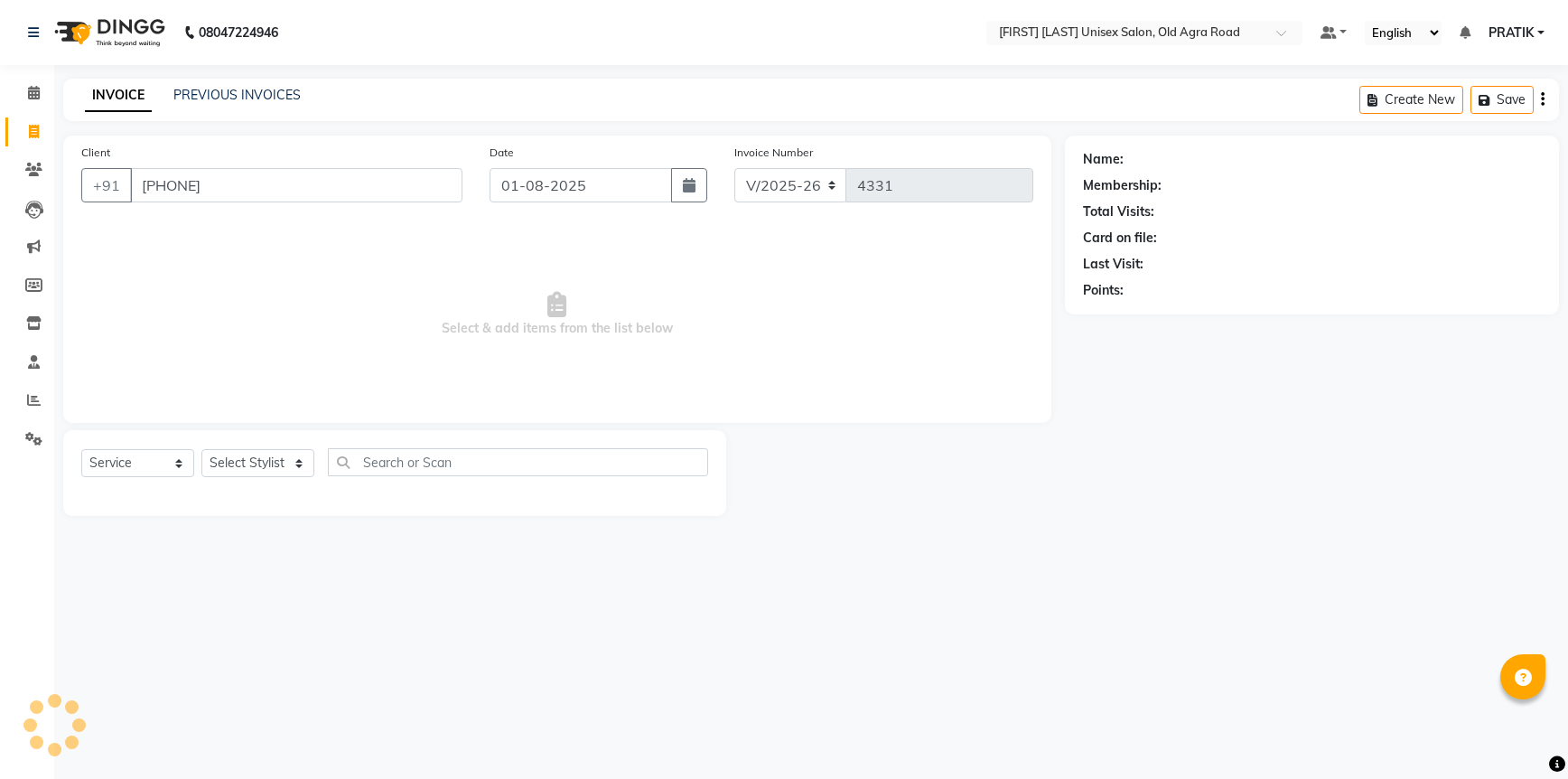 type on "[PHONE]" 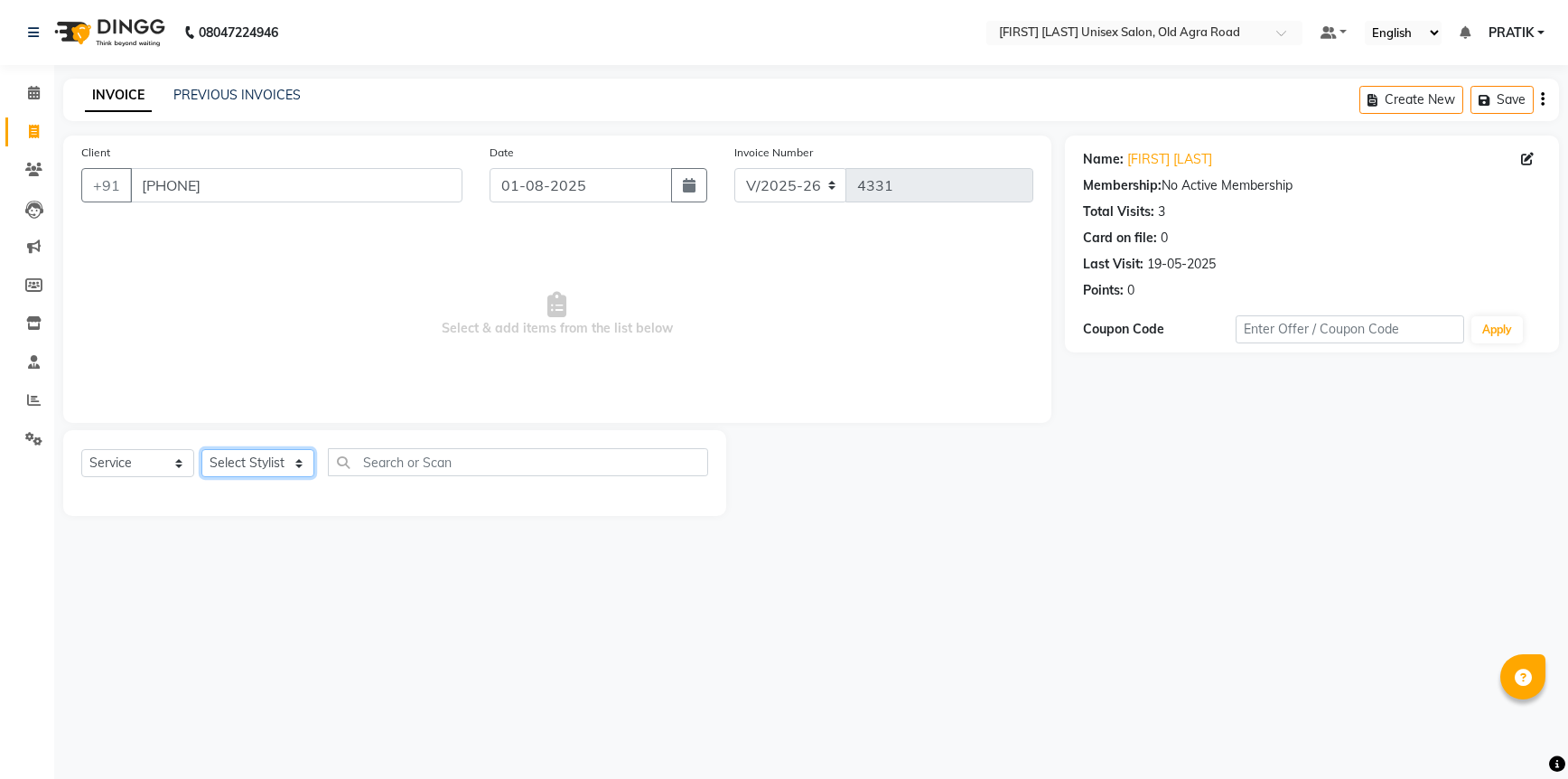 click on "Select Stylist [NAME] [NAME] [NAME] [NAME] [NAME] [NAME] [NAME] [NAME] [NAME] [NAME] [NAME]" 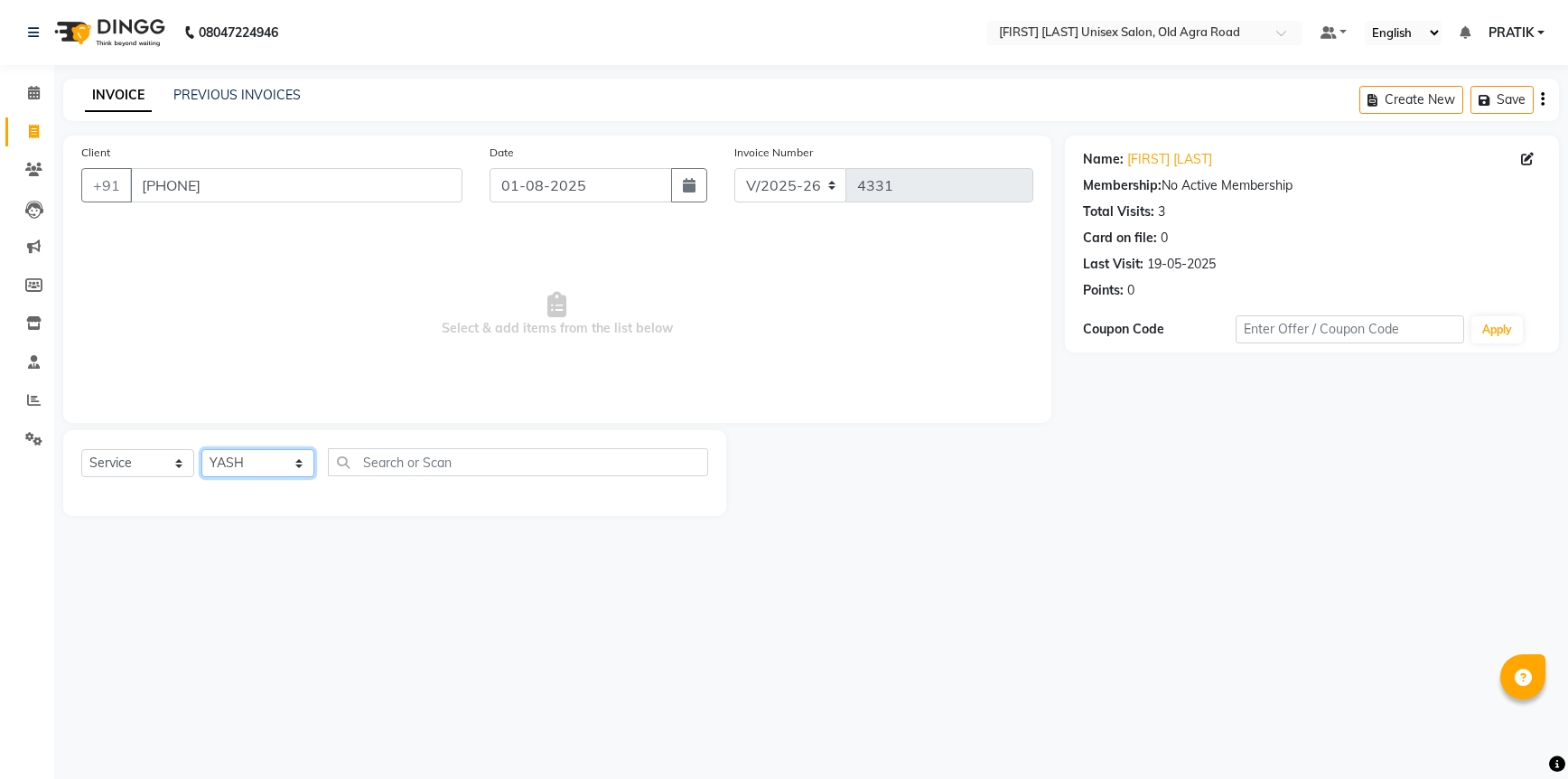 click on "Select Stylist [NAME] [NAME] [NAME] [NAME] [NAME] [NAME] [NAME] [NAME] [NAME] [NAME] [NAME]" 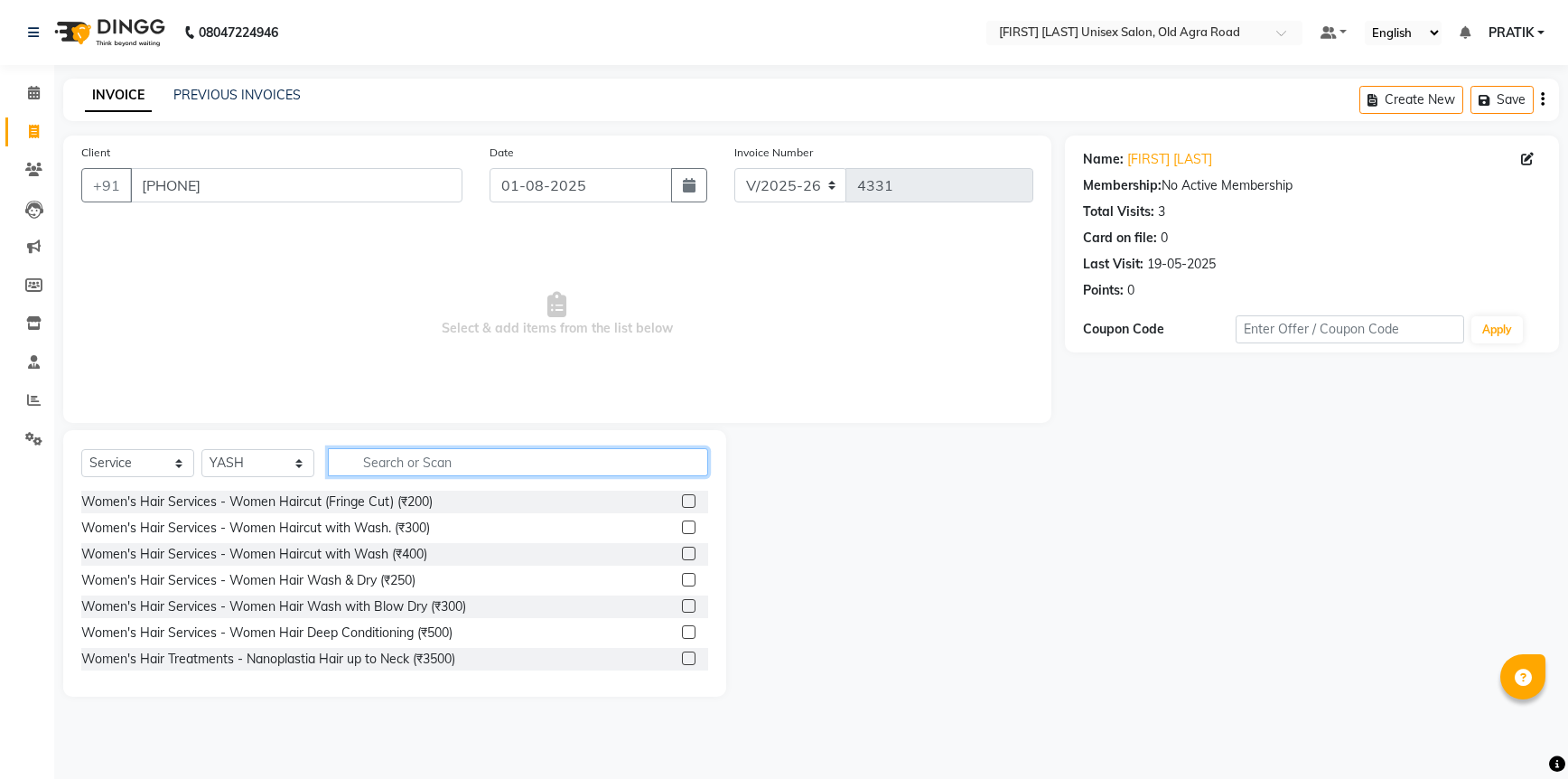 click 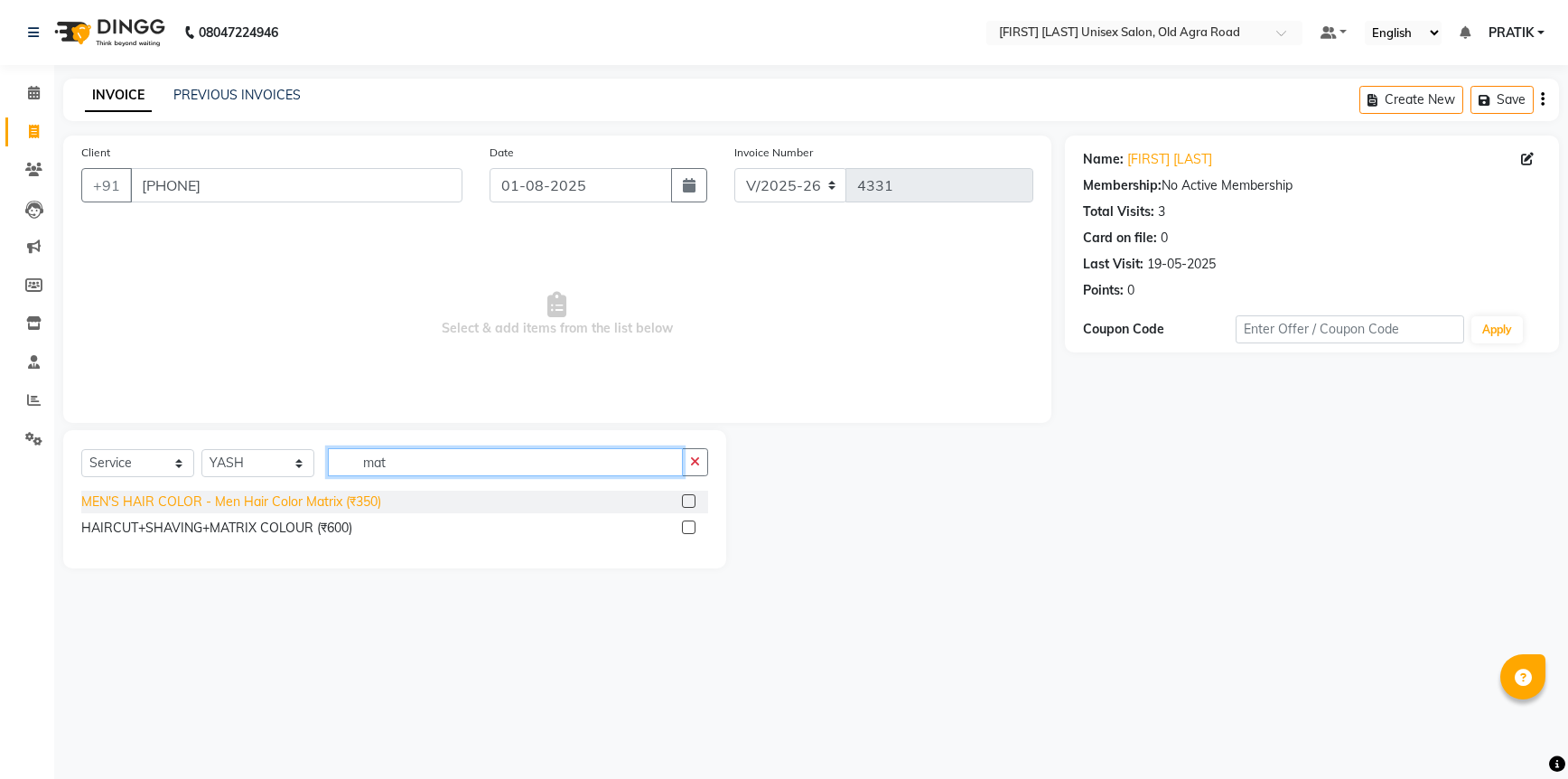 type on "mat" 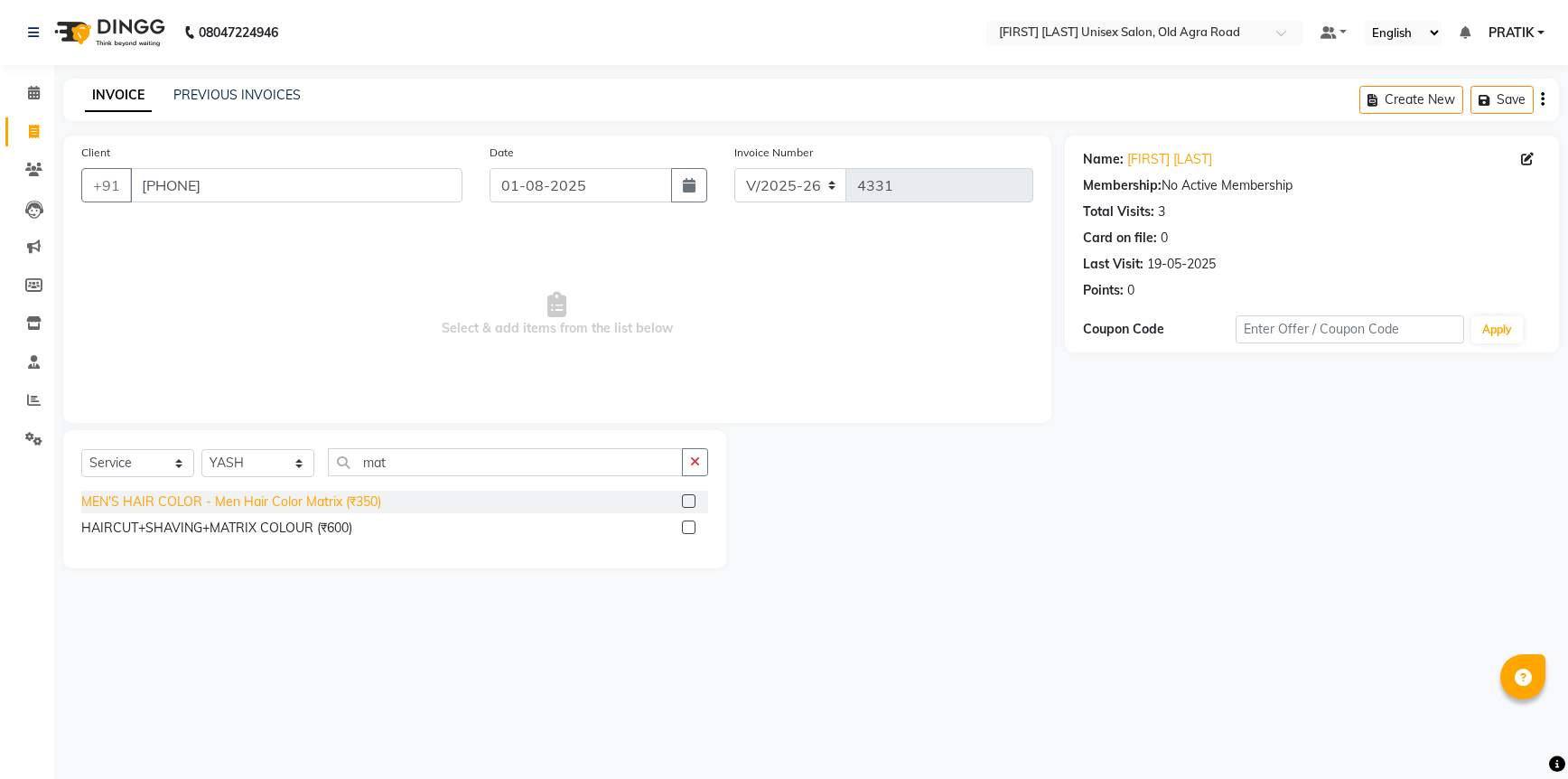 click on "MEN'S HAIR COLOR  - Men Hair Color Matrix (₹350)" 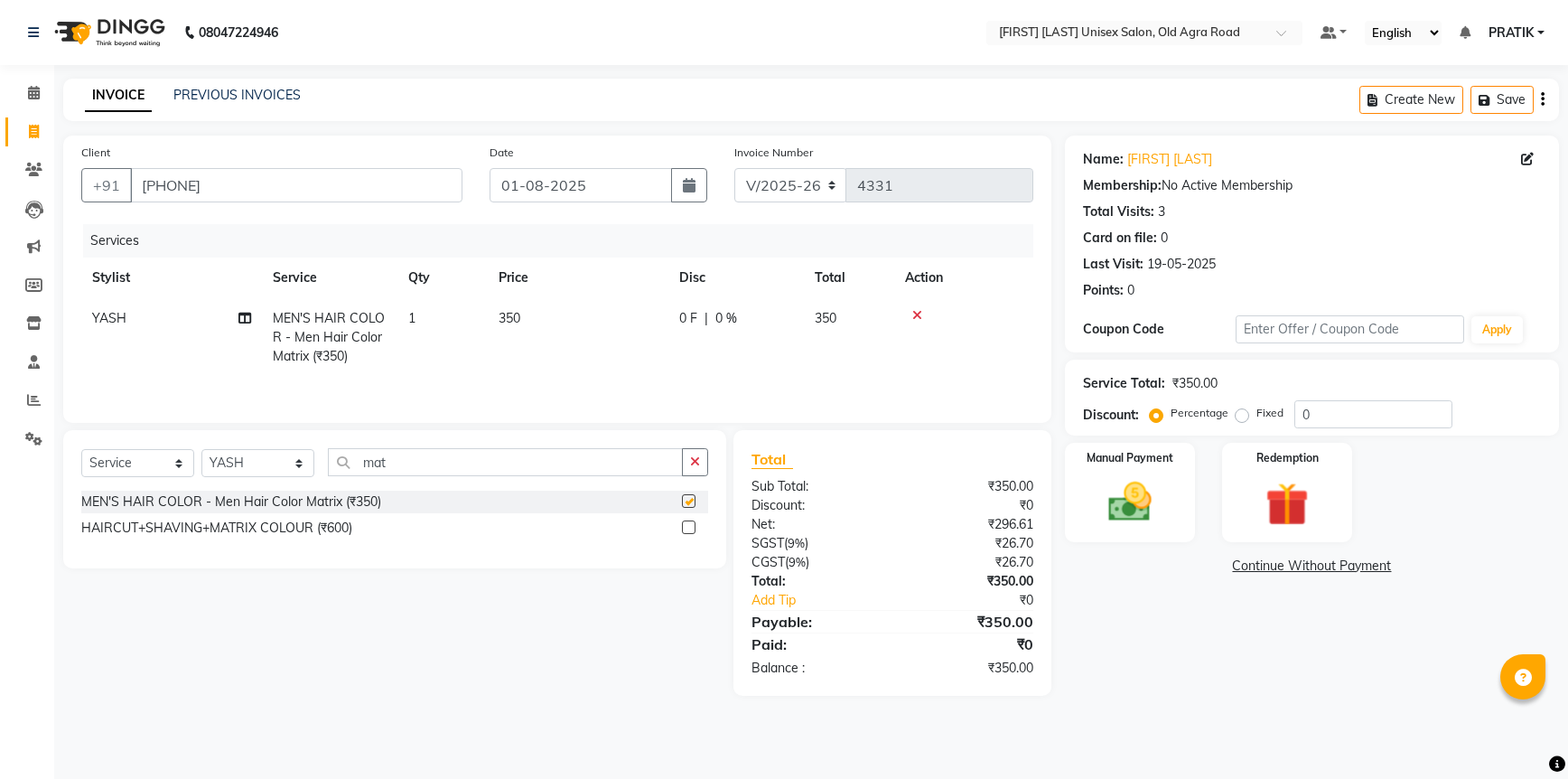 checkbox on "false" 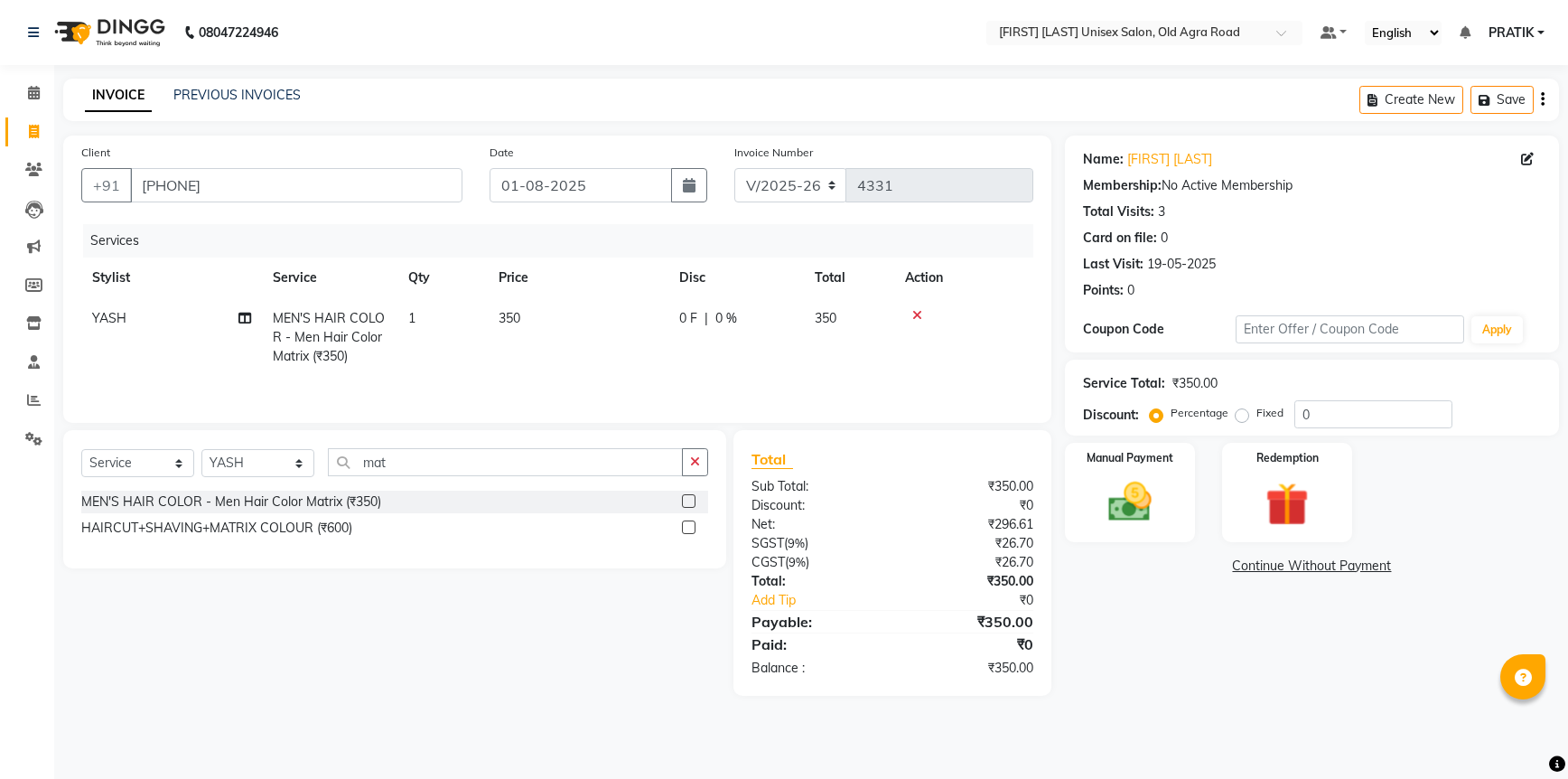 click on "Select  Service  Product  Membership  Package Voucher Prepaid Gift Card  Select Stylist DANISH  HARISH HARSHADA GANORE Kishor Tongare Manisha NEHA PH SALON PRATIK SACHIN  shahensha VEDANT YASH mat MEN'S HAIR COLOR  - Men Hair Color Matrix (₹350)  HAIRCUT+SHAVING+MATRIX COLOUR (₹600)" 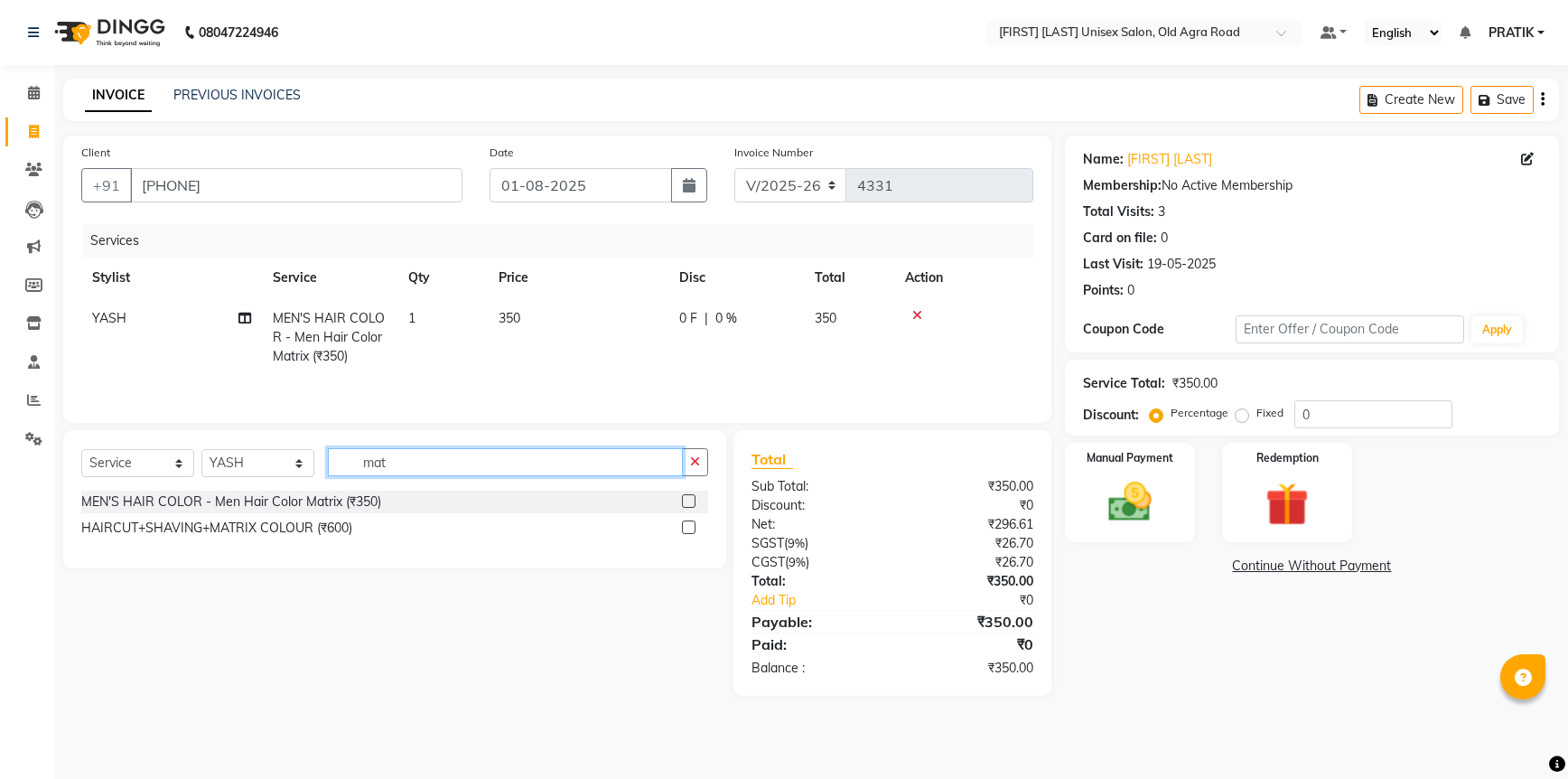 click on "mat" 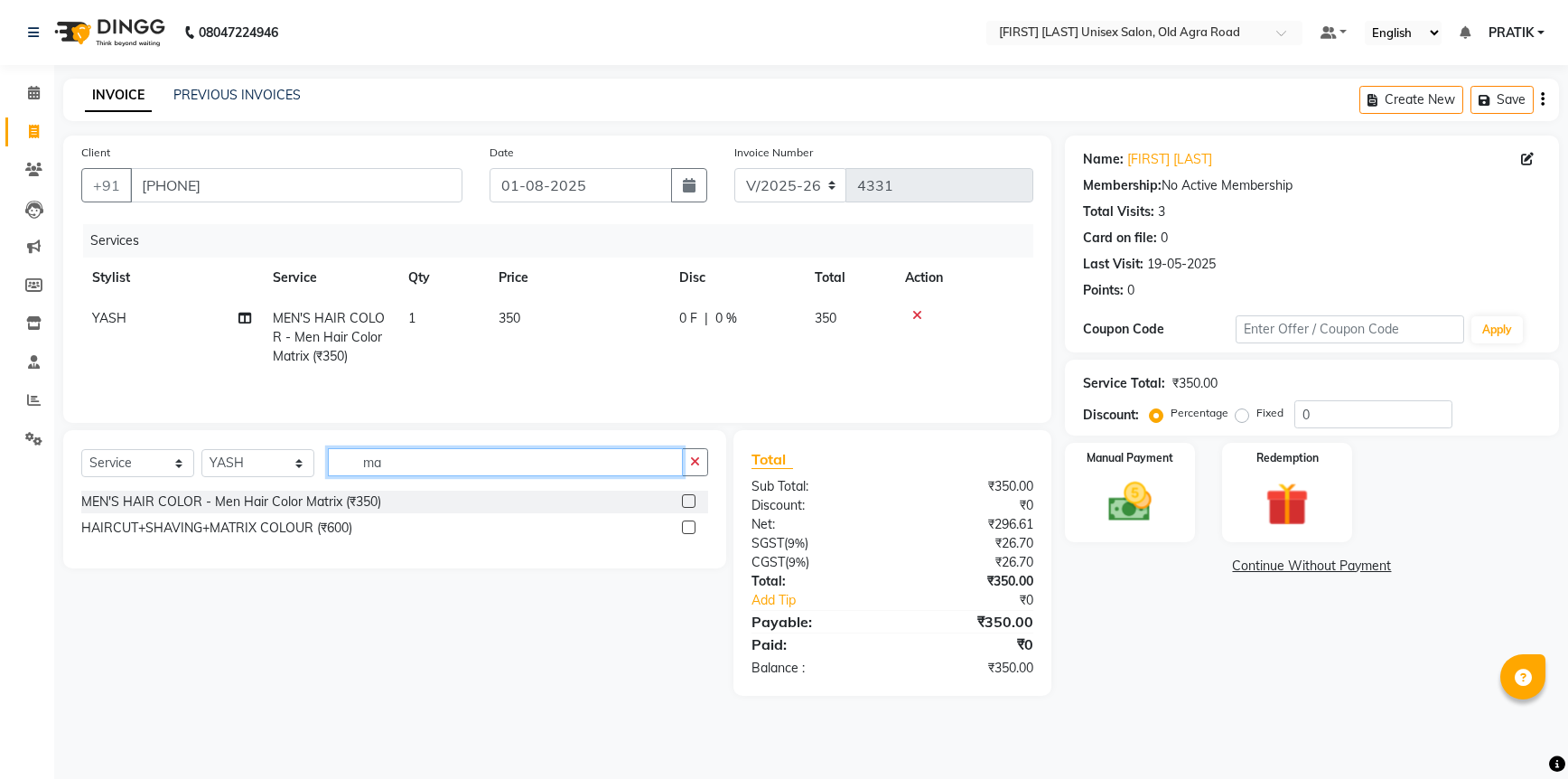 type on "m" 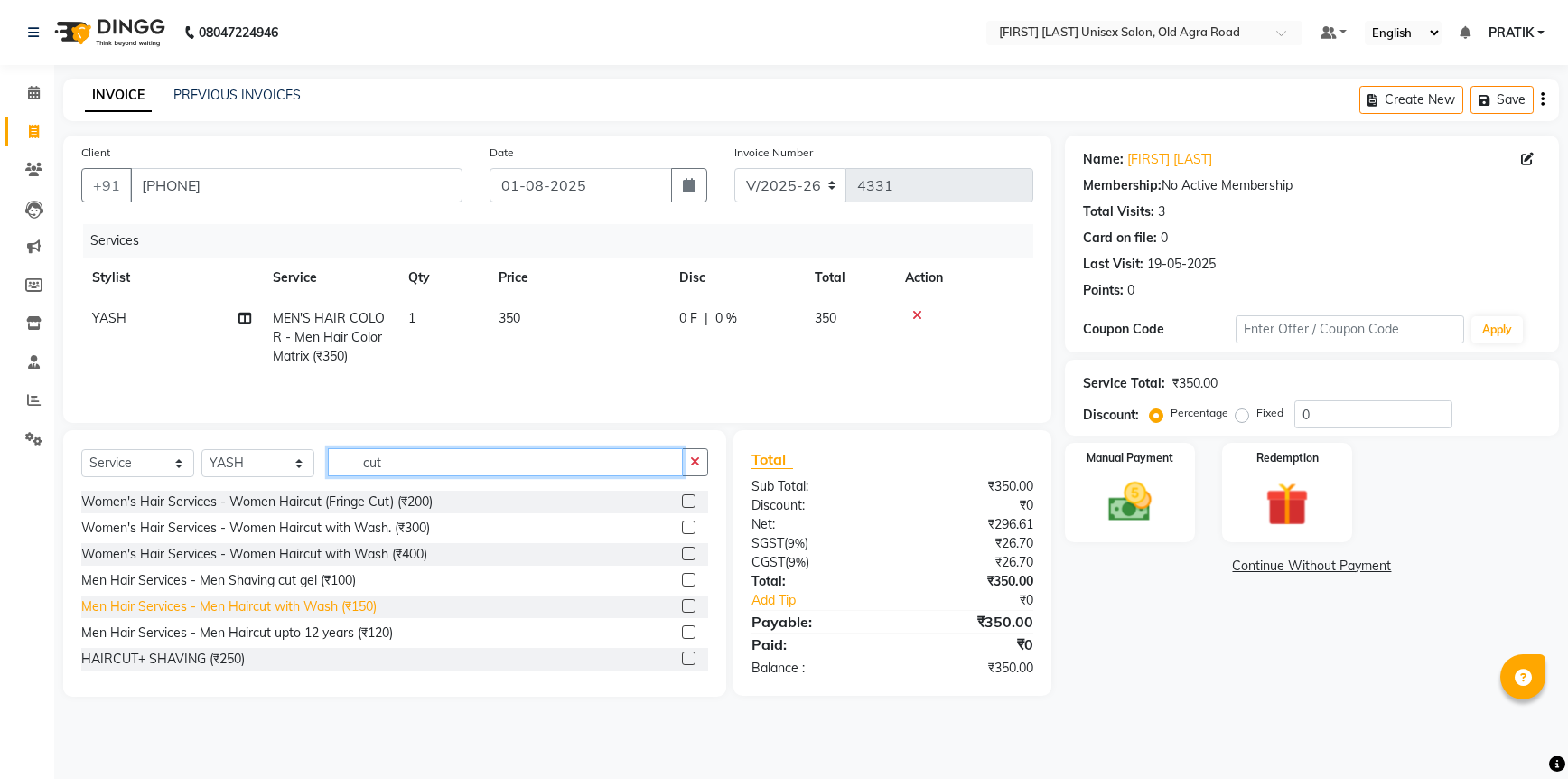 type on "cut" 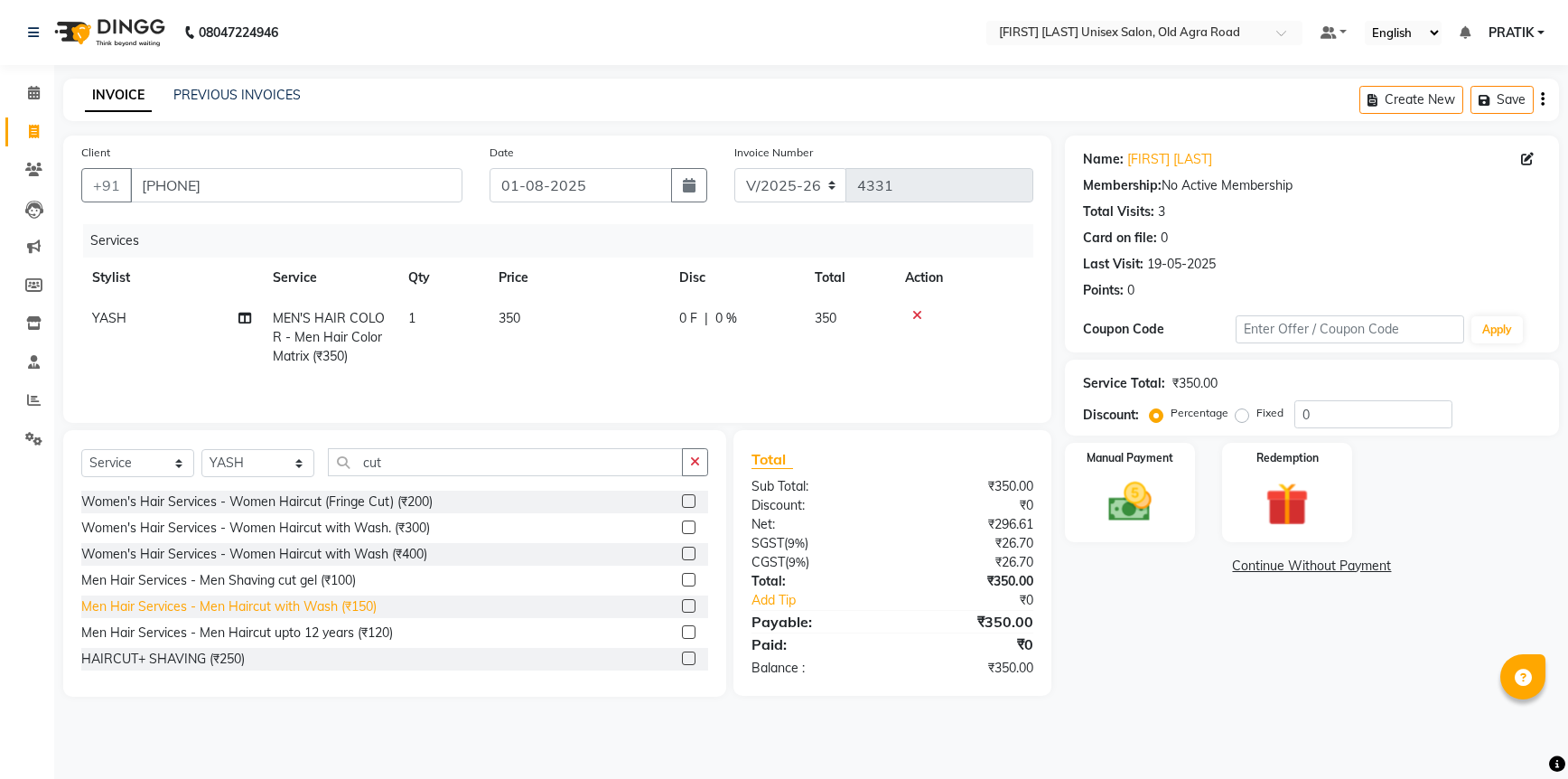 click on "Men Hair Services - Men Haircut with Wash (₹150)" 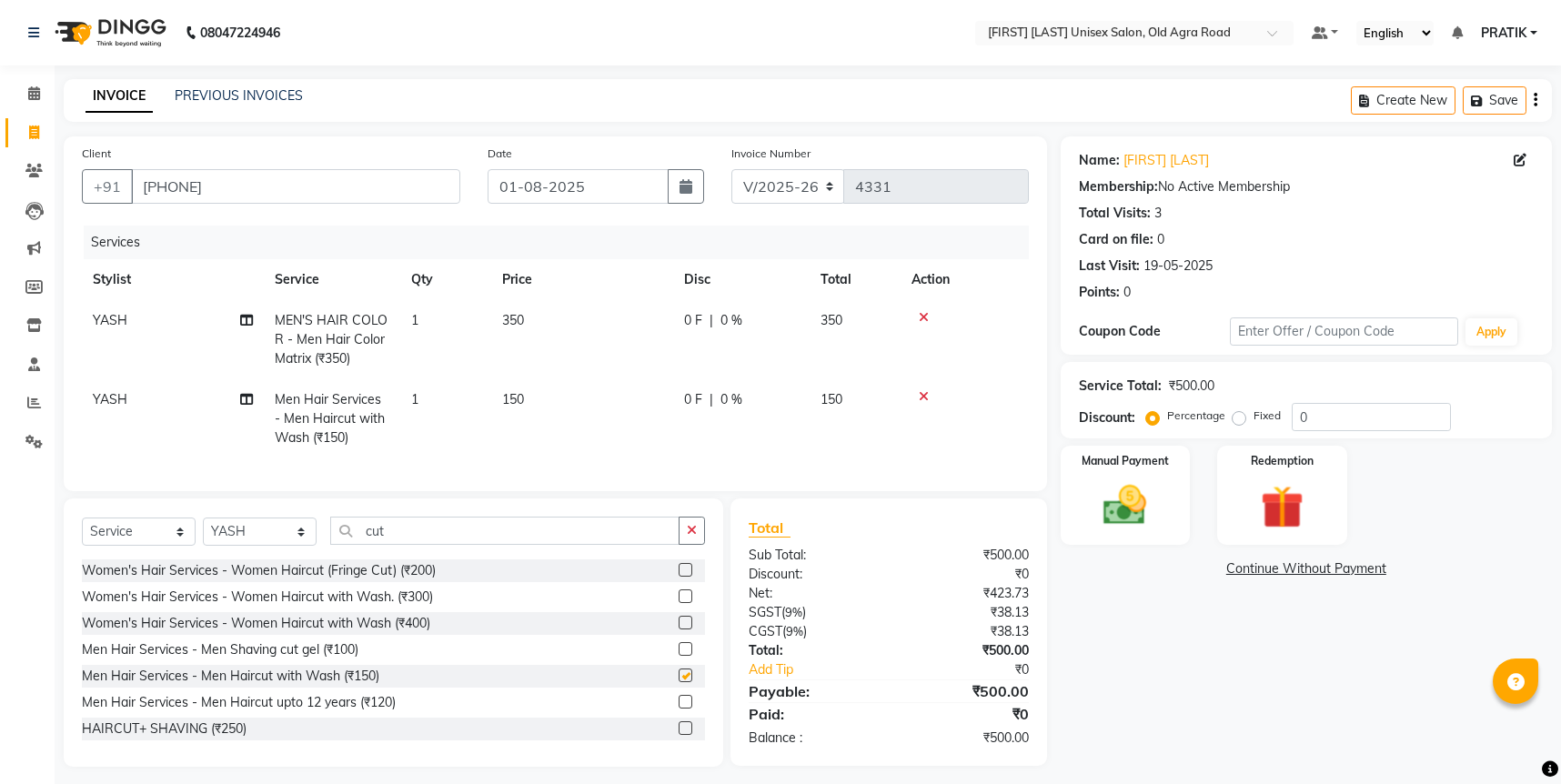 checkbox on "false" 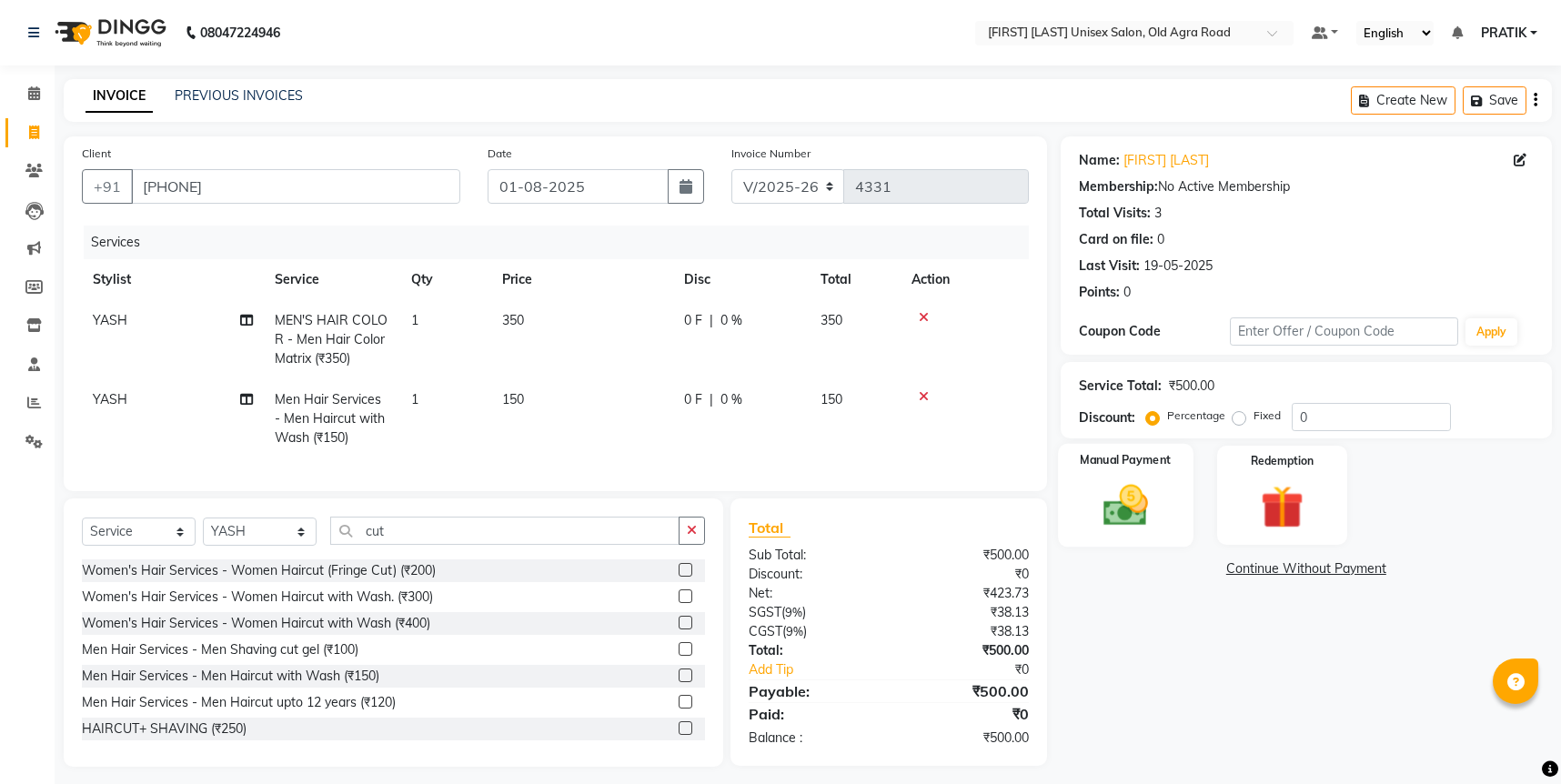 click on "Manual Payment" 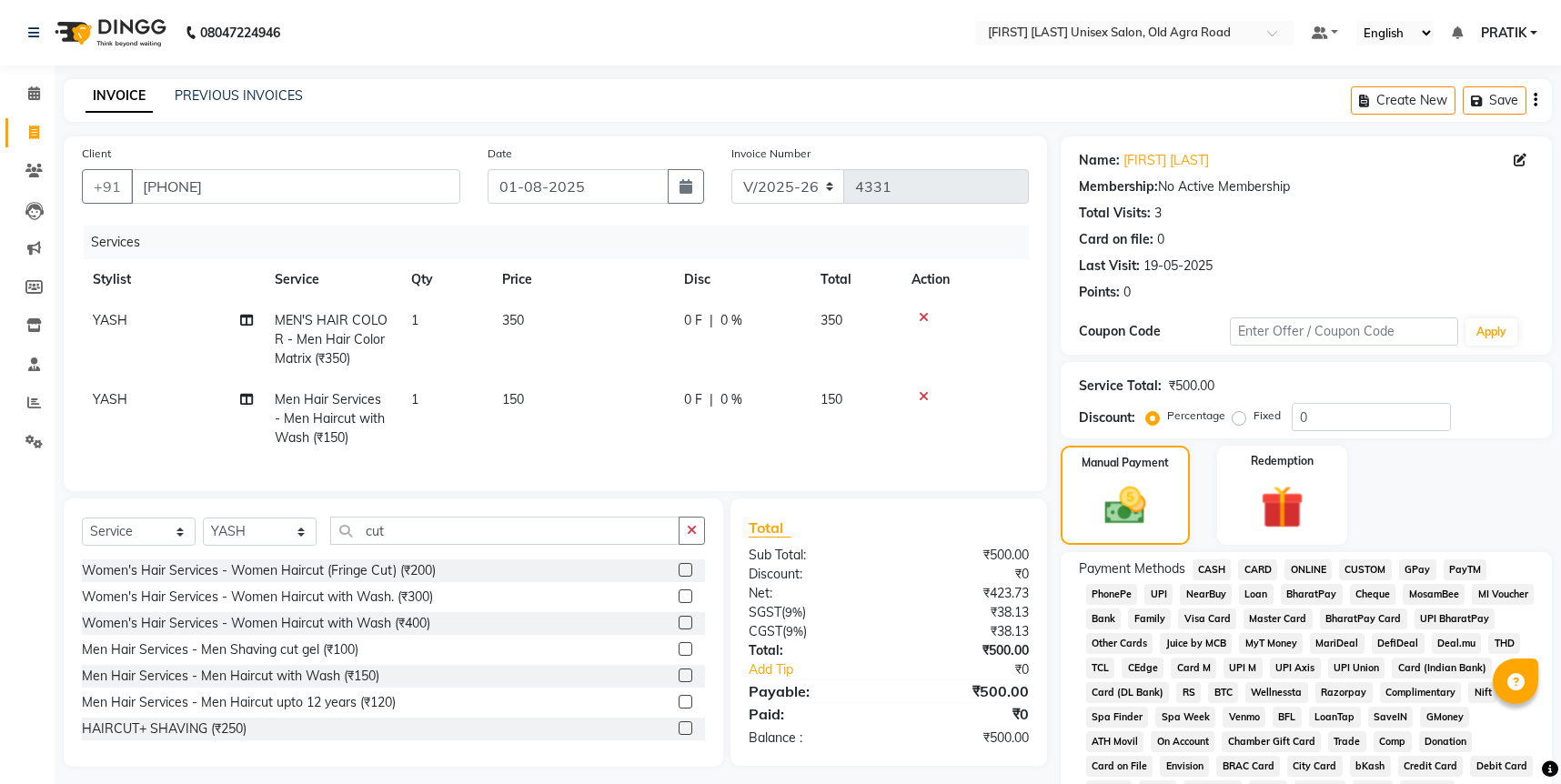 click on "CASH" 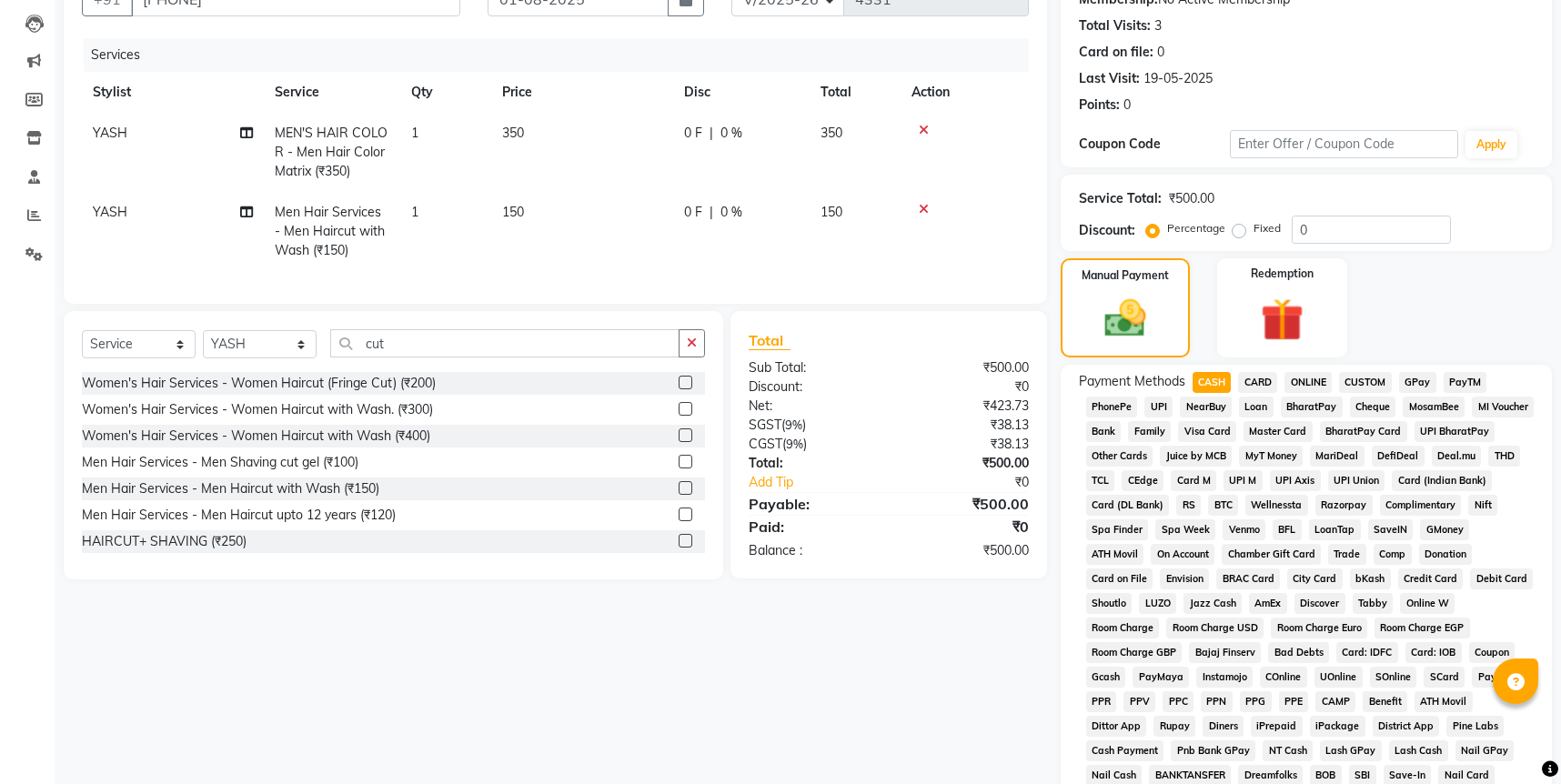 scroll, scrollTop: 435, scrollLeft: 0, axis: vertical 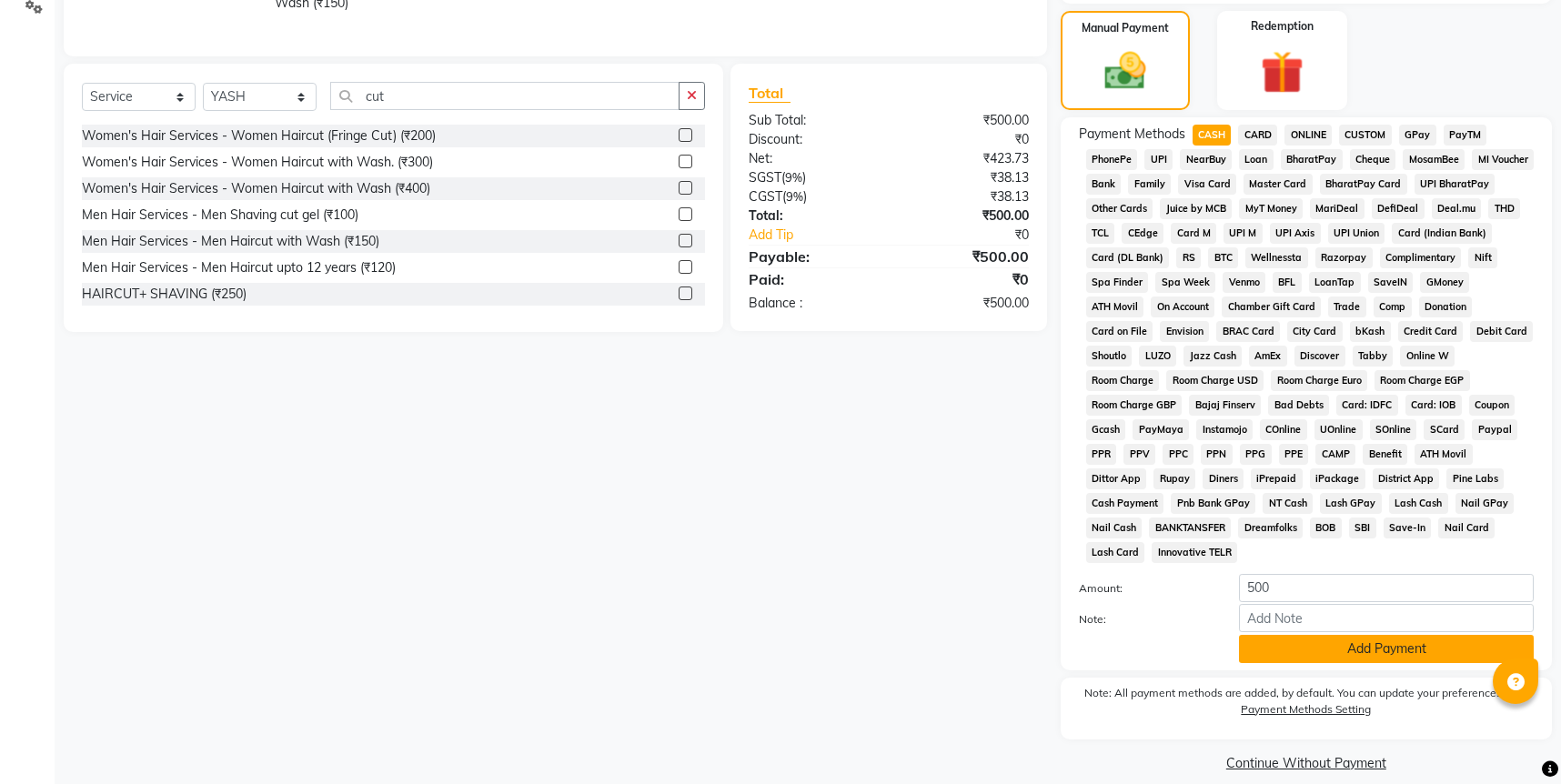 click on "Add Payment" 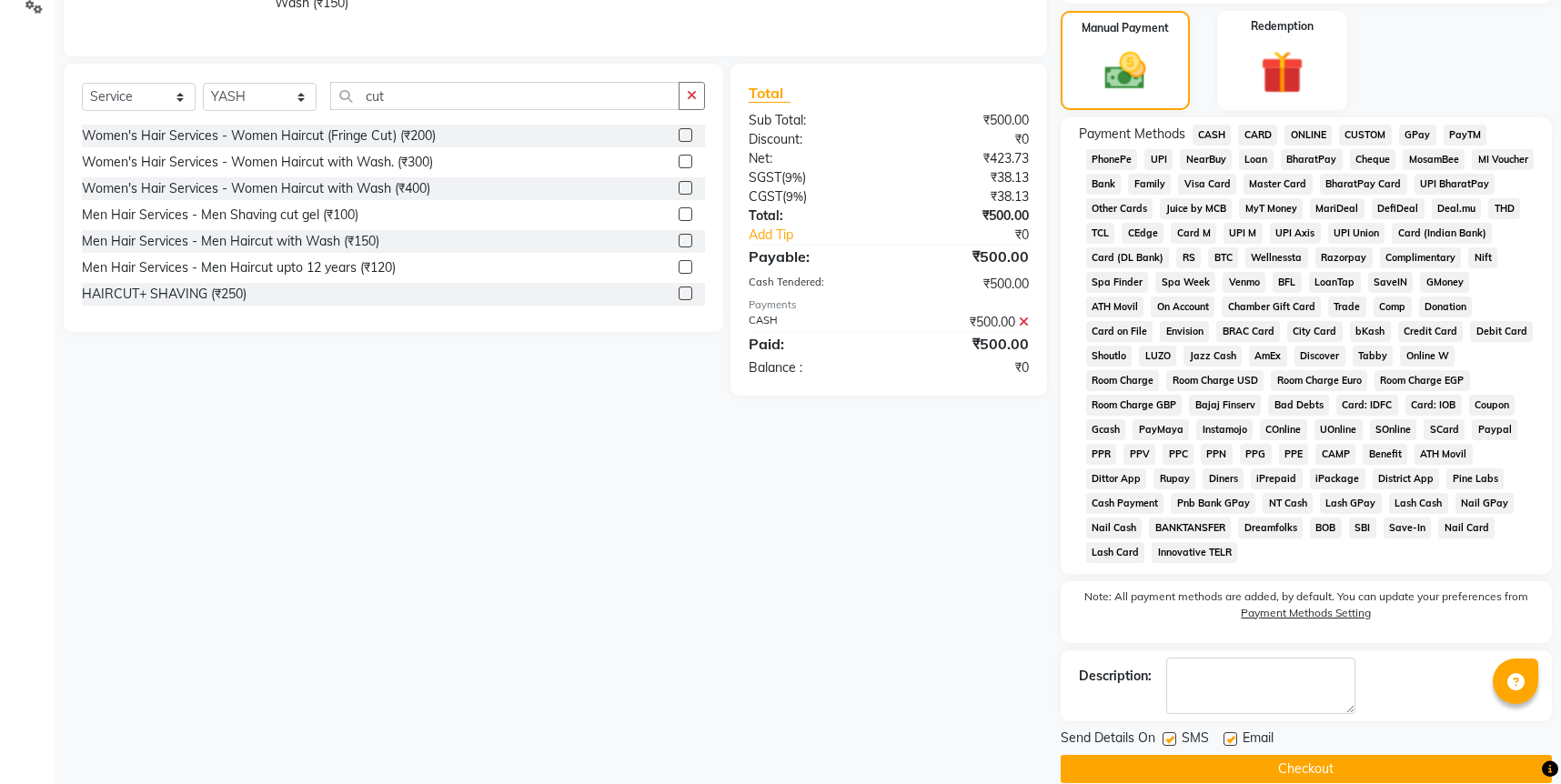 click on "Checkout" 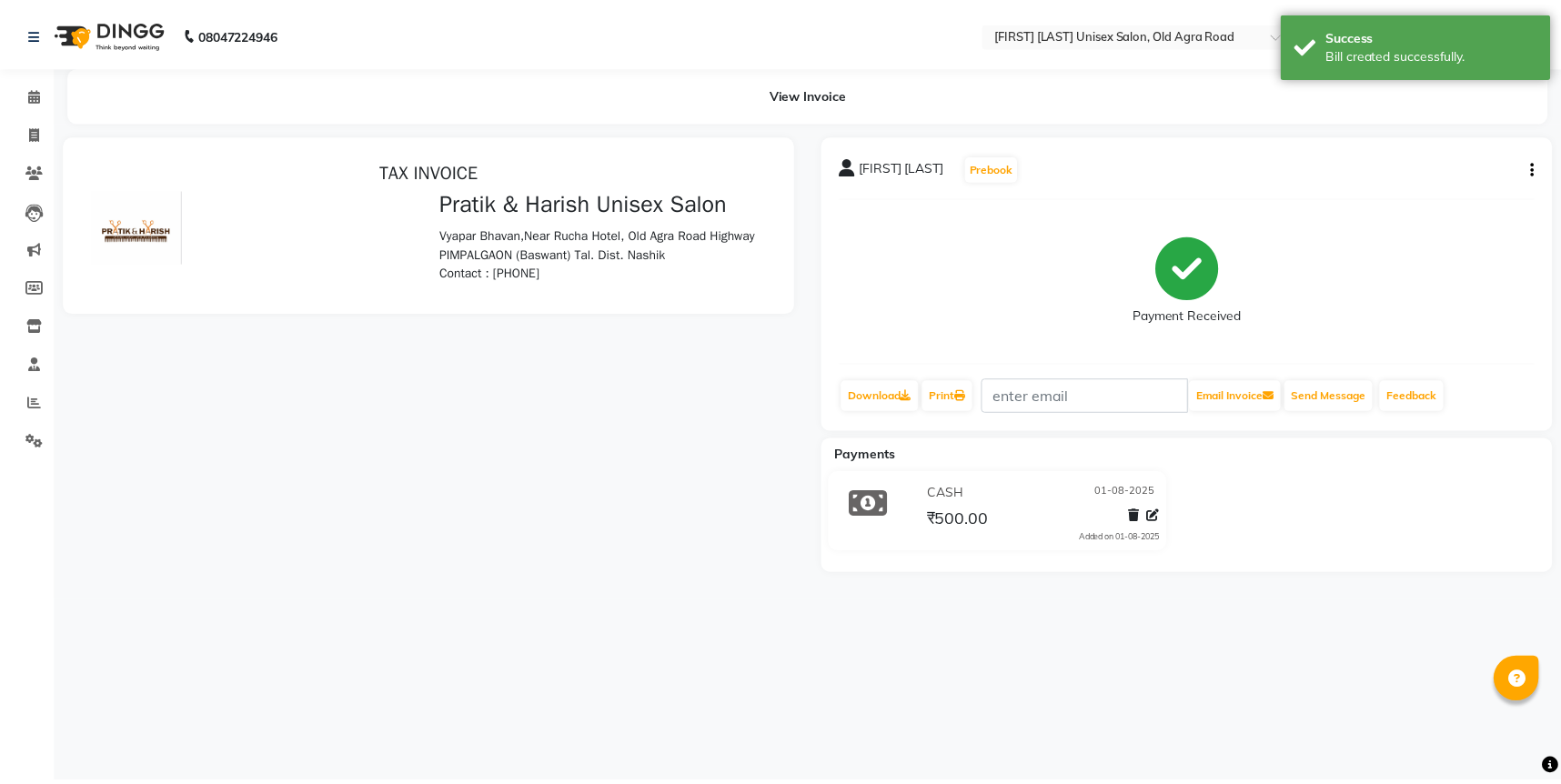 scroll, scrollTop: 0, scrollLeft: 0, axis: both 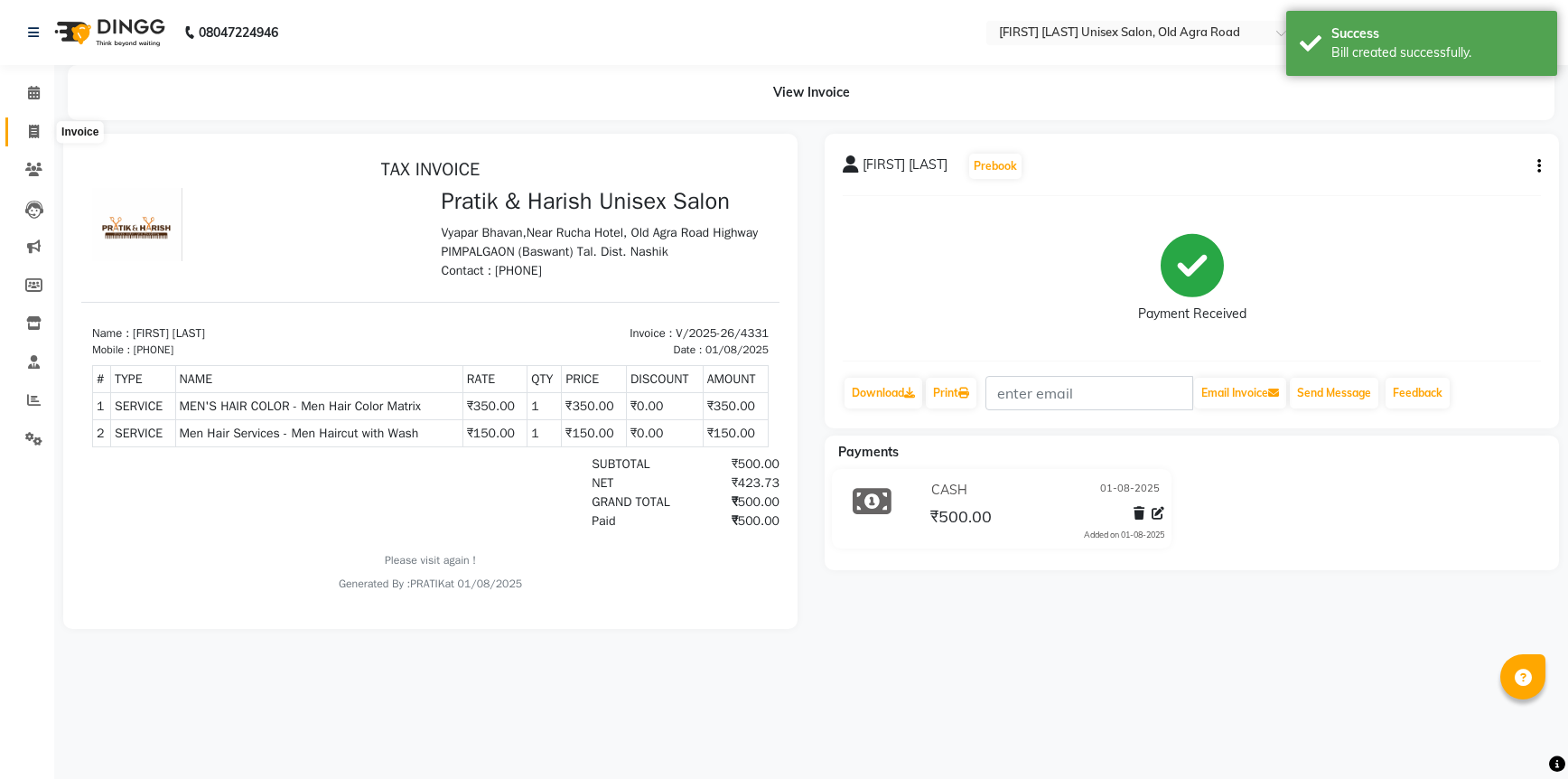 click 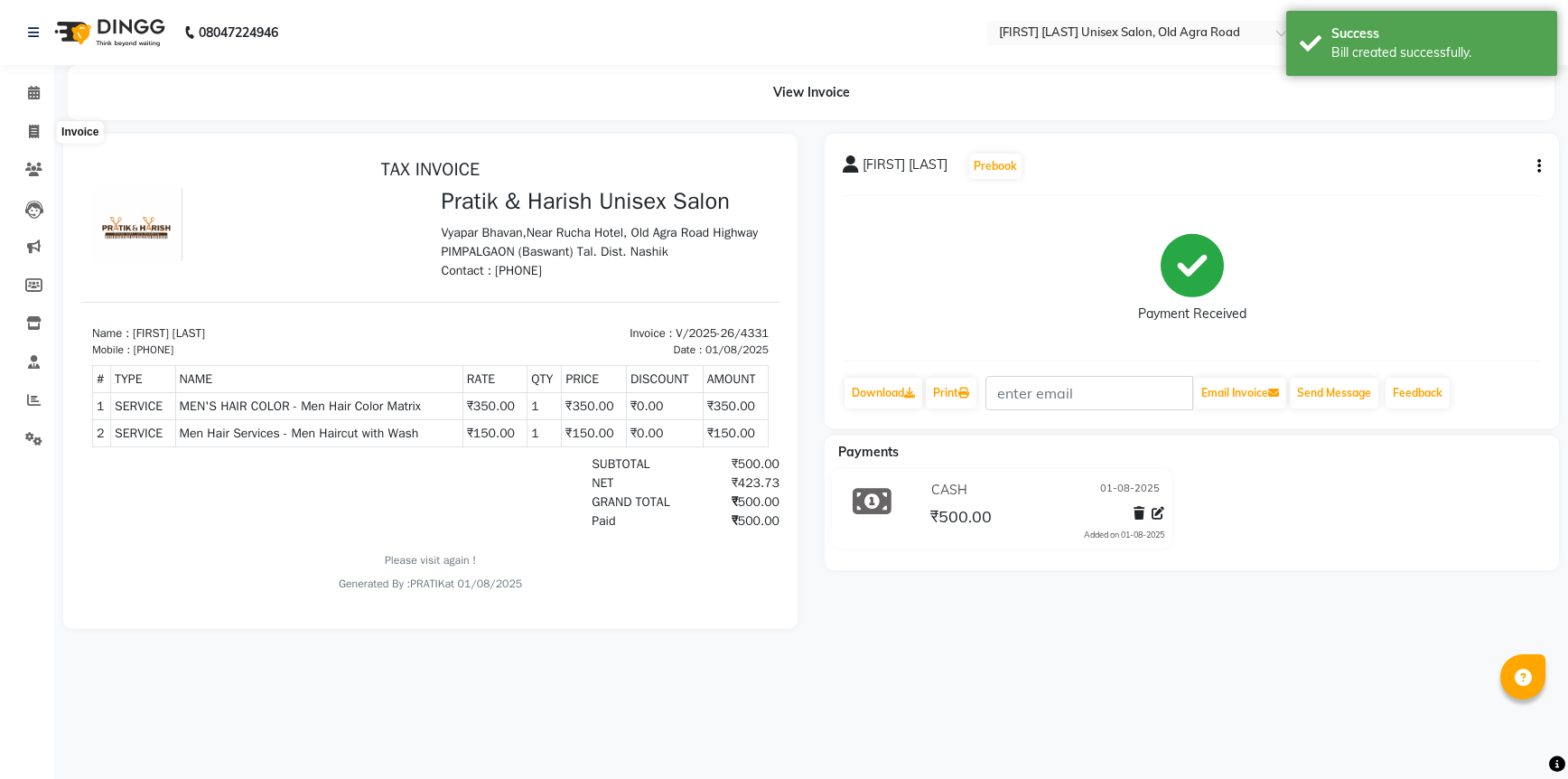select on "6770" 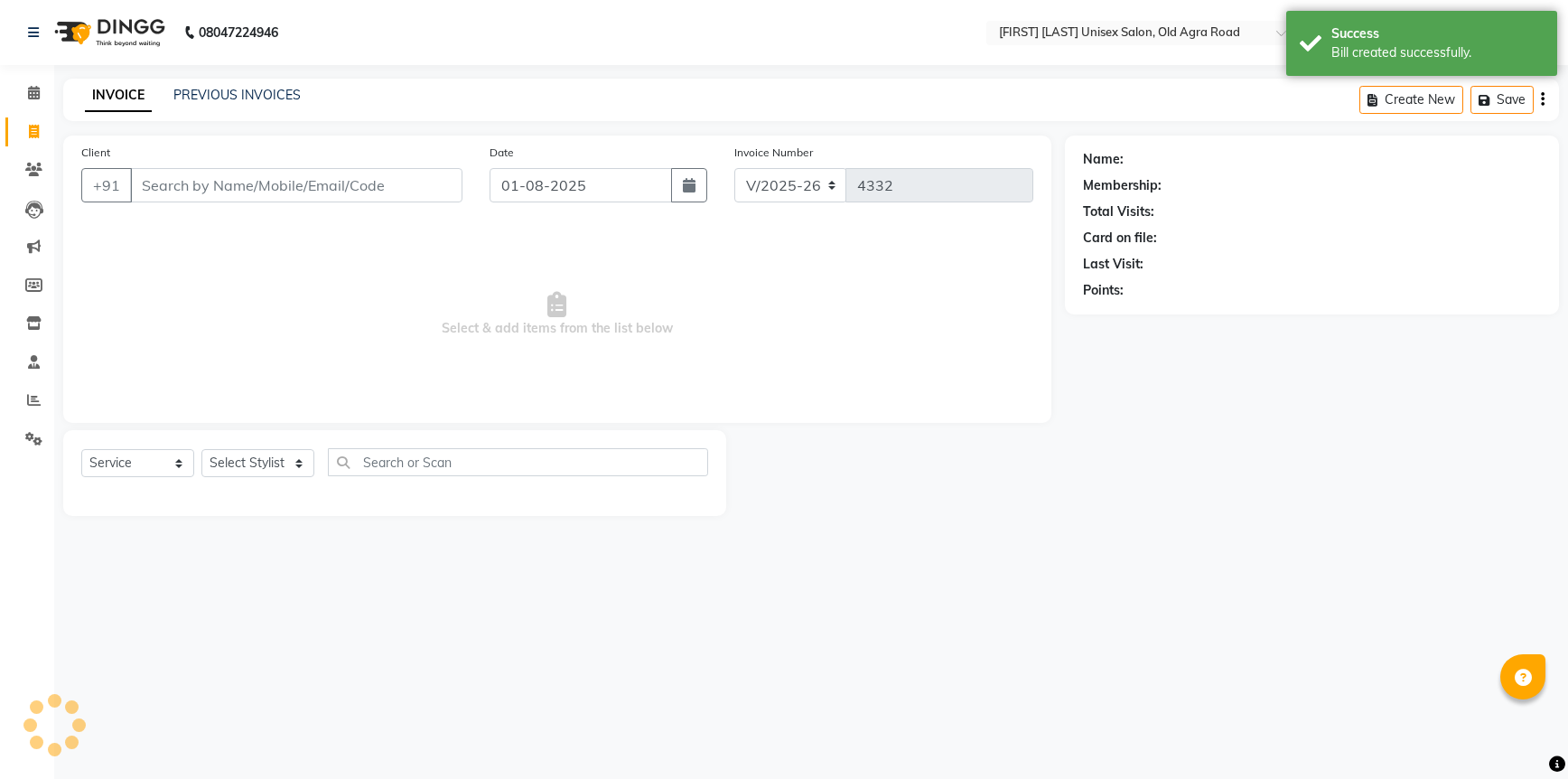 click on "Client" at bounding box center [296, 185] 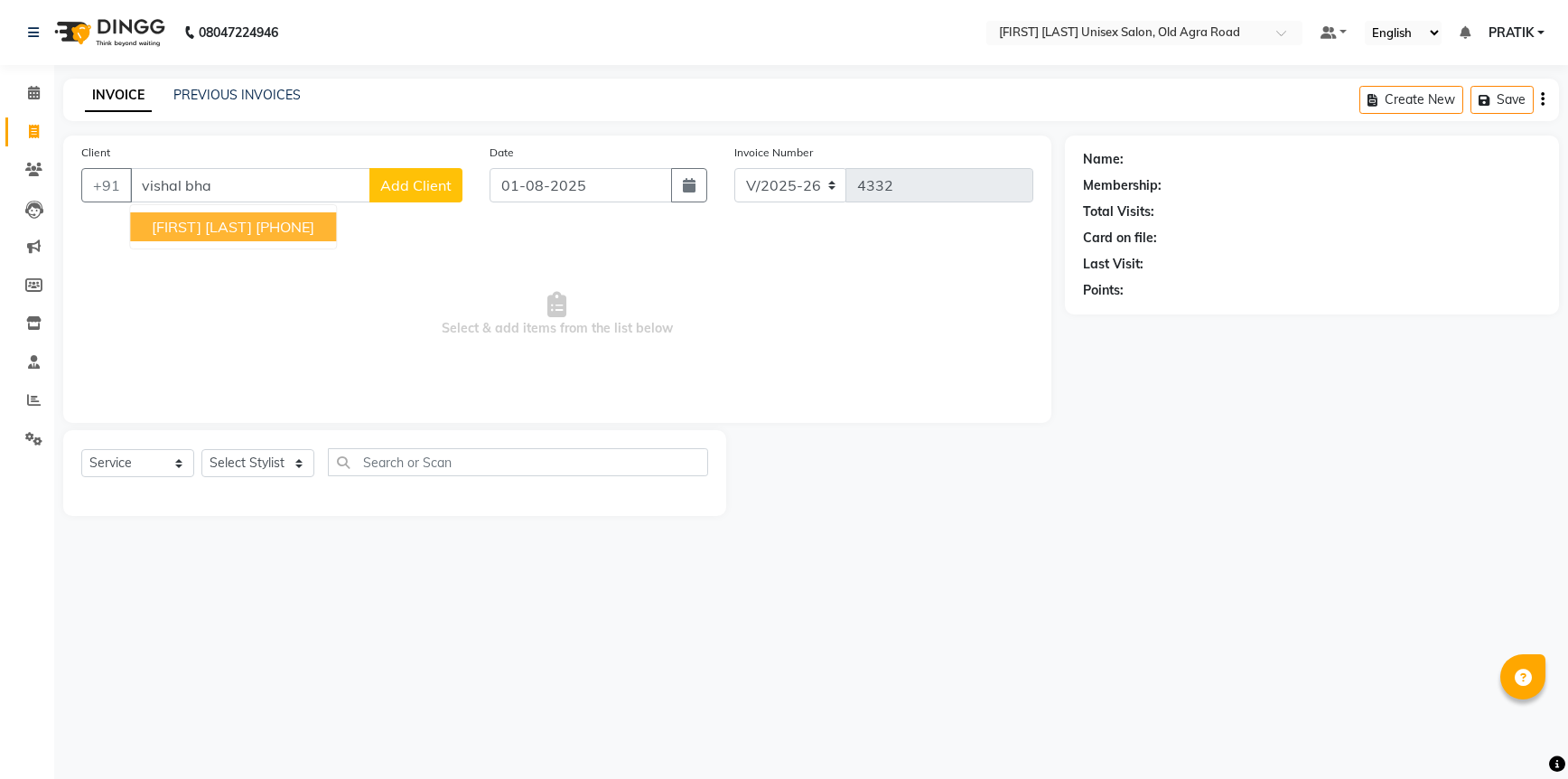 click on "[PHONE]" at bounding box center (285, 227) 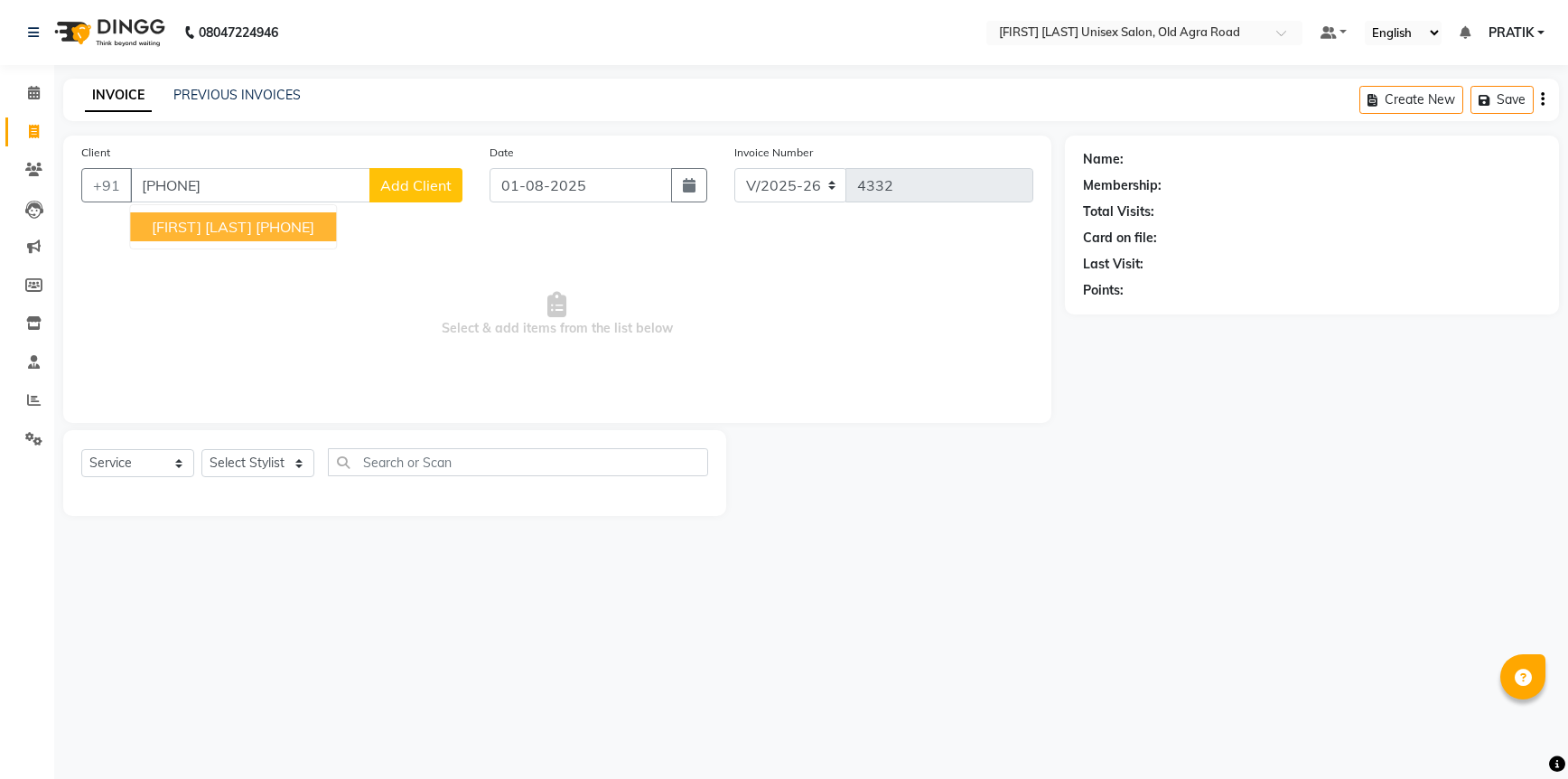 type on "[PHONE]" 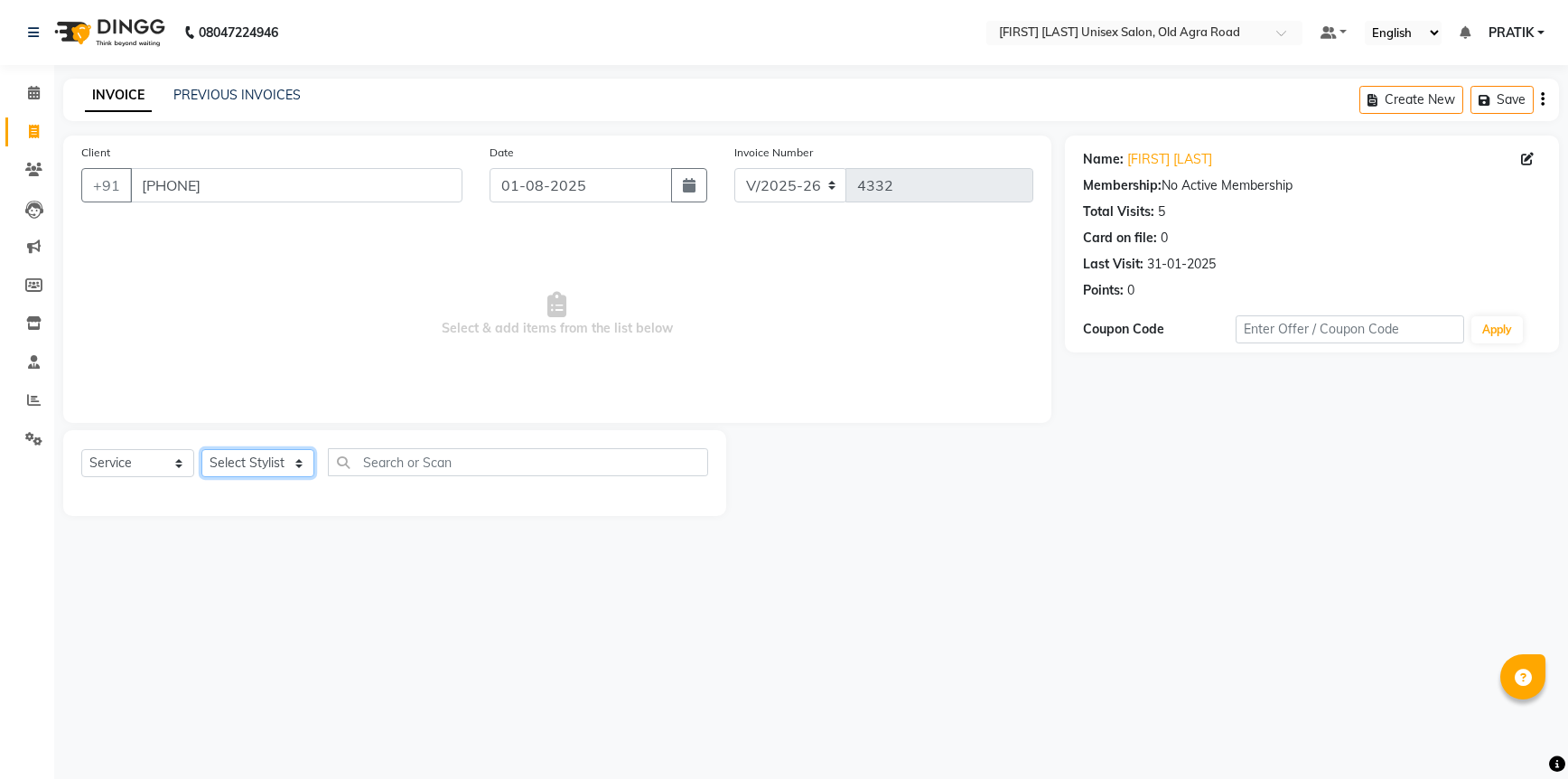 click on "Select Stylist [PERSON] [PERSON] [PERSON] [PERSON] [PERSON] [PERSON] [PERSON] [PERSON] [PERSON] [PERSON] [PERSON] [PERSON]" 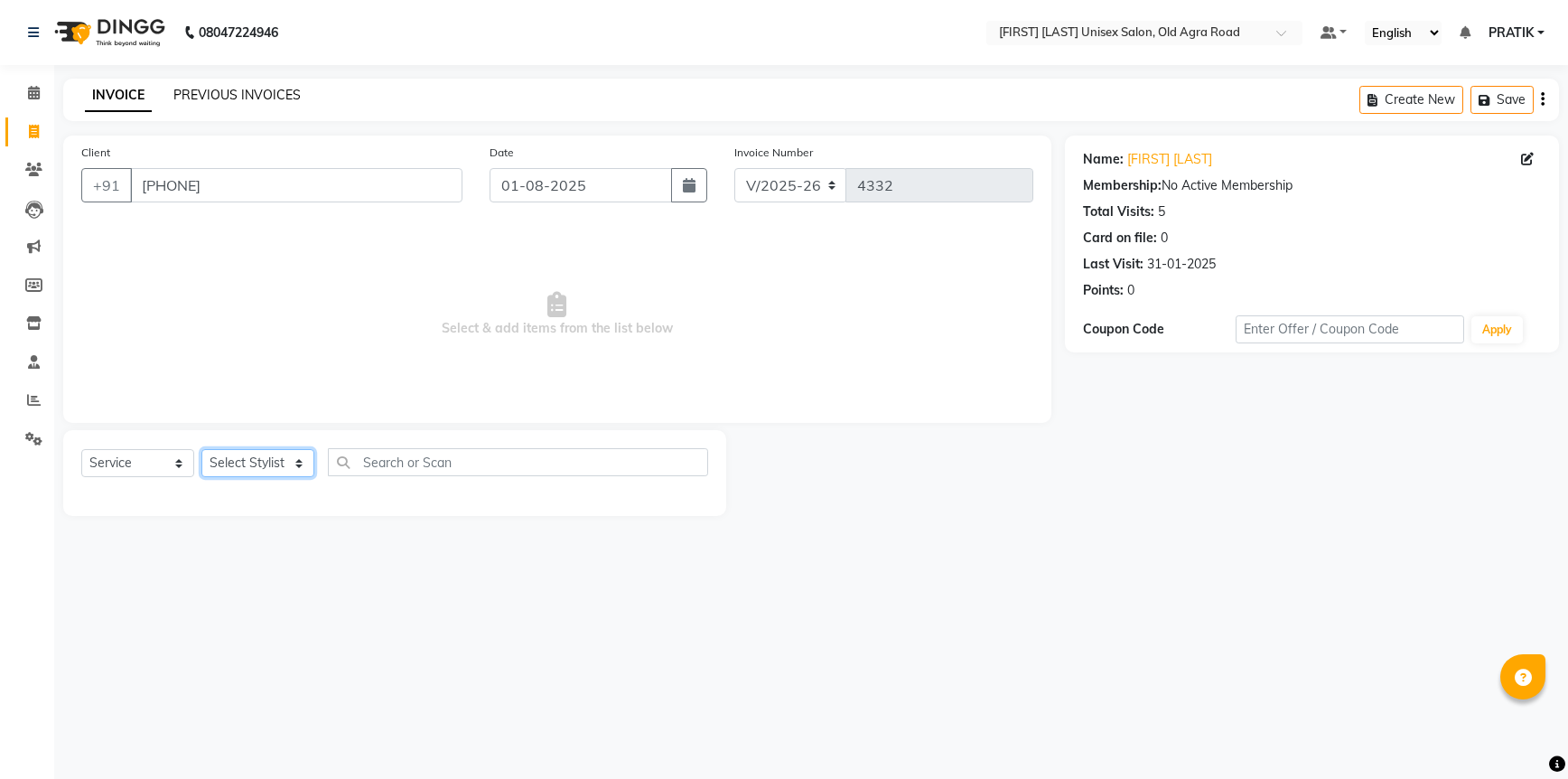 select on "86141" 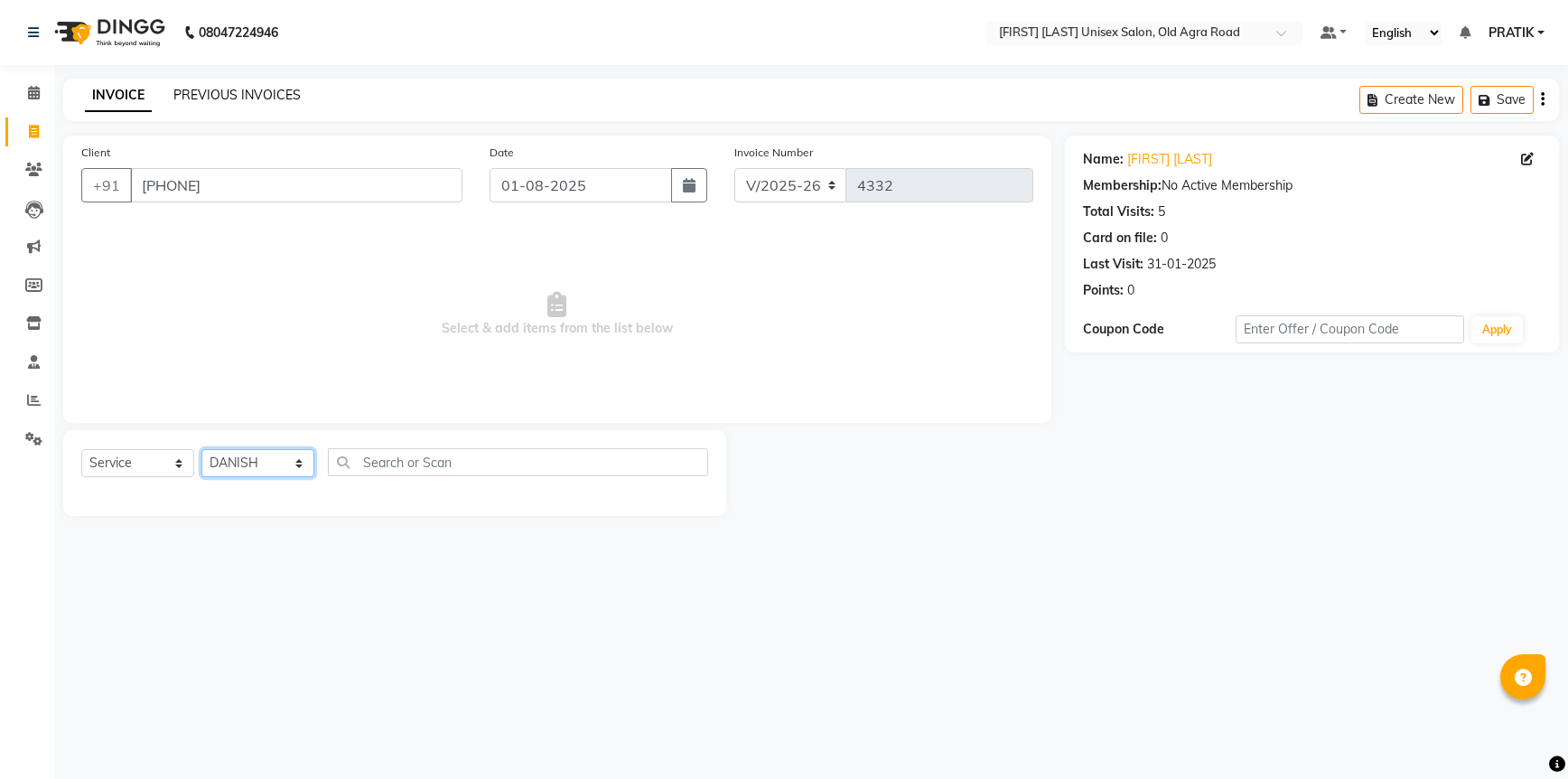 click on "Select Stylist [PERSON] [PERSON] [PERSON] [PERSON] [PERSON] [PERSON] [PERSON] [PERSON] [PERSON] [PERSON] [PERSON] [PERSON]" 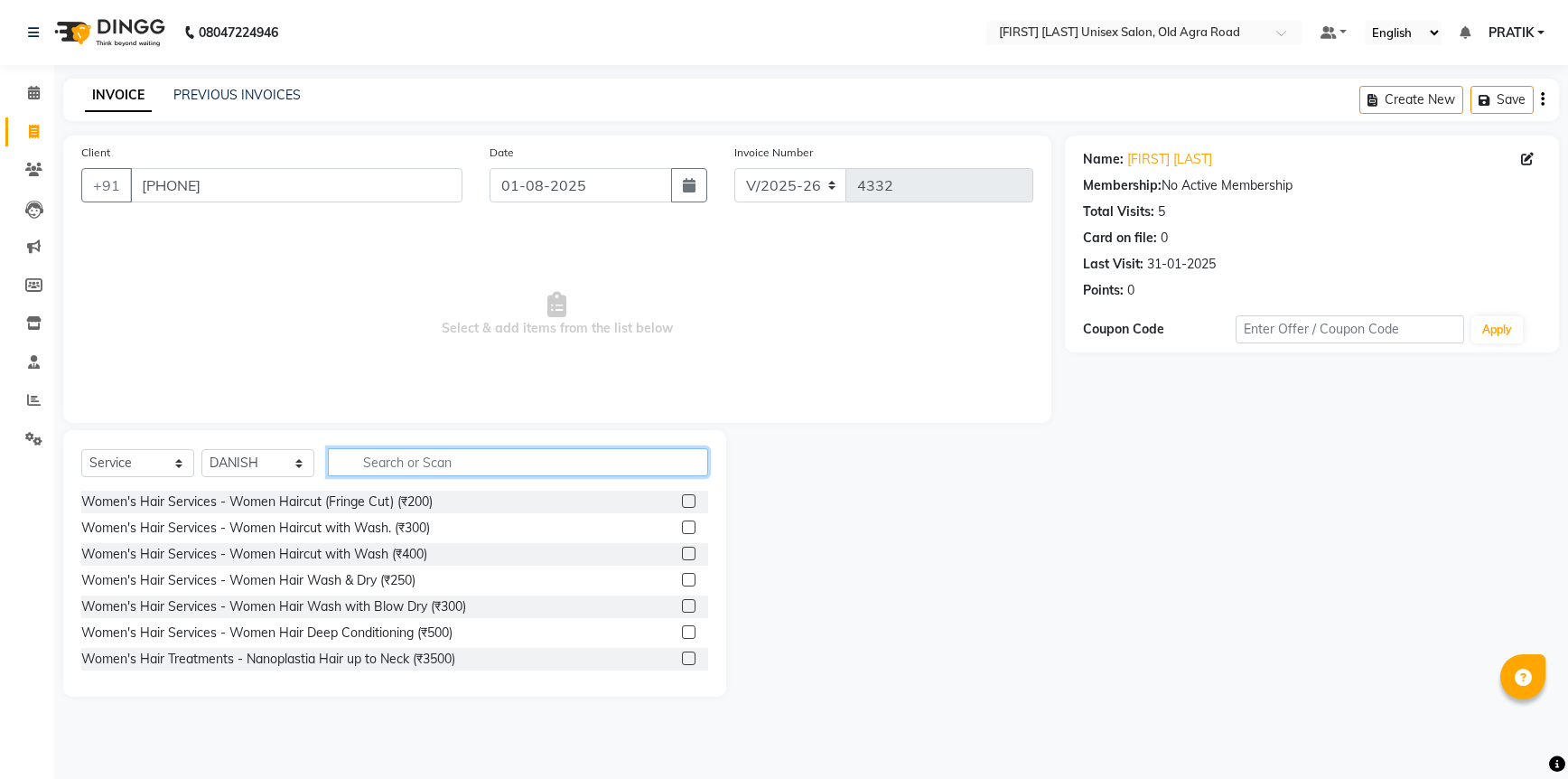 click 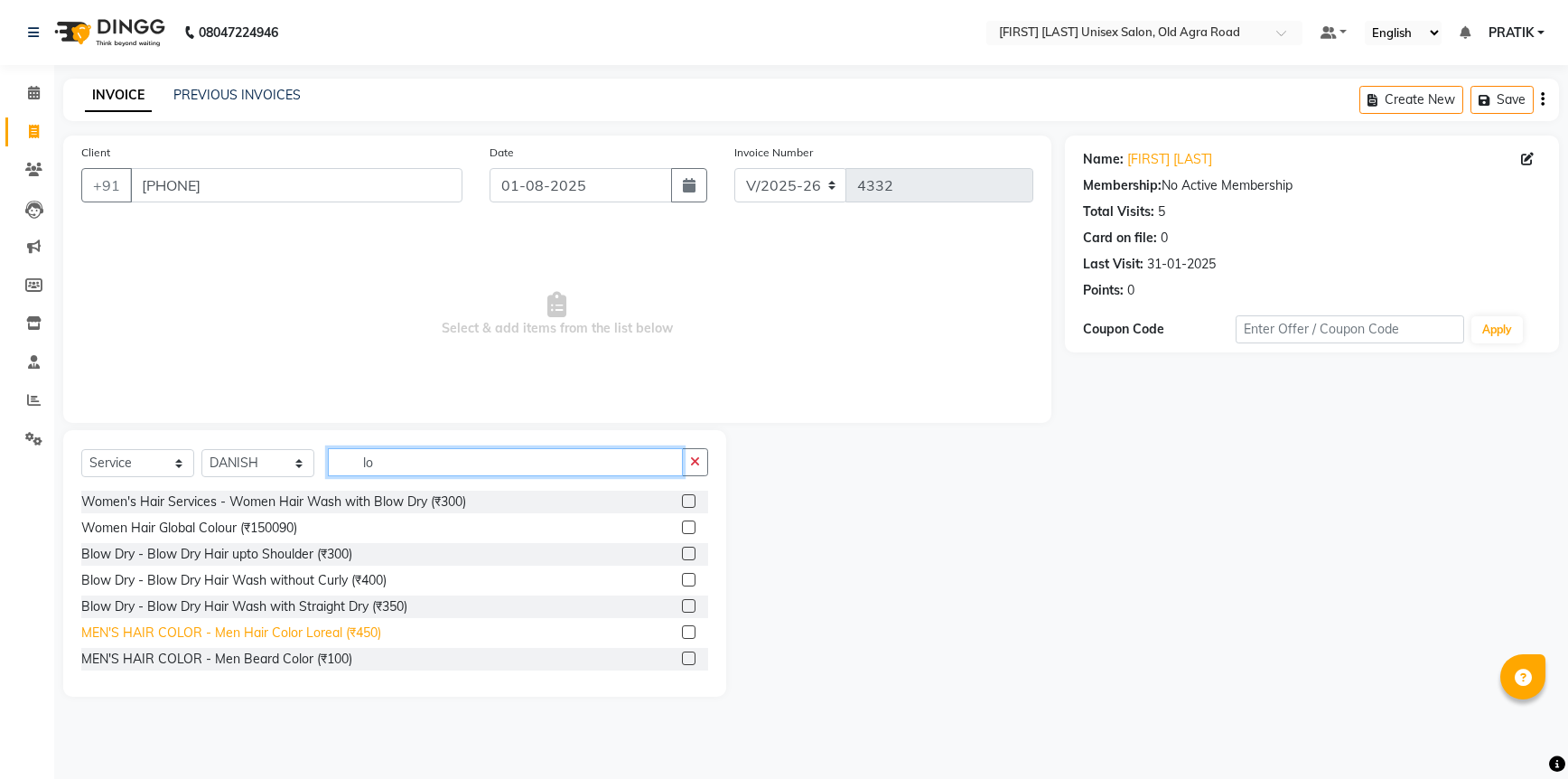 type on "lo" 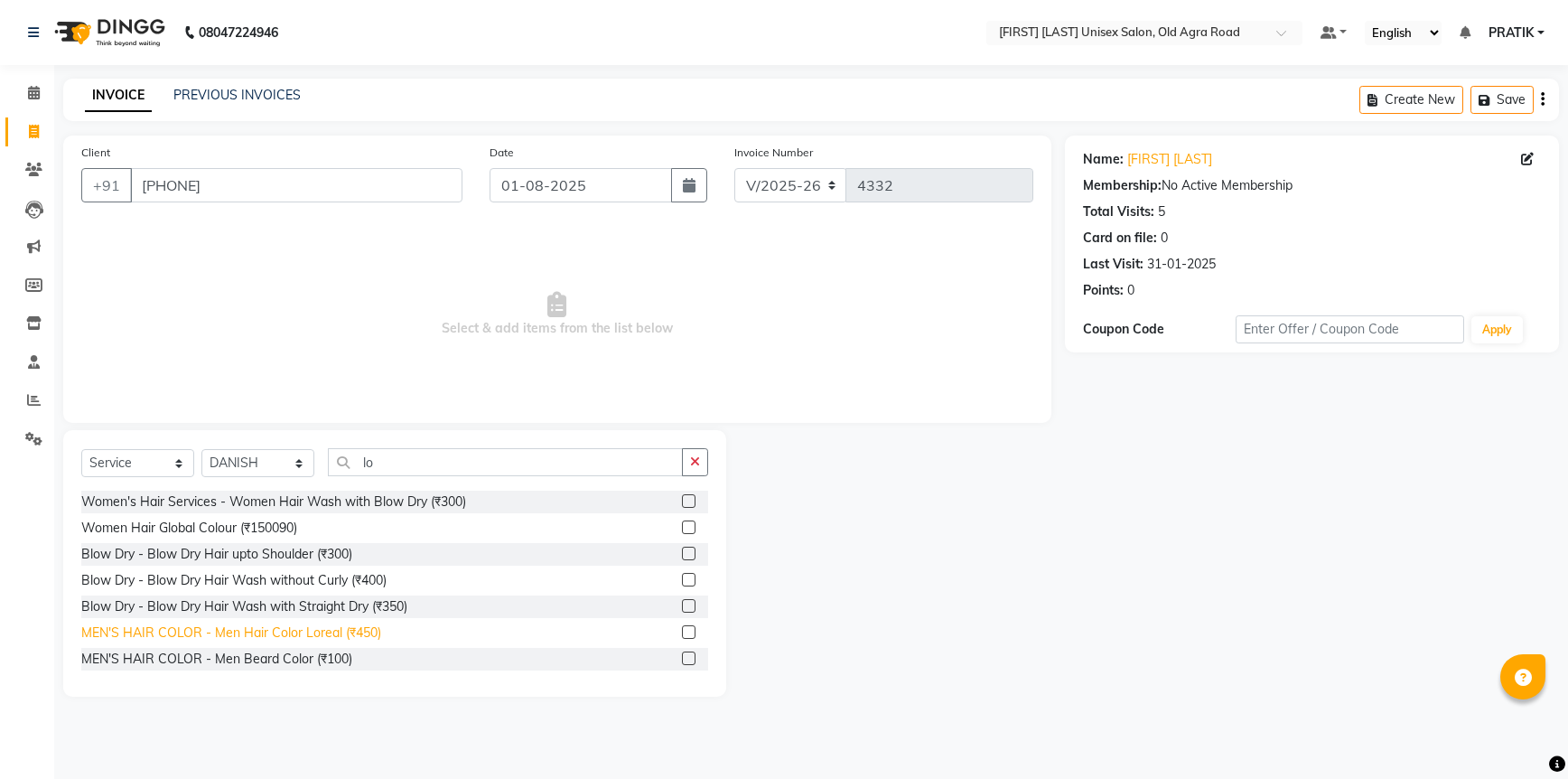 click on "MEN'S HAIR COLOR  - Men Hair Color Loreal (₹450)" 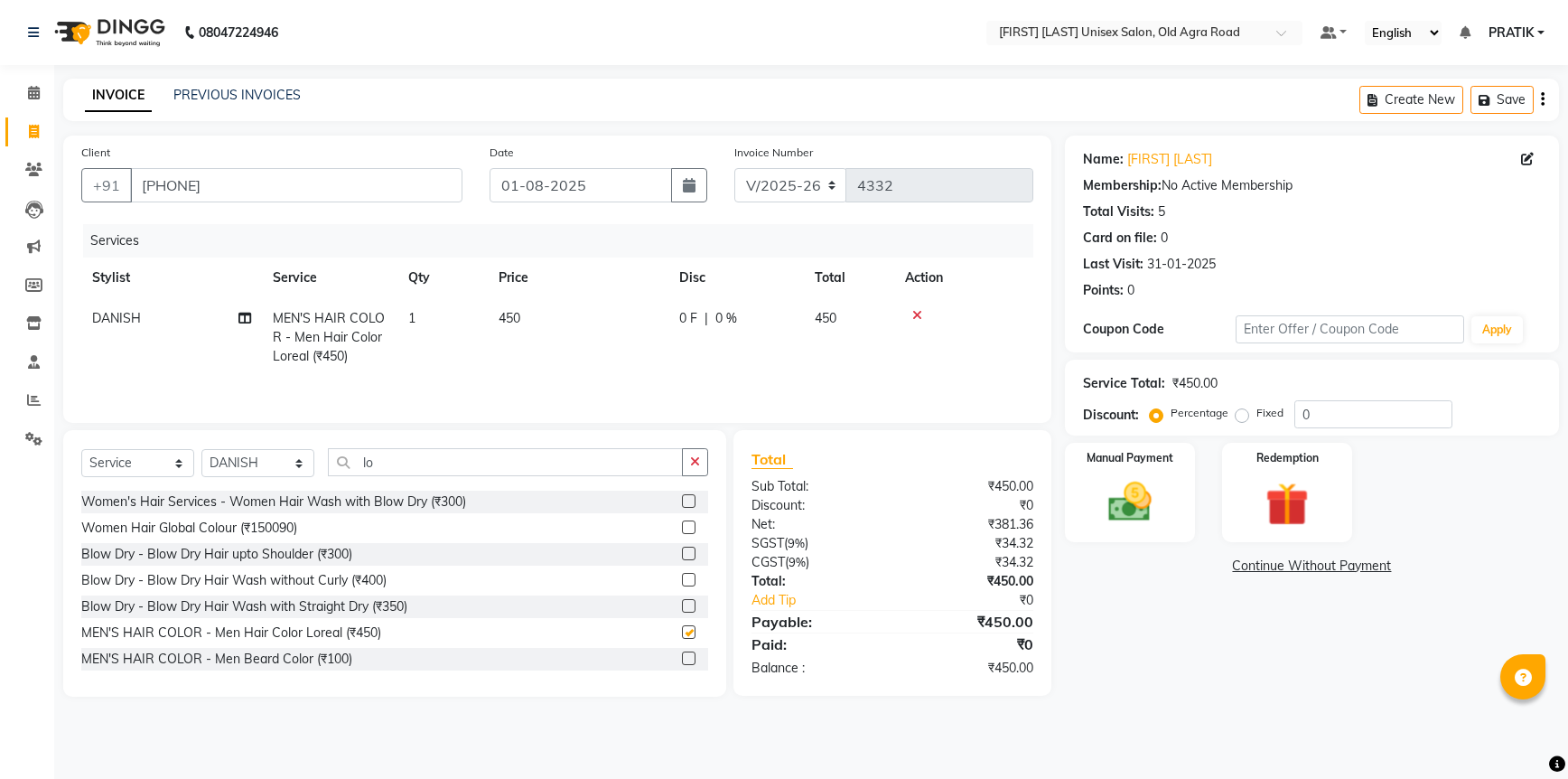 checkbox on "false" 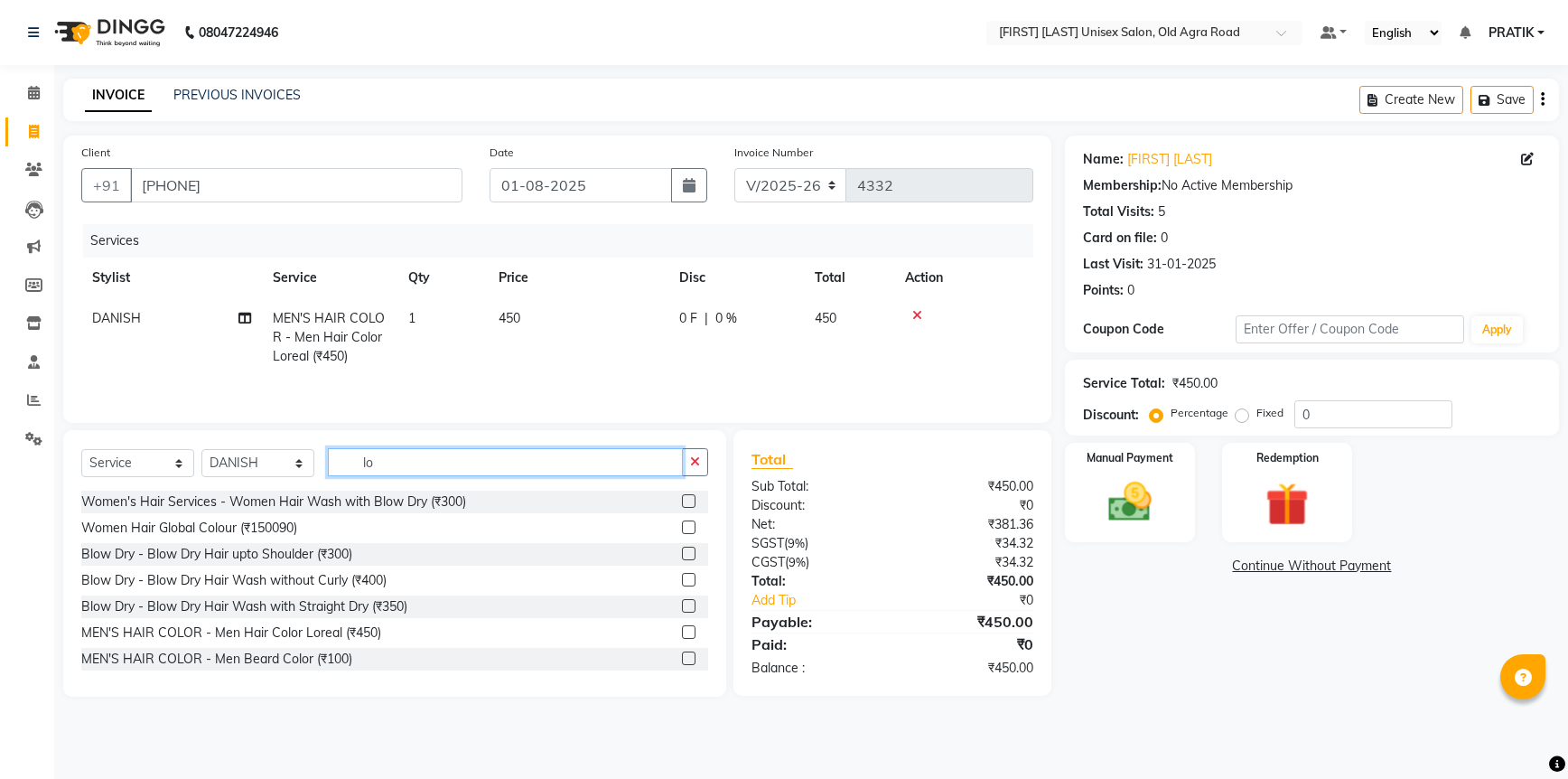 click on "lo" 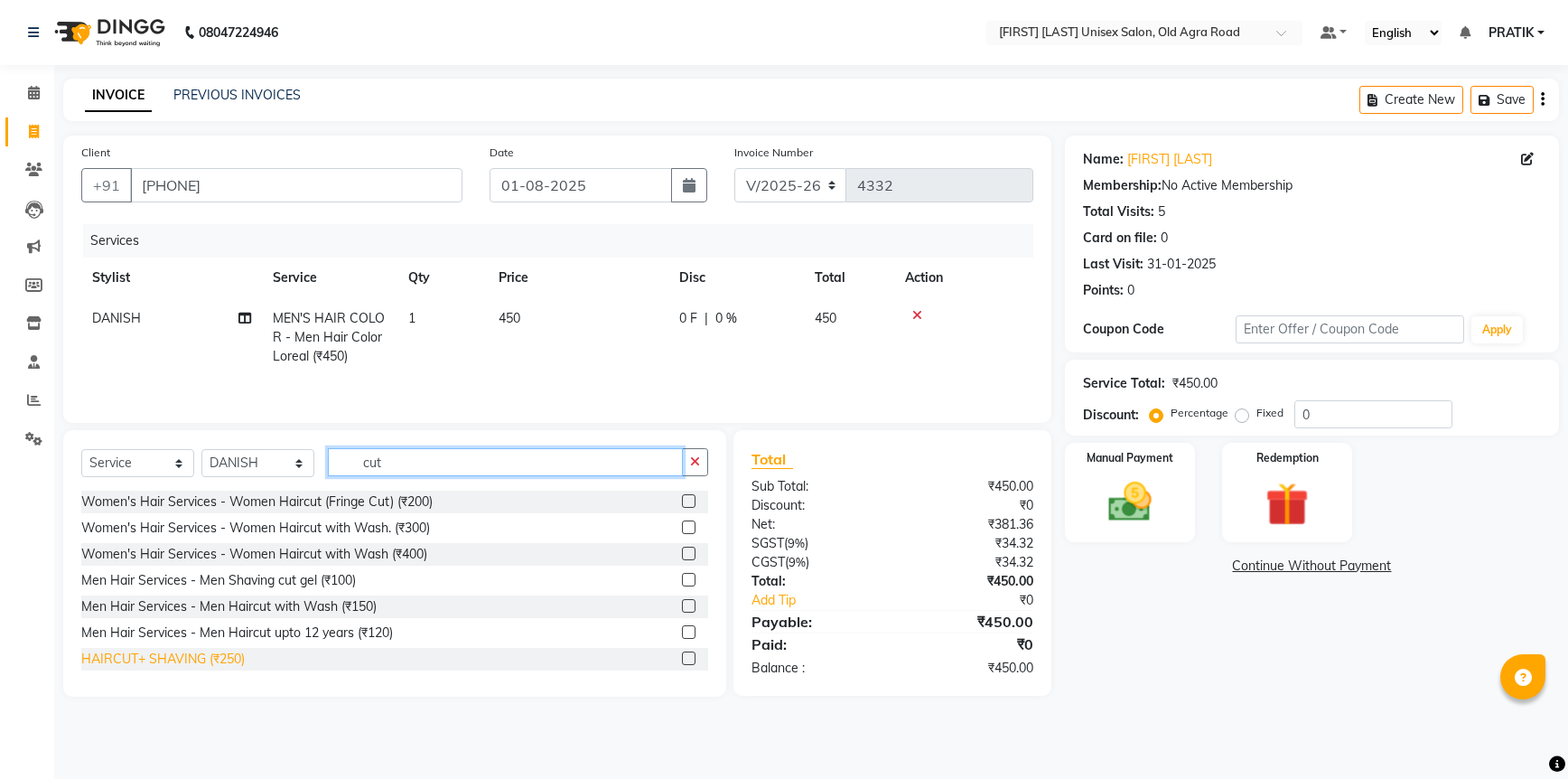 type on "cut" 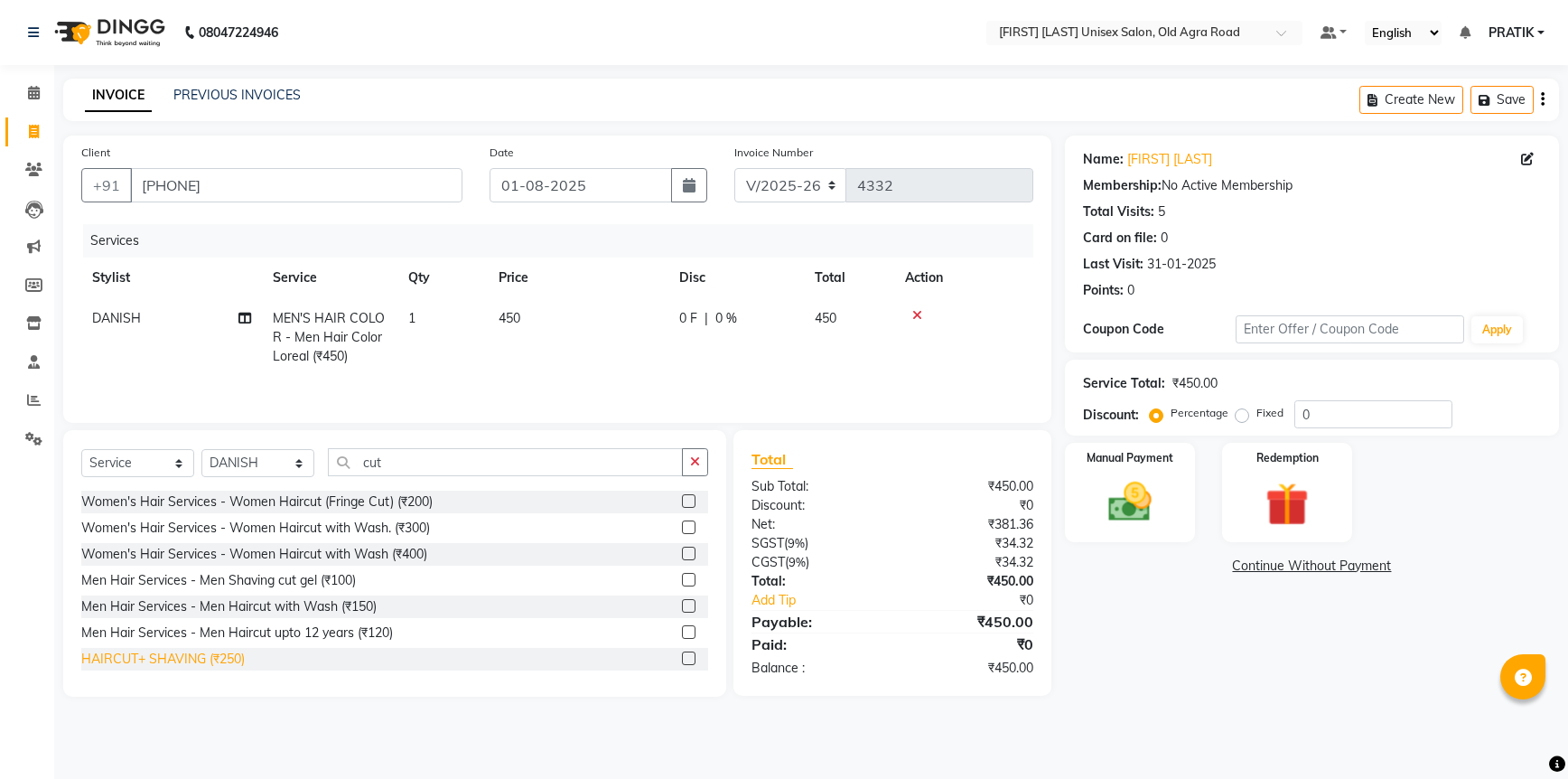 click on "HAIRCUT+ SHAVING (₹250)" 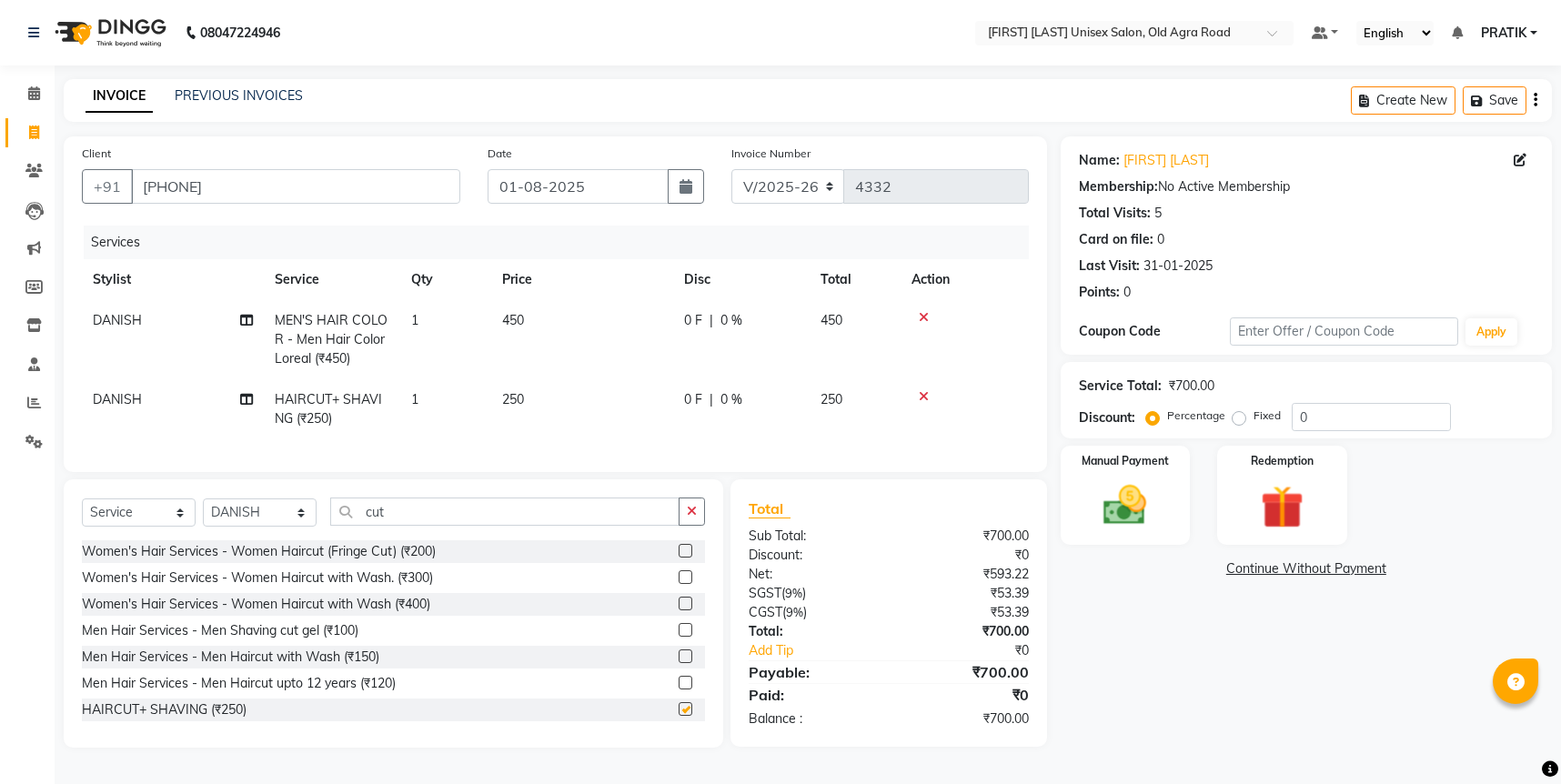 checkbox on "false" 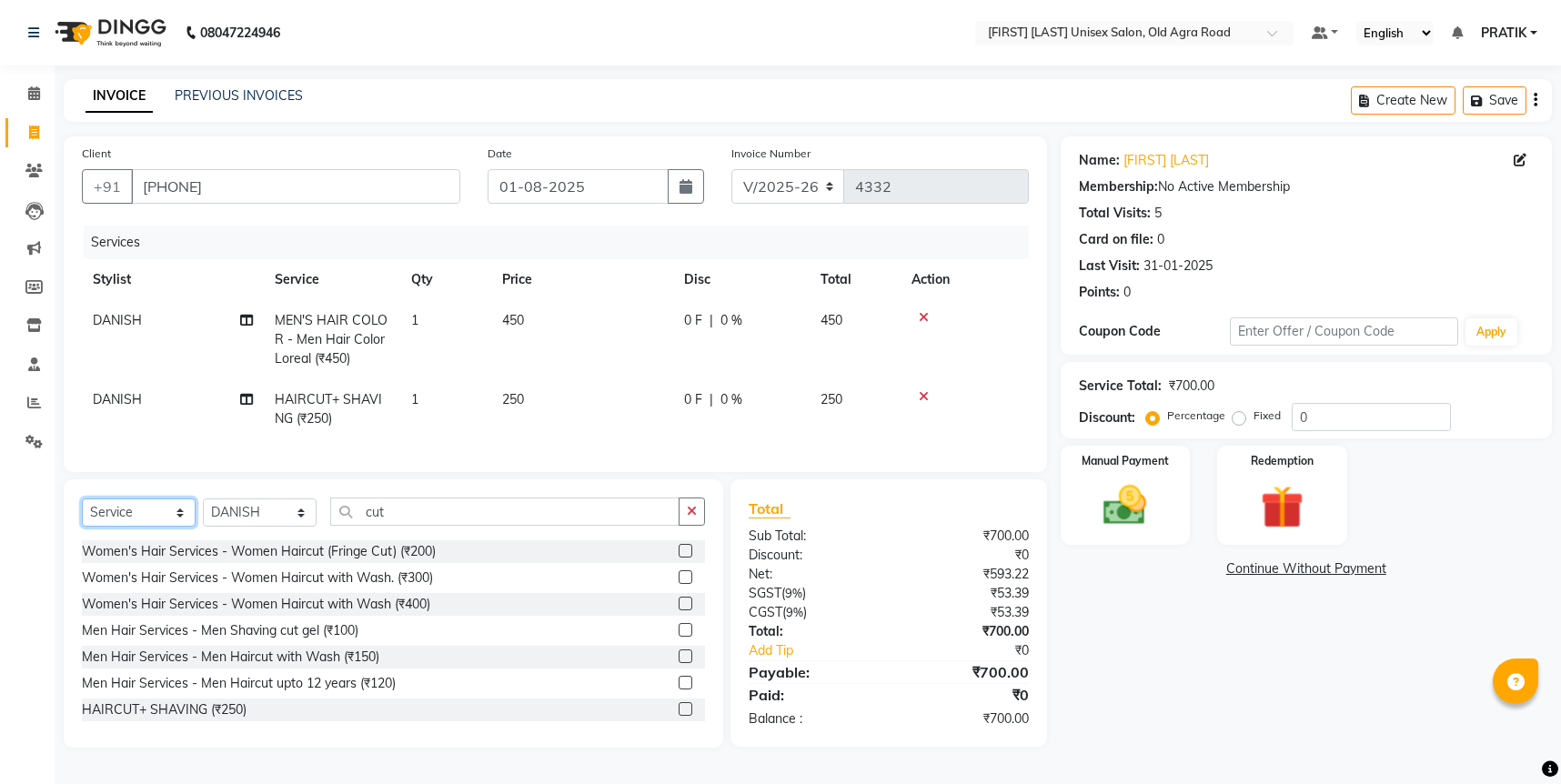 click on "Select  Service  Product  Membership  Package Voucher Prepaid Gift Card" 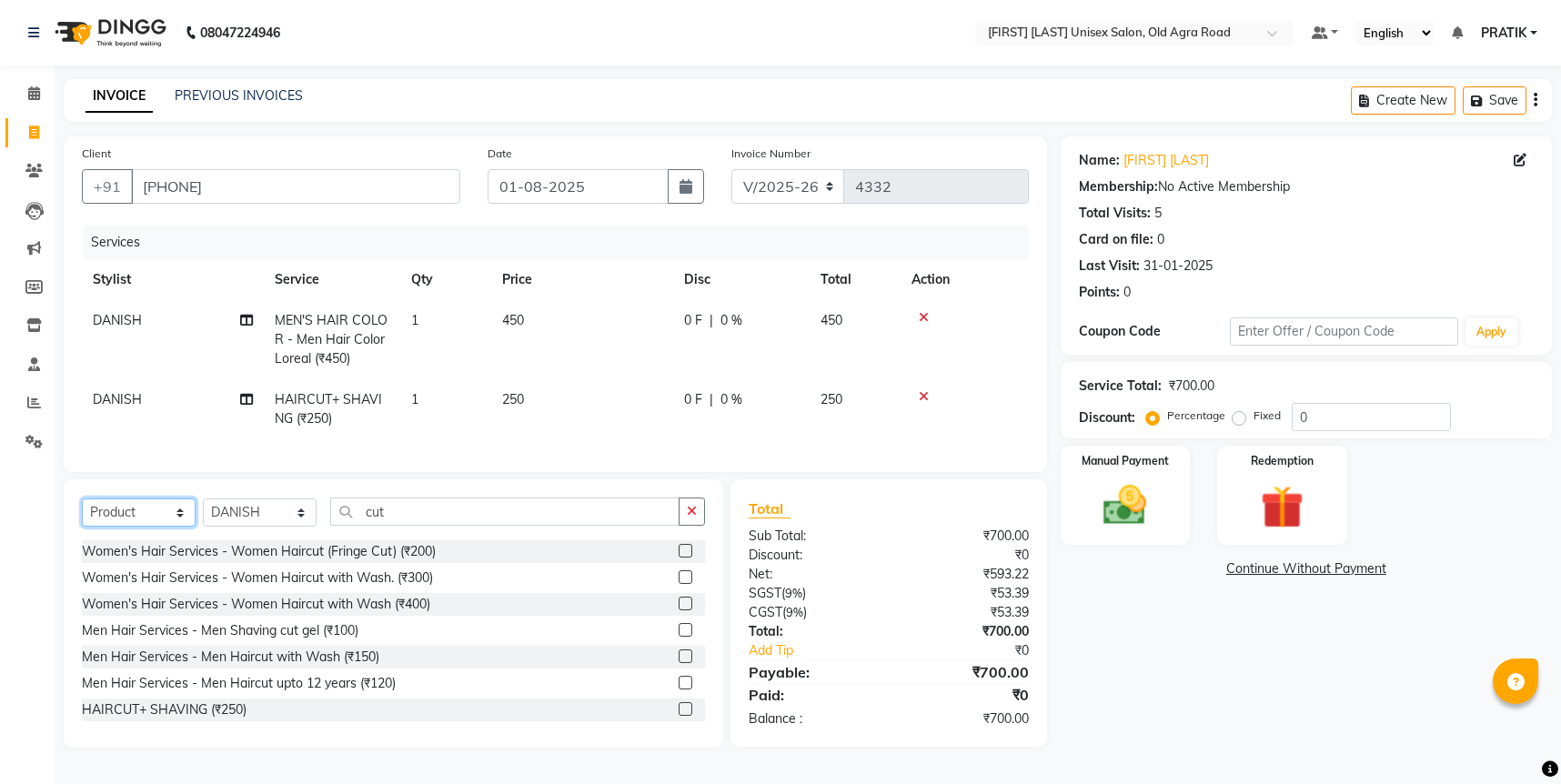 click on "Select  Service  Product  Membership  Package Voucher Prepaid Gift Card" 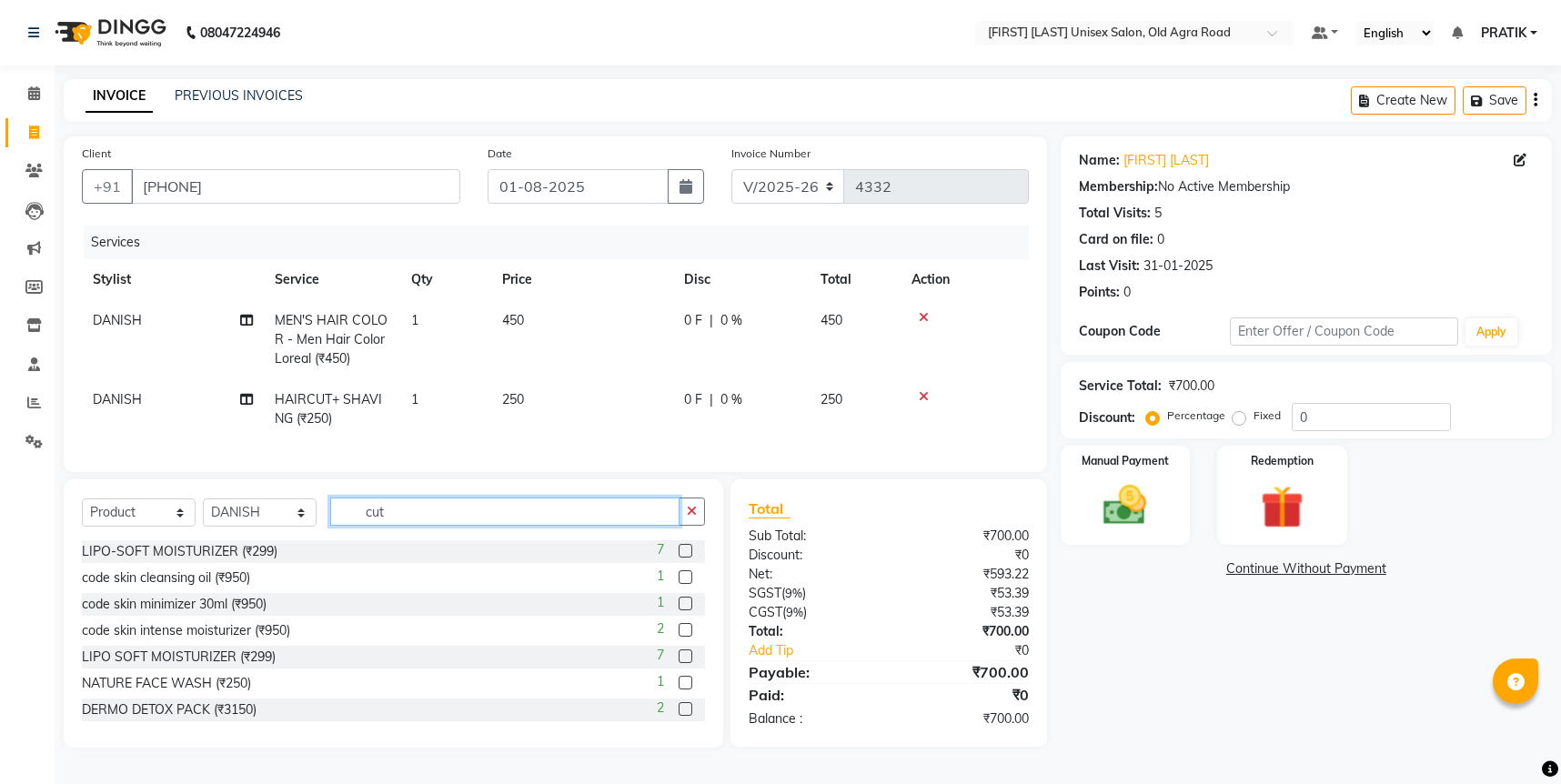 click on "cut" 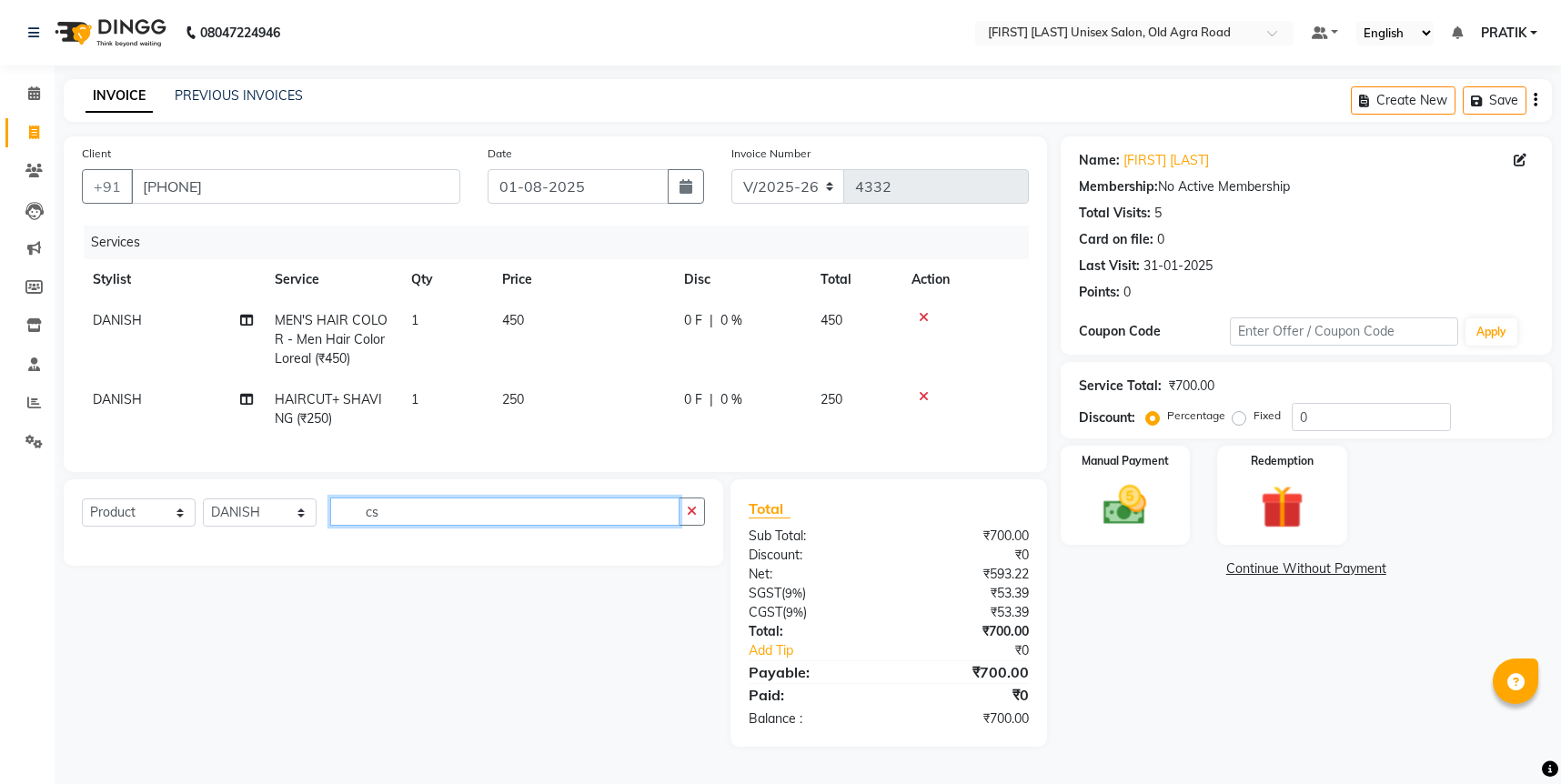 type on "c" 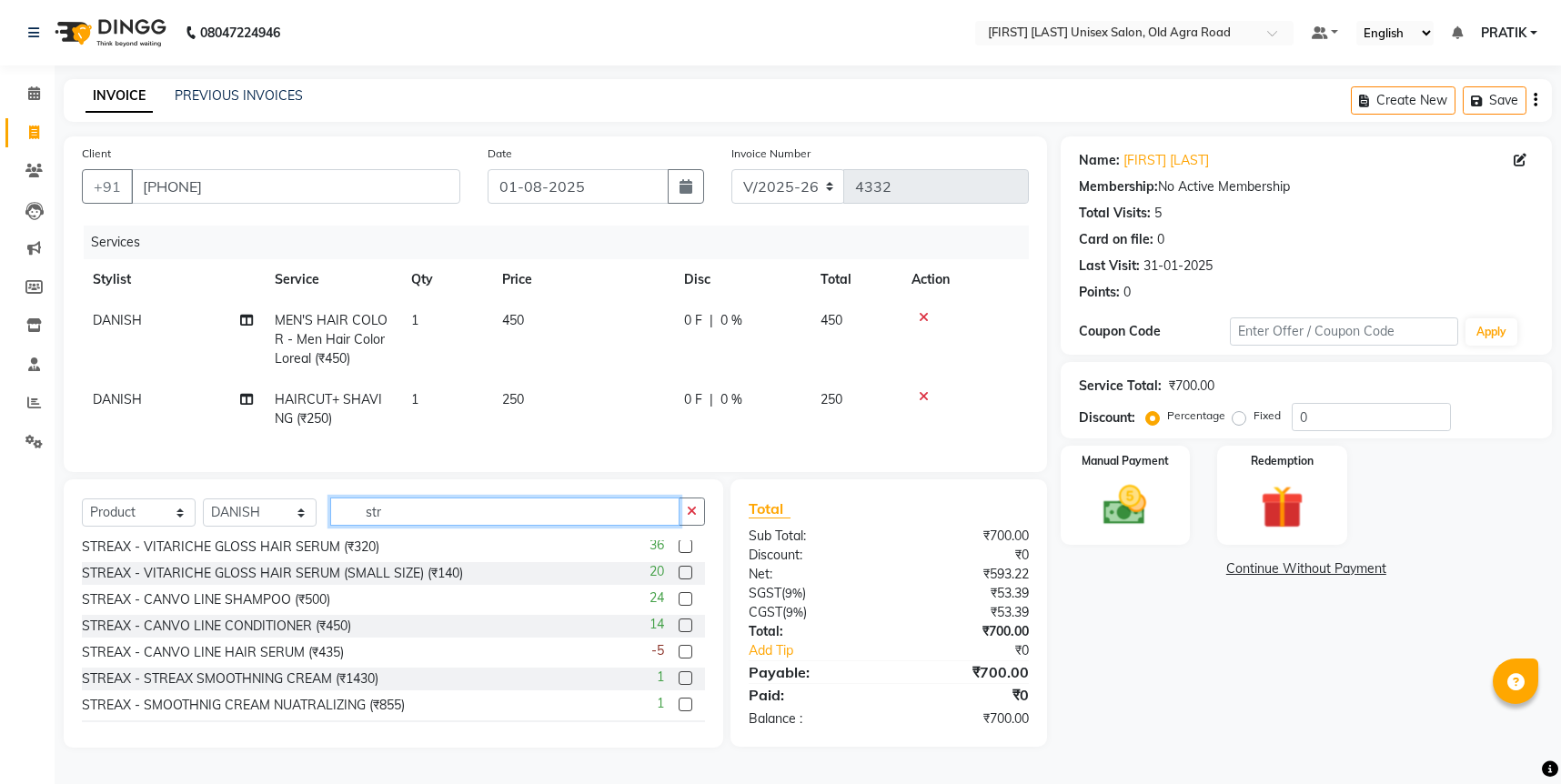 scroll, scrollTop: 5, scrollLeft: 0, axis: vertical 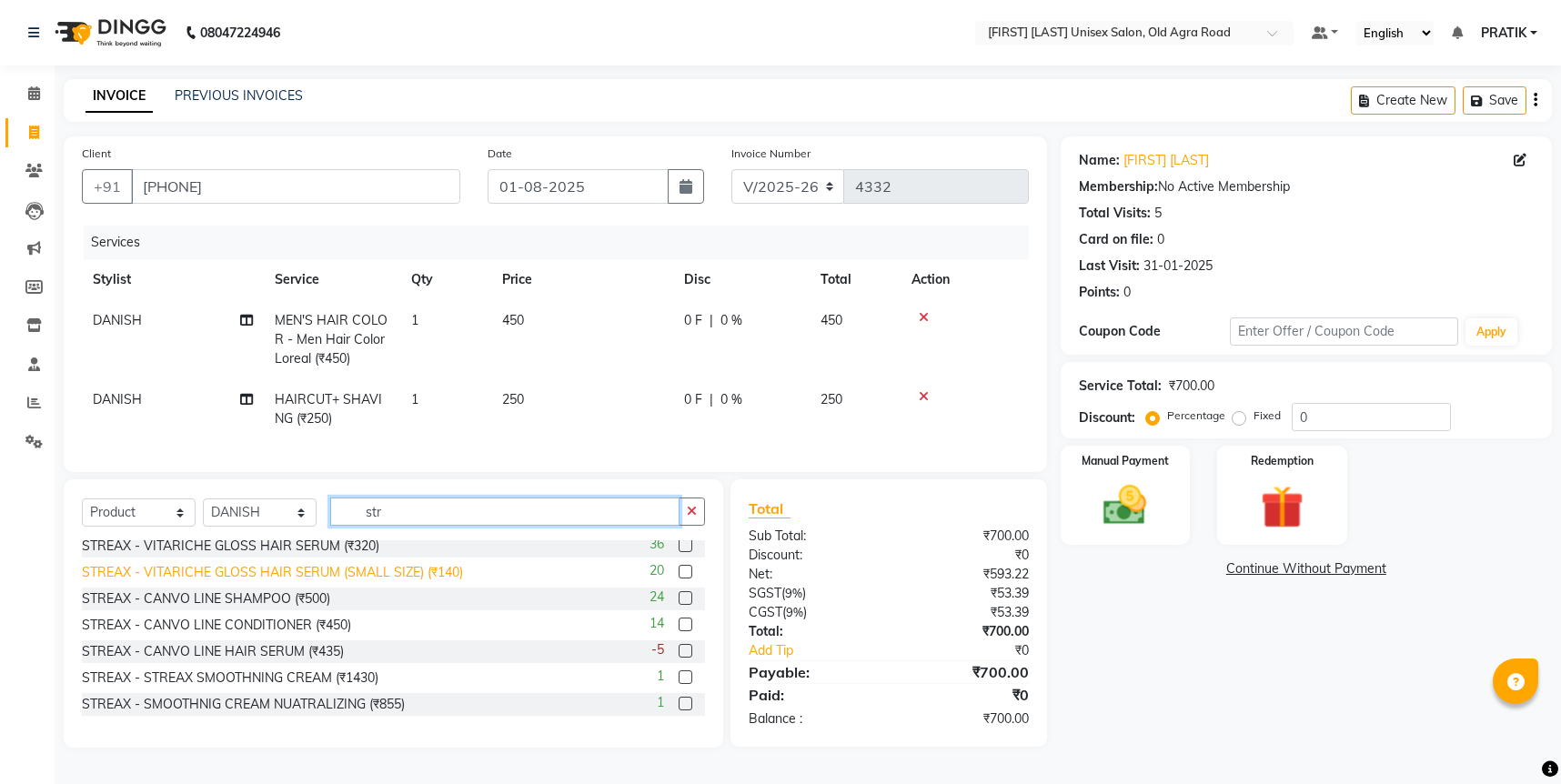 type on "str" 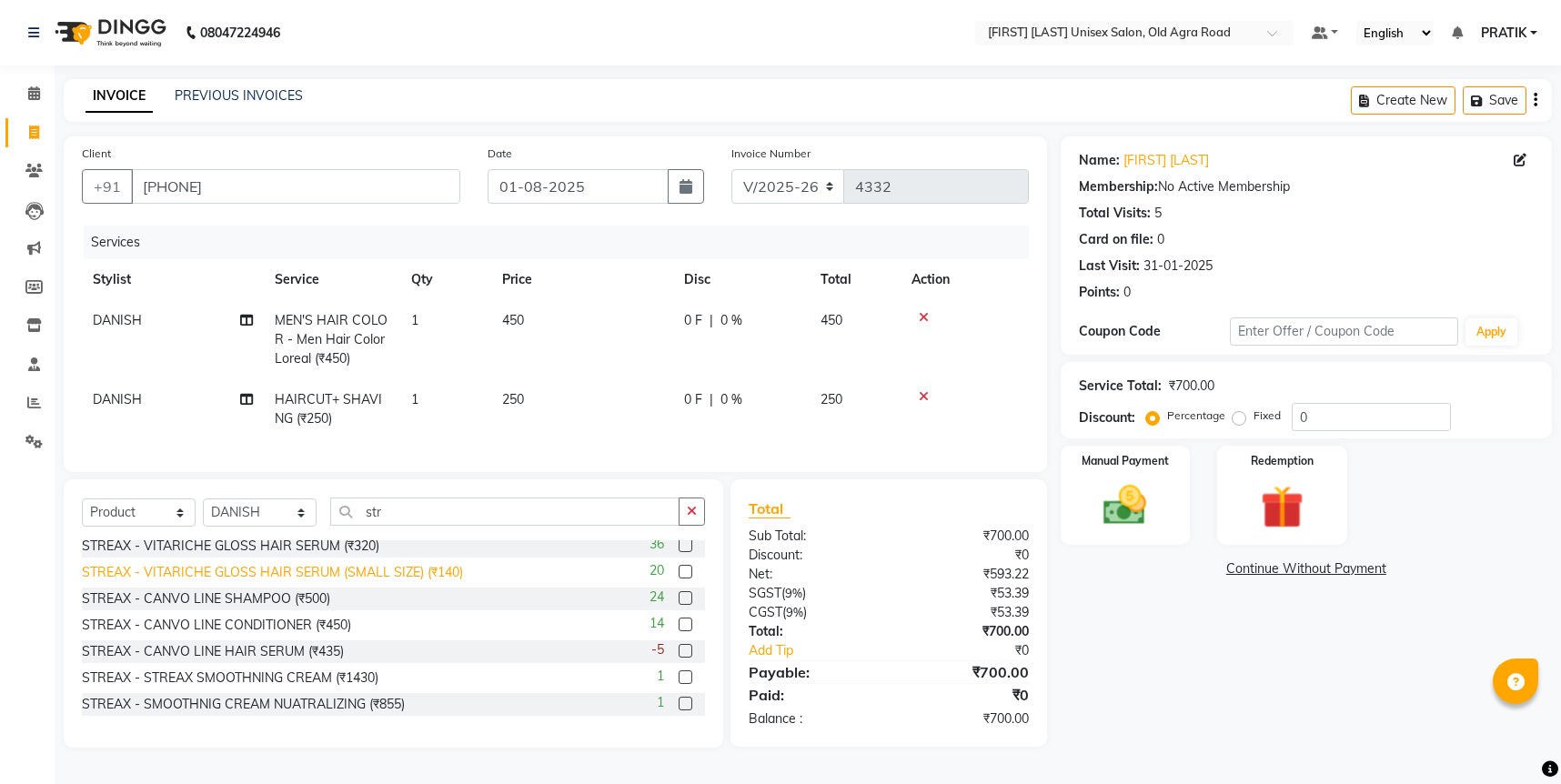 click on "STREAX - VITARICHE GLOSS HAIR SERUM
(SMALL SIZE) (₹140)" 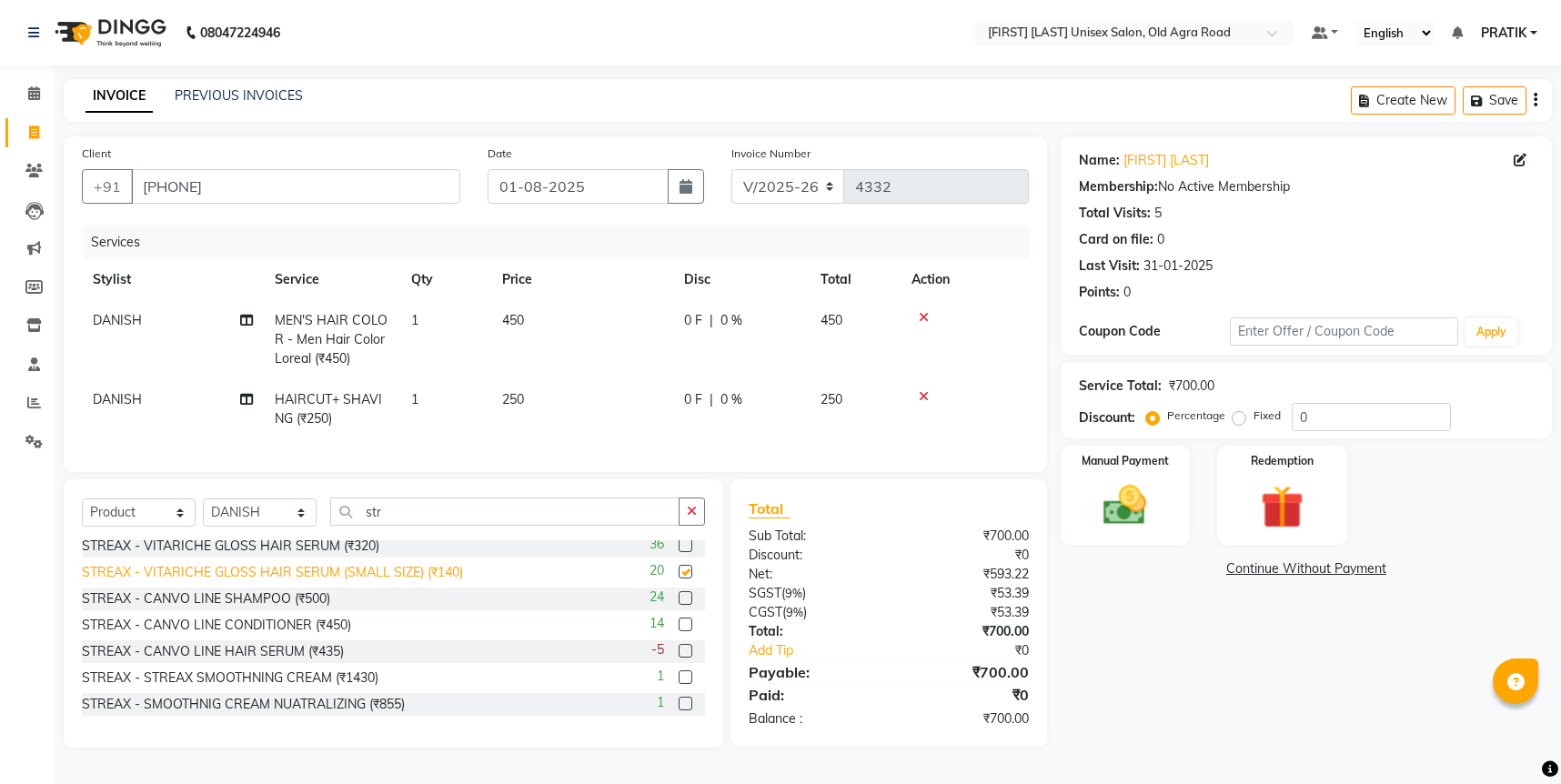 checkbox on "false" 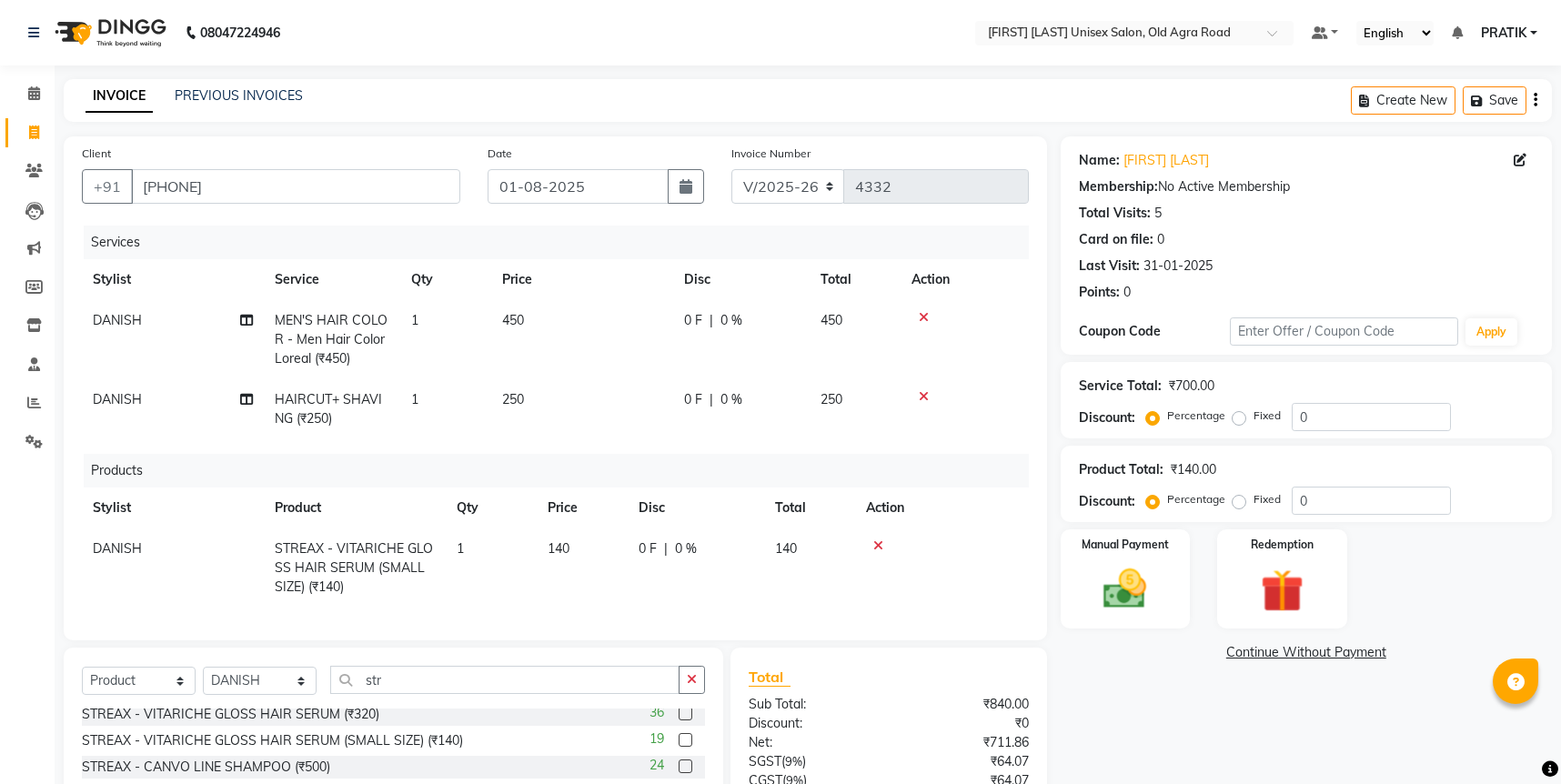 click on "140" 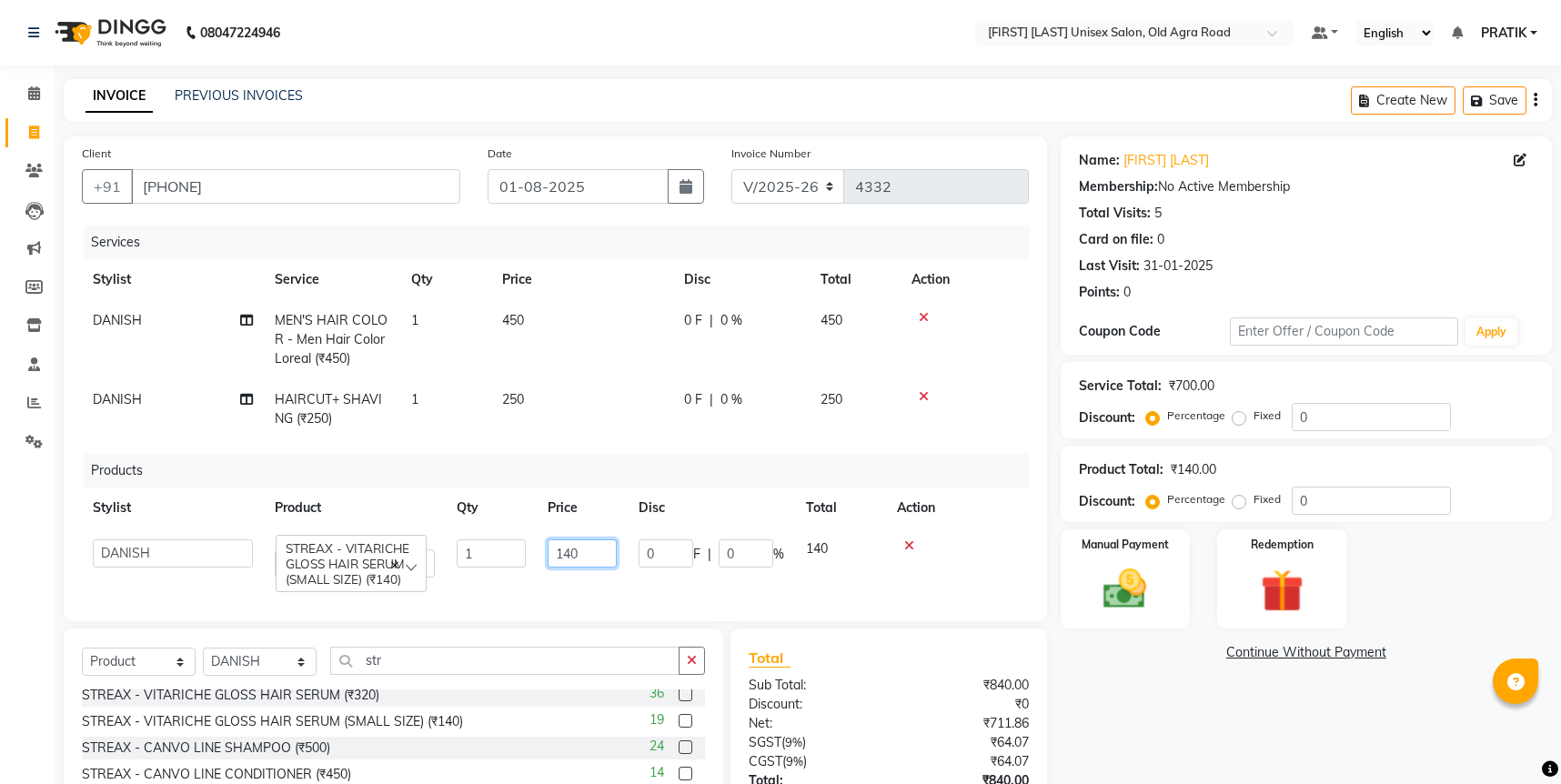click on "140" 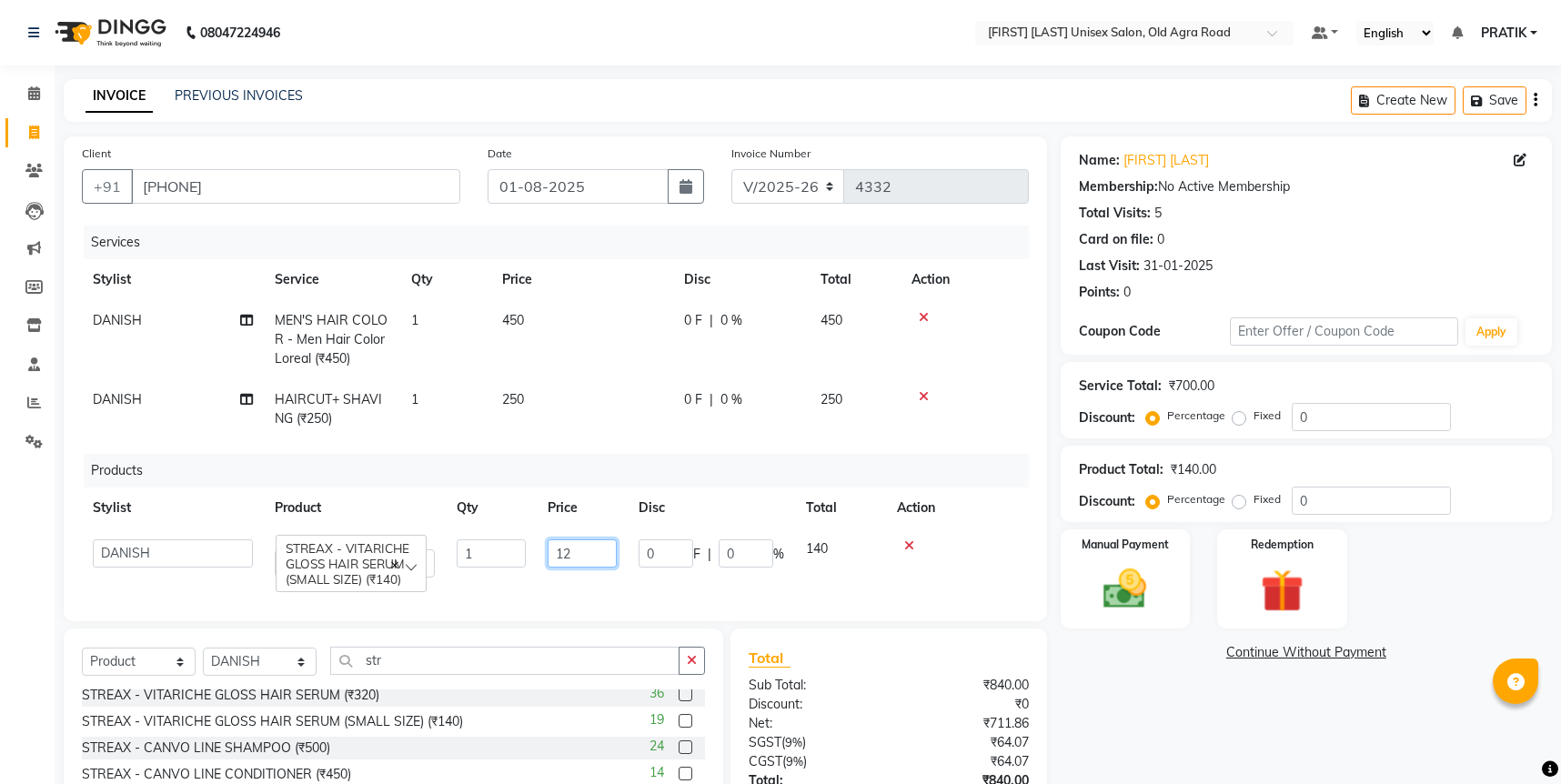 type on "120" 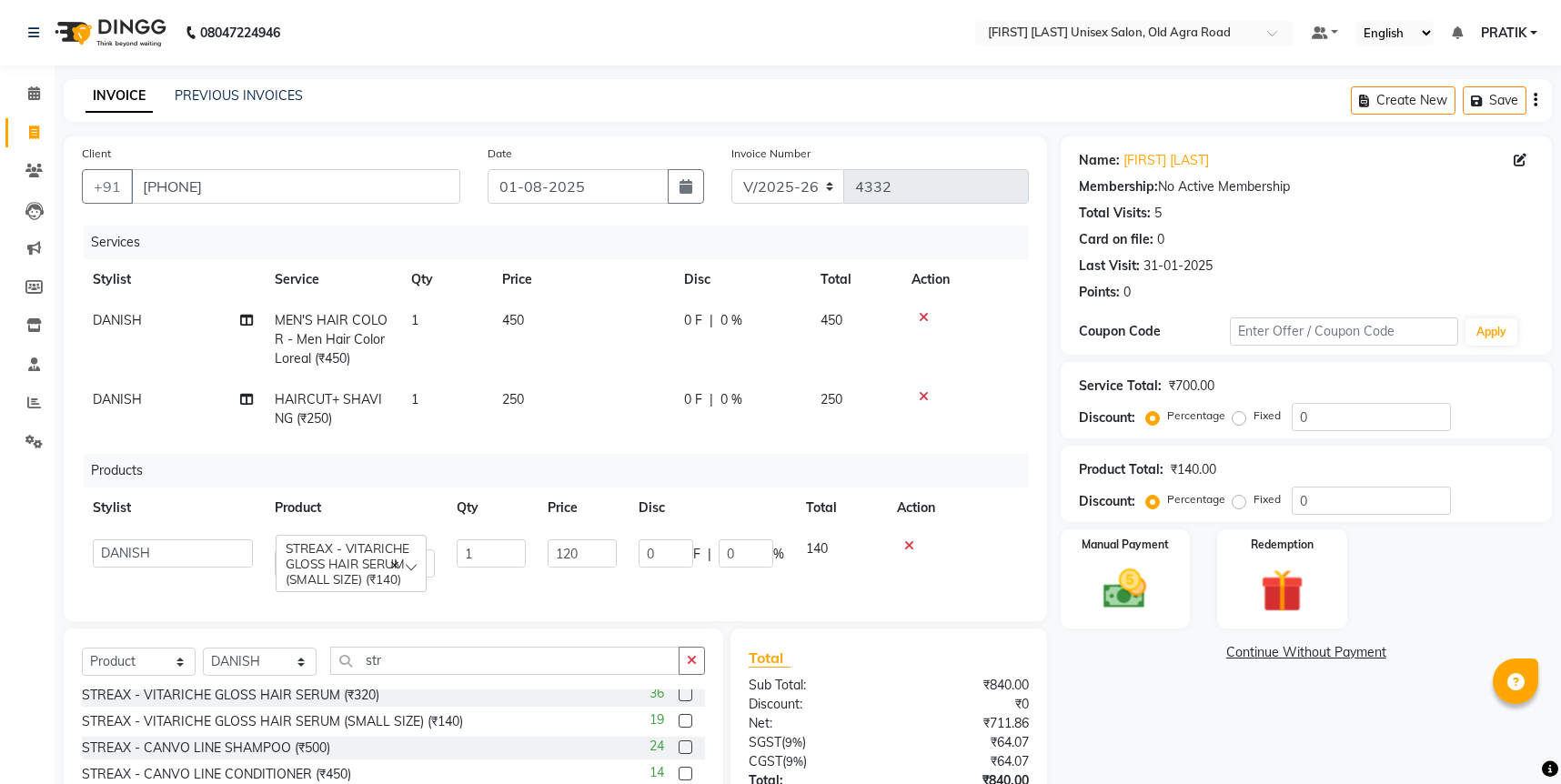 click on "450" 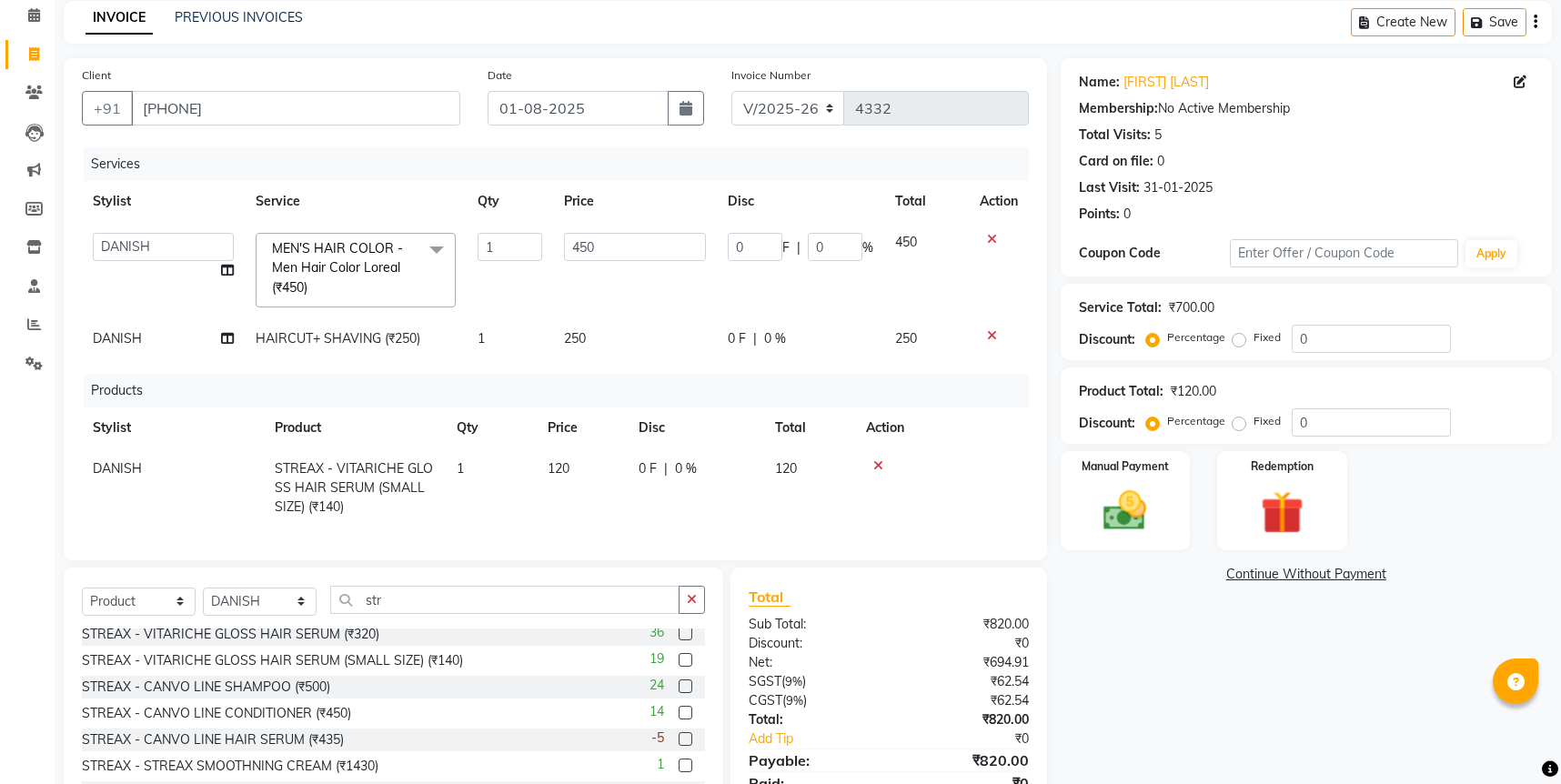 scroll, scrollTop: 176, scrollLeft: 0, axis: vertical 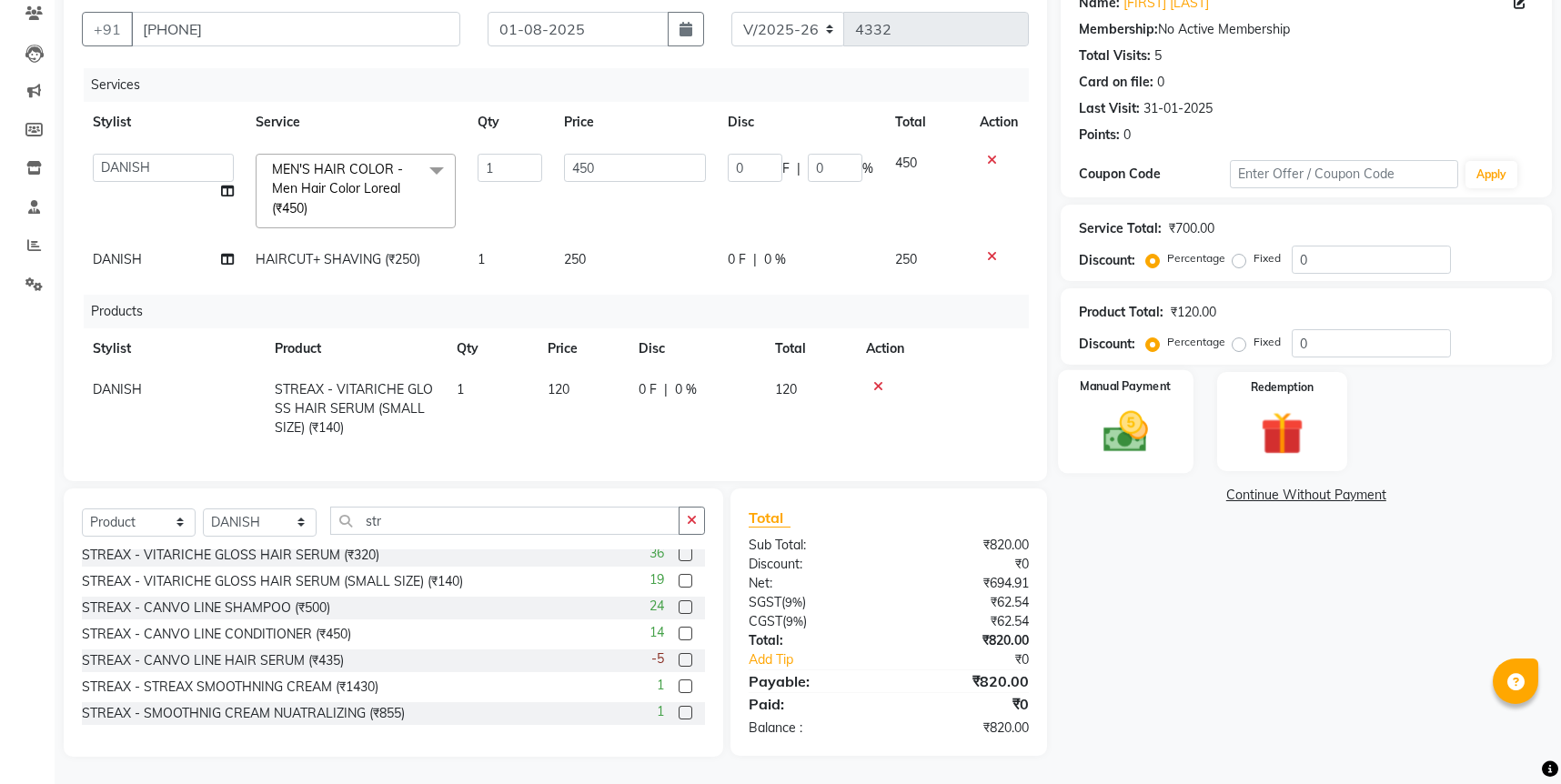 click 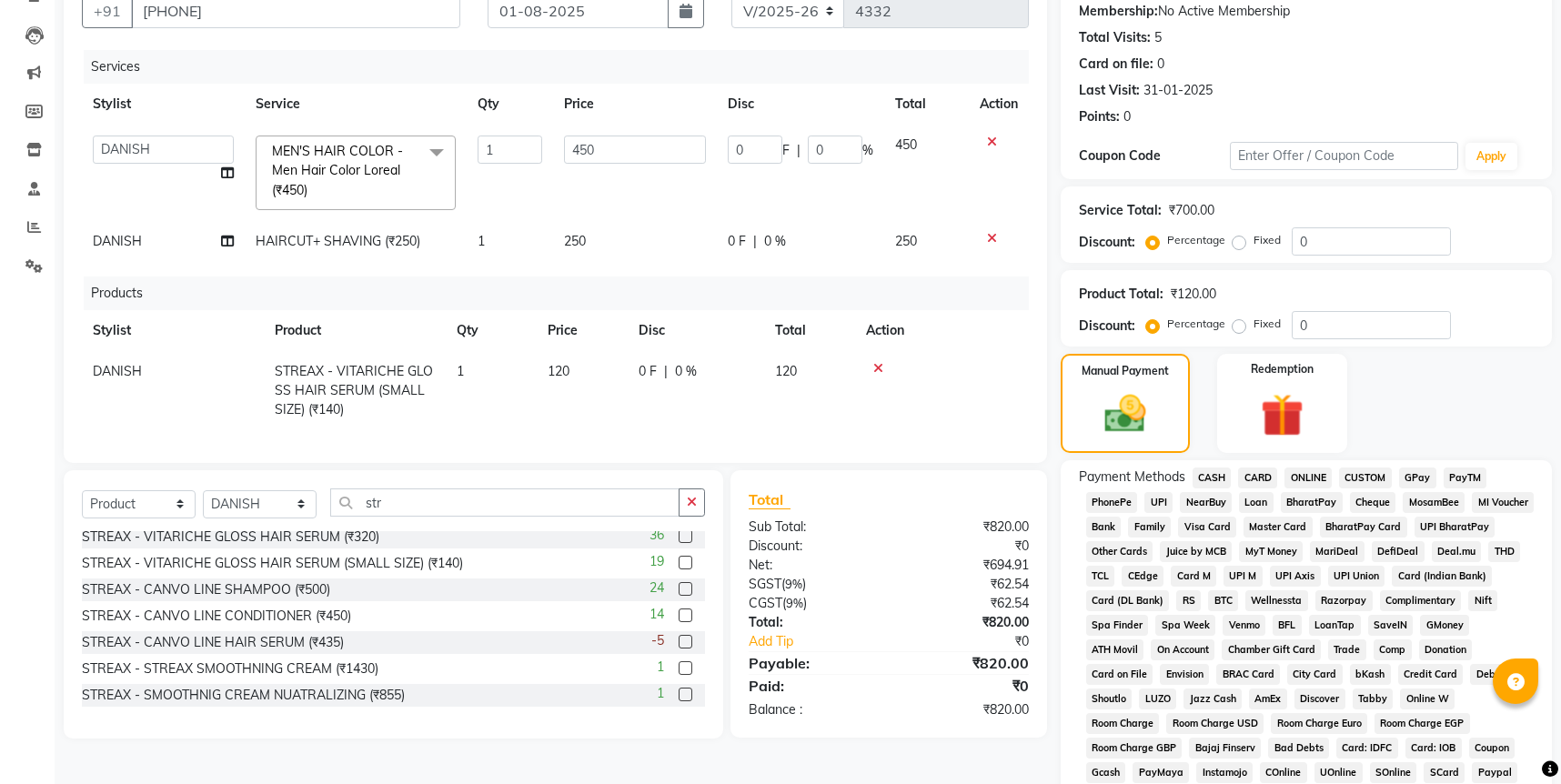 click on "ONLINE" 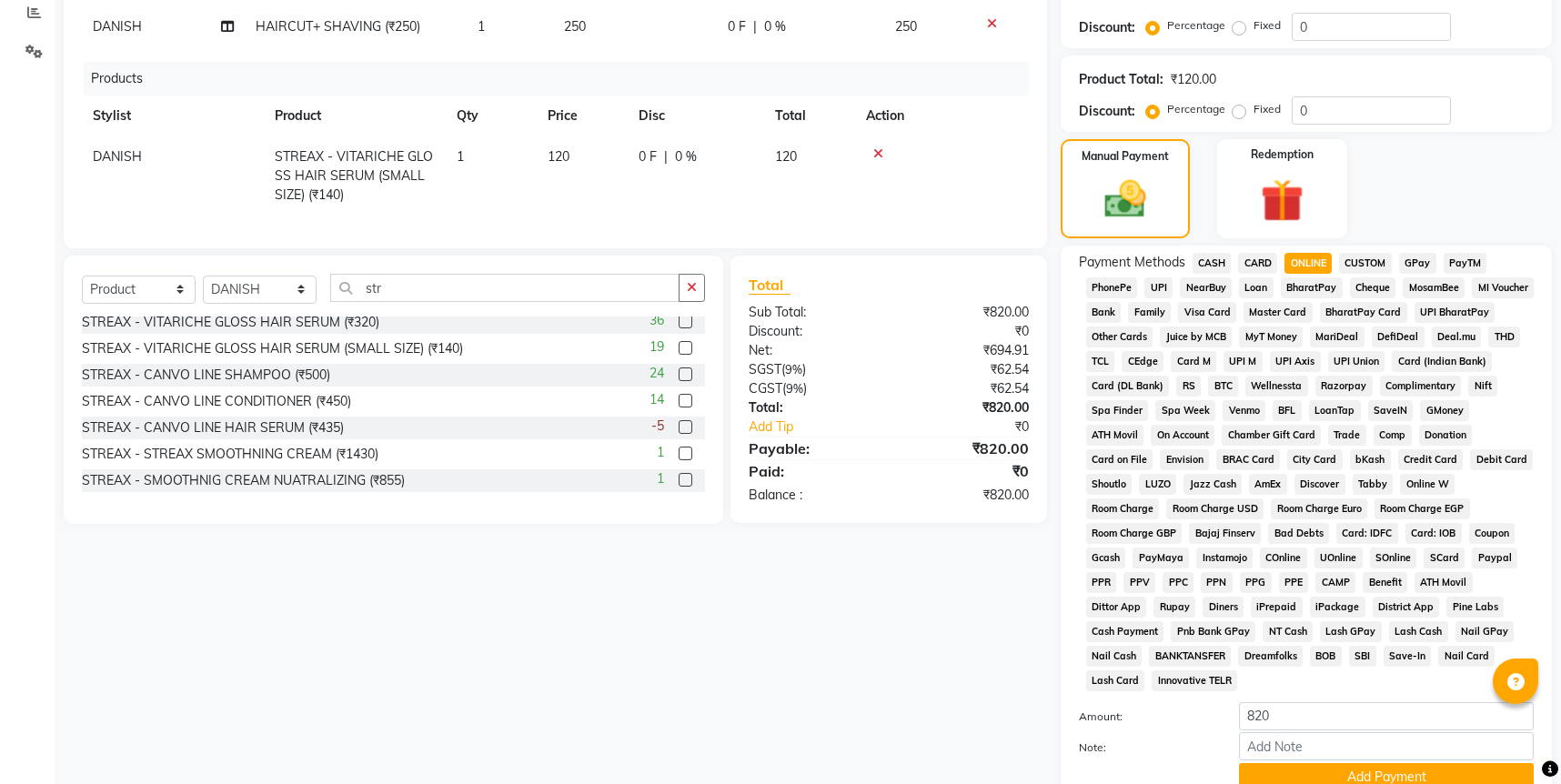 scroll, scrollTop: 518, scrollLeft: 0, axis: vertical 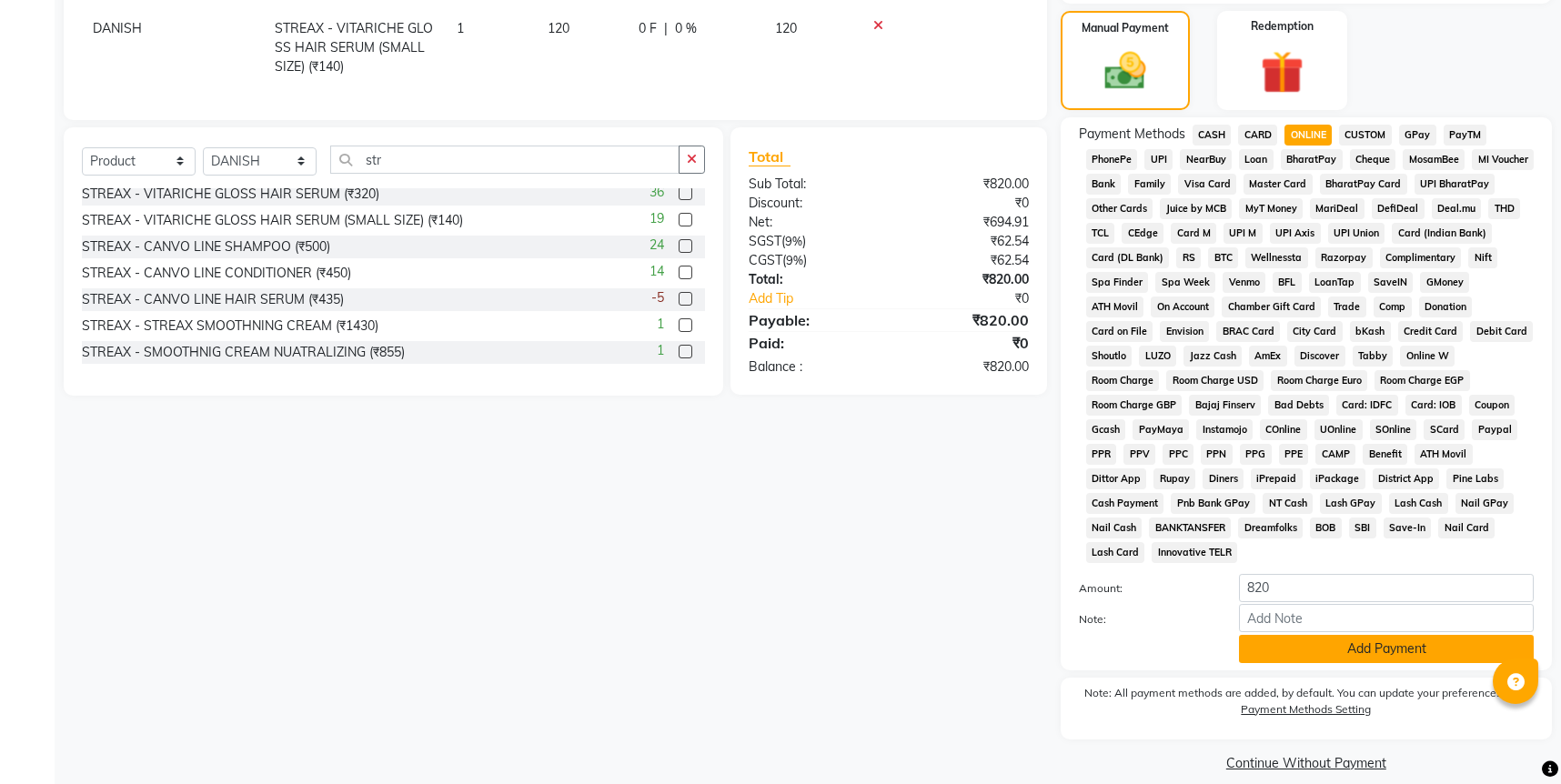 click on "Add Payment" 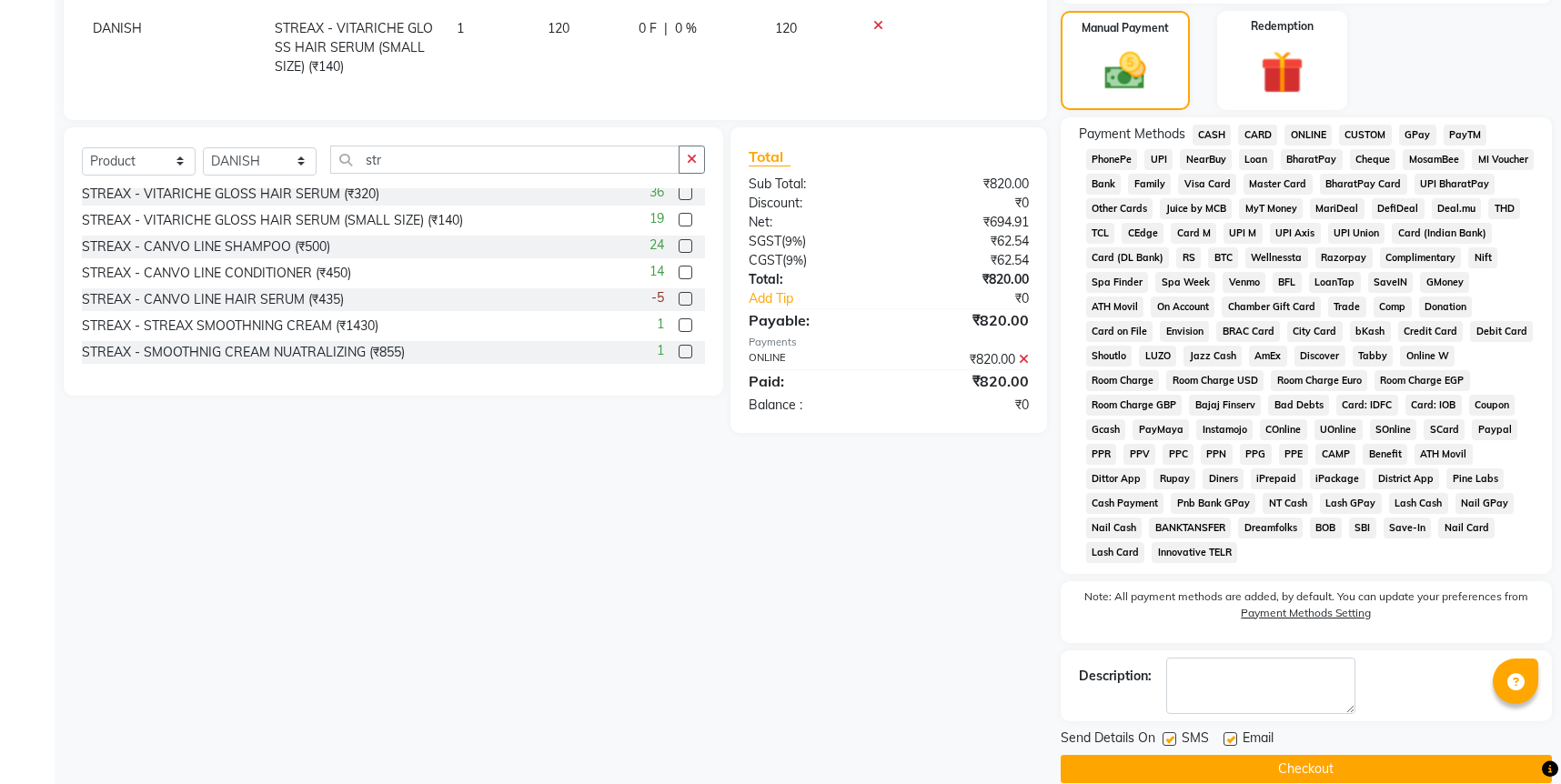drag, startPoint x: 1294, startPoint y: 726, endPoint x: 1296, endPoint y: 759, distance: 33.060551 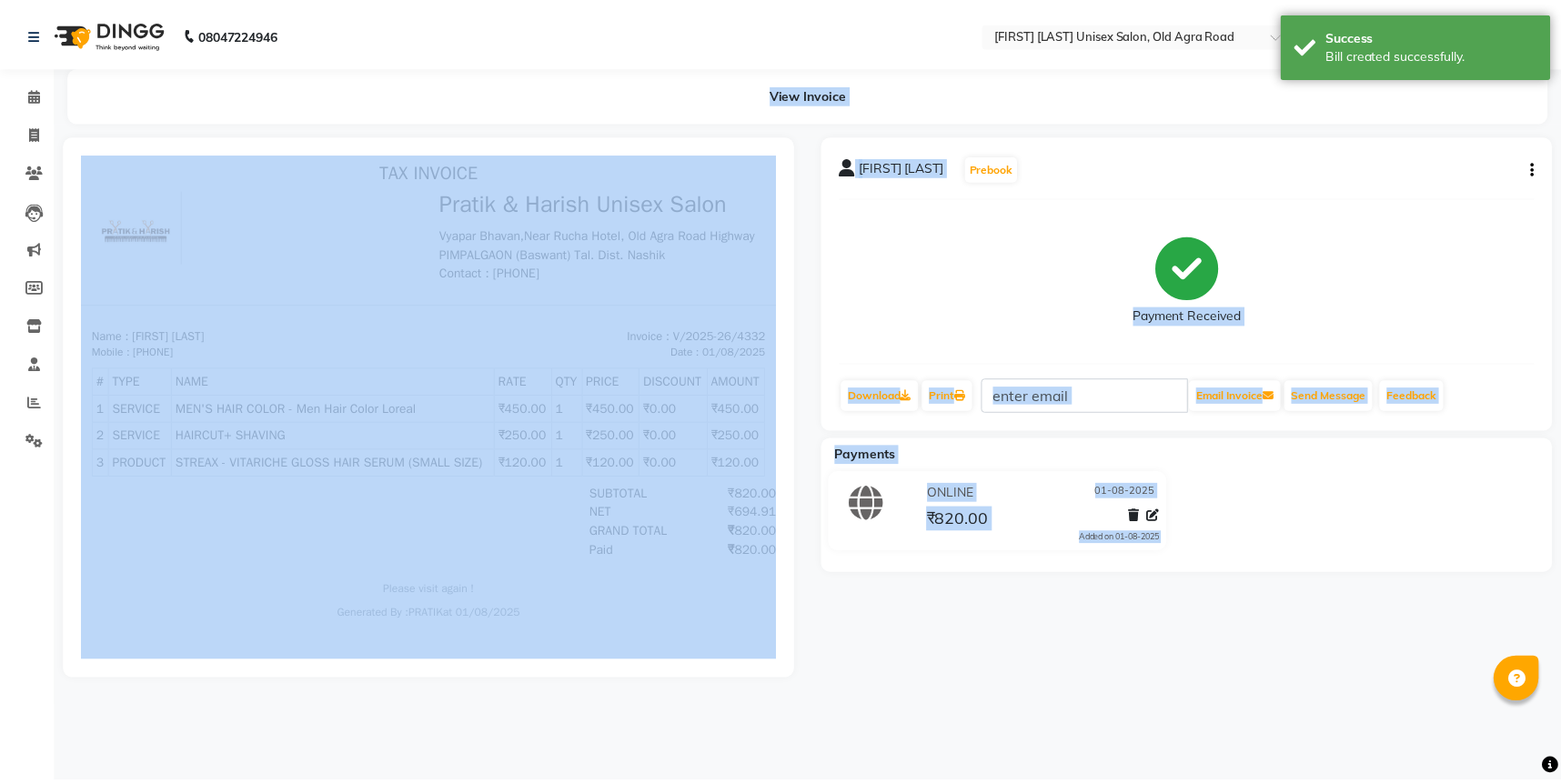 scroll, scrollTop: 0, scrollLeft: 0, axis: both 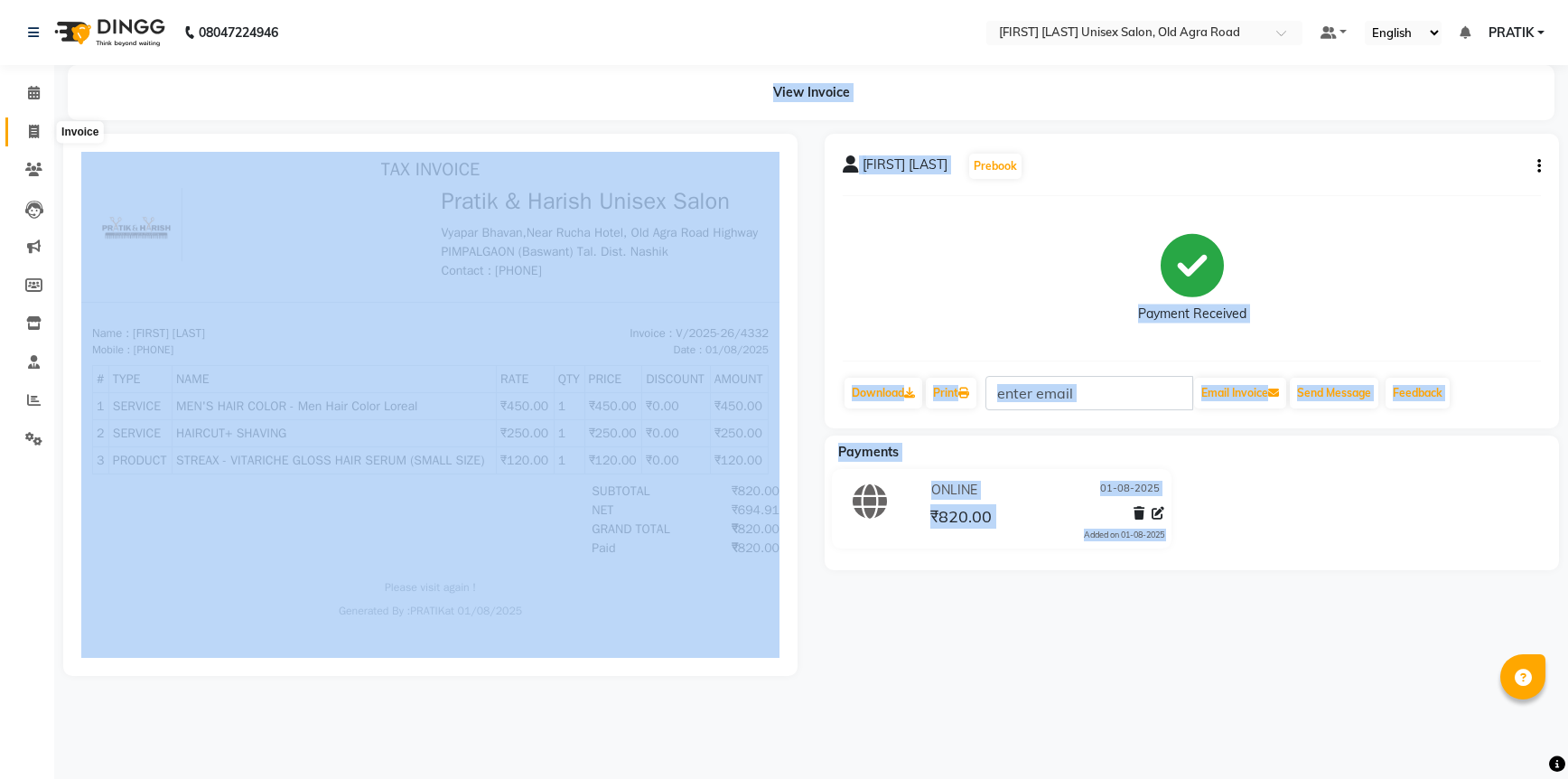 click 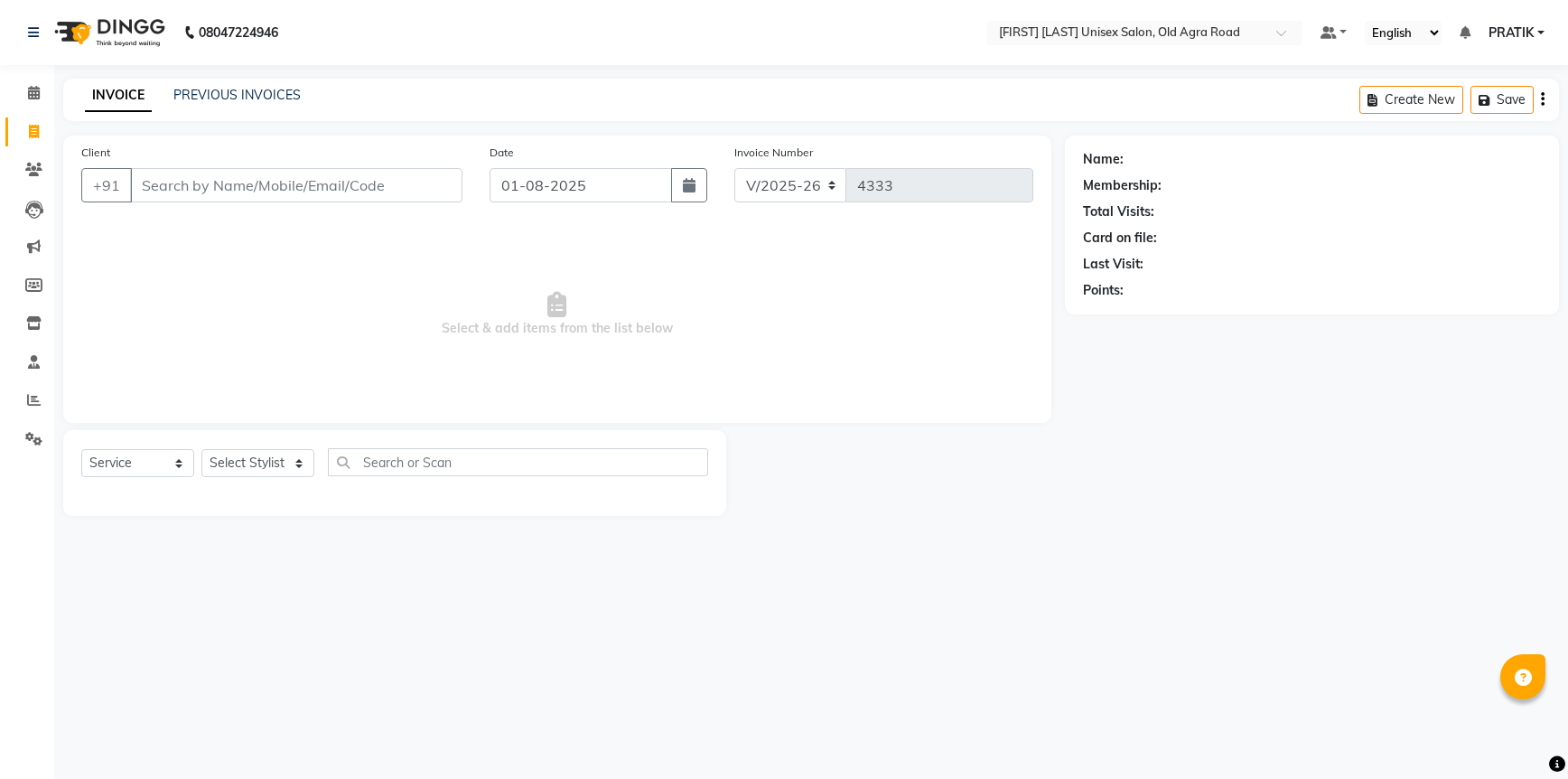 click on "Client" at bounding box center [296, 185] 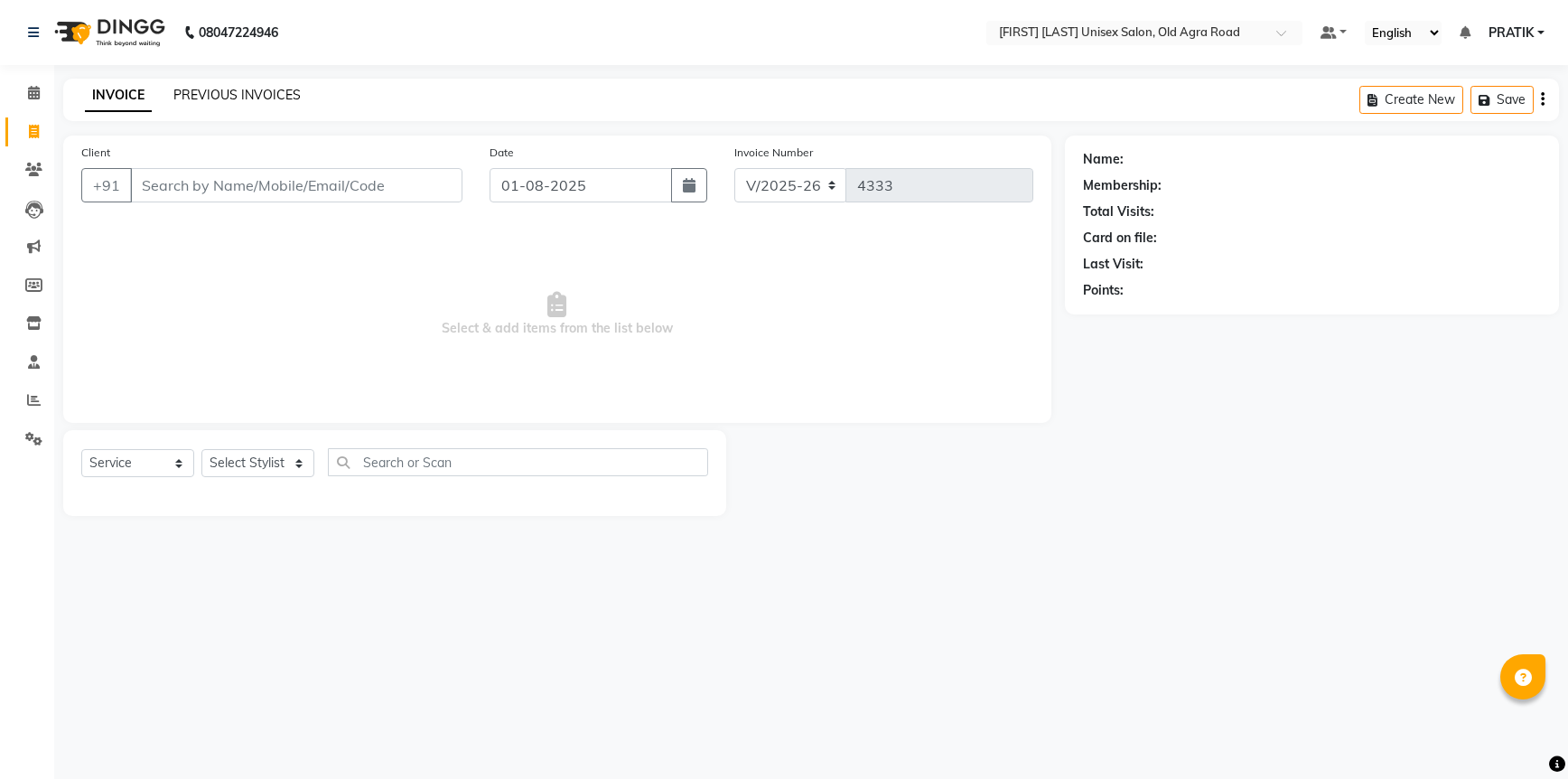 click on "PREVIOUS INVOICES" 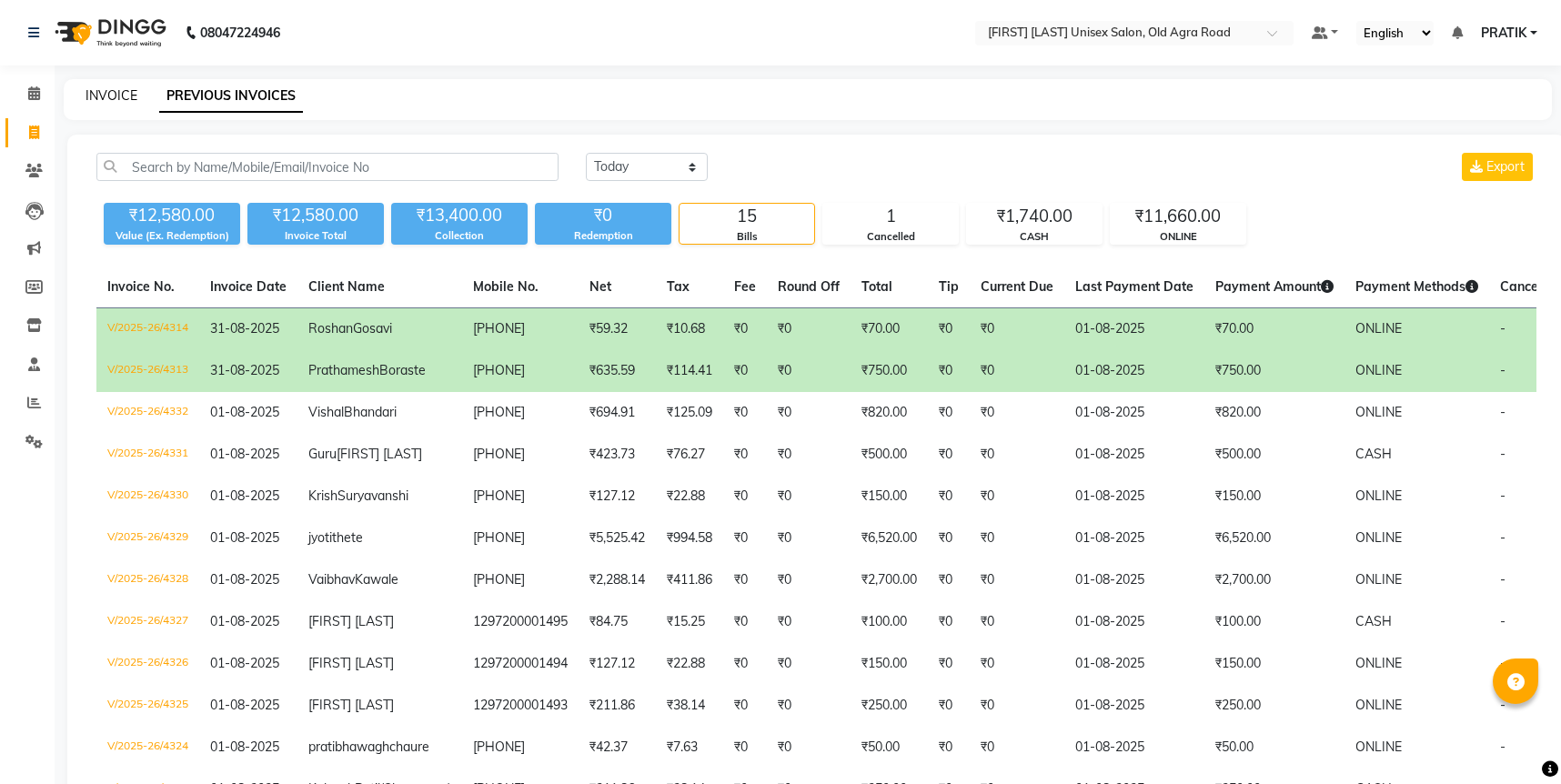 click on "INVOICE" 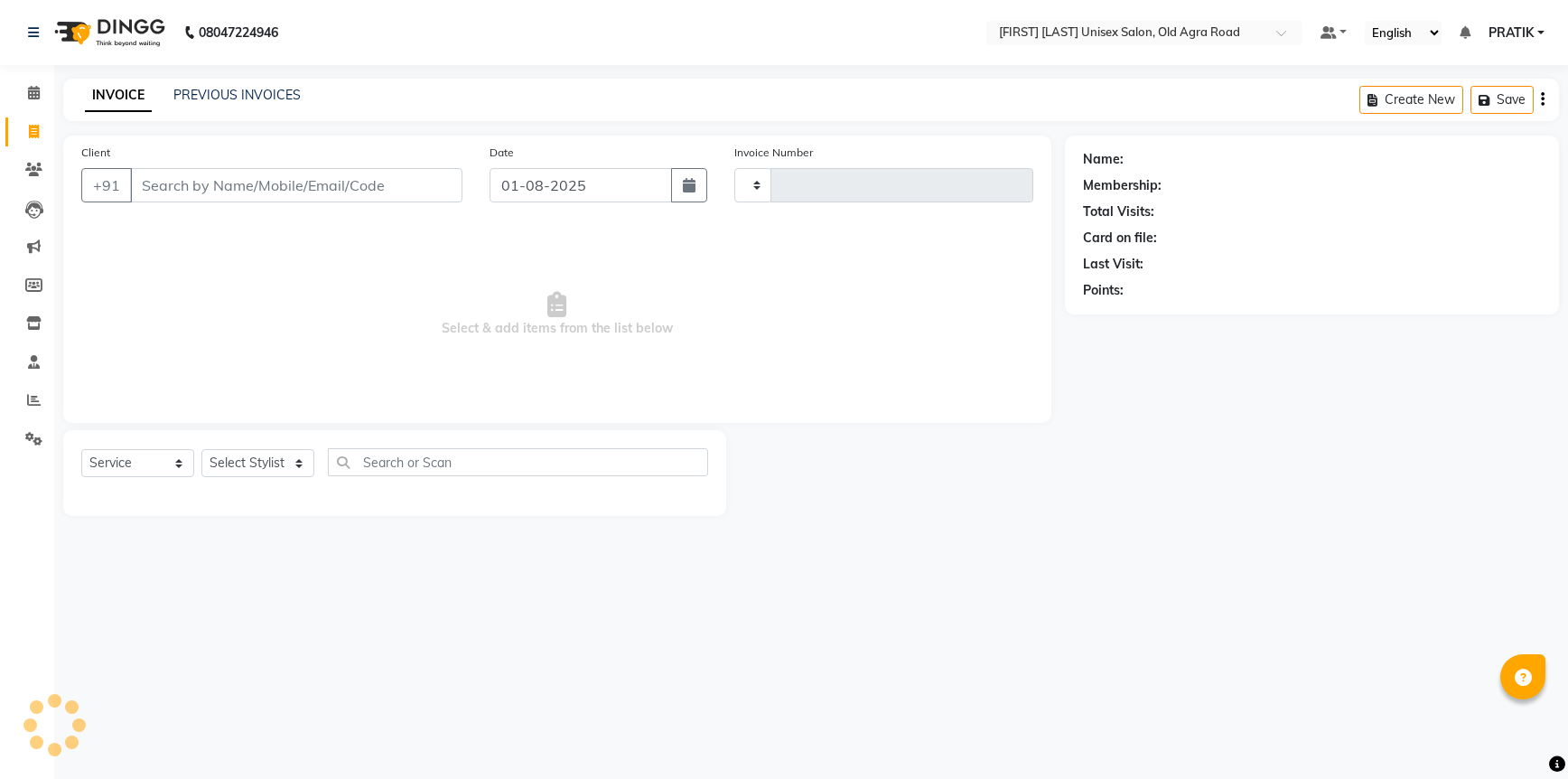 click on "Client" at bounding box center [296, 185] 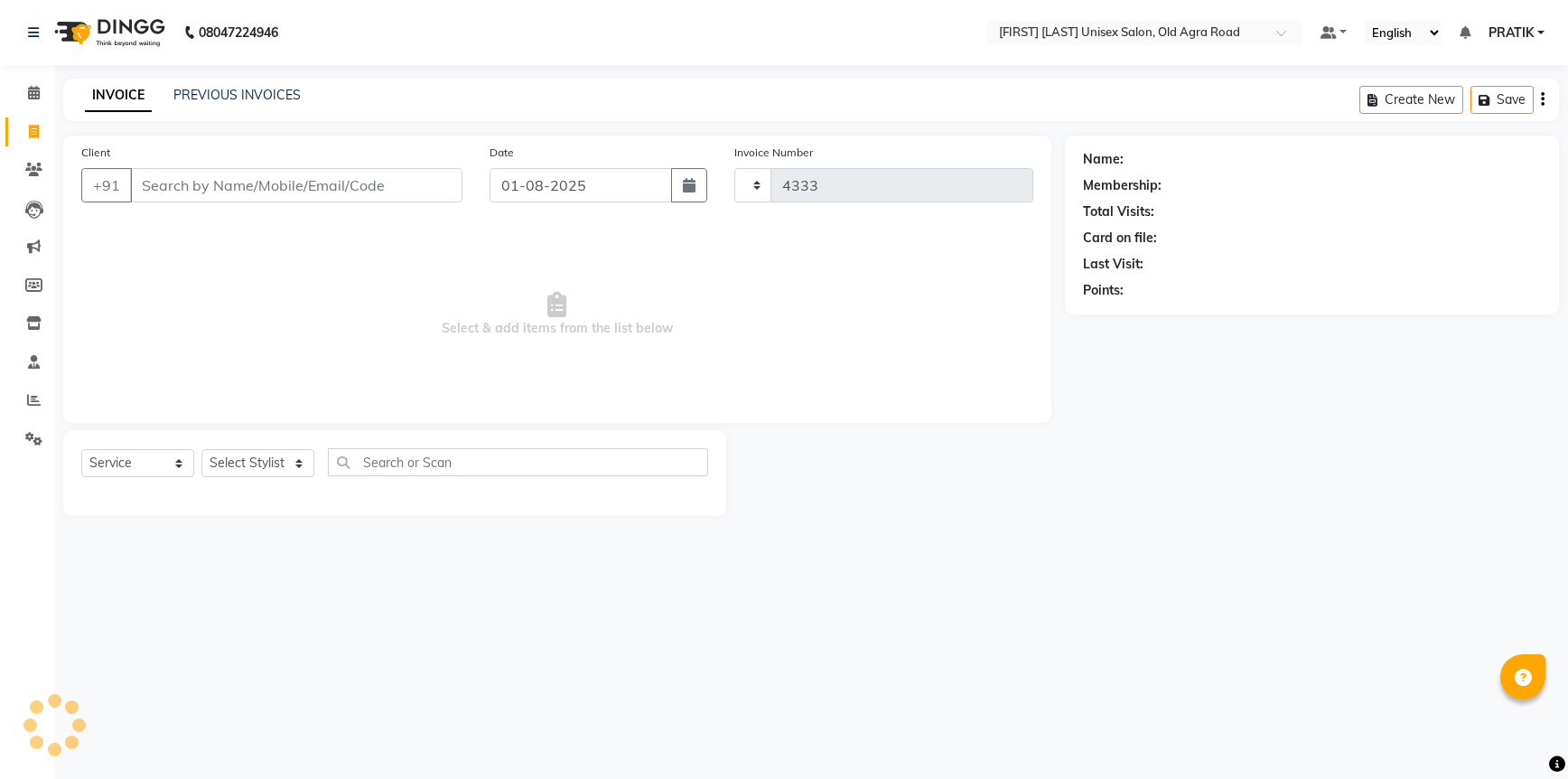 select on "6770" 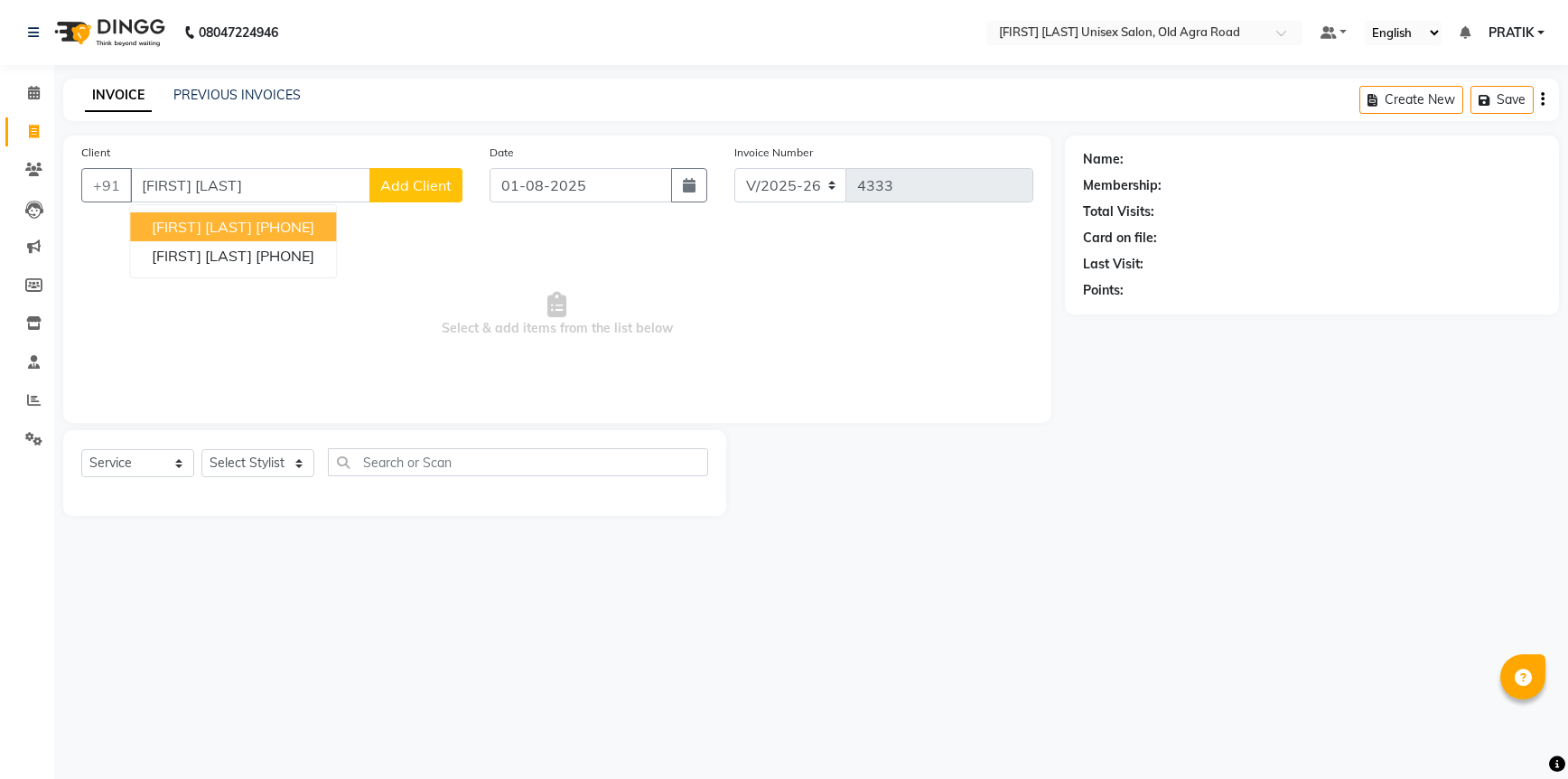 click on "9011625114" at bounding box center (285, 227) 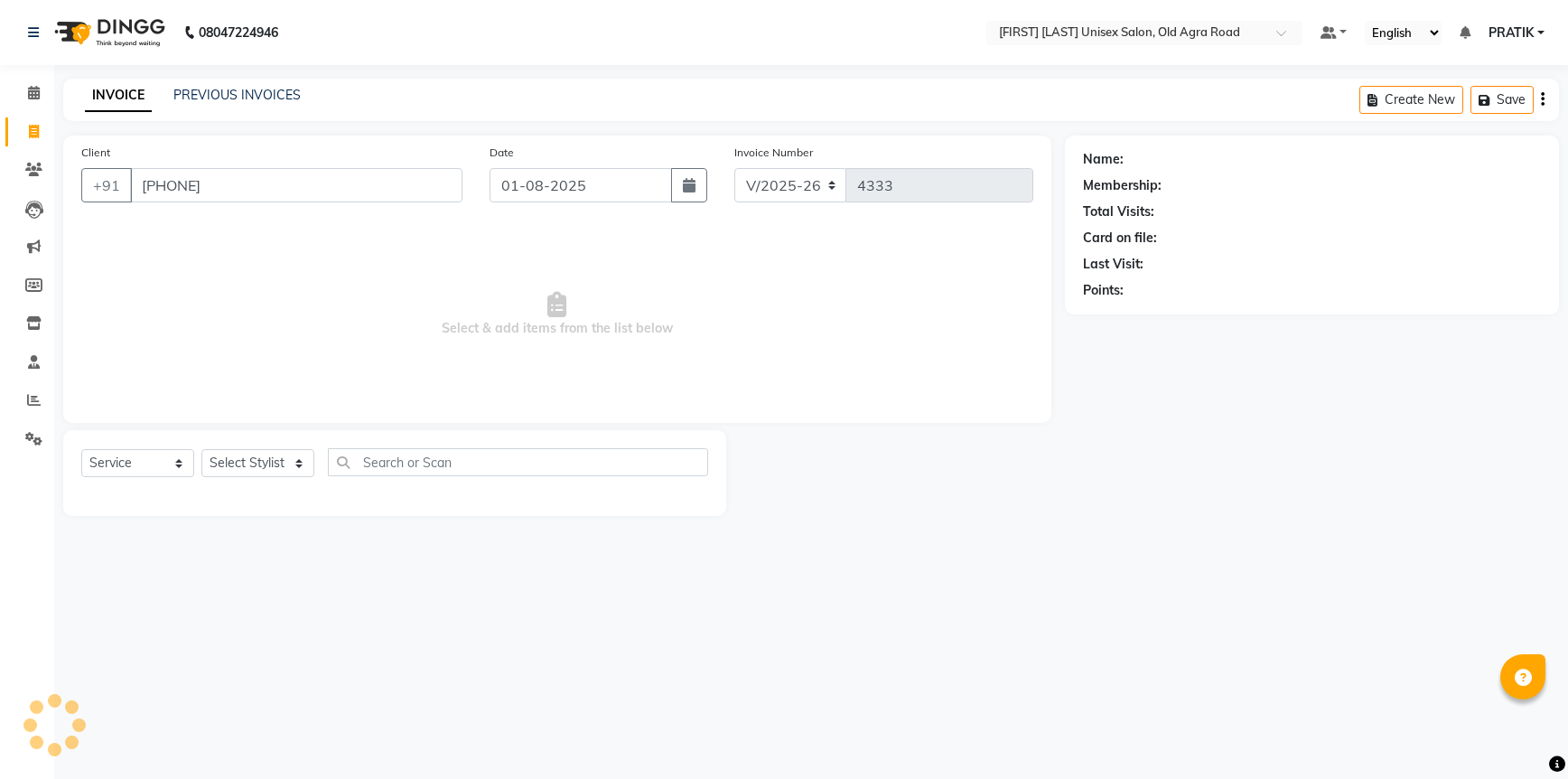 type on "9011625114" 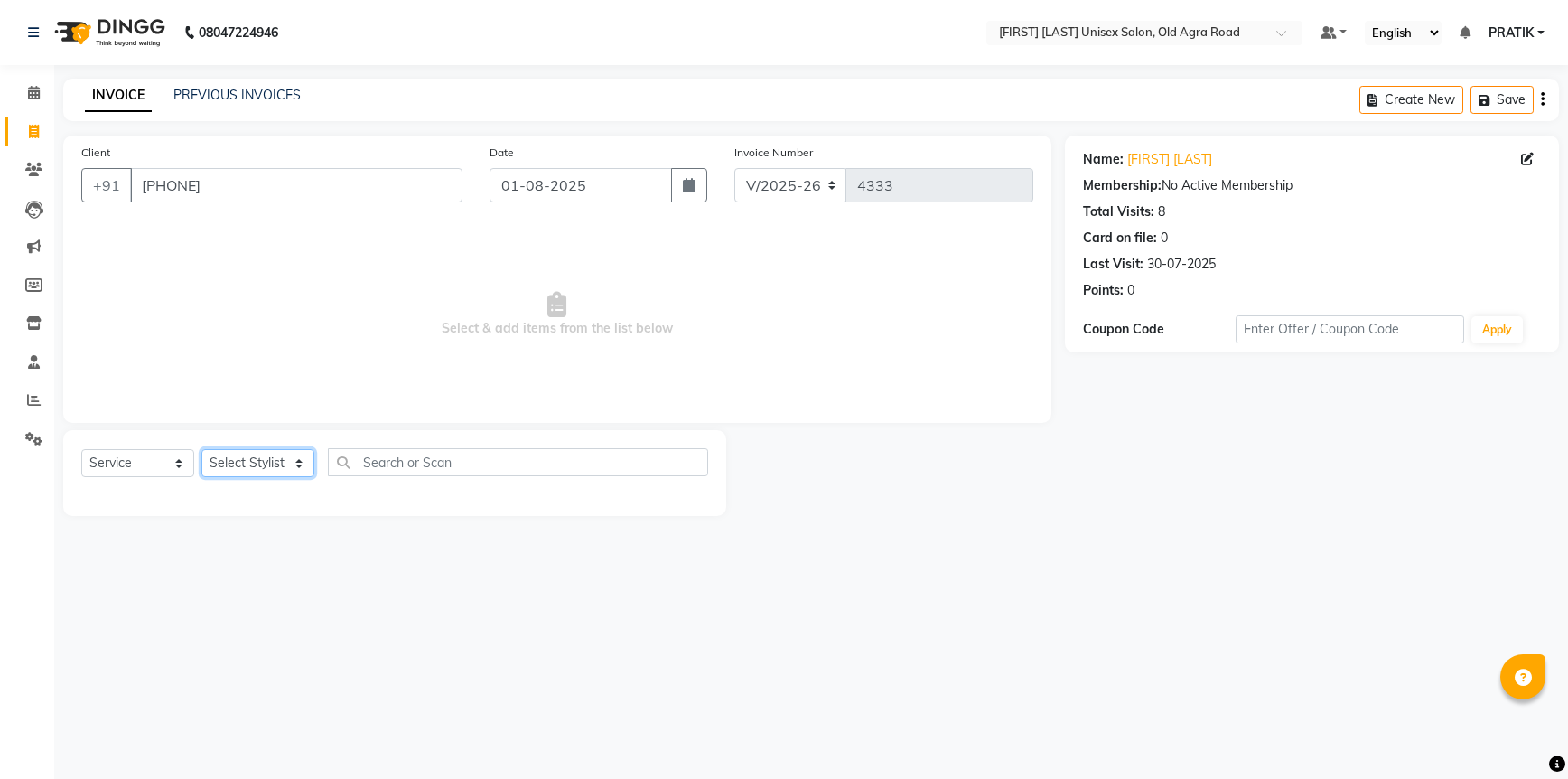 click on "Select Stylist DANISH  HARISH HARSHADA GANORE Kishor Tongare Manisha NEHA PH SALON PRATIK SACHIN  shahensha VEDANT YASH" 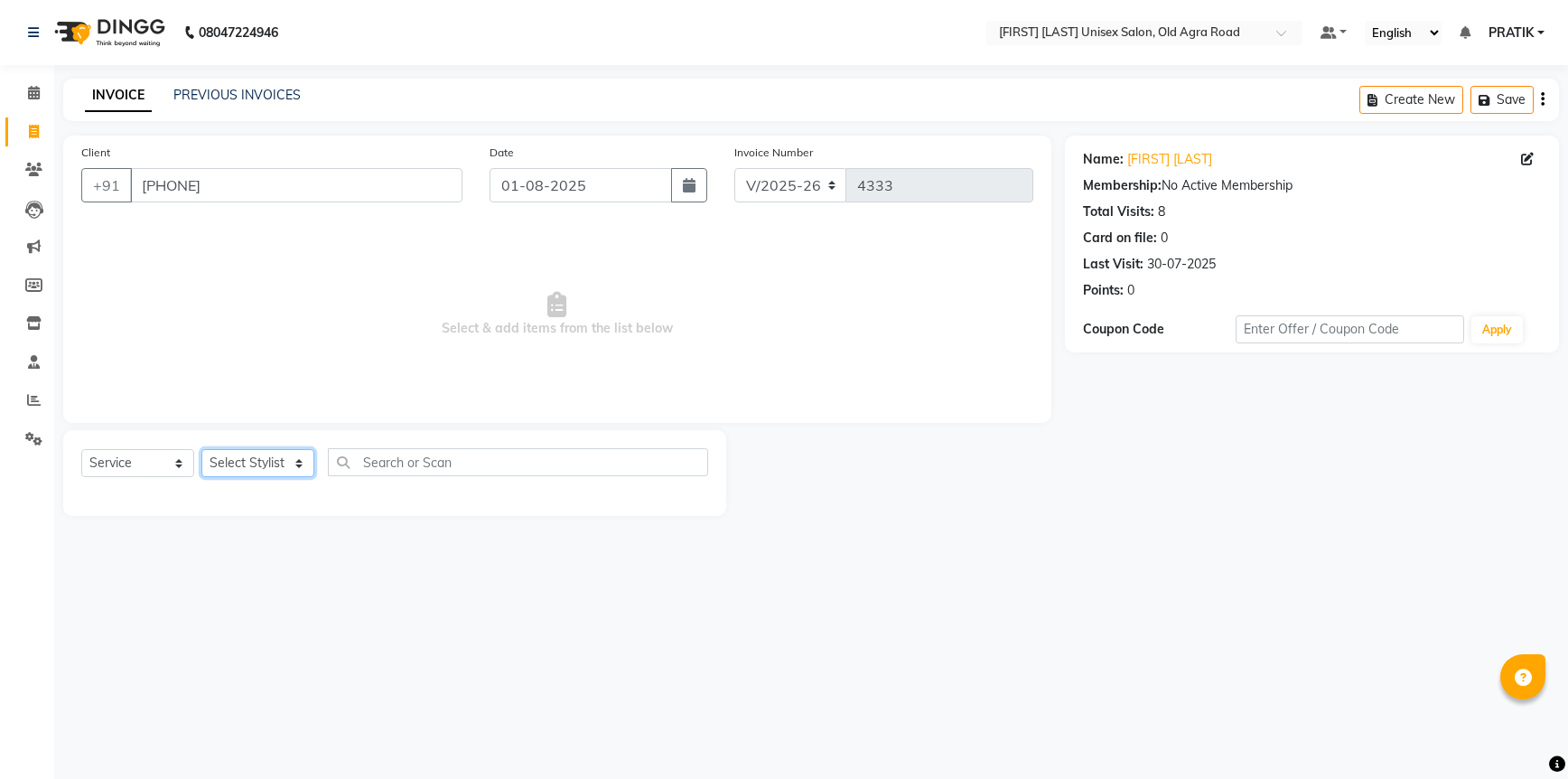 select on "53006" 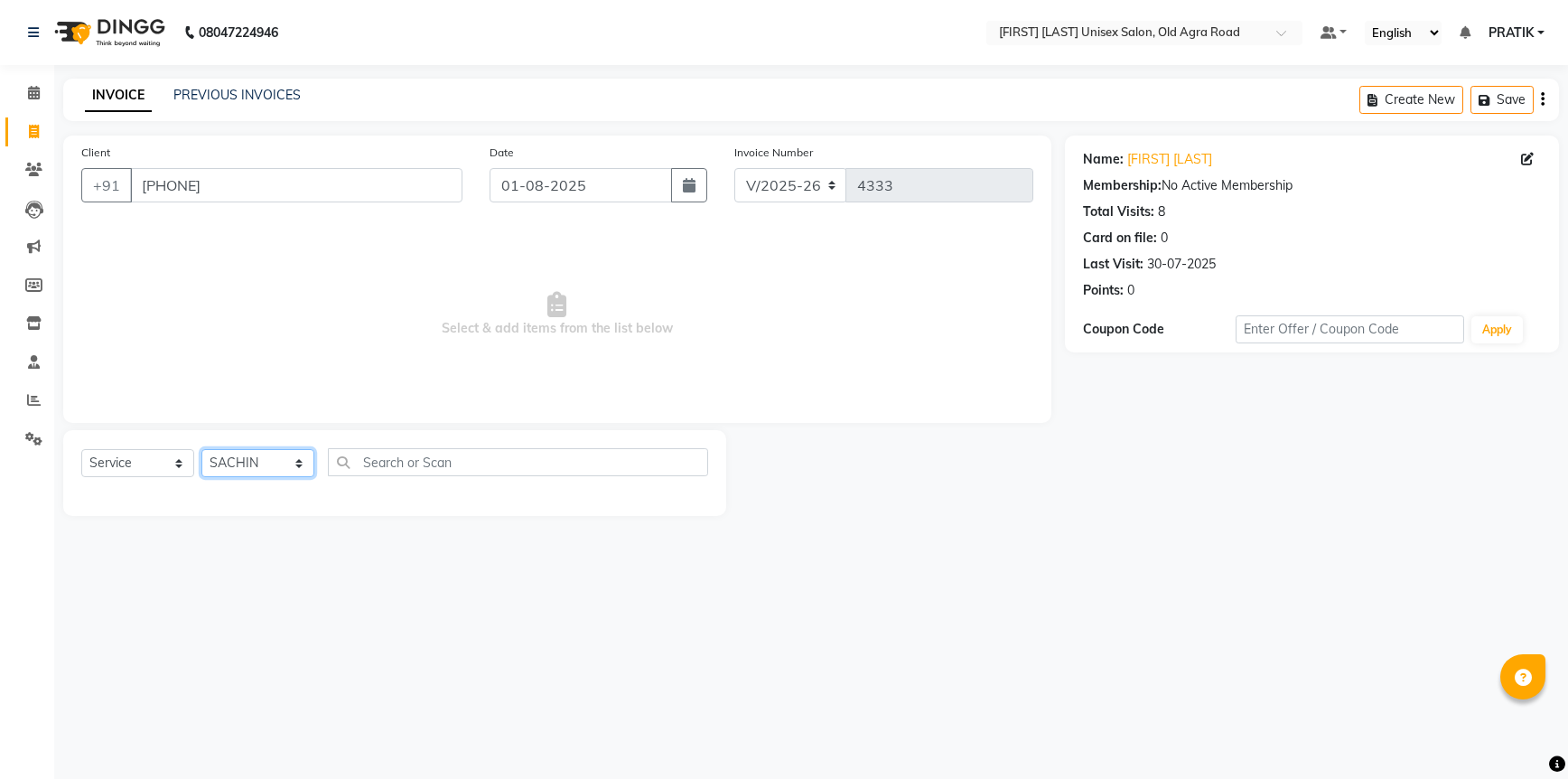 click on "Select Stylist DANISH  HARISH HARSHADA GANORE Kishor Tongare Manisha NEHA PH SALON PRATIK SACHIN  shahensha VEDANT YASH" 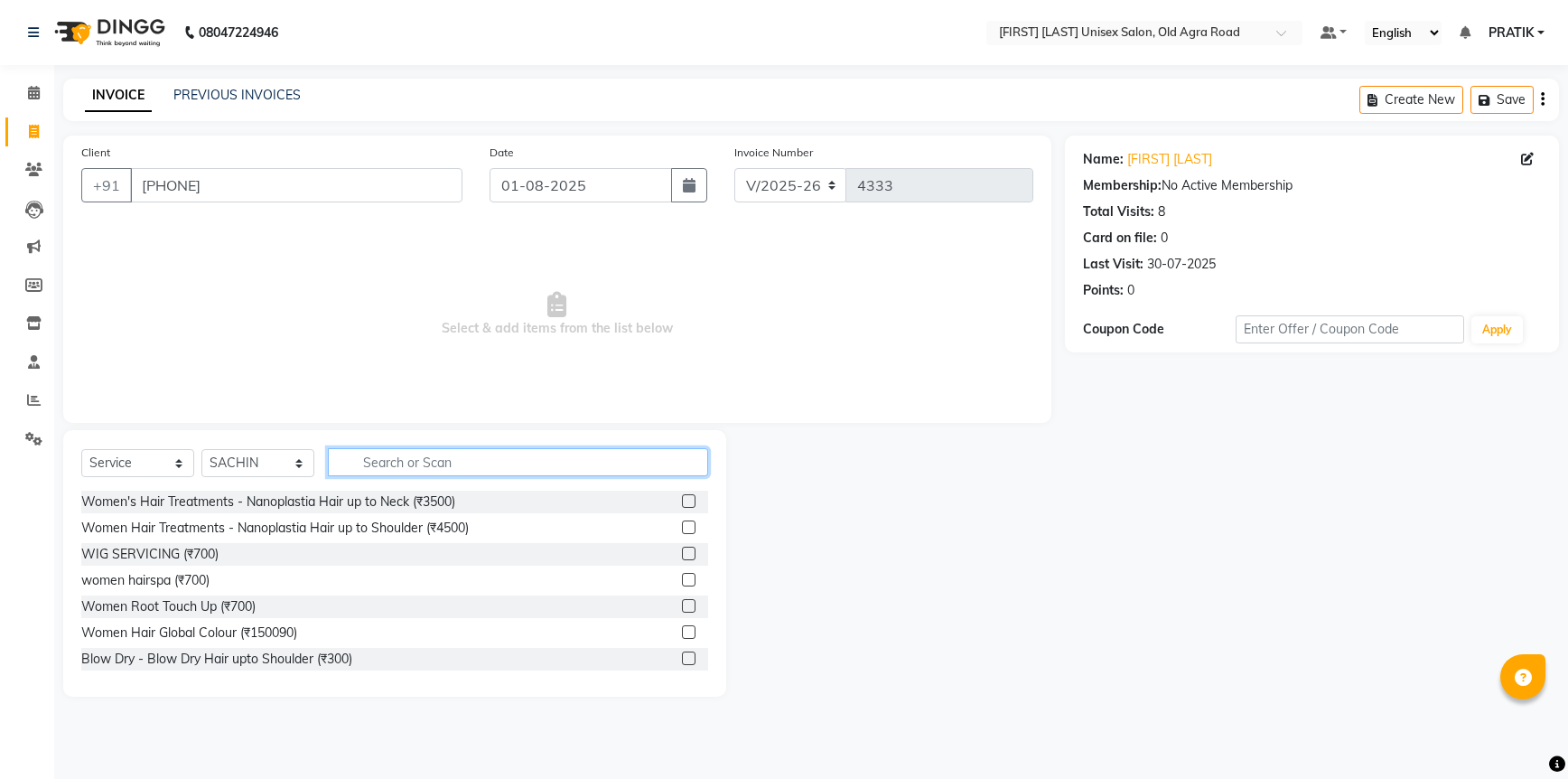 click 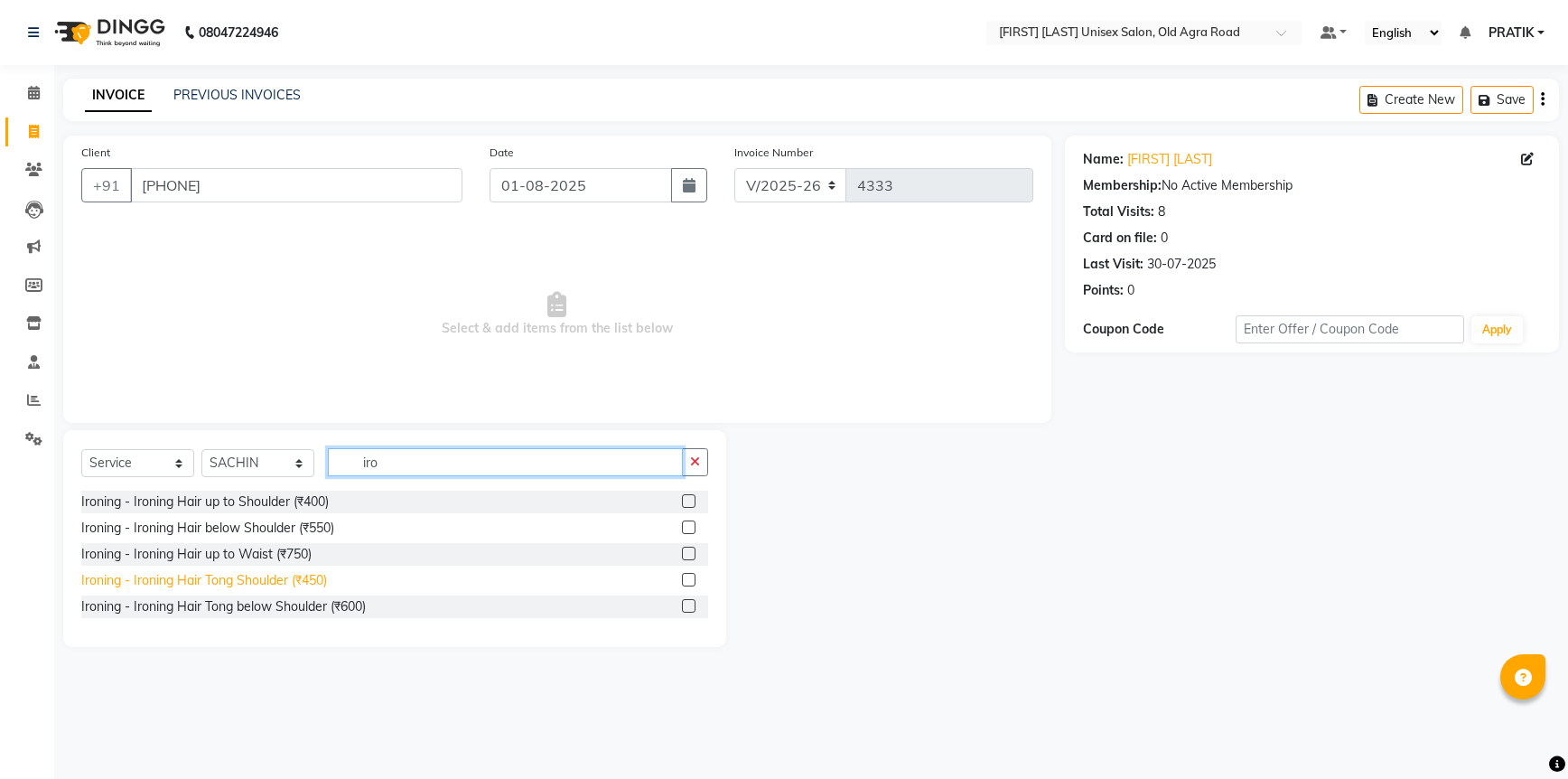 type on "iro" 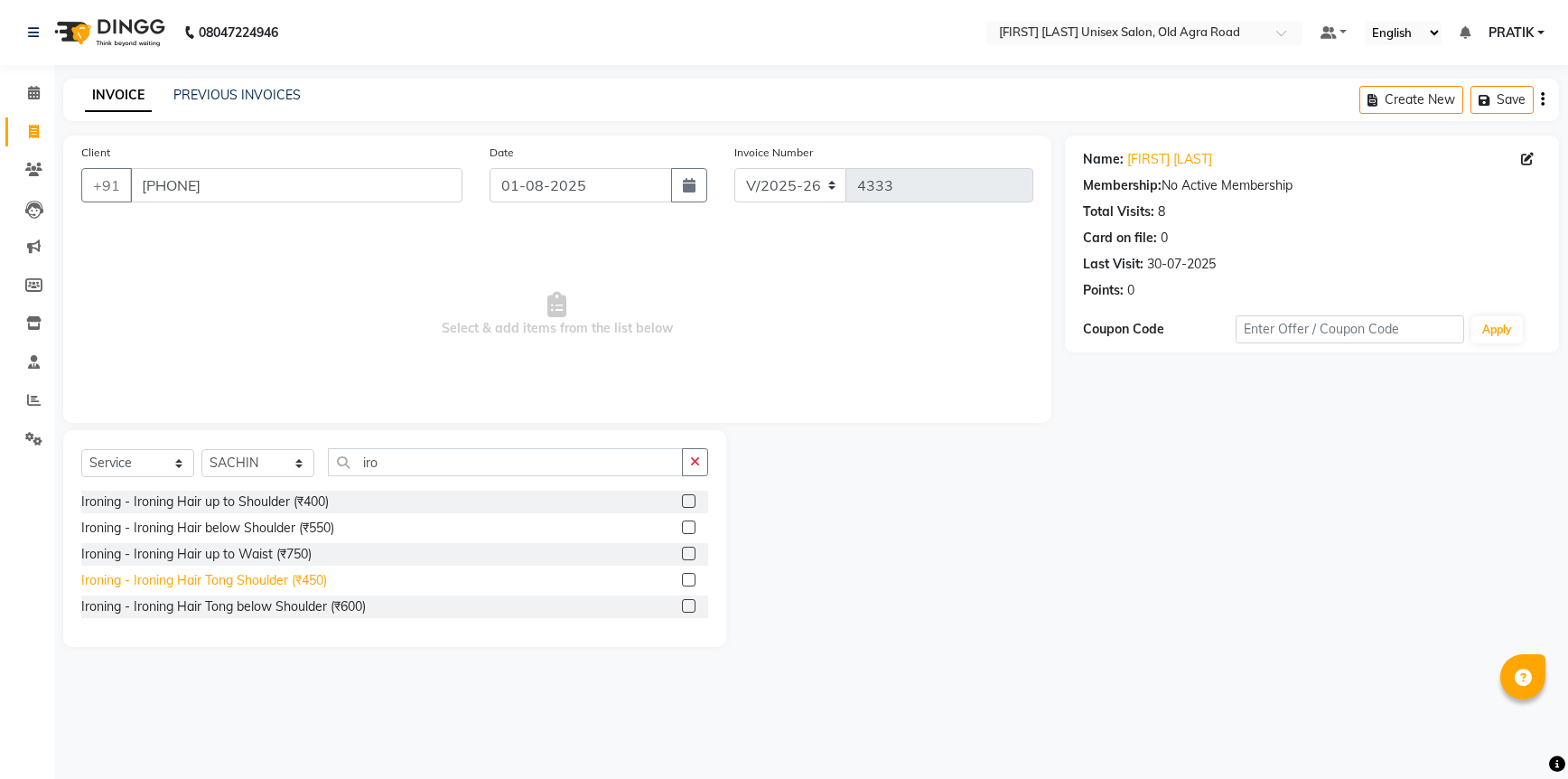 click on "Ironing  - Ironing Hair Tong Shoulder (₹450)" 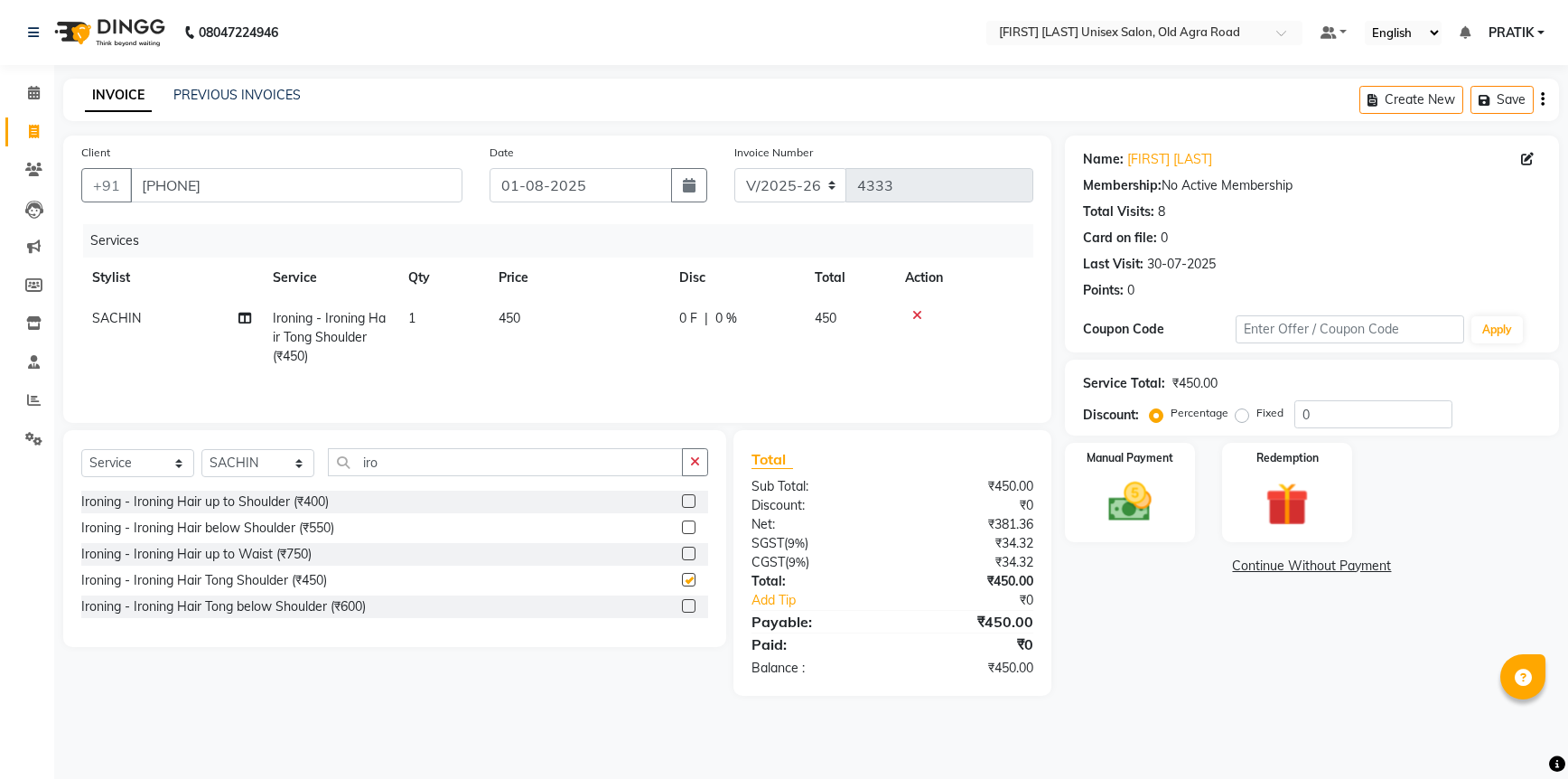 checkbox on "false" 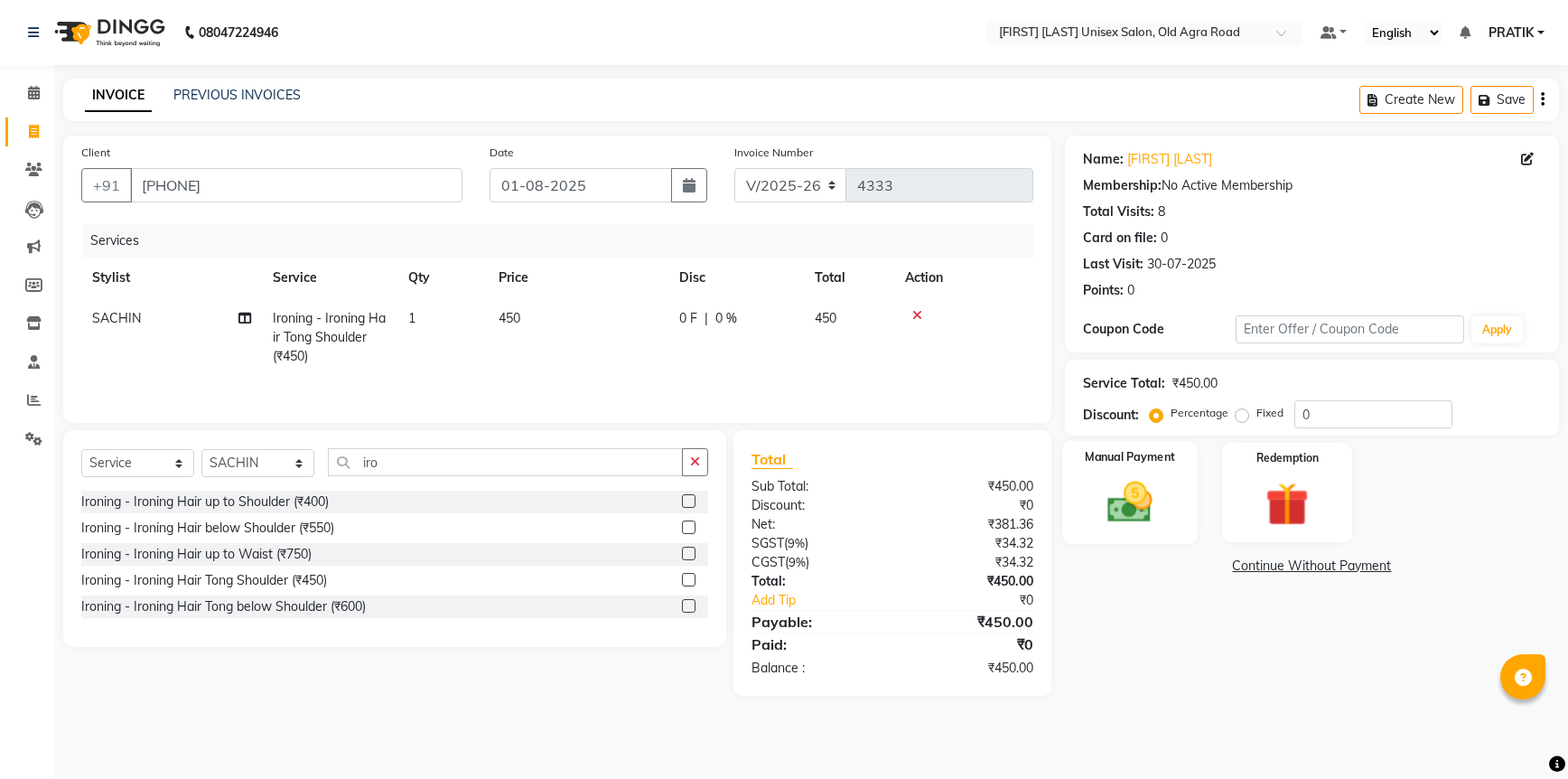 click 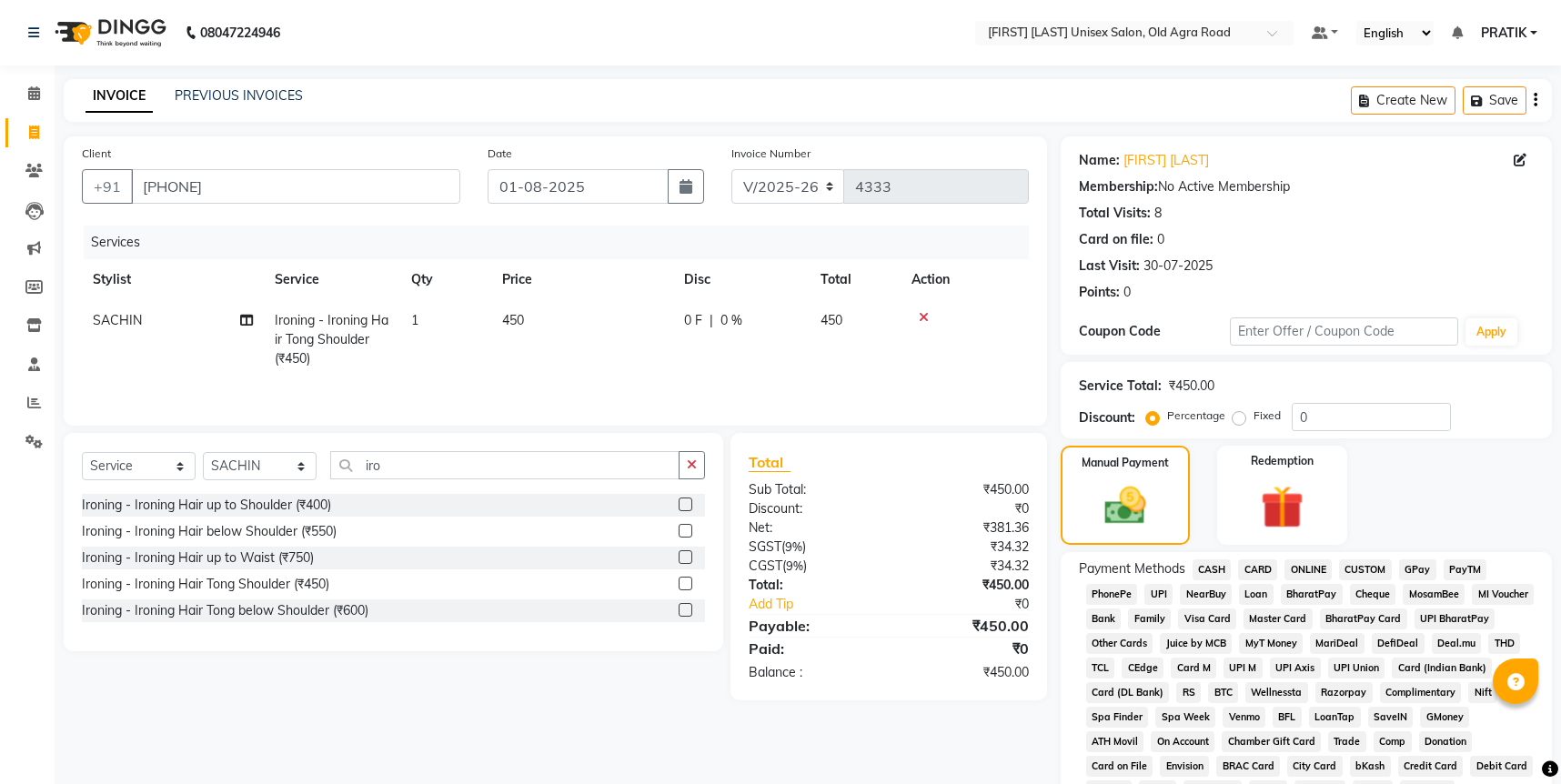 drag, startPoint x: 1210, startPoint y: 569, endPoint x: 1219, endPoint y: 550, distance: 21.023796 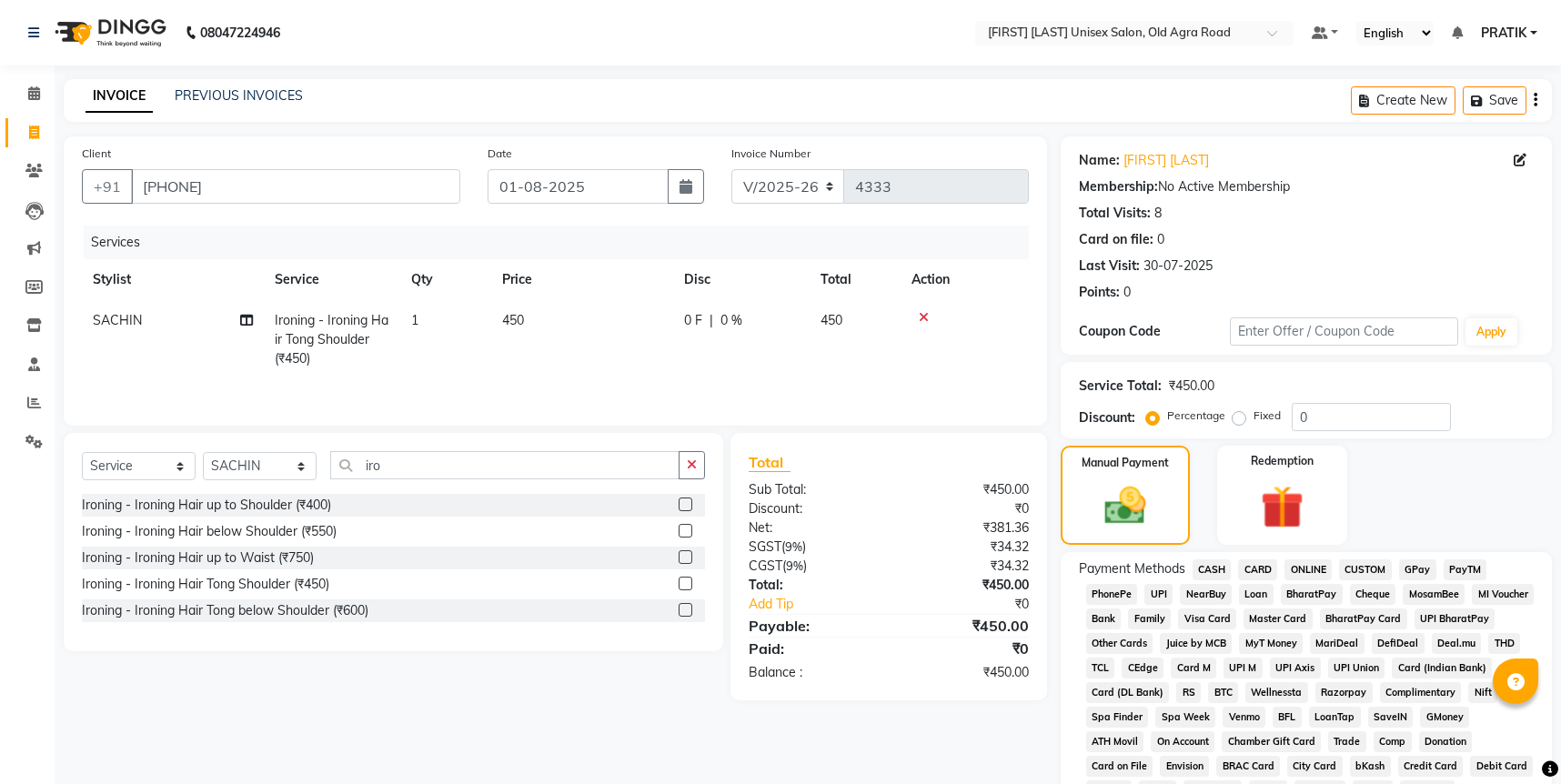 click on "CASH" 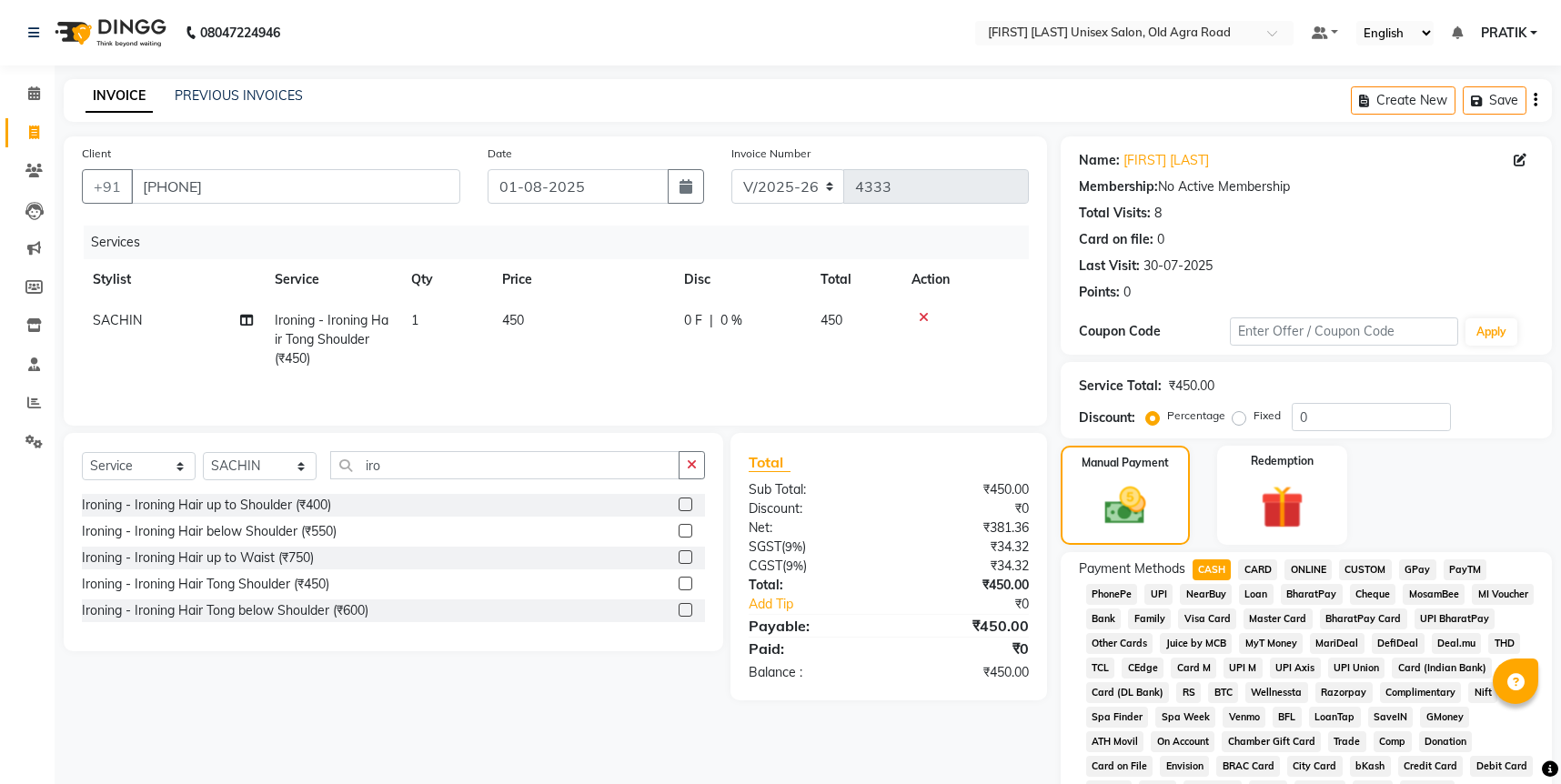 scroll, scrollTop: 435, scrollLeft: 0, axis: vertical 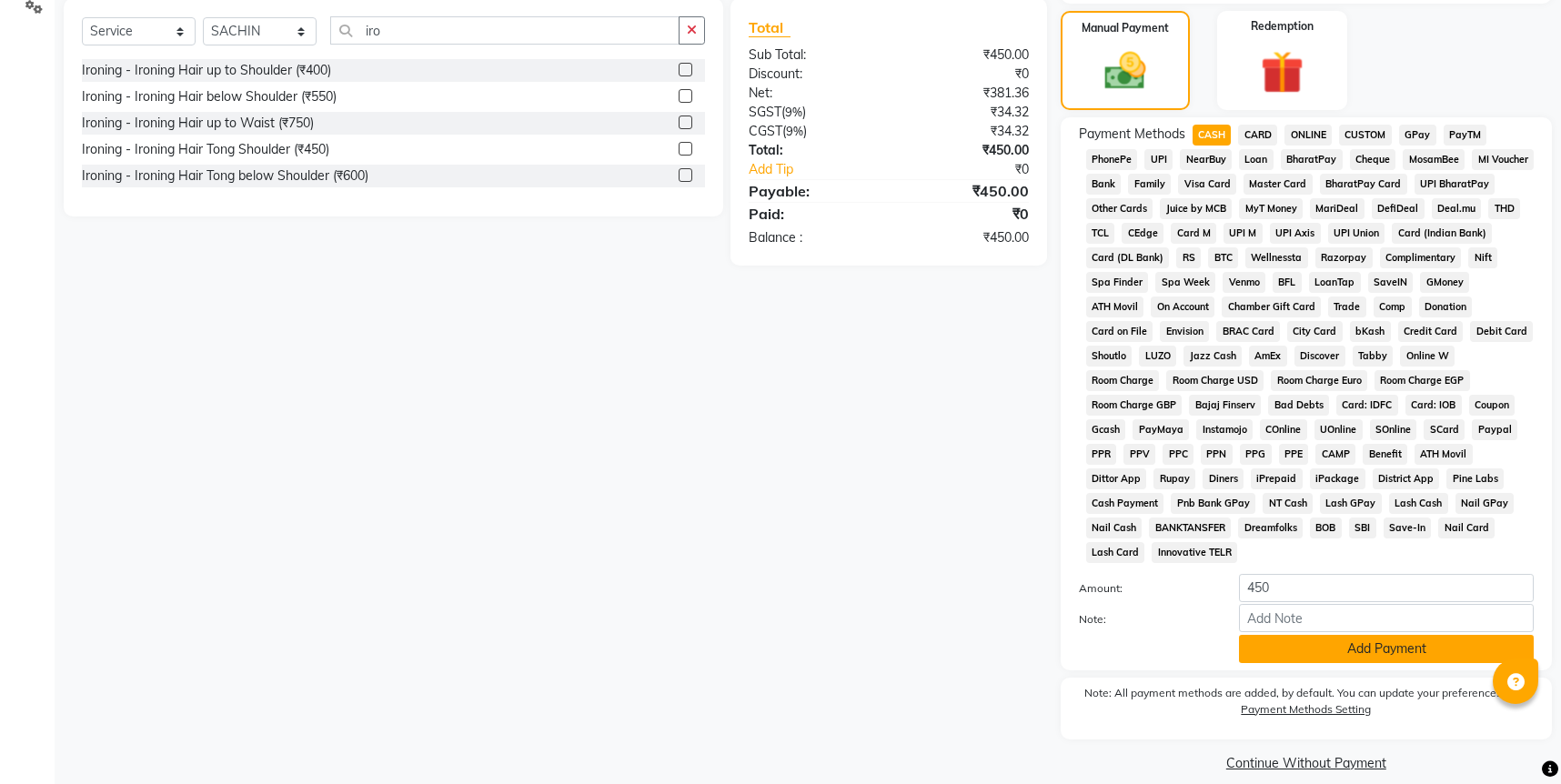 click on "Add Payment" 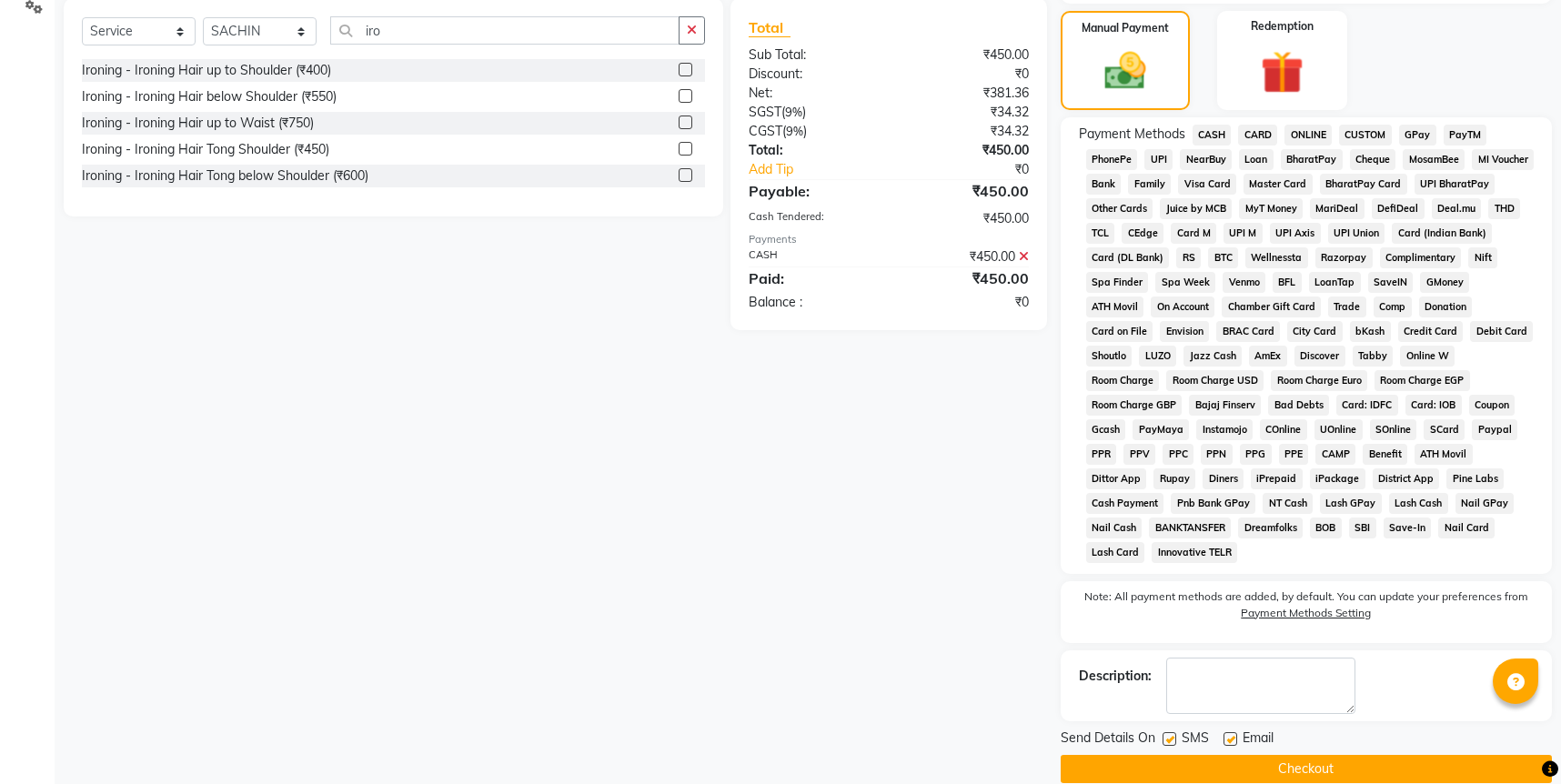 click on "Checkout" 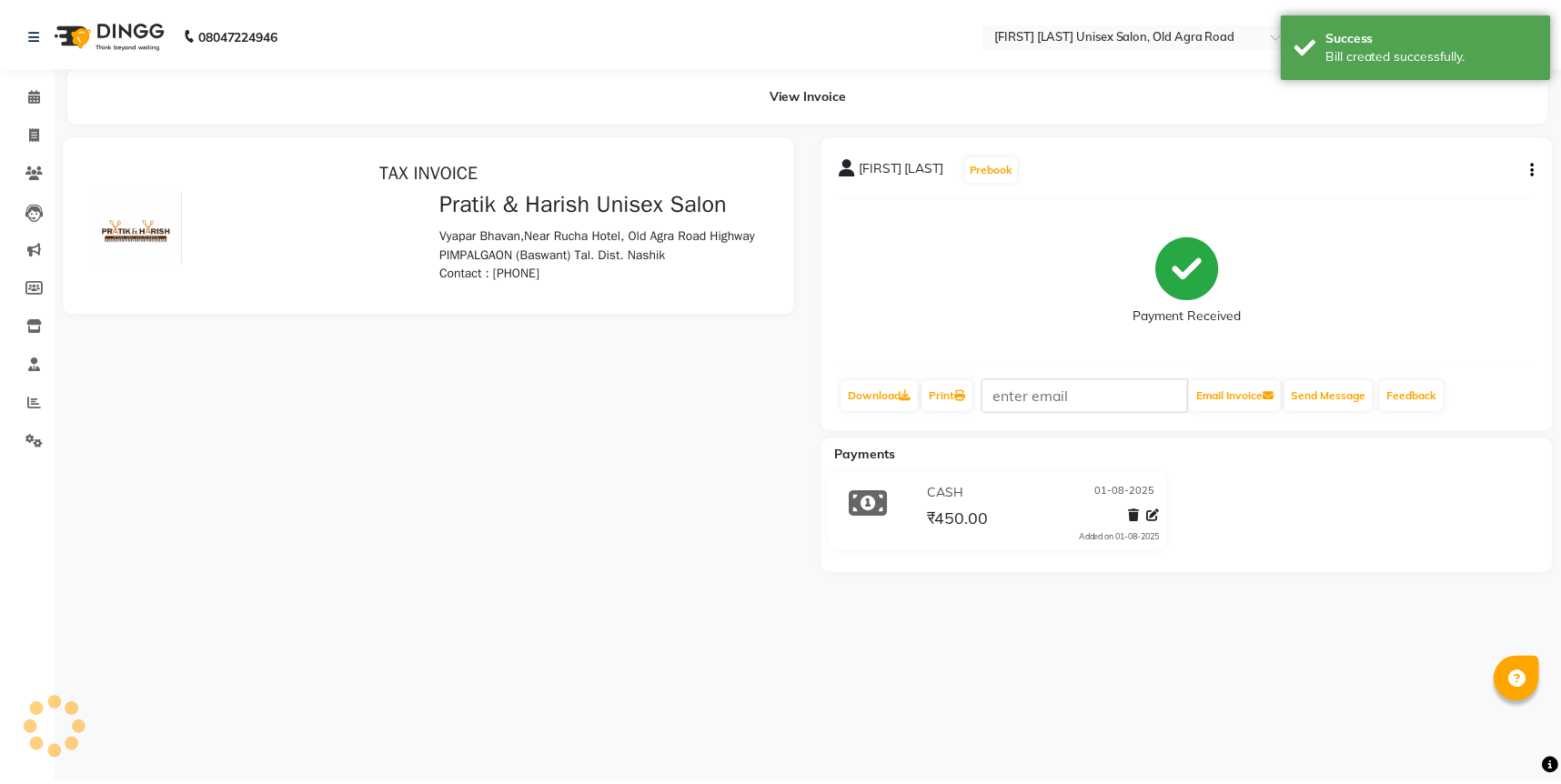 scroll, scrollTop: 0, scrollLeft: 0, axis: both 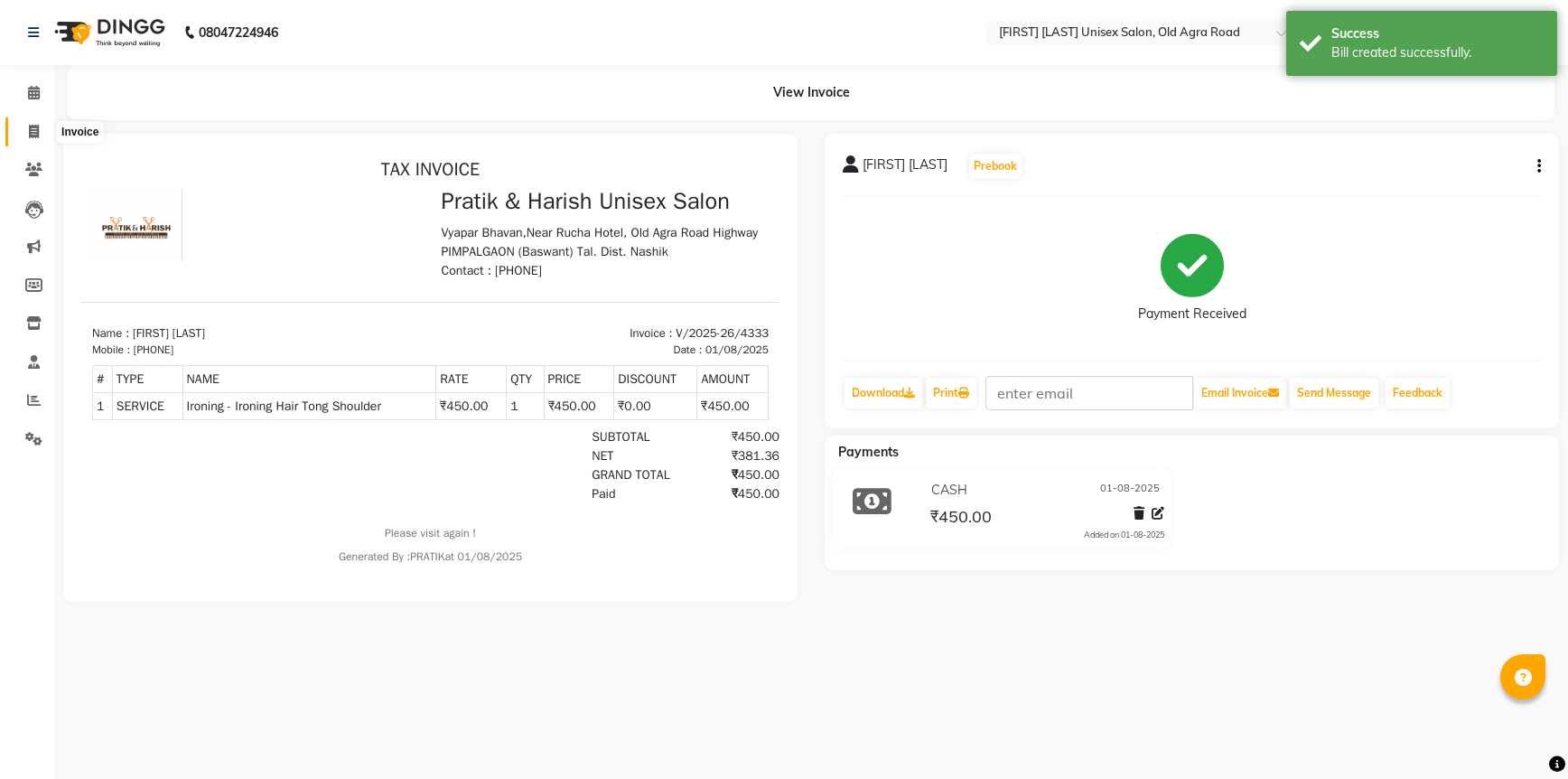 click 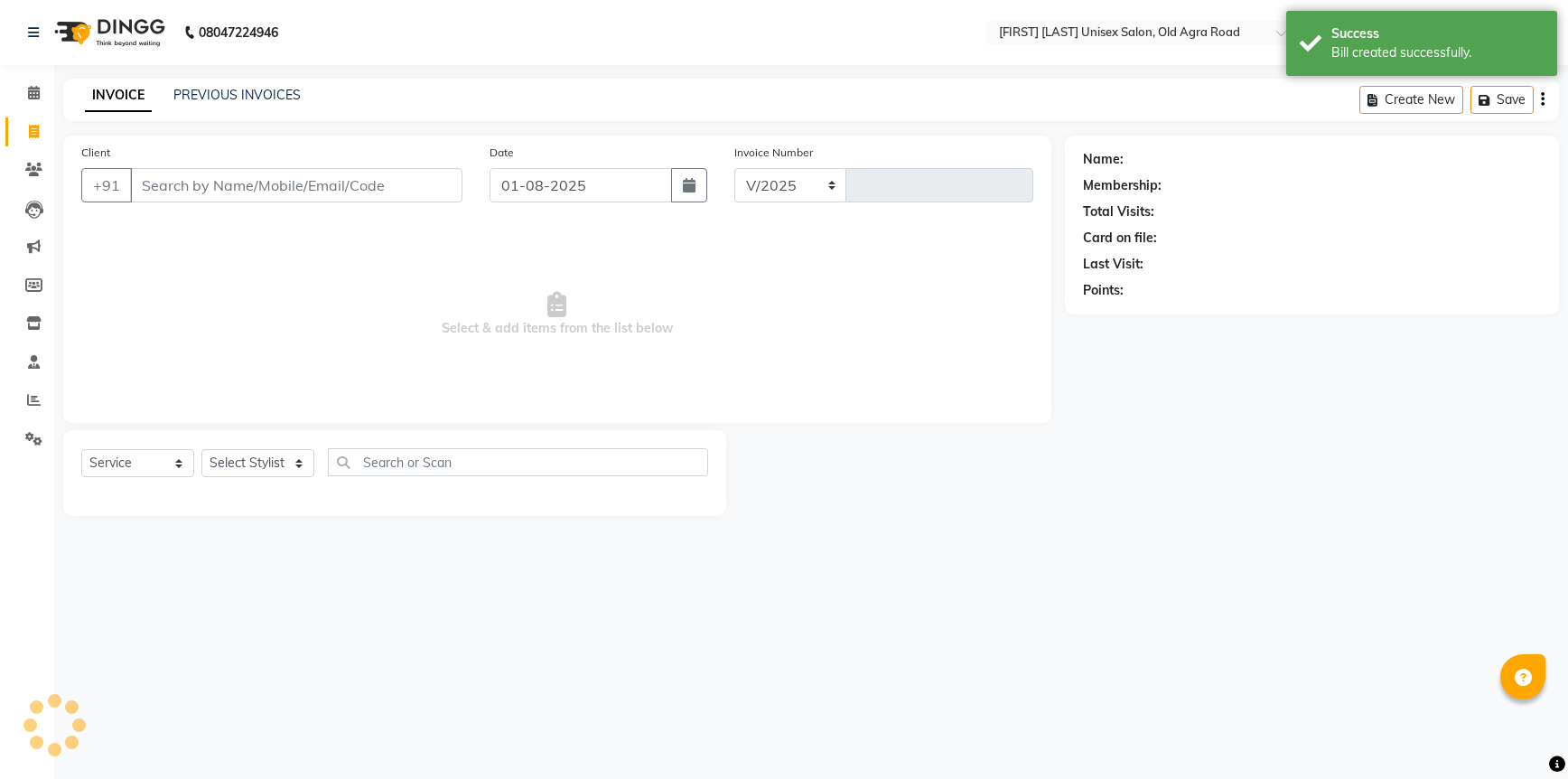 select on "6770" 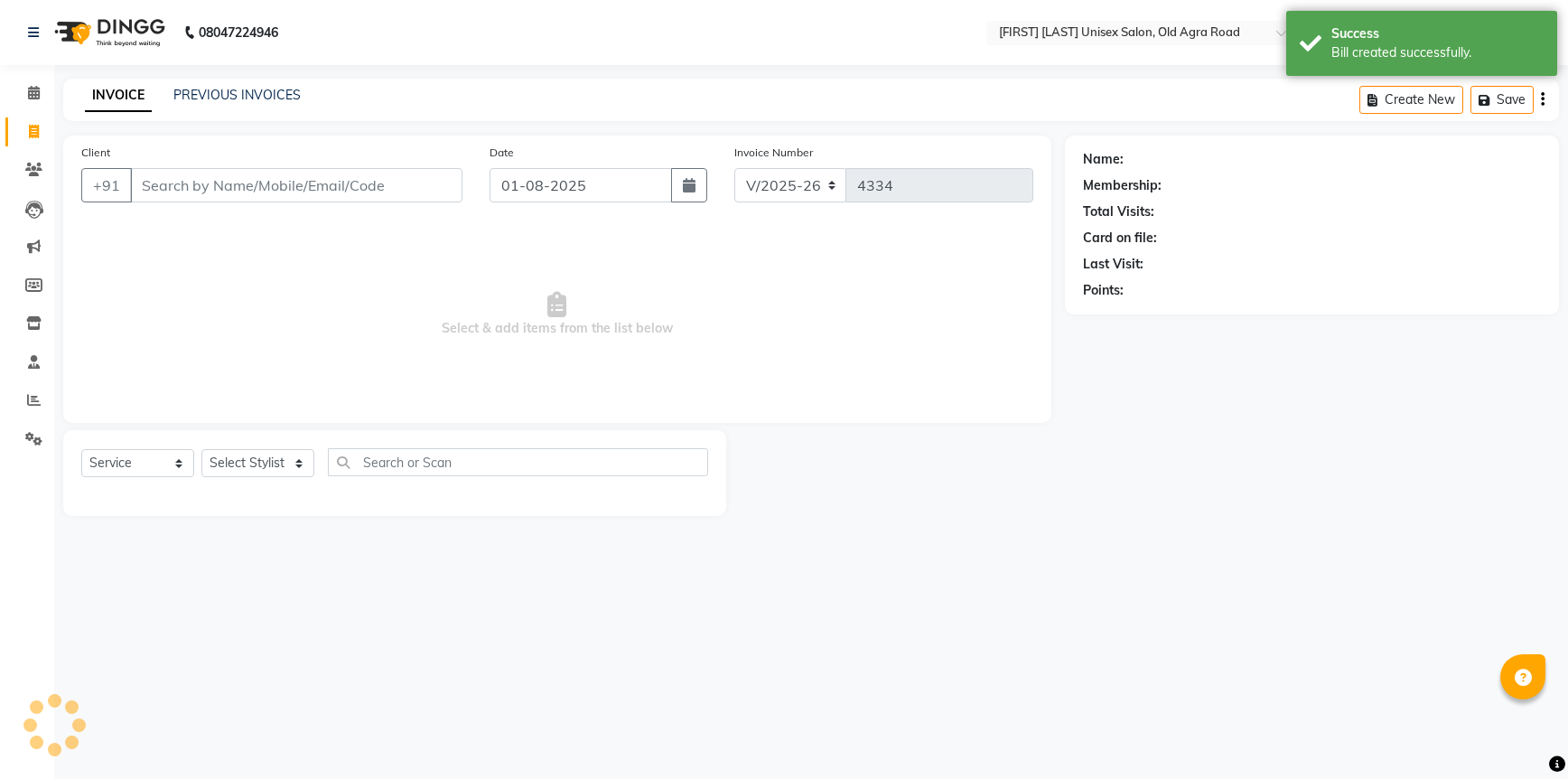 click on "Client" at bounding box center (296, 185) 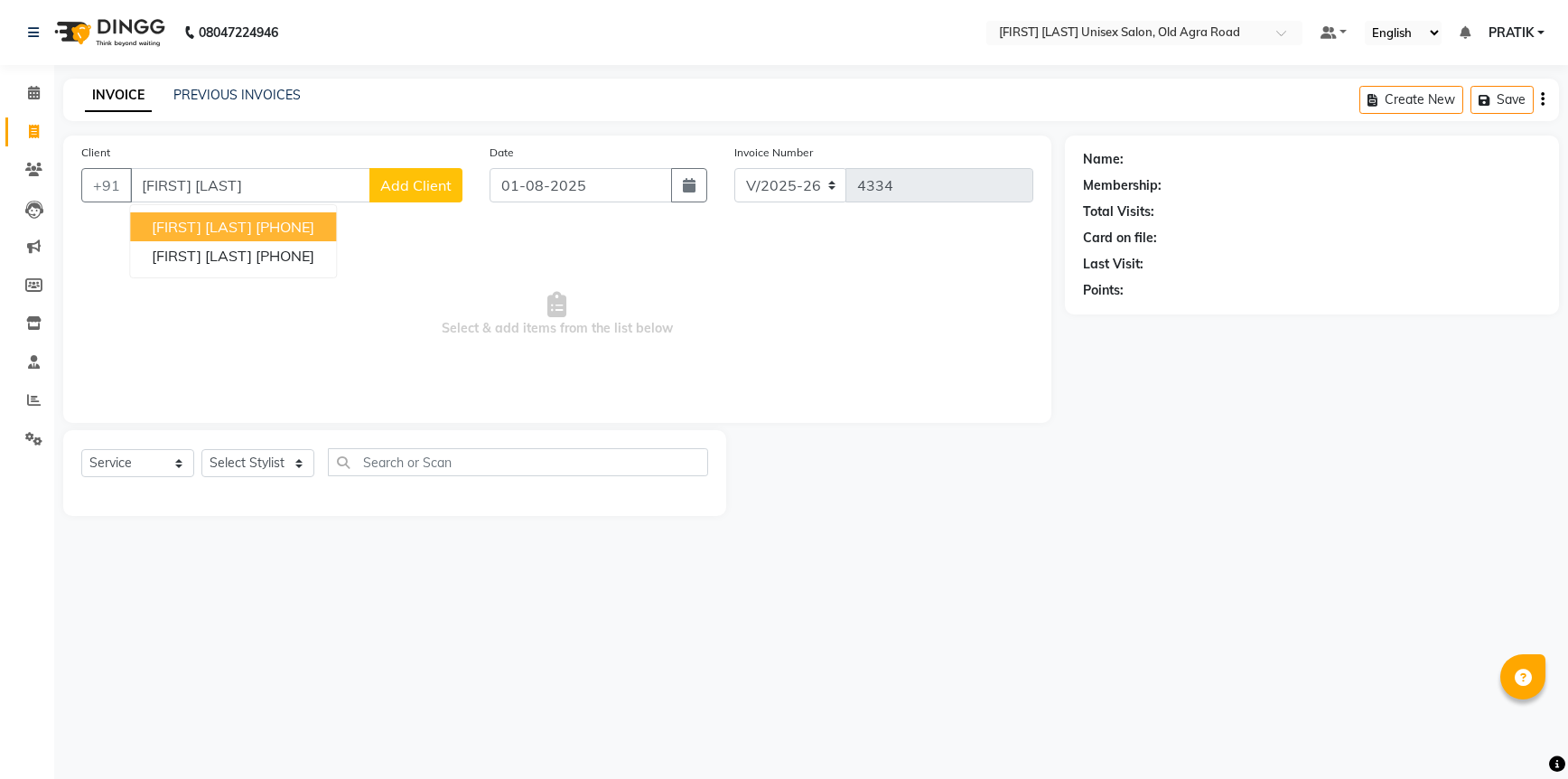 click on "Ajinkya Gavali  7666920884" at bounding box center (233, 227) 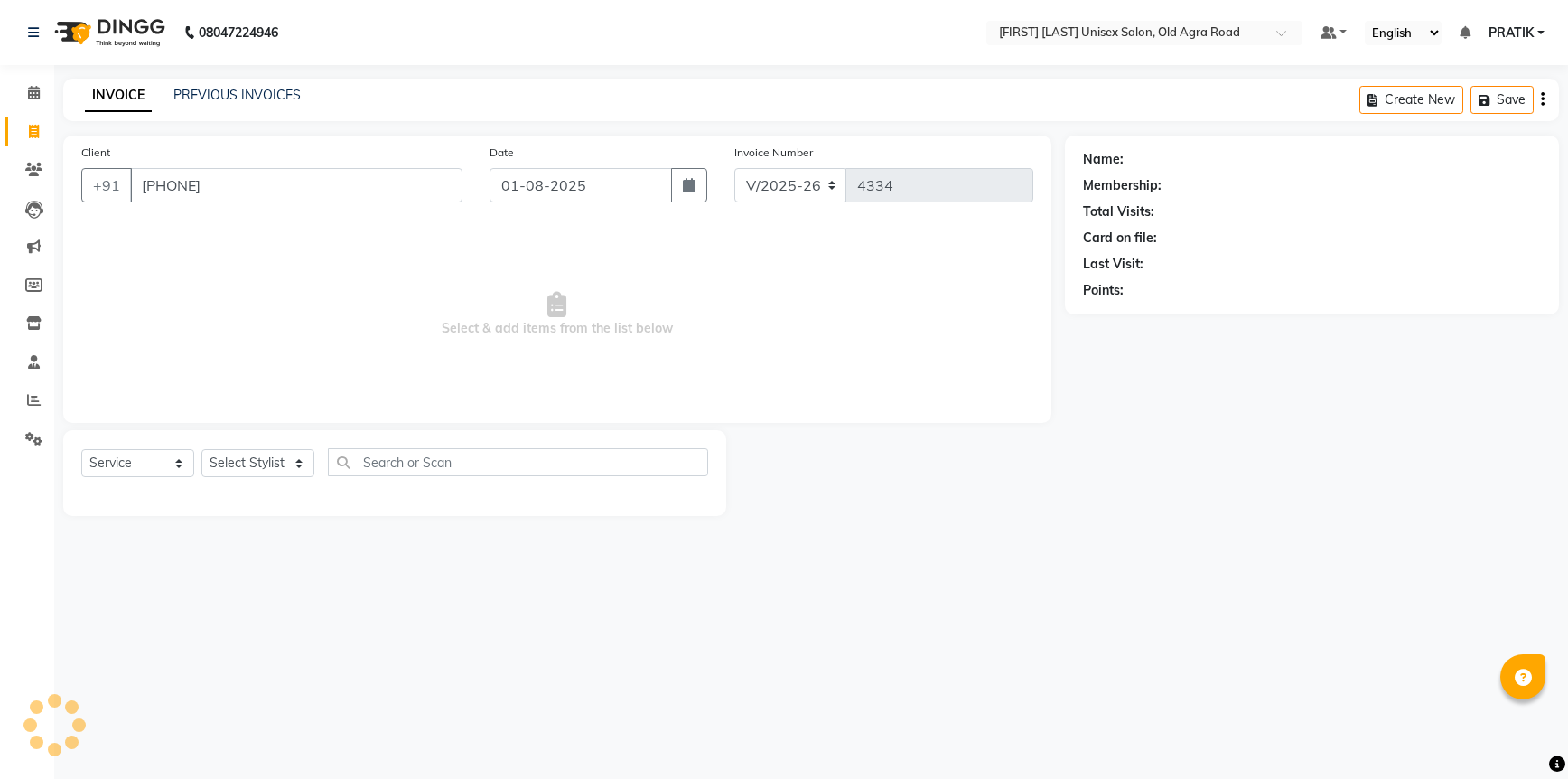 type on "7666920884" 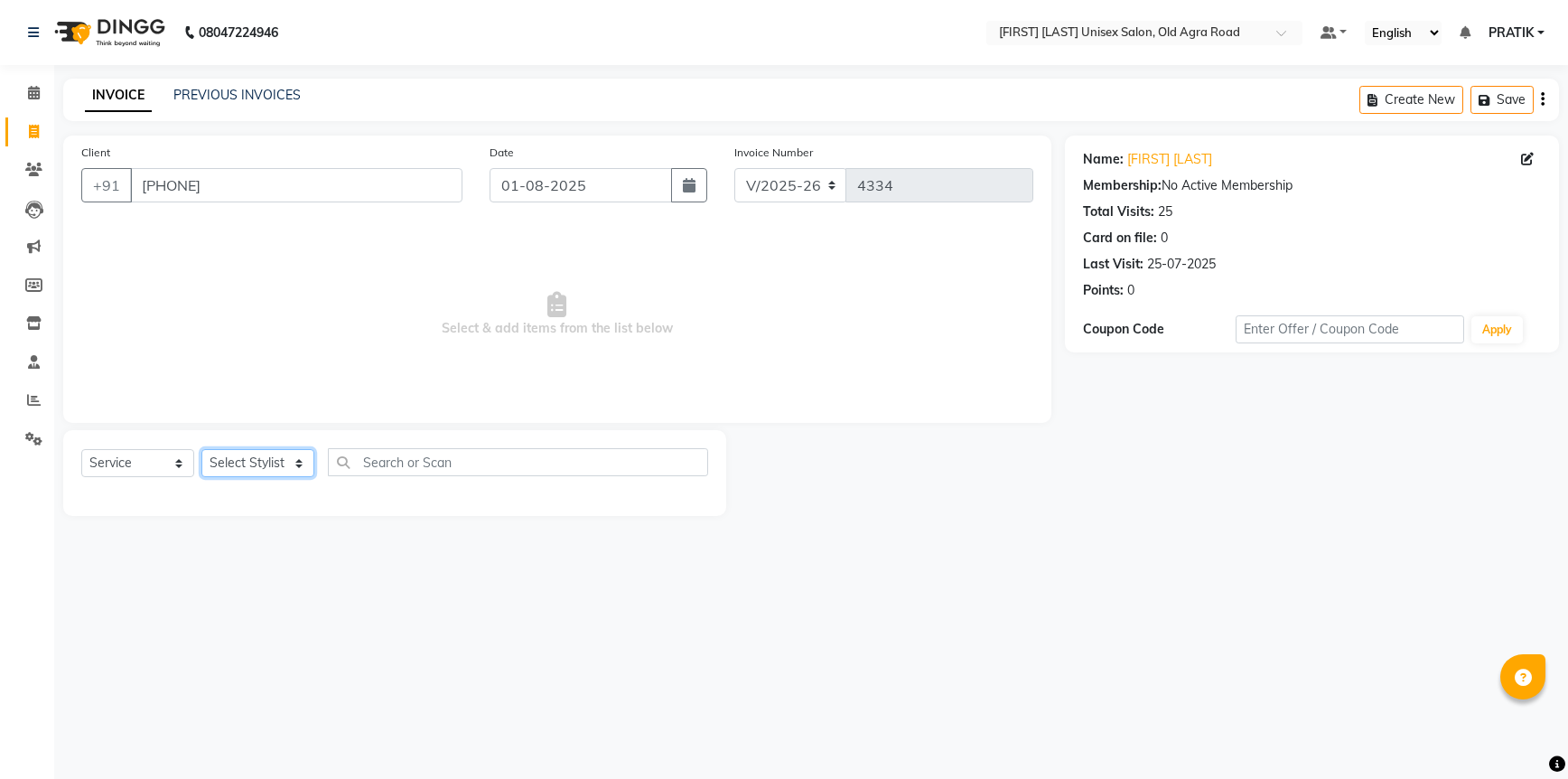 click on "Select Stylist DANISH  HARISH HARSHADA GANORE Kishor Tongare Manisha NEHA PH SALON PRATIK SACHIN  shahensha VEDANT YASH" 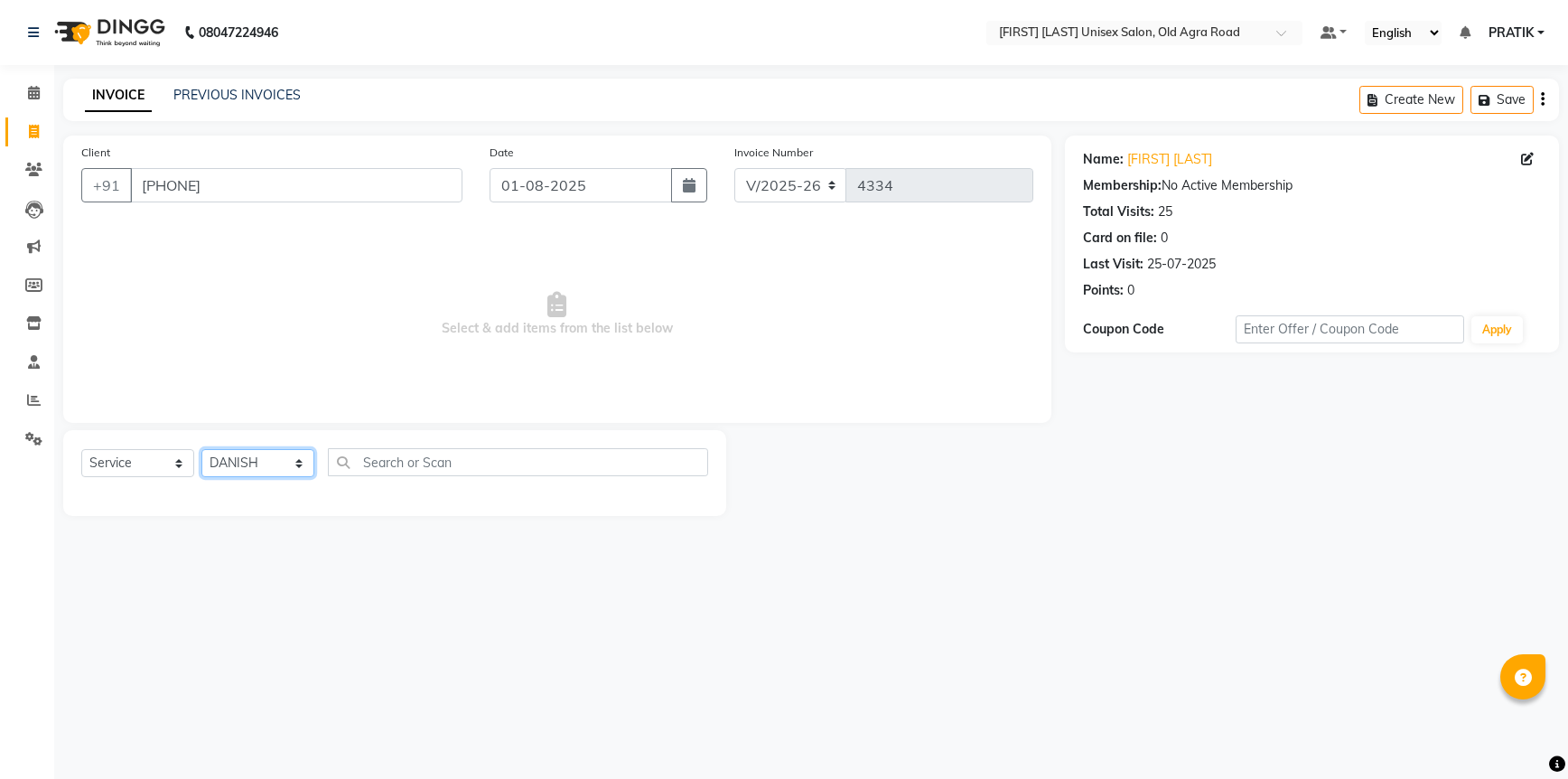 click on "Select Stylist DANISH  HARISH HARSHADA GANORE Kishor Tongare Manisha NEHA PH SALON PRATIK SACHIN  shahensha VEDANT YASH" 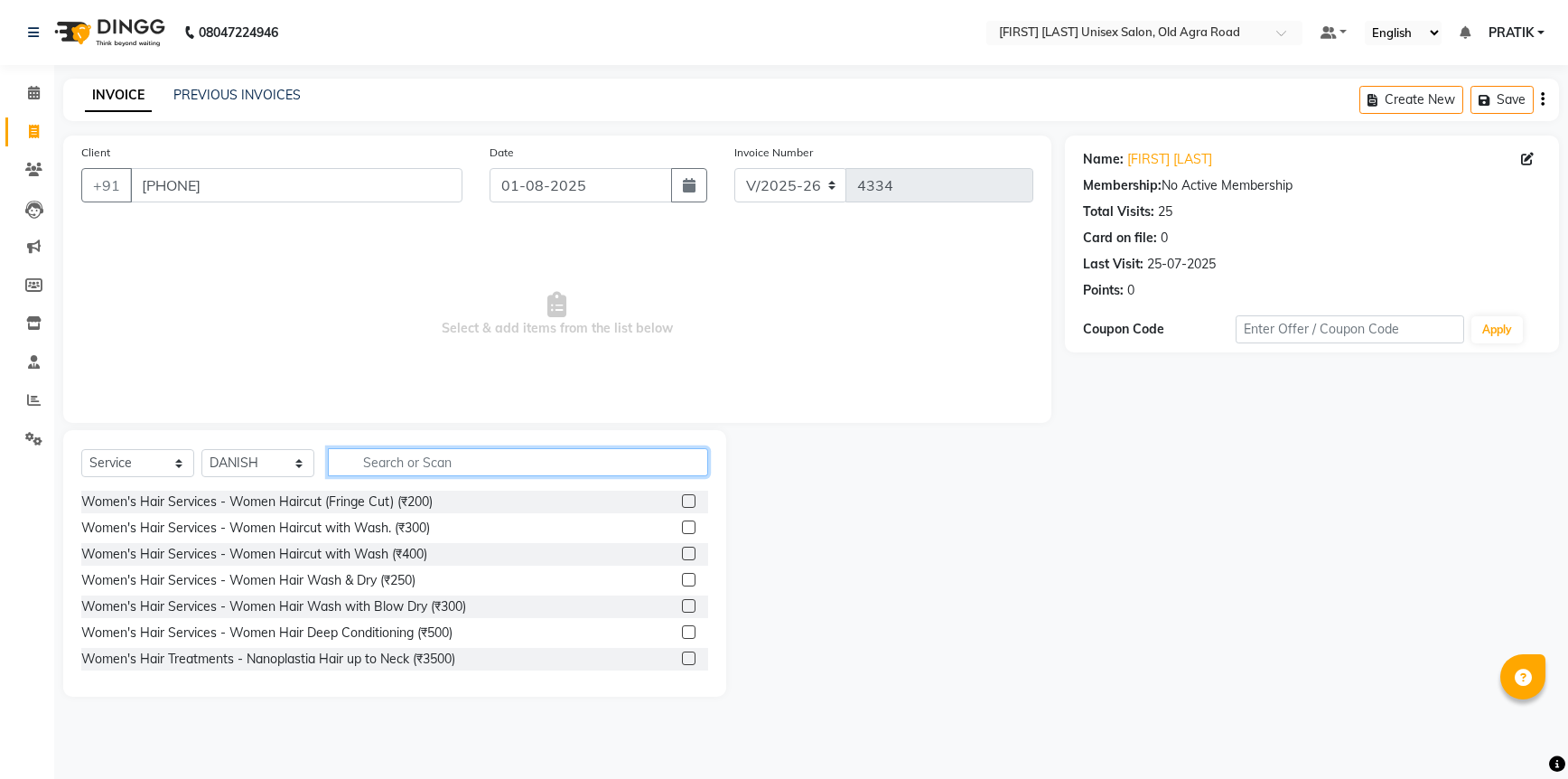 click 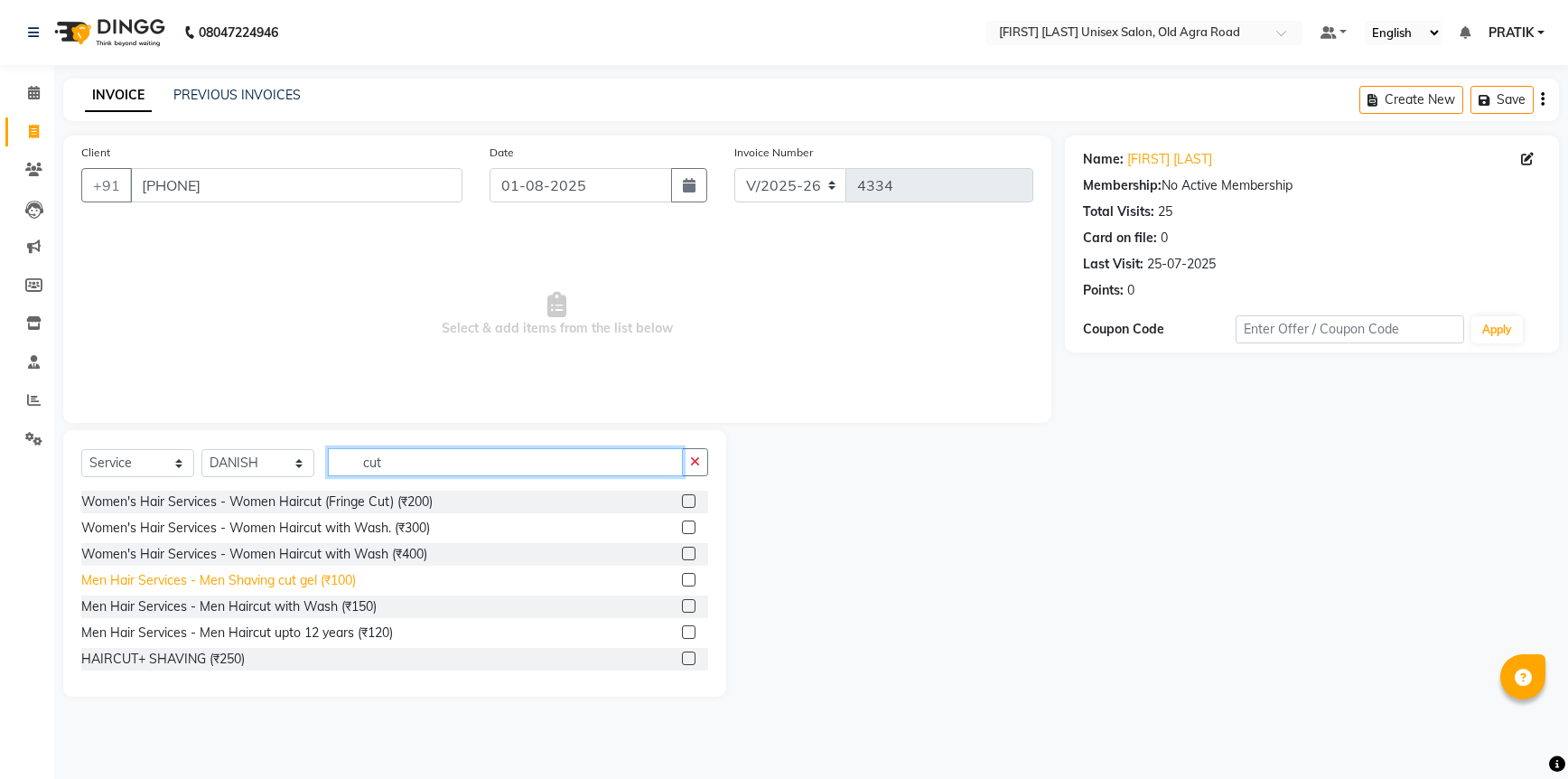 type on "cut" 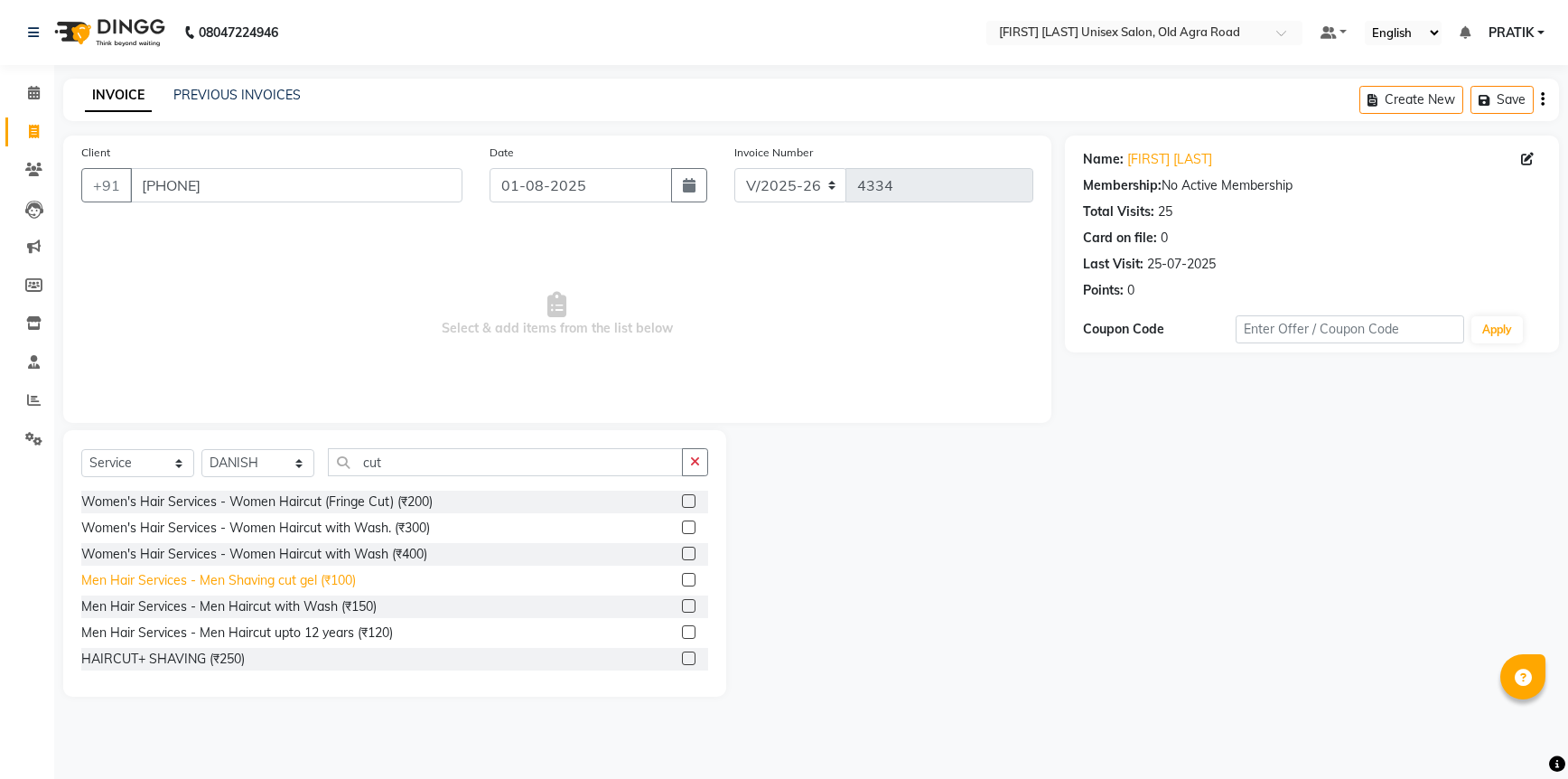 click on "Men Hair Services - Men Shaving cut gel (₹100)" 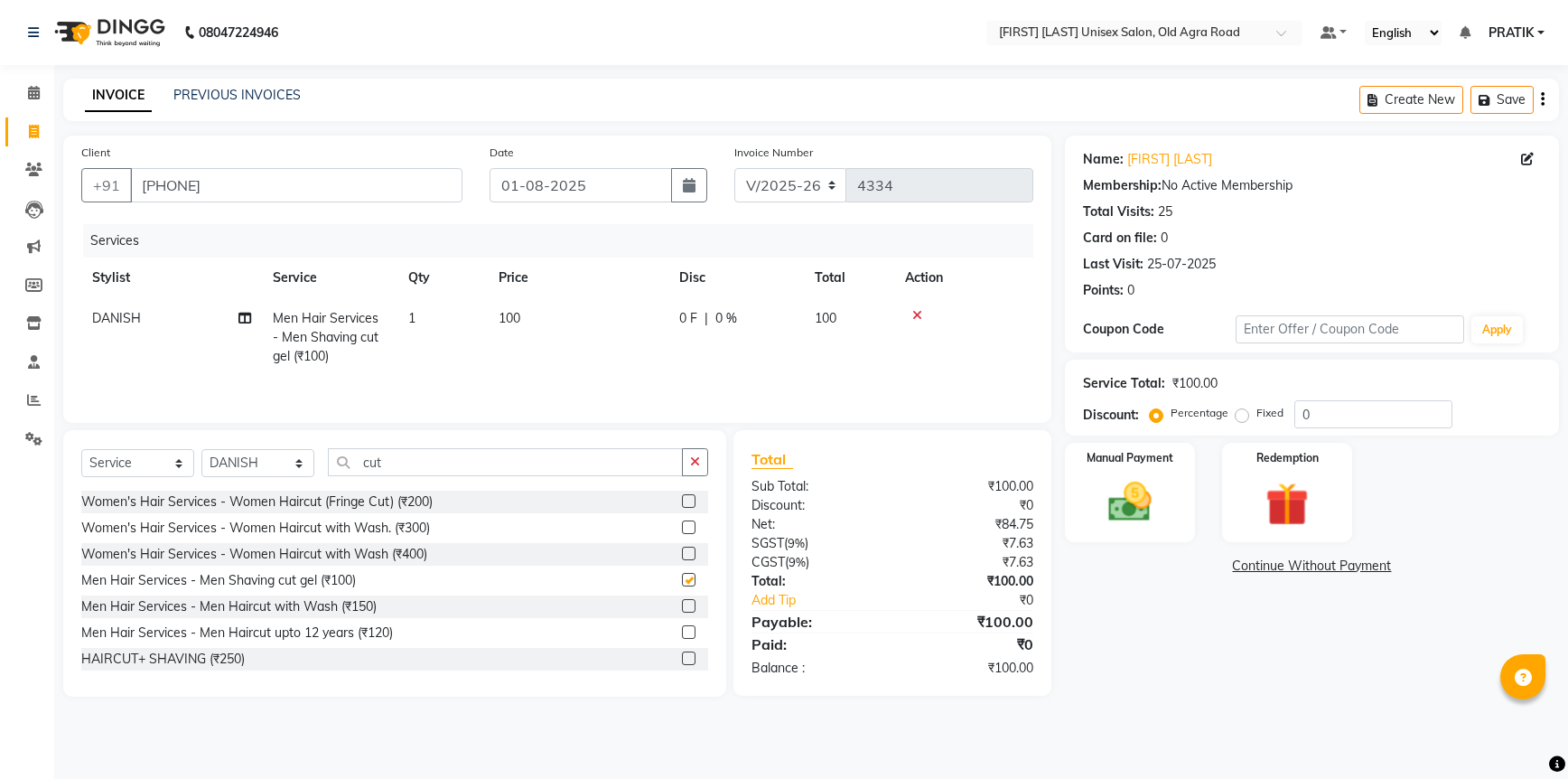 checkbox on "false" 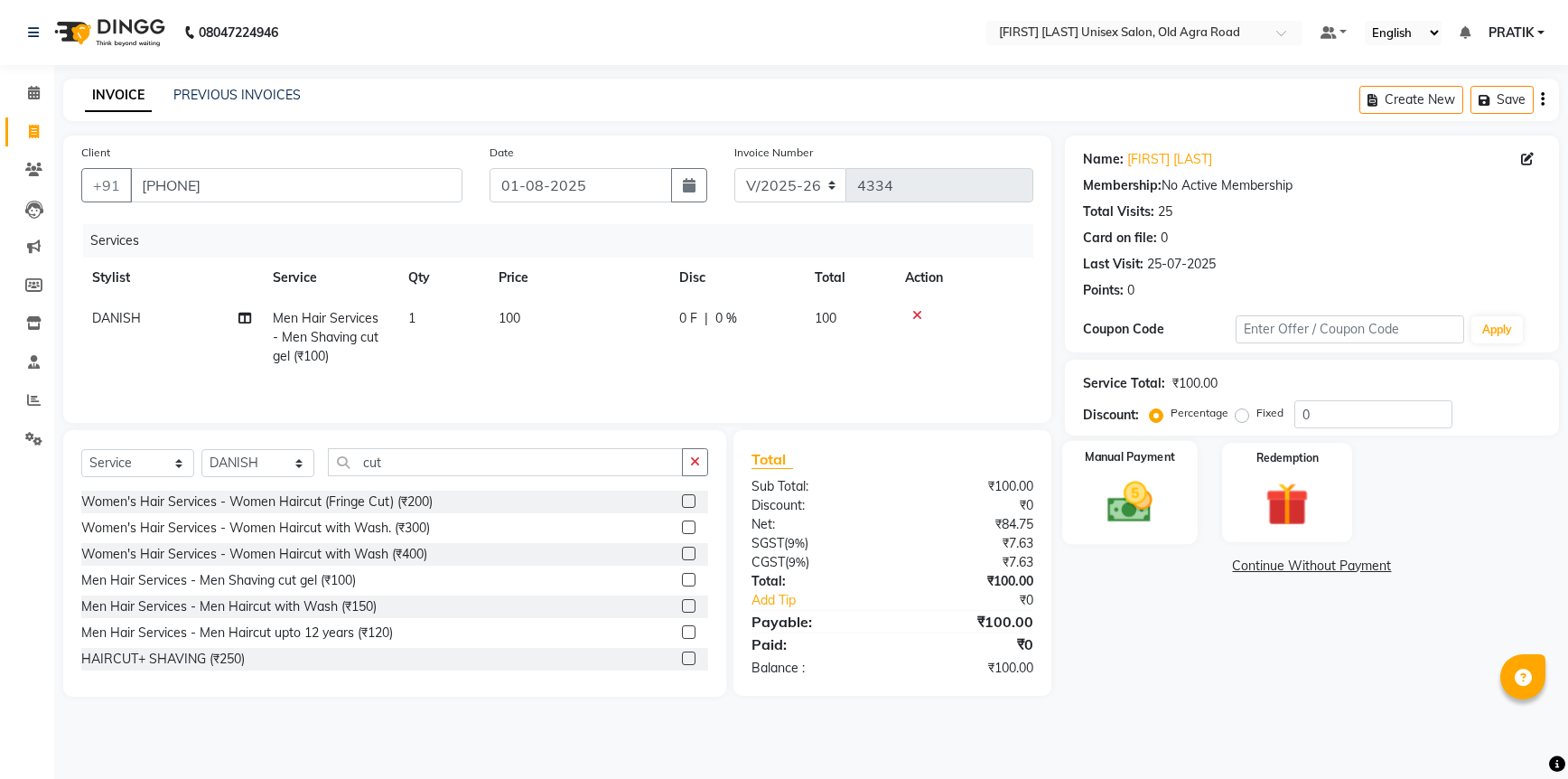 click 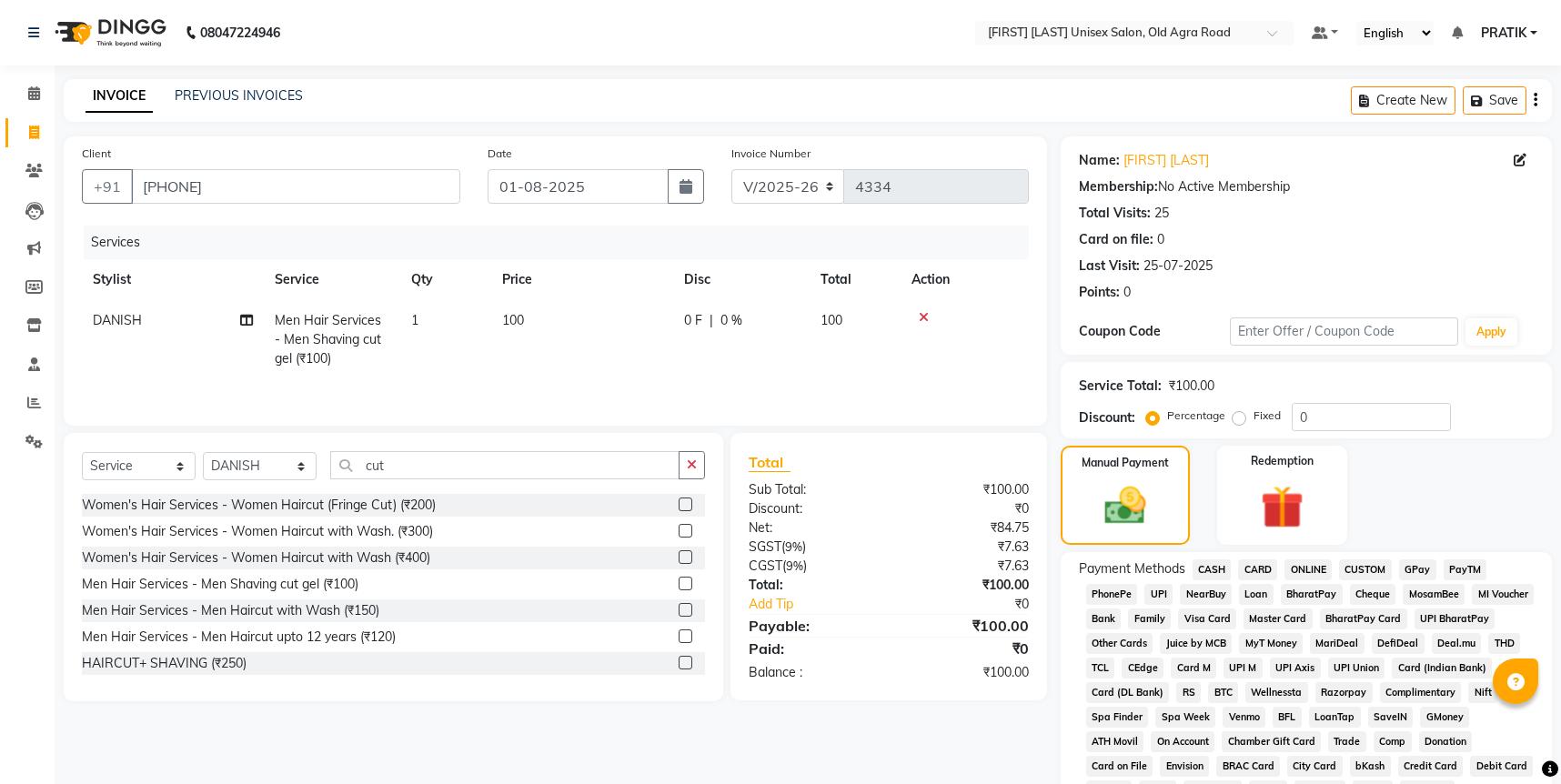 click on "CASH" 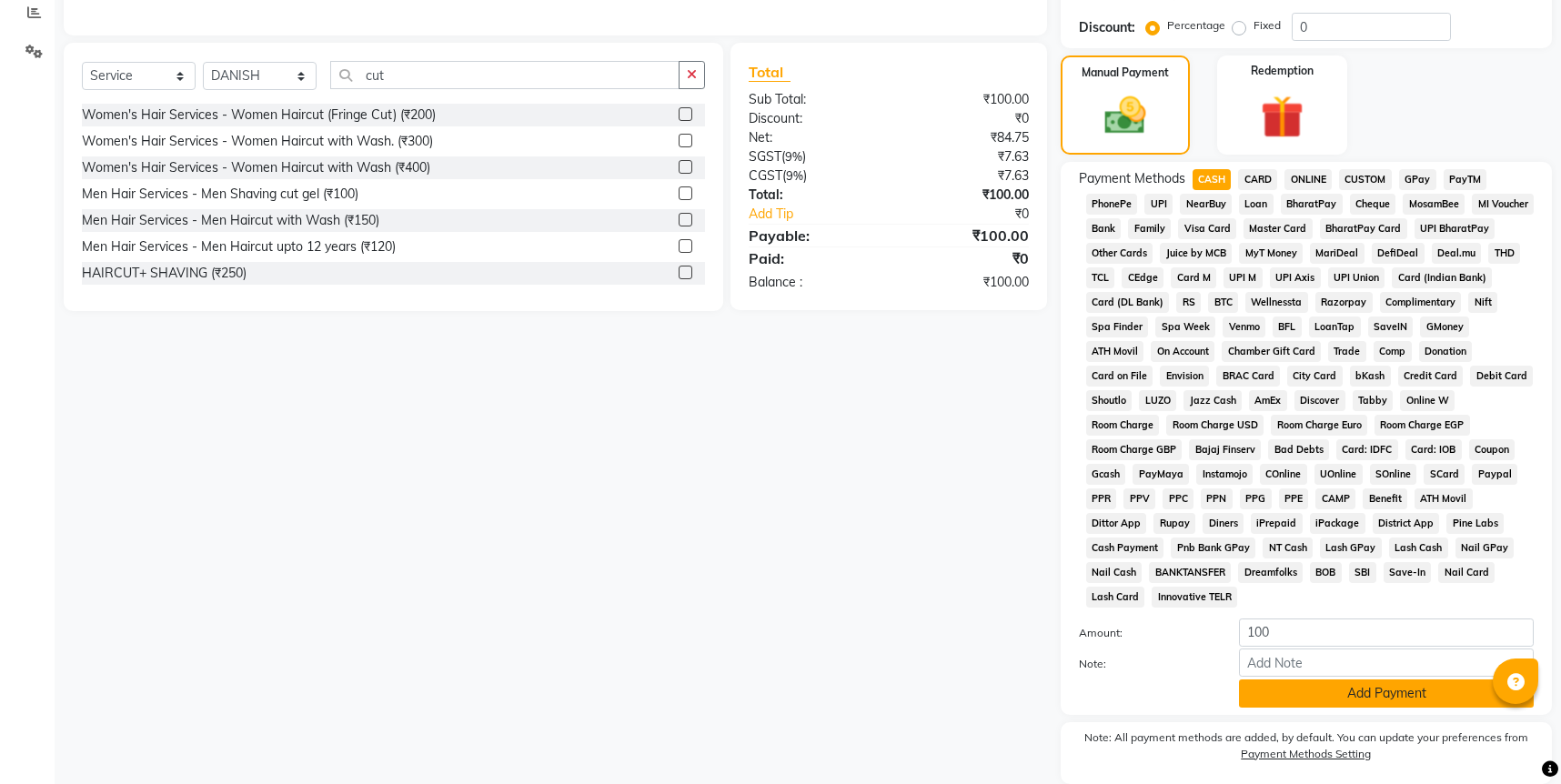 scroll, scrollTop: 435, scrollLeft: 0, axis: vertical 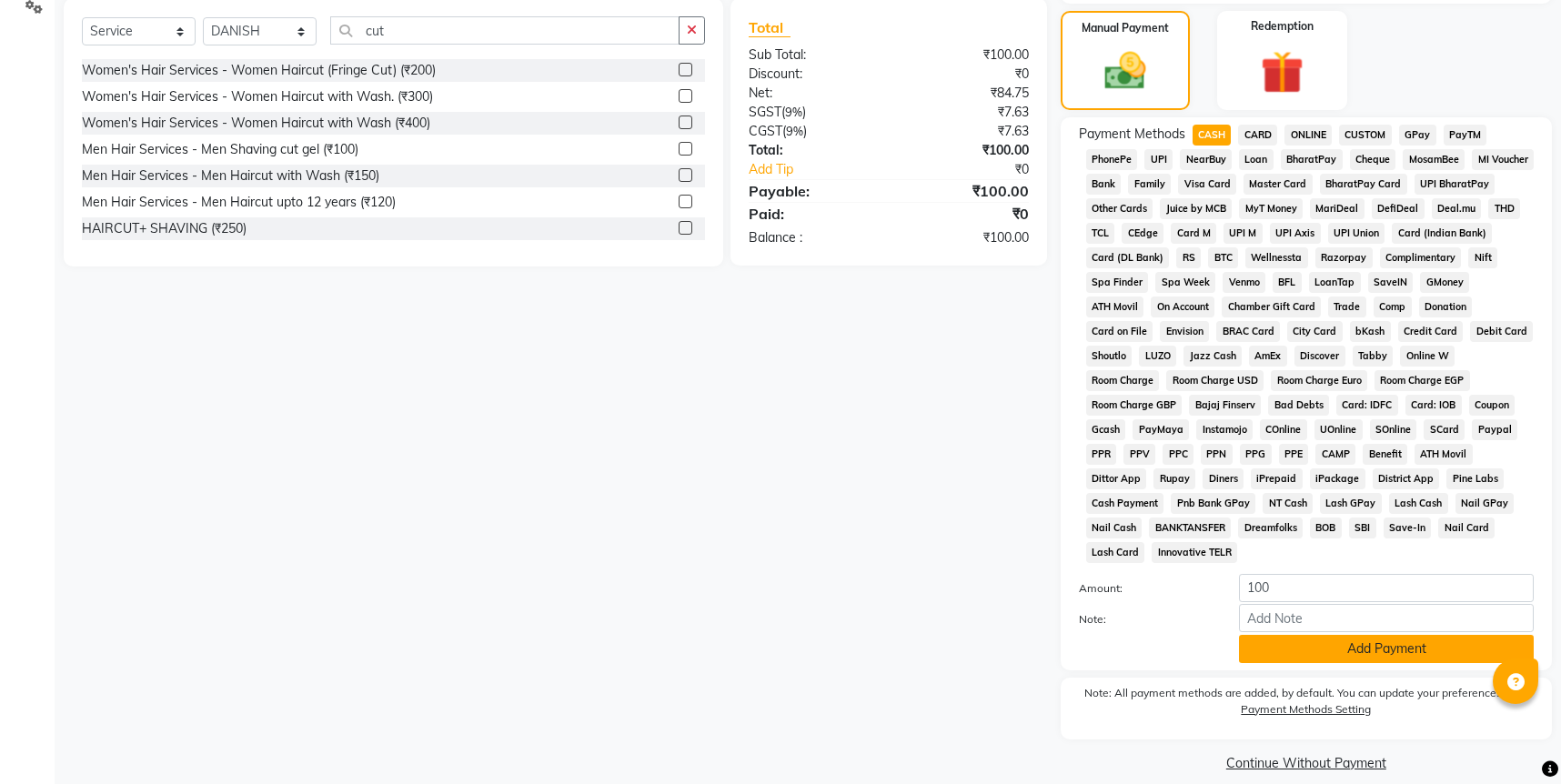 click on "Add Payment" 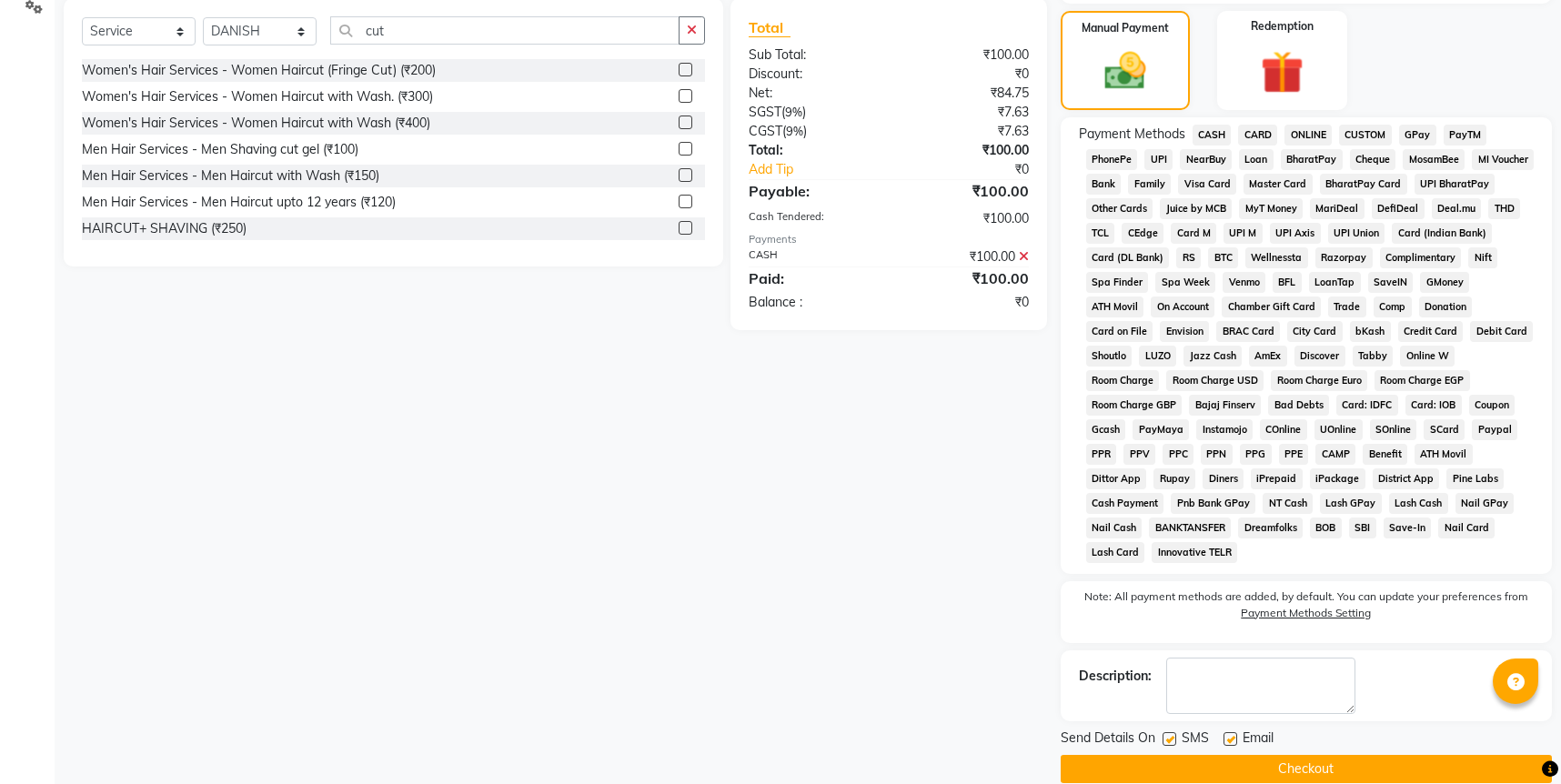 click on "Checkout" 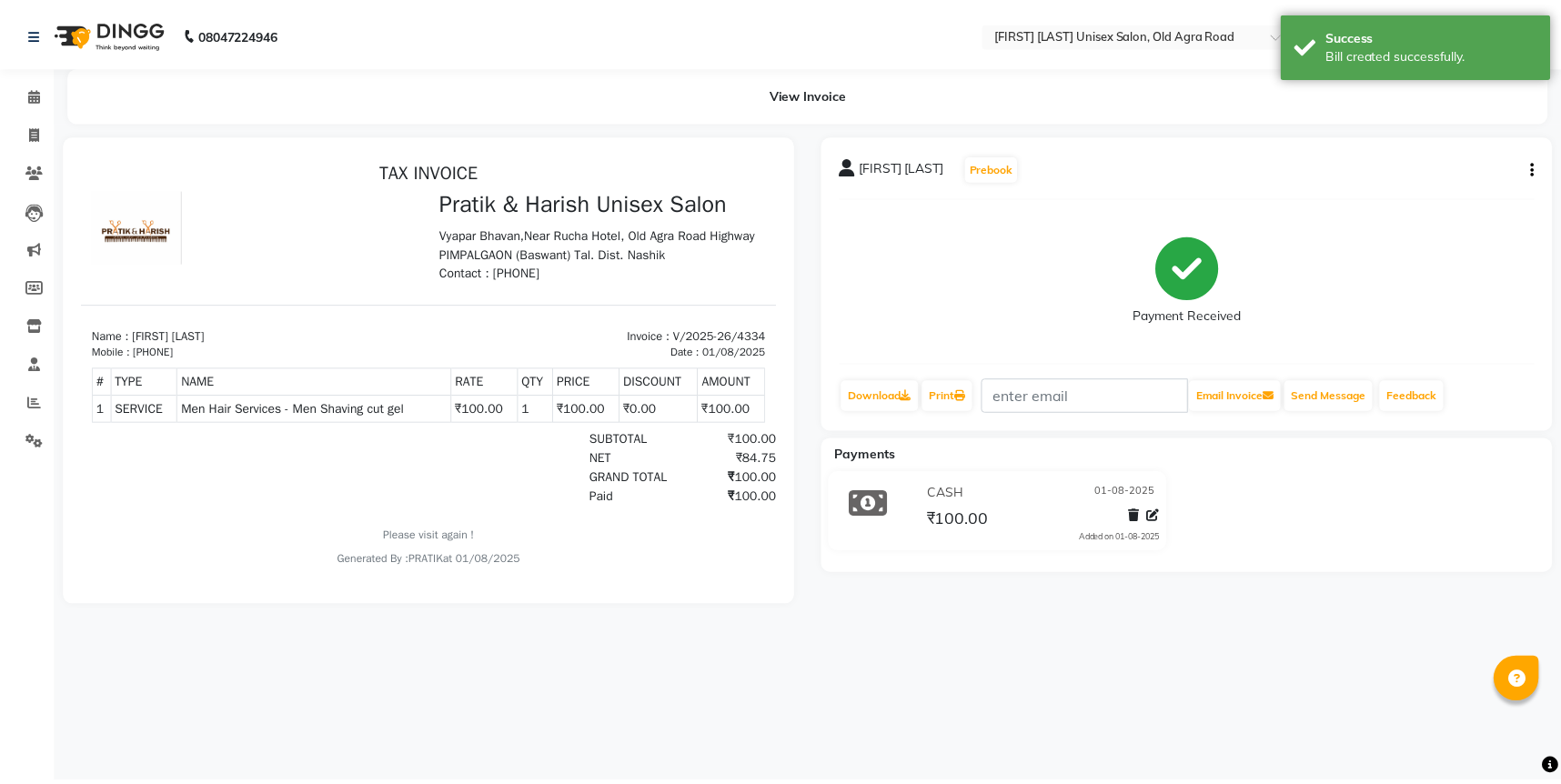 scroll, scrollTop: 0, scrollLeft: 0, axis: both 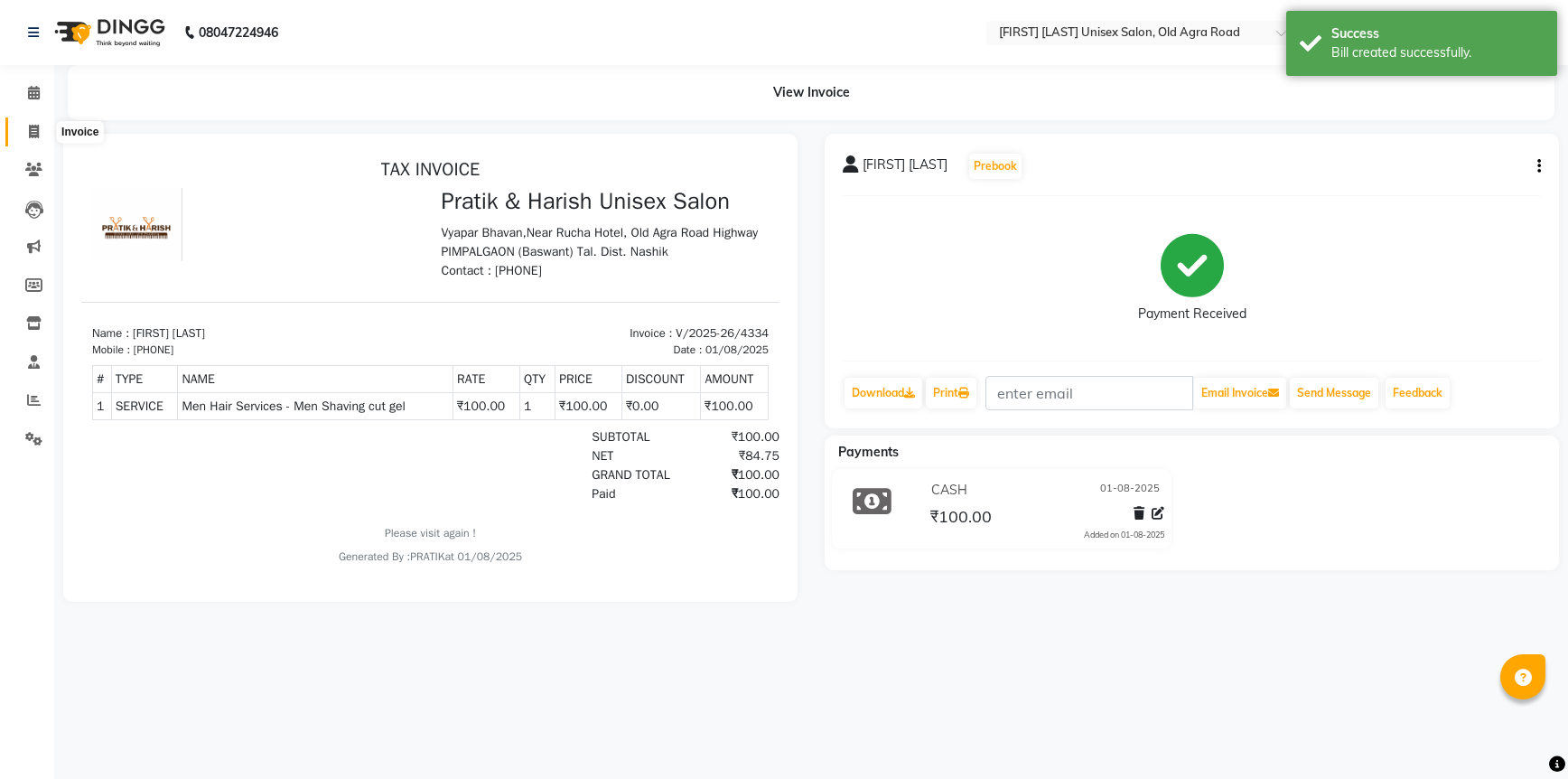 click 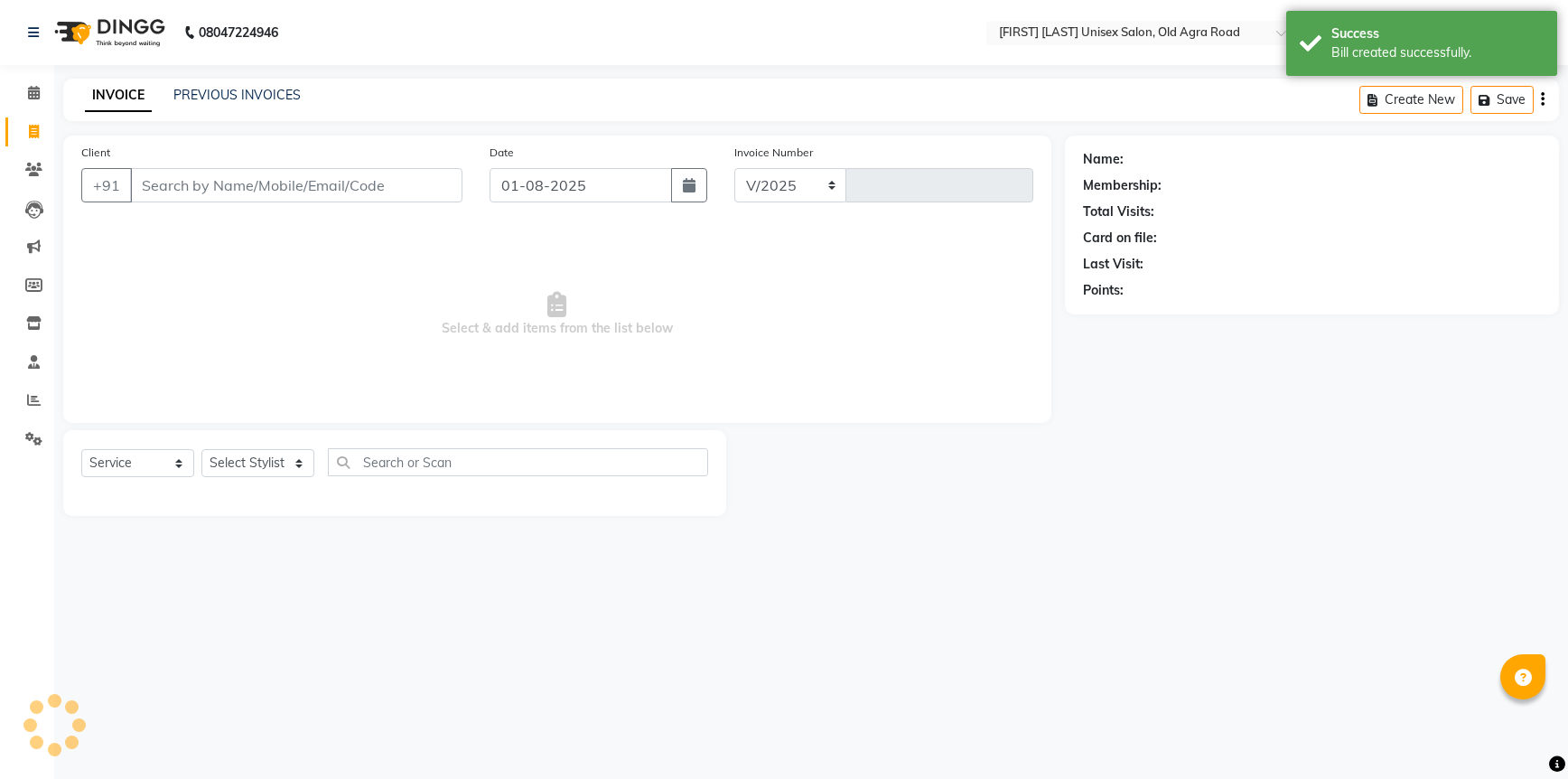 select on "6770" 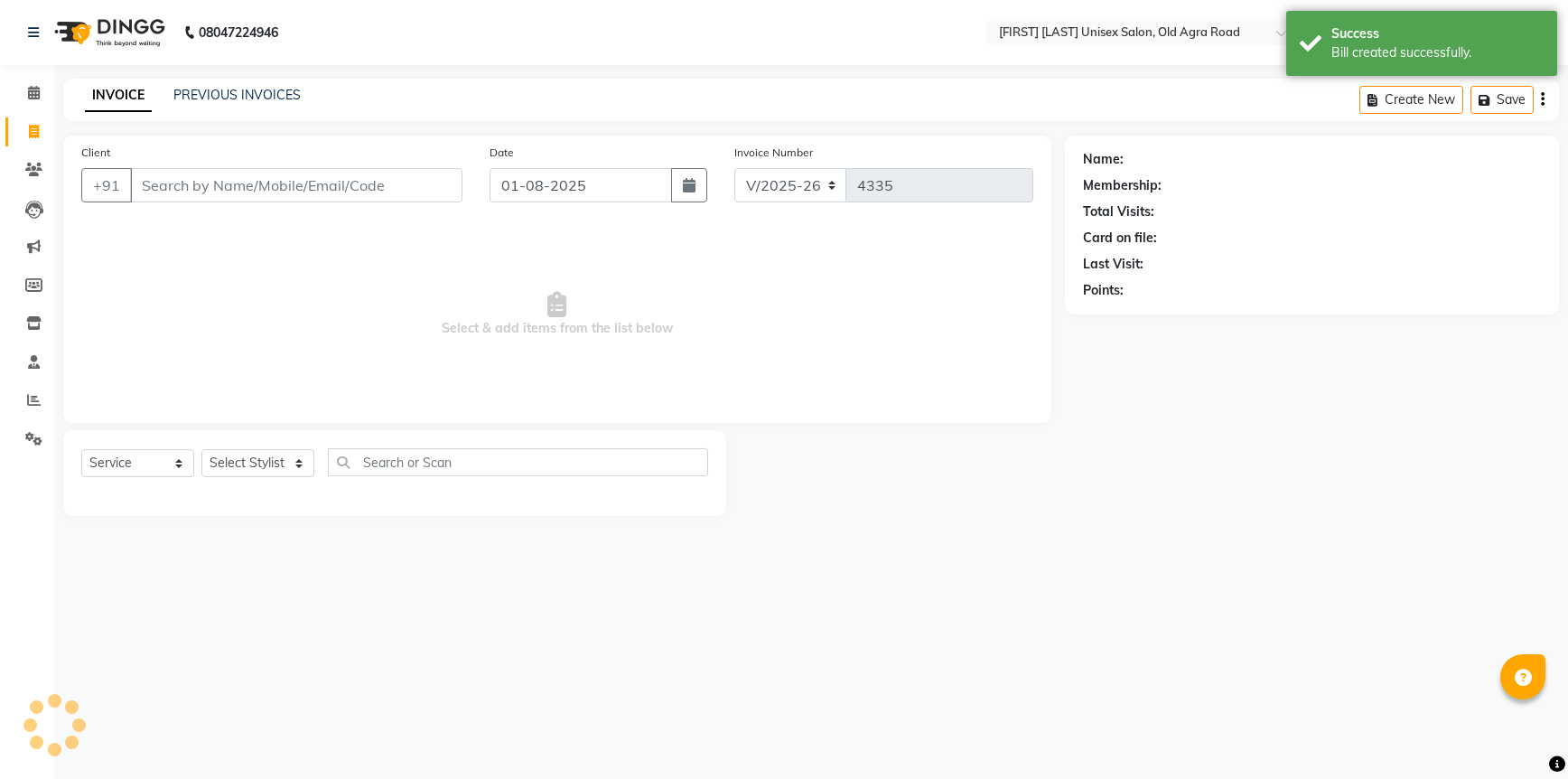 click on "Client" at bounding box center (296, 185) 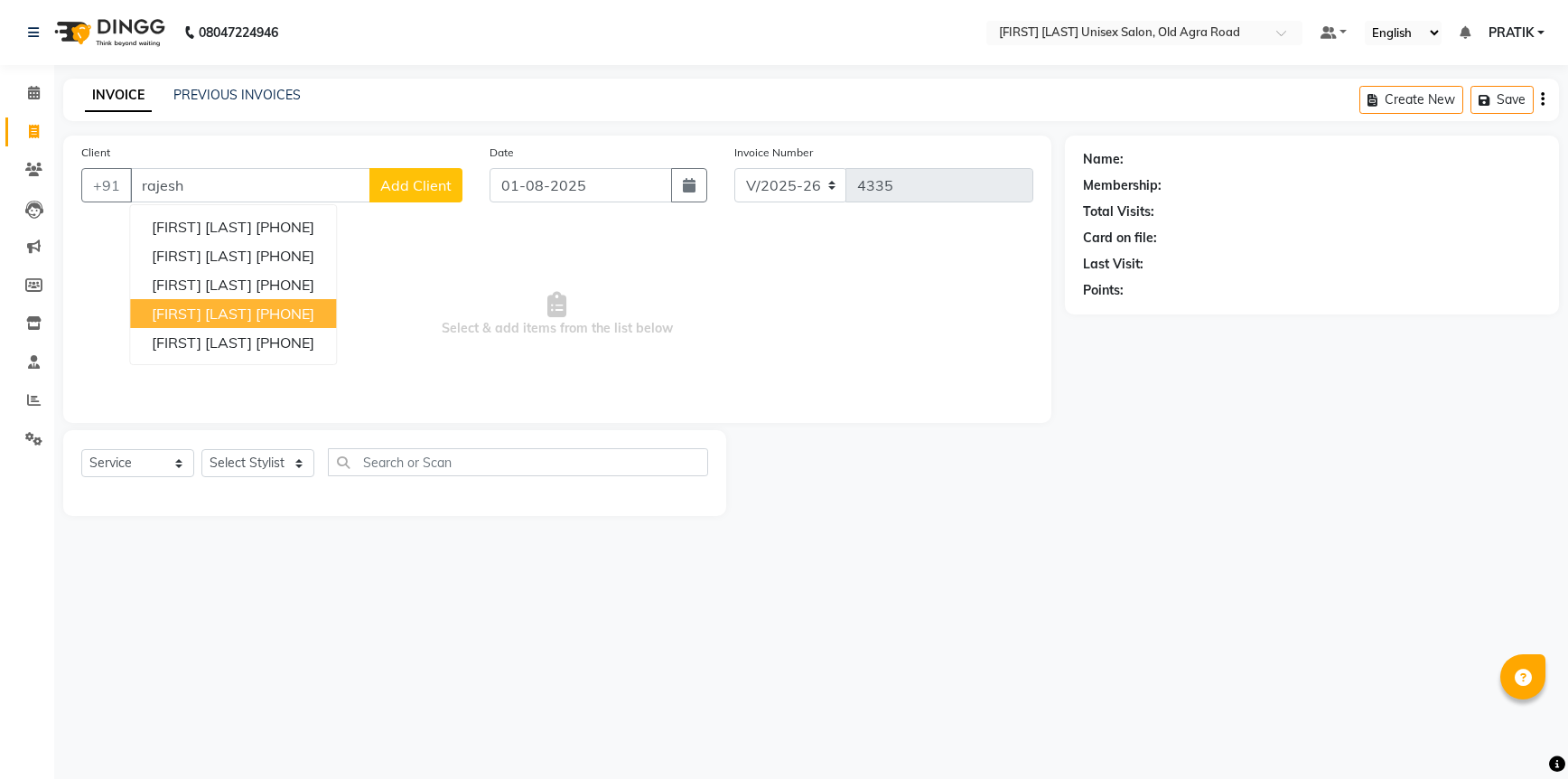 click on "Rajesh Shete  9273403074" at bounding box center [233, 314] 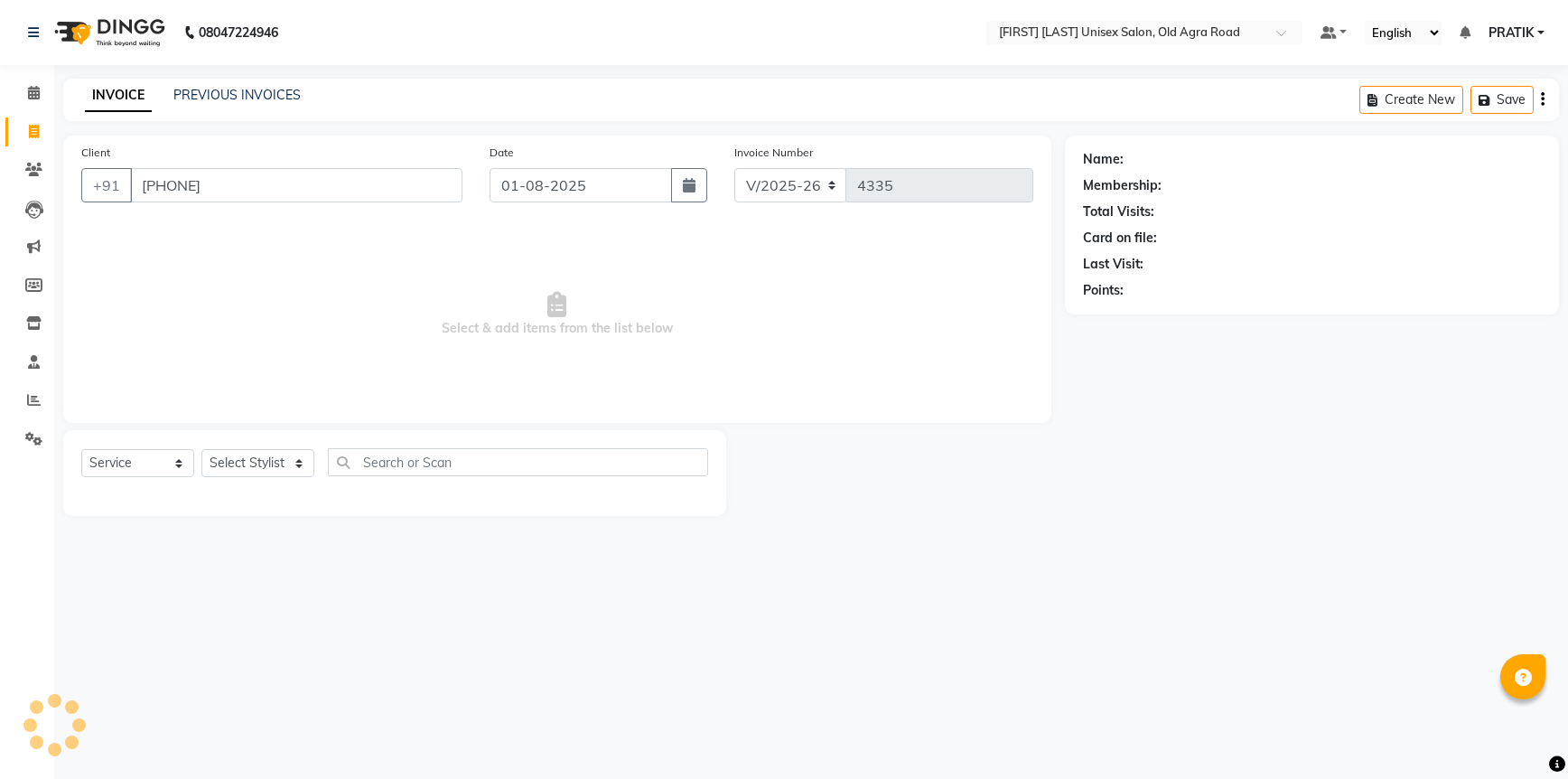 type on "9273403074" 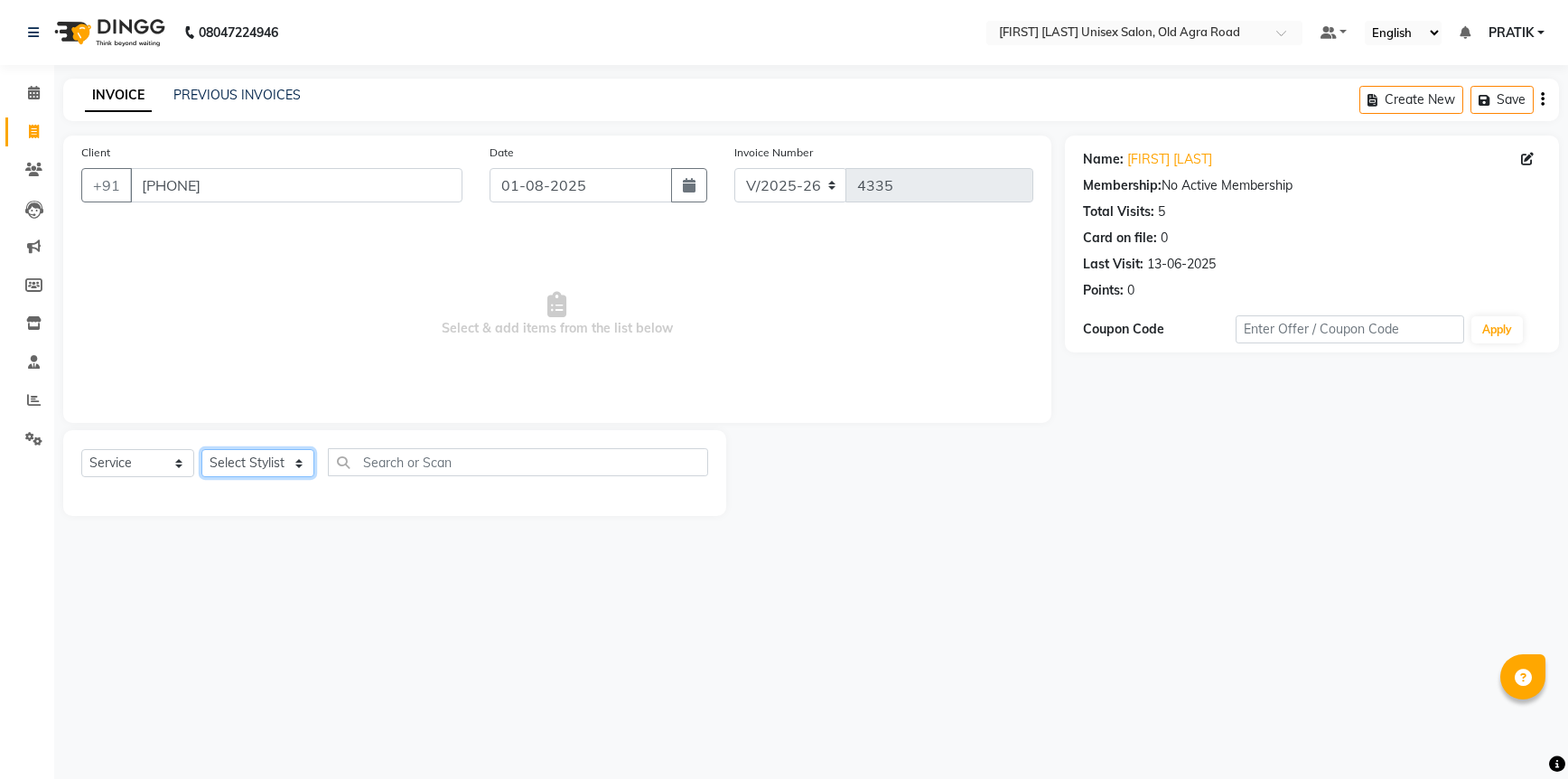 click on "Select Stylist DANISH  HARISH HARSHADA GANORE Kishor Tongare Manisha NEHA PH SALON PRATIK SACHIN  shahensha VEDANT YASH" 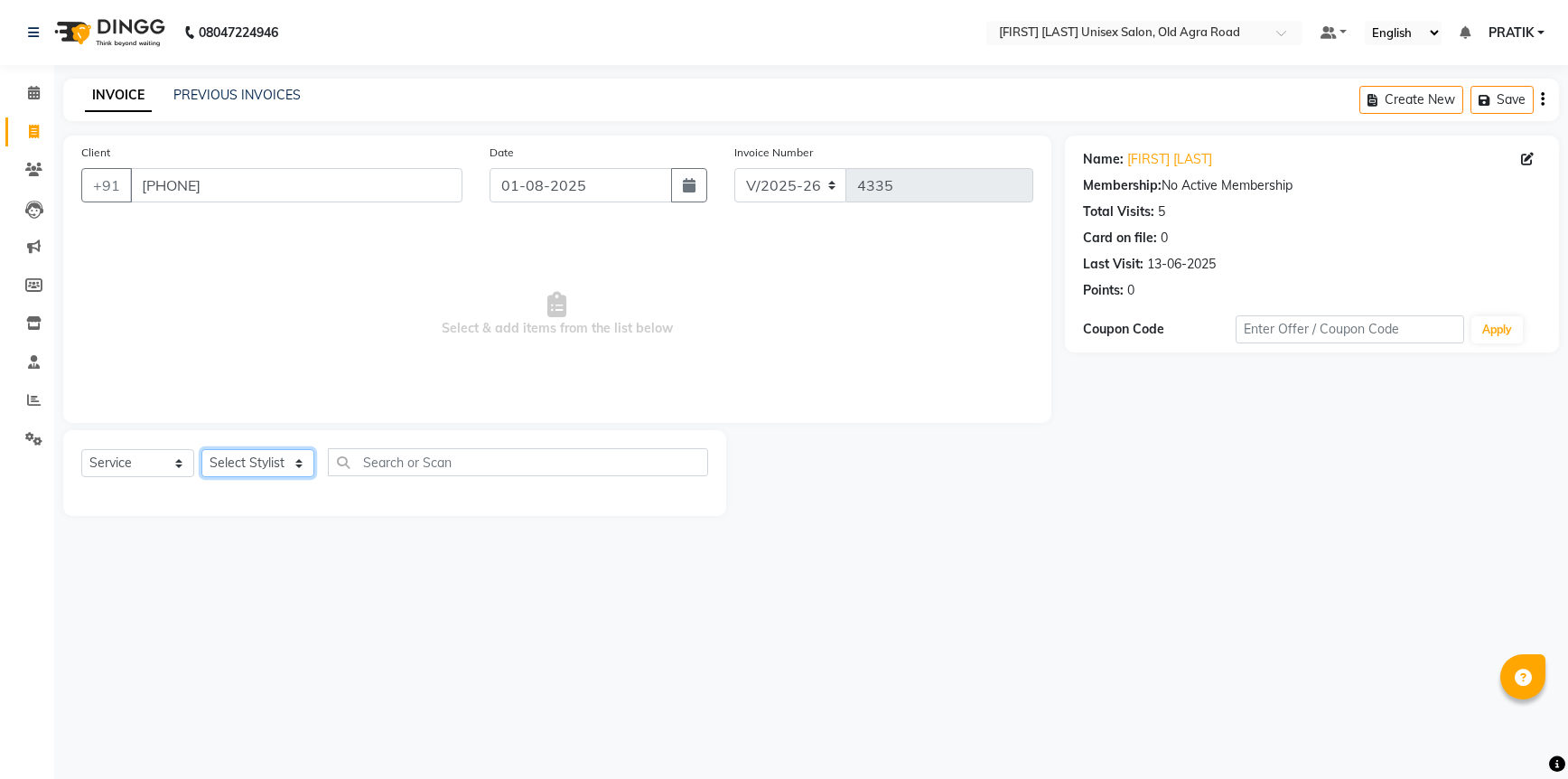 select on "86141" 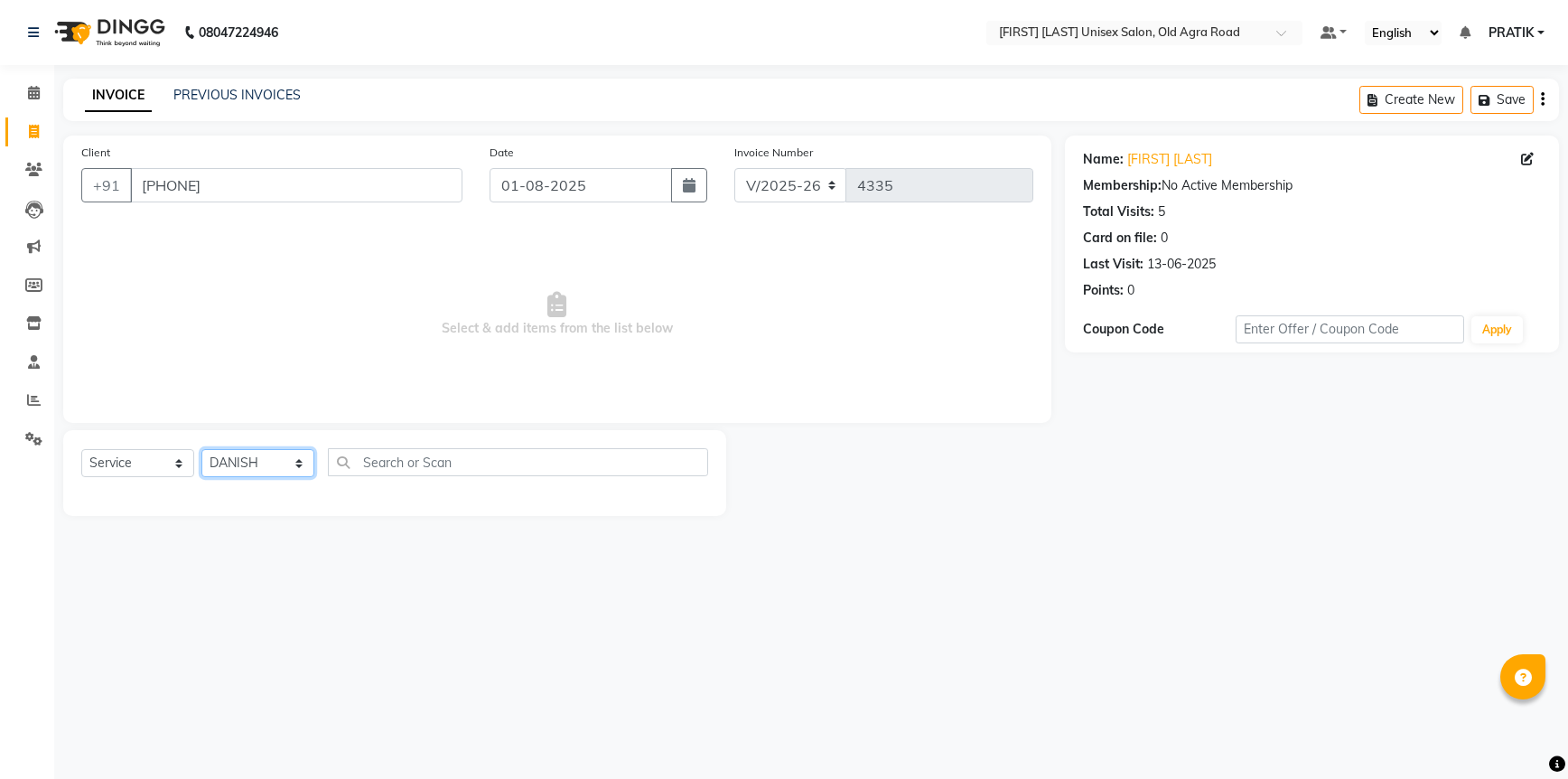 click on "Select Stylist DANISH  HARISH HARSHADA GANORE Kishor Tongare Manisha NEHA PH SALON PRATIK SACHIN  shahensha VEDANT YASH" 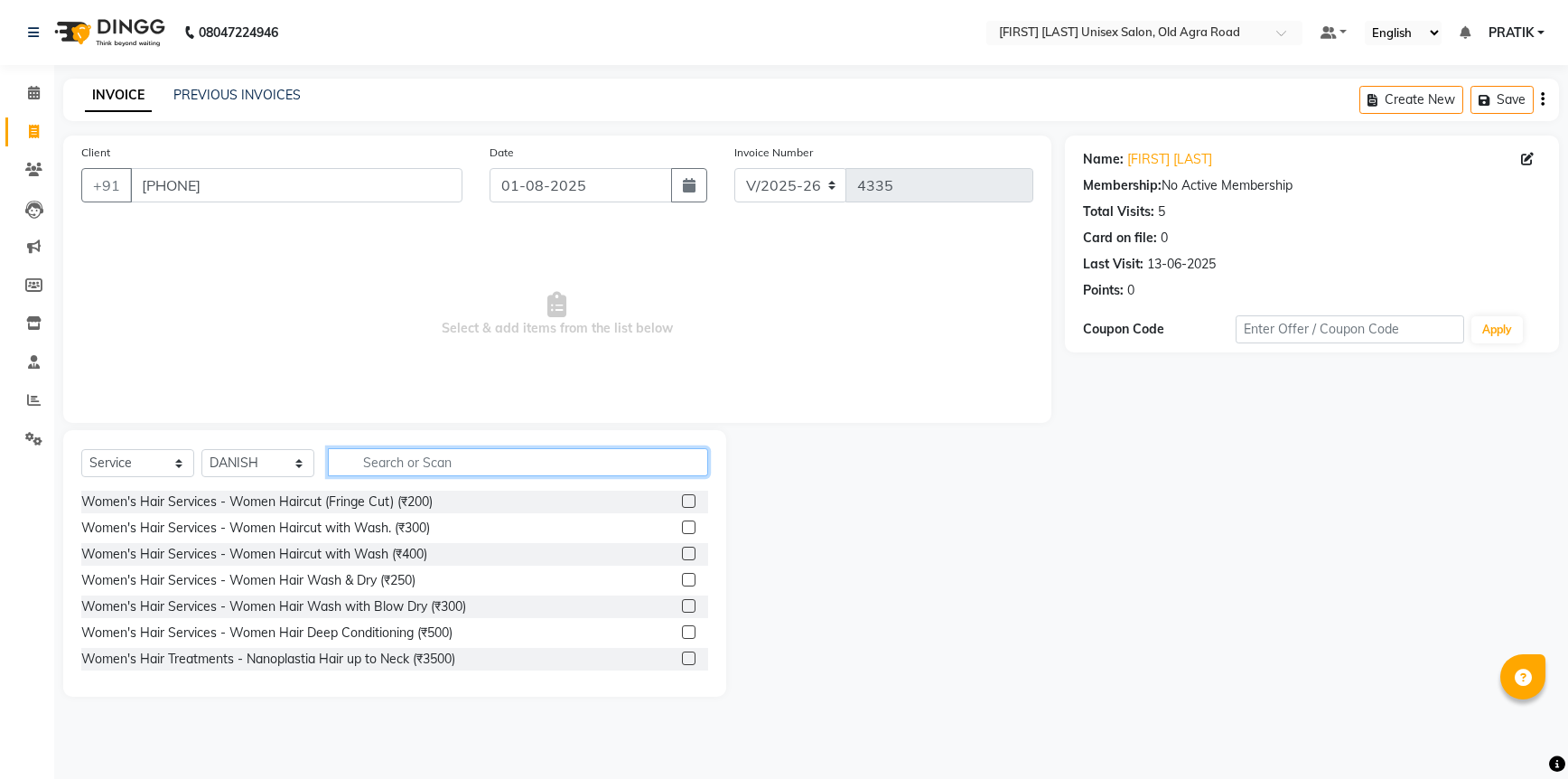 click 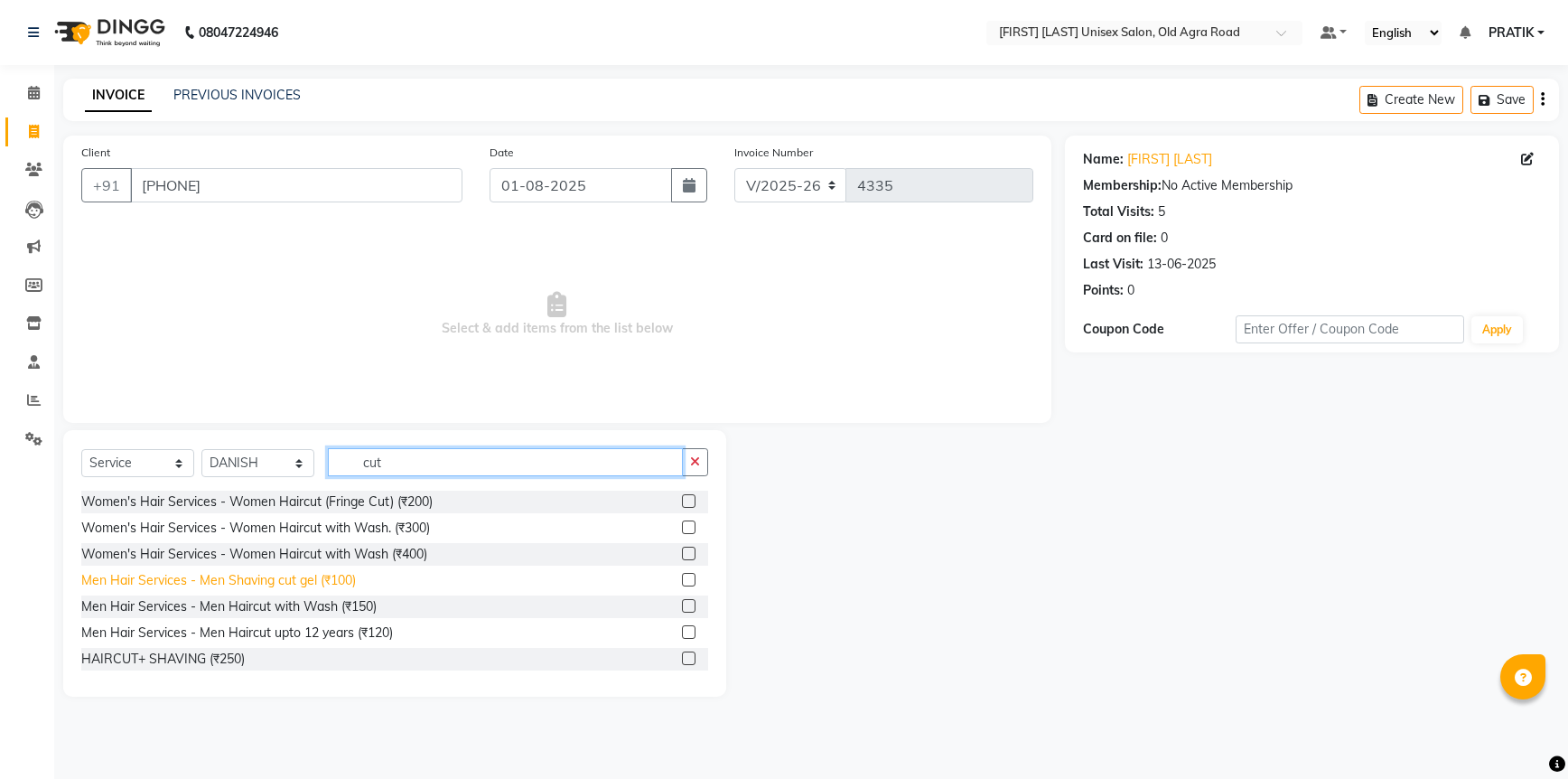 type on "cut" 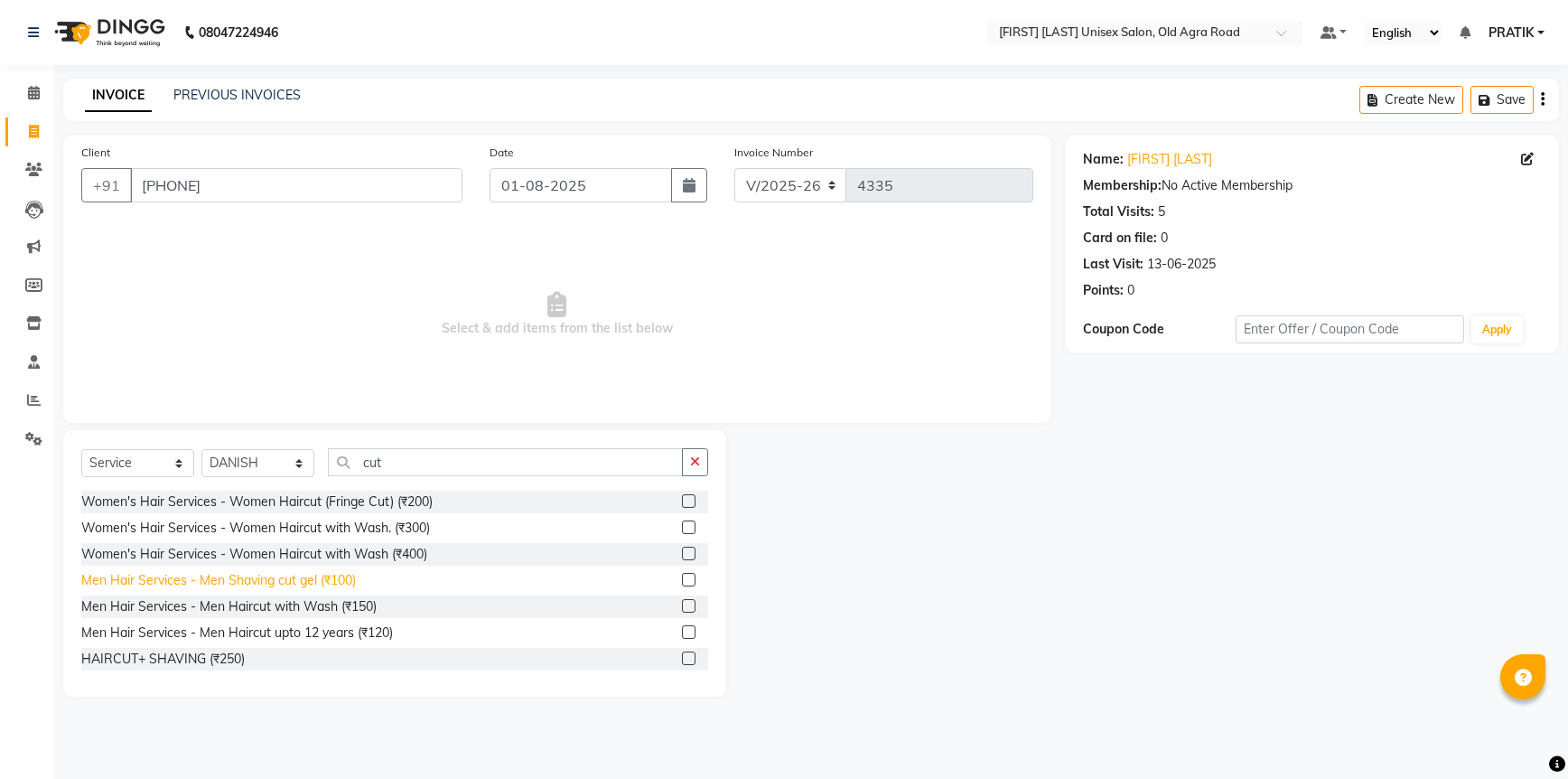 click on "Men Hair Services - Men Shaving cut gel (₹100)" 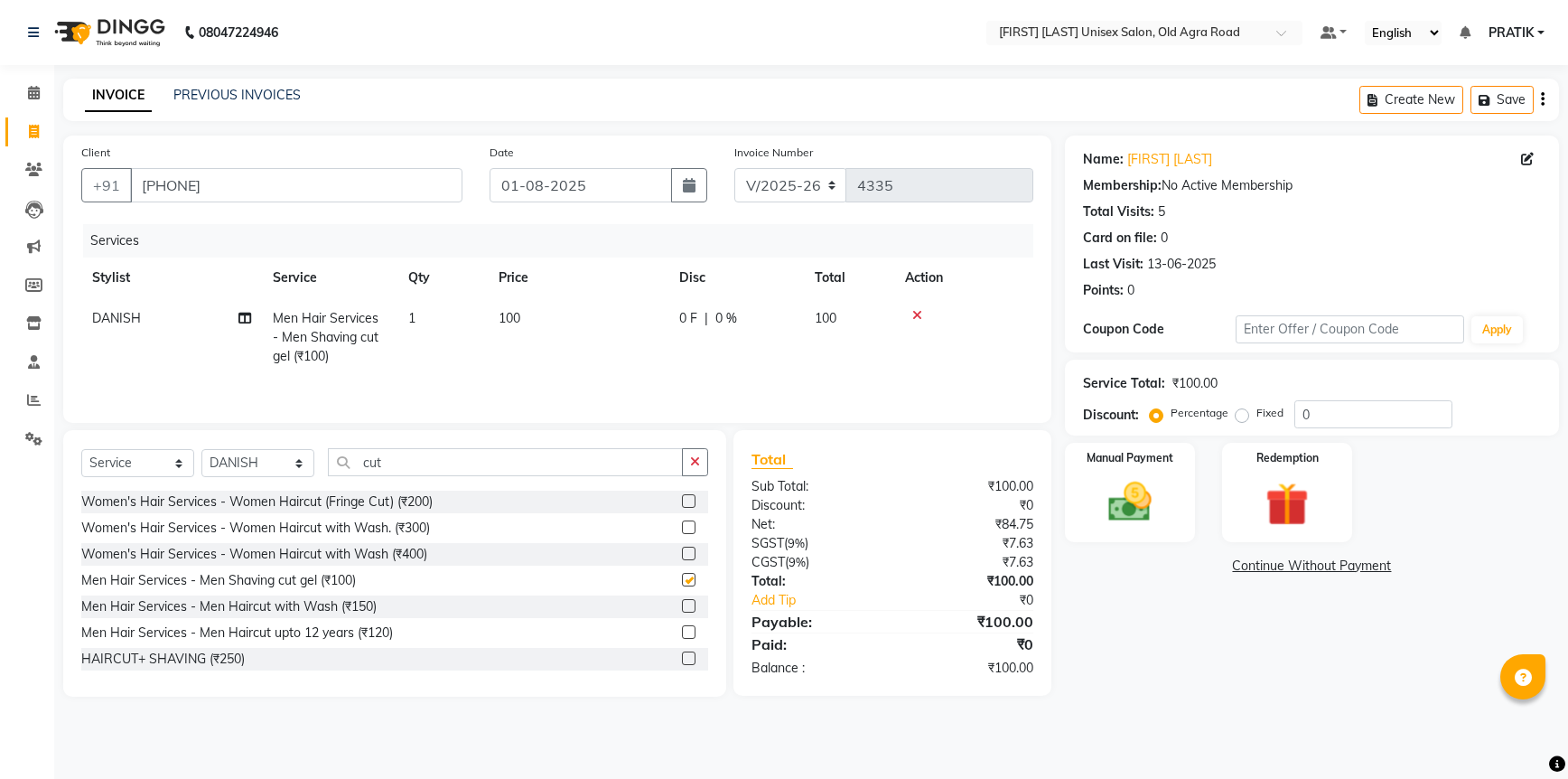 checkbox on "false" 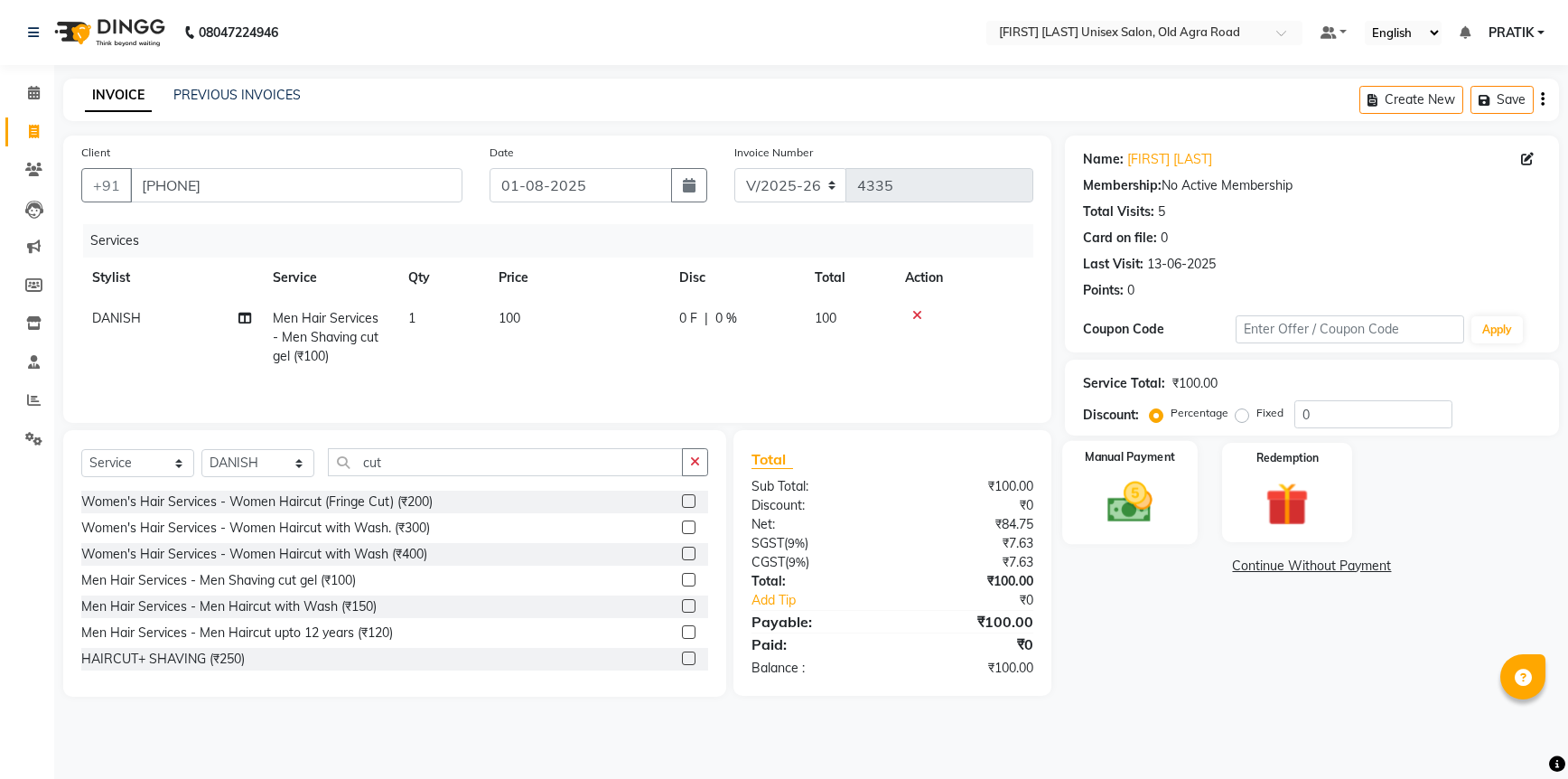 click 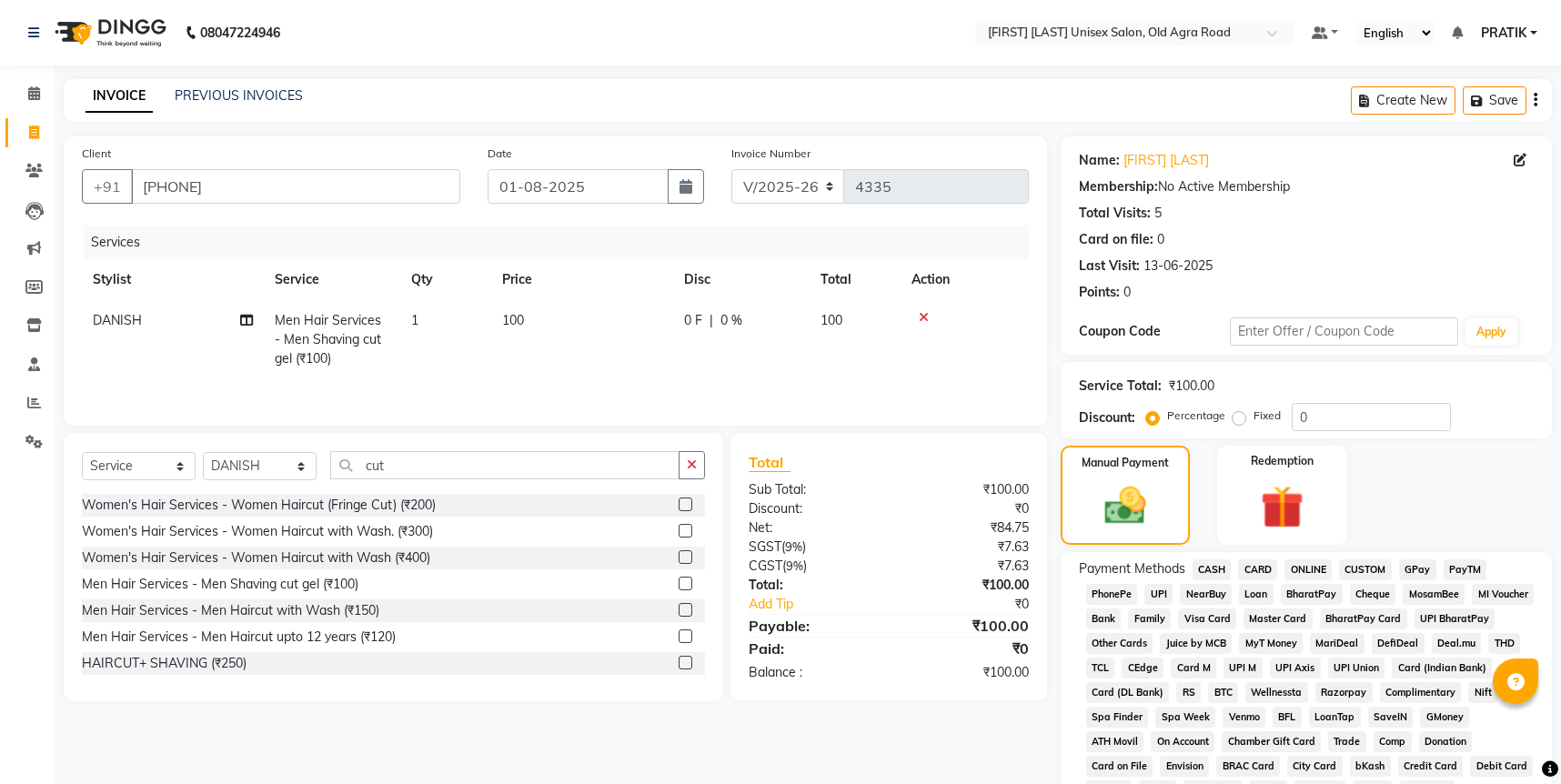 click on "CASH" 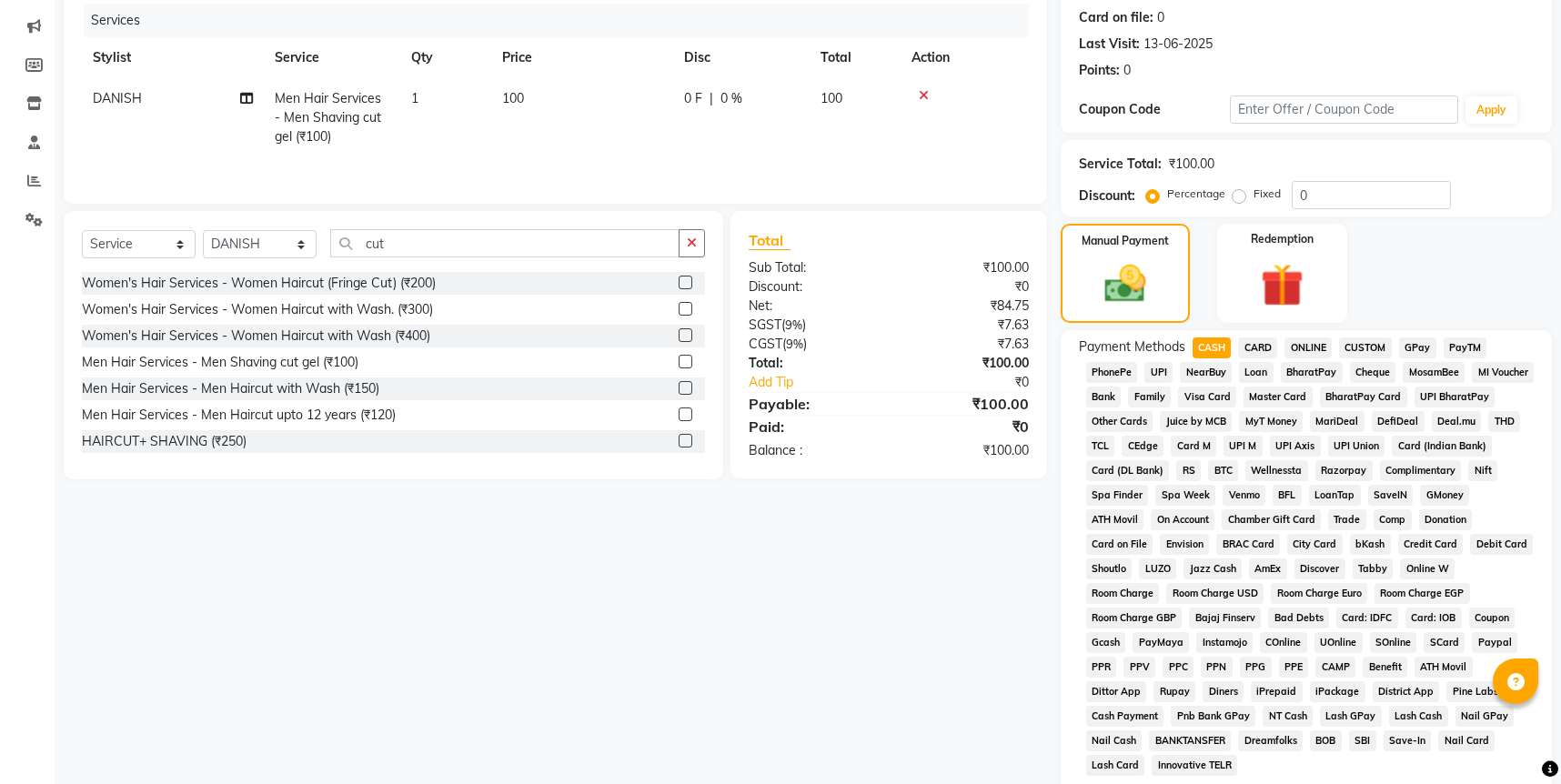 scroll, scrollTop: 435, scrollLeft: 0, axis: vertical 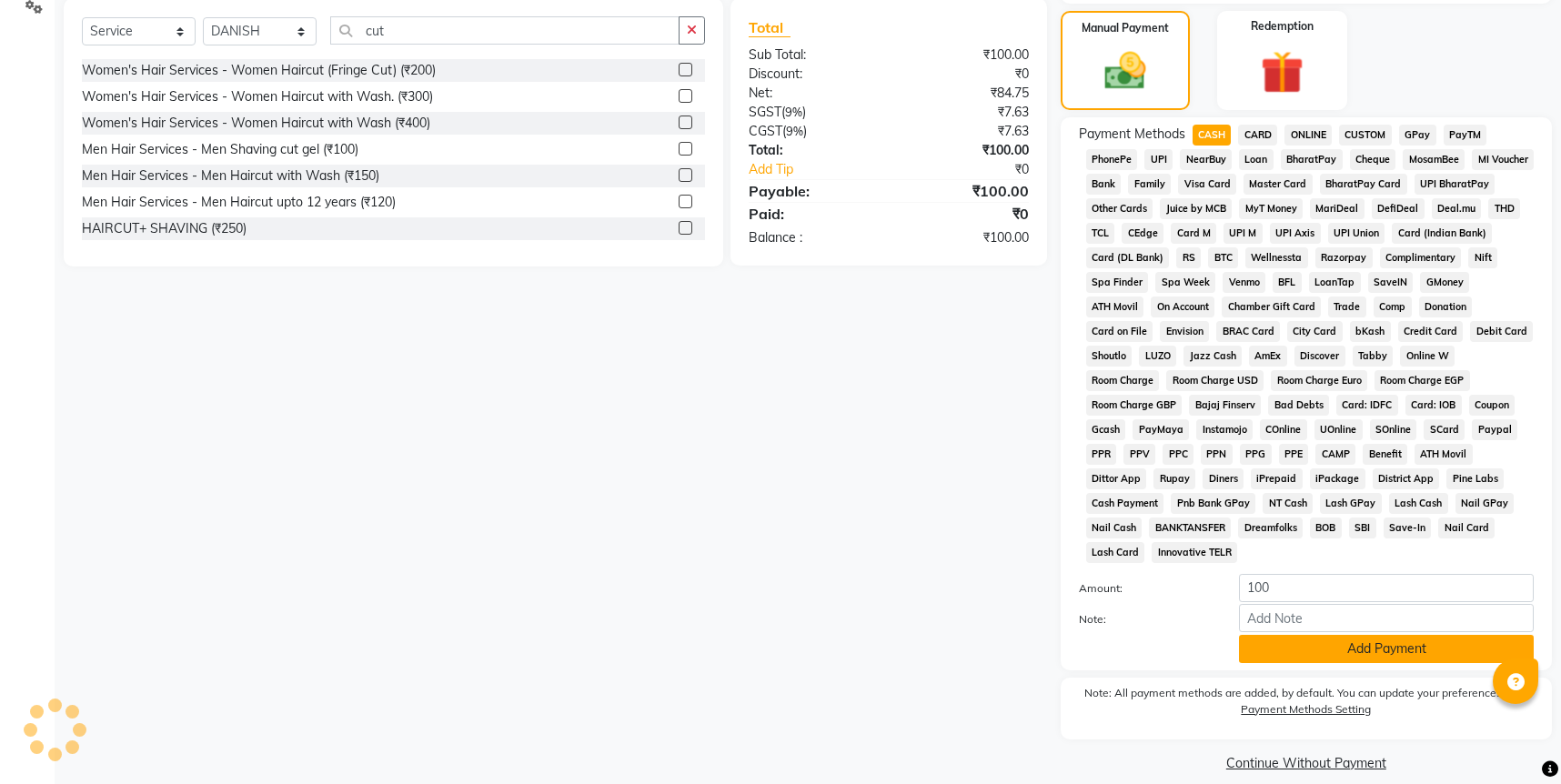 click on "Add Payment" 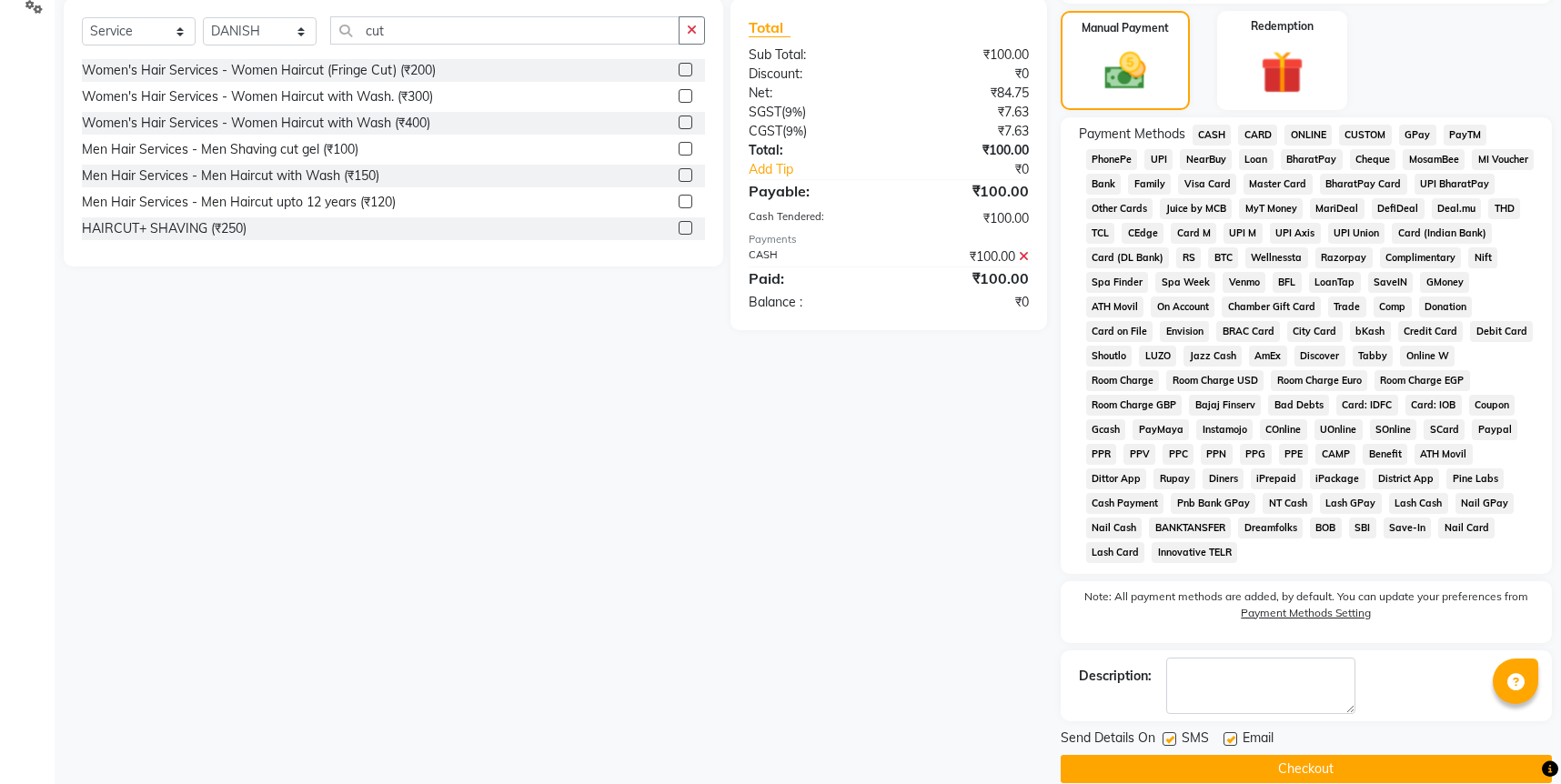 click on "Checkout" 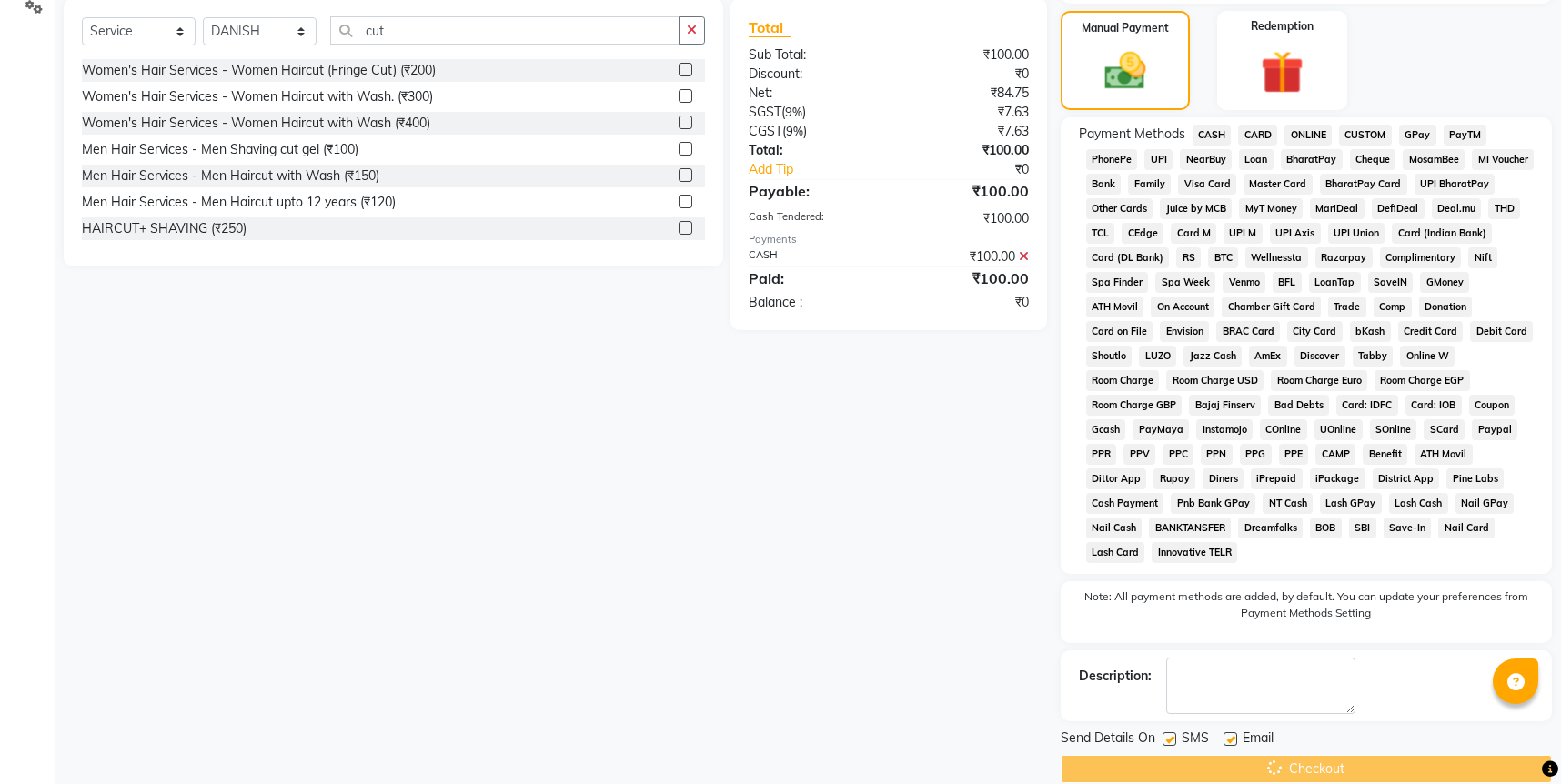 scroll, scrollTop: 0, scrollLeft: 0, axis: both 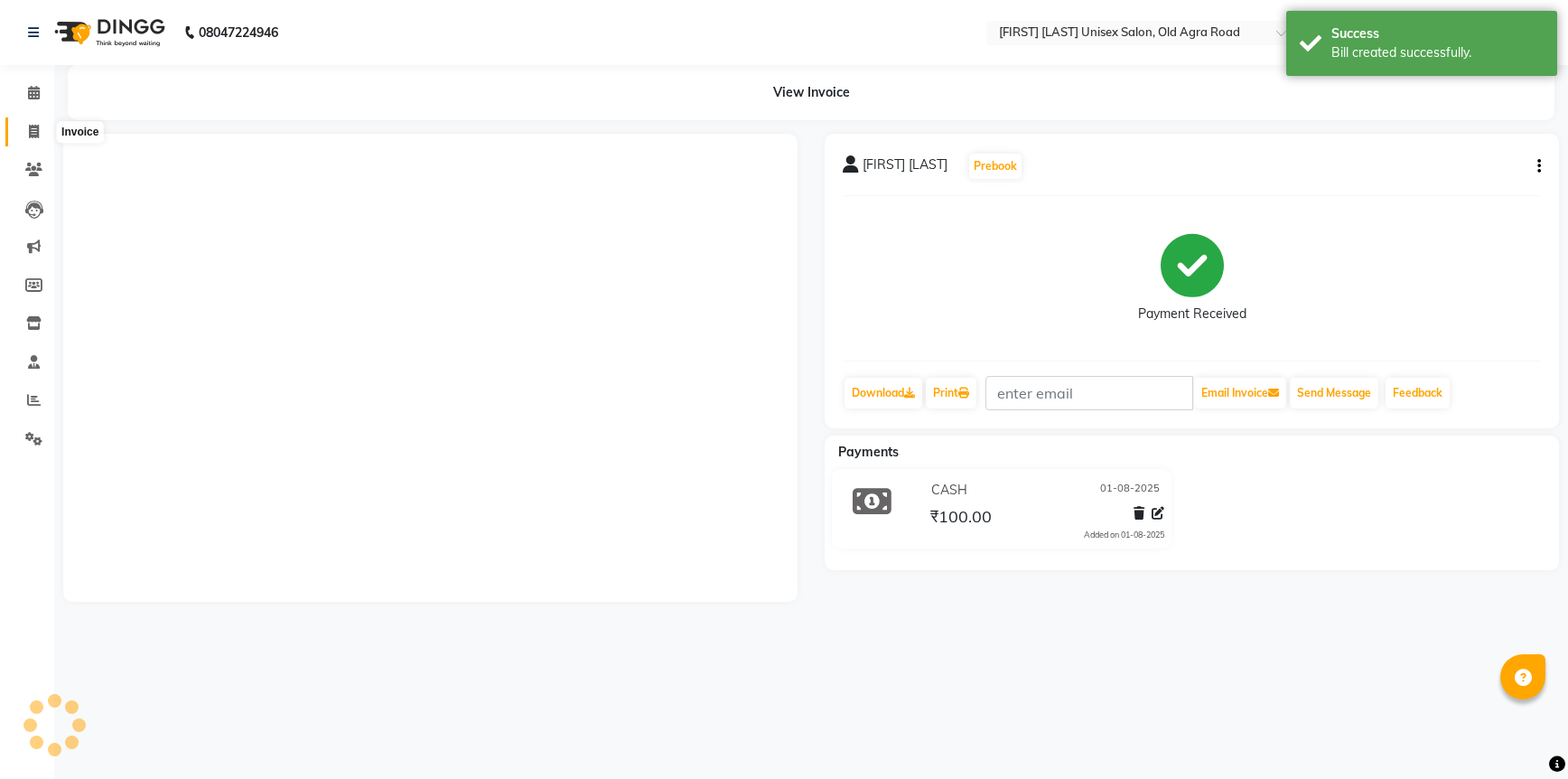 click 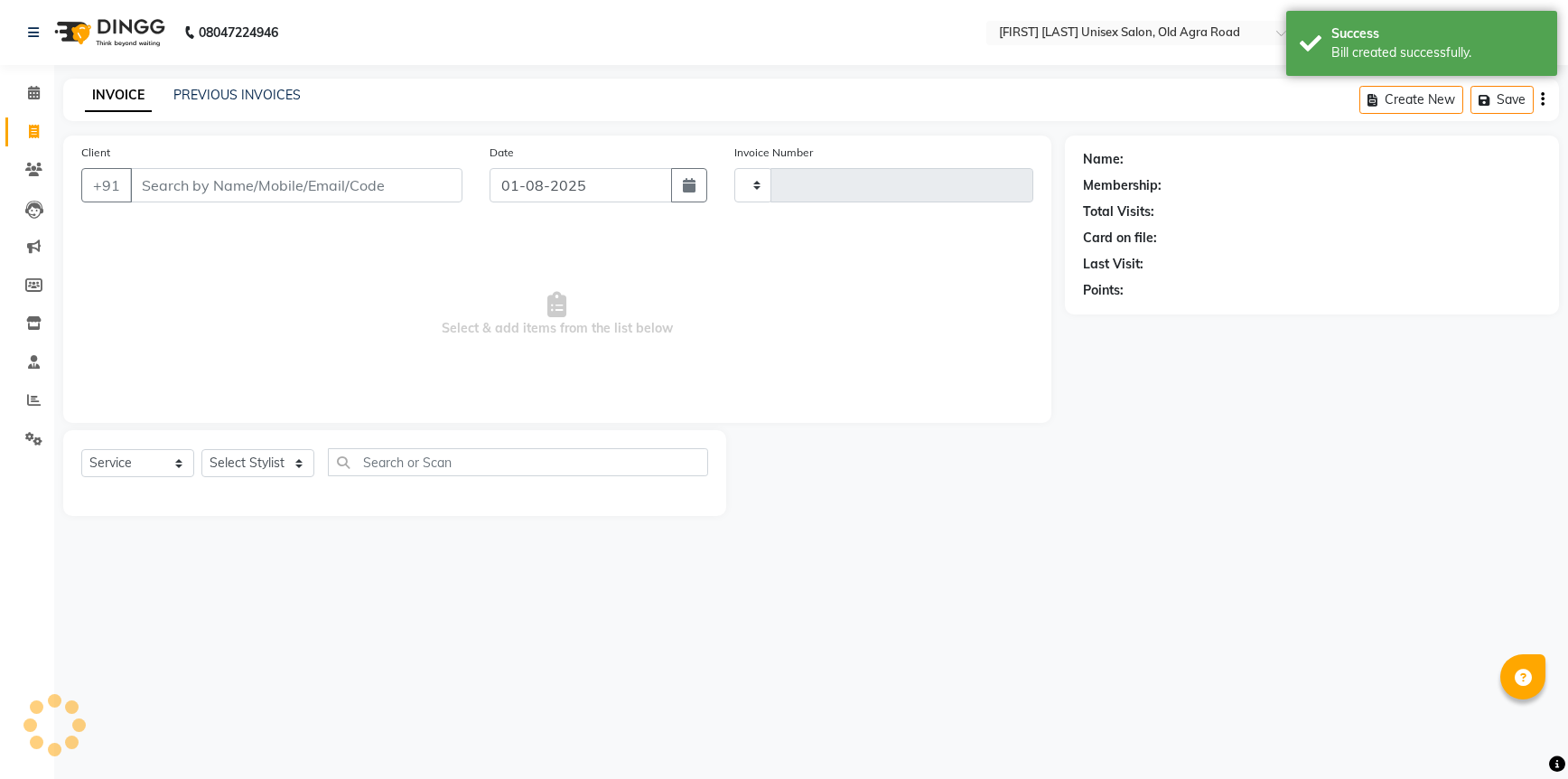 type on "4336" 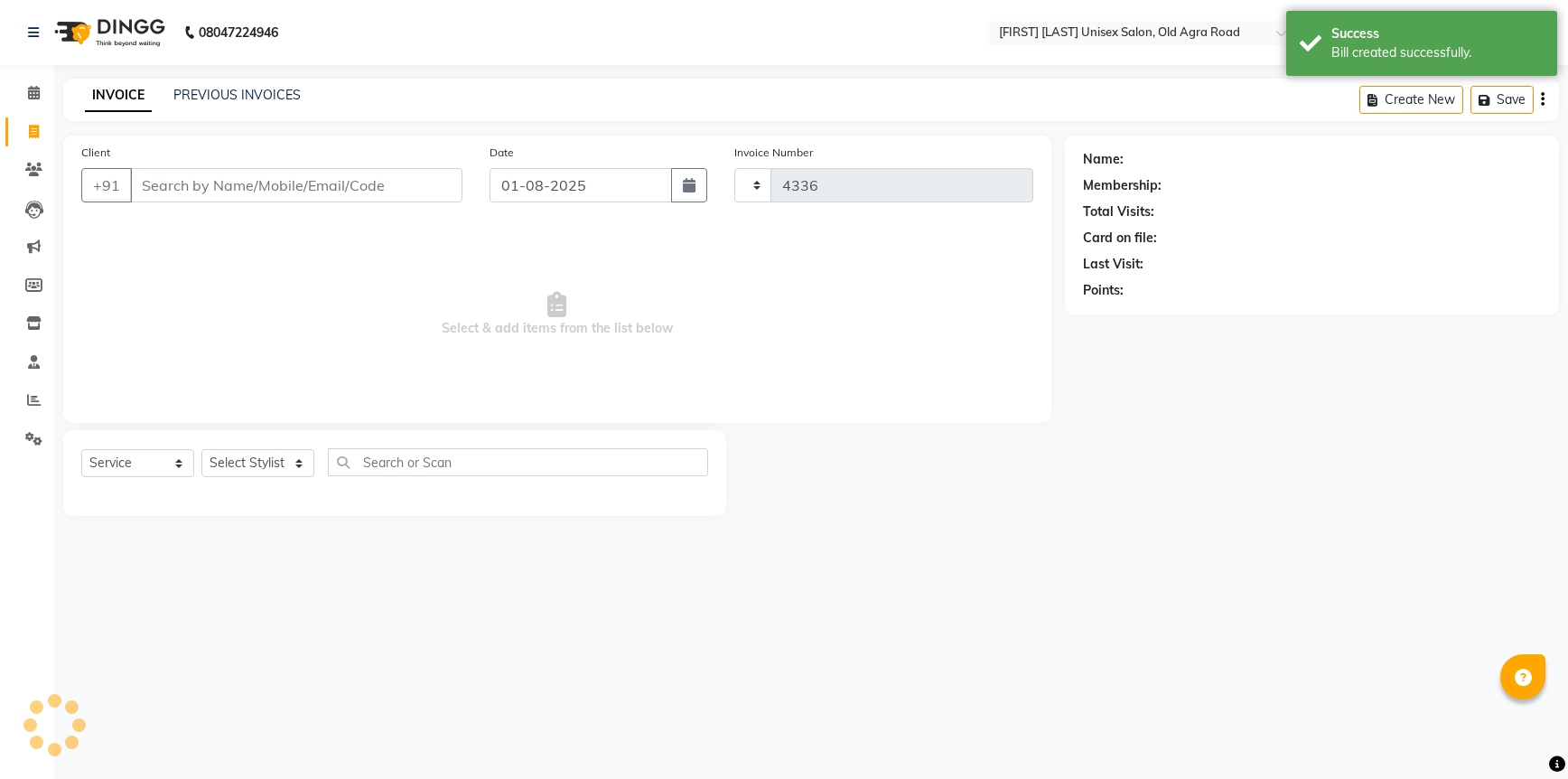 select on "6770" 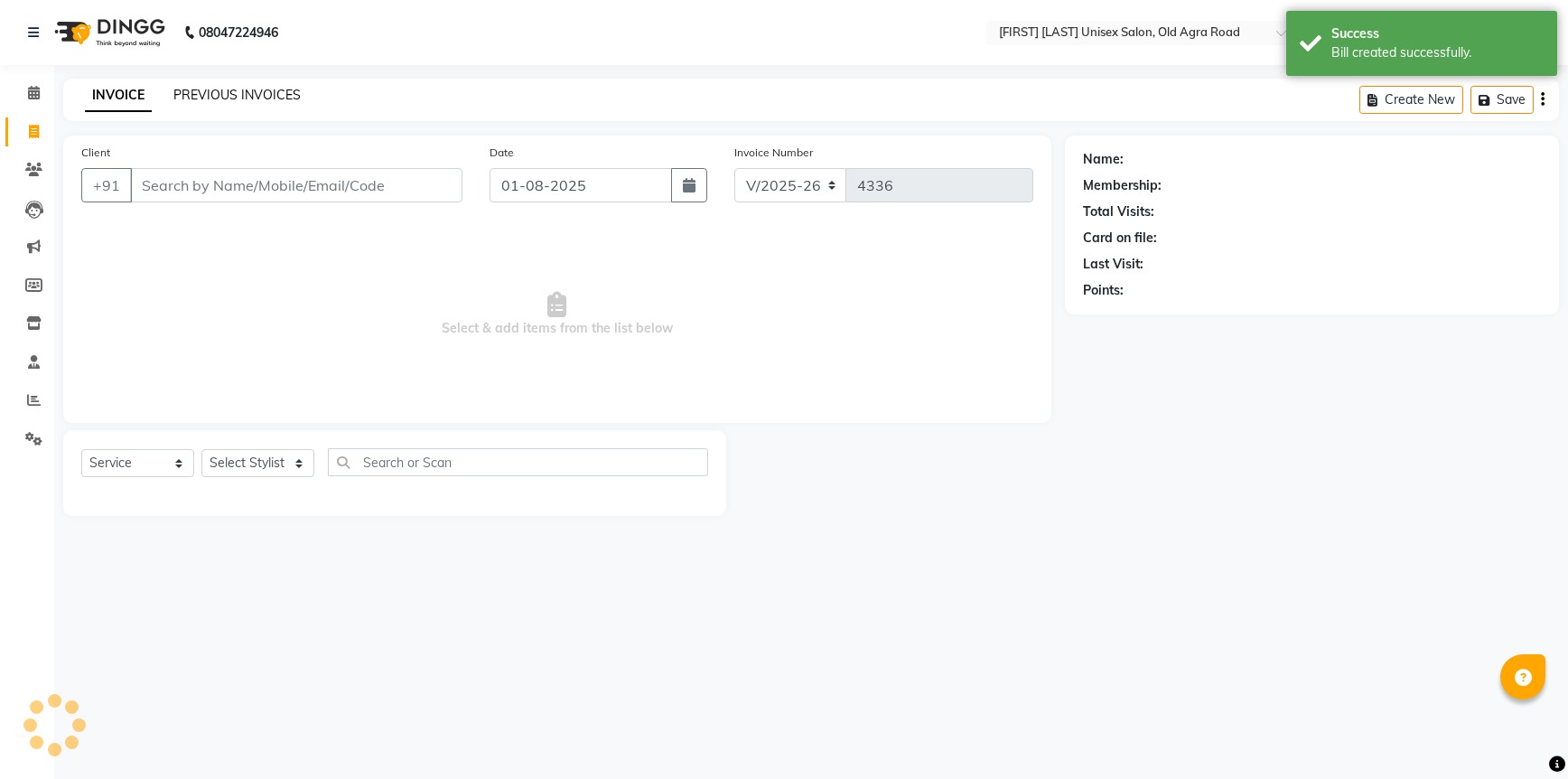 click on "PREVIOUS INVOICES" 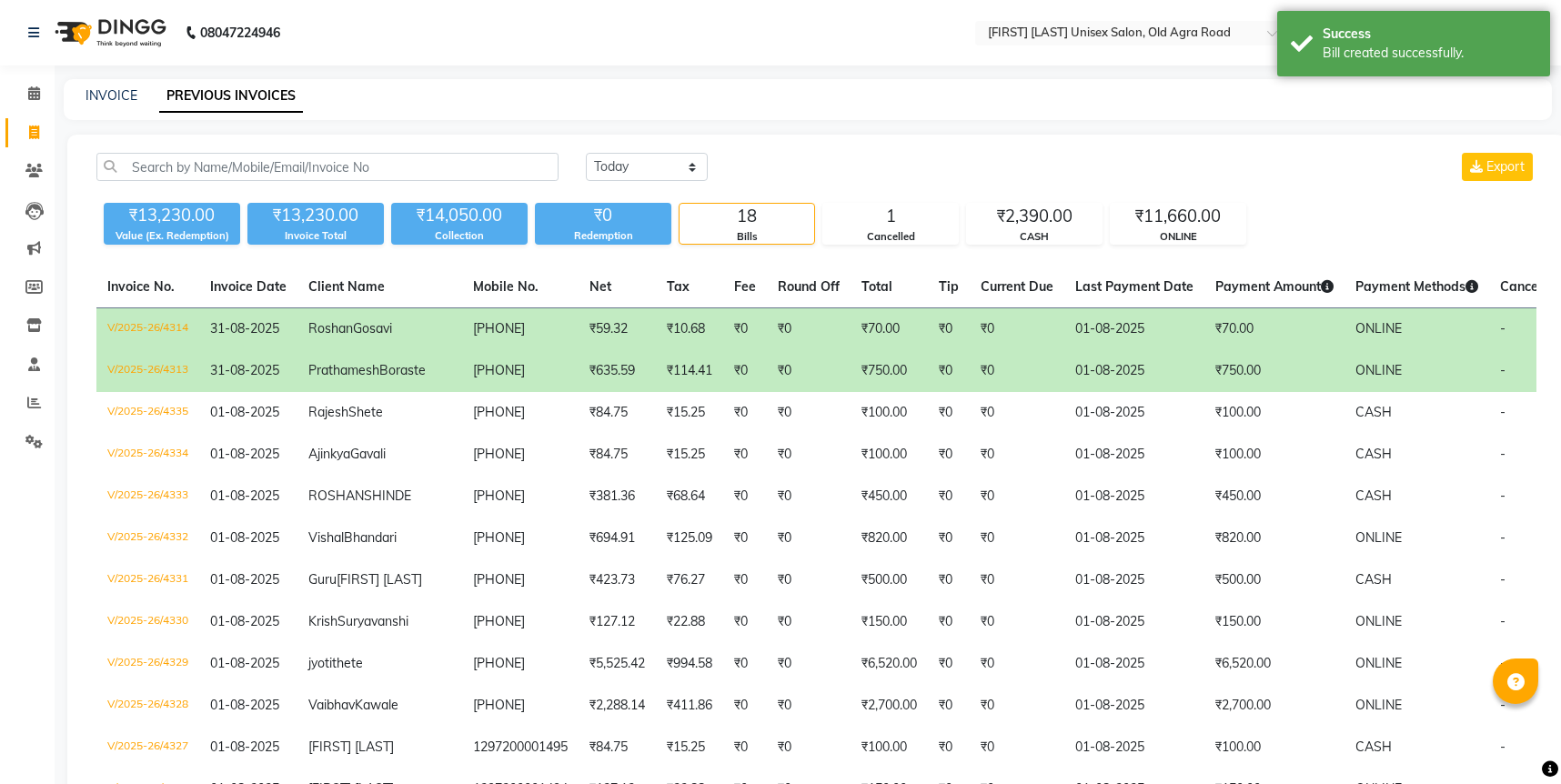 click on "₹0" 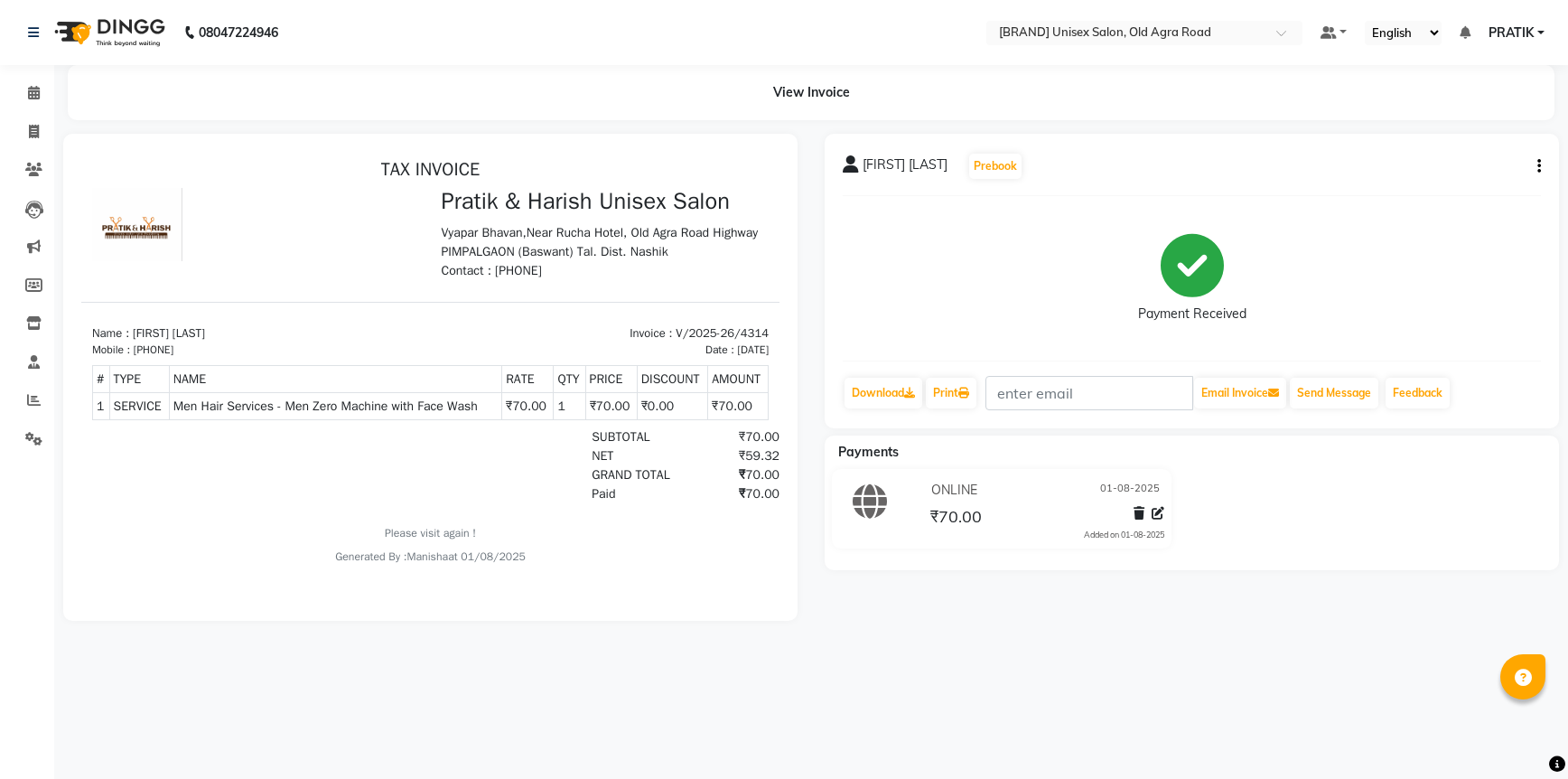 scroll, scrollTop: 0, scrollLeft: 0, axis: both 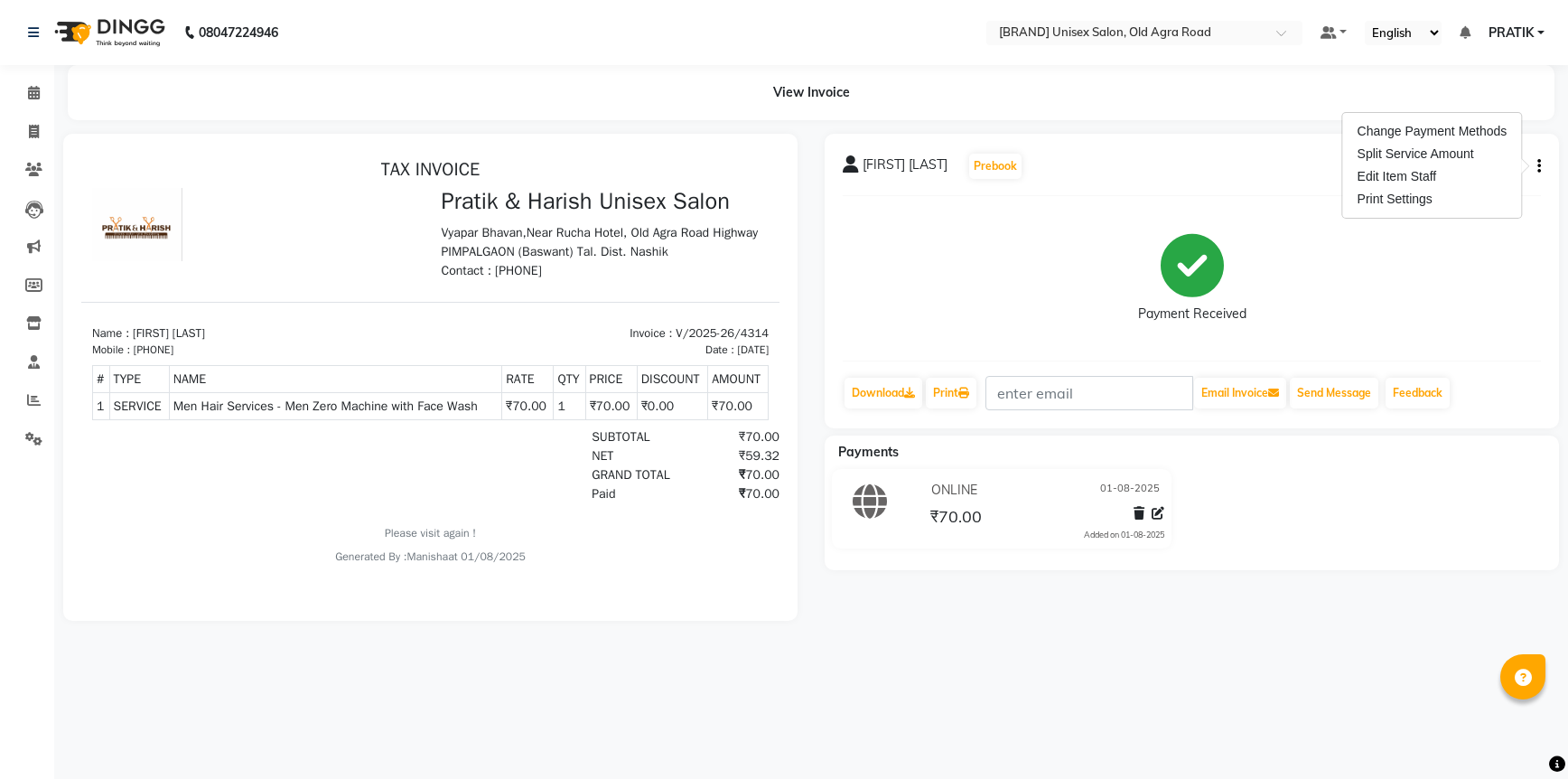 click on "Roshan Gosavi  Prebook   Payment Received  Download  Print   Email Invoice   Send Message Feedback" 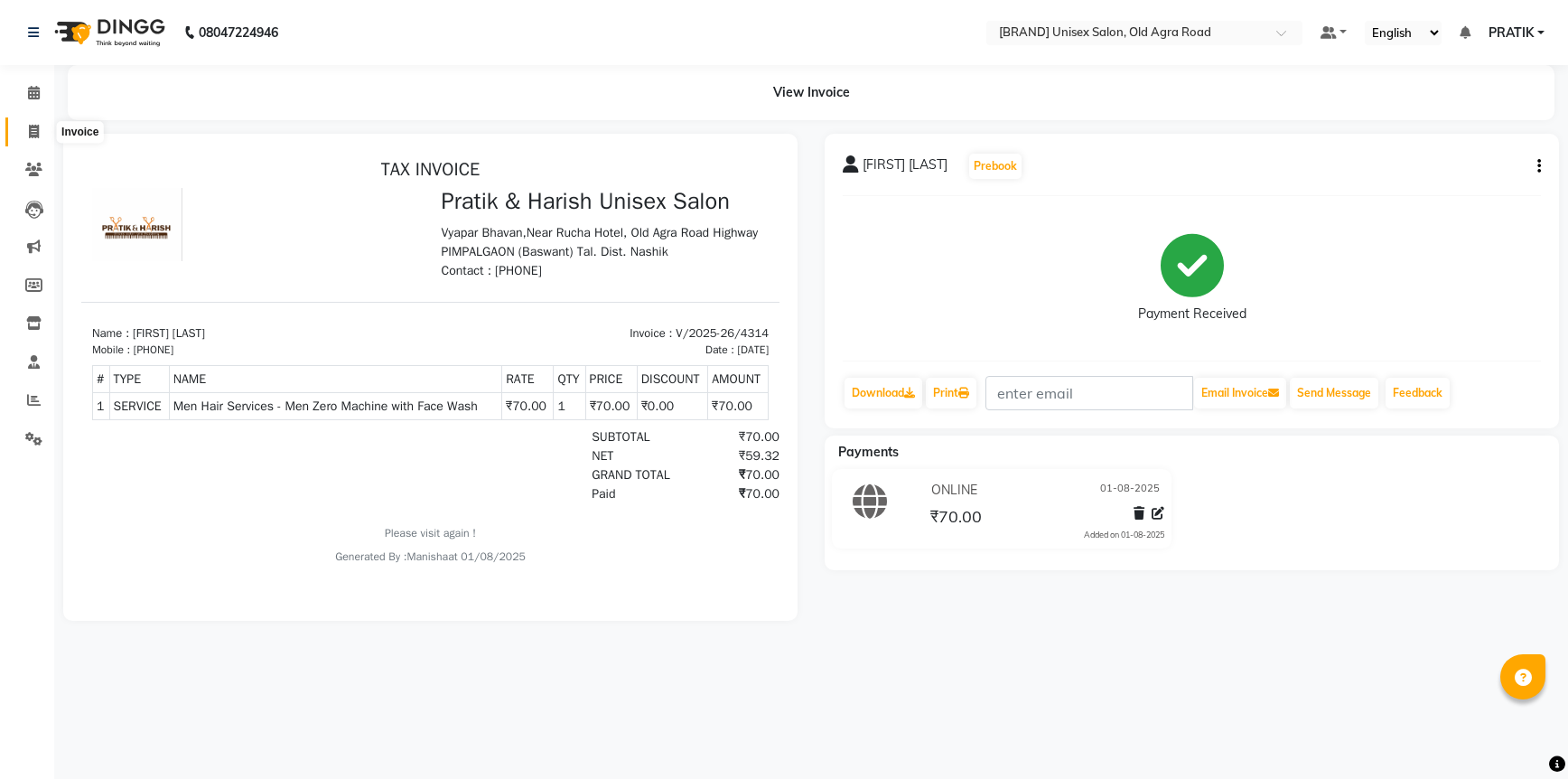 click 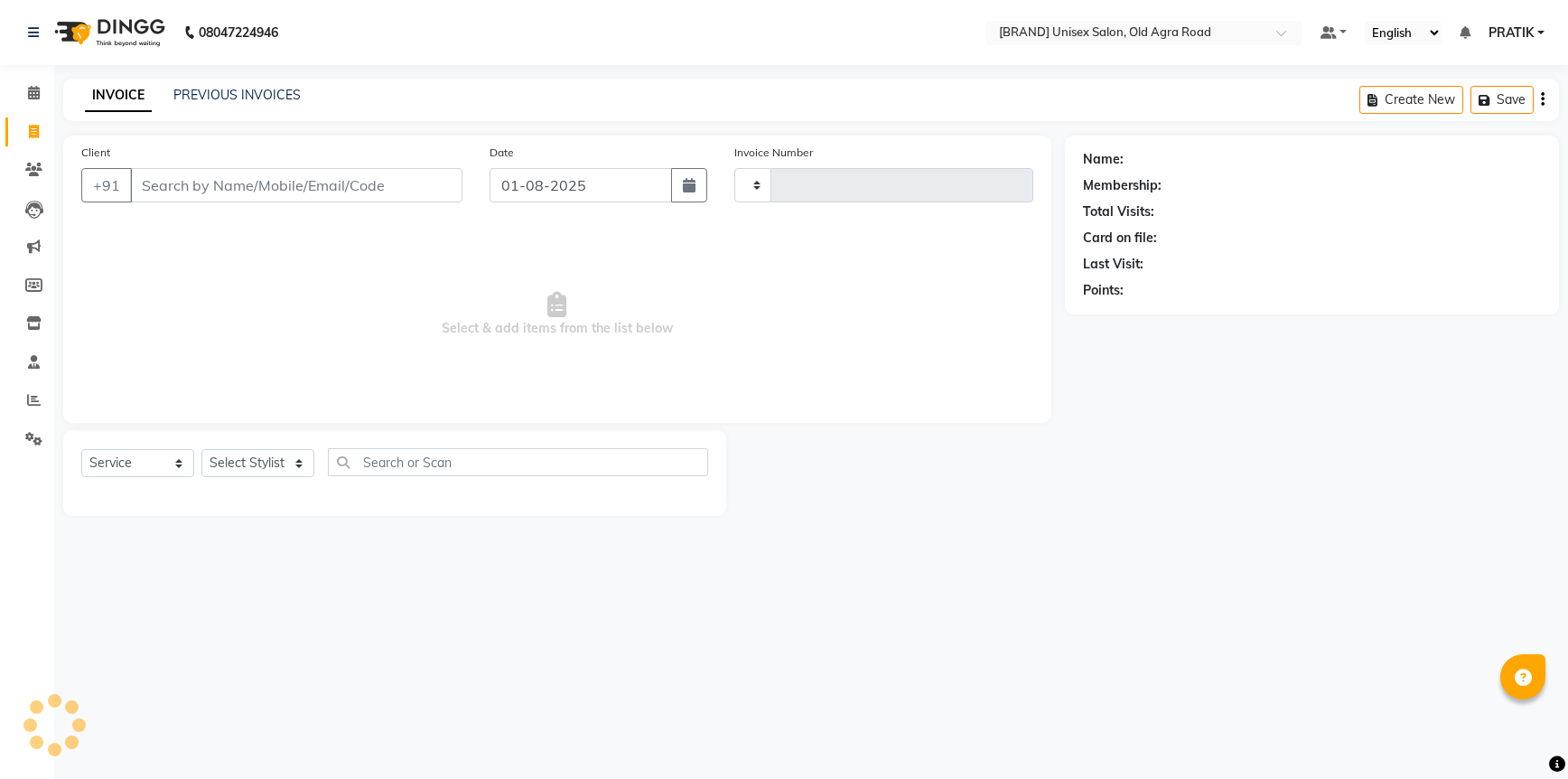 type on "4336" 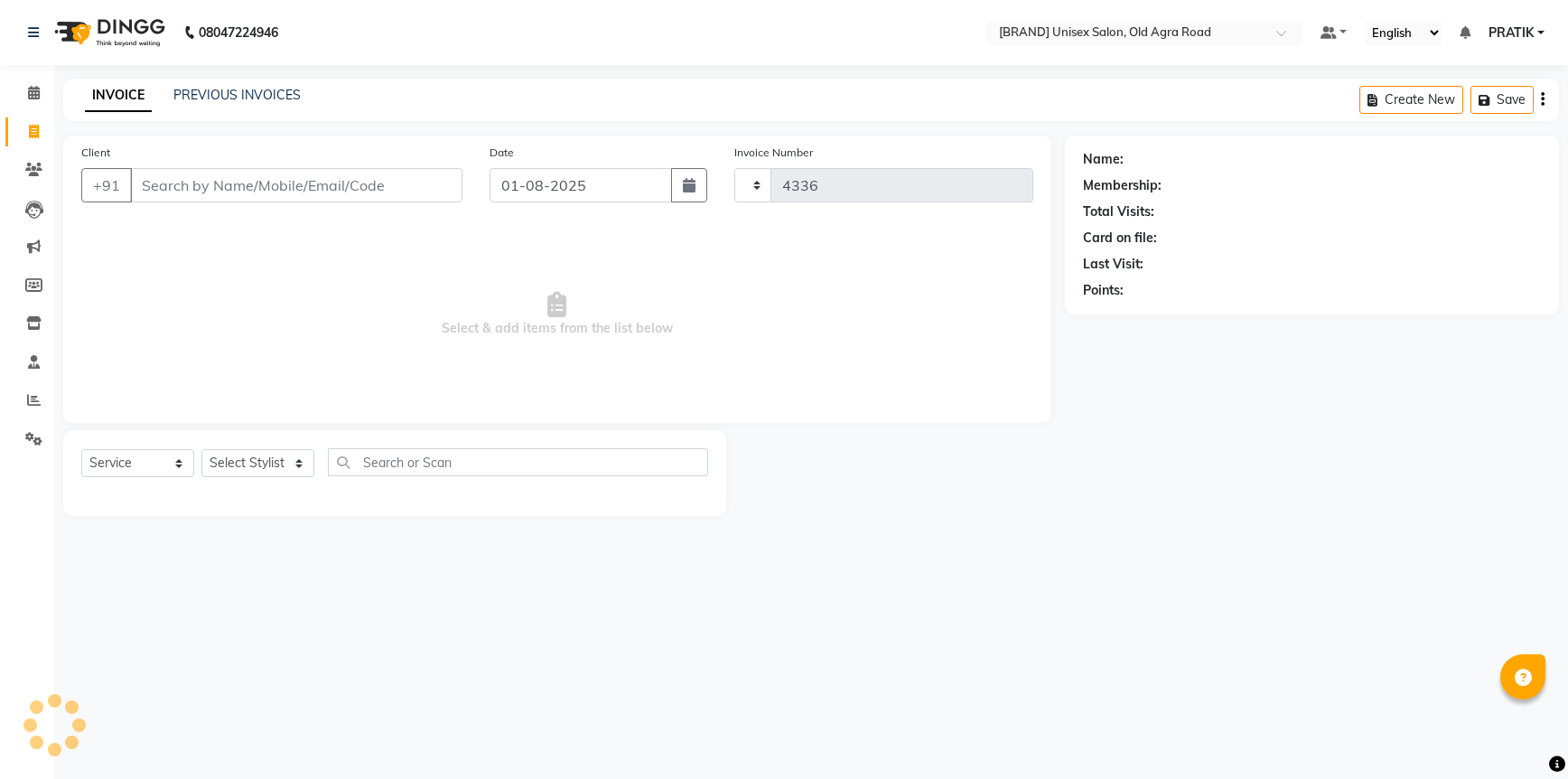 select on "6770" 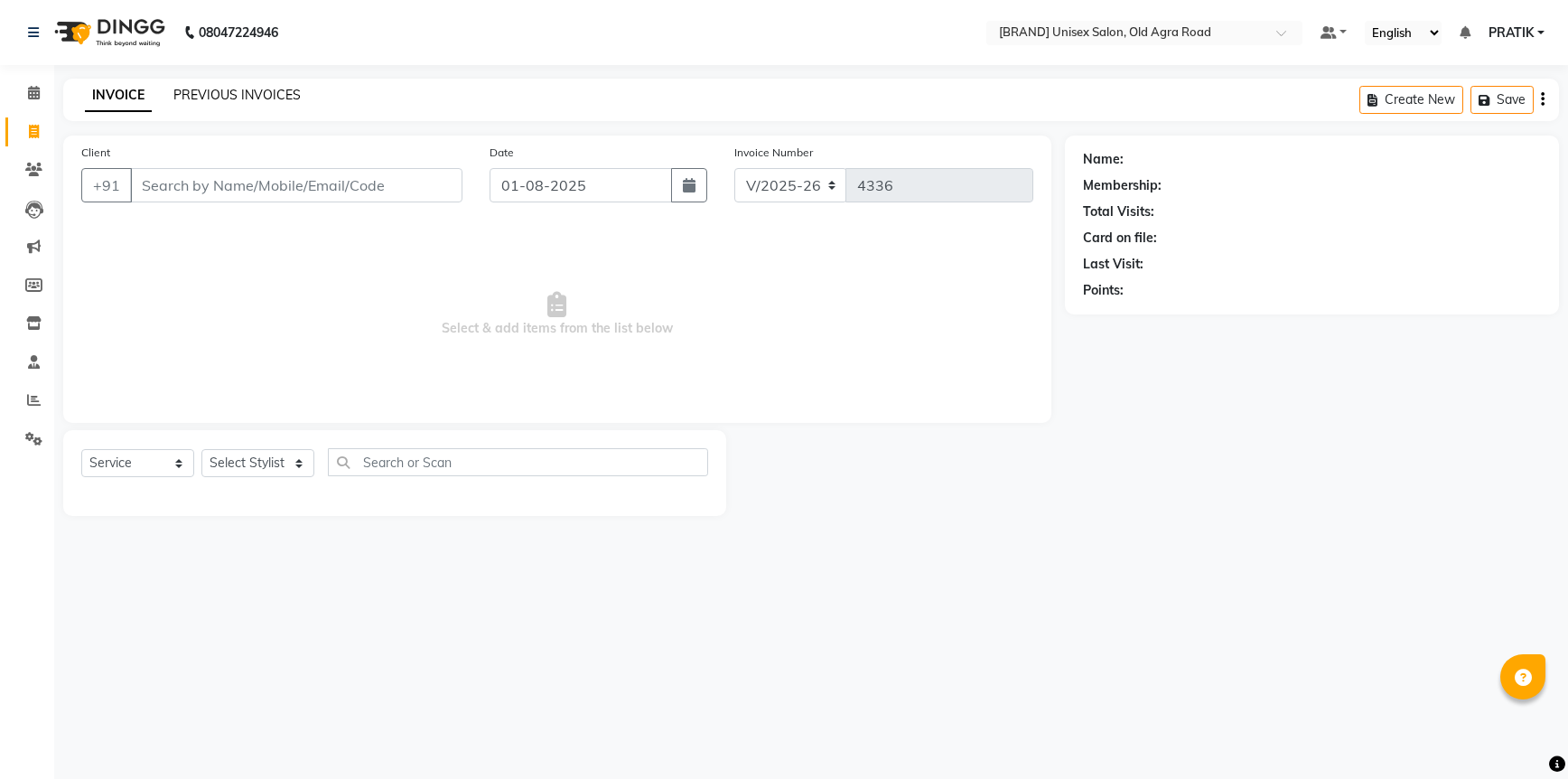 click on "PREVIOUS INVOICES" 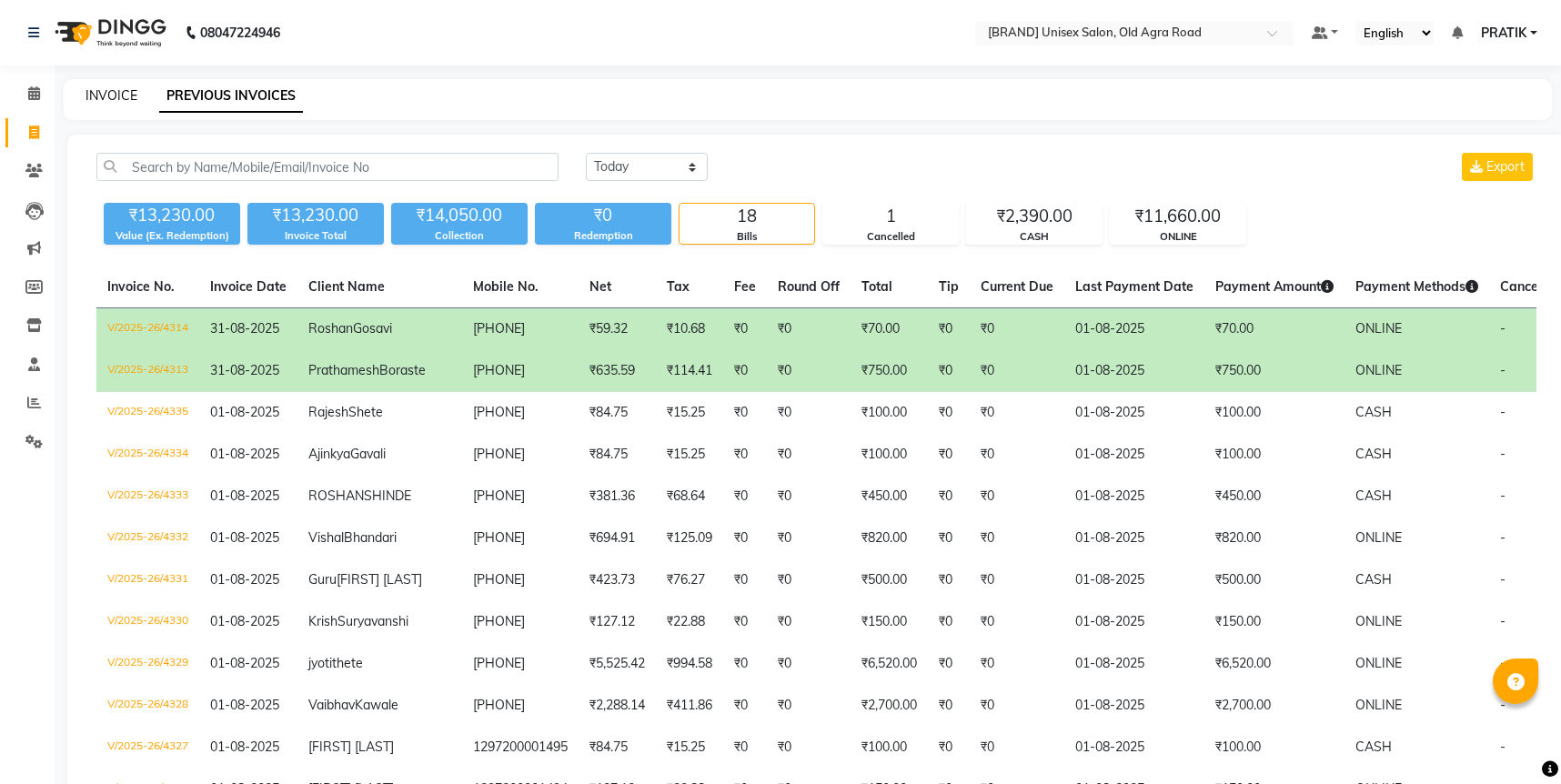 click on "INVOICE" 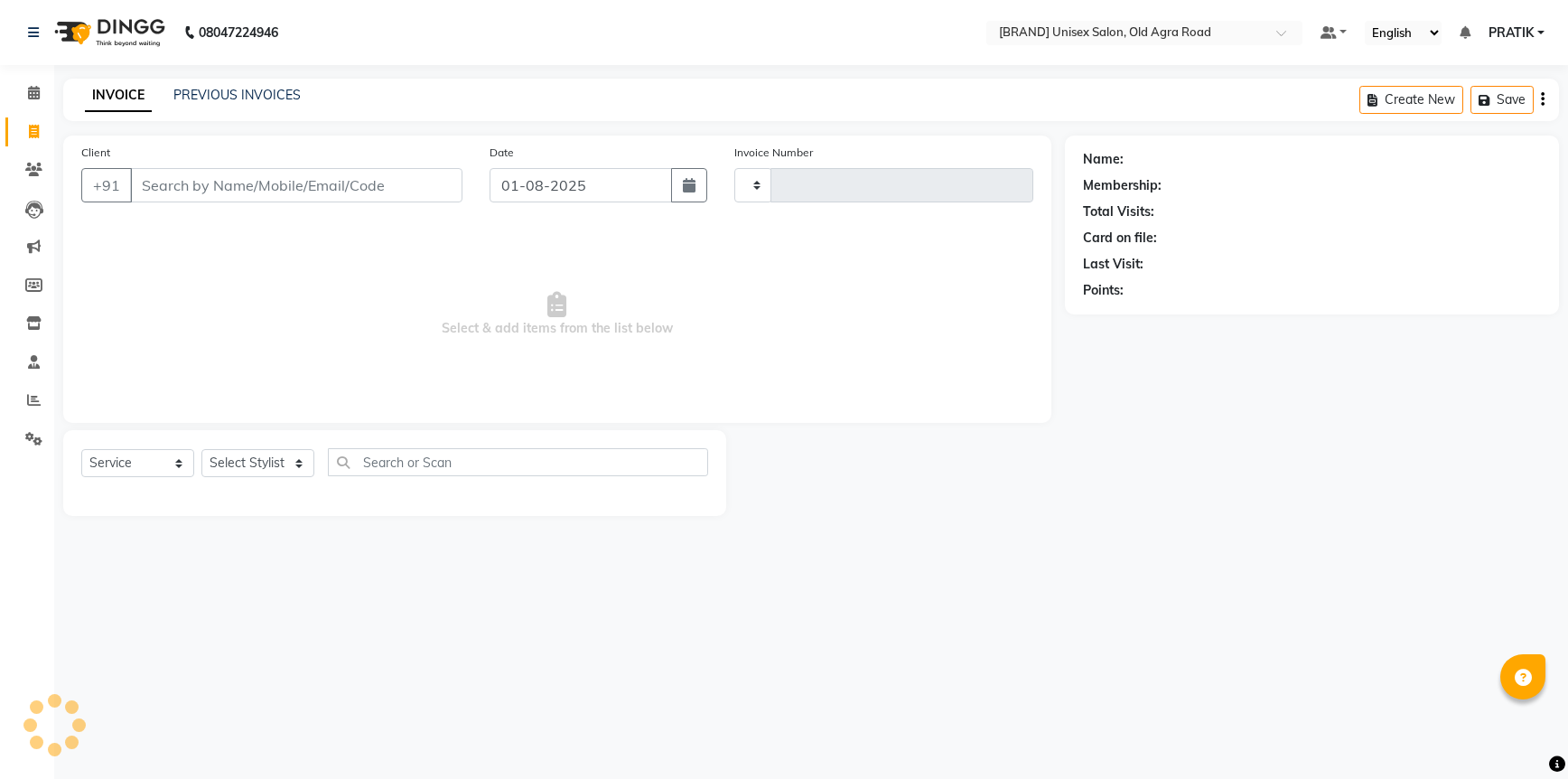 type on "4336" 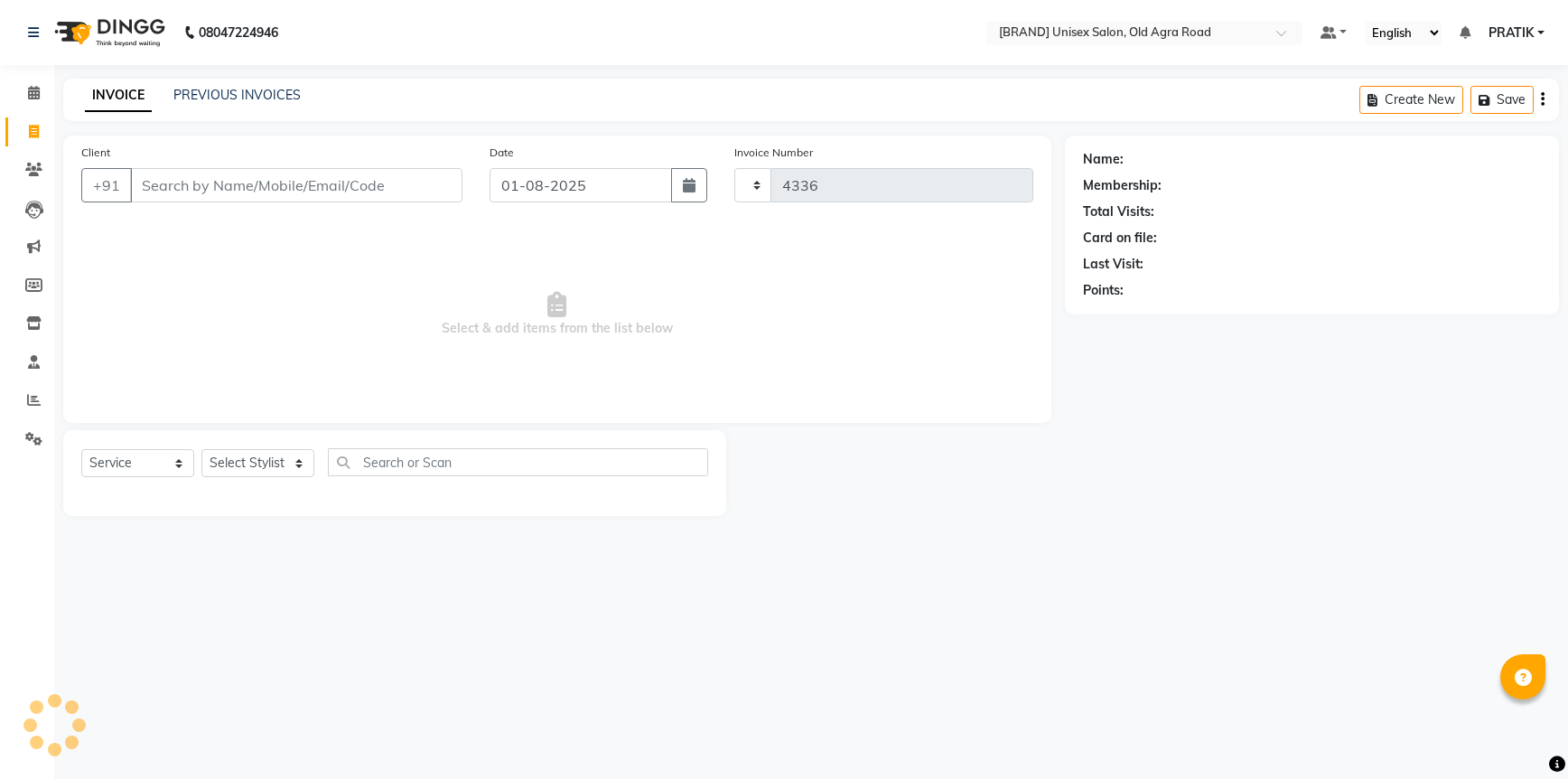select on "6770" 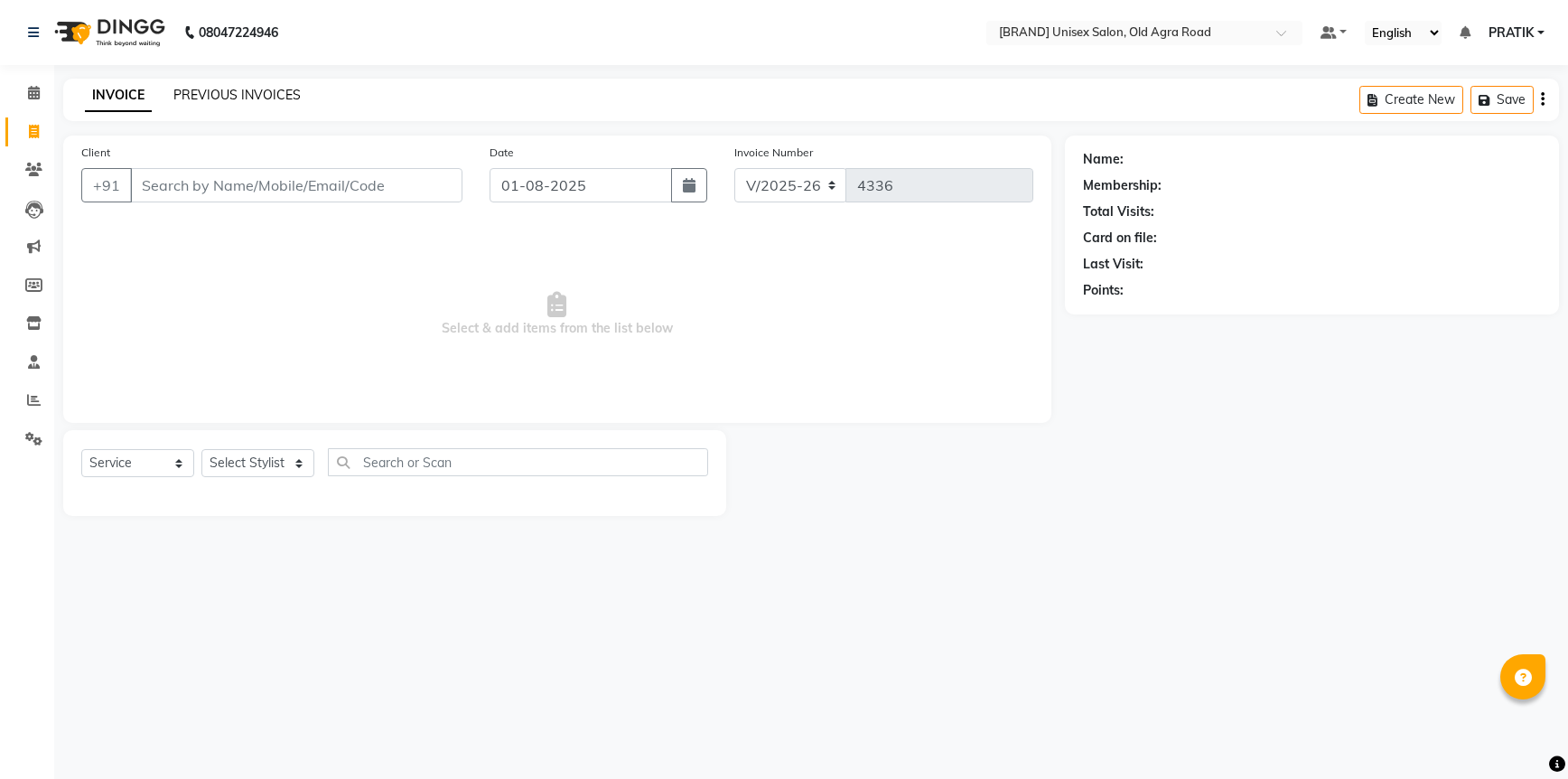 click on "PREVIOUS INVOICES" 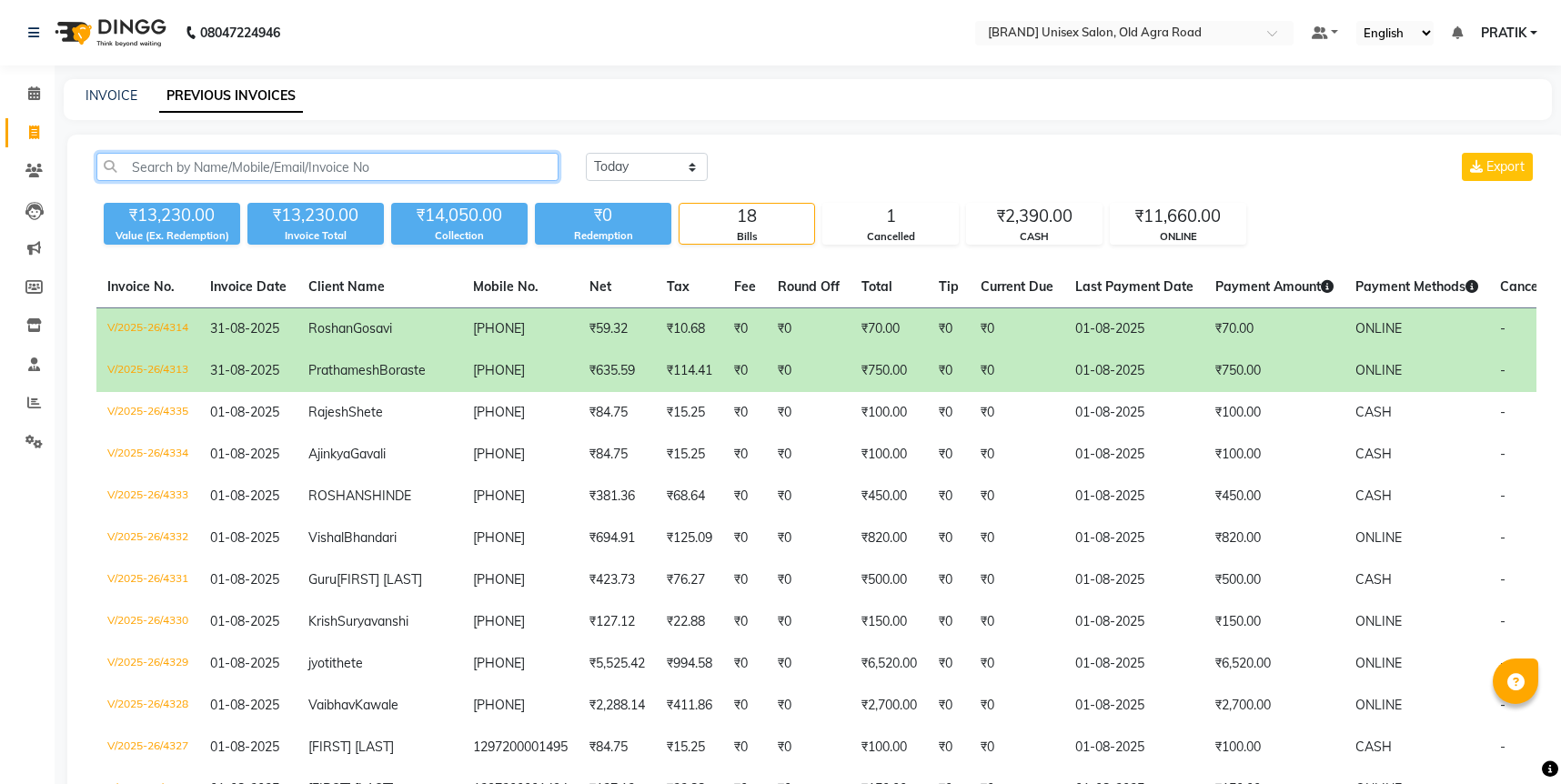 click 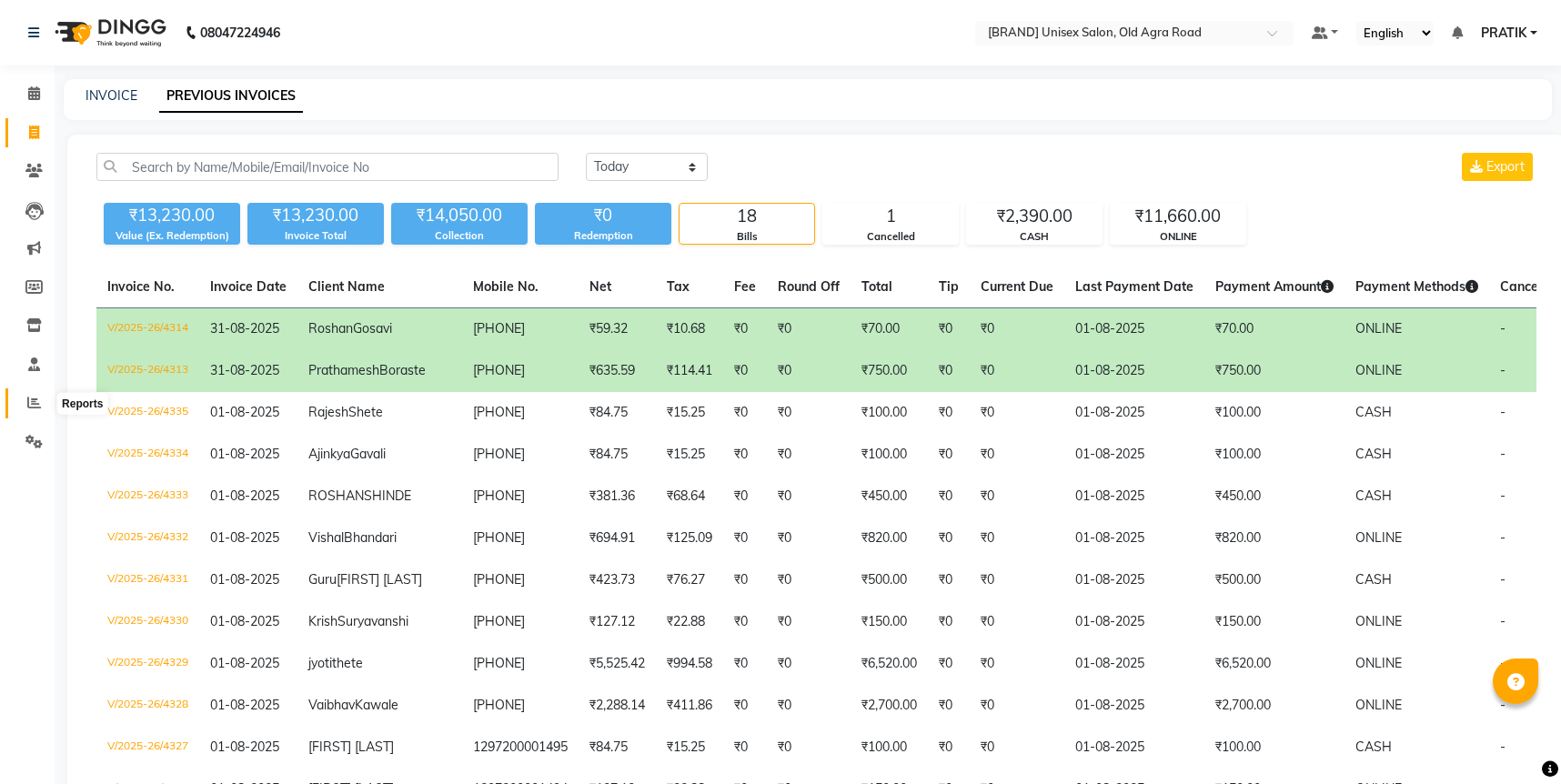 click 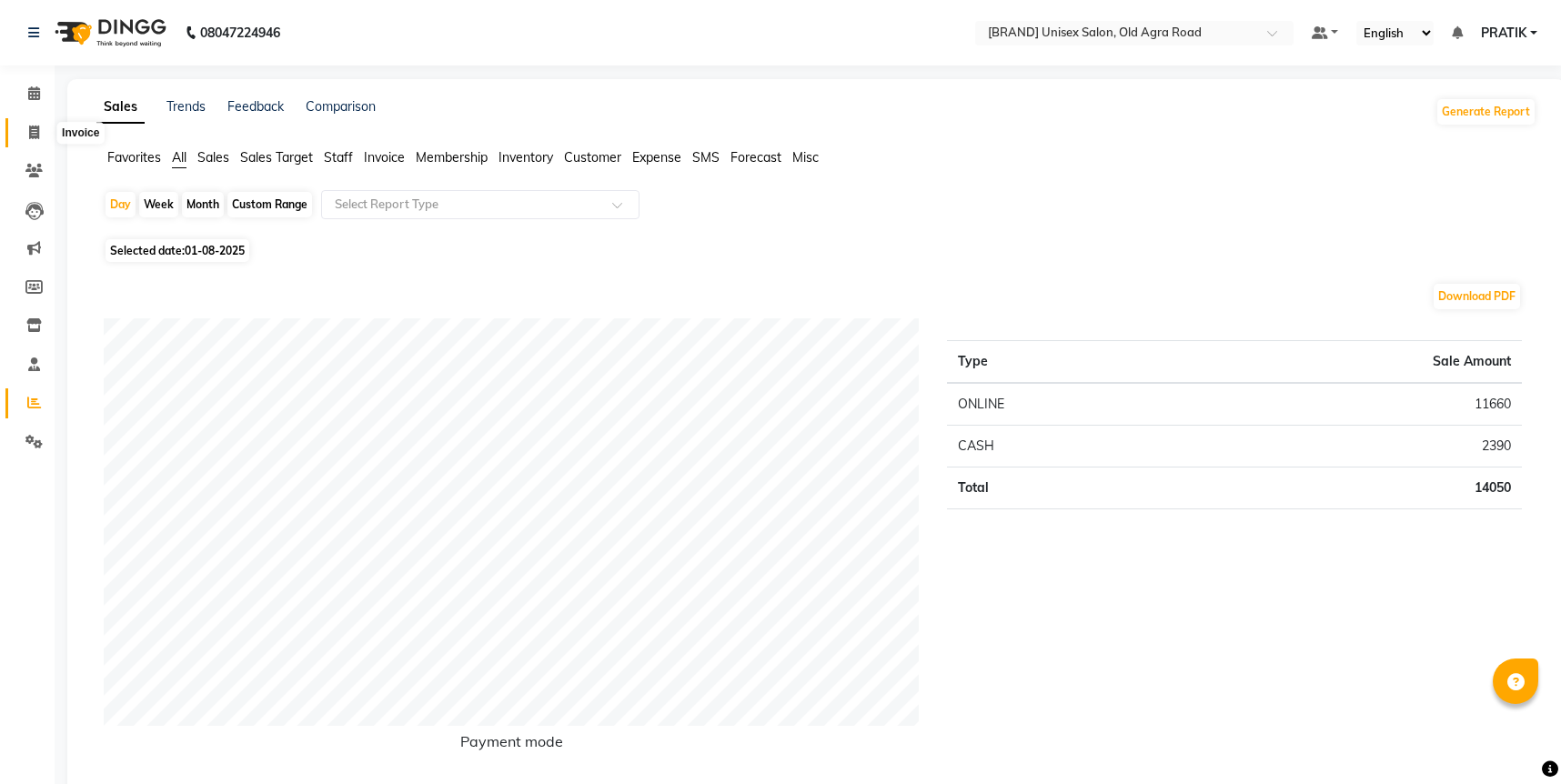 click 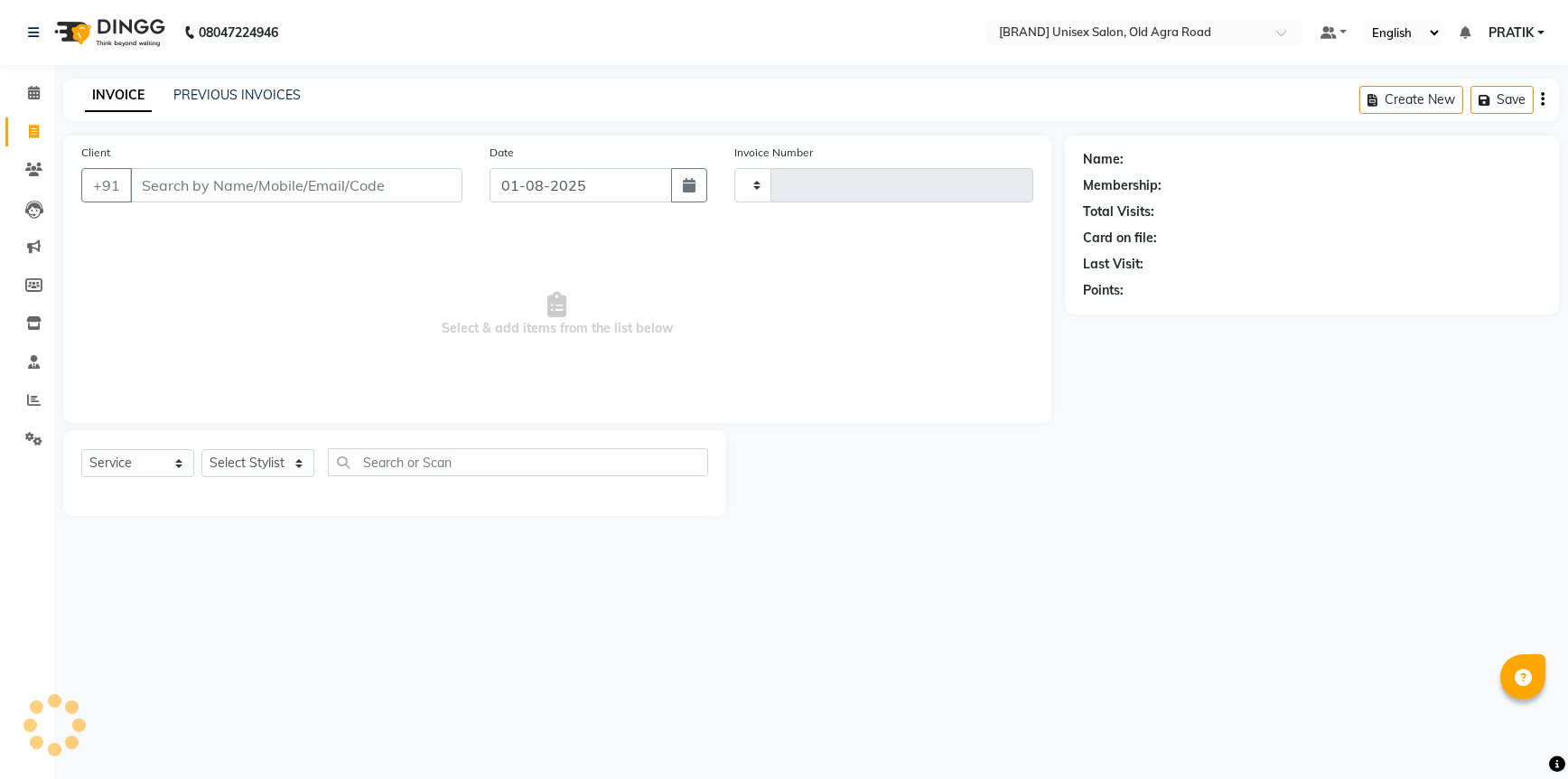 type on "4336" 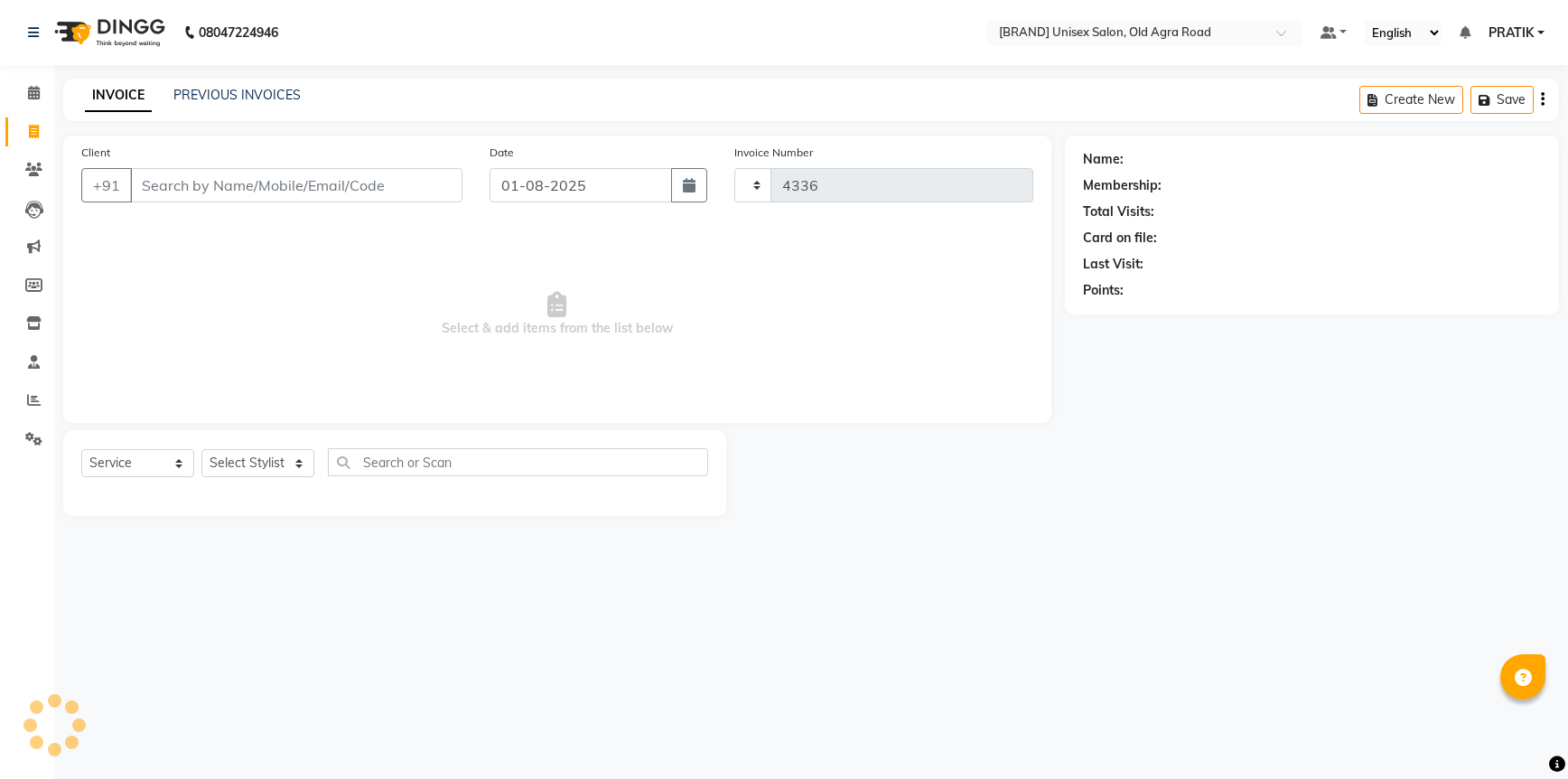 select on "6770" 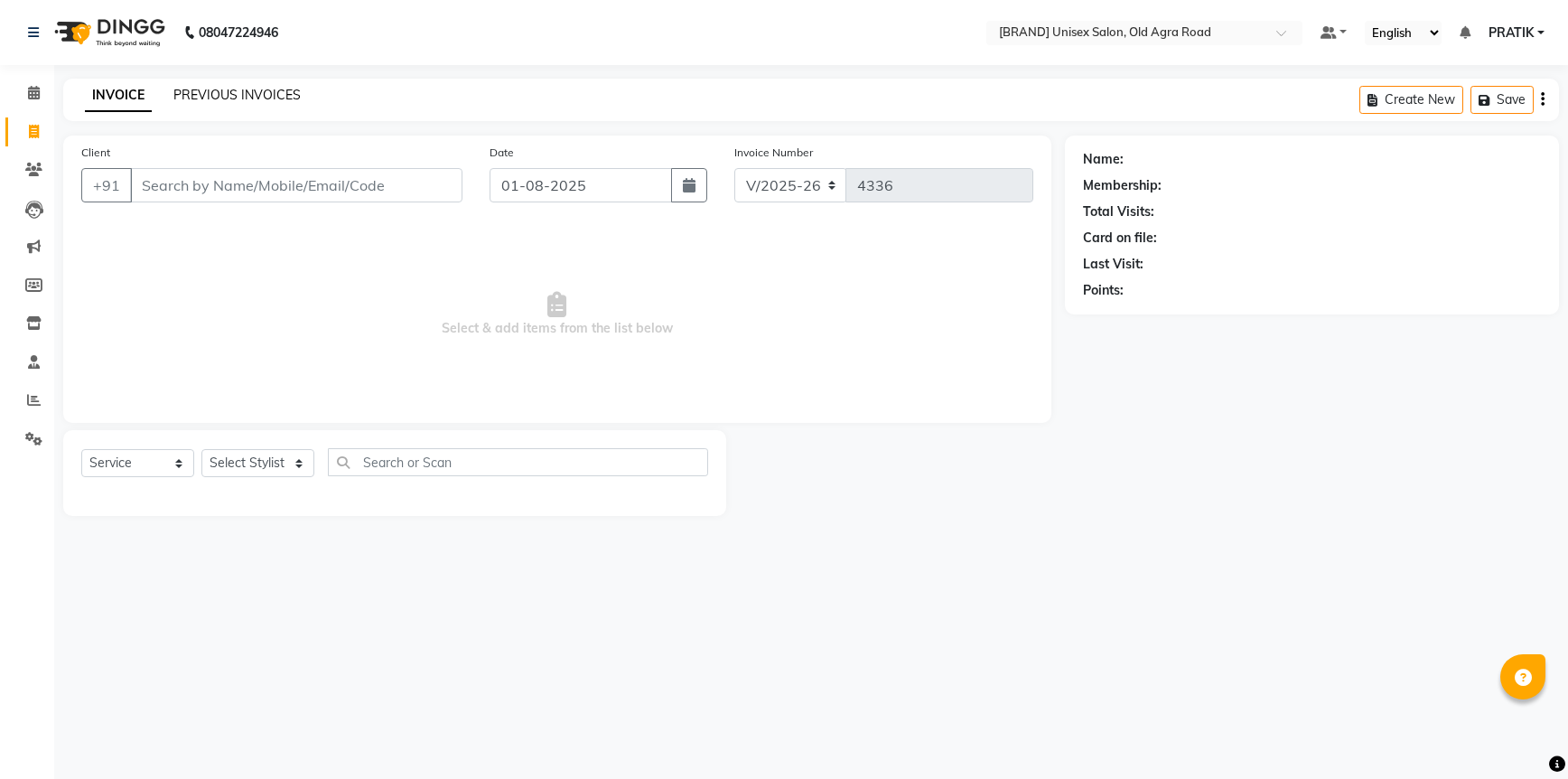 click on "PREVIOUS INVOICES" 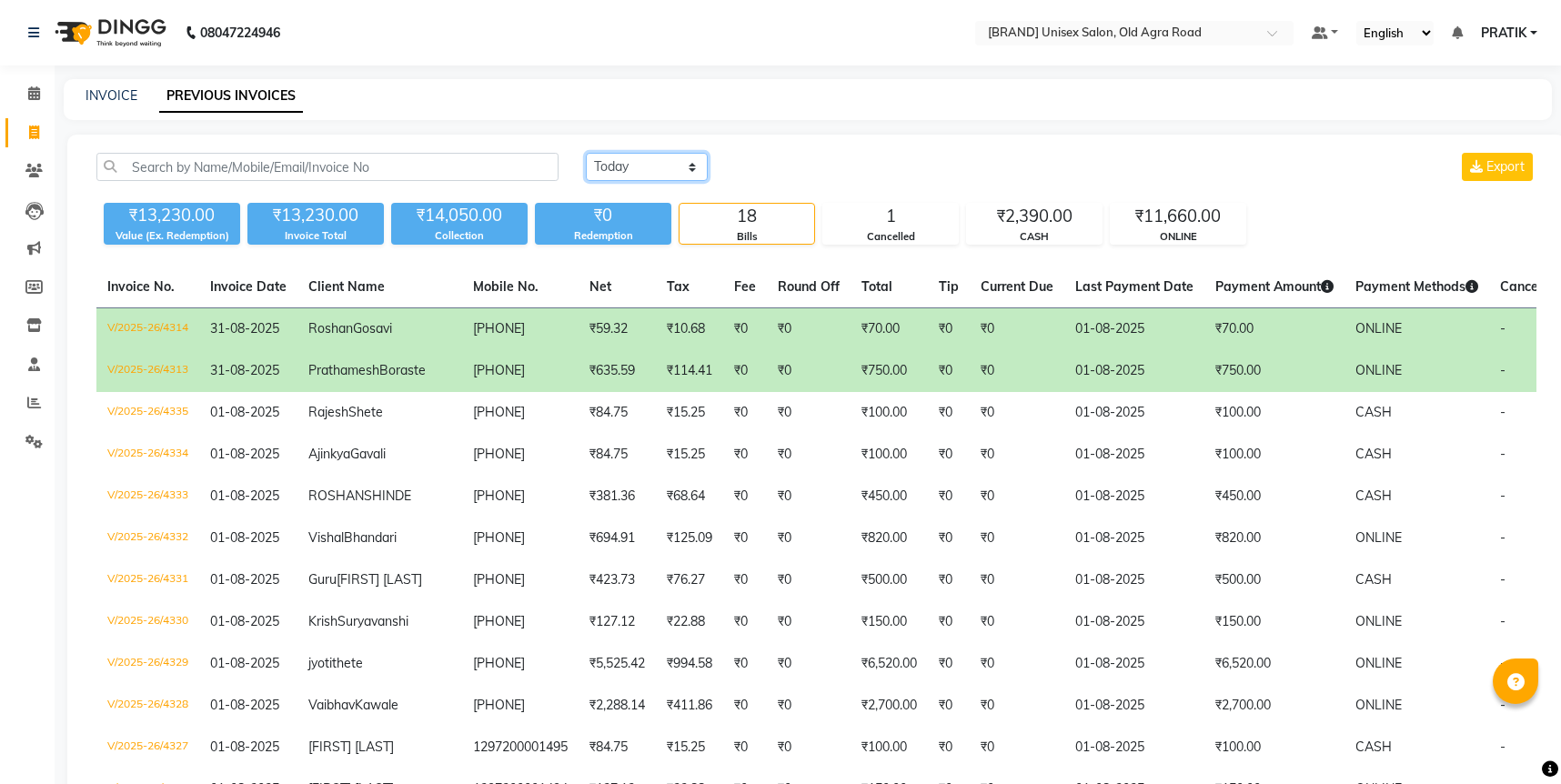 click on "Today Yesterday Custom Range" 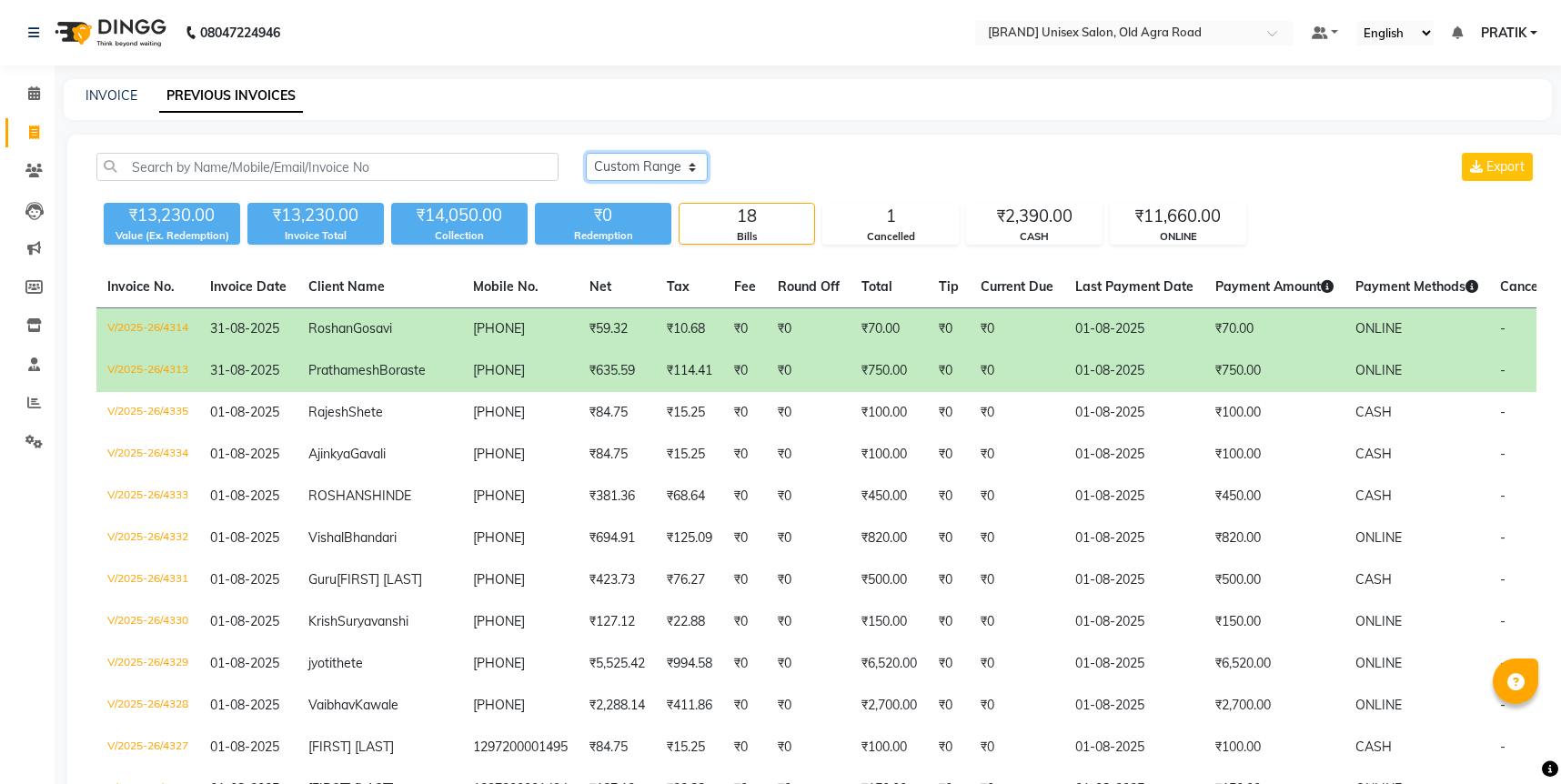 click on "Today Yesterday Custom Range" 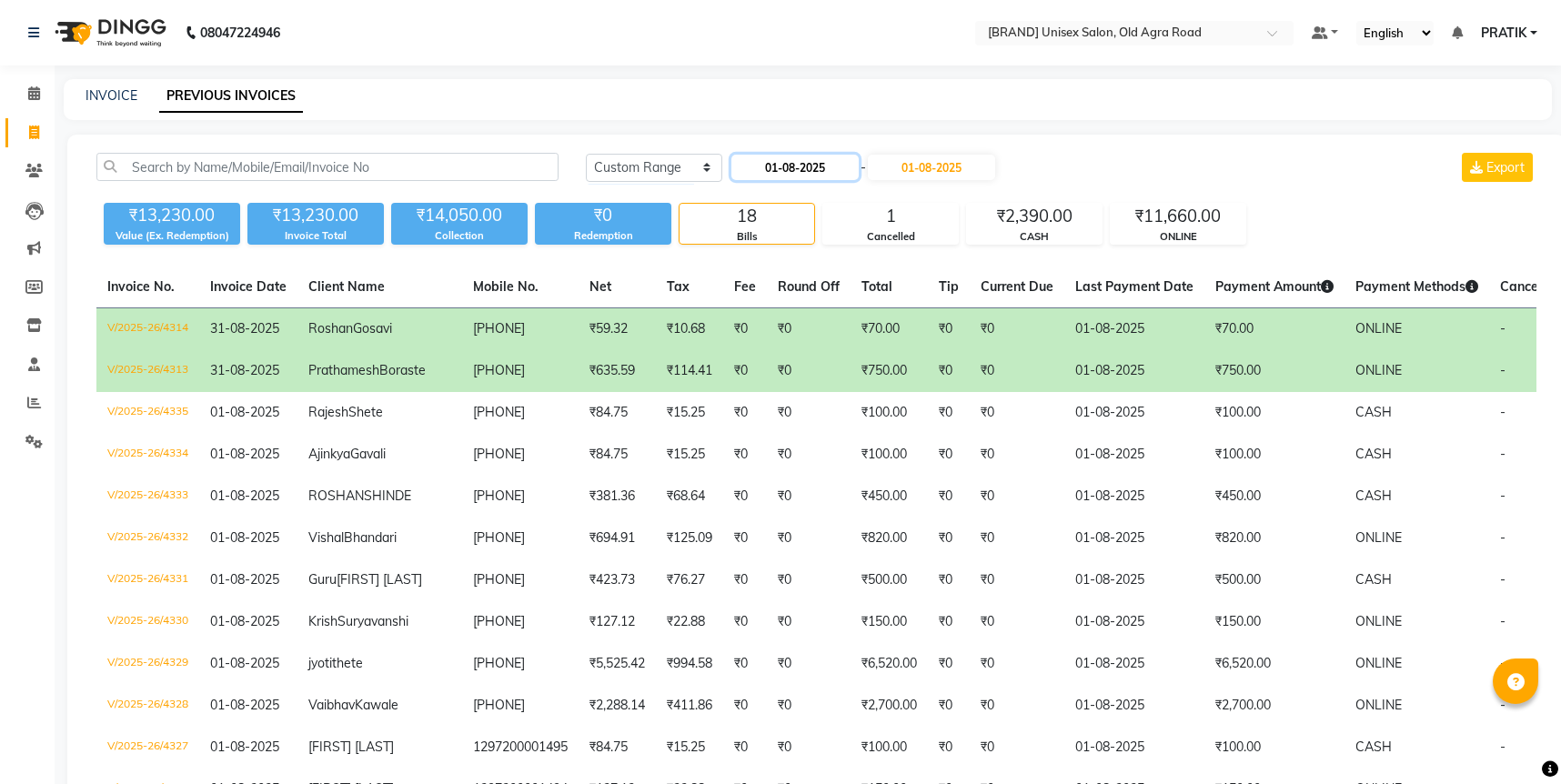 click on "01-08-2025" 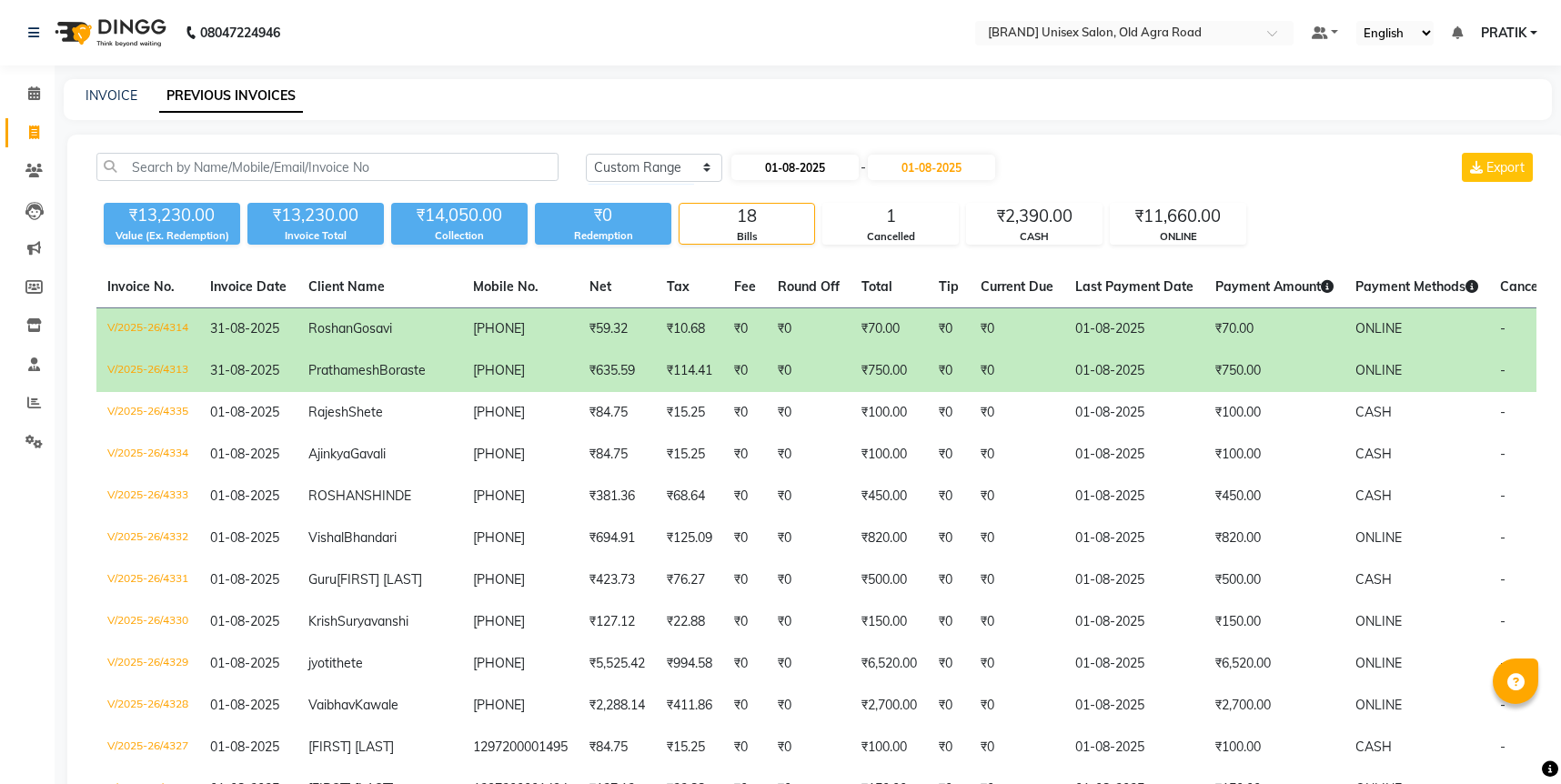 select on "8" 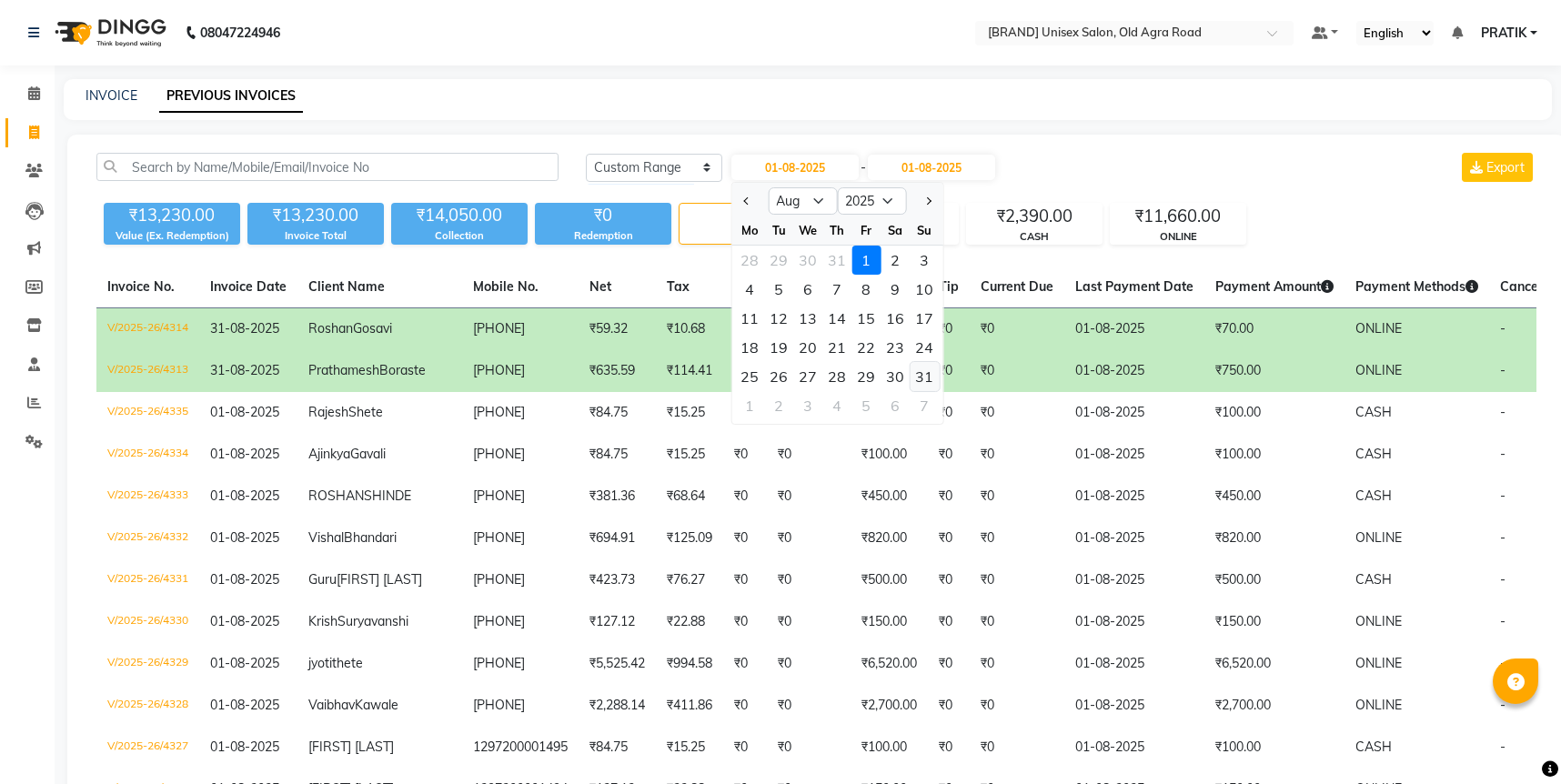 click on "31" 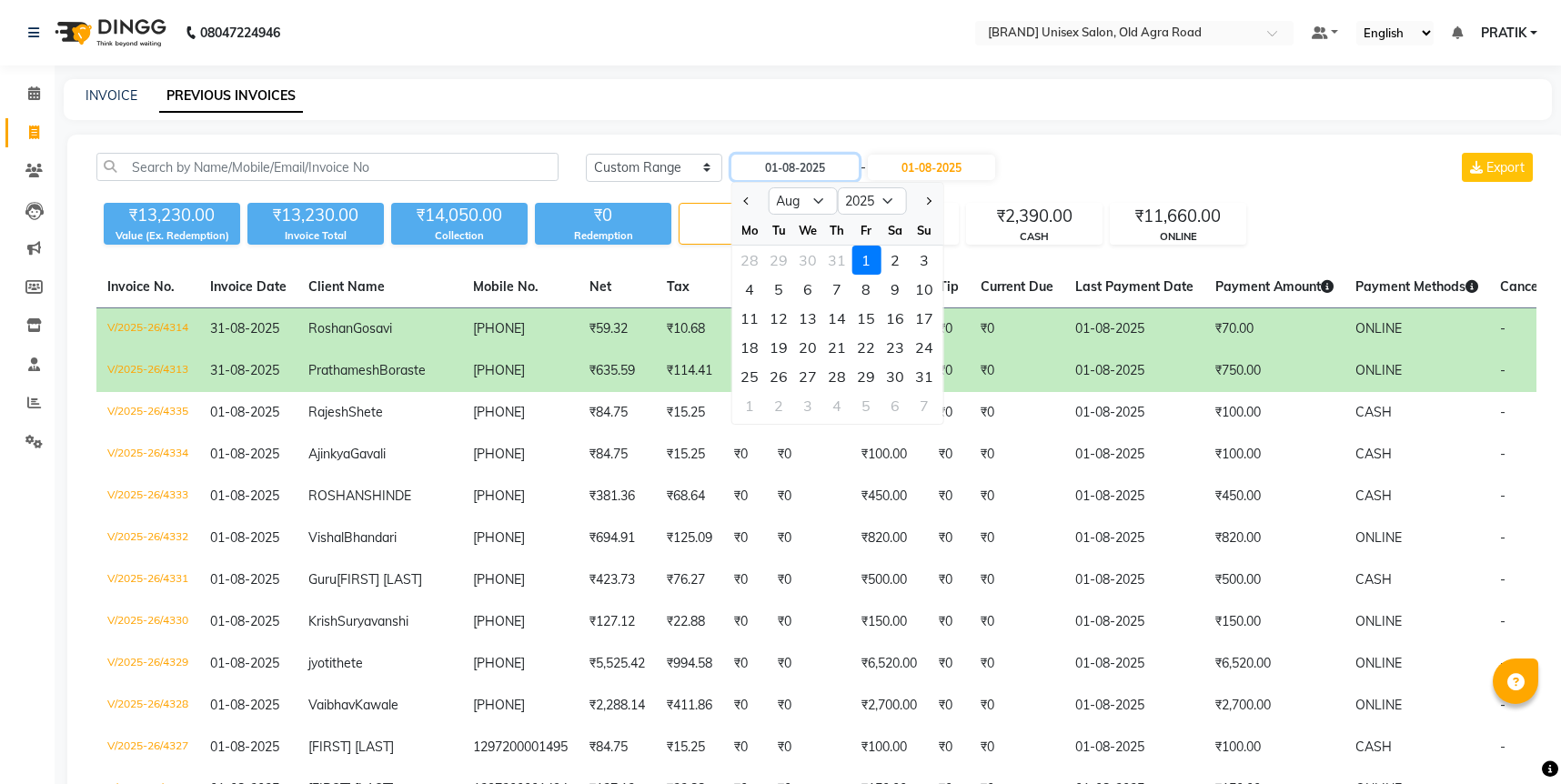 type on "31-08-2025" 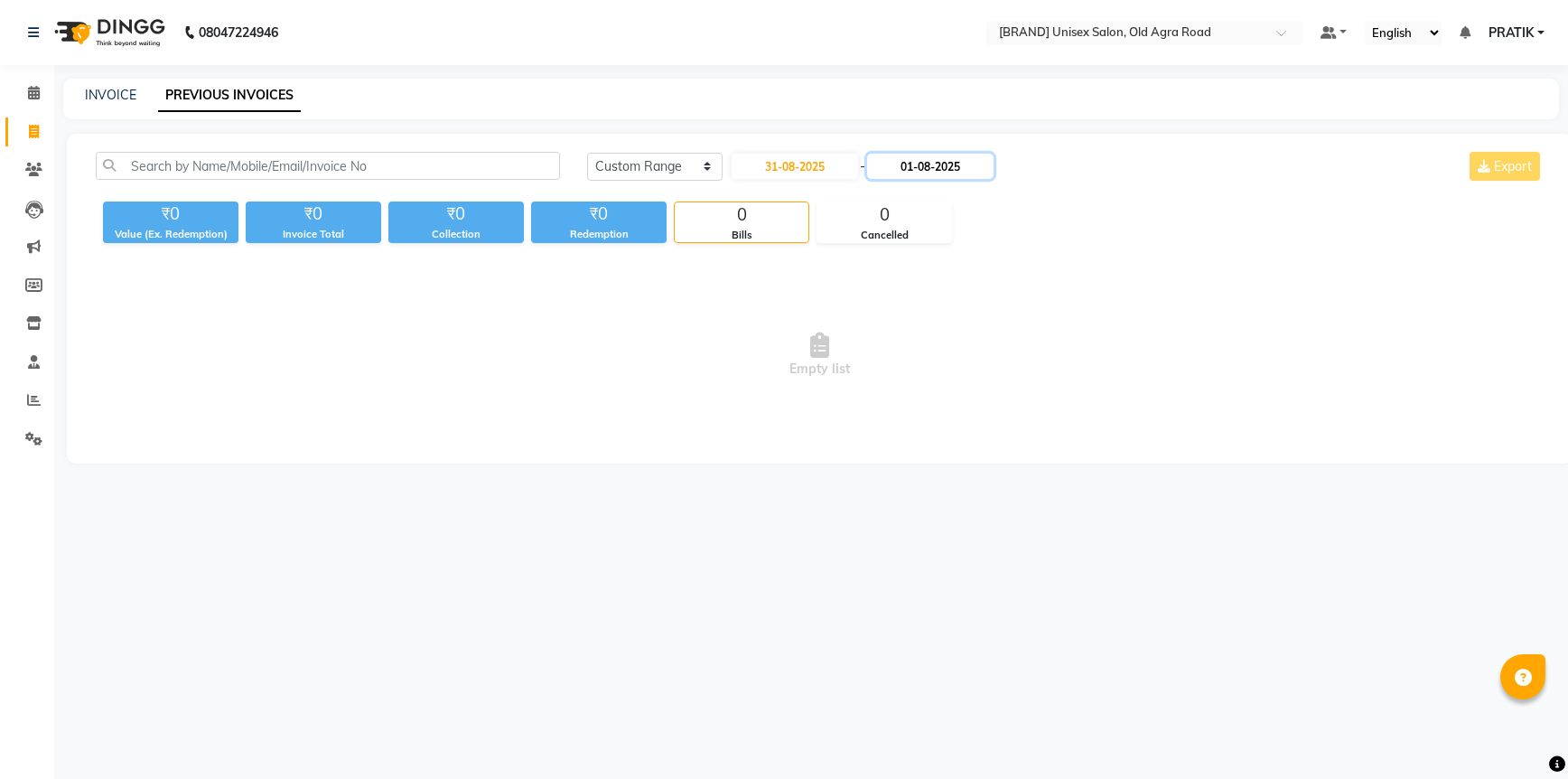 click on "01-08-2025" 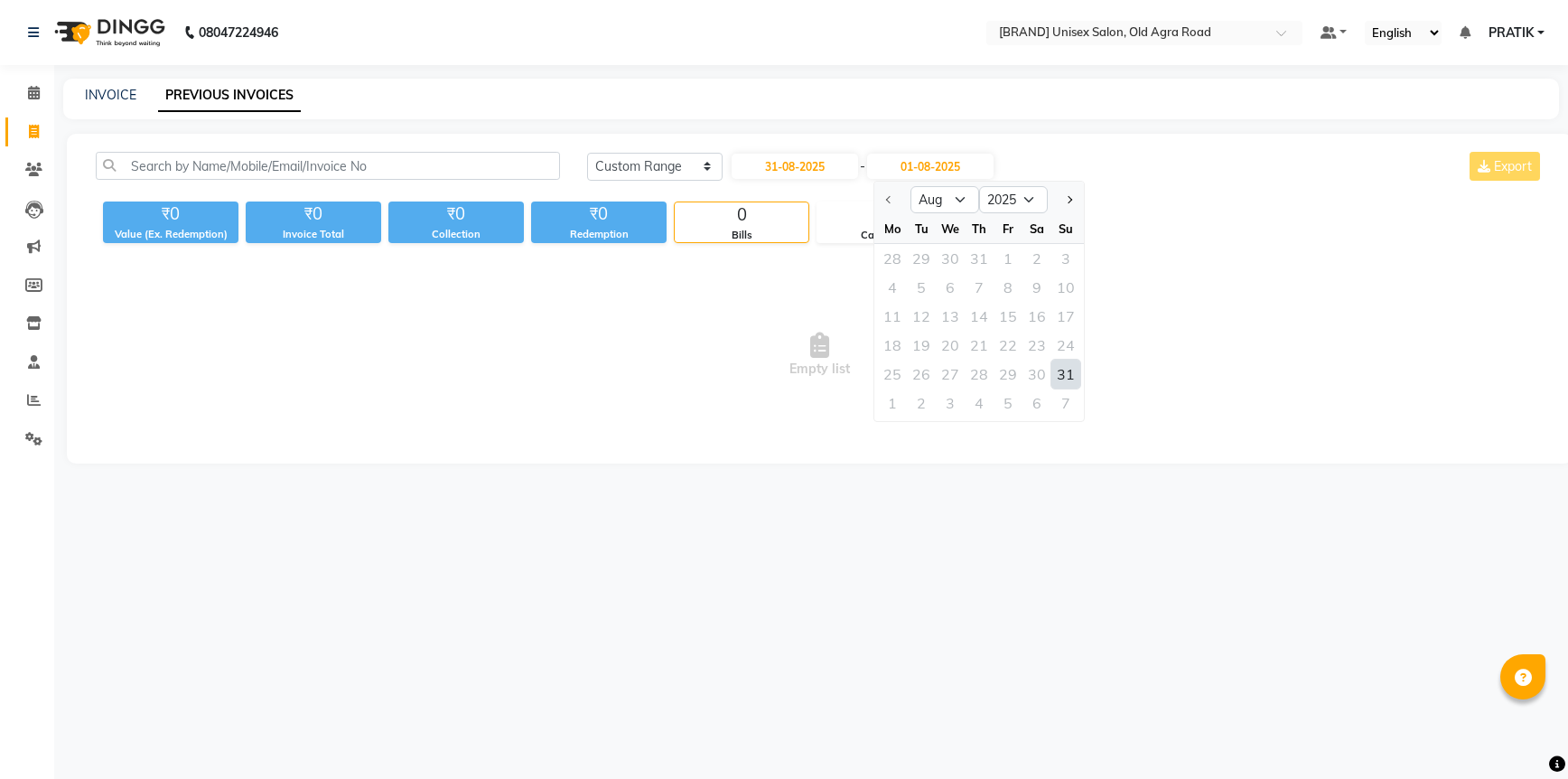 click on "31" 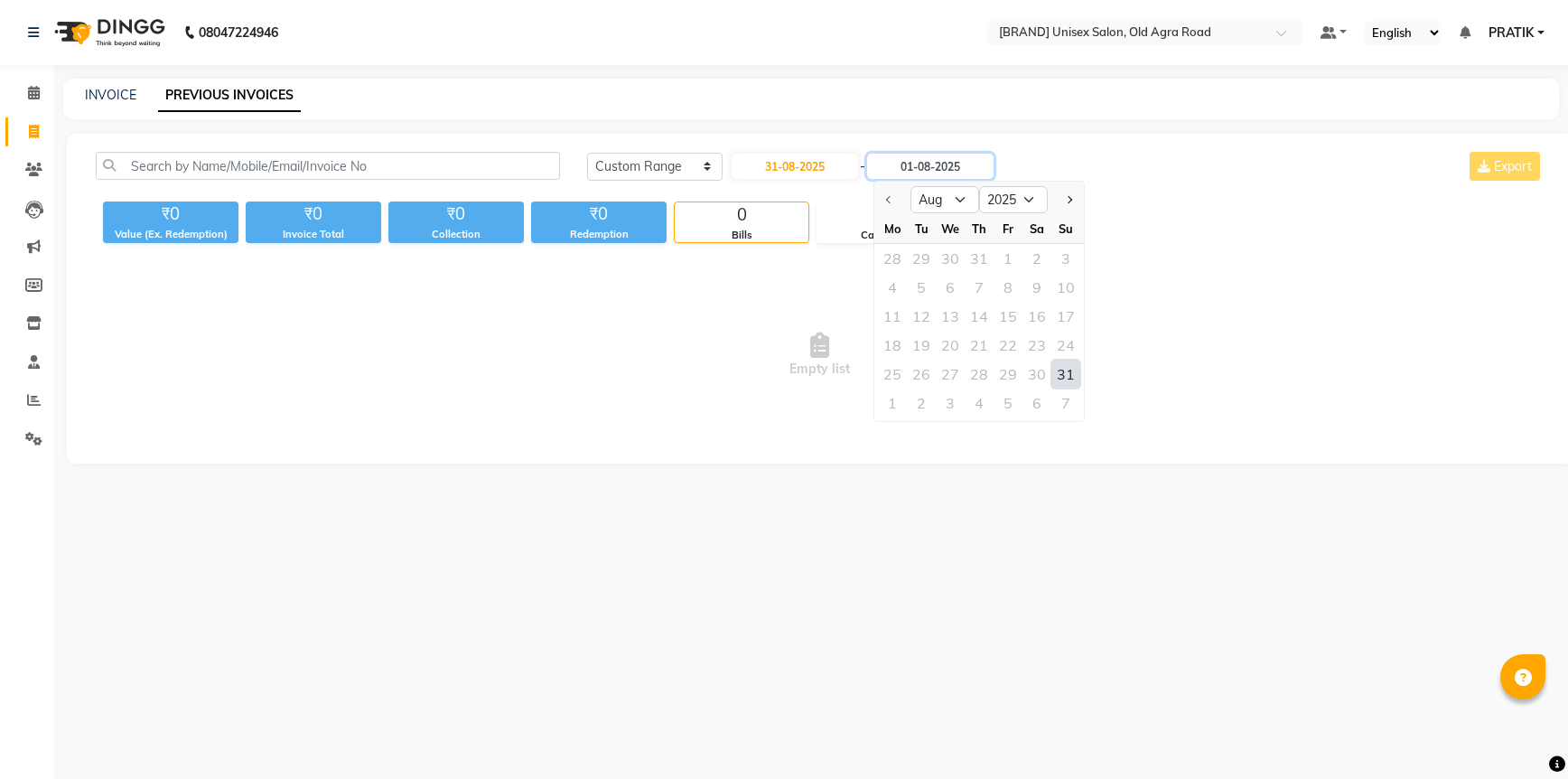 type on "31-08-2025" 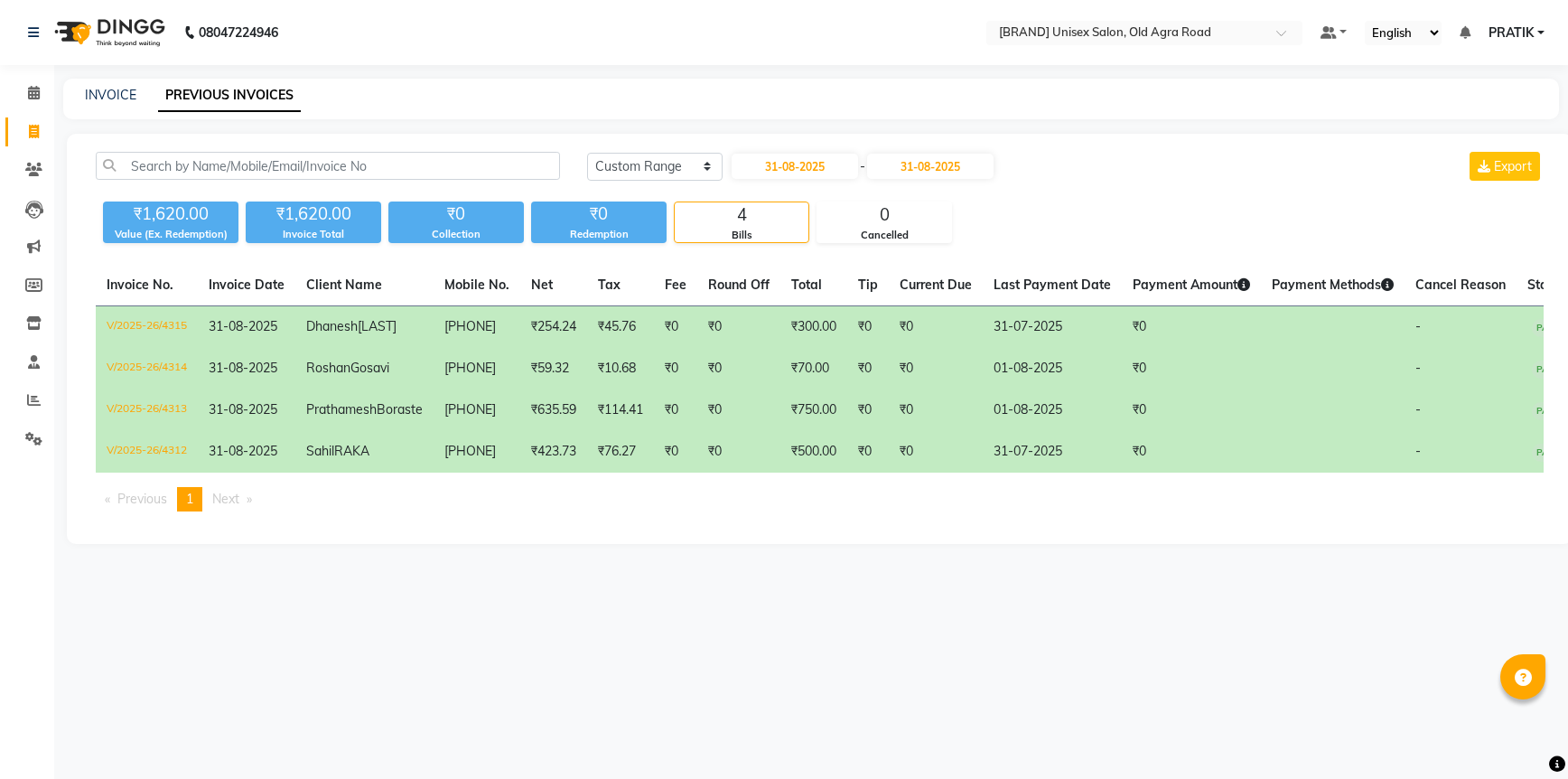 click on "₹0" 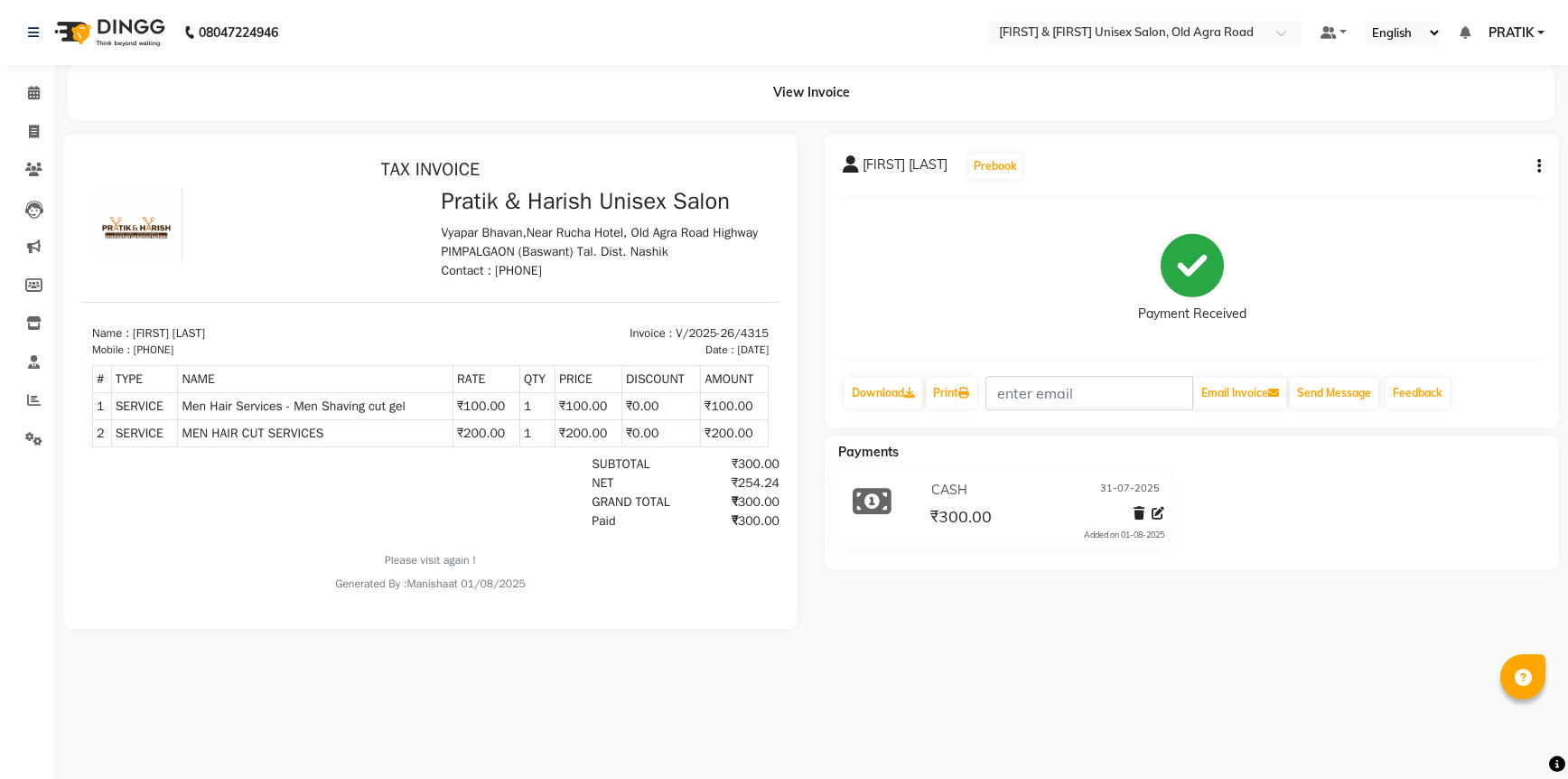 scroll, scrollTop: 0, scrollLeft: 0, axis: both 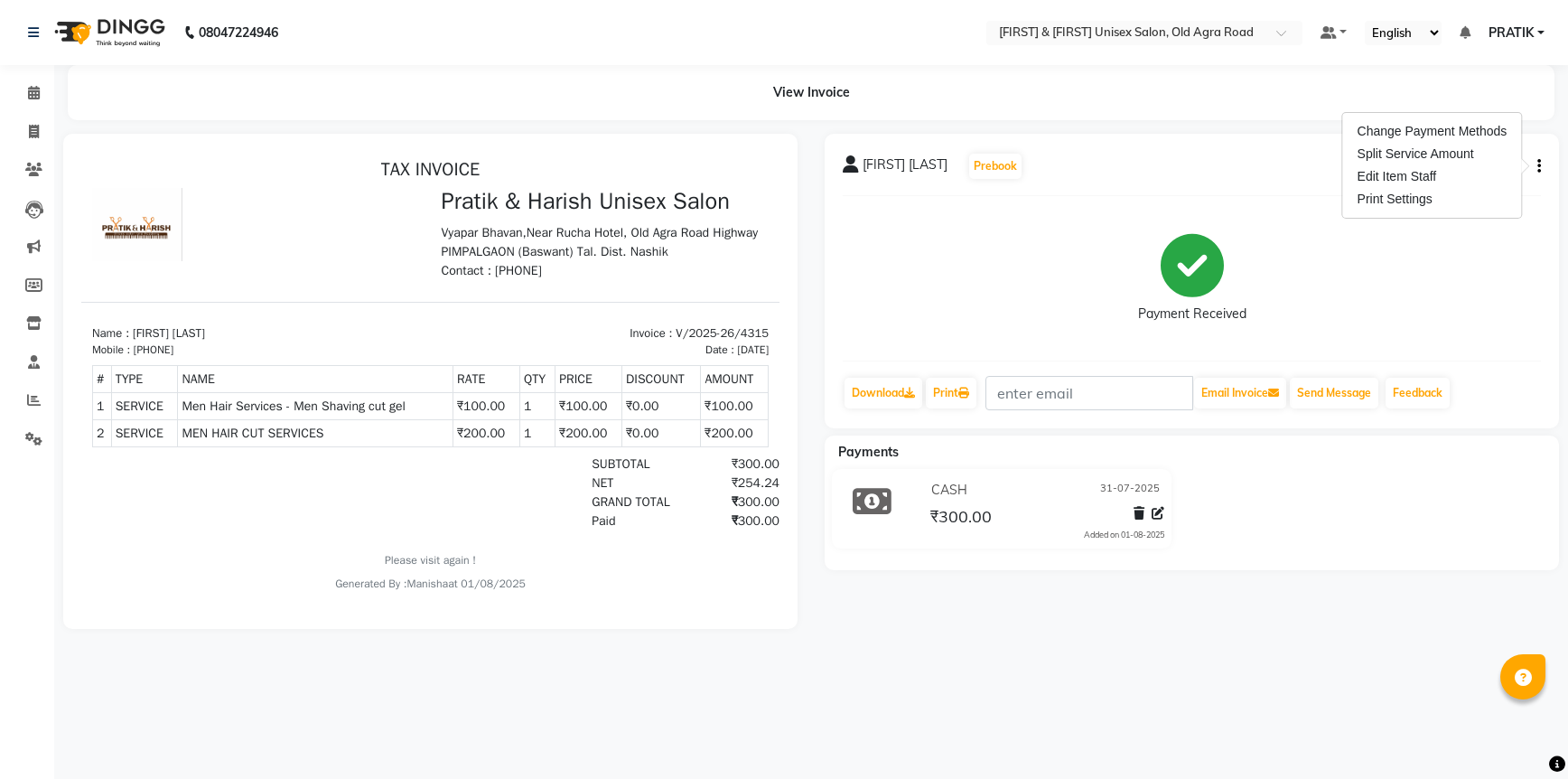 click on "Payment Received" 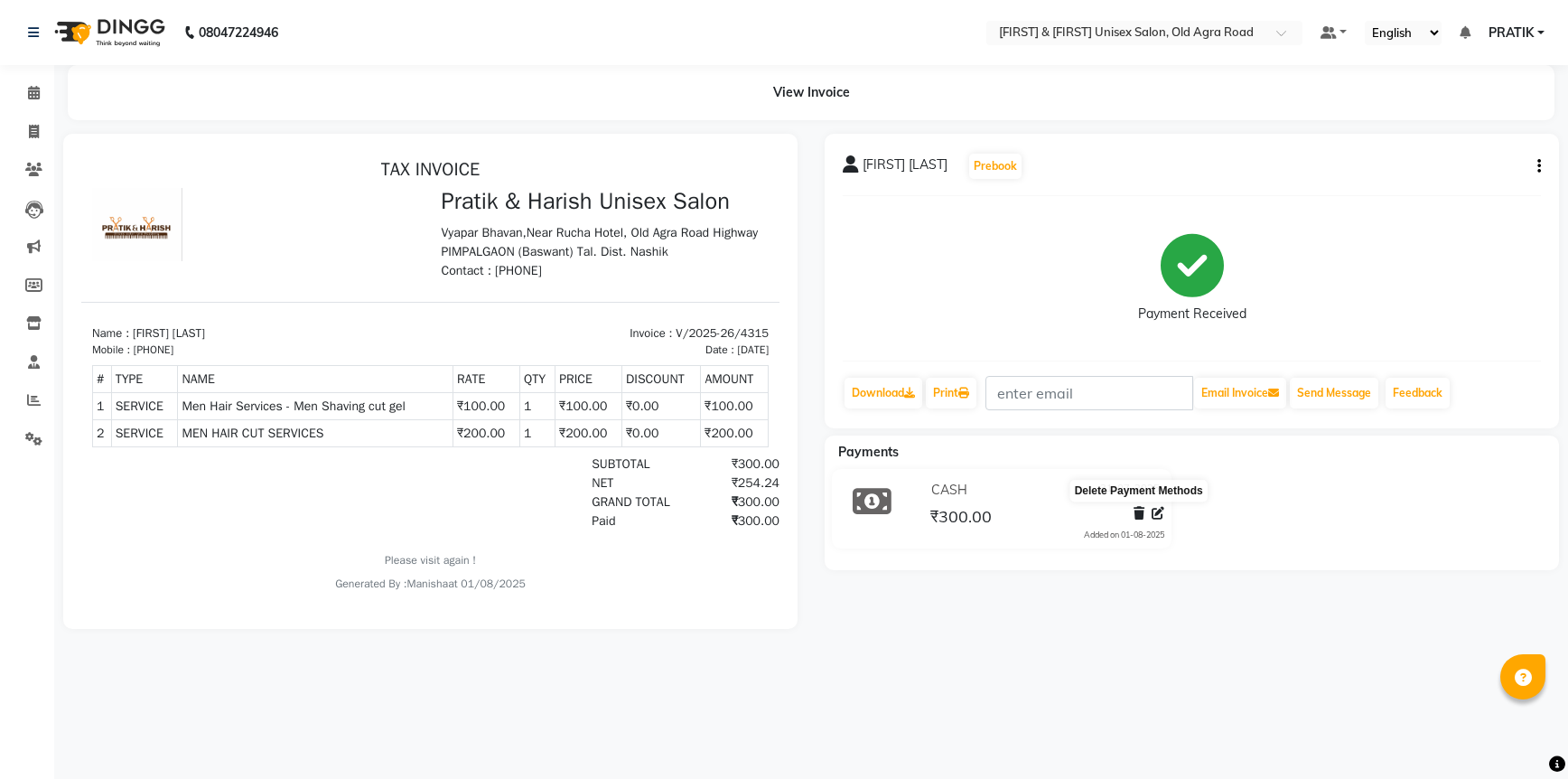 click 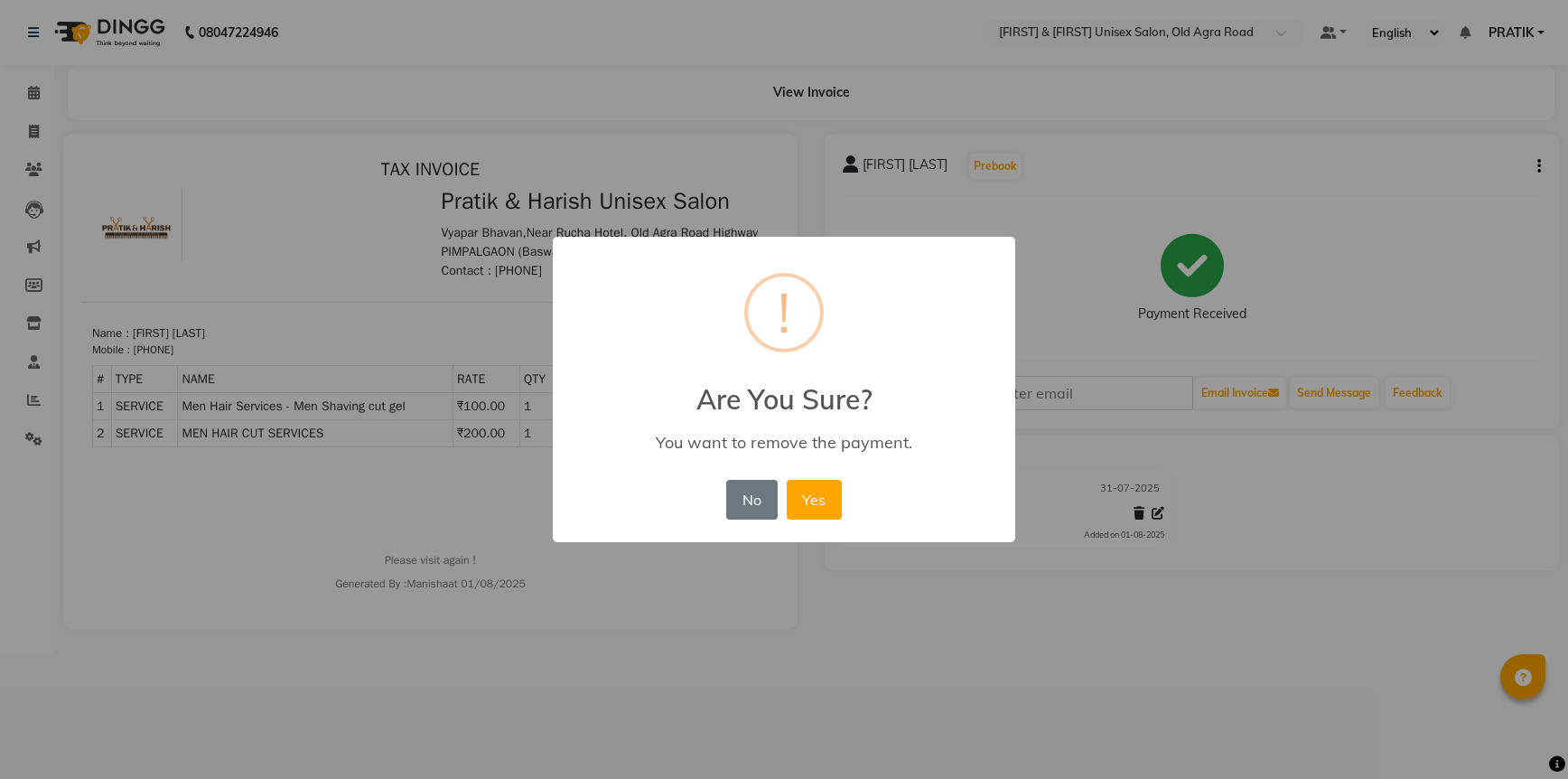 drag, startPoint x: 1013, startPoint y: 601, endPoint x: 977, endPoint y: 580, distance: 41.677332 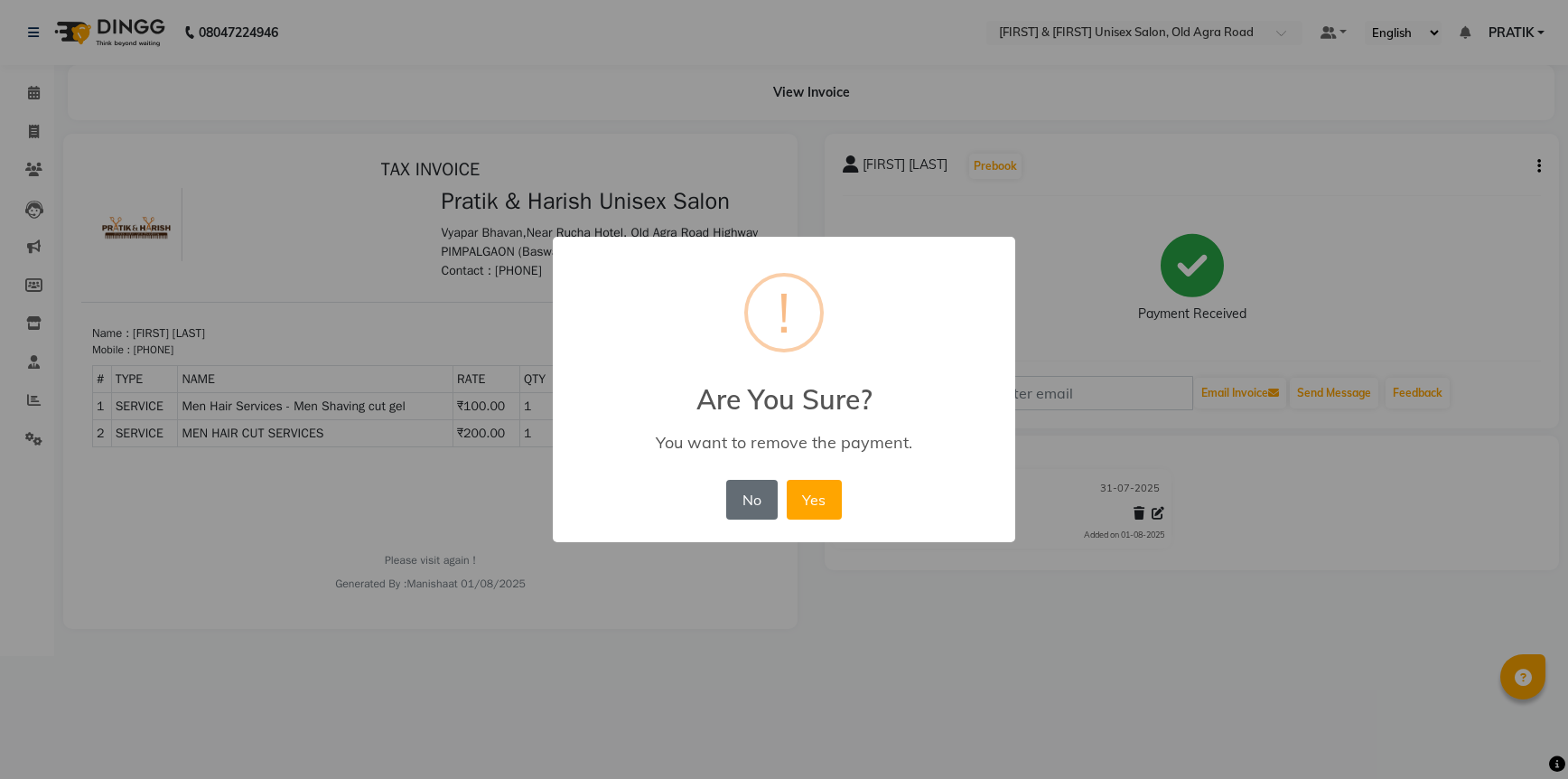 click on "No" at bounding box center [751, 500] 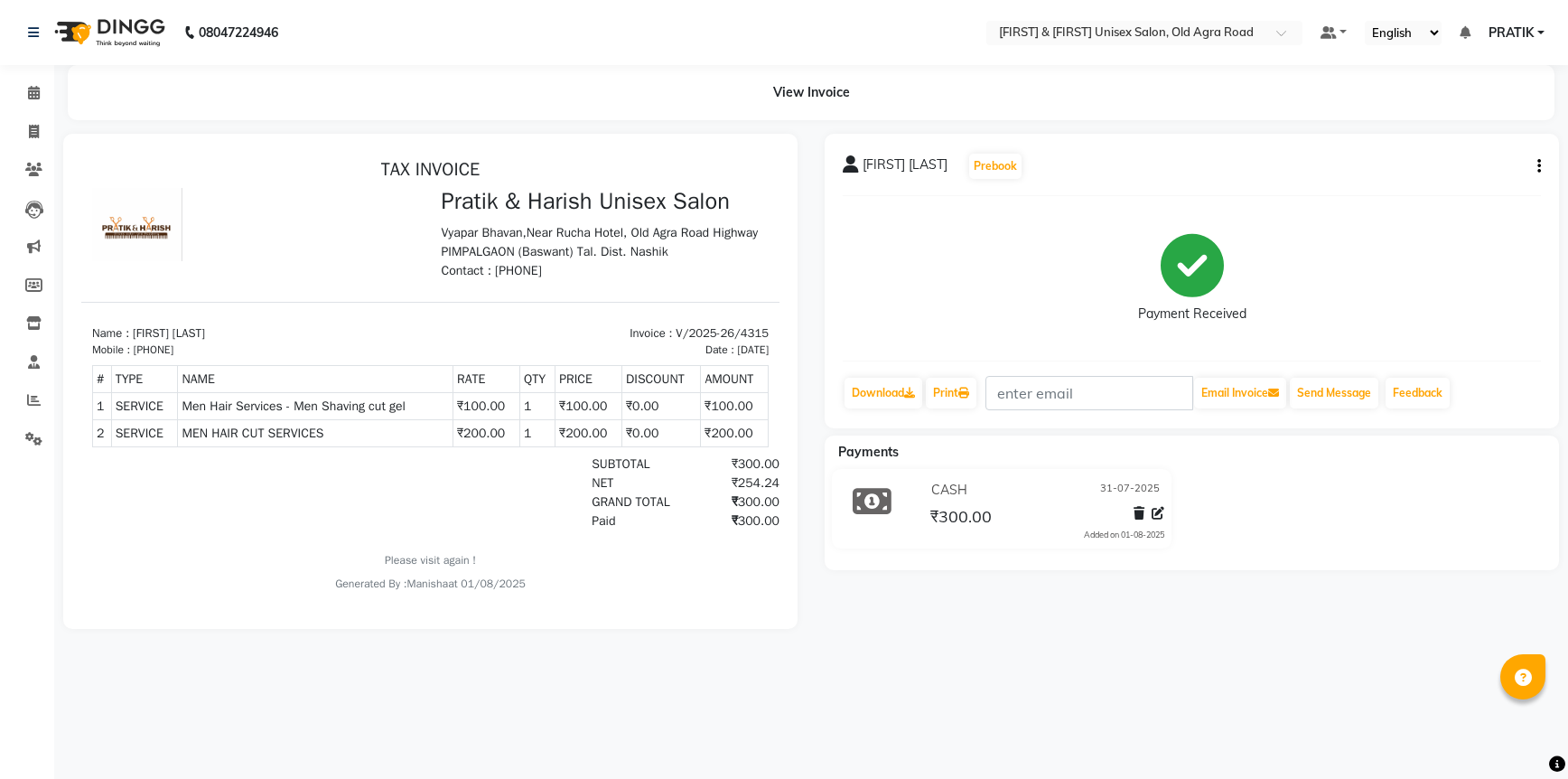 click 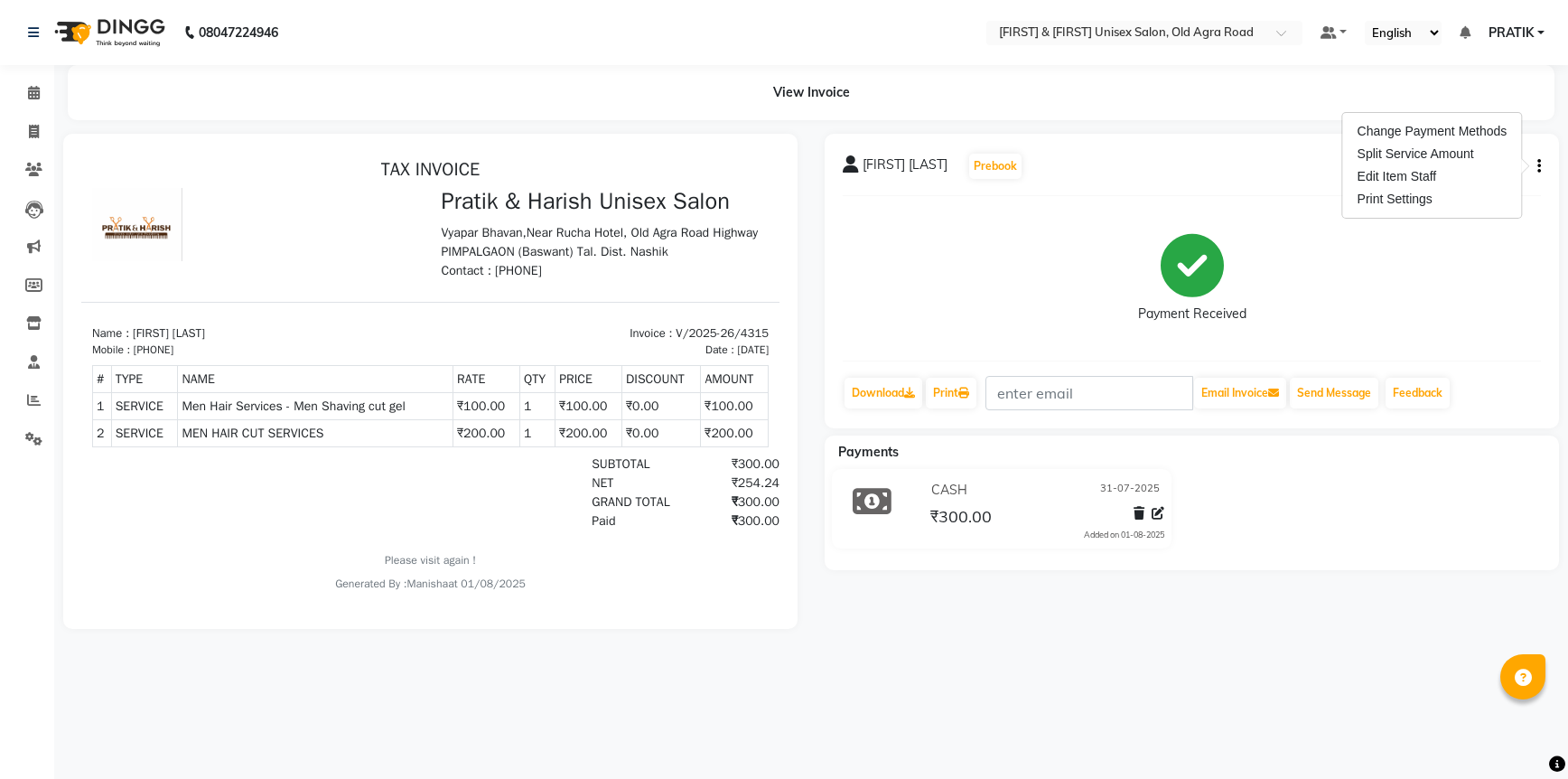click on "Payment Received" 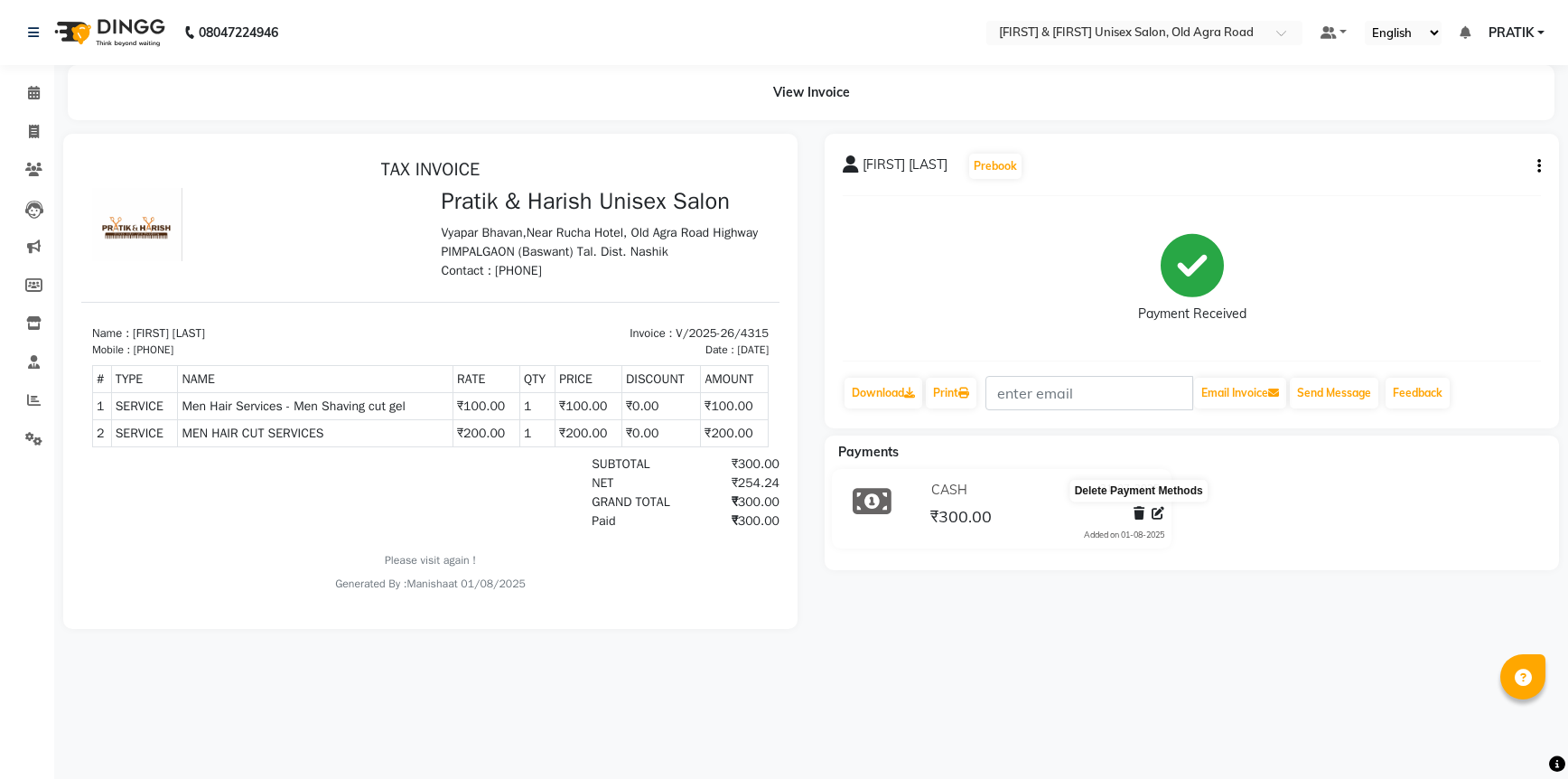 click 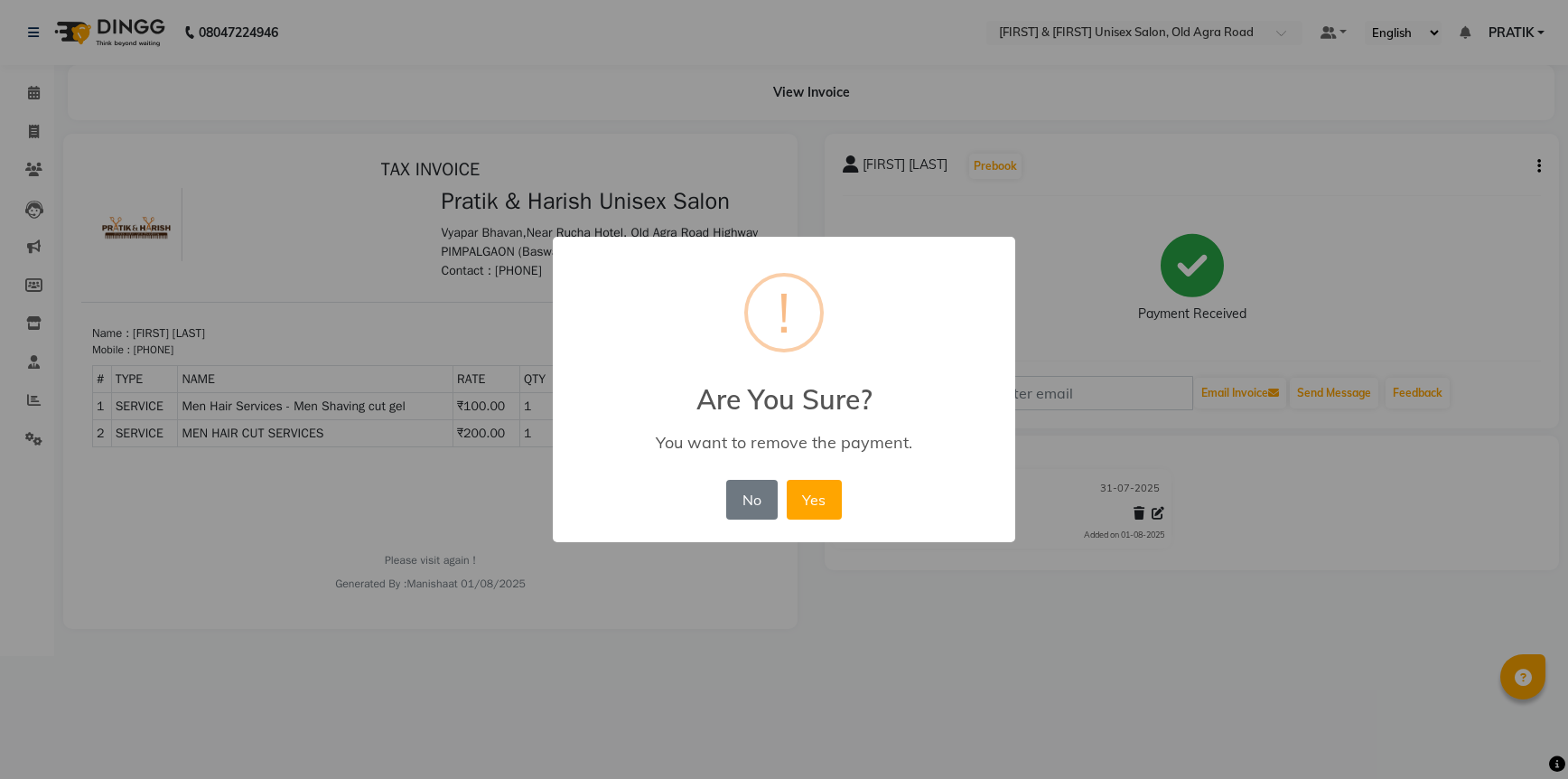 click on "Yes" at bounding box center [814, 500] 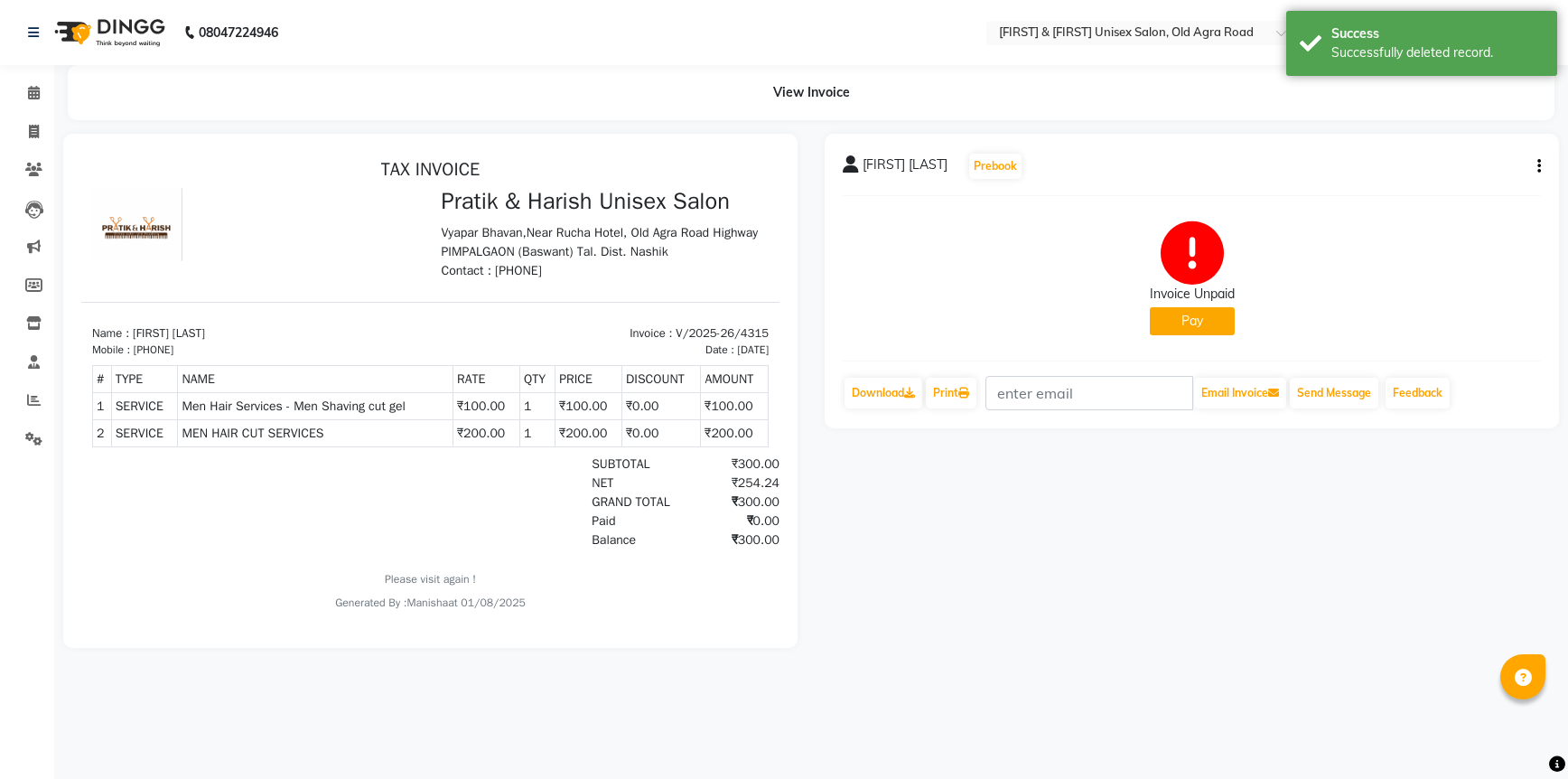 click 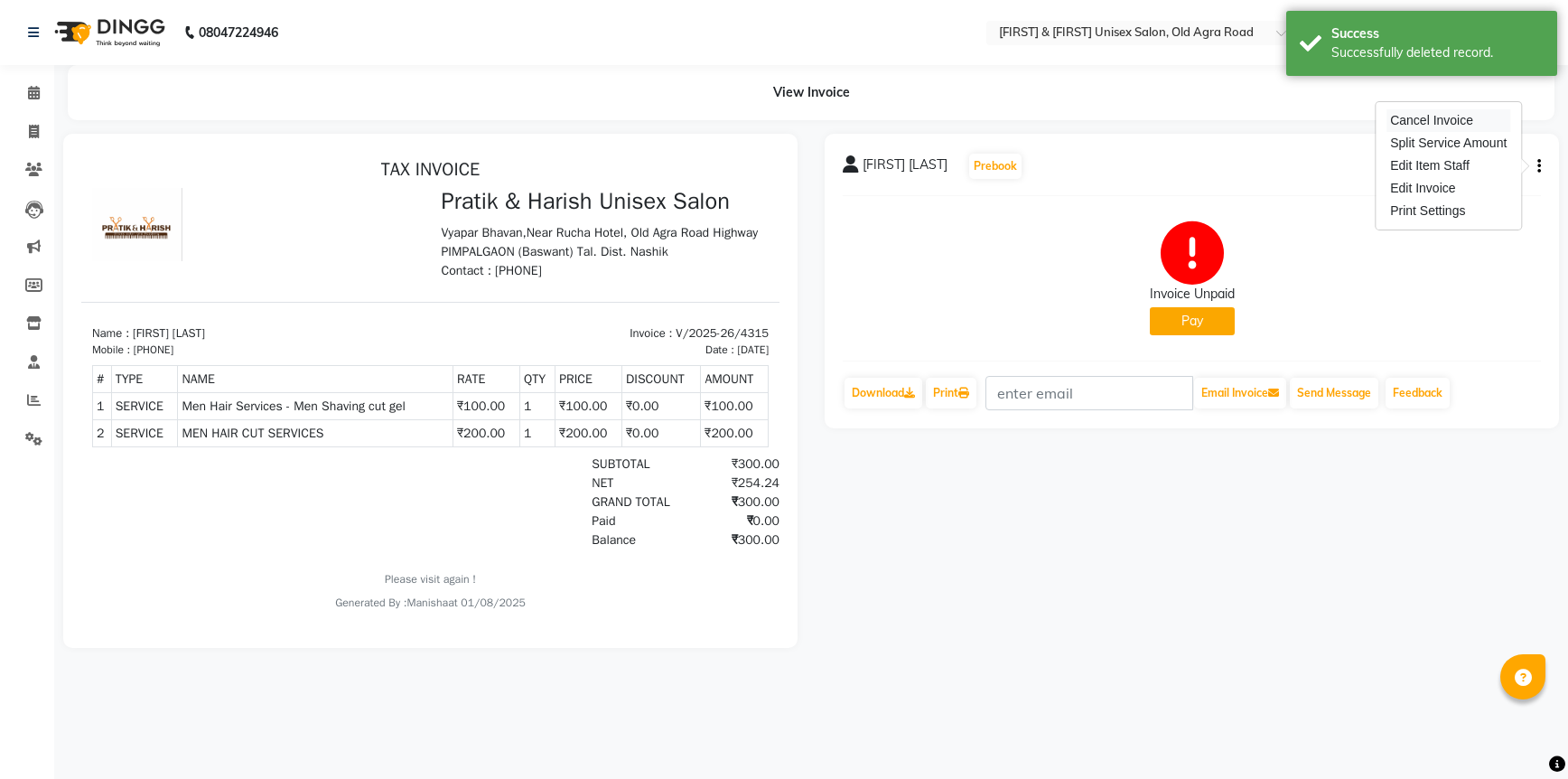 click on "Cancel Invoice" at bounding box center [1448, 120] 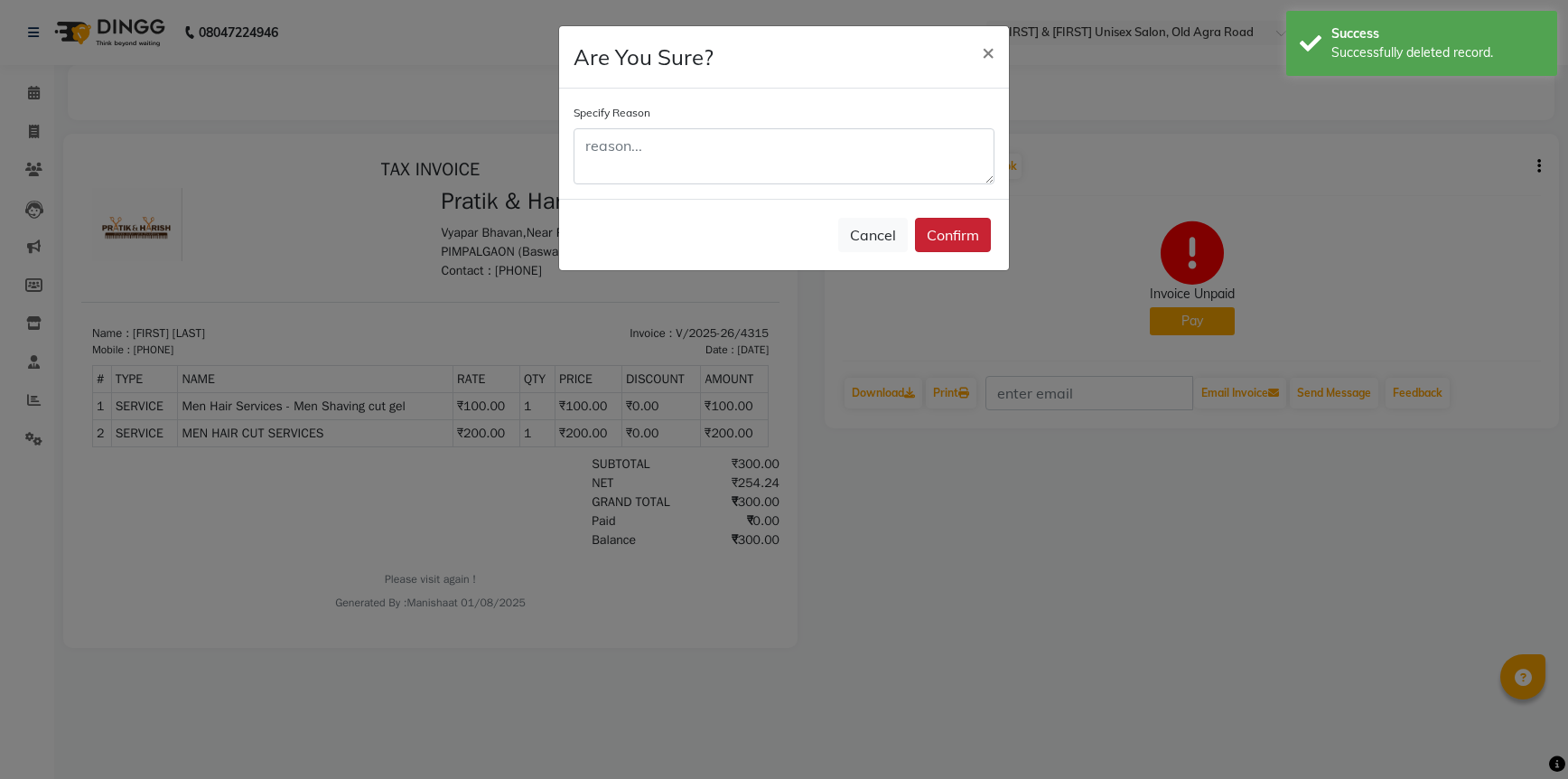 click on "Confirm" 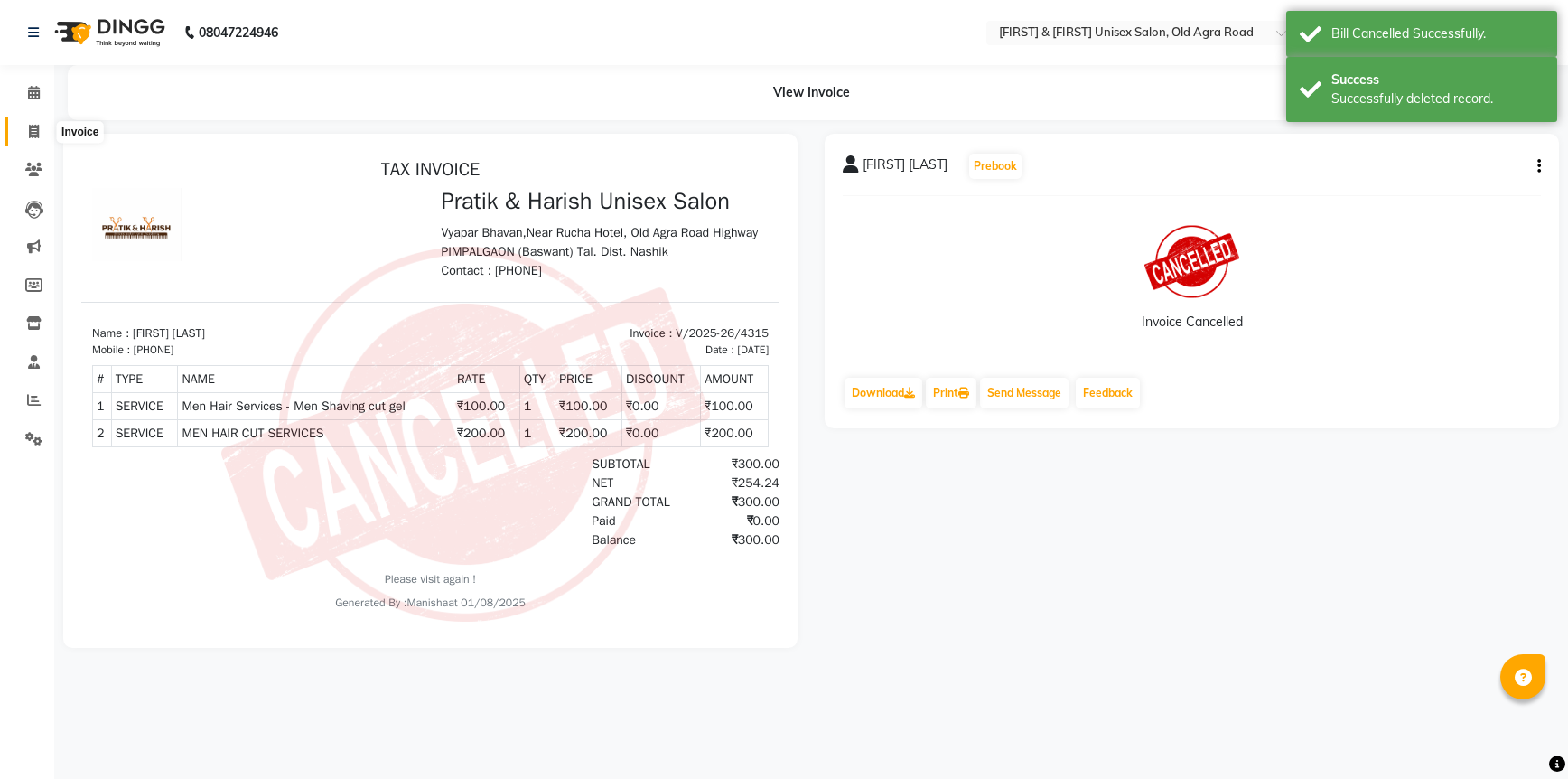 click 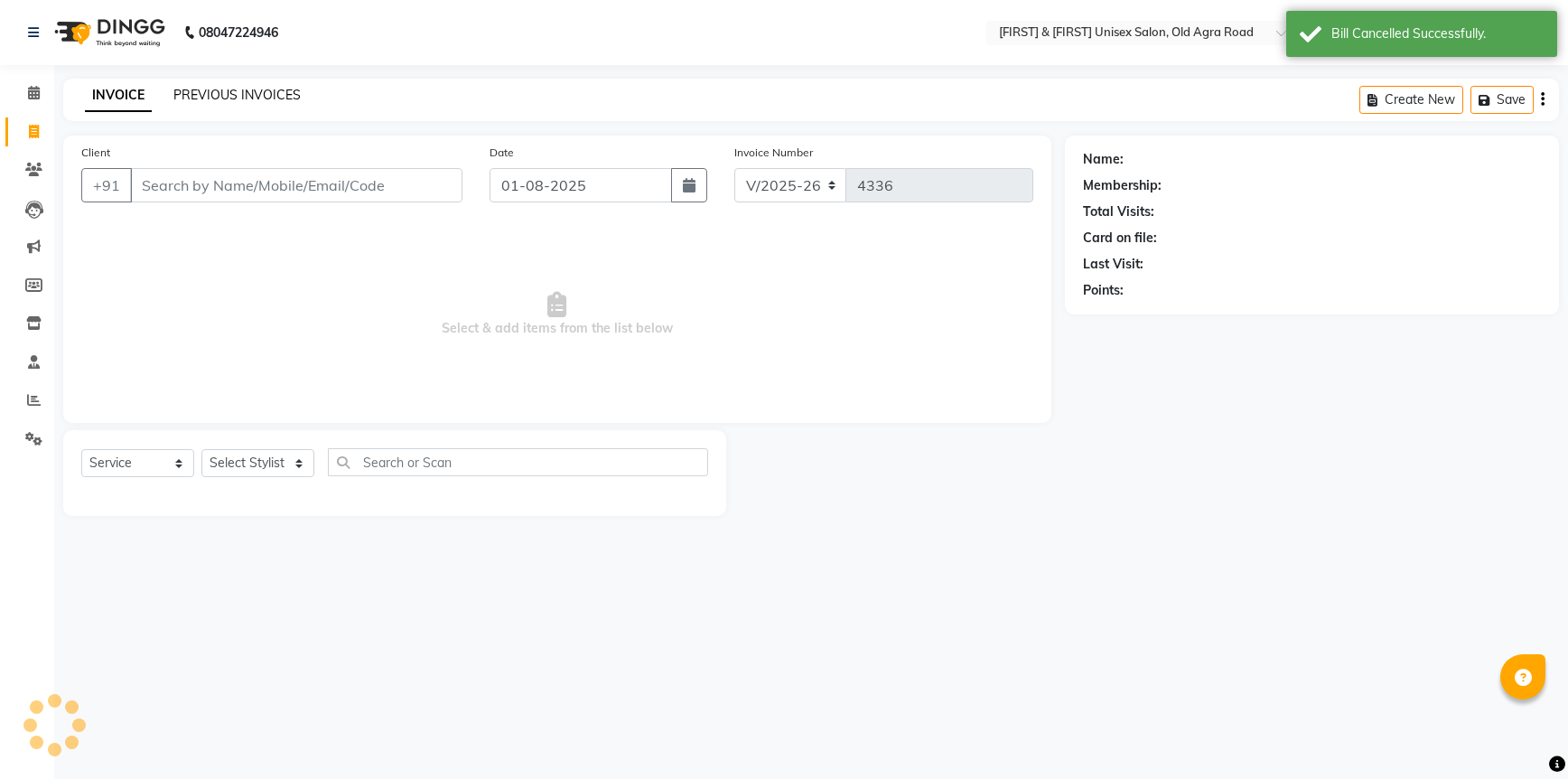 click on "PREVIOUS INVOICES" 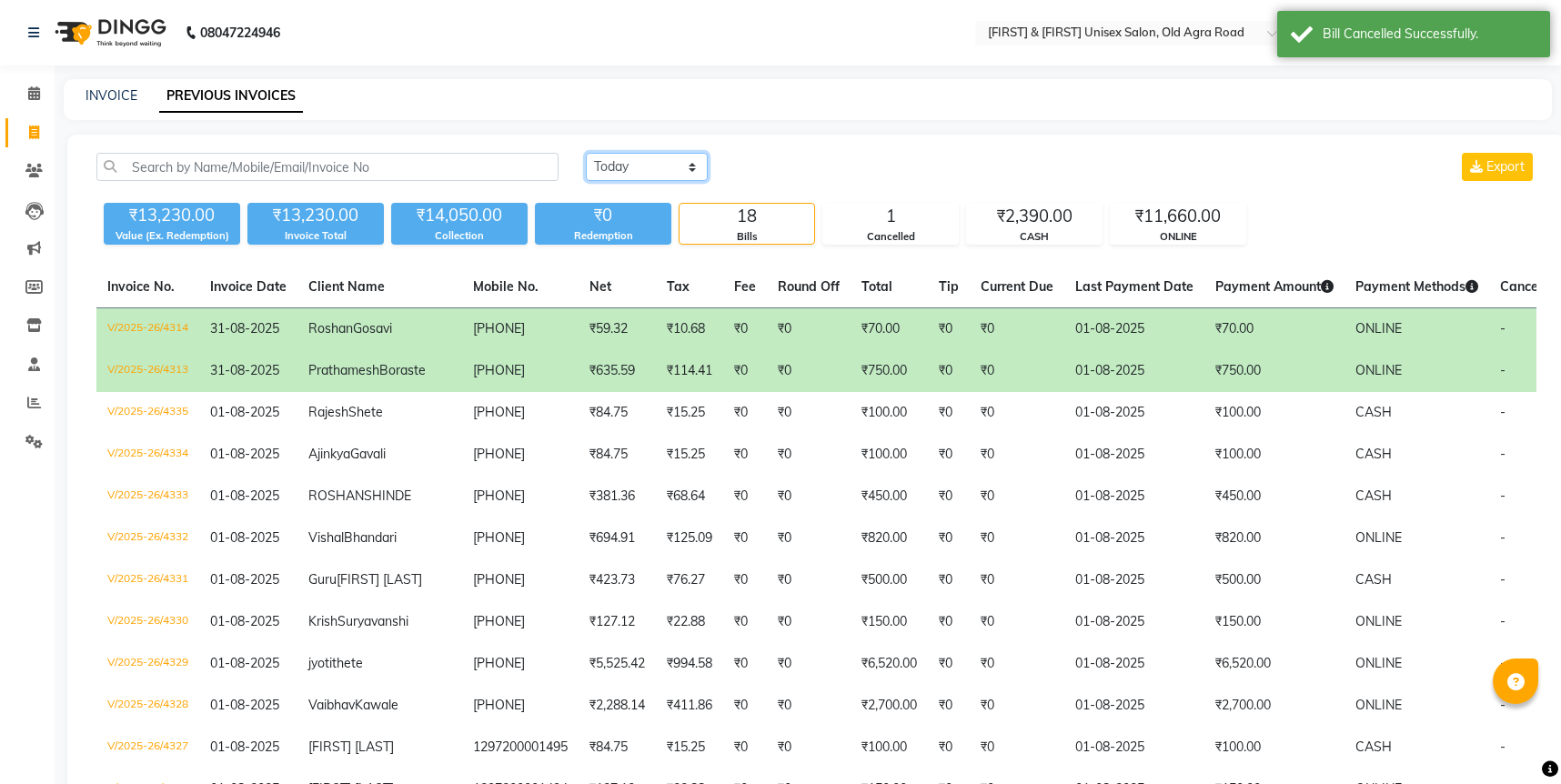 click on "Today Yesterday Custom Range" 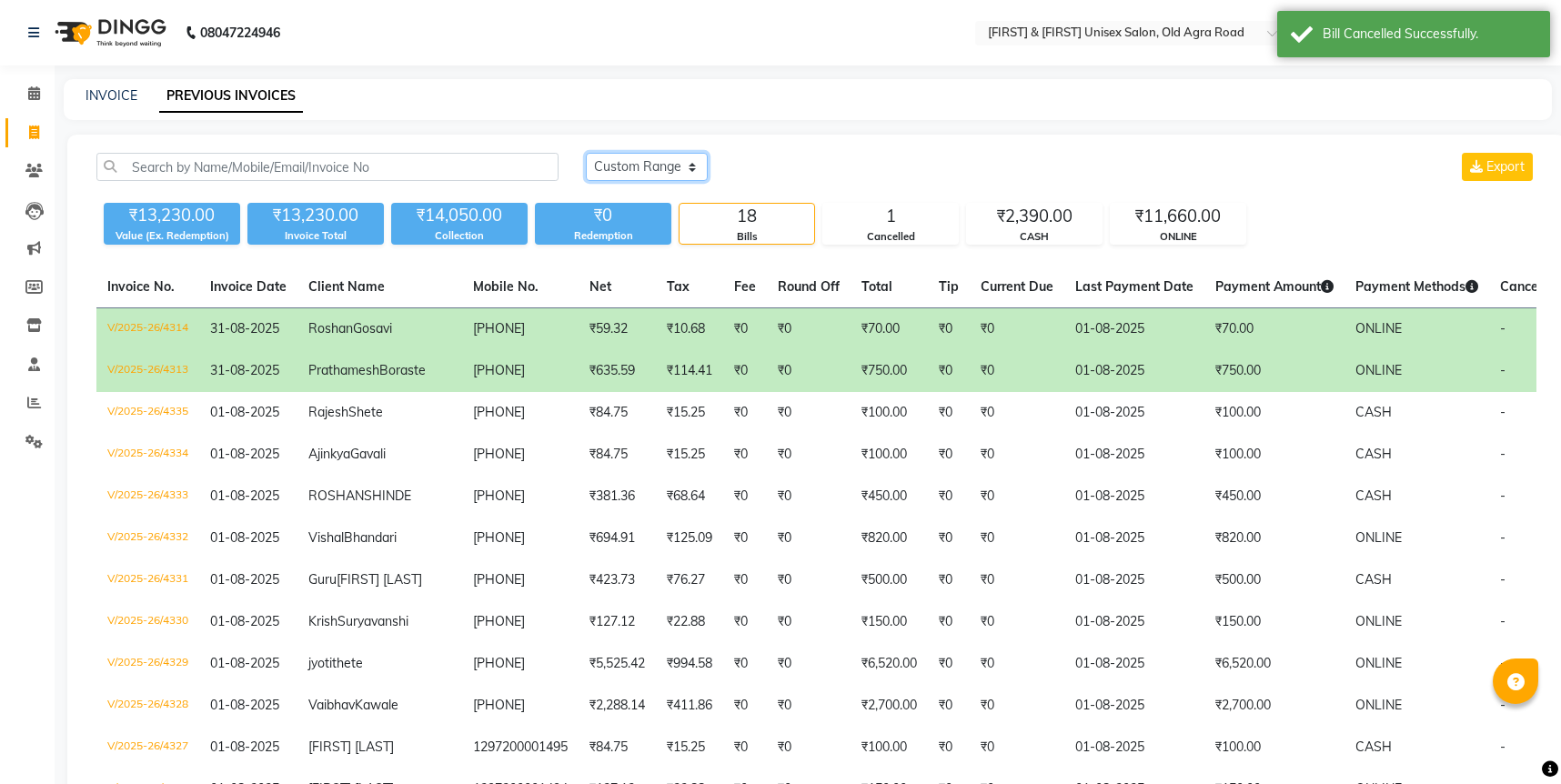 click on "Today Yesterday Custom Range" 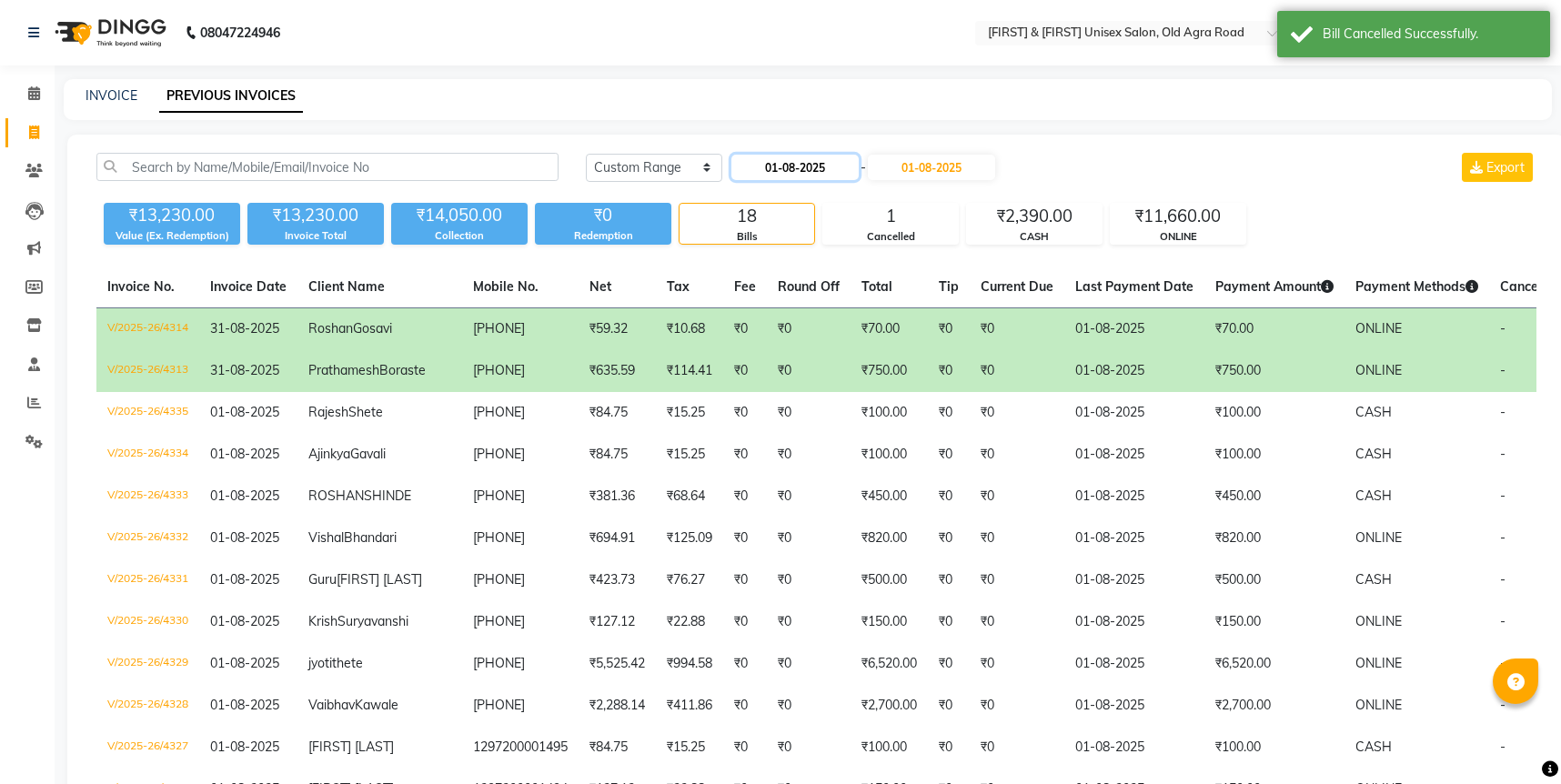 click on "01-08-2025" 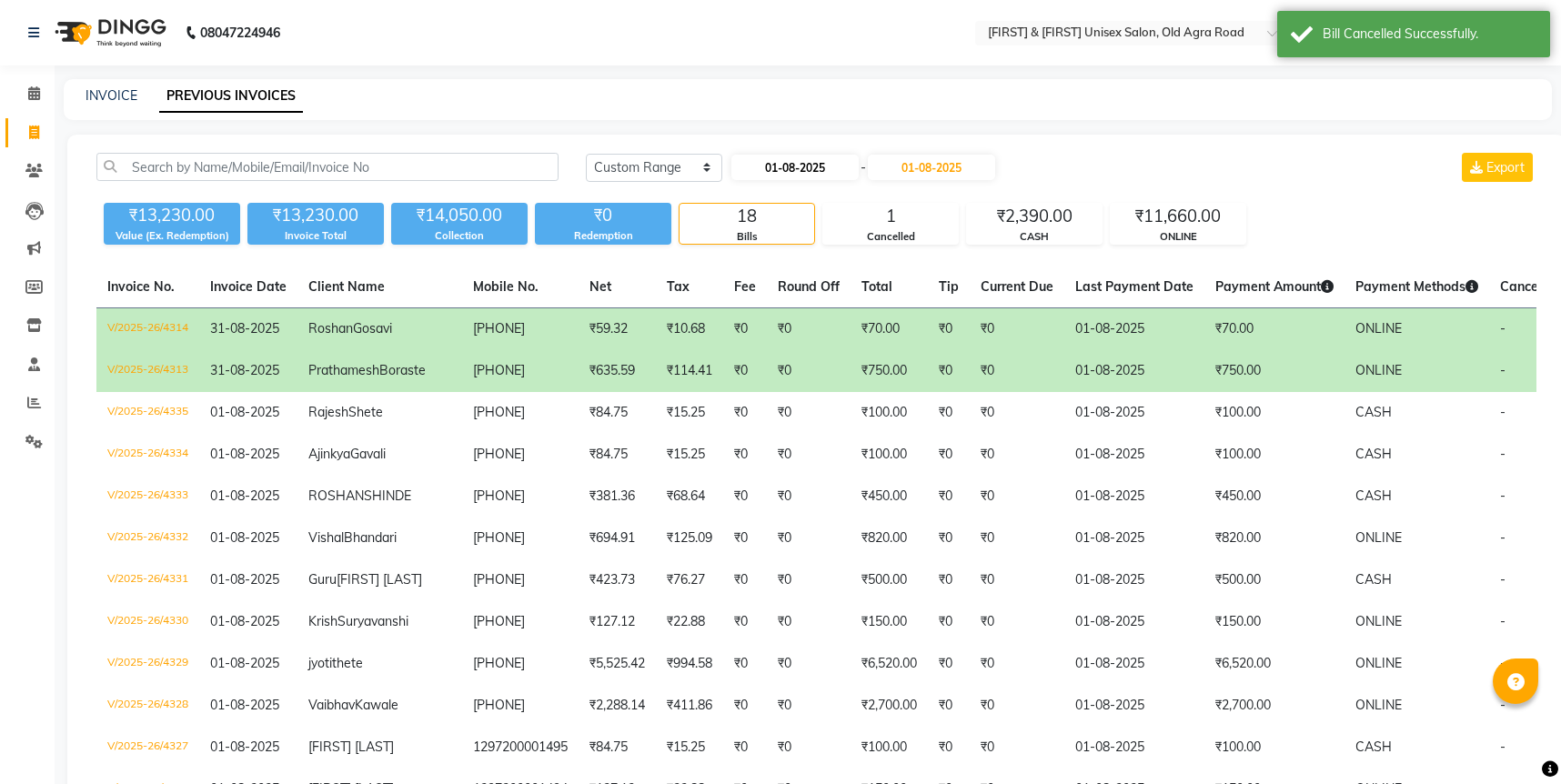 select on "8" 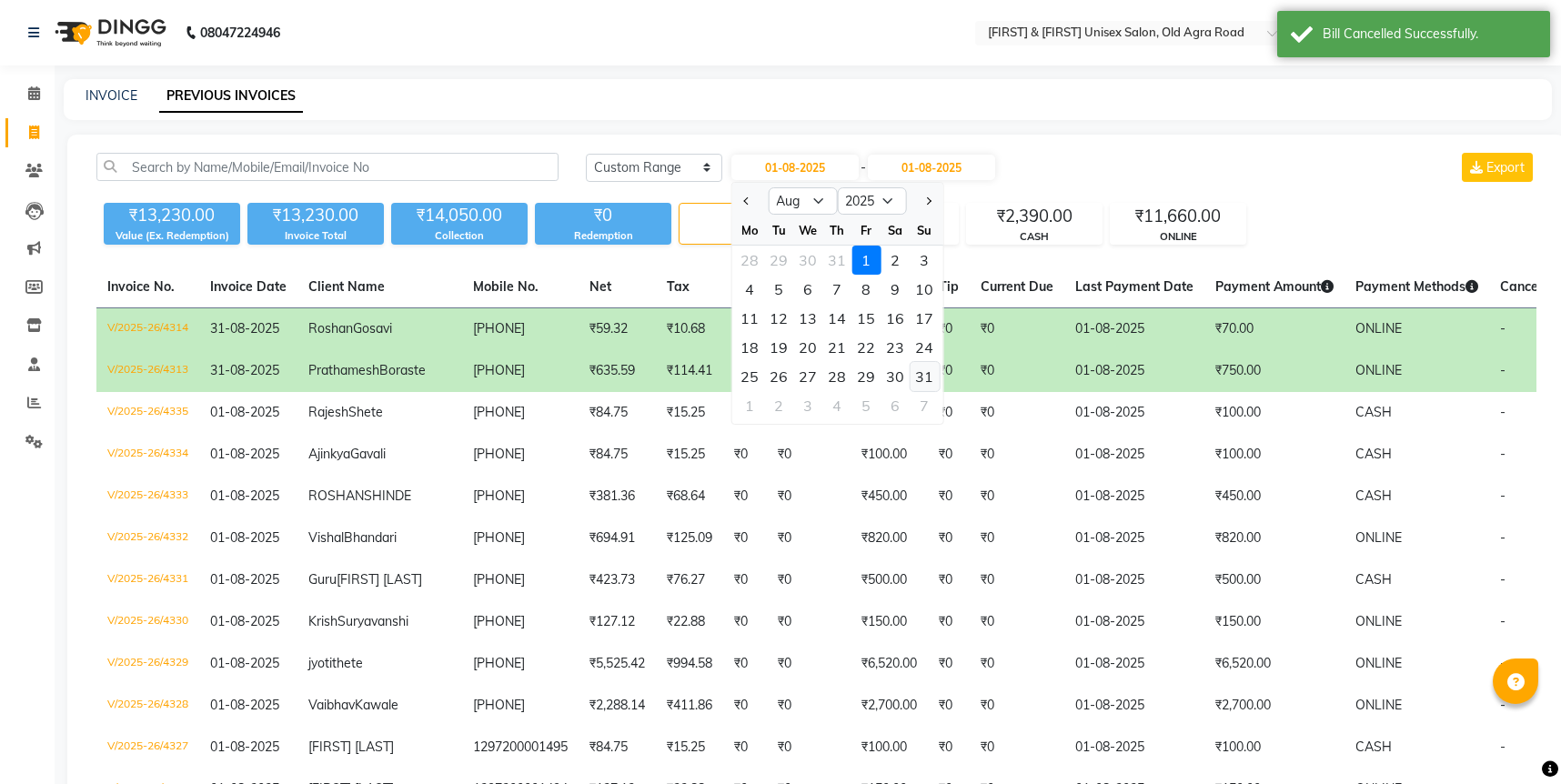 click on "31" 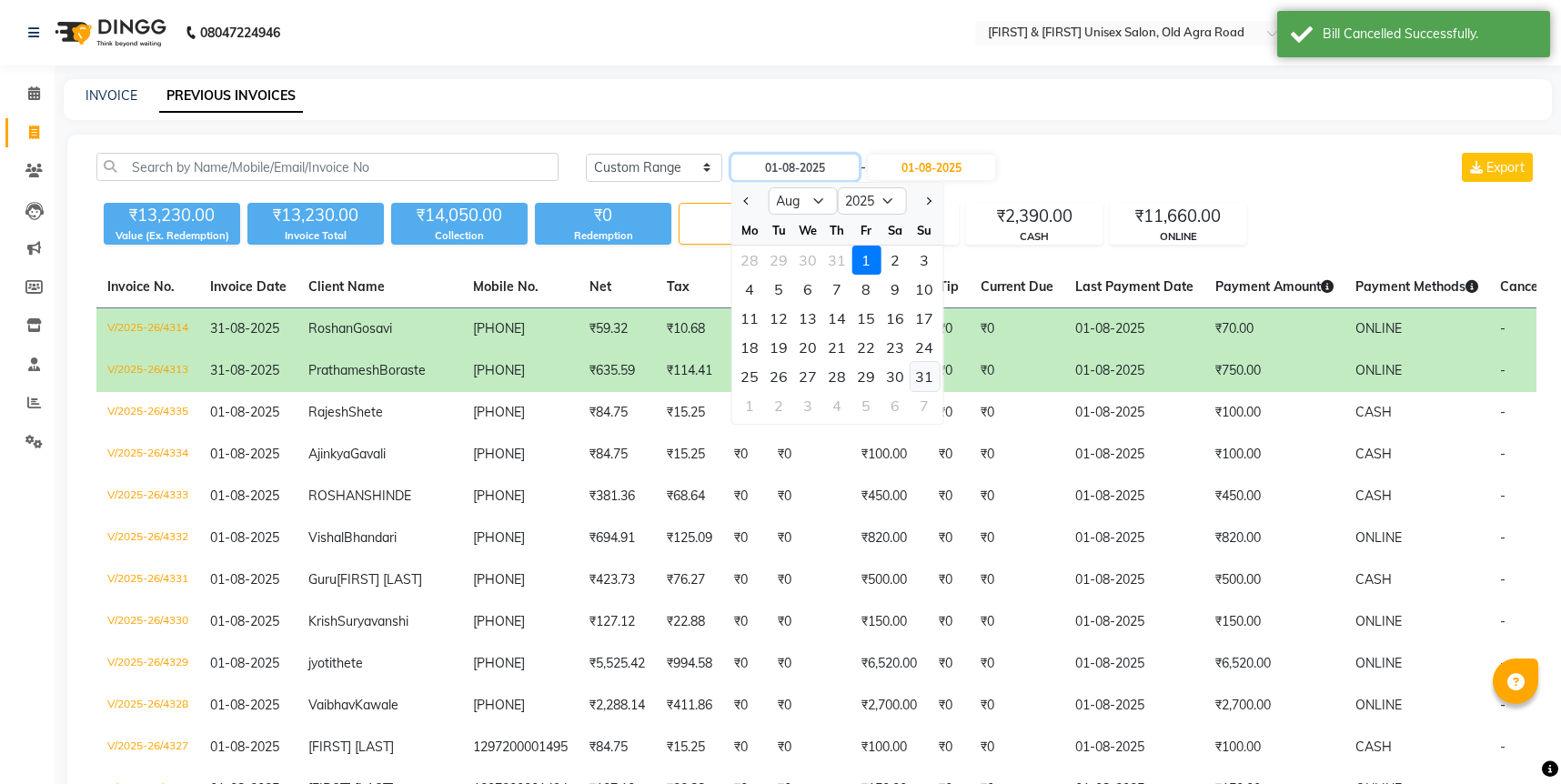 type on "31-08-2025" 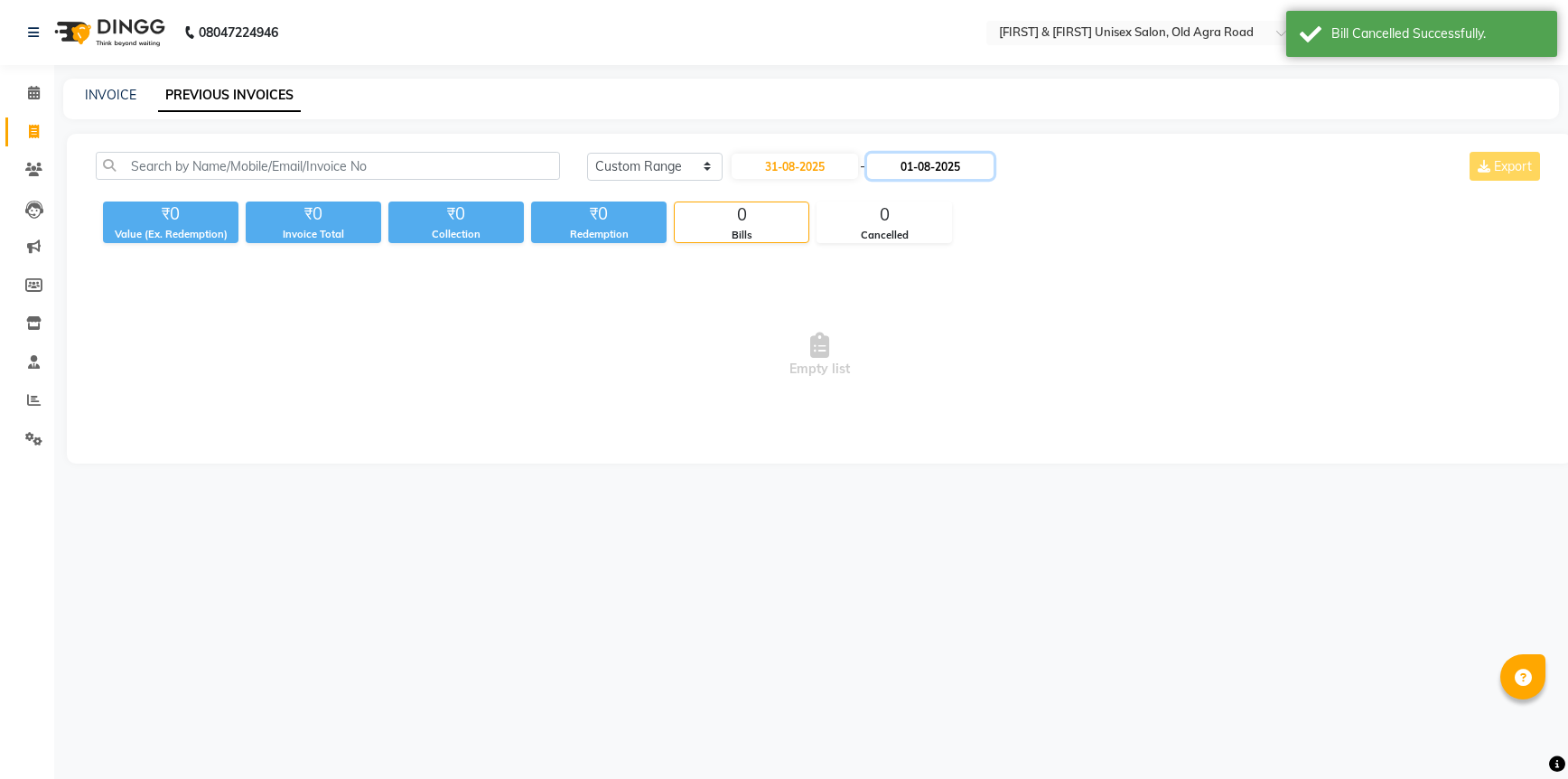 click on "01-08-2025" 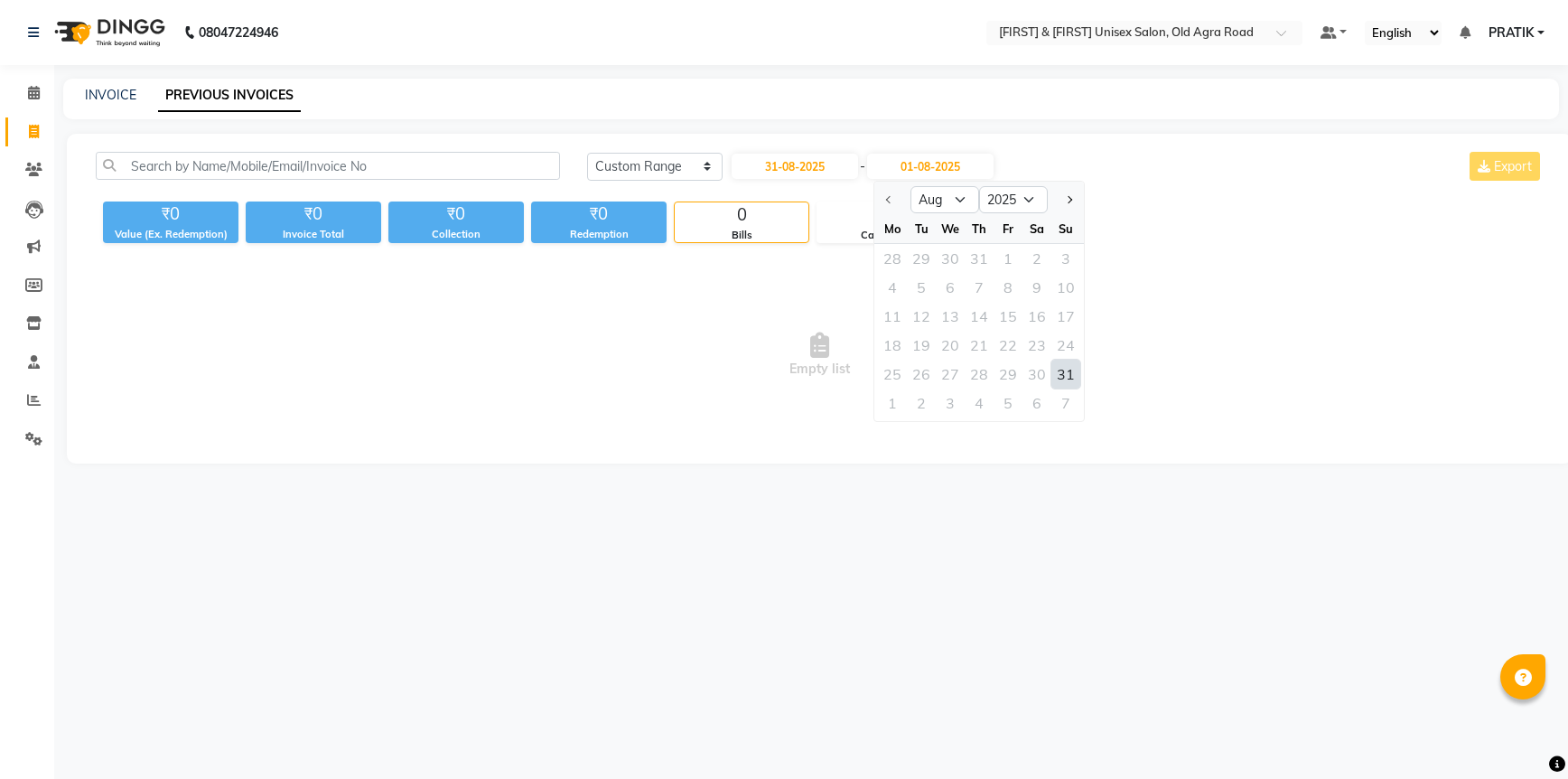 click on "31" 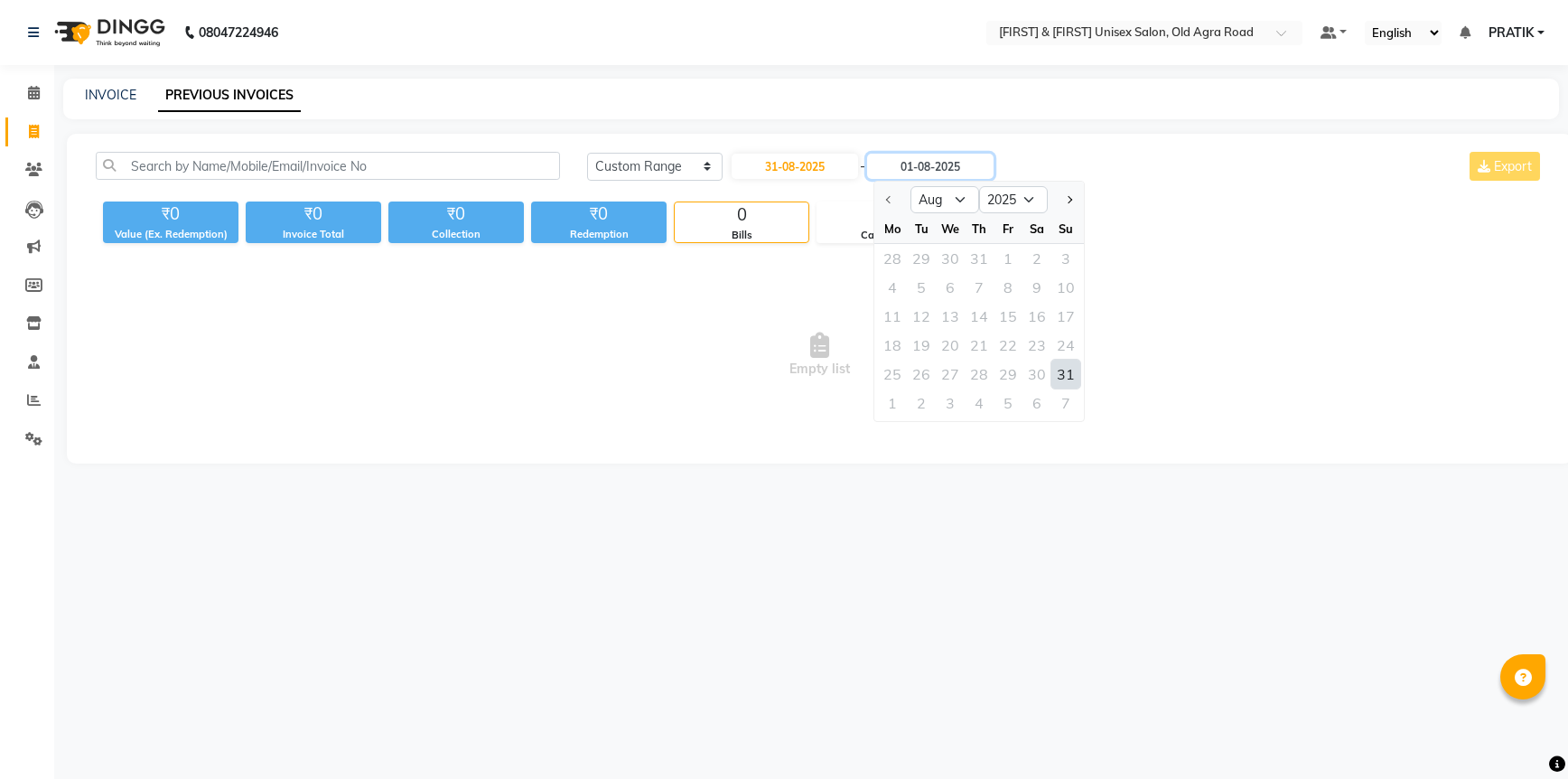 type on "31-08-2025" 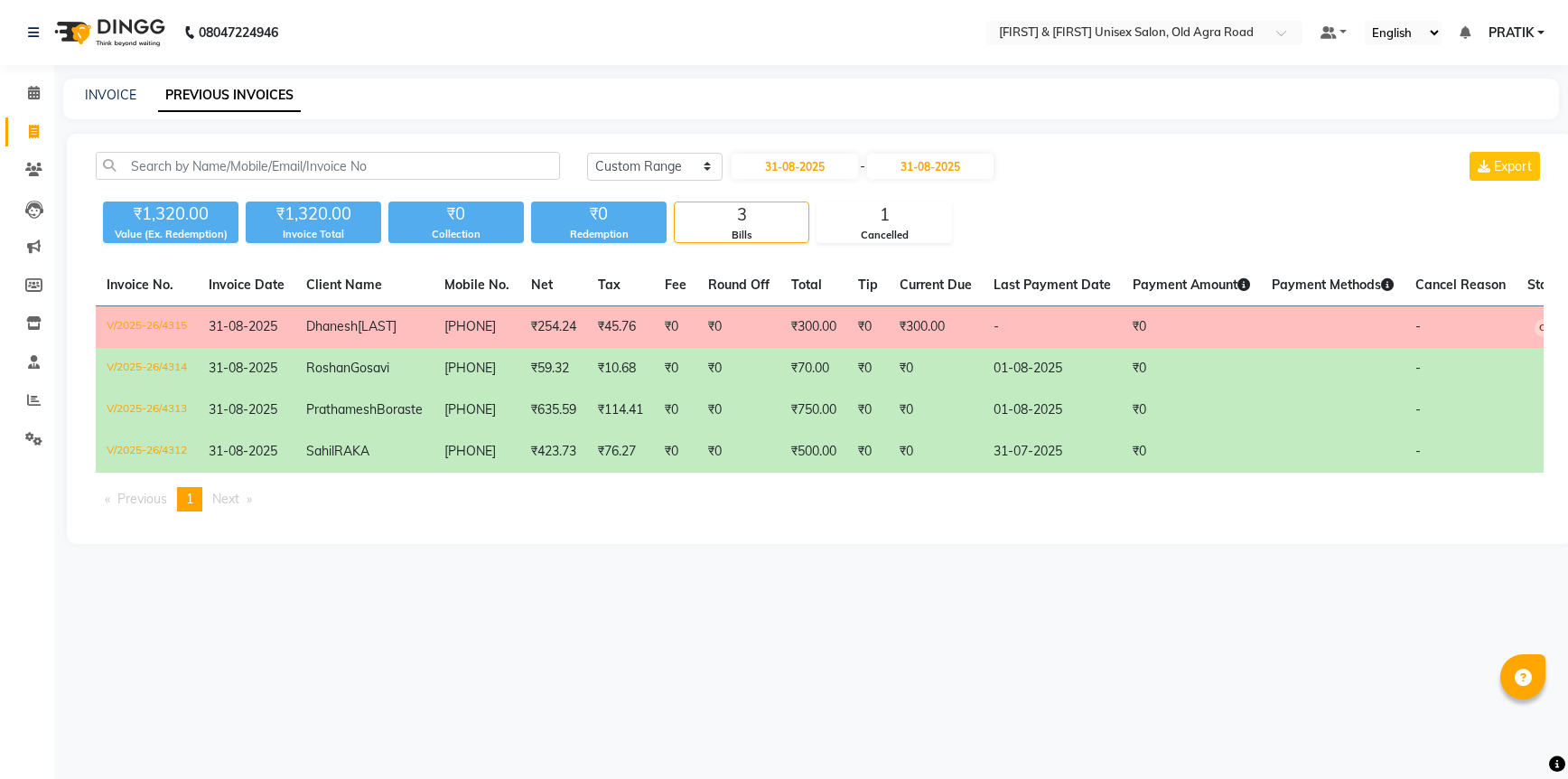 click on "₹0" 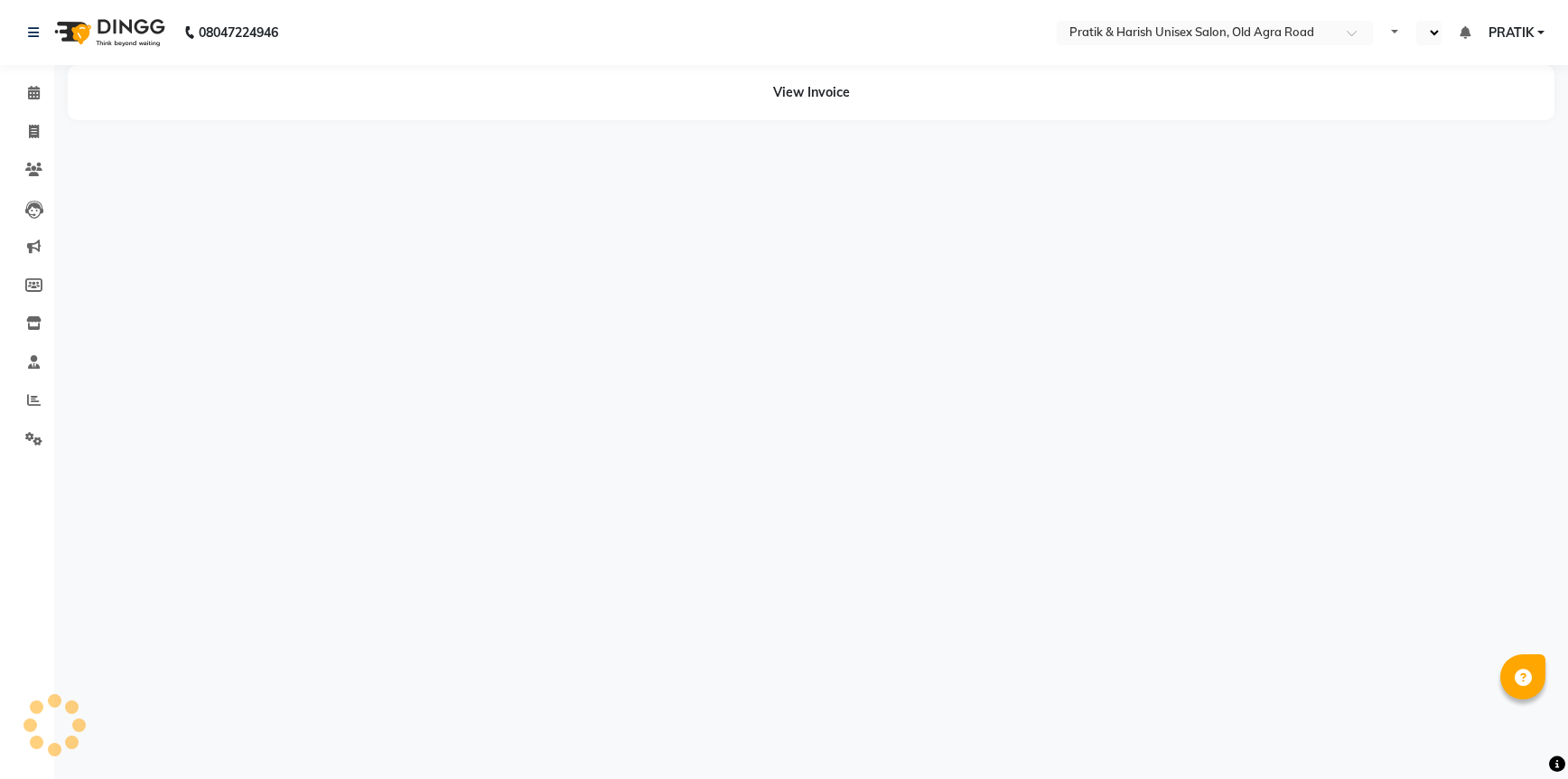 scroll, scrollTop: 0, scrollLeft: 0, axis: both 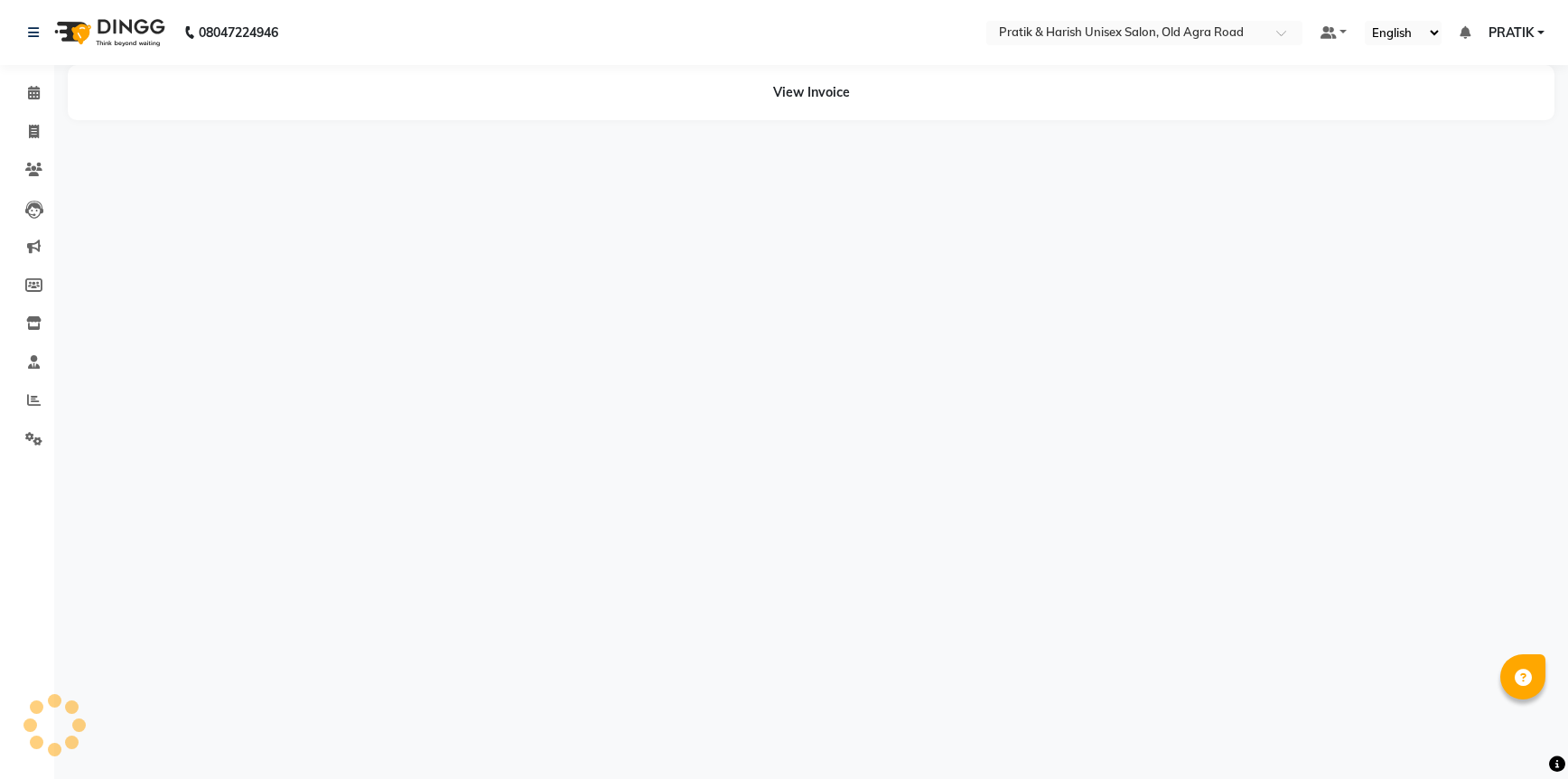 select on "en" 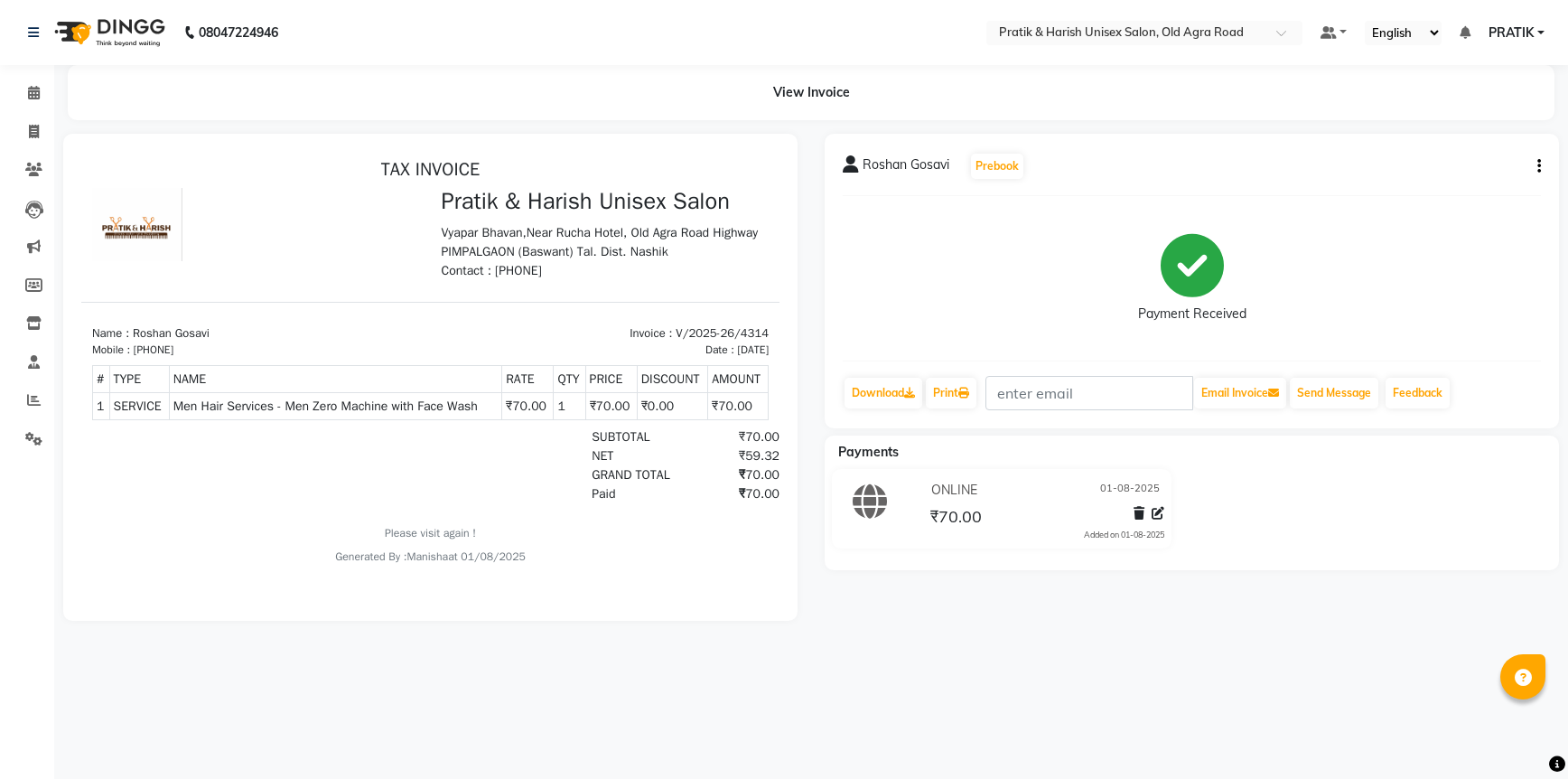 scroll, scrollTop: 0, scrollLeft: 0, axis: both 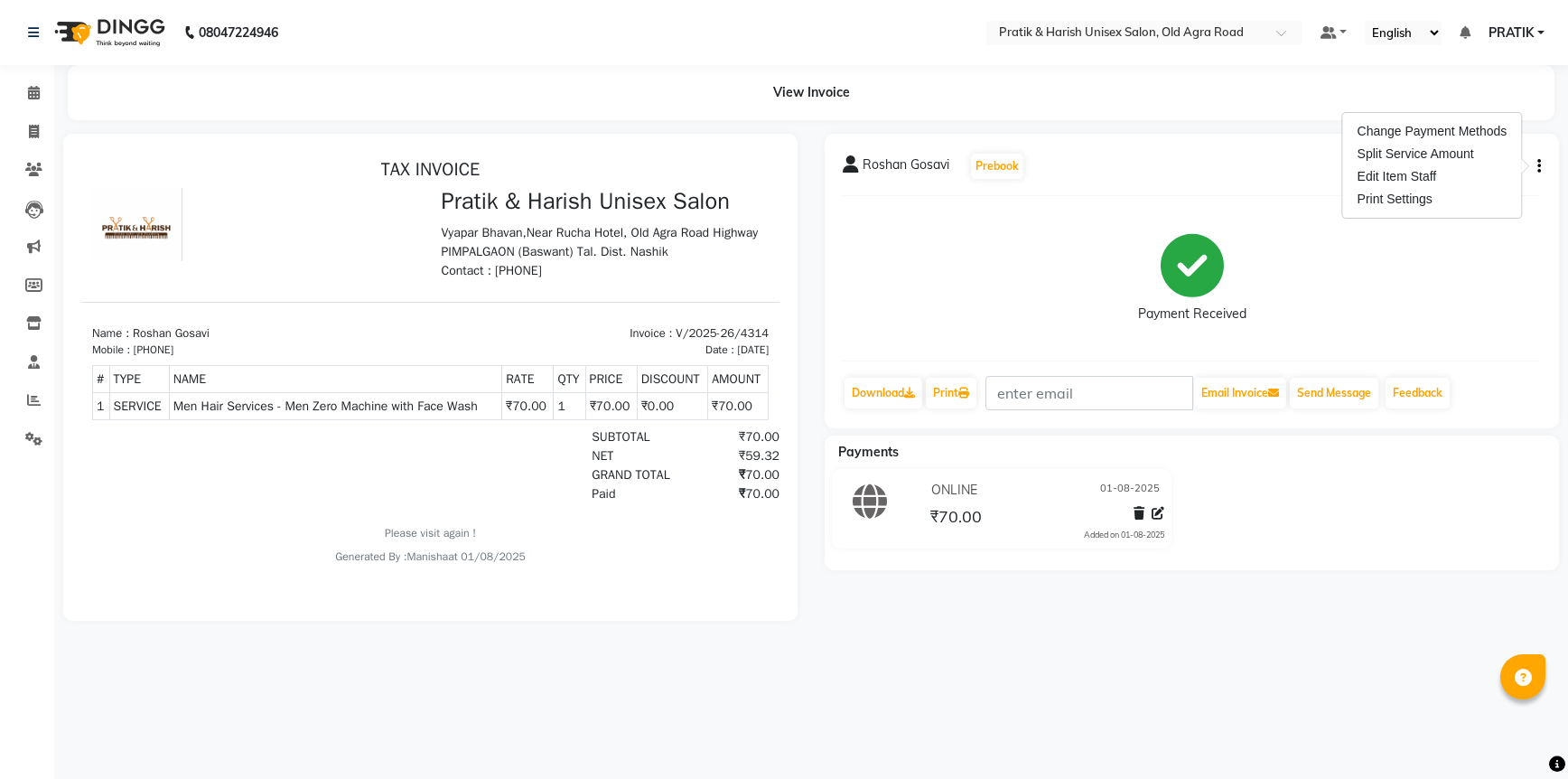 click on "Payment Received" 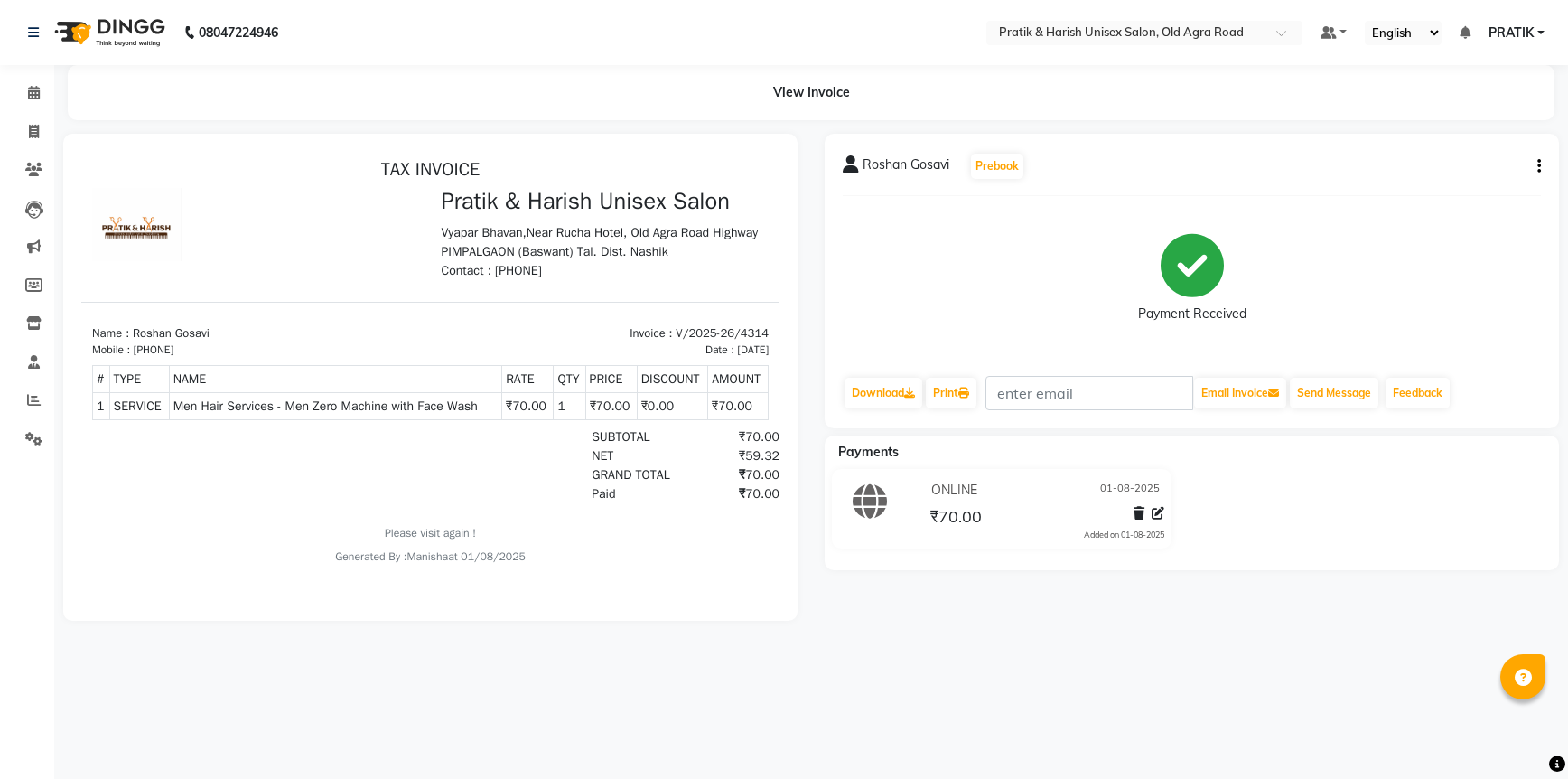 click 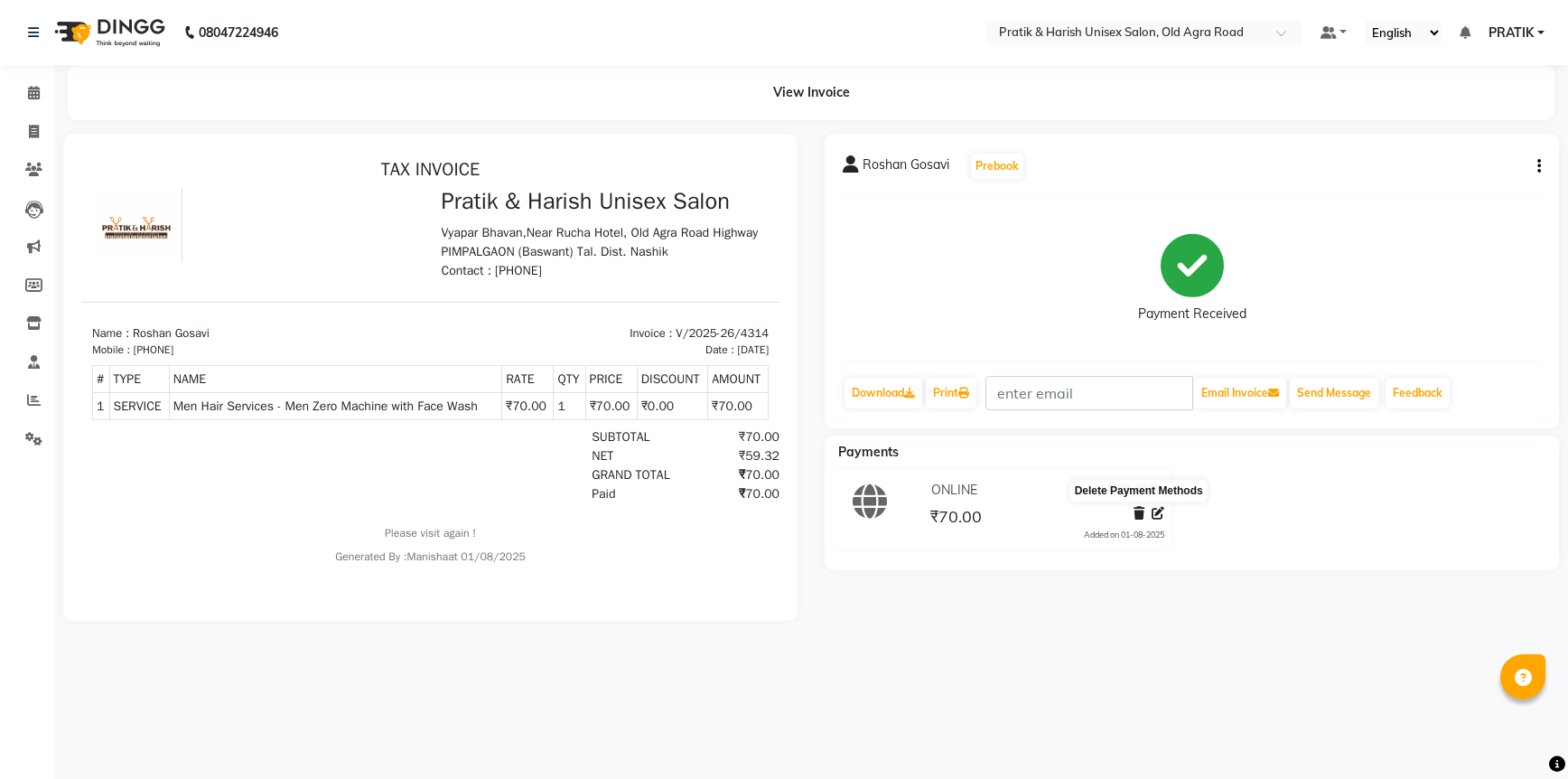 click 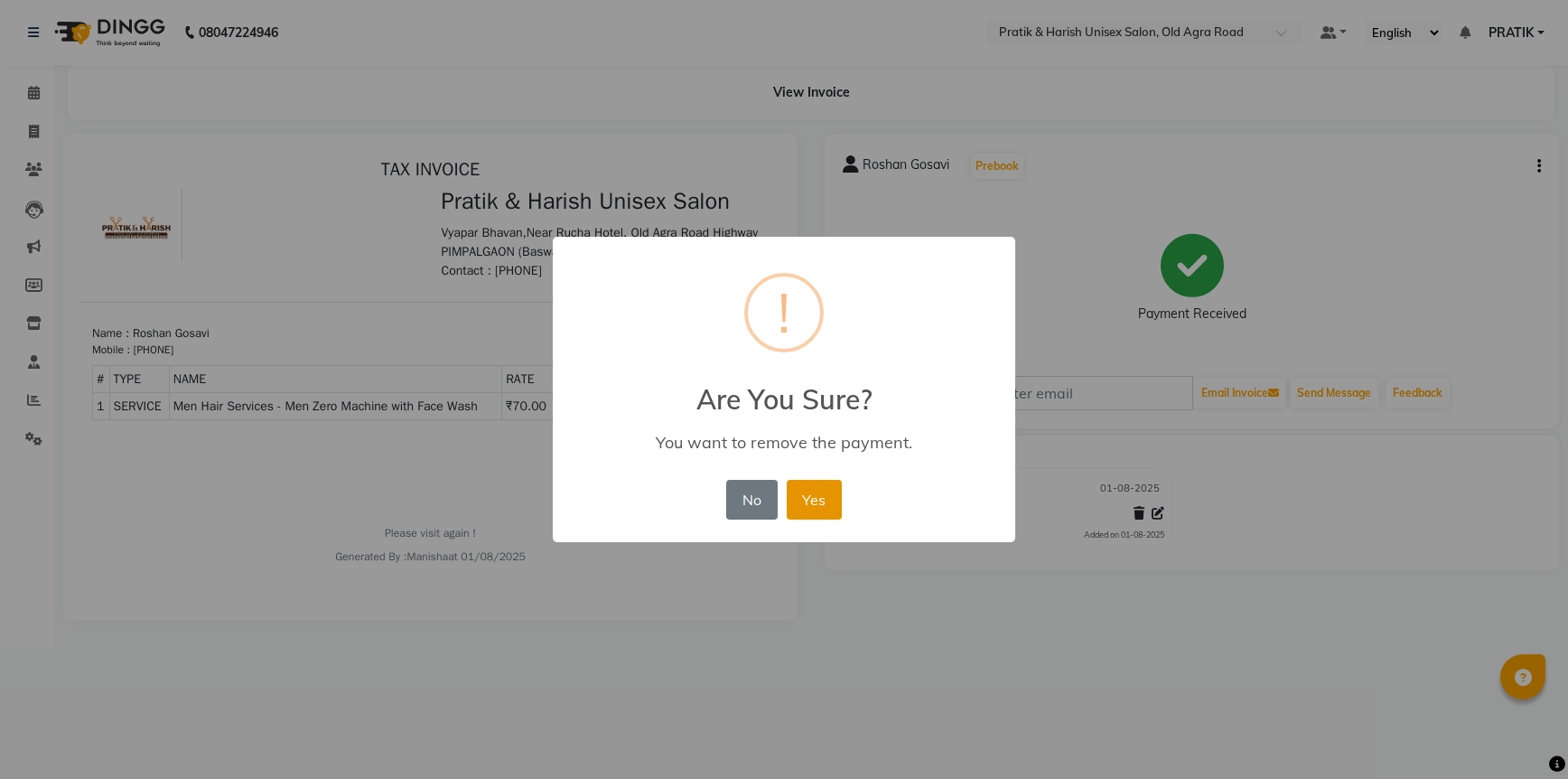 click on "Yes" at bounding box center [814, 500] 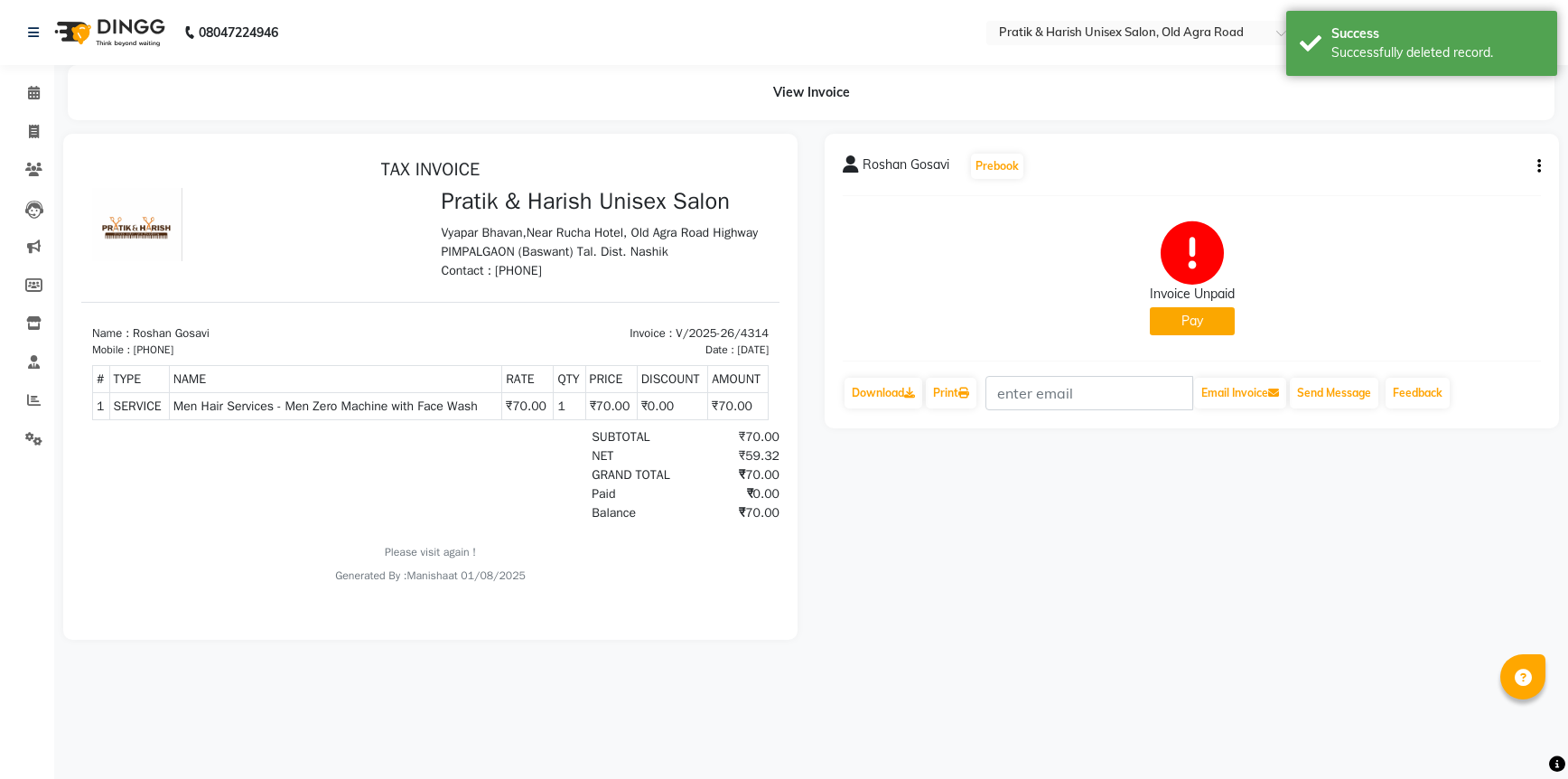 click 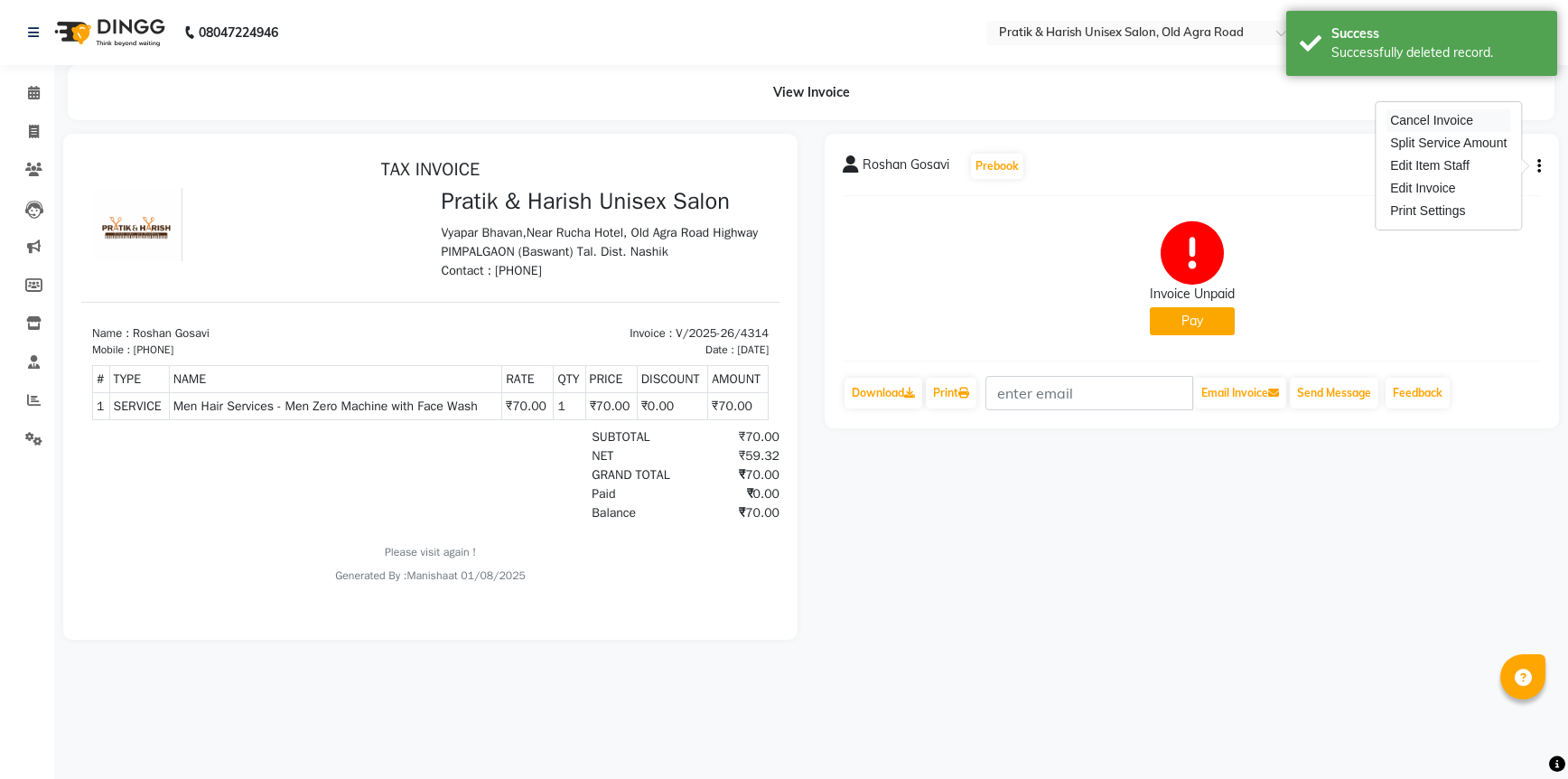 click on "Cancel Invoice" at bounding box center (1448, 120) 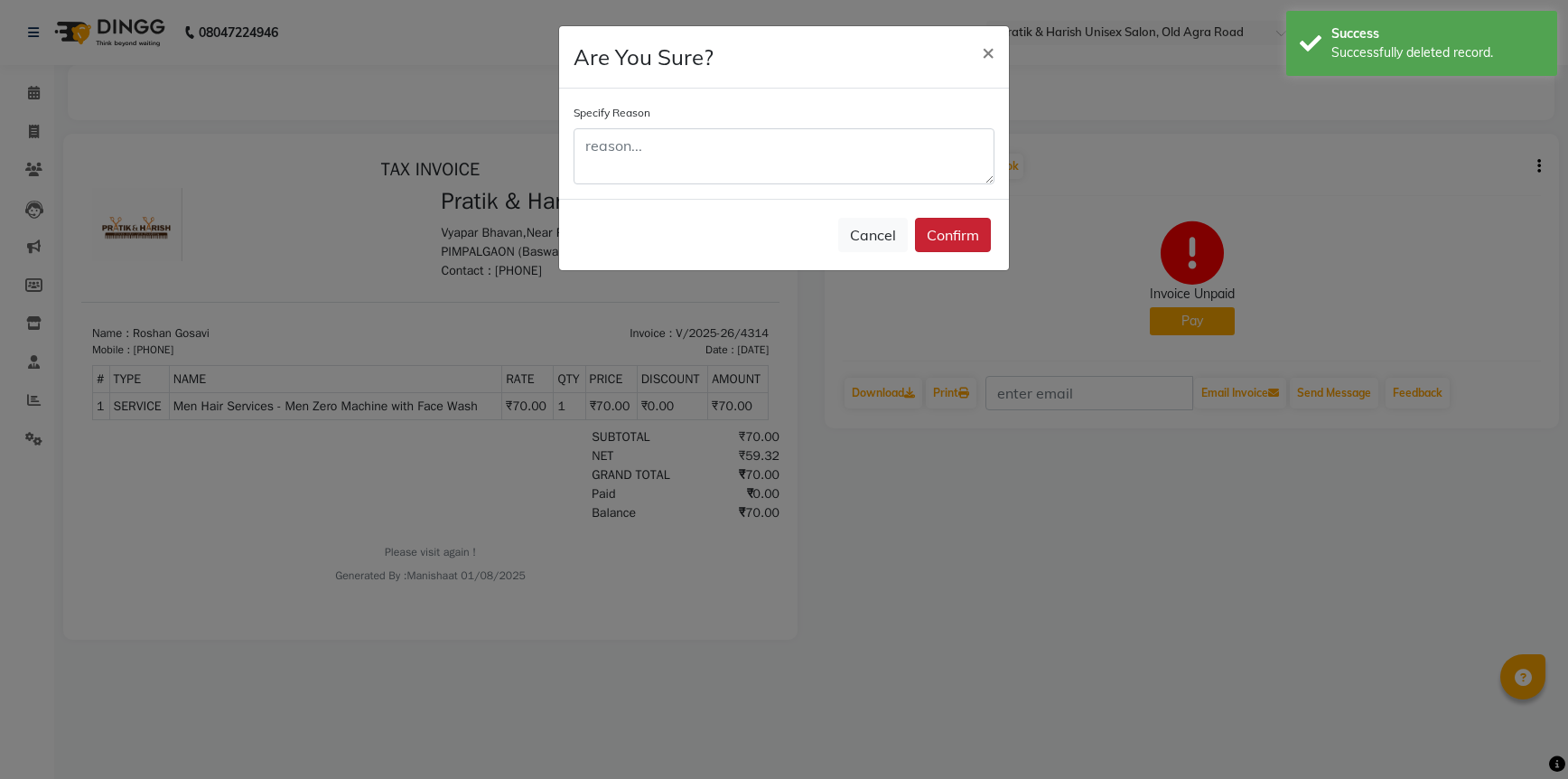 click on "Confirm" 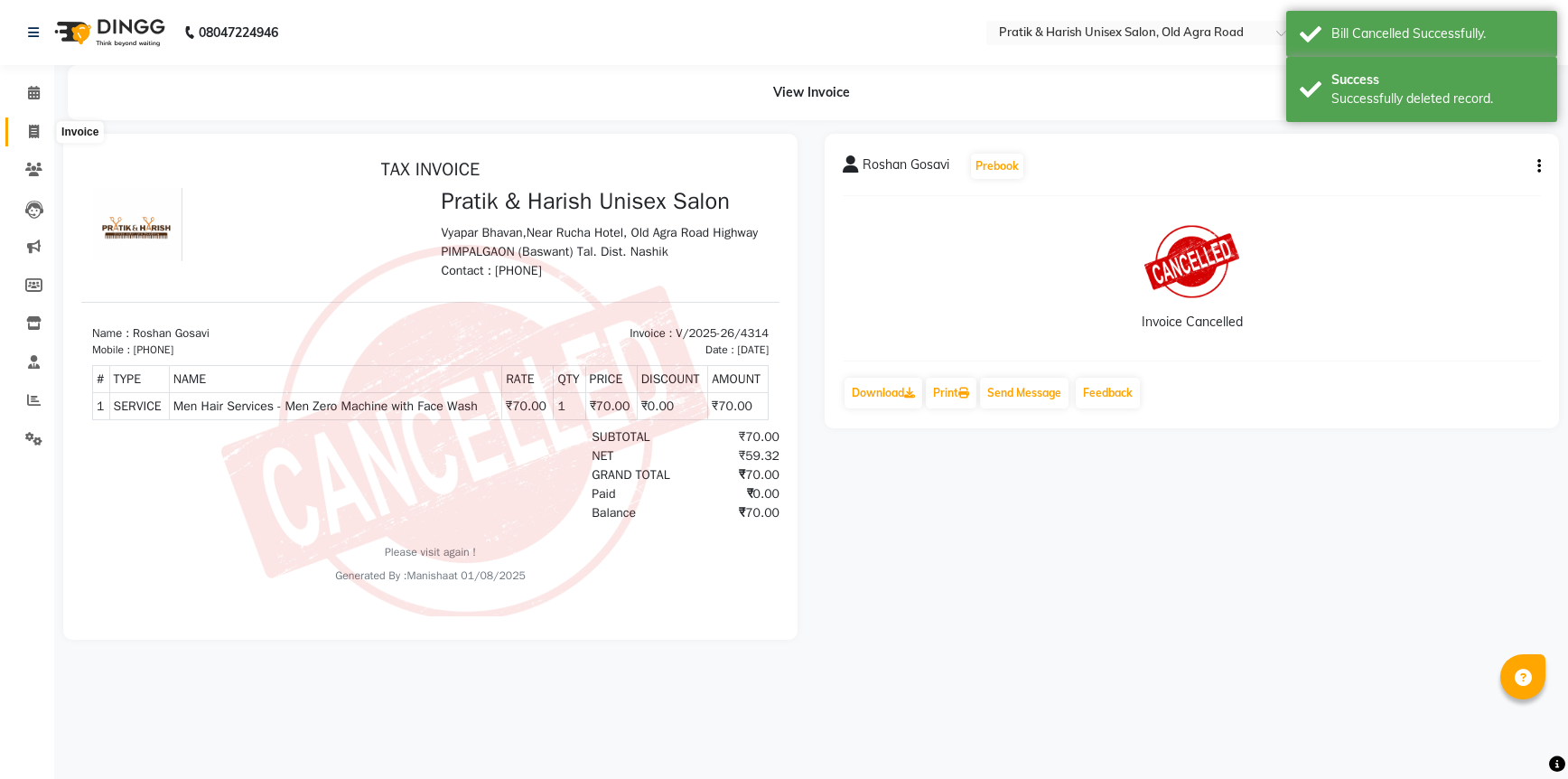 click 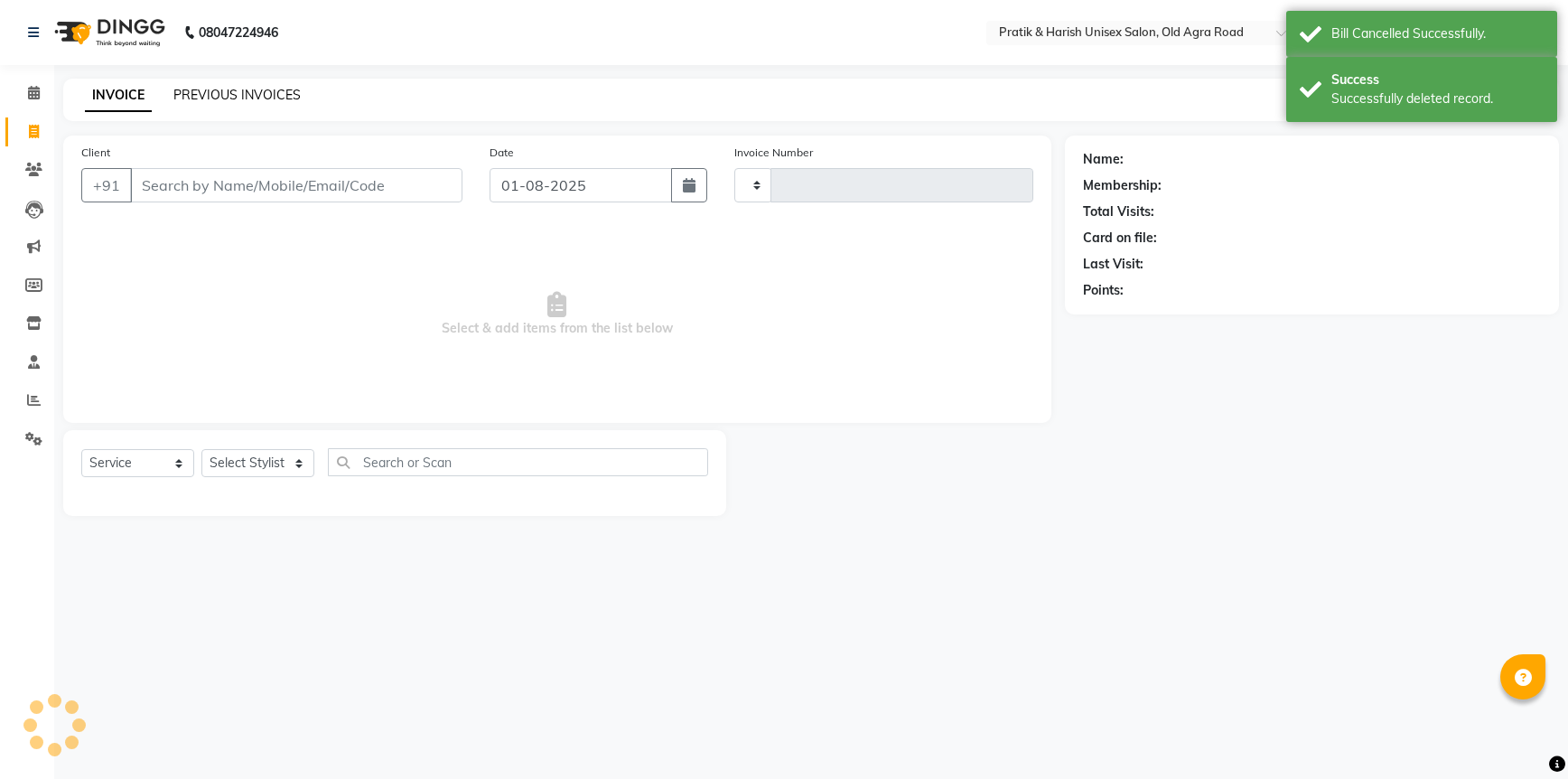 click on "PREVIOUS INVOICES" 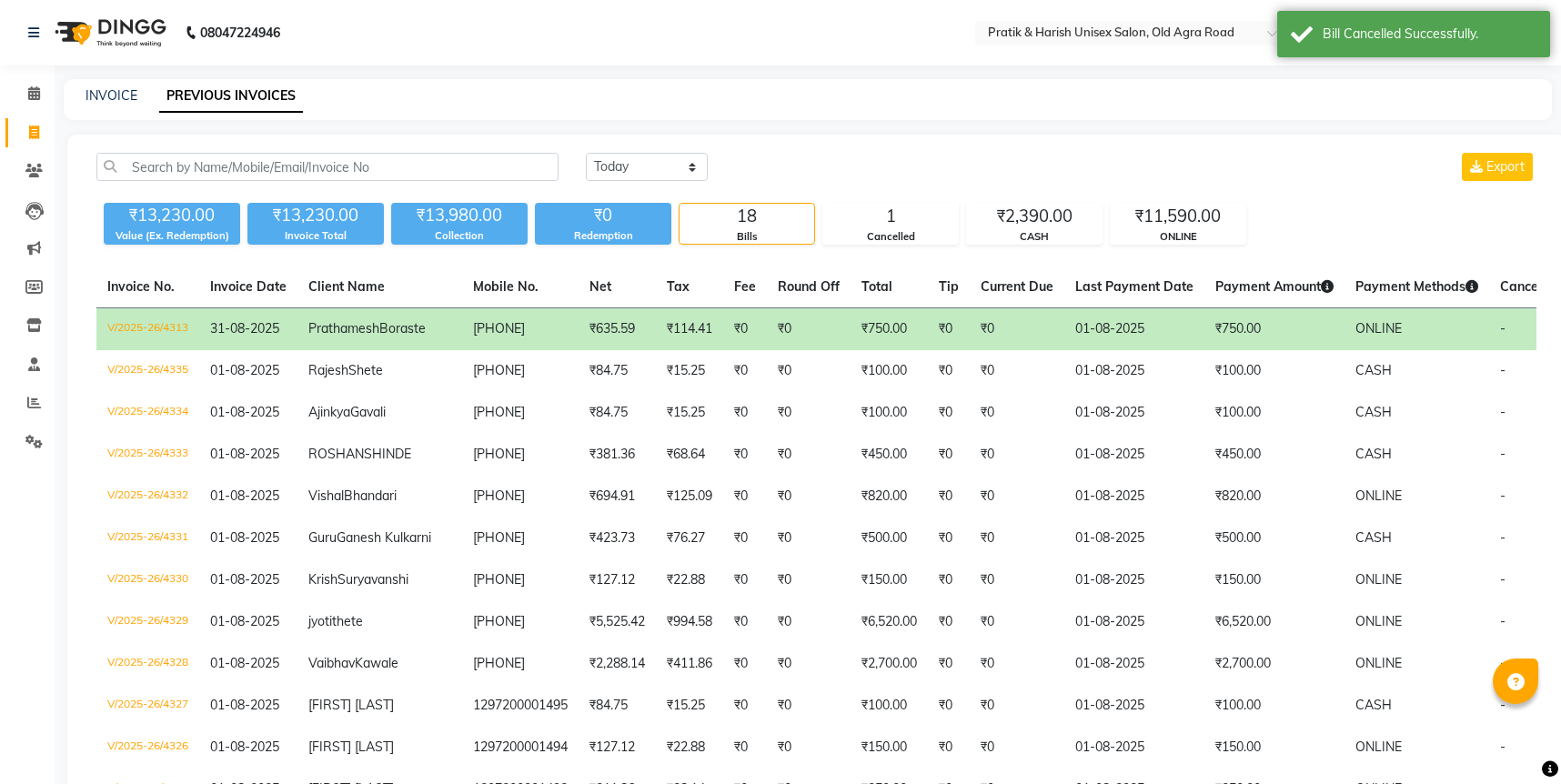 click on "Today Yesterday Custom Range Export" 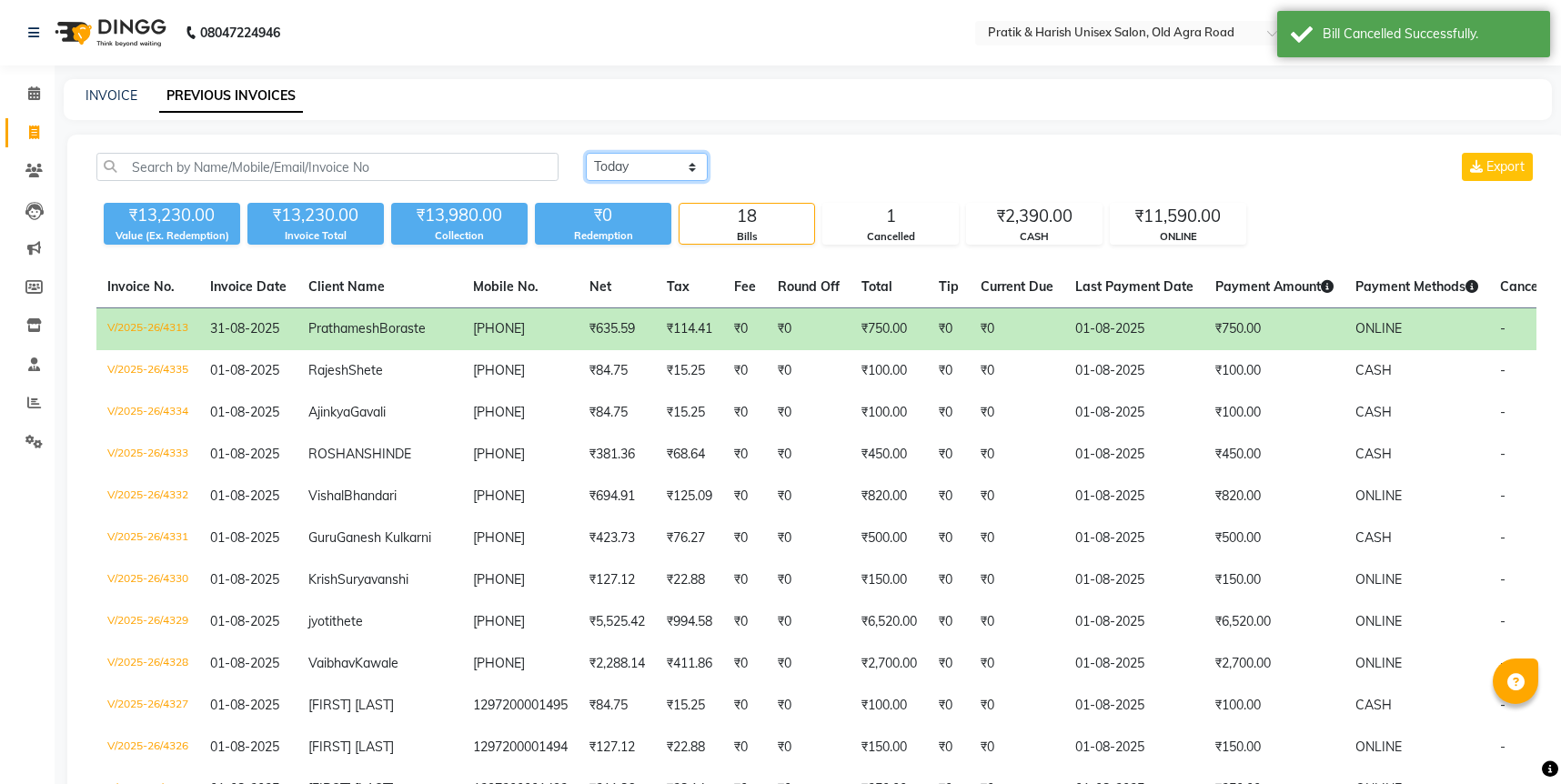 click on "Today Yesterday Custom Range" 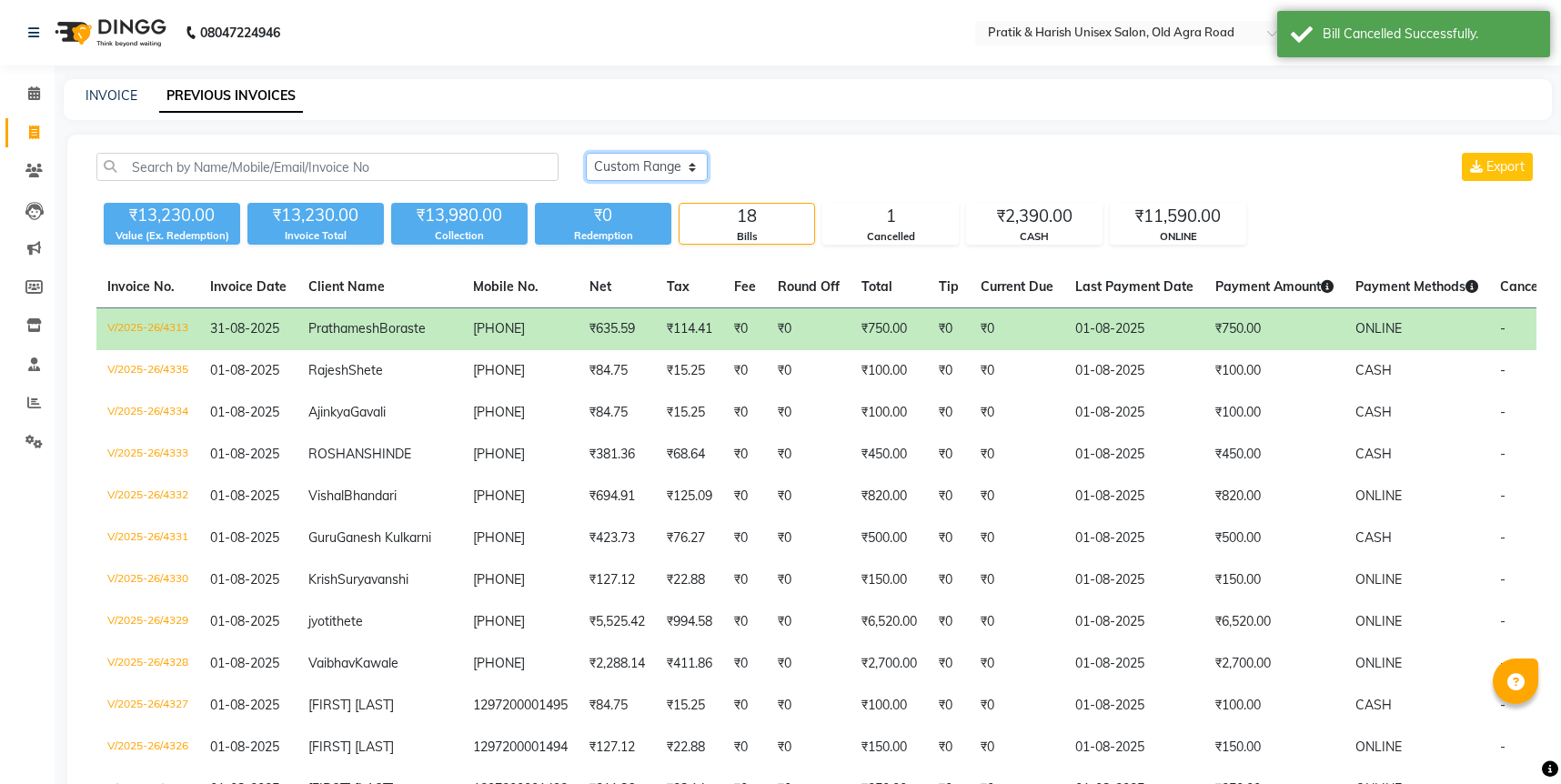 click on "Today Yesterday Custom Range" 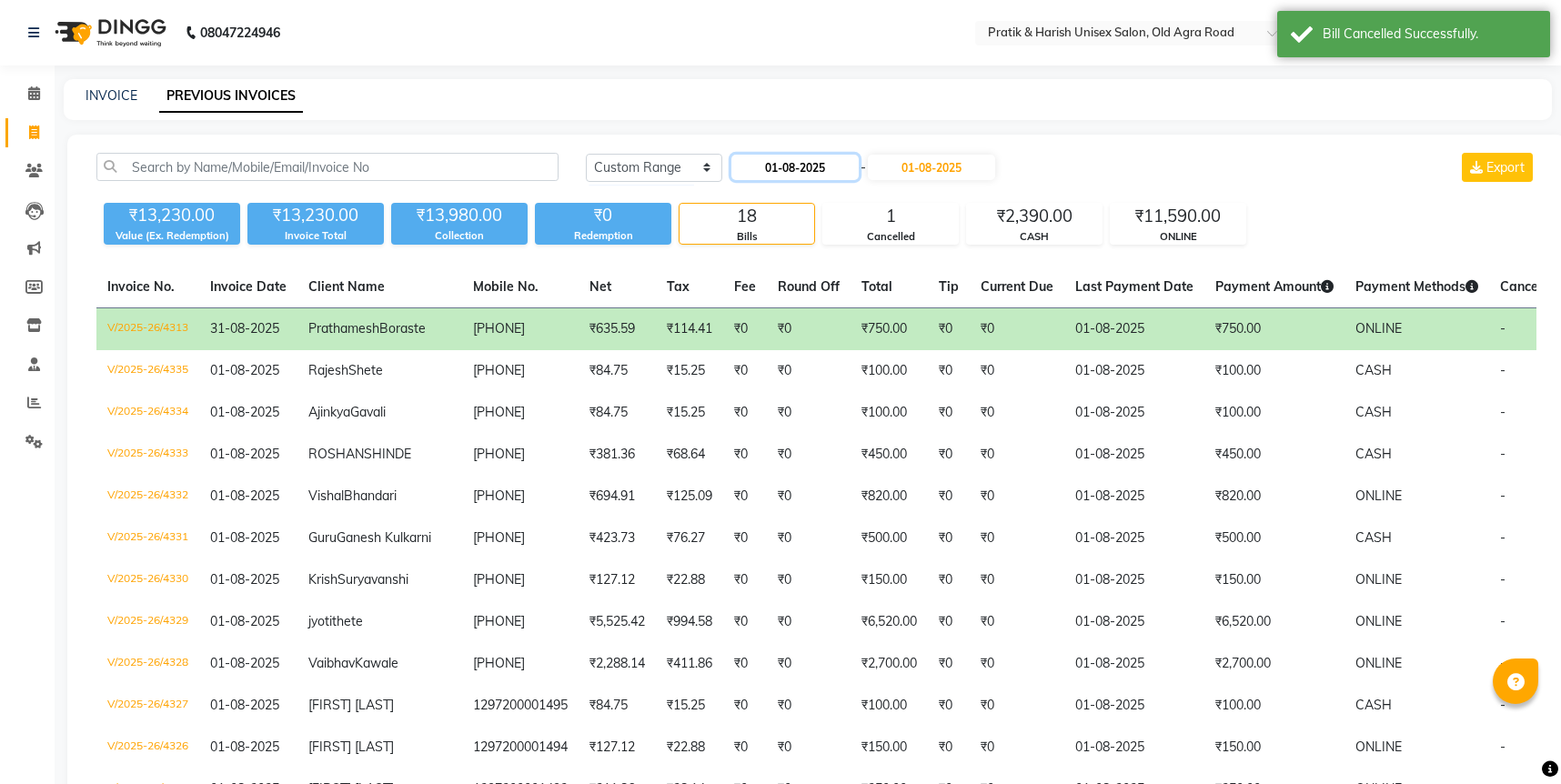 click on "01-08-2025" 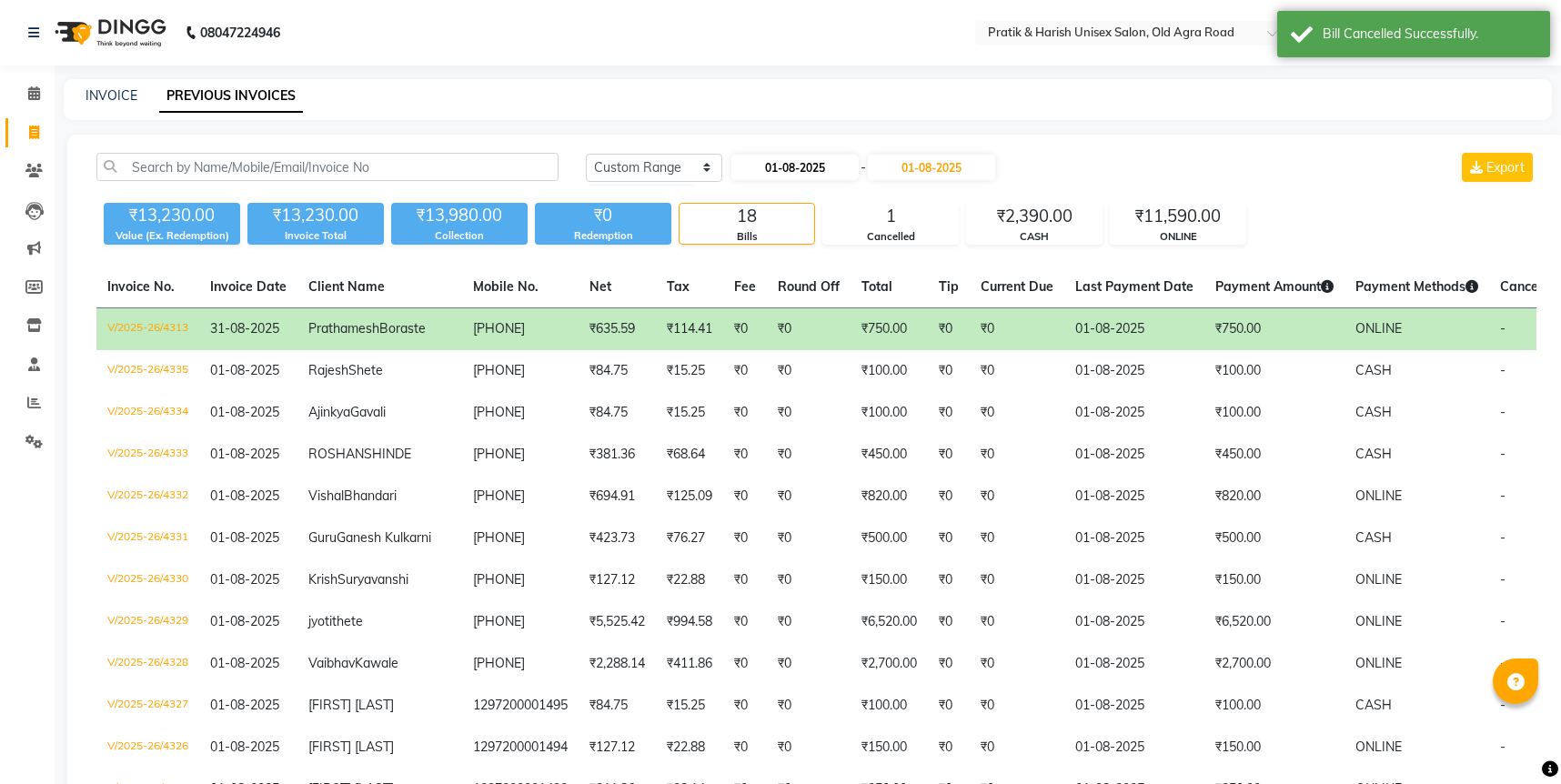 select on "8" 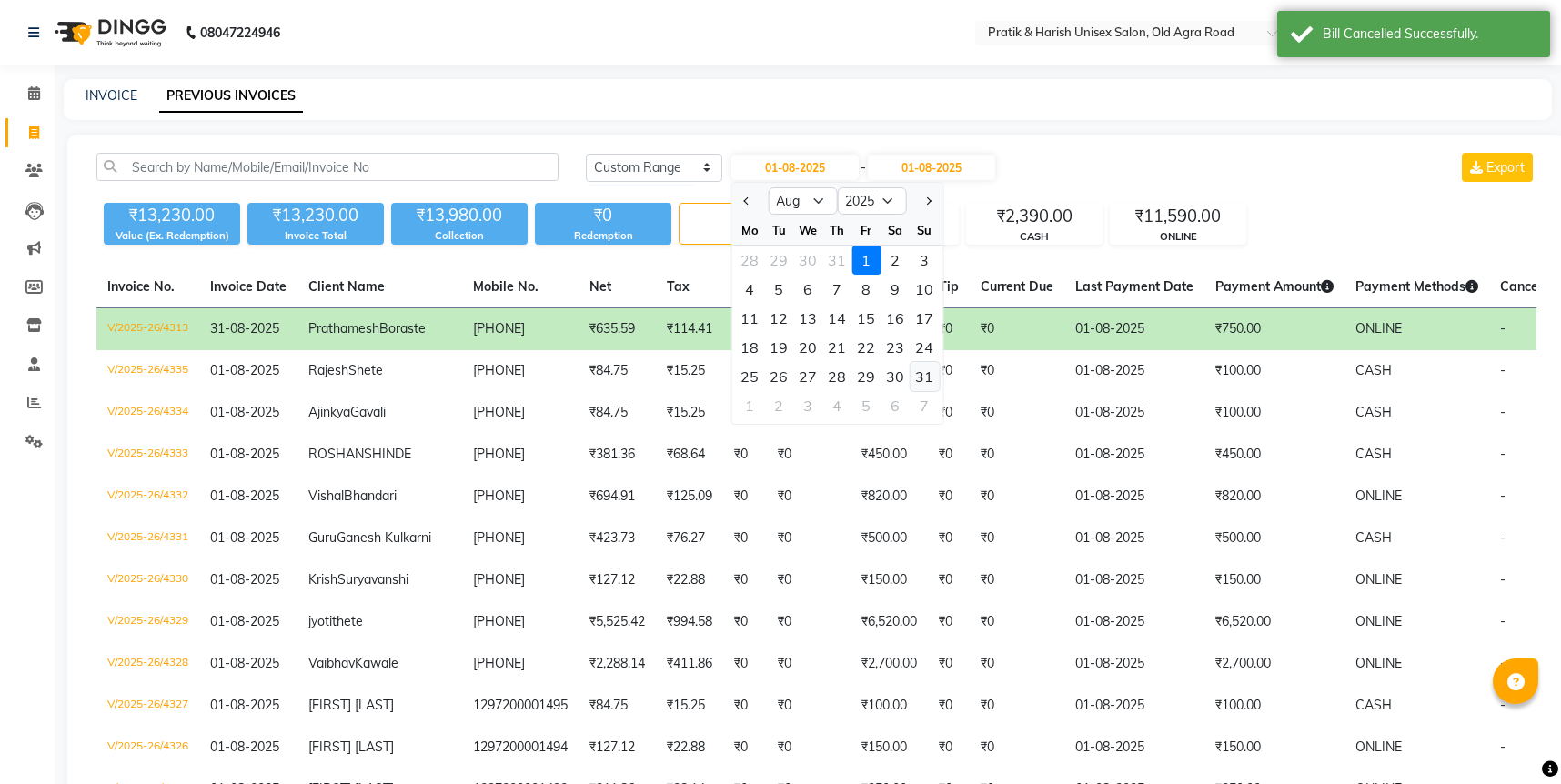 click on "31" 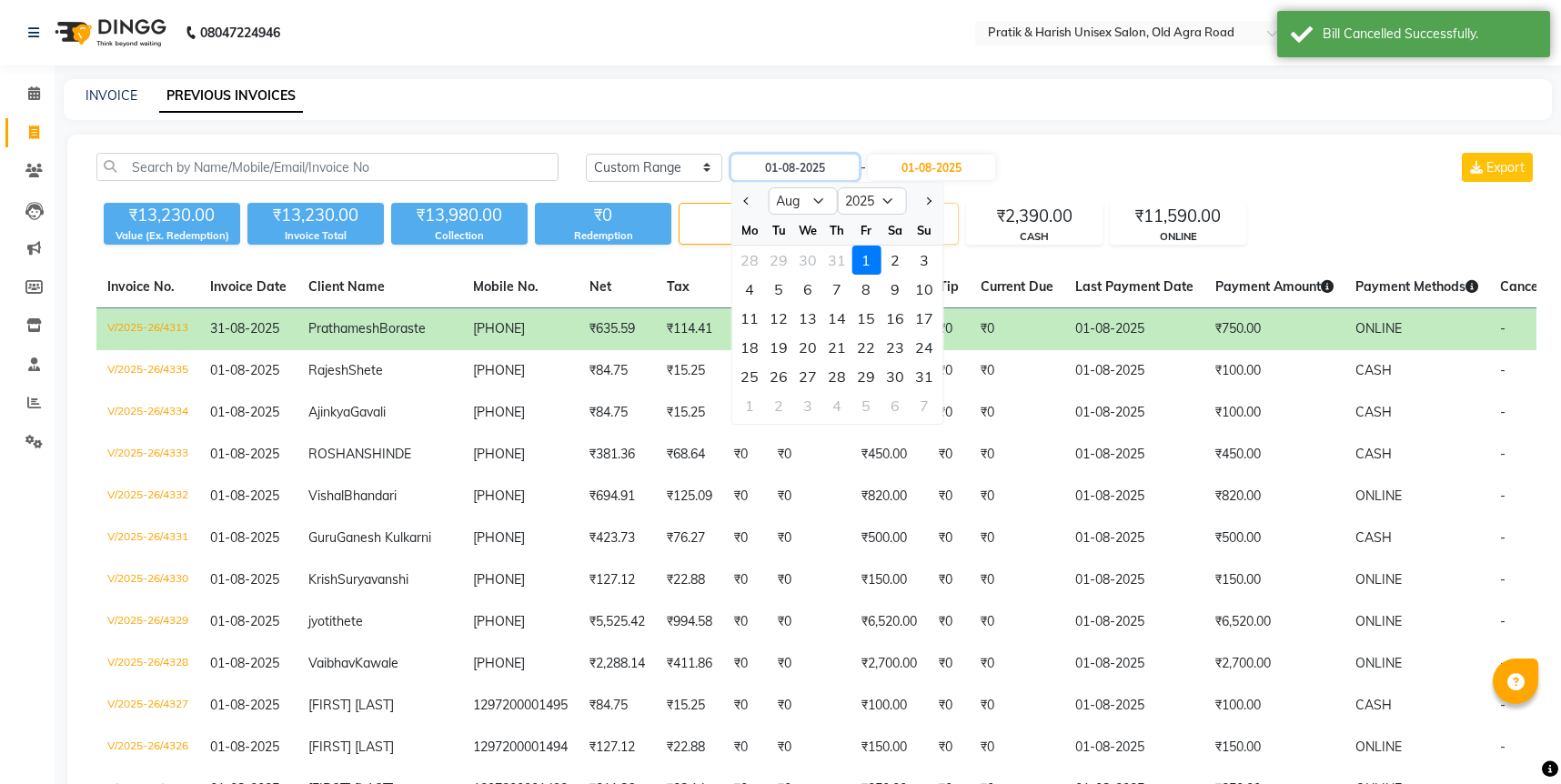 type on "31-08-2025" 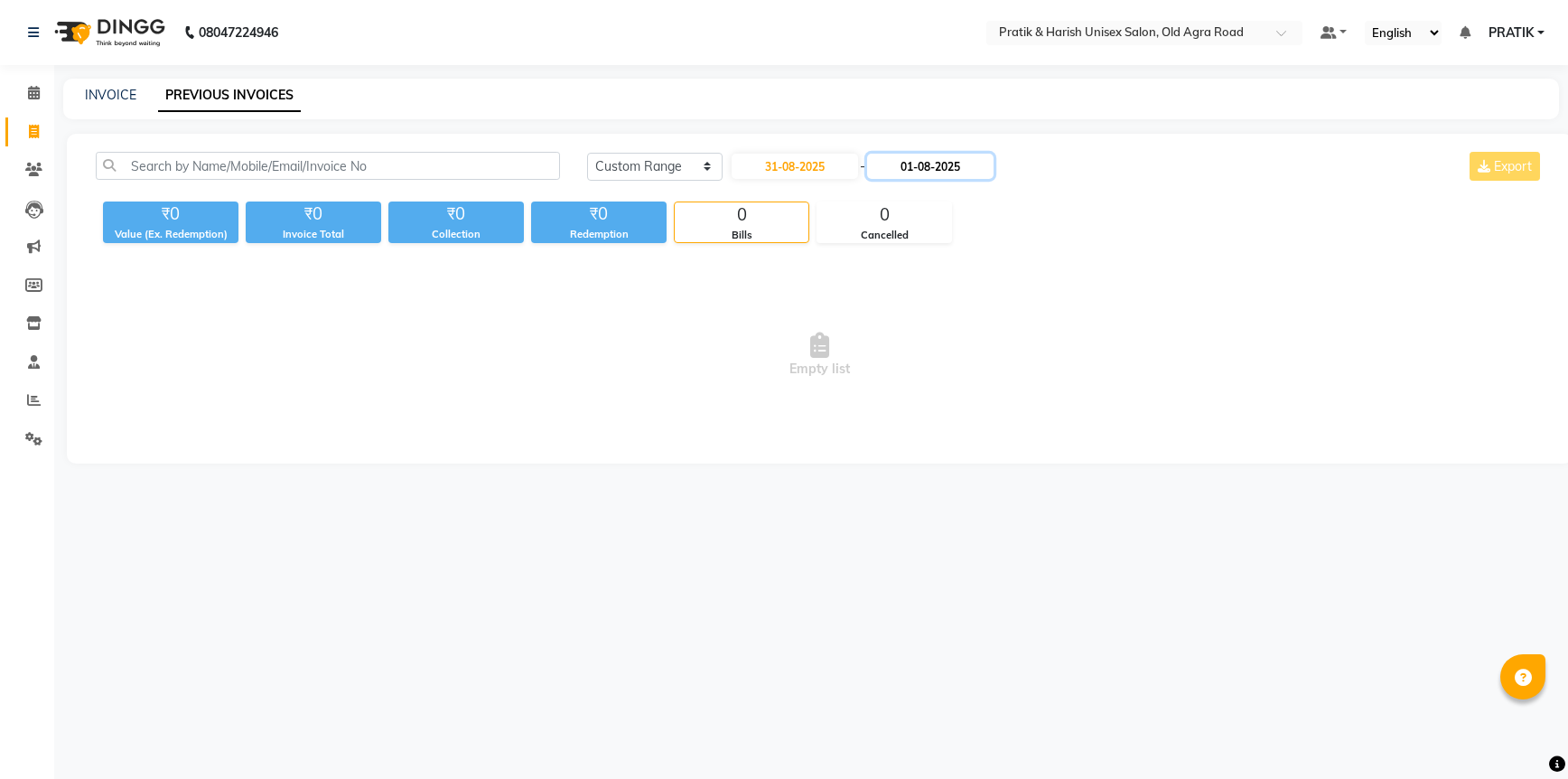 click on "01-08-2025" 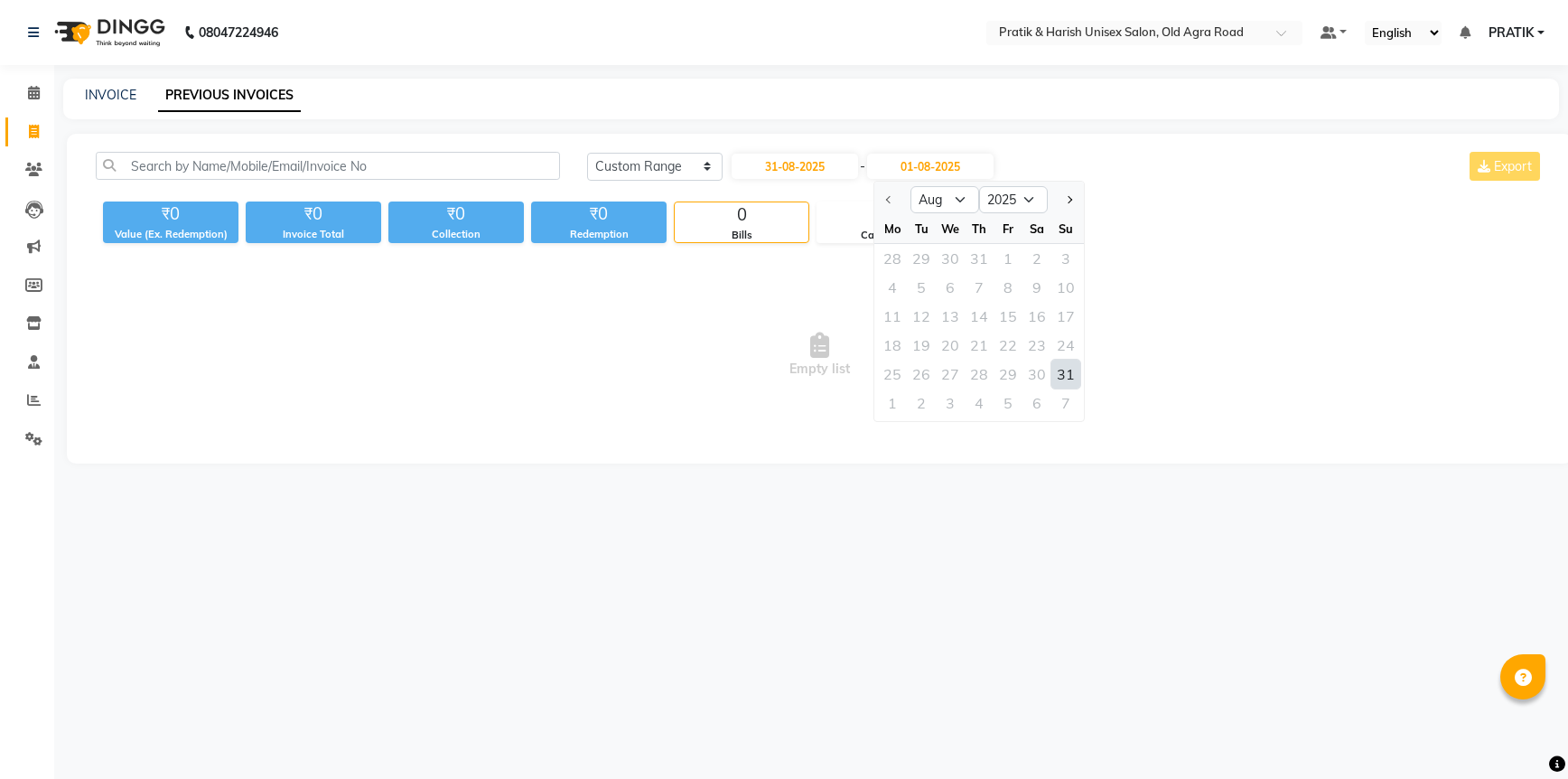 click on "31" 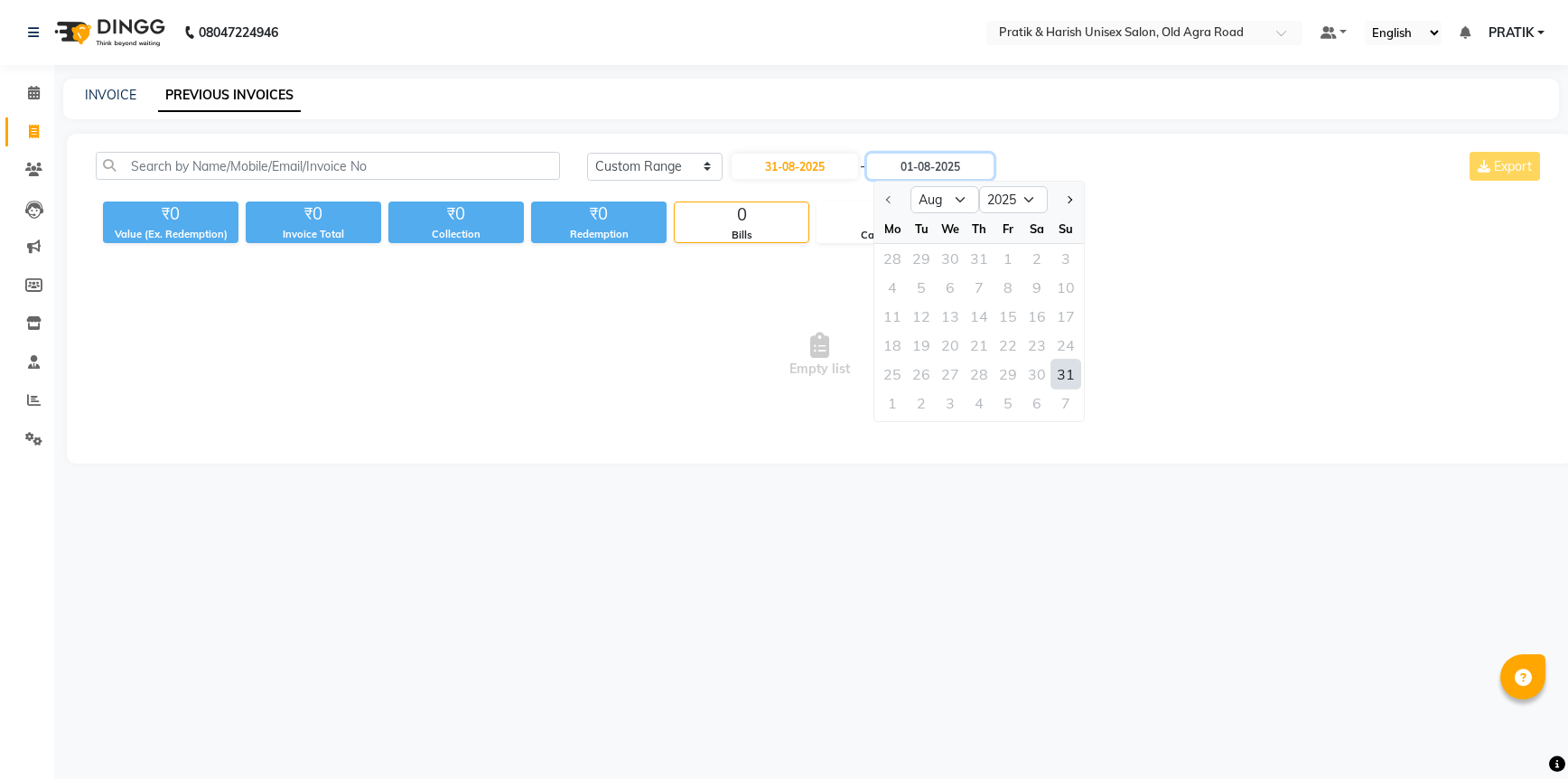 type on "31-08-2025" 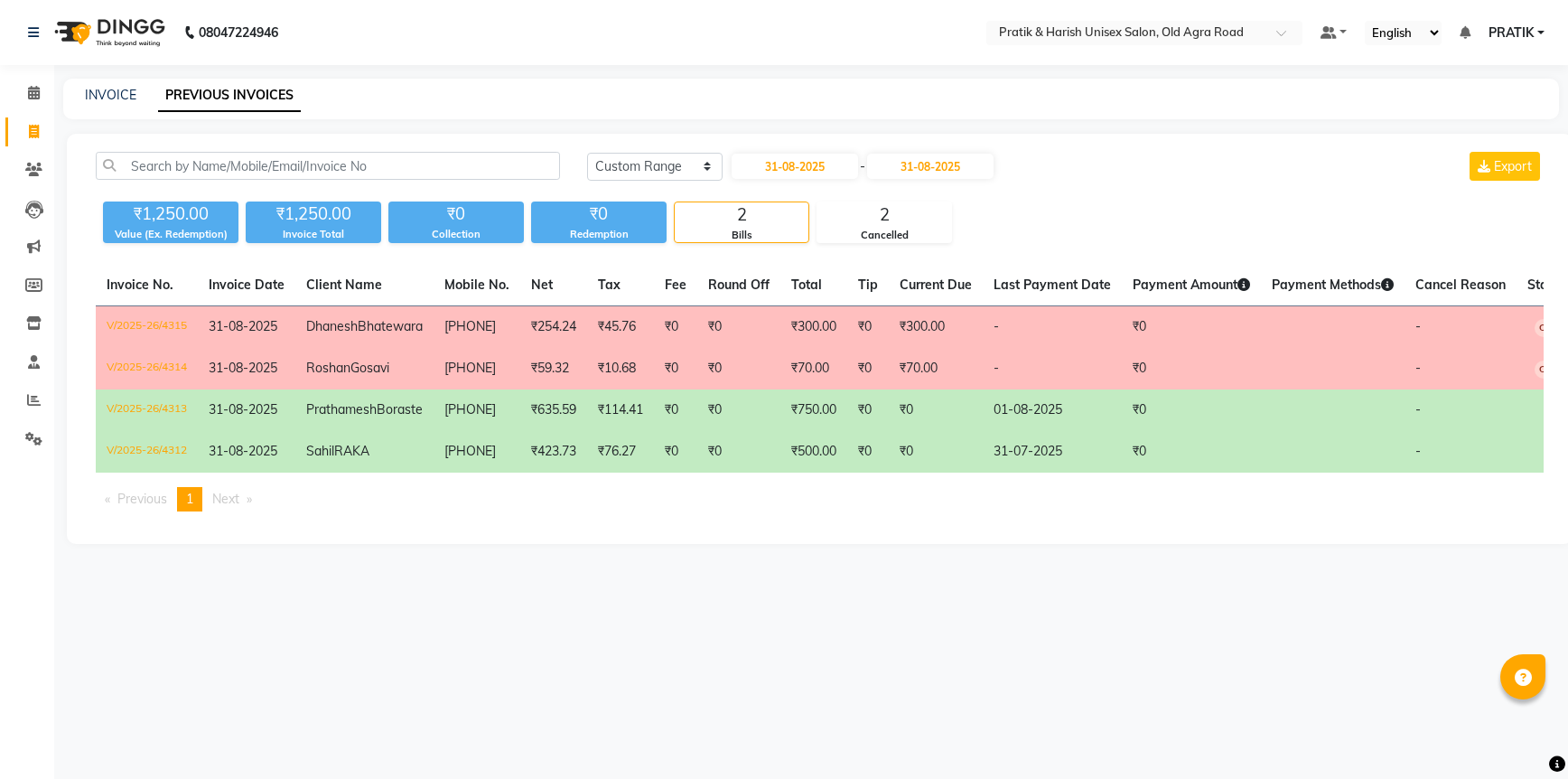 drag, startPoint x: 583, startPoint y: 455, endPoint x: 583, endPoint y: 445, distance: 10 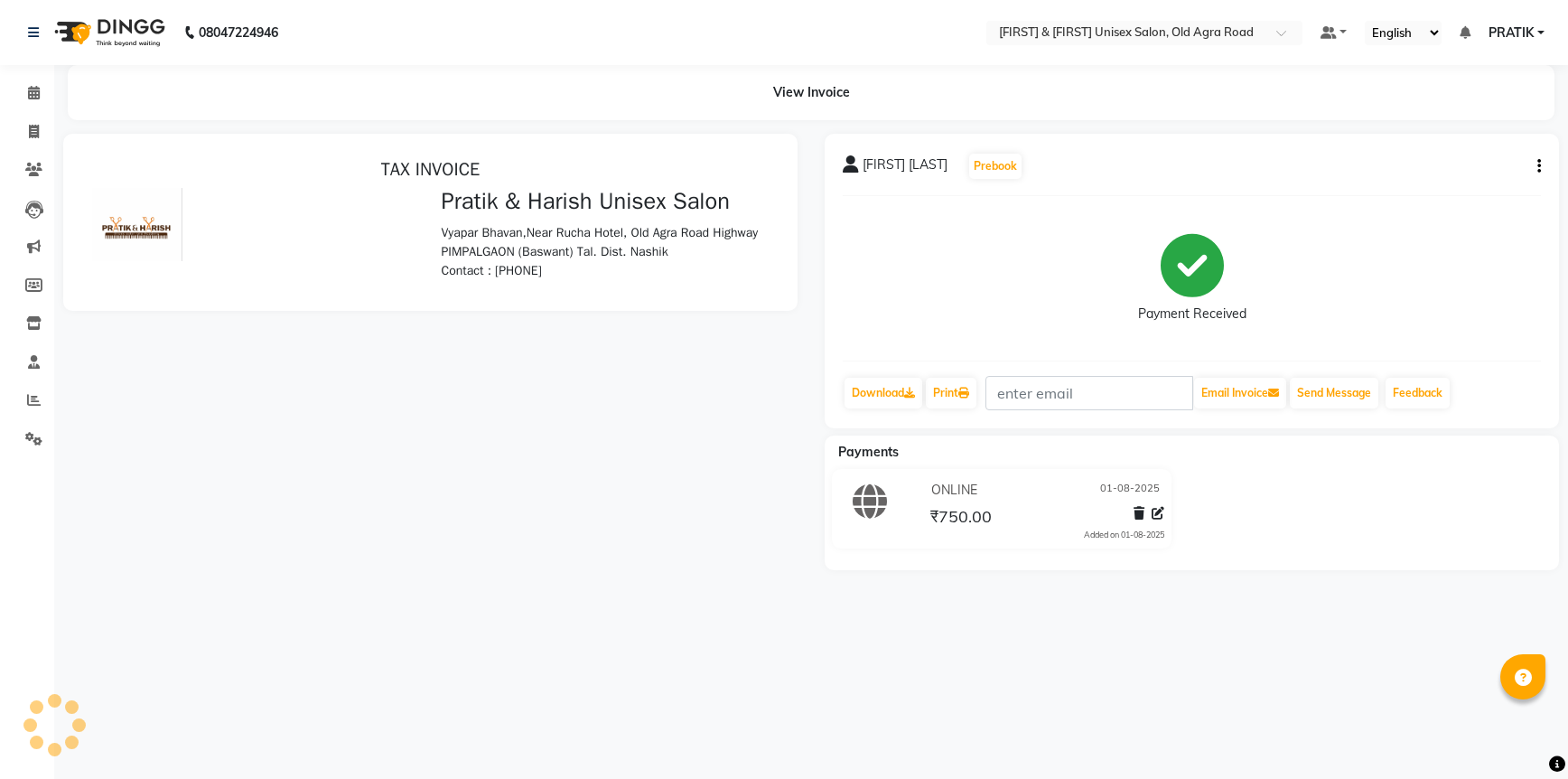 scroll, scrollTop: 0, scrollLeft: 0, axis: both 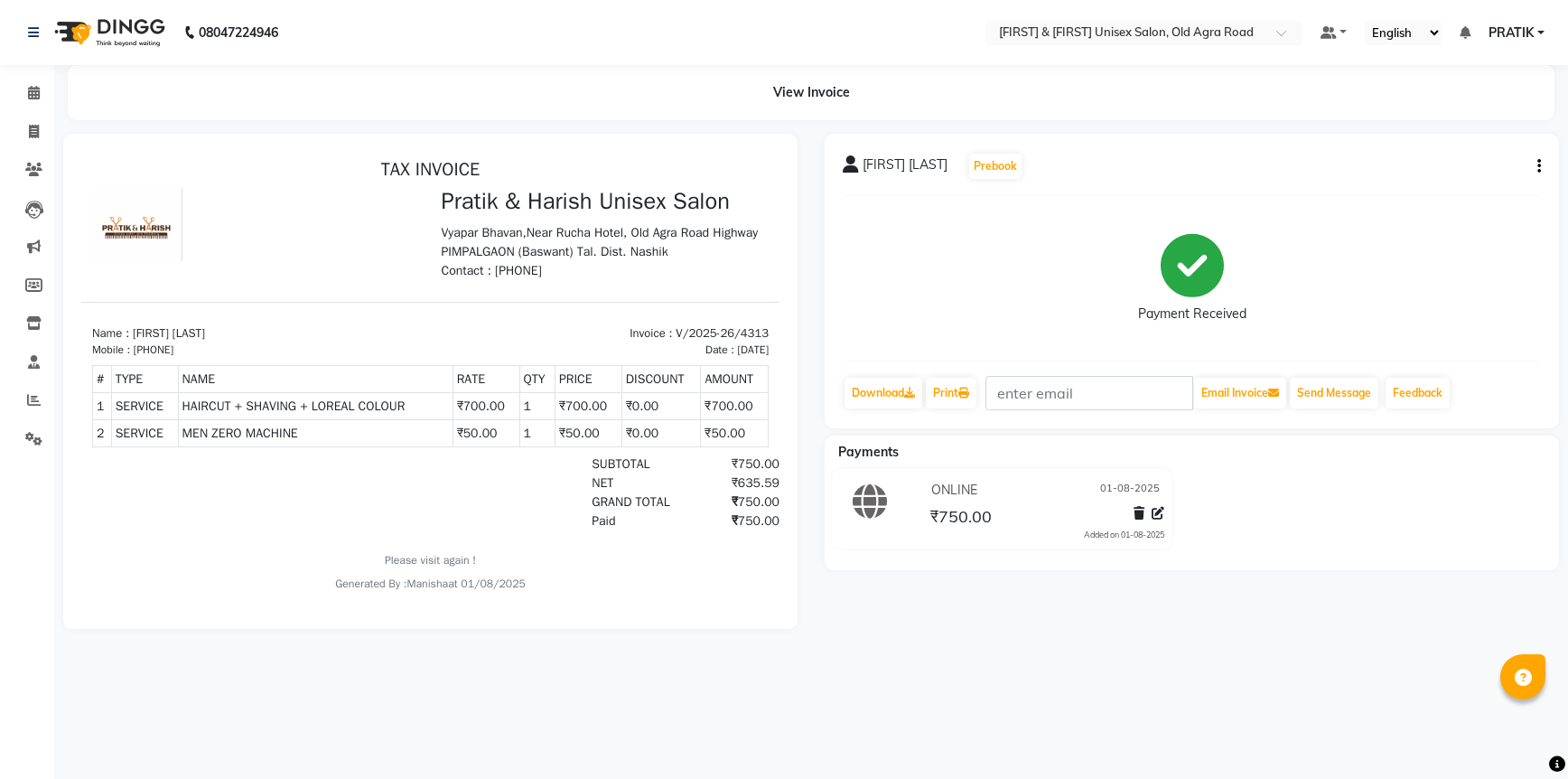 click 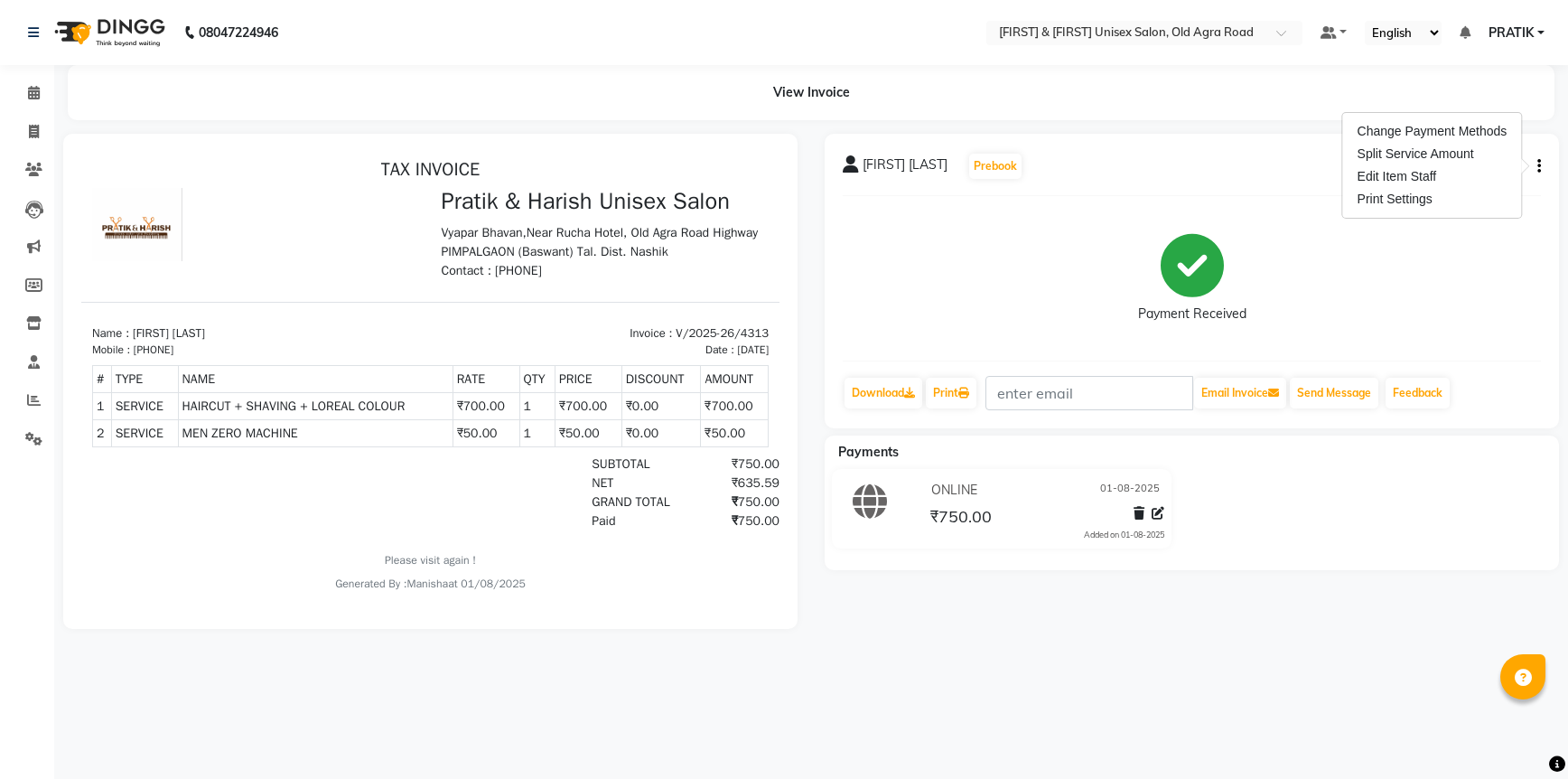 click 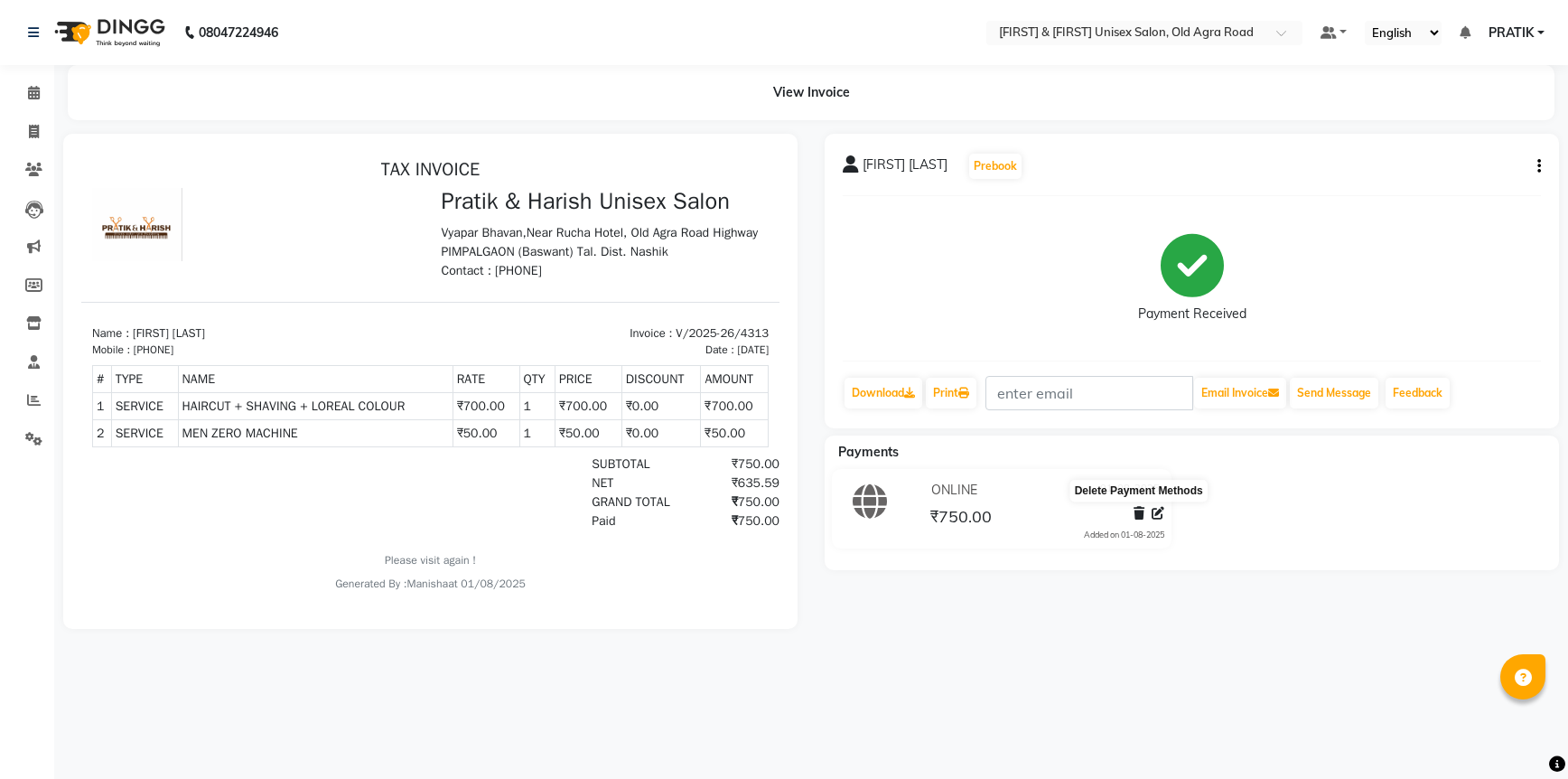 click 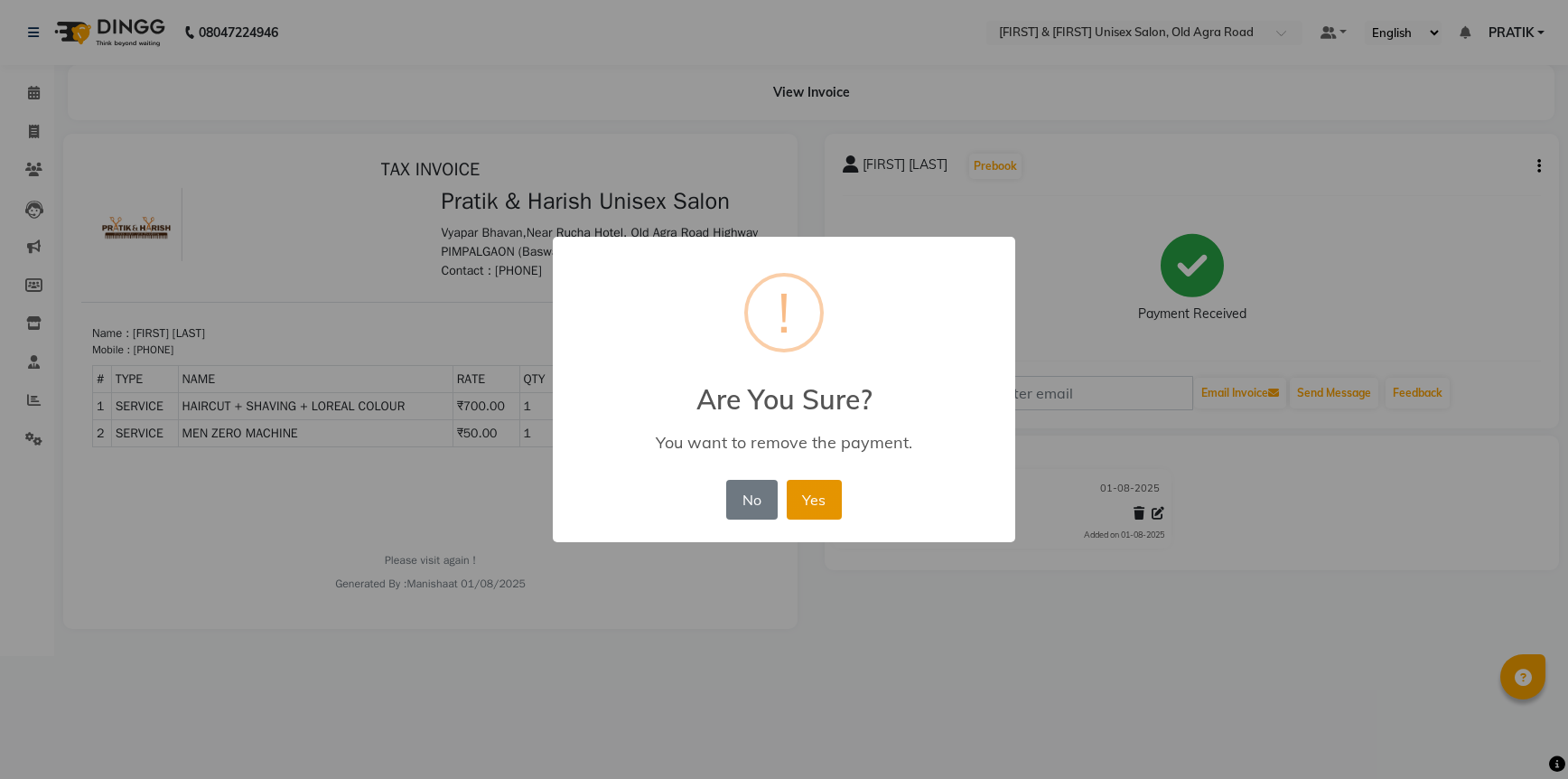 click on "Yes" at bounding box center (814, 500) 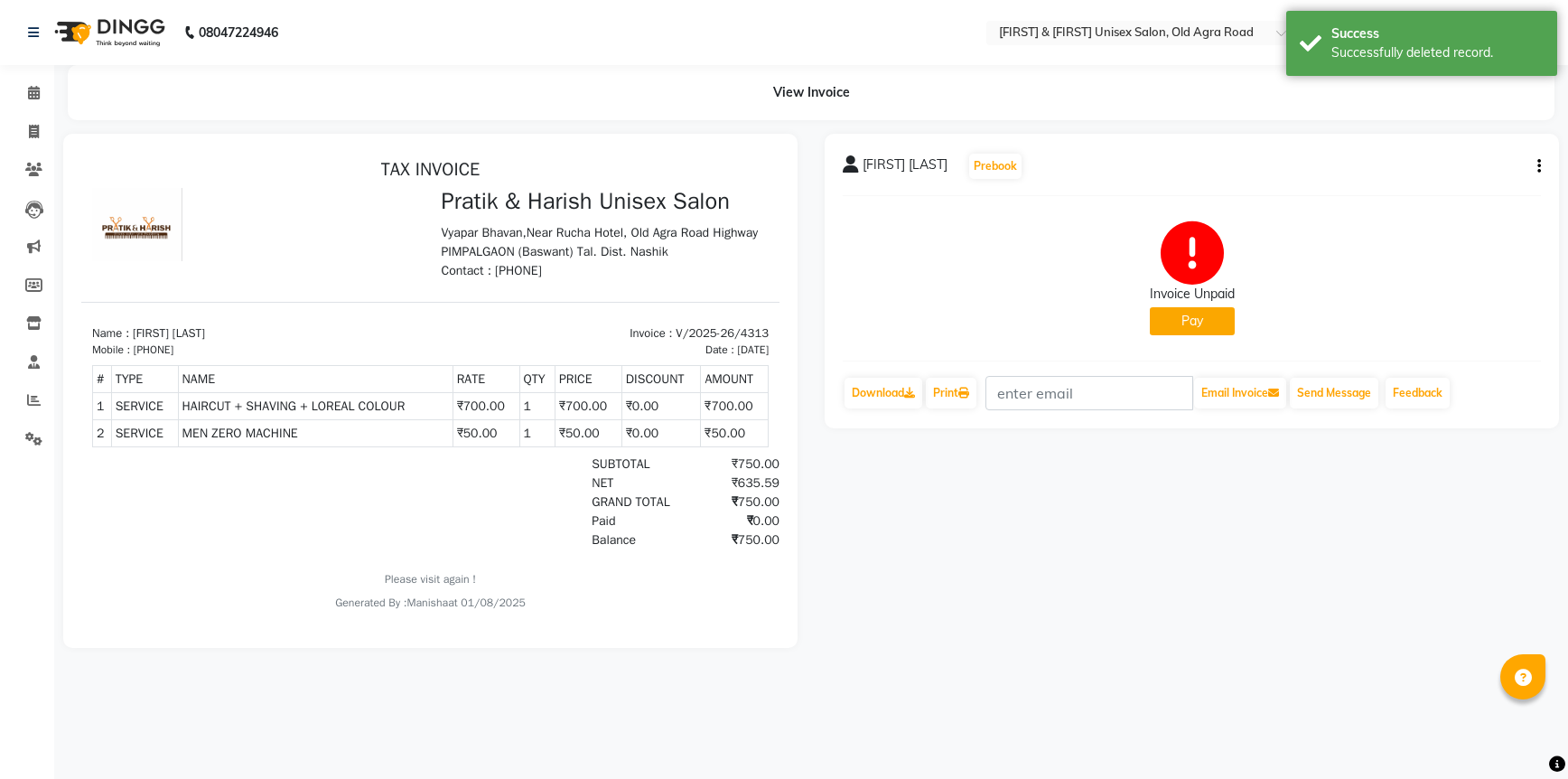 click 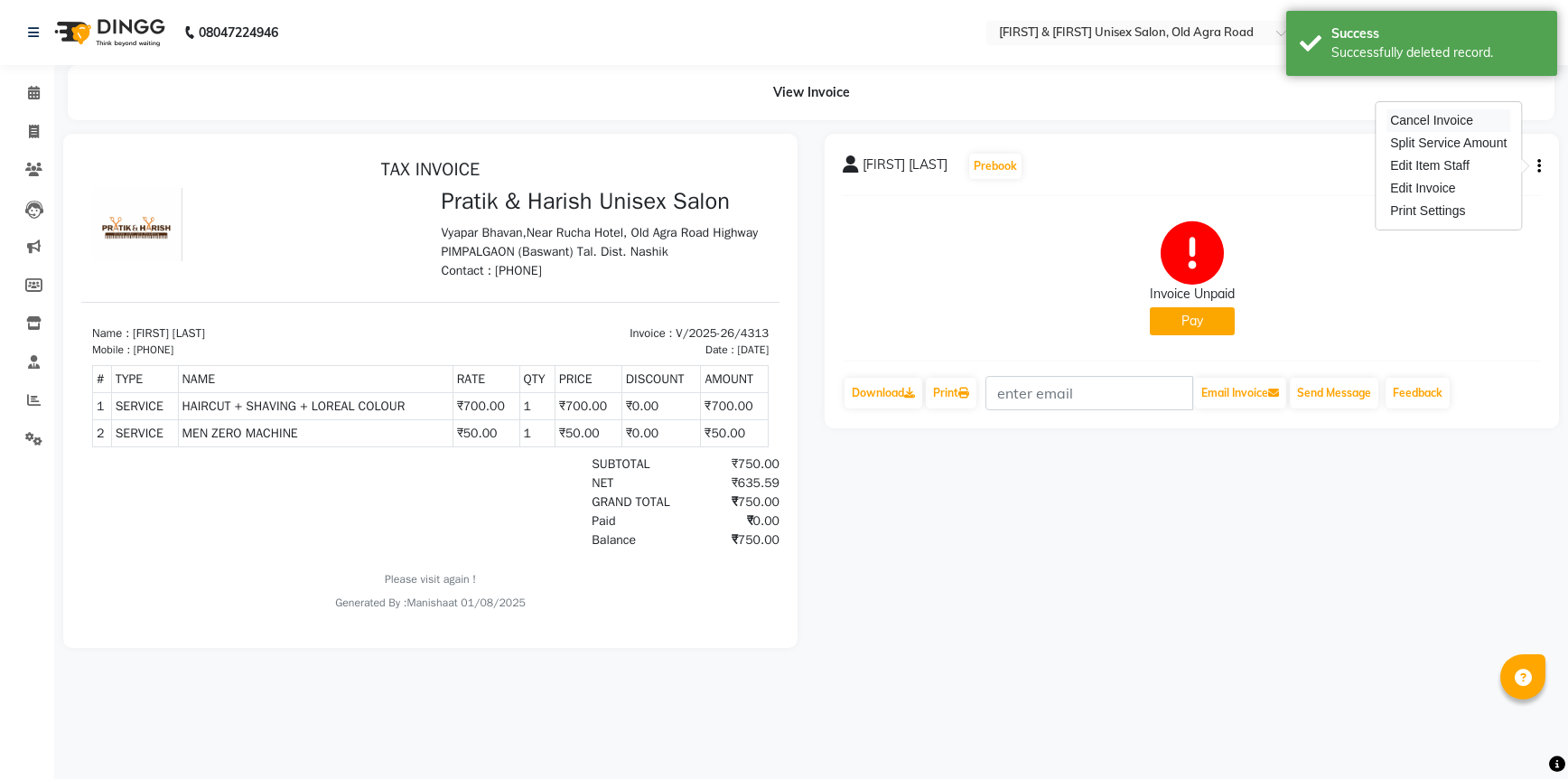 click on "Cancel Invoice" at bounding box center [1448, 120] 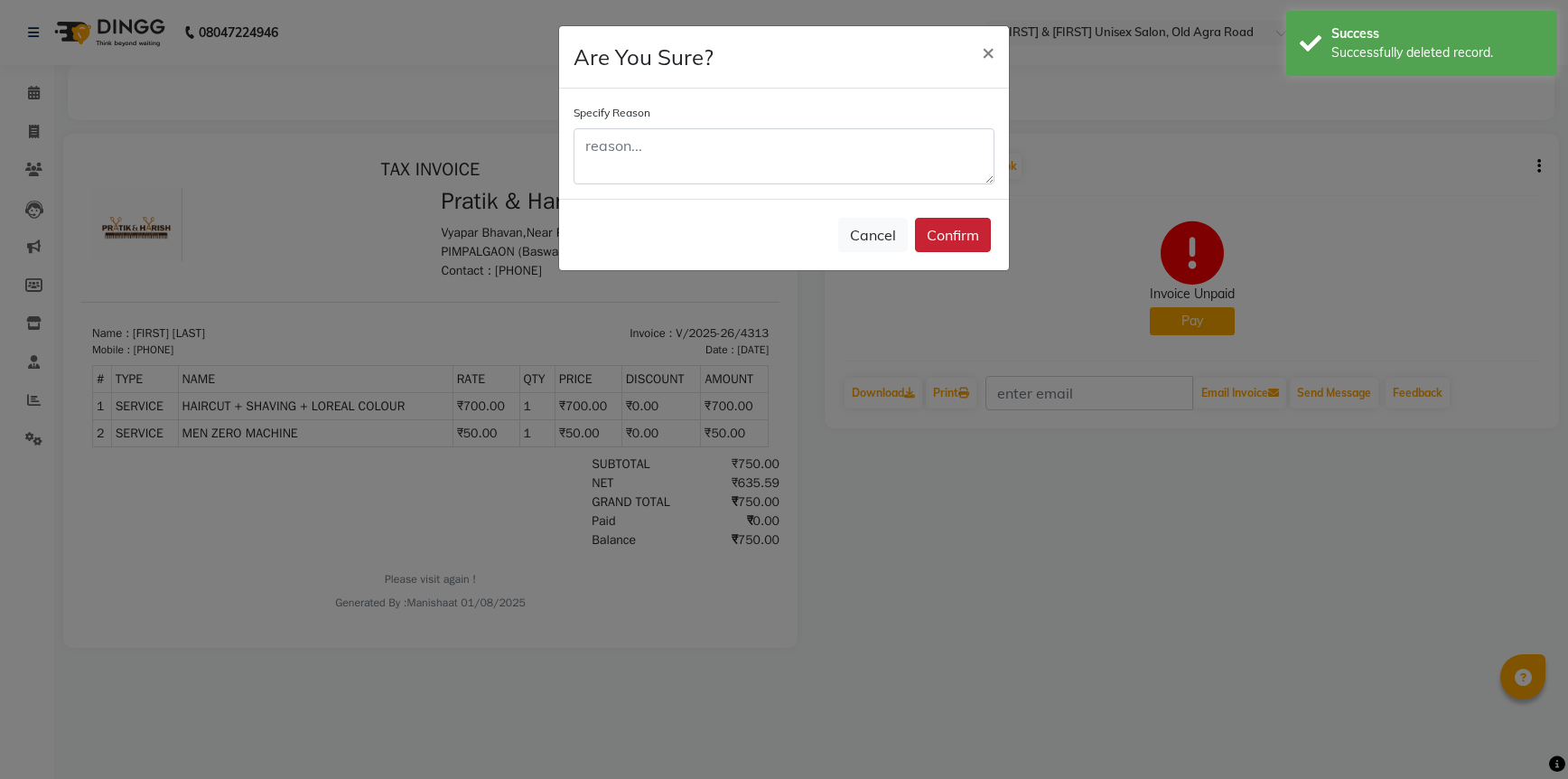 click on "Confirm" 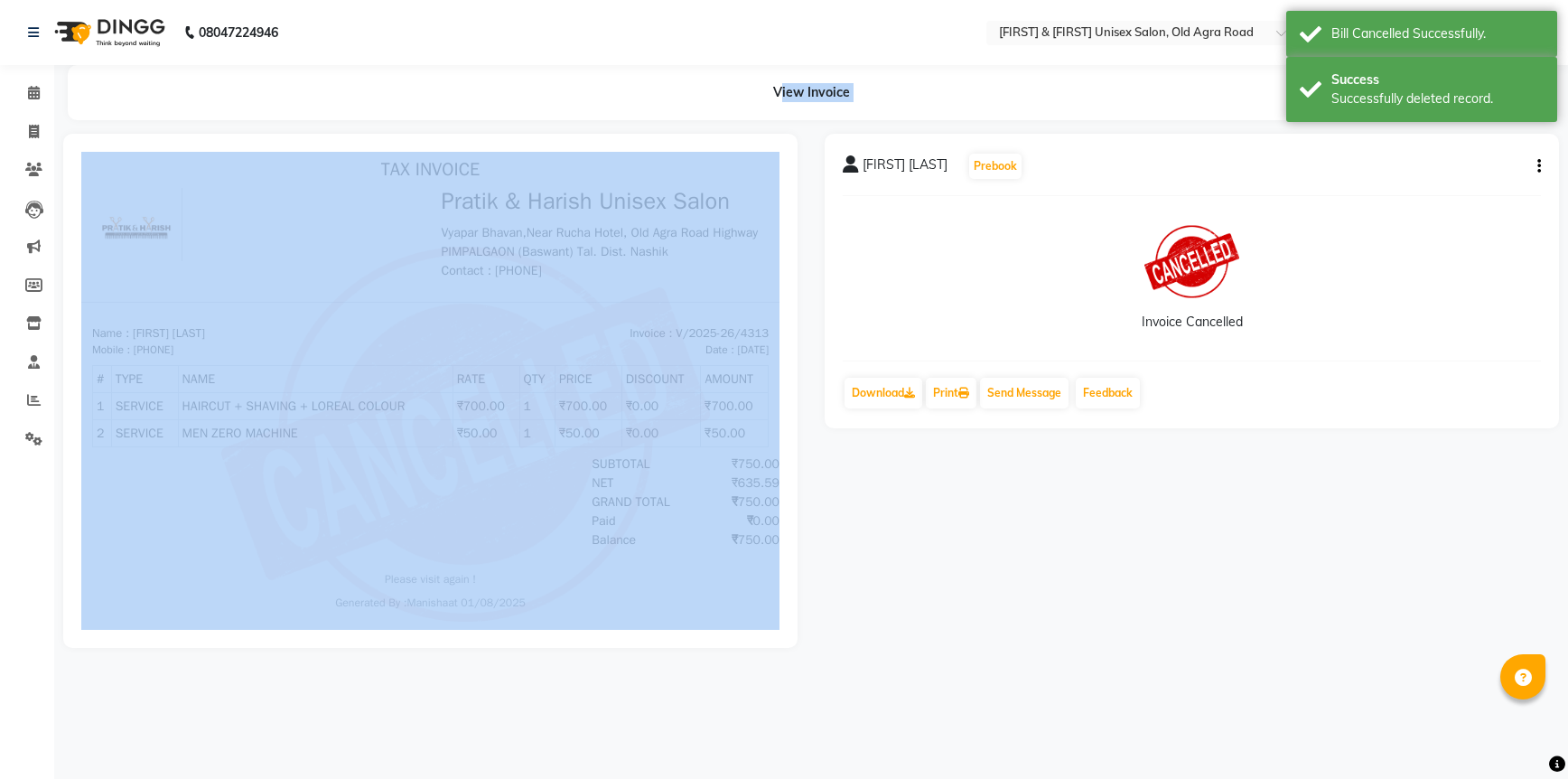 drag, startPoint x: 52, startPoint y: 170, endPoint x: 1500, endPoint y: 2, distance: 1457.7133 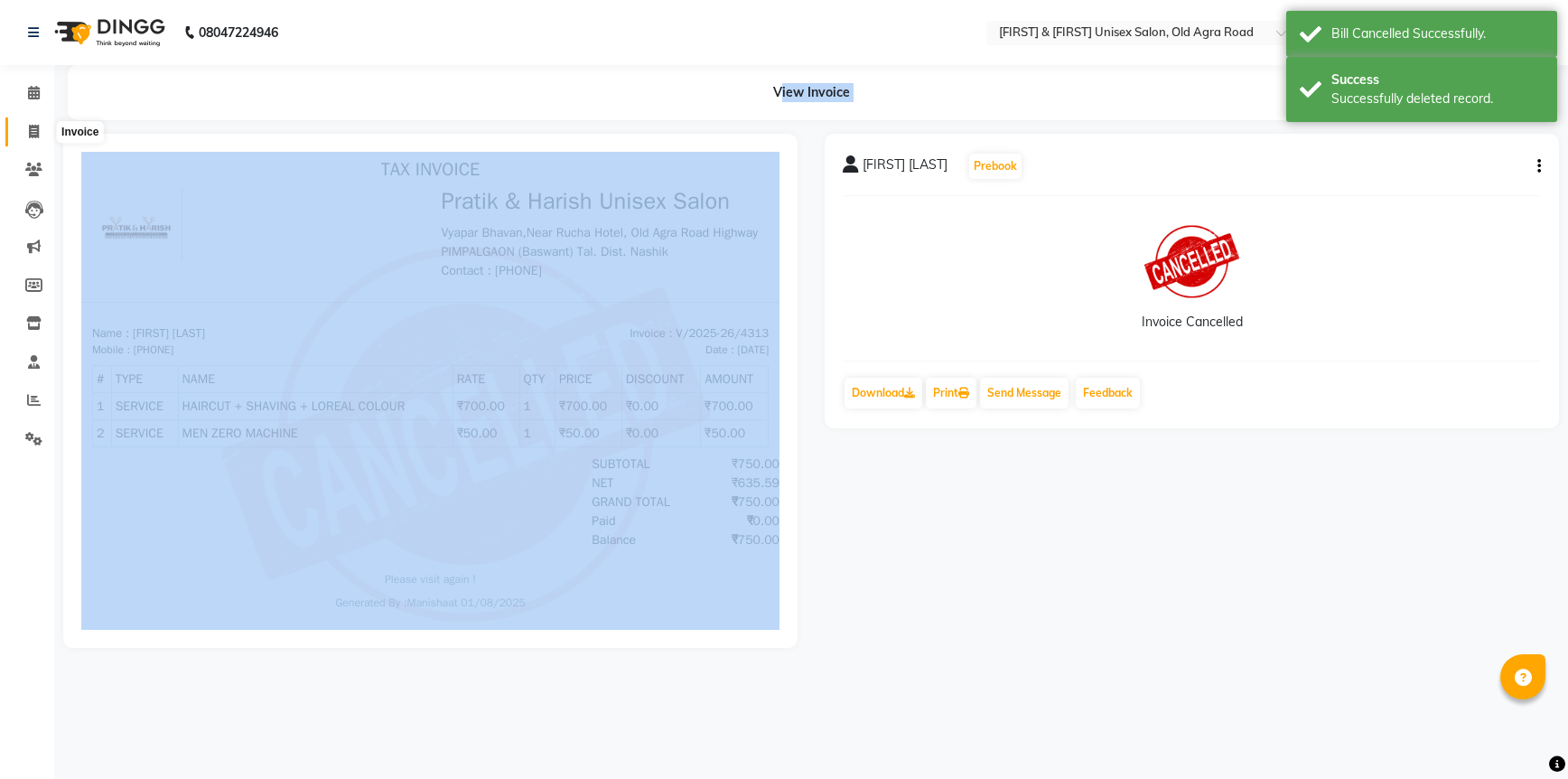 click 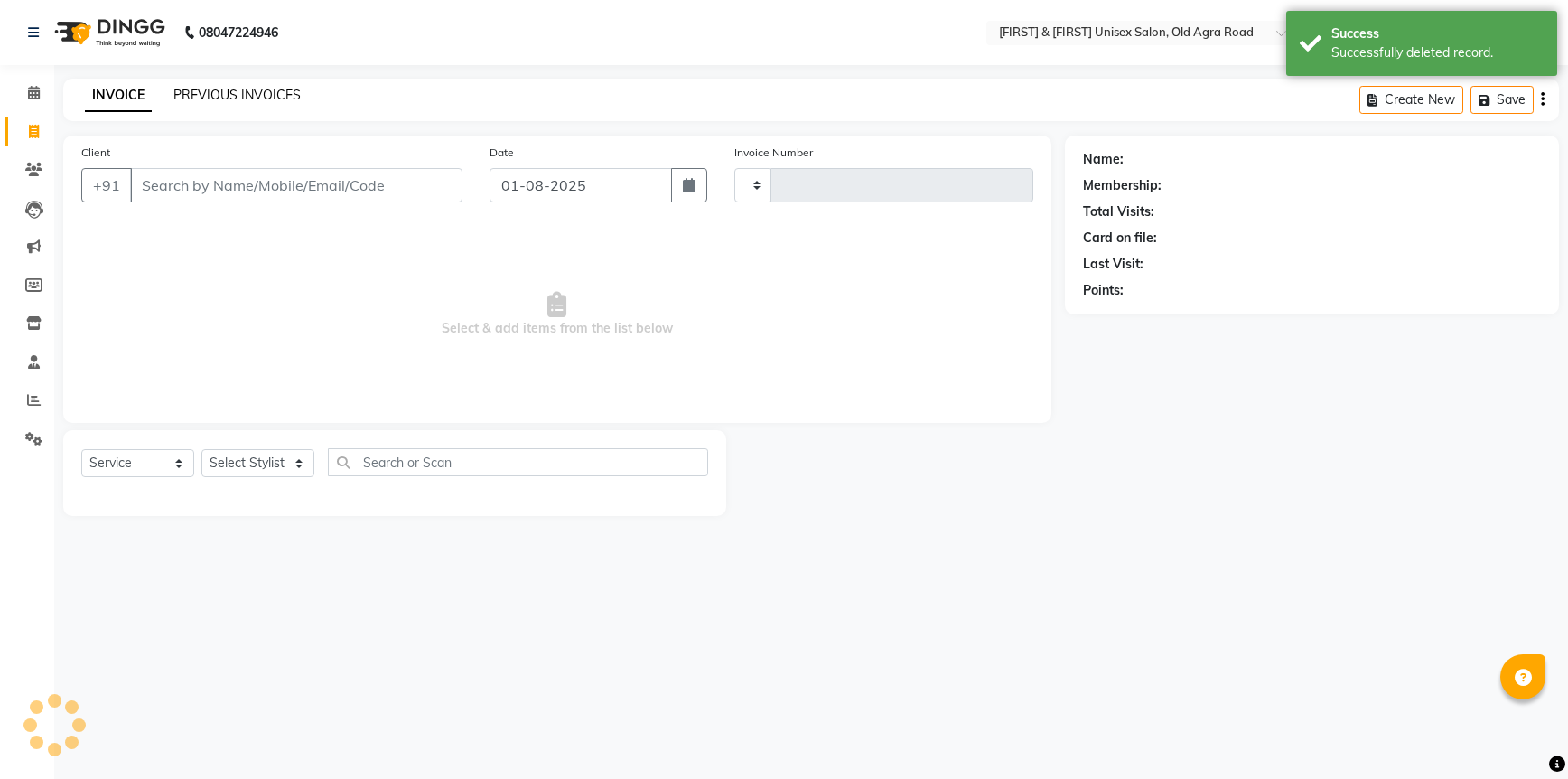 type on "4336" 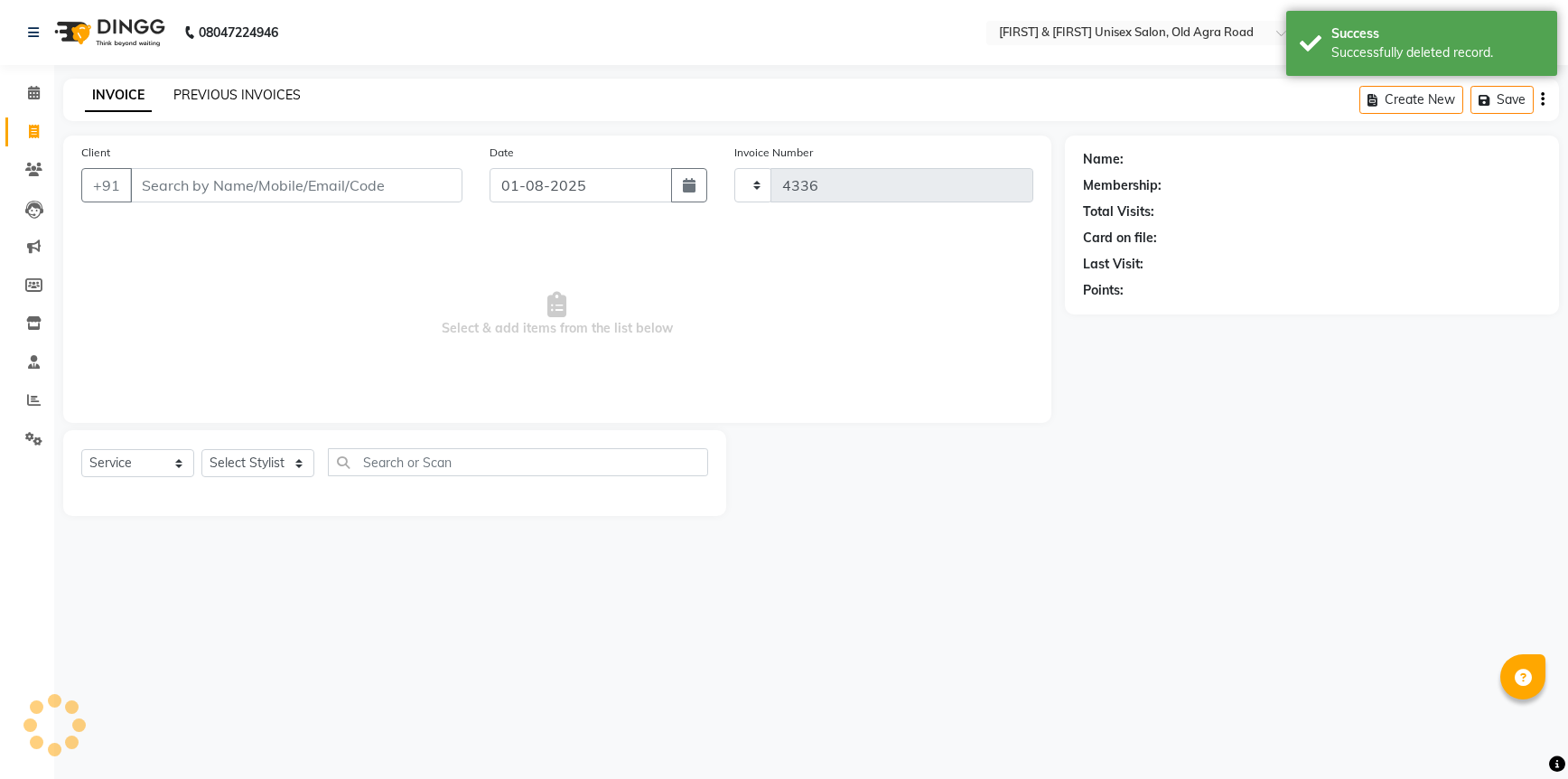 select on "6770" 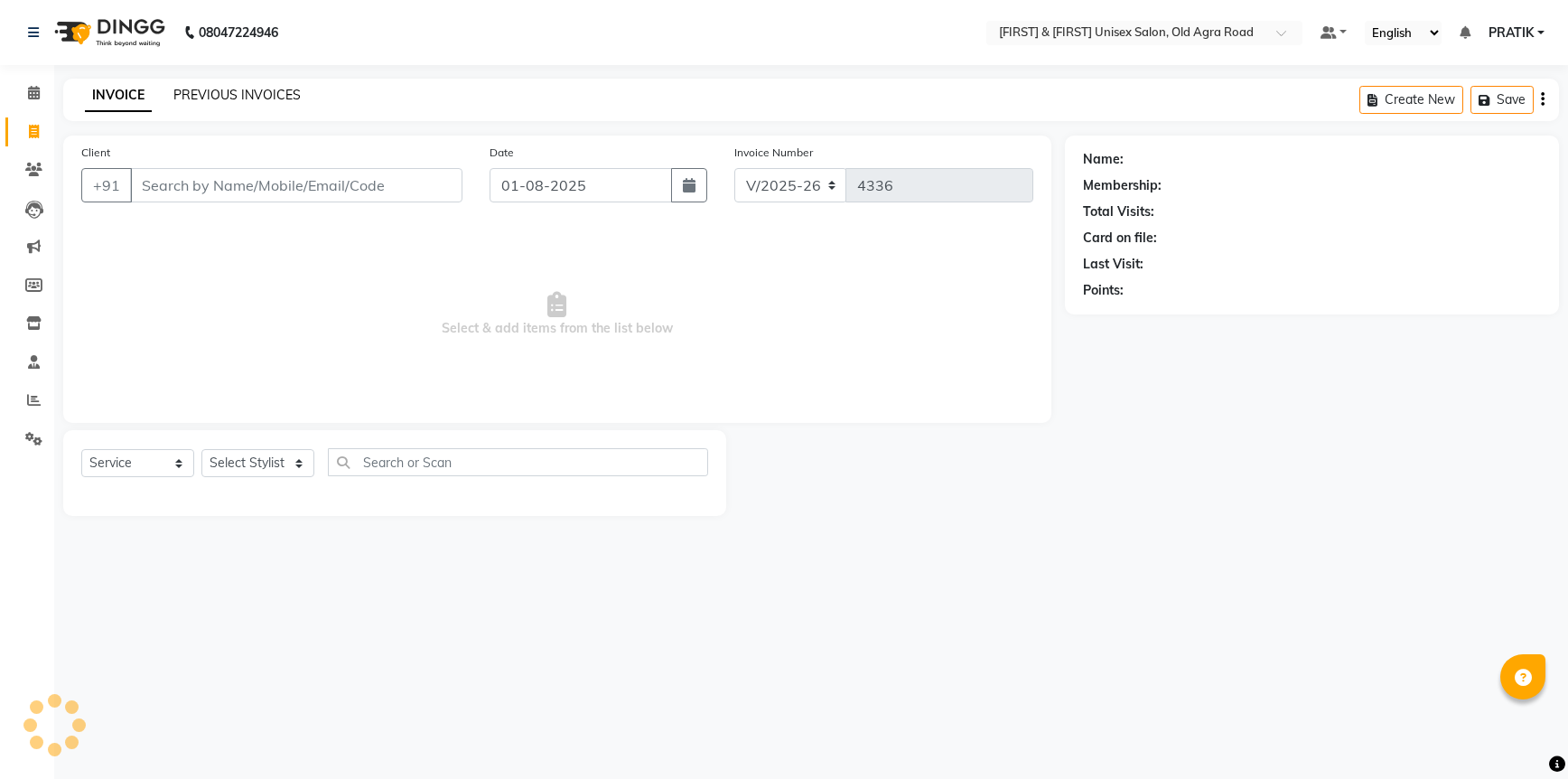 click on "PREVIOUS INVOICES" 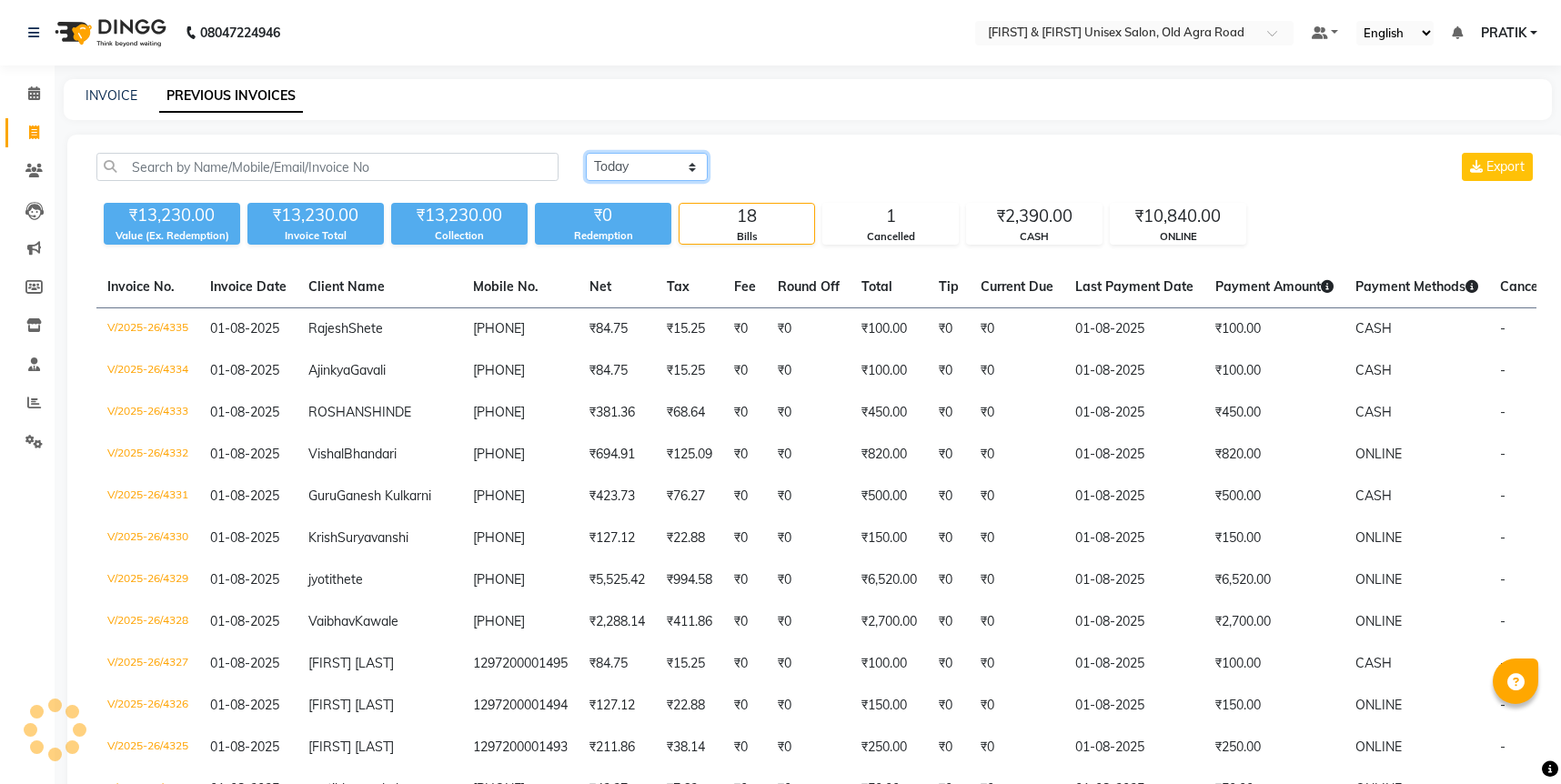 click on "Today Yesterday Custom Range" 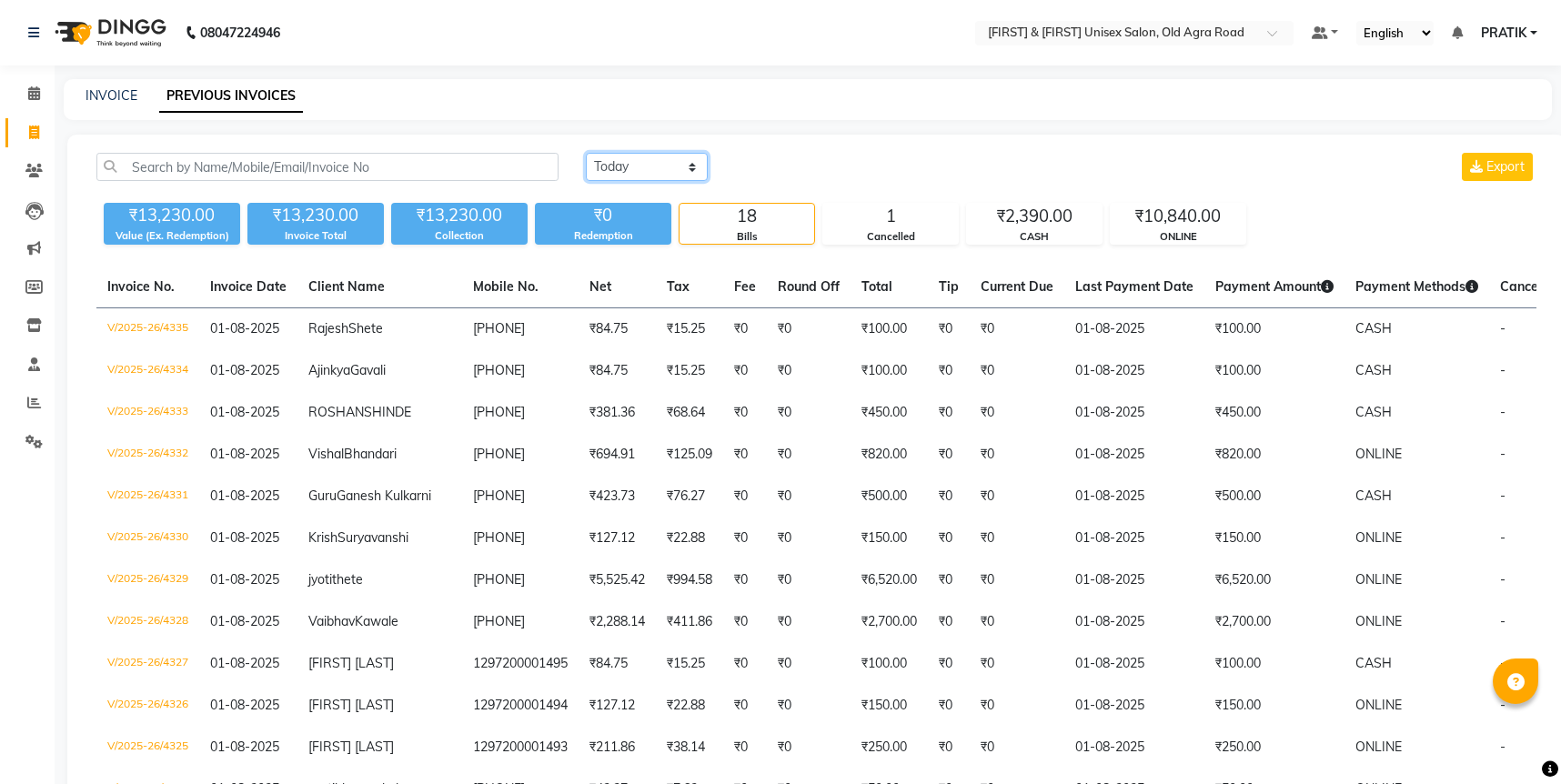 select on "range" 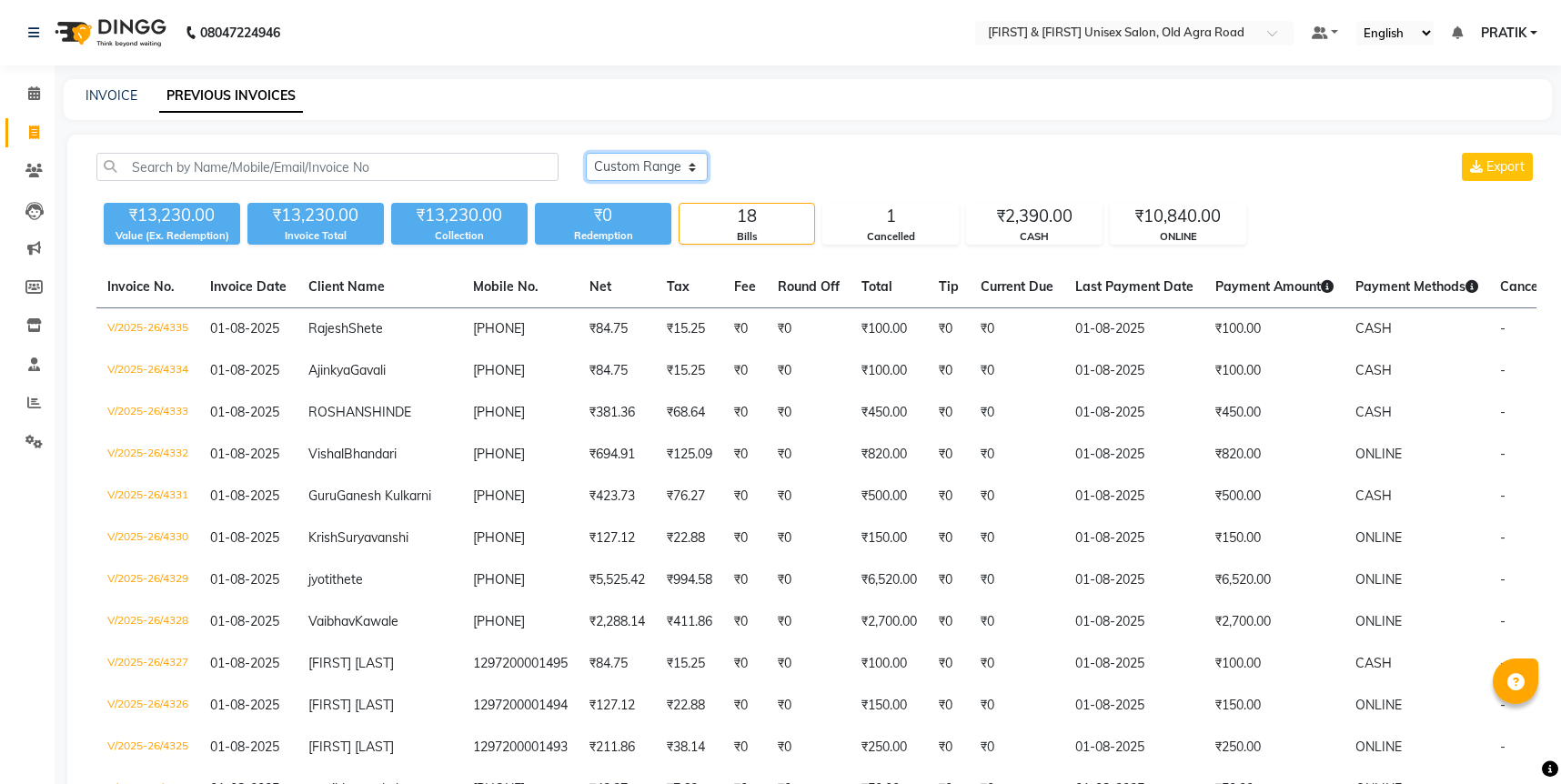 click on "Today Yesterday Custom Range" 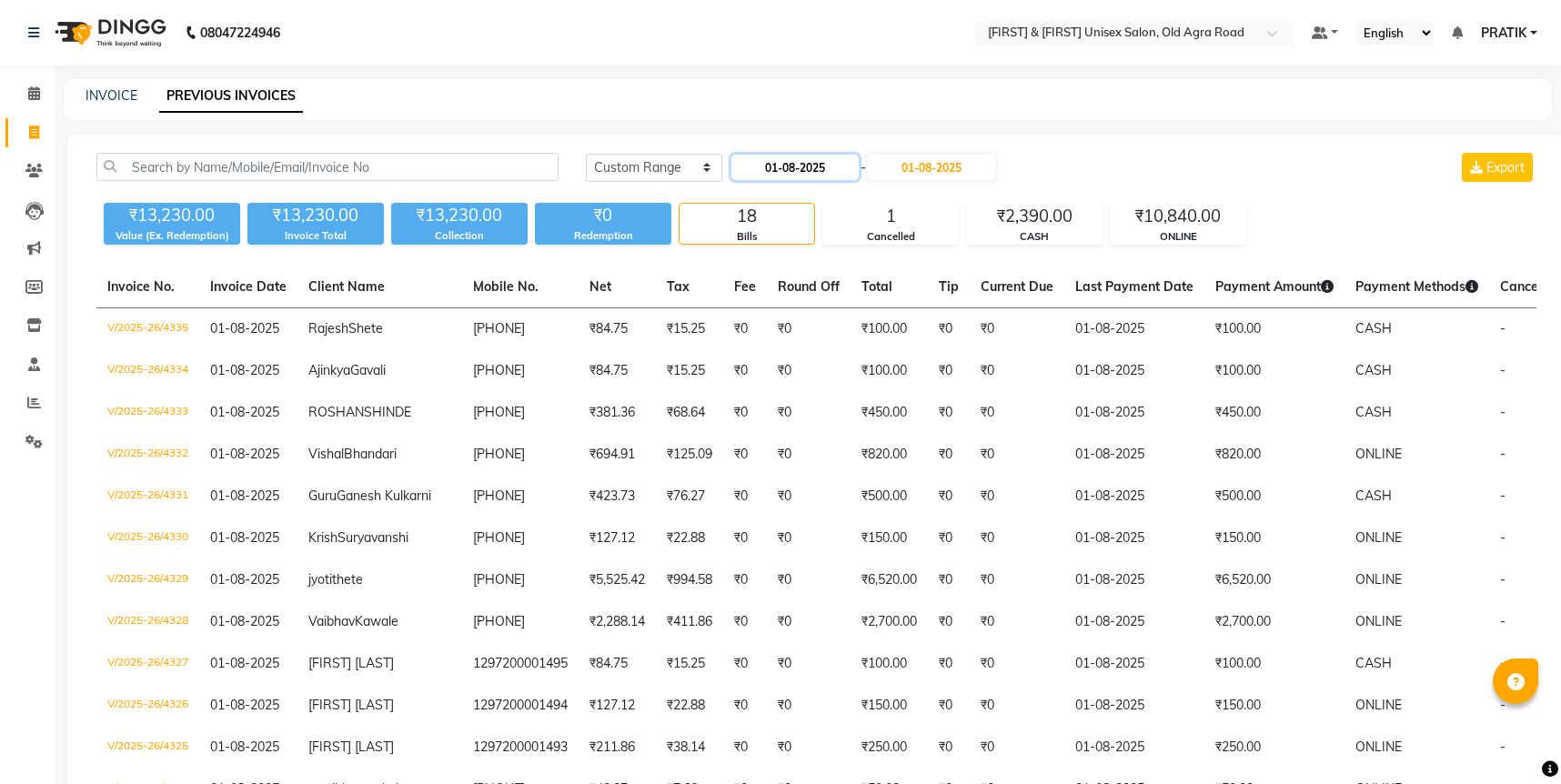 click on "01-08-2025" 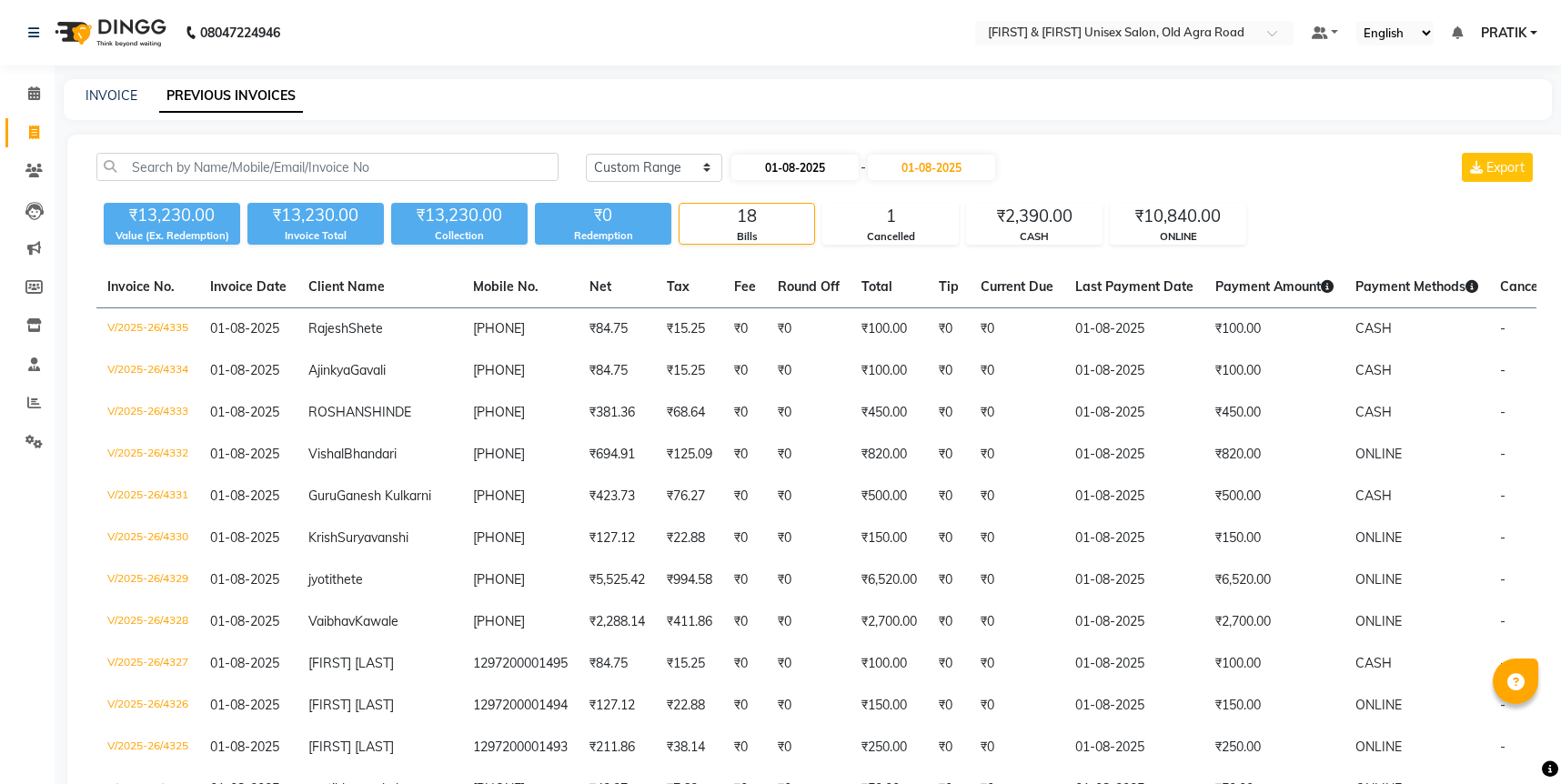 select on "8" 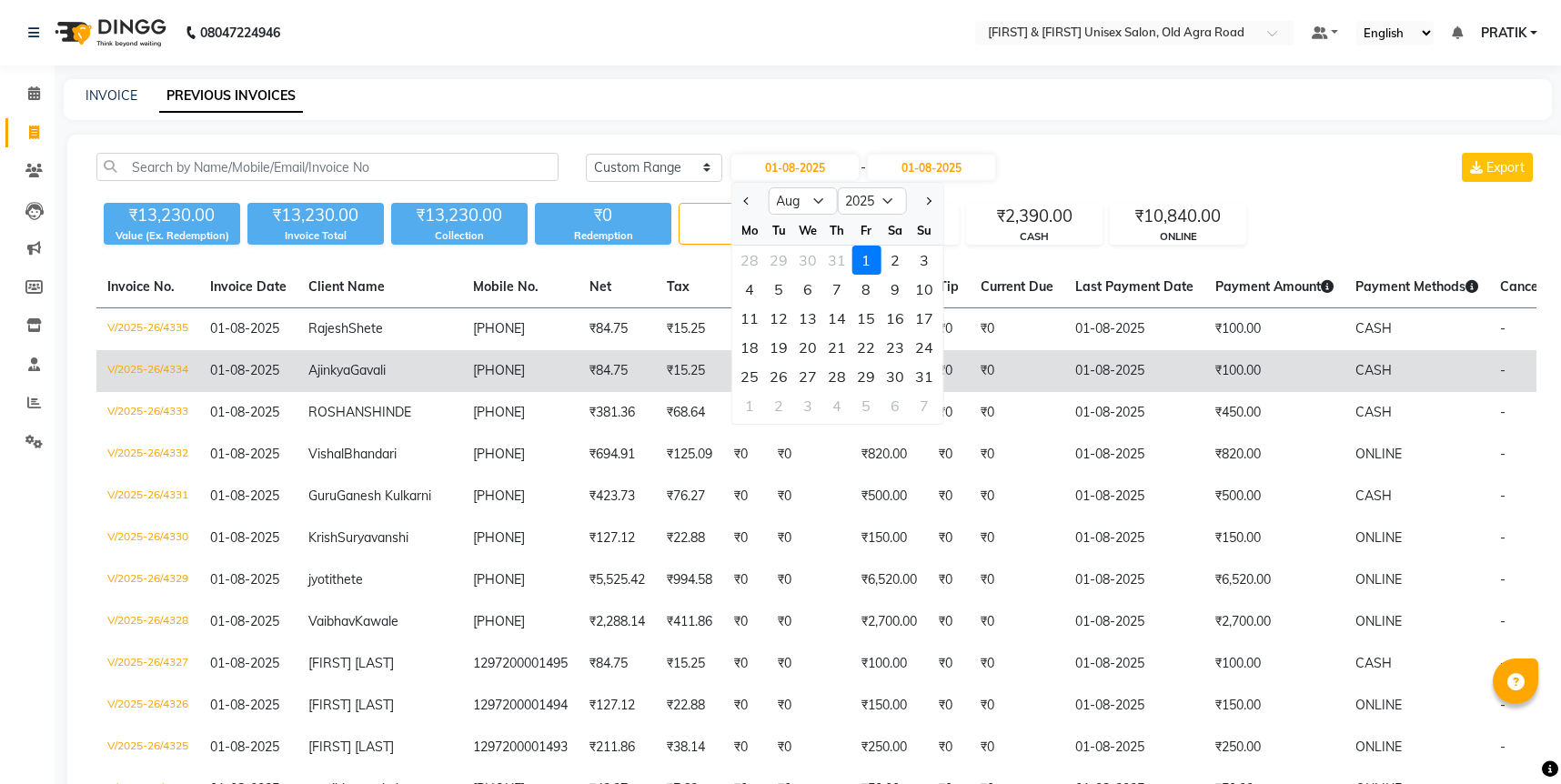 drag, startPoint x: 928, startPoint y: 380, endPoint x: 930, endPoint y: 361, distance: 19.104973 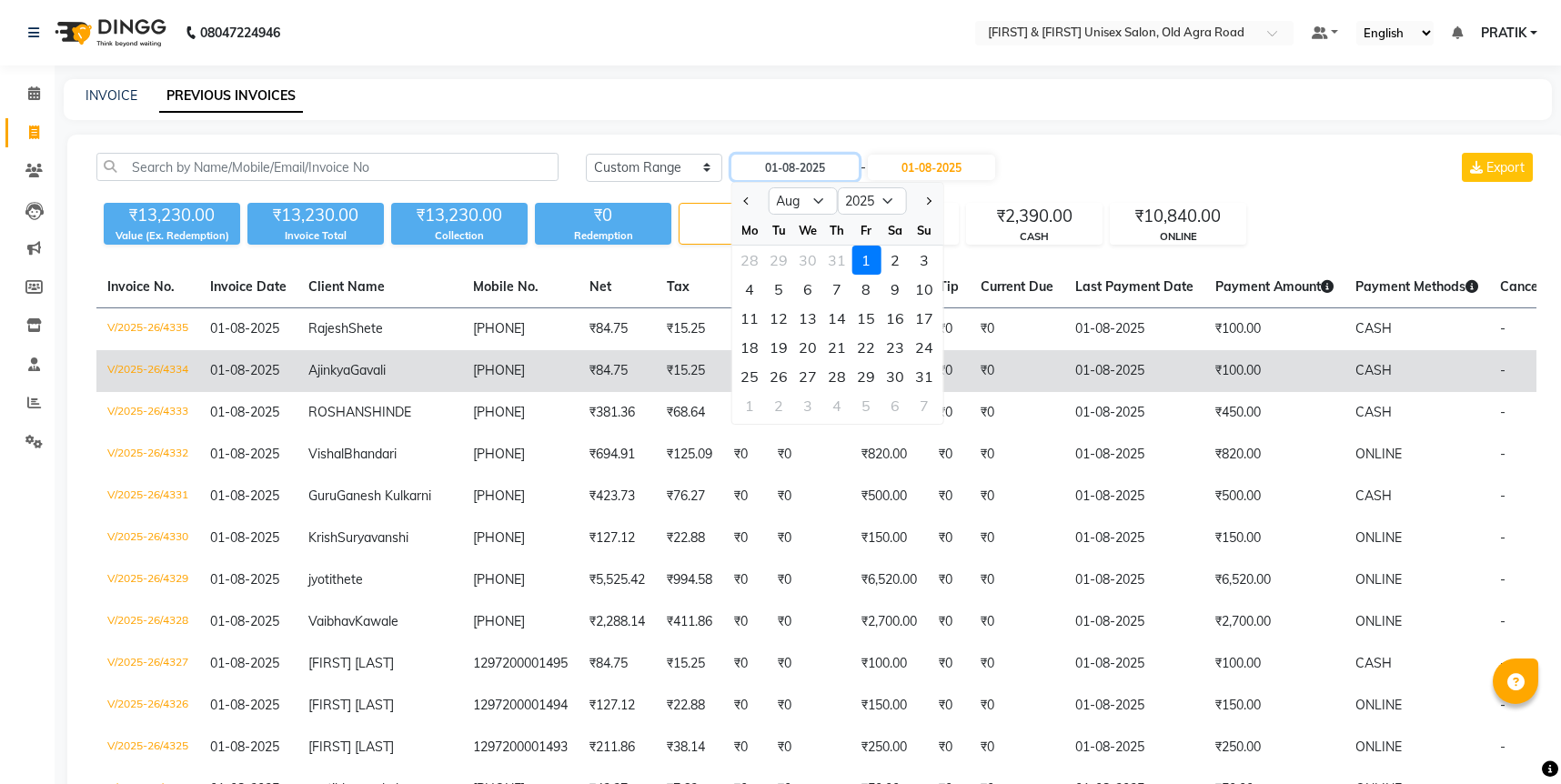 type on "31-08-2025" 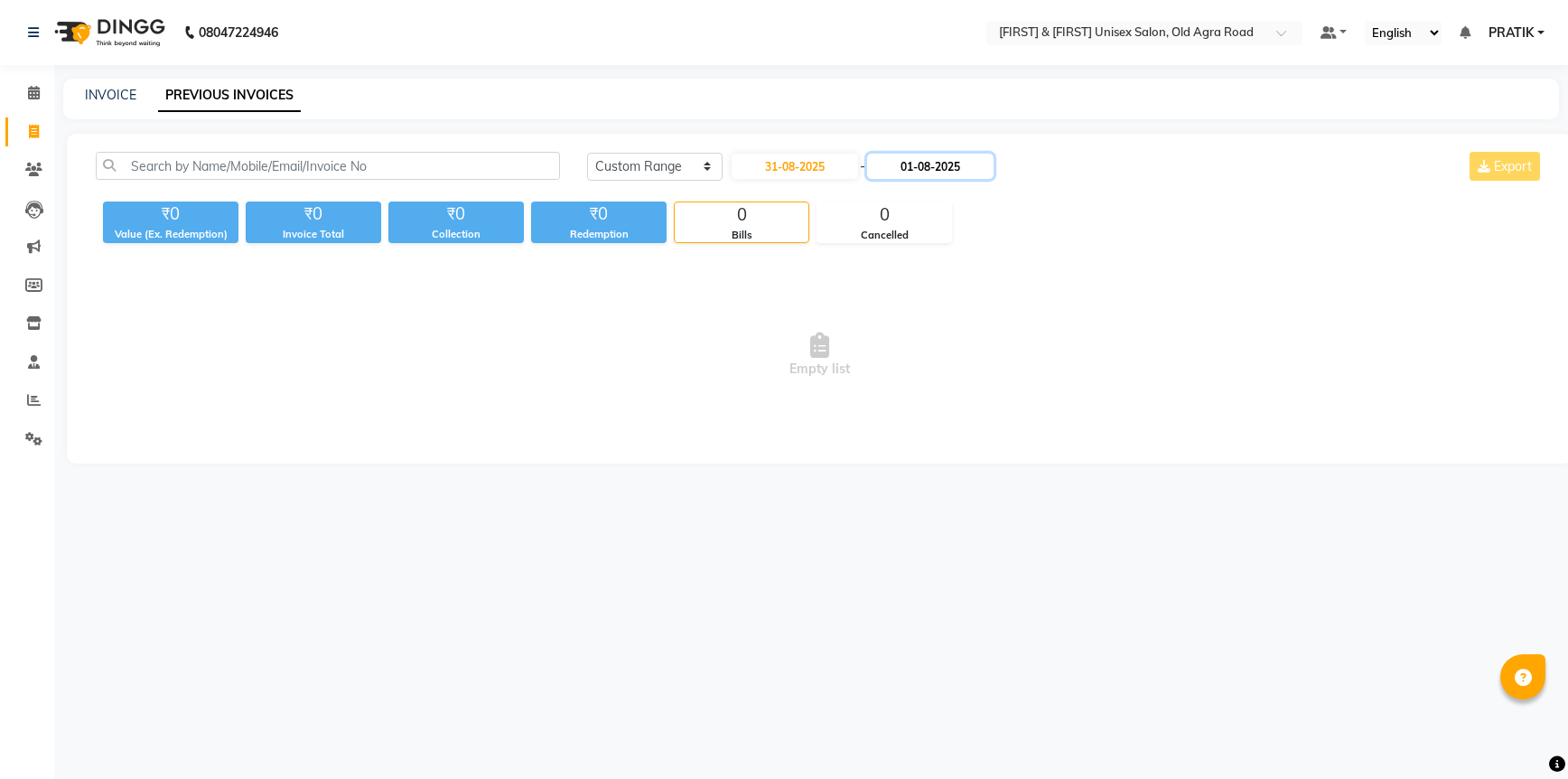 click on "01-08-2025" 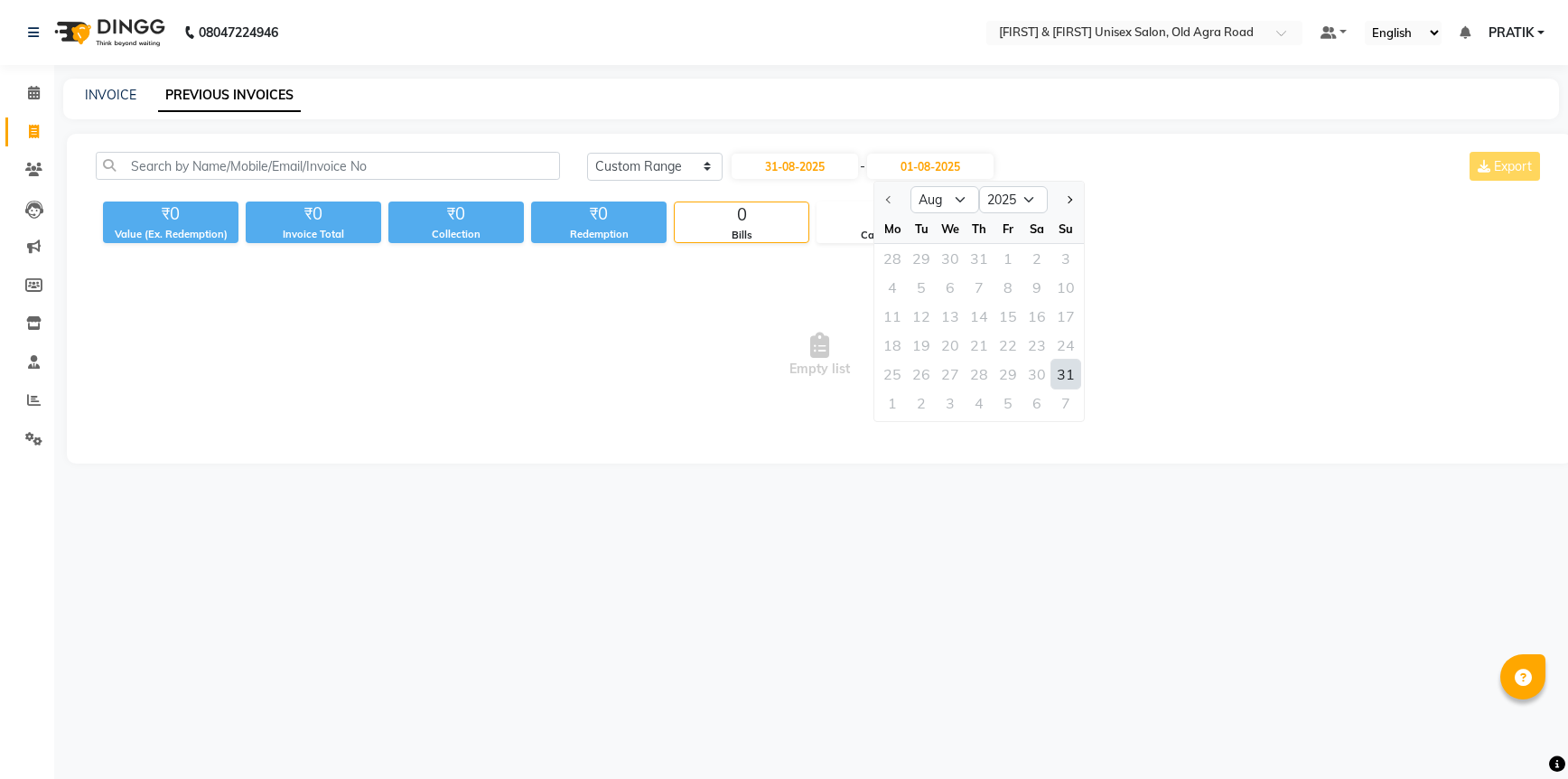 click on "31" 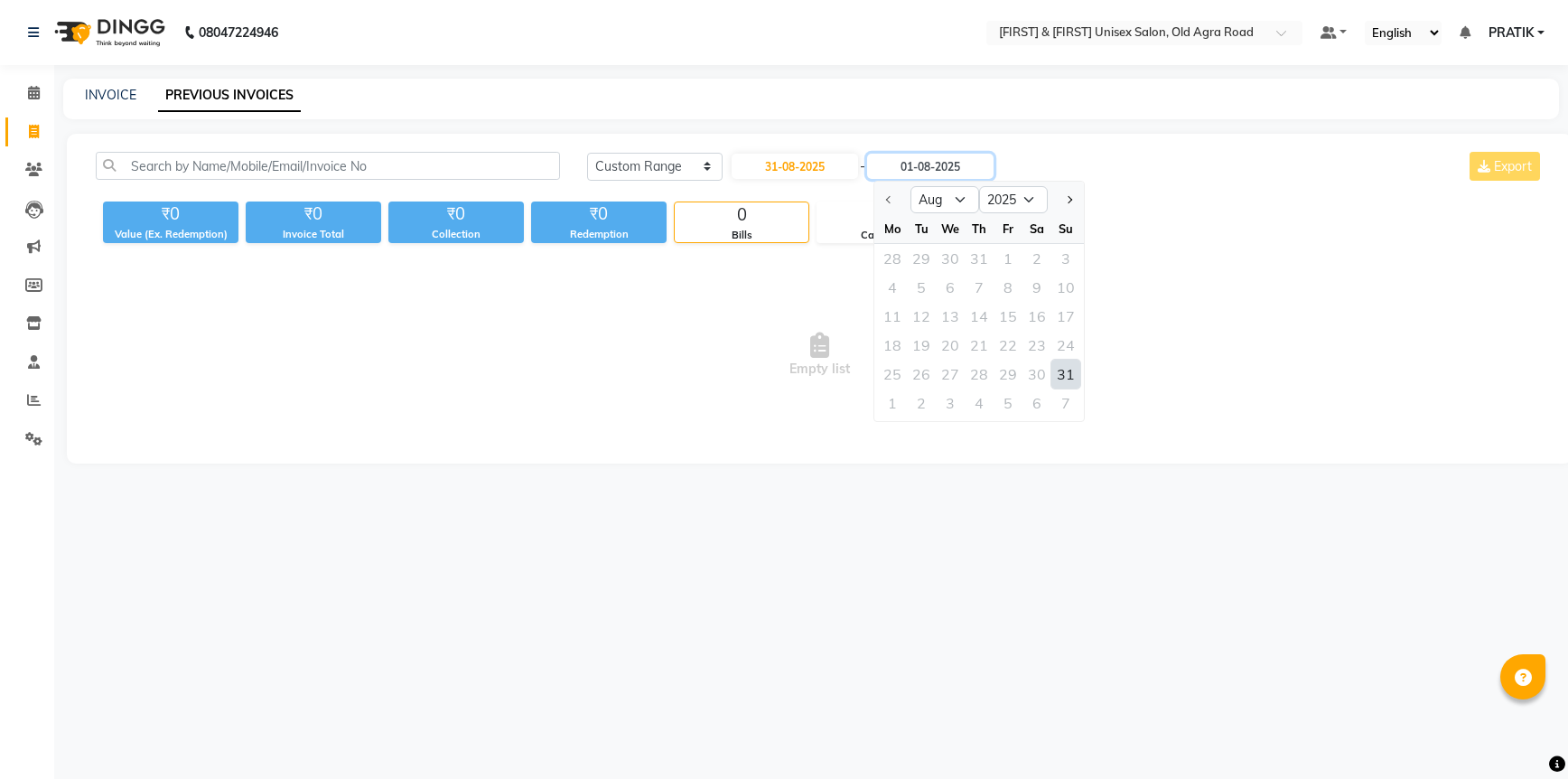 type on "31-08-2025" 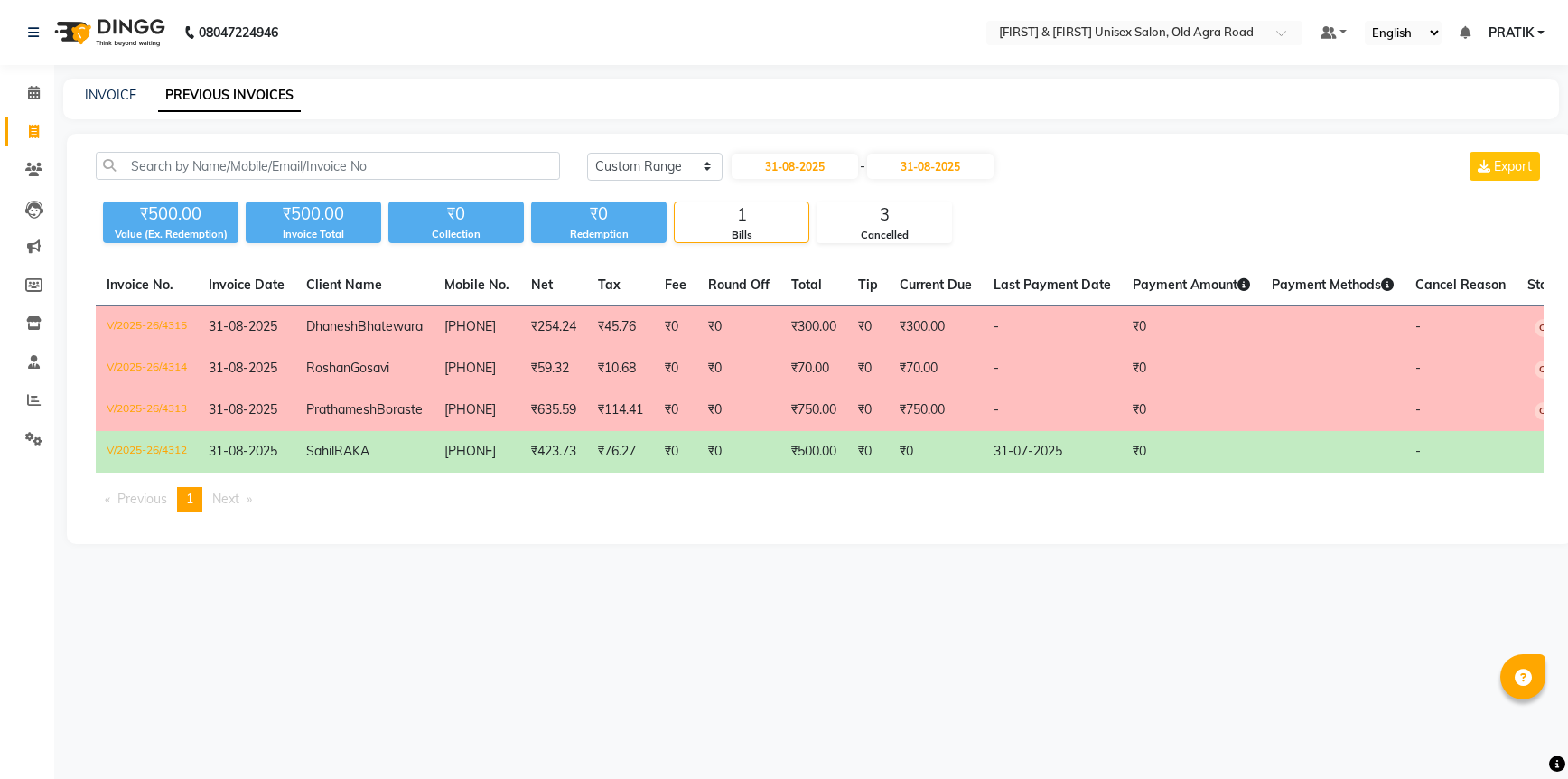 click on "₹0" 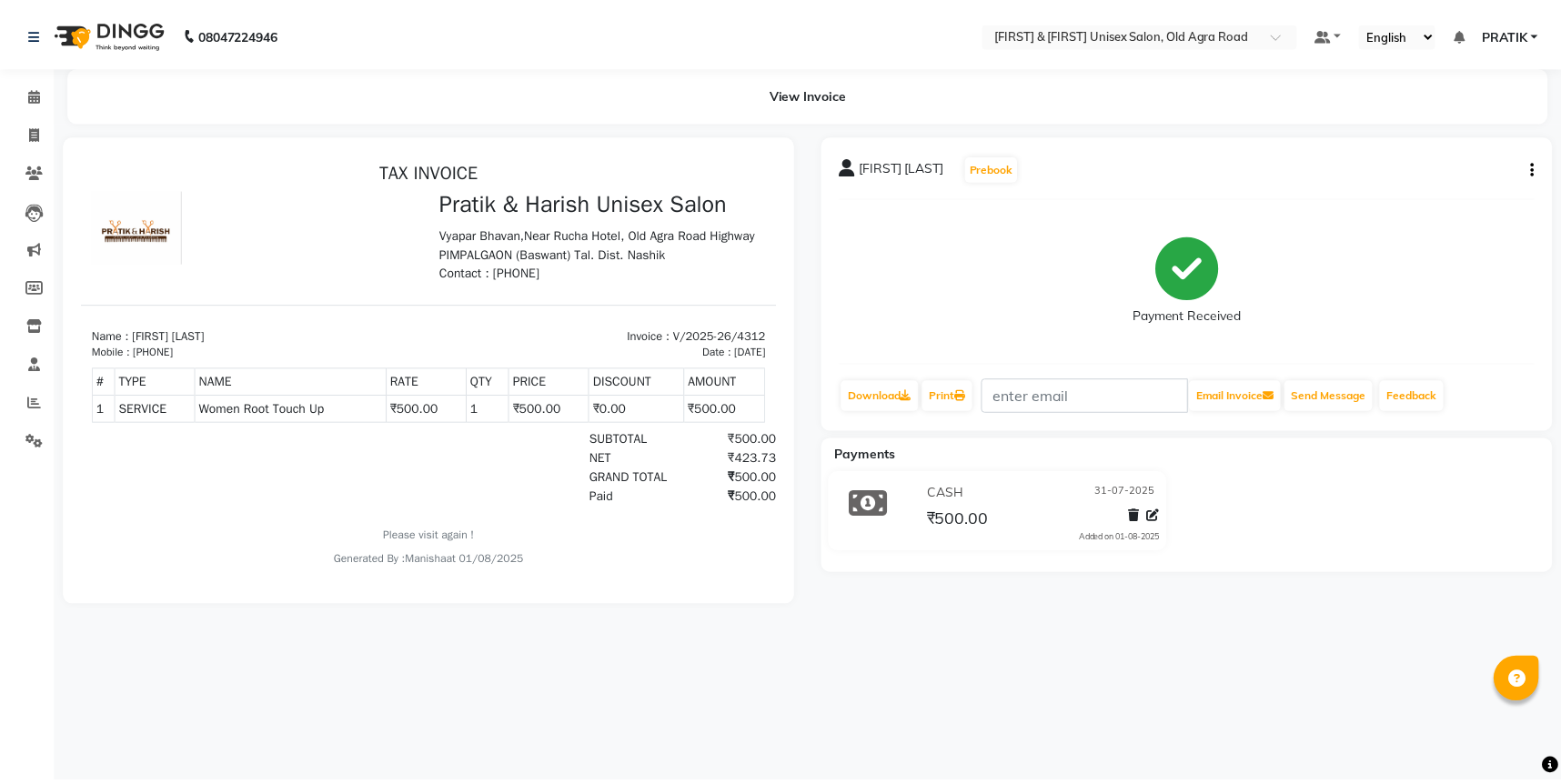 scroll, scrollTop: 0, scrollLeft: 0, axis: both 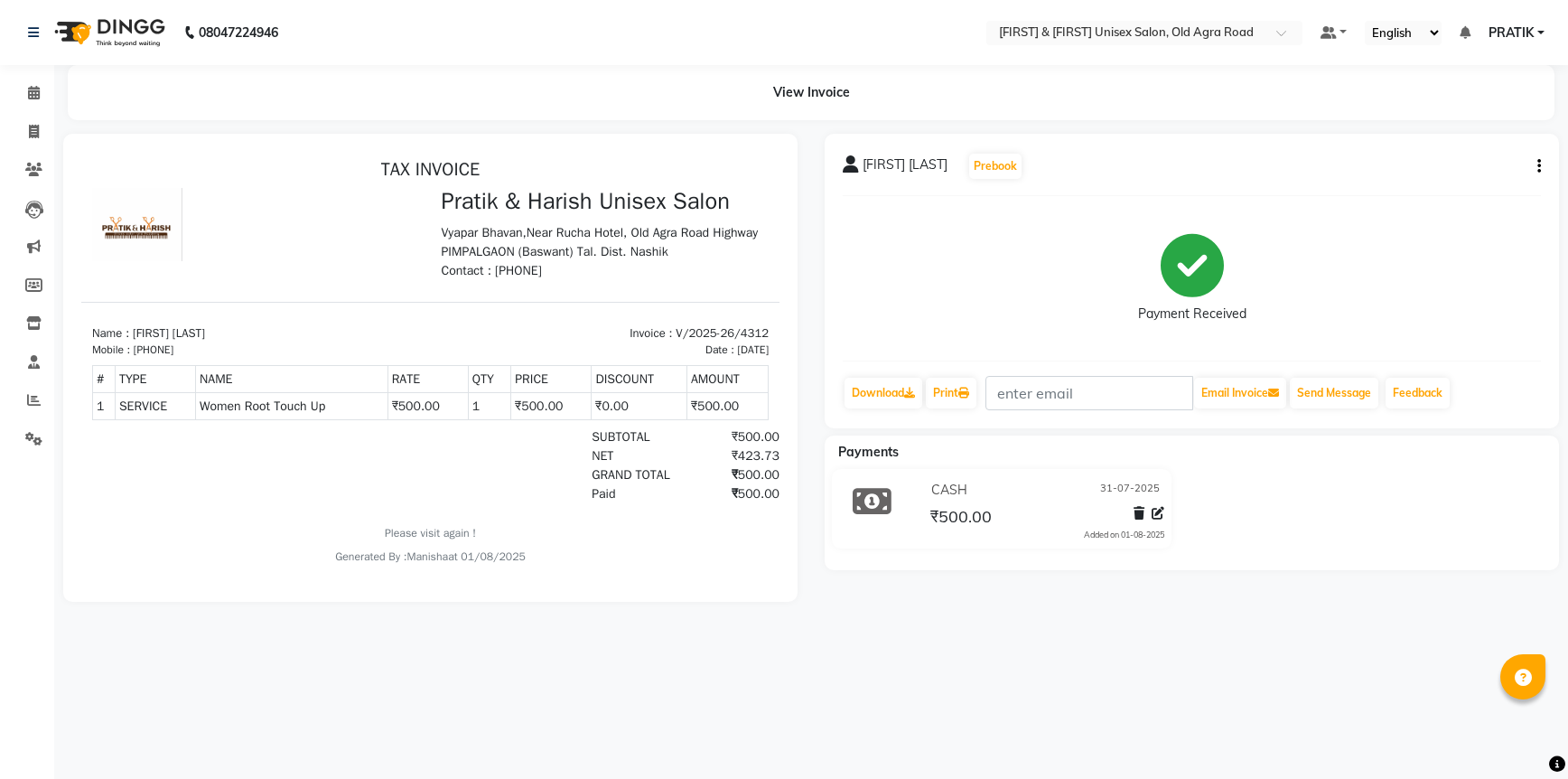 click 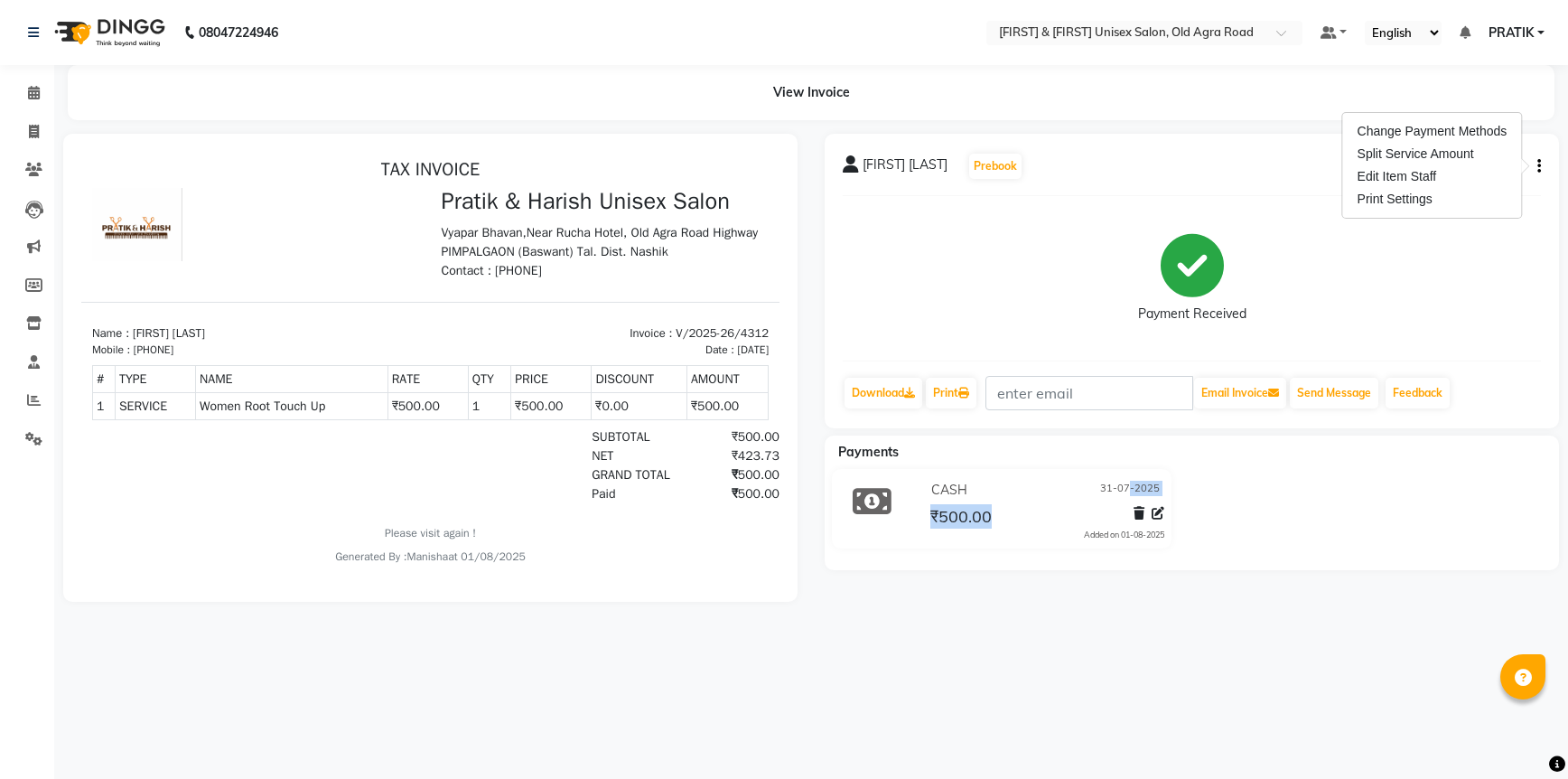 click on "CASH [DATE] ₹500.00  Added on [DATE]" 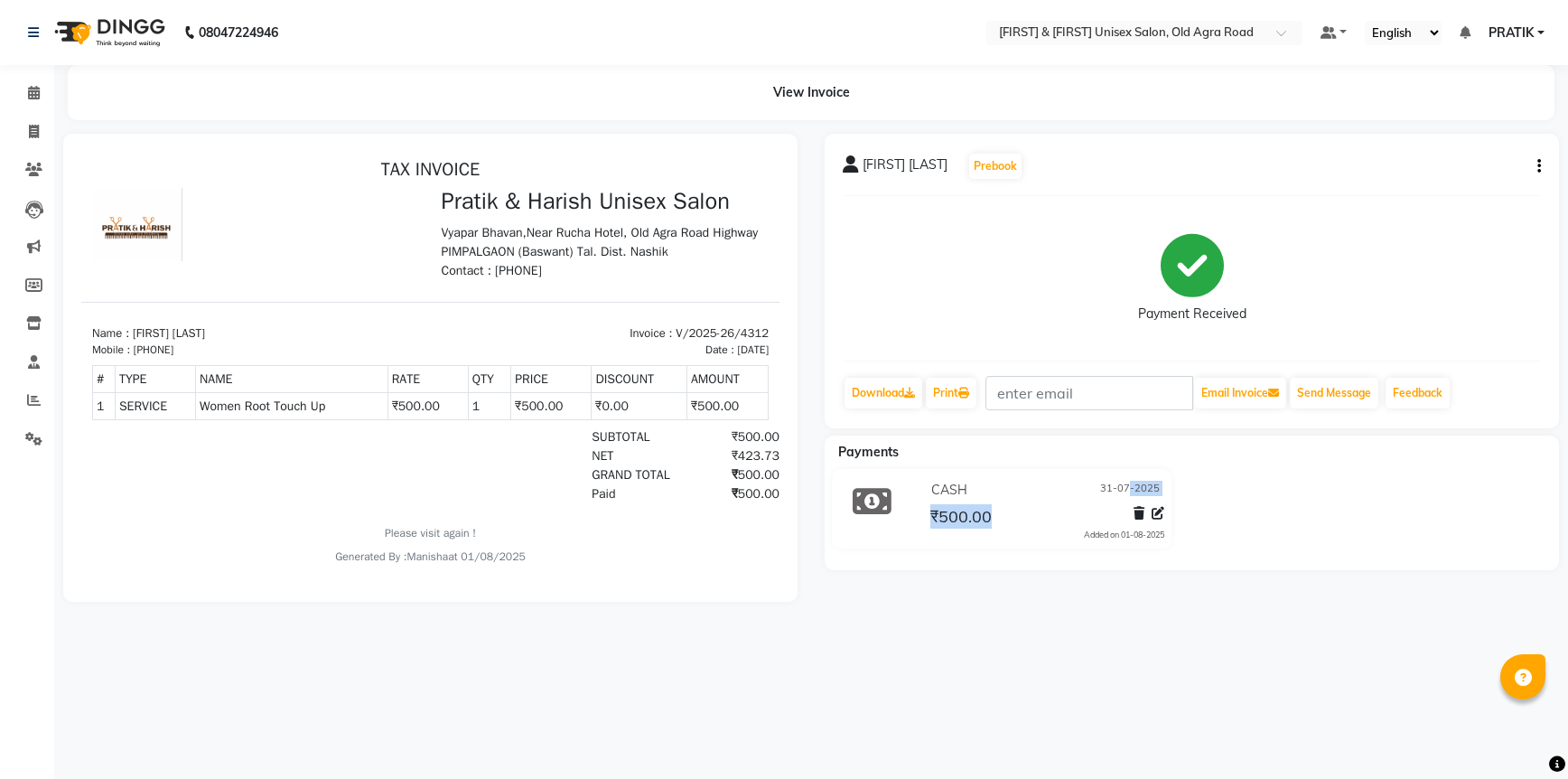 click on "CASH 31-07-2025" 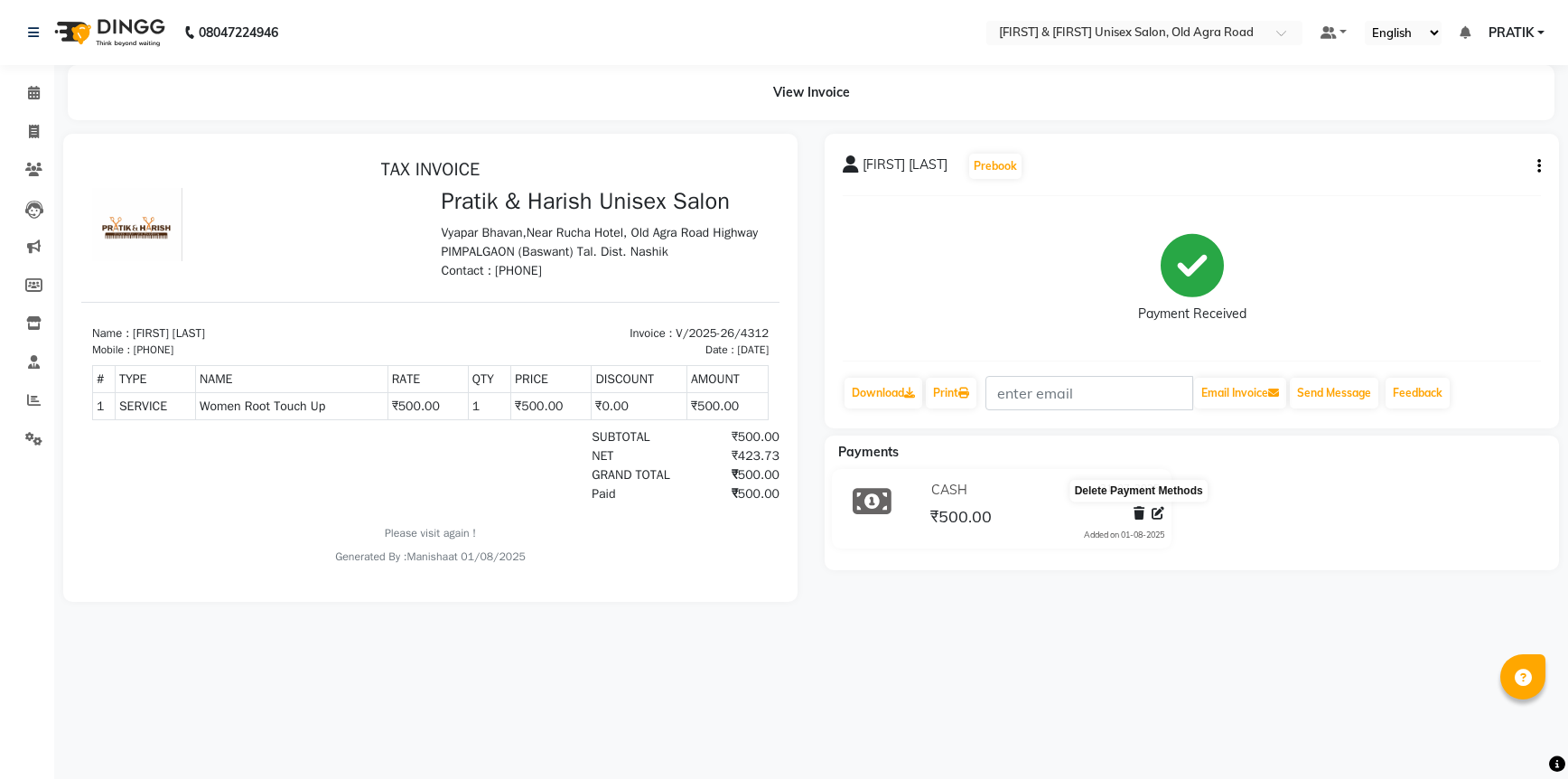 click 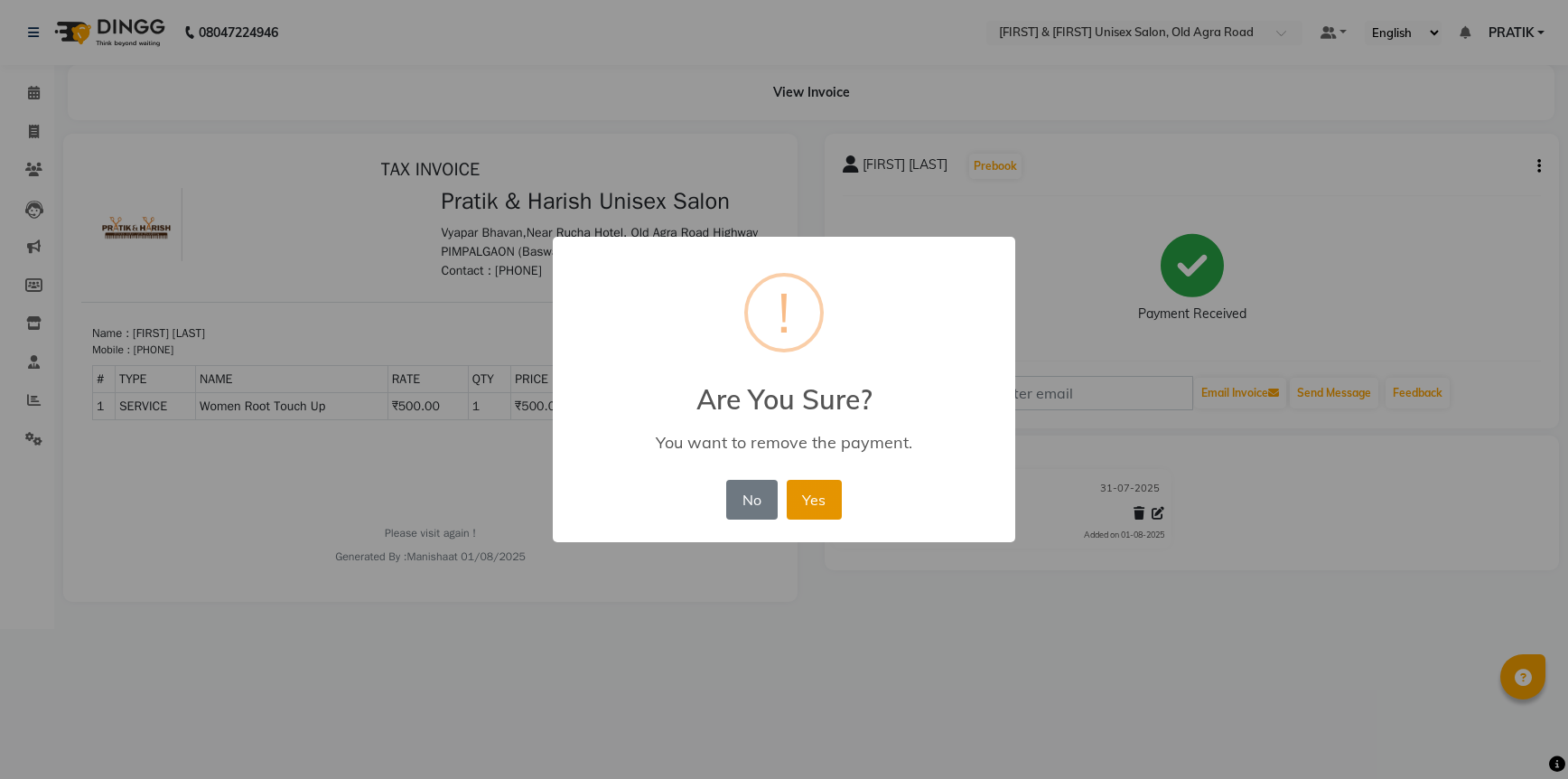 drag, startPoint x: 829, startPoint y: 490, endPoint x: 878, endPoint y: 445, distance: 66.52819 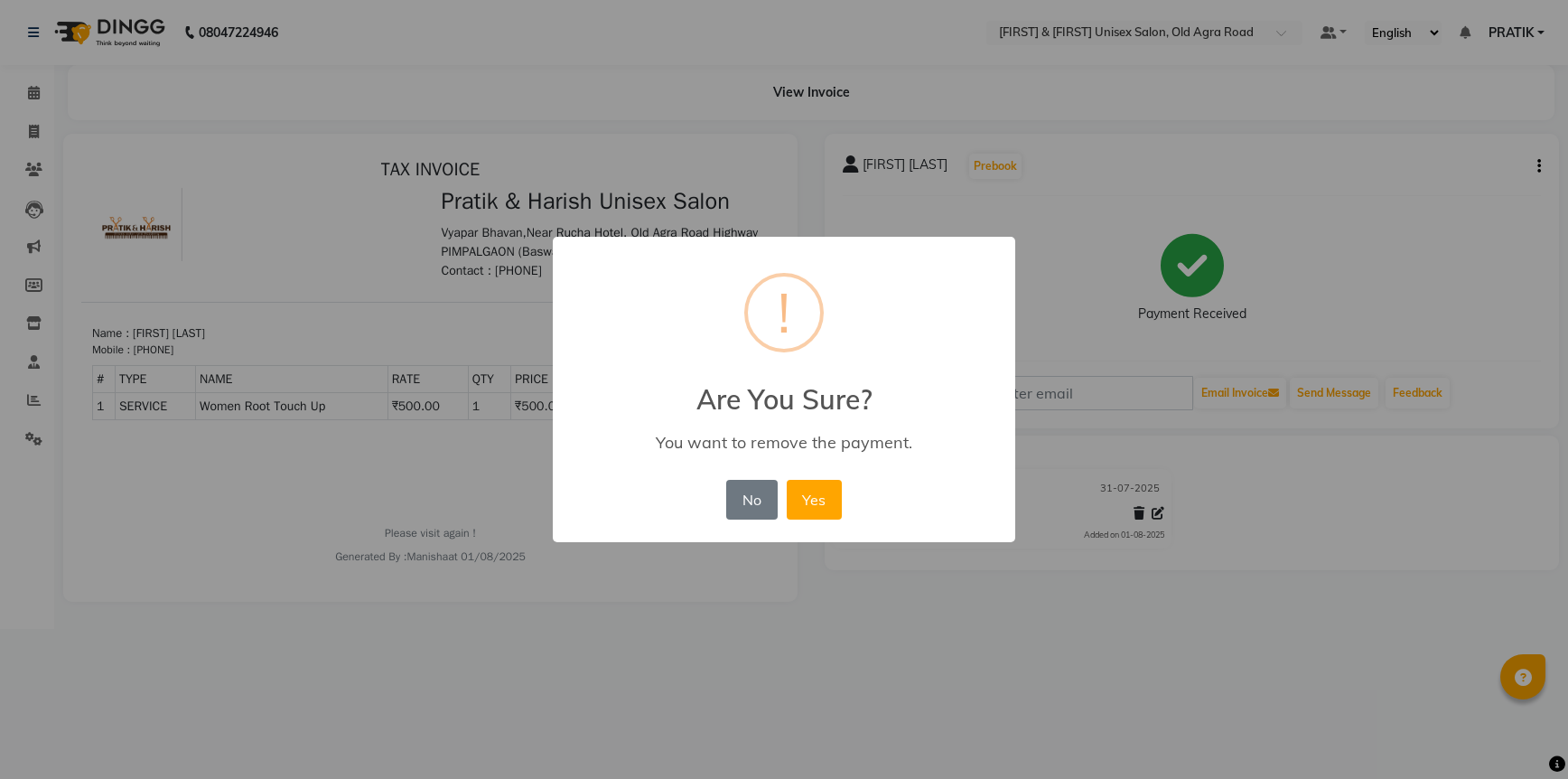 click on "Yes" at bounding box center [814, 500] 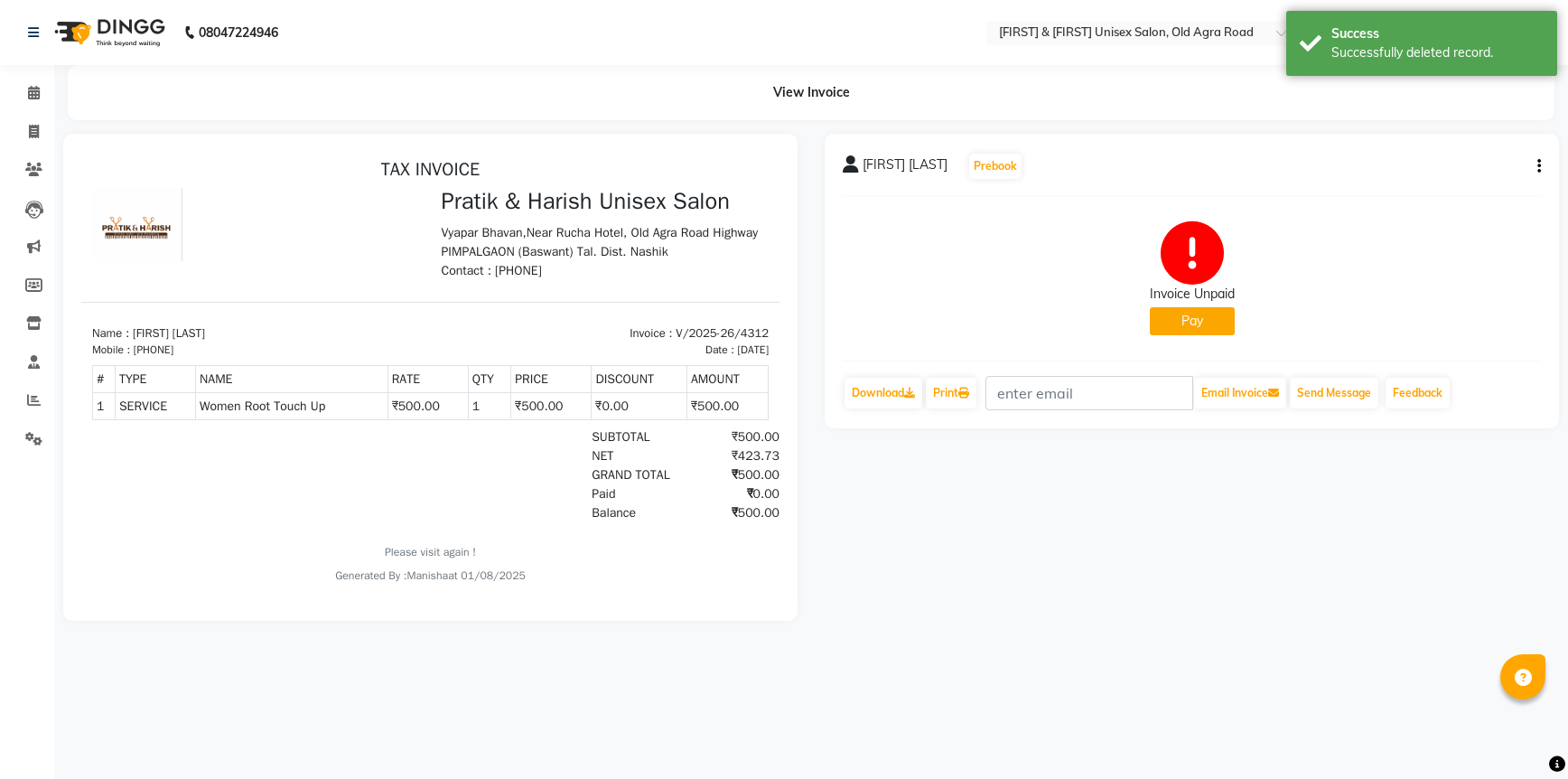 click 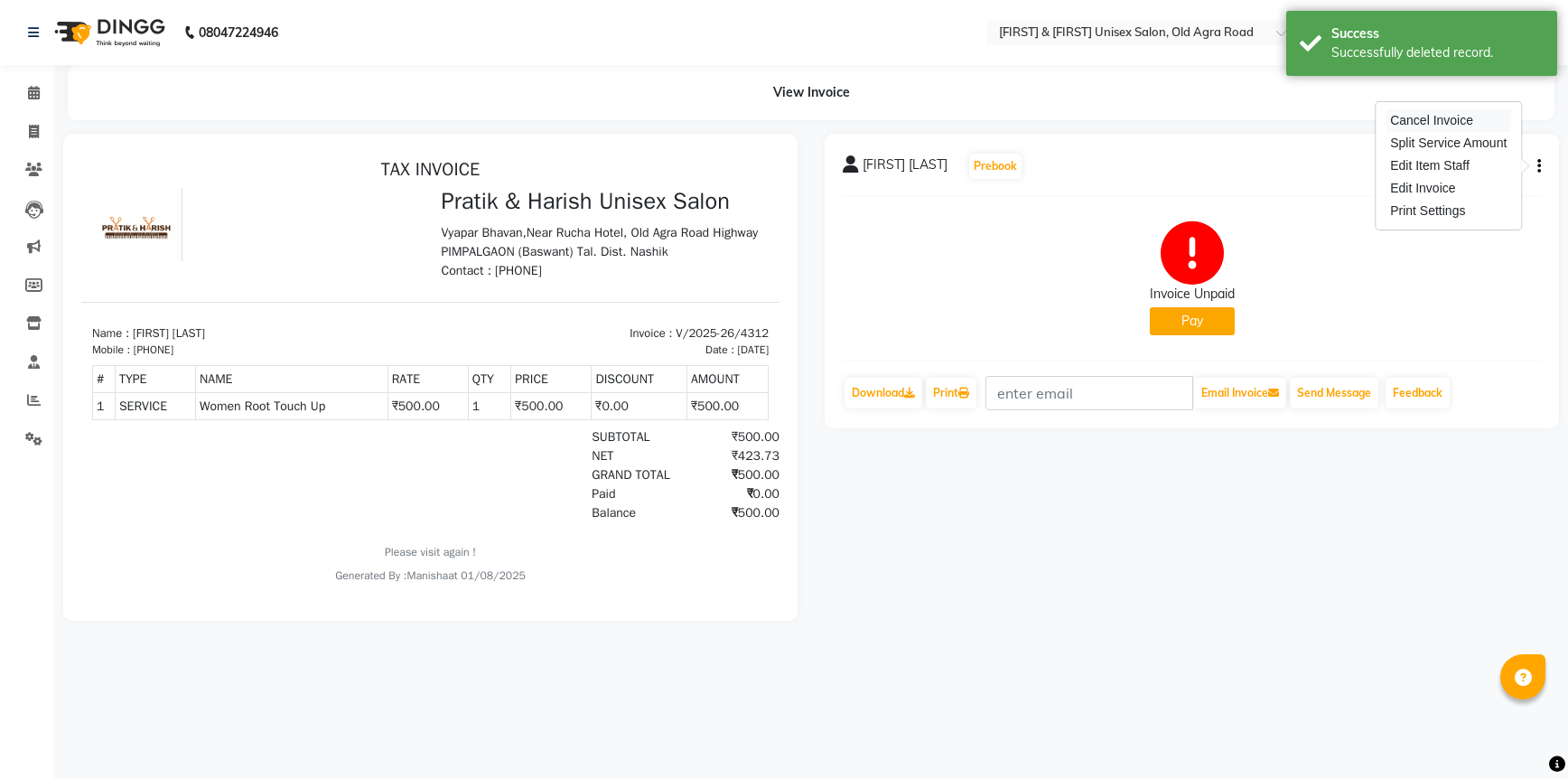 click on "Cancel Invoice" at bounding box center [1448, 120] 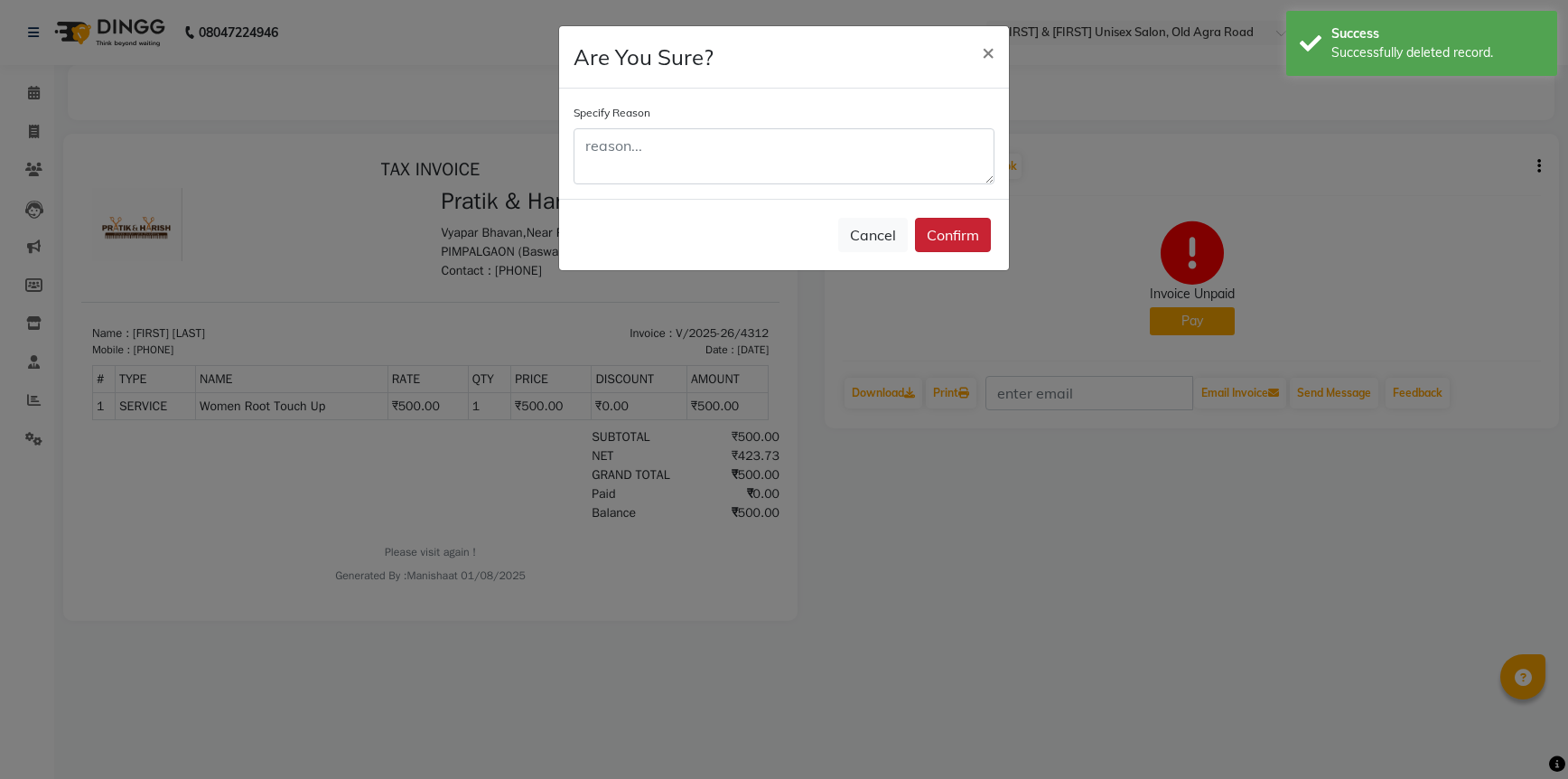 click on "Confirm" 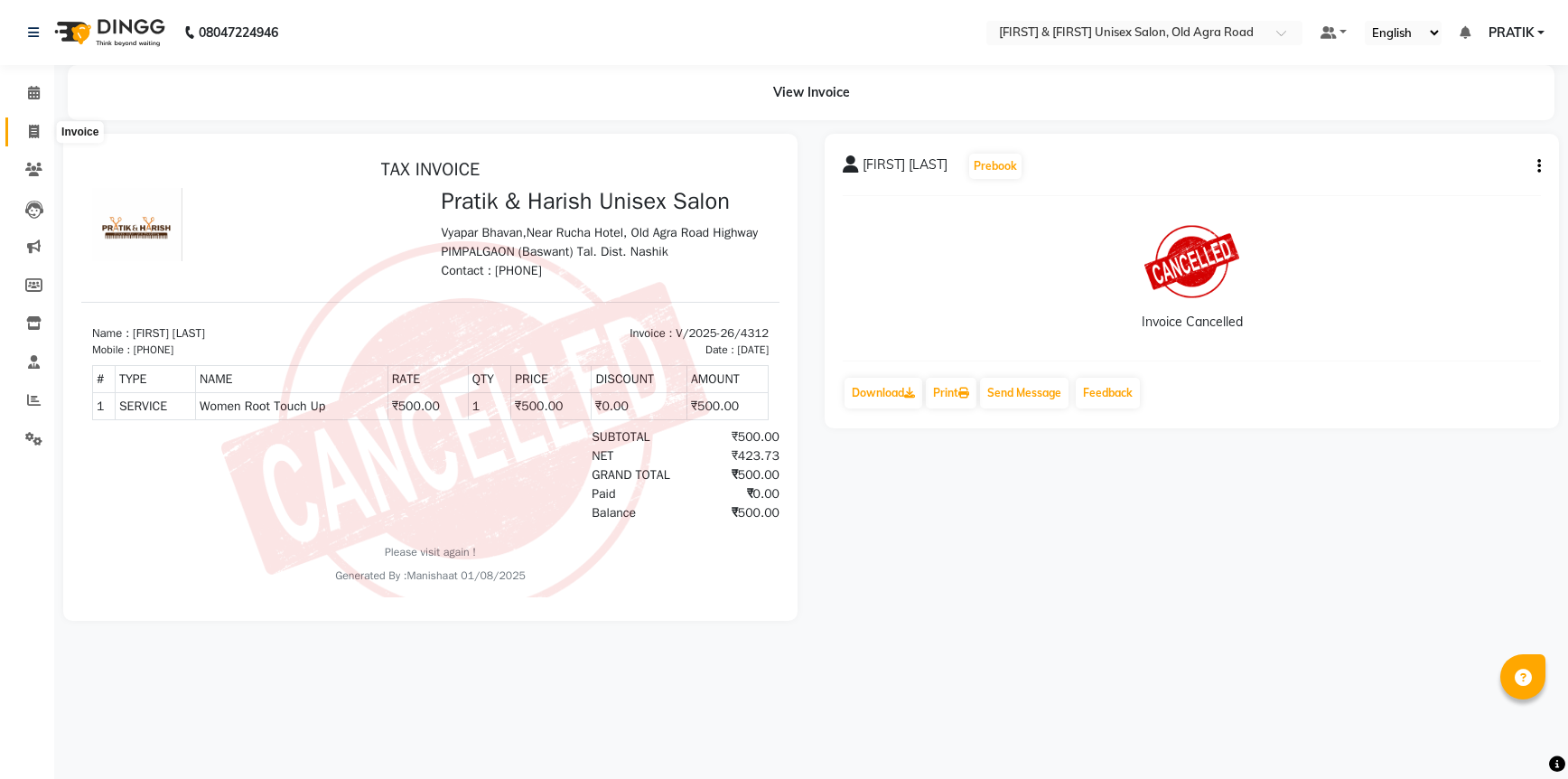 click 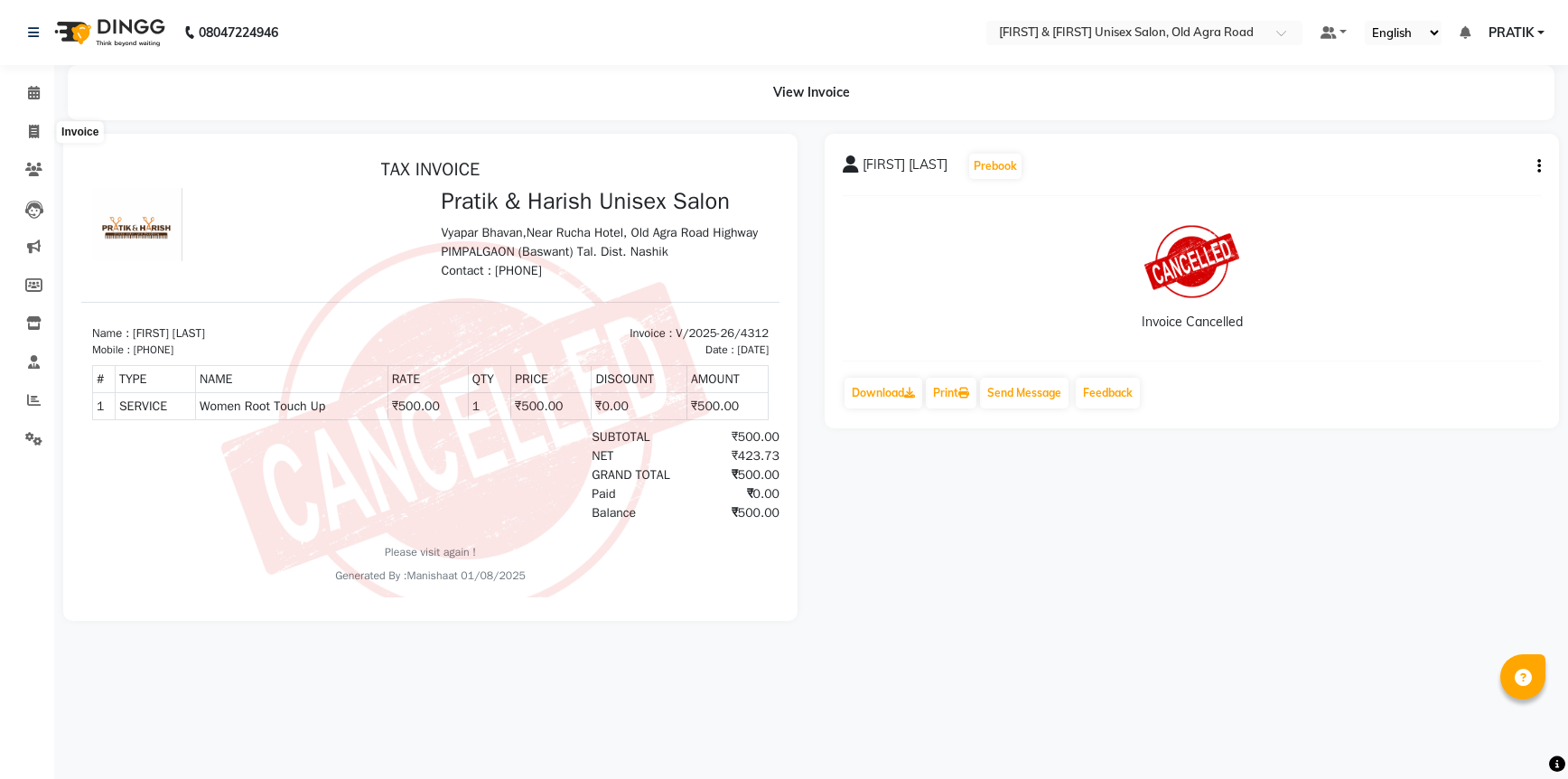 select on "6770" 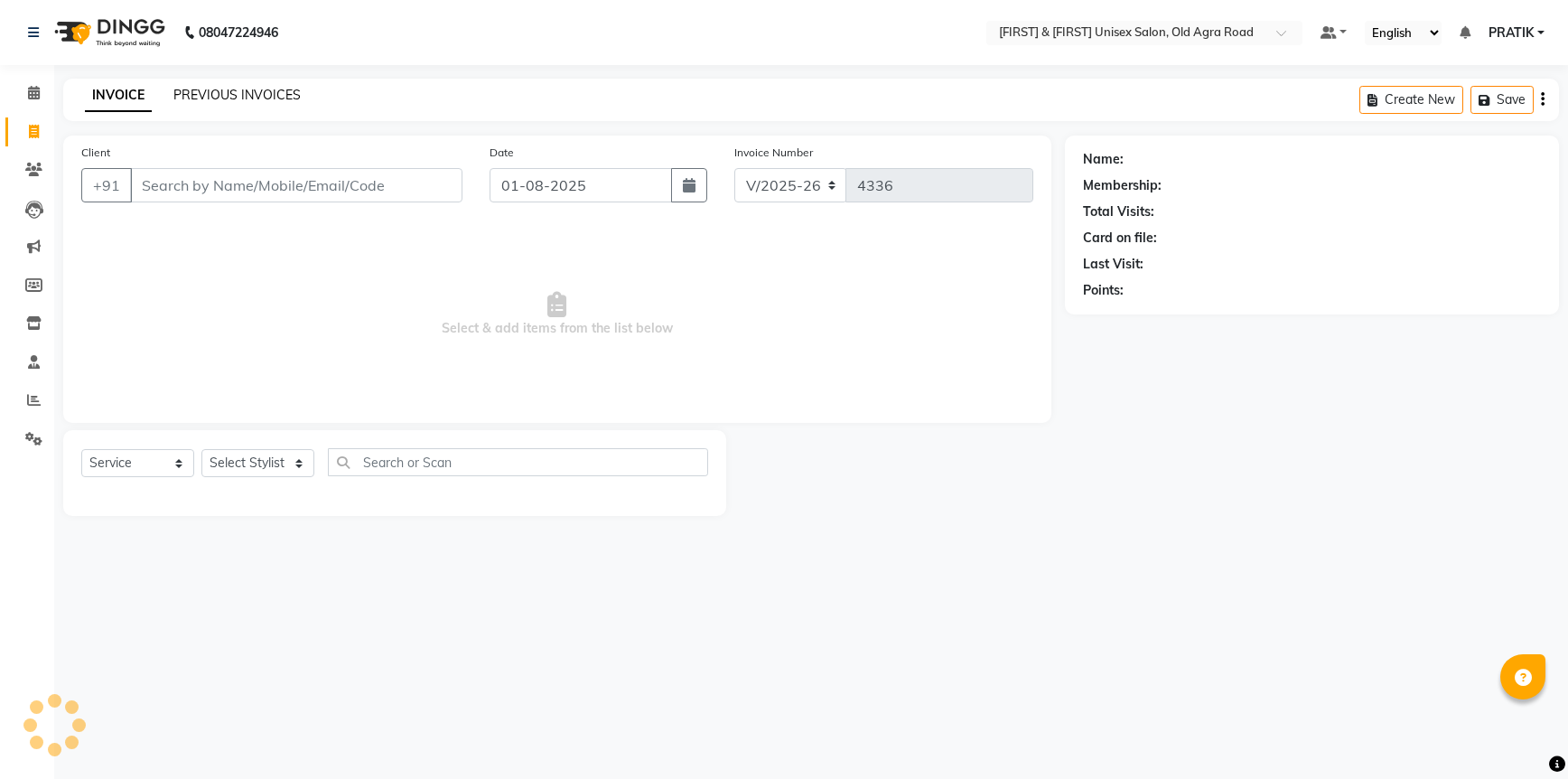 click on "PREVIOUS INVOICES" 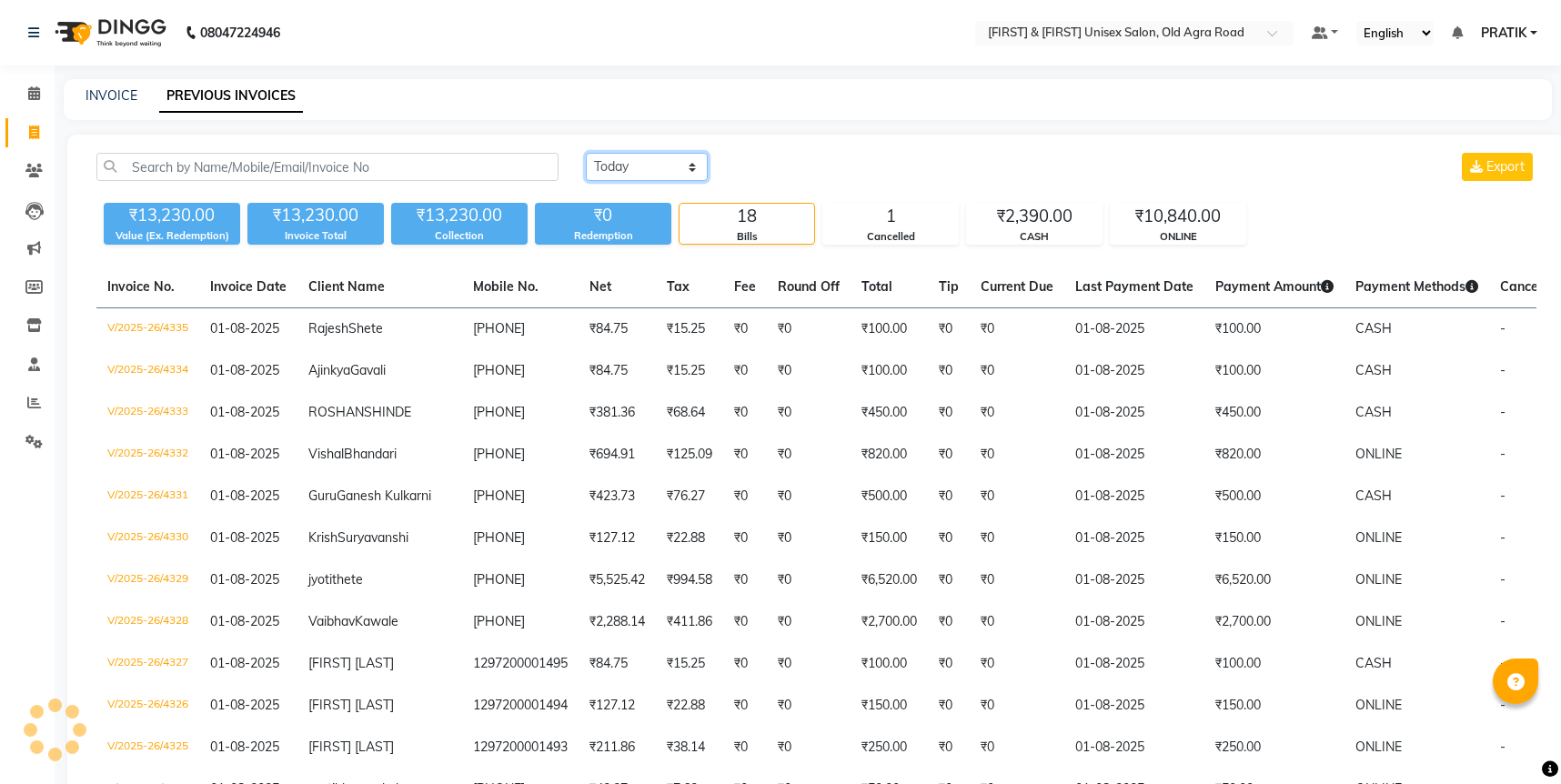 click on "Today Yesterday Custom Range" 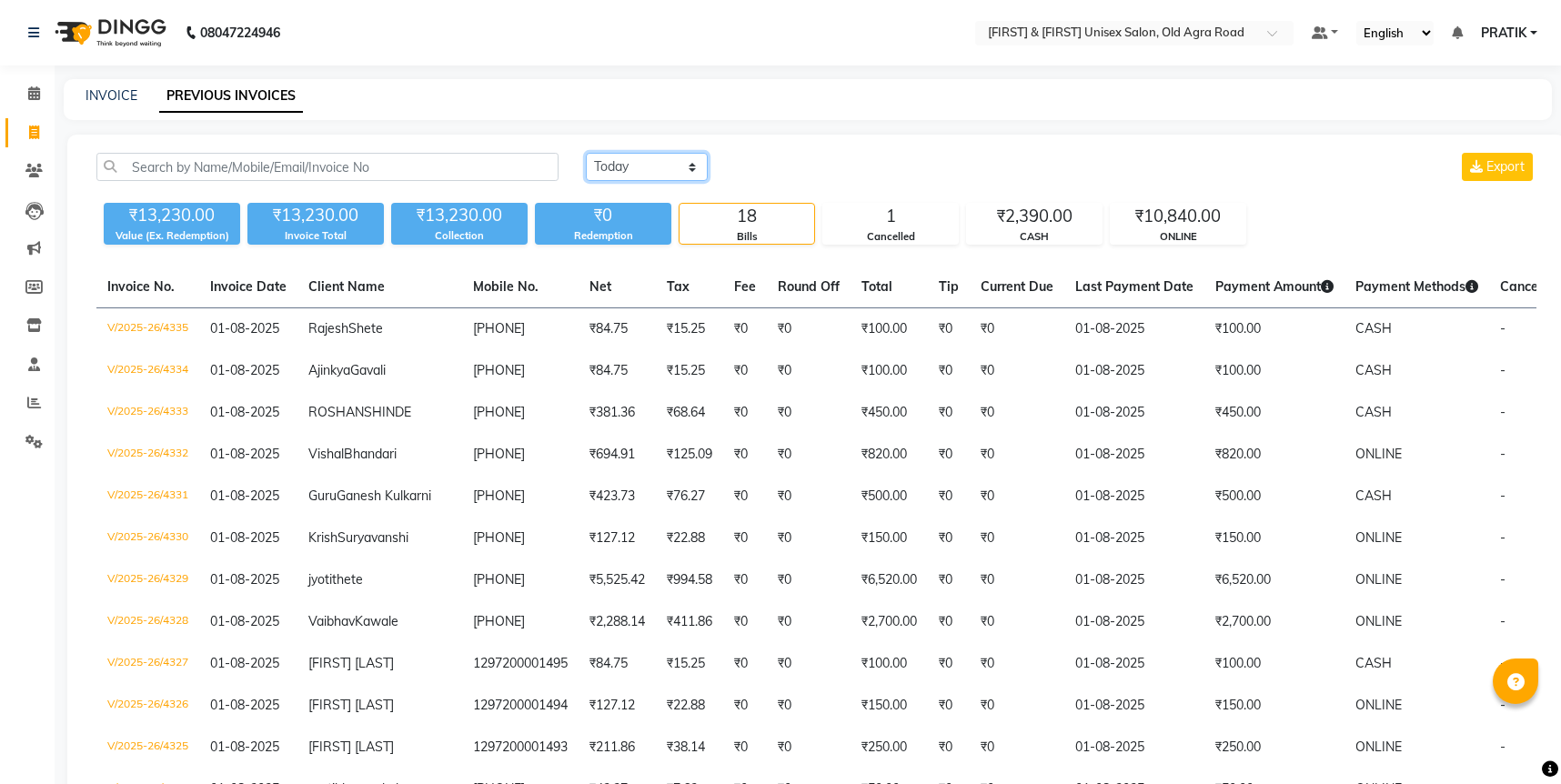 select on "yesterday" 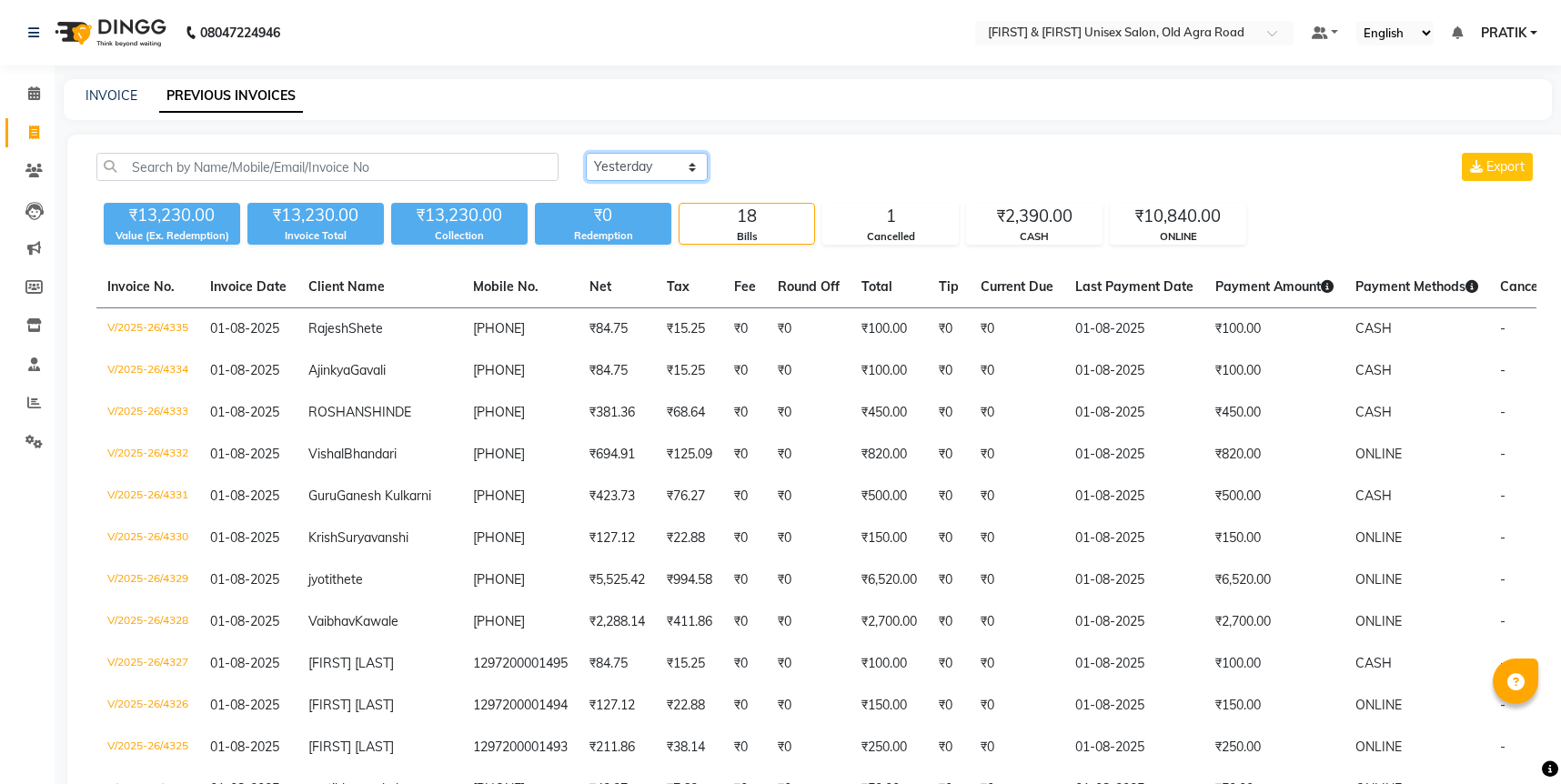 click on "Today Yesterday Custom Range" 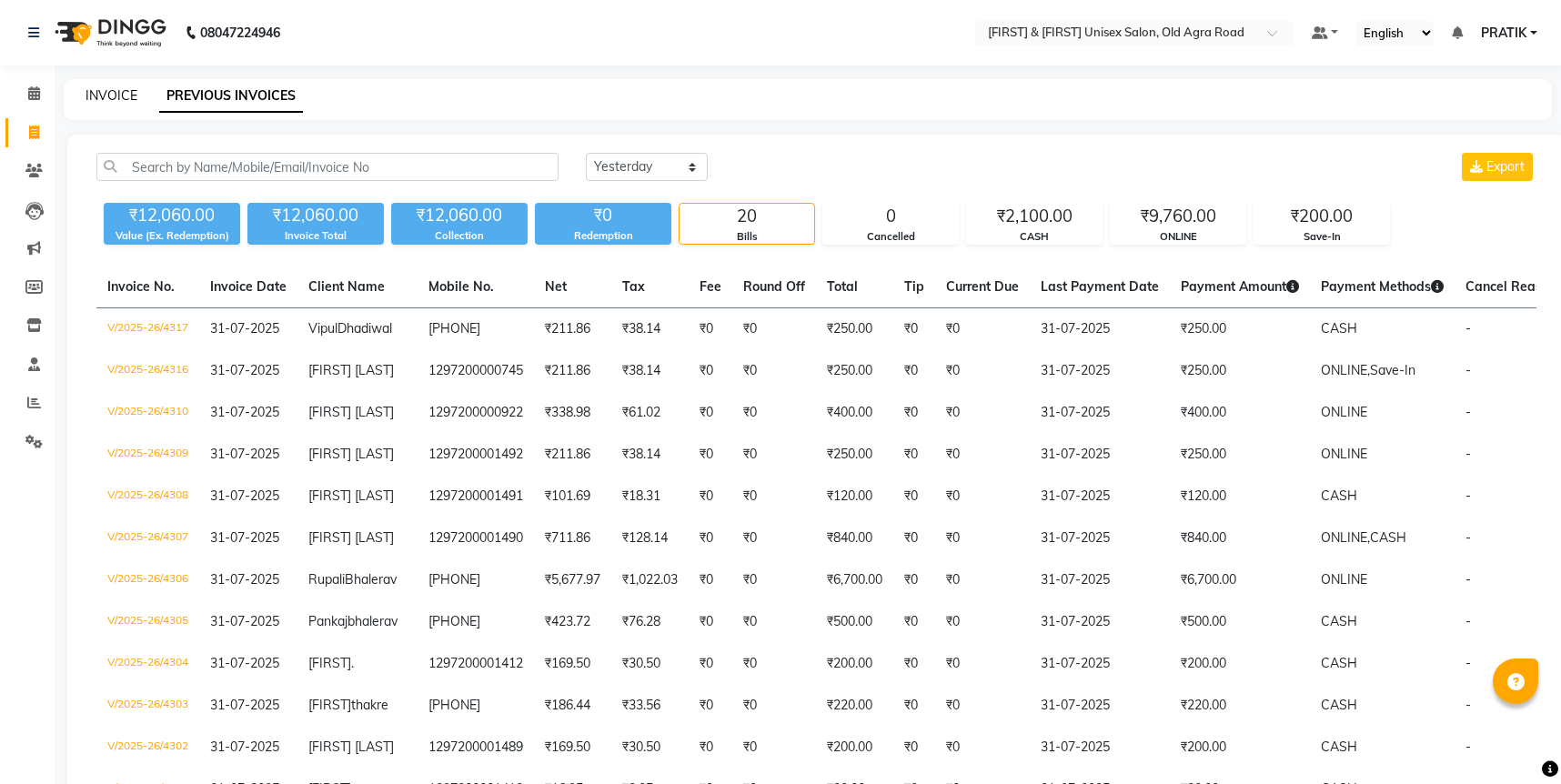 click on "INVOICE" 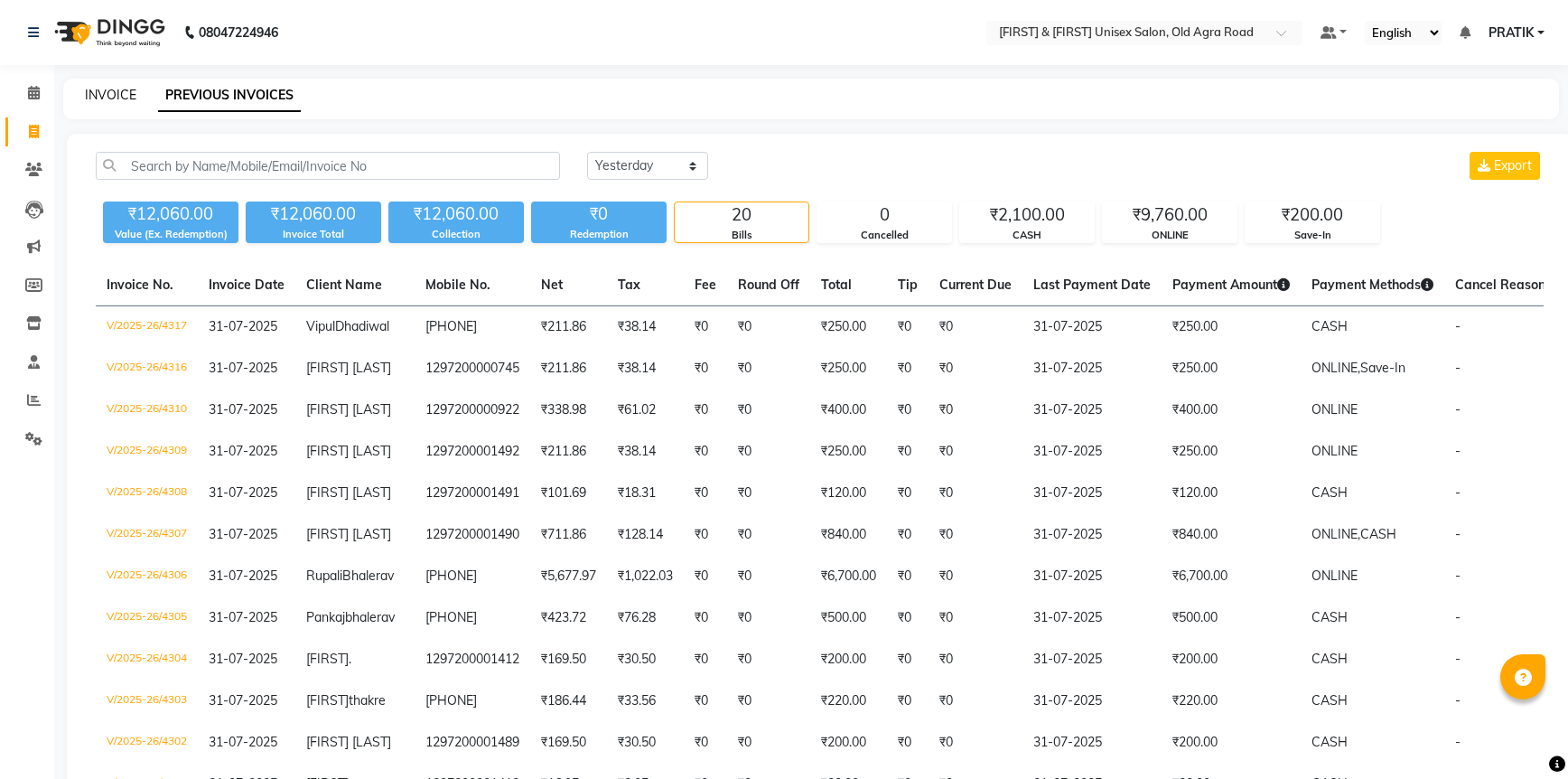 select on "6770" 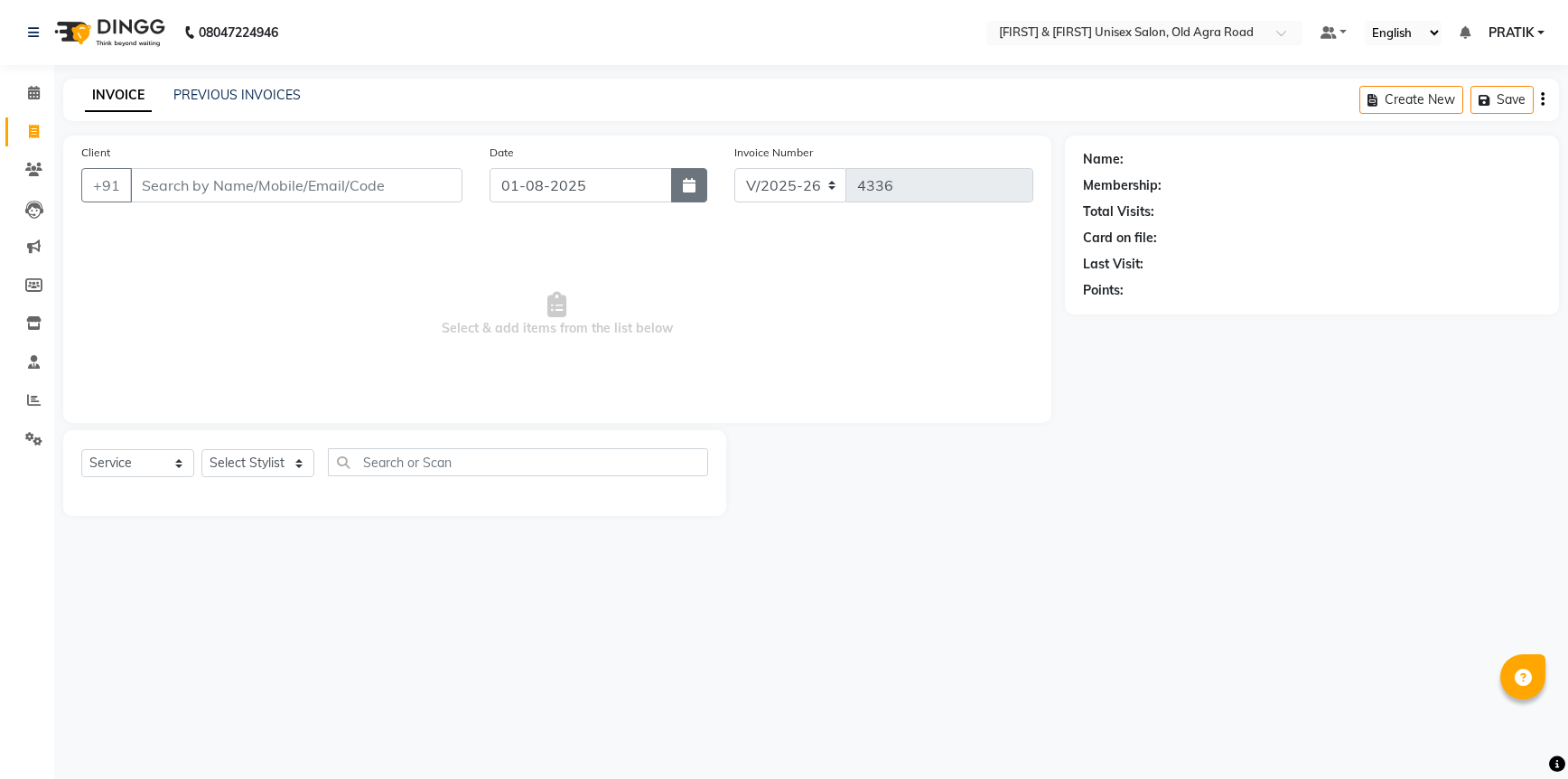 click 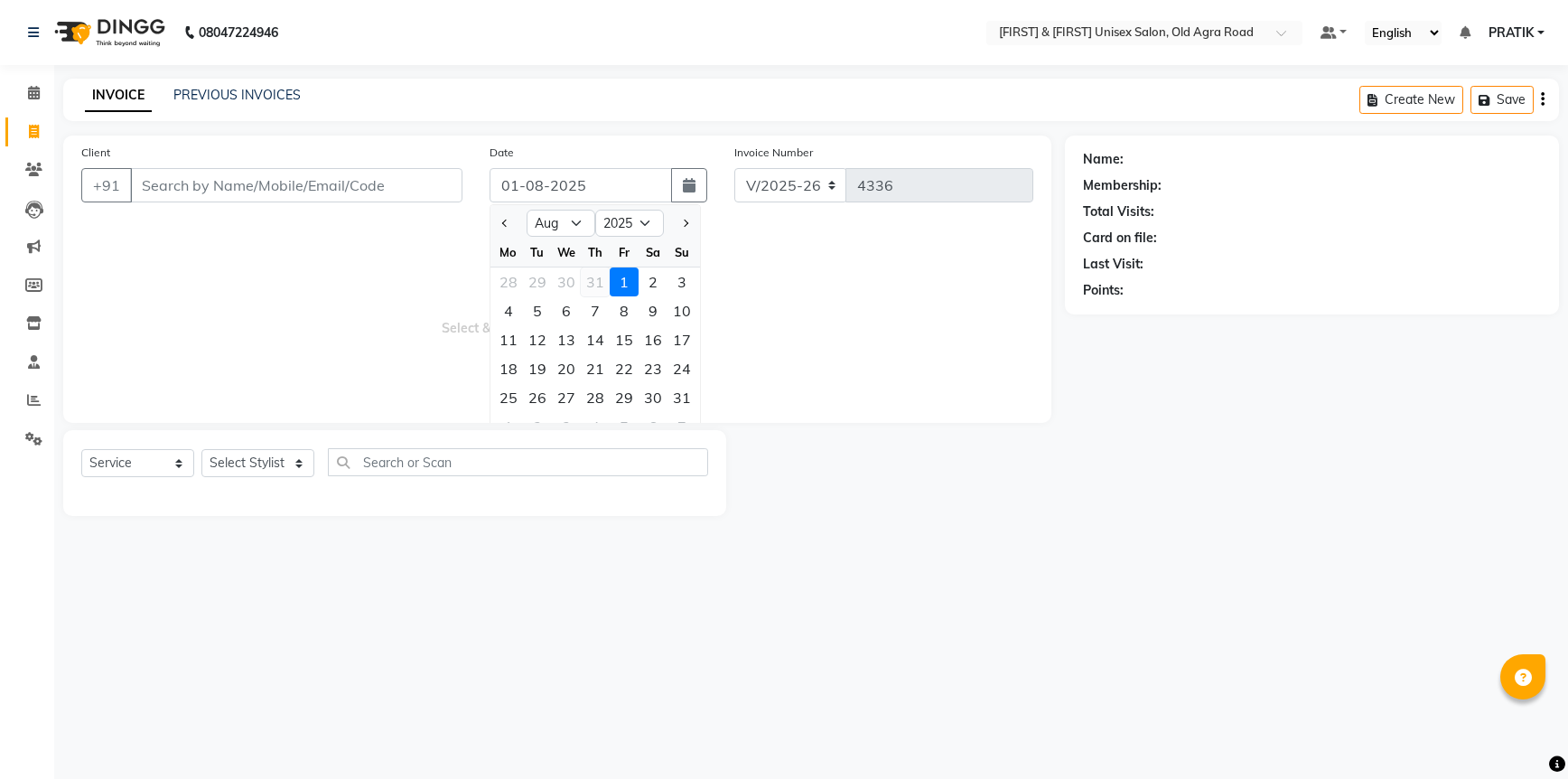 click on "31" 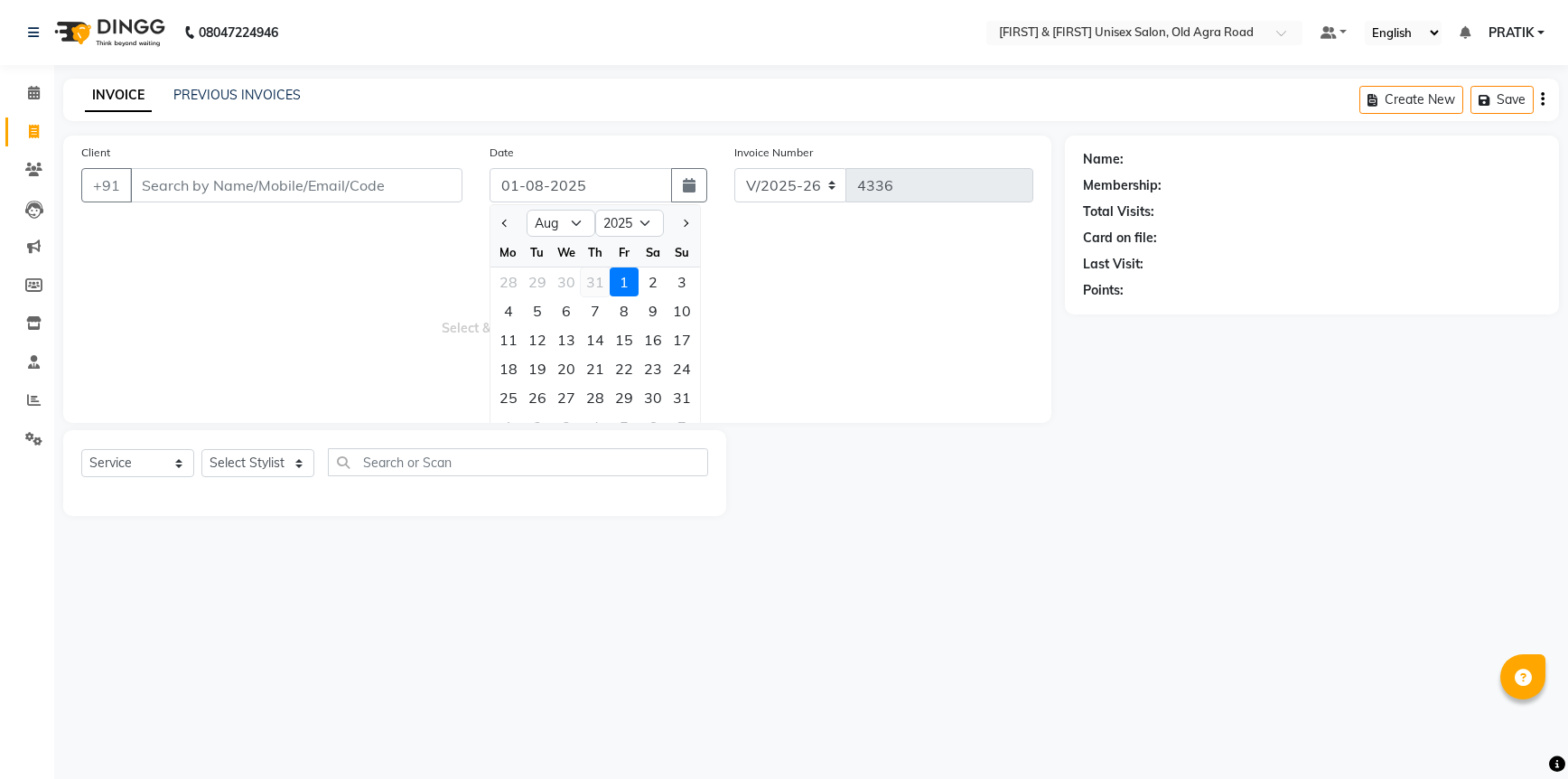 type on "31-07-2025" 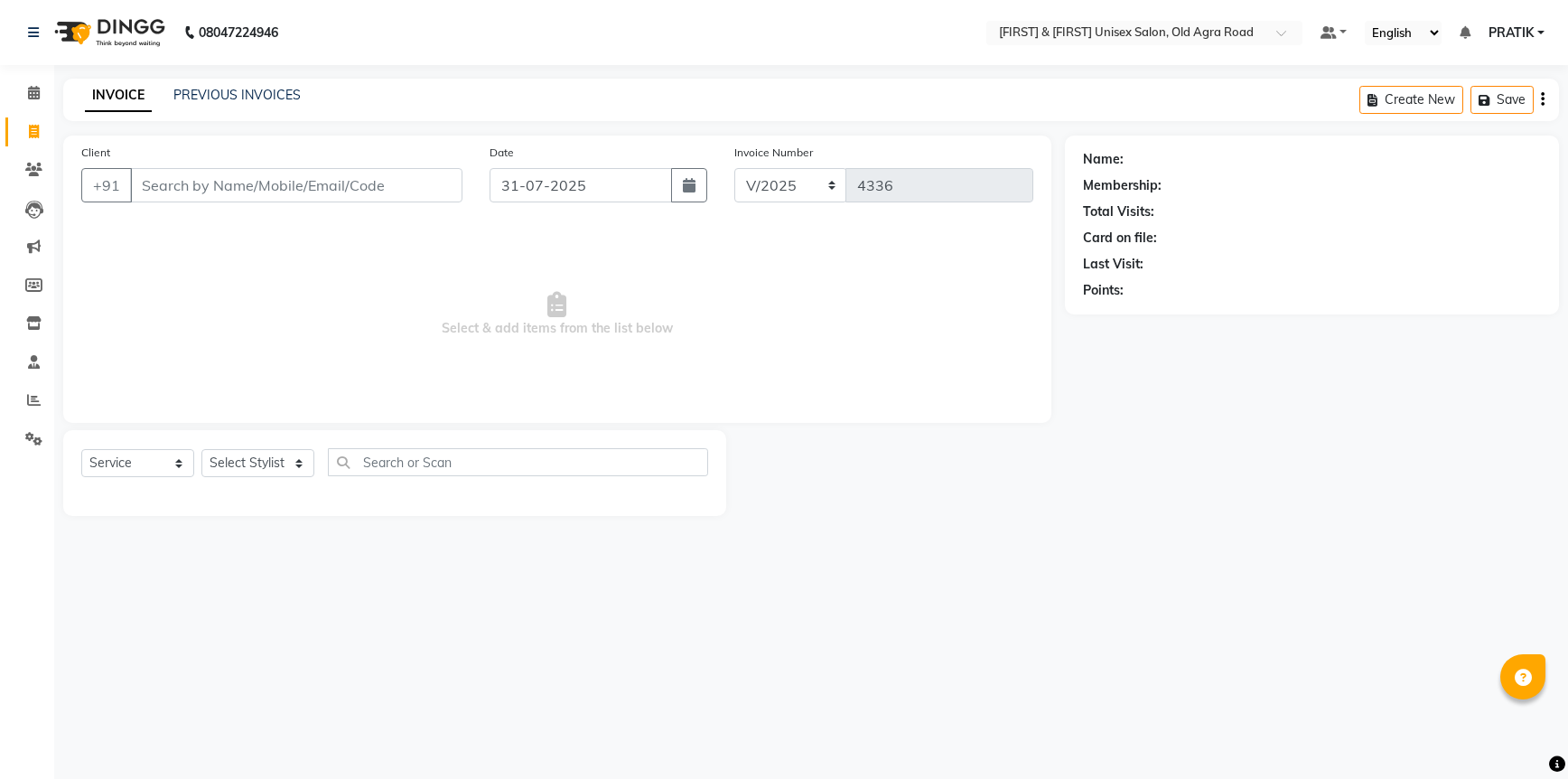 click on "Client +91" 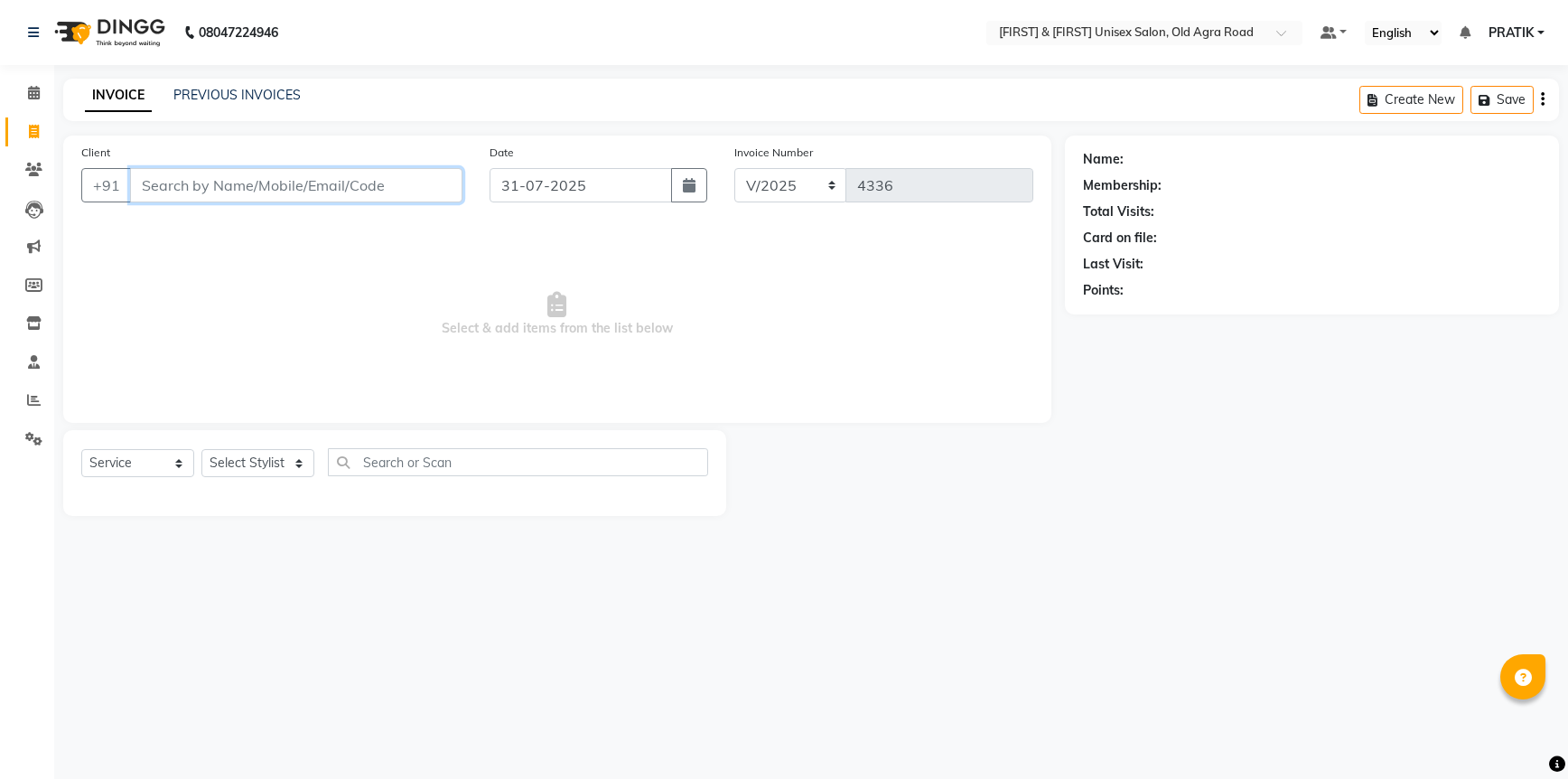 click on "Client" at bounding box center (296, 185) 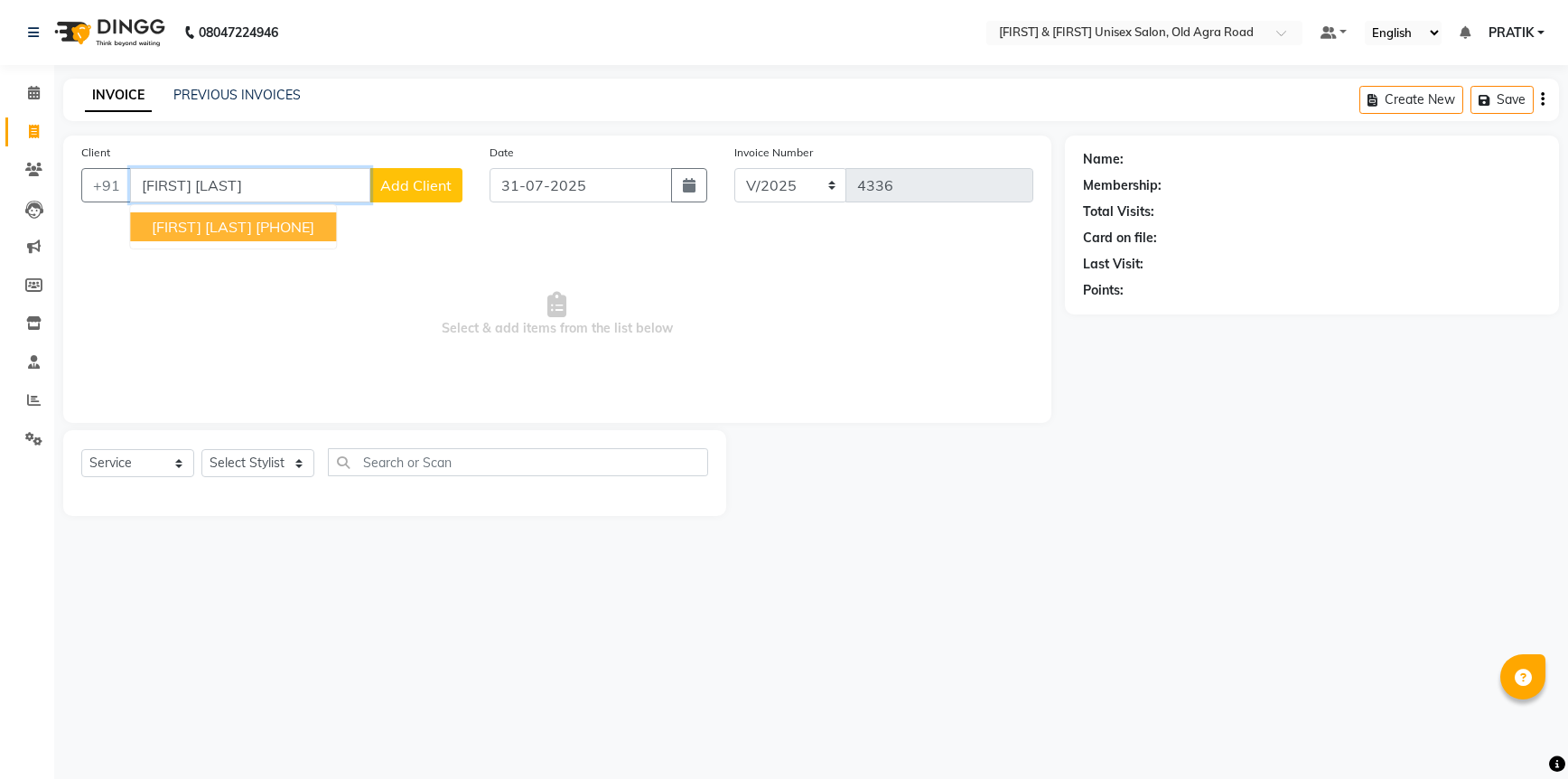 click on "[PHONE]" at bounding box center (285, 227) 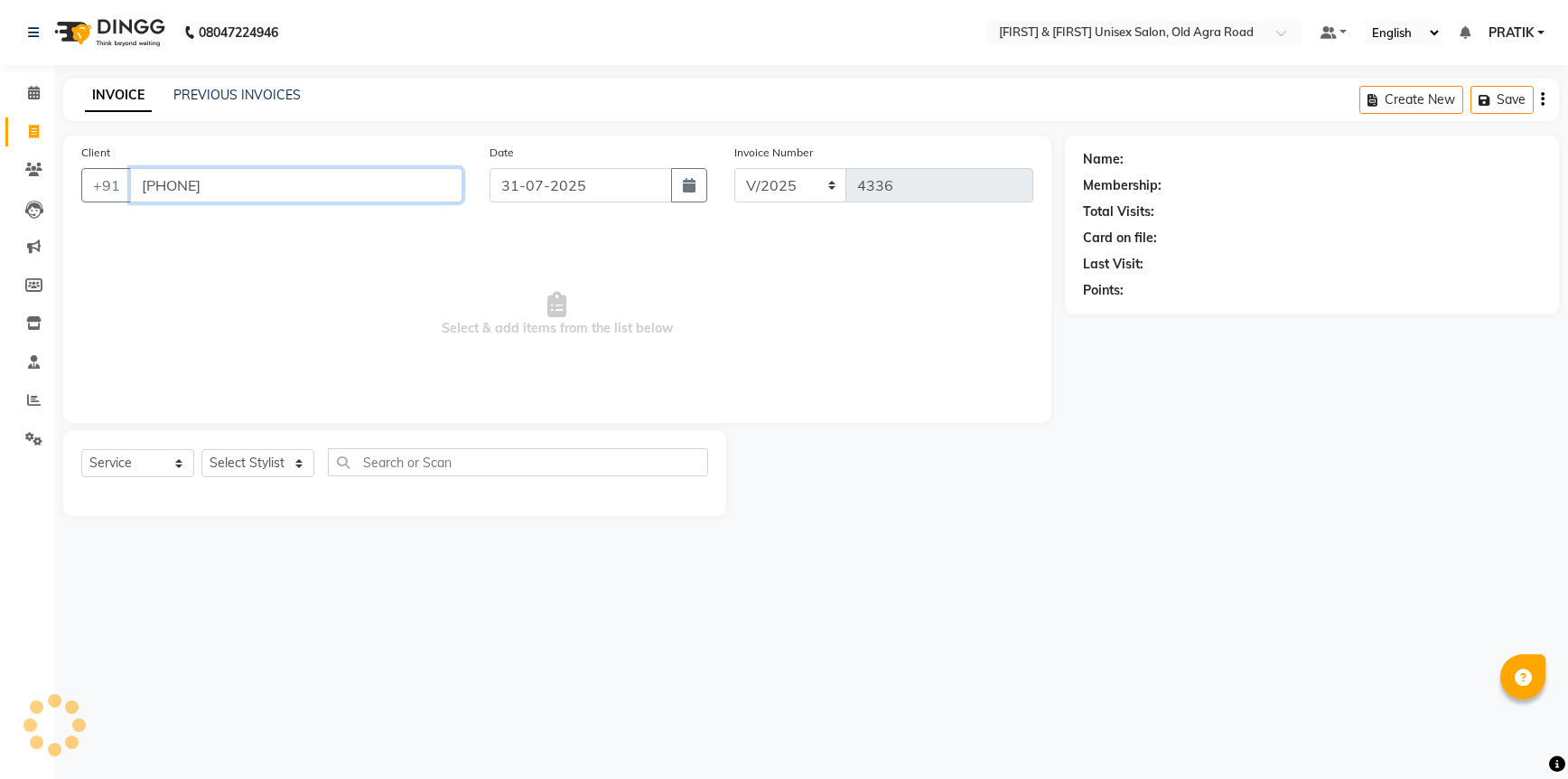 type on "[PHONE]" 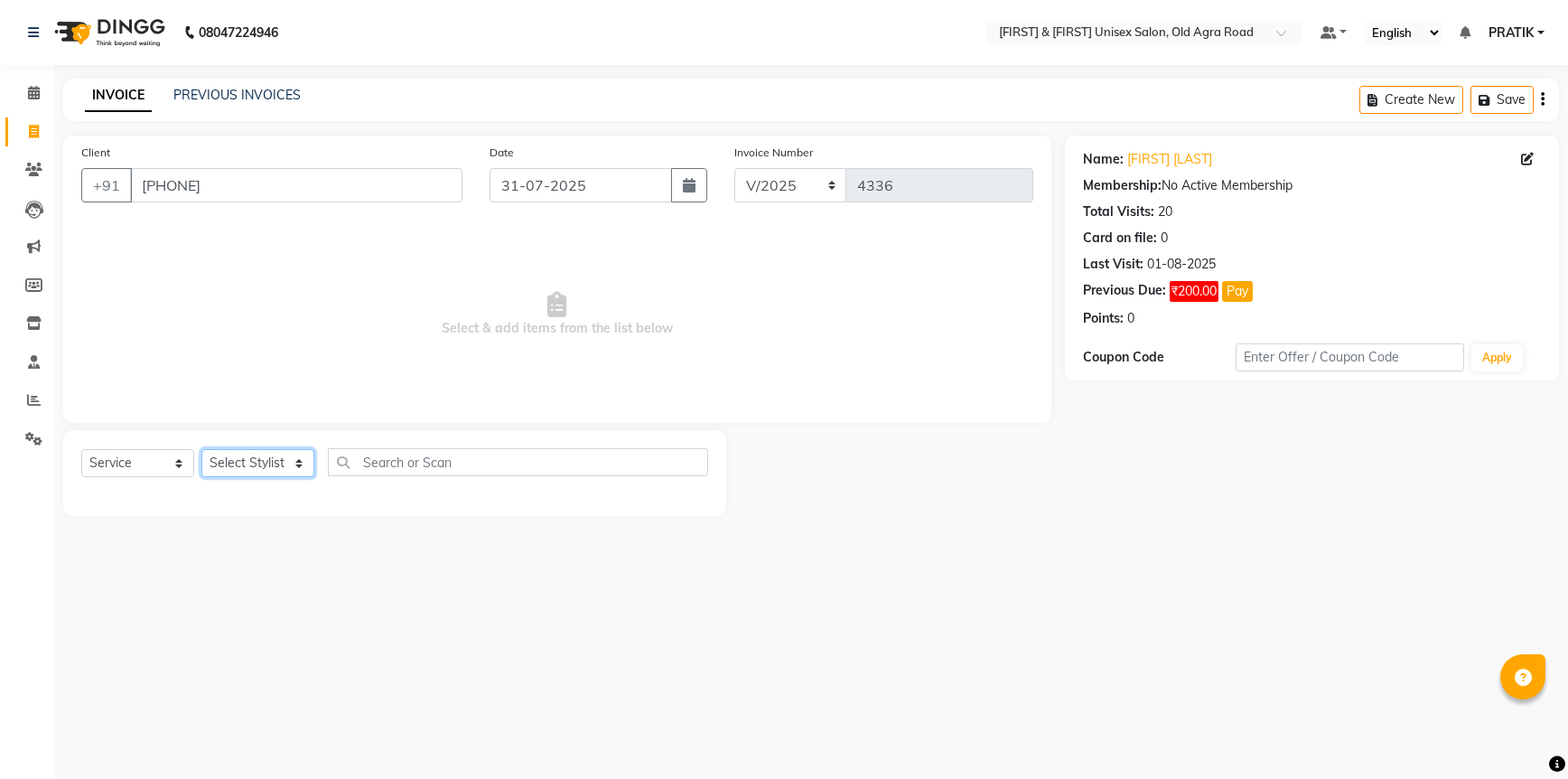 click on "Select Stylist [NAME] [NAME] [NAME] [NAME] [NAME] [NAME] [NAME] [NAME] [NAME] [NAME] [NAME]" 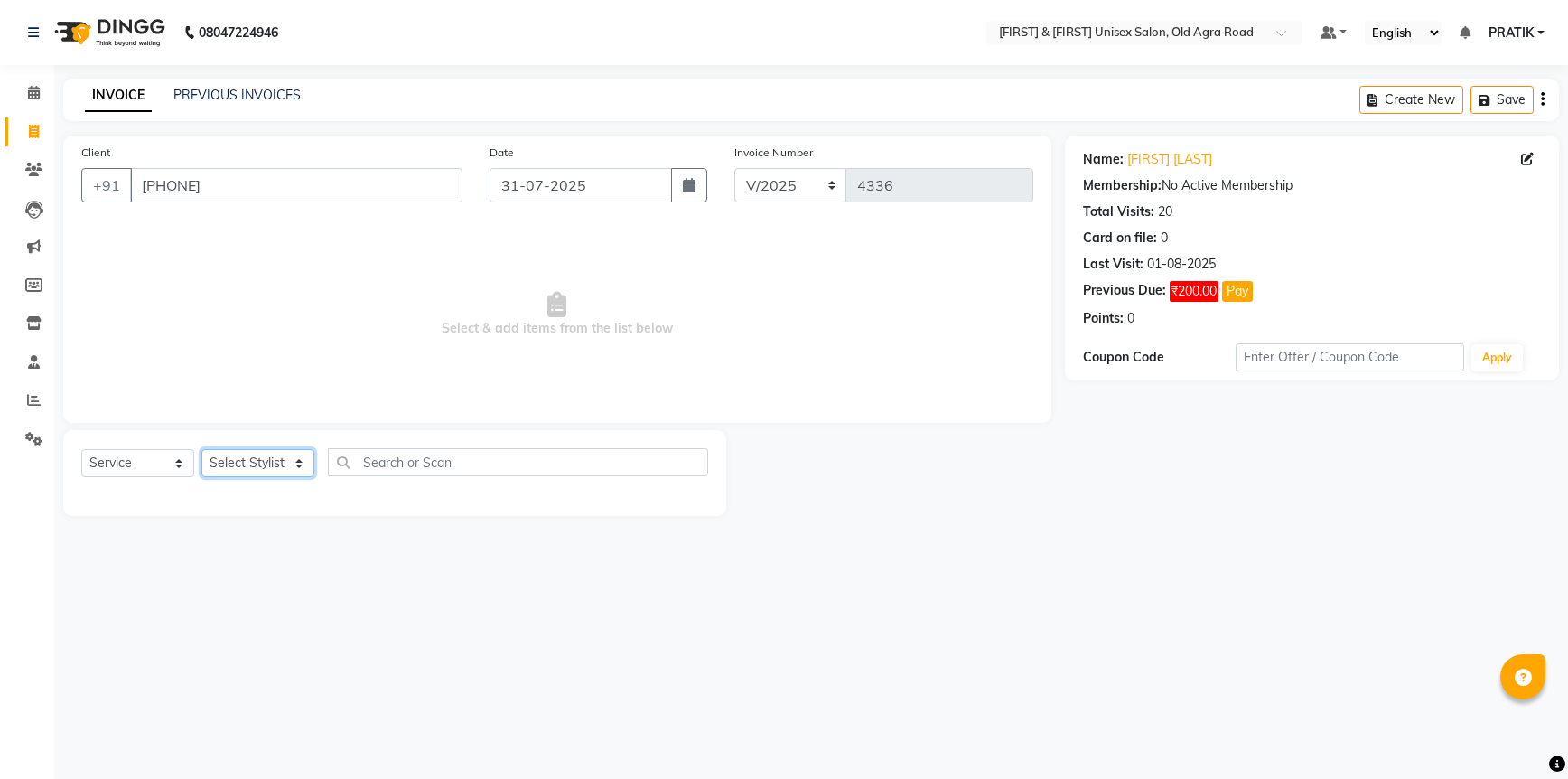 select on "53015" 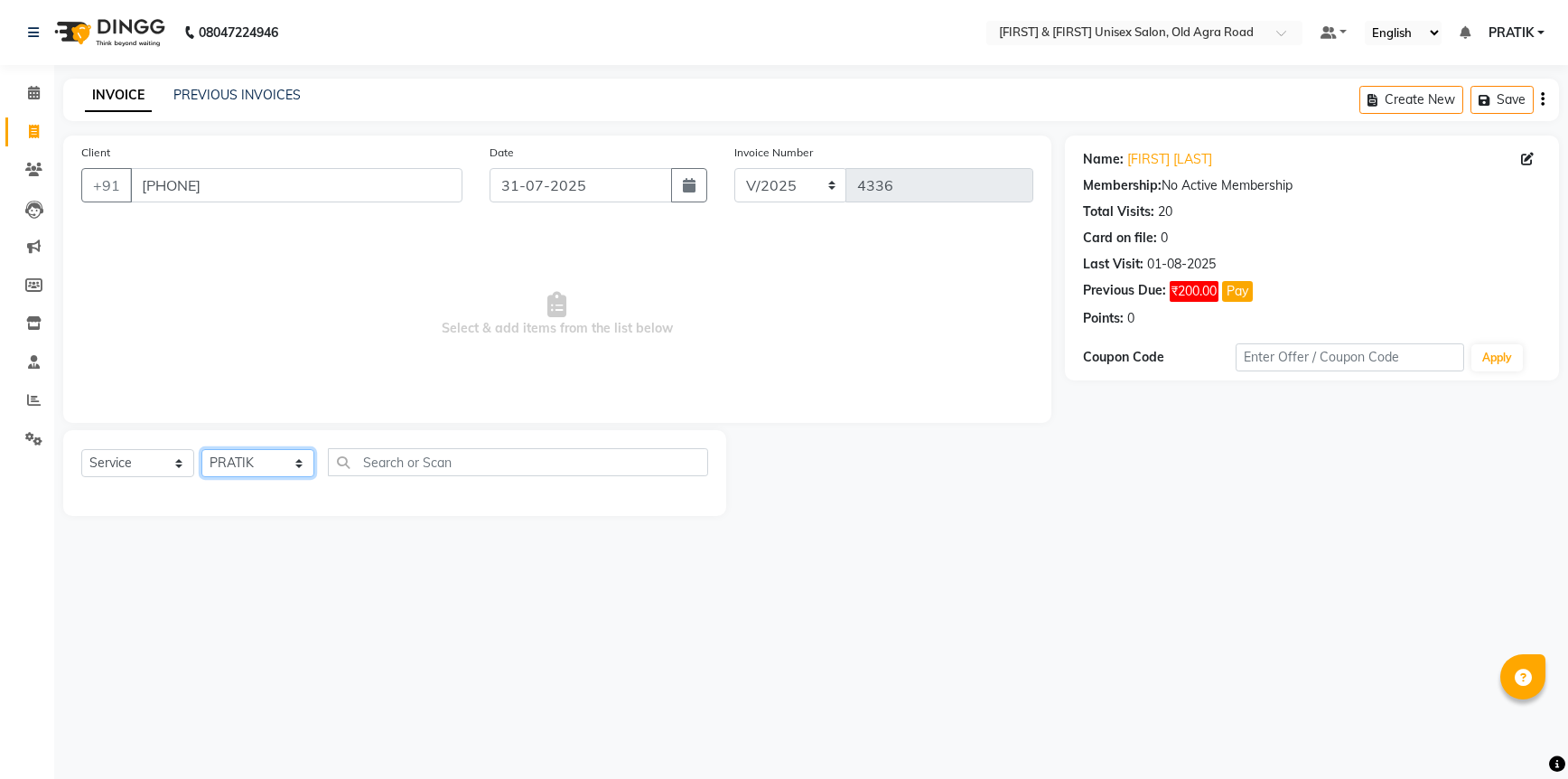 click on "Select Stylist [NAME] [NAME] [NAME] [NAME] [NAME] [NAME] [NAME] [NAME] [NAME] [NAME] [NAME]" 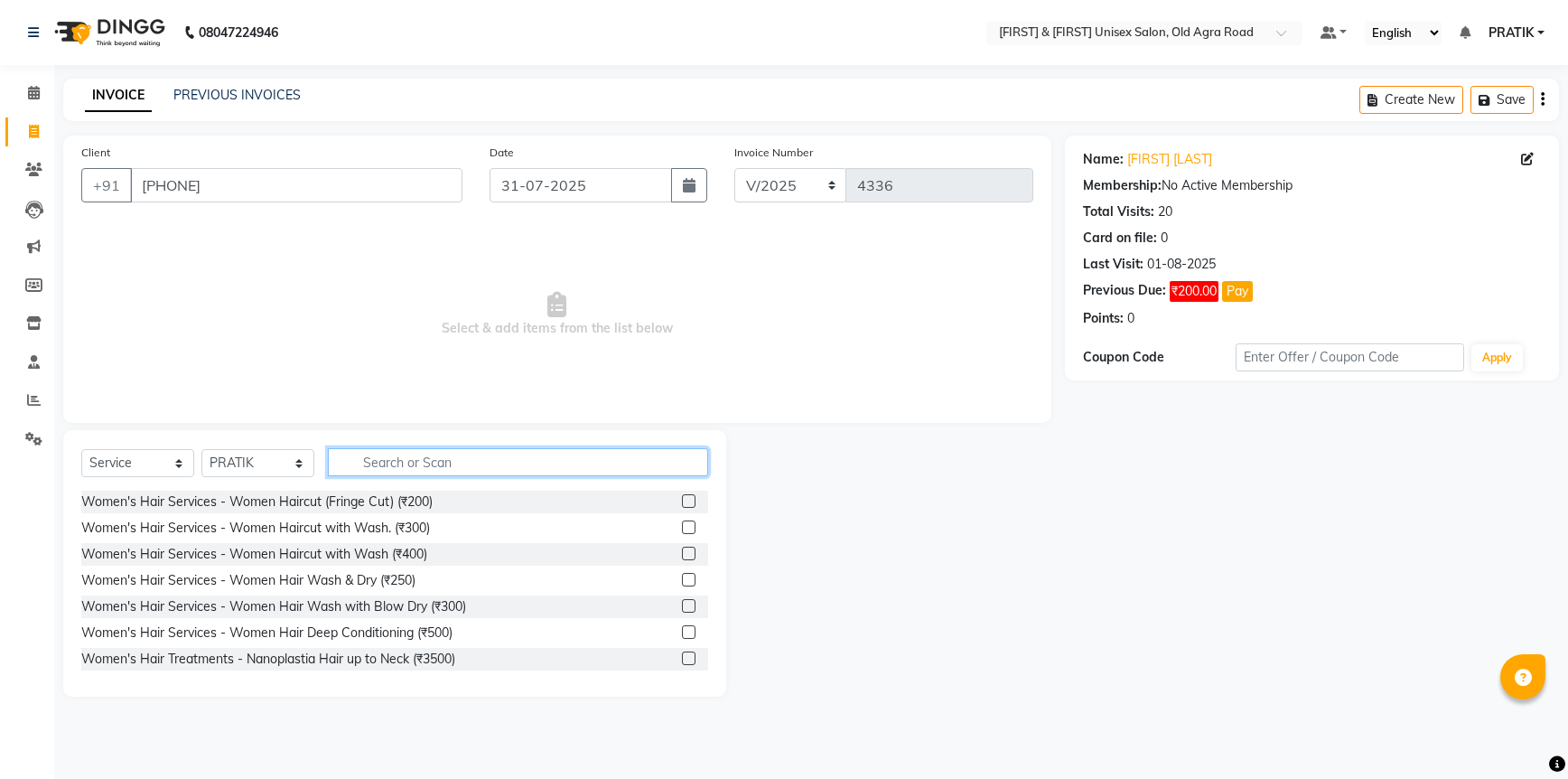 click 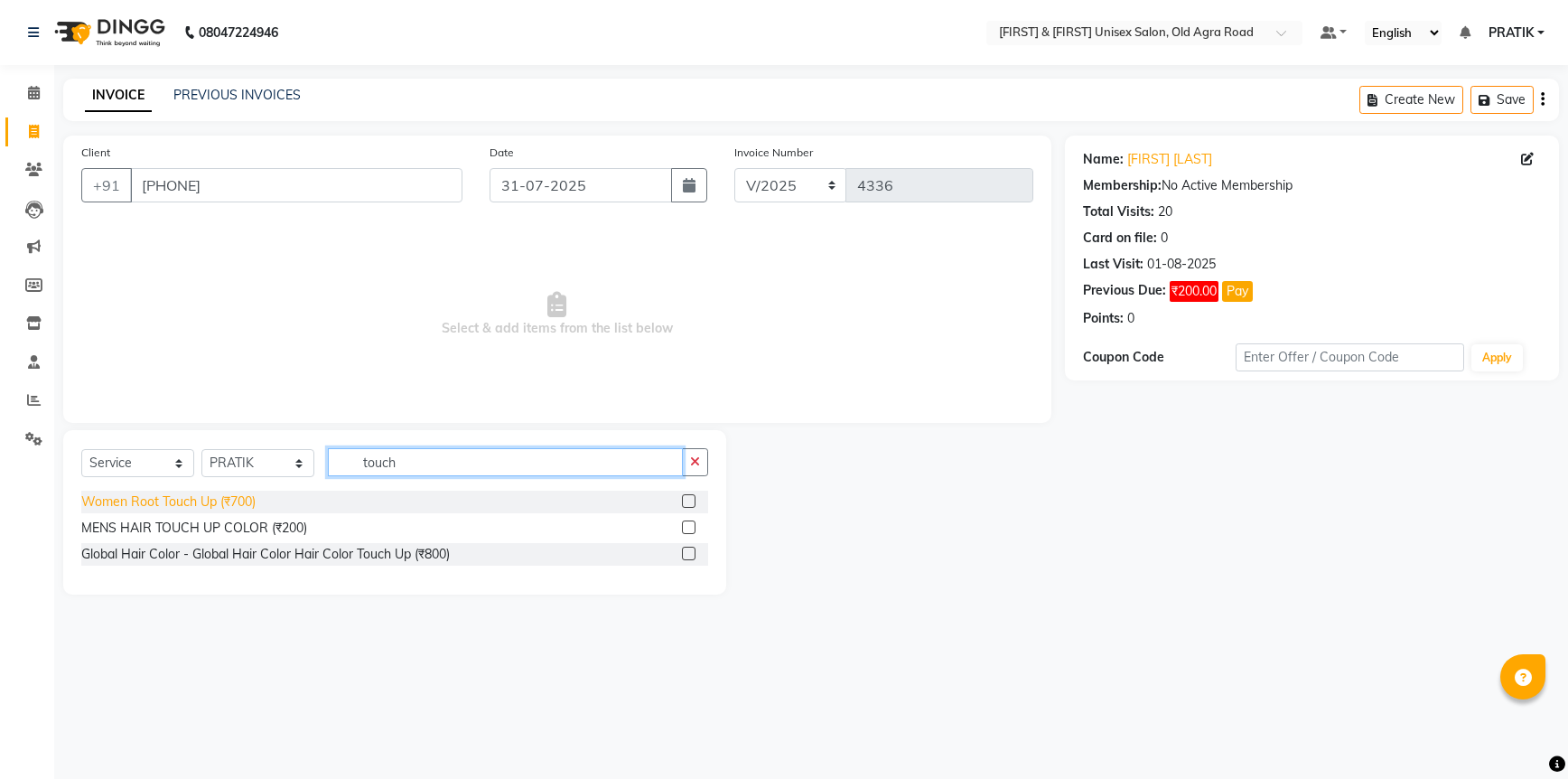 type on "touch" 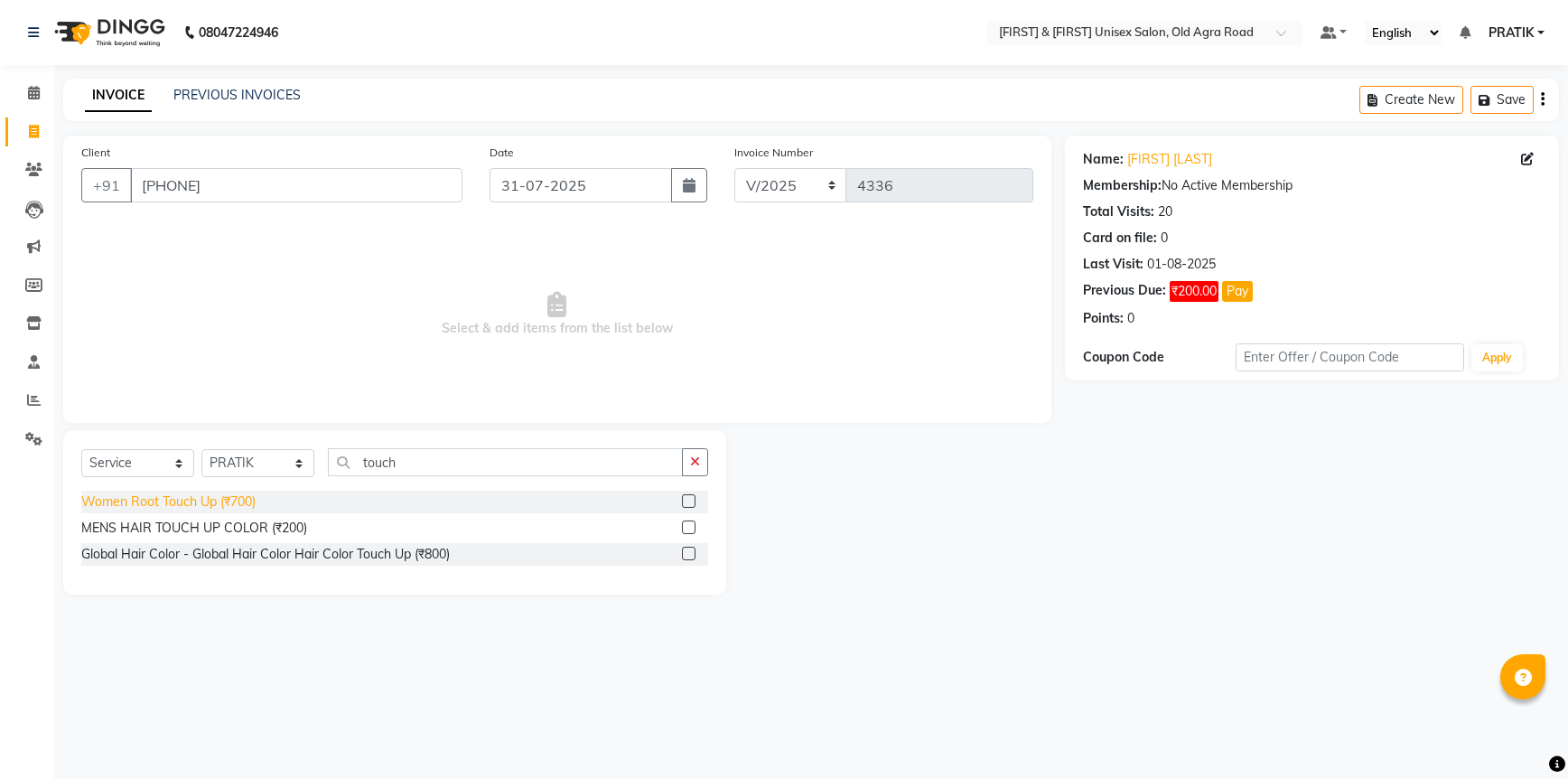 click on "Women Root Touch Up (₹700)" 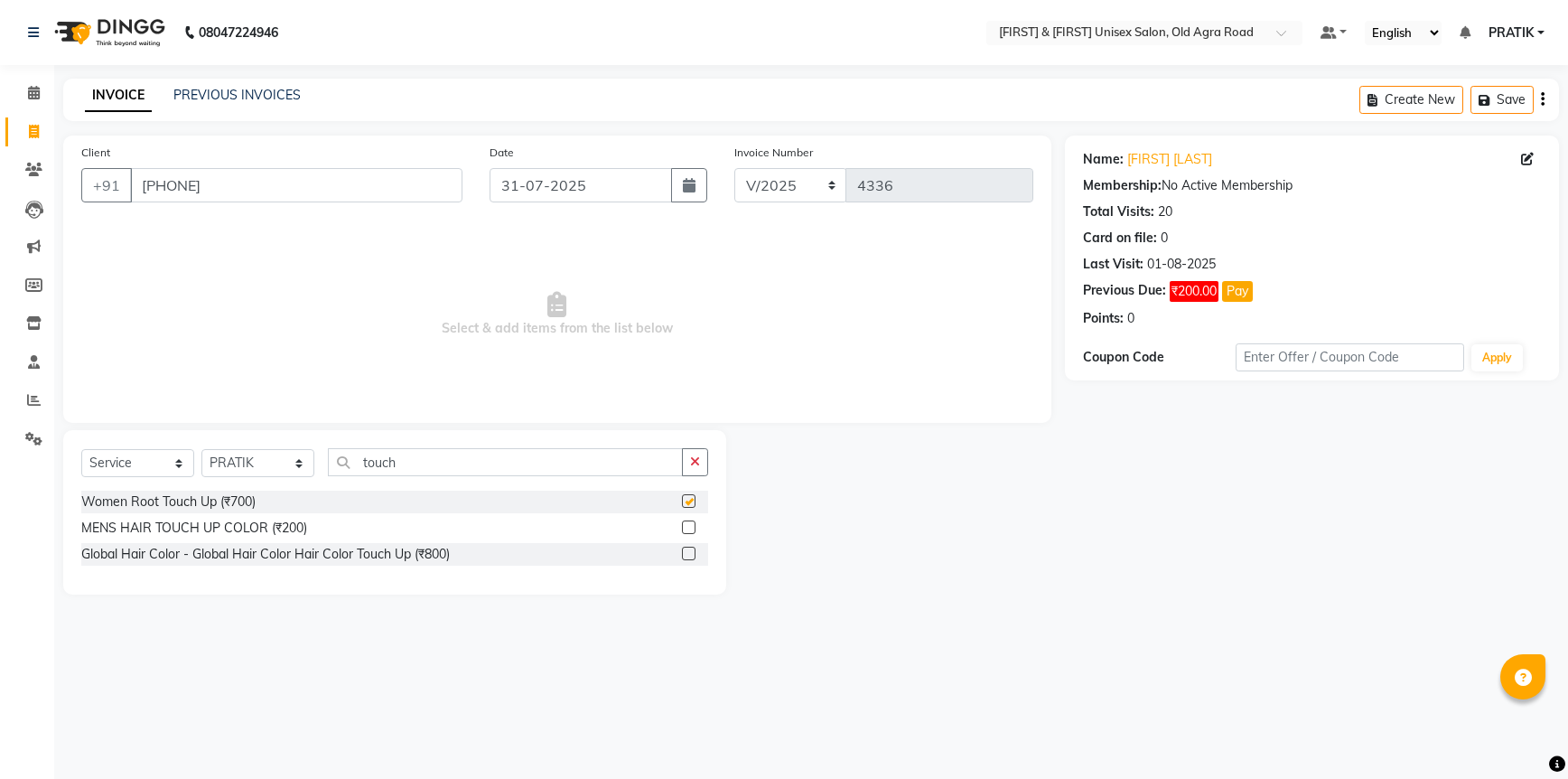 checkbox on "false" 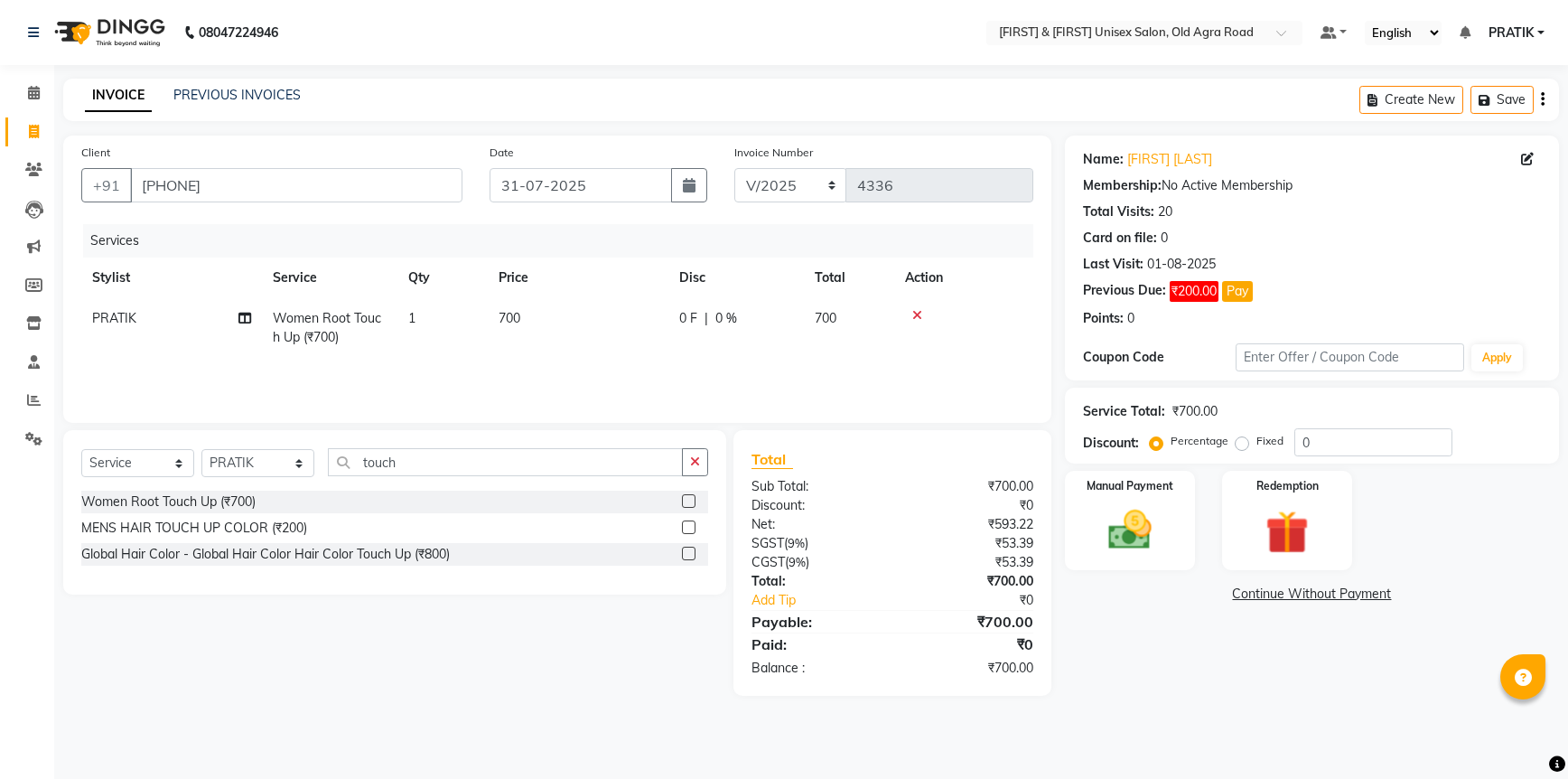 click on "1" 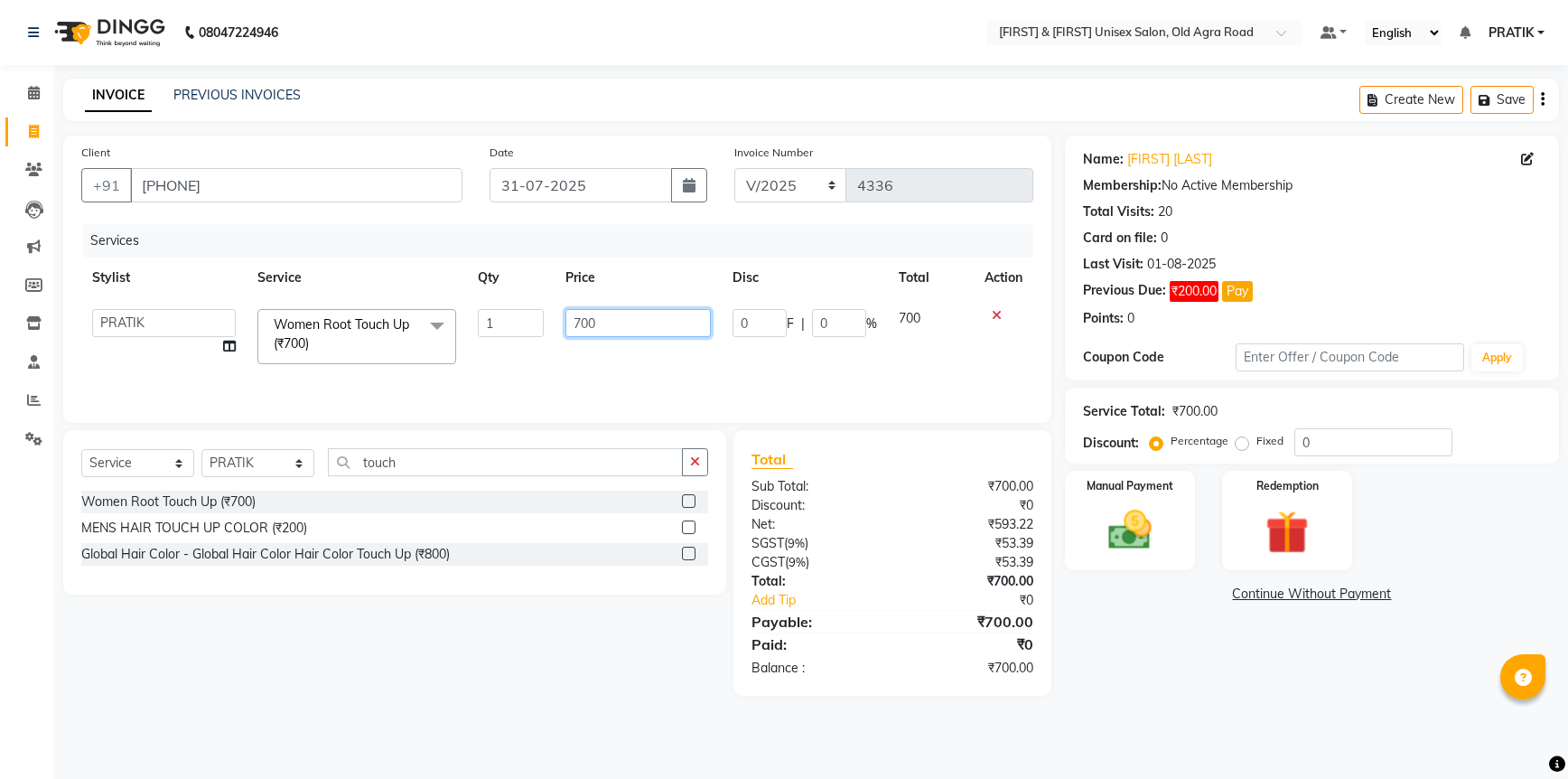 click on "700" 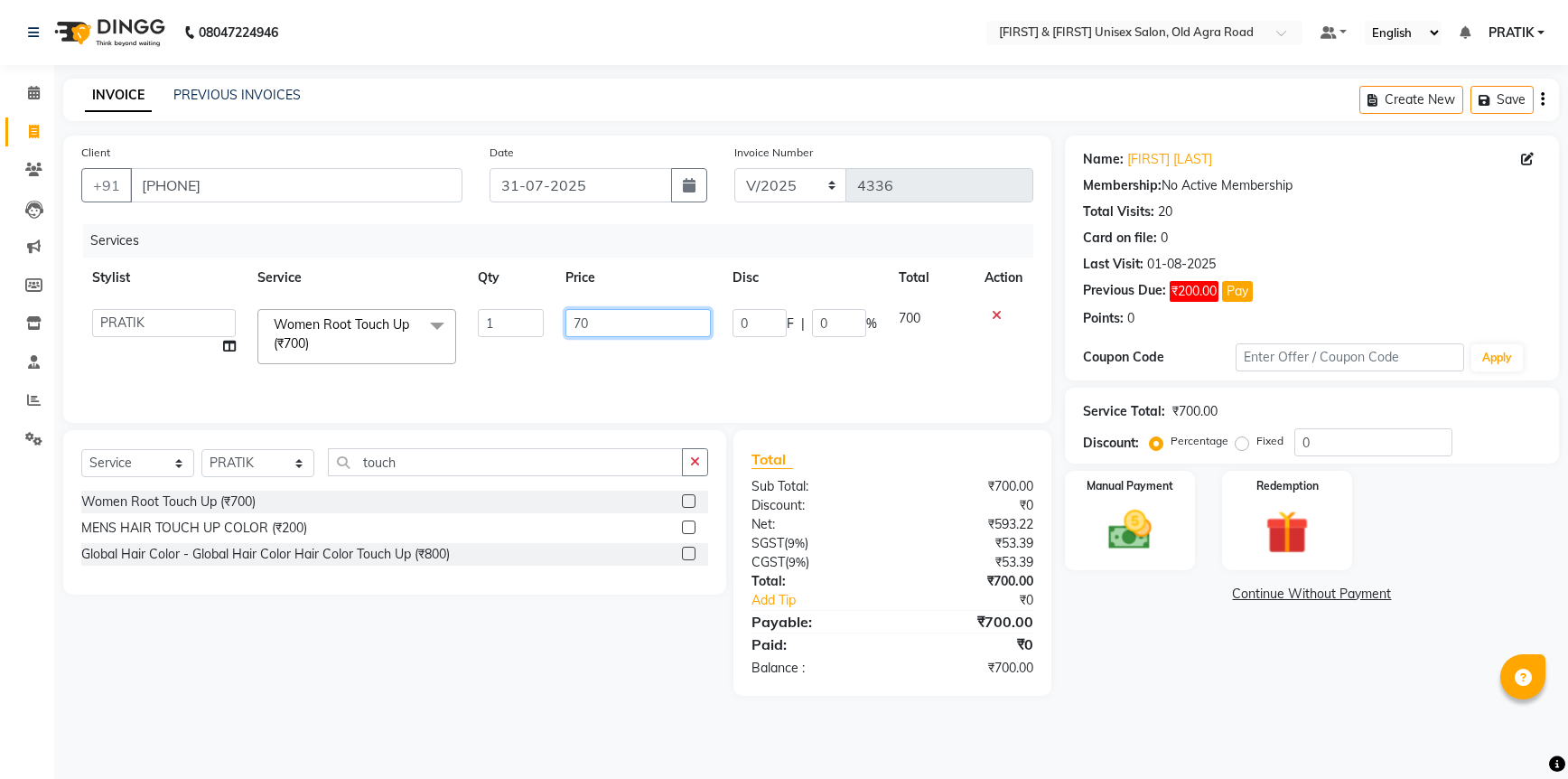type on "7" 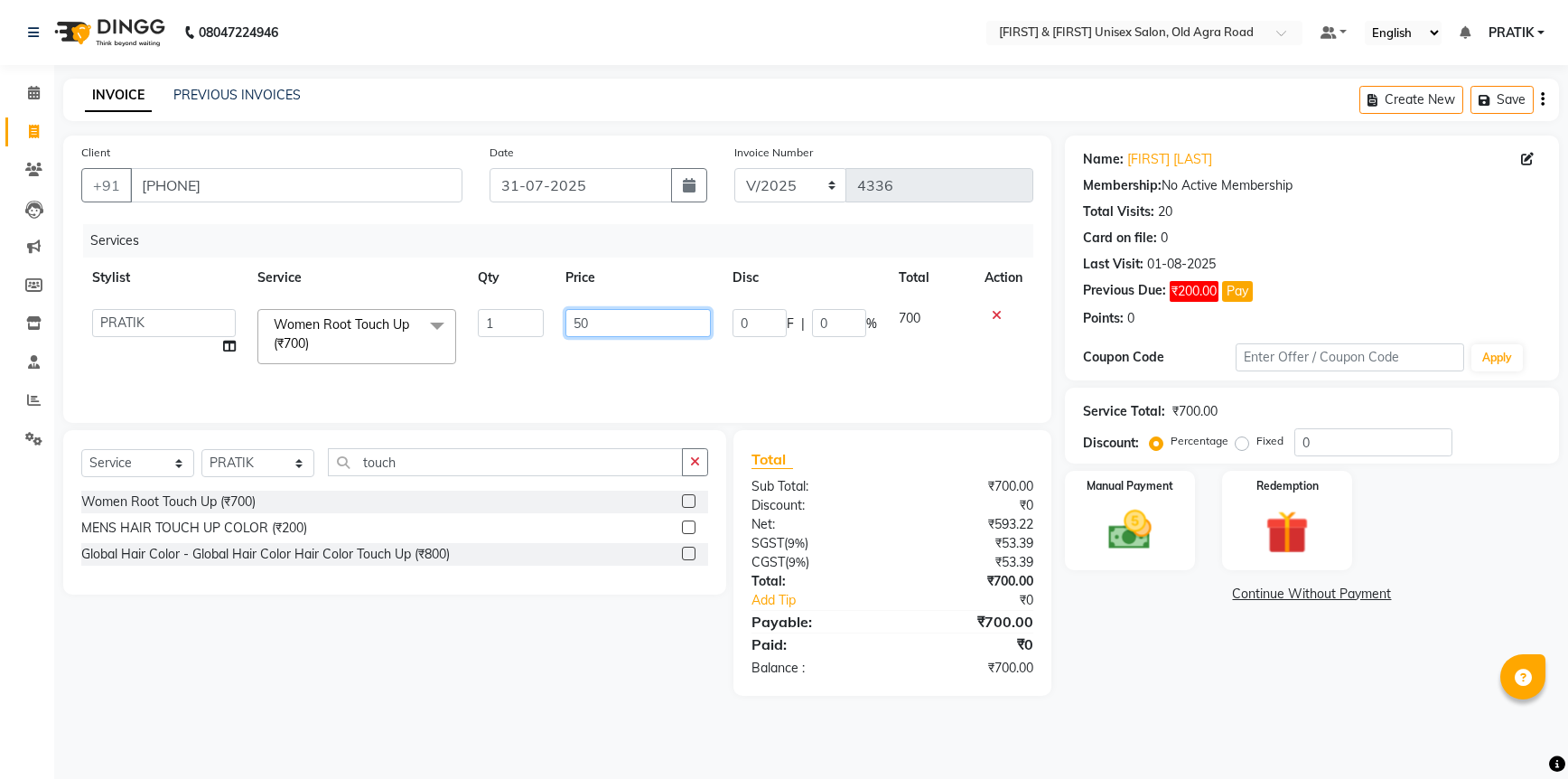 type on "500" 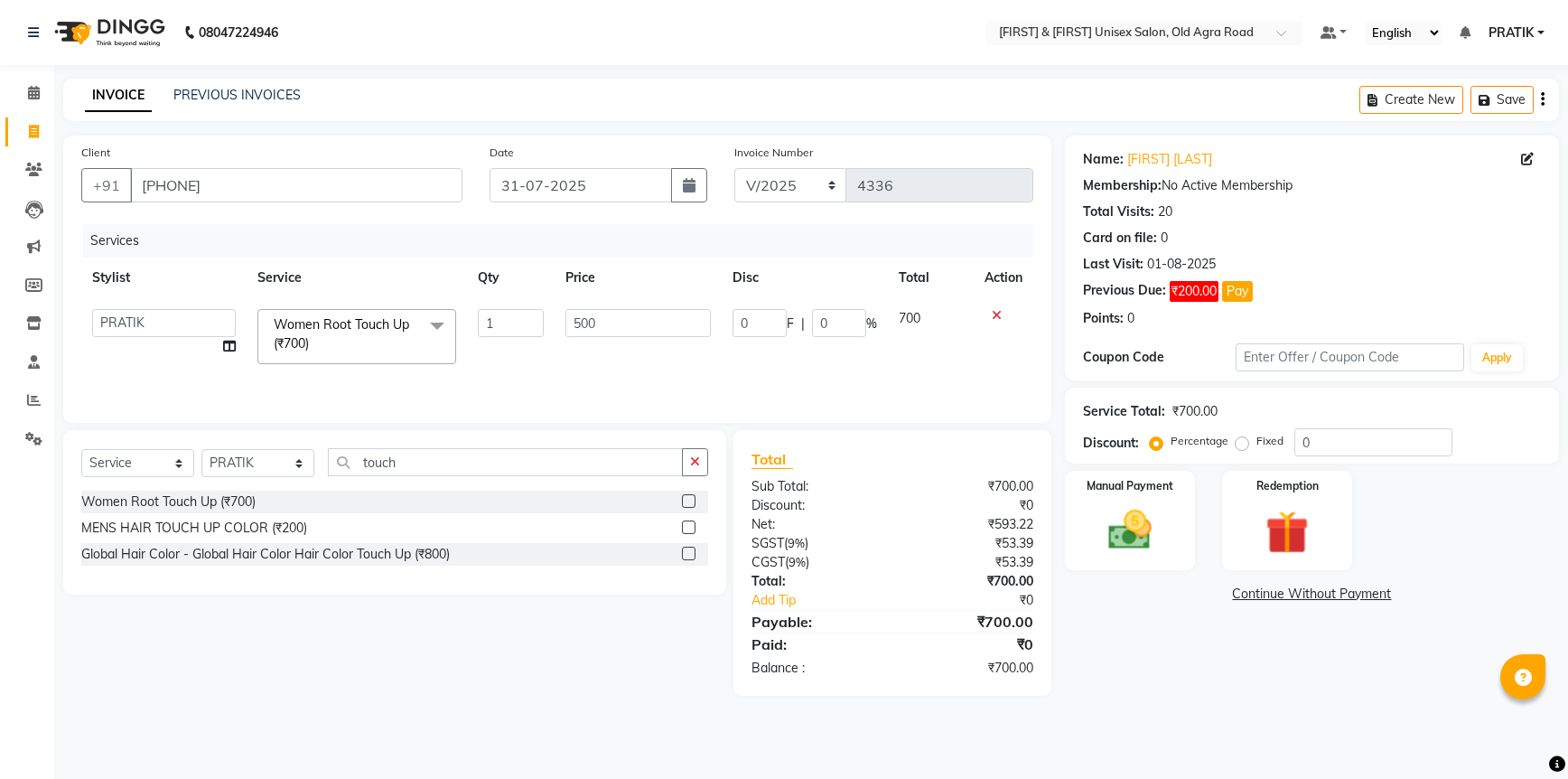 click on "Services Stylist Service Qty Price Disc Total Action  DANISH    HARISH   HARSHADA GANORE   Kishor Tongare   Manisha   NEHA   PH SALON   PRATIK   SACHIN    shahensha   VEDANT   YASH  Women Root Touch Up (₹700)  x Women's Hair Services  - Women Haircut (Fringe Cut) (₹200) Women's Hair Services  - Women Haircut with Wash. (₹300) Women's Hair Services  - Women Haircut with Wash (₹400) Women's Hair Services  - Women Hair Wash & Dry (₹250) Women's Hair Services  - Women Hair Wash with Blow Dry (₹300) Women's Hair Services  - Women Hair Deep Conditioning (₹500) Women's Hair Treatments - Nanoplastia Hair up to Neck (₹3500) Women Hair Treatments - Nanoplastia Hair up to Shoulder (₹4500) WIG SERVICING (₹700) women hairspa (₹700) Women Root Touch Up (₹700) Women Hair Global Colour (₹150090) Blow Dry  - Blow Dry Hair upto Shoulder (₹300) Blow Dry  - Blow Dry Hair Wash without Curly (₹400) Blow Dry  - Blow Dry Hair Wash with Straight Dry (₹350) MEN'S HAIR COLOR  - Men Beard Color (₹100)" 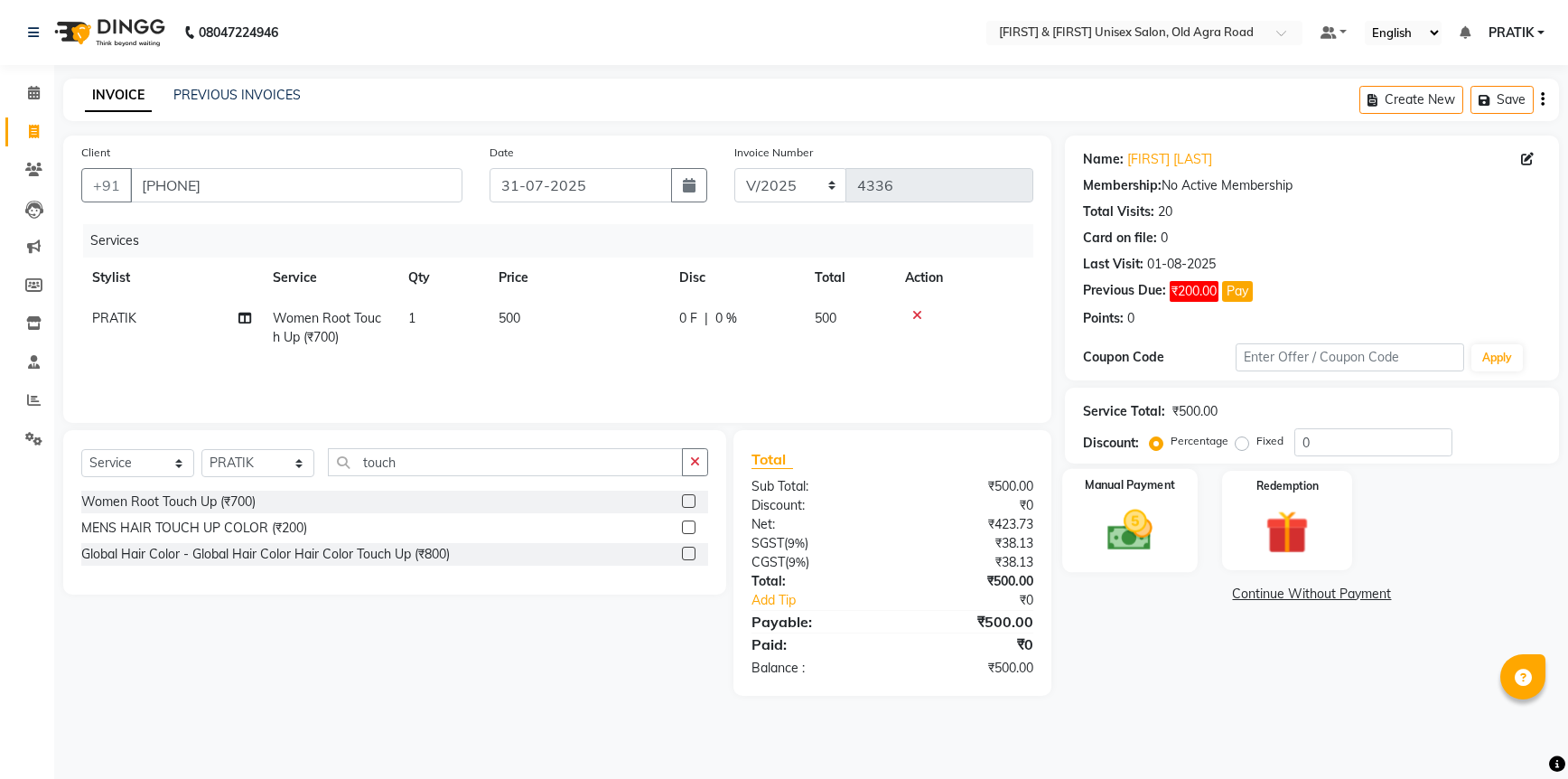 click 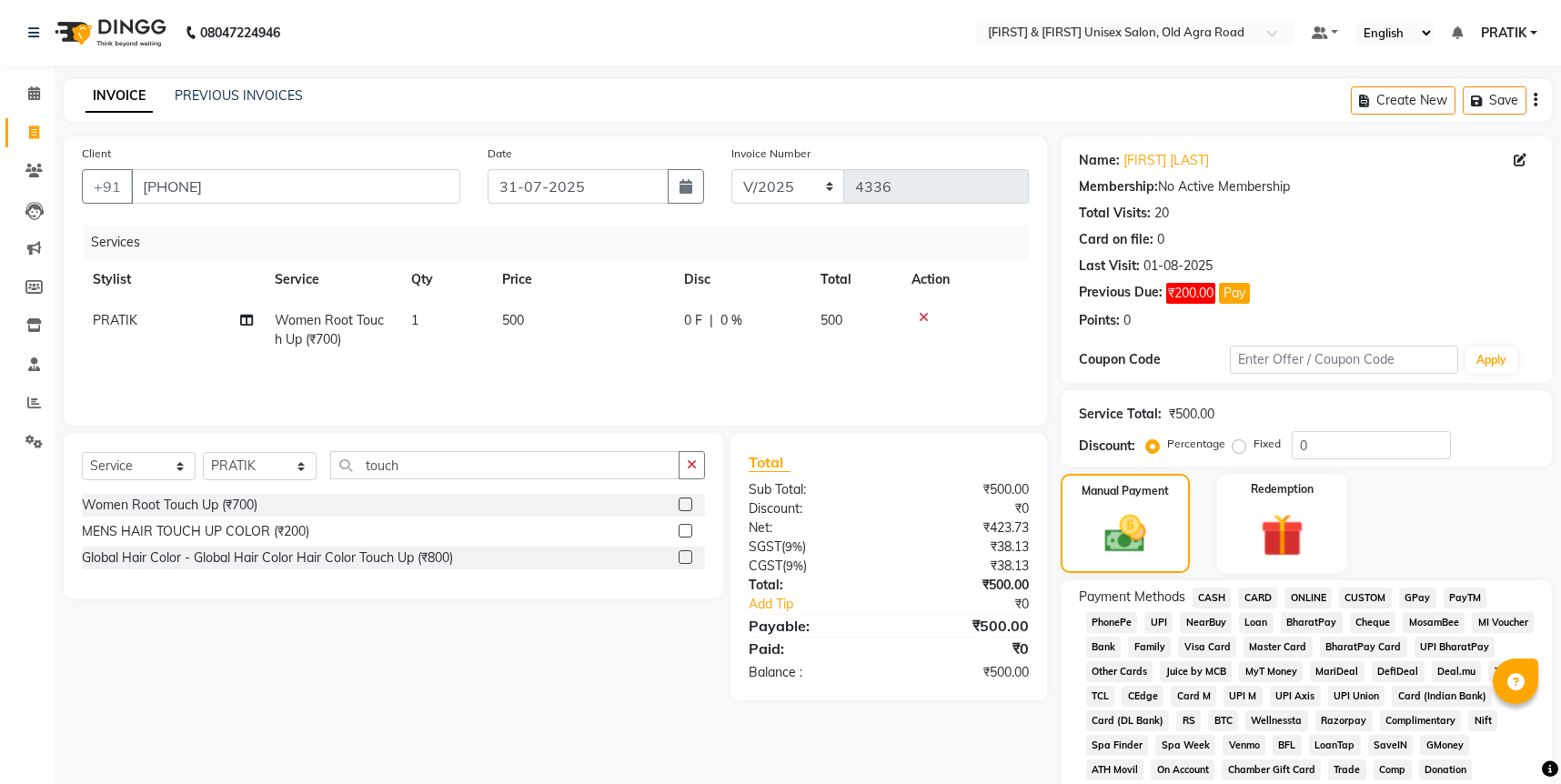 click on "CASH" 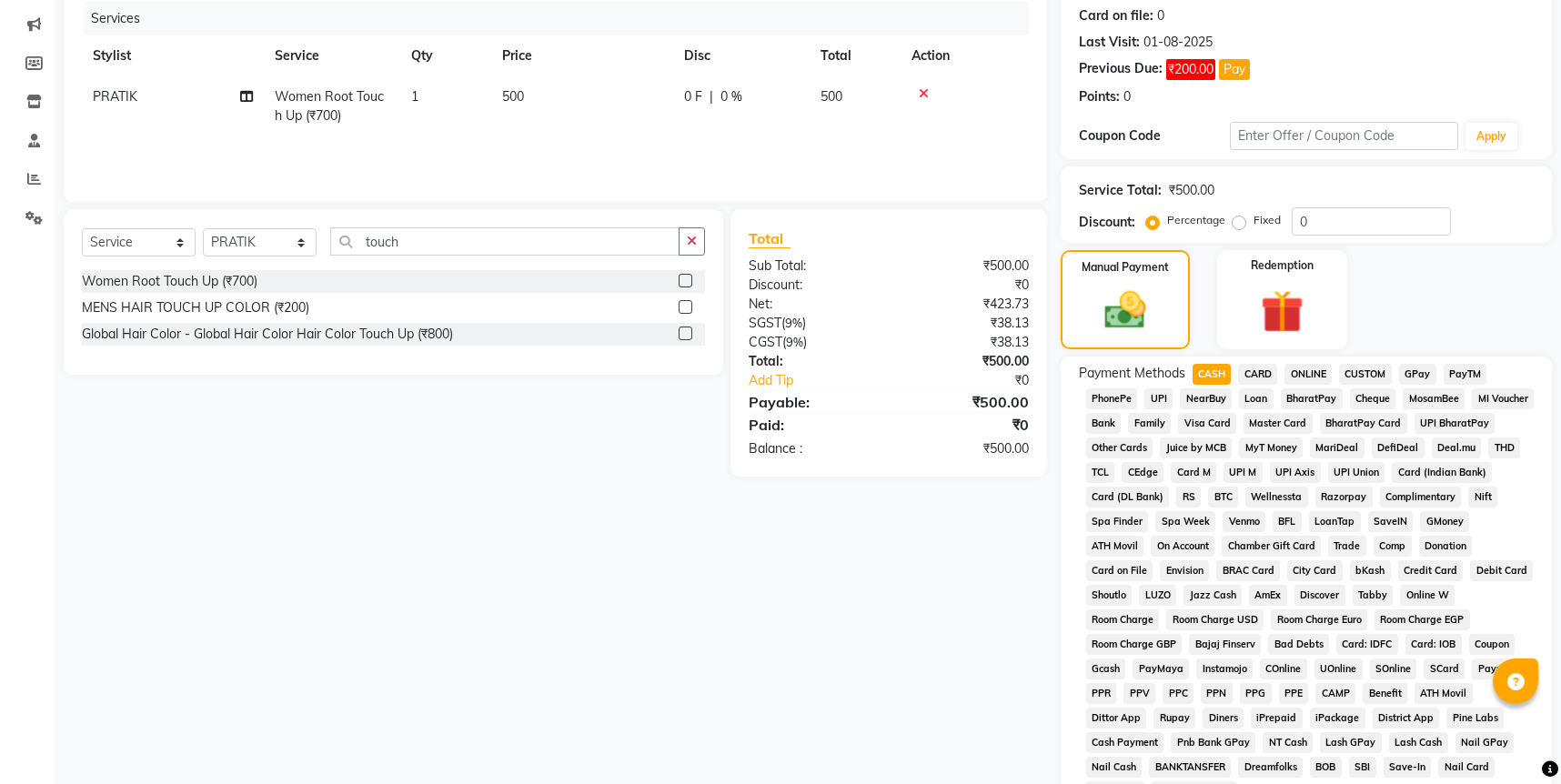 scroll, scrollTop: 463, scrollLeft: 0, axis: vertical 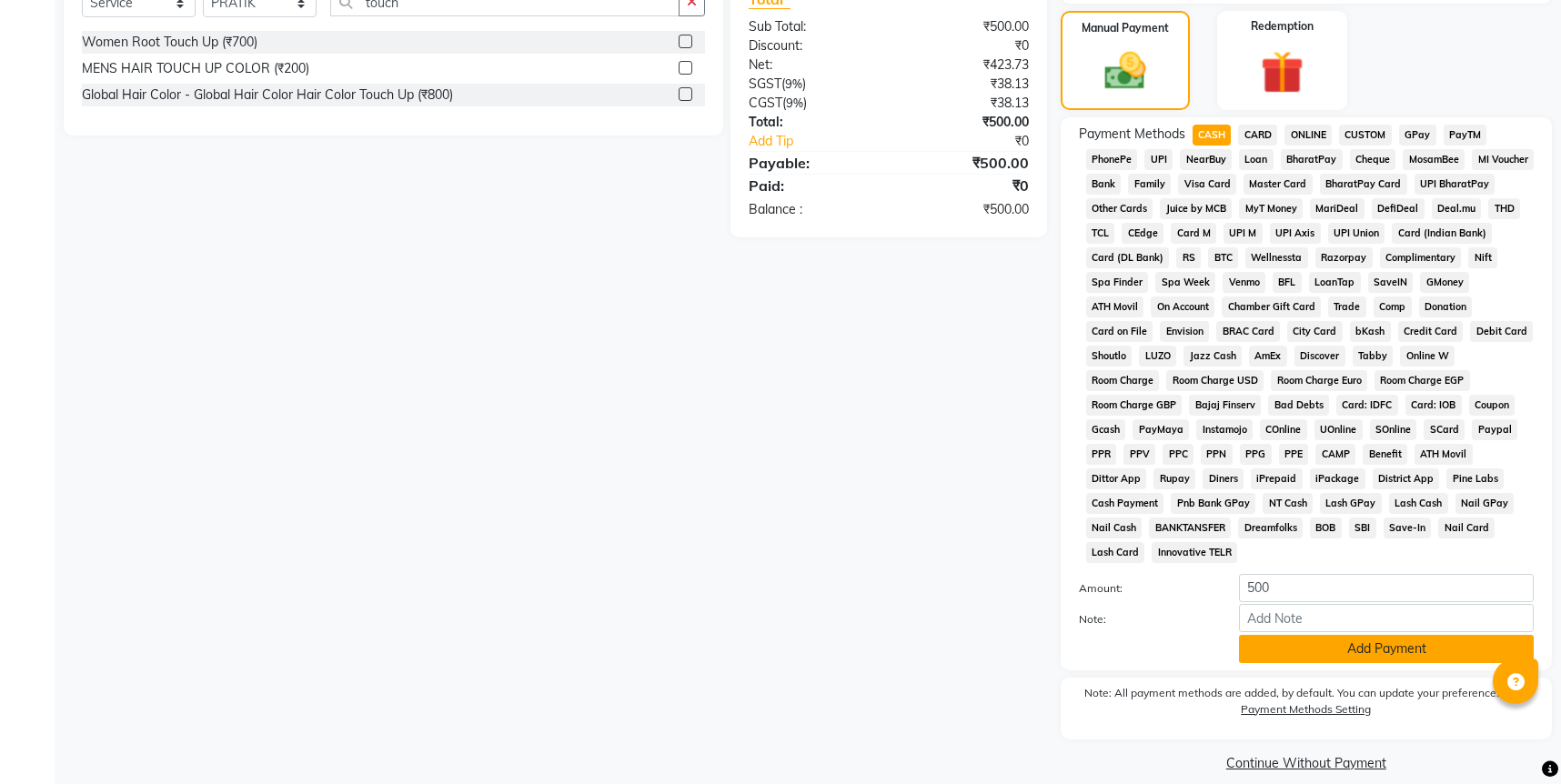 click on "Add Payment" 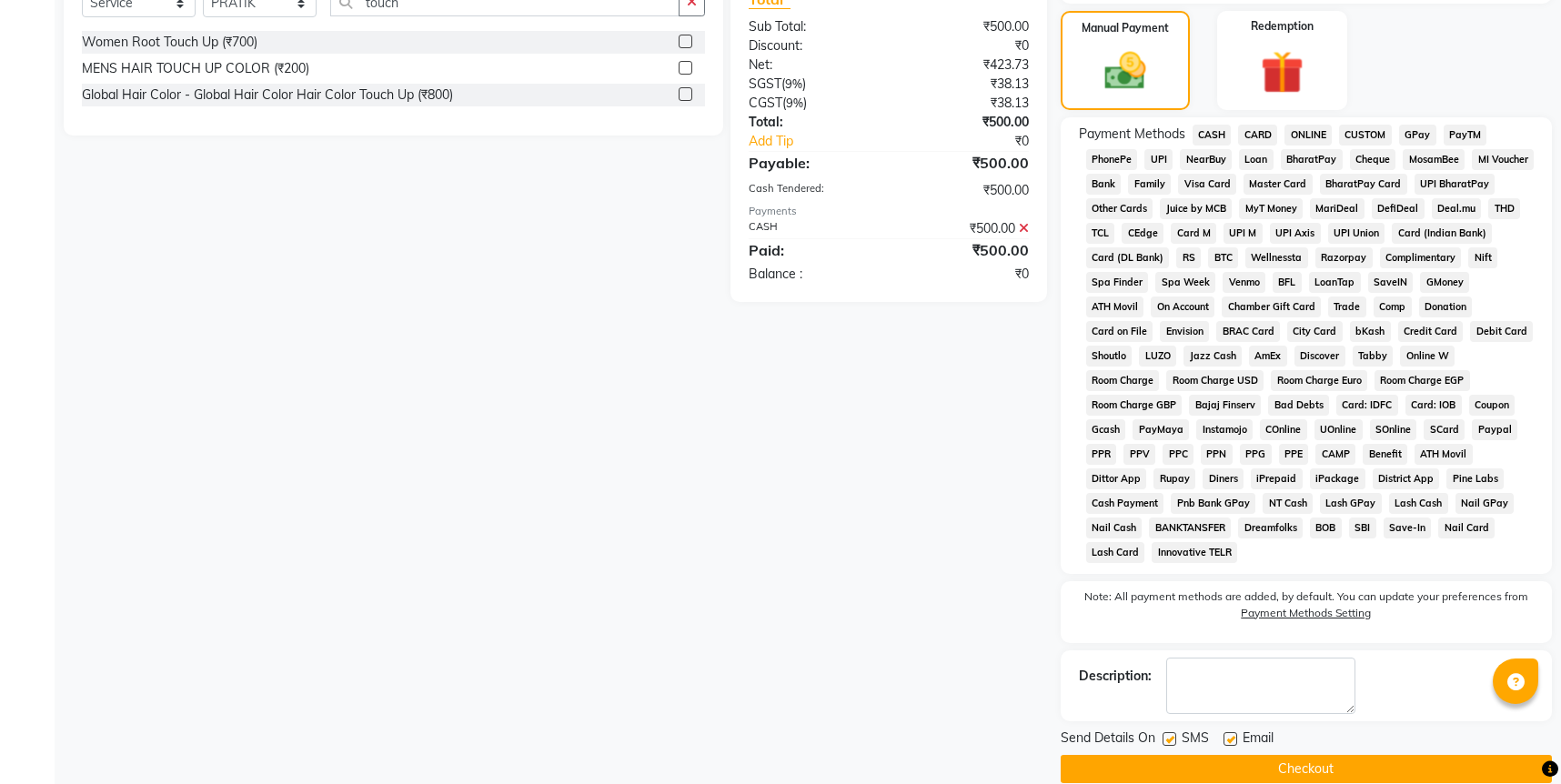 click on "Checkout" 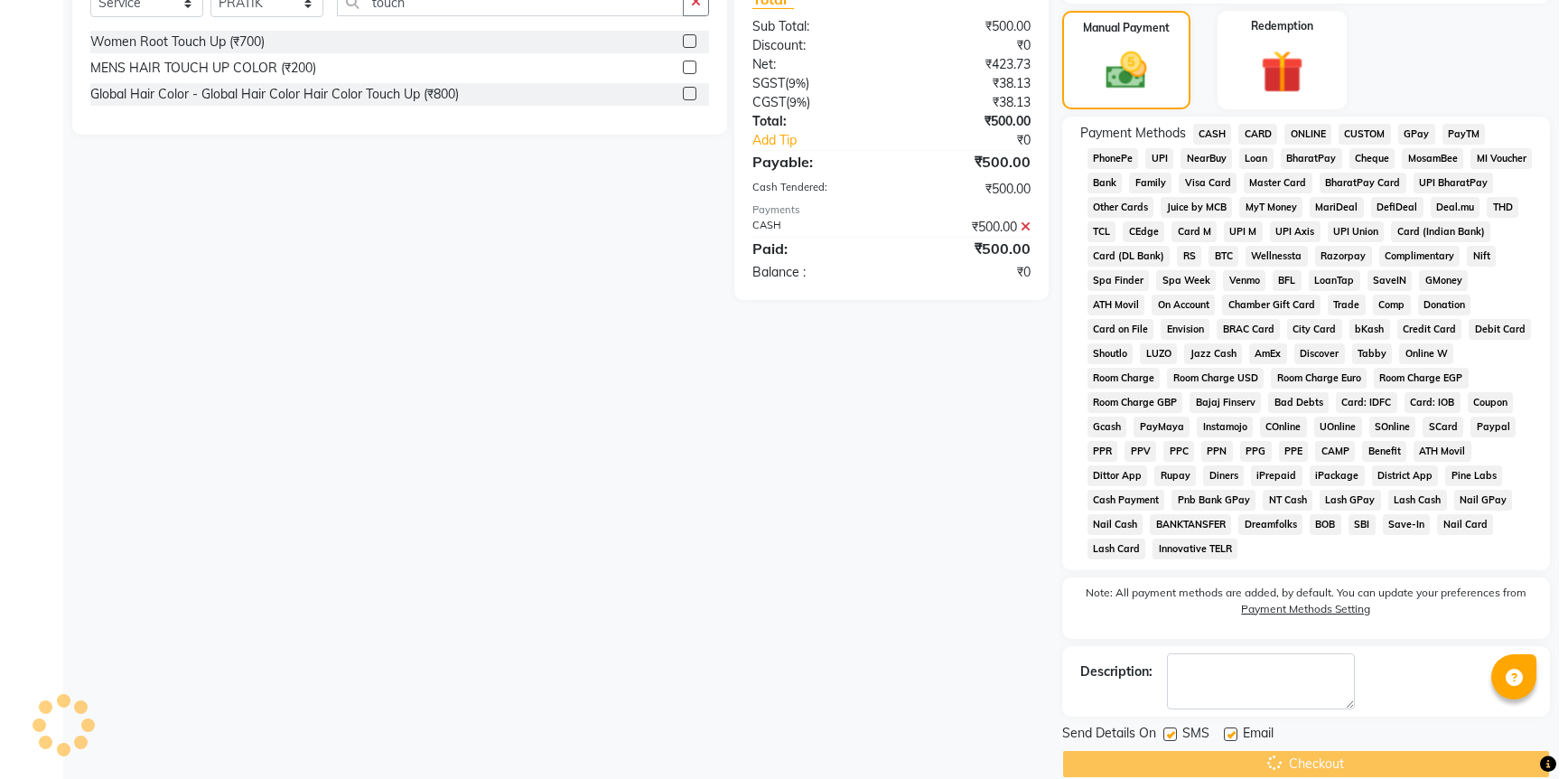 scroll, scrollTop: 0, scrollLeft: 0, axis: both 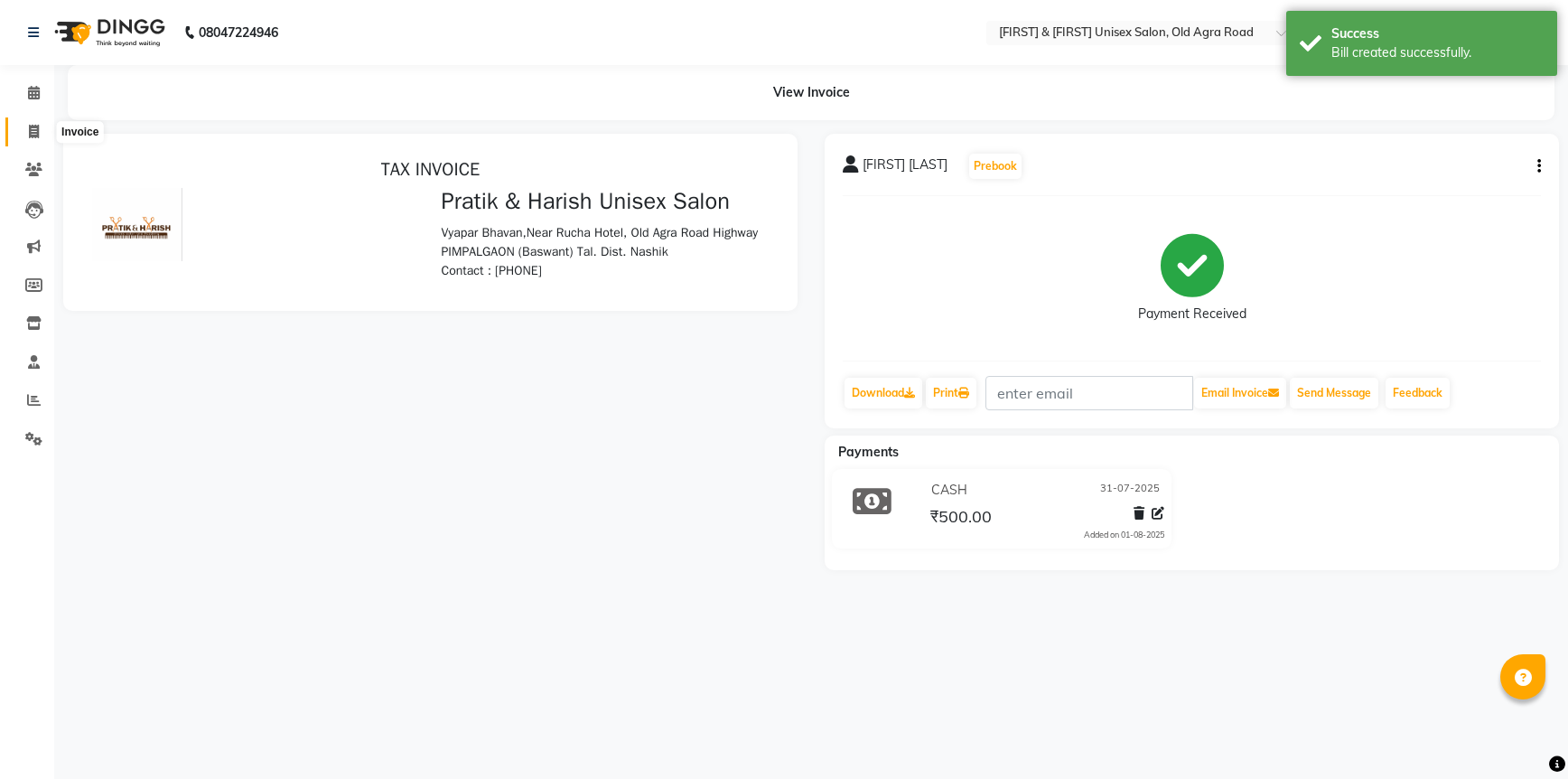 click 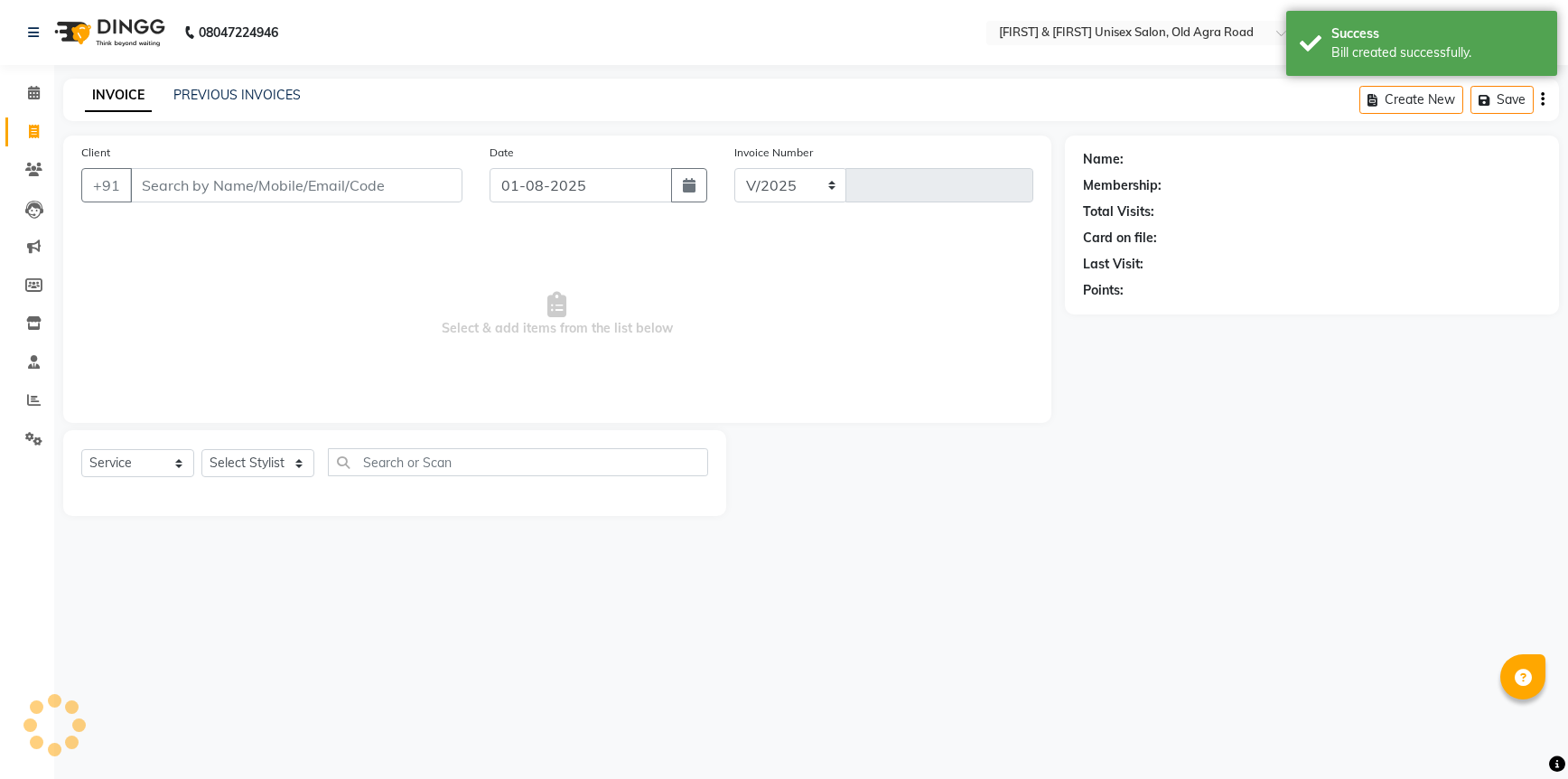 select on "6770" 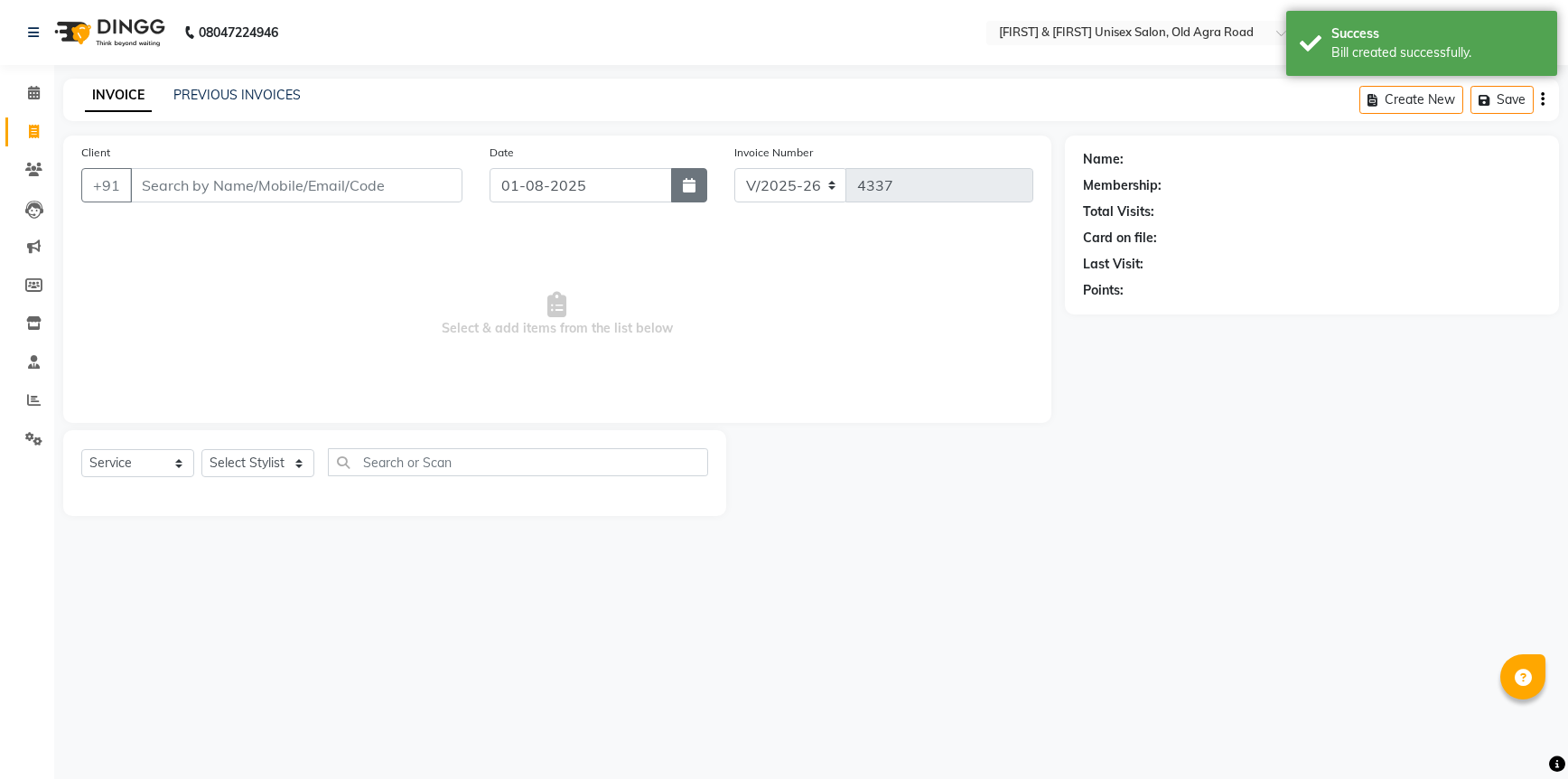 click 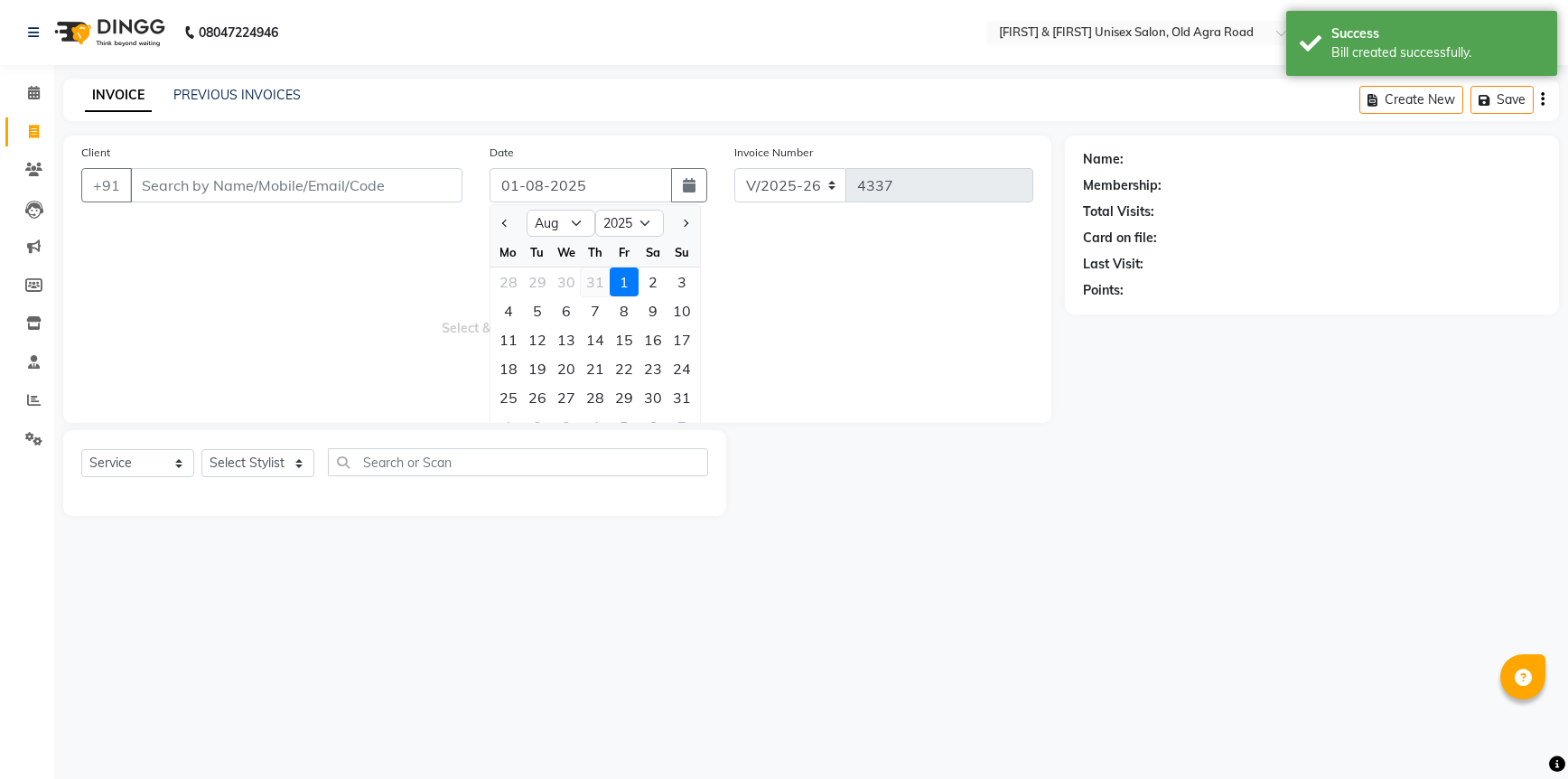 click on "31" 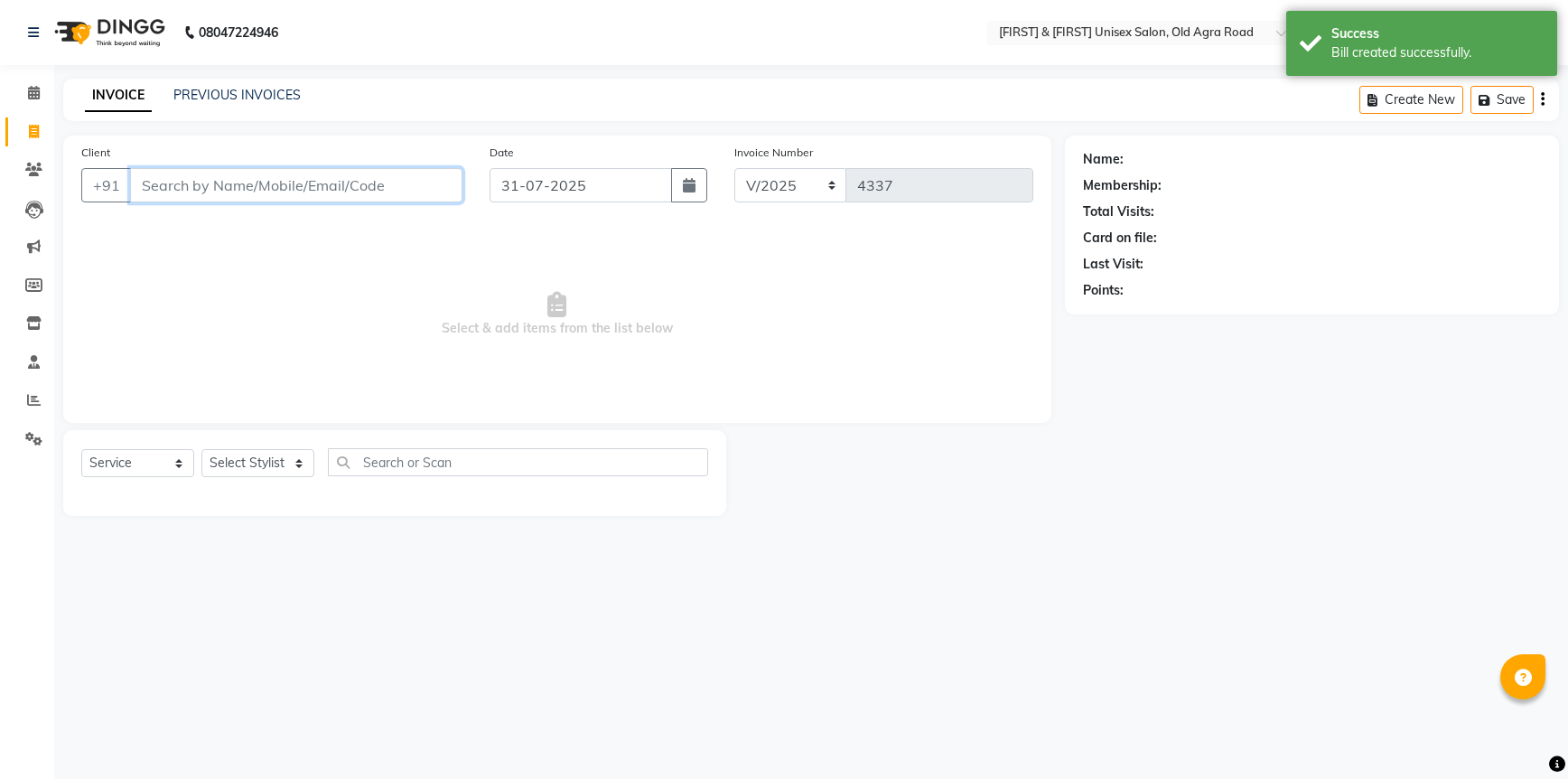 click on "Client" at bounding box center [296, 185] 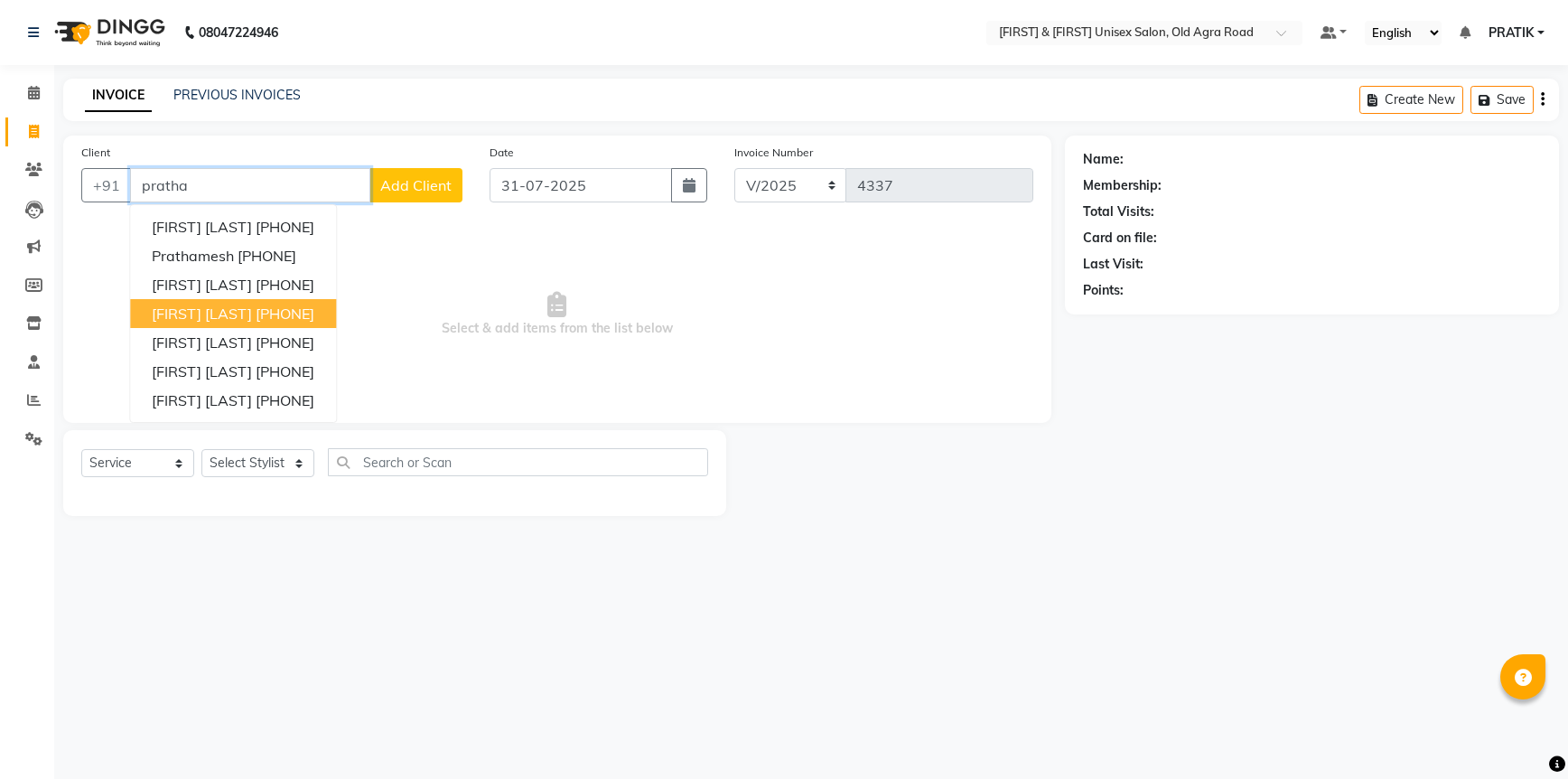 click on "7350195992" at bounding box center (285, 314) 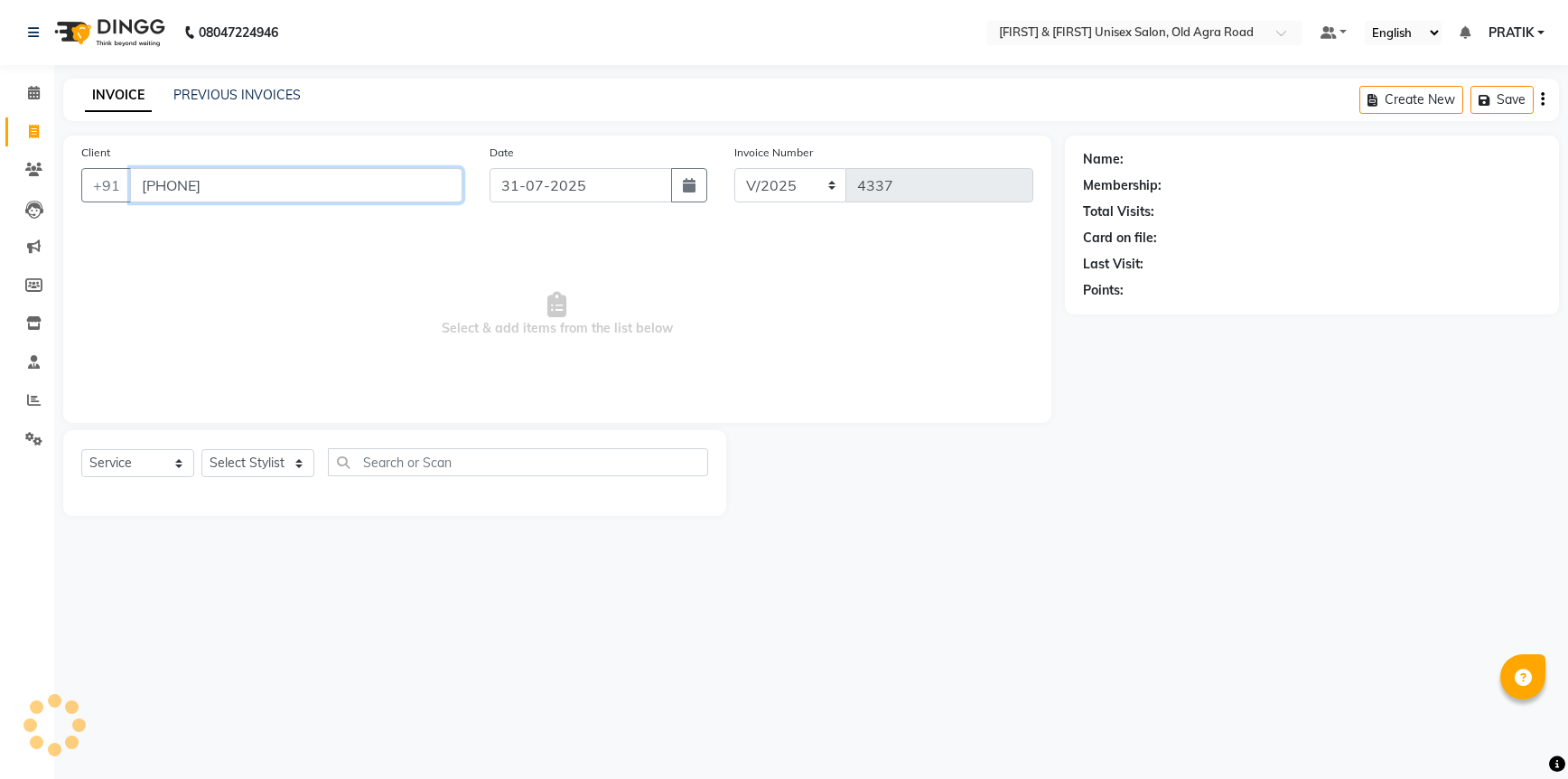 type on "7350195992" 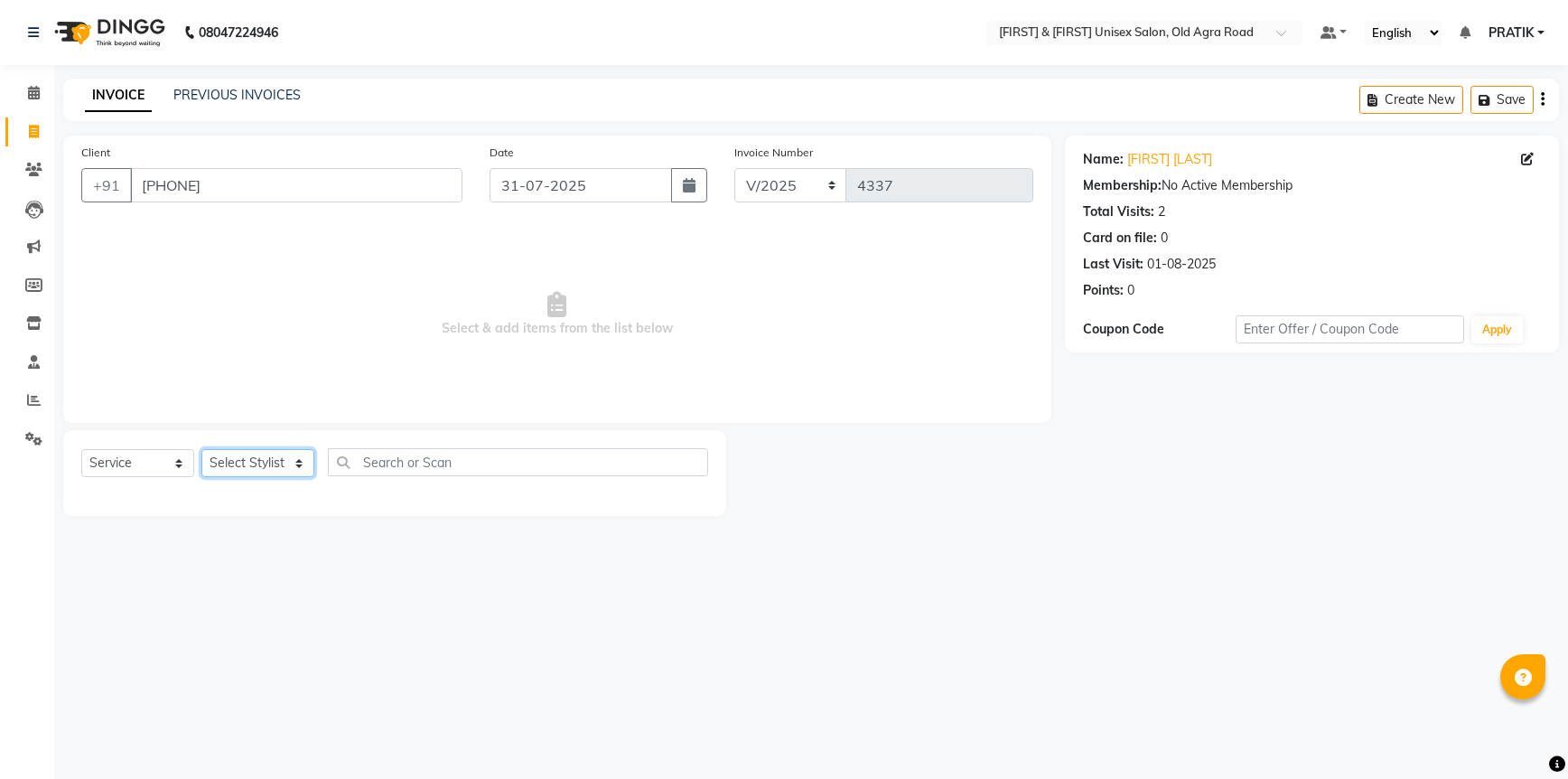 click on "Select Stylist [NAME] [NAME] [NAME] [NAME] [NAME] [NAME] [NAME] [NAME] [NAME] [NAME] [NAME]" 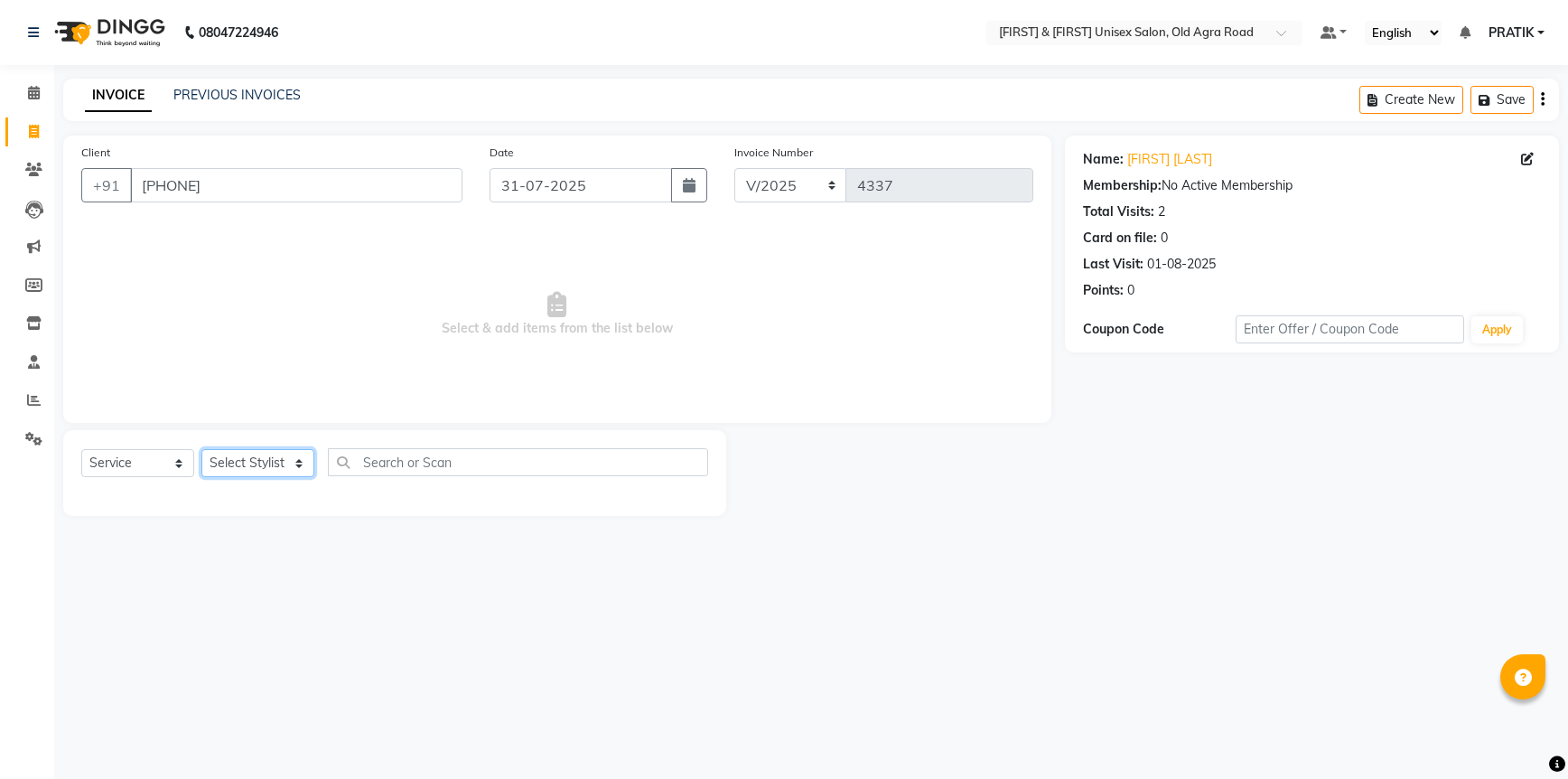 click on "Select Stylist [NAME] [NAME] [NAME] [NAME] [NAME] [NAME] [NAME] [NAME] [NAME] [NAME] [NAME]" 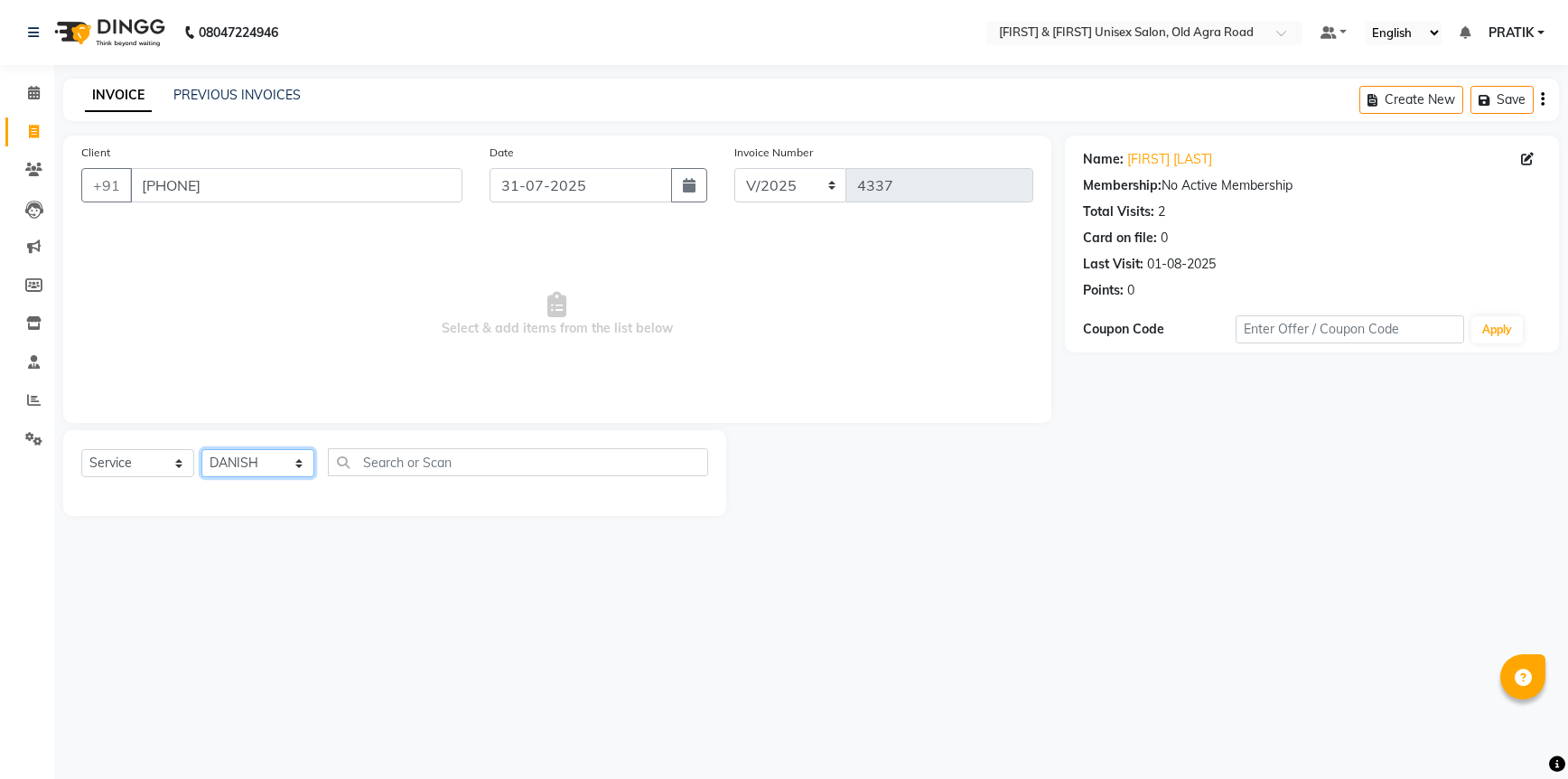 click on "Select Stylist [NAME] [NAME] [NAME] [NAME] [NAME] [NAME] [NAME] [NAME] [NAME] [NAME] [NAME]" 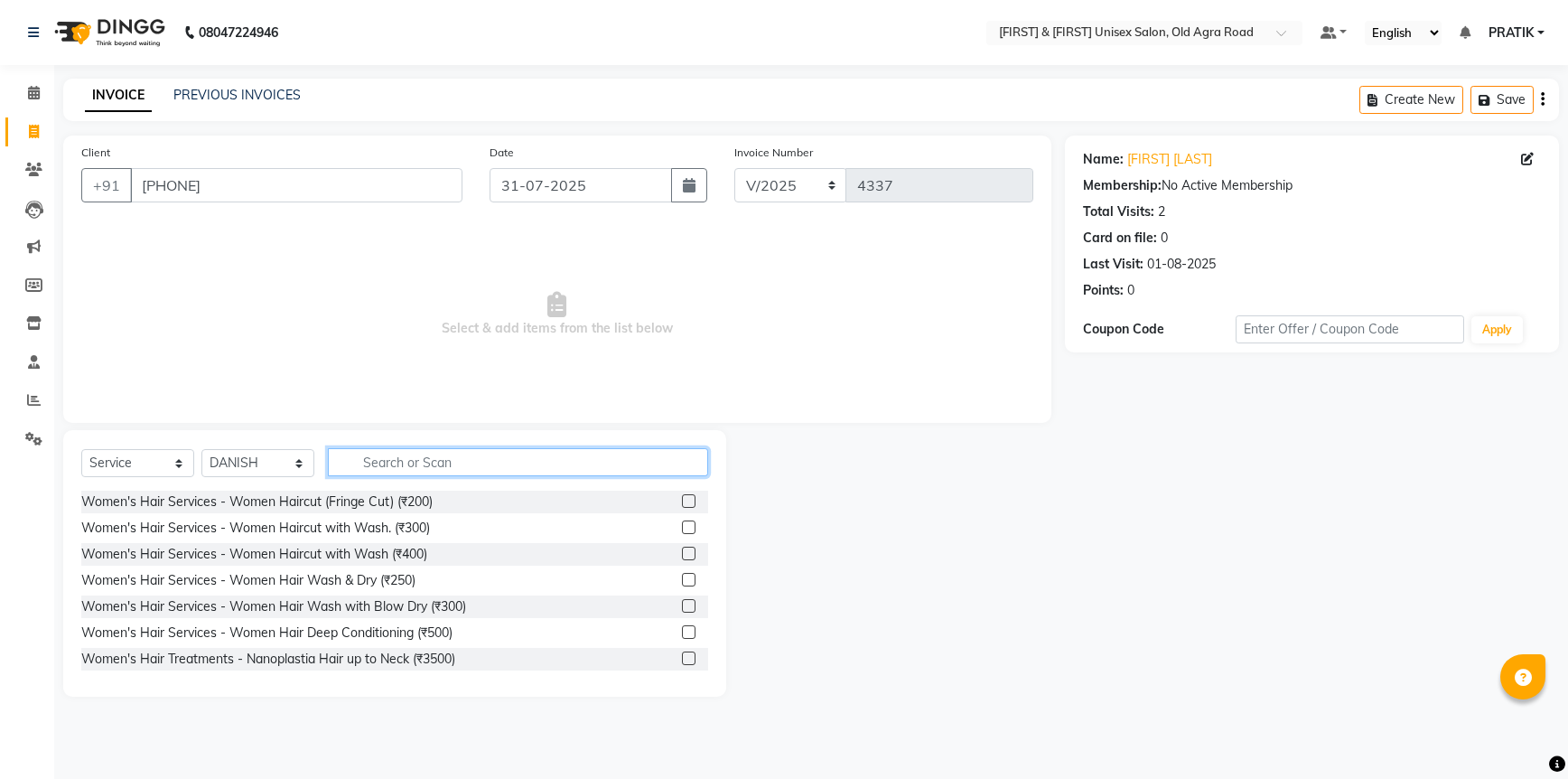 click 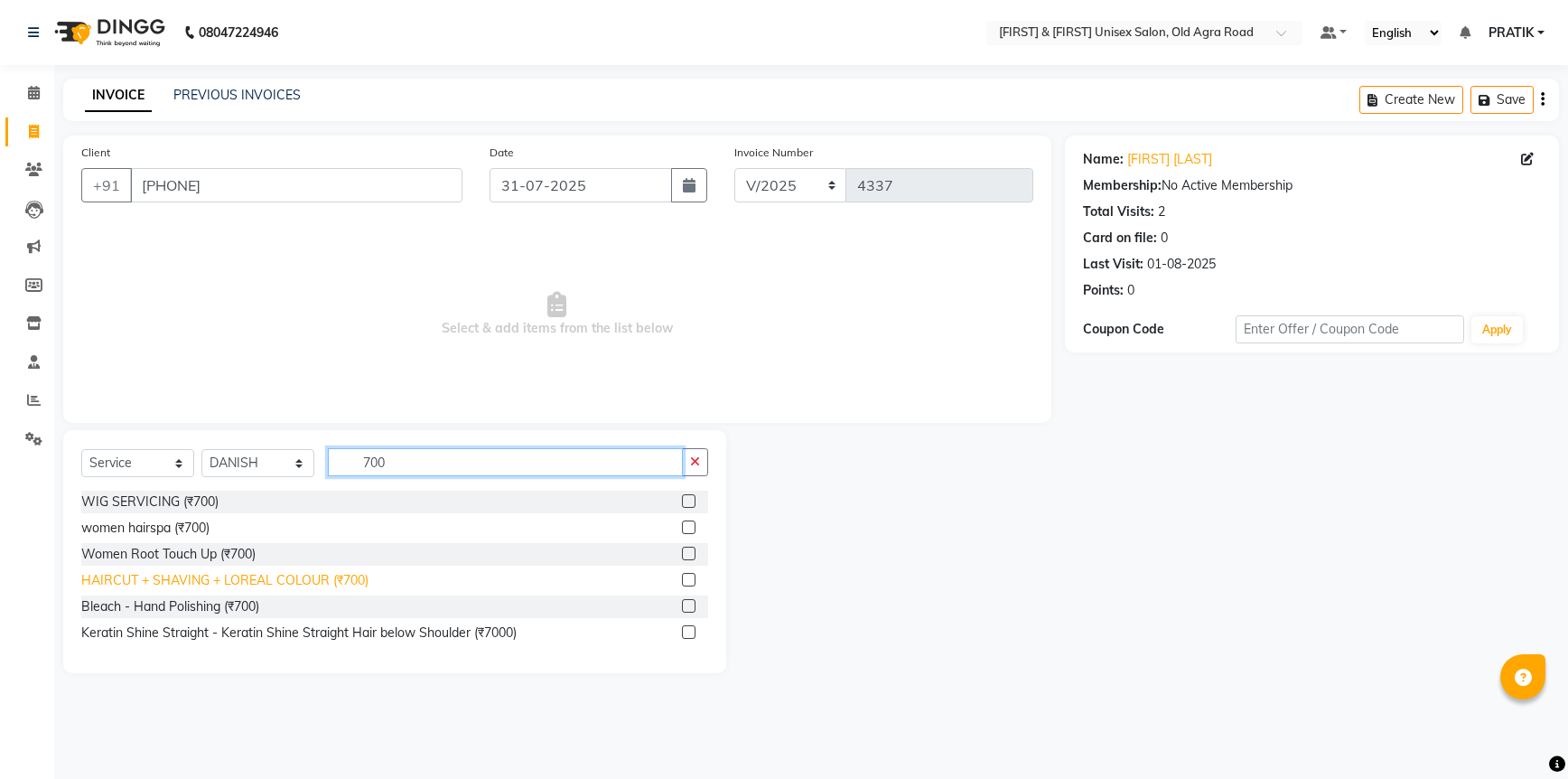 type on "700" 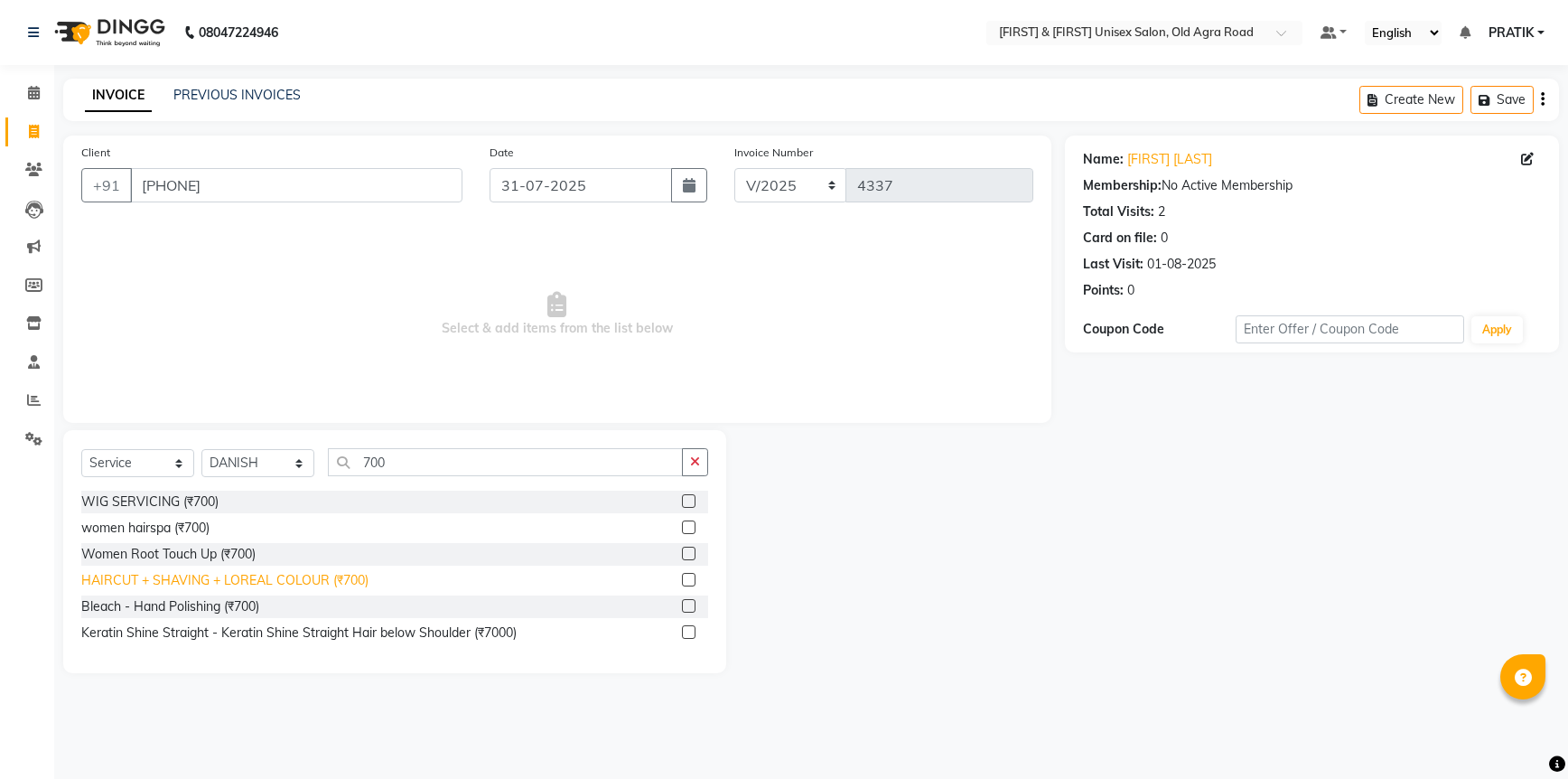 click on "HAIRCUT + SHAVING + LOREAL COLOUR (₹700)" 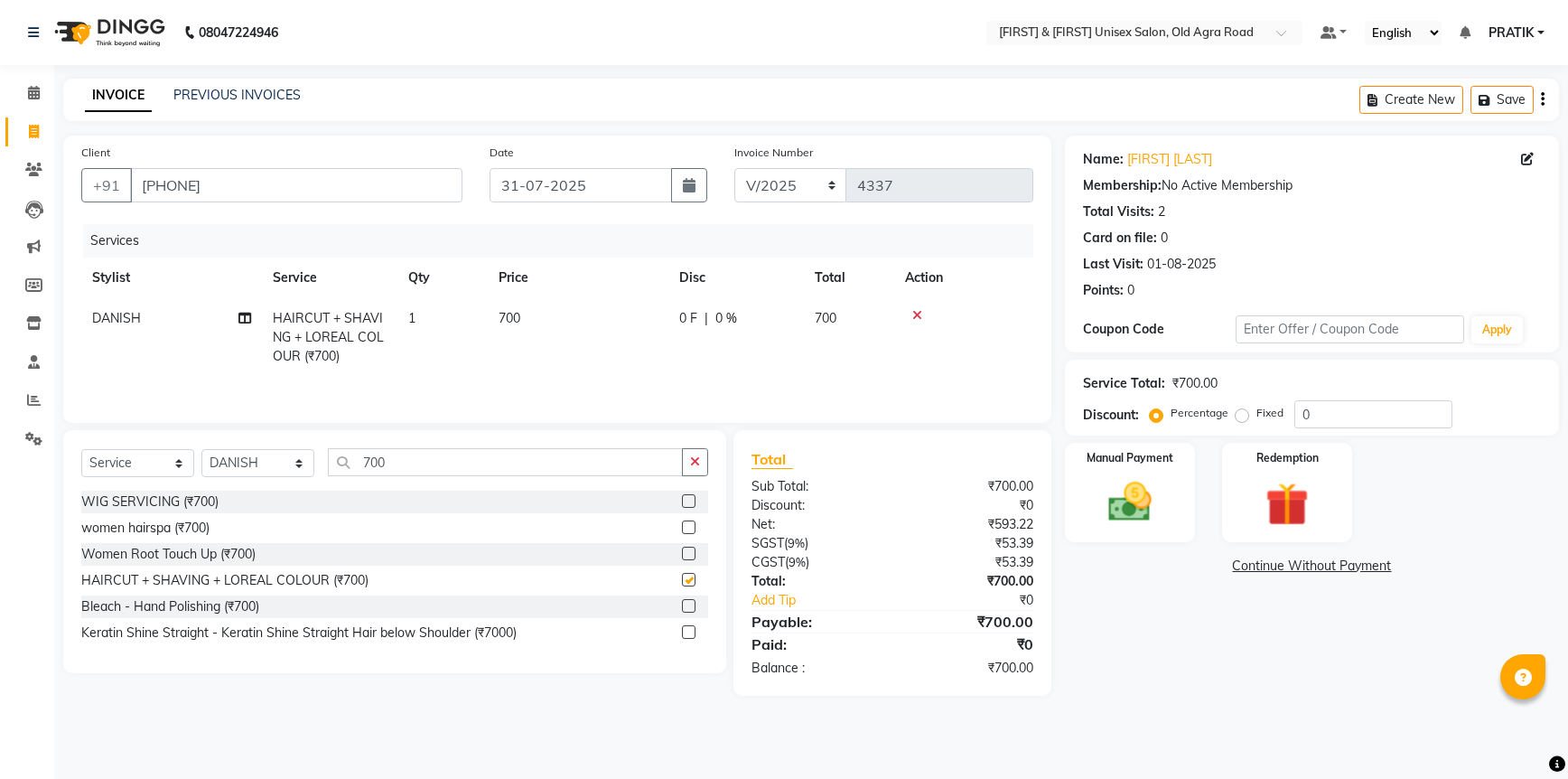checkbox on "false" 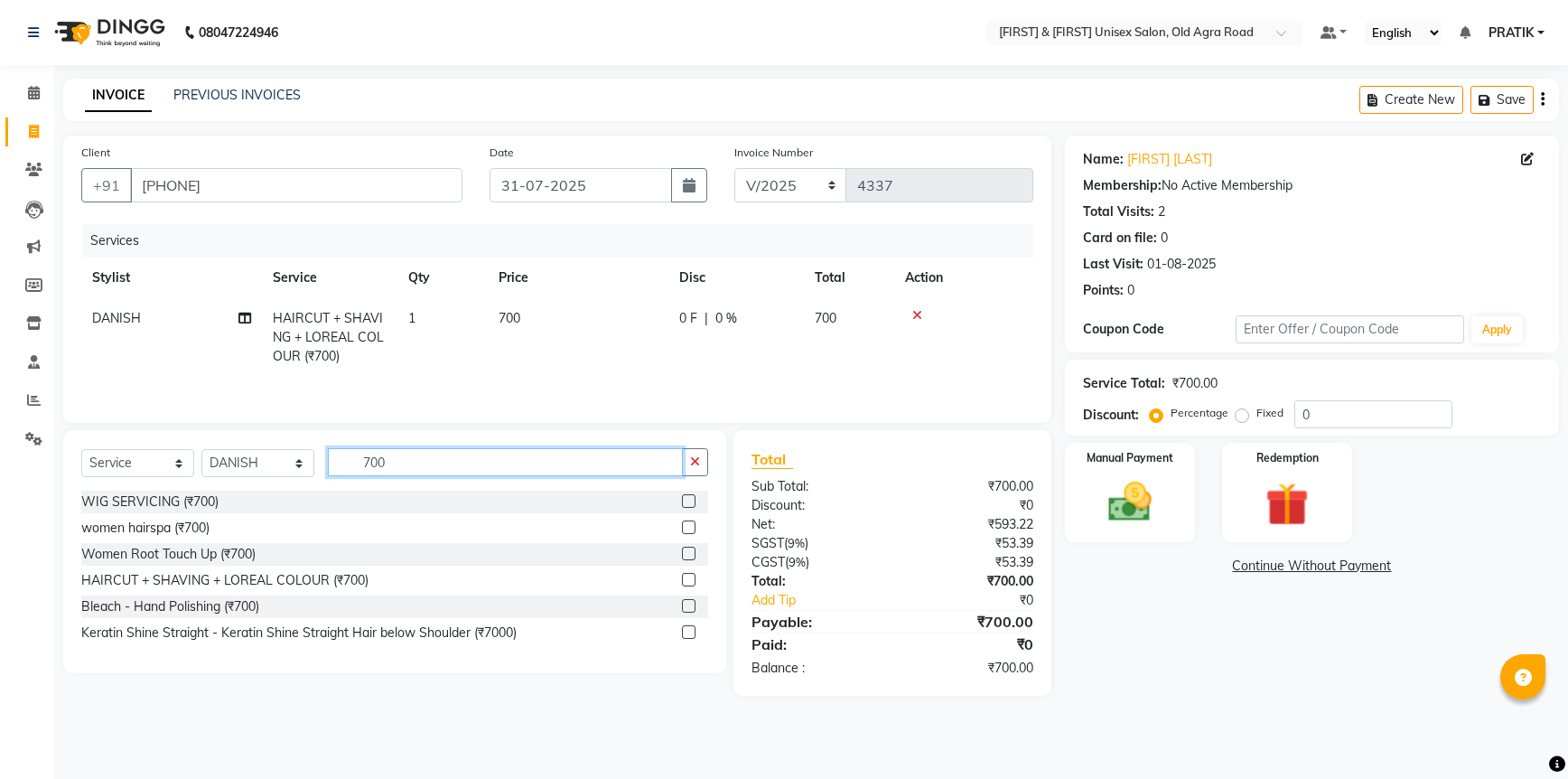 click on "700" 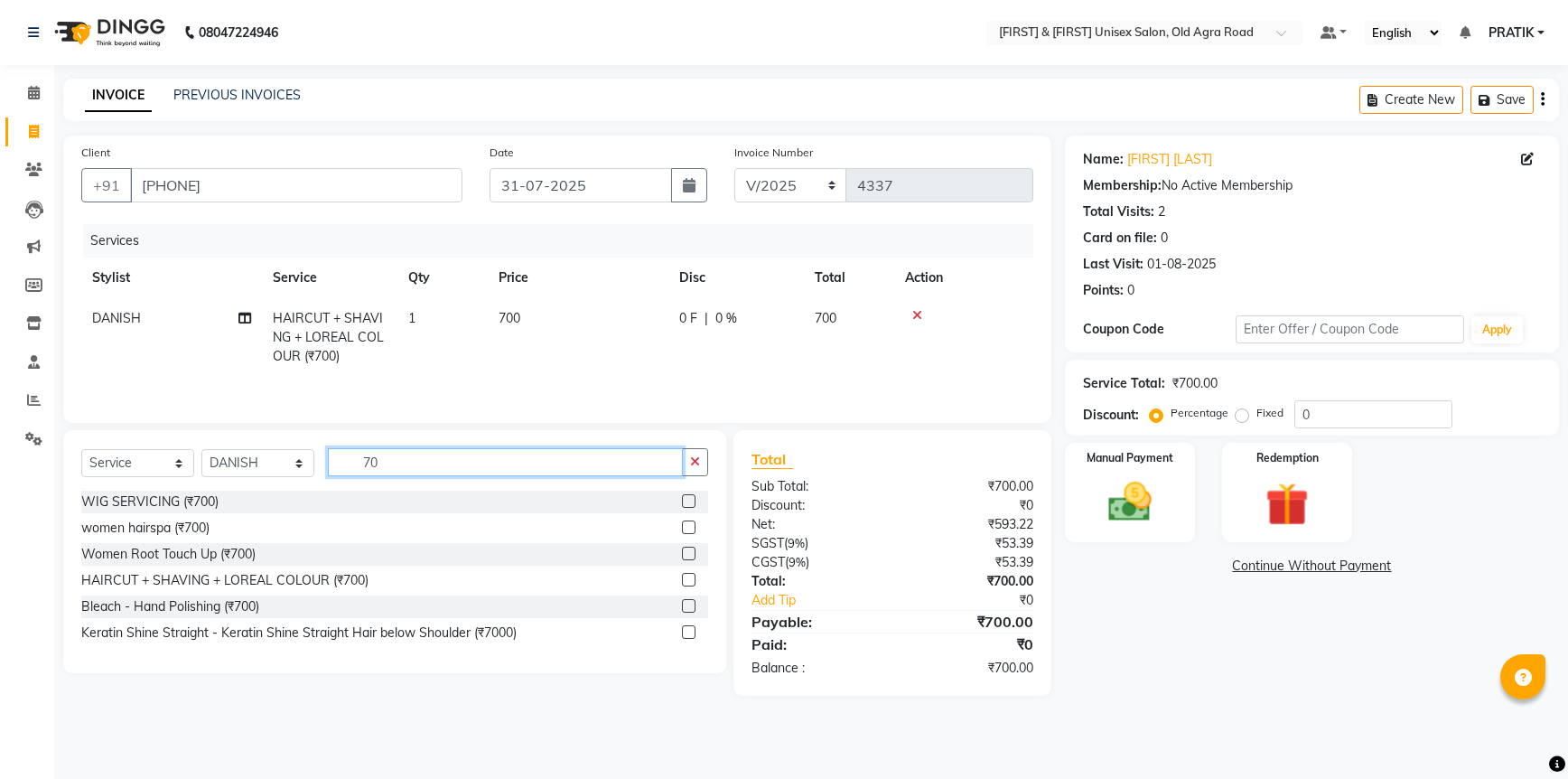 type on "7" 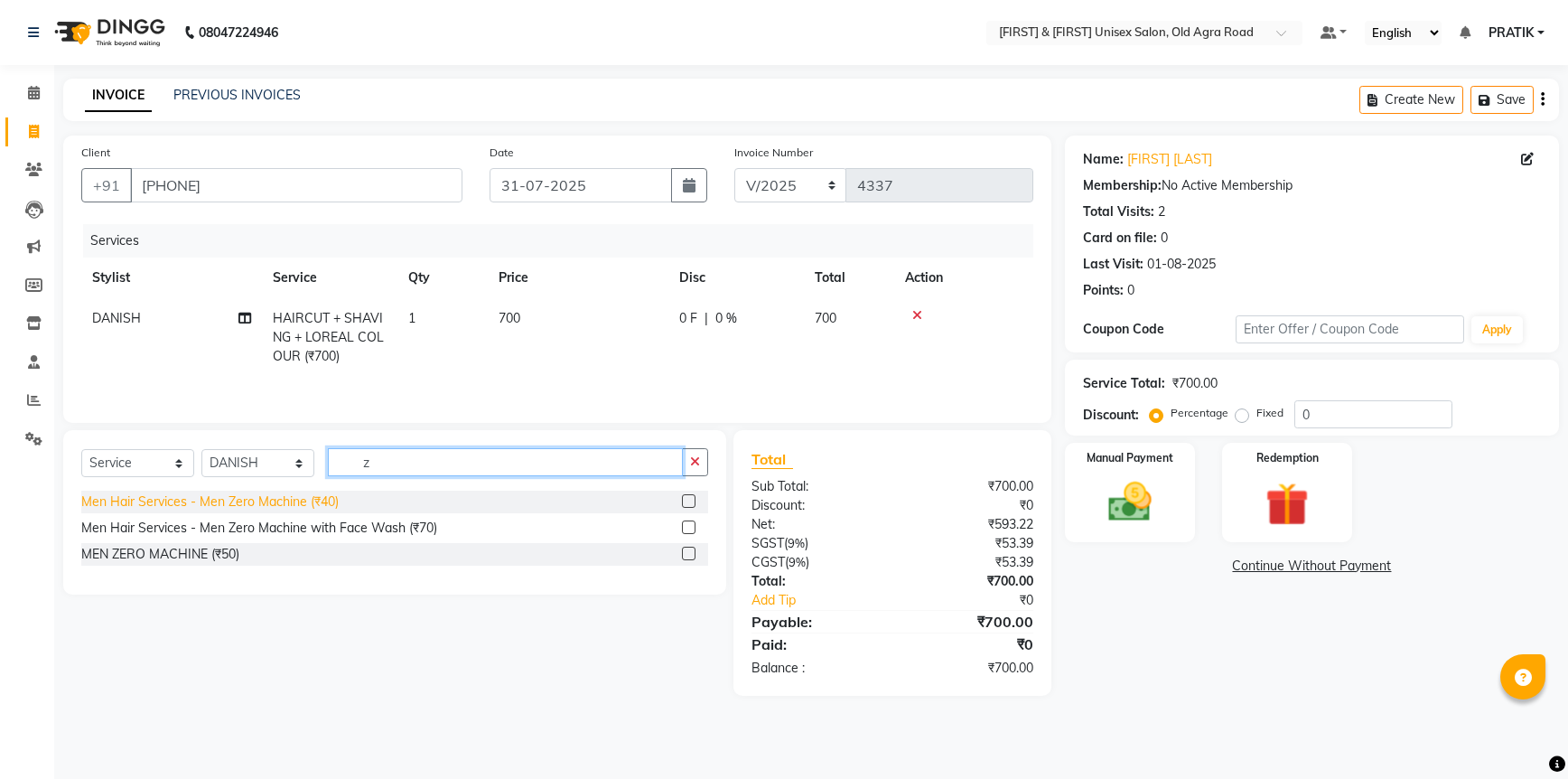 type on "z" 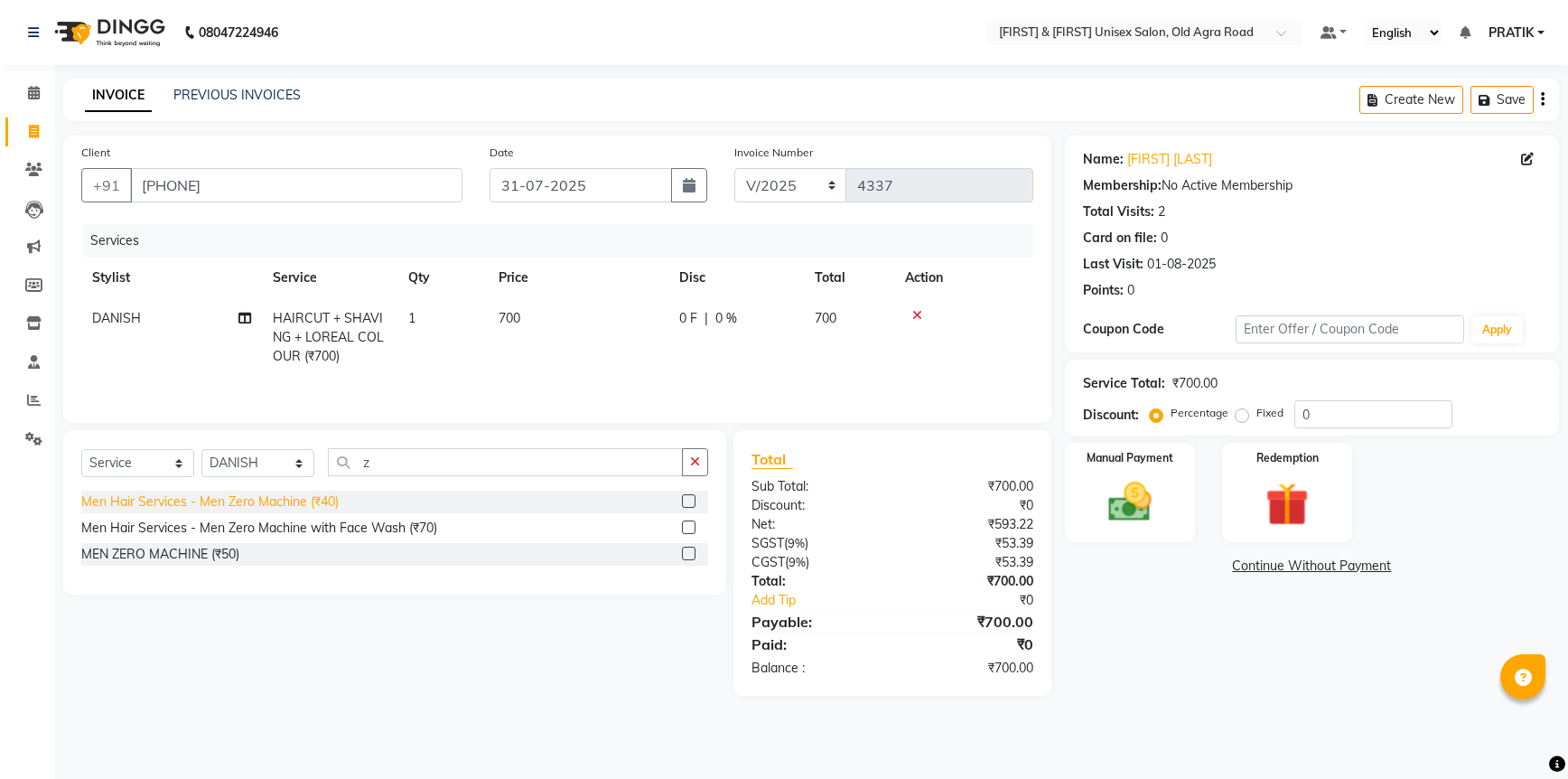 click on "Men Hair Services - Men Zero Machine (₹40)" 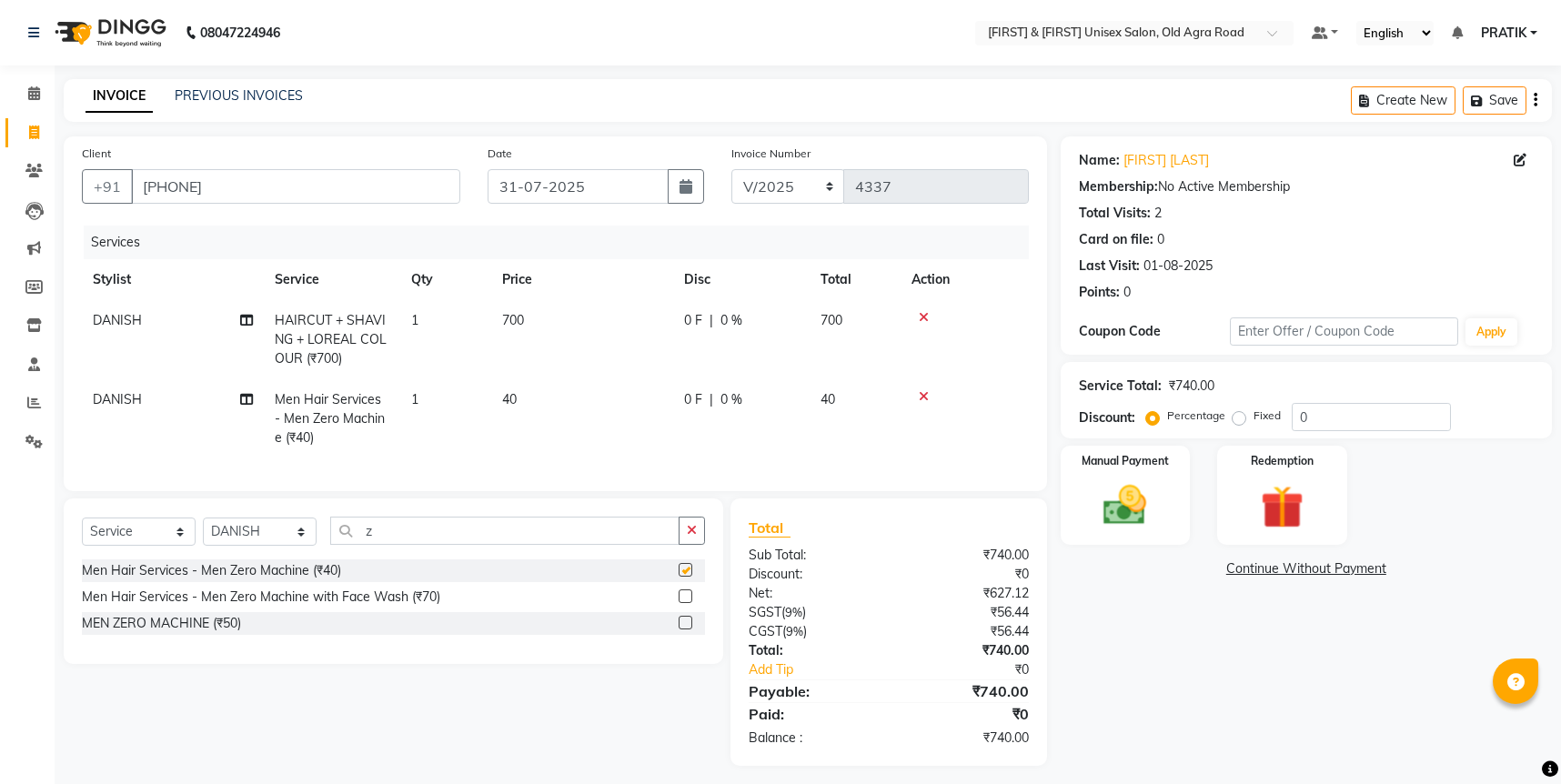 checkbox on "false" 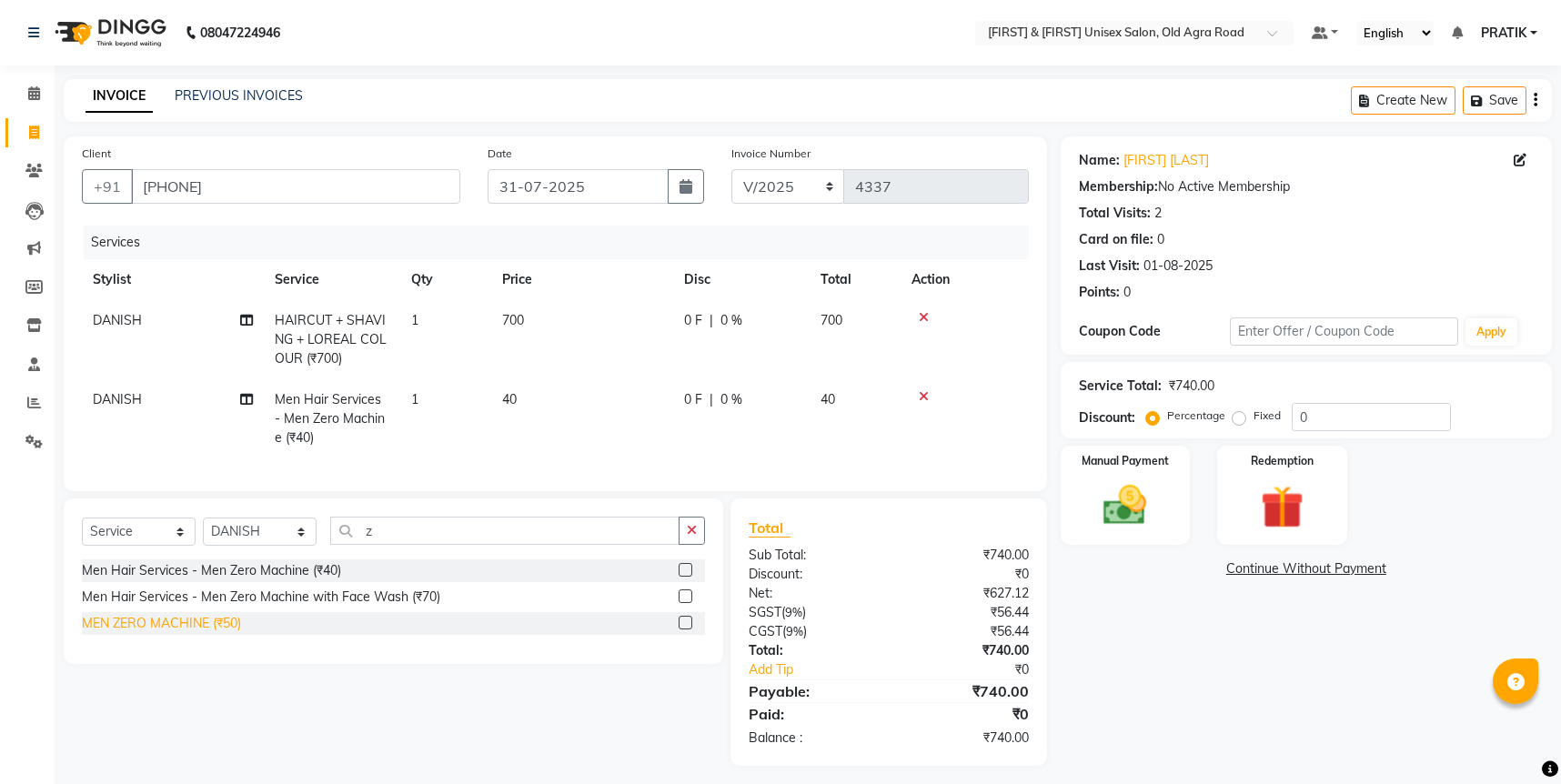 click on "MEN ZERO MACHINE (₹50)" 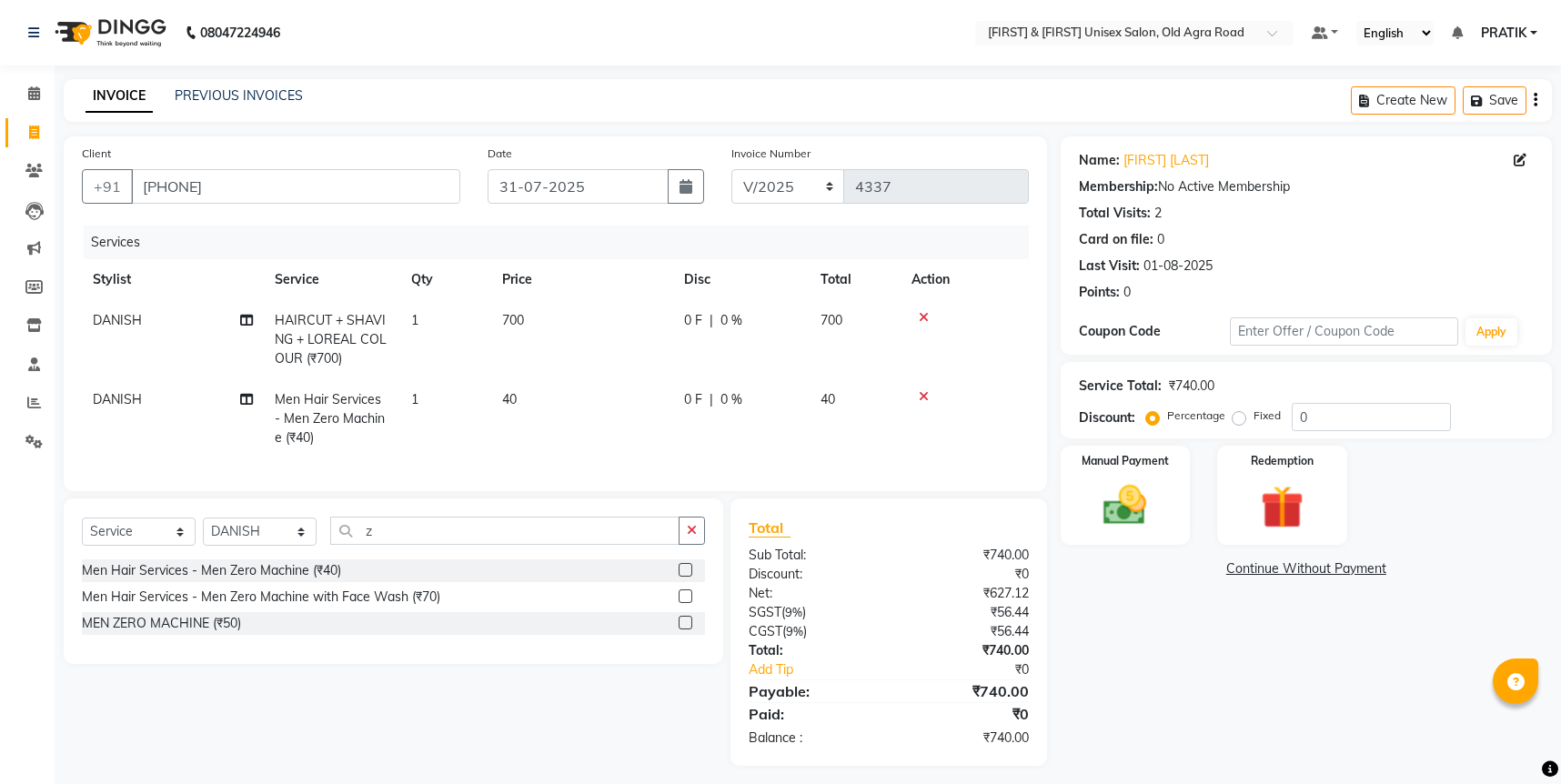 click 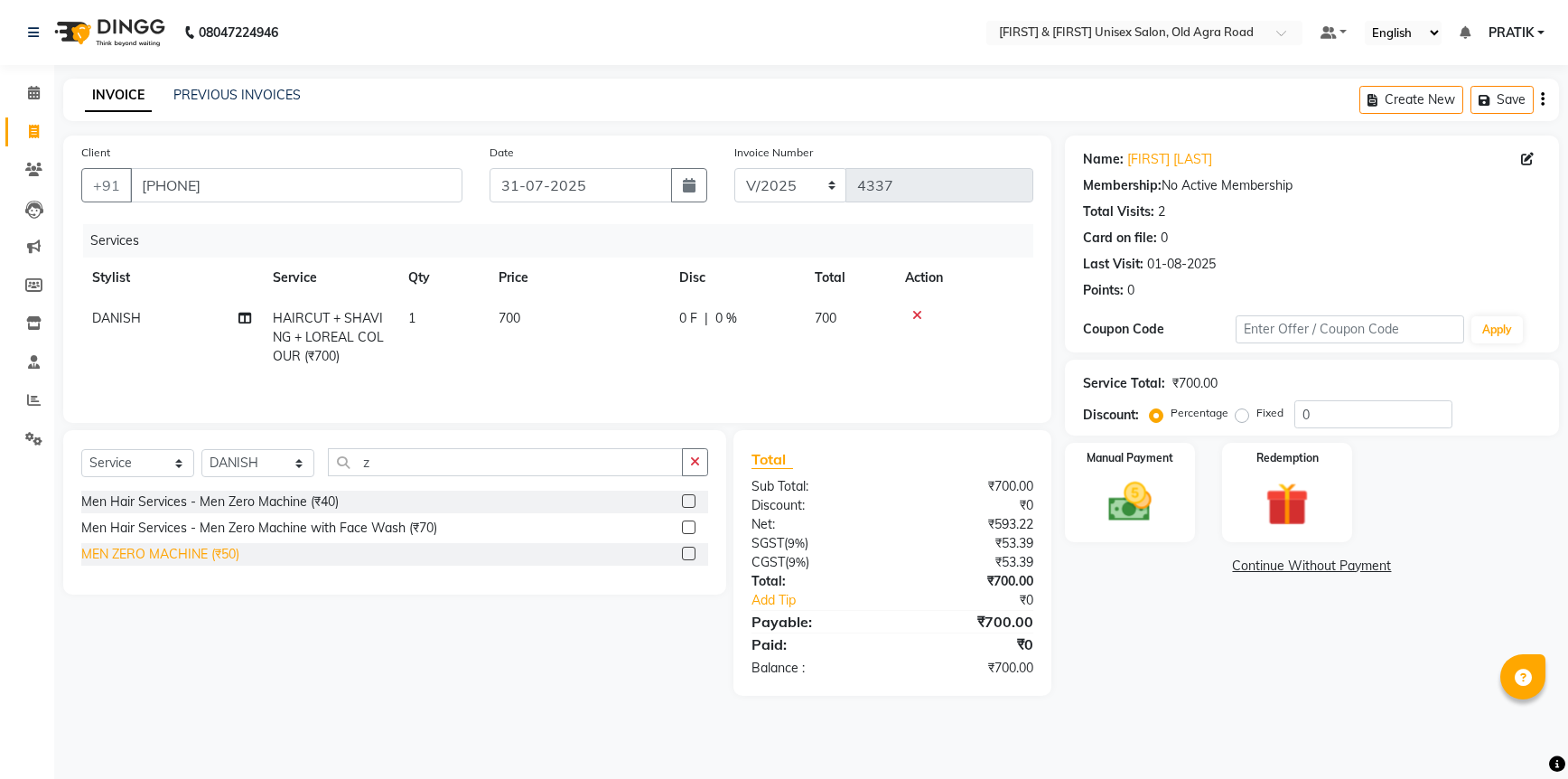 click on "MEN ZERO MACHINE (₹50)" 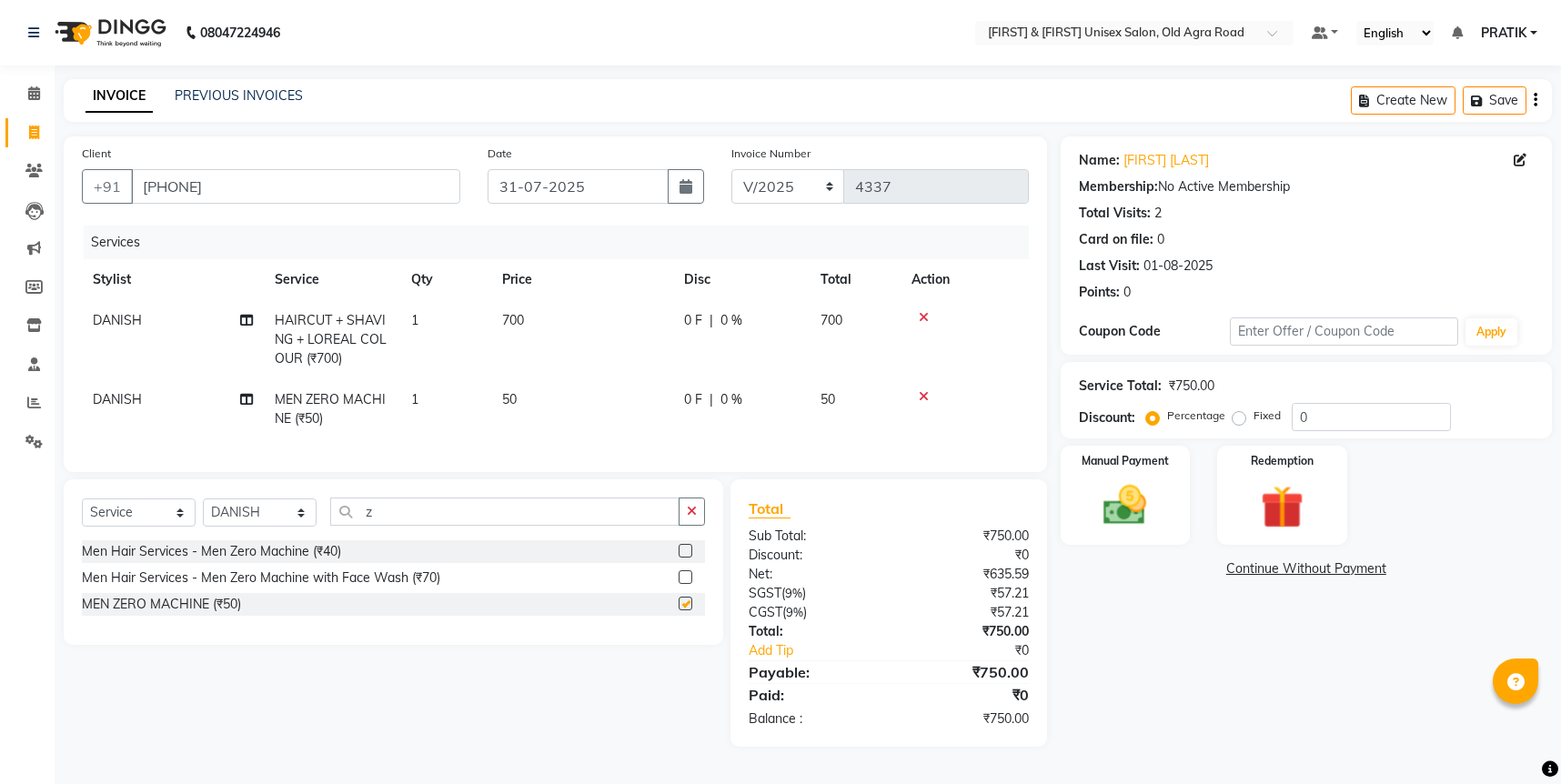 checkbox on "false" 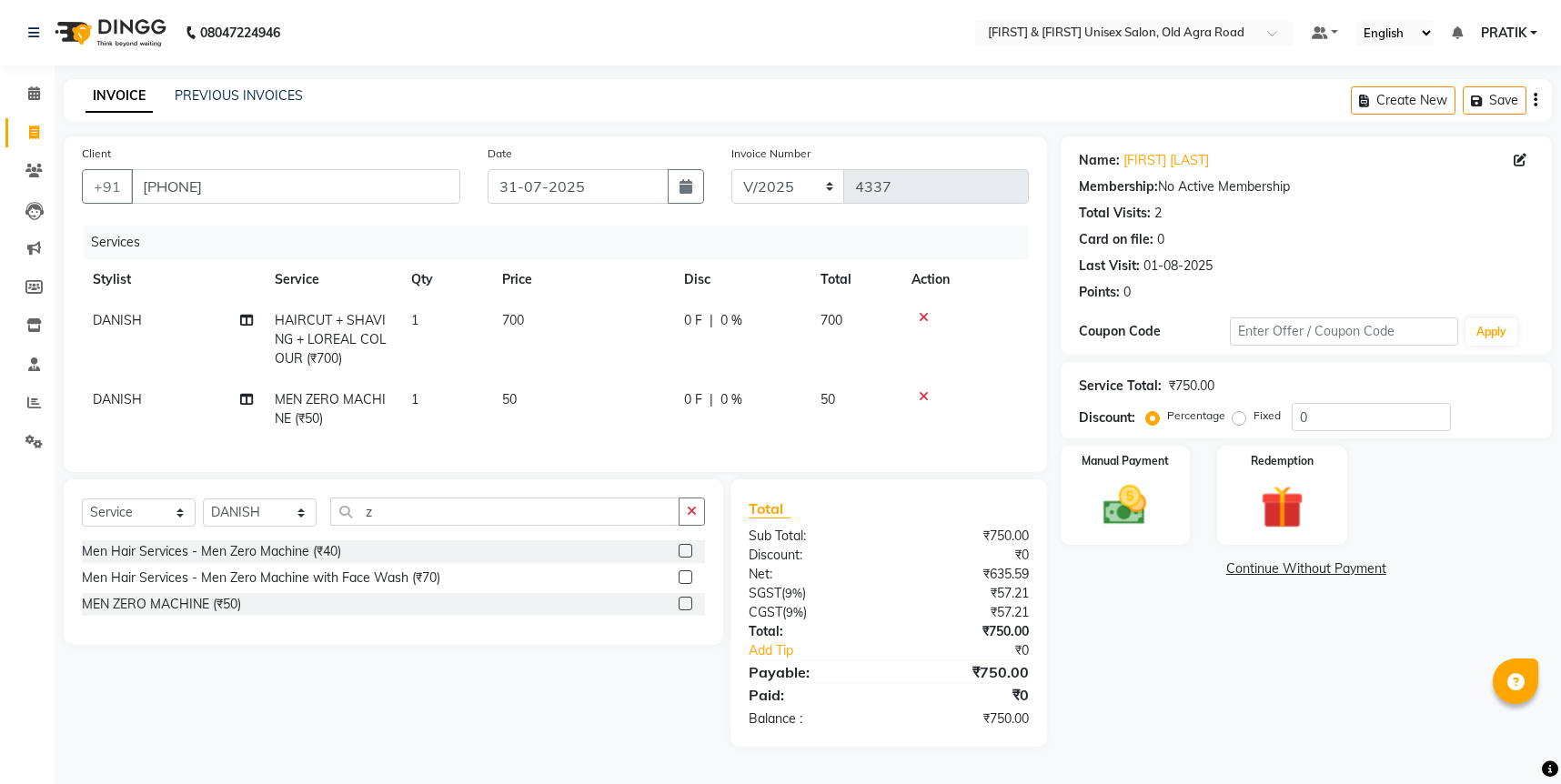 scroll, scrollTop: 8, scrollLeft: 0, axis: vertical 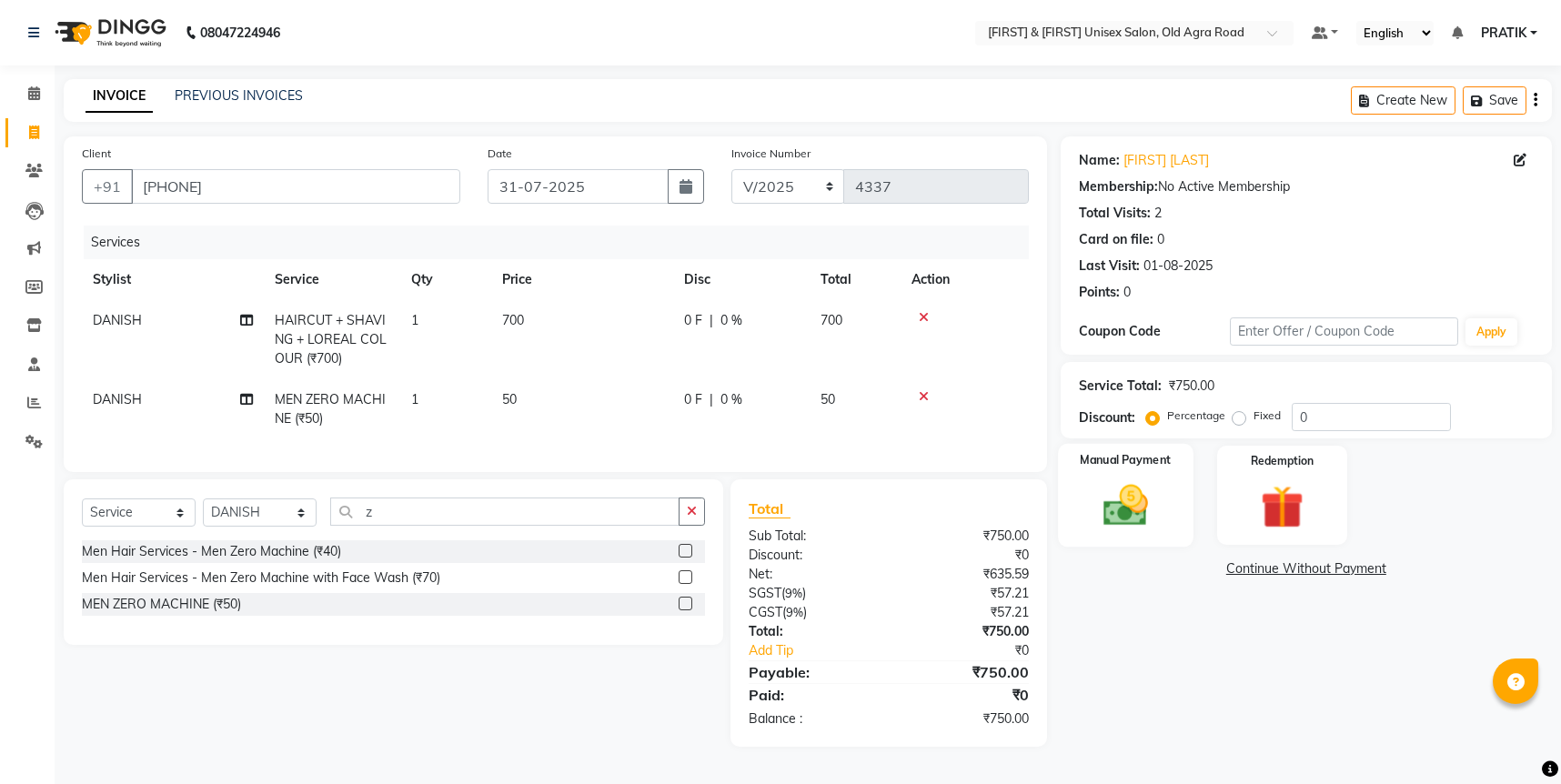 click 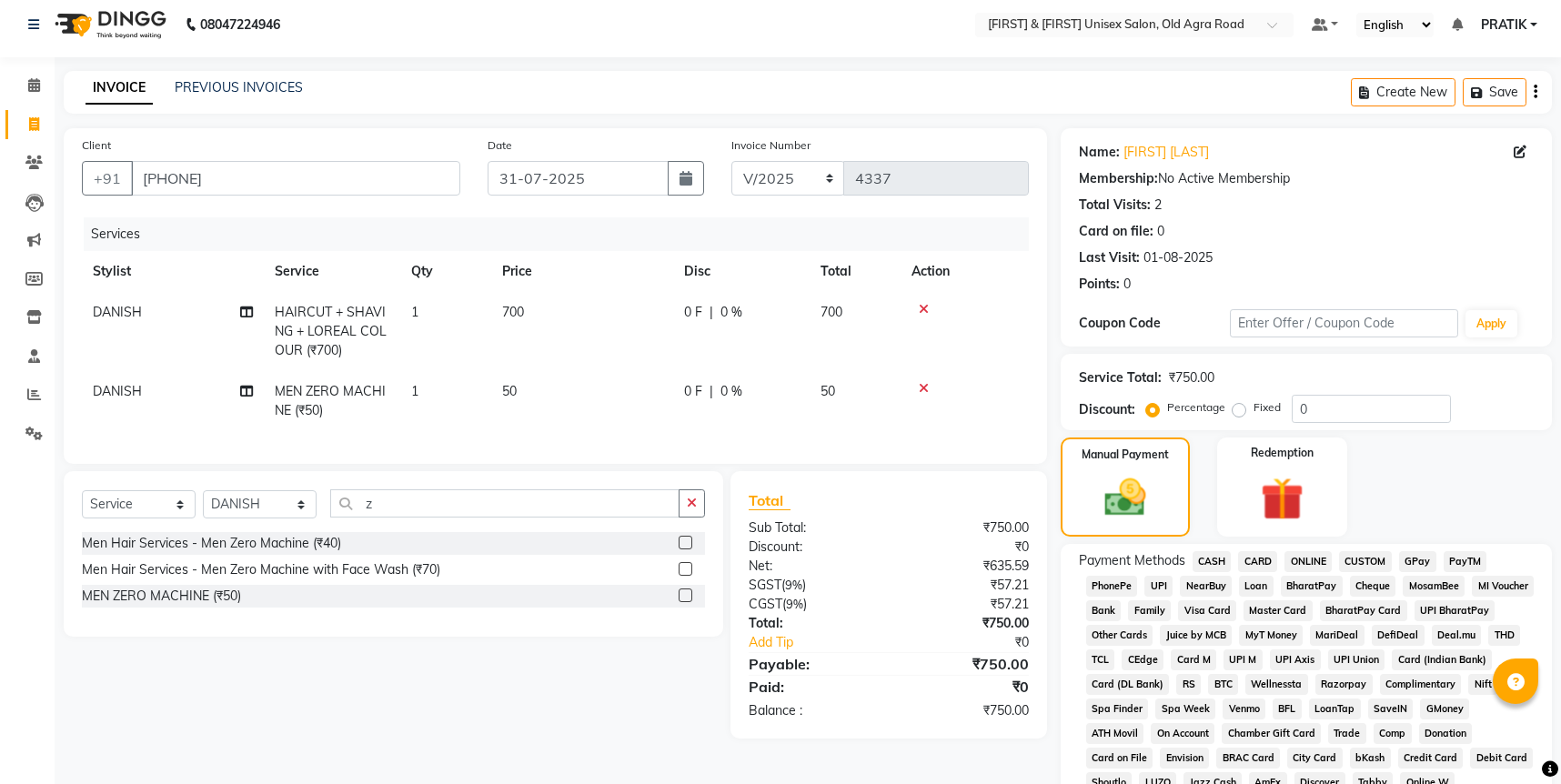 click on "ONLINE" 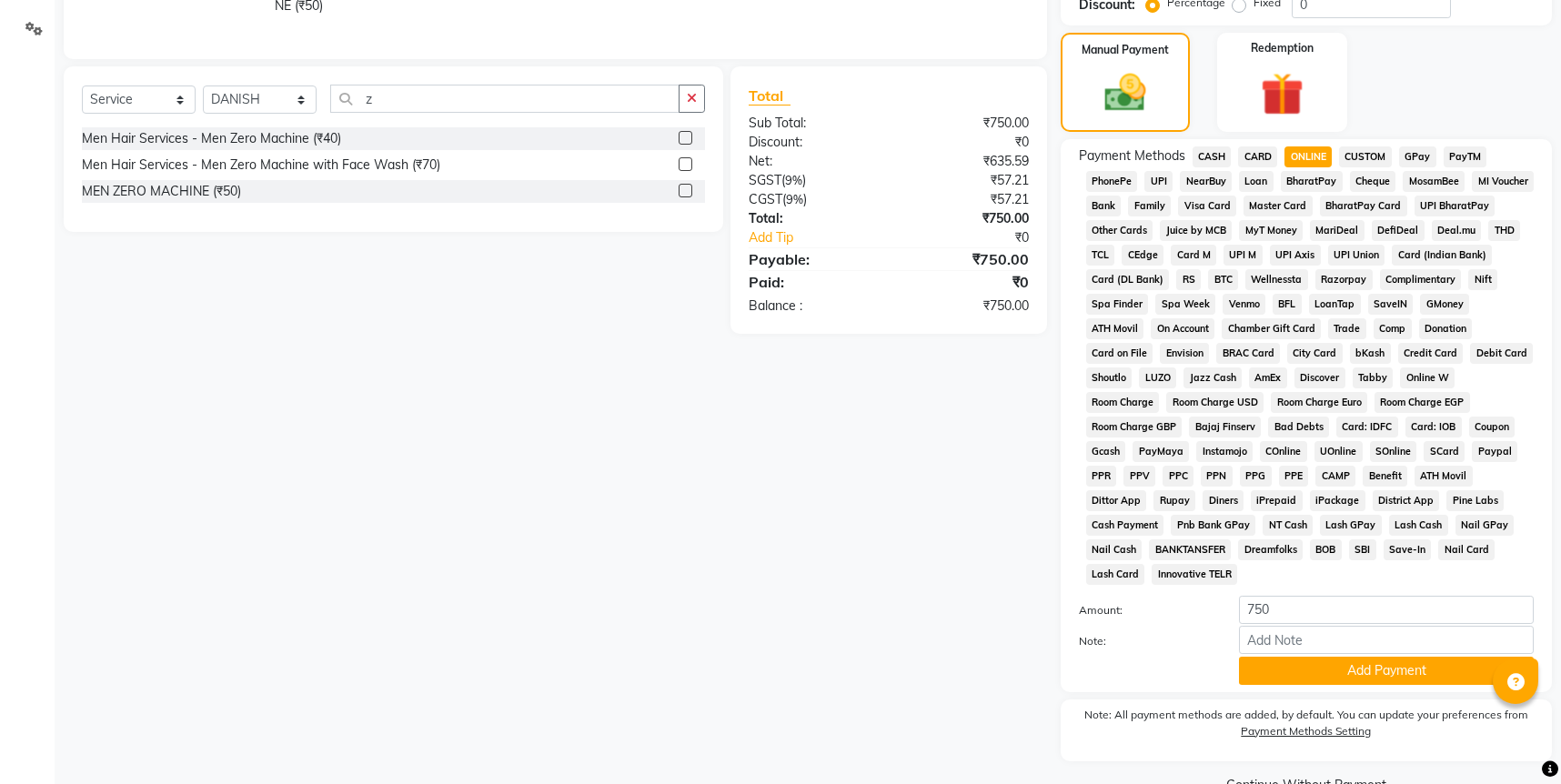 scroll, scrollTop: 435, scrollLeft: 0, axis: vertical 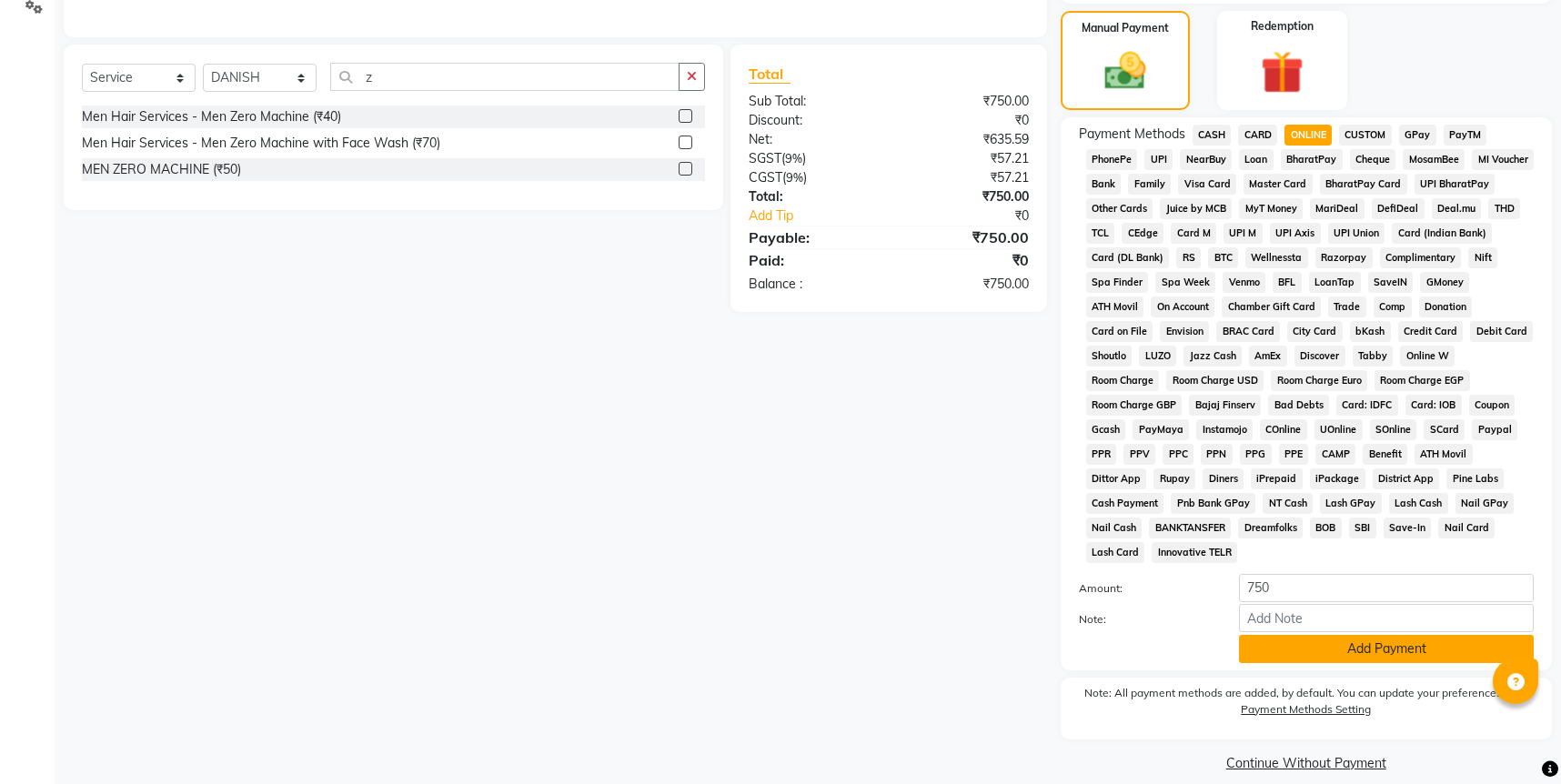click on "Add Payment" 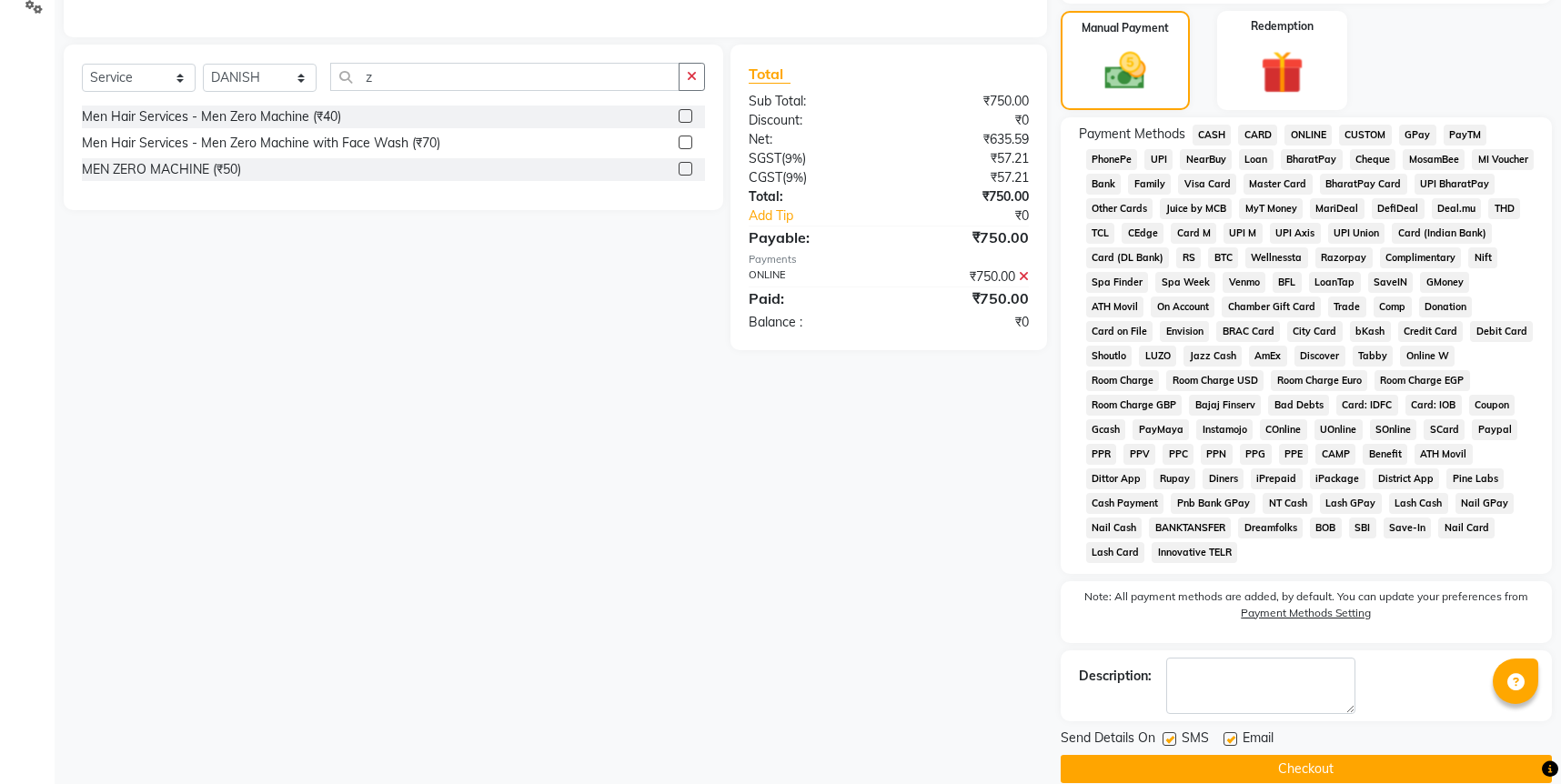 click on "Checkout" 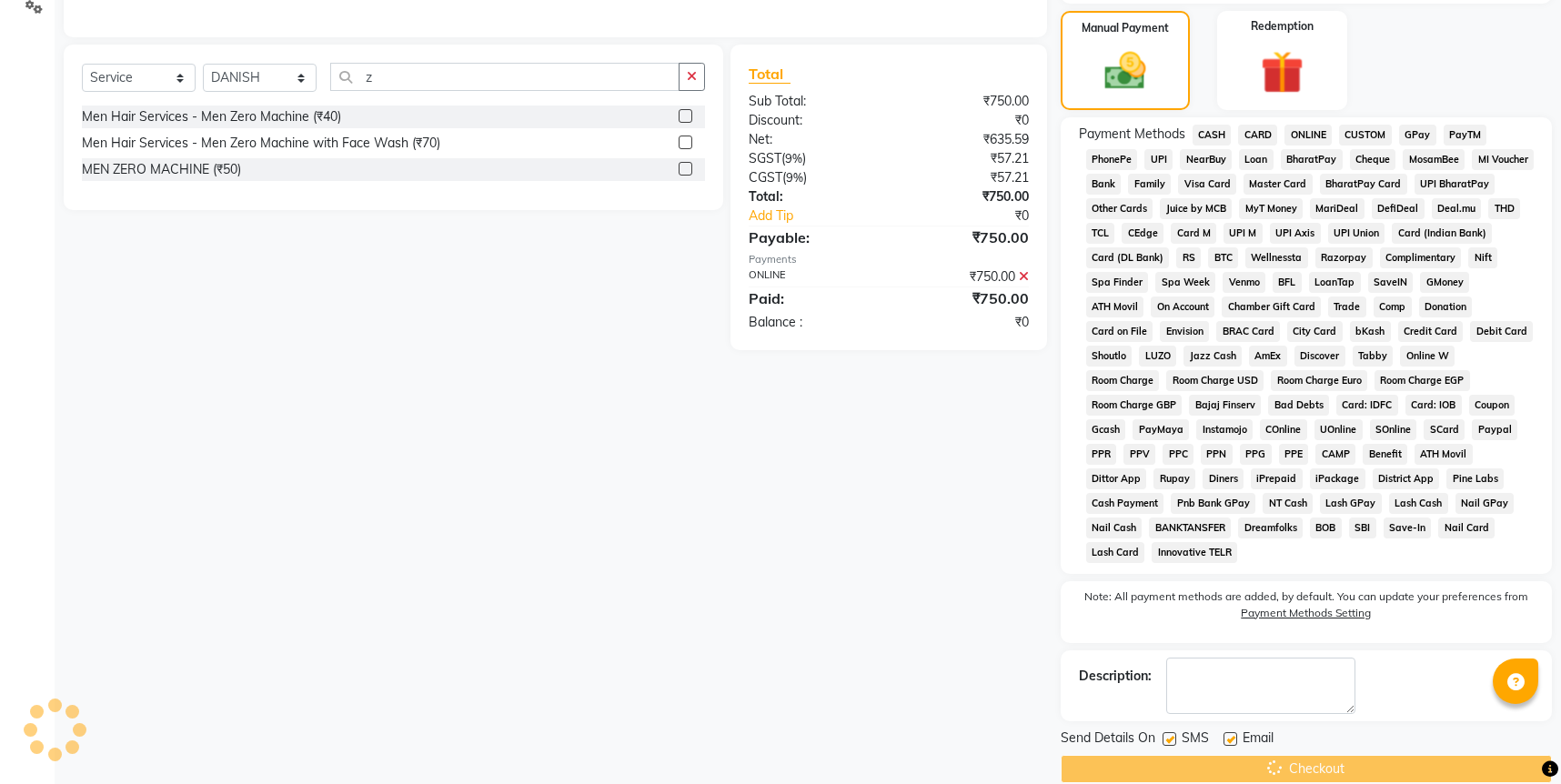 scroll, scrollTop: 0, scrollLeft: 0, axis: both 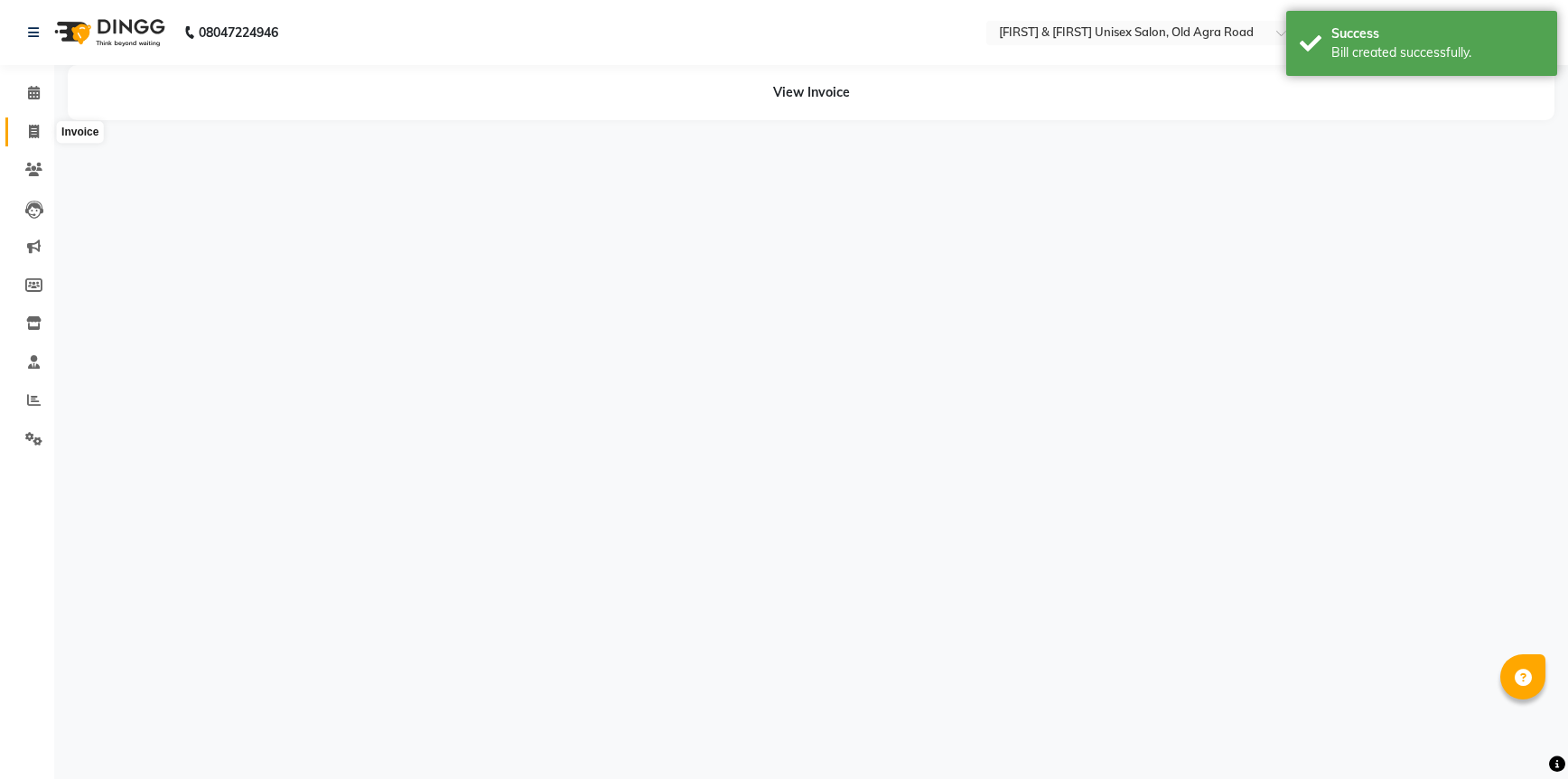 click 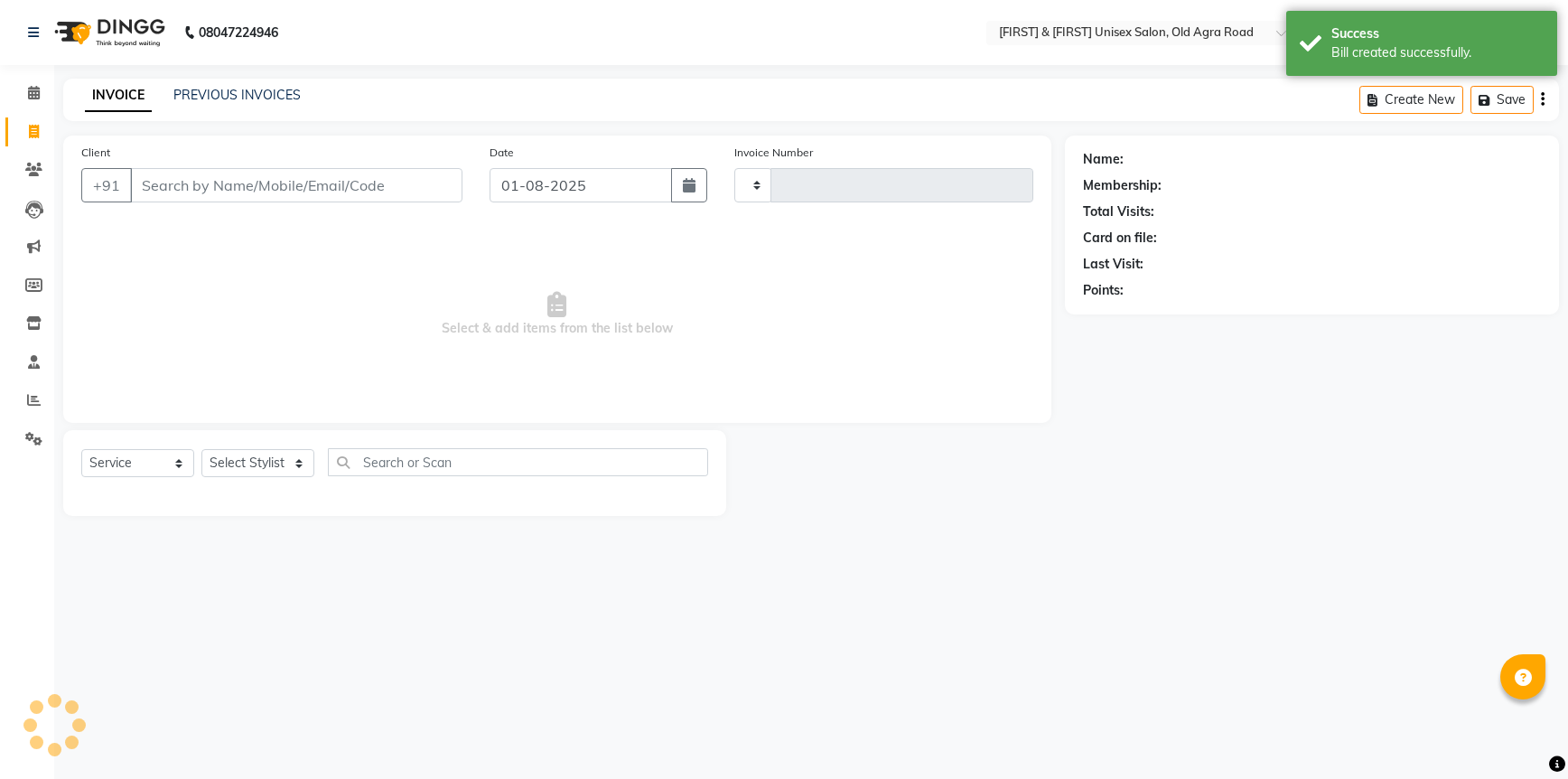 type on "4338" 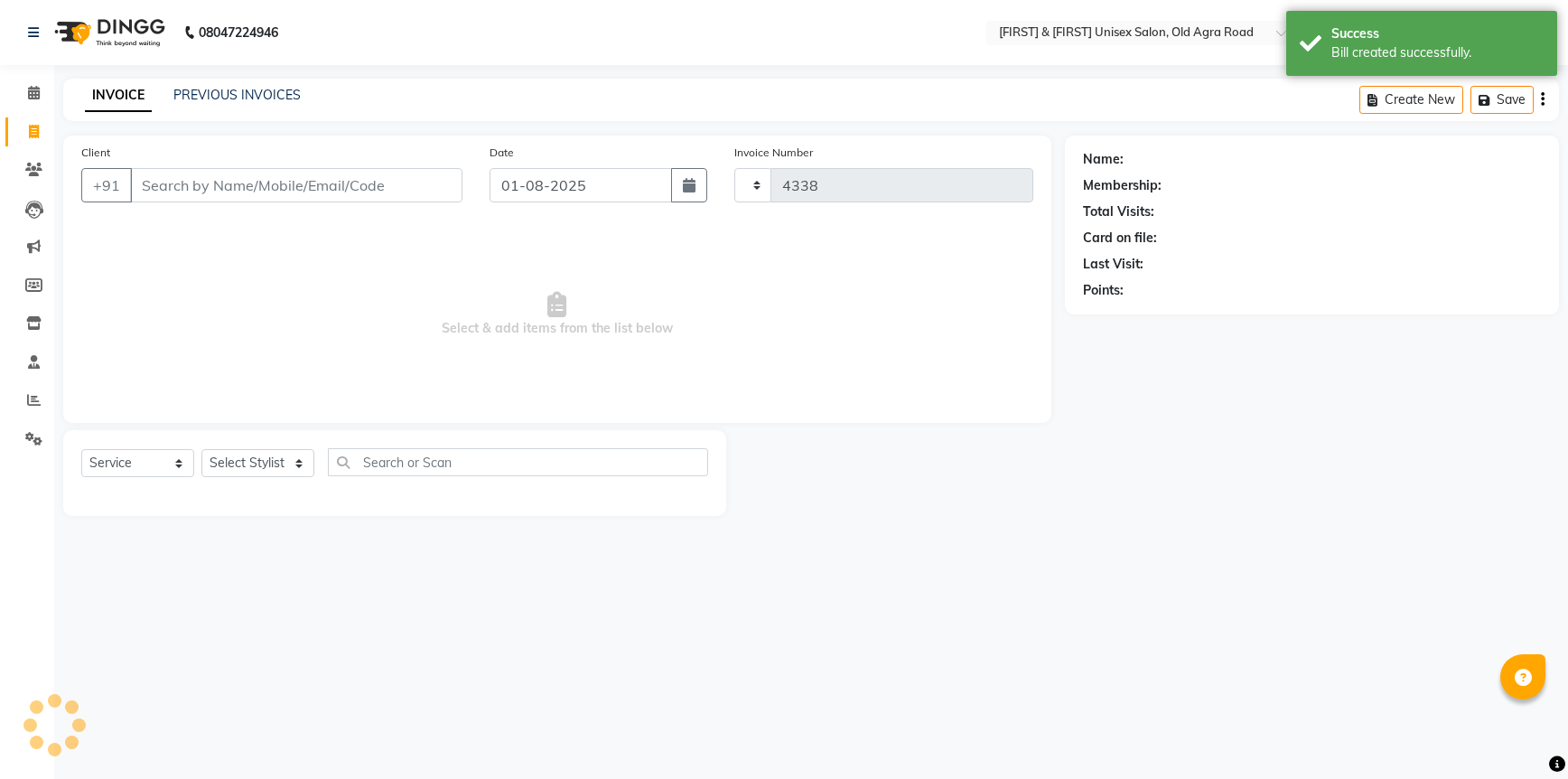 select on "6770" 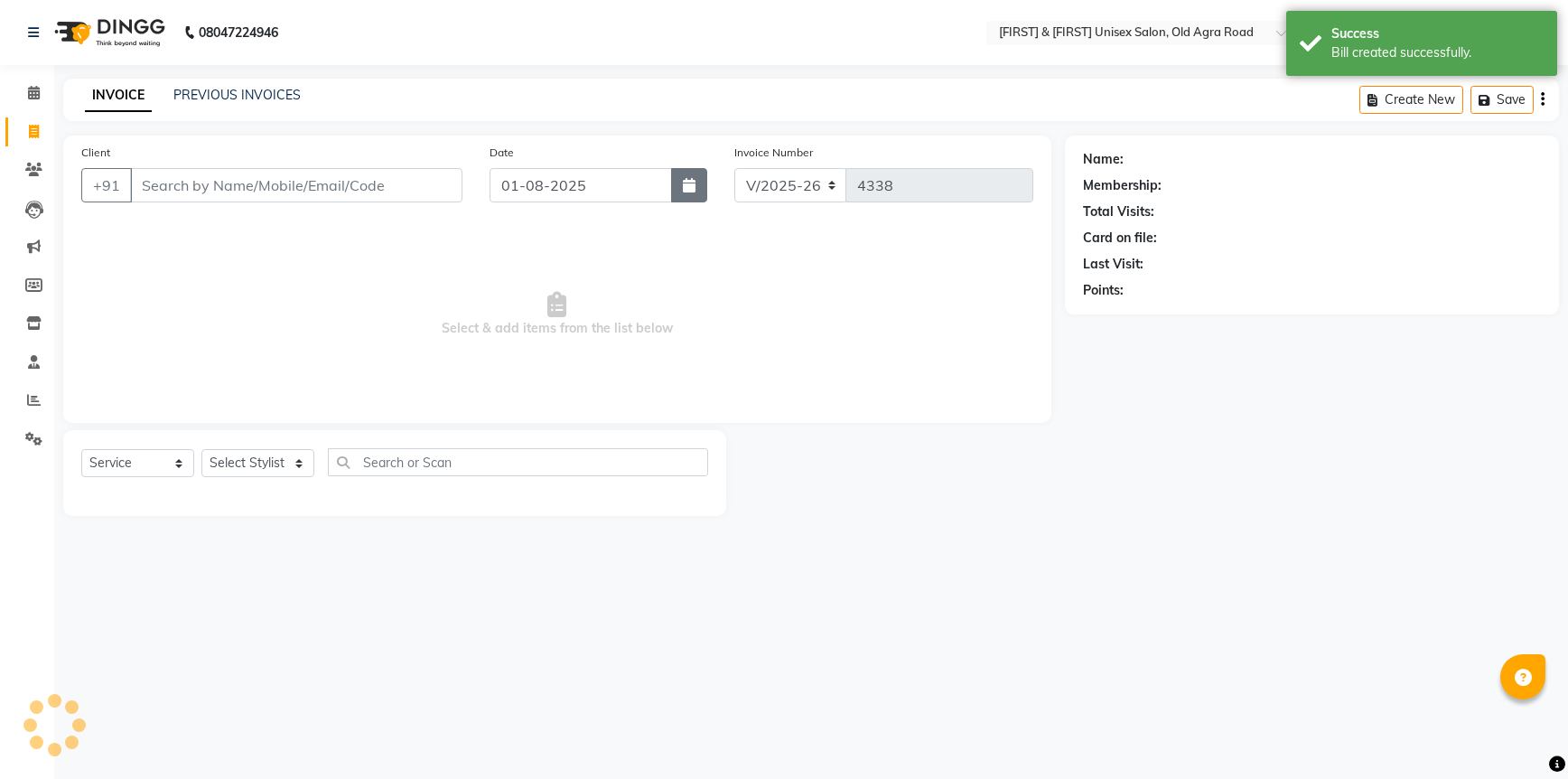 click 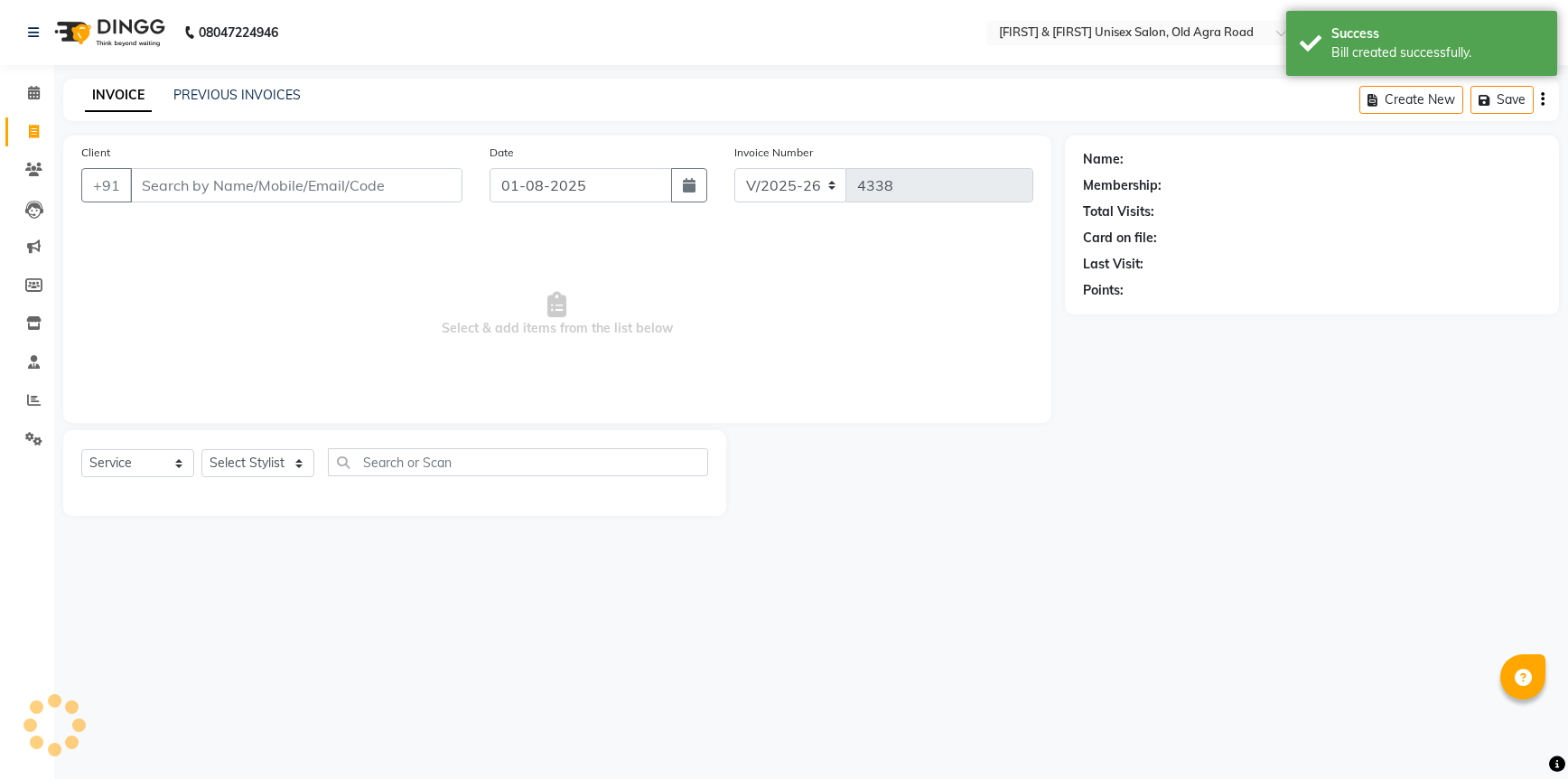 select on "8" 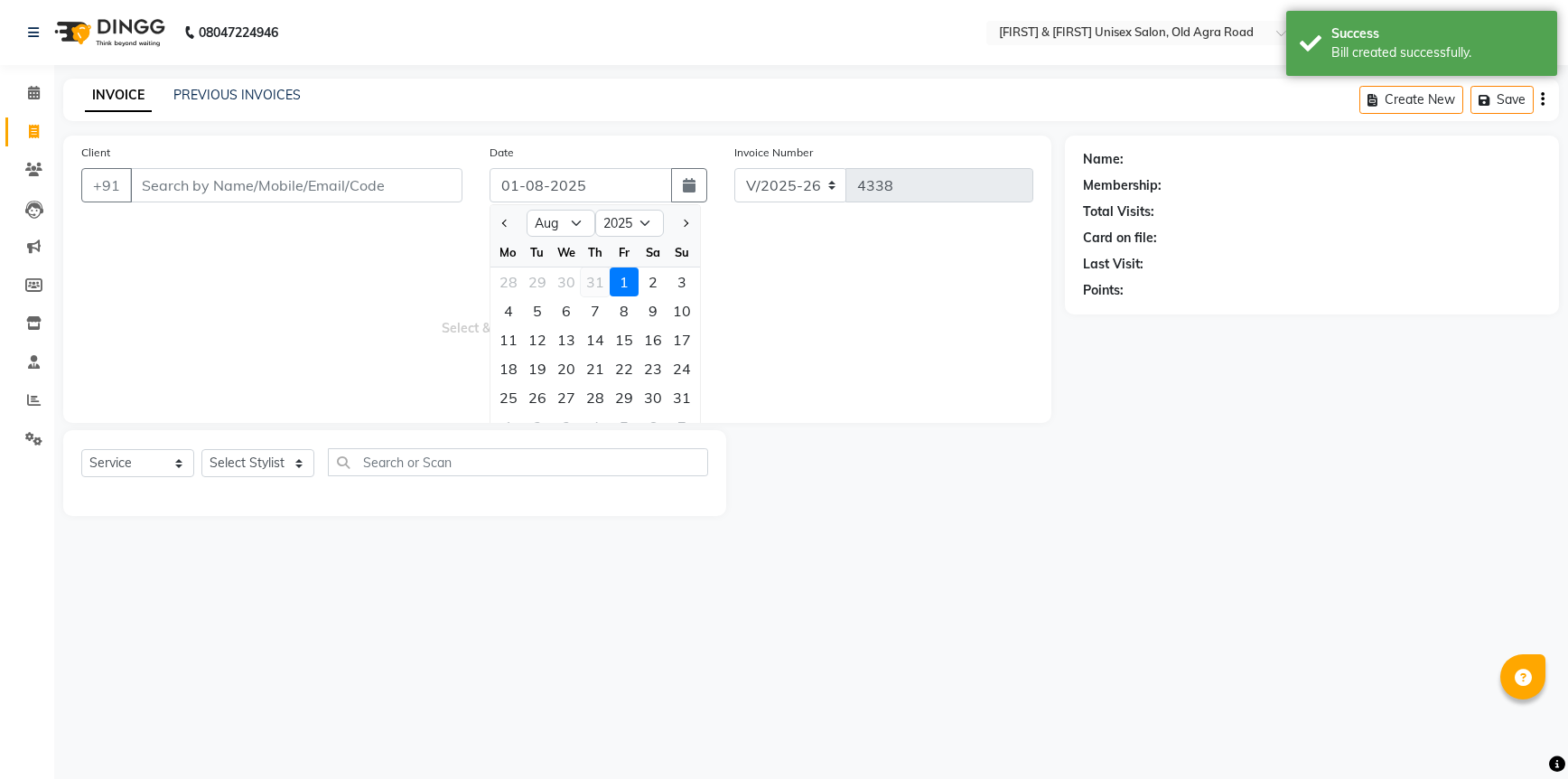 click on "31" 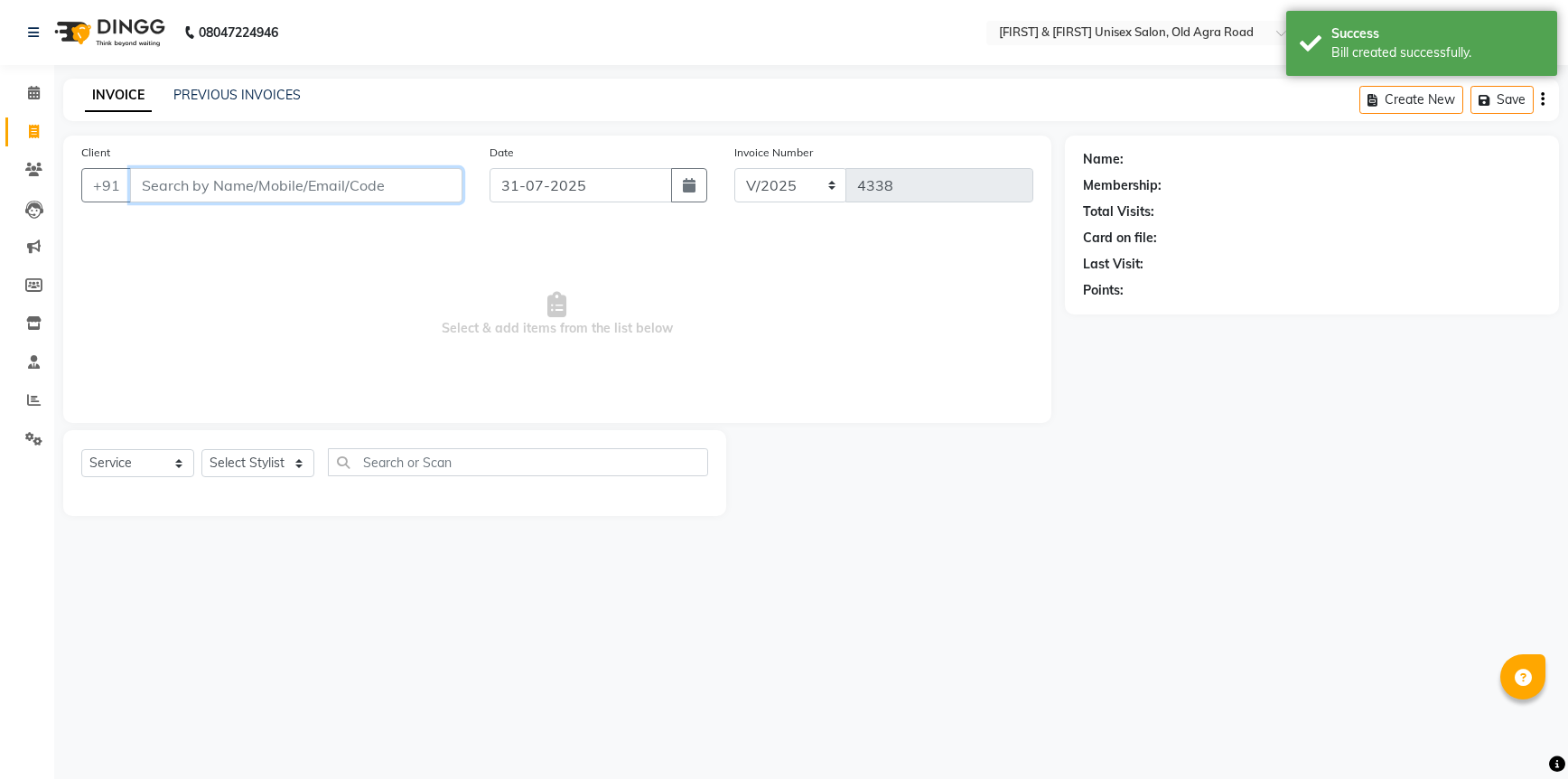 click on "Client" at bounding box center [296, 185] 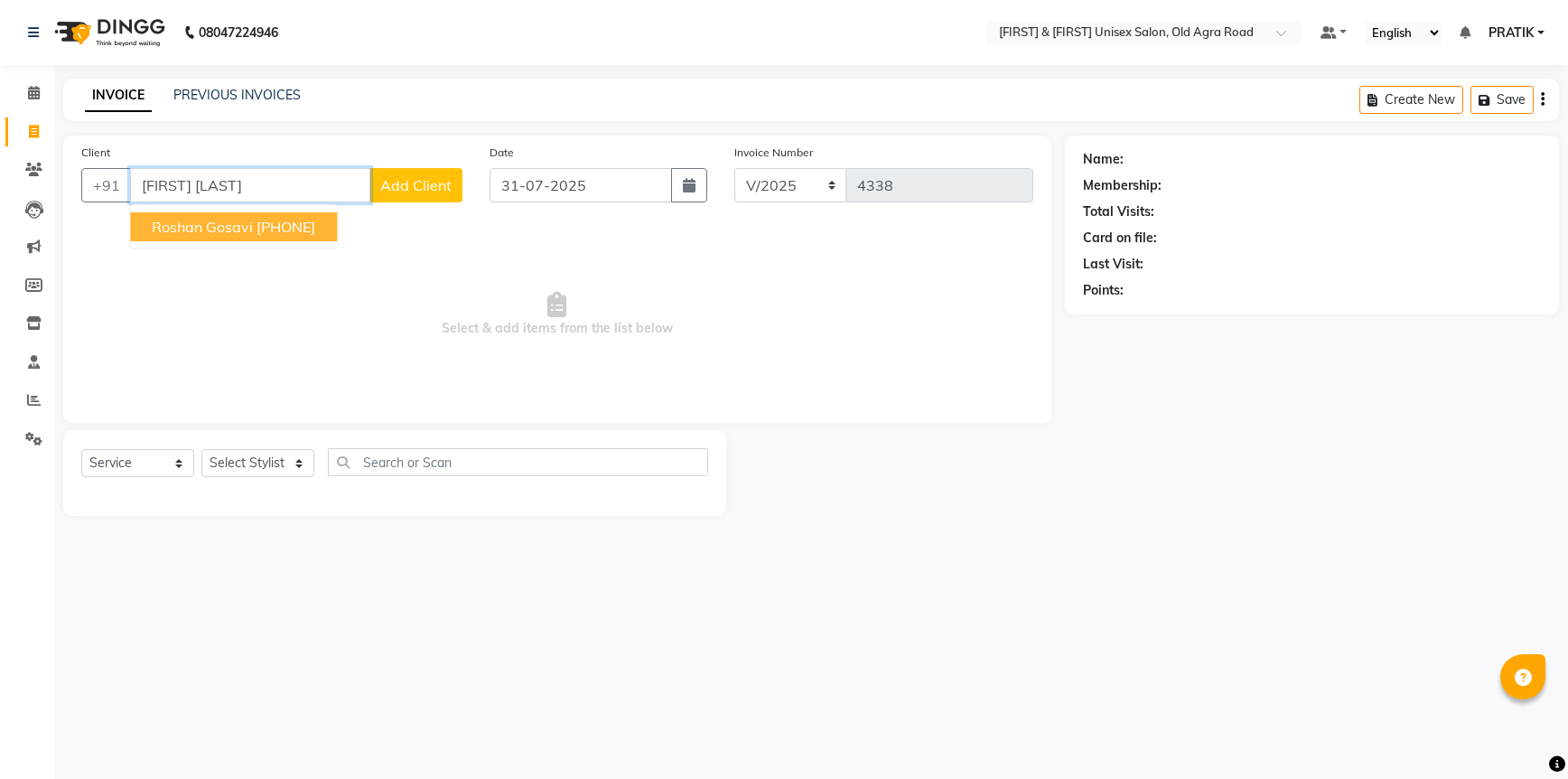 click on "7507080036" at bounding box center [285, 227] 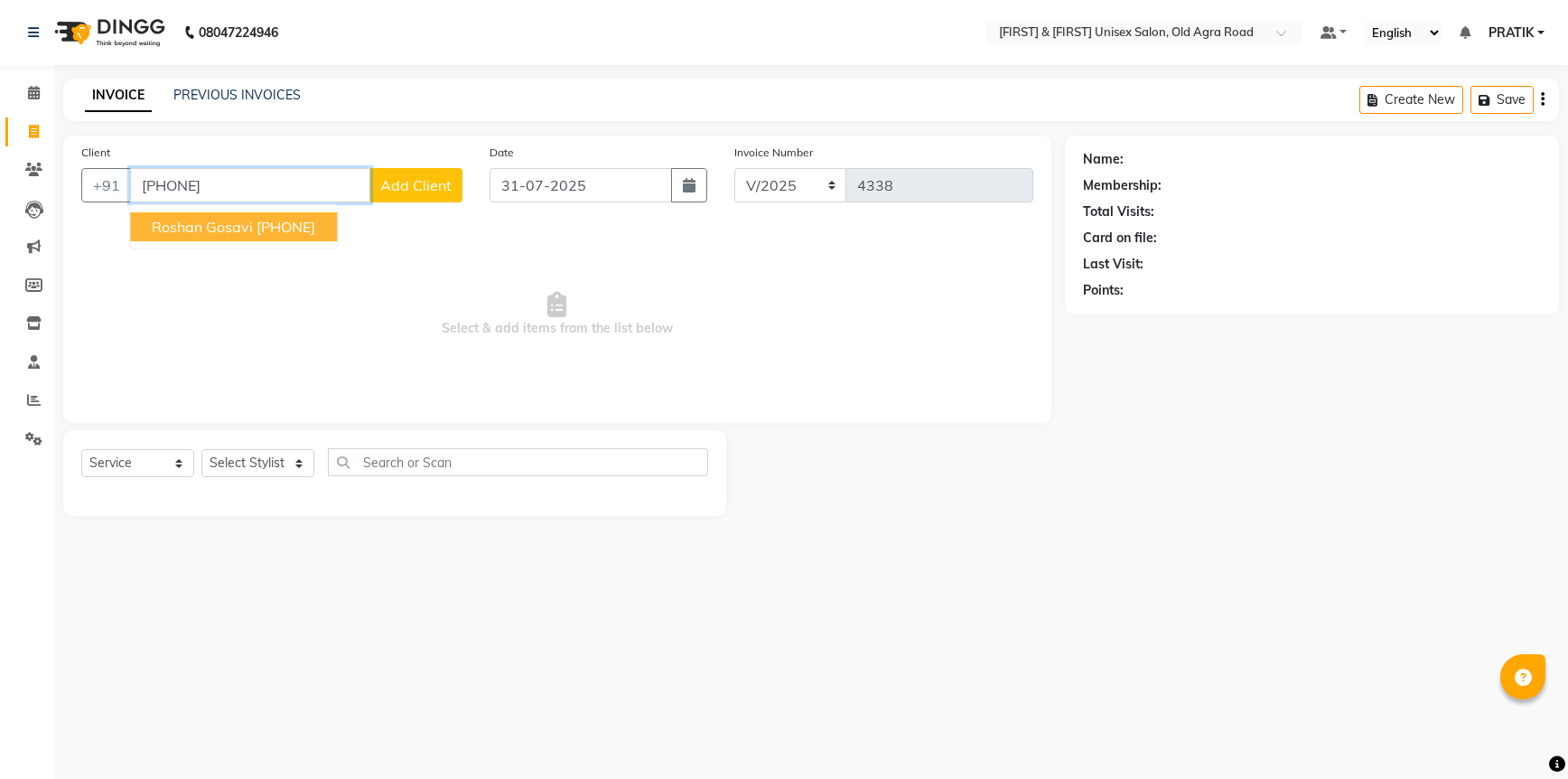 type on "7507080036" 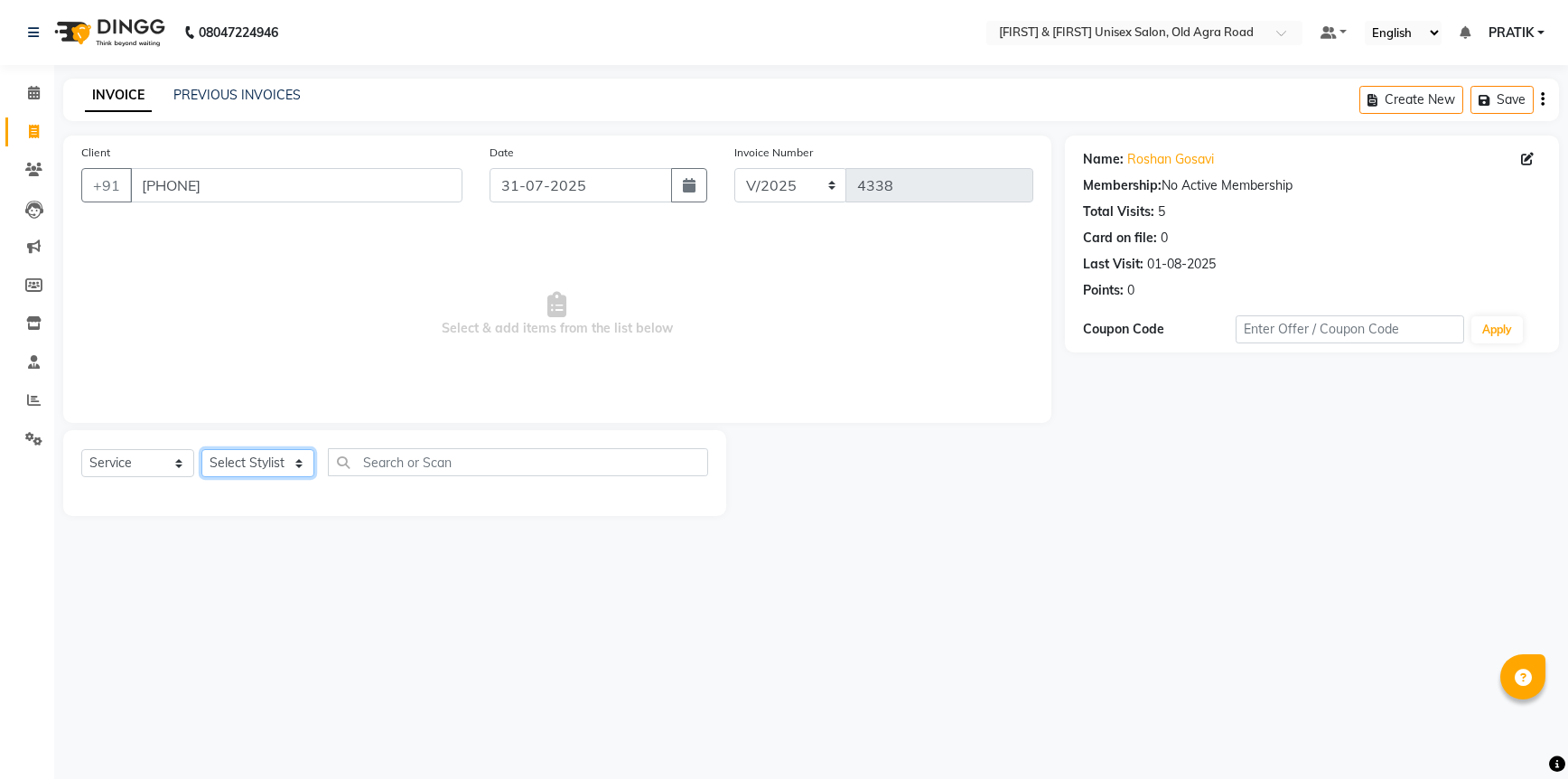 click on "Select Stylist [NAME] [NAME] [NAME] [NAME] [NAME] [NAME] [NAME] [NAME] [NAME] [NAME] [NAME]" 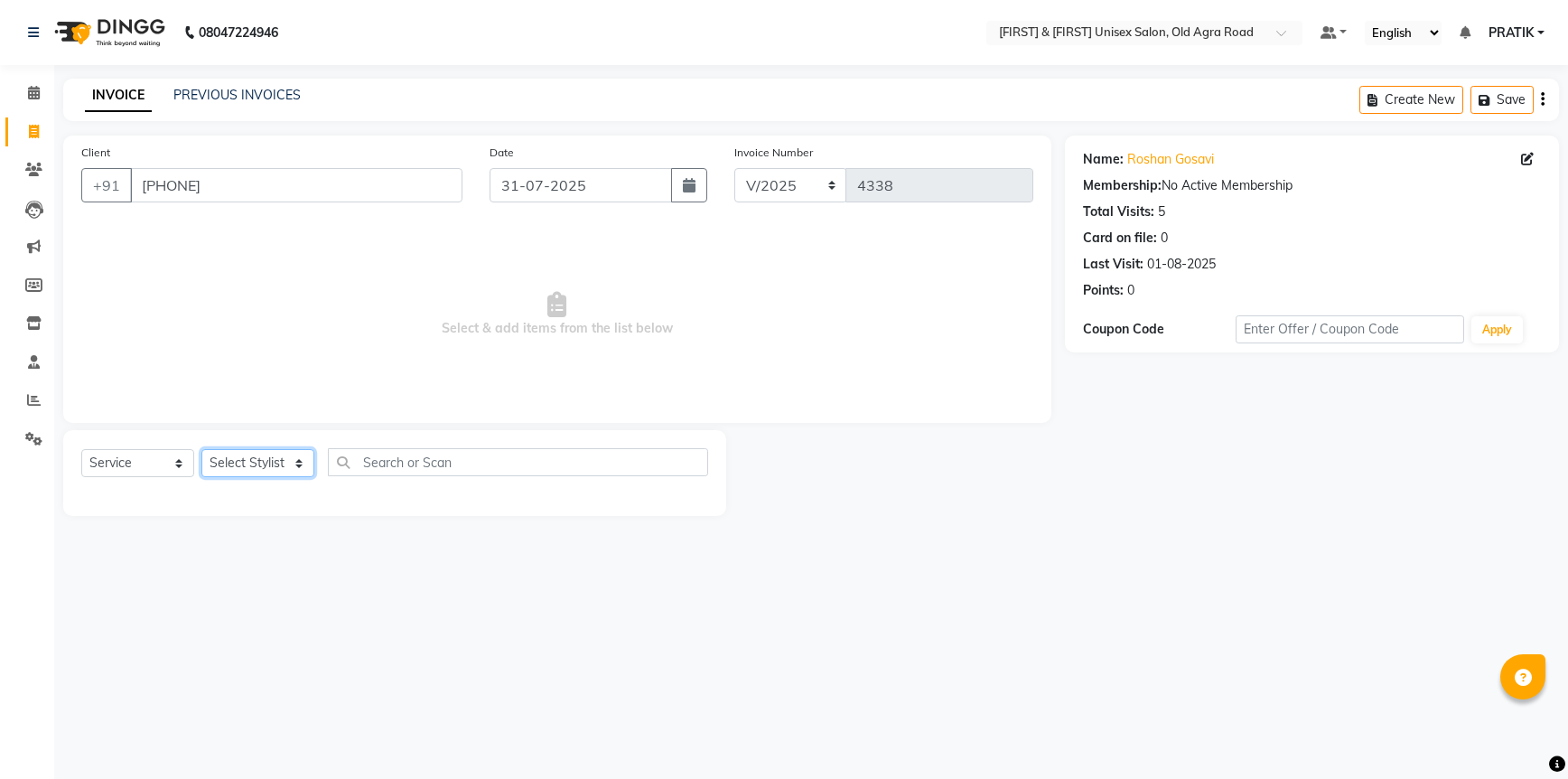 select on "83080" 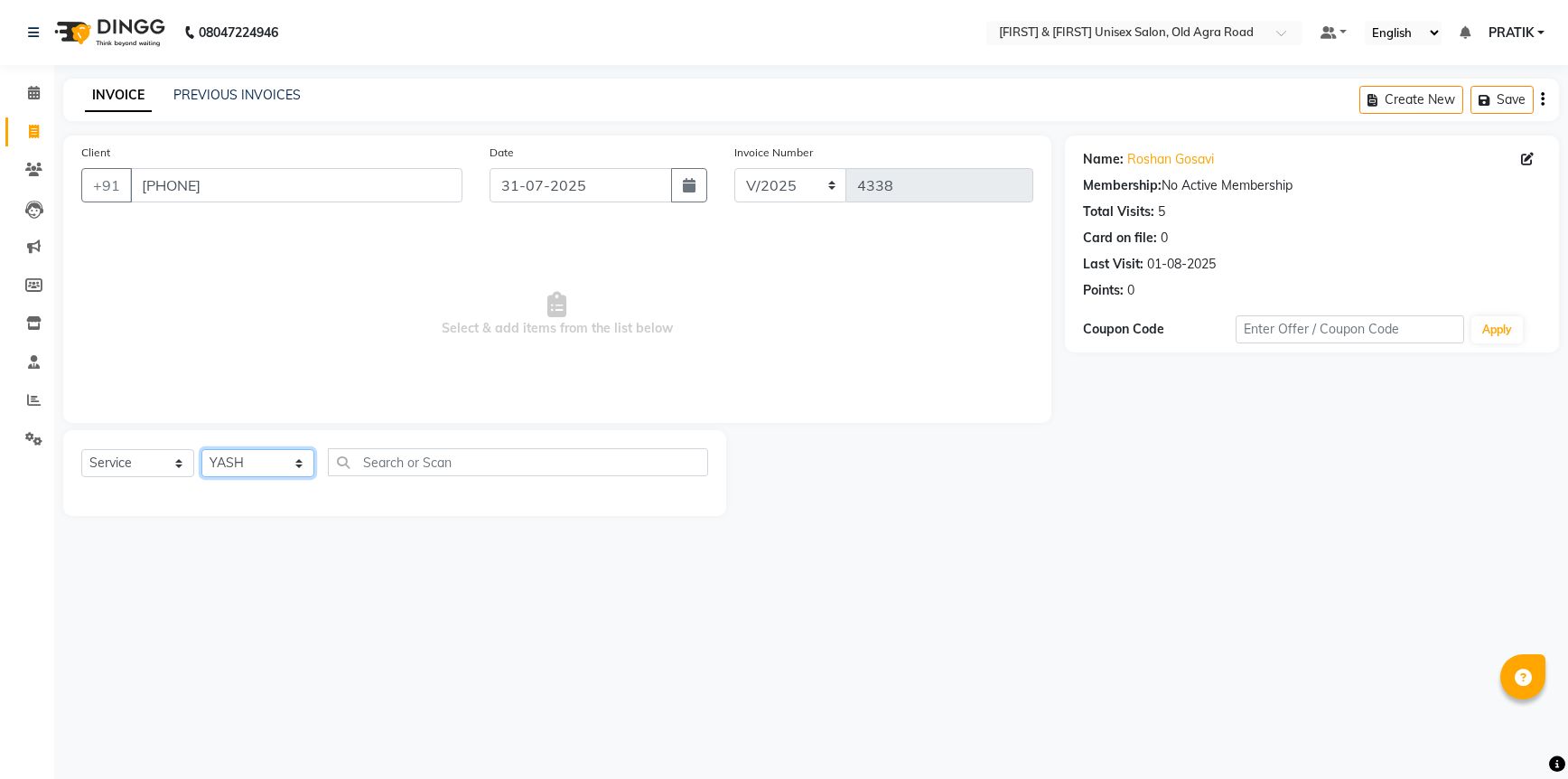click on "Select Stylist [NAME] [NAME] [NAME] [NAME] [NAME] [NAME] [NAME] [NAME] [NAME] [NAME] [NAME]" 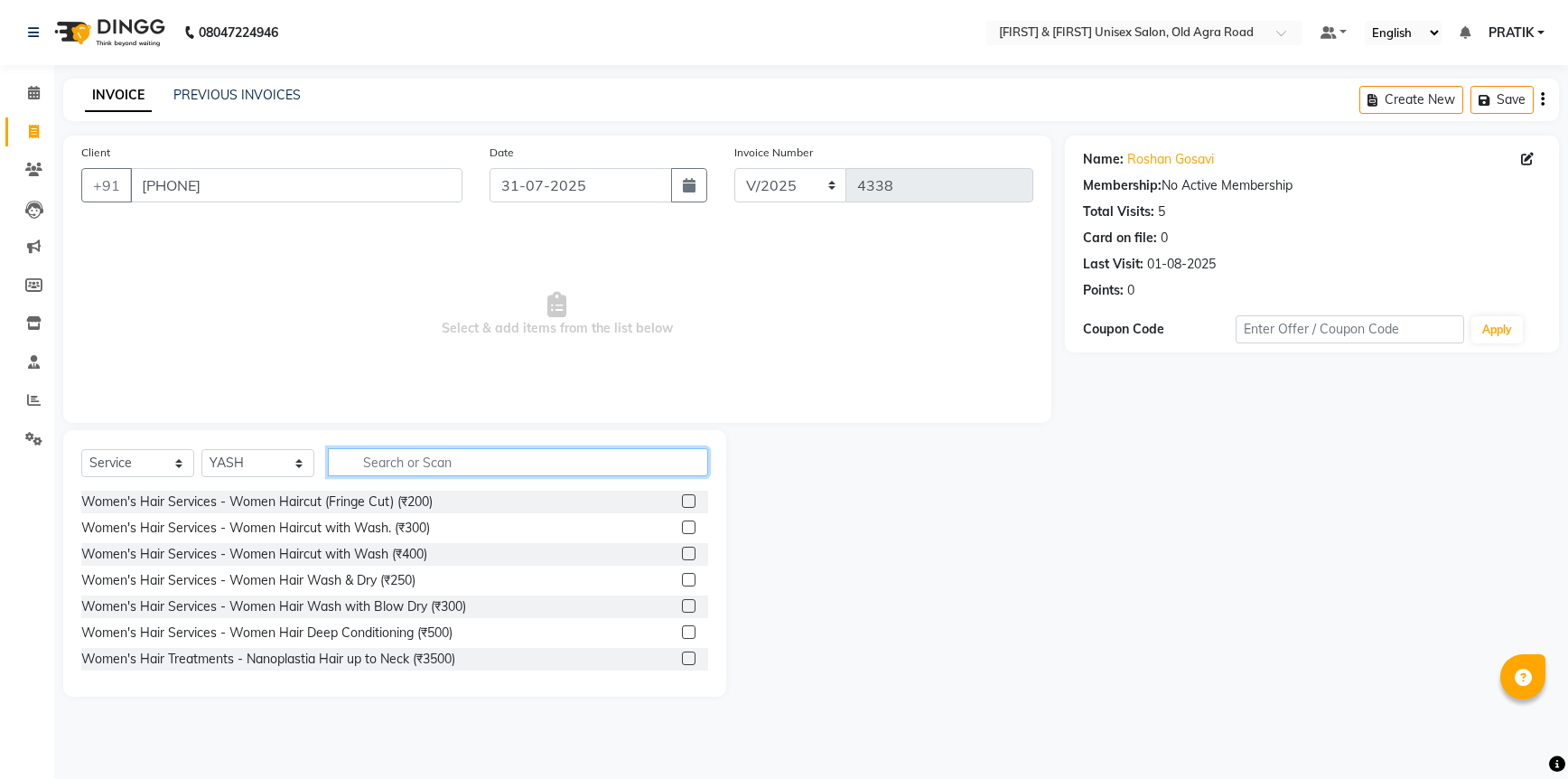 click 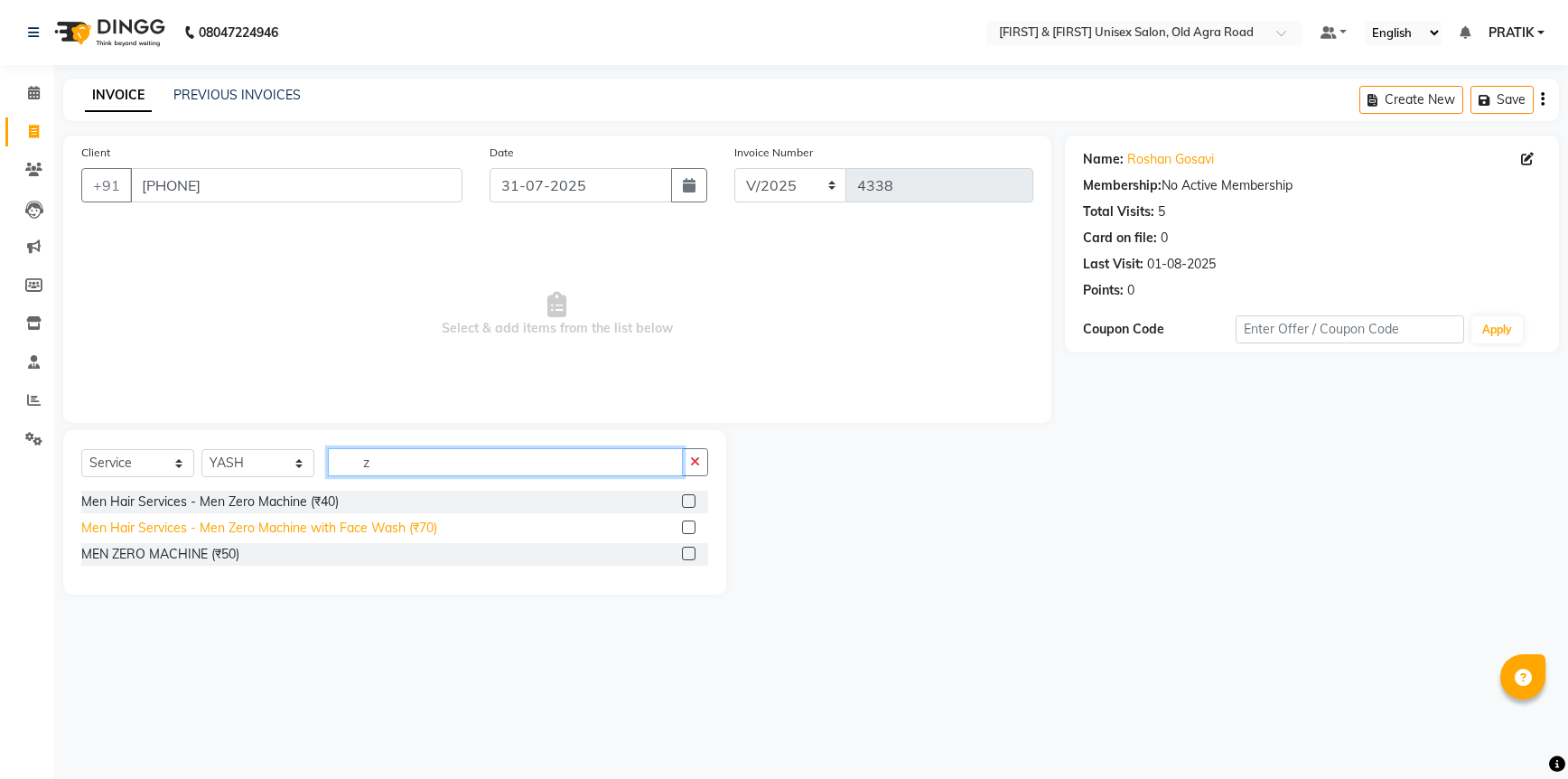 type on "z" 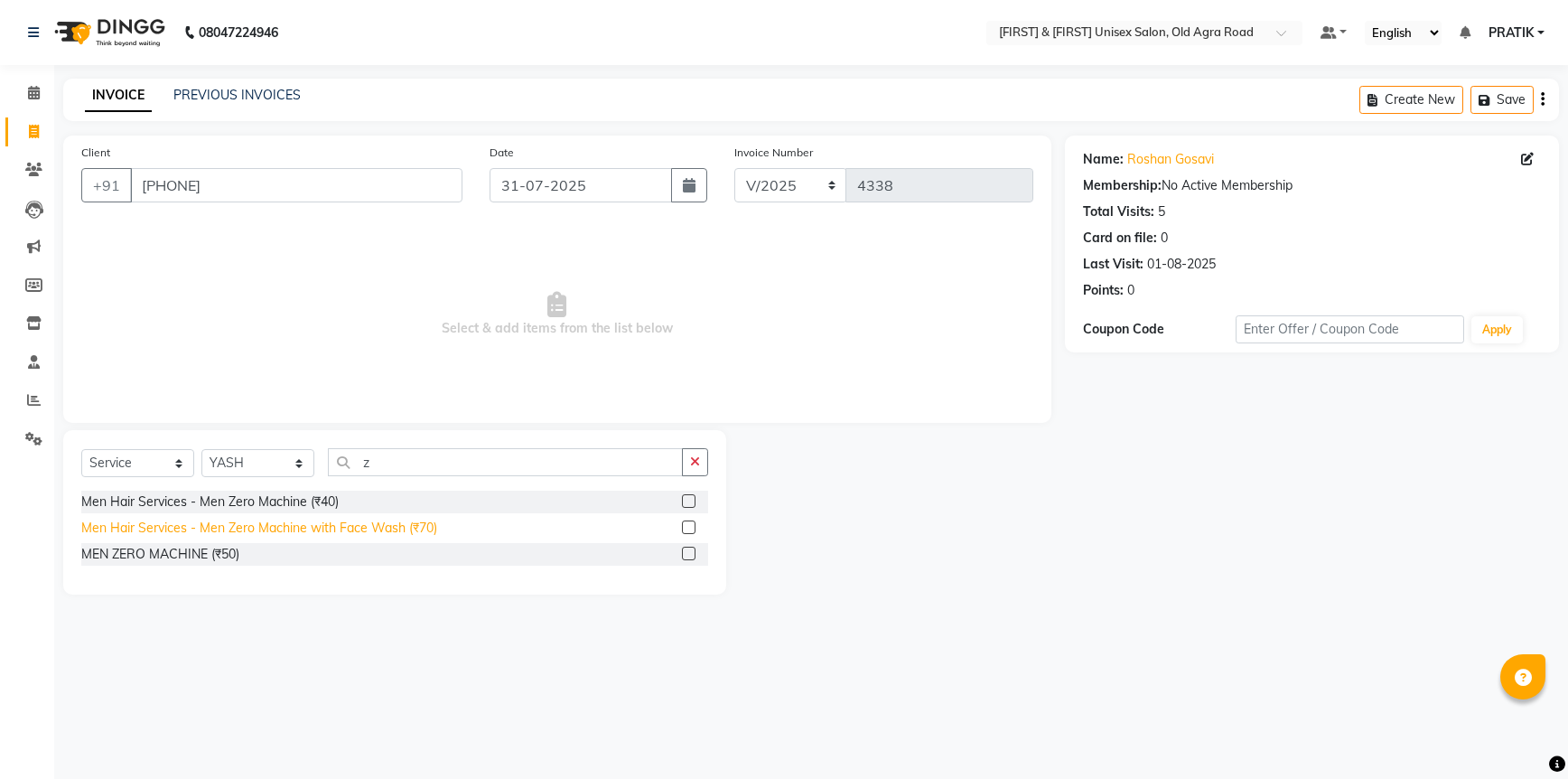 click on "Men Hair Services - Men Zero Machine with Face Wash (₹70)" 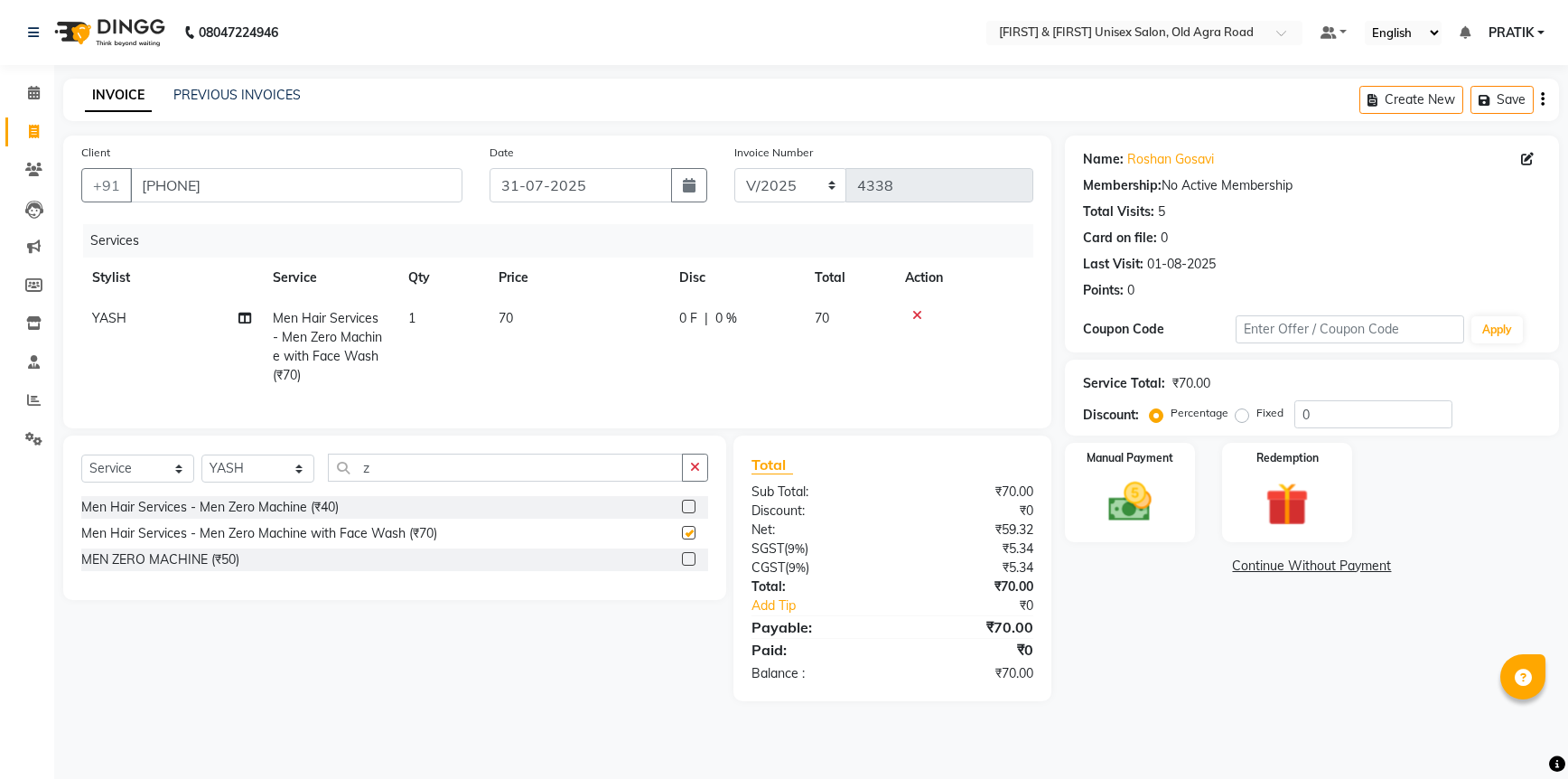 checkbox on "false" 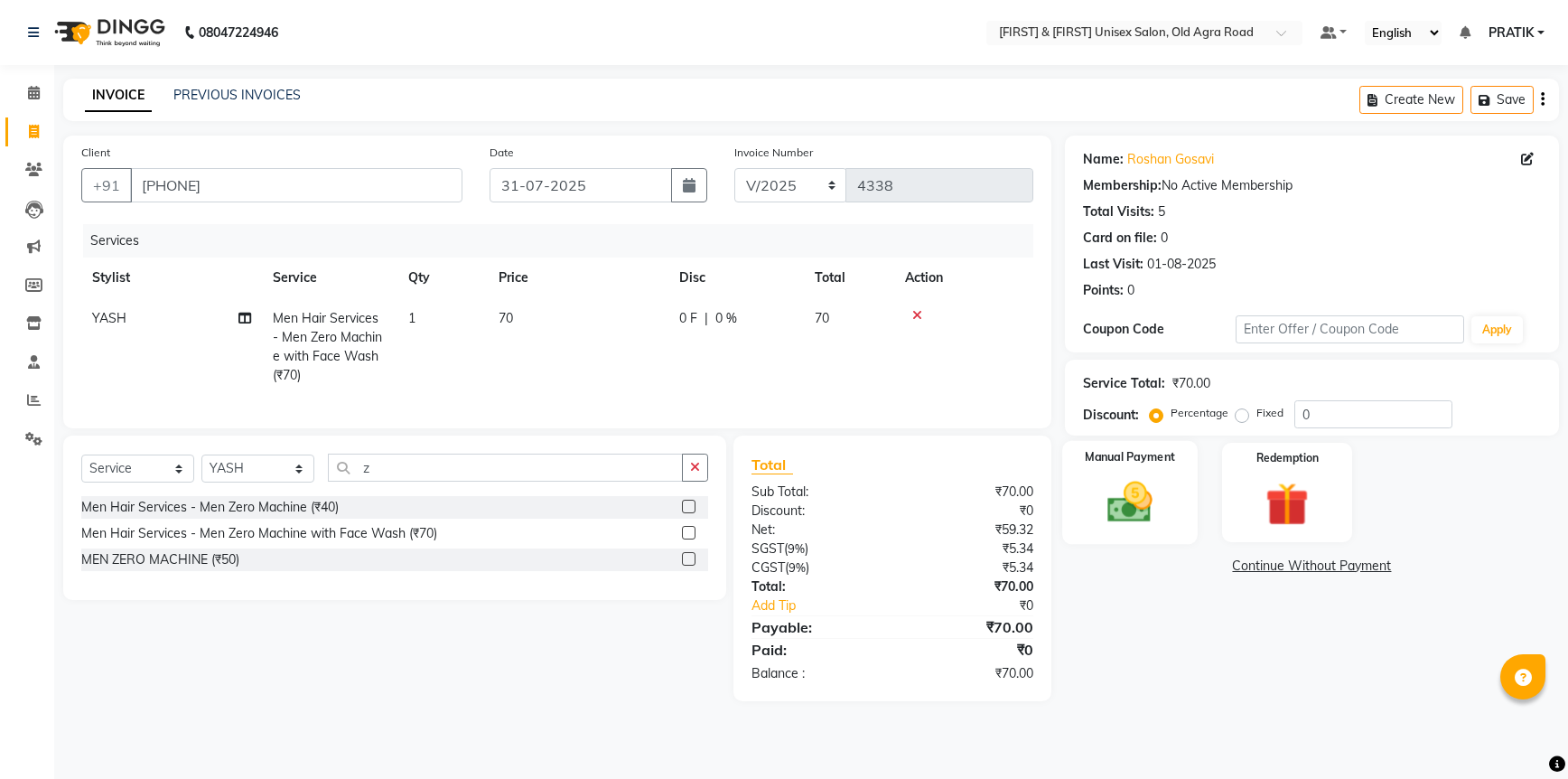 click 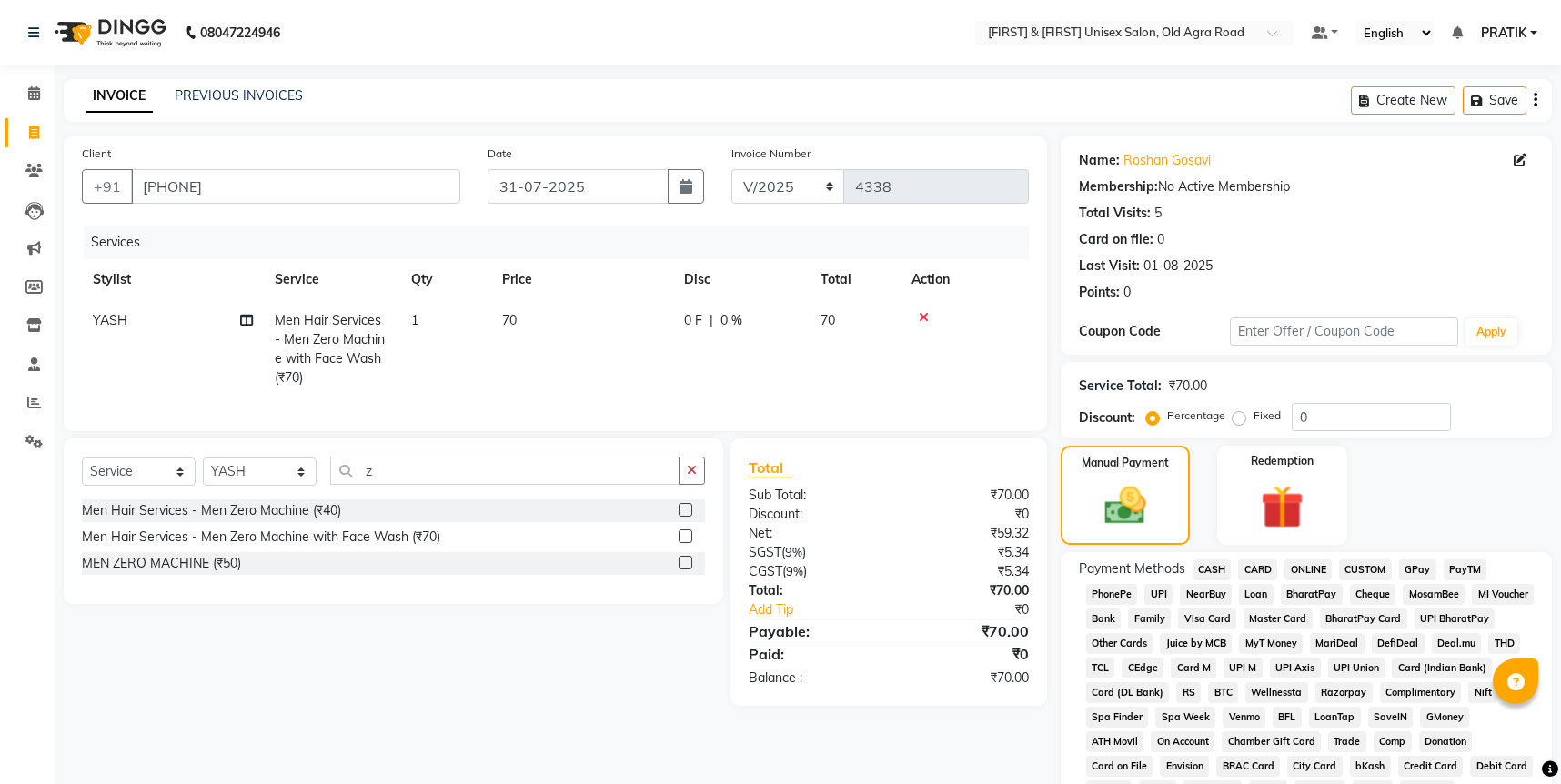 click on "ONLINE" 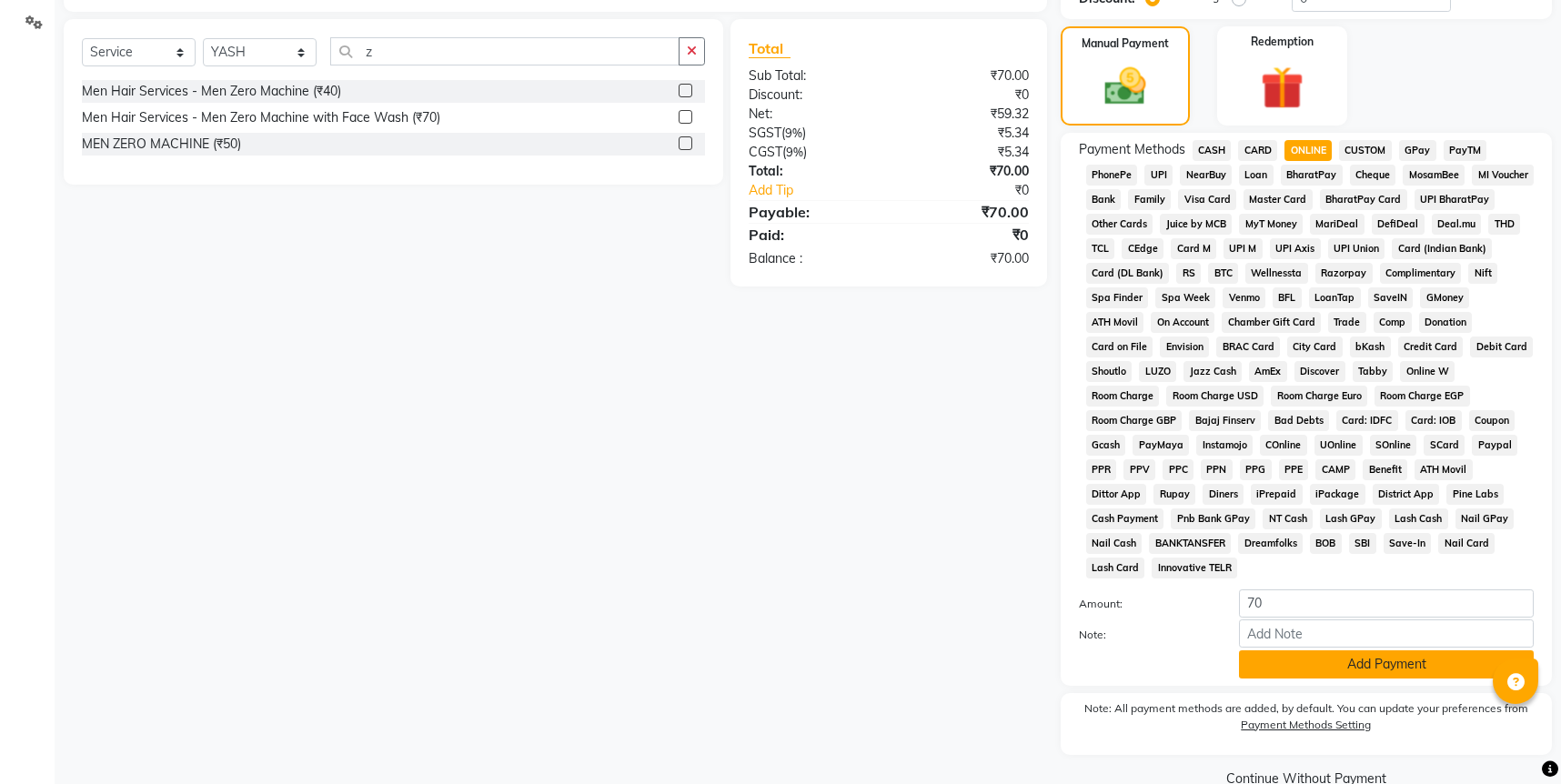 scroll, scrollTop: 435, scrollLeft: 0, axis: vertical 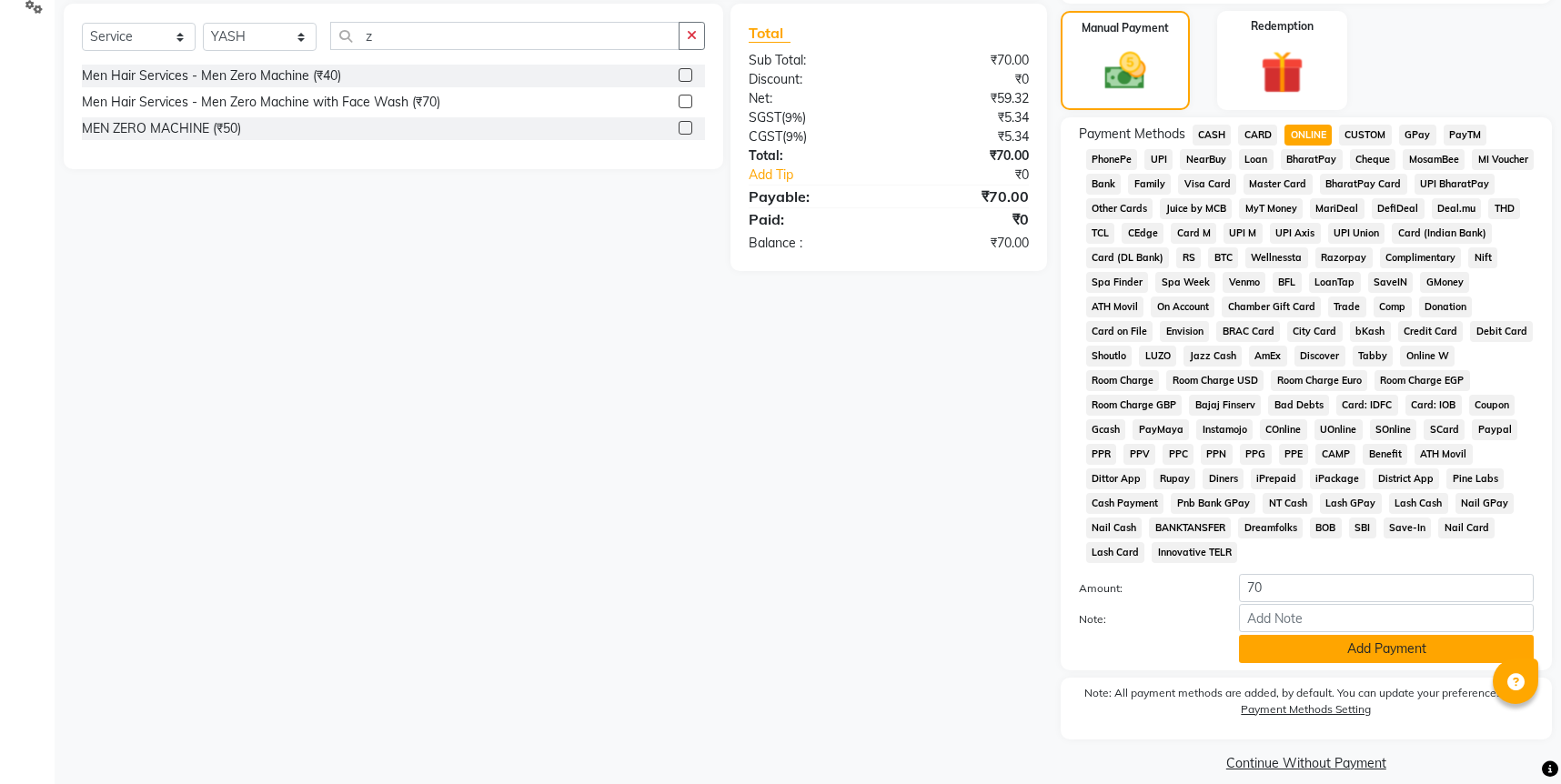 click on "Add Payment" 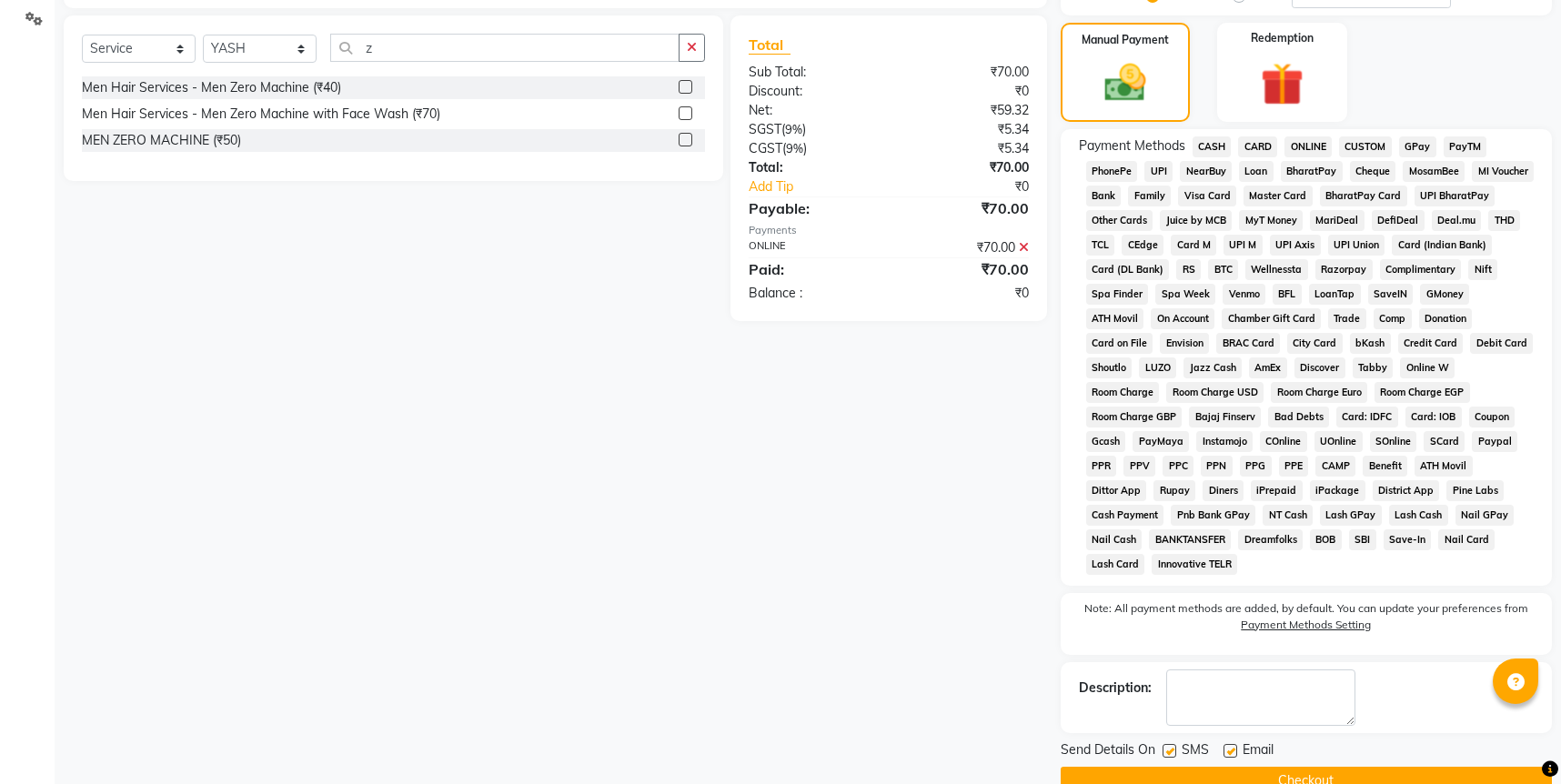 scroll, scrollTop: 441, scrollLeft: 0, axis: vertical 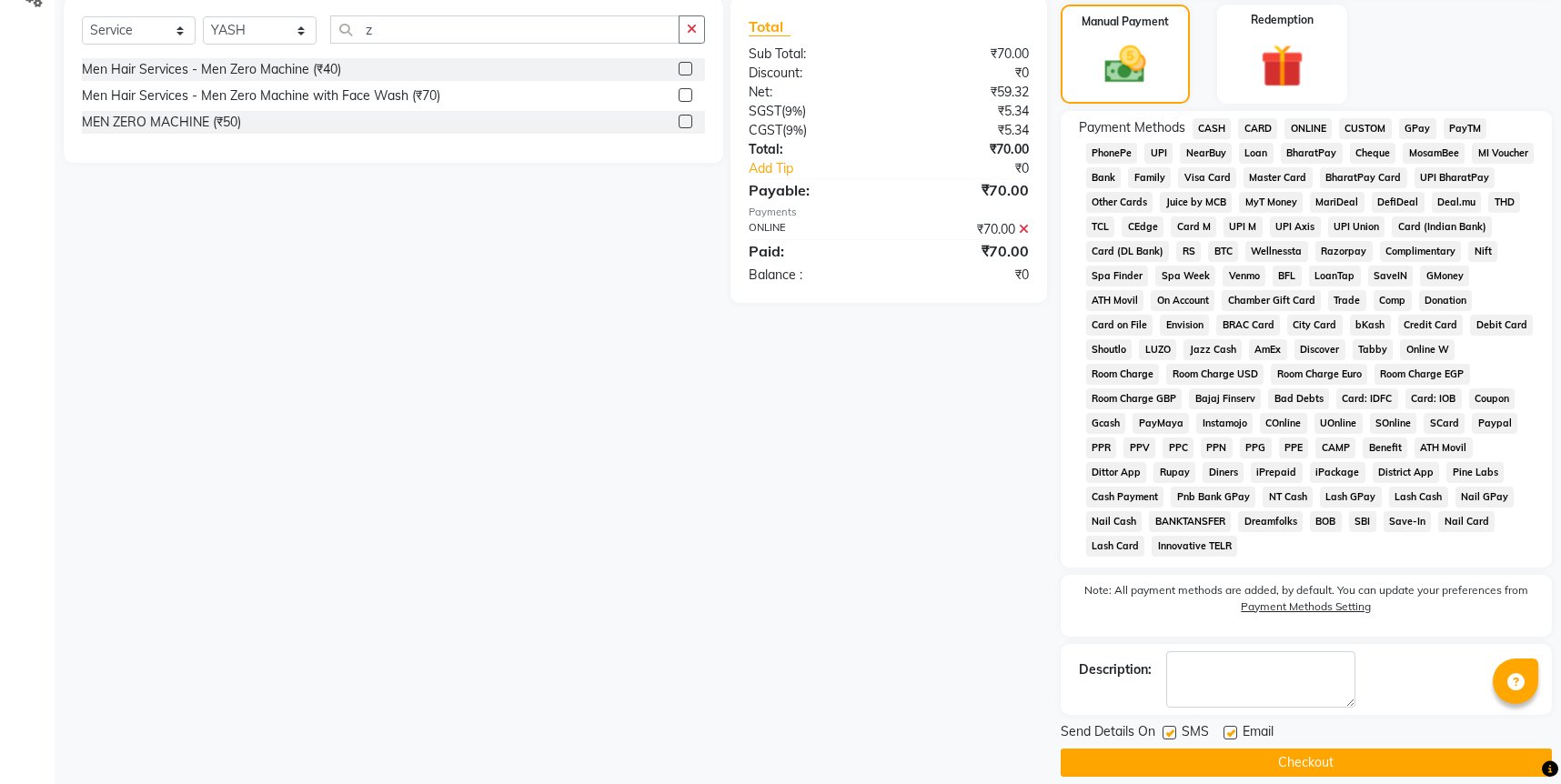 click on "Send Details On SMS Email  Checkout" 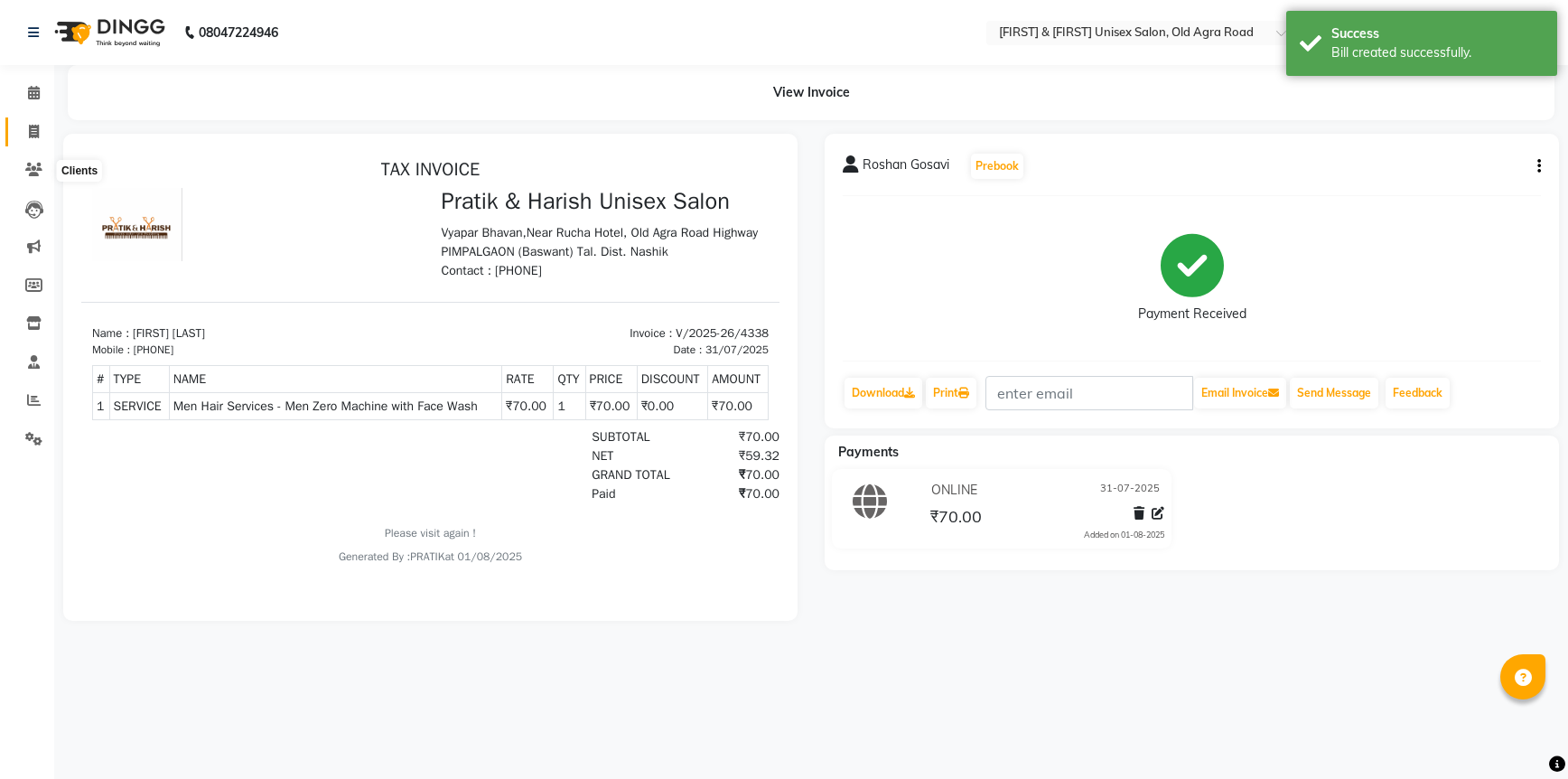 scroll, scrollTop: 0, scrollLeft: 0, axis: both 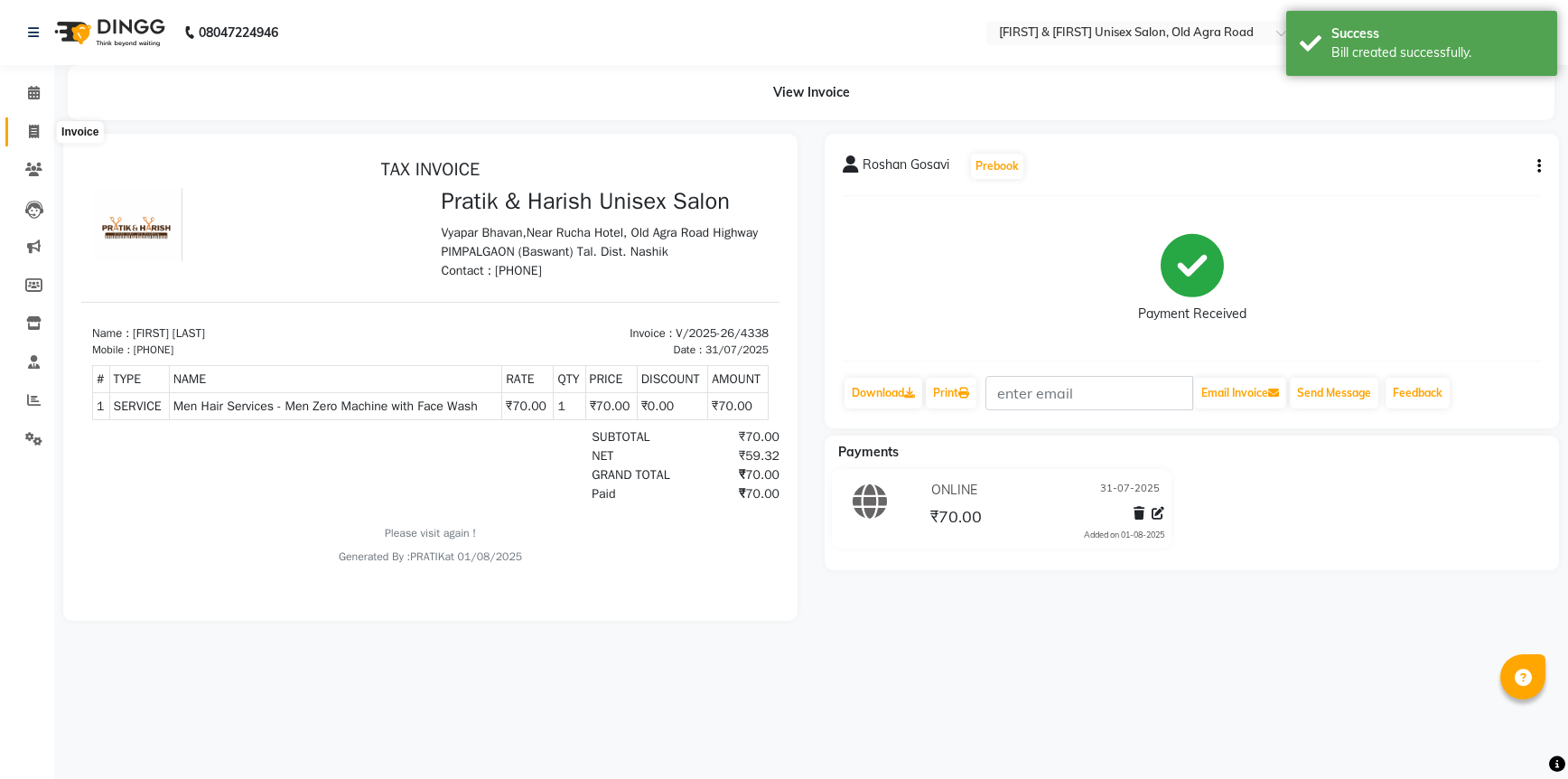click 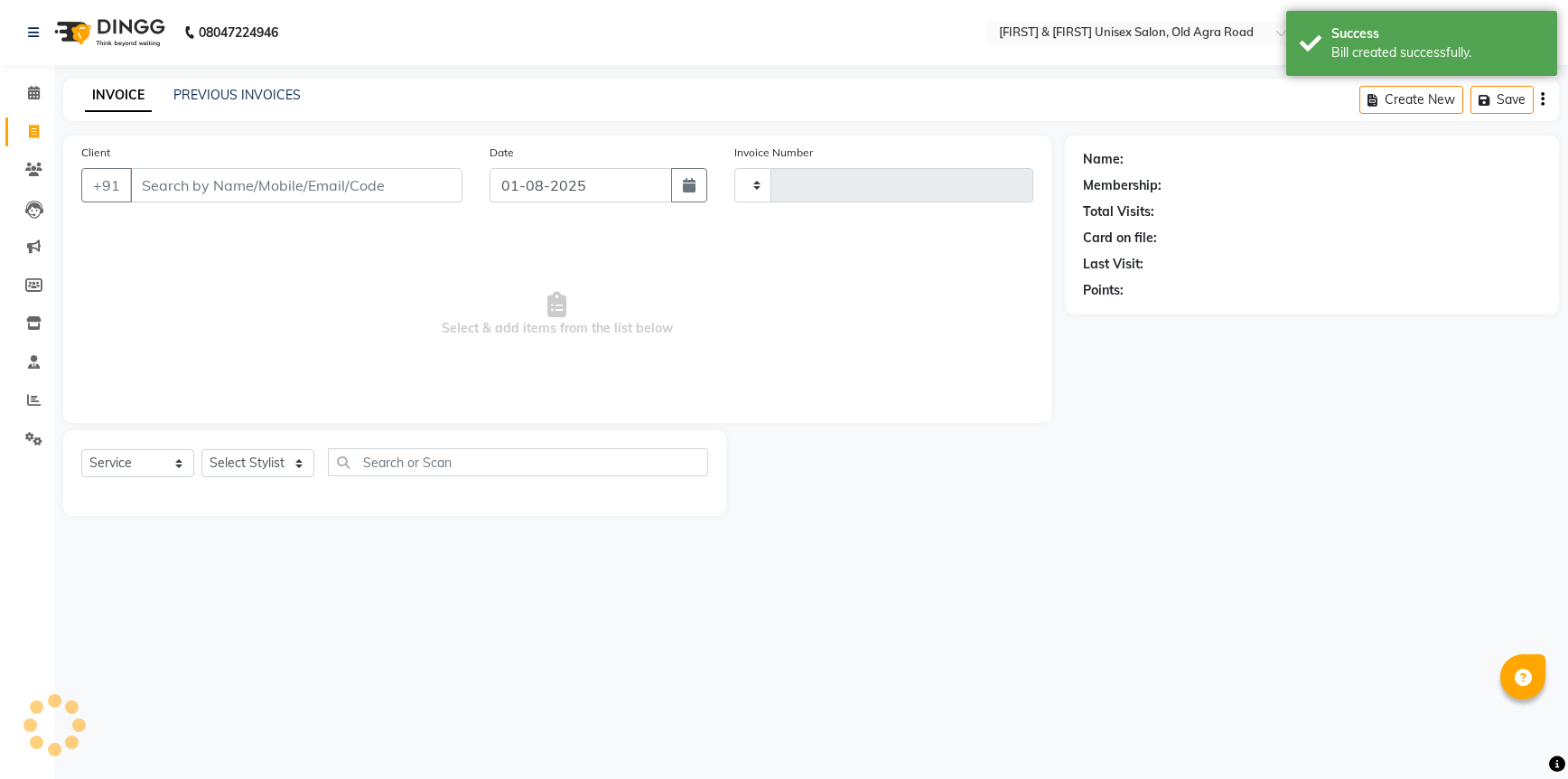 type on "4339" 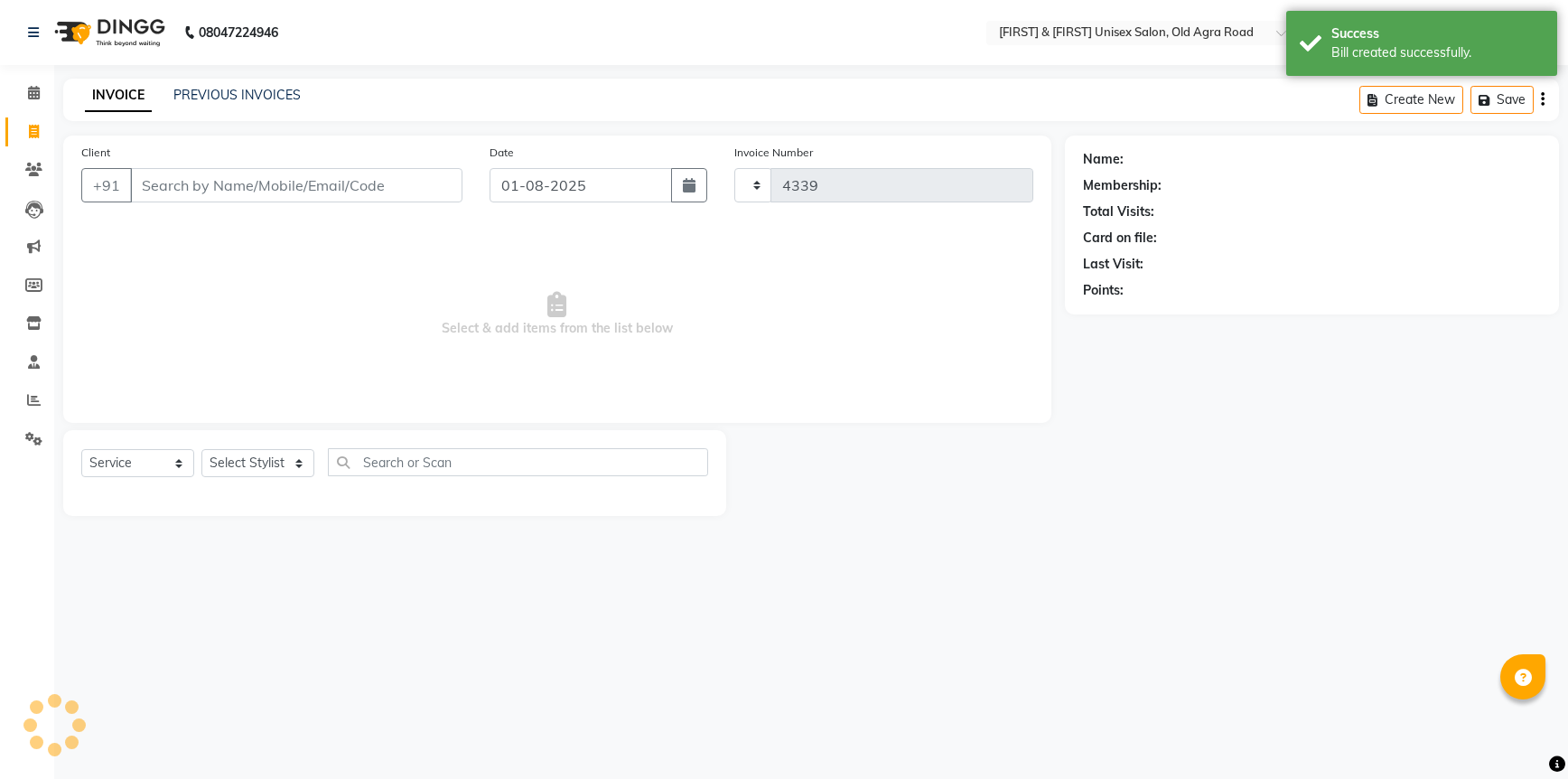 select on "6770" 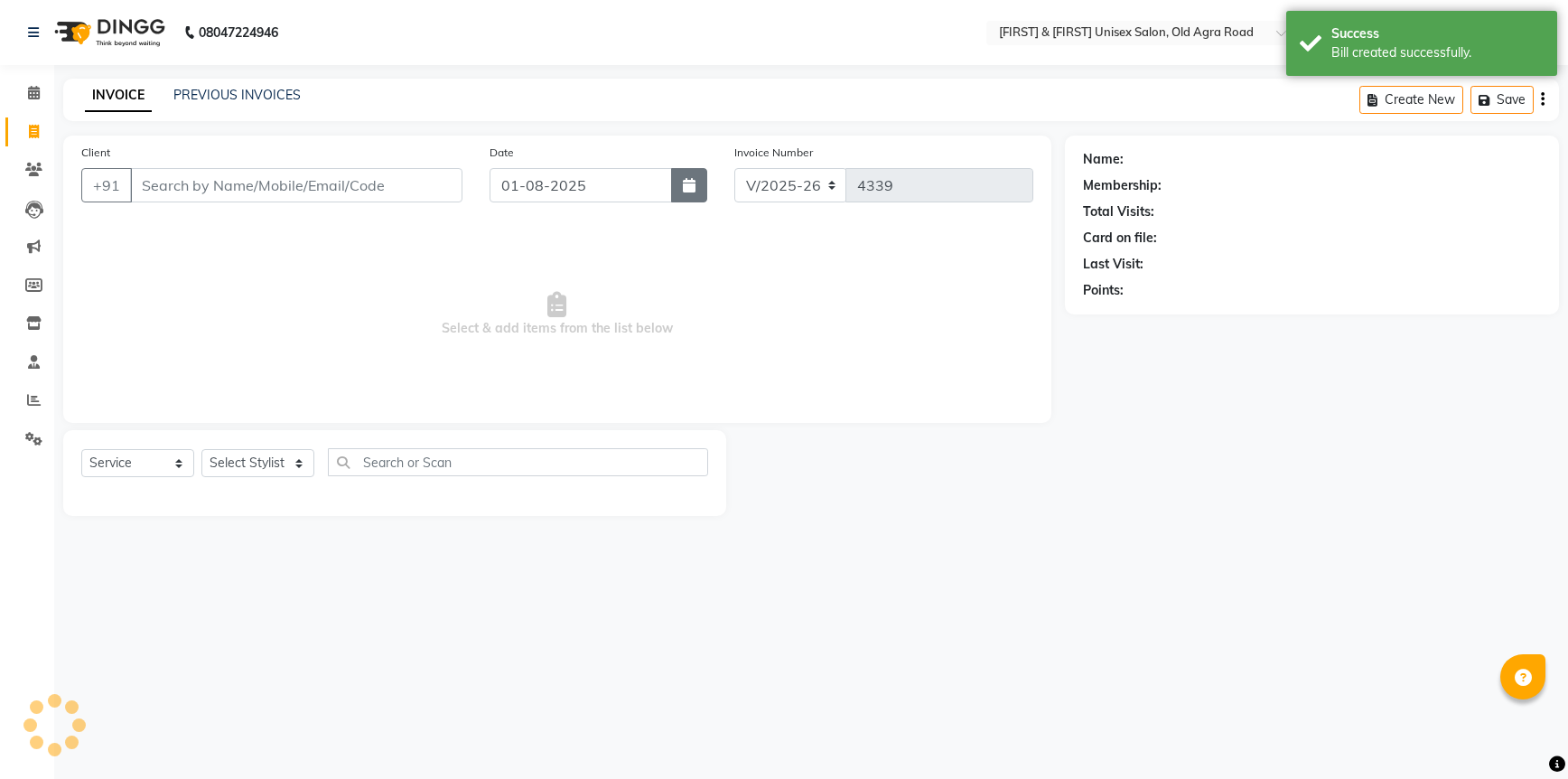 click 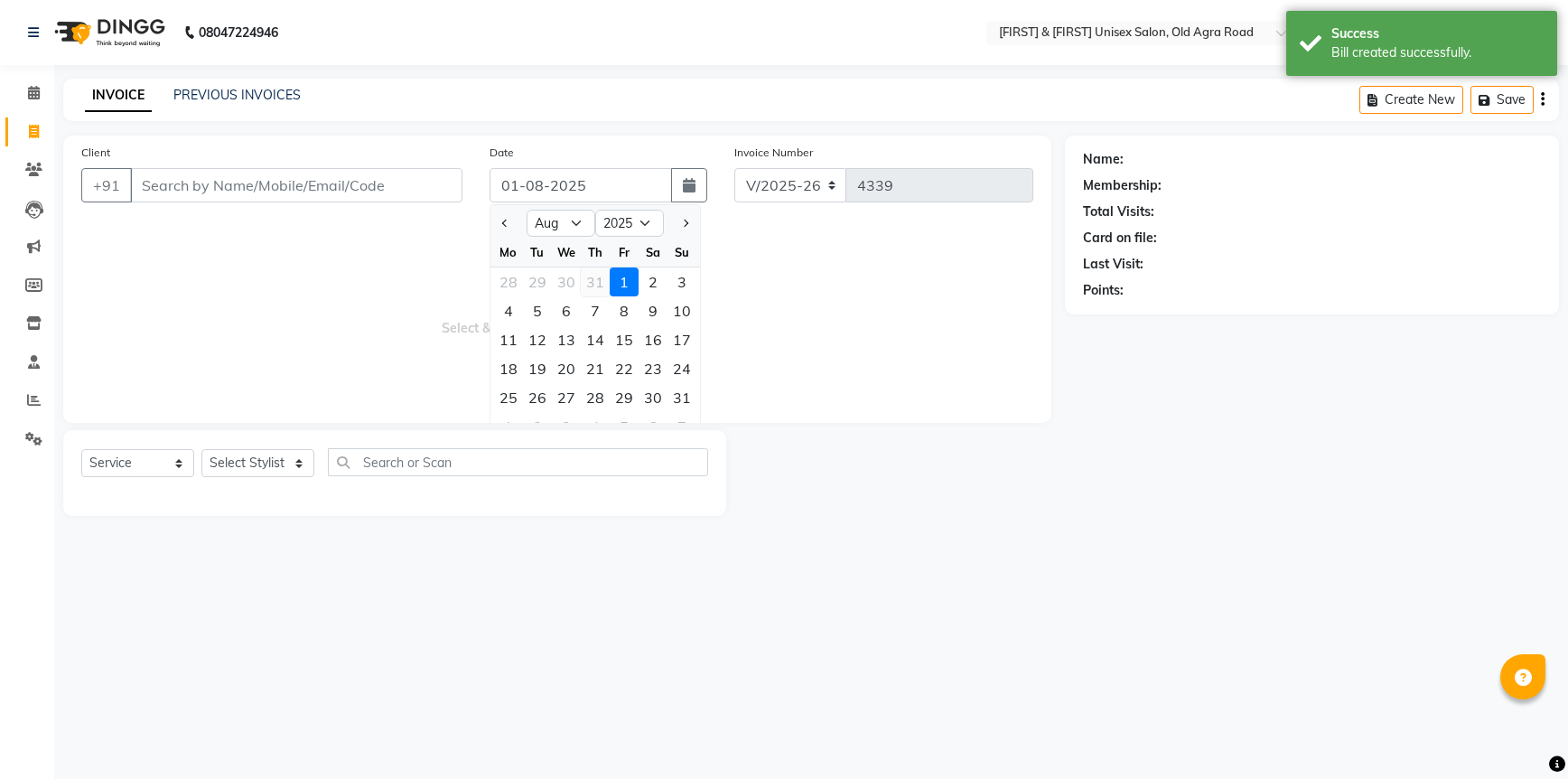 click on "31" 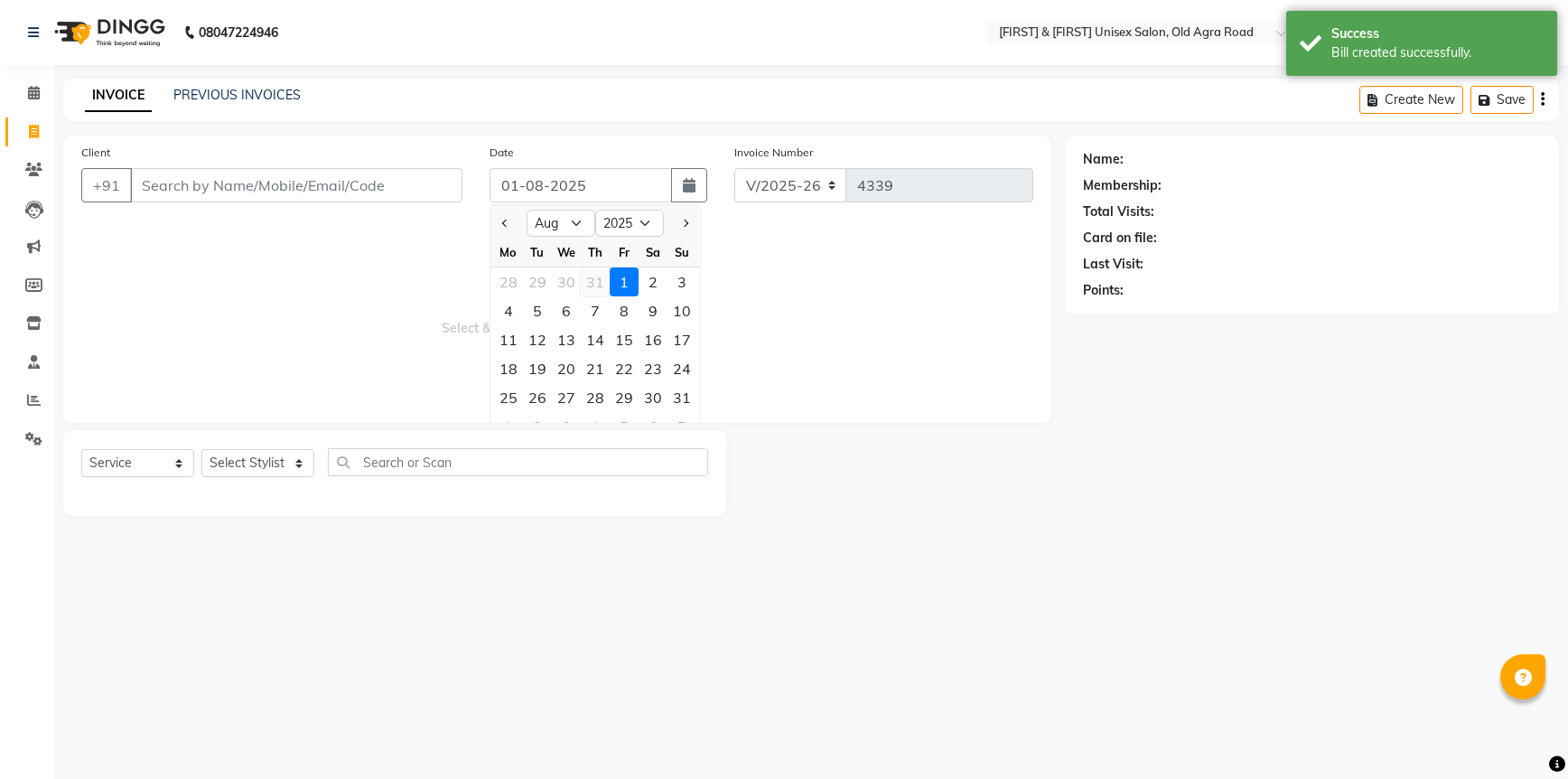type on "31-07-2025" 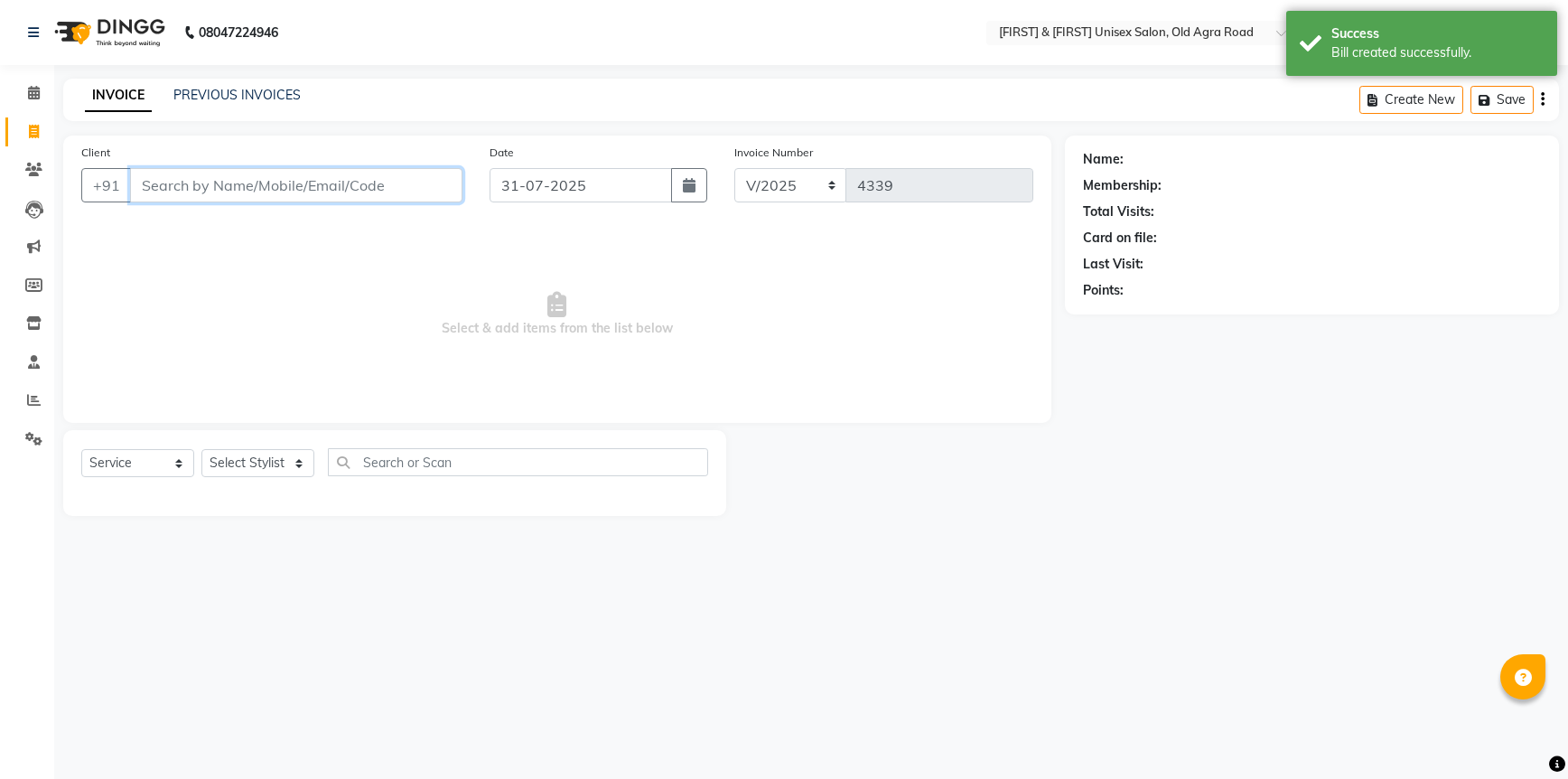 click on "Client" at bounding box center [296, 185] 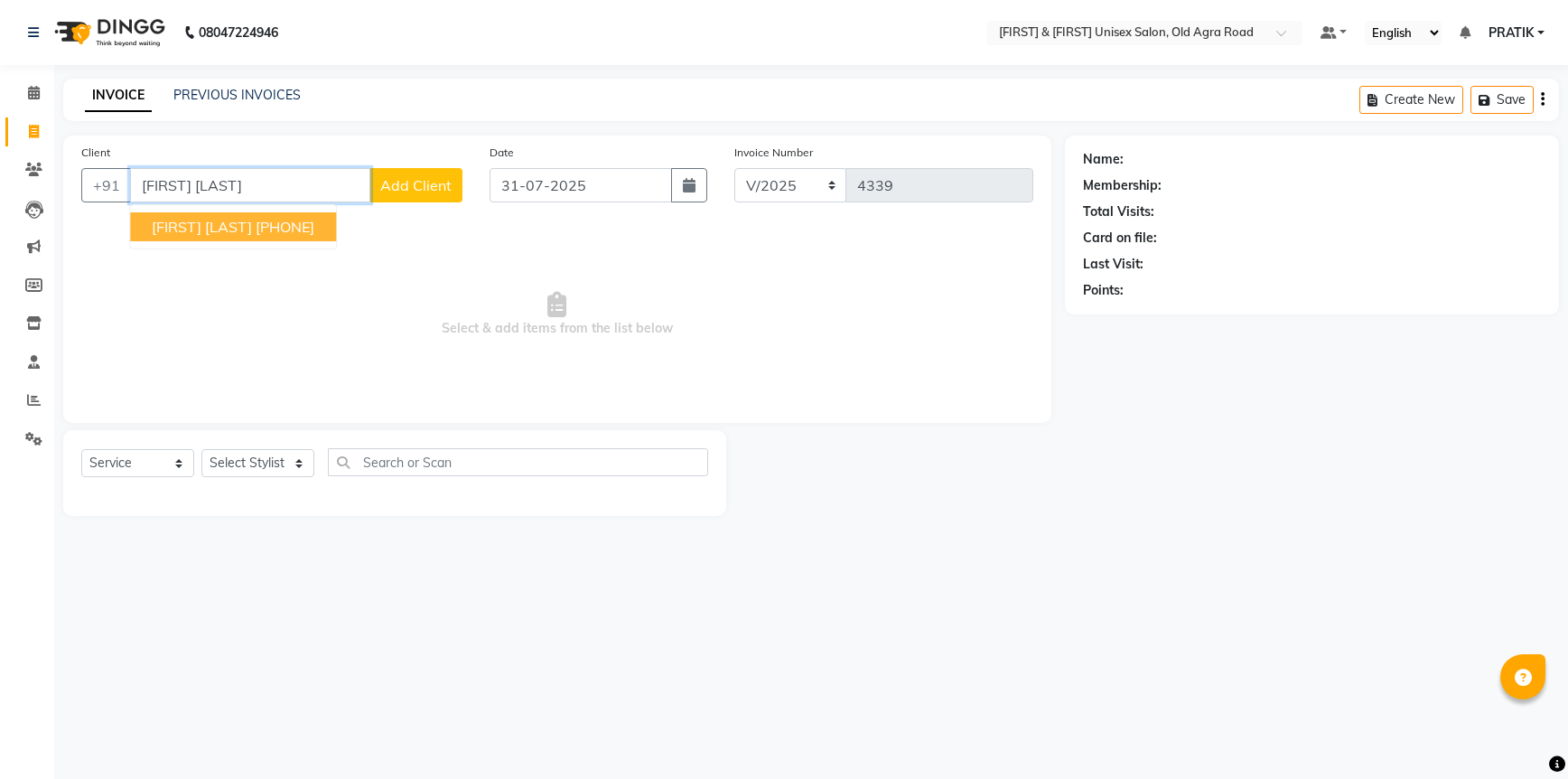 click on "Dhanesh Bhatewara" at bounding box center [201, 227] 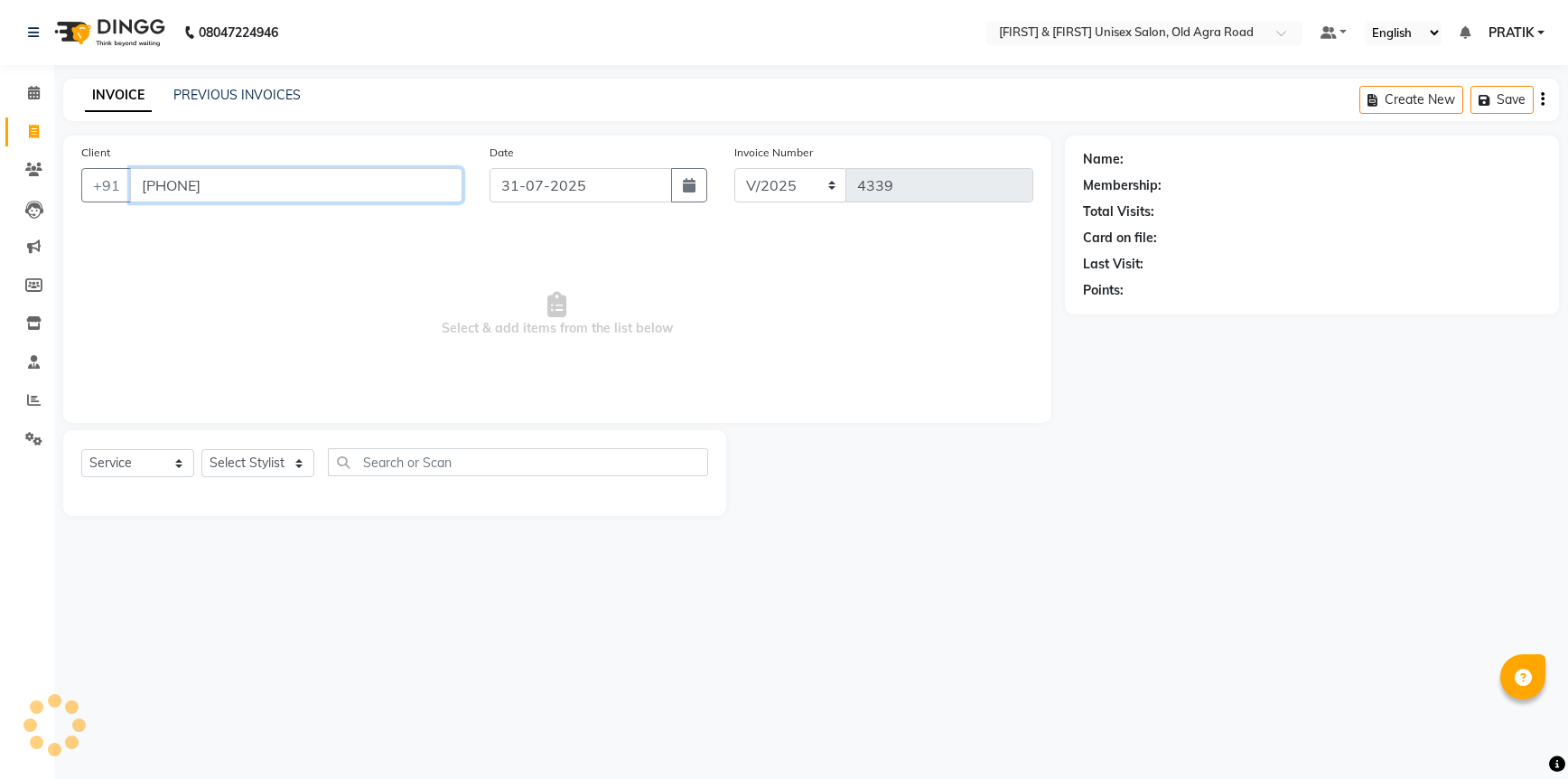 type on "9850258272" 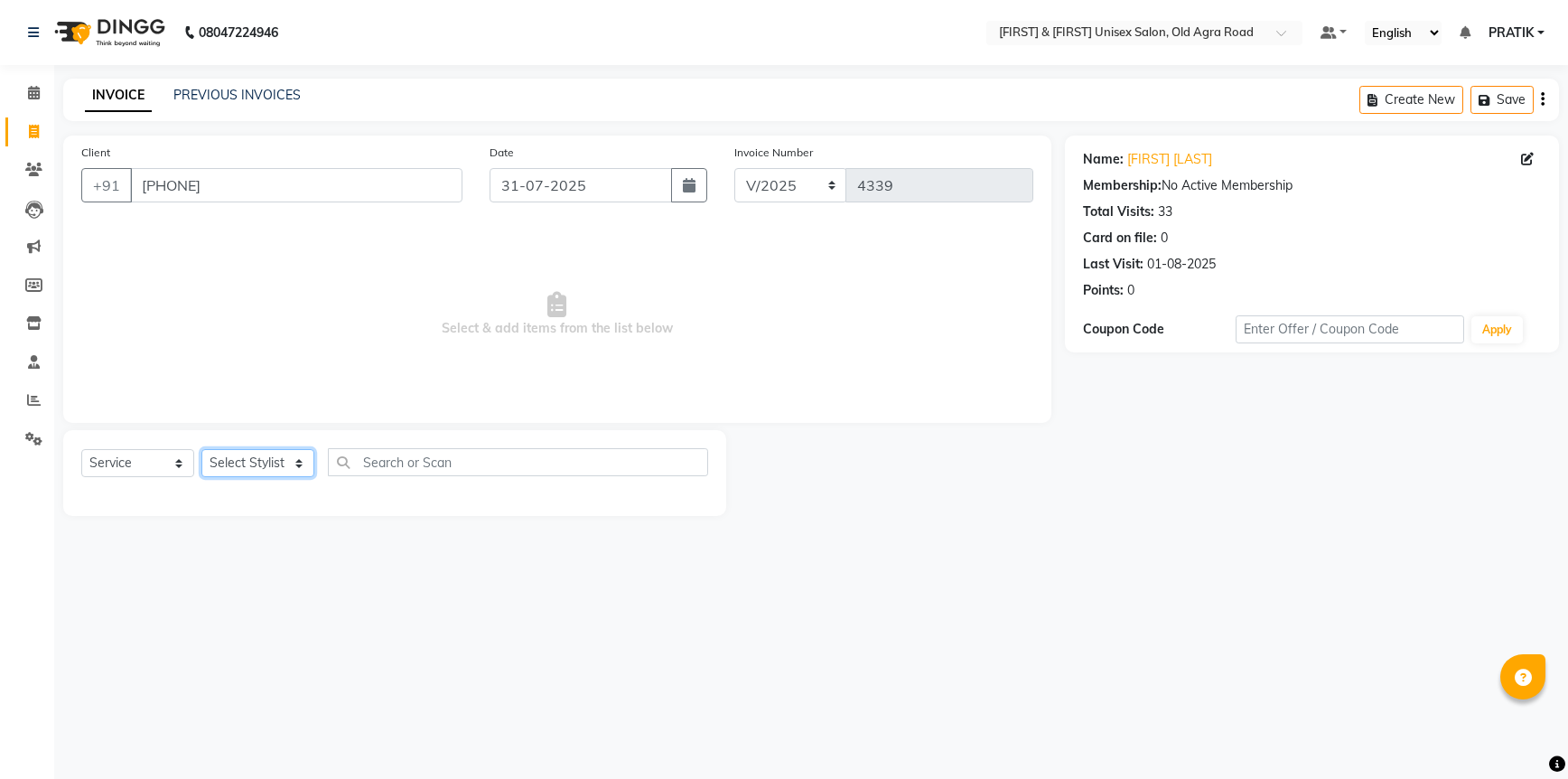 click on "Select Stylist [NAME] [NAME] [NAME] [NAME] [NAME] [NAME] [NAME] [NAME] [NAME] [NAME] [NAME]" 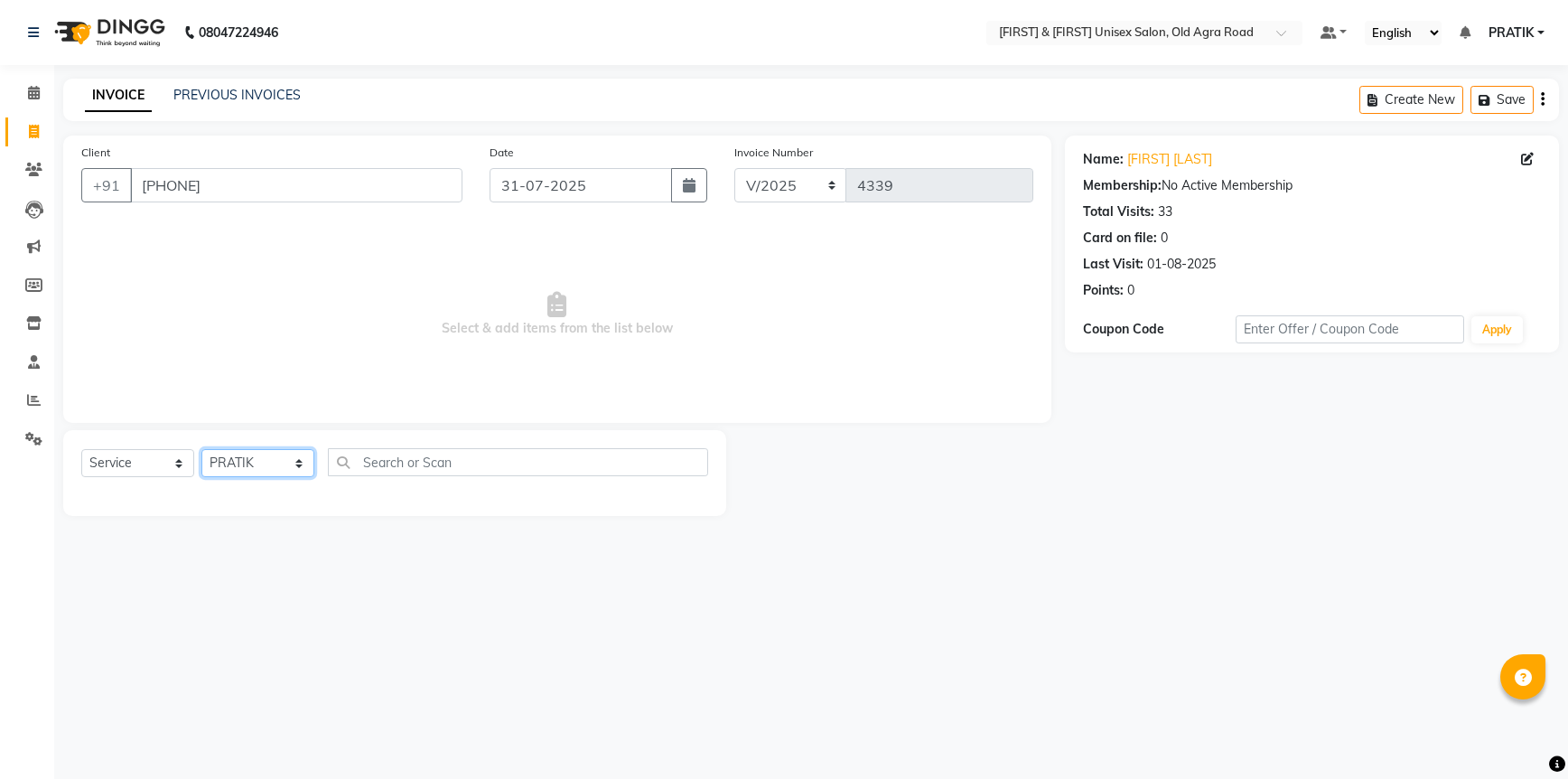 click on "Select Stylist [NAME] [NAME] [NAME] [NAME] [NAME] [NAME] [NAME] [NAME] [NAME] [NAME] [NAME]" 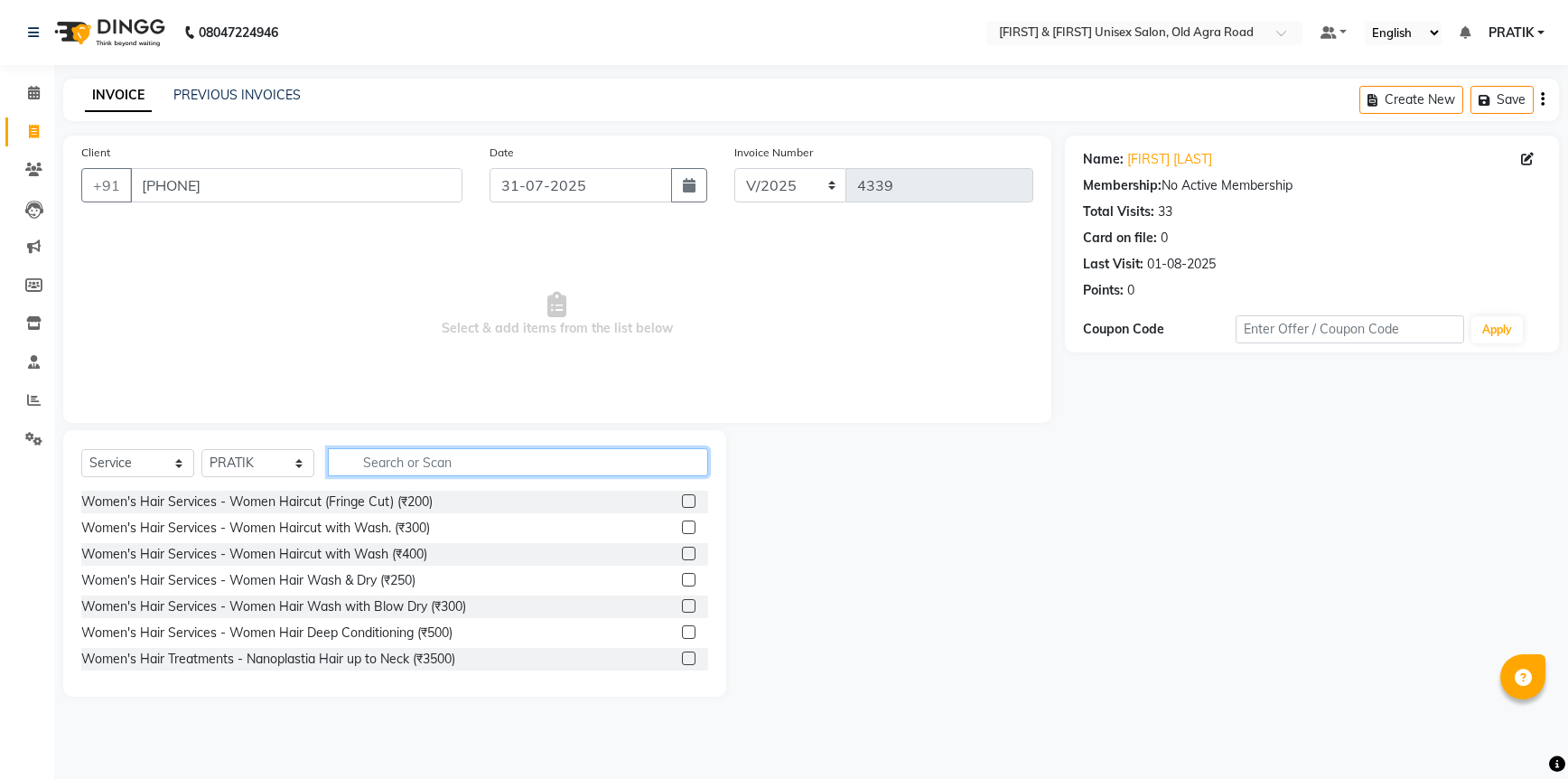 click 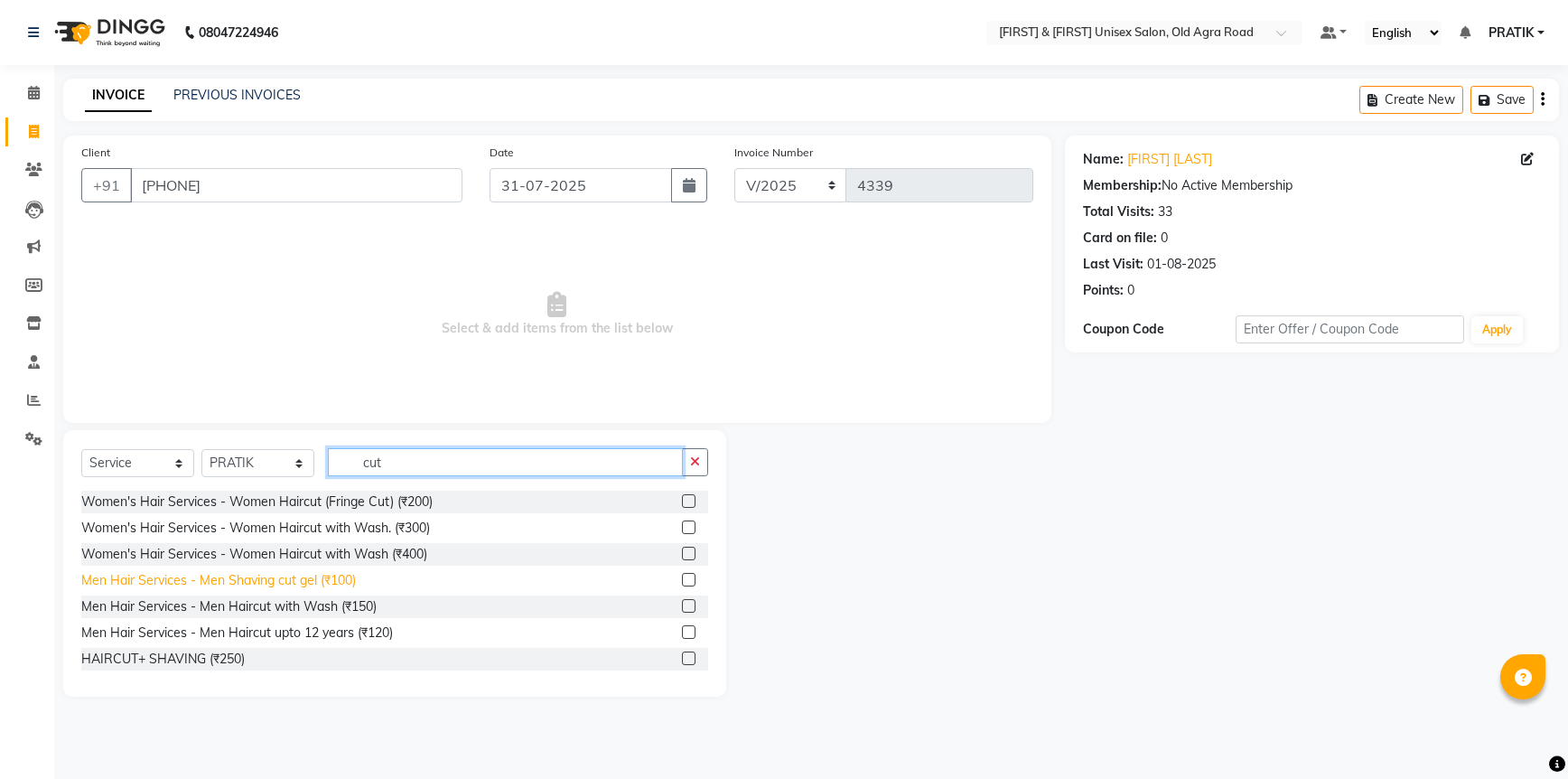 type on "cut" 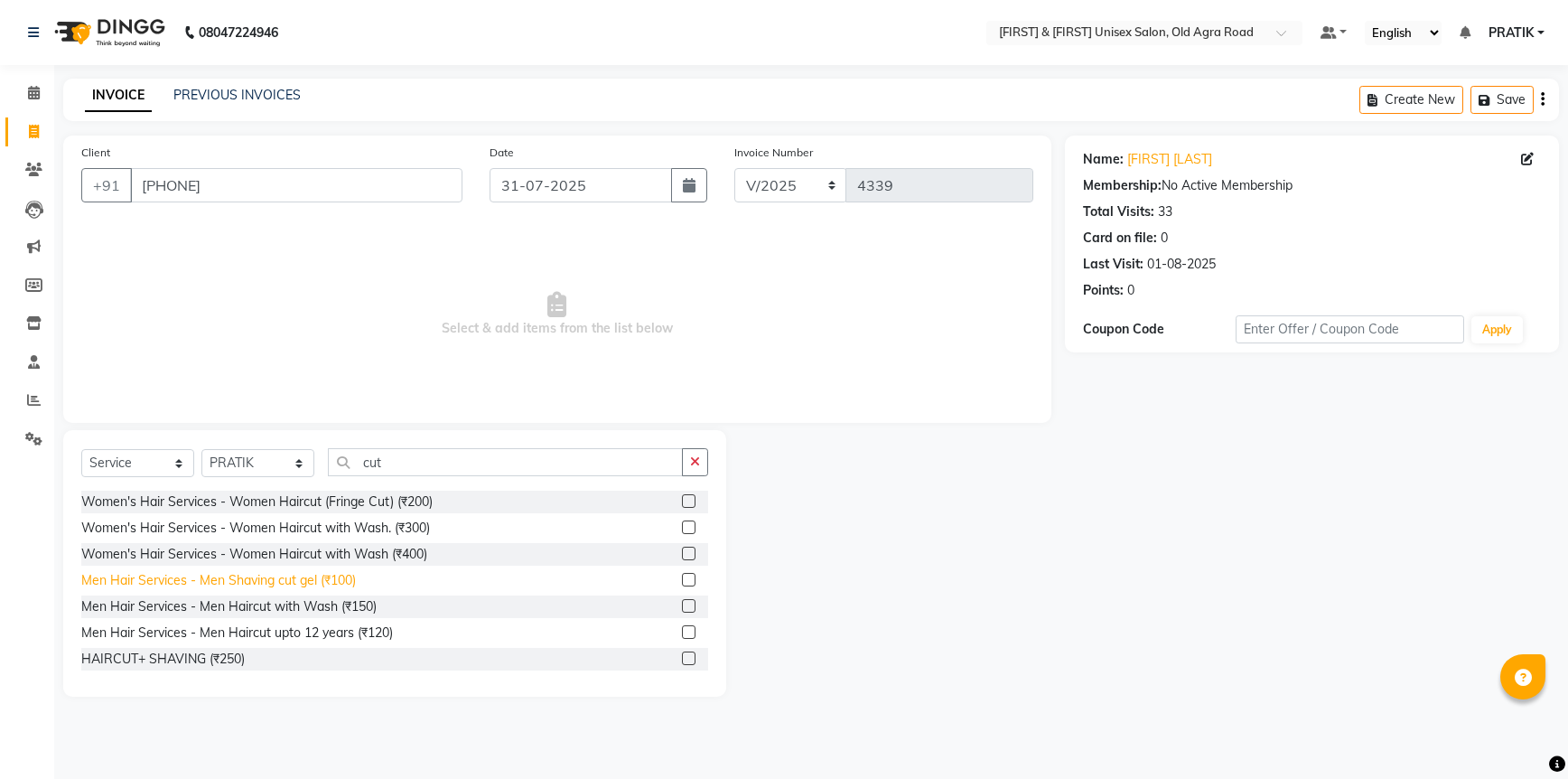 click on "Men Hair Services - Men Shaving cut gel (₹100)" 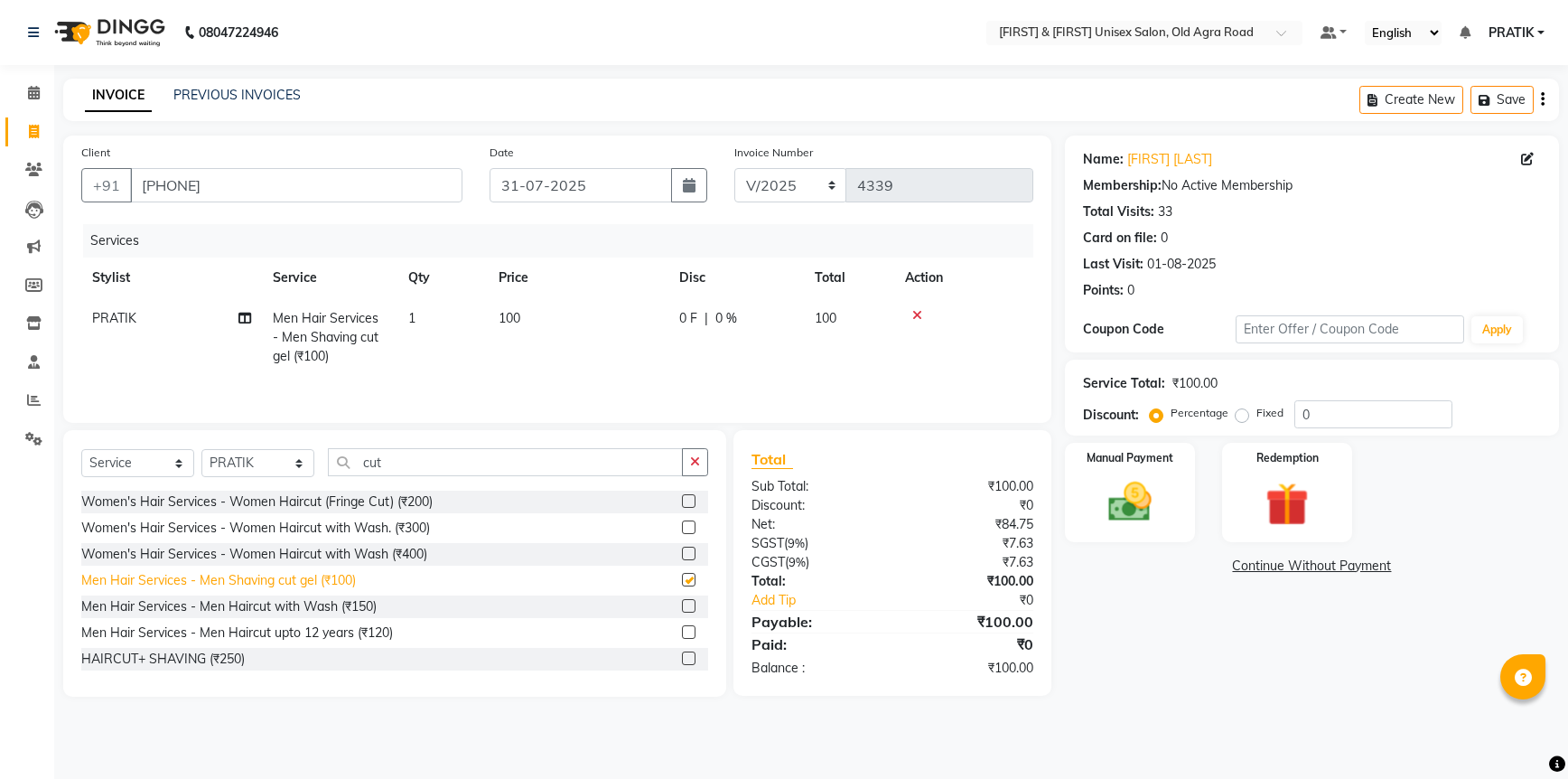 checkbox on "false" 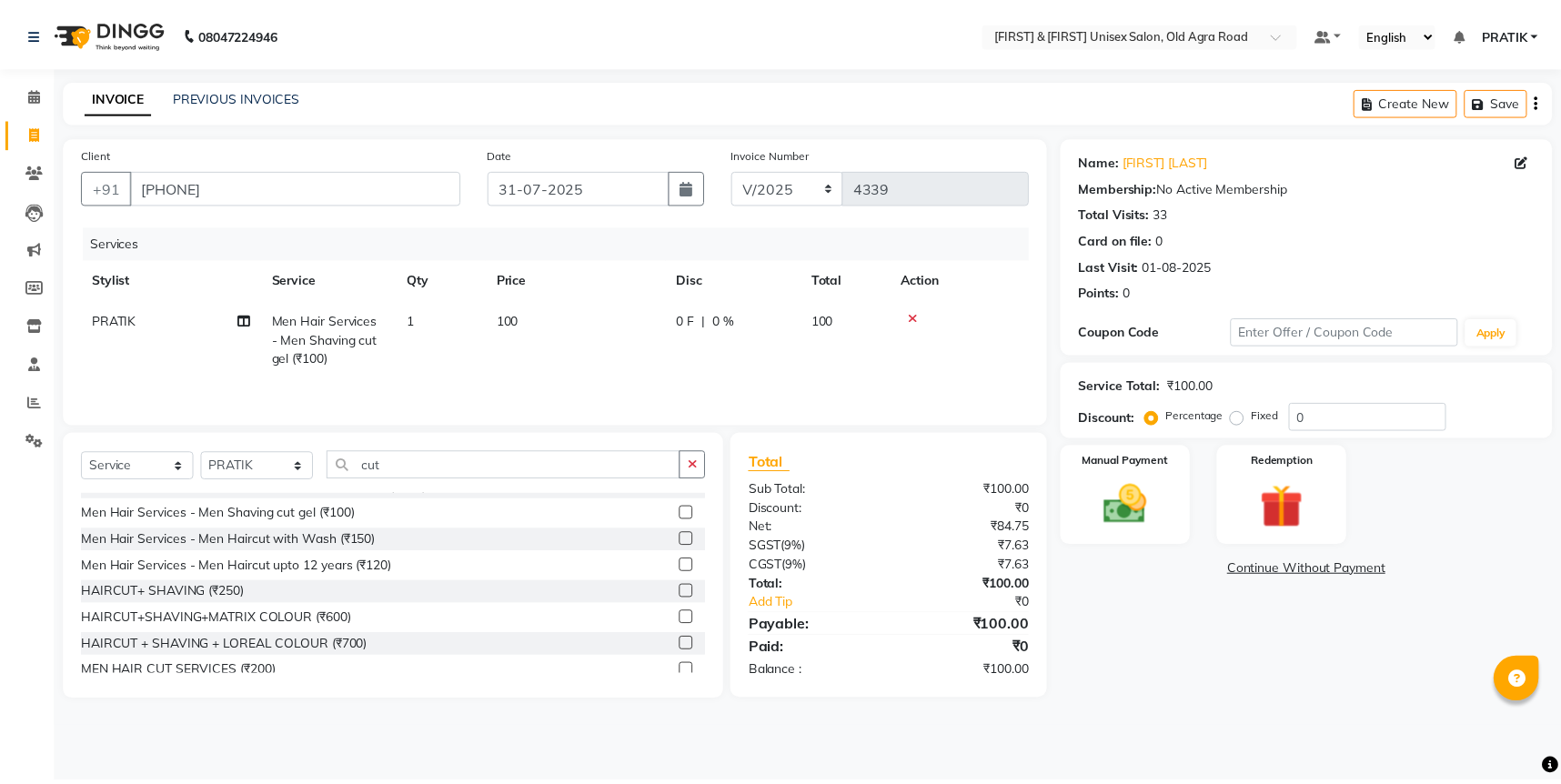 scroll, scrollTop: 107, scrollLeft: 0, axis: vertical 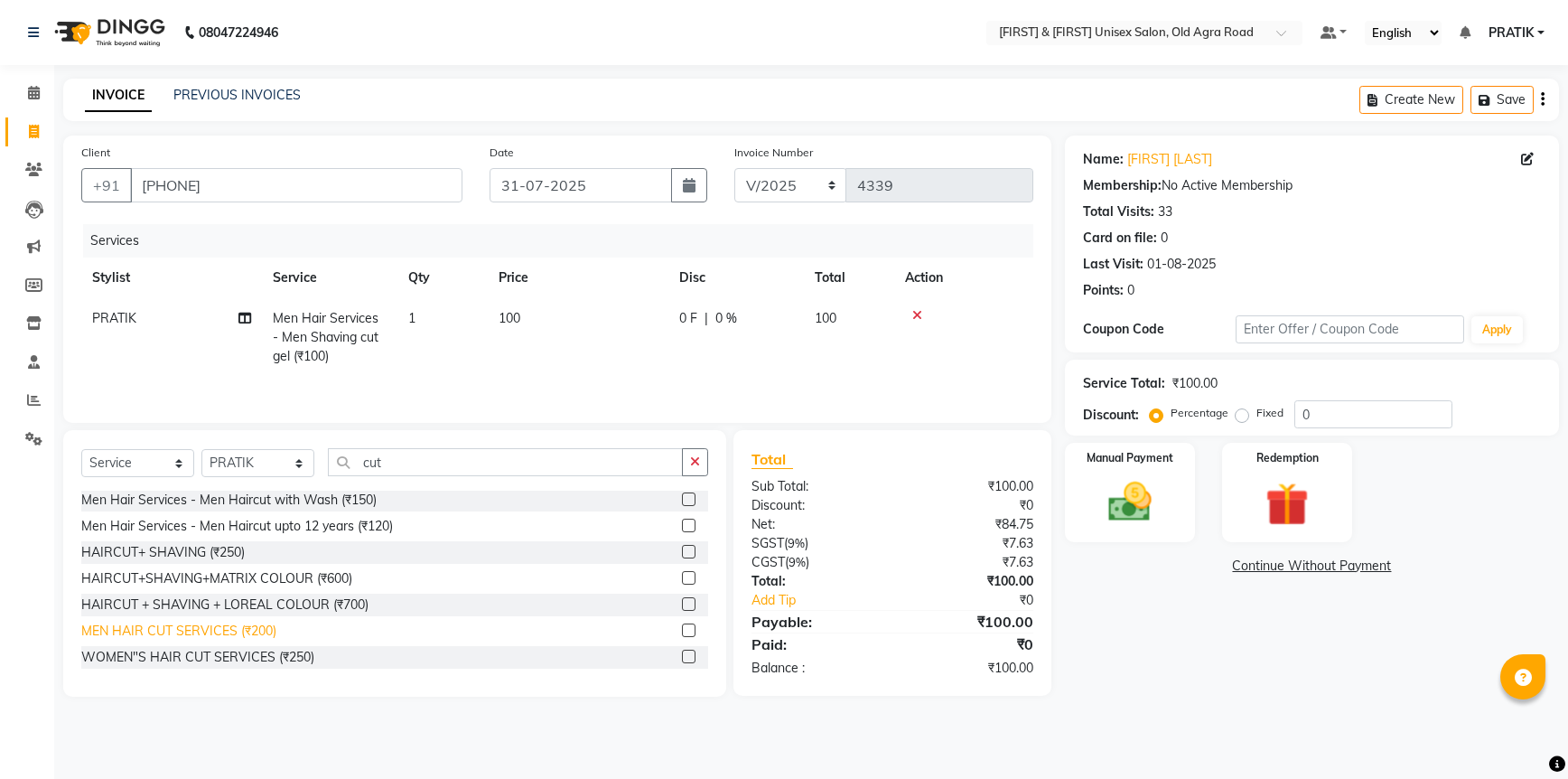 click on "MEN HAIR CUT SERVICES (₹200)" 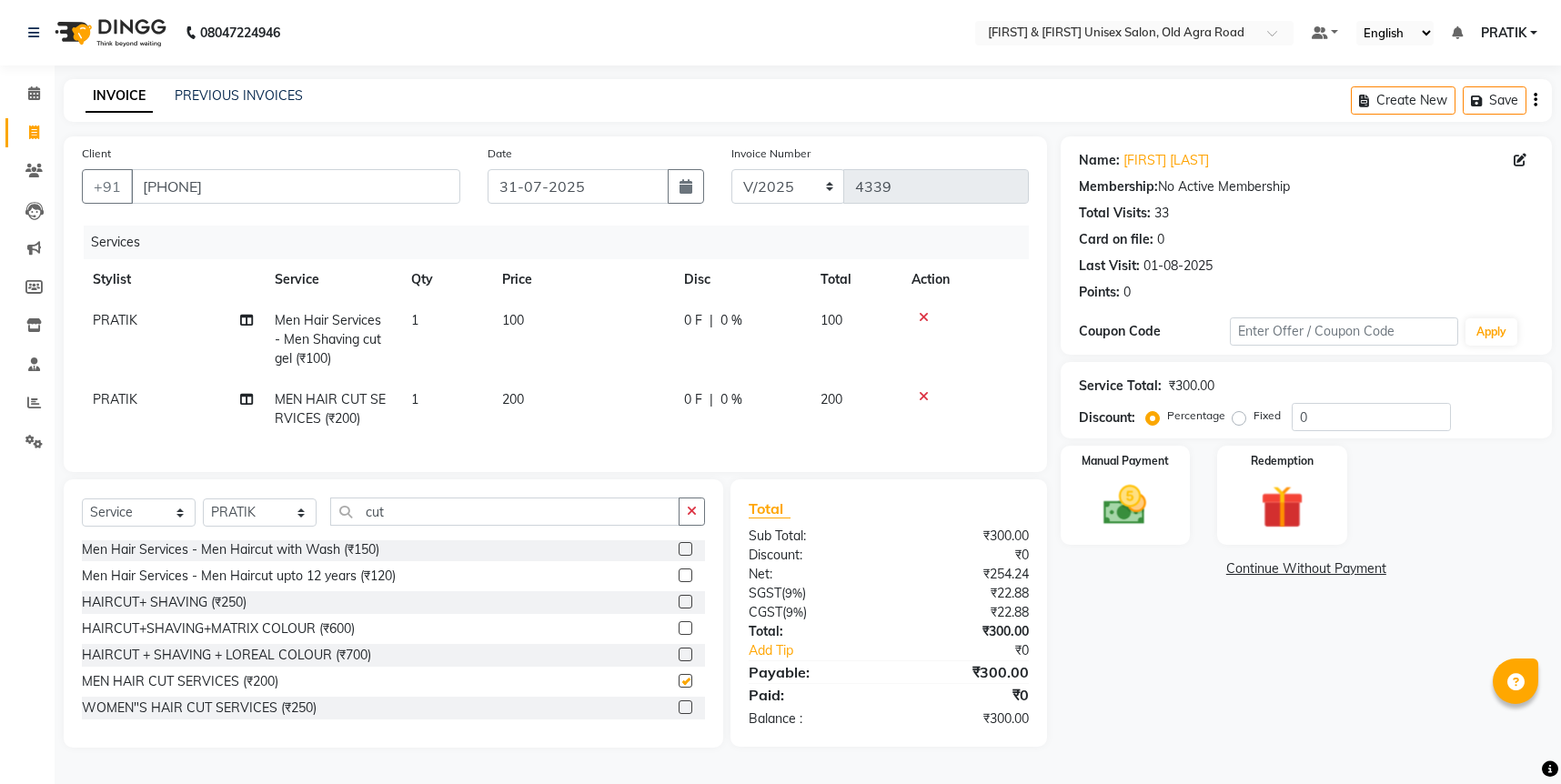 checkbox on "false" 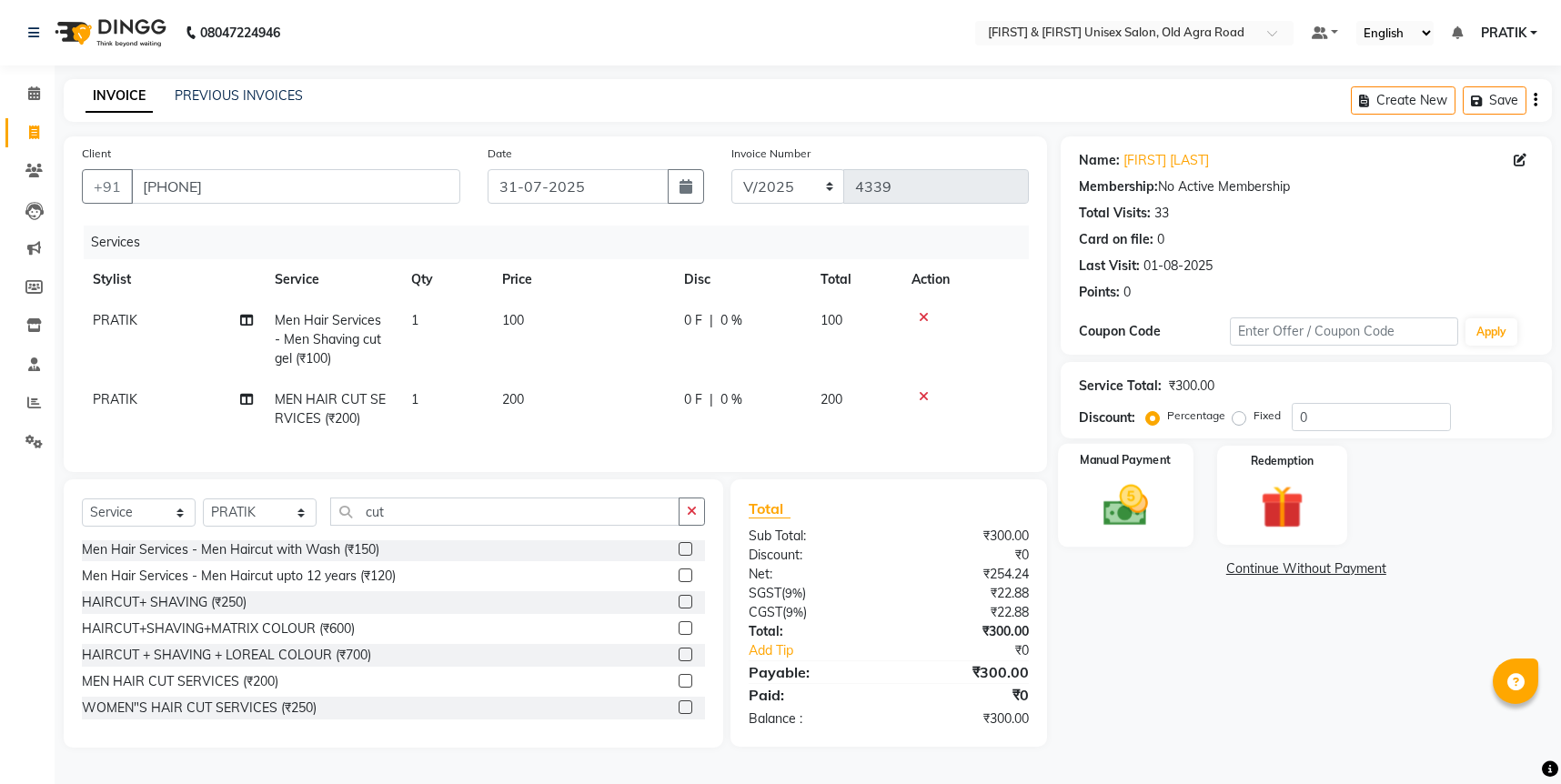 click 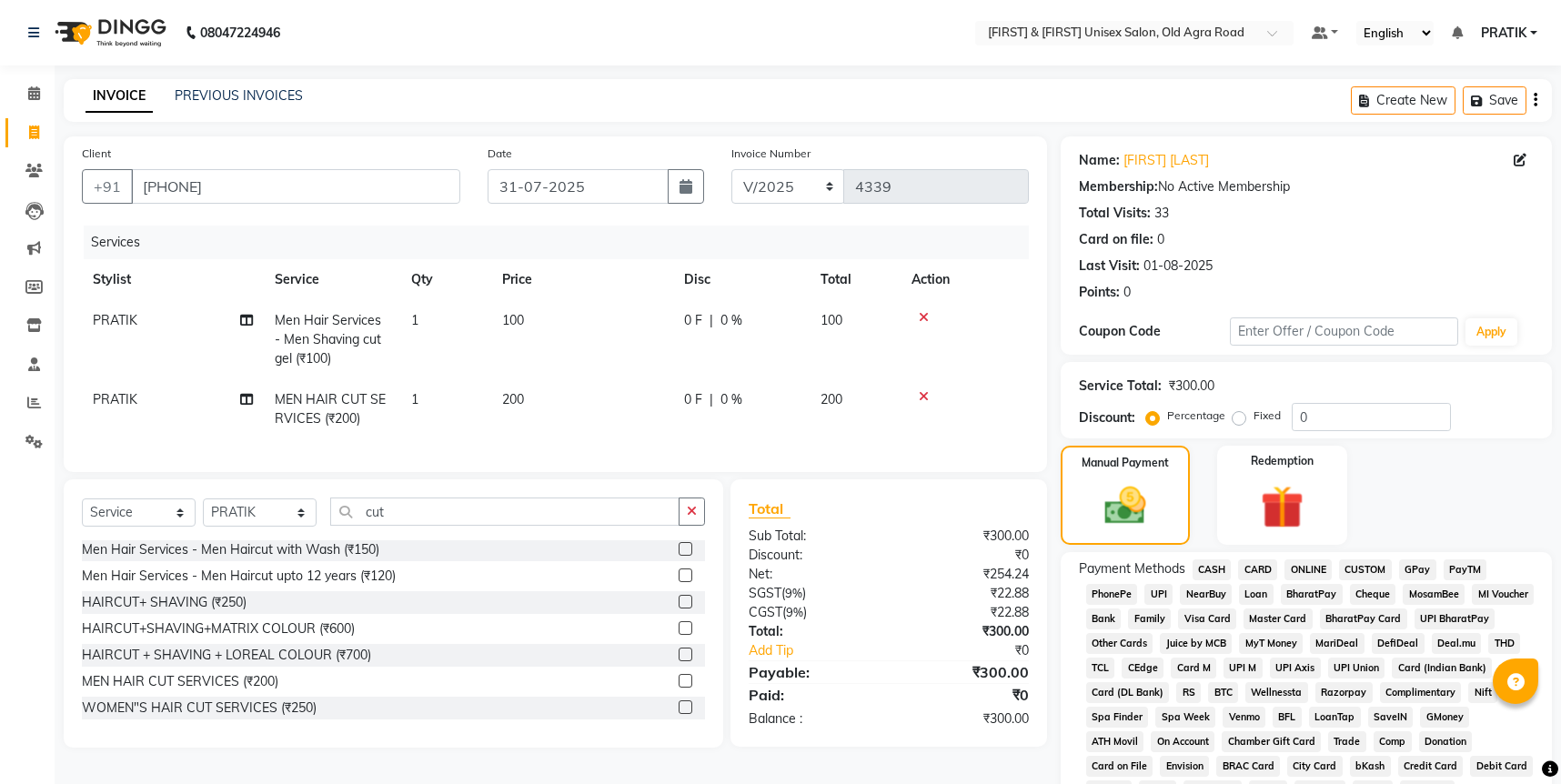click on "CASH" 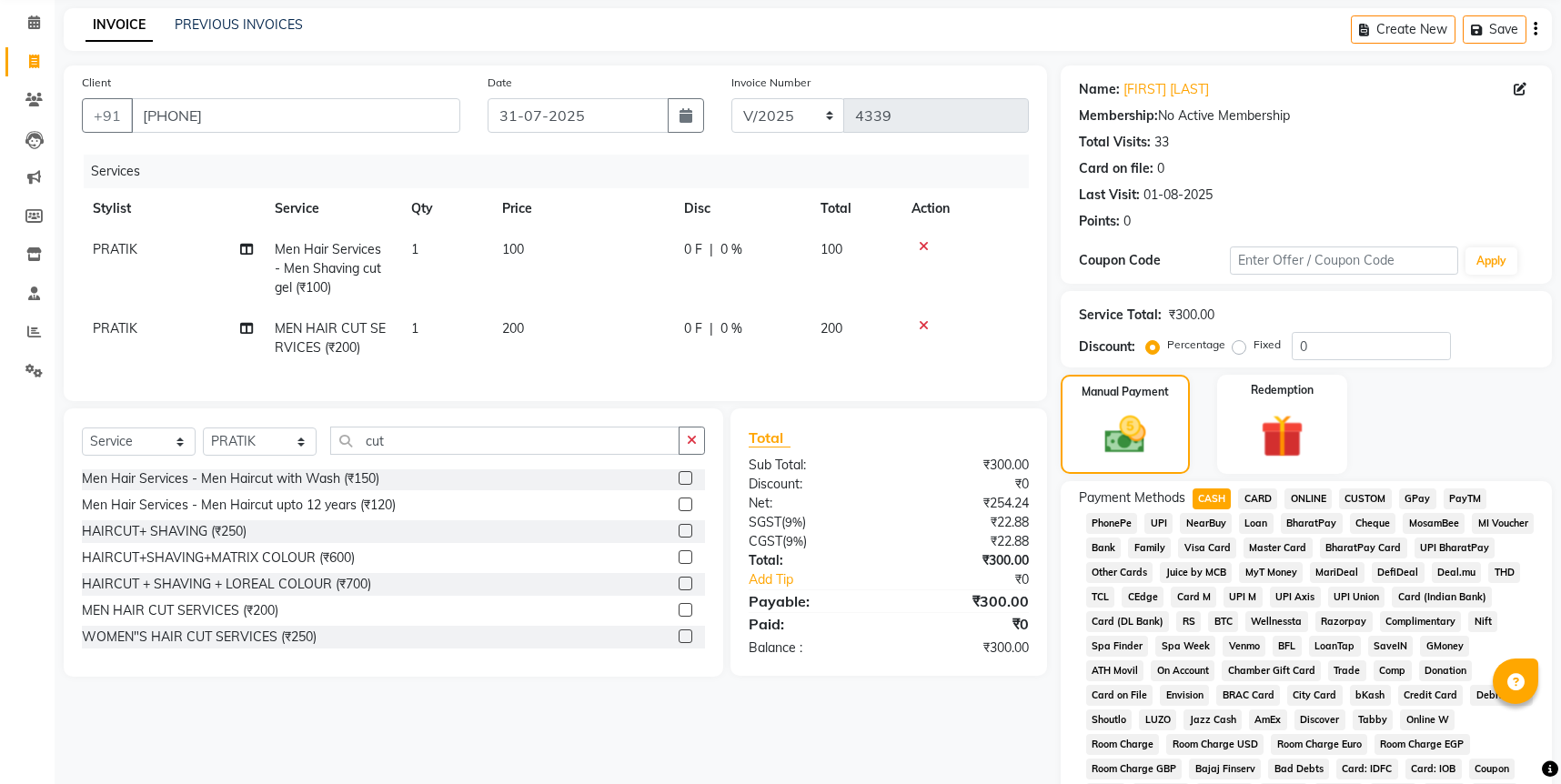 scroll, scrollTop: 435, scrollLeft: 0, axis: vertical 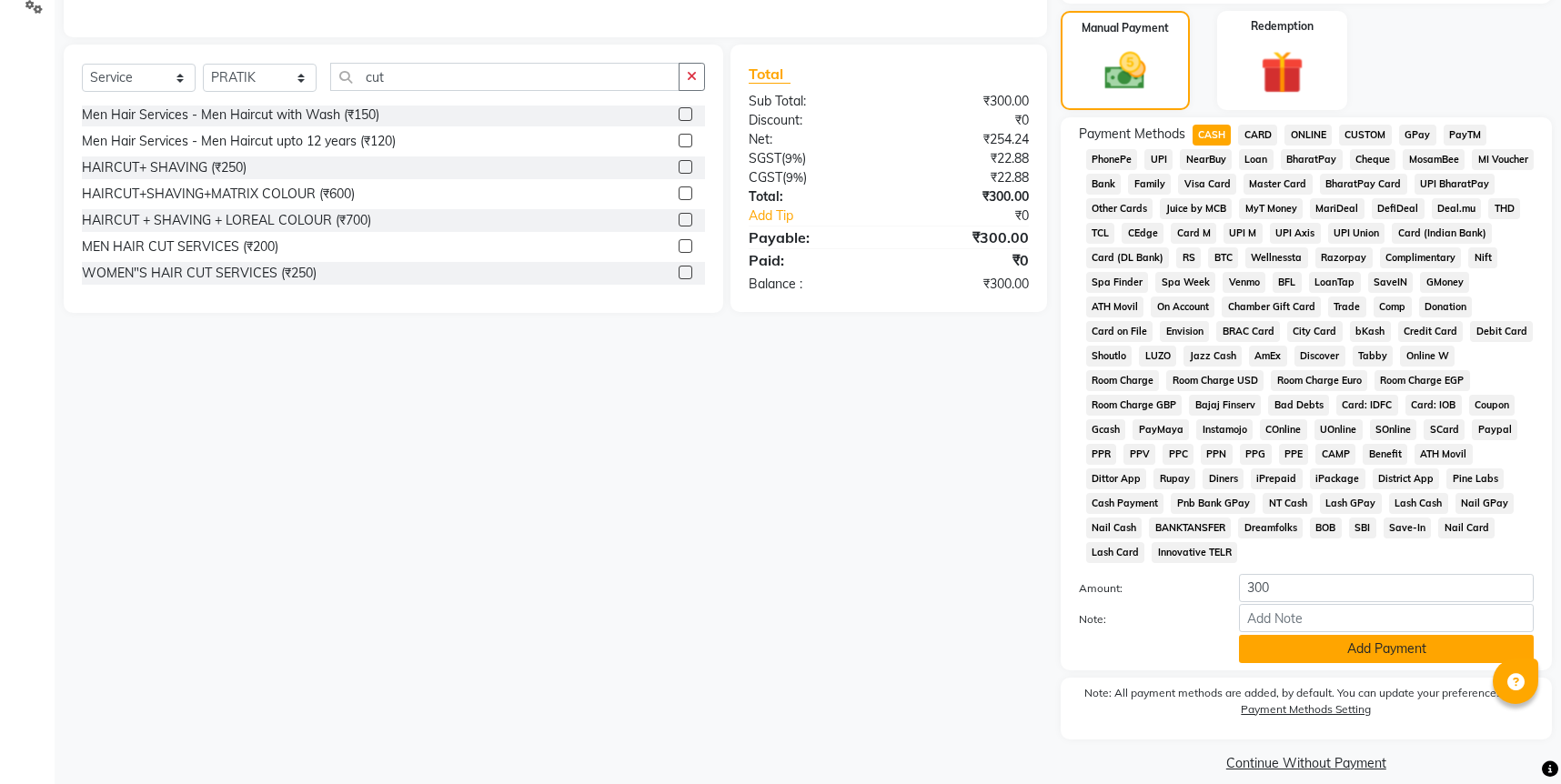 click on "Add Payment" 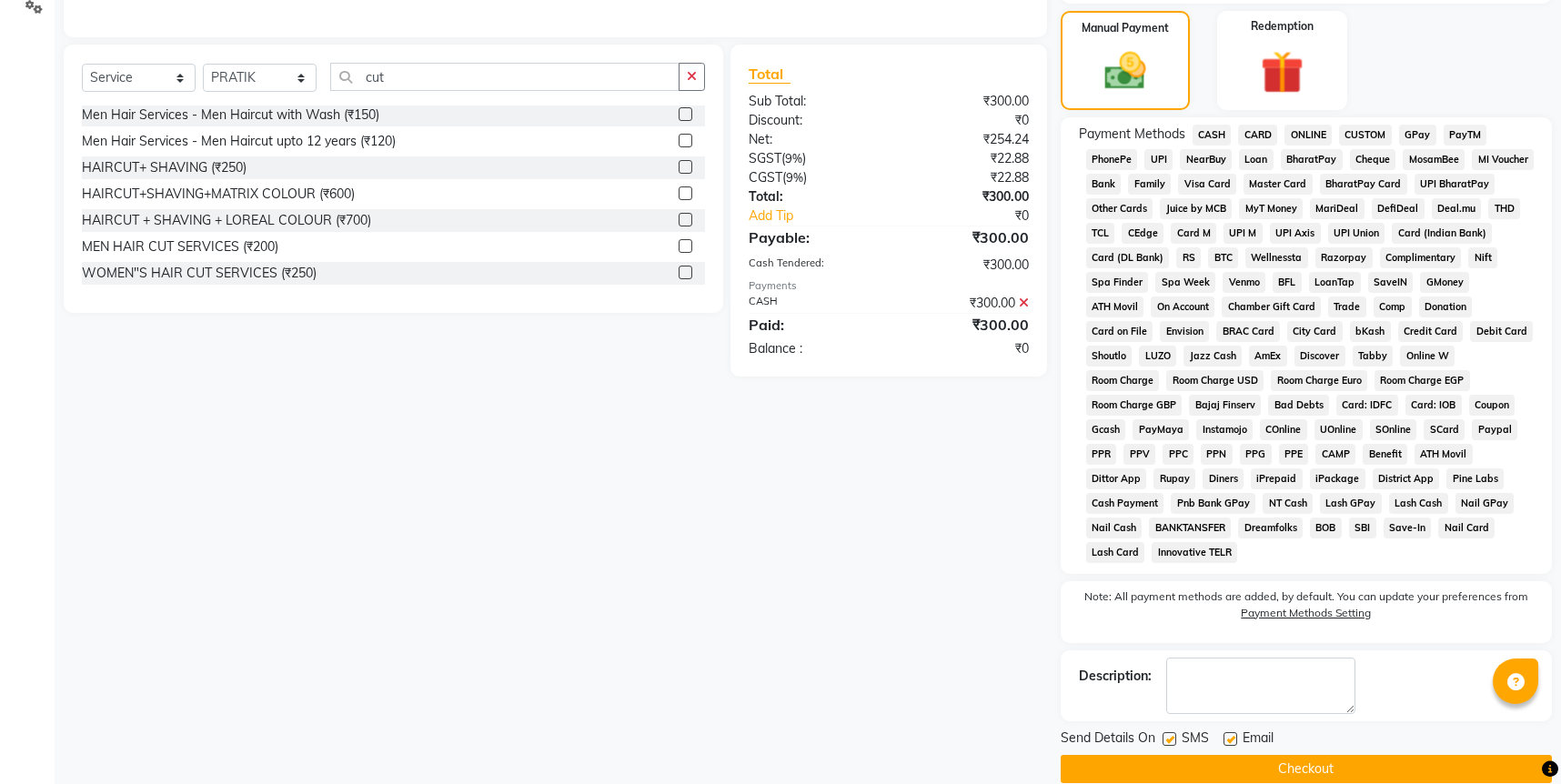 click on "Checkout" 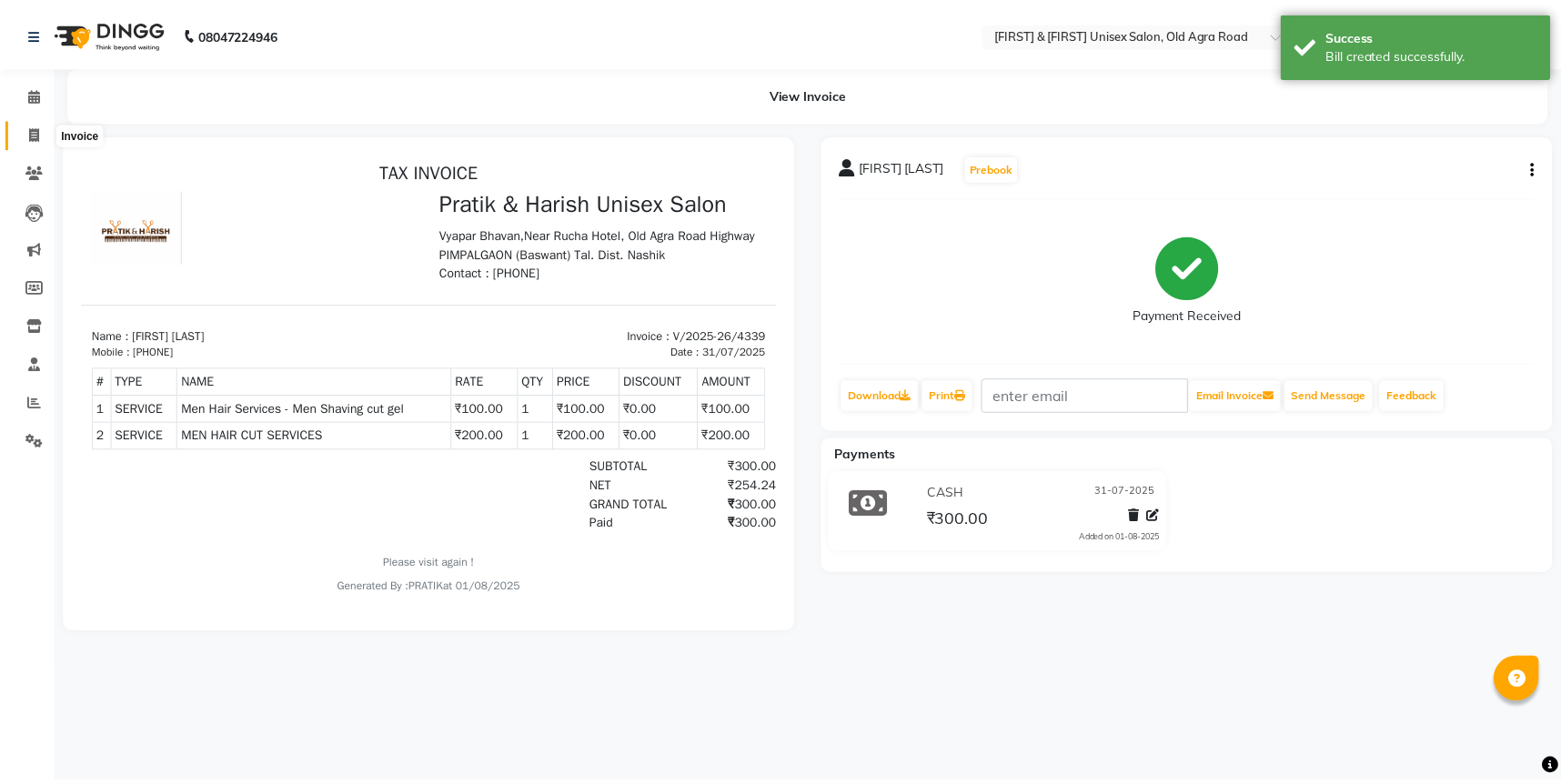 scroll, scrollTop: 0, scrollLeft: 0, axis: both 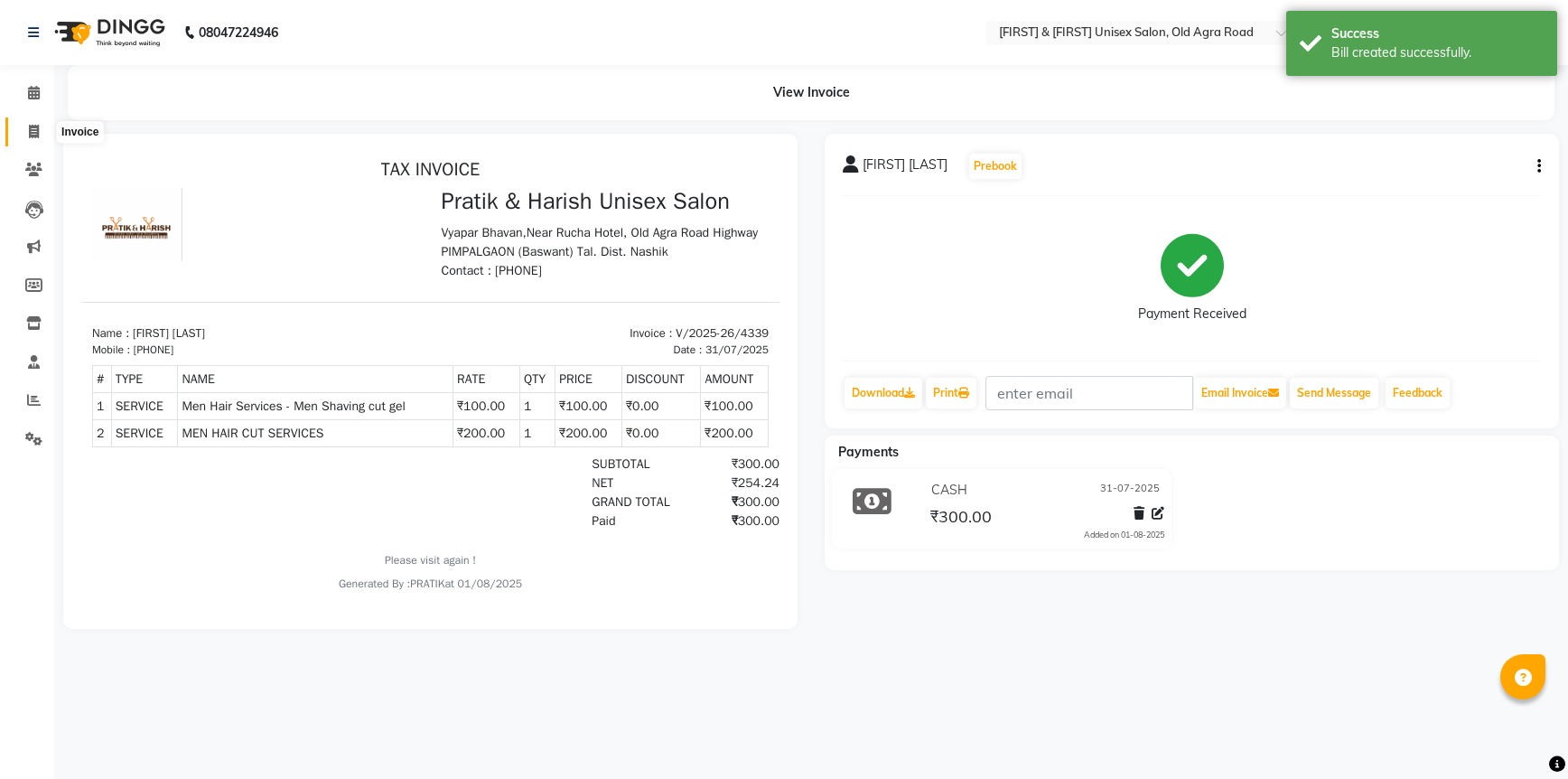 click 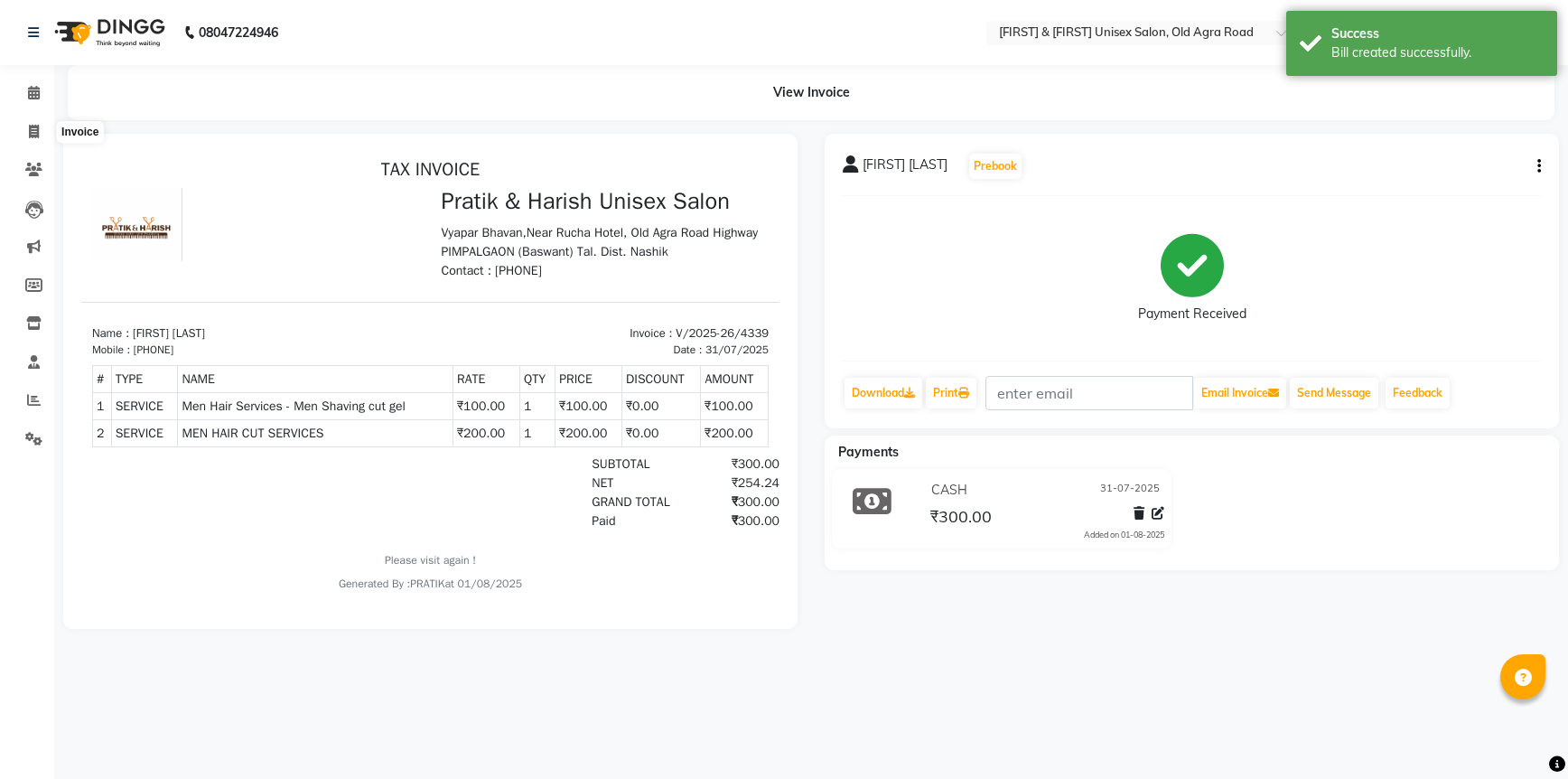 select on "service" 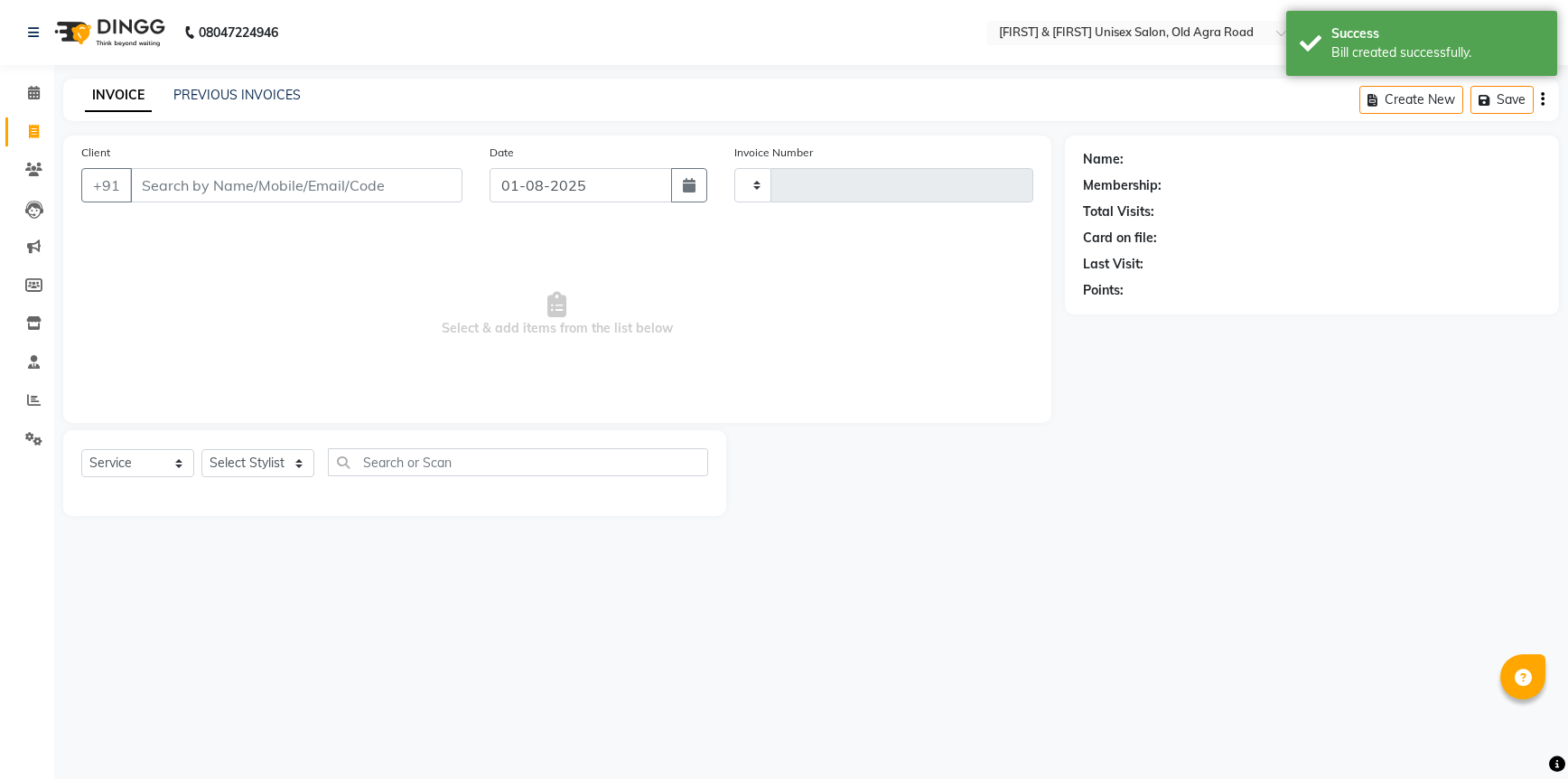 type on "4340" 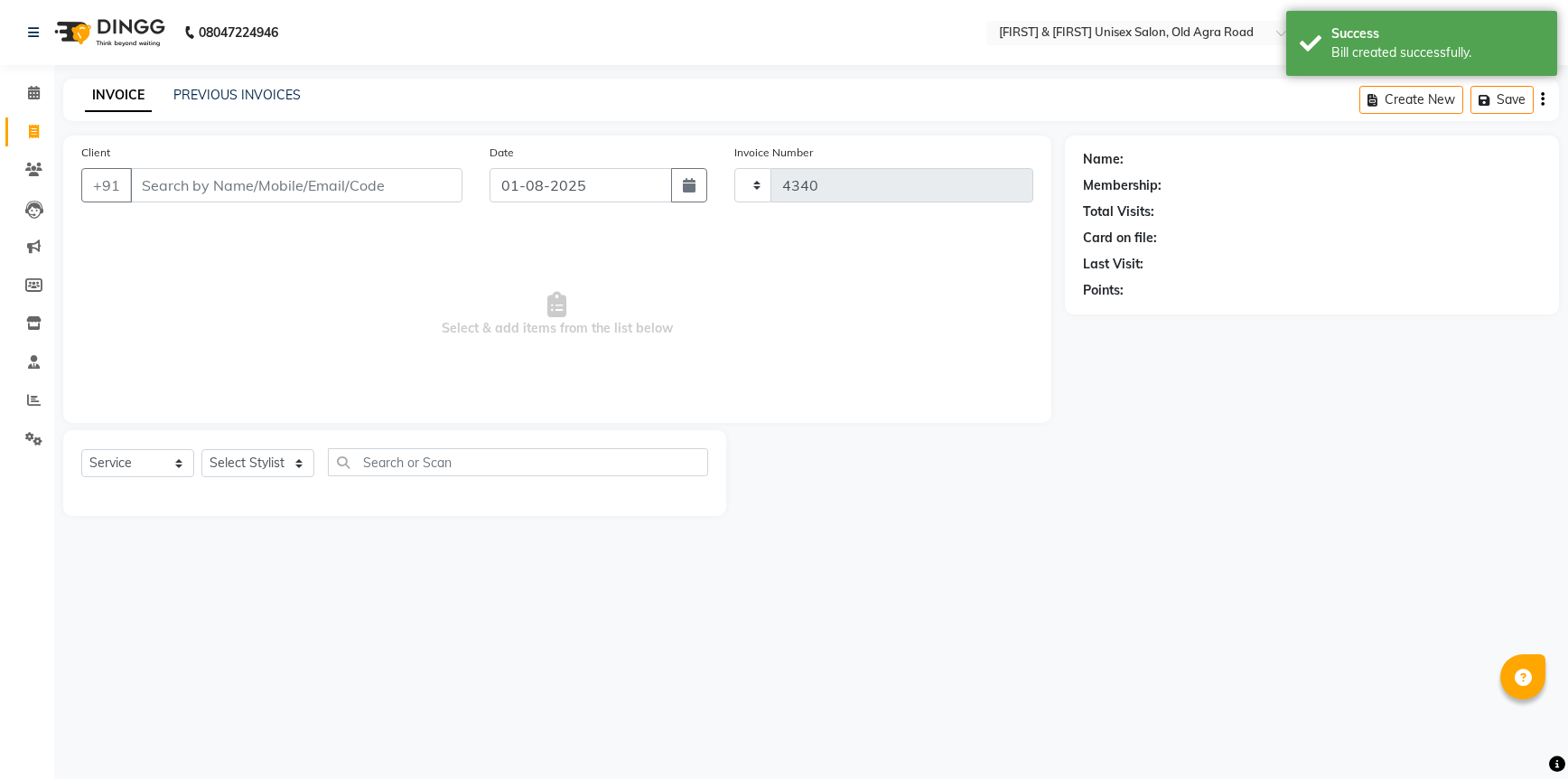 select on "6770" 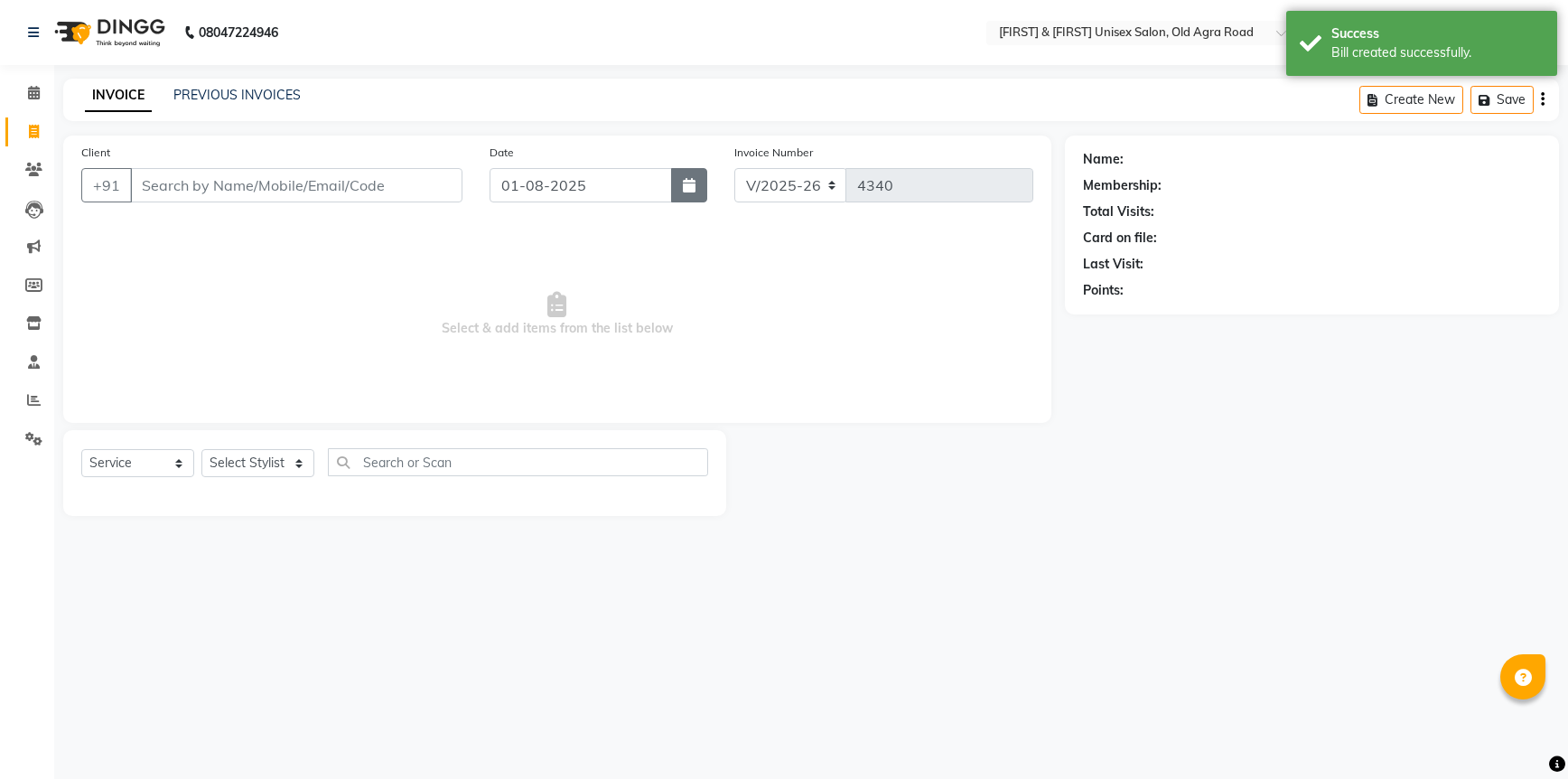click 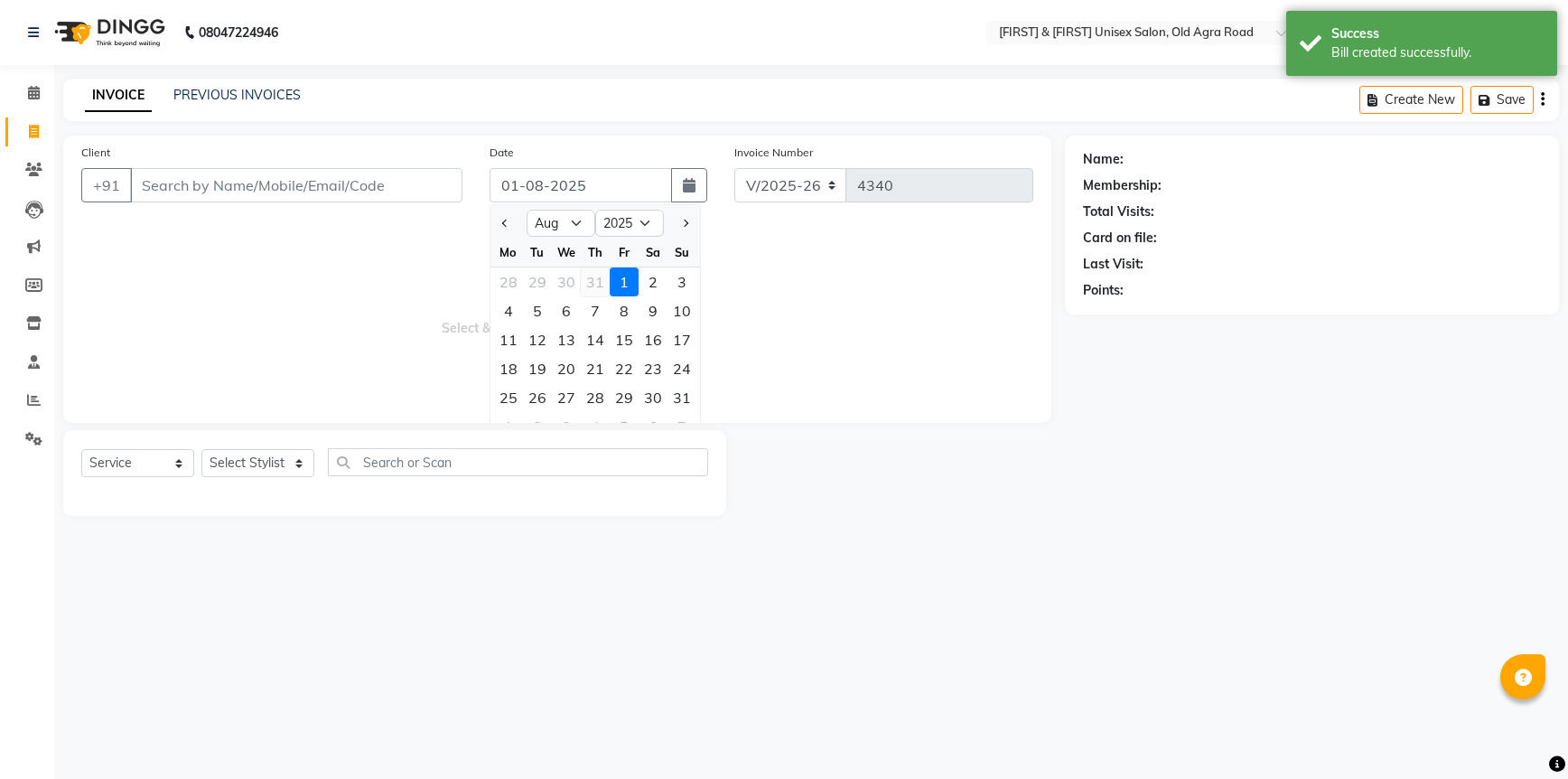 click on "31" 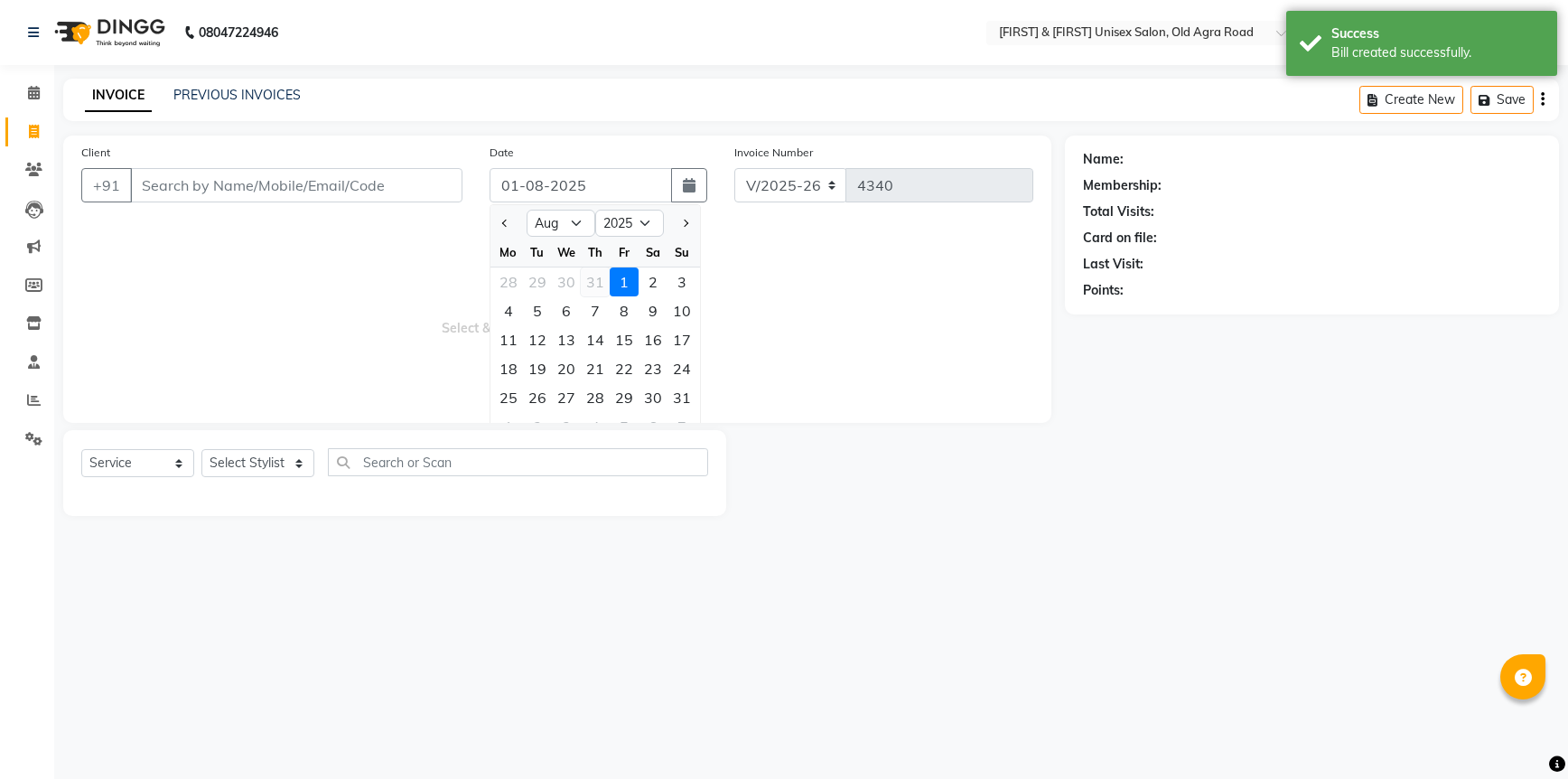 type on "31-07-2025" 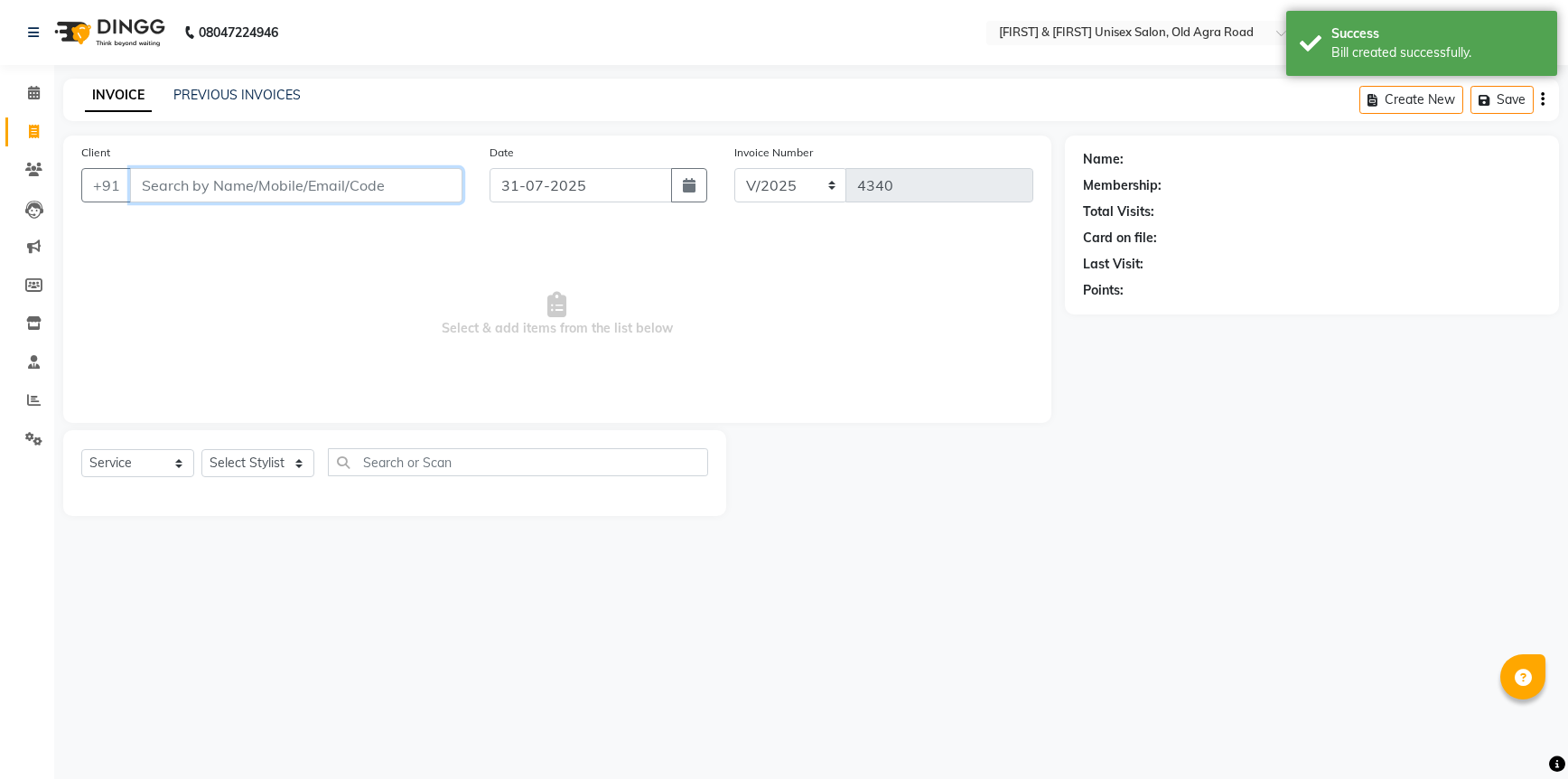 click on "Client" at bounding box center (296, 185) 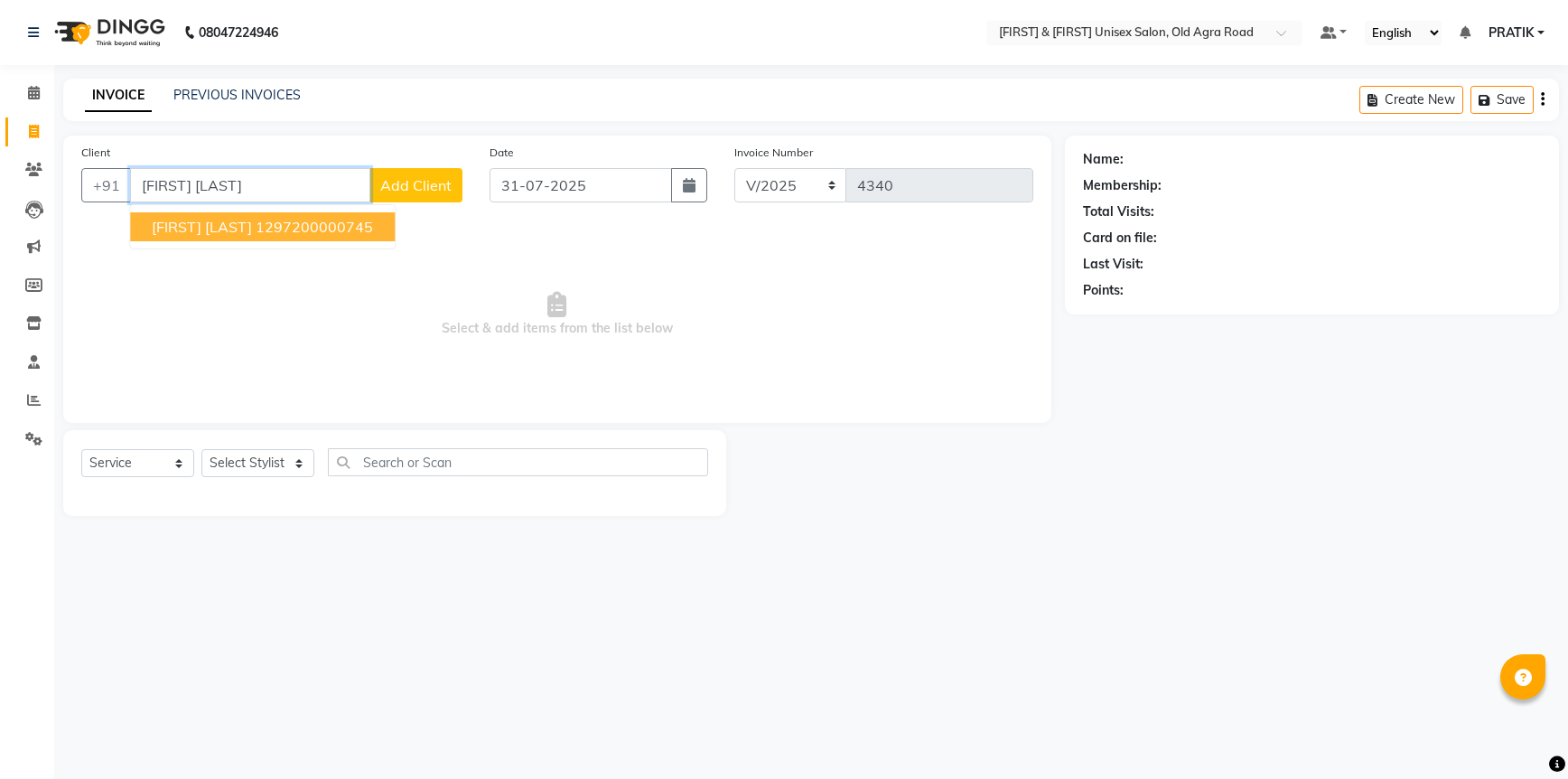 click on "1297200000745" at bounding box center (314, 227) 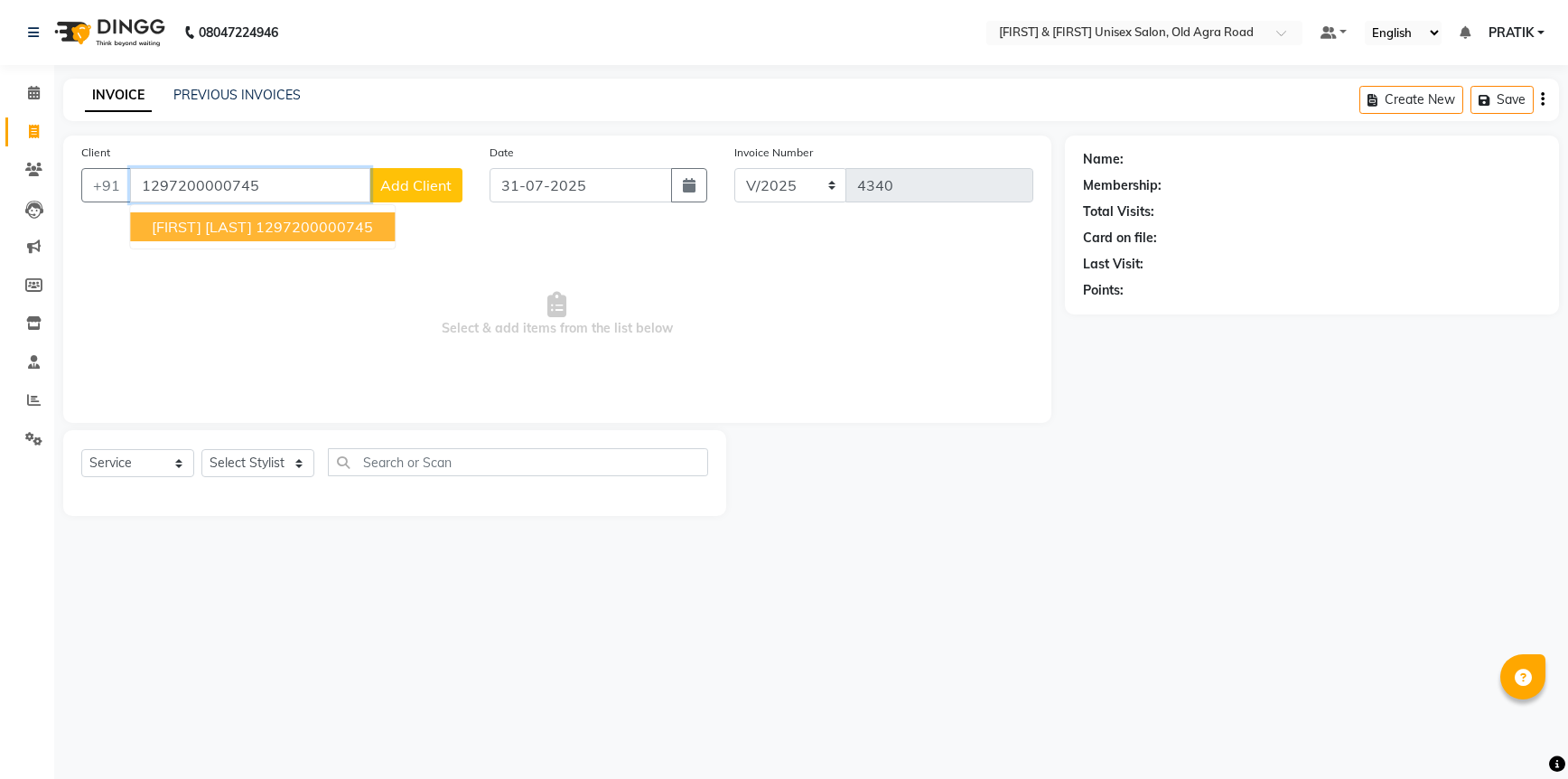 type on "1297200000745" 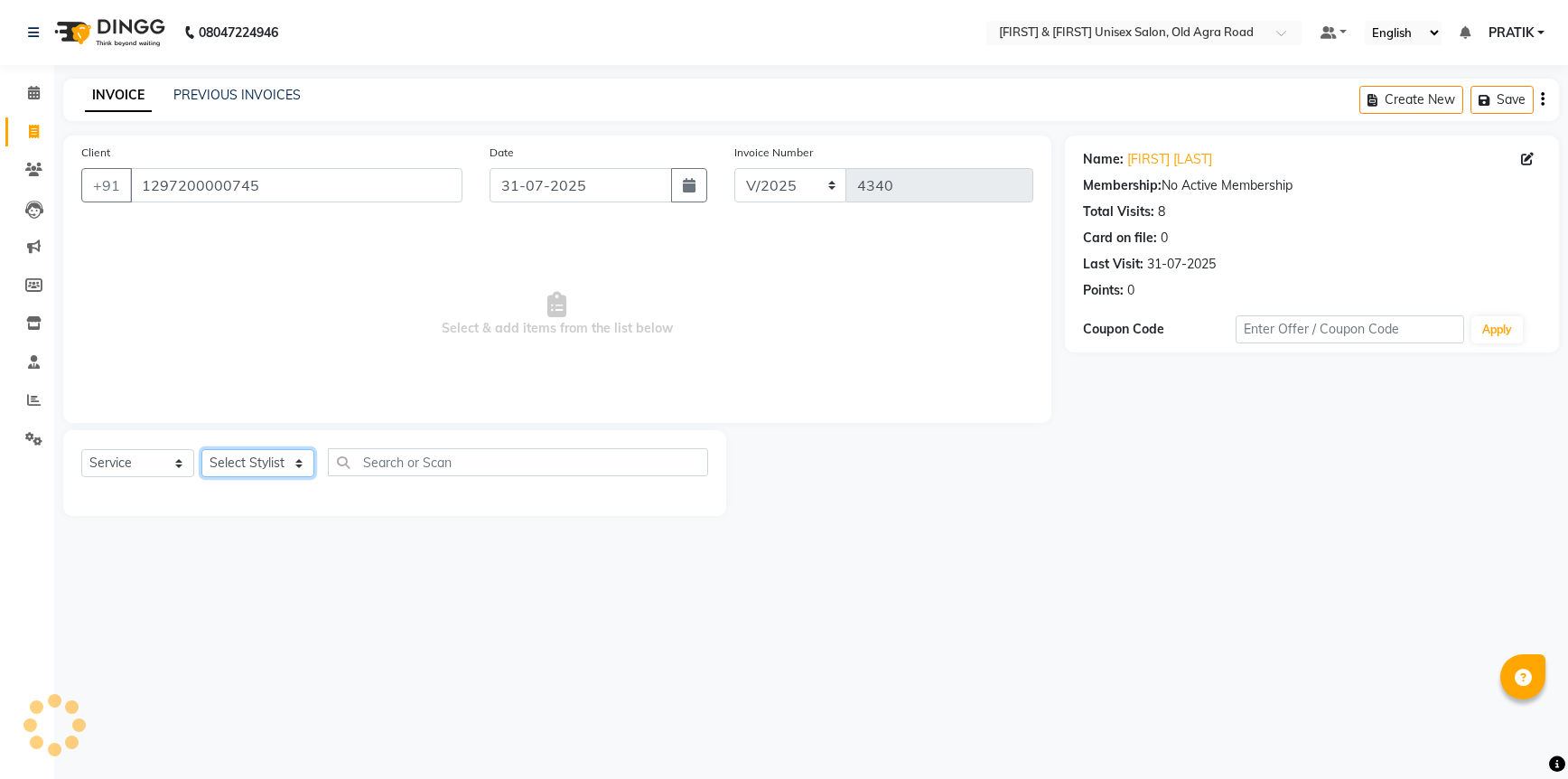 click on "Select Stylist DANISH HARISH [FIRST] [LAST] Kishor Tongare Manisha NEHA PH SALON PRATIK SACHIN shahensha VEDANT YASH" 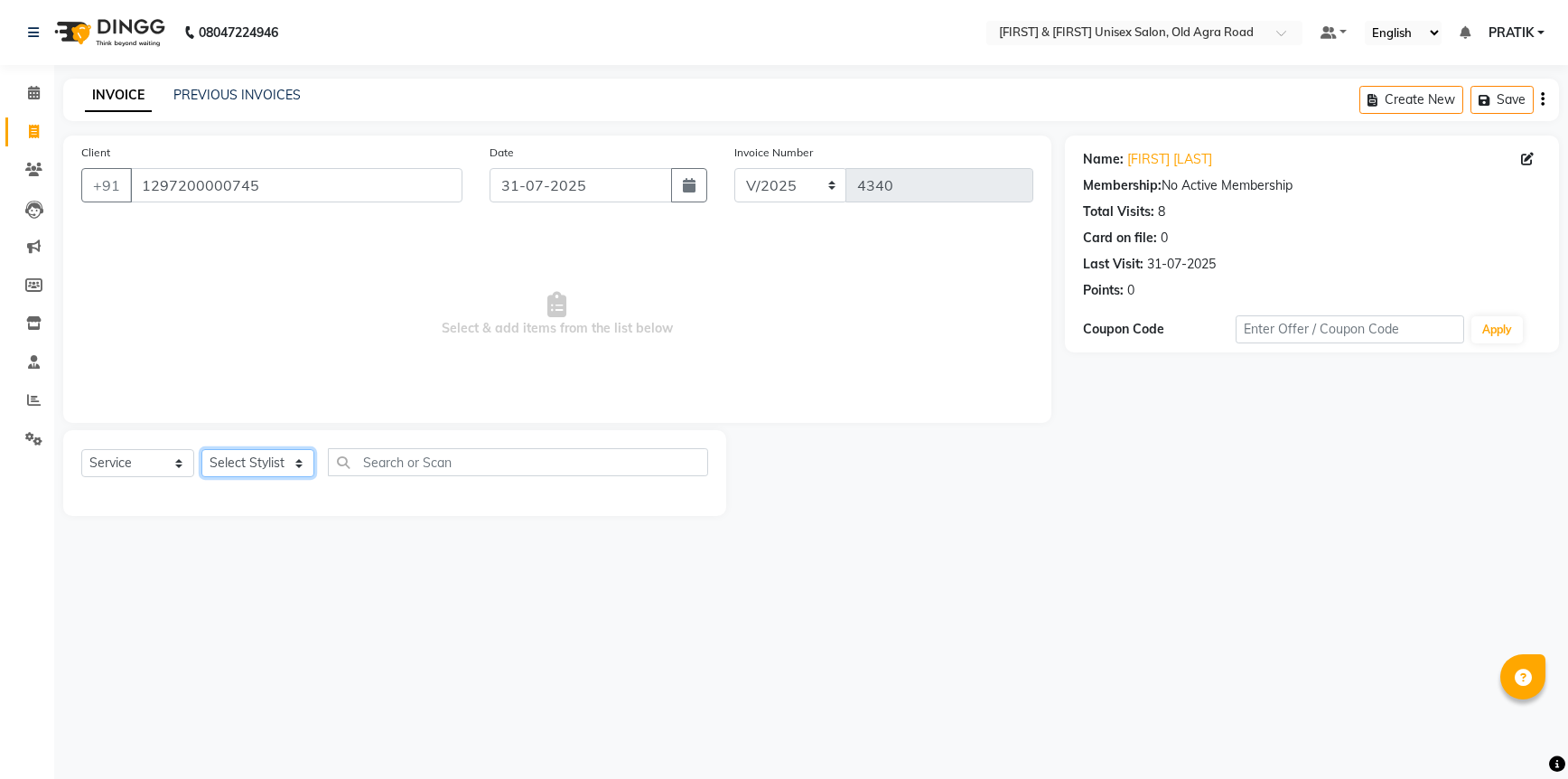 select on "57453" 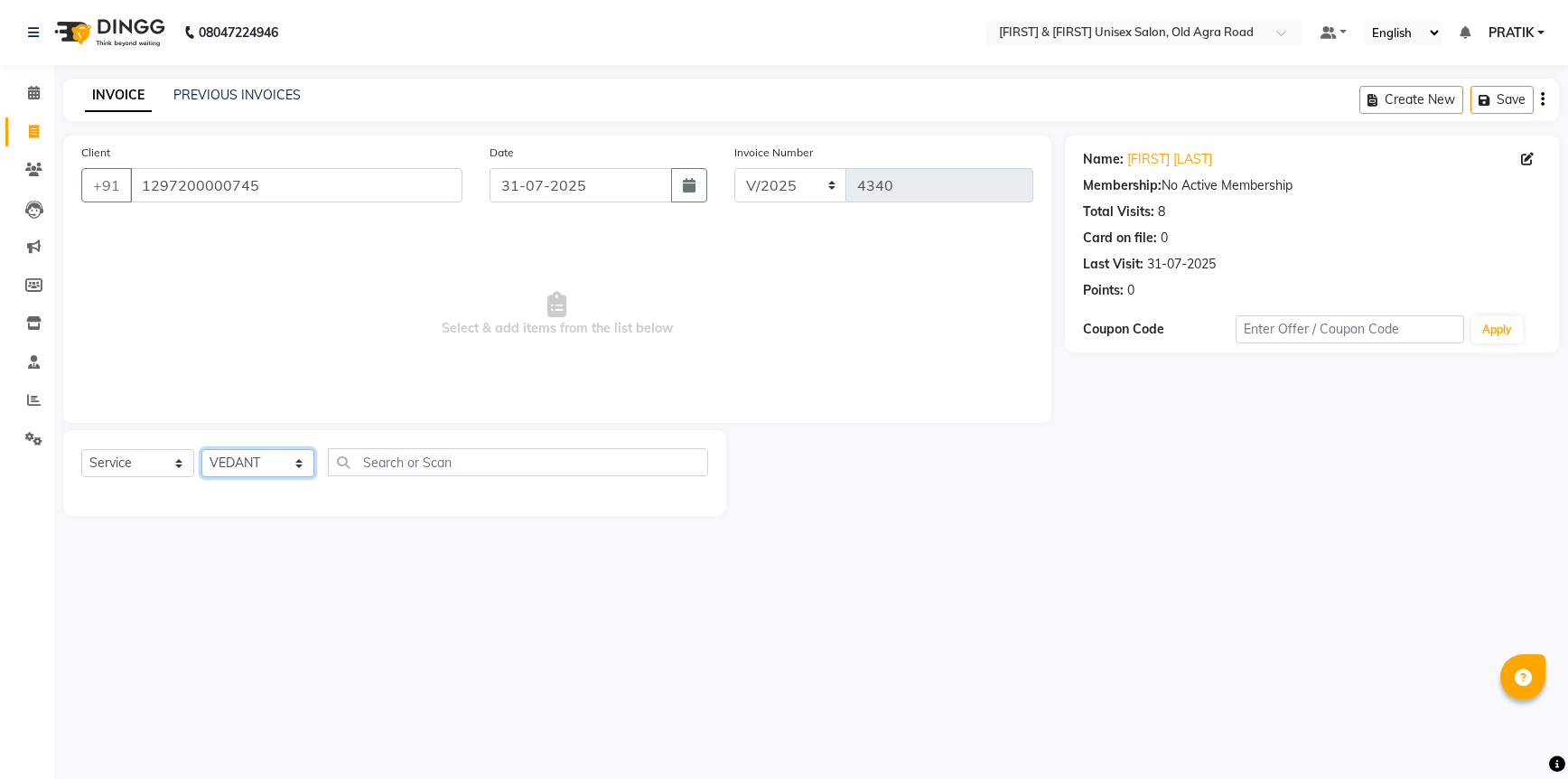 click on "Select Stylist DANISH HARISH [FIRST] [LAST] Kishor Tongare Manisha NEHA PH SALON PRATIK SACHIN shahensha VEDANT YASH" 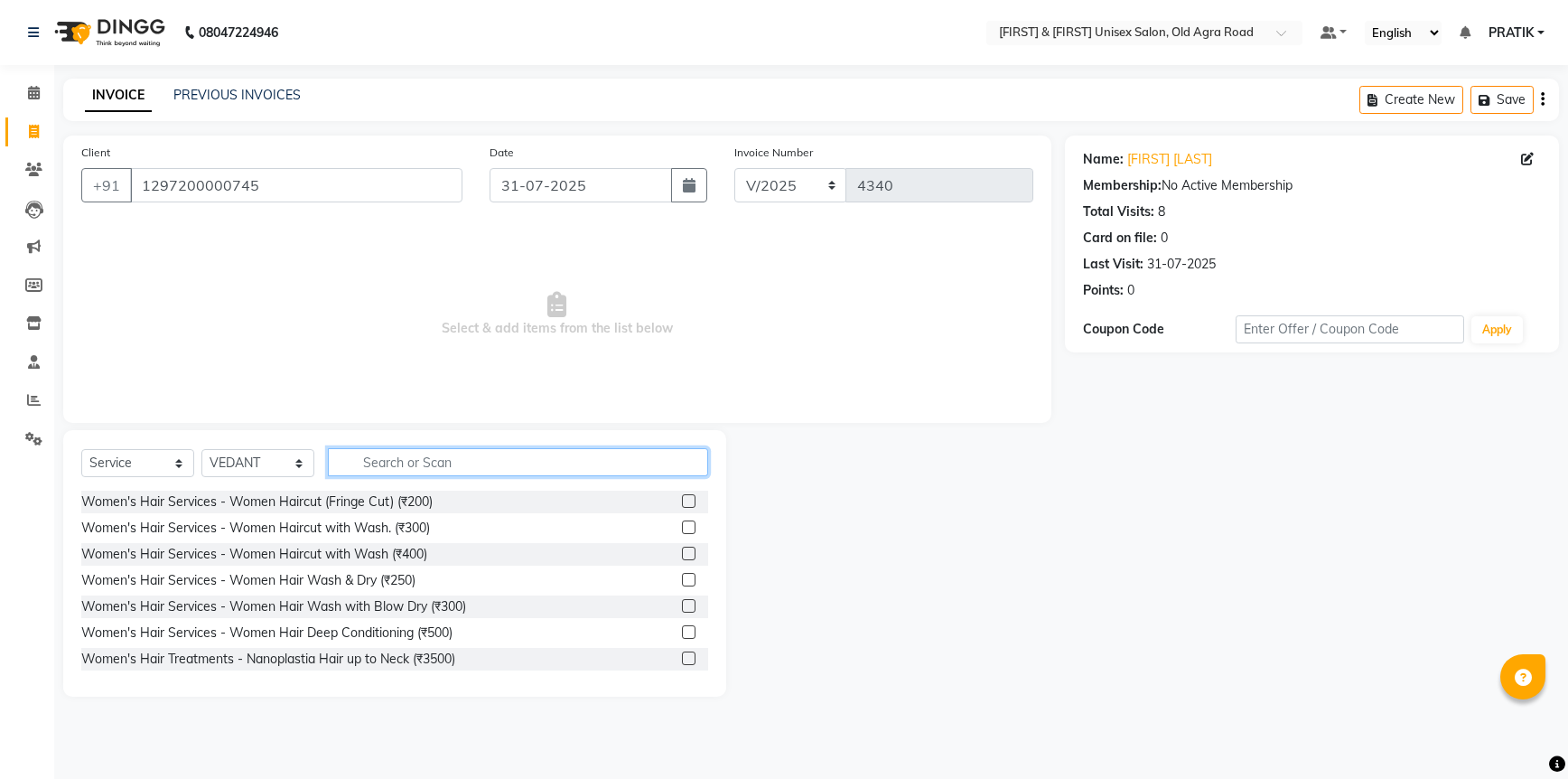 click 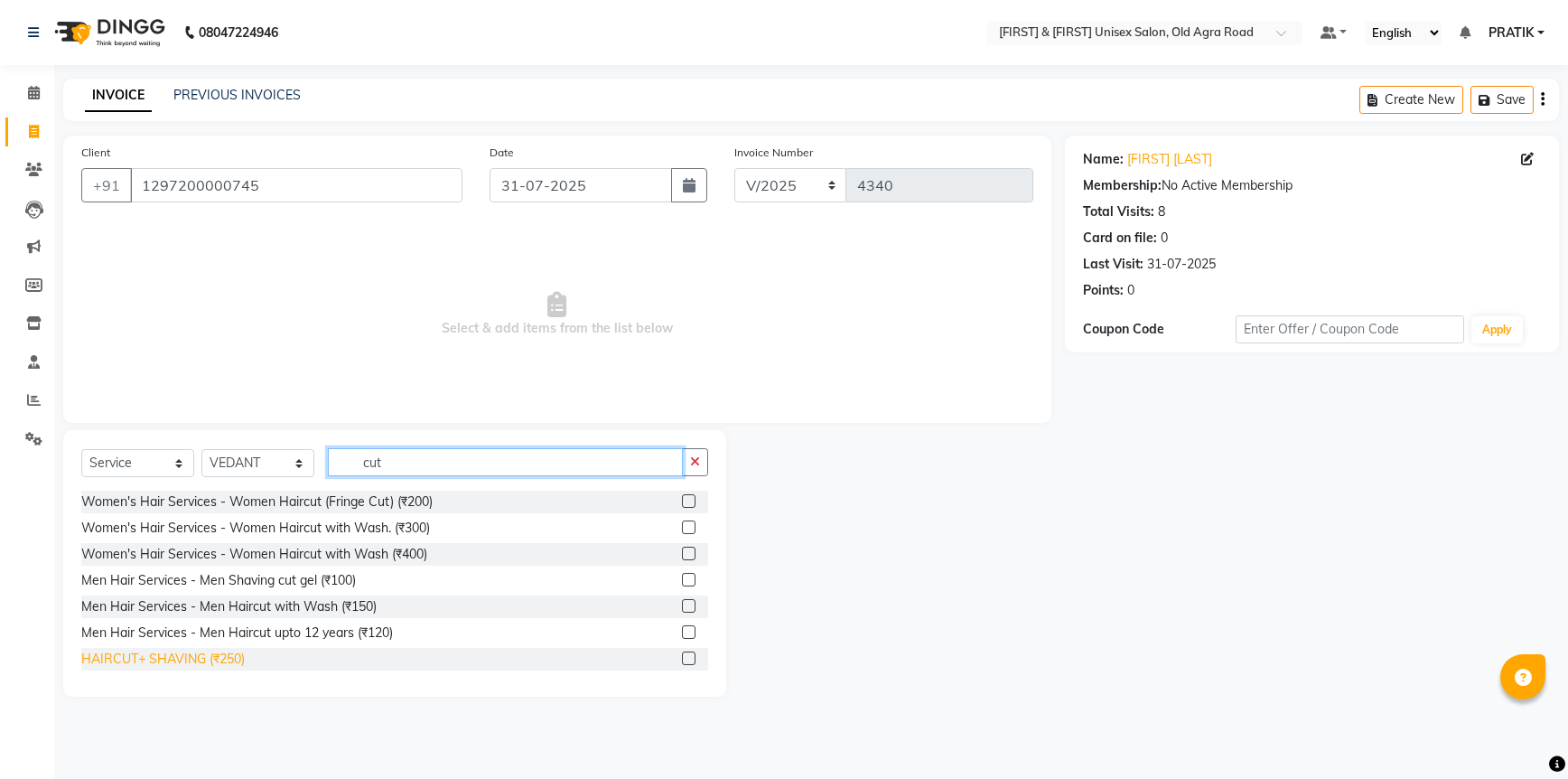 type on "cut" 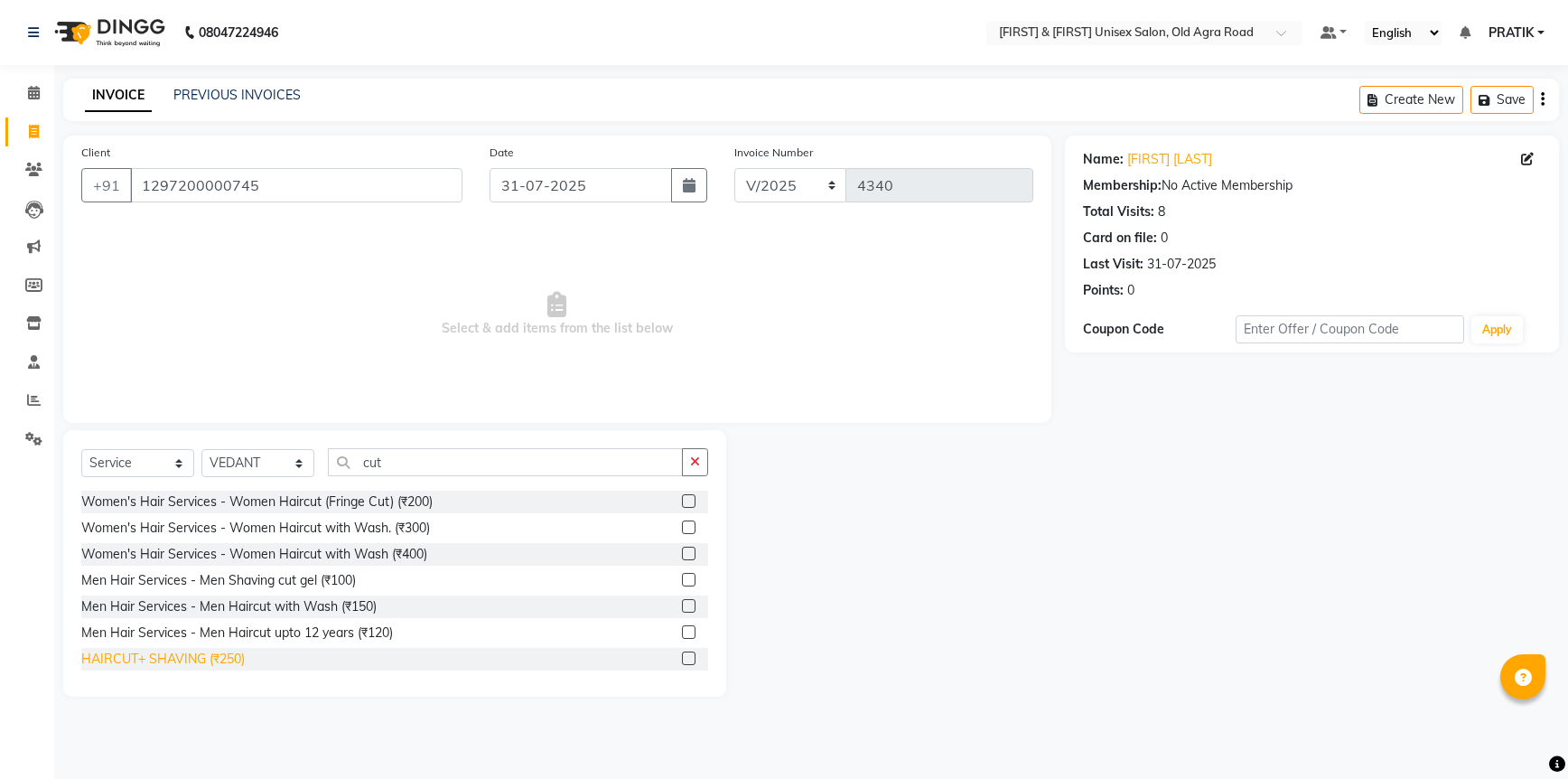 click on "HAIRCUT+ SHAVING (₹250)" 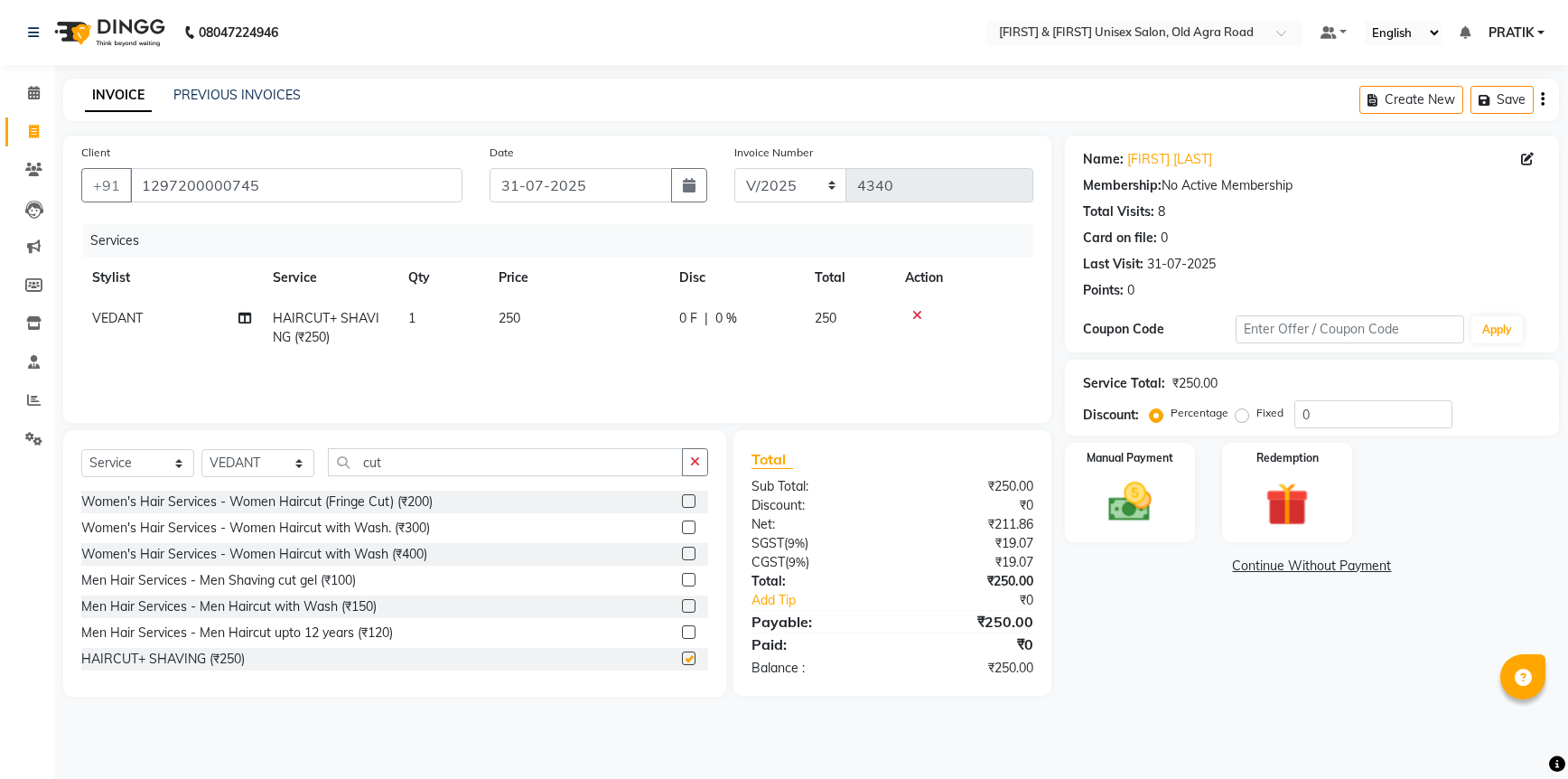 checkbox on "false" 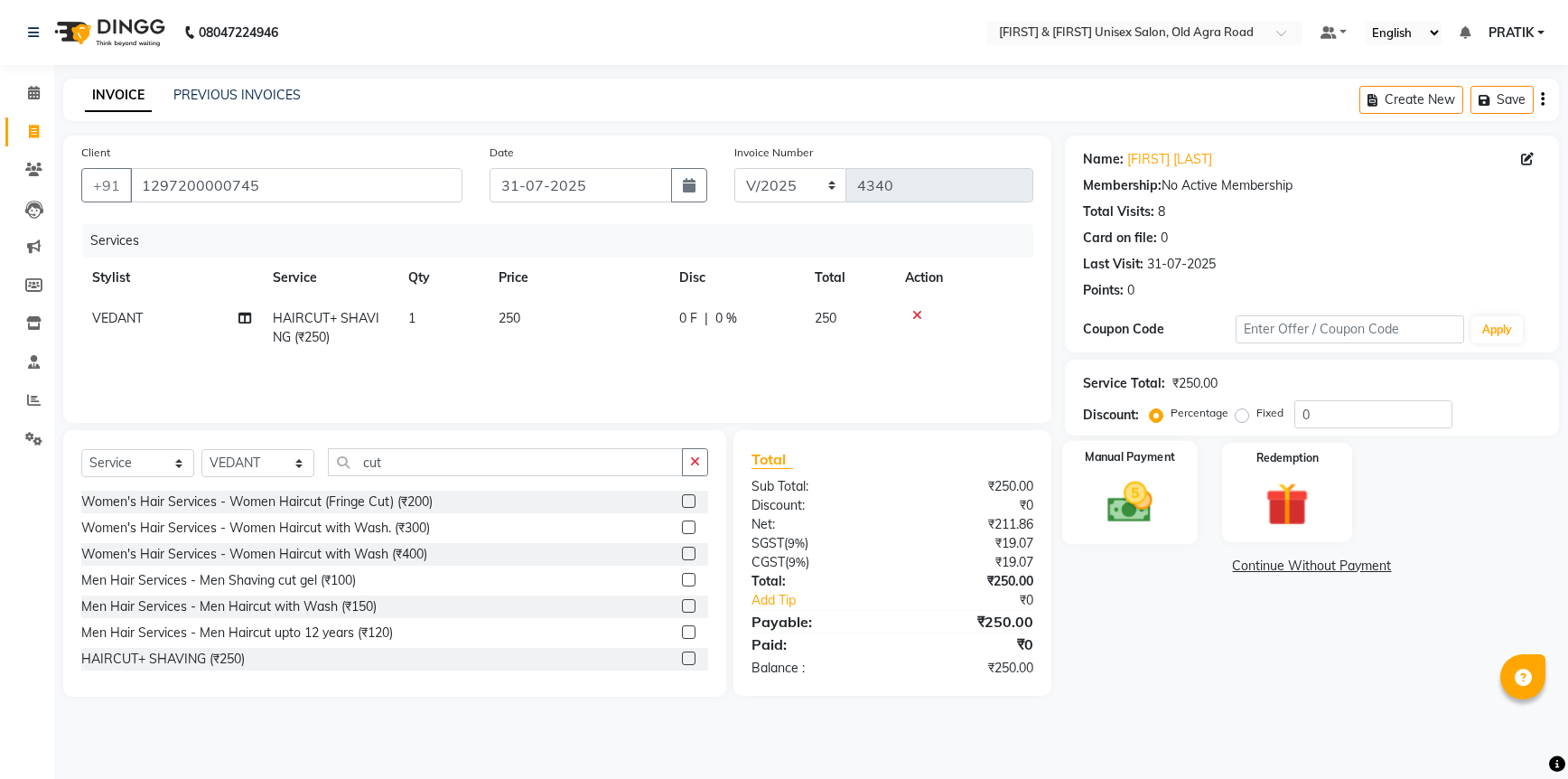 click 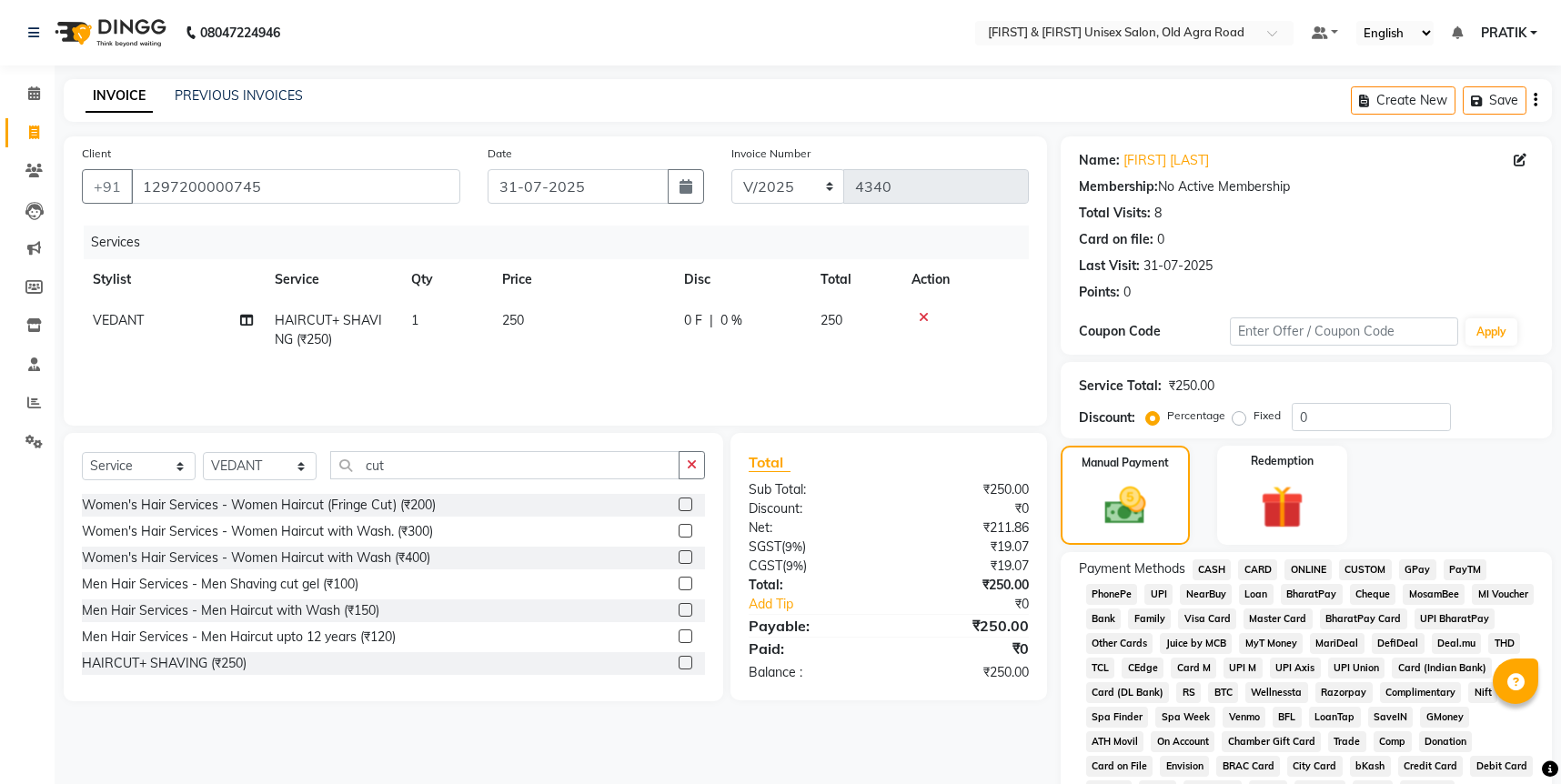 click on "CASH" 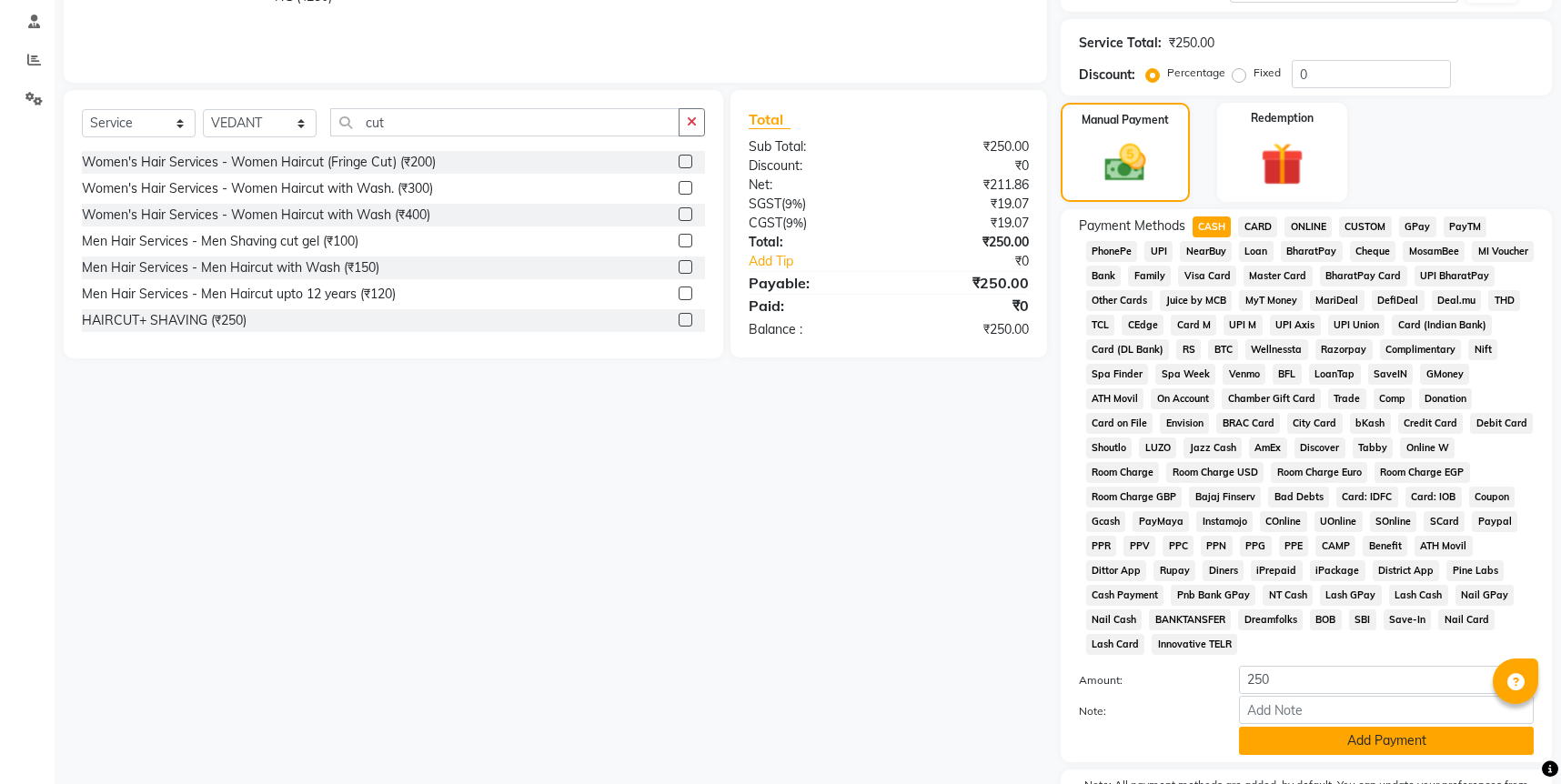 scroll, scrollTop: 435, scrollLeft: 0, axis: vertical 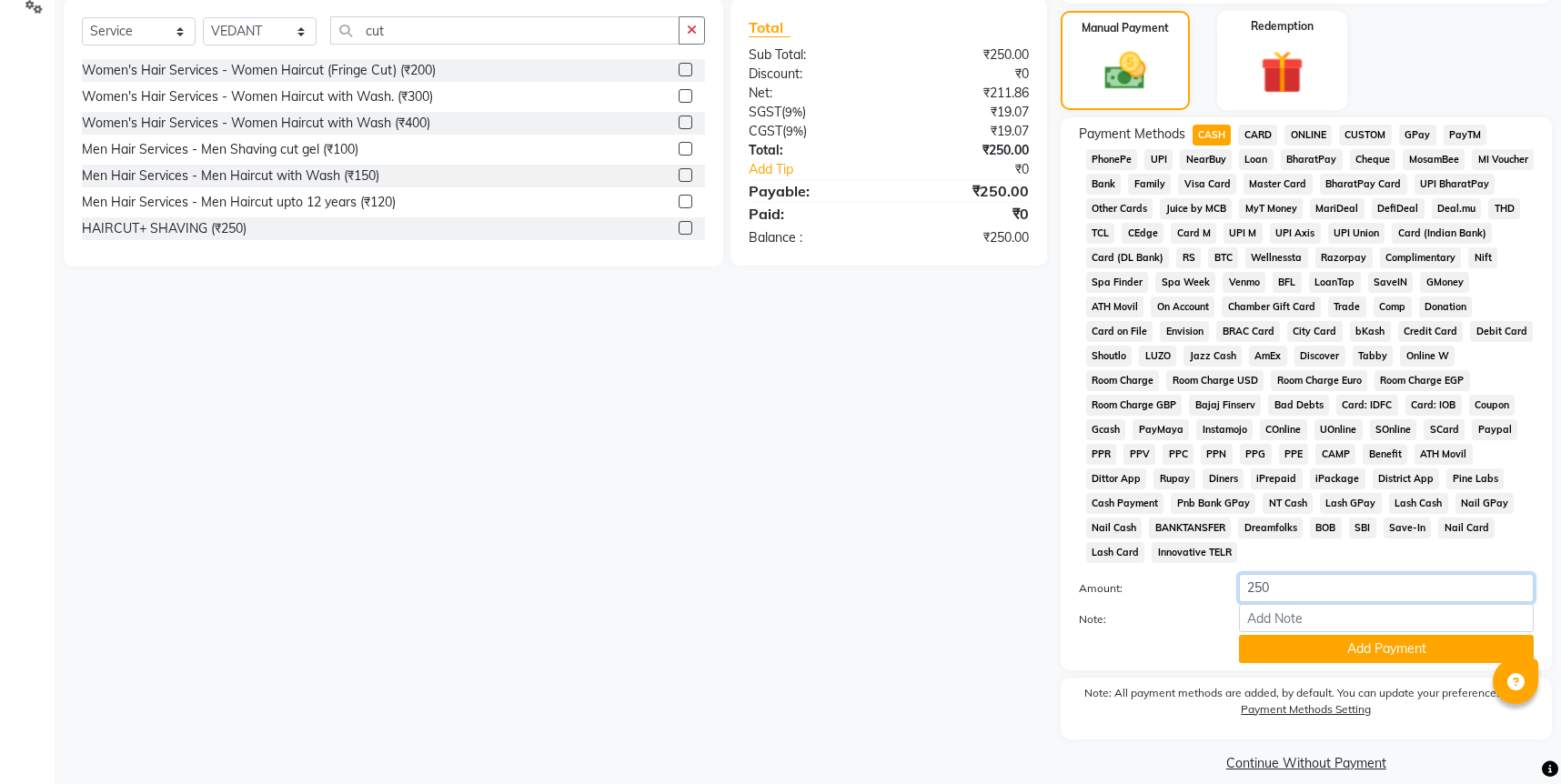 click on "250" 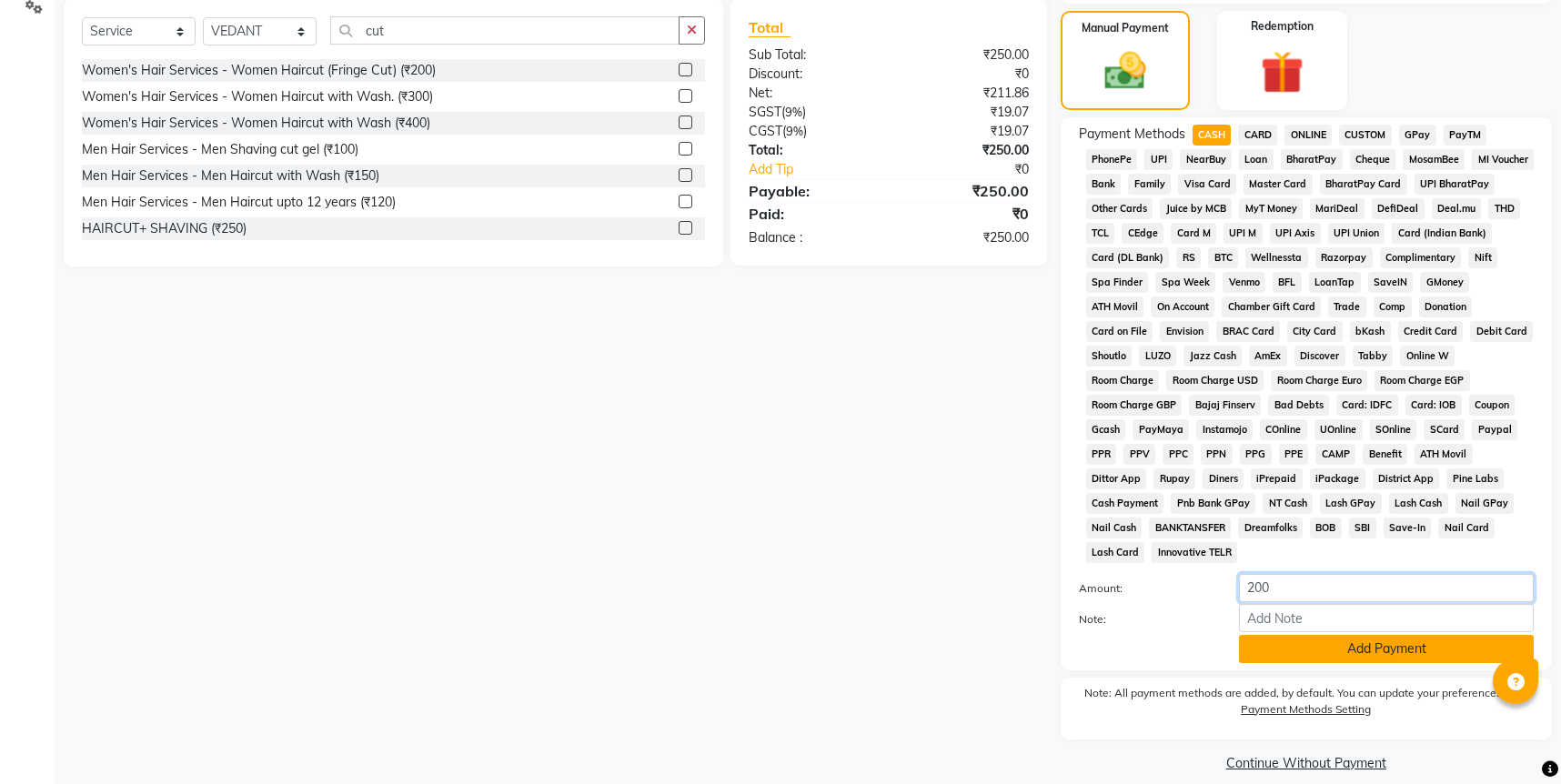 type on "200" 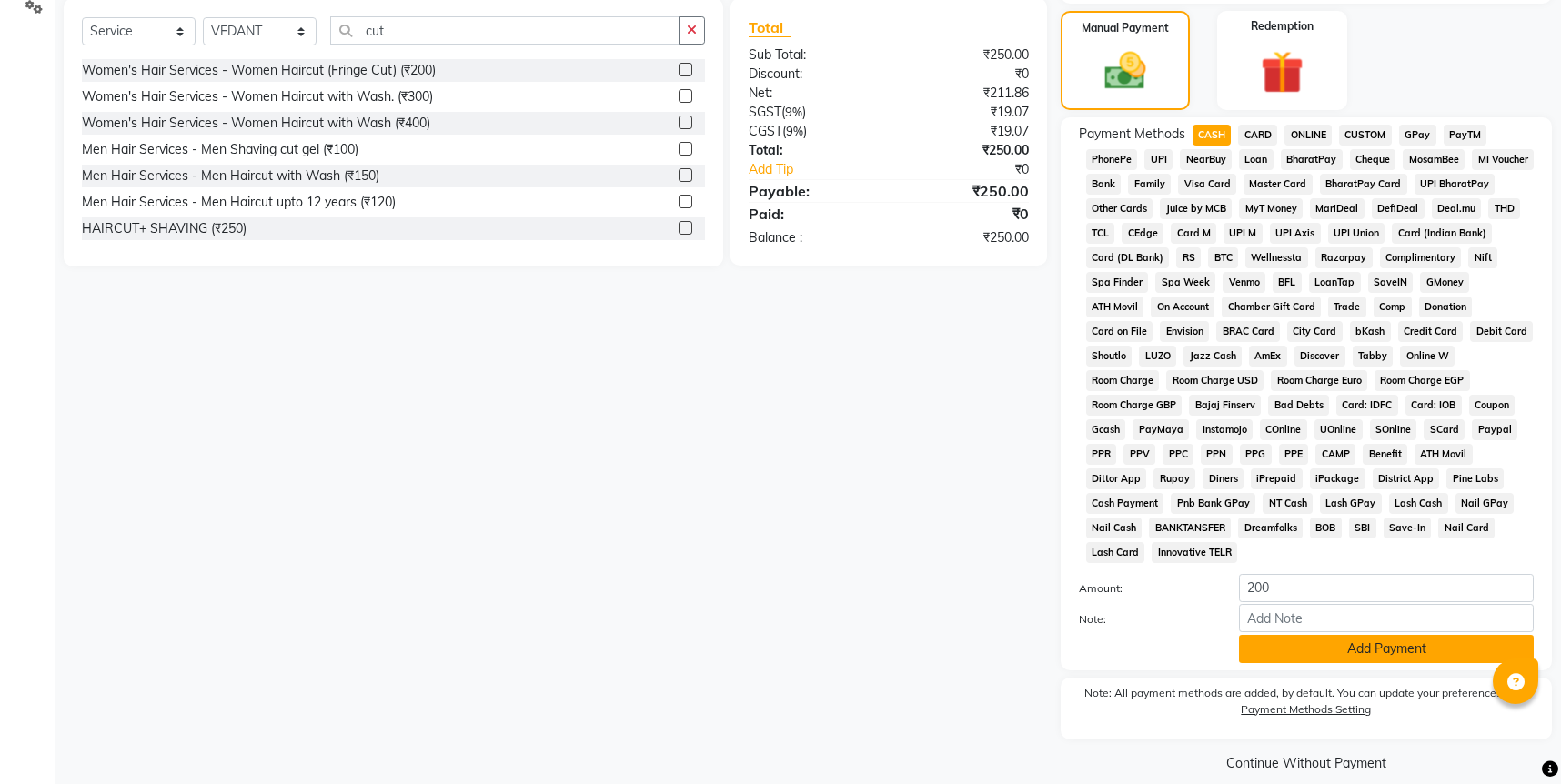 click on "Add Payment" 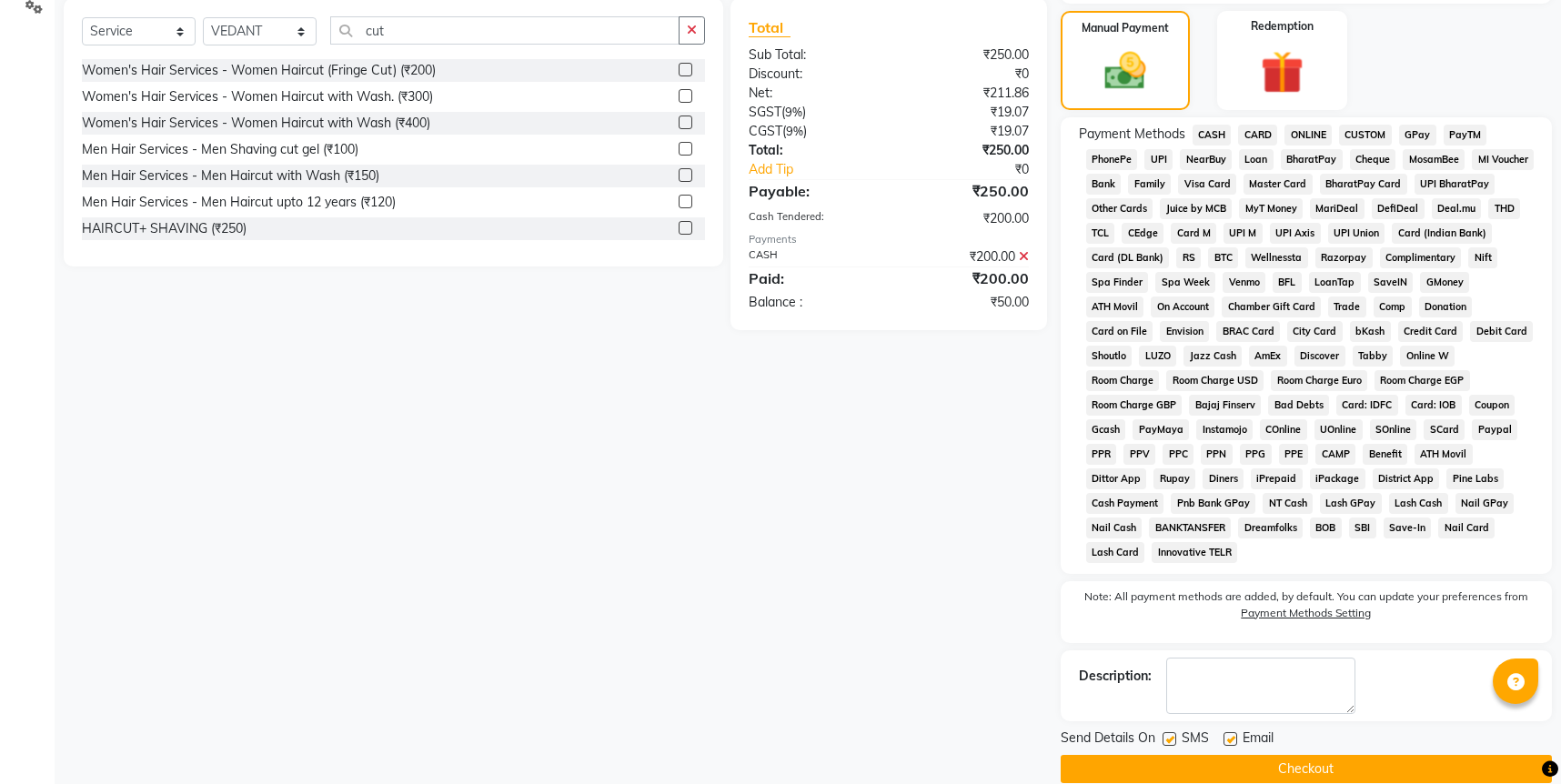 click on "ONLINE" 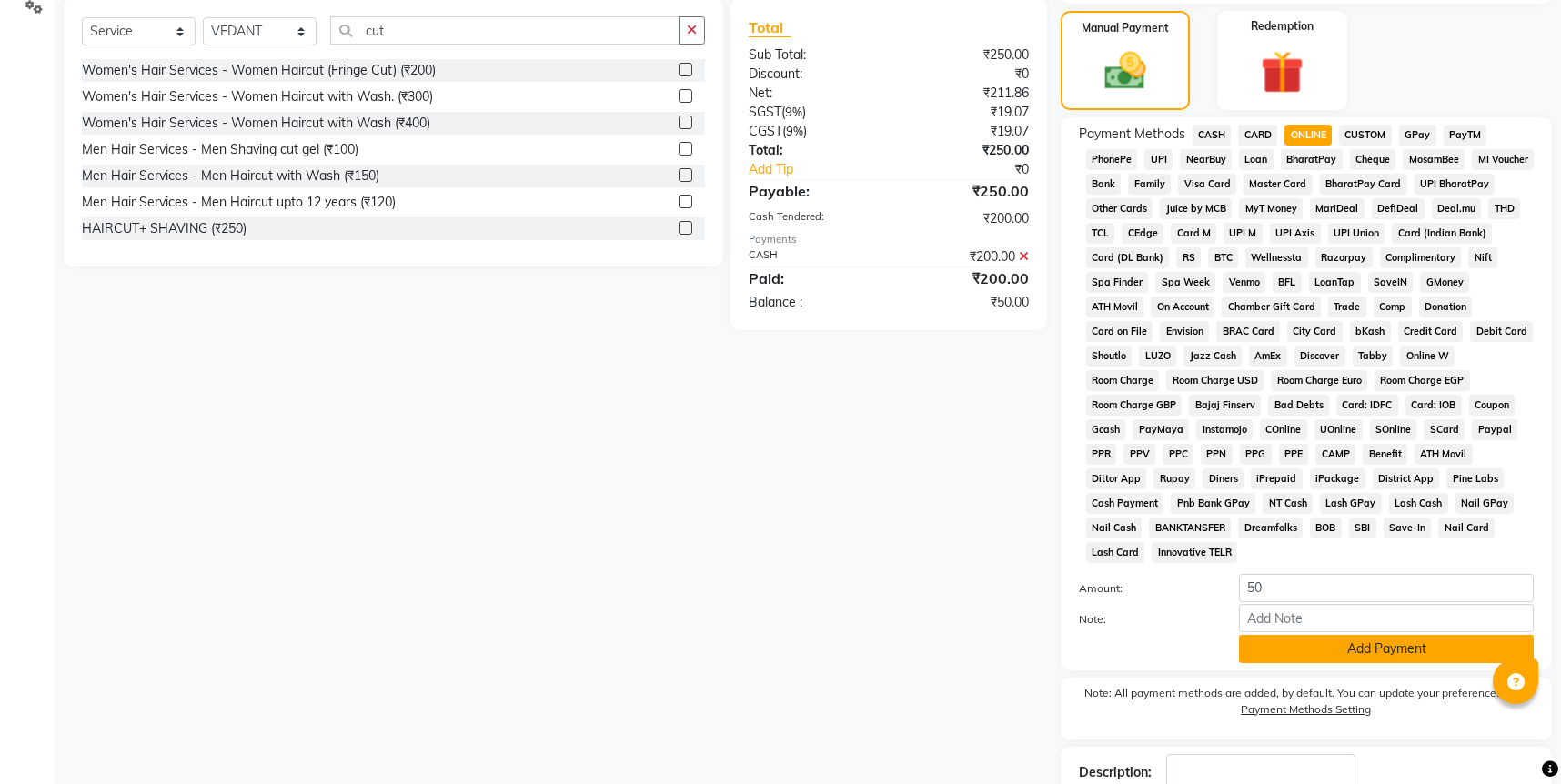 click on "Add Payment" 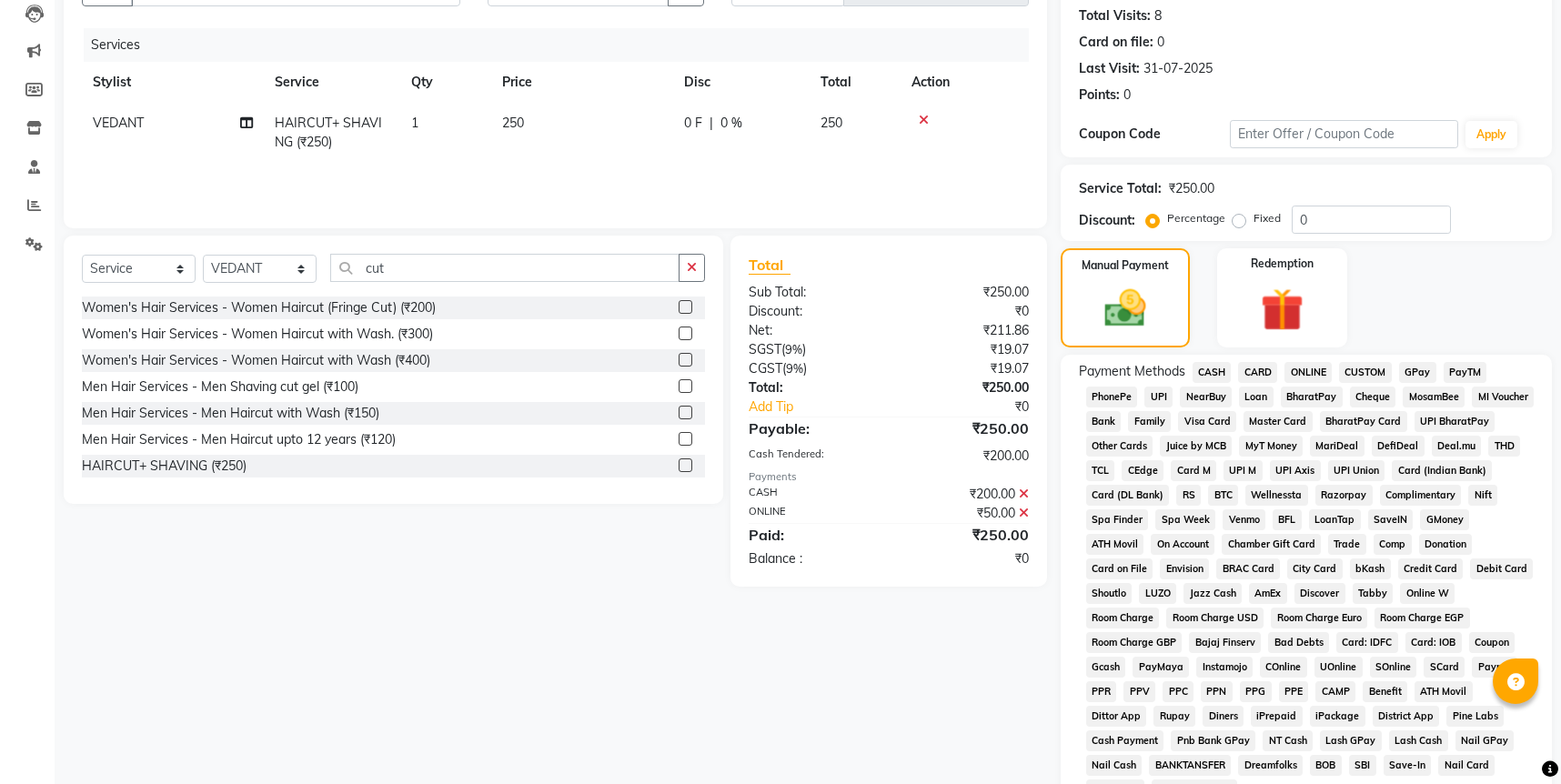 scroll, scrollTop: 441, scrollLeft: 0, axis: vertical 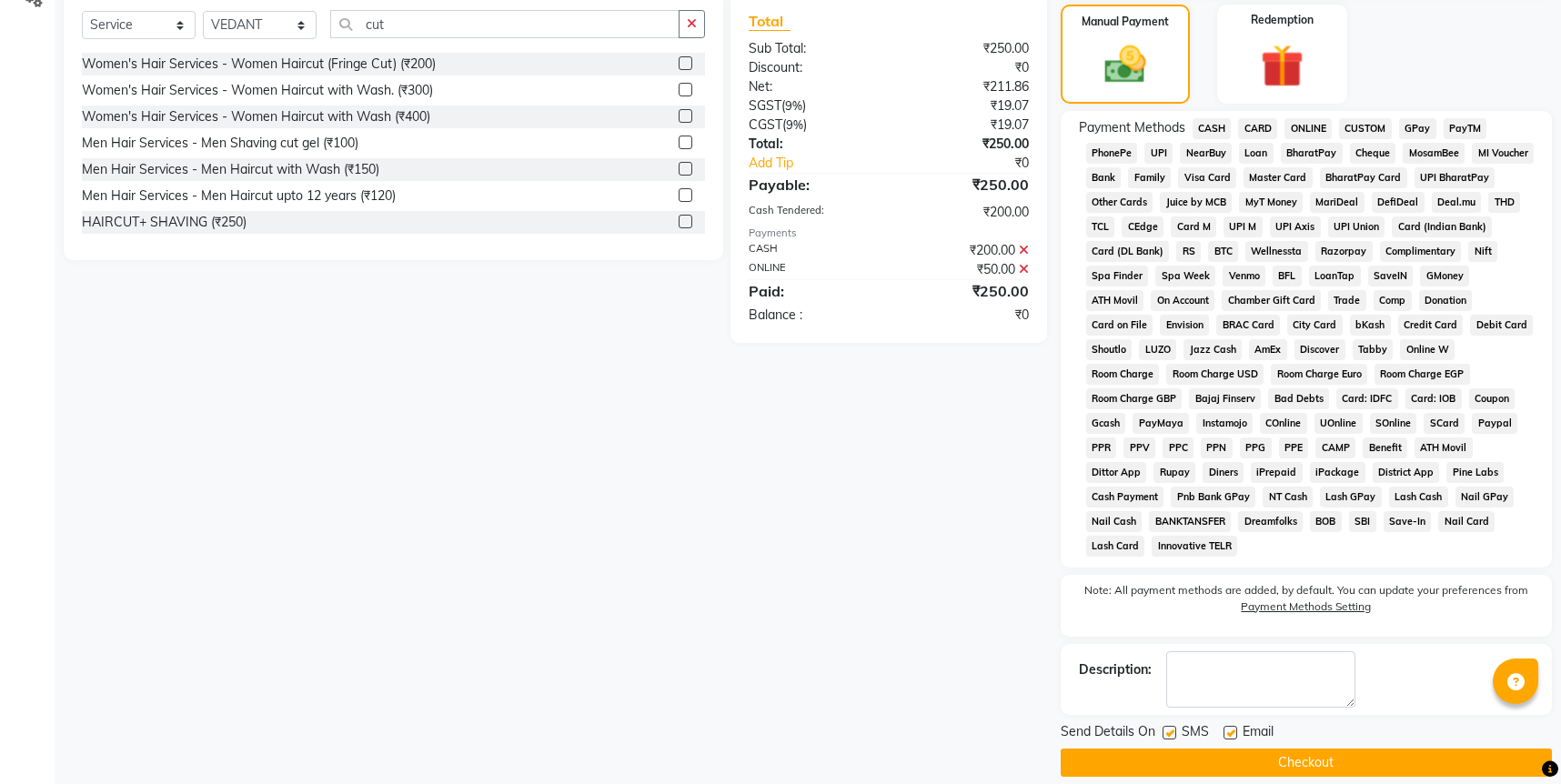 click on "INVOICE PREVIOUS INVOICES Create New   Save  Client +91 1297200000745 Date 31-07-2025 Invoice Number V/2025 V/2025-26 4340 Services Stylist Service Qty Price Disc Total Action VEDANT HAIRCUT+ SHAVING (₹250) 1 250 0 F | 0 % 250 Select  Service  Product  Membership  Package Voucher Prepaid Gift Card  Select Stylist DANISH  HARISH HARSHADA GANORE Kishor Tongare Manisha NEHA PH SALON PRATIK SACHIN  shahensha VEDANT YASH cut Women's Hair Services  - Women Haircut (Fringe Cut) (₹200)  Women's Hair Services  - Women Haircut with Wash. (₹300)  Women's Hair Services  - Women Haircut with Wash (₹400)  Men Hair Services - Men Shaving cut gel (₹100)  Men Hair Services - Men Haircut with Wash (₹150)  Men Hair Services - Men Haircut upto 12 years (₹120)  HAIRCUT+ SHAVING (₹250)  HAIRCUT+SHAVING+MATRIX COLOUR (₹600)  HAIRCUT + SHAVING + LOREAL COLOUR (₹700)  MEN HAIR CUT SERVICES (₹200)  WOMEN"S HAIR CUT SERVICES (₹250)  Total Sub Total: ₹250.00 Discount: ₹0 Net: ₹211.86 SGST  ( 9% ) ₹19.07 )" 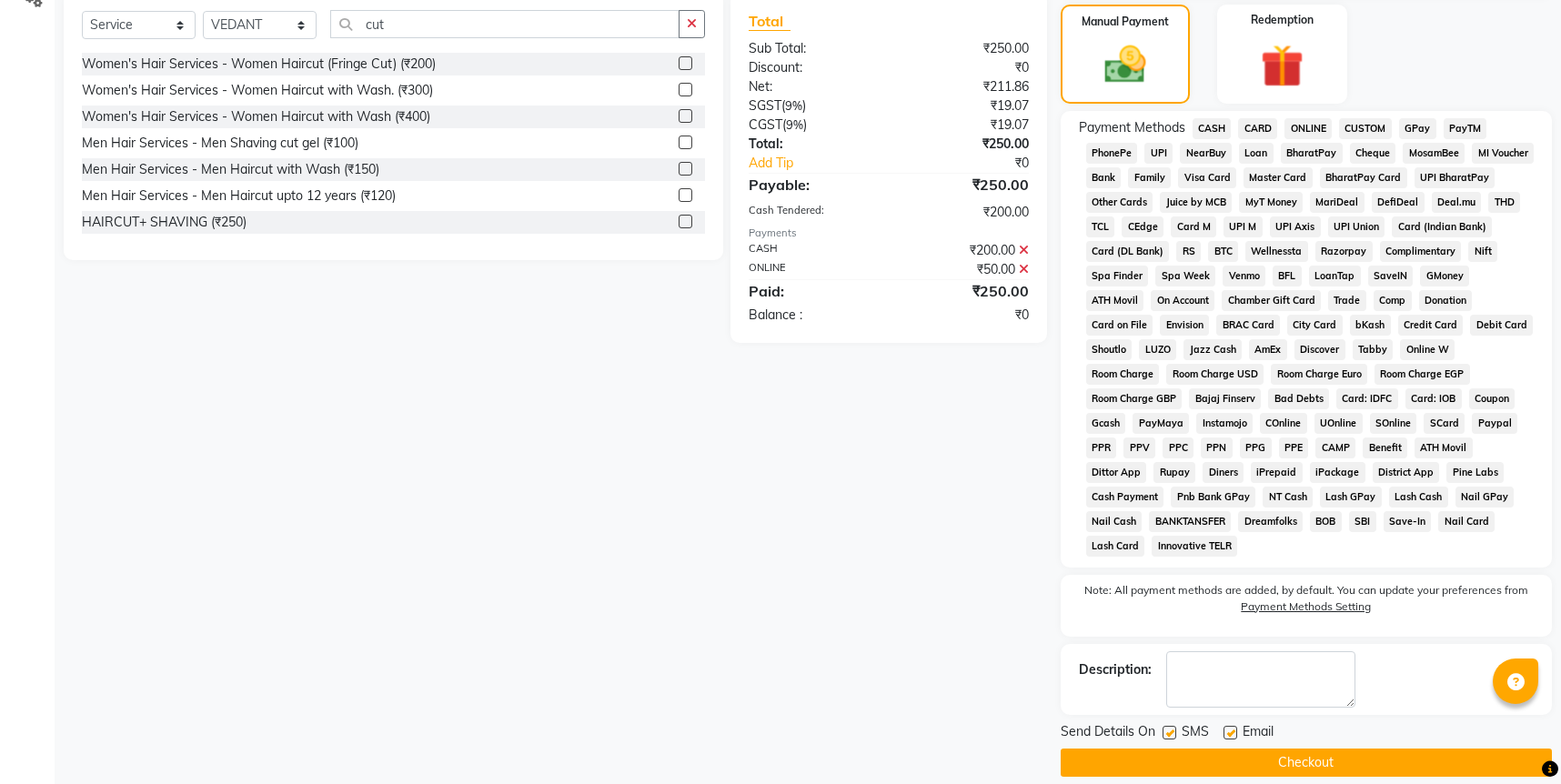 click on "Checkout" 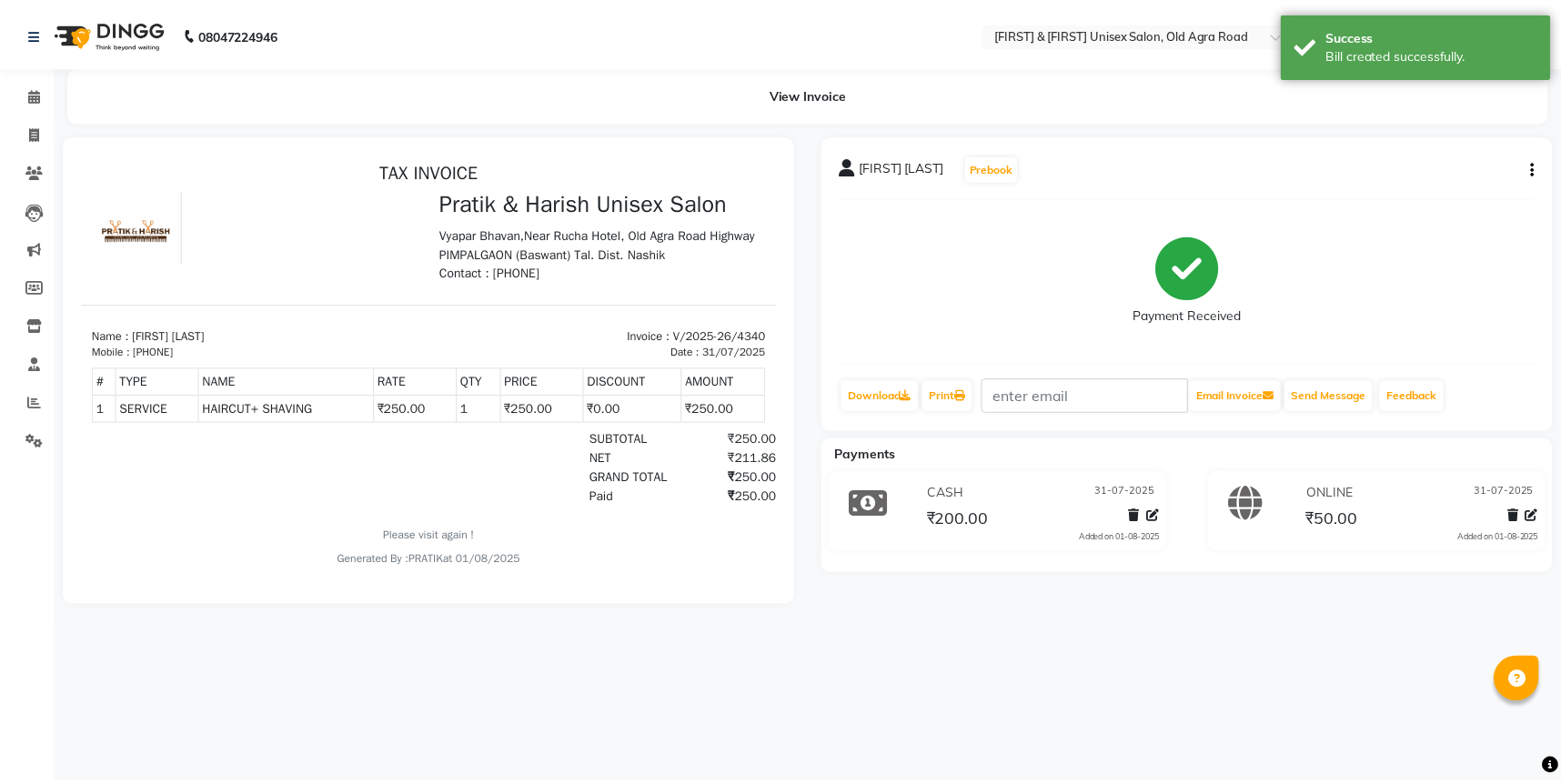 scroll, scrollTop: 0, scrollLeft: 0, axis: both 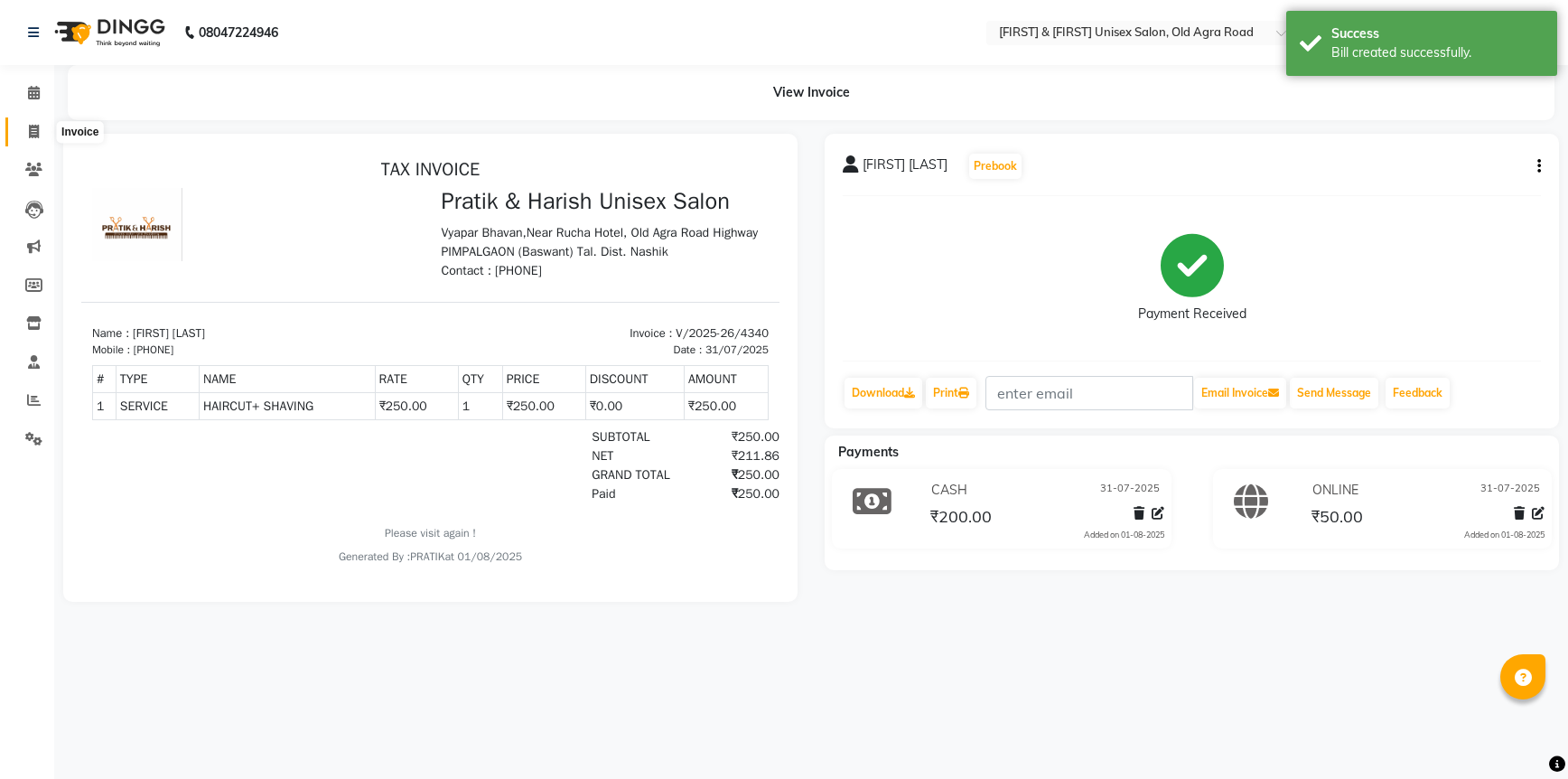 click 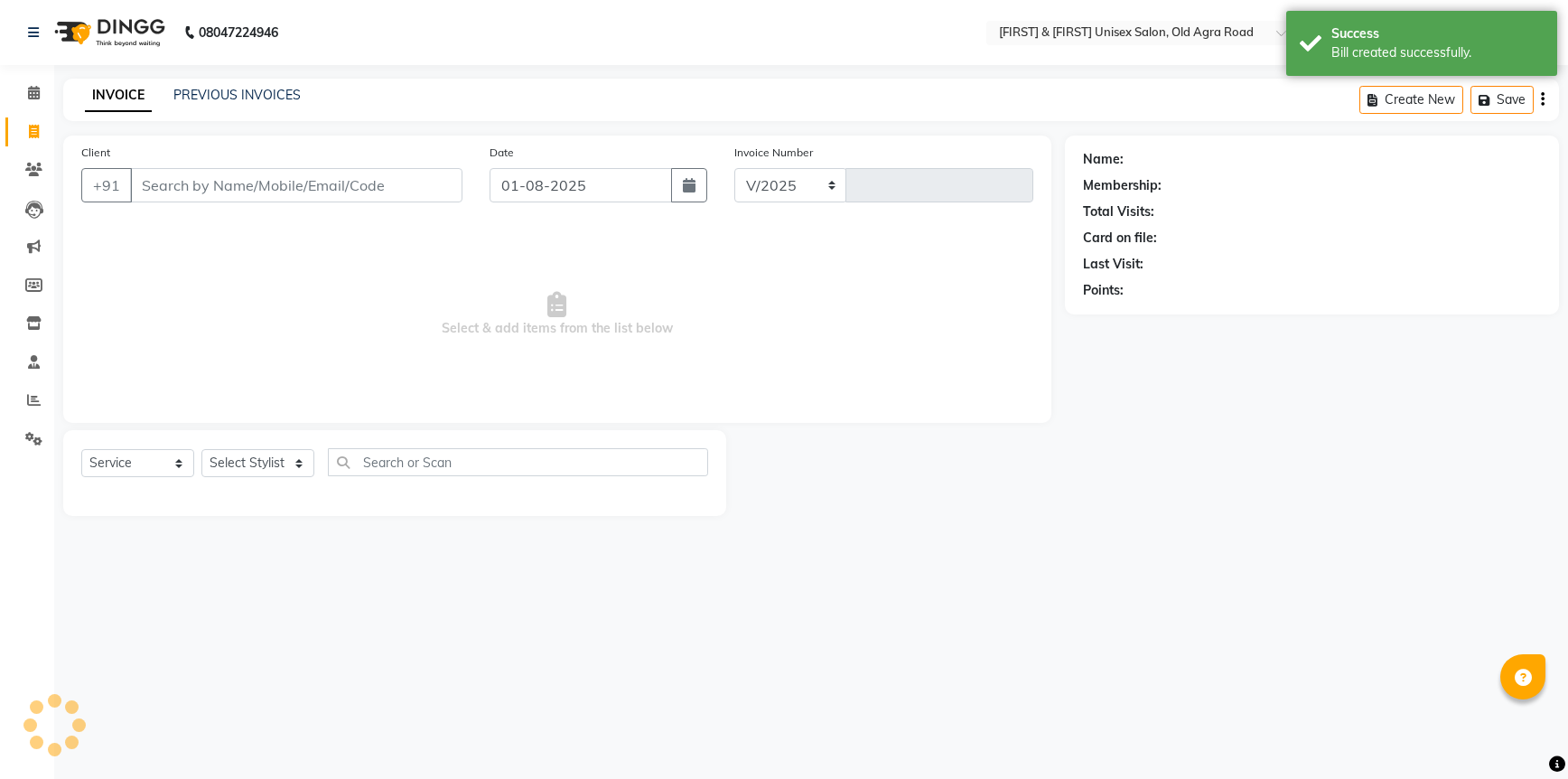 select on "6770" 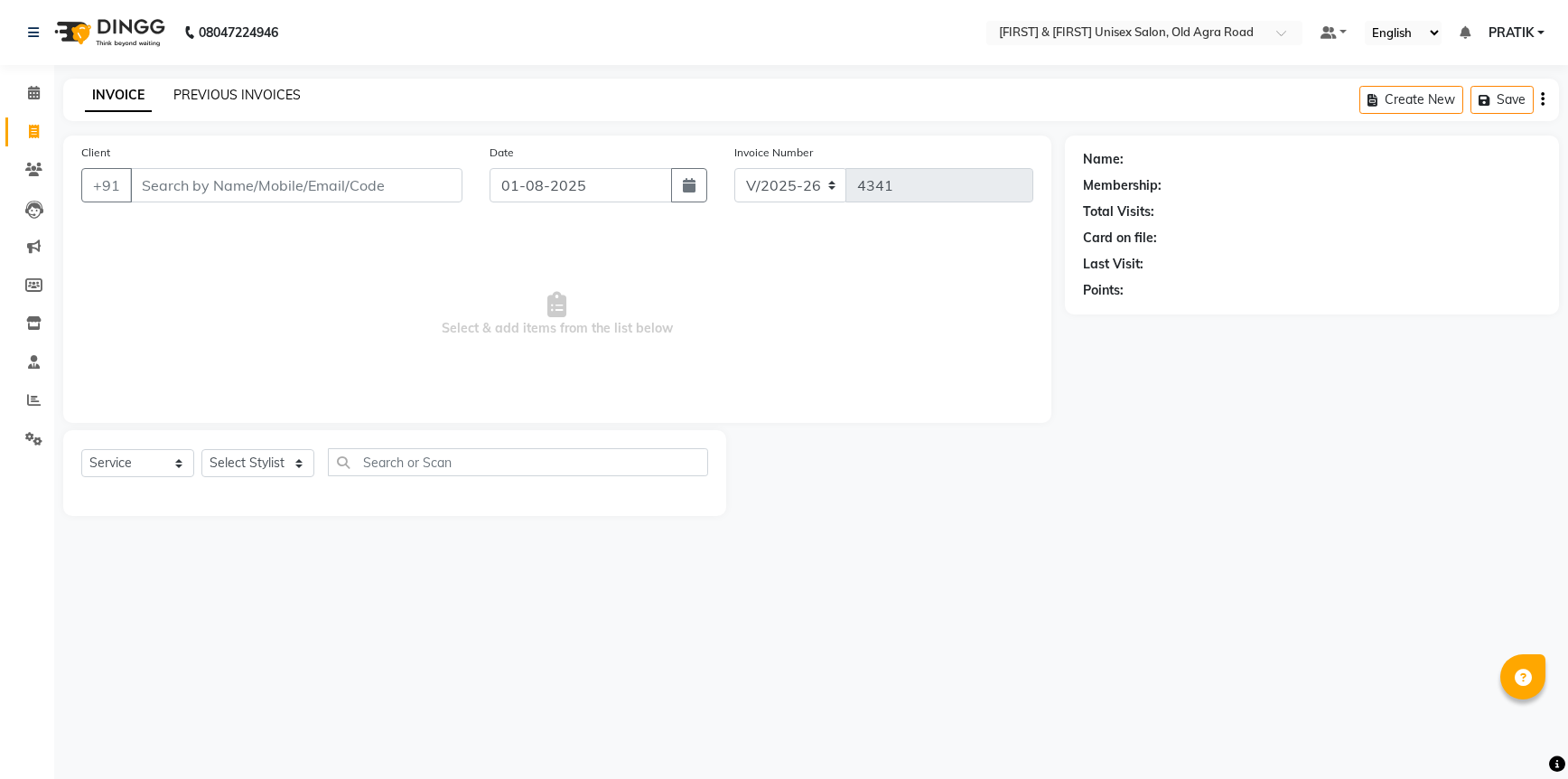 click on "PREVIOUS INVOICES" 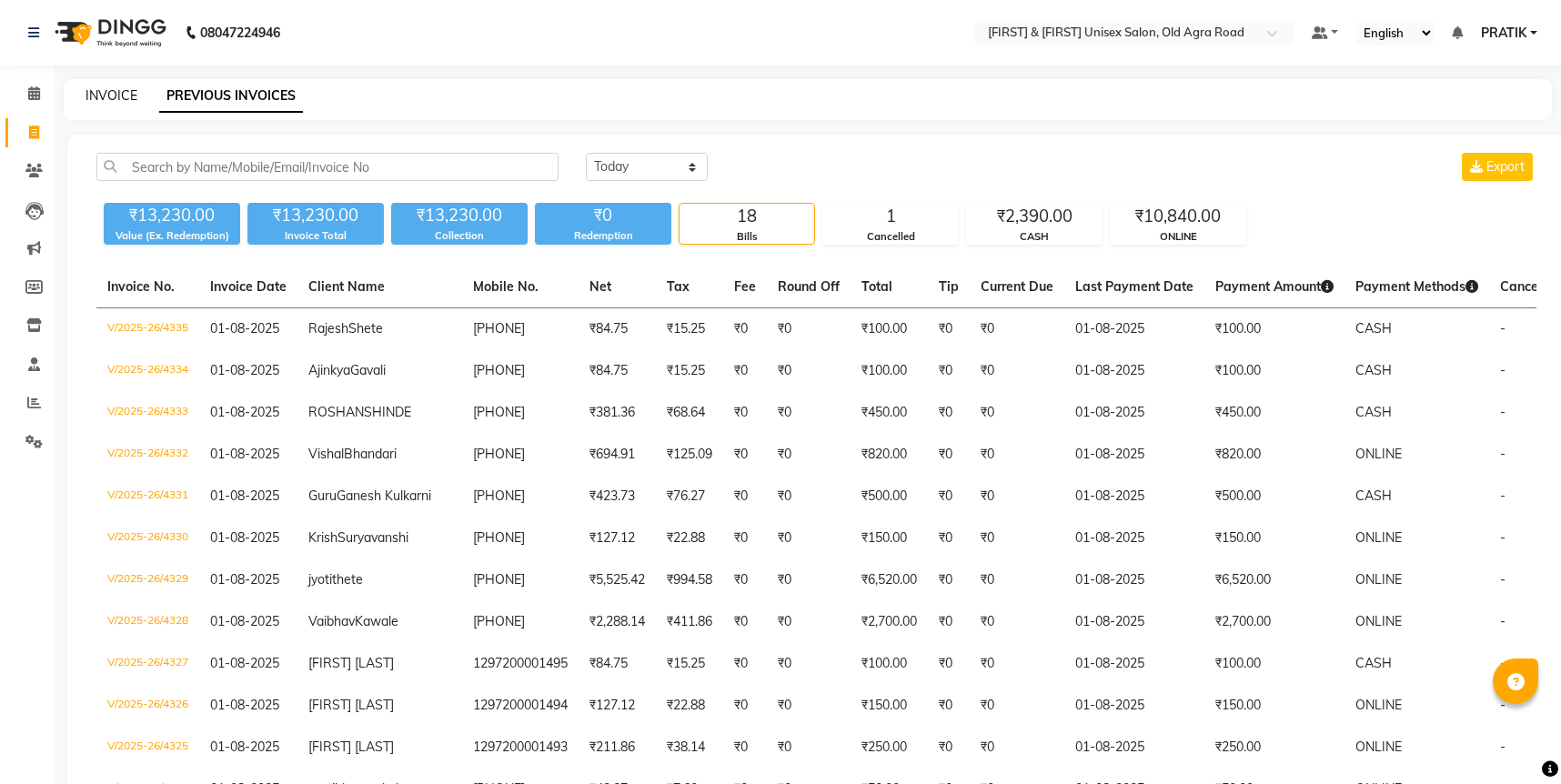 click on "INVOICE" 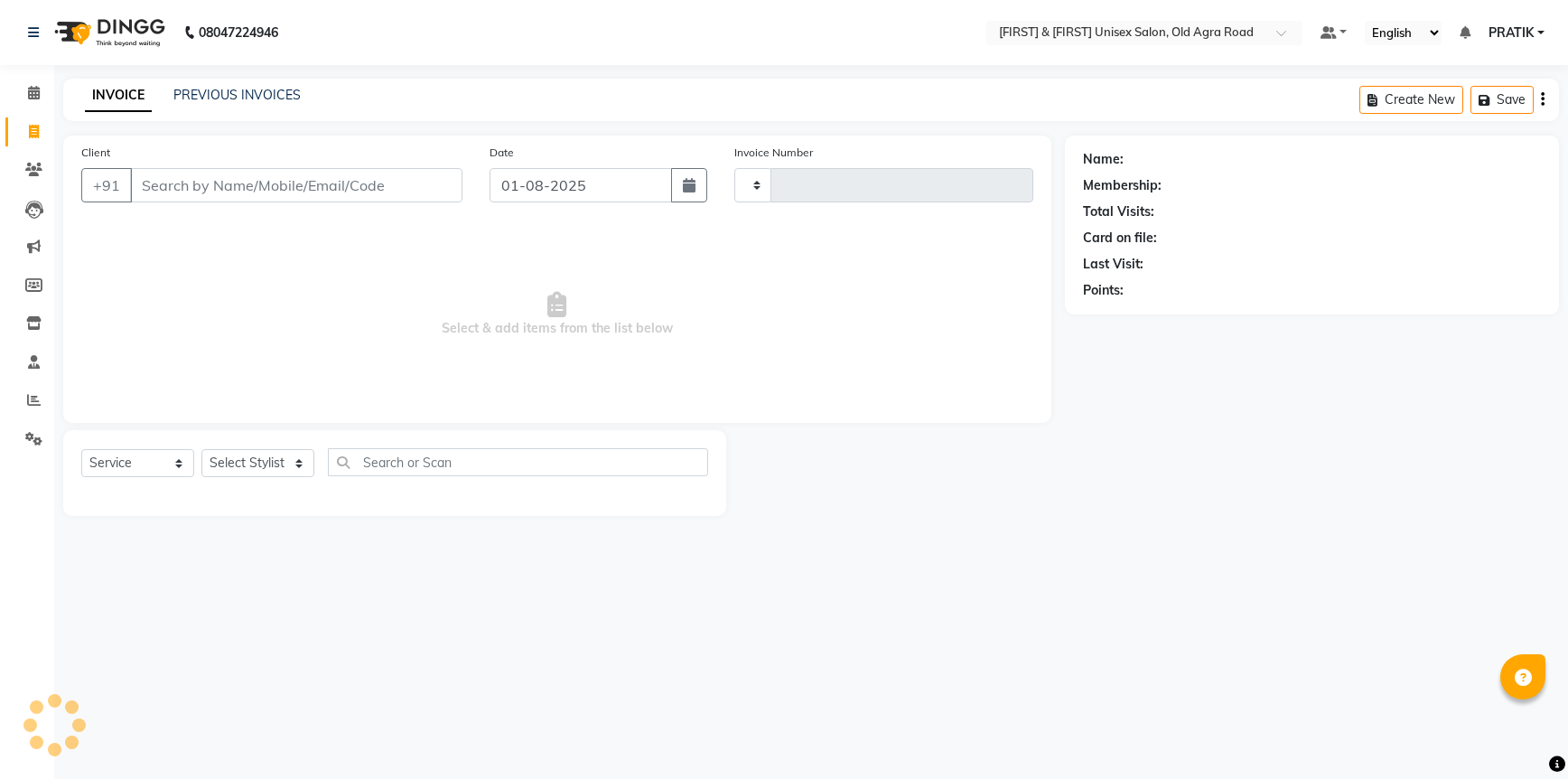 type on "4341" 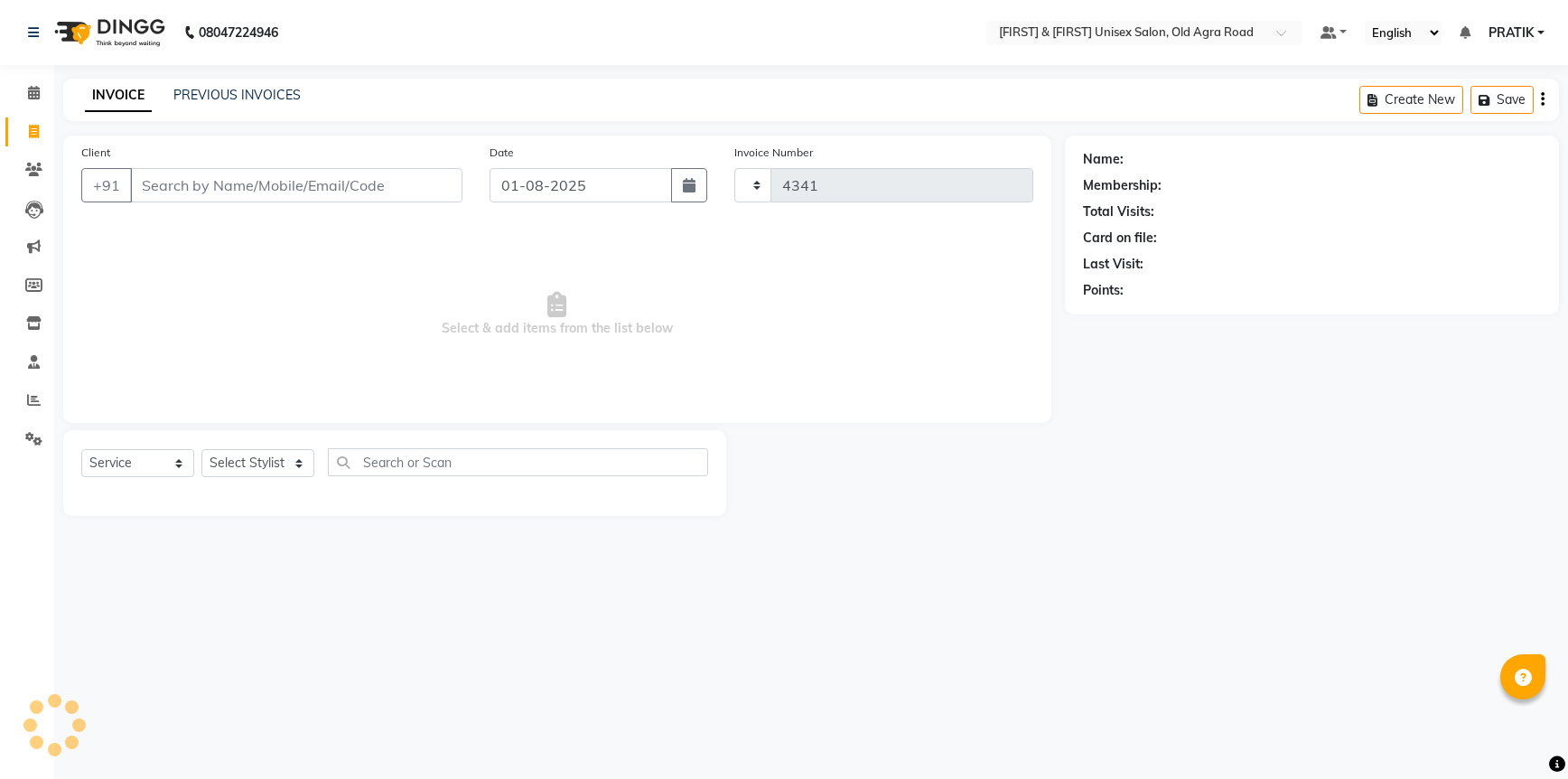 select on "6770" 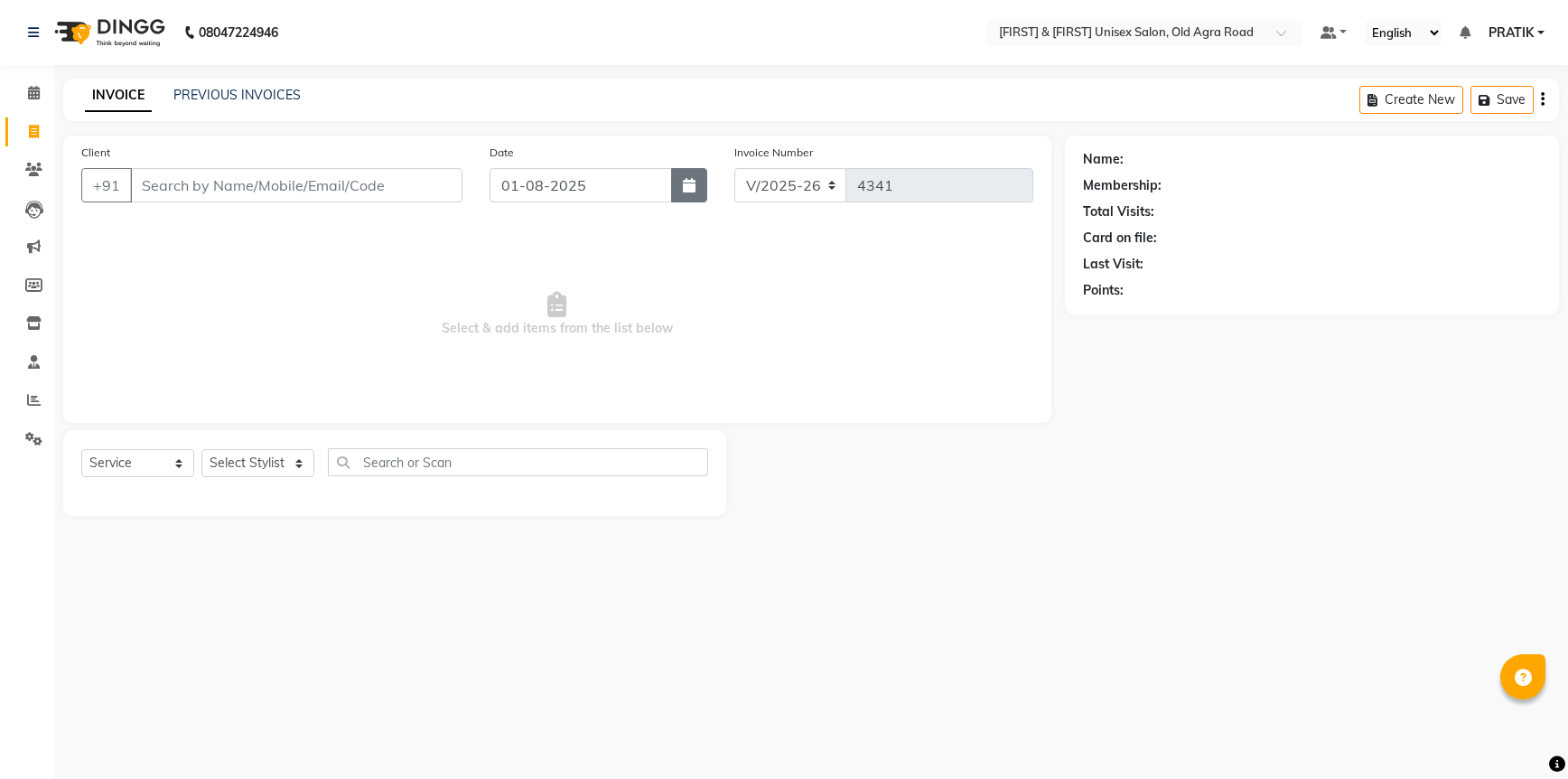 click 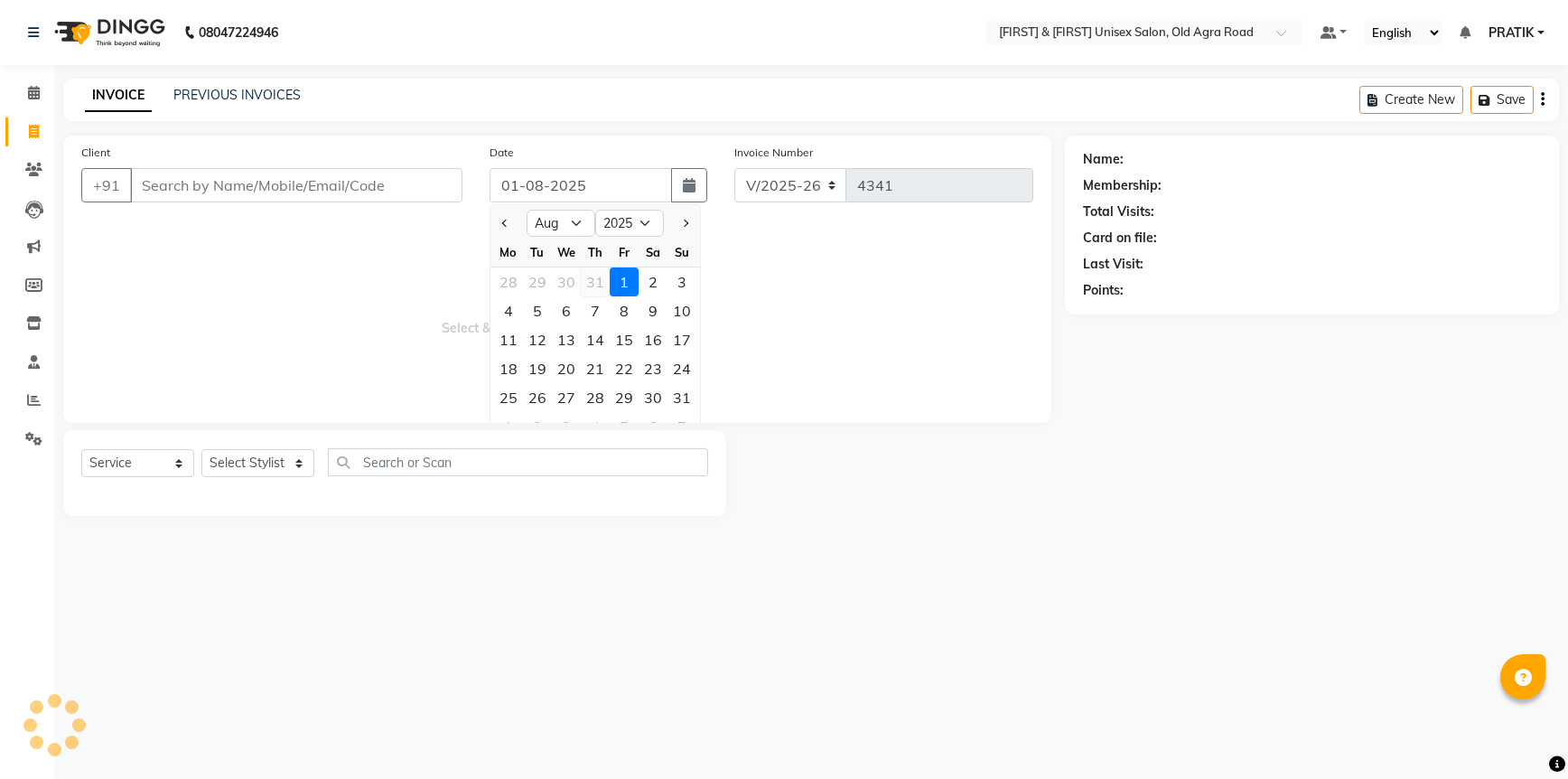 click on "31" 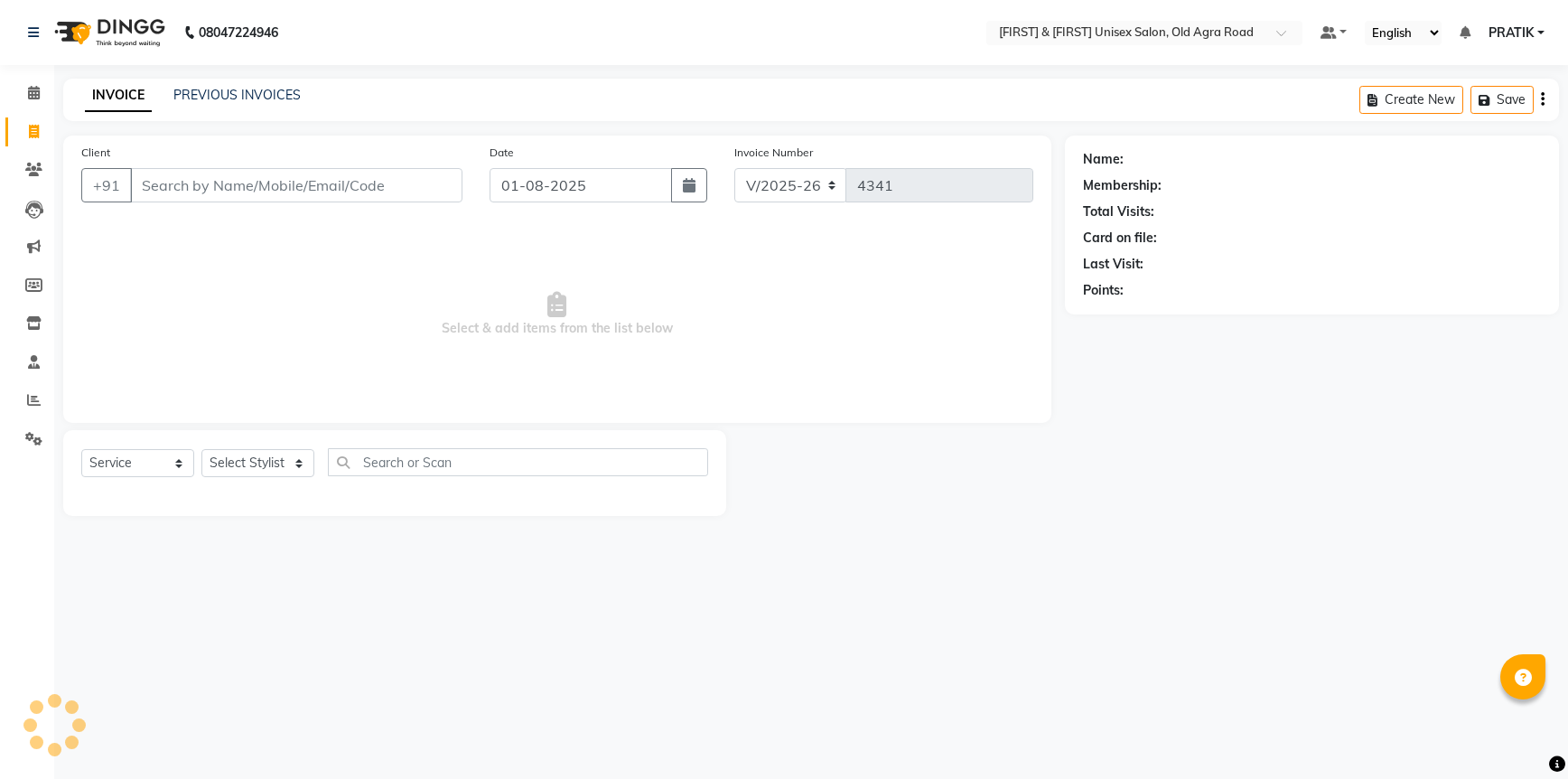 type on "31-07-2025" 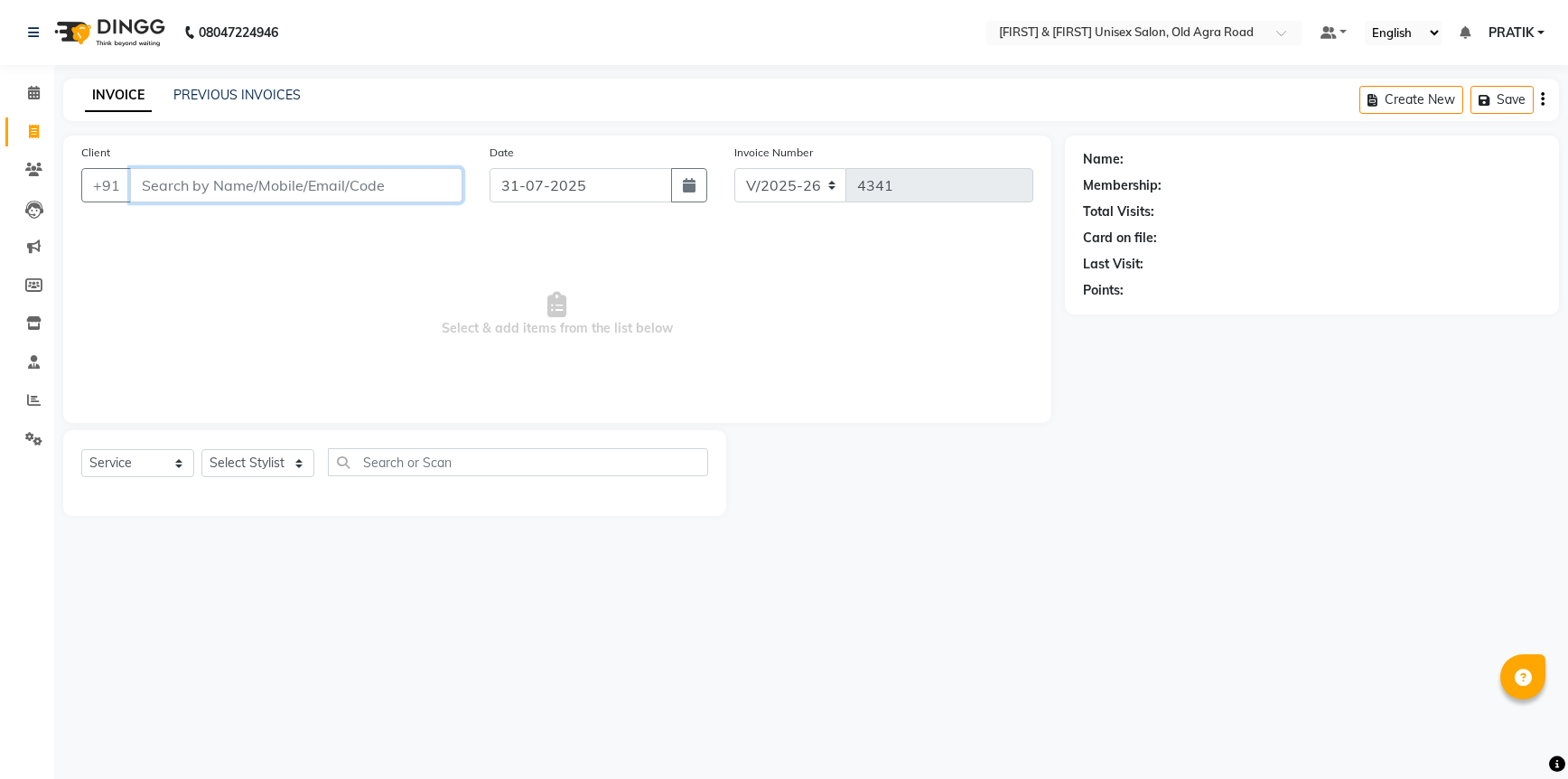 click on "Client" at bounding box center (296, 185) 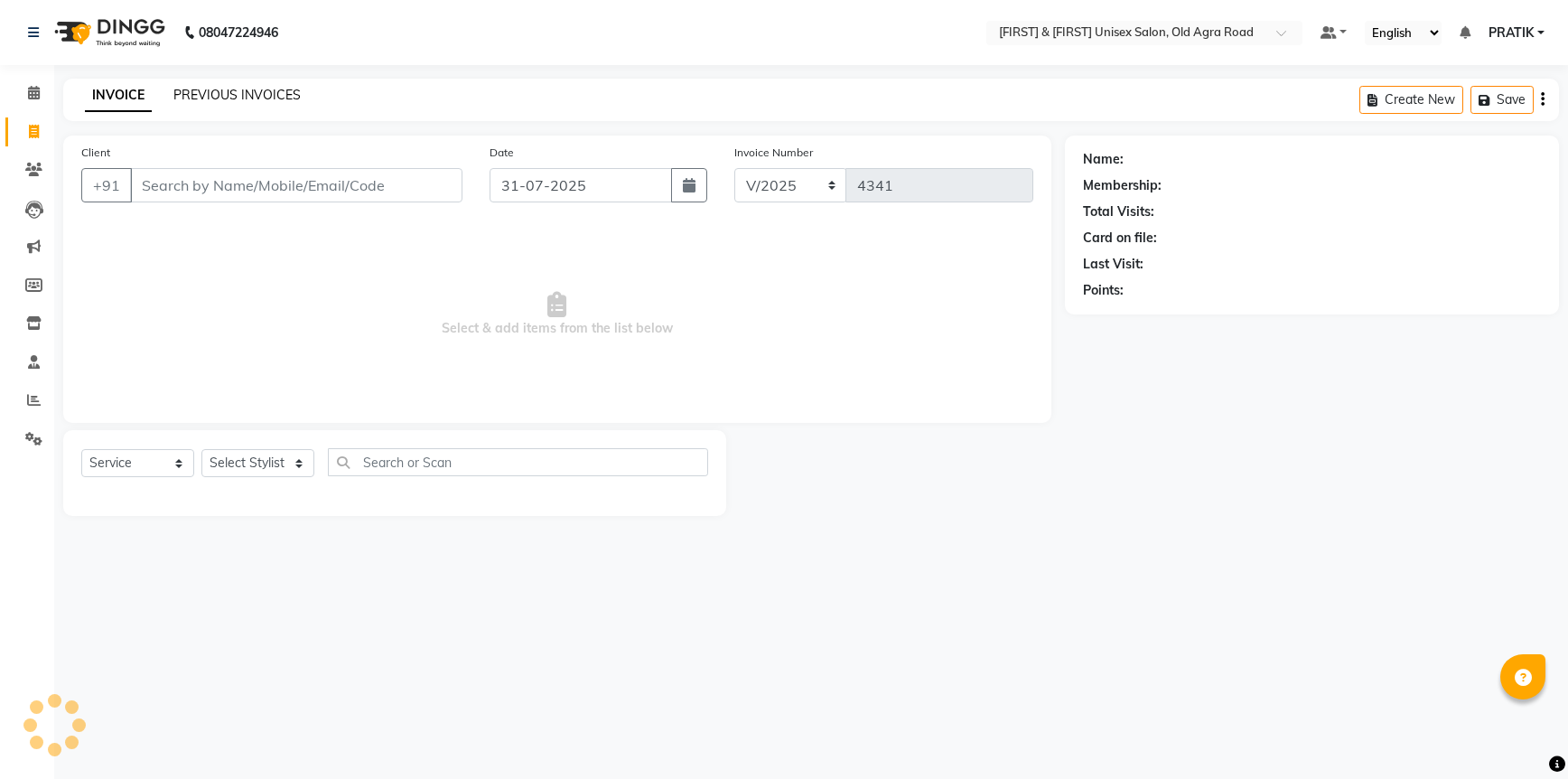 click on "PREVIOUS INVOICES" 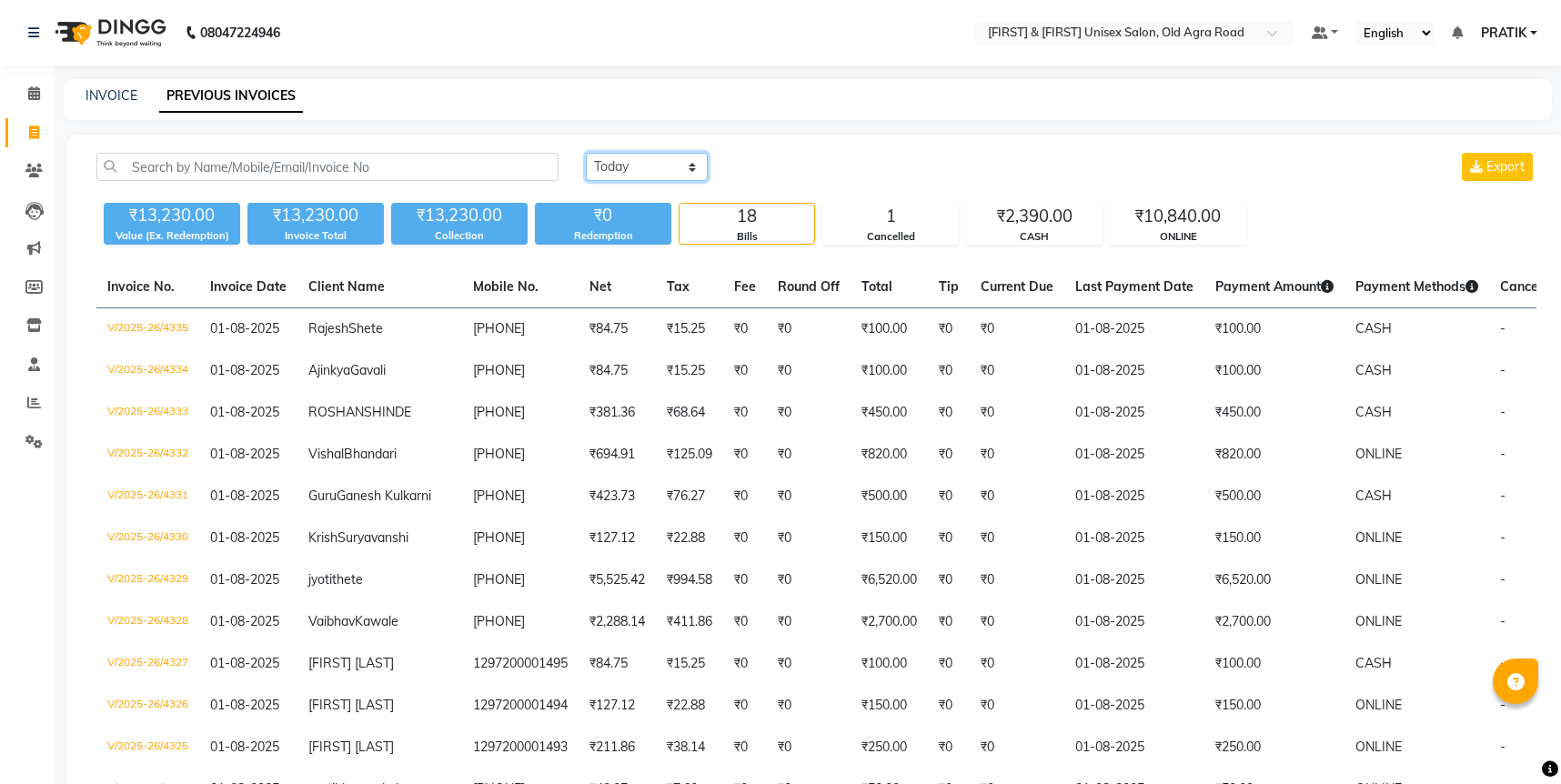 click on "Today Yesterday Custom Range" 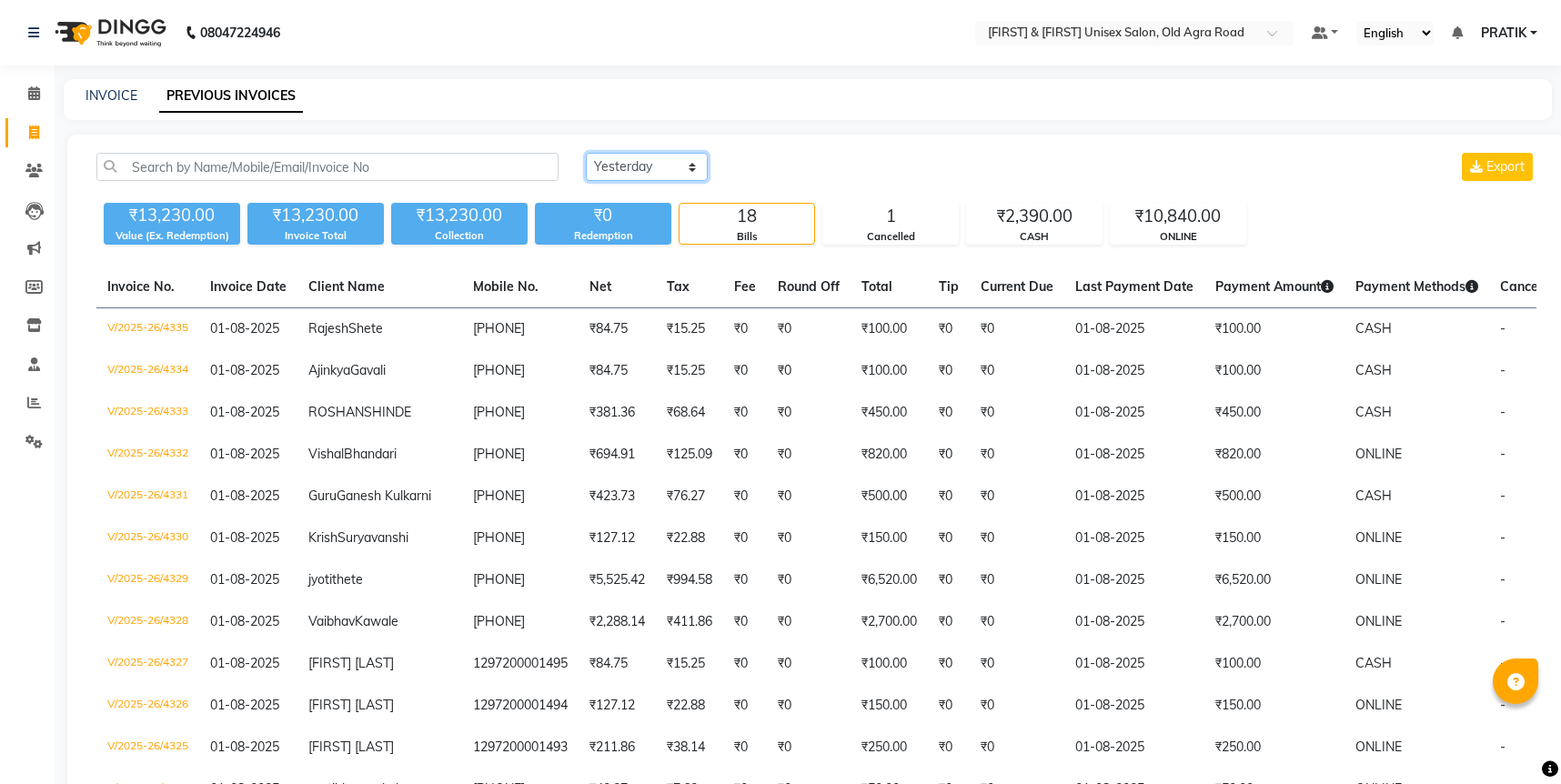 click on "Today Yesterday Custom Range" 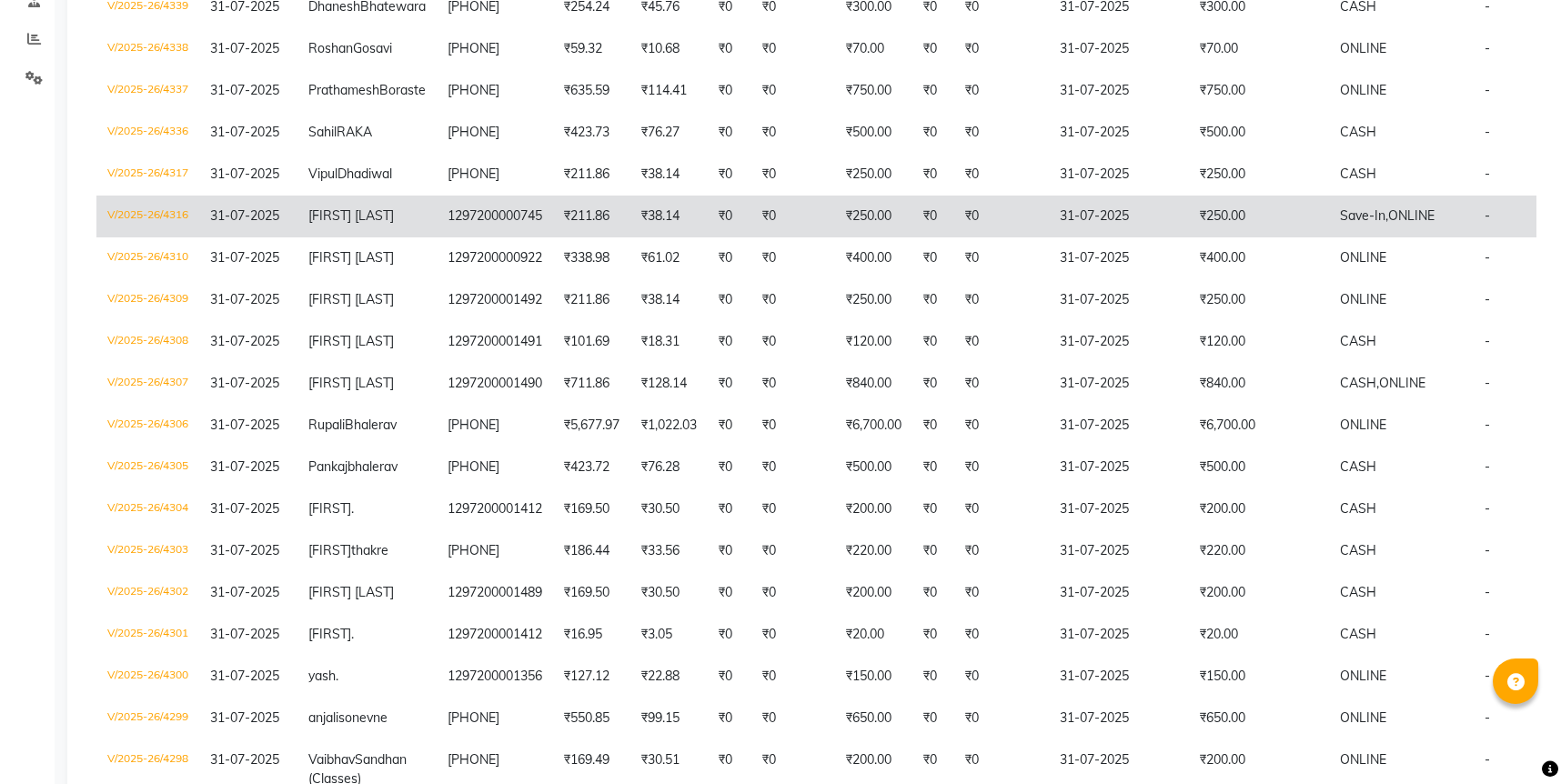 scroll, scrollTop: 242, scrollLeft: 0, axis: vertical 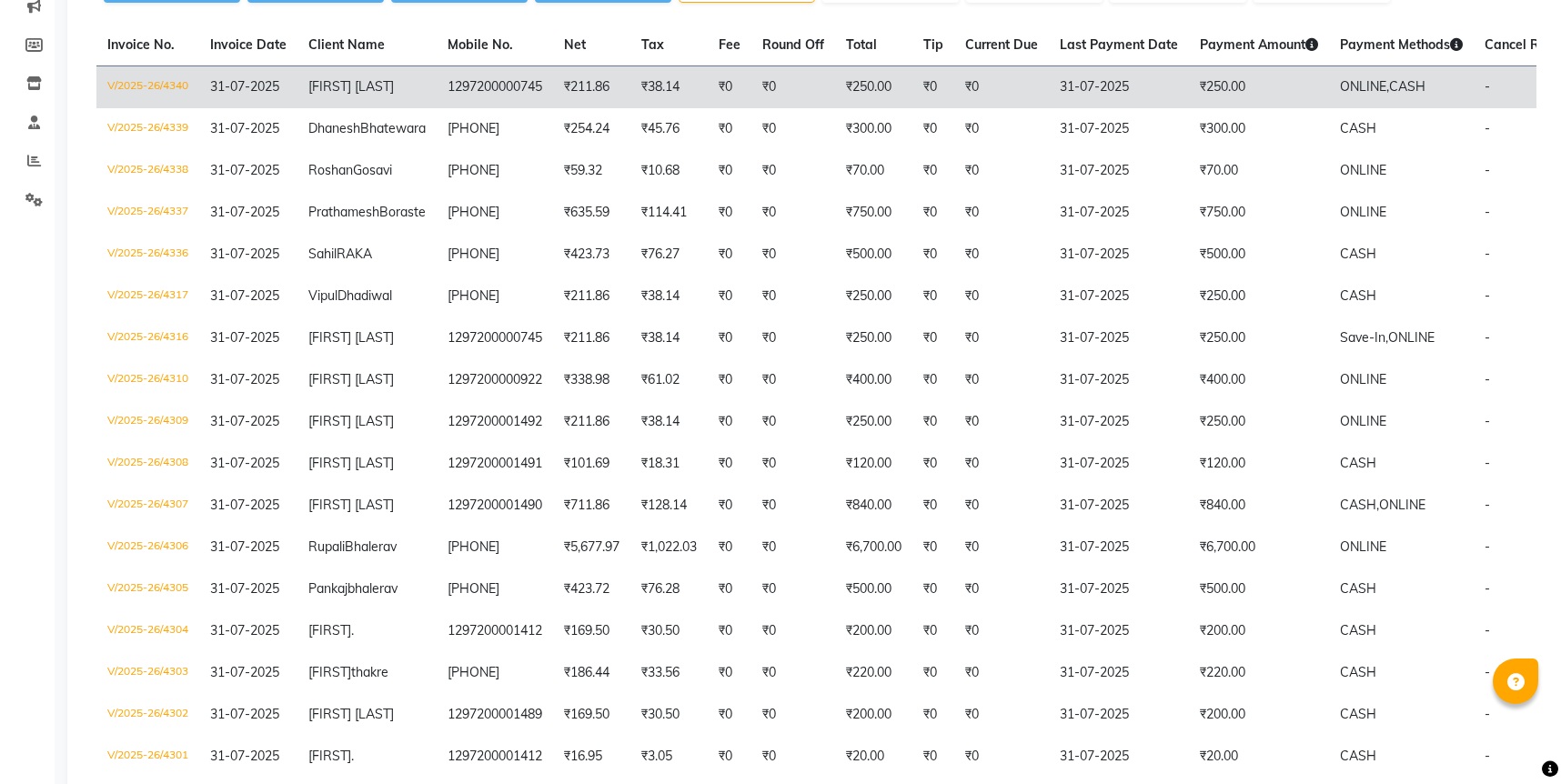 click on "1297200000745" 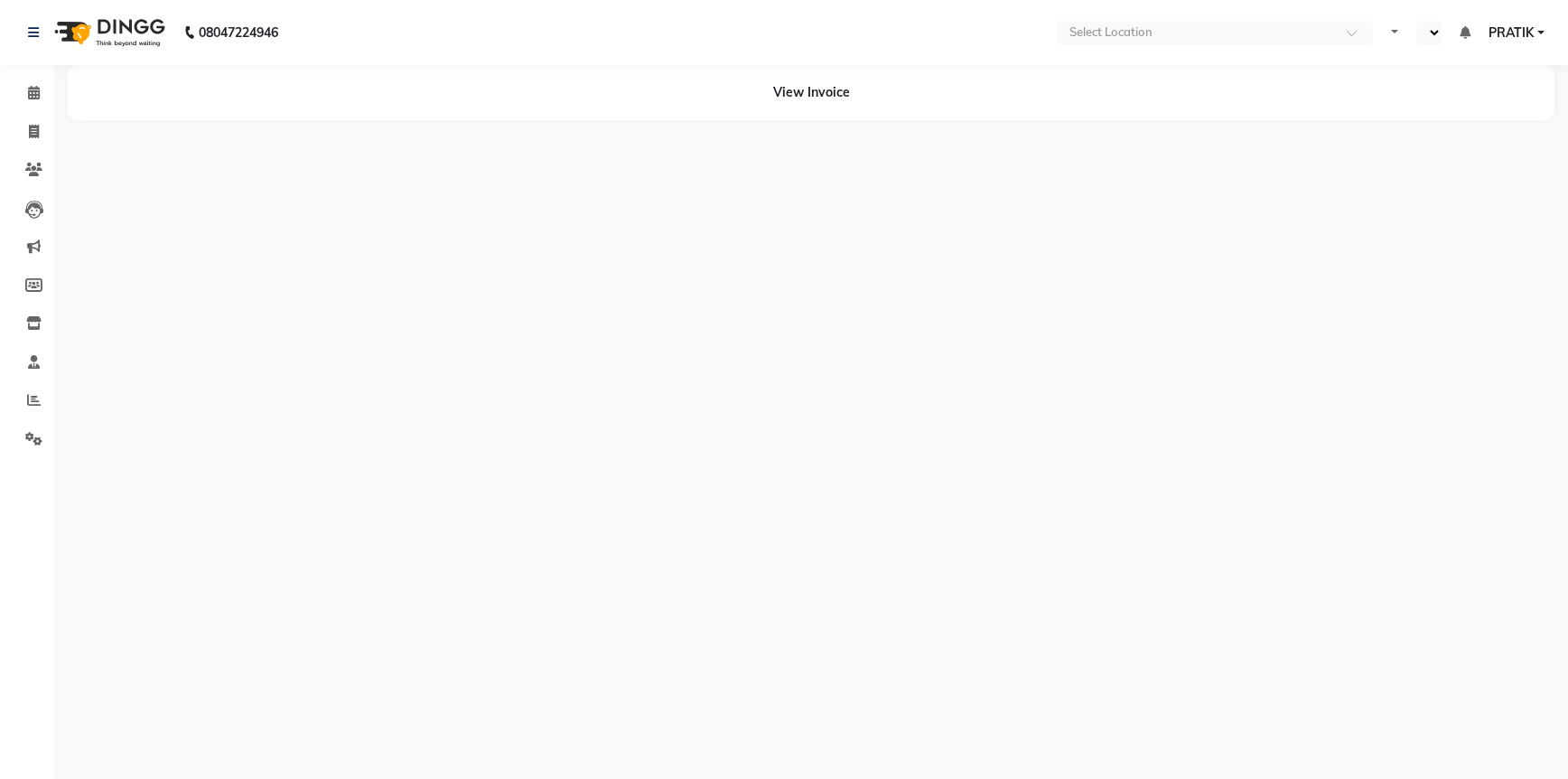 scroll, scrollTop: 0, scrollLeft: 0, axis: both 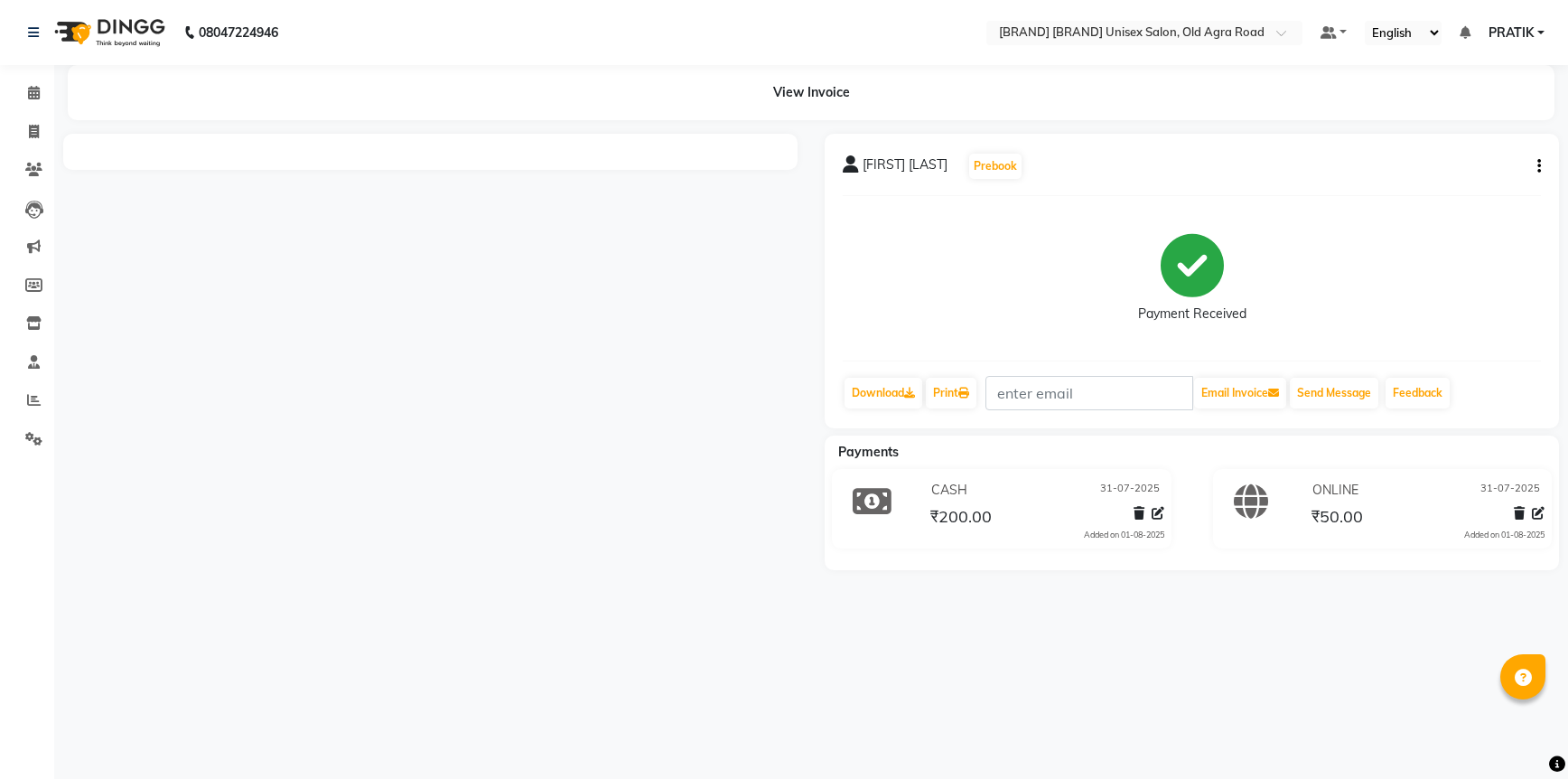 click 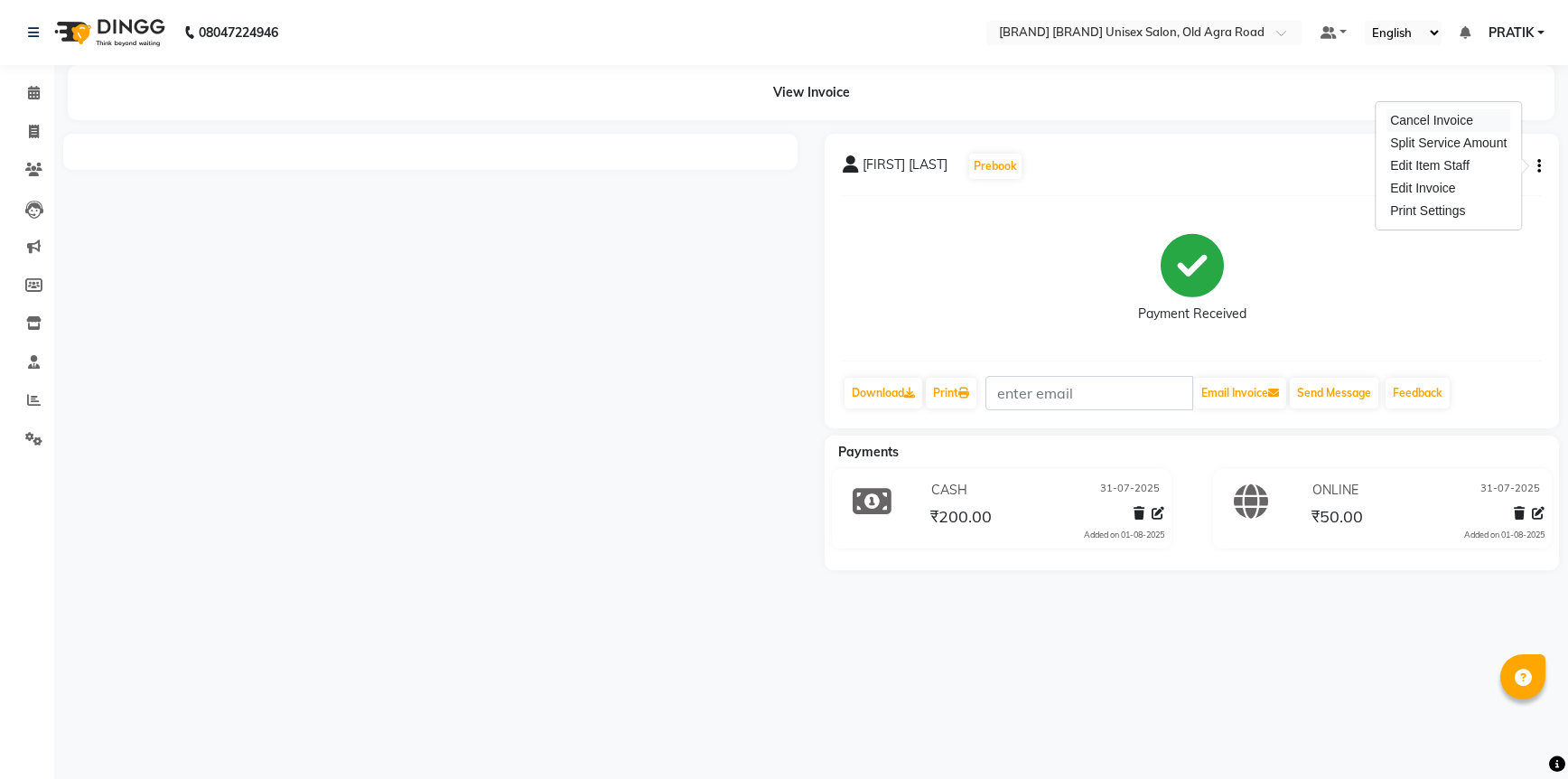 click on "Cancel Invoice" at bounding box center (1448, 120) 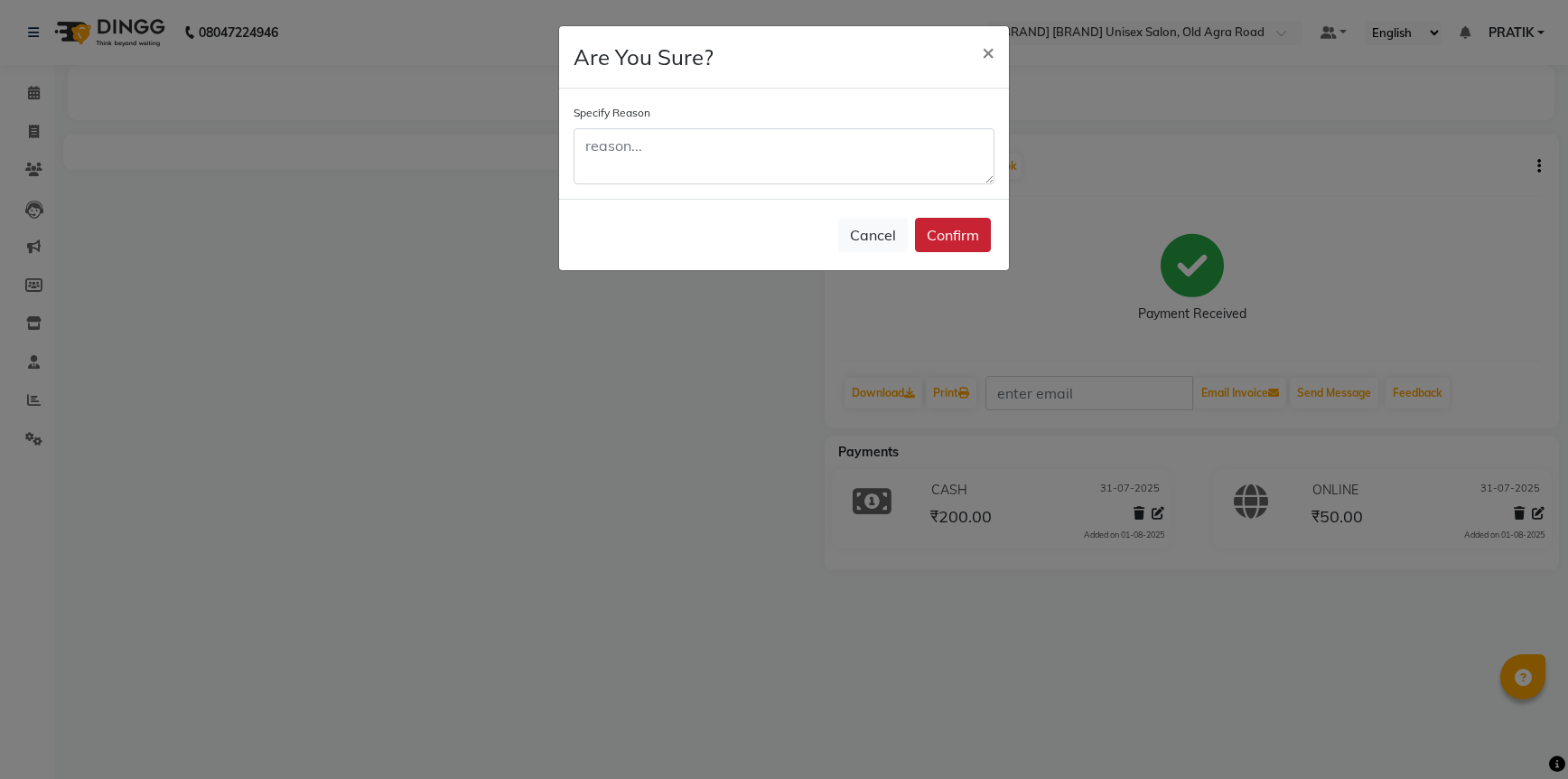click on "Confirm" 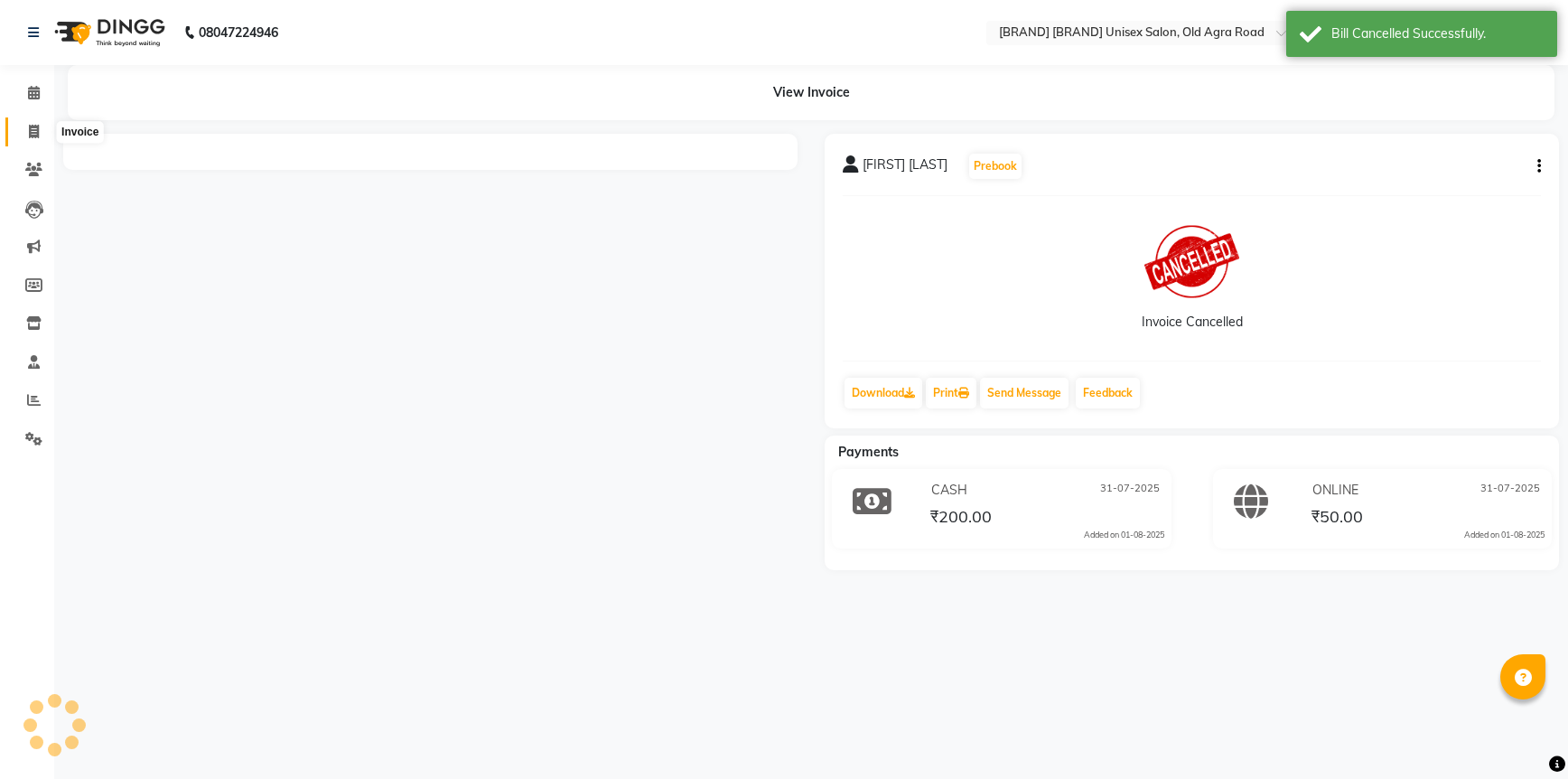 click 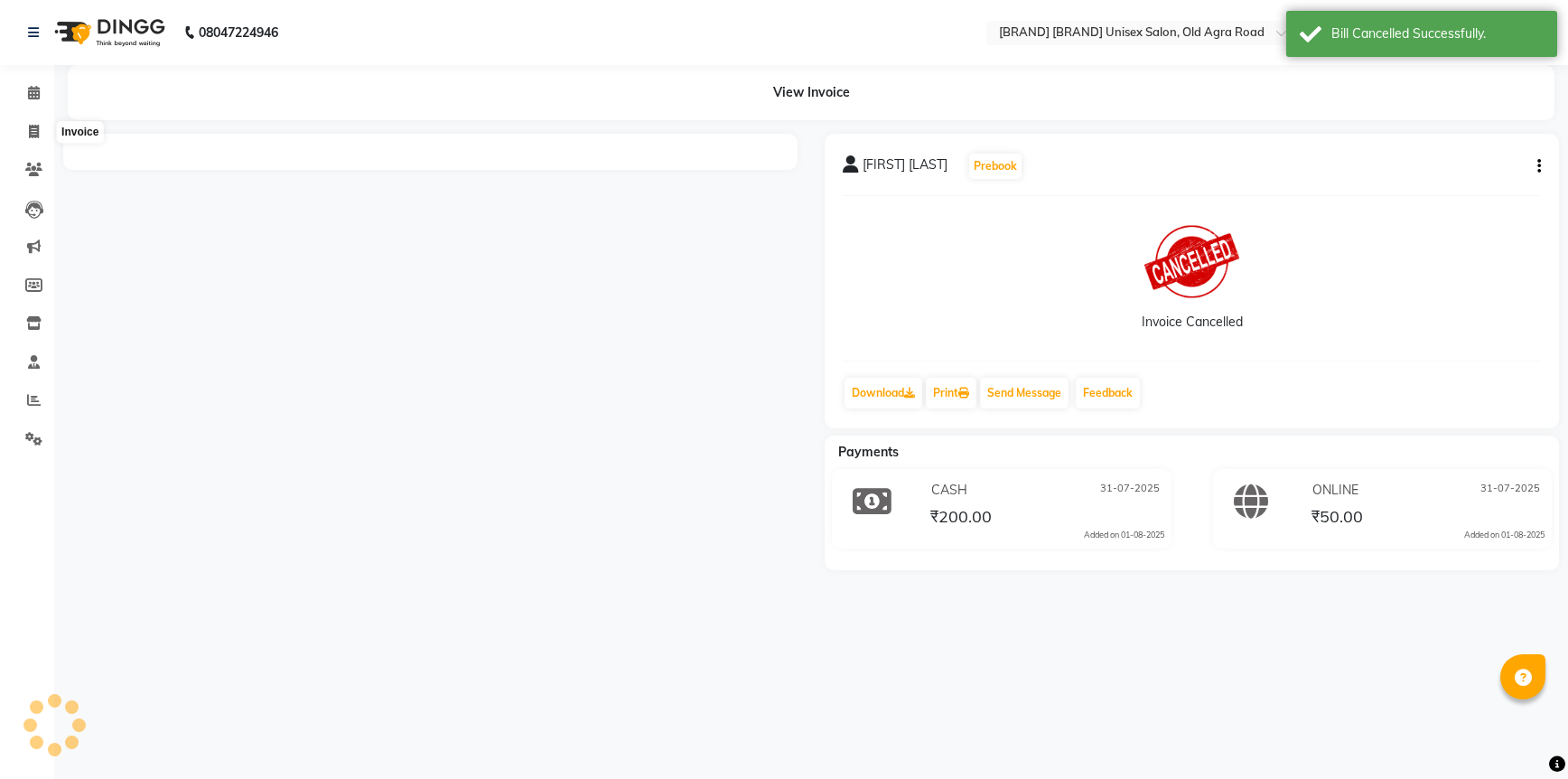 select on "service" 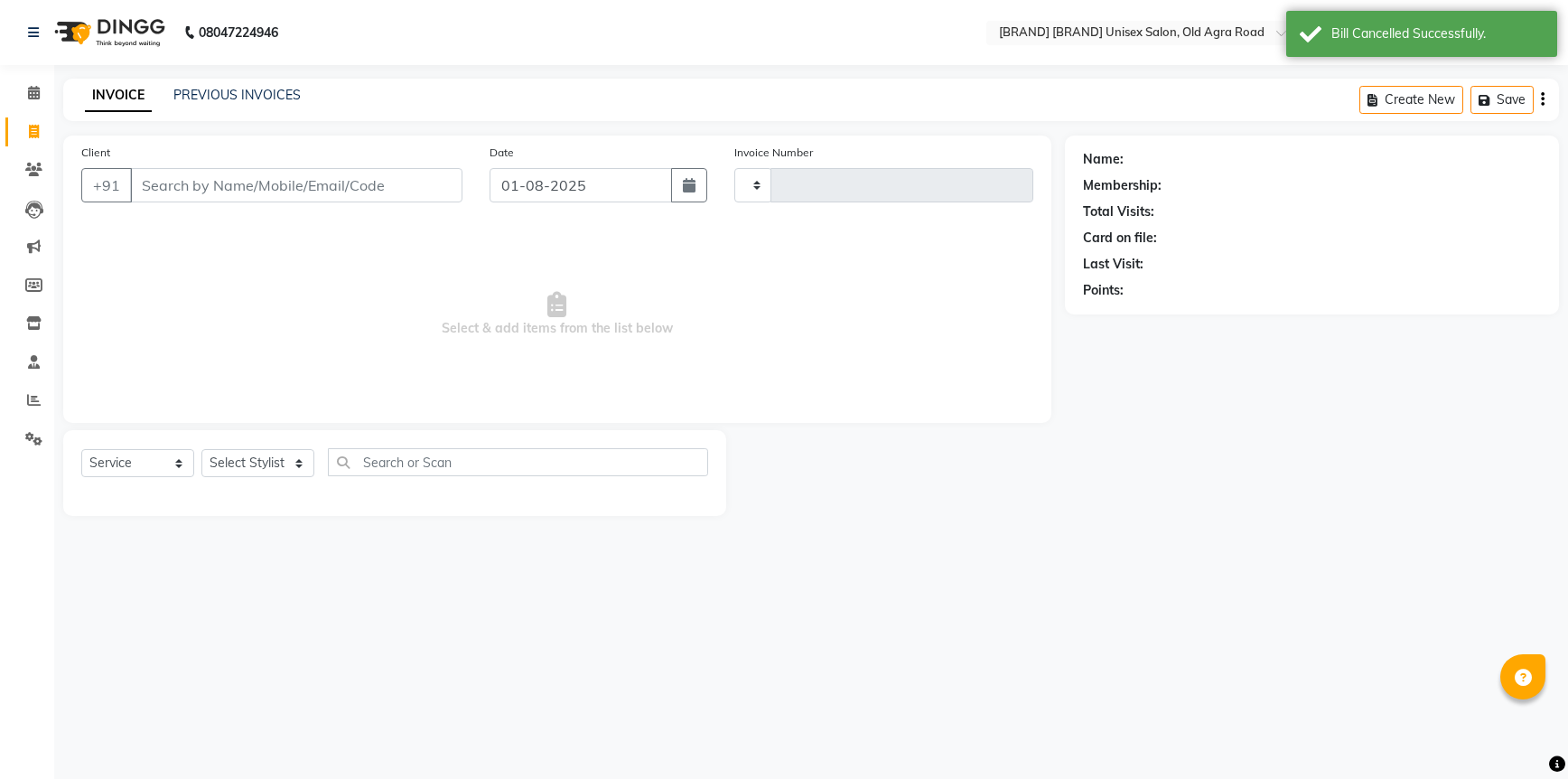 click on "Client" at bounding box center (296, 185) 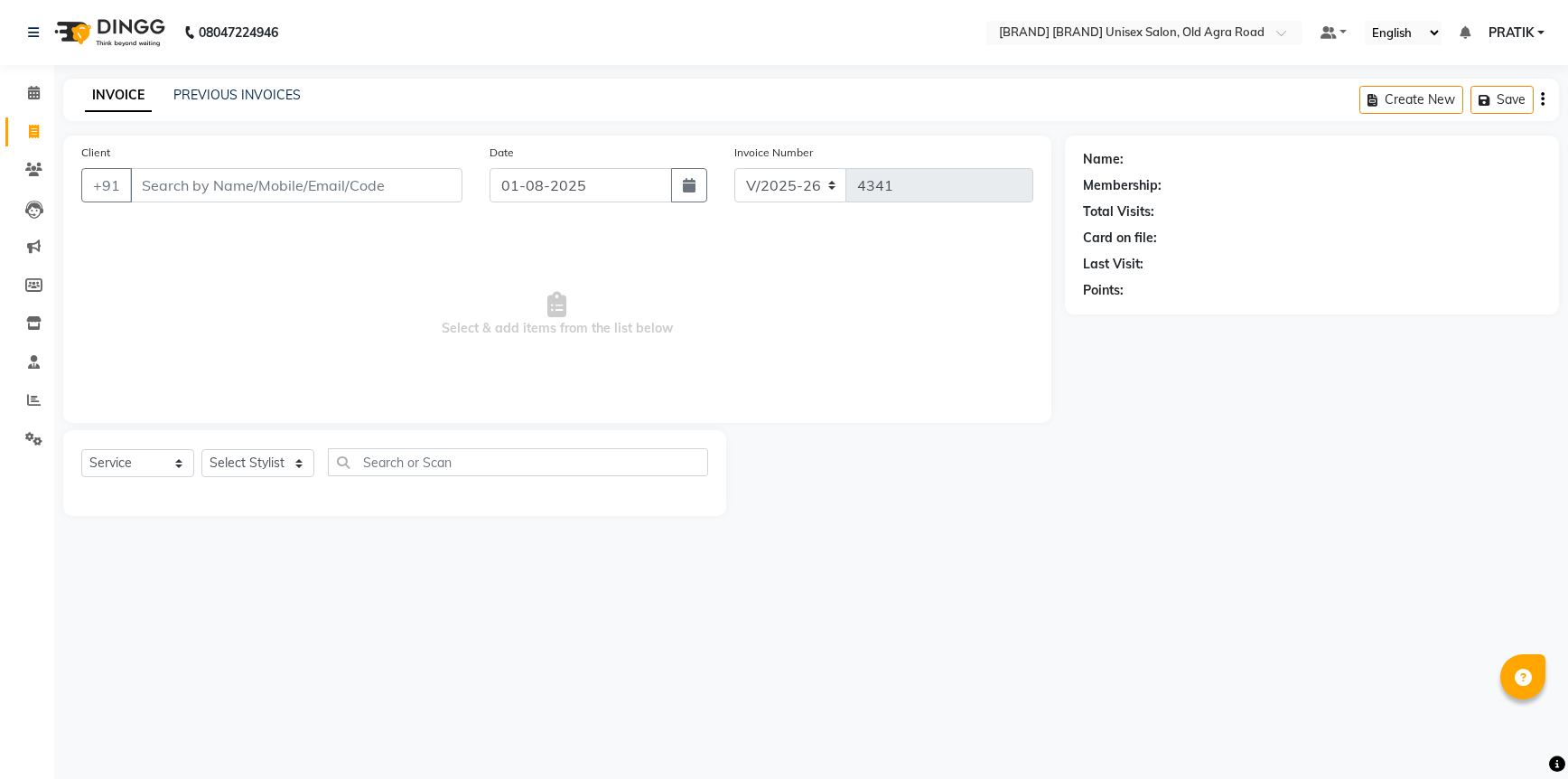 click on "Client" at bounding box center (296, 185) 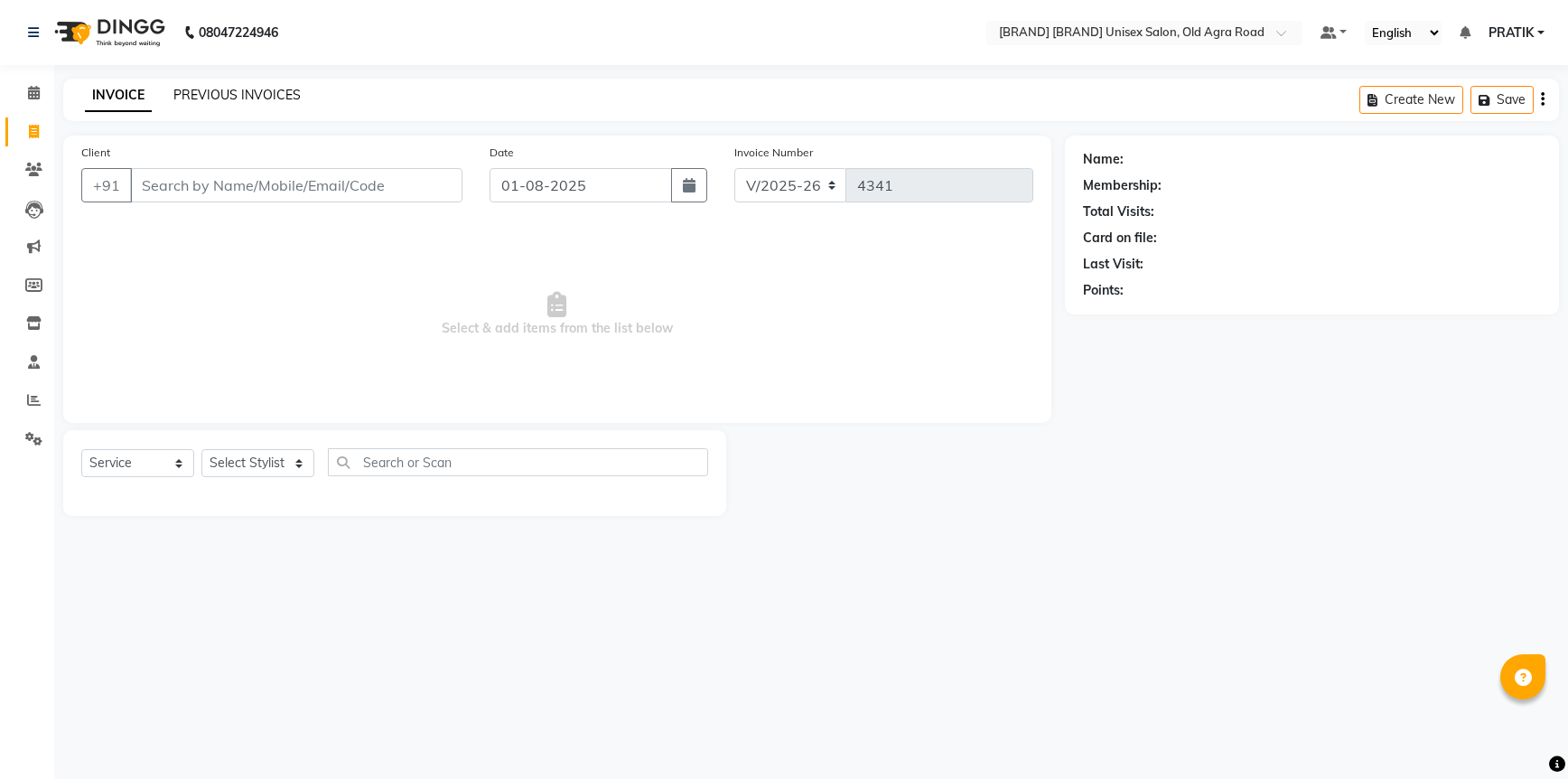 click on "PREVIOUS INVOICES" 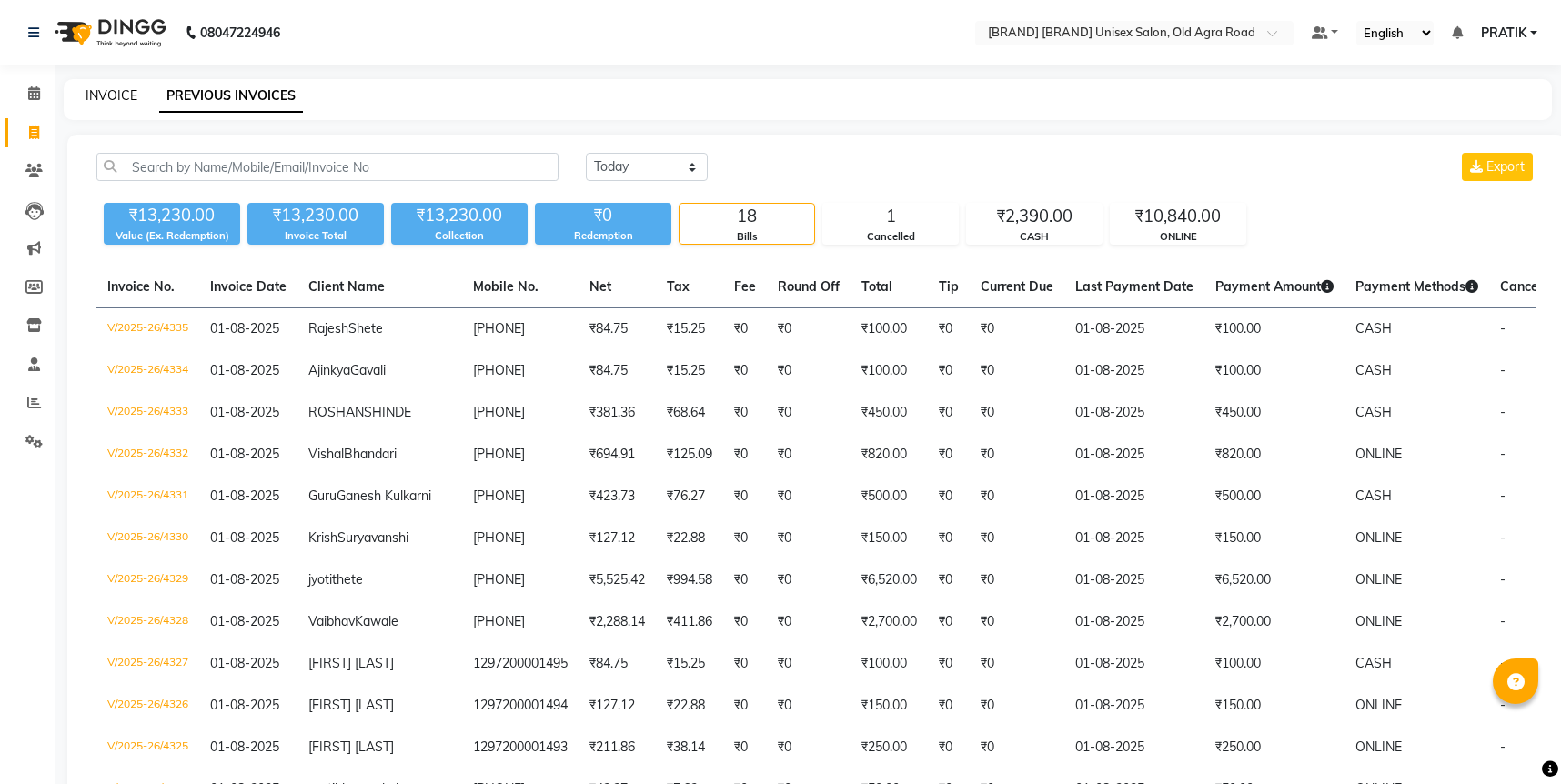 click on "INVOICE" 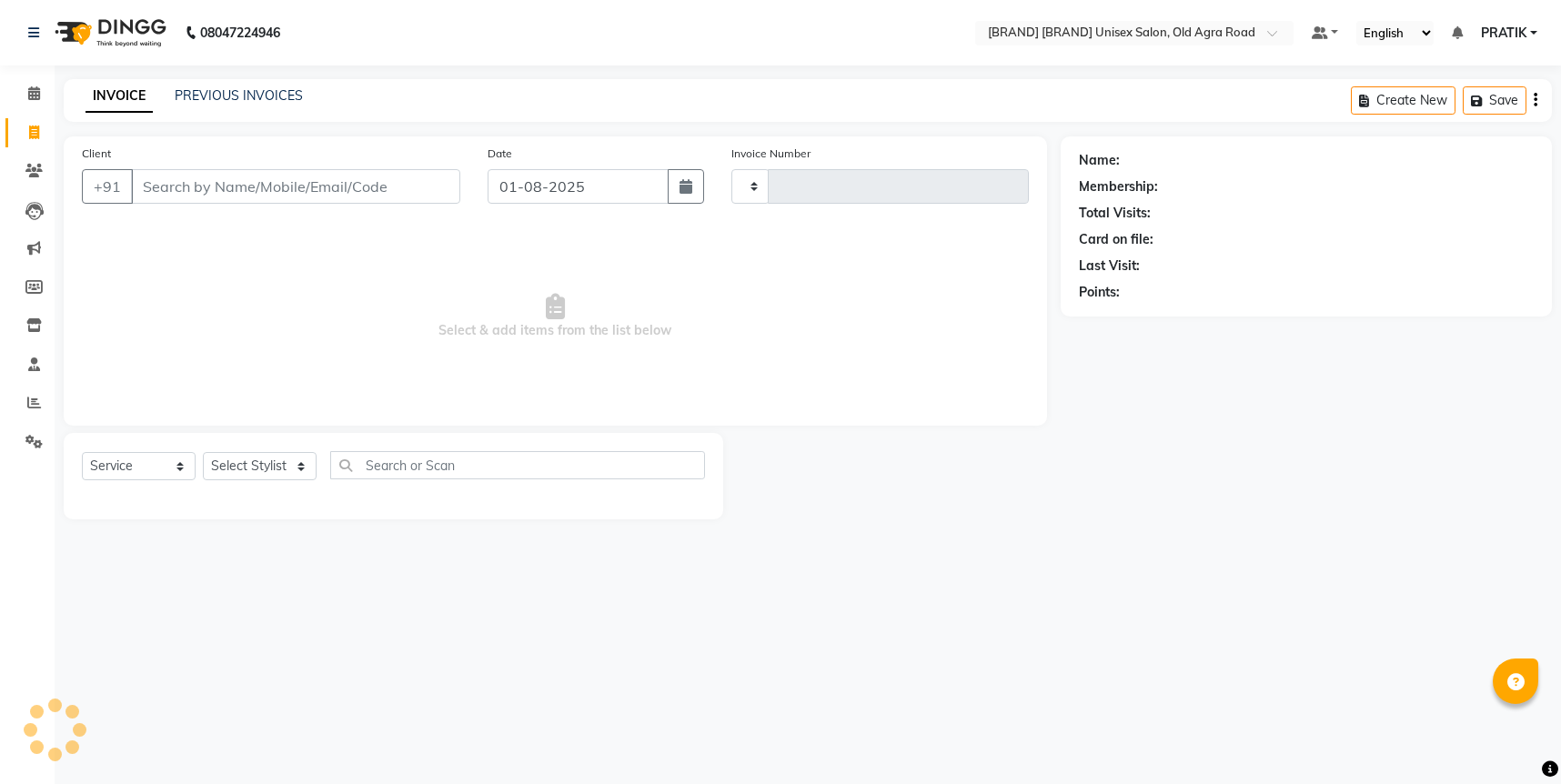 type on "4341" 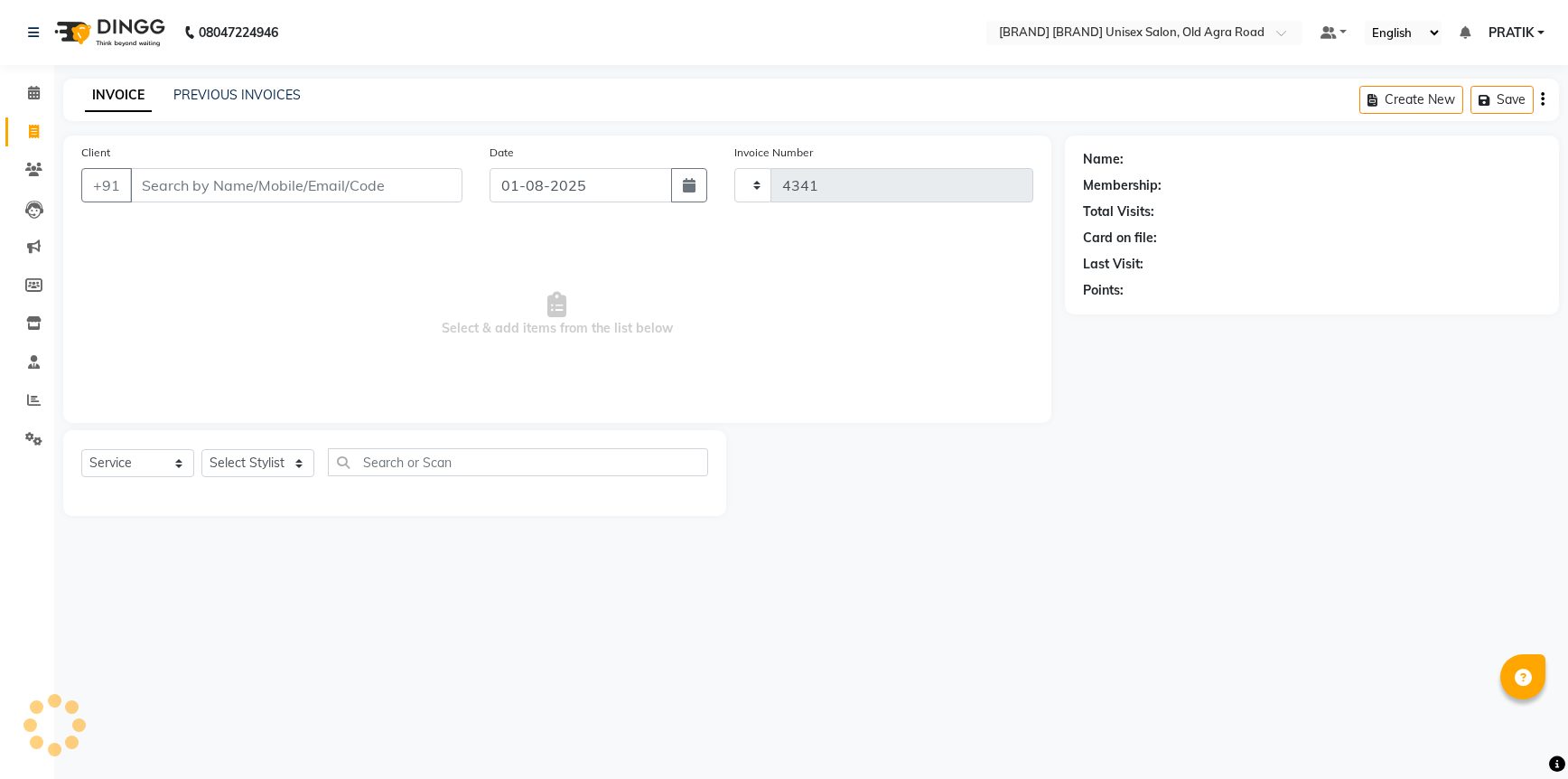 select on "6770" 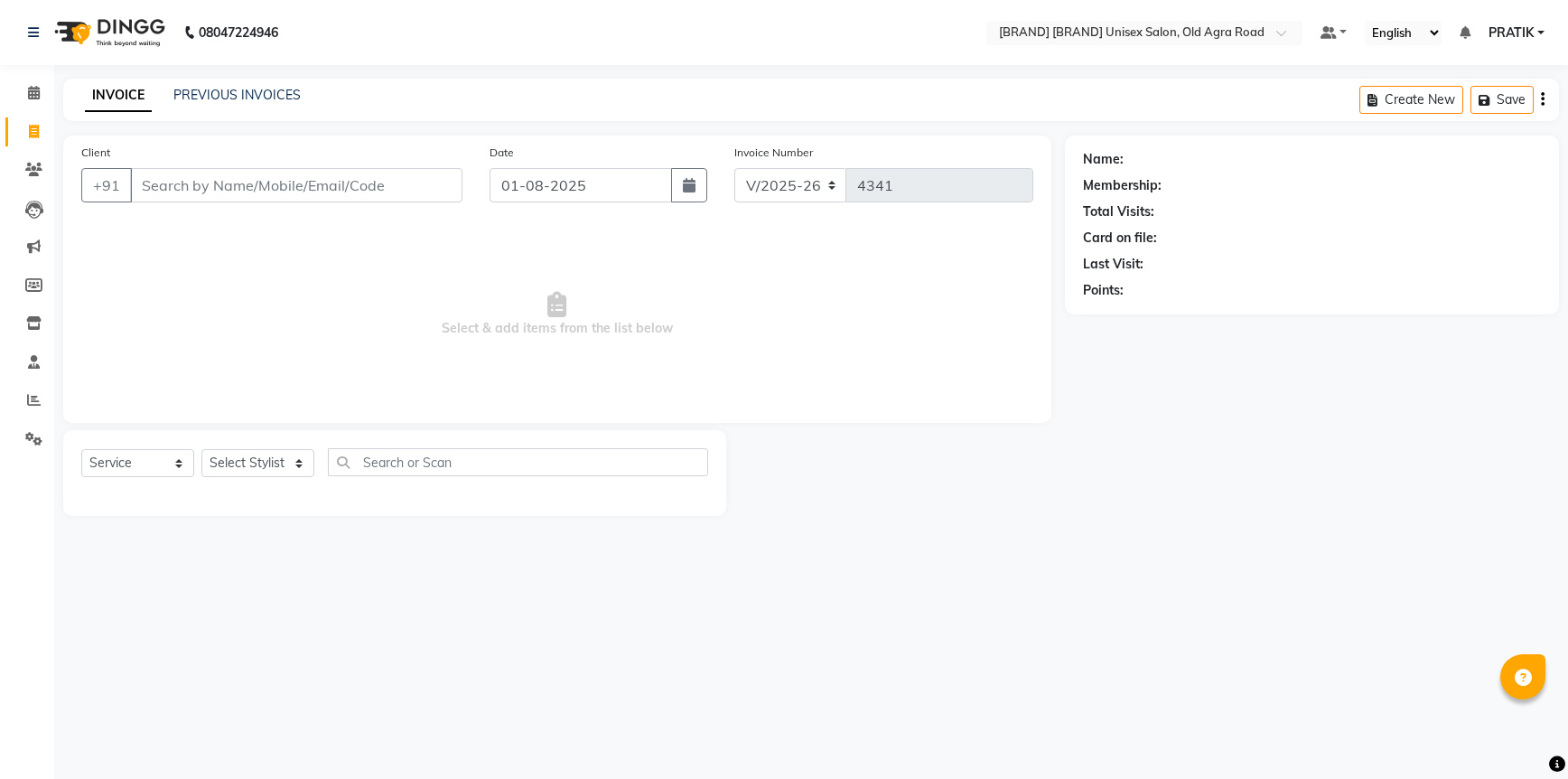 click on "Client" at bounding box center [296, 185] 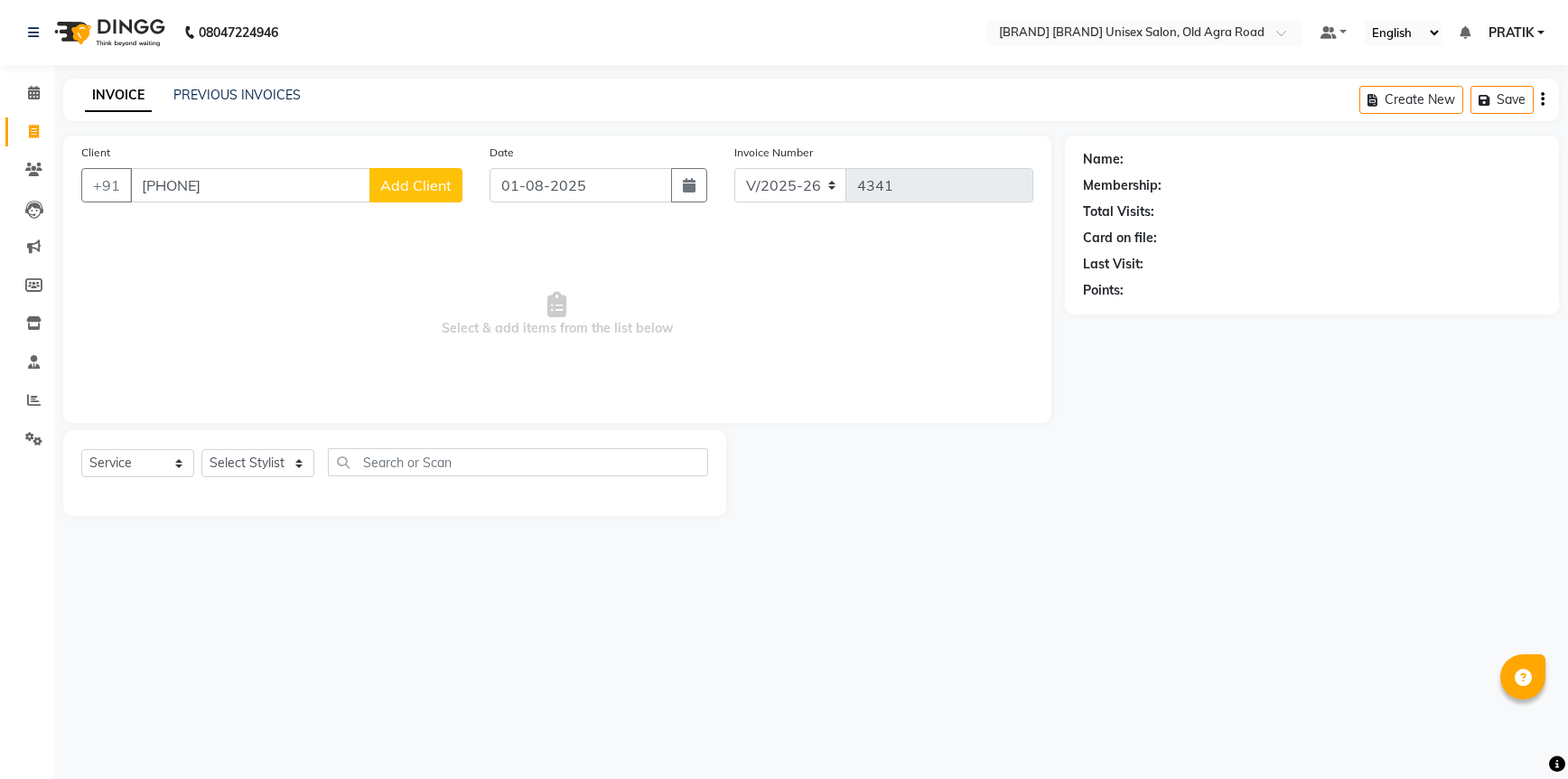 type on "[PHONE]" 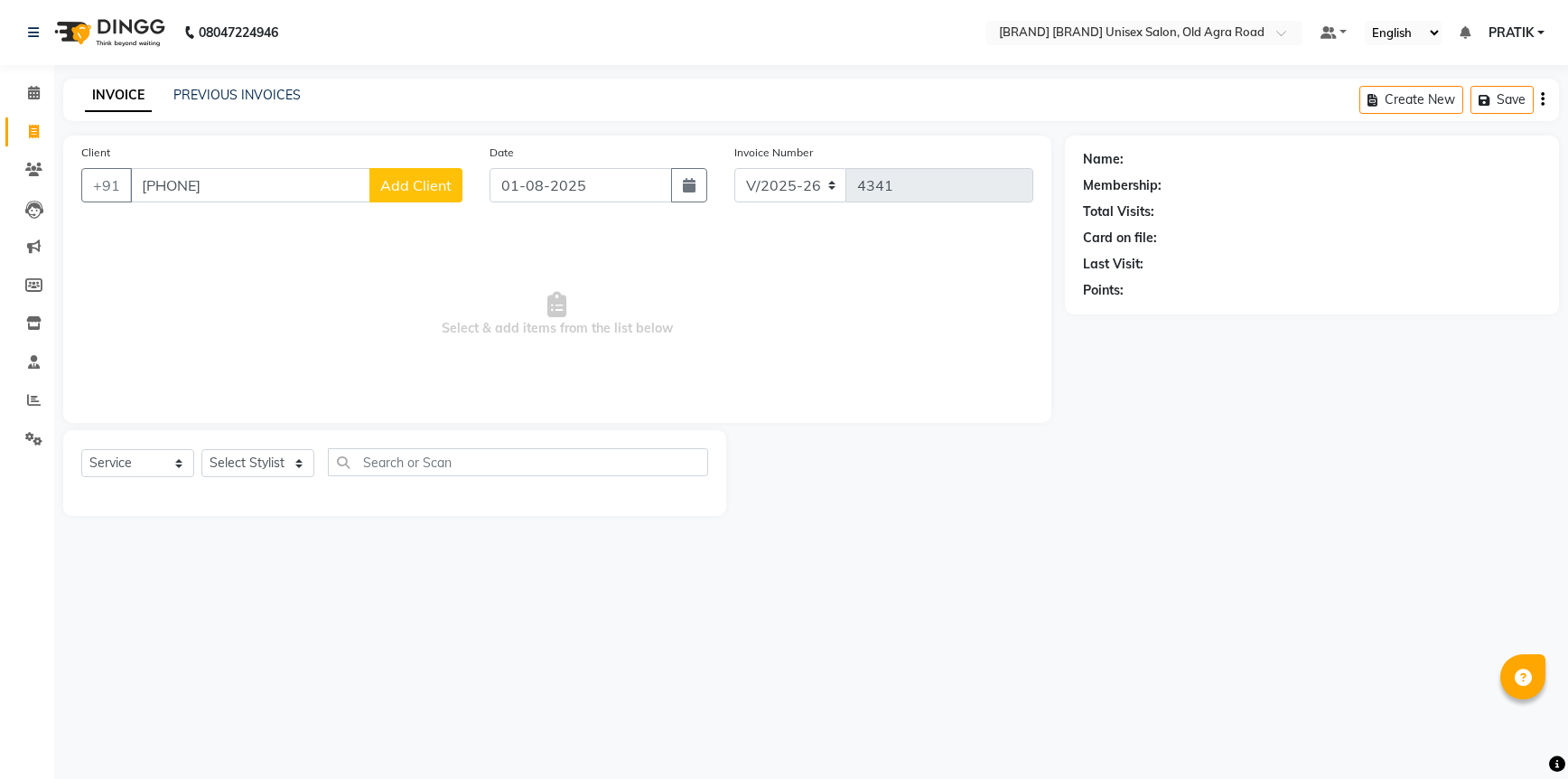 click on "Add Client" 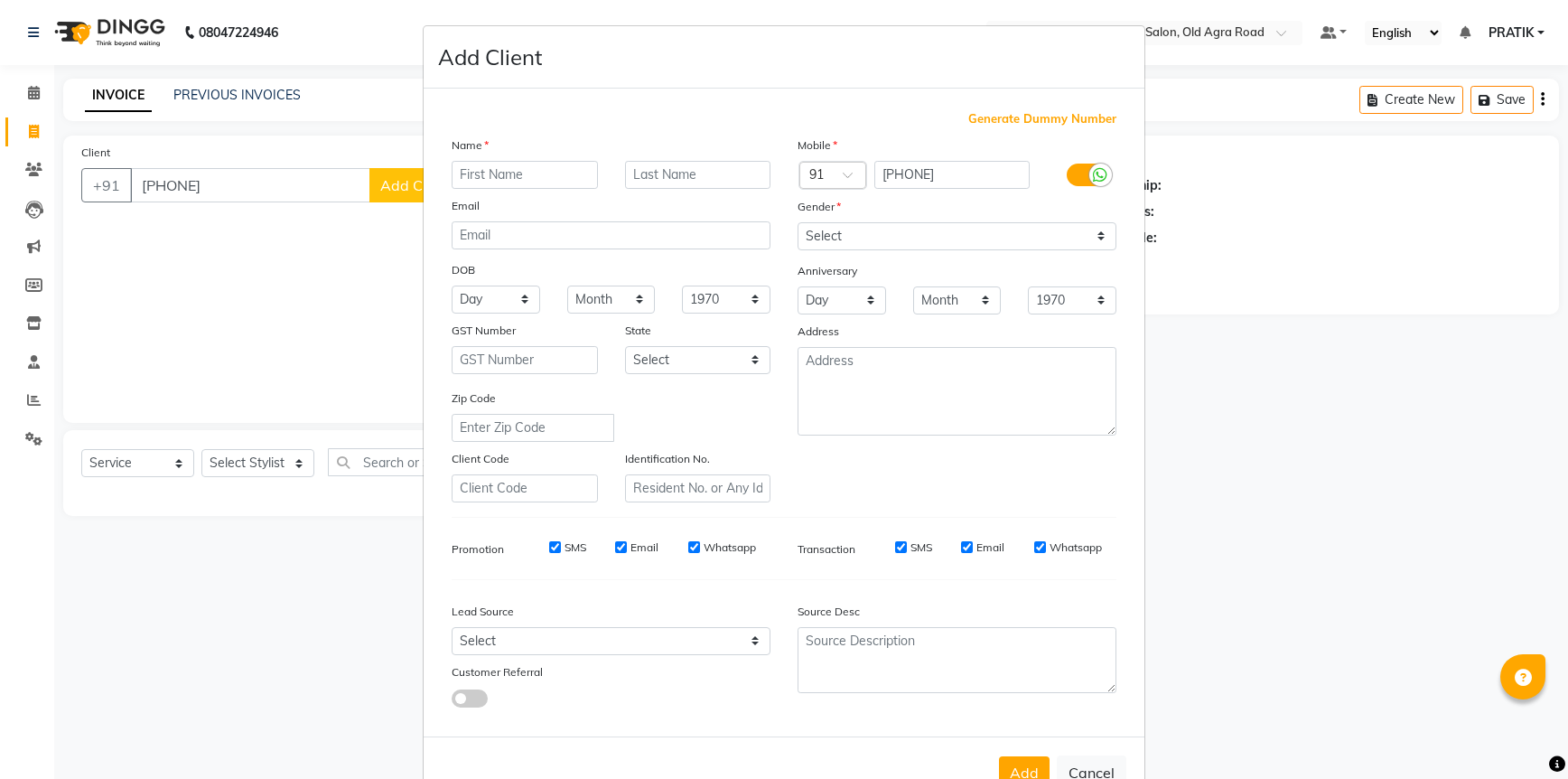 click at bounding box center [525, 174] 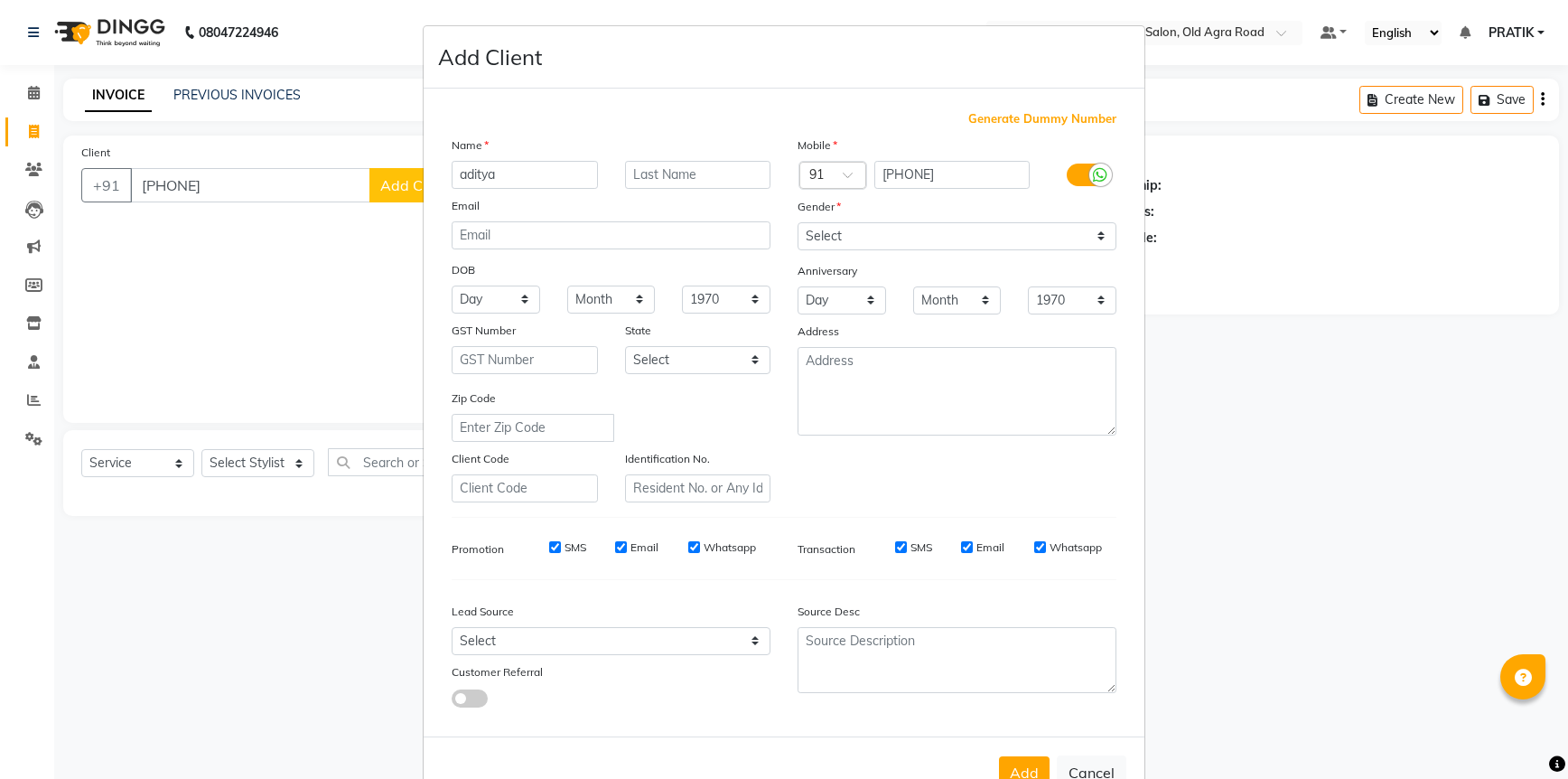 type on "aditya" 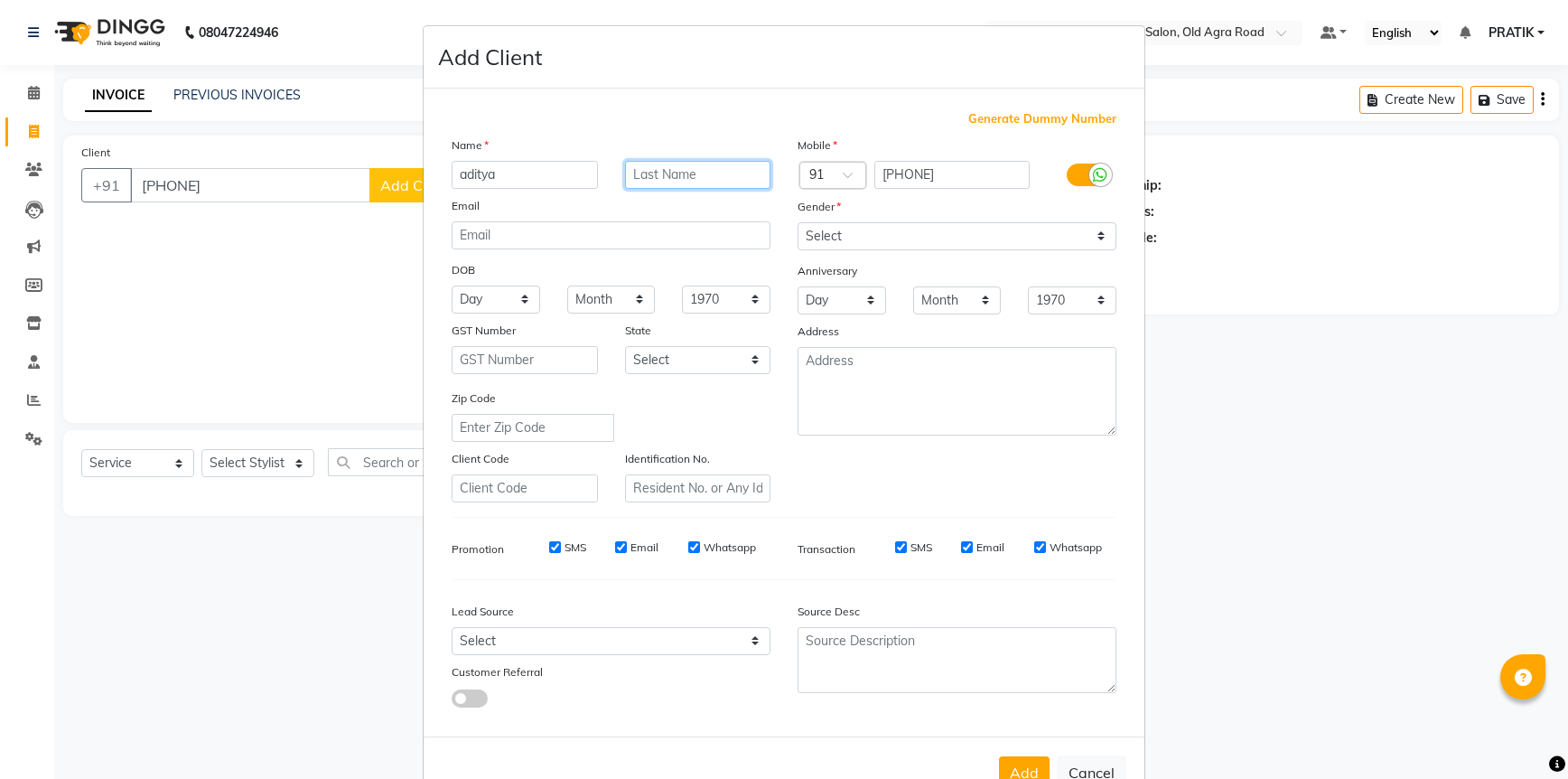 click at bounding box center (698, 174) 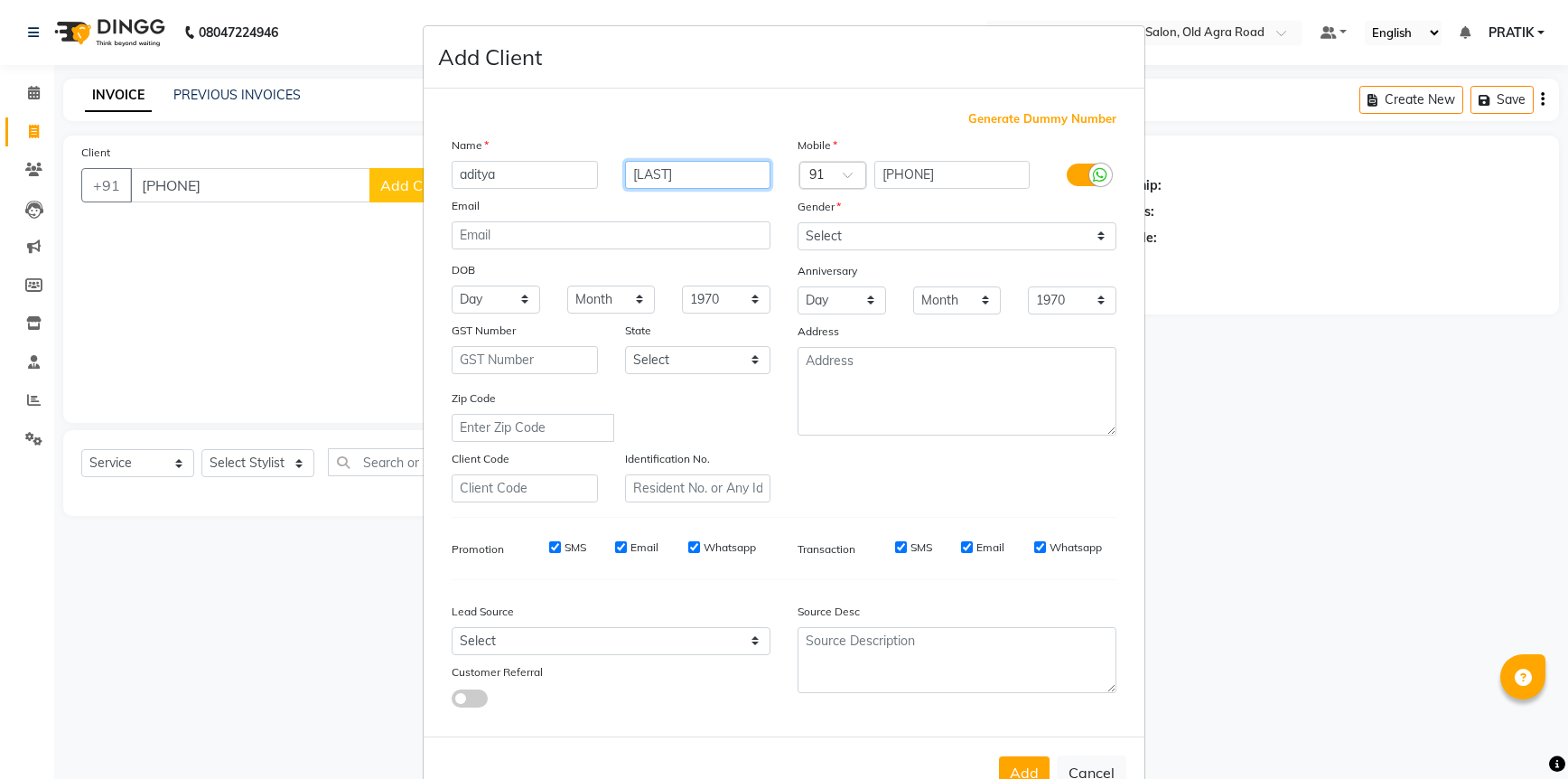 type on "[LAST]" 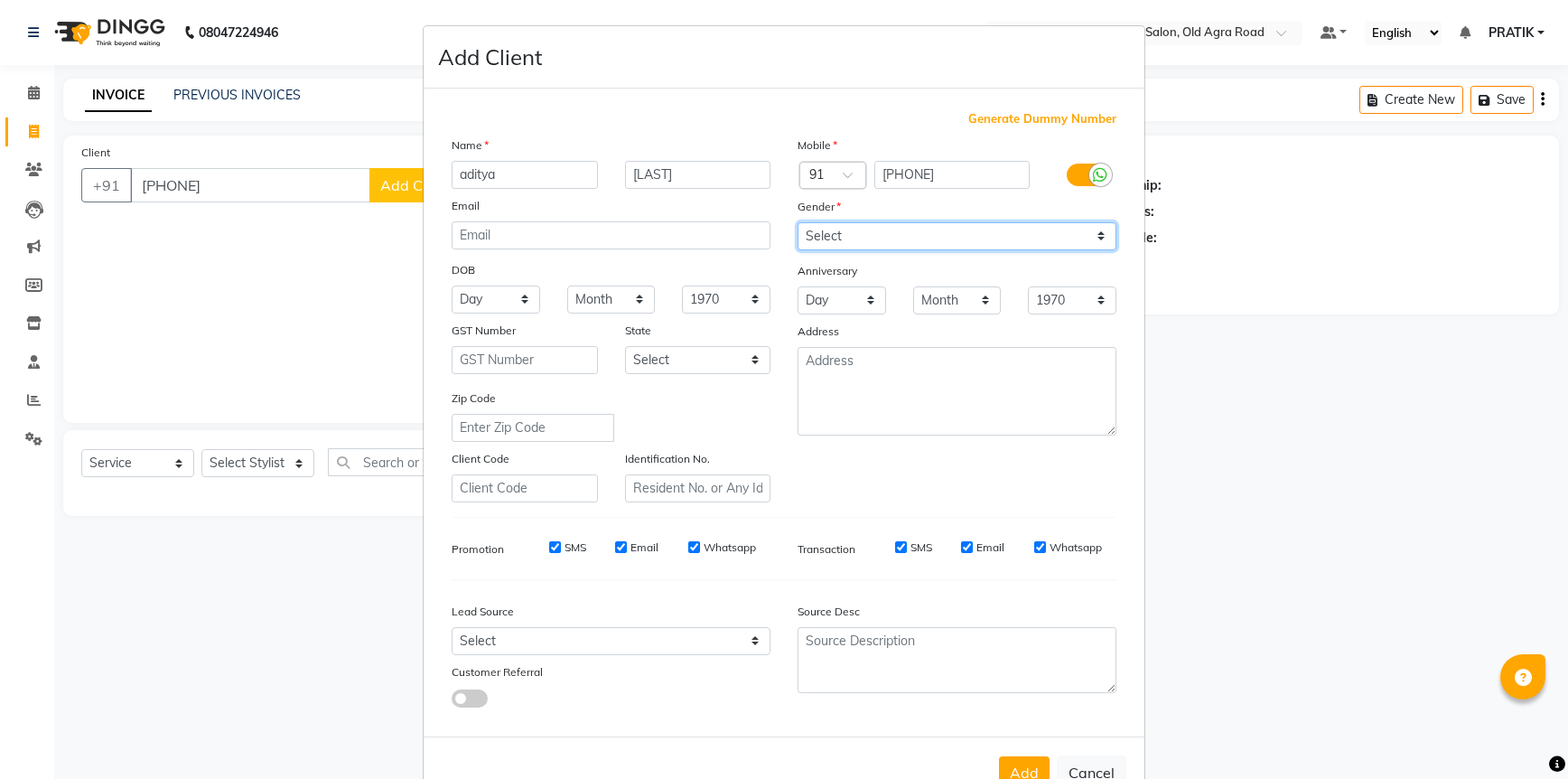 click on "Select Male Female Other Prefer Not To Say" at bounding box center (957, 236) 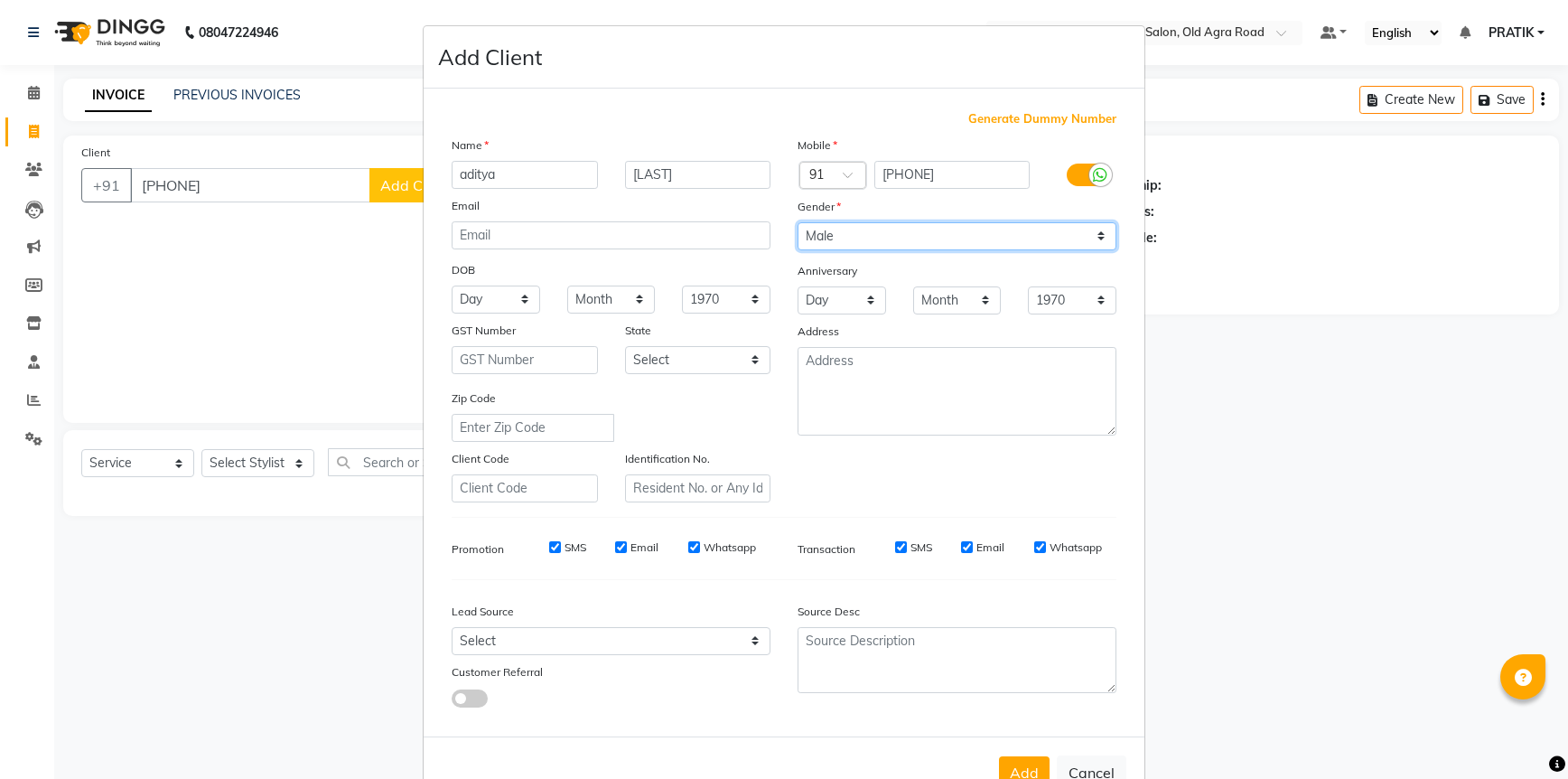 click on "Select Male Female Other Prefer Not To Say" at bounding box center (957, 236) 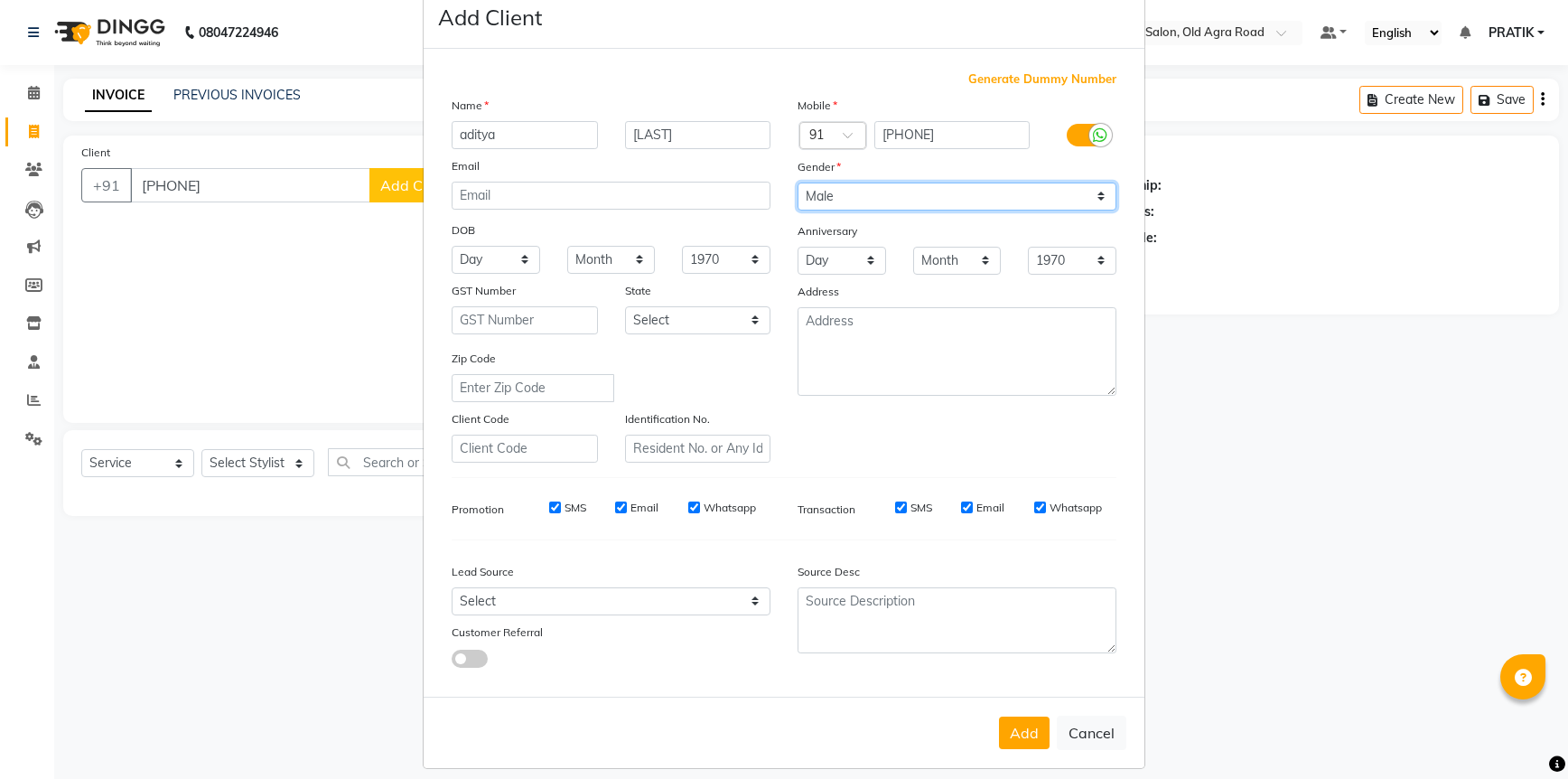 scroll, scrollTop: 51, scrollLeft: 0, axis: vertical 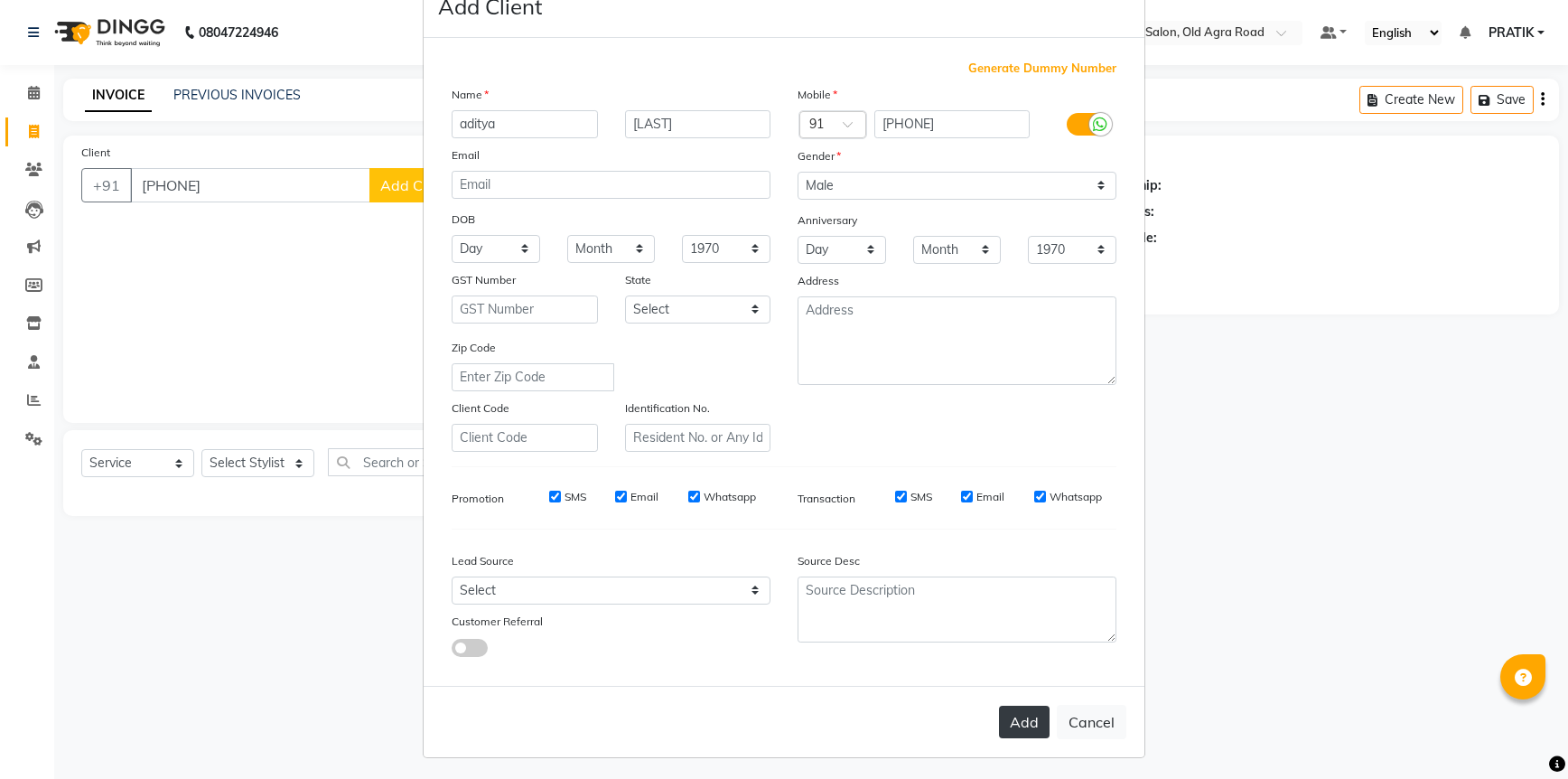 click on "Add" at bounding box center (1024, 722) 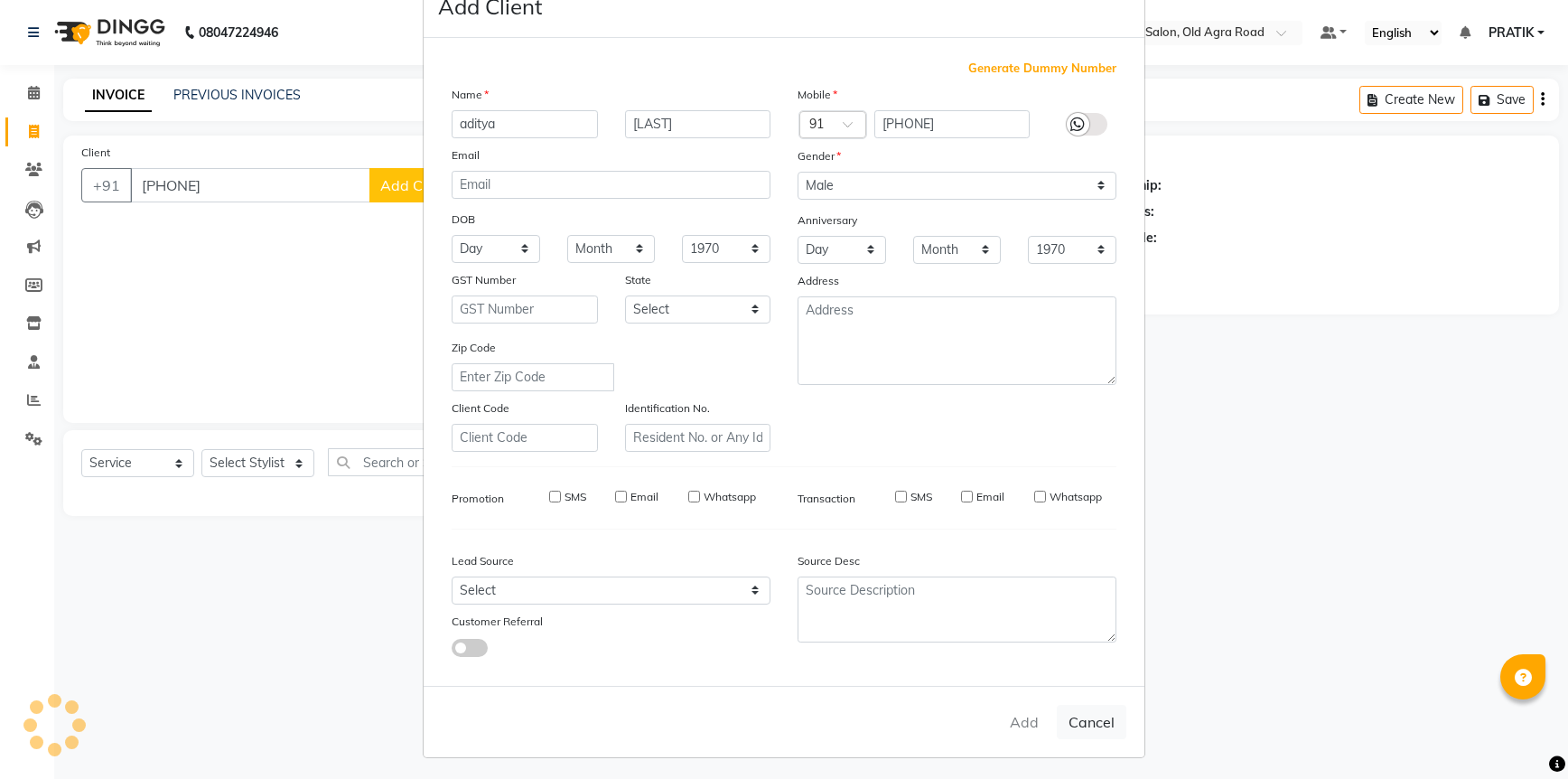 type 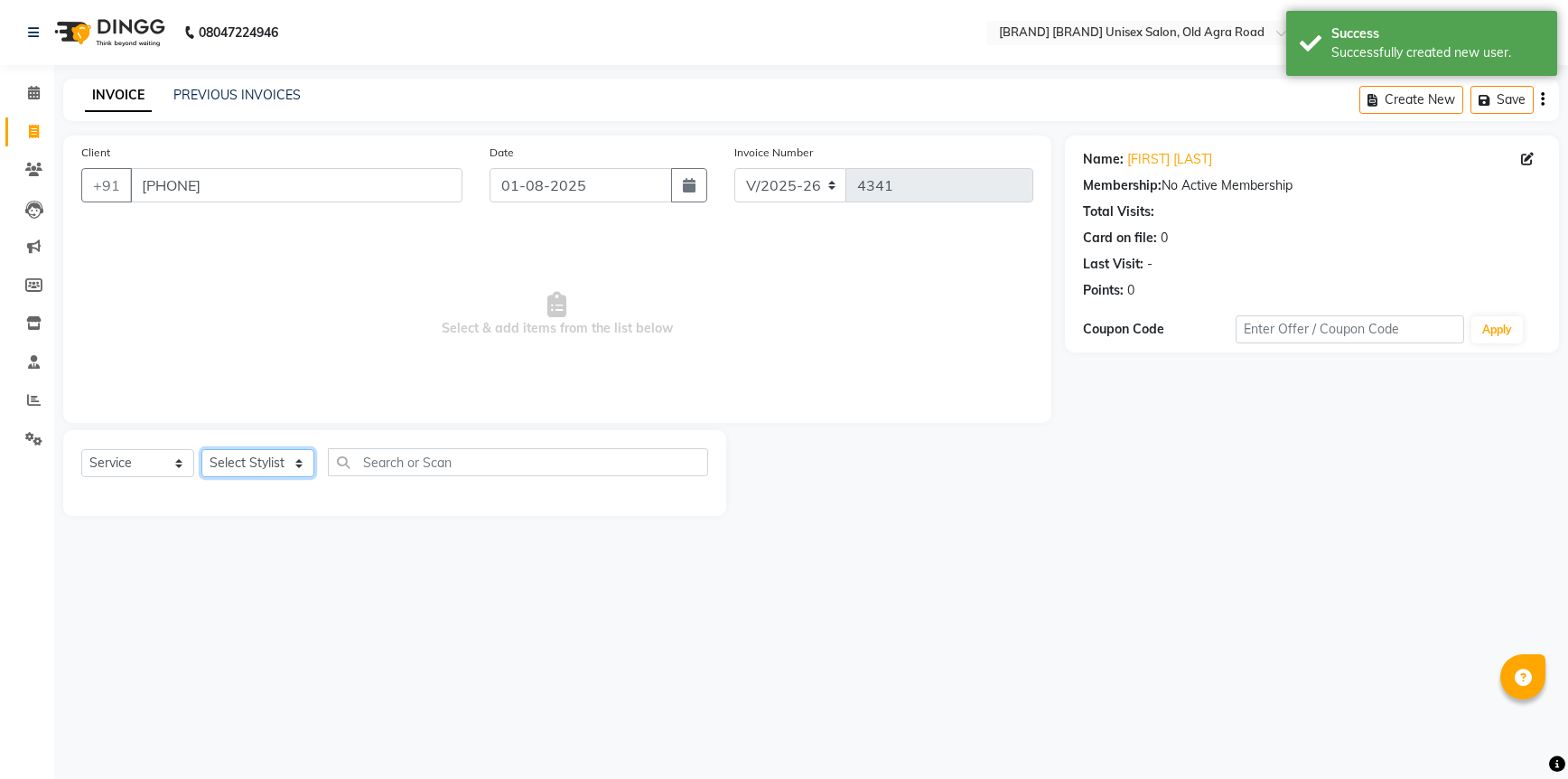 click on "Select Stylist [NAME] [NAME] [NAME] [NAME] [NAME] [NAME] [NAME] [NAME] [NAME] [NAME] [NAME]" 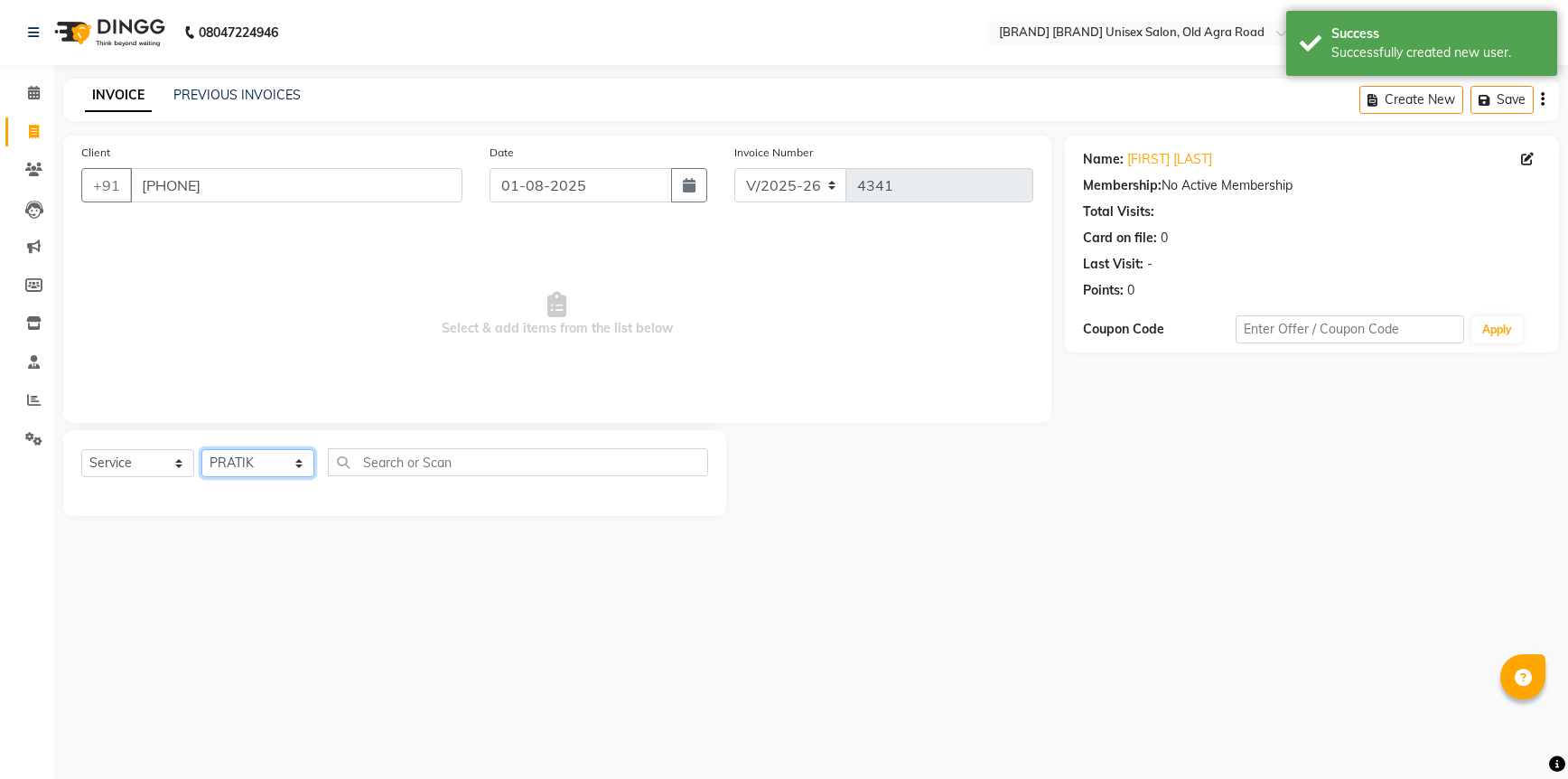 click on "Select Stylist [NAME] [NAME] [NAME] [NAME] [NAME] [NAME] [NAME] [NAME] [NAME] [NAME] [NAME]" 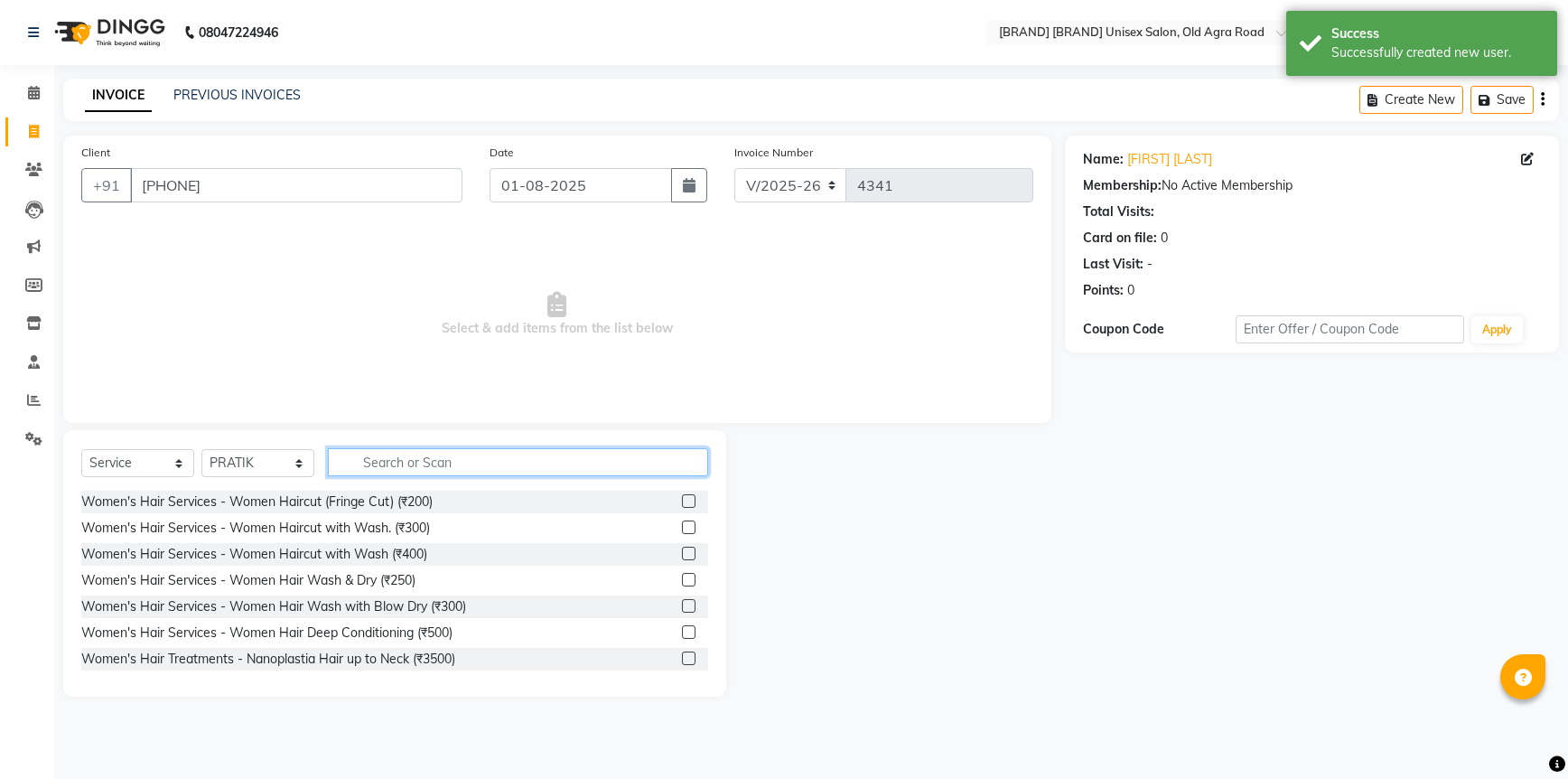 click 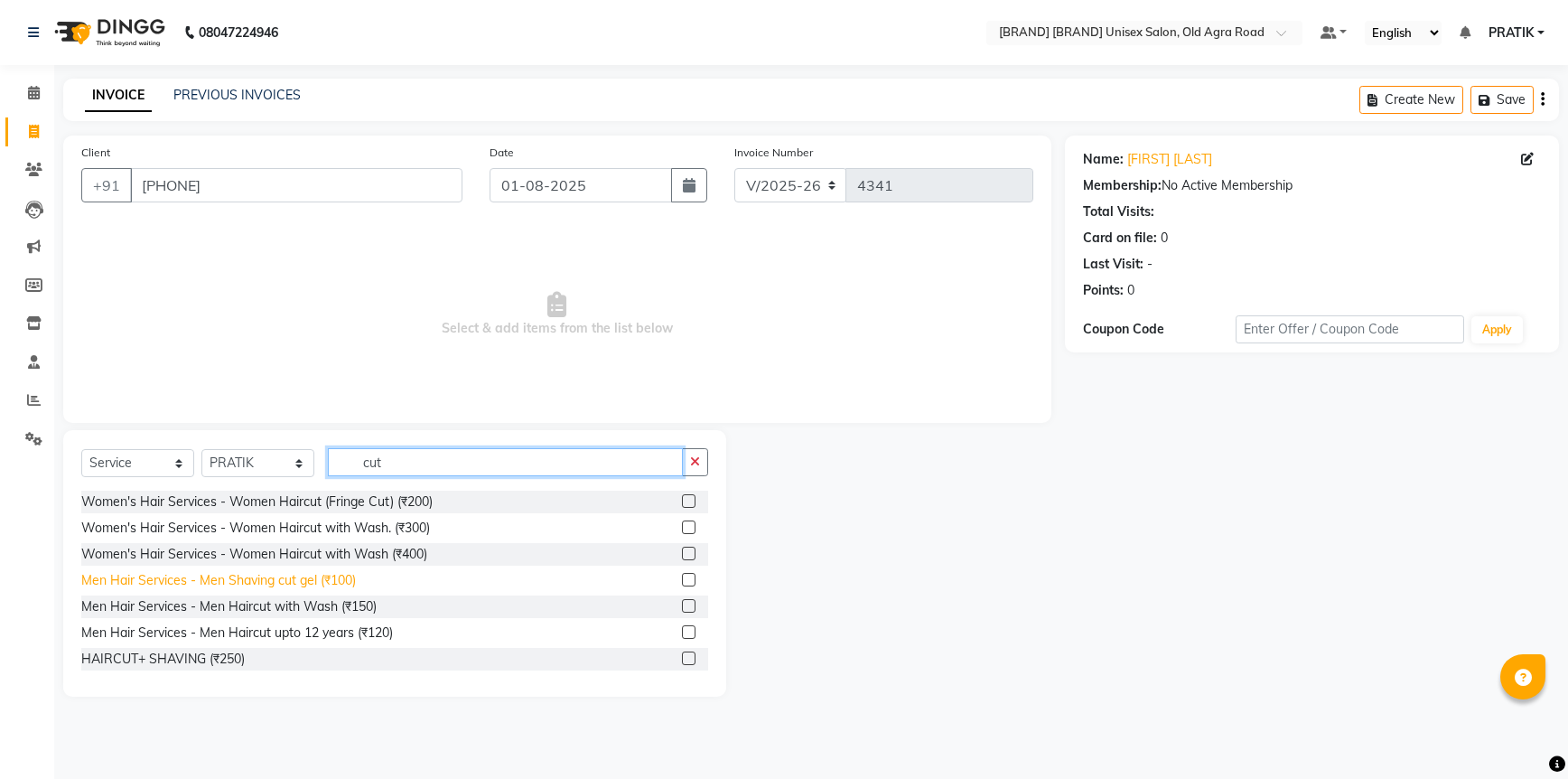 type on "cut" 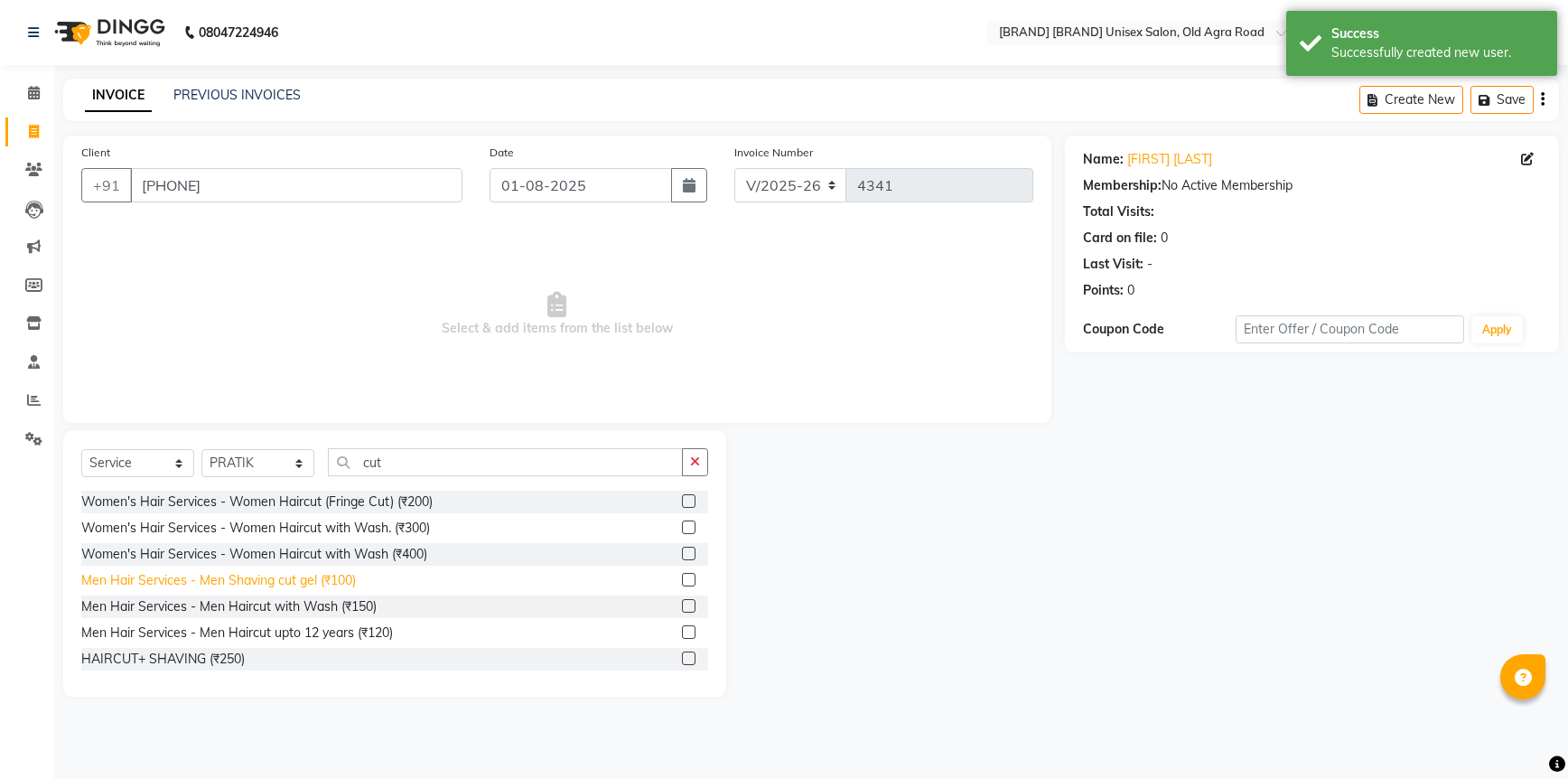 click on "Men Hair Services - Men Shaving cut gel (₹100)" 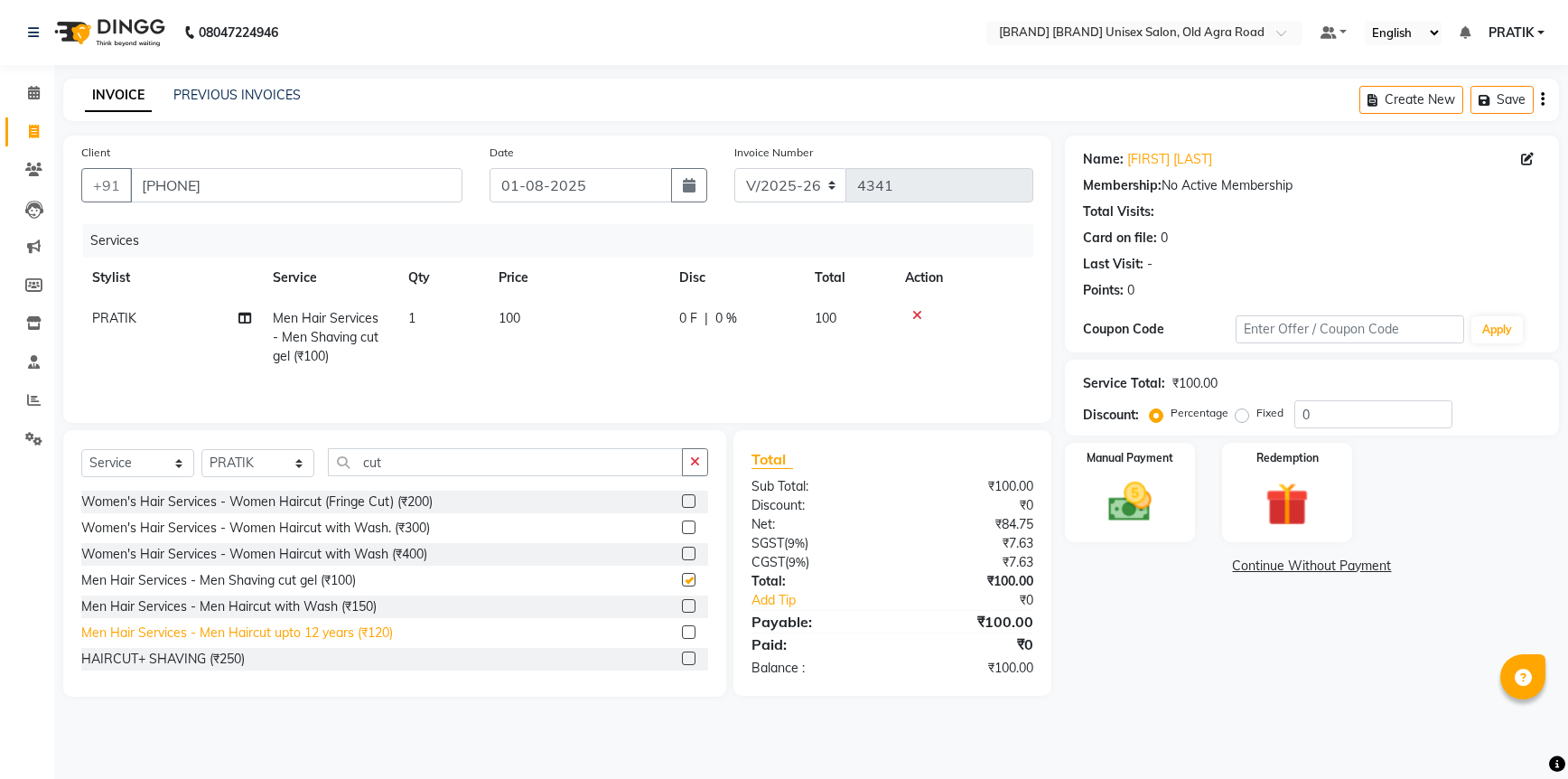 checkbox on "false" 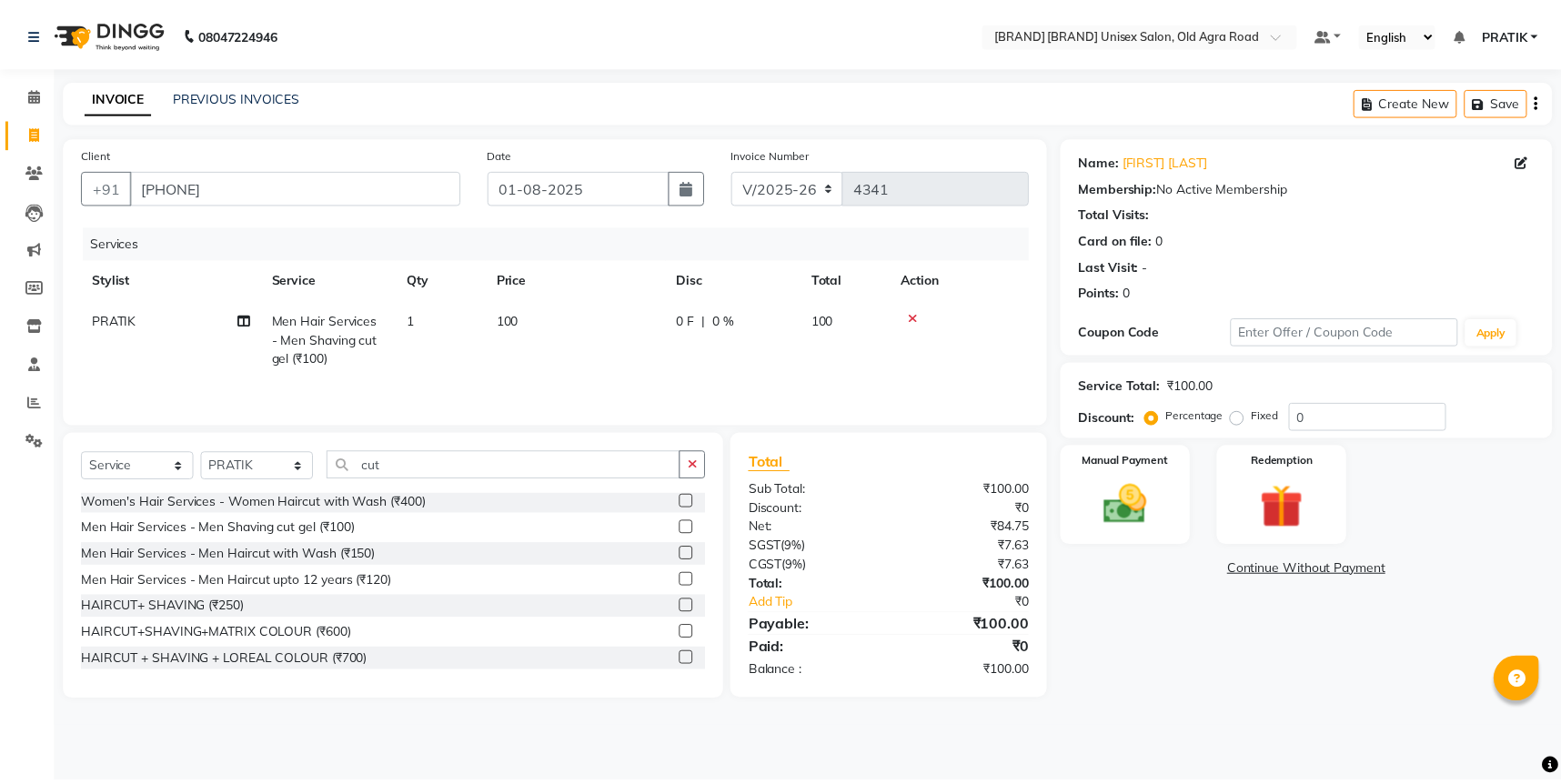 scroll, scrollTop: 107, scrollLeft: 0, axis: vertical 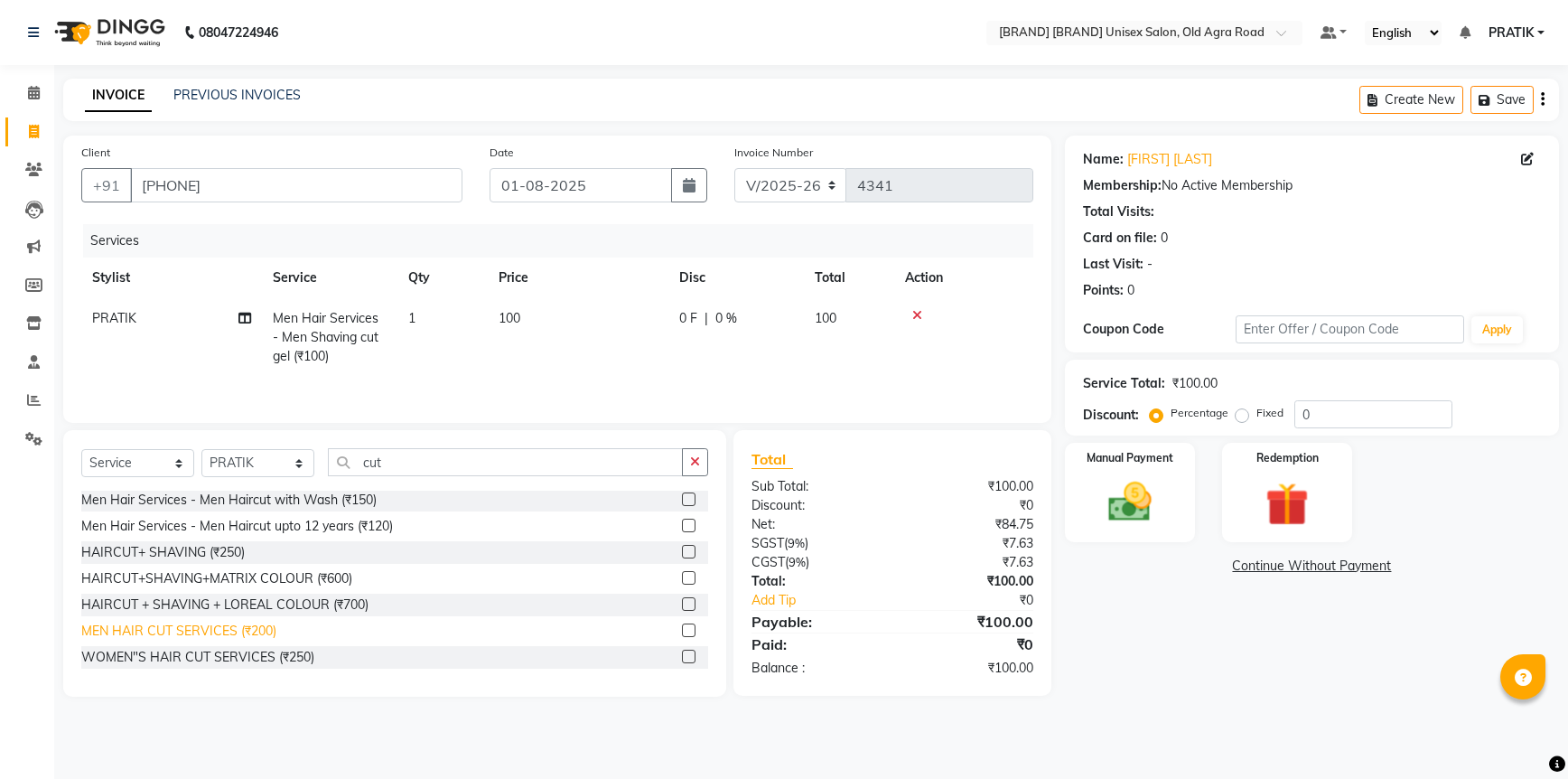 click on "MEN HAIR CUT SERVICES (₹200)" 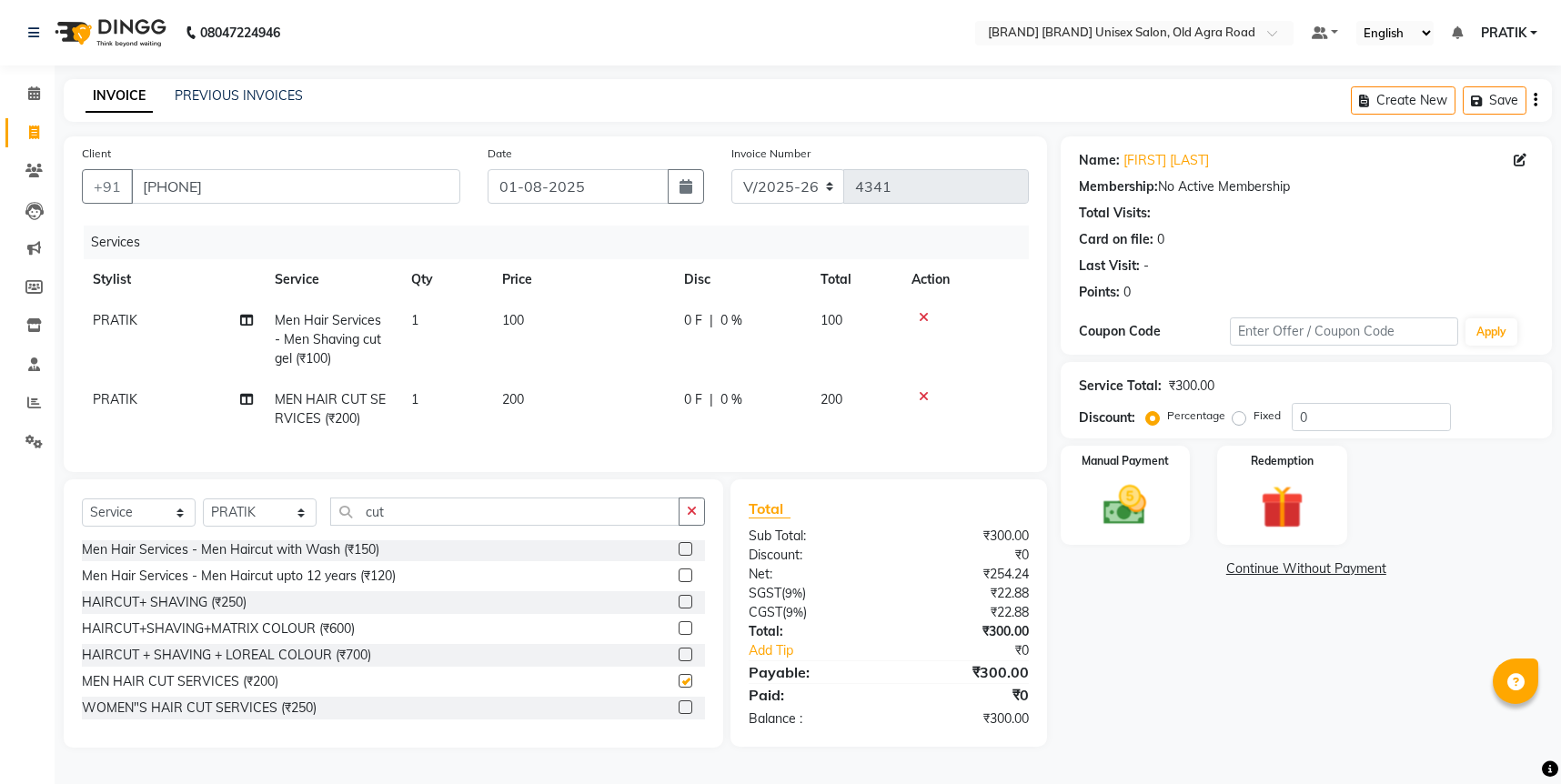 checkbox on "false" 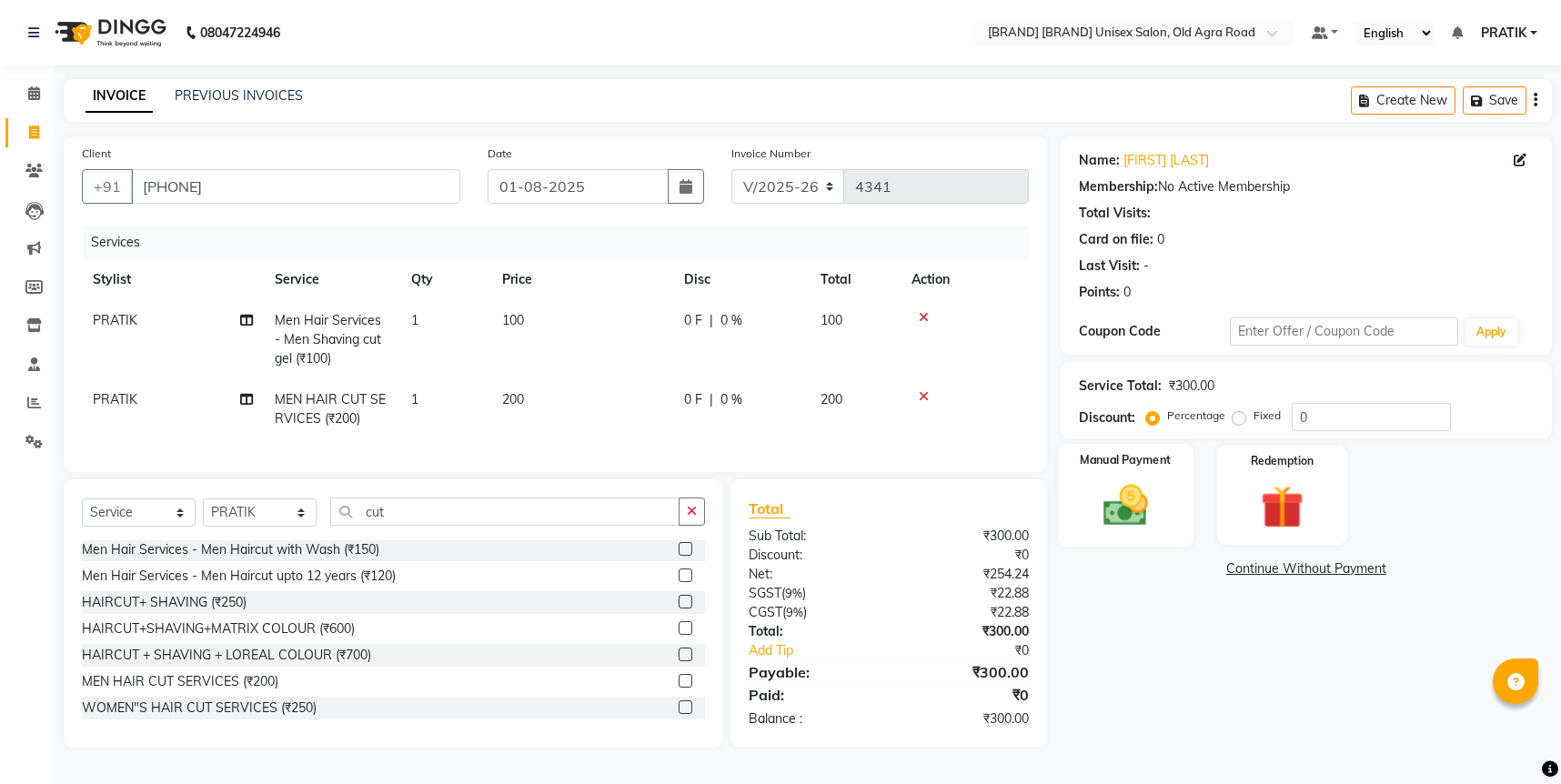 click 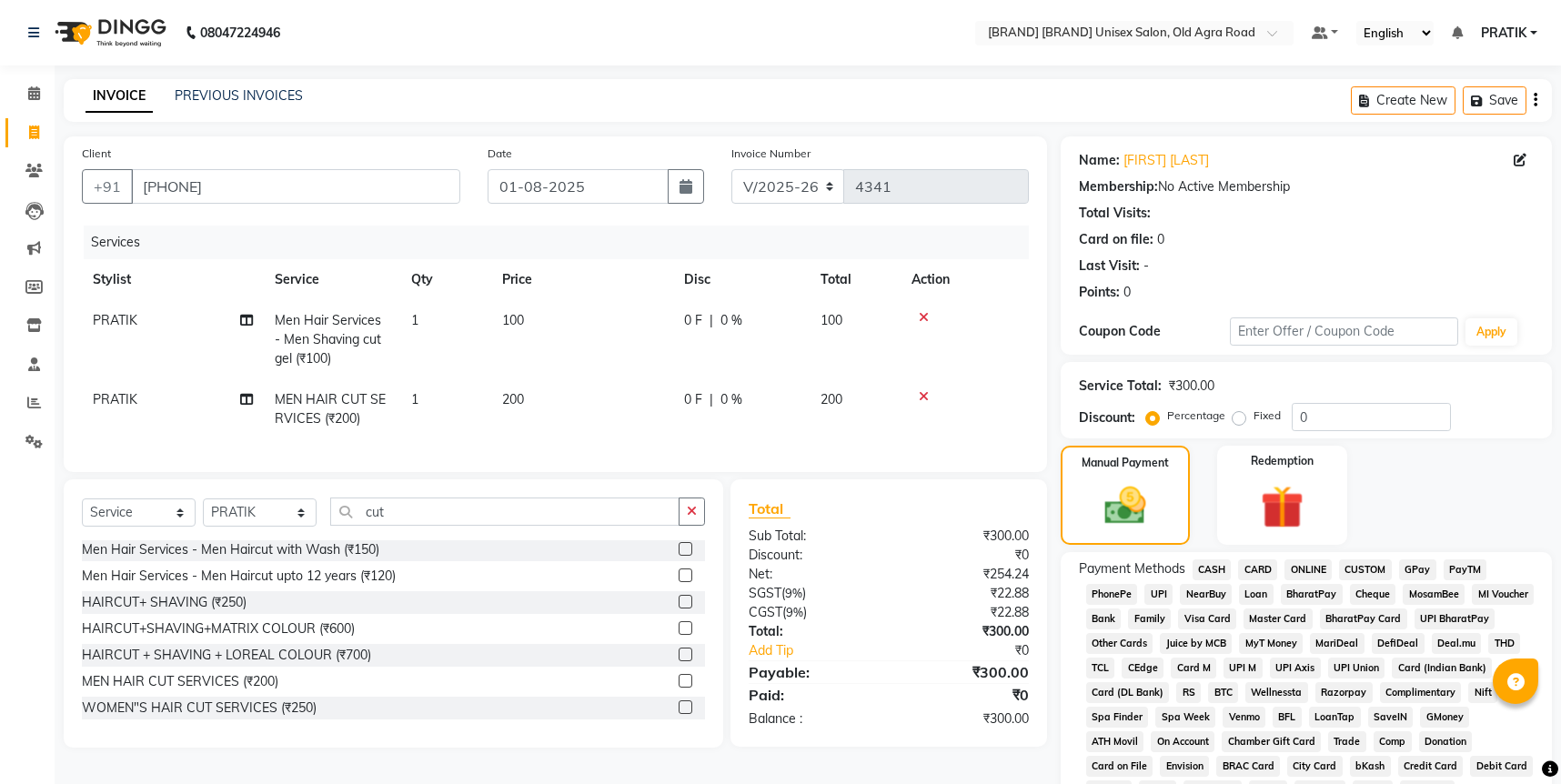 click on "ONLINE" 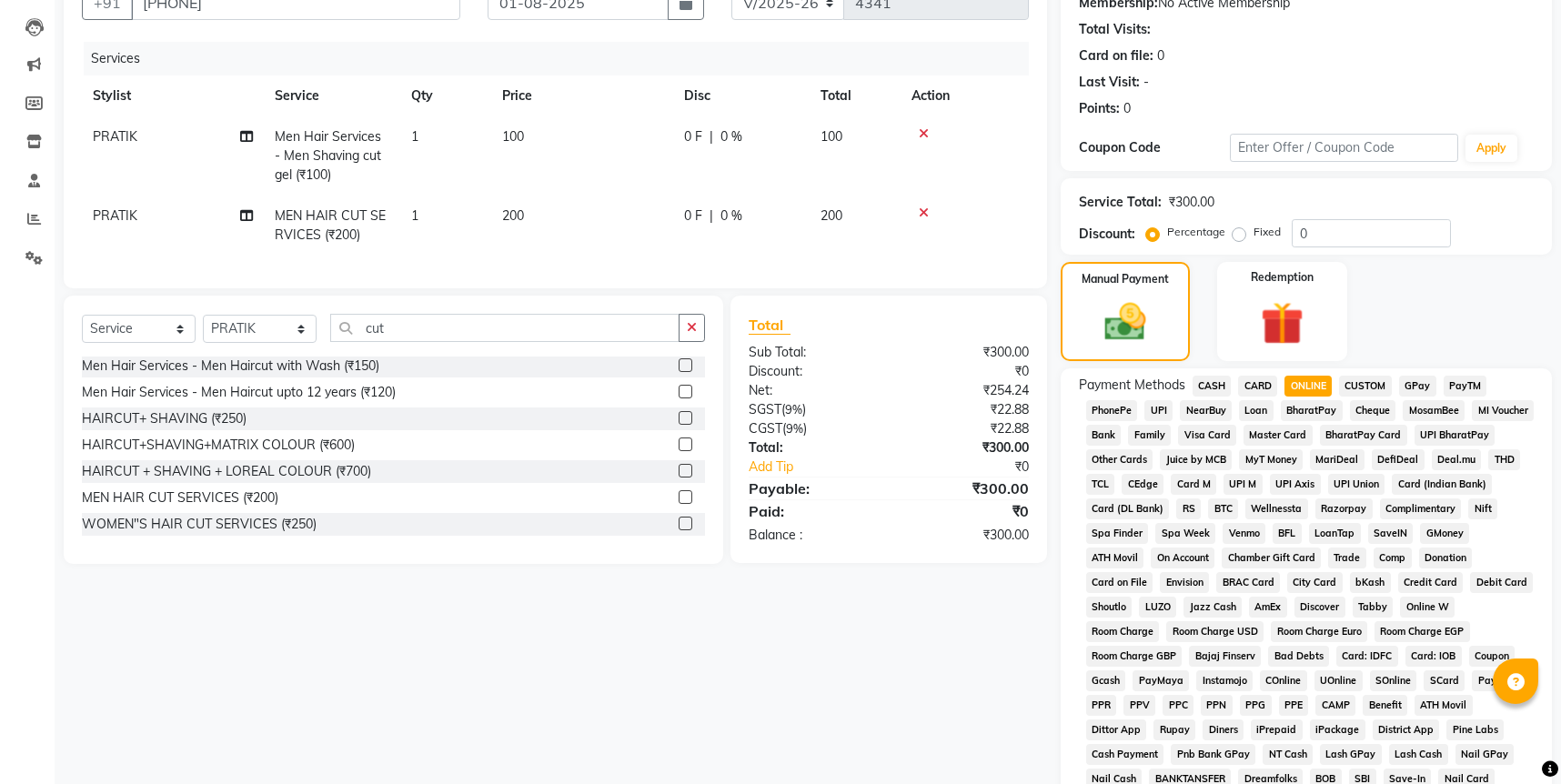 scroll, scrollTop: 435, scrollLeft: 0, axis: vertical 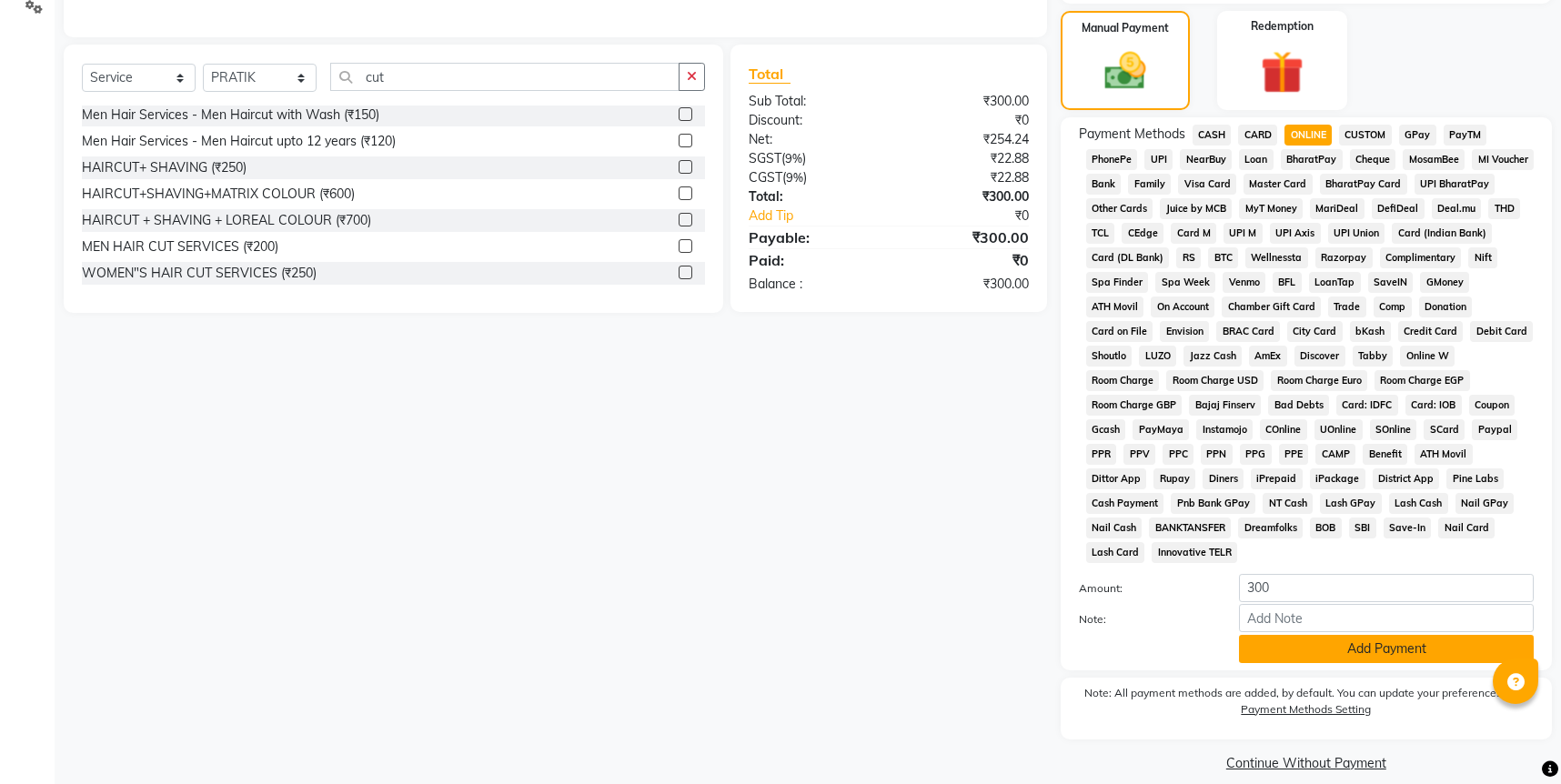 click on "Add Payment" 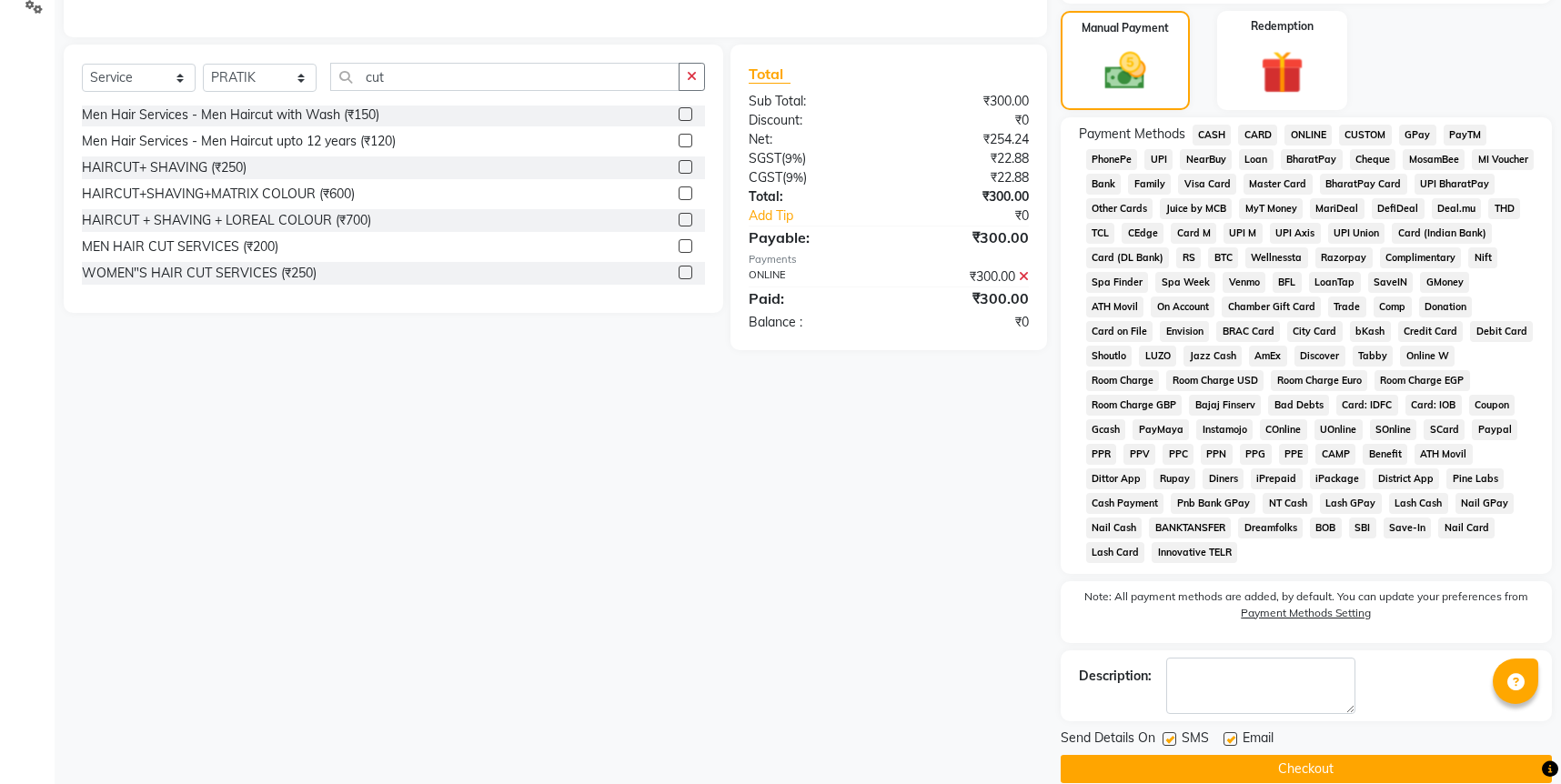 click on "Checkout" 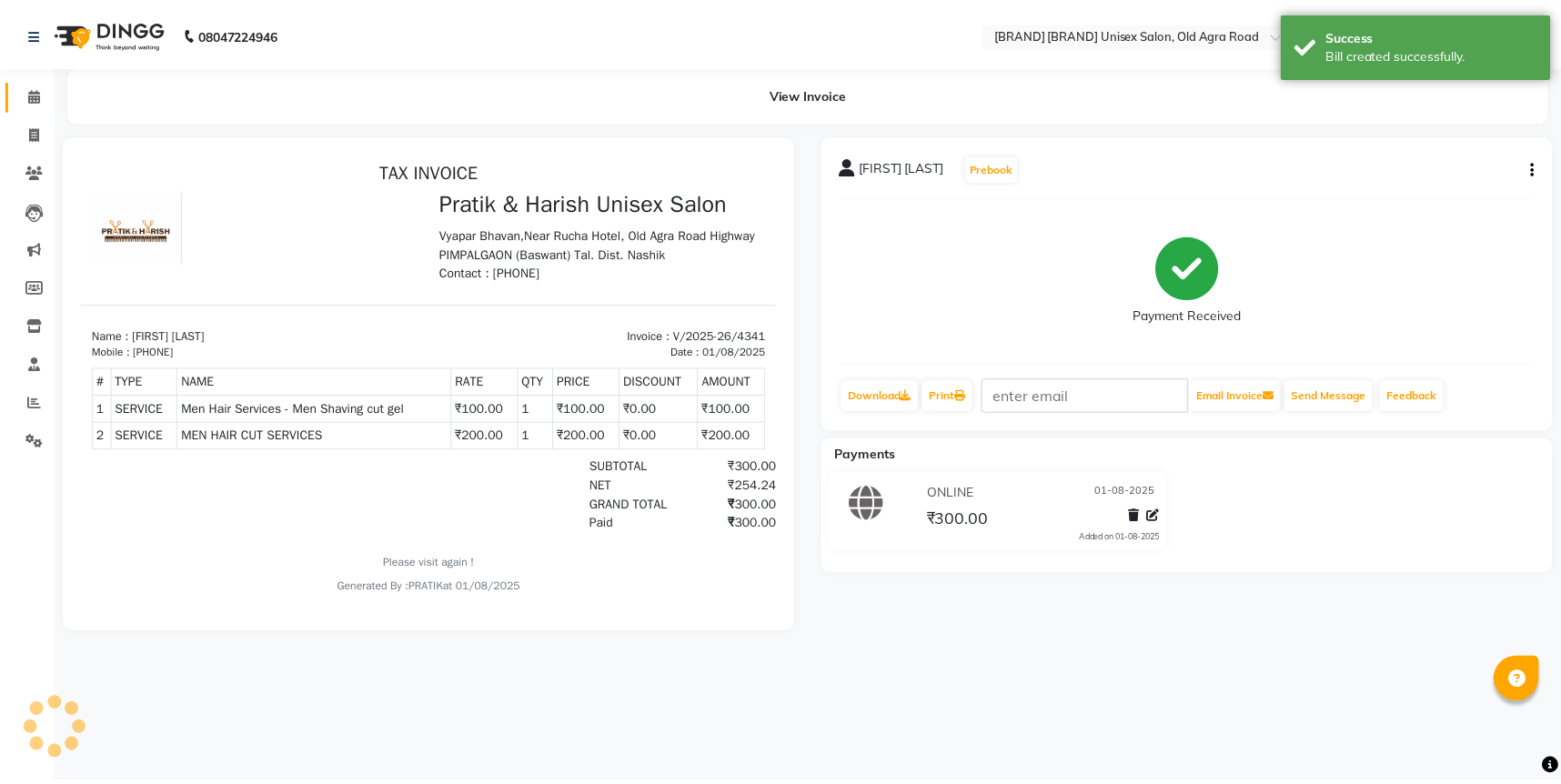 scroll, scrollTop: 0, scrollLeft: 0, axis: both 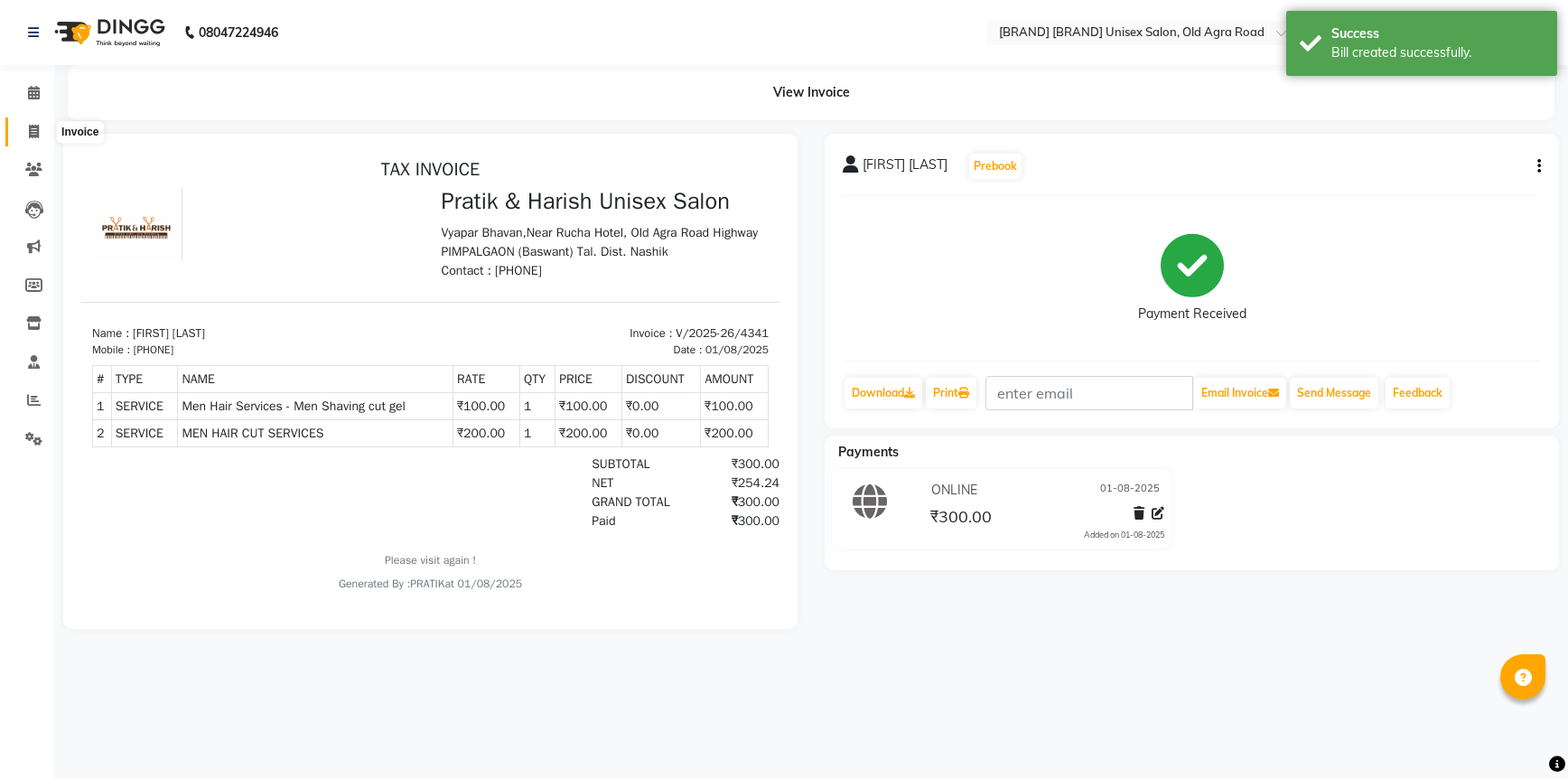 click 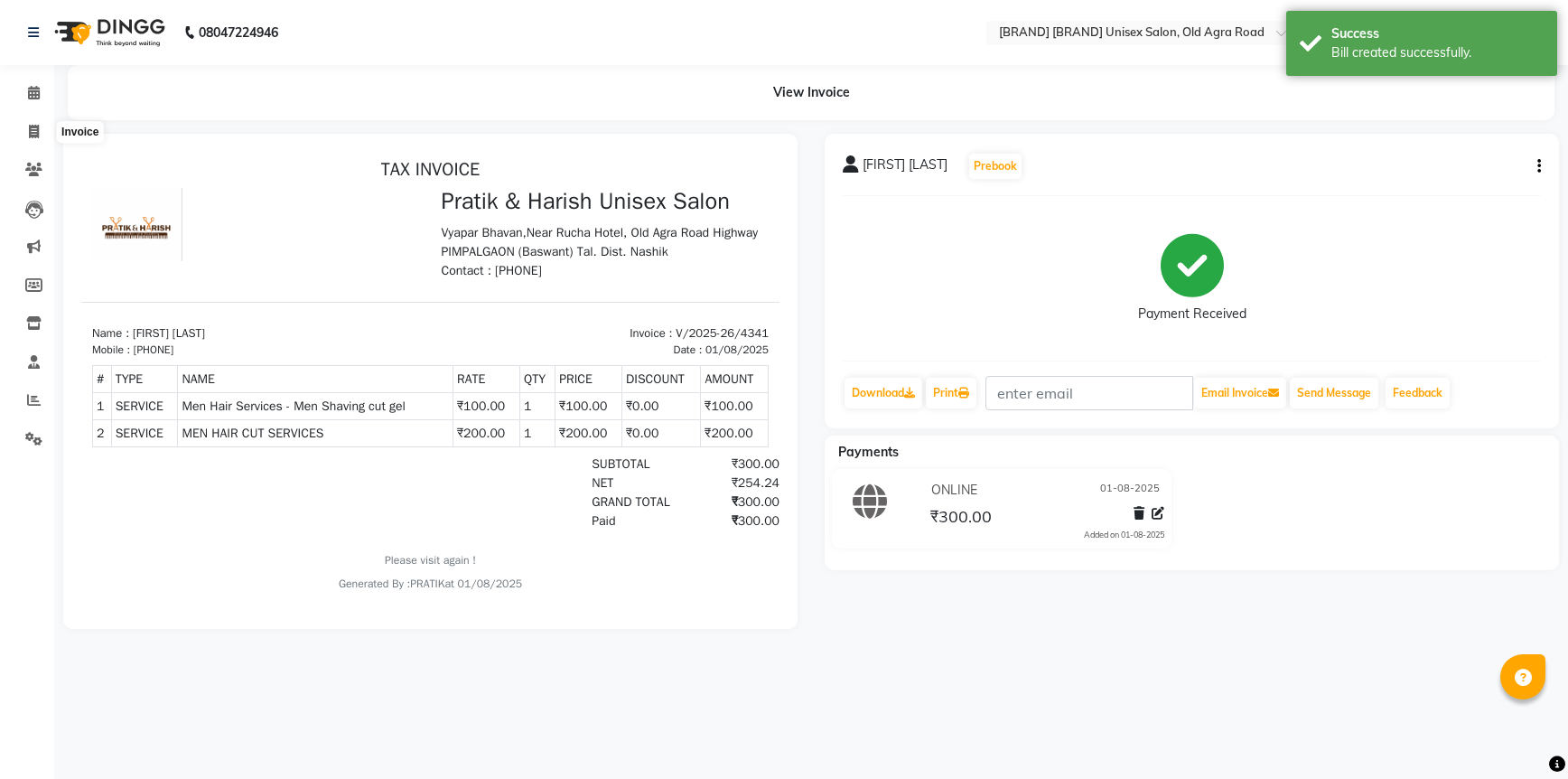 select on "service" 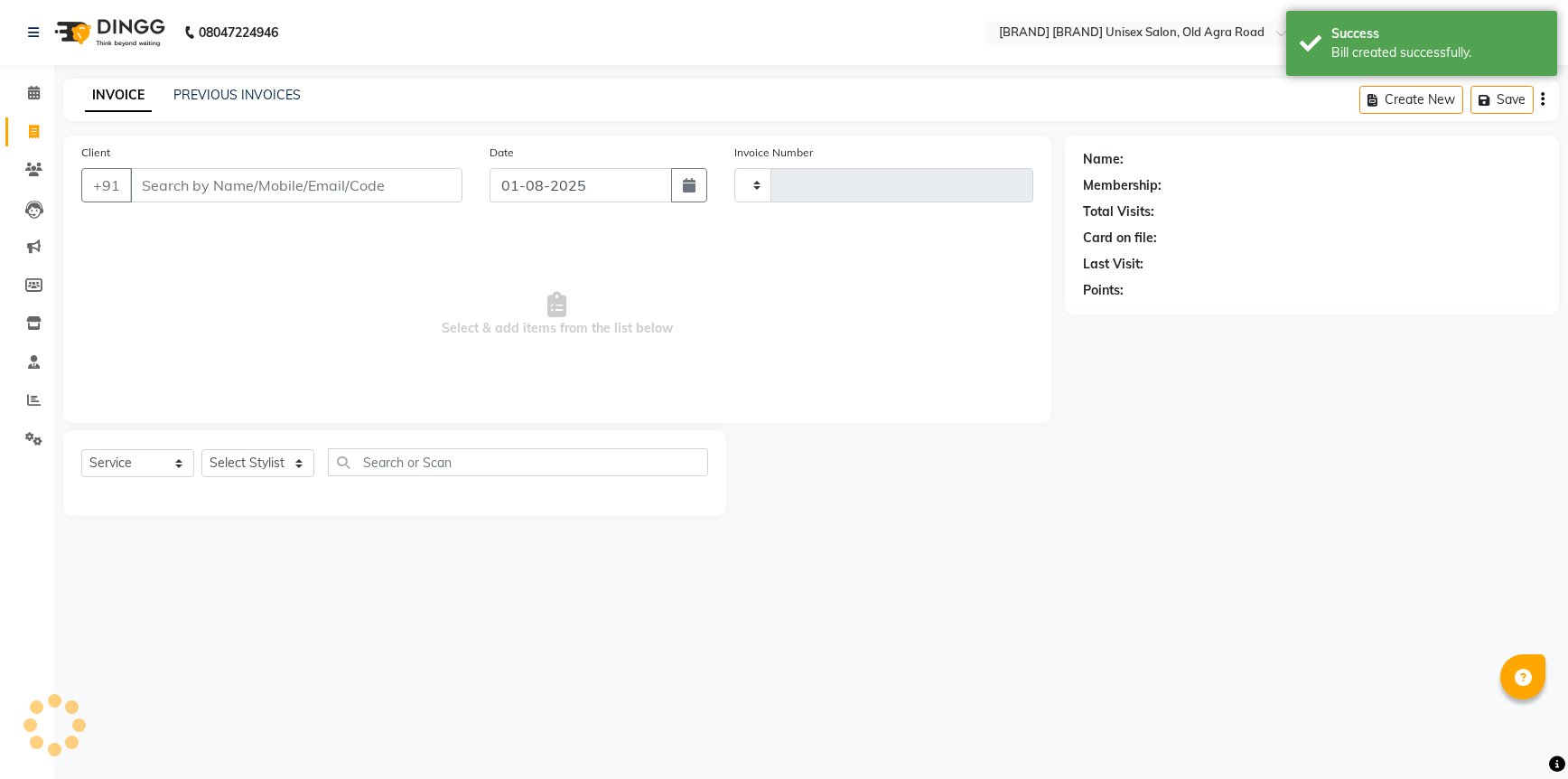 type on "4342" 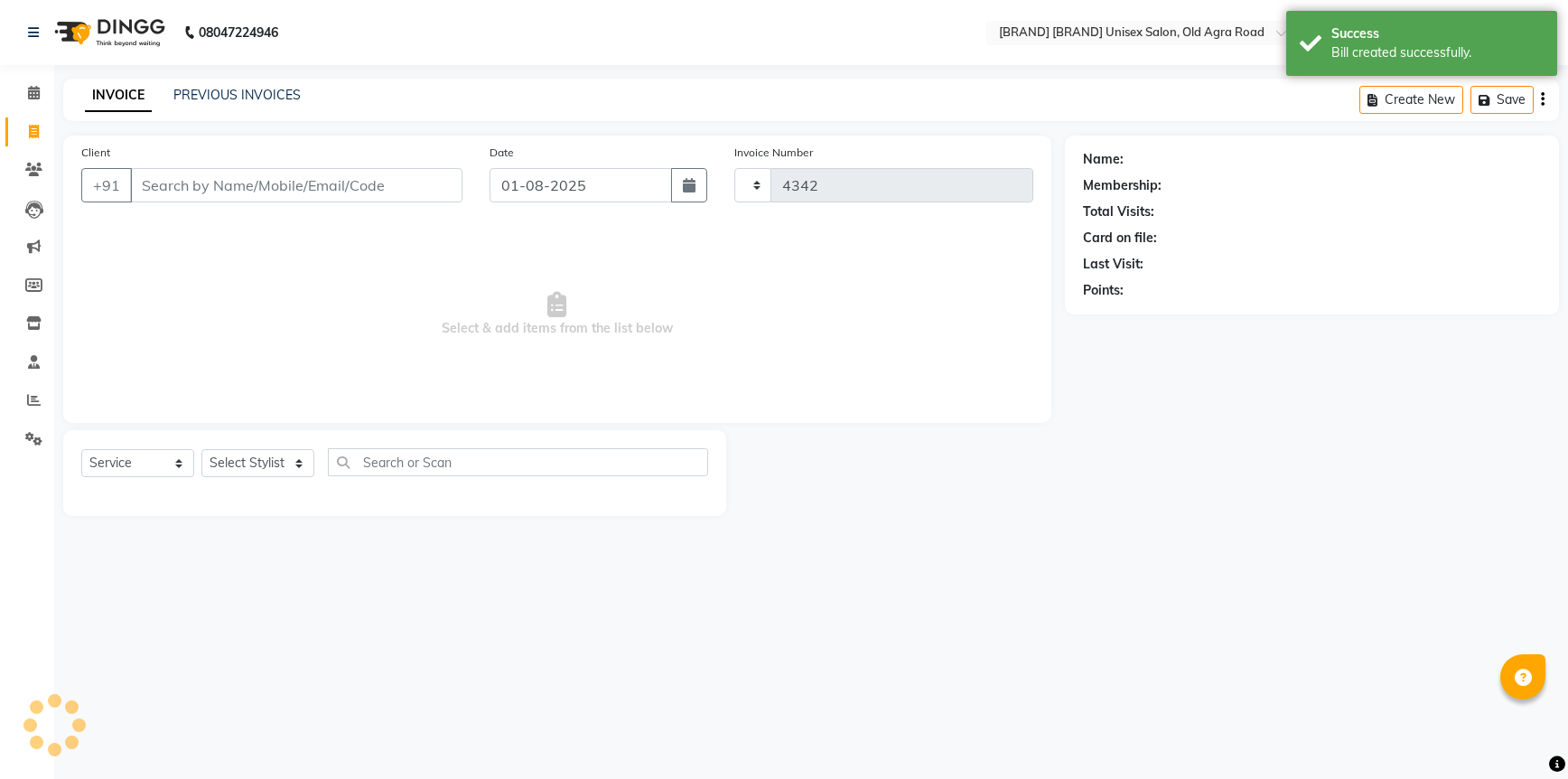select on "6770" 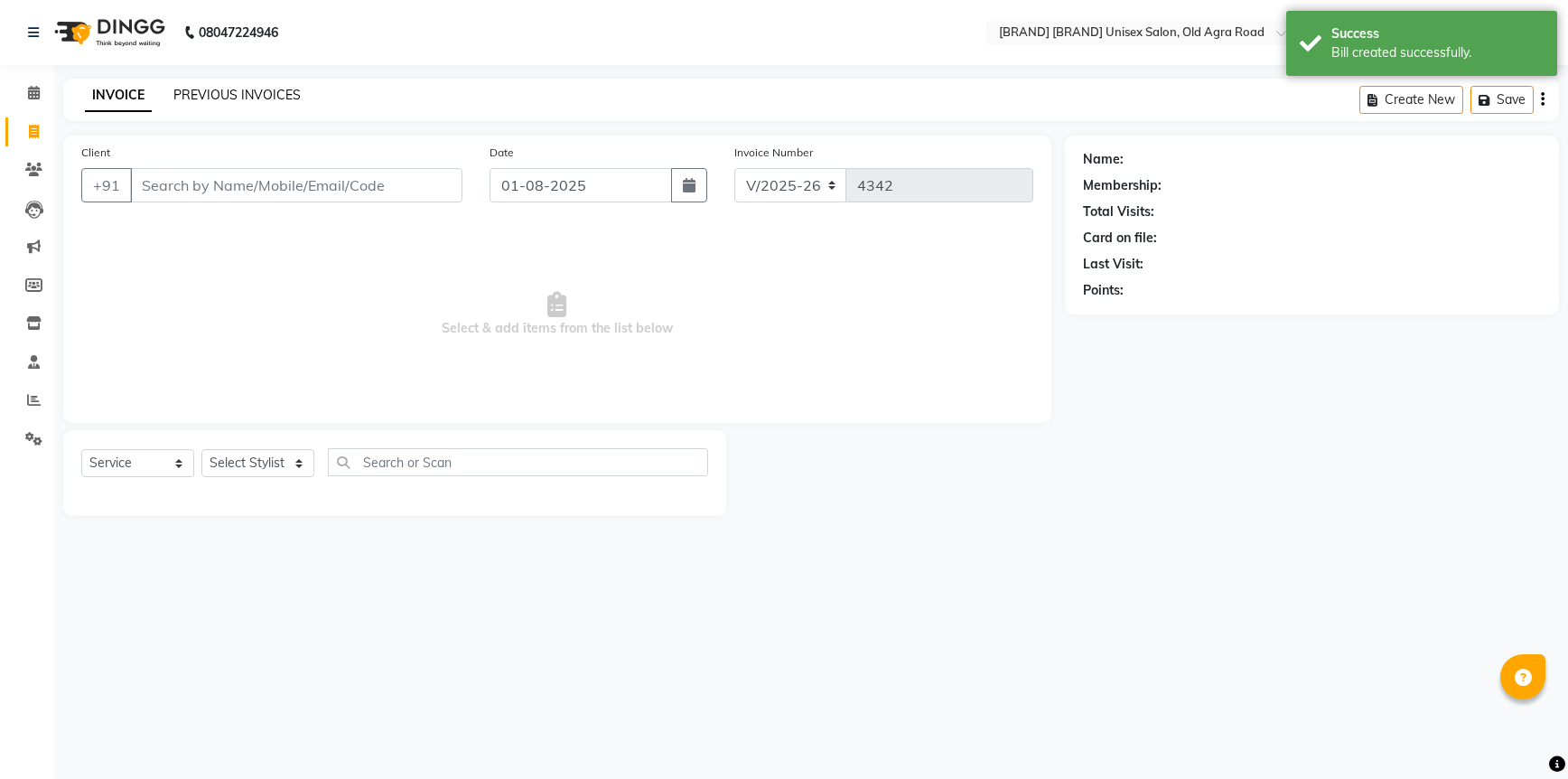 click on "PREVIOUS INVOICES" 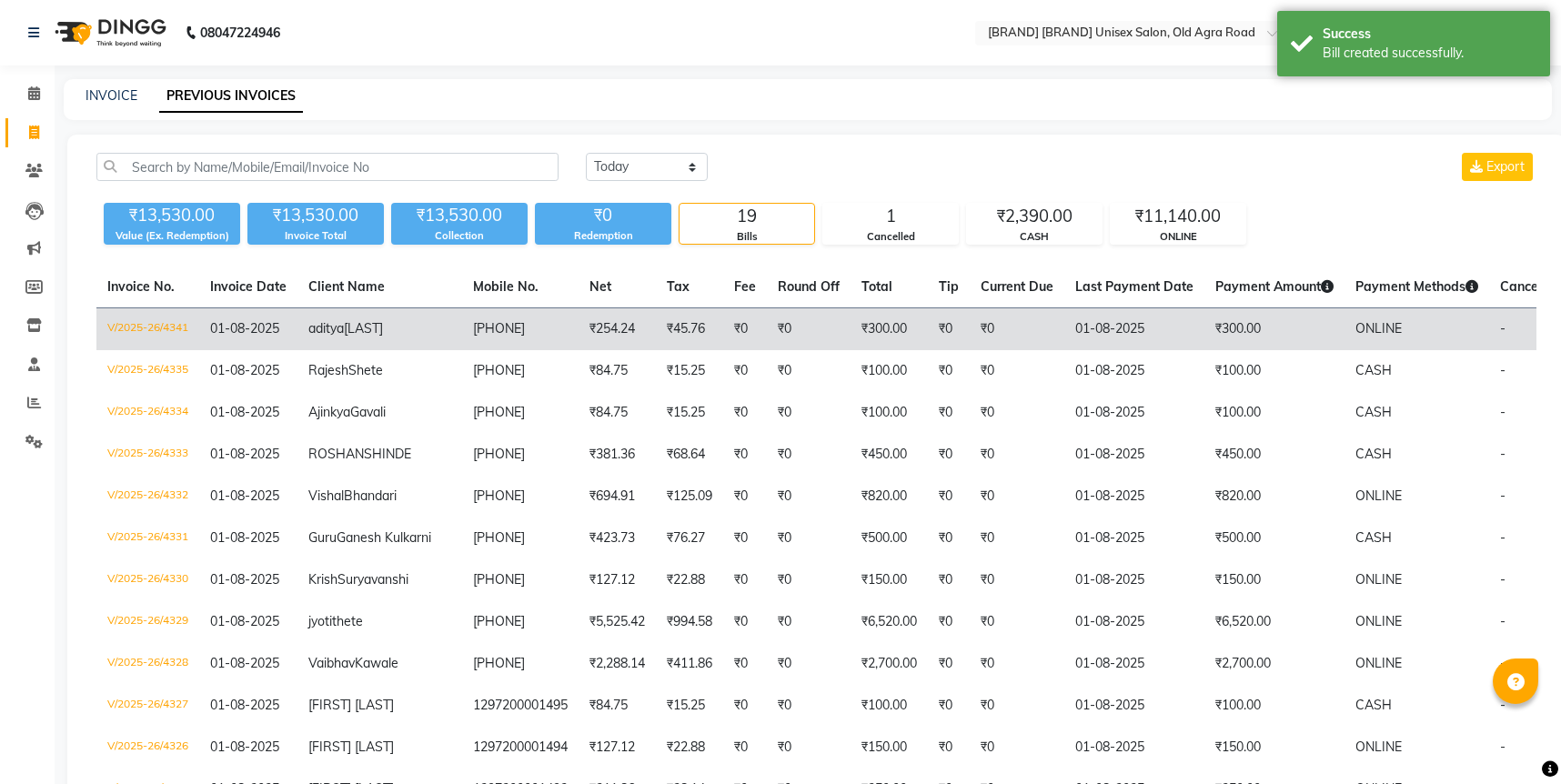 click on "₹254.24" 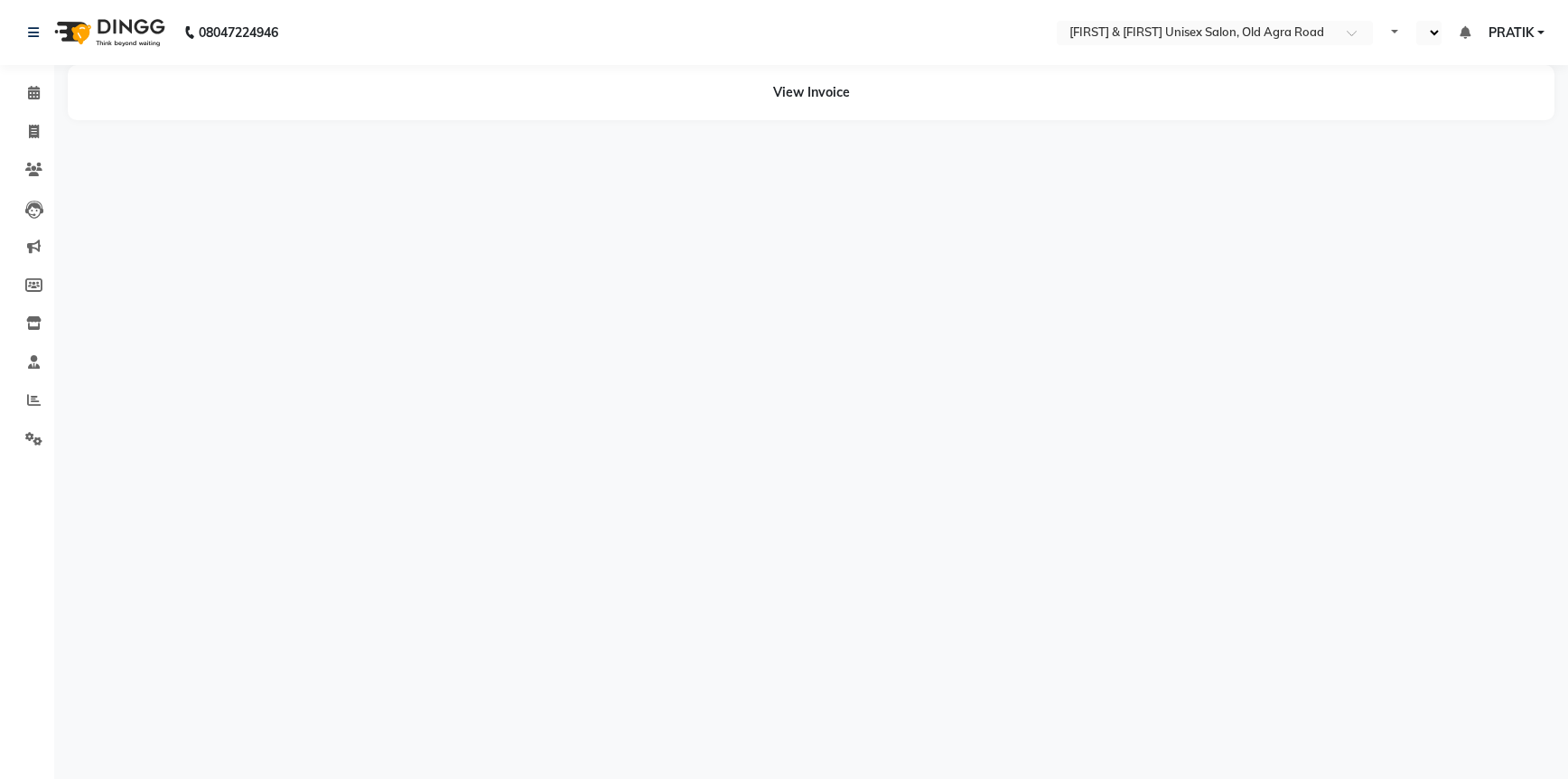 scroll, scrollTop: 0, scrollLeft: 0, axis: both 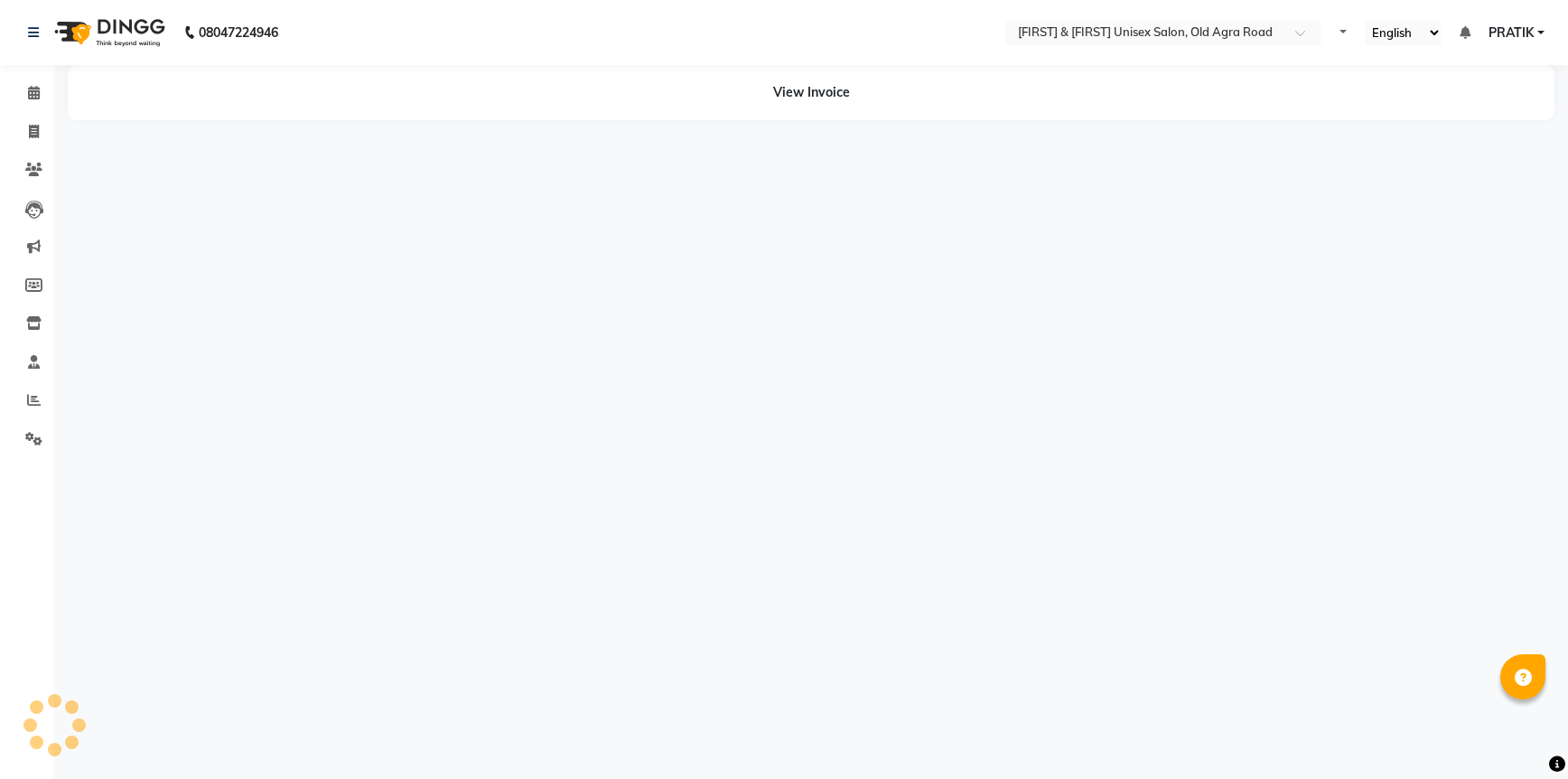 select on "en" 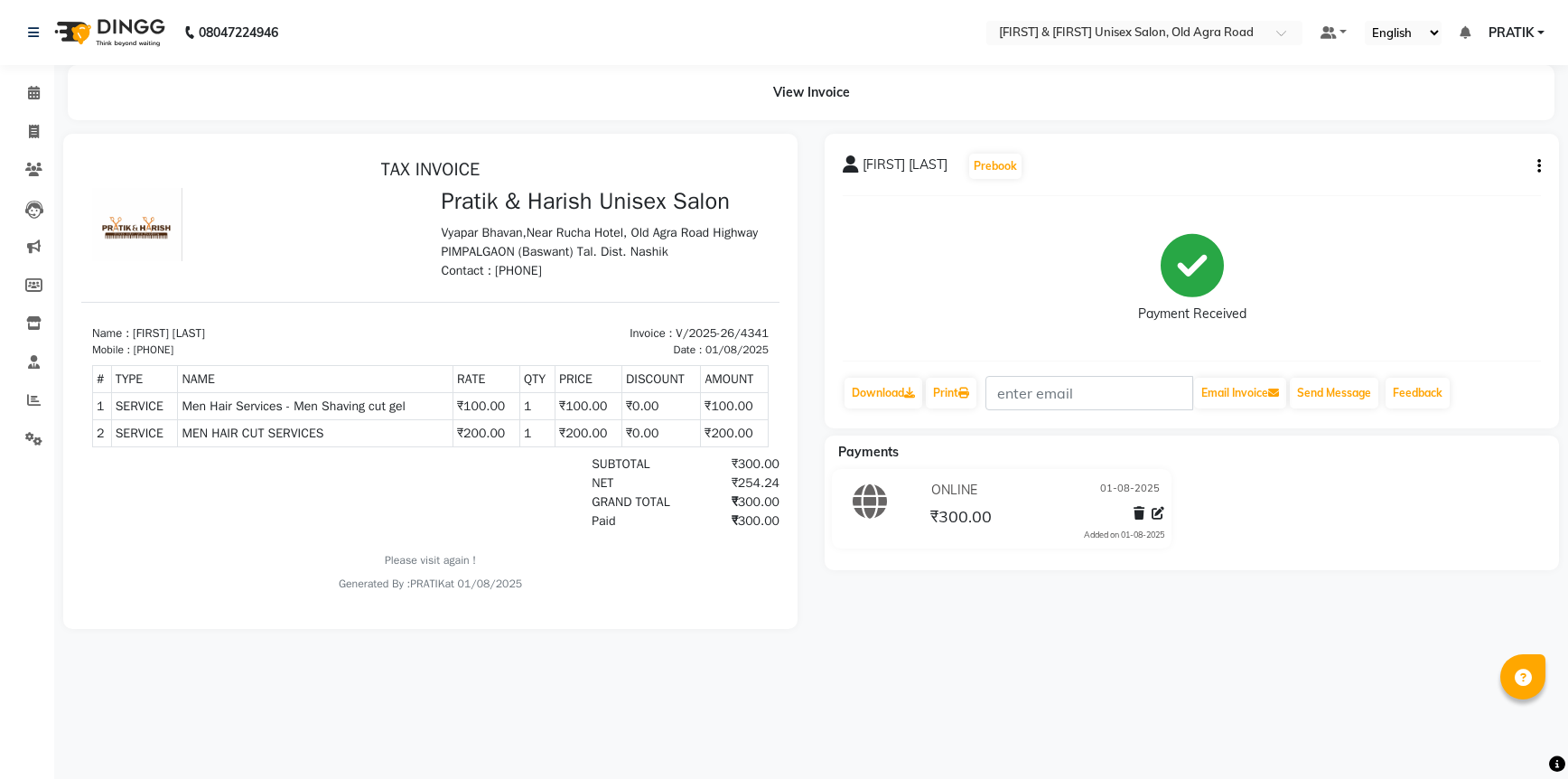 scroll, scrollTop: 0, scrollLeft: 0, axis: both 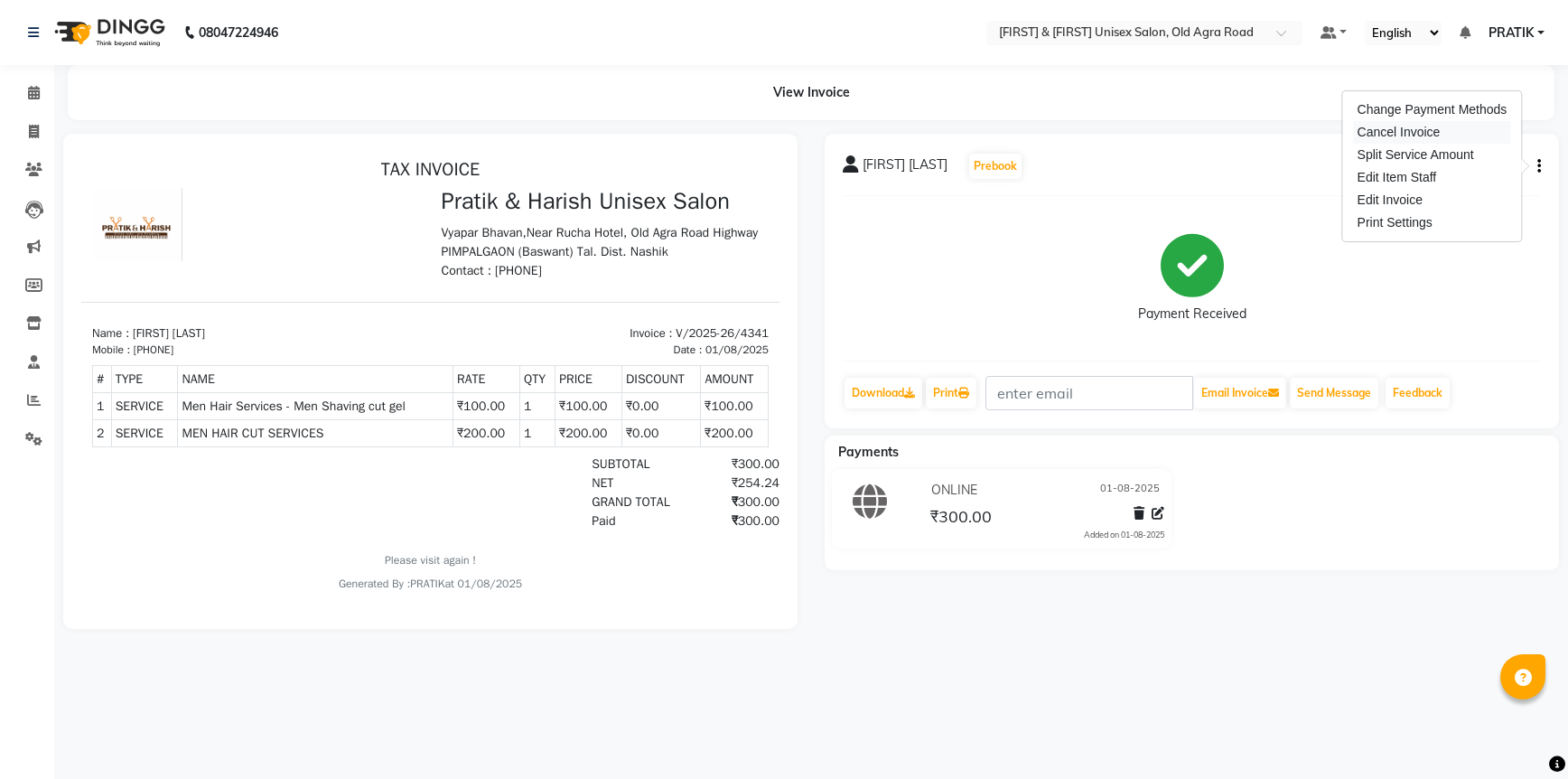 click on "Cancel Invoice" at bounding box center (1433, 132) 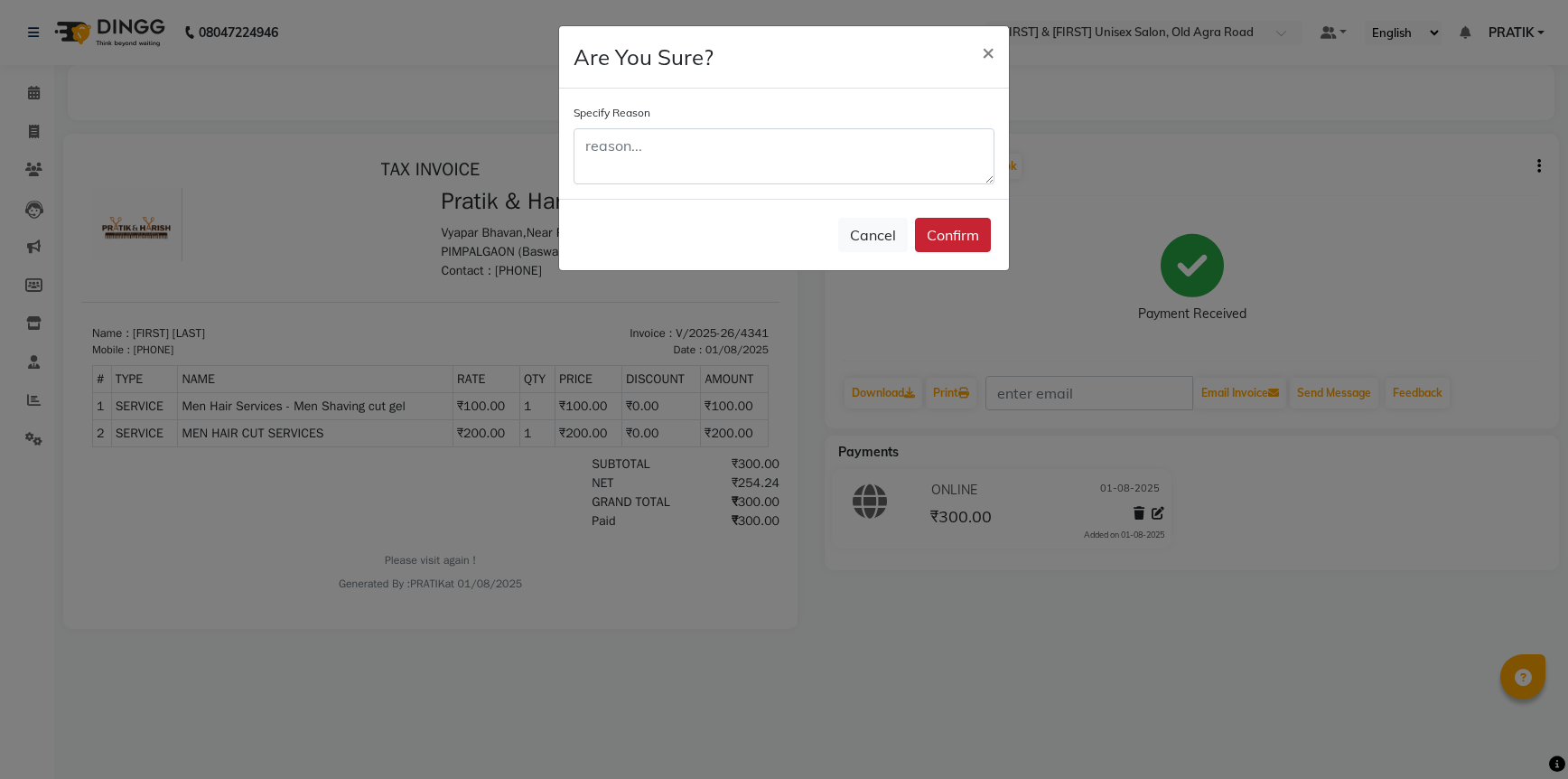 click on "Confirm" 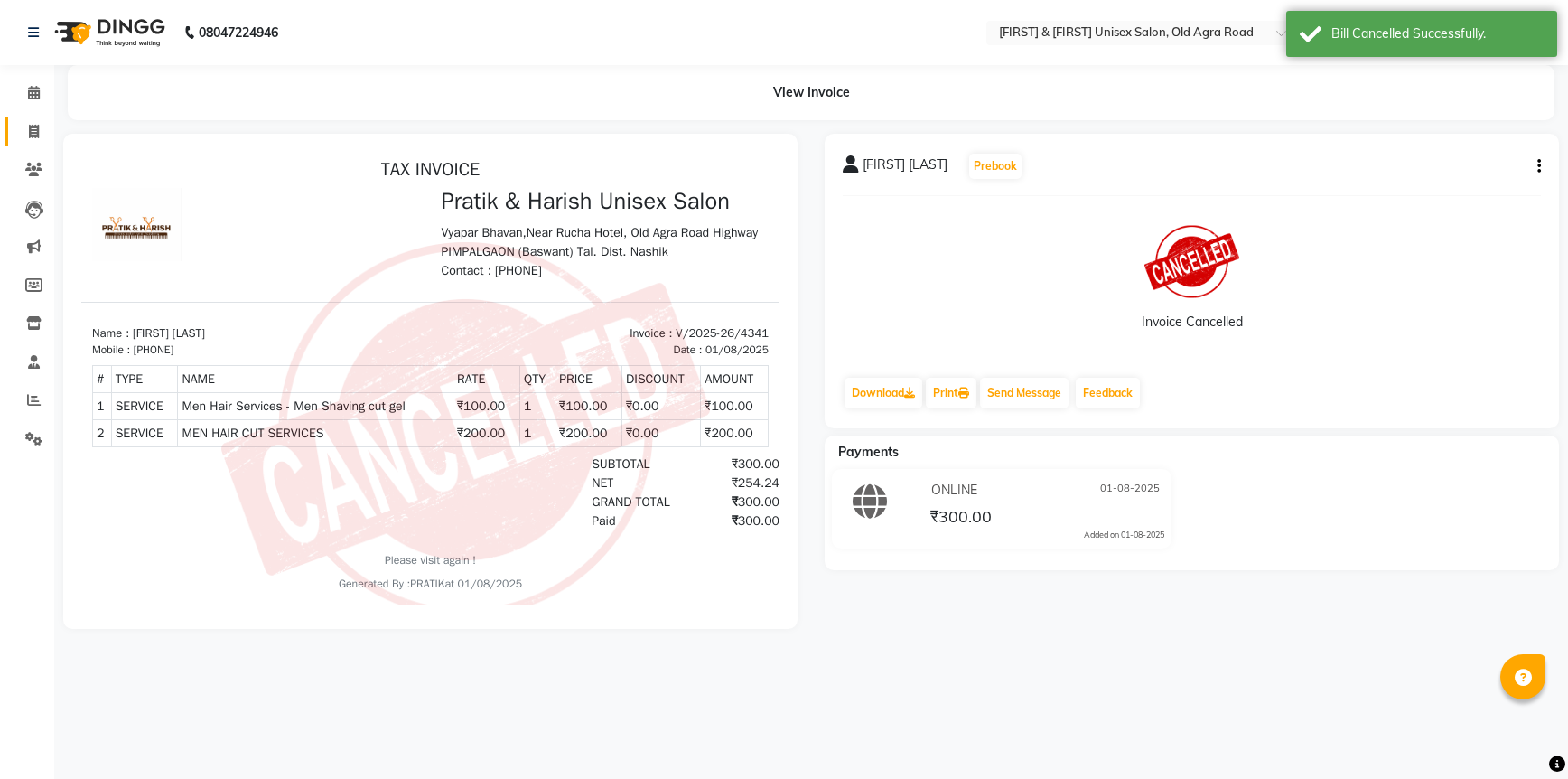click on "Invoice" 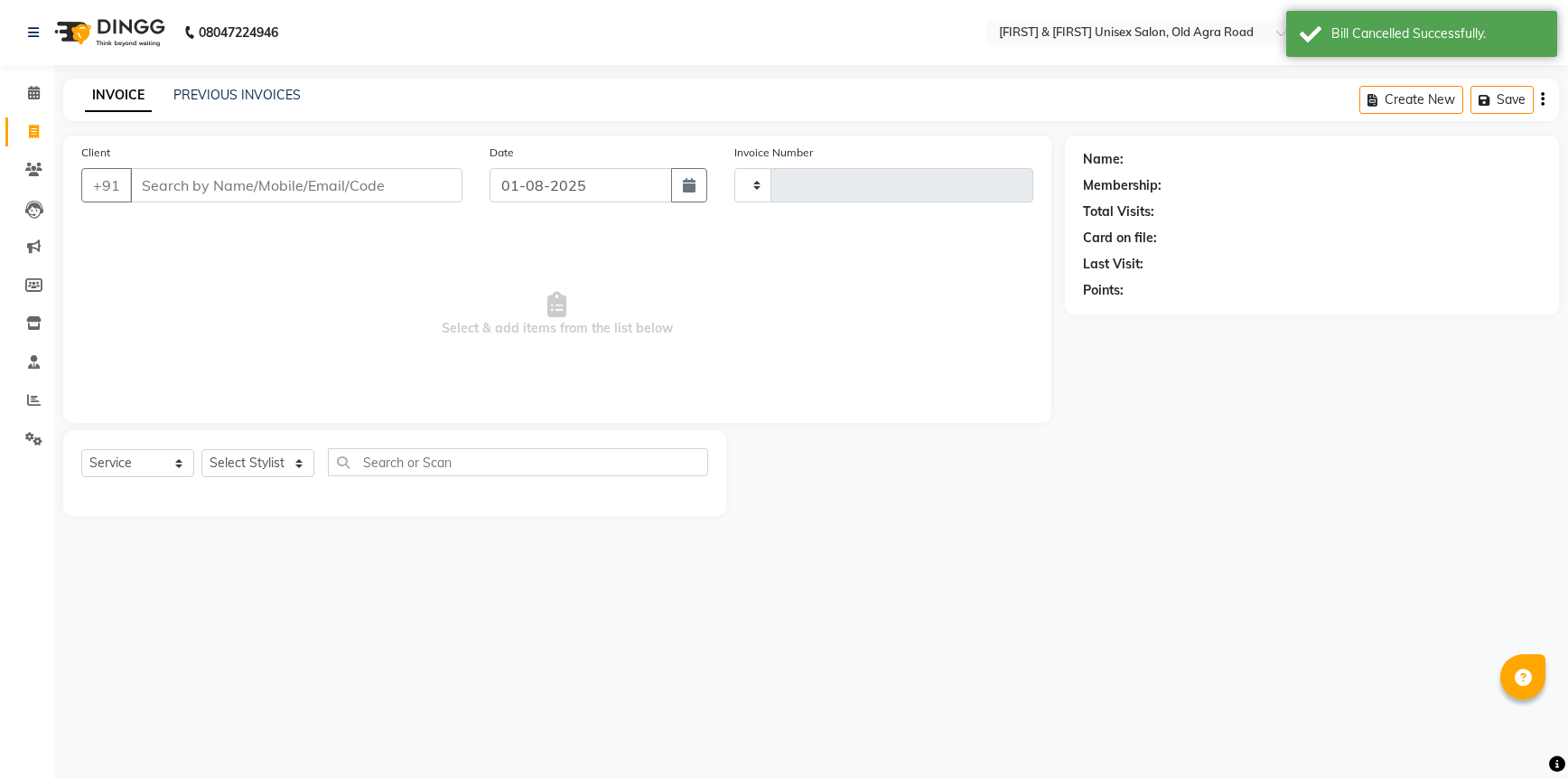 type on "4342" 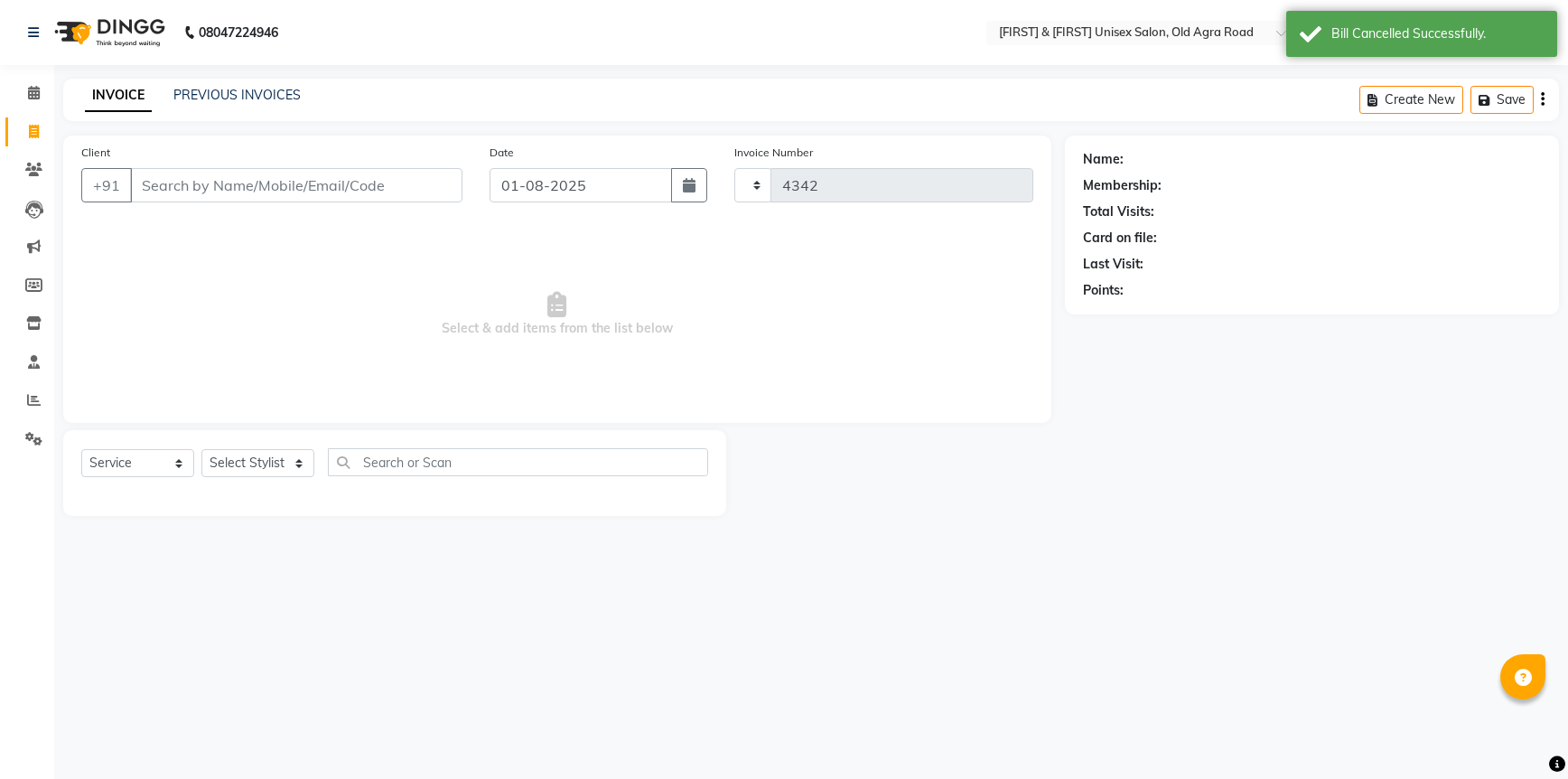 select on "6770" 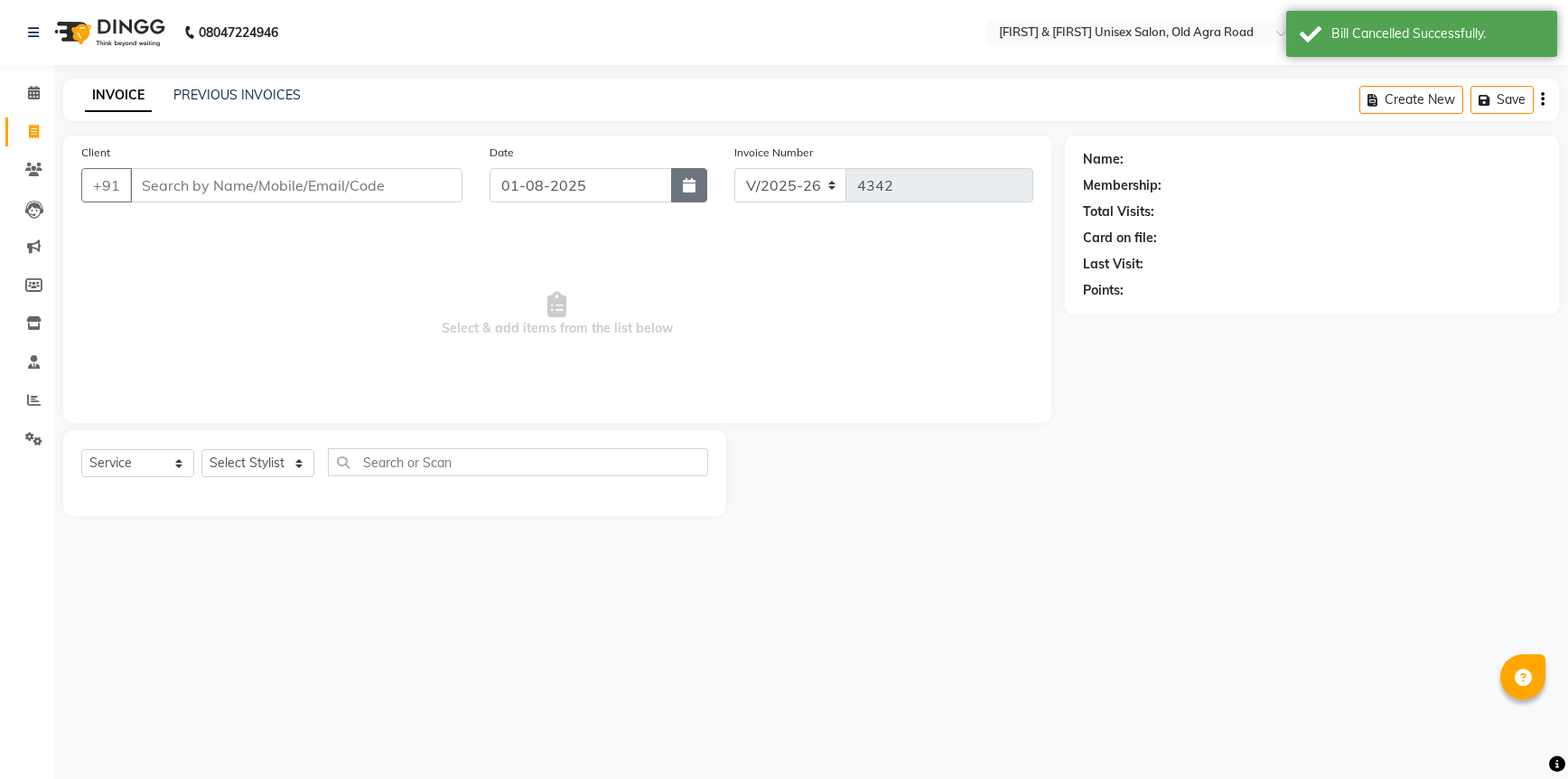 click 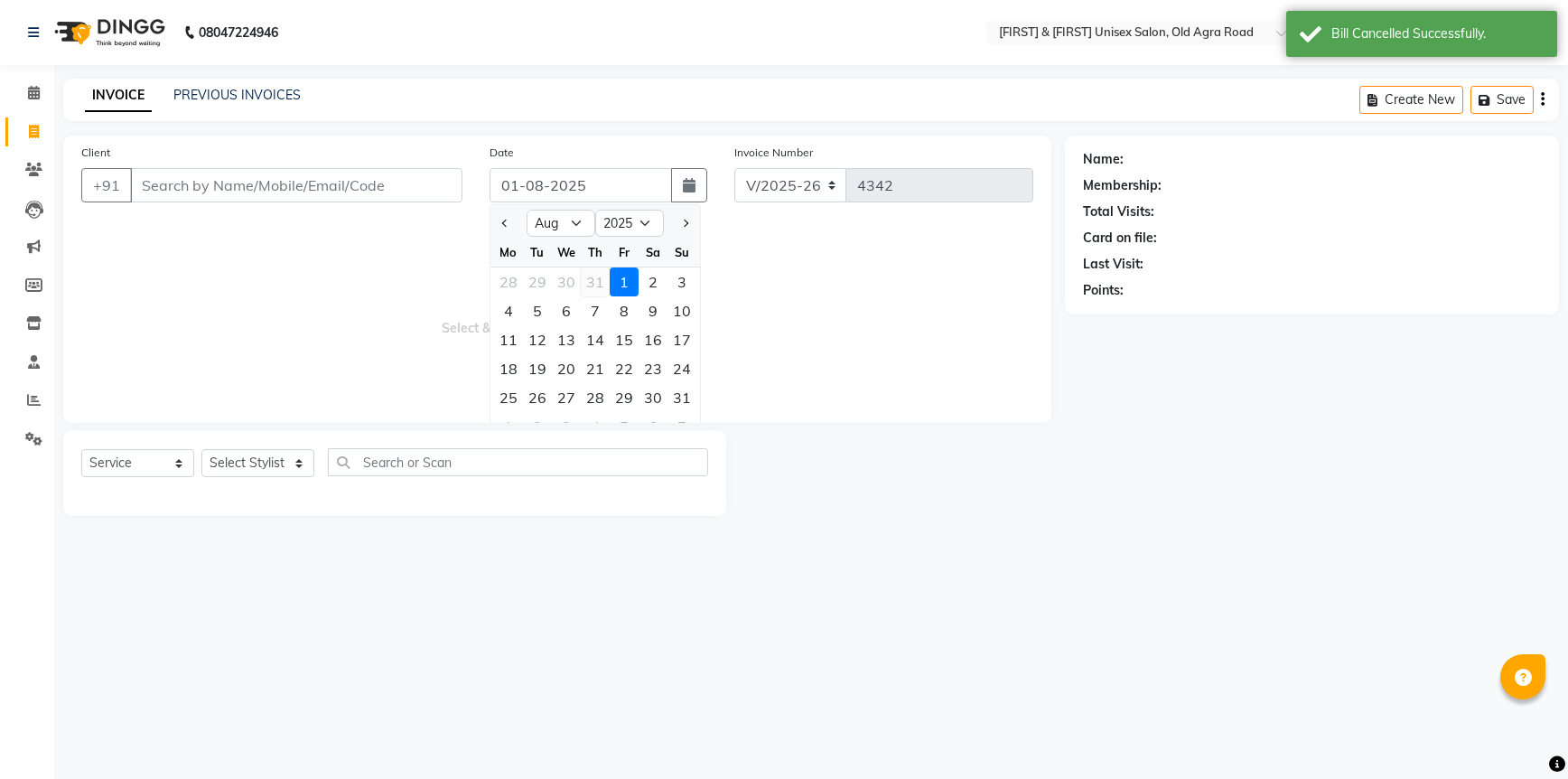 click on "31" 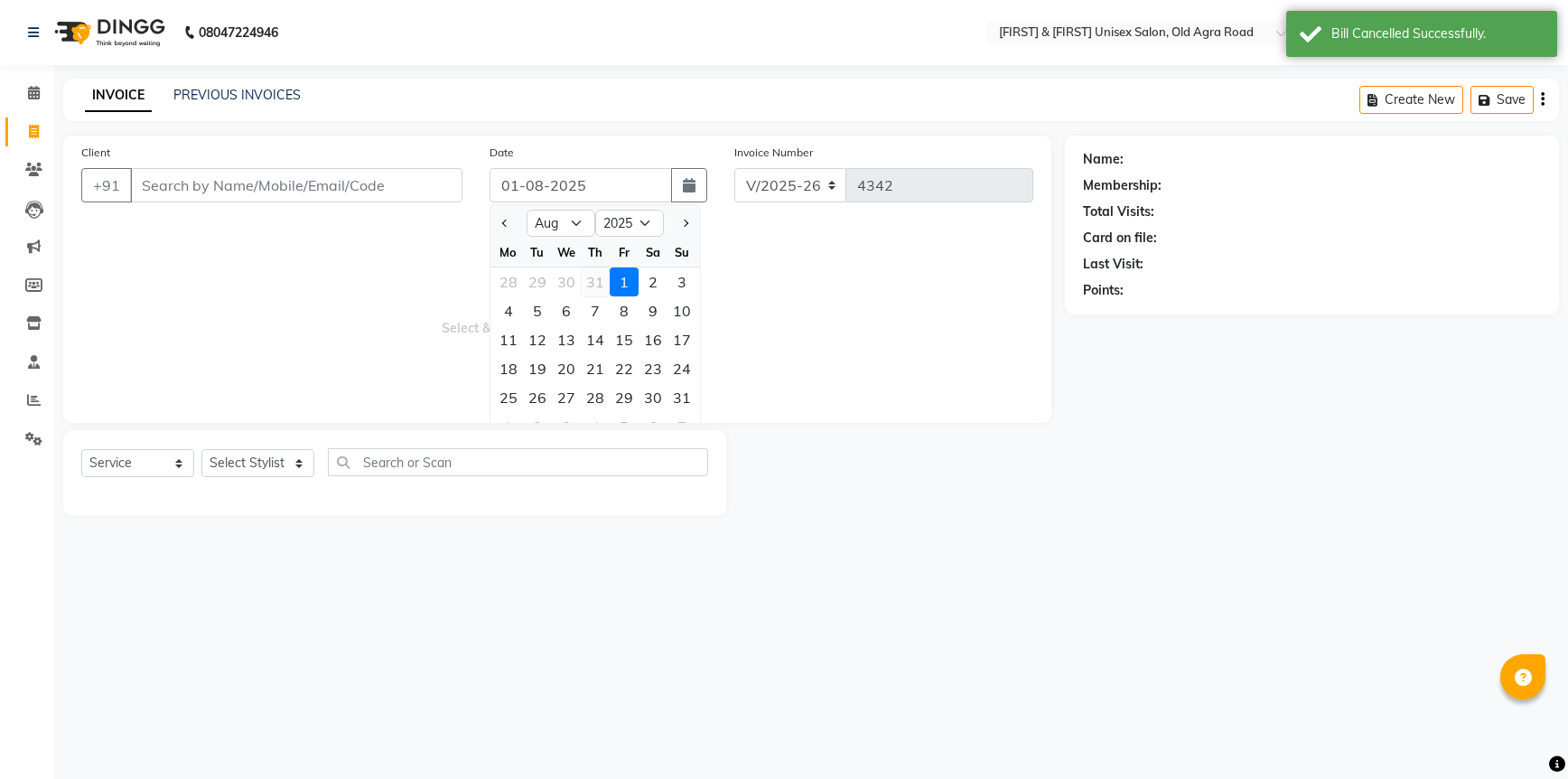 type on "31-07-2025" 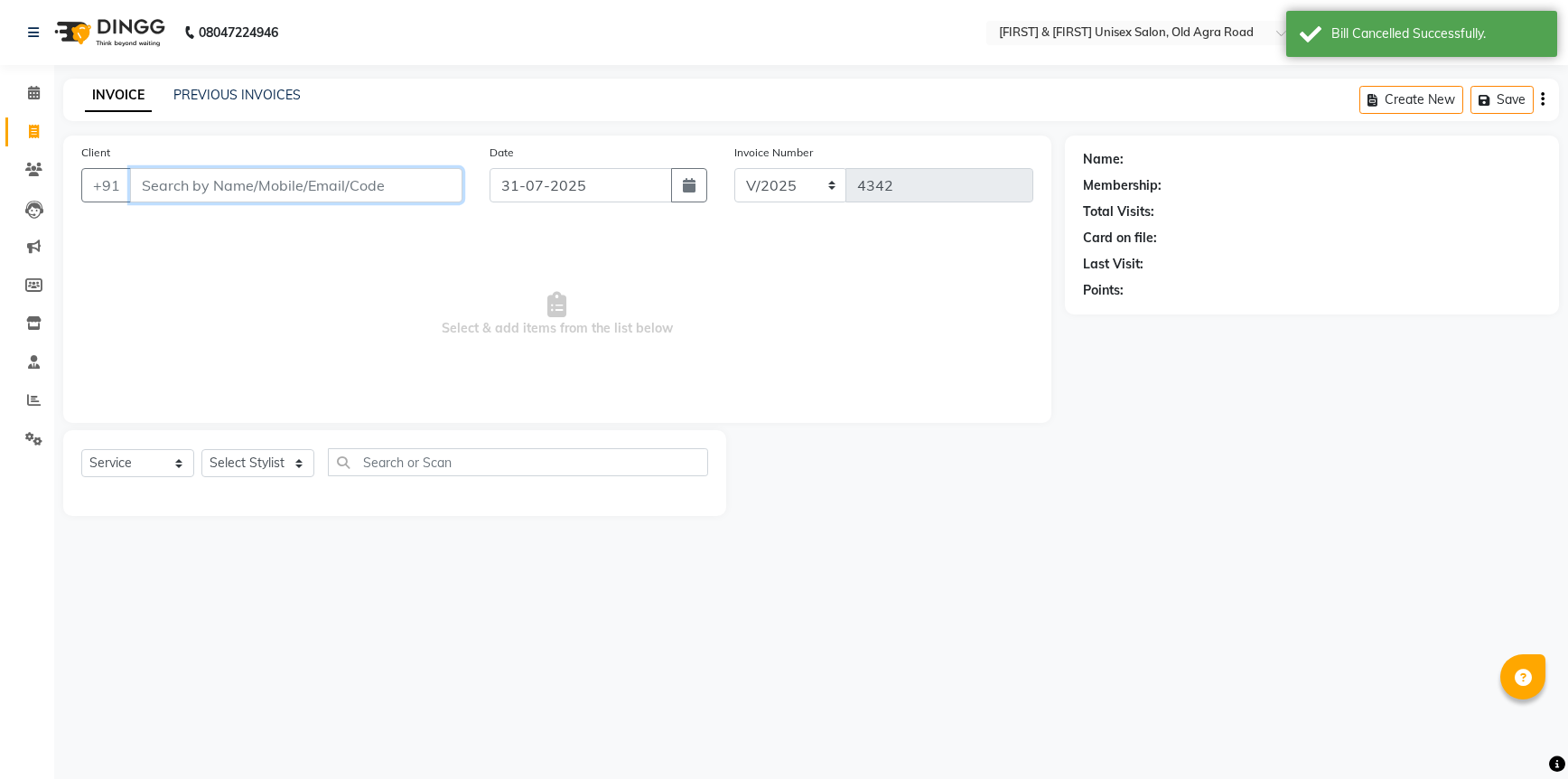 click on "Client" at bounding box center [296, 185] 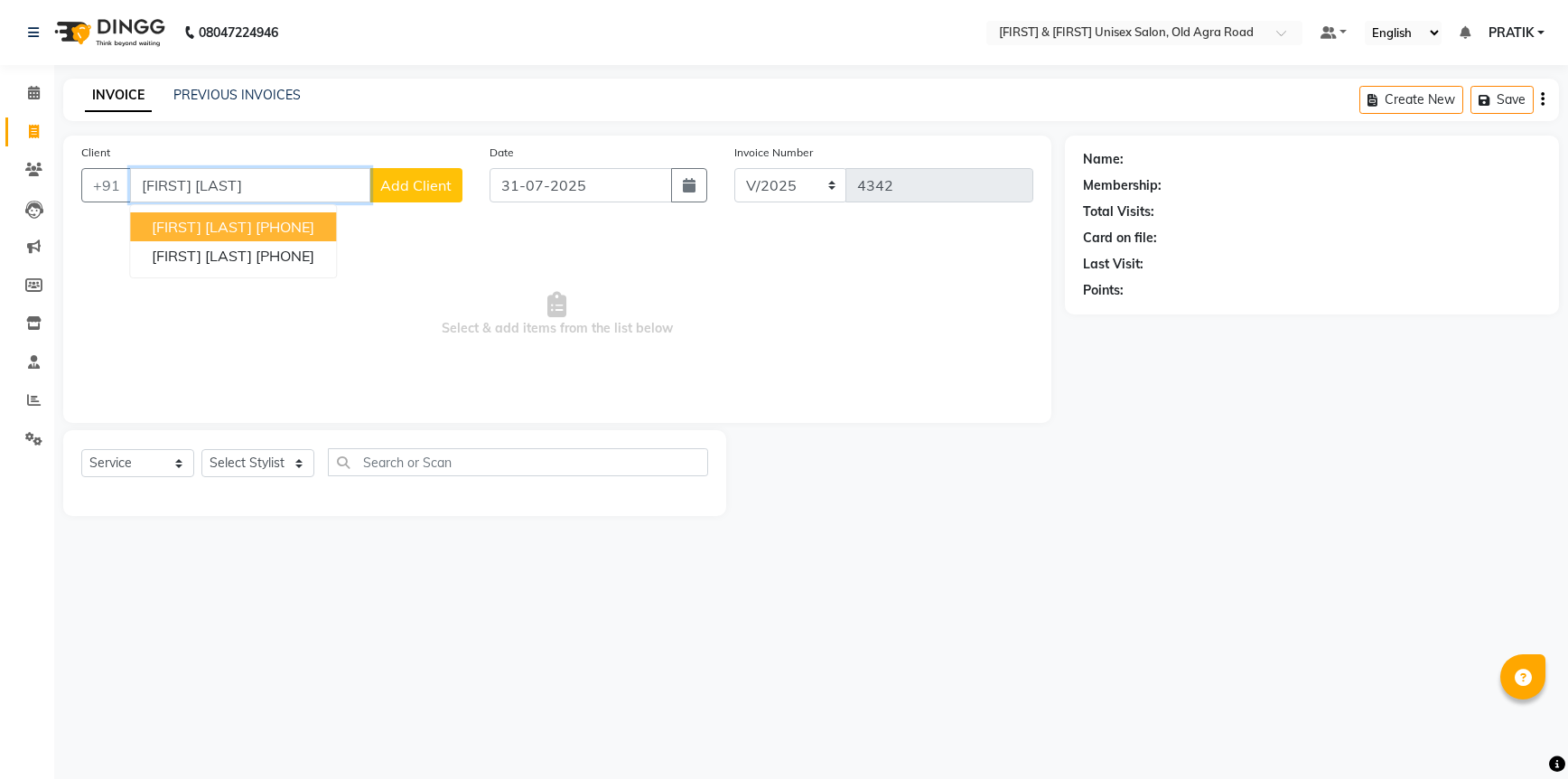 click on "[FIRST] [LAST] [PHONE]" at bounding box center [233, 227] 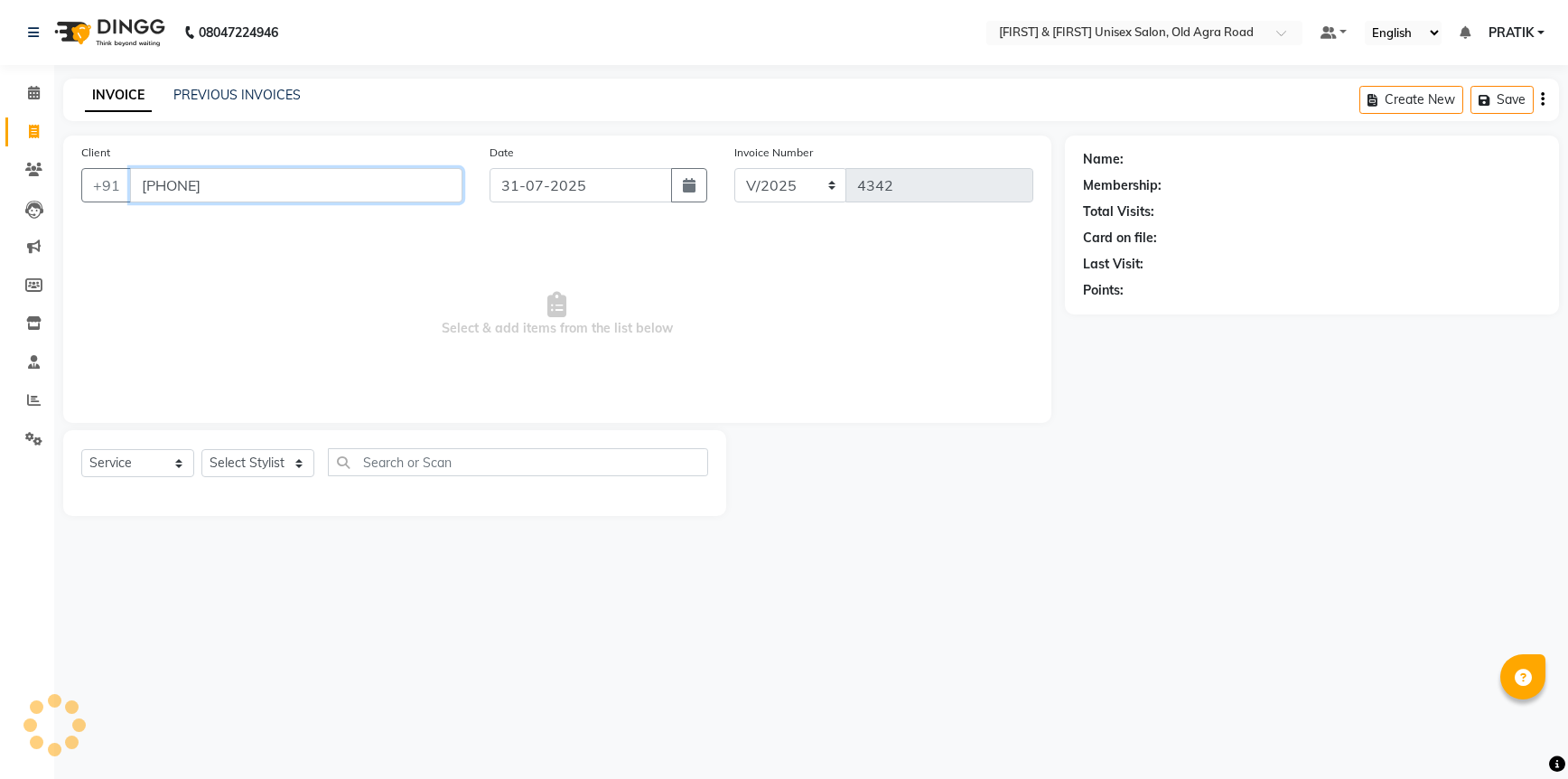 type on "[PHONE]" 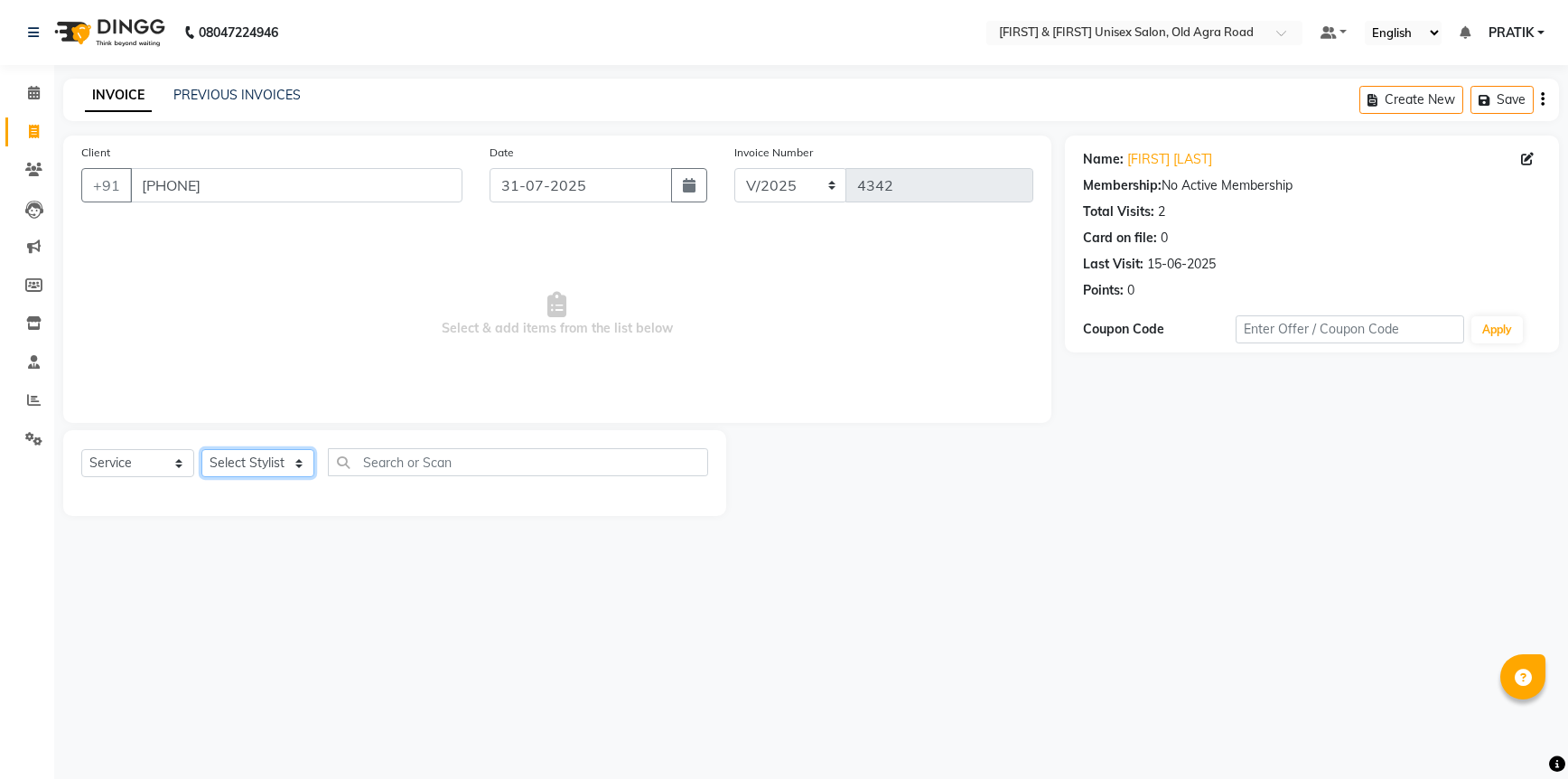 click on "Select Stylist DANISH HARISH [FIRST] [LAST] Kishor Tongare Manisha NEHA PH SALON PRATIK SACHIN shahensha VEDANT YASH" 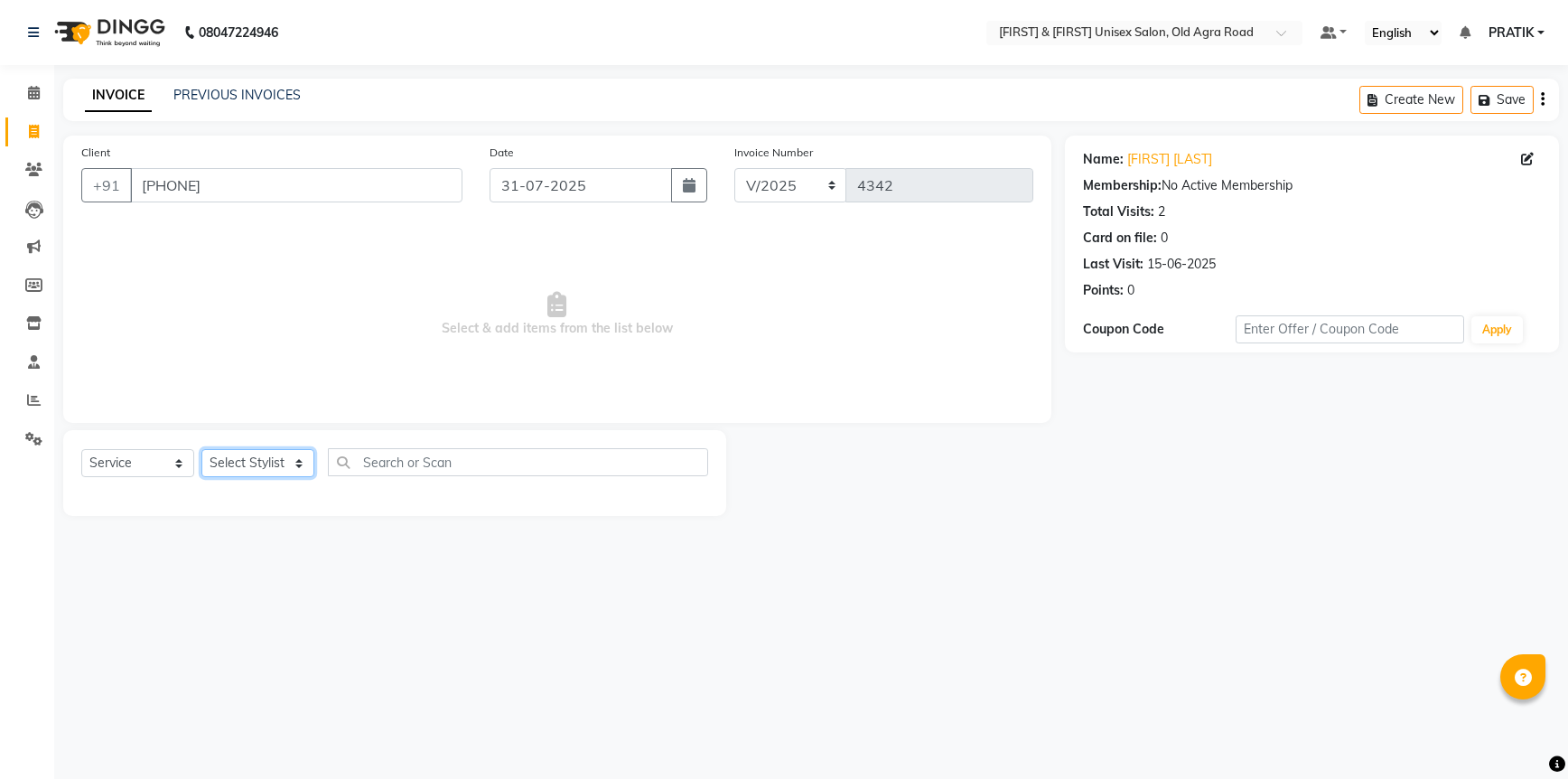 select on "53006" 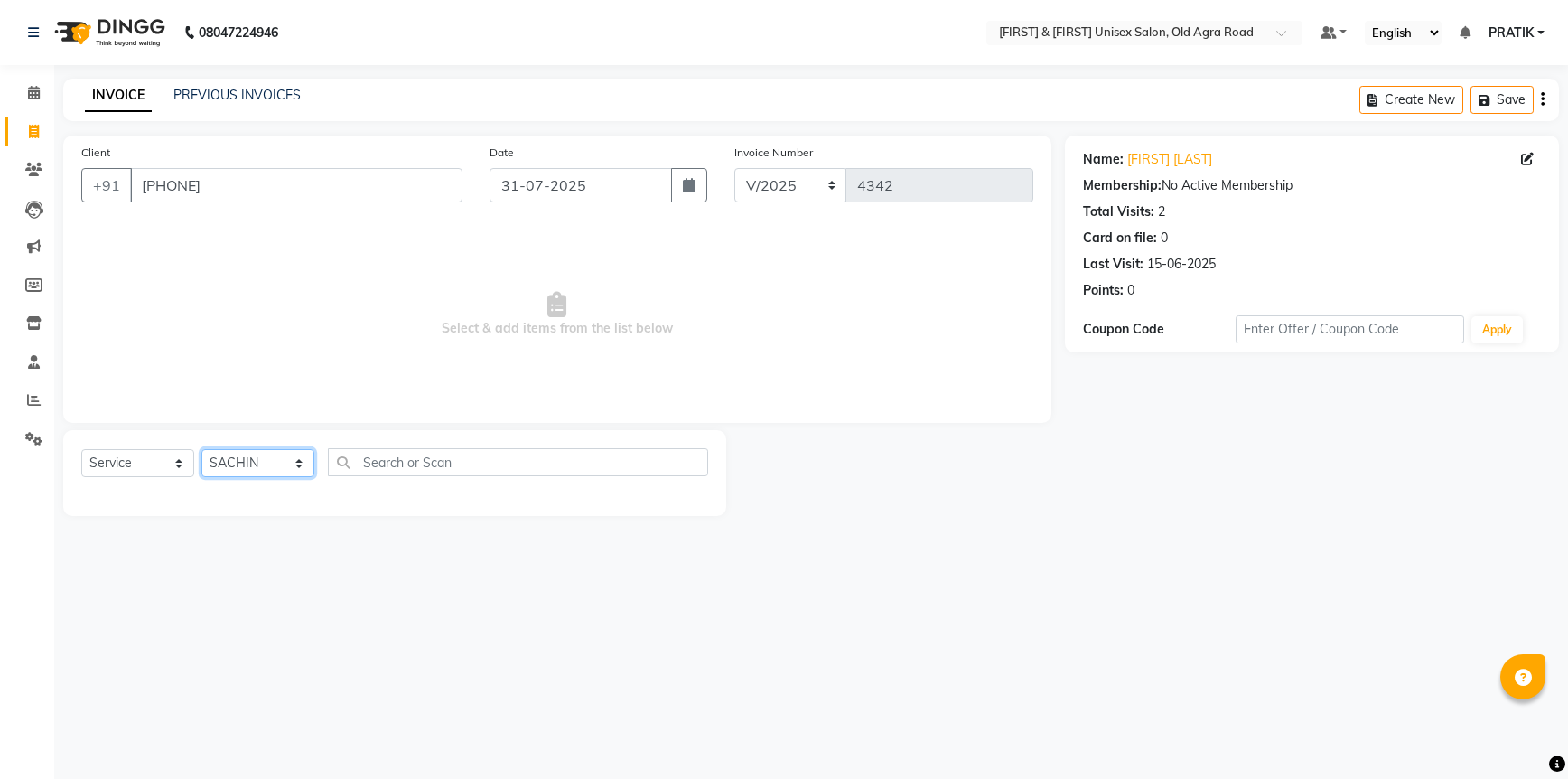 click on "Select Stylist DANISH HARISH [FIRST] [LAST] Kishor Tongare Manisha NEHA PH SALON PRATIK SACHIN shahensha VEDANT YASH" 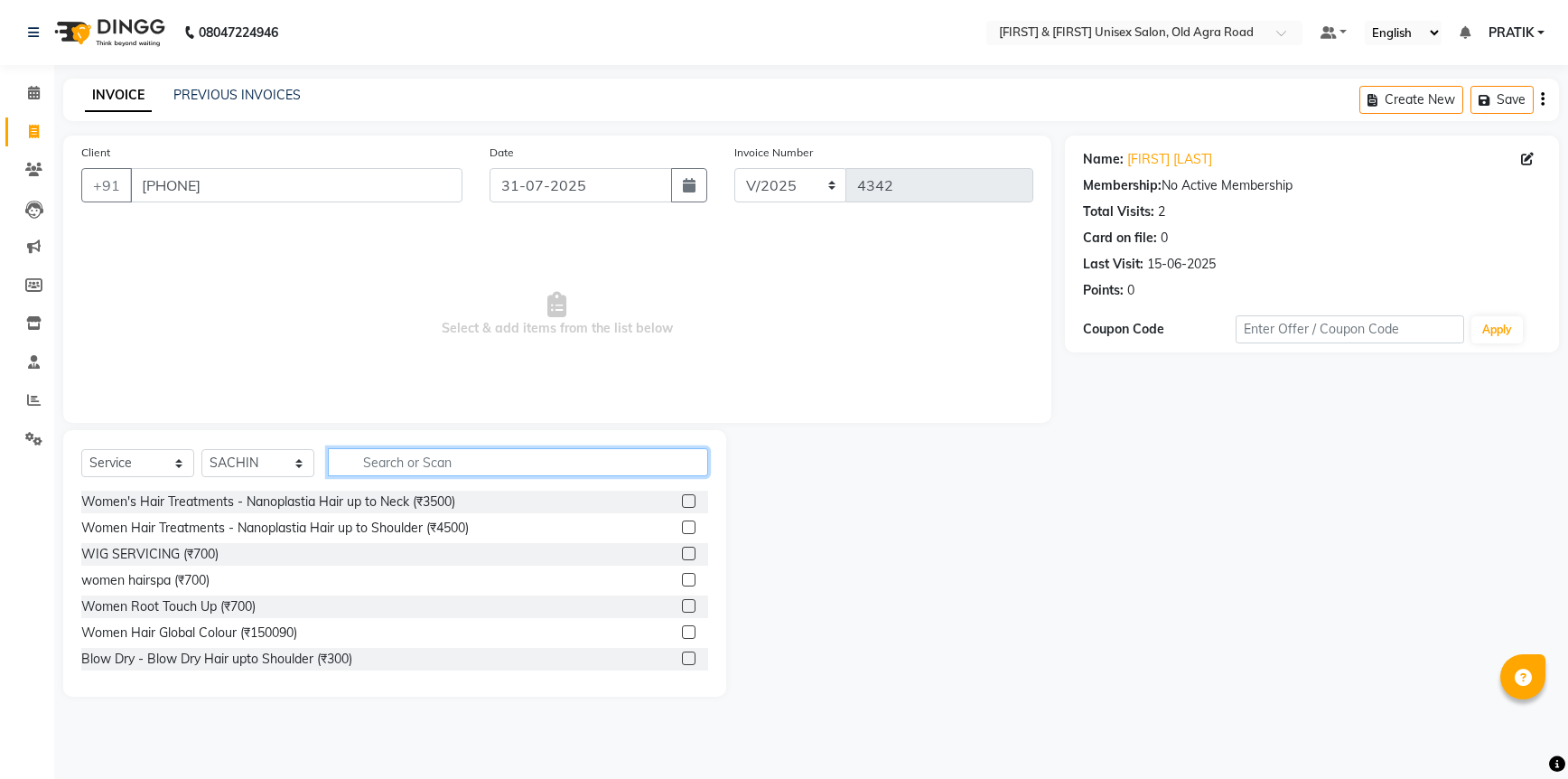 click 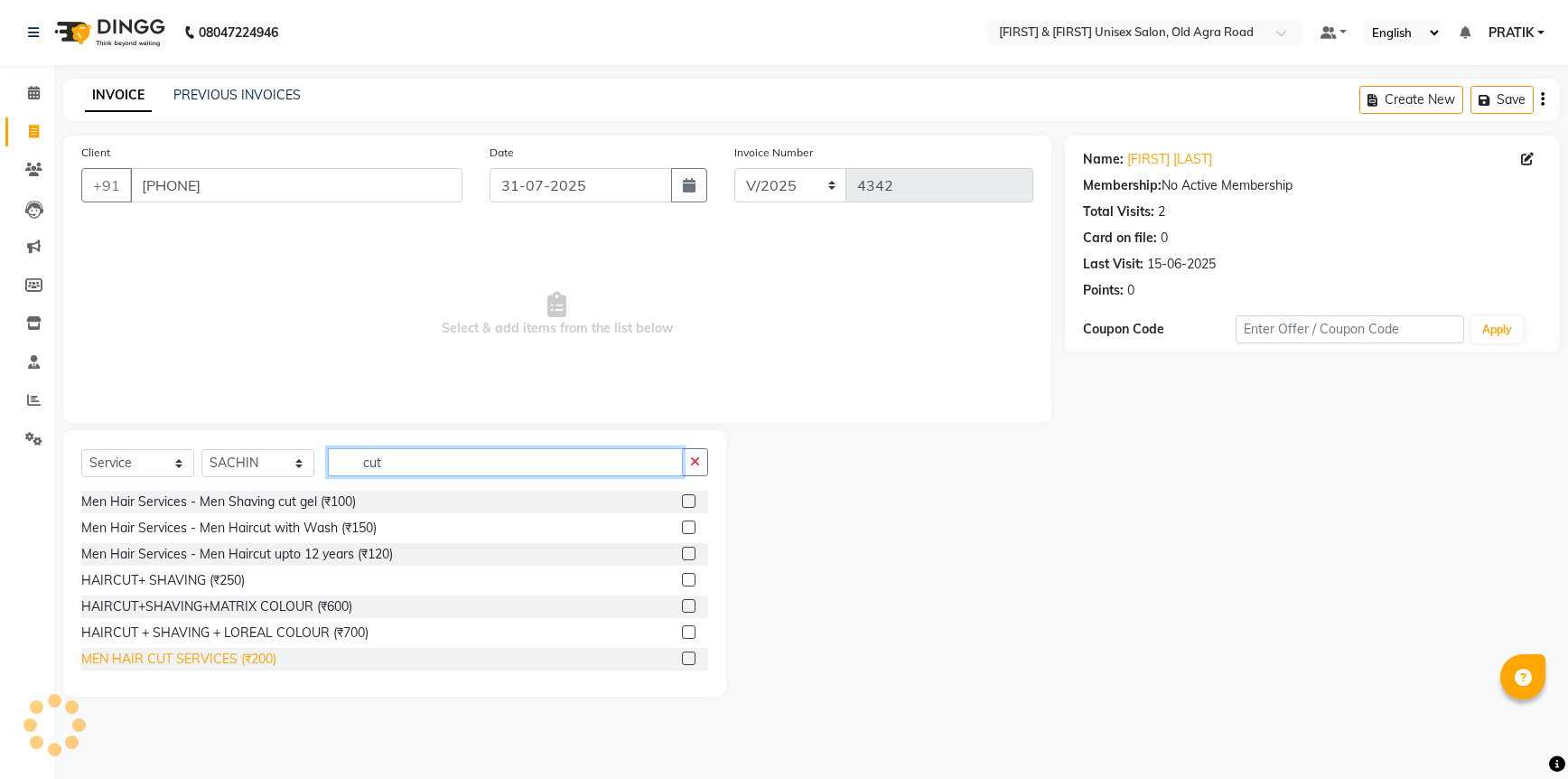 type on "cut" 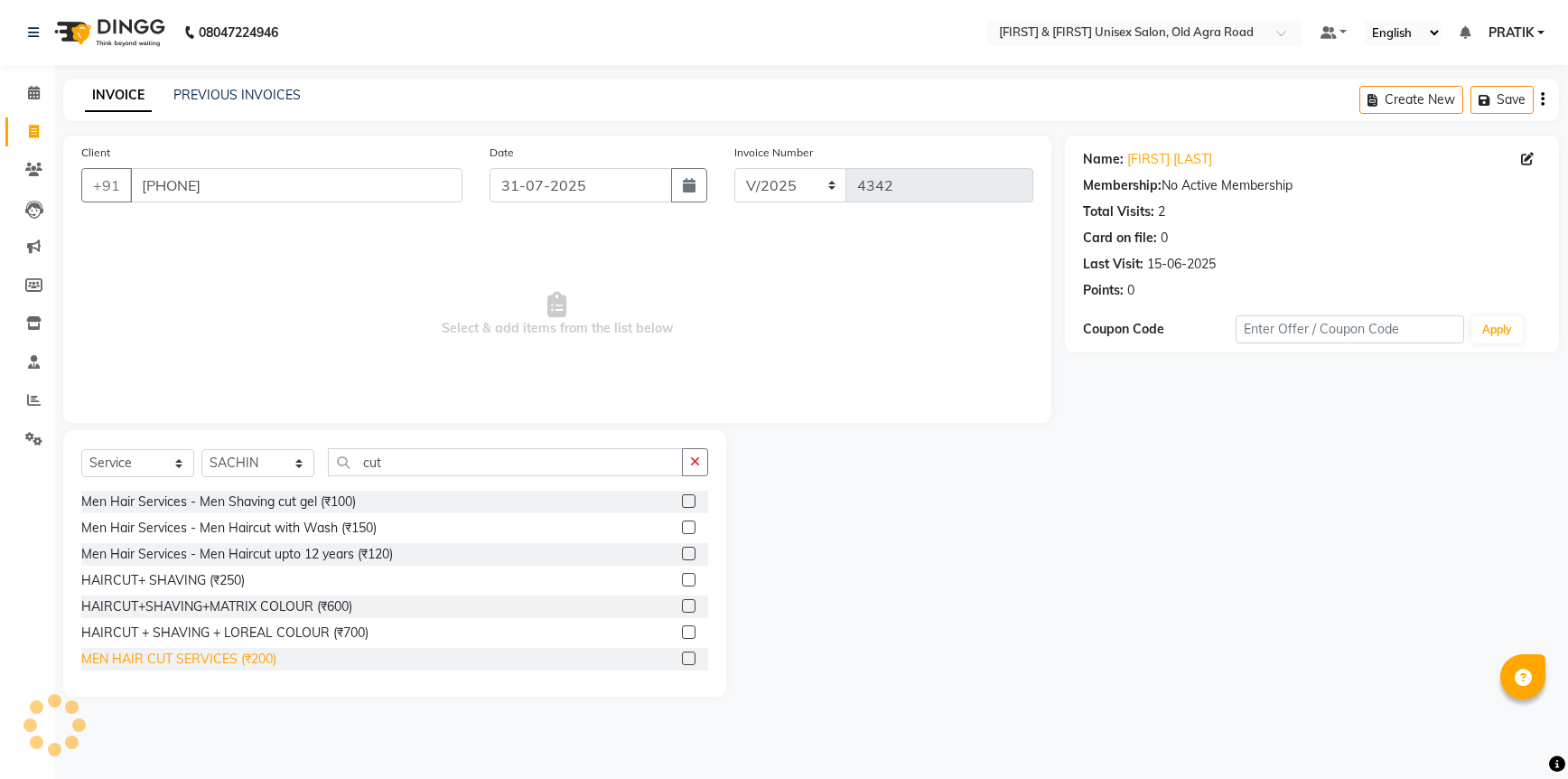 click on "MEN HAIR CUT SERVICES (₹200)" 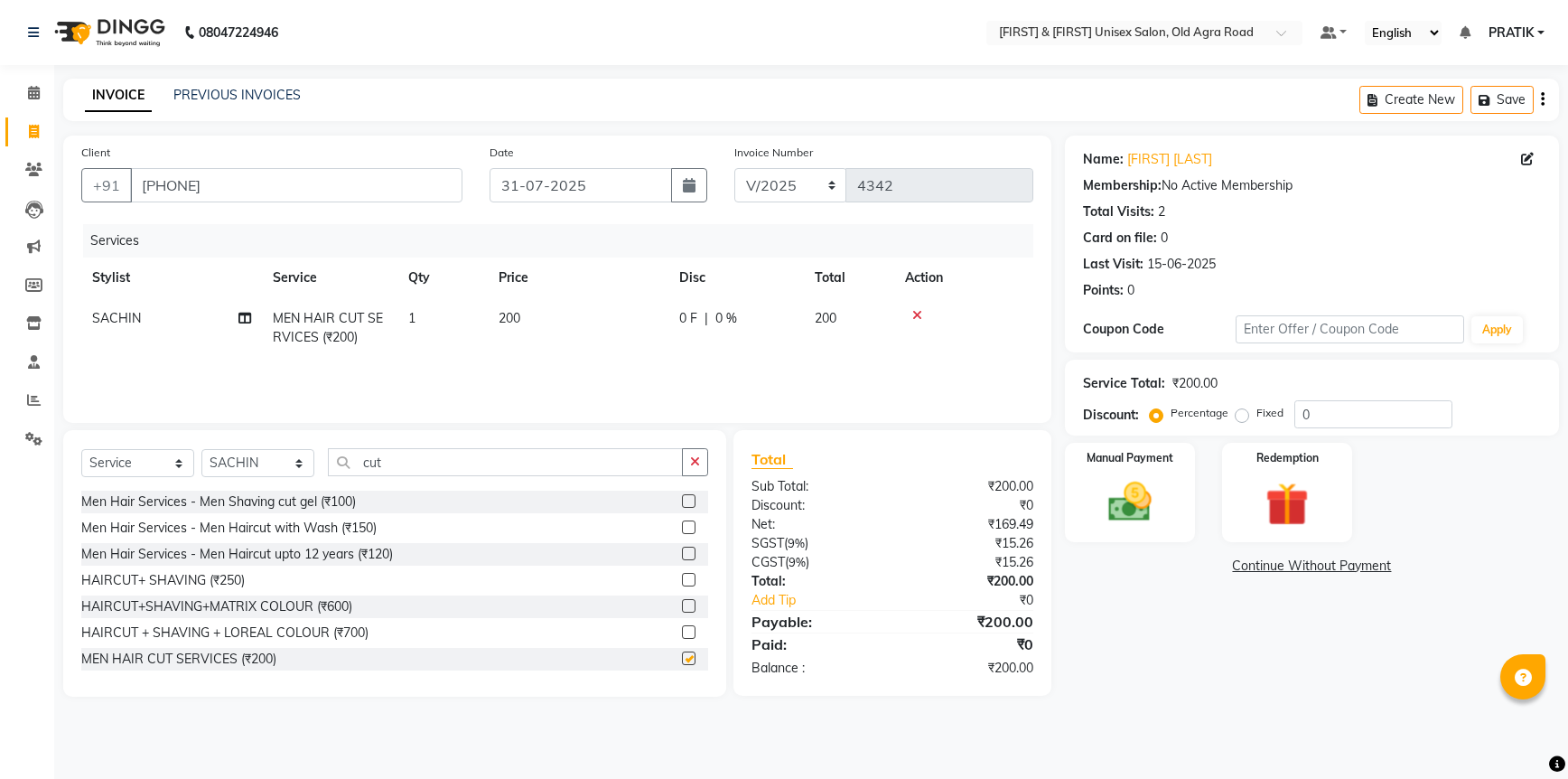 checkbox on "false" 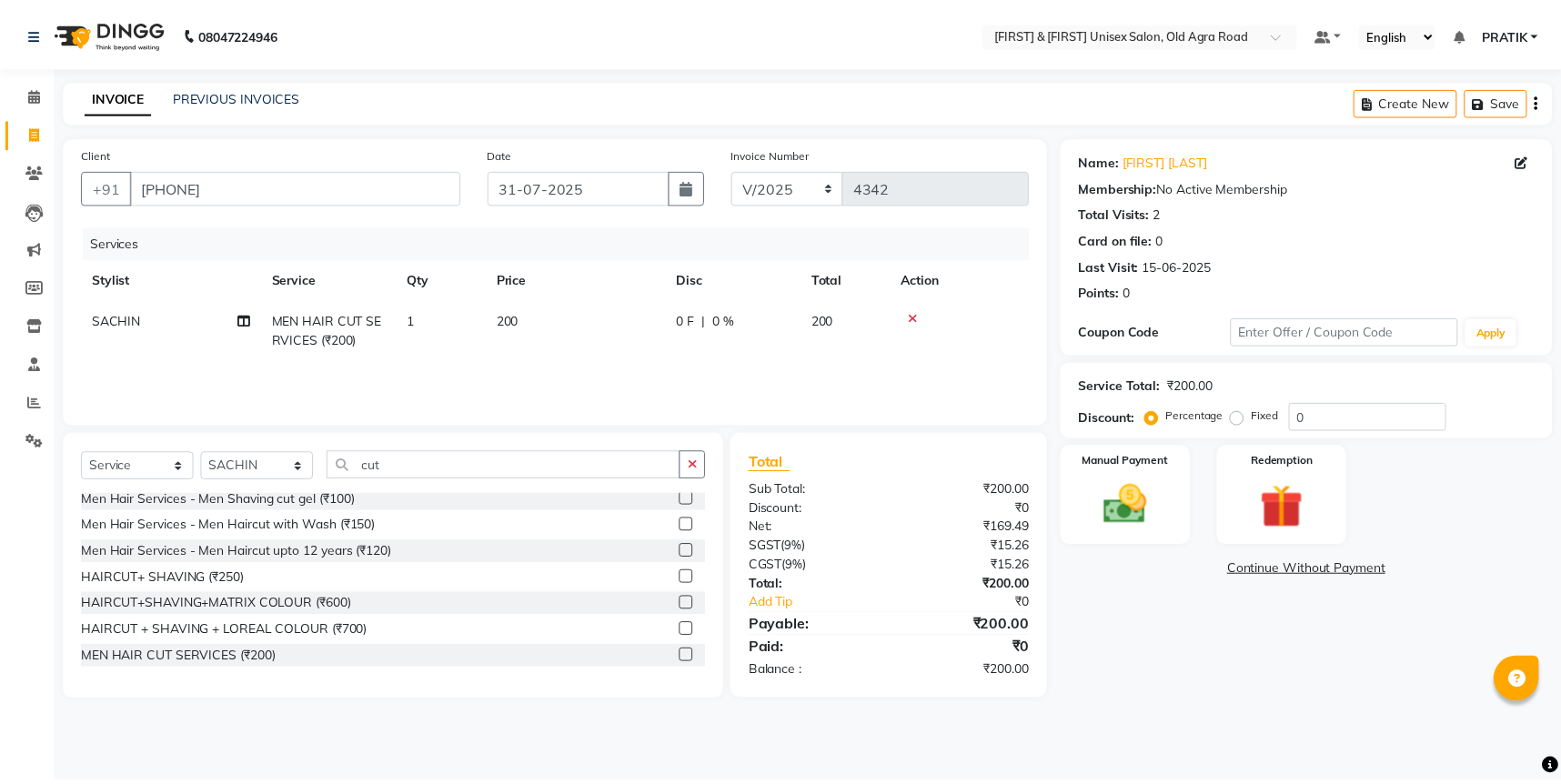 scroll, scrollTop: 0, scrollLeft: 0, axis: both 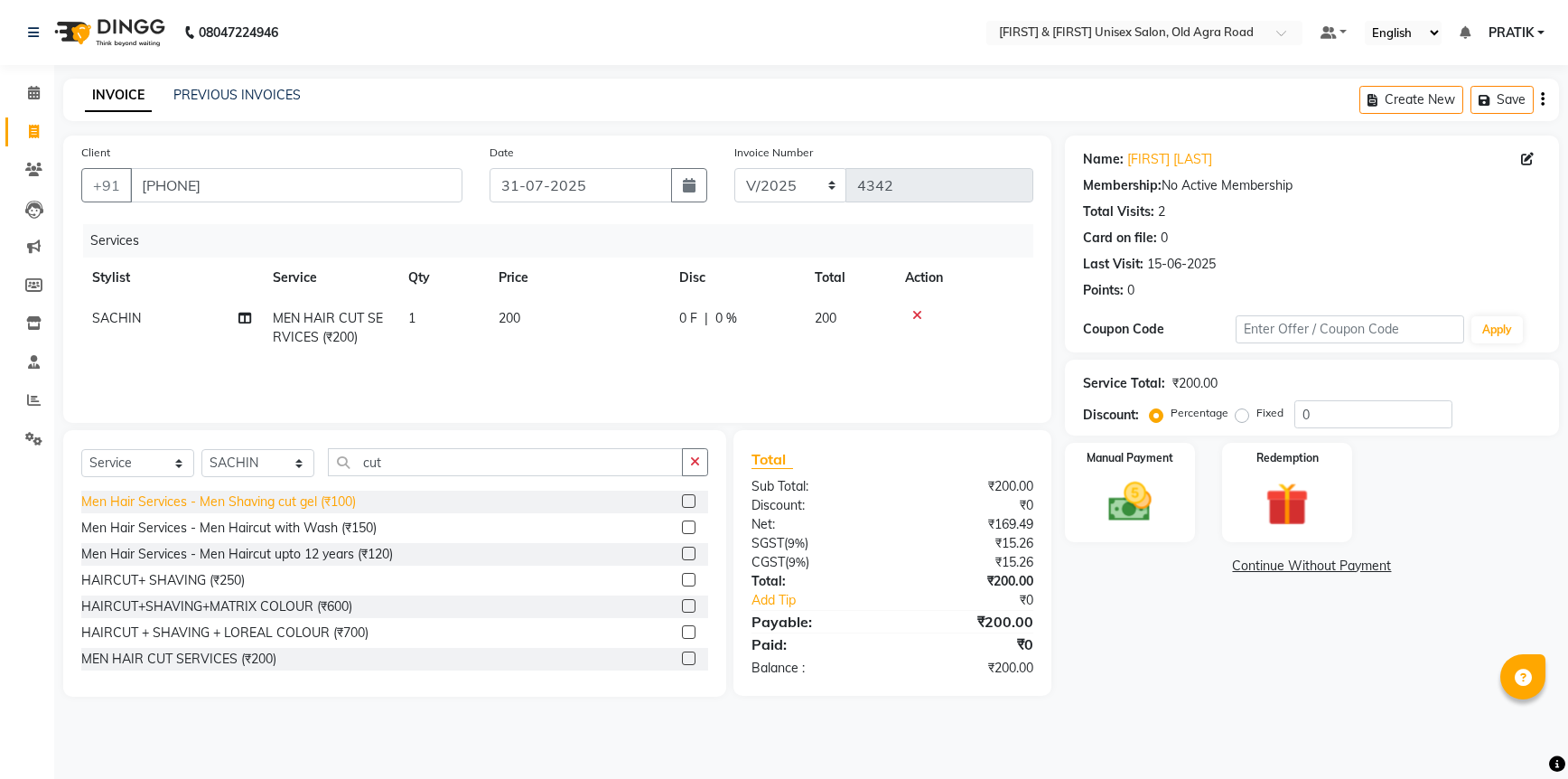 click on "Men Hair Services - Men Shaving cut gel (₹100)" 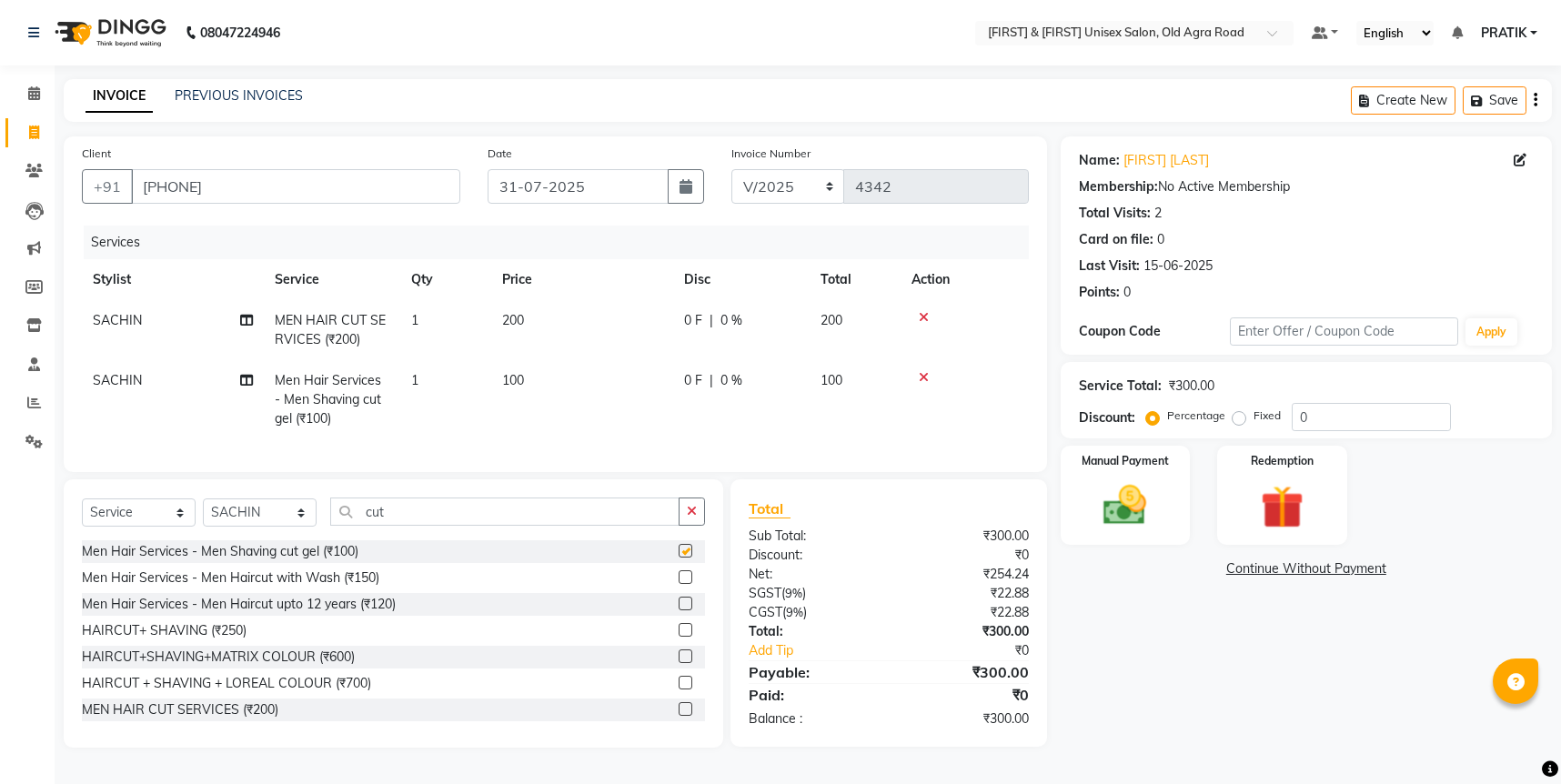 checkbox on "false" 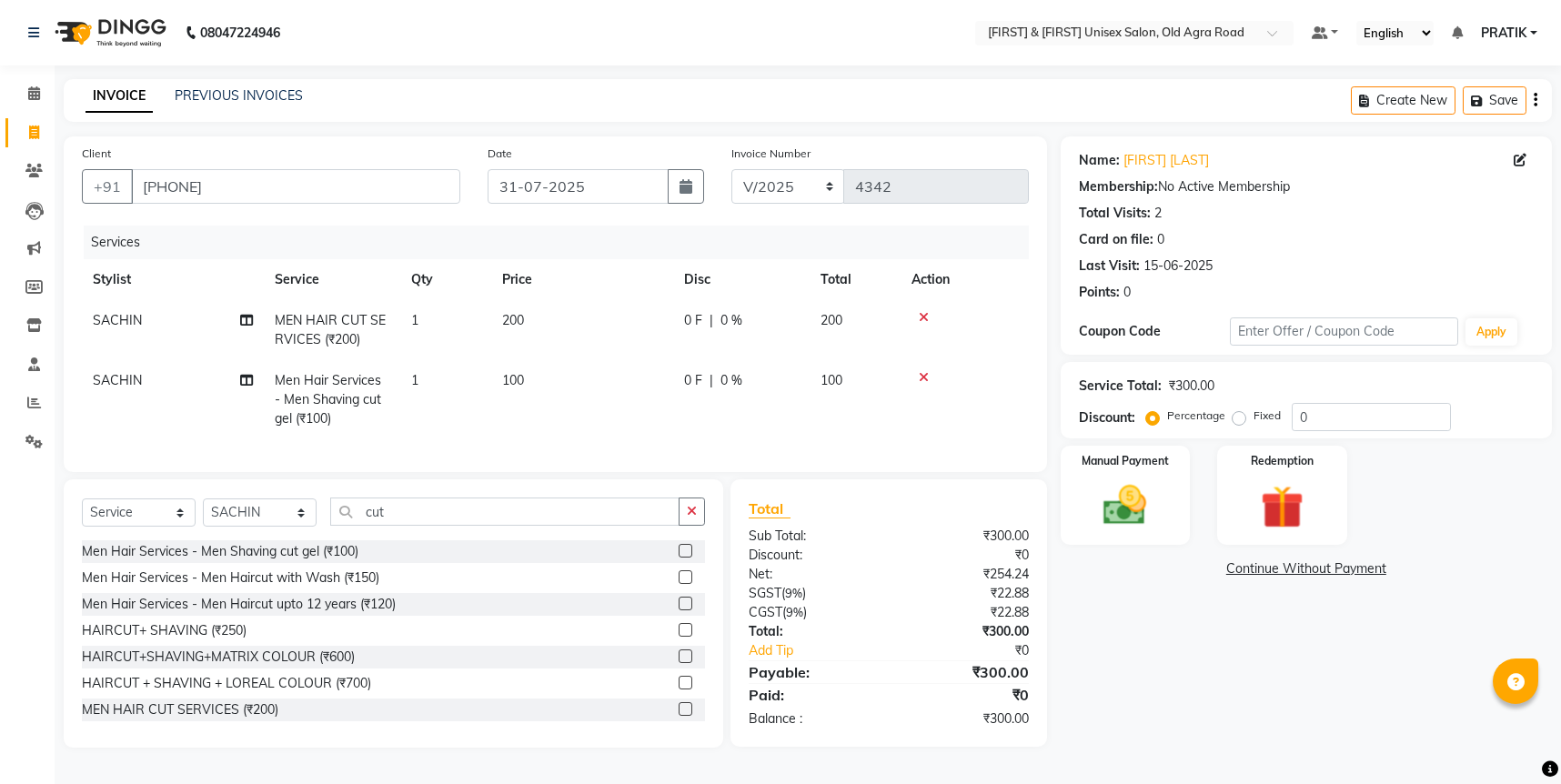 scroll, scrollTop: 9, scrollLeft: 0, axis: vertical 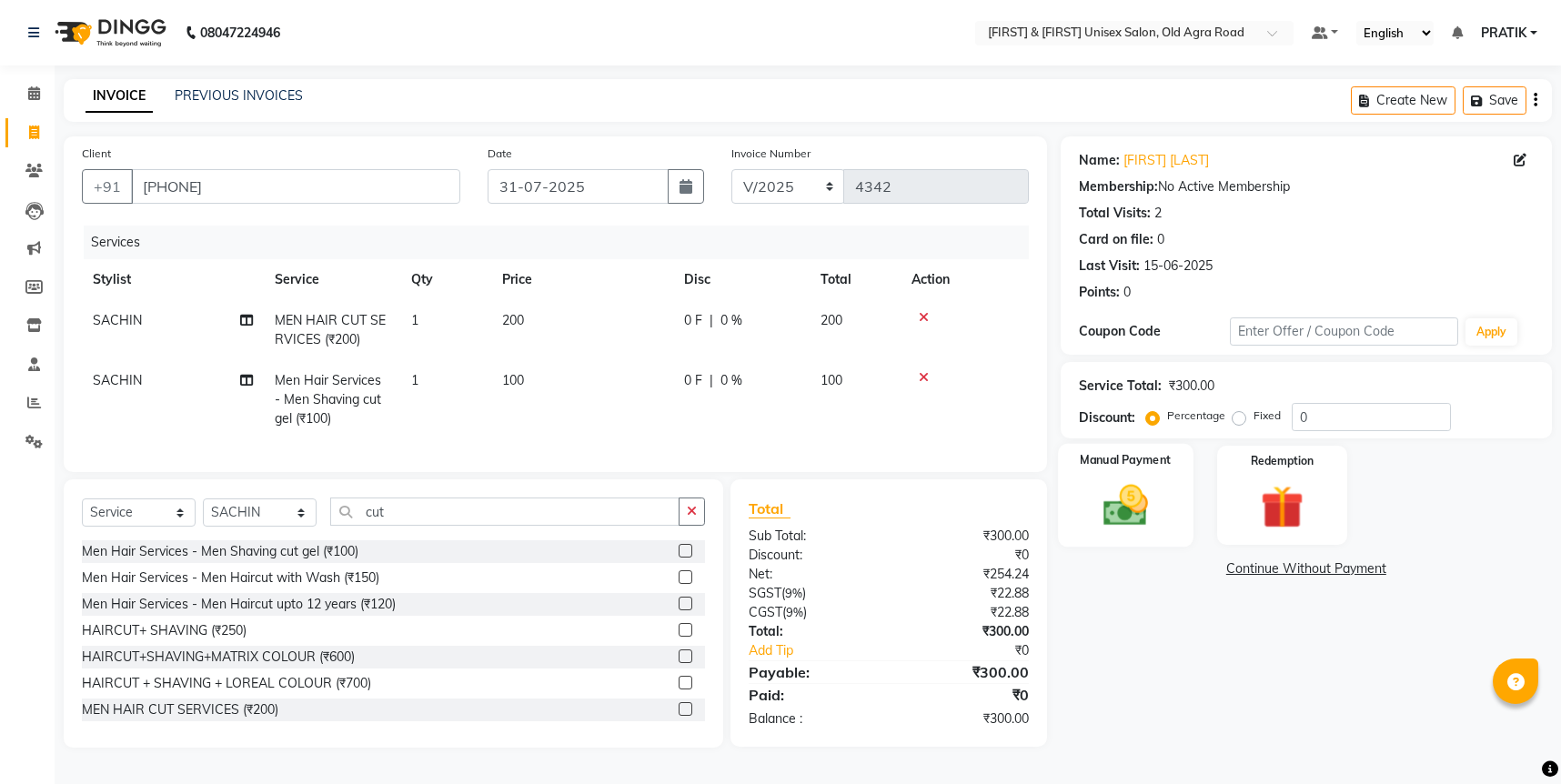 click 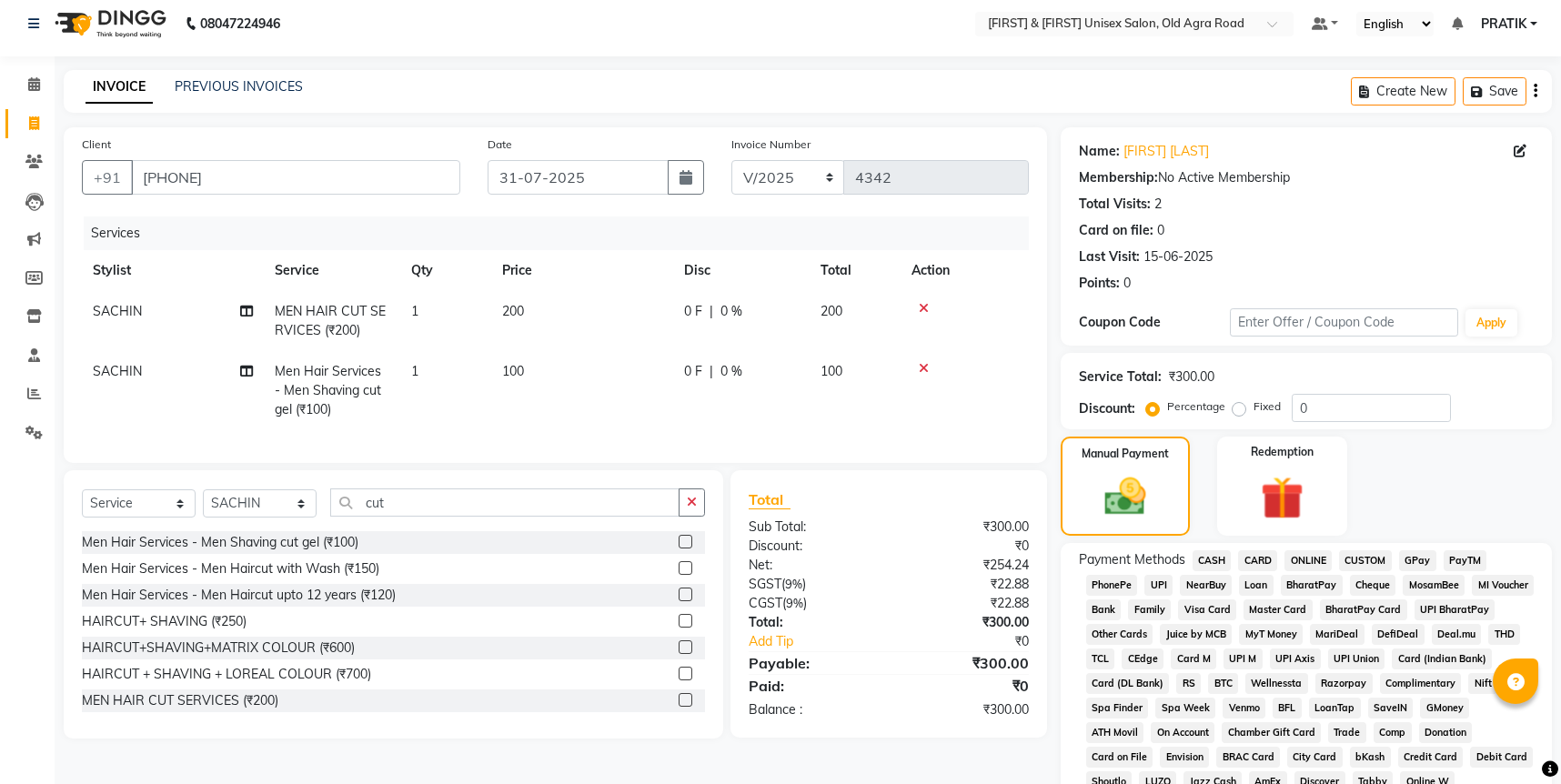 click on "ONLINE" 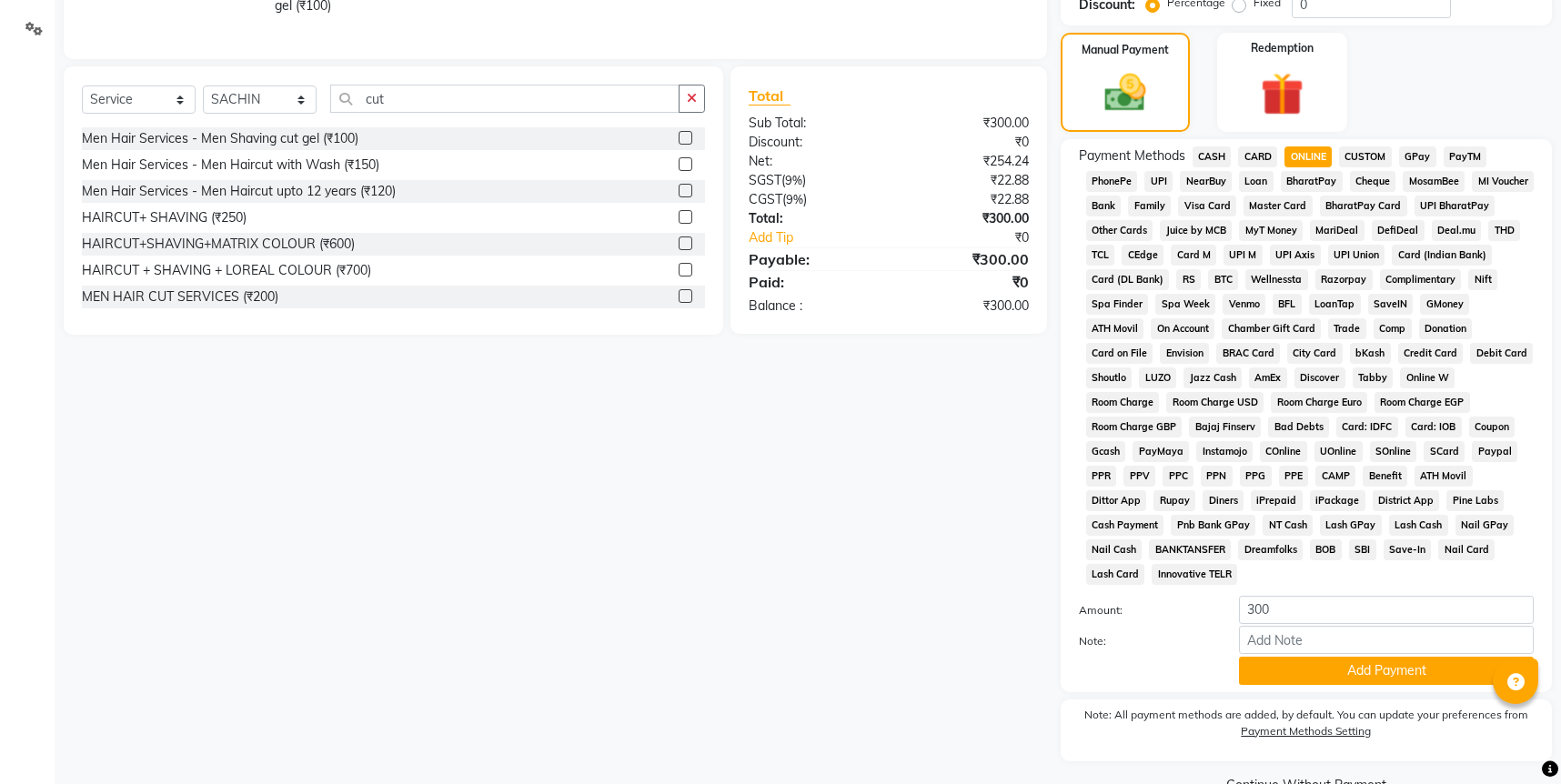 scroll, scrollTop: 435, scrollLeft: 0, axis: vertical 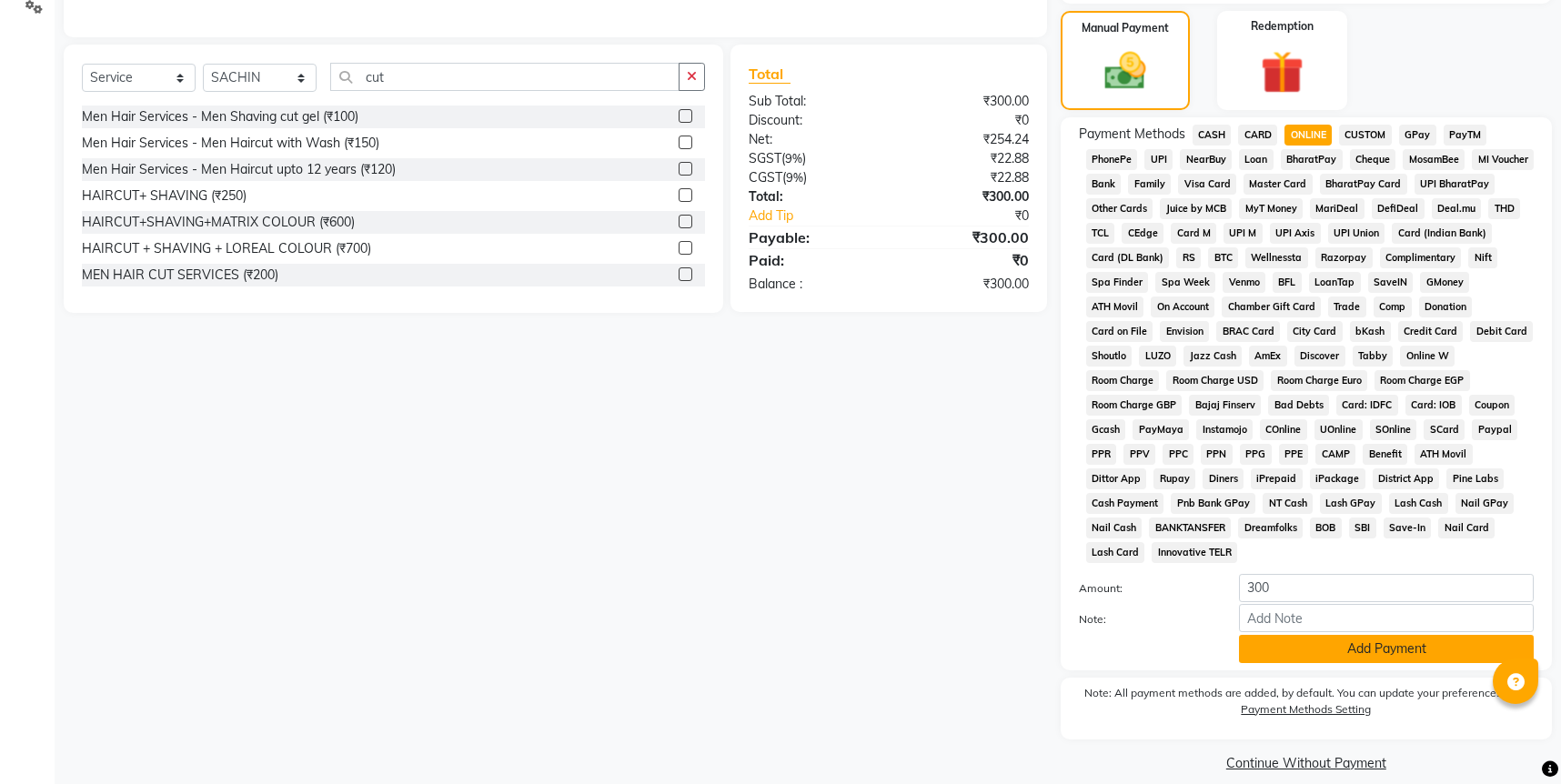click on "Add Payment" 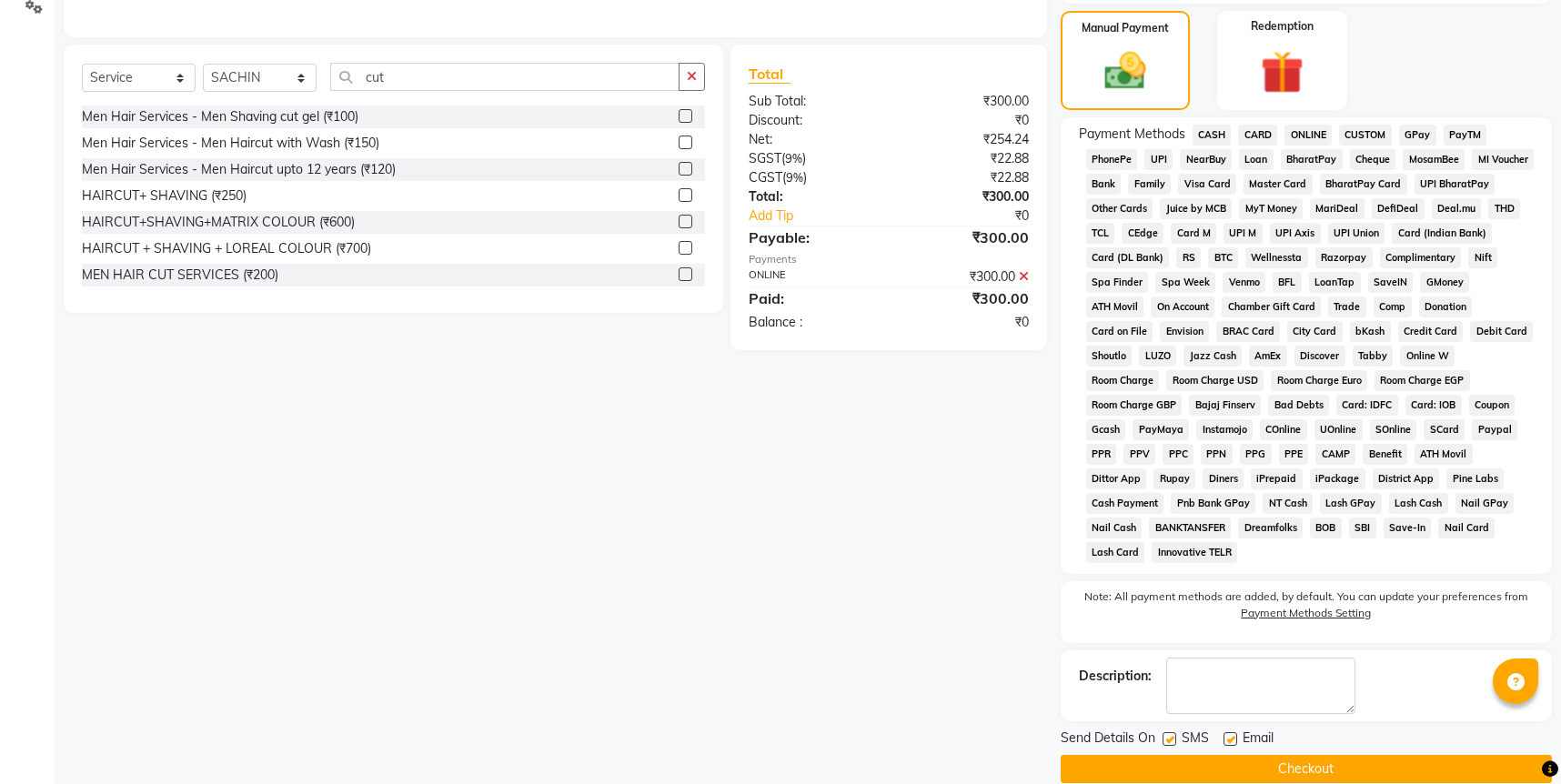 click on "Checkout" 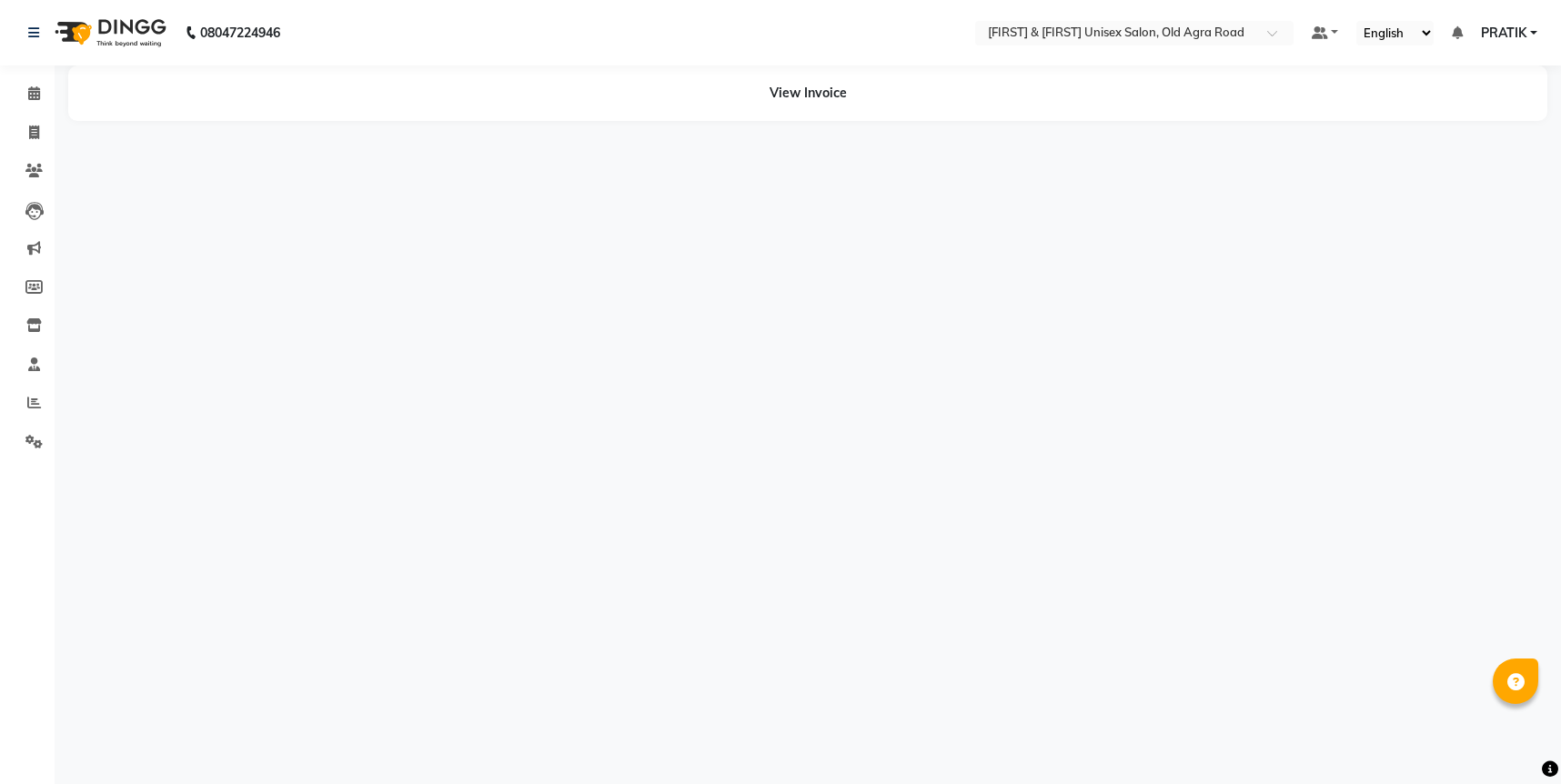 scroll, scrollTop: 0, scrollLeft: 0, axis: both 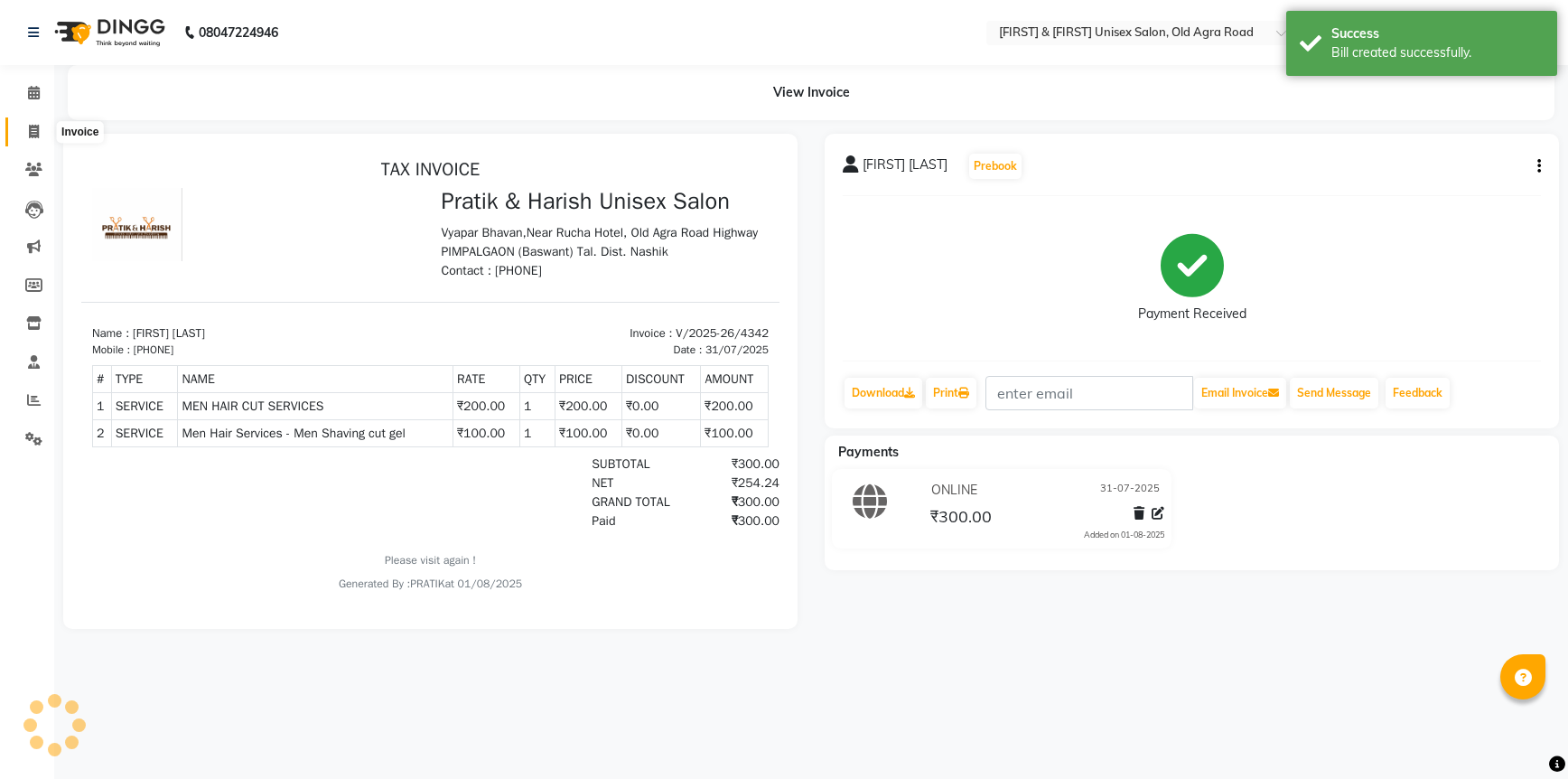 click 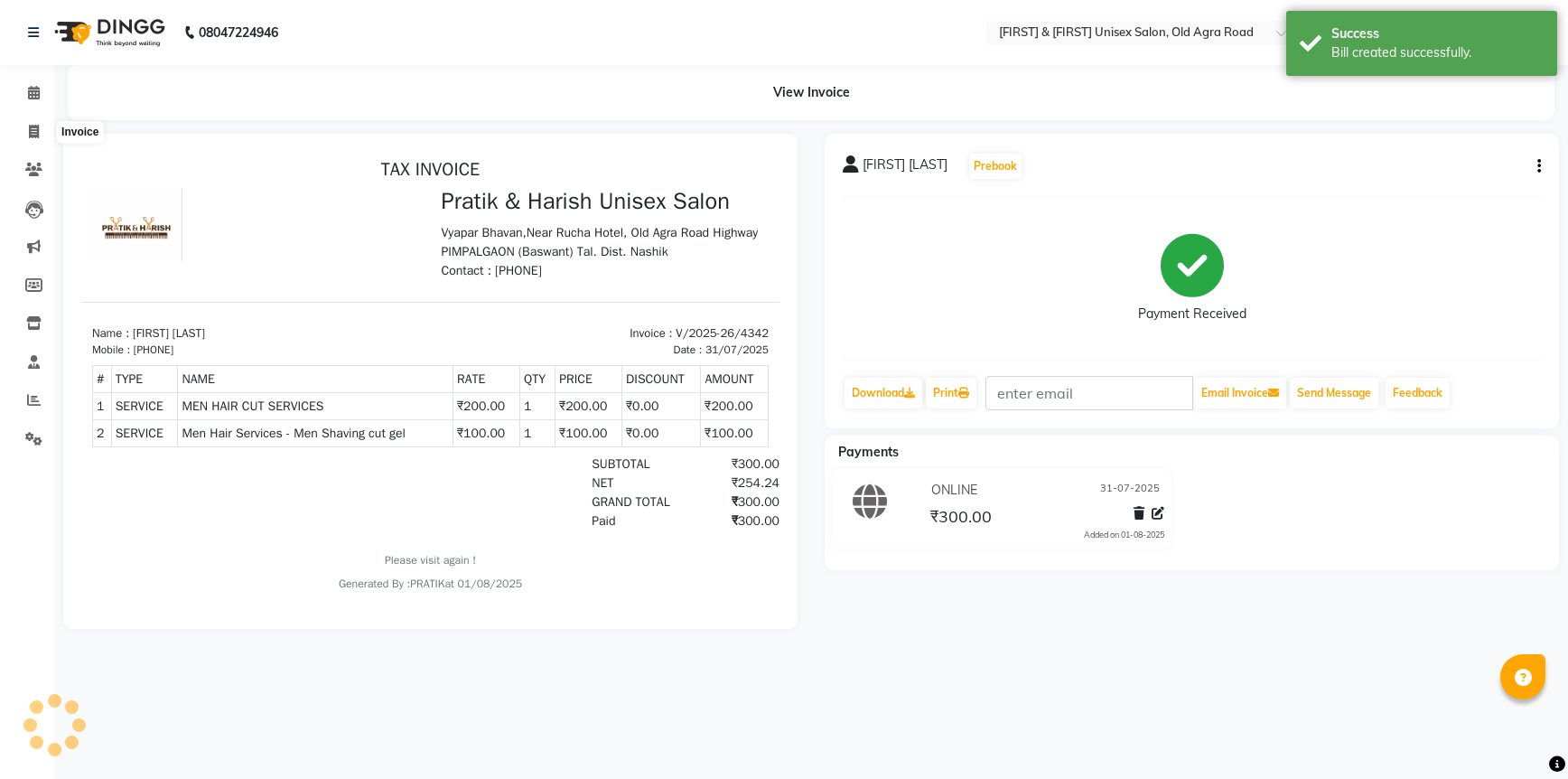 select on "6770" 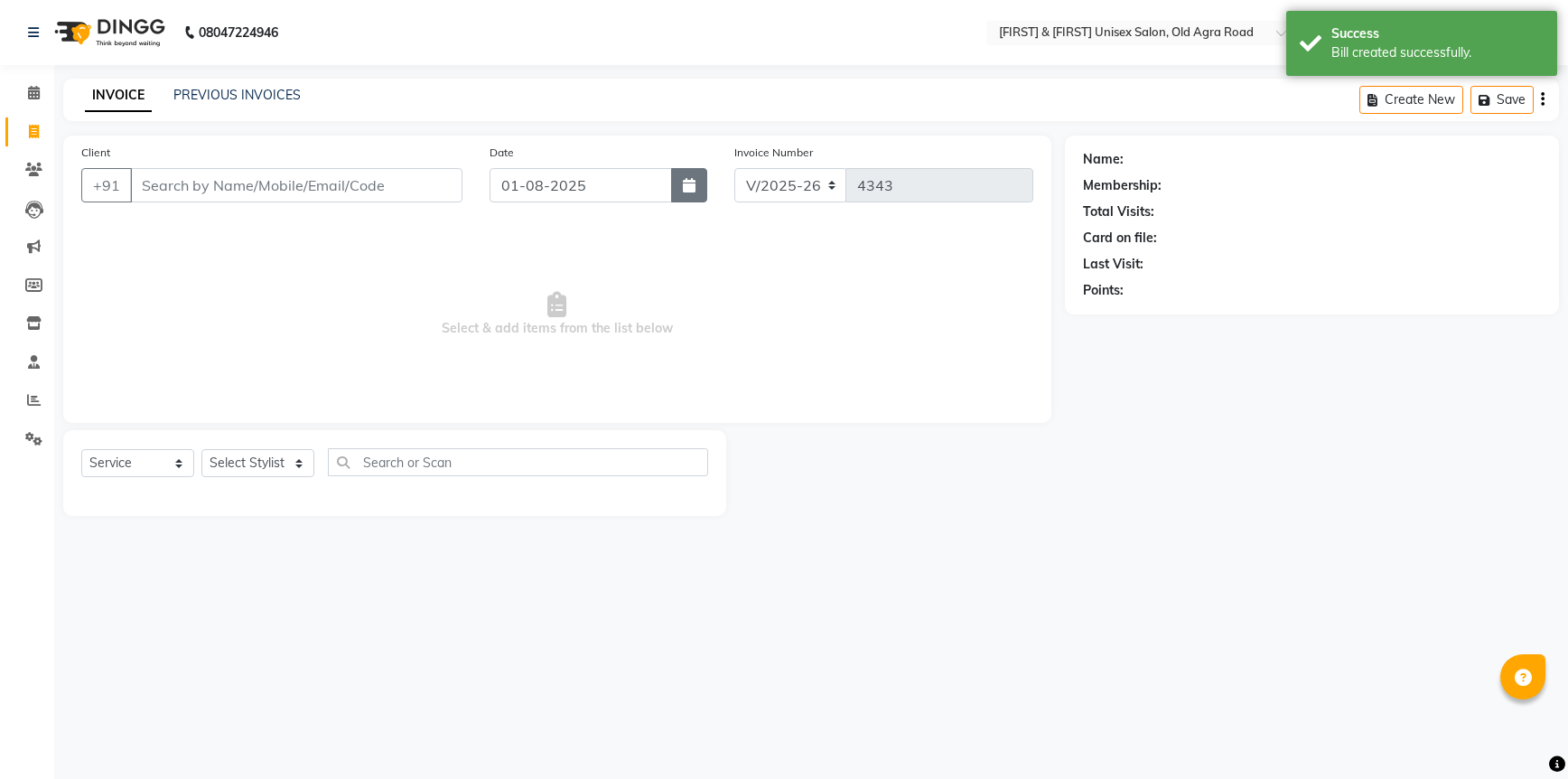 click 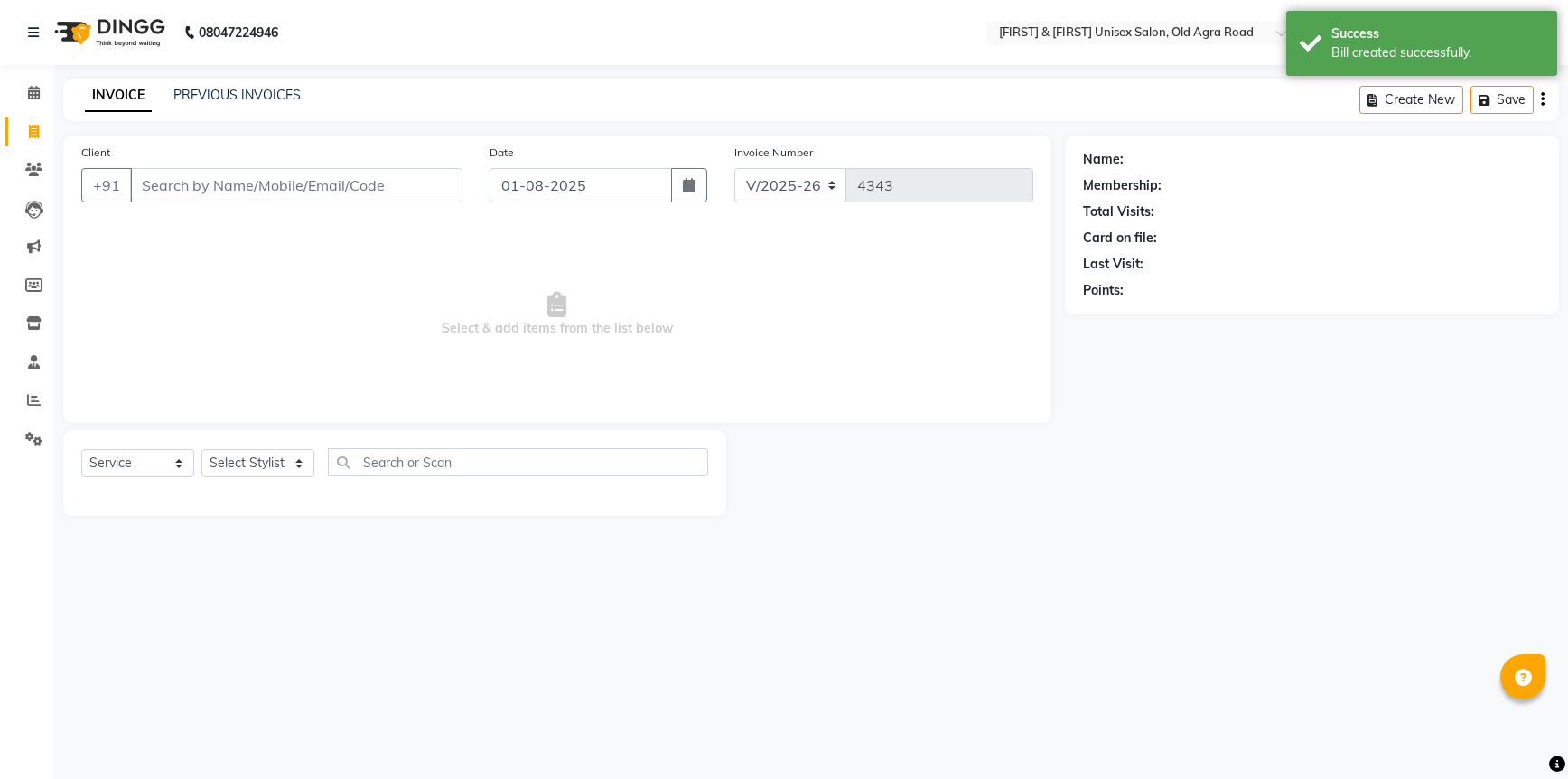 select on "8" 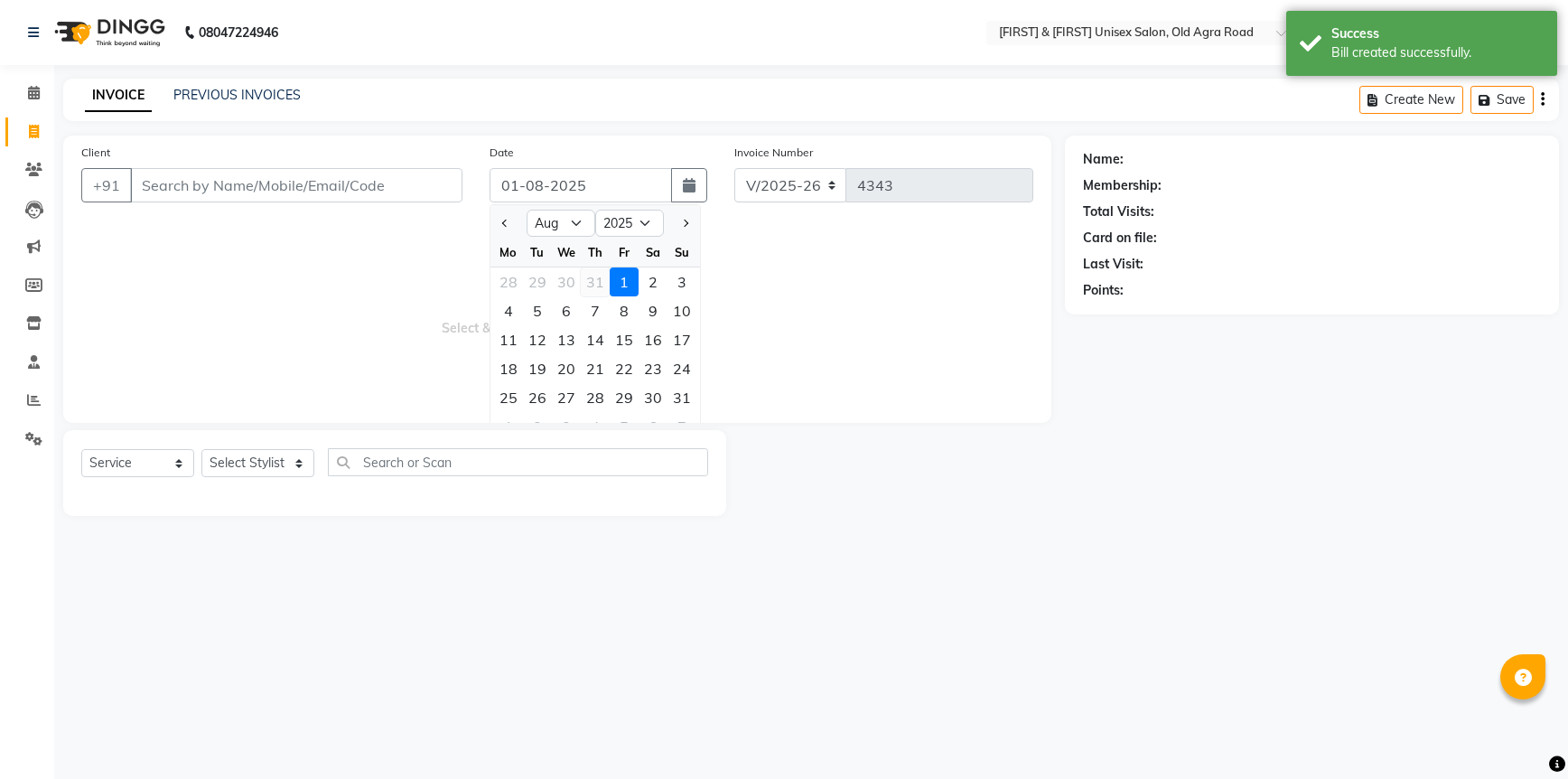 click on "31" 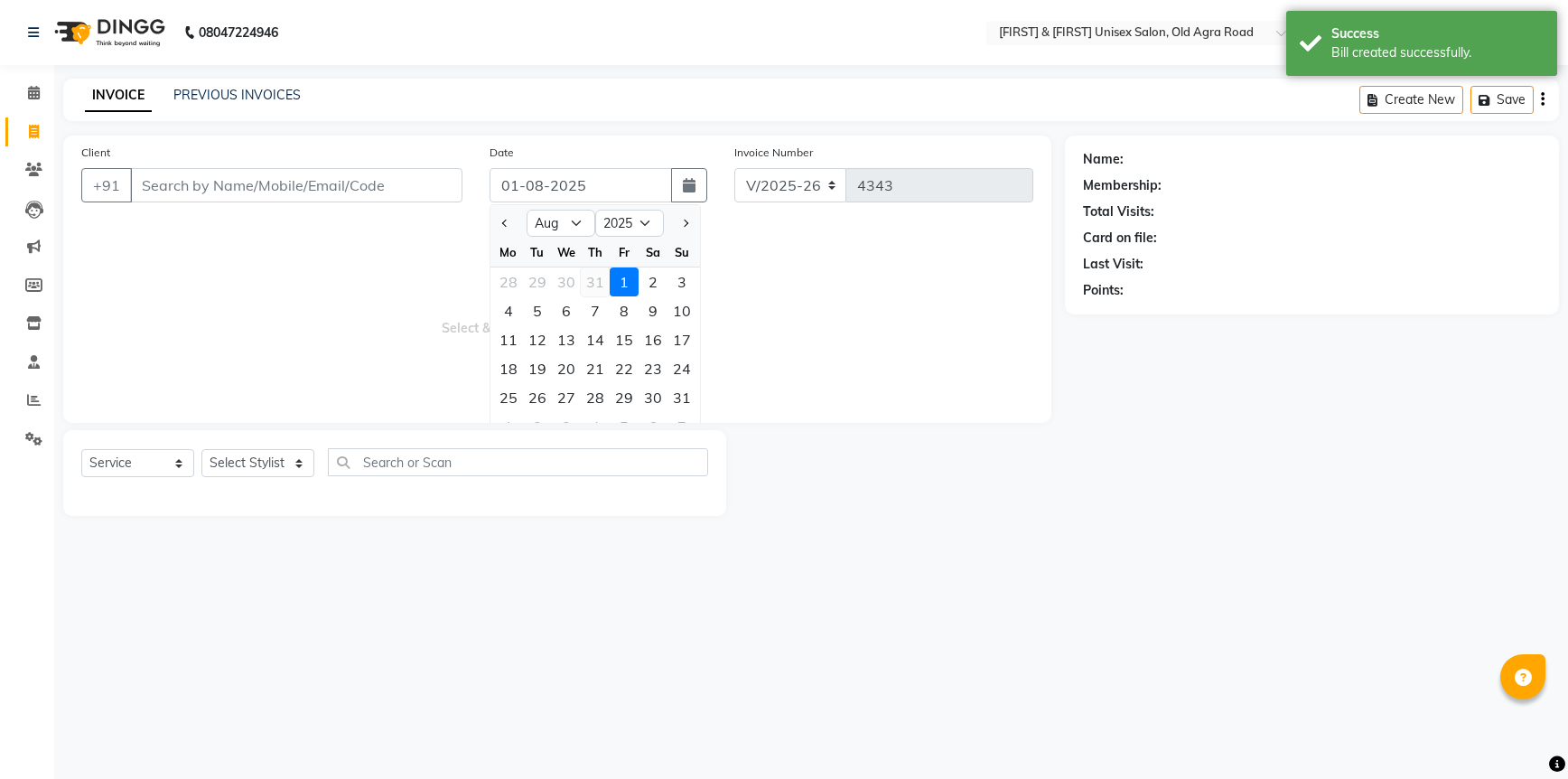 type on "31-07-2025" 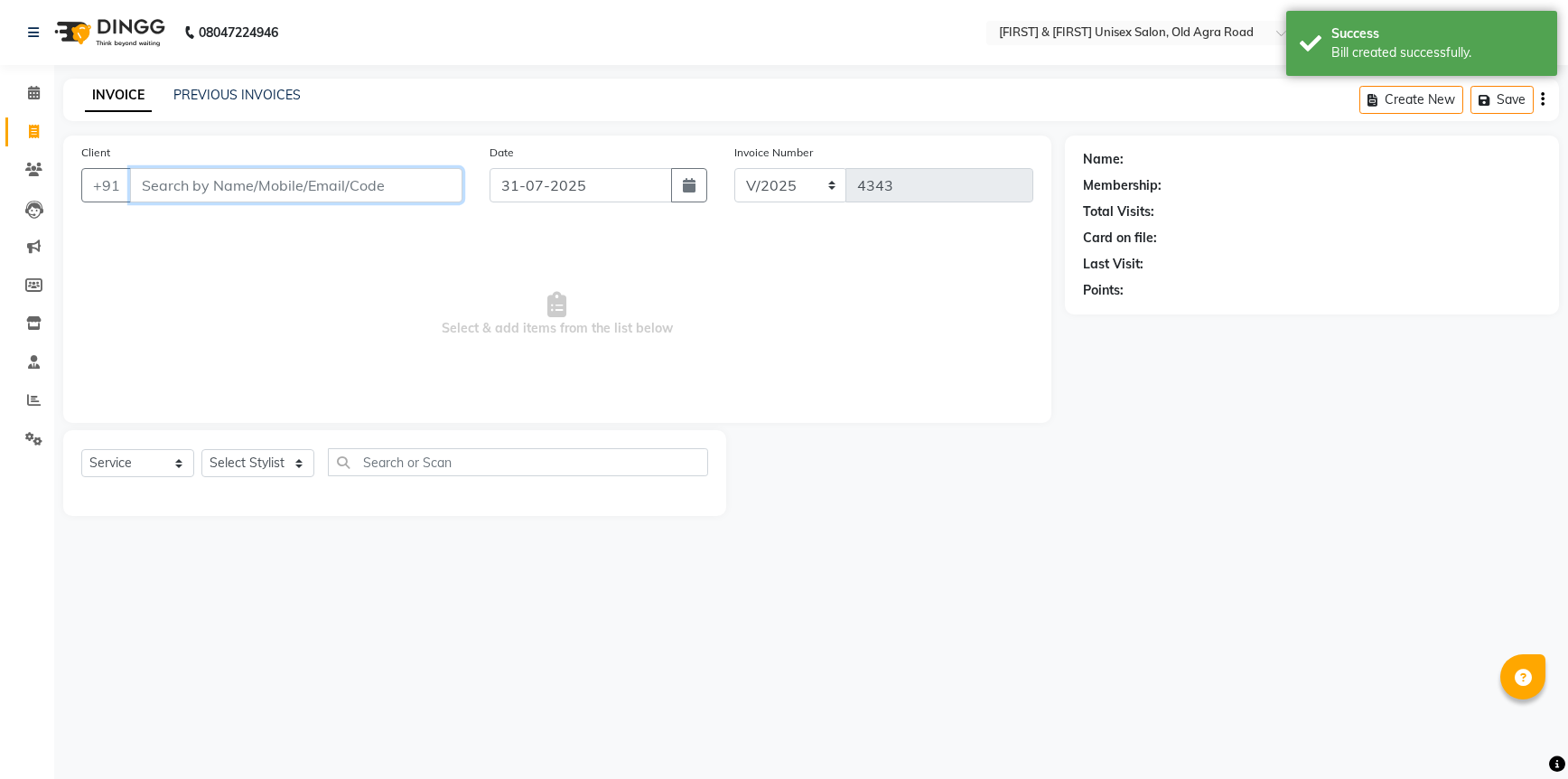 click on "Client" at bounding box center [296, 185] 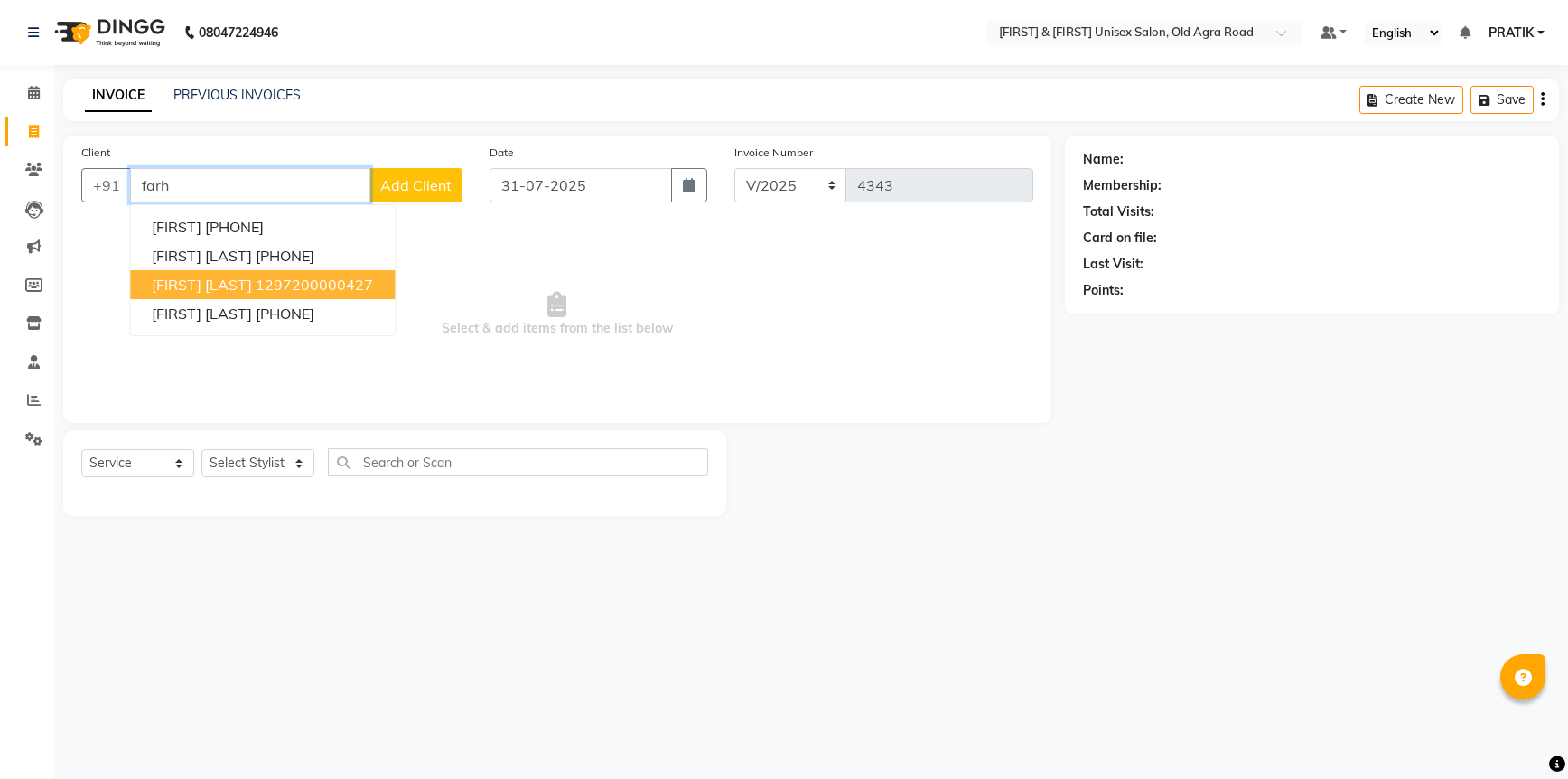 click on "1297200000427" at bounding box center [314, 285] 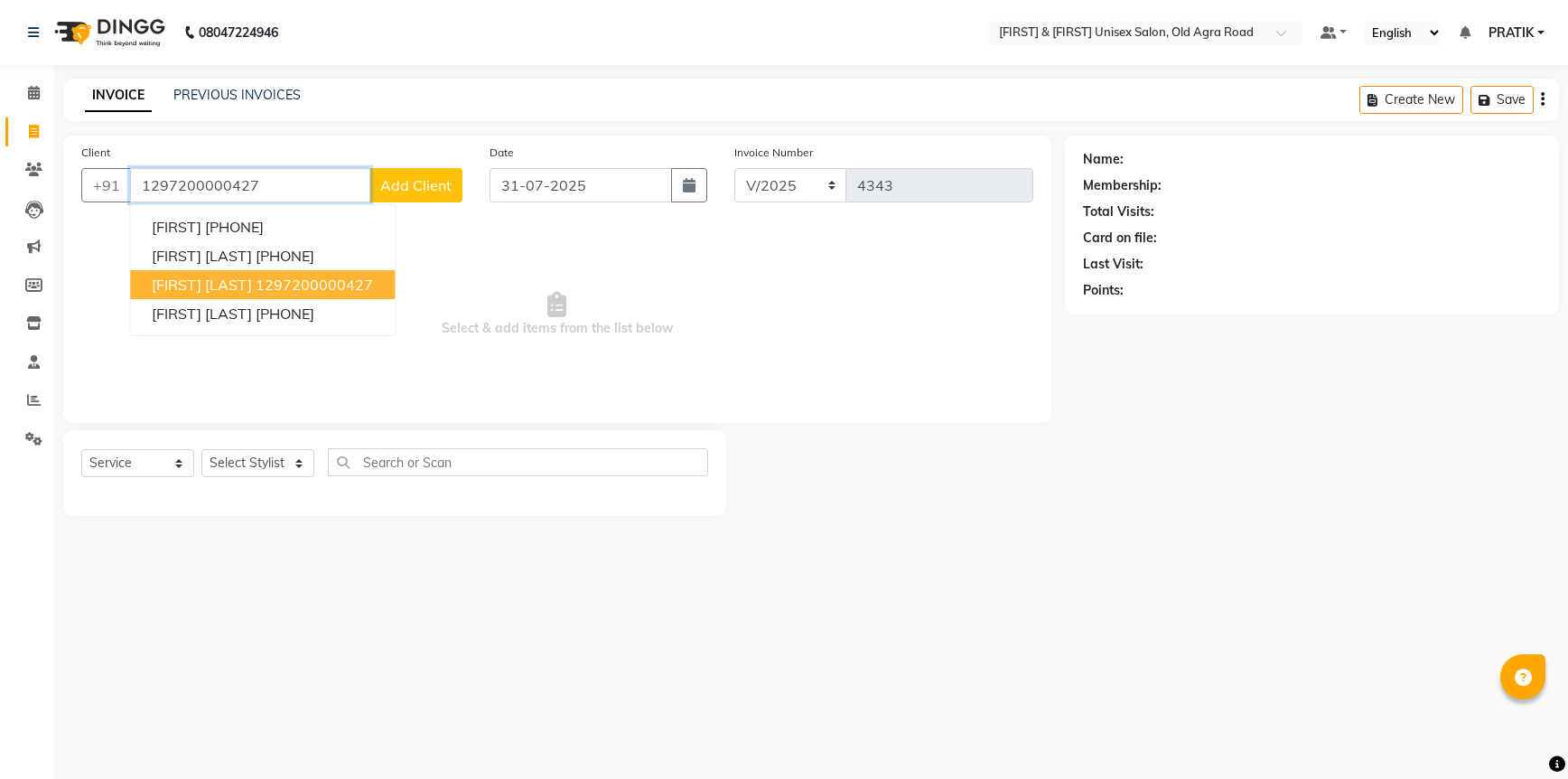 type on "1297200000427" 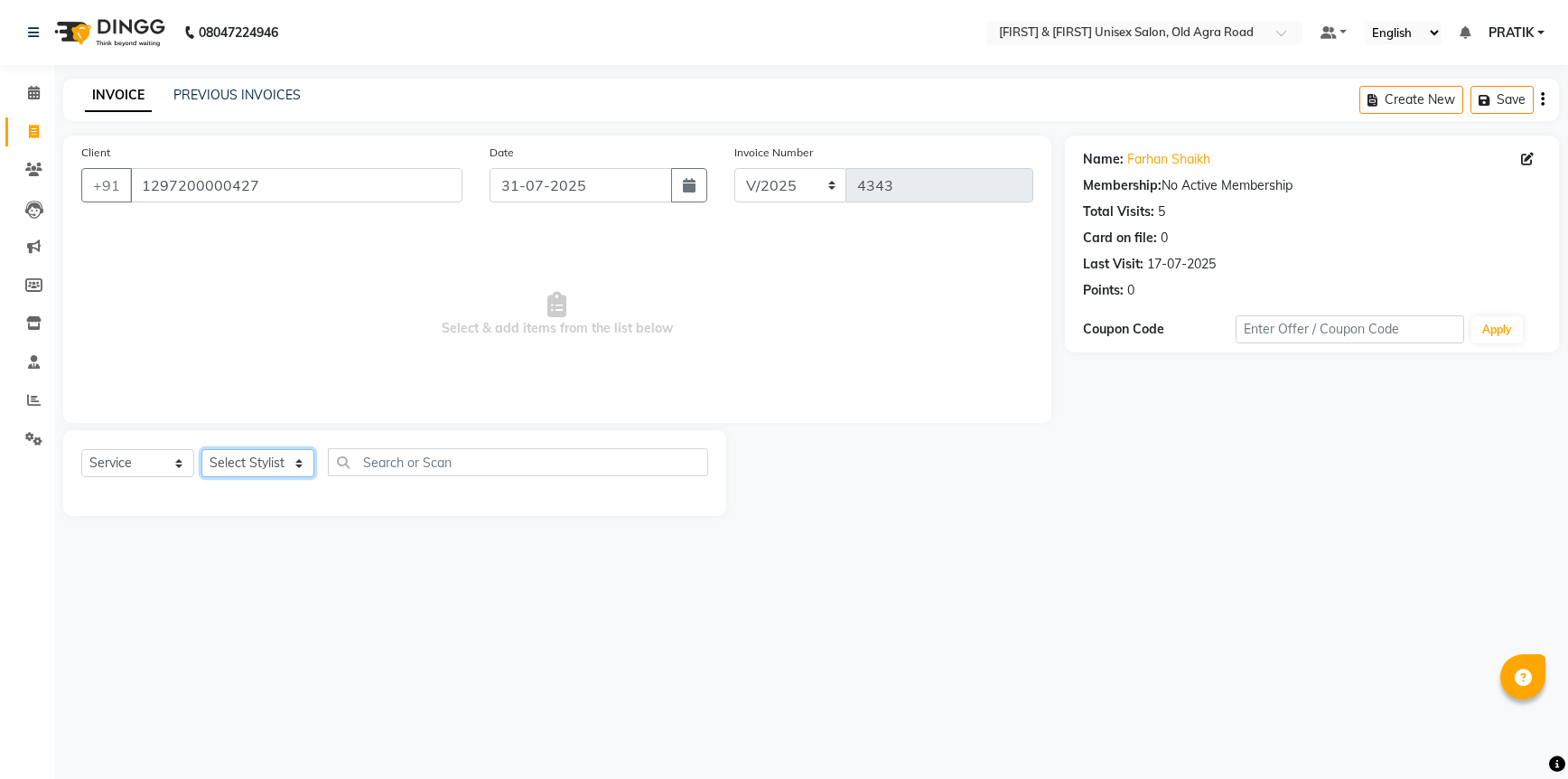click on "Select Stylist DANISH HARISH [FIRST] [LAST] Kishor Tongare Manisha NEHA PH SALON PRATIK SACHIN shahensha VEDANT YASH" 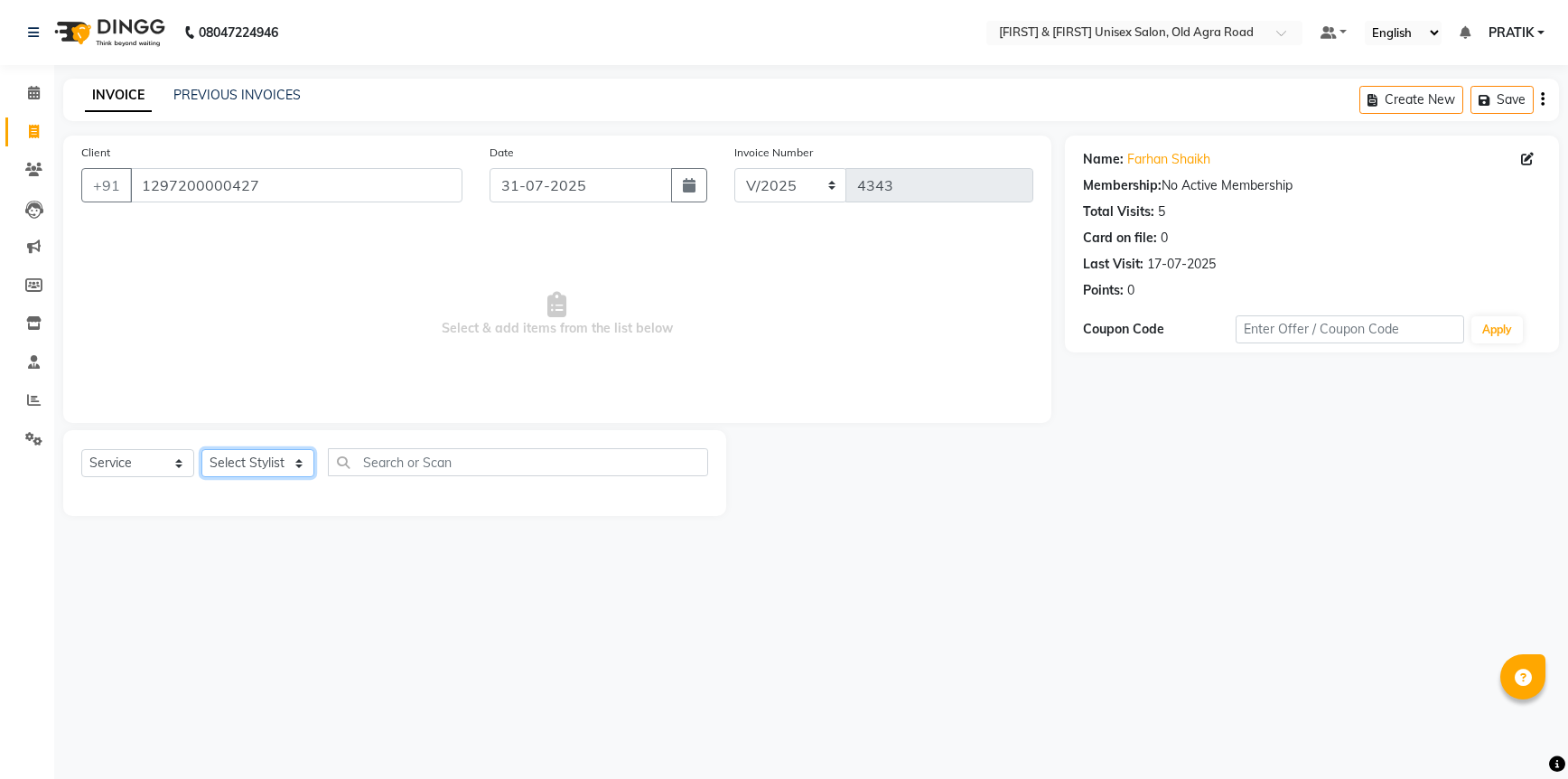 click on "Select Stylist DANISH HARISH [FIRST] [LAST] Kishor Tongare Manisha NEHA PH SALON PRATIK SACHIN shahensha VEDANT YASH" 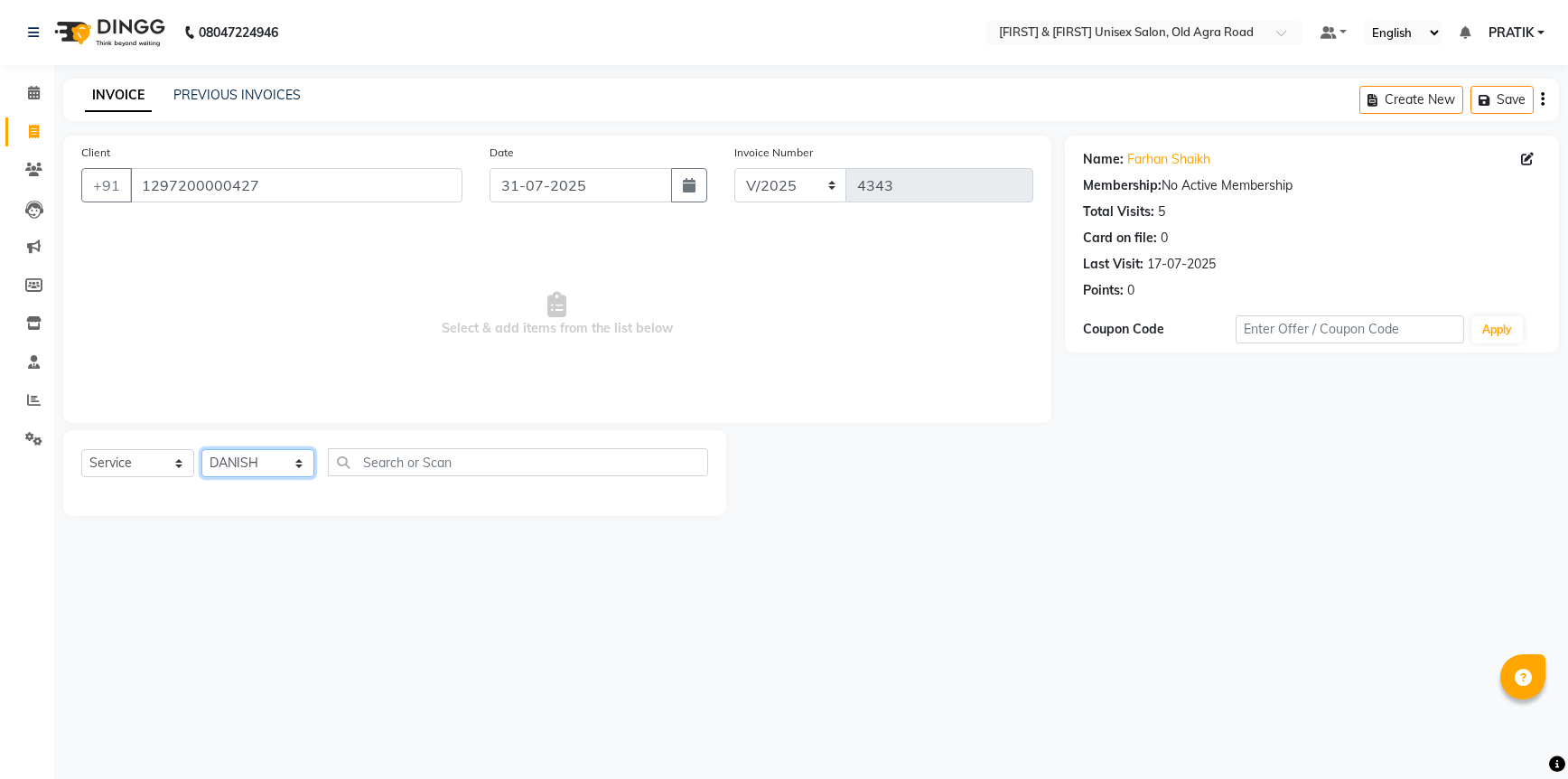 click on "Select Stylist DANISH HARISH [FIRST] [LAST] Kishor Tongare Manisha NEHA PH SALON PRATIK SACHIN shahensha VEDANT YASH" 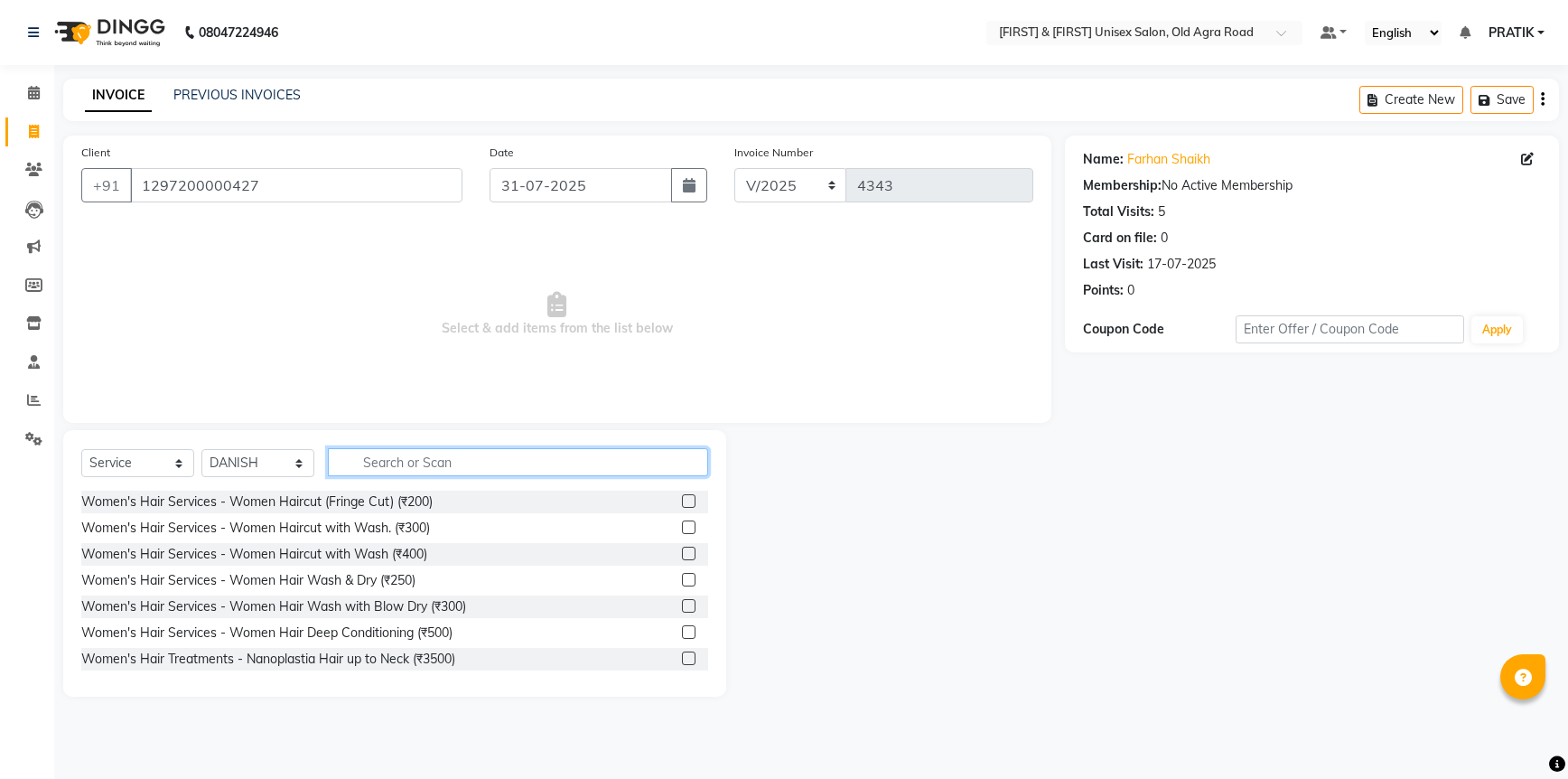 click 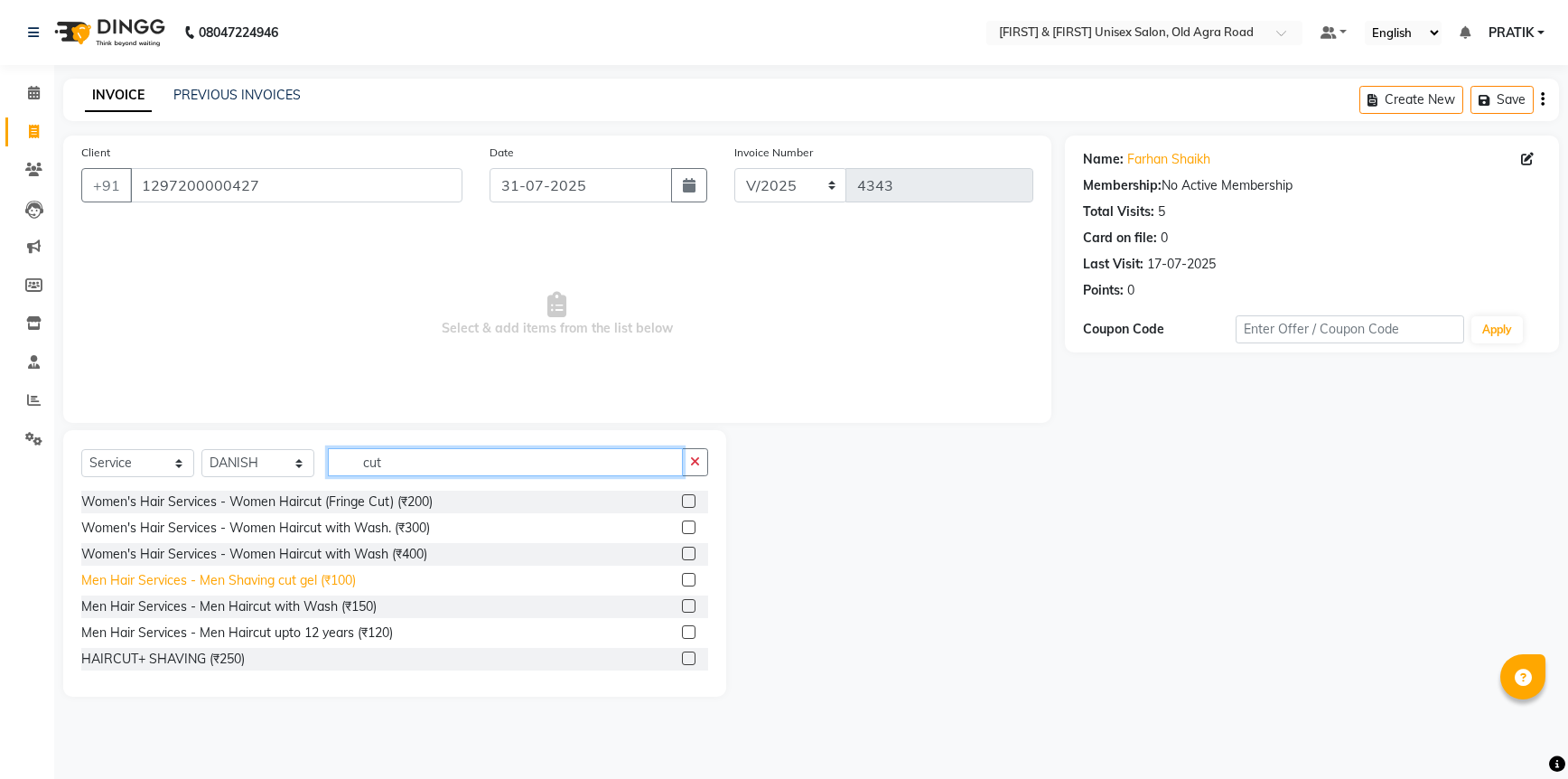 type on "cut" 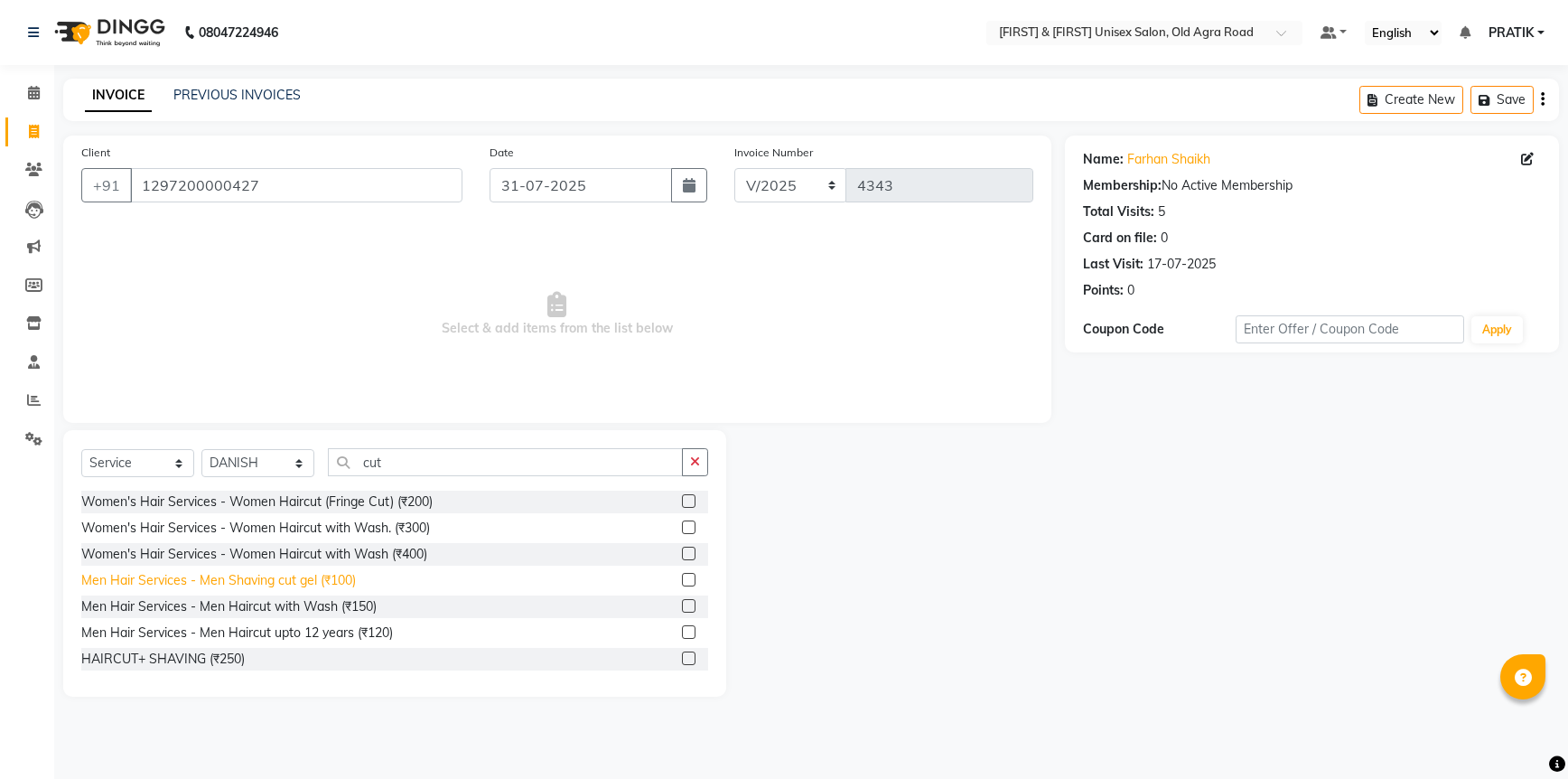 click on "Men Hair Services - Men Shaving cut gel (₹100)" 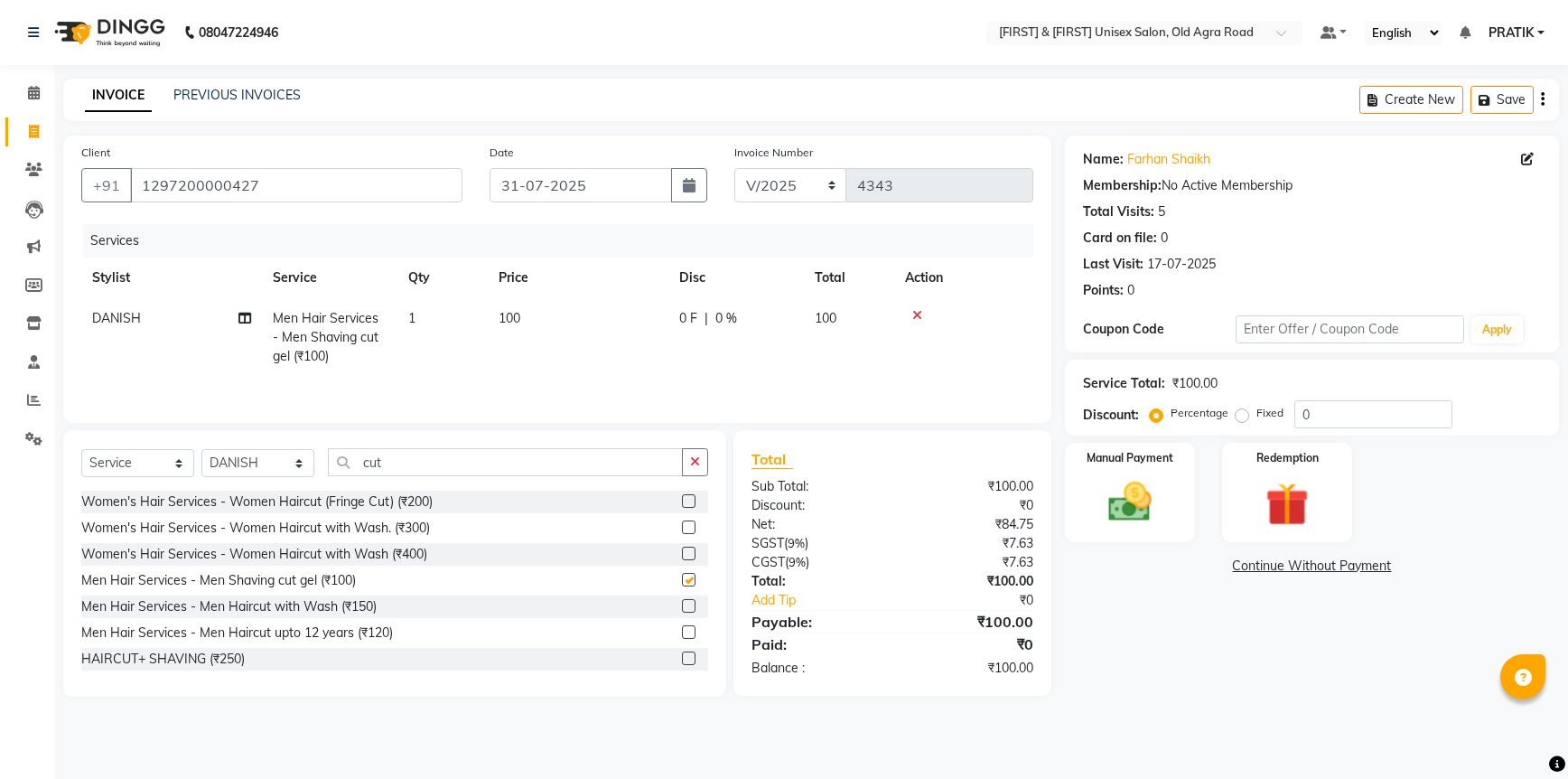 checkbox on "false" 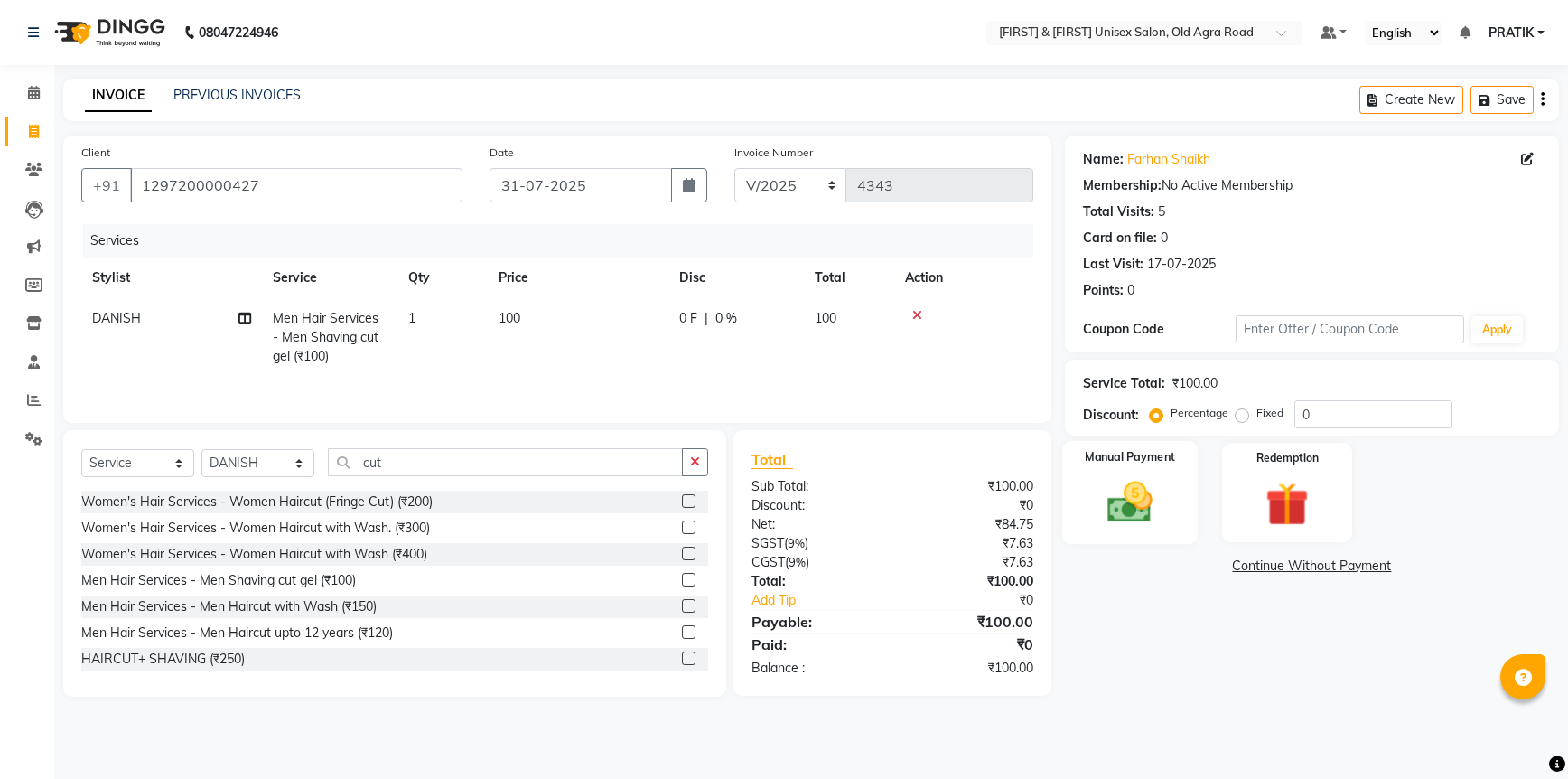 click 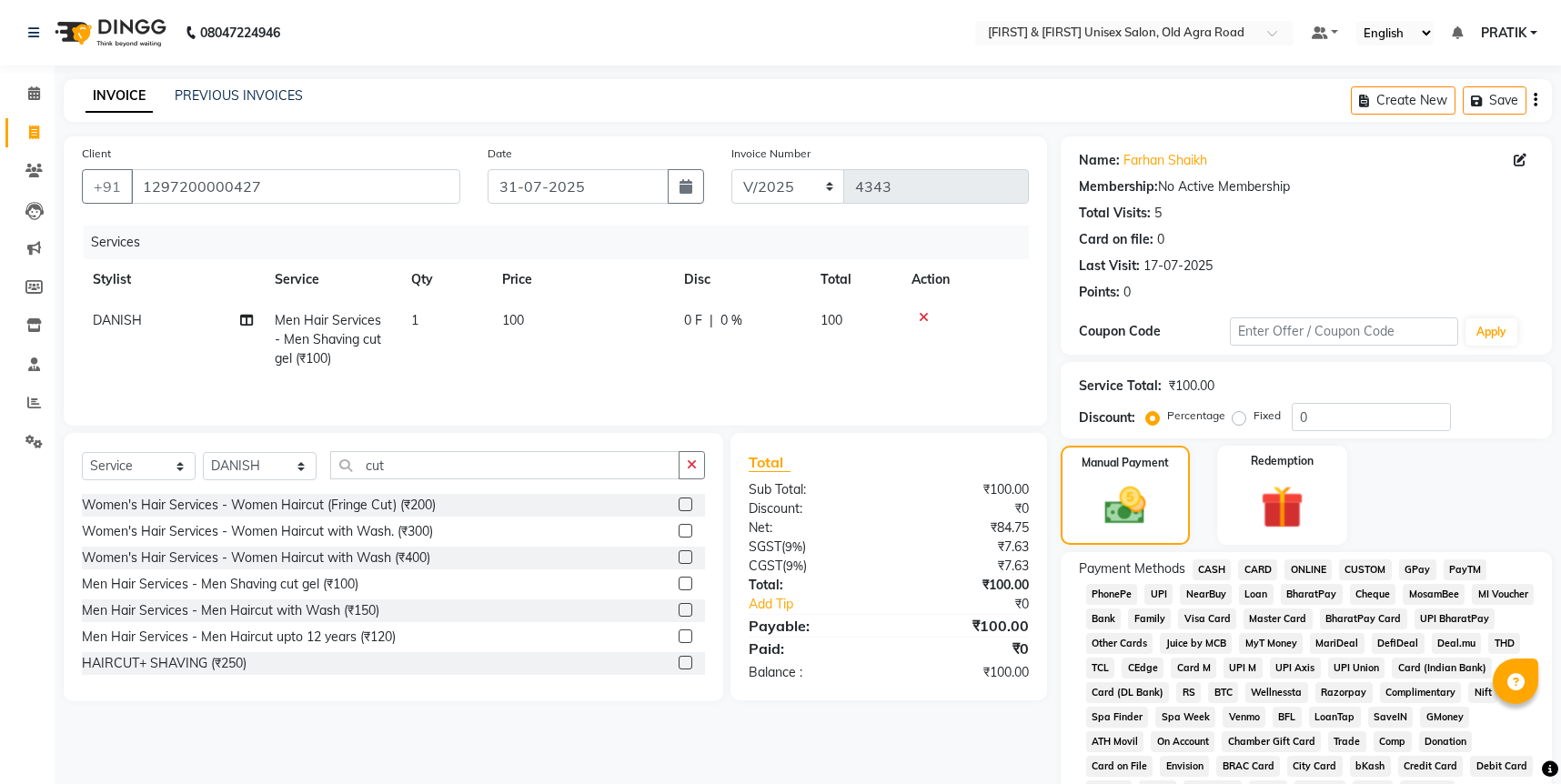 click on "CASH" 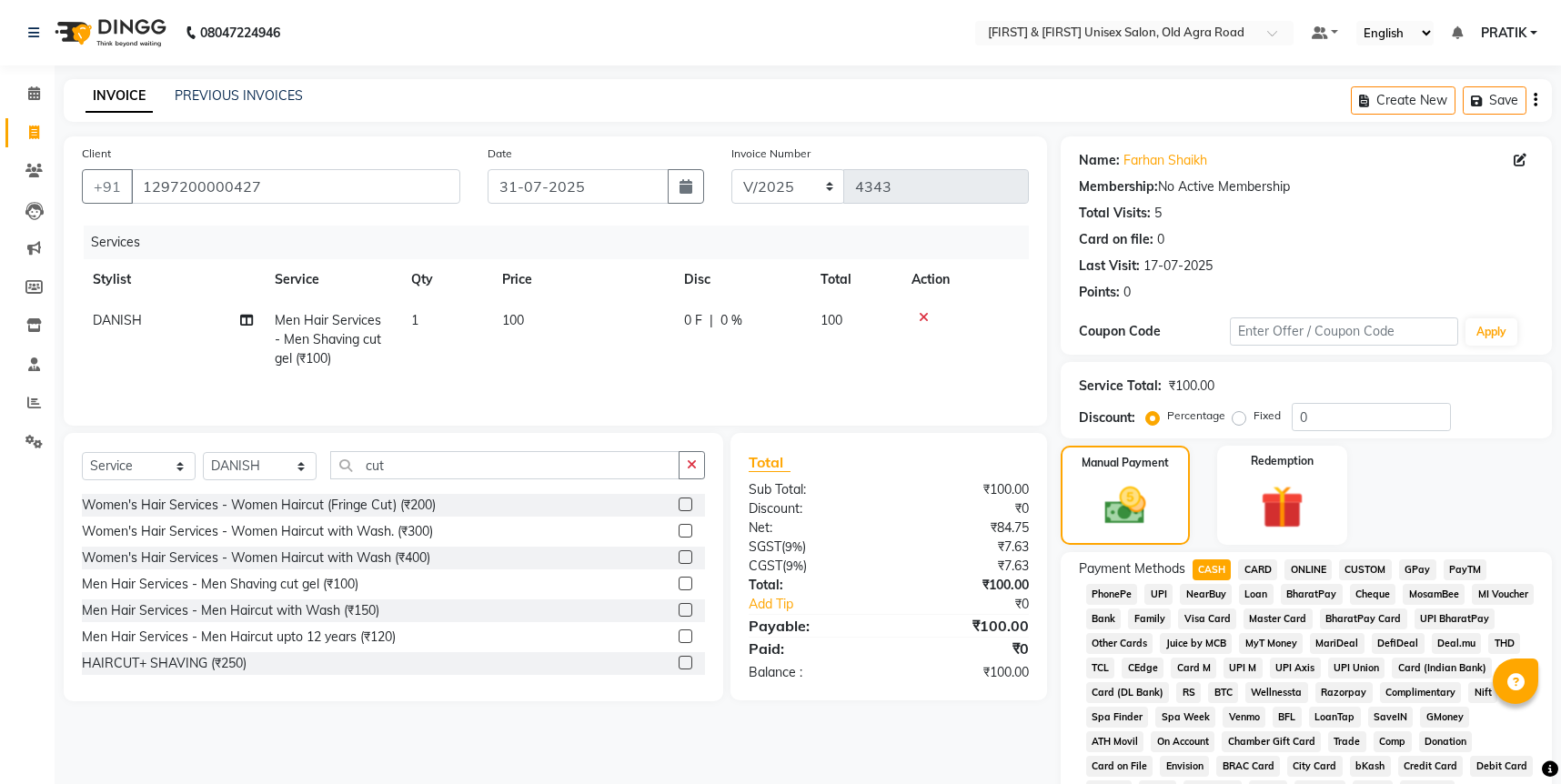 click on "ONLINE" 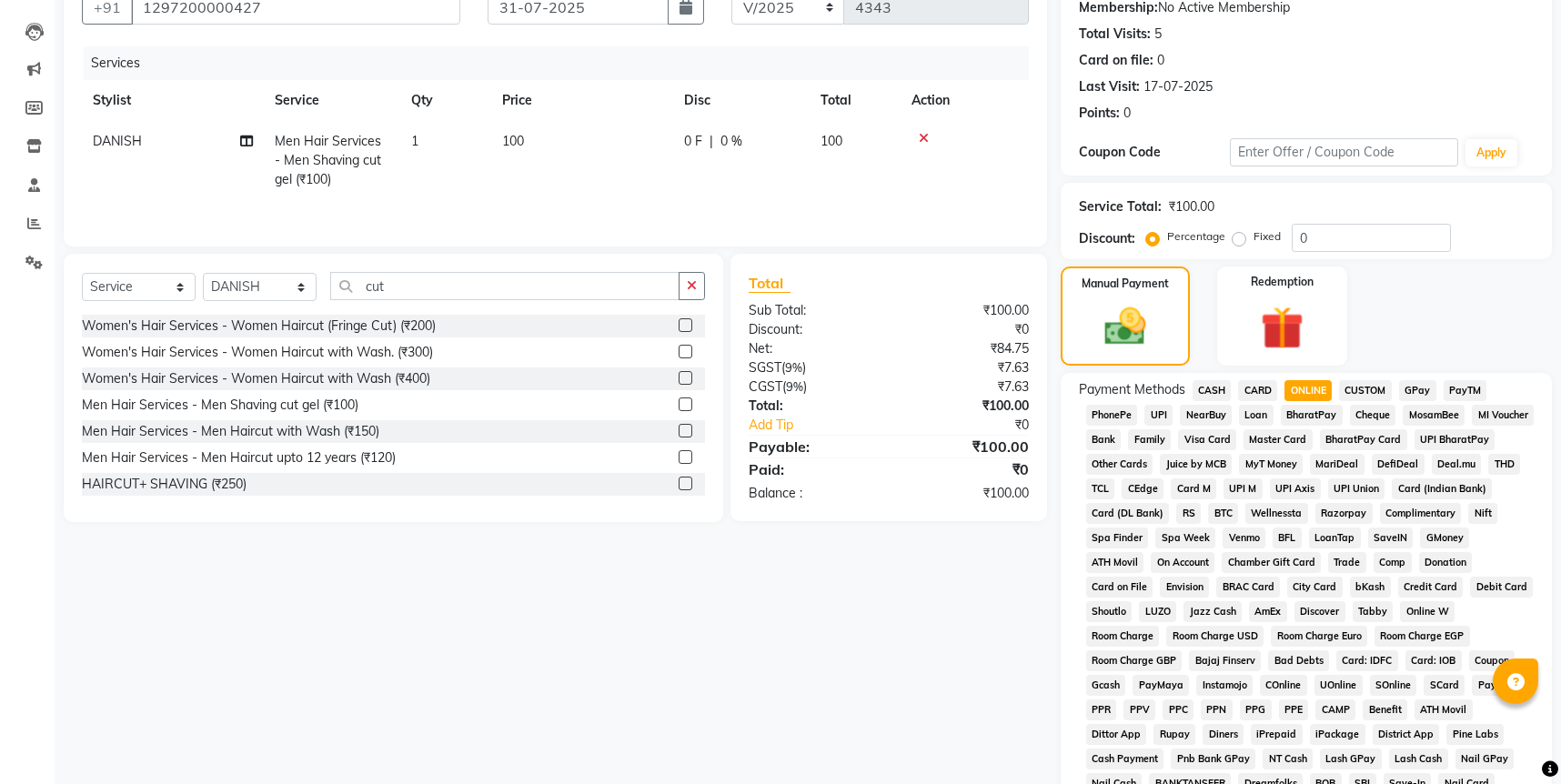 scroll, scrollTop: 435, scrollLeft: 0, axis: vertical 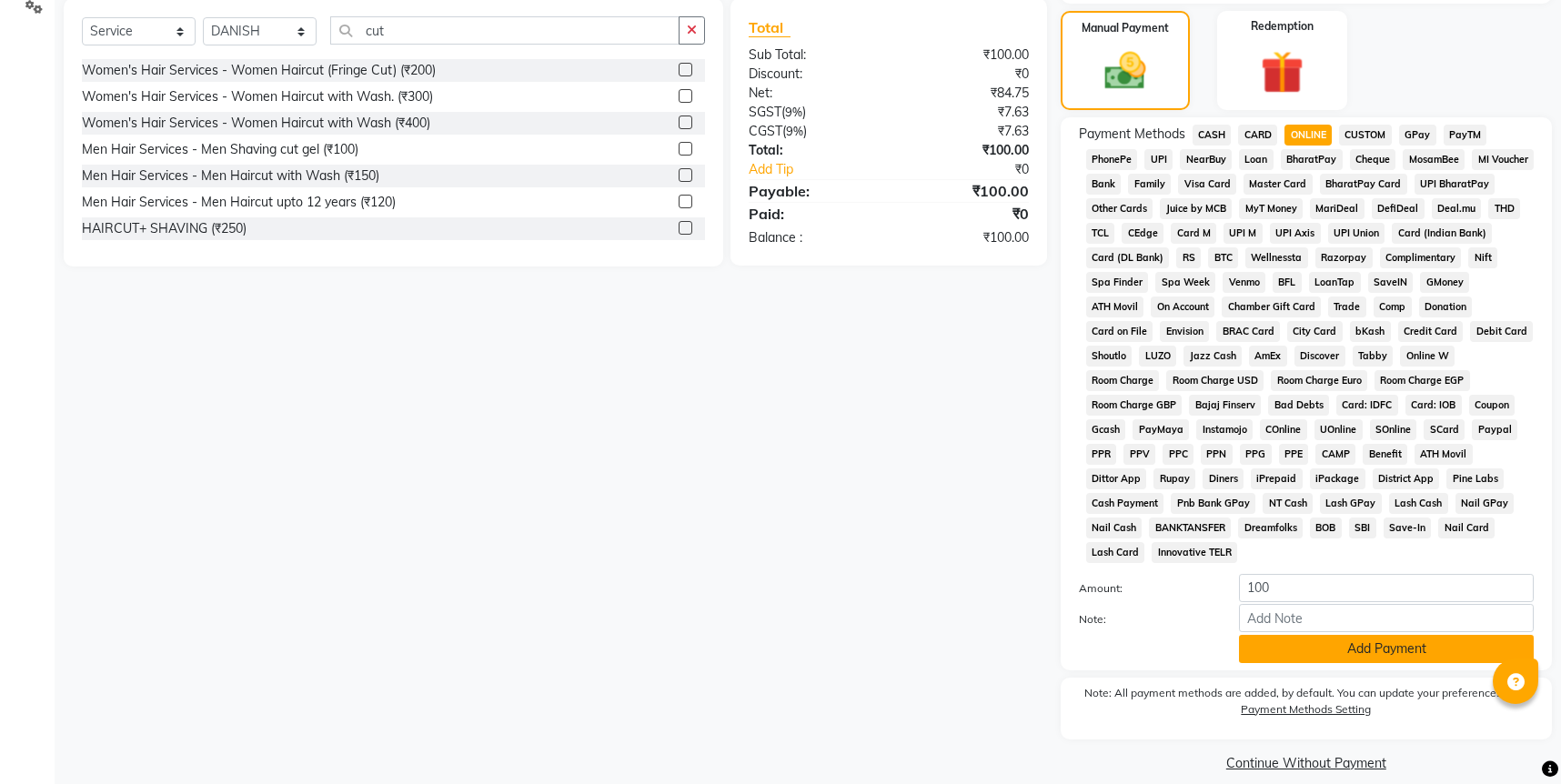 click on "Add Payment" 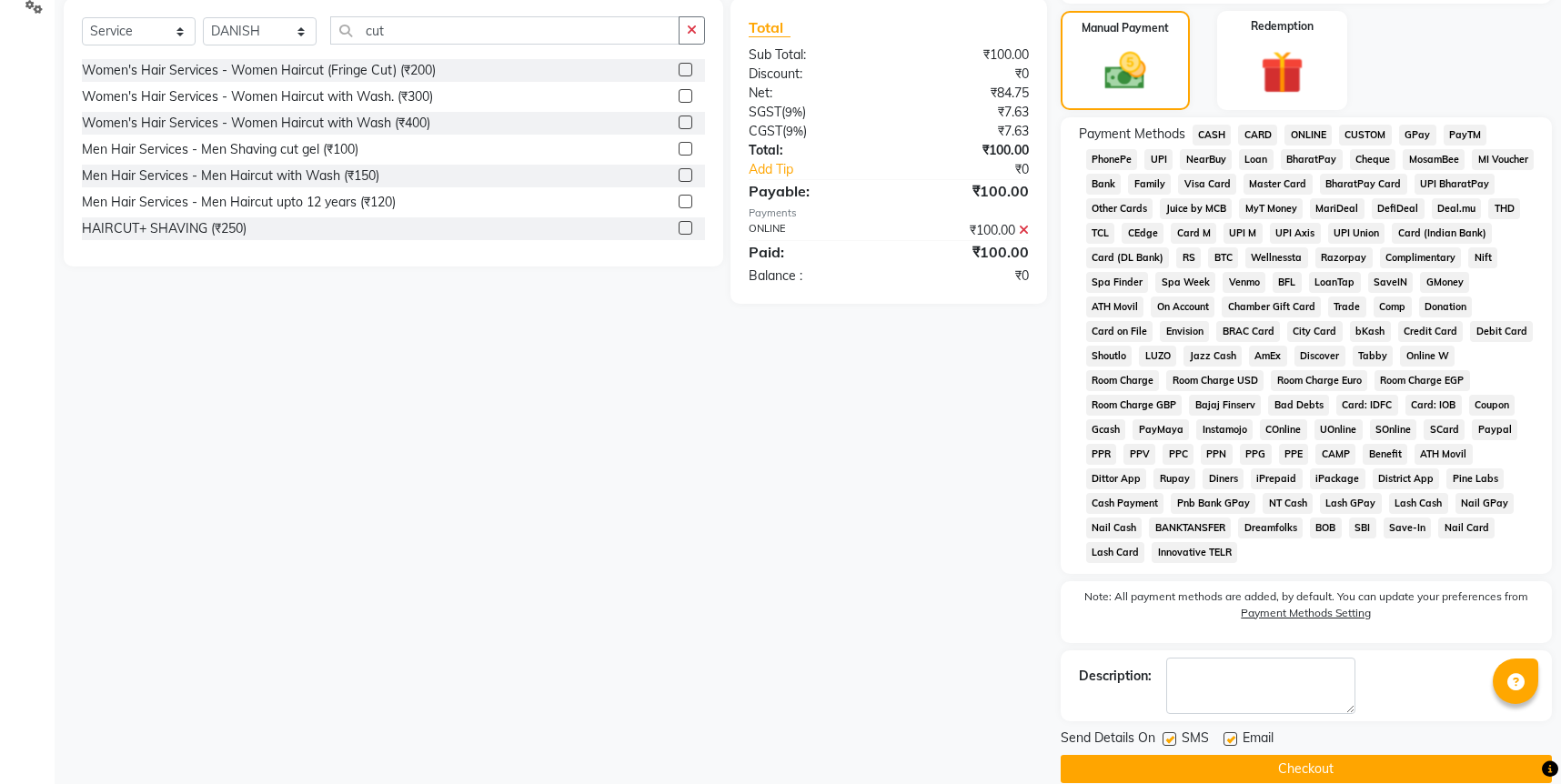 click on "Checkout" 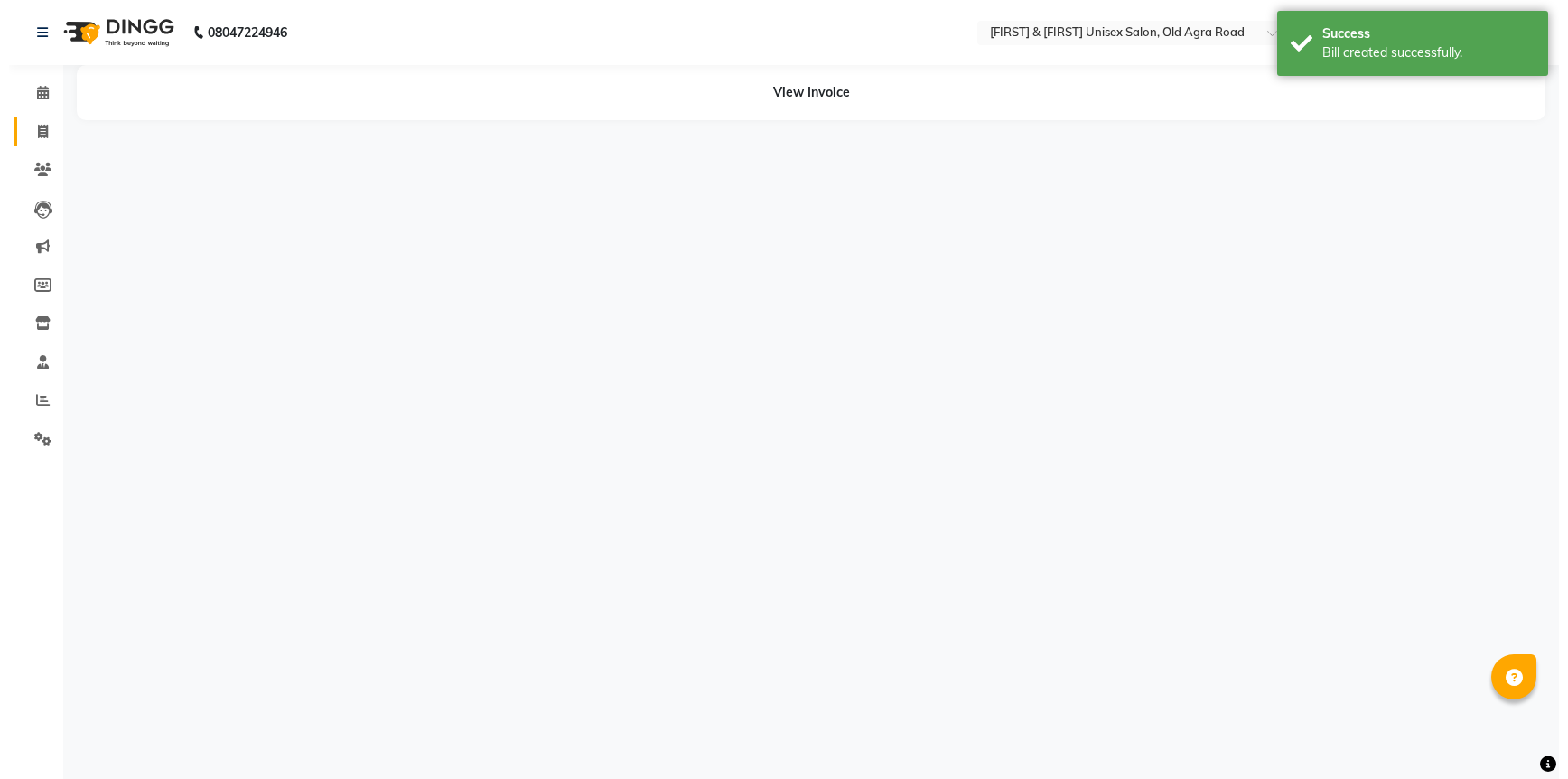 scroll, scrollTop: 0, scrollLeft: 0, axis: both 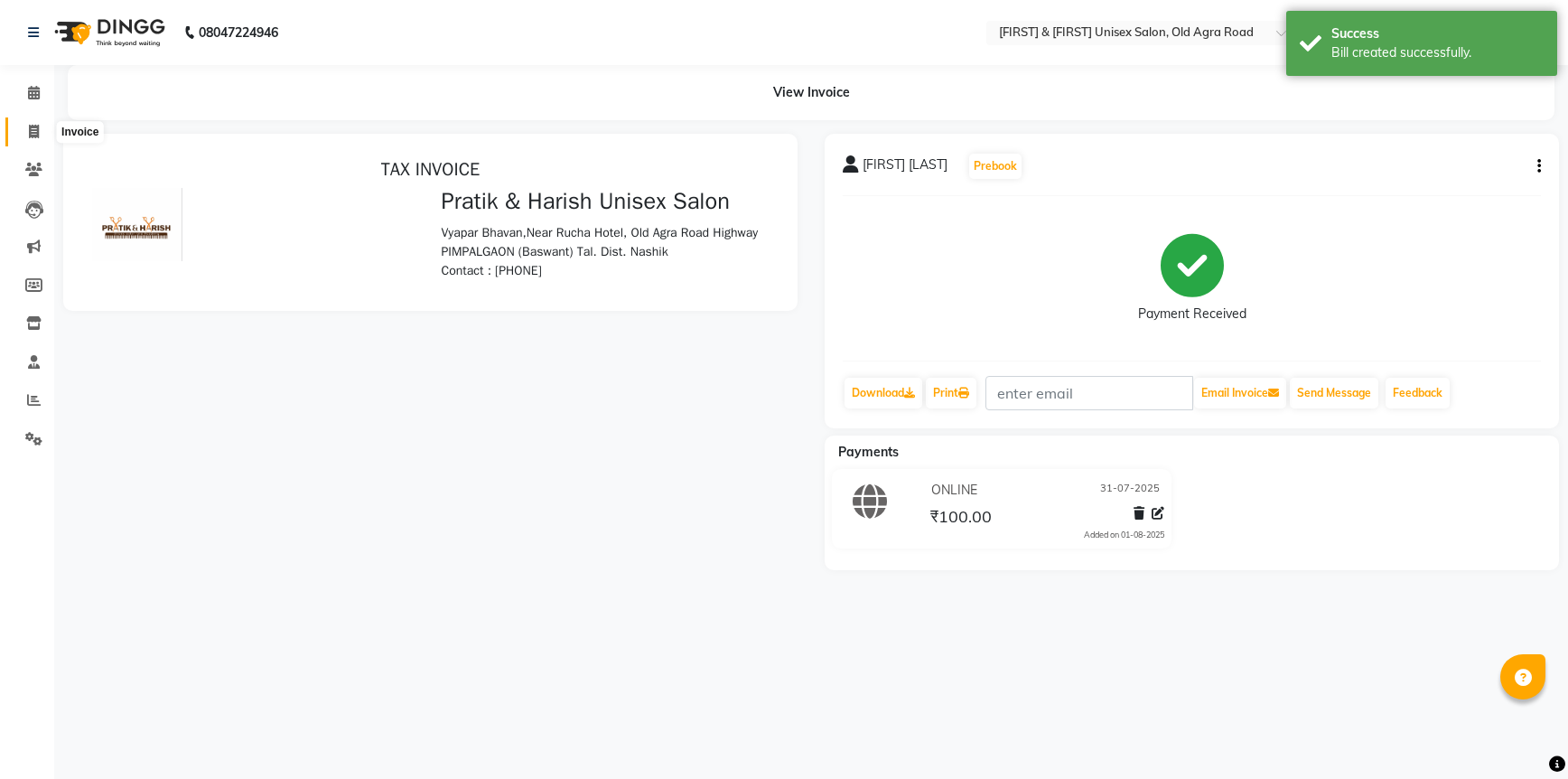 click 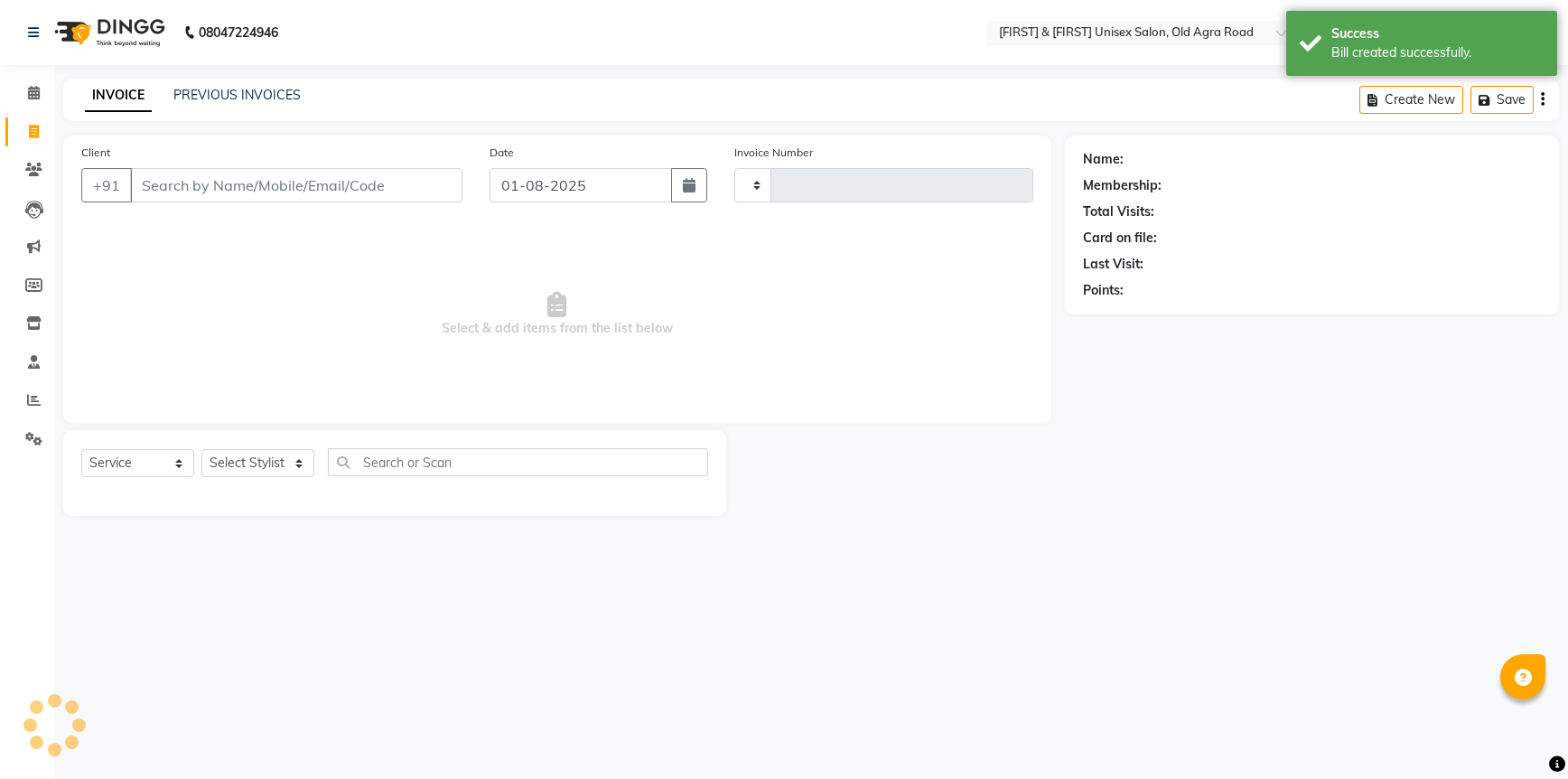 type on "4344" 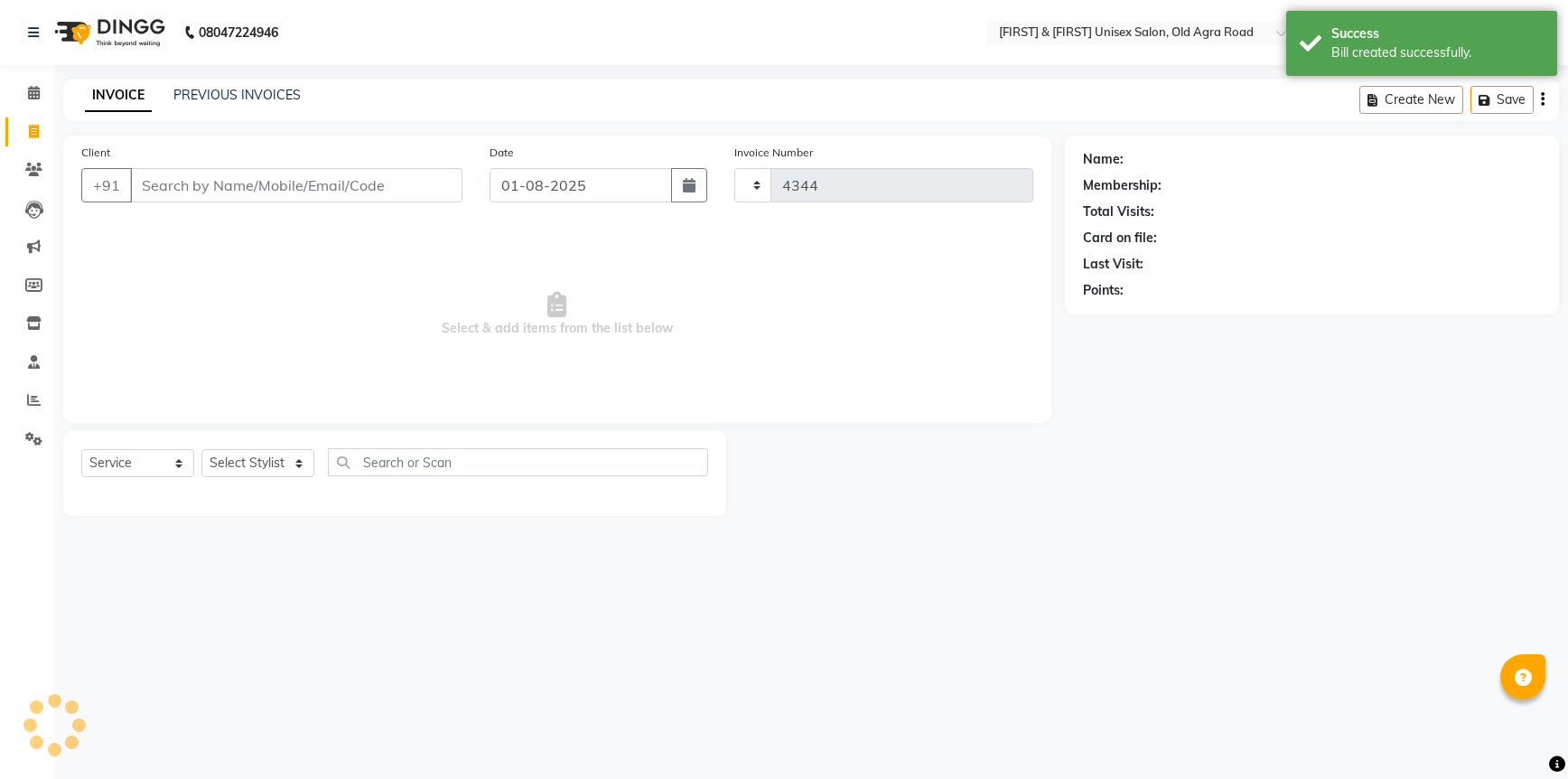 select on "6770" 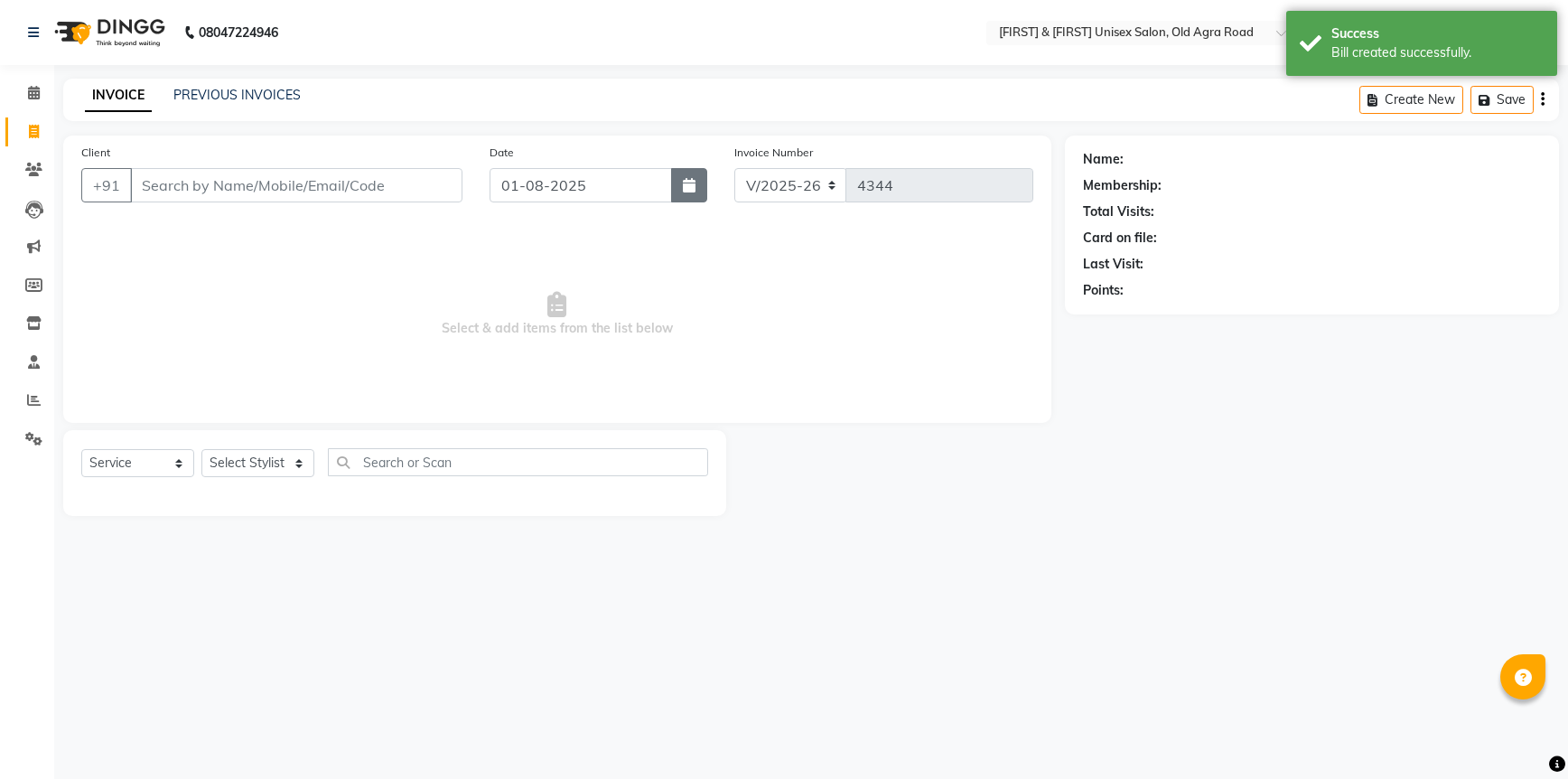 click 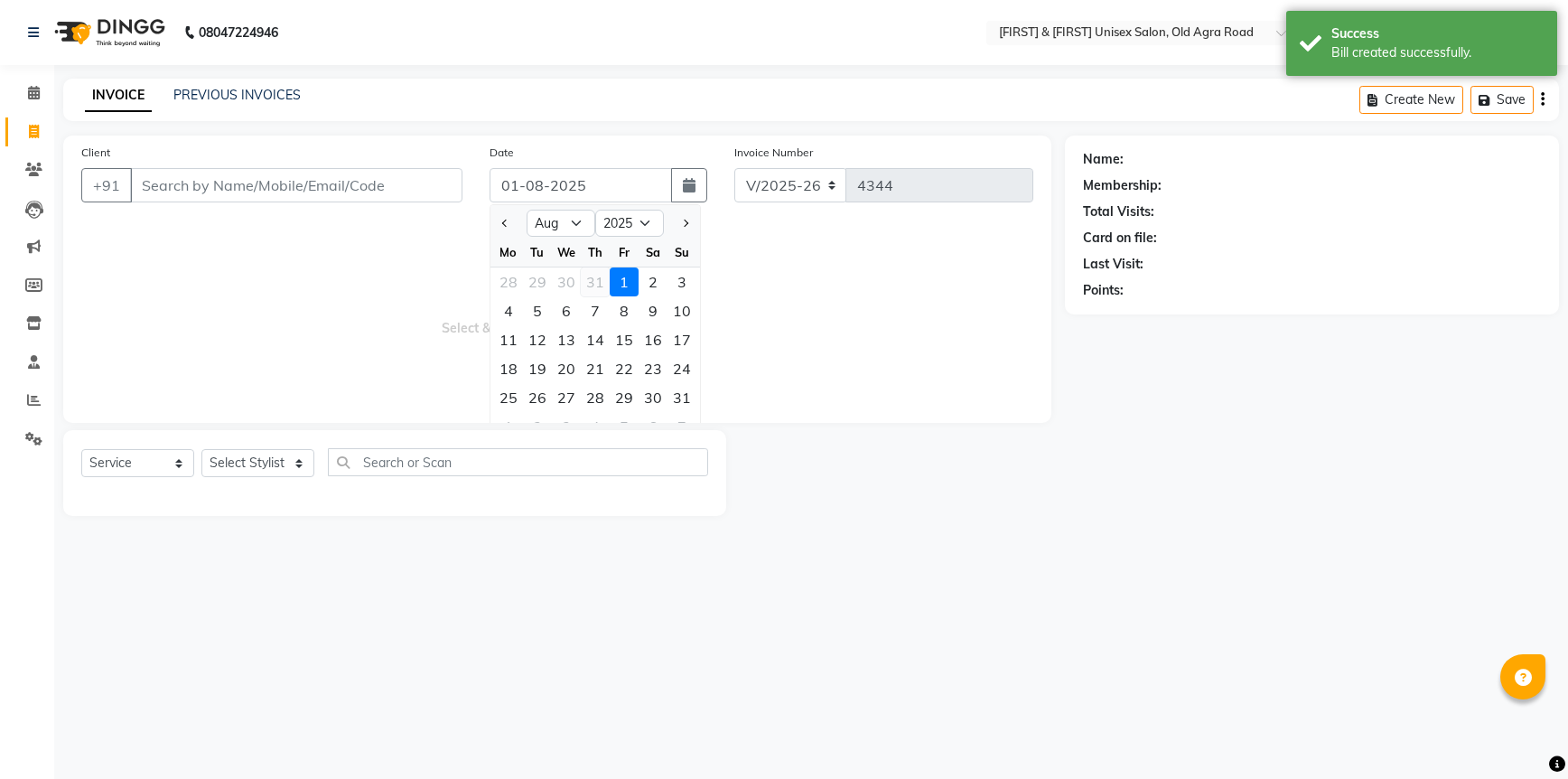 click on "31" 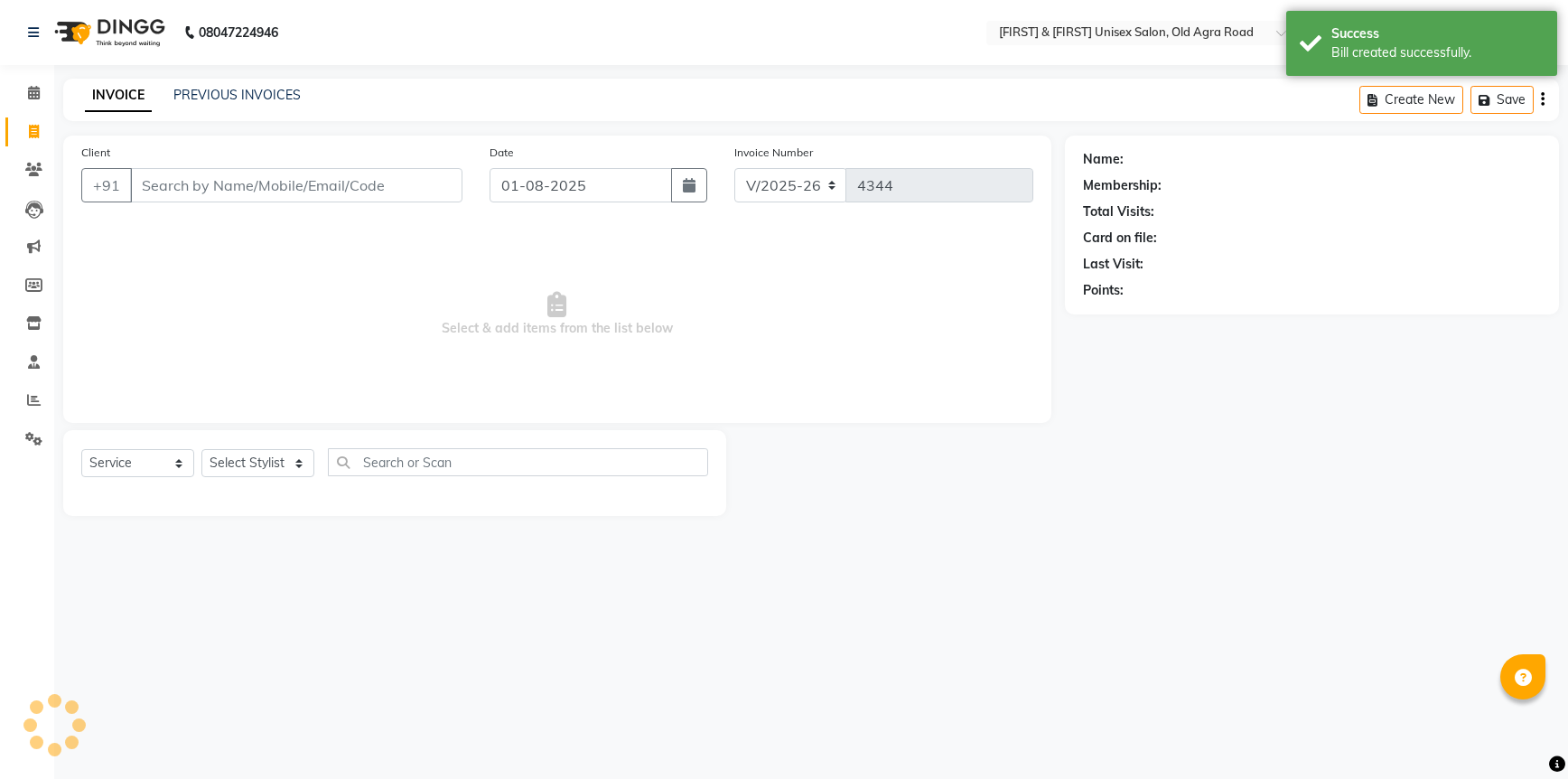 type on "31-07-2025" 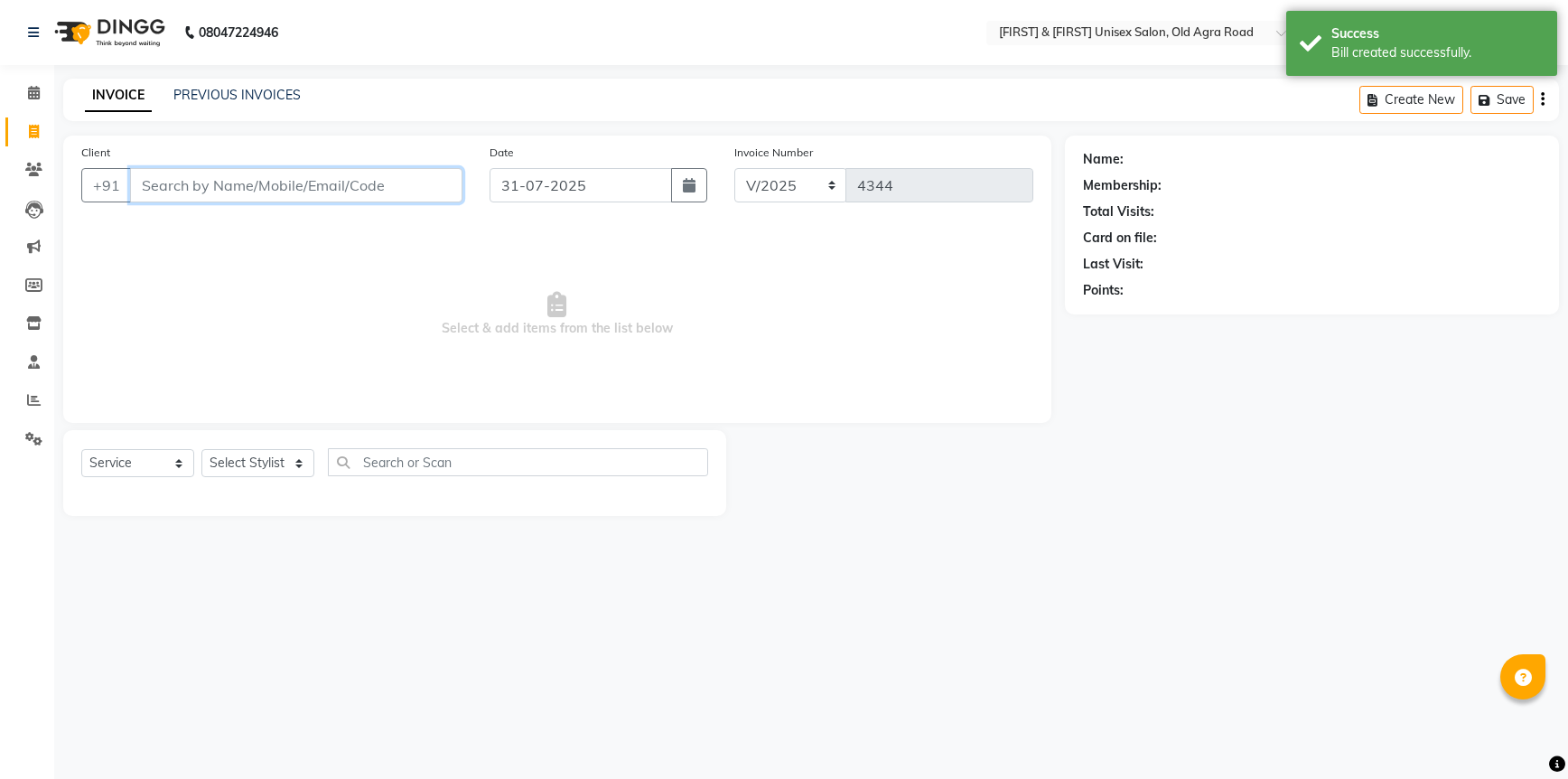click on "Client" at bounding box center (296, 185) 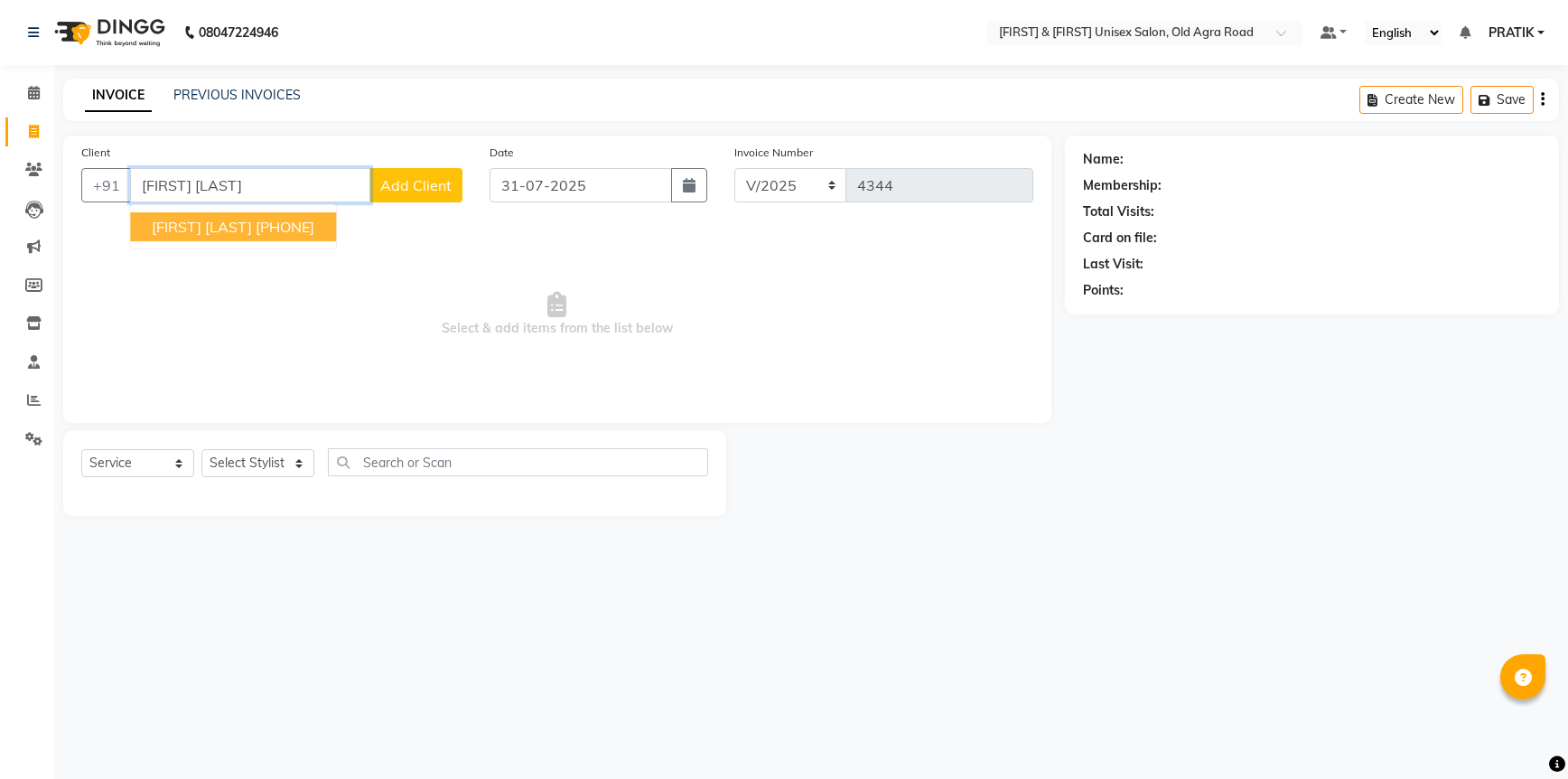 click on "[PHONE]" at bounding box center (285, 227) 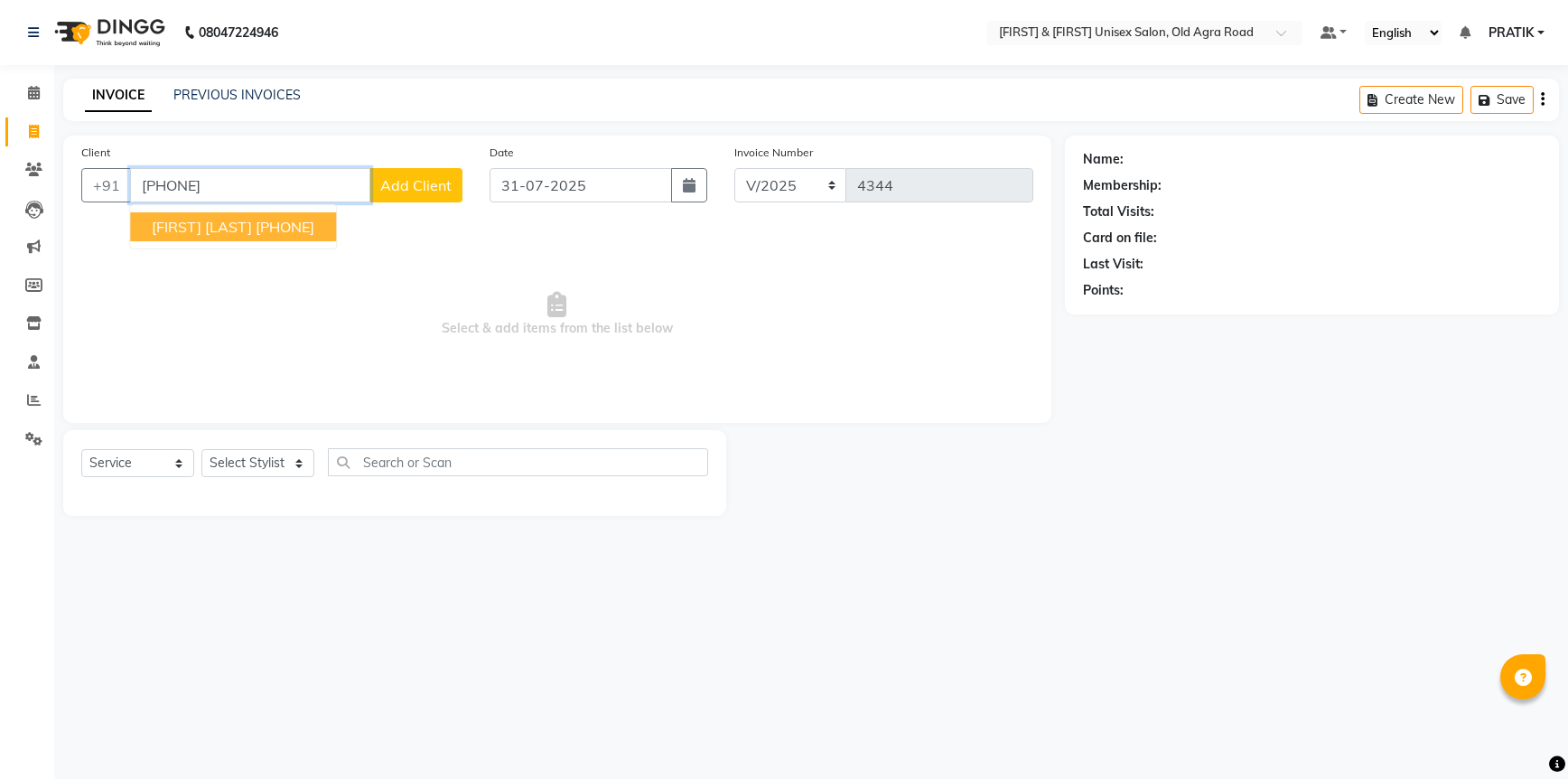 type on "[PHONE]" 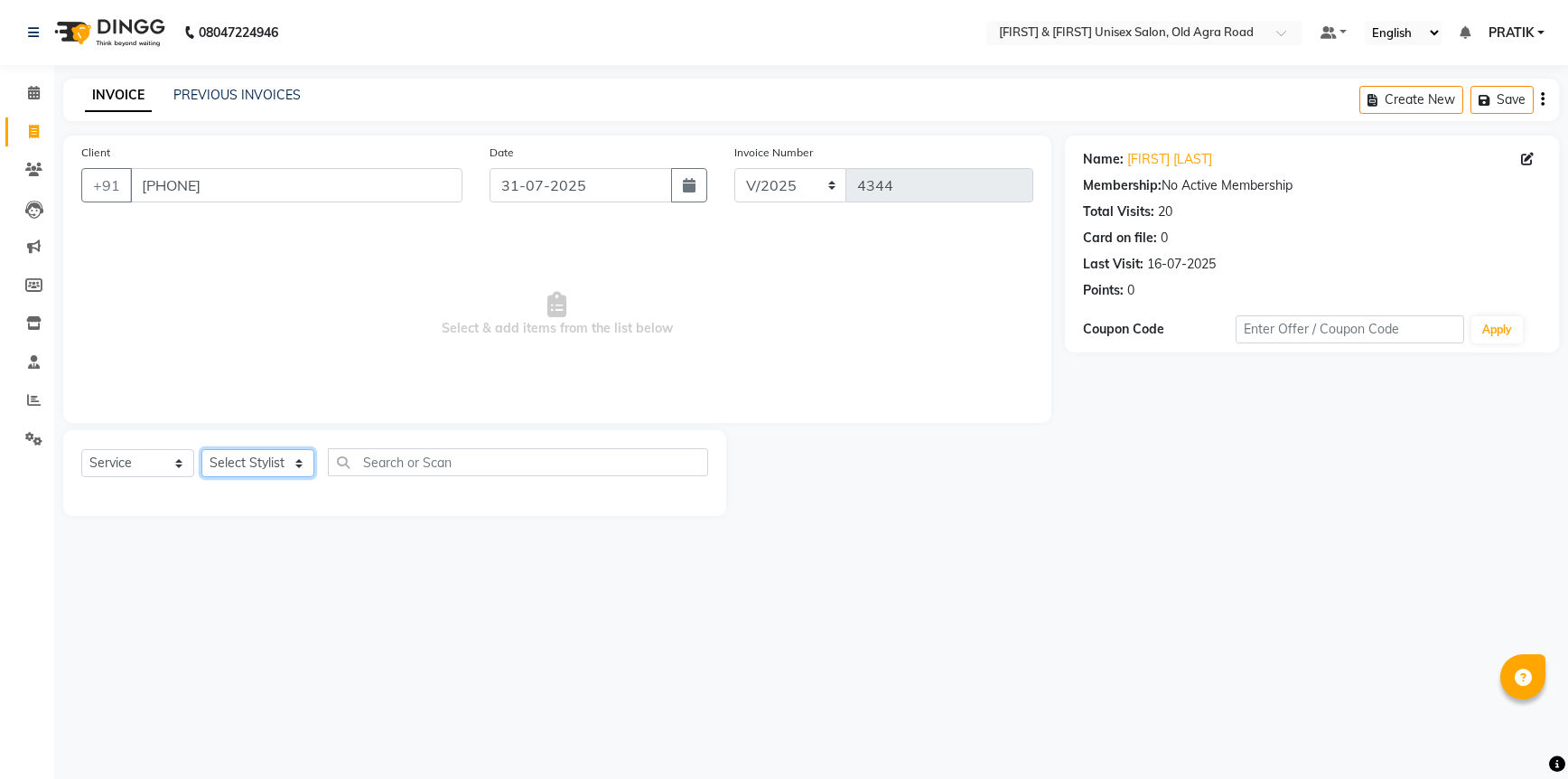 click on "Select Stylist DANISH  HARISH HARSHADA GANORE Kishor Tongare Manisha NEHA PH SALON PRATIK SACHIN  shahensha VEDANT YASH" 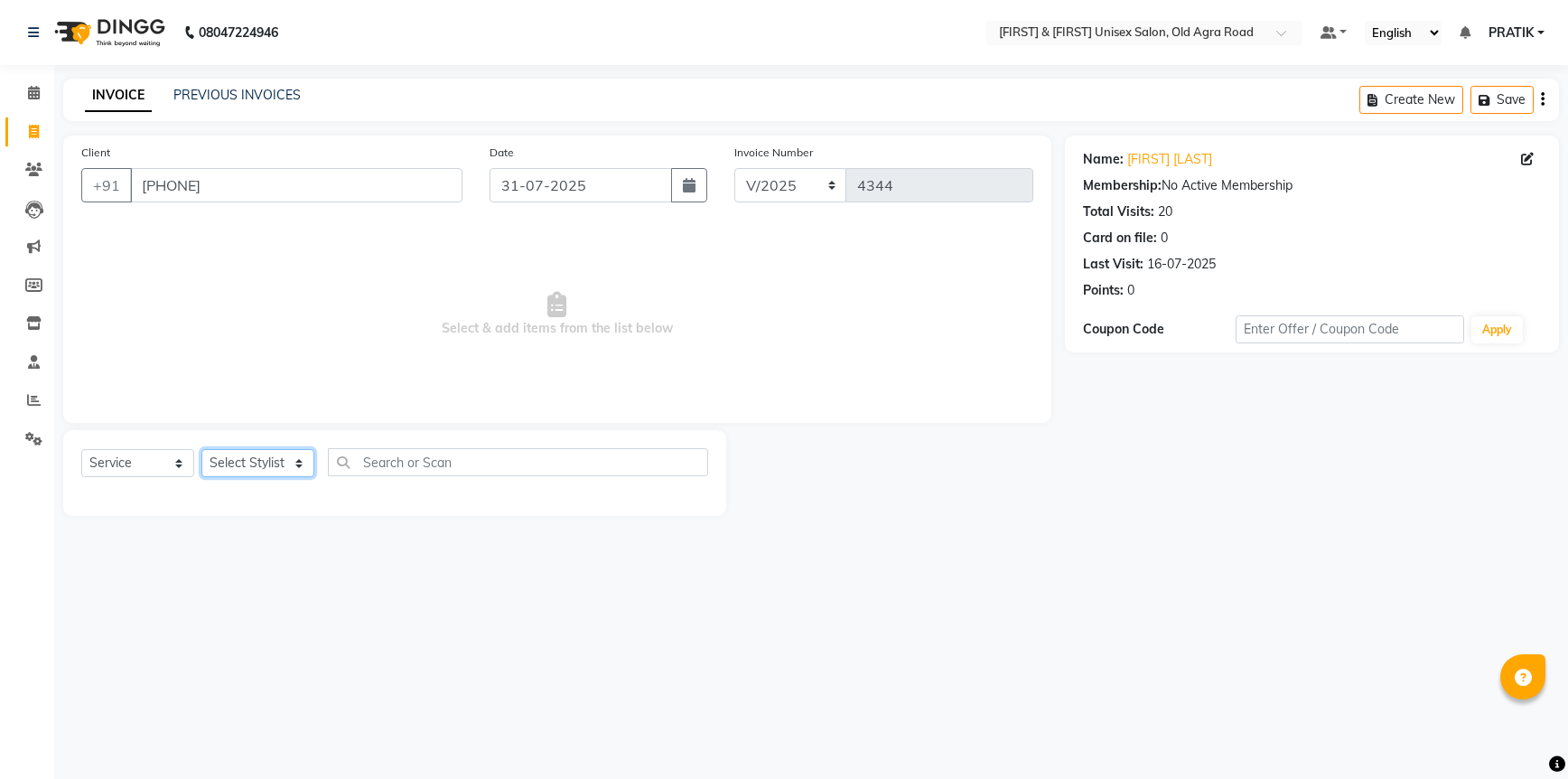 select on "57453" 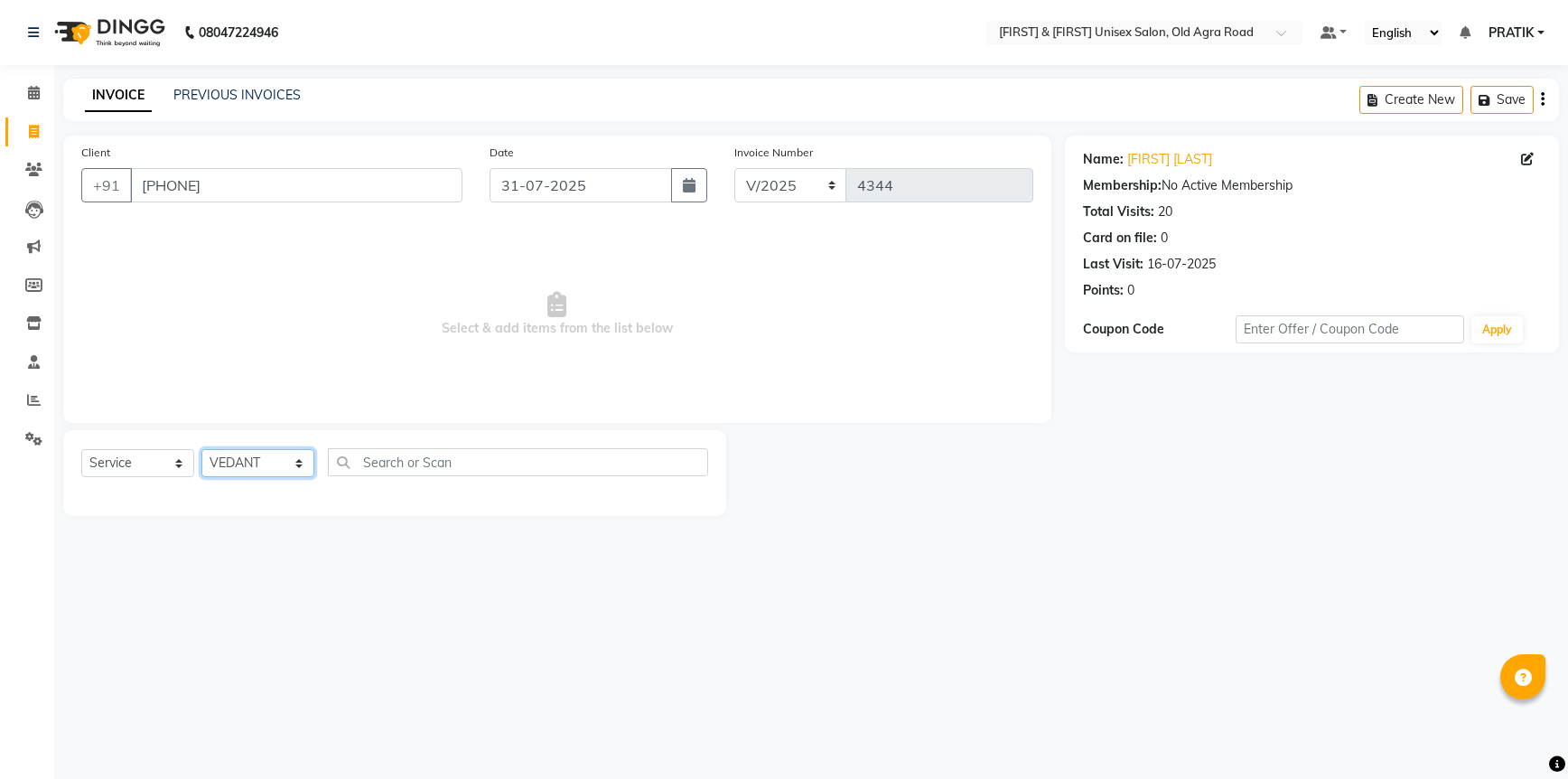 click on "Select Stylist DANISH  HARISH HARSHADA GANORE Kishor Tongare Manisha NEHA PH SALON PRATIK SACHIN  shahensha VEDANT YASH" 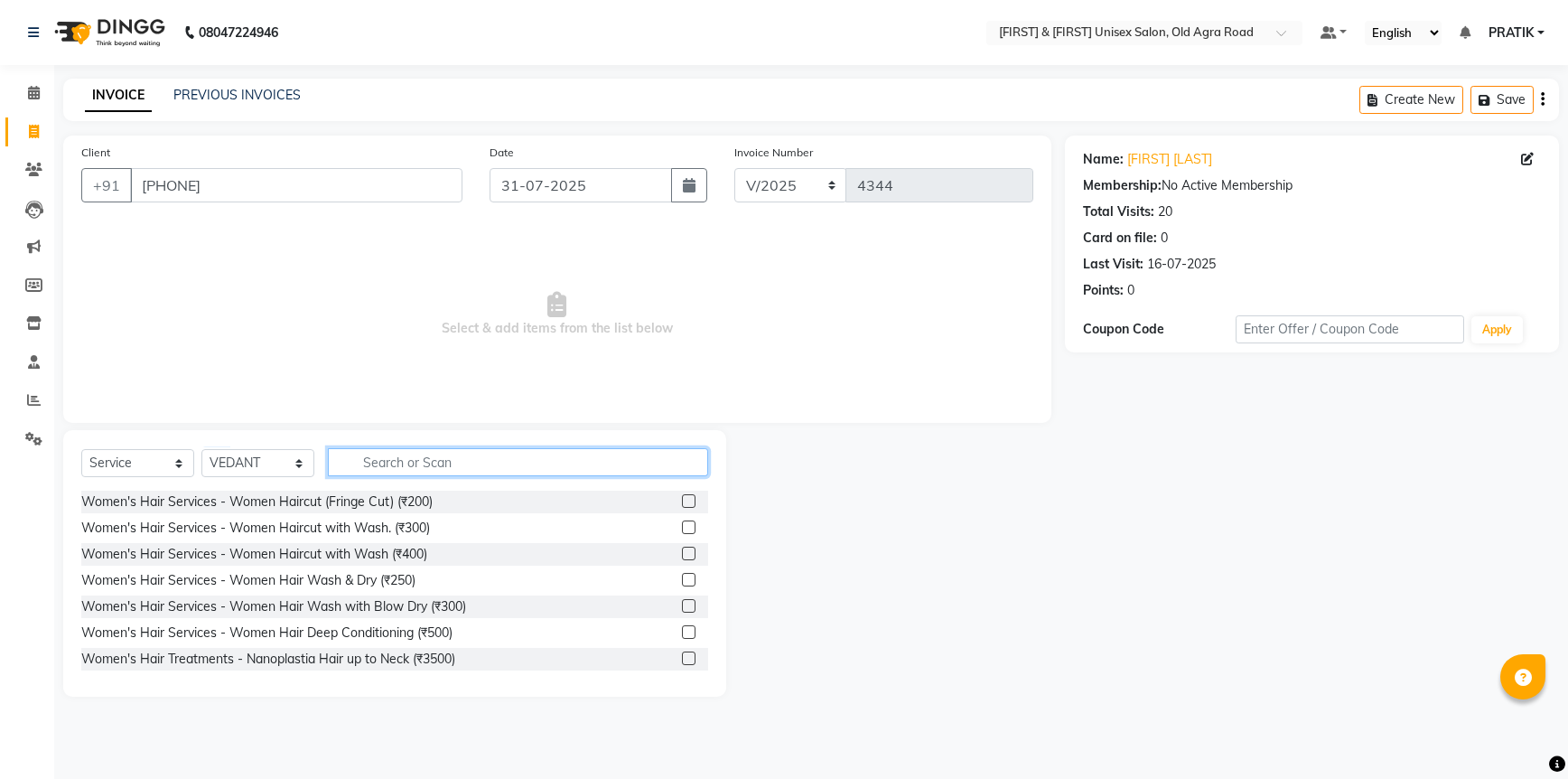 click 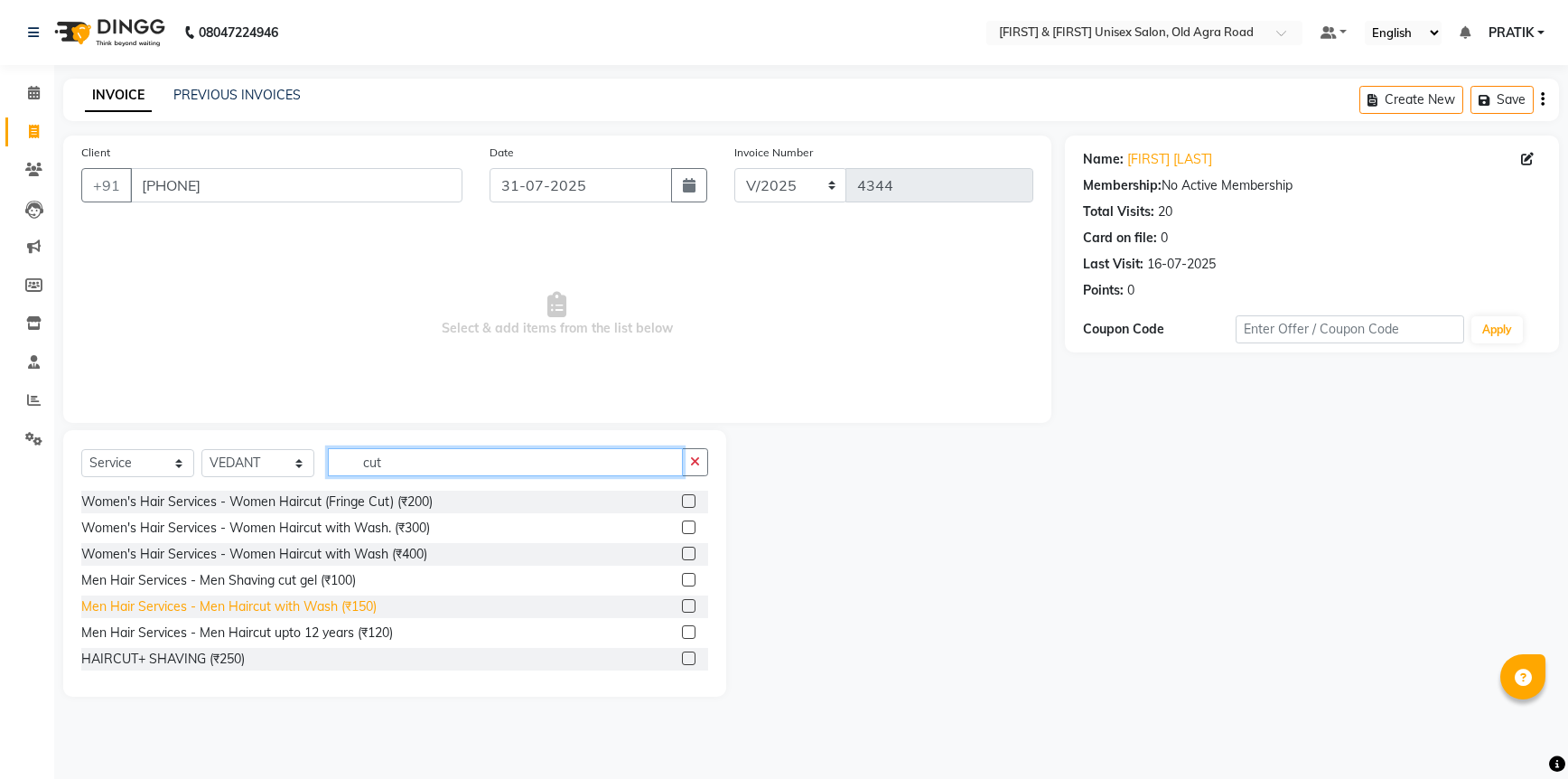 type on "cut" 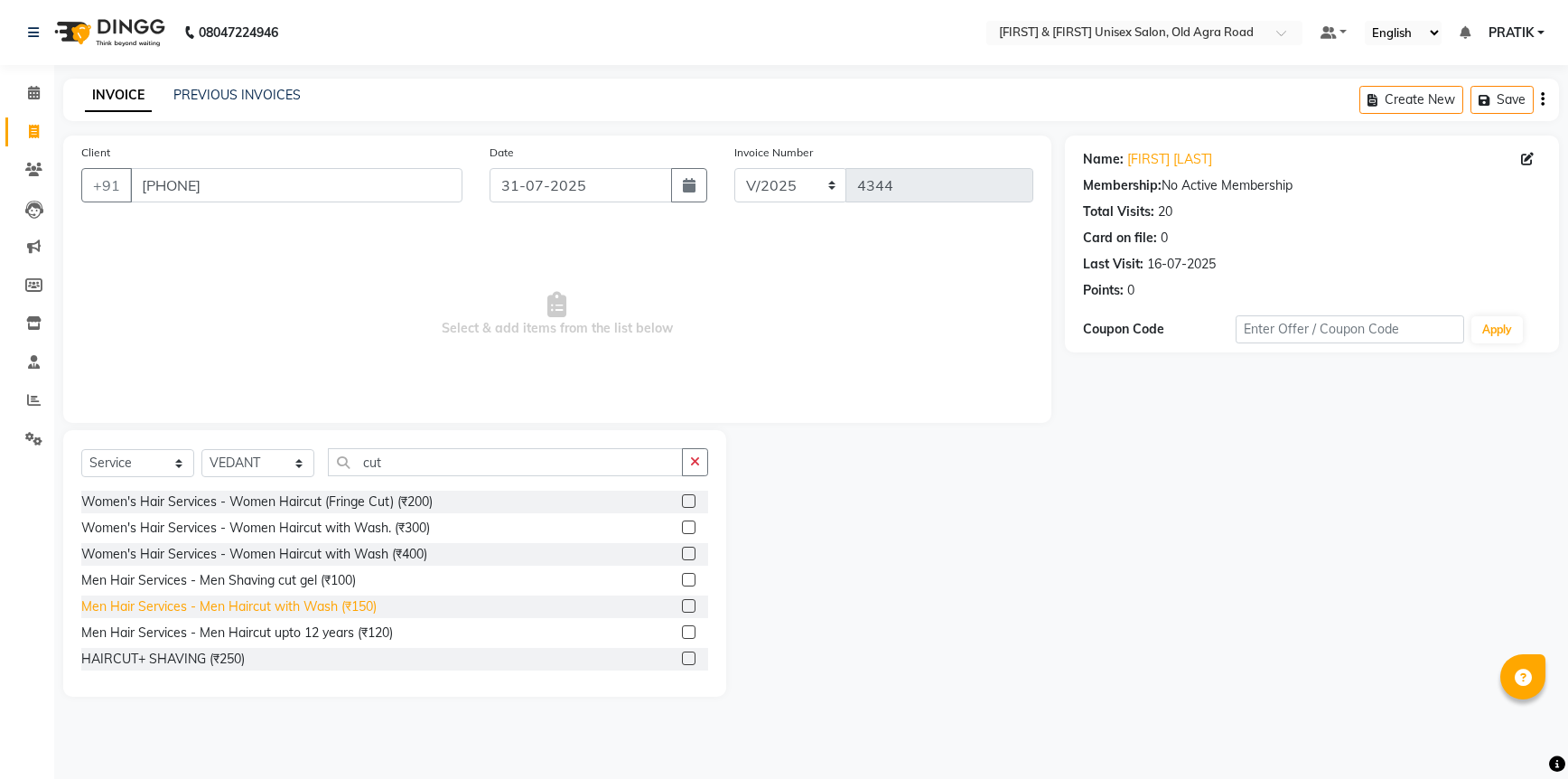 click on "Men Hair Services - Men Haircut with Wash (₹150)" 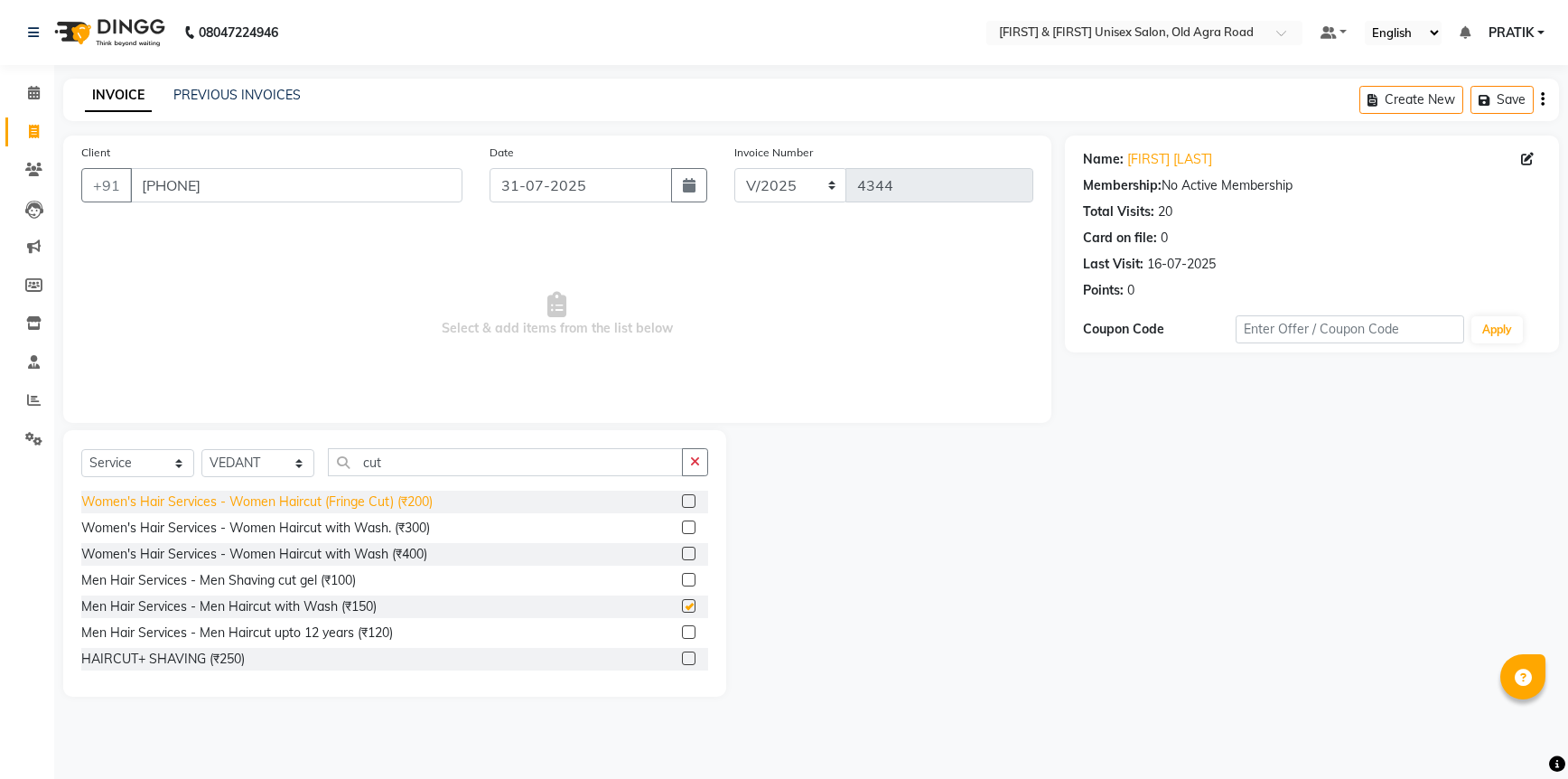 checkbox on "false" 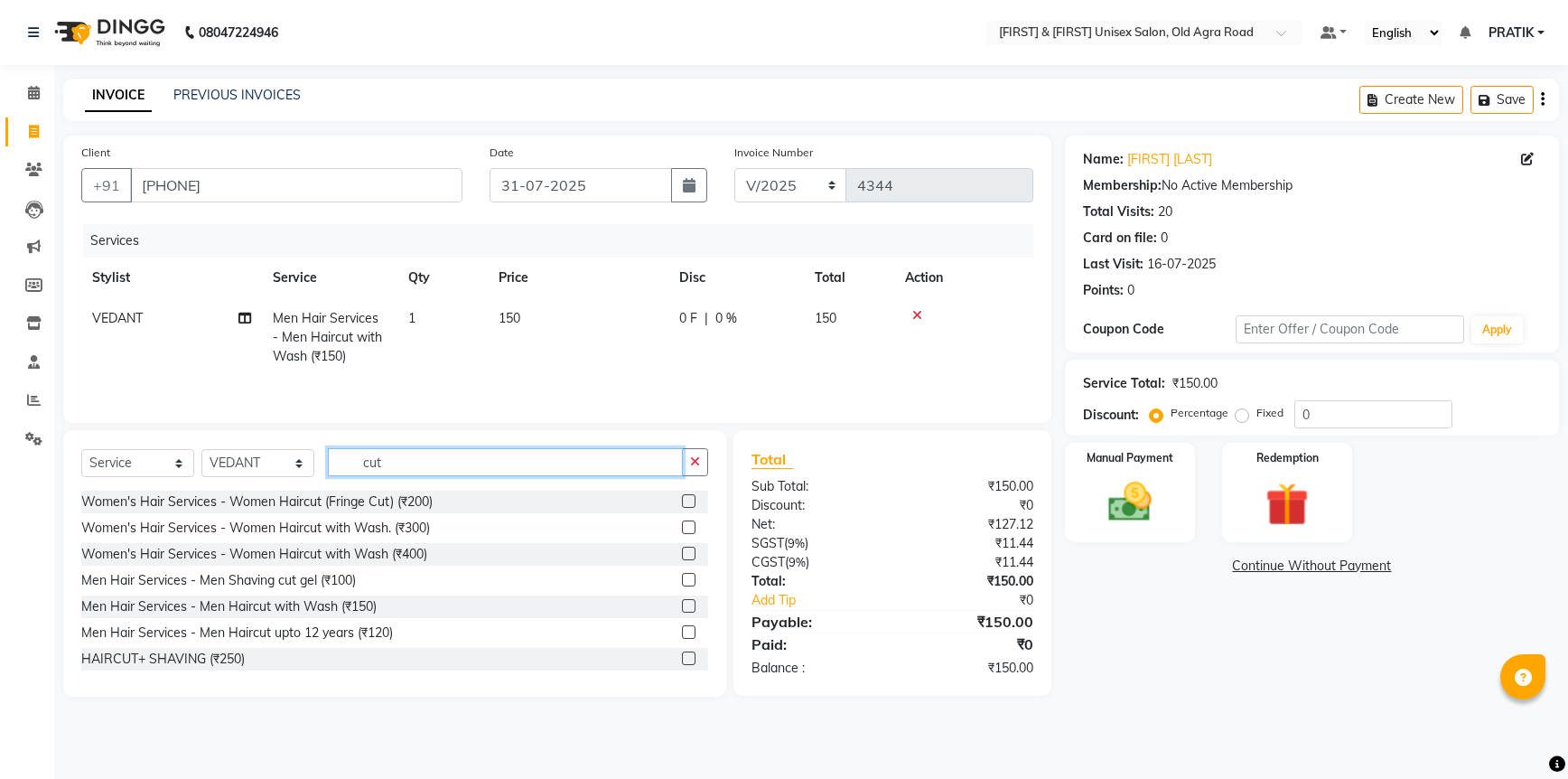 click on "cut" 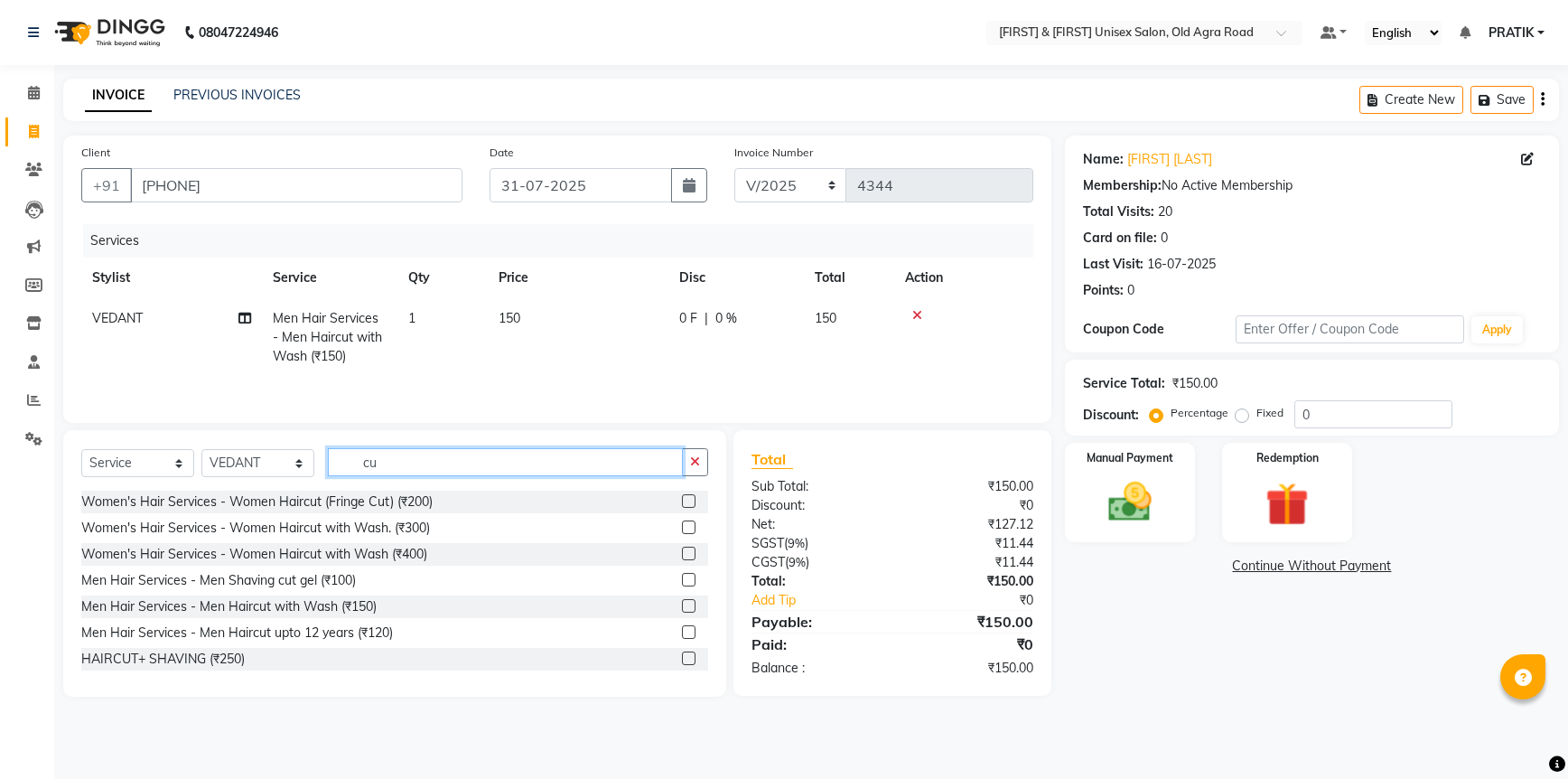 type on "c" 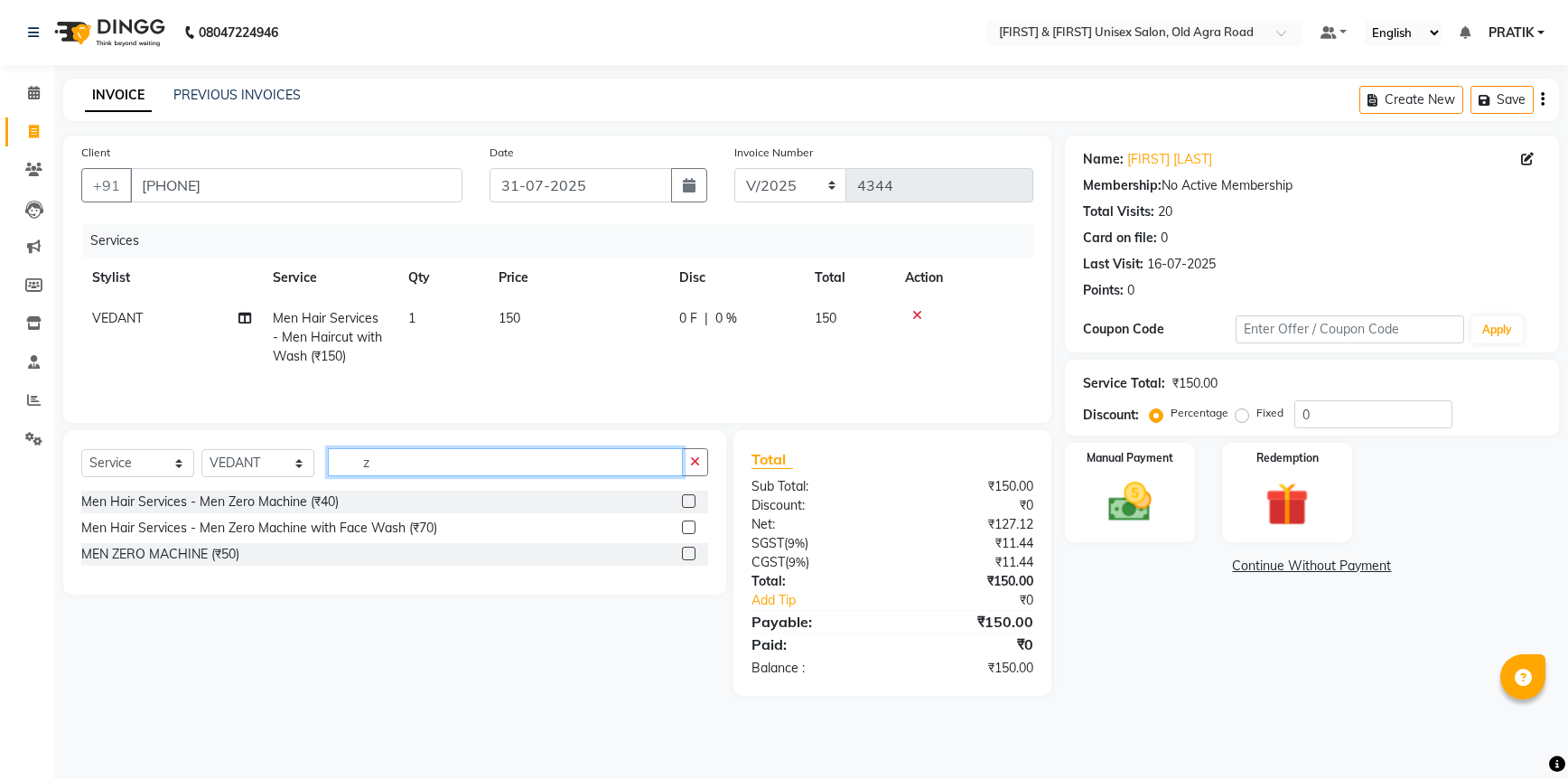 type on "z" 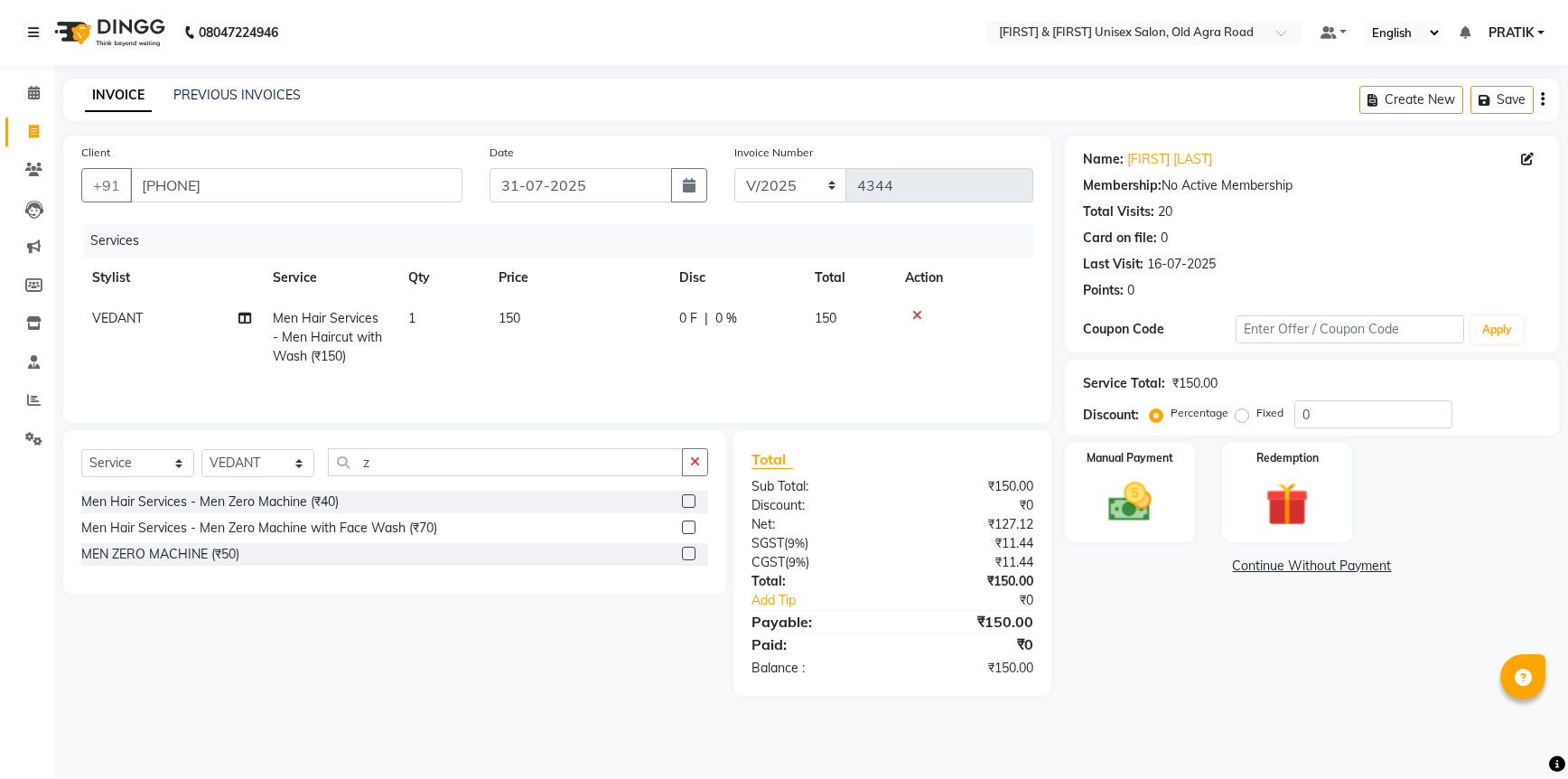 click on "Men Hair Services - Men Zero Machine (₹40)" 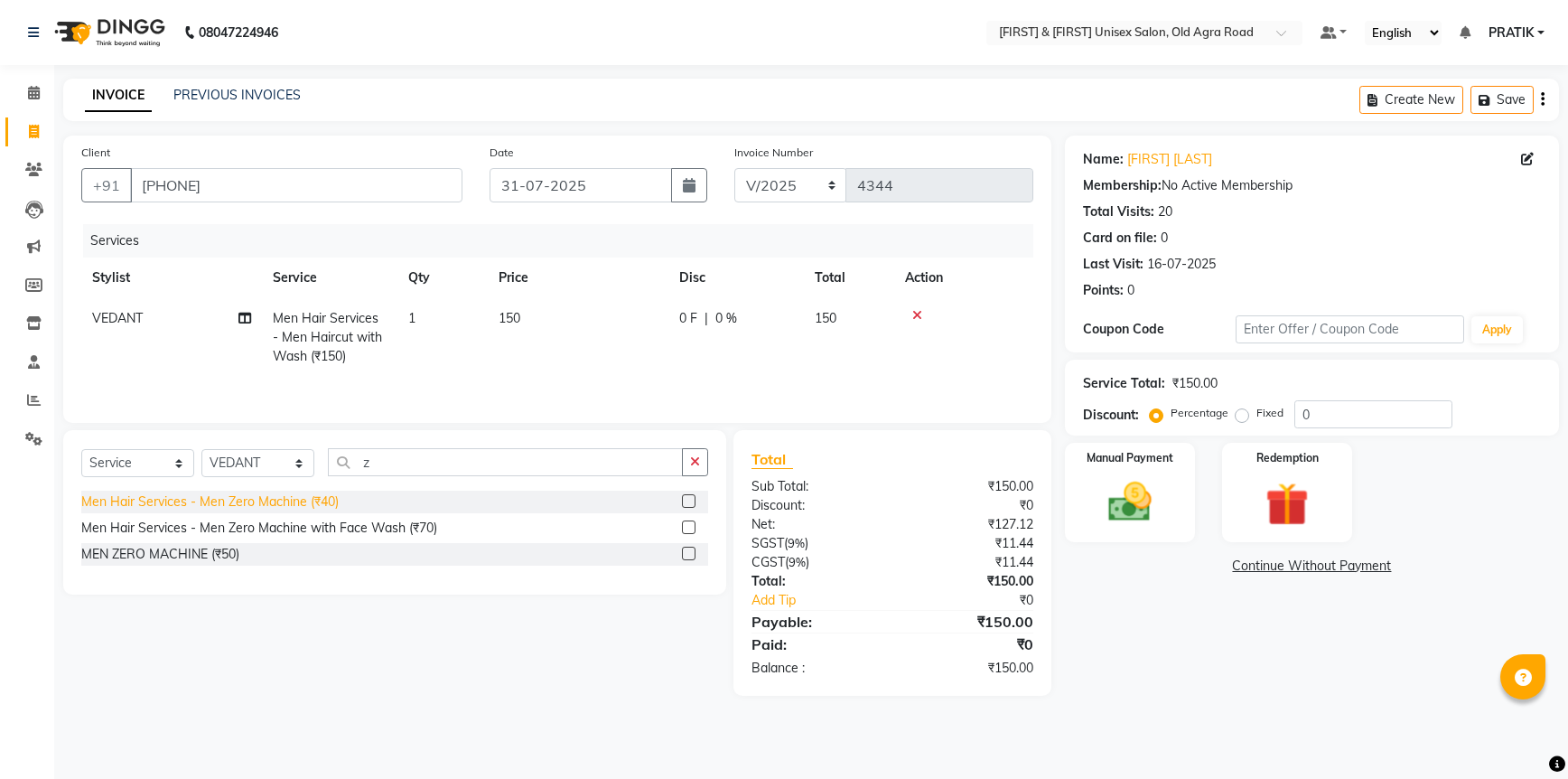 click on "Men Hair Services - Men Zero Machine (₹40)" 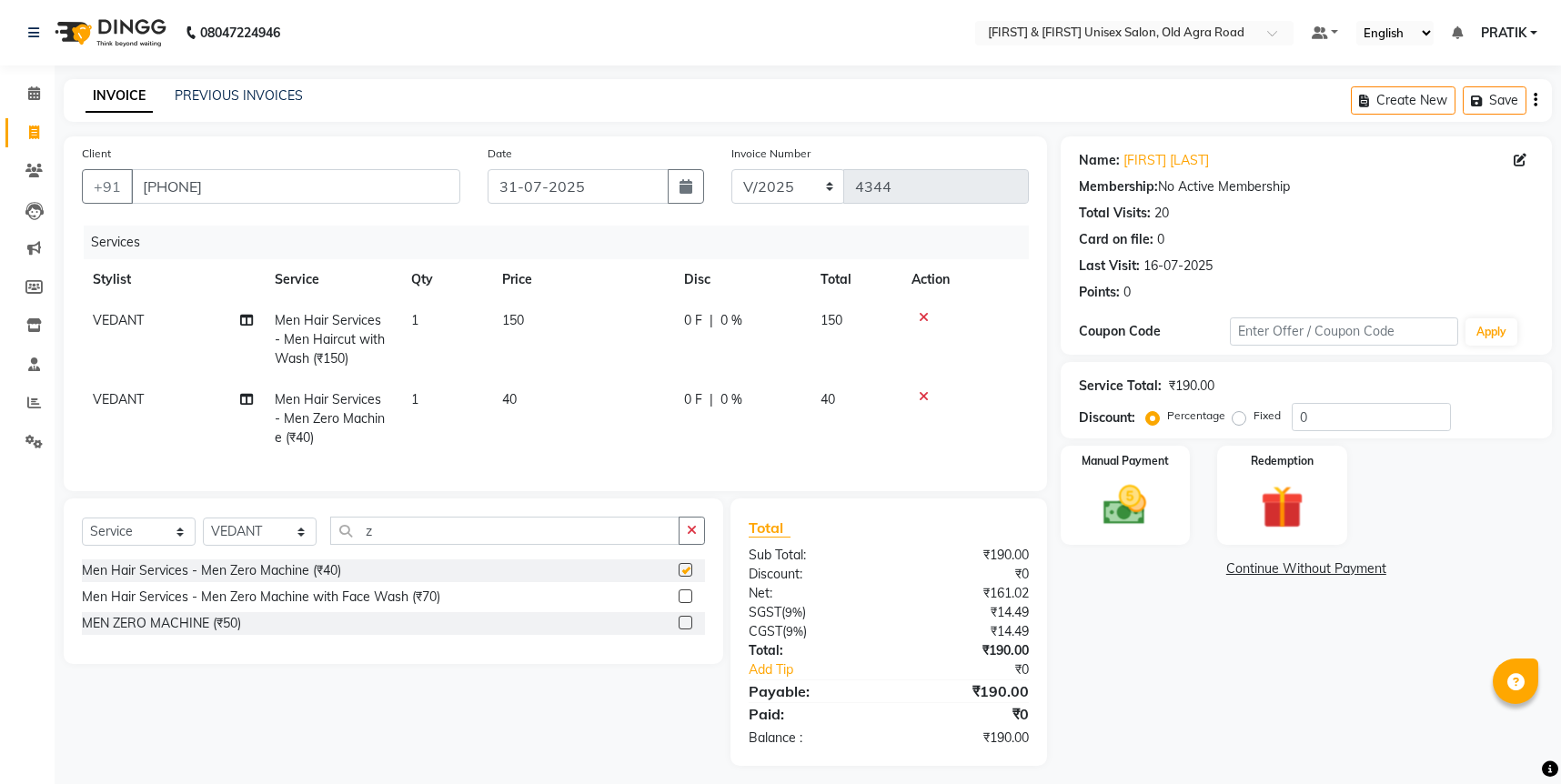 checkbox on "false" 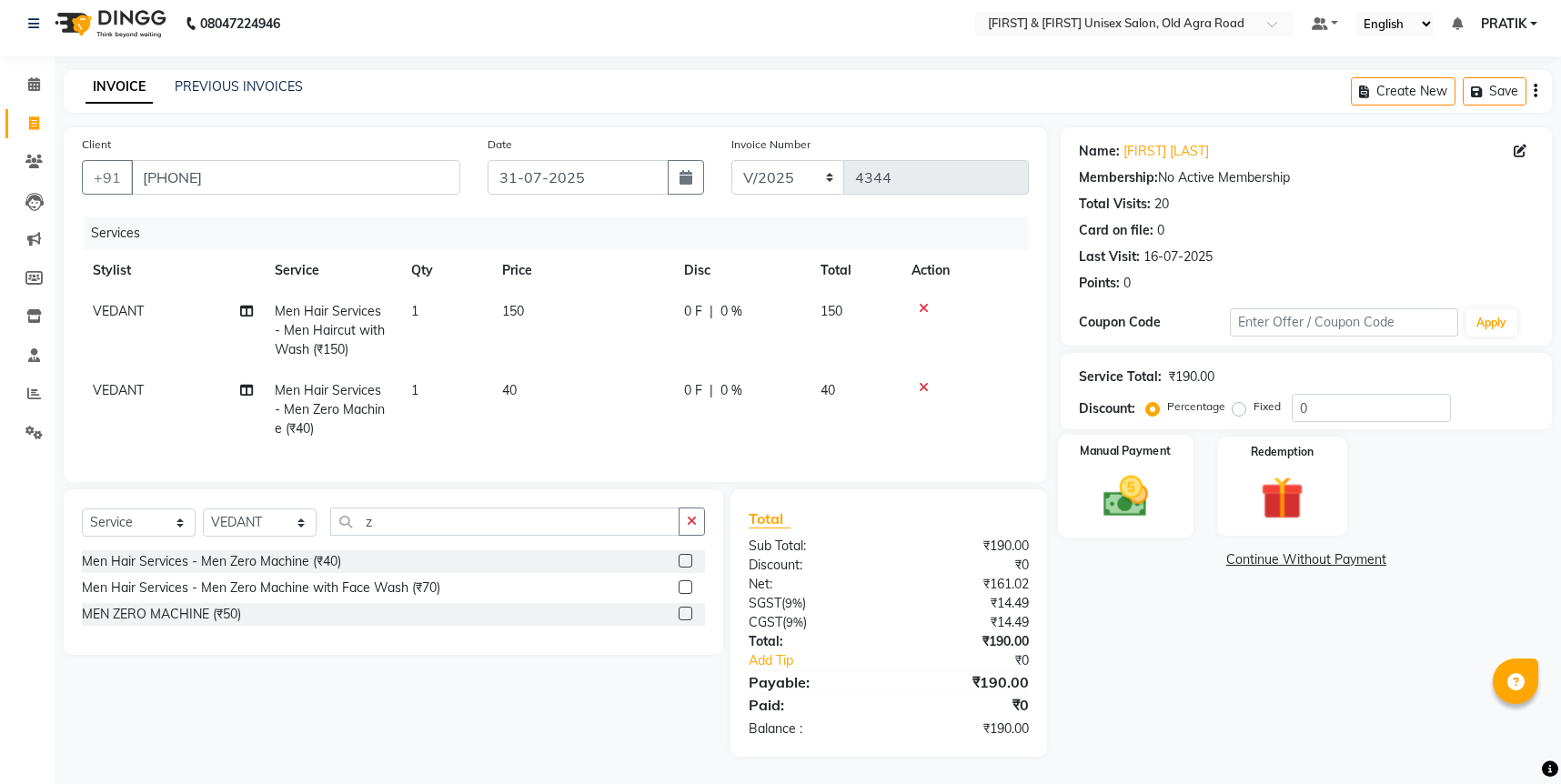 scroll, scrollTop: 27, scrollLeft: 0, axis: vertical 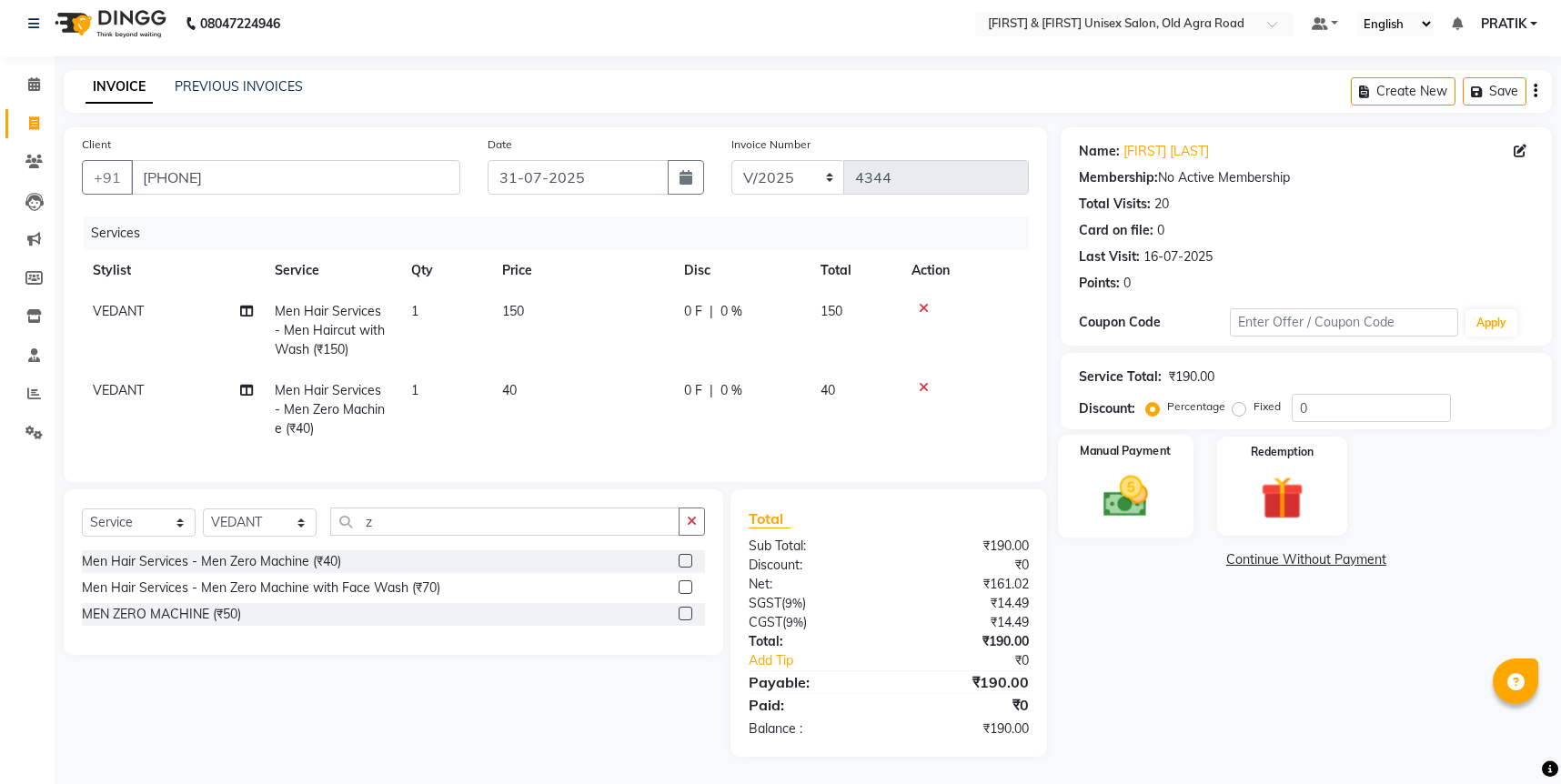 click 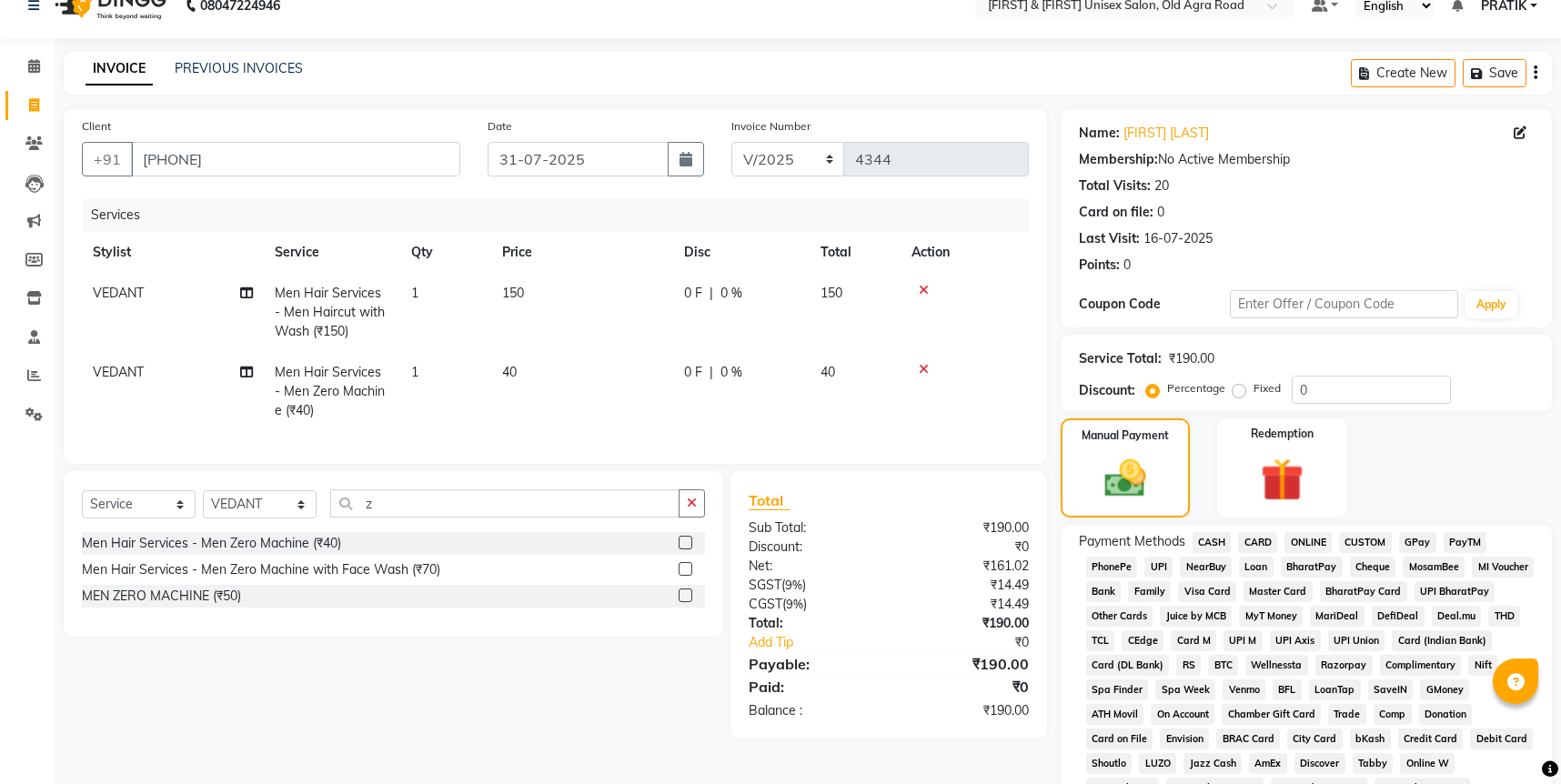 click on "ONLINE" 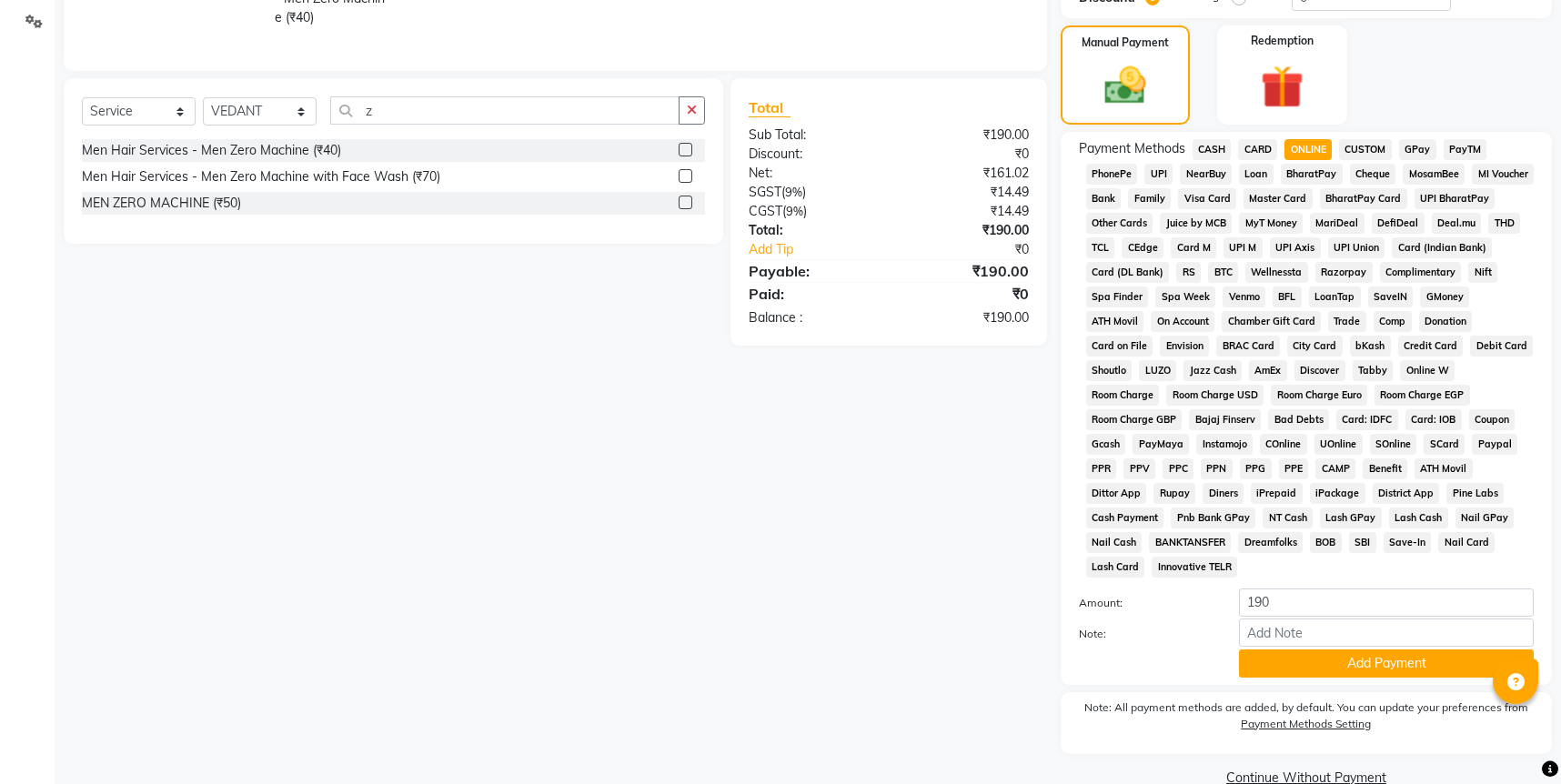 scroll, scrollTop: 435, scrollLeft: 0, axis: vertical 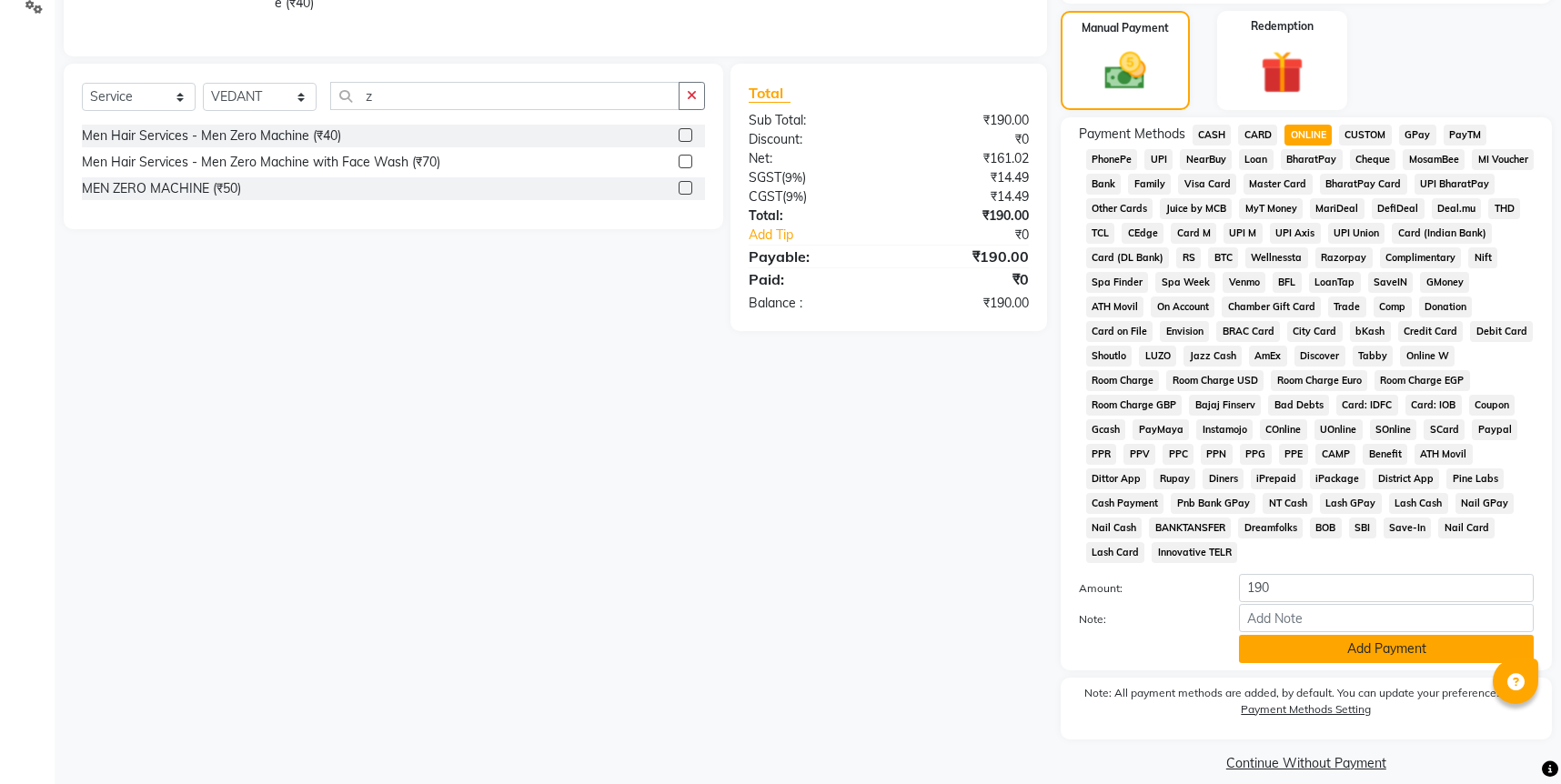 click on "Add Payment" 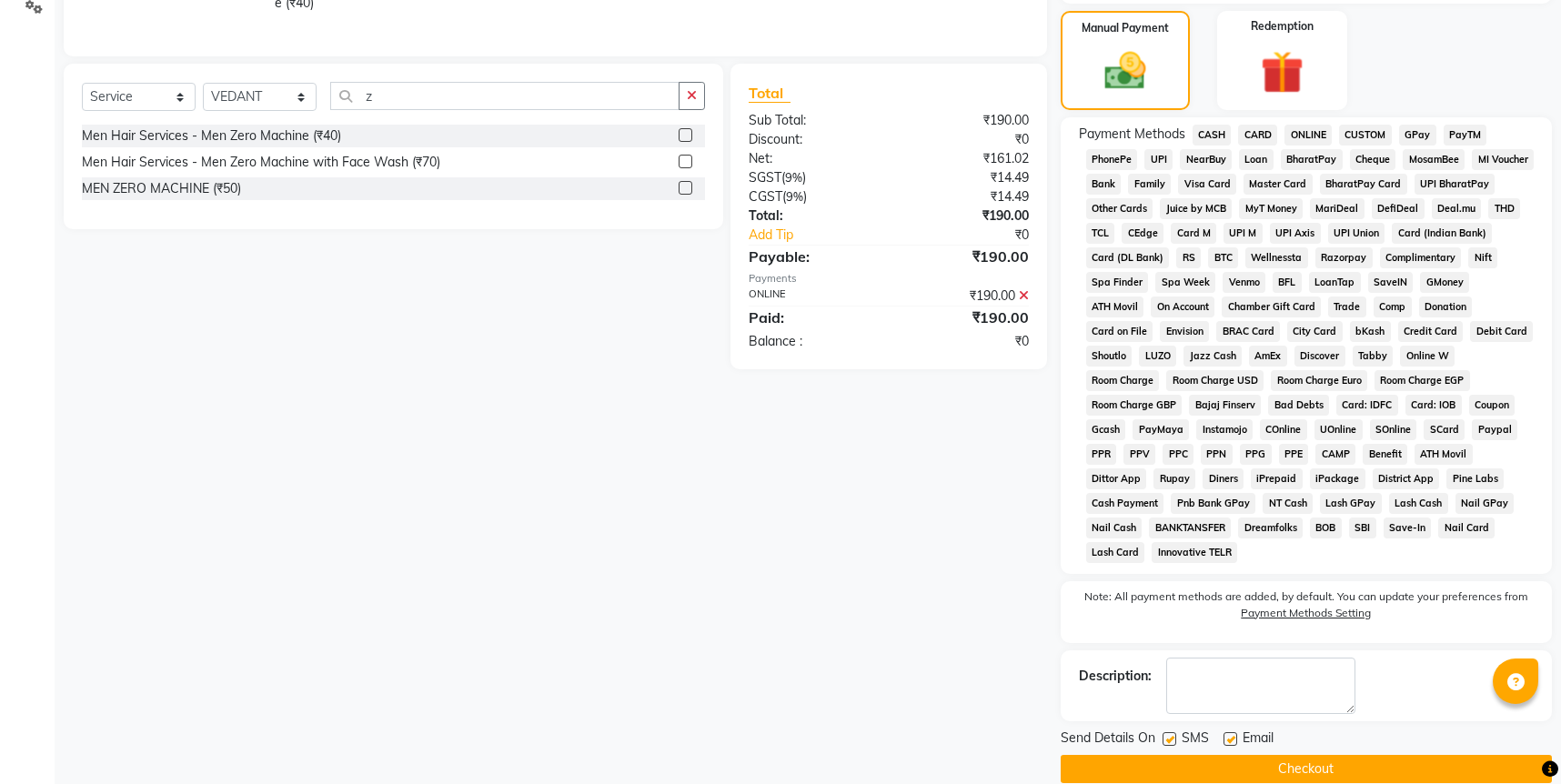 click on "Checkout" 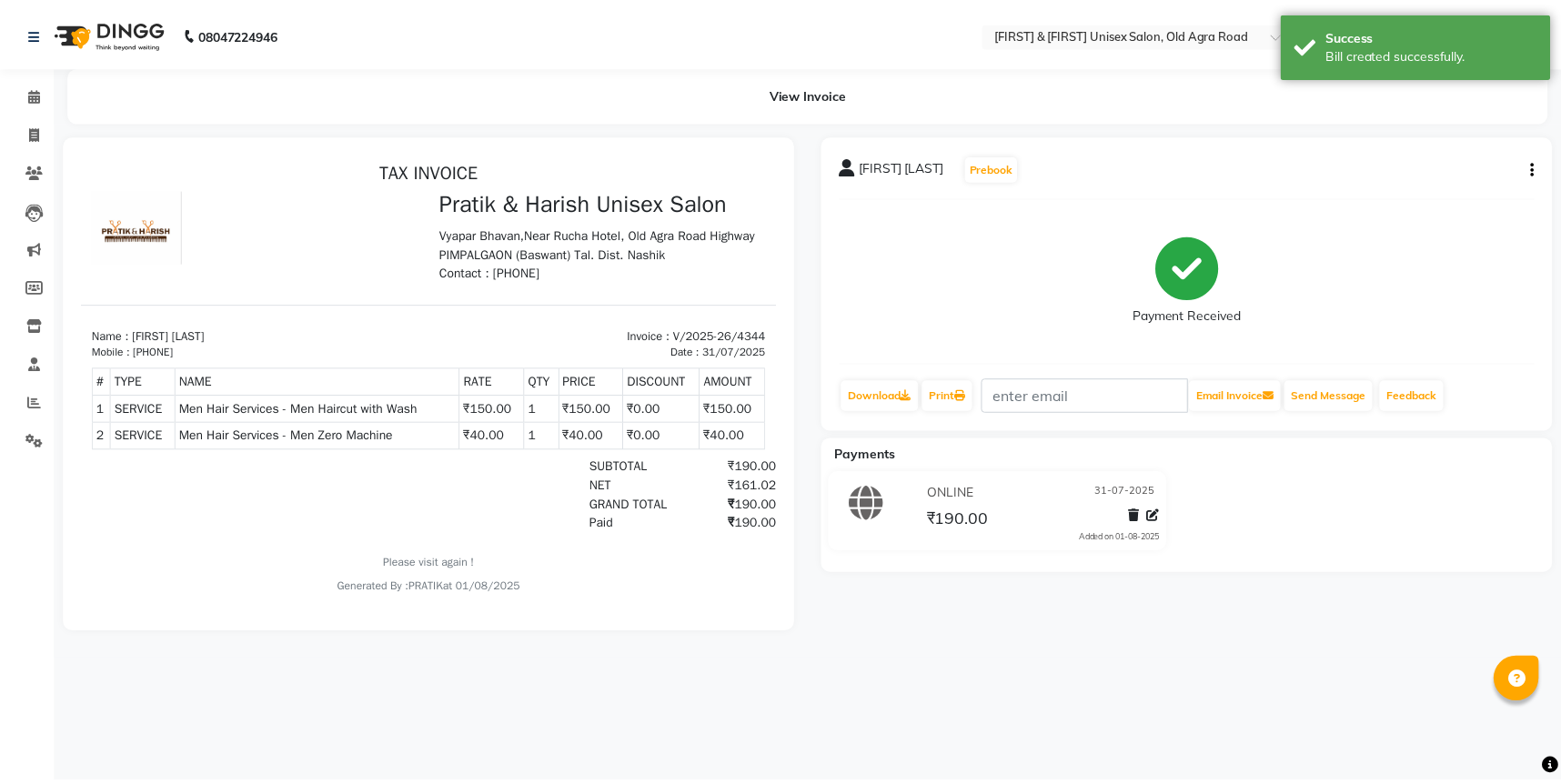 scroll, scrollTop: 0, scrollLeft: 0, axis: both 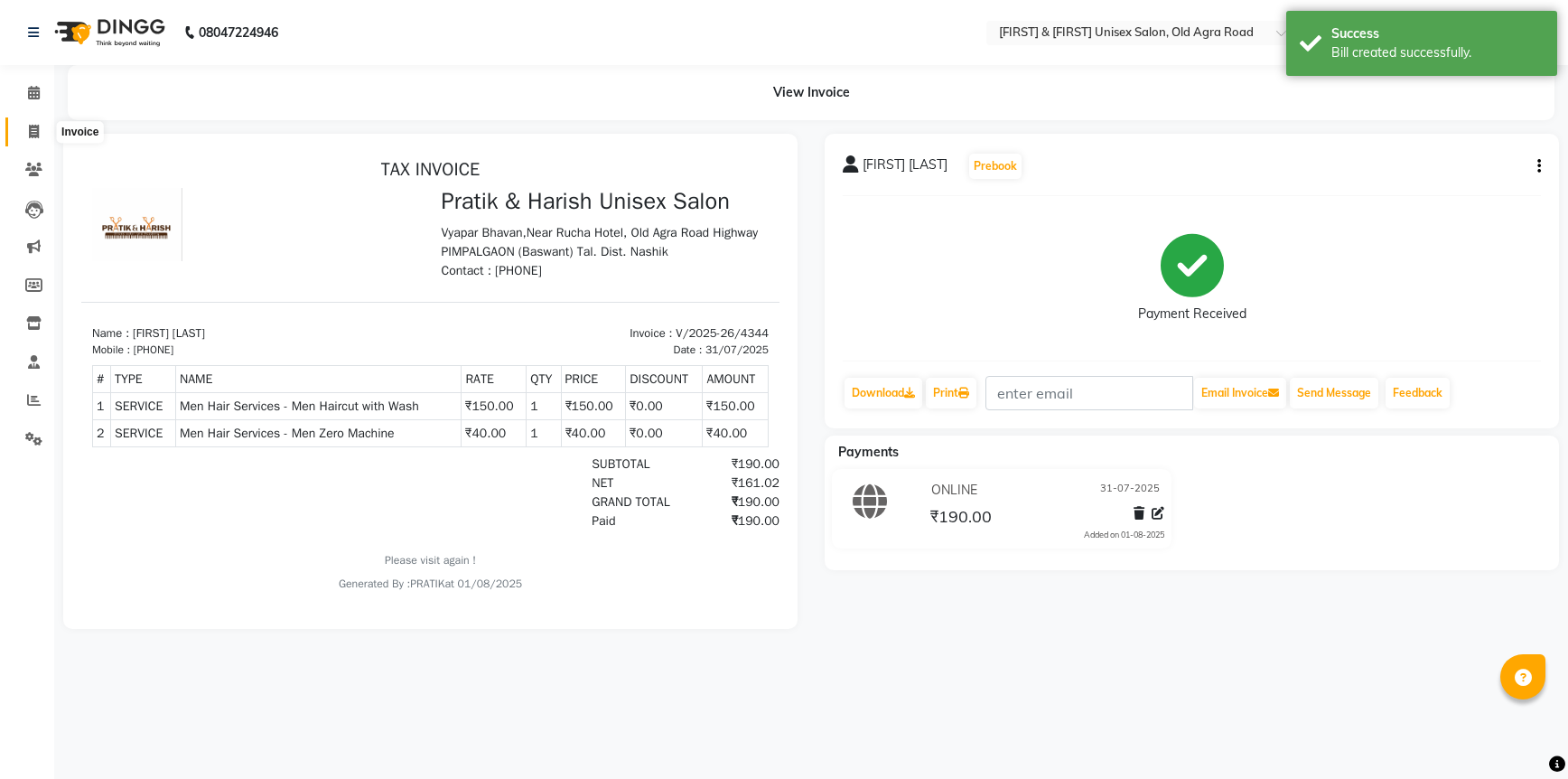 click 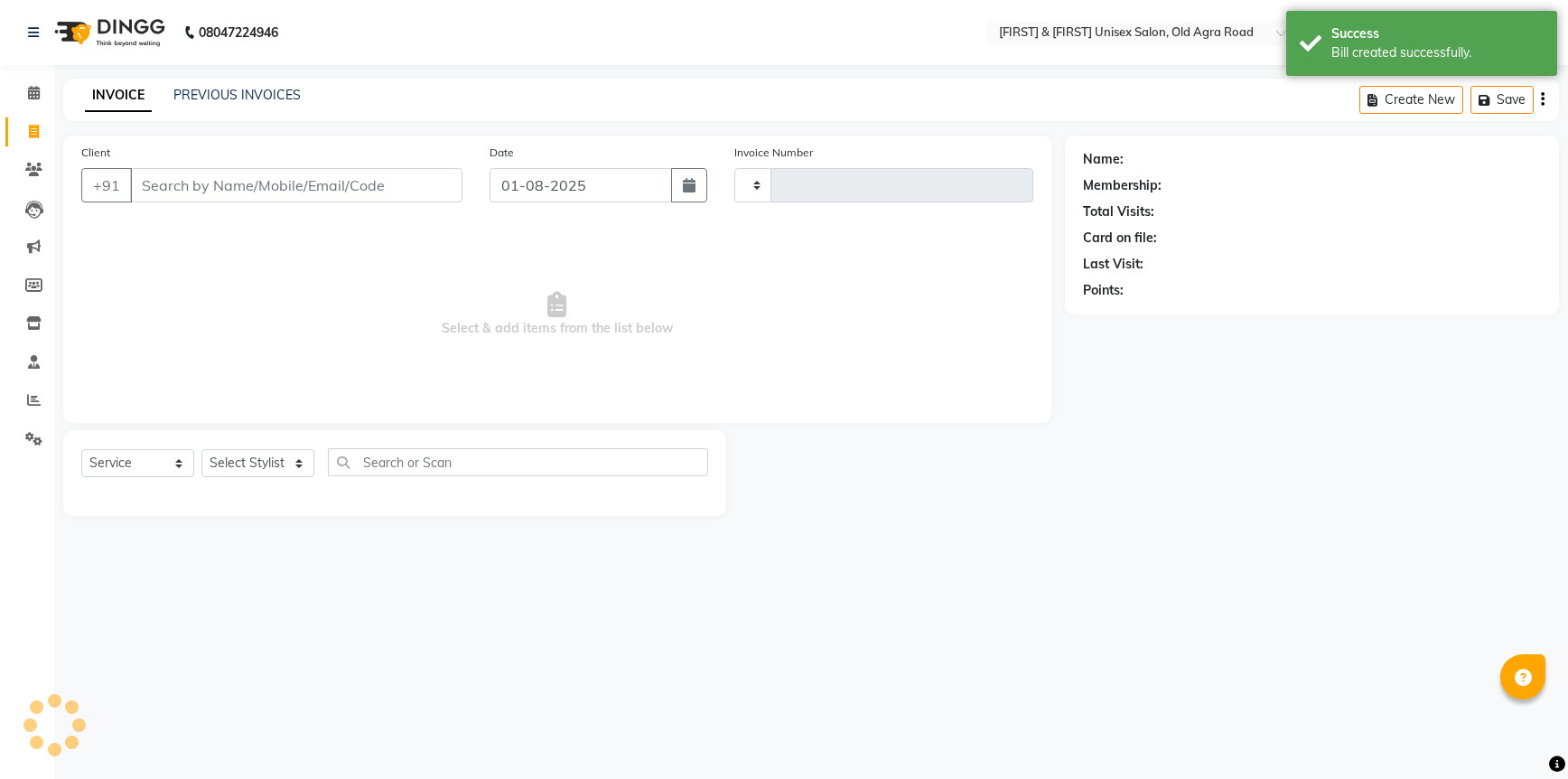 type on "4345" 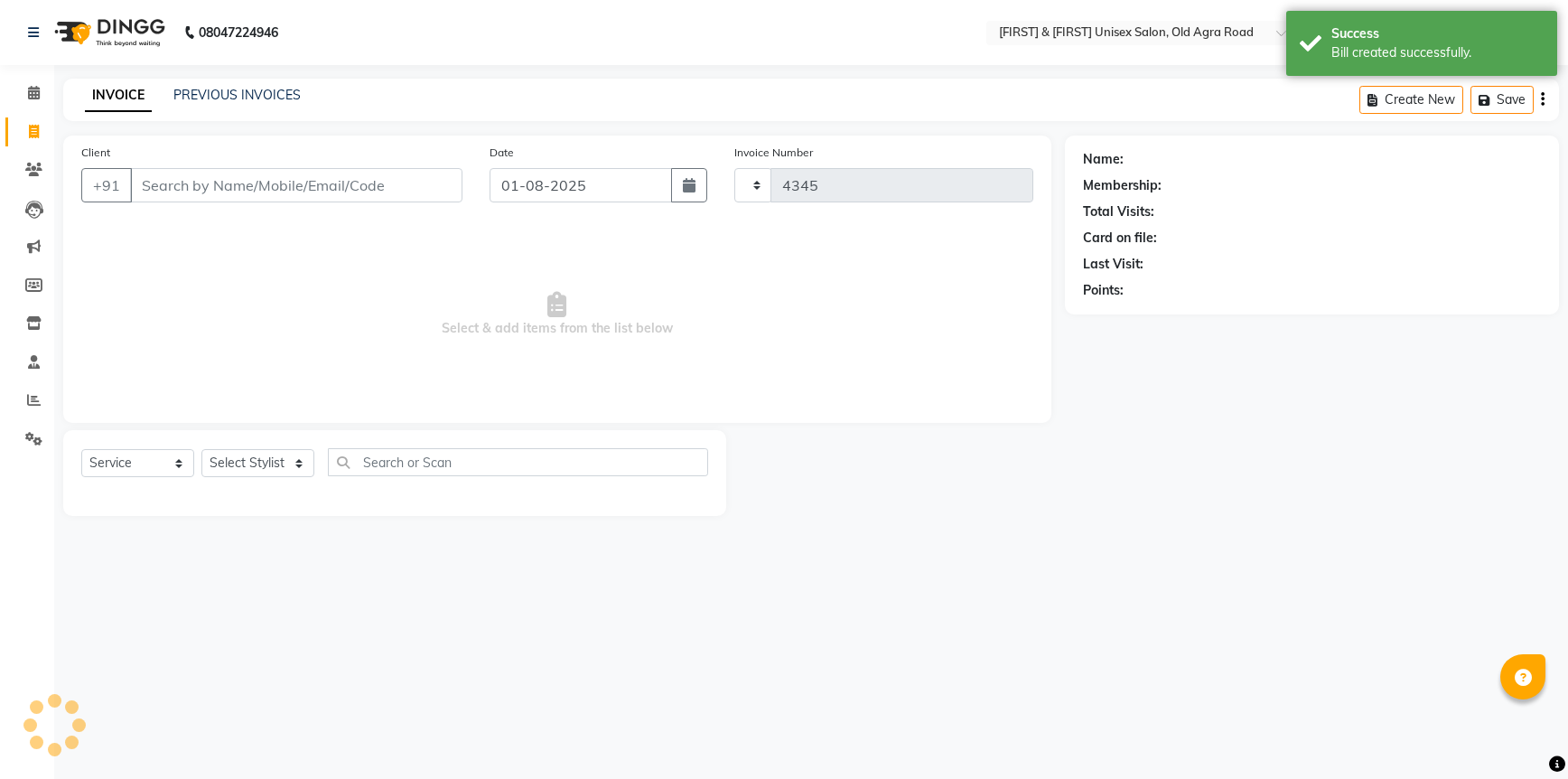 select on "6770" 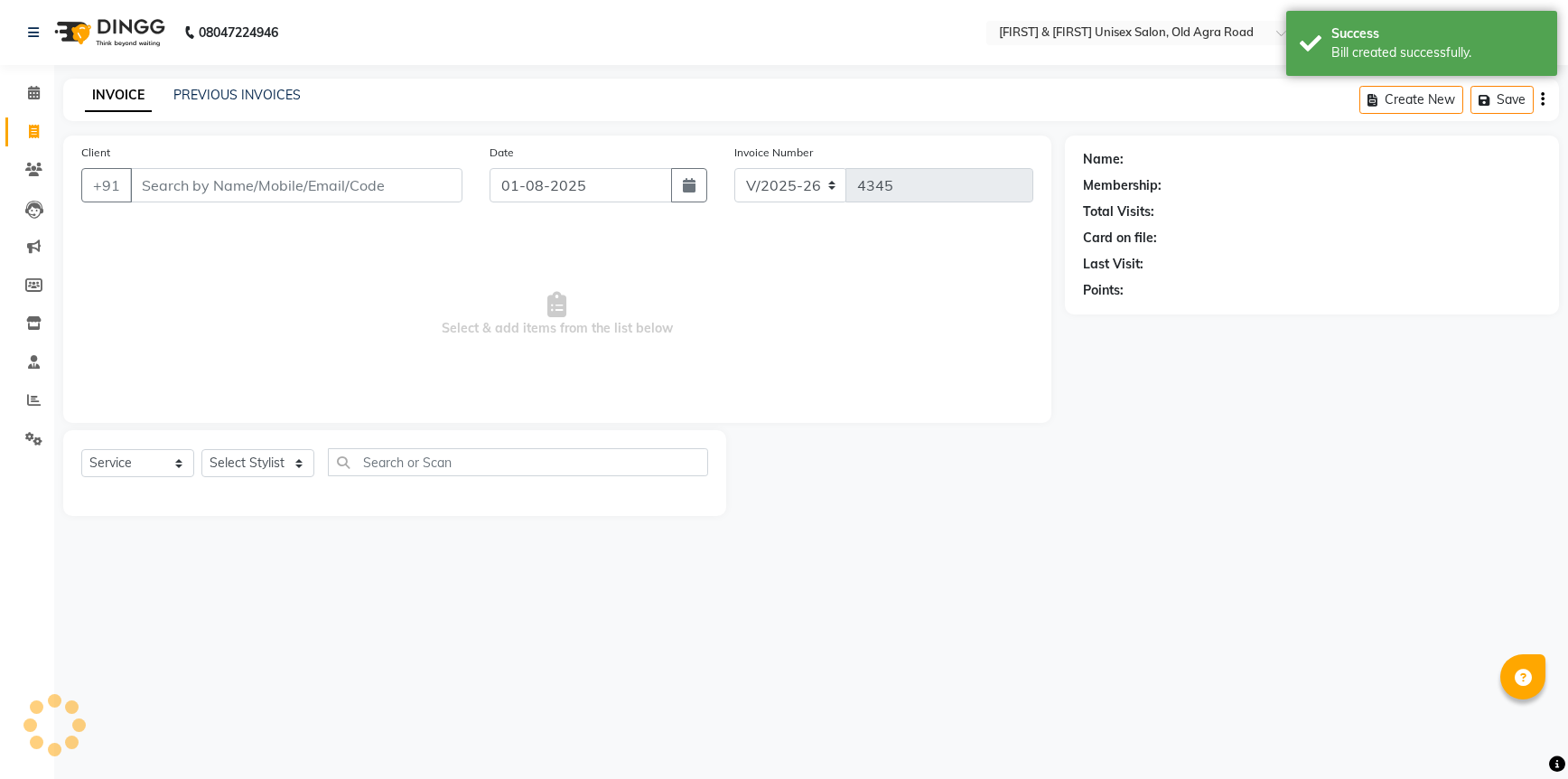 click on "INVOICE PREVIOUS INVOICES Create New   Save" 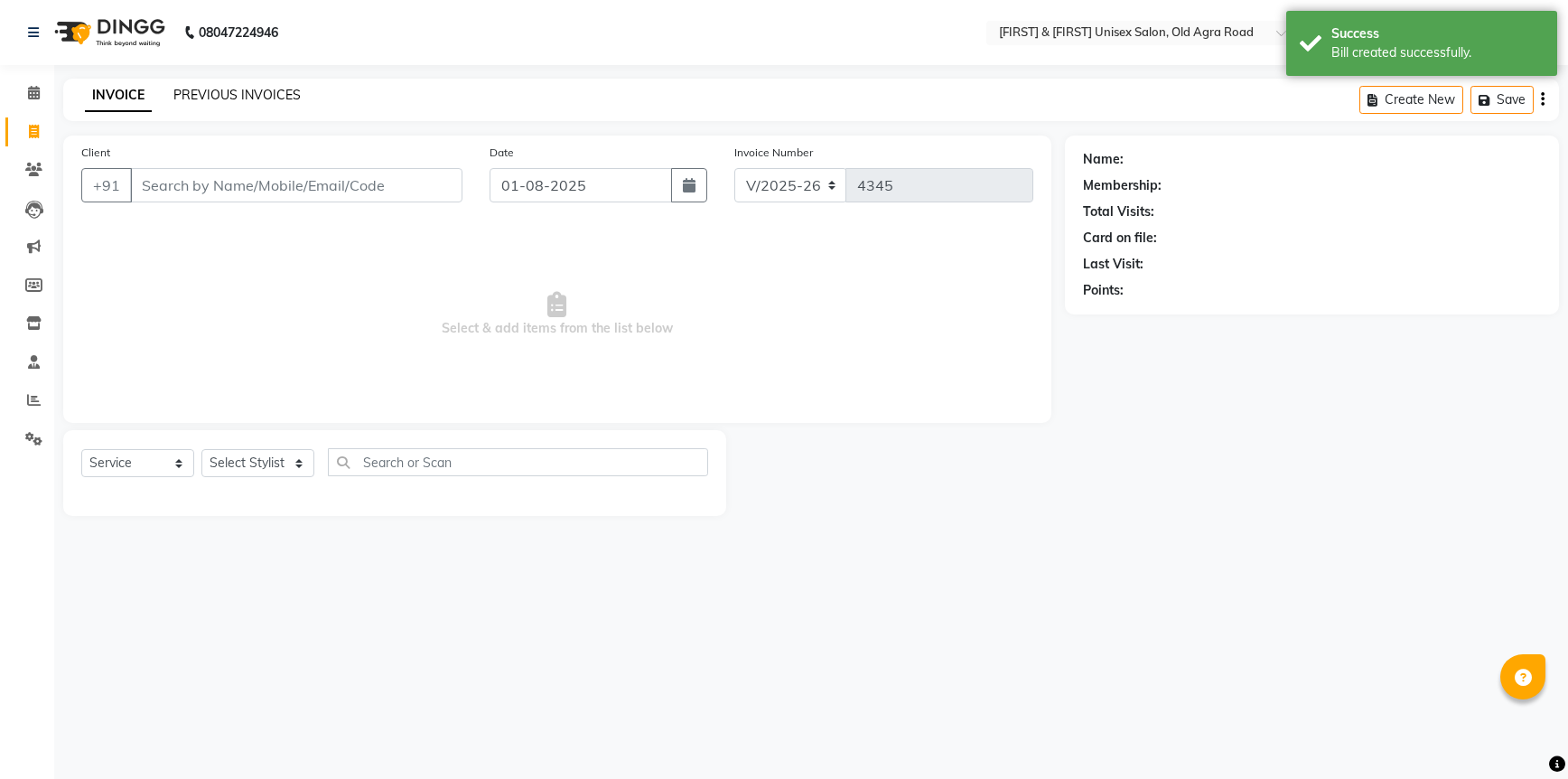 click on "PREVIOUS INVOICES" 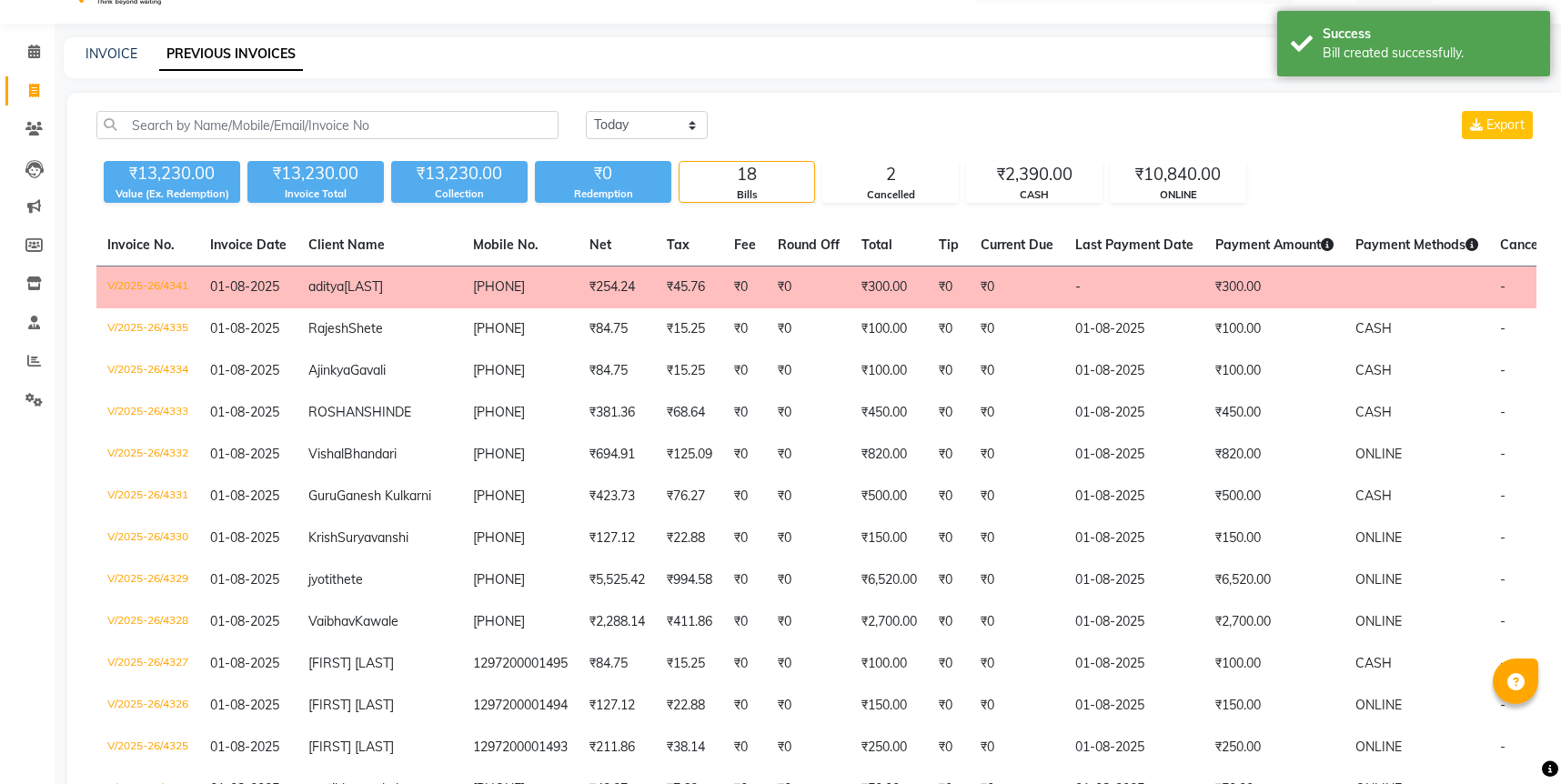 scroll, scrollTop: 0, scrollLeft: 0, axis: both 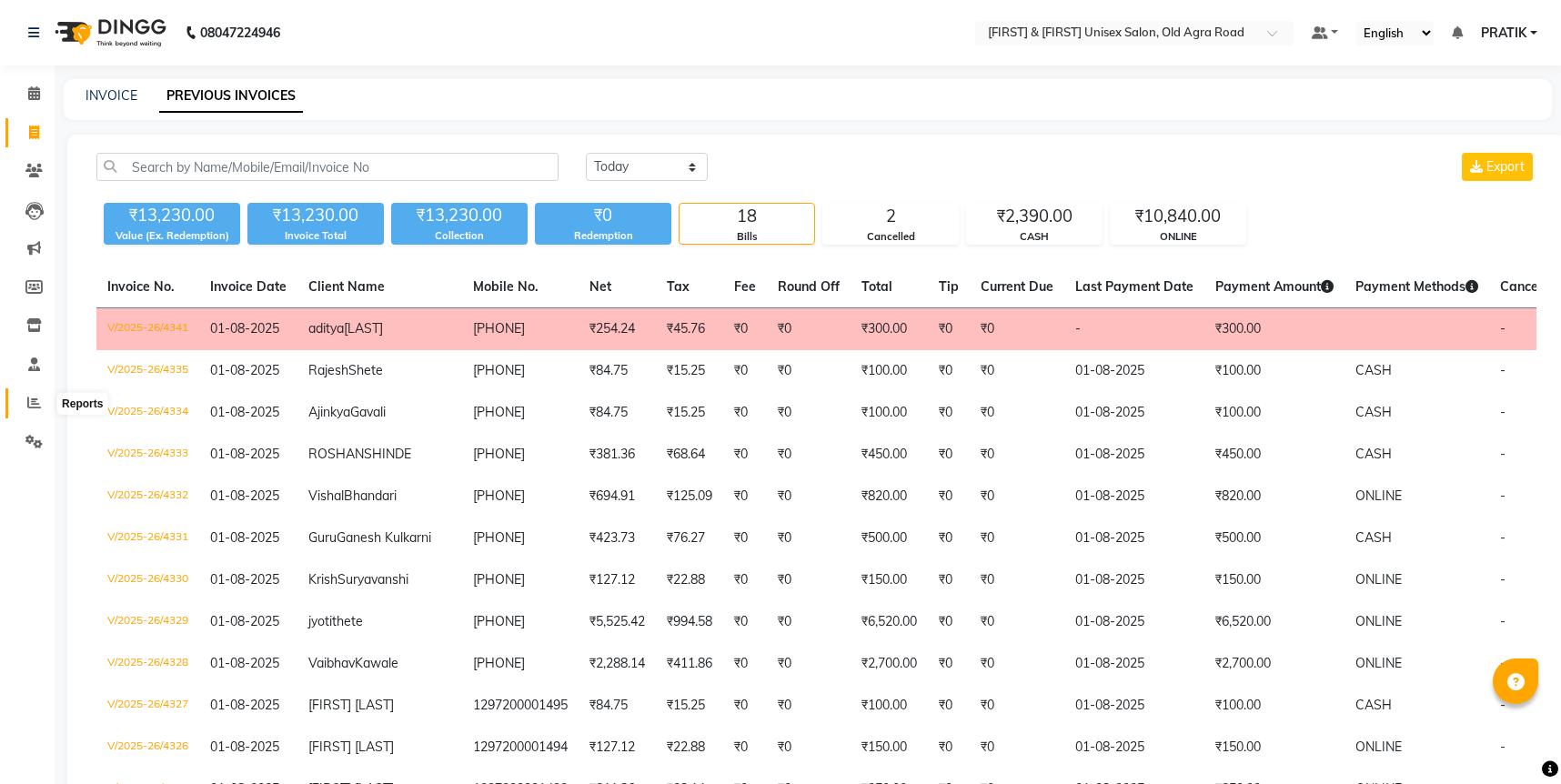 click 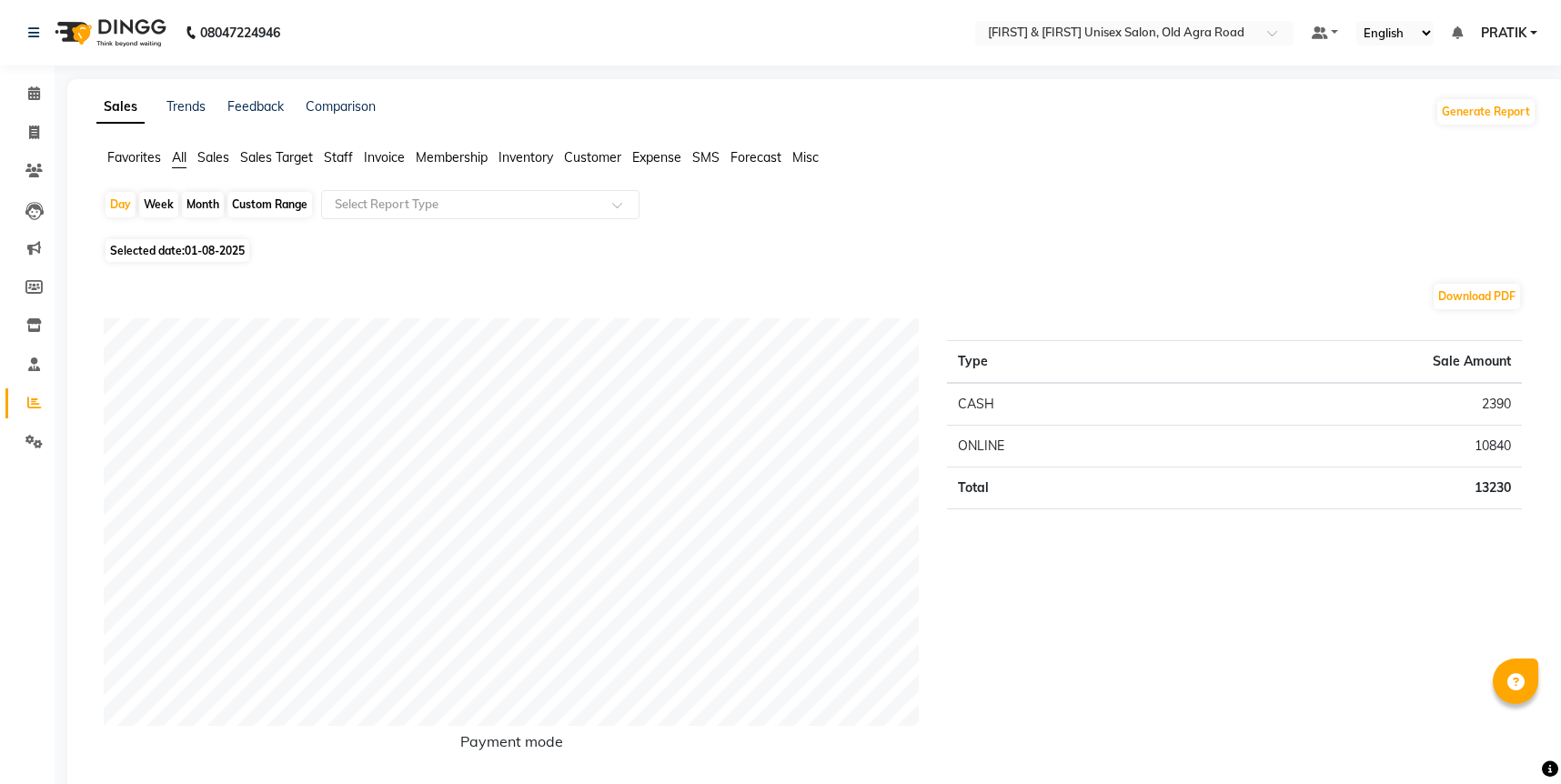 click on "01-08-2025" 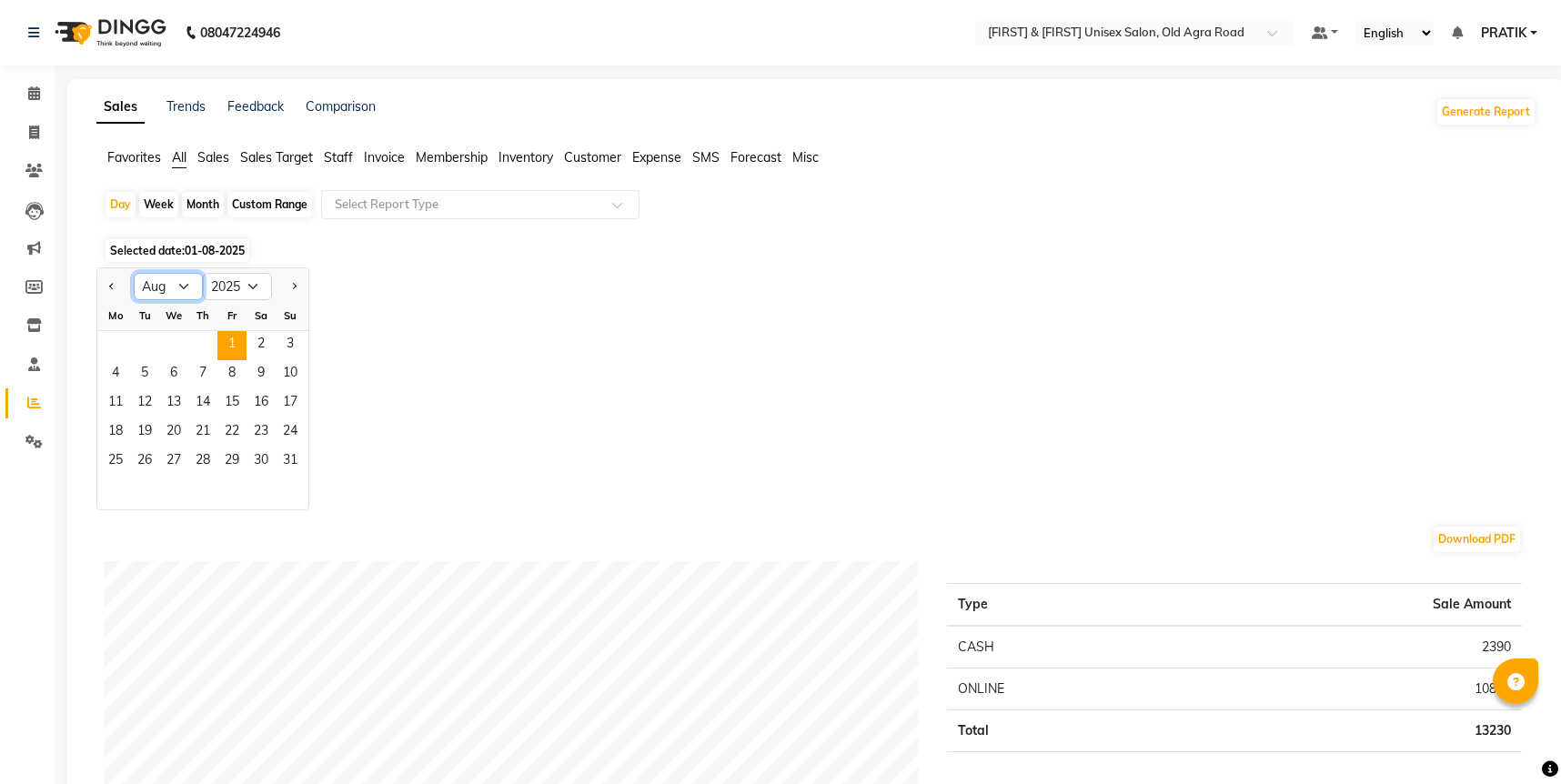 click on "Jan Feb Mar Apr May Jun Jul Aug Sep Oct Nov Dec" 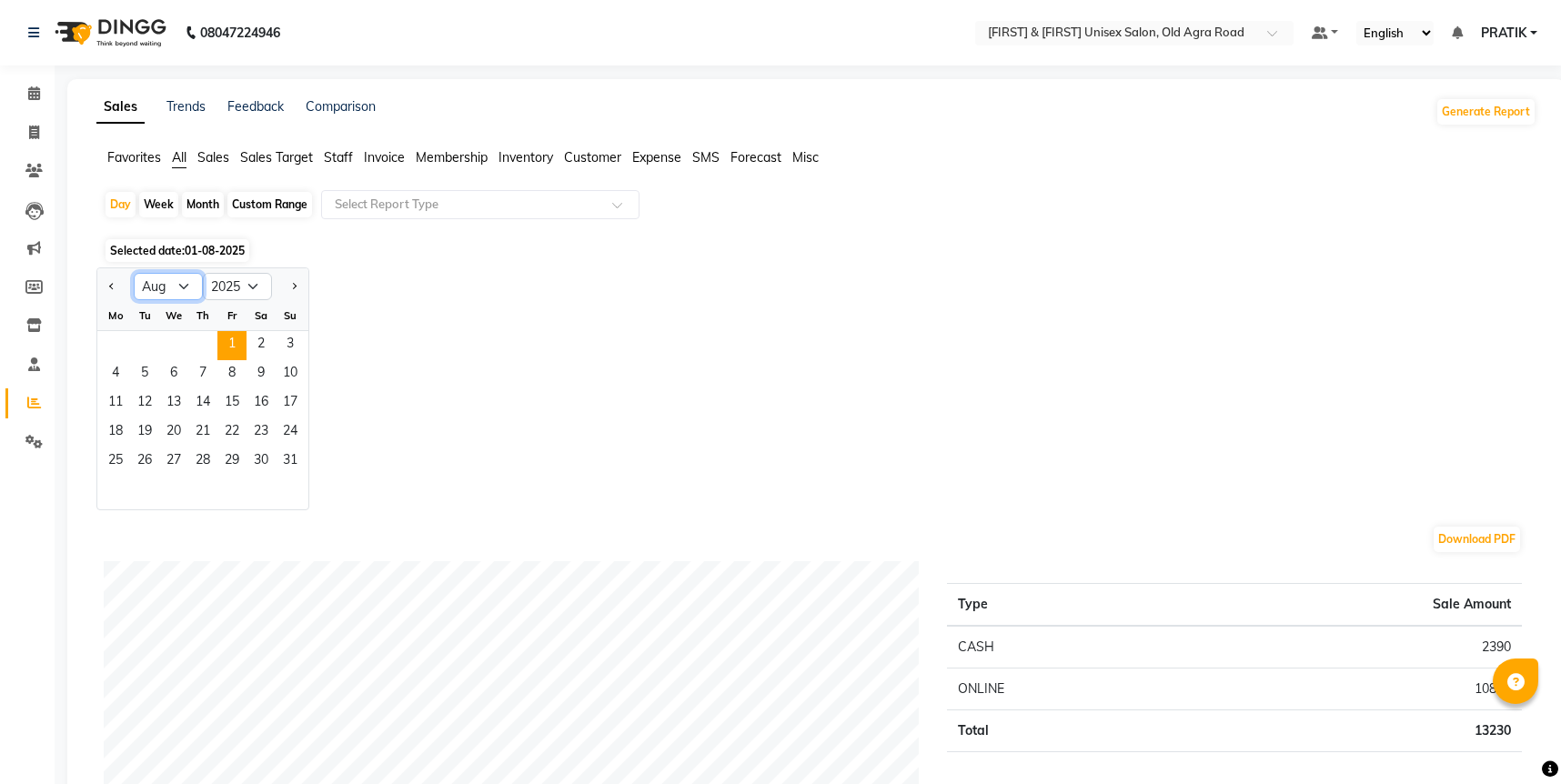 select on "7" 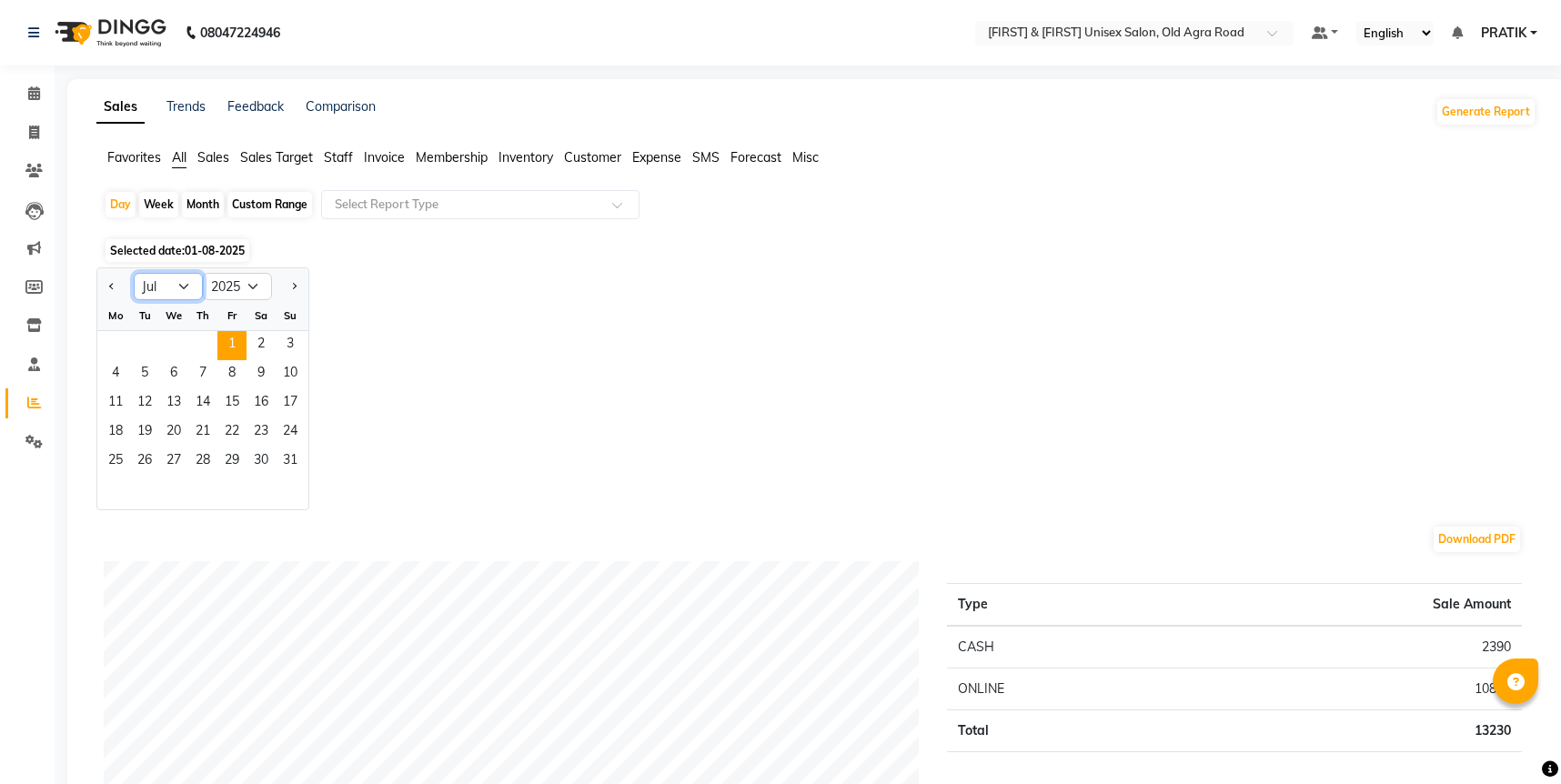 click on "Jan Feb Mar Apr May Jun Jul Aug Sep Oct Nov Dec" 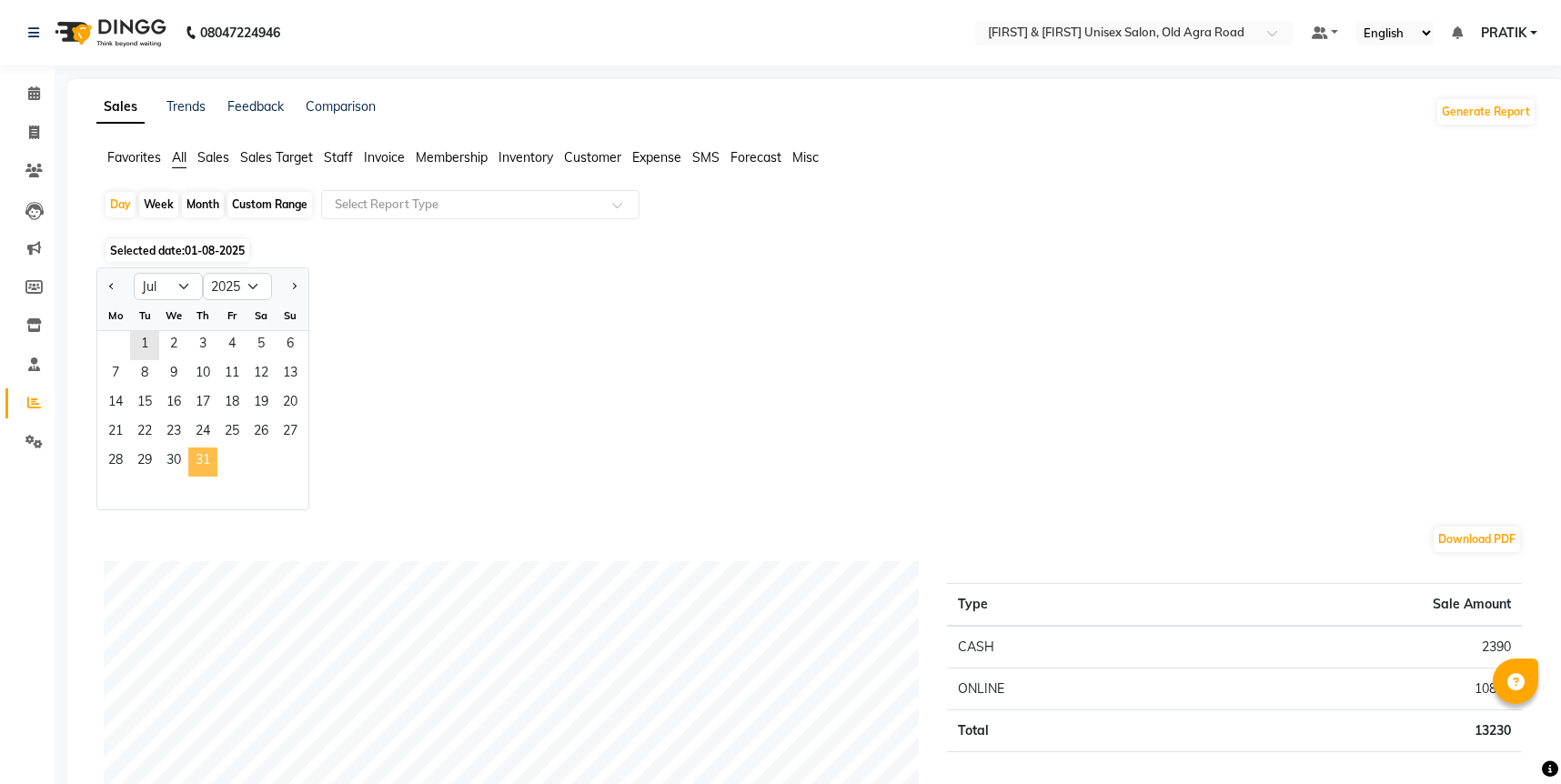 click on "31" 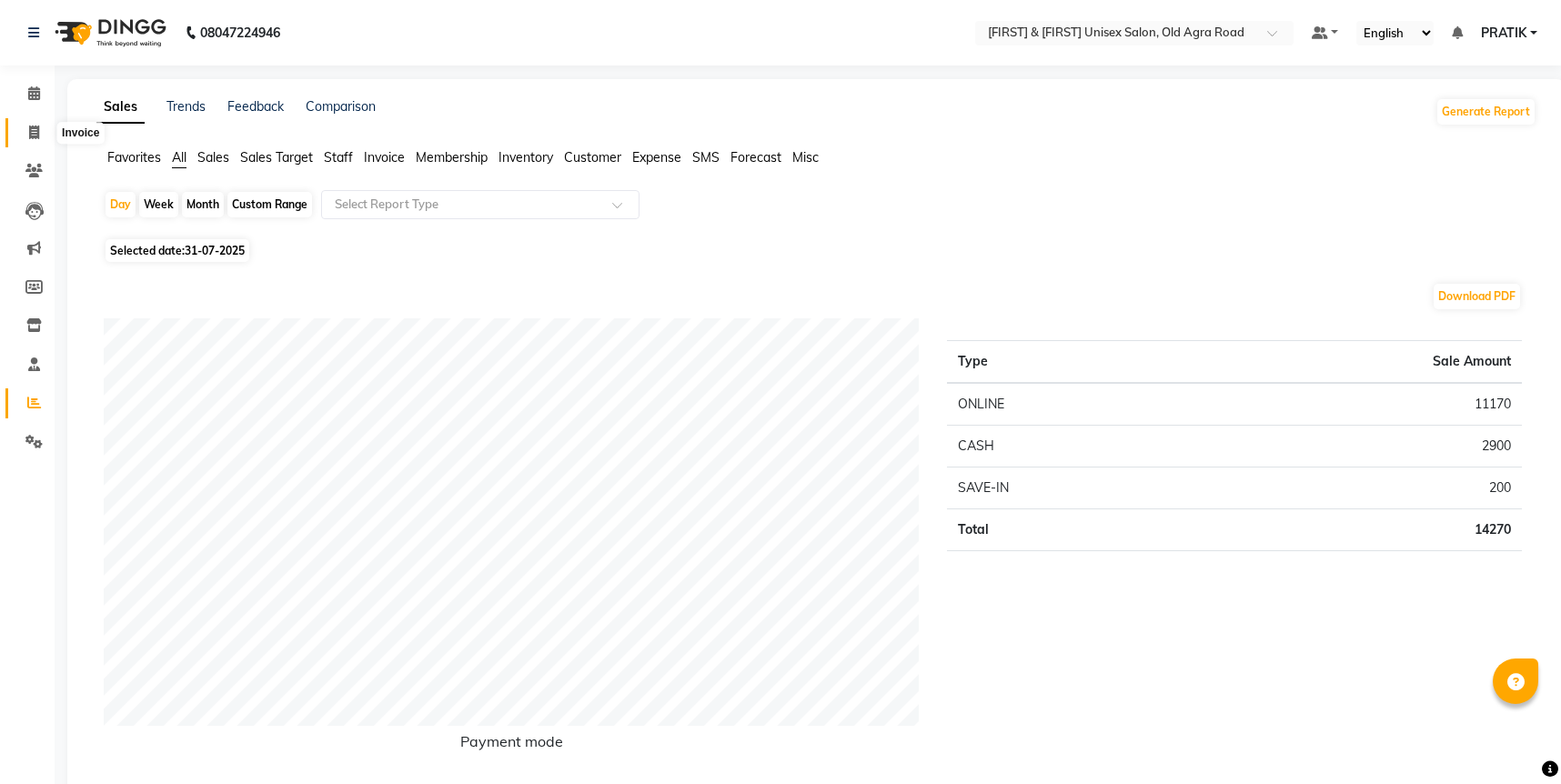 click 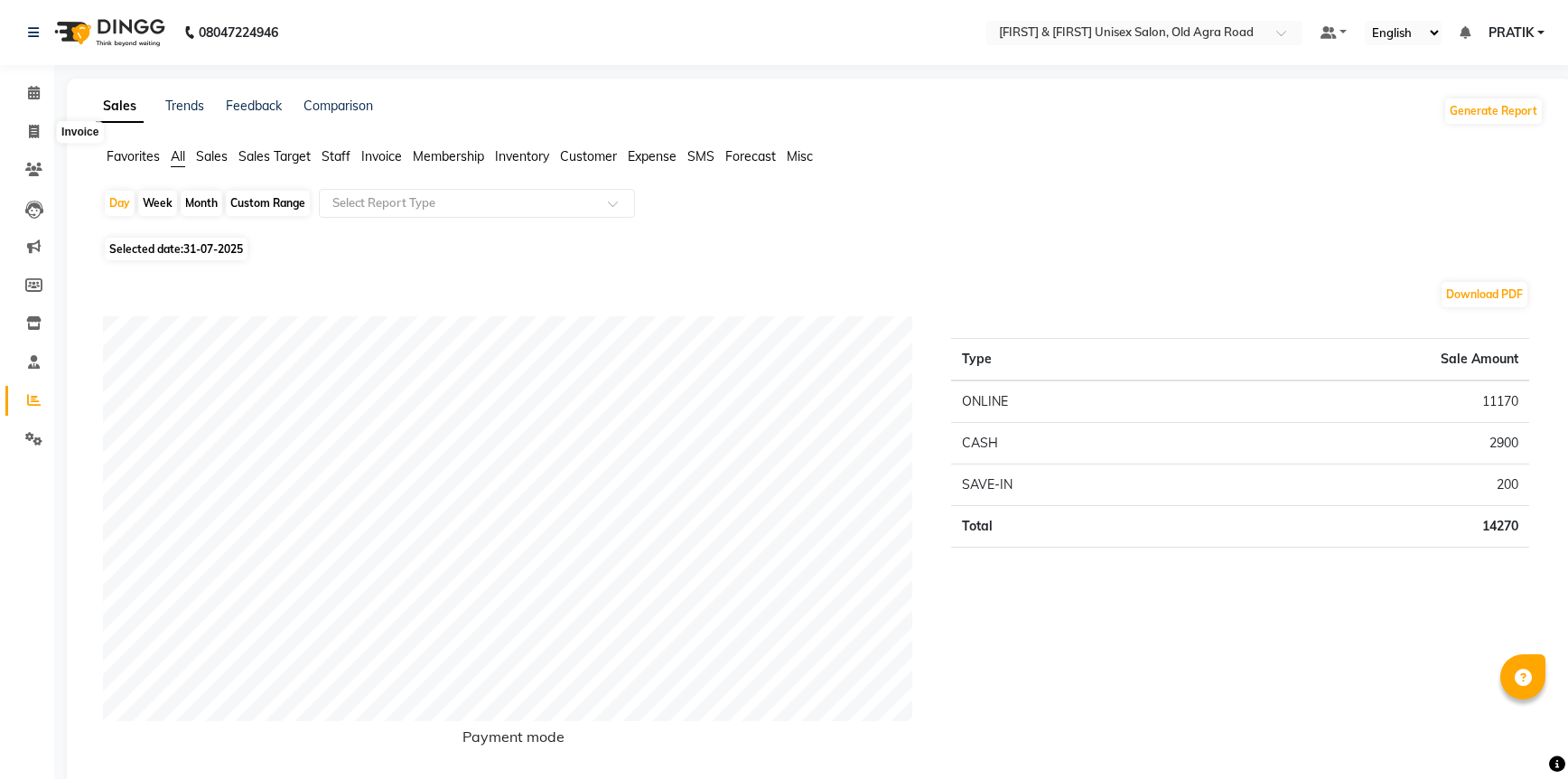 select on "service" 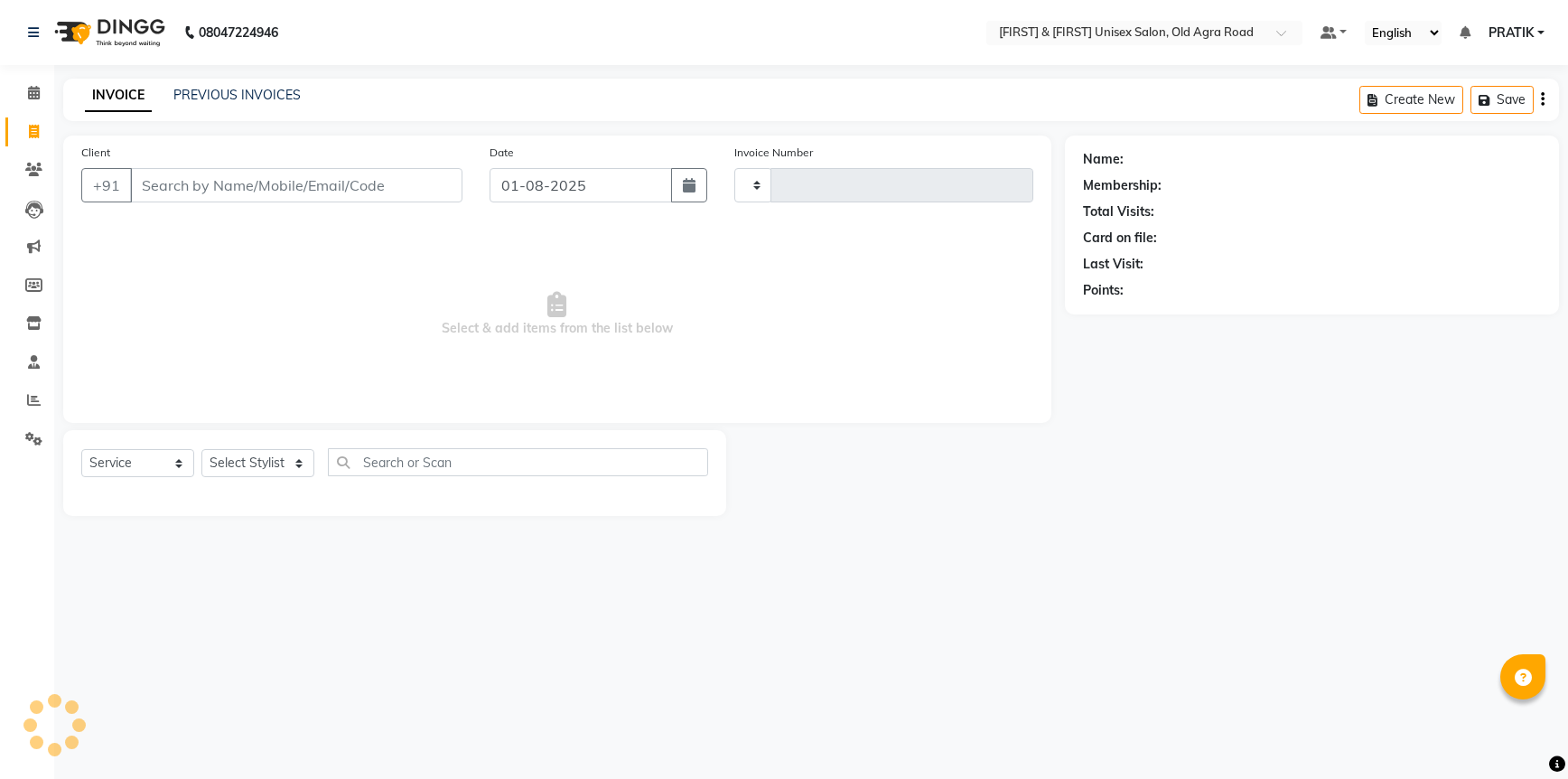type on "4345" 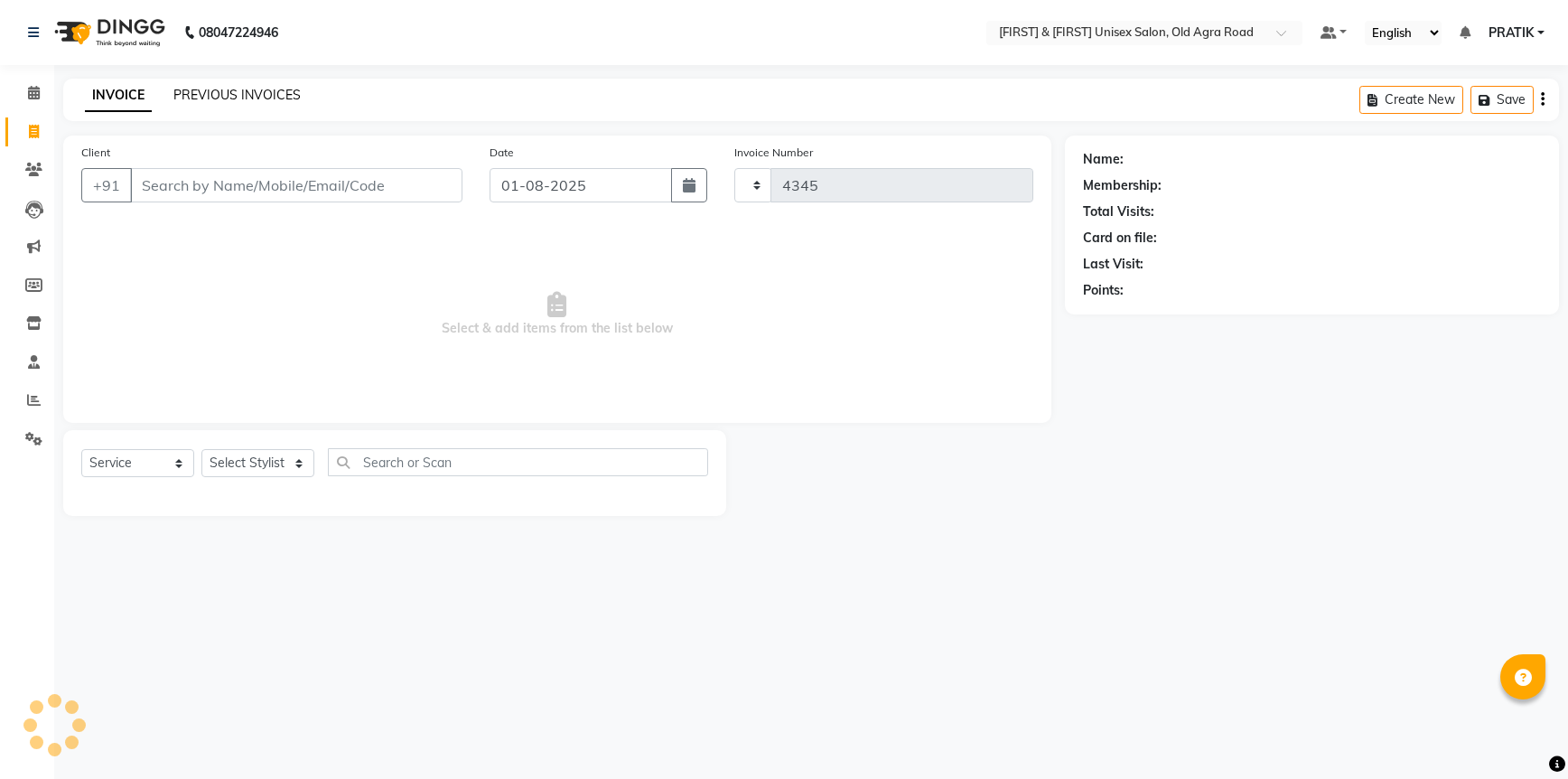 select on "6770" 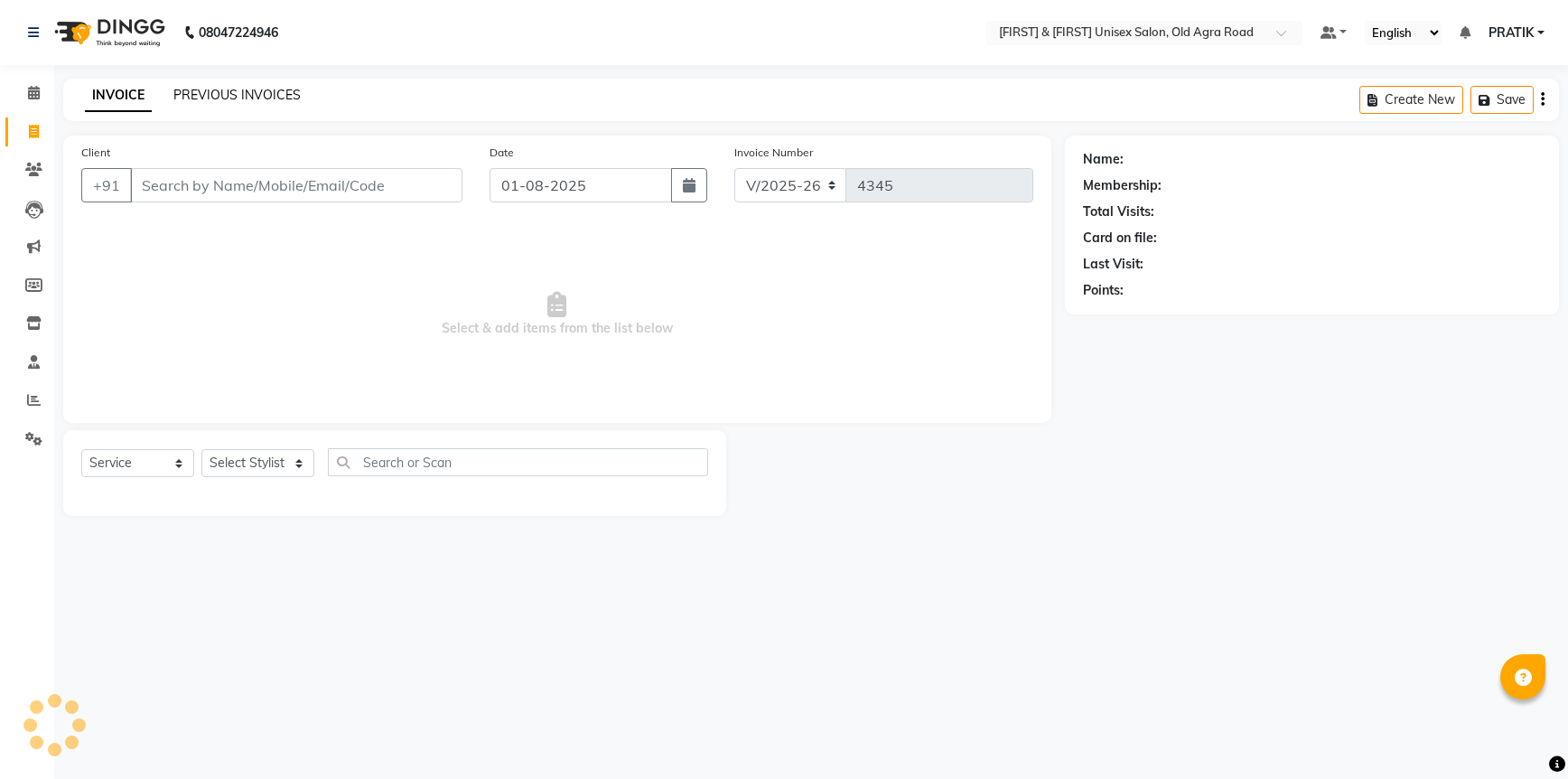 click on "PREVIOUS INVOICES" 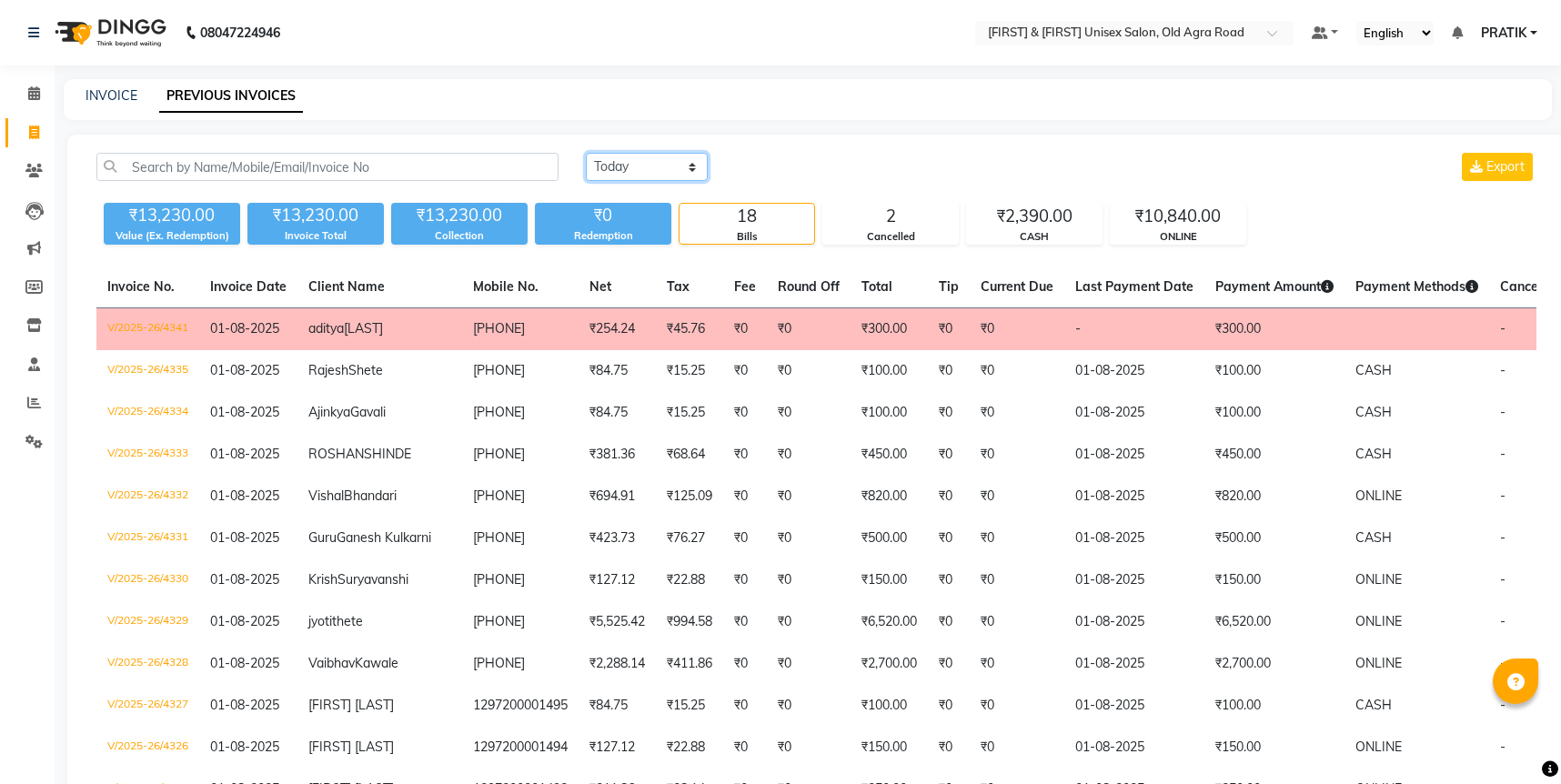 drag, startPoint x: 604, startPoint y: 155, endPoint x: 627, endPoint y: 158, distance: 23.194827 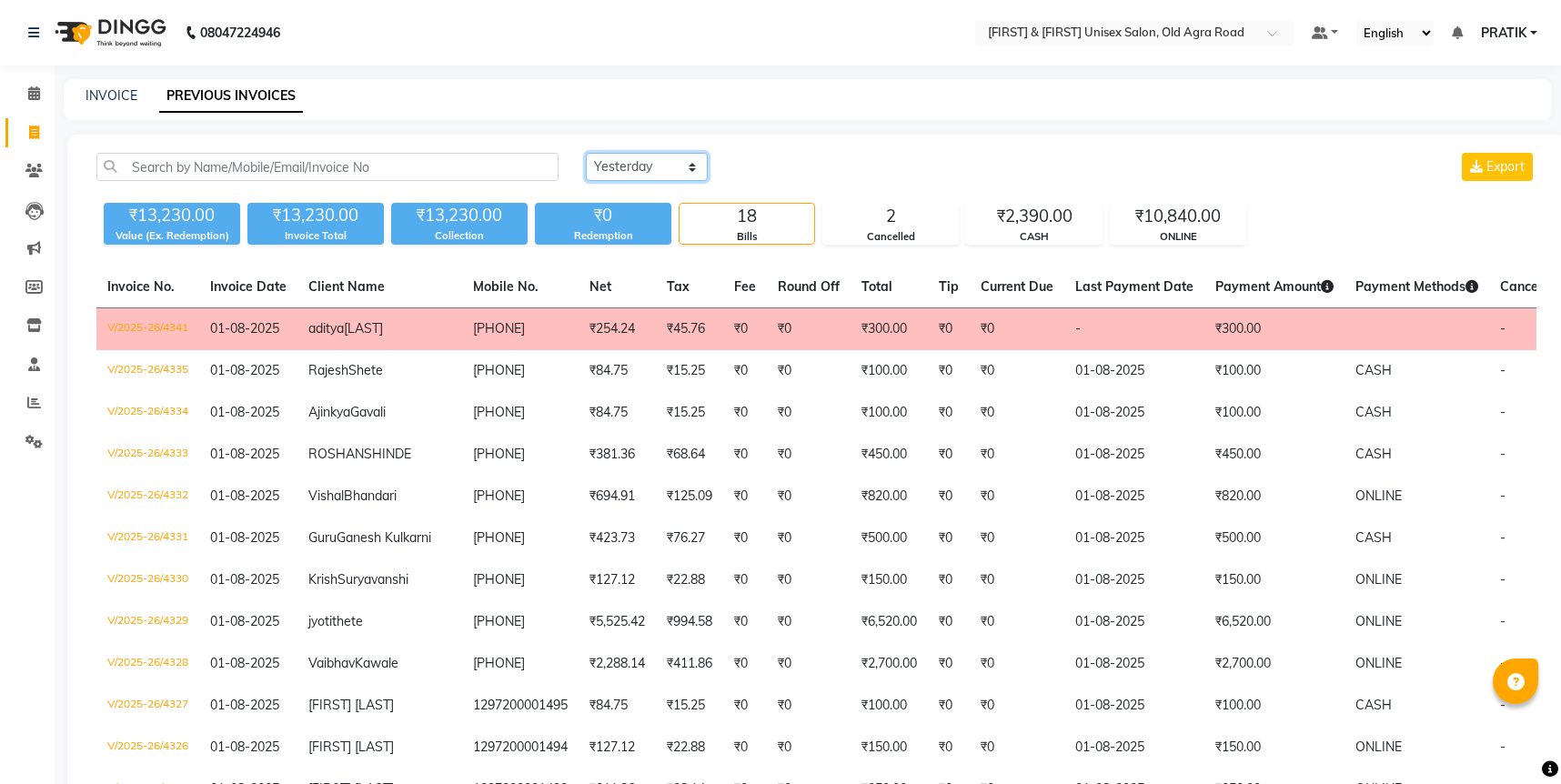 click on "Today Yesterday Custom Range" 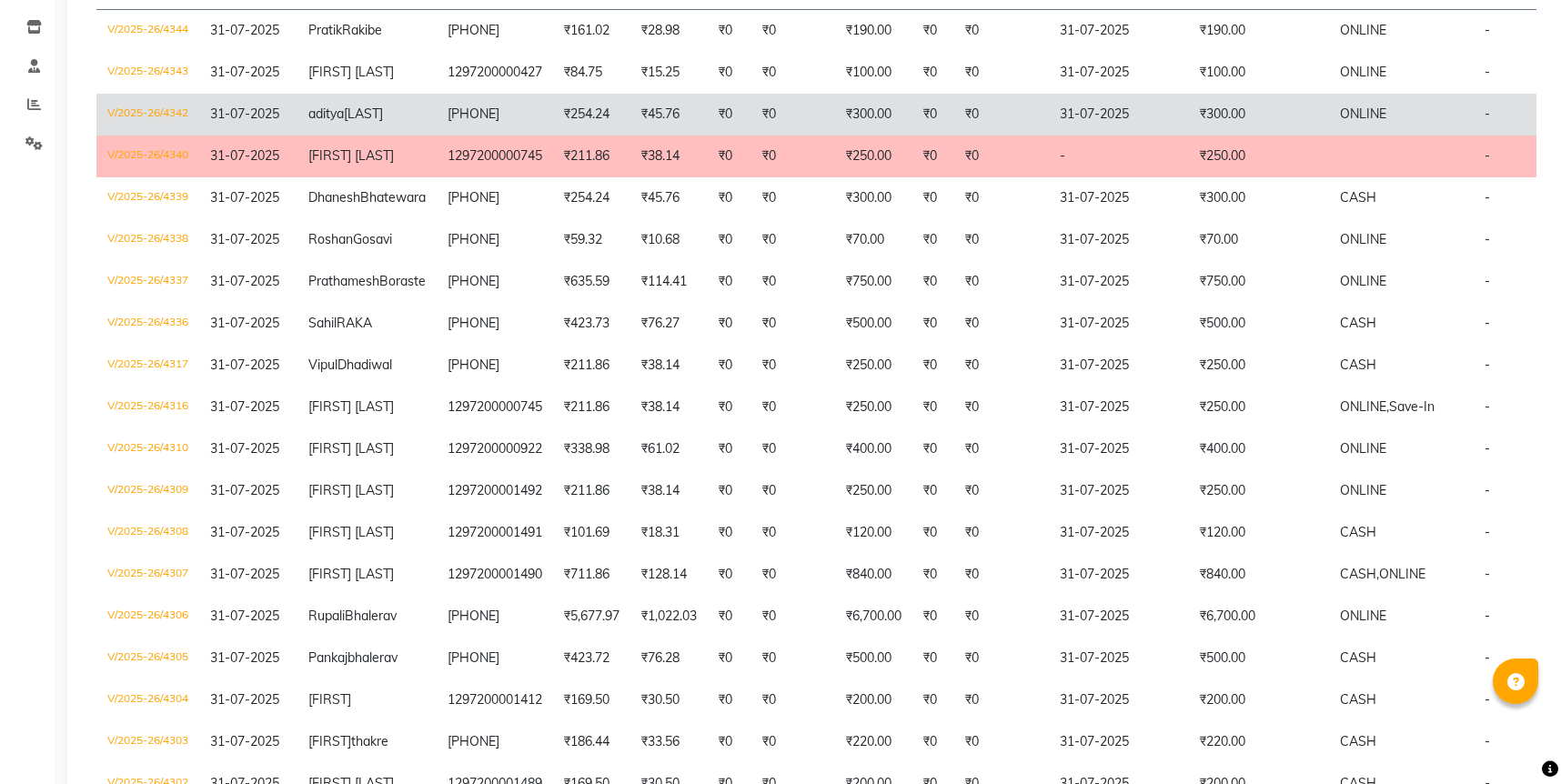 scroll, scrollTop: 364, scrollLeft: 0, axis: vertical 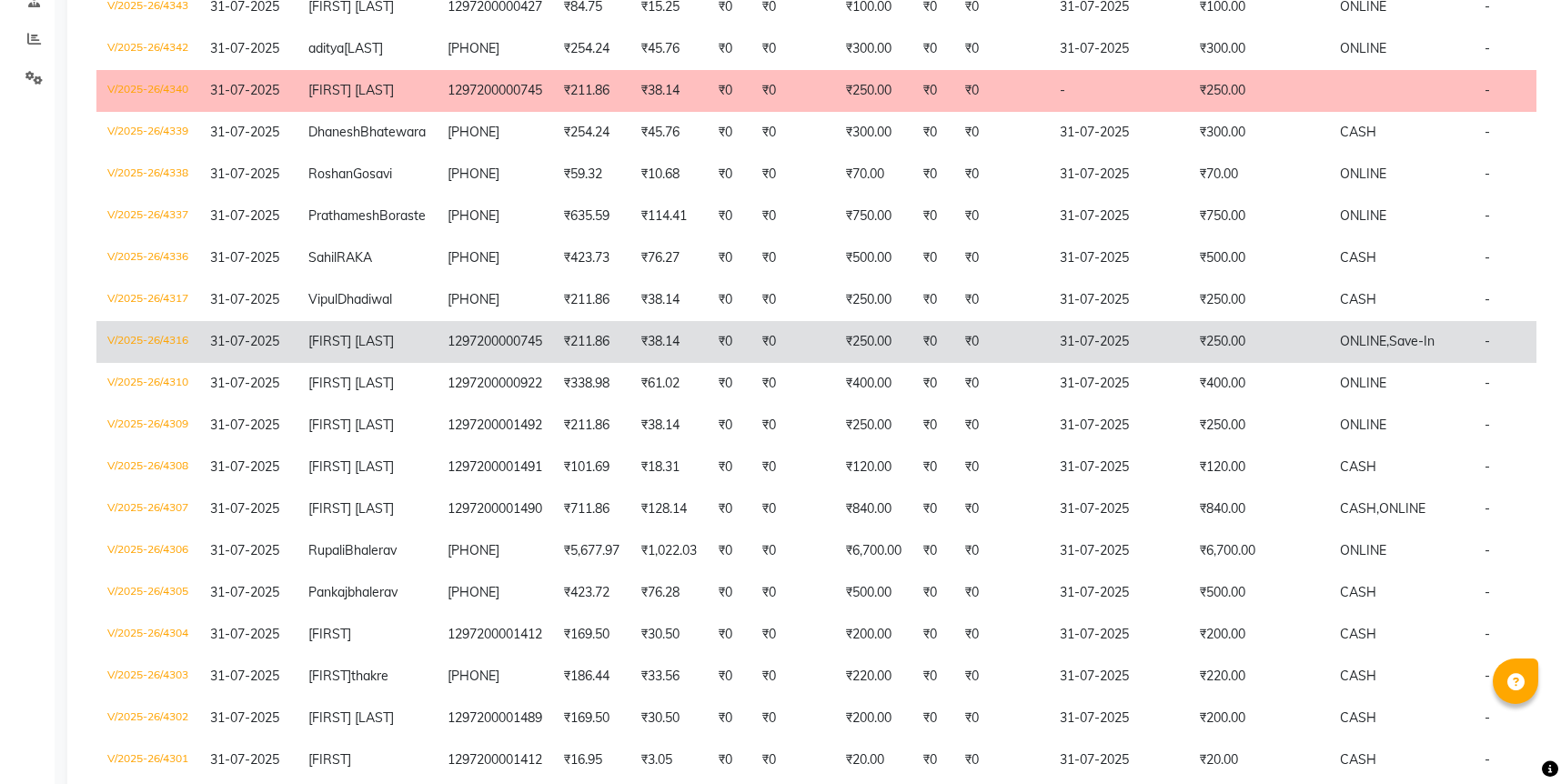 click on "Save-In" 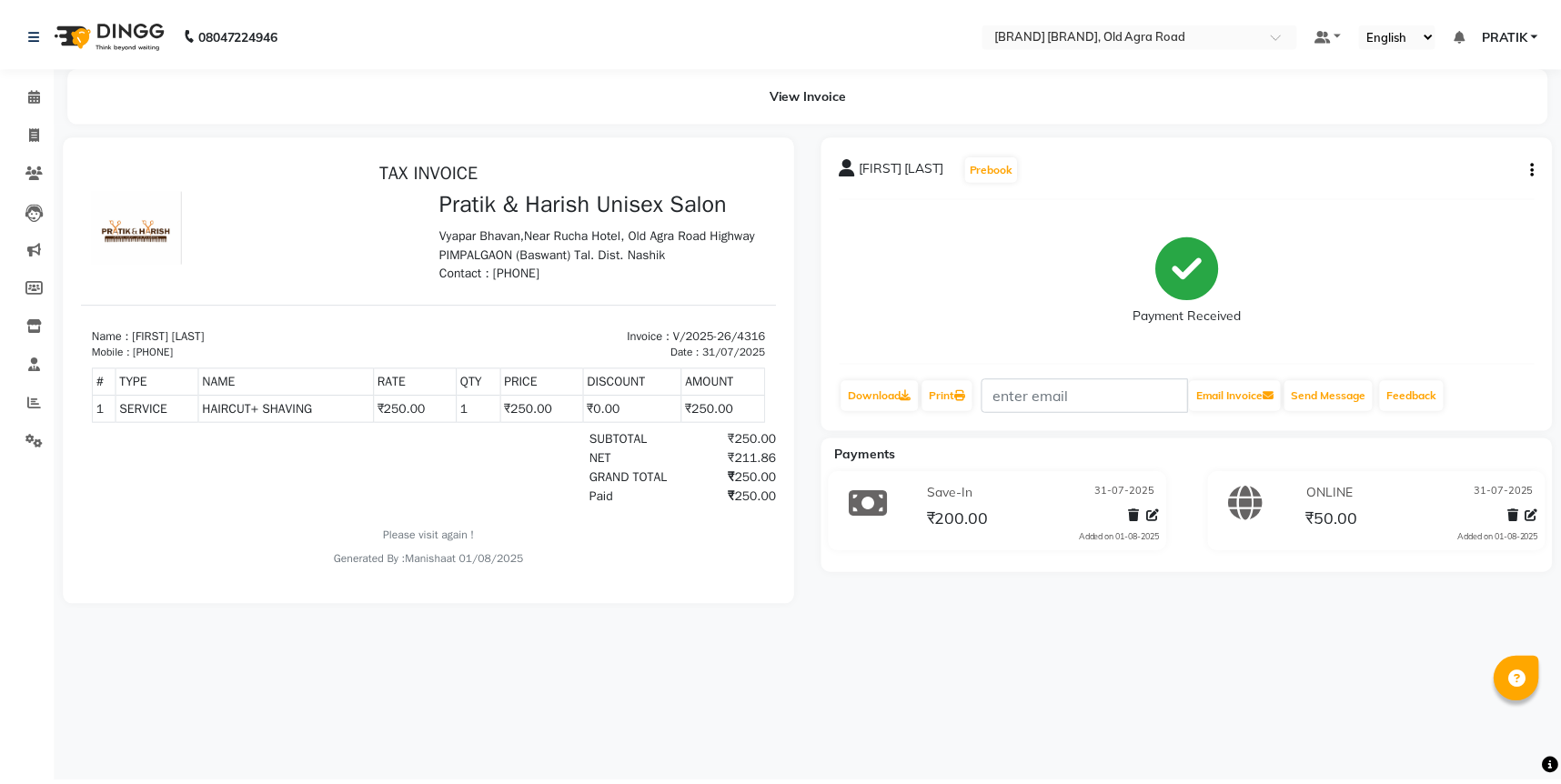 scroll, scrollTop: 0, scrollLeft: 0, axis: both 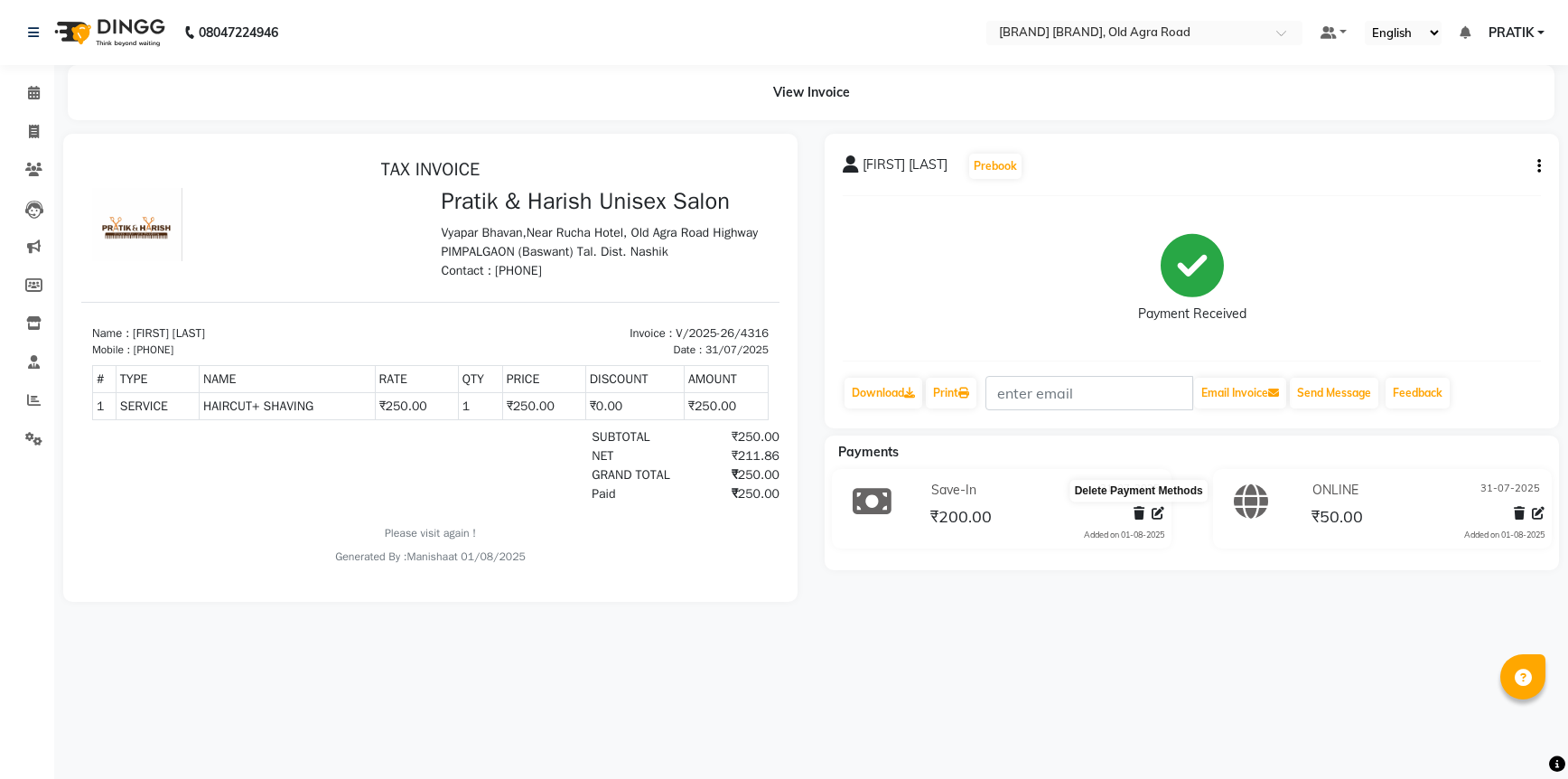 click 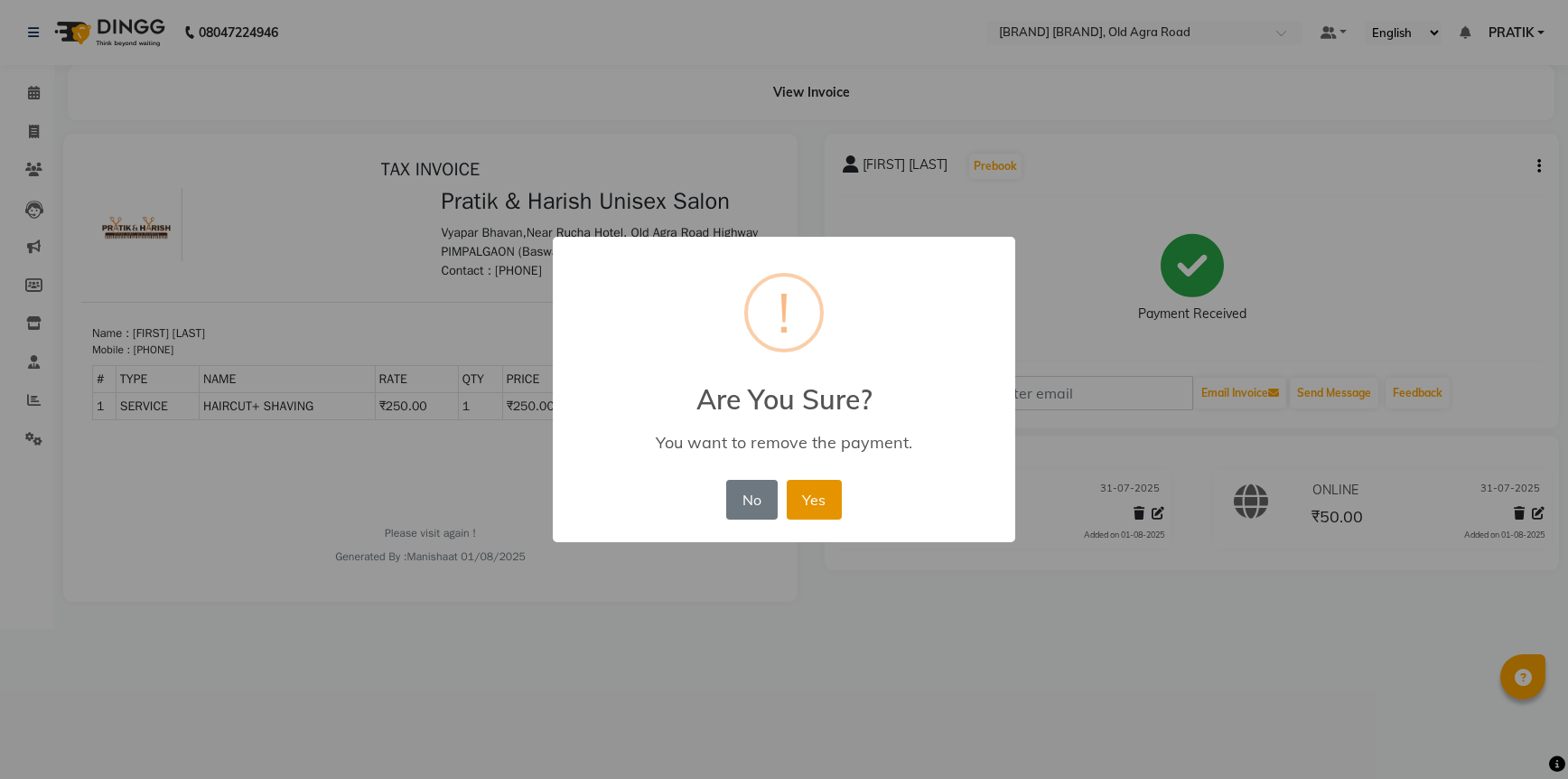 click on "Yes" at bounding box center [814, 500] 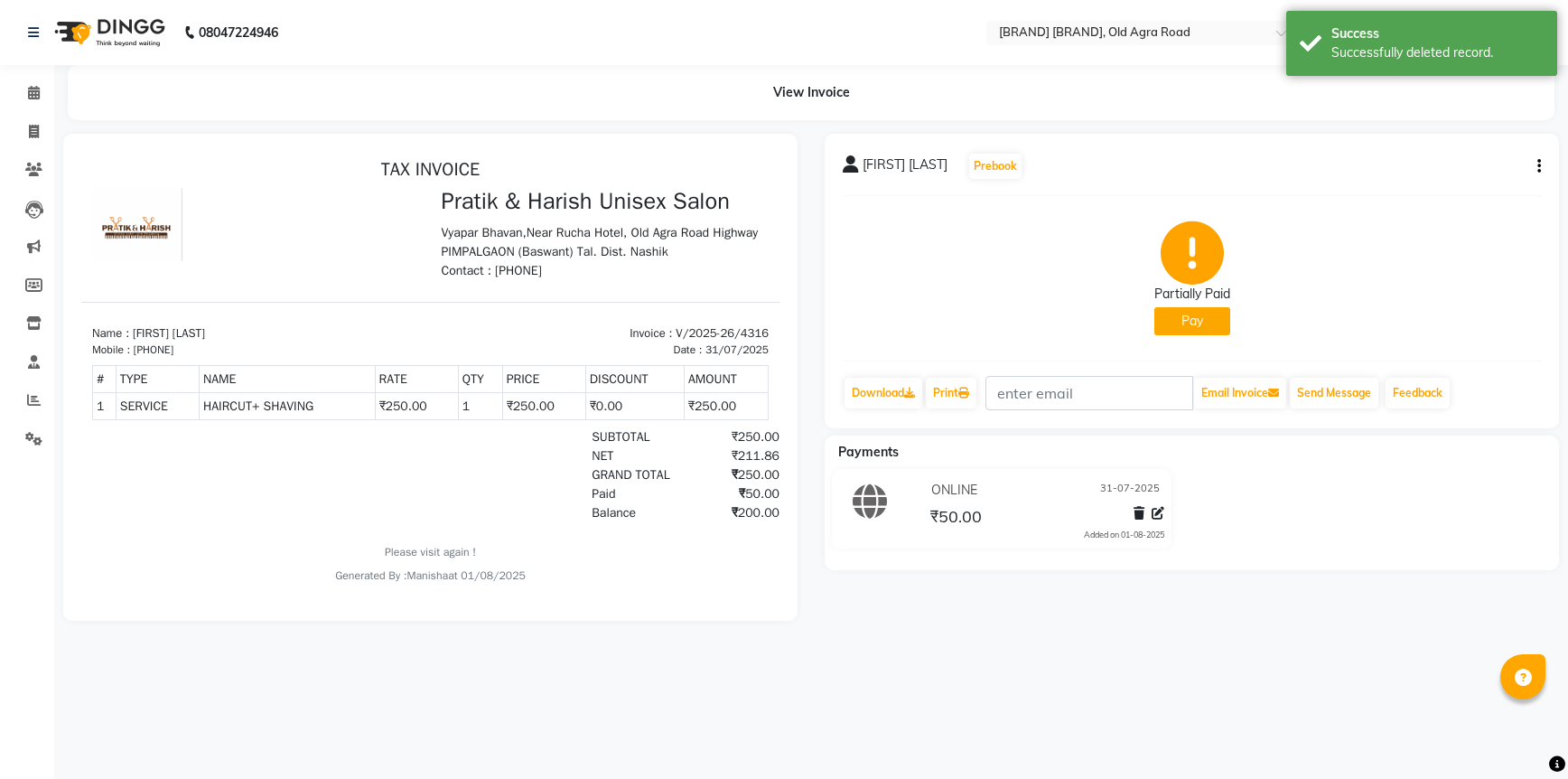 click on "Pay" 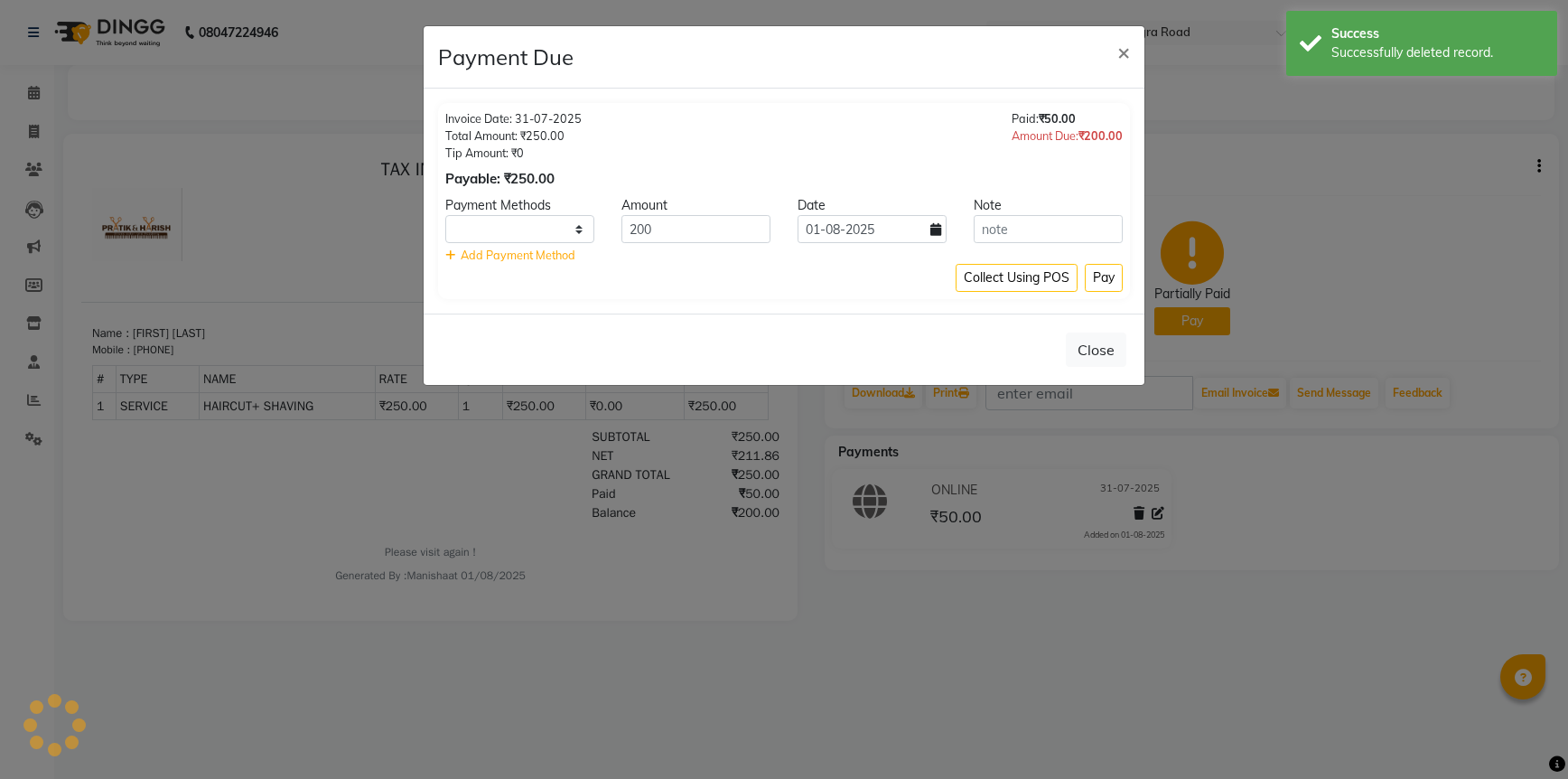 select on "1" 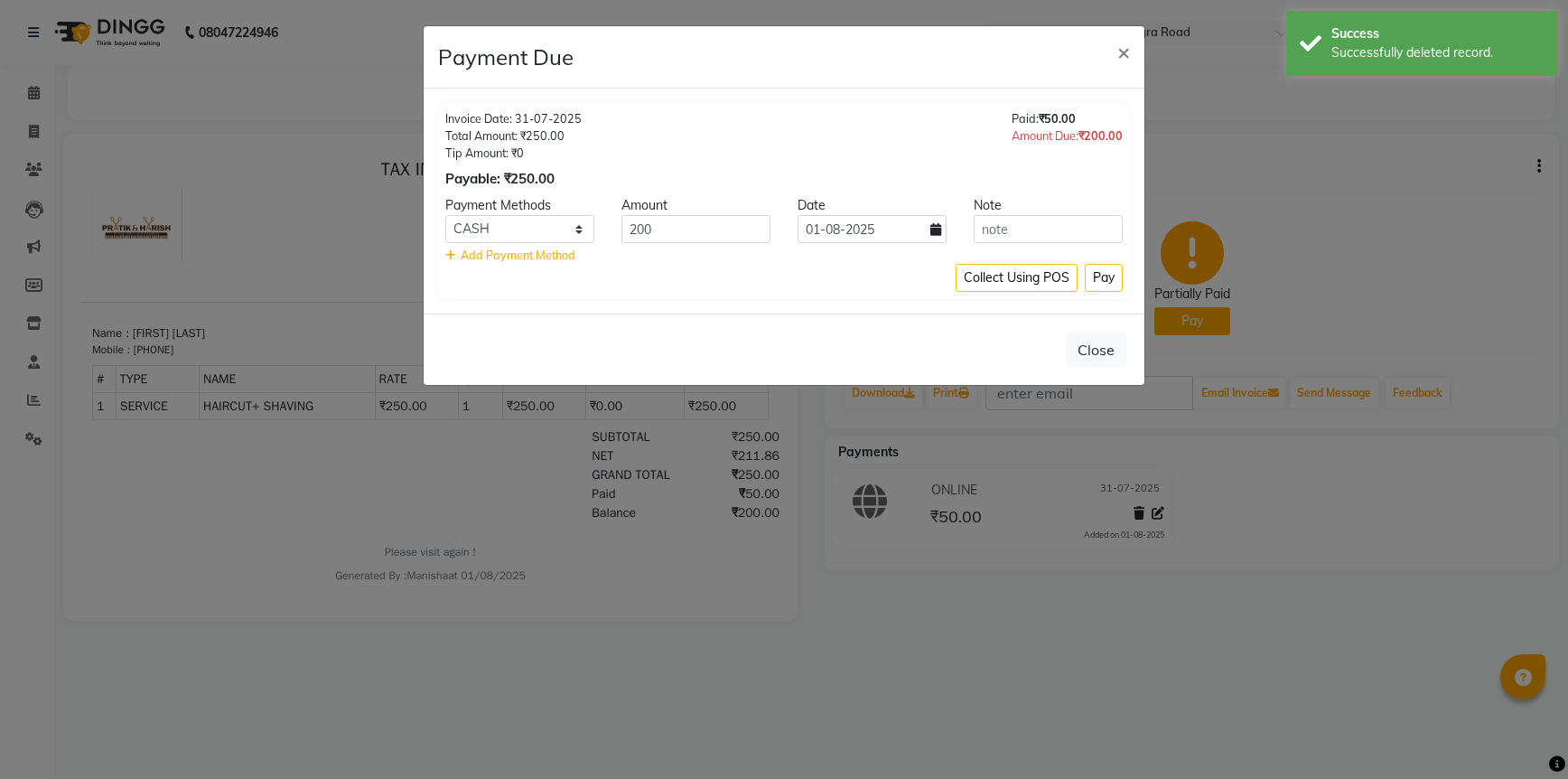 click 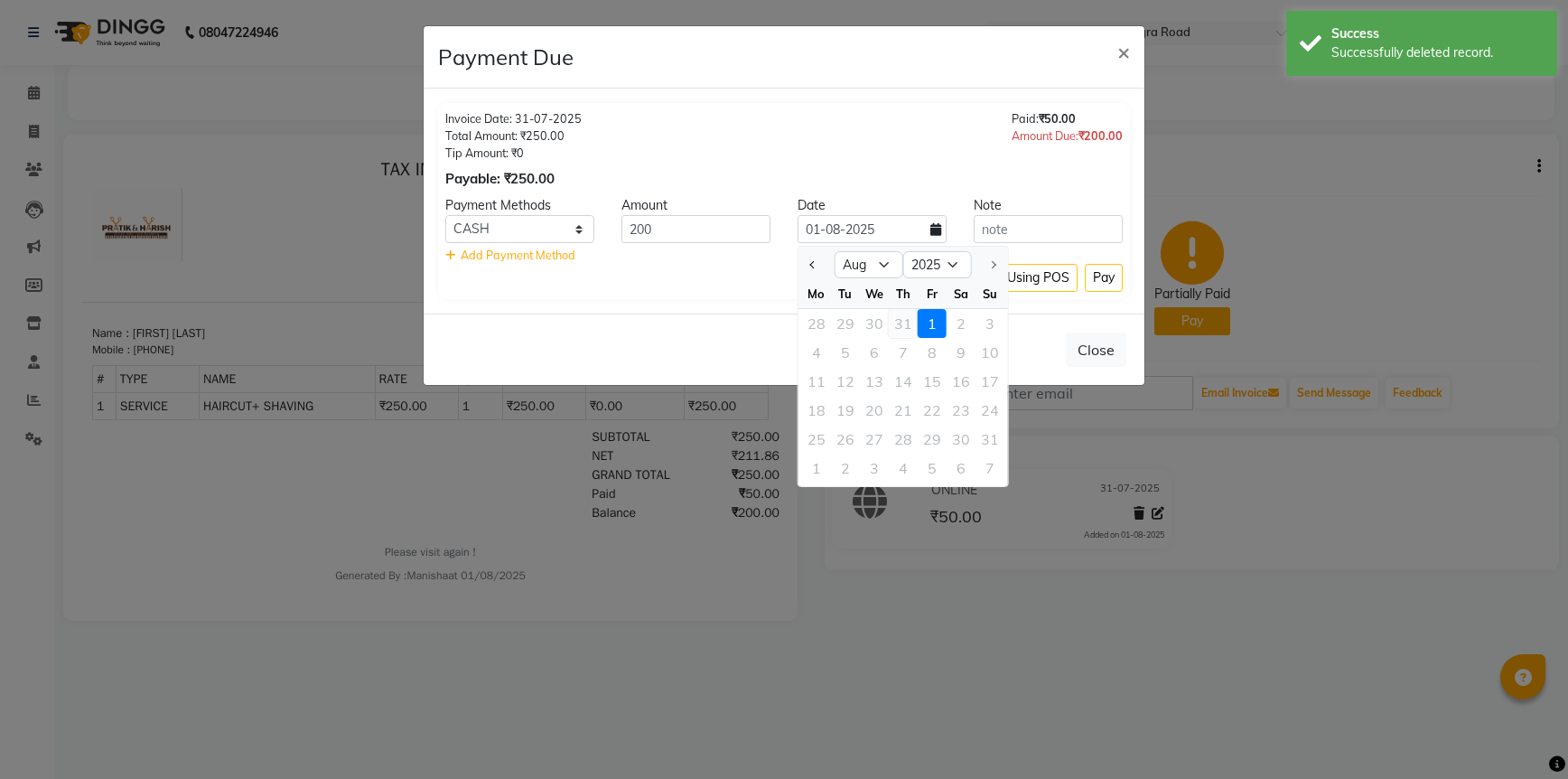 click on "31" 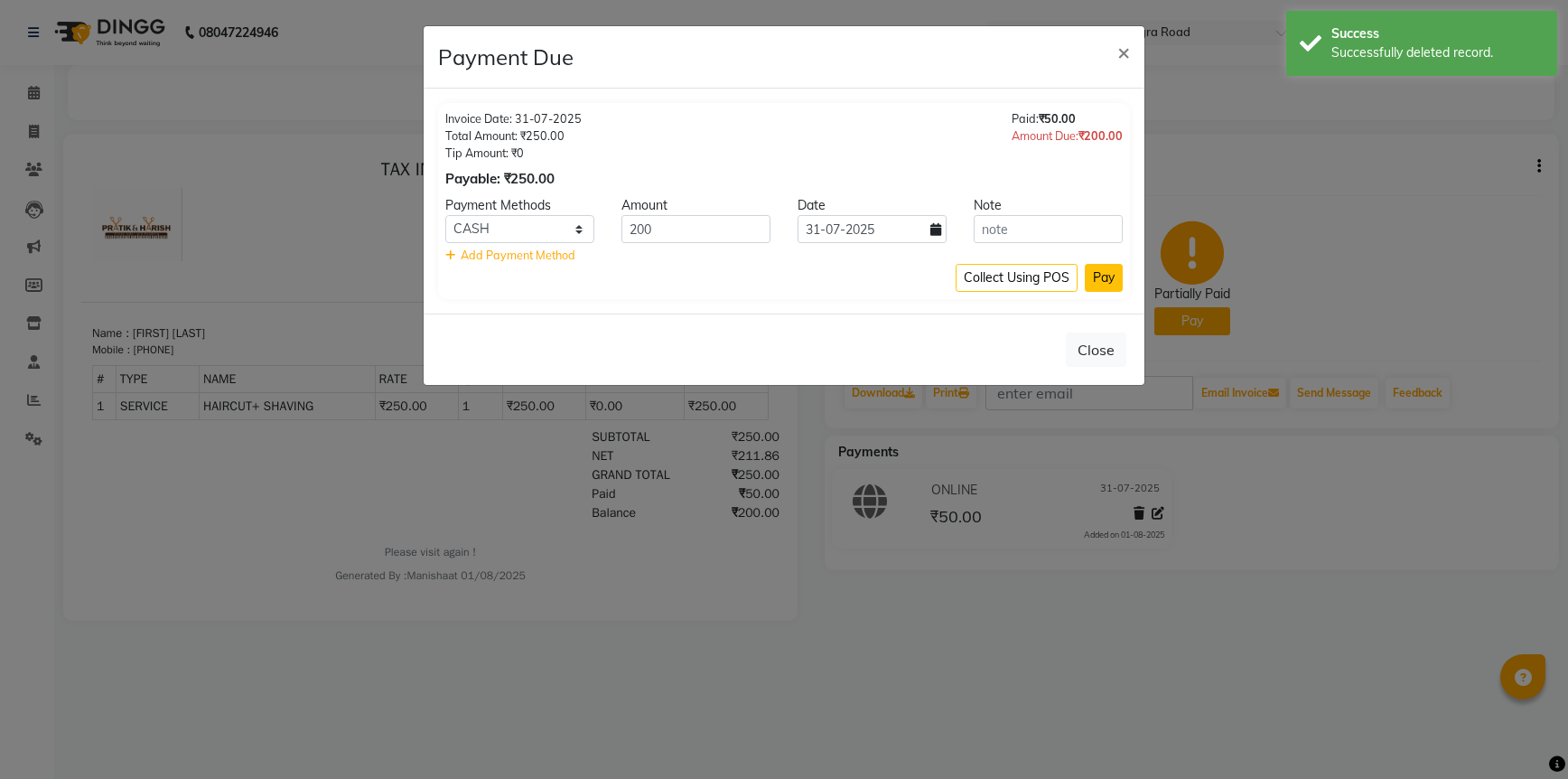 click on "Pay" 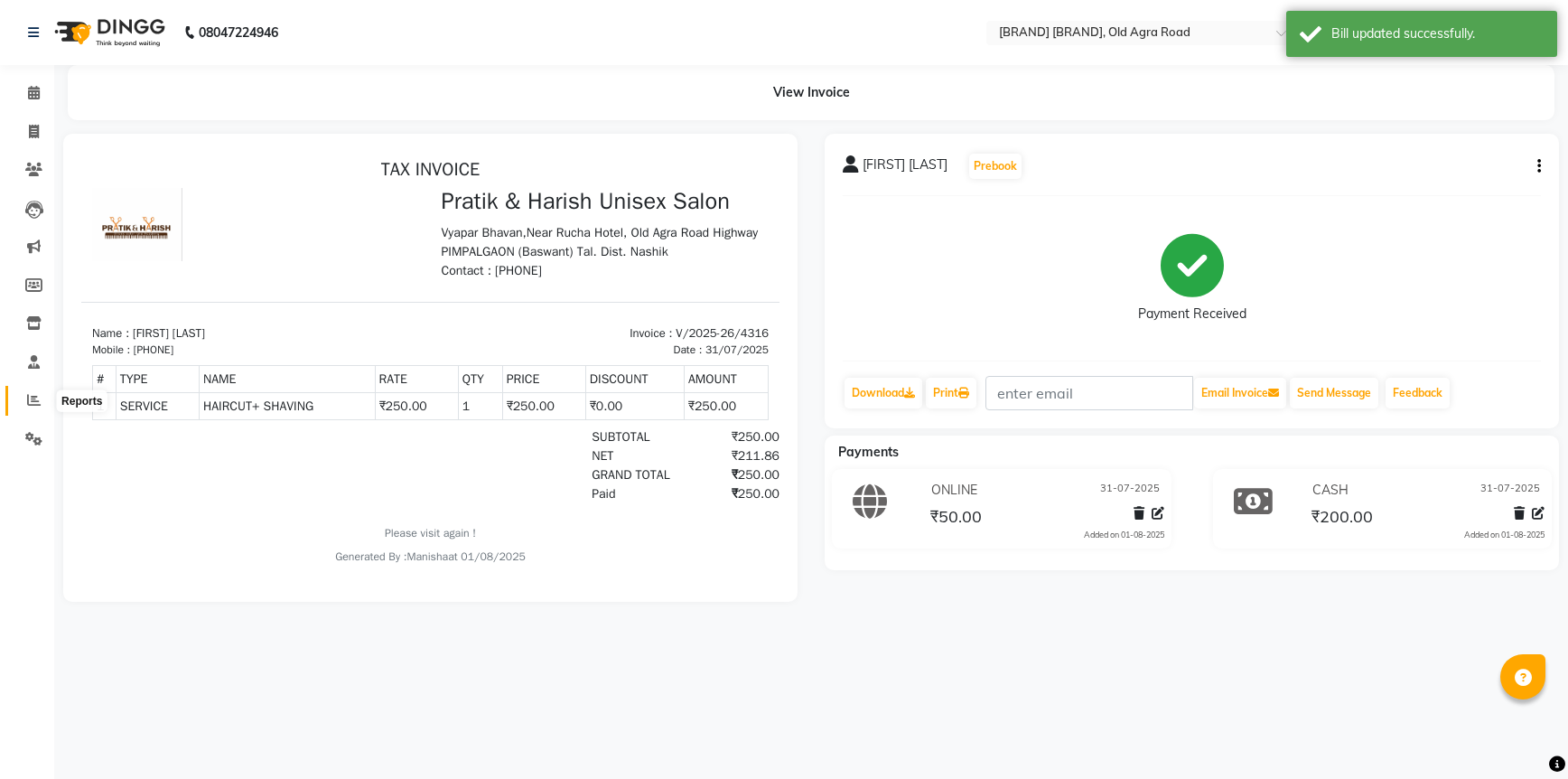 click 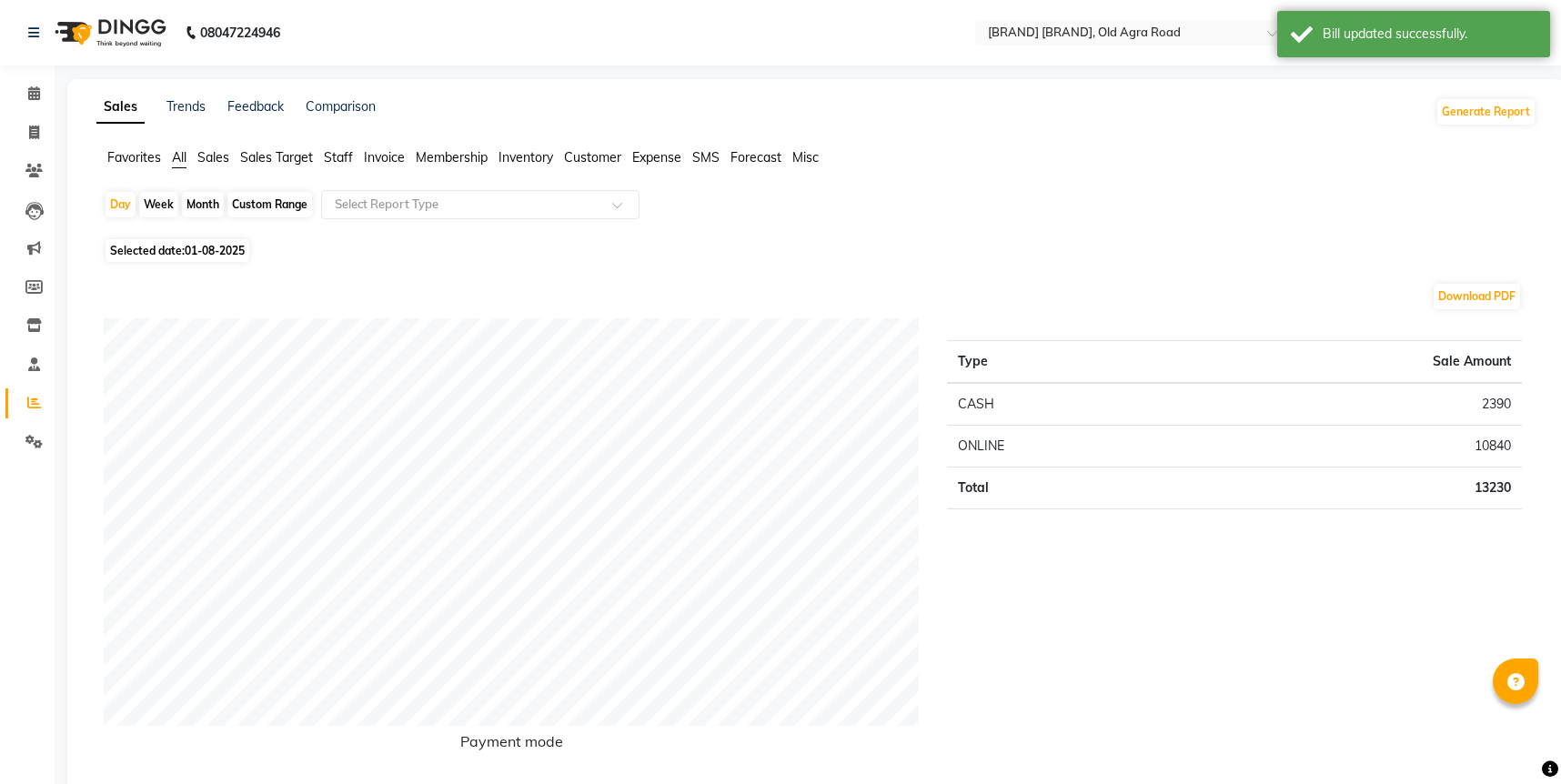 click on "01-08-2025" 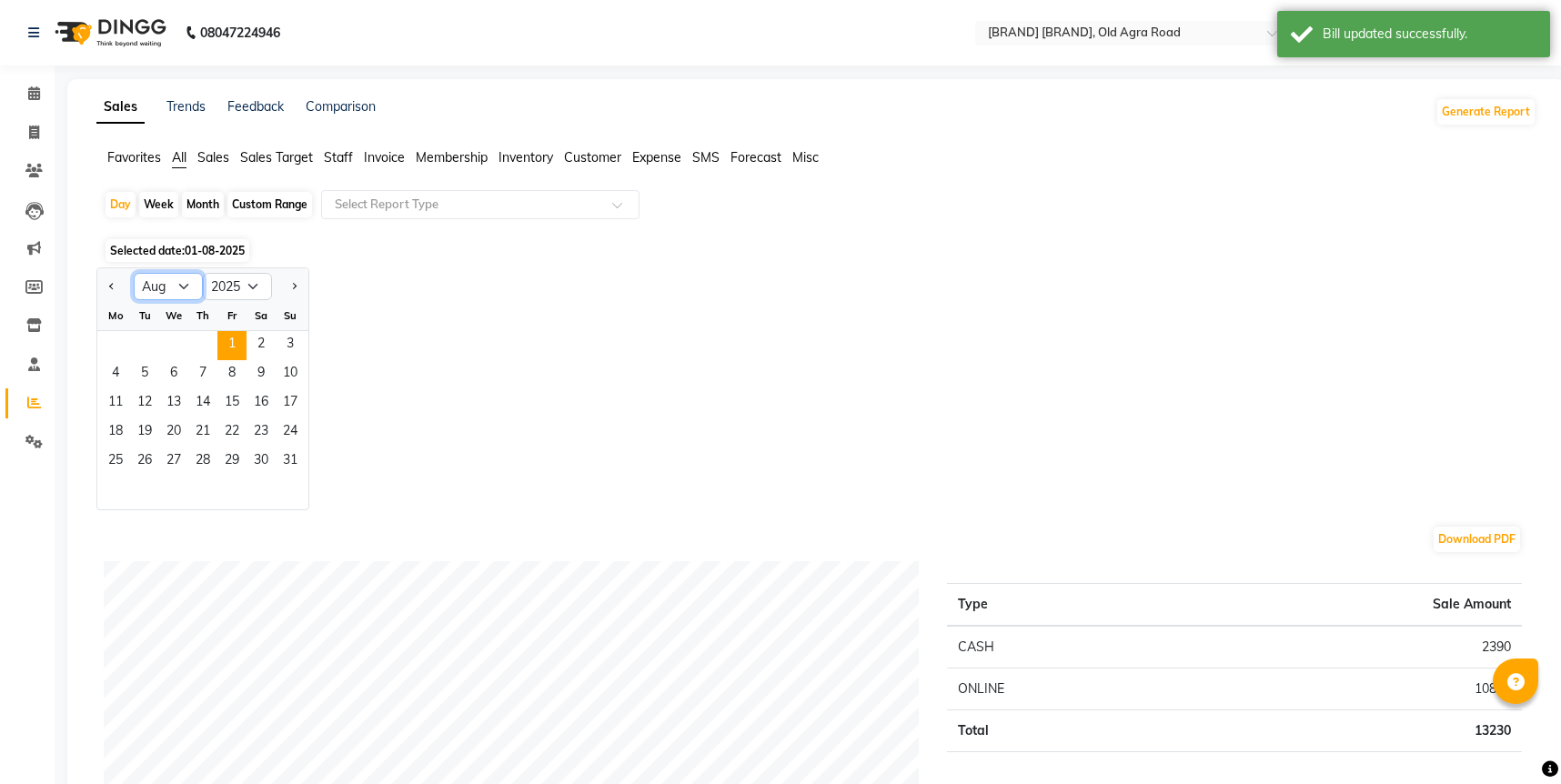 click on "Jan Feb Mar Apr May Jun Jul Aug Sep Oct Nov Dec" 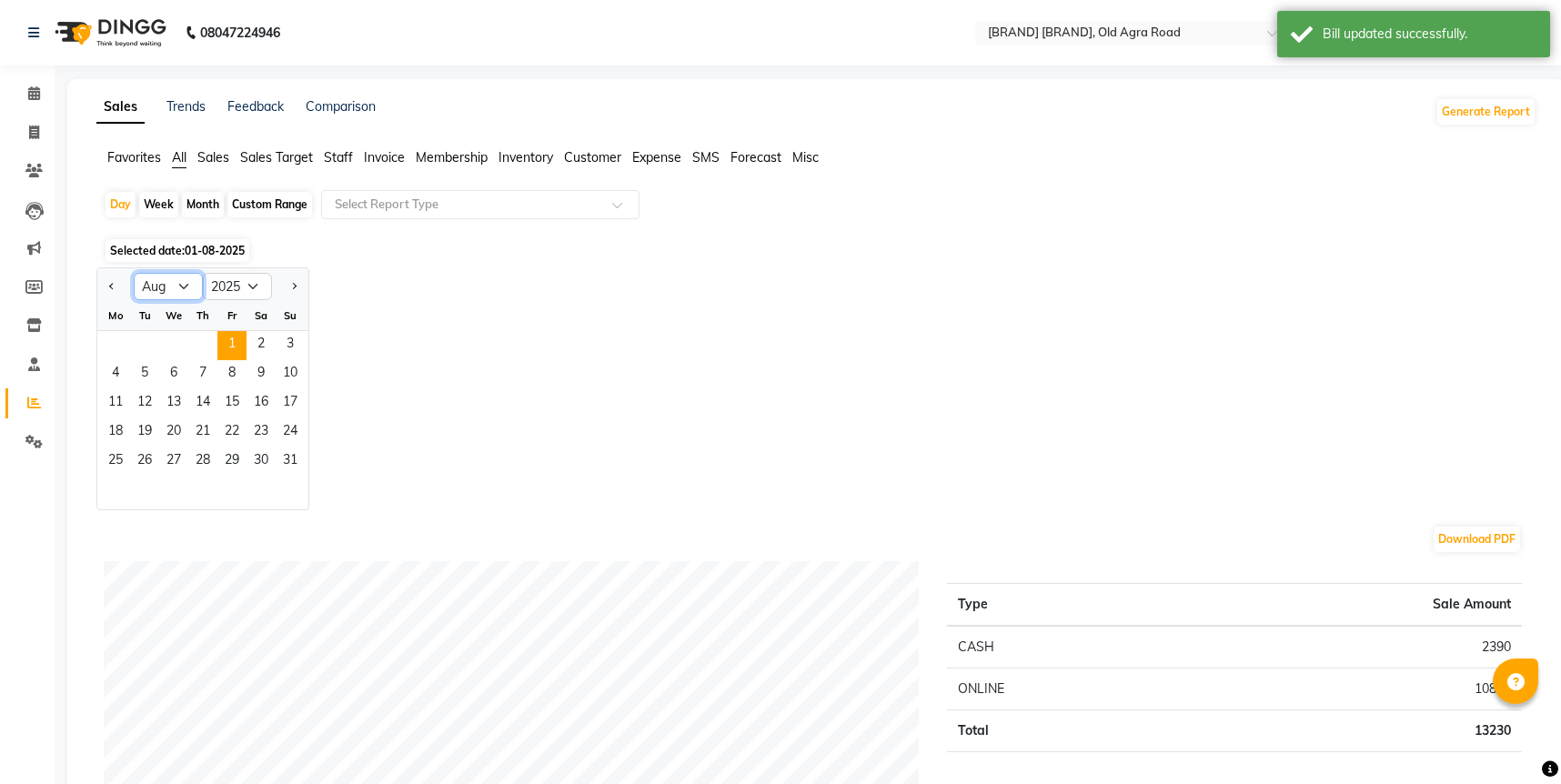 select on "7" 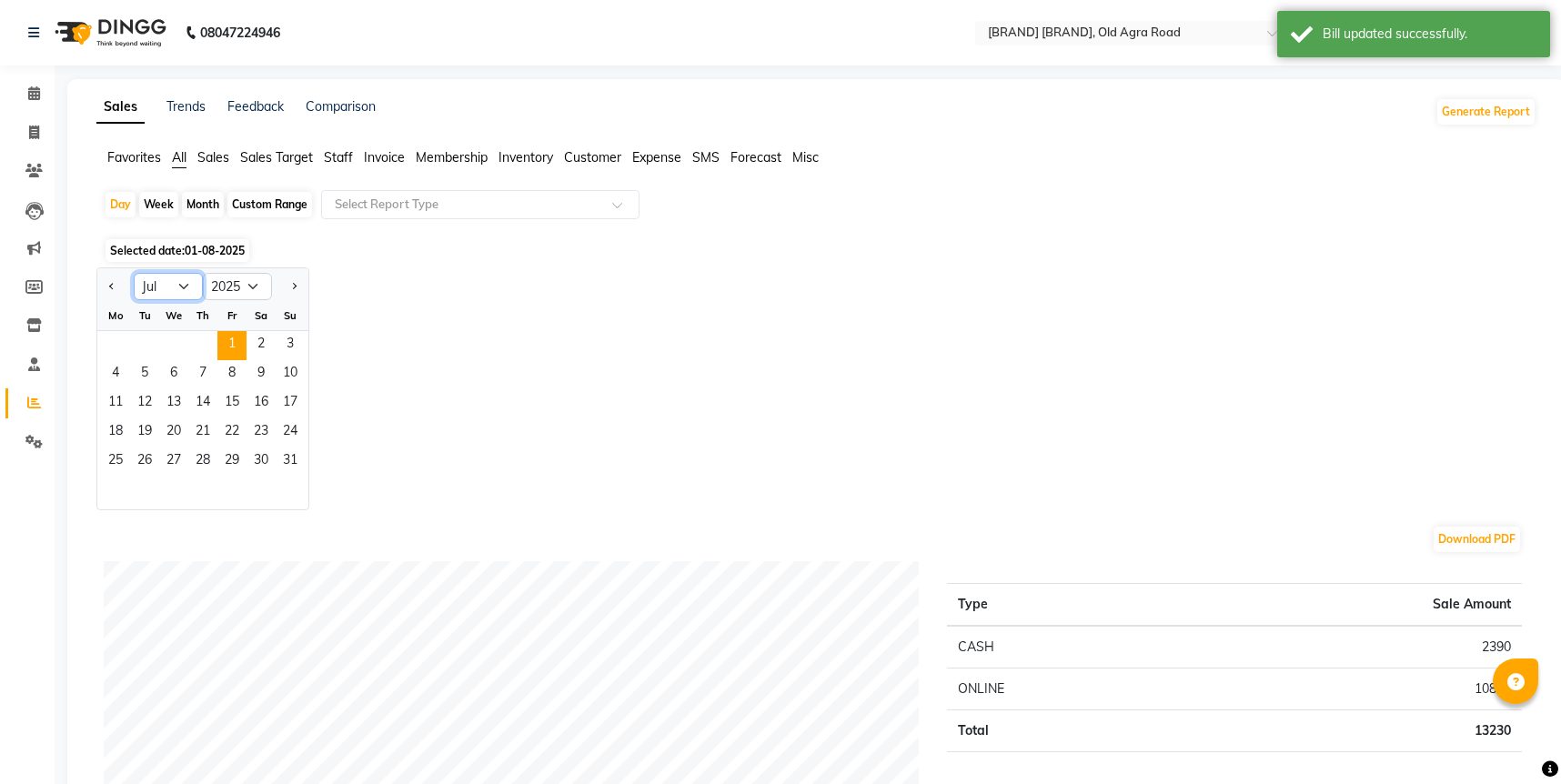 click on "Jan Feb Mar Apr May Jun Jul Aug Sep Oct Nov Dec" 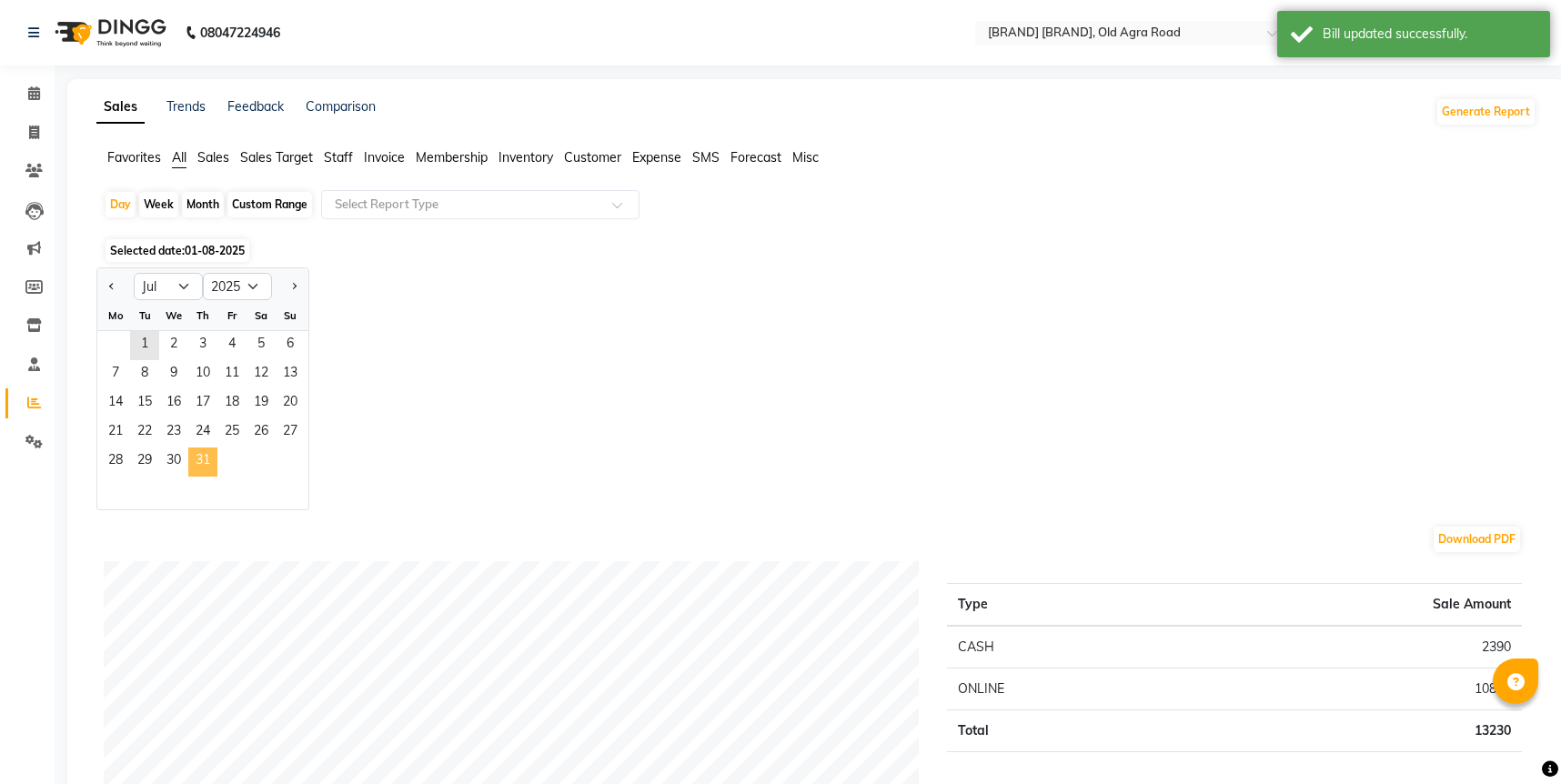 click on "31" 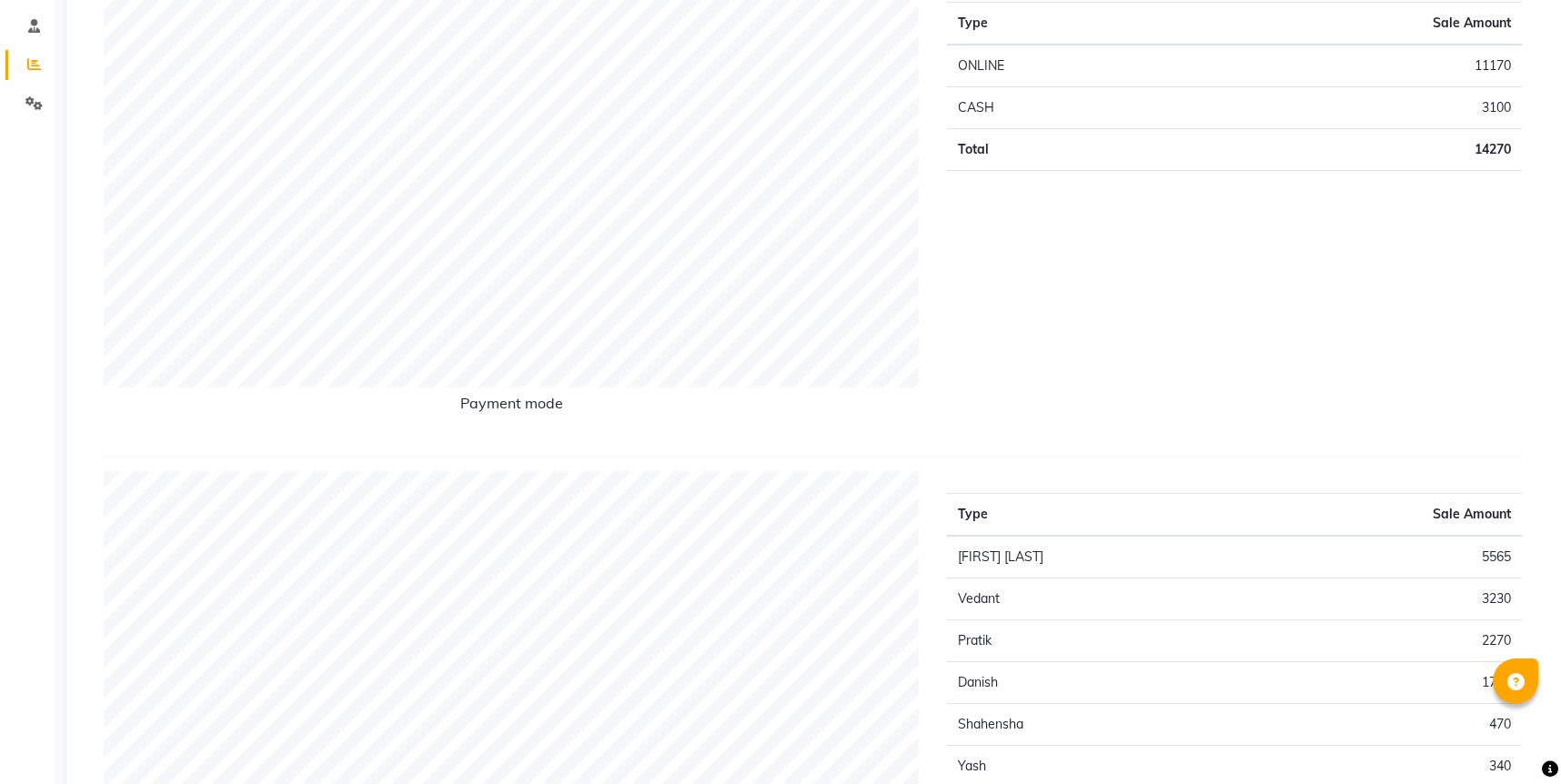 scroll, scrollTop: 121, scrollLeft: 0, axis: vertical 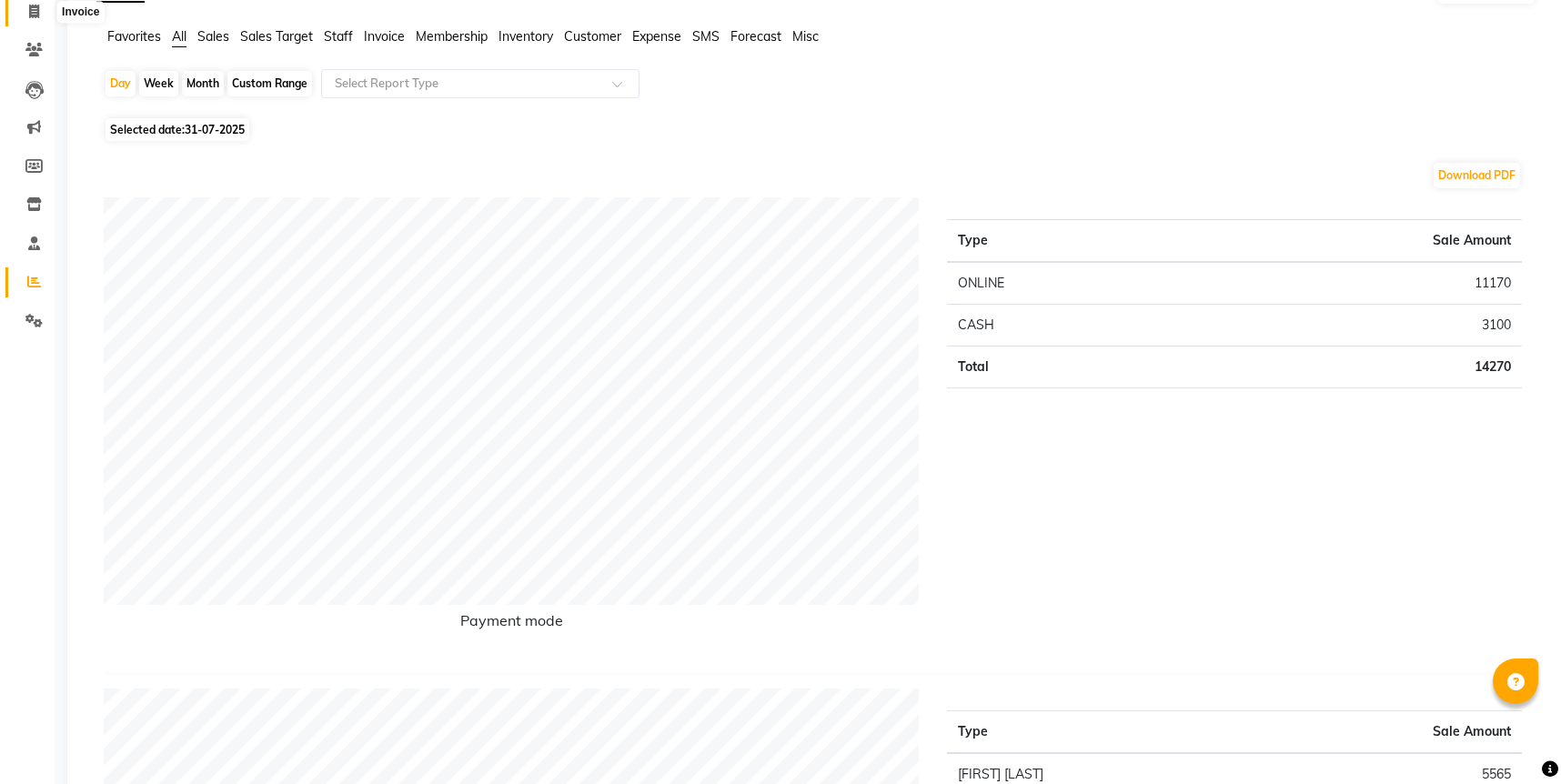 click 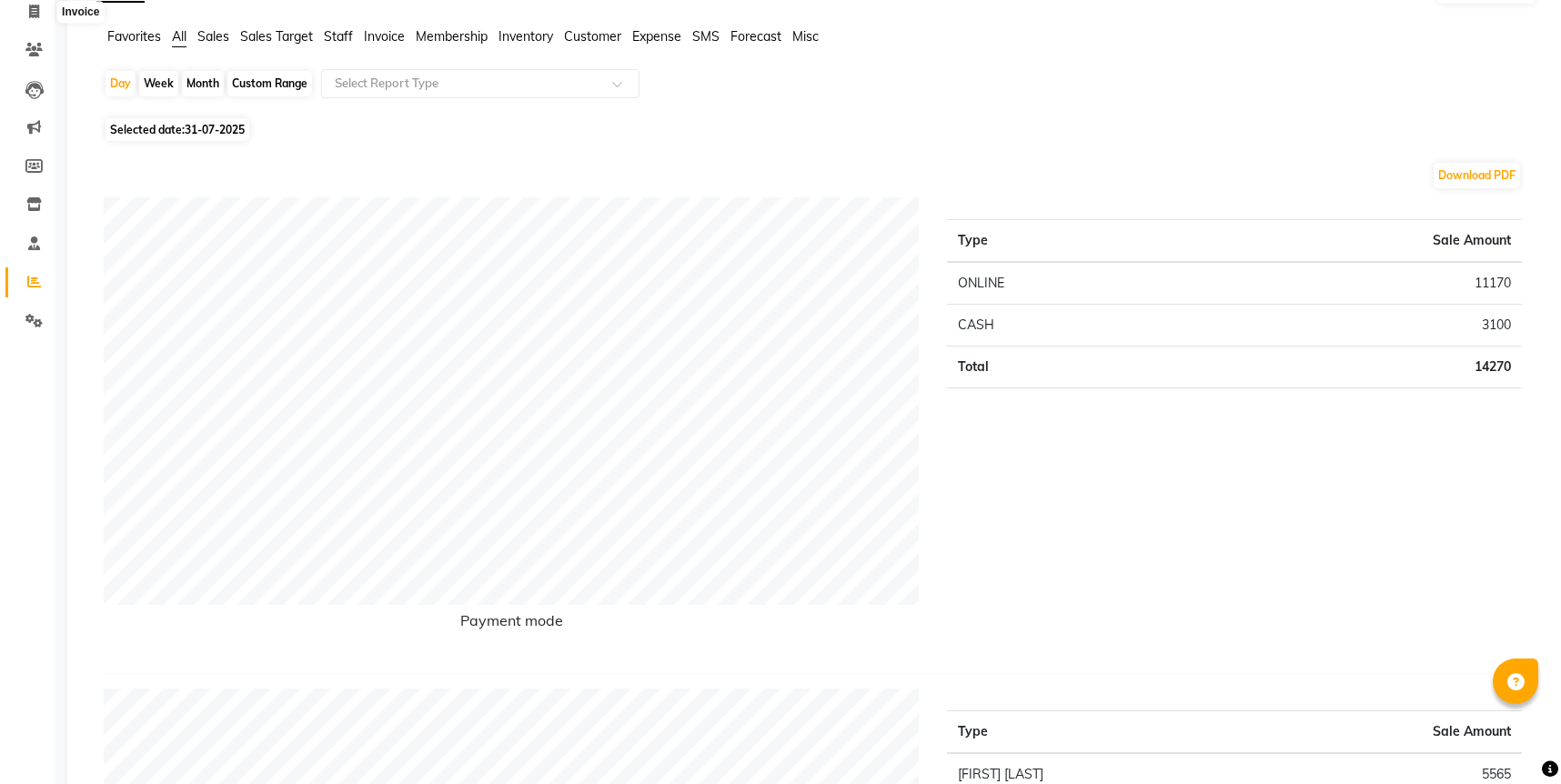 select on "service" 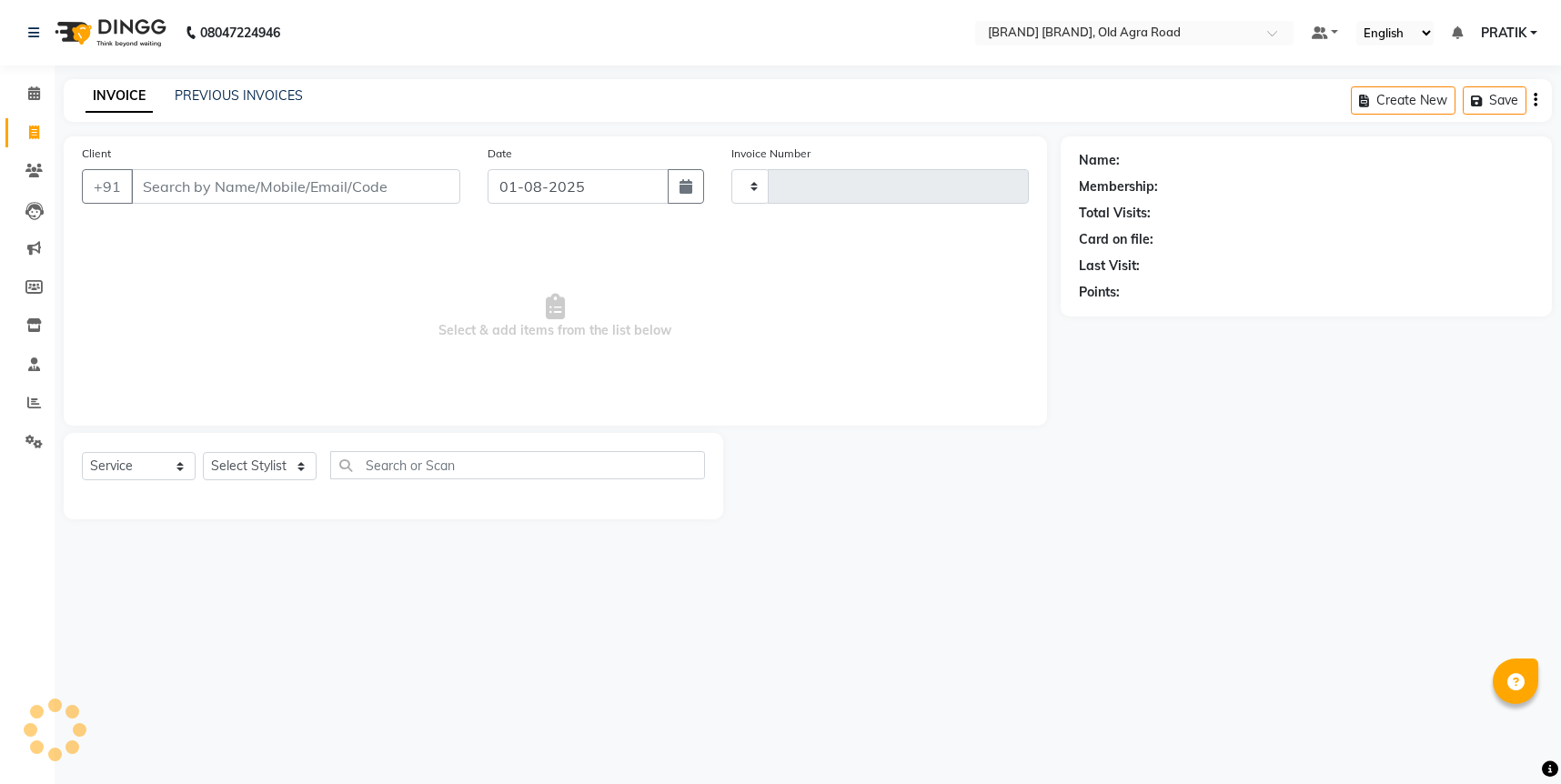 scroll, scrollTop: 0, scrollLeft: 0, axis: both 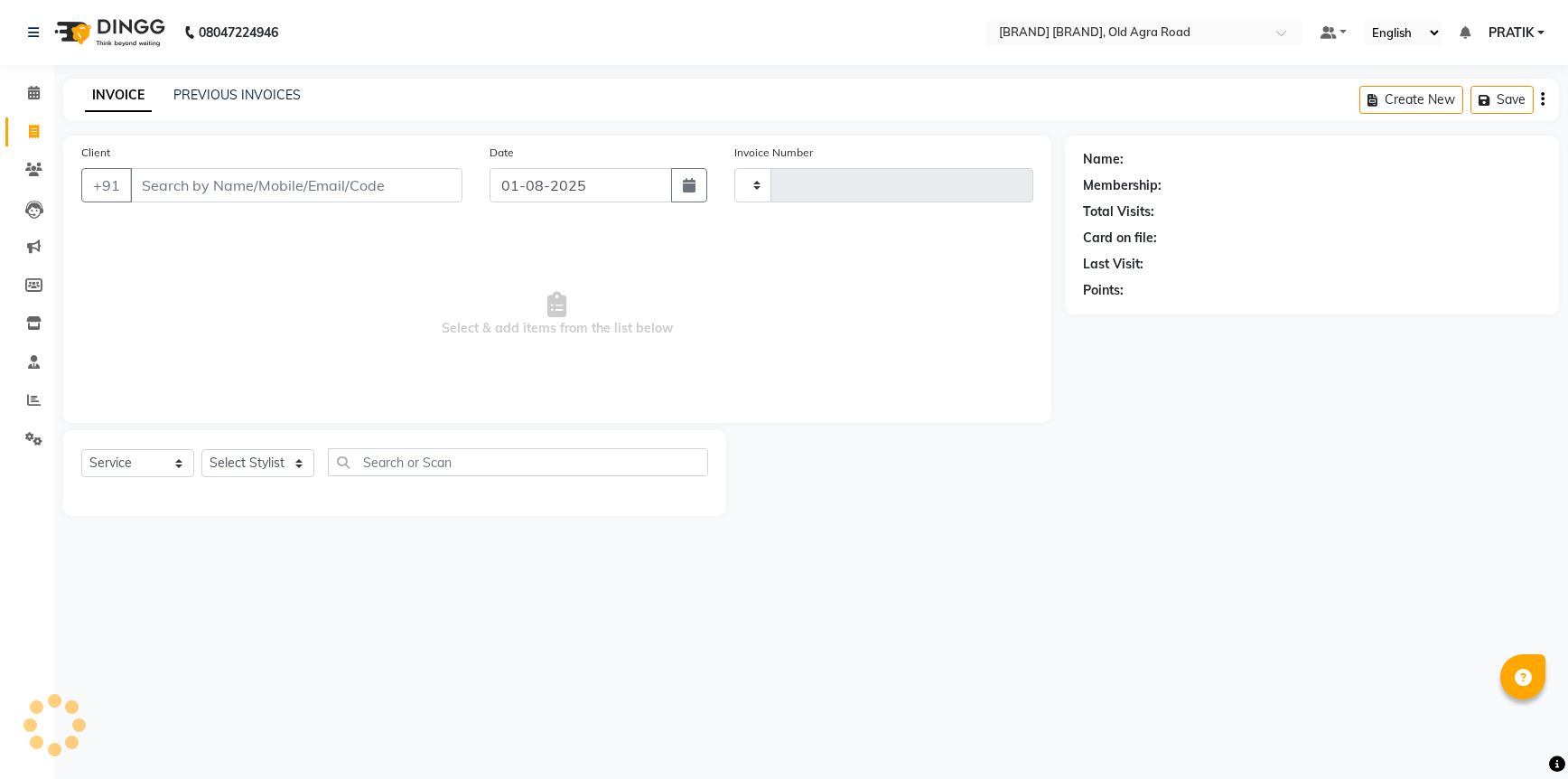 type on "4345" 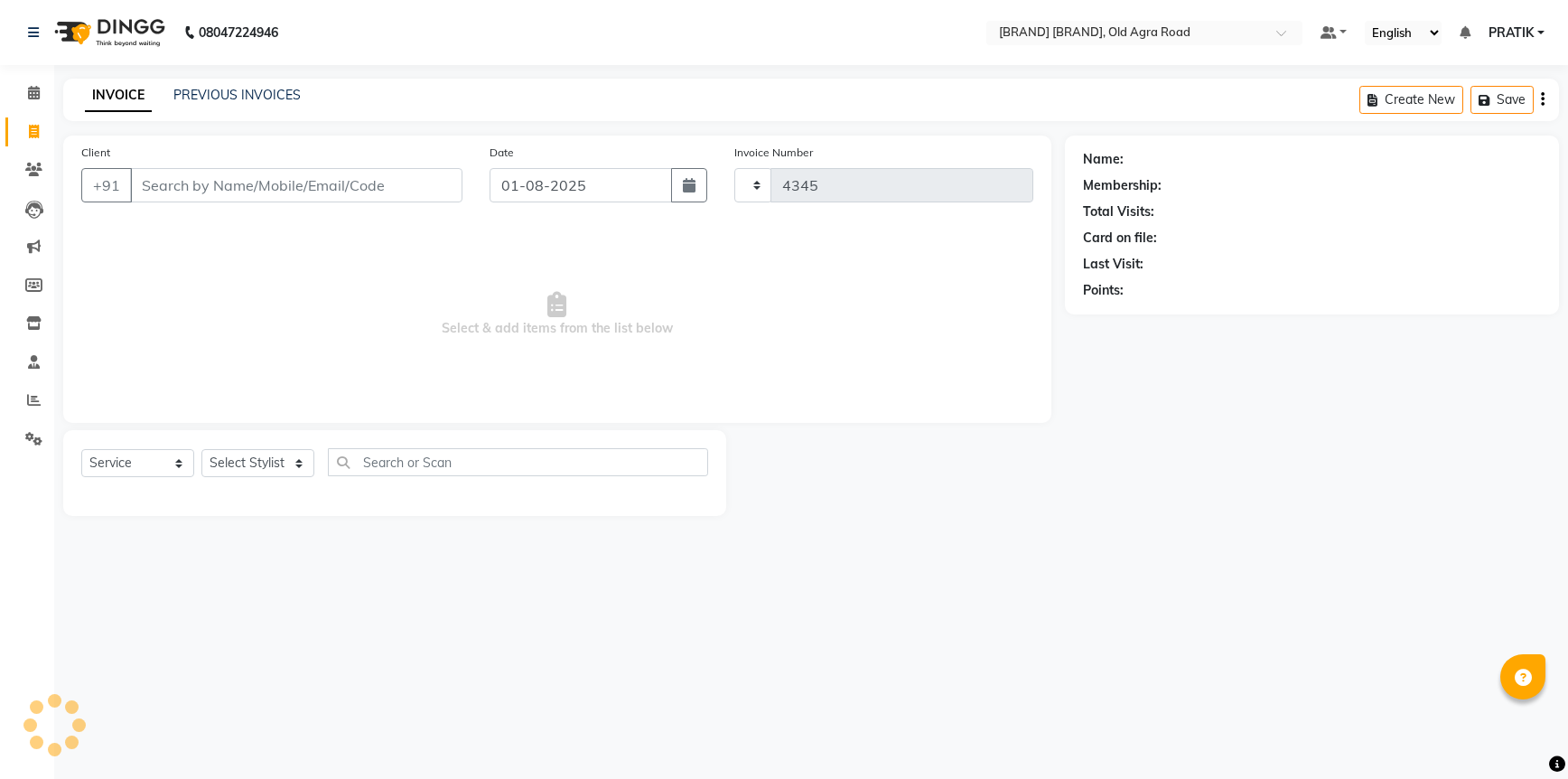 select on "6770" 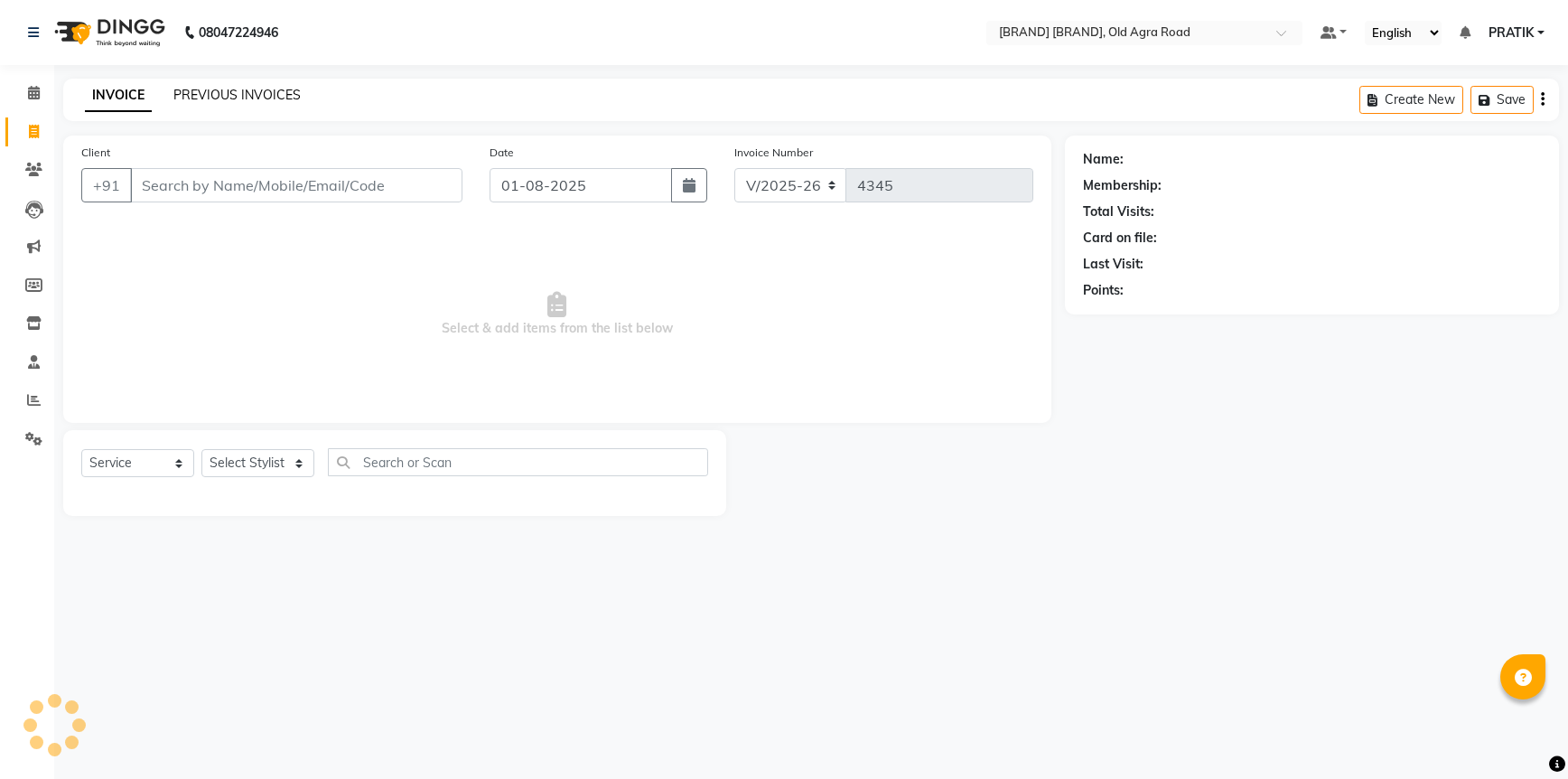 click on "PREVIOUS INVOICES" 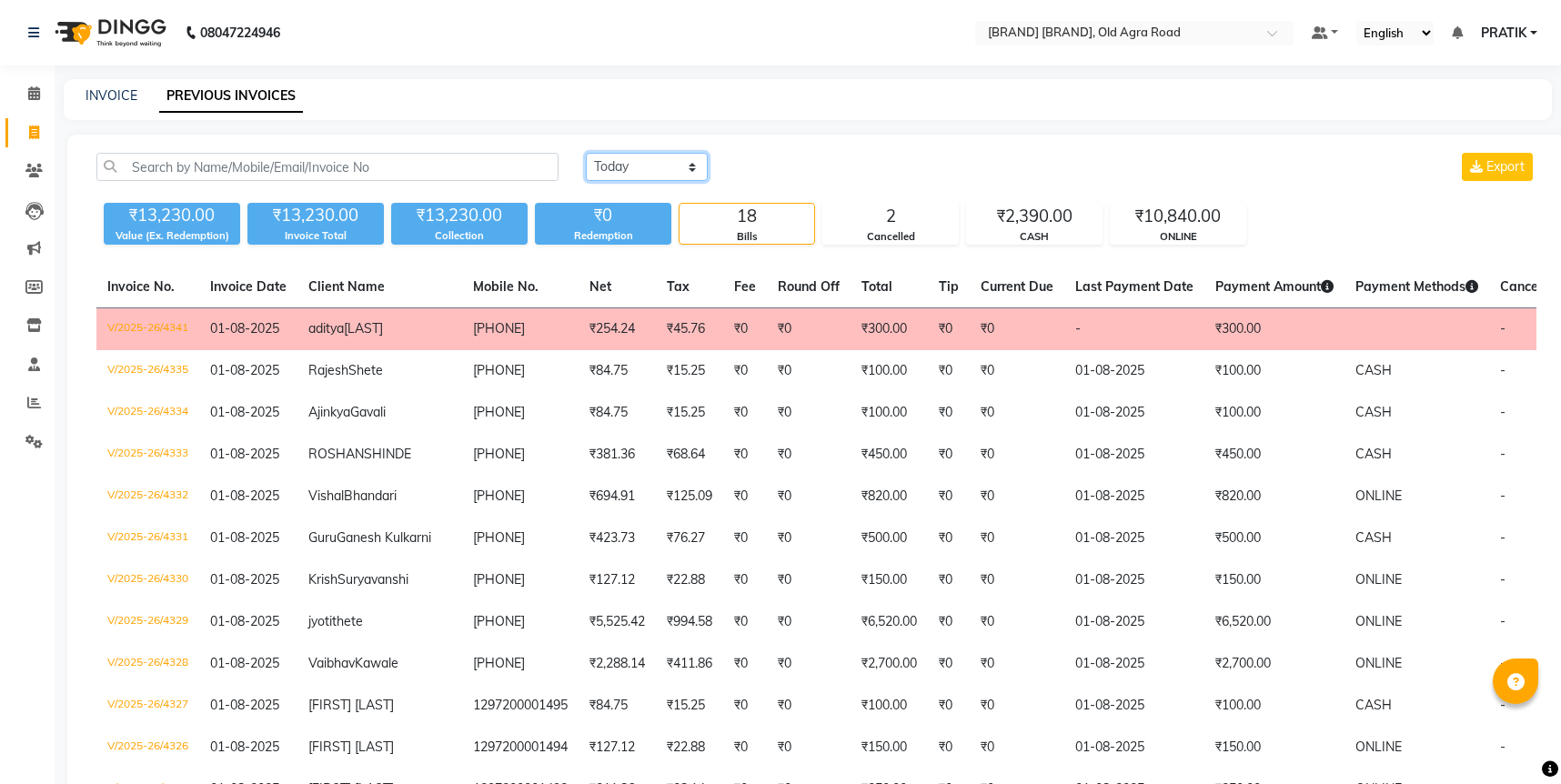click on "Today Yesterday Custom Range" 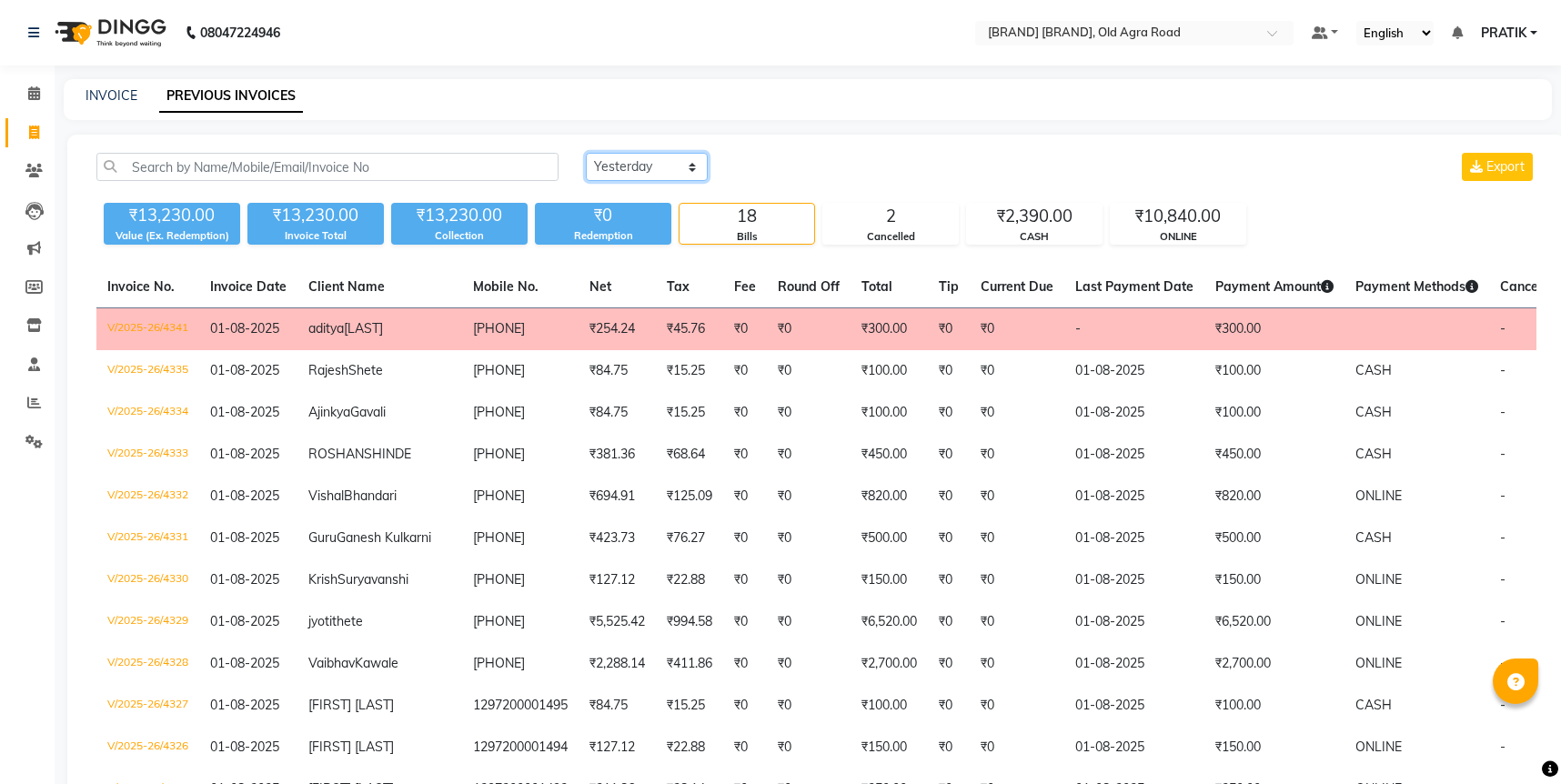 click on "Today Yesterday Custom Range" 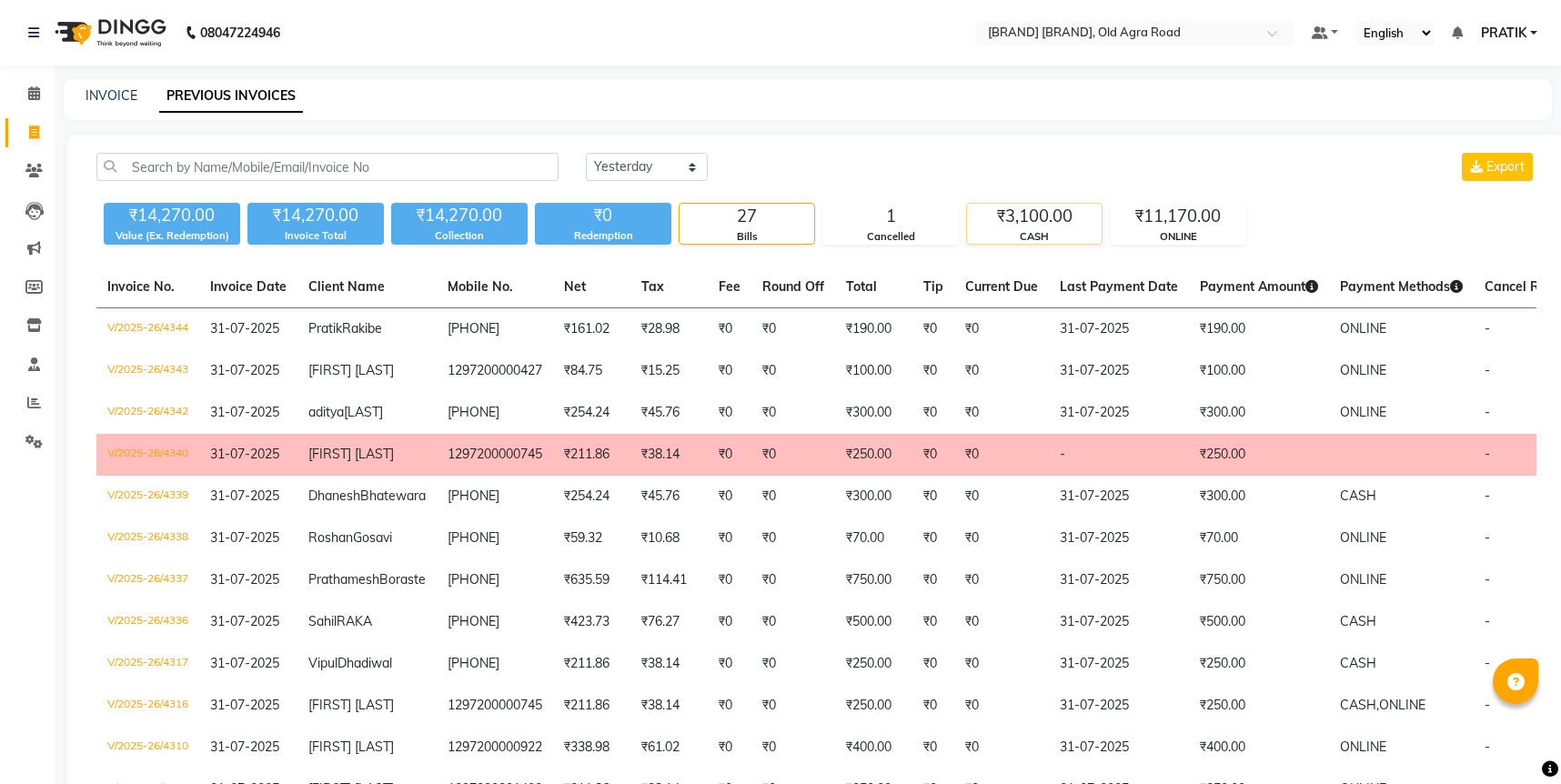 click on "CASH" 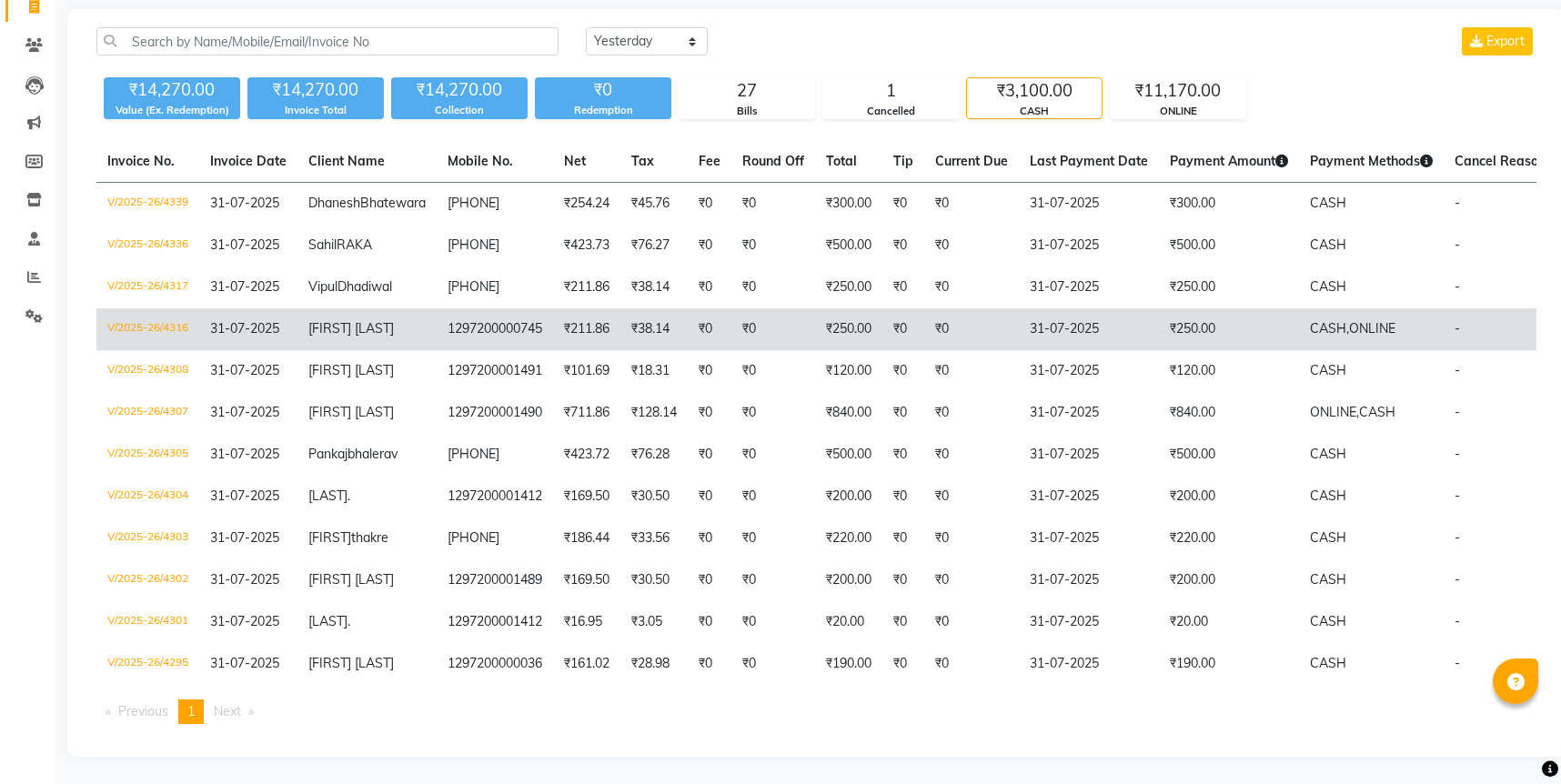 scroll, scrollTop: 0, scrollLeft: 0, axis: both 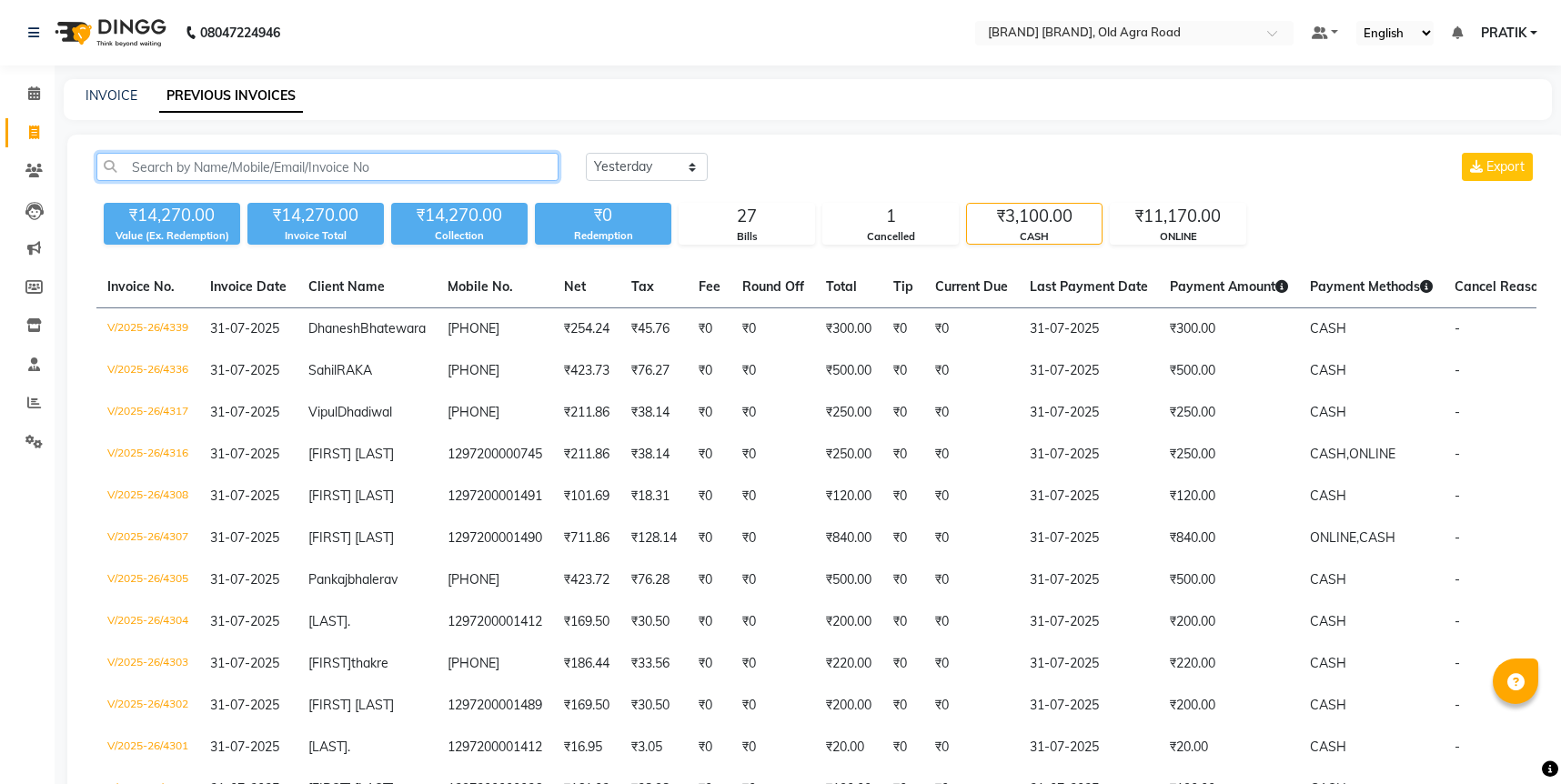 click 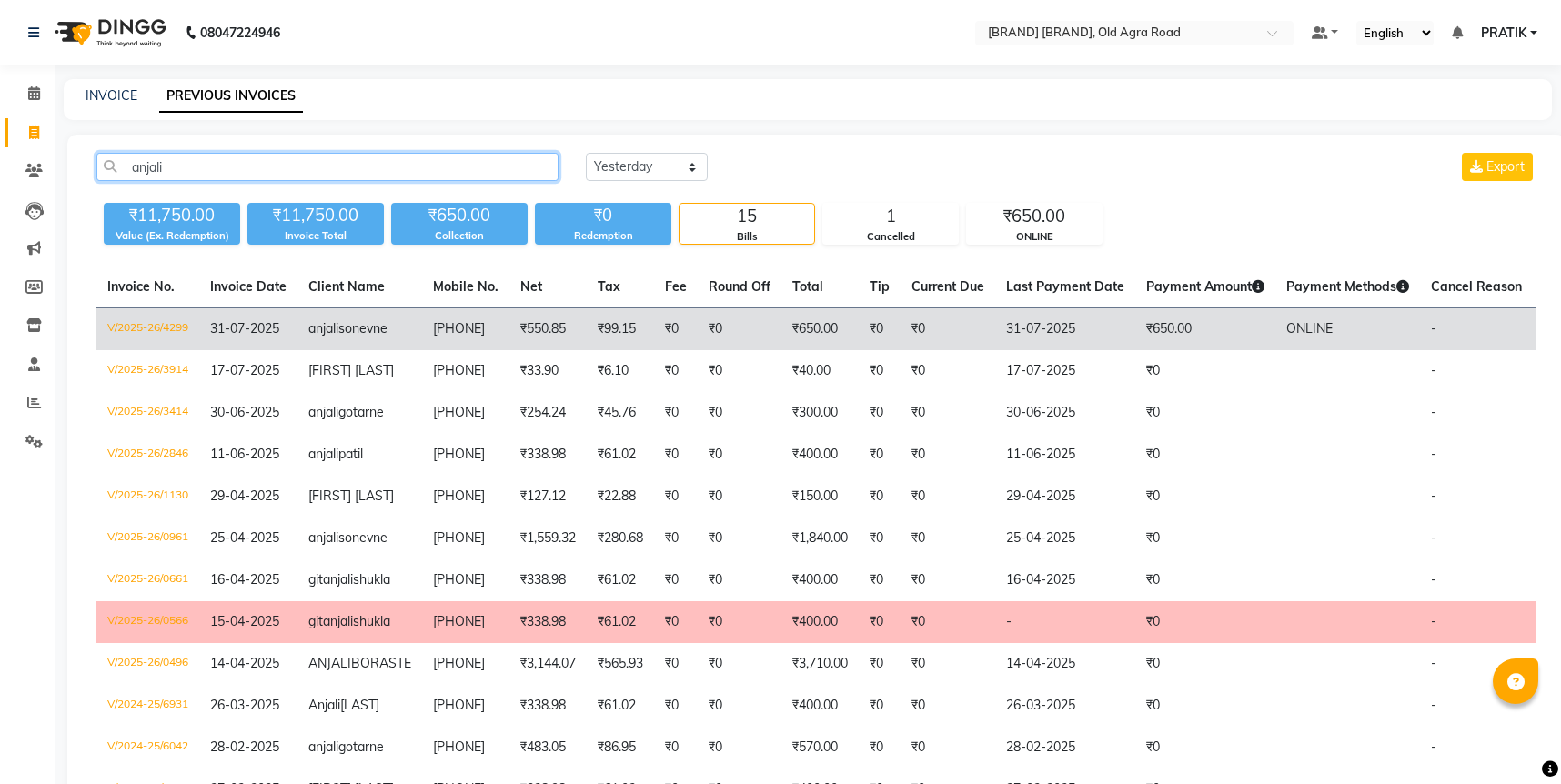 type on "anjali" 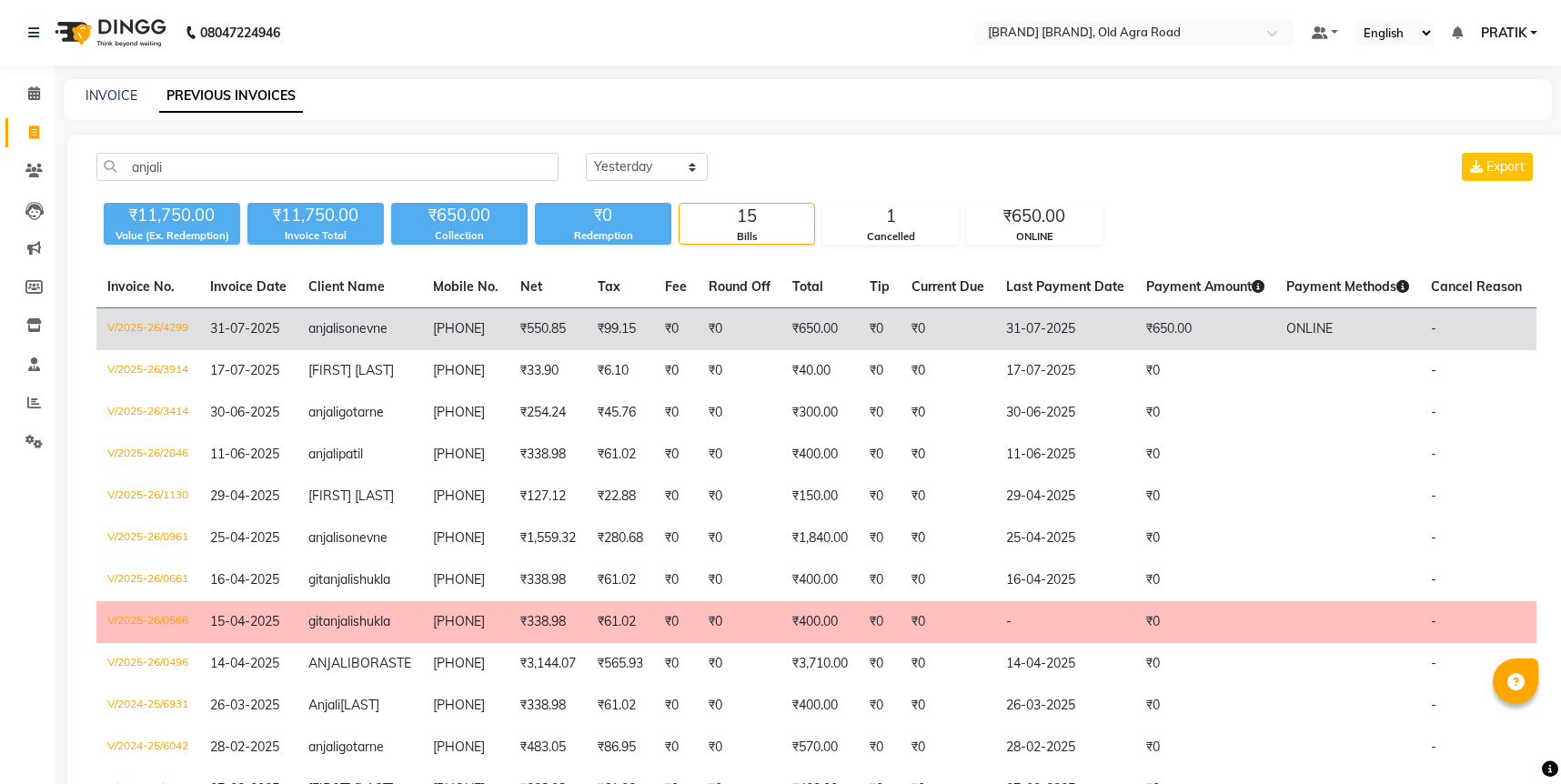 click on "[PHONE]" 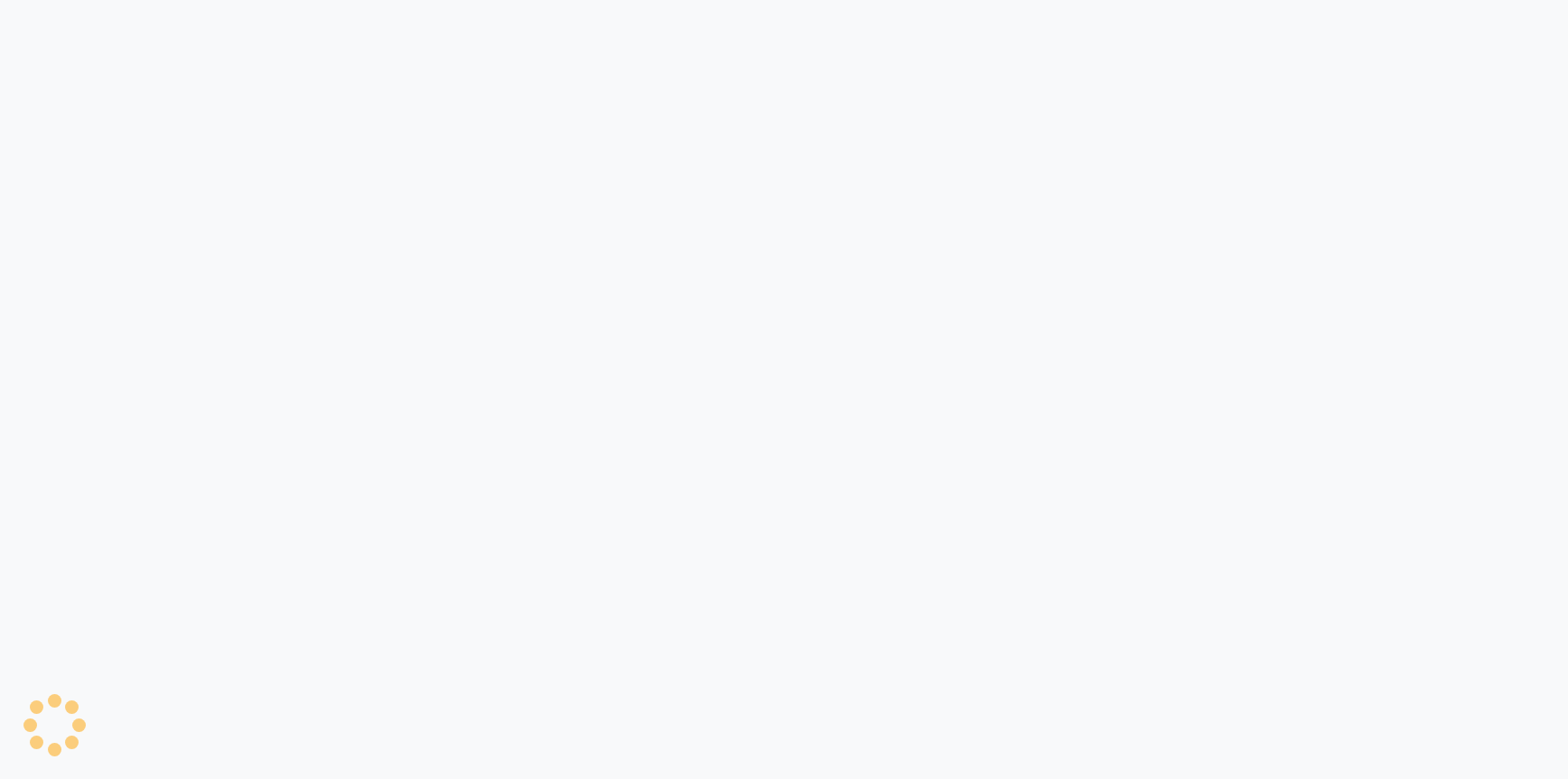 scroll, scrollTop: 0, scrollLeft: 0, axis: both 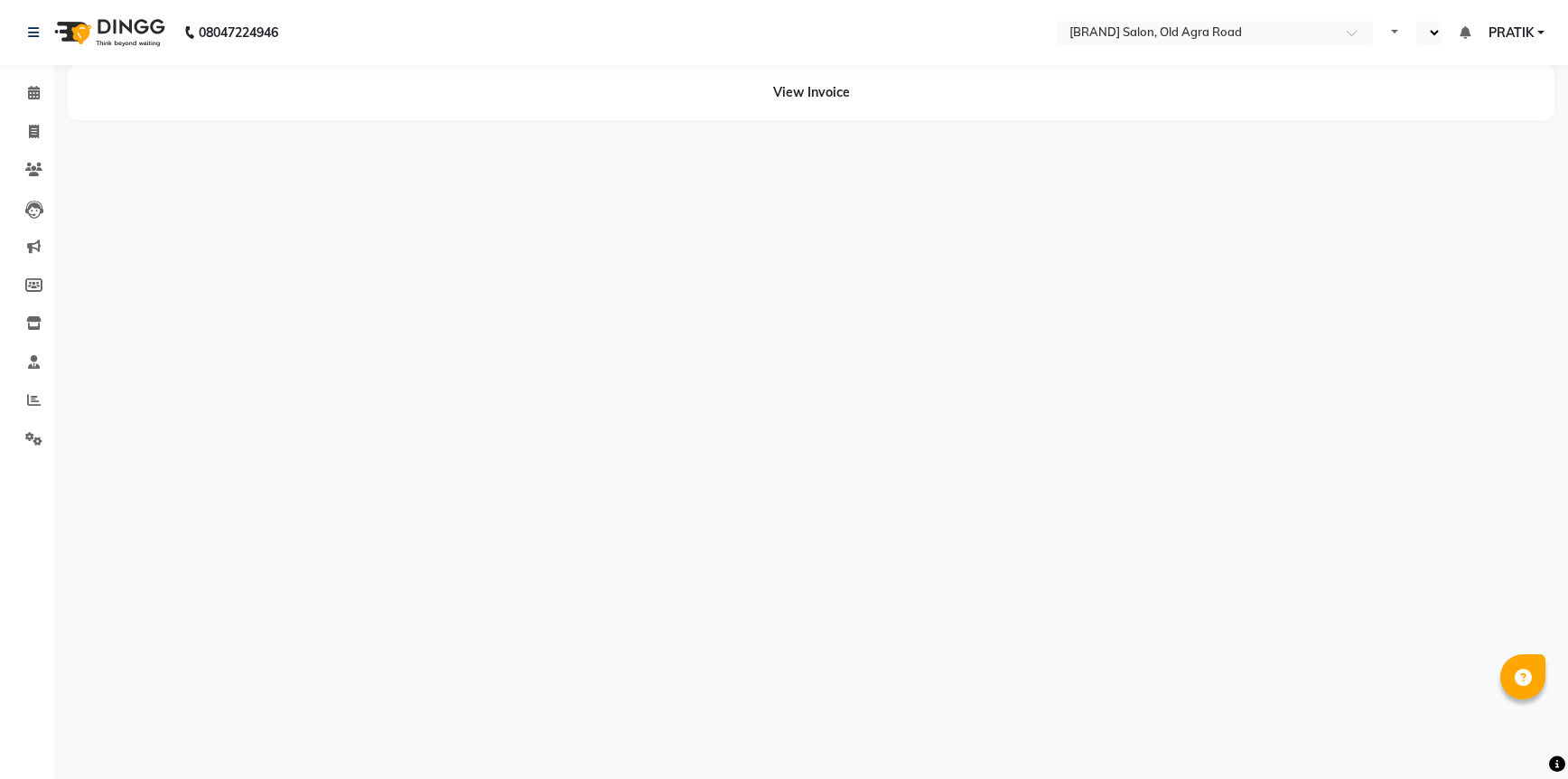 select on "en" 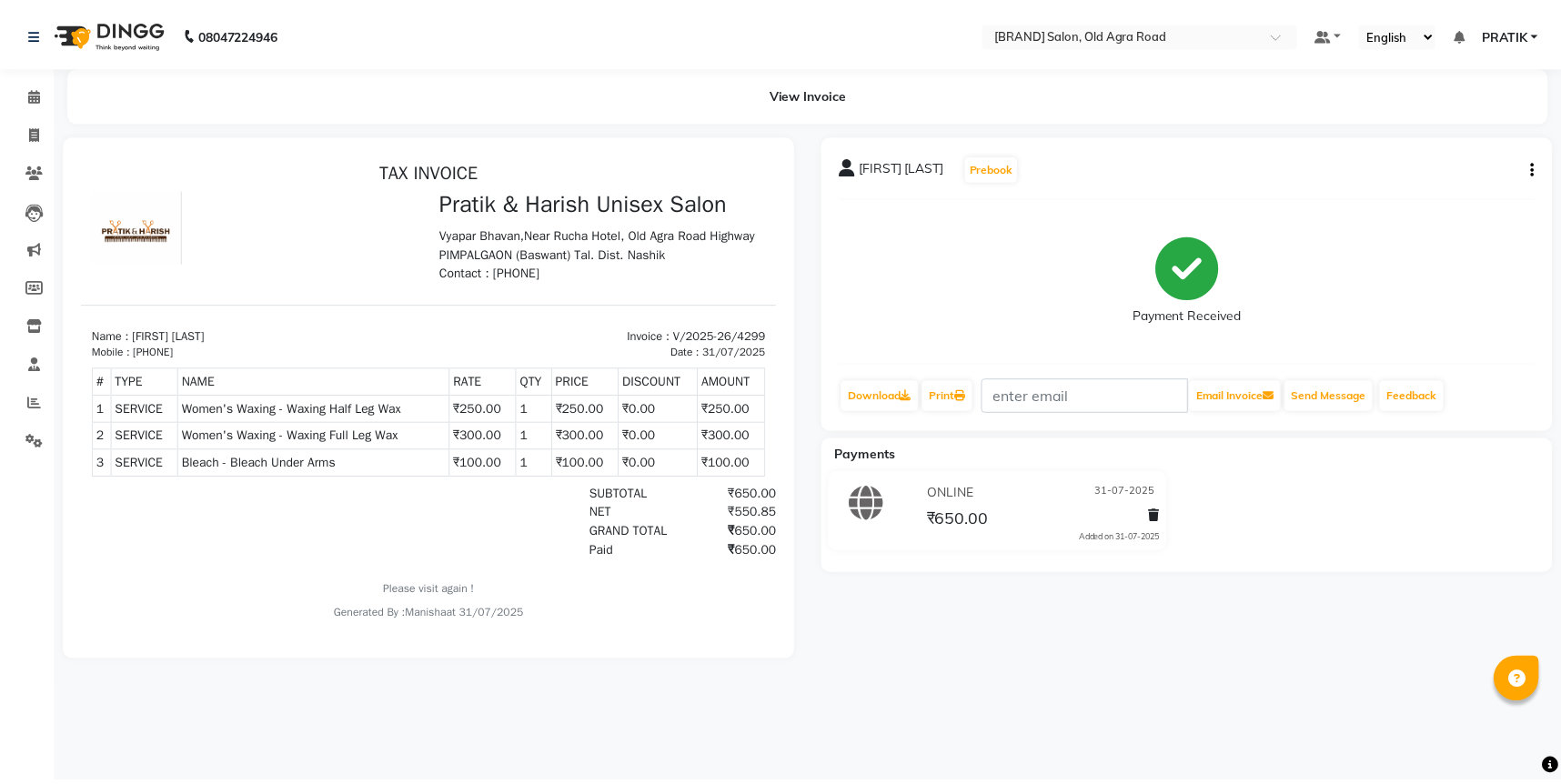 scroll, scrollTop: 0, scrollLeft: 0, axis: both 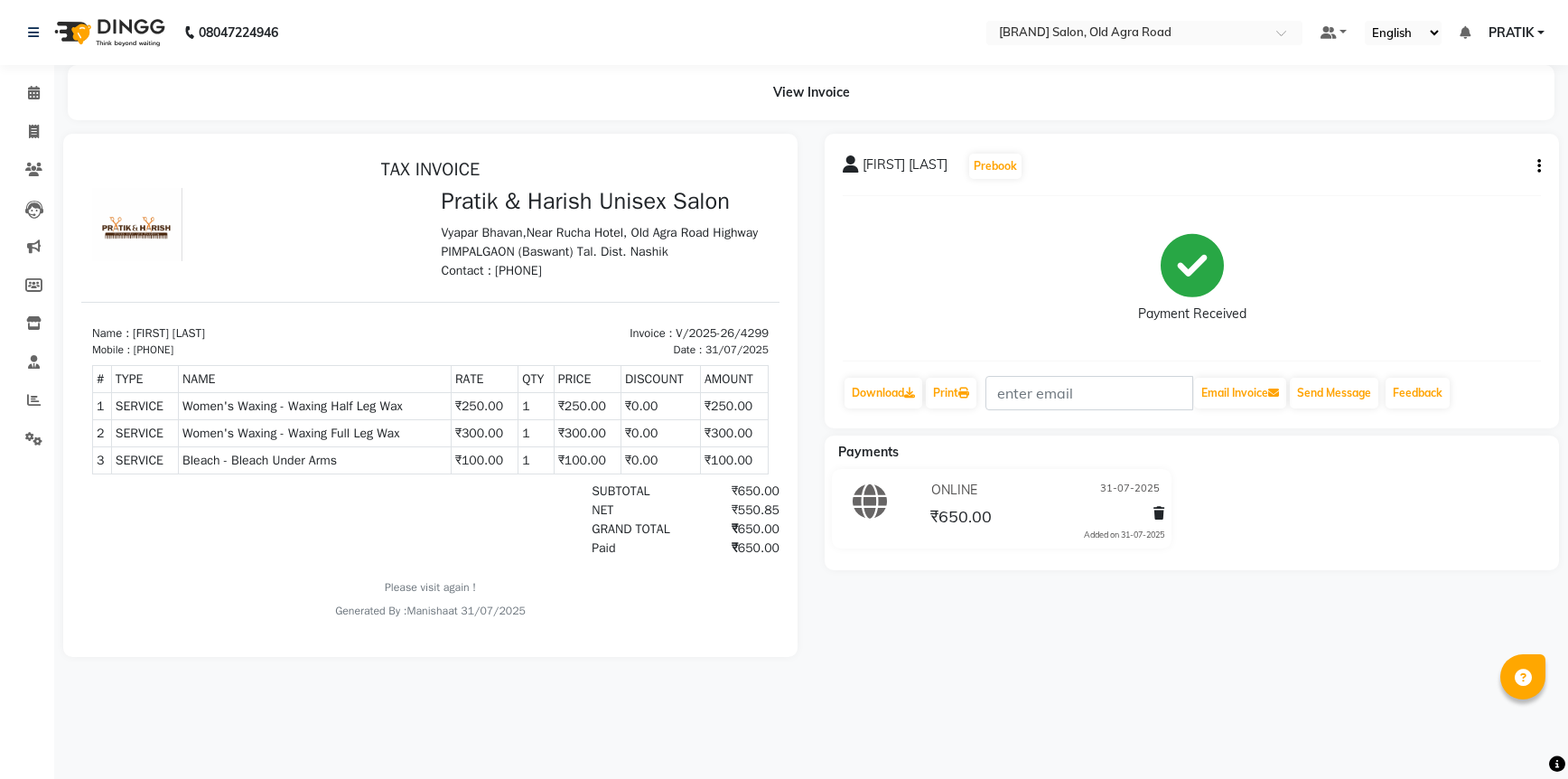 click 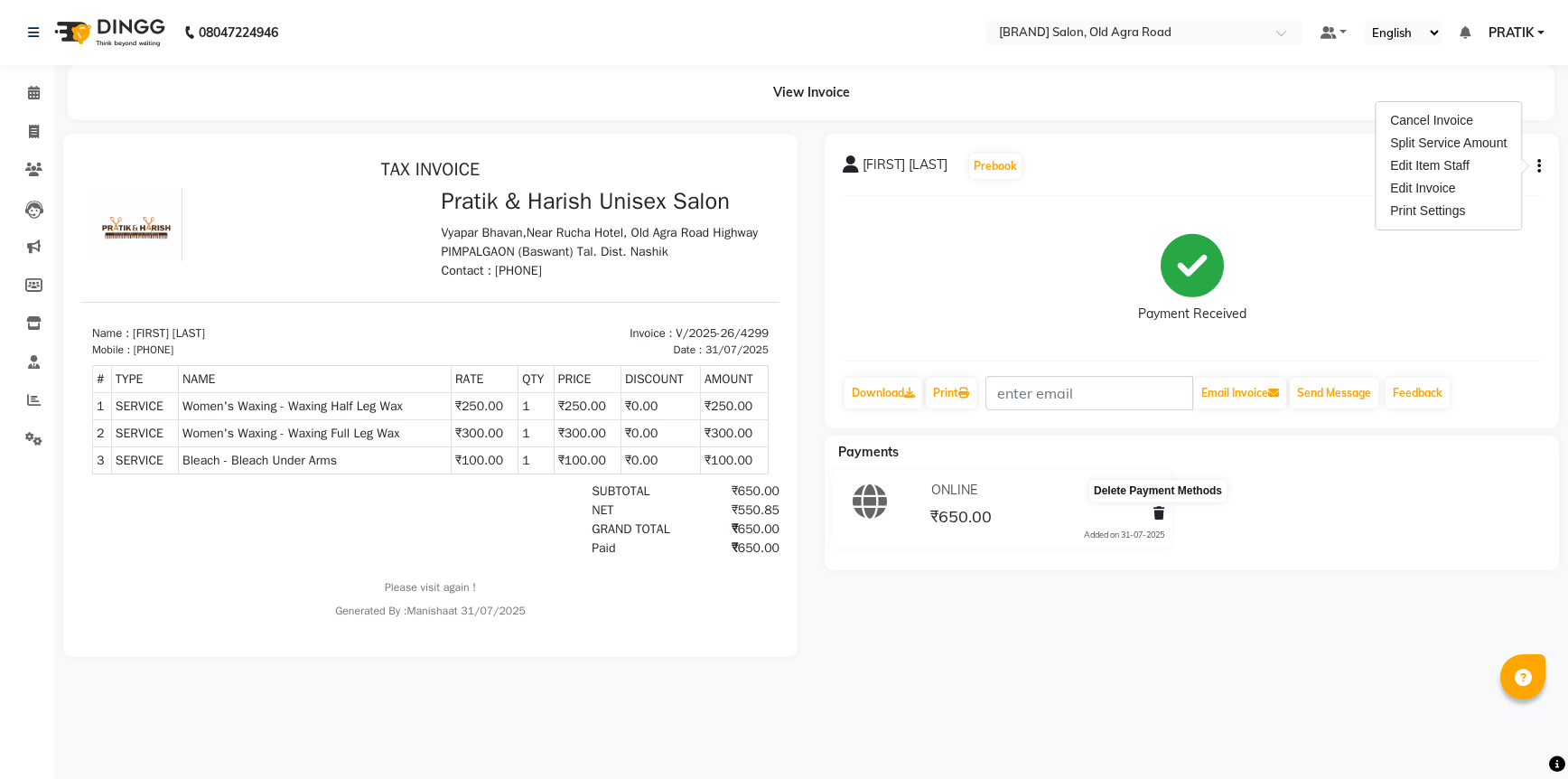 click 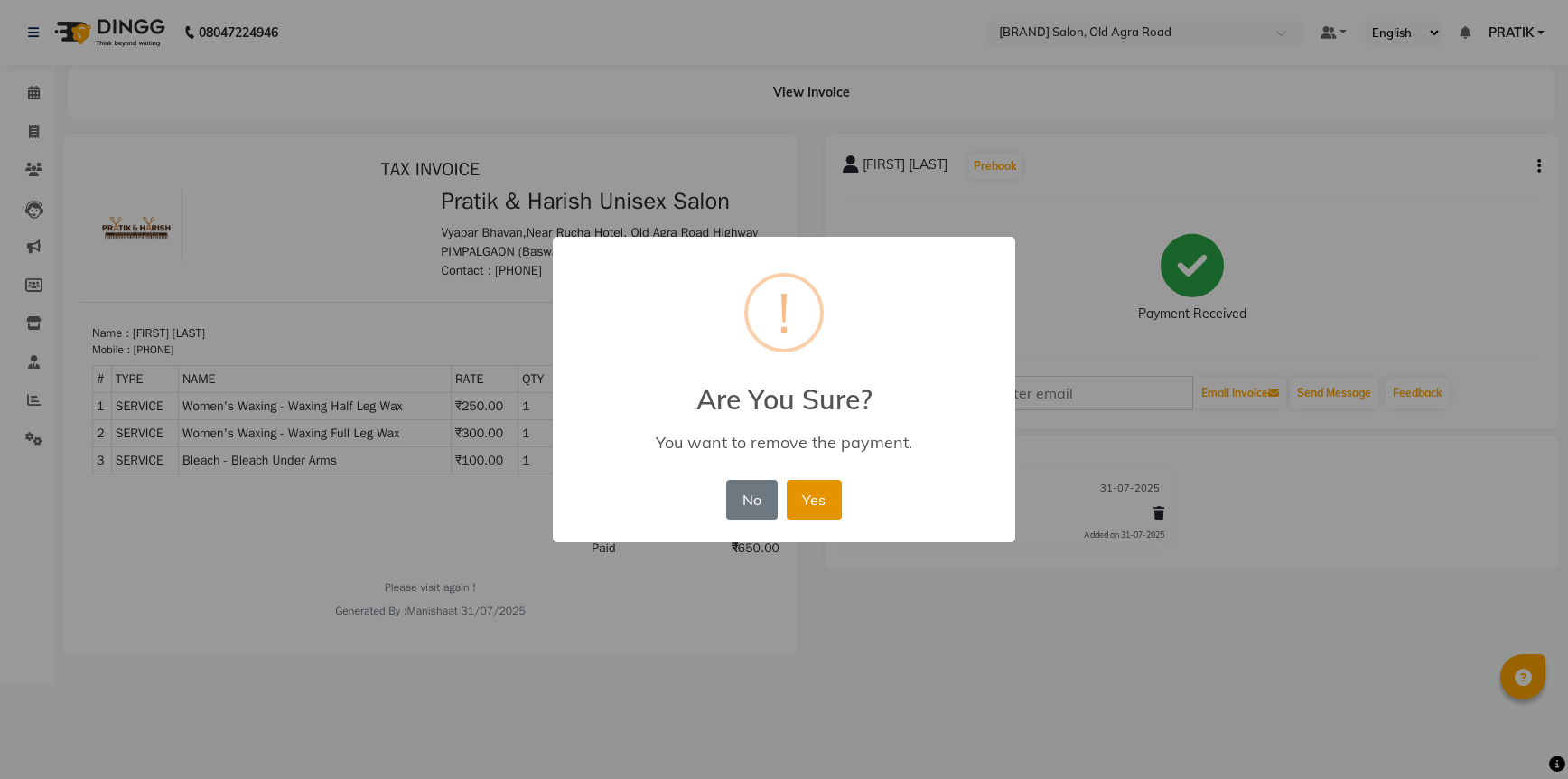 click on "Yes" at bounding box center (814, 500) 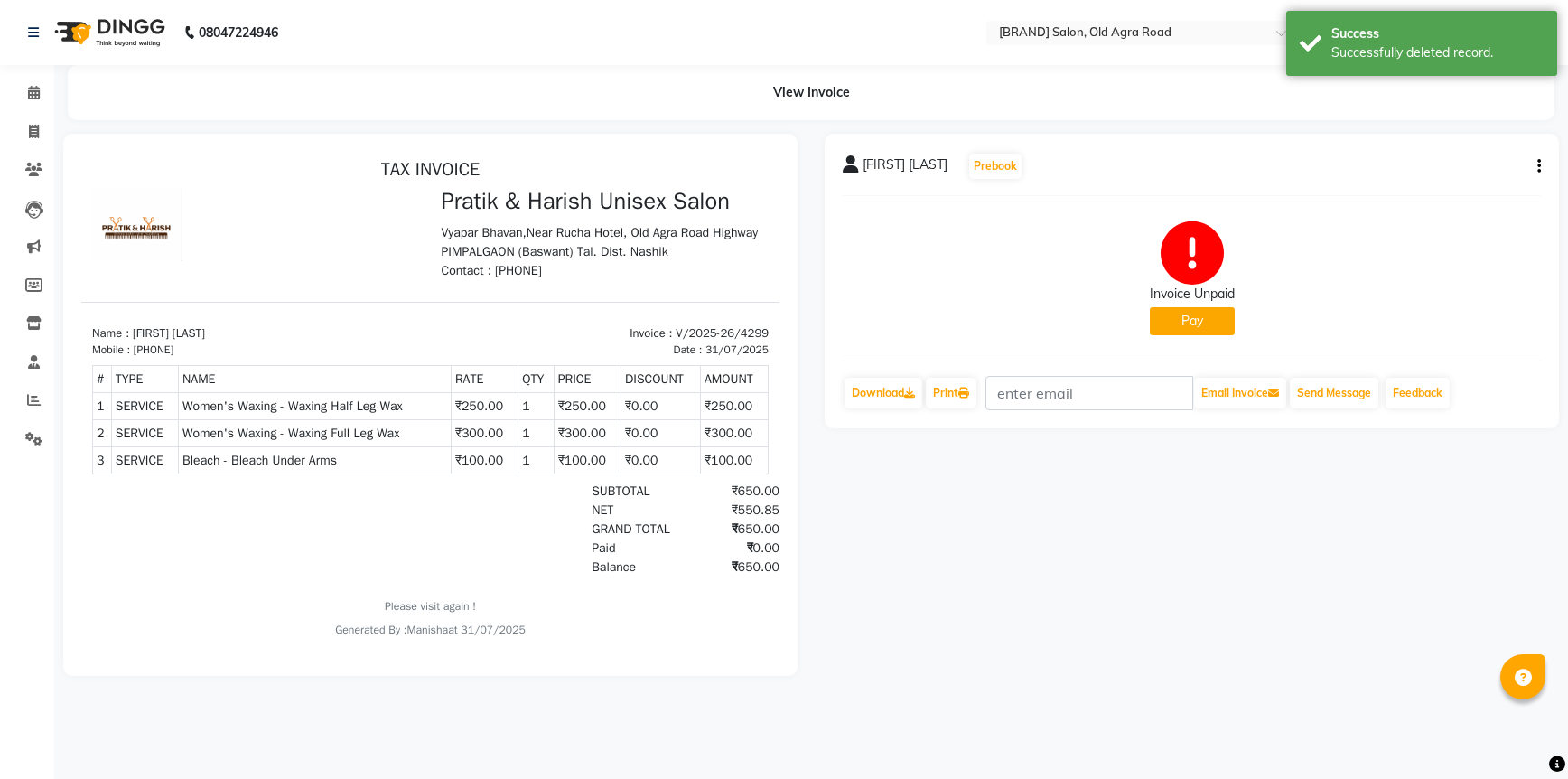 click on "Pay" 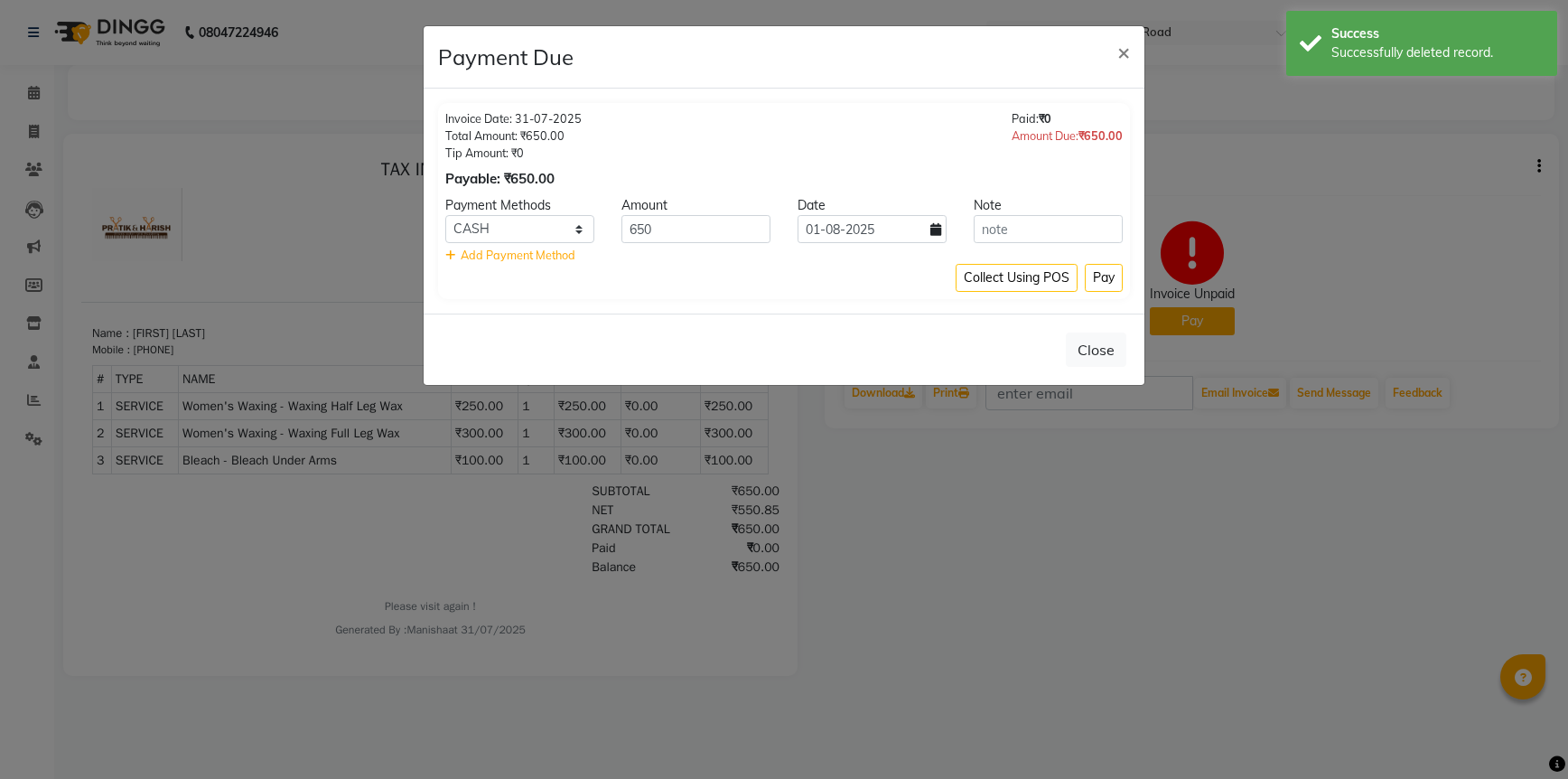 click 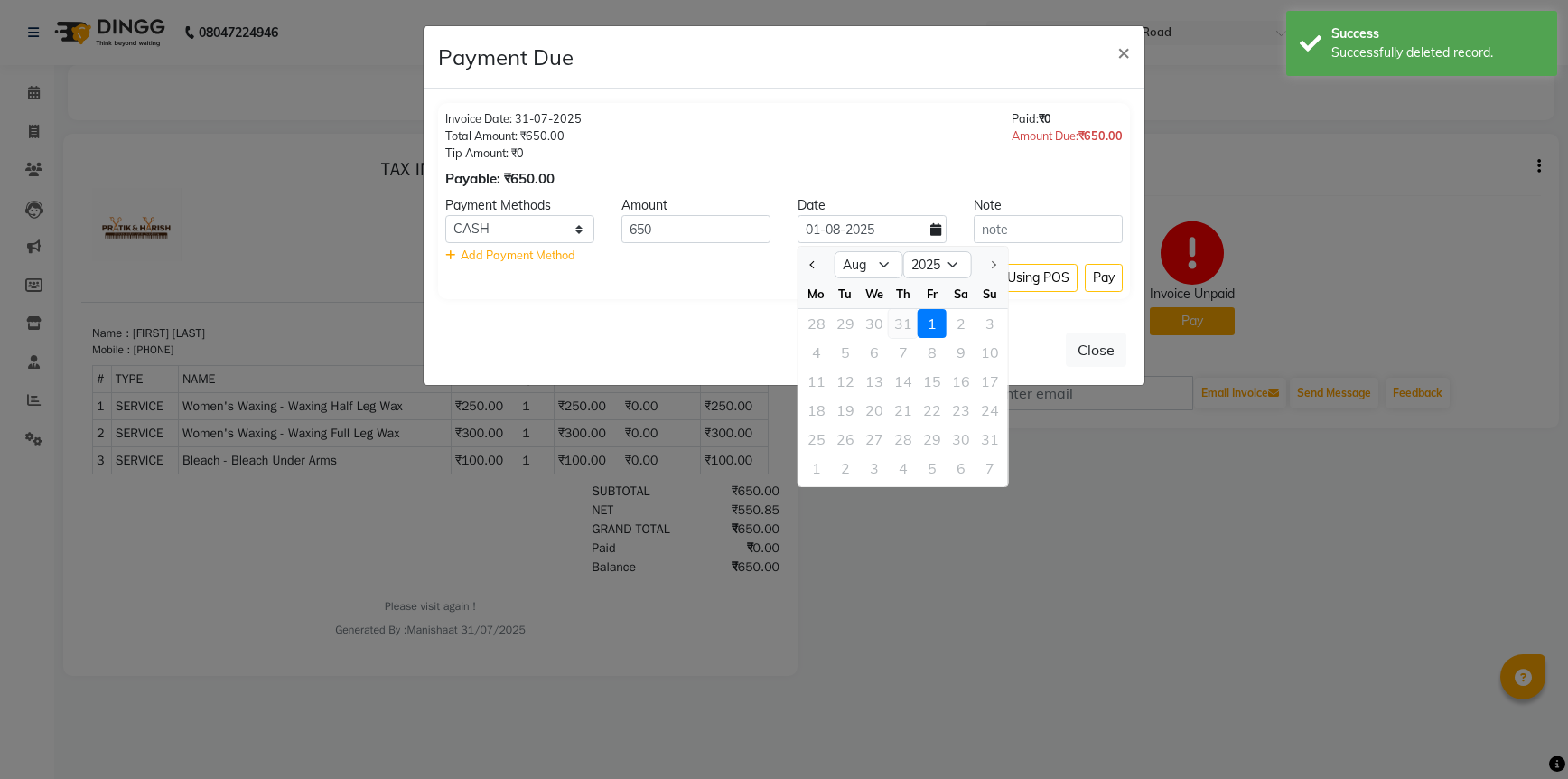 click on "31" 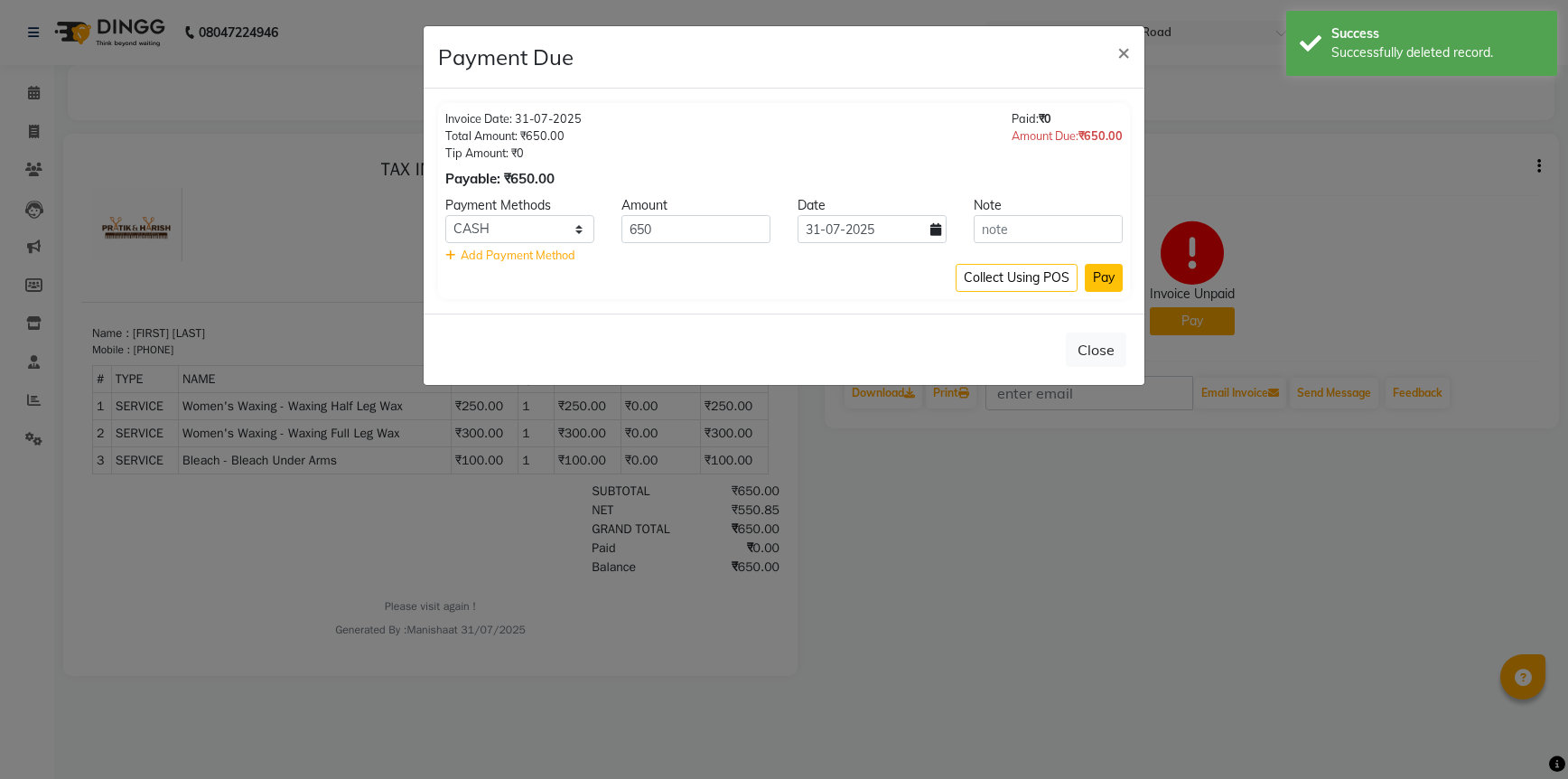 click on "Pay" 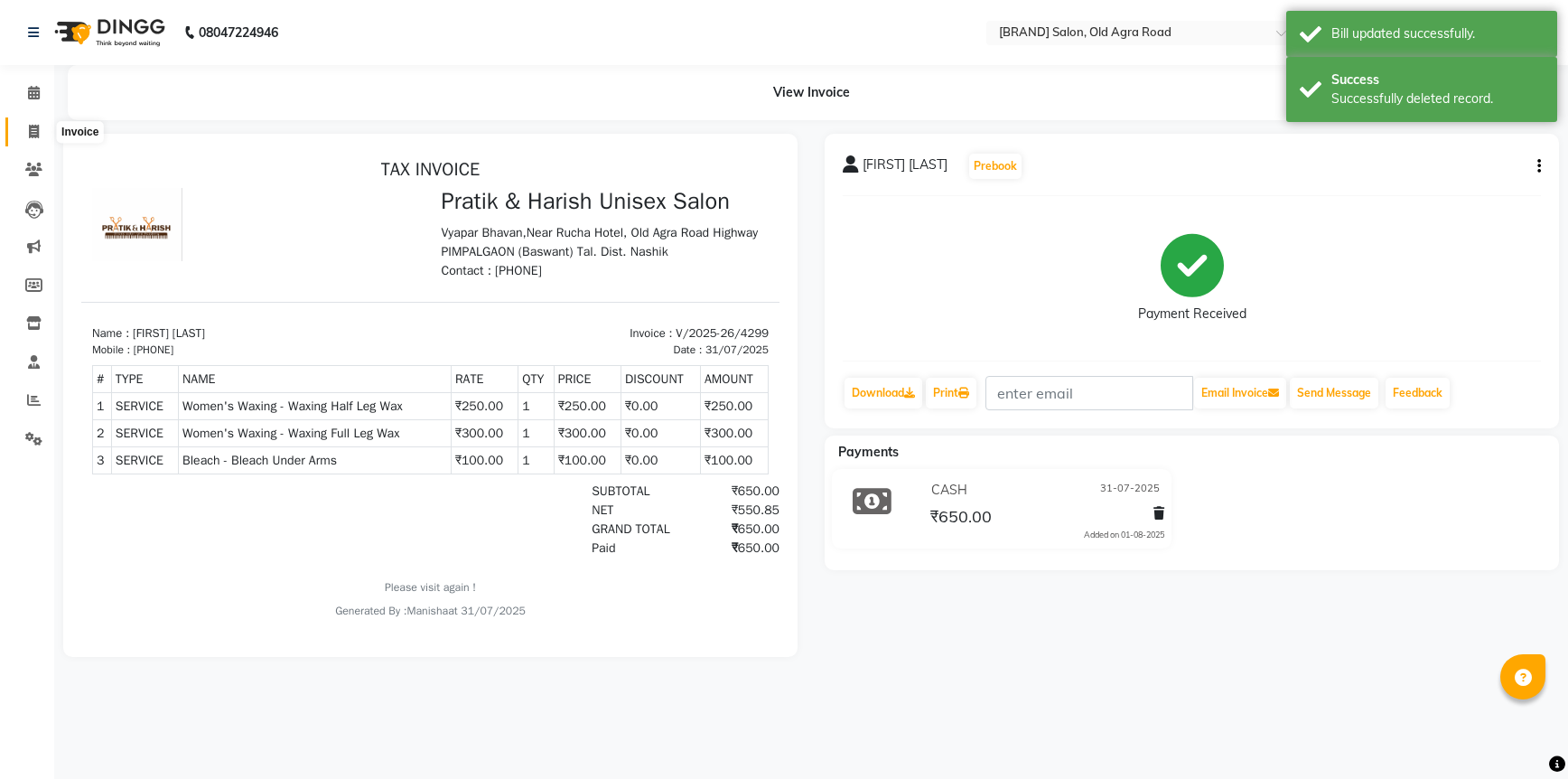 click 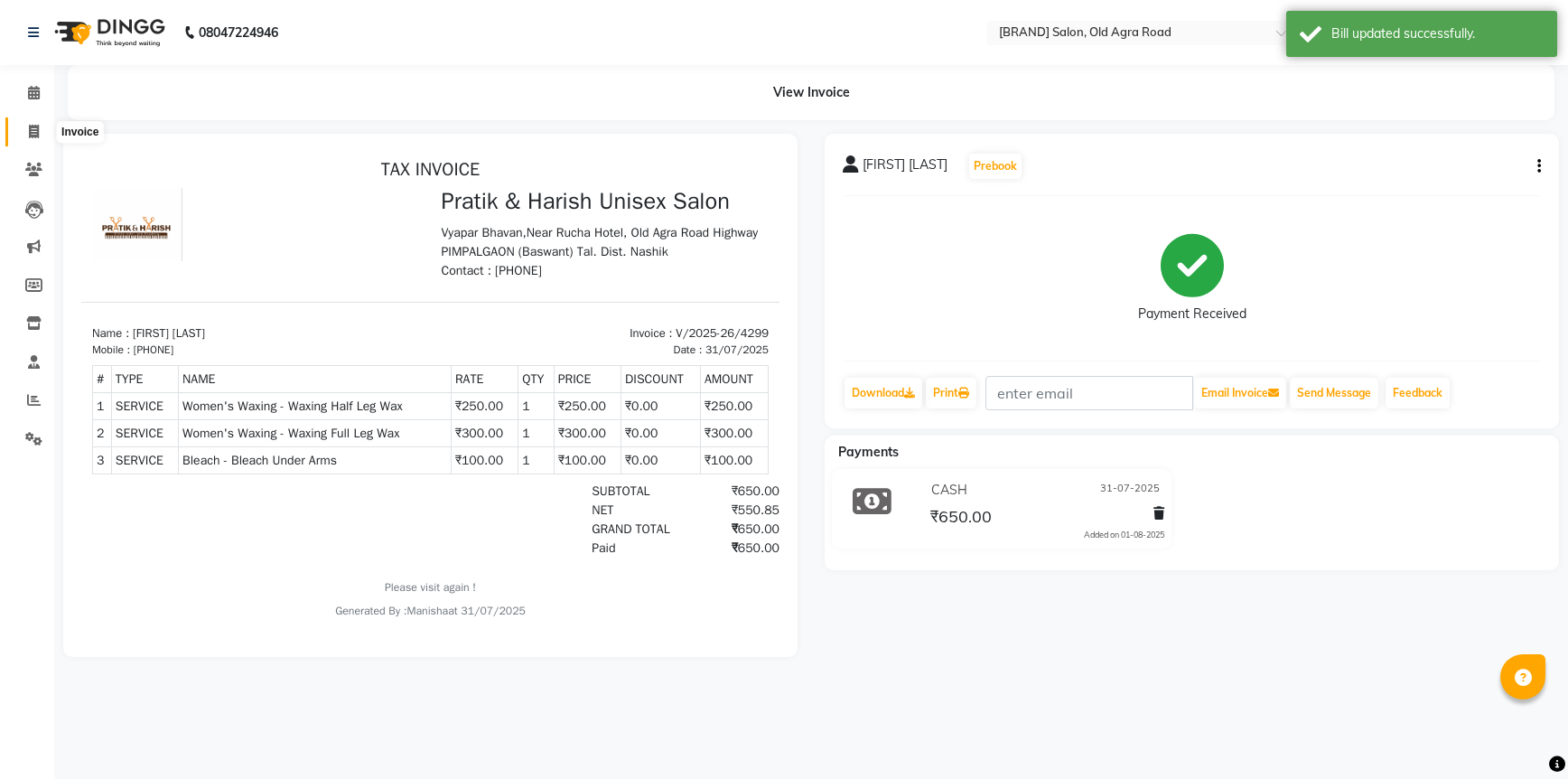 select on "service" 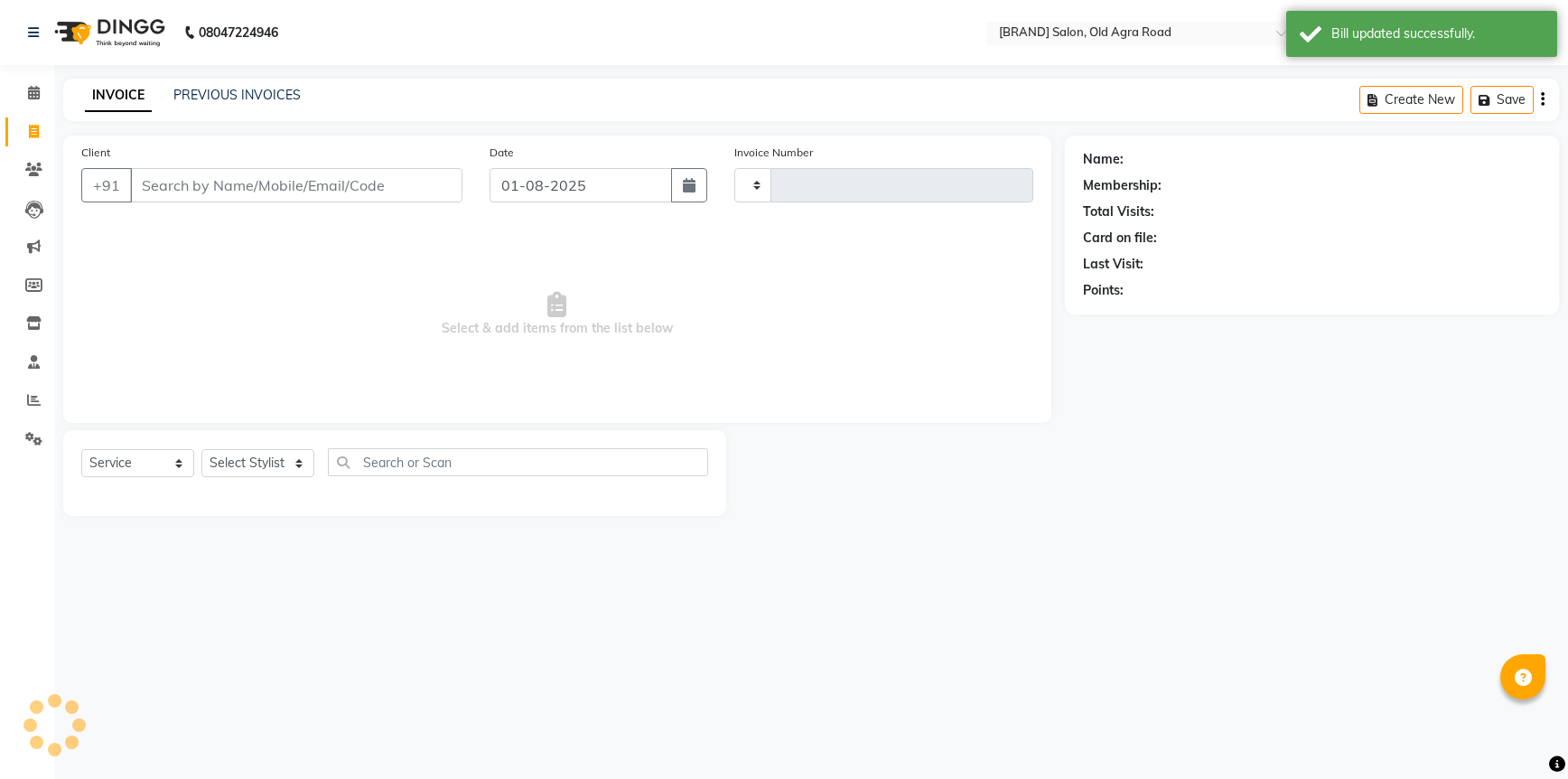 type on "4345" 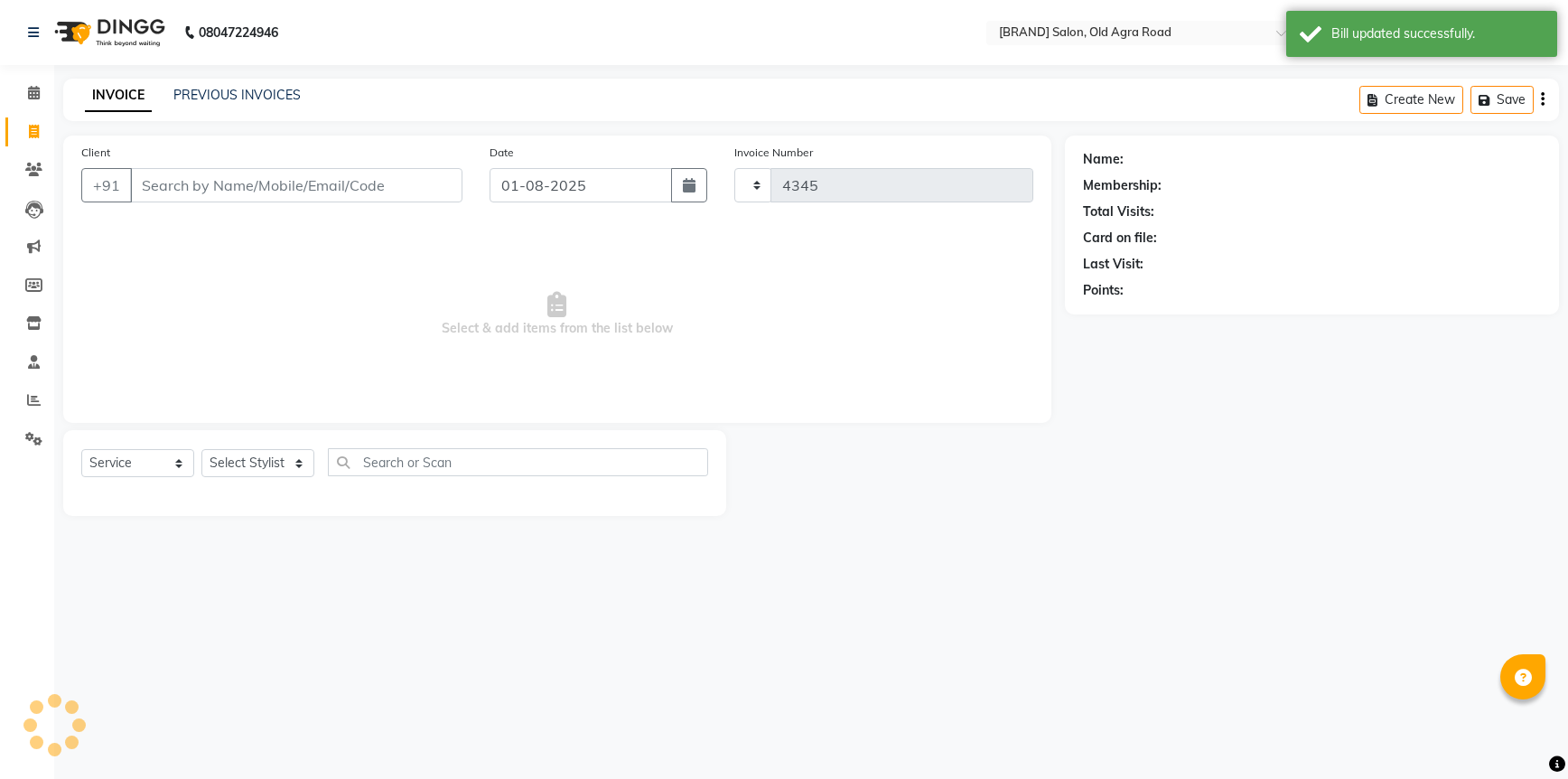 select on "6770" 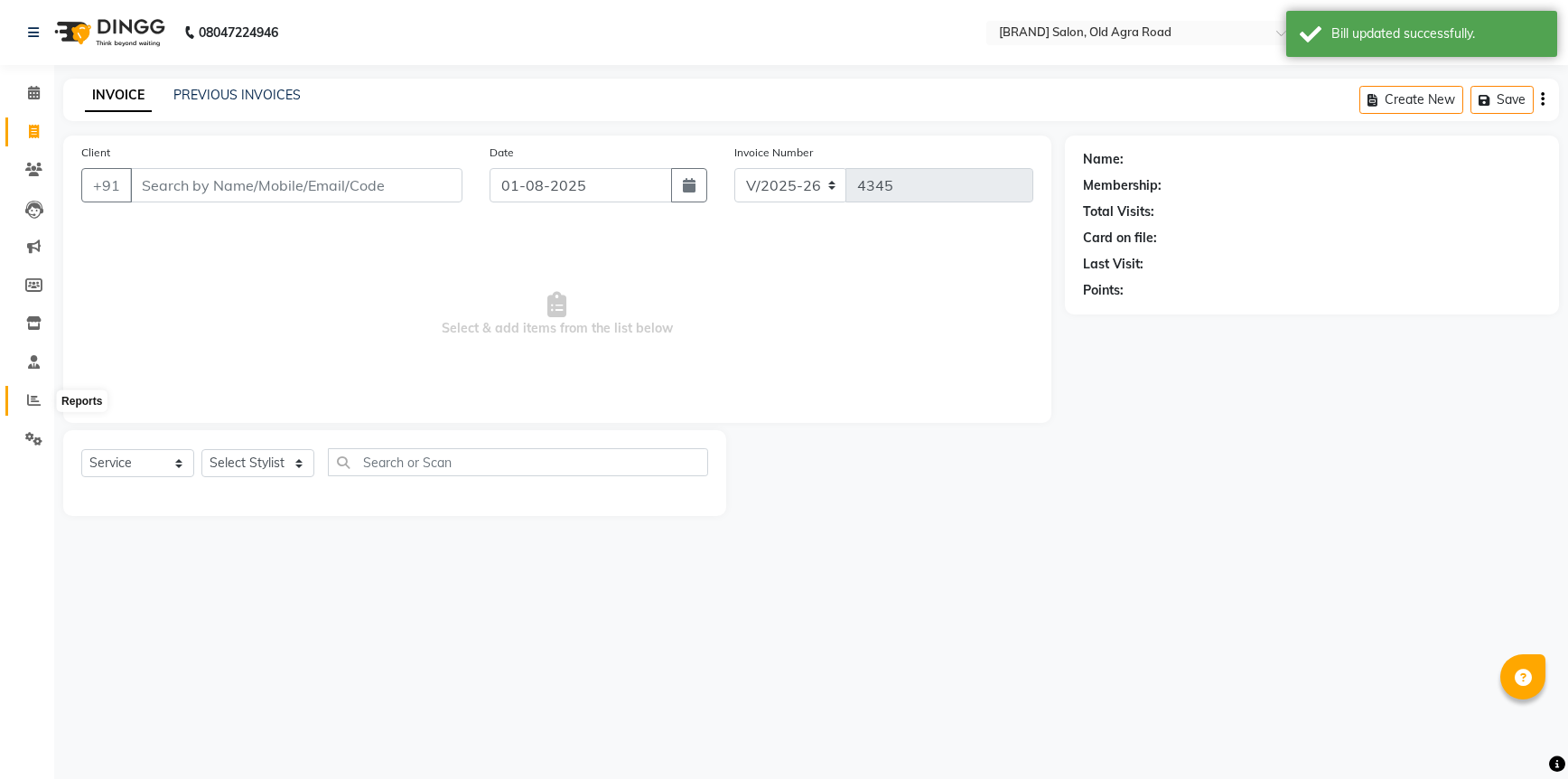 click 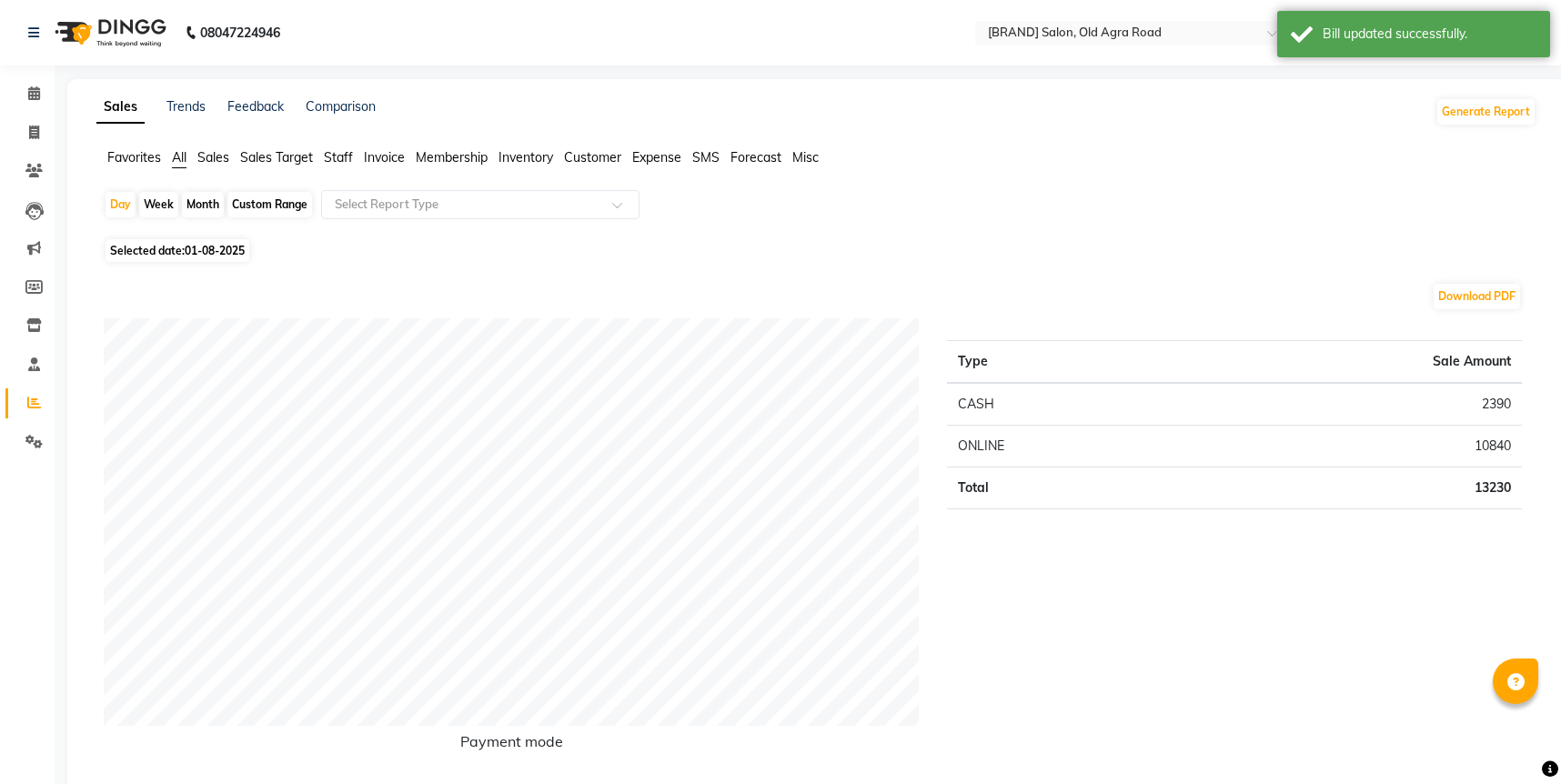 click on "Staff" 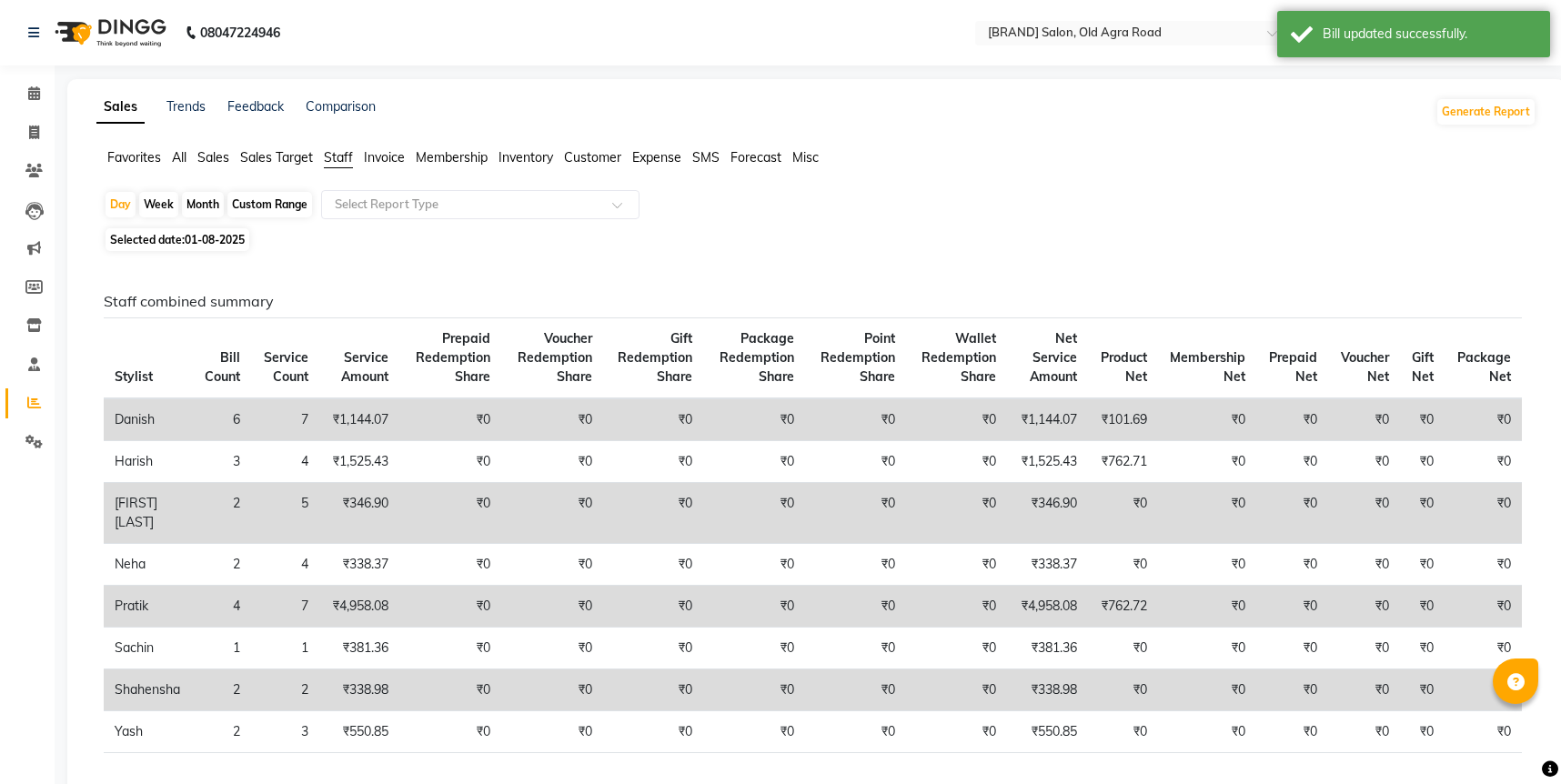 click on "Selected date:  01-08-2025" 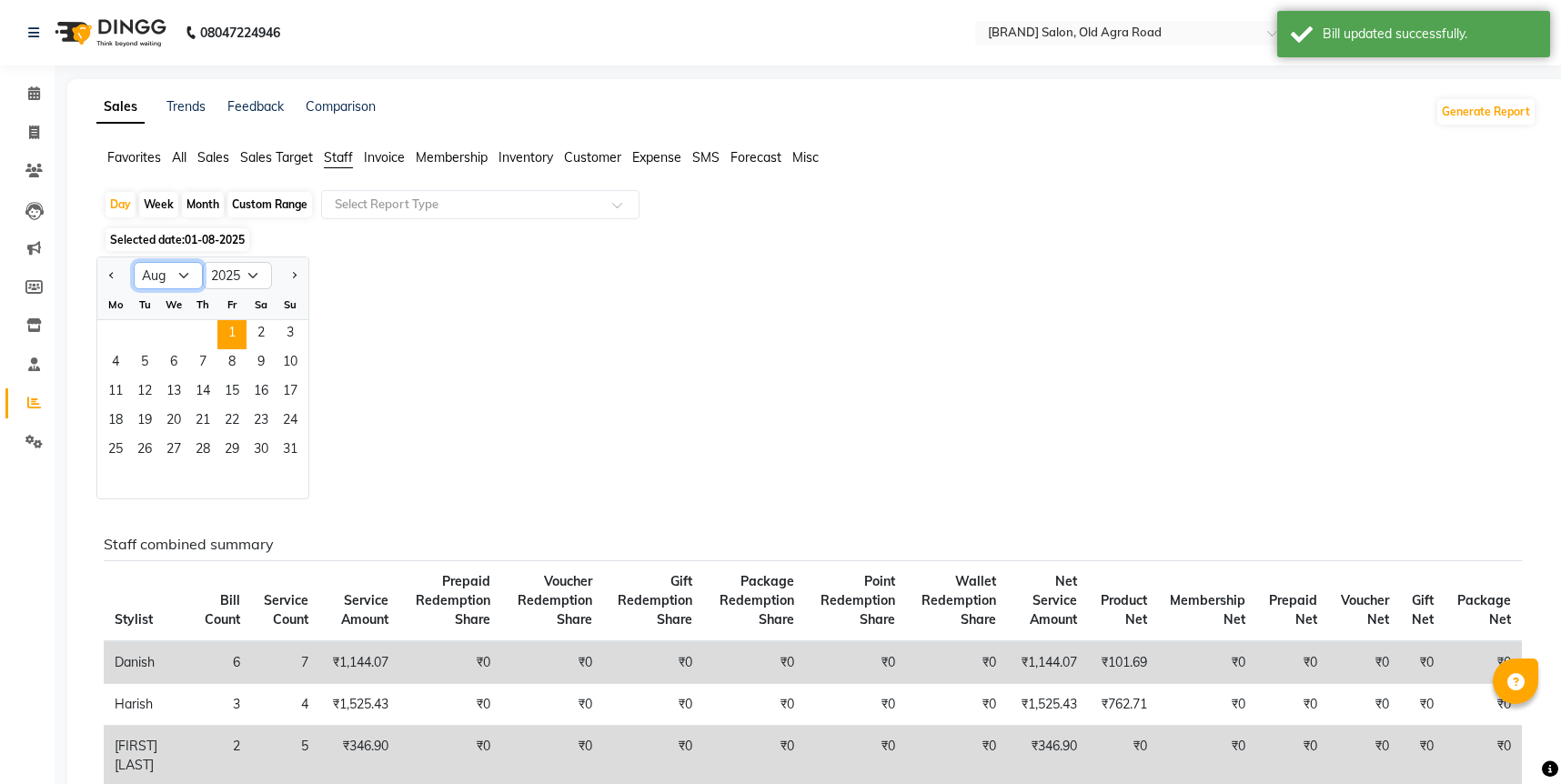 click on "Jan Feb Mar Apr May Jun Jul Aug Sep Oct Nov Dec" 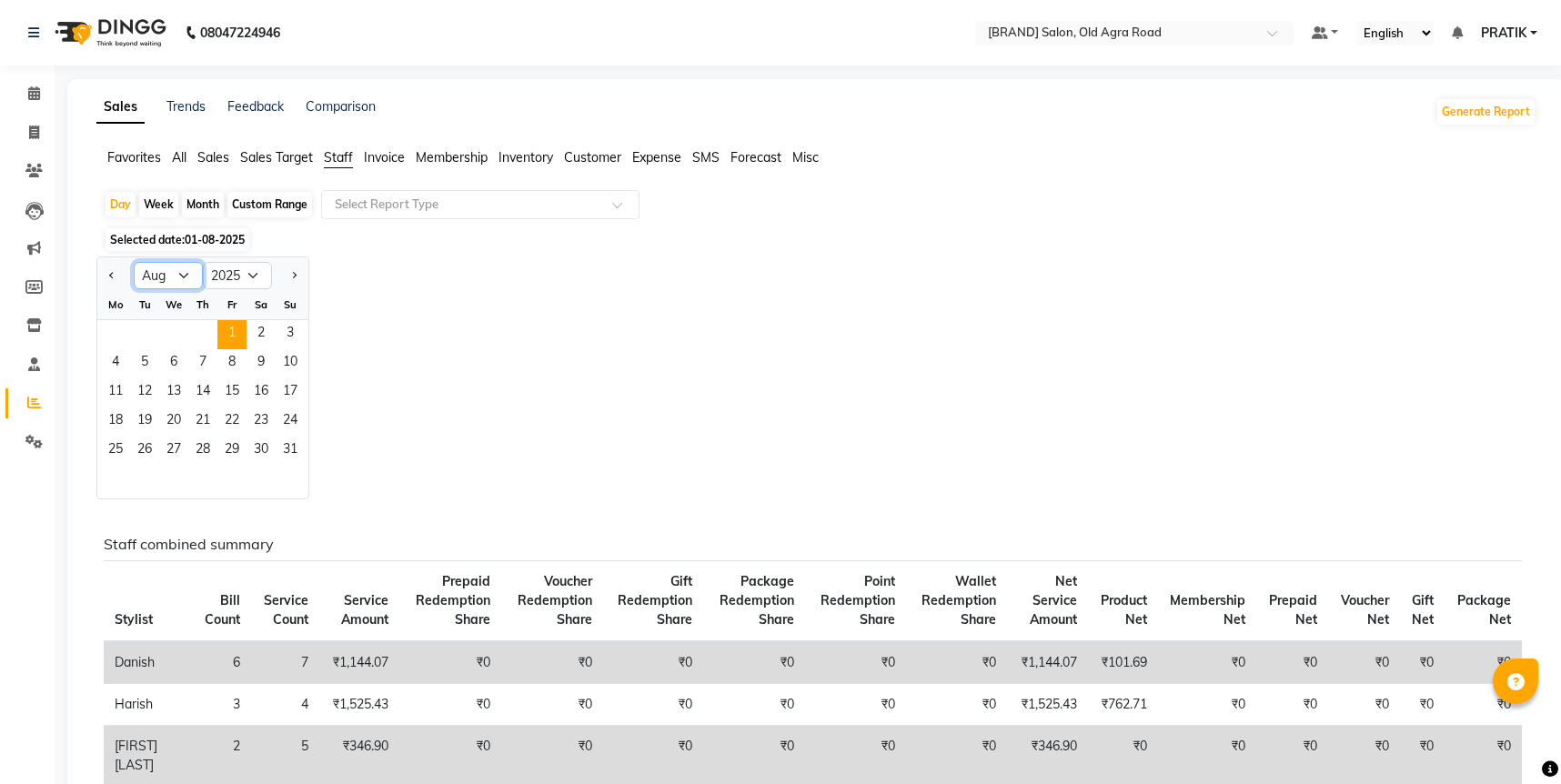 select on "7" 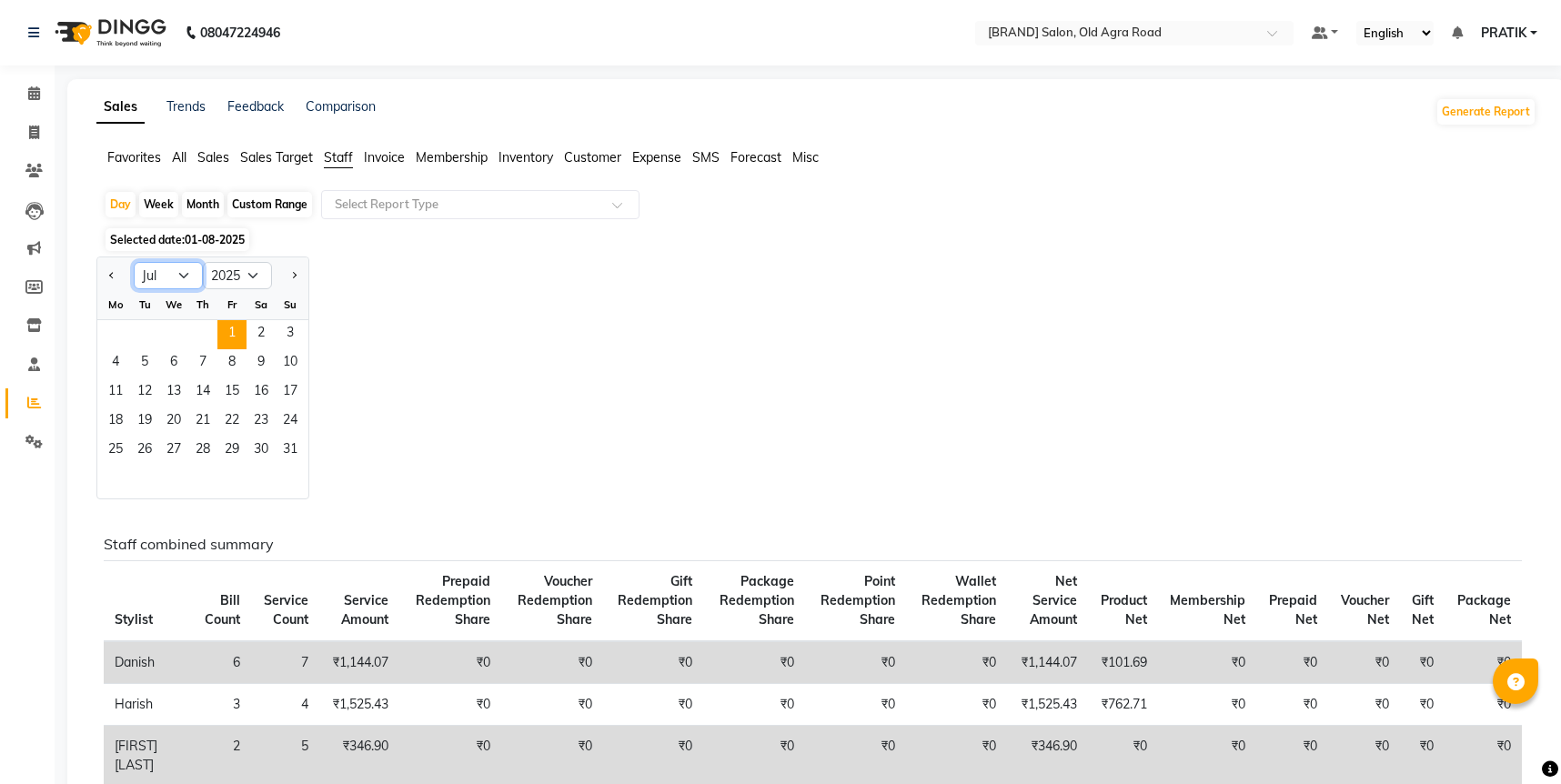 click on "Jan Feb Mar Apr May Jun Jul Aug Sep Oct Nov Dec" 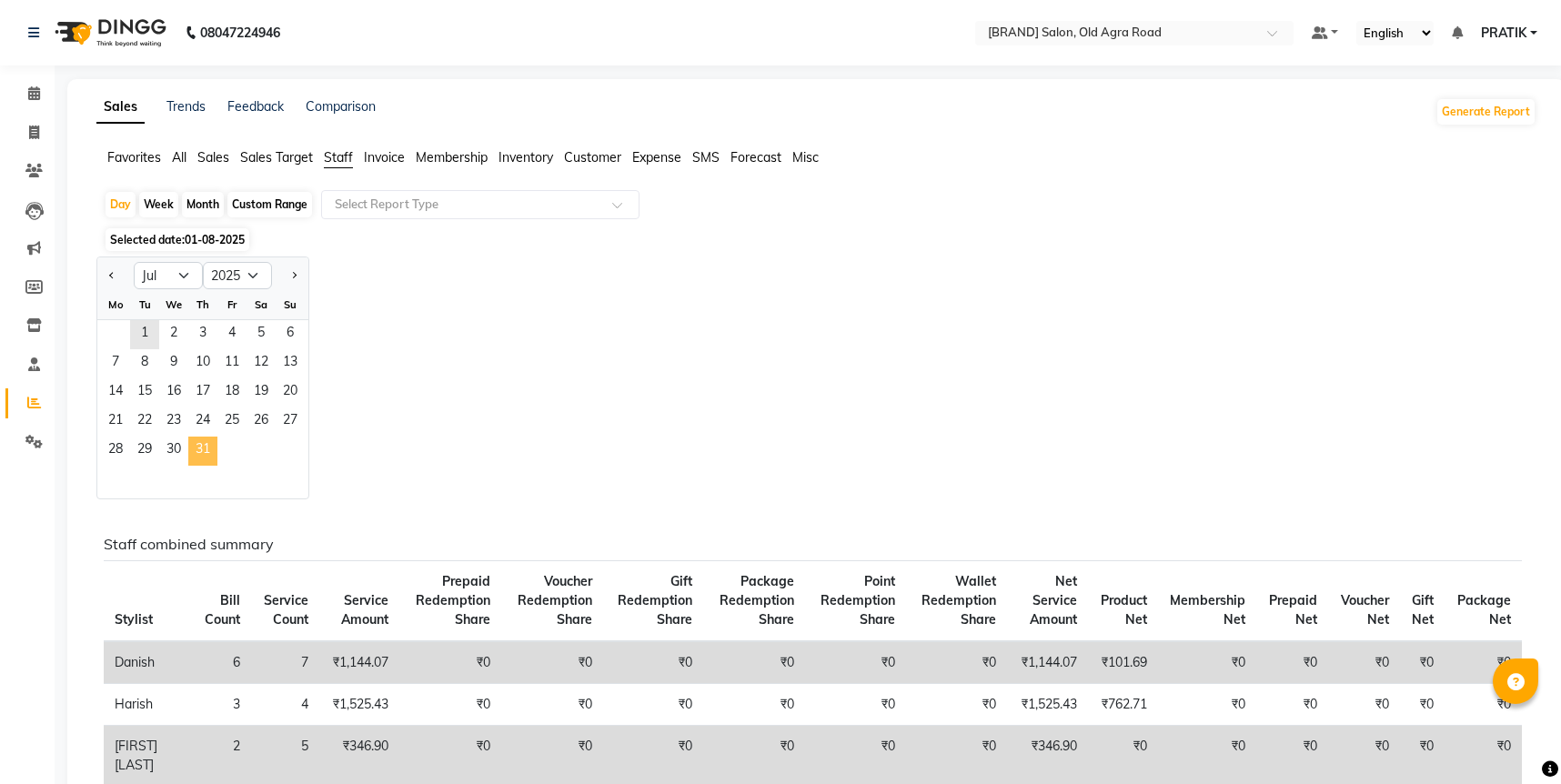 click on "31" 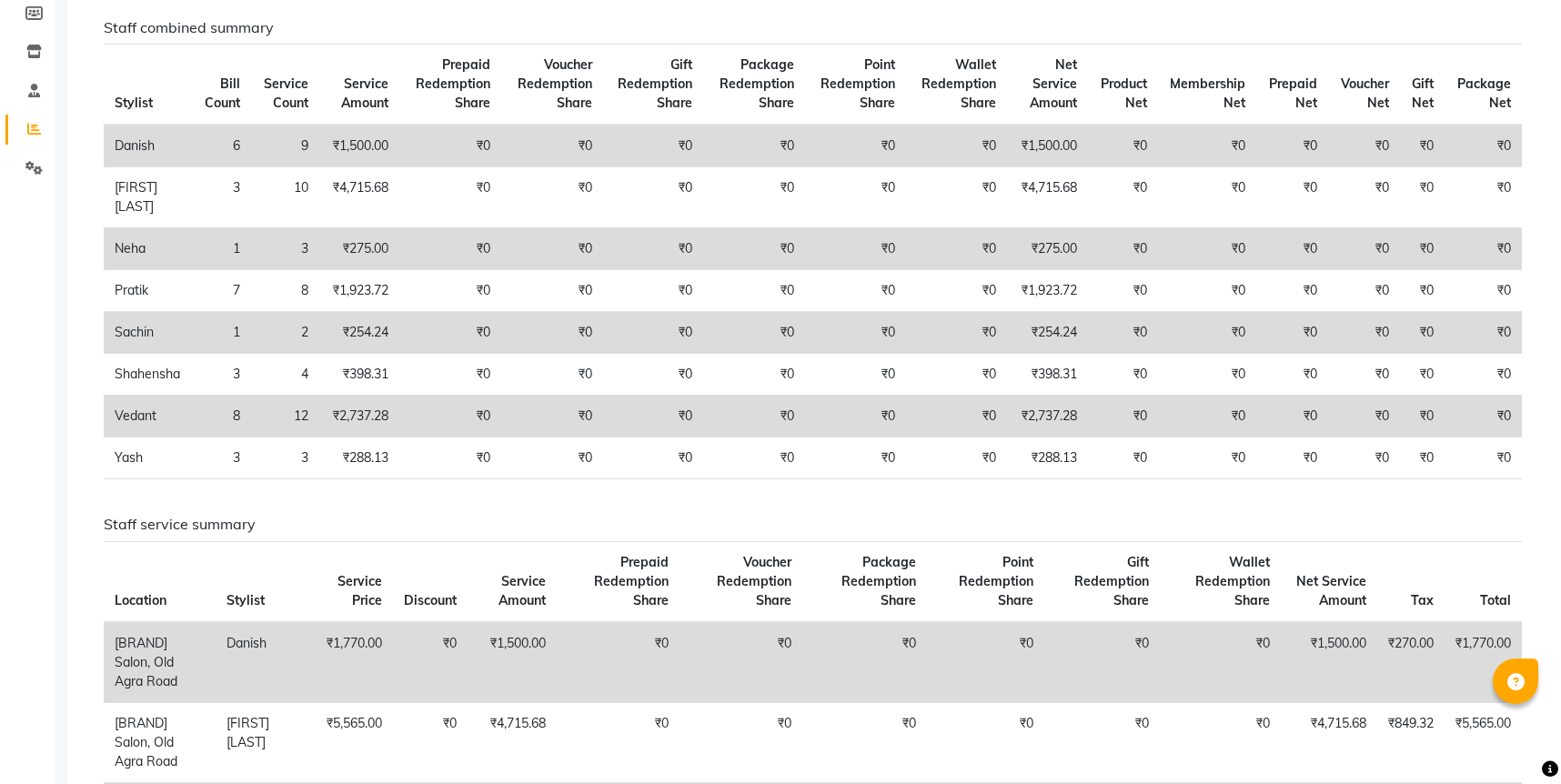 scroll, scrollTop: 114, scrollLeft: 0, axis: vertical 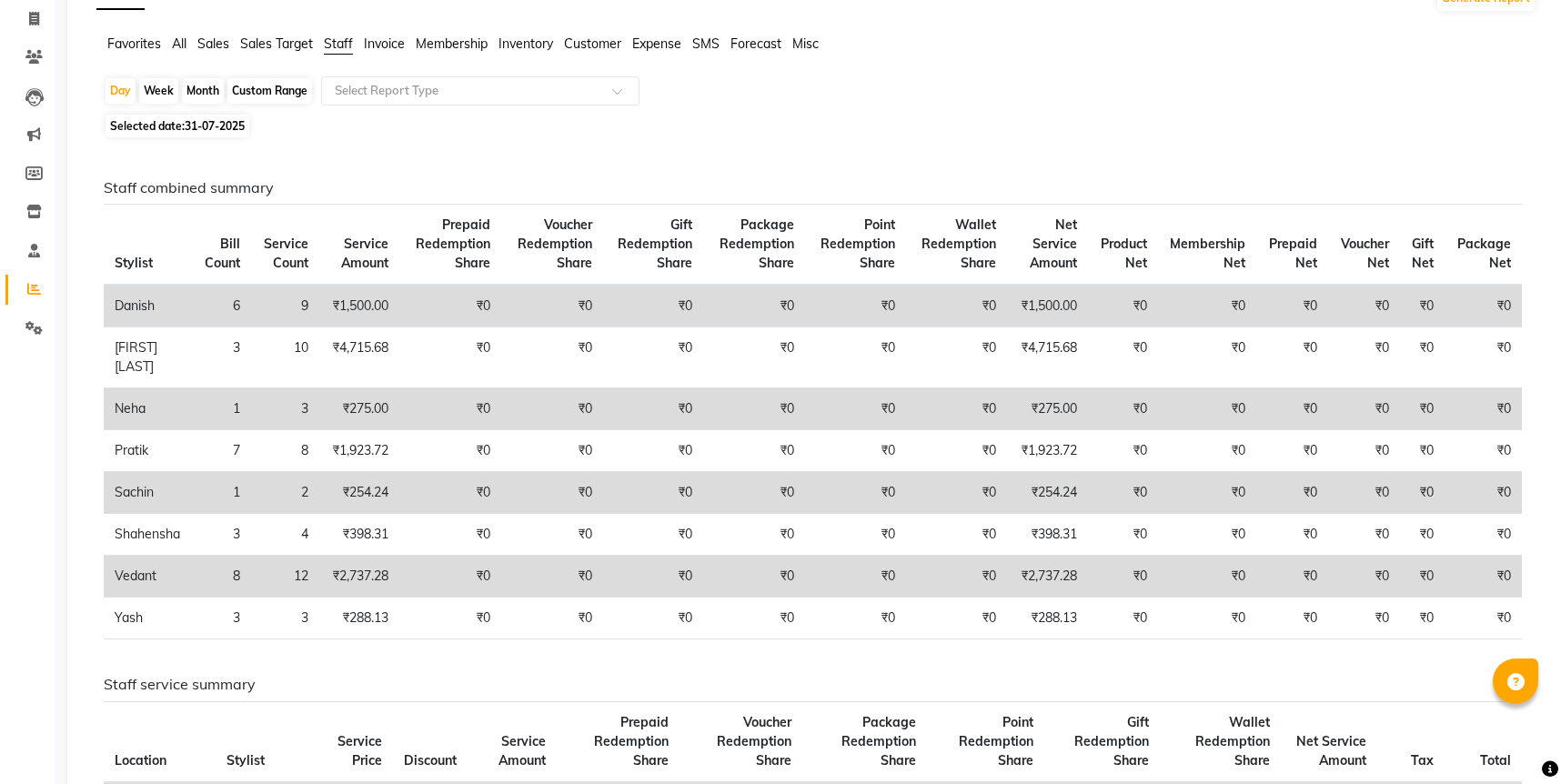click on "All" 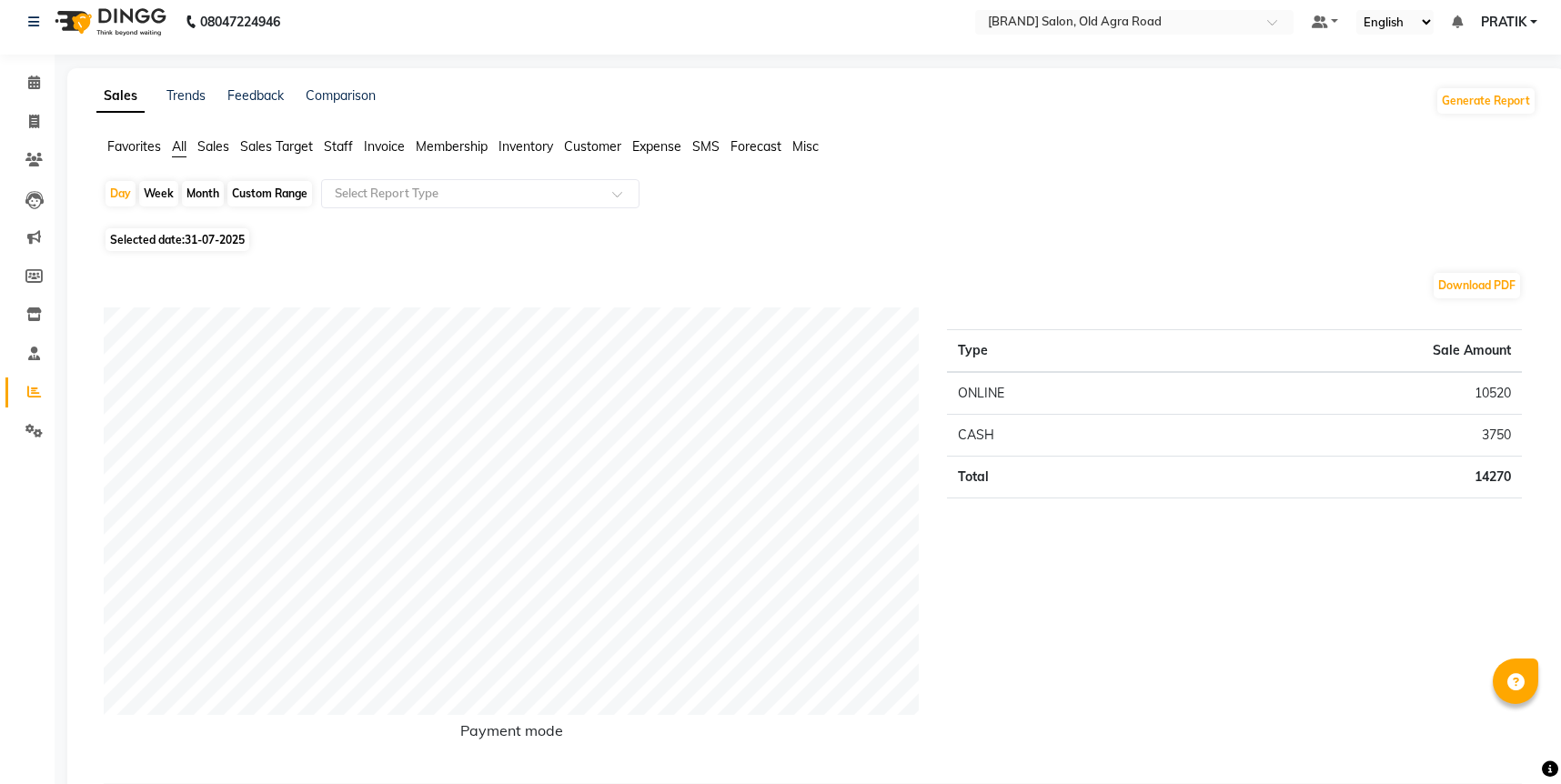 scroll, scrollTop: 0, scrollLeft: 0, axis: both 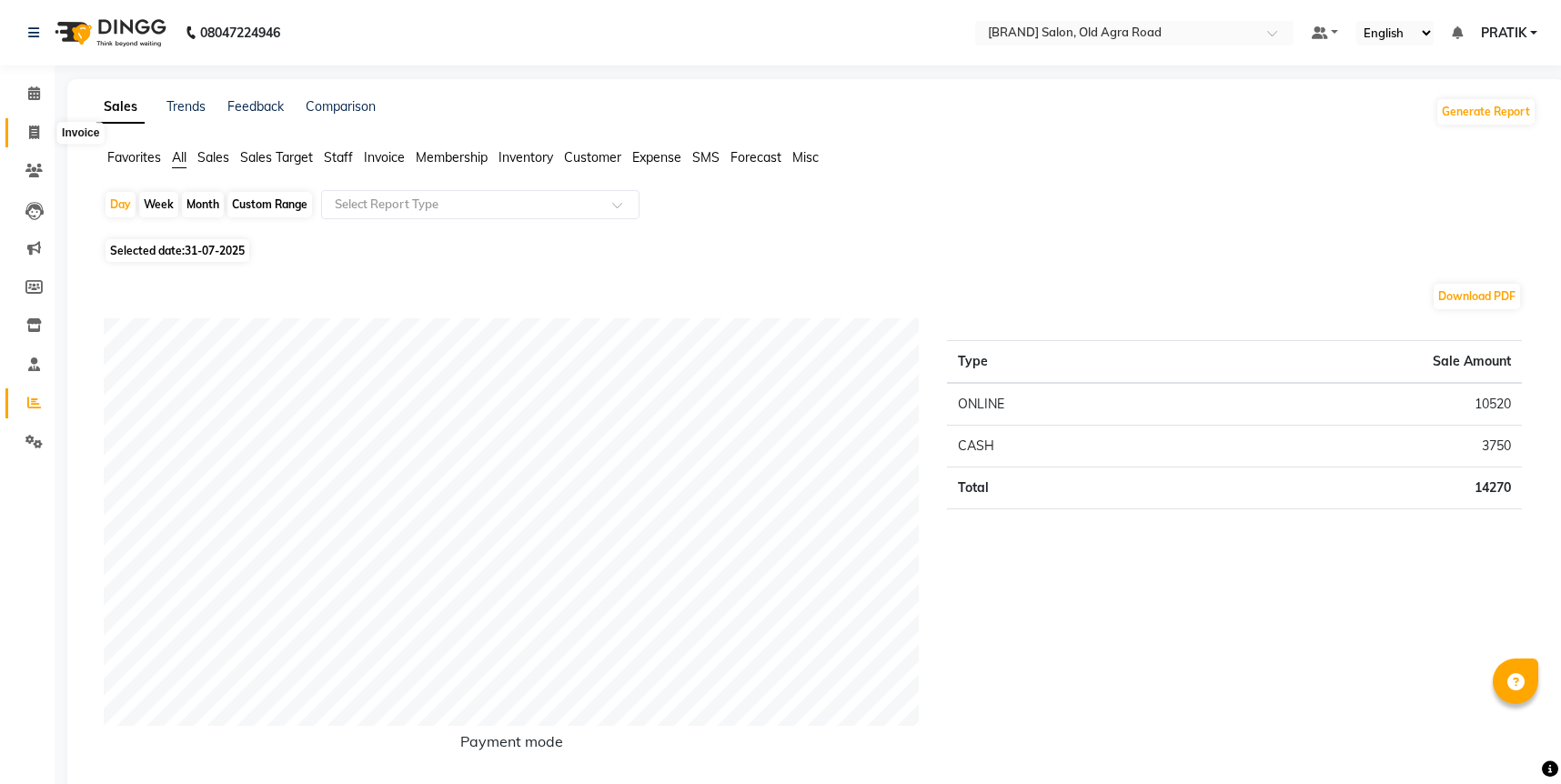 click 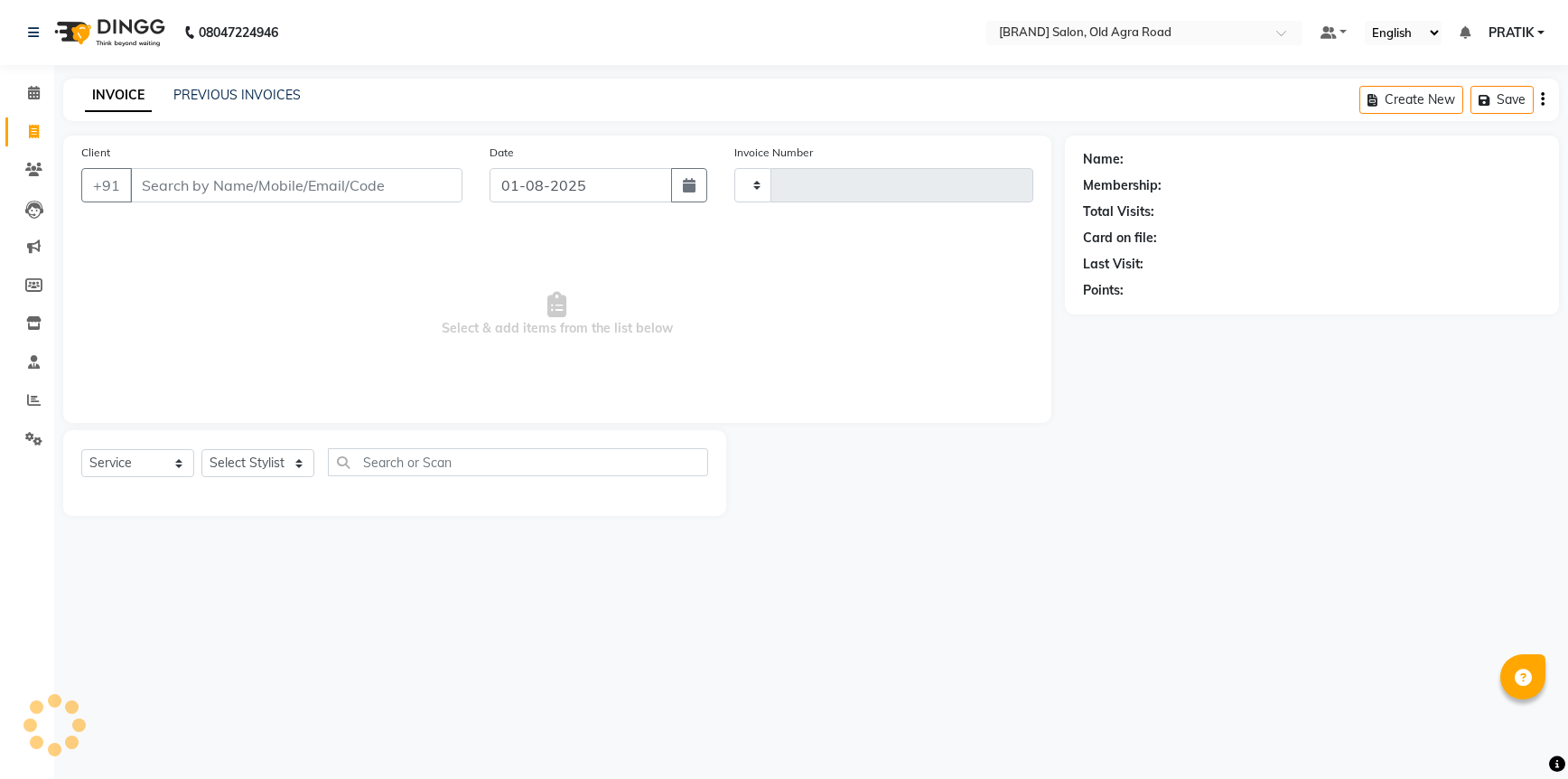 type on "4345" 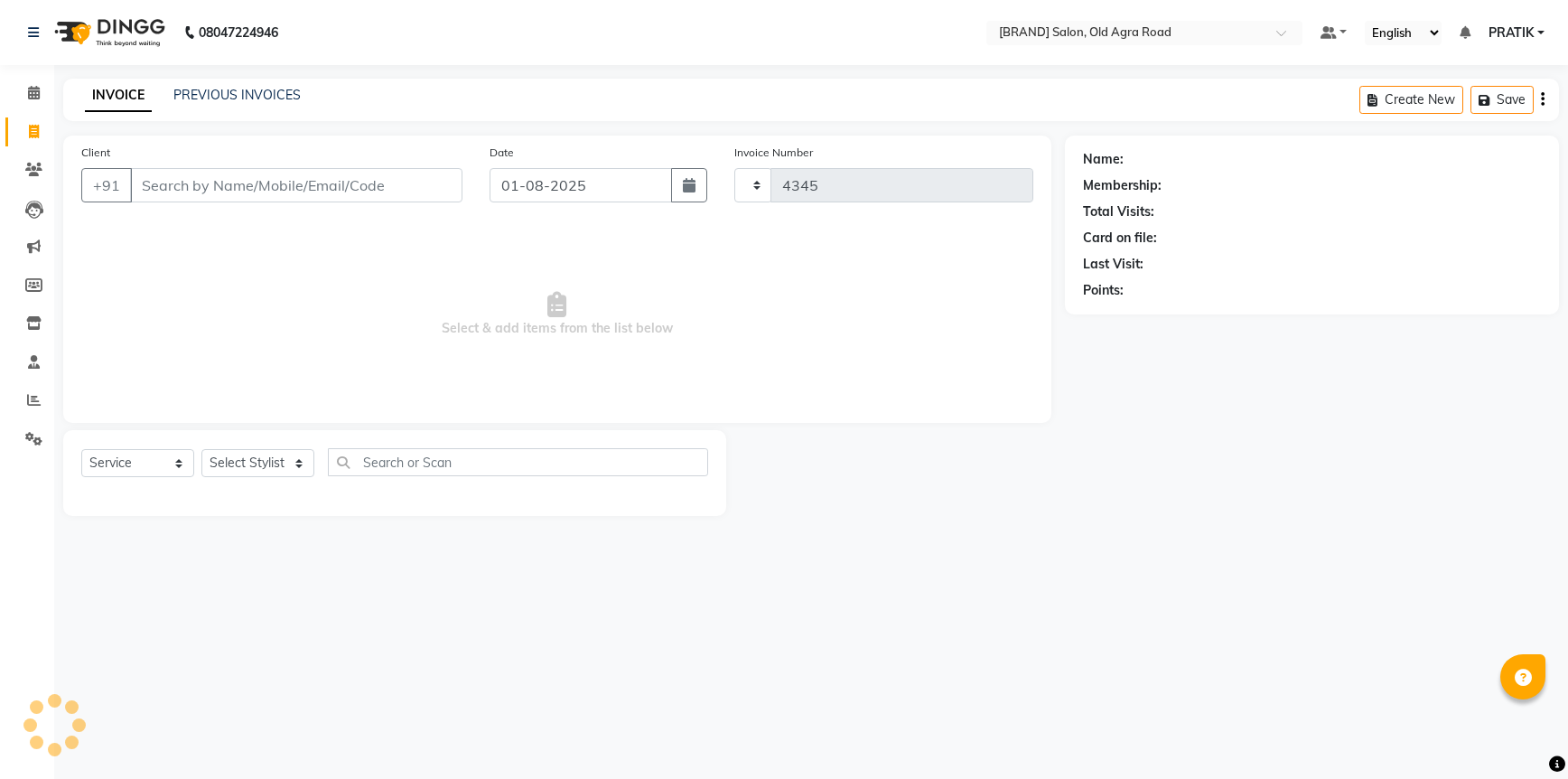 select on "6770" 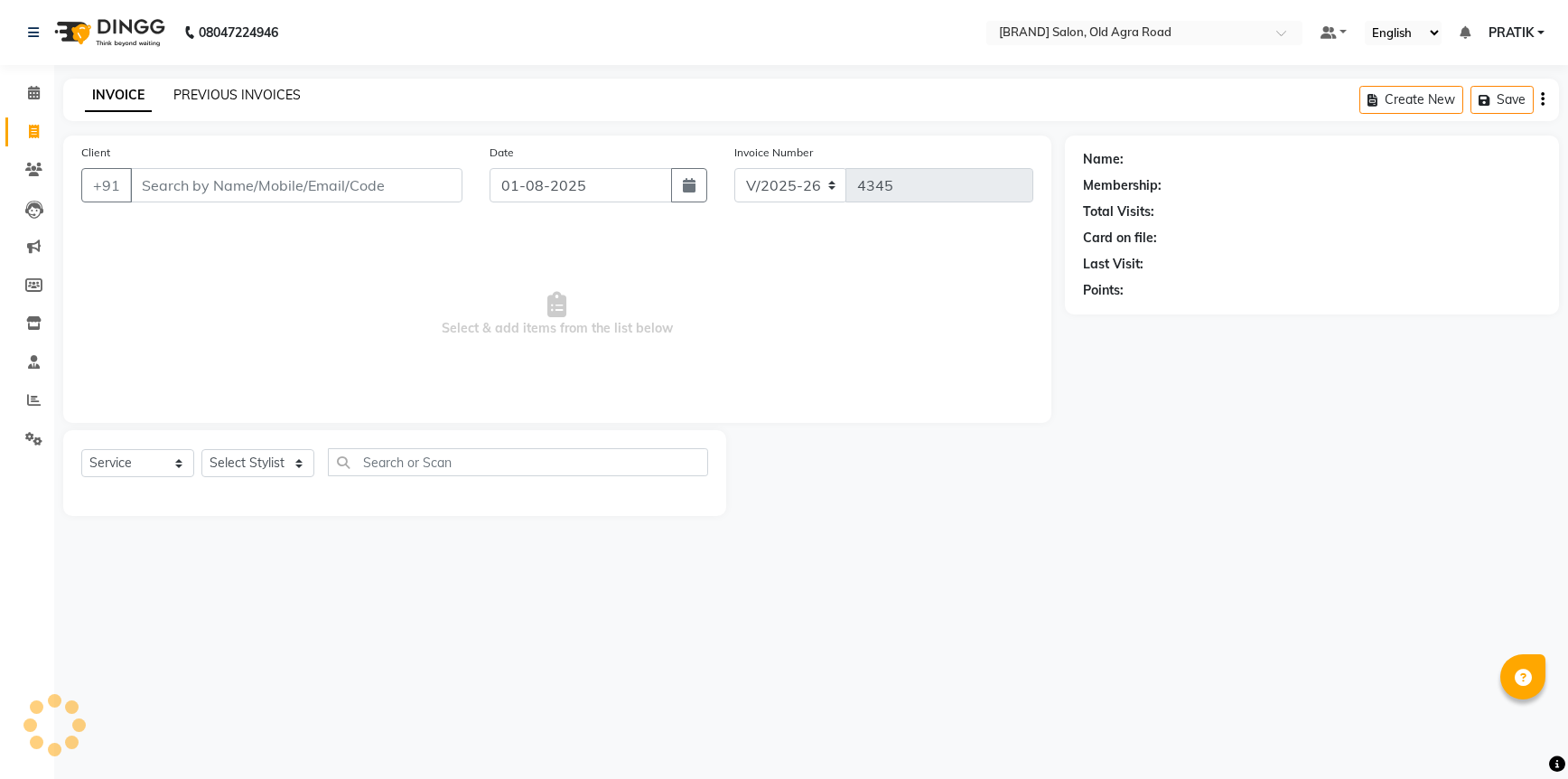 click on "PREVIOUS INVOICES" 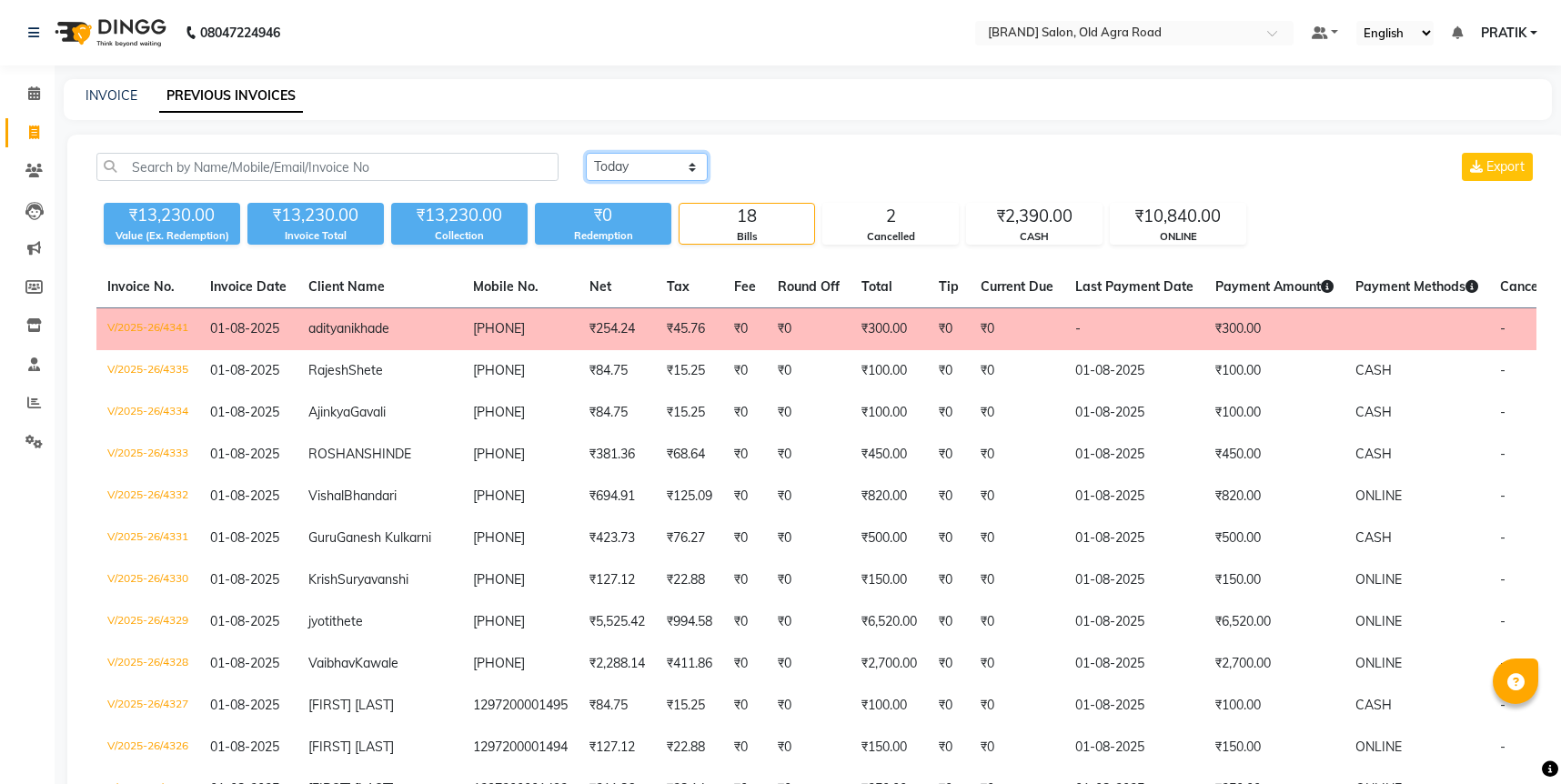 click on "Today Yesterday Custom Range" 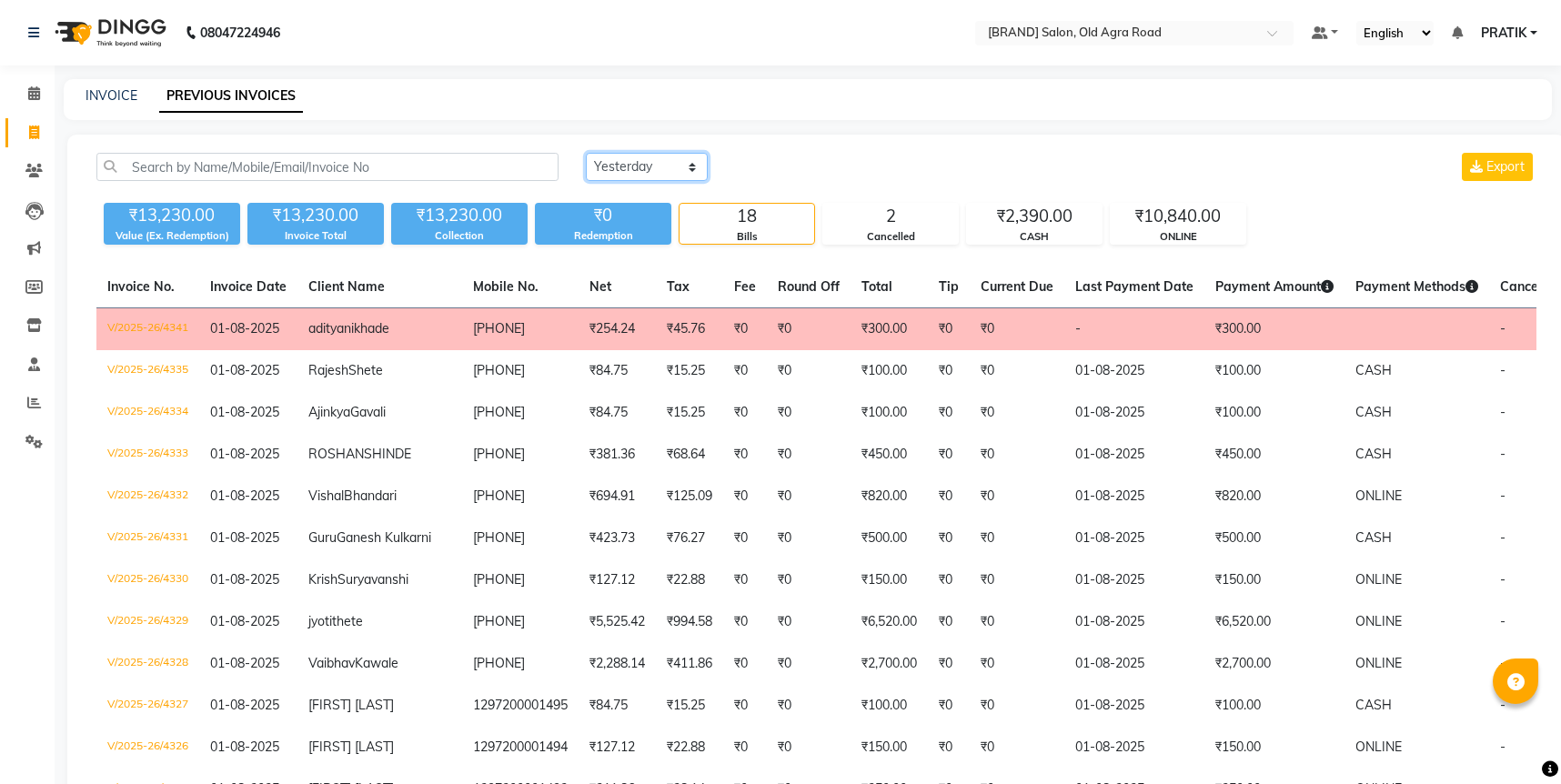 click on "Today Yesterday Custom Range" 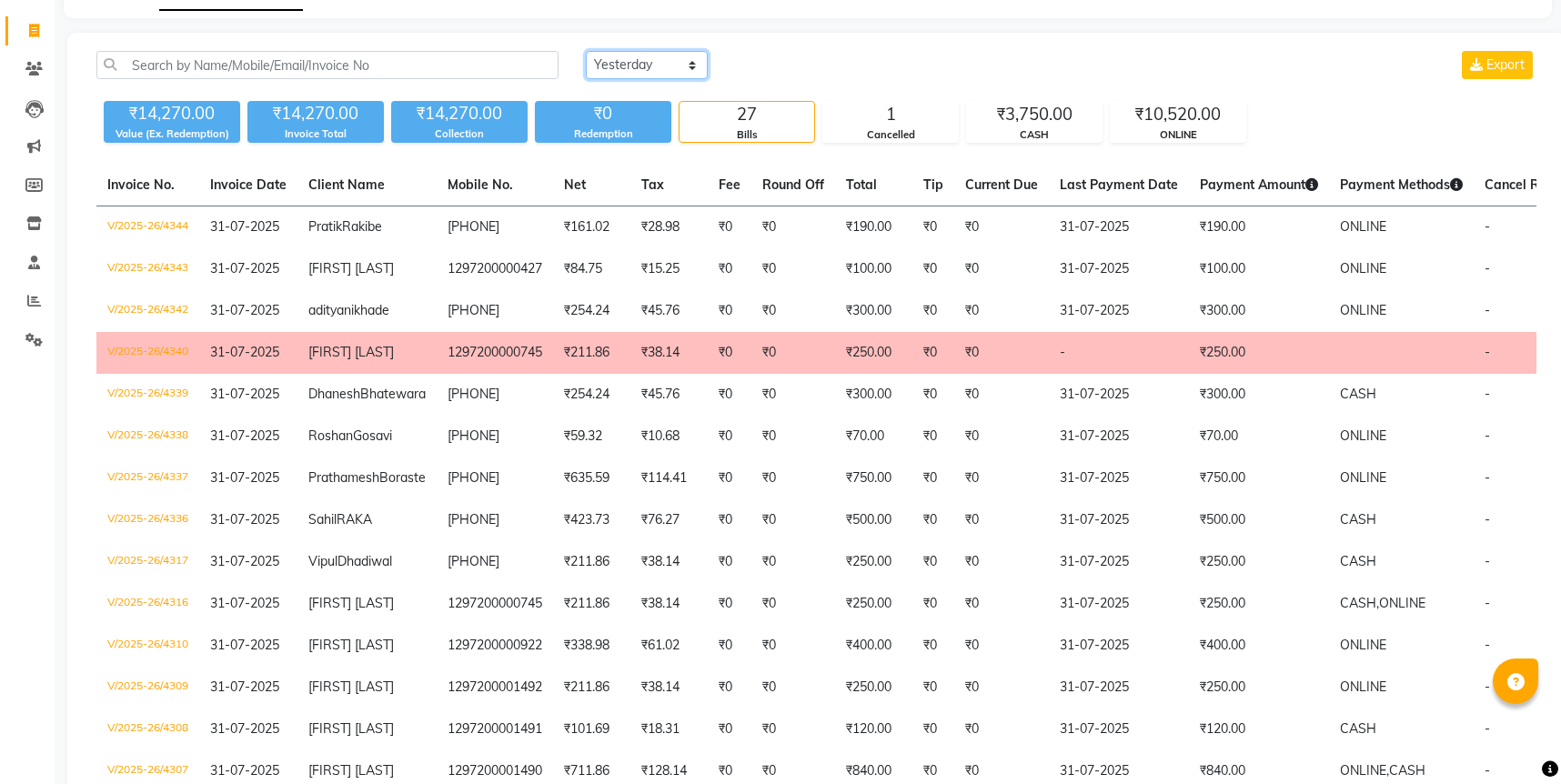scroll, scrollTop: 0, scrollLeft: 0, axis: both 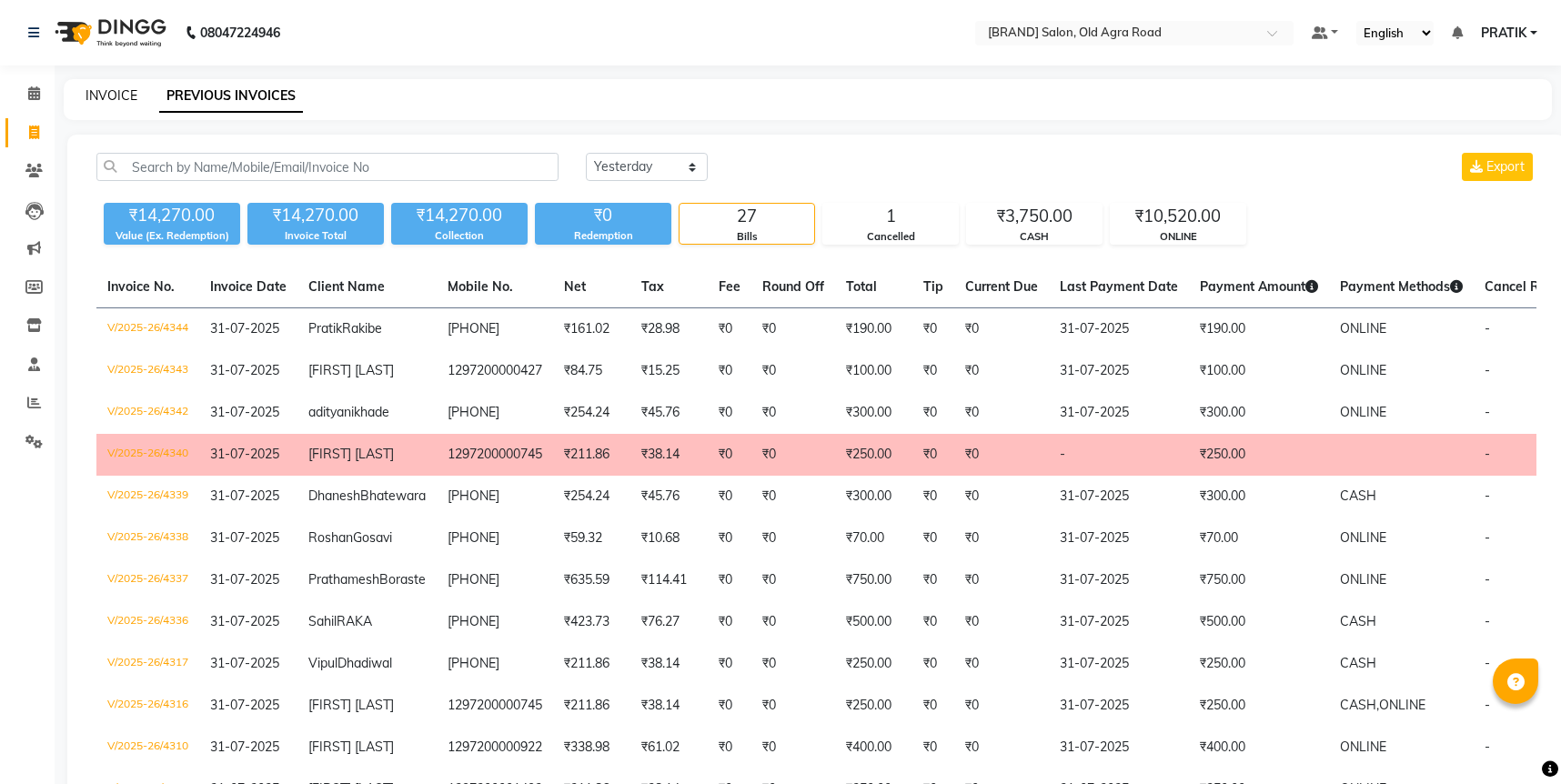 click on "INVOICE" 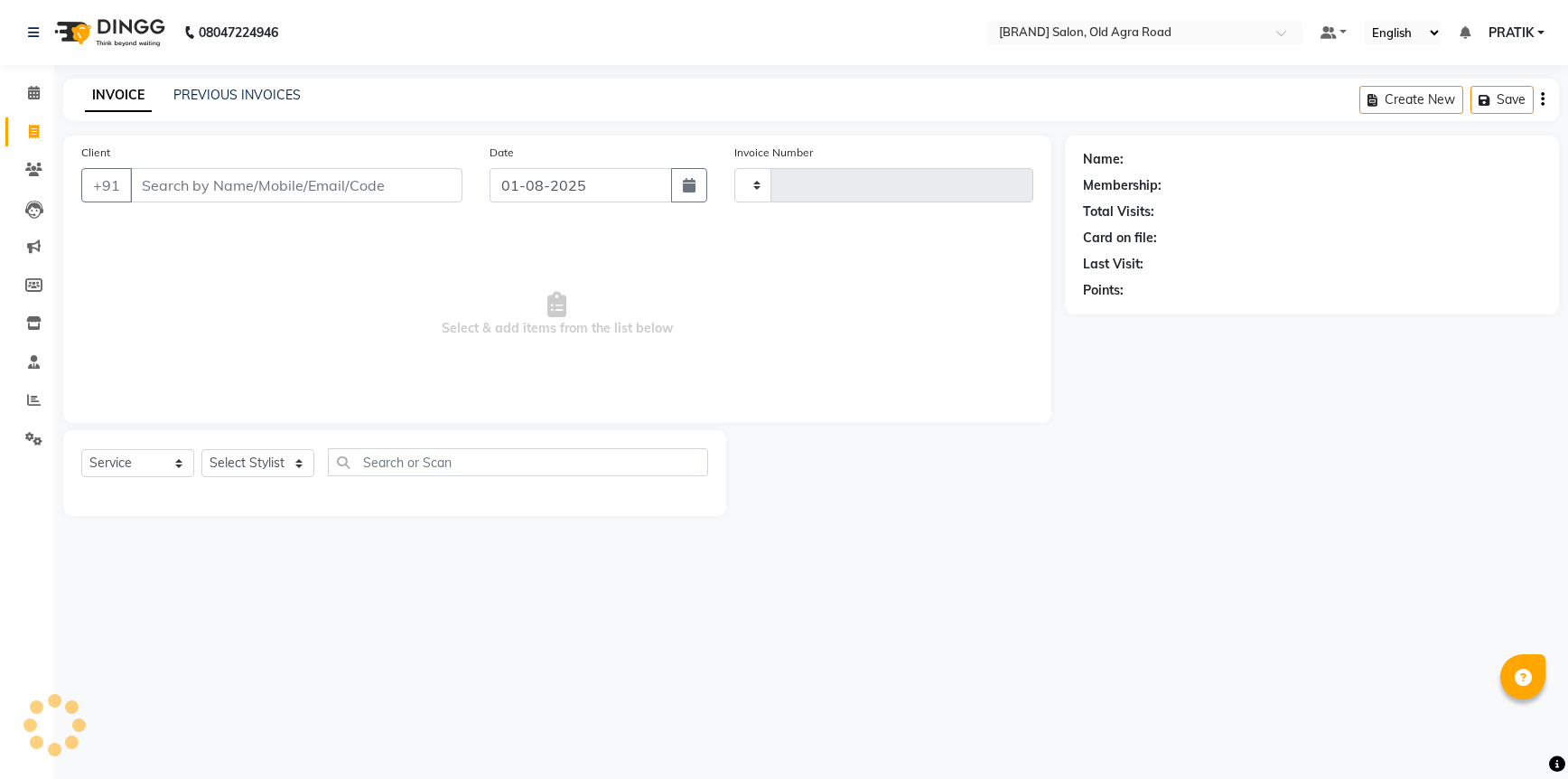 type on "4345" 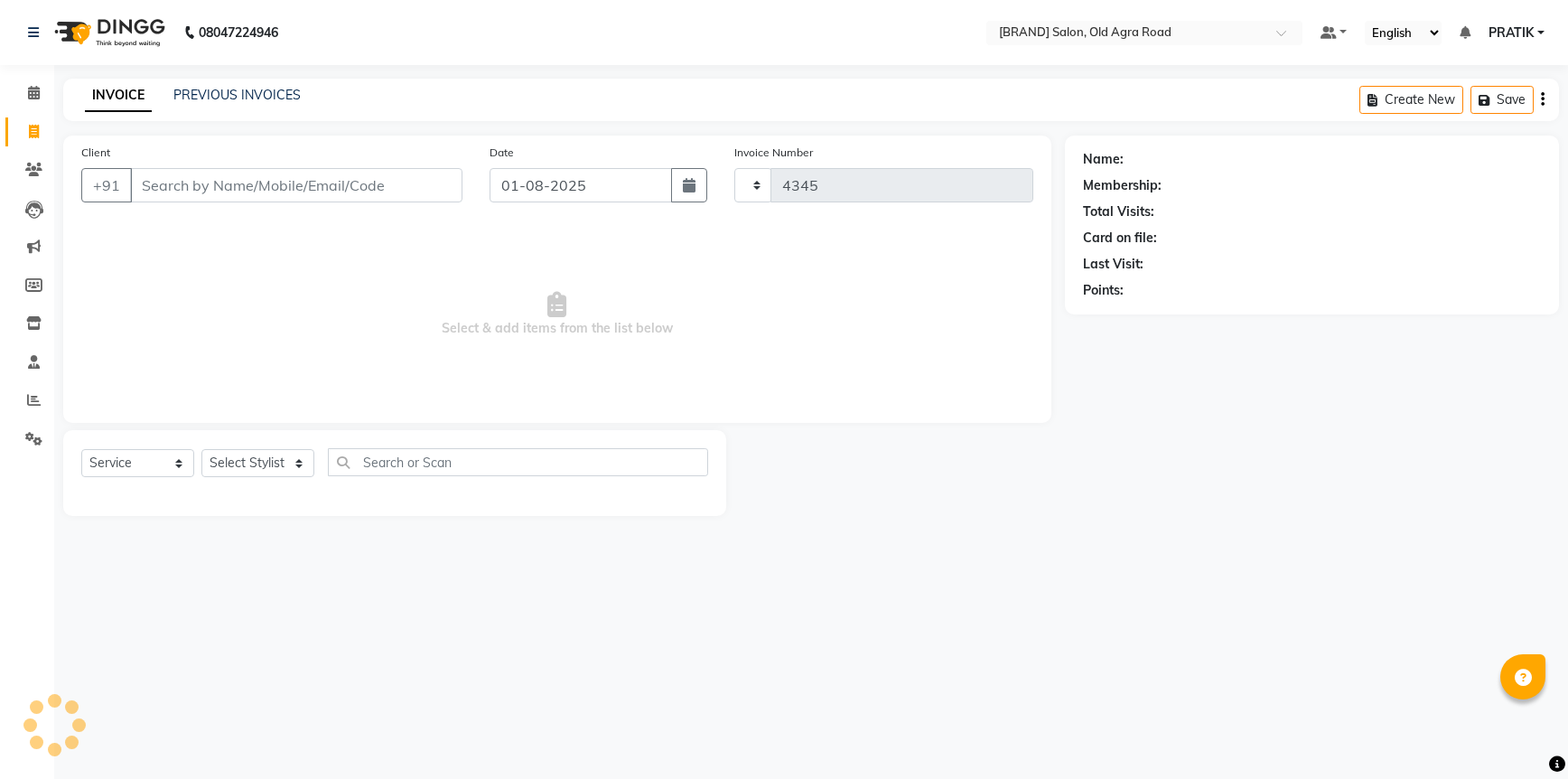 select on "6770" 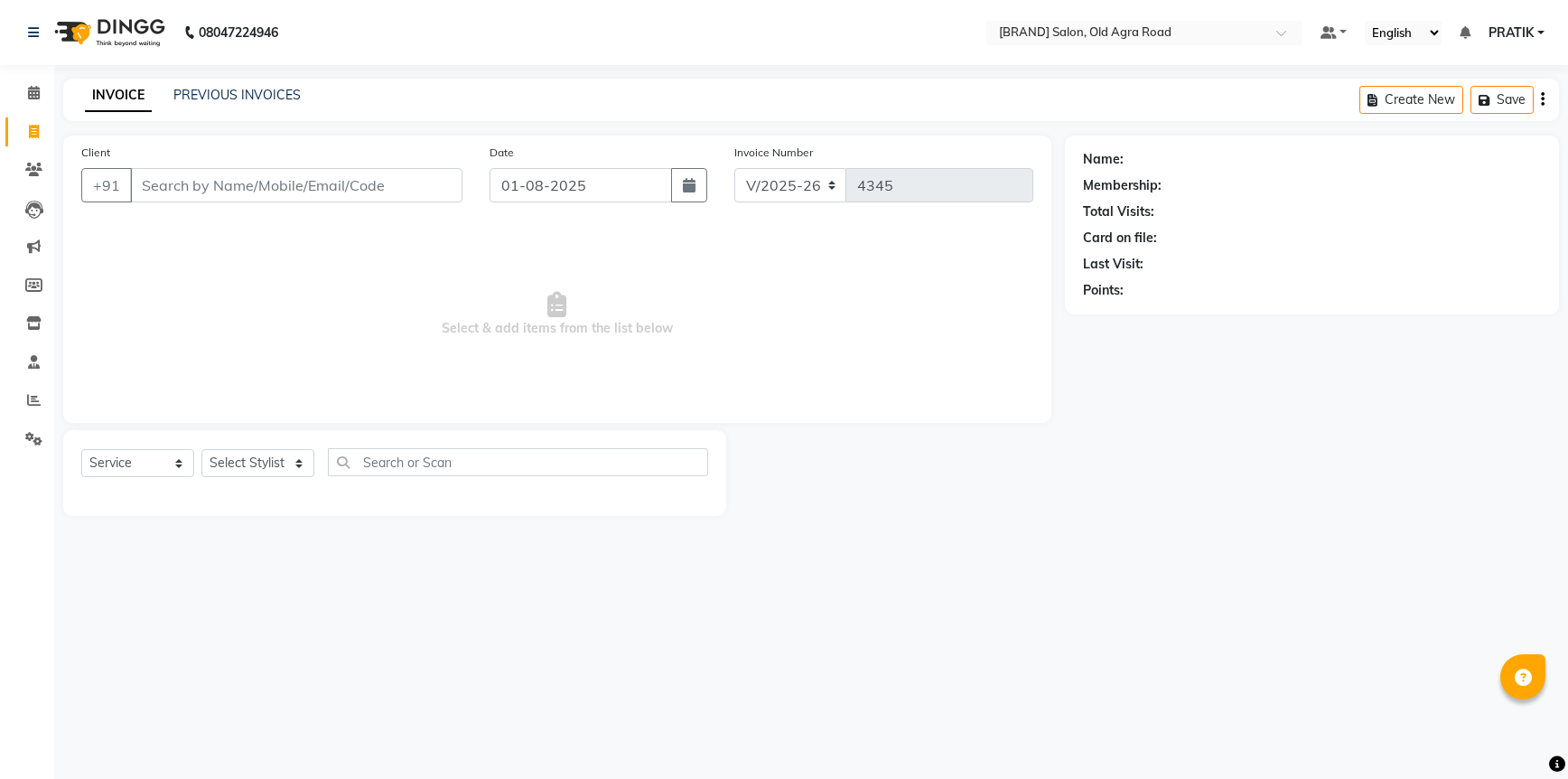click on "Client" at bounding box center [296, 185] 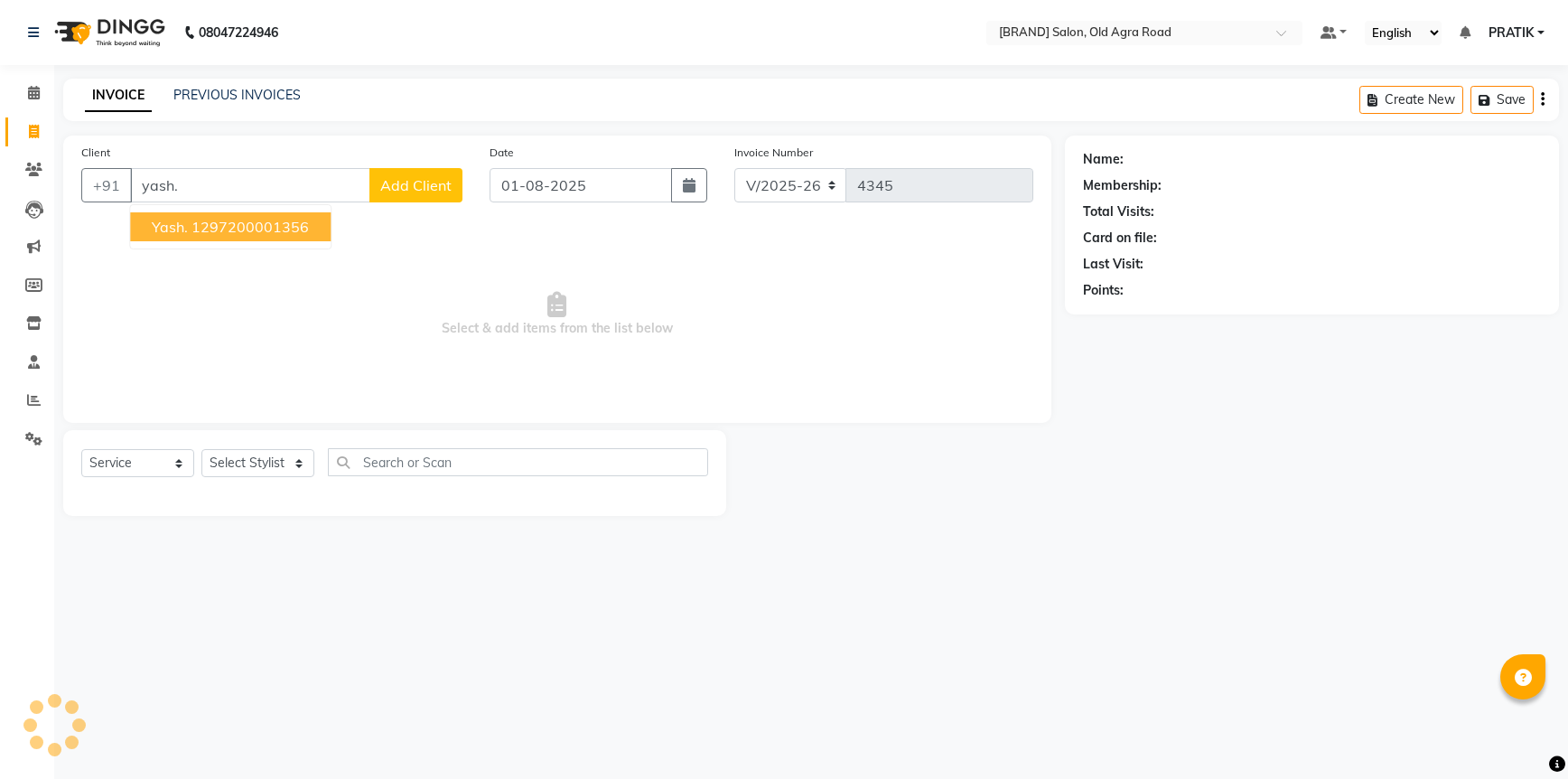 click on "1297200001356" at bounding box center (250, 227) 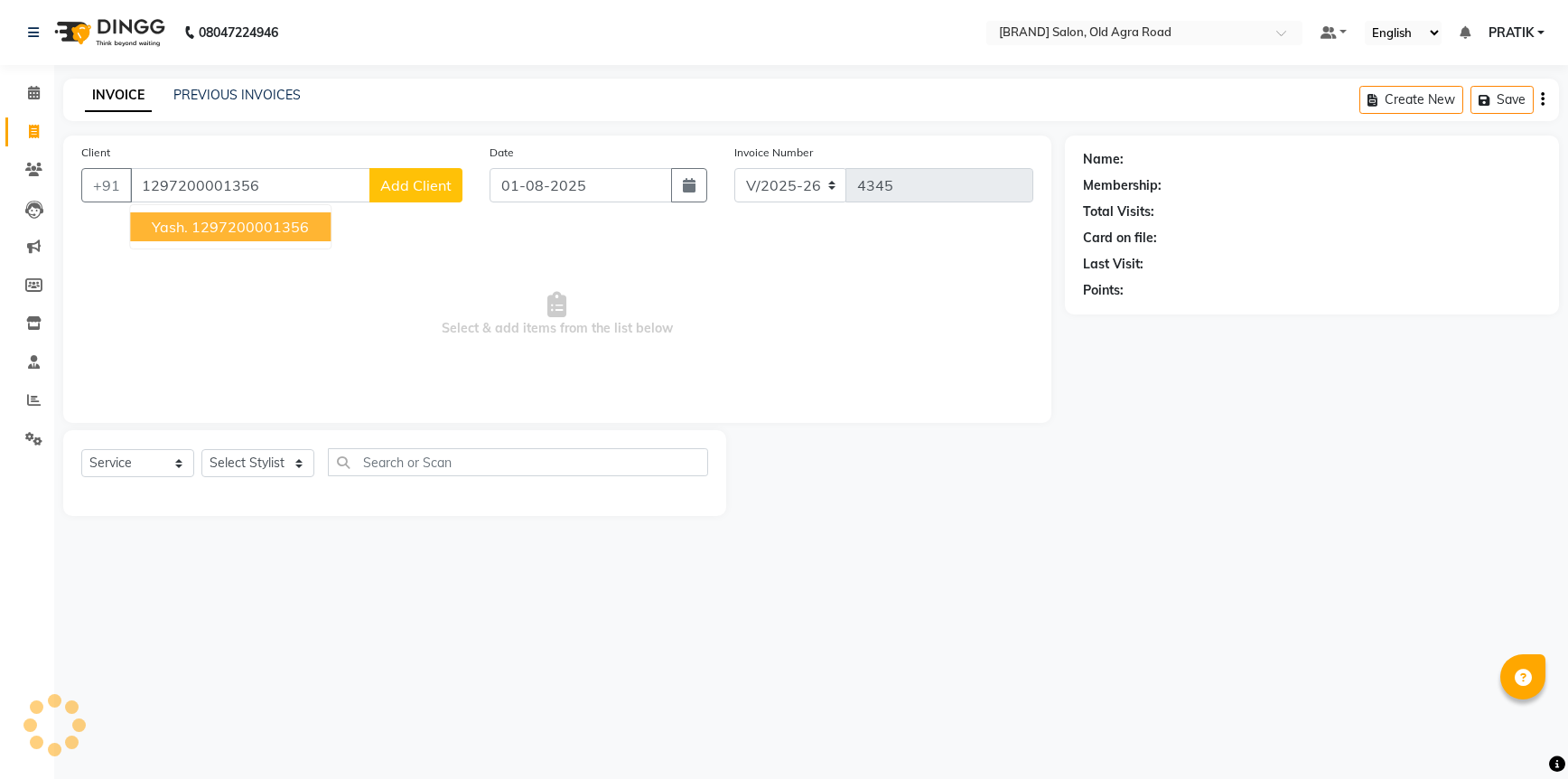 type on "1297200001356" 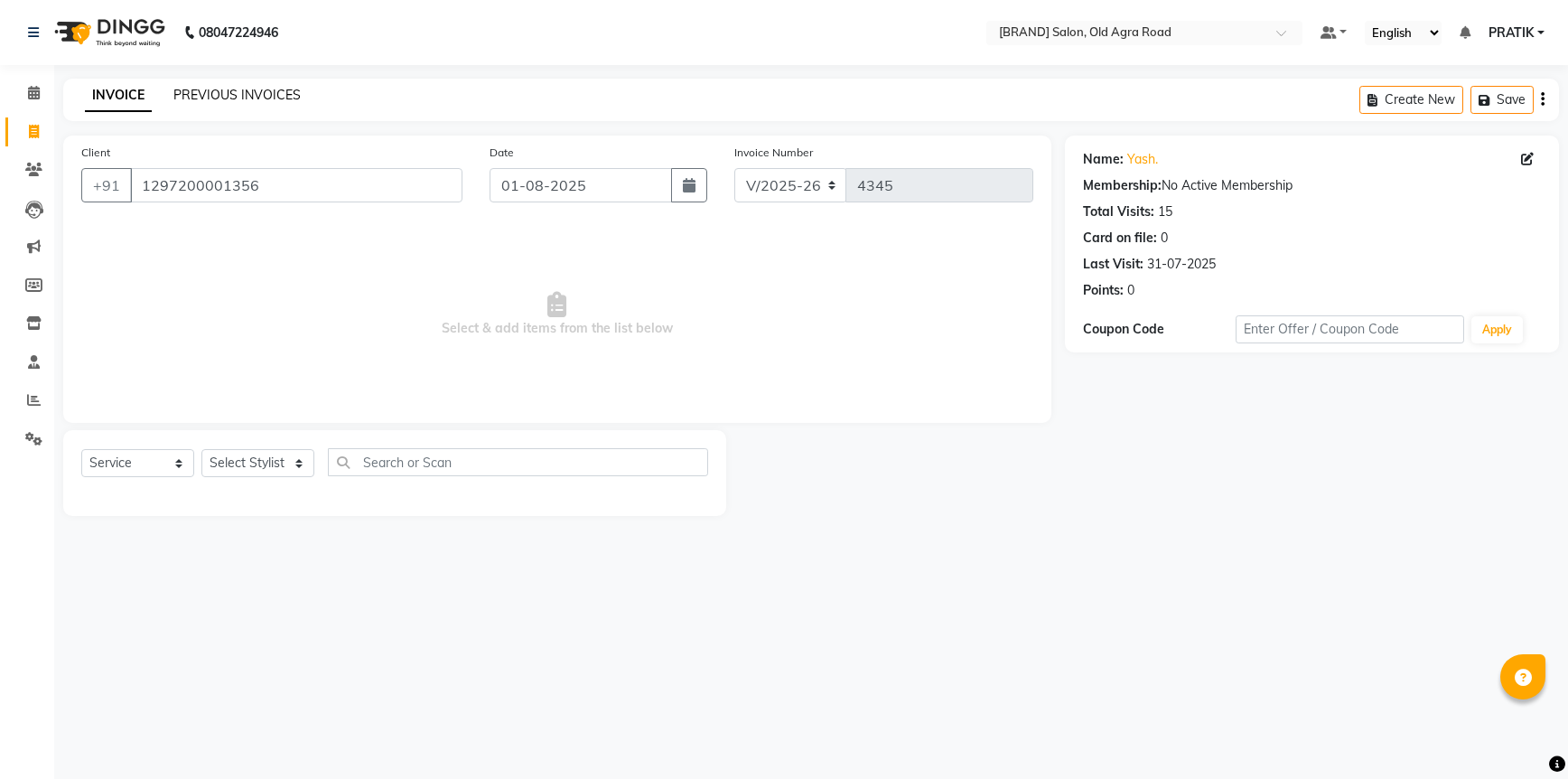 click on "PREVIOUS INVOICES" 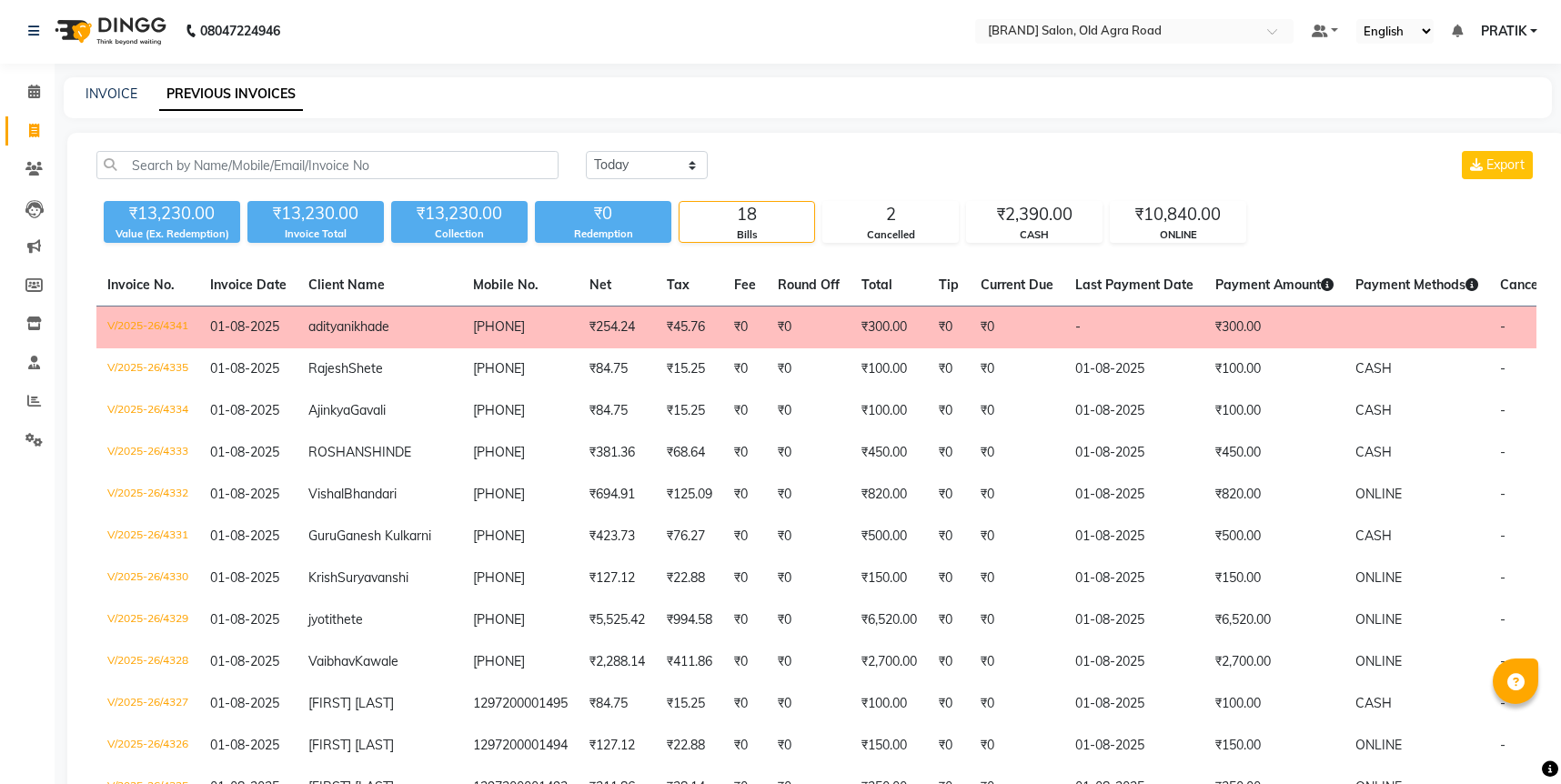 scroll, scrollTop: 0, scrollLeft: 0, axis: both 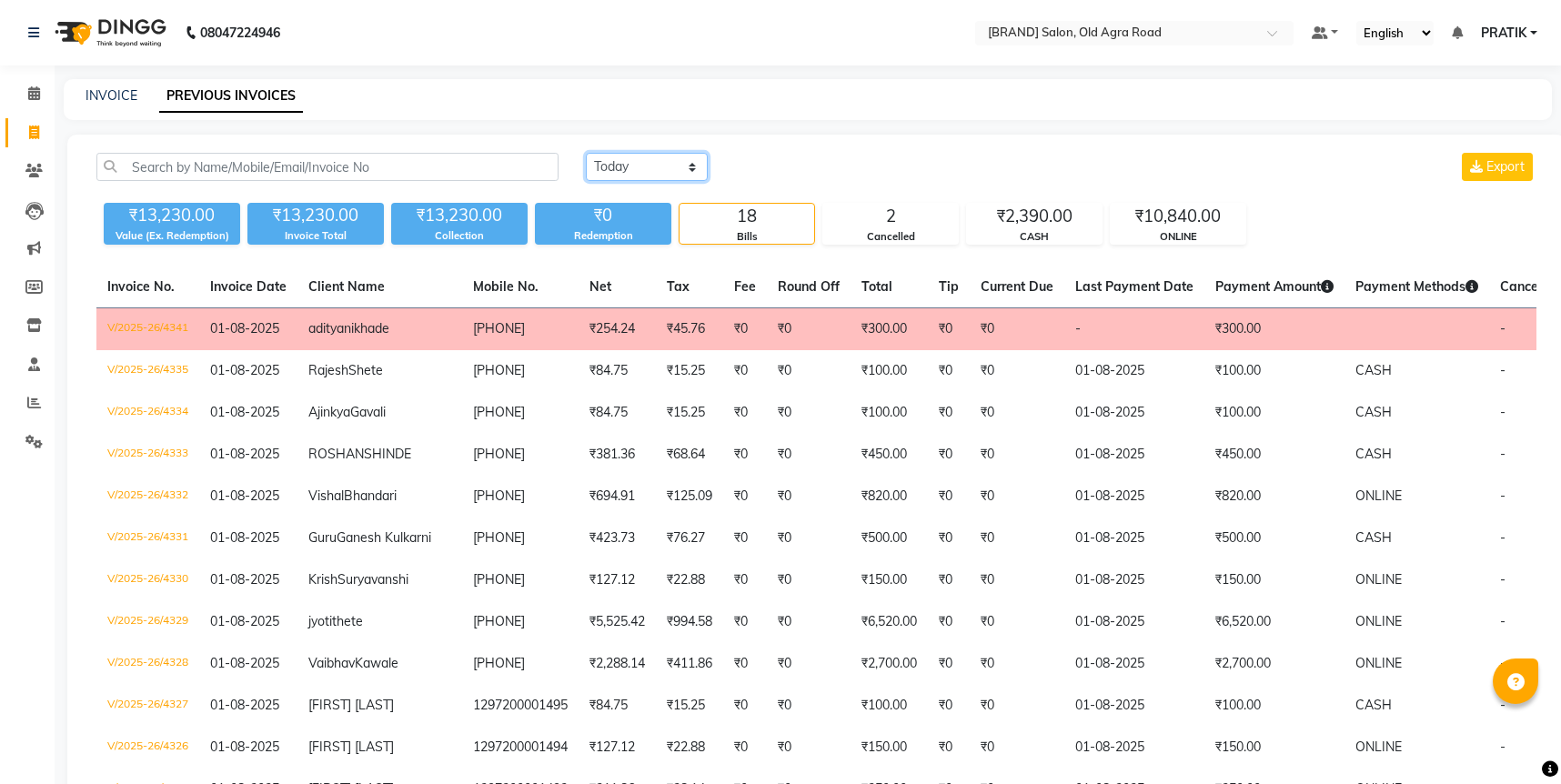 click on "Today Yesterday Custom Range" 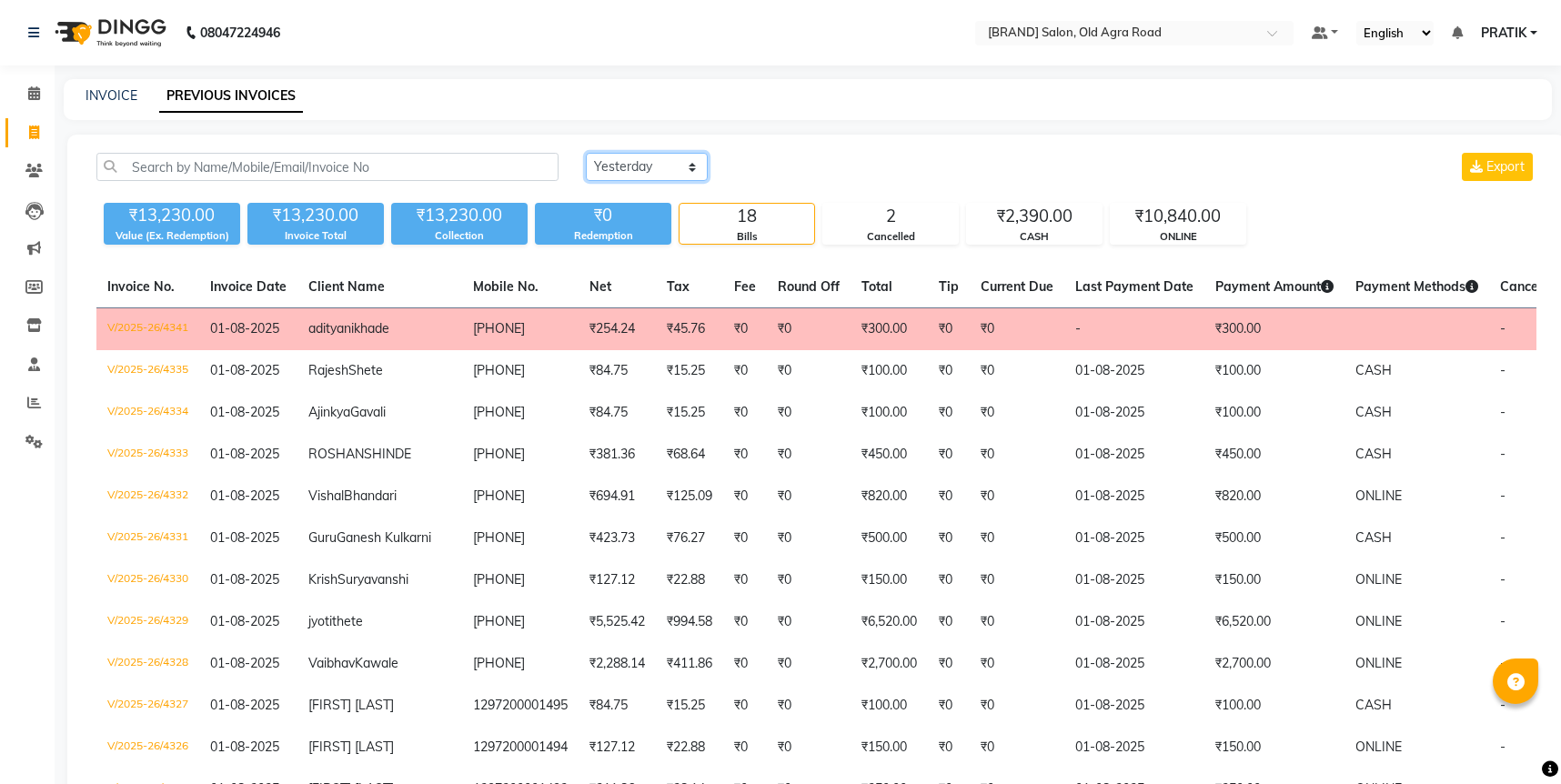 click on "Today Yesterday Custom Range" 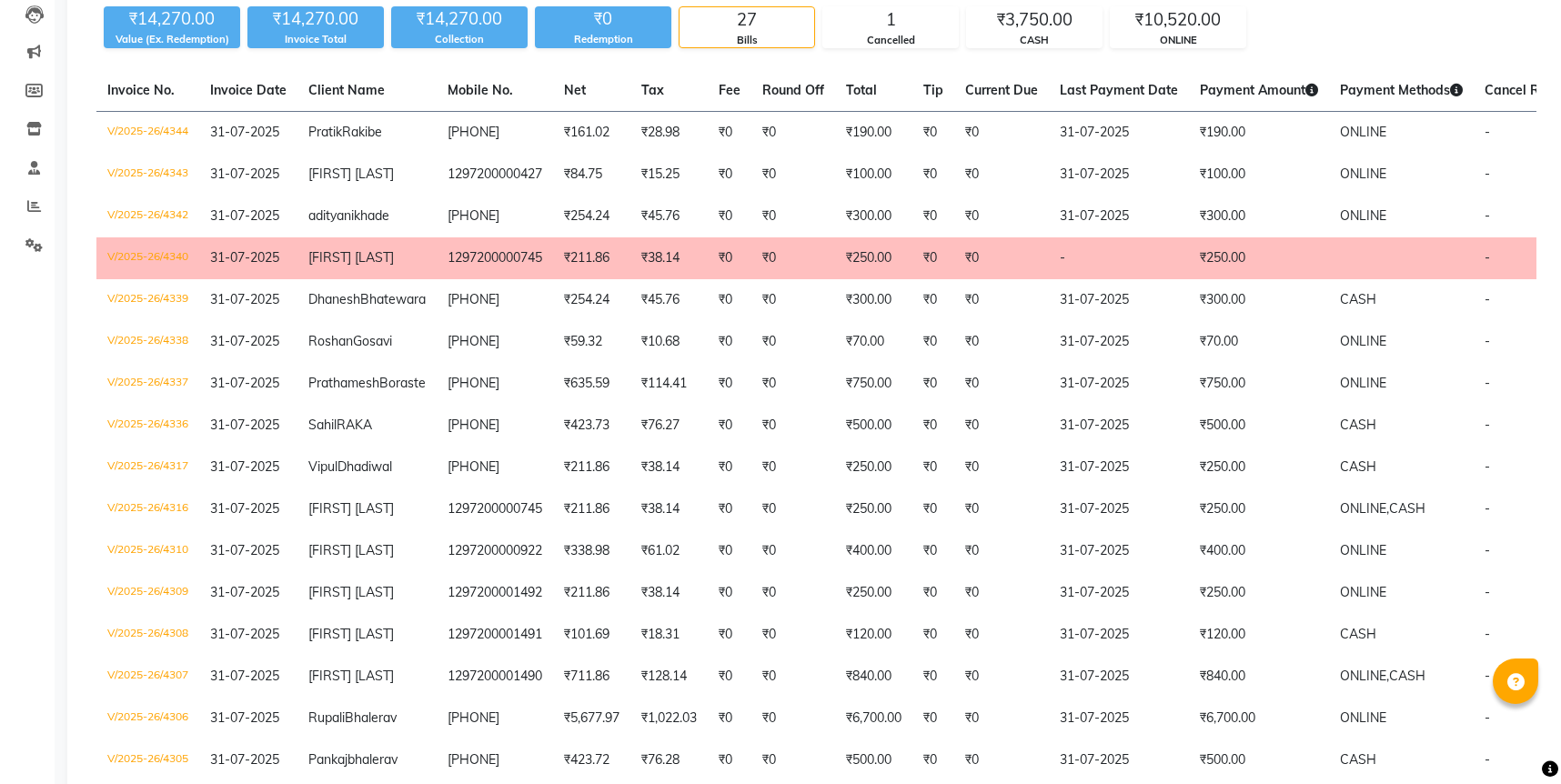 scroll, scrollTop: 121, scrollLeft: 0, axis: vertical 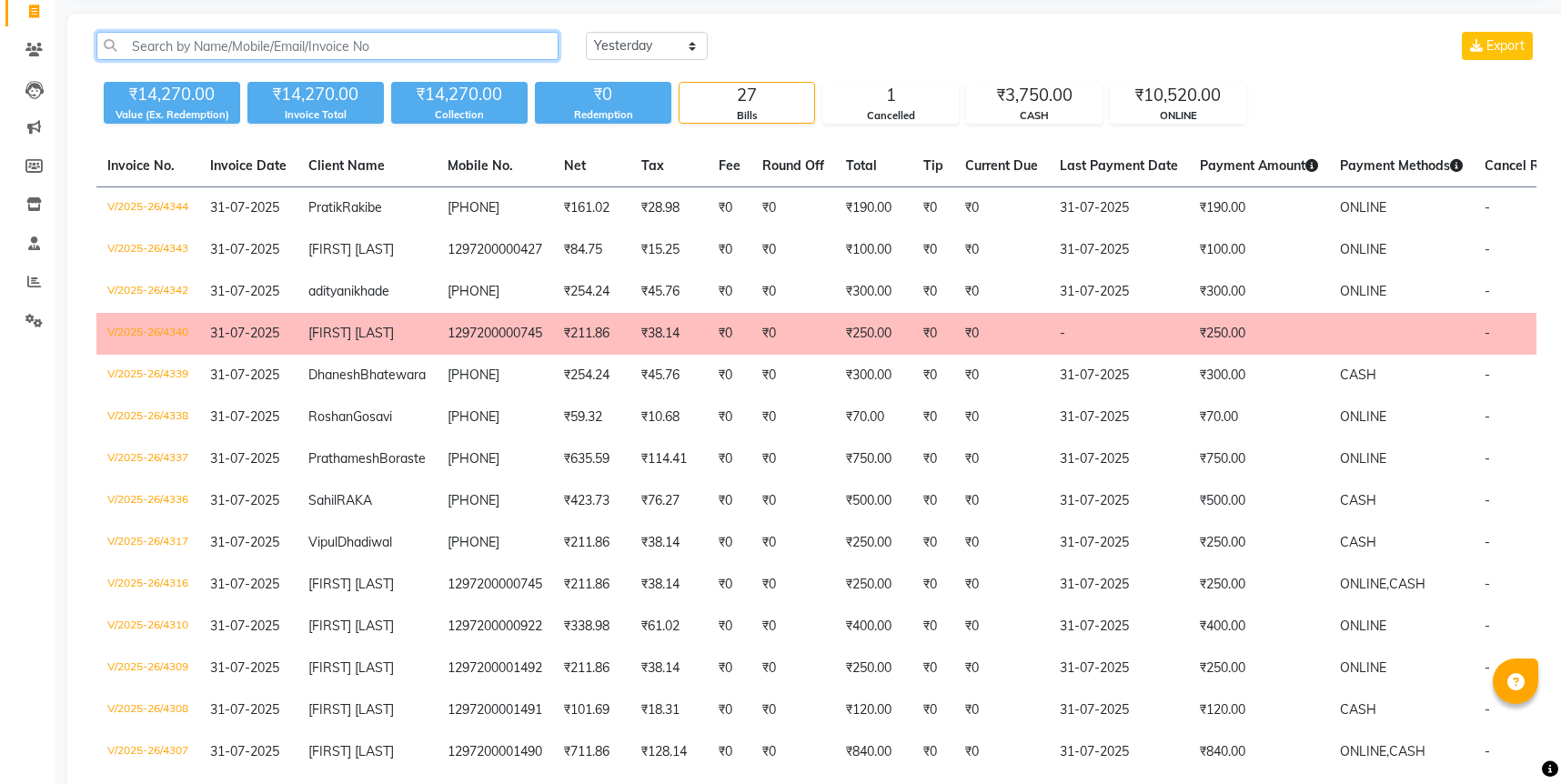 click 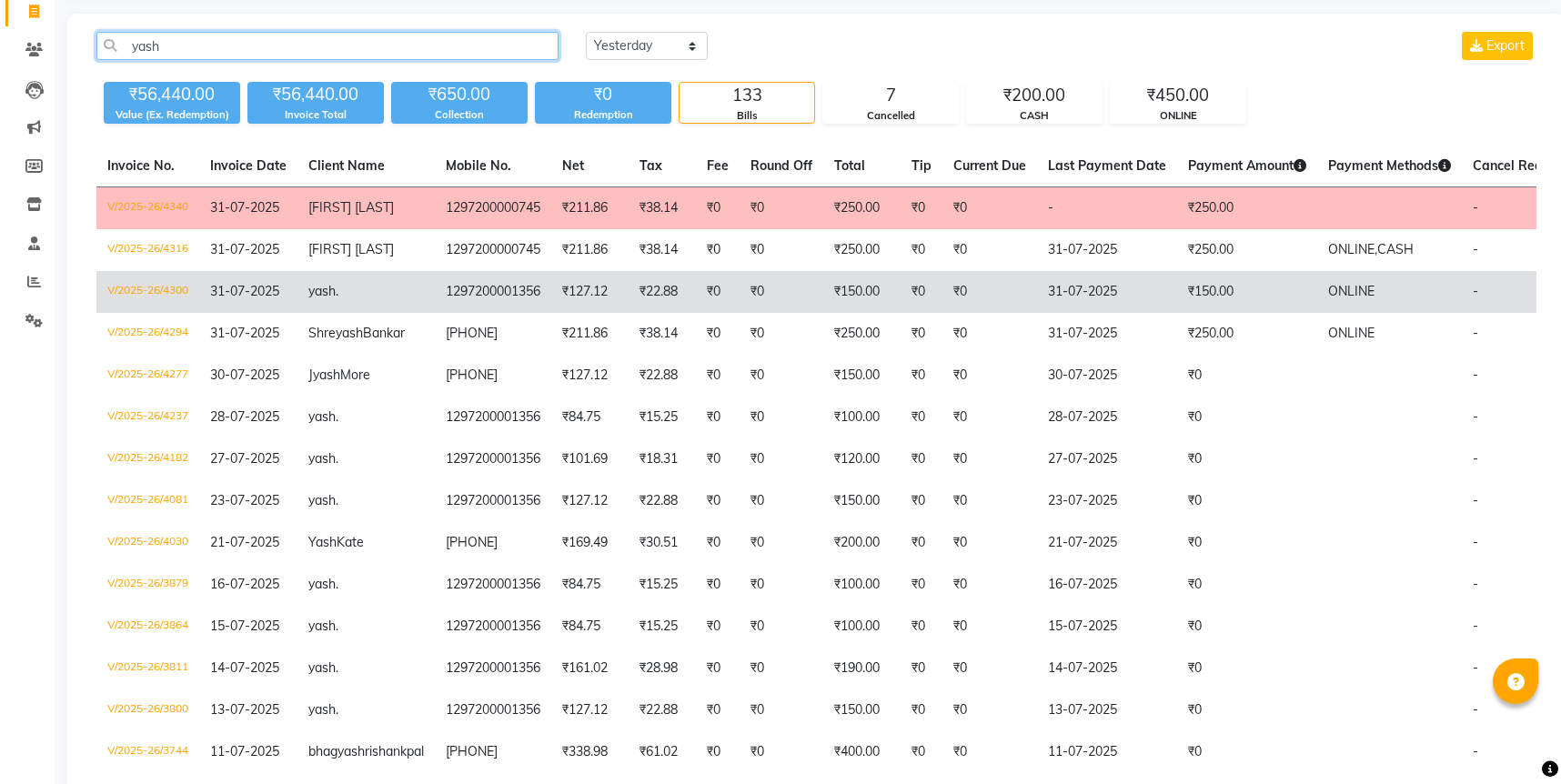 type on "yash" 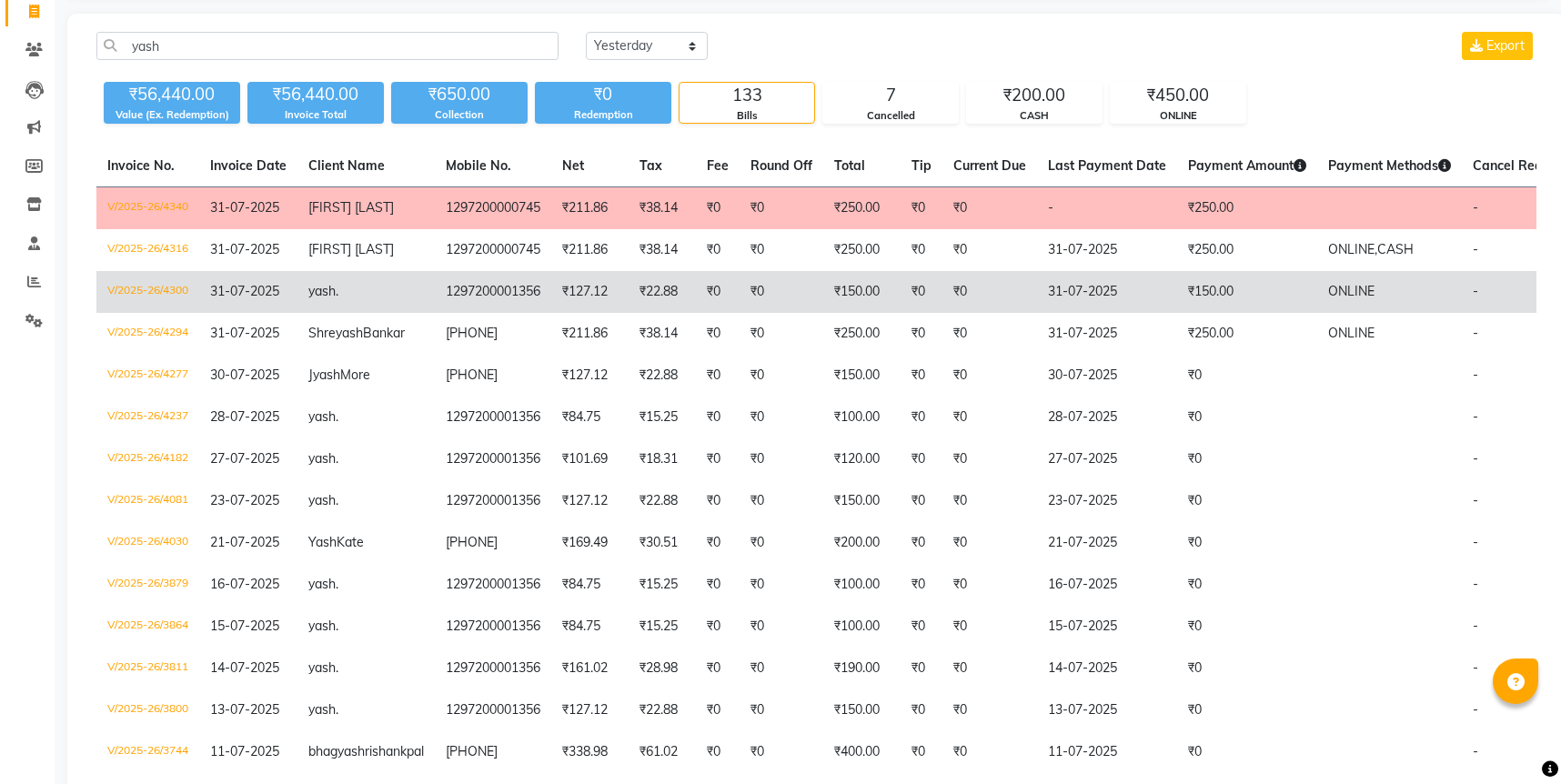 click on "yash." 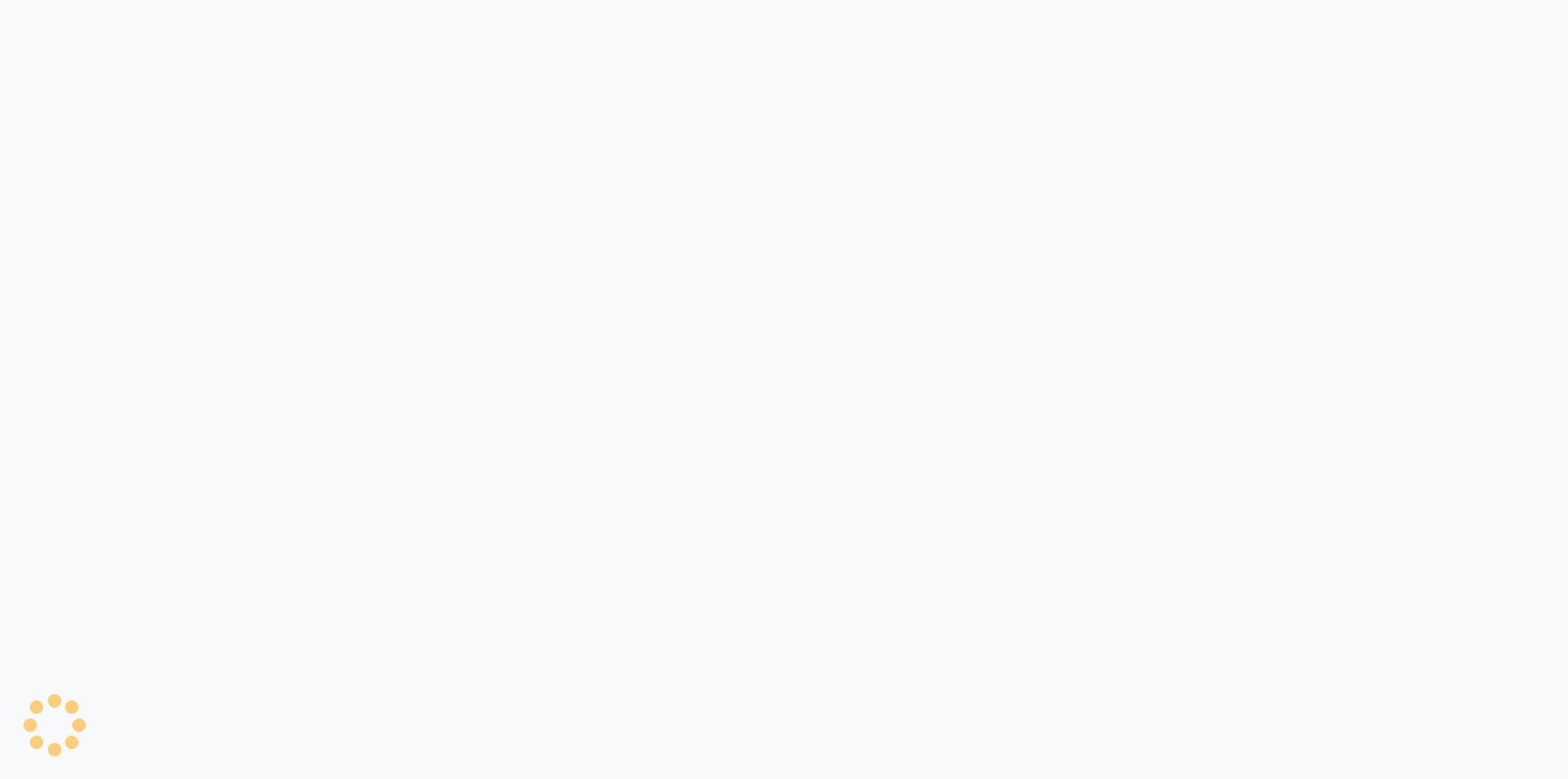 scroll, scrollTop: 0, scrollLeft: 0, axis: both 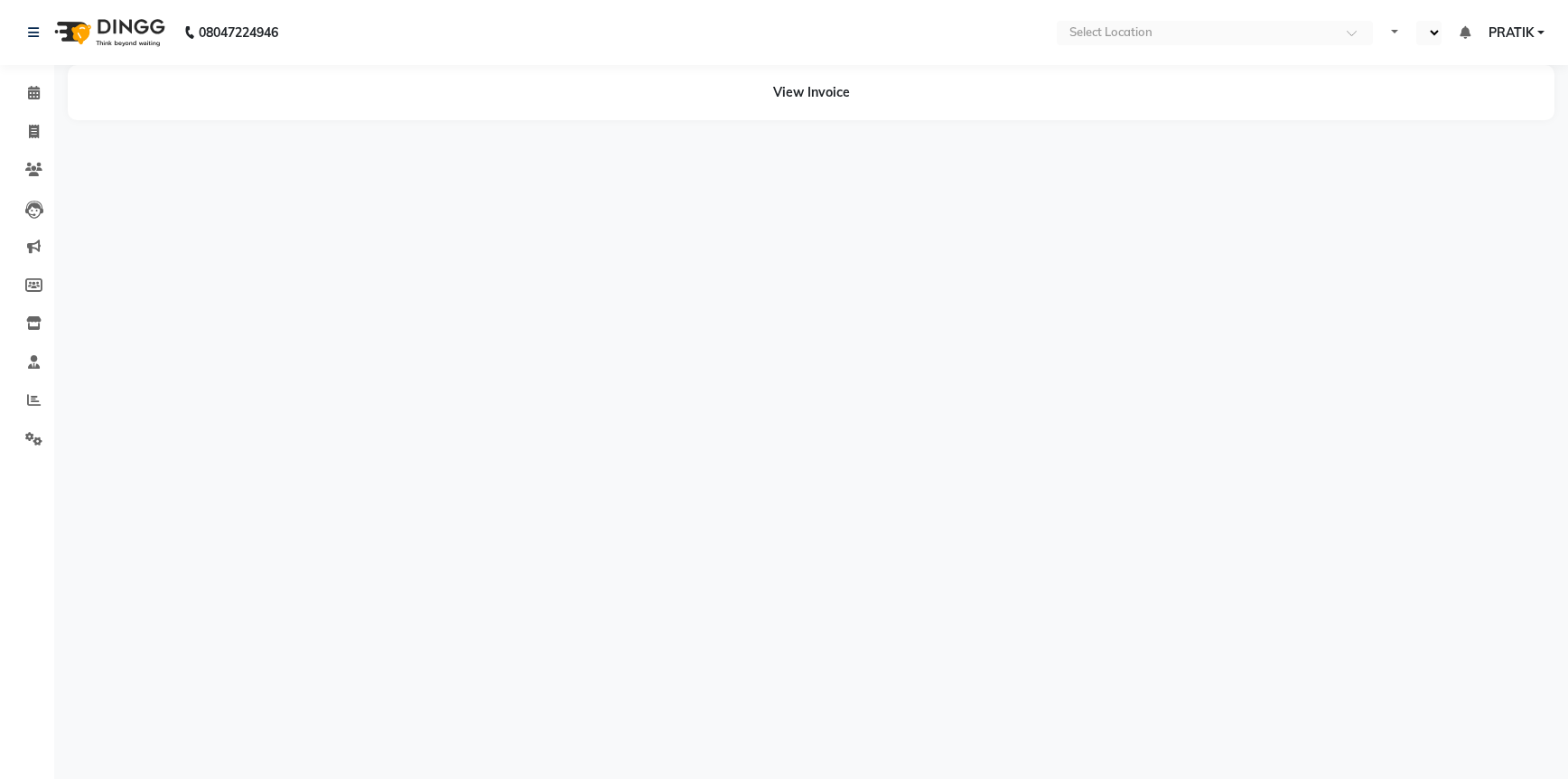 select on "en" 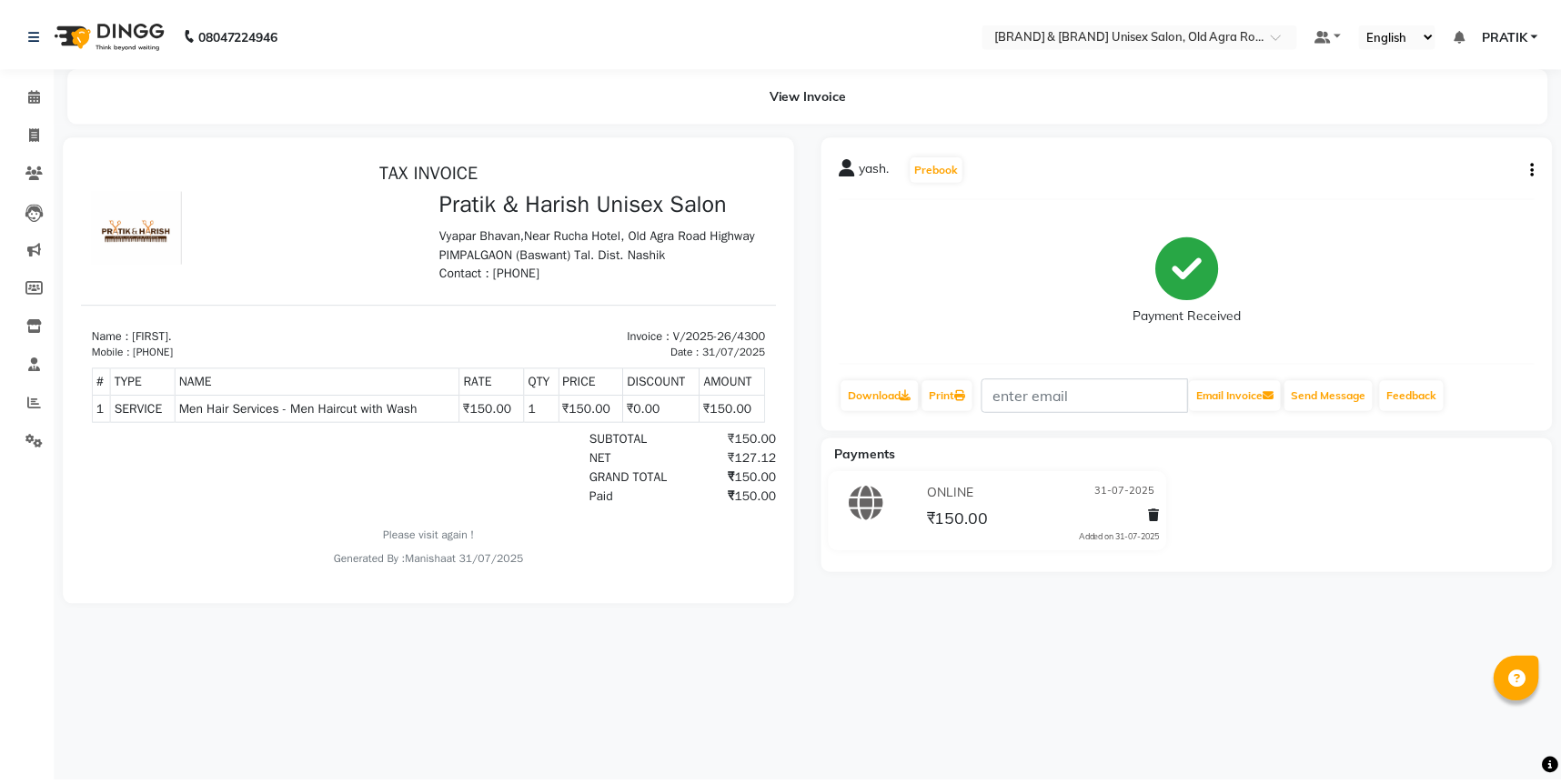 scroll, scrollTop: 0, scrollLeft: 0, axis: both 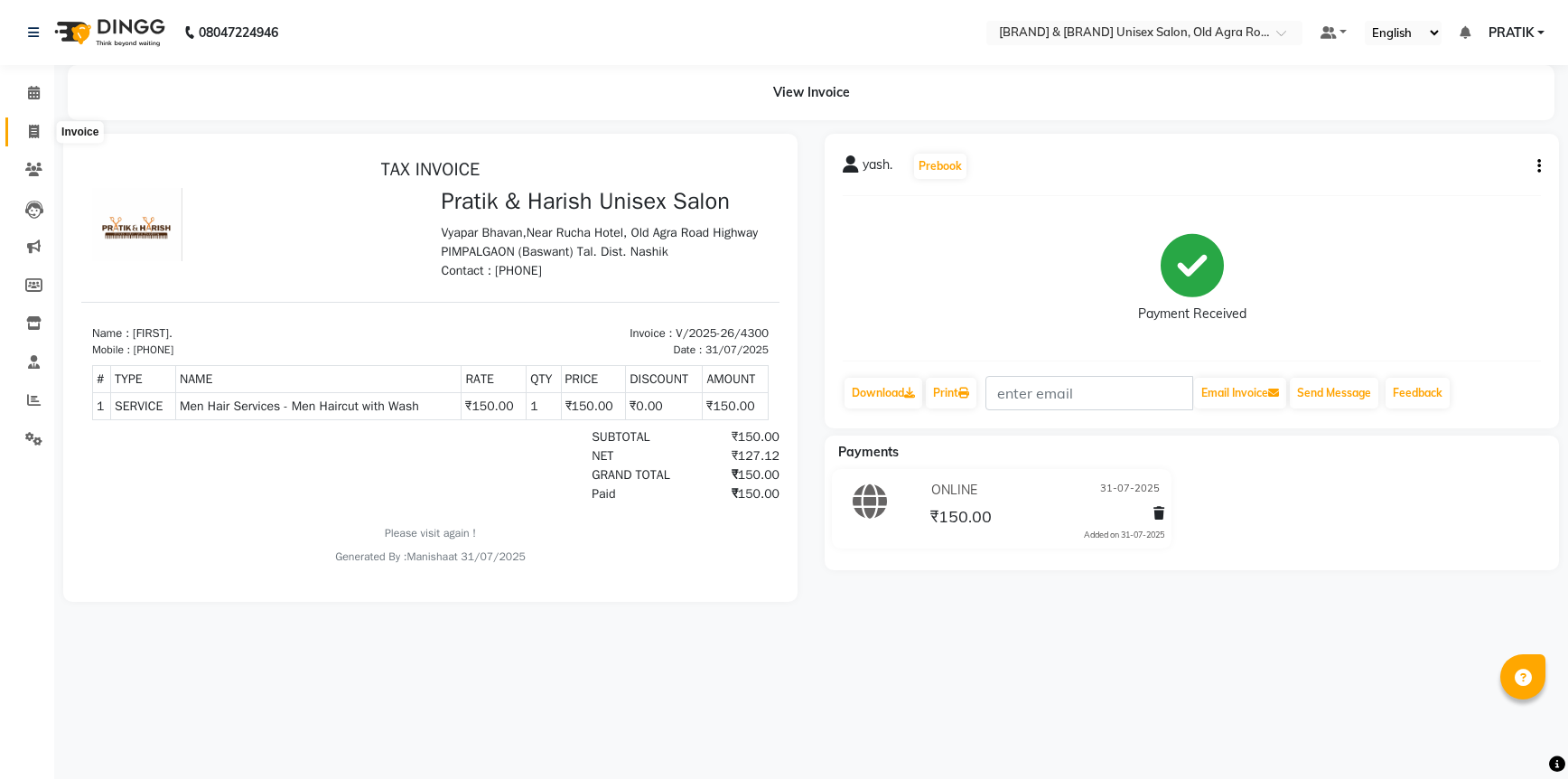 drag, startPoint x: 23, startPoint y: 137, endPoint x: 76, endPoint y: 143, distance: 53.33854 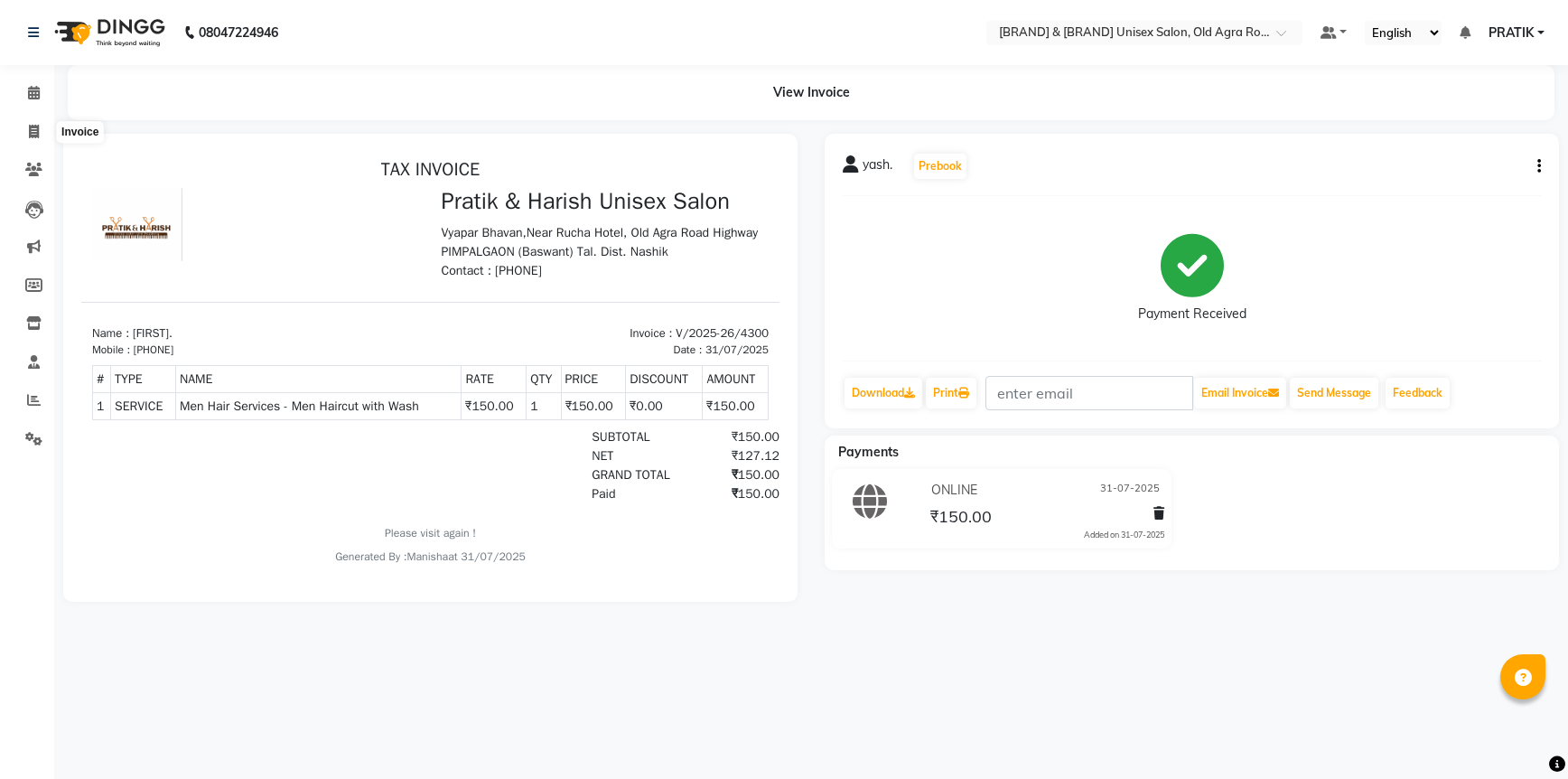 select on "service" 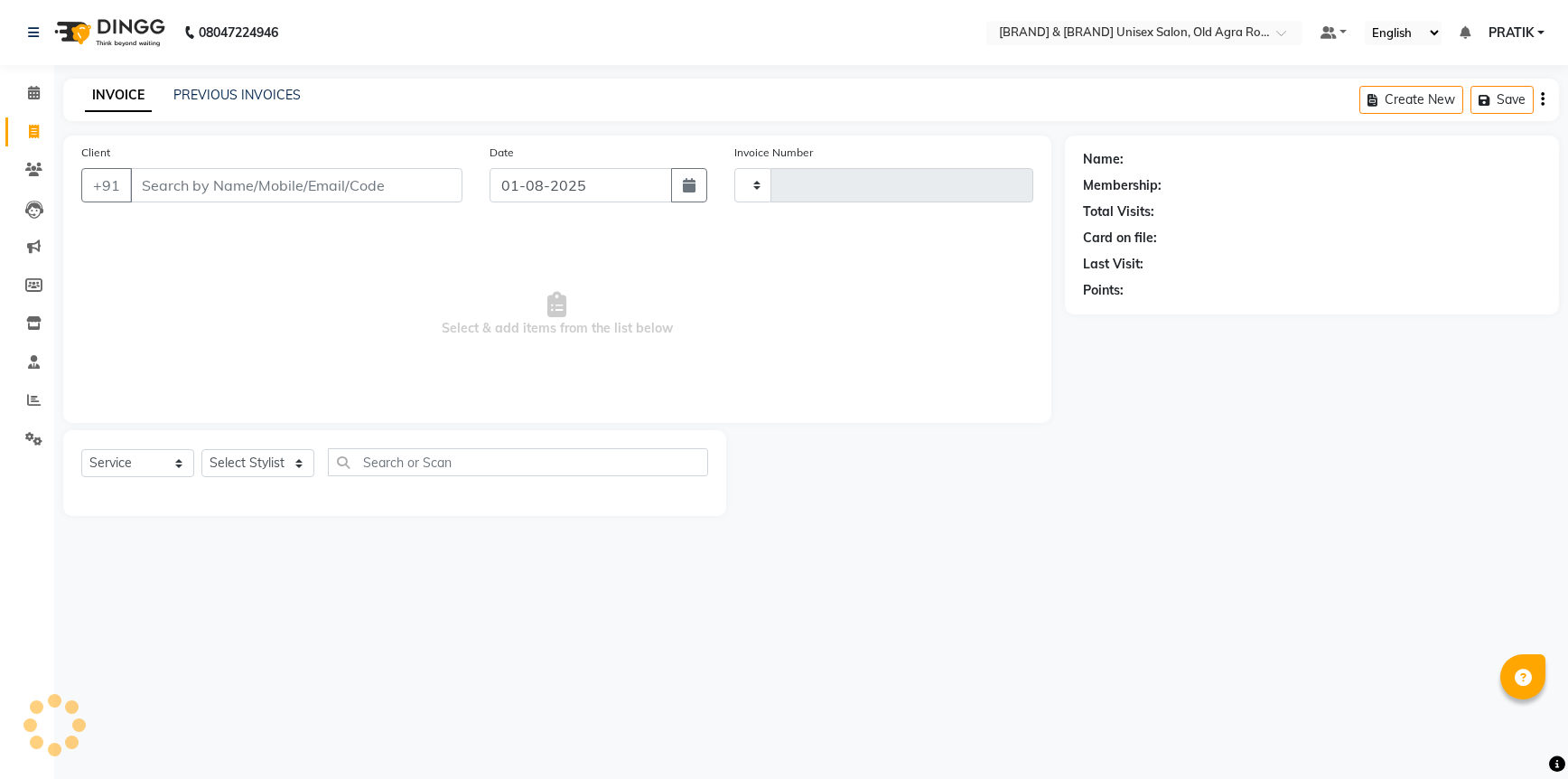type on "4345" 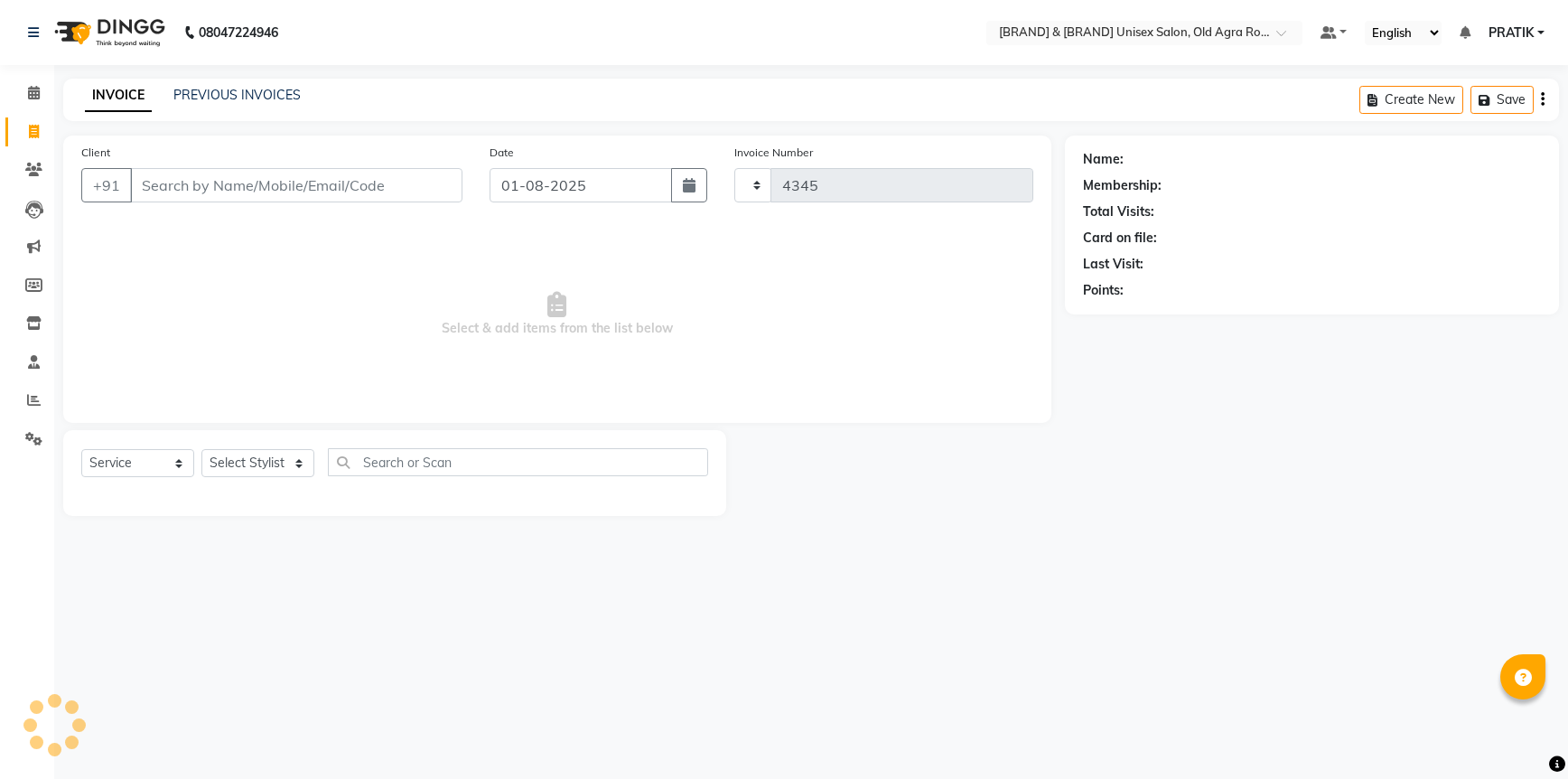 select on "6770" 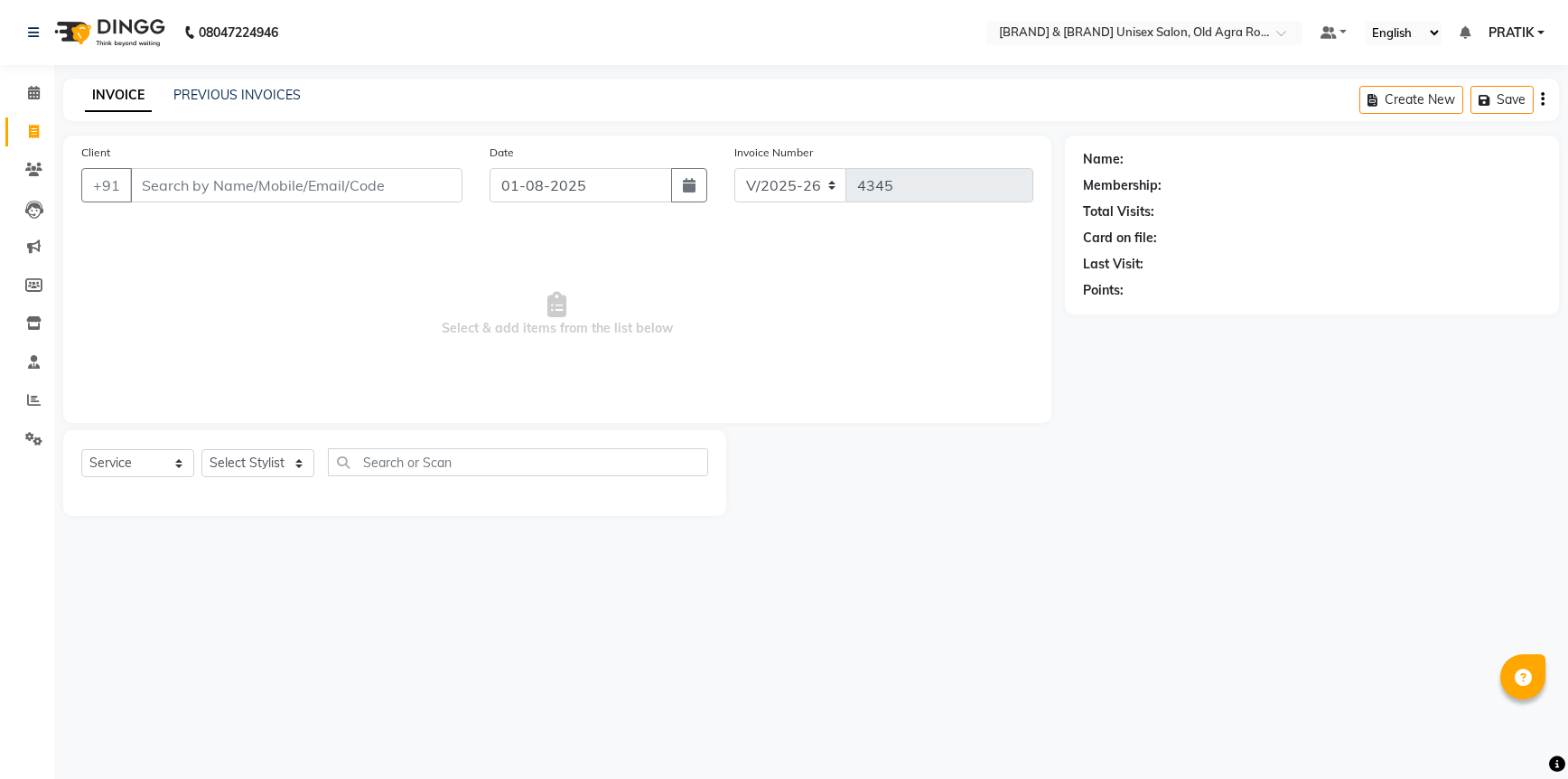 drag, startPoint x: 302, startPoint y: 190, endPoint x: 280, endPoint y: 179, distance: 24.596748 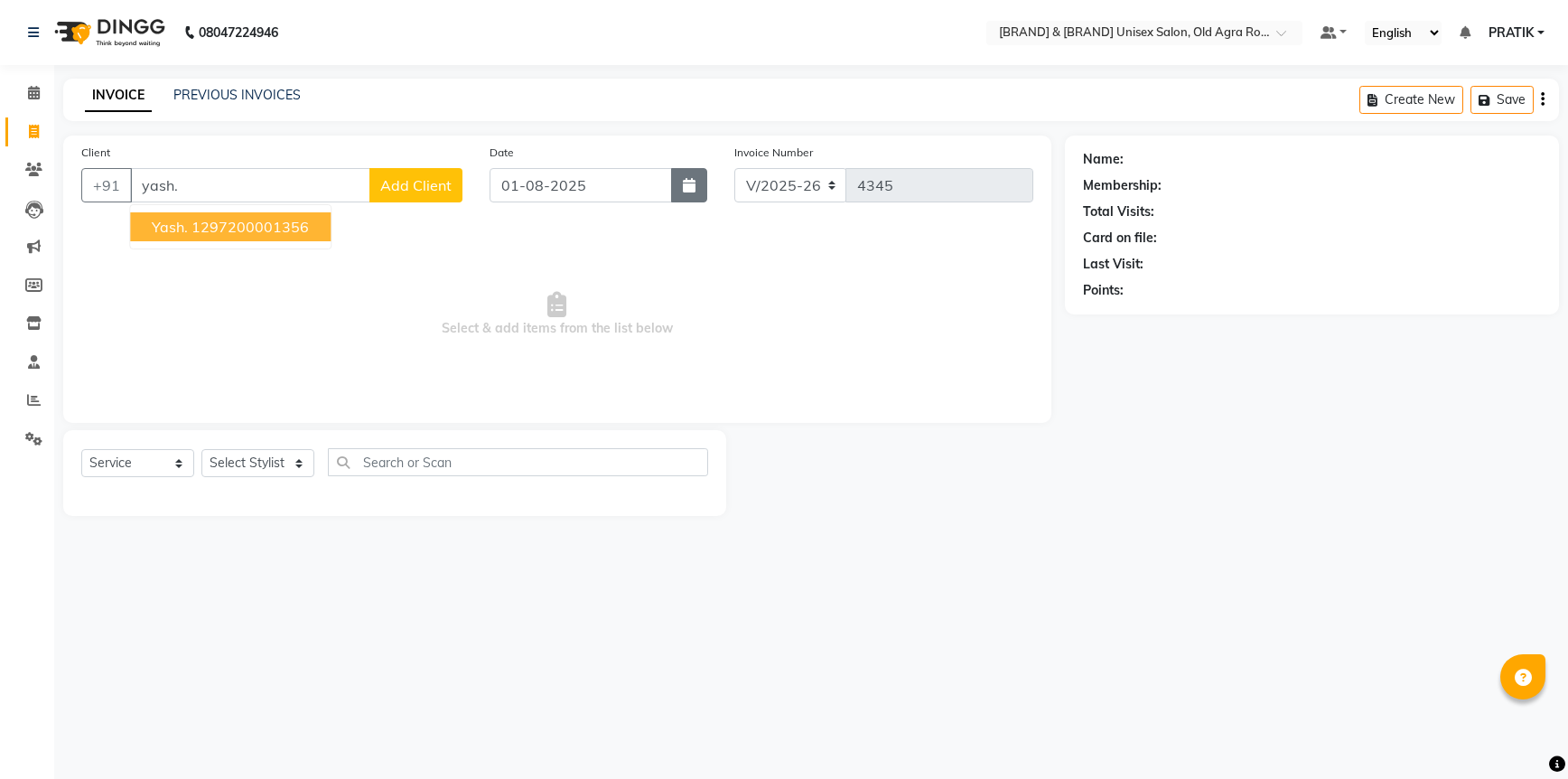 type on "yash." 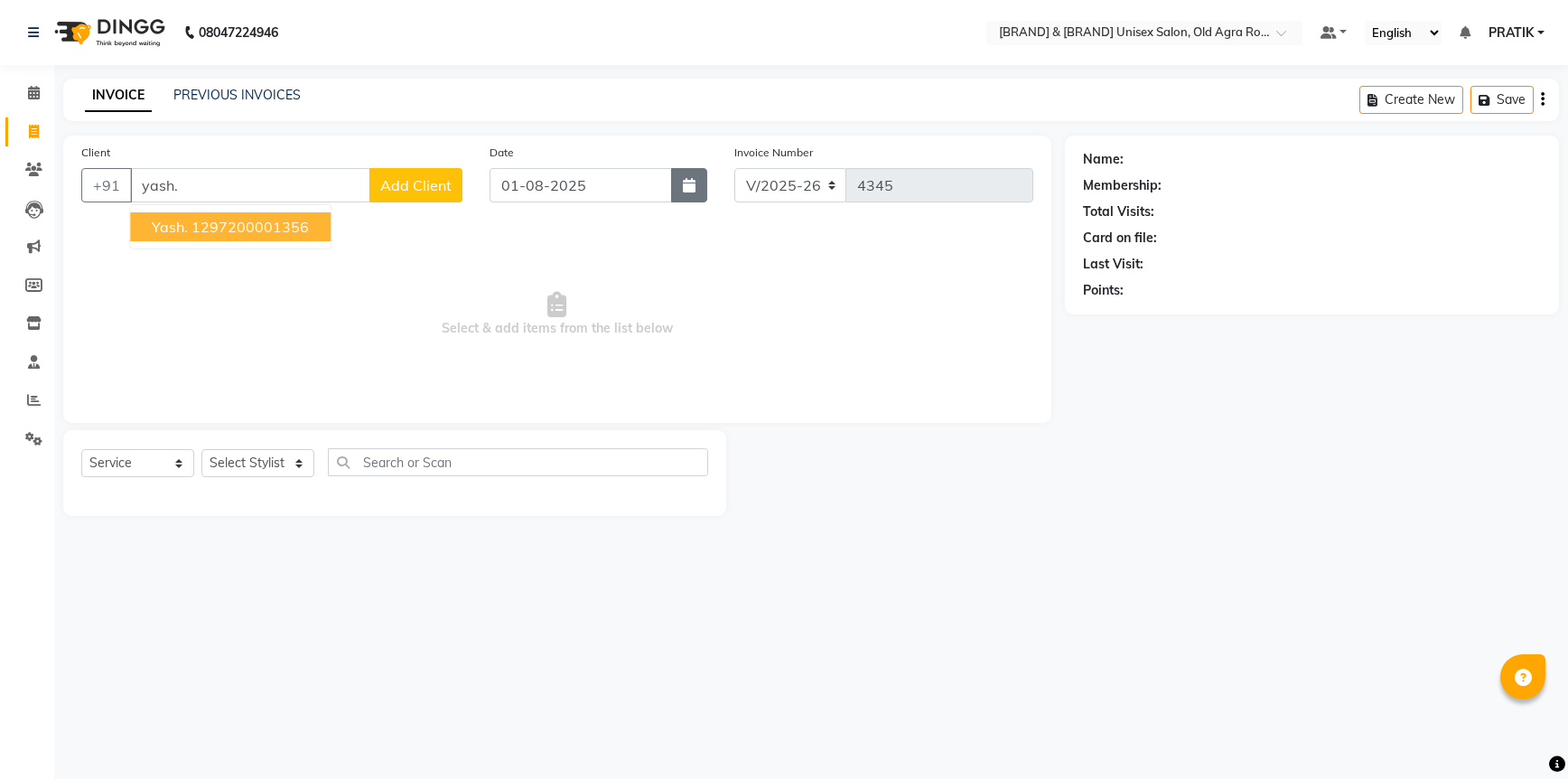 click 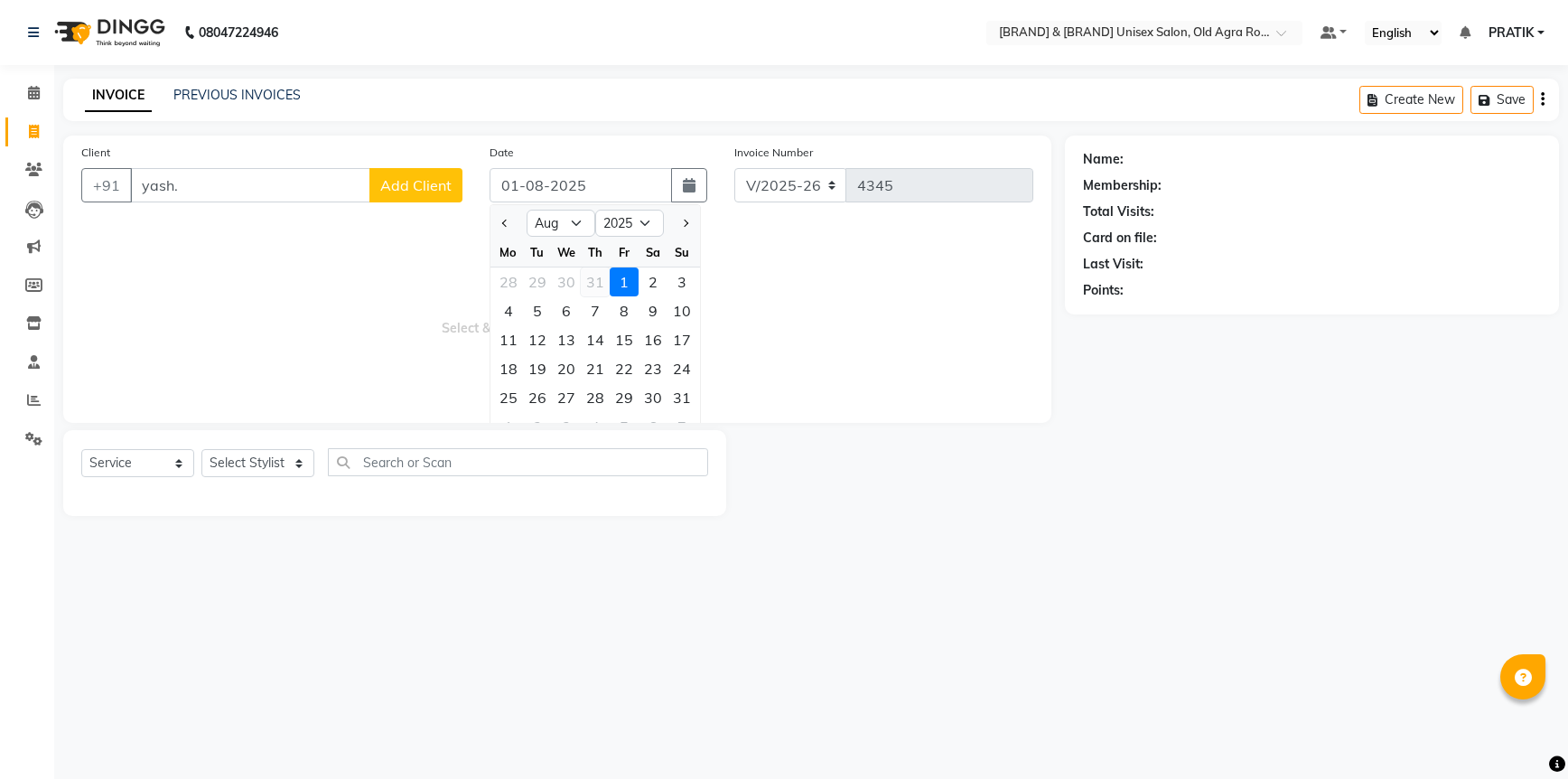 click on "31" 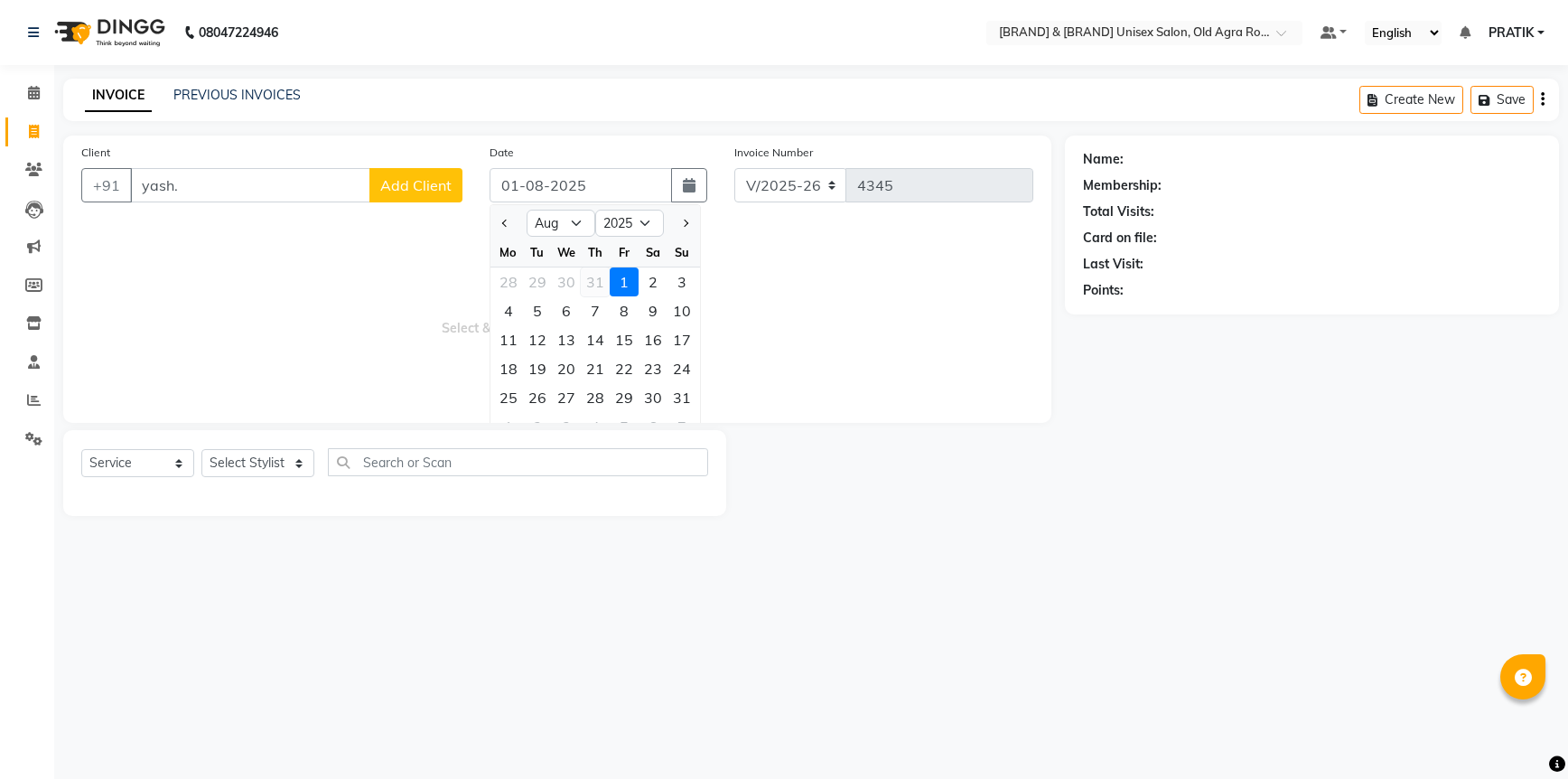 type on "31-07-2025" 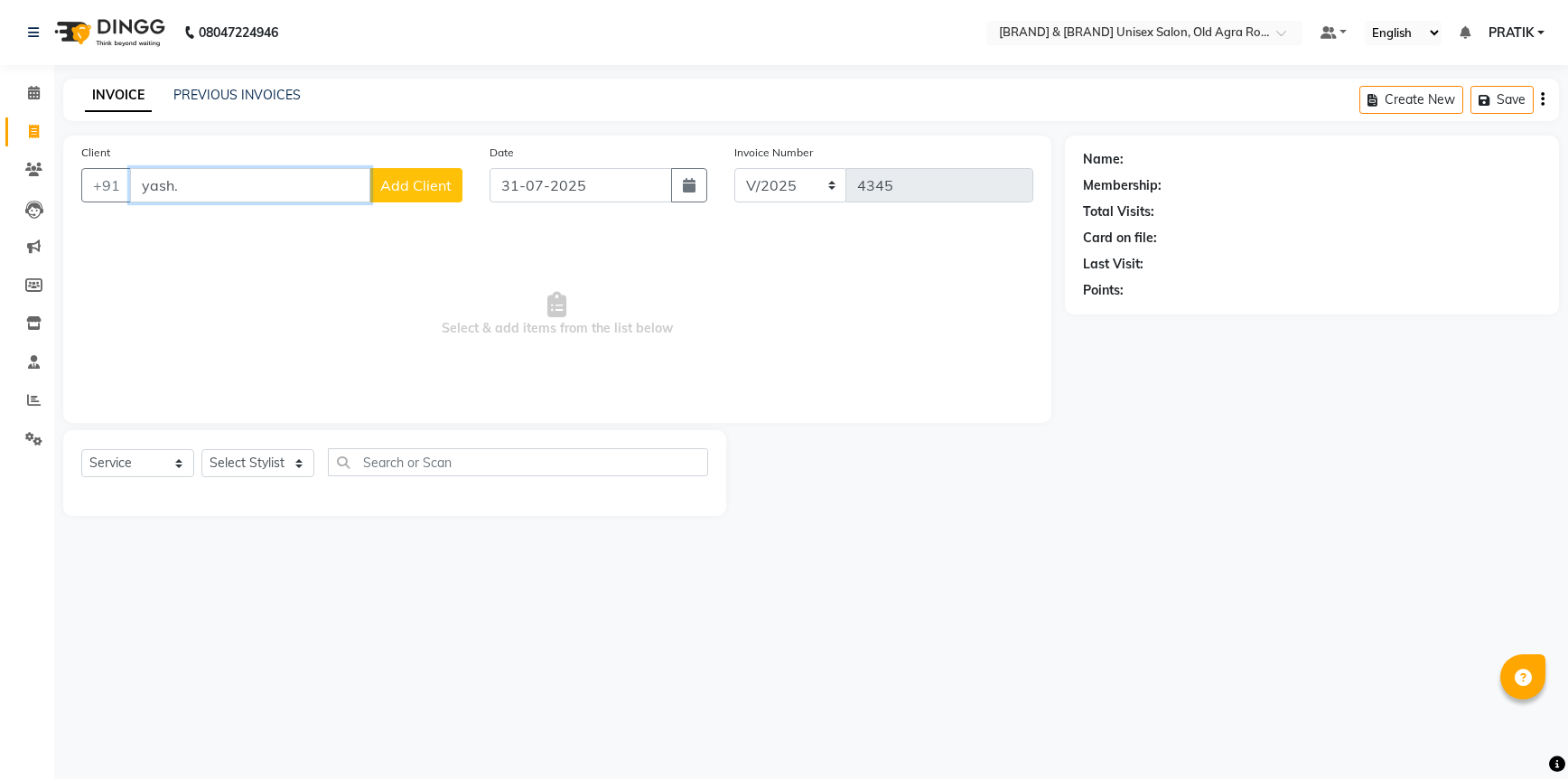 click on "yash." at bounding box center (250, 185) 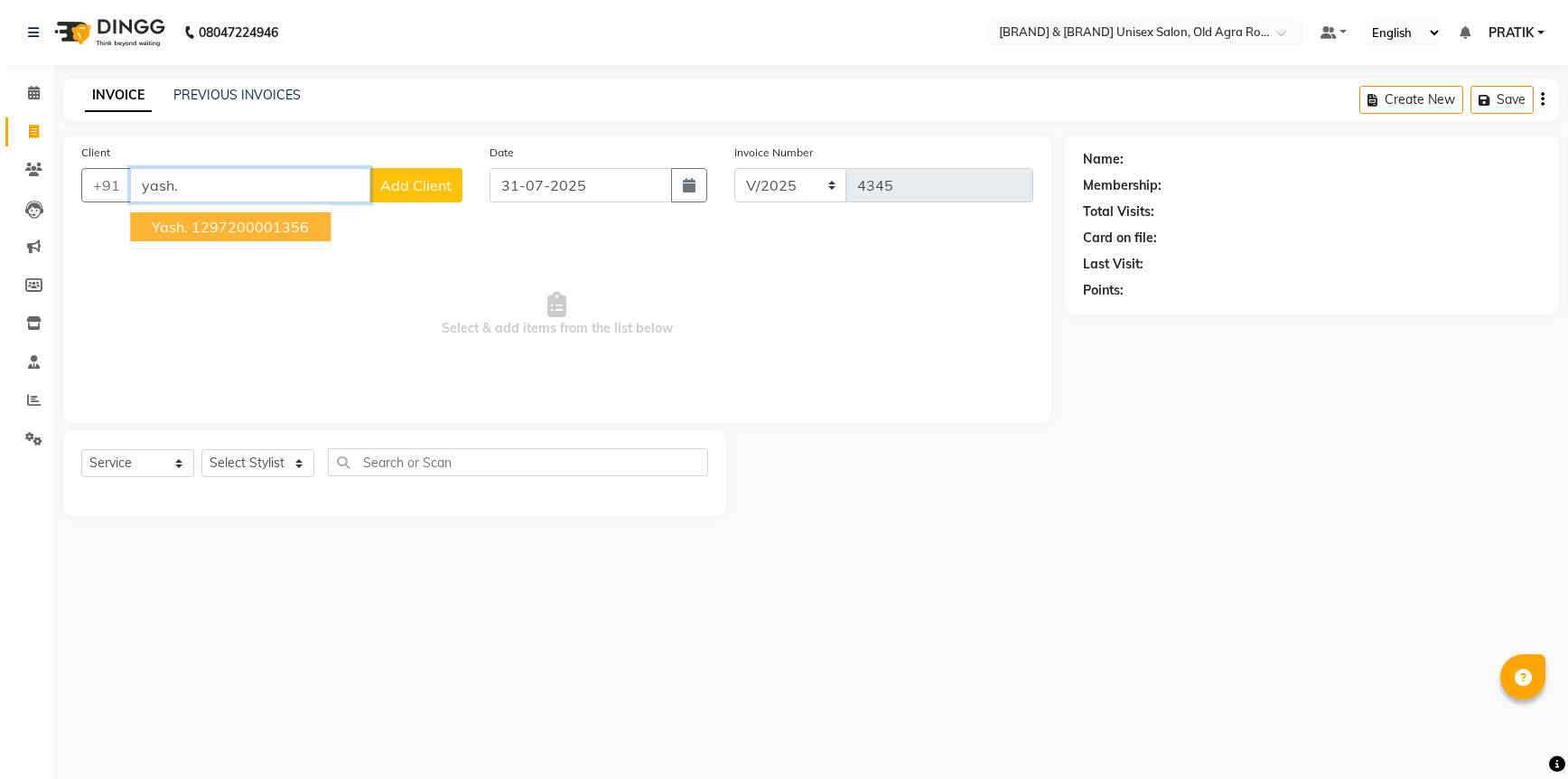 click on "1297200001356" at bounding box center (250, 227) 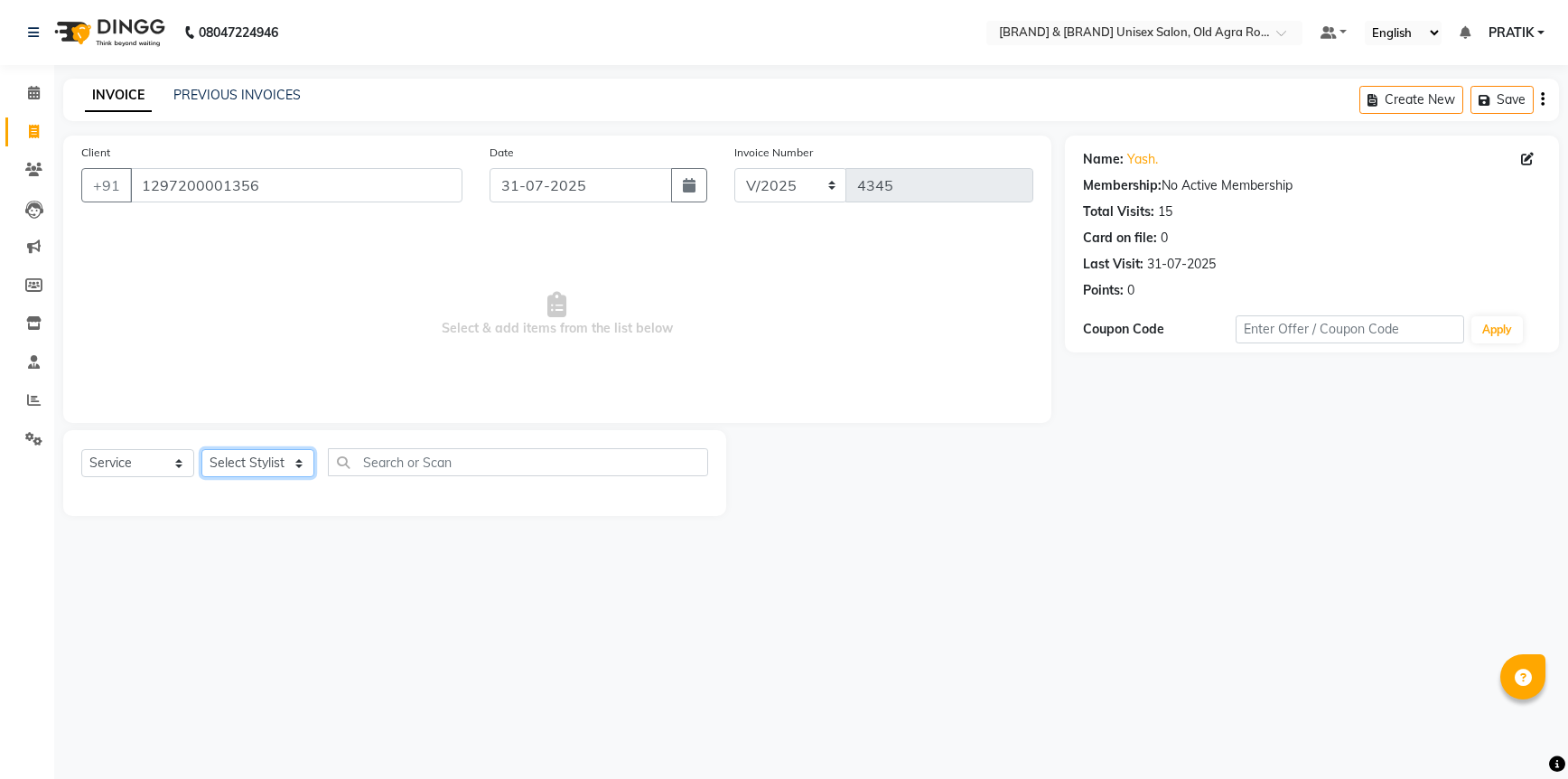 click on "Select Stylist [PERSON] [PERSON] [PERSON] [PERSON] [PERSON] [PERSON] [PERSON] [PERSON] [PERSON] [PERSON] [PERSON] [PERSON]" 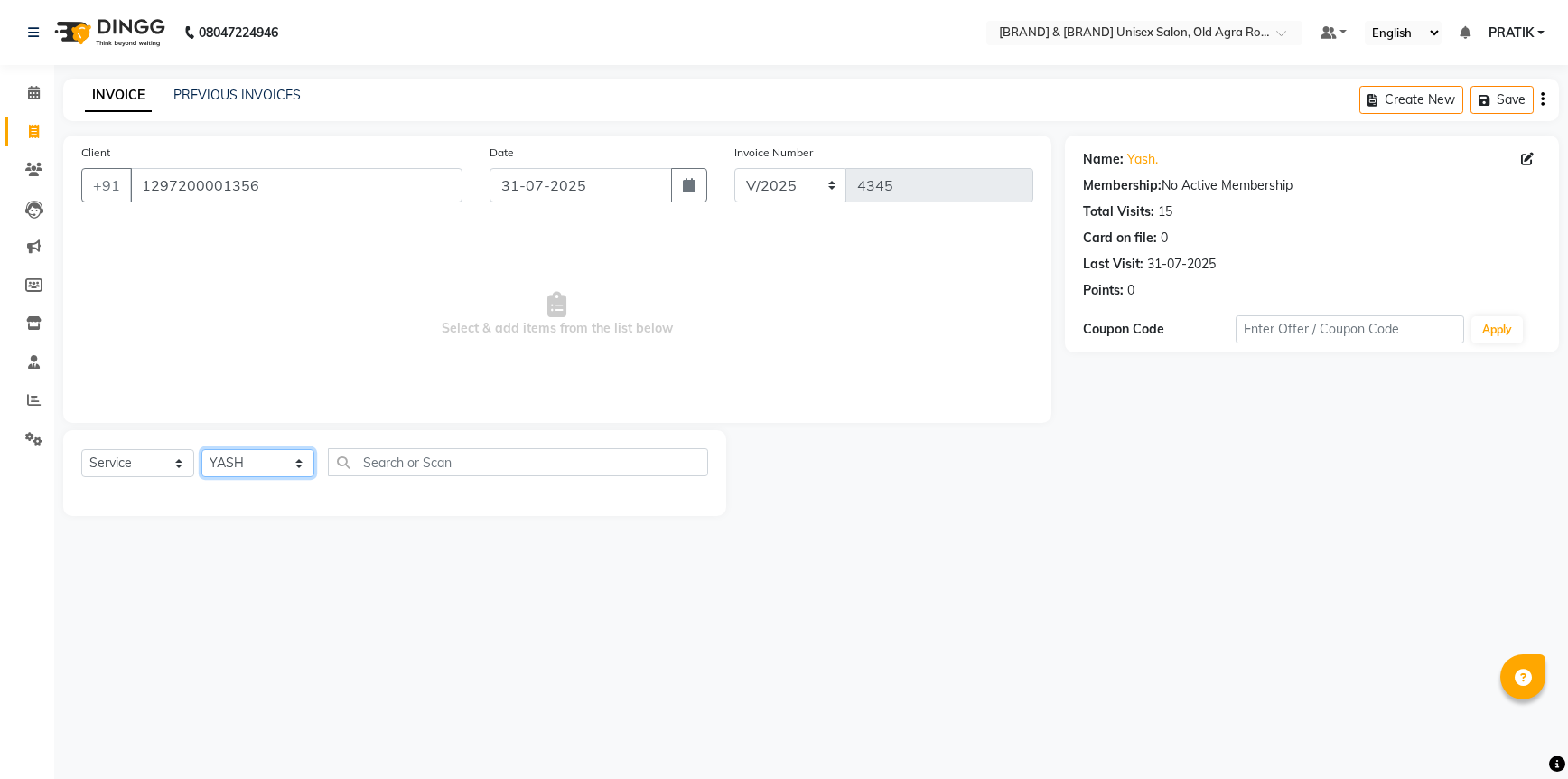click on "Select Stylist [PERSON] [PERSON] [PERSON] [PERSON] [PERSON] [PERSON] [PERSON] [PERSON] [PERSON] [PERSON] [PERSON] [PERSON]" 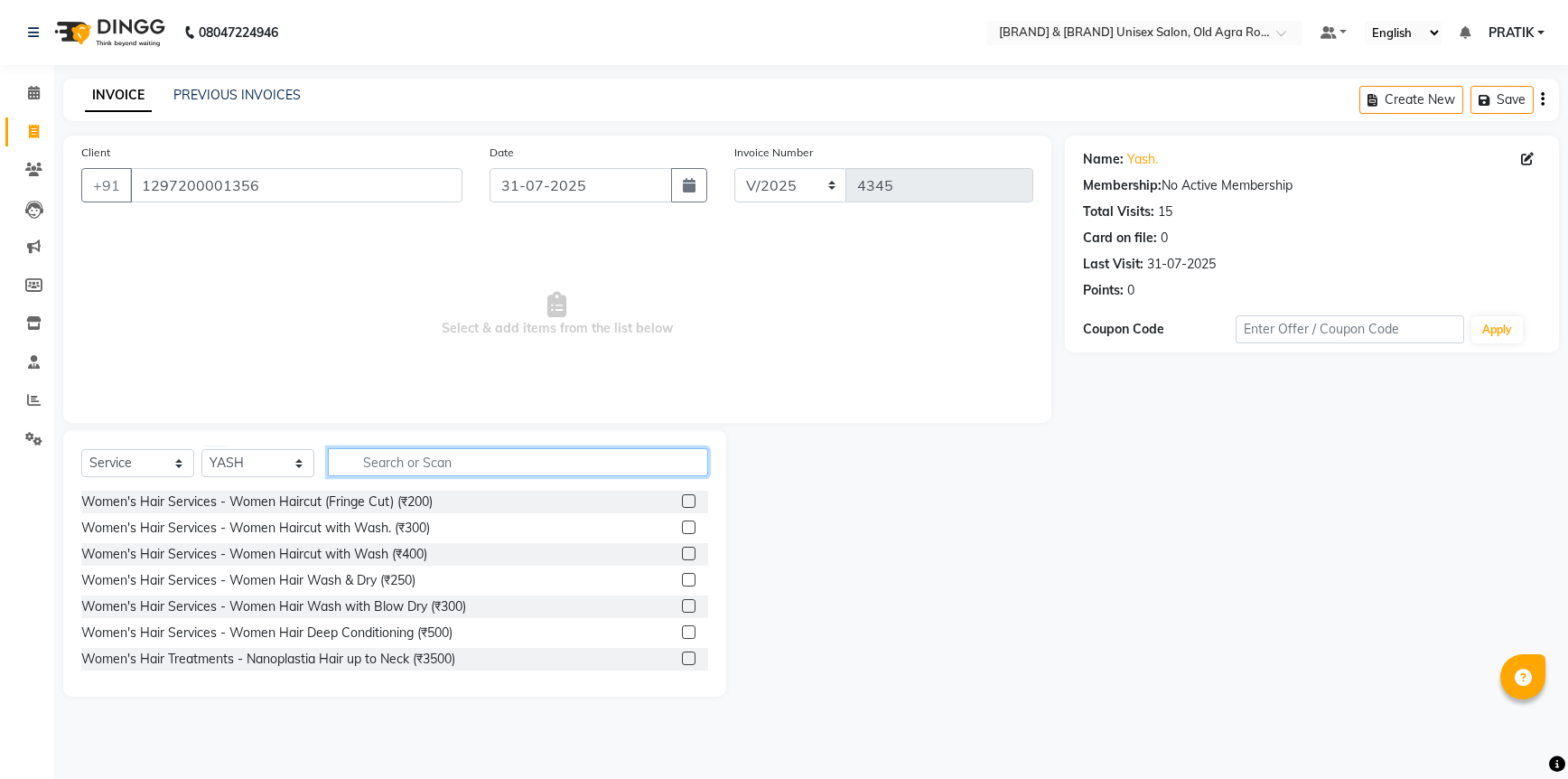 click 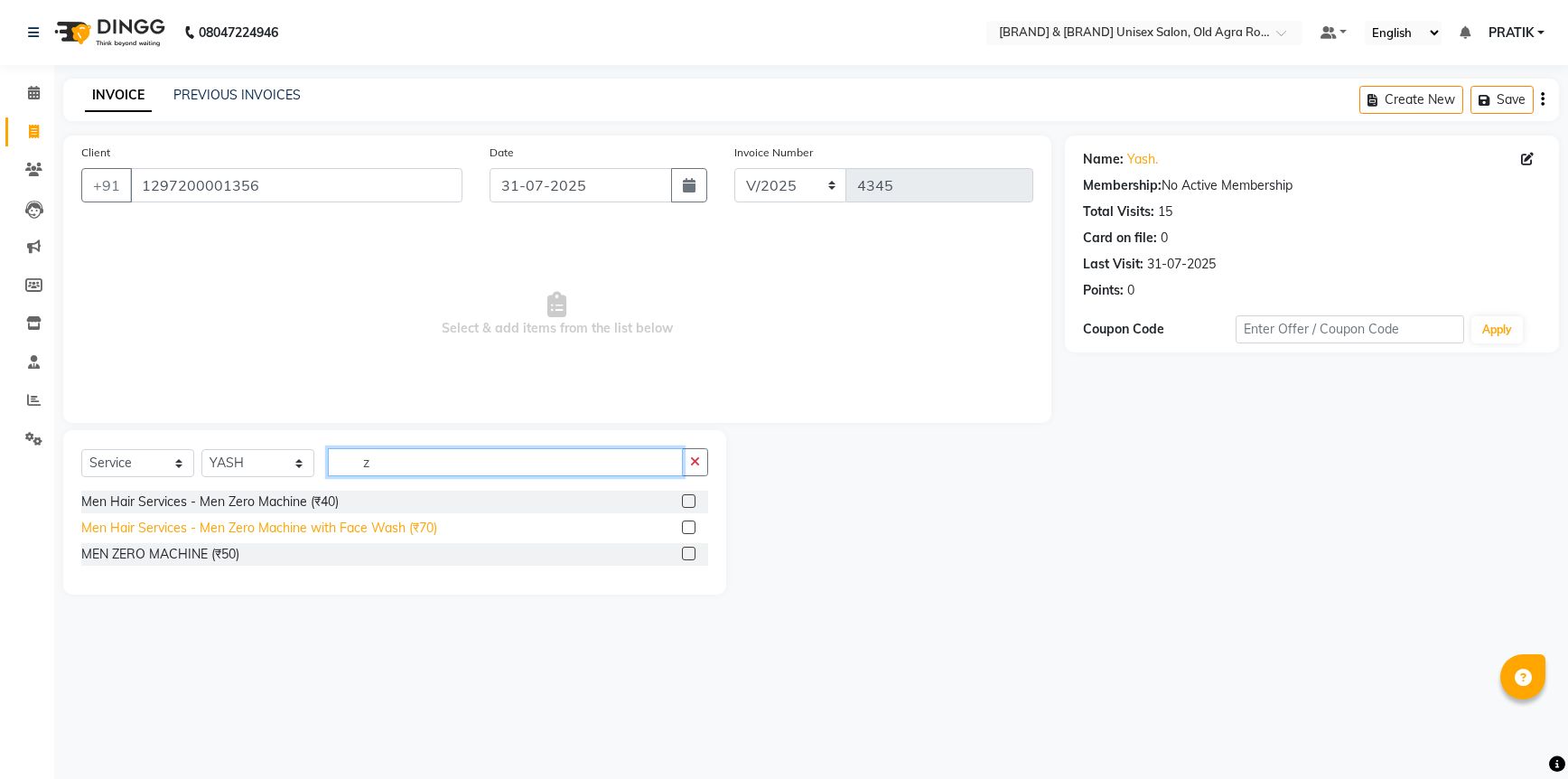 type on "z" 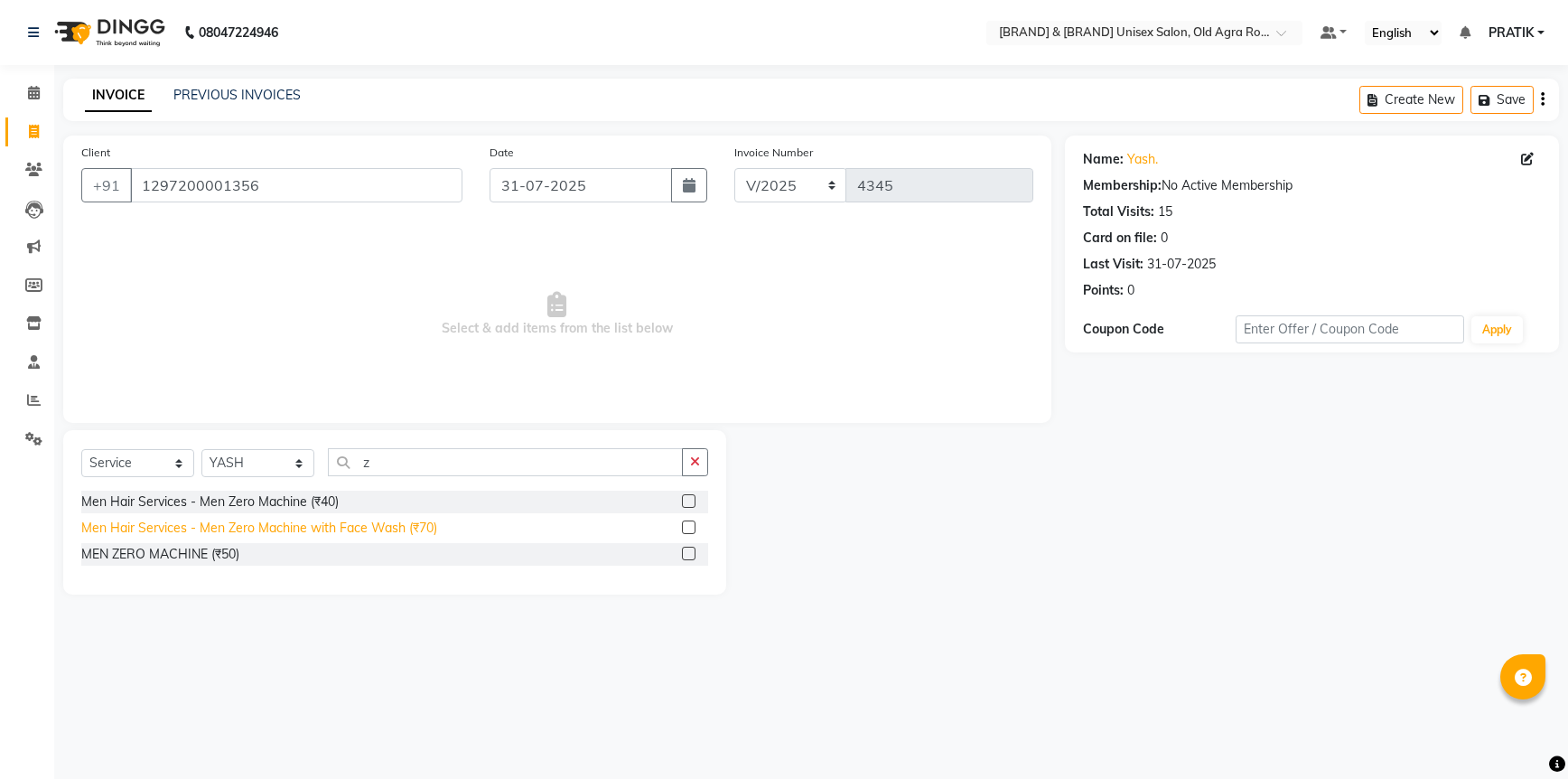 drag, startPoint x: 369, startPoint y: 531, endPoint x: 427, endPoint y: 482, distance: 75.927597 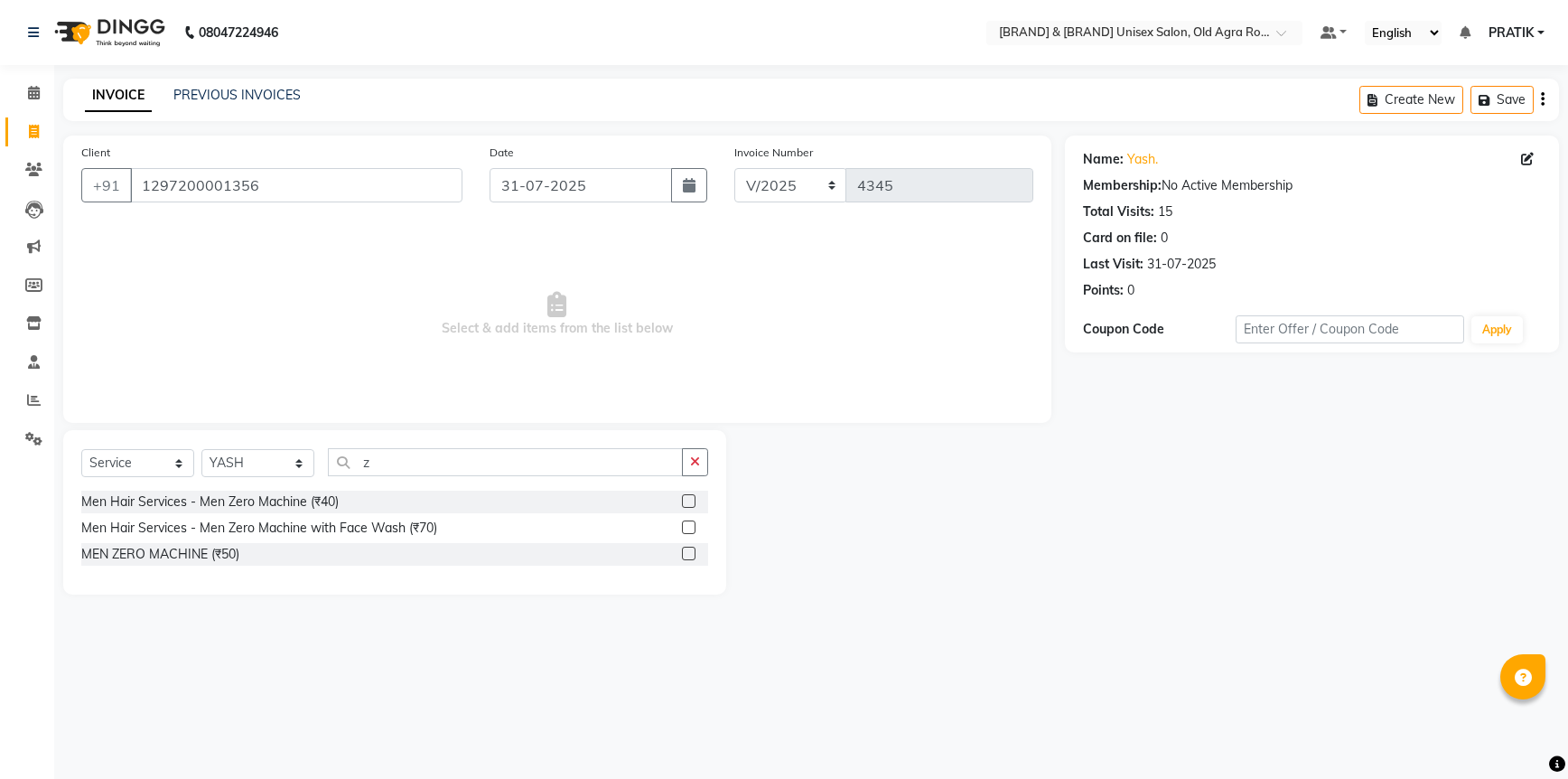 click on "Men Hair Services - Men Zero Machine with Face Wash (₹70)" 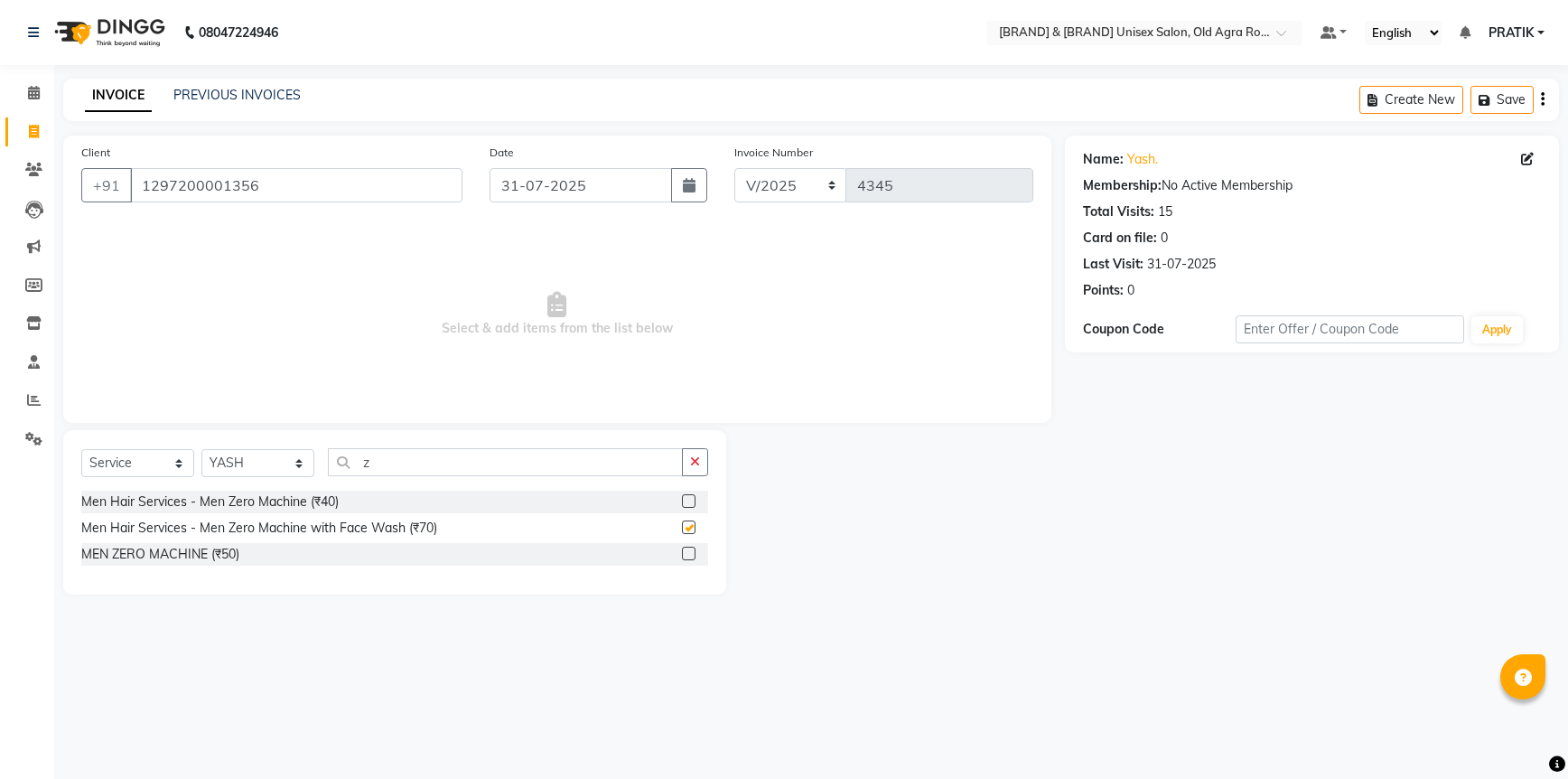 checkbox on "false" 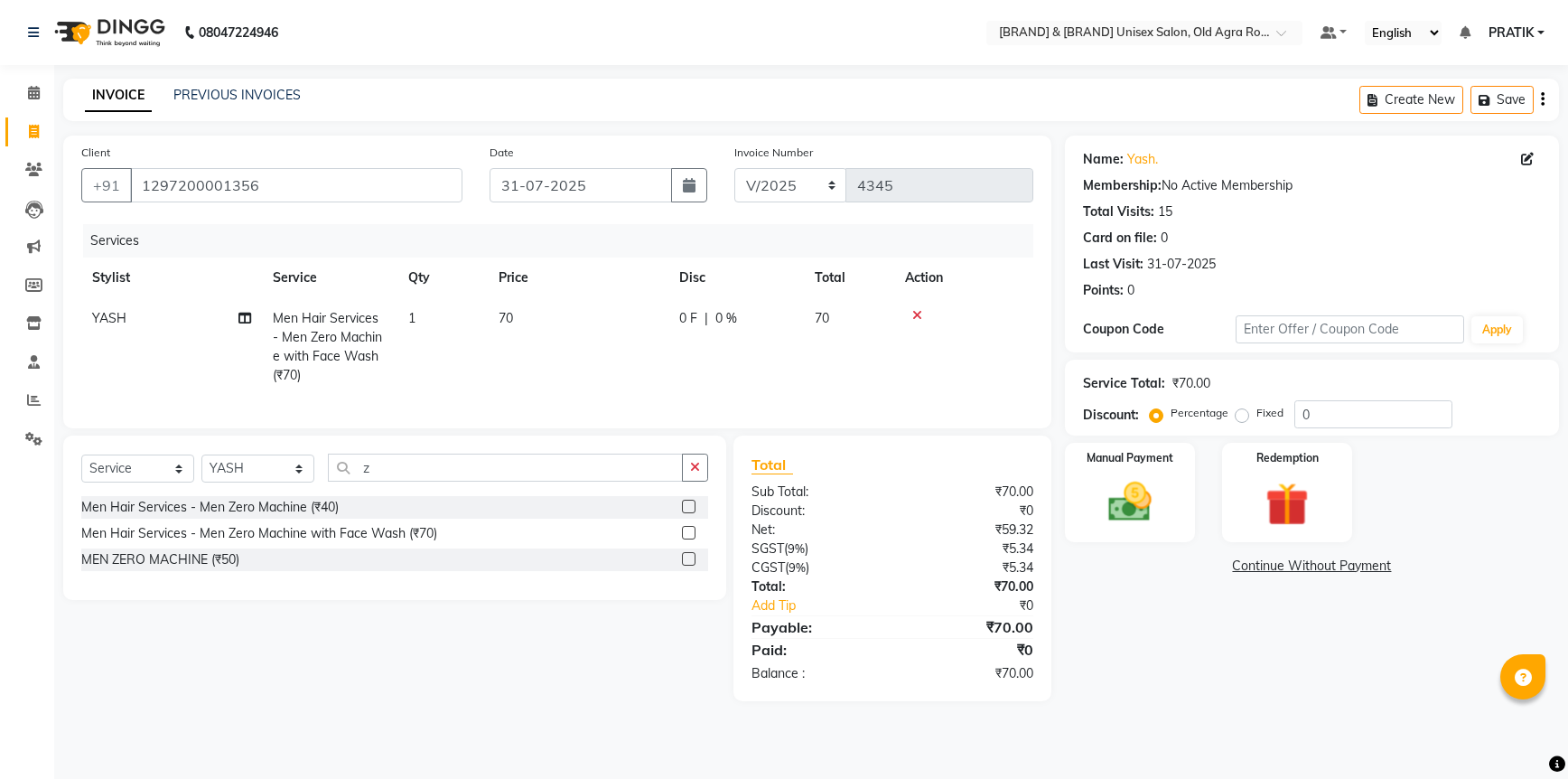 click on "70" 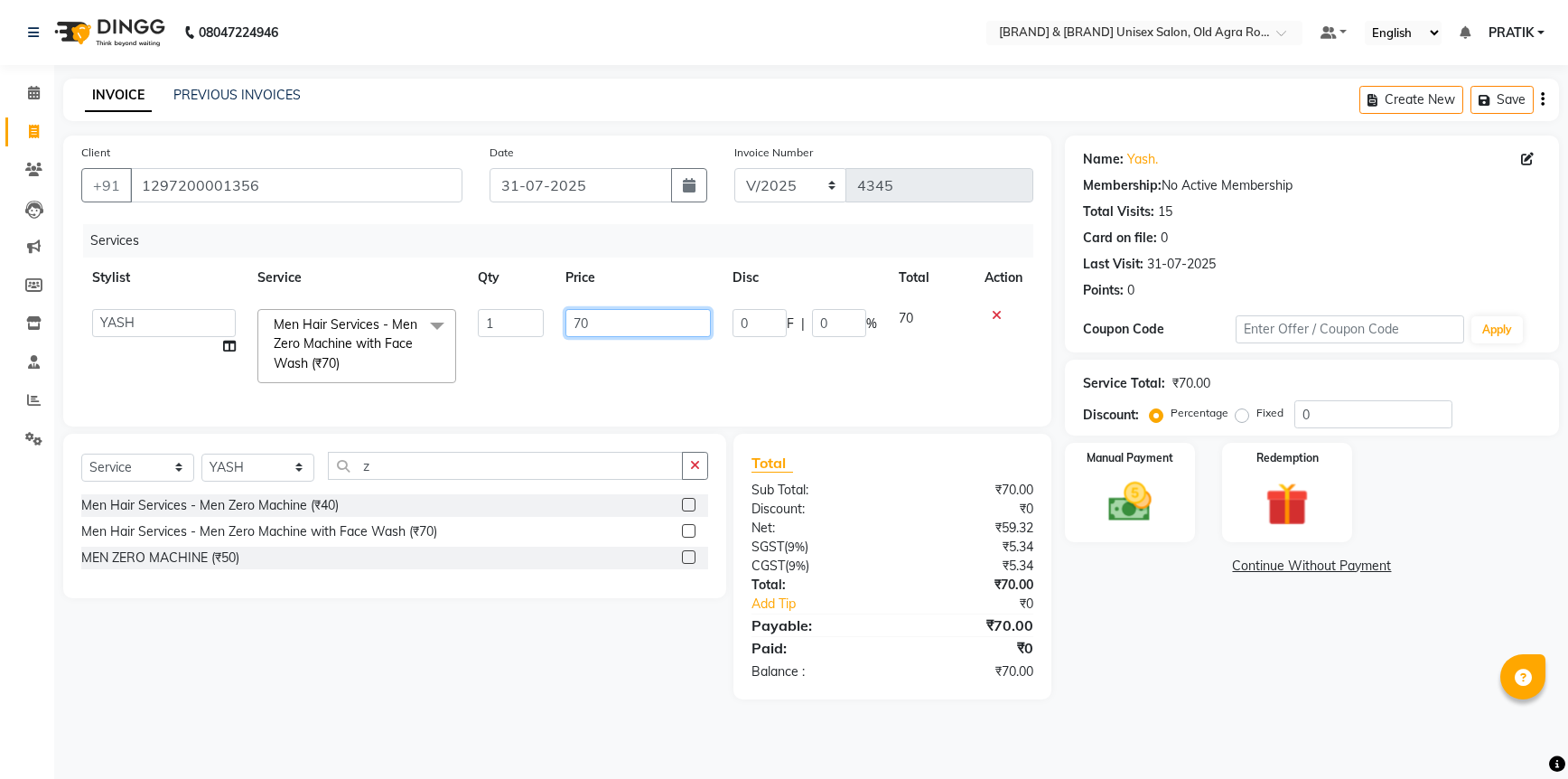 click on "70" 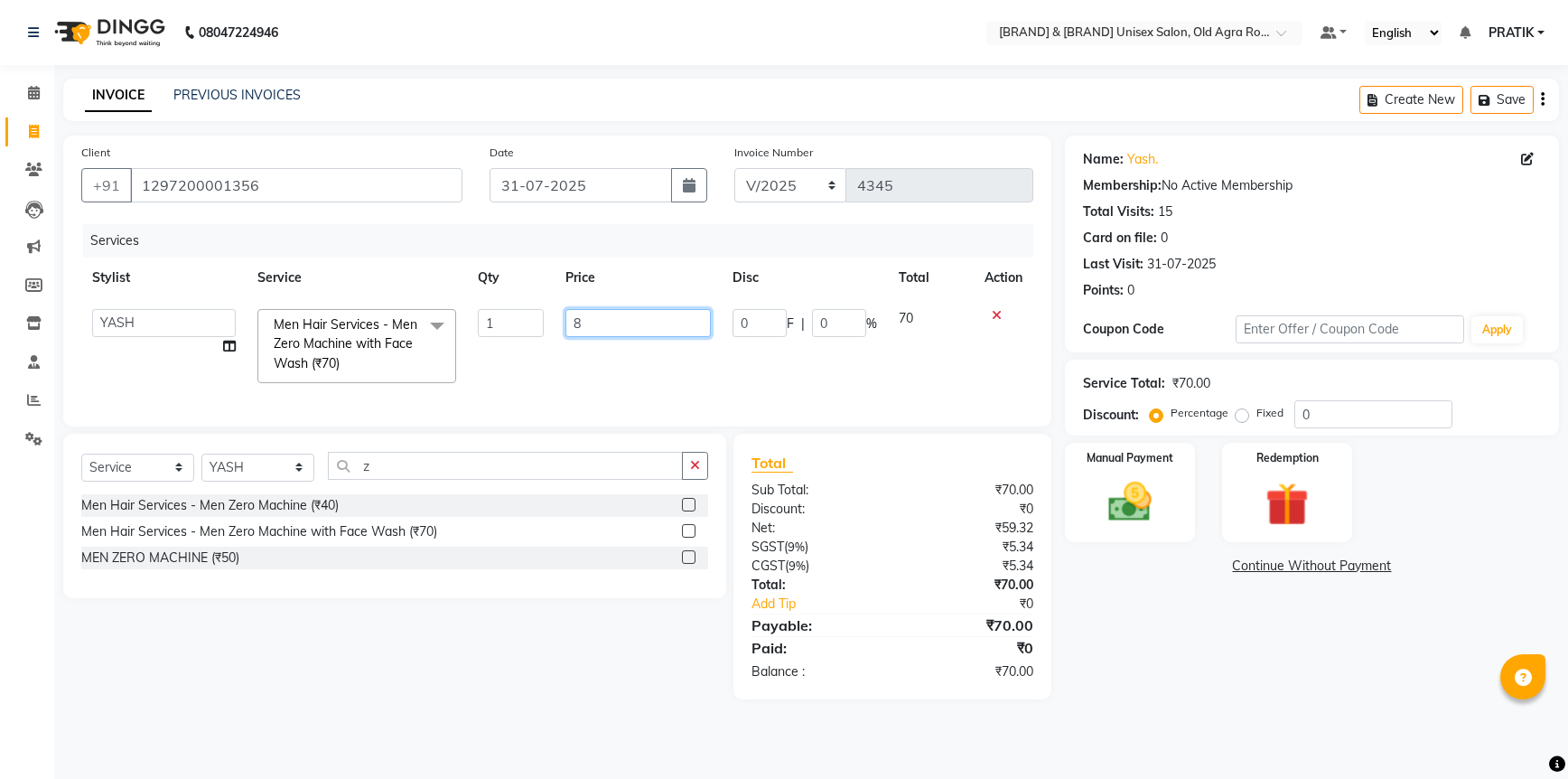 type on "80" 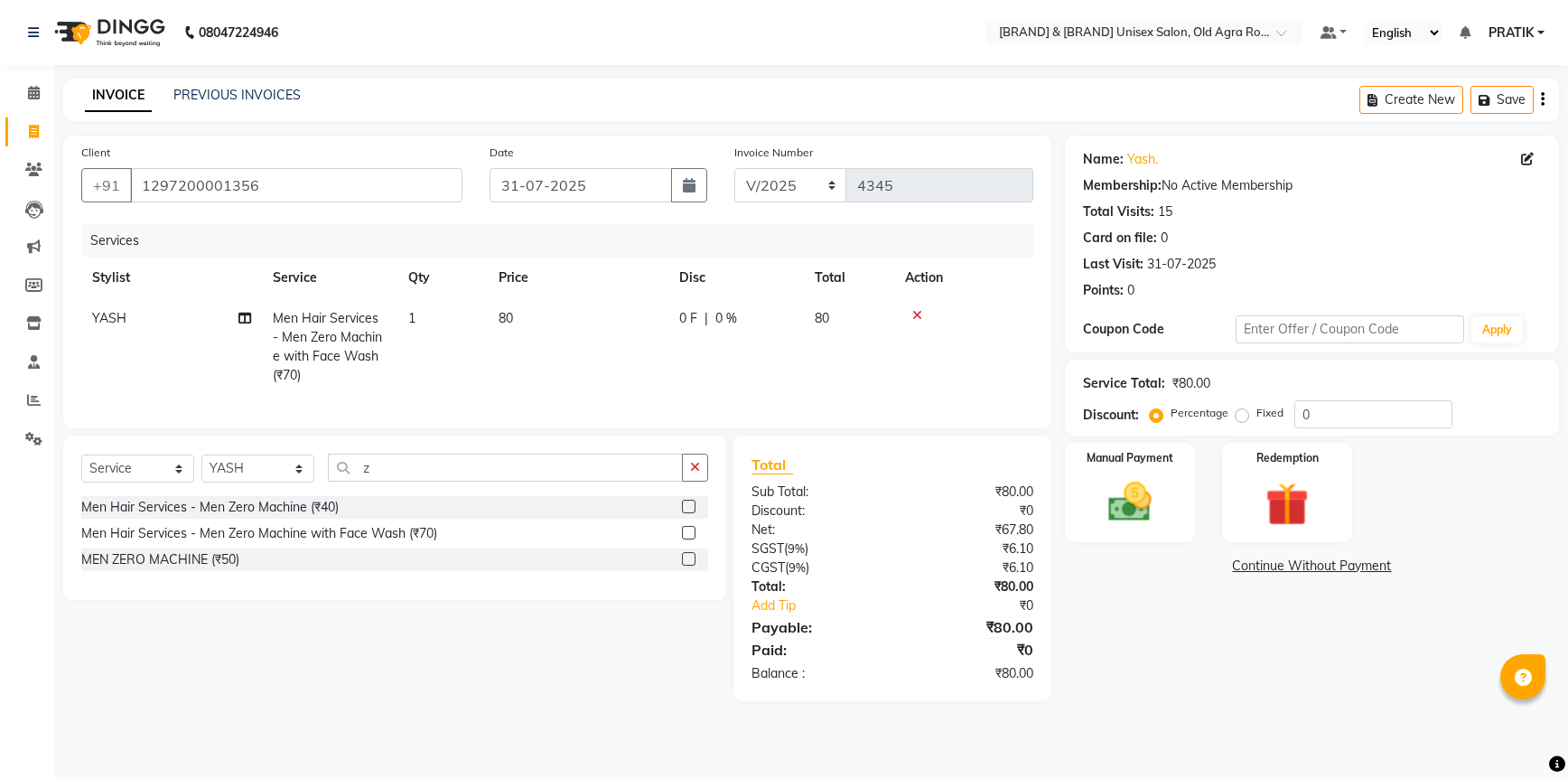 click on "80" 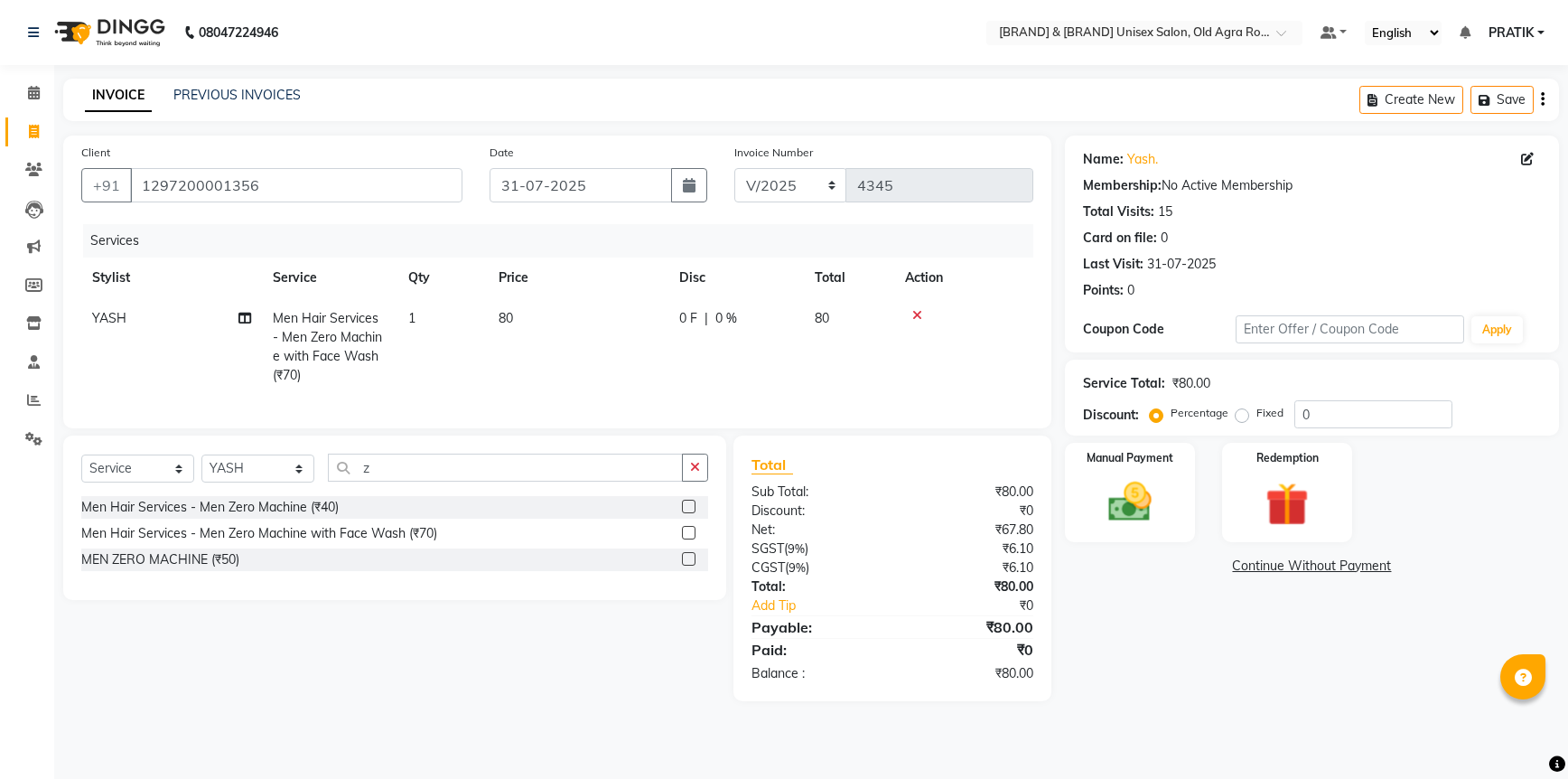 select on "83080" 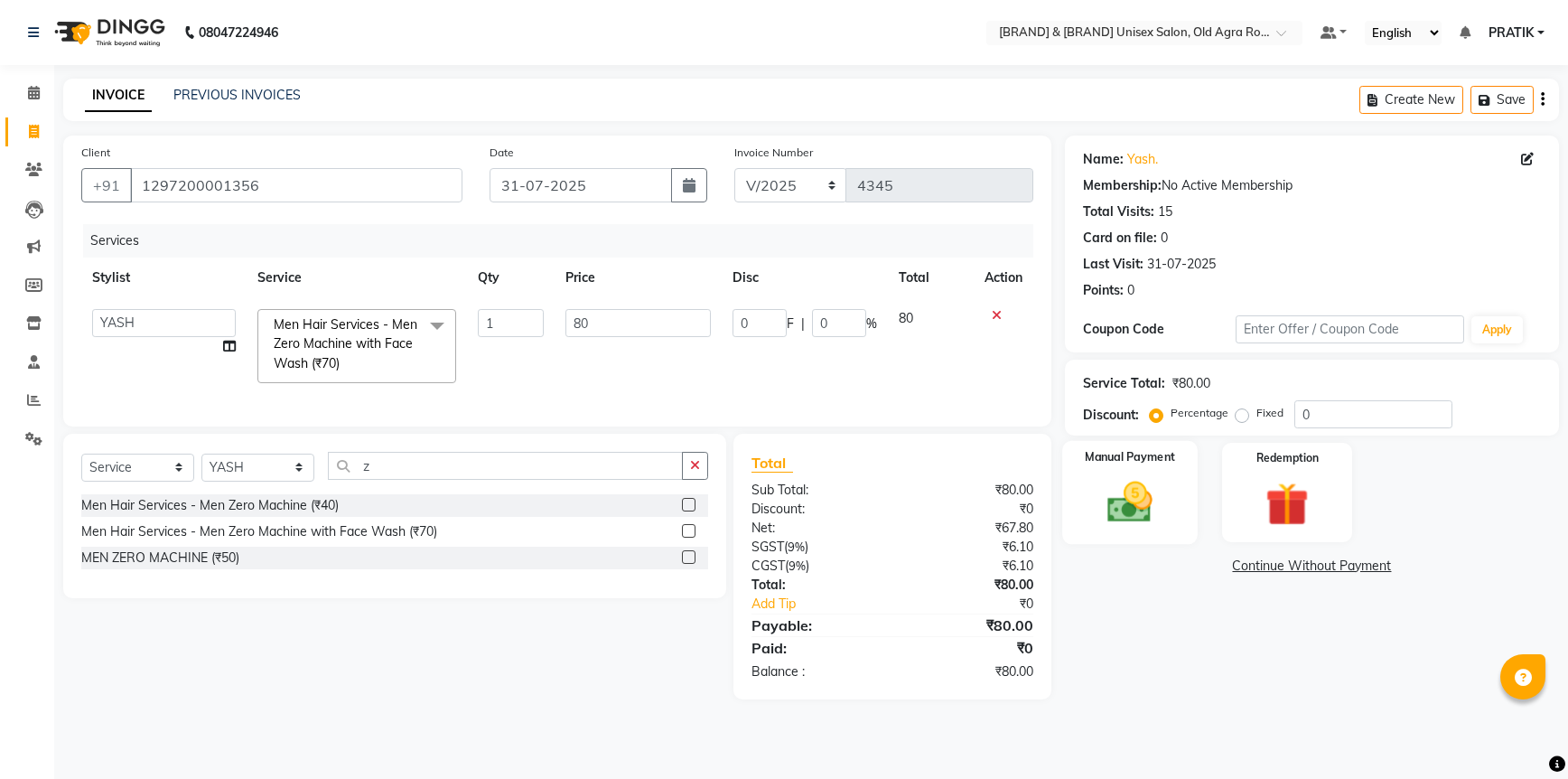 click 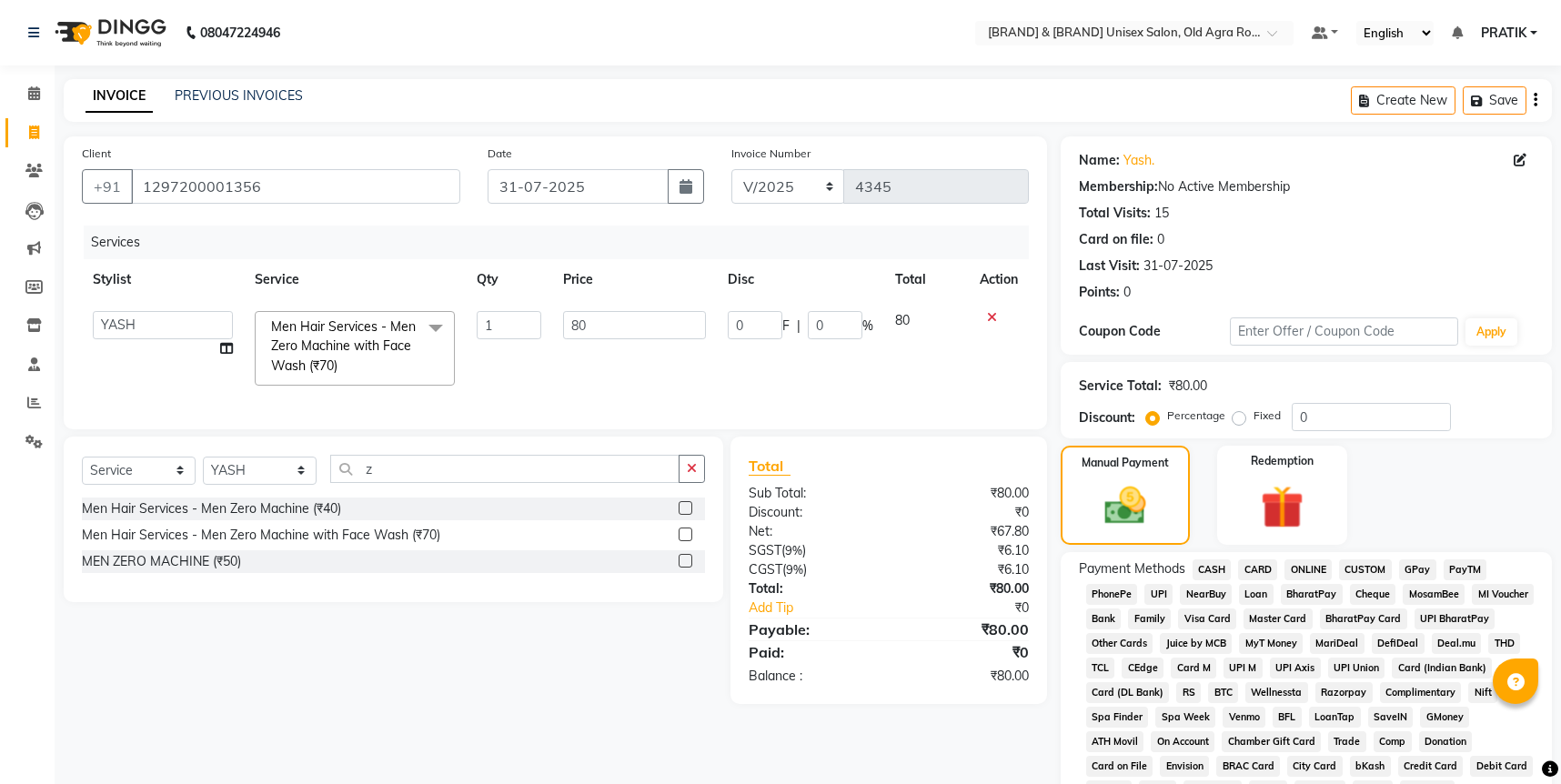click on "CASH" 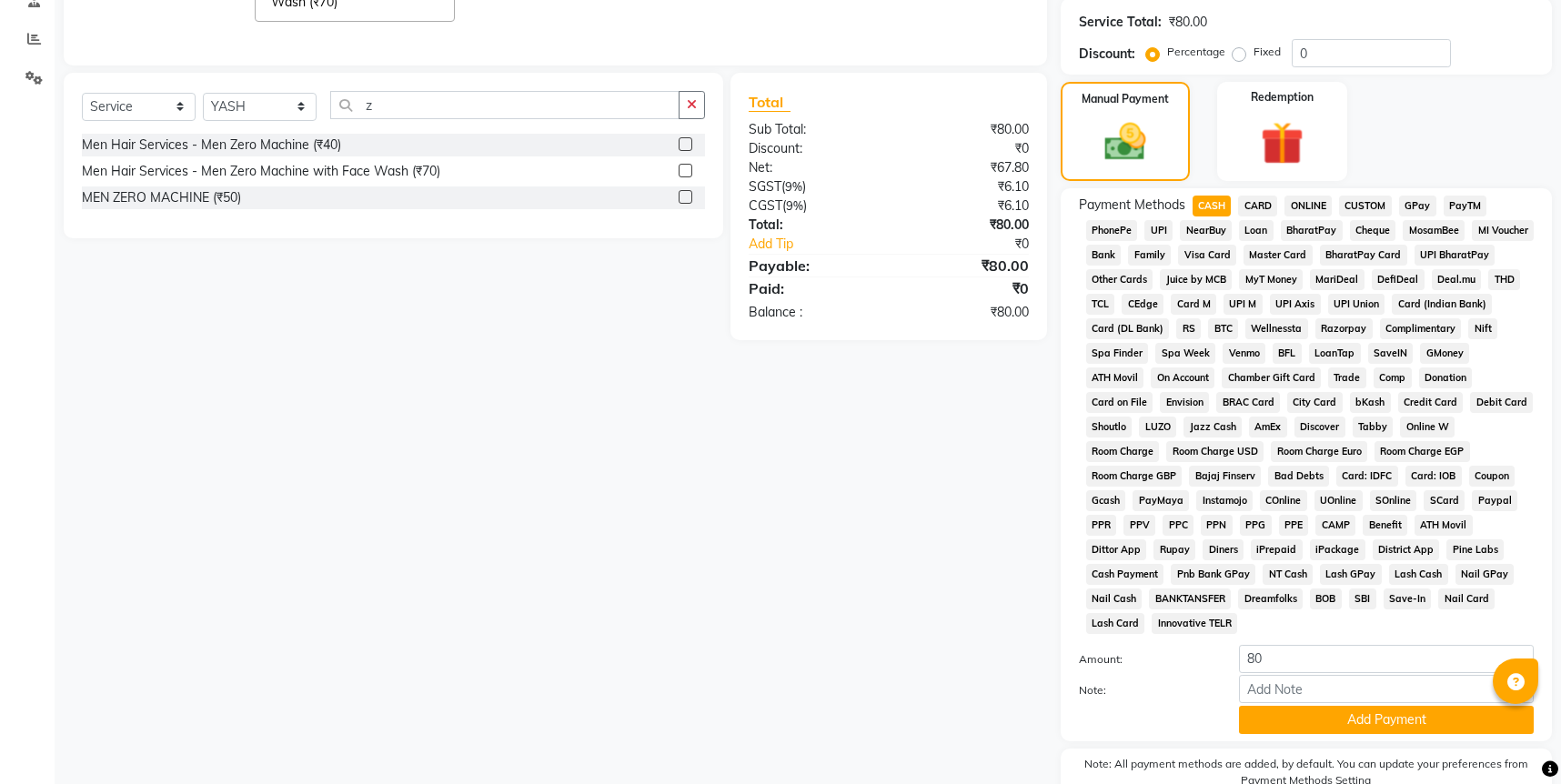 scroll, scrollTop: 435, scrollLeft: 0, axis: vertical 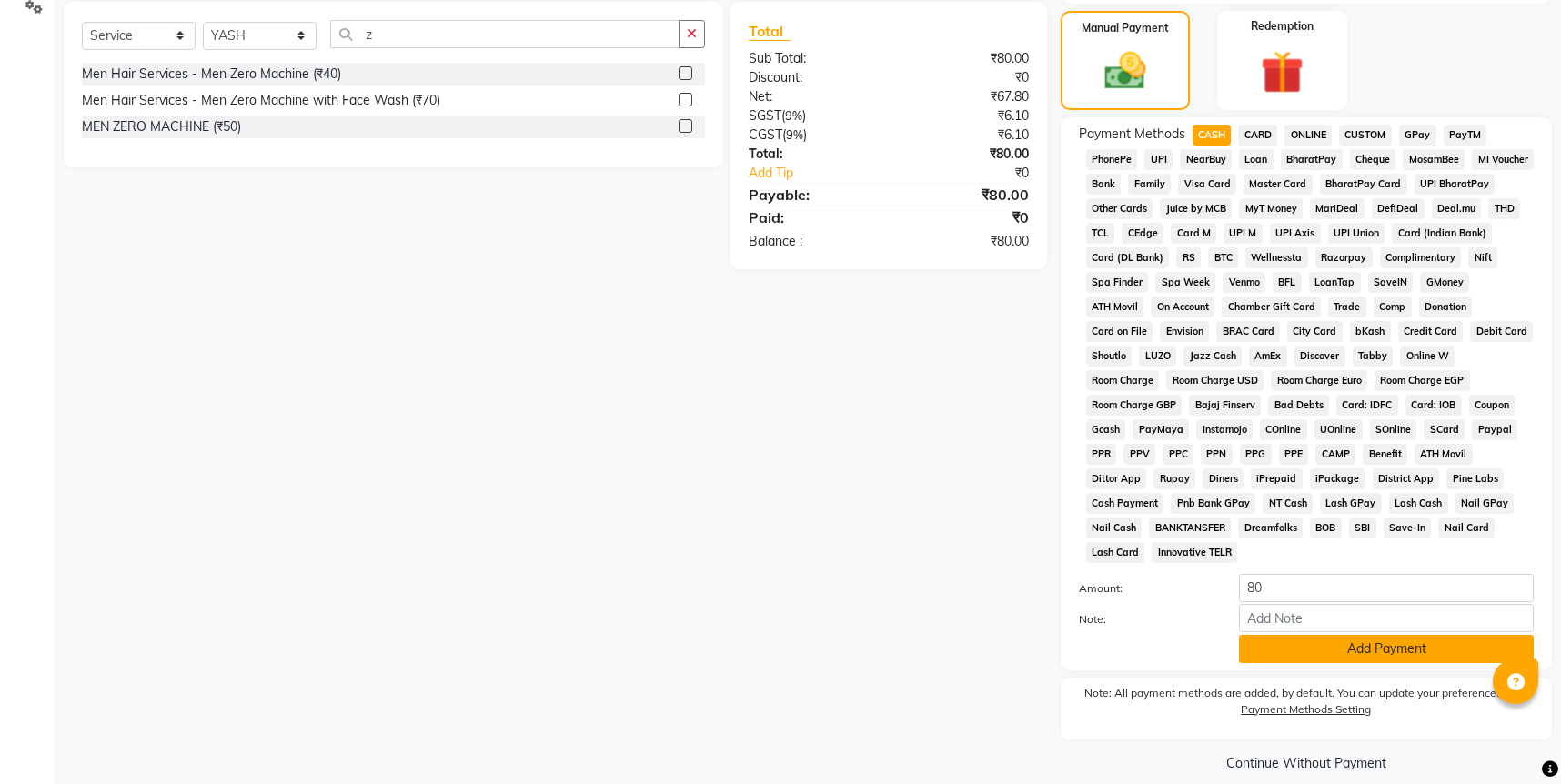 click on "Add Payment" 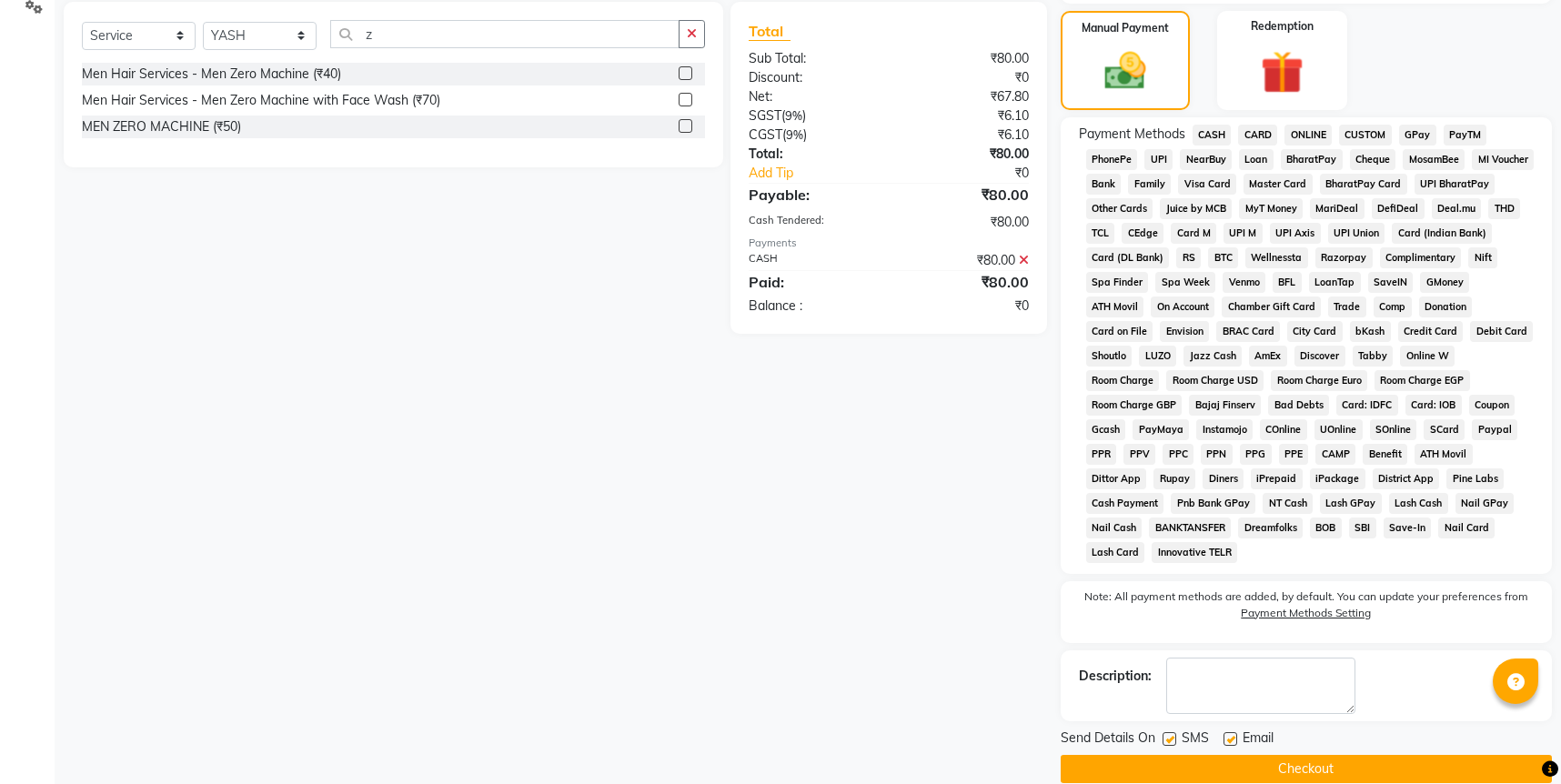 click on "Checkout" 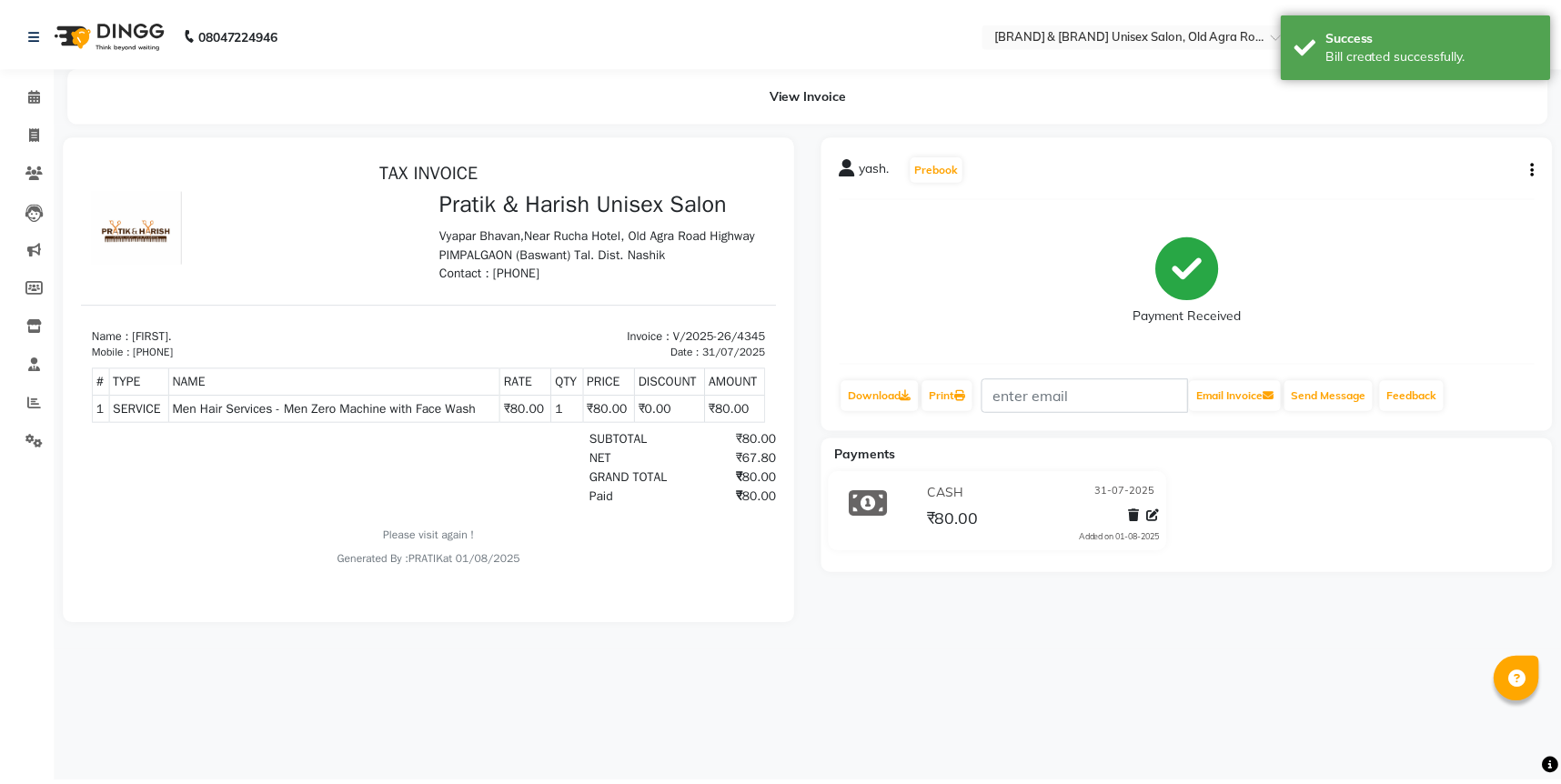 scroll, scrollTop: 0, scrollLeft: 0, axis: both 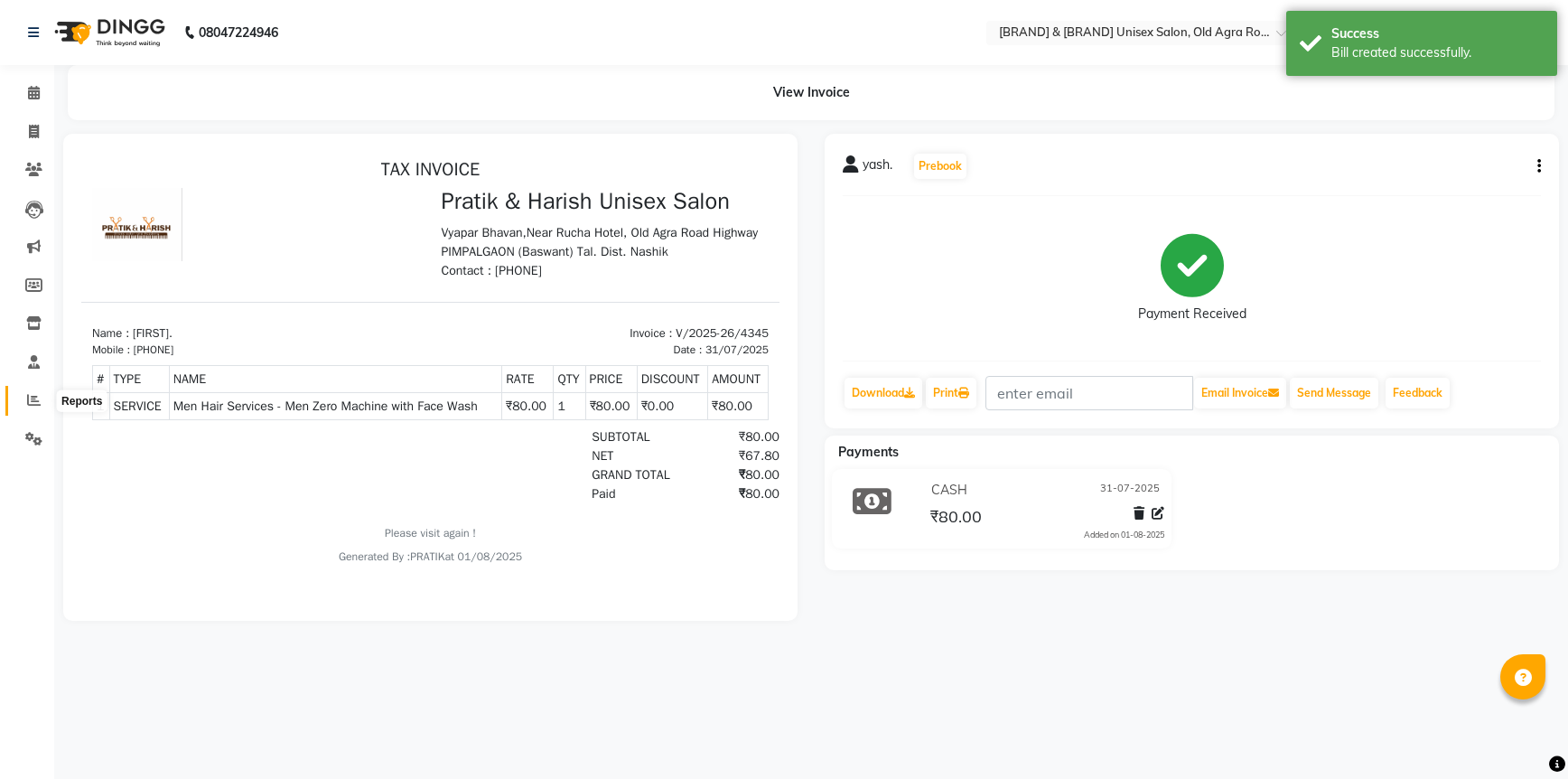 click 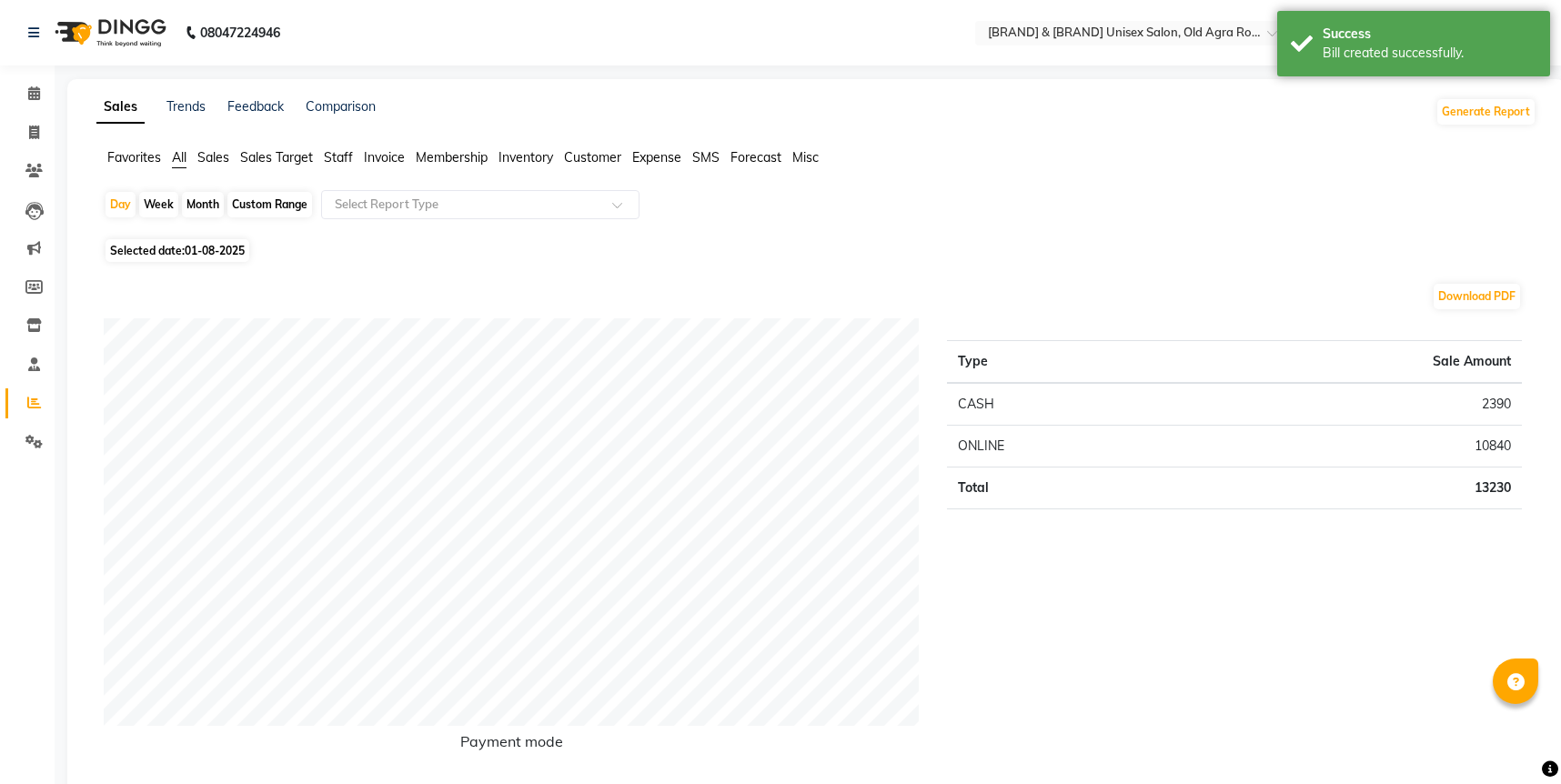click on "01-08-2025" 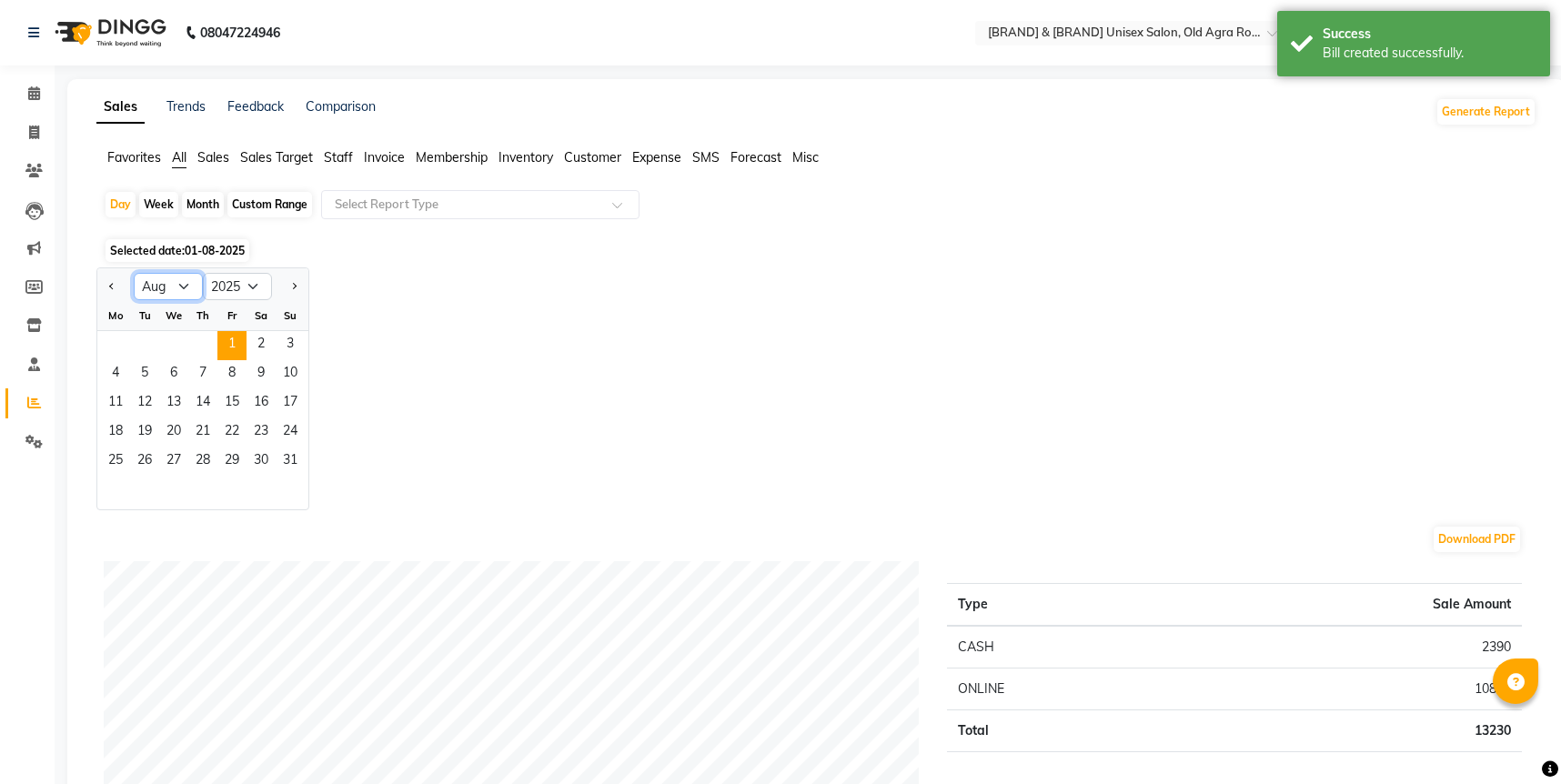 click on "Jan Feb Mar Apr May Jun Jul Aug Sep Oct Nov Dec" 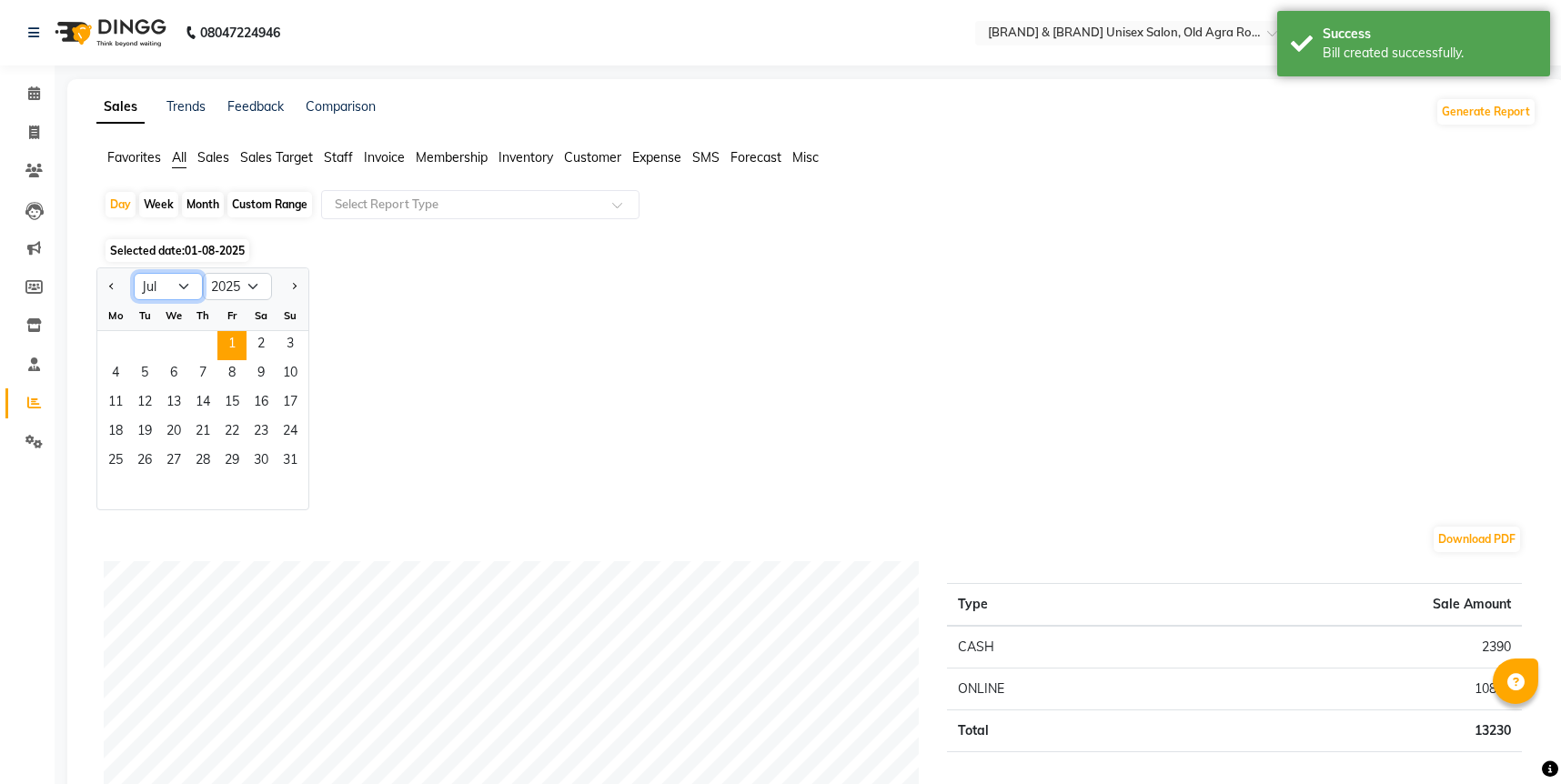 click on "Jan Feb Mar Apr May Jun Jul Aug Sep Oct Nov Dec" 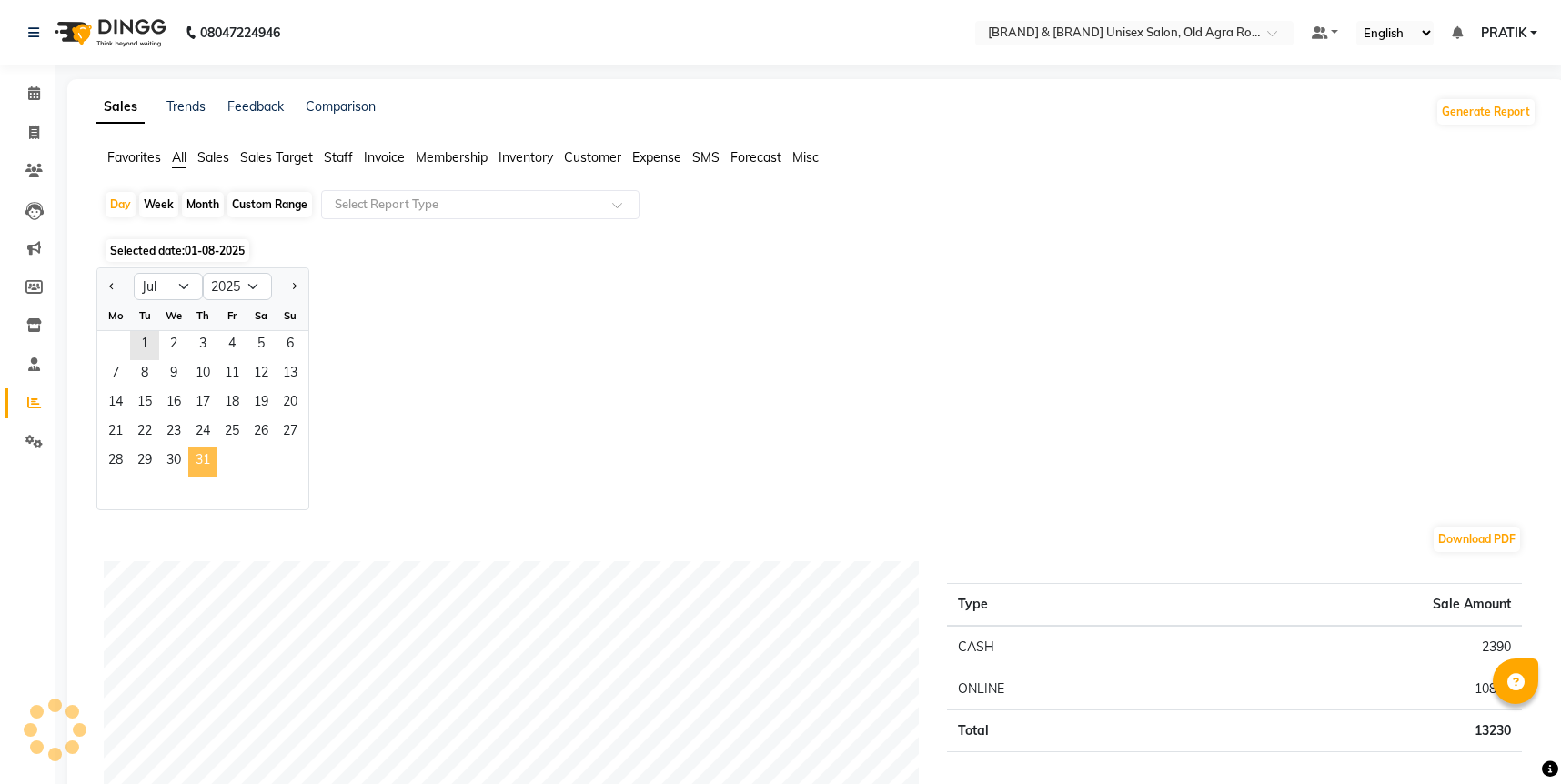 click on "31" 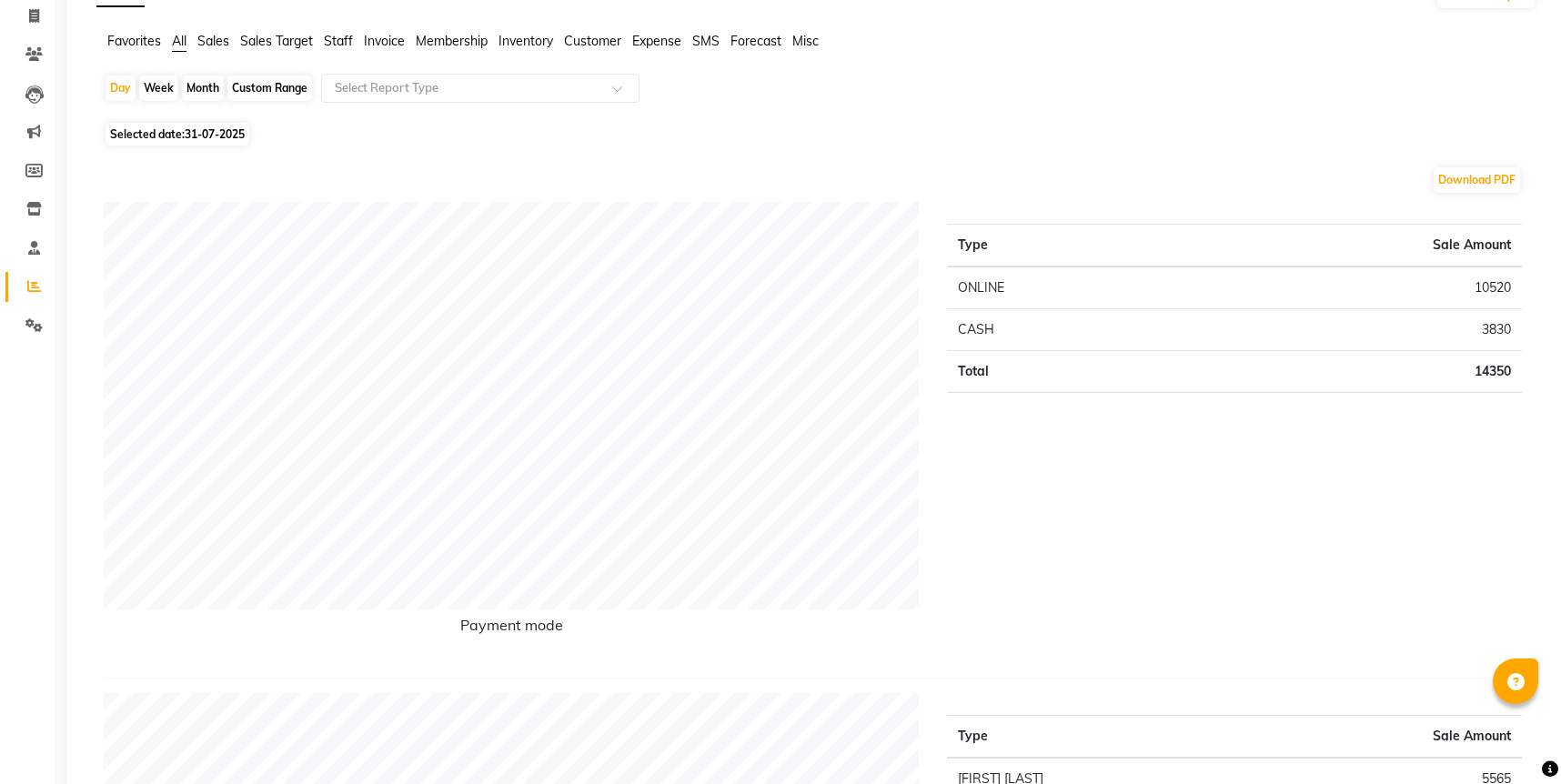scroll, scrollTop: 0, scrollLeft: 0, axis: both 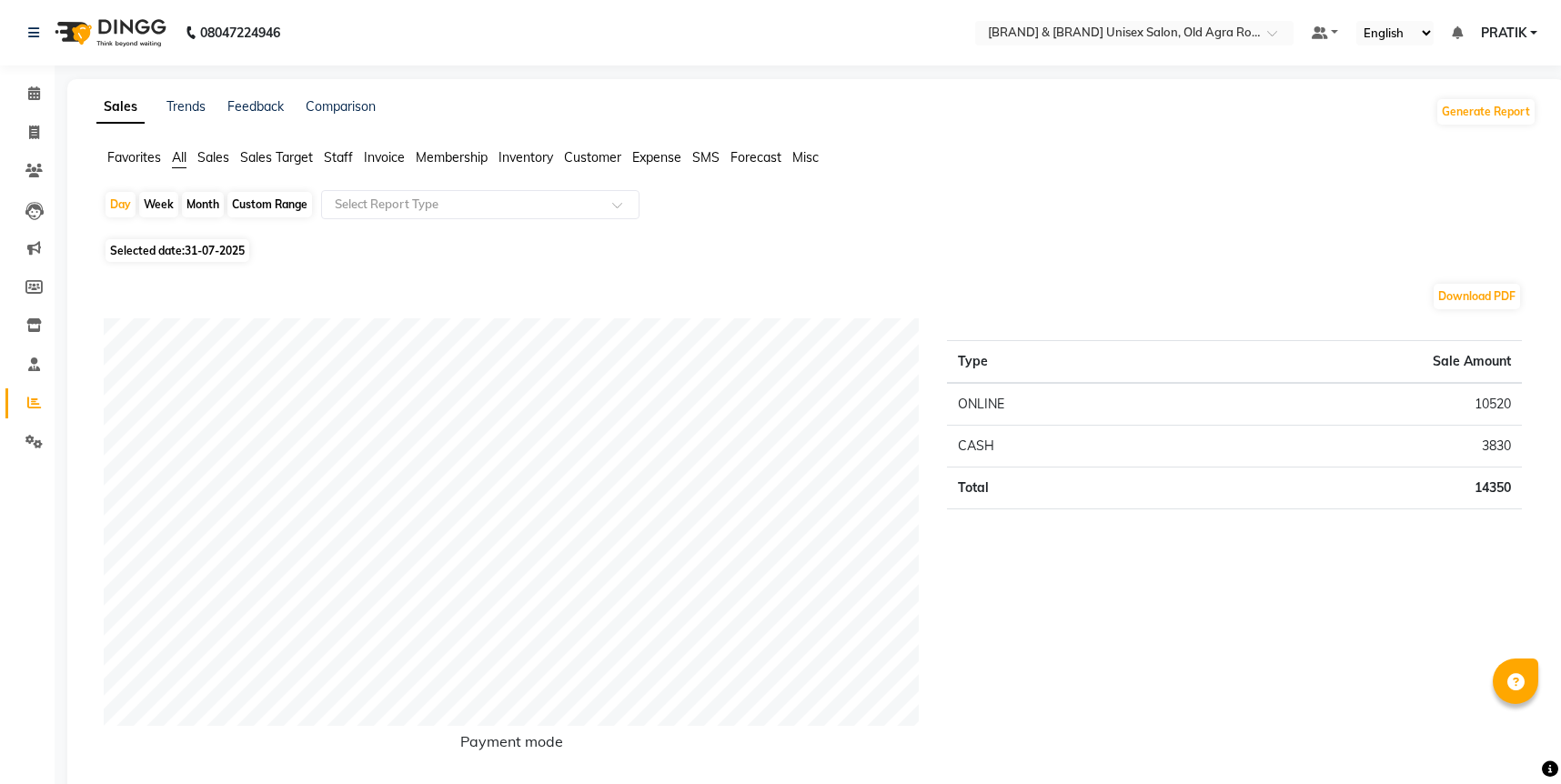 click on "Staff" 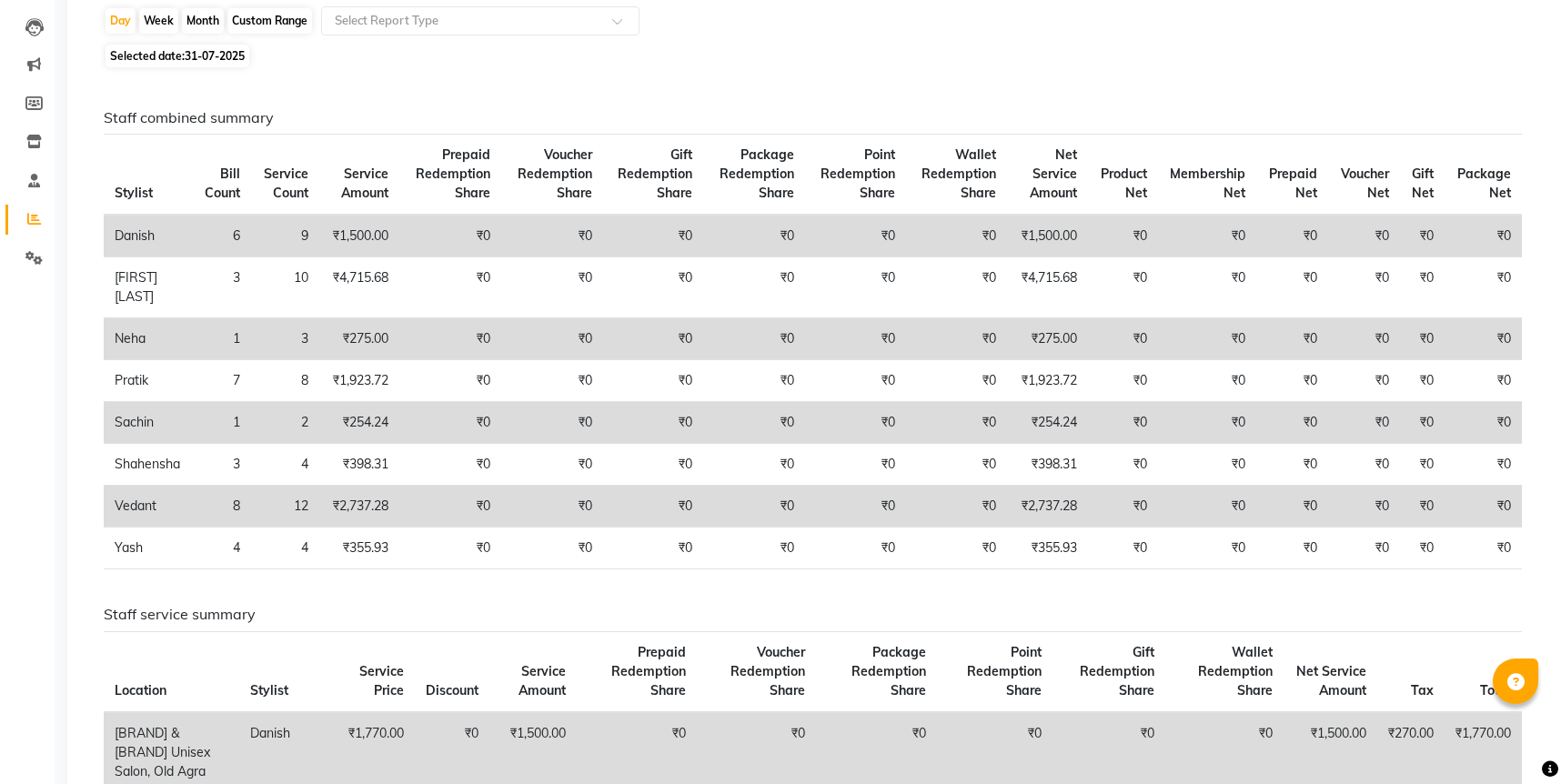 scroll, scrollTop: 0, scrollLeft: 0, axis: both 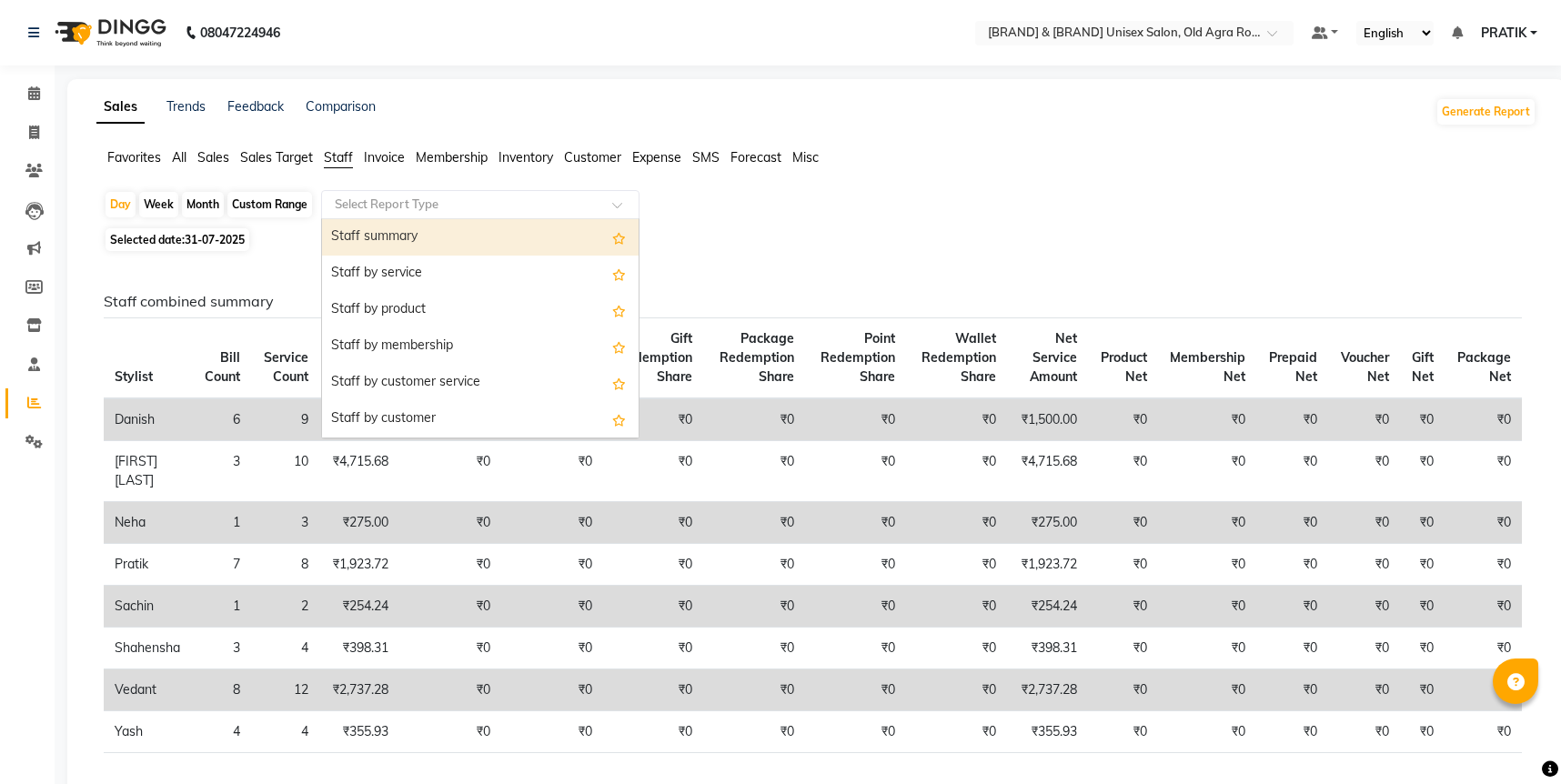 click 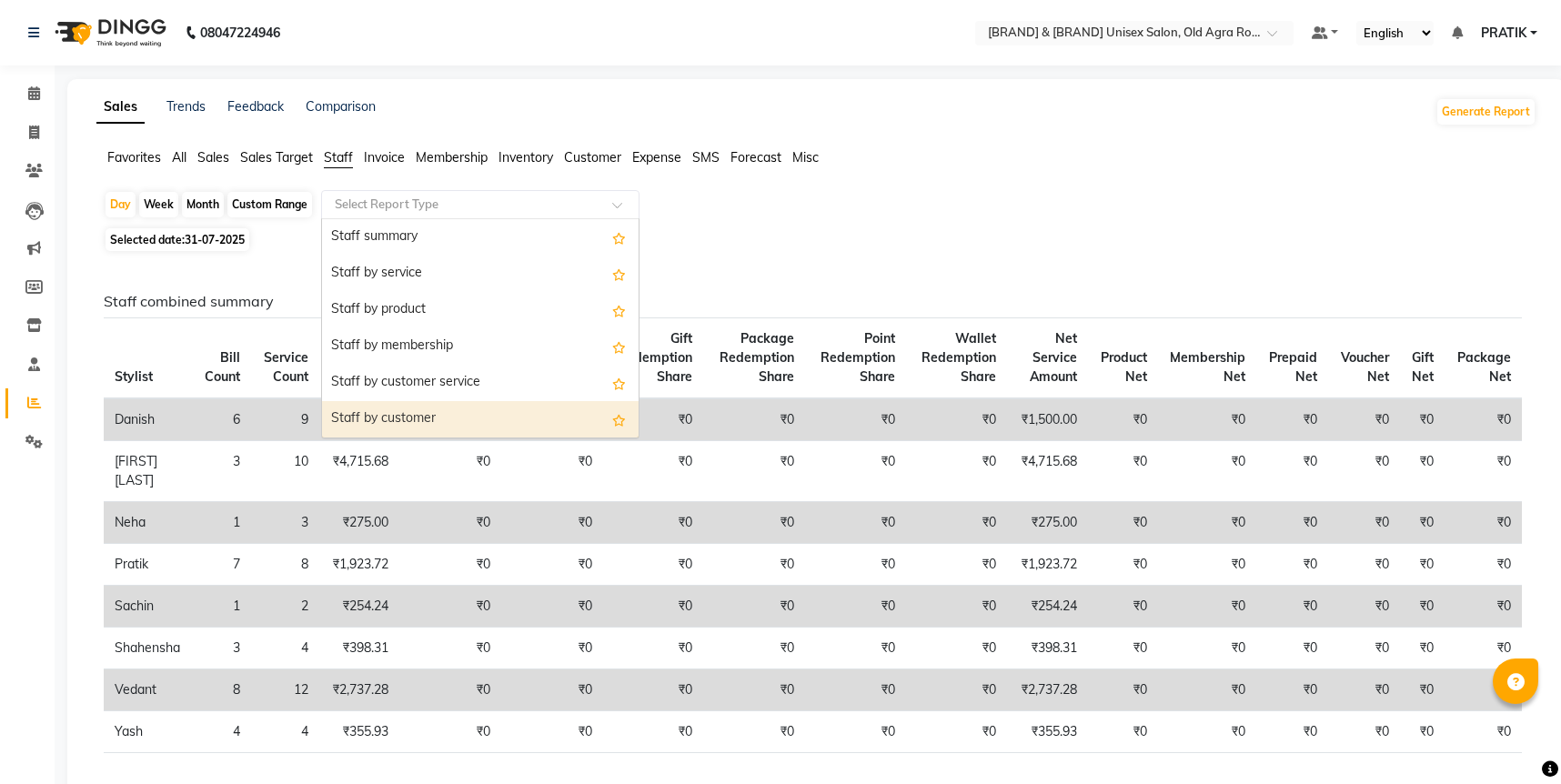 click on "Staff by customer" at bounding box center [480, 419] 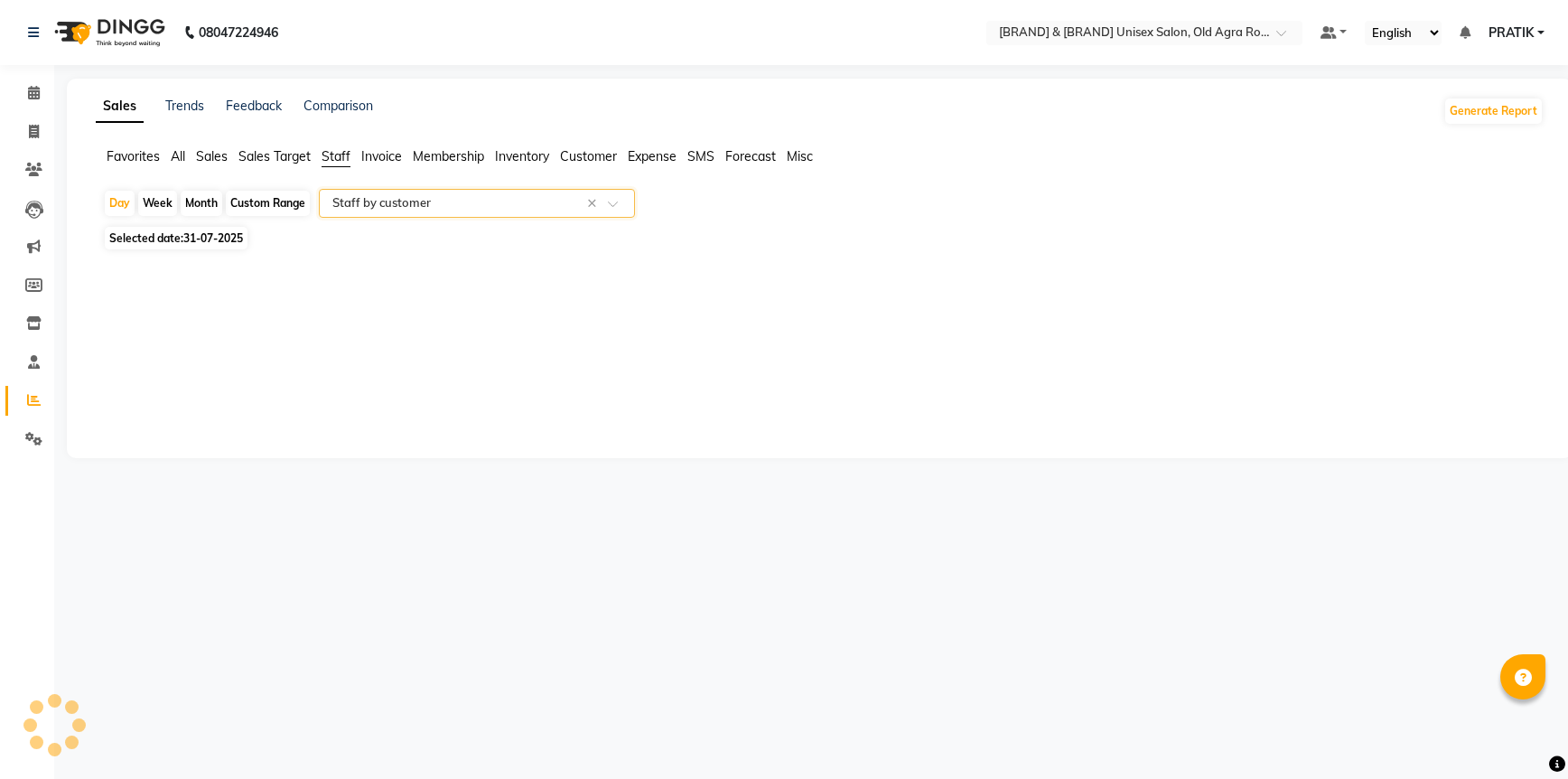 select on "full_report" 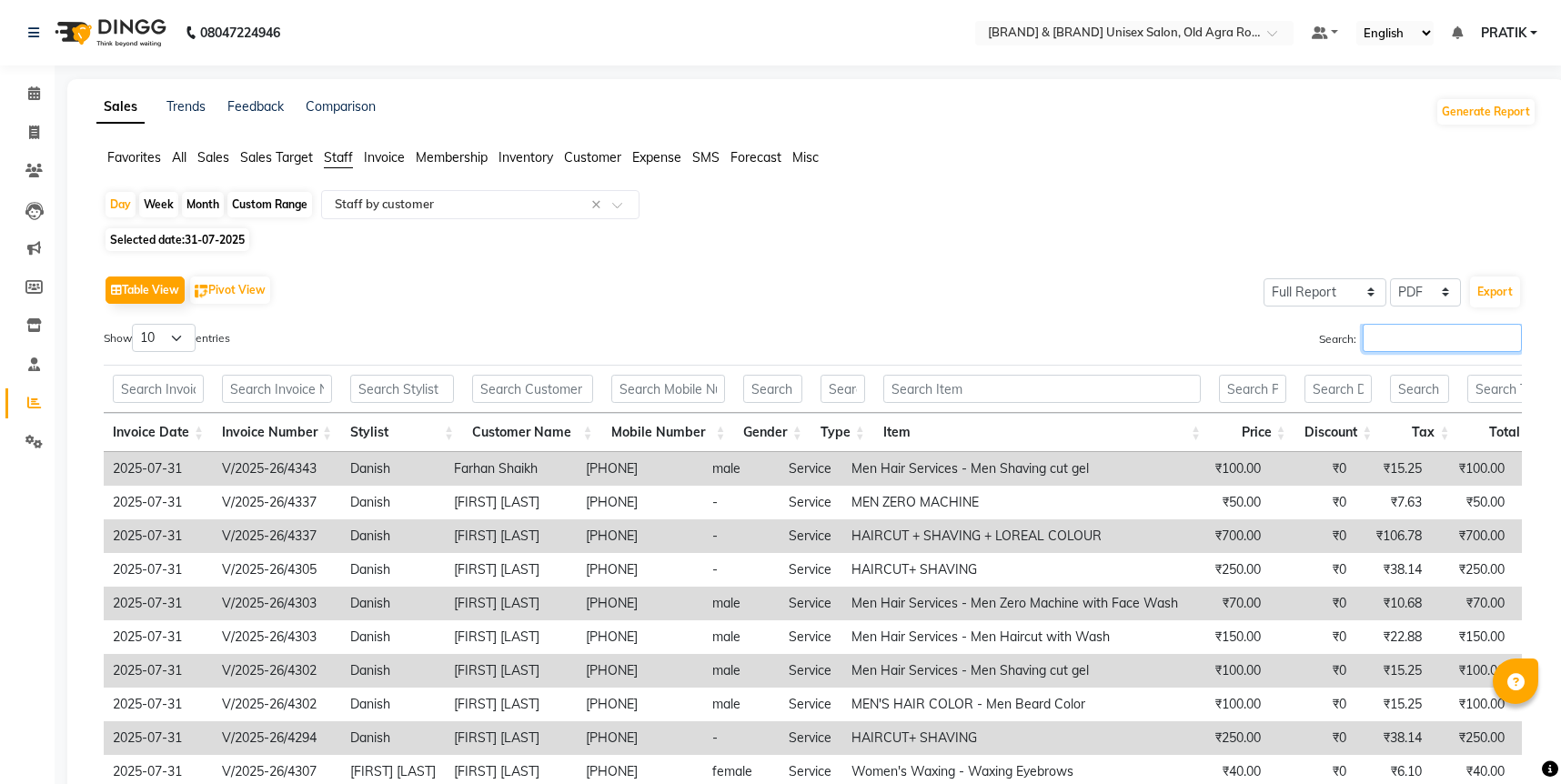 click on "Search:" at bounding box center [1442, 337] 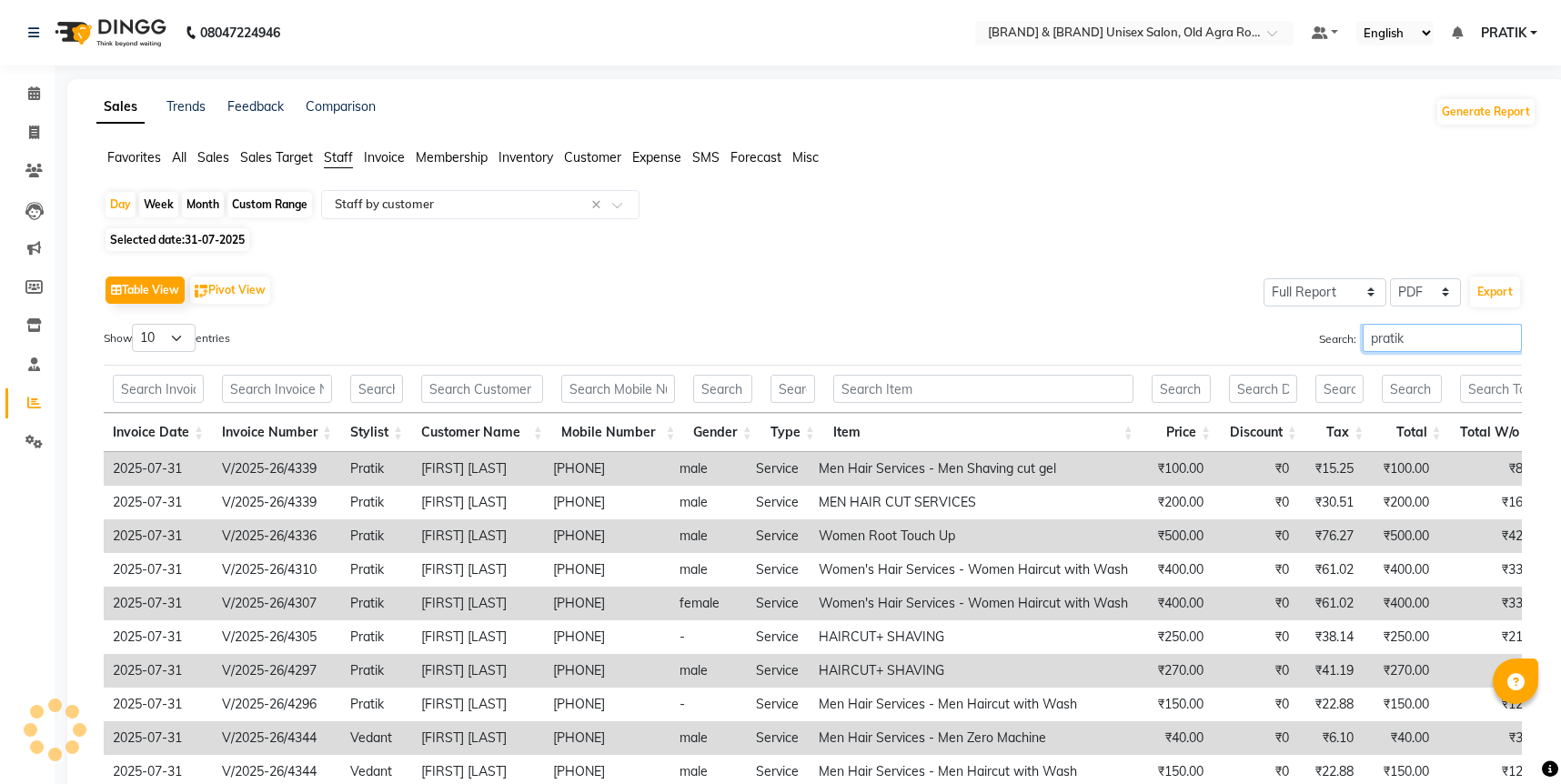 scroll, scrollTop: 182, scrollLeft: 0, axis: vertical 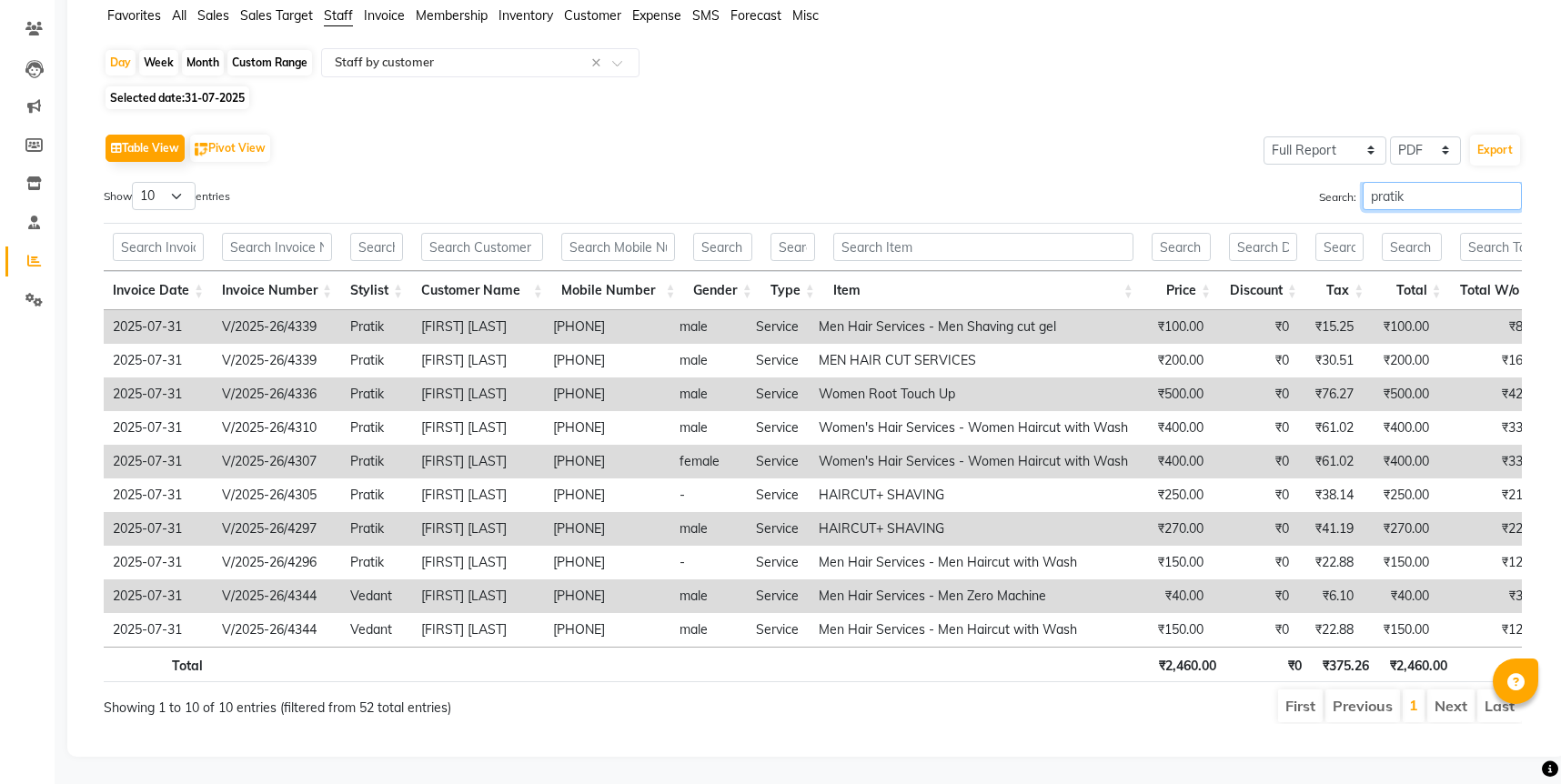 click on "pratik" at bounding box center (1442, 196) 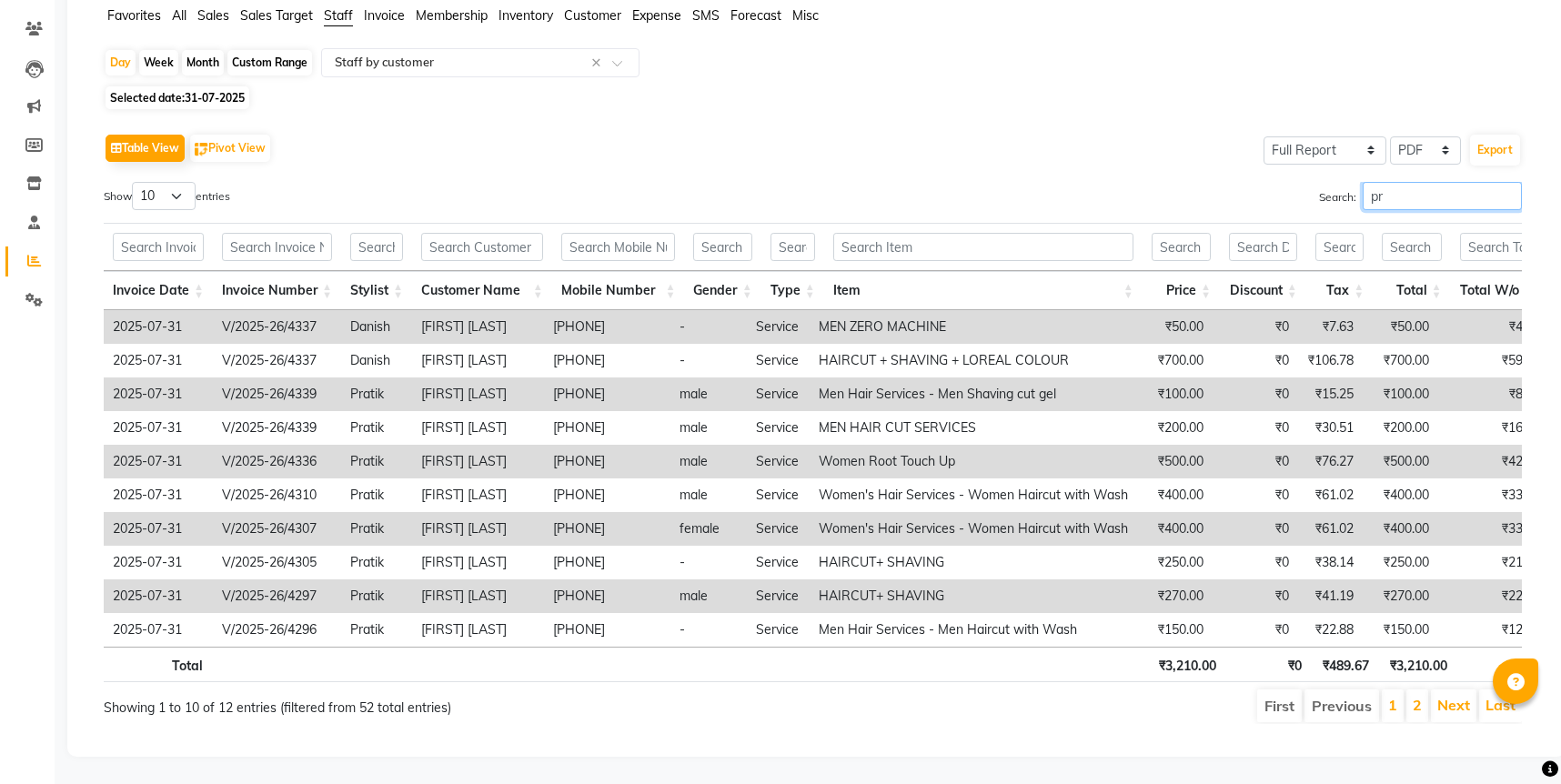 type on "p" 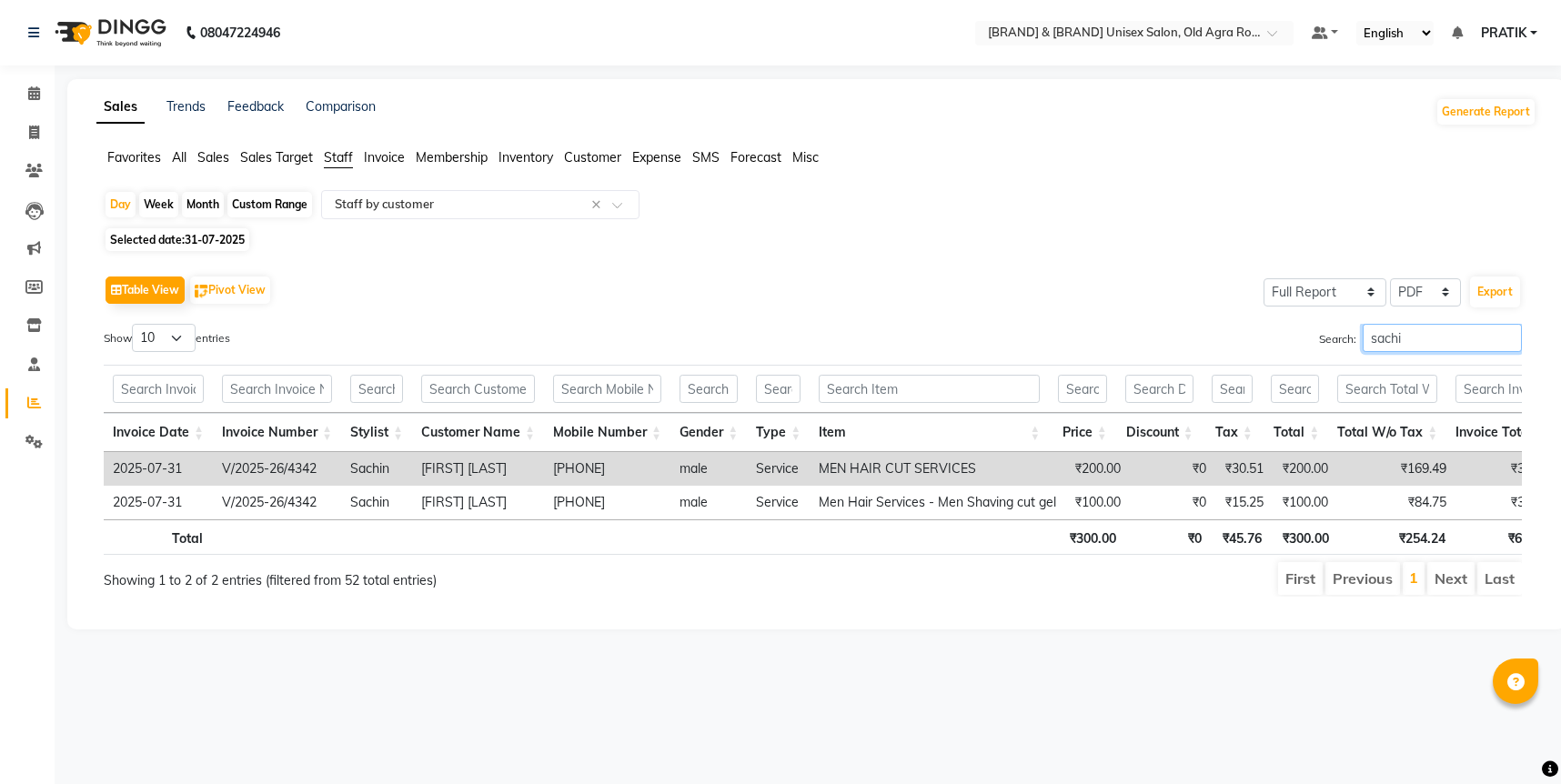 scroll, scrollTop: 0, scrollLeft: 0, axis: both 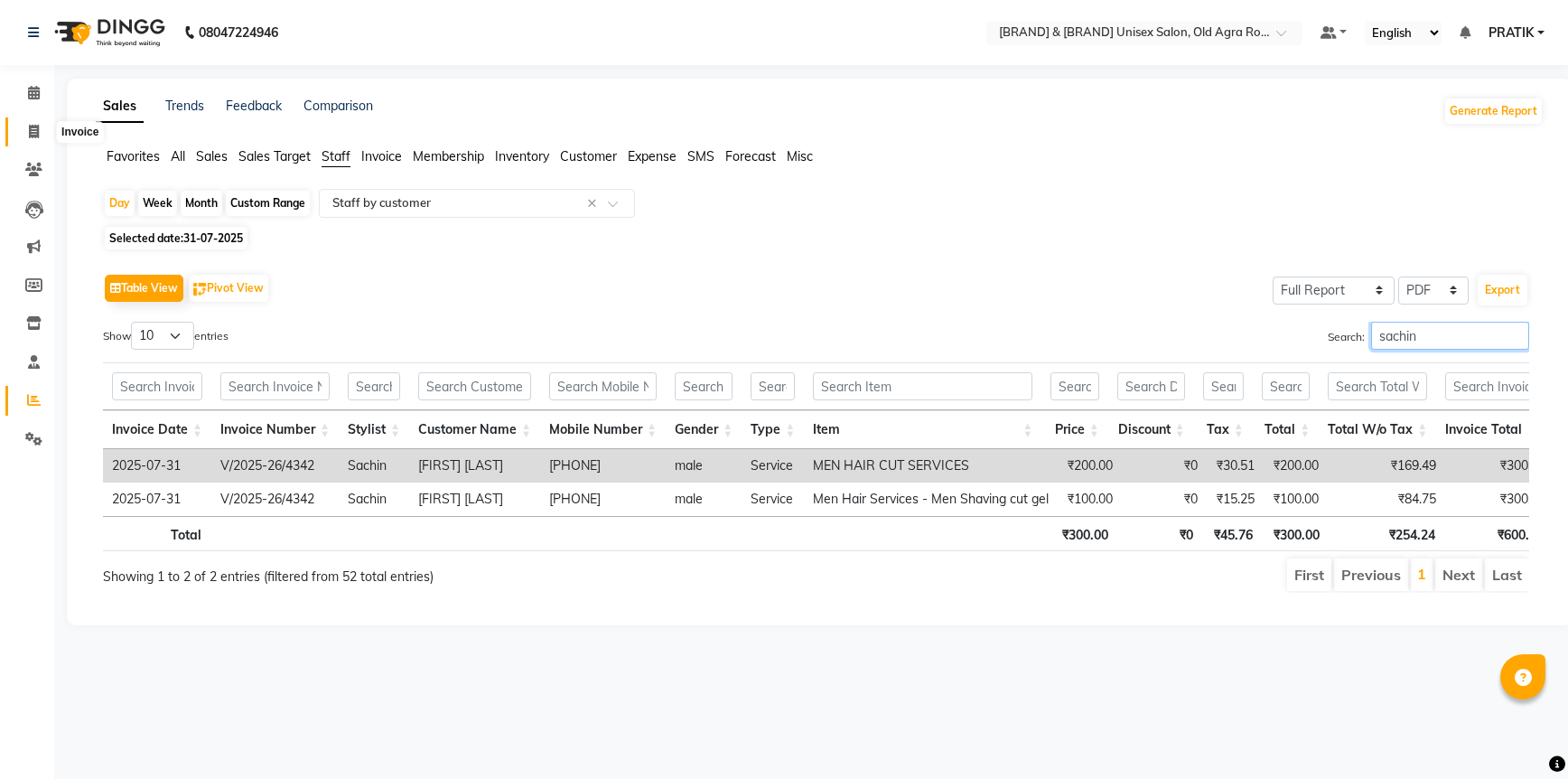 type on "sachin" 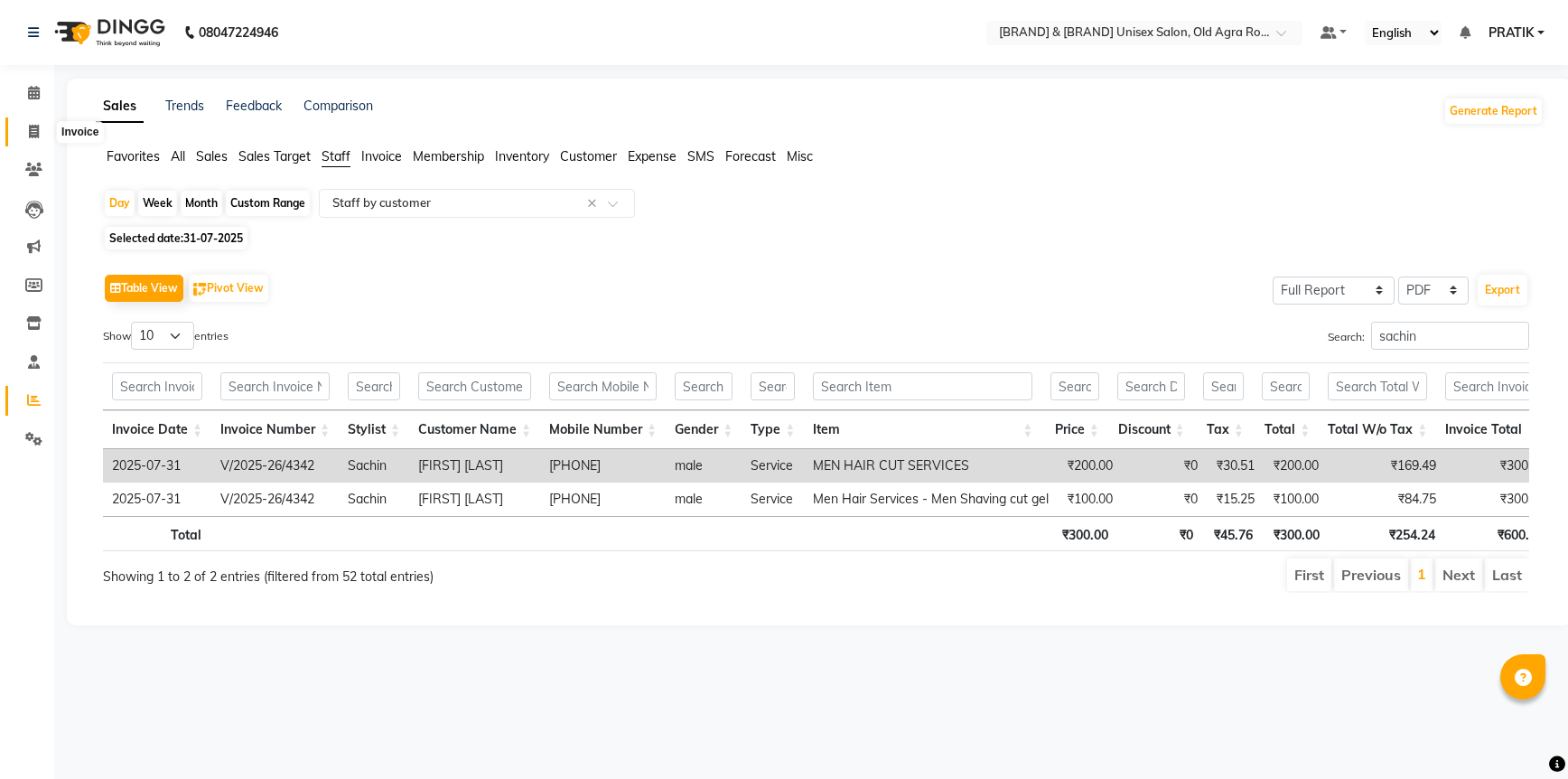 click 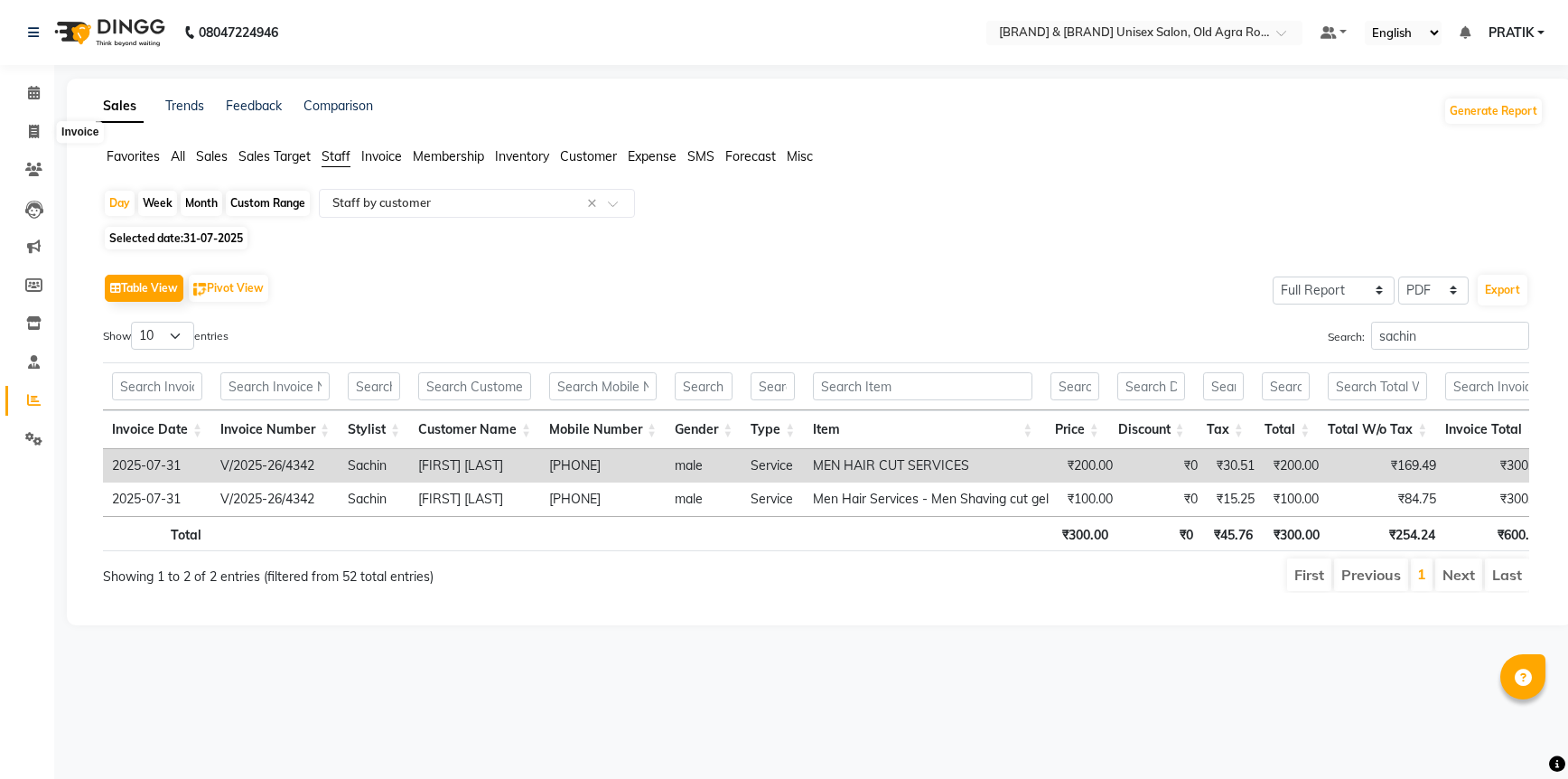 select on "service" 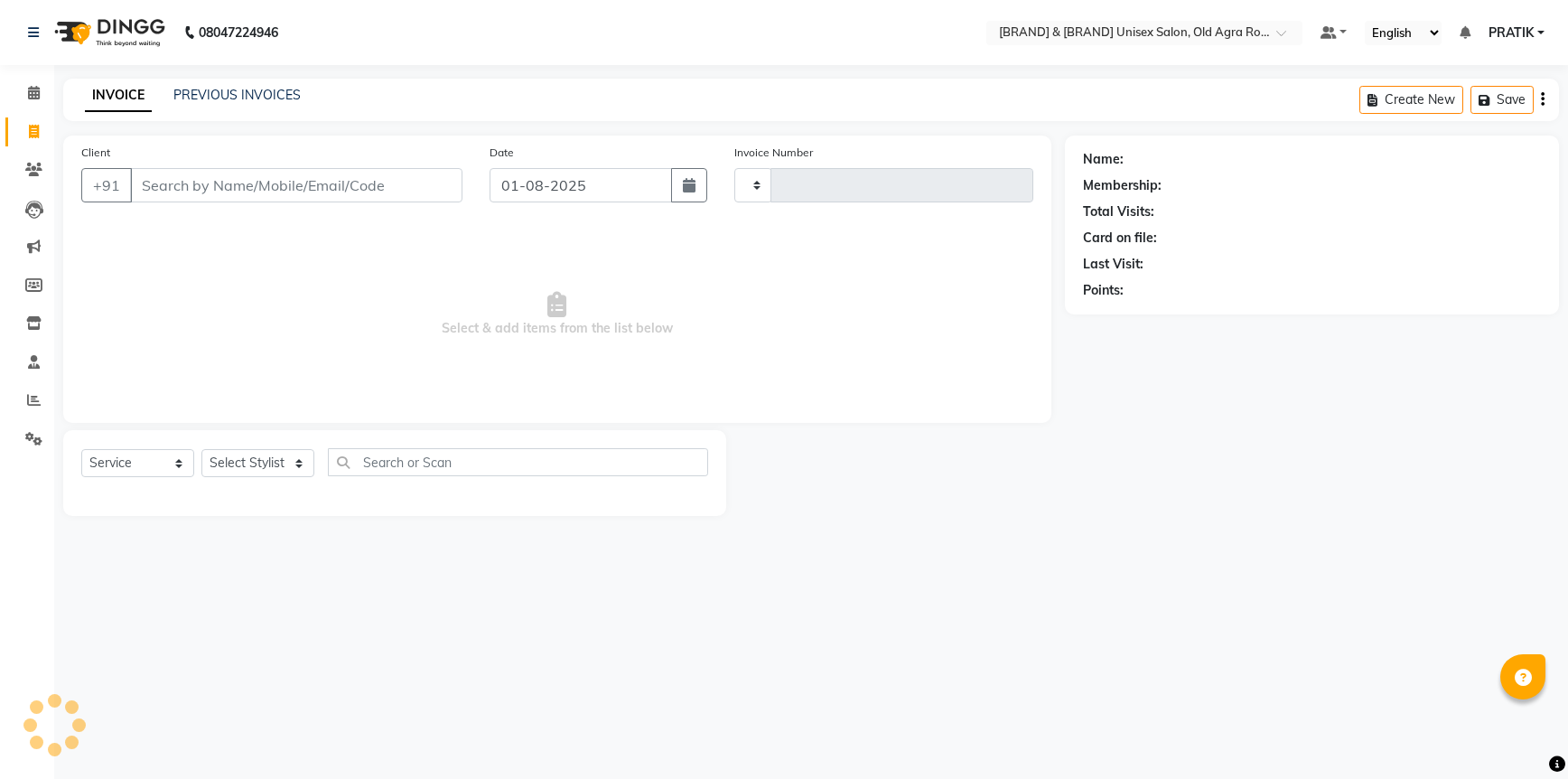 type on "4346" 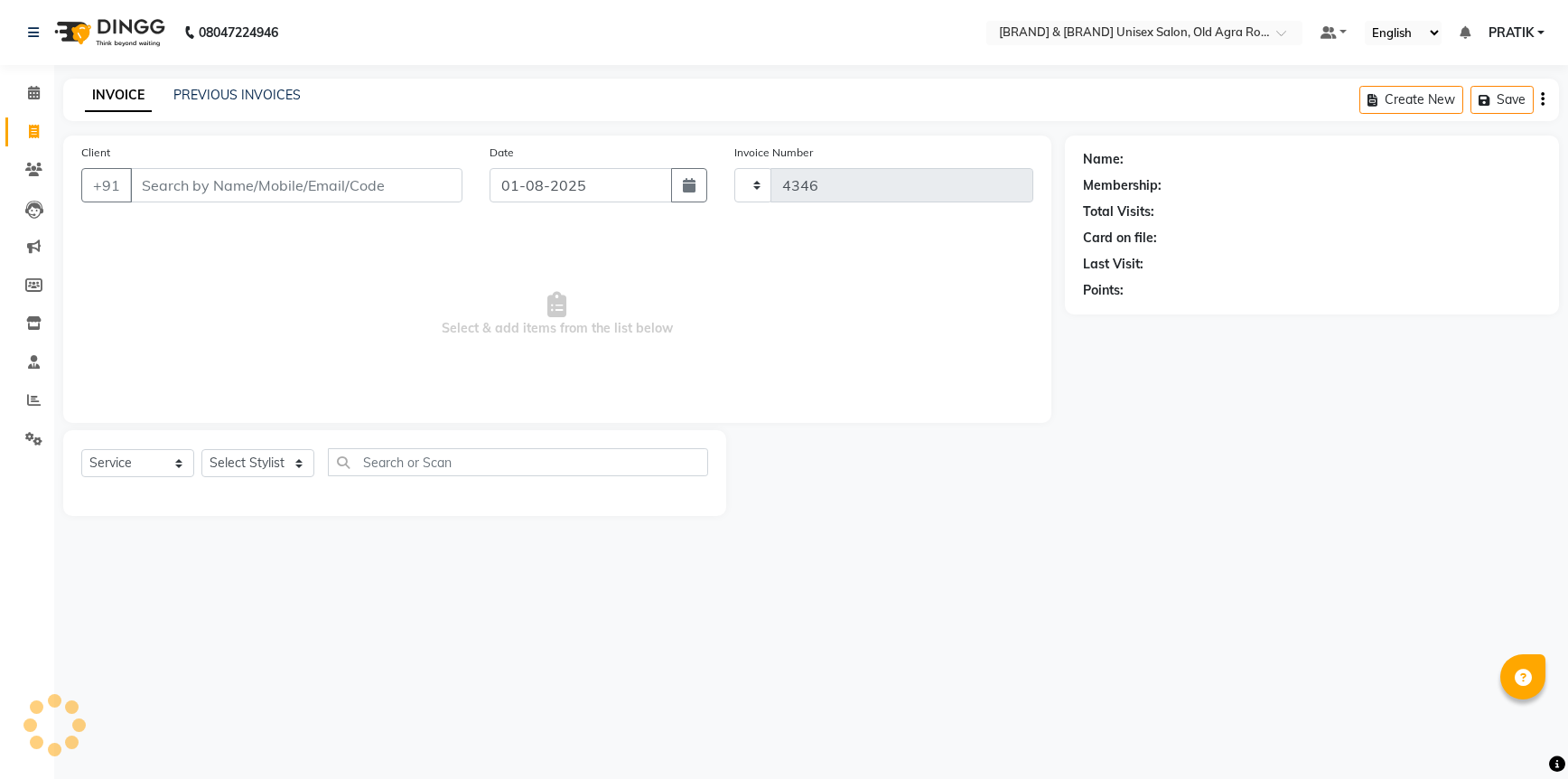 click on "Client" at bounding box center (296, 185) 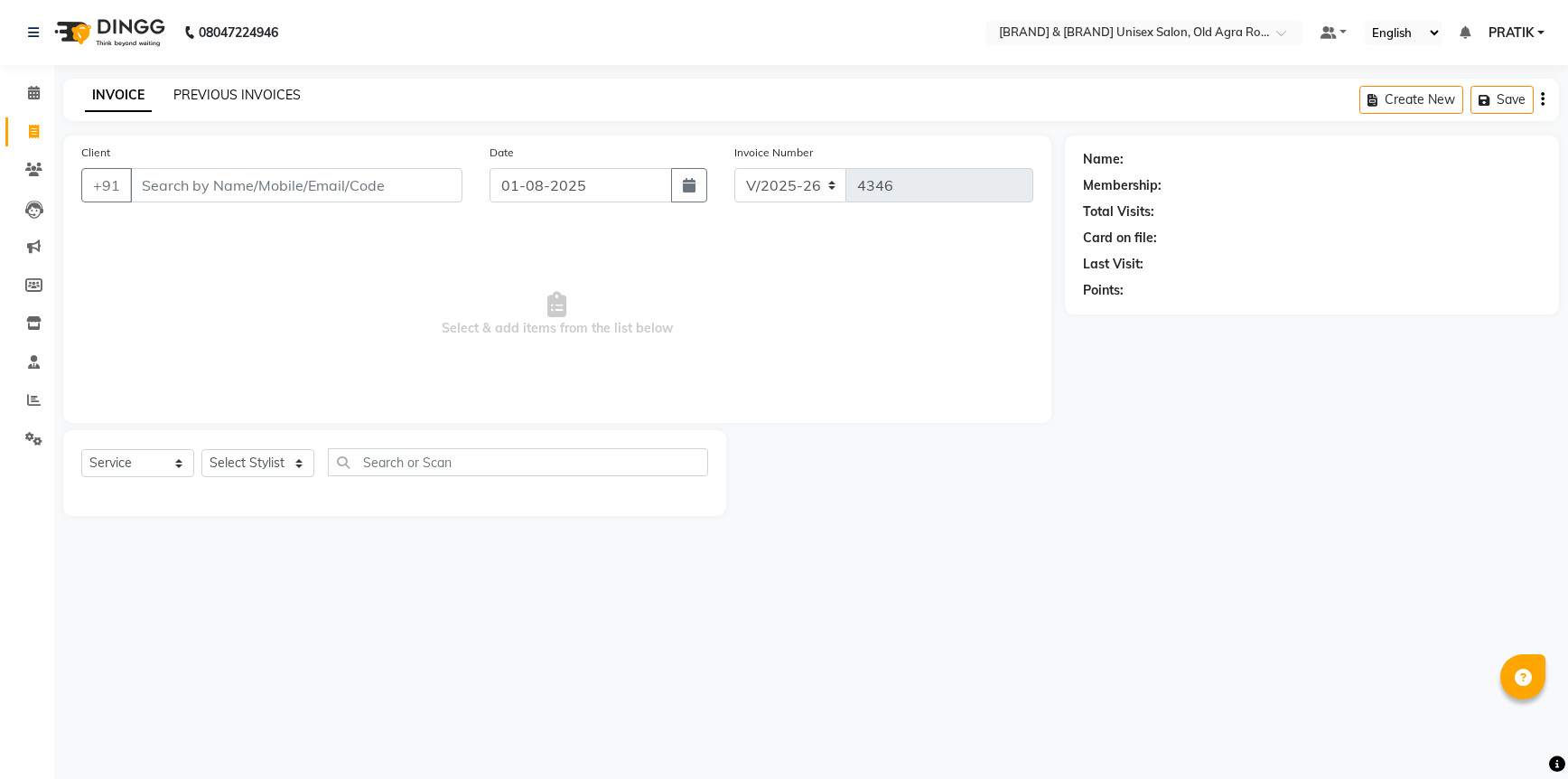 click on "PREVIOUS INVOICES" 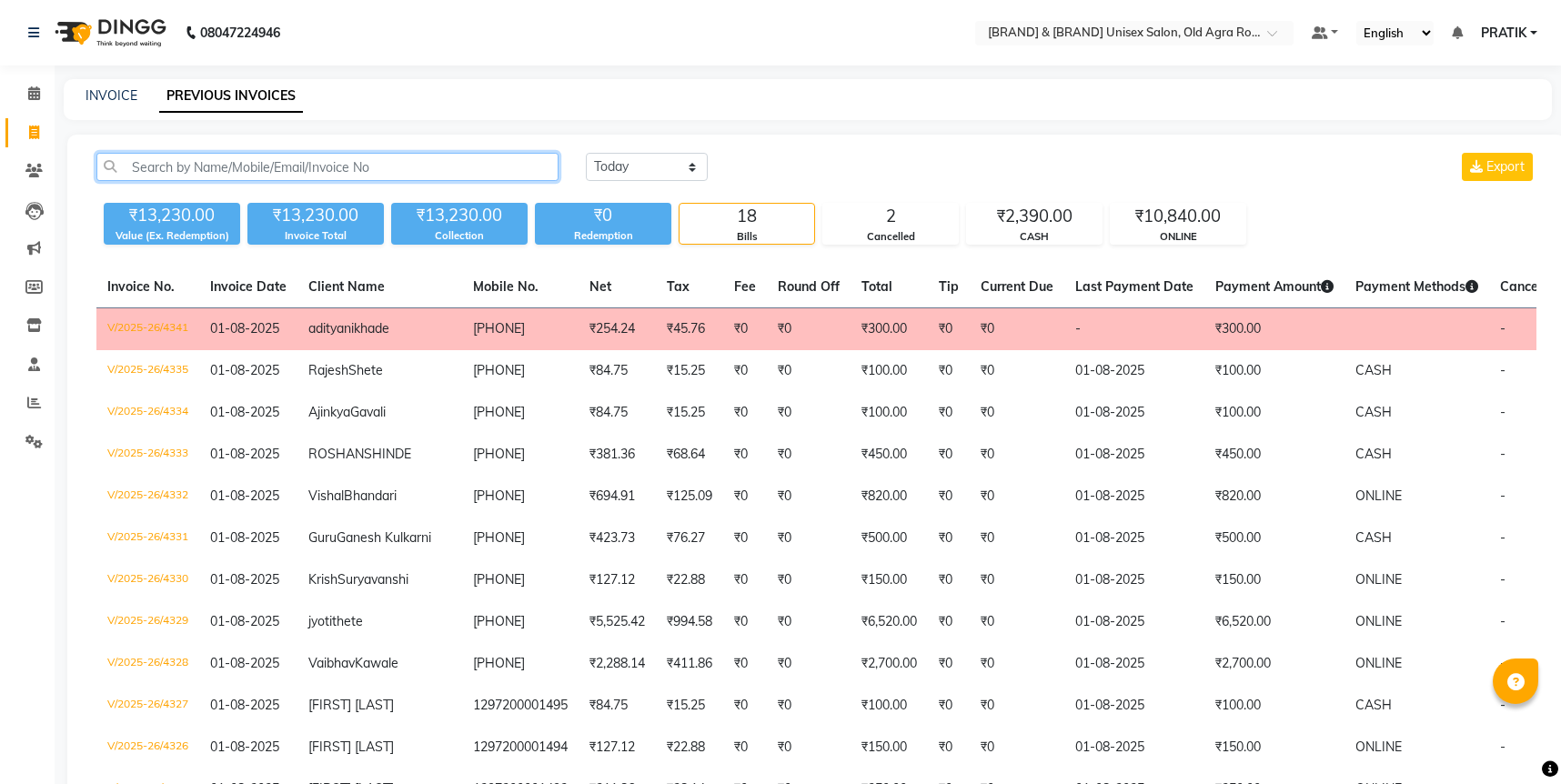 click 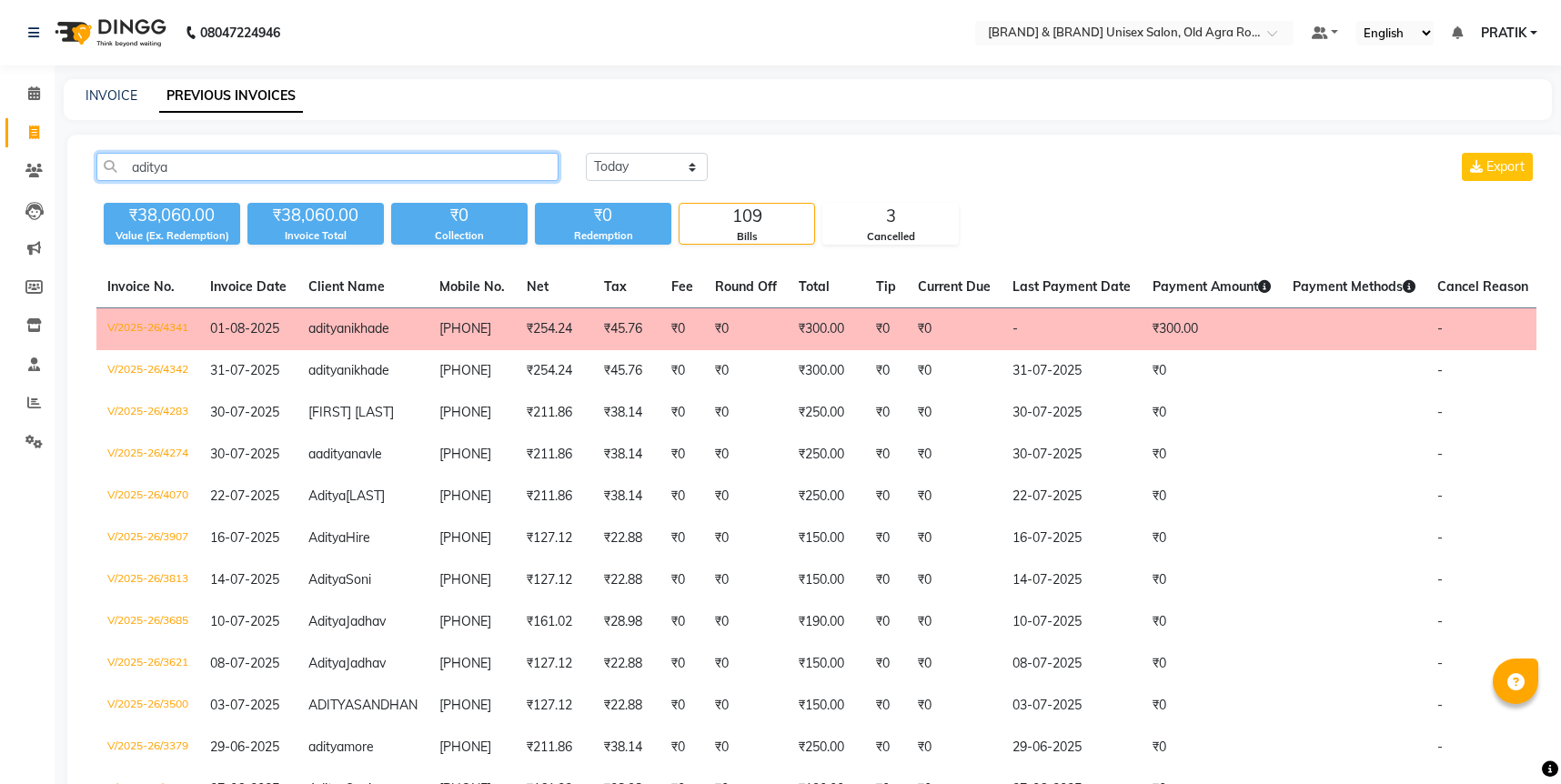 type on "aditya" 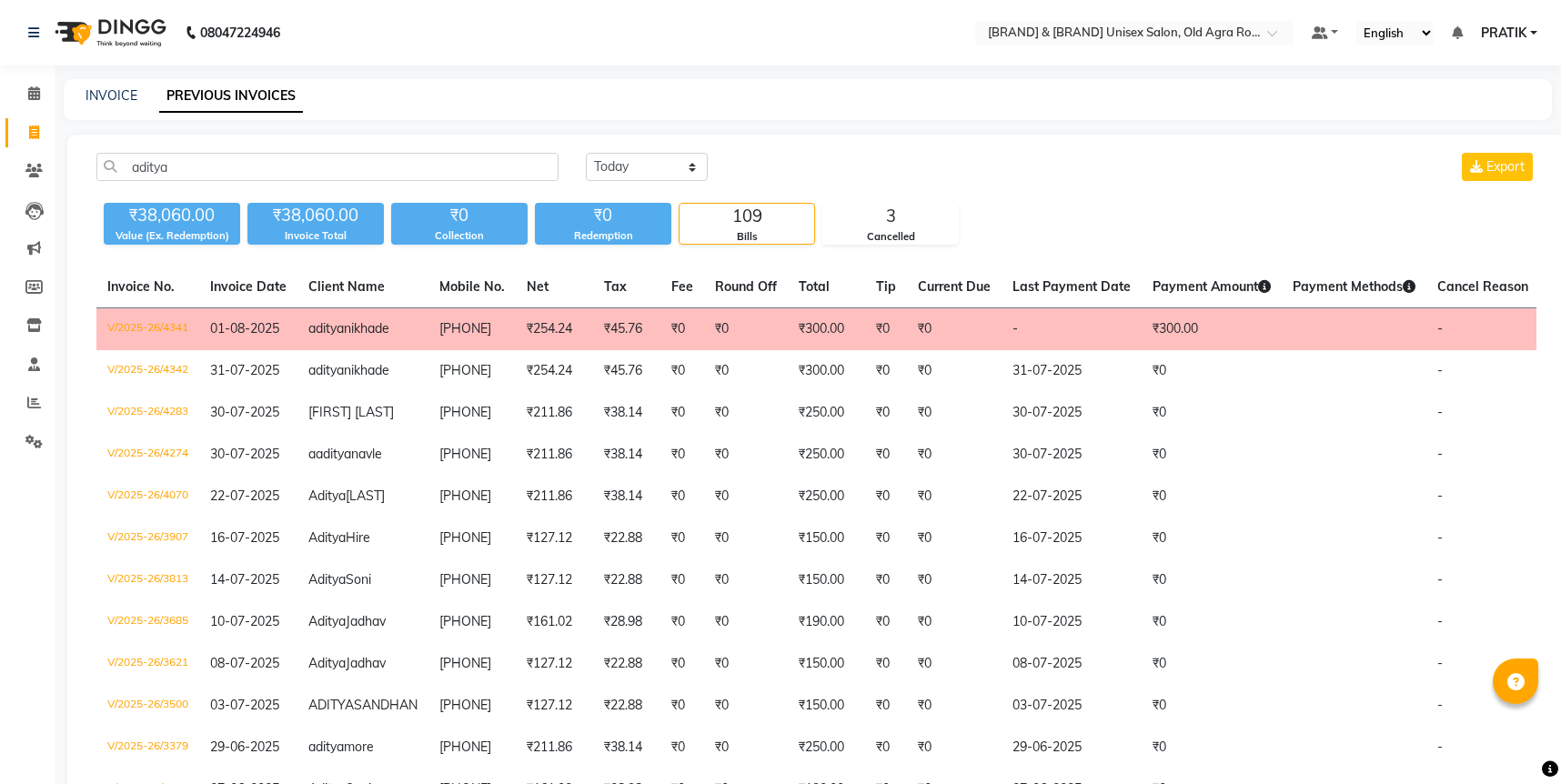 click on "[FIRST] [LAST]" 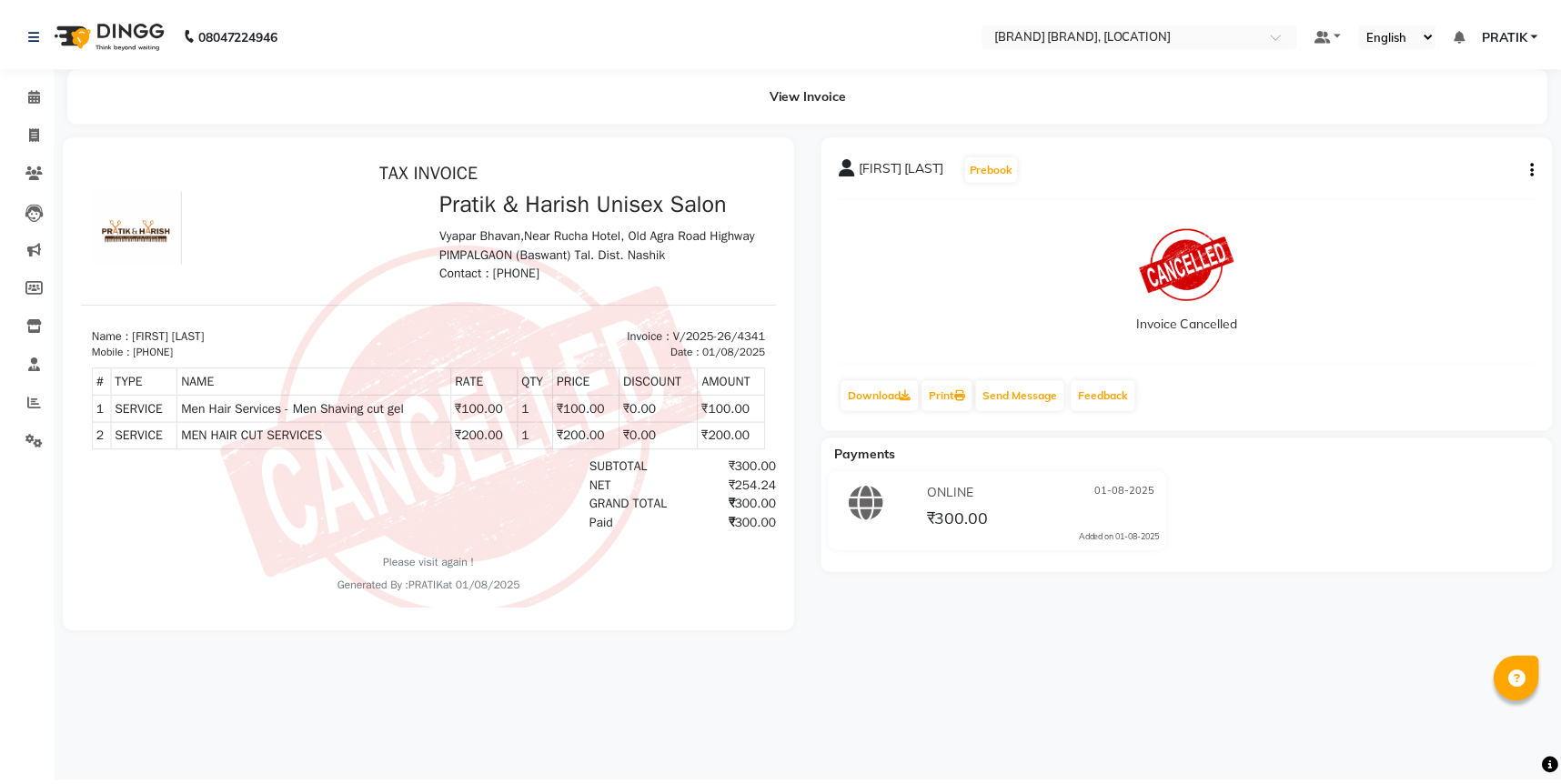 scroll, scrollTop: 0, scrollLeft: 0, axis: both 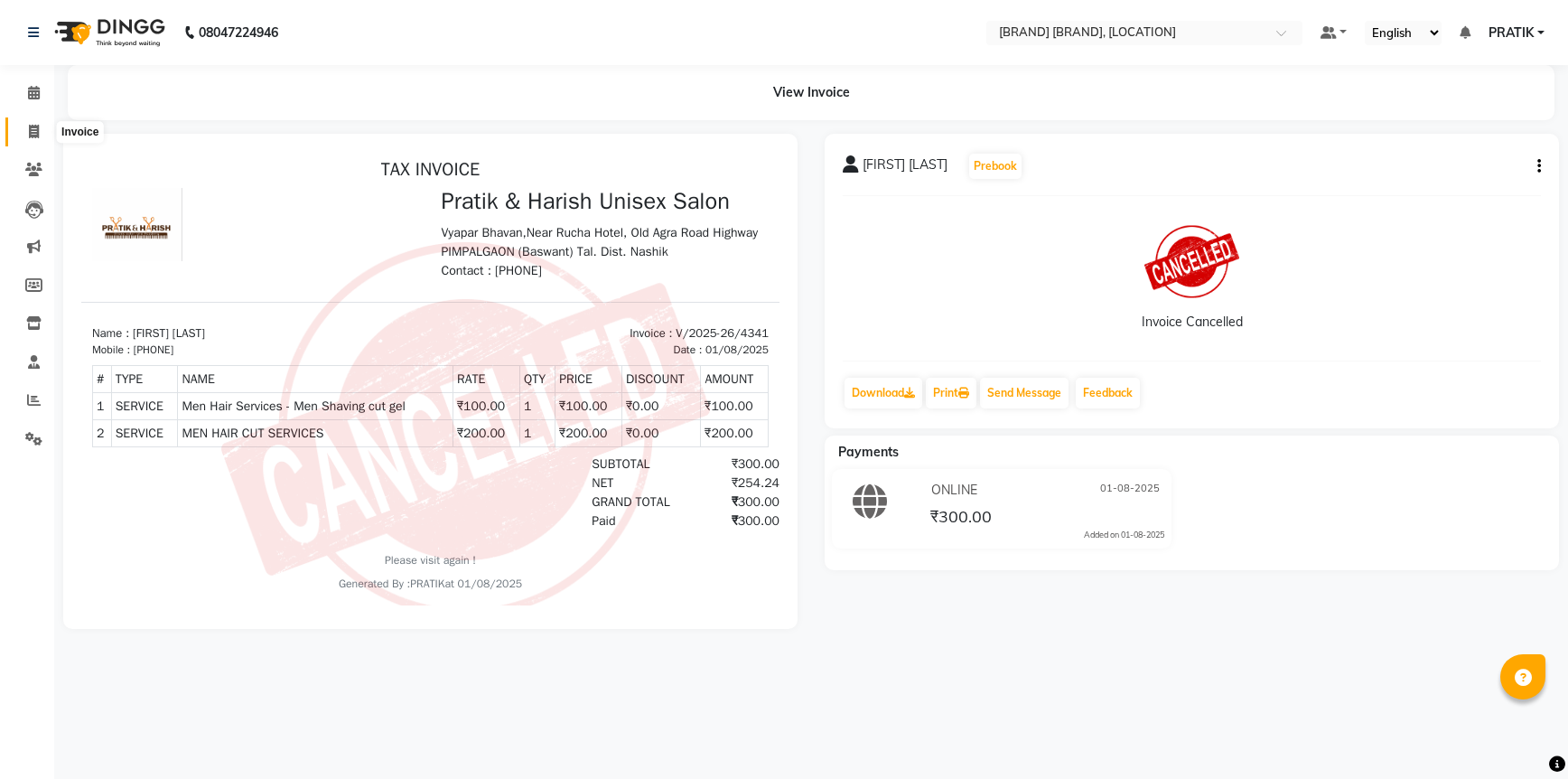 click 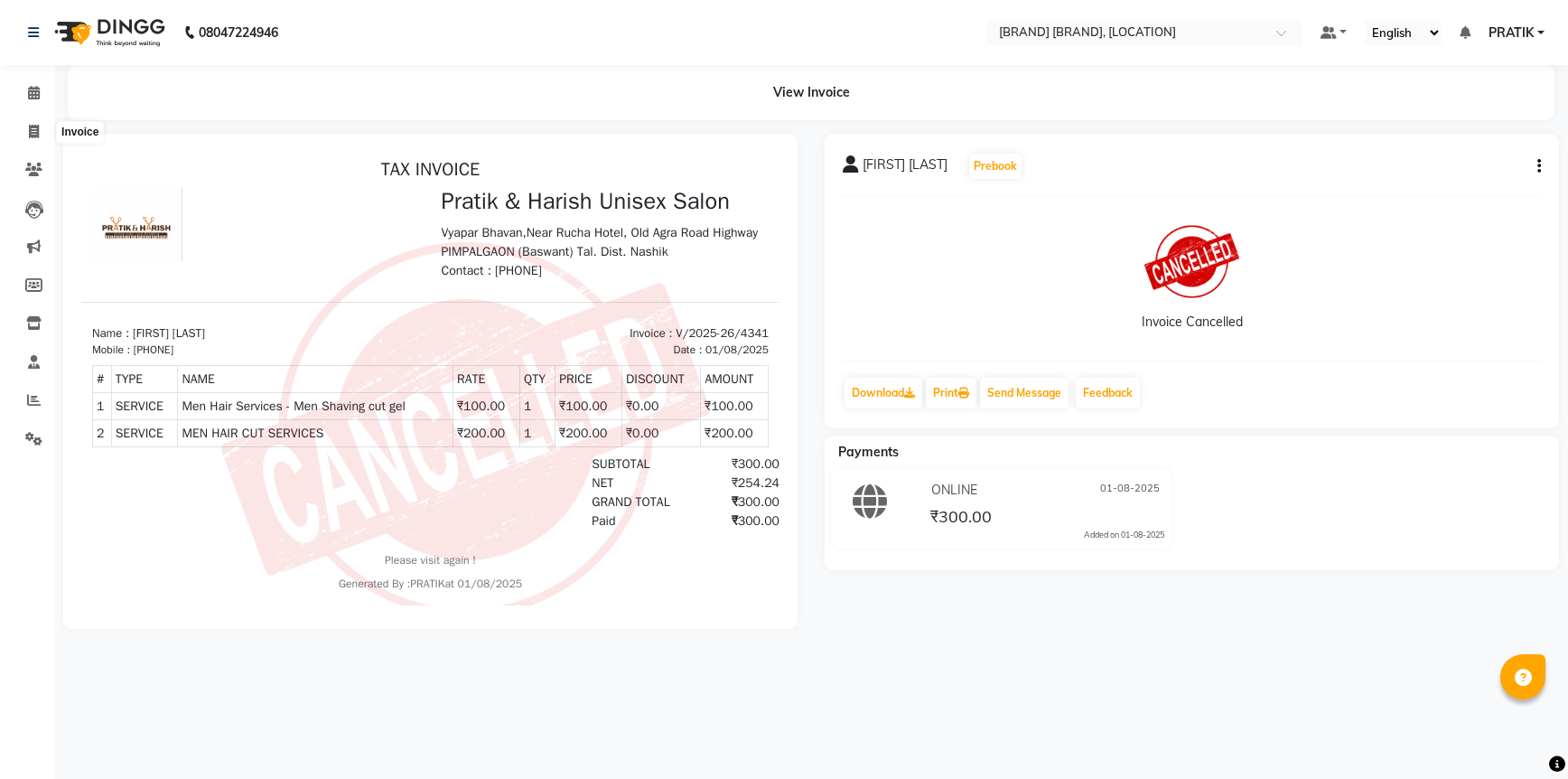 select on "service" 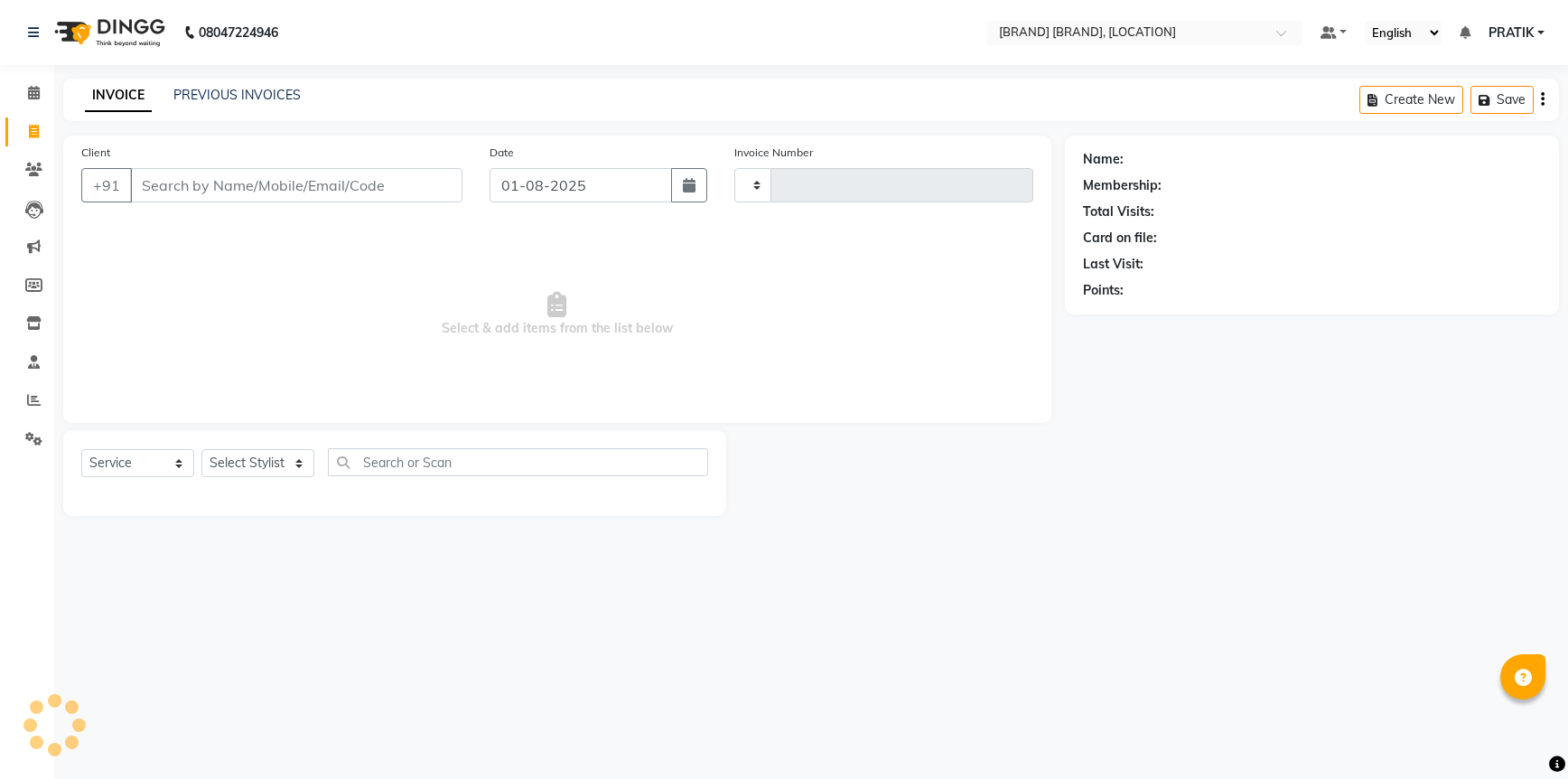 type on "4346" 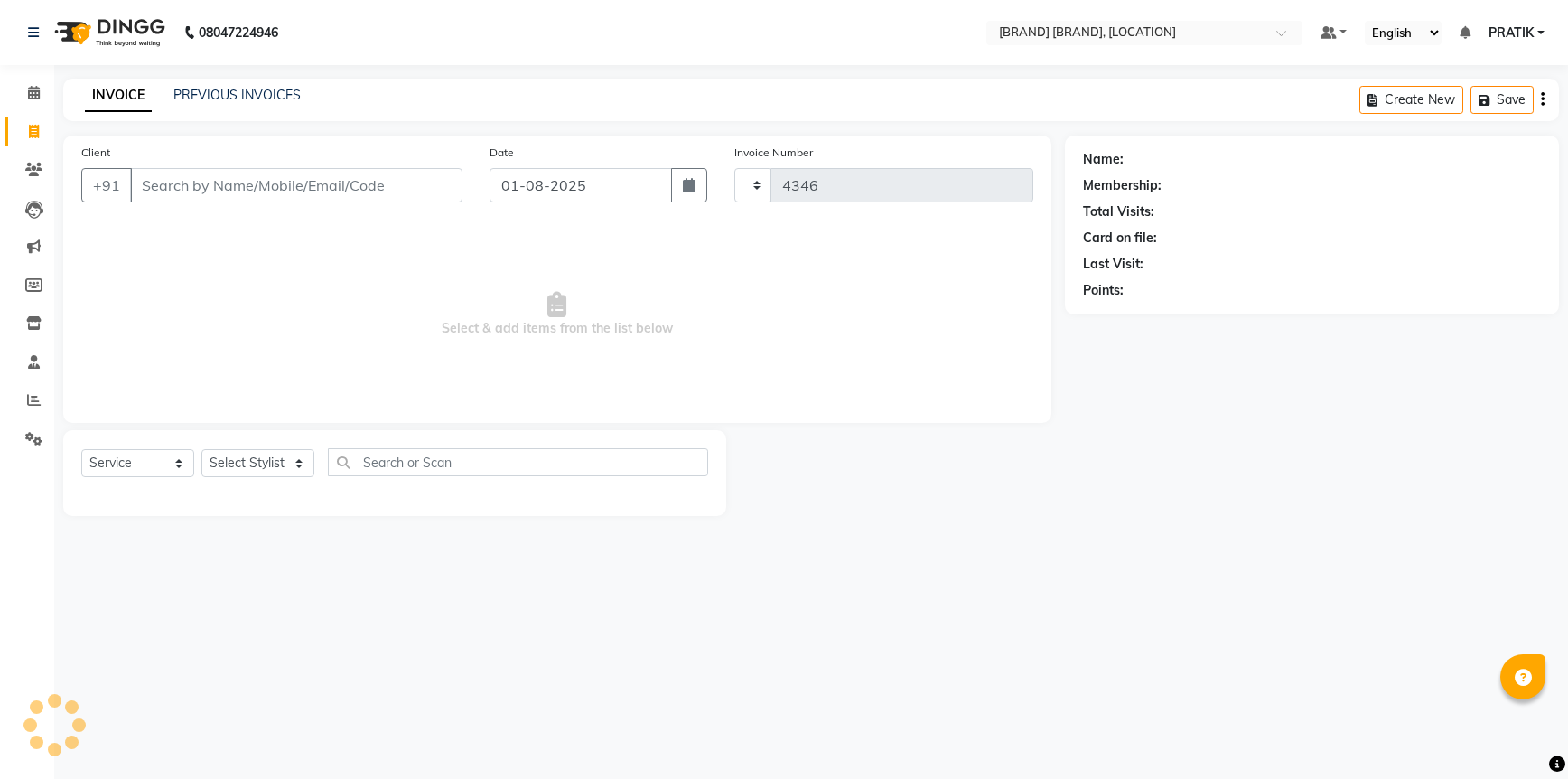 select on "6770" 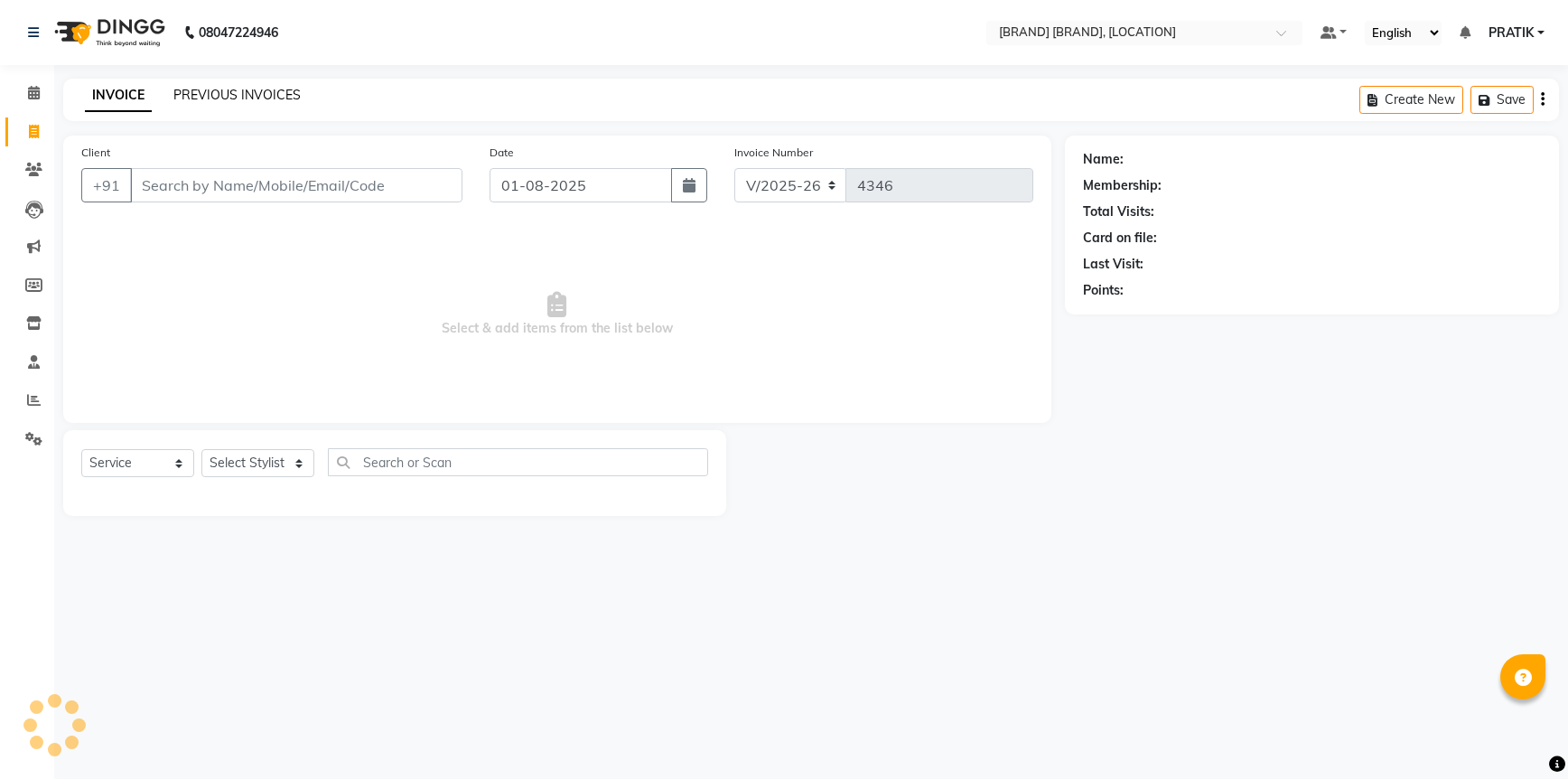 click on "PREVIOUS INVOICES" 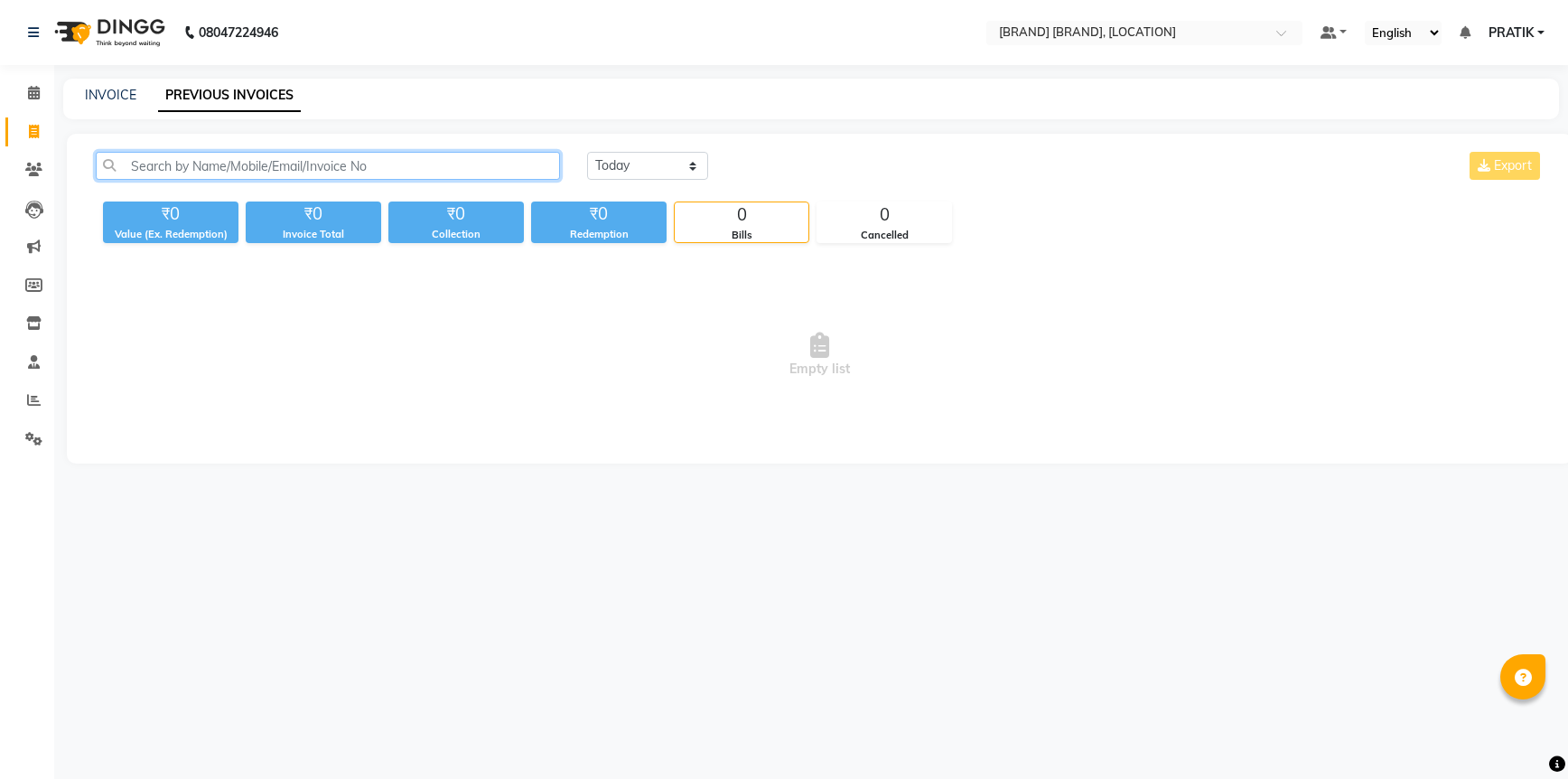 drag, startPoint x: 243, startPoint y: 94, endPoint x: 319, endPoint y: 156, distance: 98.081599 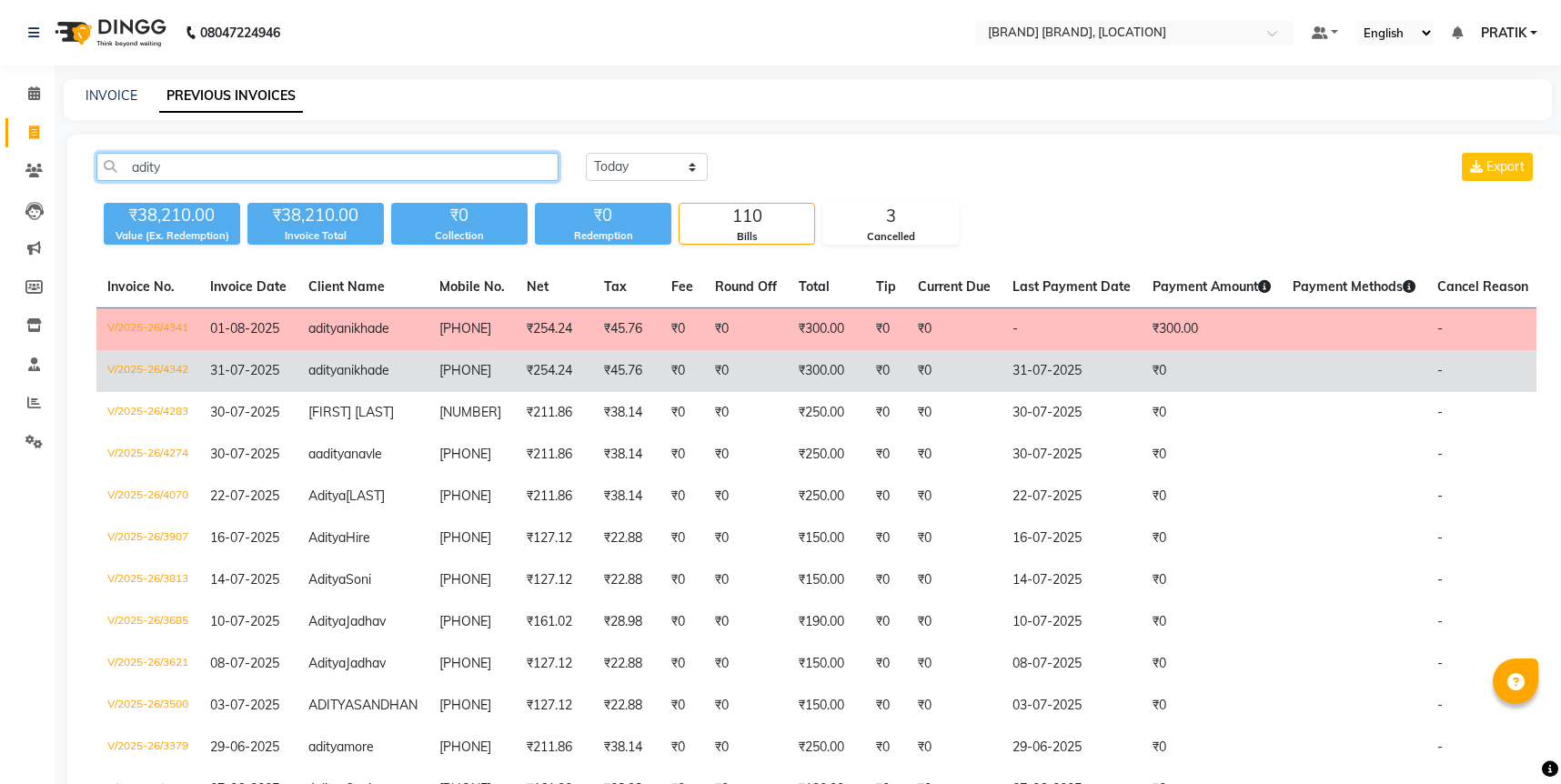 type on "adity" 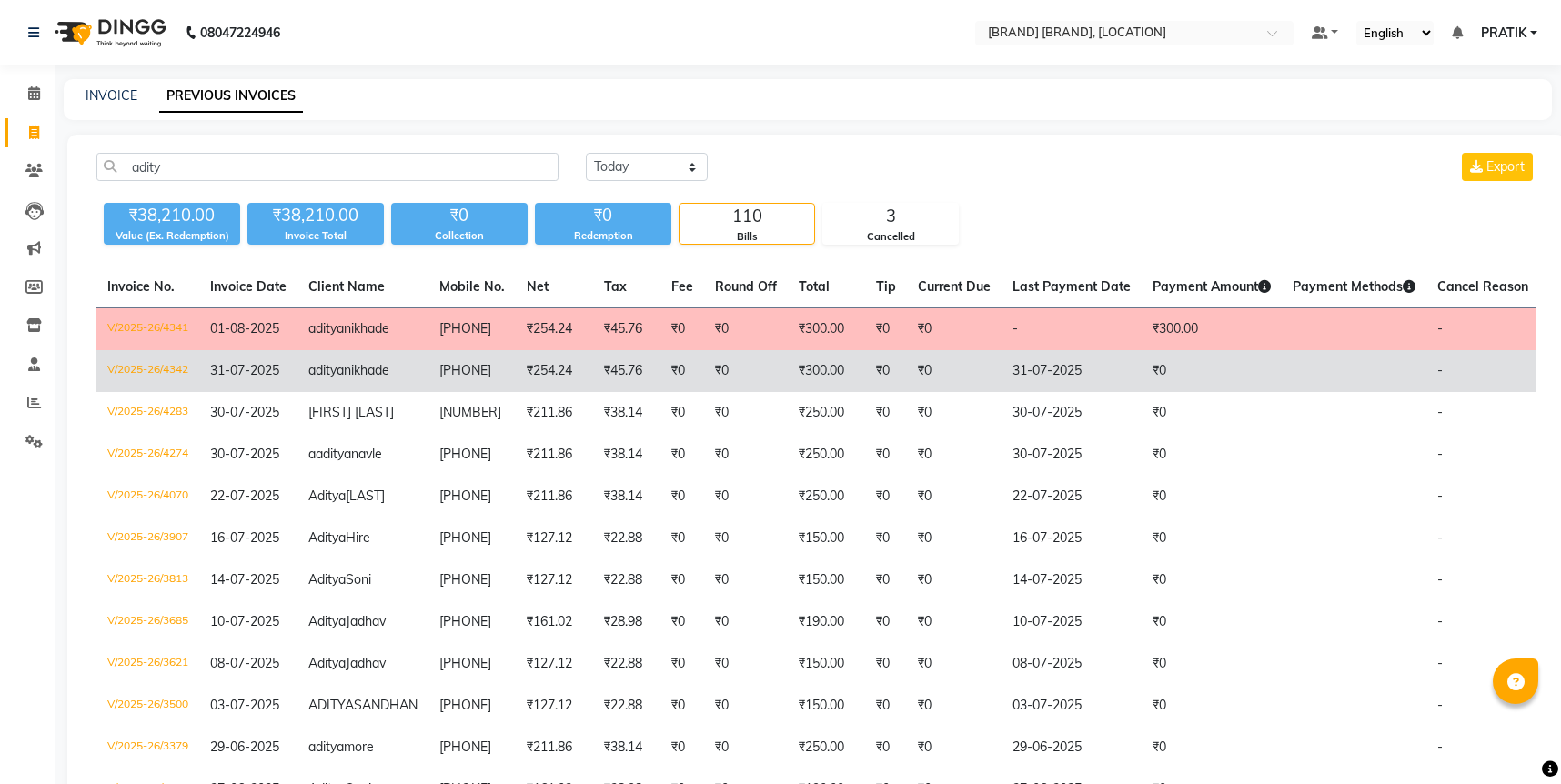 click on "8080442056" 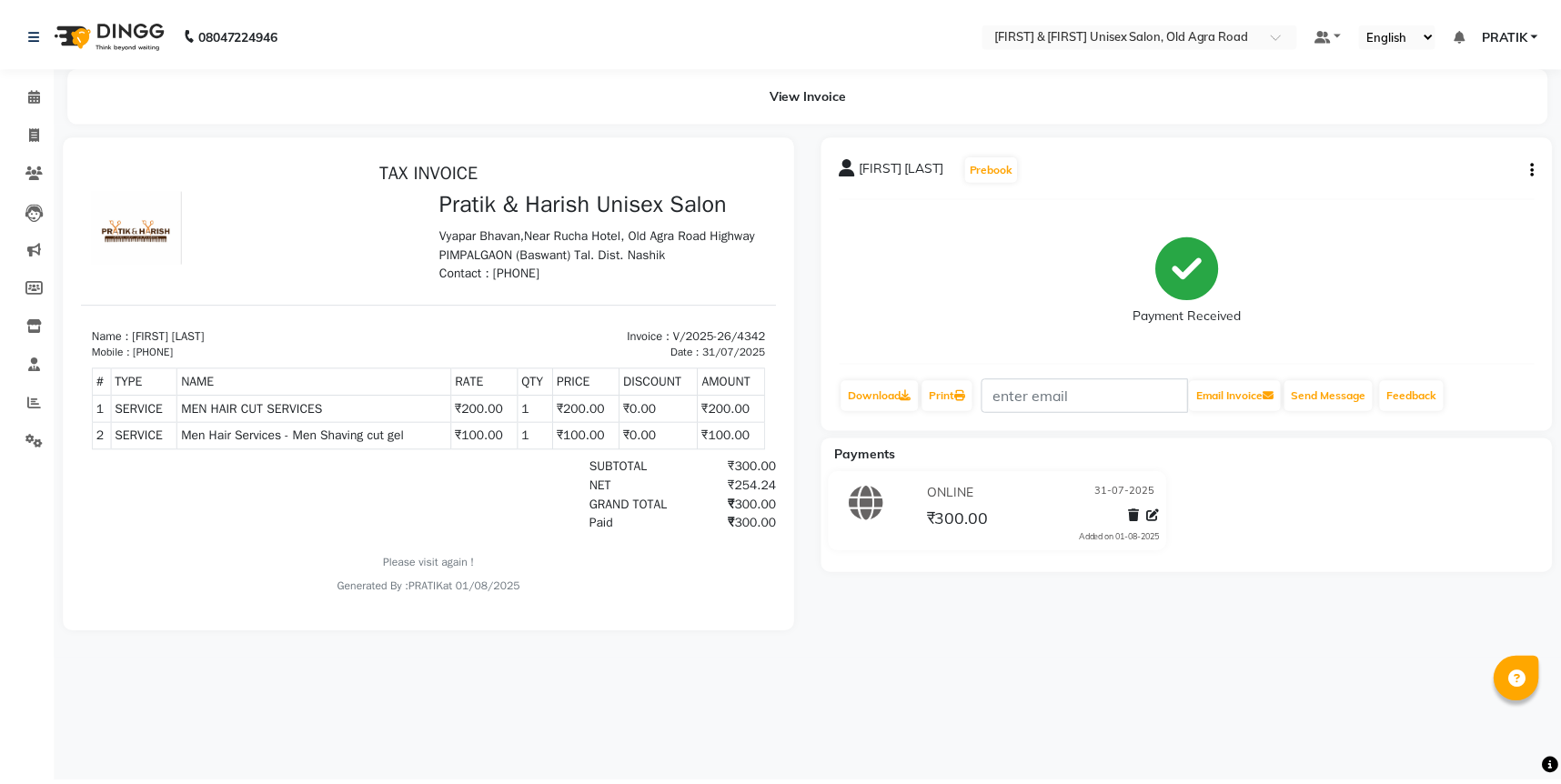 scroll, scrollTop: 0, scrollLeft: 0, axis: both 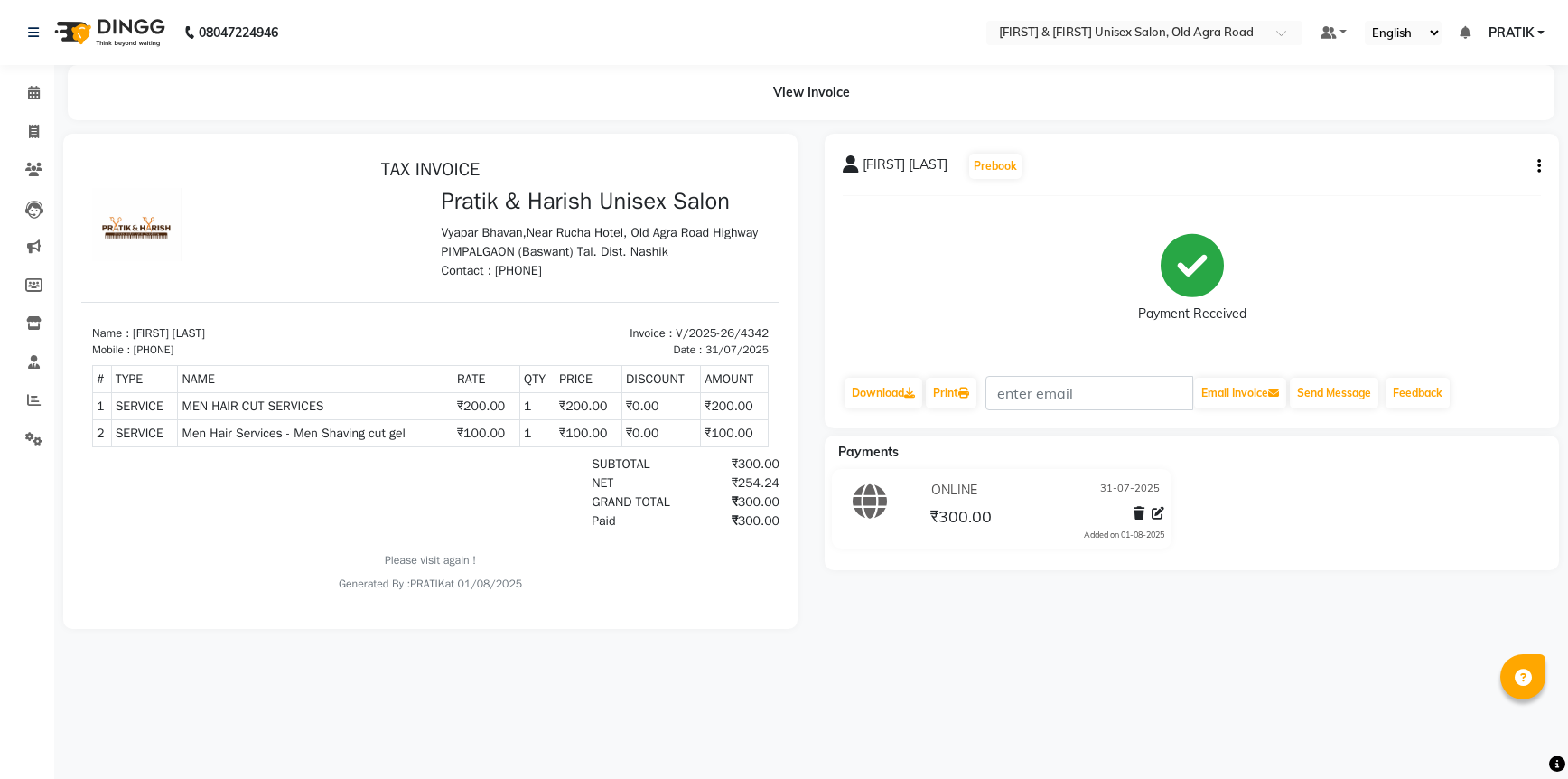 click 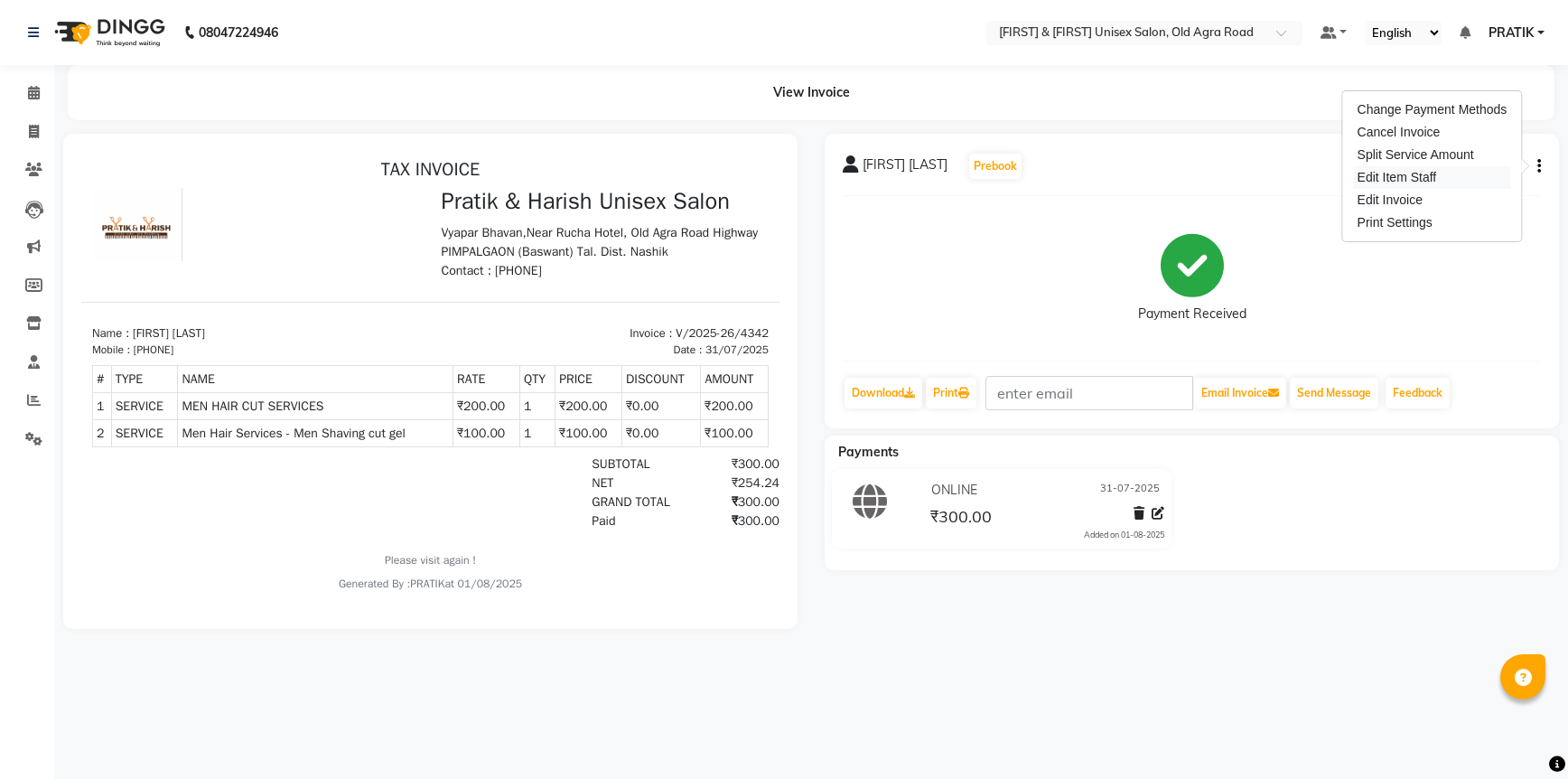 click on "Edit Item Staff" at bounding box center [1433, 177] 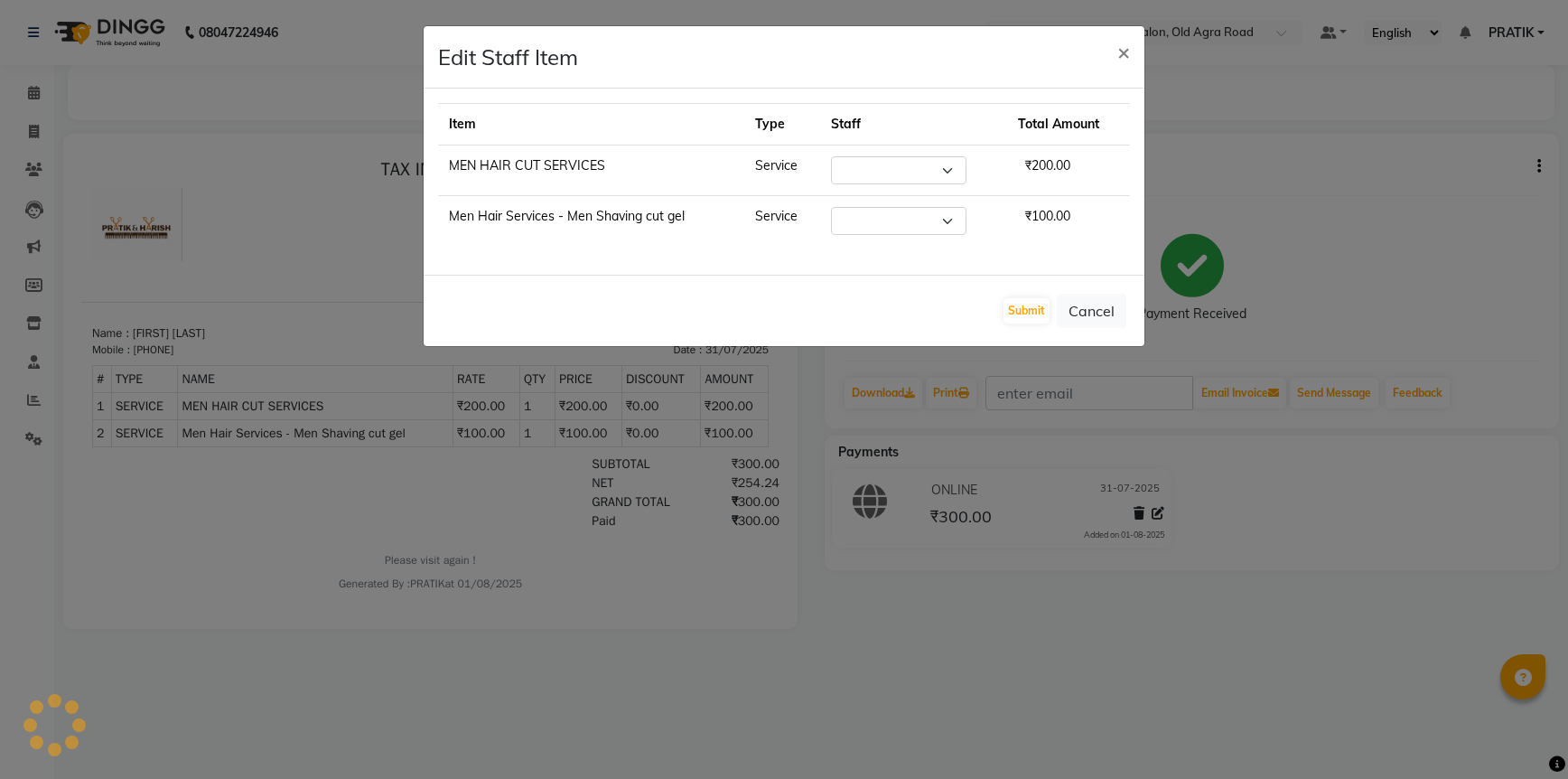 select on "53006" 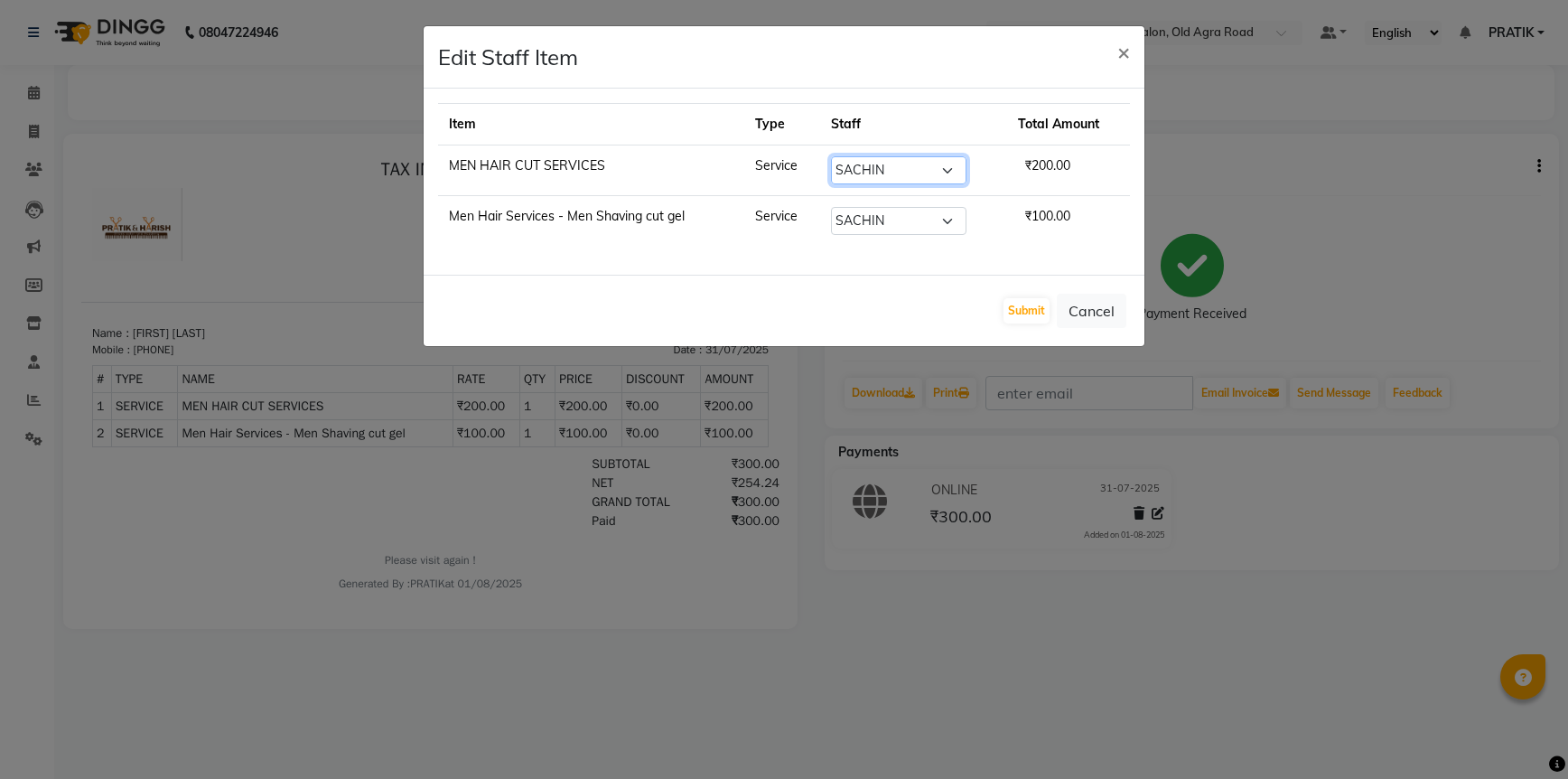 click on "Select DANISH [FIRST] [FIRST] [LAST] [FIRST] [LAST] Manisha NEHA PH SALON PRATIK SACHIN shahensha VEDANT YASH" 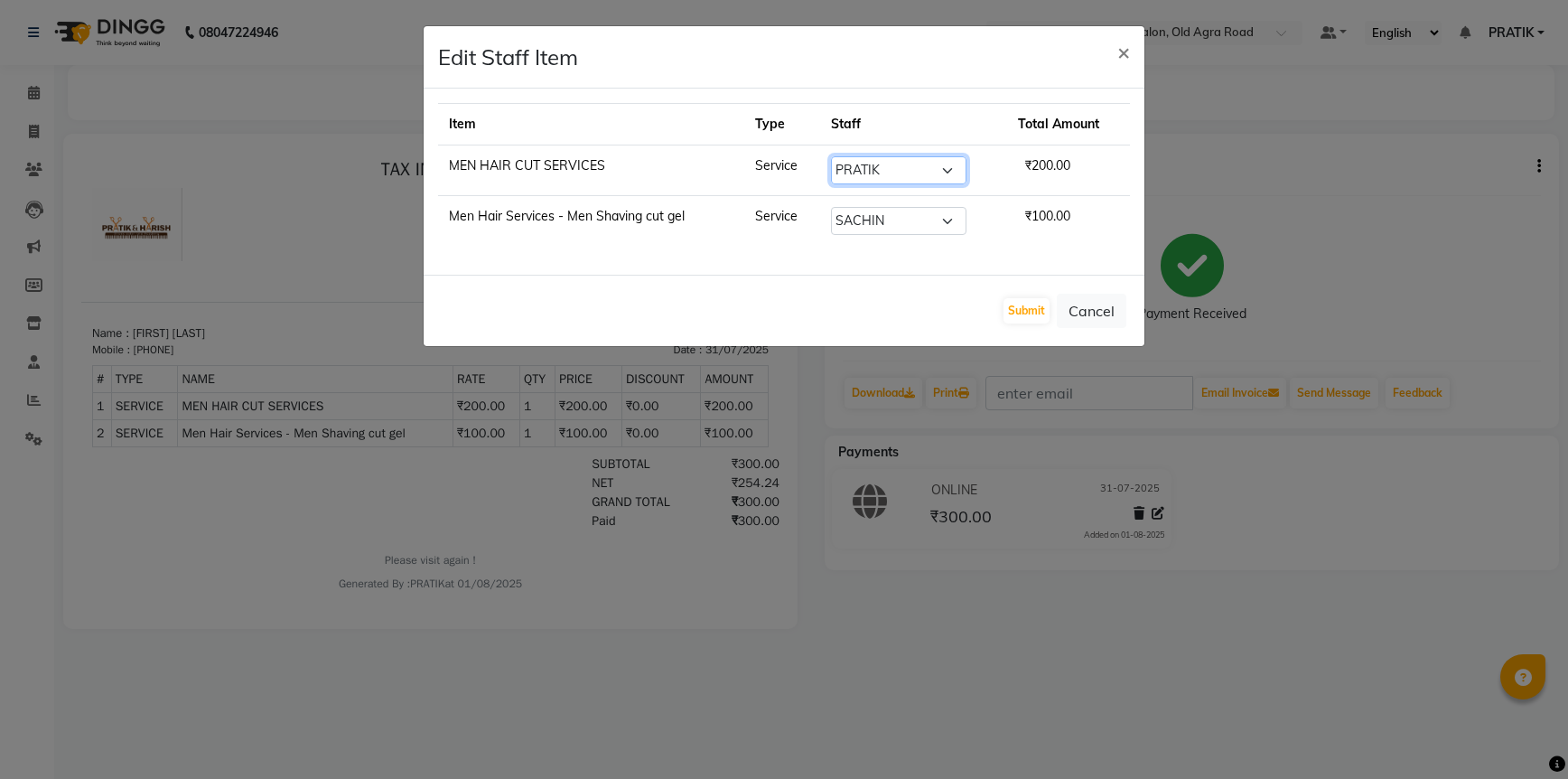 click on "Select DANISH [FIRST] [FIRST] [LAST] [FIRST] [LAST] Manisha NEHA PH SALON PRATIK SACHIN shahensha VEDANT YASH" 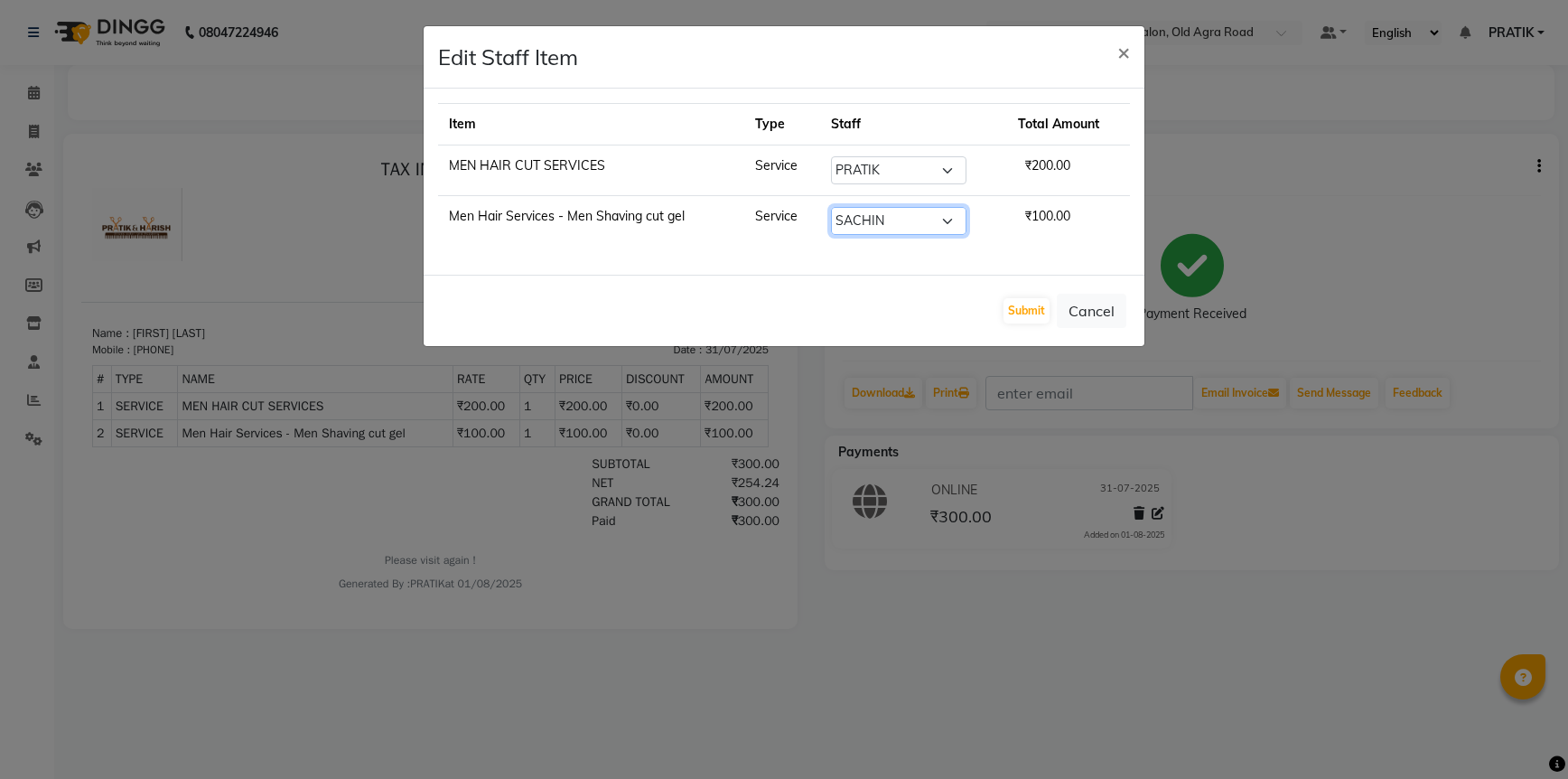 click on "Select DANISH [FIRST] [FIRST] [LAST] [FIRST] [LAST] Manisha NEHA PH SALON PRATIK SACHIN shahensha VEDANT YASH" 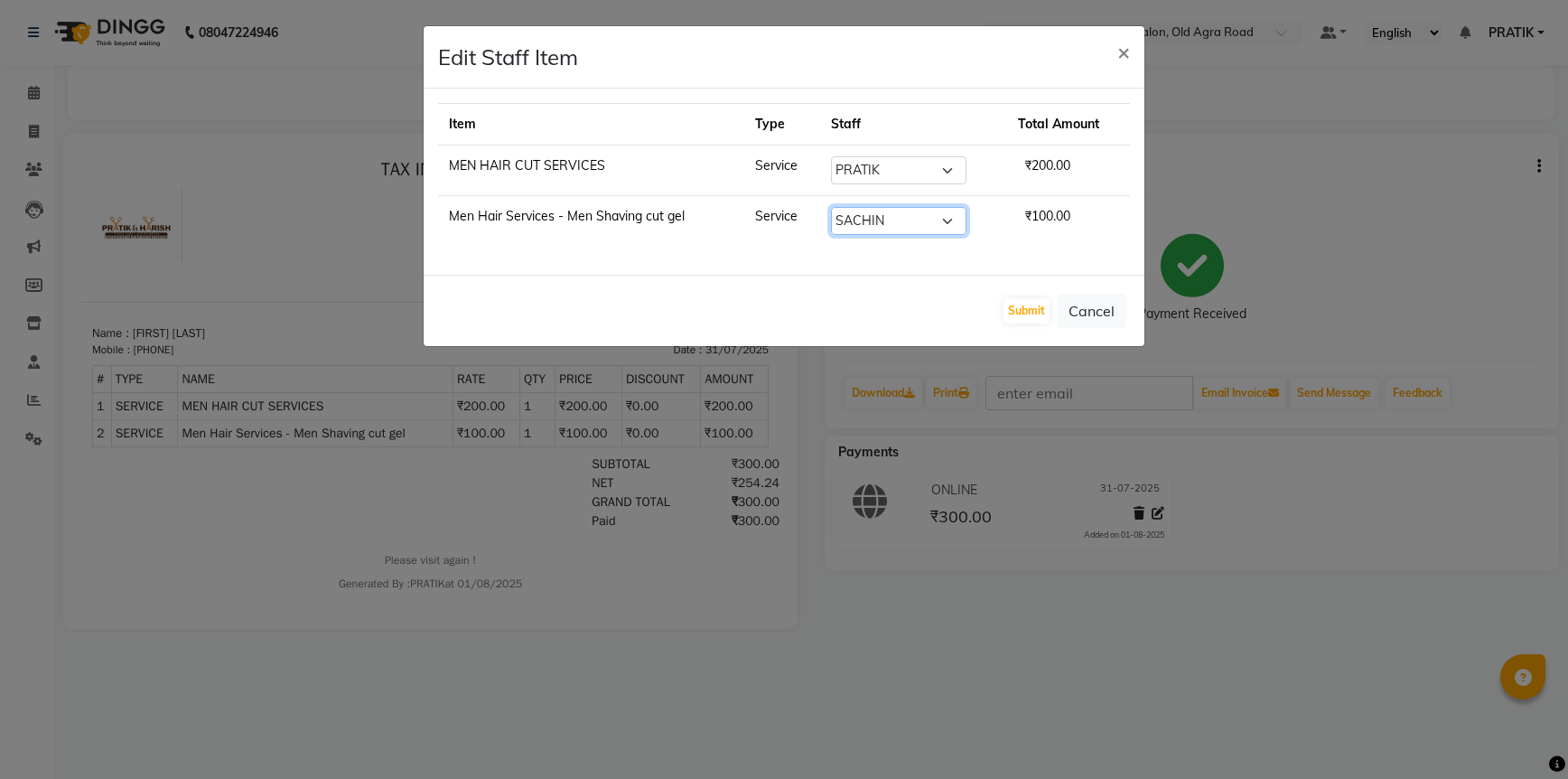 select on "53015" 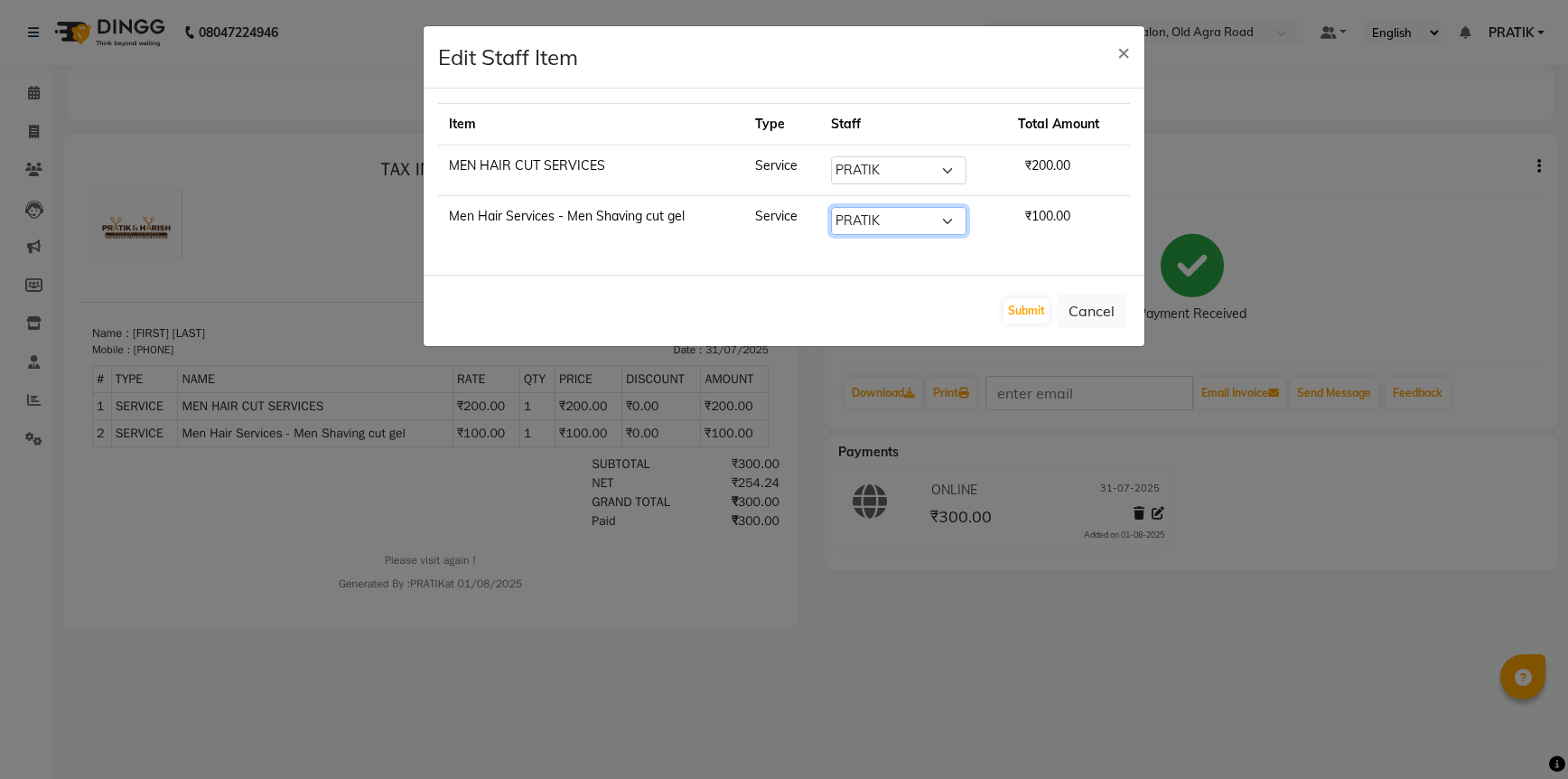 click on "Select DANISH [FIRST] [FIRST] [LAST] [FIRST] [LAST] Manisha NEHA PH SALON PRATIK SACHIN shahensha VEDANT YASH" 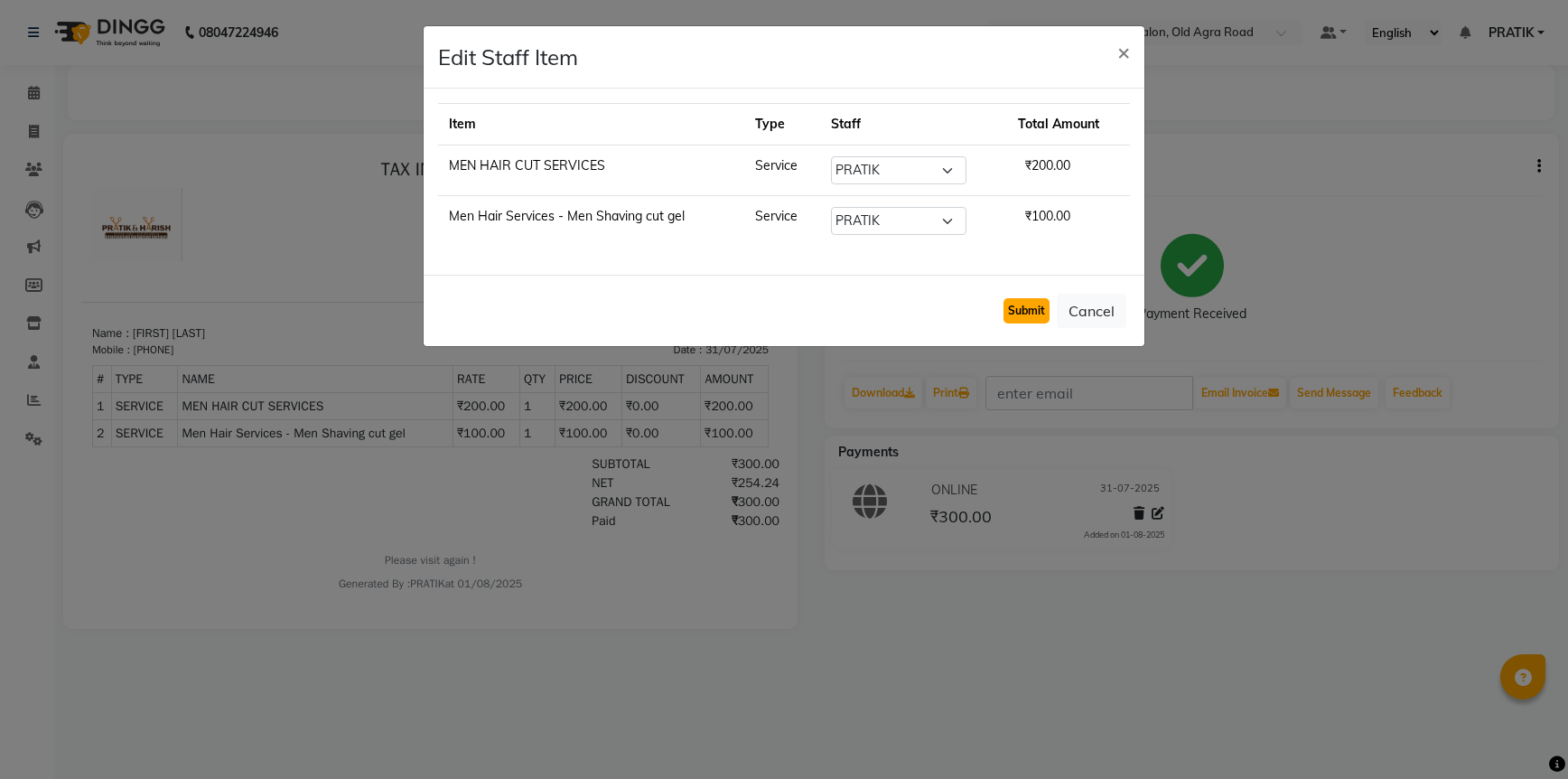 click on "Submit" 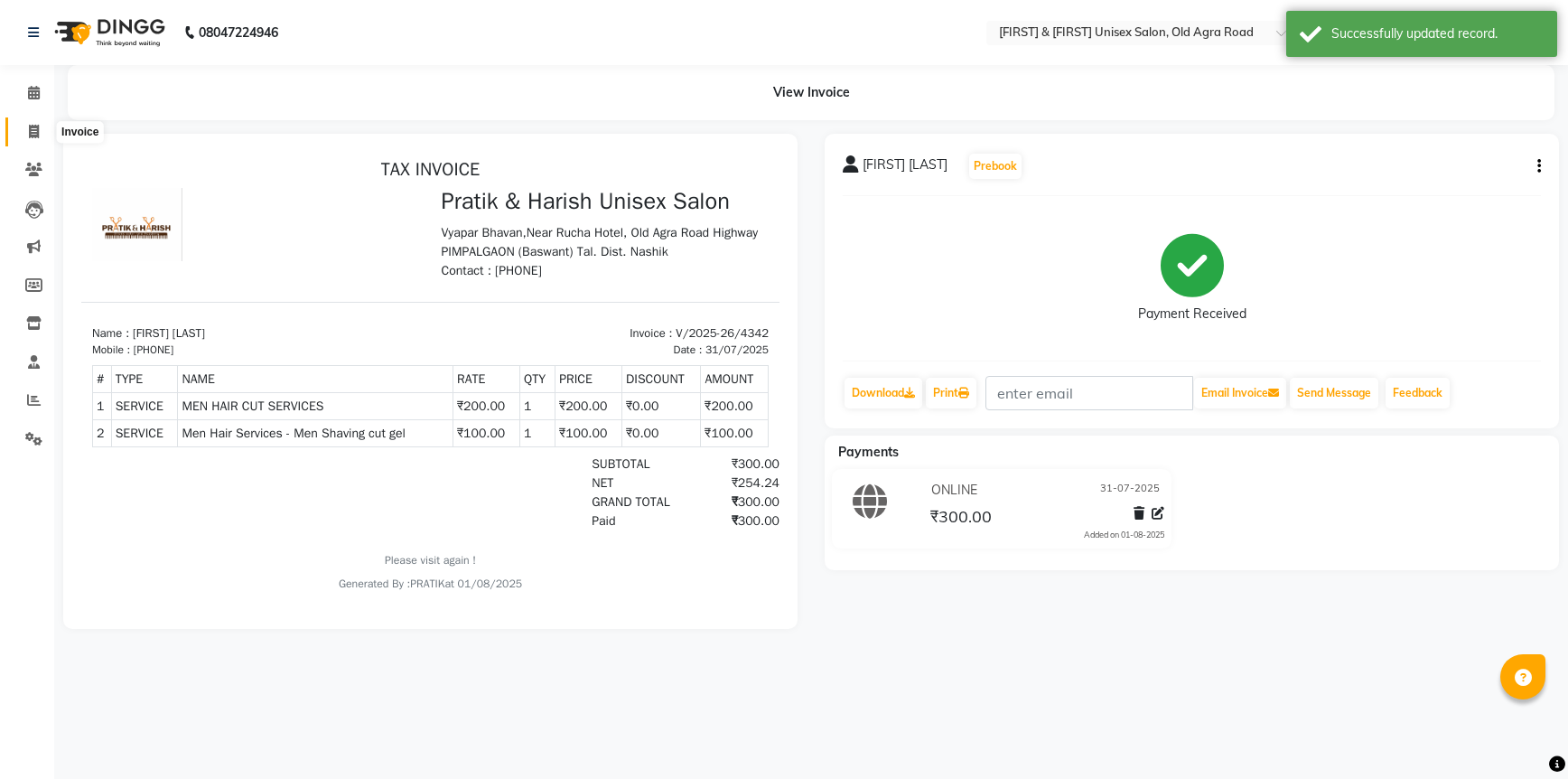 click 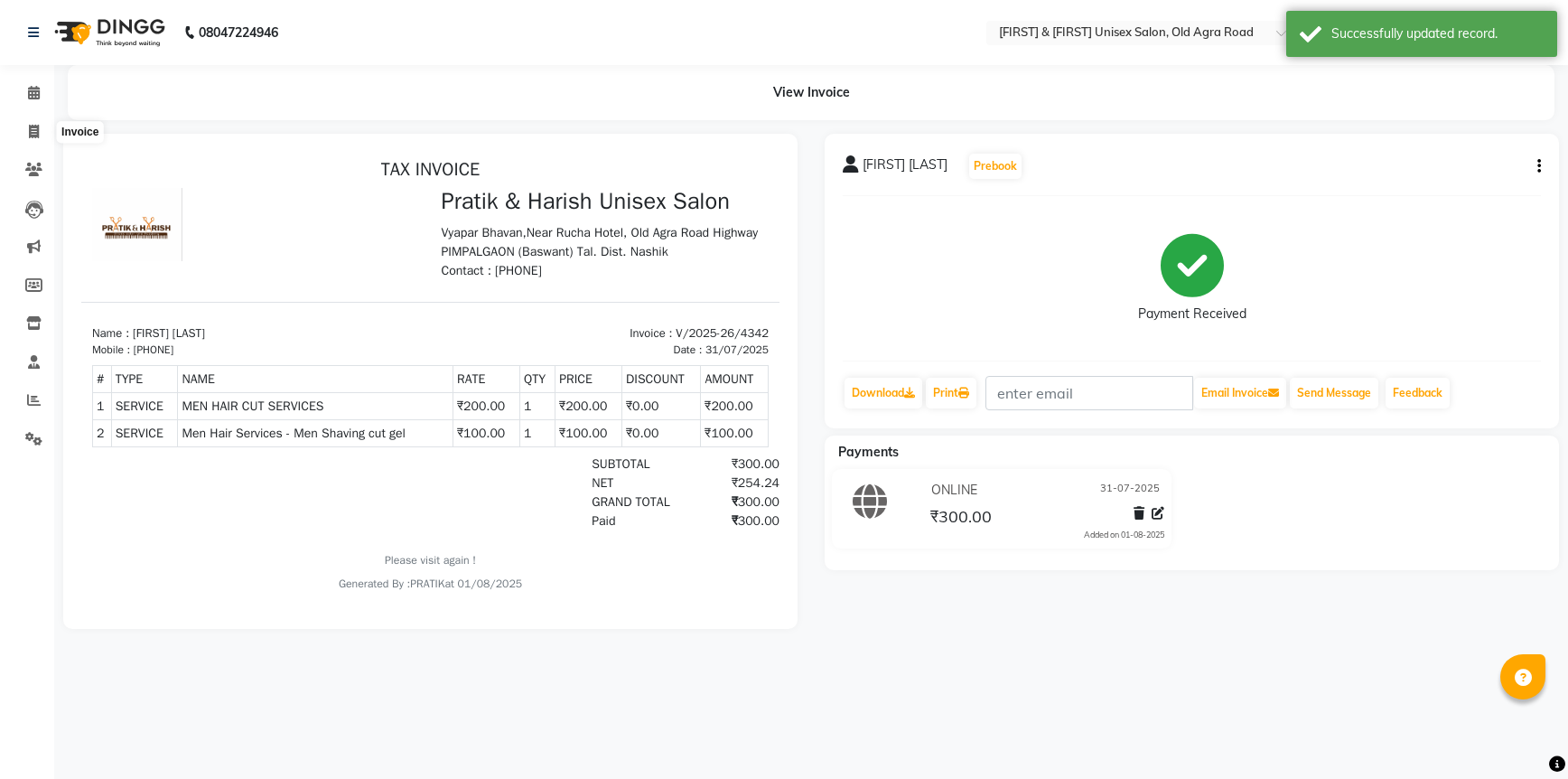 select on "service" 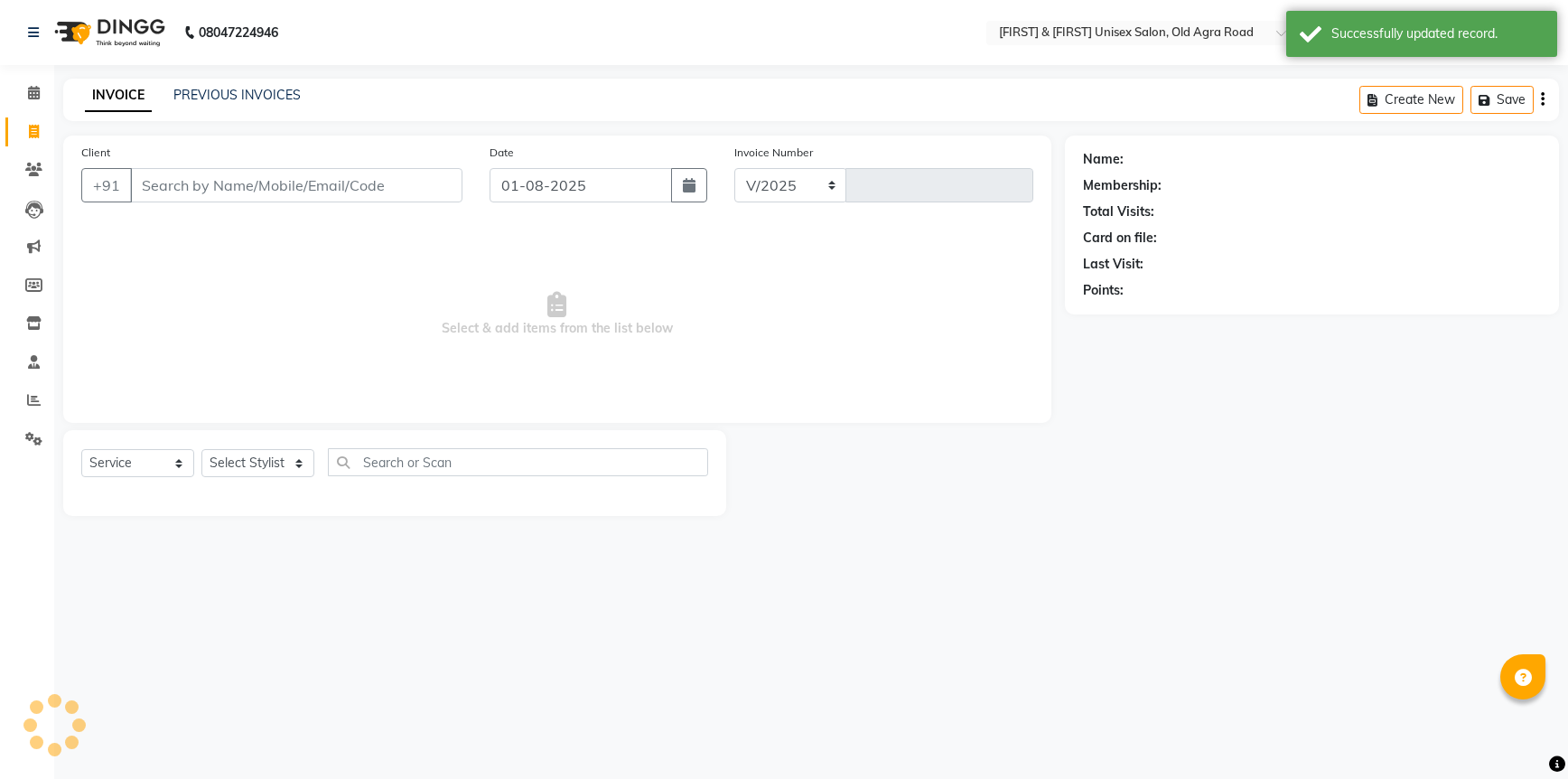 select on "6770" 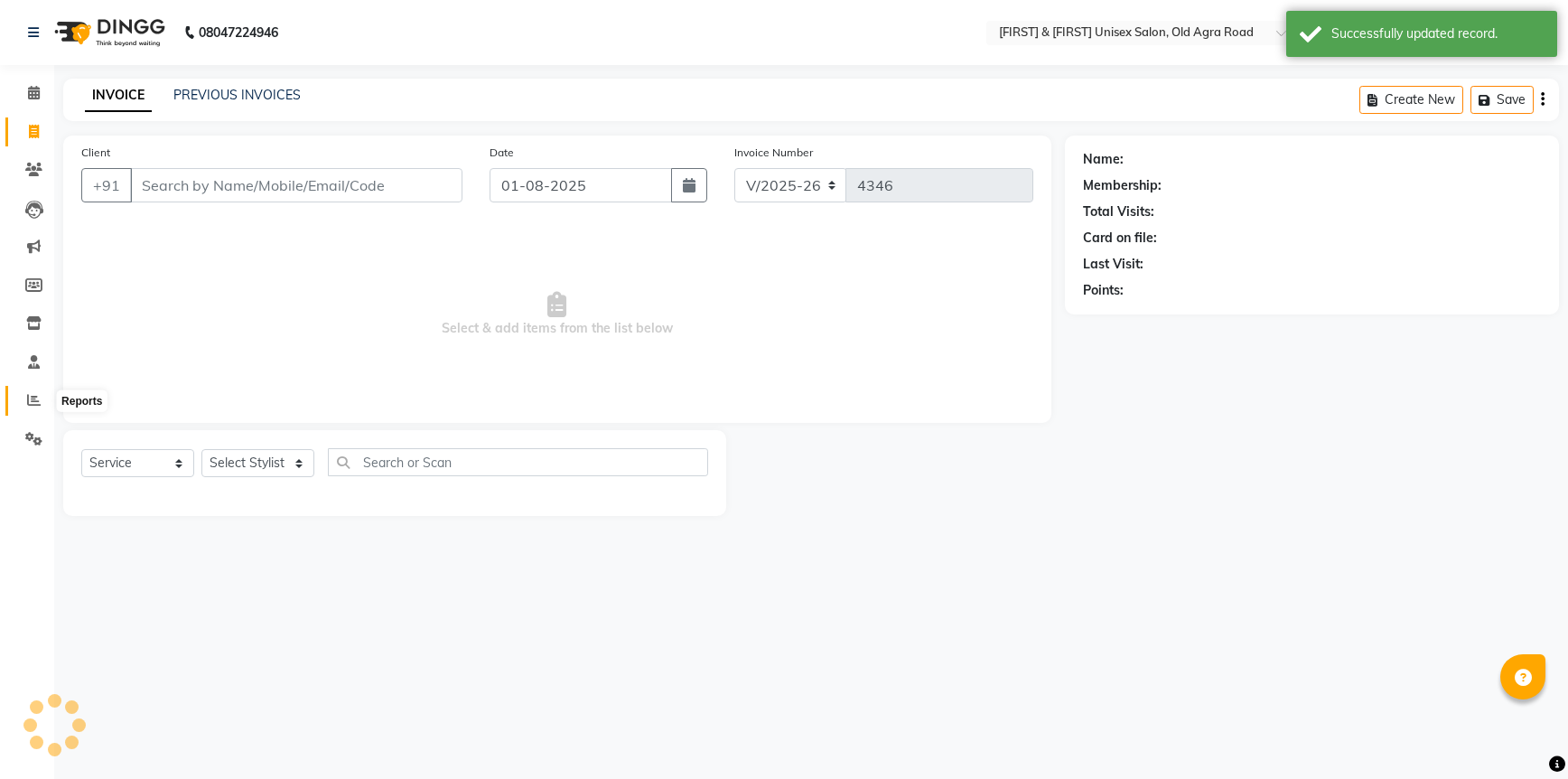 drag, startPoint x: 26, startPoint y: 401, endPoint x: 29, endPoint y: 381, distance: 20.223748 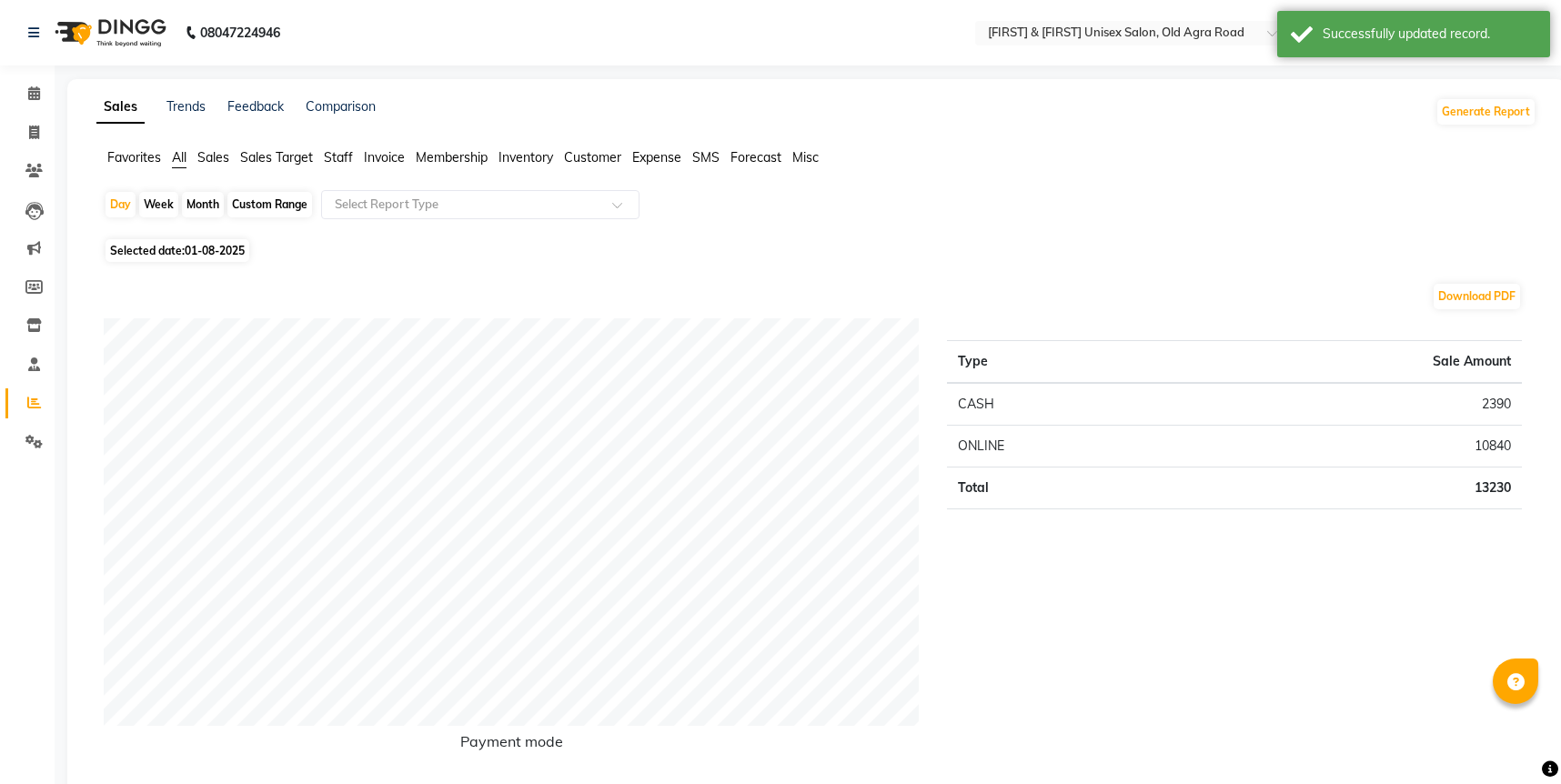 click on "Staff" 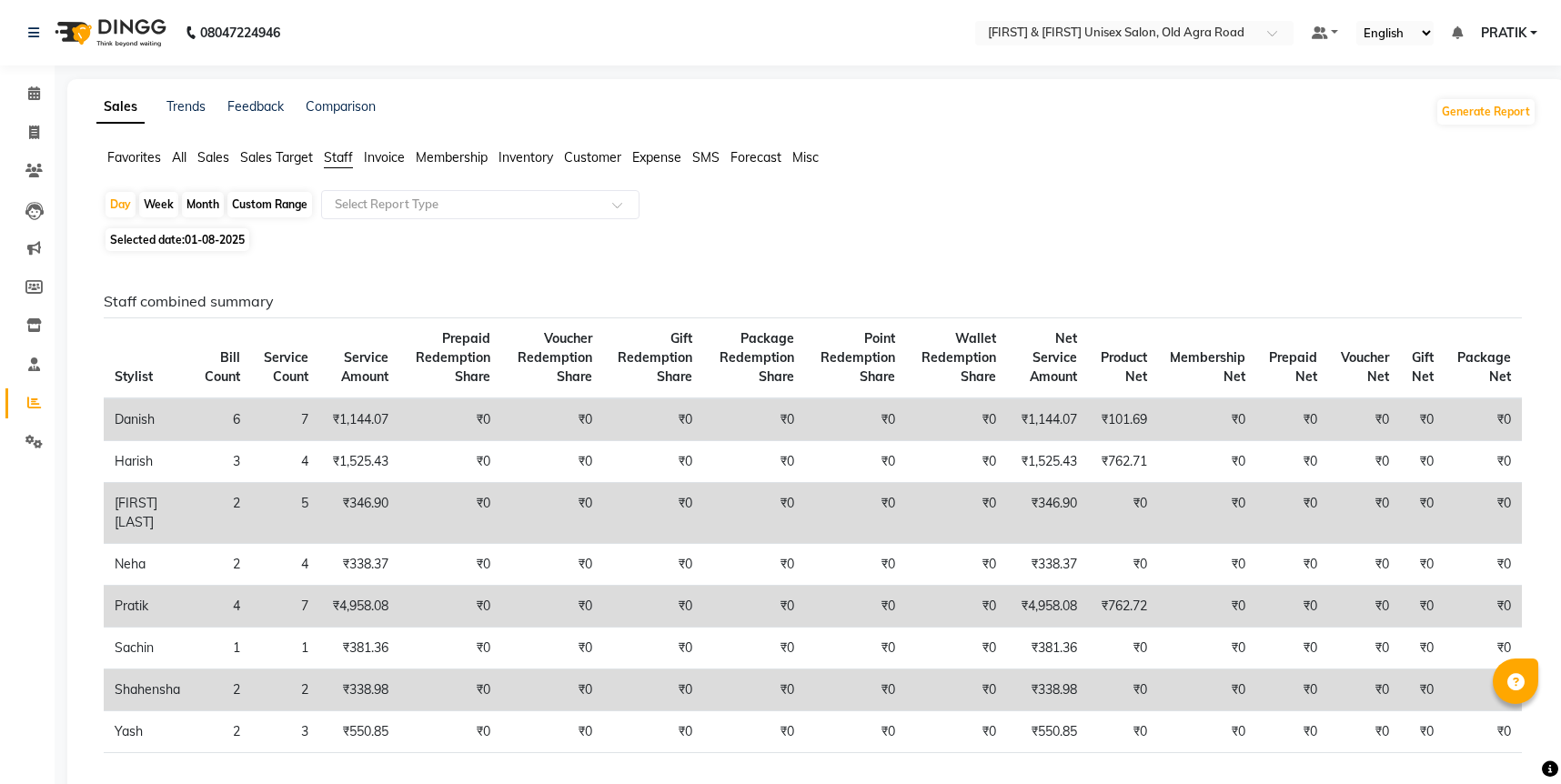 click on "01-08-2025" 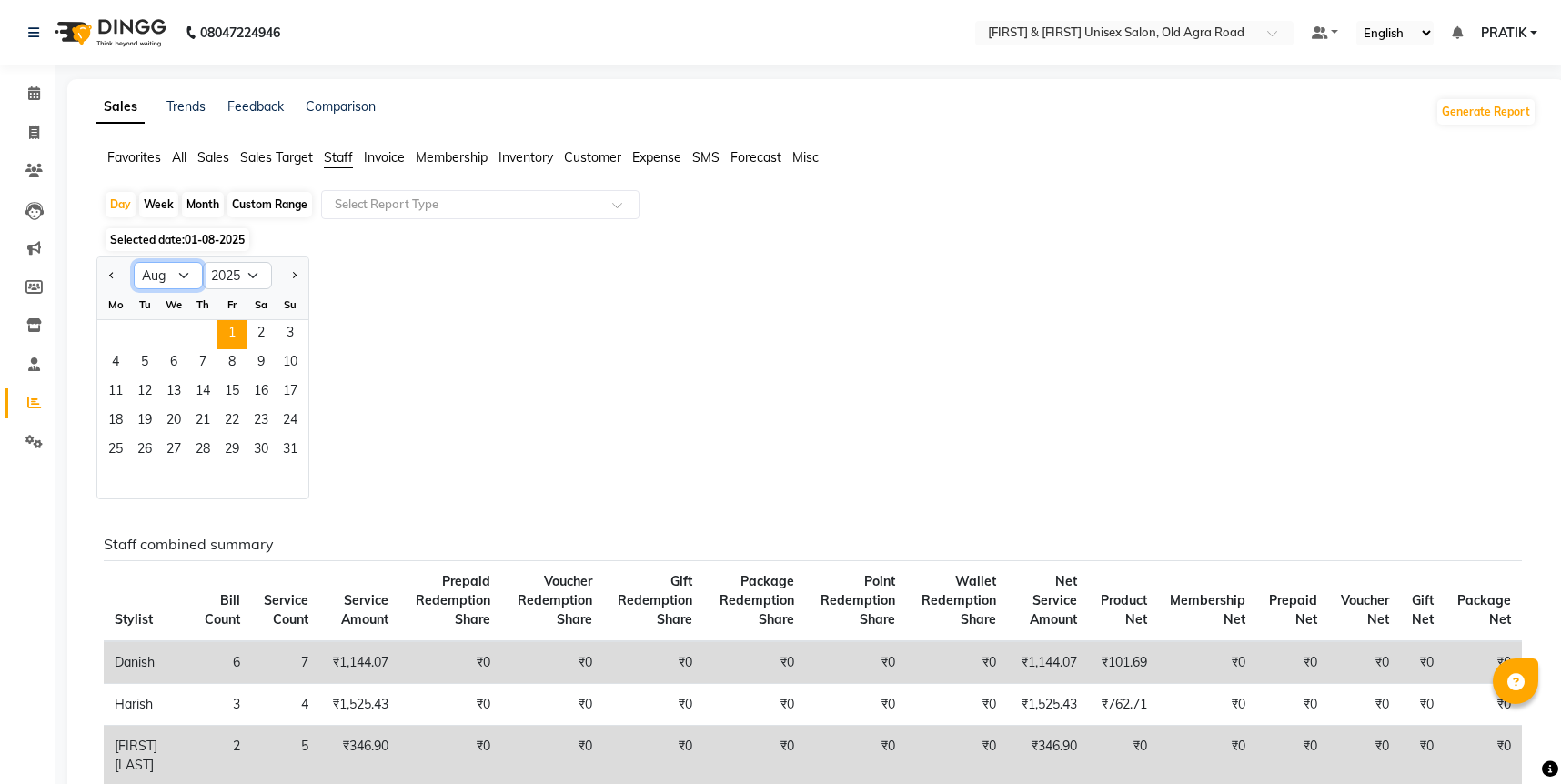 click on "Jan Feb Mar Apr May Jun Jul Aug Sep Oct Nov Dec" 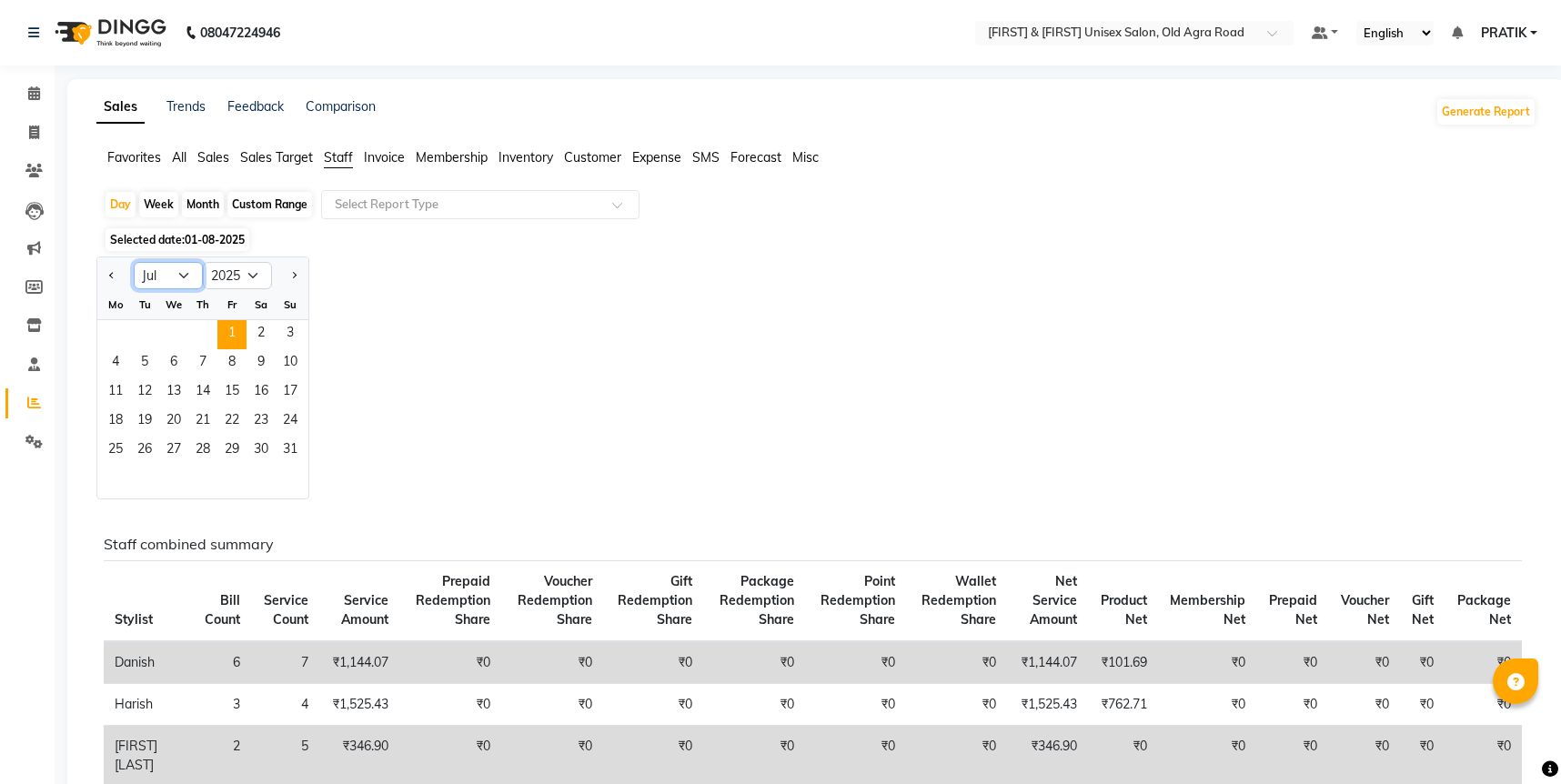 click on "Jan Feb Mar Apr May Jun Jul Aug Sep Oct Nov Dec" 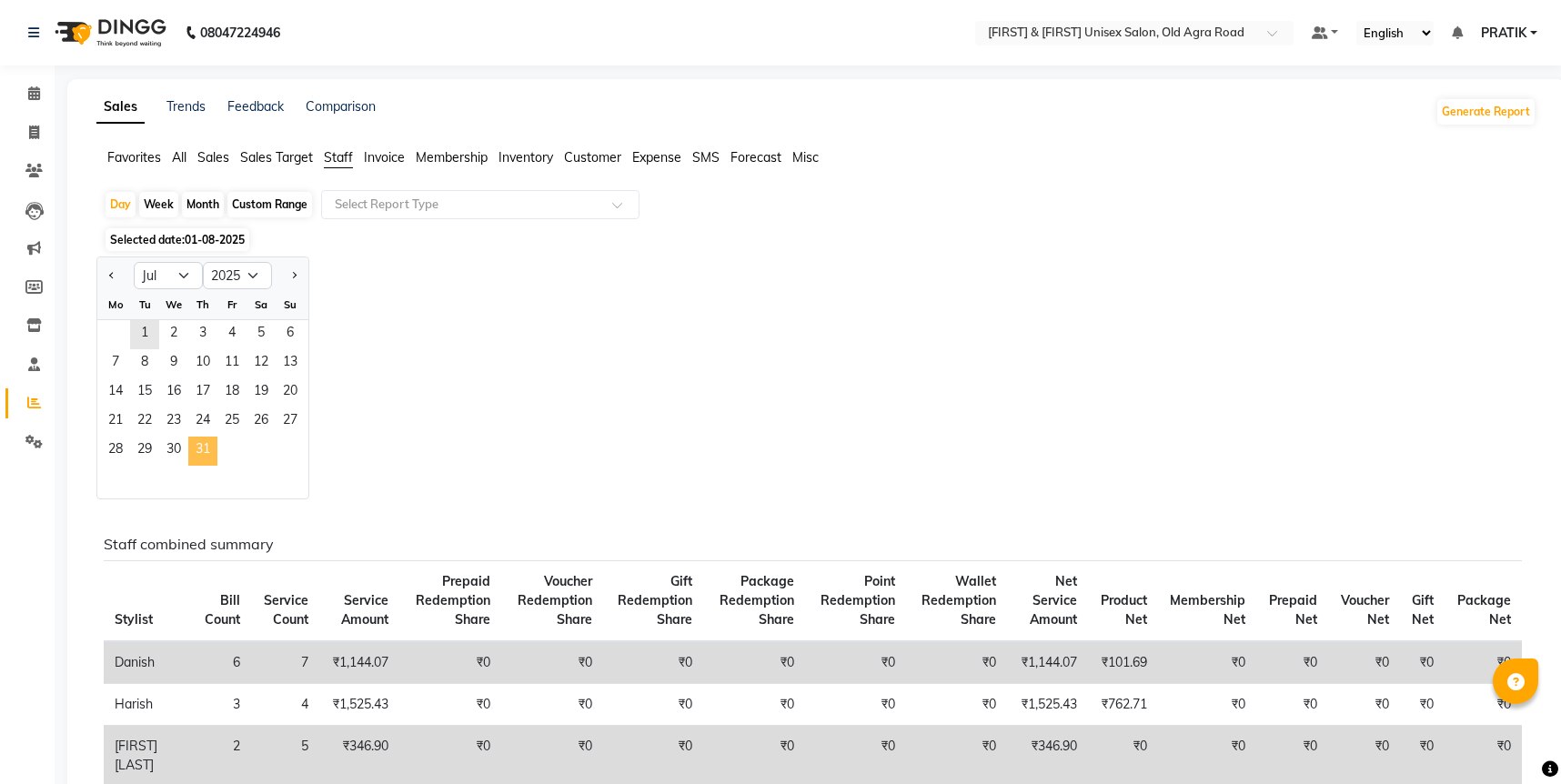 click on "31" 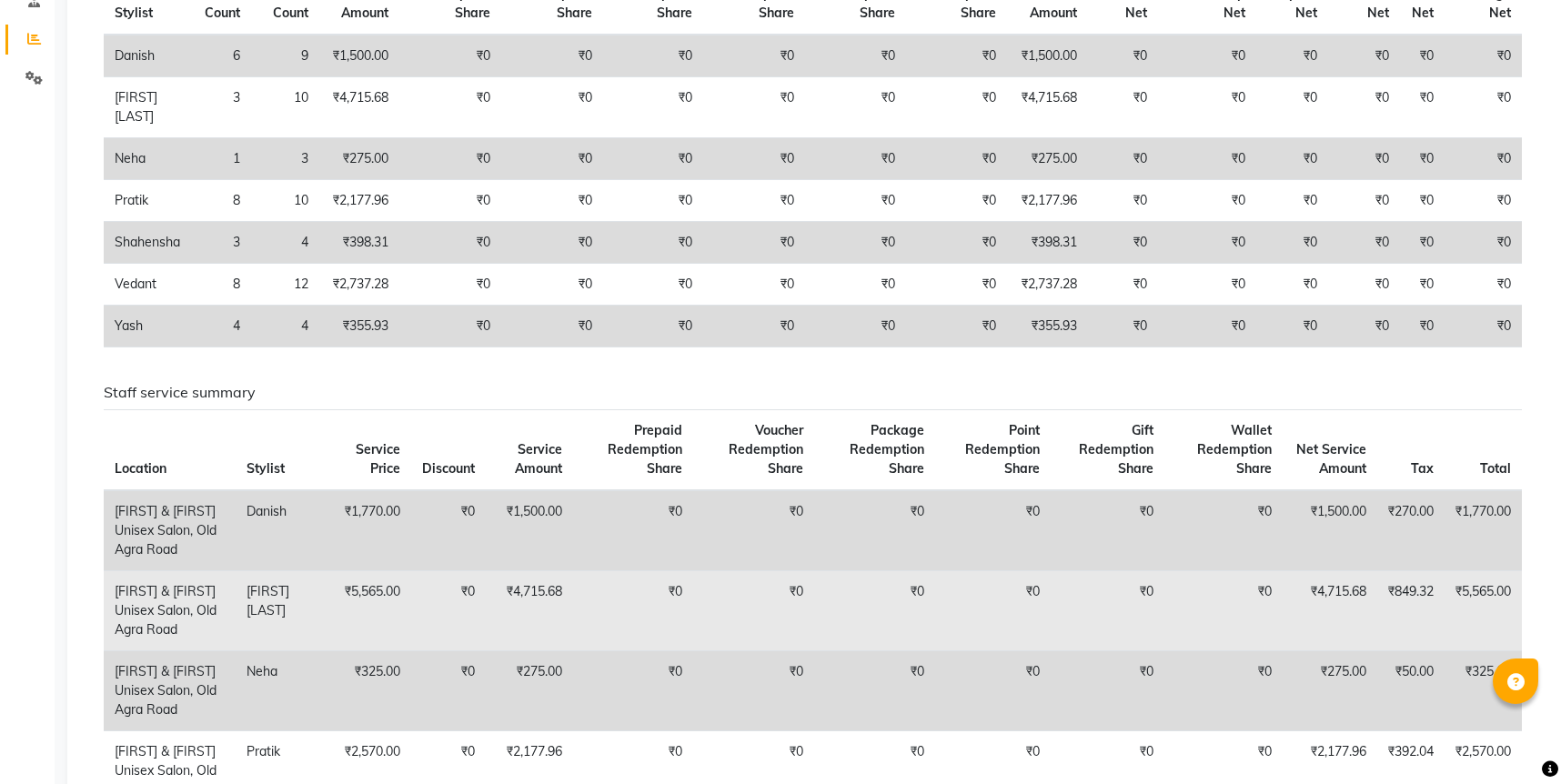 scroll, scrollTop: 121, scrollLeft: 0, axis: vertical 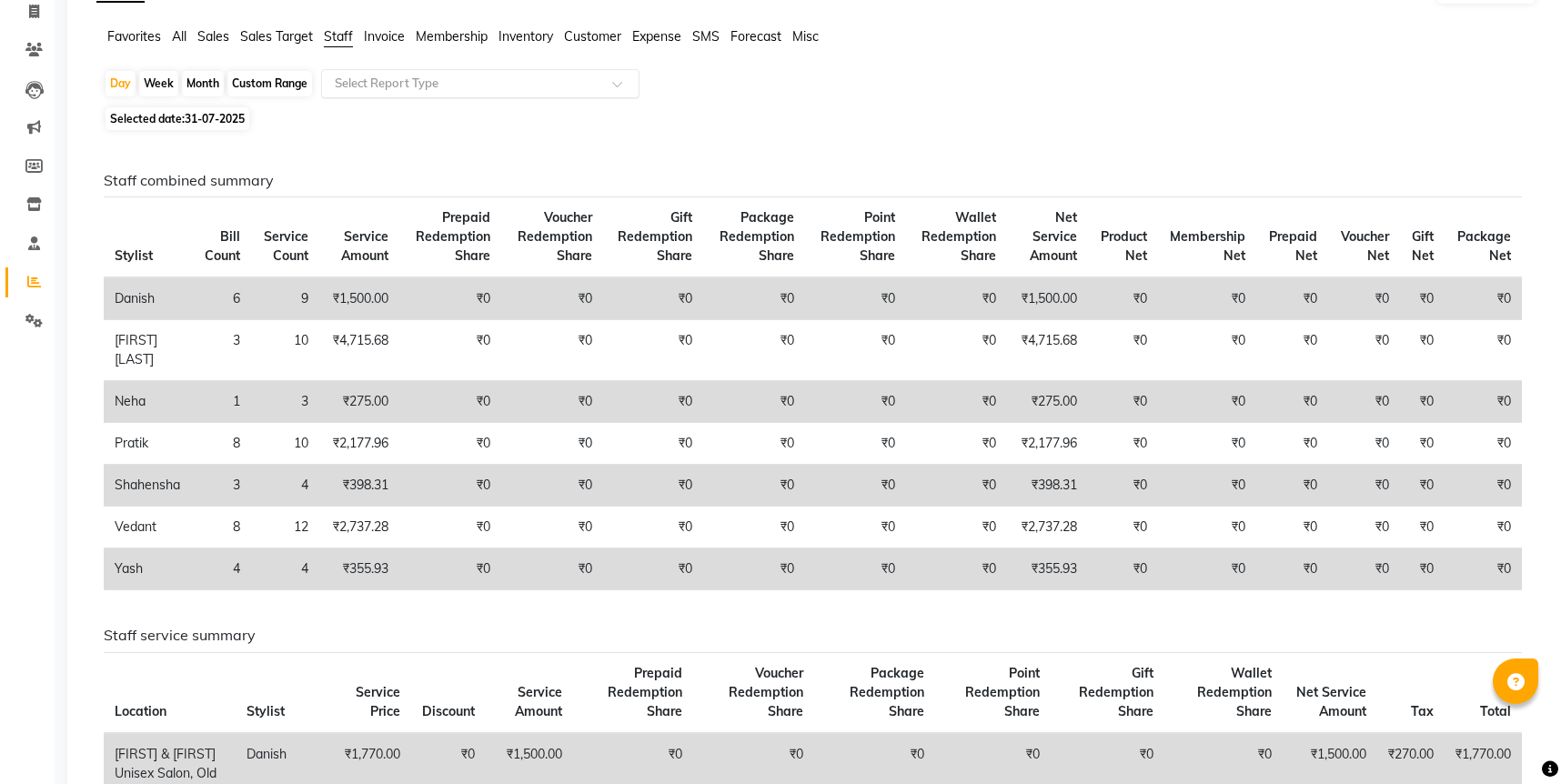 click on "Select Report Type" 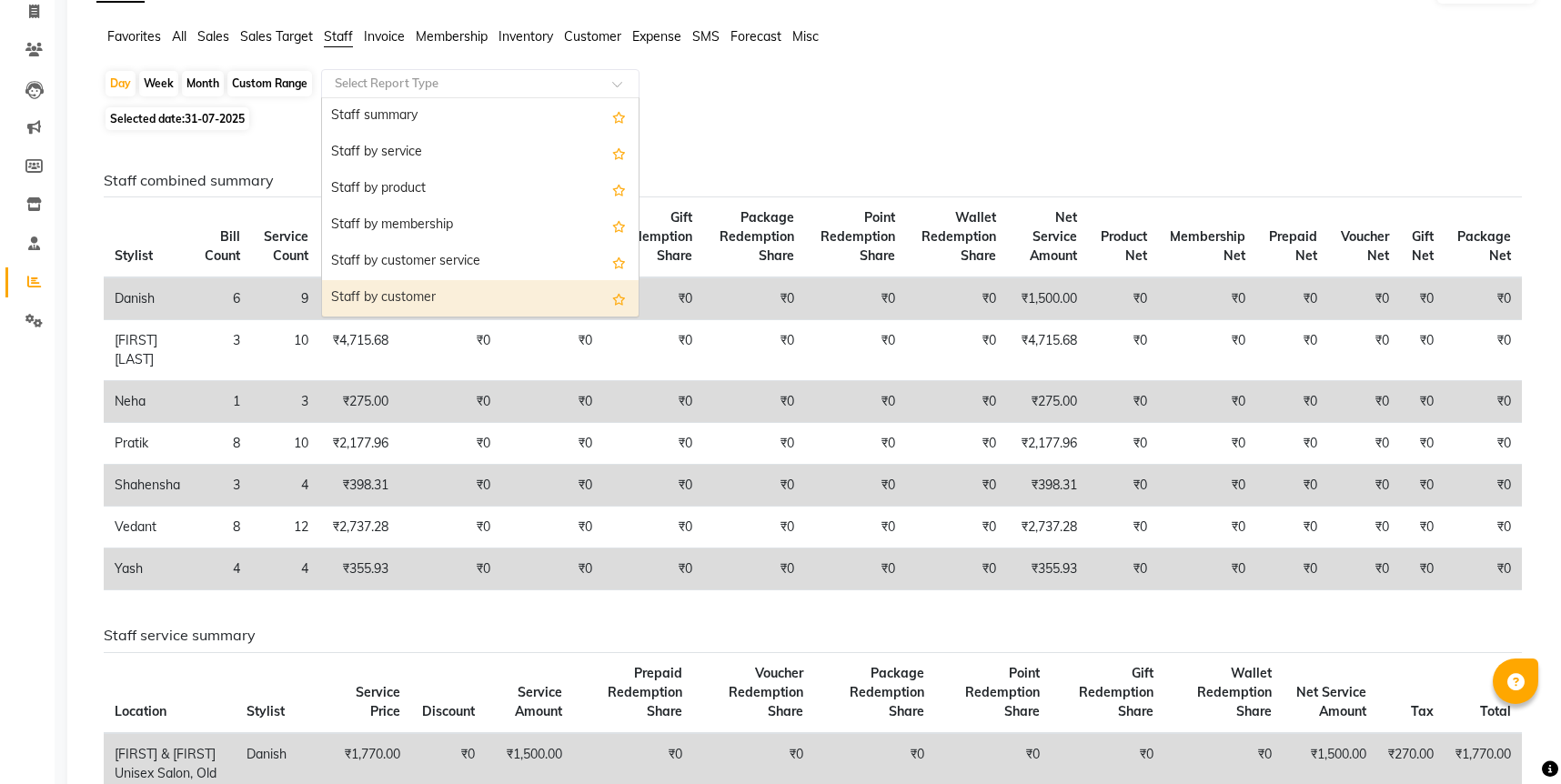 click on "Staff by customer" at bounding box center [480, 298] 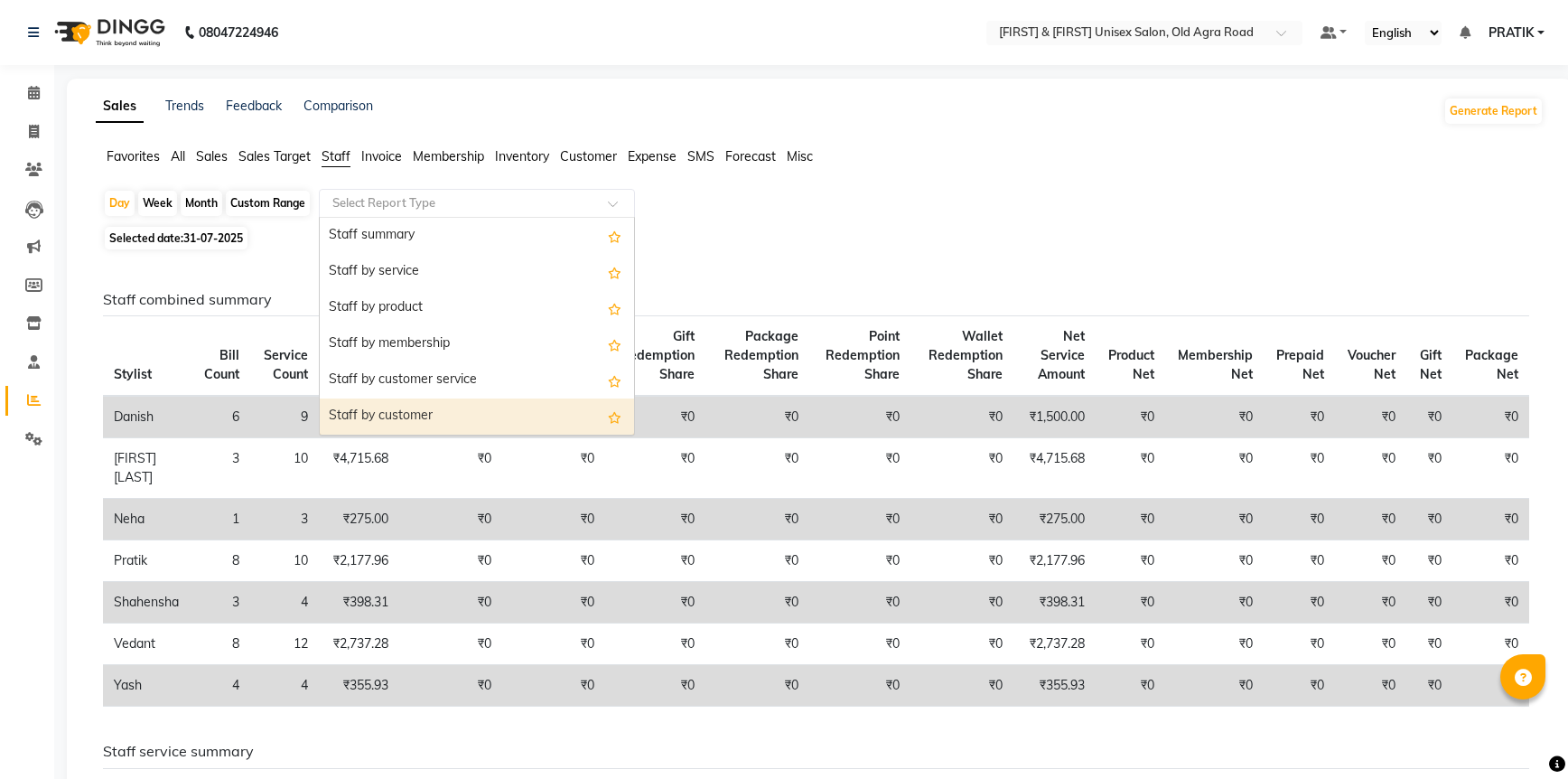 select on "full_report" 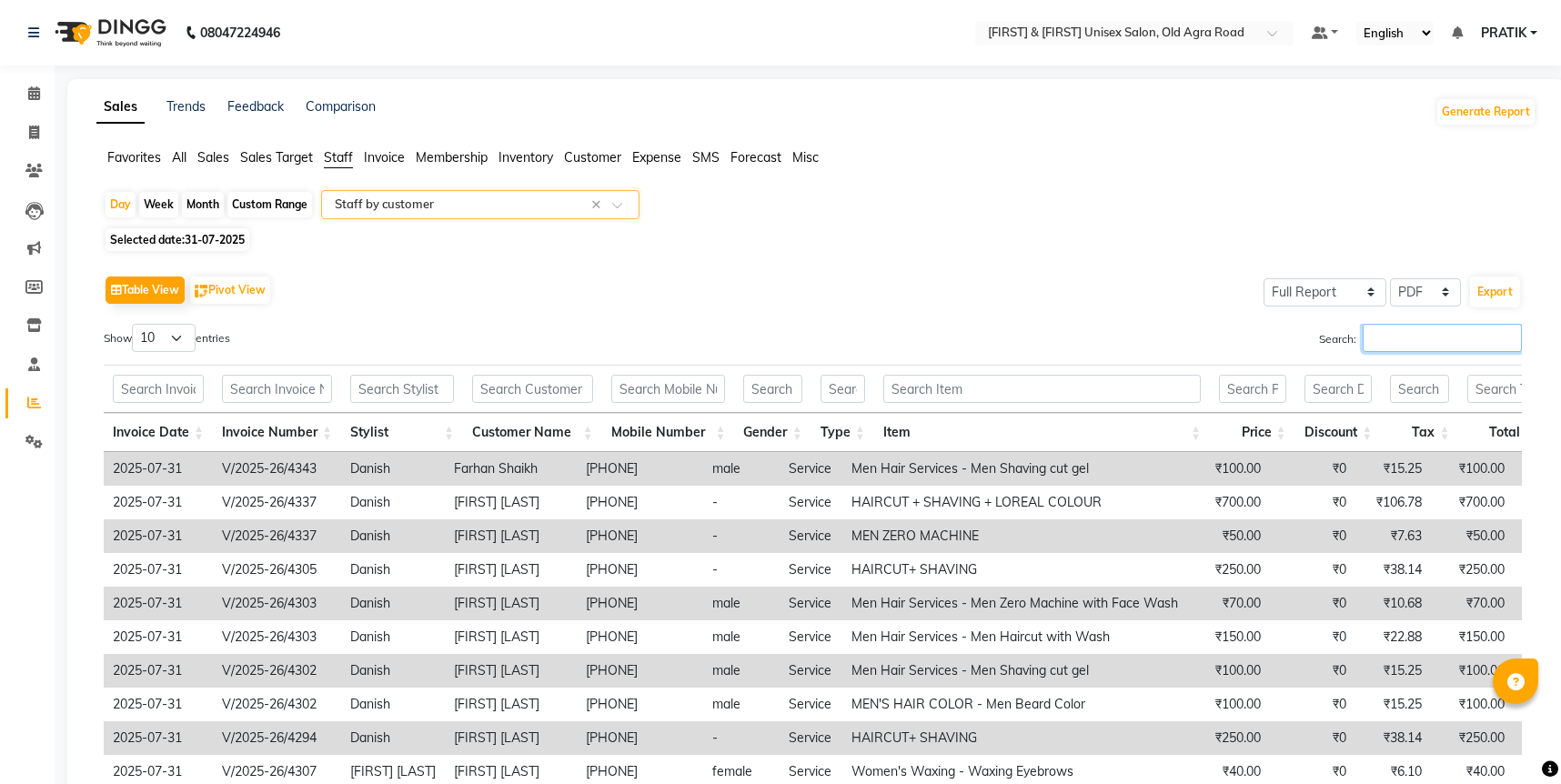 click on "Search:" at bounding box center (1442, 337) 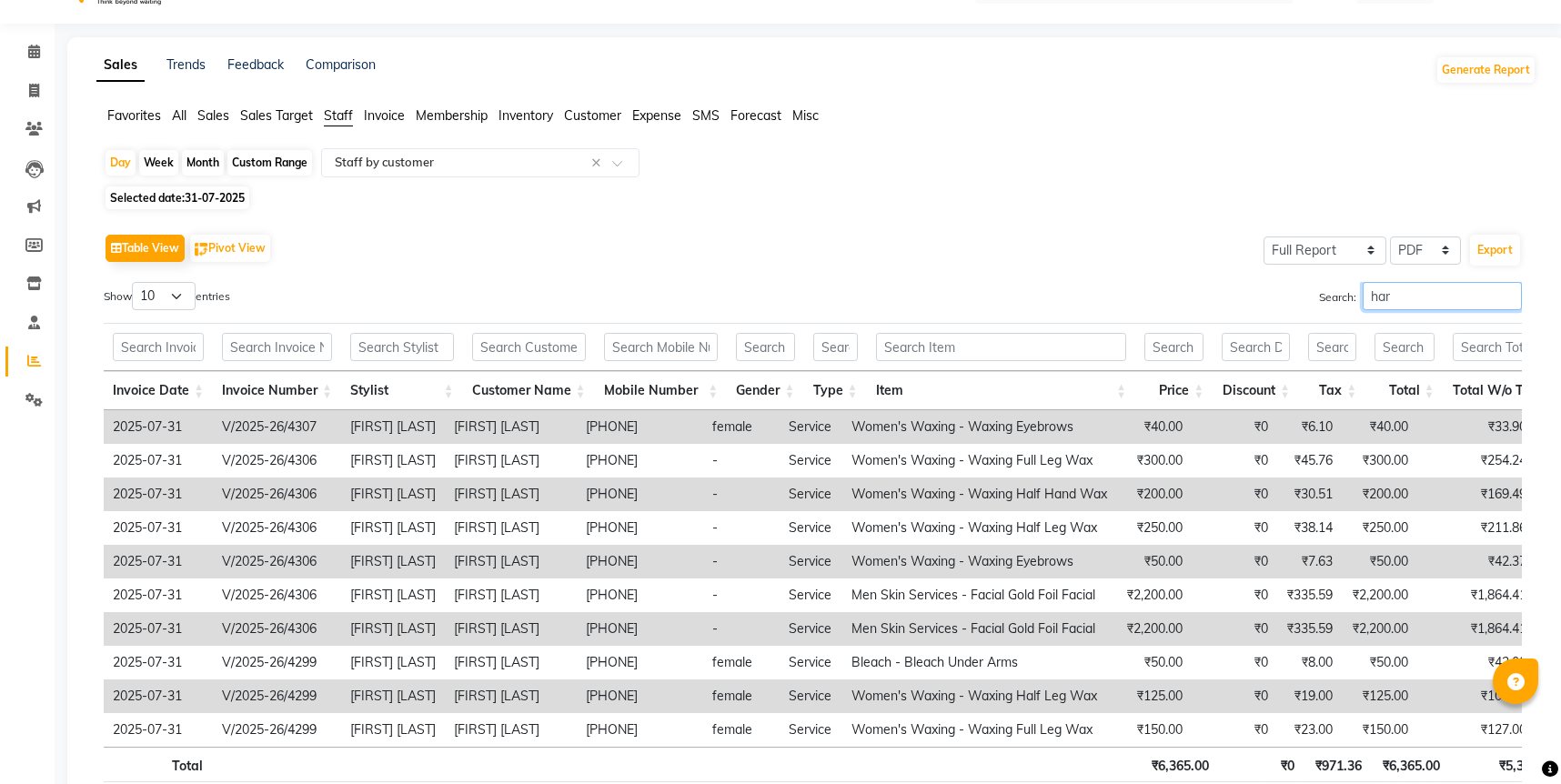scroll, scrollTop: 0, scrollLeft: 0, axis: both 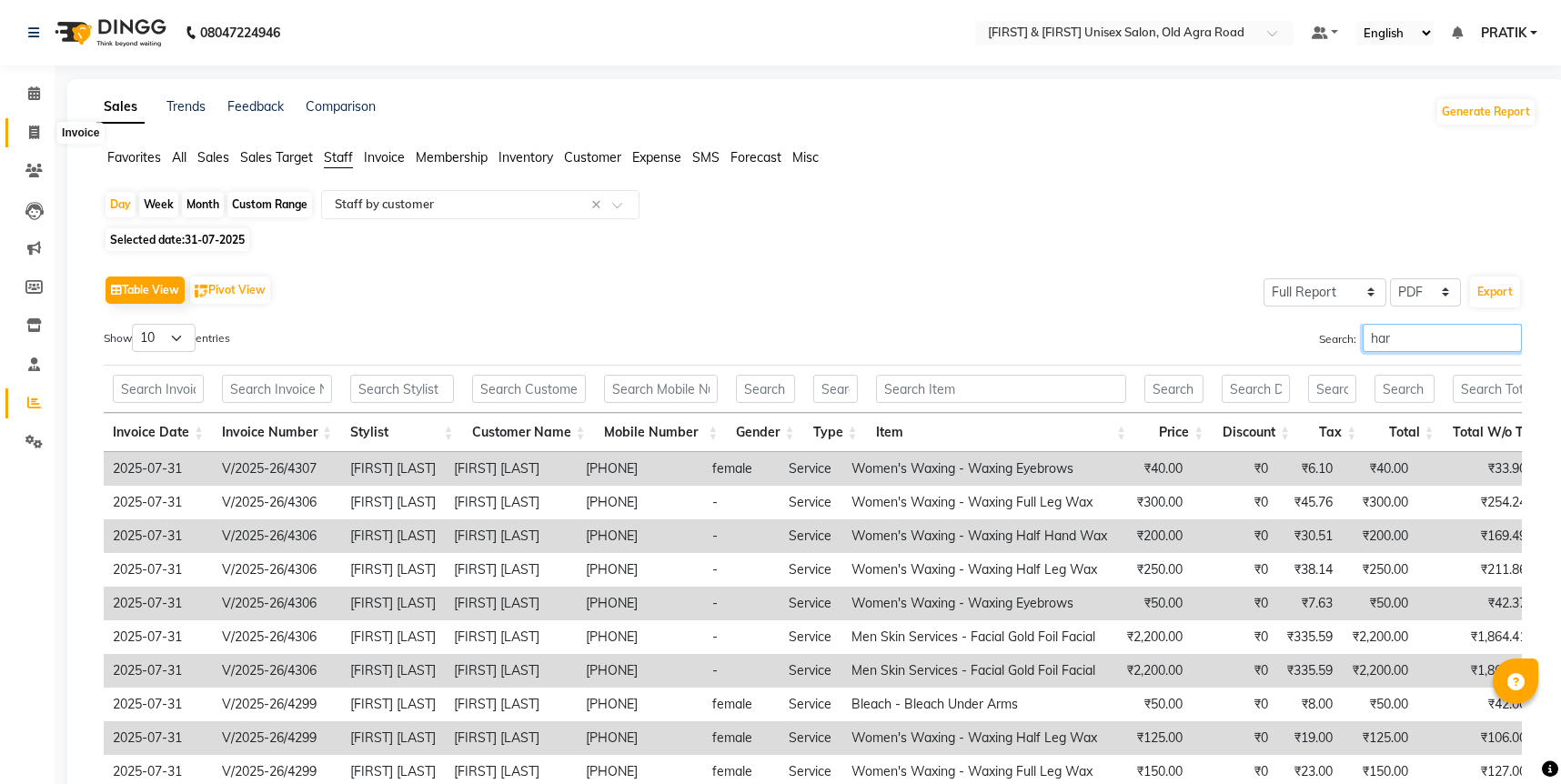 type on "har" 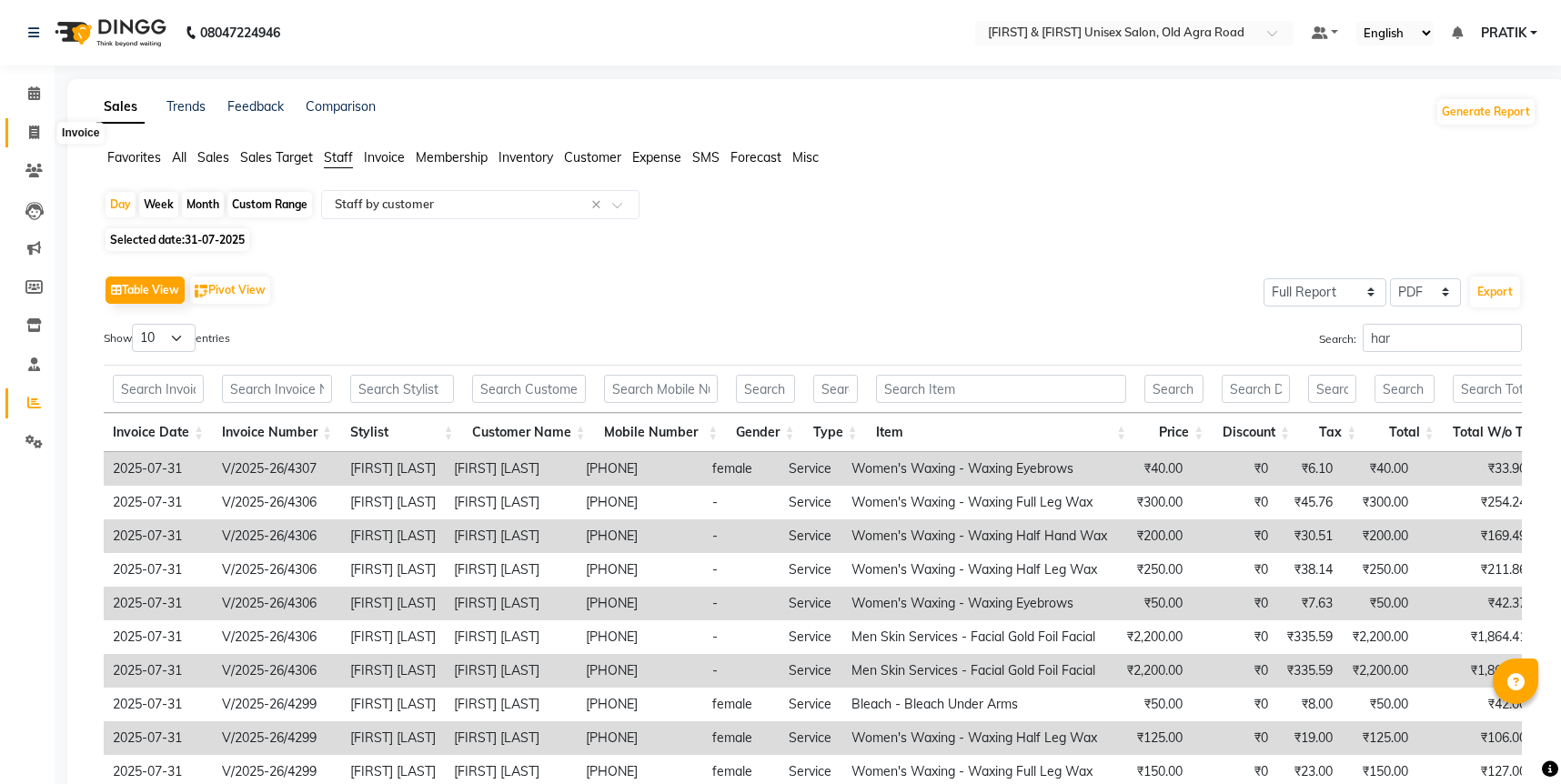 click 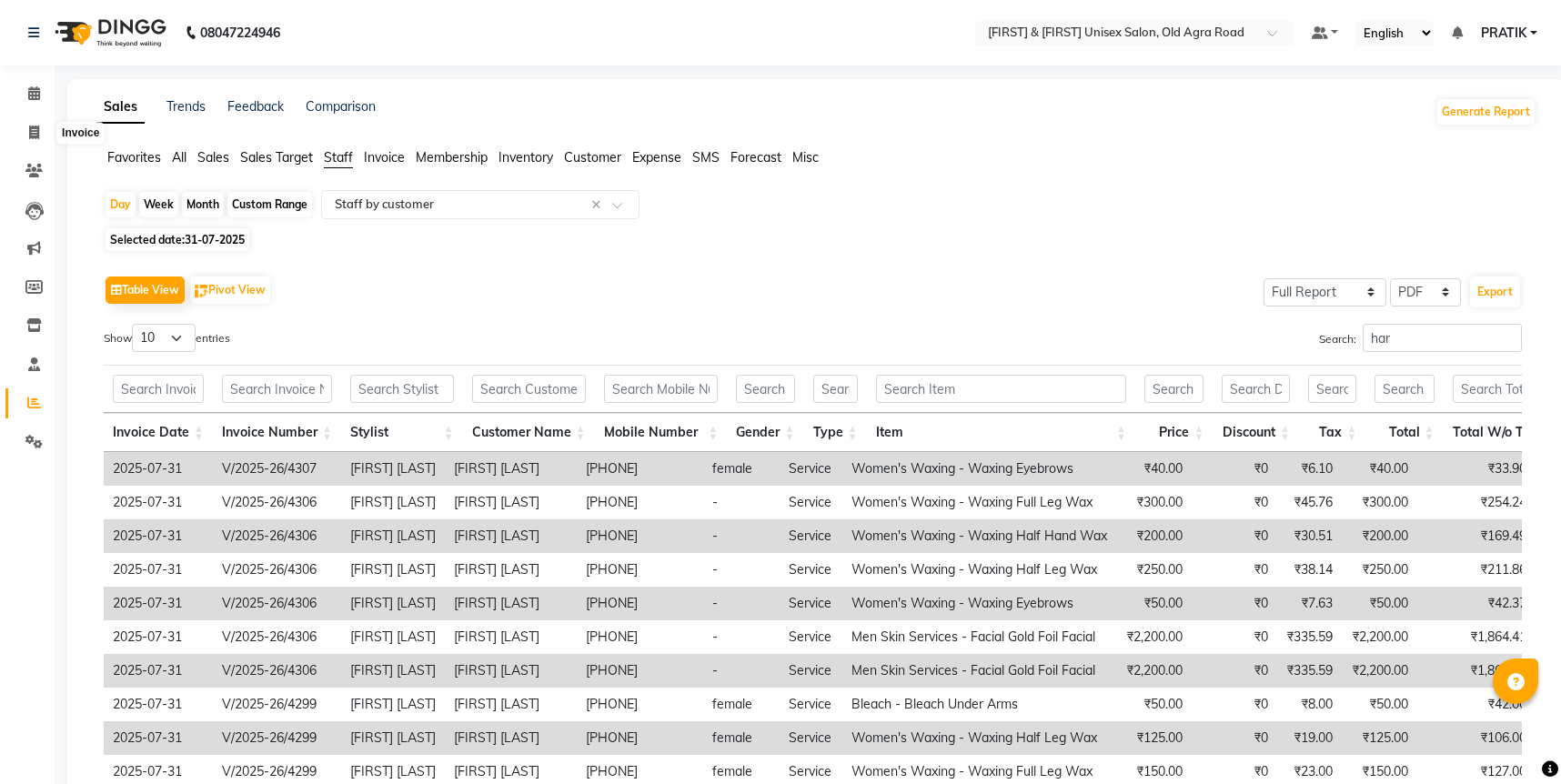 select on "service" 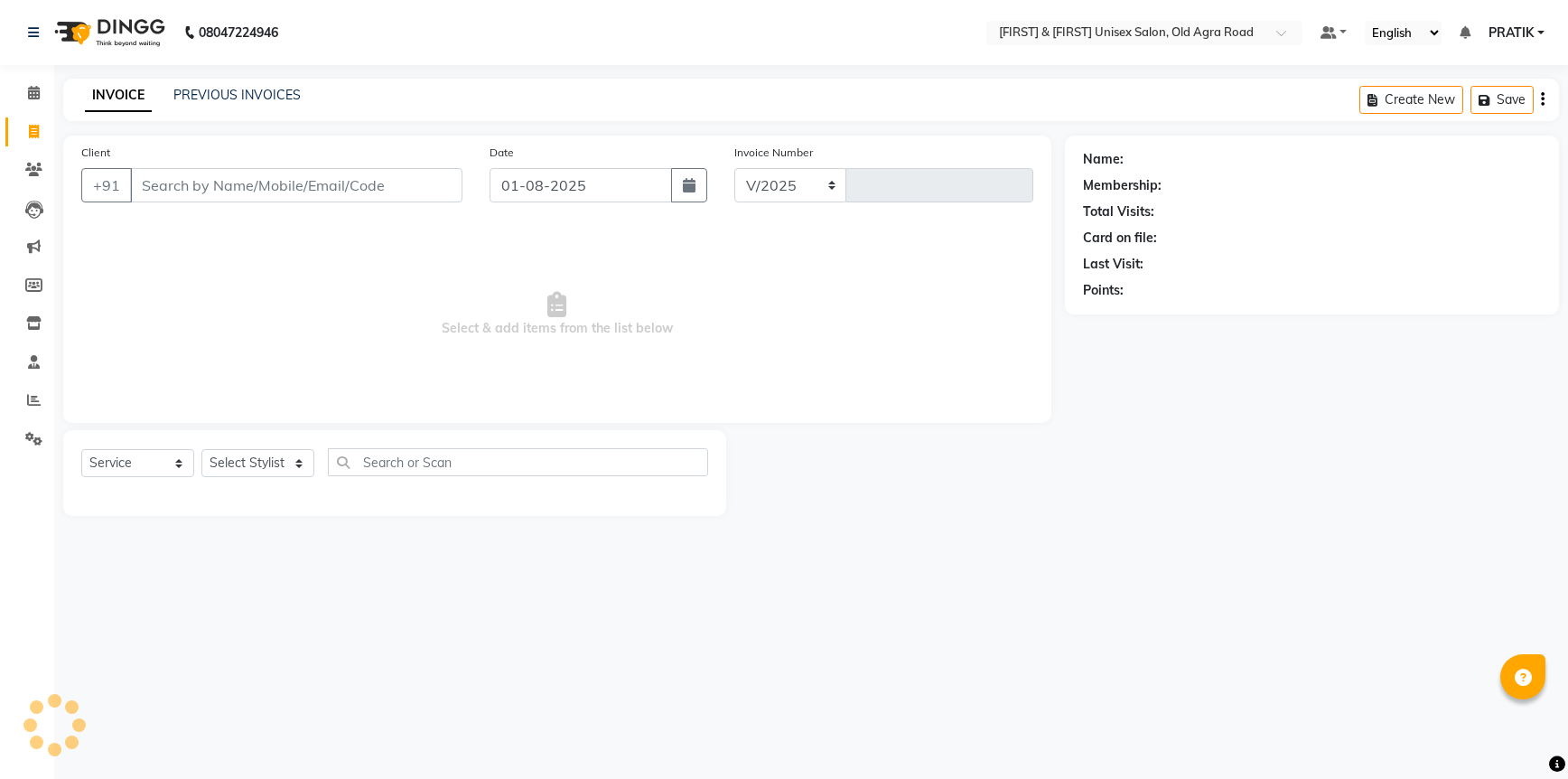 select on "6770" 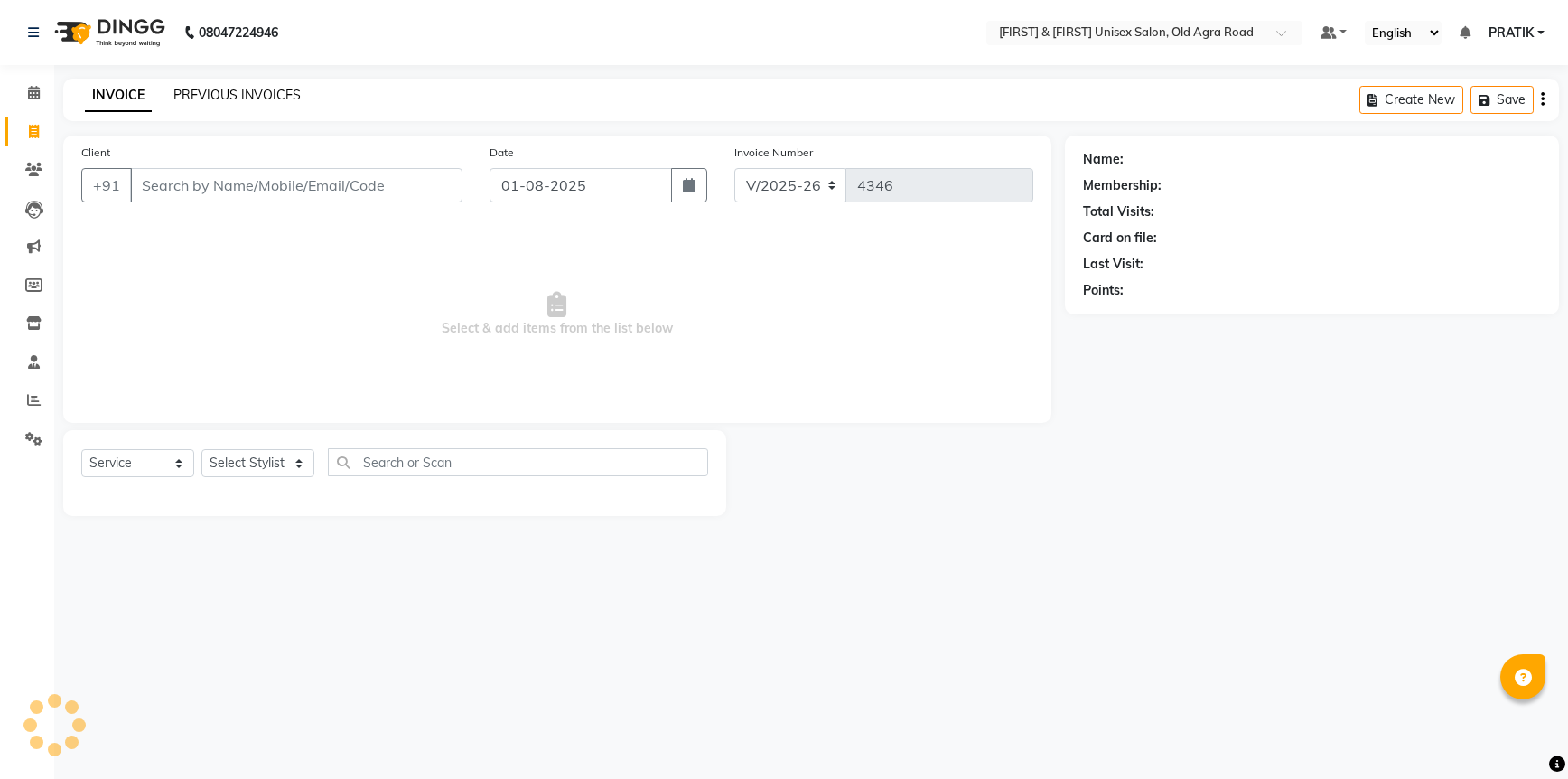 click on "PREVIOUS INVOICES" 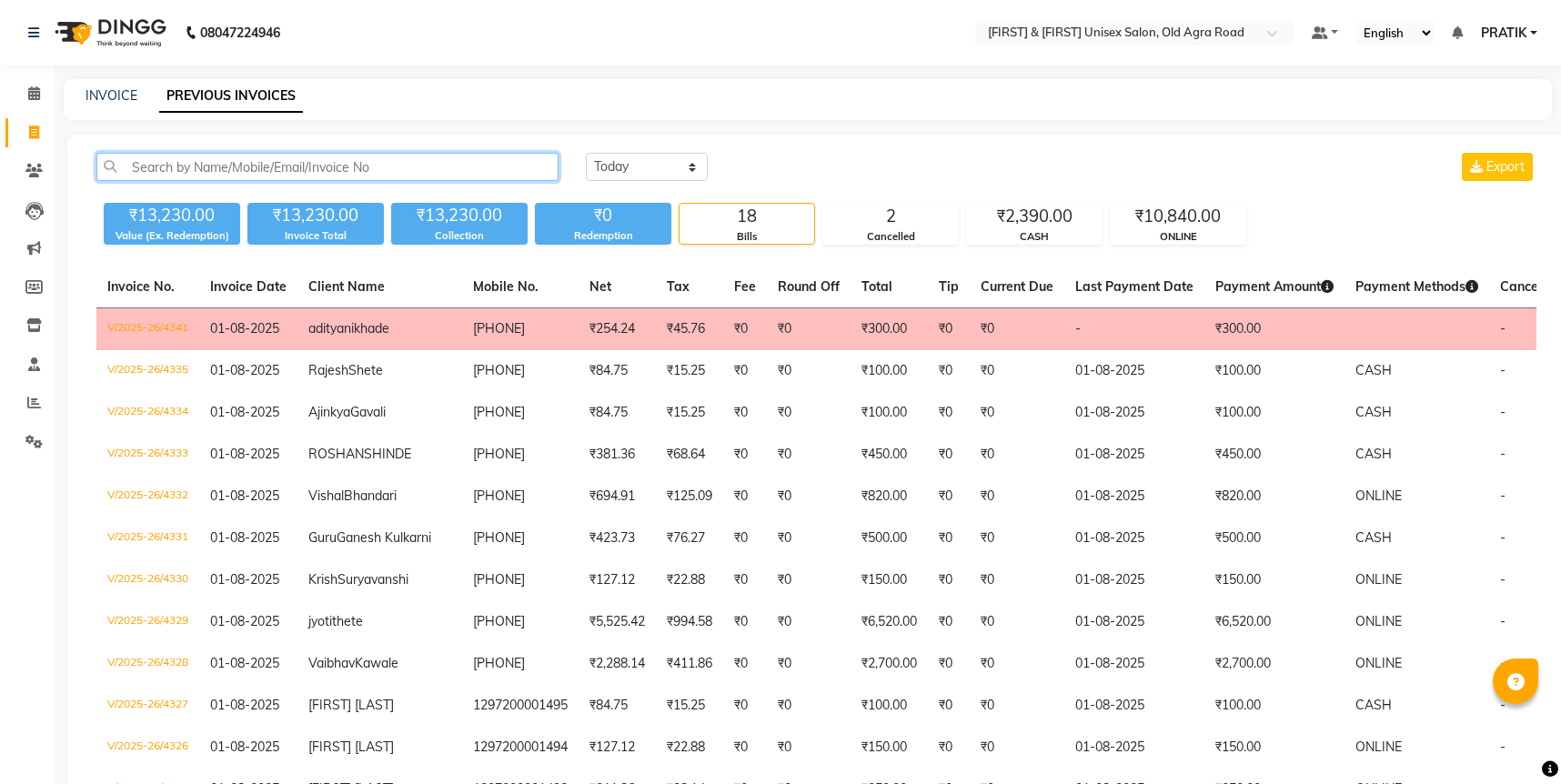 click 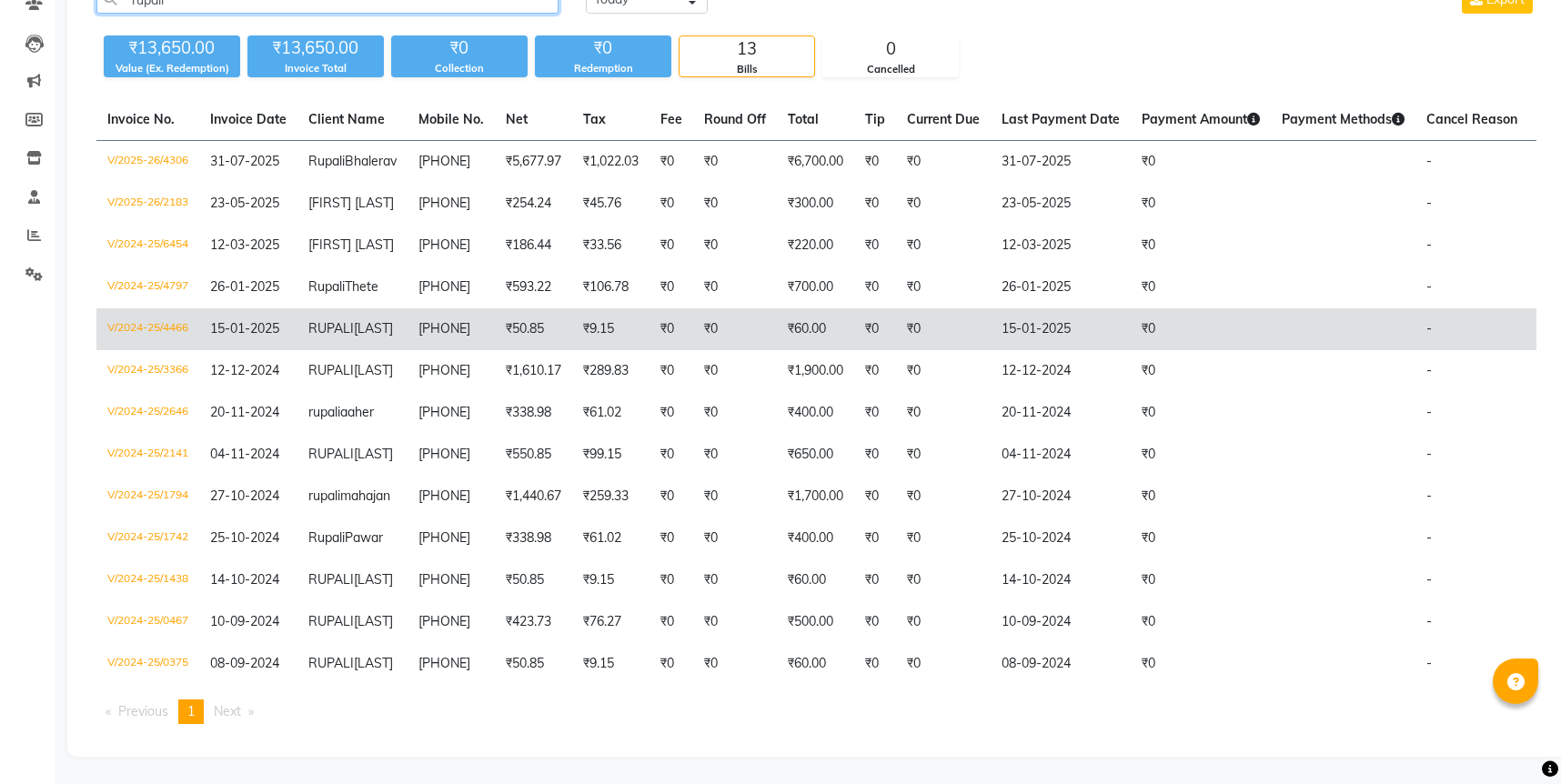 scroll, scrollTop: 242, scrollLeft: 0, axis: vertical 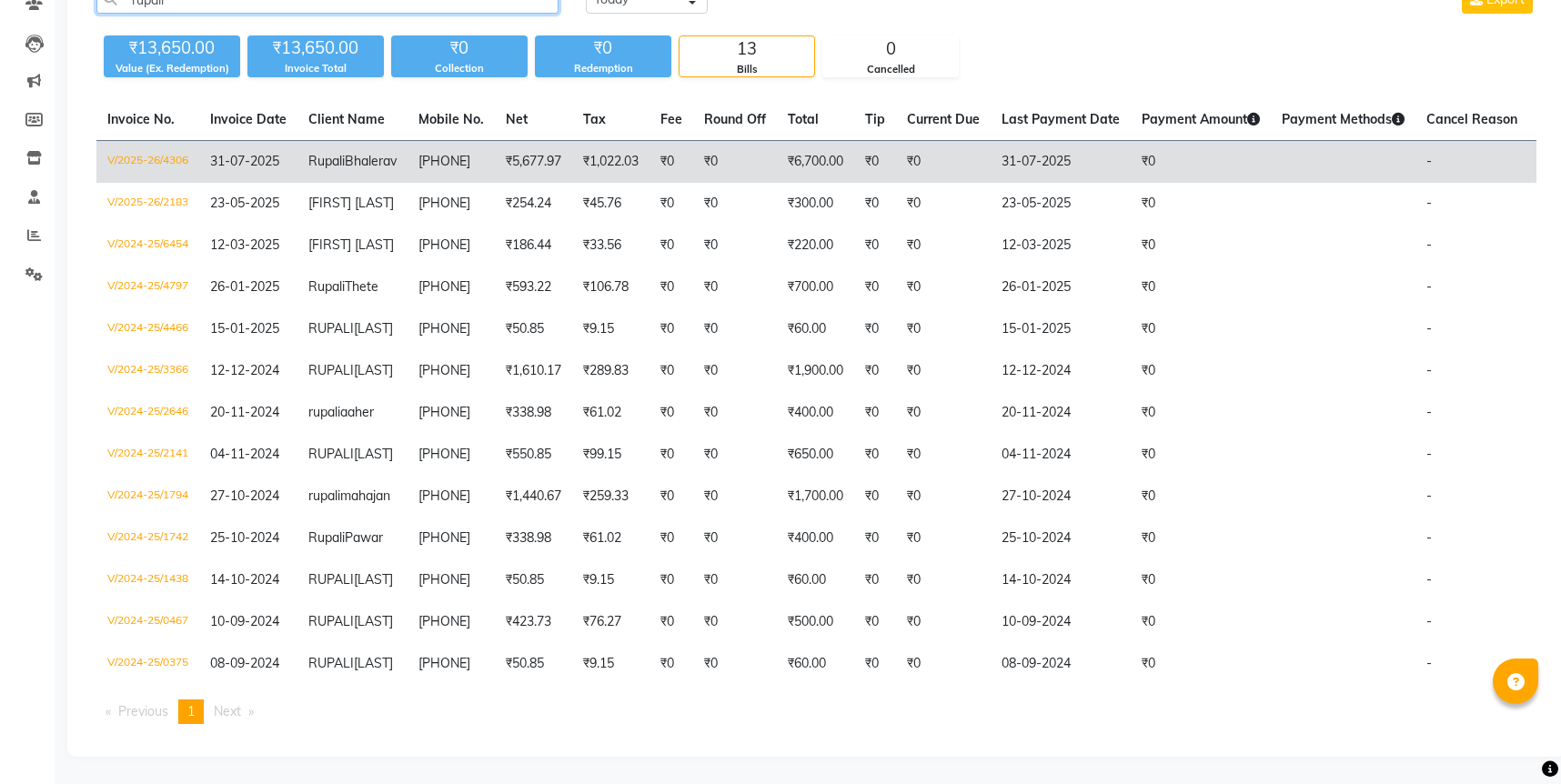 type on "rupali" 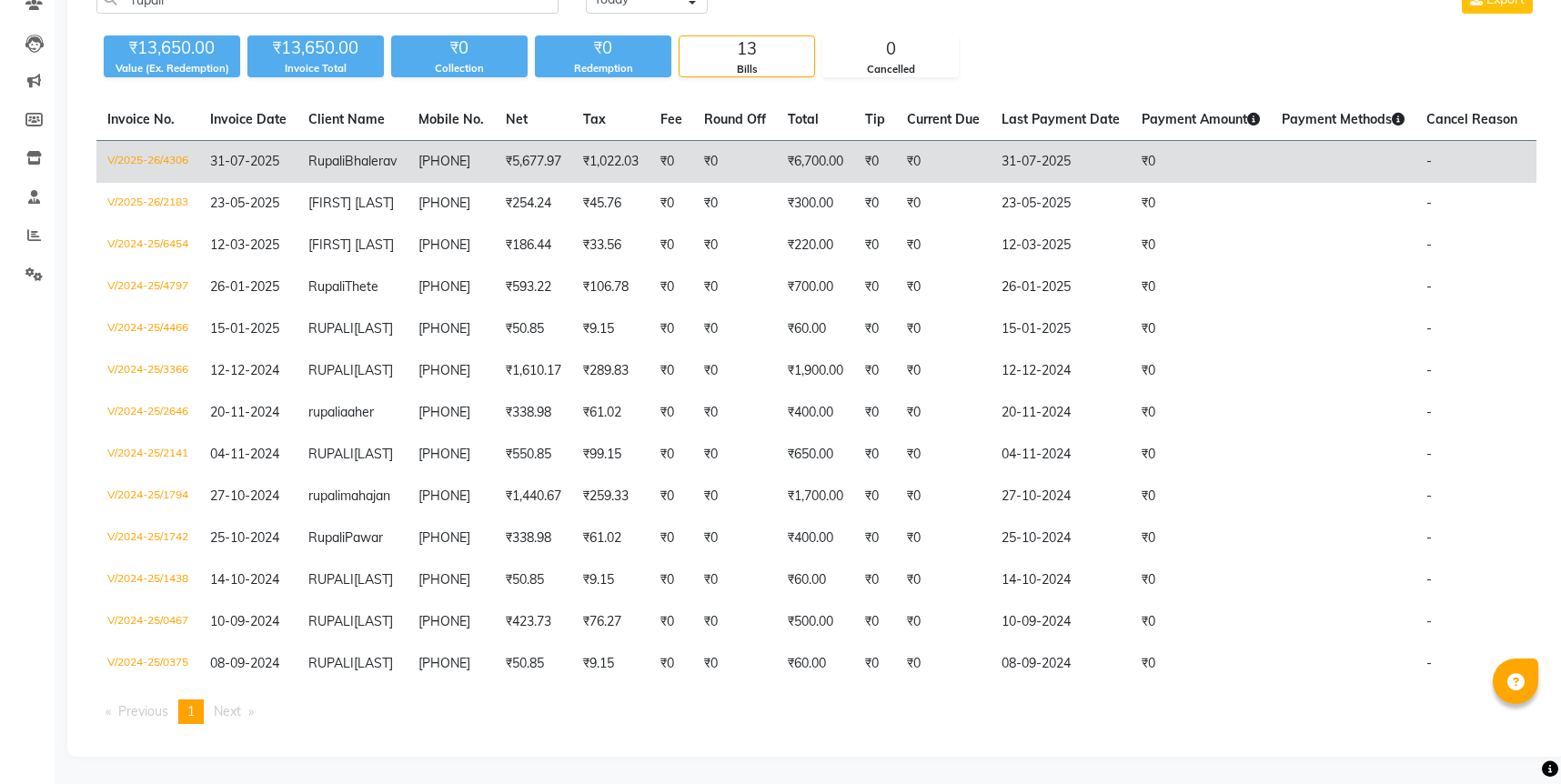 click on "₹5,677.97" 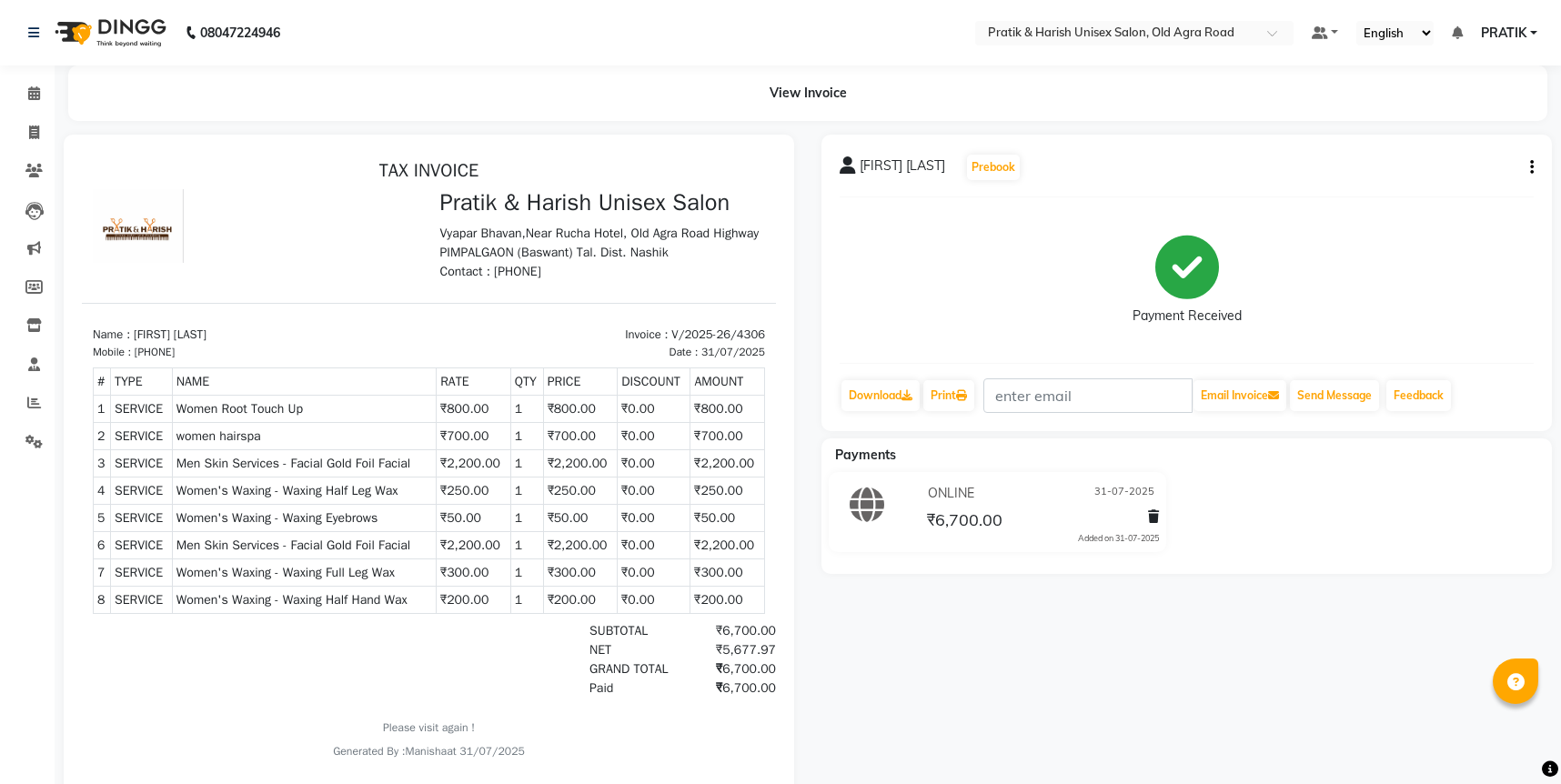 scroll, scrollTop: 0, scrollLeft: 0, axis: both 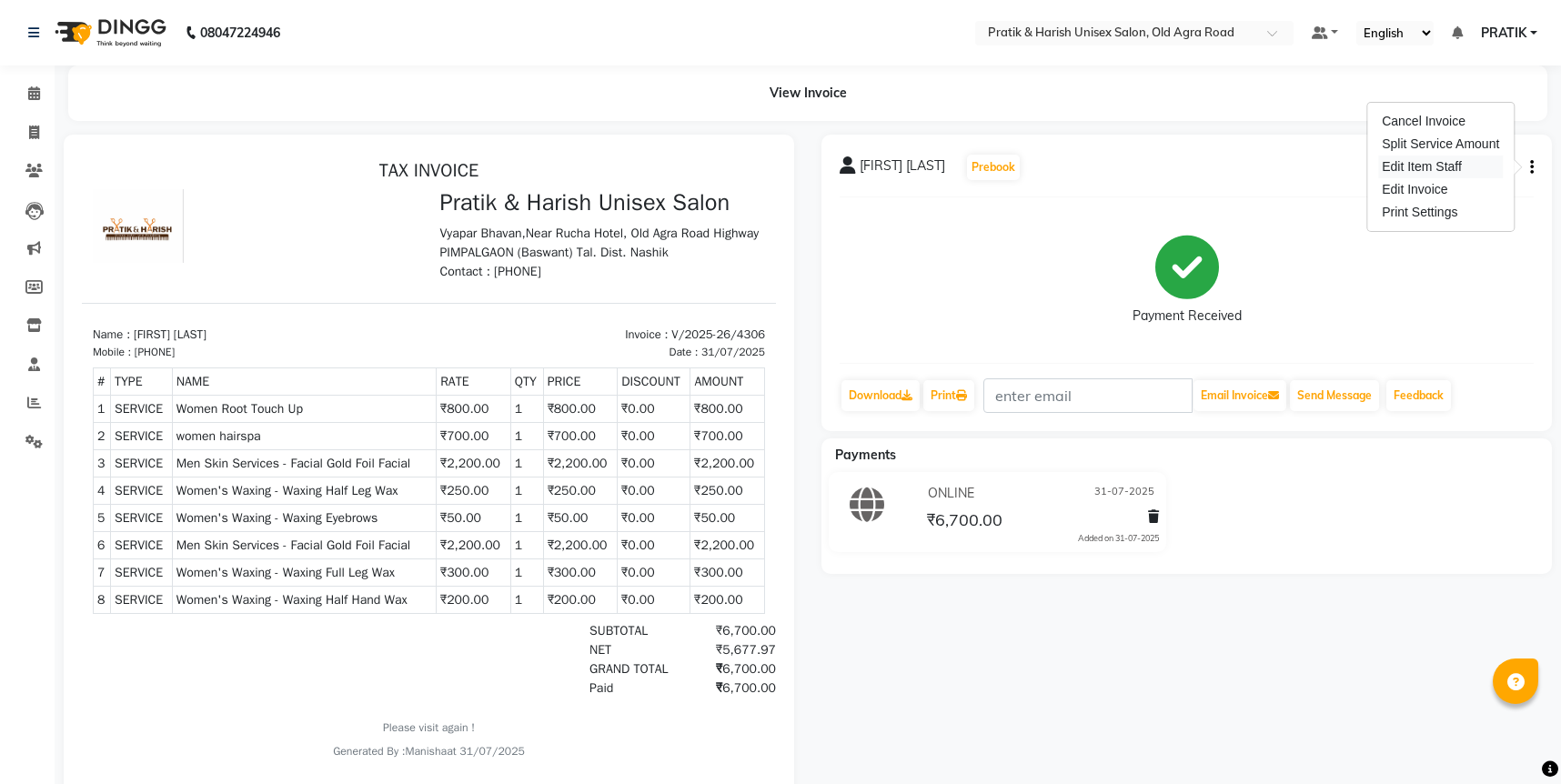 click on "Edit Item Staff" at bounding box center (1440, 166) 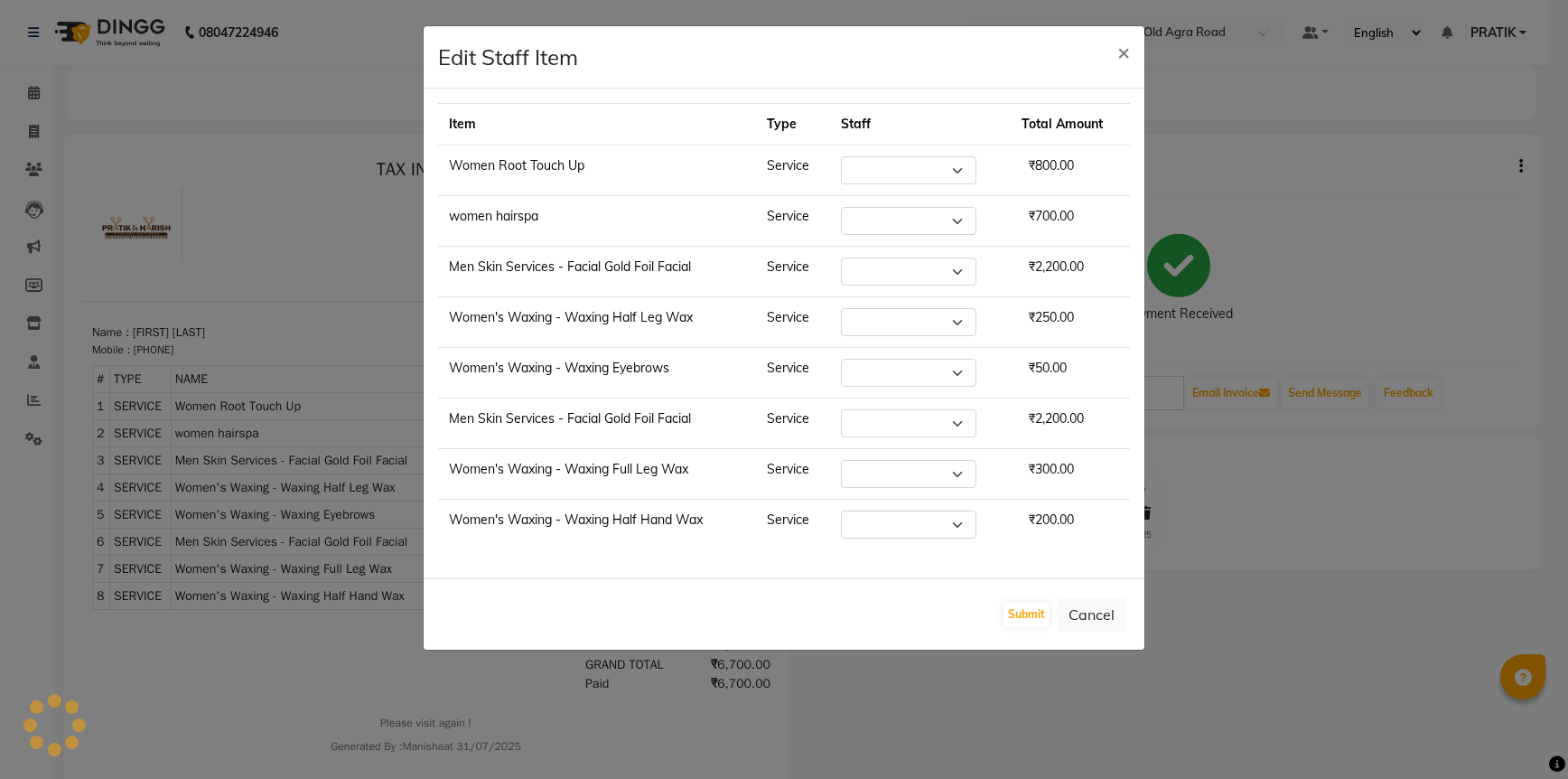 select on "57453" 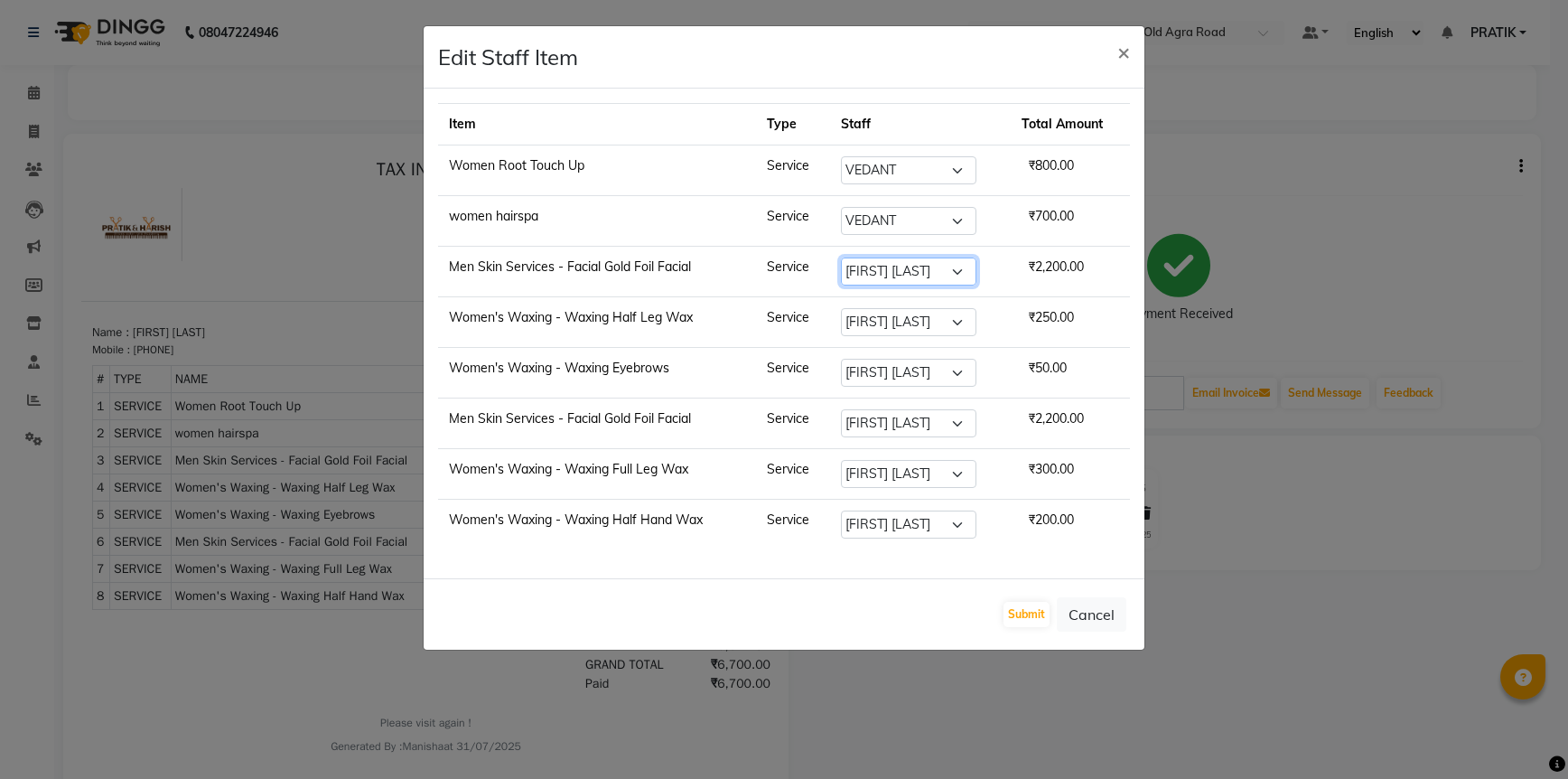 click on "Select DANISH [FIRST] [FIRST] [LAST] [FIRST] [LAST] Manisha NEHA PH SALON PRATIK SACHIN shahensha VEDANT YASH" 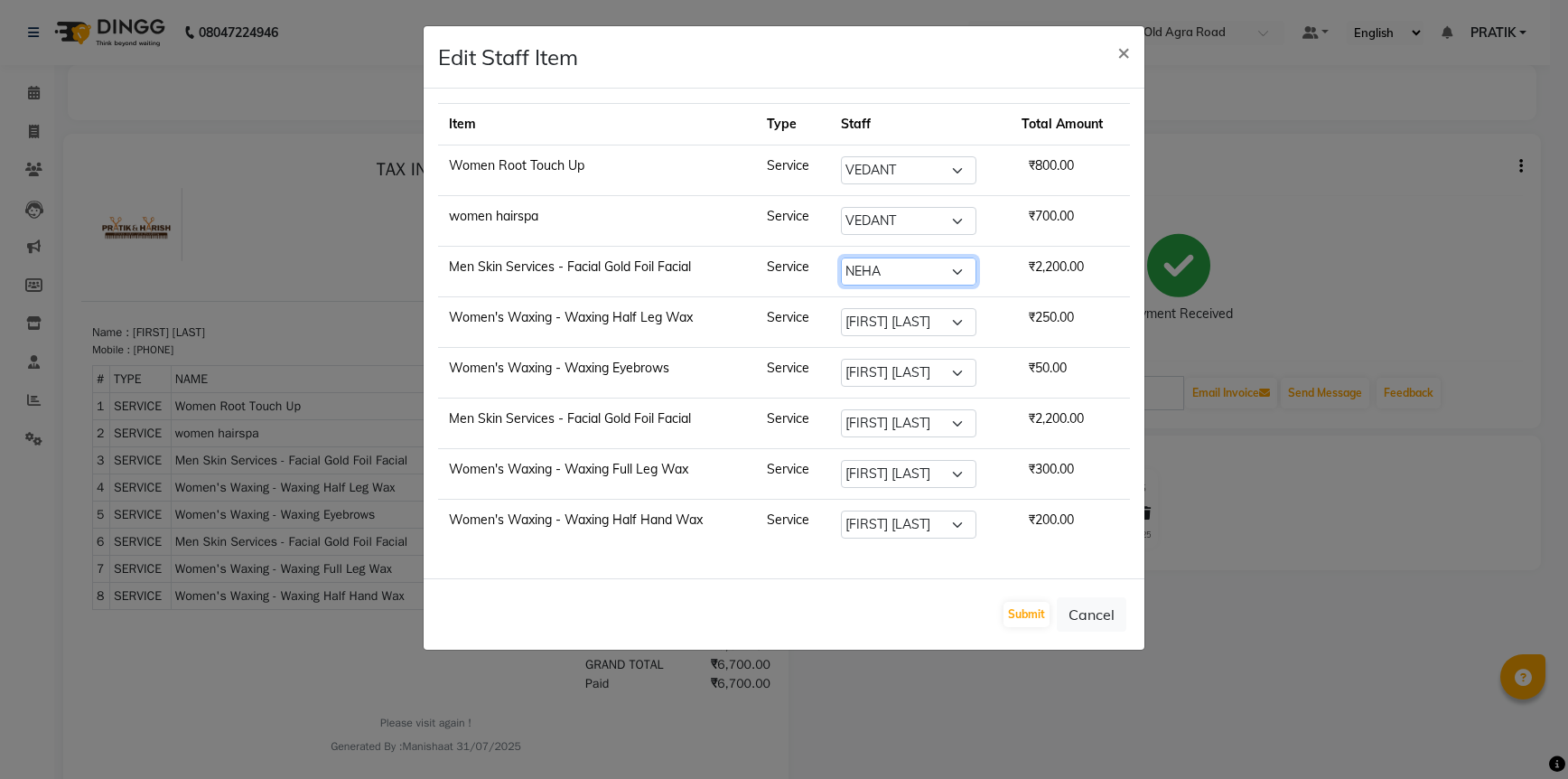 click on "Select DANISH [FIRST] [FIRST] [LAST] [FIRST] [LAST] Manisha NEHA PH SALON PRATIK SACHIN shahensha VEDANT YASH" 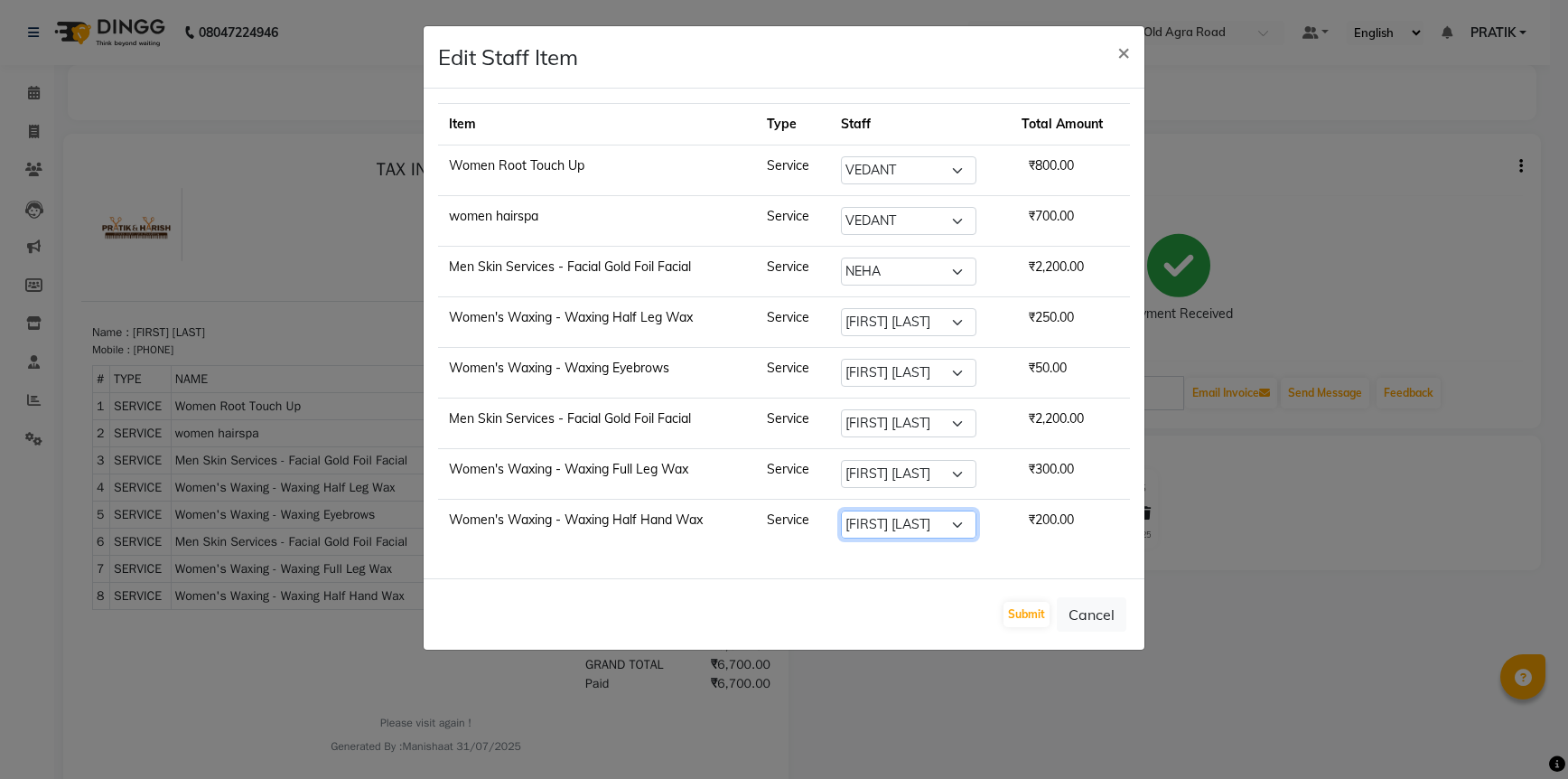 click on "Select DANISH [FIRST] [FIRST] [LAST] [FIRST] [LAST] Manisha NEHA PH SALON PRATIK SACHIN shahensha VEDANT YASH" 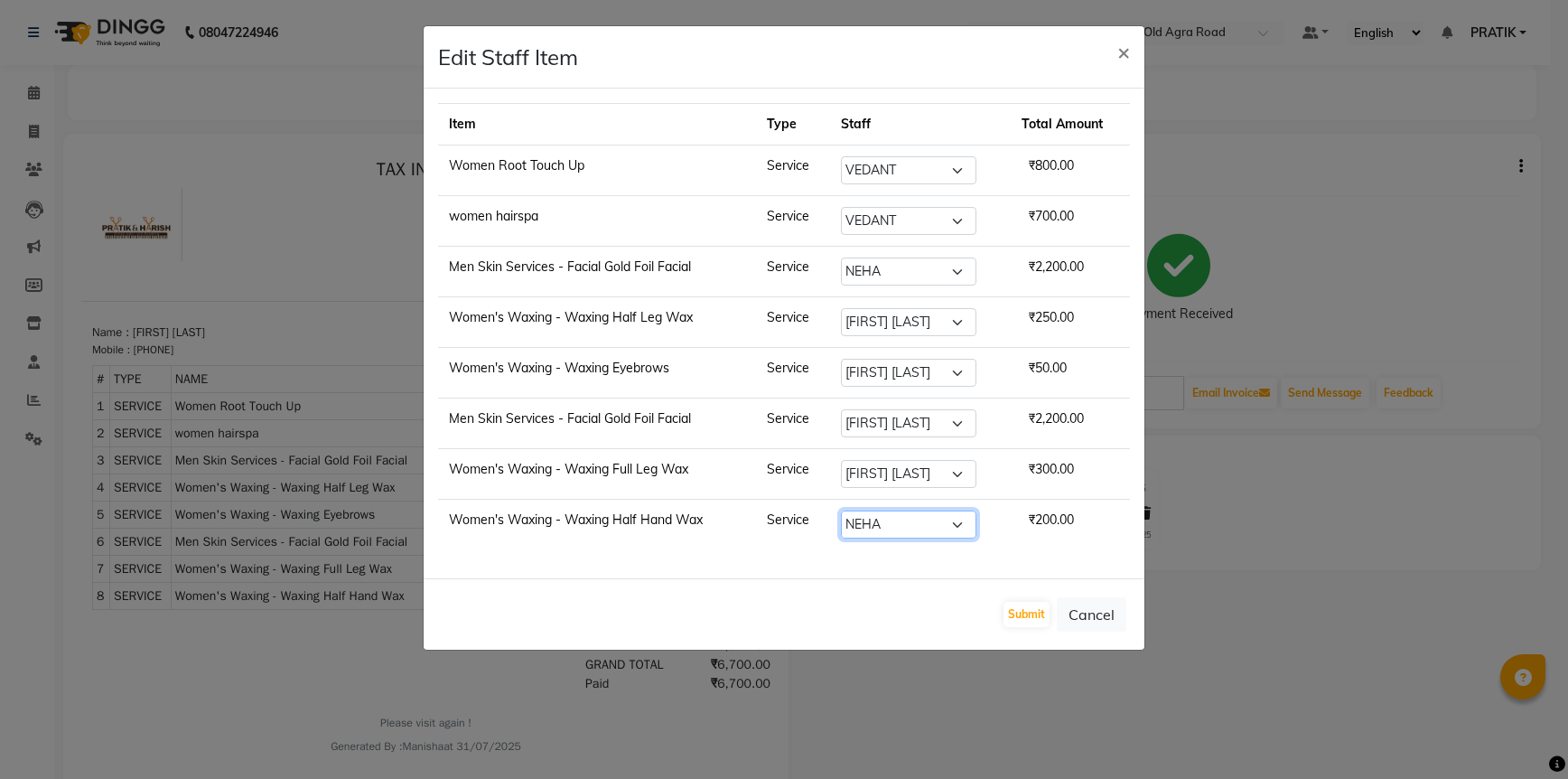 click on "Select DANISH [FIRST] [FIRST] [LAST] [FIRST] [LAST] Manisha NEHA PH SALON PRATIK SACHIN shahensha VEDANT YASH" 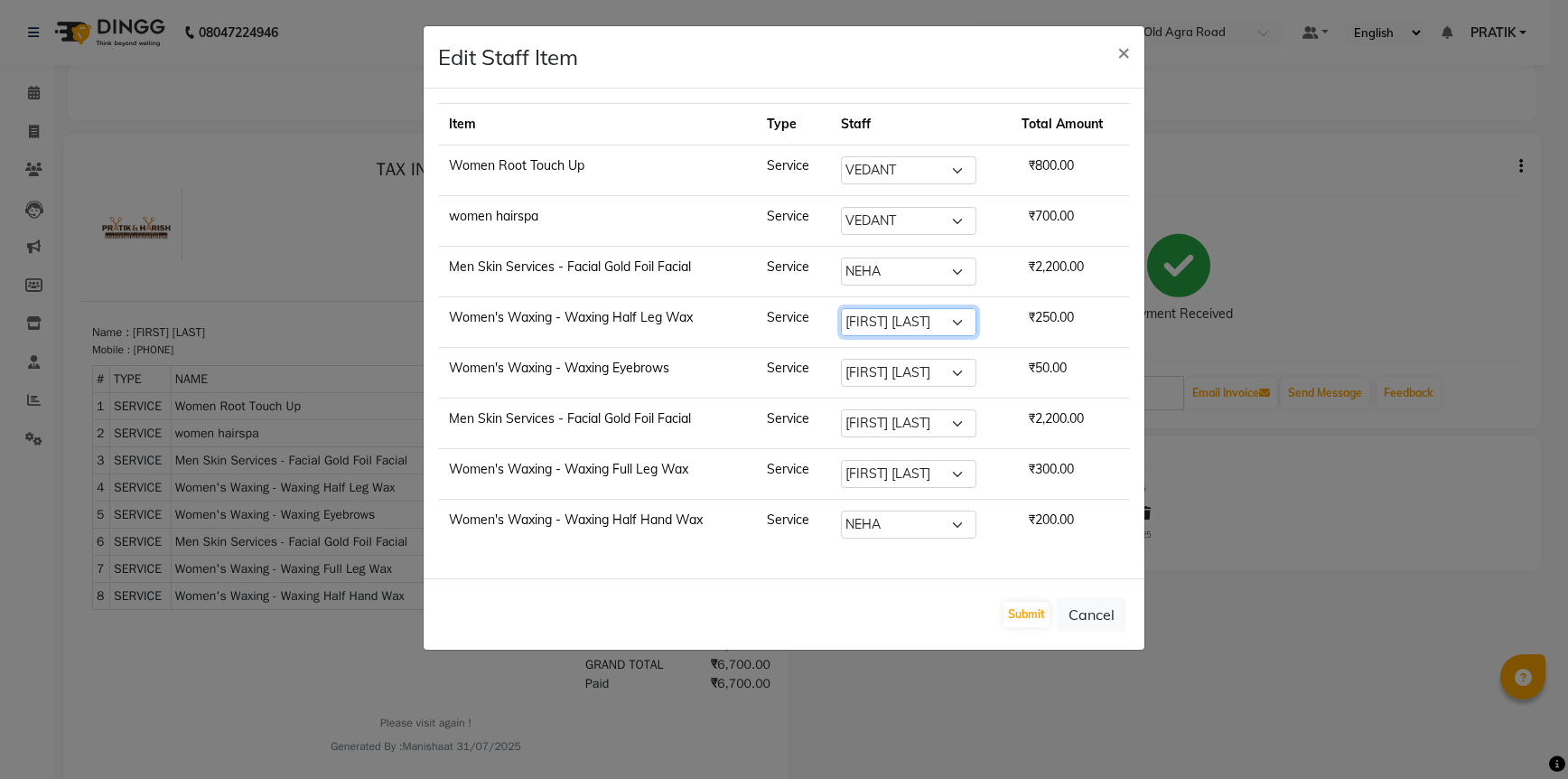 click on "Select DANISH [FIRST] [FIRST] [LAST] [FIRST] [LAST] Manisha NEHA PH SALON PRATIK SACHIN shahensha VEDANT YASH" 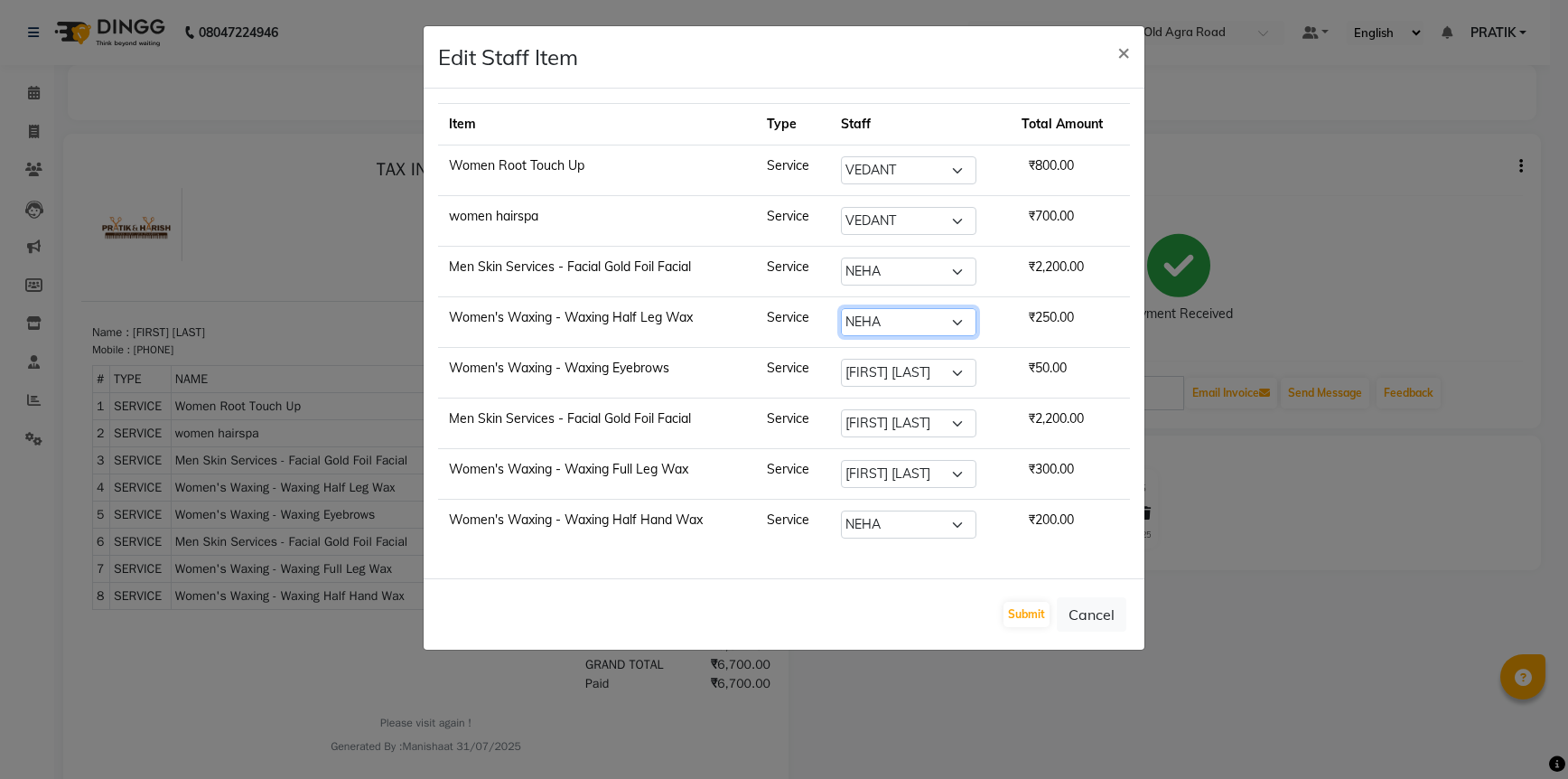 click on "Select DANISH [FIRST] [FIRST] [LAST] [FIRST] [LAST] Manisha NEHA PH SALON PRATIK SACHIN shahensha VEDANT YASH" 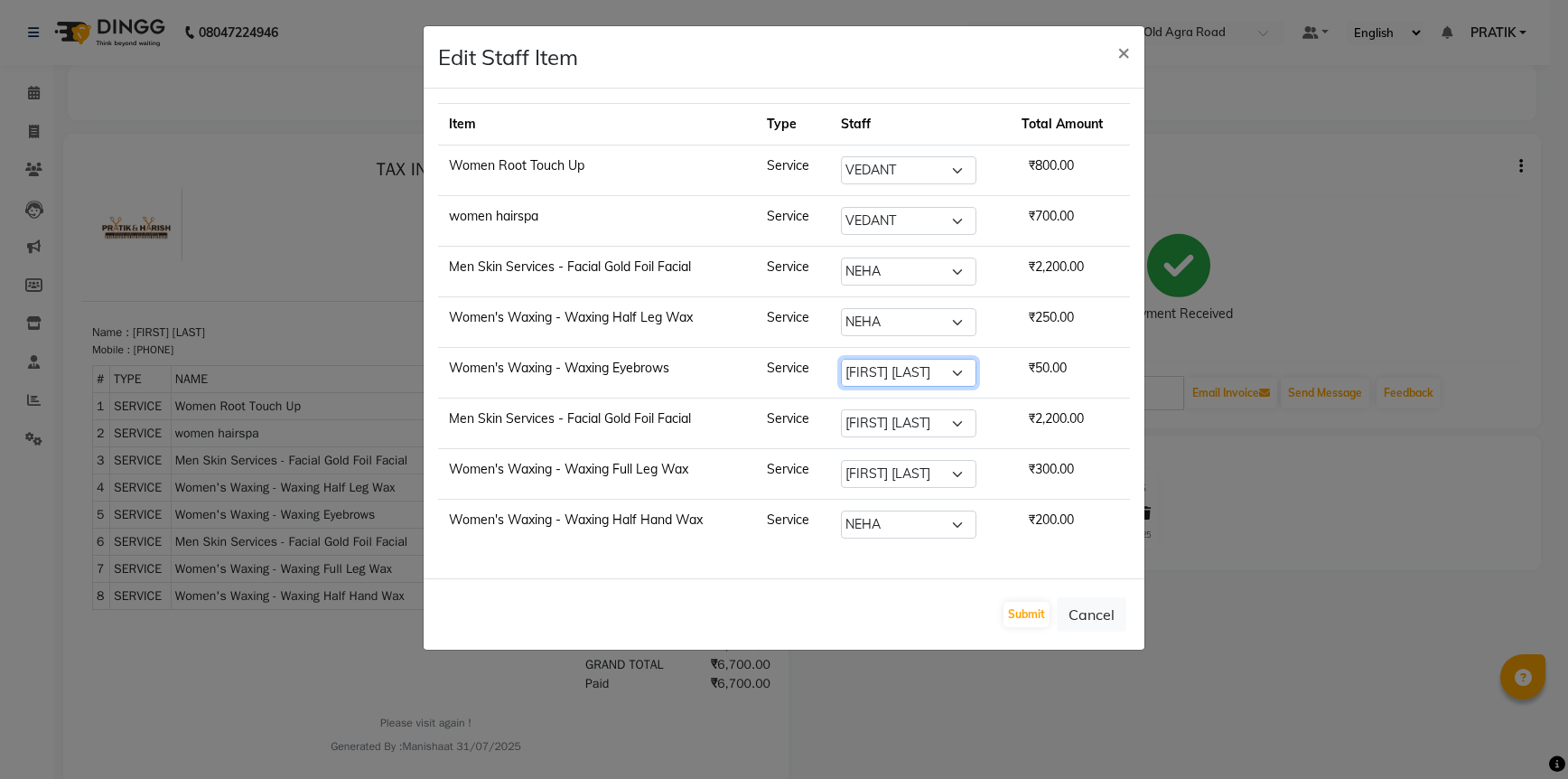 click on "Select DANISH [FIRST] [FIRST] [LAST] [FIRST] [LAST] Manisha NEHA PH SALON PRATIK SACHIN shahensha VEDANT YASH" 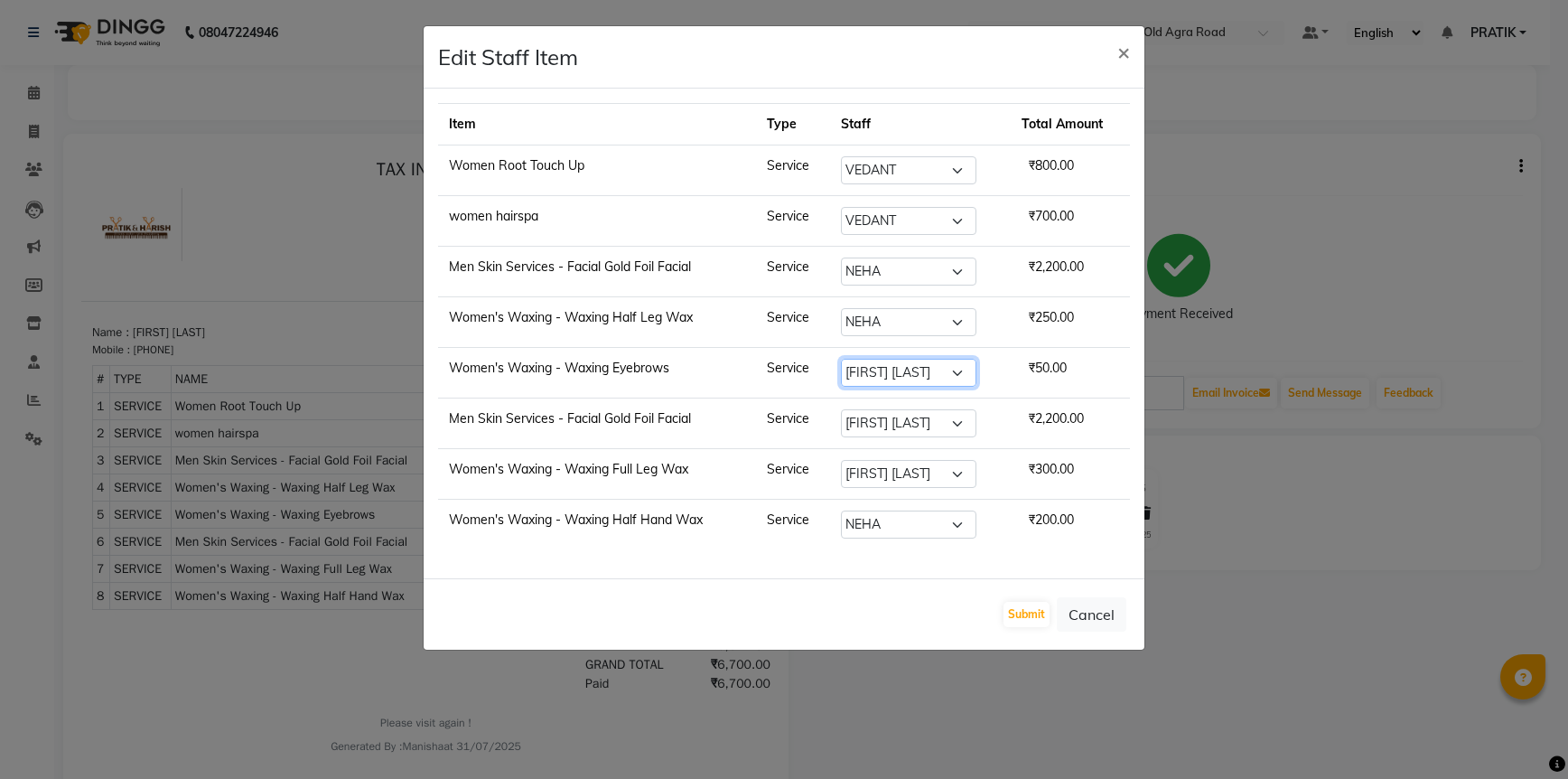 select on "62709" 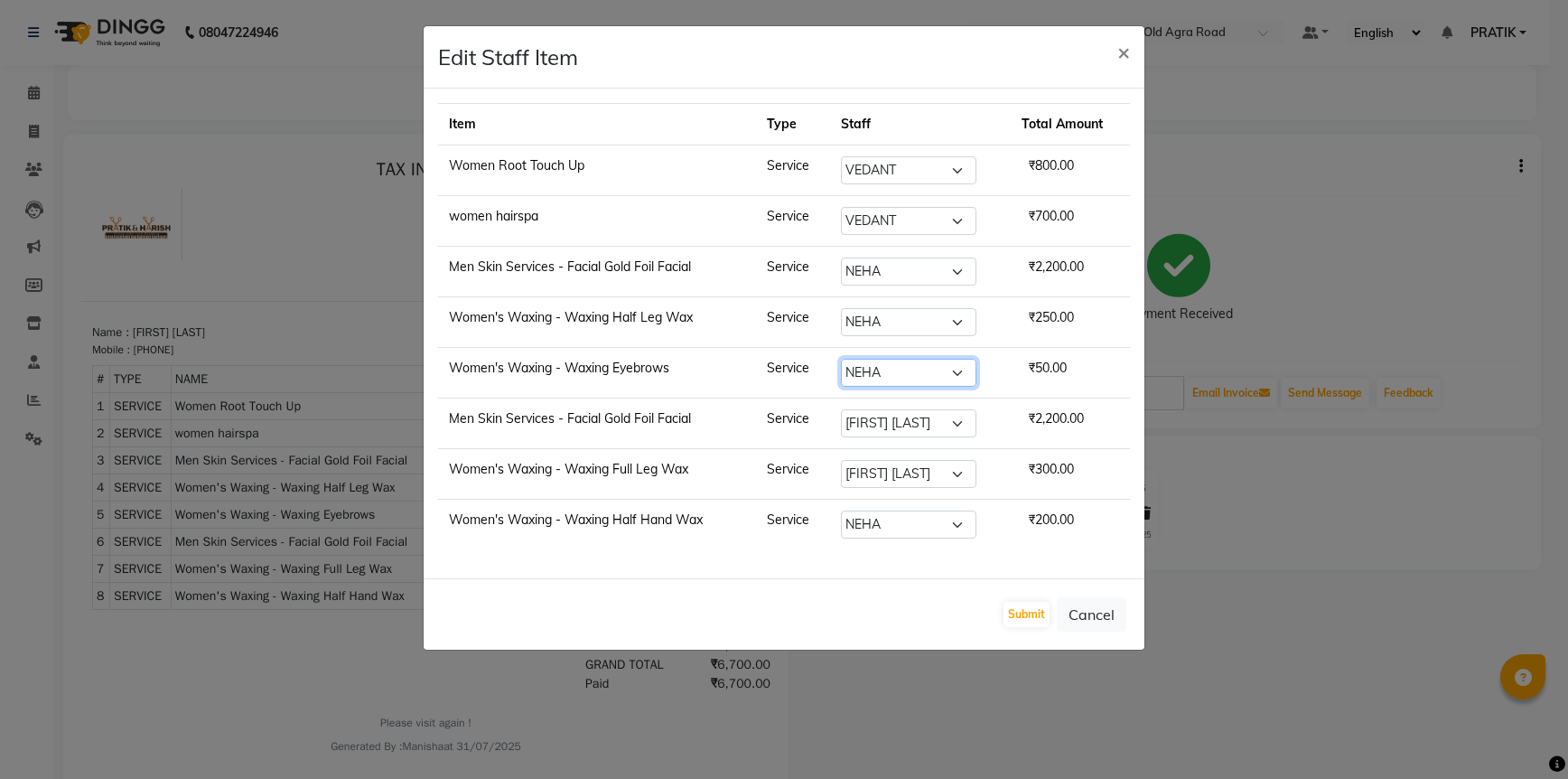 click on "Select DANISH [FIRST] [FIRST] [LAST] [FIRST] [LAST] Manisha NEHA PH SALON PRATIK SACHIN shahensha VEDANT YASH" 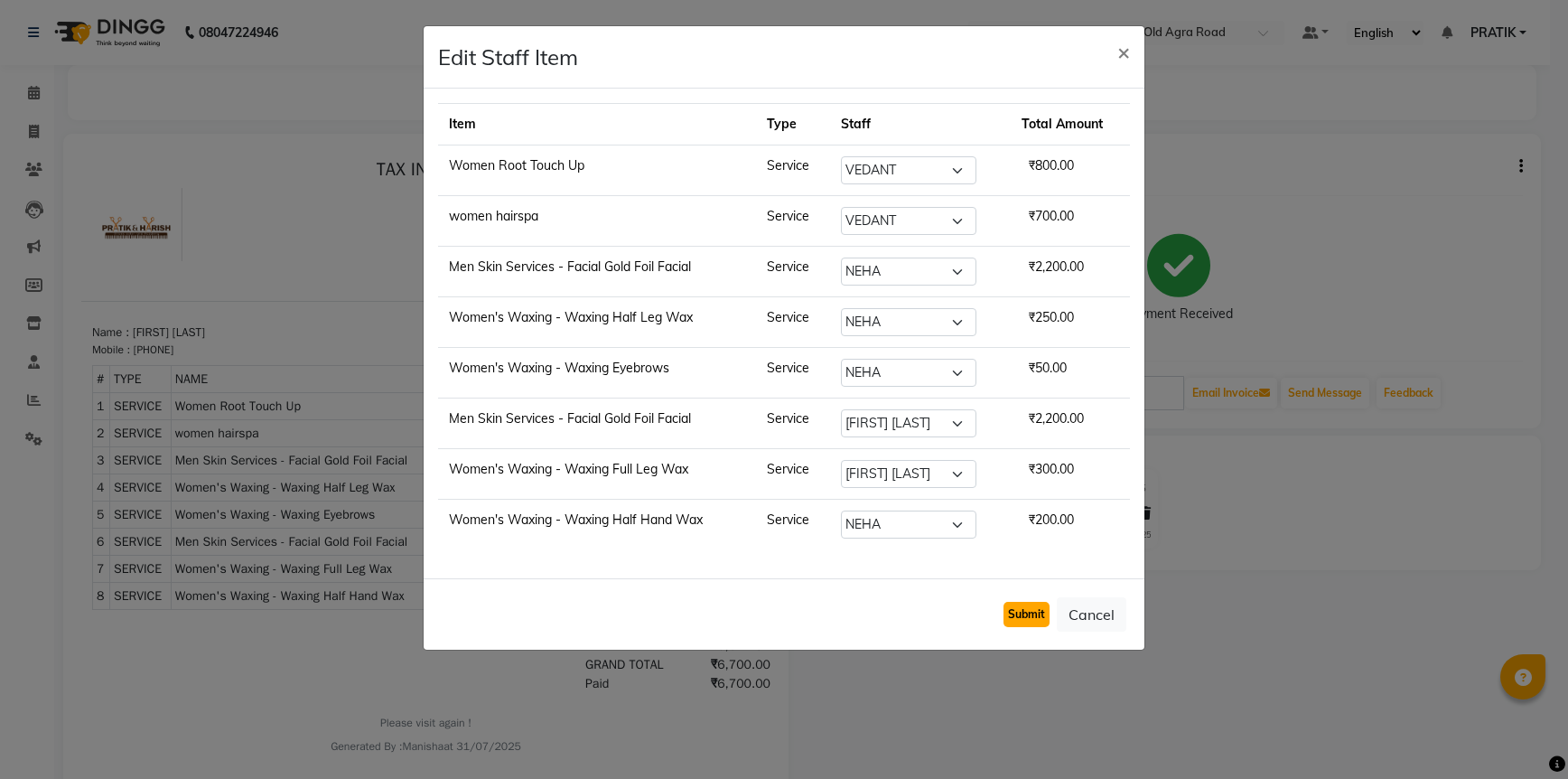 click on "Submit" 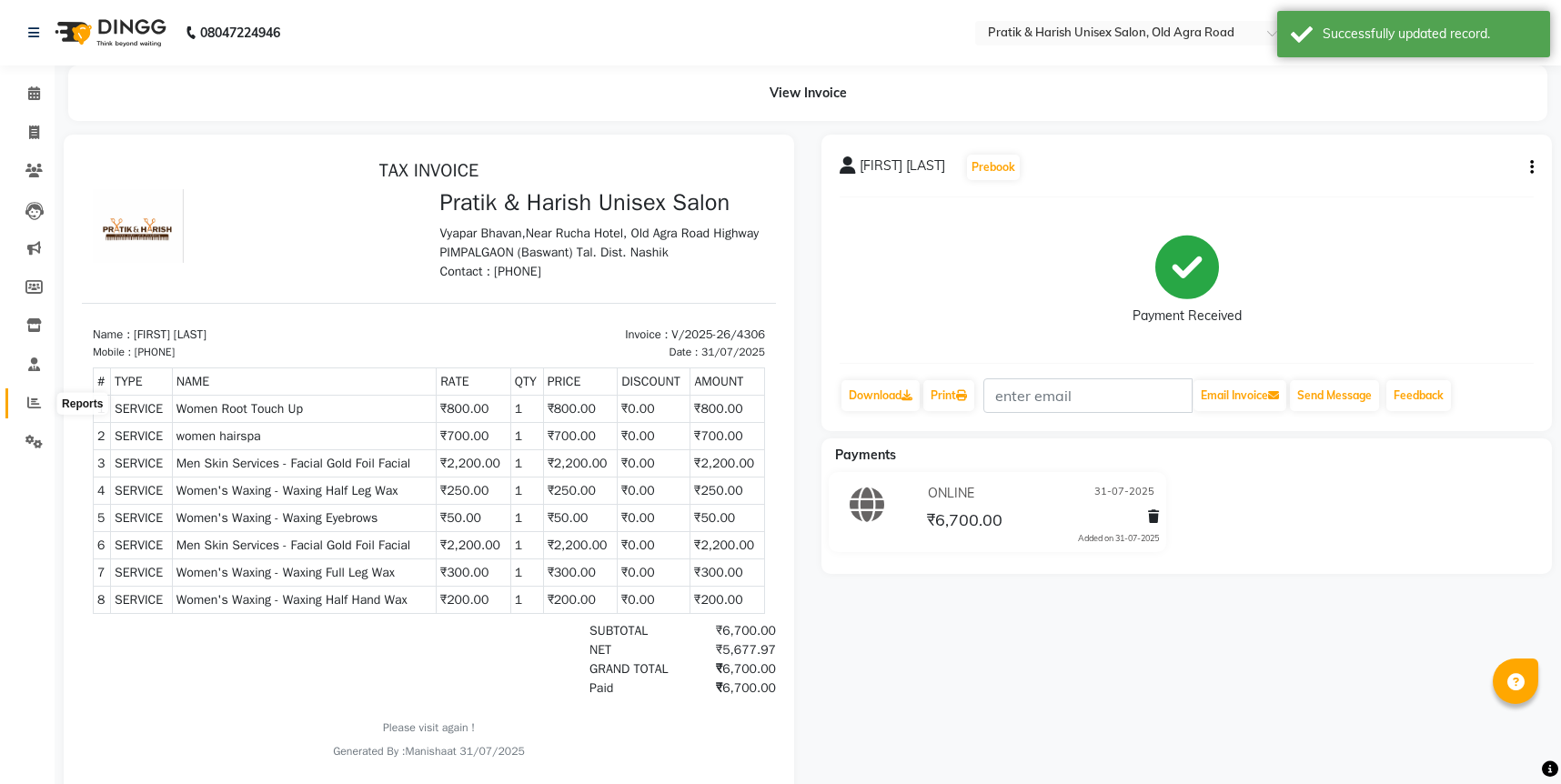 click 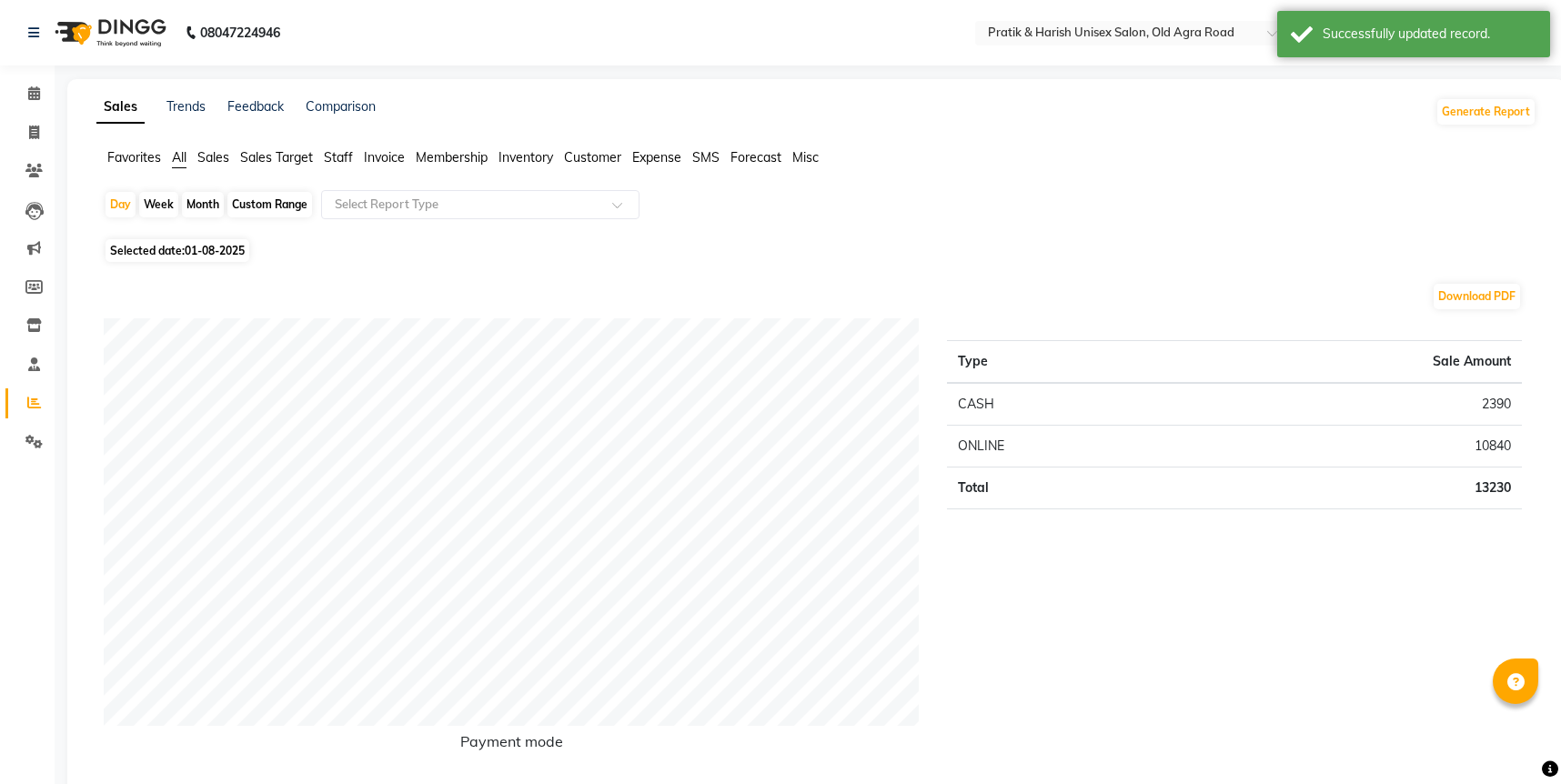 click on "01-08-2025" 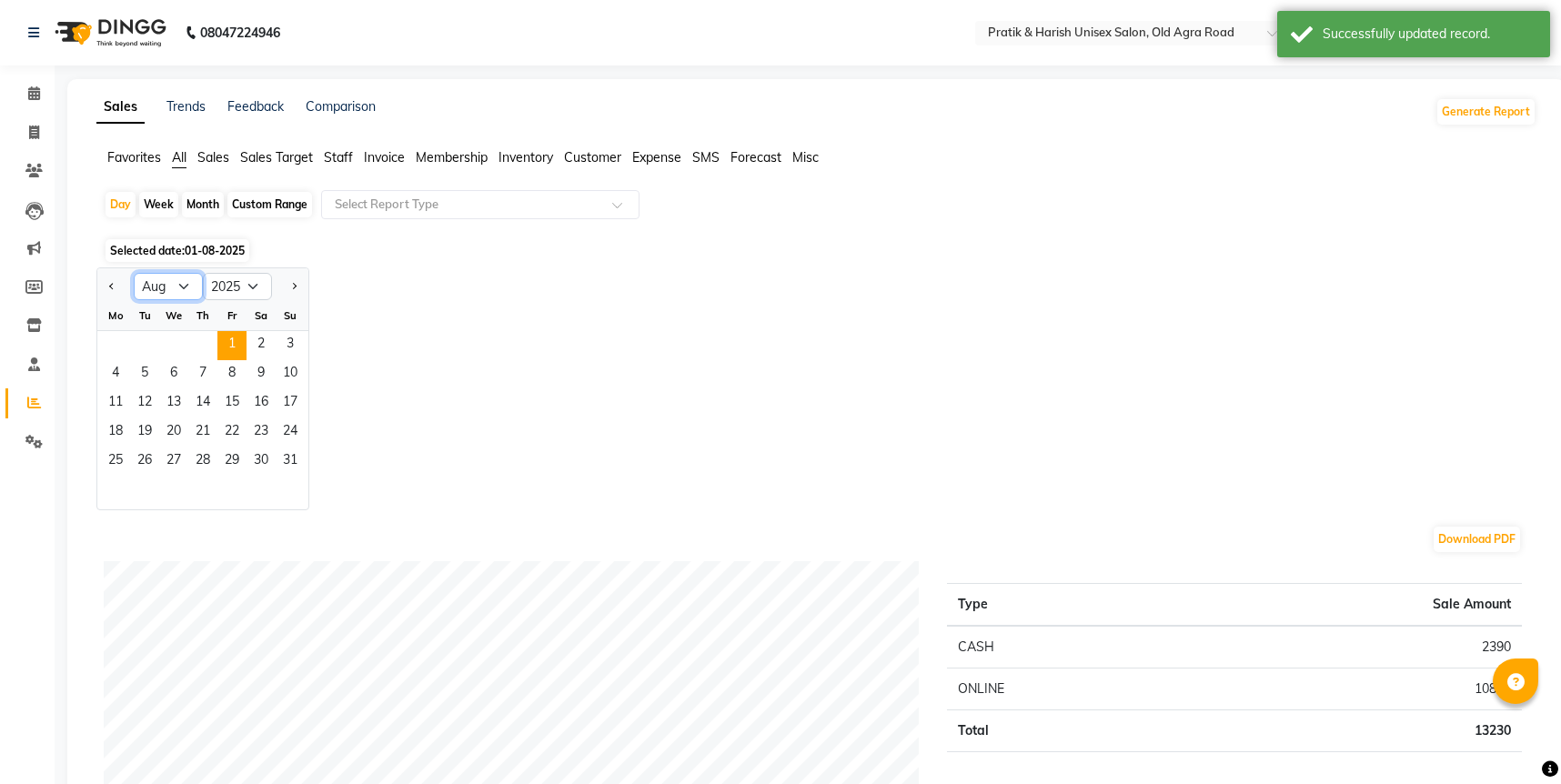 click on "Jan Feb Mar Apr May Jun Jul Aug Sep Oct Nov Dec" 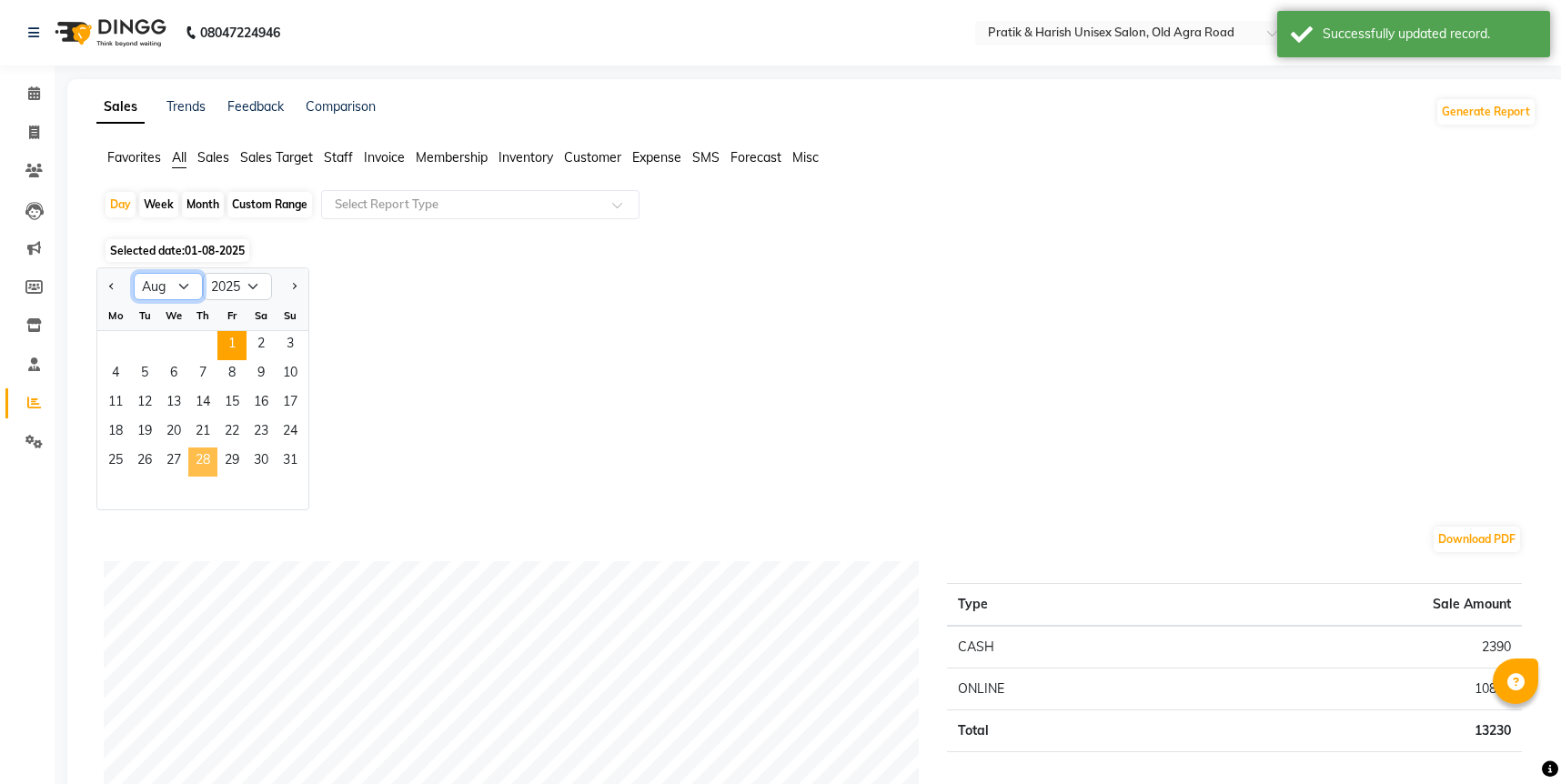 select on "7" 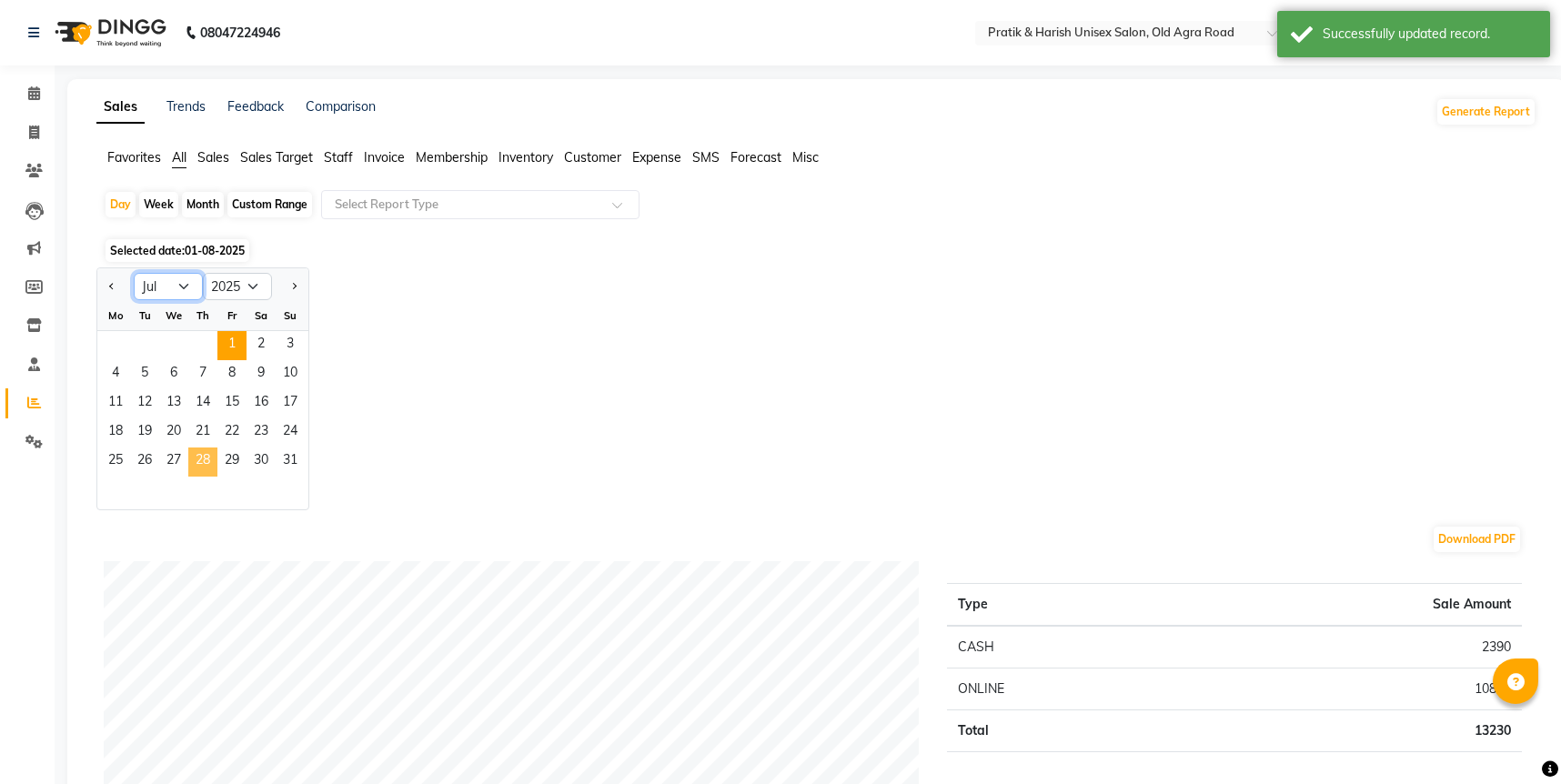 click on "Jan Feb Mar Apr May Jun Jul Aug Sep Oct Nov Dec" 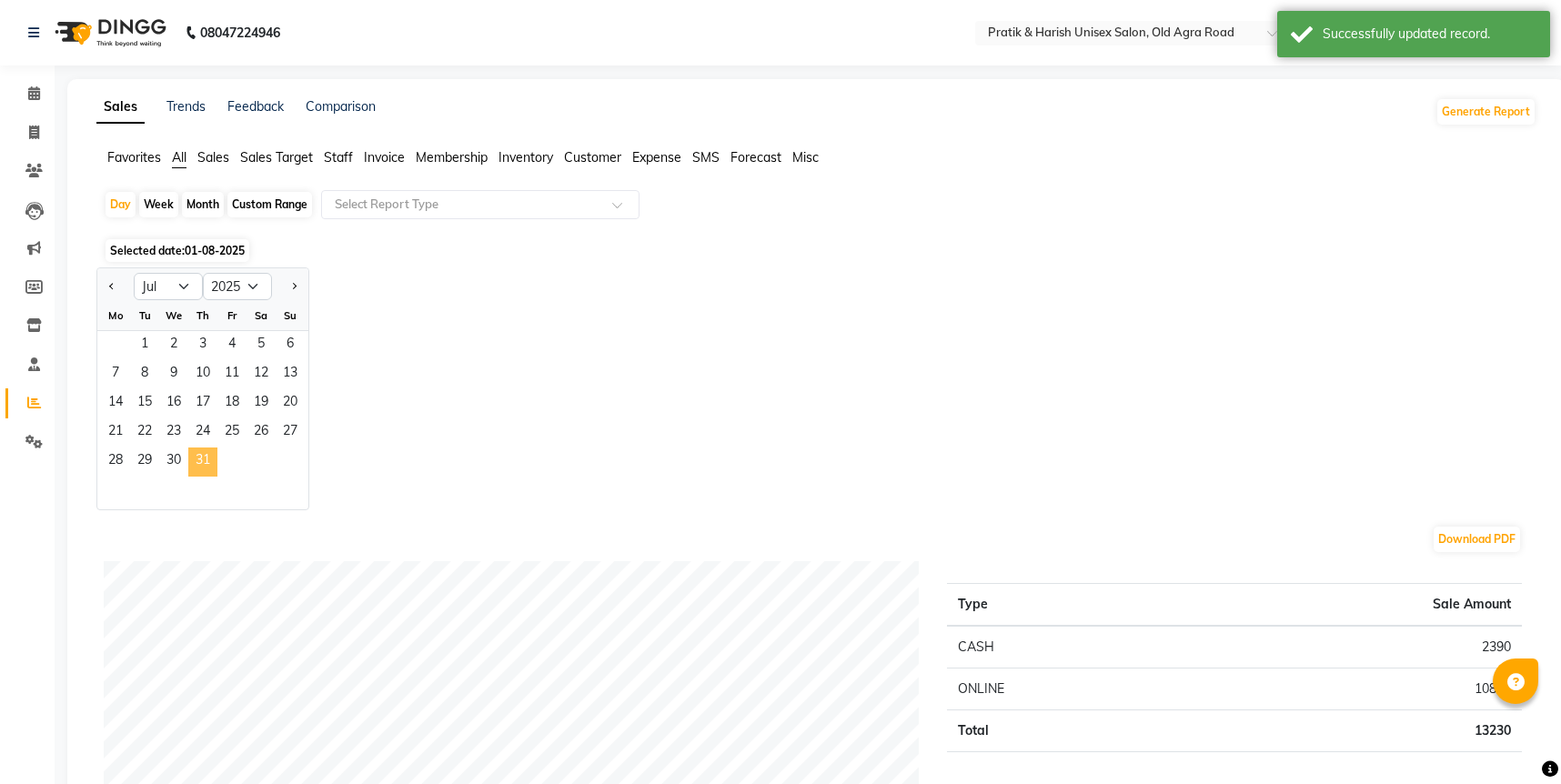 drag, startPoint x: 212, startPoint y: 462, endPoint x: 405, endPoint y: 114, distance: 397.93592 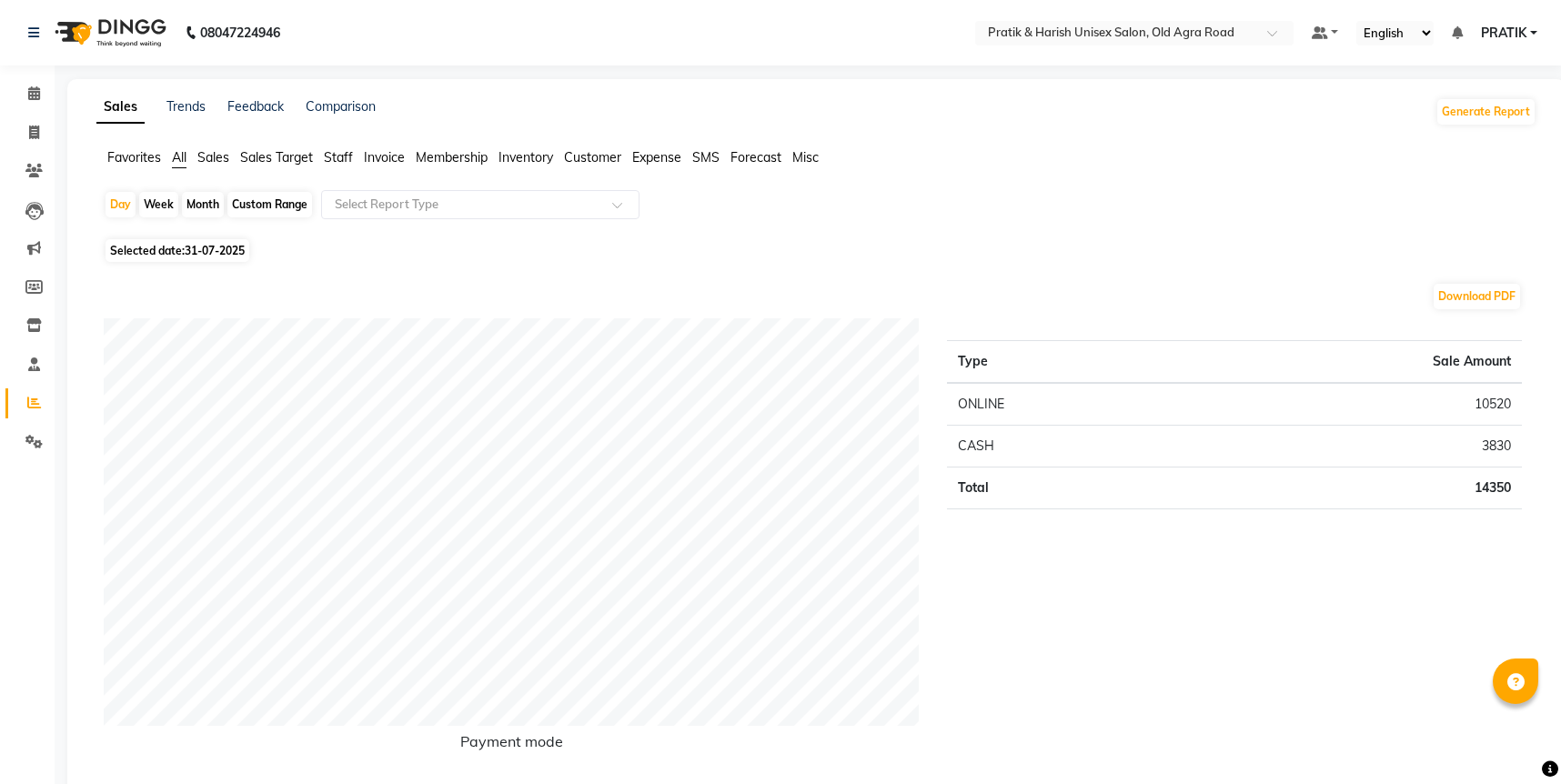 click on "Staff" 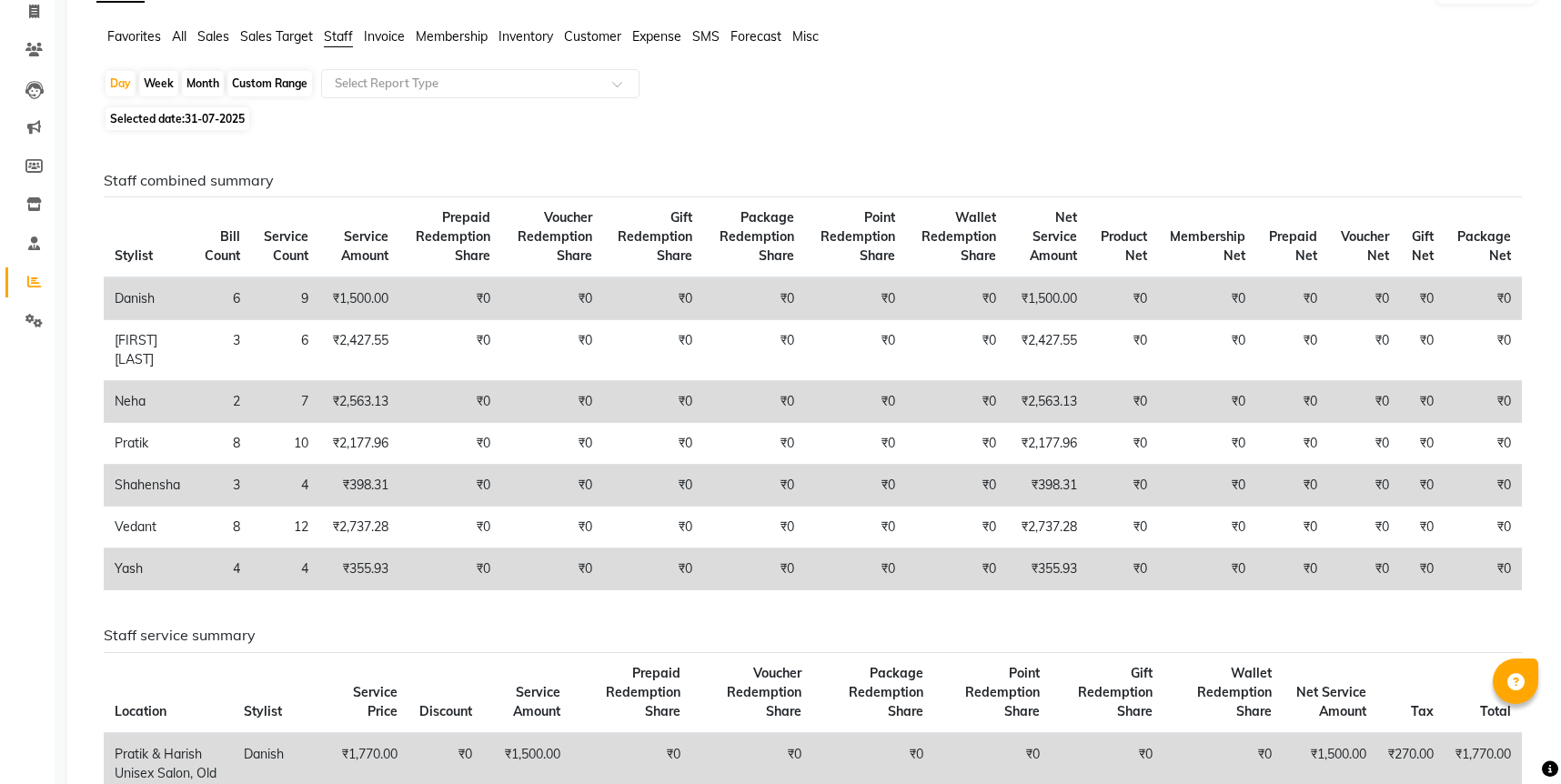 scroll, scrollTop: 0, scrollLeft: 0, axis: both 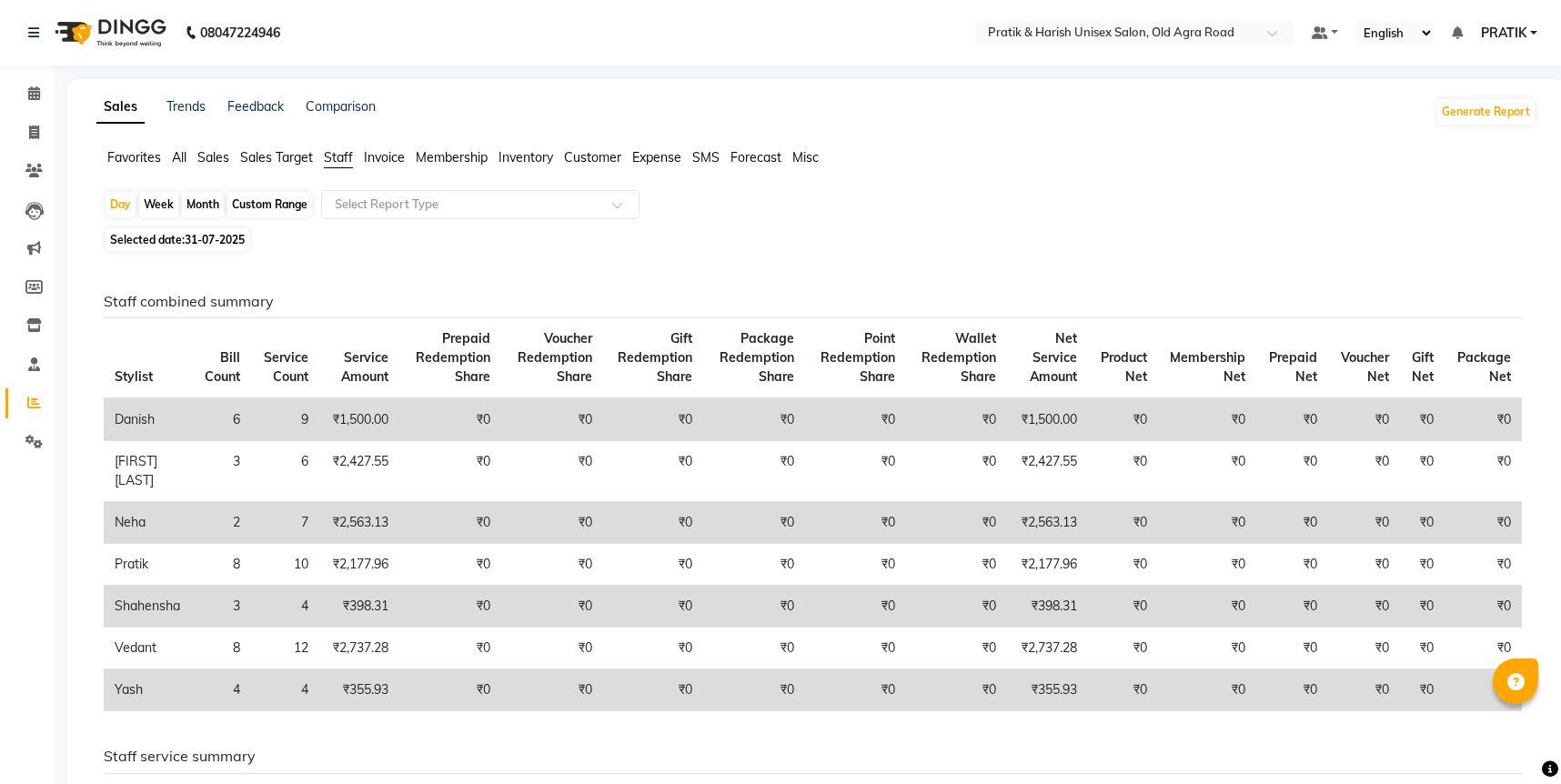 click on "All" 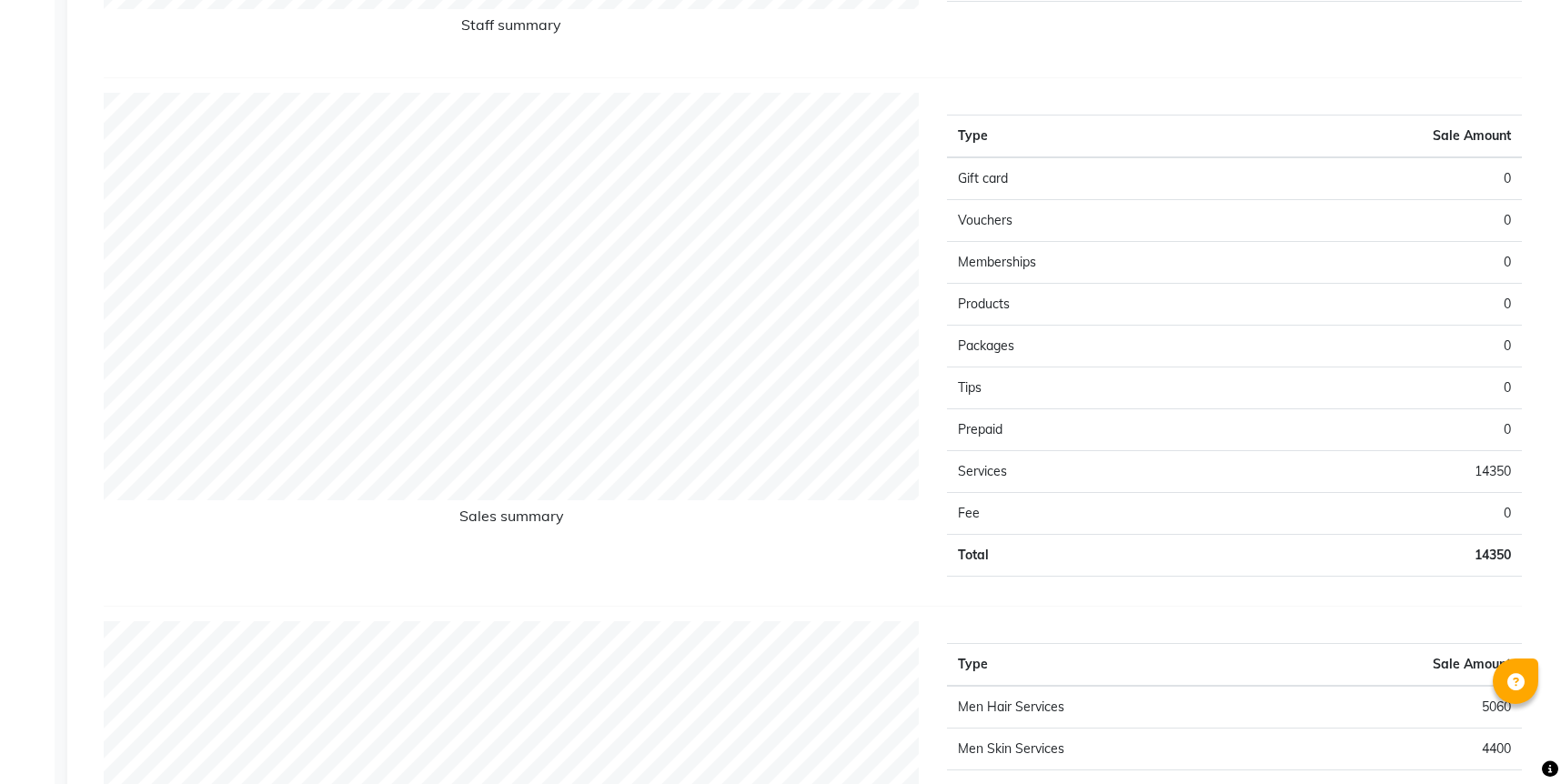 scroll, scrollTop: 1212, scrollLeft: 0, axis: vertical 